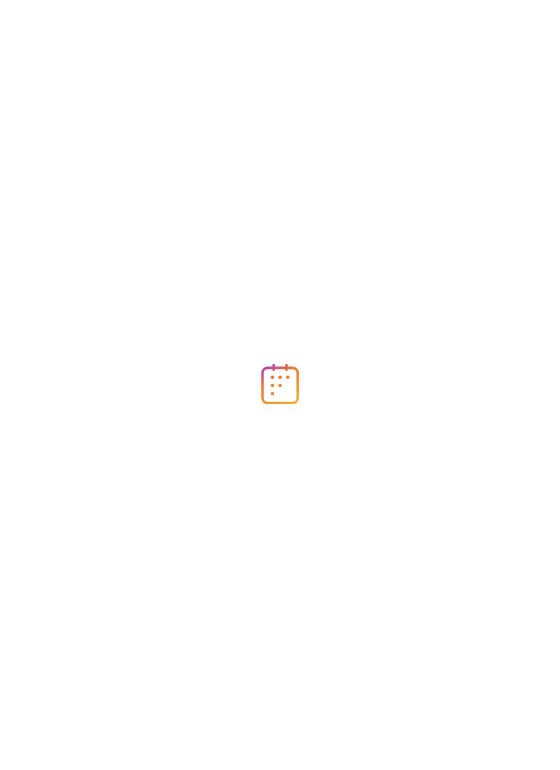 scroll, scrollTop: 0, scrollLeft: 0, axis: both 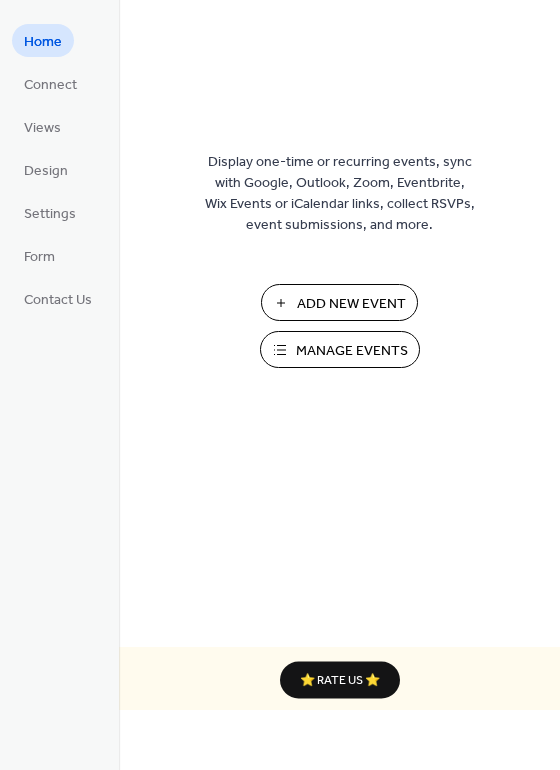 click on "Add New Event" at bounding box center (351, 304) 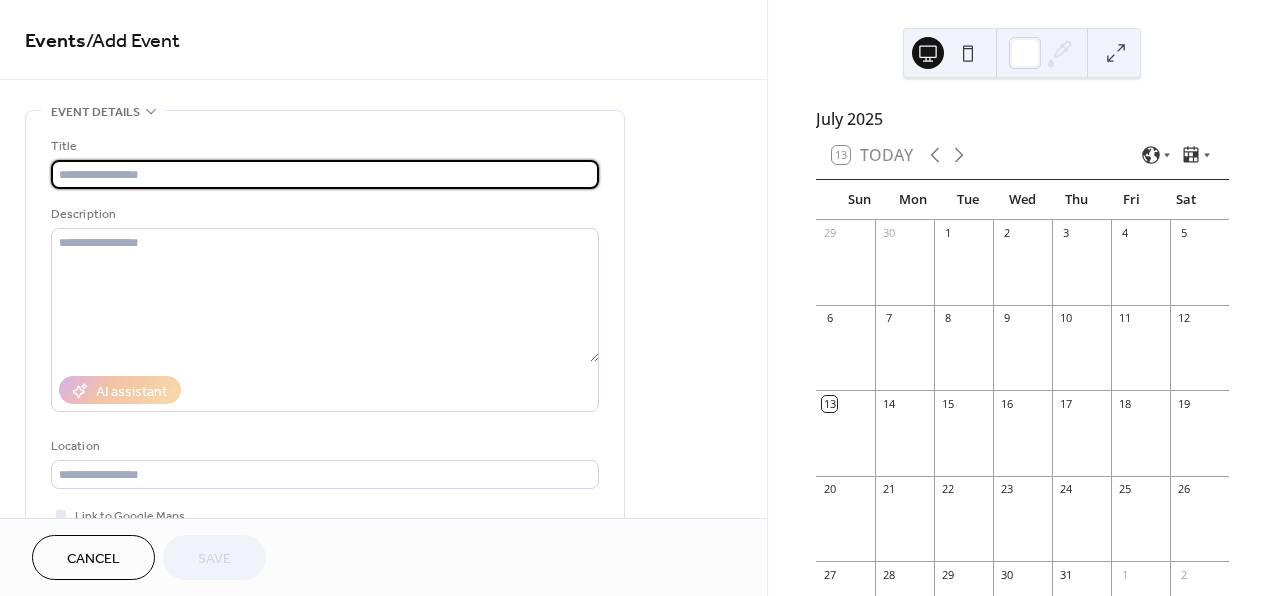 scroll, scrollTop: 0, scrollLeft: 0, axis: both 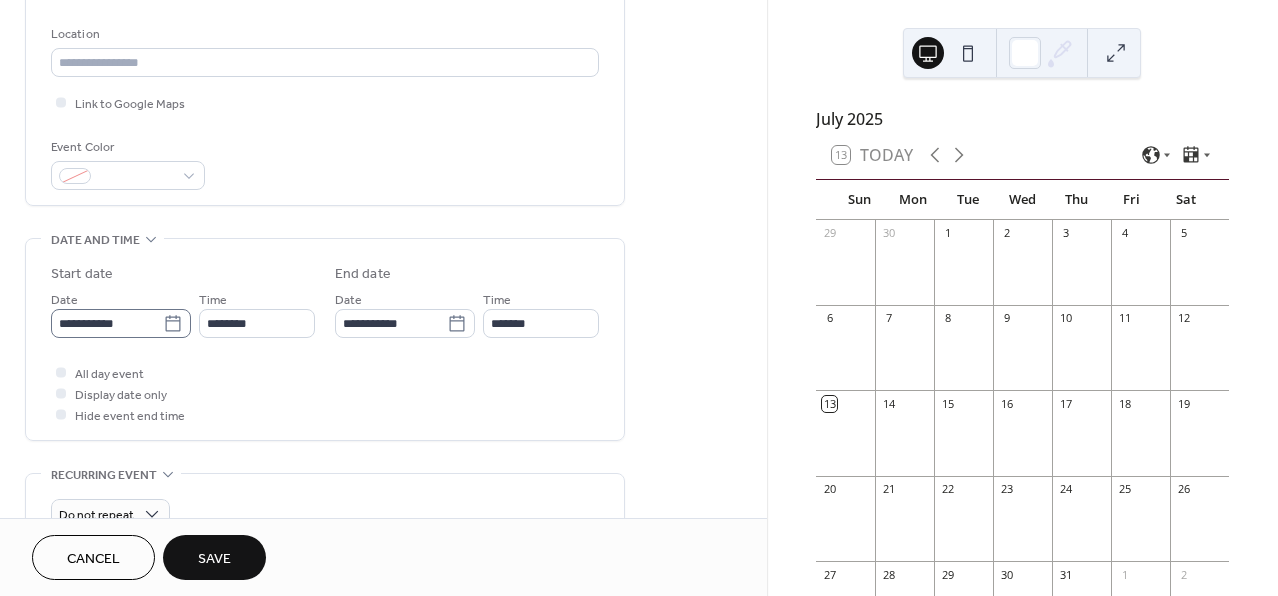 type on "**********" 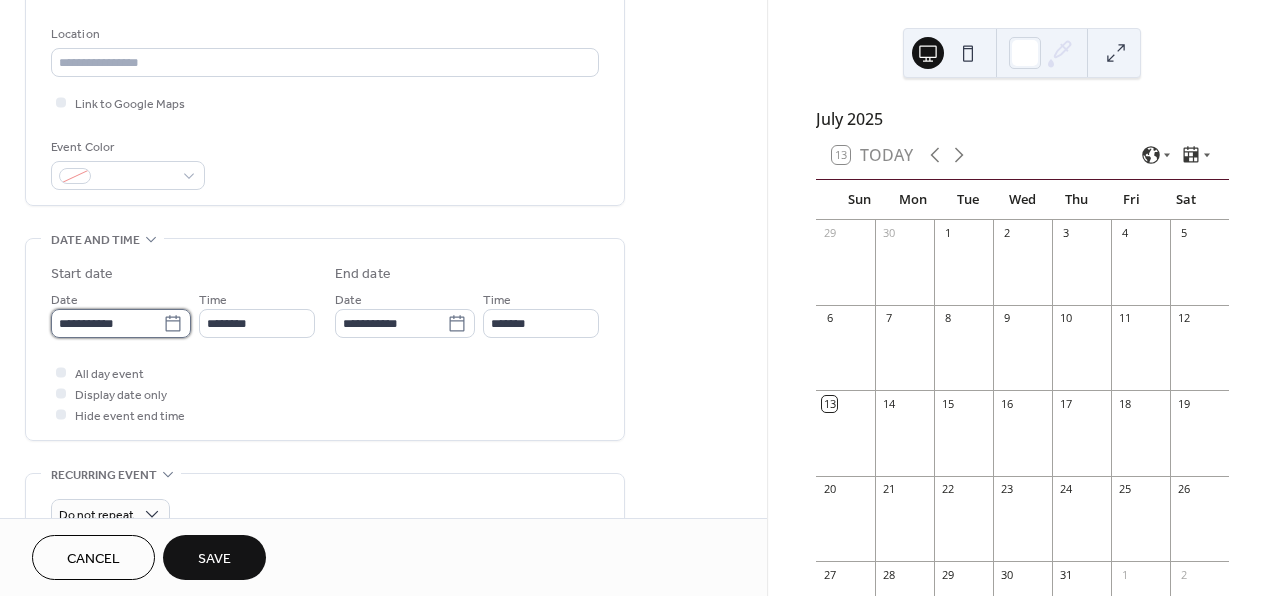 click on "**********" at bounding box center (107, 323) 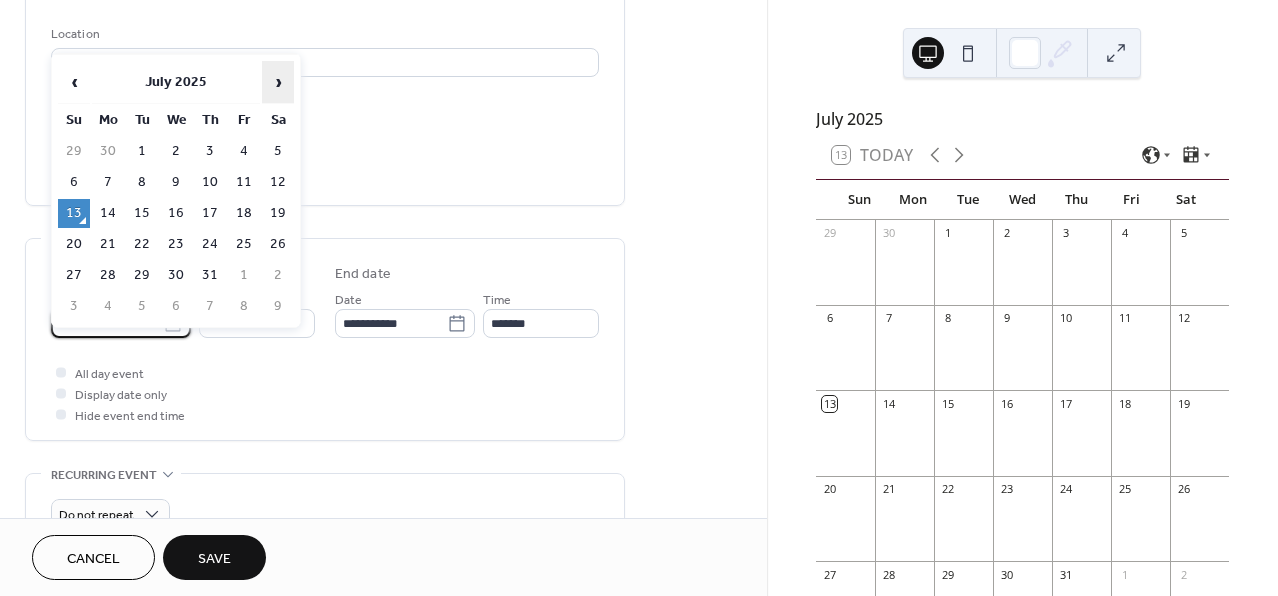 click on "›" at bounding box center [278, 82] 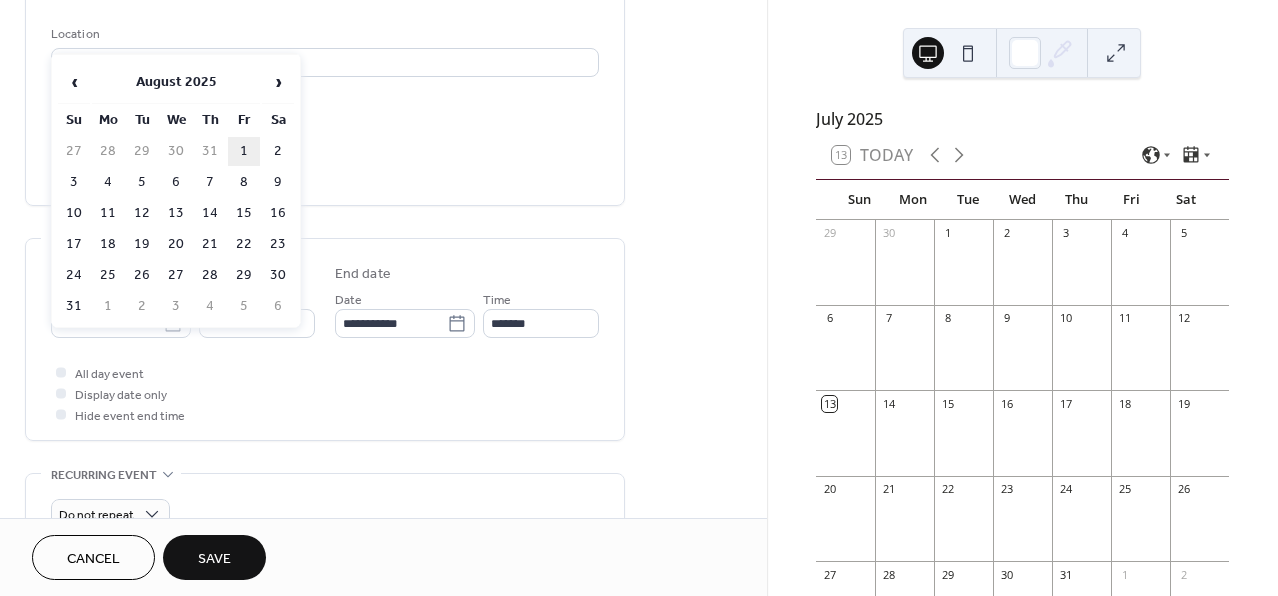 click on "1" at bounding box center [244, 151] 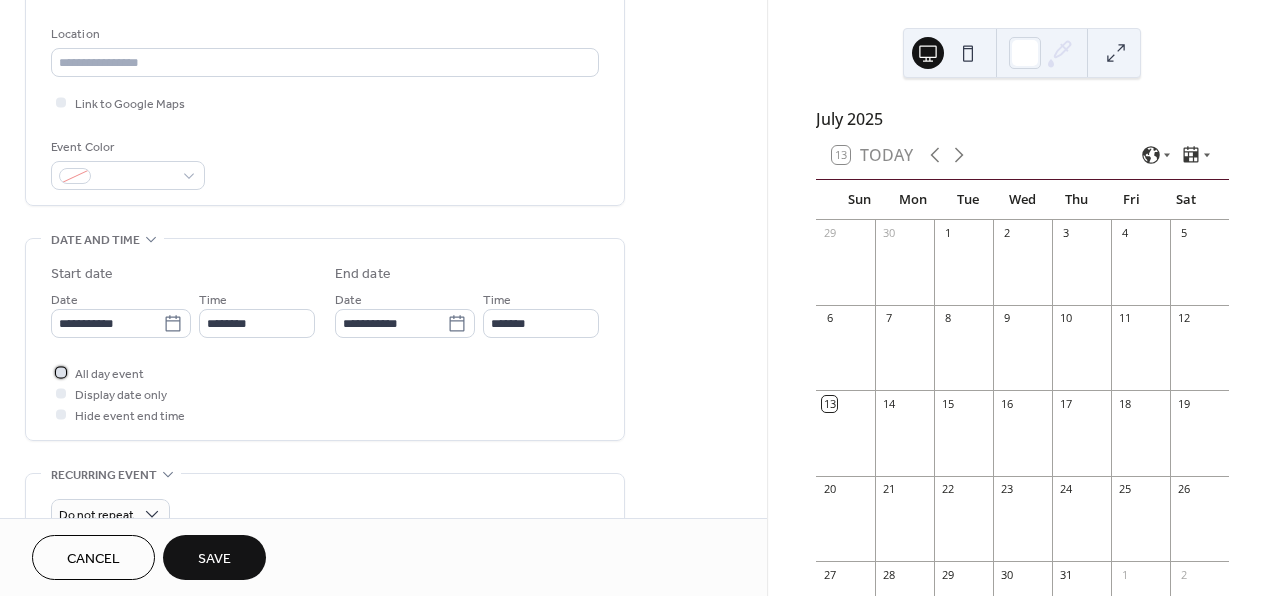 click at bounding box center (61, 372) 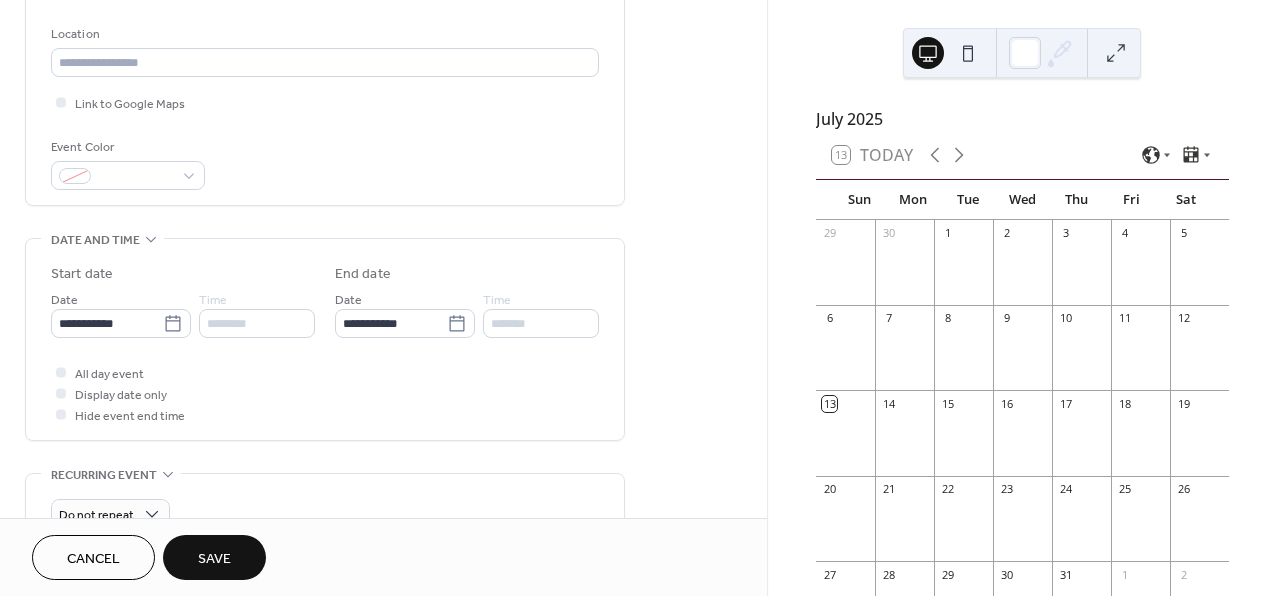 click on "All day event Display date only Hide event end time" at bounding box center [325, 393] 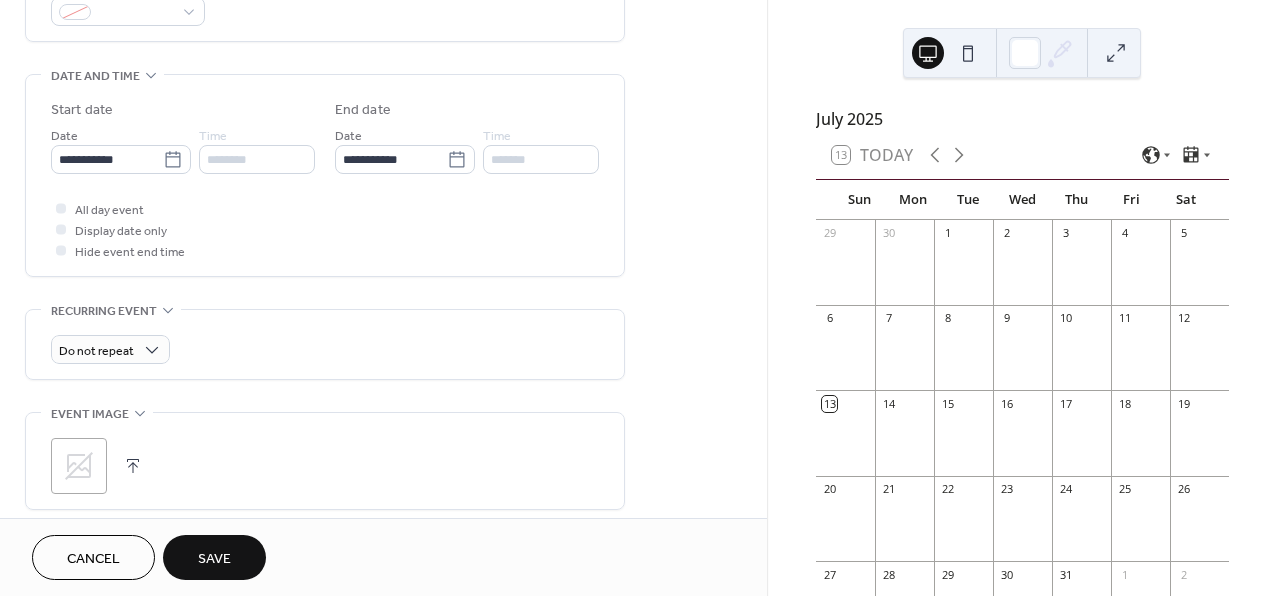 scroll, scrollTop: 607, scrollLeft: 0, axis: vertical 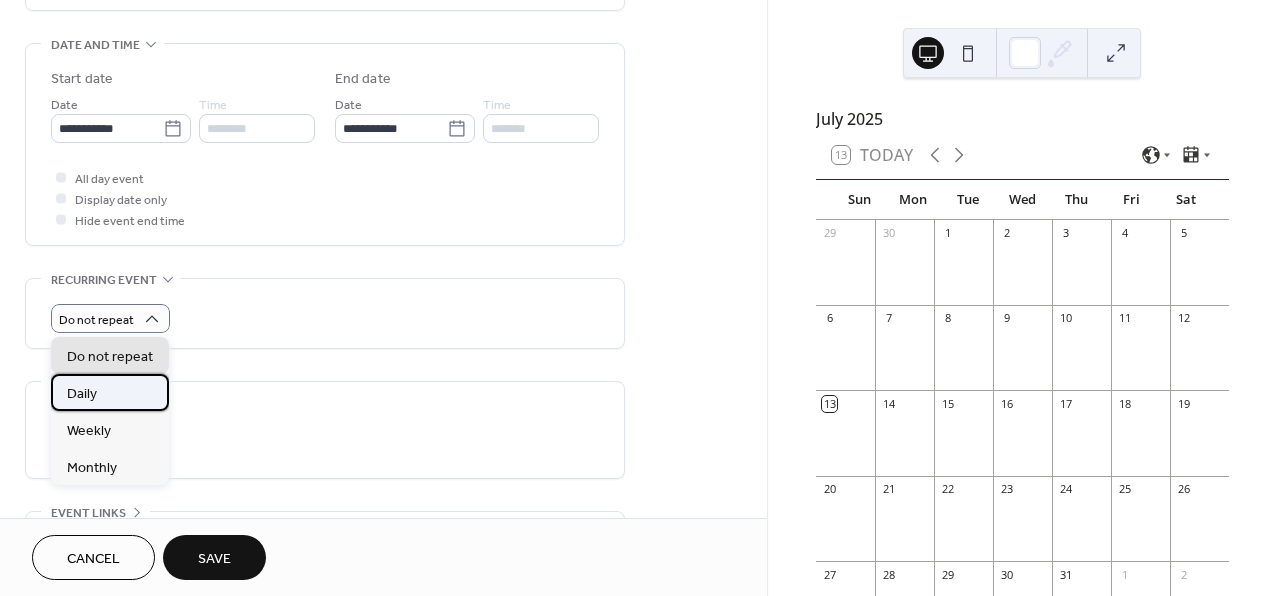 click on "Daily" at bounding box center (110, 392) 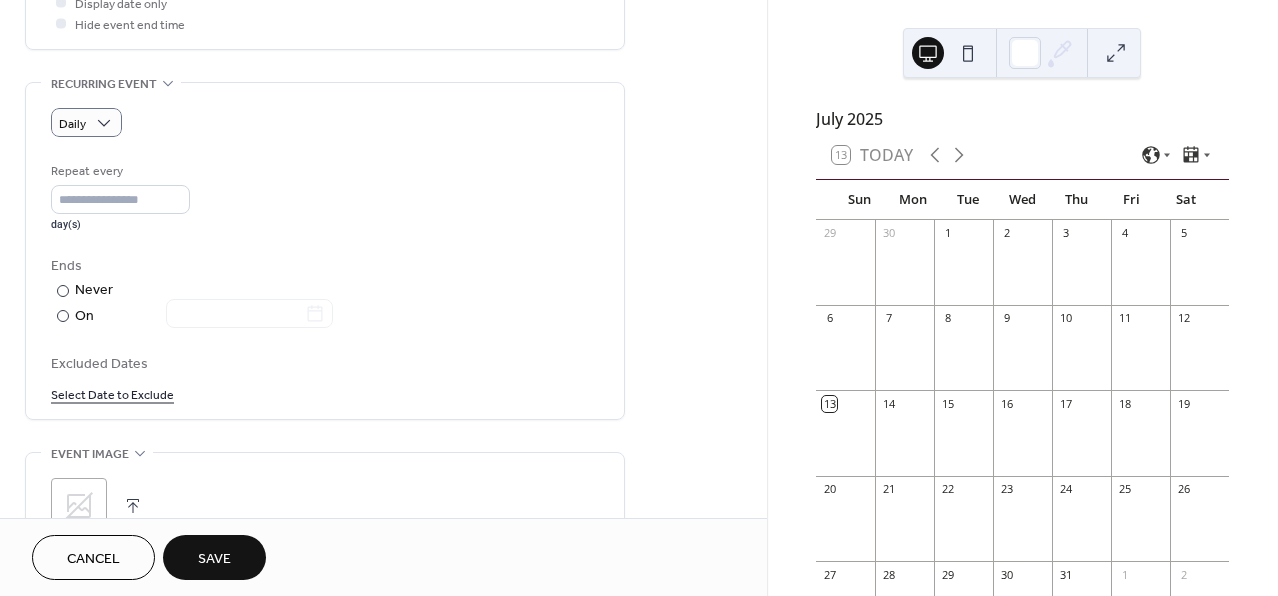 scroll, scrollTop: 805, scrollLeft: 0, axis: vertical 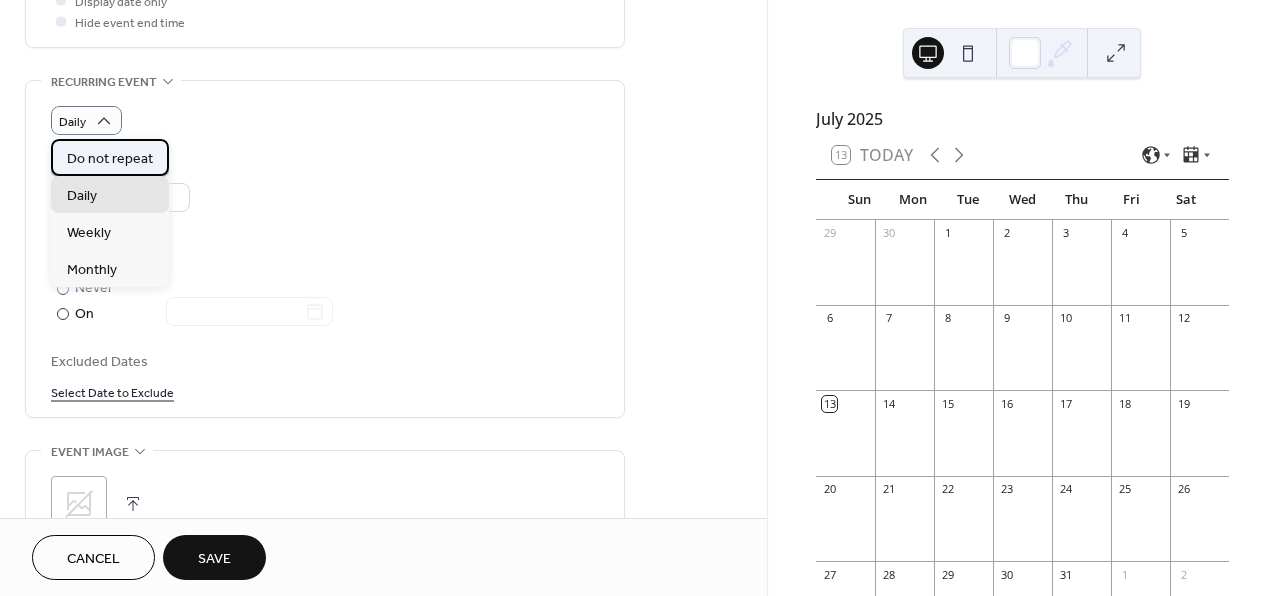 click on "Do not repeat" at bounding box center [110, 159] 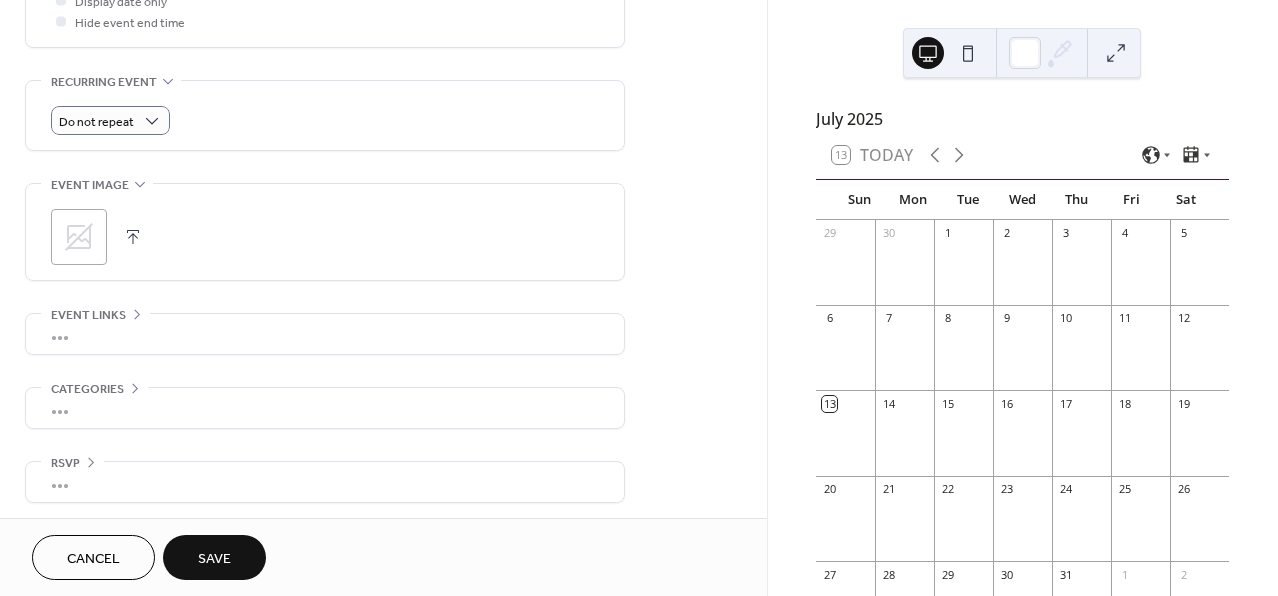 scroll, scrollTop: 810, scrollLeft: 0, axis: vertical 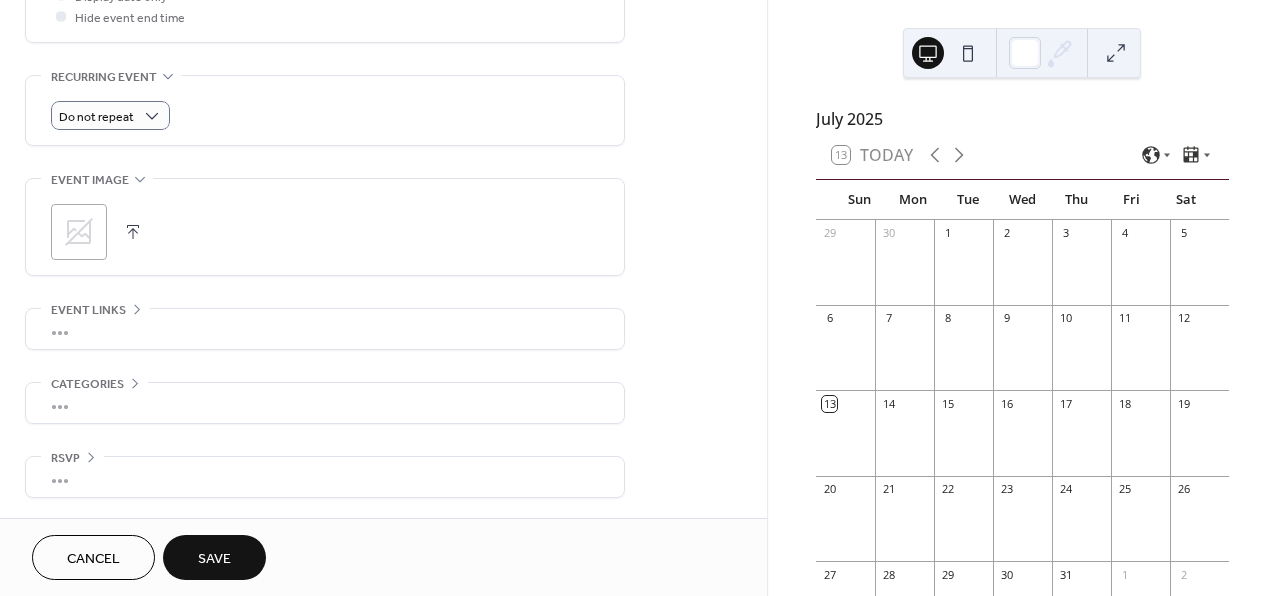 click on "Save" at bounding box center (214, 557) 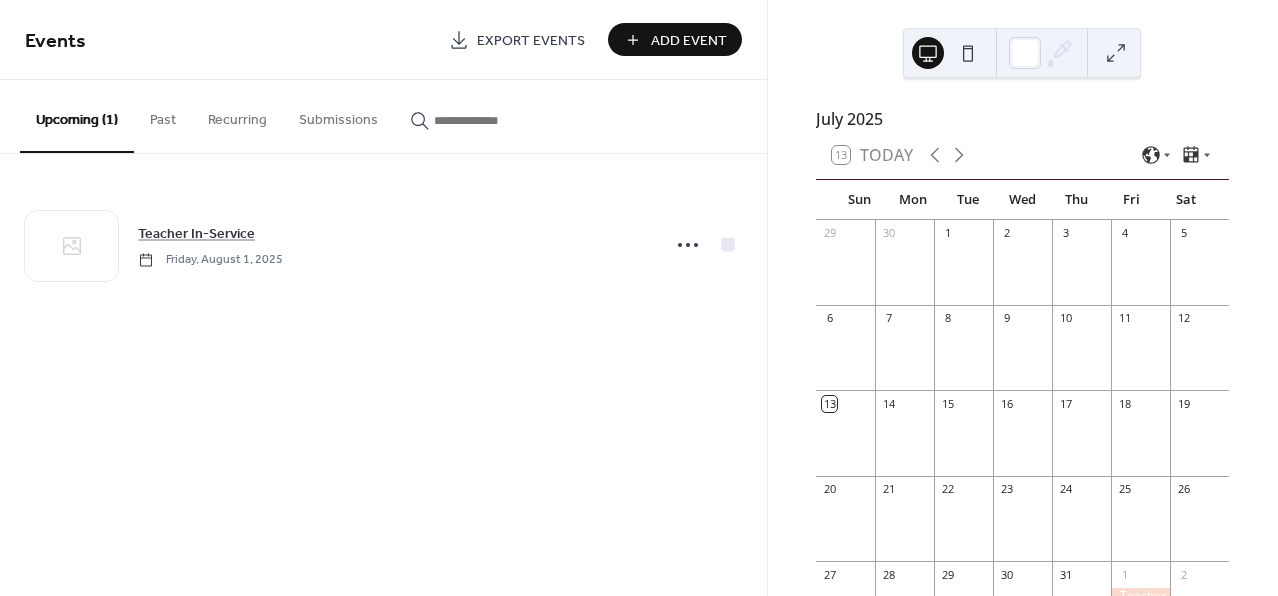 click on "Add Event" at bounding box center [689, 41] 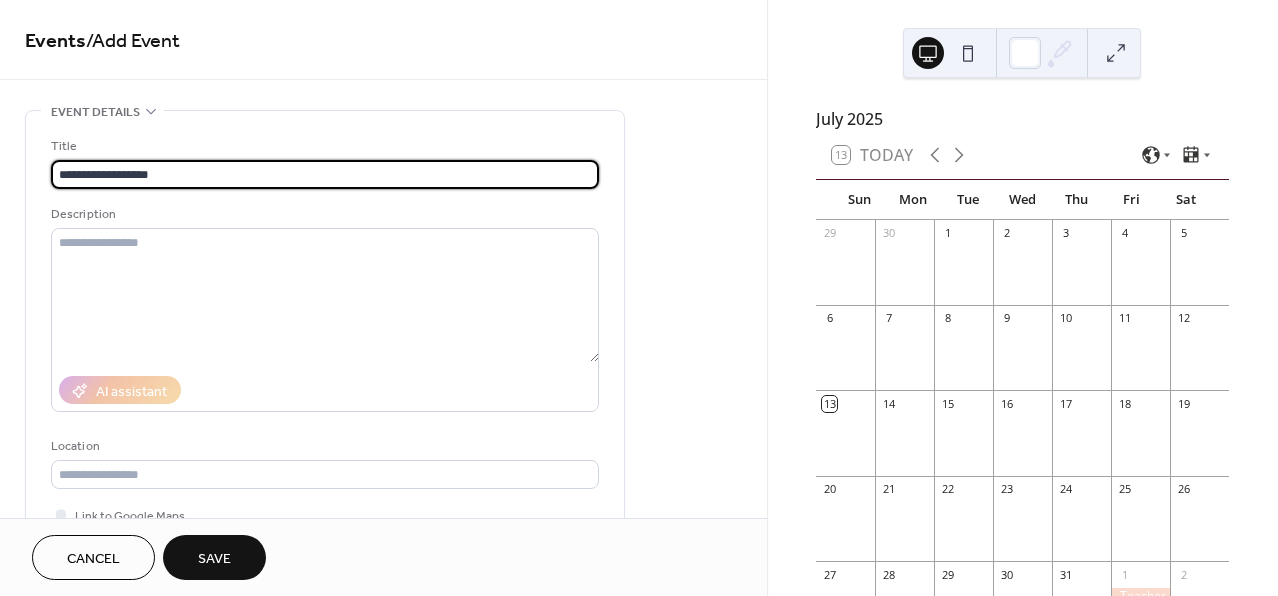 type on "**********" 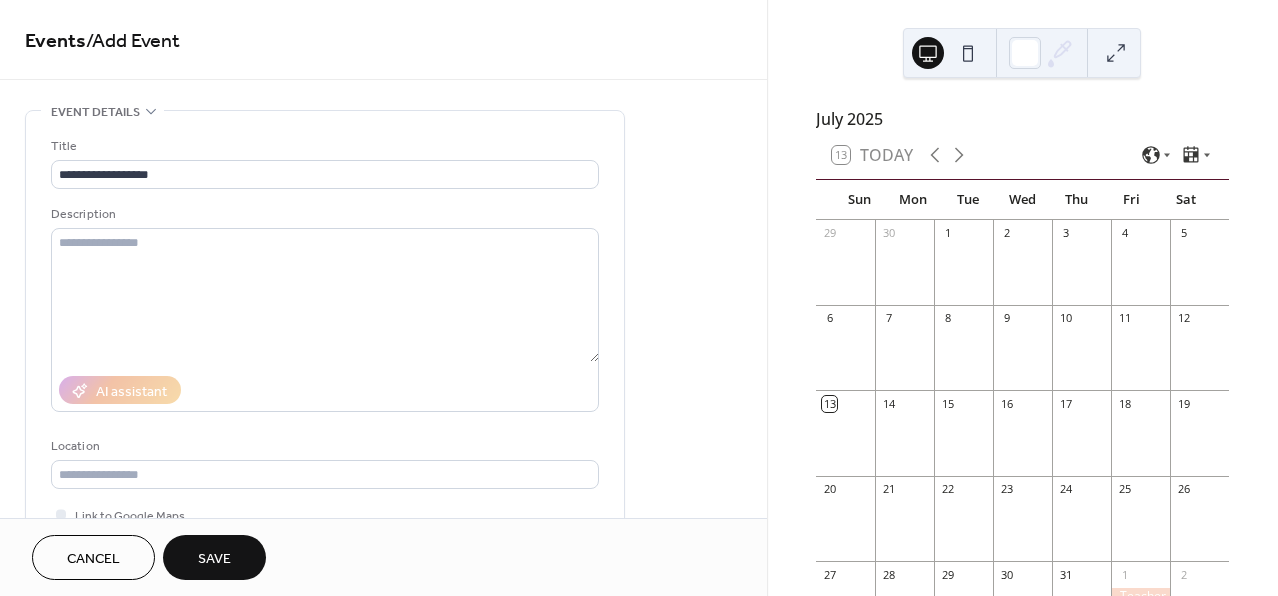 click on "Location" at bounding box center (323, 446) 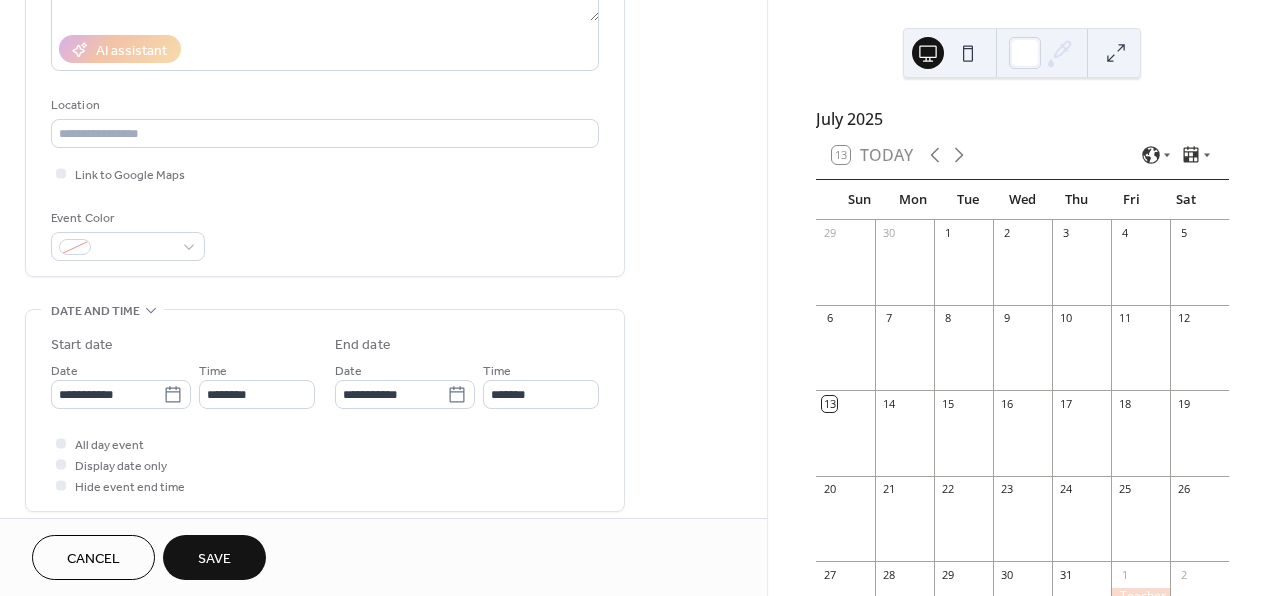 scroll, scrollTop: 373, scrollLeft: 0, axis: vertical 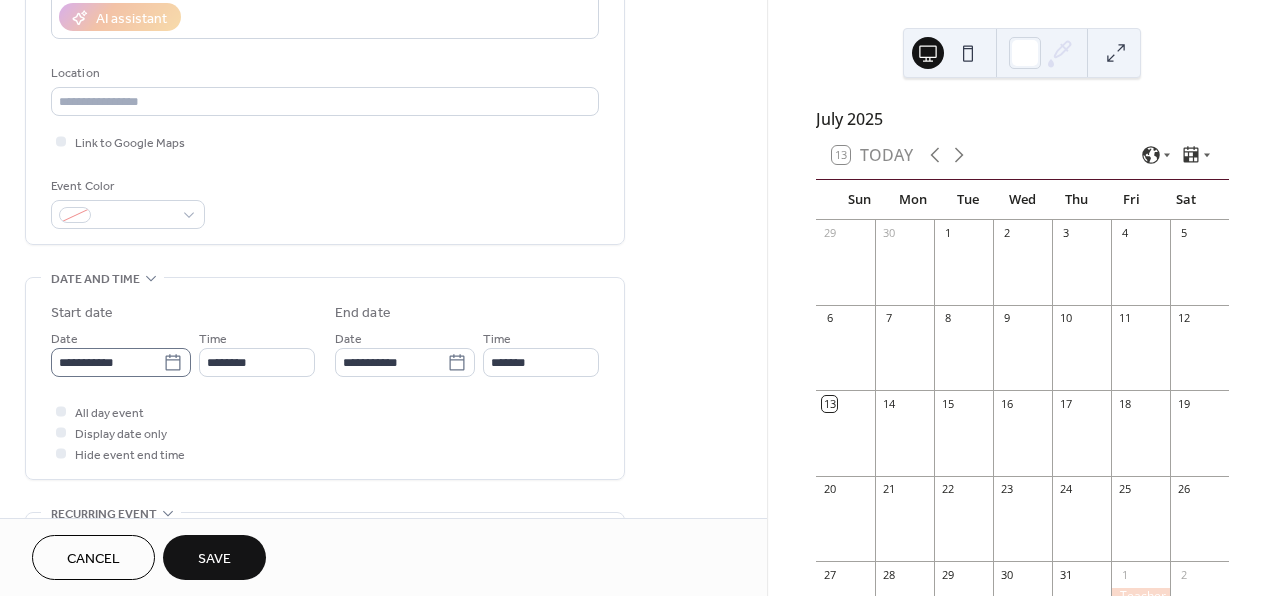 click 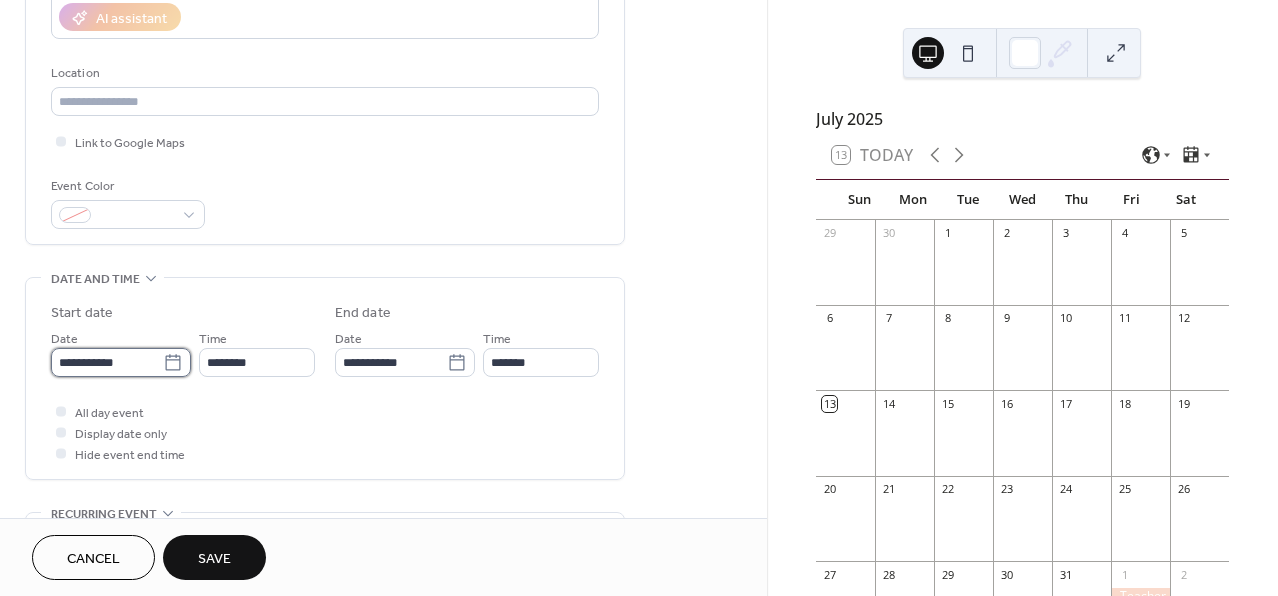 click on "**********" at bounding box center [107, 362] 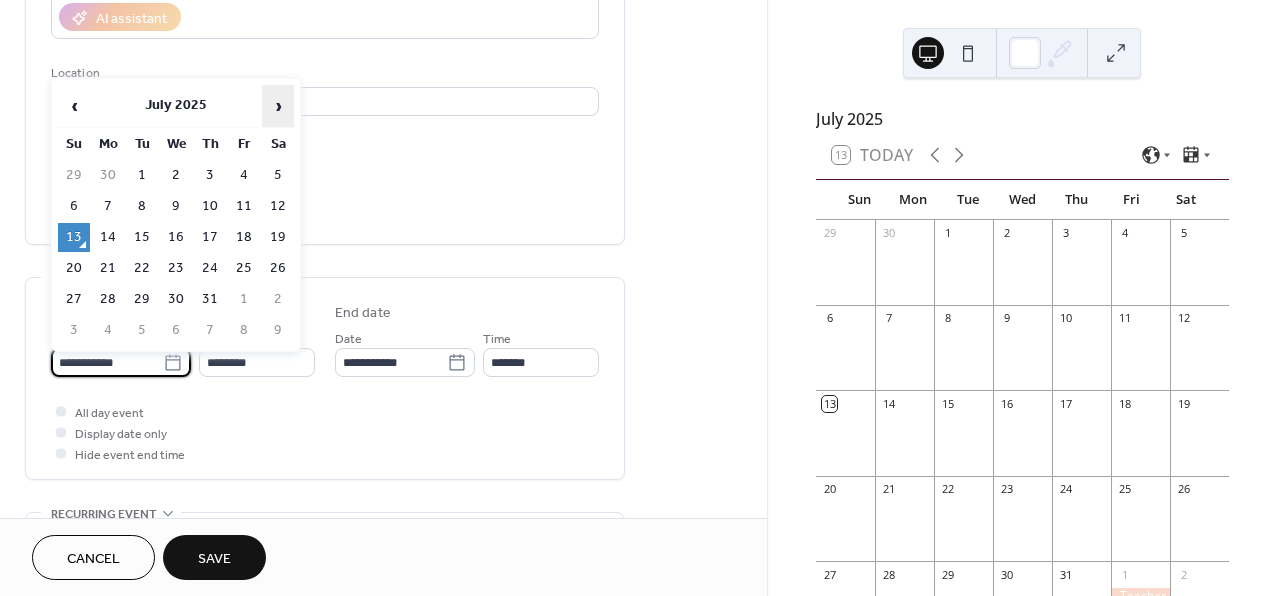 click on "›" at bounding box center (278, 106) 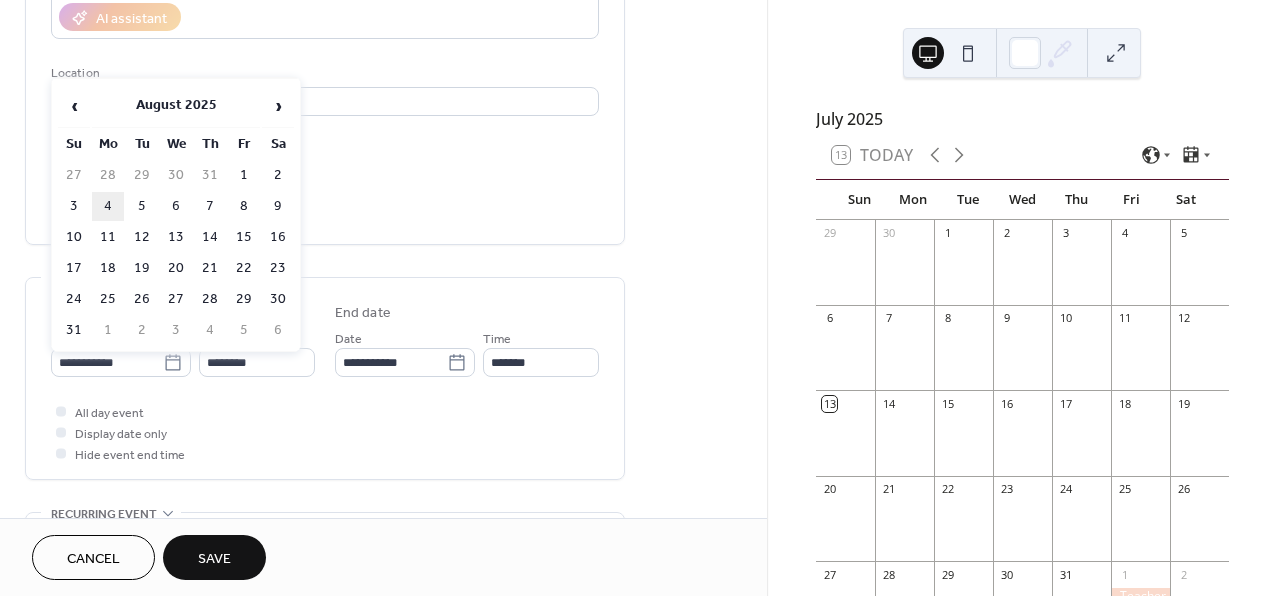 click on "4" at bounding box center [108, 206] 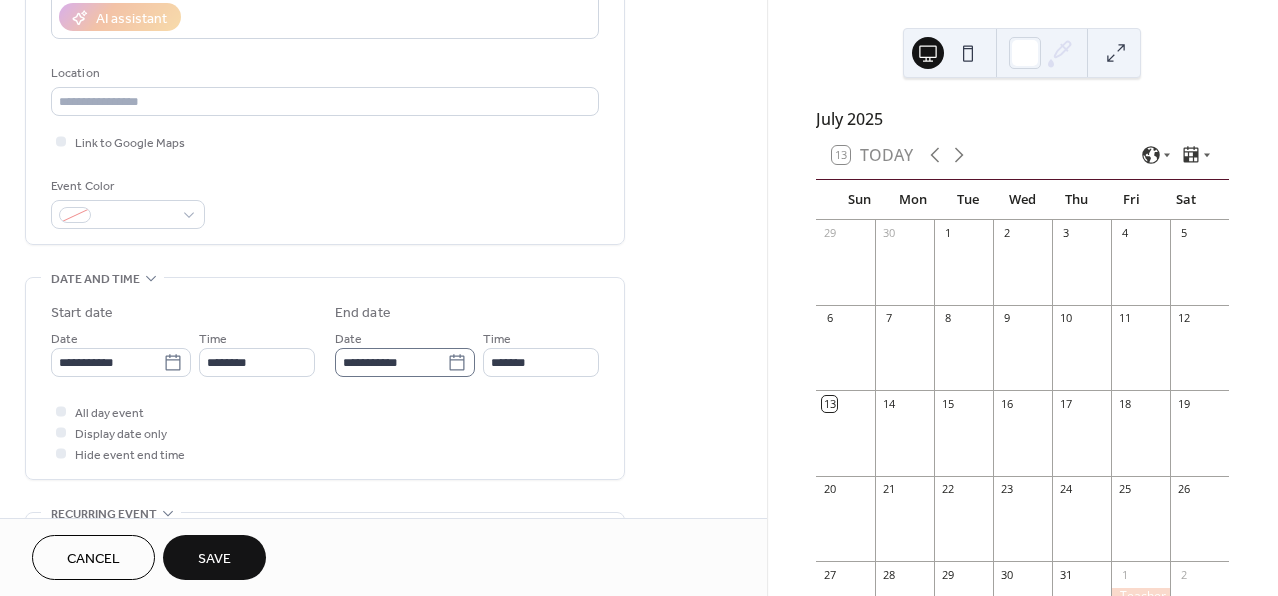 click 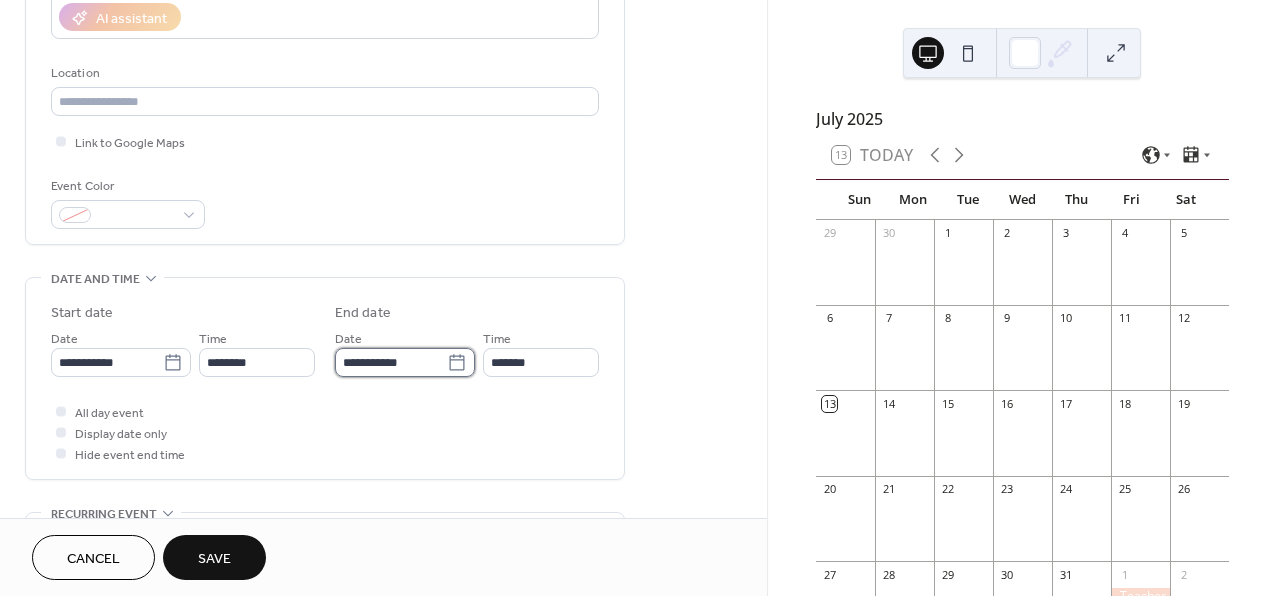 click on "**********" at bounding box center [391, 362] 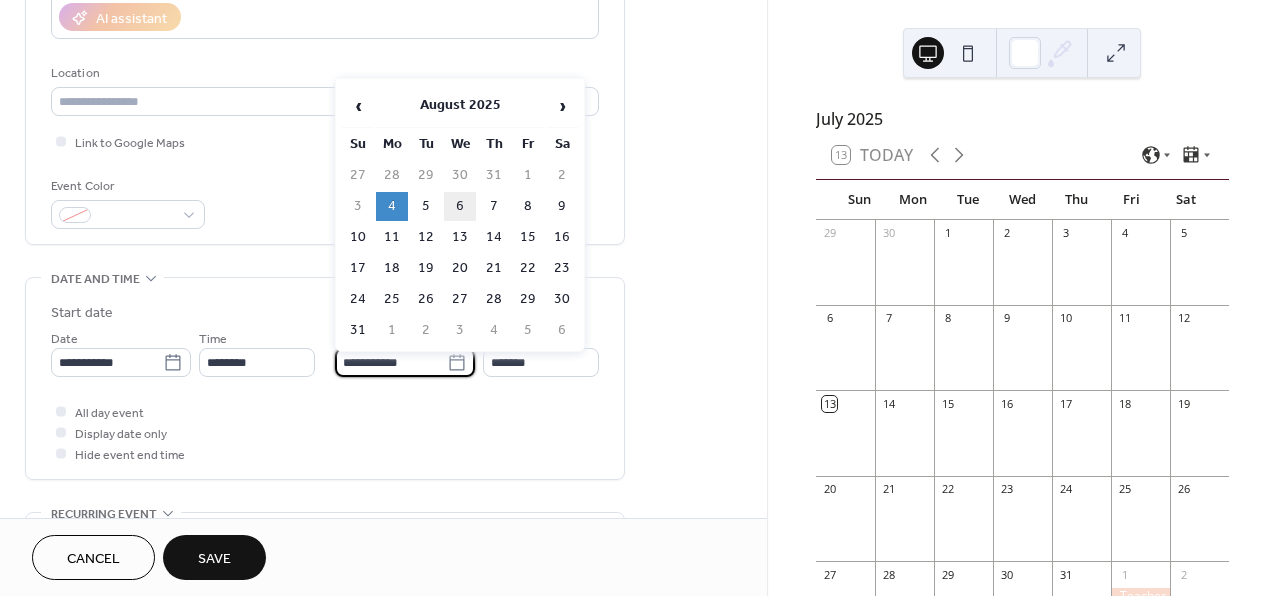 click on "6" at bounding box center (460, 206) 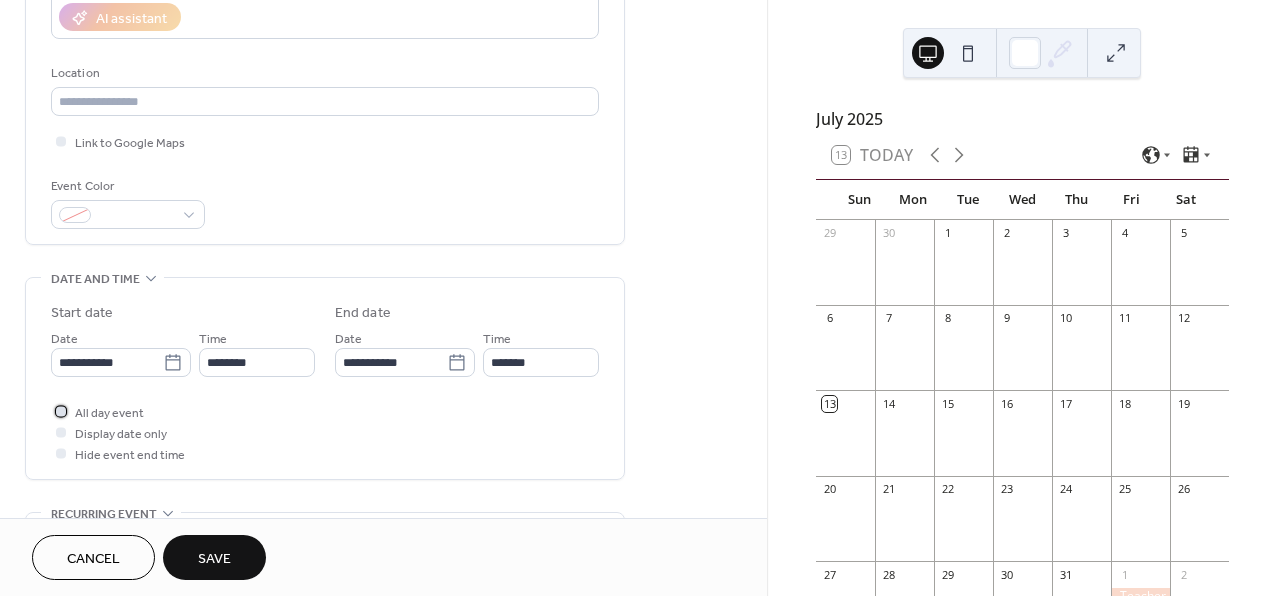 click at bounding box center (61, 411) 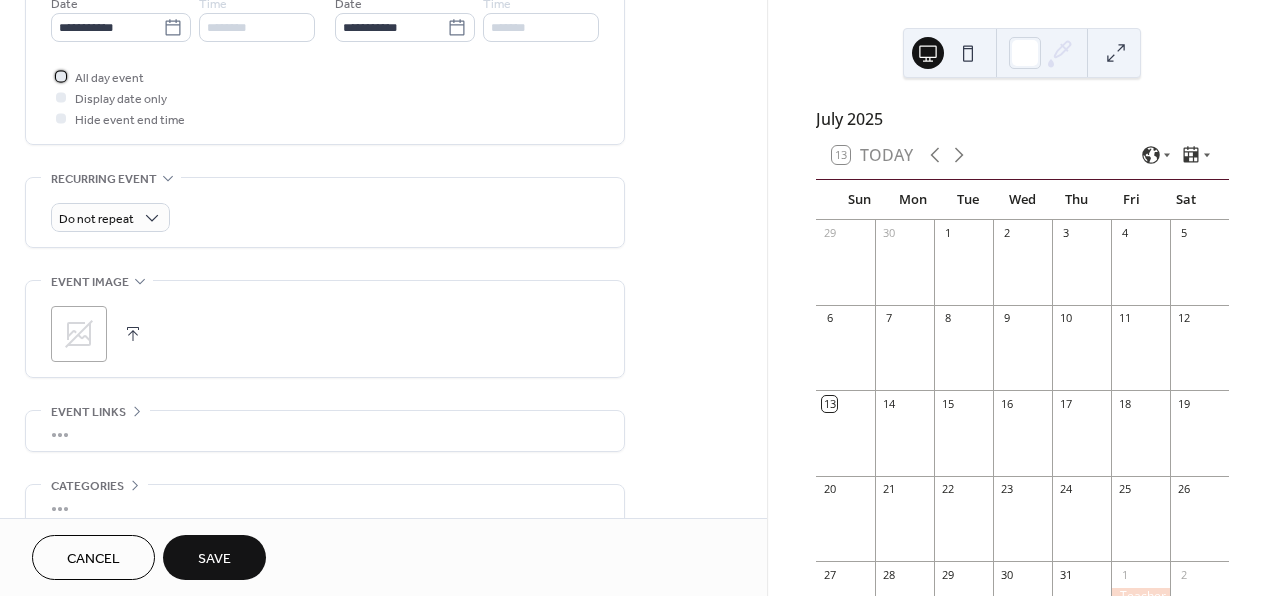 scroll, scrollTop: 810, scrollLeft: 0, axis: vertical 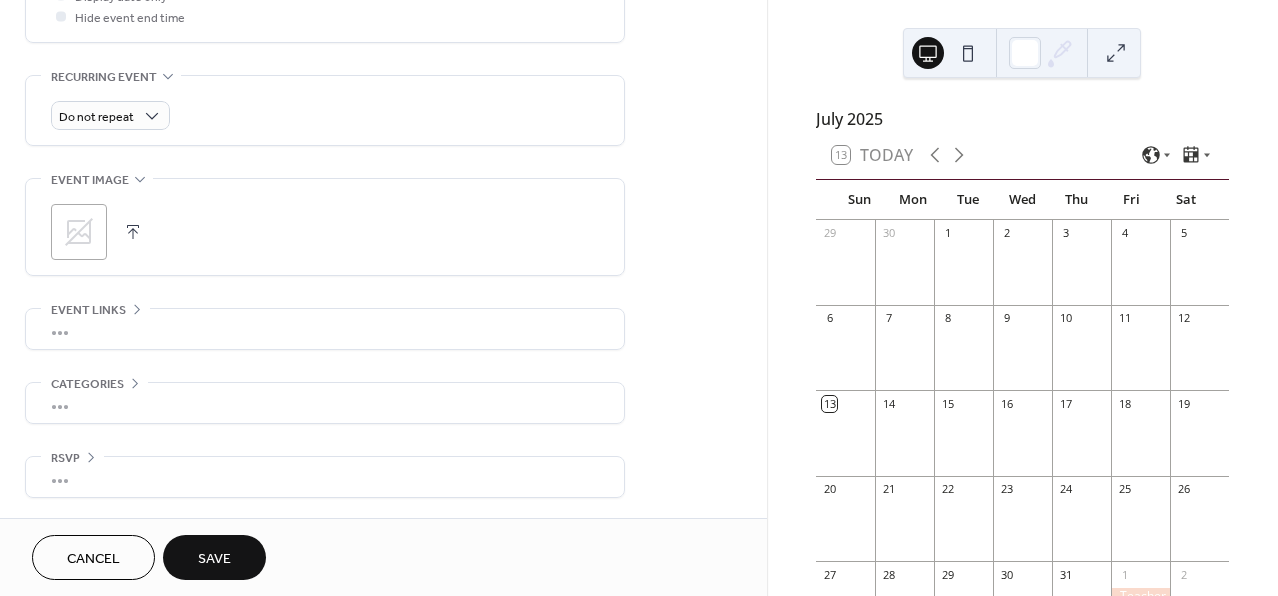 click on "Save" at bounding box center (214, 557) 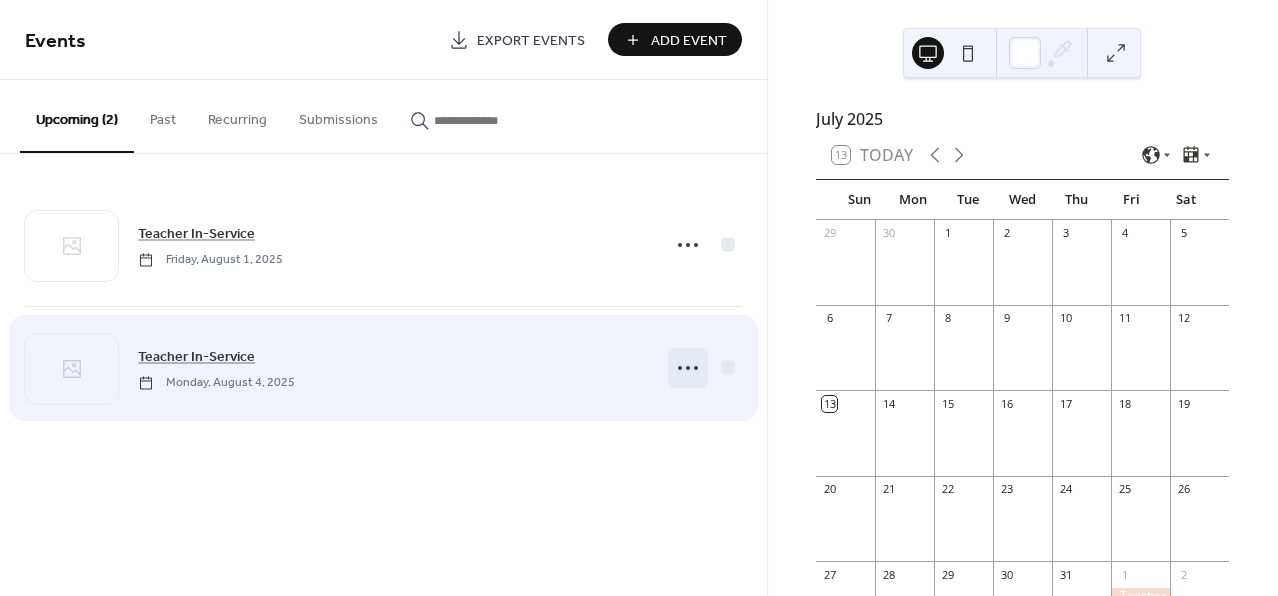 click 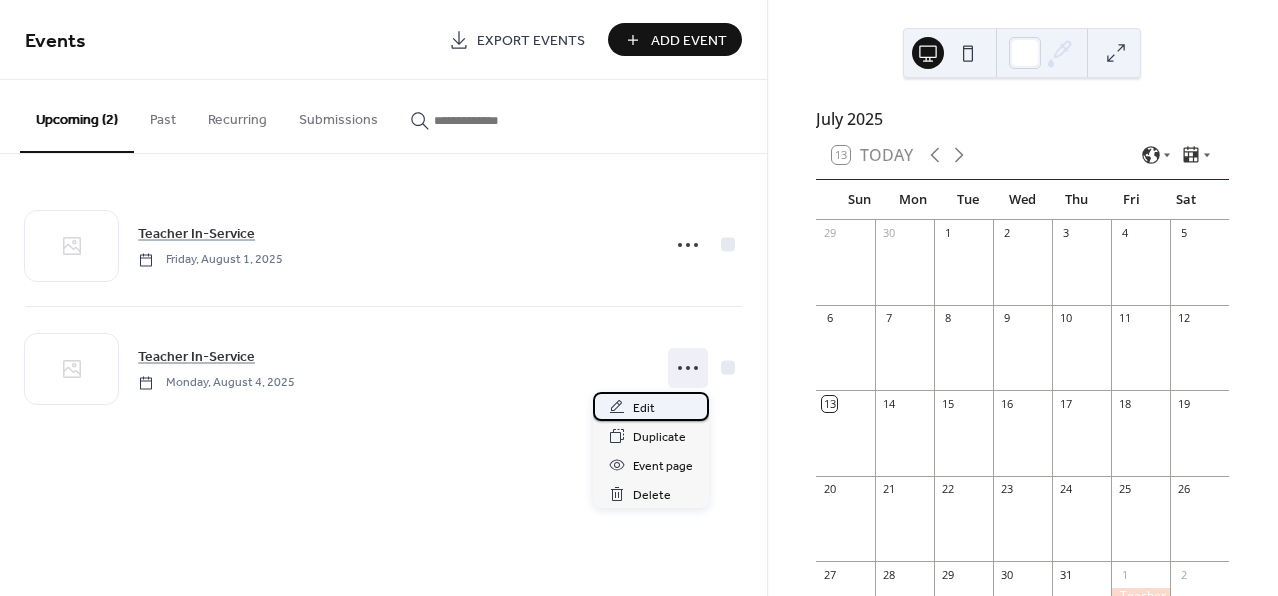 click on "Edit" at bounding box center [651, 406] 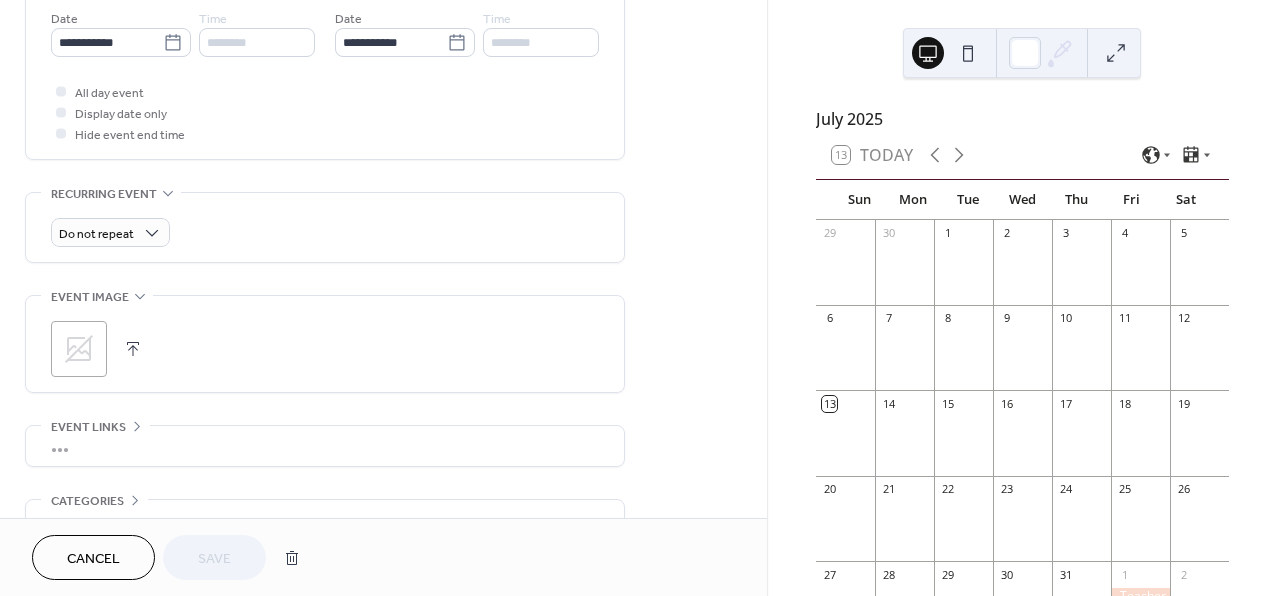 scroll, scrollTop: 810, scrollLeft: 0, axis: vertical 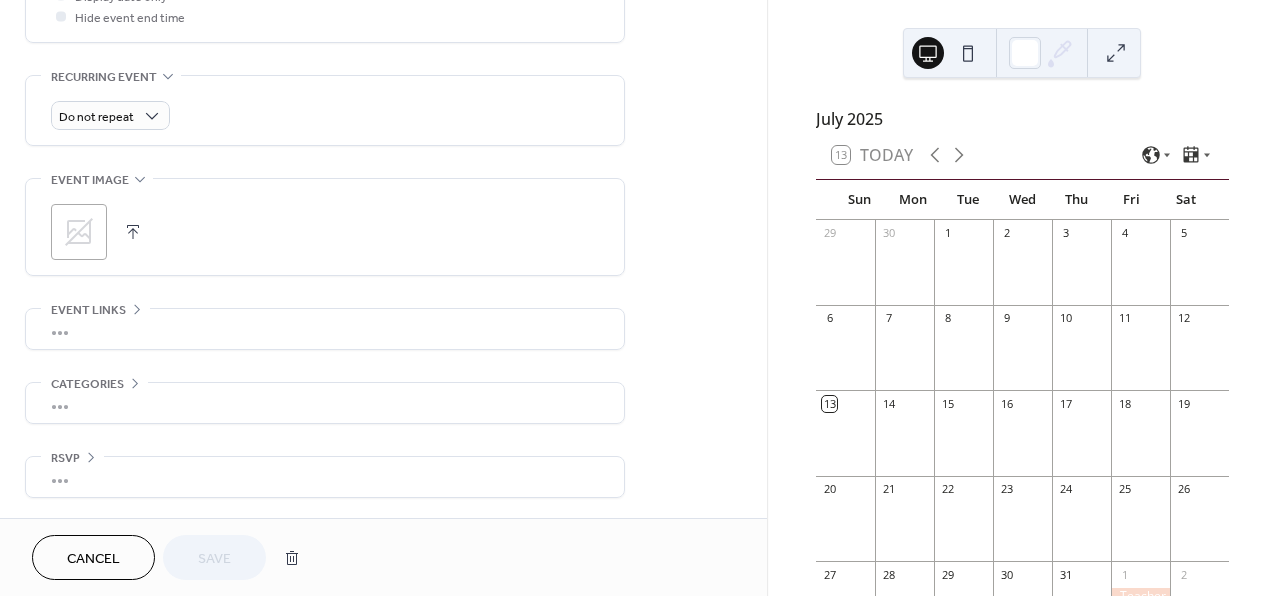 click on "Cancel" at bounding box center (93, 559) 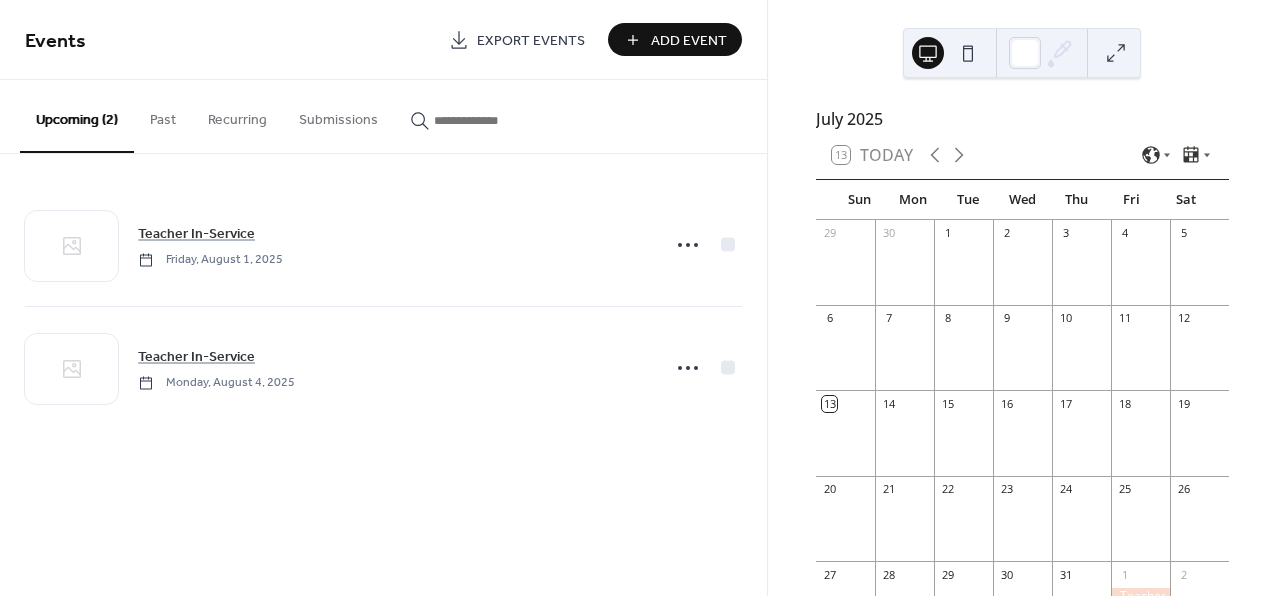 click on "Events Export Events Add Event Upcoming  (2) Past  Recurring  Submissions  Teacher In-Service Friday, August 1, 2025 Teacher In-Service Monday, August 4, 2025 Cancel" at bounding box center [383, 298] 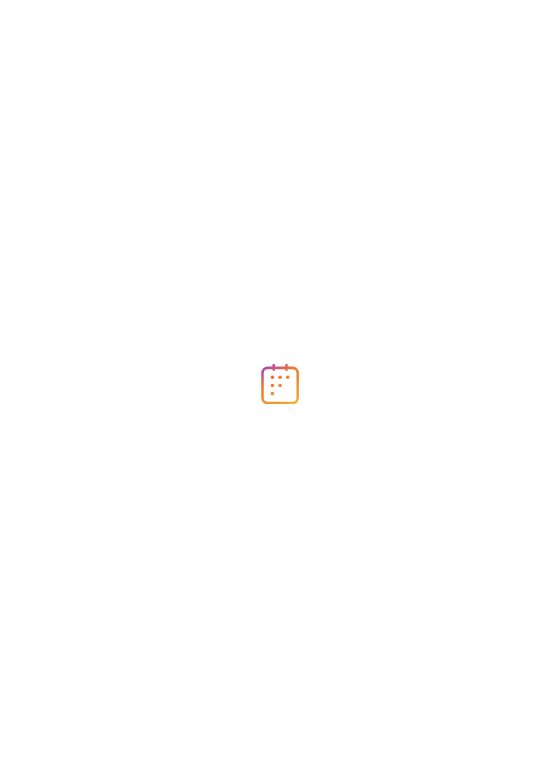 scroll, scrollTop: 0, scrollLeft: 0, axis: both 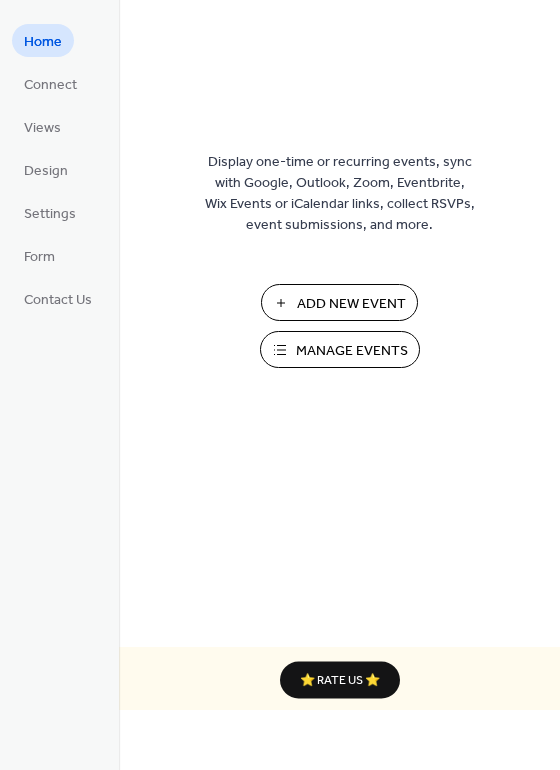 click on "Add New Event" at bounding box center (351, 304) 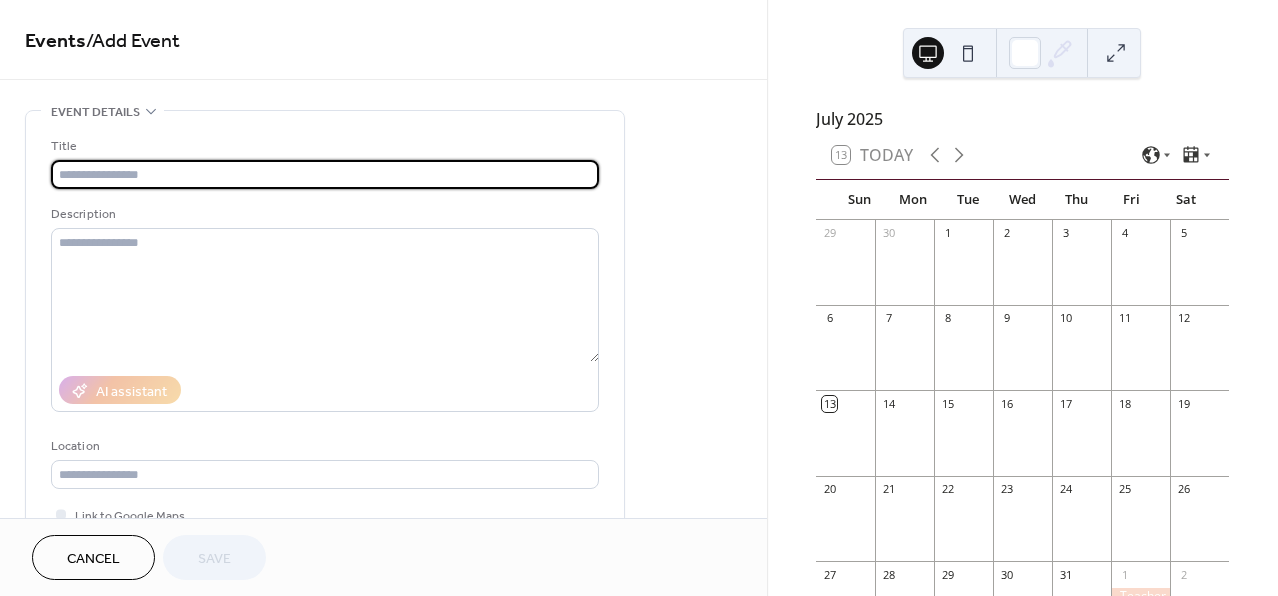 scroll, scrollTop: 0, scrollLeft: 0, axis: both 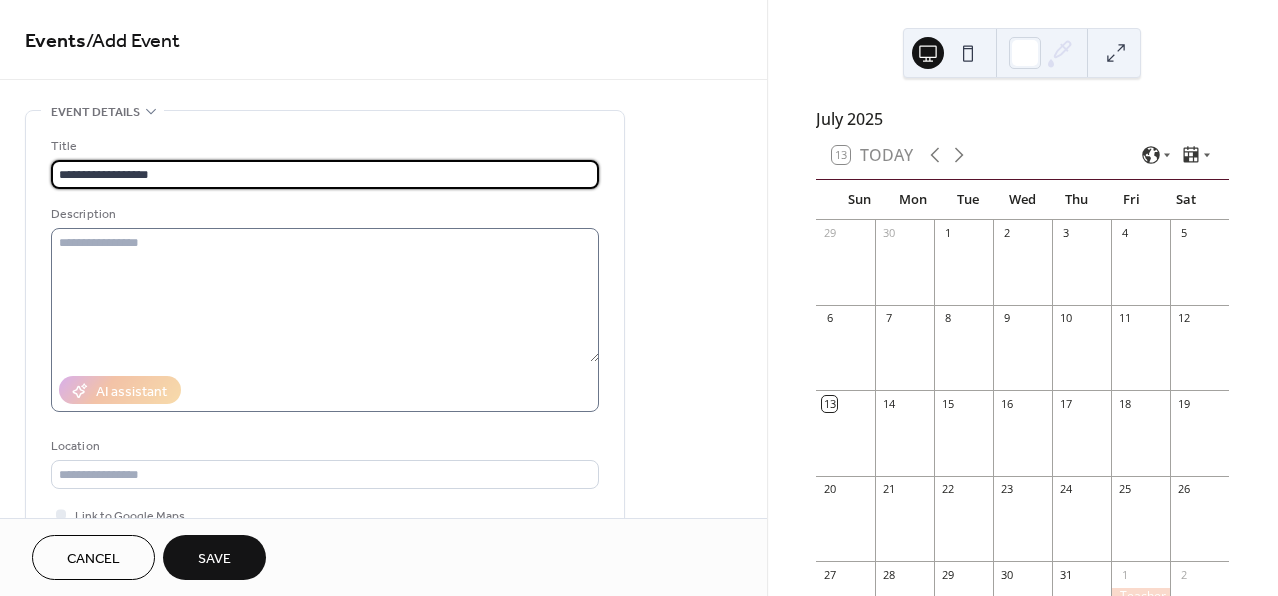 type on "**********" 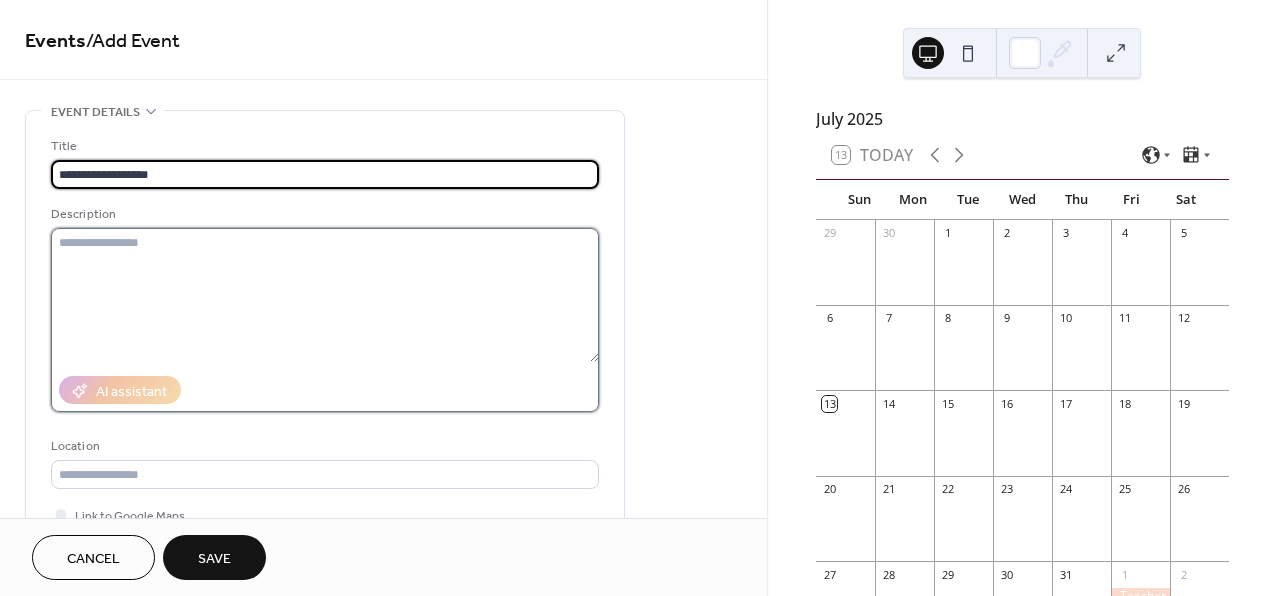 click at bounding box center (325, 295) 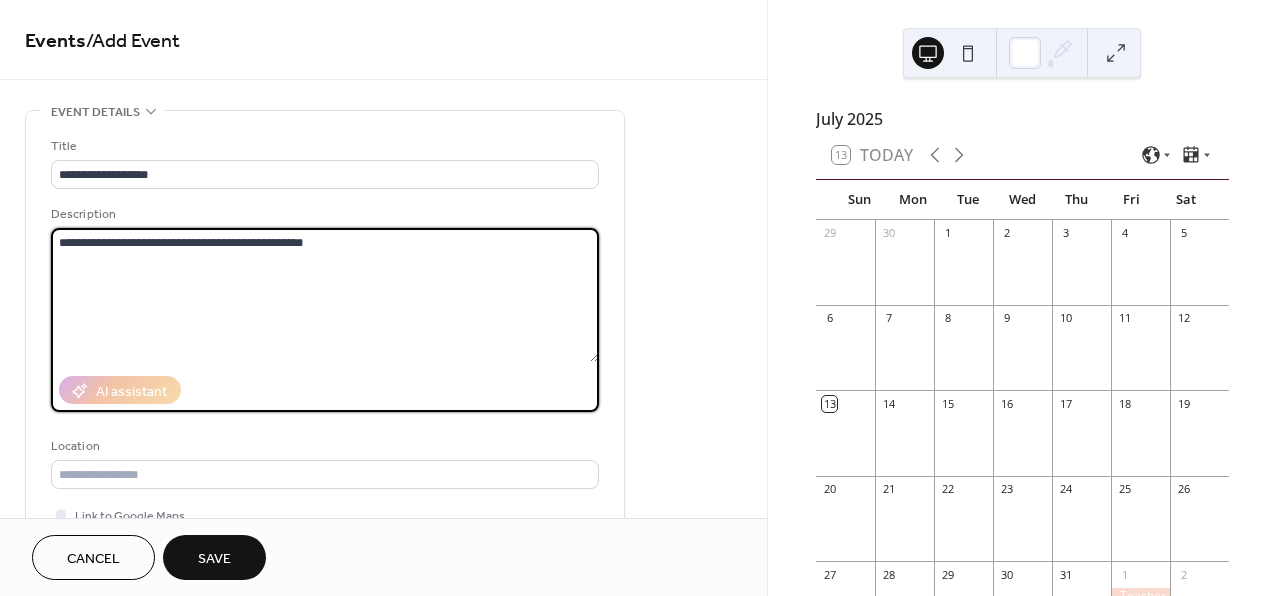 type on "**********" 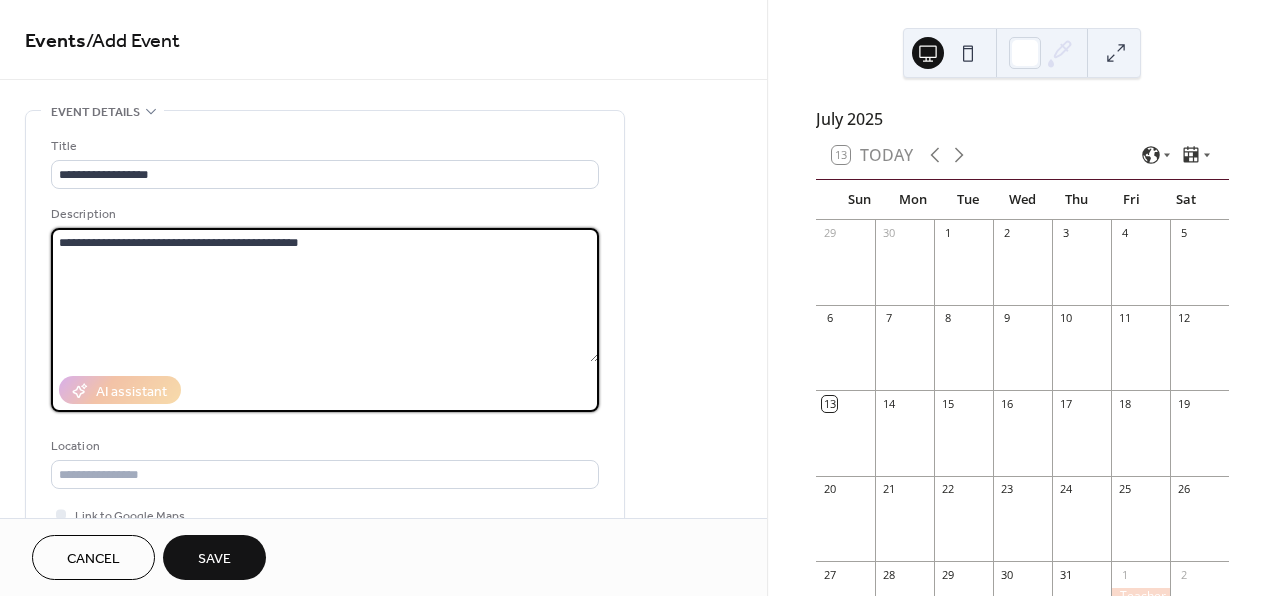 click on "**********" at bounding box center (325, 295) 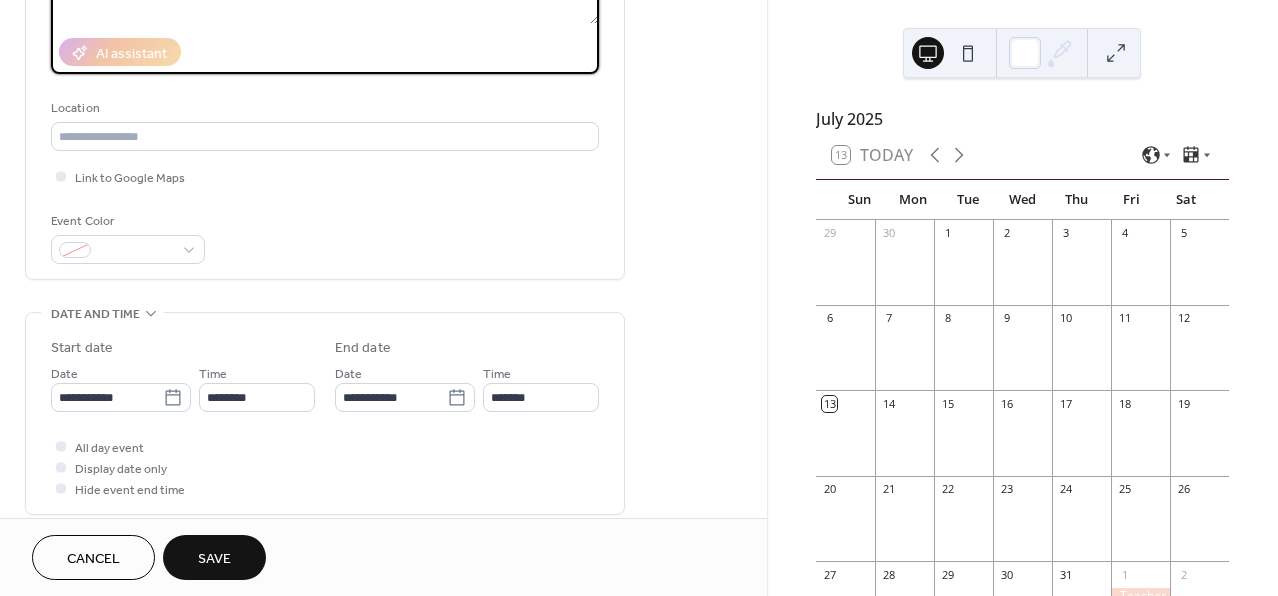 scroll, scrollTop: 342, scrollLeft: 0, axis: vertical 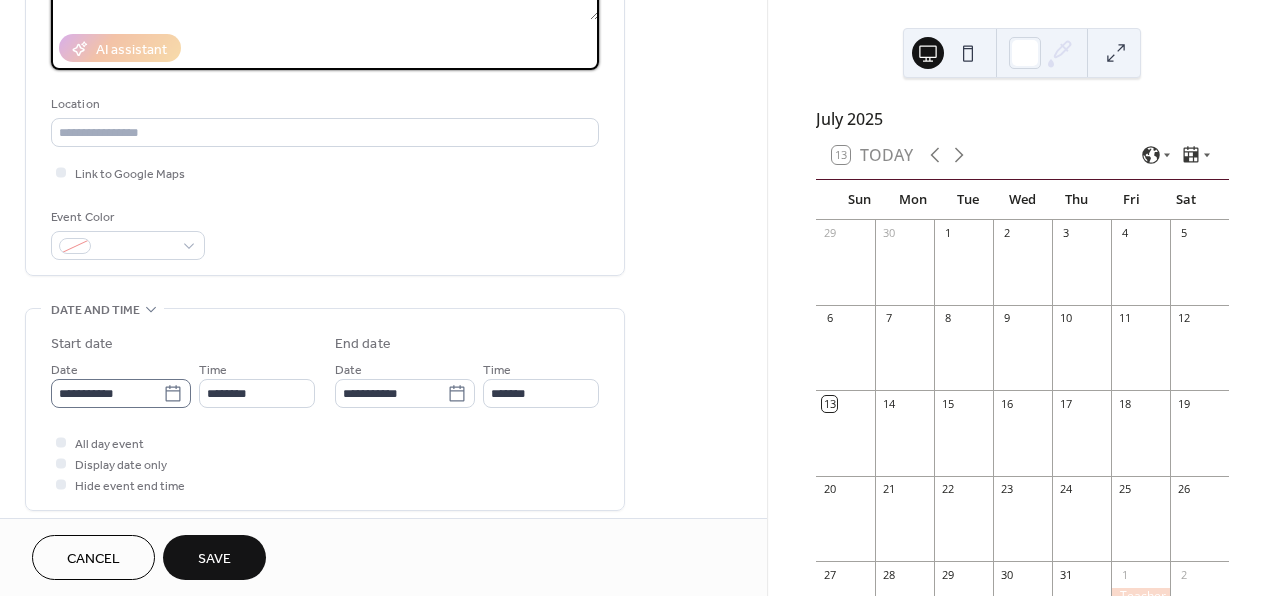 type on "**********" 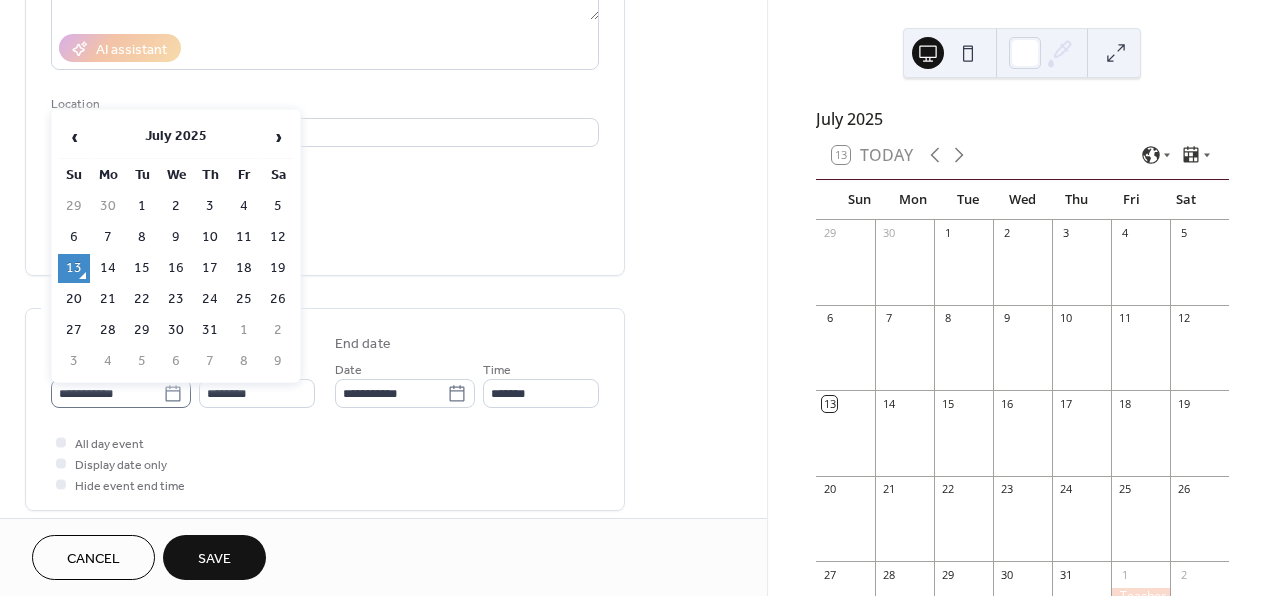 click 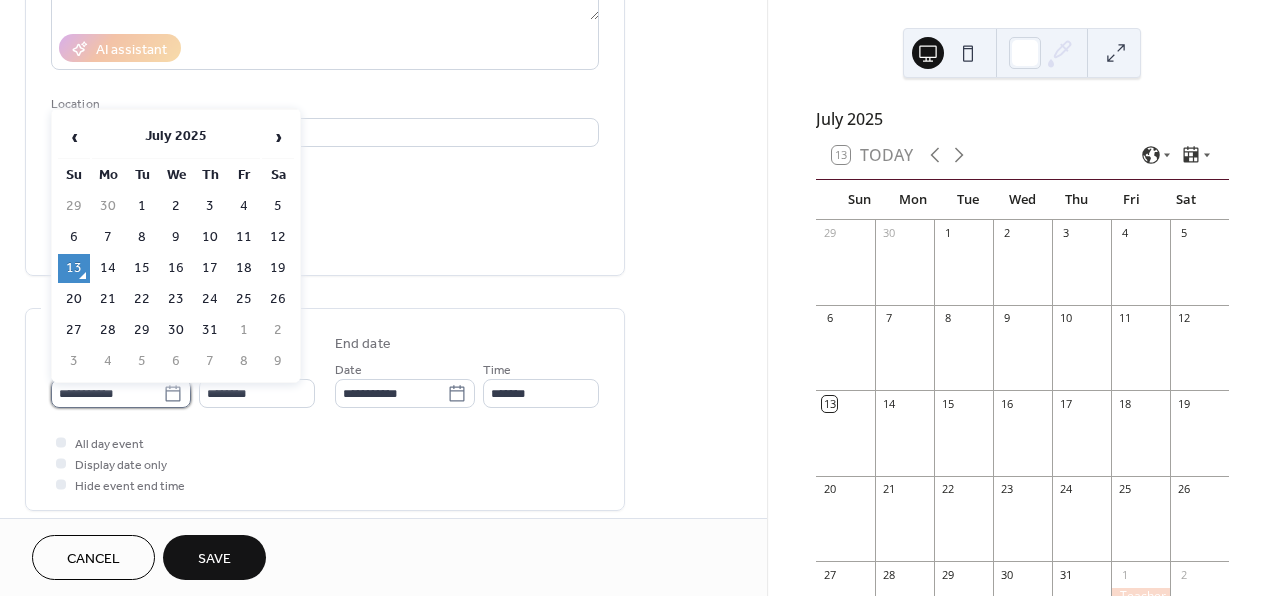 click on "**********" at bounding box center [107, 393] 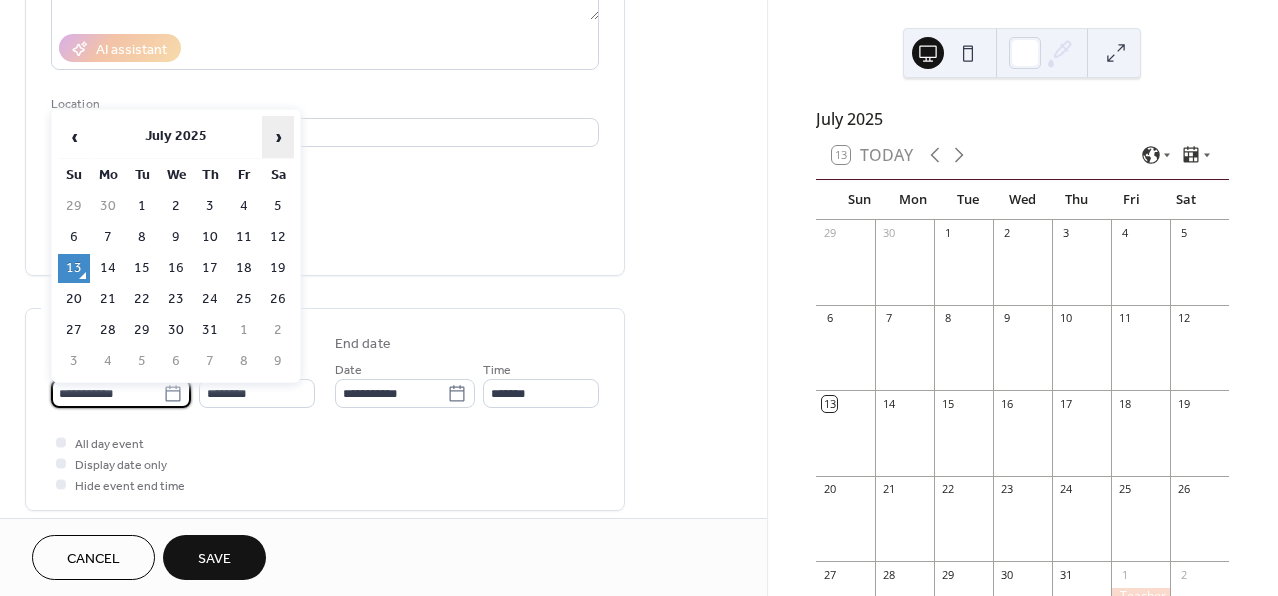 click on "›" at bounding box center (278, 137) 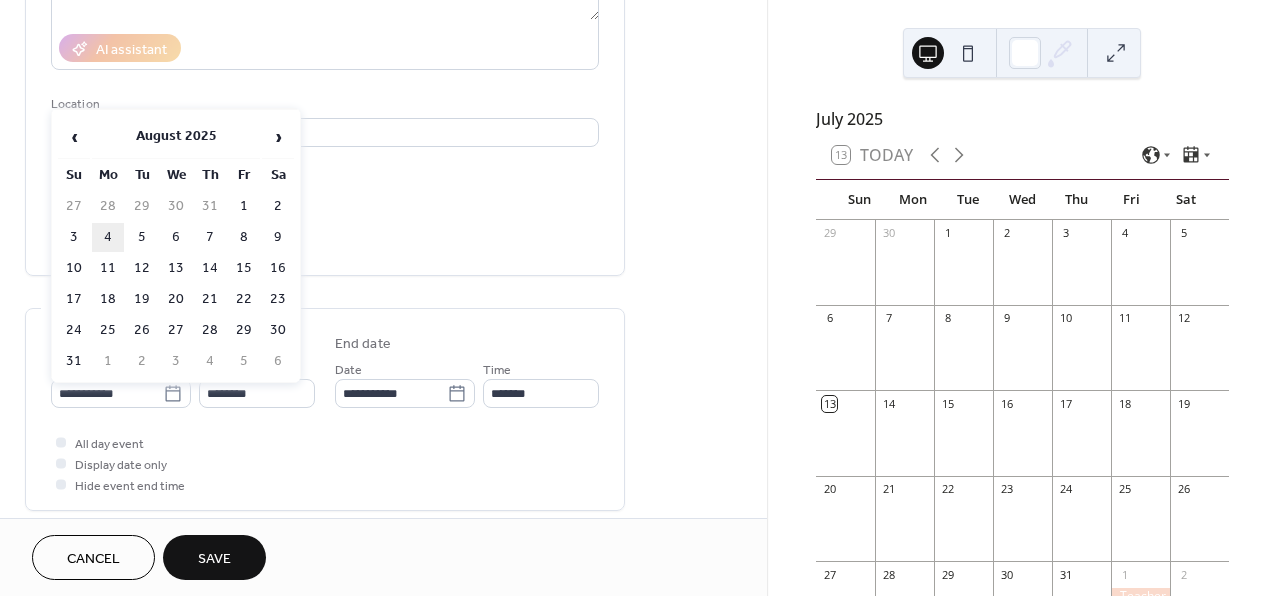 click on "4" at bounding box center (108, 237) 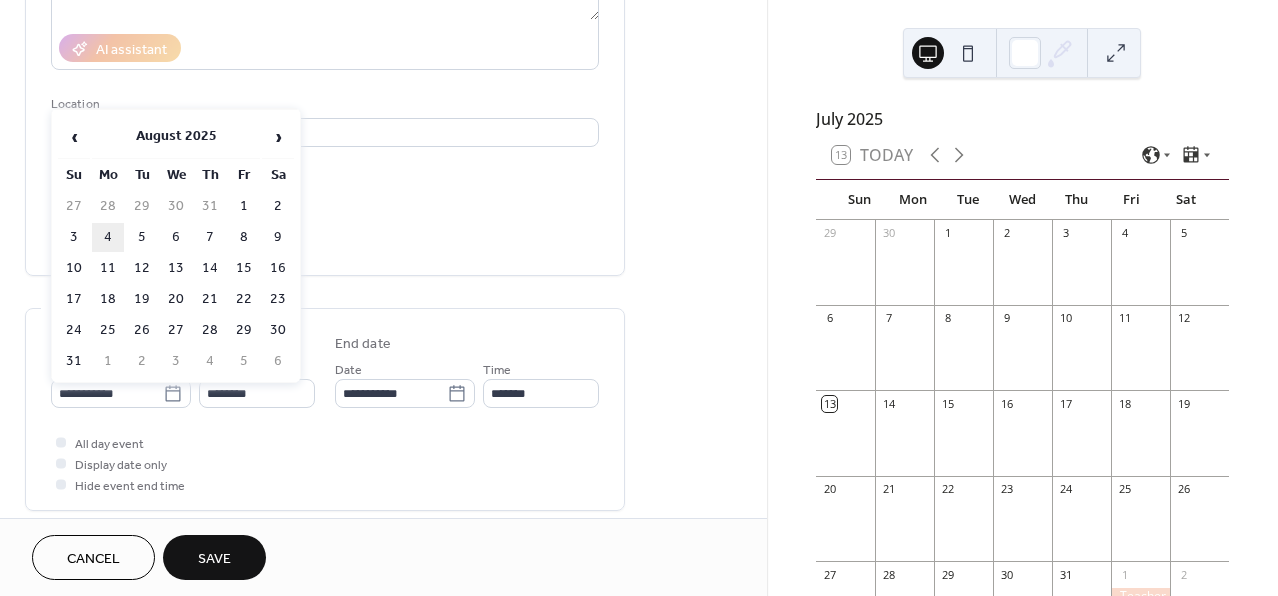 type on "**********" 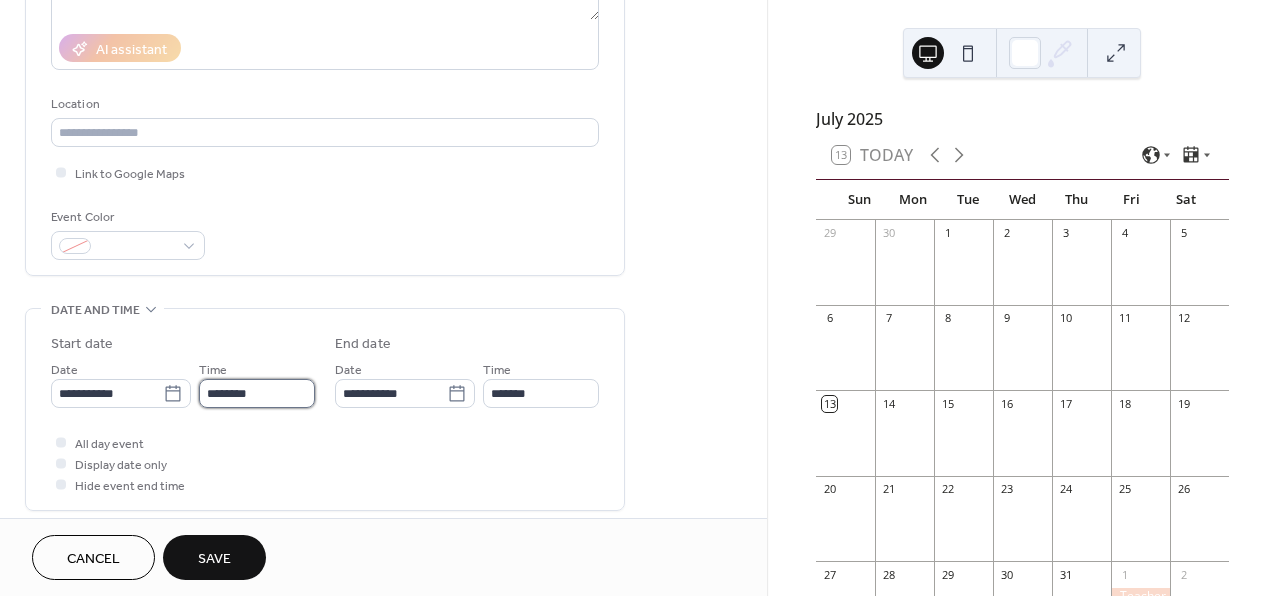 click on "********" at bounding box center [257, 393] 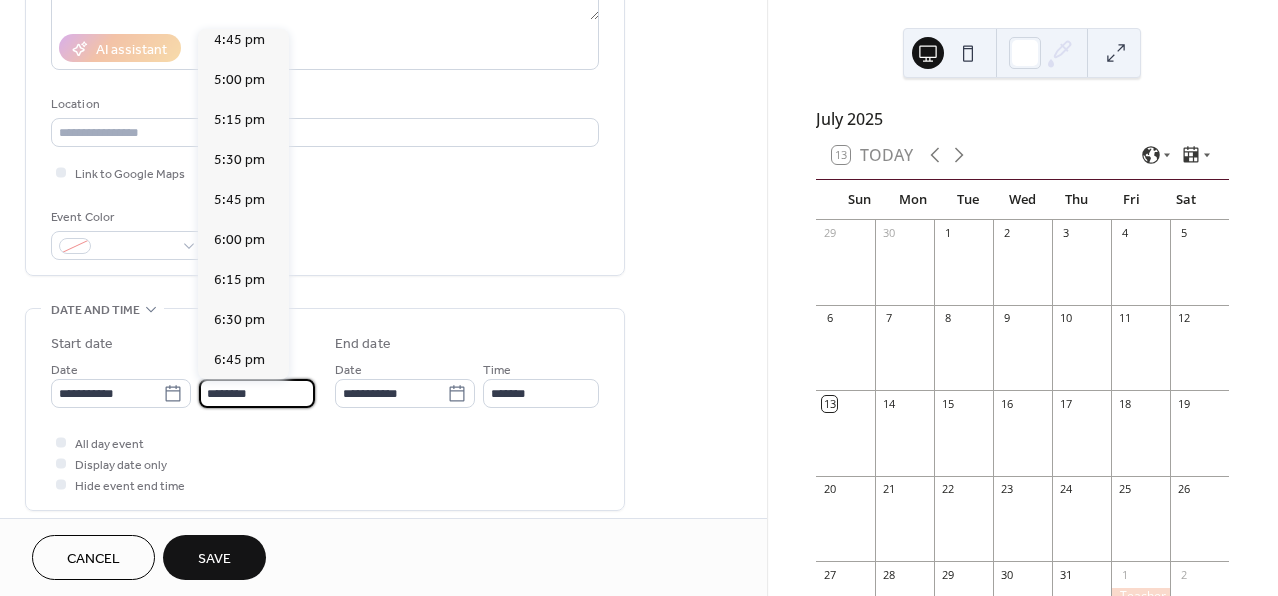 scroll, scrollTop: 2712, scrollLeft: 0, axis: vertical 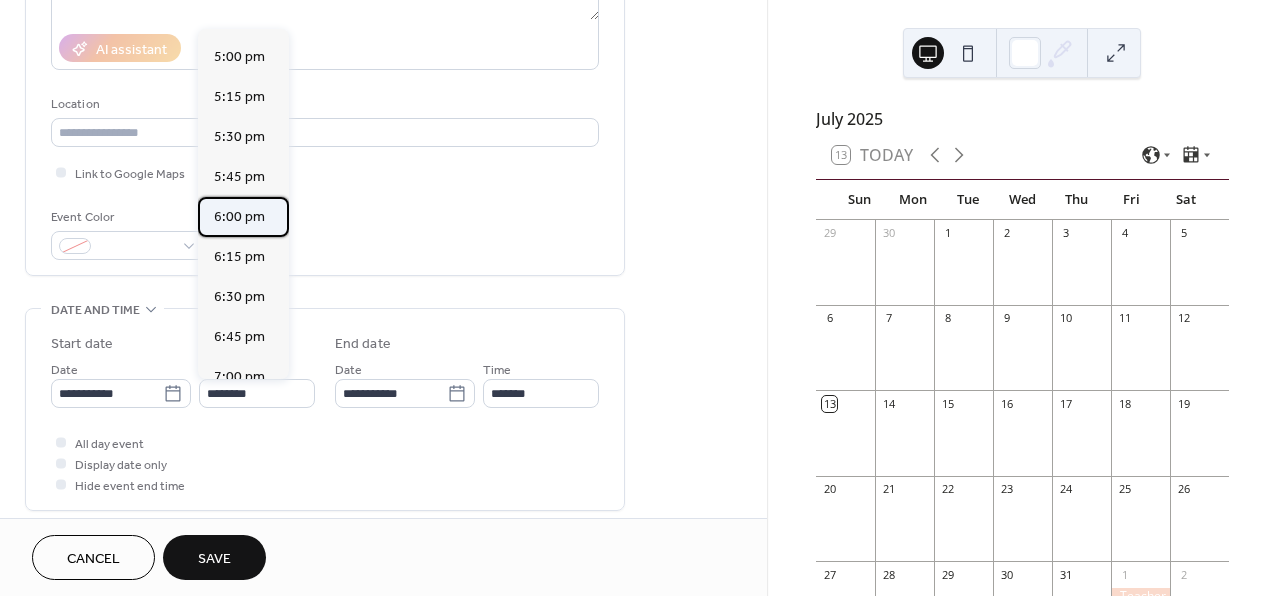 click on "6:00 pm" at bounding box center (239, 217) 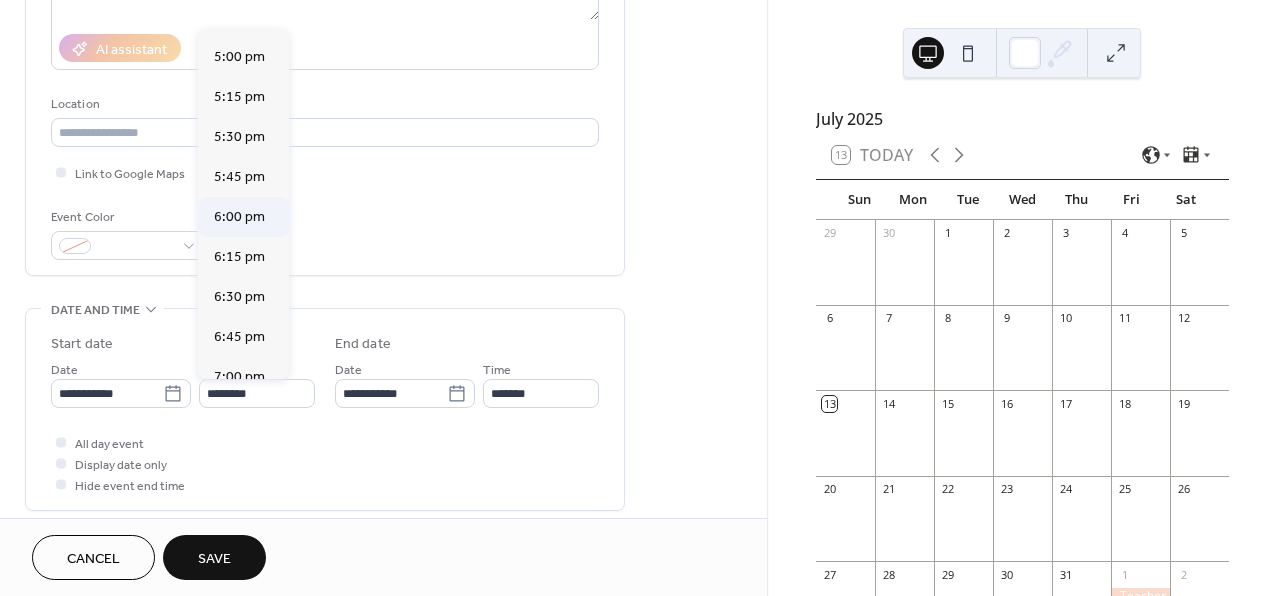 type on "*******" 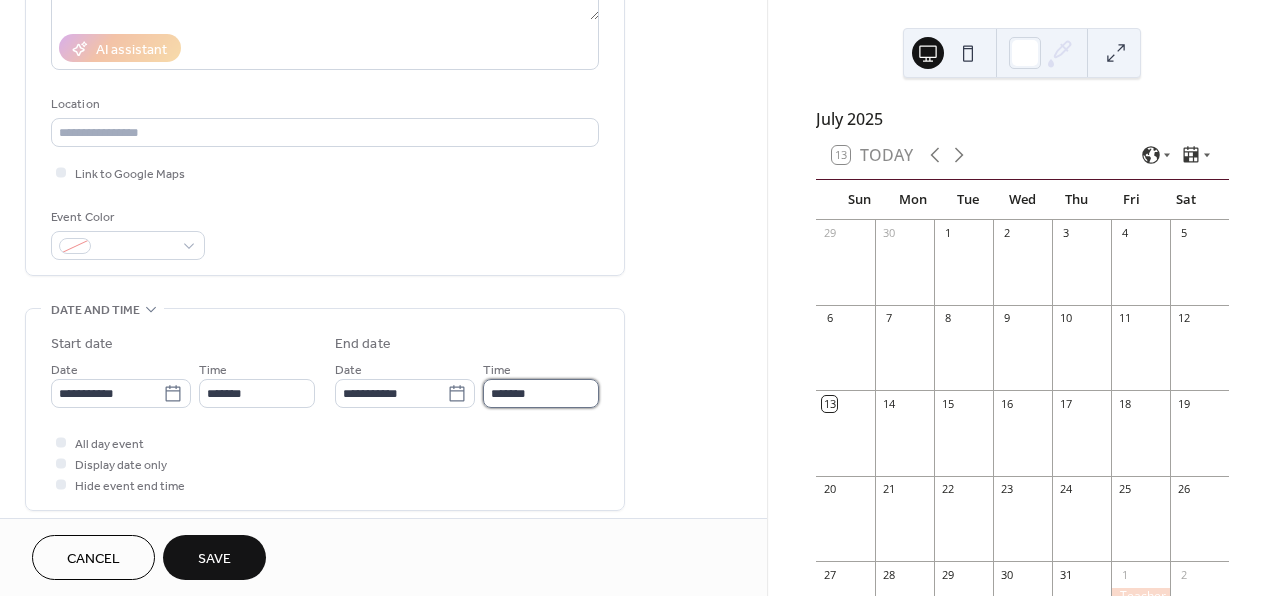 click on "*******" at bounding box center [541, 393] 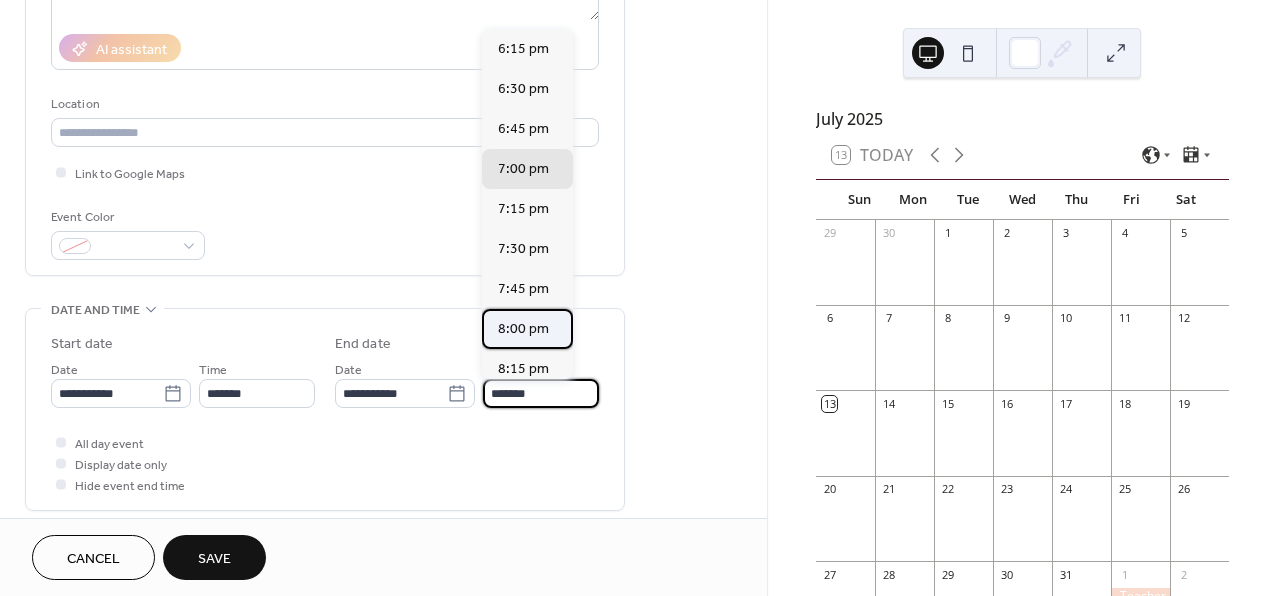 click on "8:00 pm" at bounding box center (523, 329) 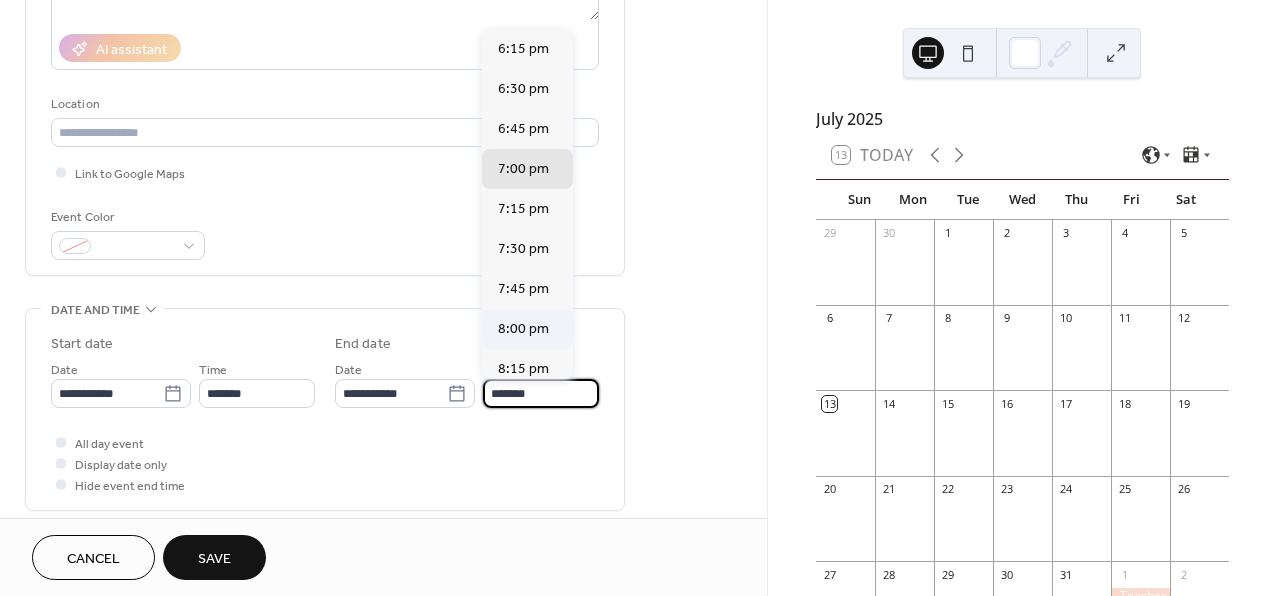 type on "*******" 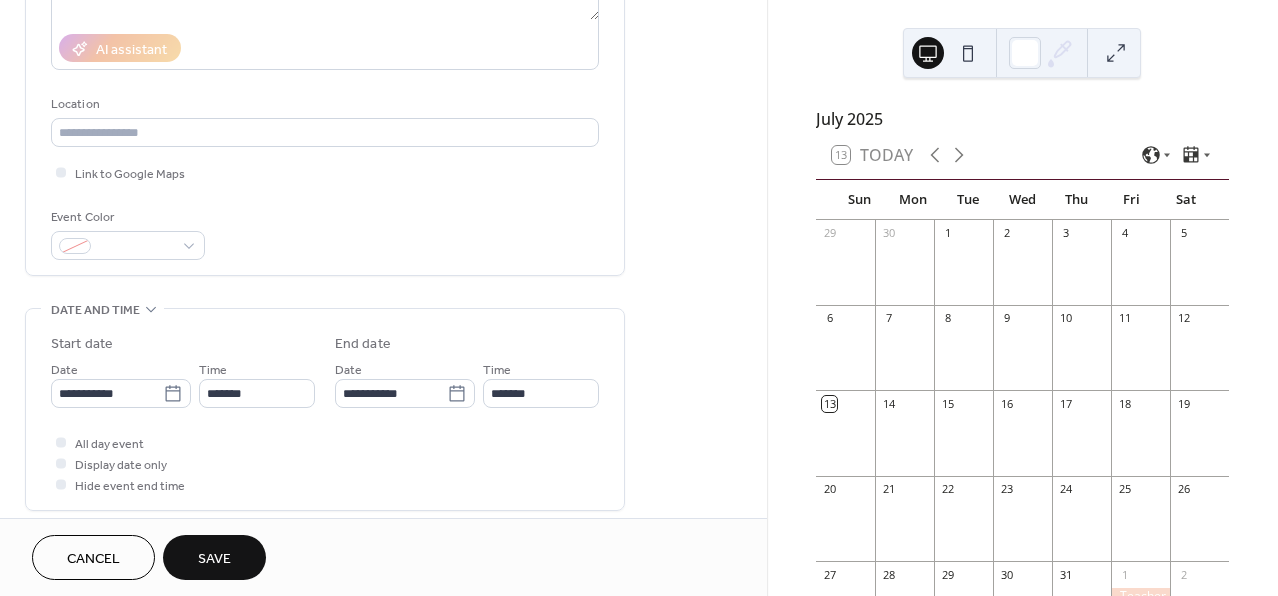 click on "**********" at bounding box center [383, 377] 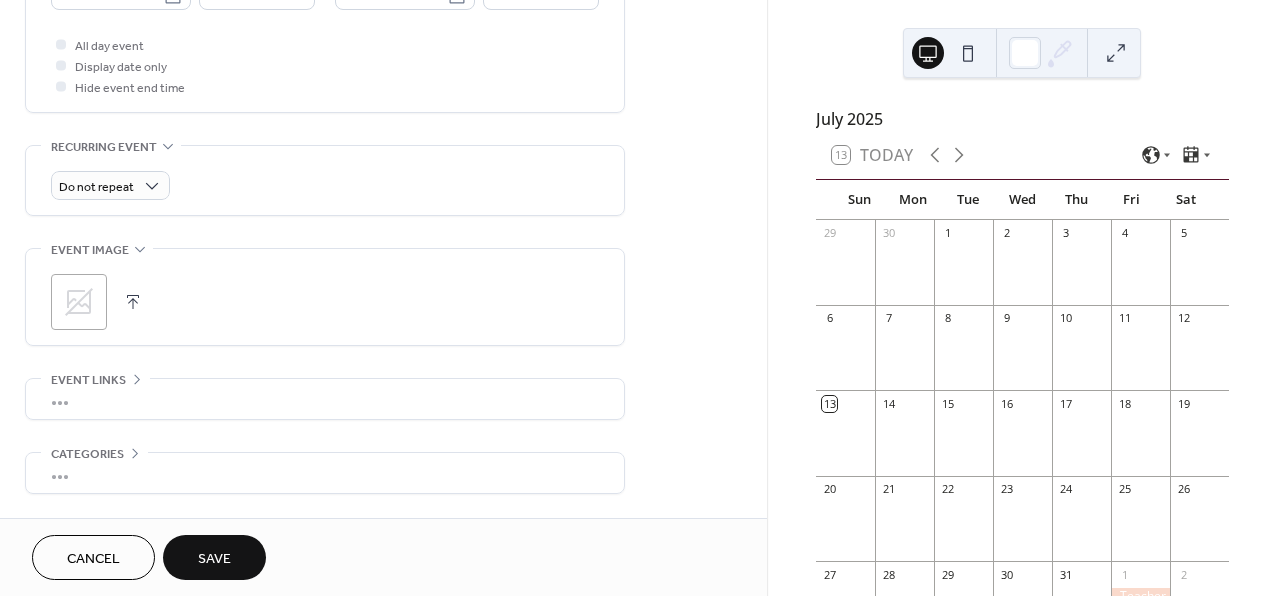 scroll, scrollTop: 810, scrollLeft: 0, axis: vertical 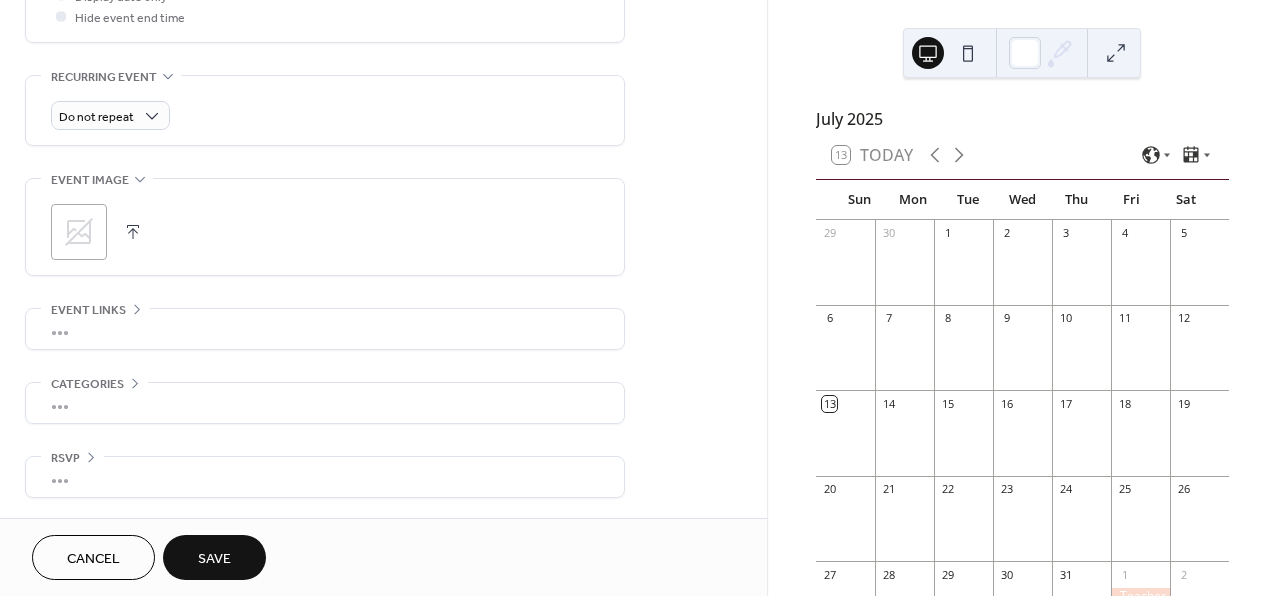 click on "Save" at bounding box center [214, 559] 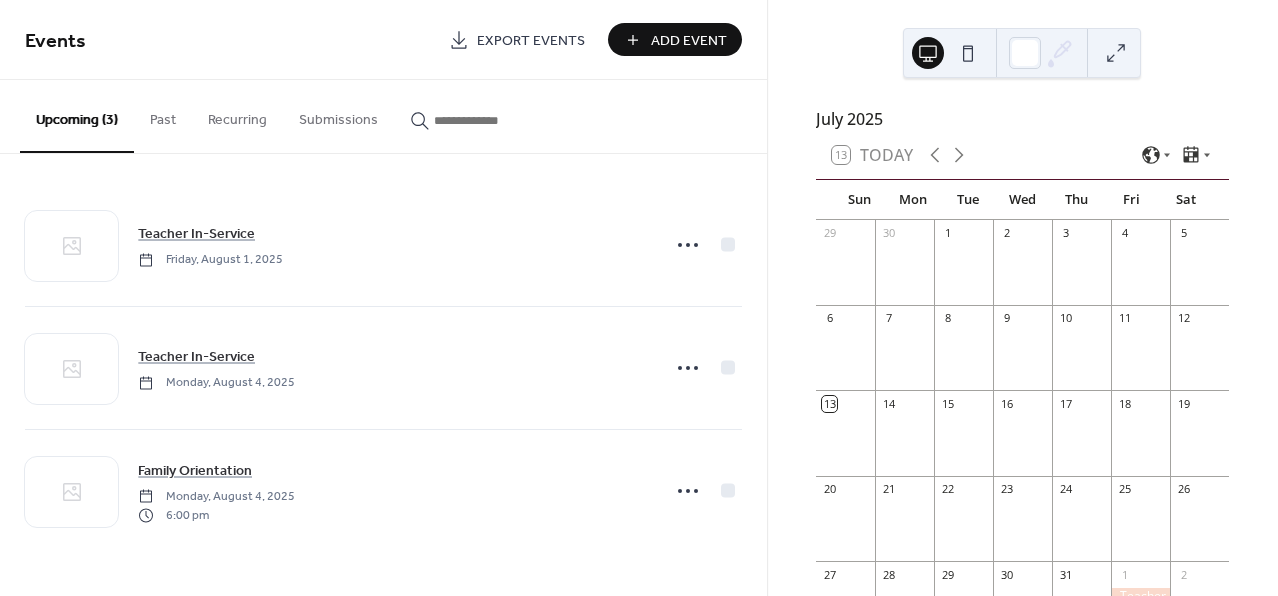 click on "Add Event" at bounding box center (689, 41) 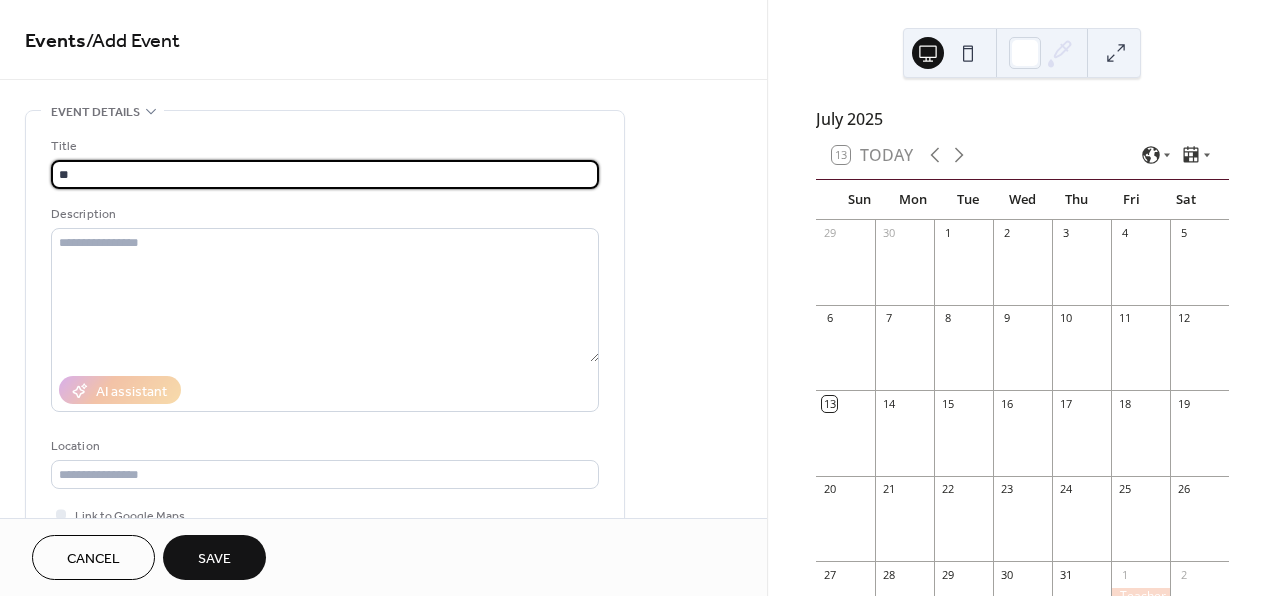 type on "*" 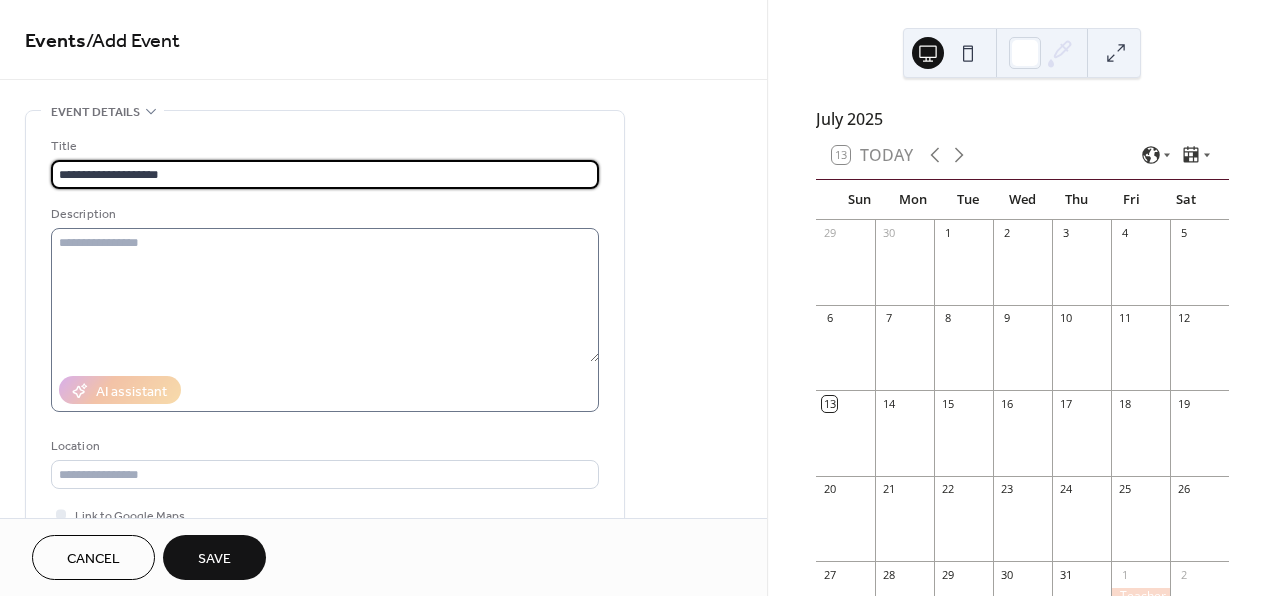type on "**********" 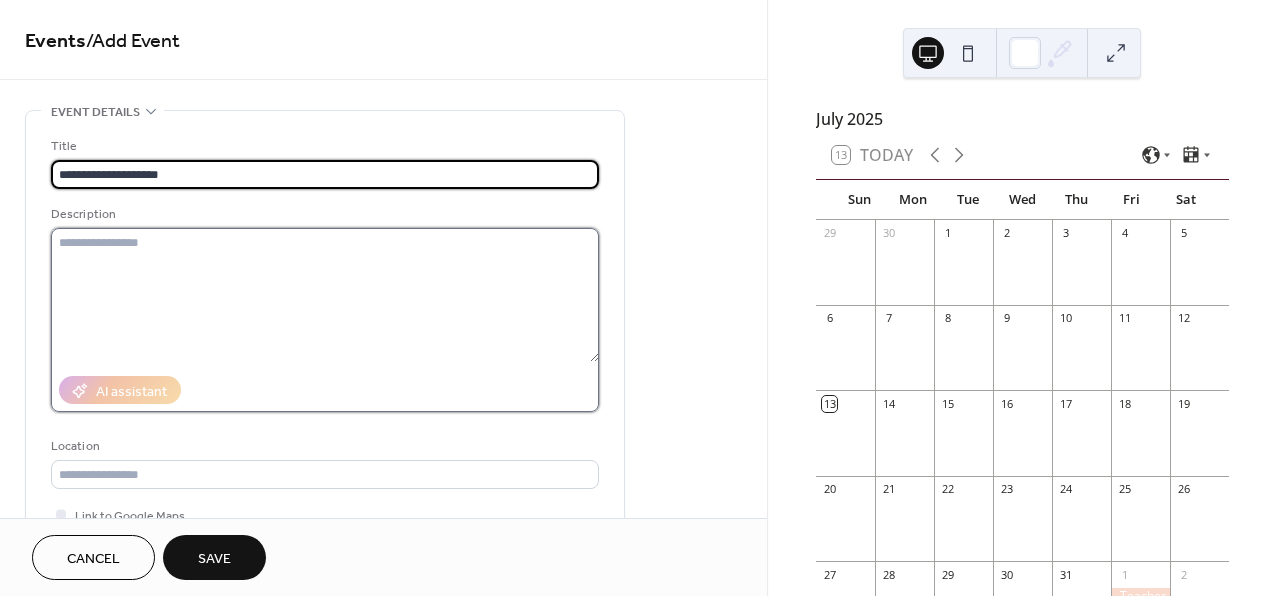 click at bounding box center (325, 295) 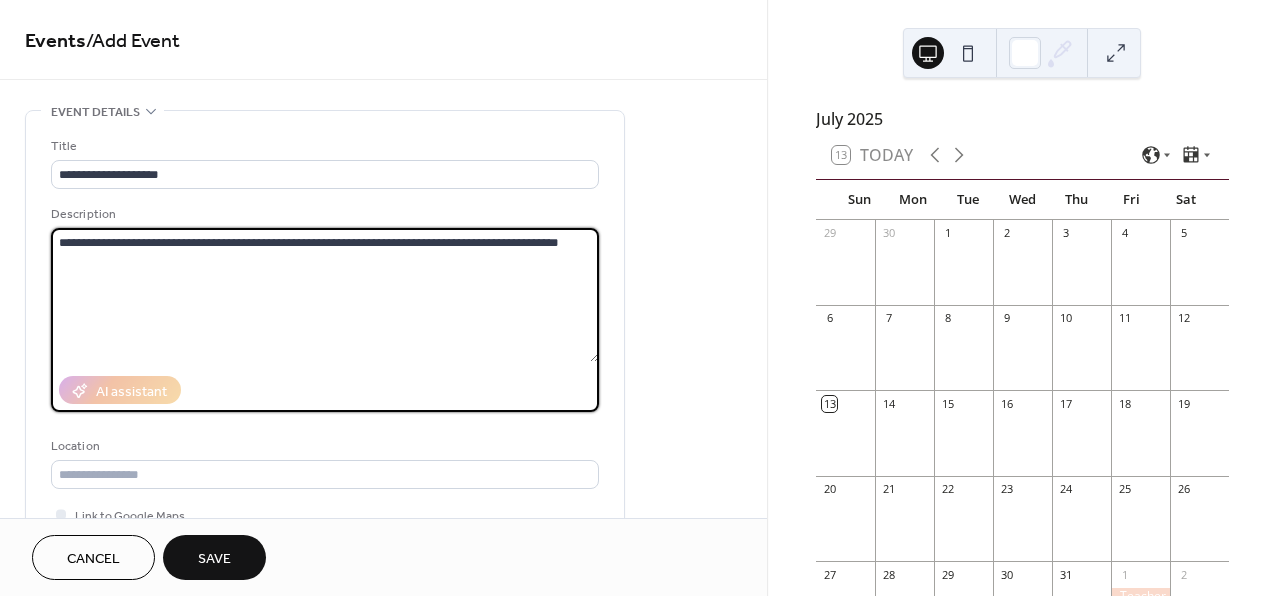 click on "**********" at bounding box center (325, 295) 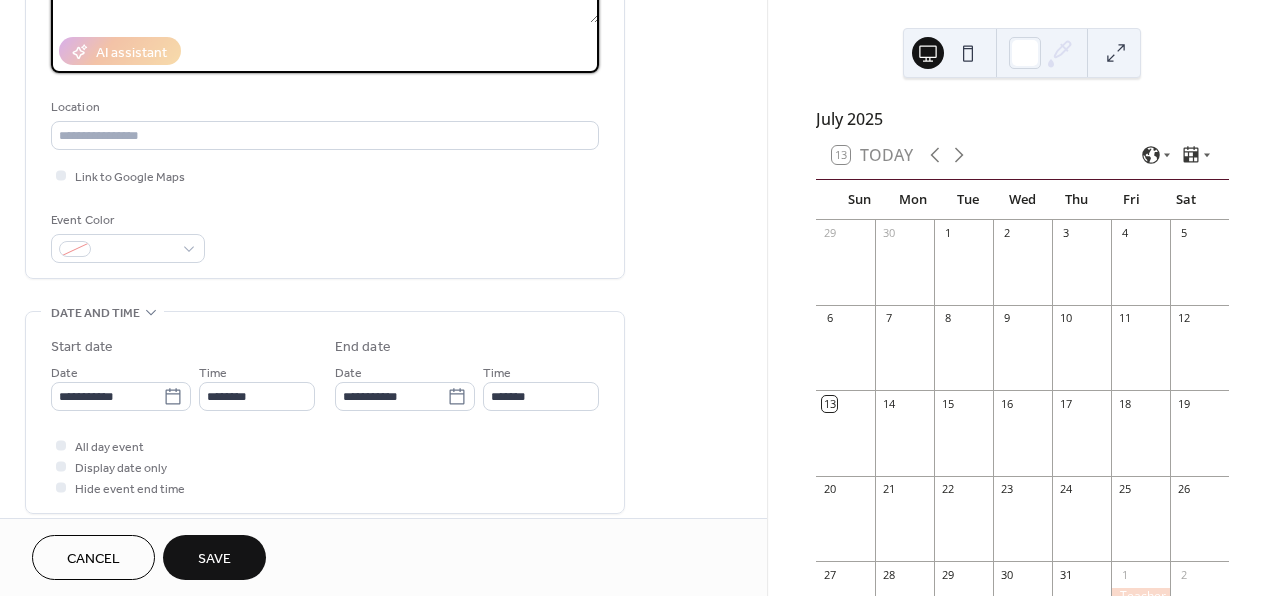 scroll, scrollTop: 367, scrollLeft: 0, axis: vertical 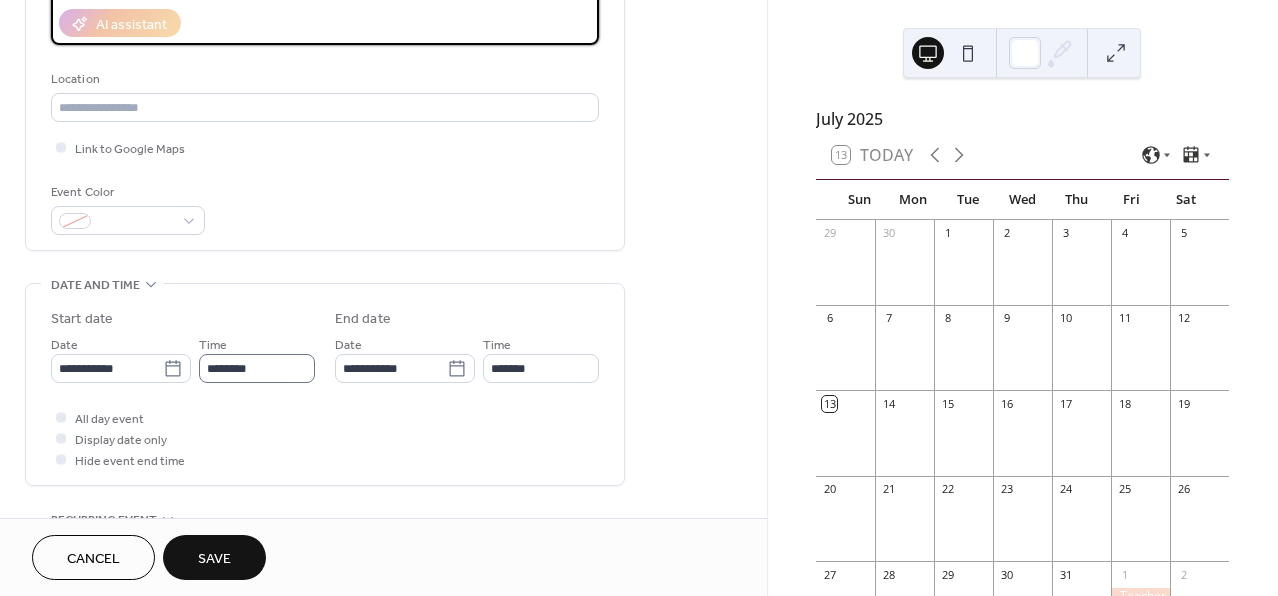 type on "**********" 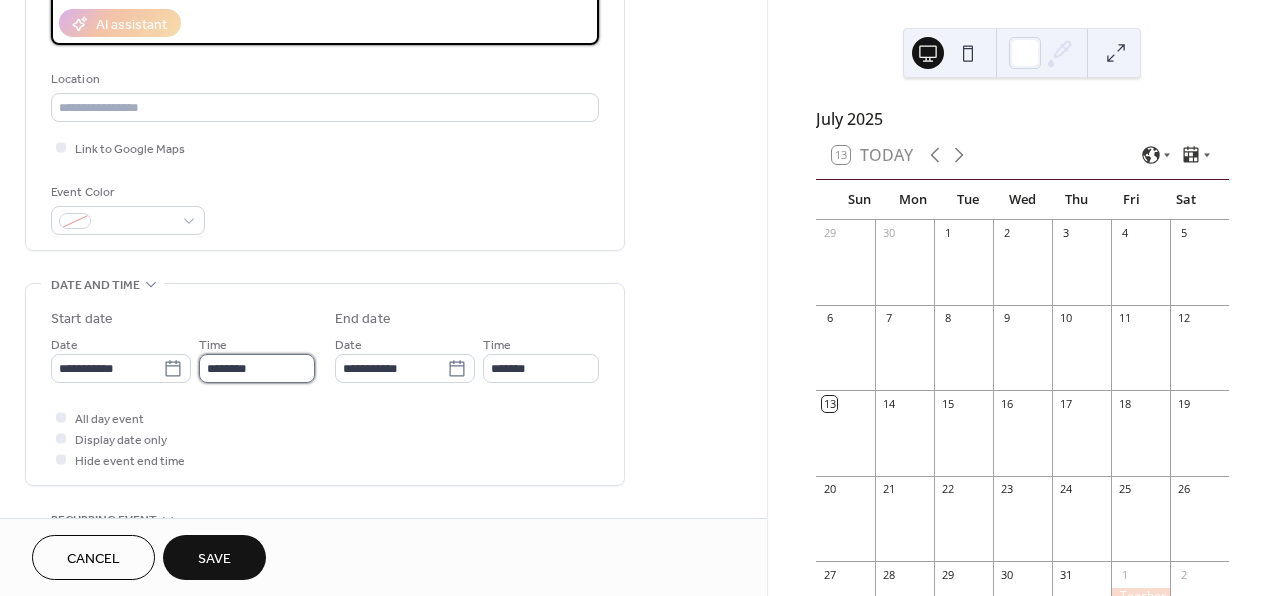 click on "********" at bounding box center [257, 368] 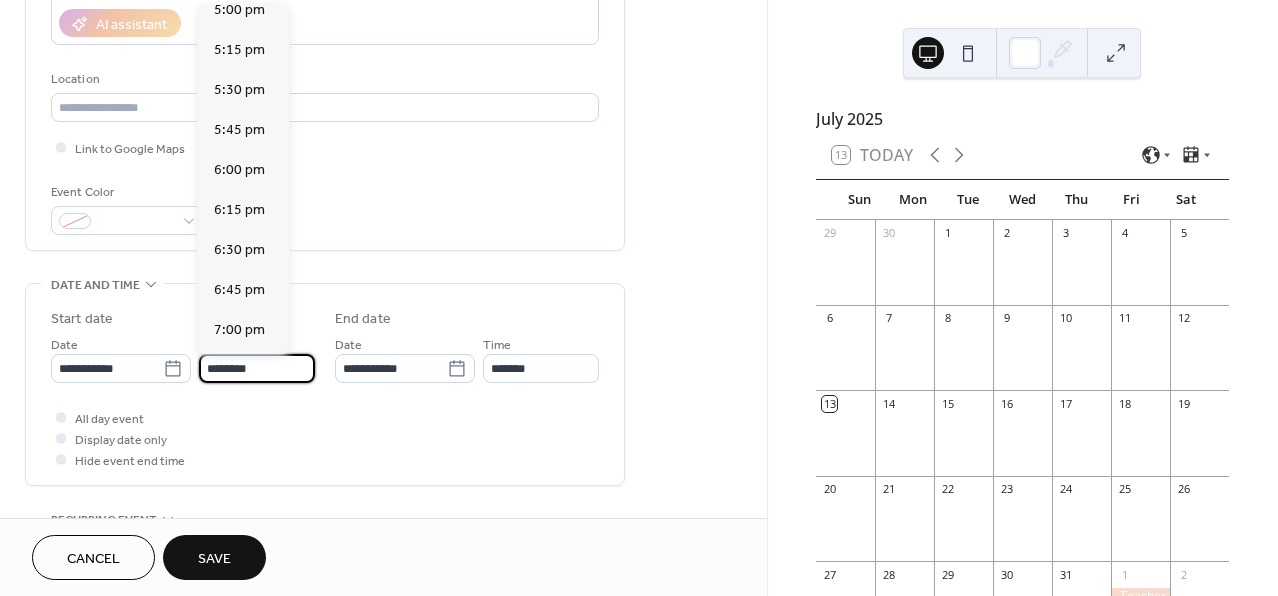 scroll, scrollTop: 2741, scrollLeft: 0, axis: vertical 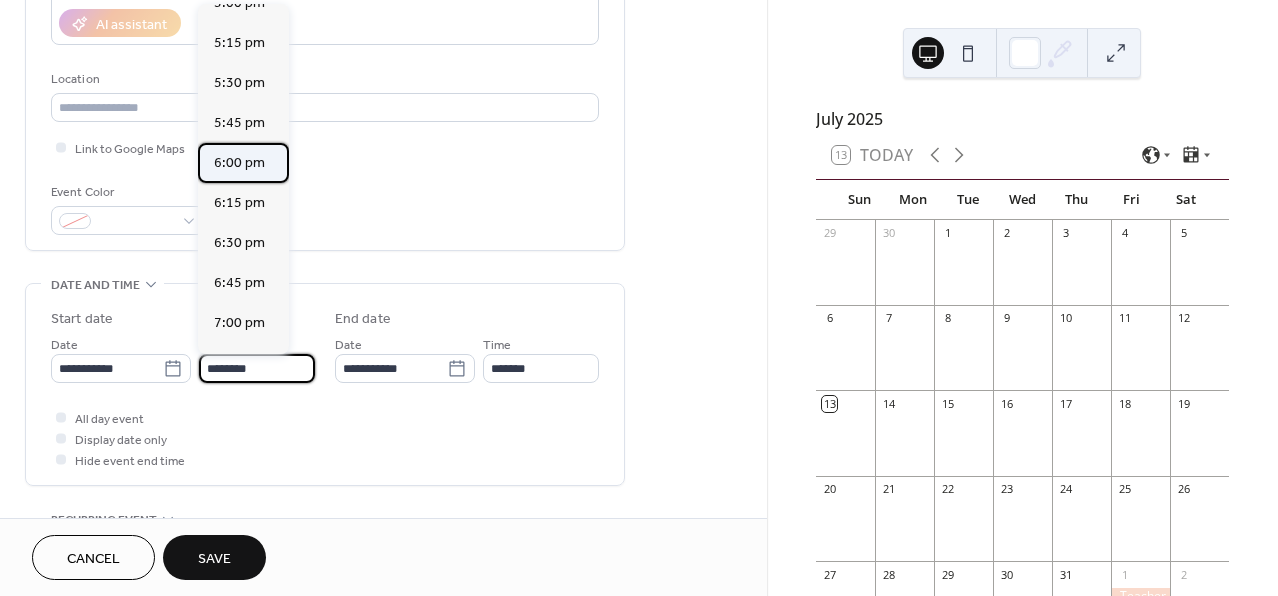 click on "6:00 pm" at bounding box center [239, 163] 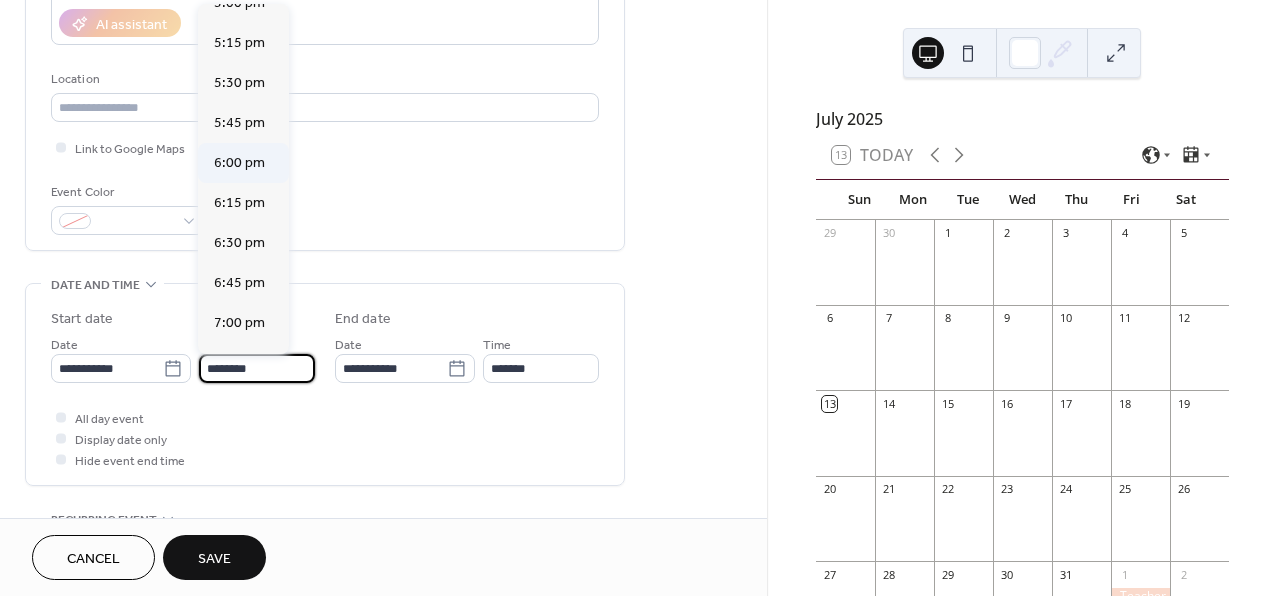 type on "*******" 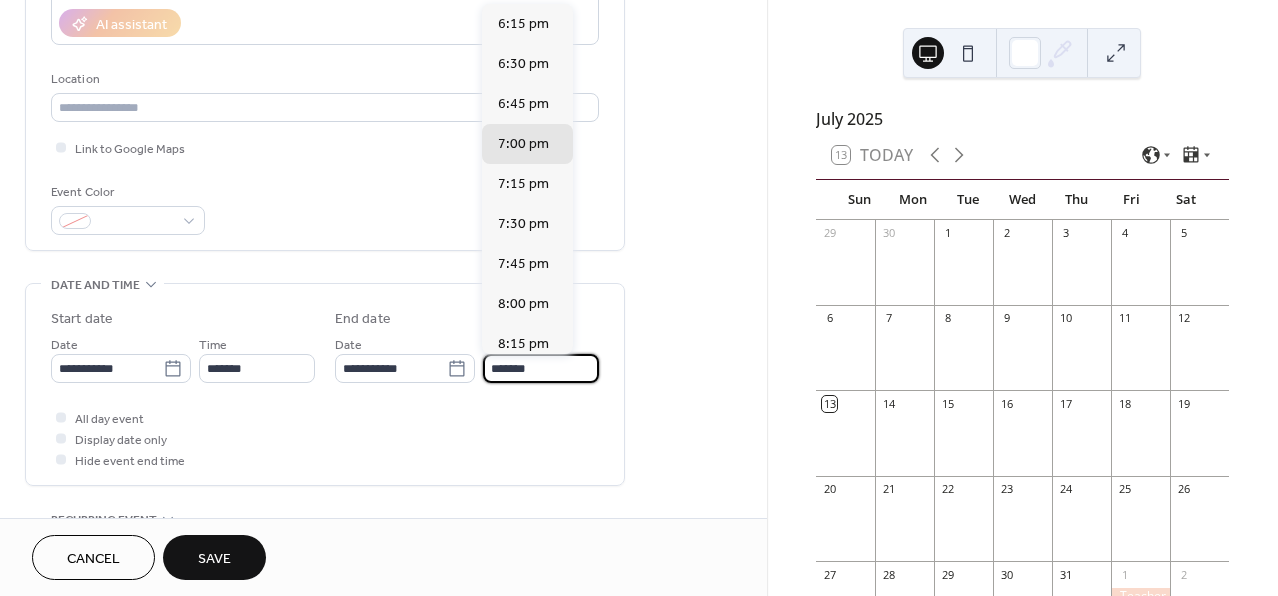 click on "*******" at bounding box center (541, 368) 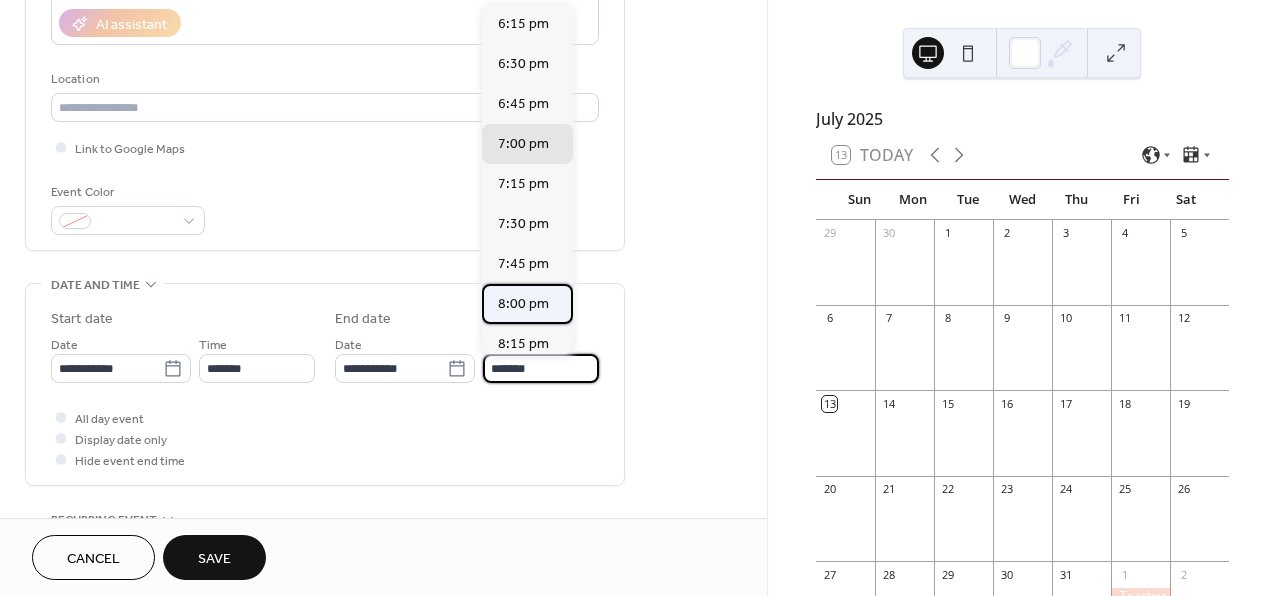 click on "8:00 pm" at bounding box center (523, 304) 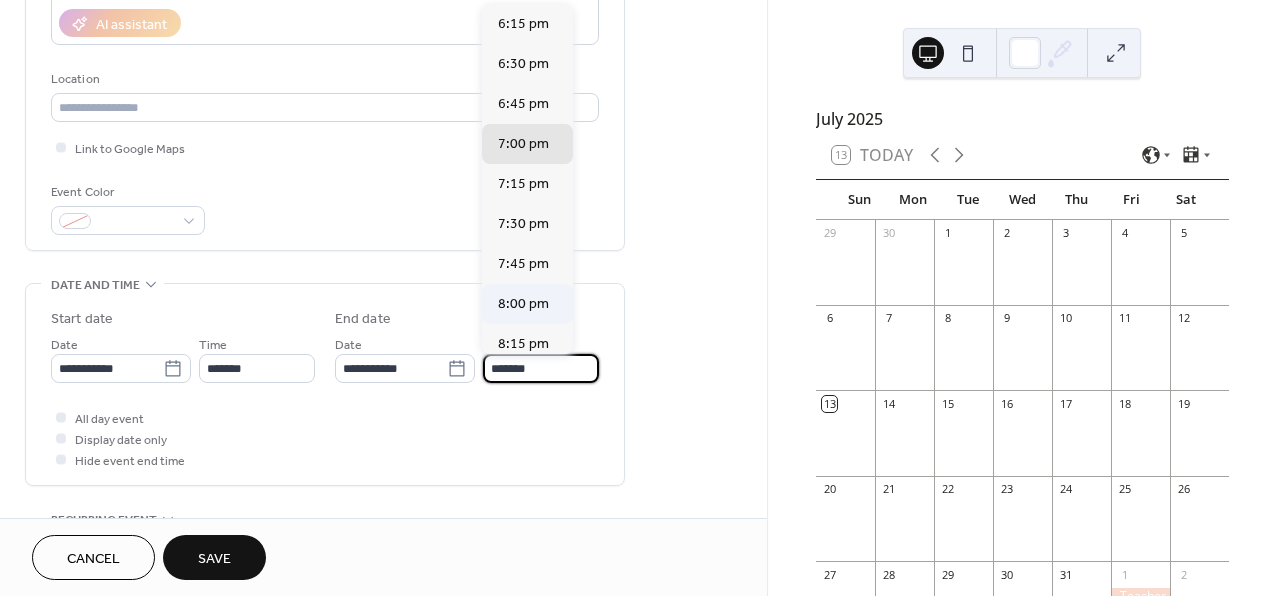 type on "*******" 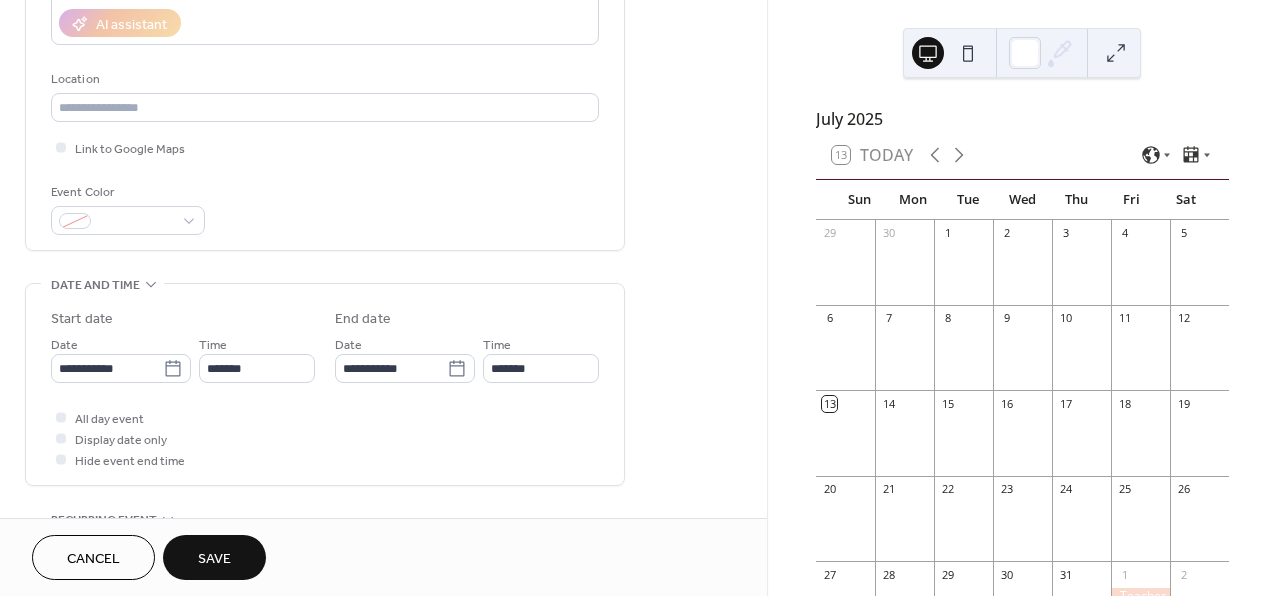 click on "All day event Display date only Hide event end time" at bounding box center [325, 438] 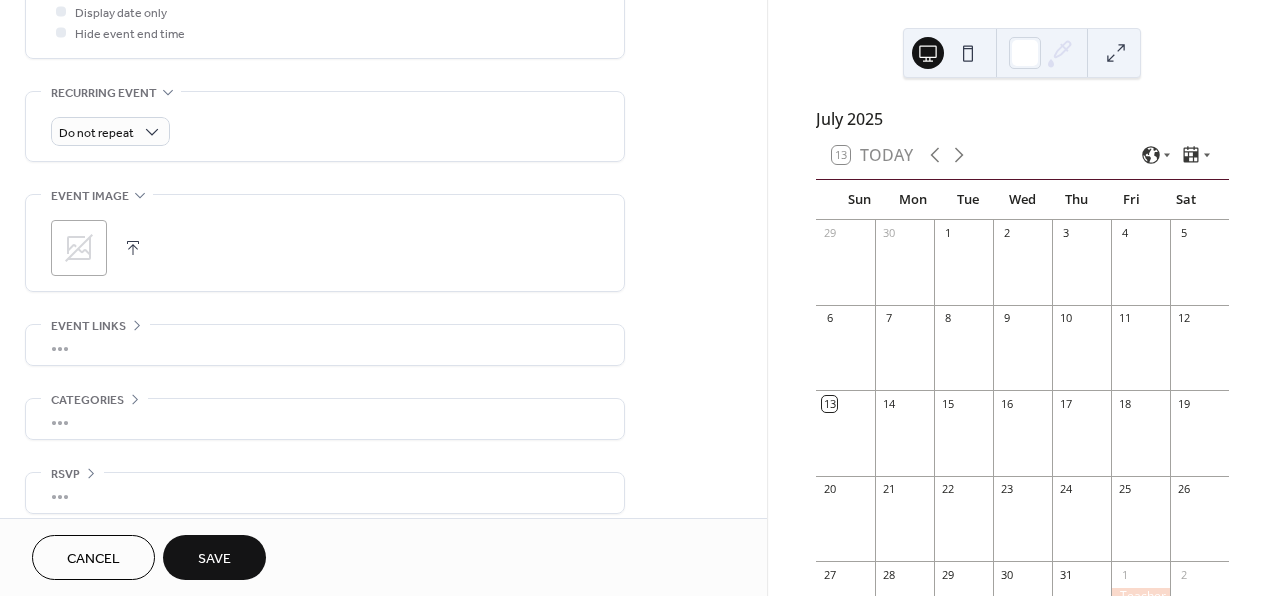 scroll, scrollTop: 810, scrollLeft: 0, axis: vertical 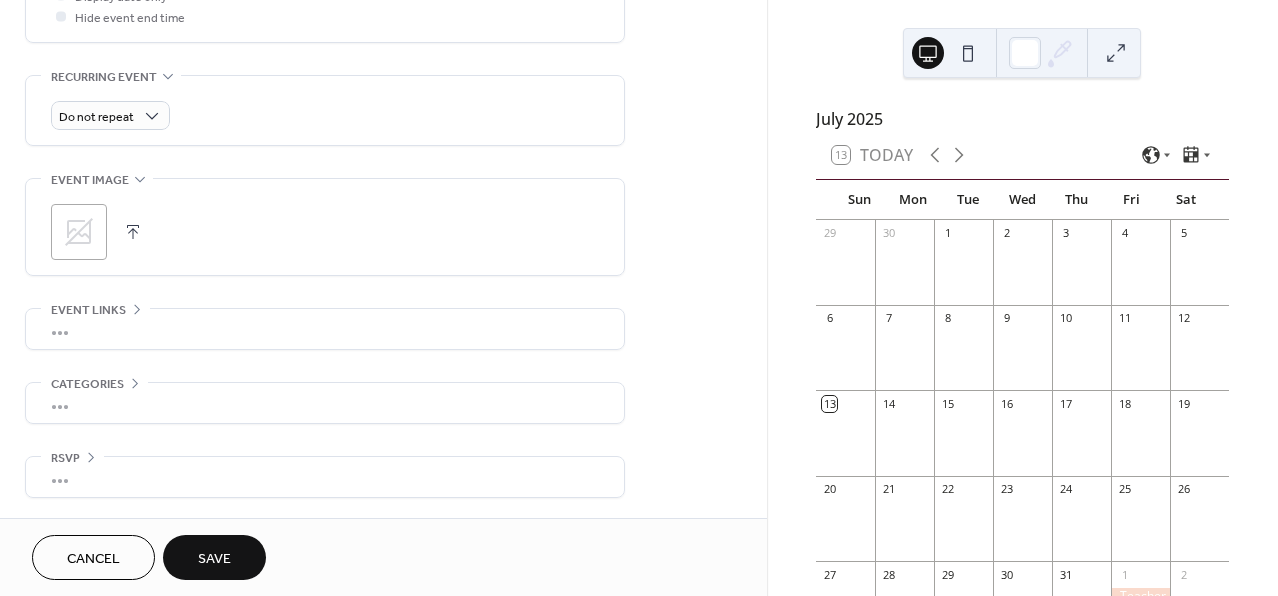 click on "•••" at bounding box center (325, 403) 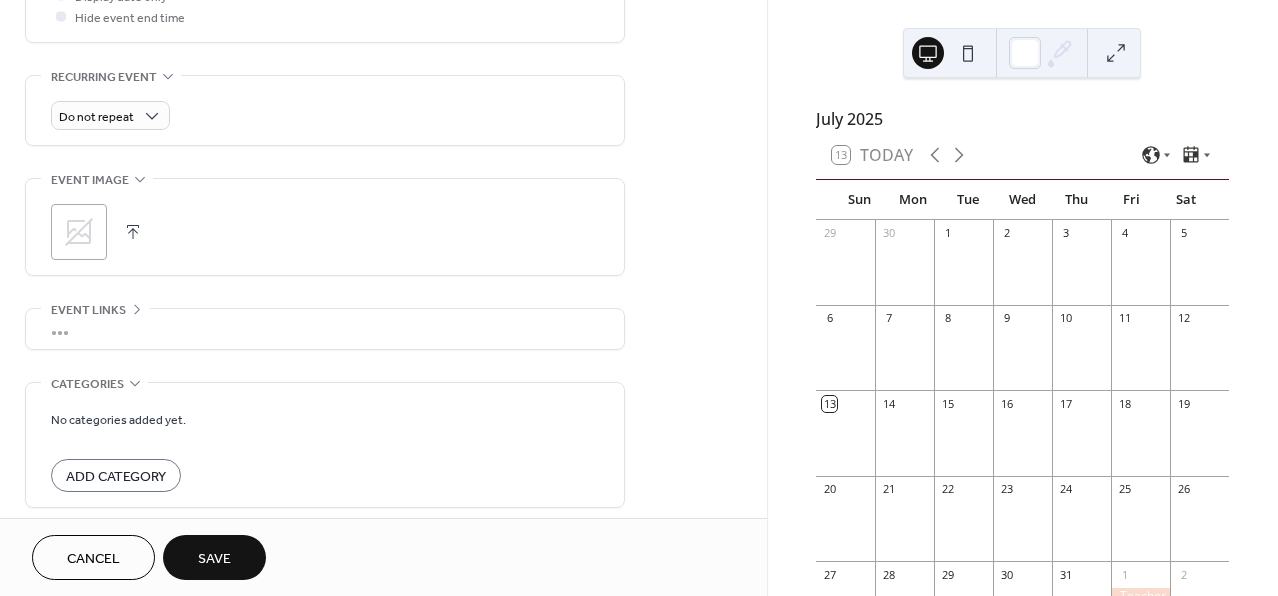 scroll, scrollTop: 810, scrollLeft: 0, axis: vertical 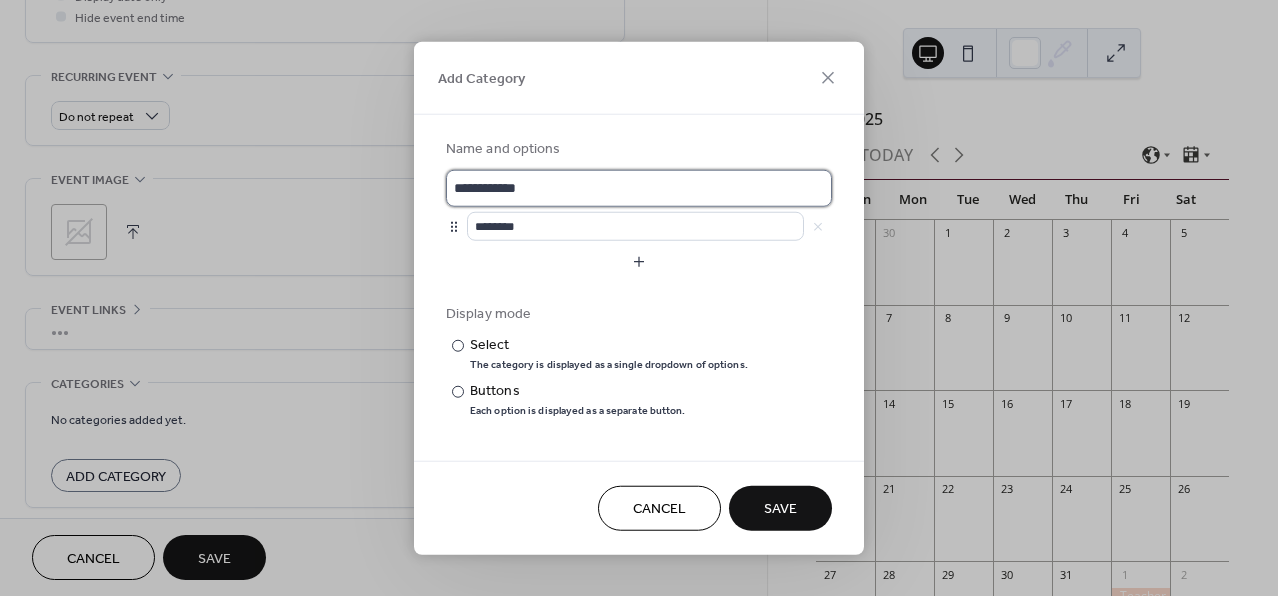 click on "**********" at bounding box center (639, 188) 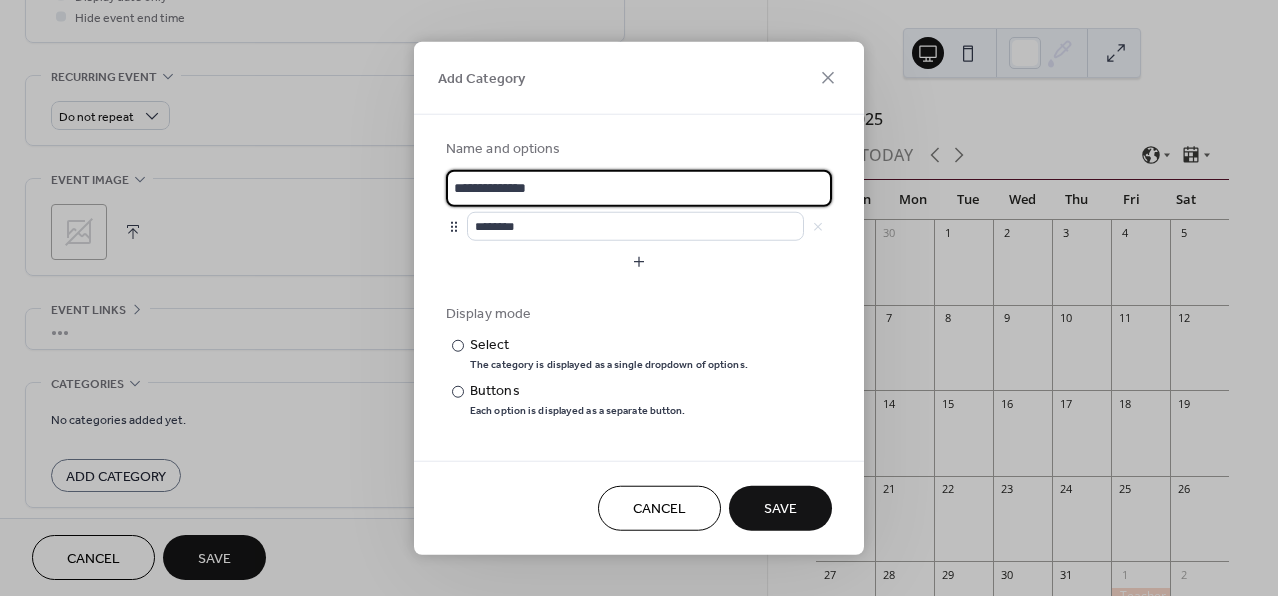 click on "**********" at bounding box center (639, 188) 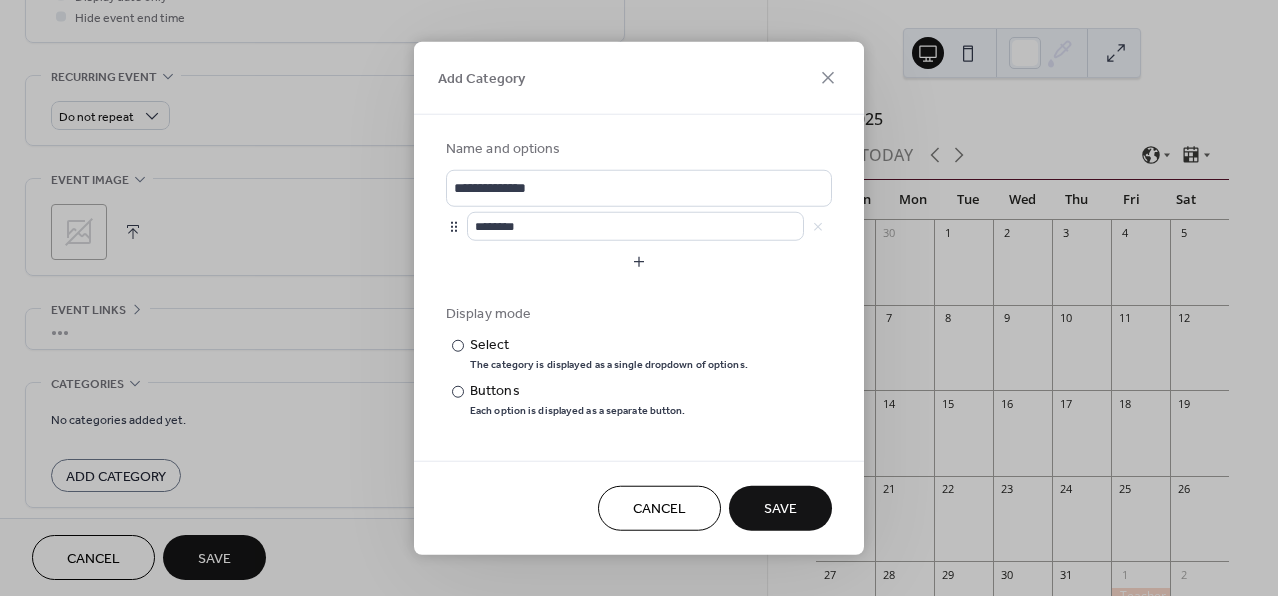 click on "Save" at bounding box center [780, 509] 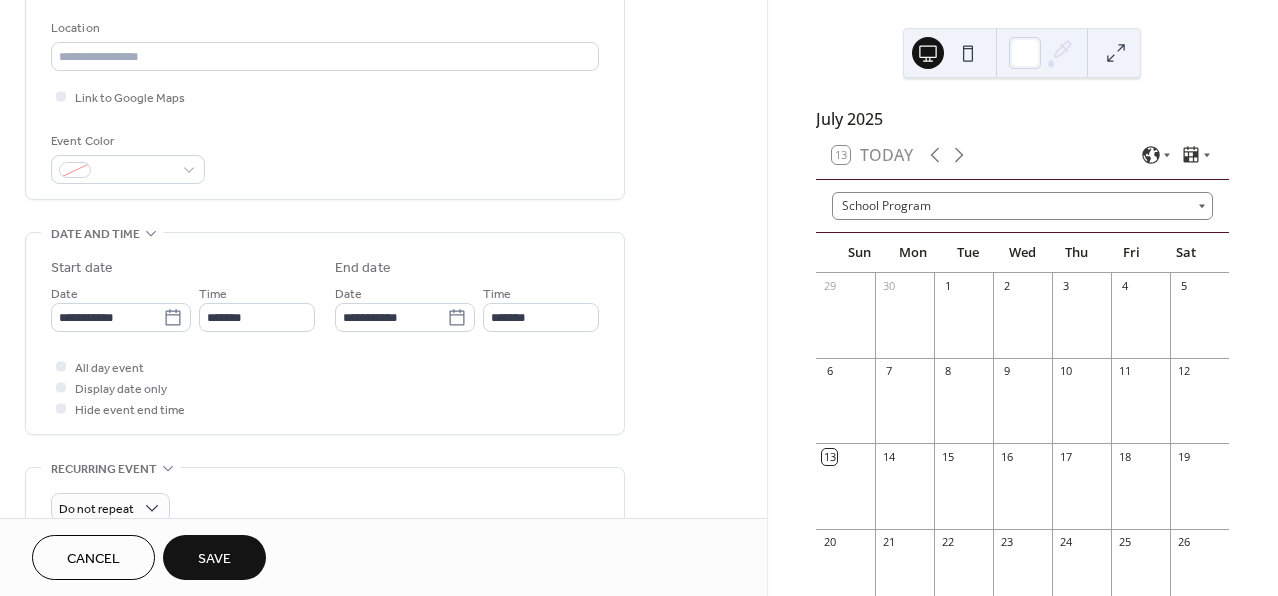scroll, scrollTop: 380, scrollLeft: 0, axis: vertical 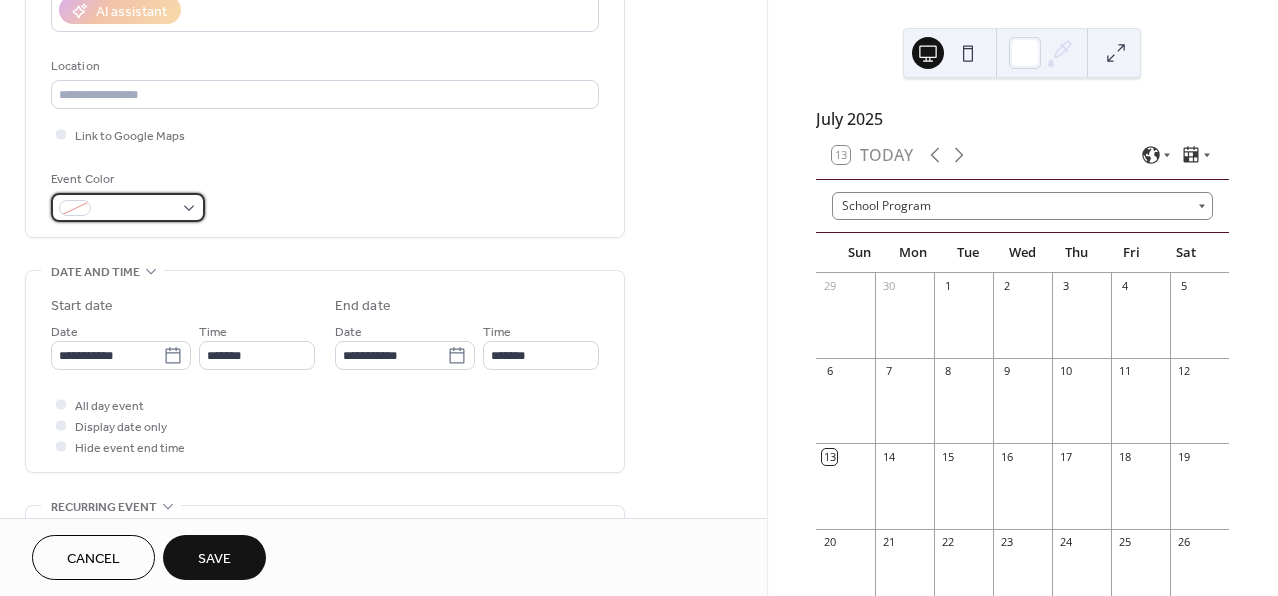 click at bounding box center [128, 207] 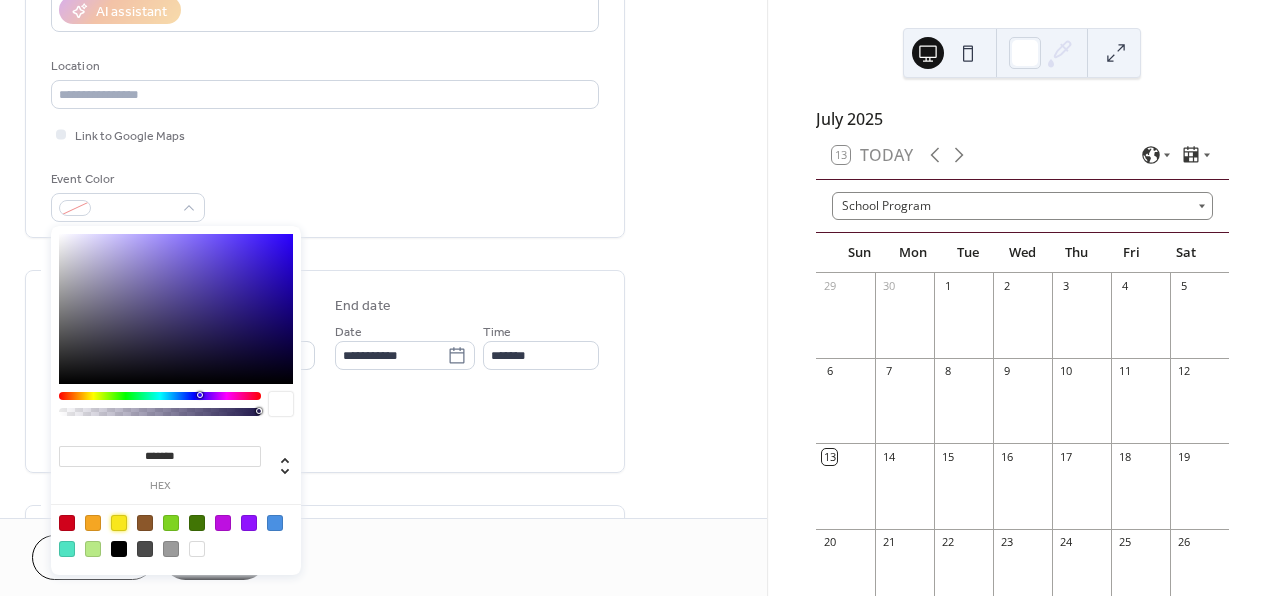 click at bounding box center (119, 523) 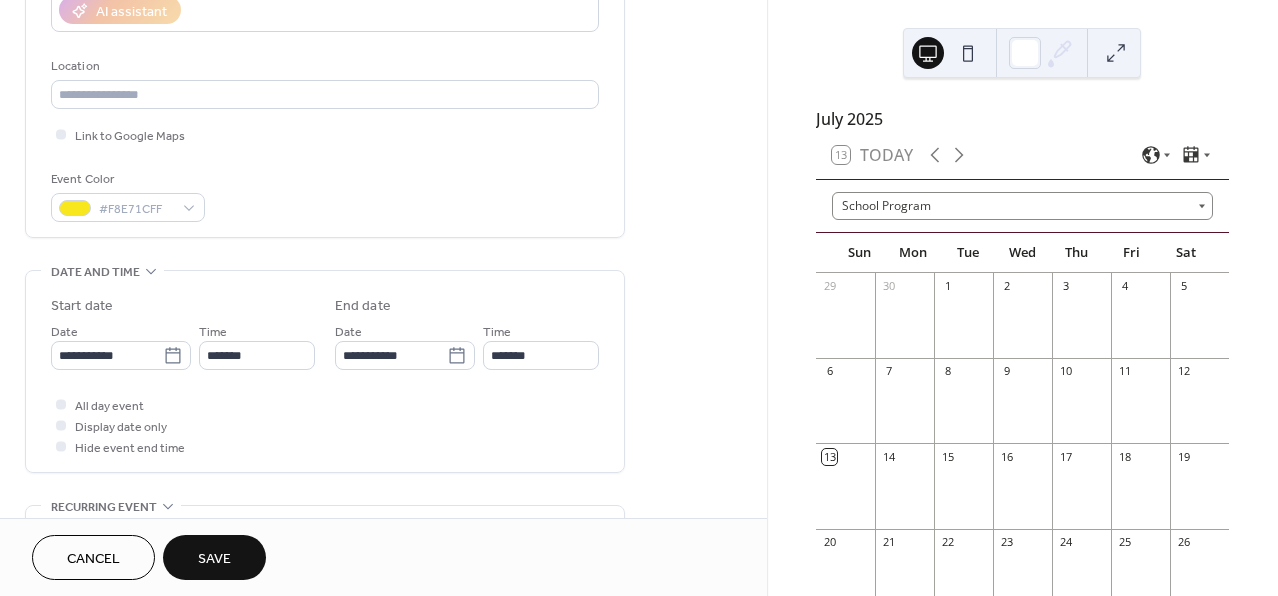 click on "**********" at bounding box center [383, 403] 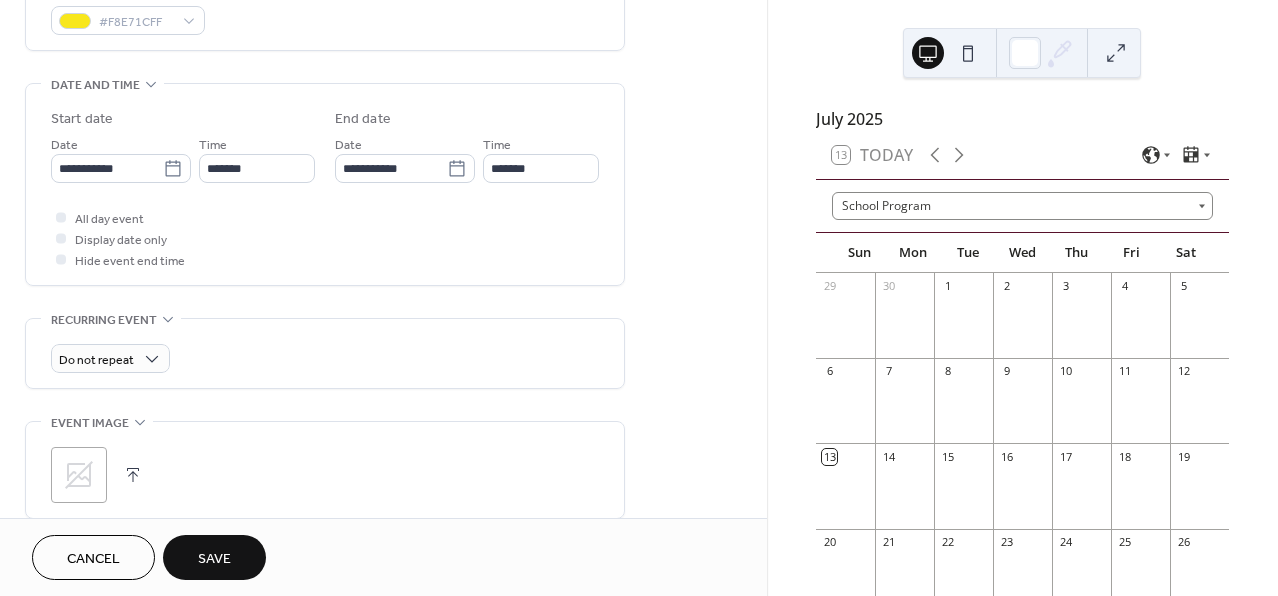 scroll, scrollTop: 713, scrollLeft: 0, axis: vertical 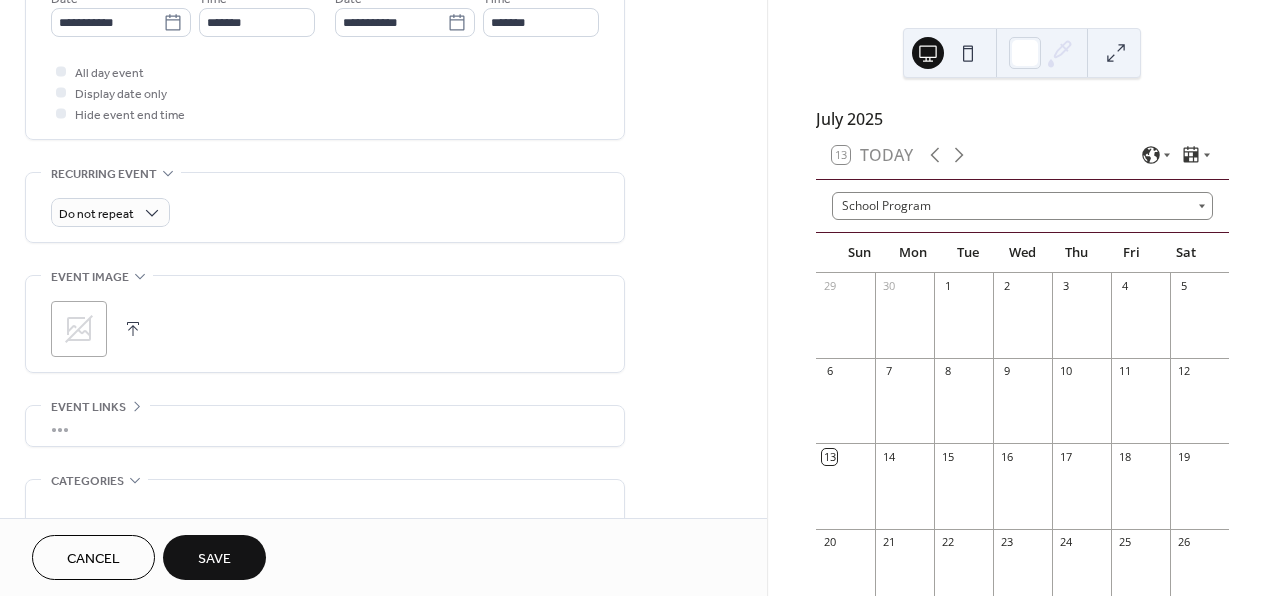 click on "Save" at bounding box center [214, 559] 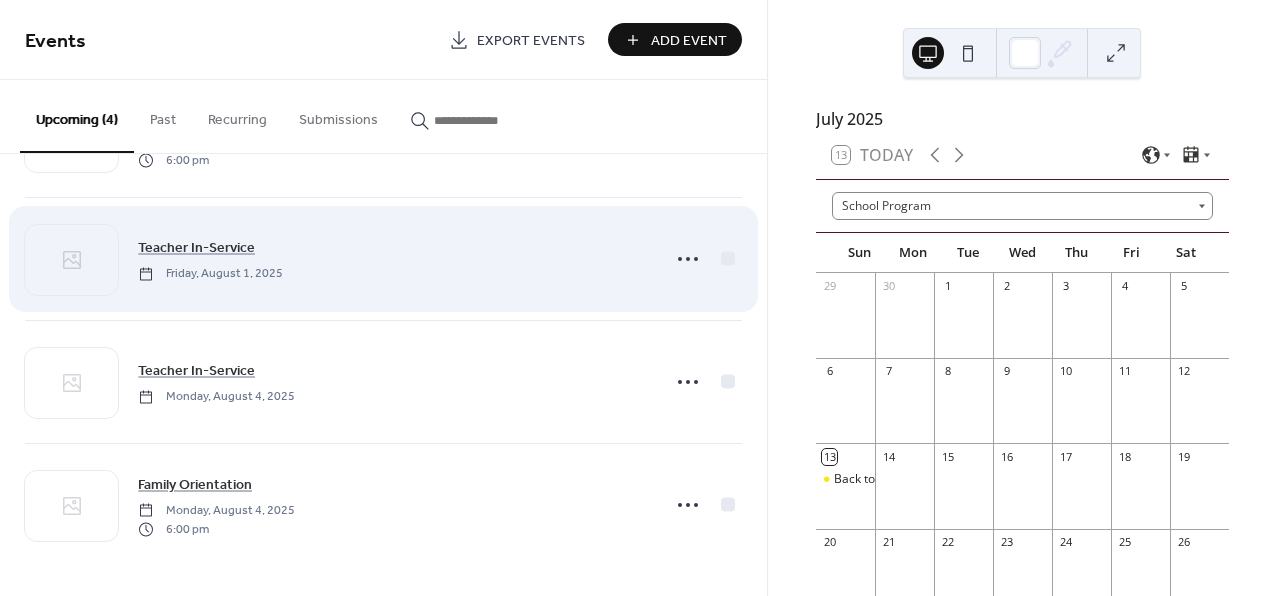 scroll, scrollTop: 0, scrollLeft: 0, axis: both 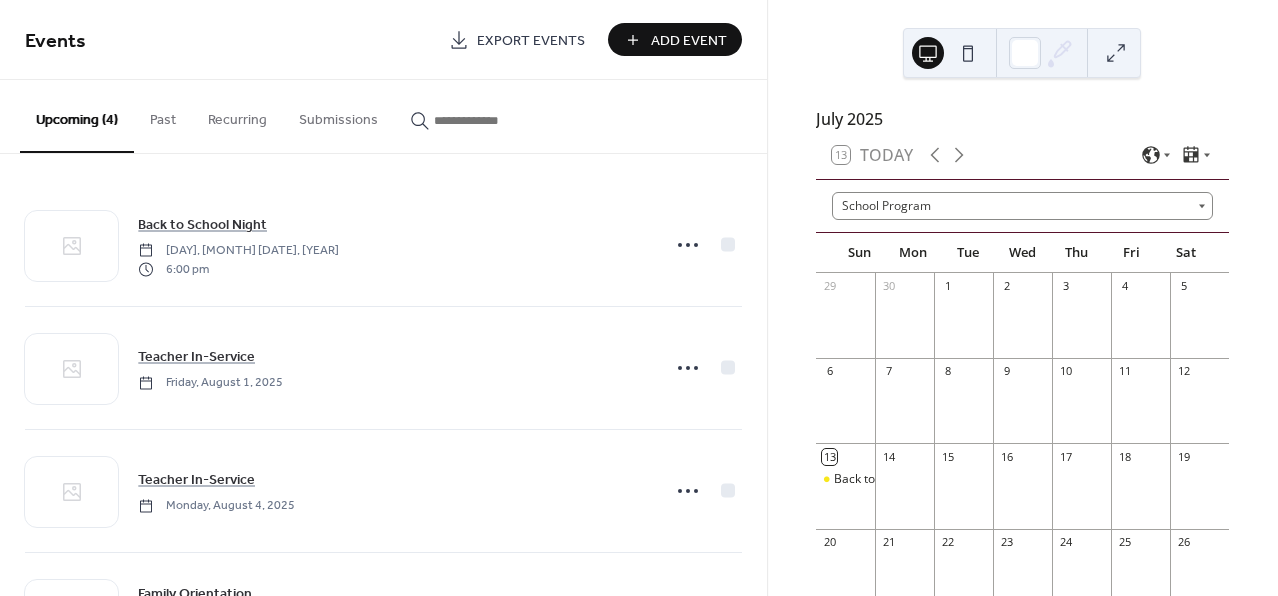 click on "Add Event" at bounding box center [689, 41] 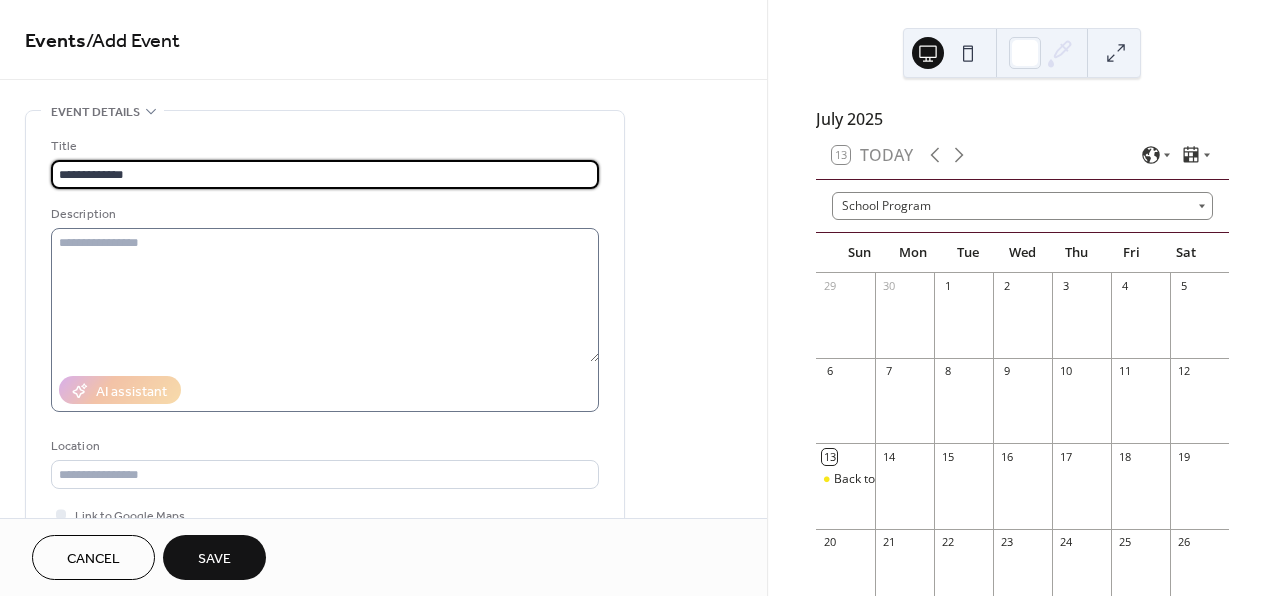 type on "**********" 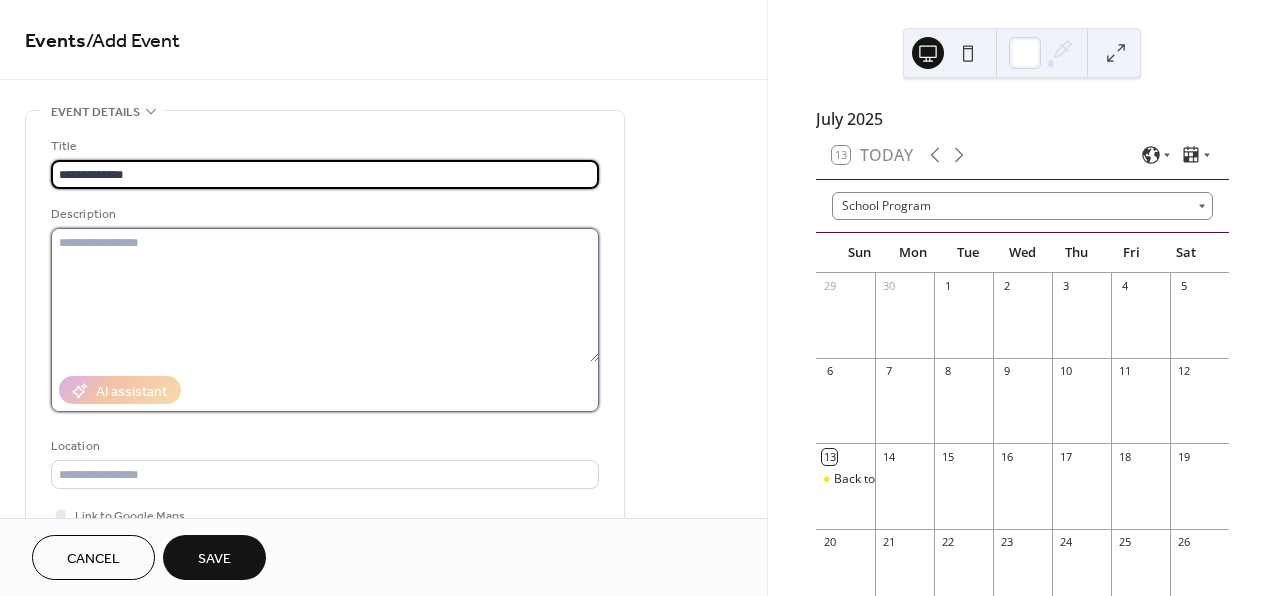 click at bounding box center [325, 295] 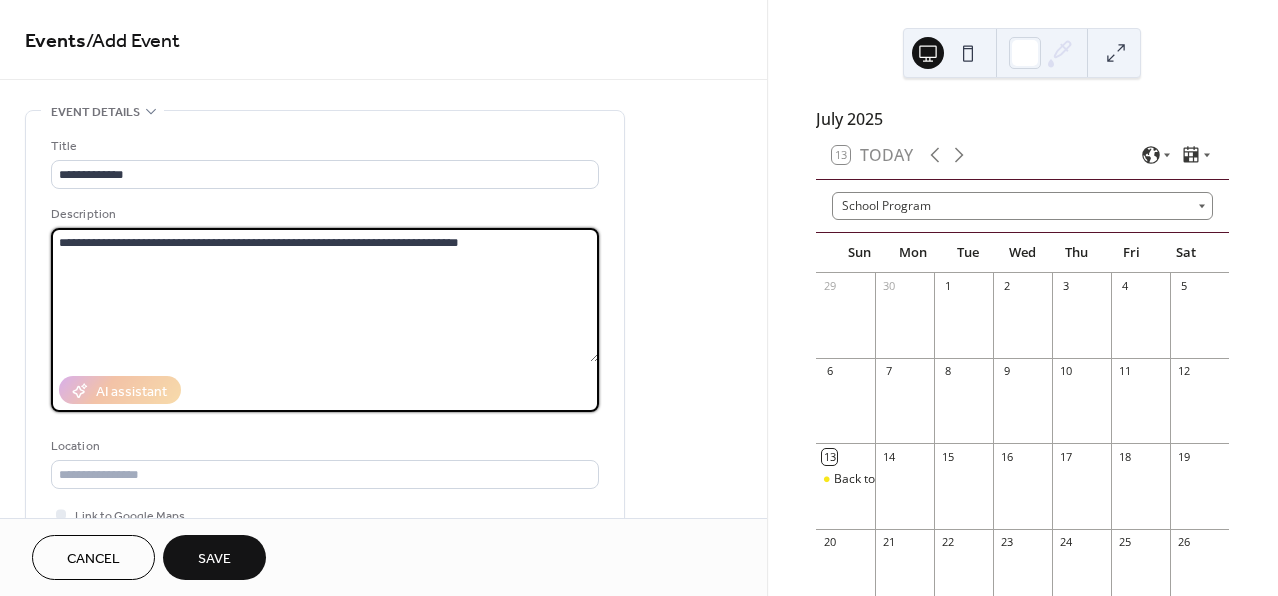 click on "**********" at bounding box center (325, 295) 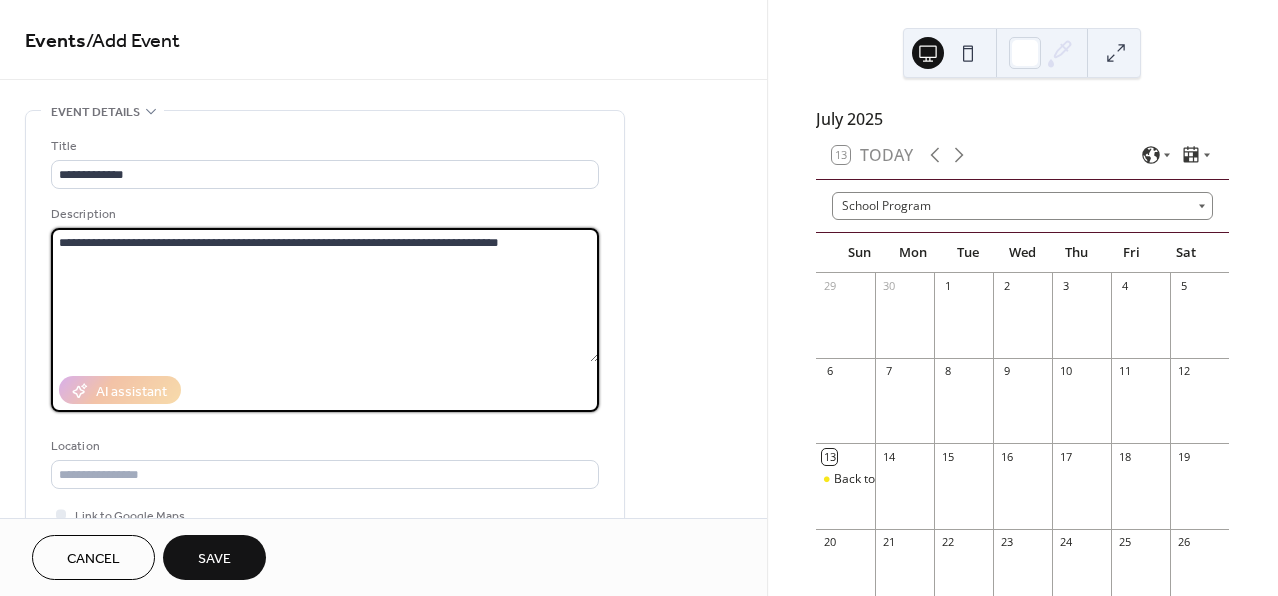 click on "**********" at bounding box center (325, 295) 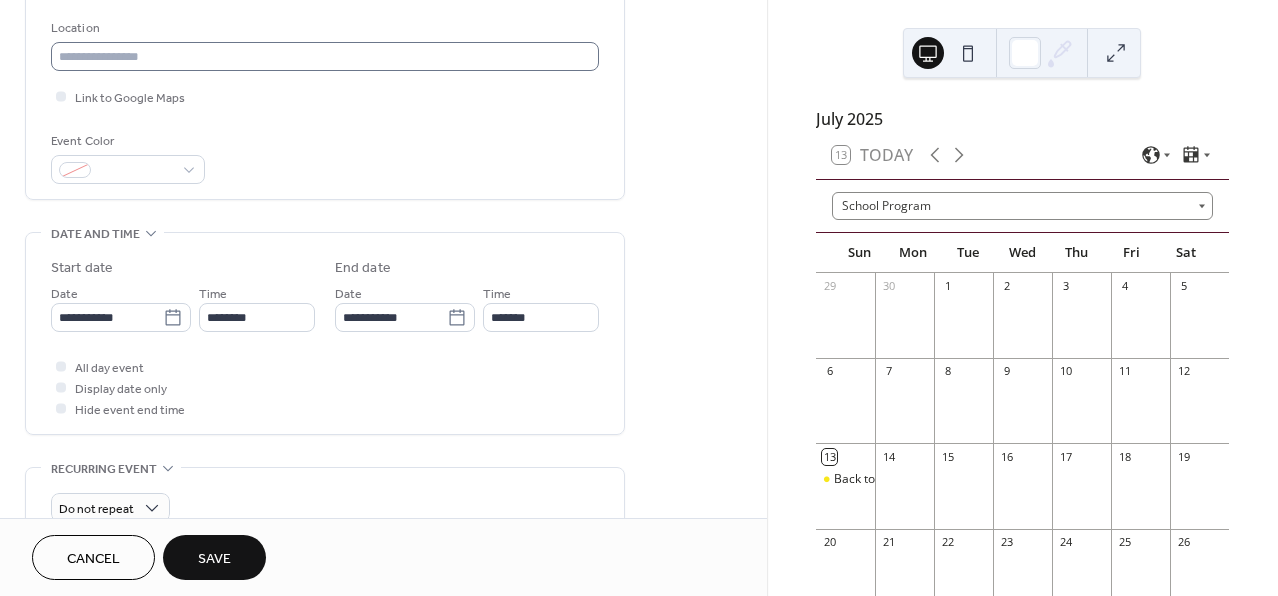 scroll, scrollTop: 429, scrollLeft: 0, axis: vertical 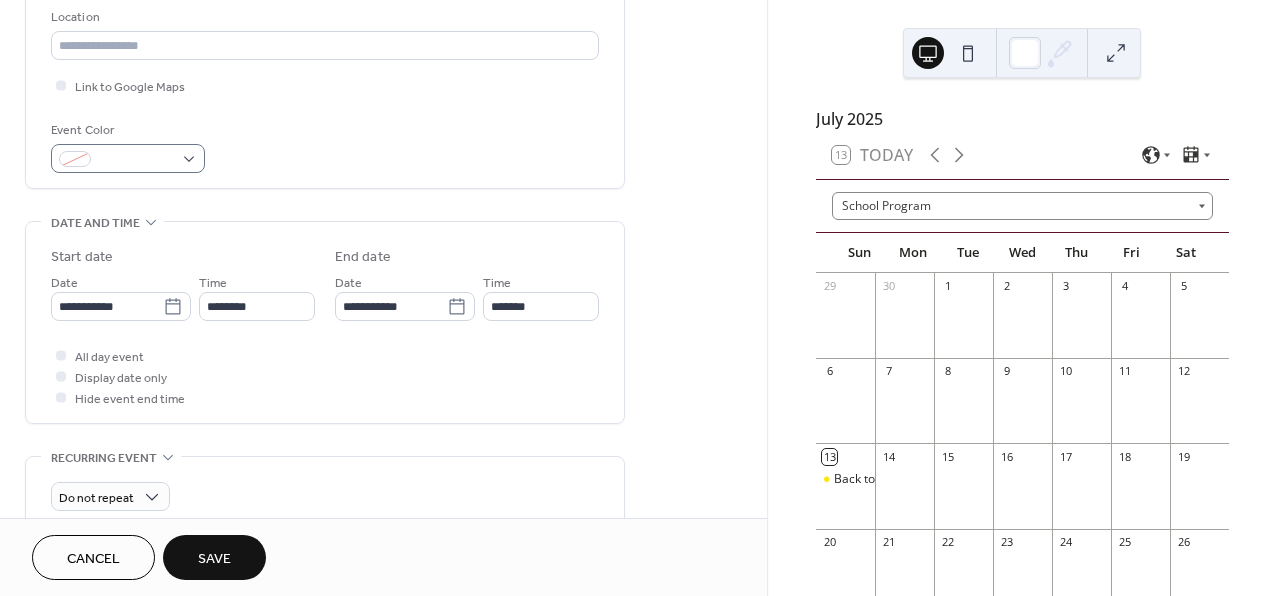 type on "**********" 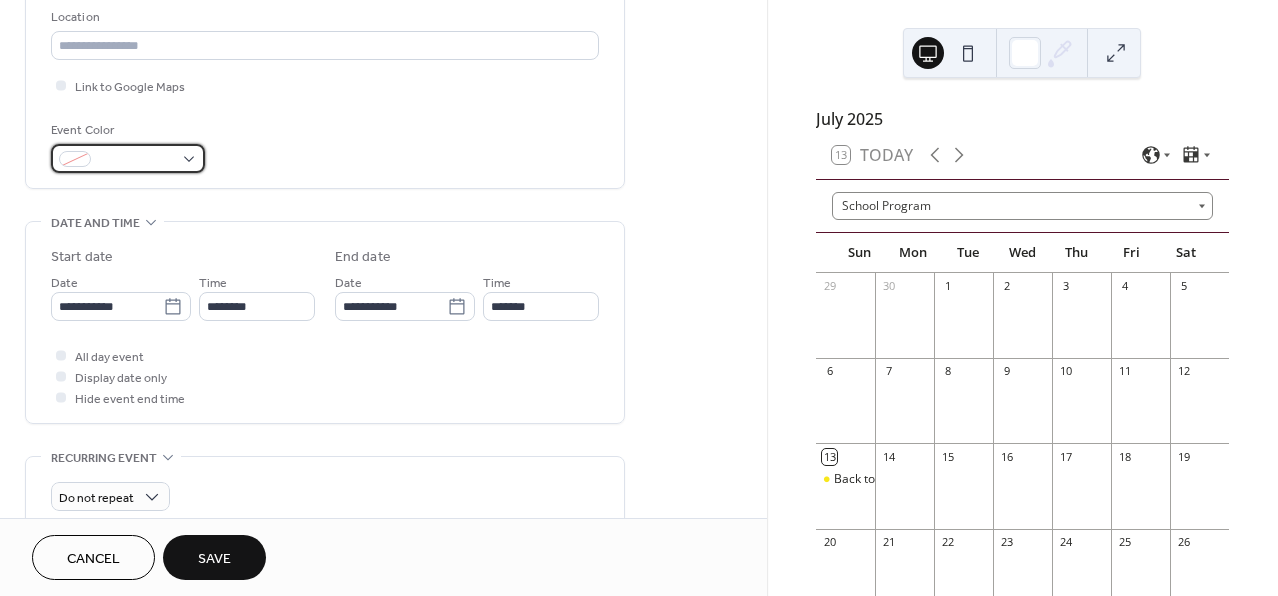 click at bounding box center (128, 158) 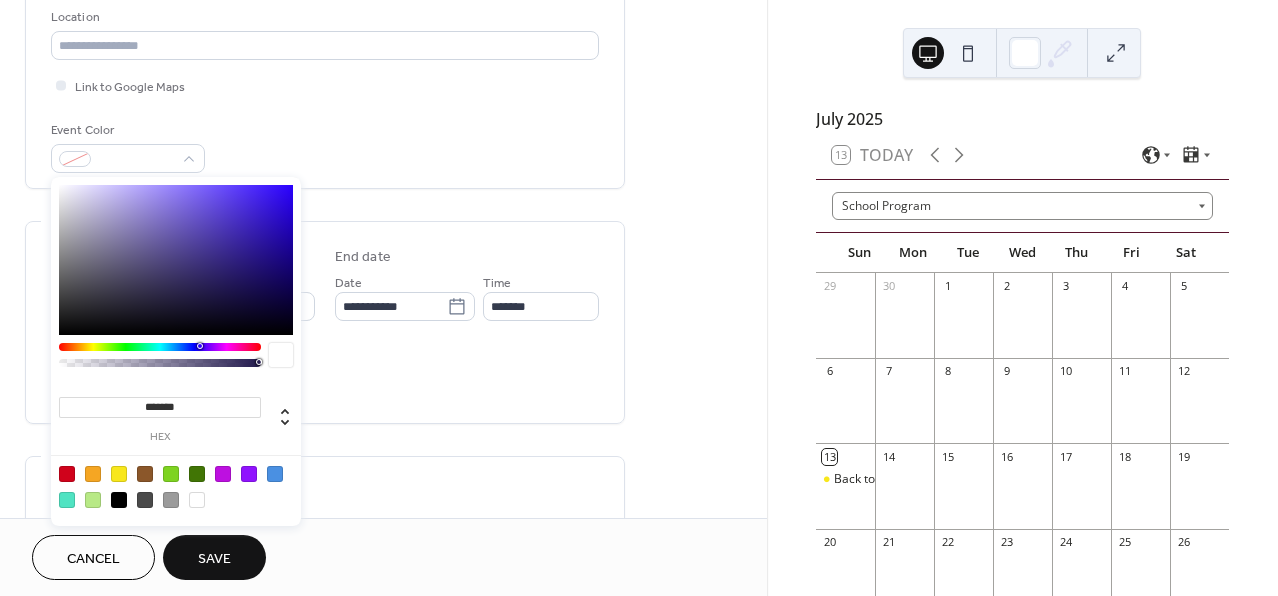 click at bounding box center (223, 474) 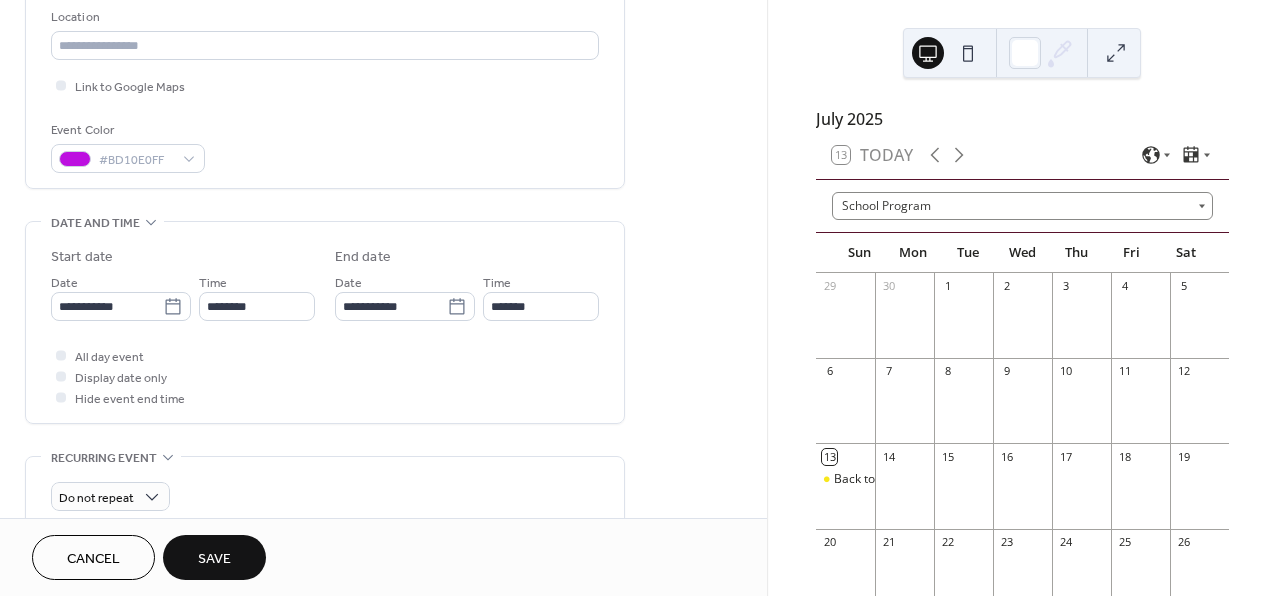 click on "Event Color #BD10E0FF" at bounding box center [325, 146] 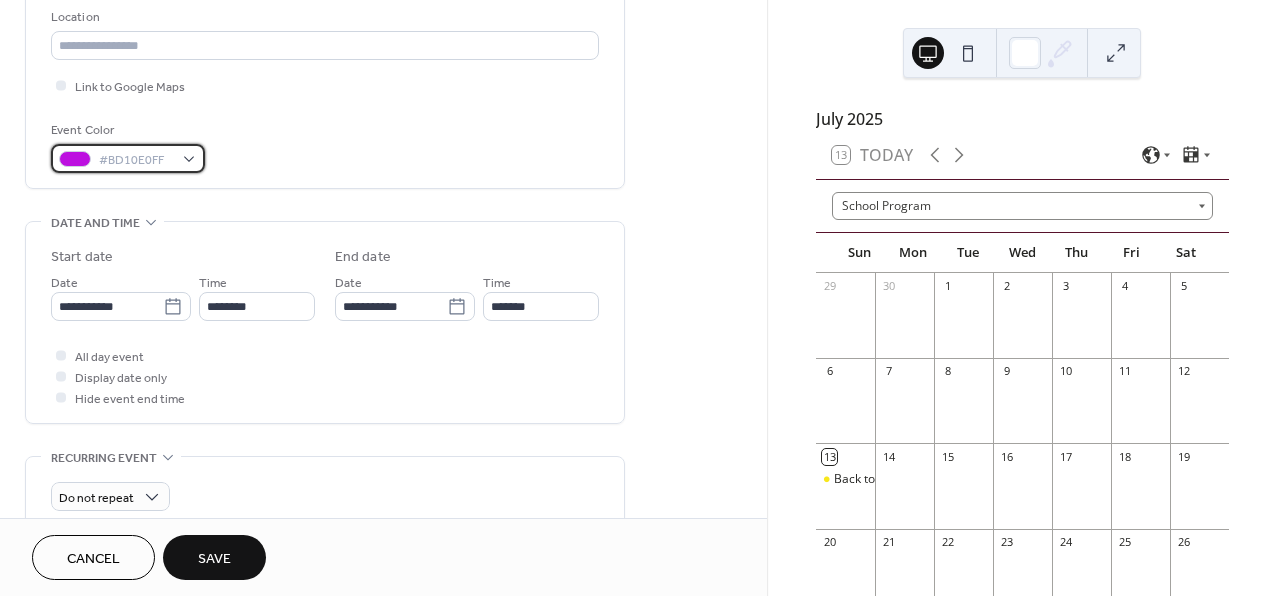 click at bounding box center [75, 159] 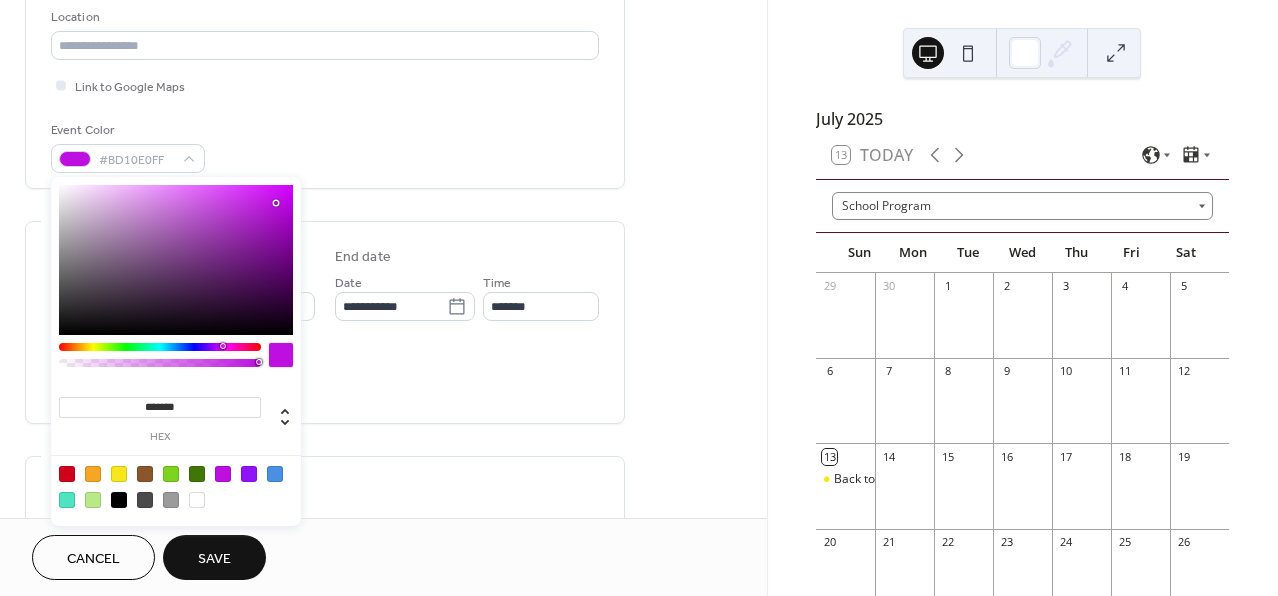 type on "***" 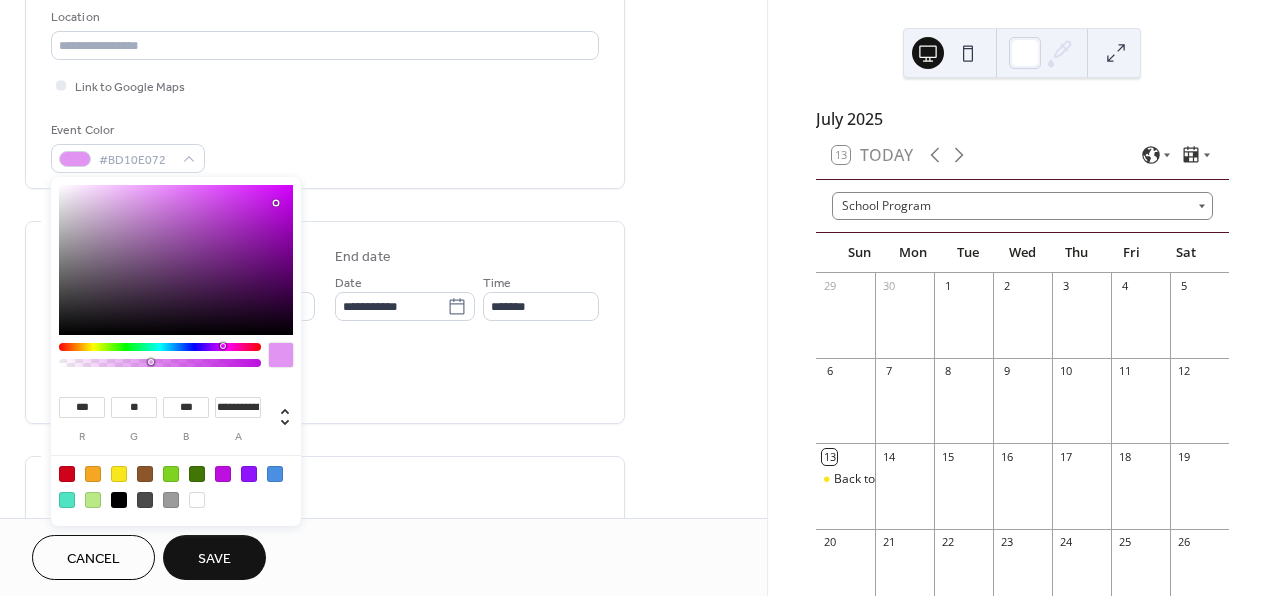 type on "**********" 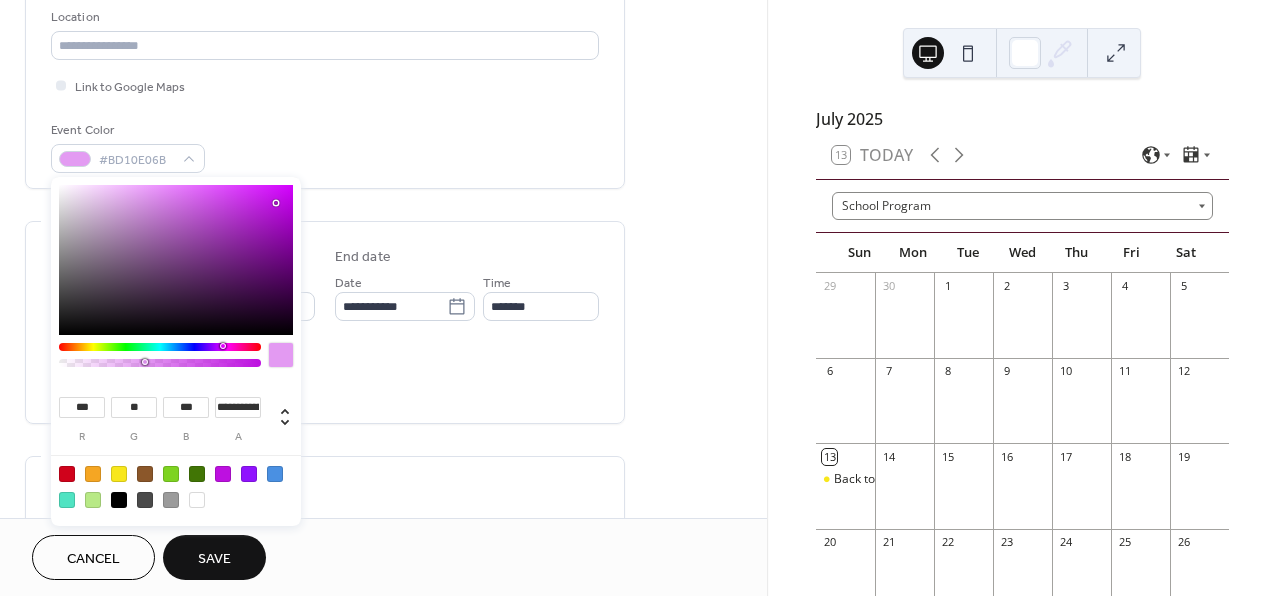 drag, startPoint x: 262, startPoint y: 363, endPoint x: 145, endPoint y: 358, distance: 117.10679 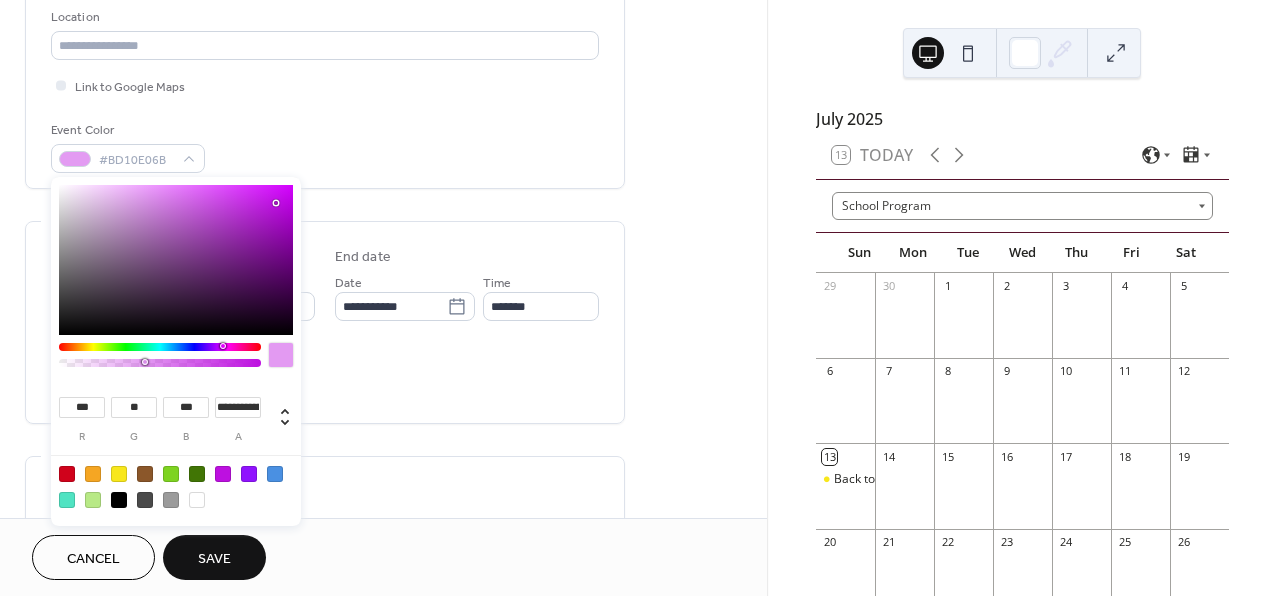 click at bounding box center [160, 360] 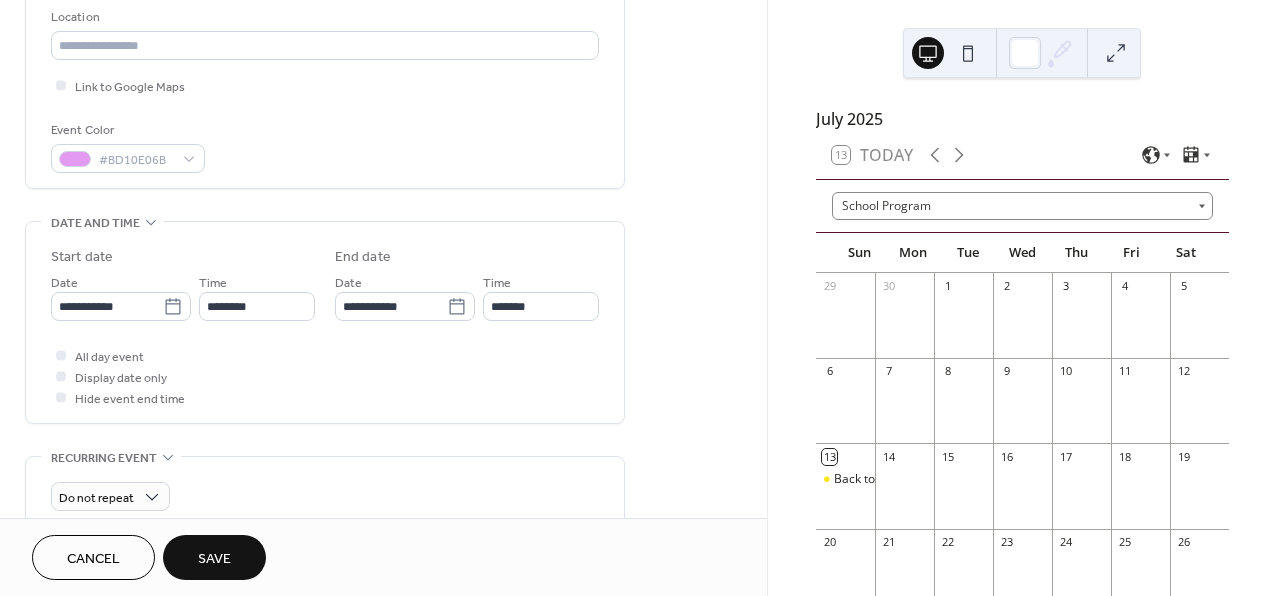 click on "Event Color #BD10E06B" at bounding box center [325, 146] 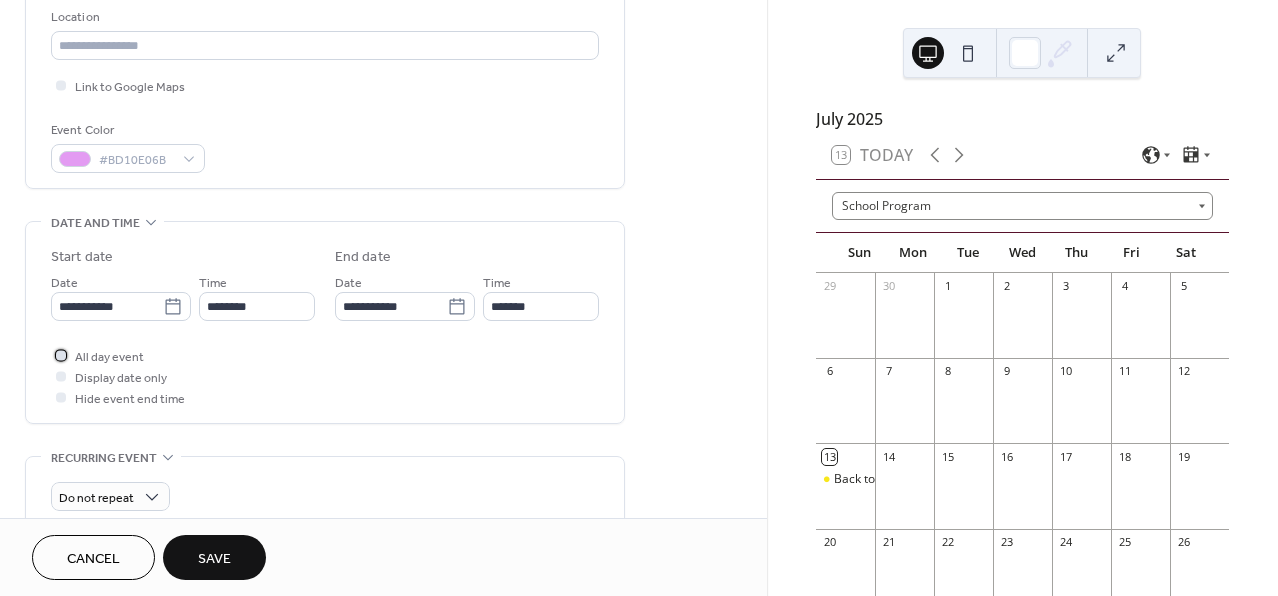click at bounding box center [61, 355] 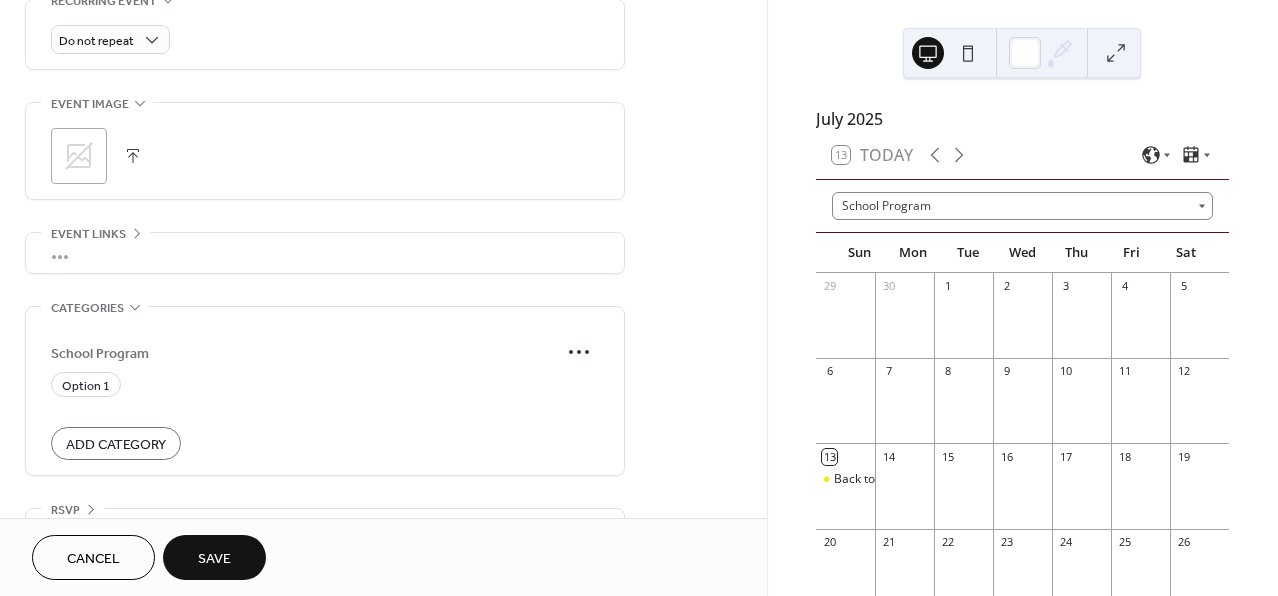 scroll, scrollTop: 887, scrollLeft: 0, axis: vertical 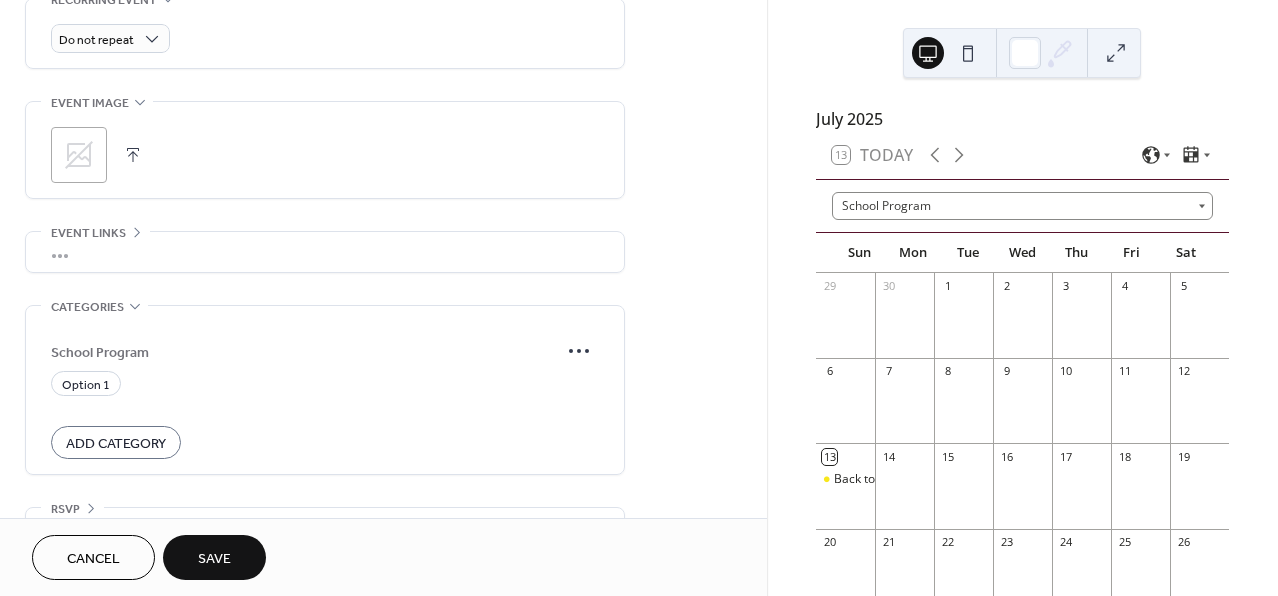 click on "Add Category" at bounding box center [116, 444] 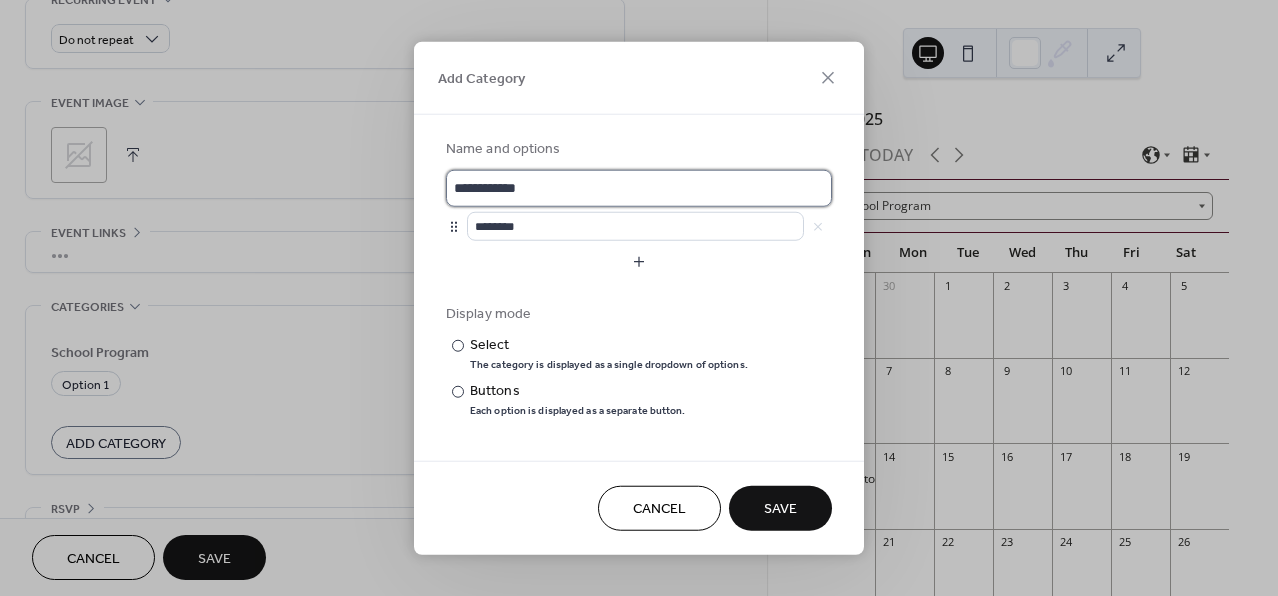 click on "**********" at bounding box center [639, 188] 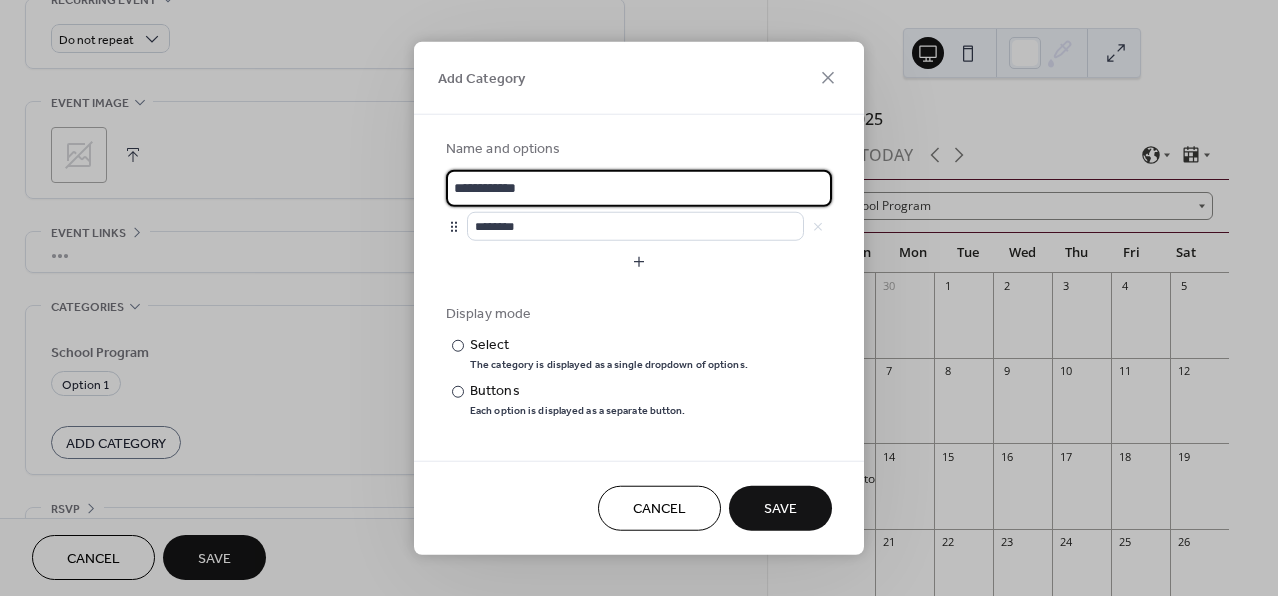 click on "**********" at bounding box center [639, 188] 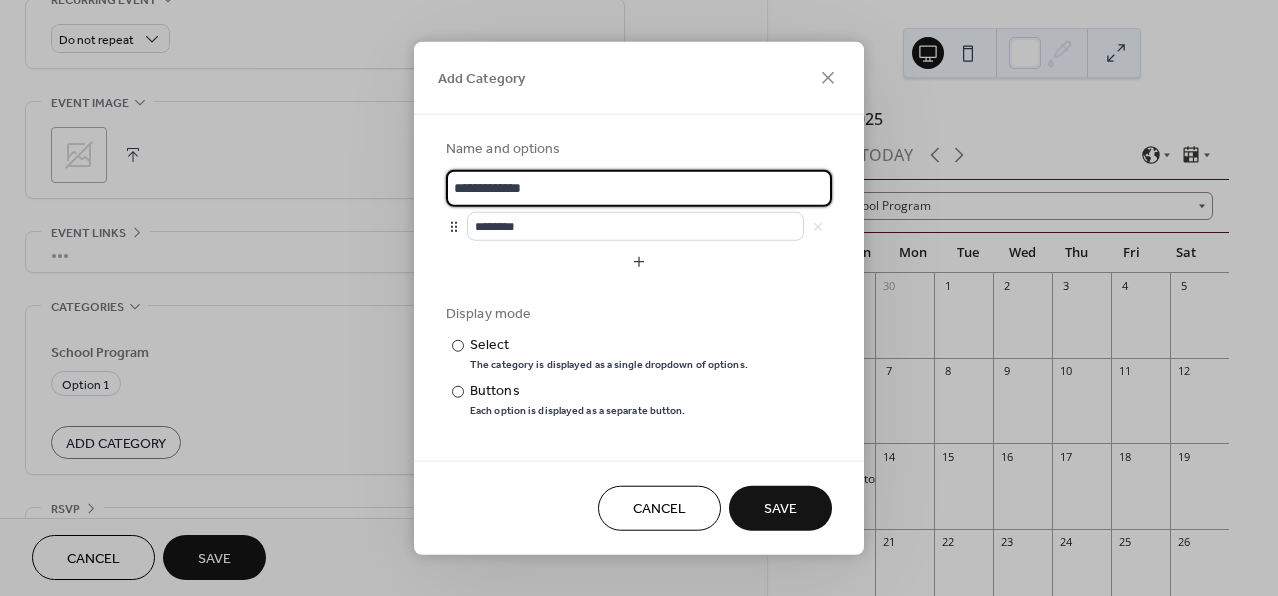 type on "**********" 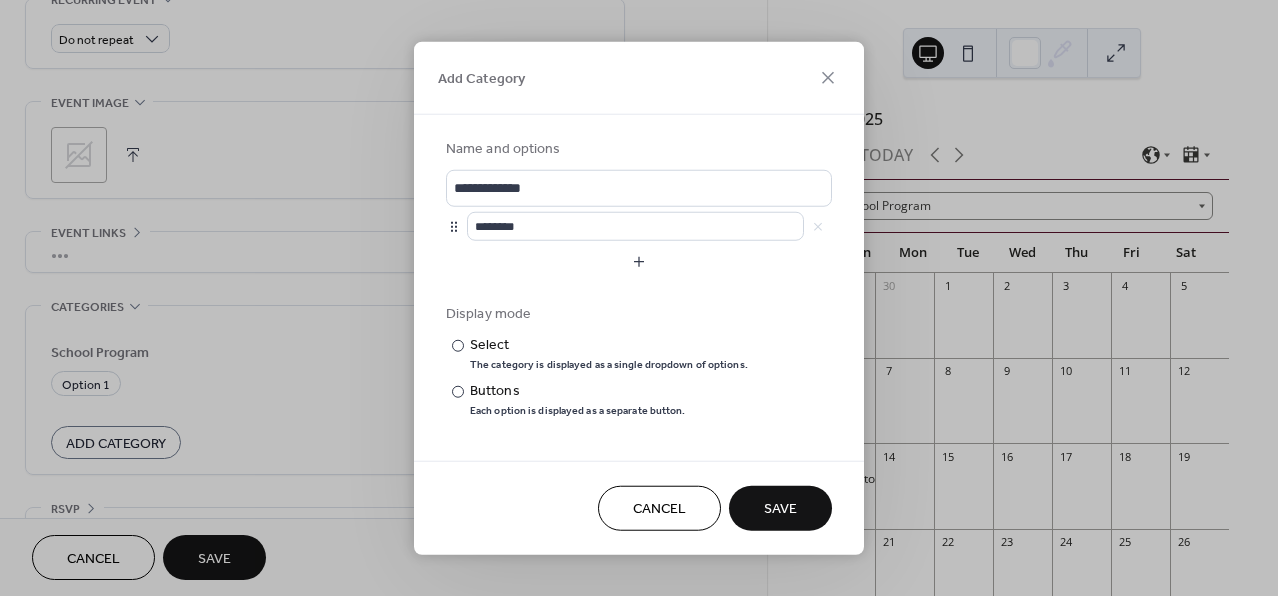 click on "Save" at bounding box center (780, 509) 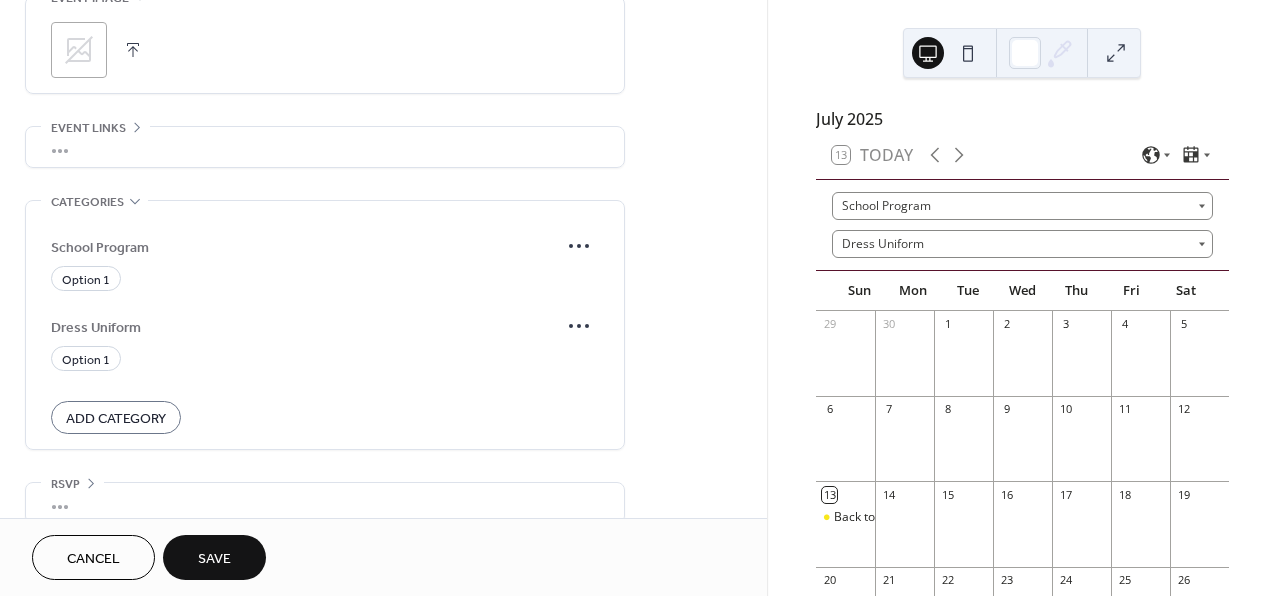scroll, scrollTop: 983, scrollLeft: 0, axis: vertical 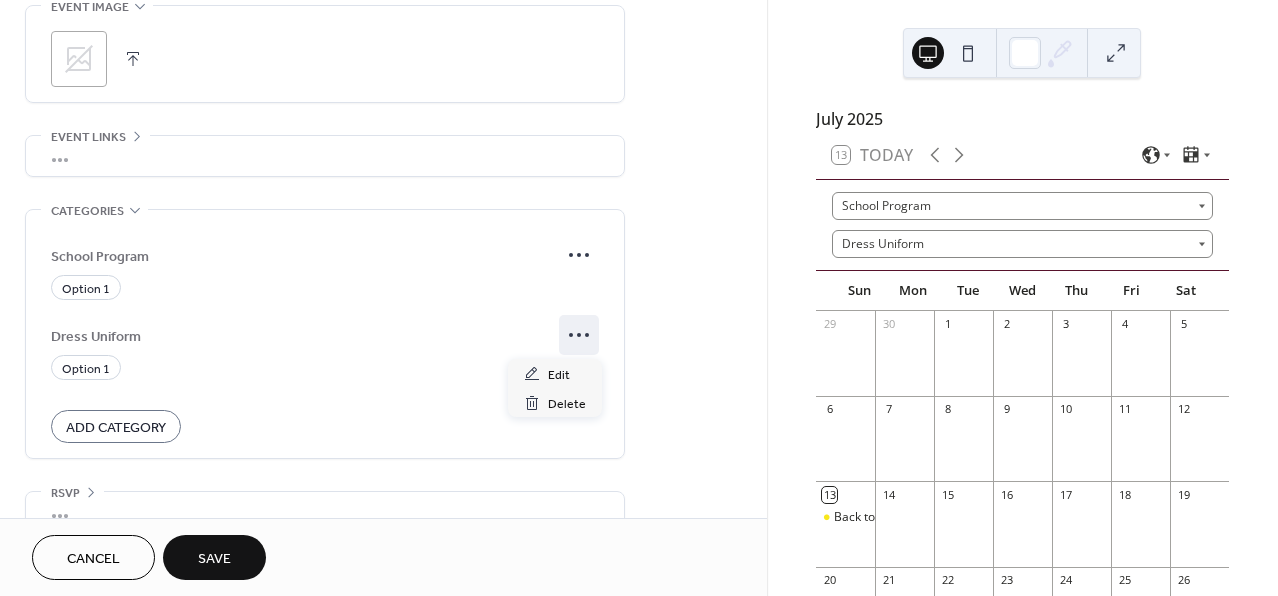 click 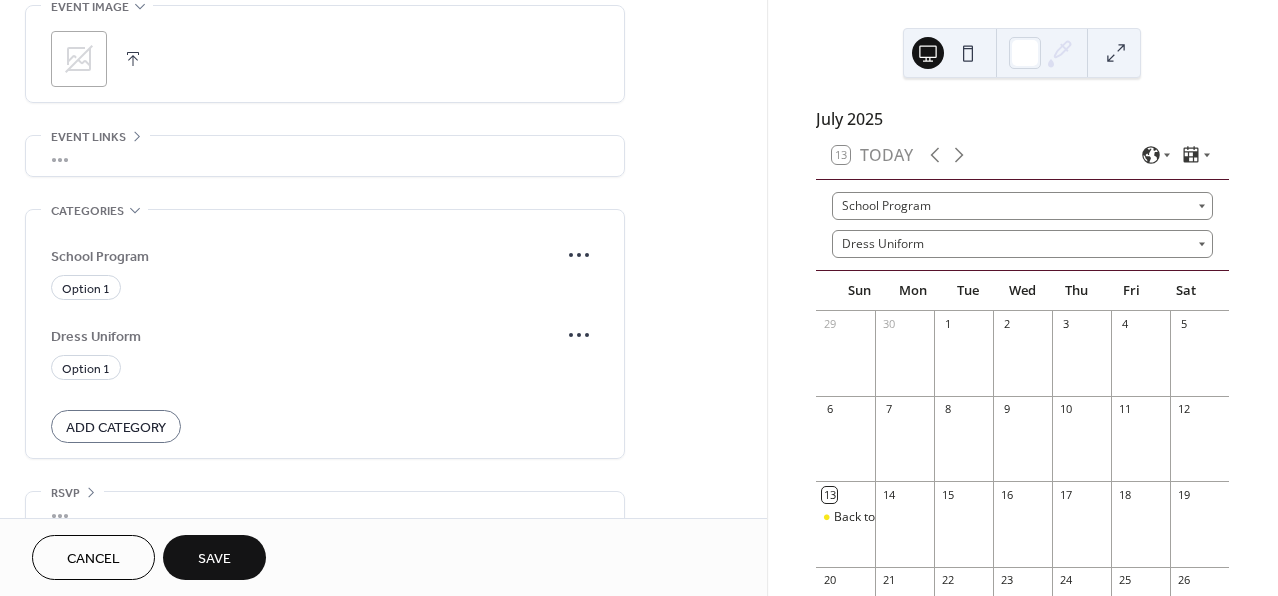 click on "Dress Uniform" at bounding box center (305, 336) 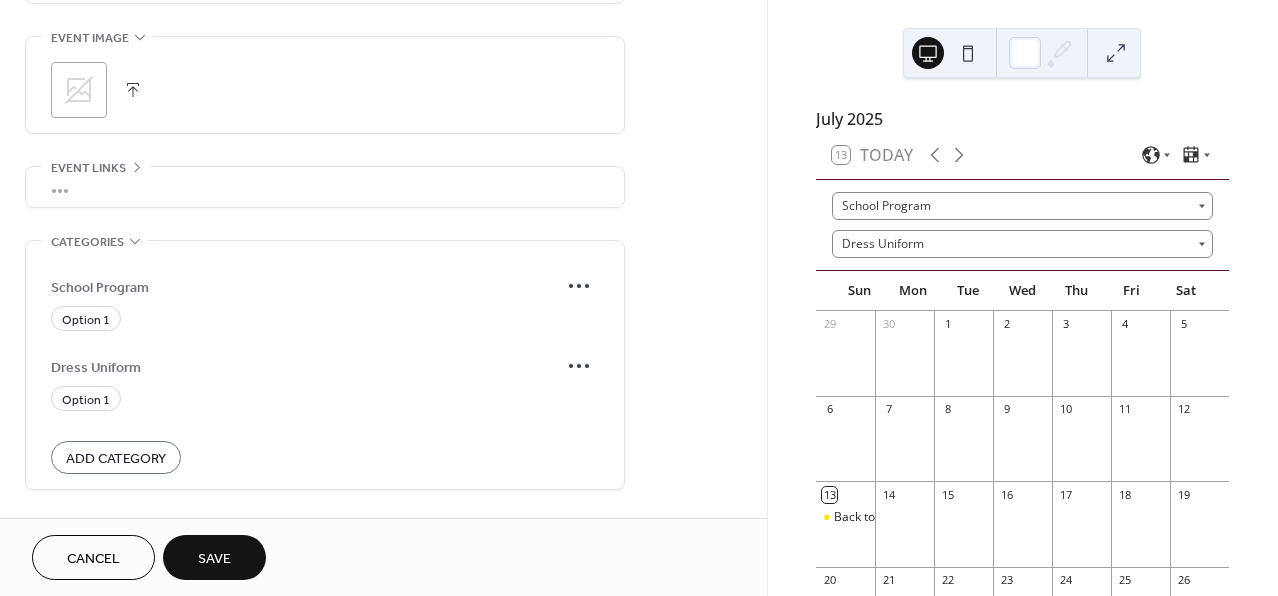 scroll, scrollTop: 976, scrollLeft: 0, axis: vertical 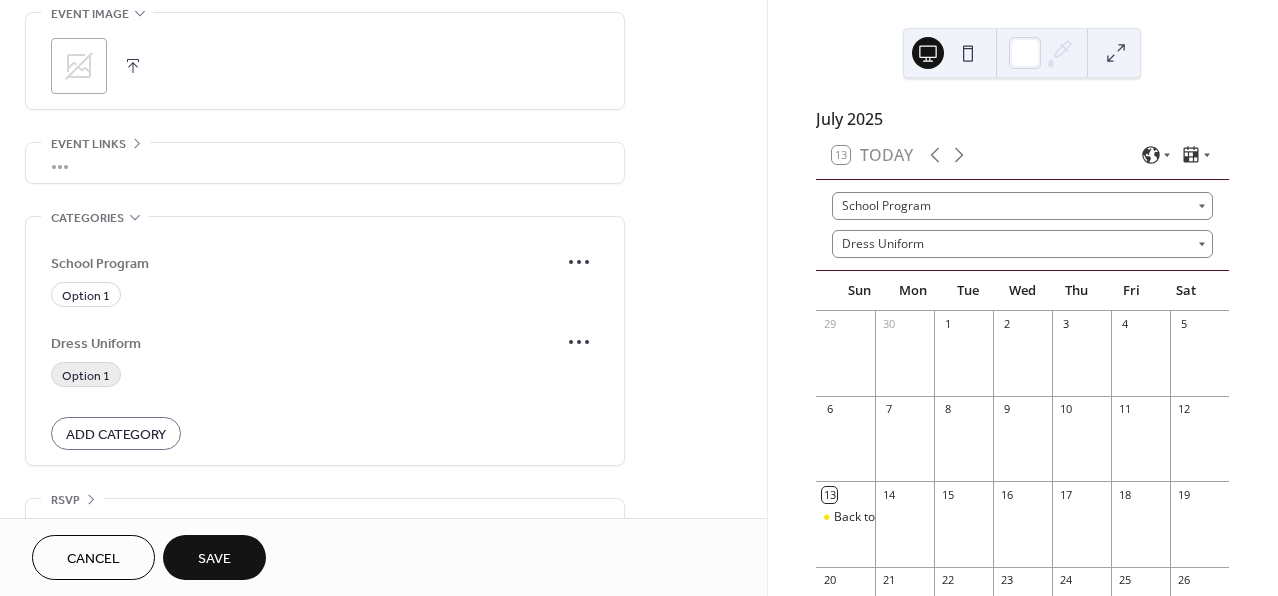 click on "Option 1" at bounding box center (86, 376) 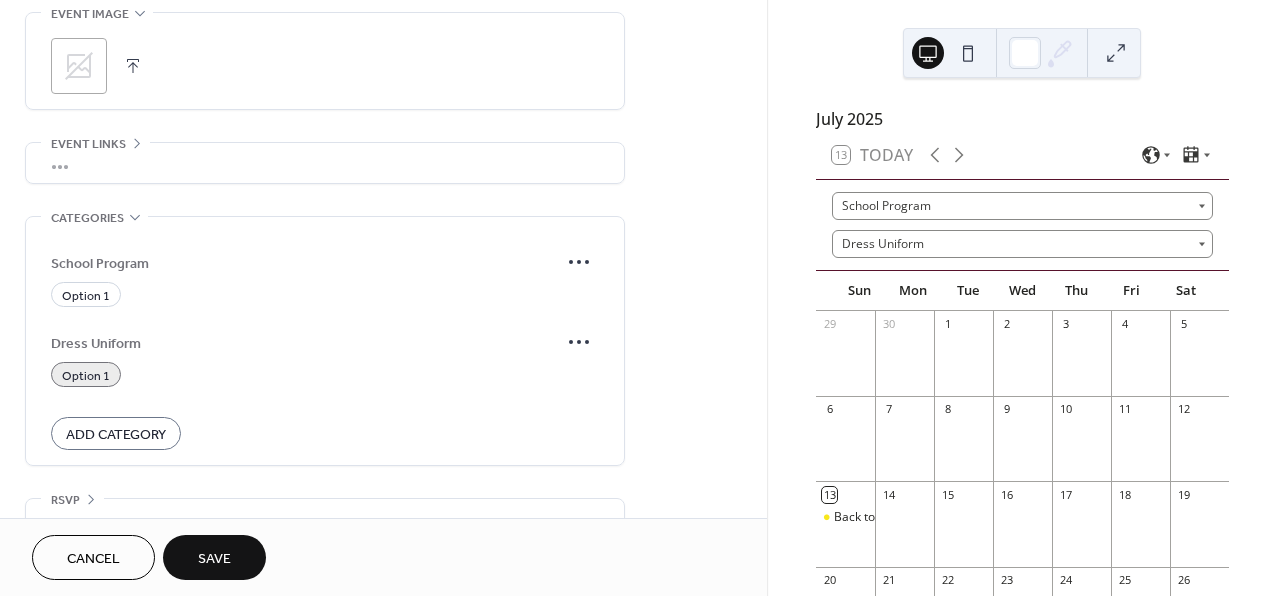 click on "Dress Uniform" at bounding box center [305, 343] 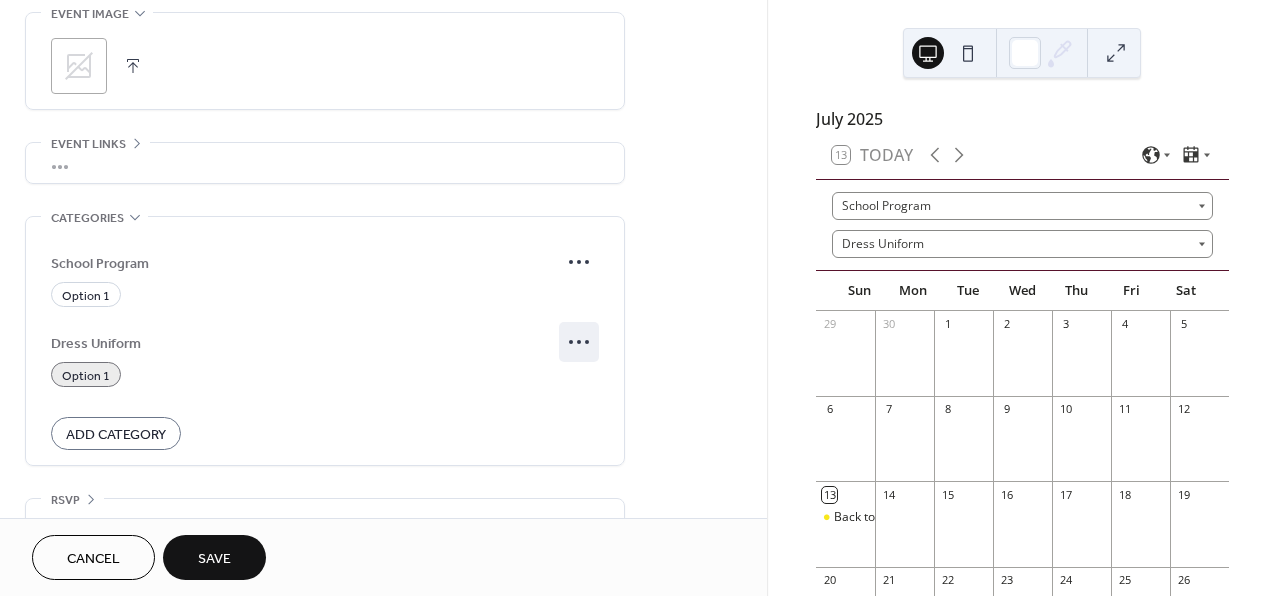 click 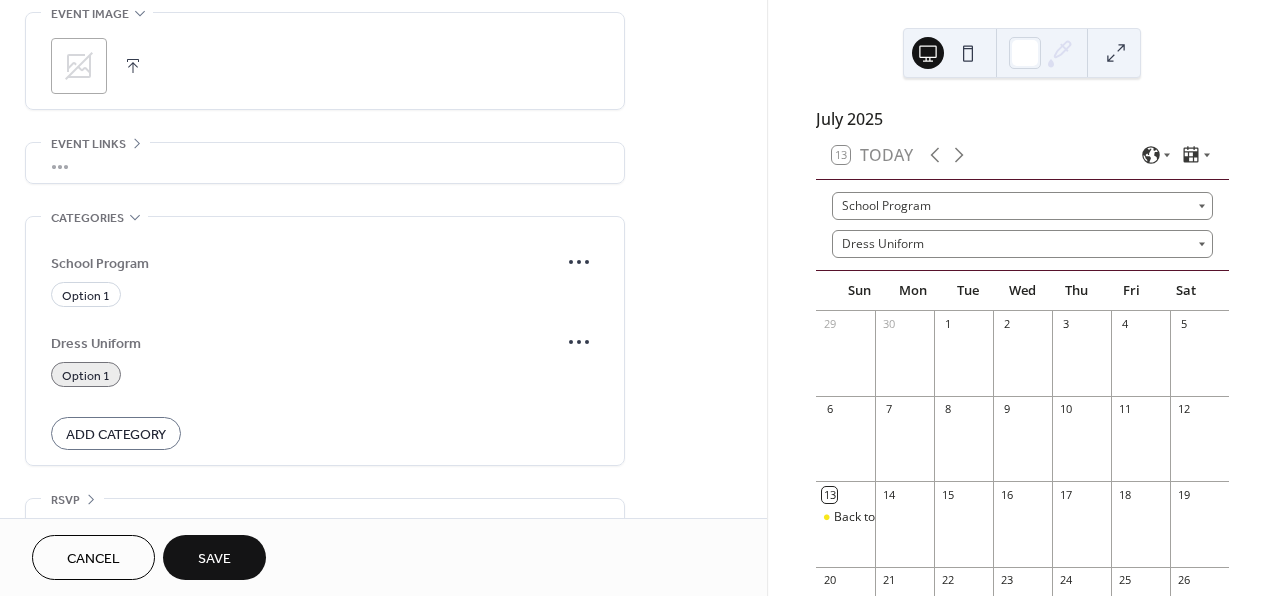 click on "Option 1" at bounding box center [325, 374] 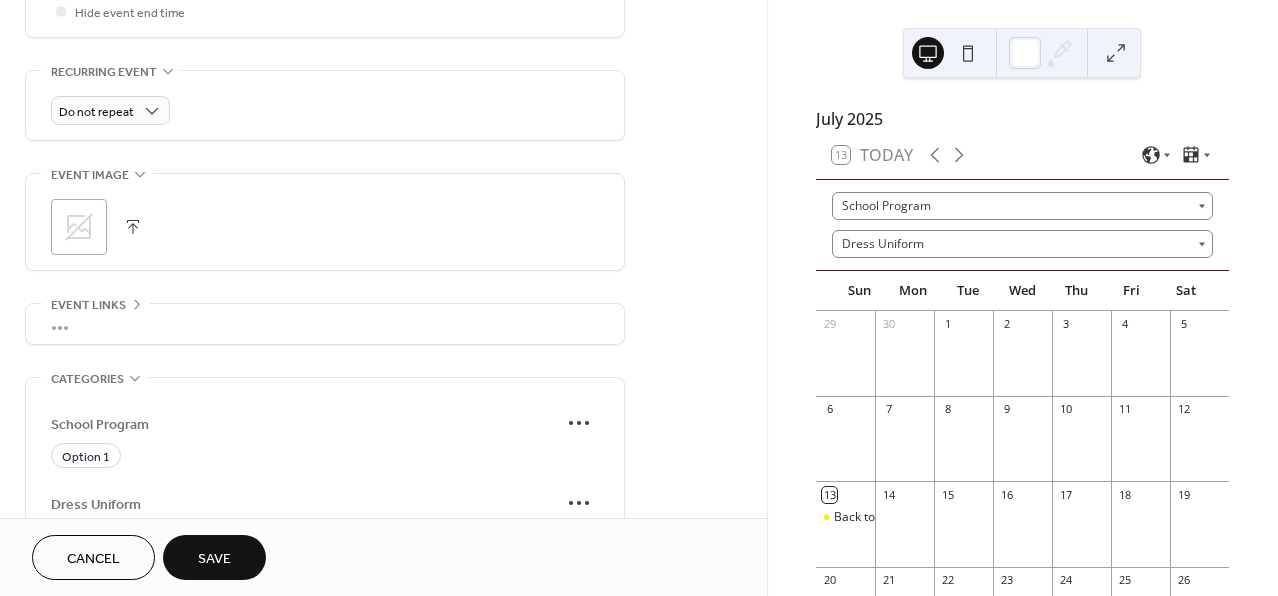 scroll, scrollTop: 816, scrollLeft: 0, axis: vertical 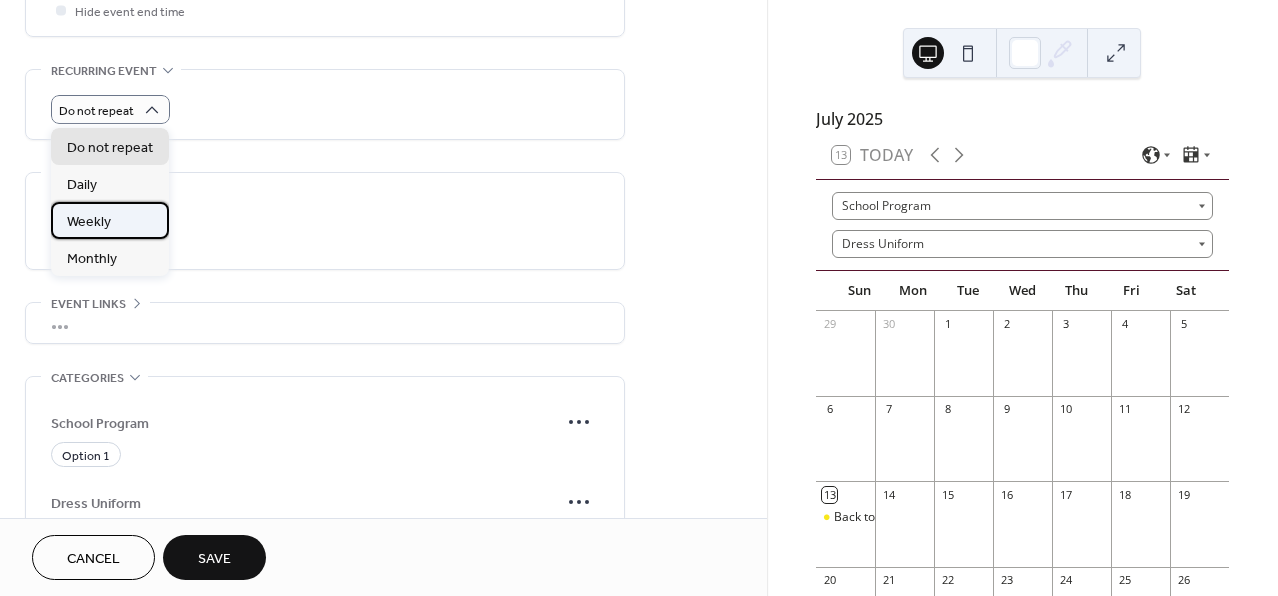 click on "Weekly" at bounding box center (110, 220) 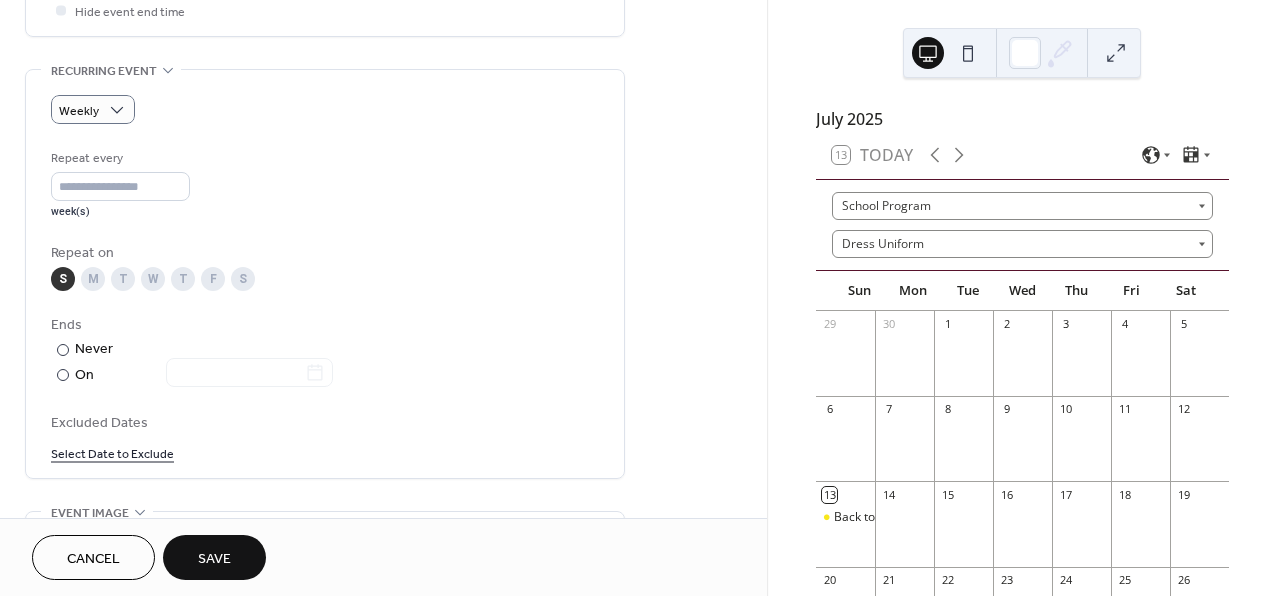 click on "F" at bounding box center (213, 279) 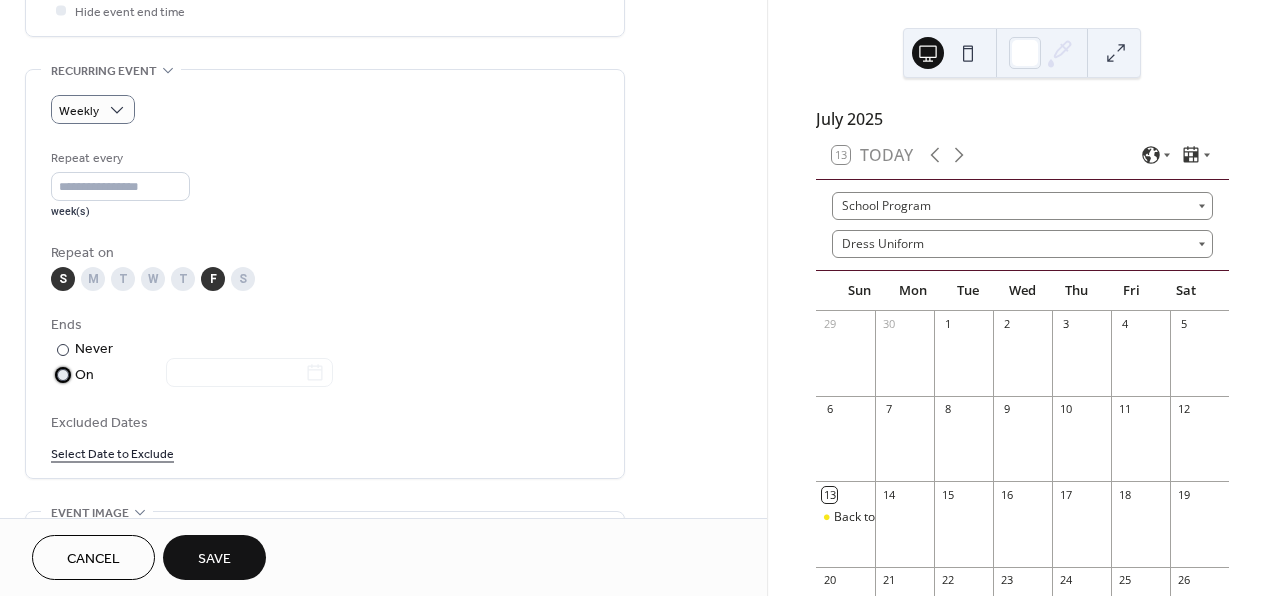 click at bounding box center (63, 375) 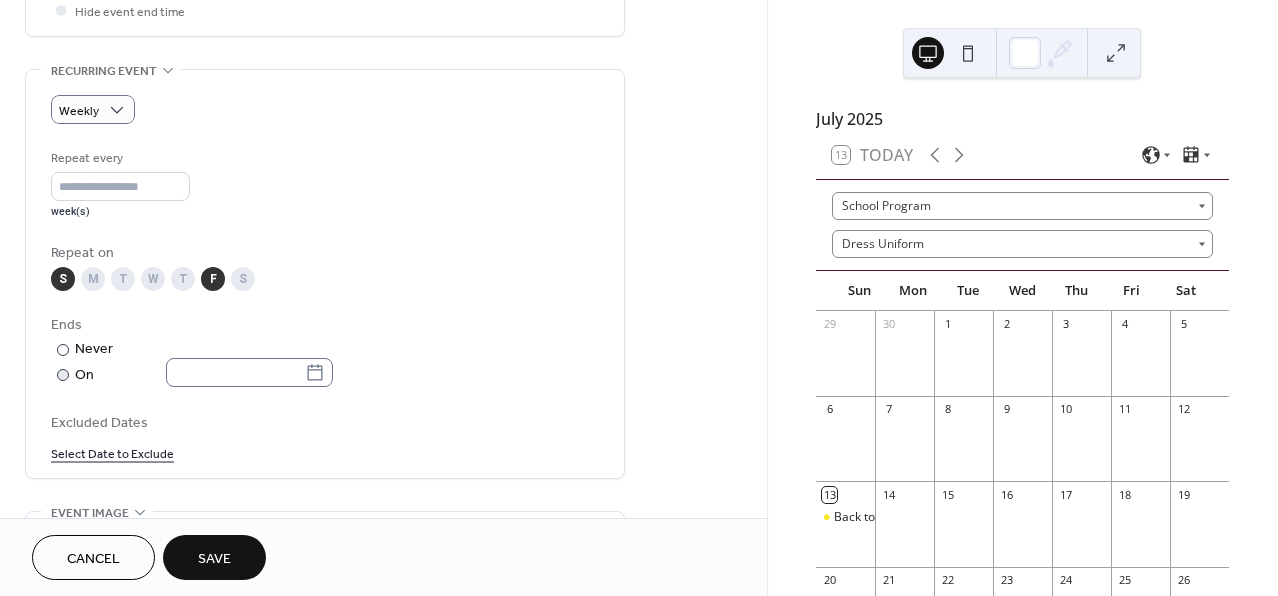 click 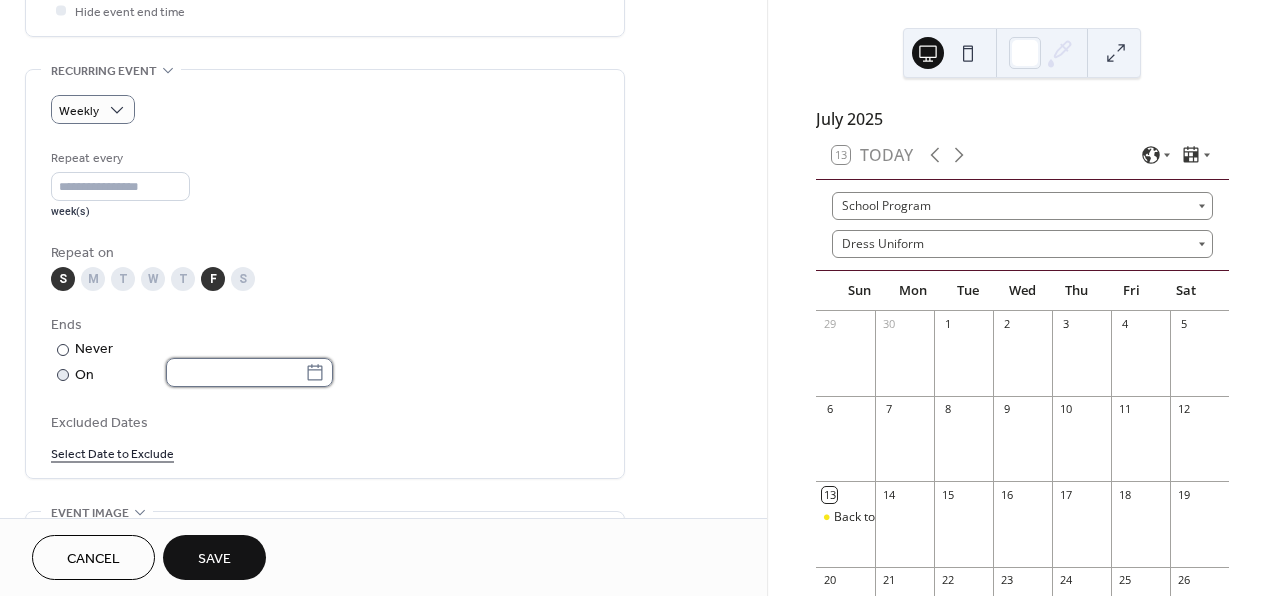 click at bounding box center (235, 372) 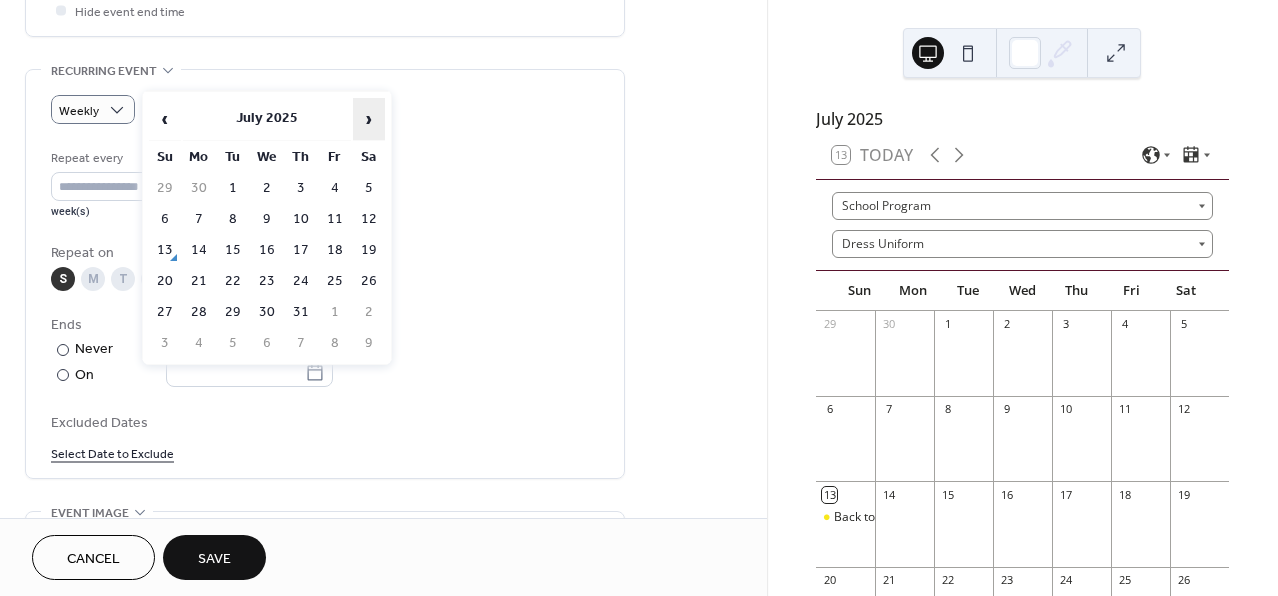 click on "›" at bounding box center [369, 119] 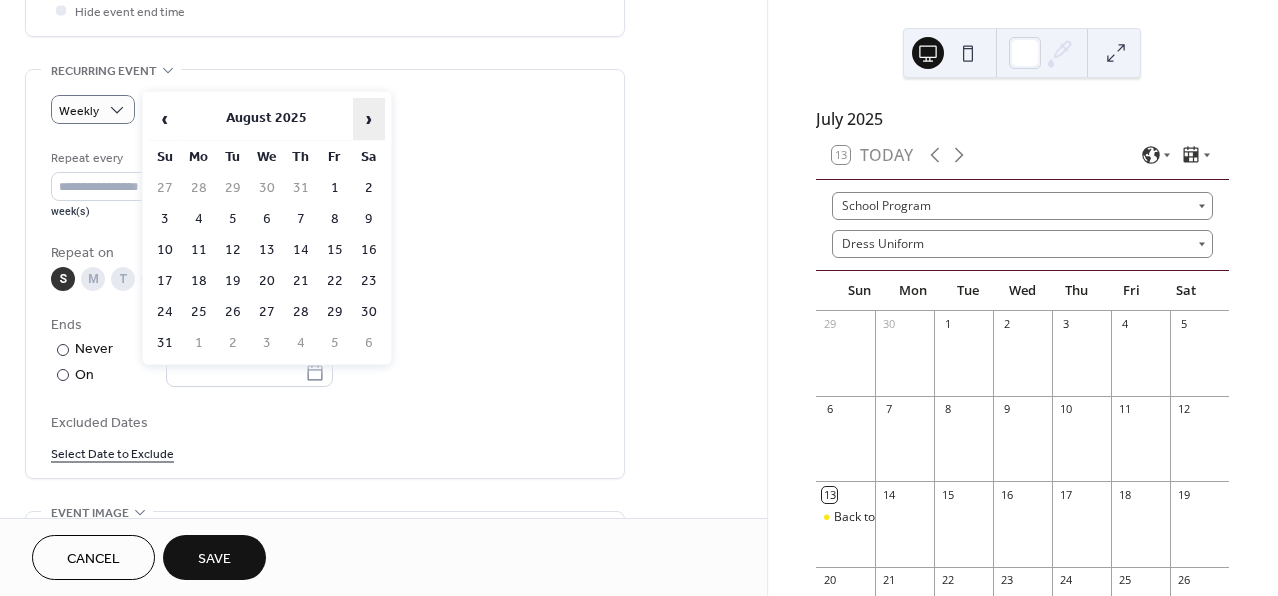 click on "›" at bounding box center [369, 119] 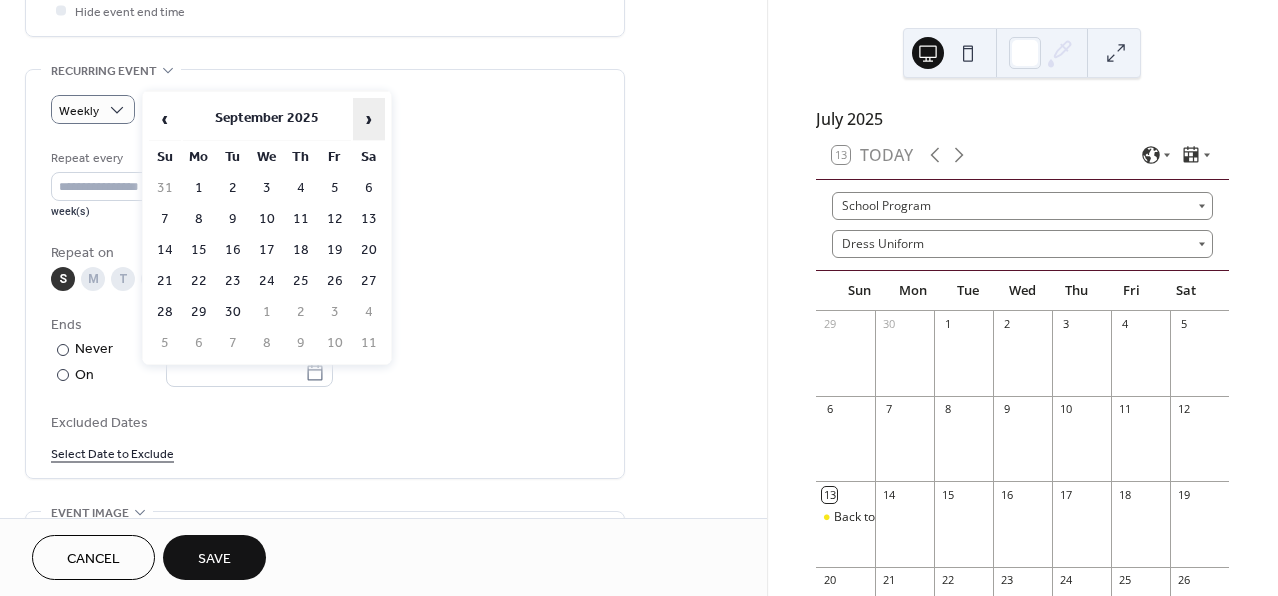 click on "›" at bounding box center [369, 119] 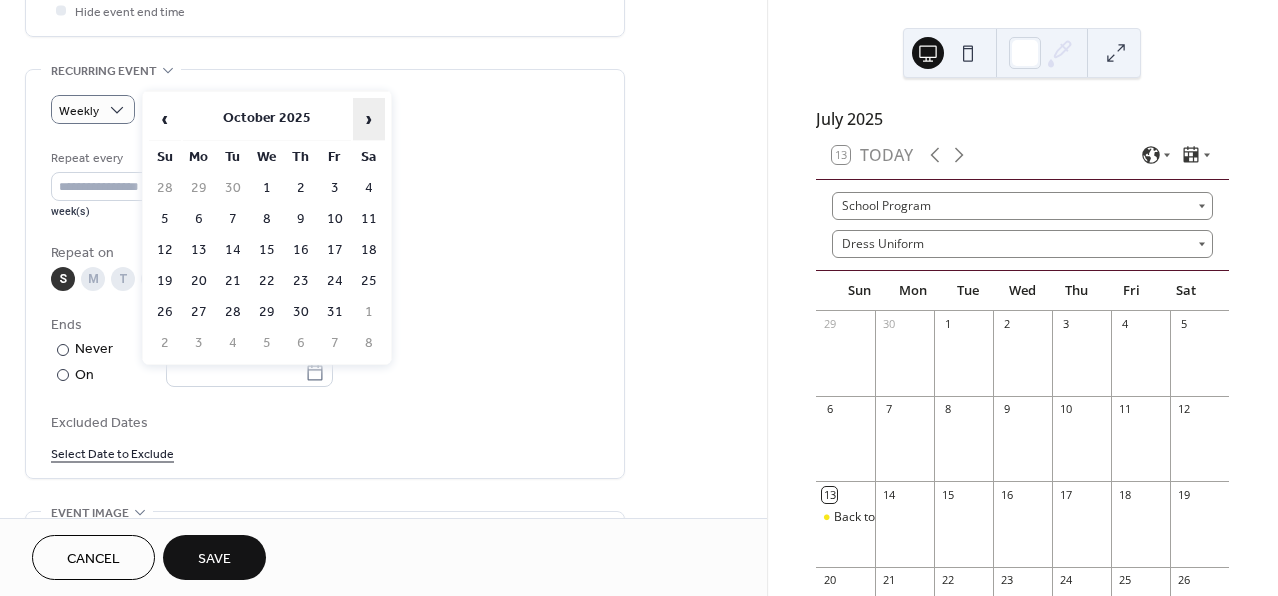 click on "›" at bounding box center [369, 119] 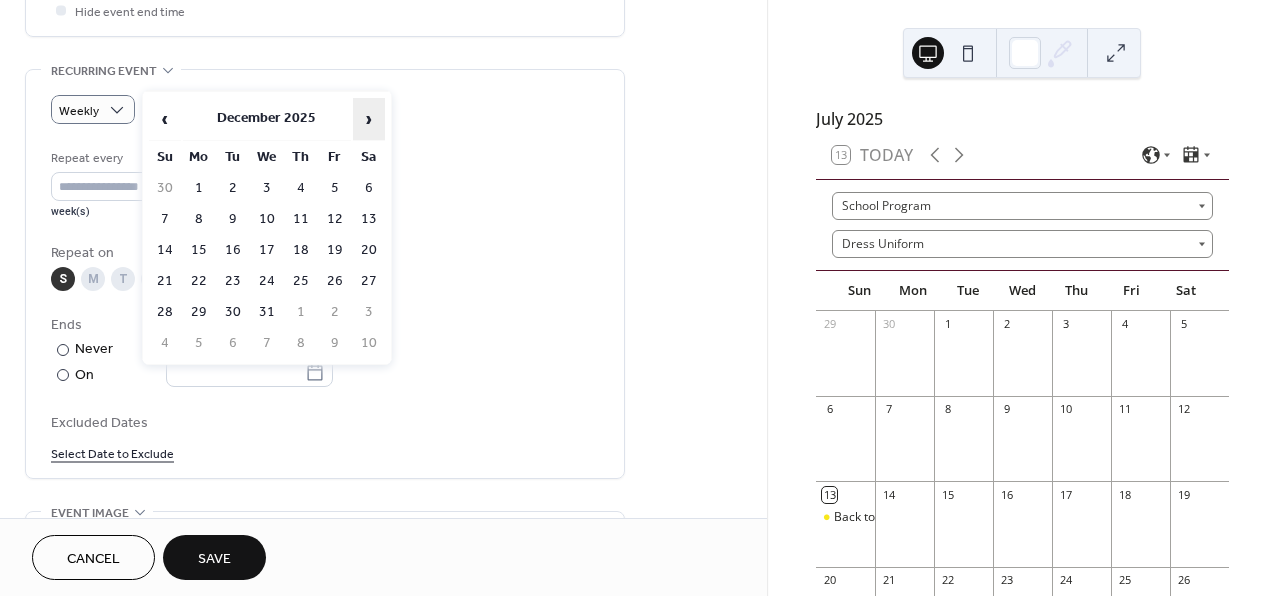click on "›" at bounding box center (369, 119) 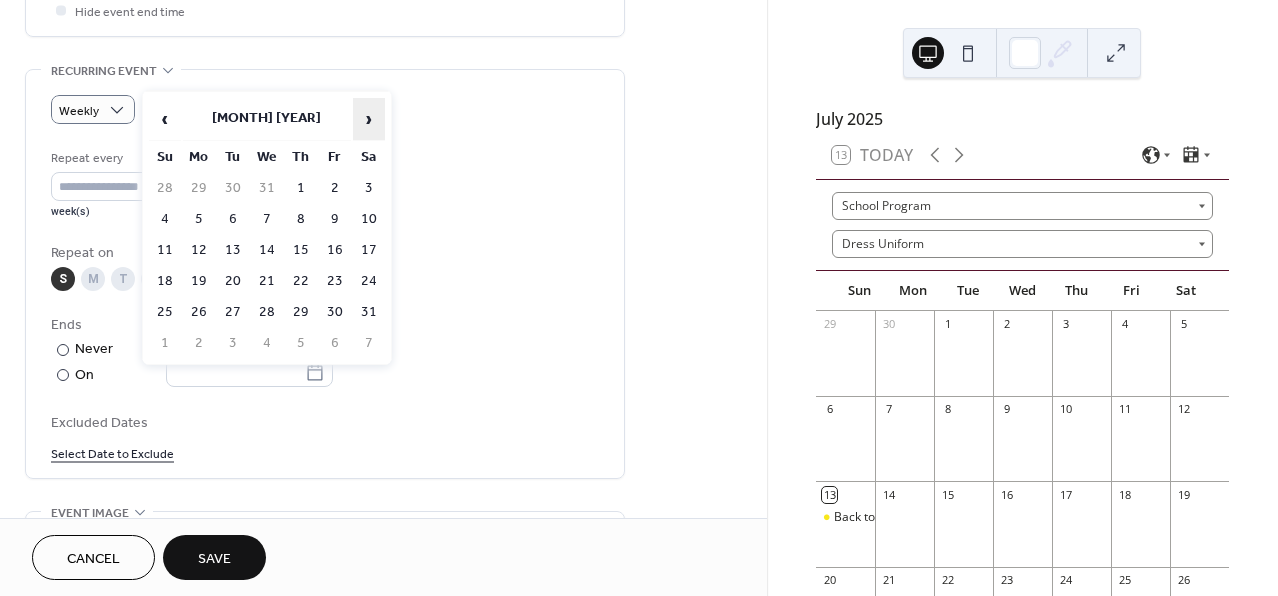 click on "›" at bounding box center (369, 119) 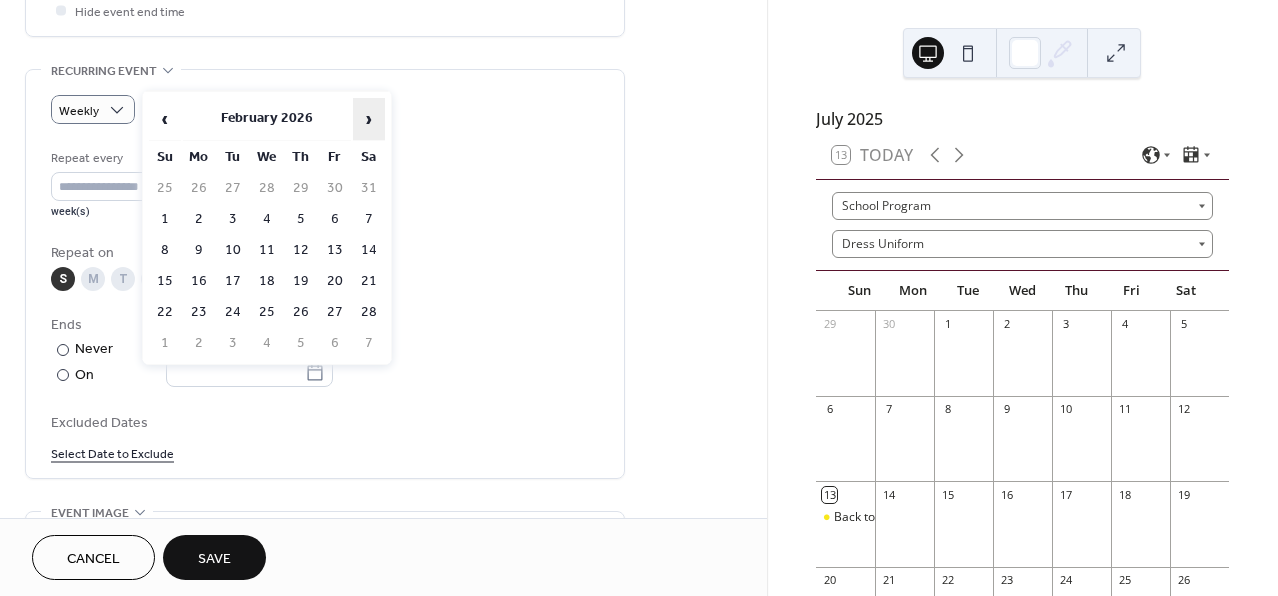 click on "›" at bounding box center [369, 119] 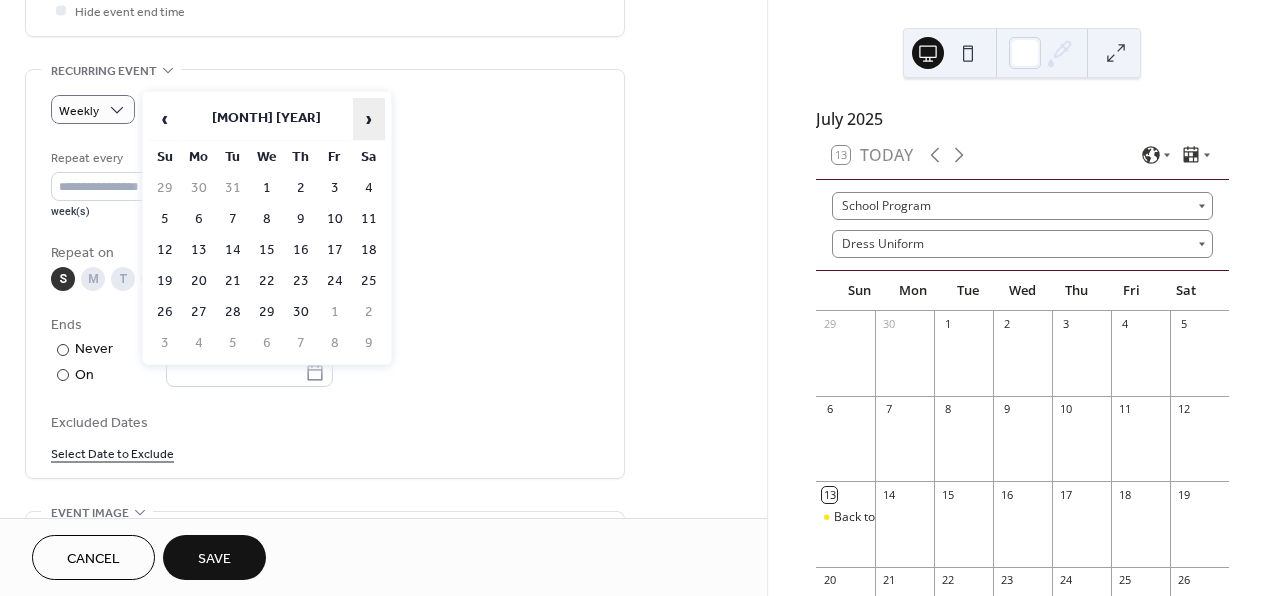 click on "›" at bounding box center (369, 119) 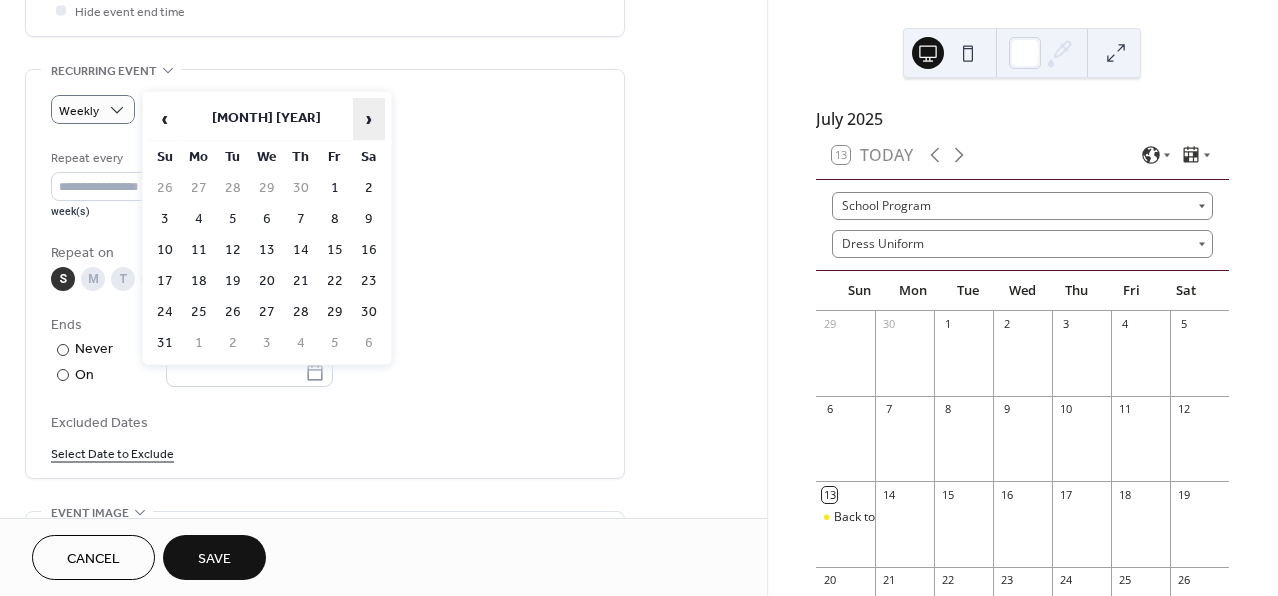 click on "›" at bounding box center (369, 119) 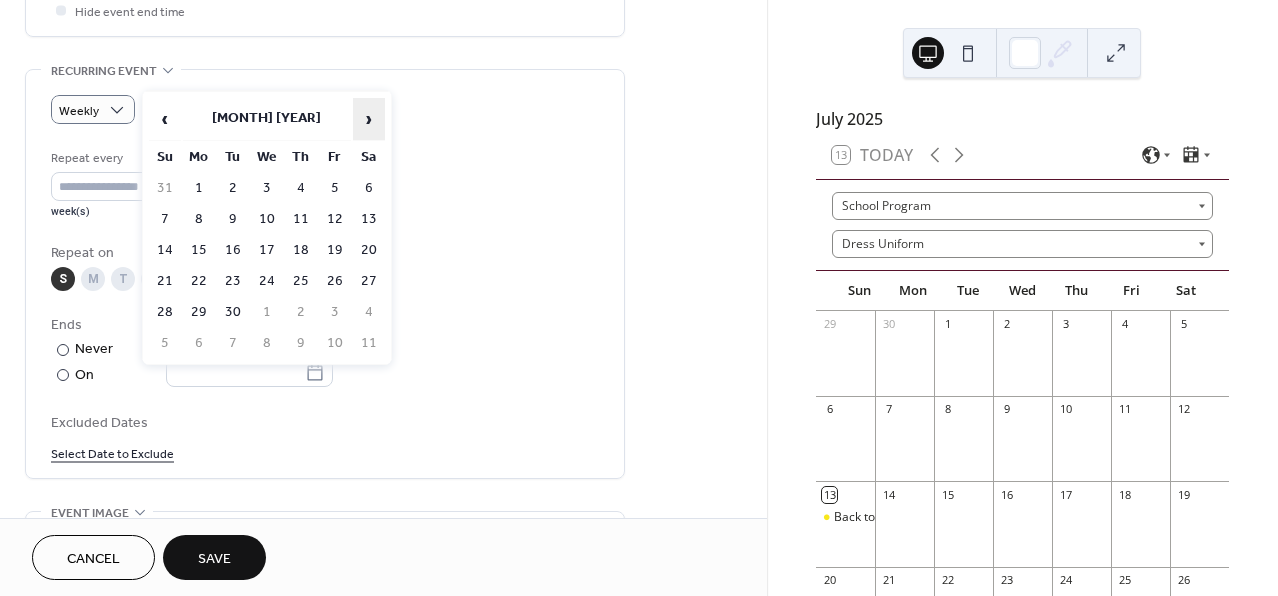 click on "›" at bounding box center (369, 119) 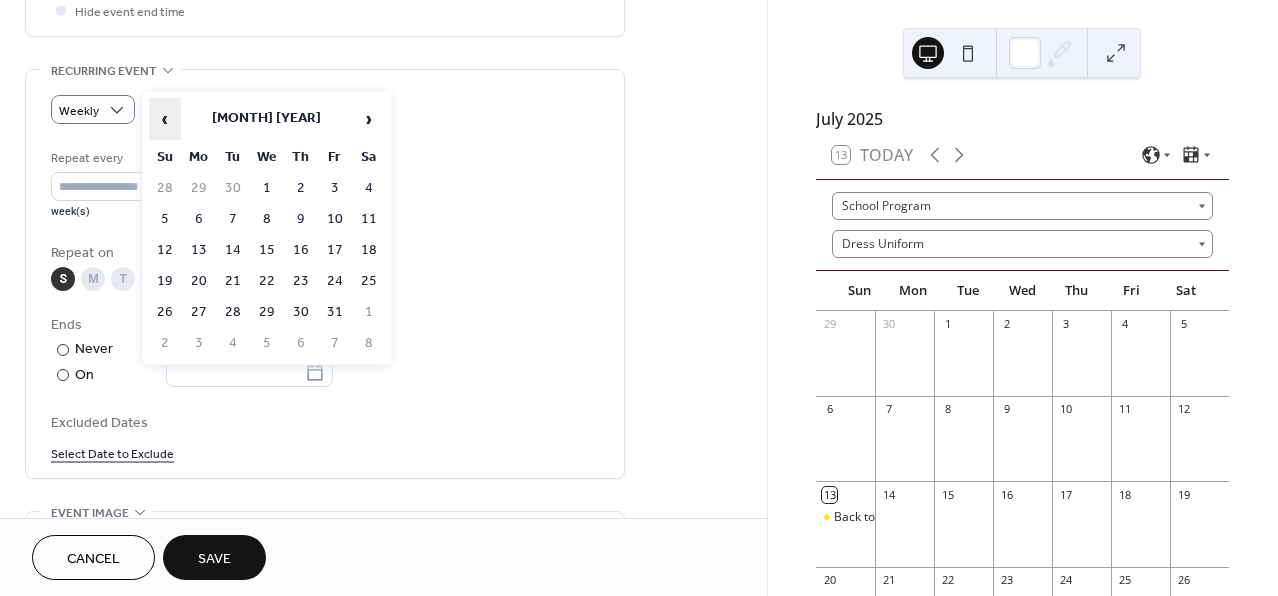 click on "‹" at bounding box center [165, 119] 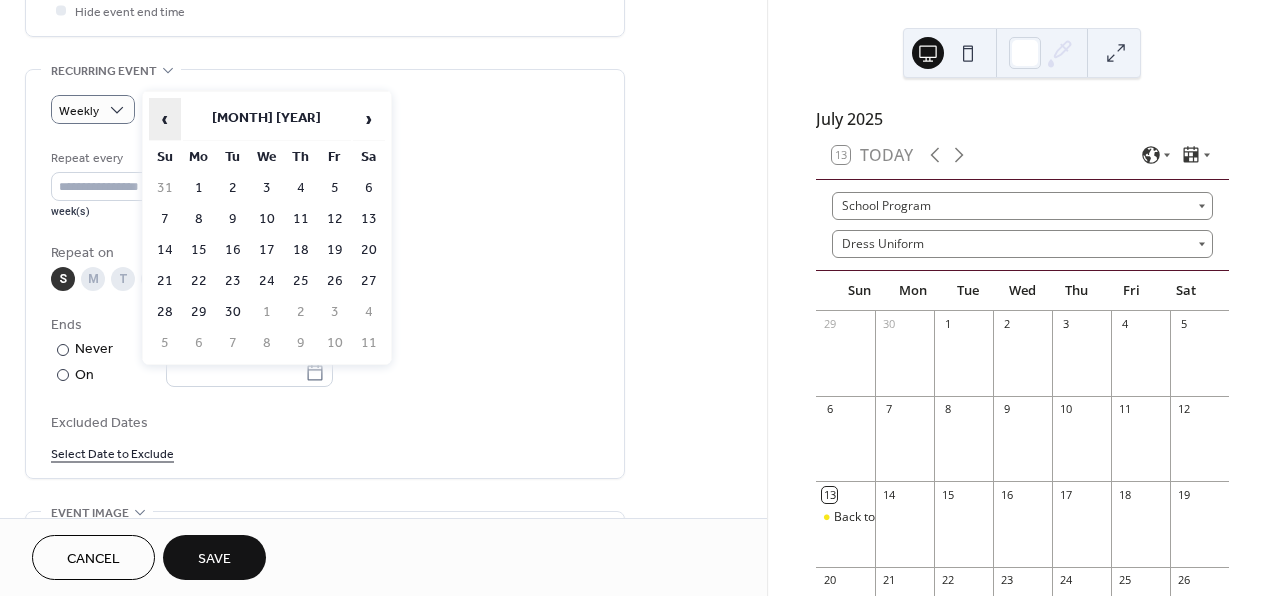 drag, startPoint x: 162, startPoint y: 104, endPoint x: 169, endPoint y: 112, distance: 10.630146 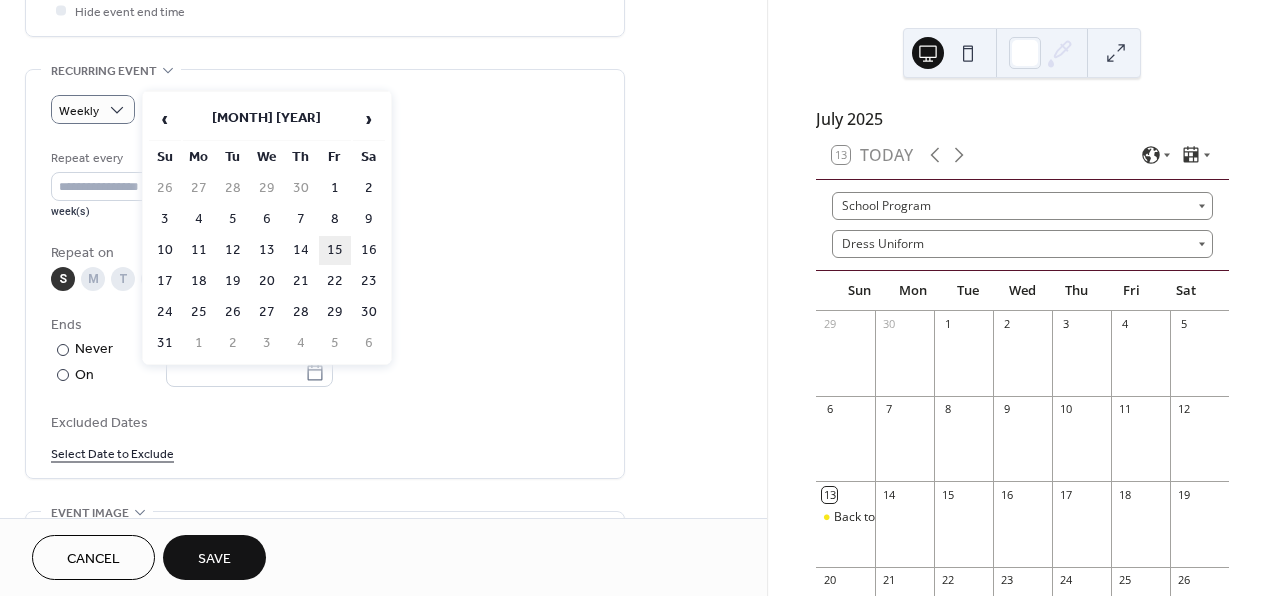 click on "15" at bounding box center [335, 250] 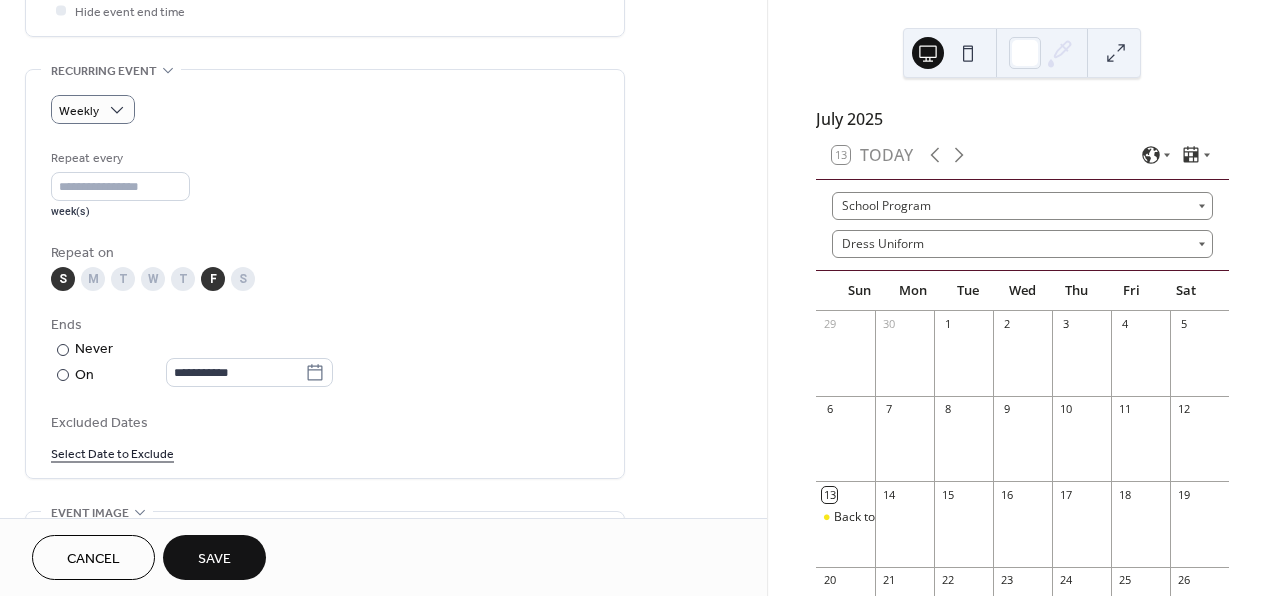 click on "S" at bounding box center (63, 279) 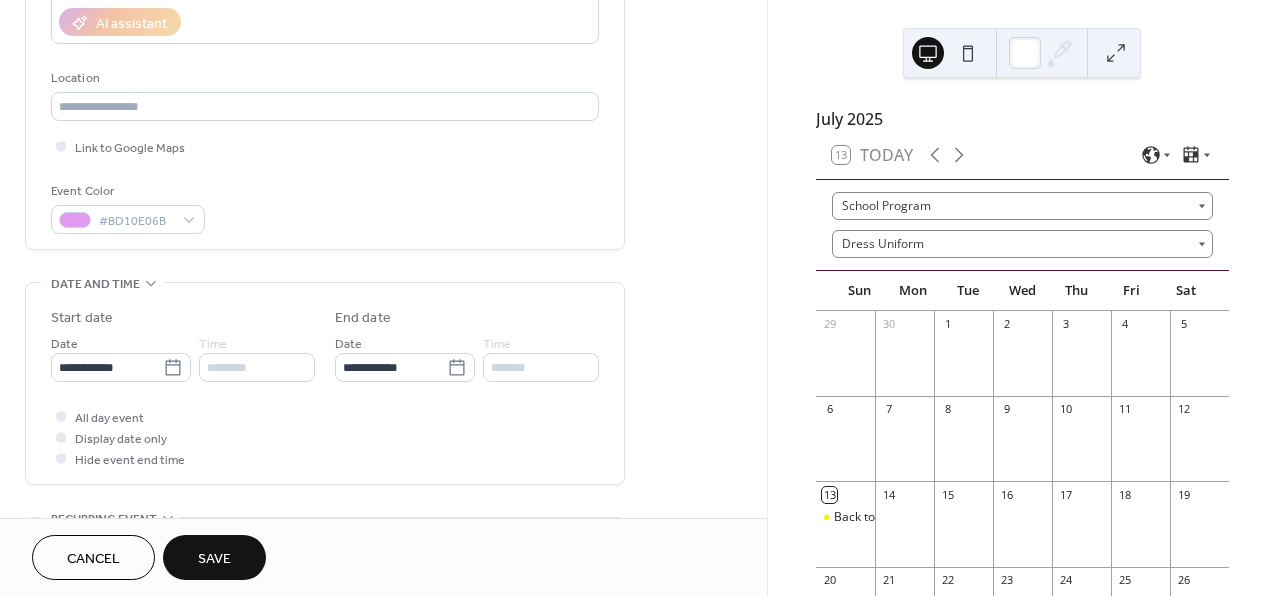 scroll, scrollTop: 384, scrollLeft: 0, axis: vertical 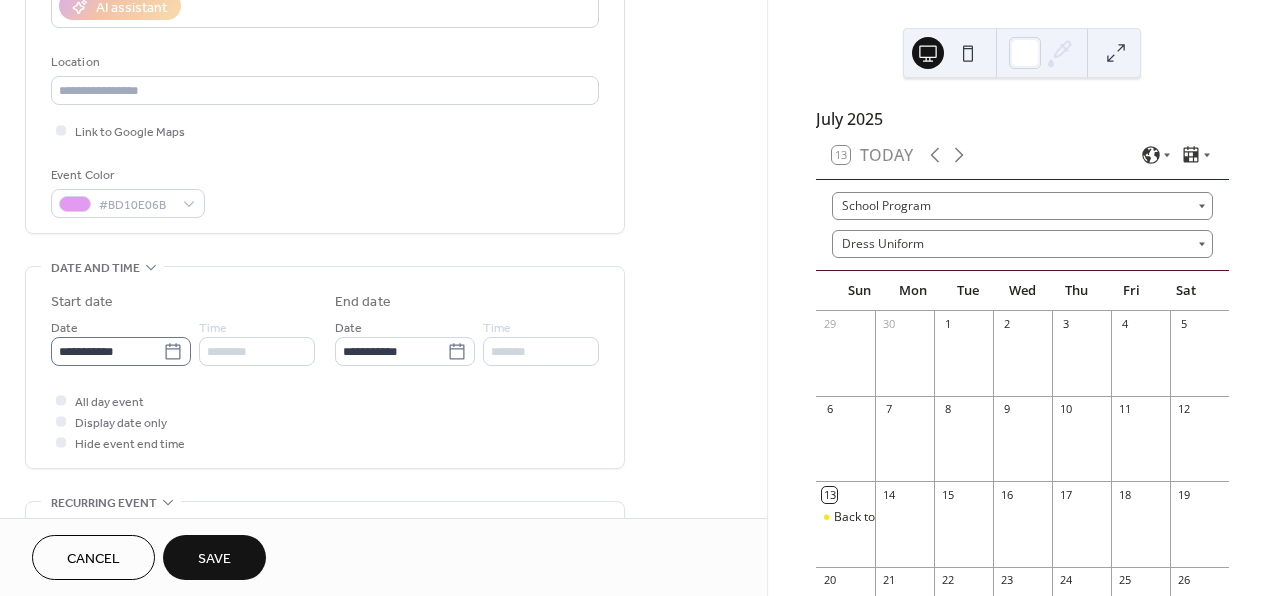 click 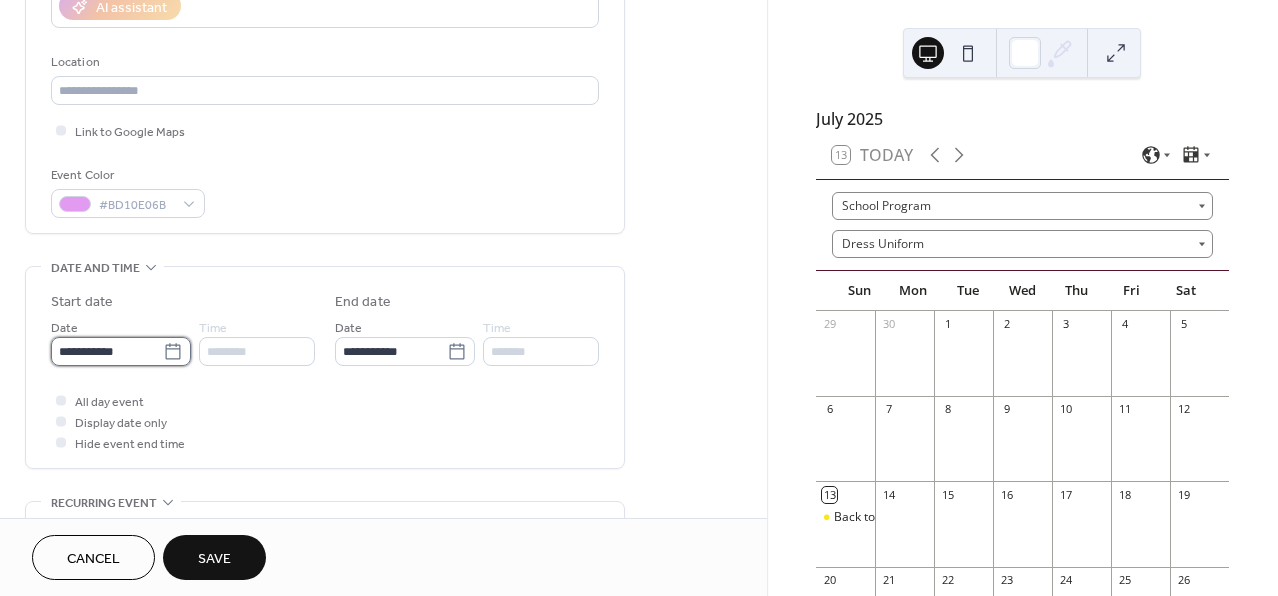 click on "**********" at bounding box center [107, 351] 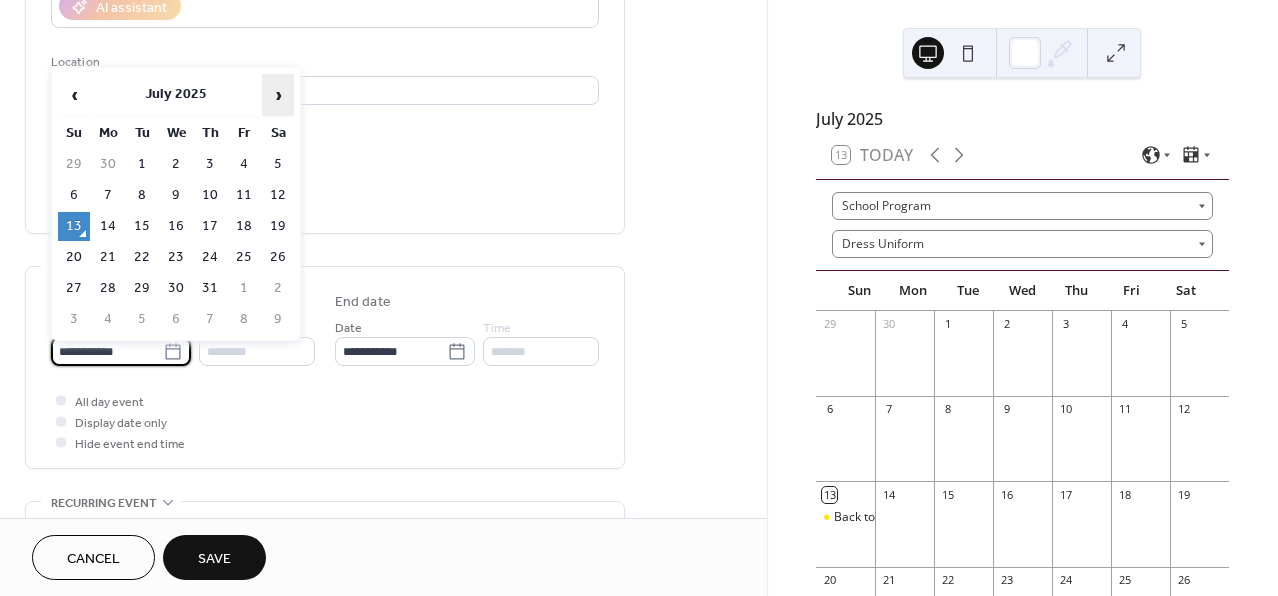click on "›" at bounding box center (278, 95) 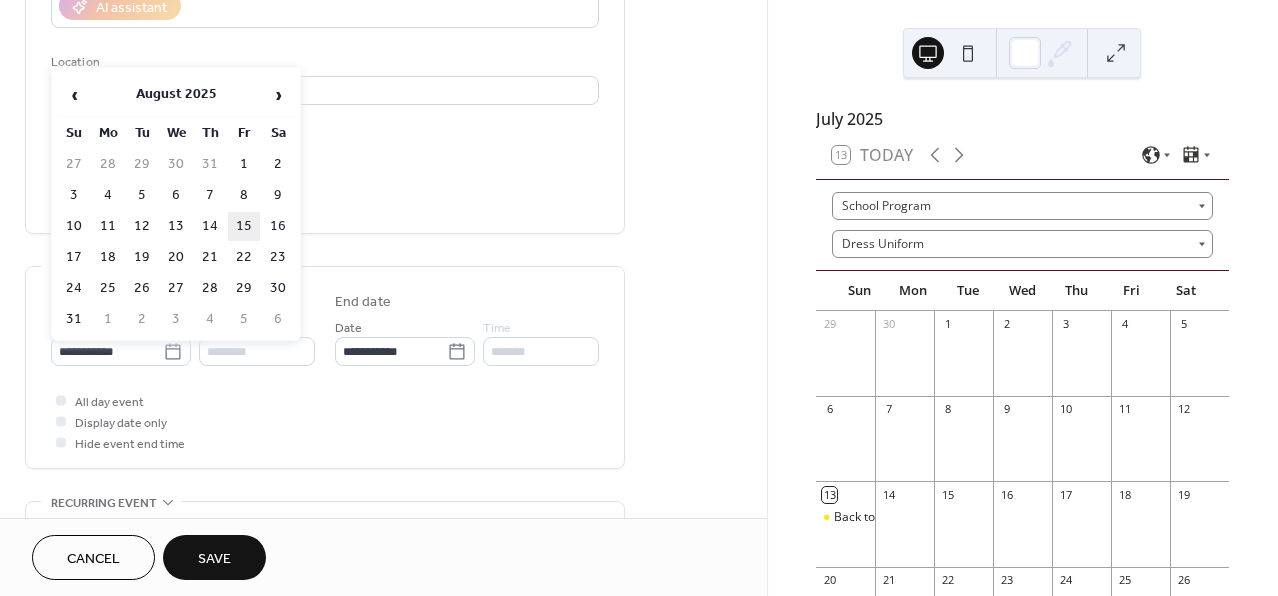 click on "15" at bounding box center [244, 226] 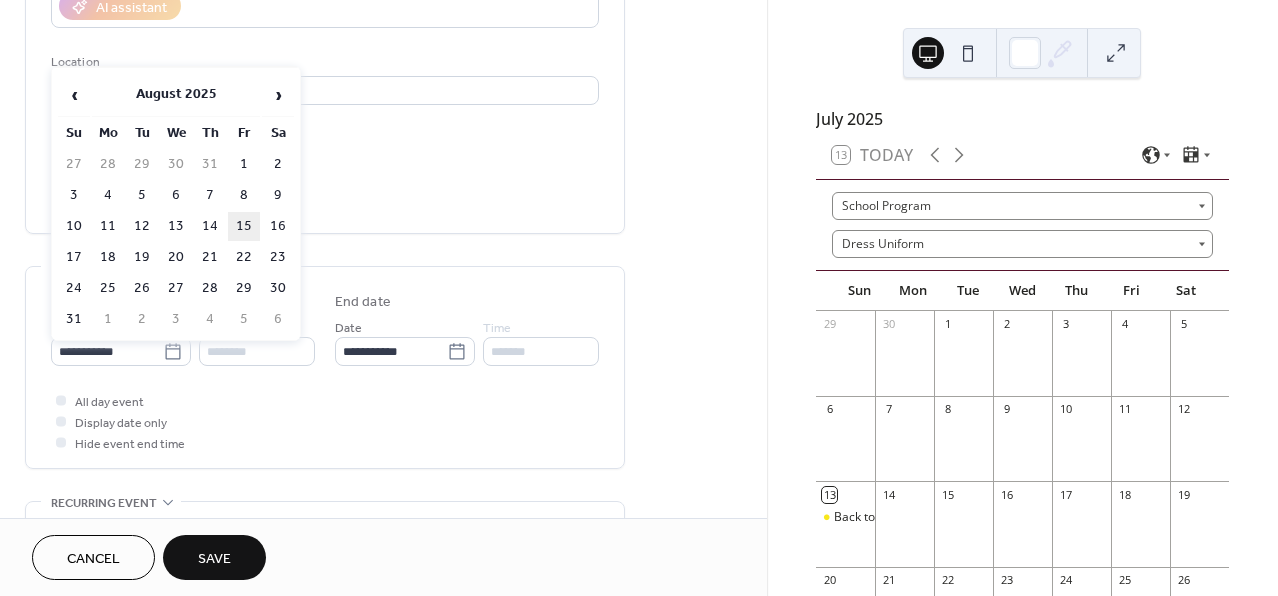 type on "**********" 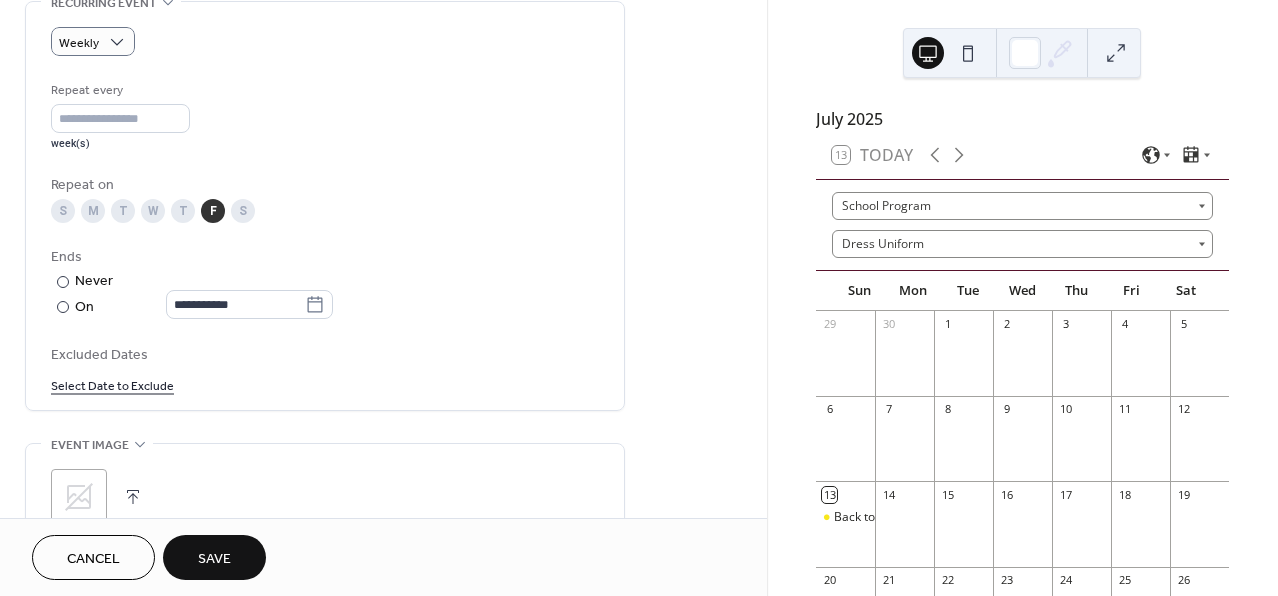 scroll, scrollTop: 898, scrollLeft: 0, axis: vertical 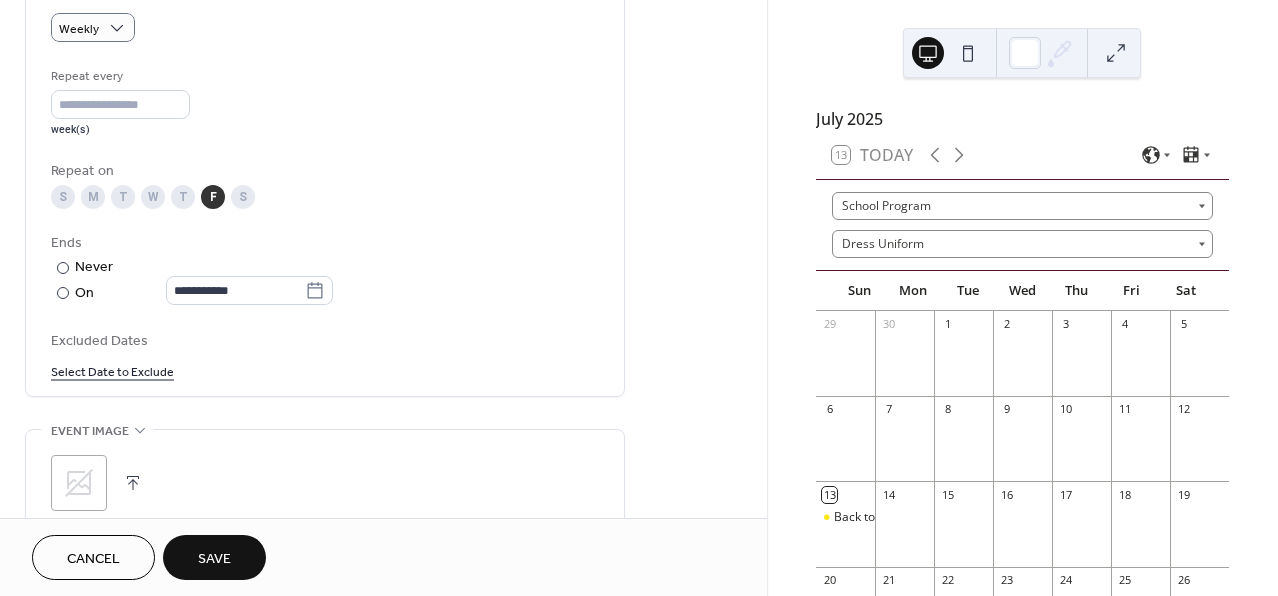click on "Select Date to Exclude" at bounding box center [112, 370] 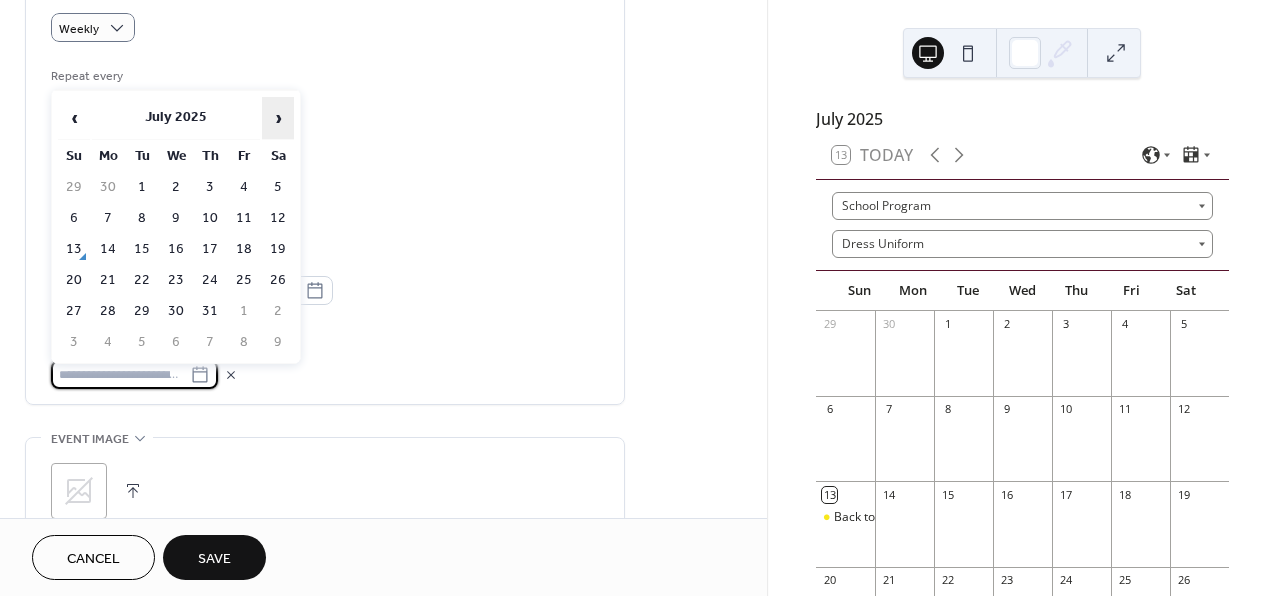 click on "›" at bounding box center (278, 118) 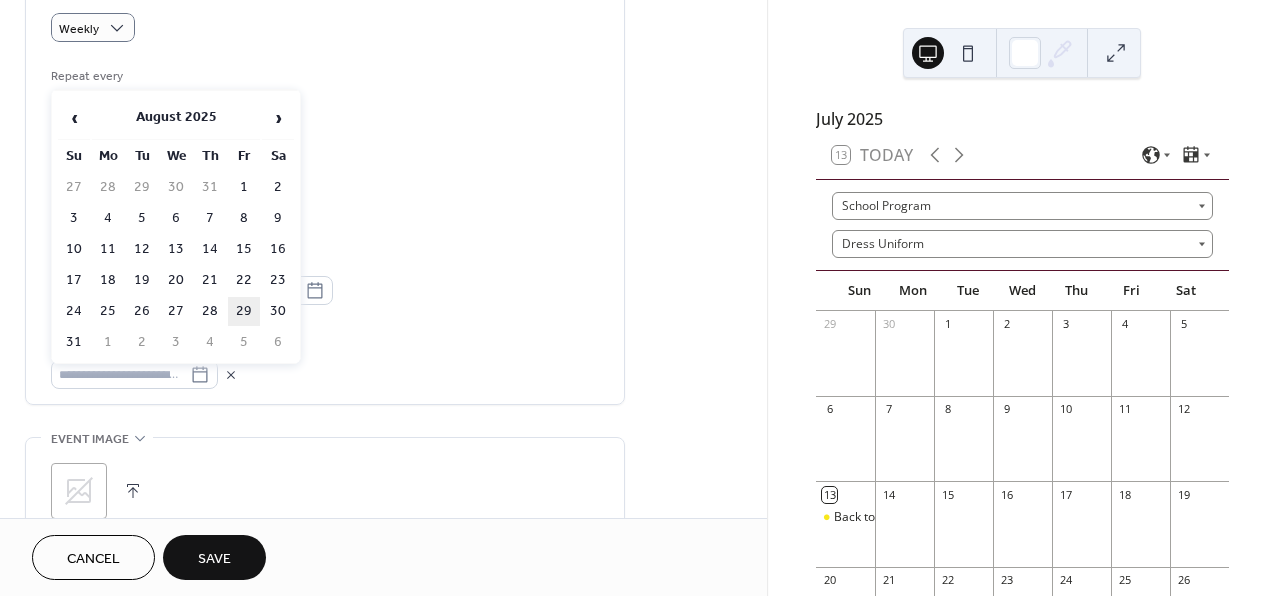 click on "29" at bounding box center (244, 311) 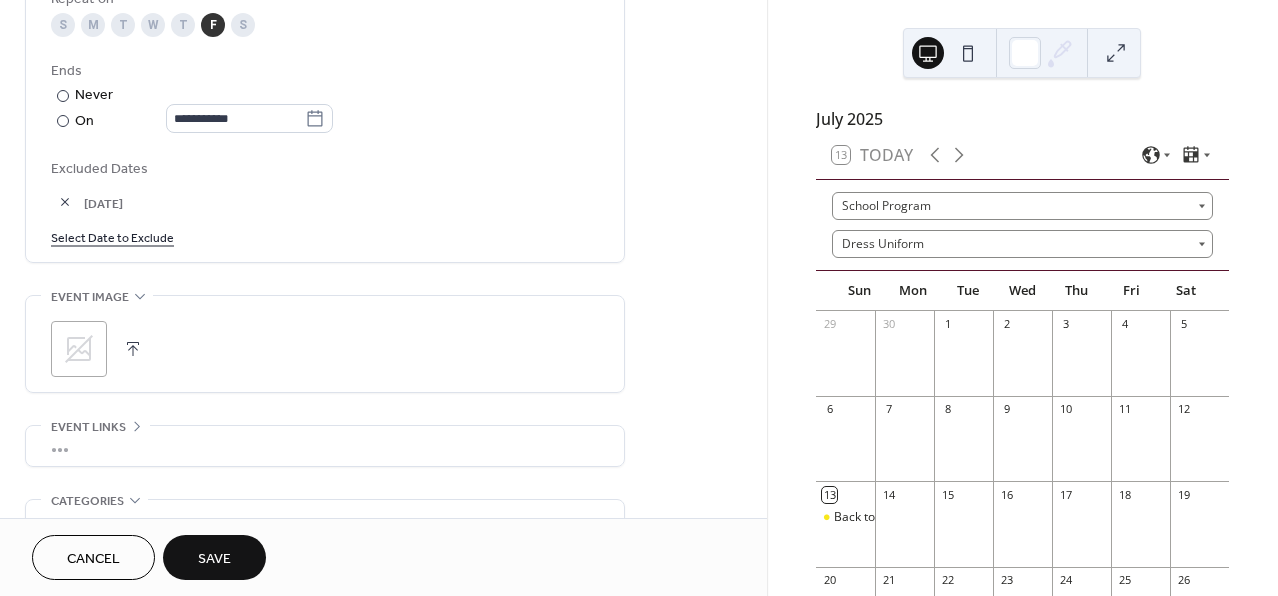scroll, scrollTop: 1071, scrollLeft: 0, axis: vertical 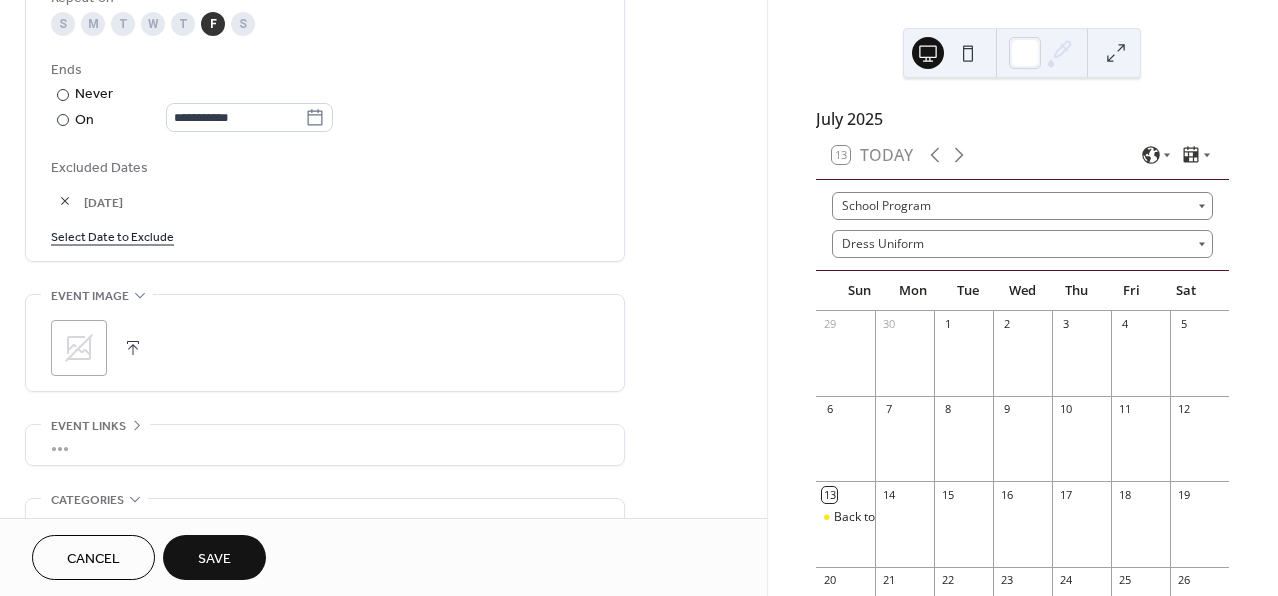 click on "Select Date to Exclude" at bounding box center (112, 235) 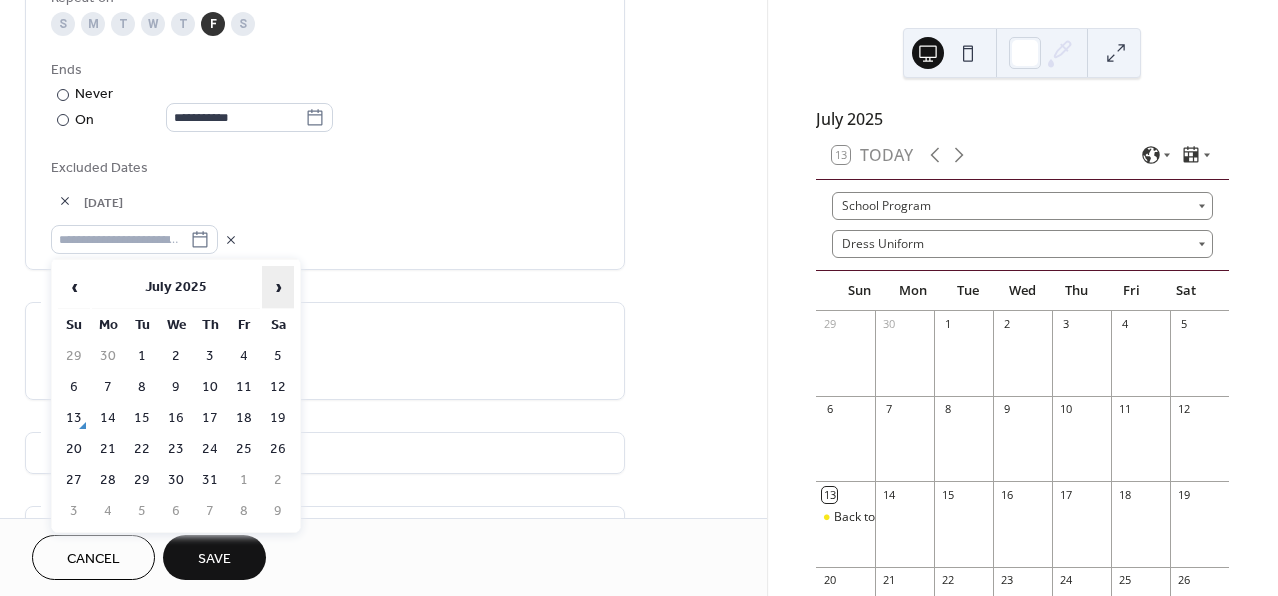 click on "›" at bounding box center (278, 287) 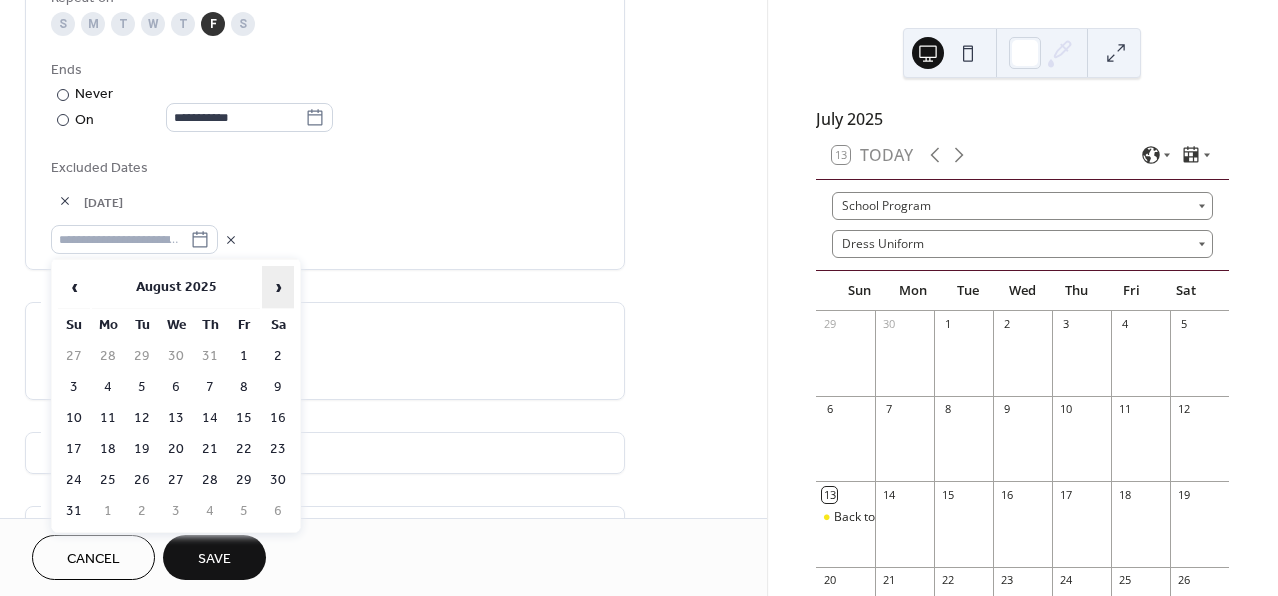 click on "›" at bounding box center (278, 287) 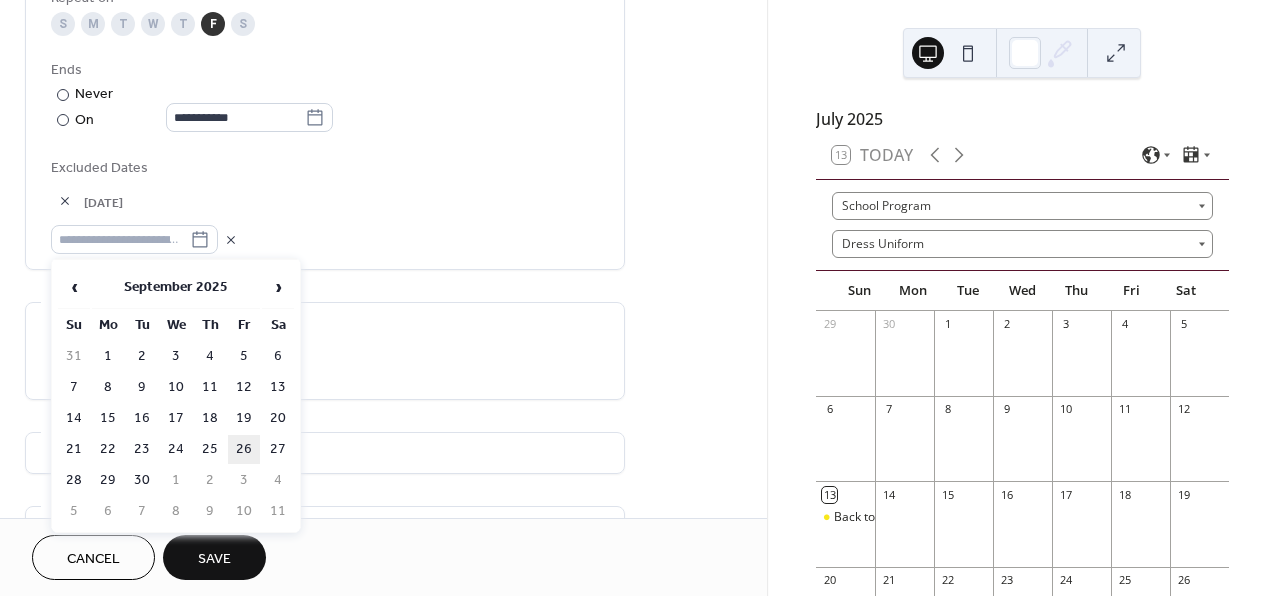 click on "26" at bounding box center [244, 449] 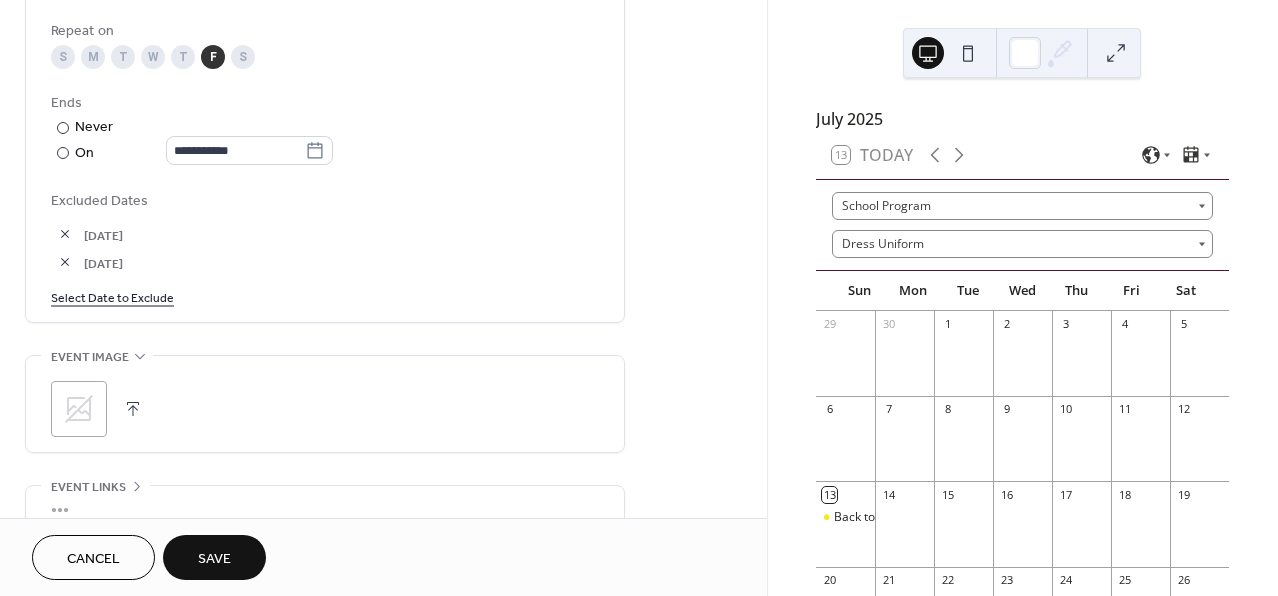 scroll, scrollTop: 1027, scrollLeft: 0, axis: vertical 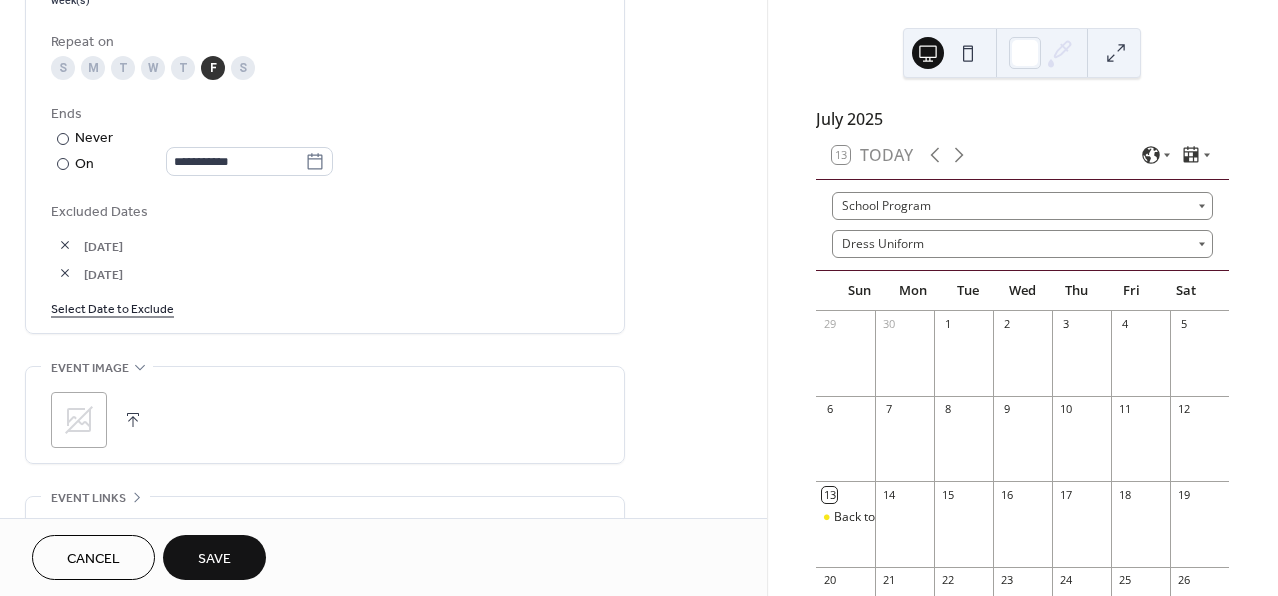 click on "Select Date to Exclude" at bounding box center [112, 307] 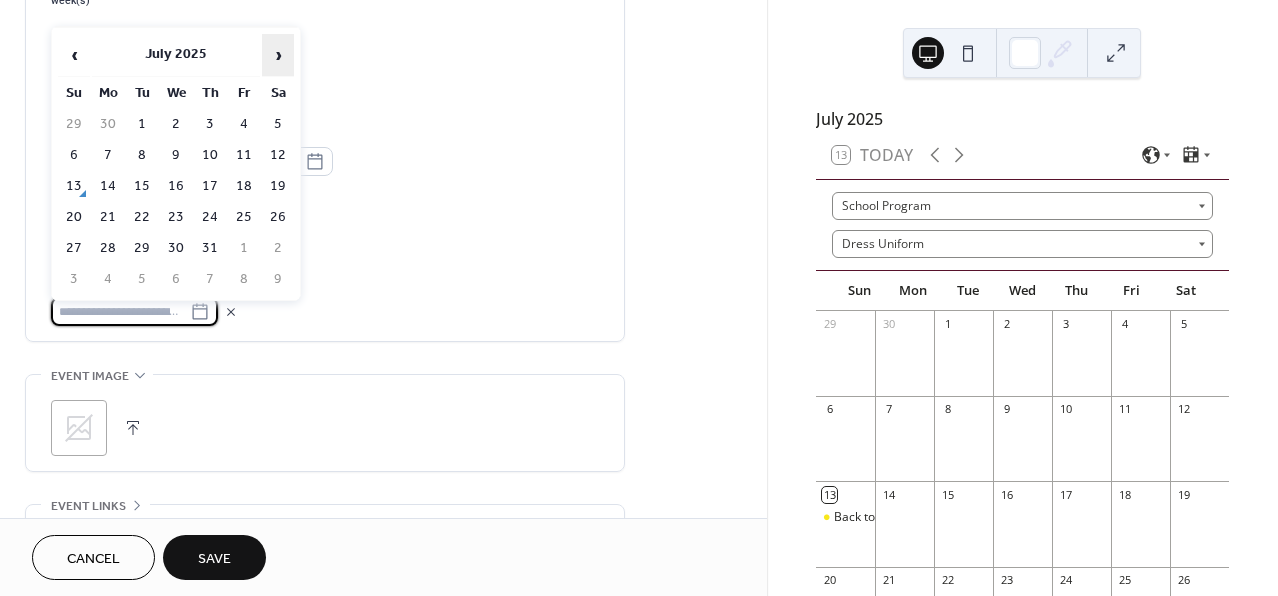 click on "›" at bounding box center (278, 55) 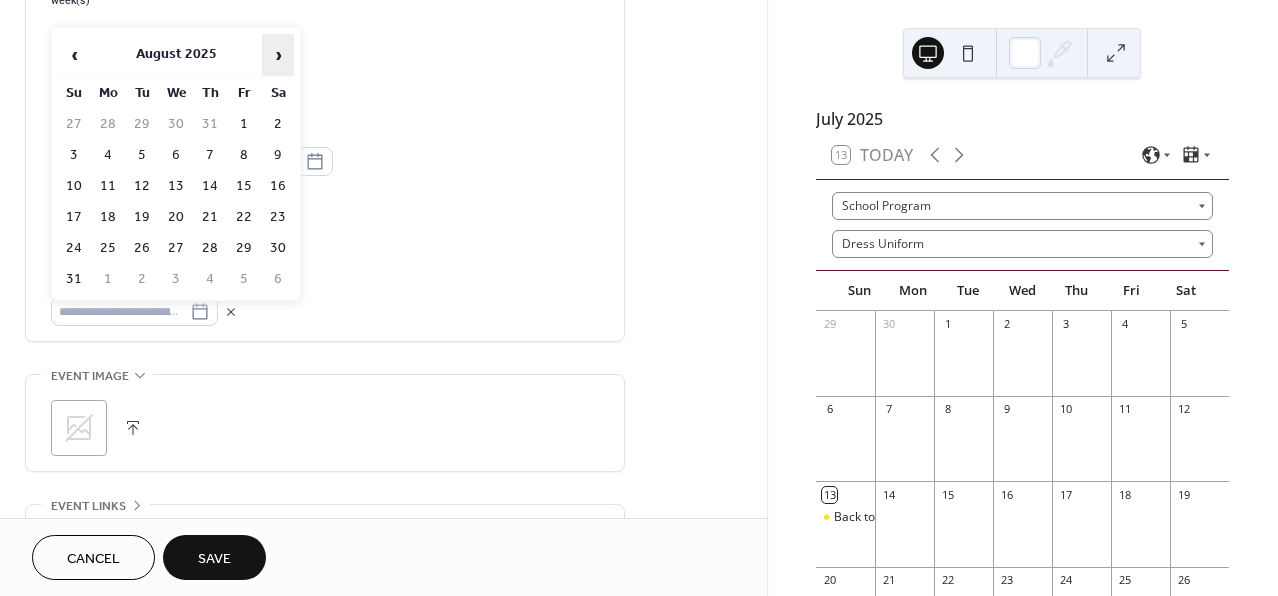 click on "›" at bounding box center (278, 55) 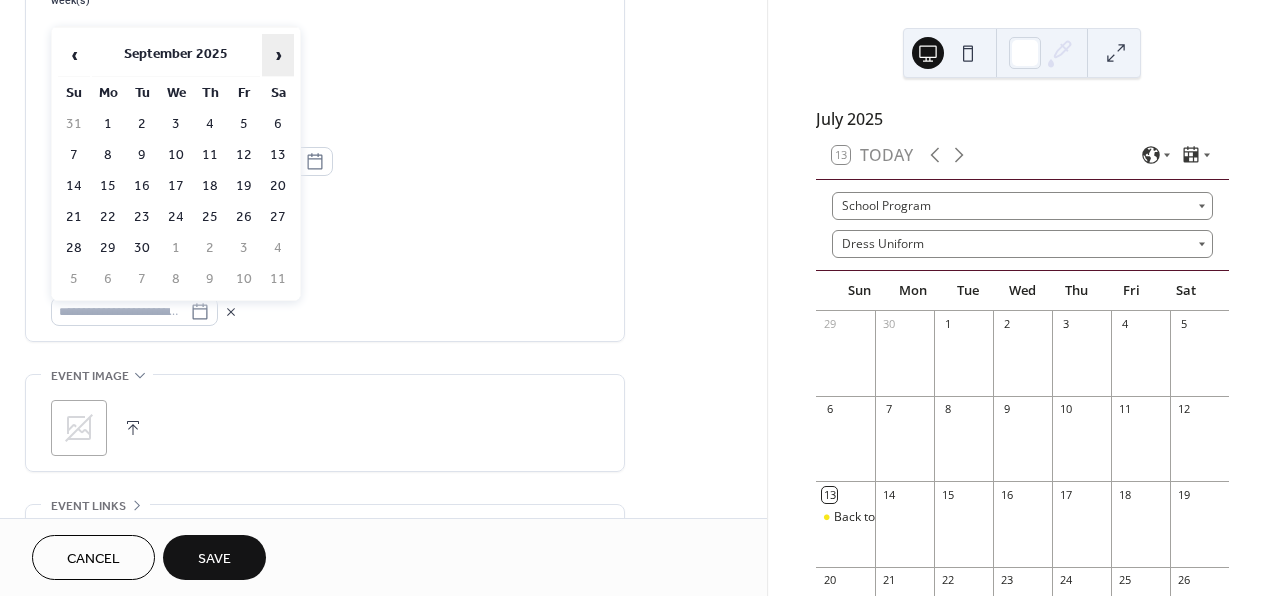 click on "›" at bounding box center [278, 55] 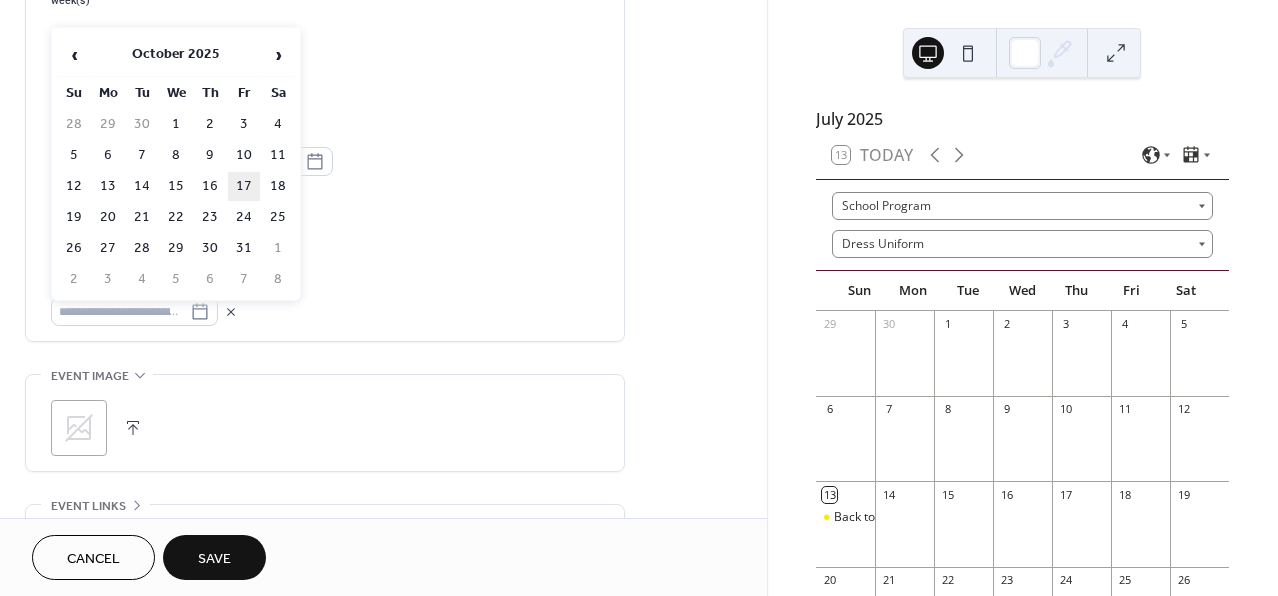 click on "17" at bounding box center [244, 186] 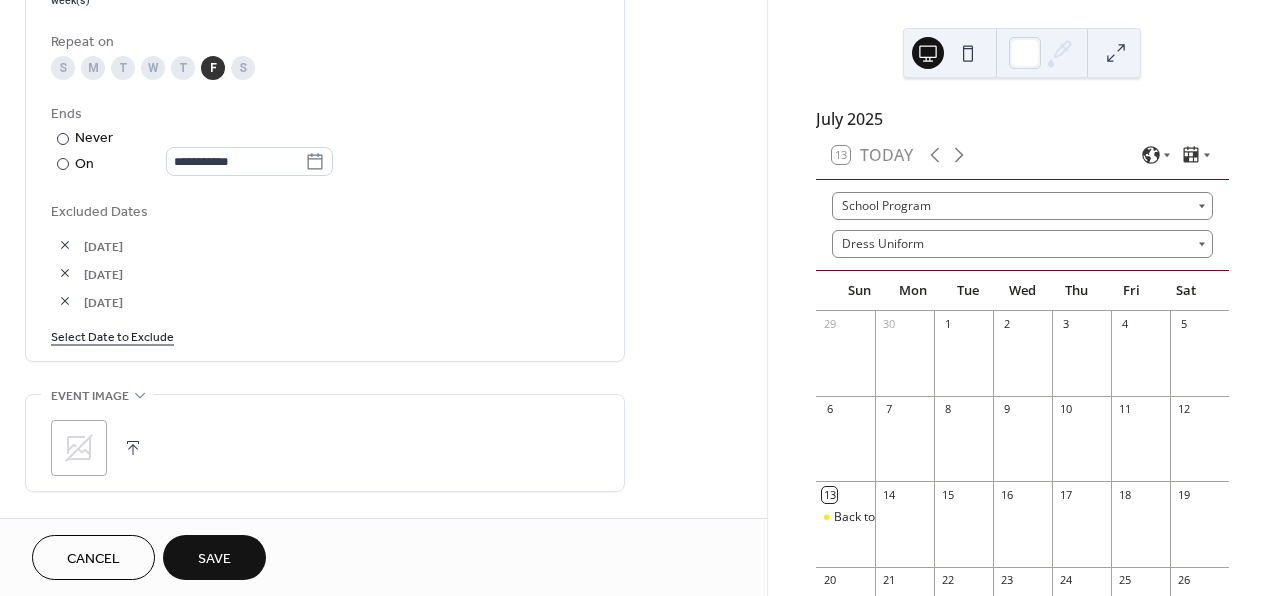 click on "Select Date to Exclude" at bounding box center (112, 335) 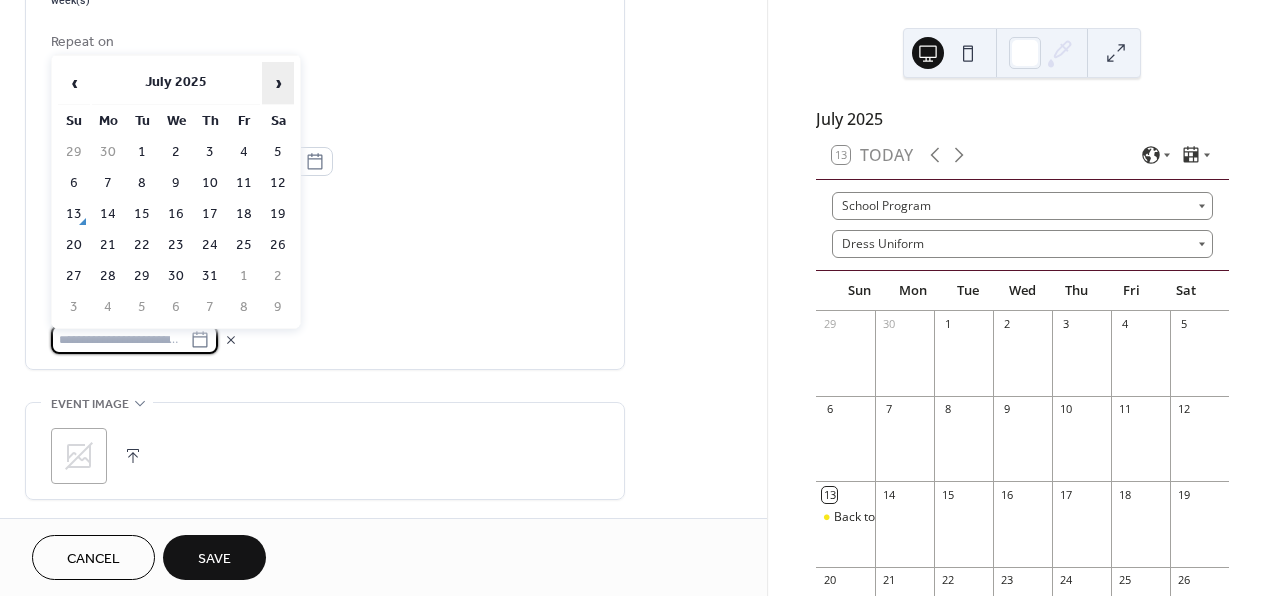 click on "›" at bounding box center (278, 83) 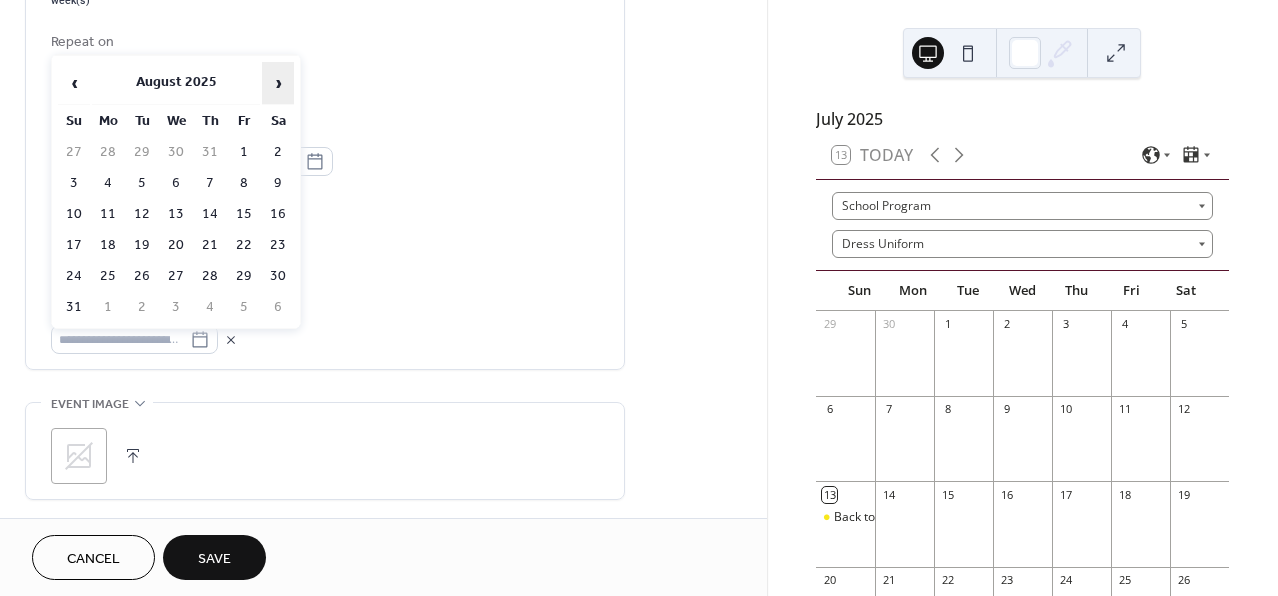 click on "›" at bounding box center (278, 83) 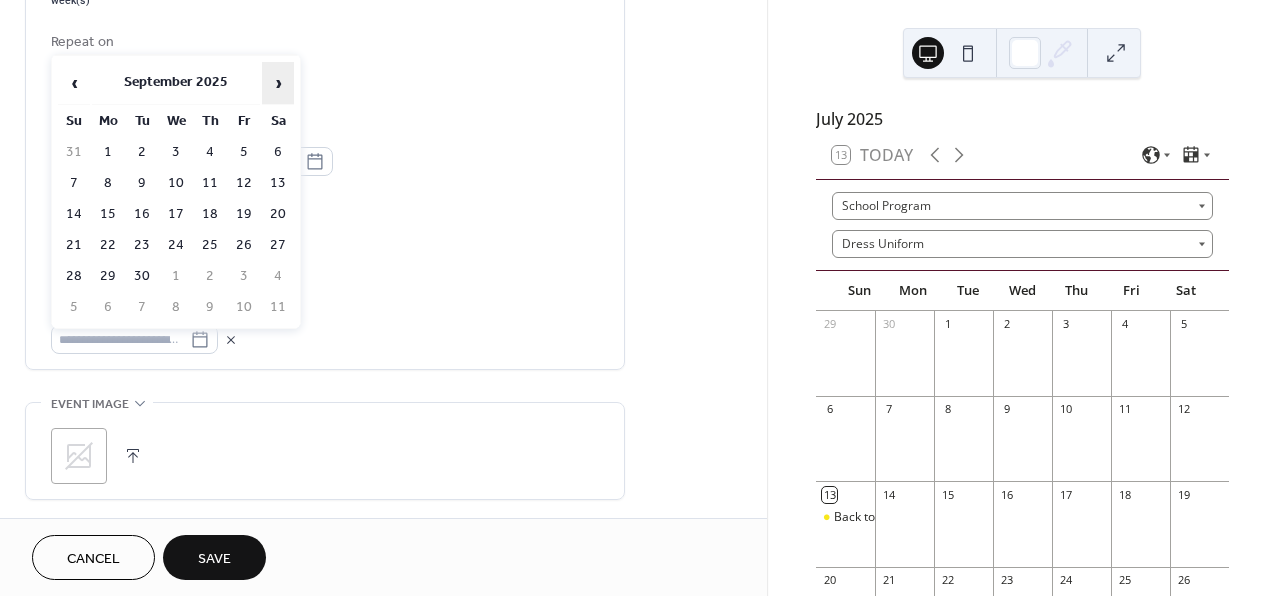 click on "›" at bounding box center (278, 83) 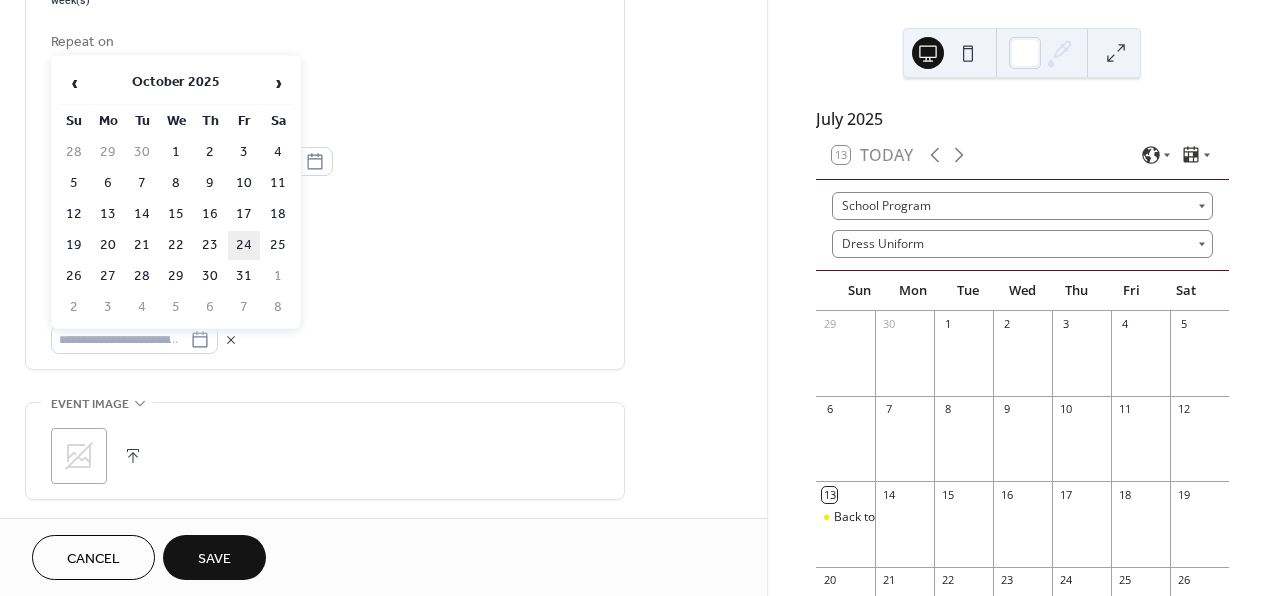 click on "24" at bounding box center [244, 245] 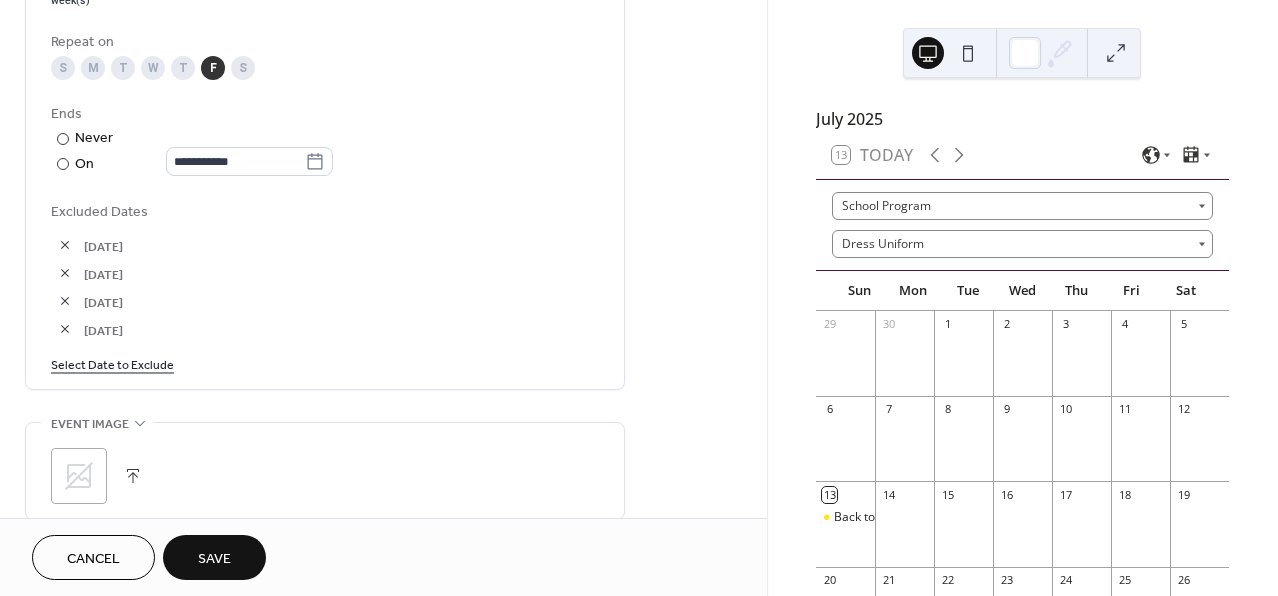 click on "Select Date to Exclude" at bounding box center [112, 363] 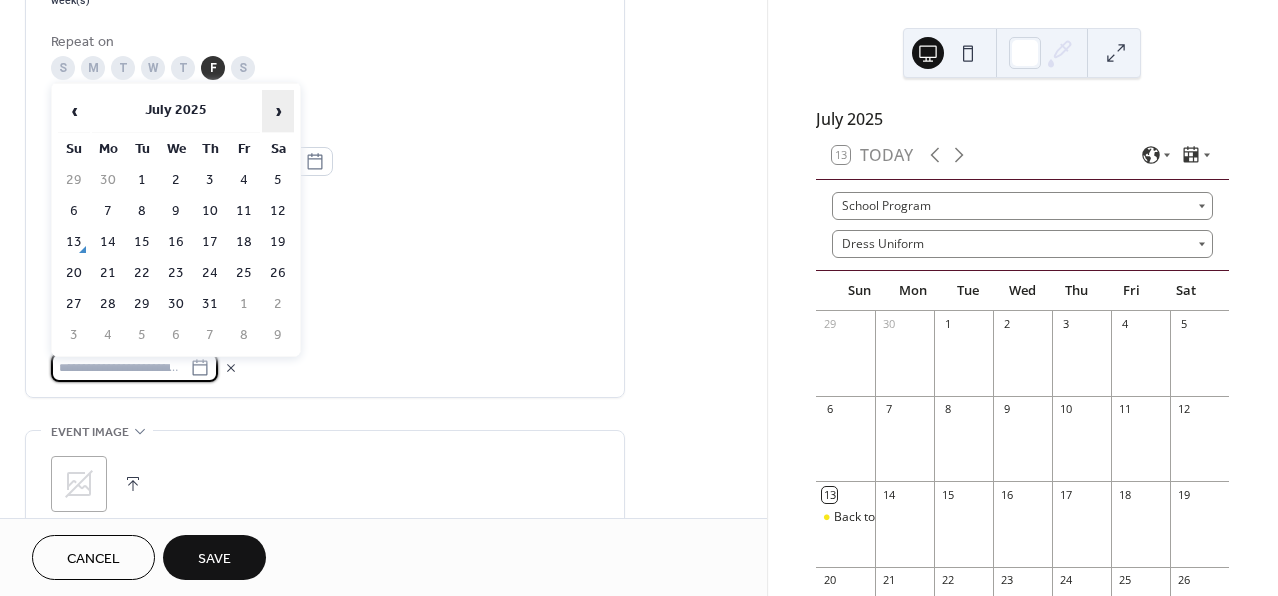 click on "›" at bounding box center [278, 111] 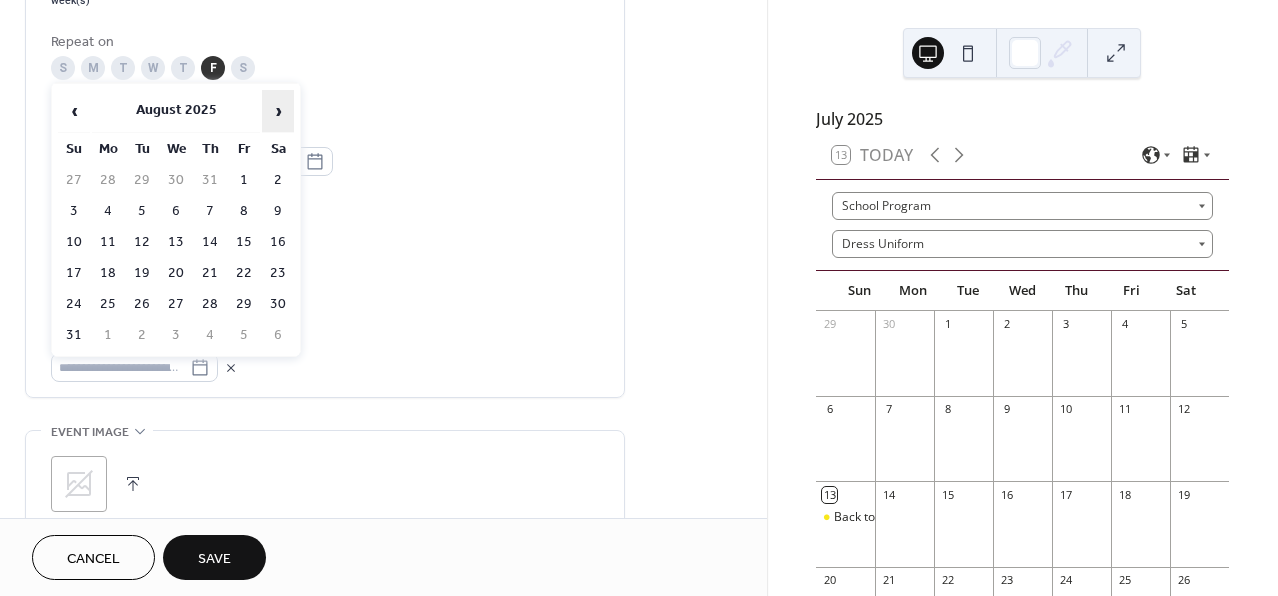 click on "›" at bounding box center (278, 111) 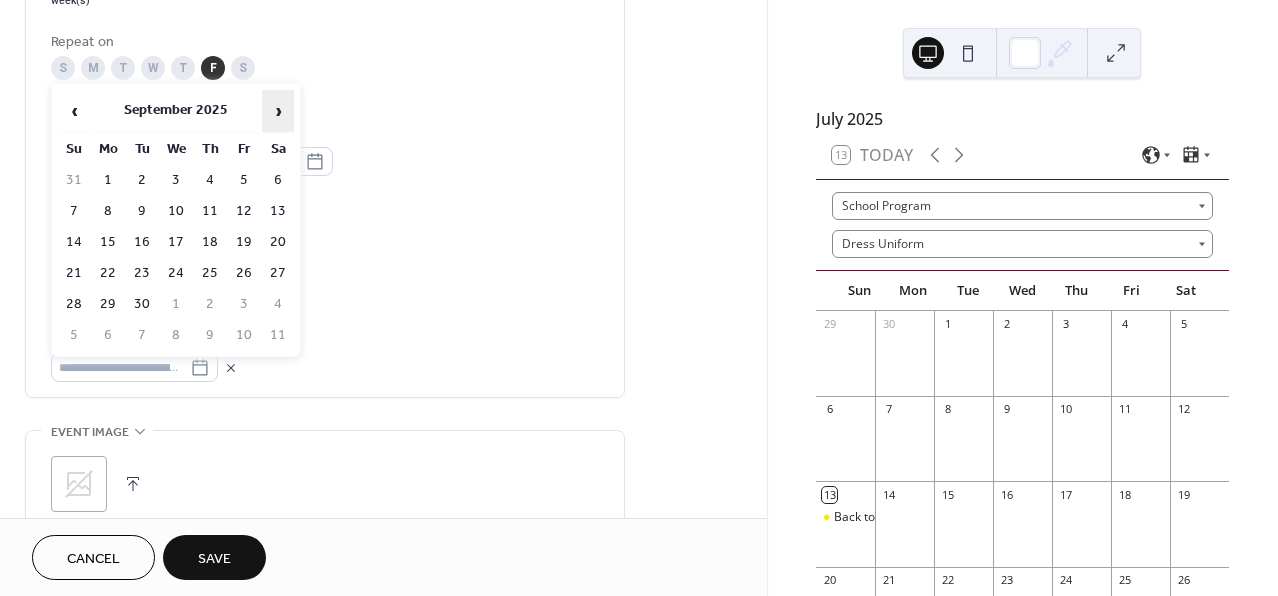 click on "›" at bounding box center (278, 111) 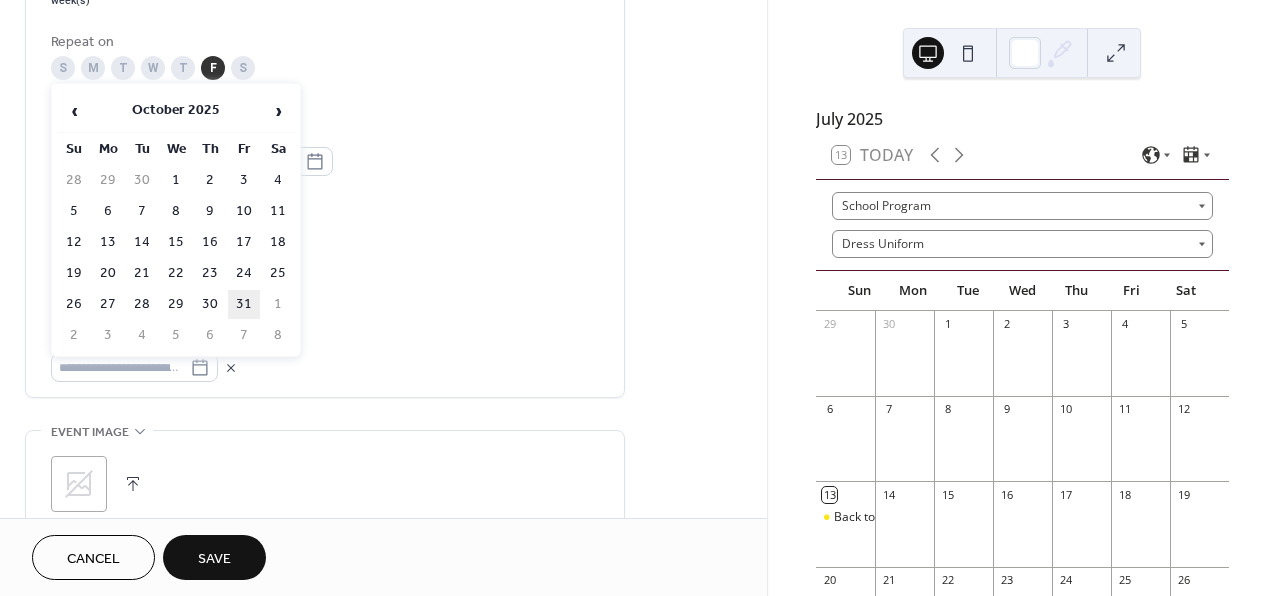 click on "31" at bounding box center (244, 304) 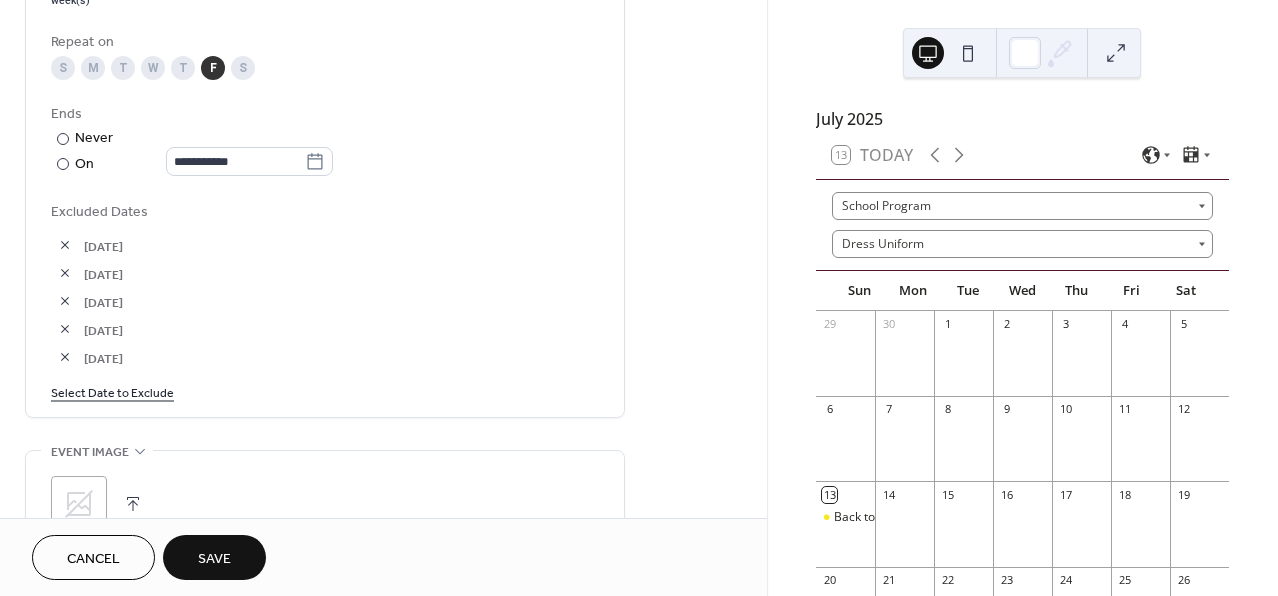 click on "Select Date to Exclude" at bounding box center (112, 391) 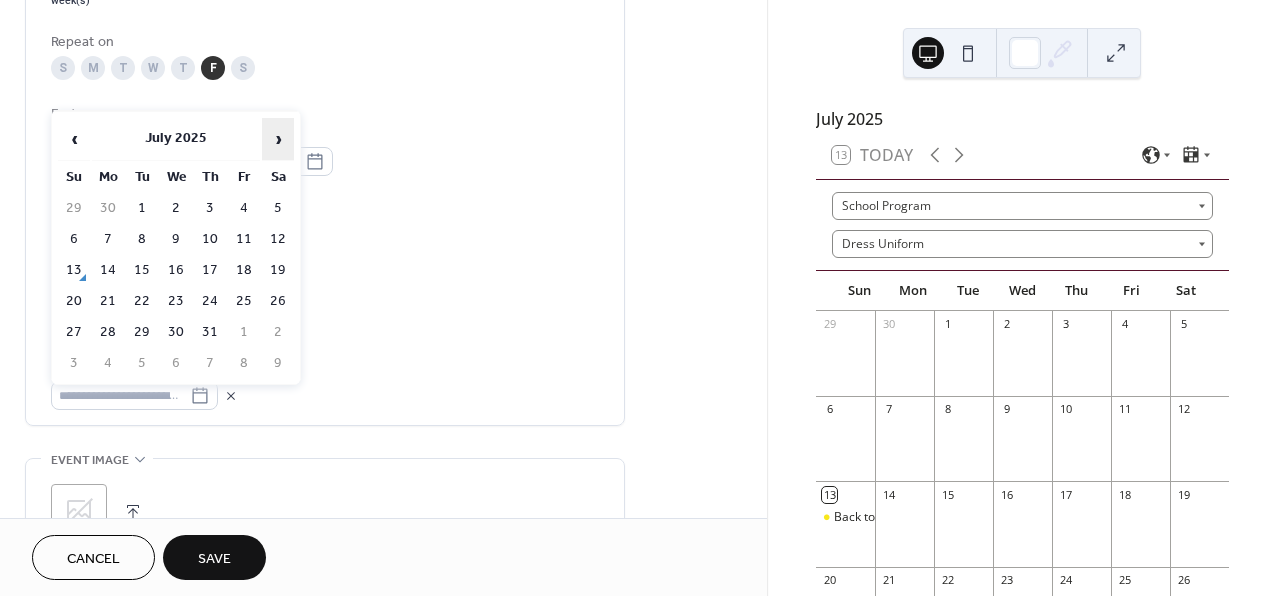 click on "›" at bounding box center [278, 139] 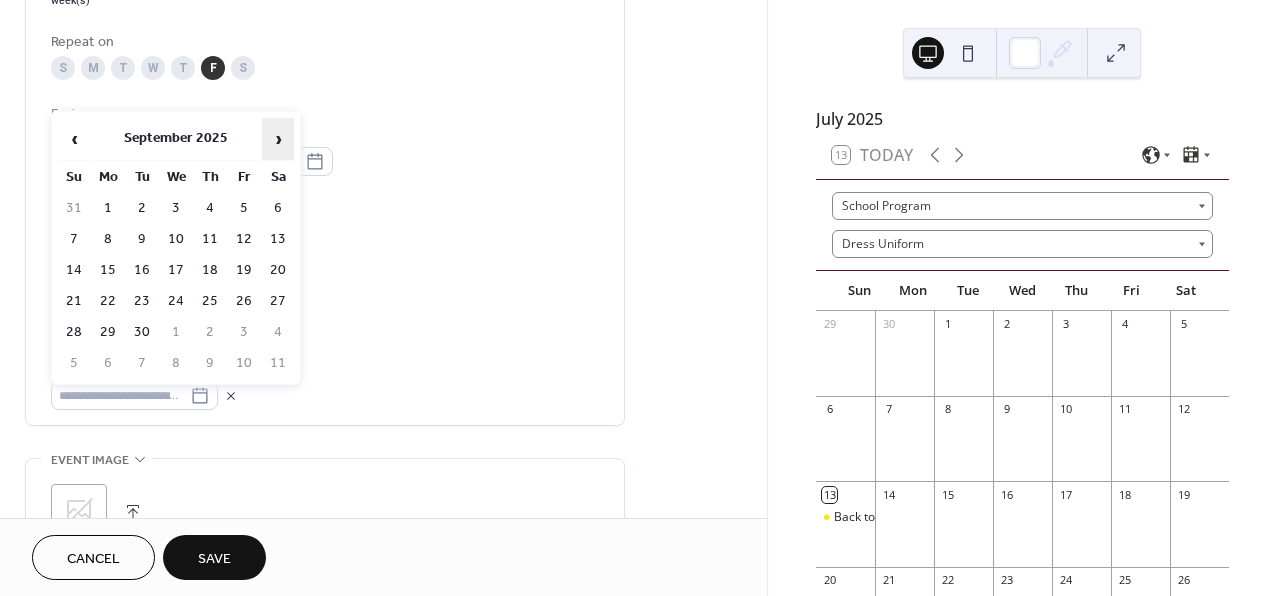 click on "›" at bounding box center (278, 139) 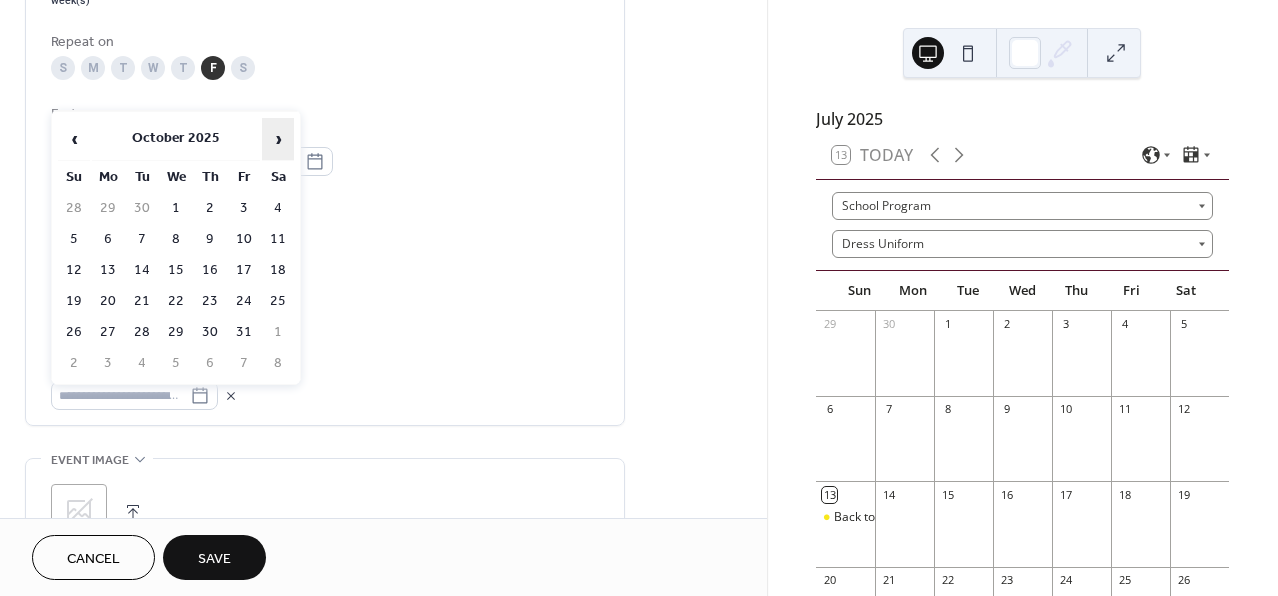 click on "›" at bounding box center (278, 139) 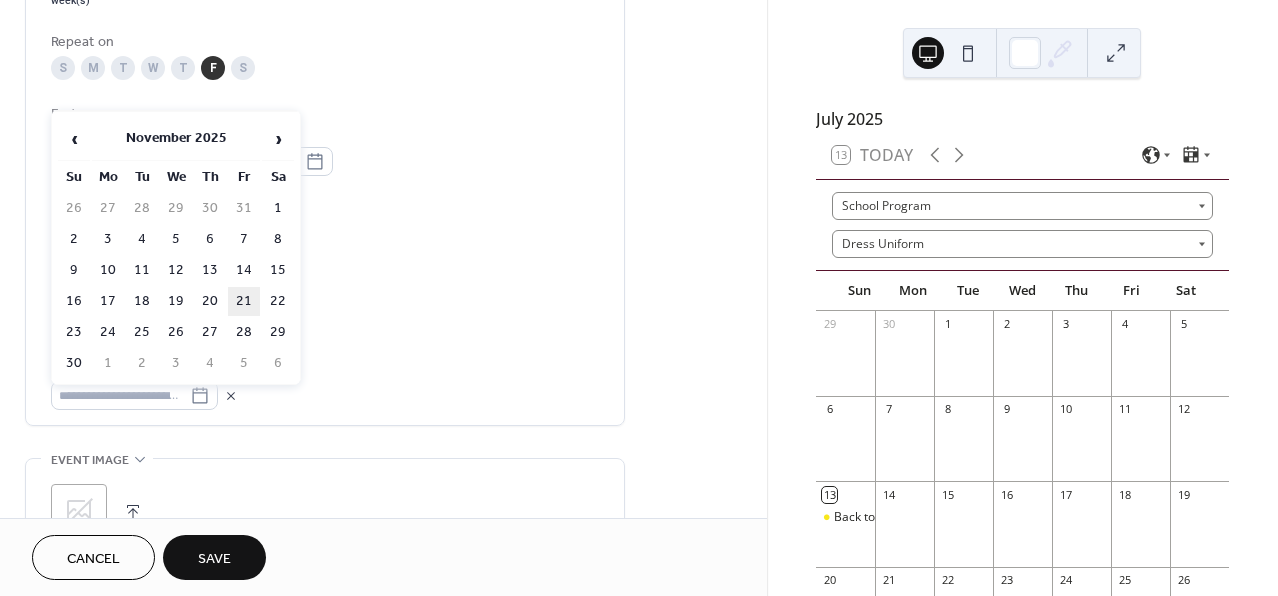 click on "21" at bounding box center (244, 301) 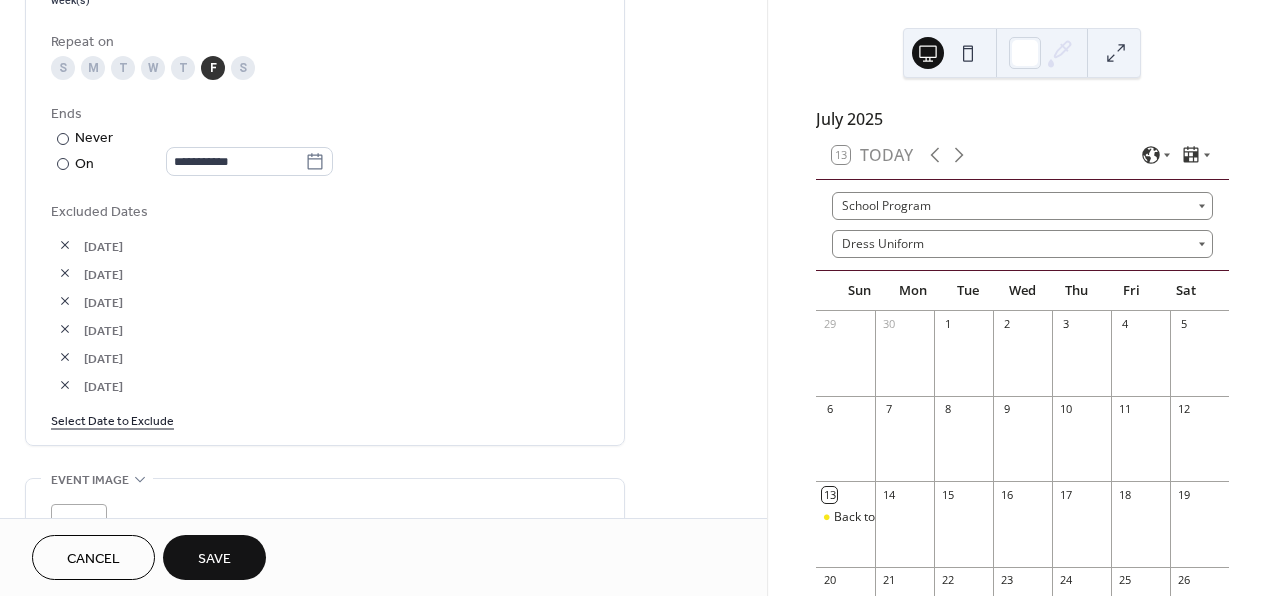 click on "Select Date to Exclude" at bounding box center [112, 419] 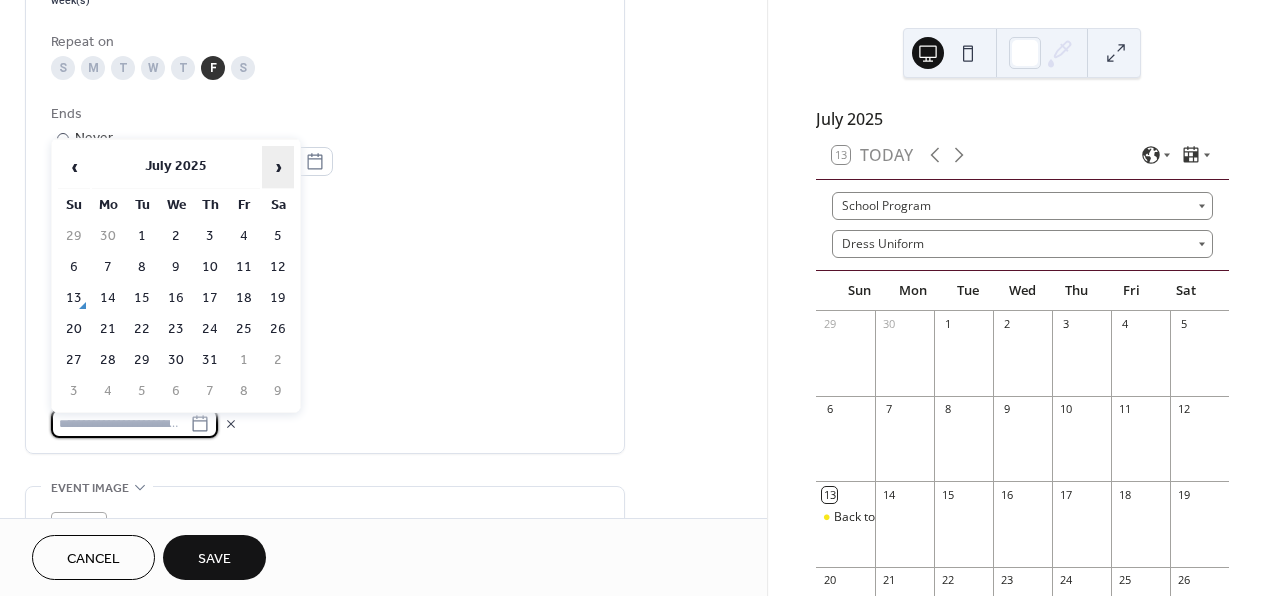 click on "›" at bounding box center [278, 167] 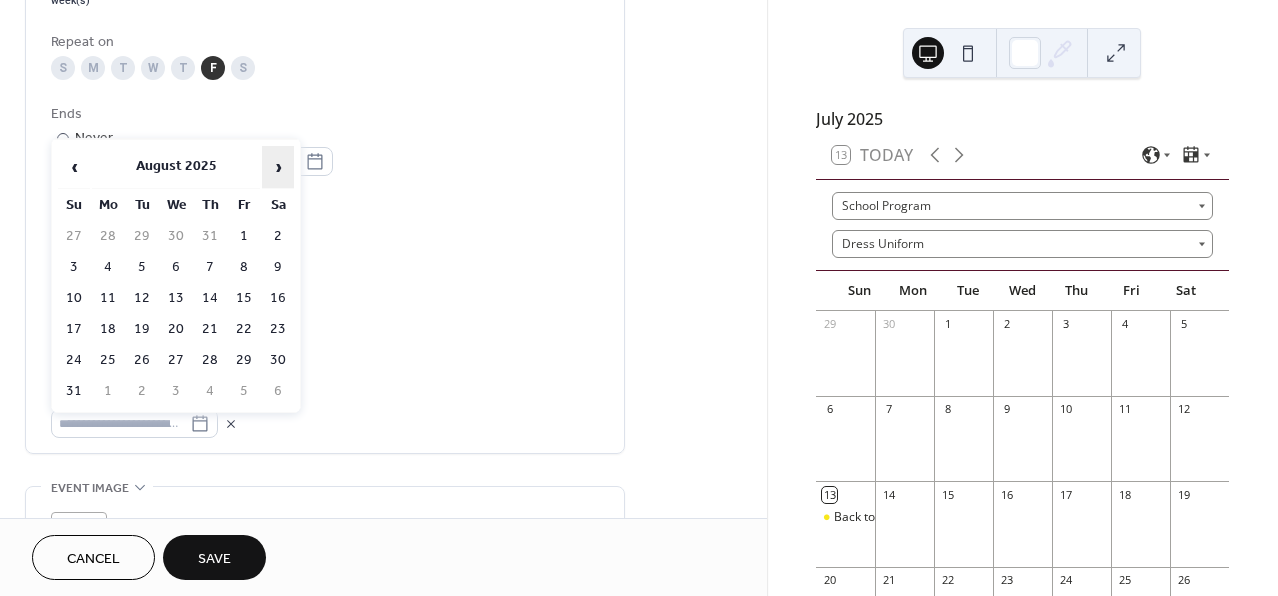 click on "›" at bounding box center [278, 167] 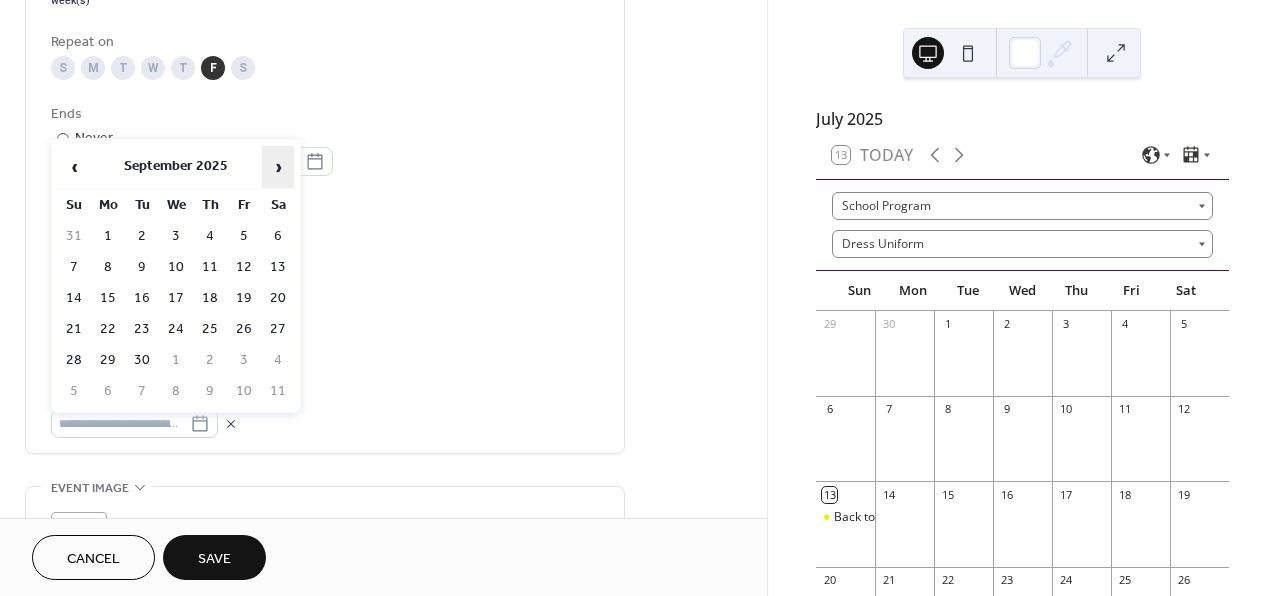 click on "›" at bounding box center [278, 167] 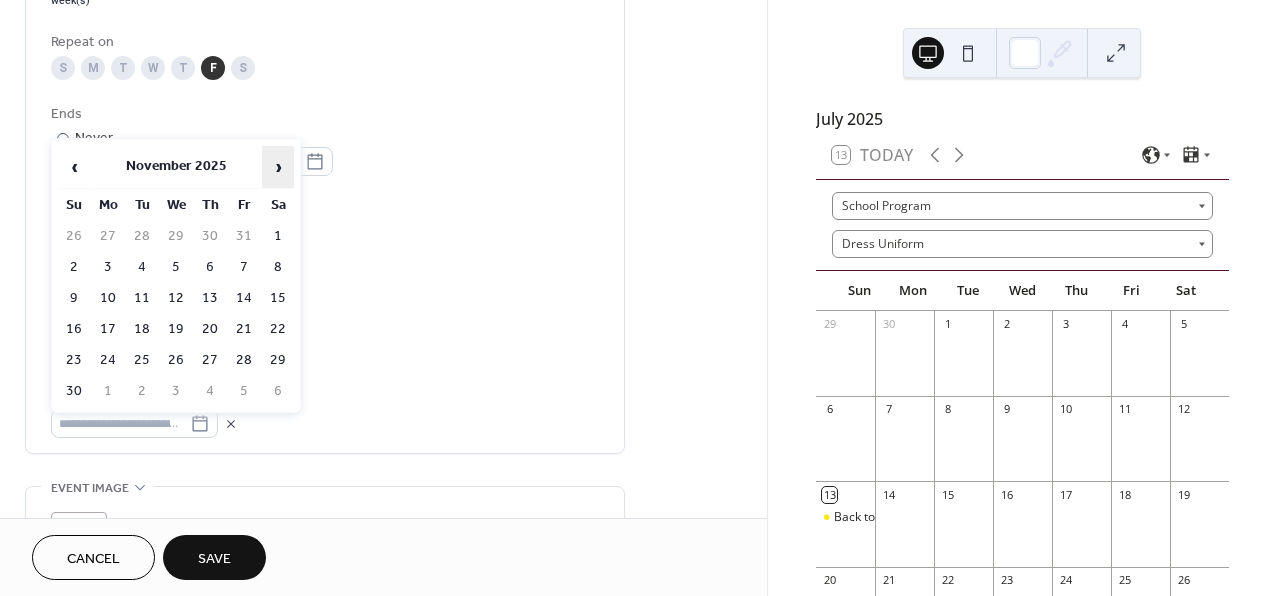 click on "›" at bounding box center (278, 167) 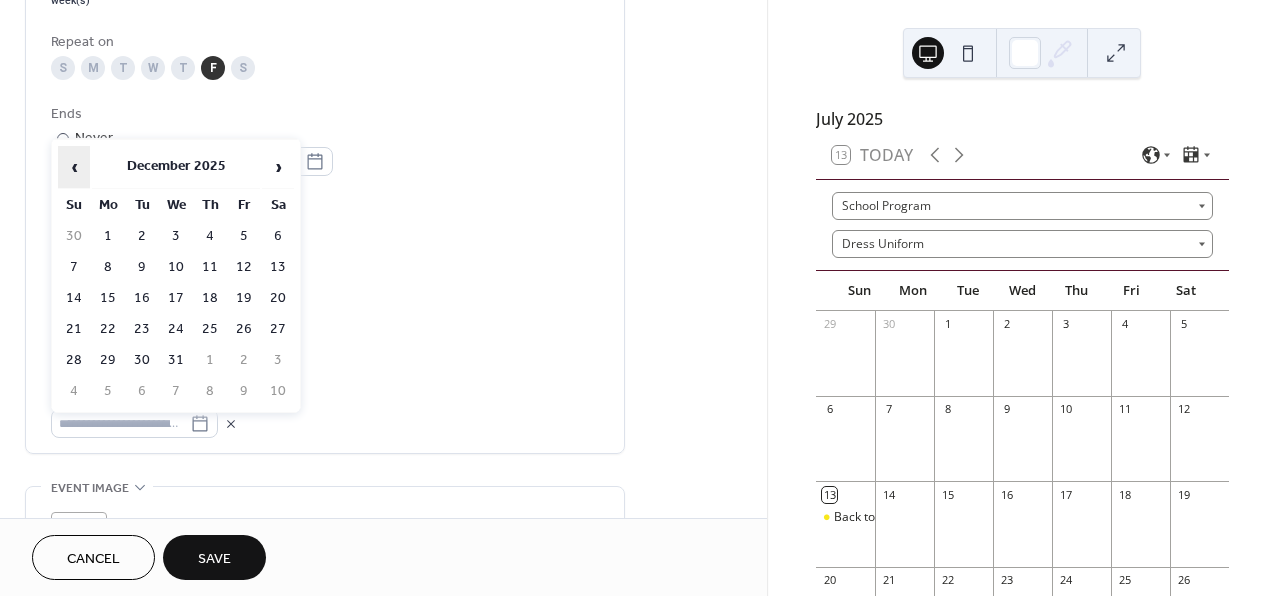 click on "‹" at bounding box center [74, 167] 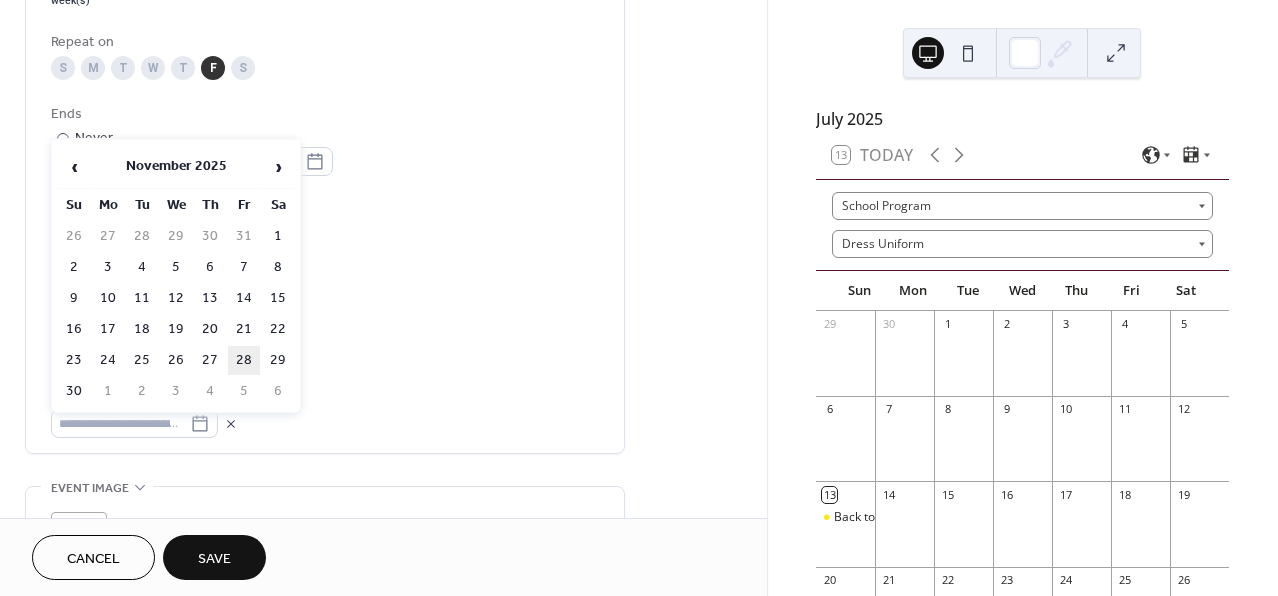 click on "28" at bounding box center [244, 360] 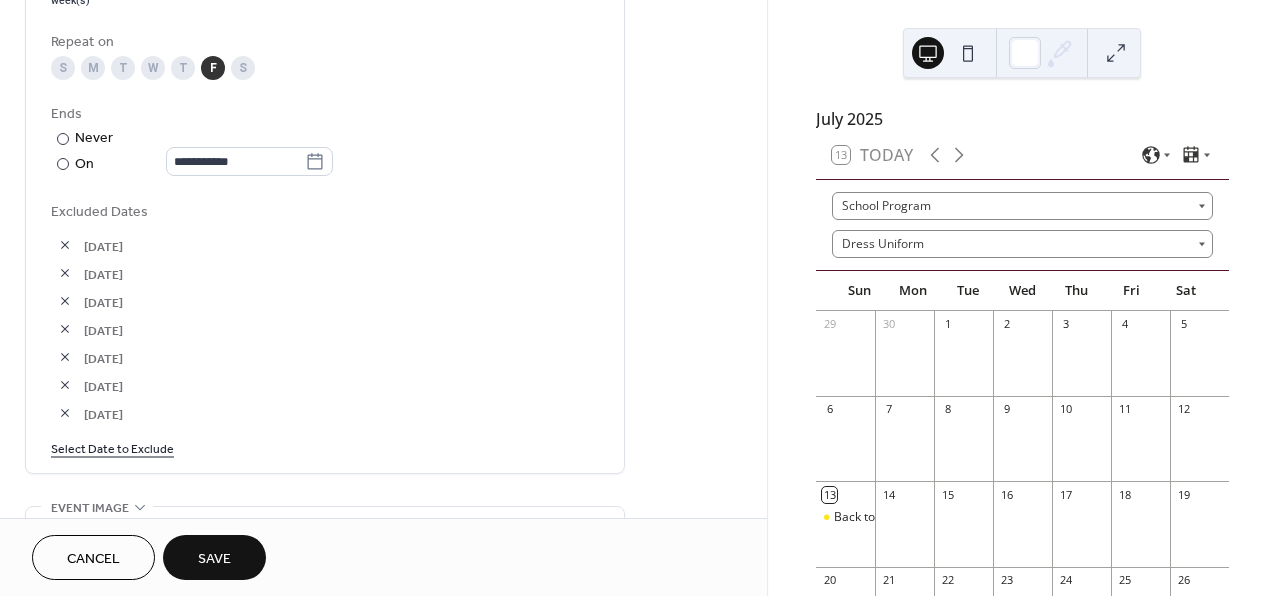 click on "Select Date to Exclude" at bounding box center [112, 447] 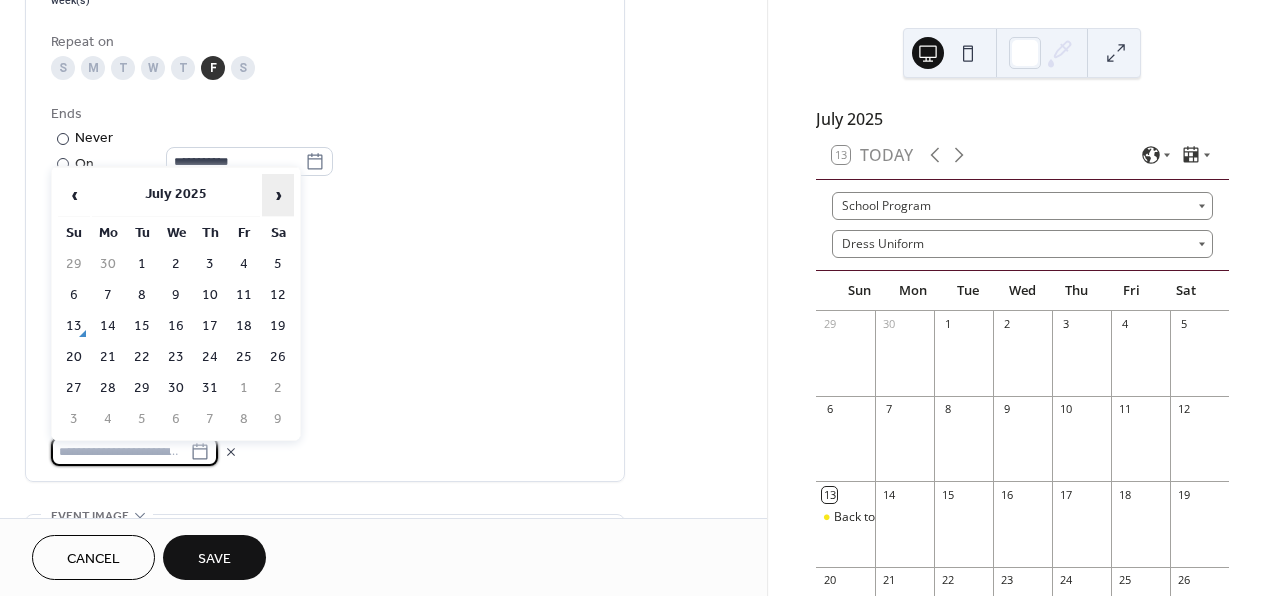 click on "›" at bounding box center [278, 195] 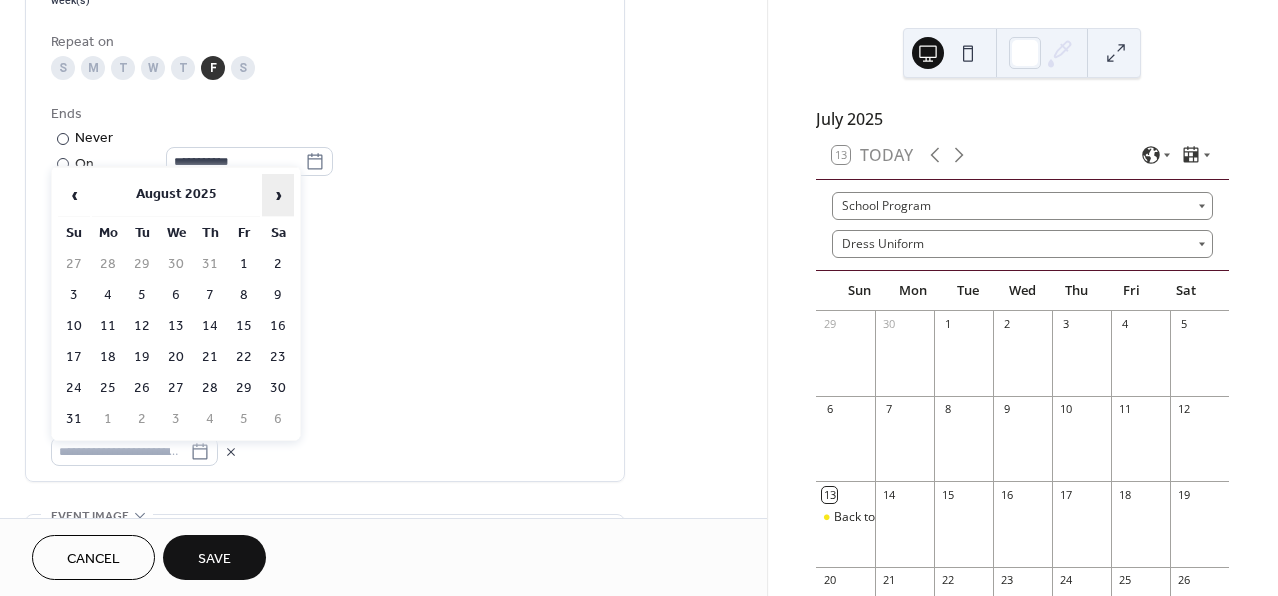 click on "›" at bounding box center [278, 195] 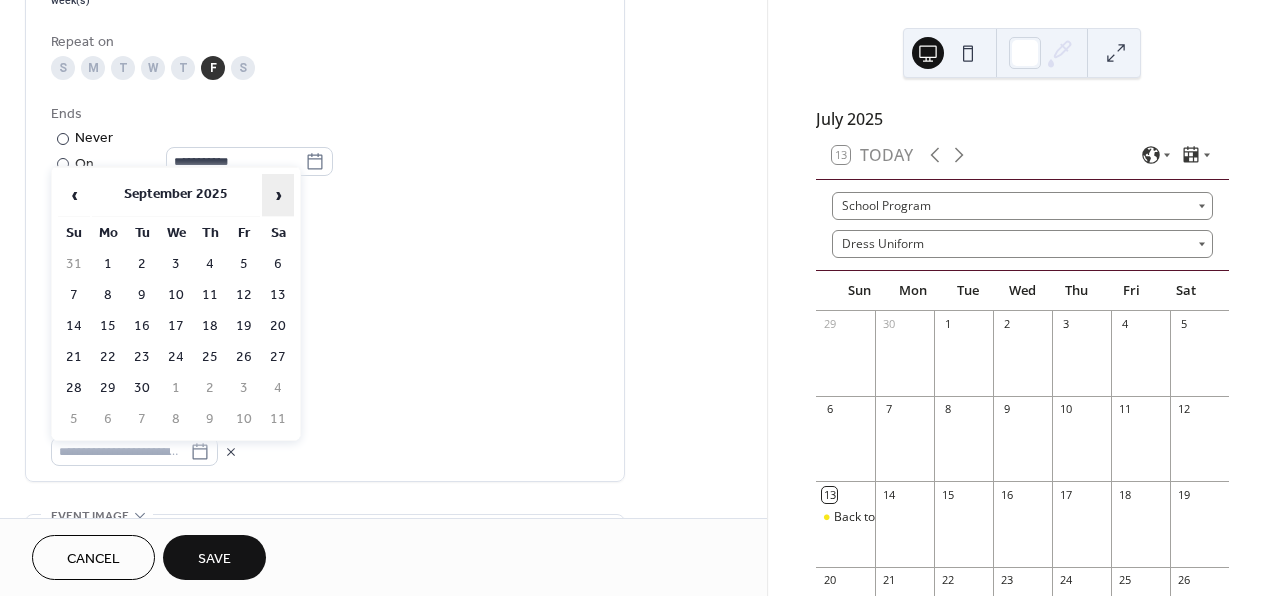 click on "›" at bounding box center (278, 195) 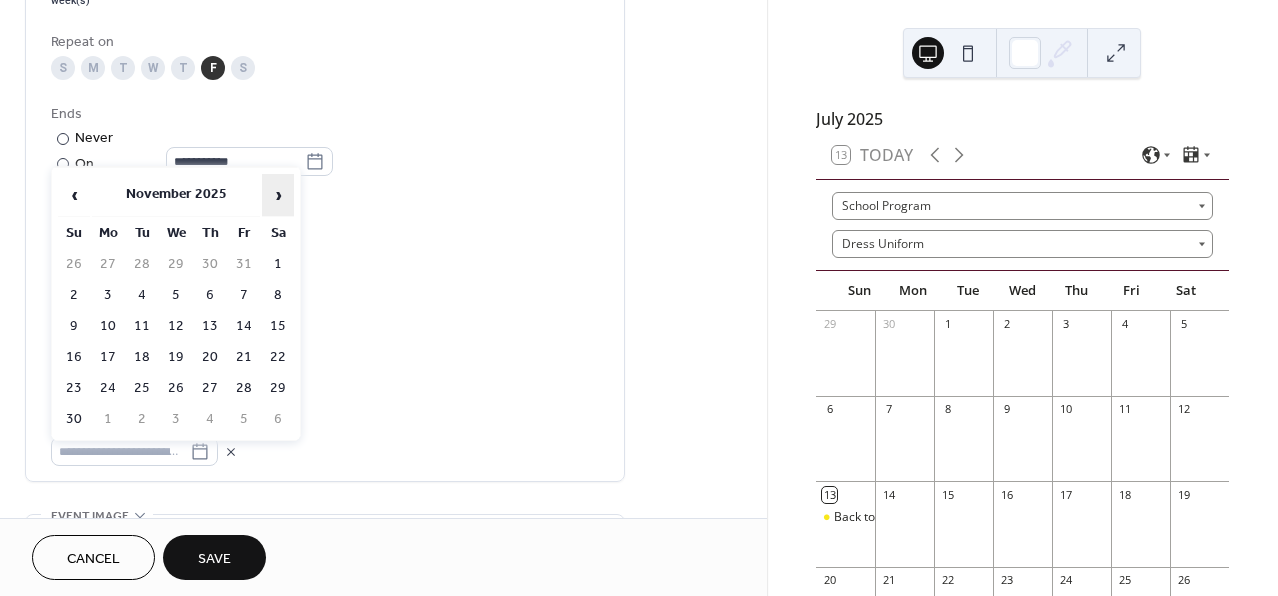 click on "›" at bounding box center [278, 195] 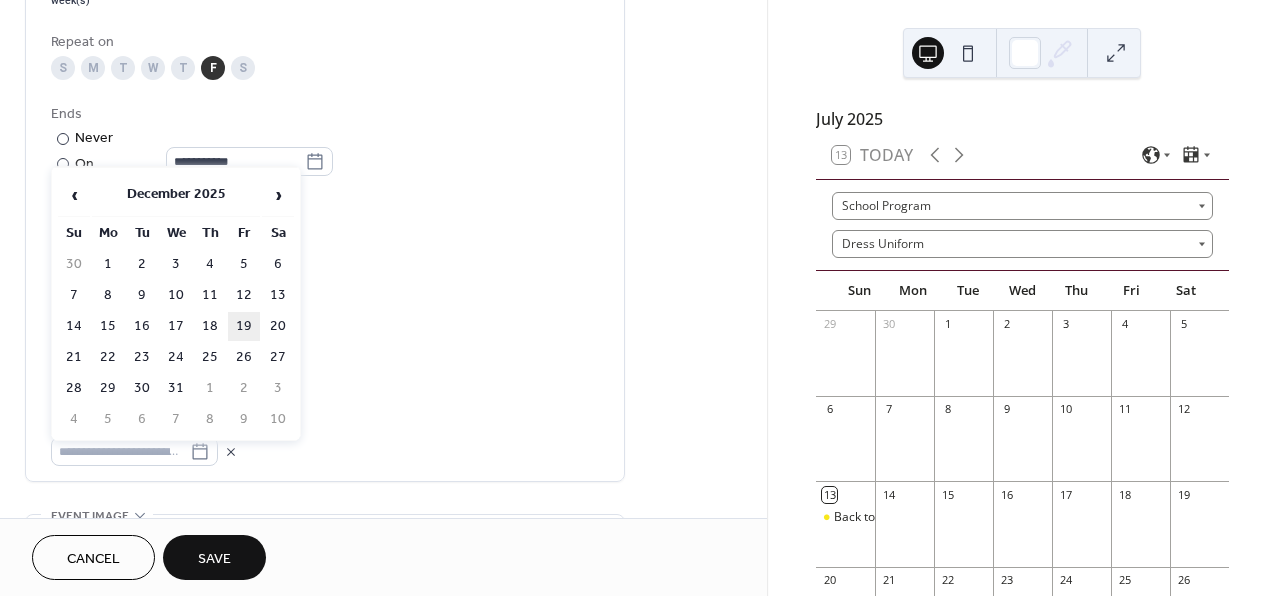 click on "19" at bounding box center [244, 326] 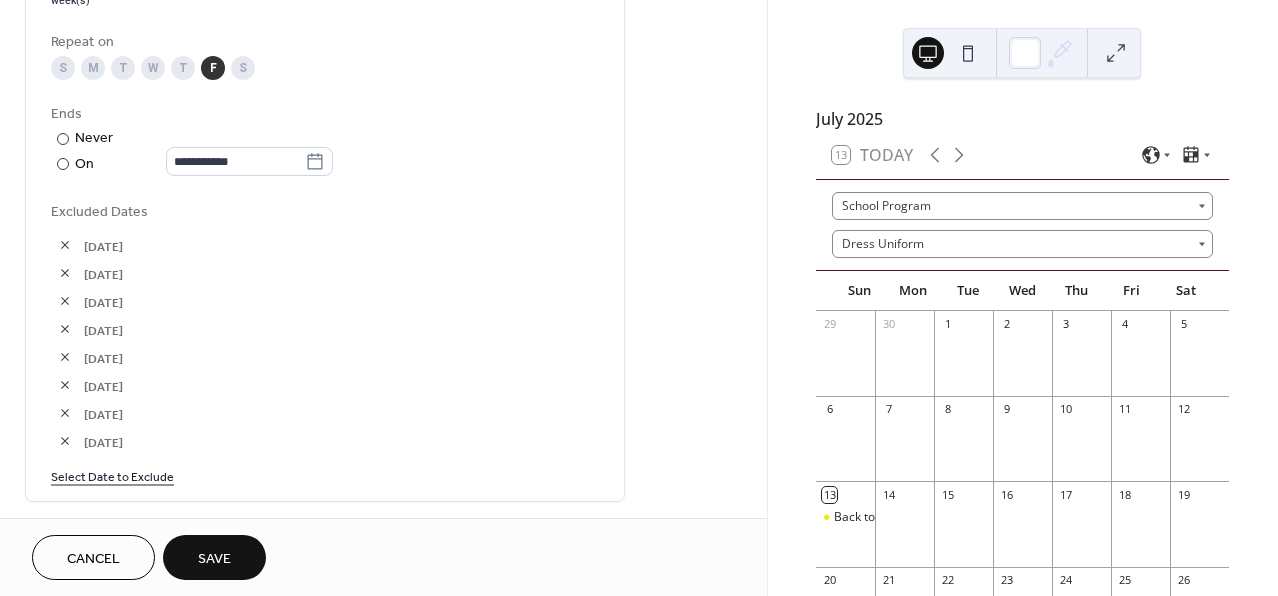 click on "Select Date to Exclude" at bounding box center [112, 475] 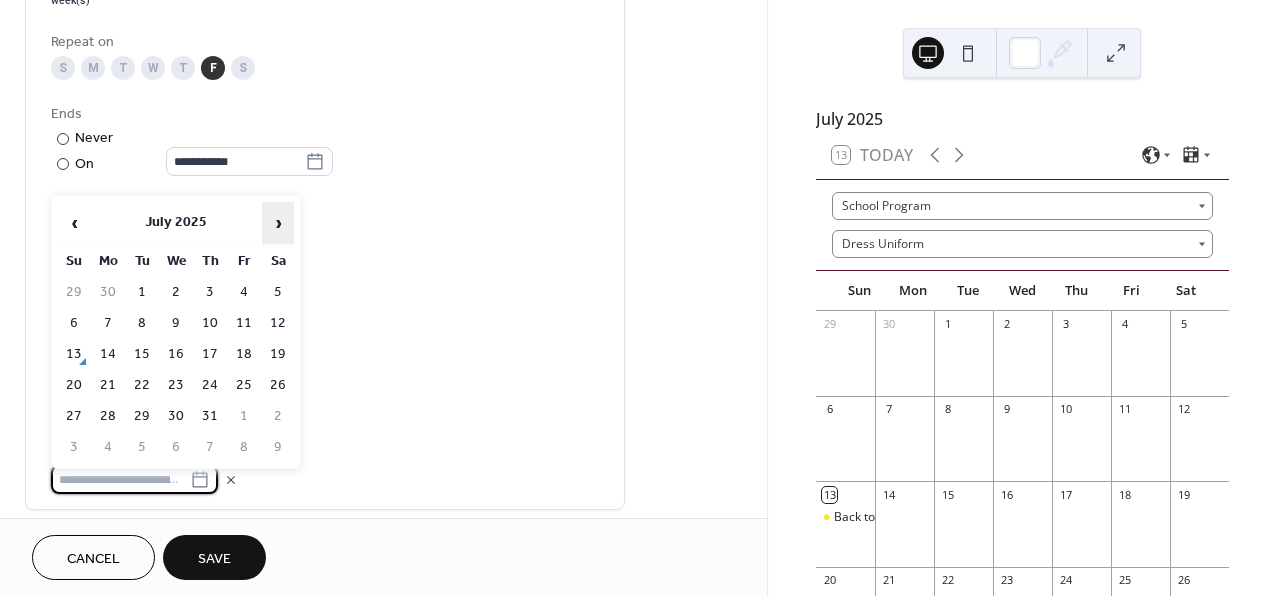 click on "›" at bounding box center [278, 223] 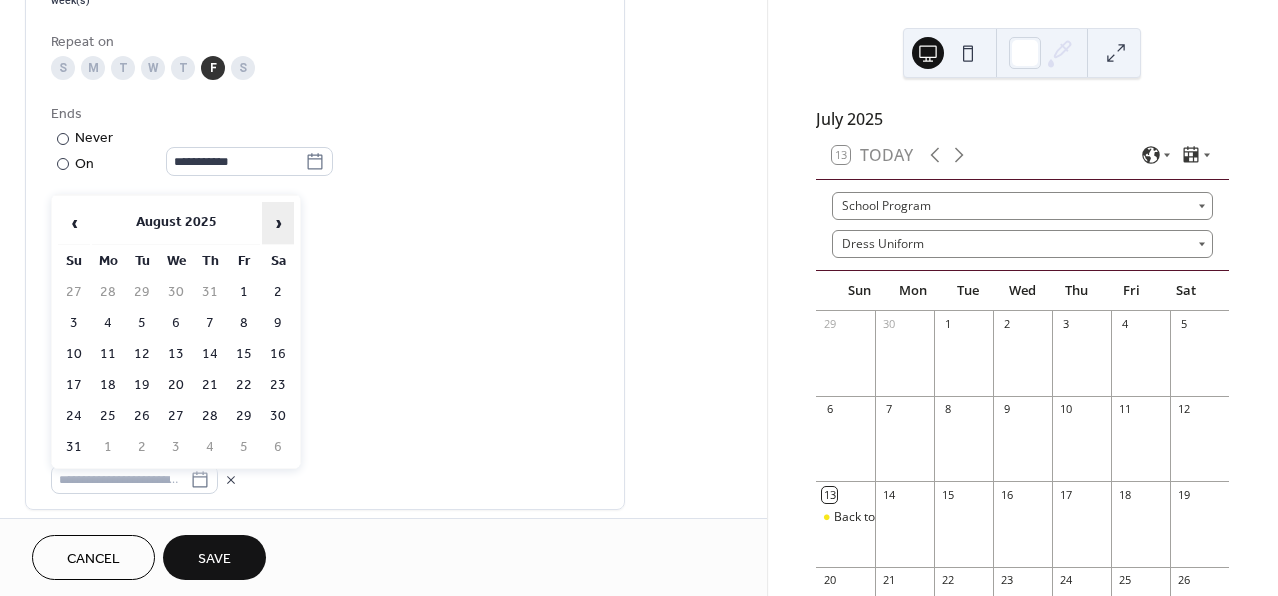 click on "›" at bounding box center [278, 223] 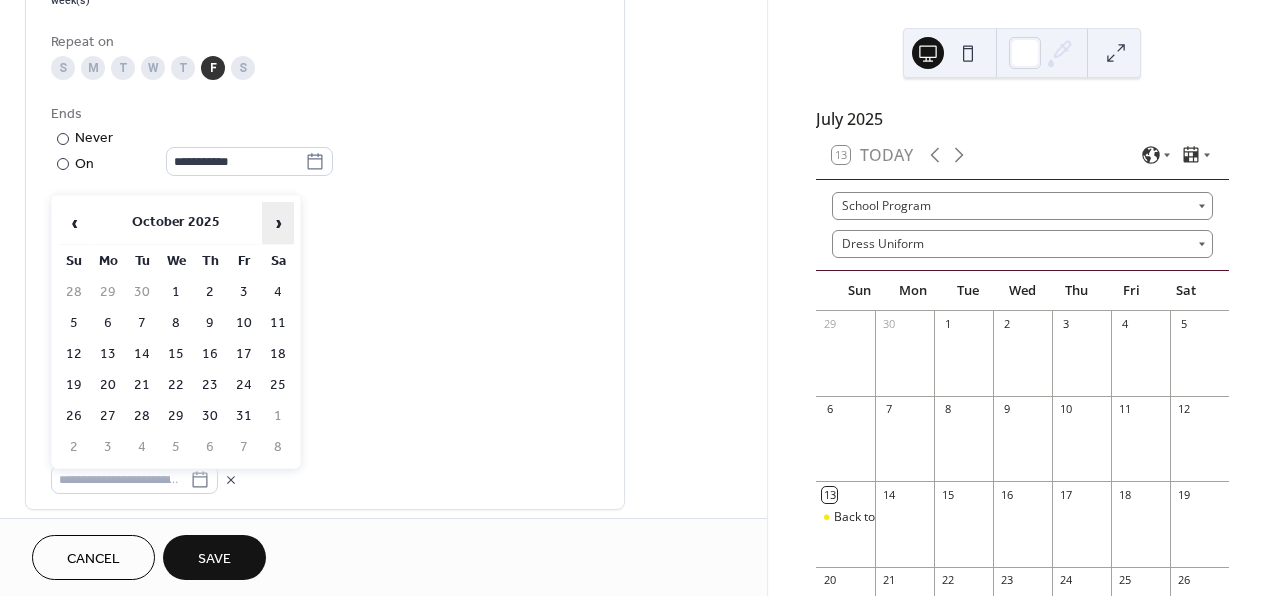 click on "›" at bounding box center (278, 223) 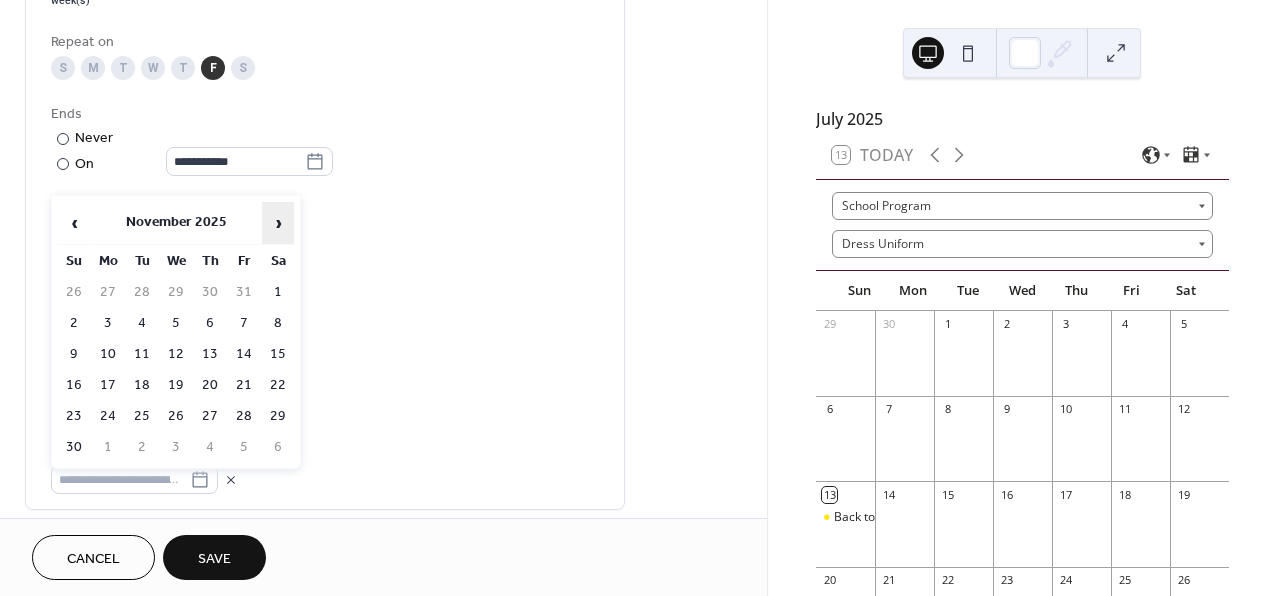 click on "›" at bounding box center (278, 223) 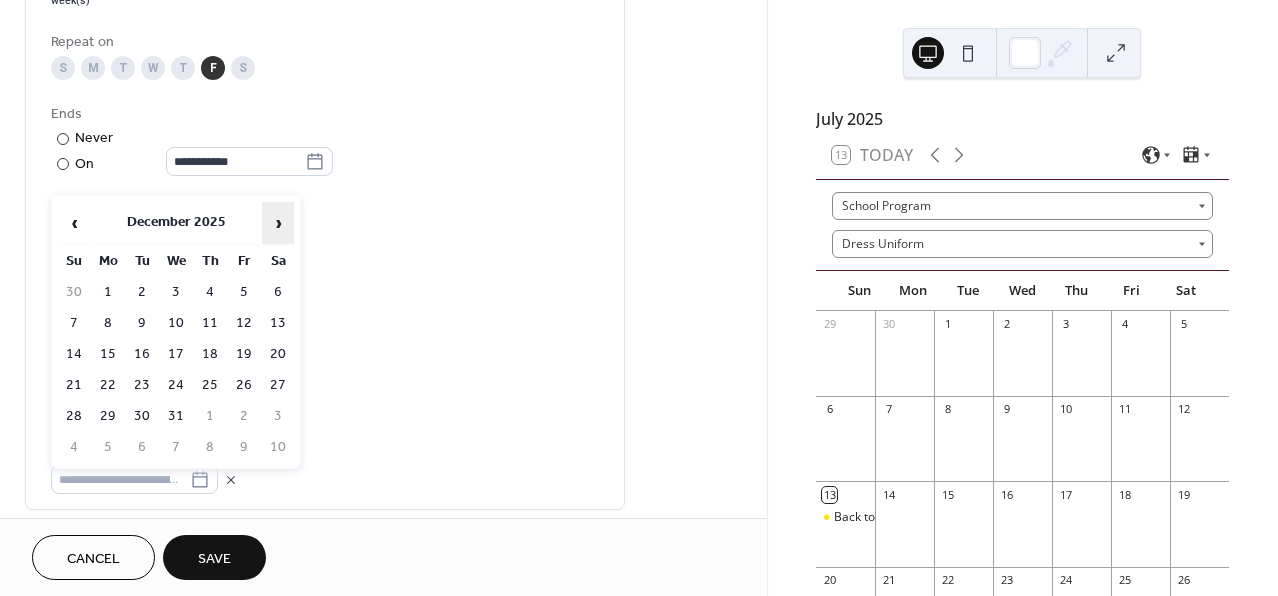 click on "›" at bounding box center (278, 223) 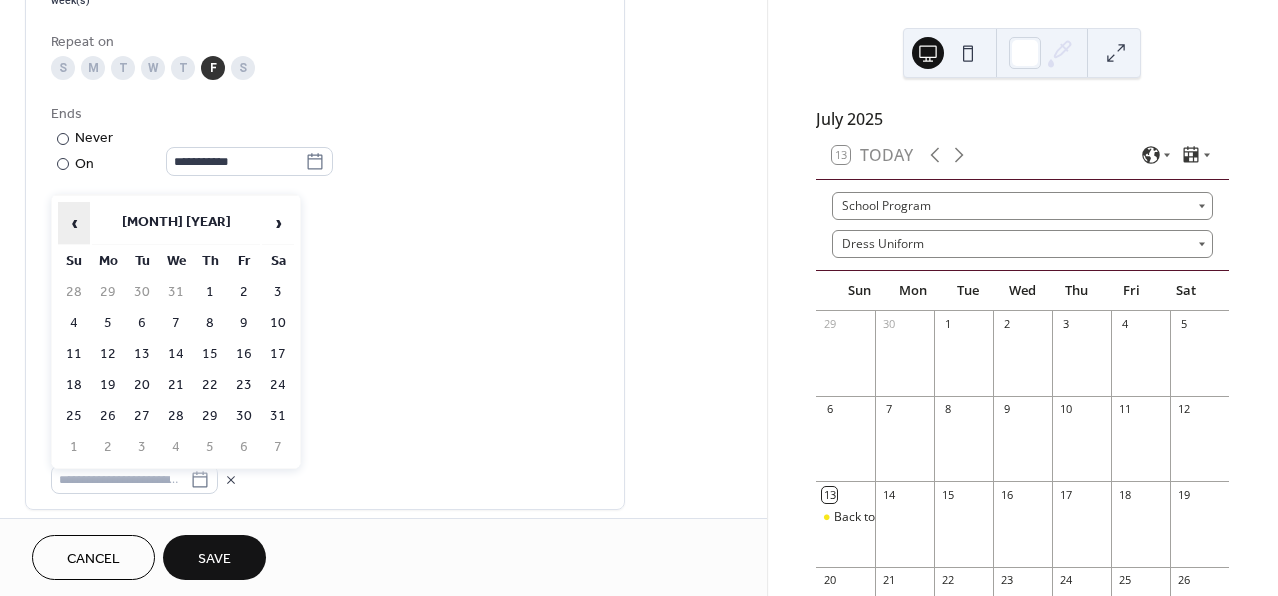 click on "‹" at bounding box center [74, 223] 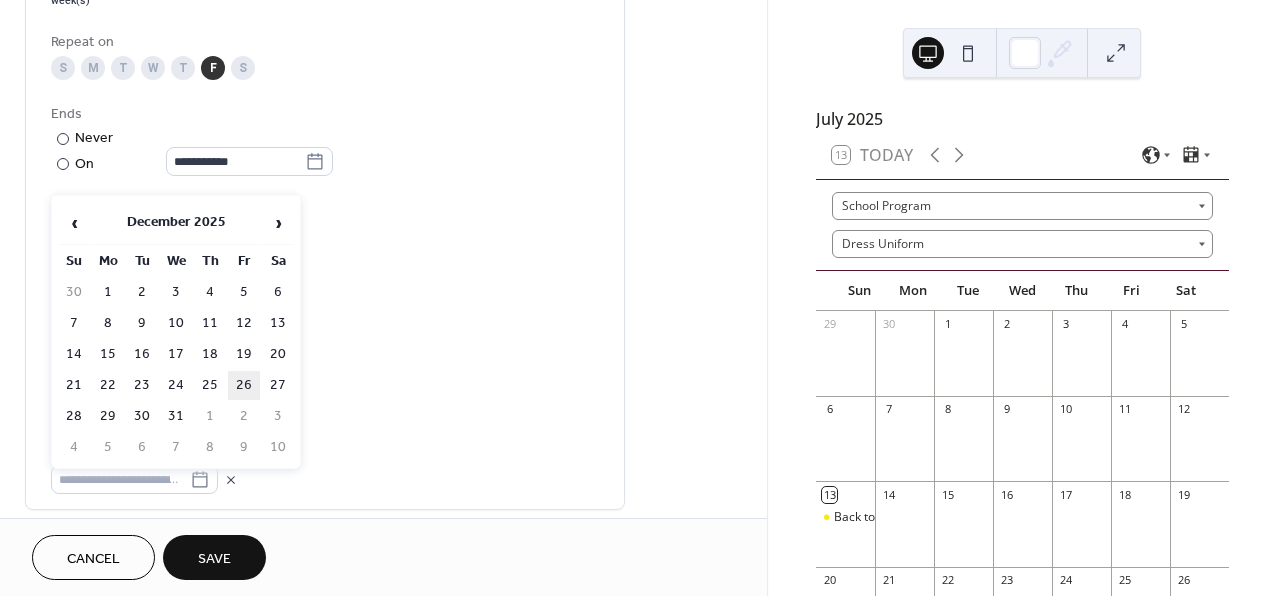 click on "26" at bounding box center [244, 385] 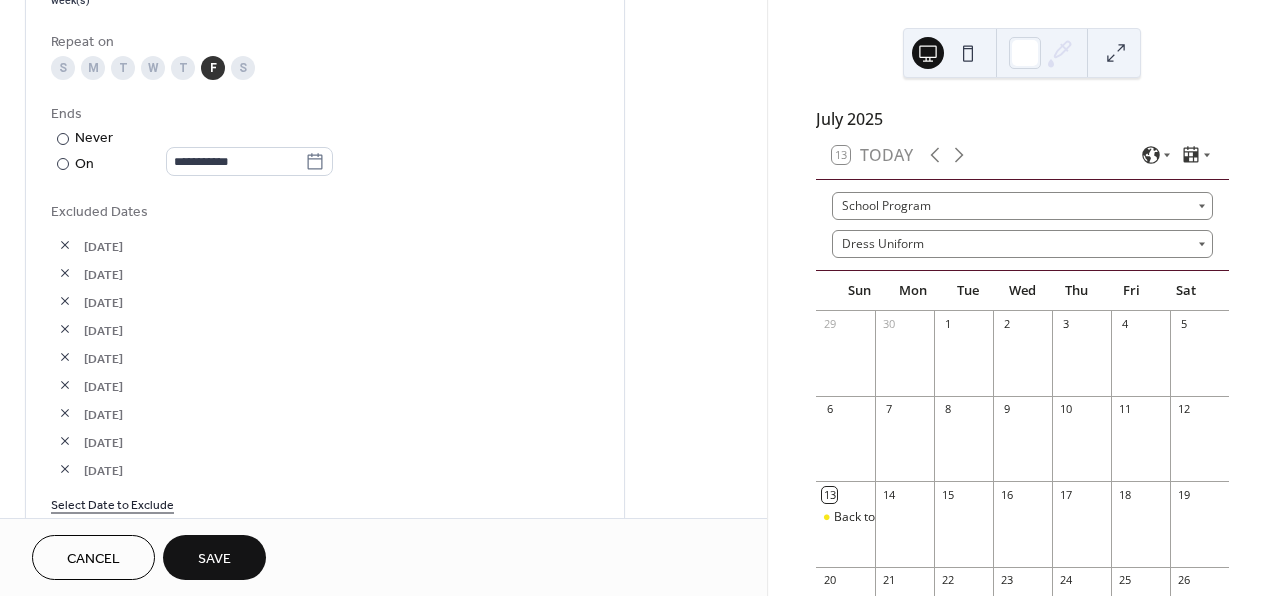 click on "Select Date to Exclude" at bounding box center (112, 503) 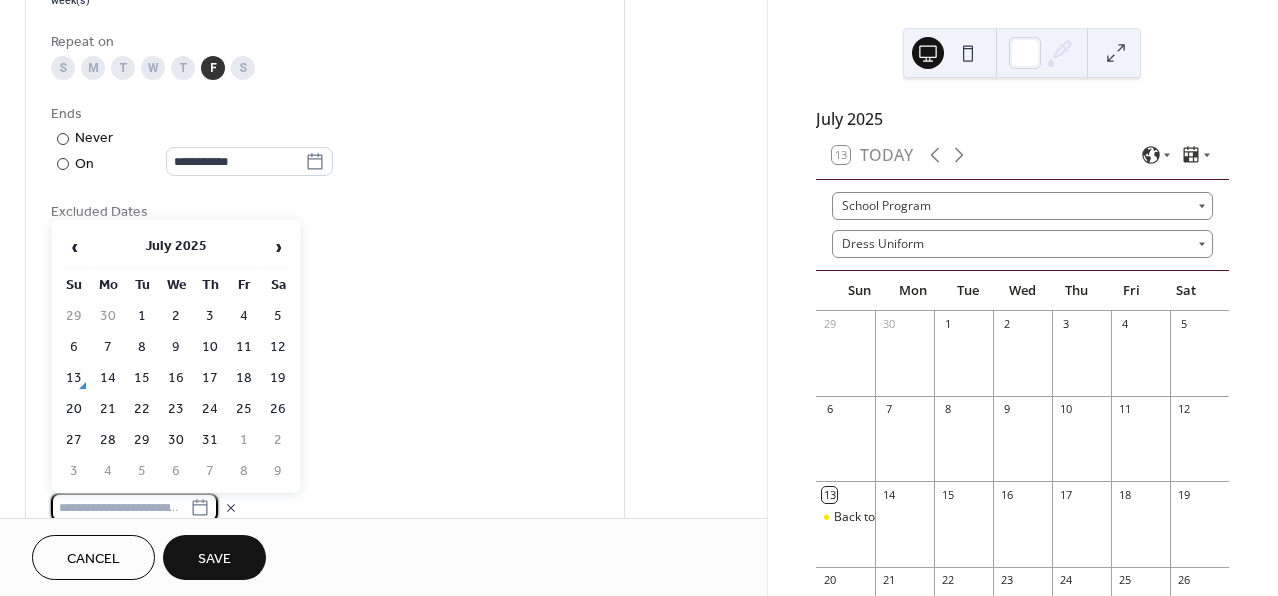scroll, scrollTop: 1031, scrollLeft: 0, axis: vertical 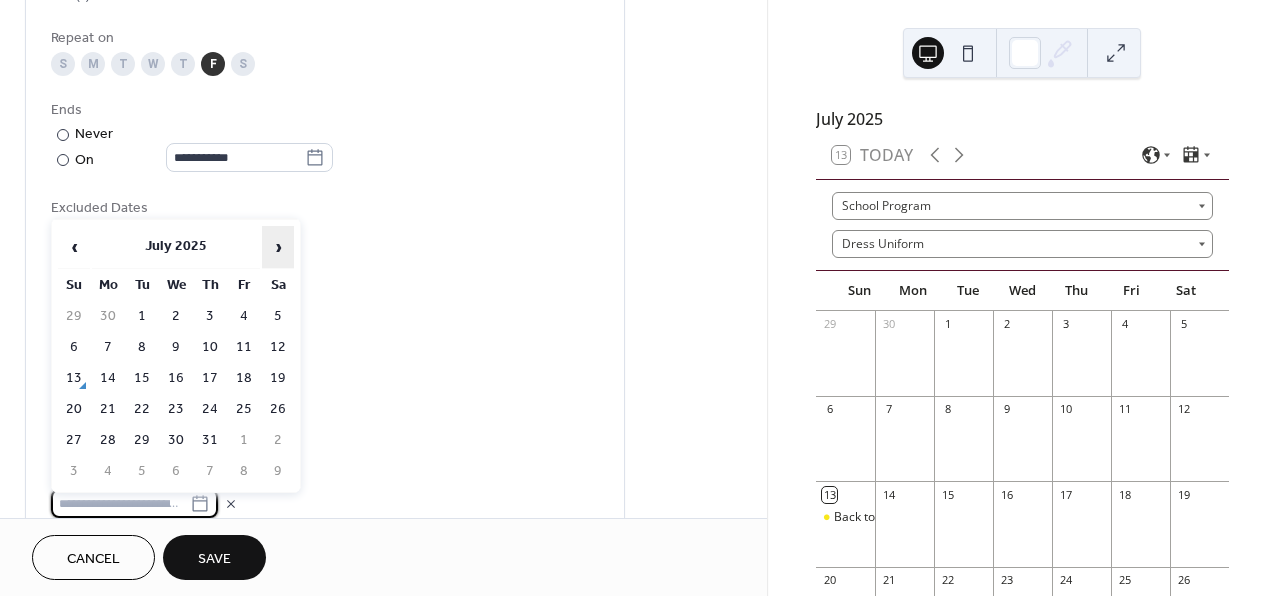 click on "›" at bounding box center [278, 247] 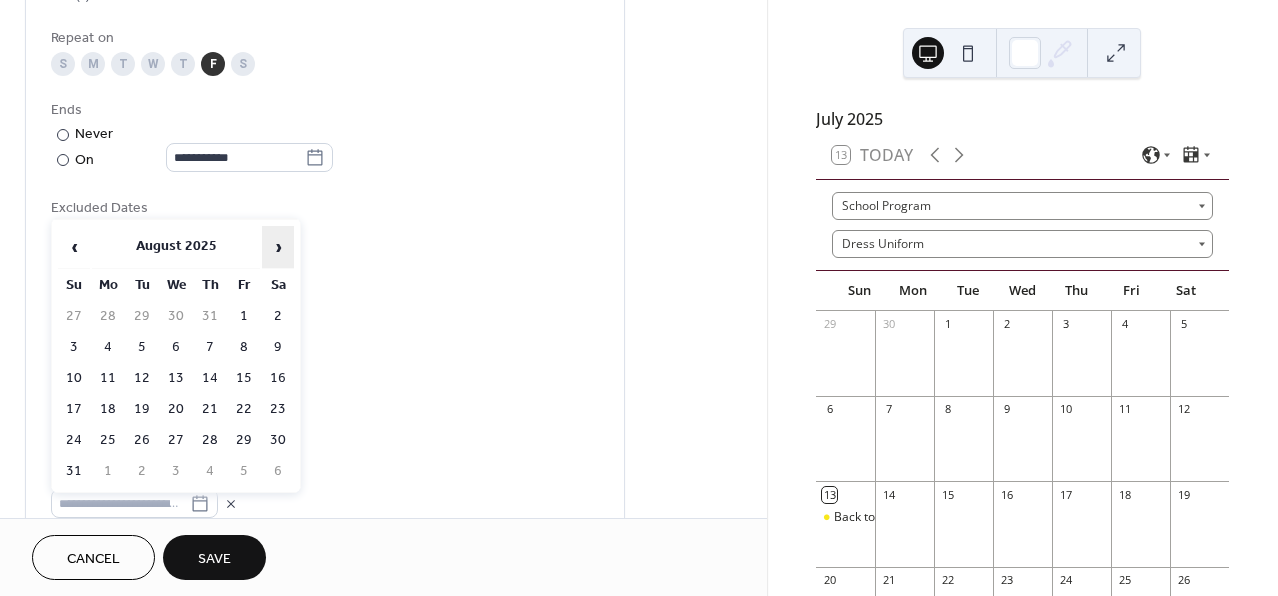 click on "›" at bounding box center (278, 247) 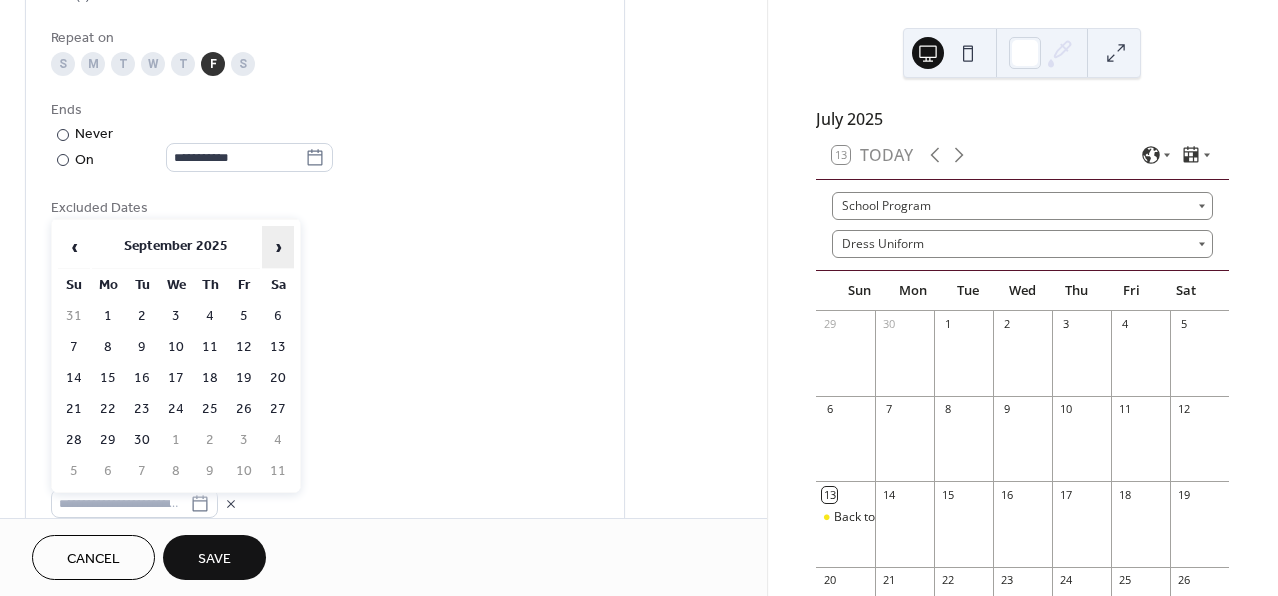 click on "›" at bounding box center [278, 247] 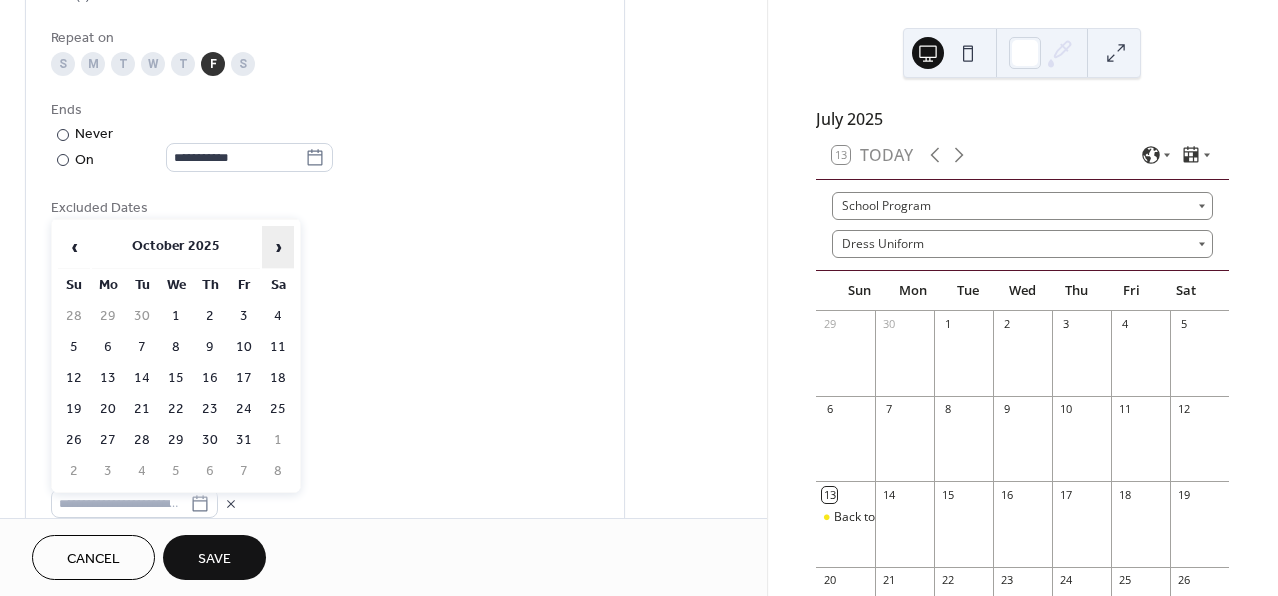 click on "›" at bounding box center [278, 247] 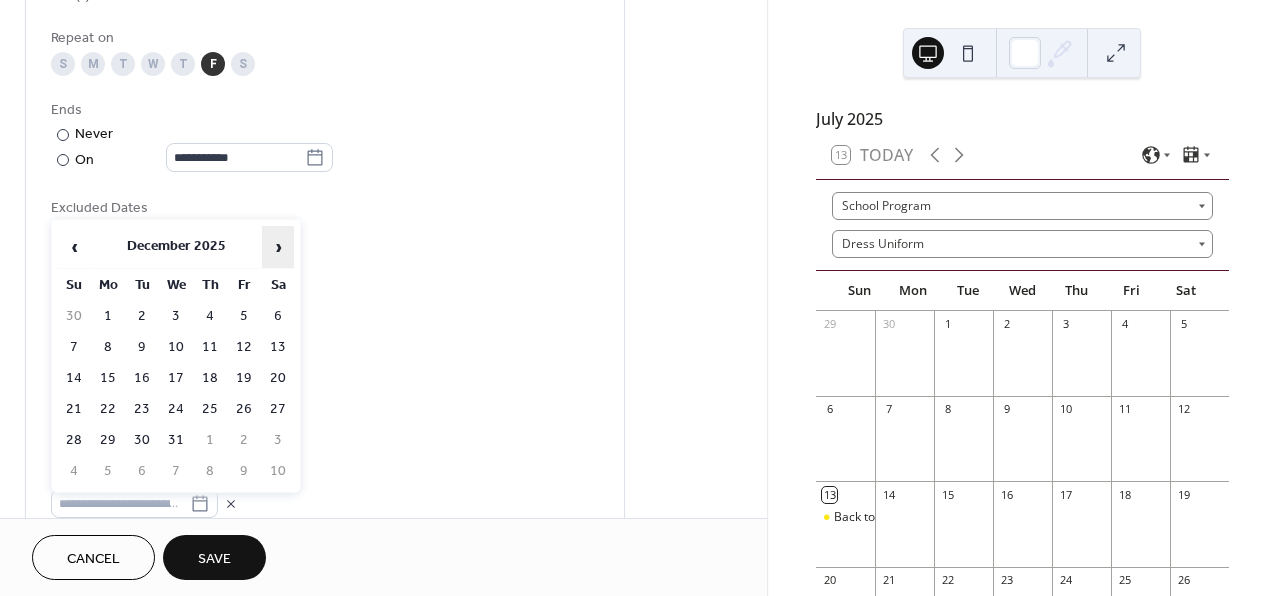 click on "›" at bounding box center [278, 247] 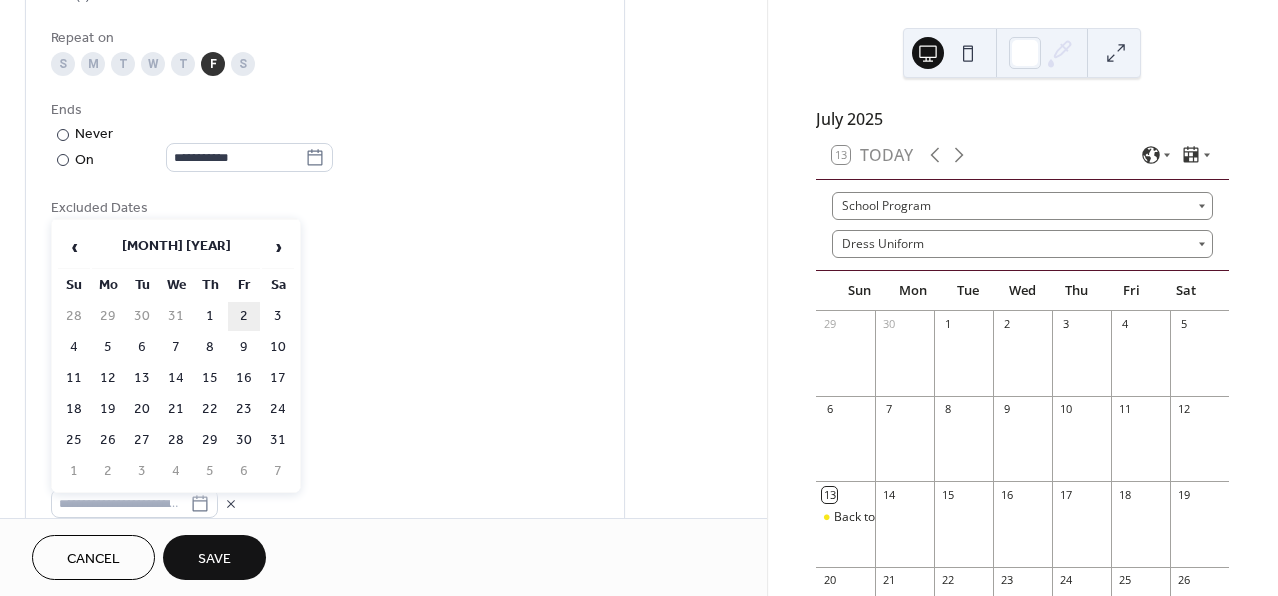 click on "2" at bounding box center (244, 316) 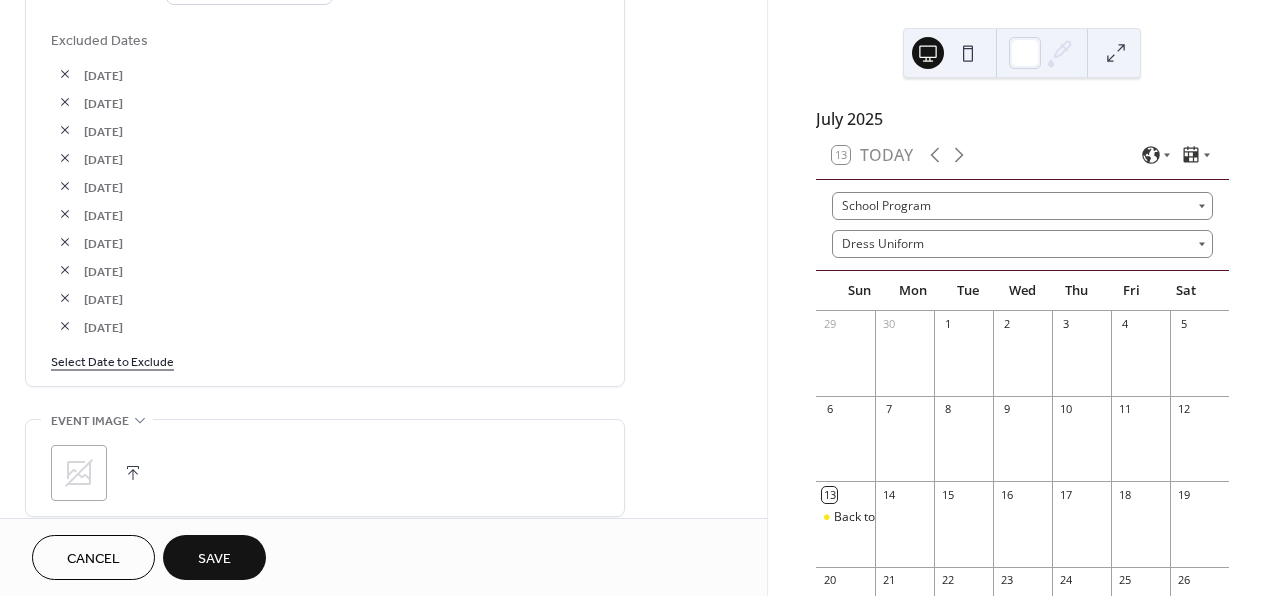 scroll, scrollTop: 1201, scrollLeft: 0, axis: vertical 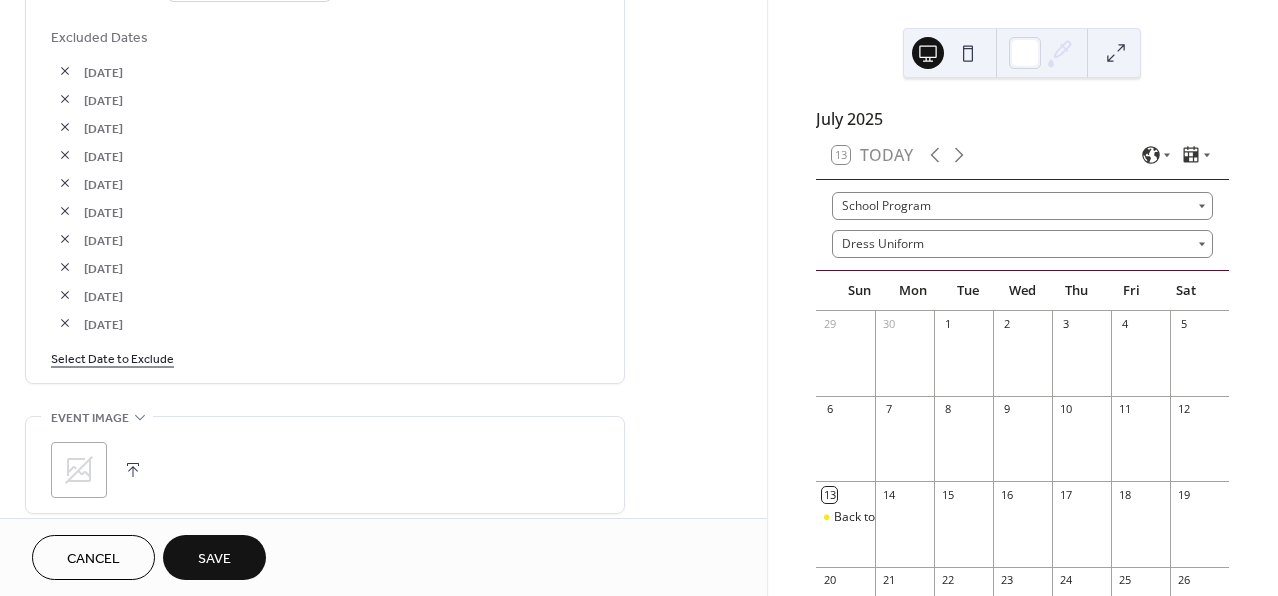 click on "Select Date to Exclude" at bounding box center [112, 357] 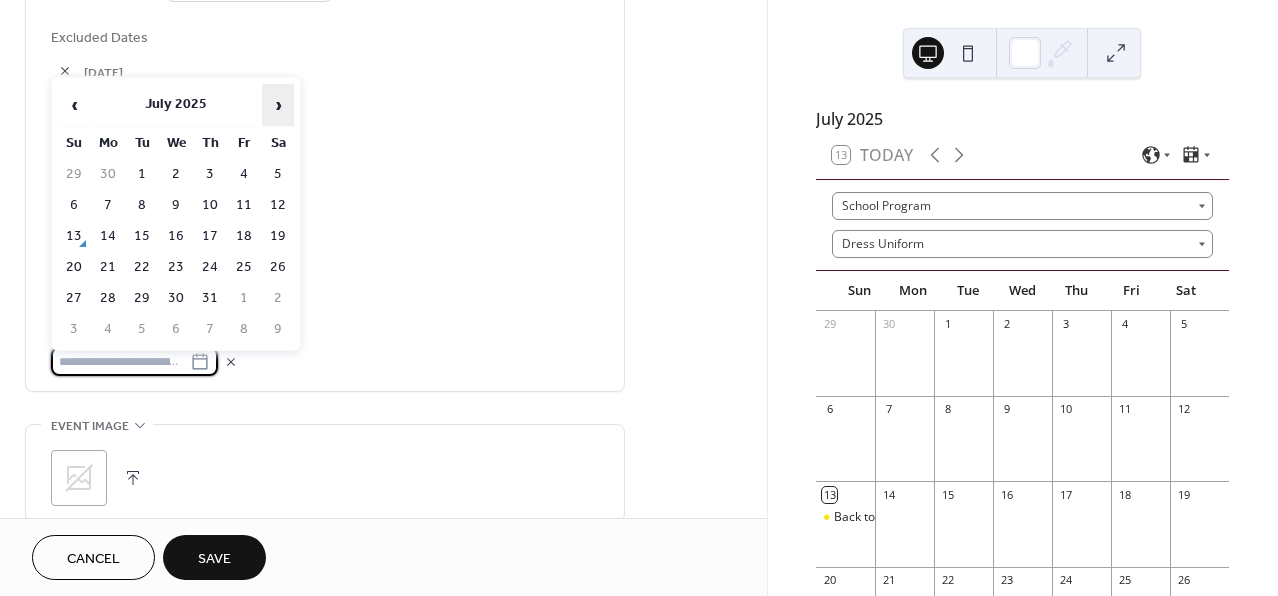 click on "›" at bounding box center [278, 105] 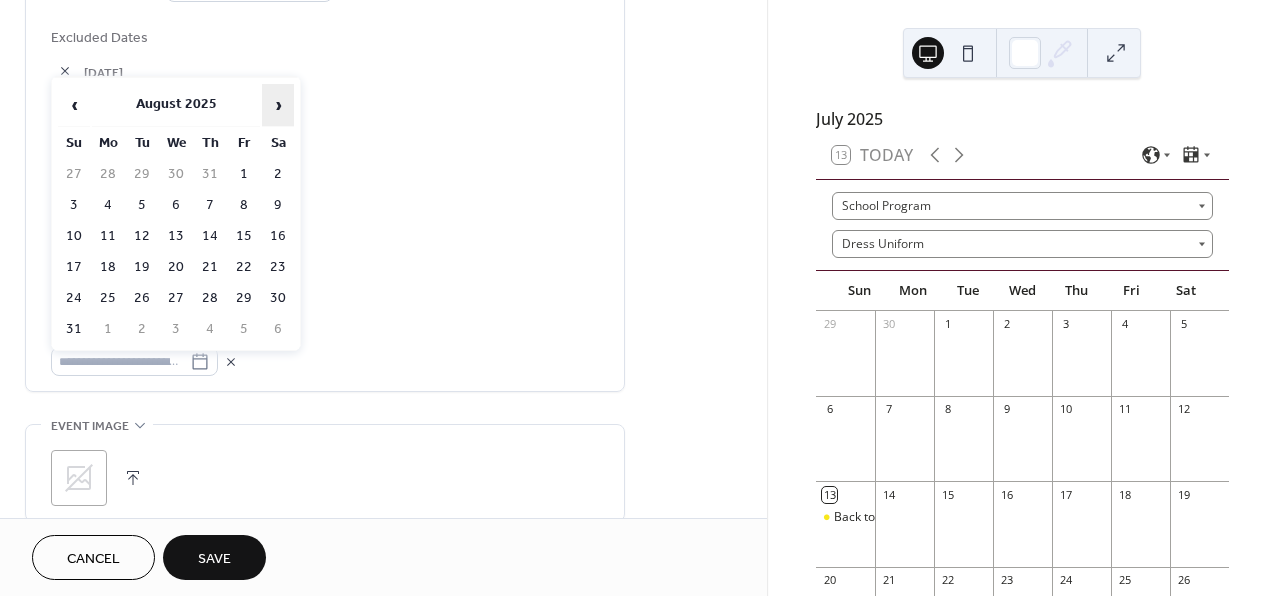 click on "›" at bounding box center [278, 105] 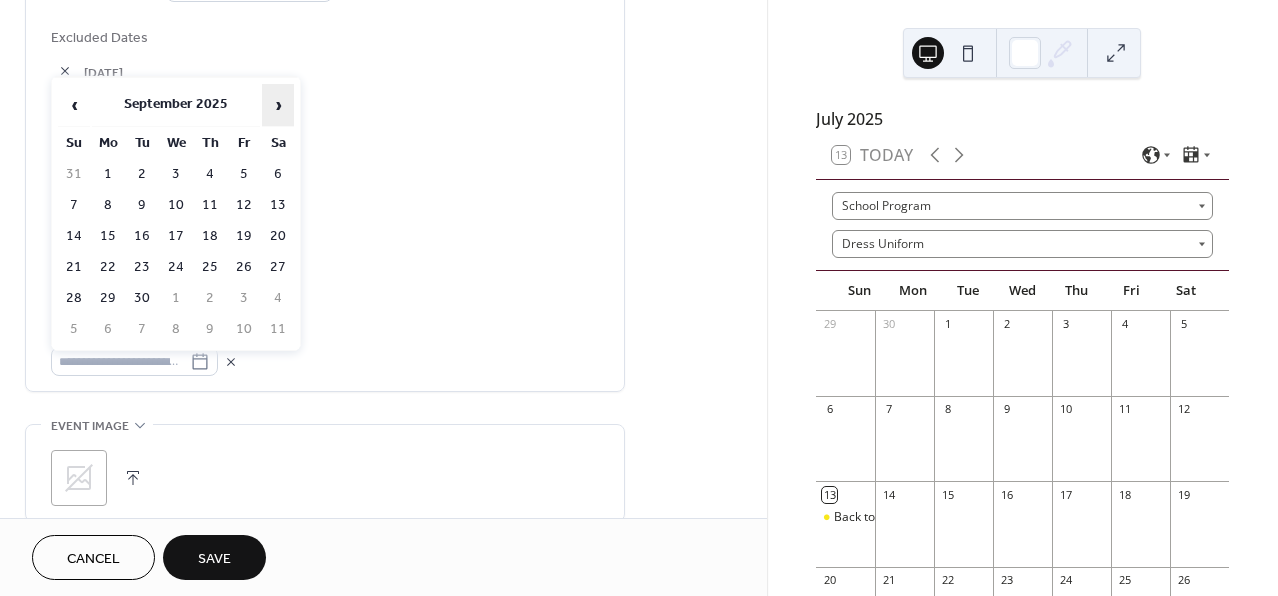 click on "›" at bounding box center [278, 105] 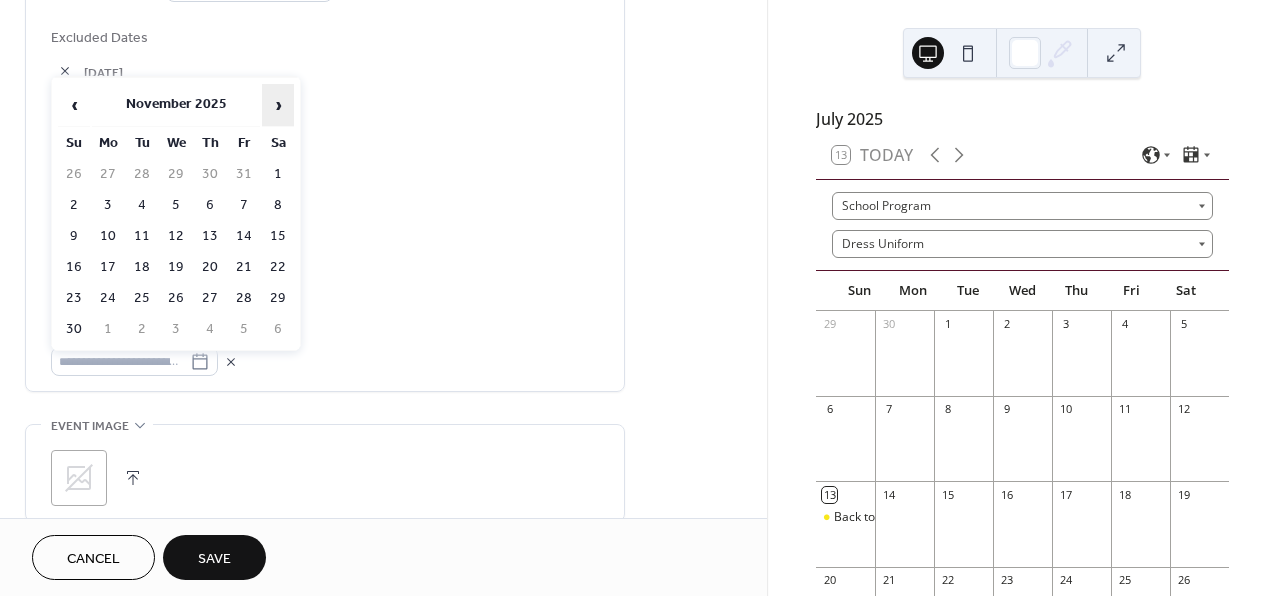 click on "›" at bounding box center [278, 105] 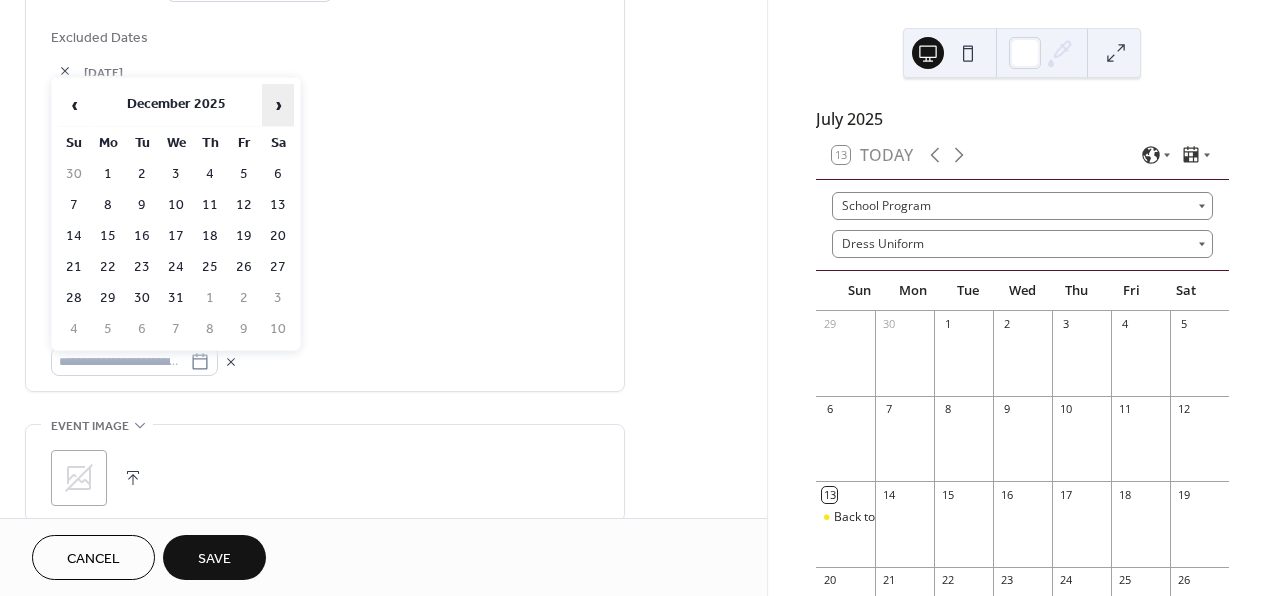 click on "›" at bounding box center [278, 105] 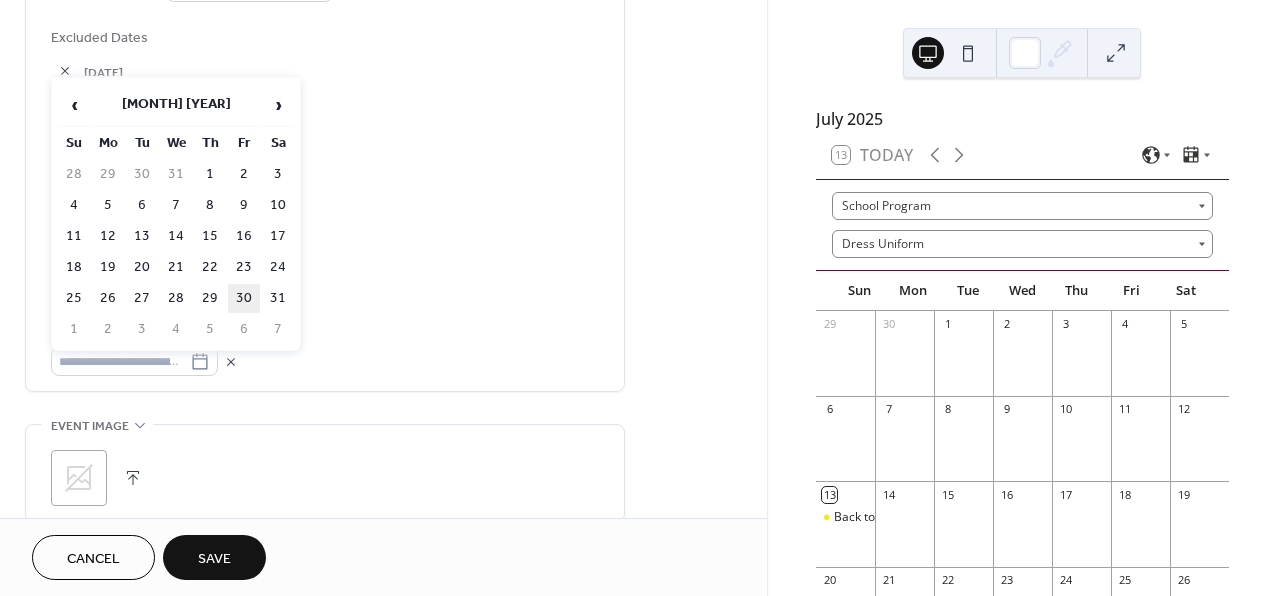 click on "30" at bounding box center (244, 298) 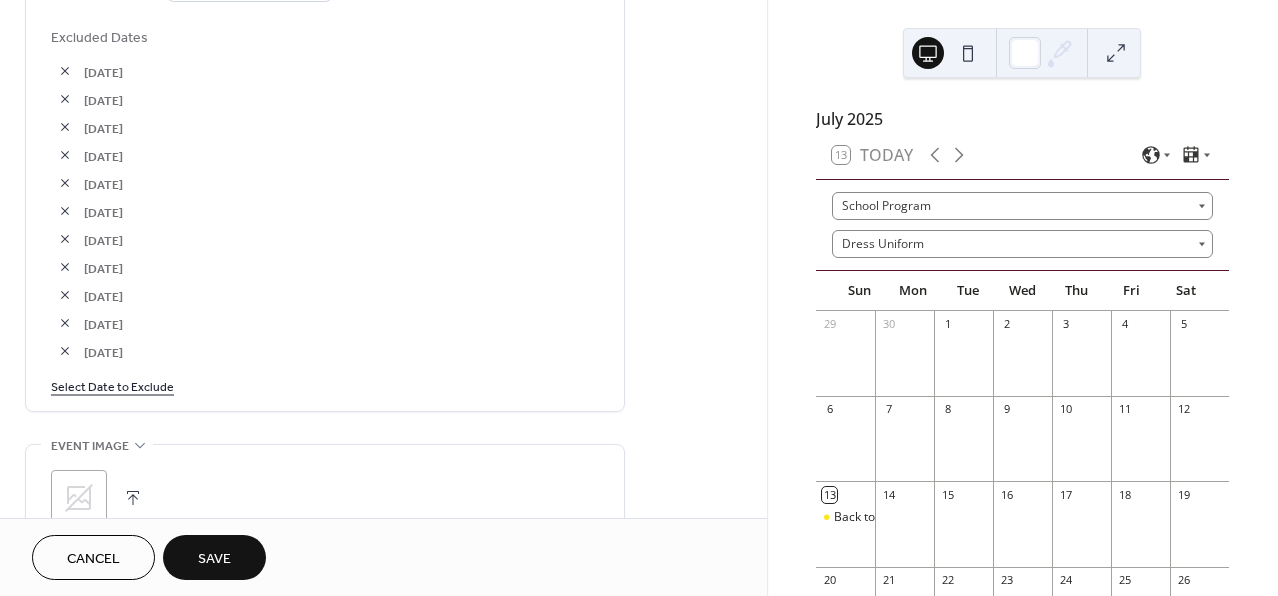 click on "Select Date to Exclude" at bounding box center (112, 385) 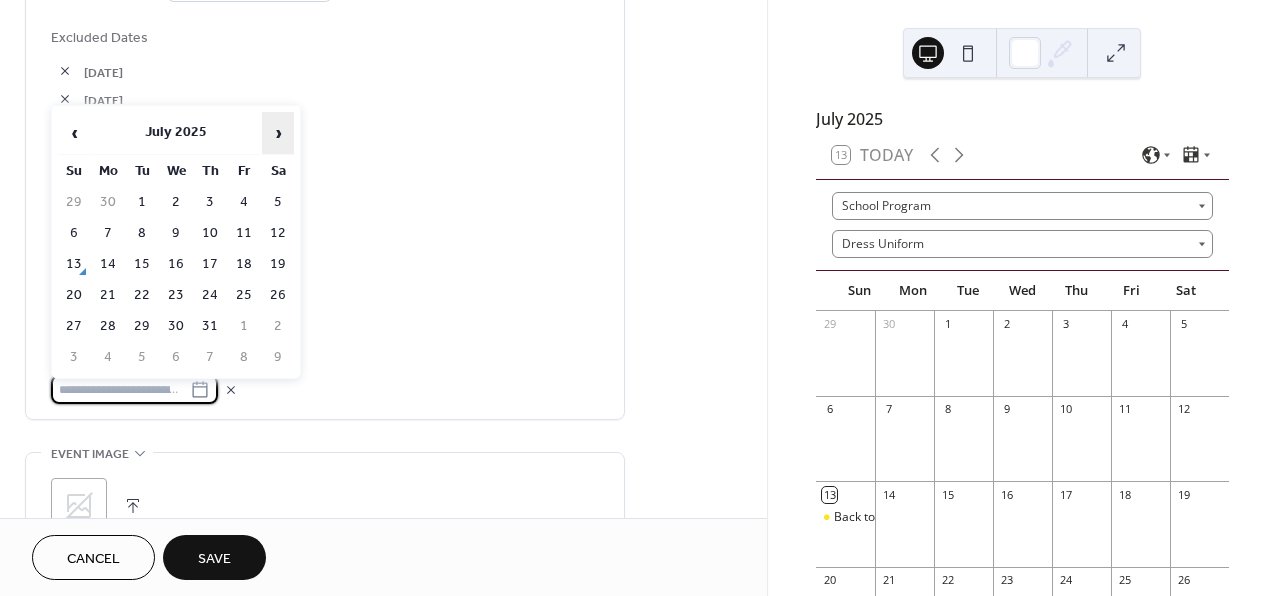 click on "›" at bounding box center [278, 133] 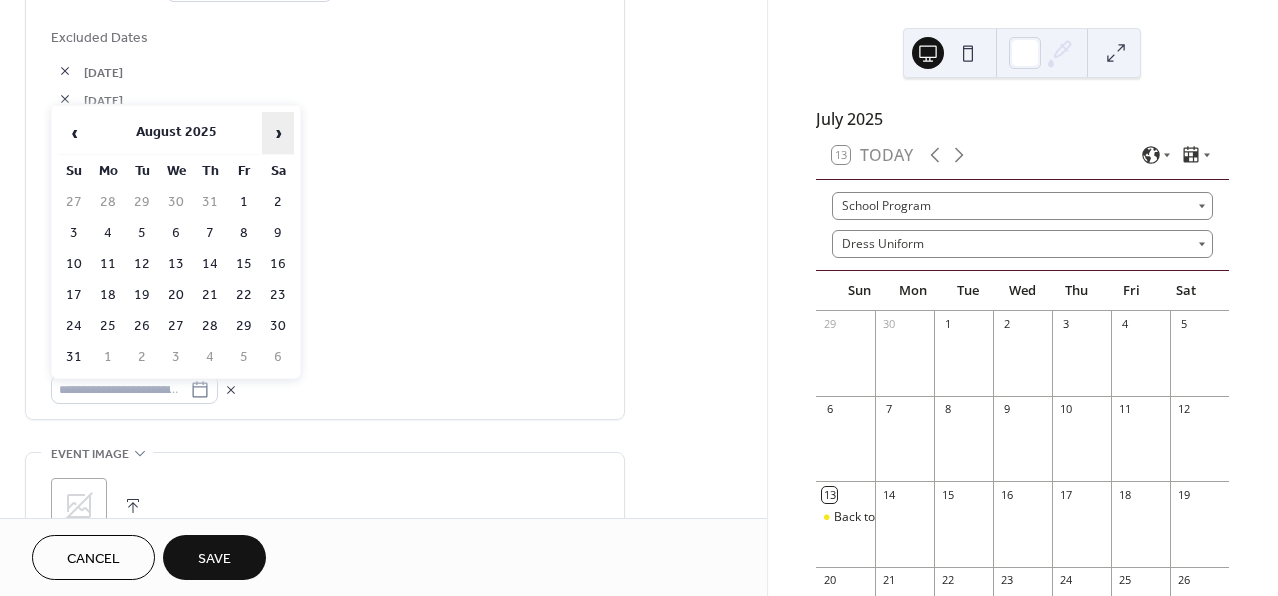 click on "›" at bounding box center (278, 133) 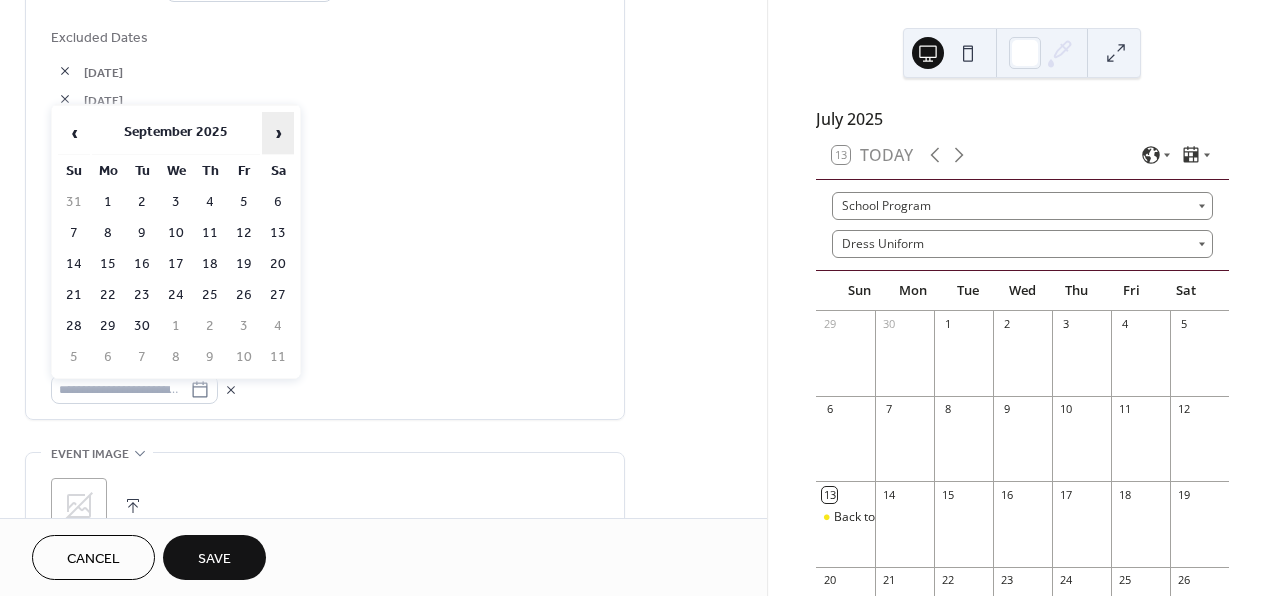click on "›" at bounding box center (278, 133) 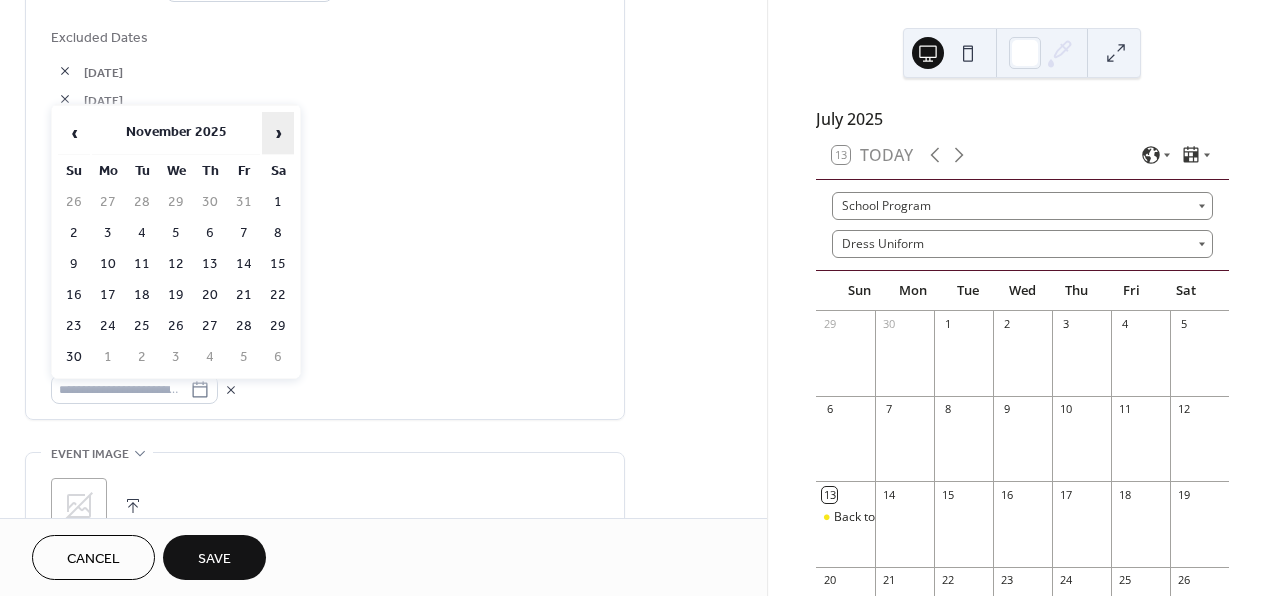 click on "›" at bounding box center (278, 133) 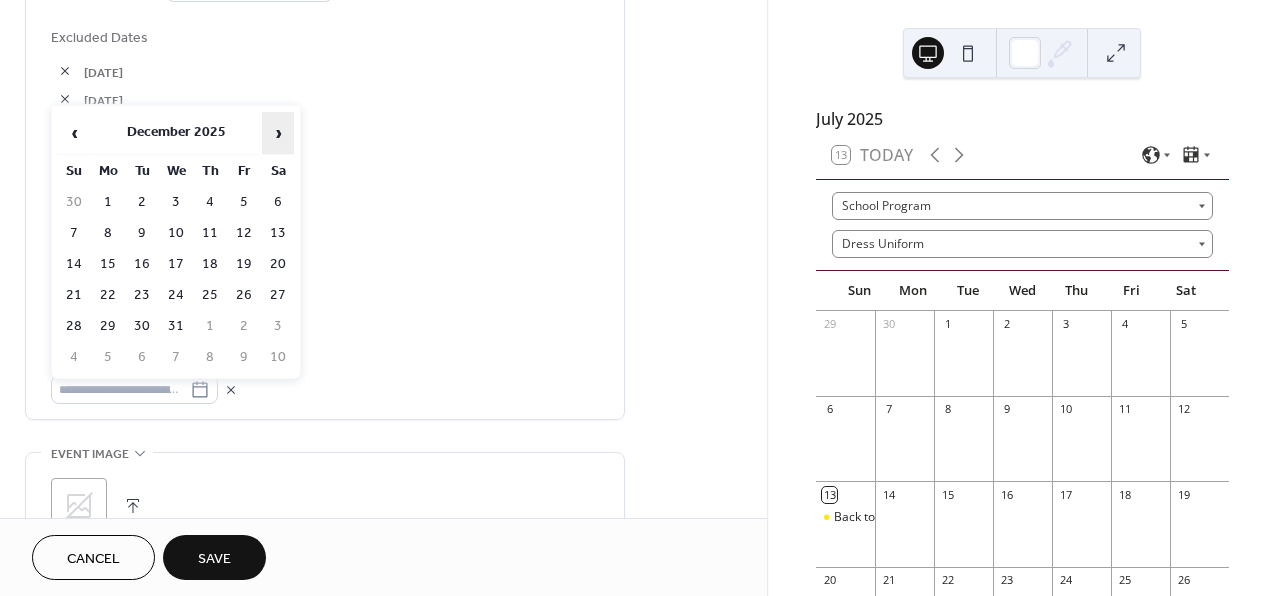 click on "›" at bounding box center (278, 133) 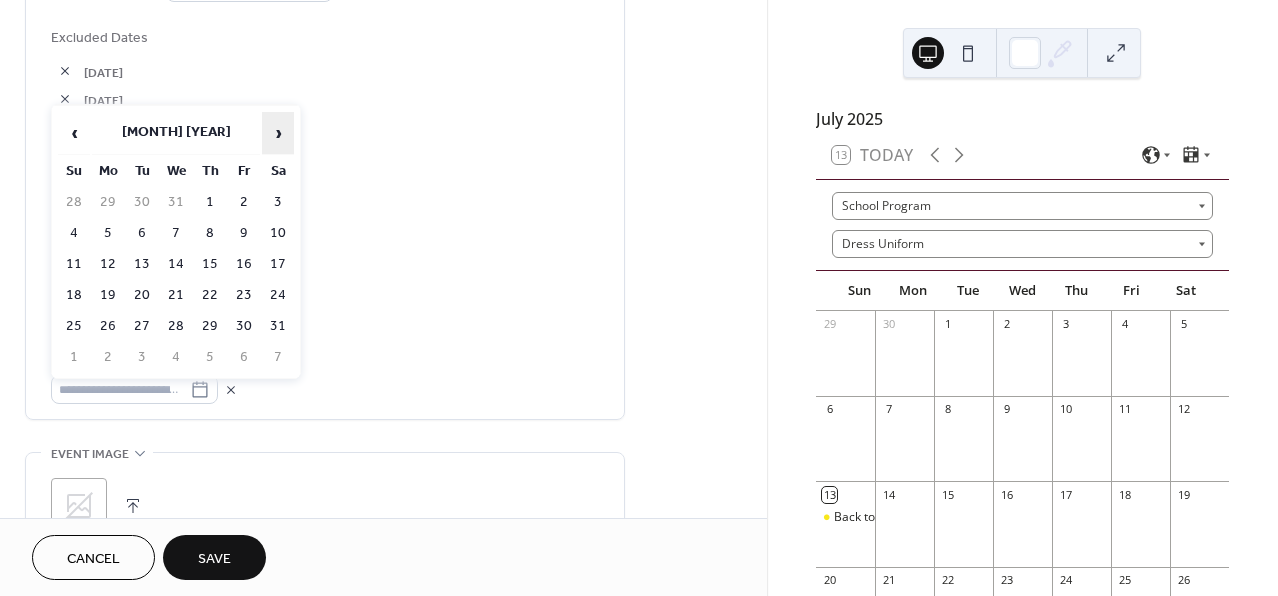 click on "›" at bounding box center (278, 133) 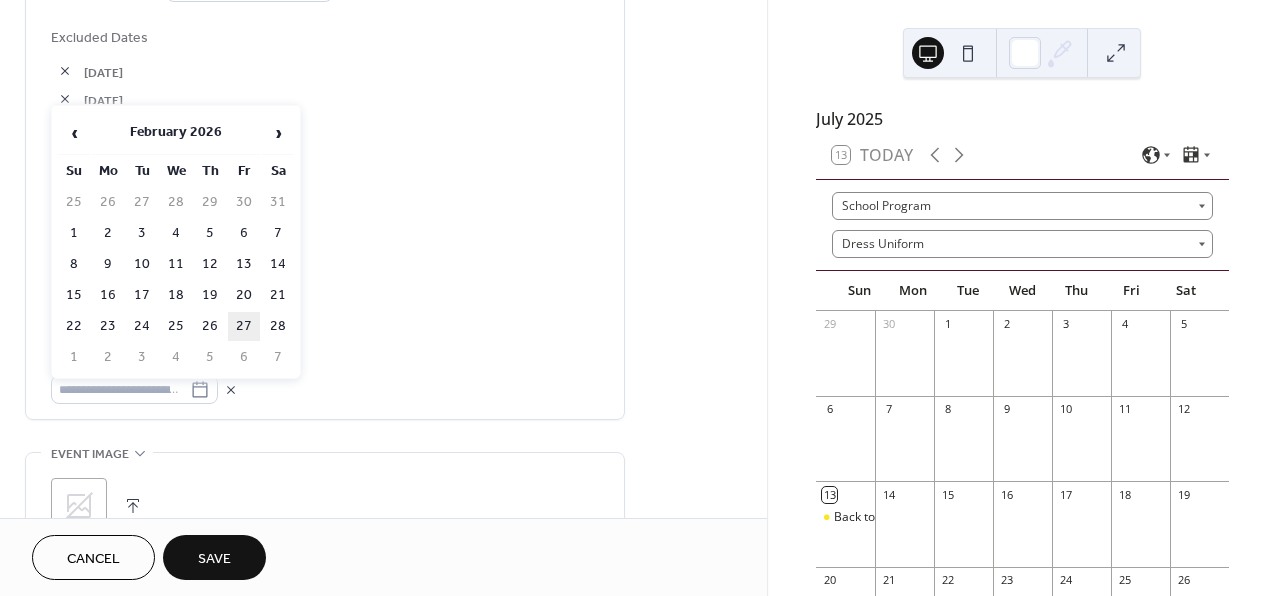click on "27" at bounding box center (244, 326) 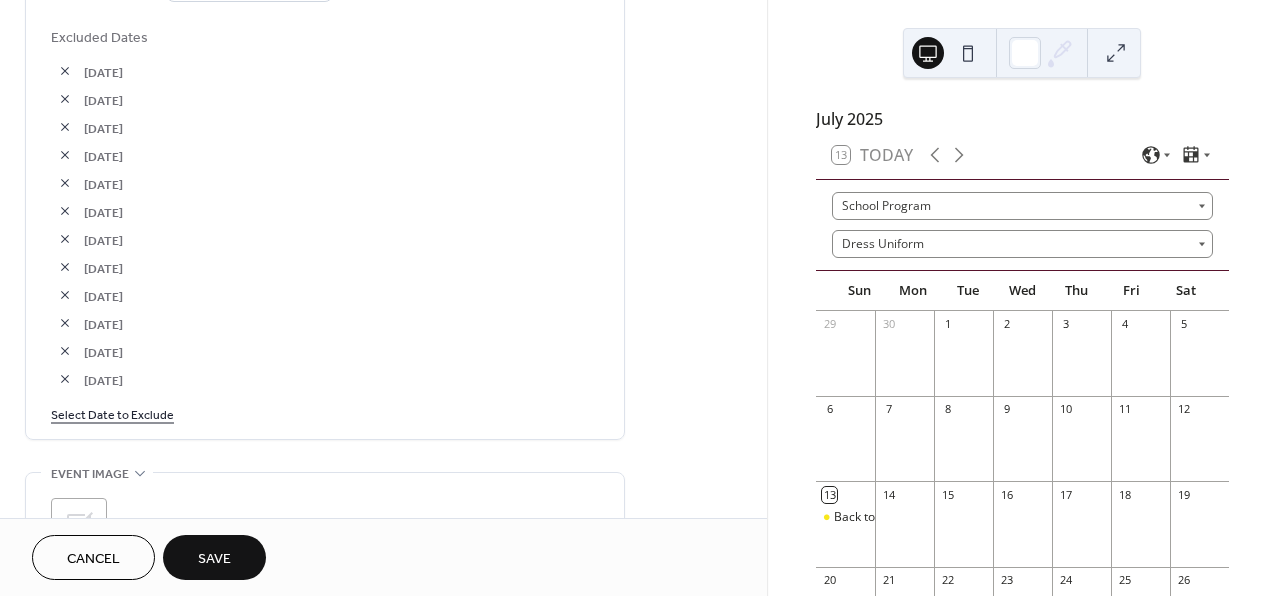 click on "Select Date to Exclude" at bounding box center (112, 413) 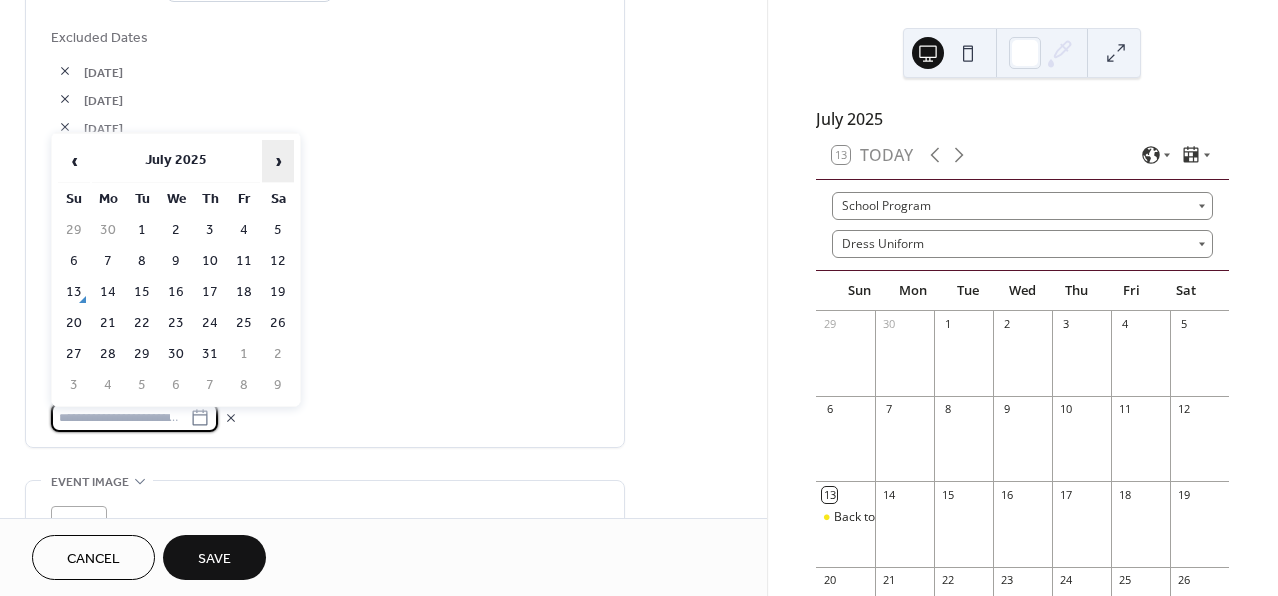 click on "›" at bounding box center [278, 161] 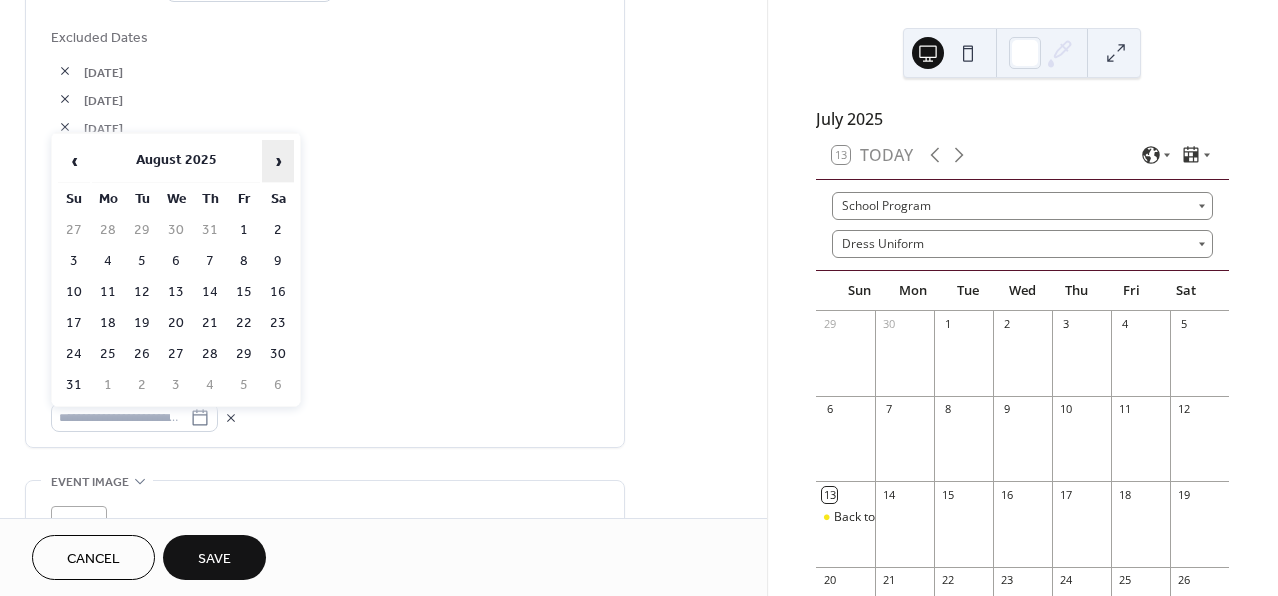 click on "›" at bounding box center (278, 161) 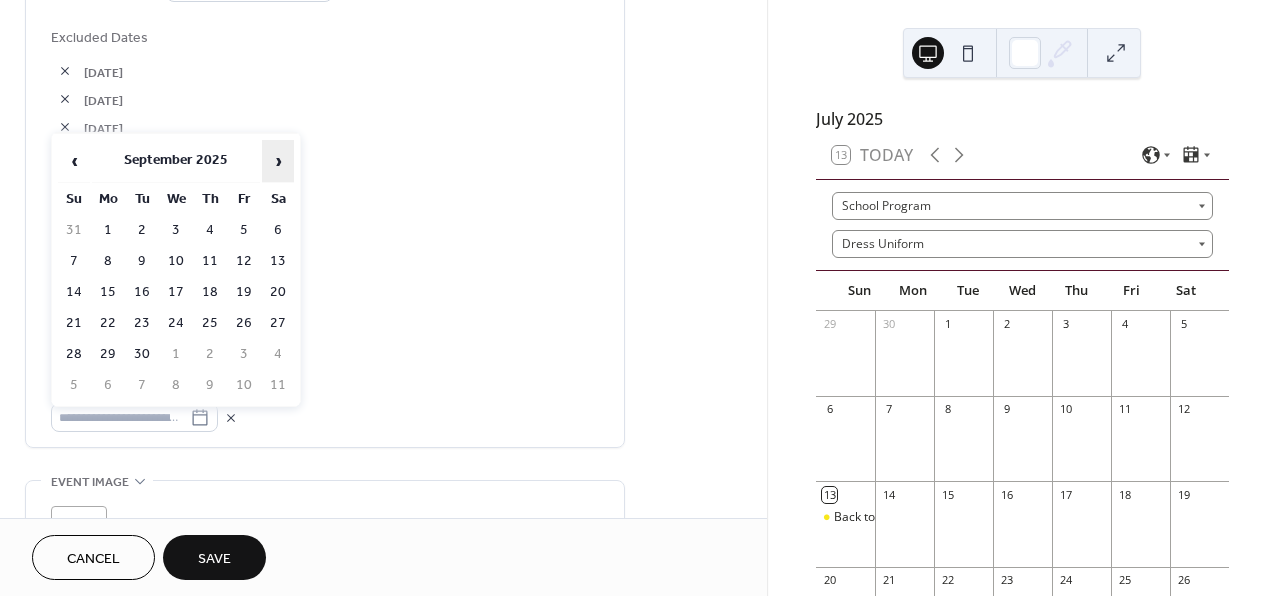 click on "›" at bounding box center [278, 161] 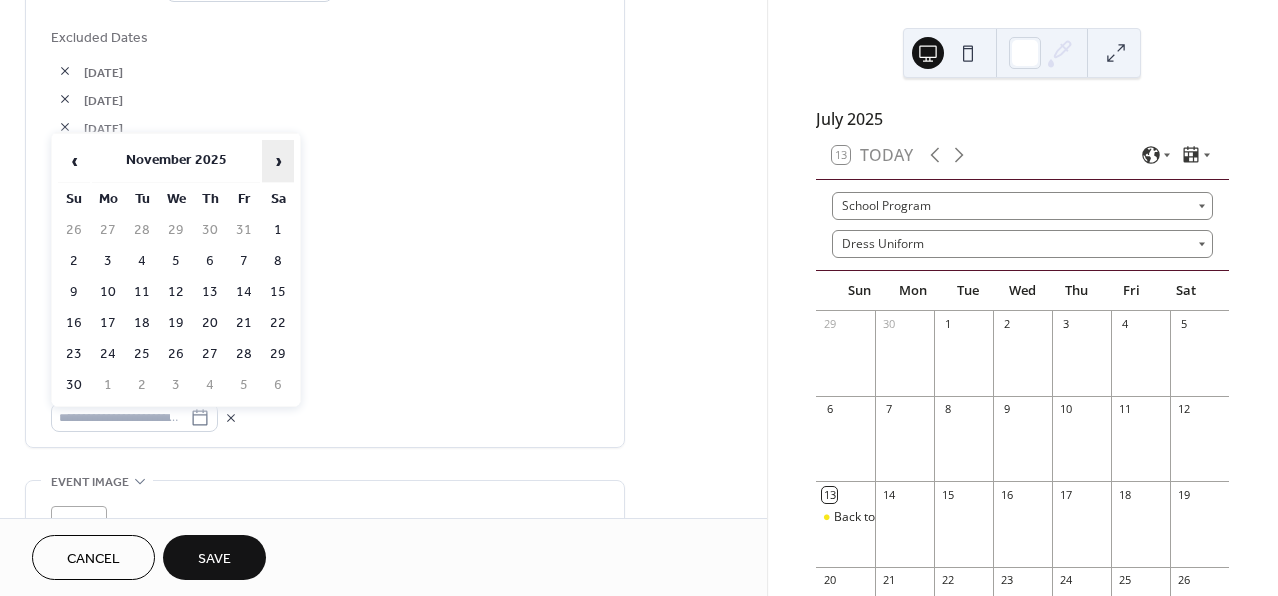 click on "›" at bounding box center (278, 161) 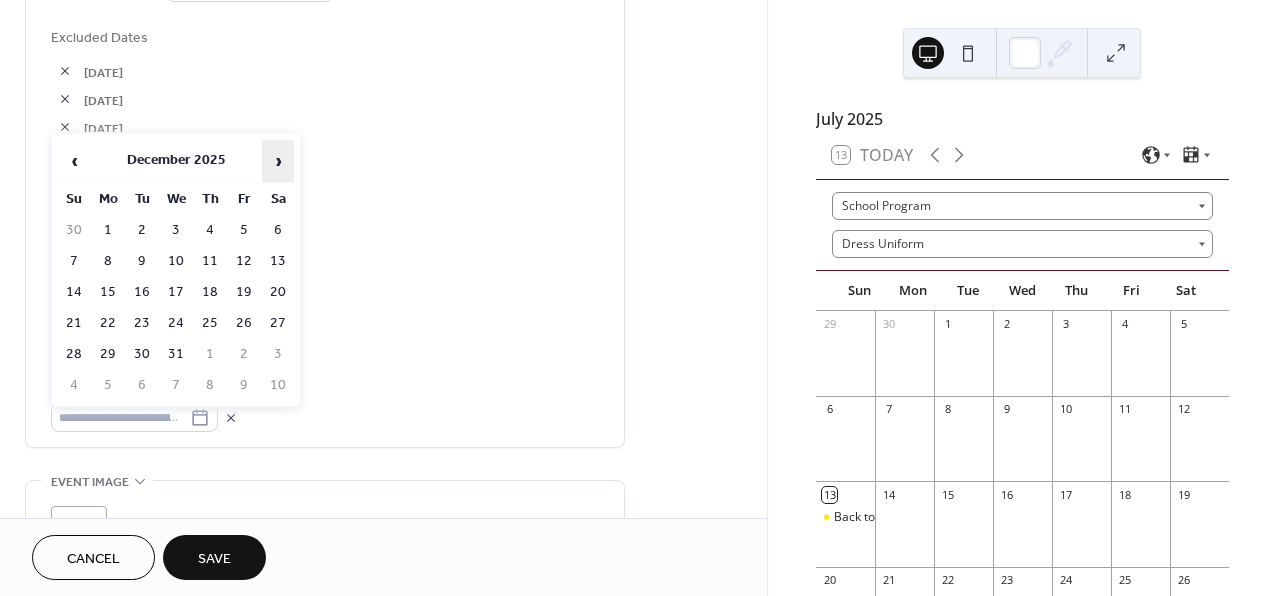click on "›" at bounding box center (278, 161) 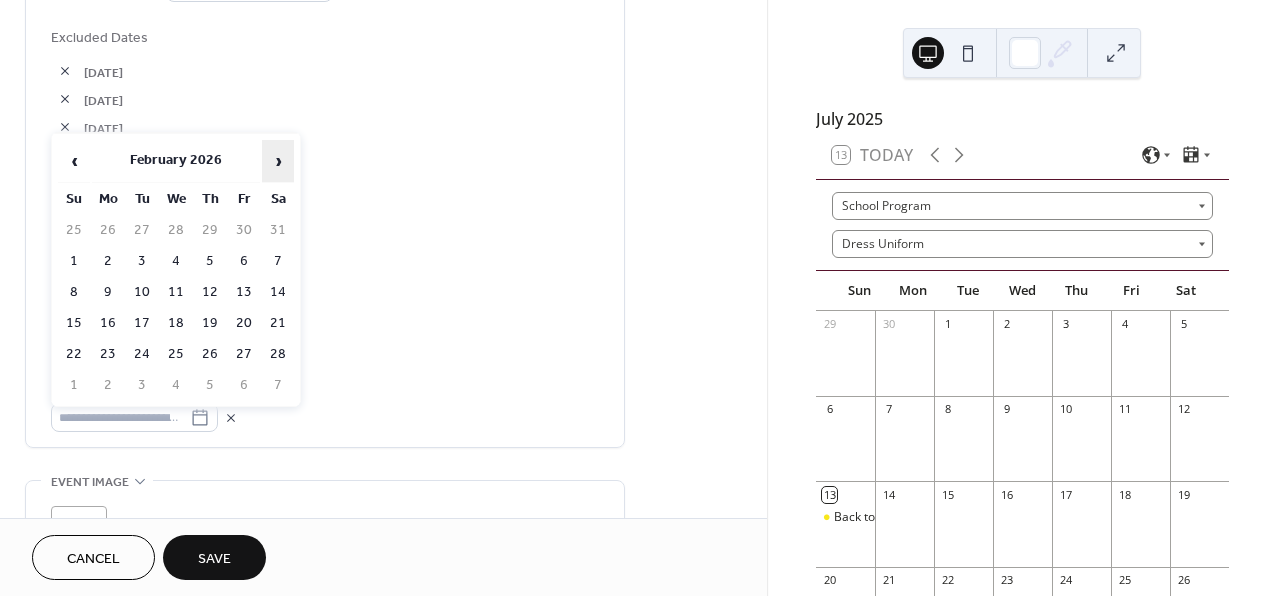 click on "›" at bounding box center [278, 161] 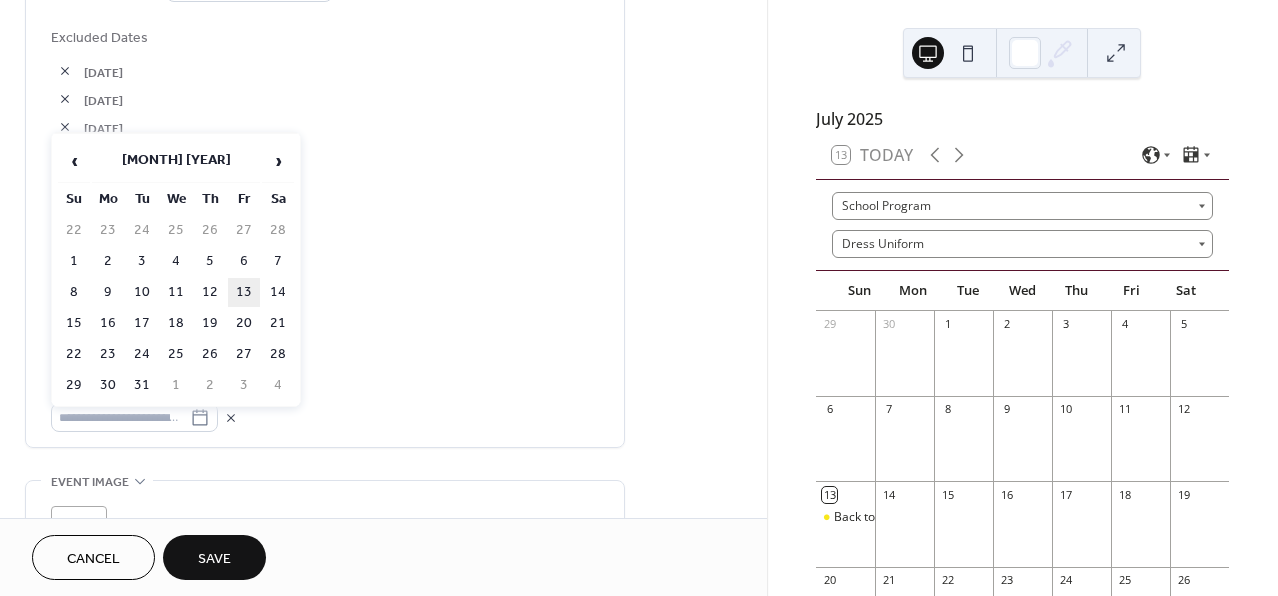 click on "13" at bounding box center (244, 292) 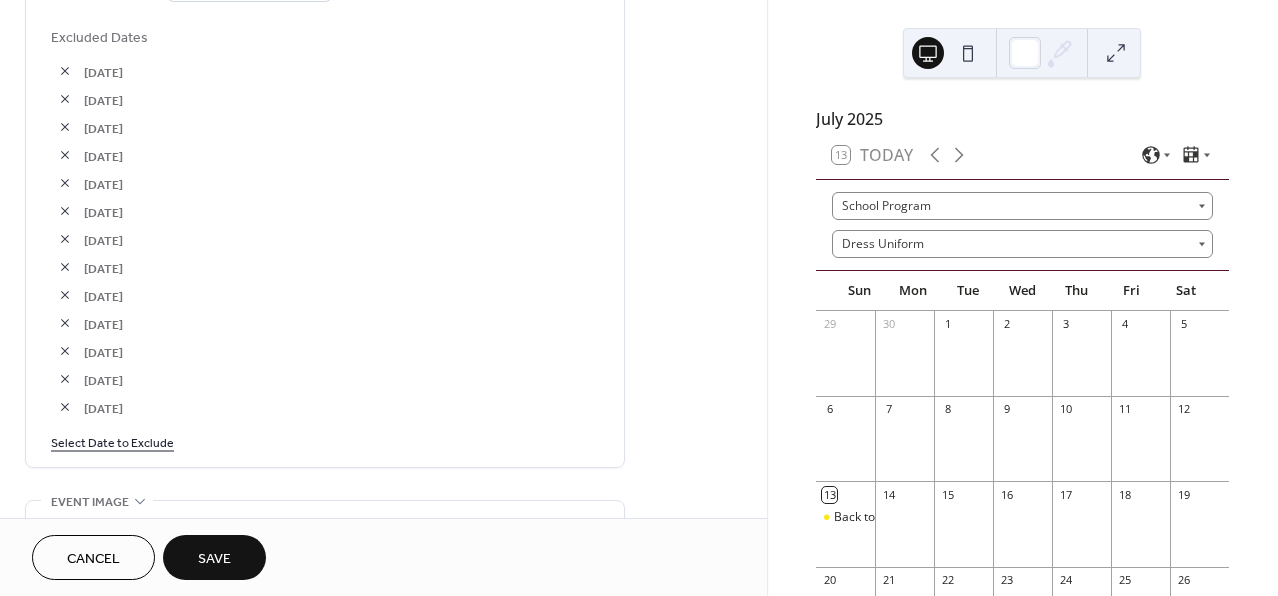 click on "Select Date to Exclude" at bounding box center (112, 441) 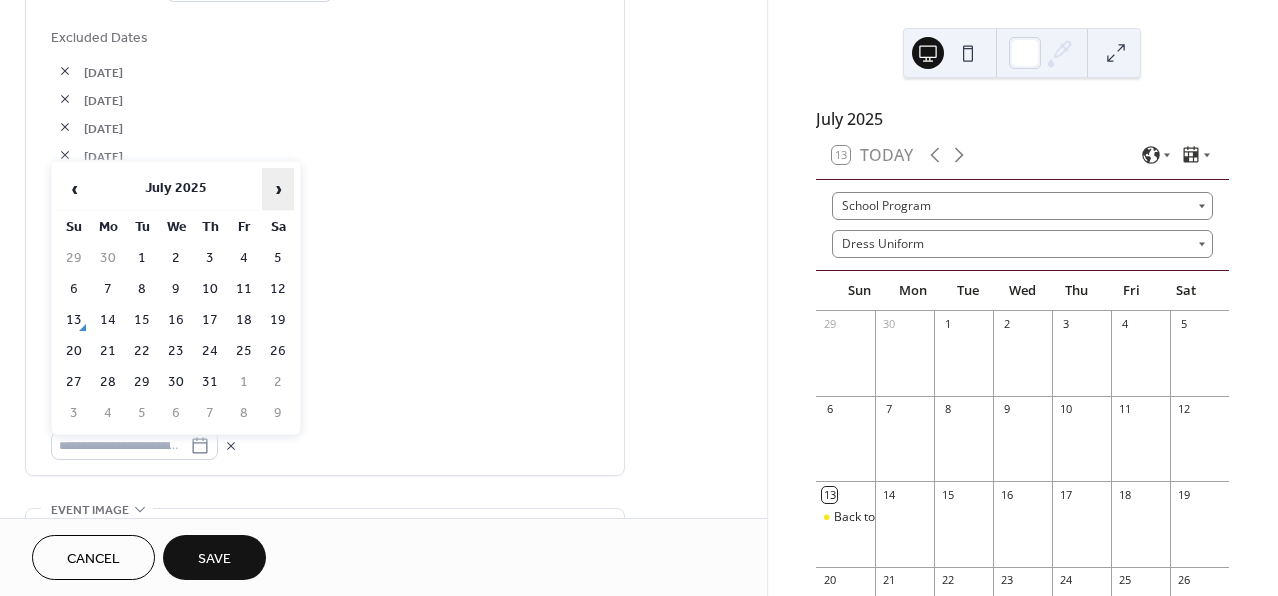 click on "›" at bounding box center [278, 189] 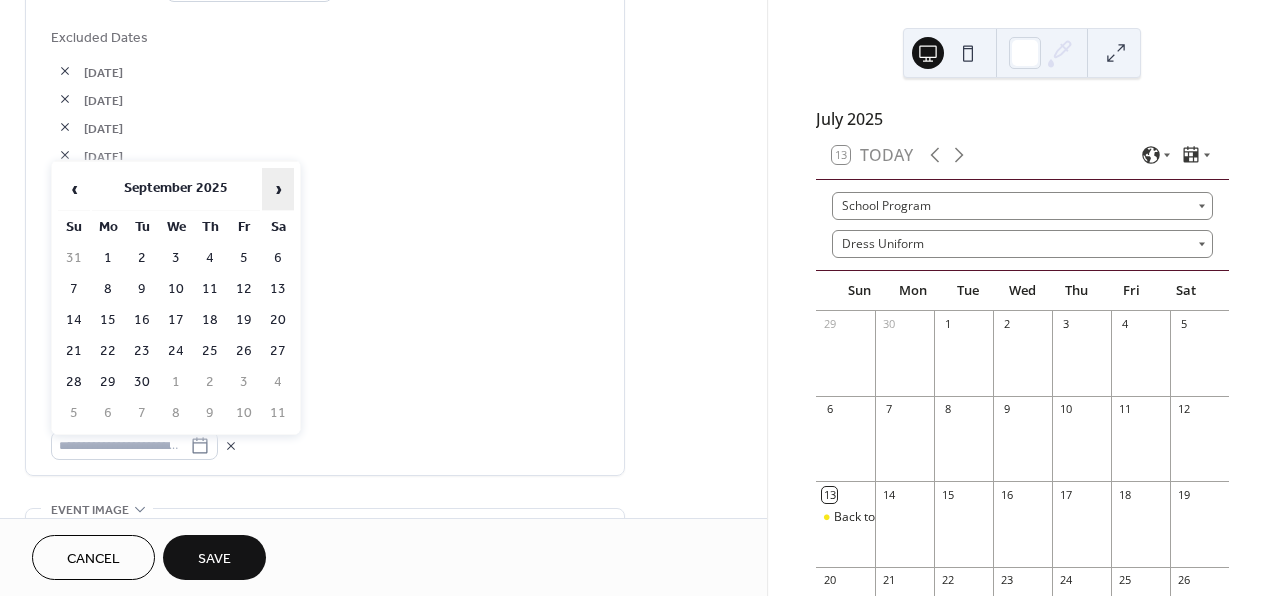 click on "›" at bounding box center [278, 189] 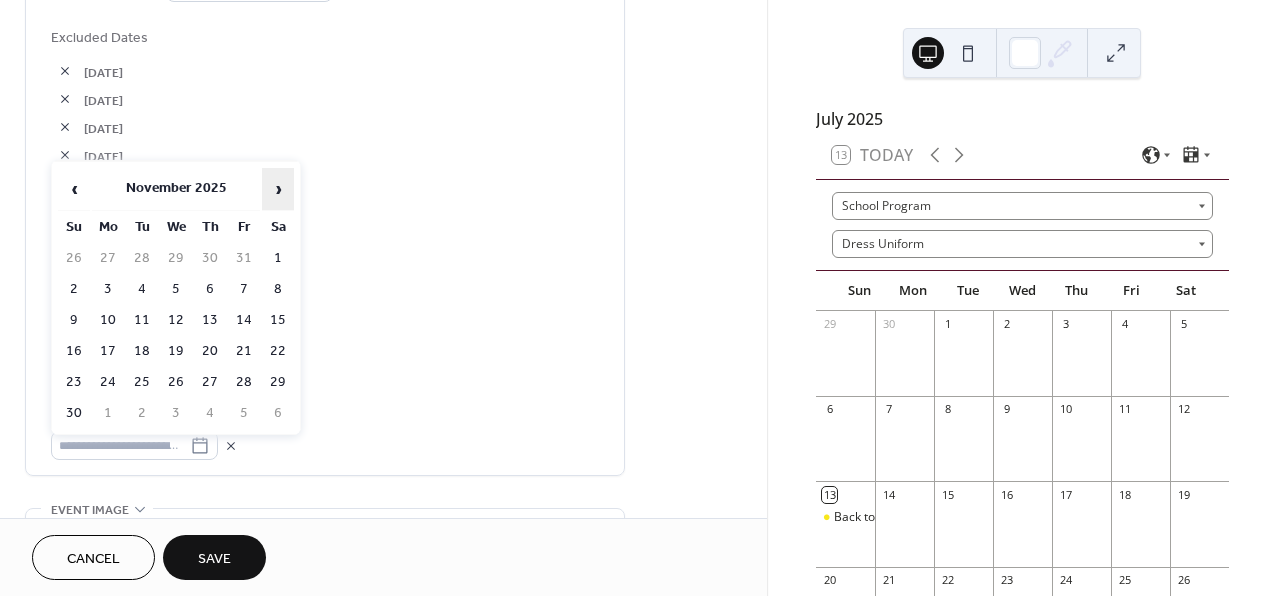 click on "›" at bounding box center [278, 189] 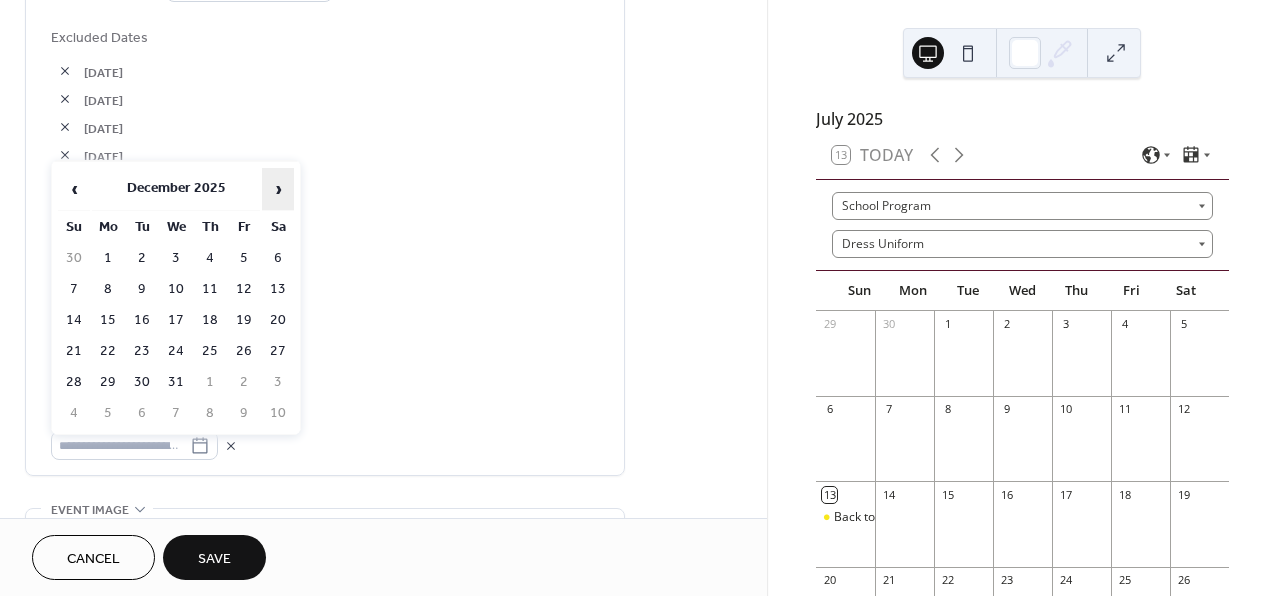 click on "›" at bounding box center (278, 189) 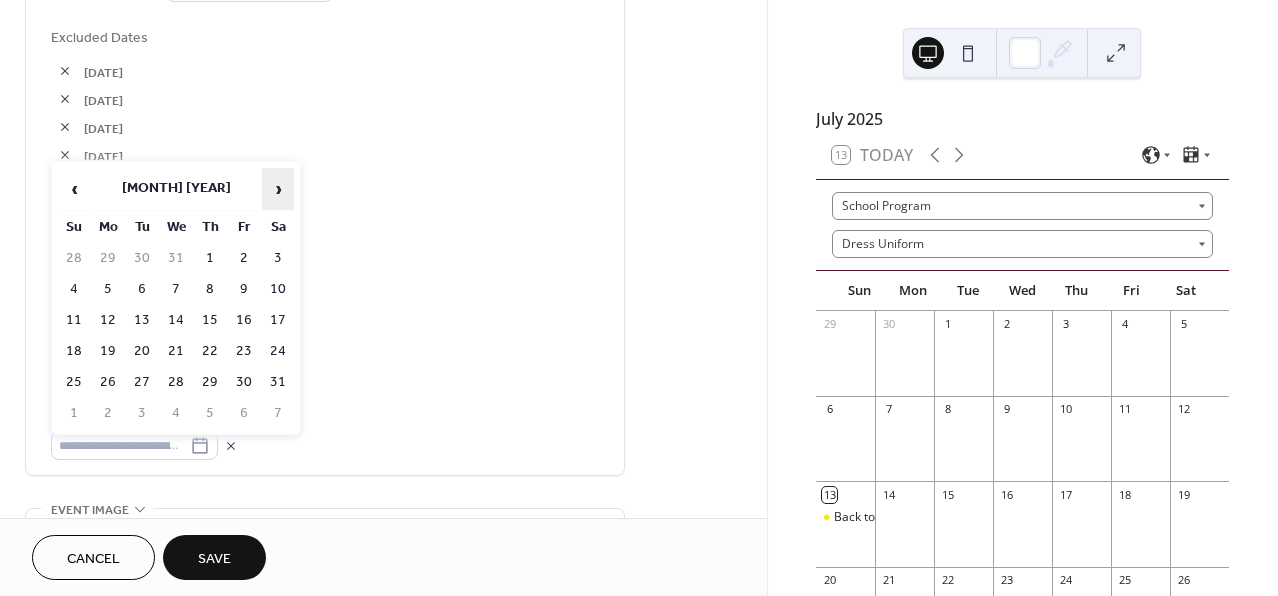 click on "›" at bounding box center [278, 189] 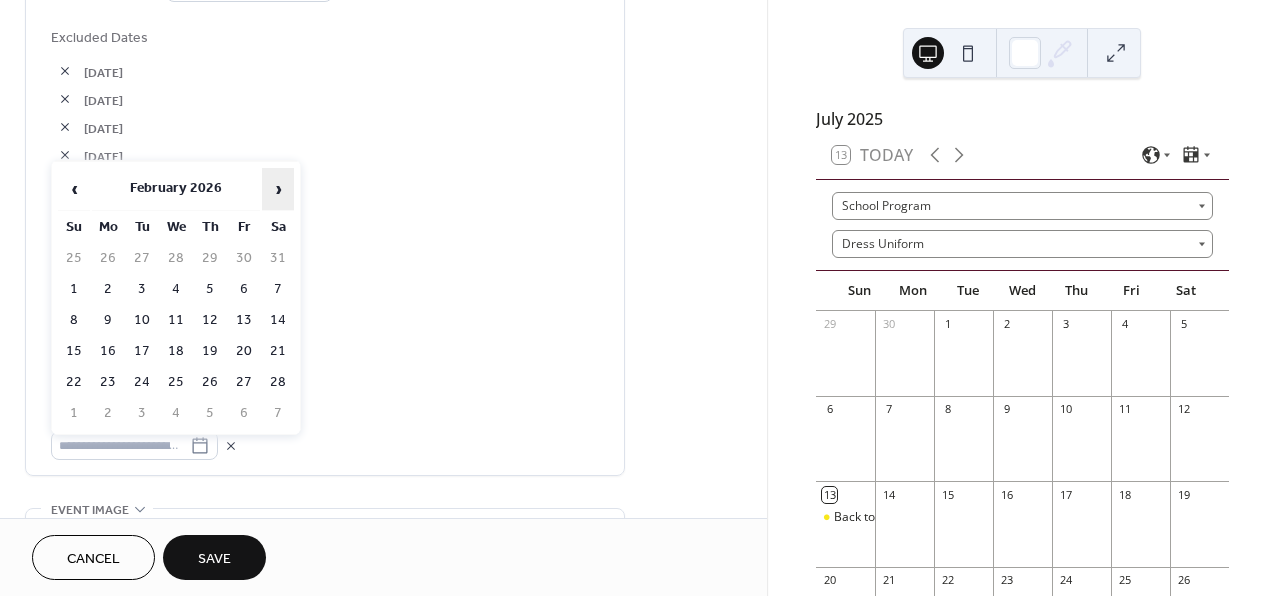 click on "›" at bounding box center [278, 189] 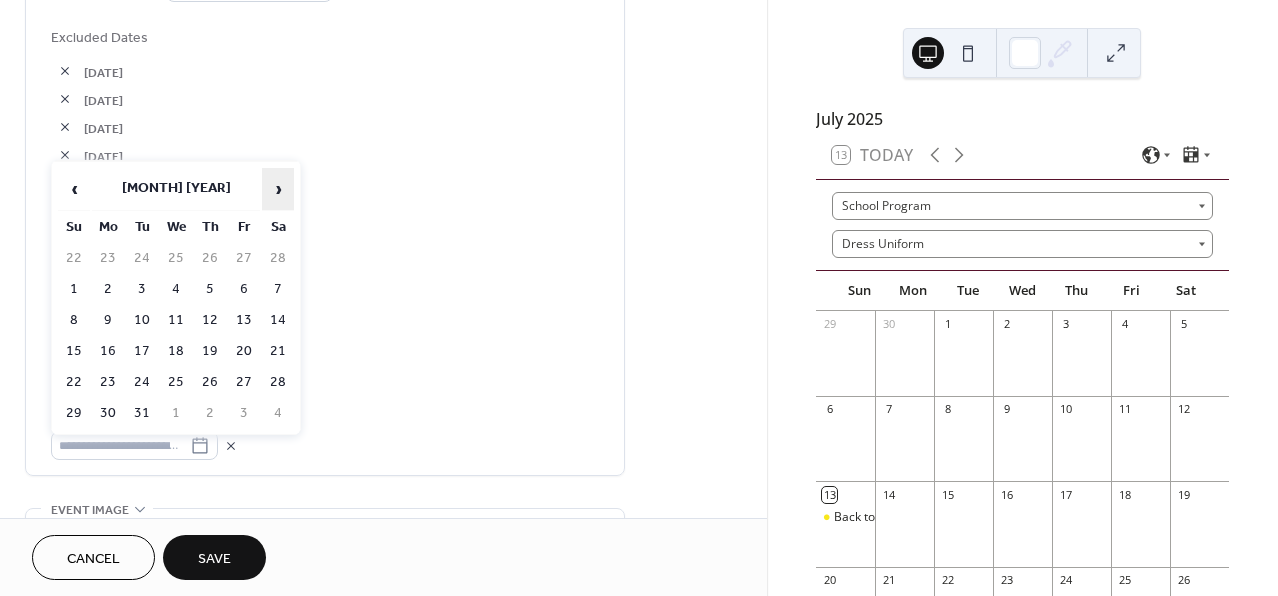click on "›" at bounding box center [278, 189] 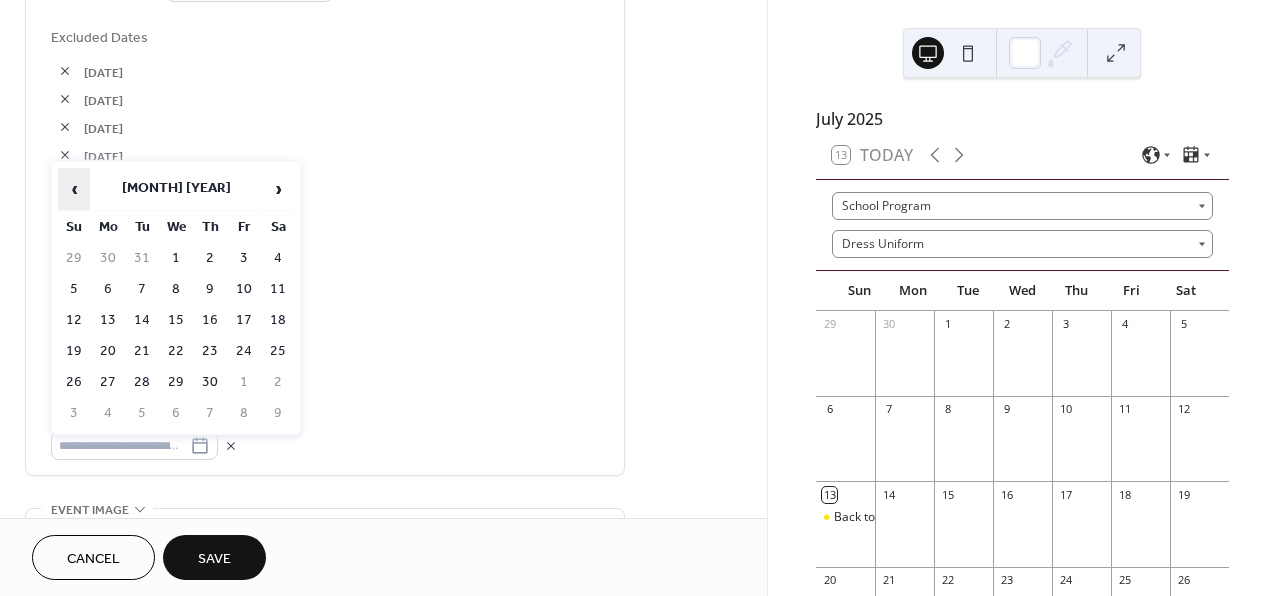 click on "‹" at bounding box center (74, 189) 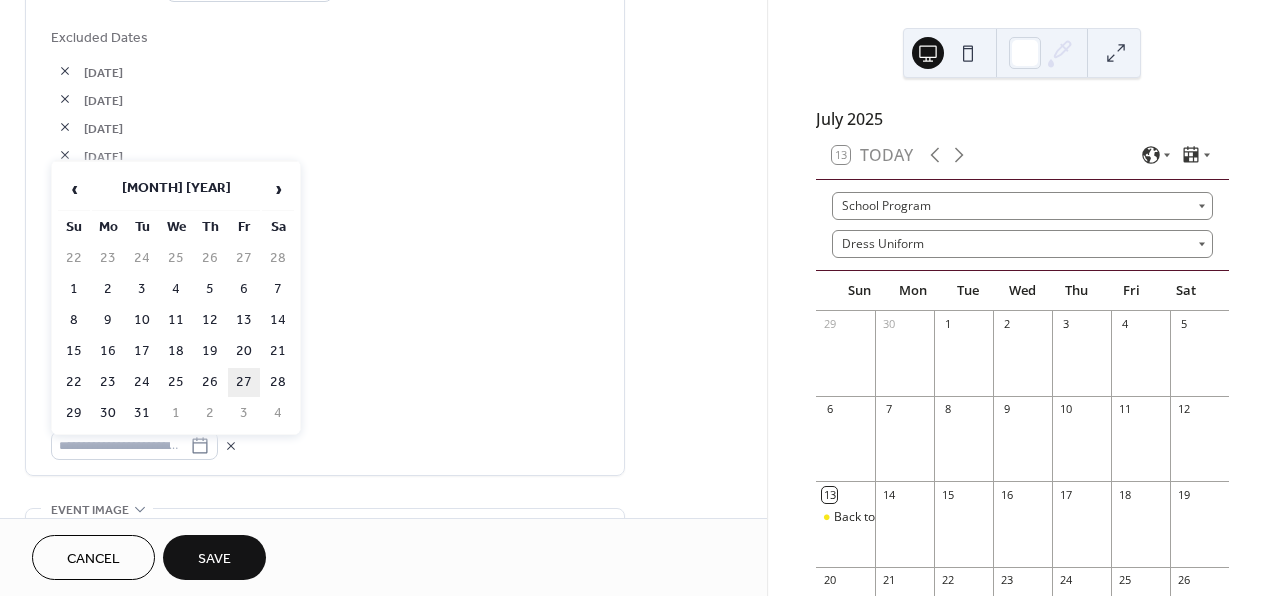 click on "27" at bounding box center (244, 382) 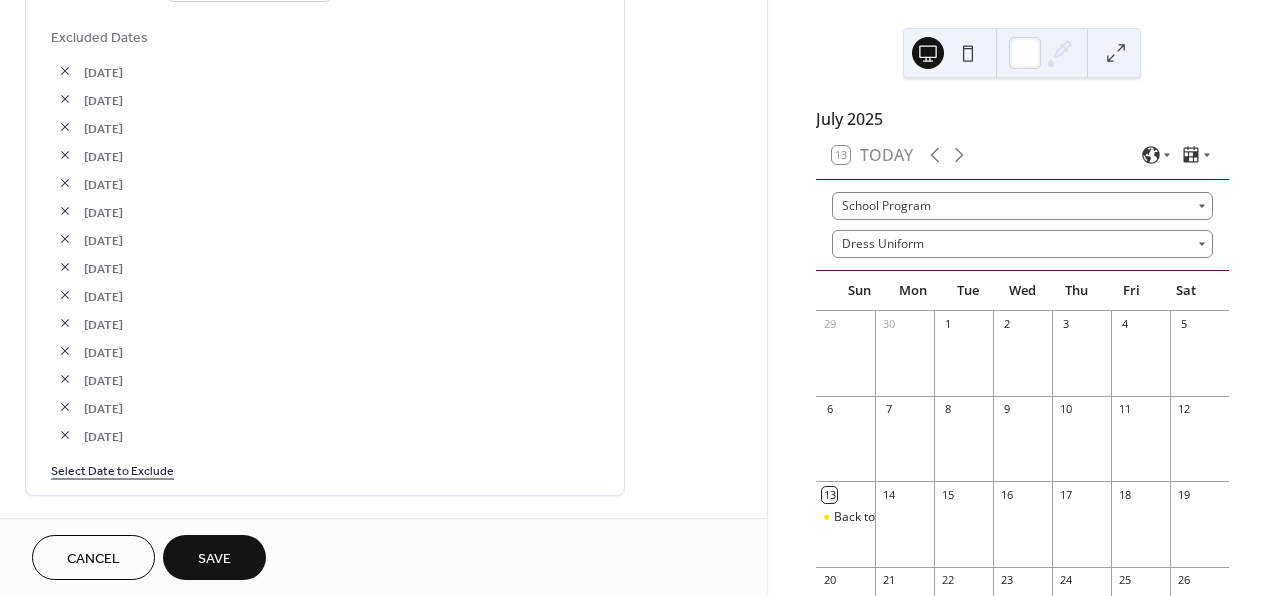 click on "Select Date to Exclude" at bounding box center [112, 469] 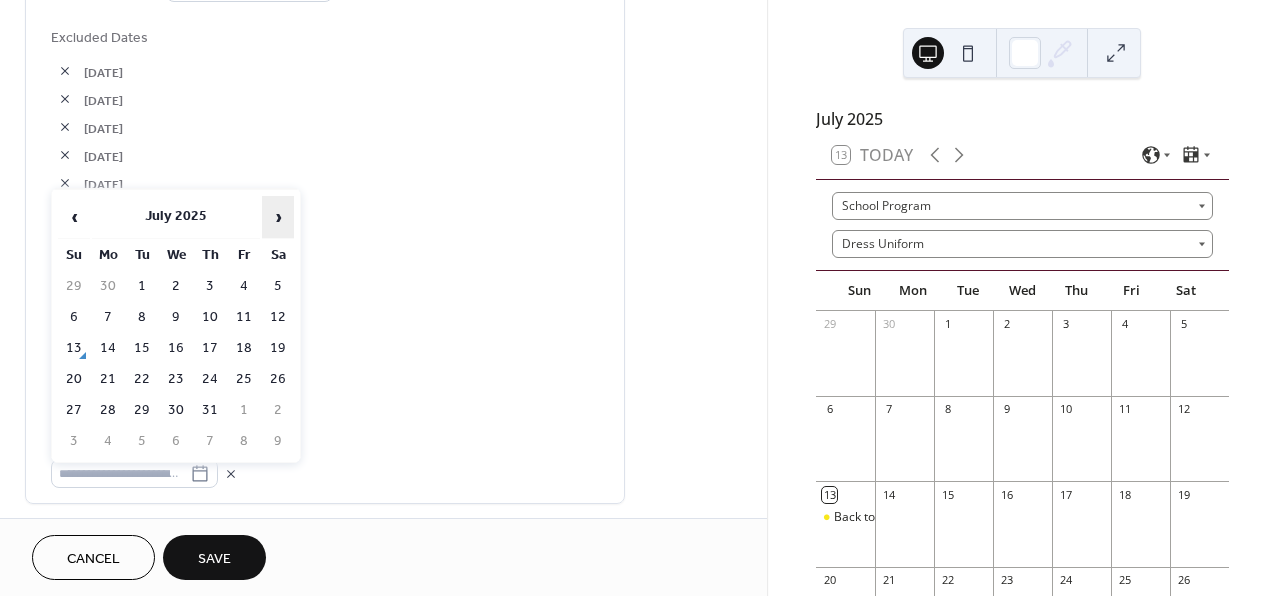 click on "›" at bounding box center [278, 217] 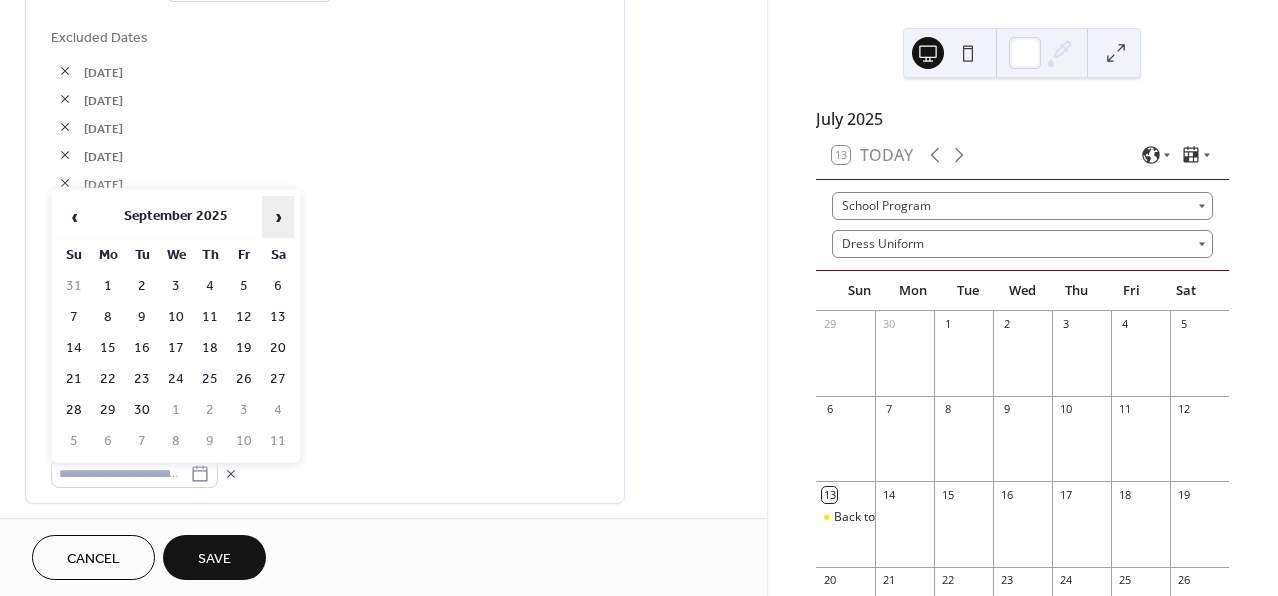 click on "›" at bounding box center [278, 217] 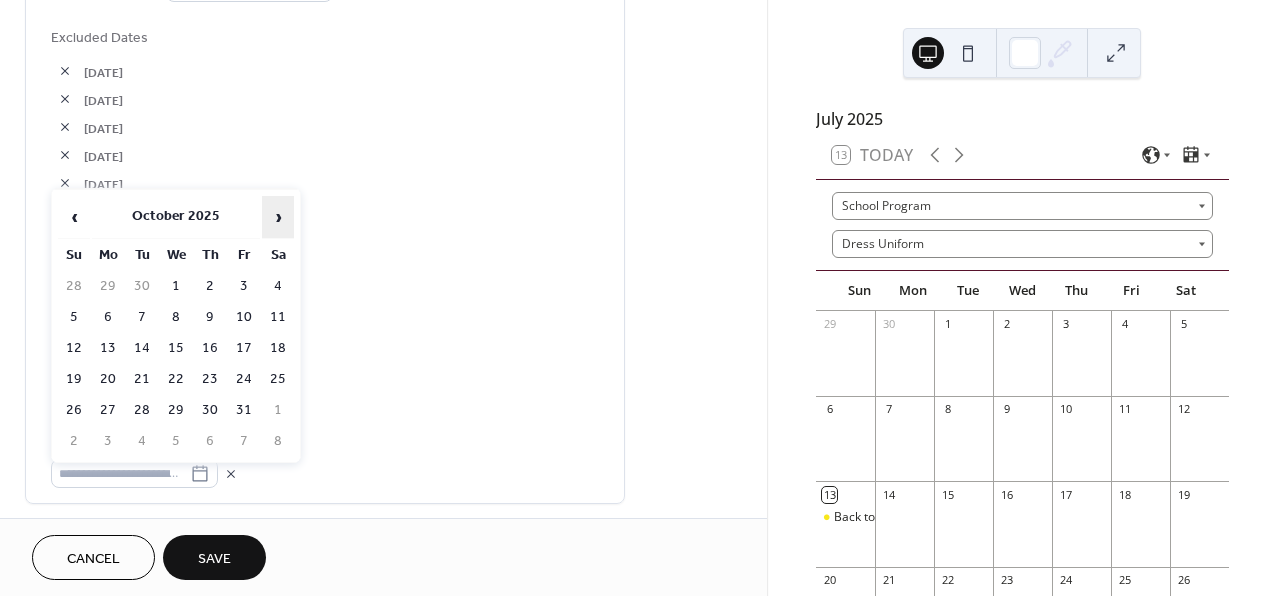 click on "›" at bounding box center [278, 217] 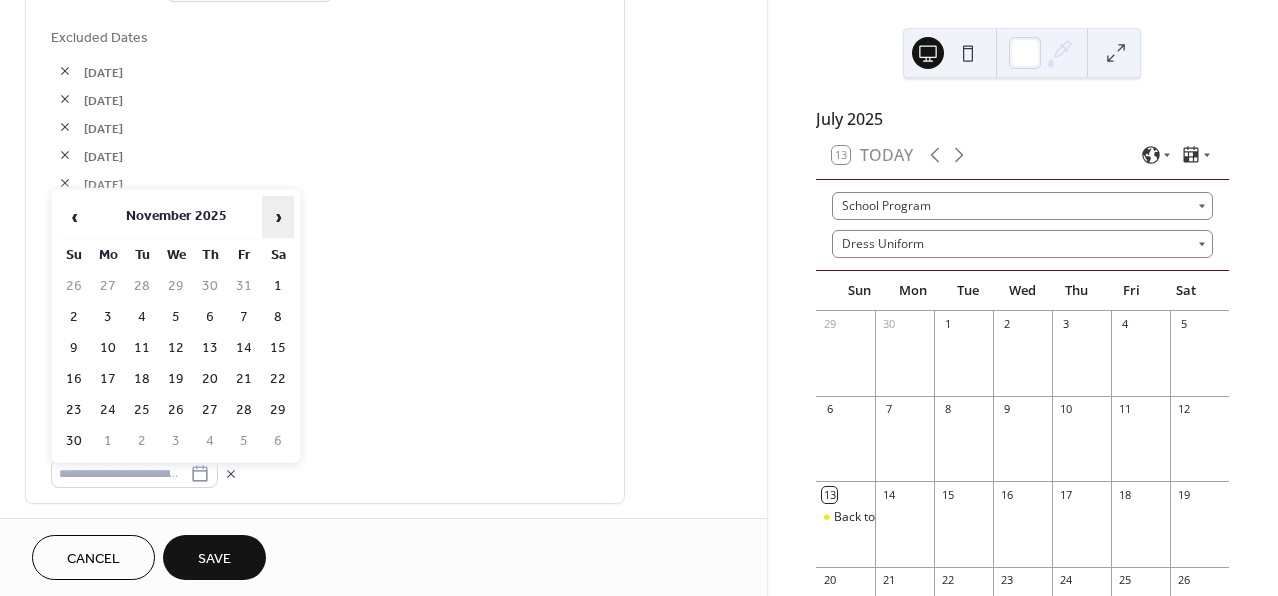 click on "›" at bounding box center [278, 217] 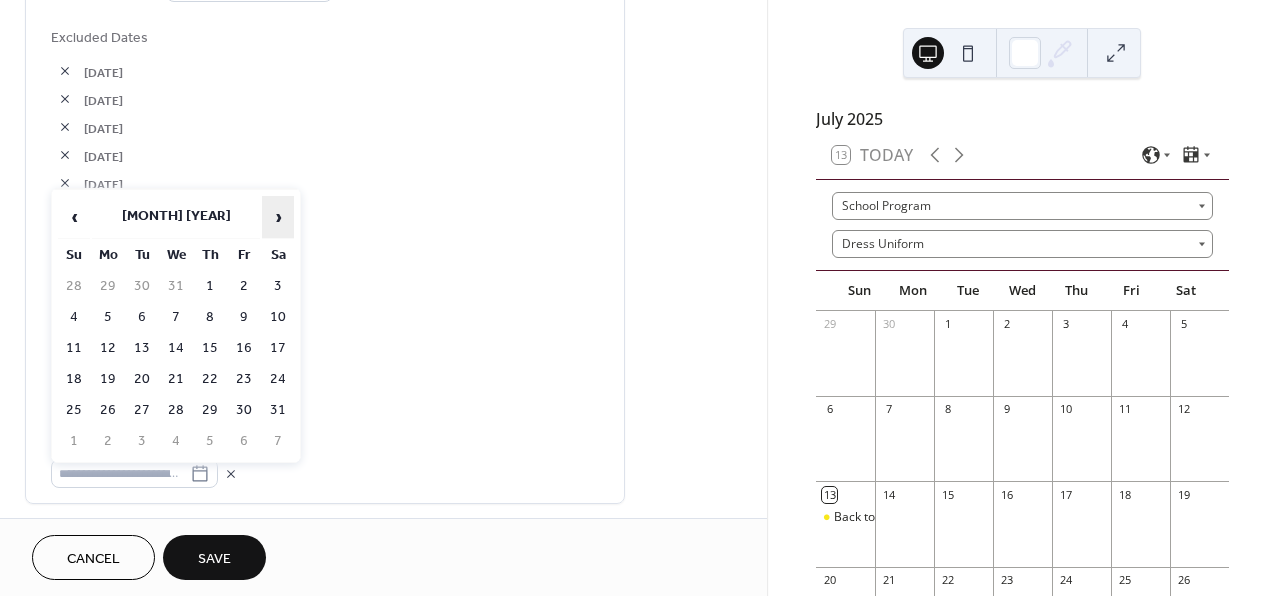 click on "›" at bounding box center [278, 217] 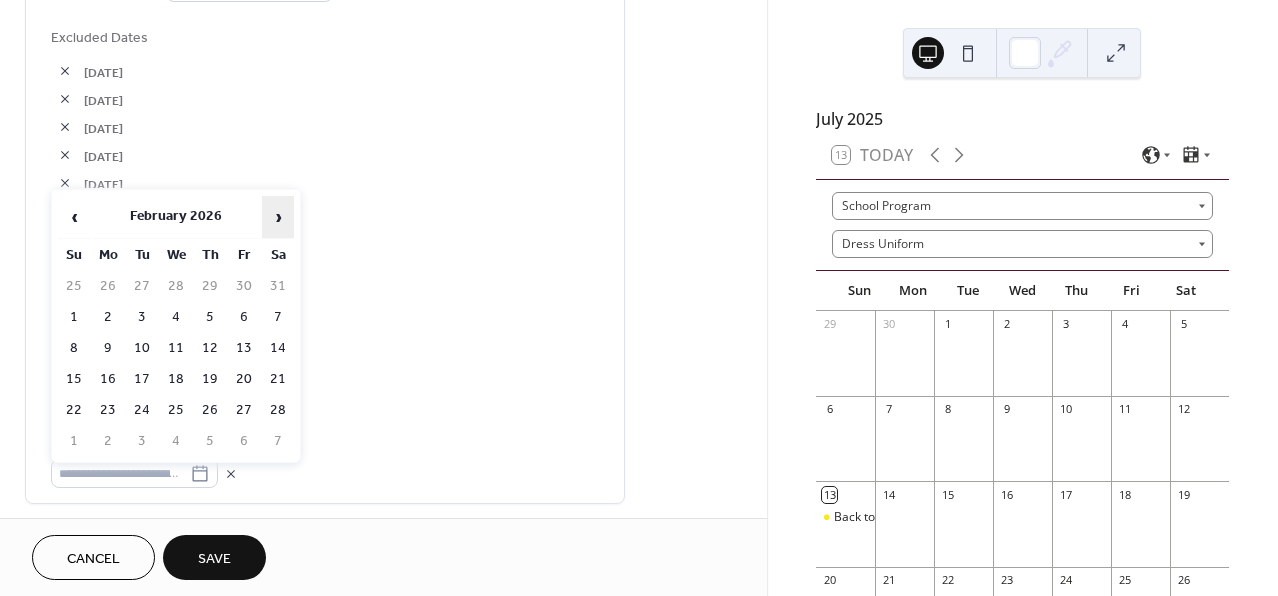 click on "›" at bounding box center [278, 217] 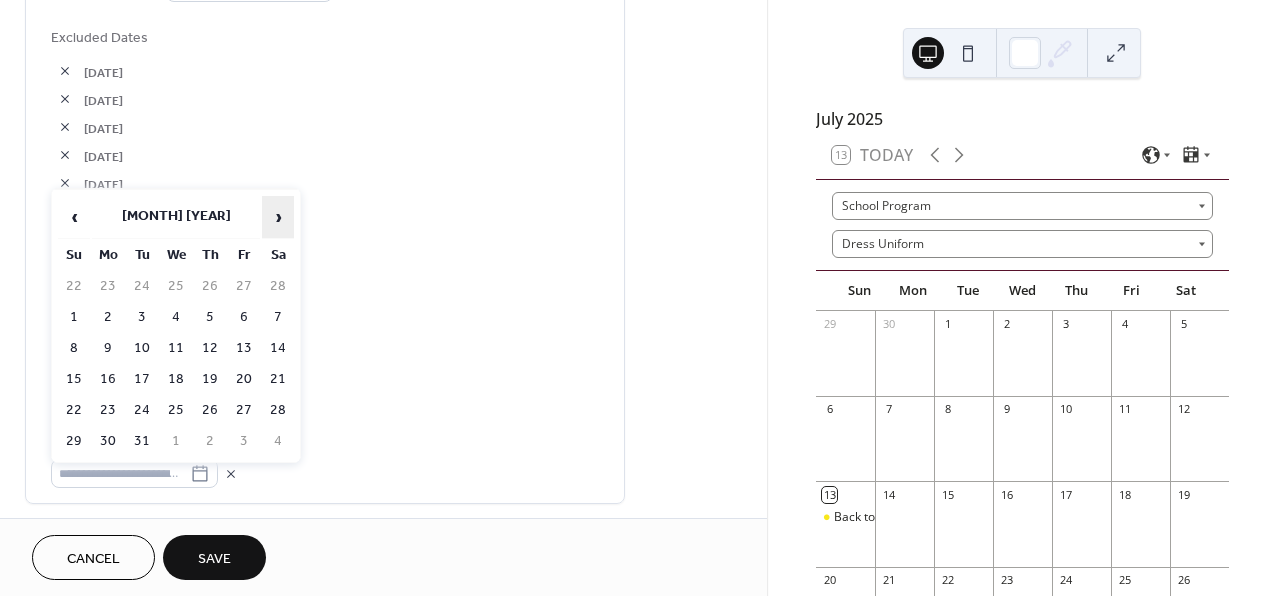 click on "›" at bounding box center (278, 217) 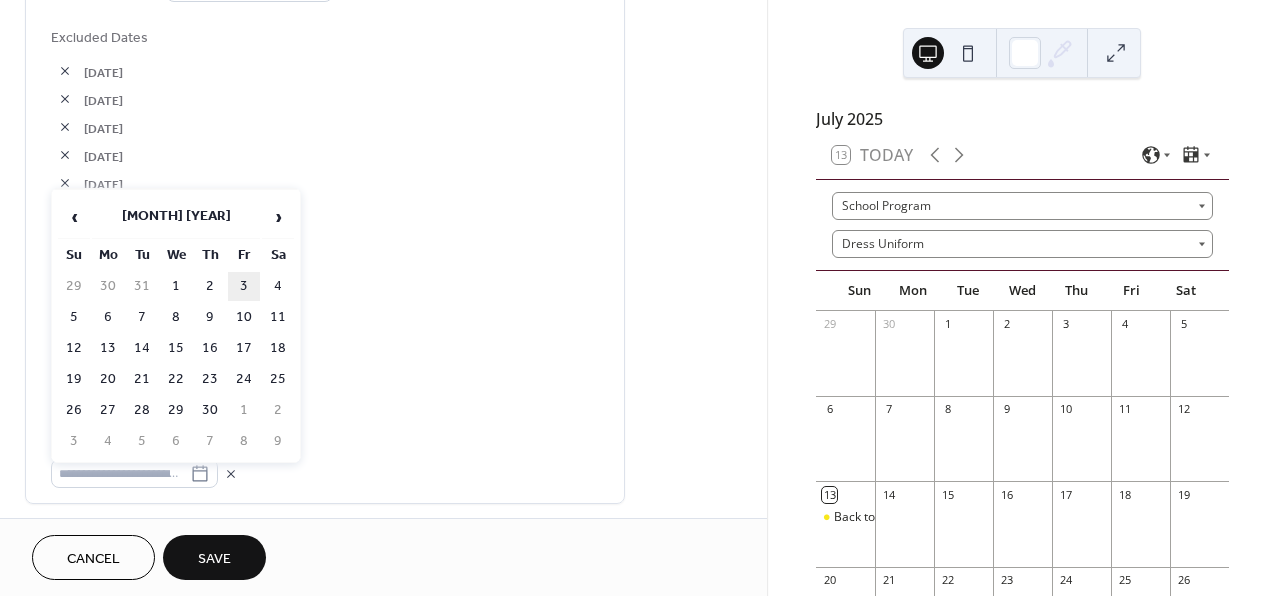 click on "3" at bounding box center (244, 286) 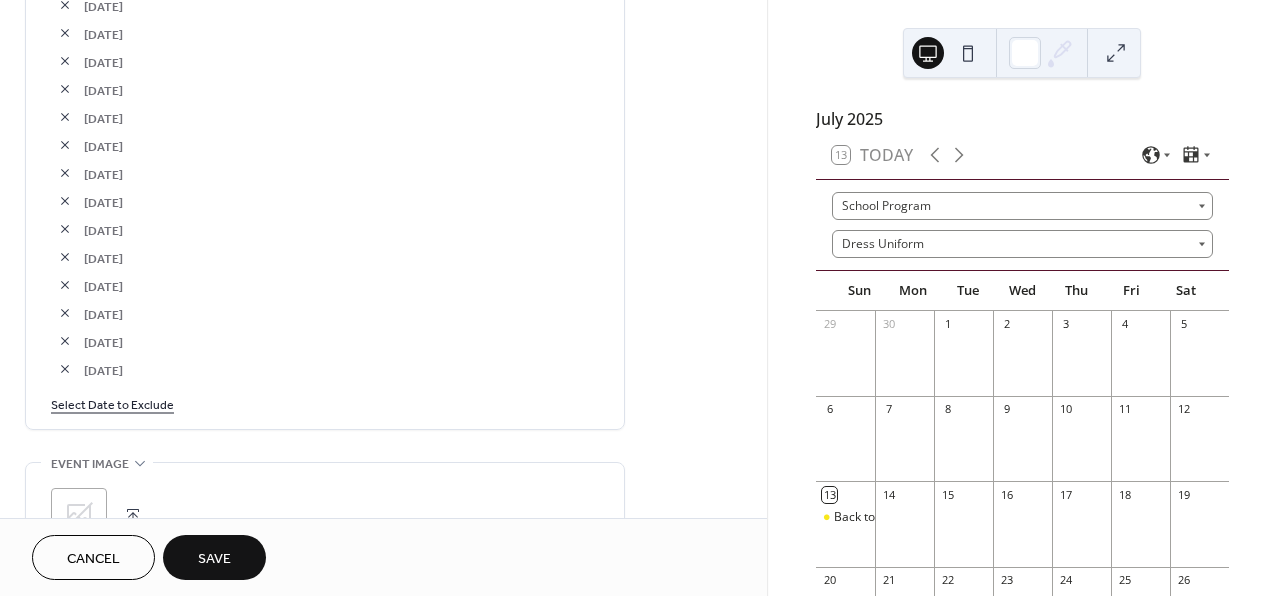 scroll, scrollTop: 1324, scrollLeft: 0, axis: vertical 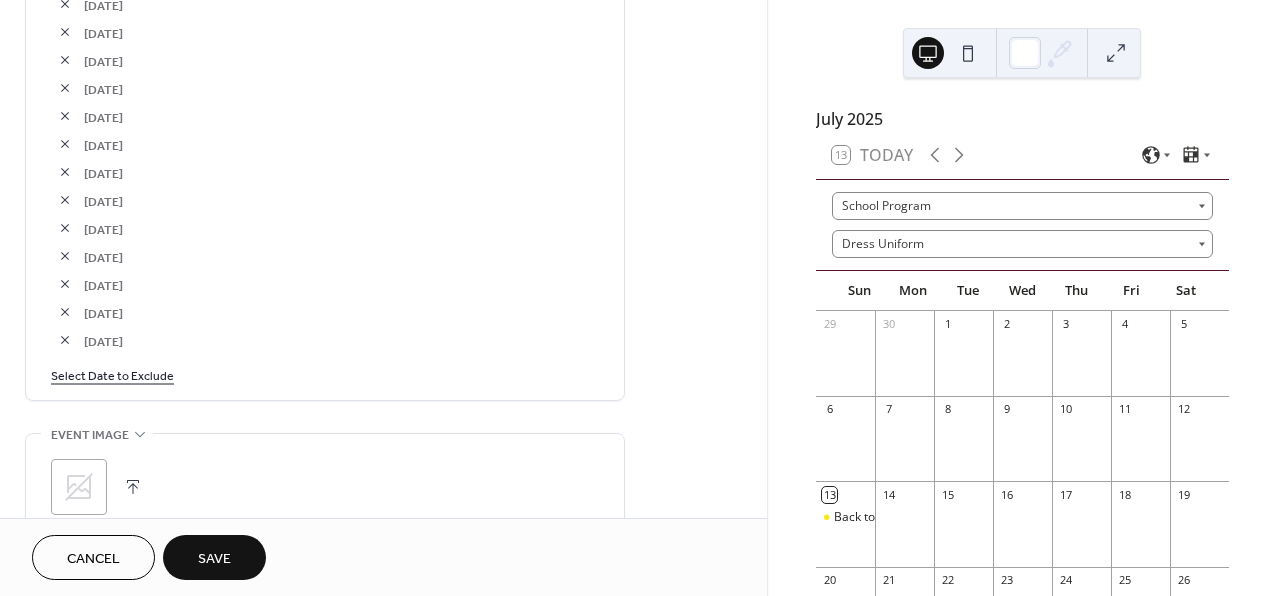 click on "Select Date to Exclude" at bounding box center (112, 374) 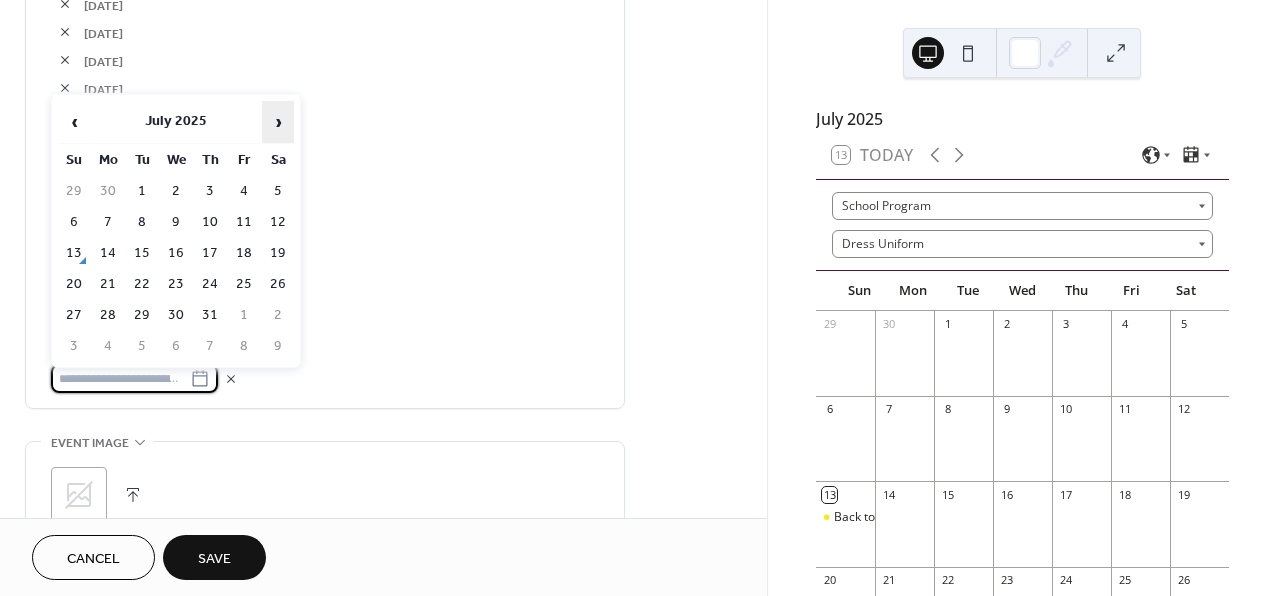 click on "›" at bounding box center (278, 122) 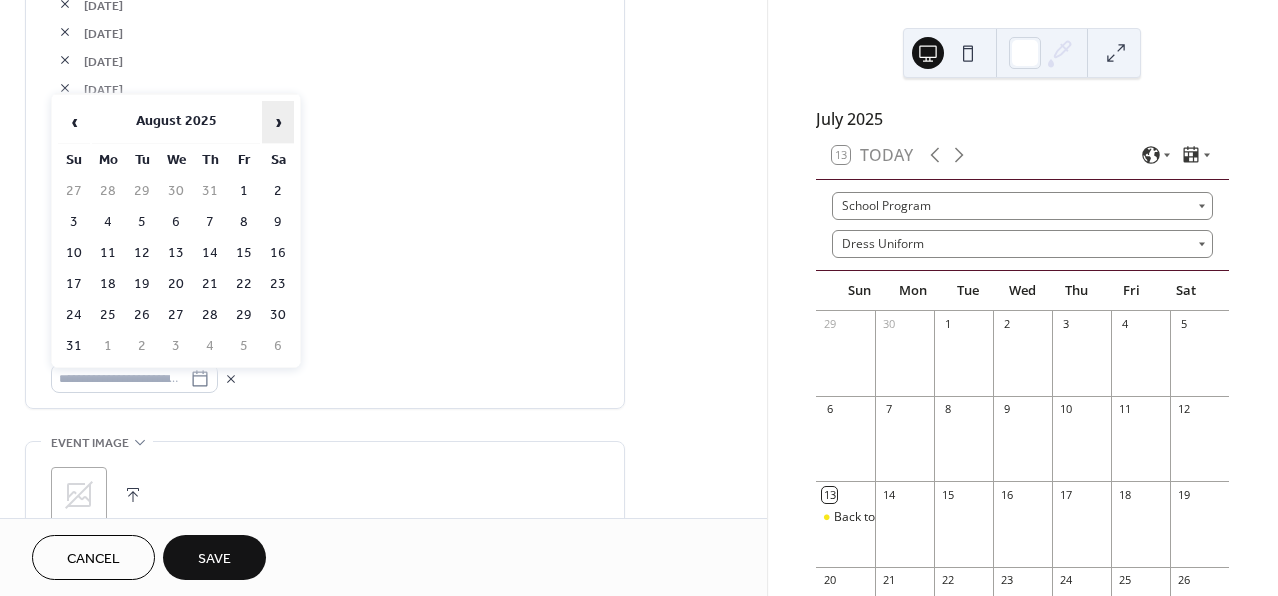 click on "›" at bounding box center (278, 122) 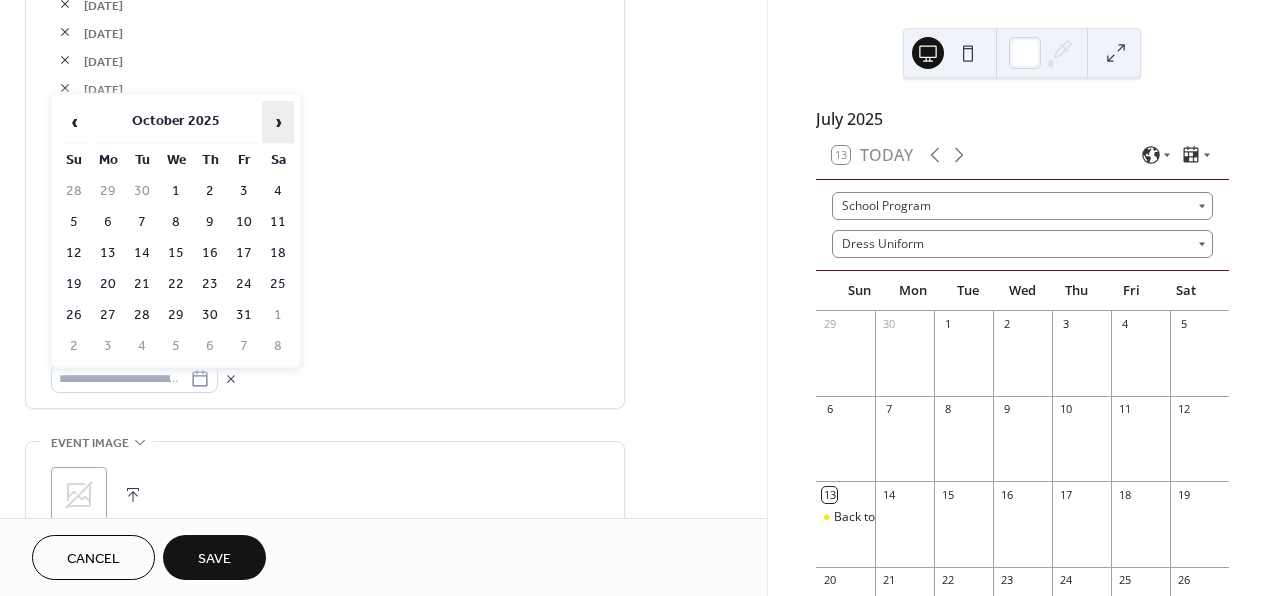 click on "›" at bounding box center (278, 122) 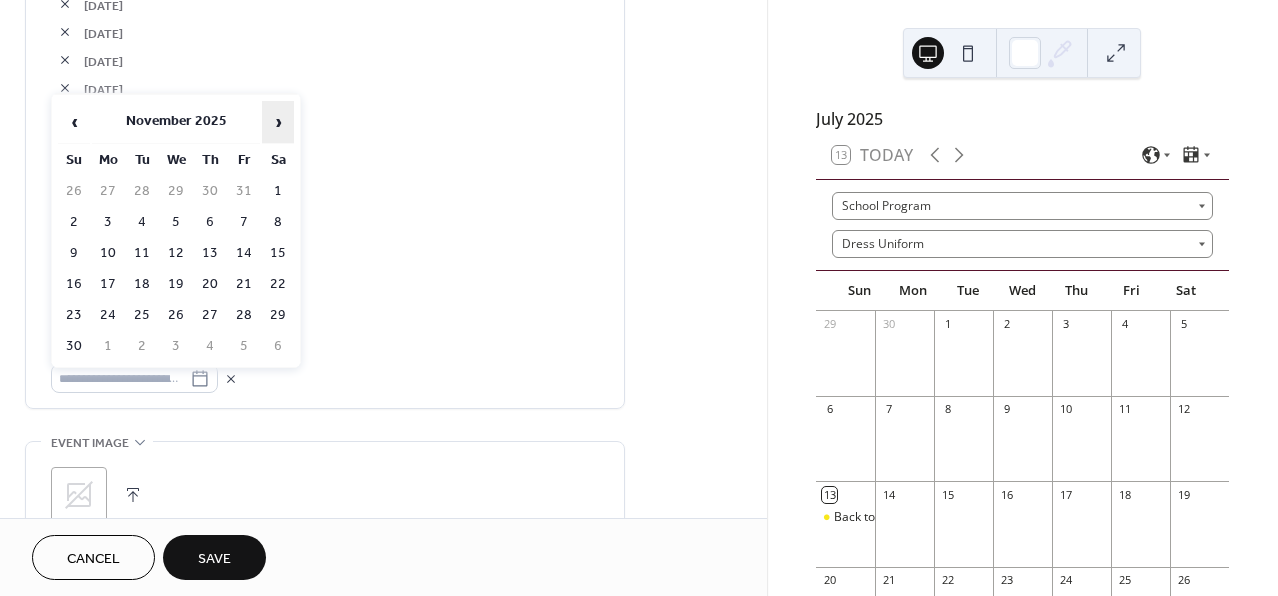 click on "›" at bounding box center [278, 122] 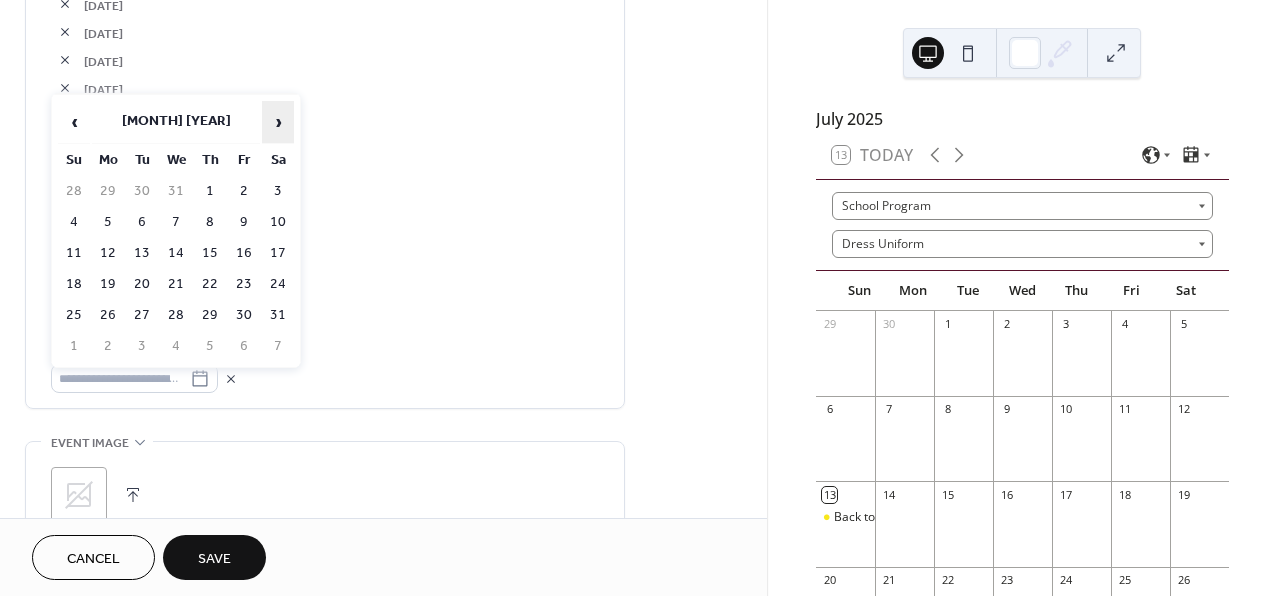click on "›" at bounding box center [278, 122] 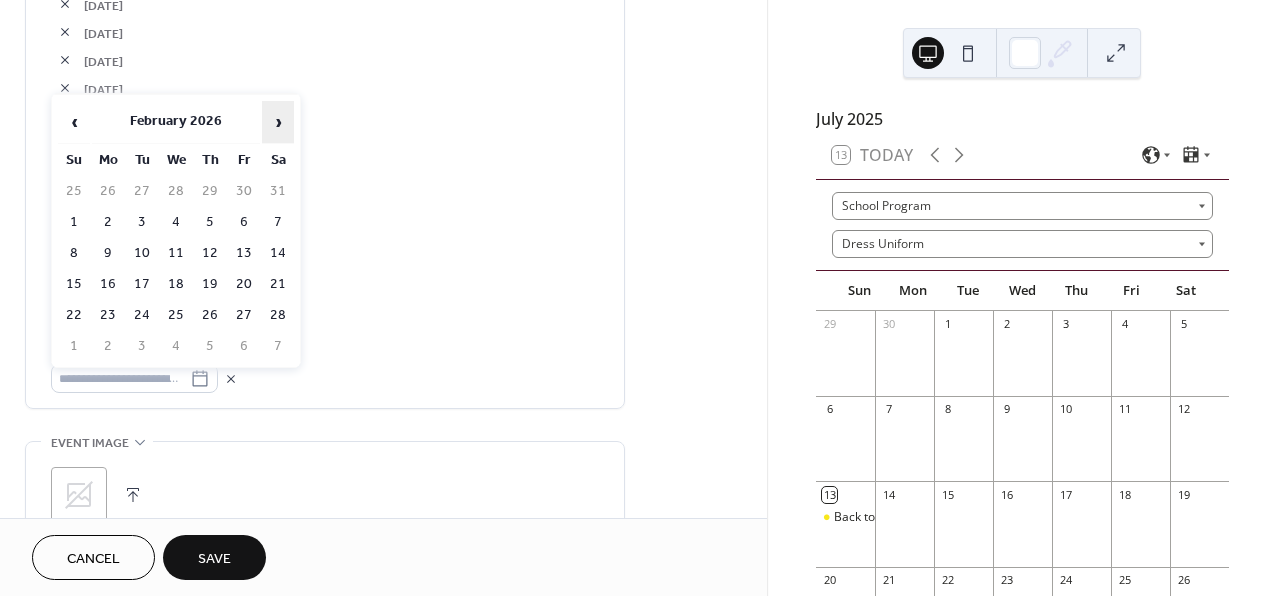 click on "›" at bounding box center (278, 122) 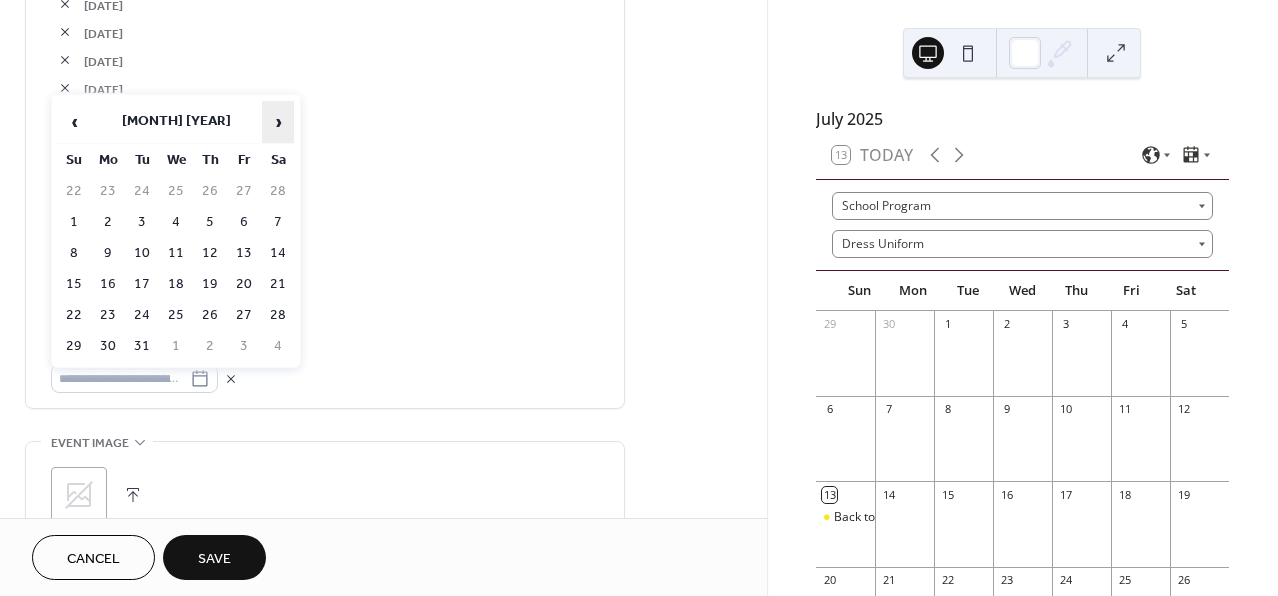 click on "›" at bounding box center (278, 122) 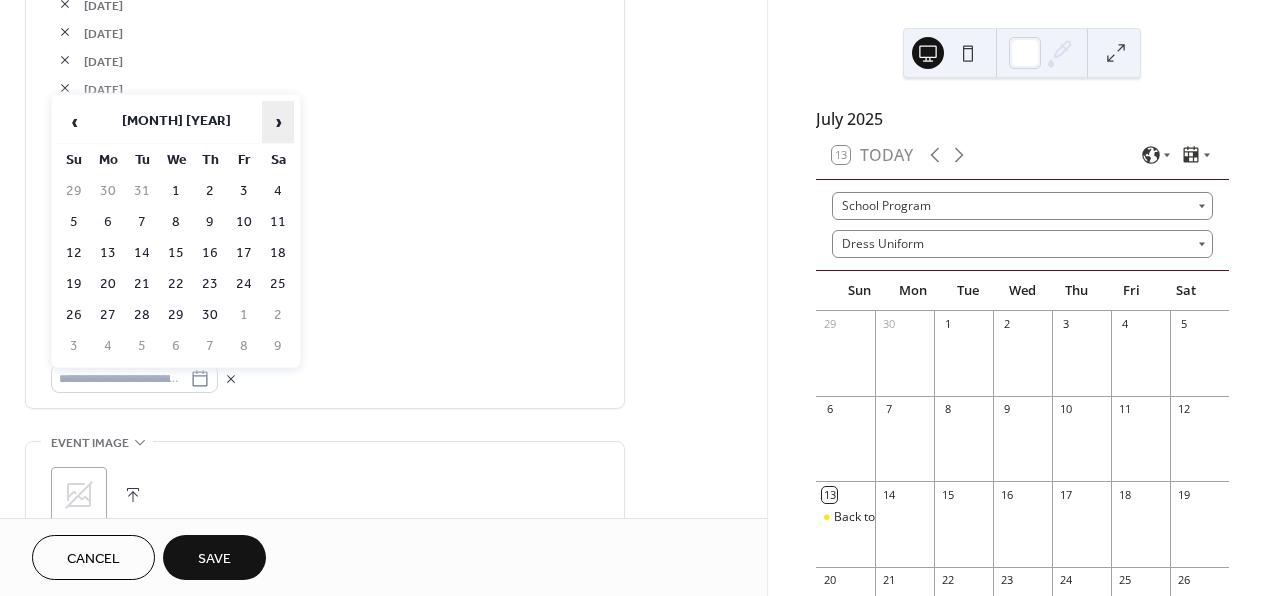 click on "›" at bounding box center [278, 122] 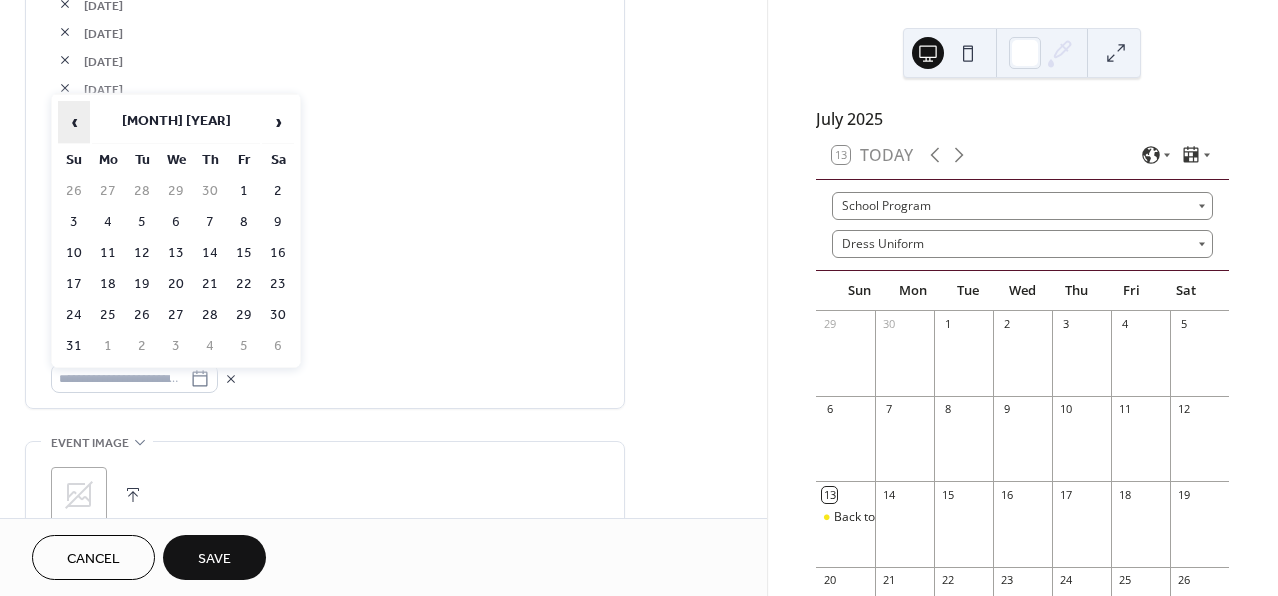 click on "‹" at bounding box center [74, 122] 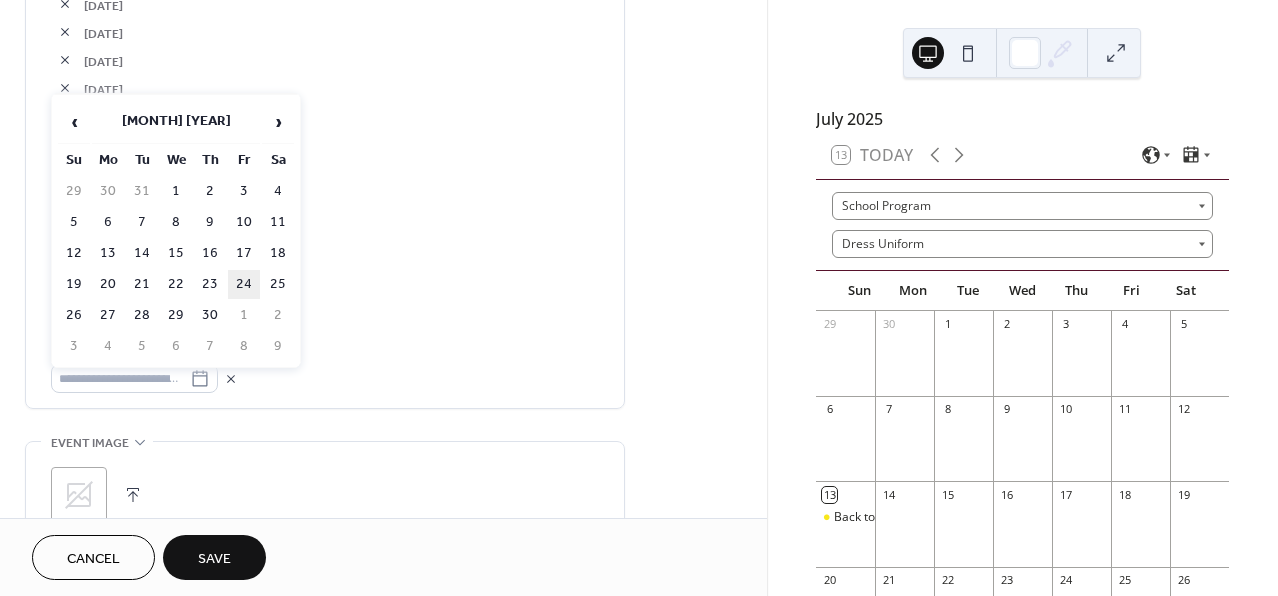 click on "24" at bounding box center [244, 284] 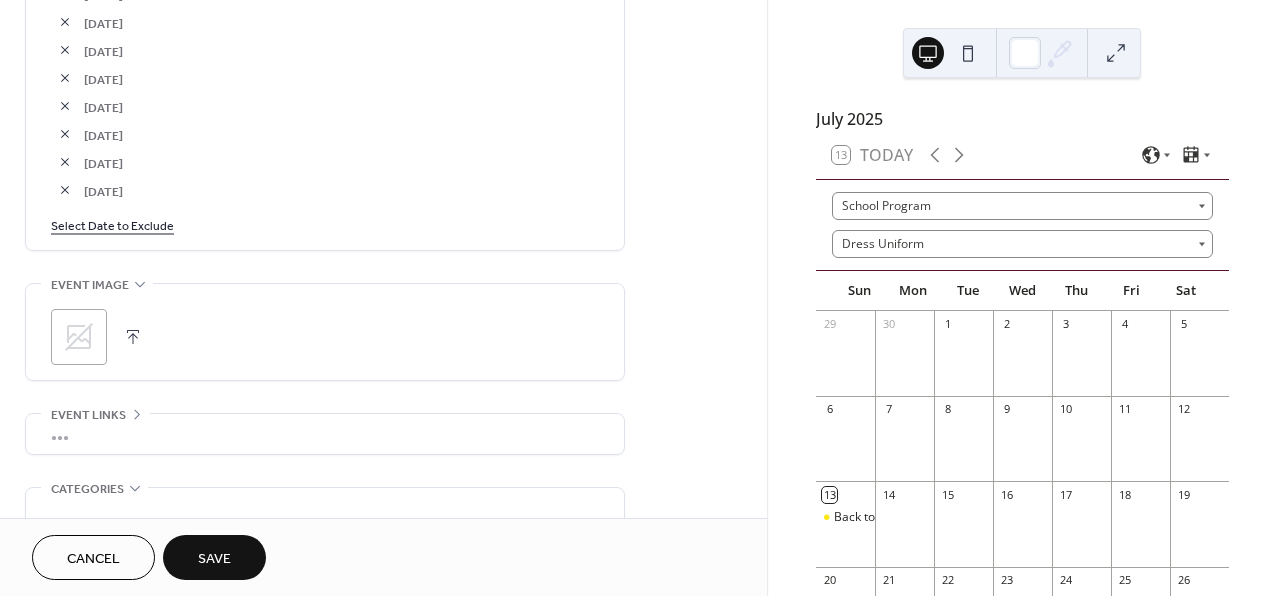 scroll, scrollTop: 1504, scrollLeft: 0, axis: vertical 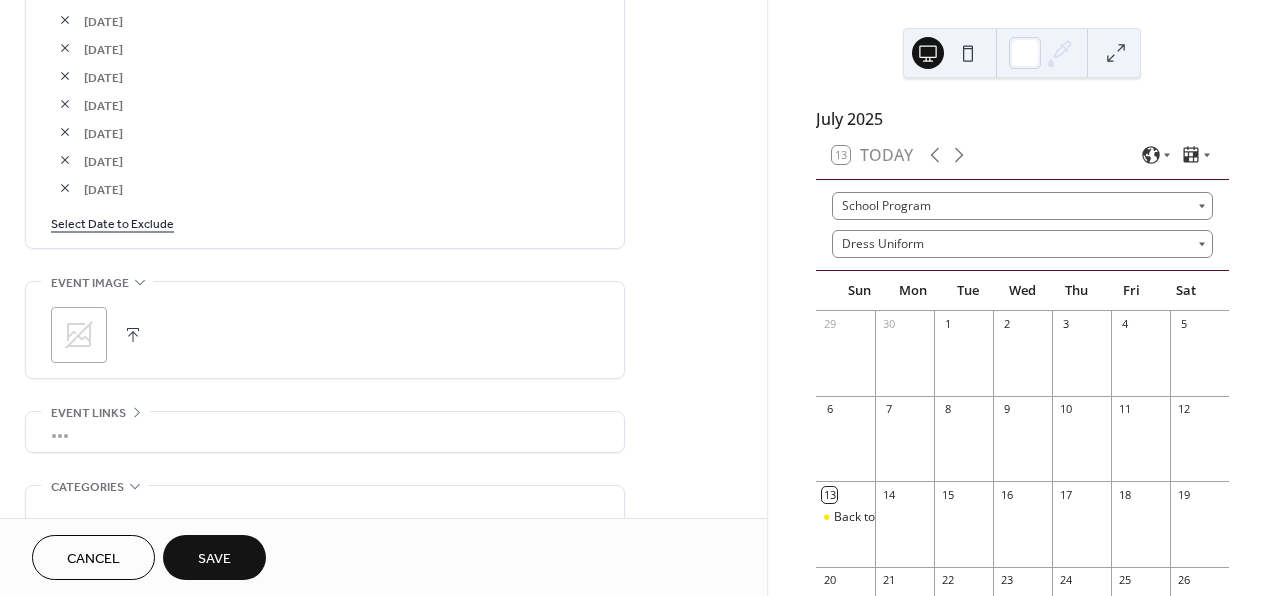 click on "Select Date to Exclude" at bounding box center (112, 222) 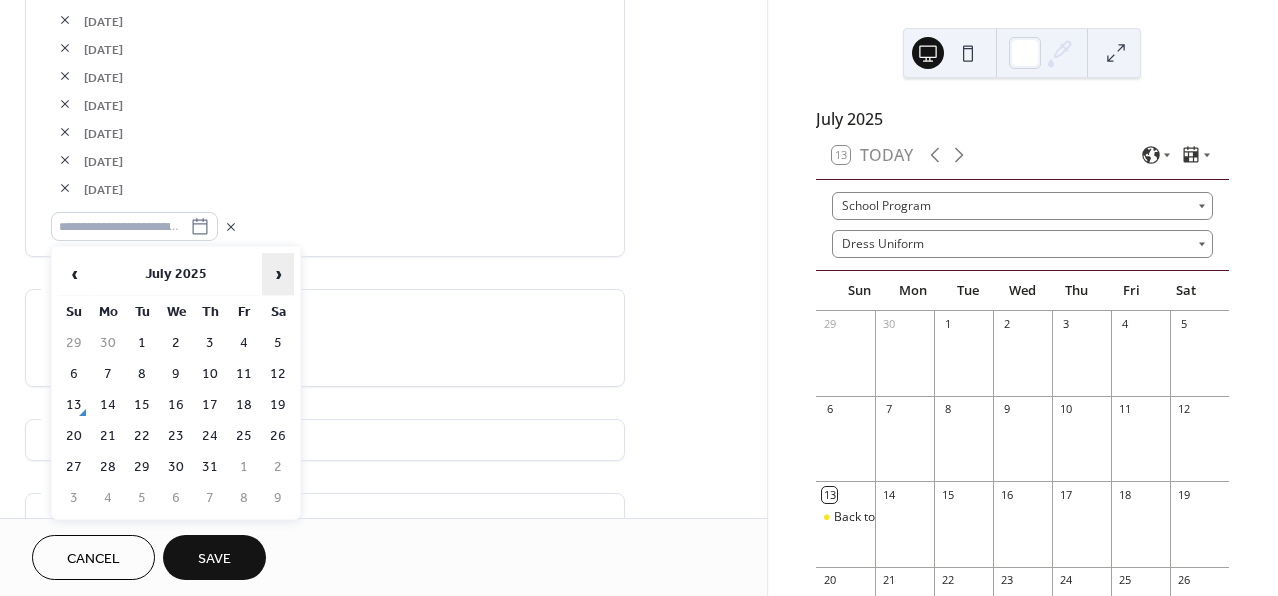 click on "›" at bounding box center [278, 274] 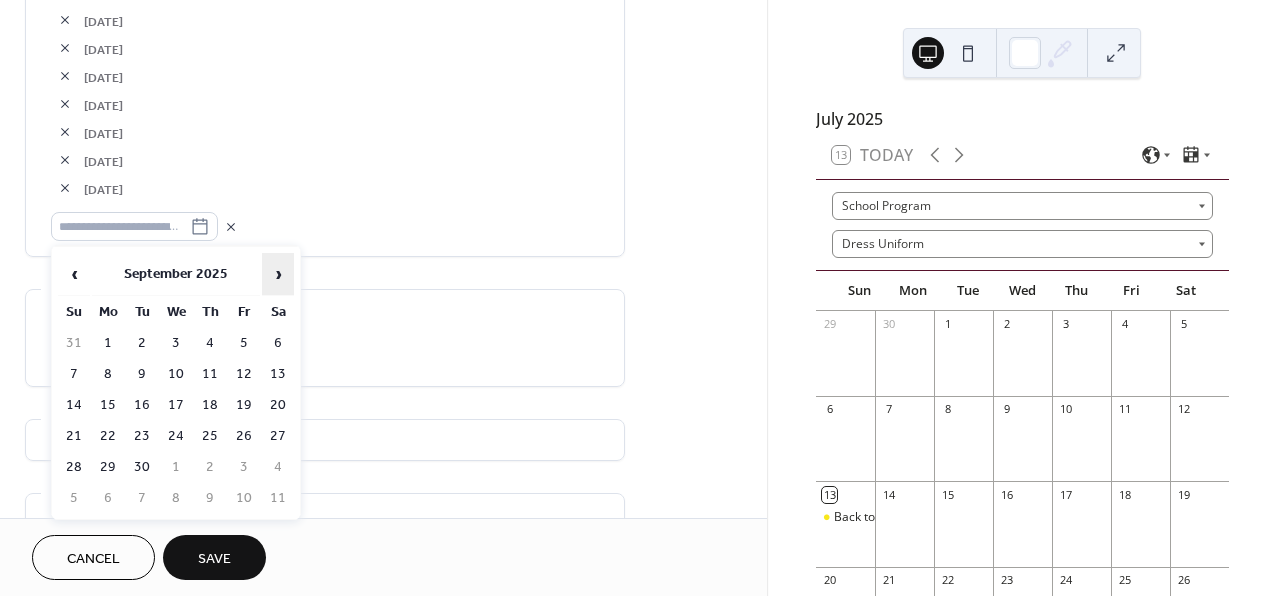 click on "›" at bounding box center [278, 274] 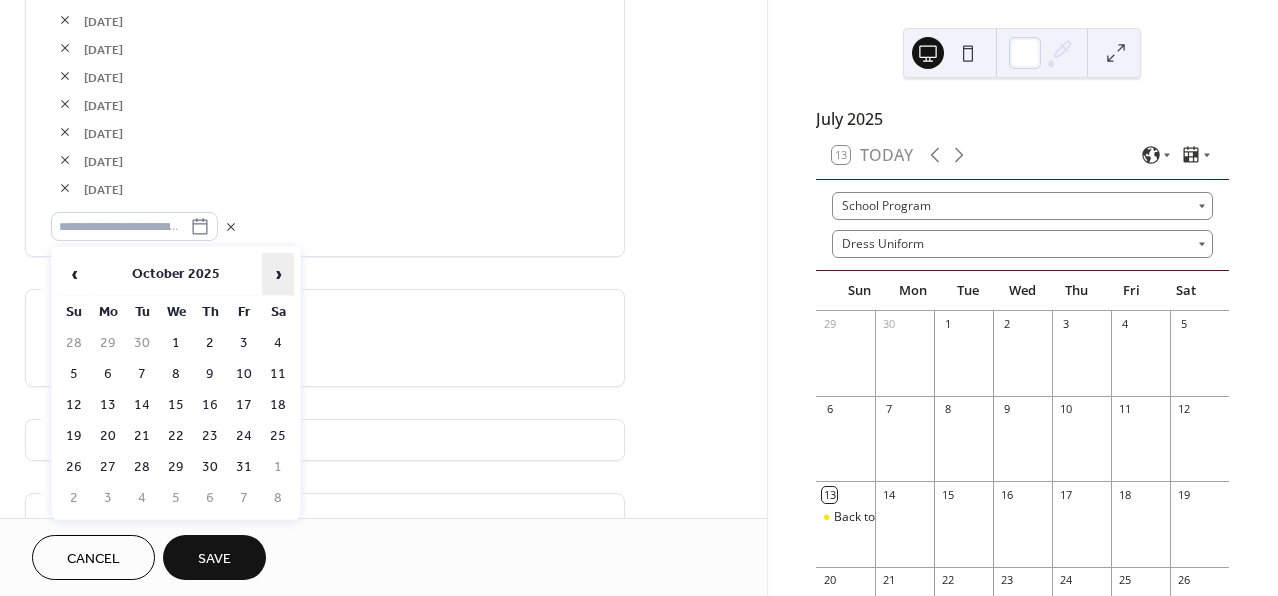 click on "›" at bounding box center (278, 274) 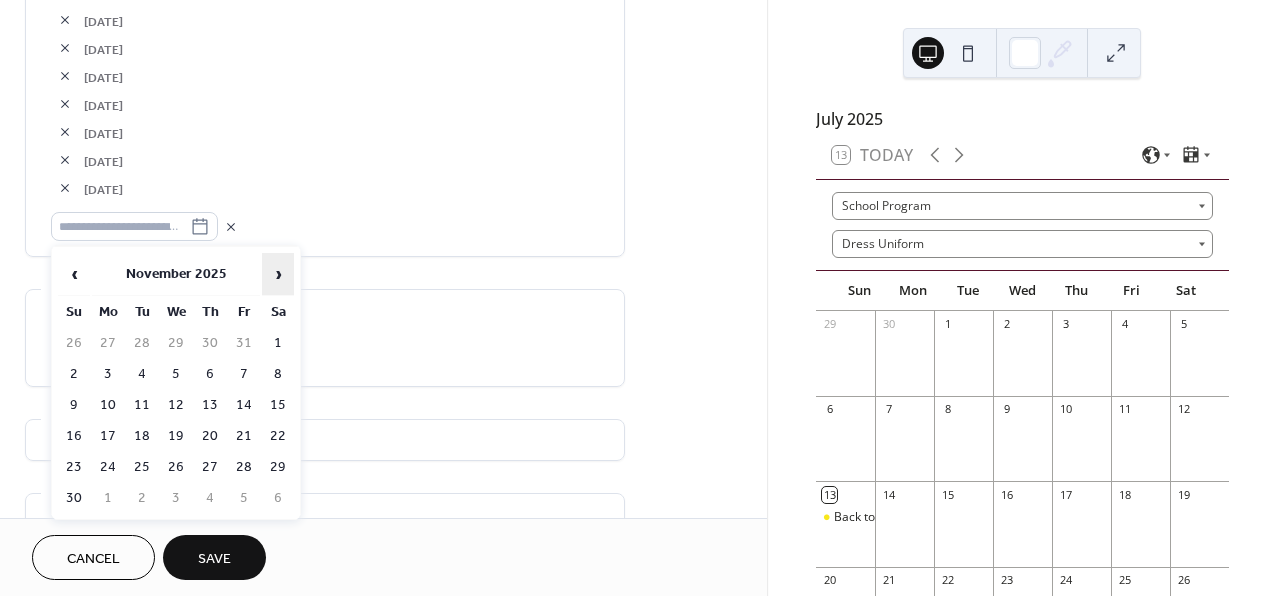 click on "›" at bounding box center (278, 274) 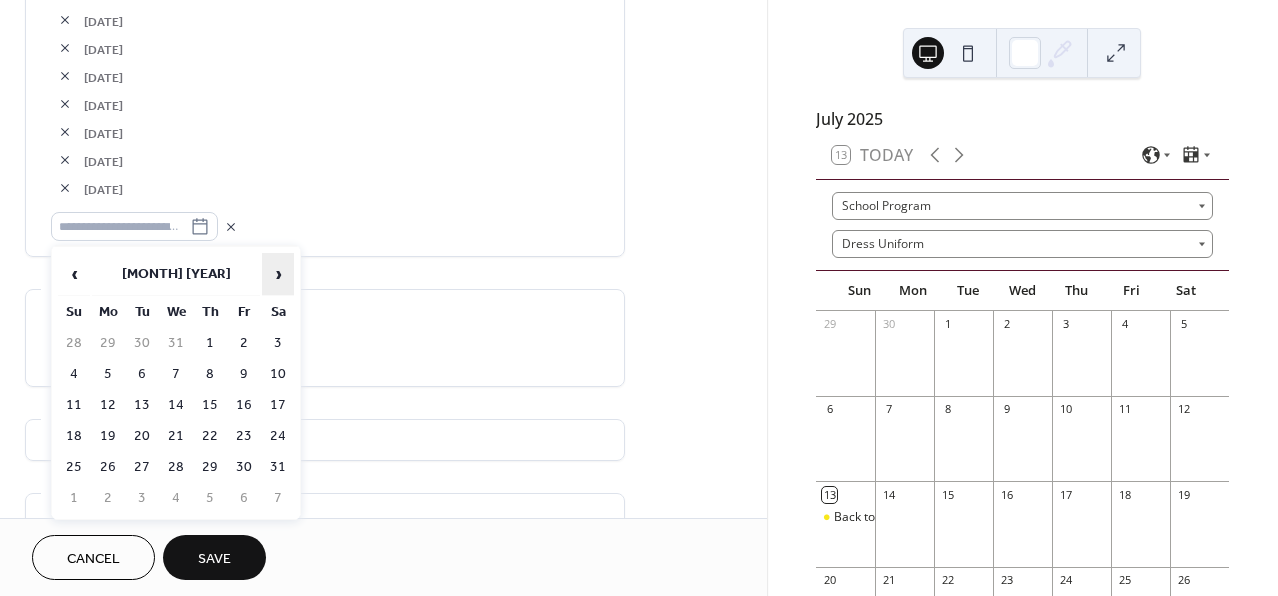 click on "›" at bounding box center [278, 274] 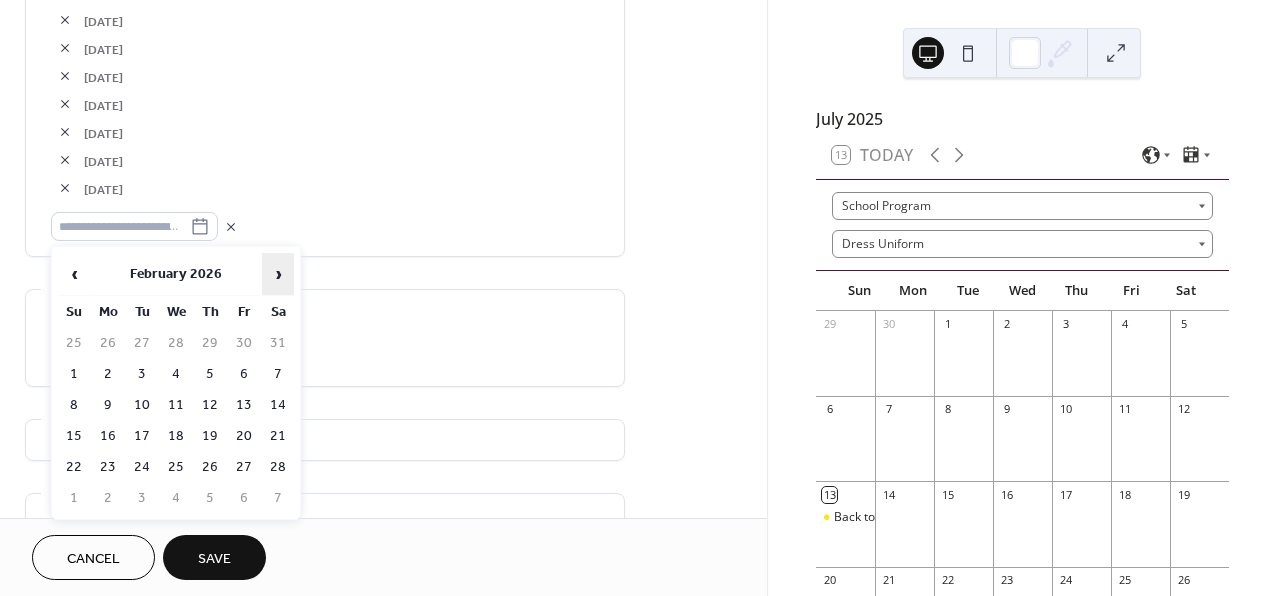 click on "›" at bounding box center (278, 274) 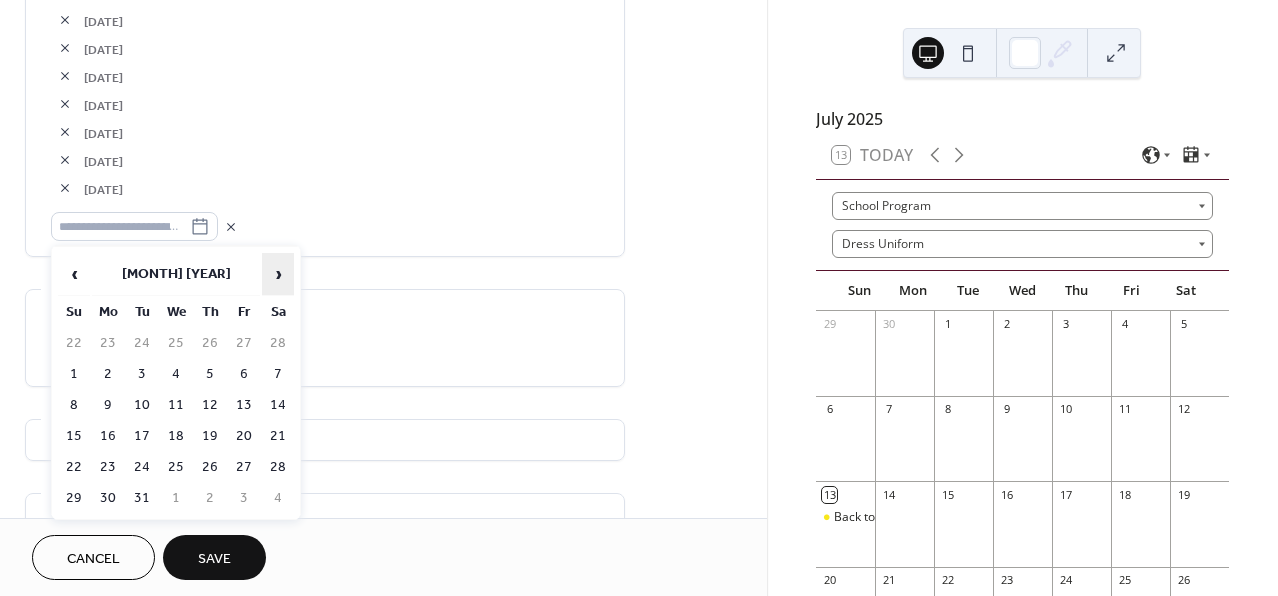 click on "›" at bounding box center [278, 274] 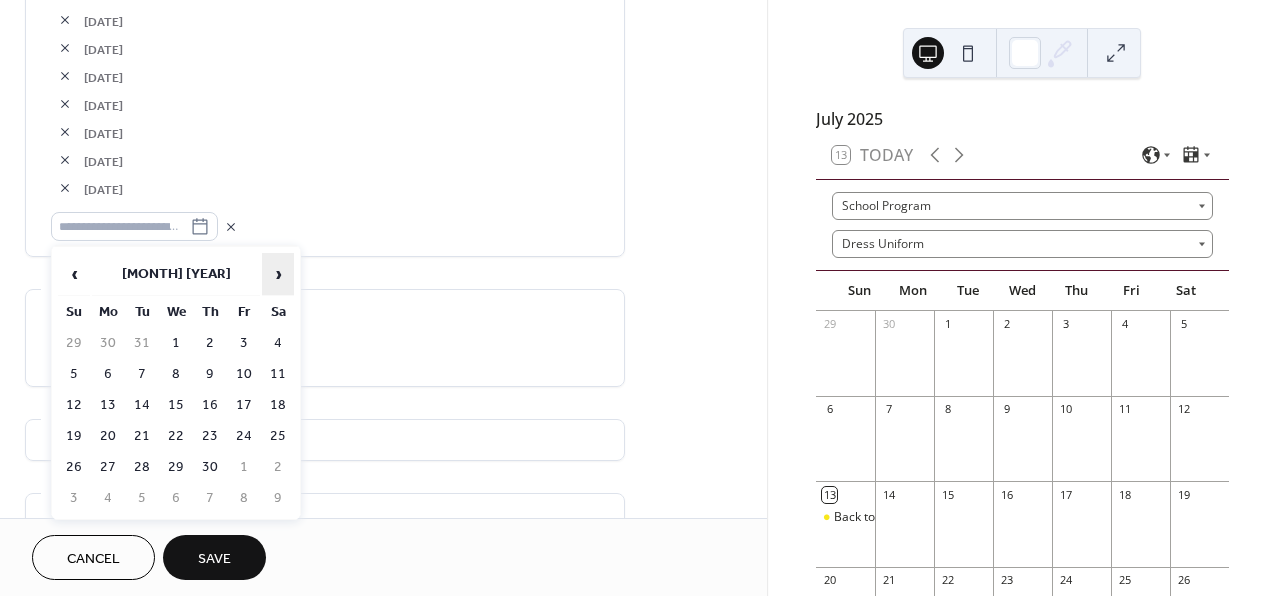 click on "›" at bounding box center [278, 274] 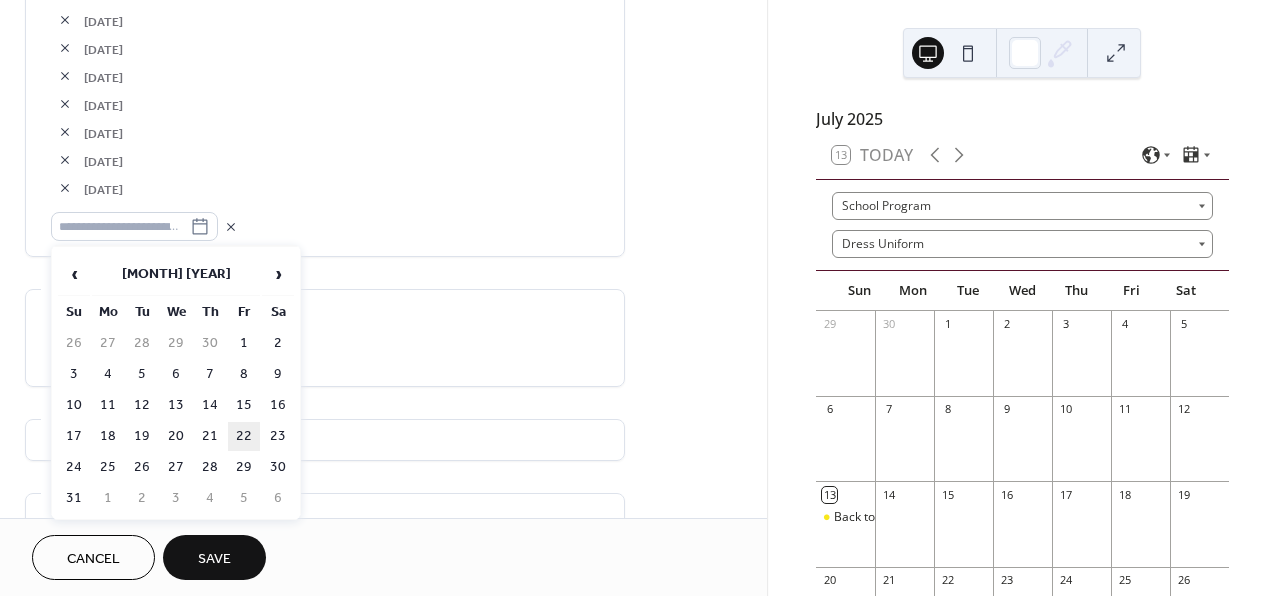 click on "22" at bounding box center (244, 436) 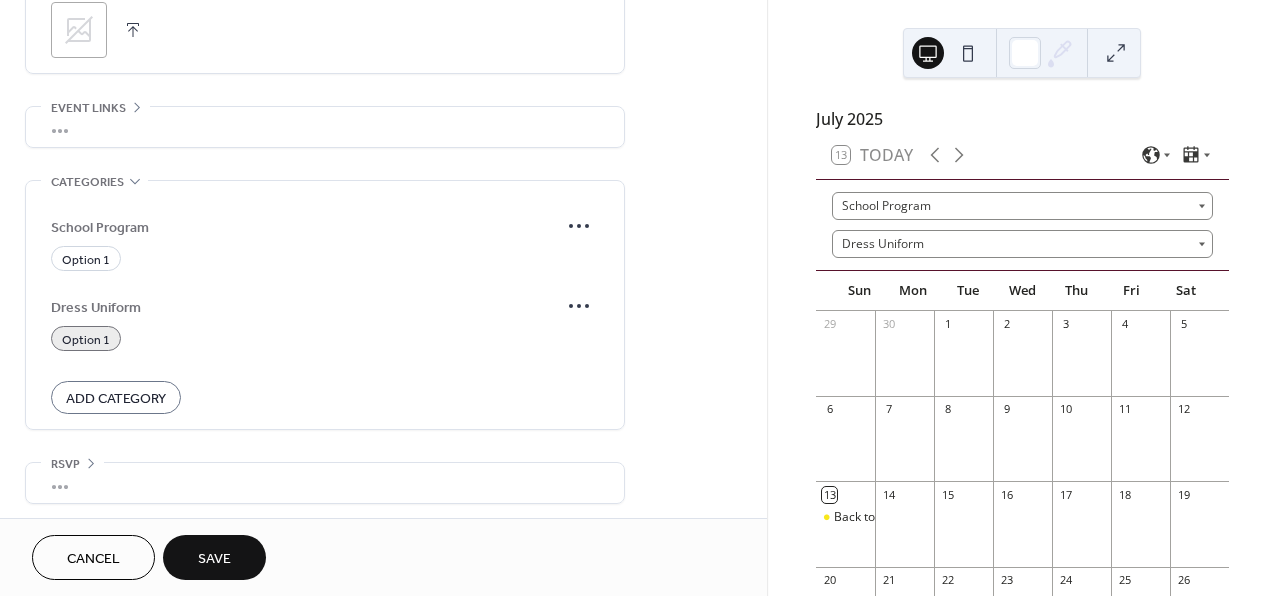 scroll, scrollTop: 1843, scrollLeft: 0, axis: vertical 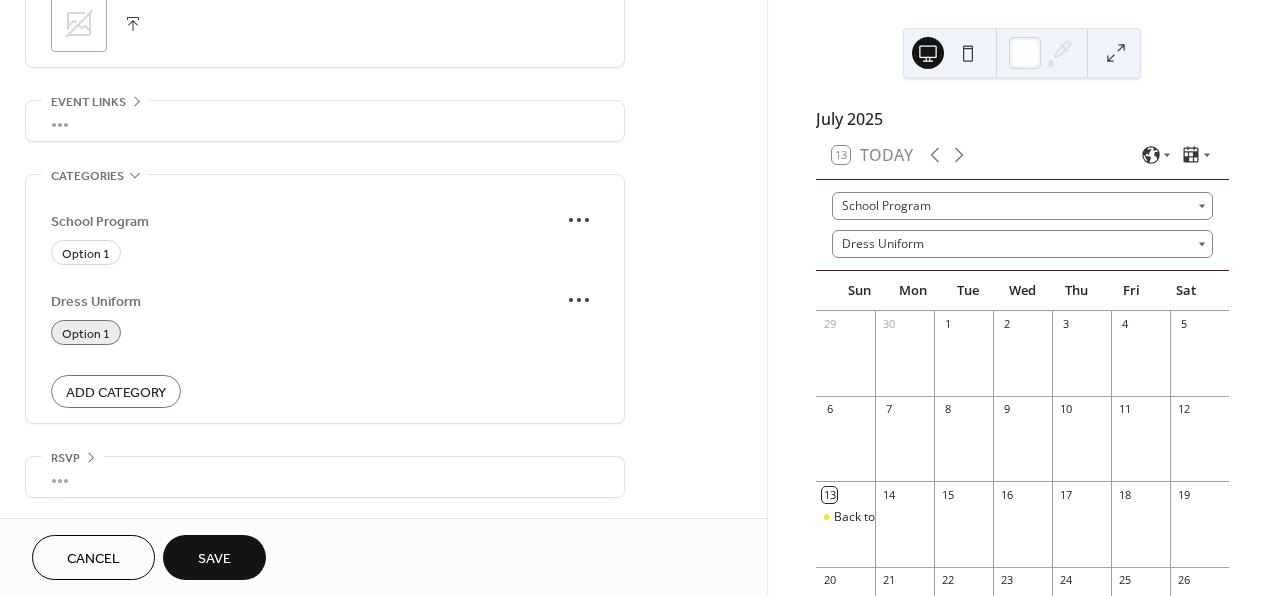 click on "Save" at bounding box center (214, 559) 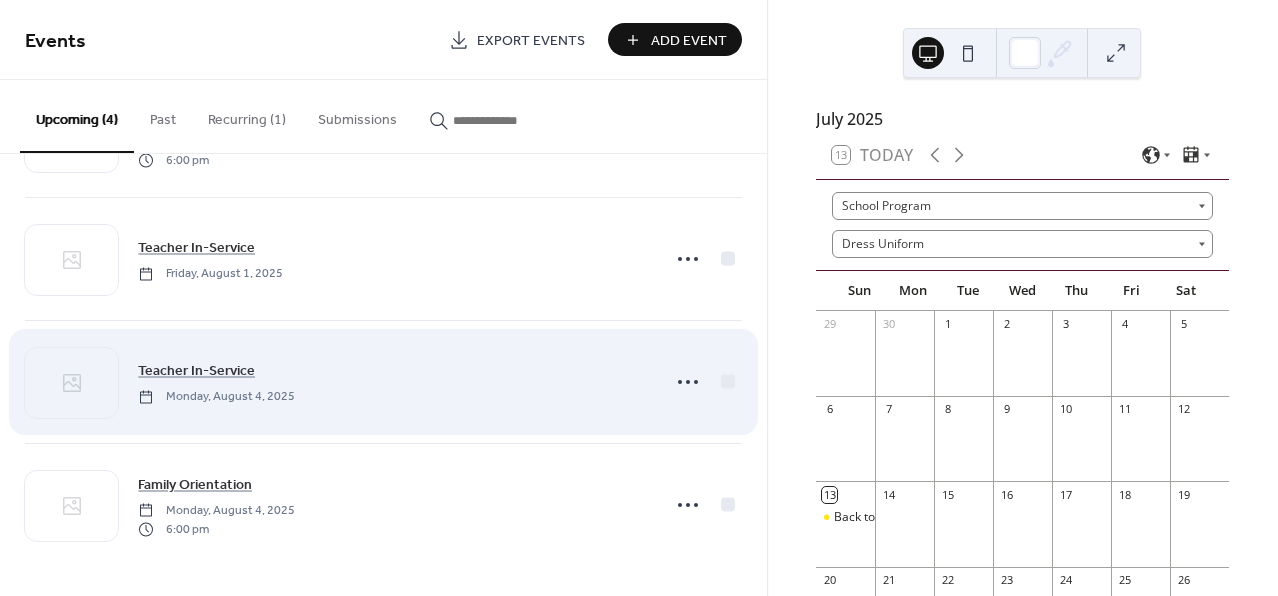 scroll, scrollTop: 0, scrollLeft: 0, axis: both 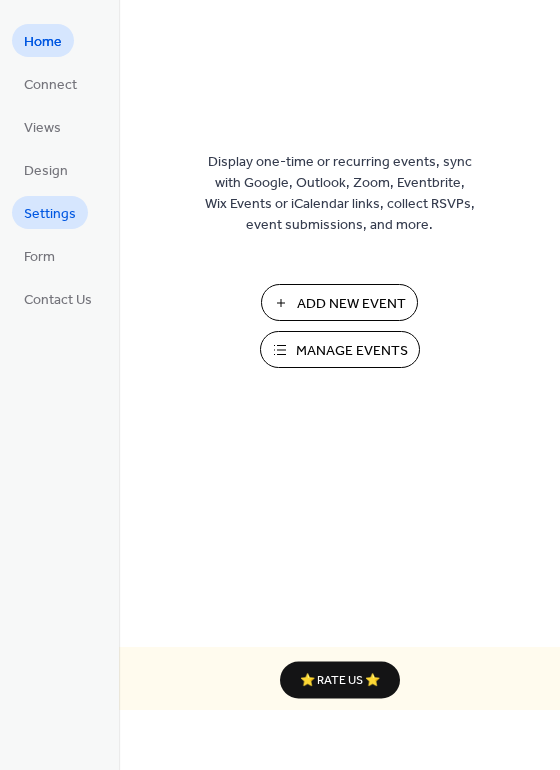 click on "Settings" at bounding box center [50, 214] 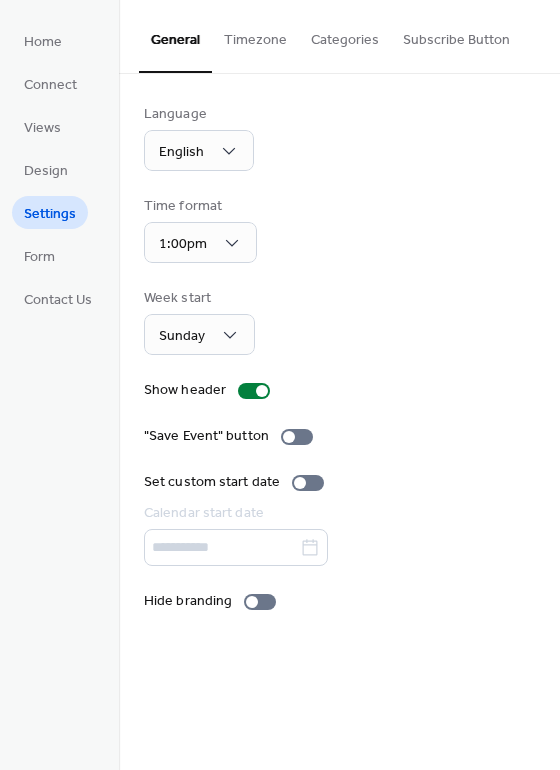 click on "Categories" at bounding box center (345, 35) 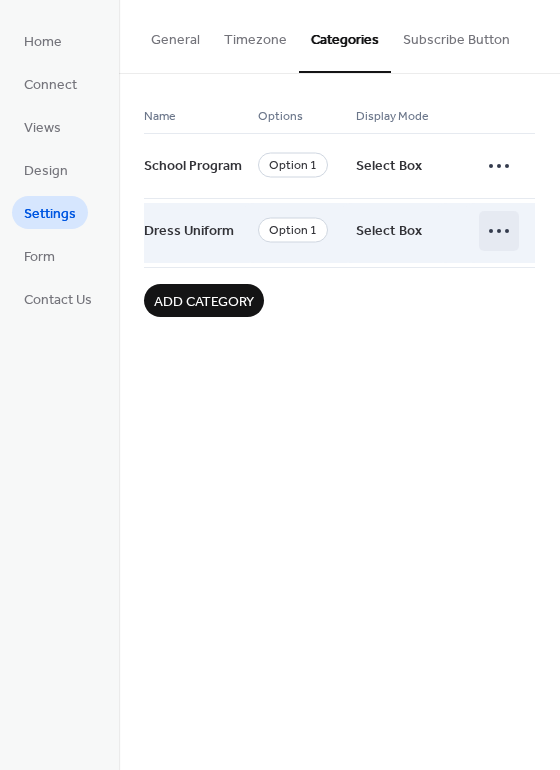 click 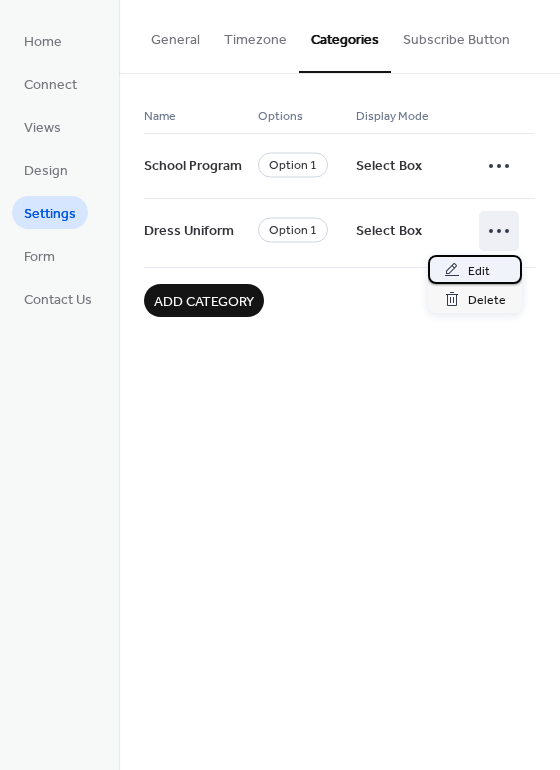 click on "Edit" at bounding box center [475, 269] 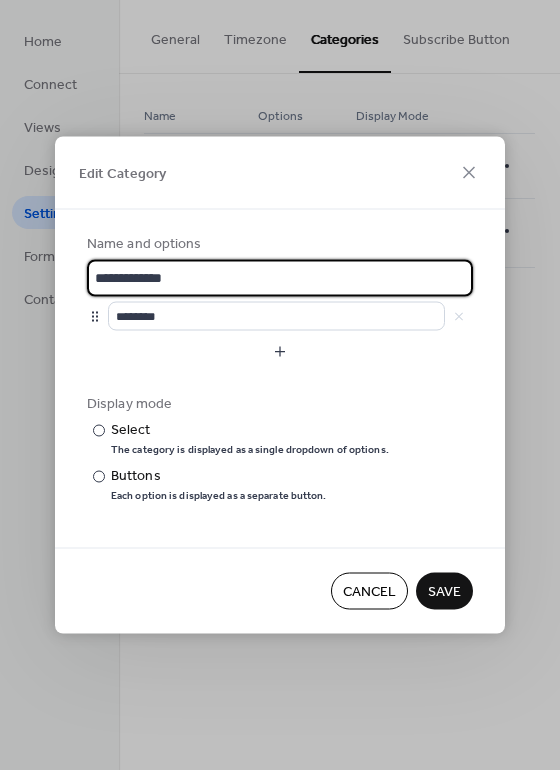 click on "**********" at bounding box center (280, 278) 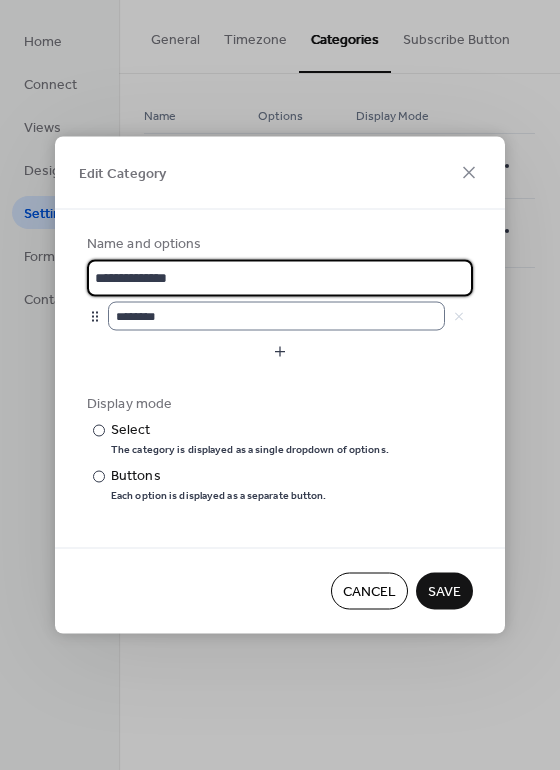 type on "**********" 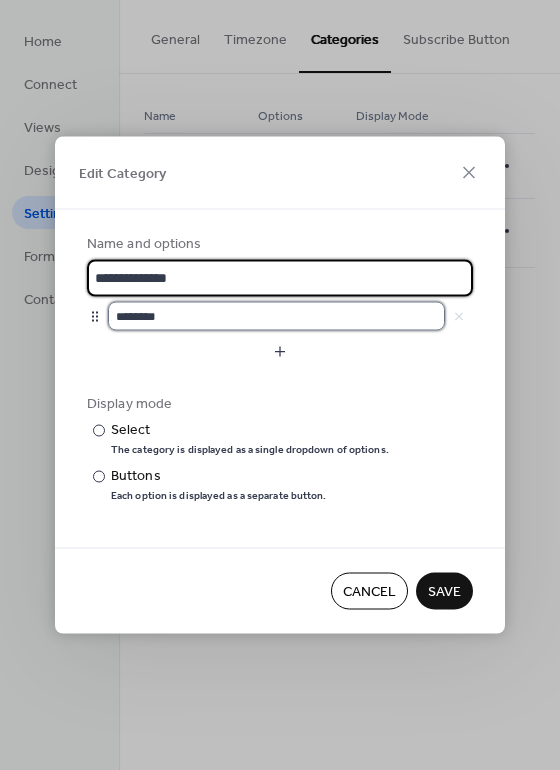 click on "********" at bounding box center [276, 316] 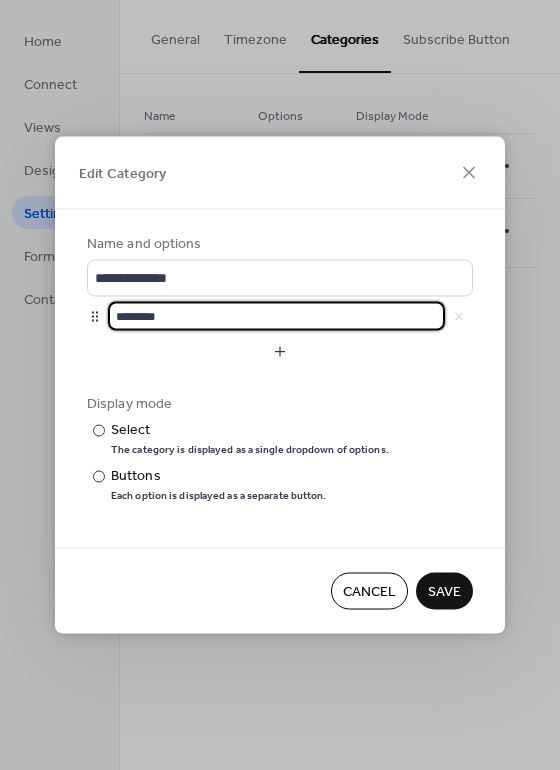 click on "********" at bounding box center (276, 316) 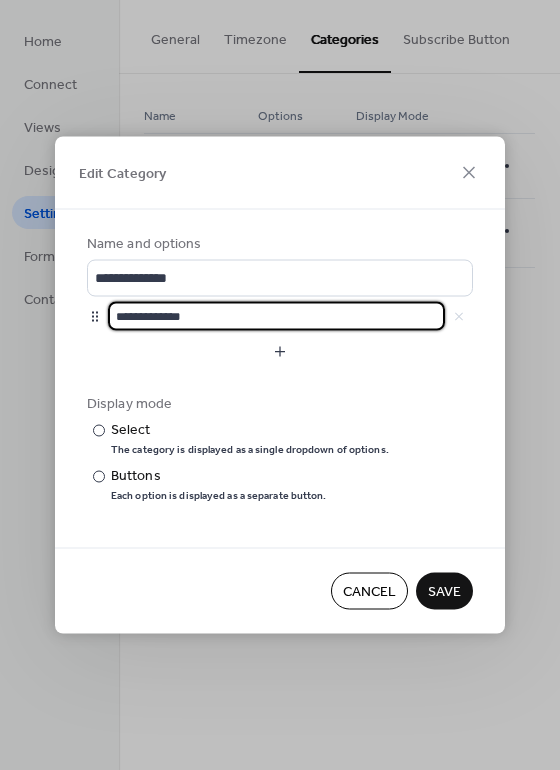 type on "**********" 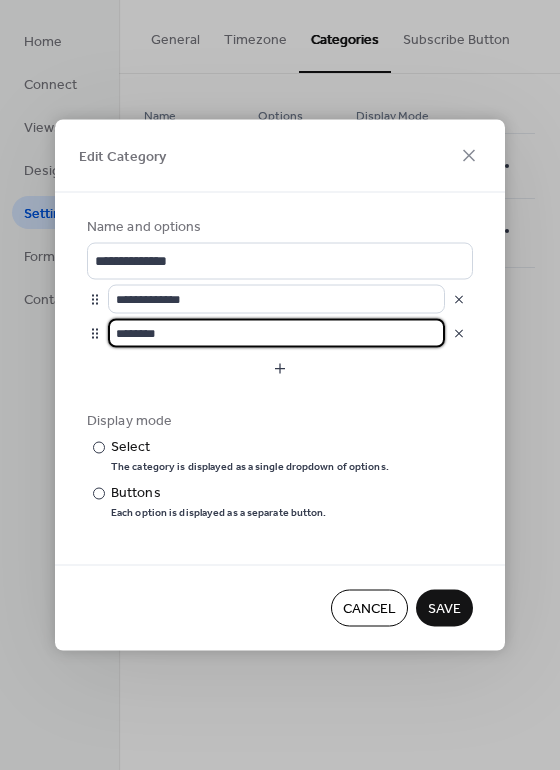 click on "********" at bounding box center [276, 333] 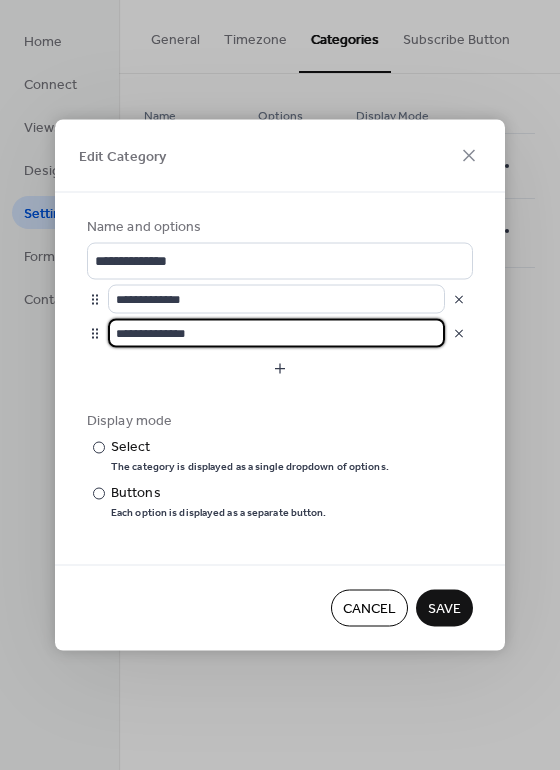 type on "**********" 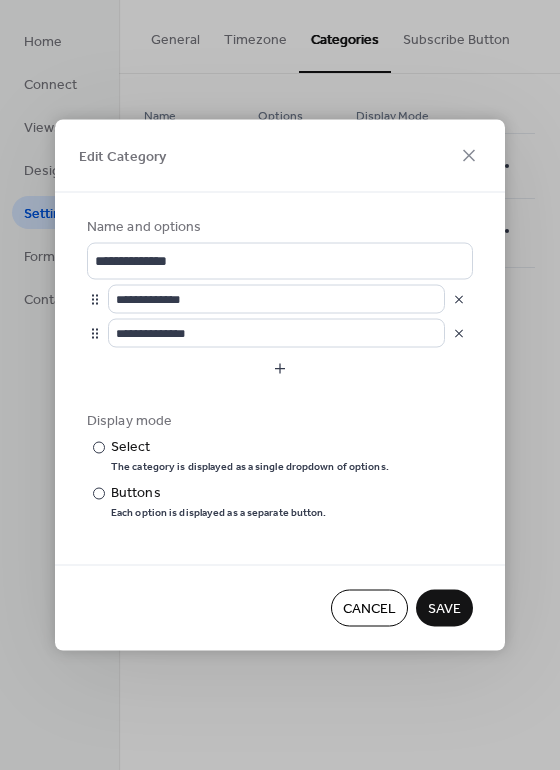 click on "Save" at bounding box center (444, 609) 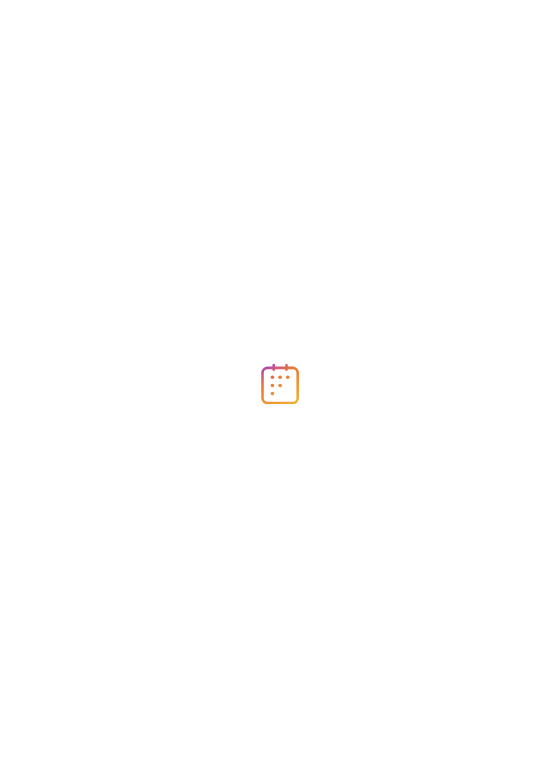 scroll, scrollTop: 0, scrollLeft: 0, axis: both 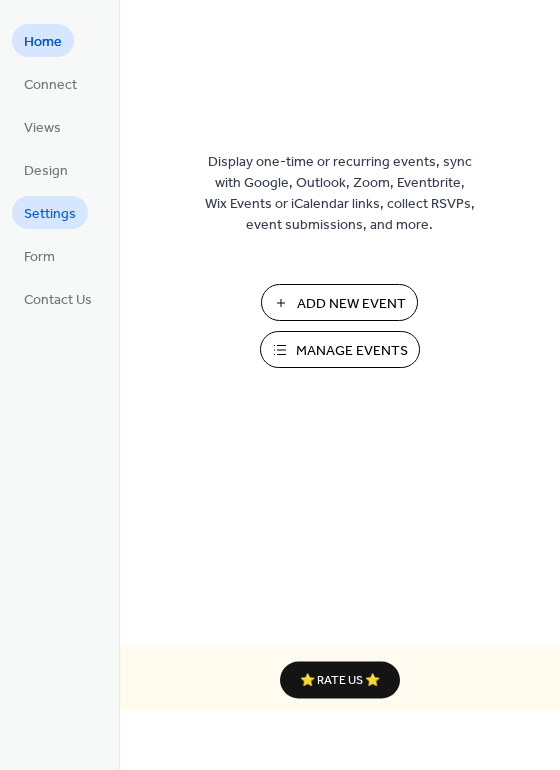 click on "Settings" at bounding box center [50, 214] 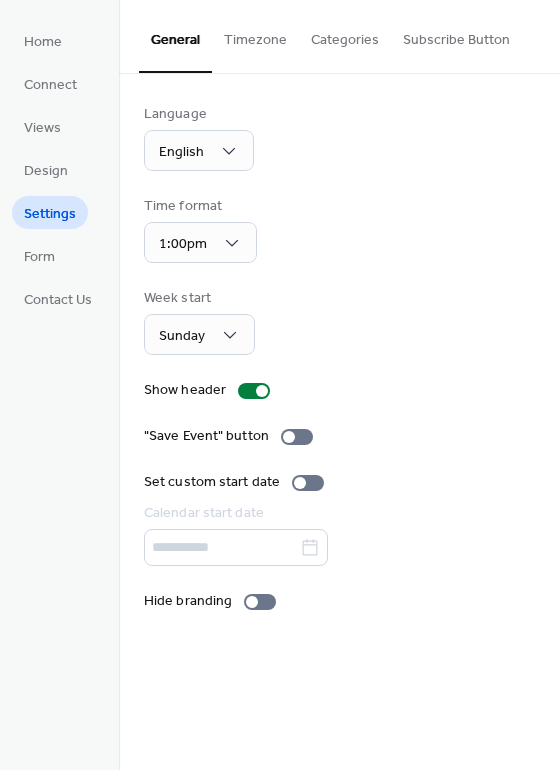 click on "Categories" at bounding box center (345, 35) 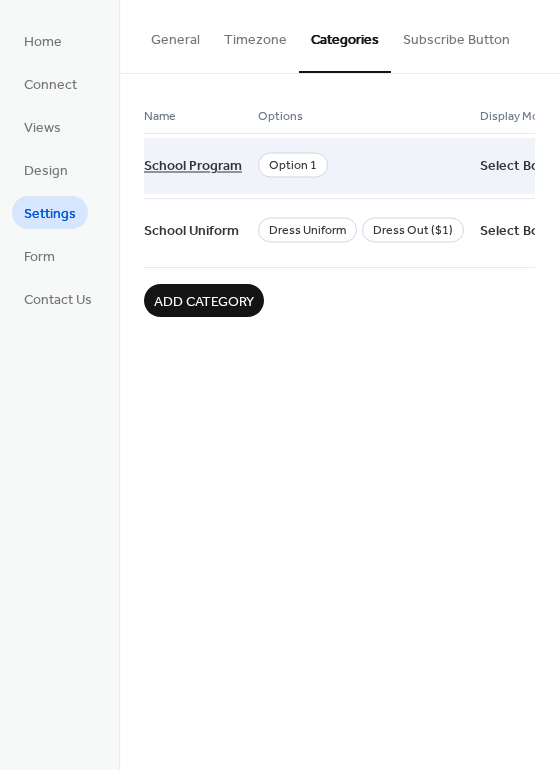 click on "School Program" at bounding box center (193, 167) 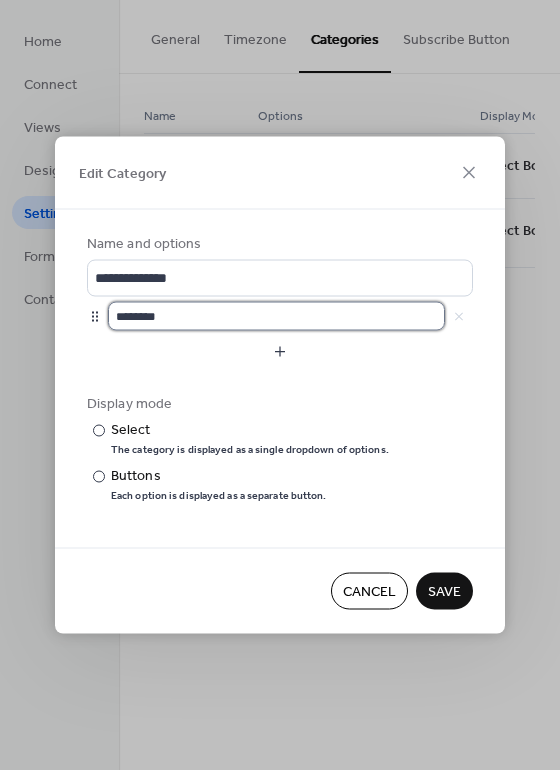 click on "********" at bounding box center [276, 316] 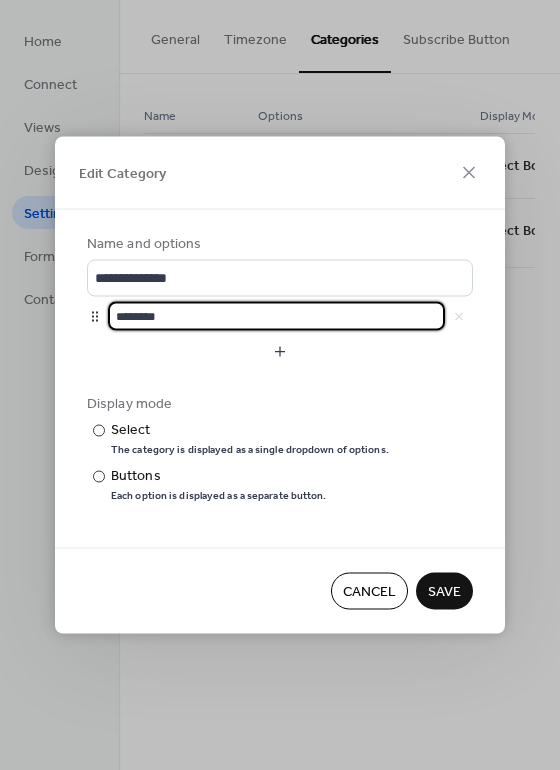 click on "********" at bounding box center (276, 316) 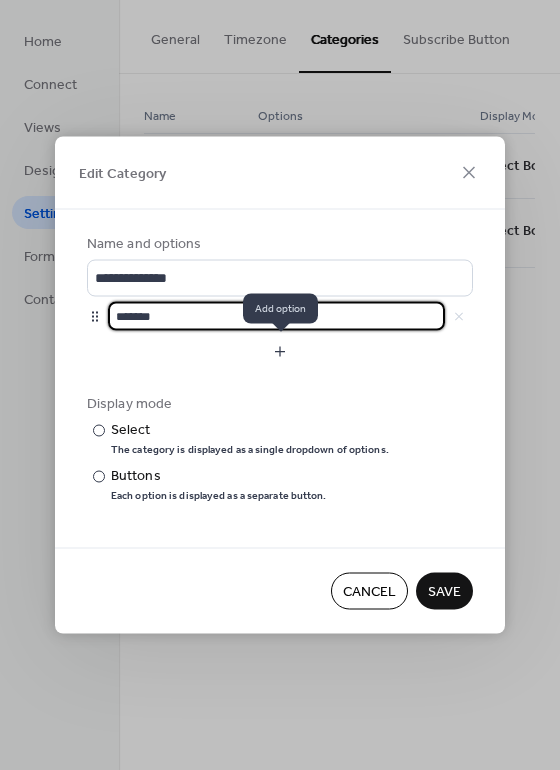type on "*******" 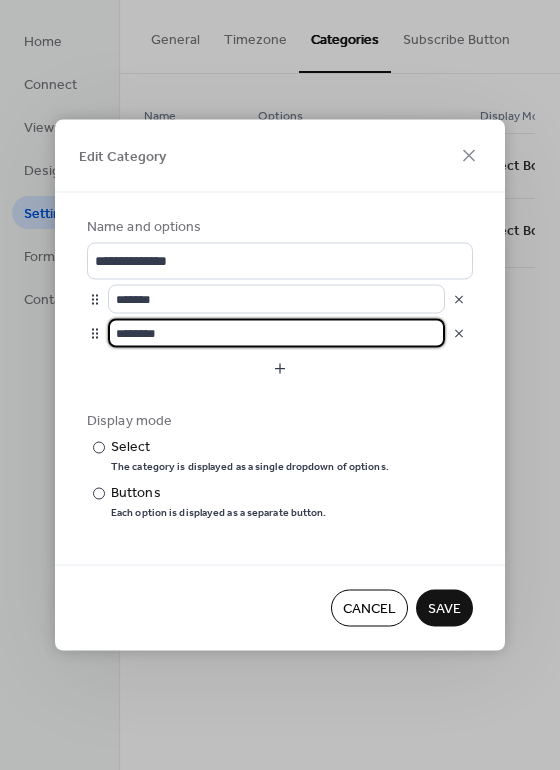 click on "********" at bounding box center (276, 333) 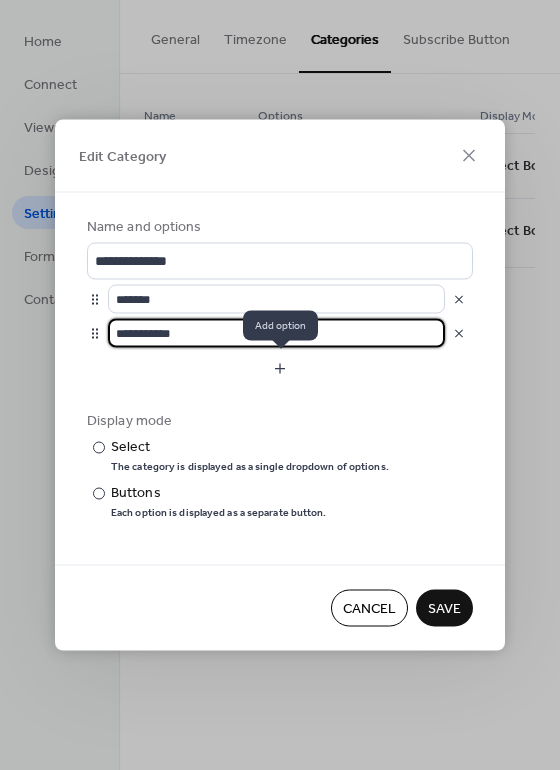 type on "**********" 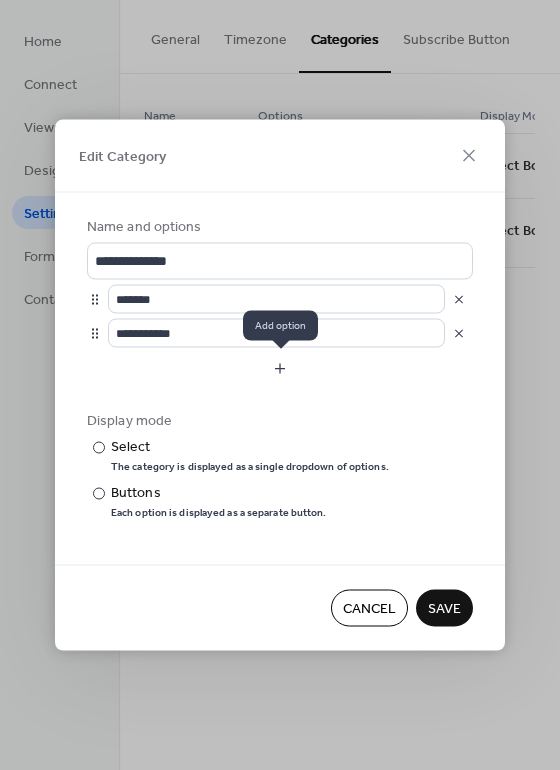 click at bounding box center [280, 369] 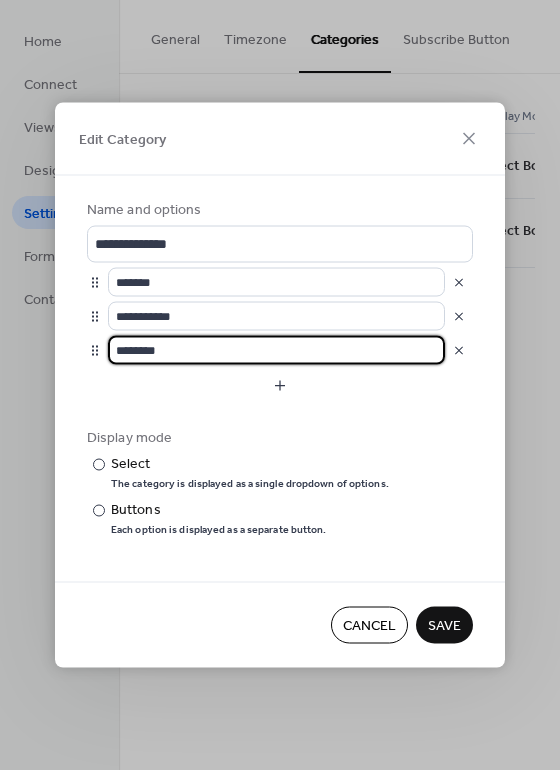click on "********" at bounding box center (276, 350) 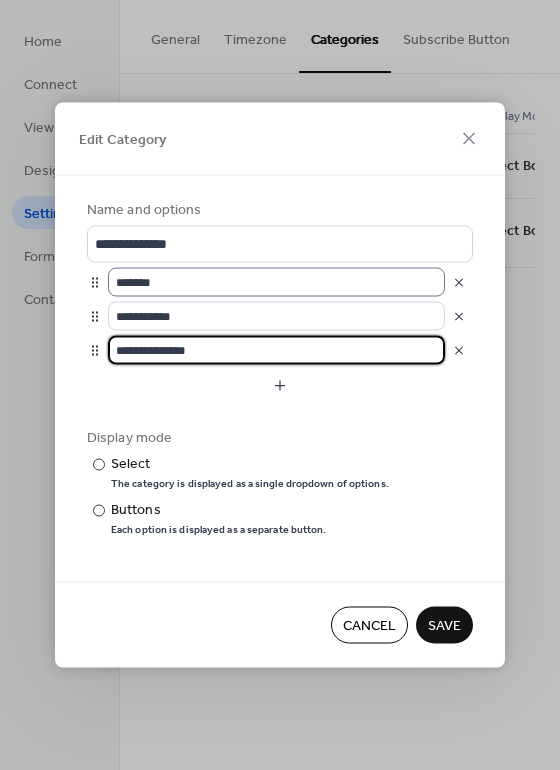 scroll, scrollTop: 1, scrollLeft: 0, axis: vertical 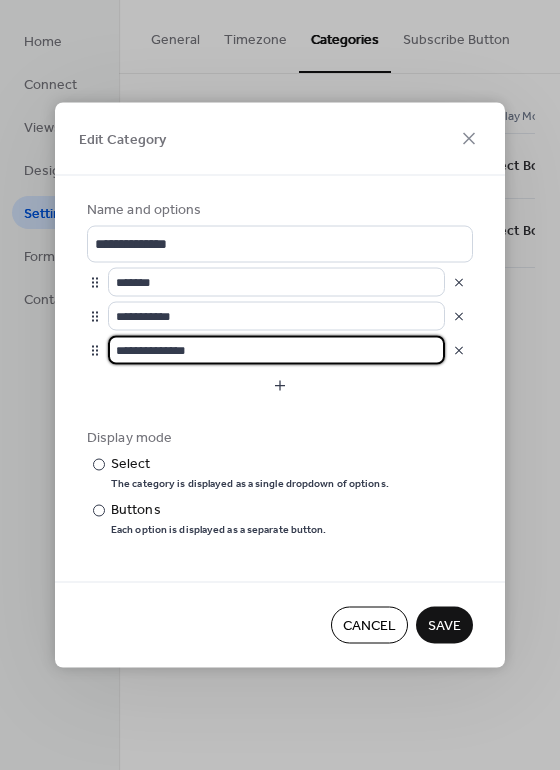type on "**********" 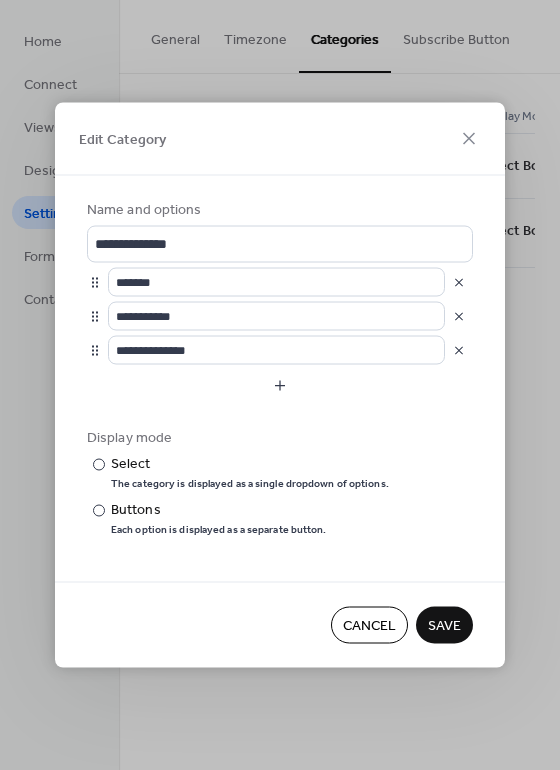 click on "Edit Category" at bounding box center (280, 139) 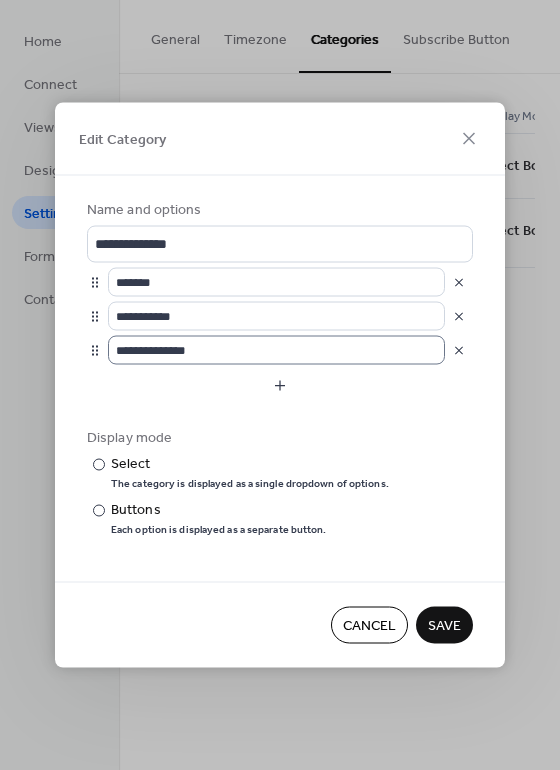 scroll, scrollTop: 1, scrollLeft: 0, axis: vertical 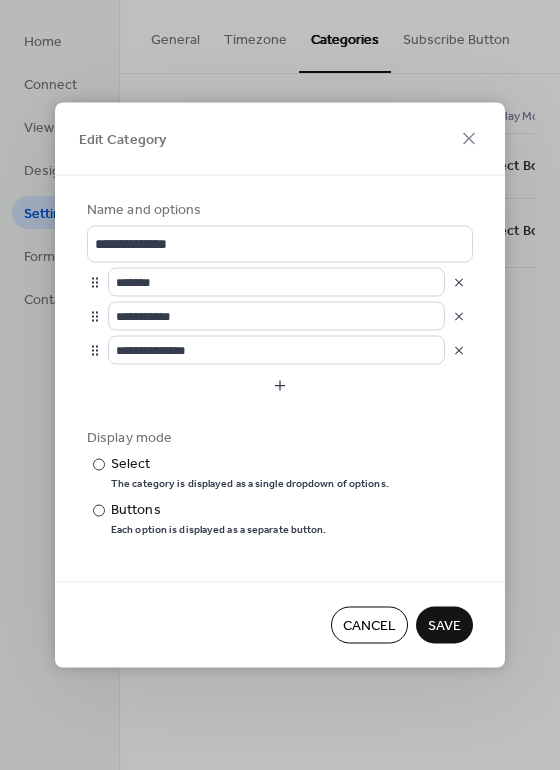 click on "Save" at bounding box center (444, 626) 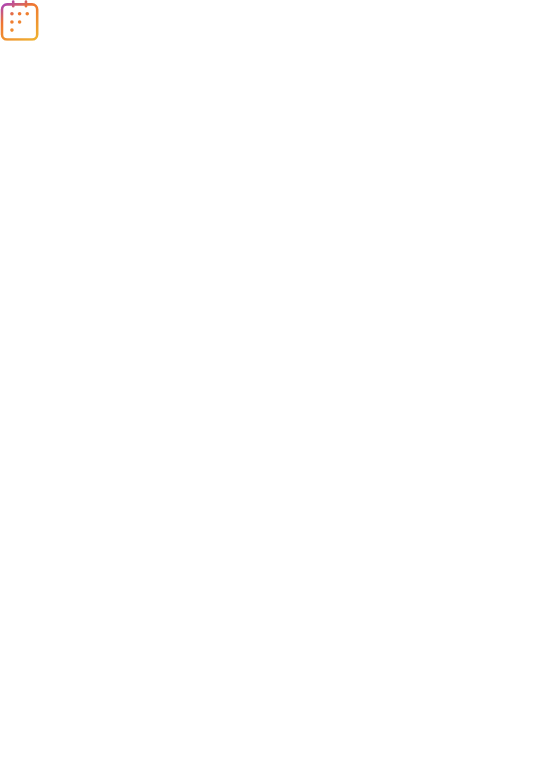 scroll, scrollTop: 0, scrollLeft: 0, axis: both 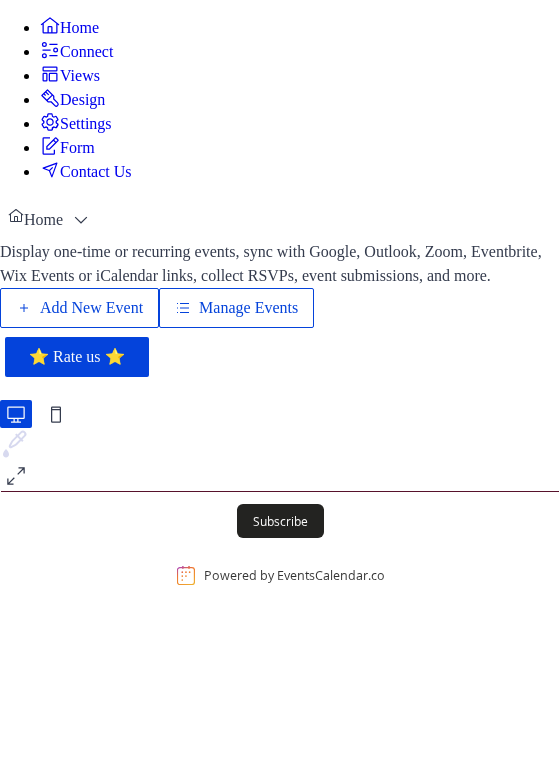 click on "Display one-time or recurring events, sync with Google, Outlook, Zoom, Eventbrite, Wix Events or iCalendar links, collect RSVPs, event submissions, and more. Add New Event Manage Events 🚀 Upgrade" at bounding box center [280, 286] 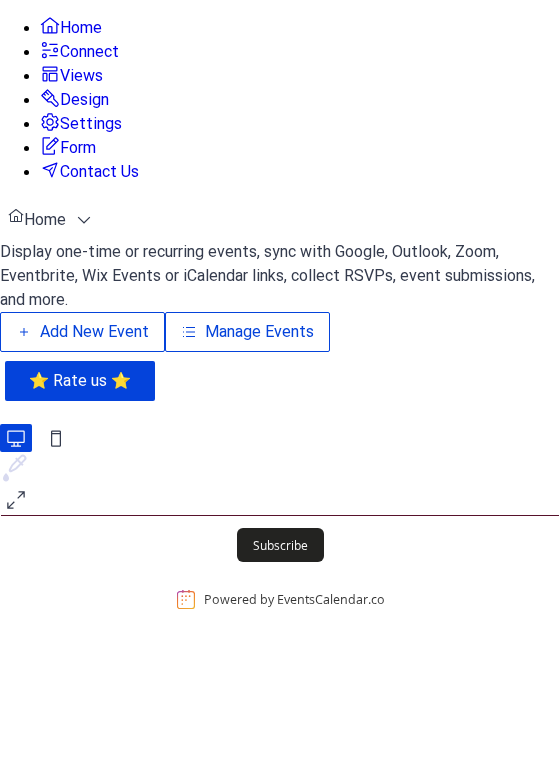 click on "Add New Event" at bounding box center [94, 332] 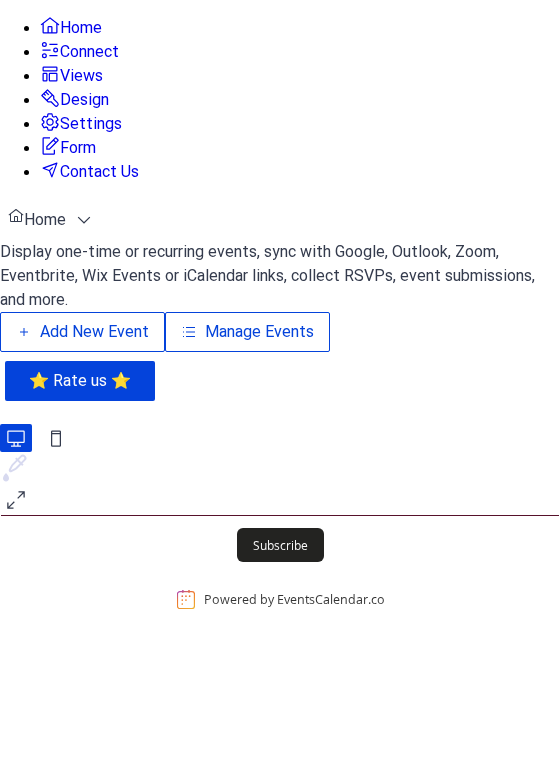 click on "Add New Event" at bounding box center (94, 332) 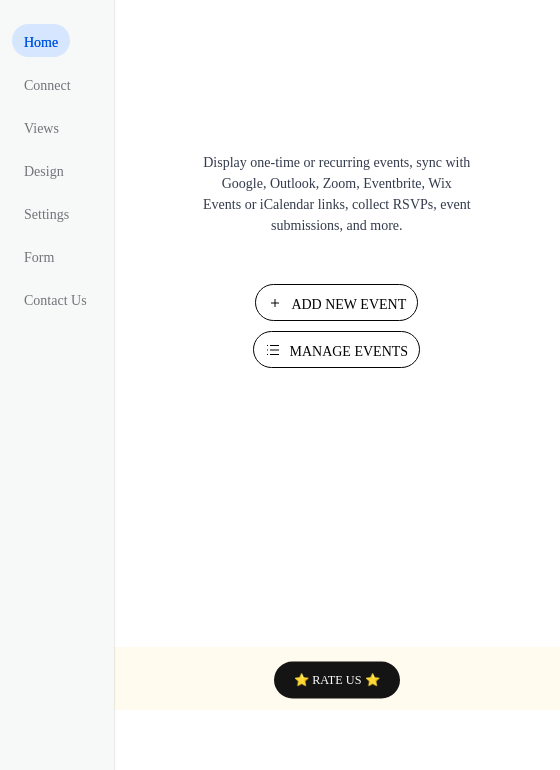 click on "Manage Events" at bounding box center (336, 349) 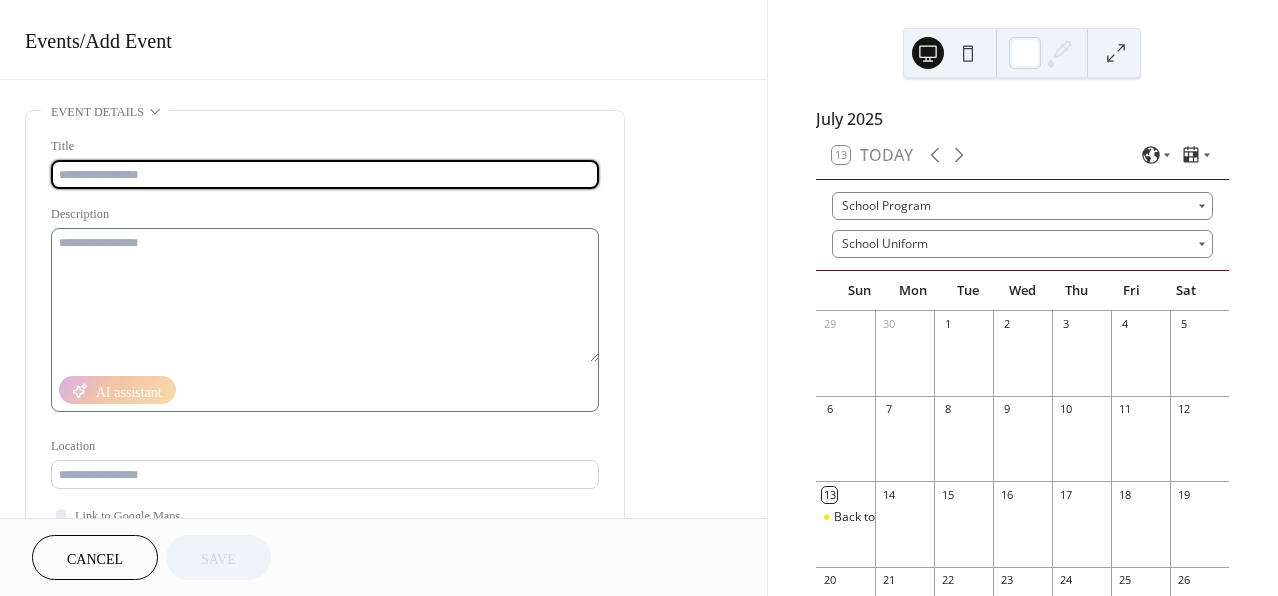 scroll, scrollTop: 0, scrollLeft: 0, axis: both 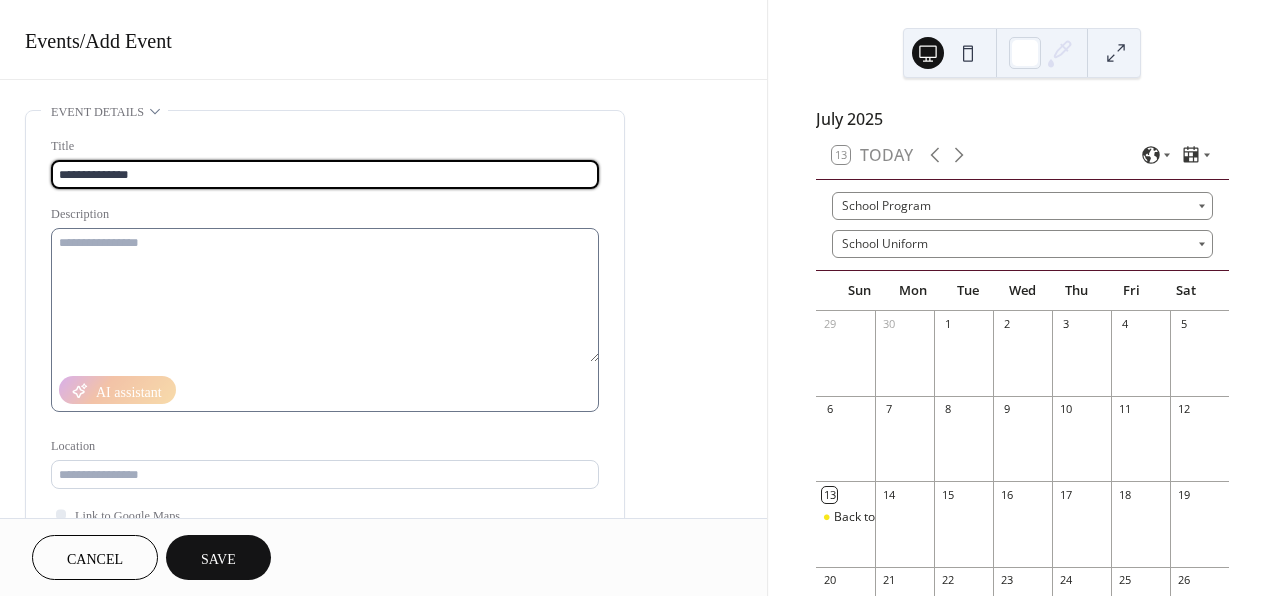 type on "**********" 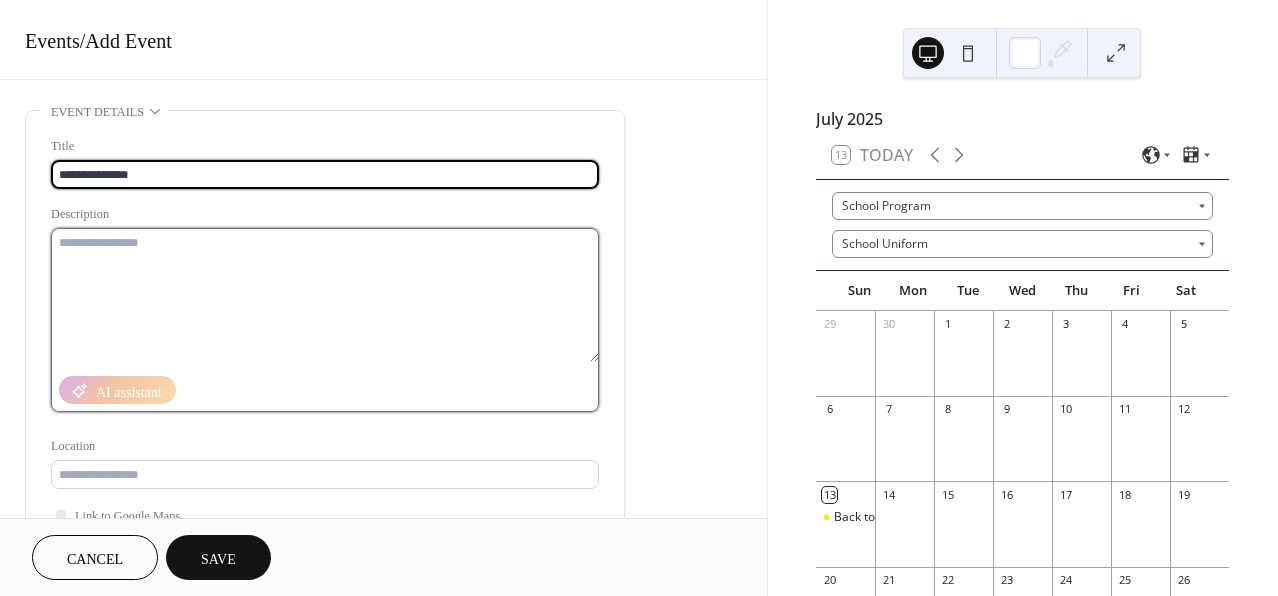 click at bounding box center [325, 295] 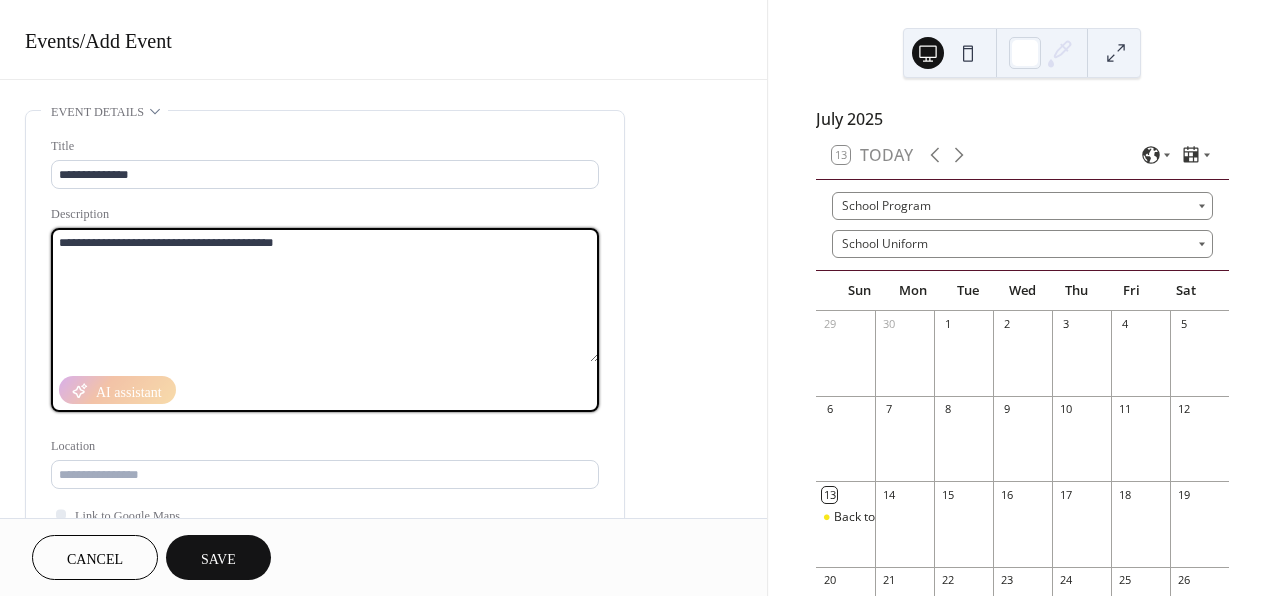 click on "**********" at bounding box center [325, 295] 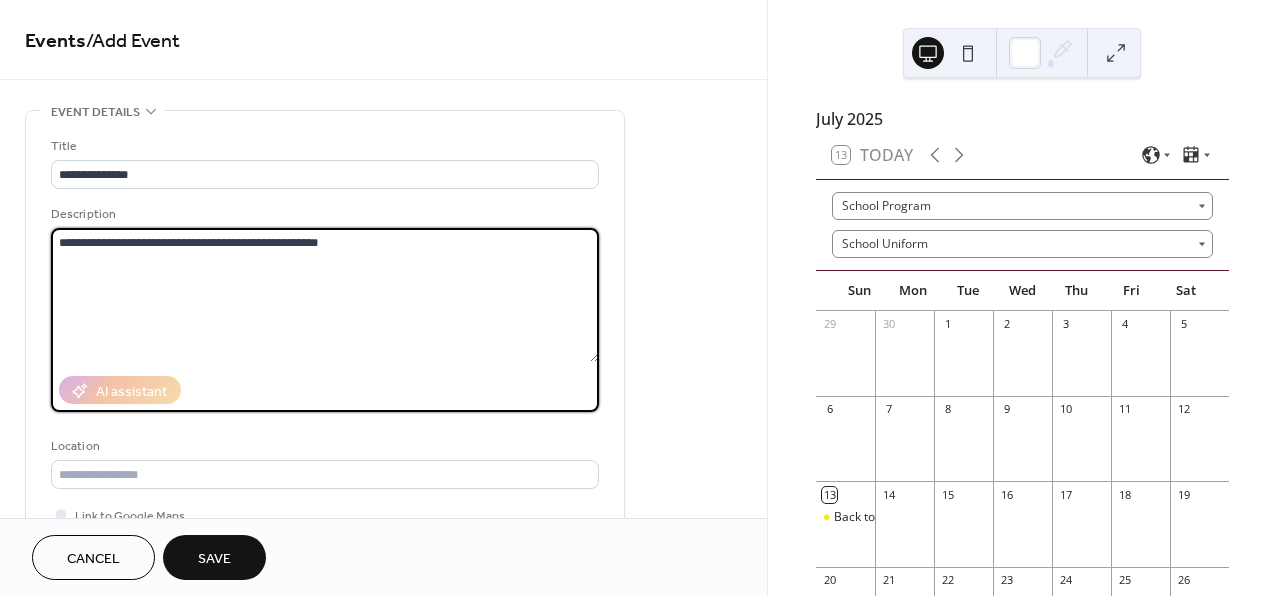 click on "**********" at bounding box center [325, 295] 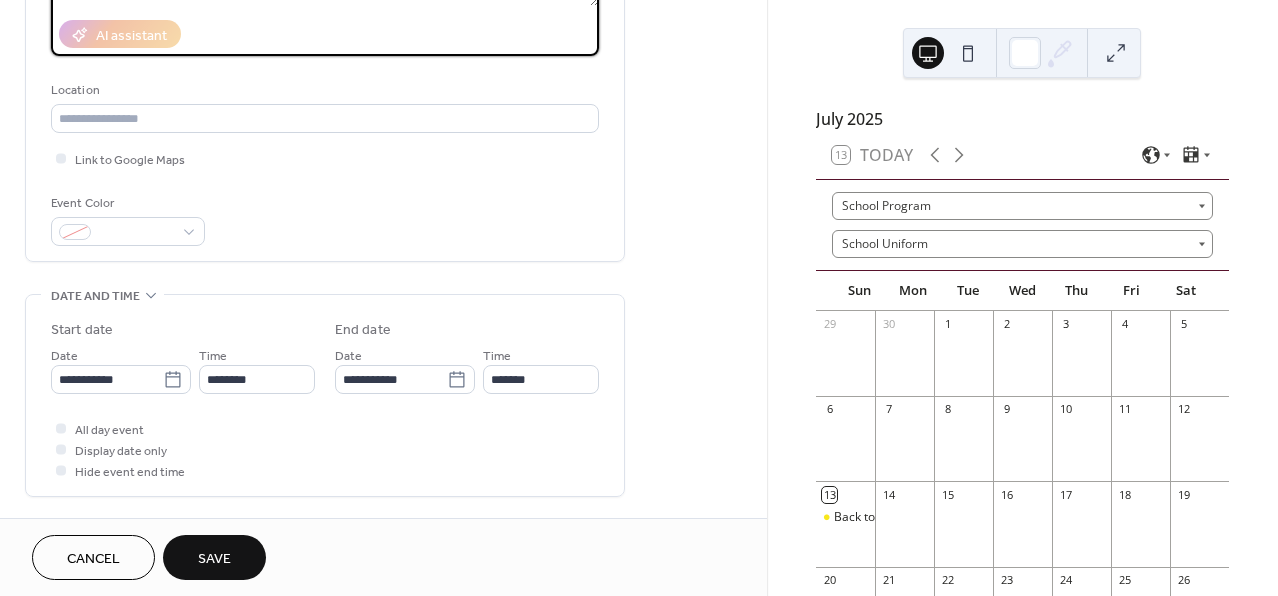 scroll, scrollTop: 361, scrollLeft: 0, axis: vertical 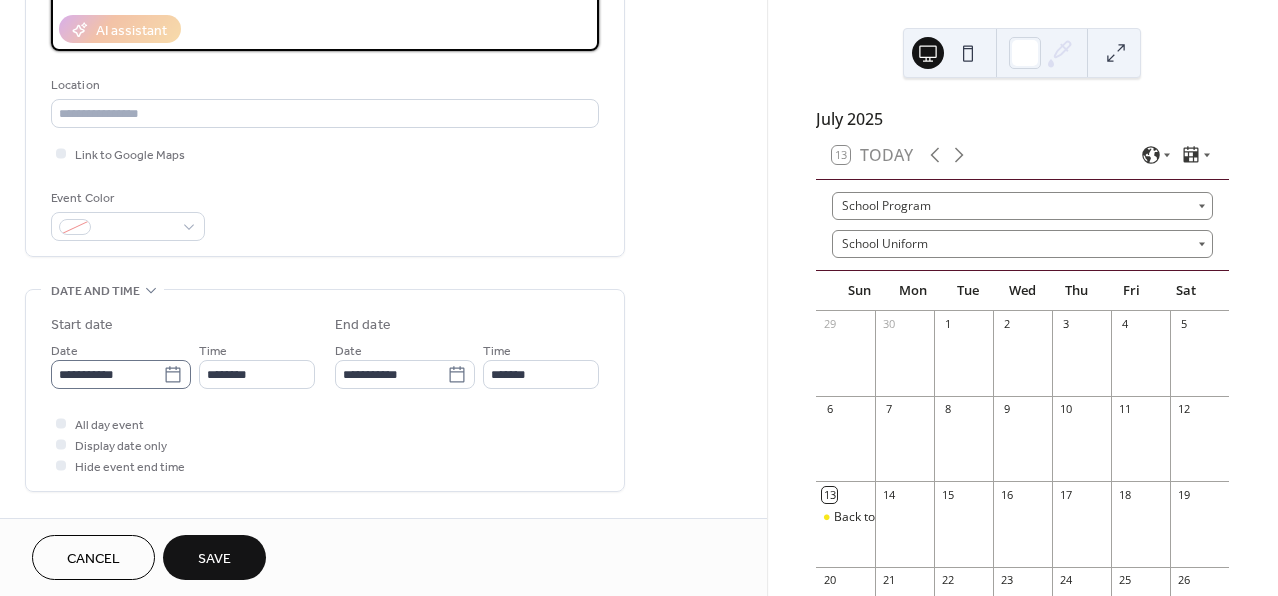 type on "**********" 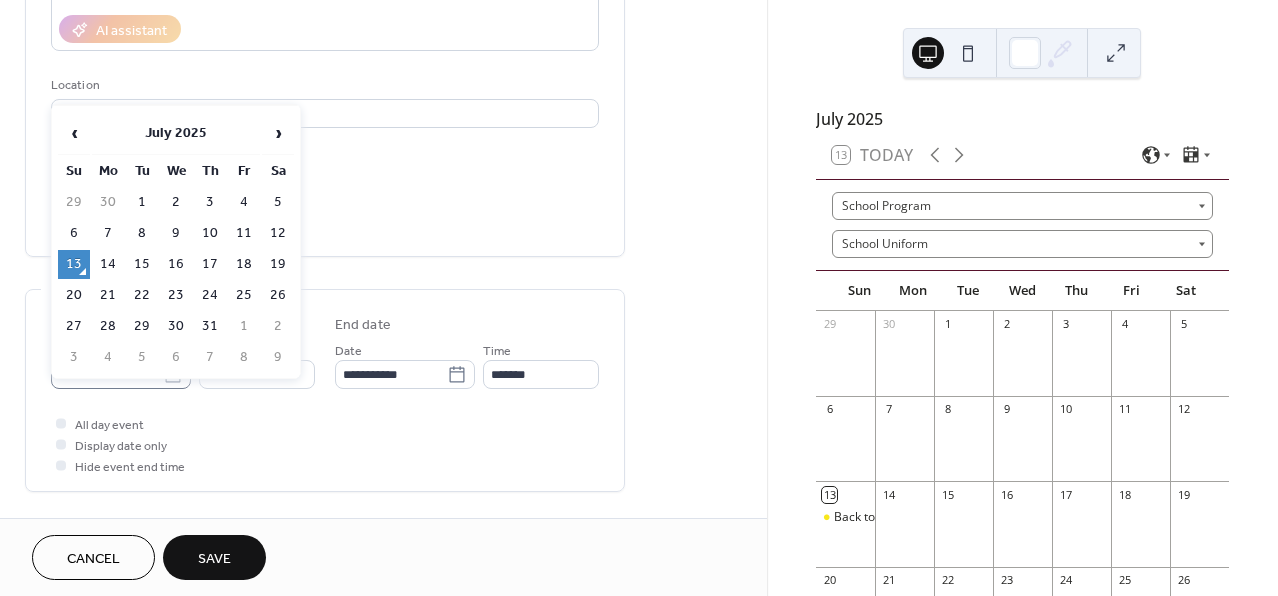 click 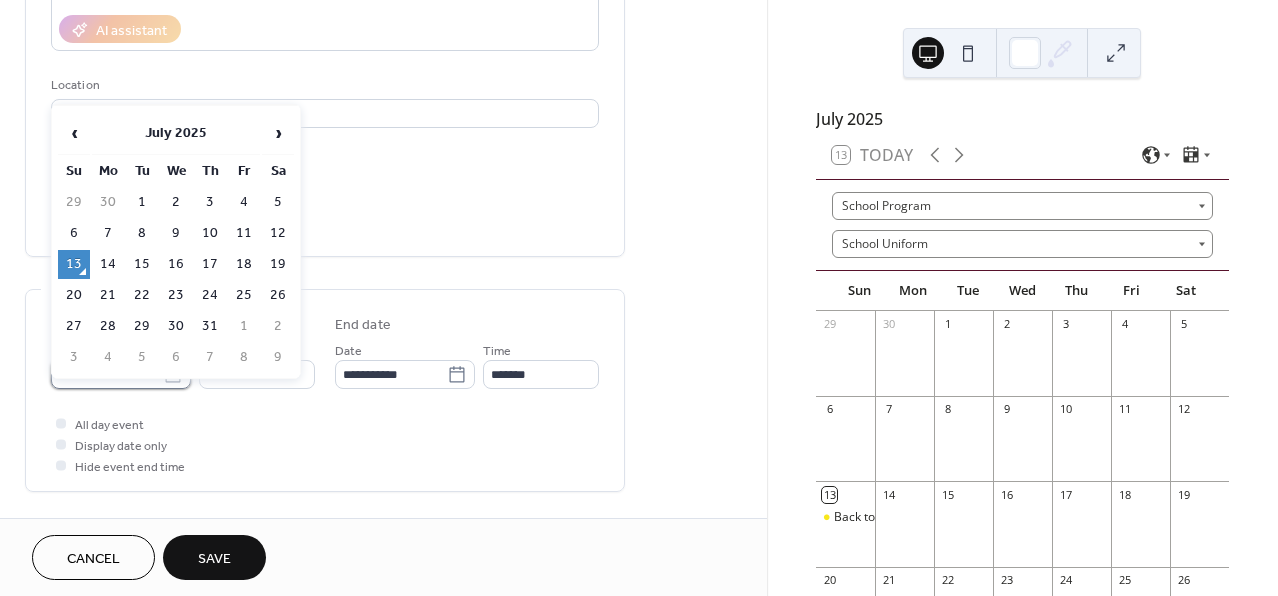 click on "**********" at bounding box center (107, 374) 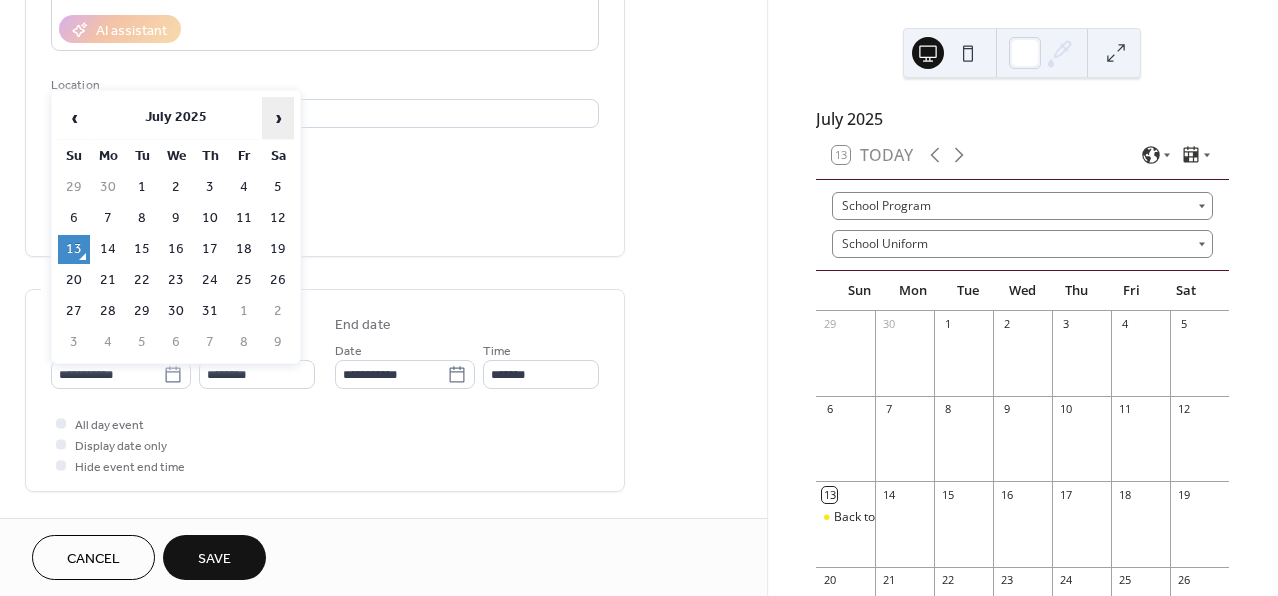 click on "›" at bounding box center [278, 118] 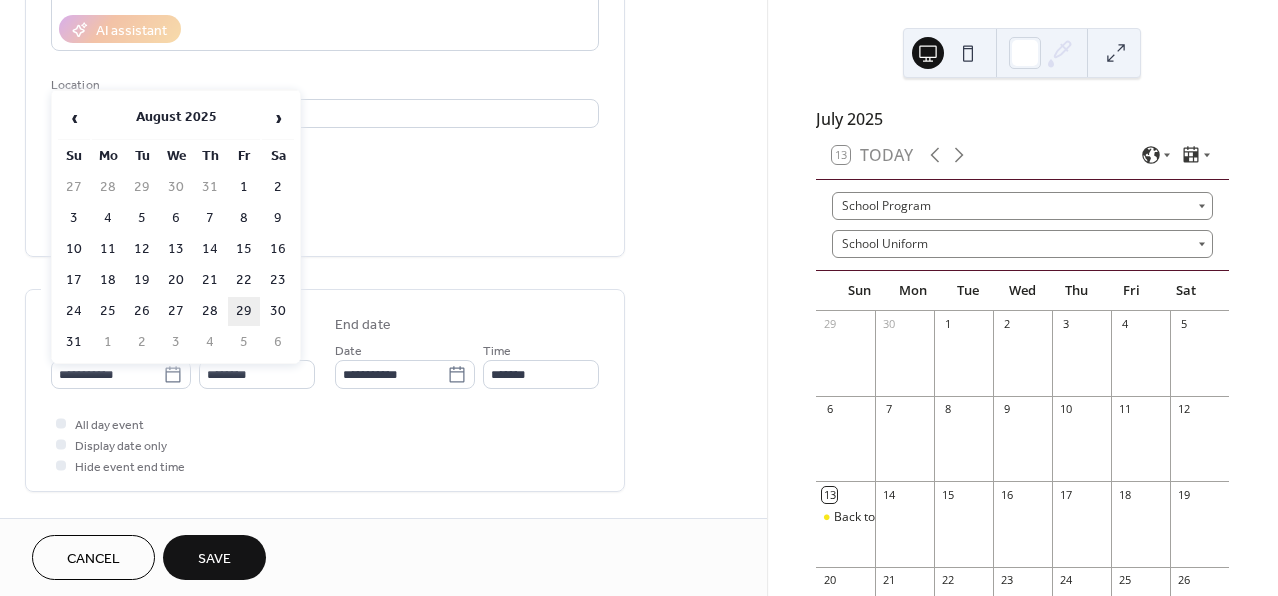 click on "29" at bounding box center (244, 311) 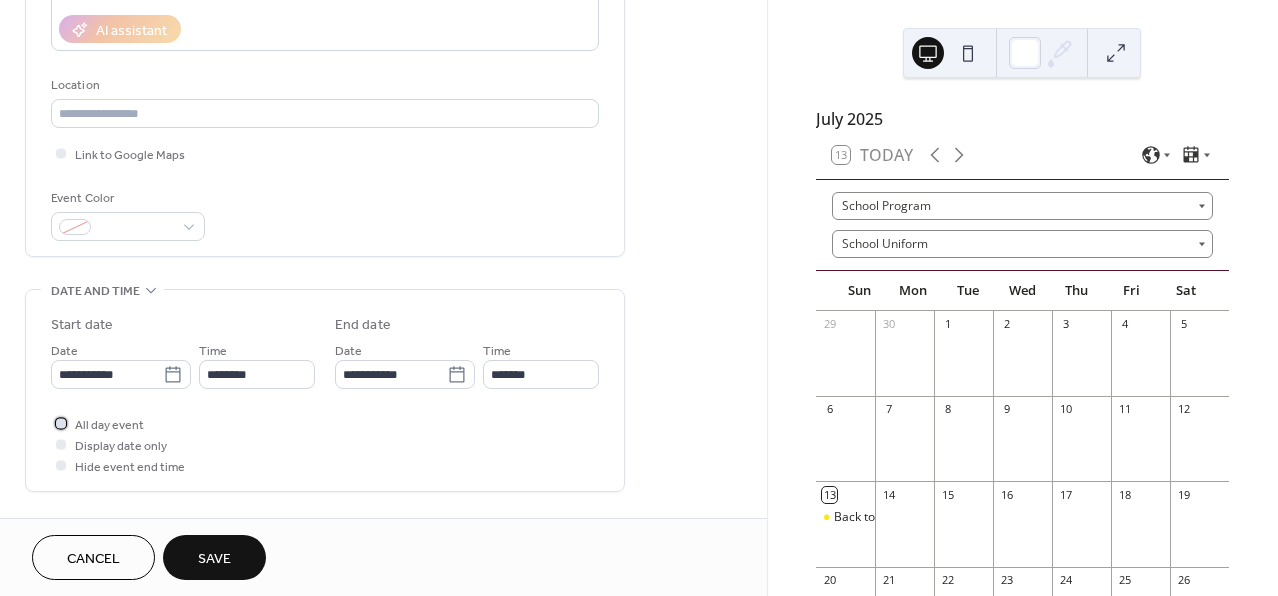click at bounding box center [61, 423] 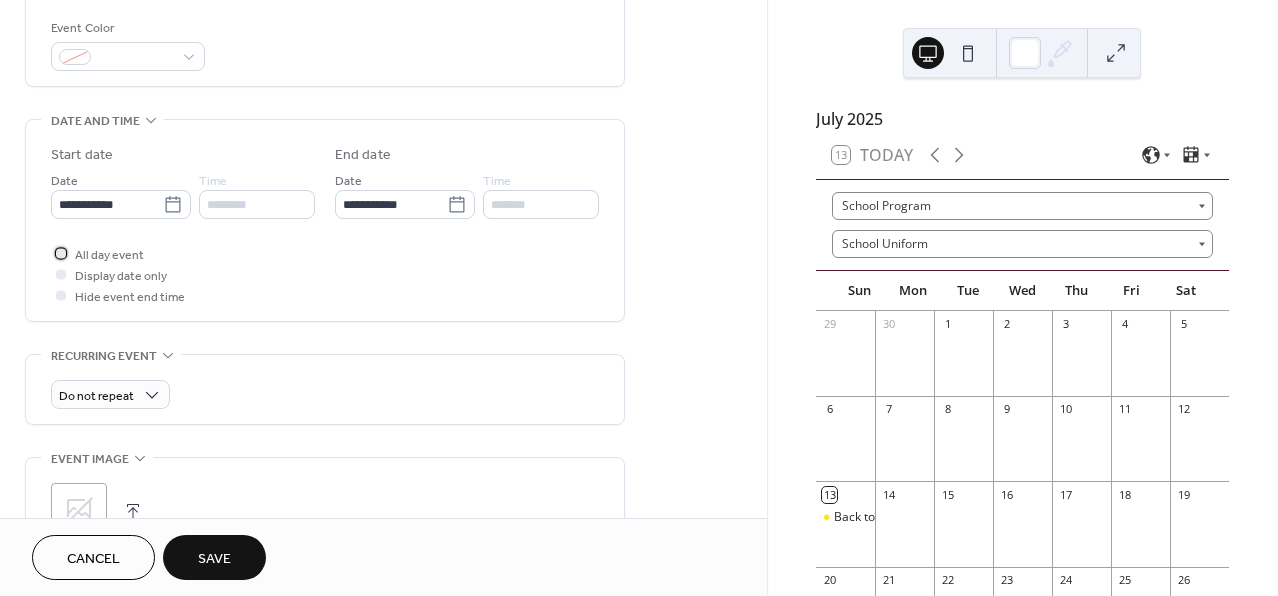 scroll, scrollTop: 546, scrollLeft: 0, axis: vertical 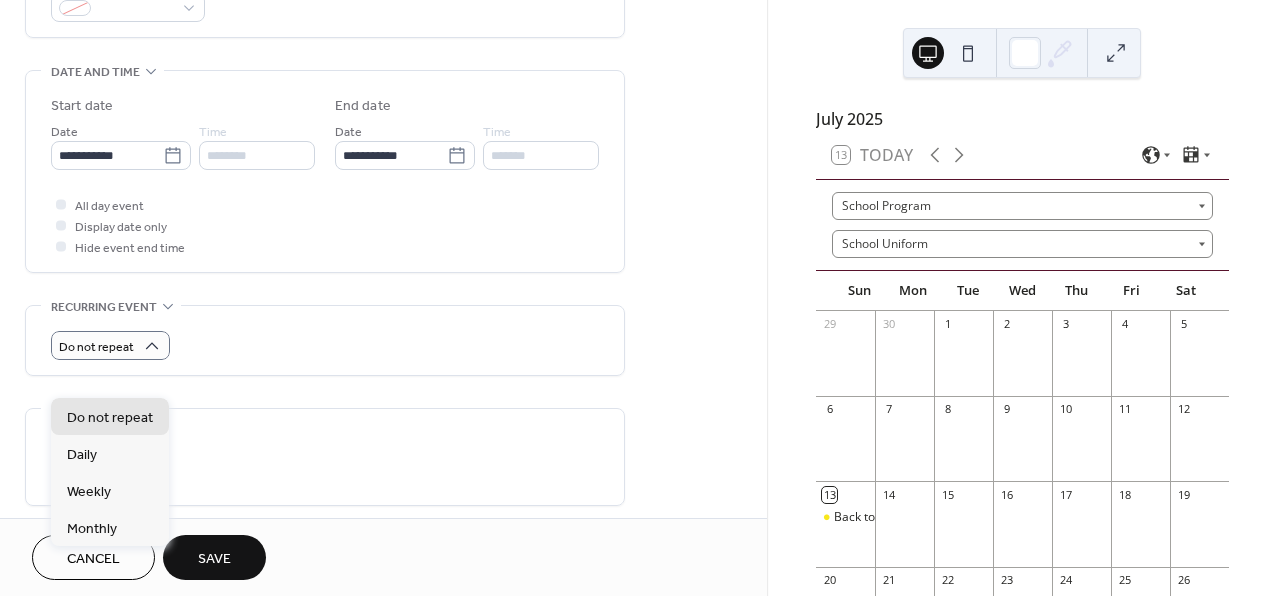 click on "Do not repeat" at bounding box center (325, 340) 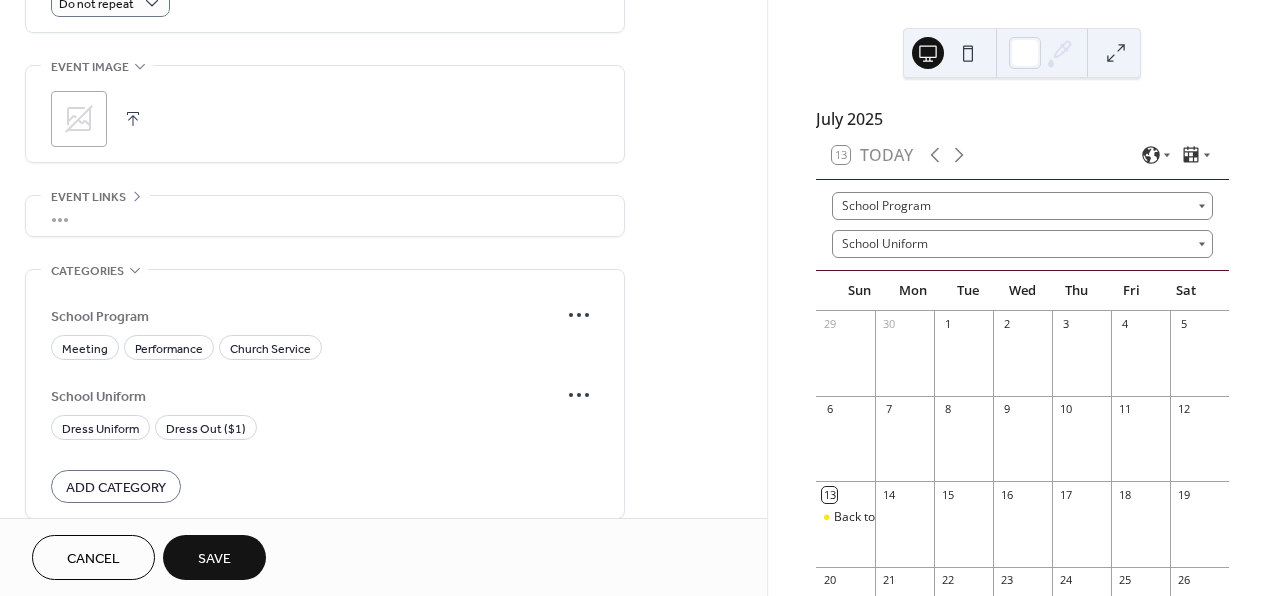scroll, scrollTop: 926, scrollLeft: 0, axis: vertical 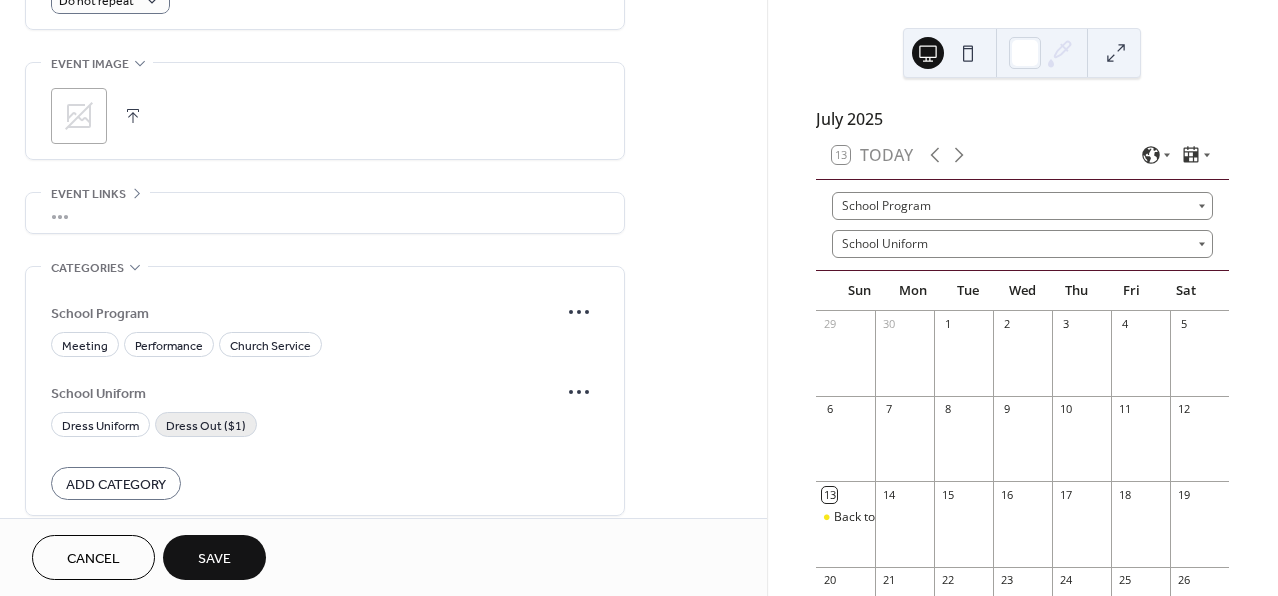 click on "Dress Out ($1)" at bounding box center (206, 426) 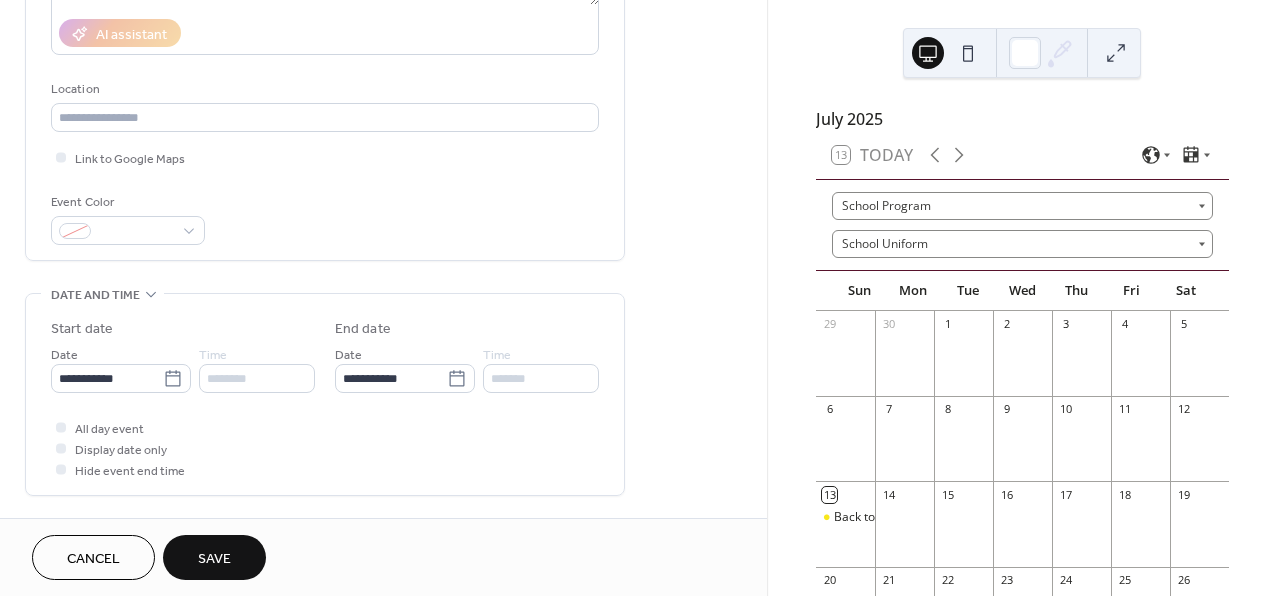 scroll, scrollTop: 356, scrollLeft: 0, axis: vertical 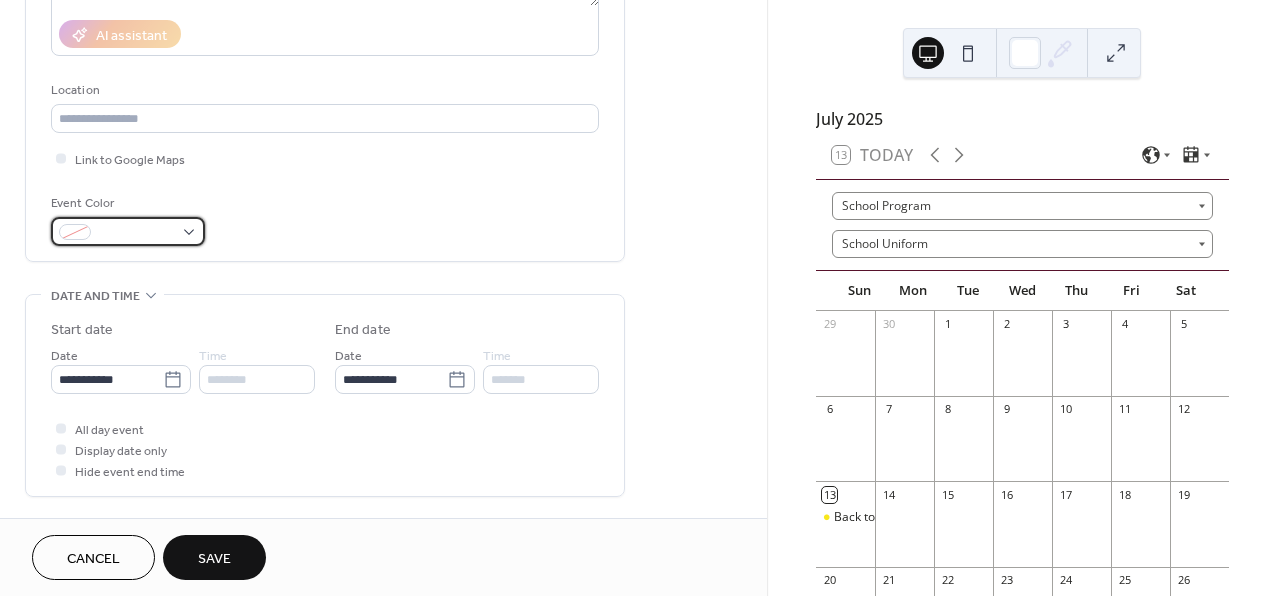 click at bounding box center [136, 233] 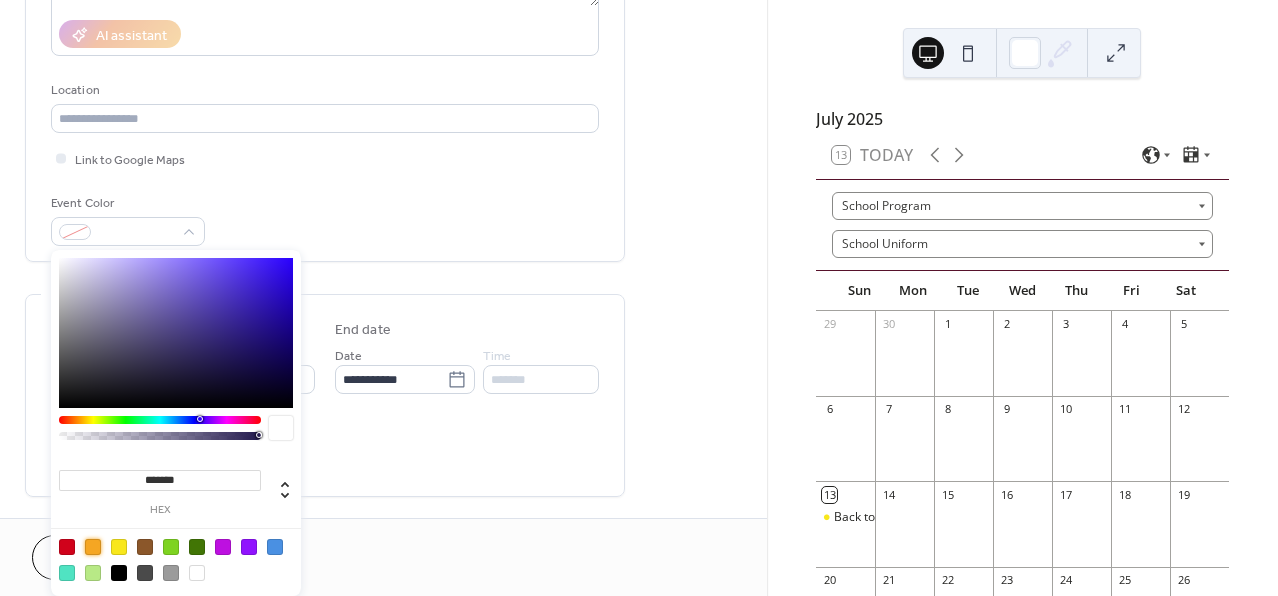 click at bounding box center (93, 547) 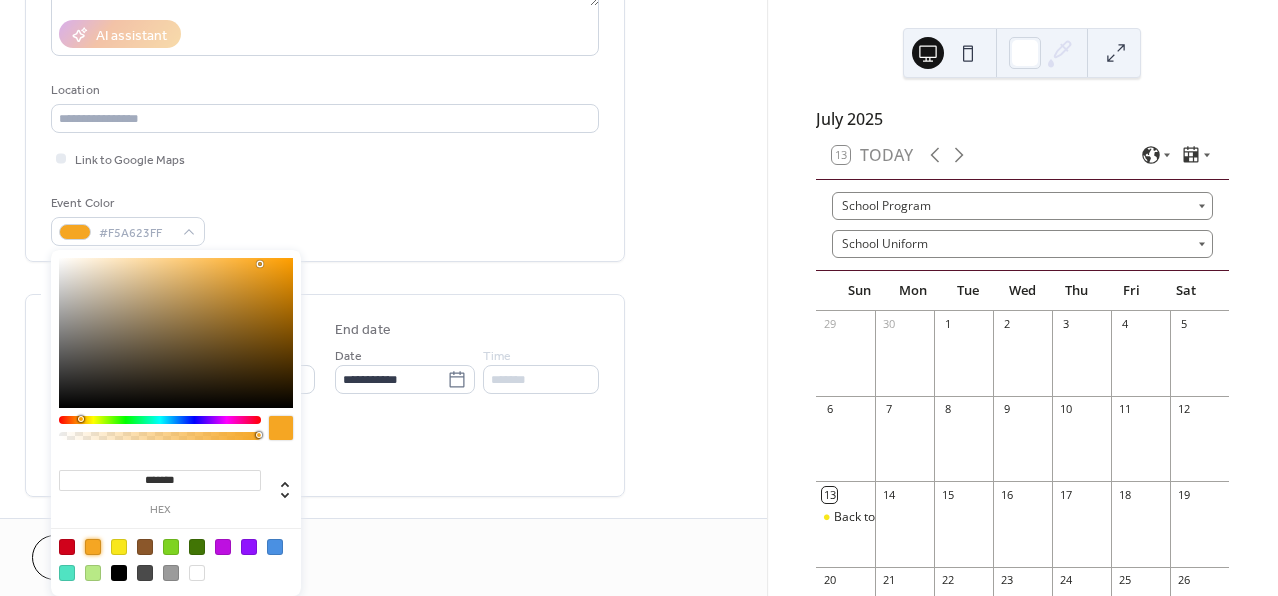 click on "**********" at bounding box center (383, 467) 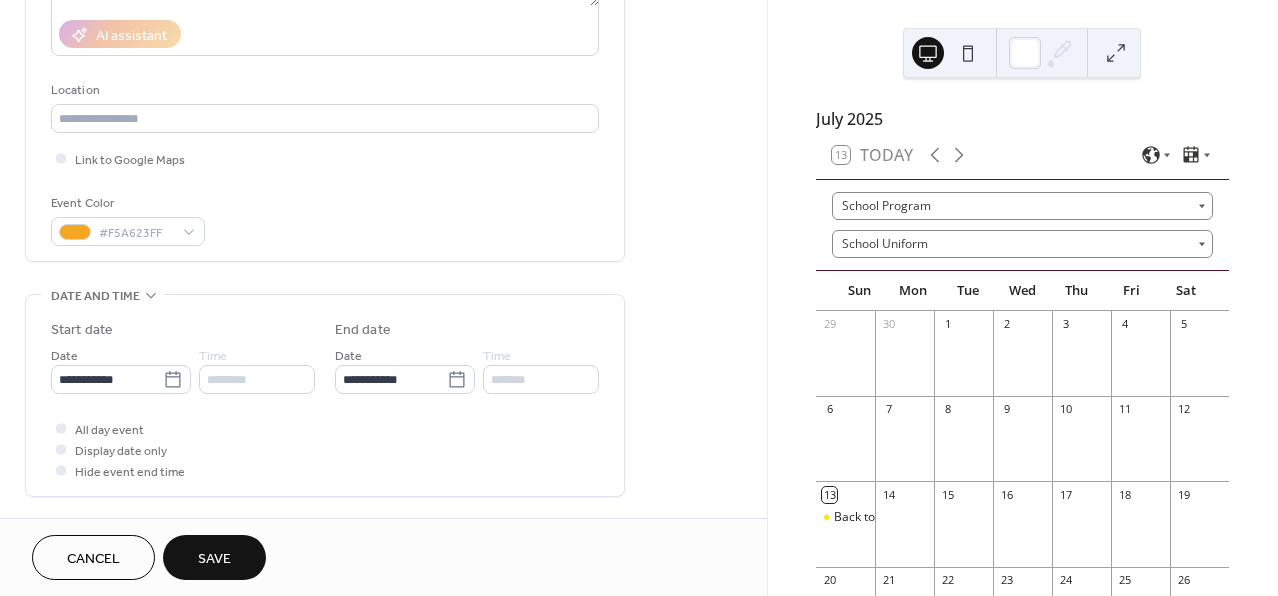 click on "Save" at bounding box center [214, 559] 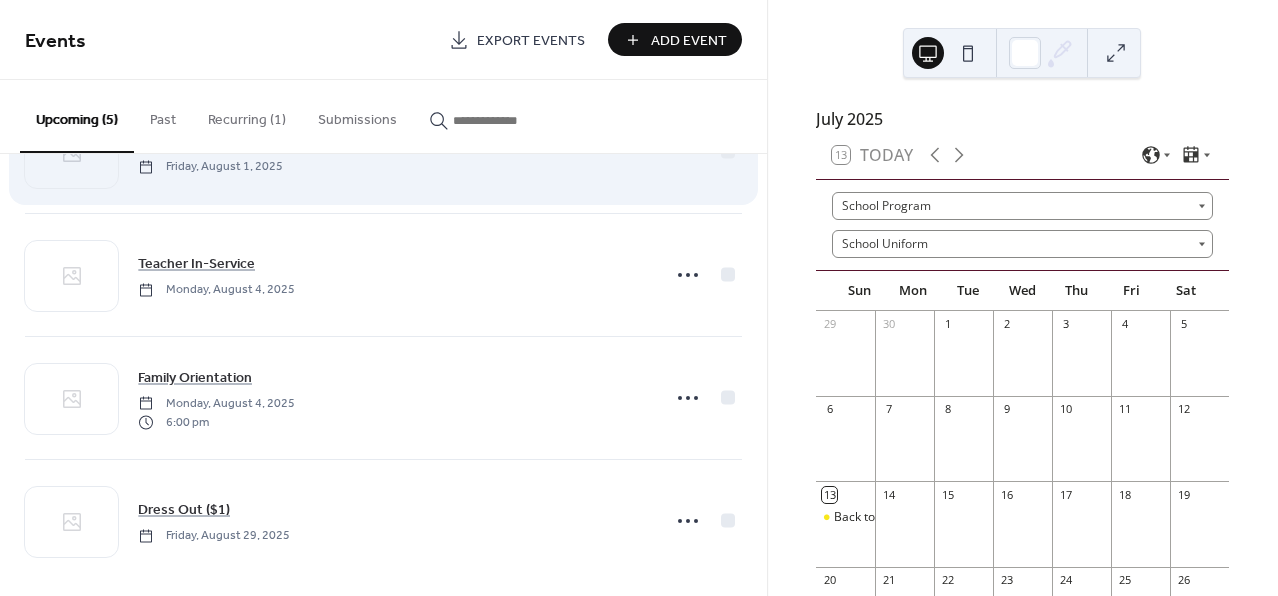 scroll, scrollTop: 232, scrollLeft: 0, axis: vertical 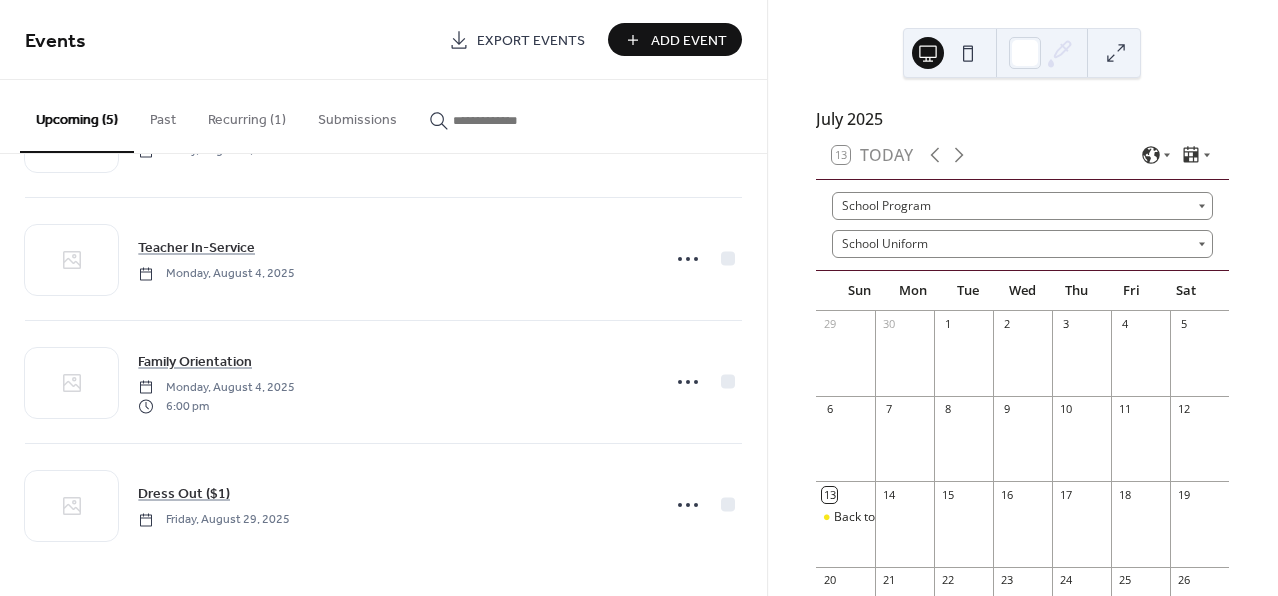 click on "Add Event" at bounding box center [675, 39] 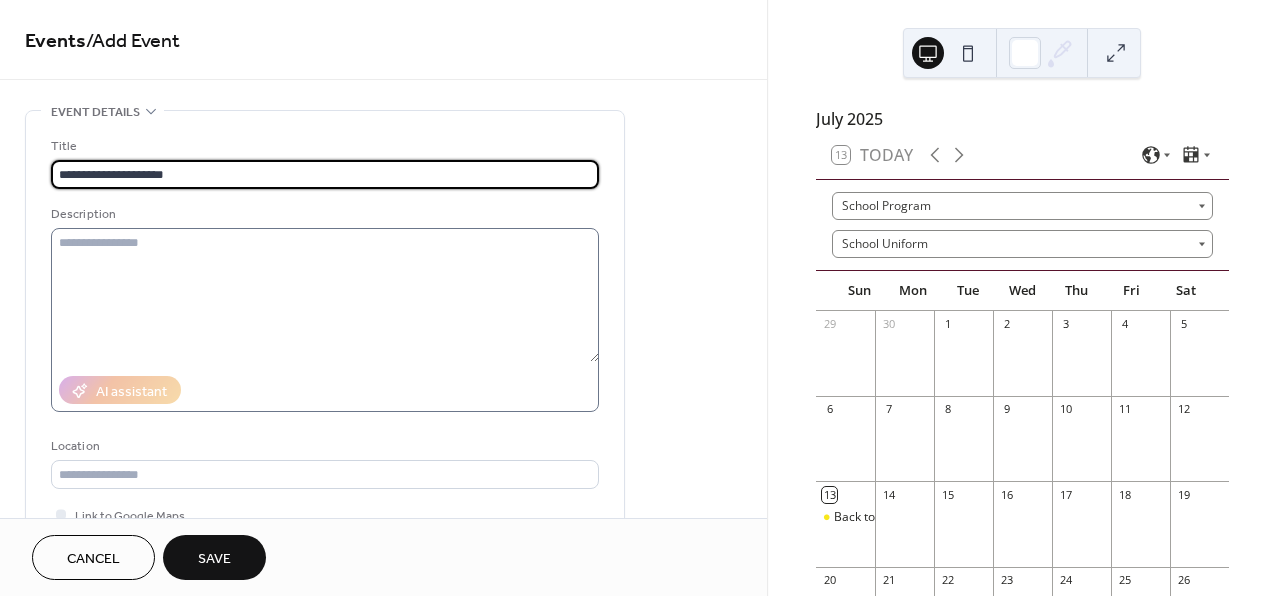 type on "**********" 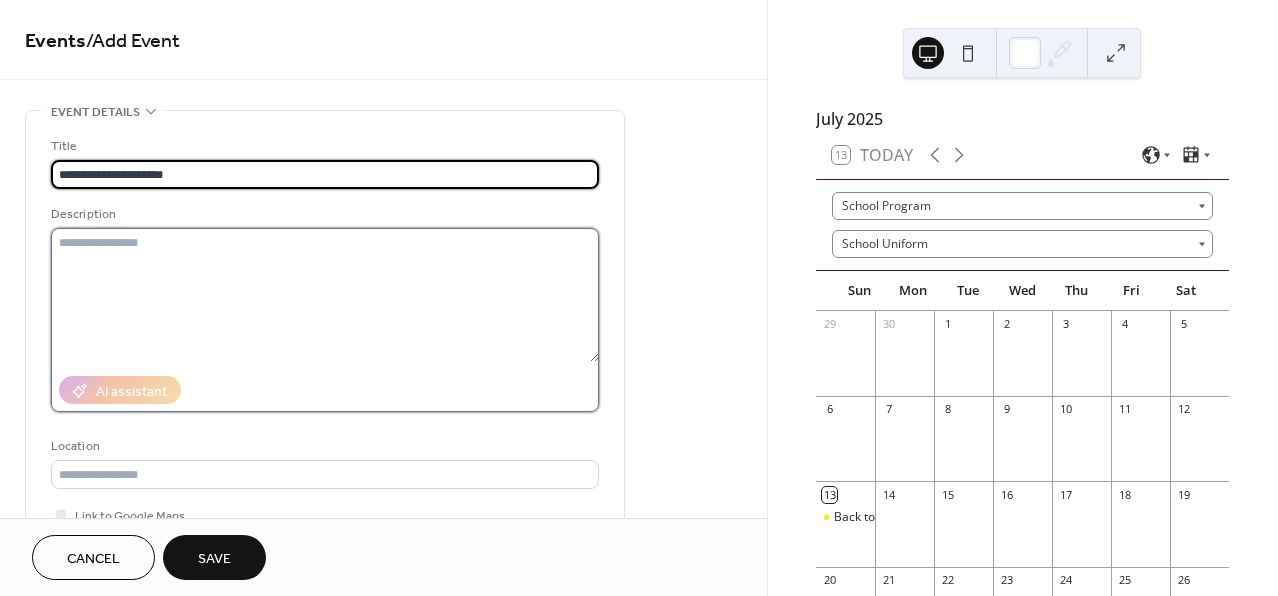 click at bounding box center (325, 295) 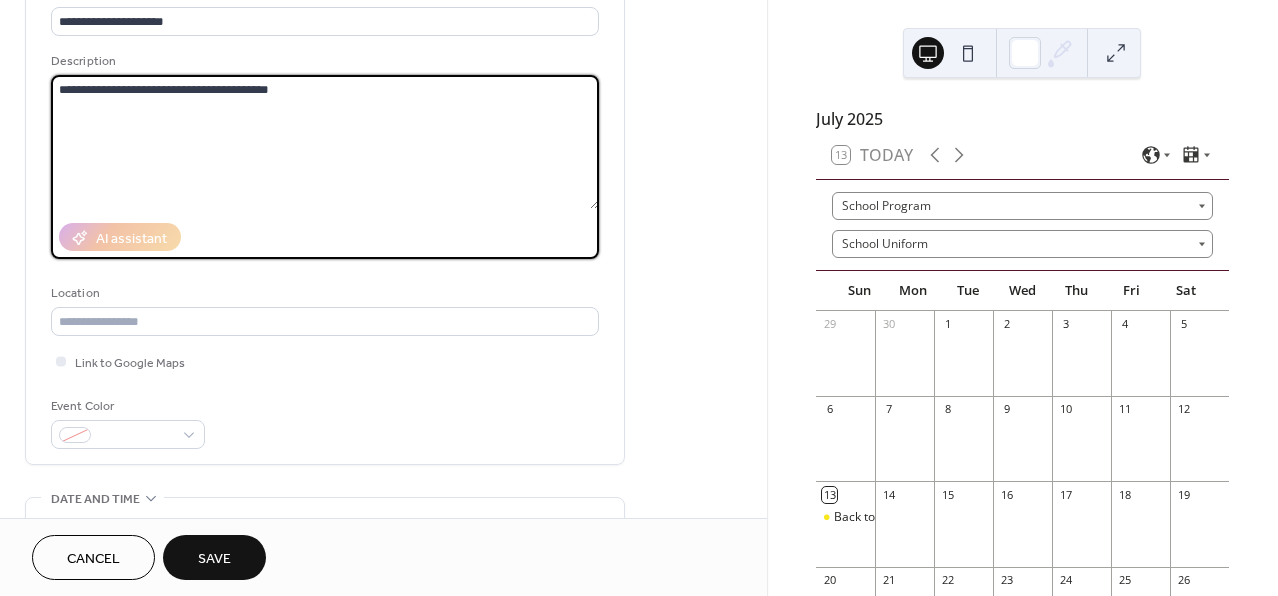 scroll, scrollTop: 155, scrollLeft: 0, axis: vertical 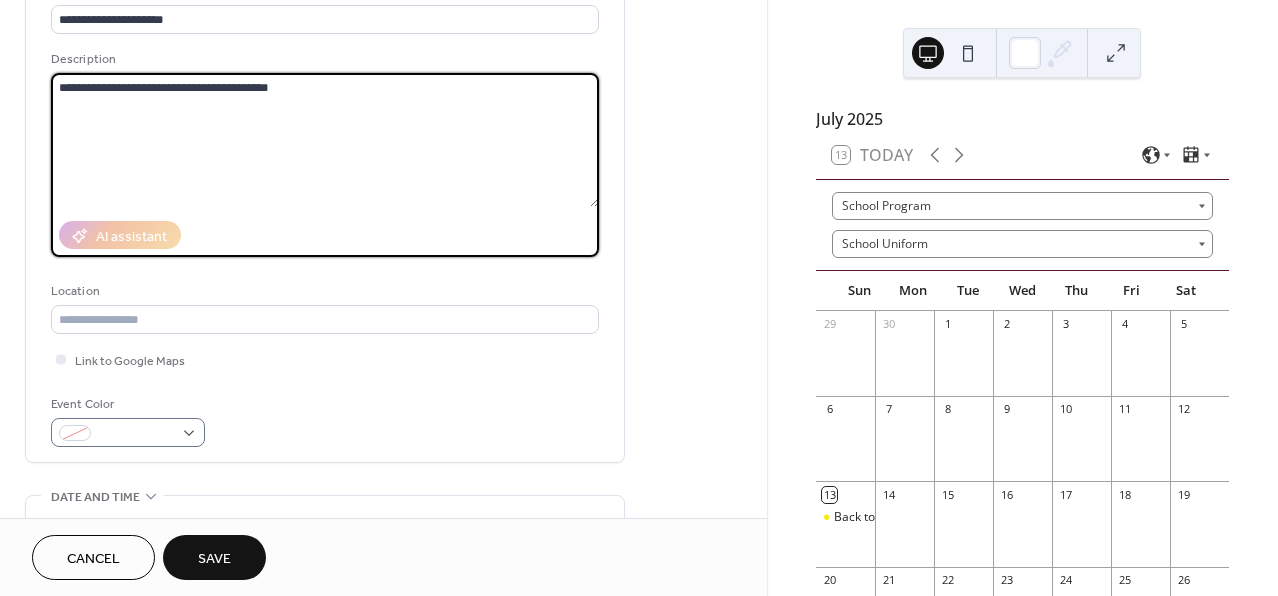 type on "**********" 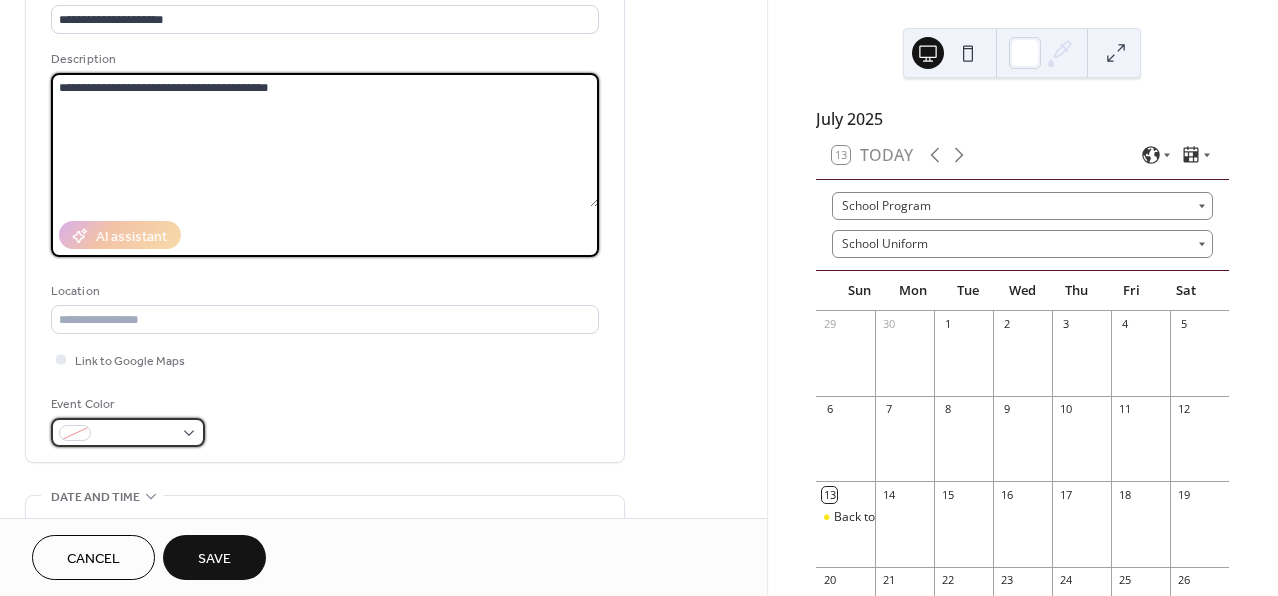 click at bounding box center [136, 434] 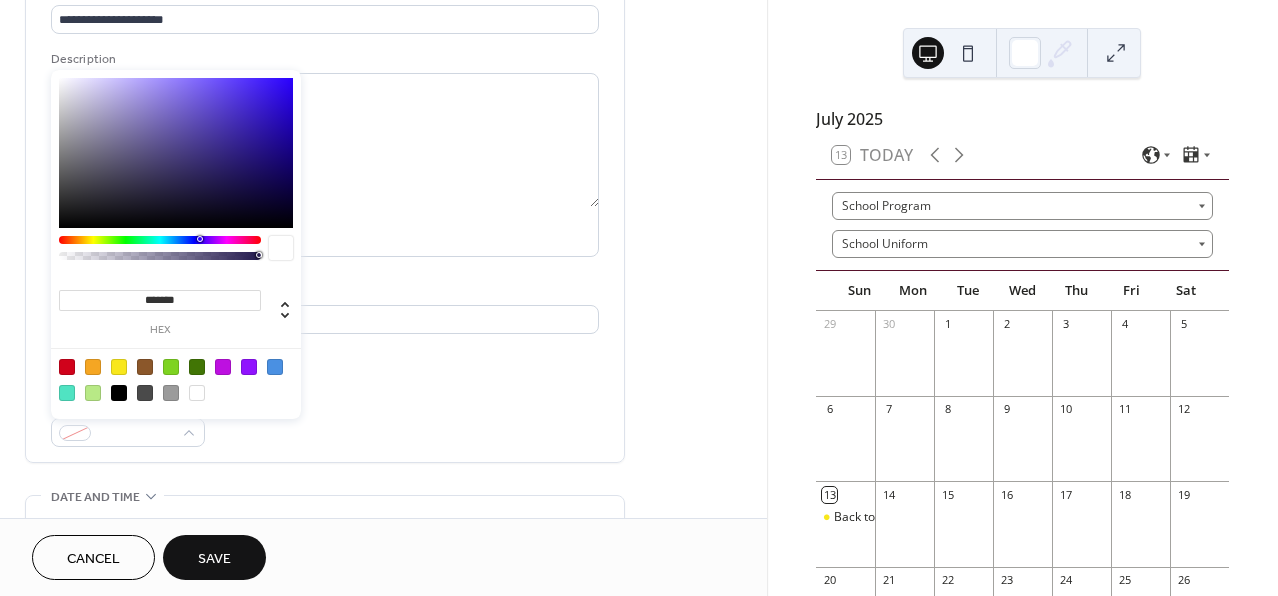 click at bounding box center (67, 367) 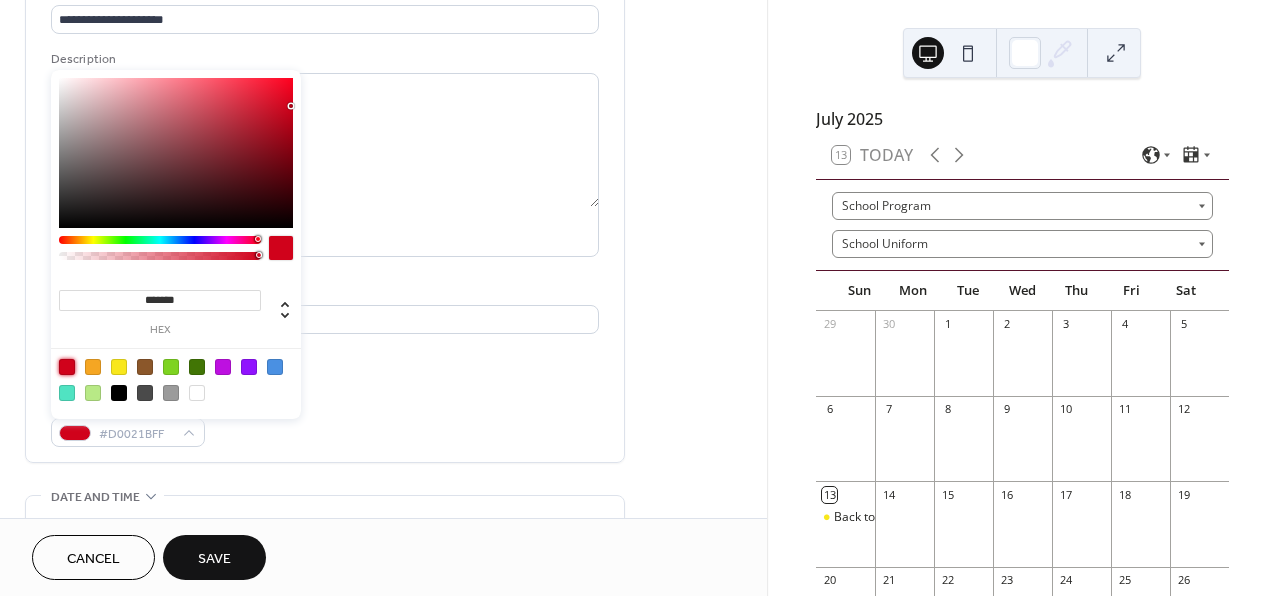 click on "**********" at bounding box center (383, 668) 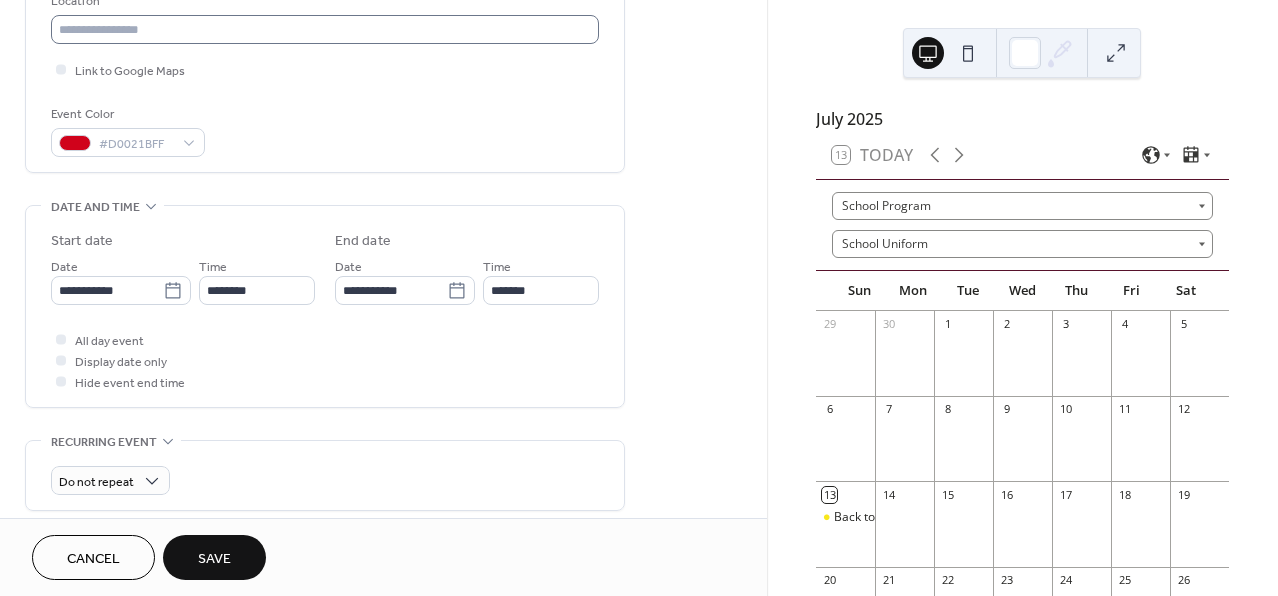 scroll, scrollTop: 466, scrollLeft: 0, axis: vertical 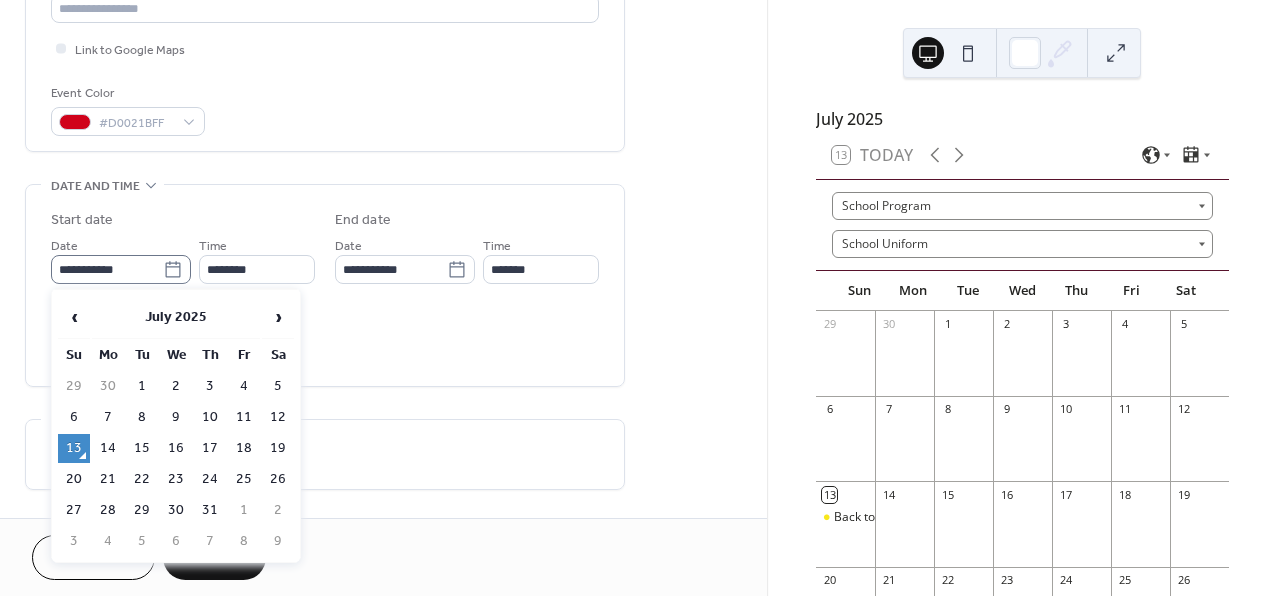 click 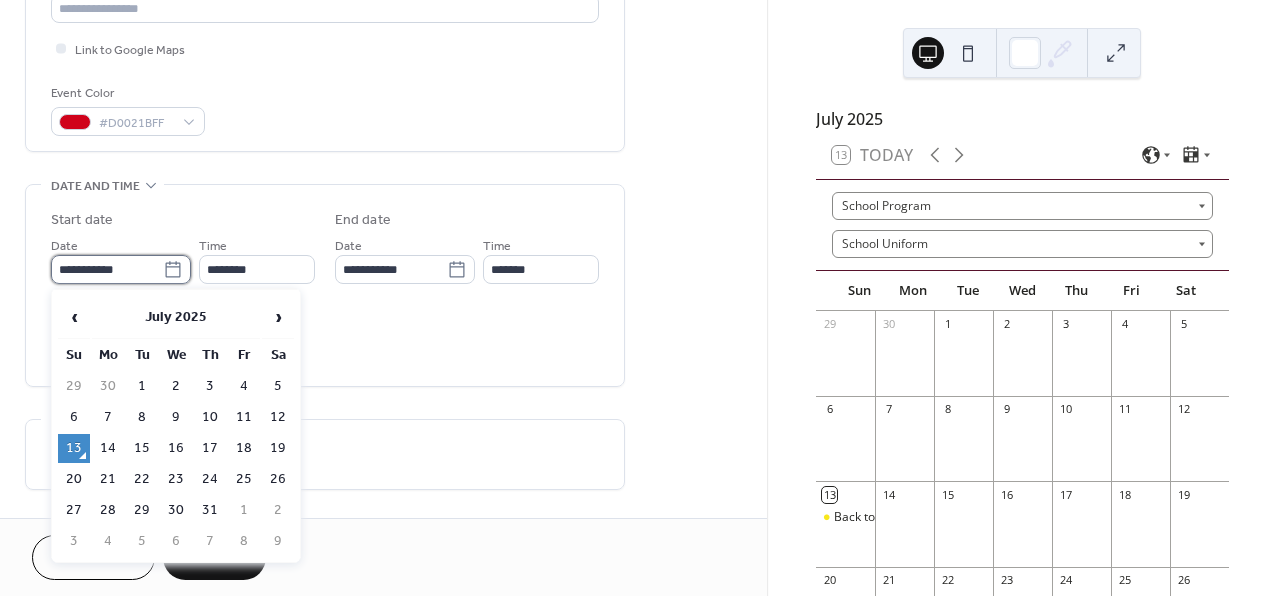 click on "**********" at bounding box center (107, 269) 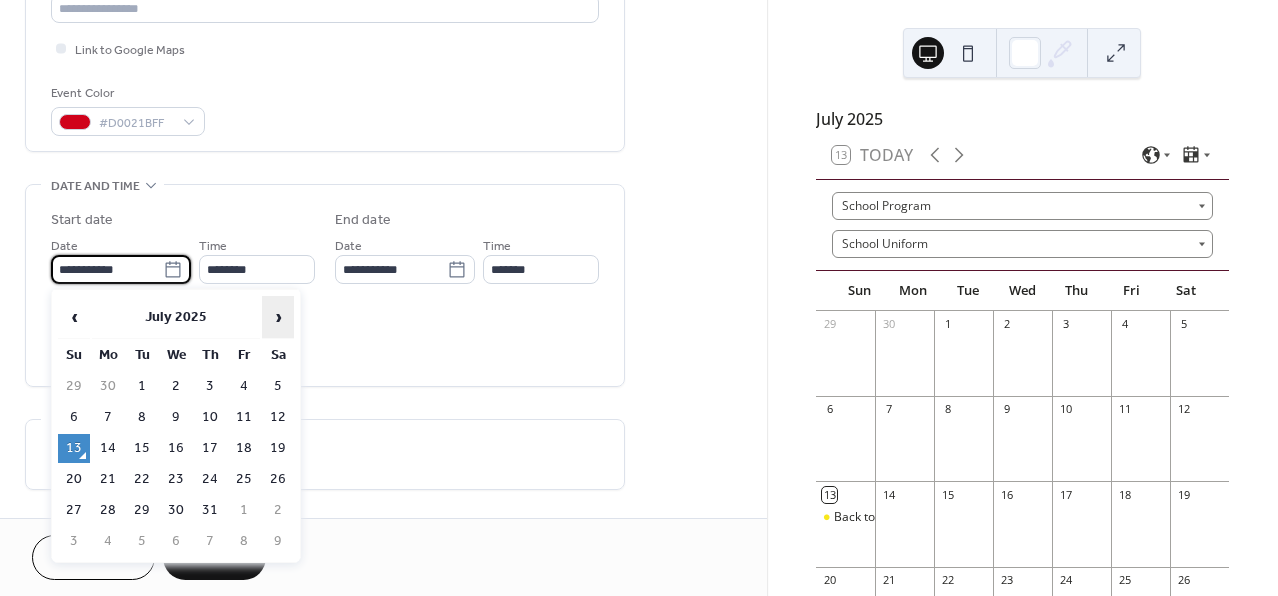 click on "›" at bounding box center [278, 317] 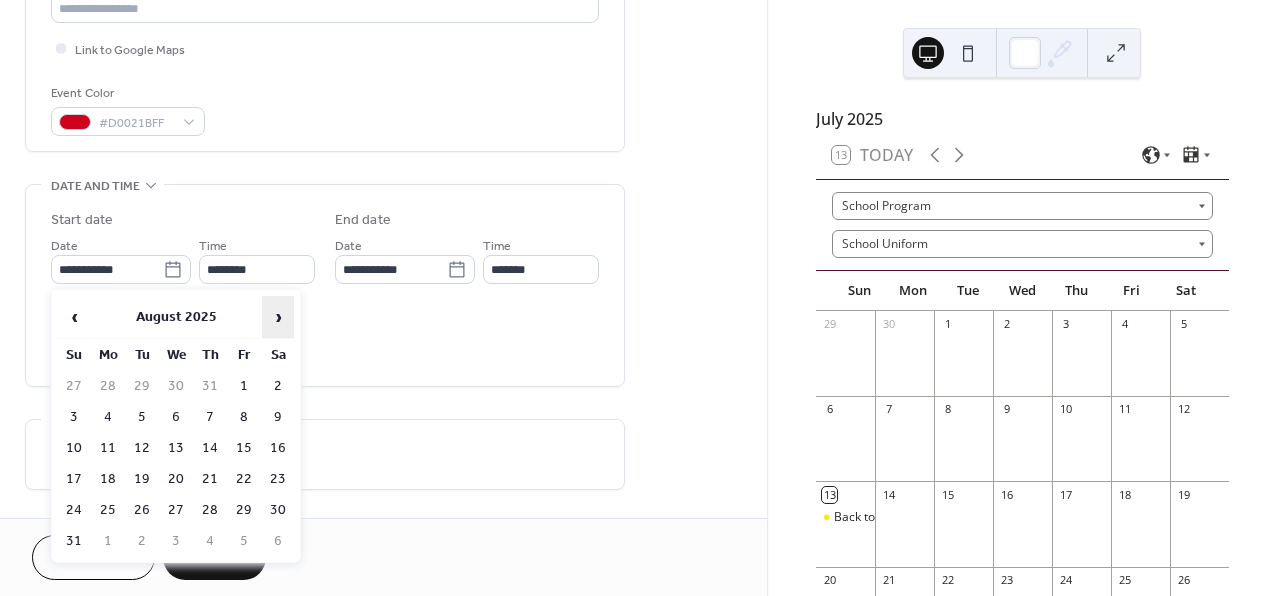 click on "›" at bounding box center (278, 317) 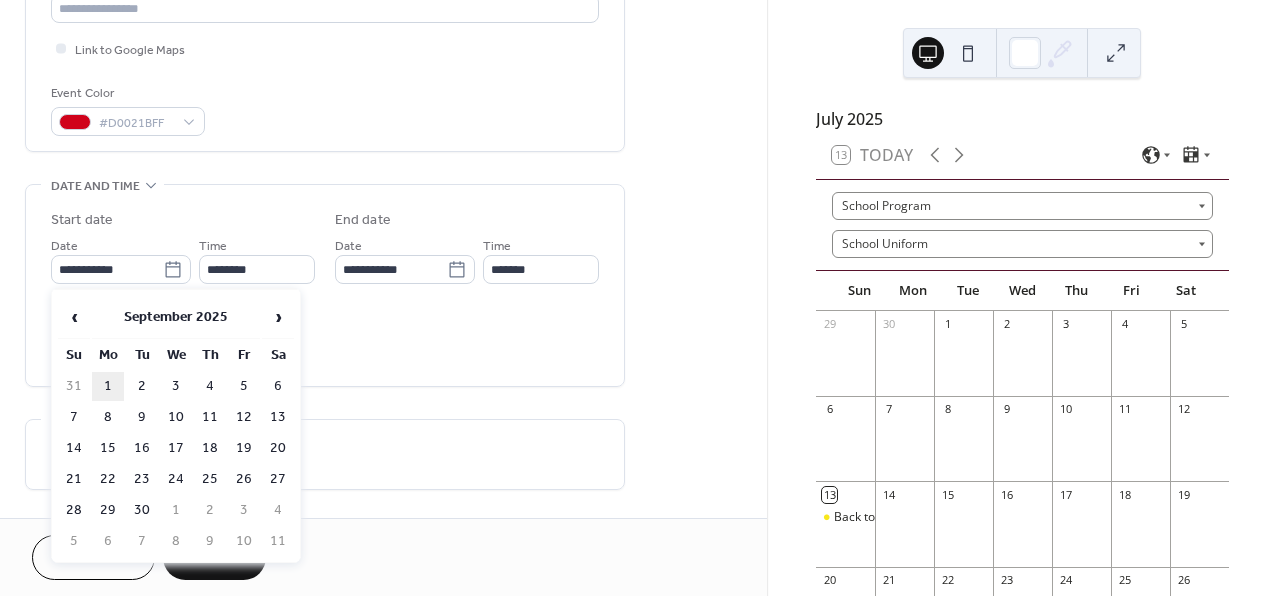 click on "1" at bounding box center [108, 386] 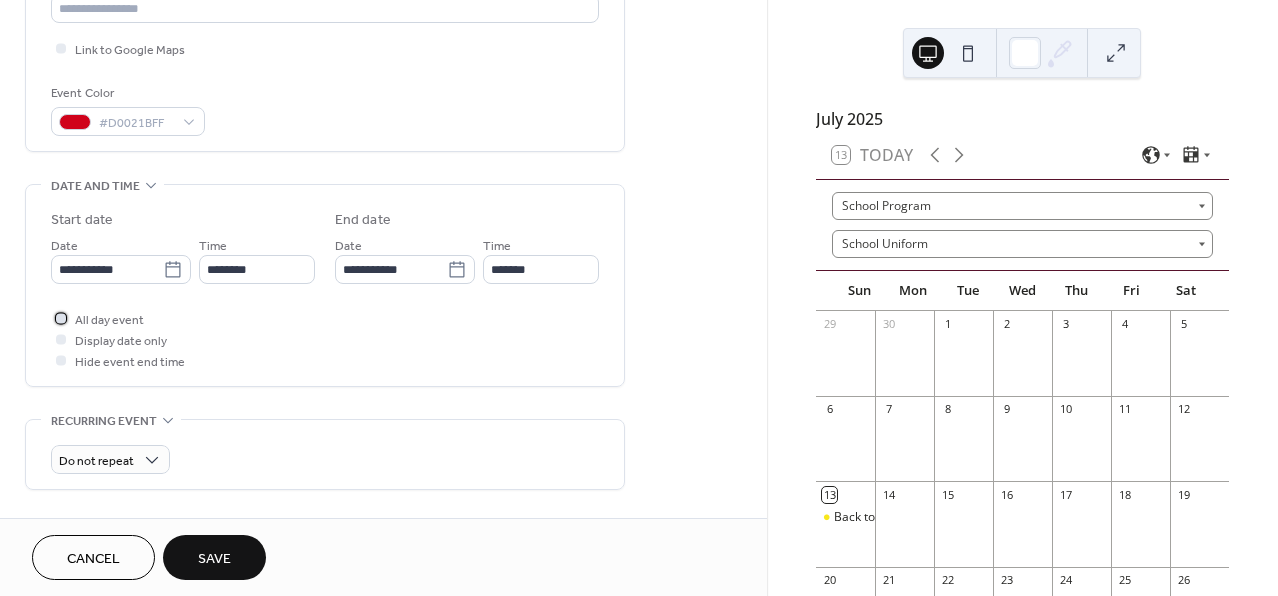 click at bounding box center (61, 318) 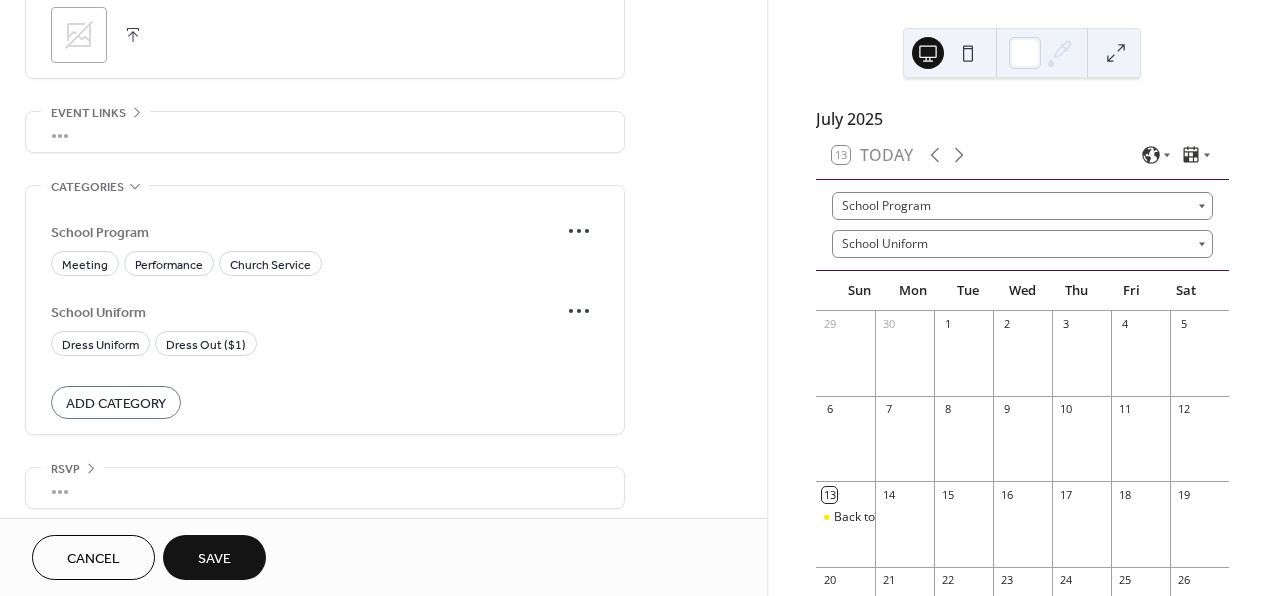 scroll, scrollTop: 1011, scrollLeft: 0, axis: vertical 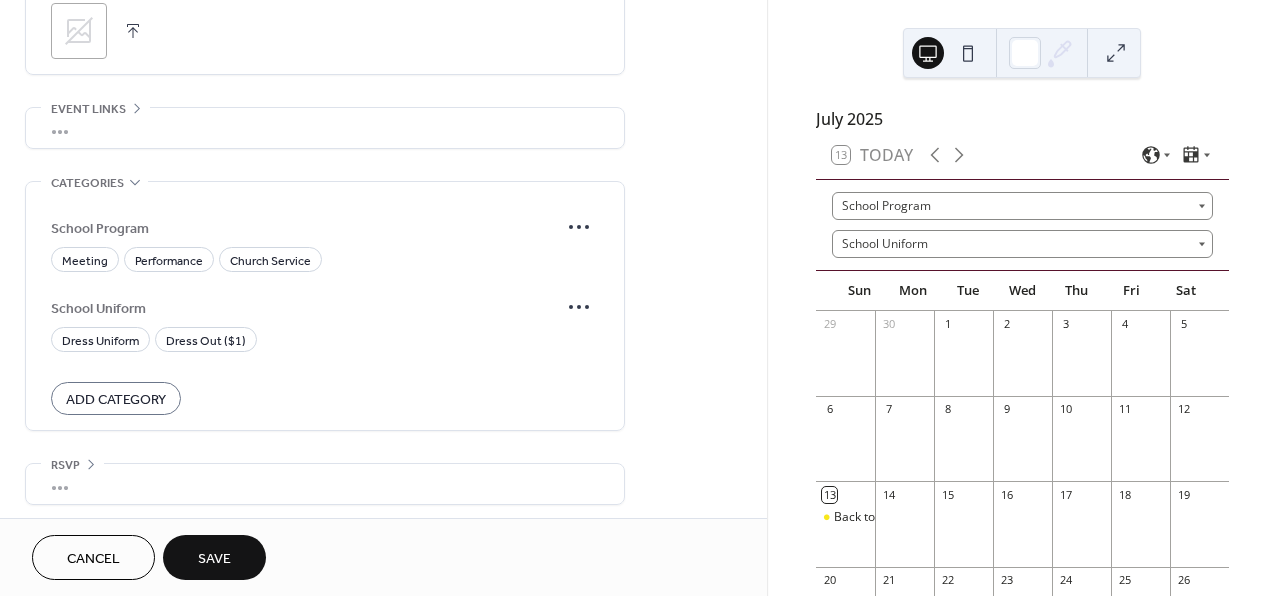 click on "Add Category" at bounding box center (116, 400) 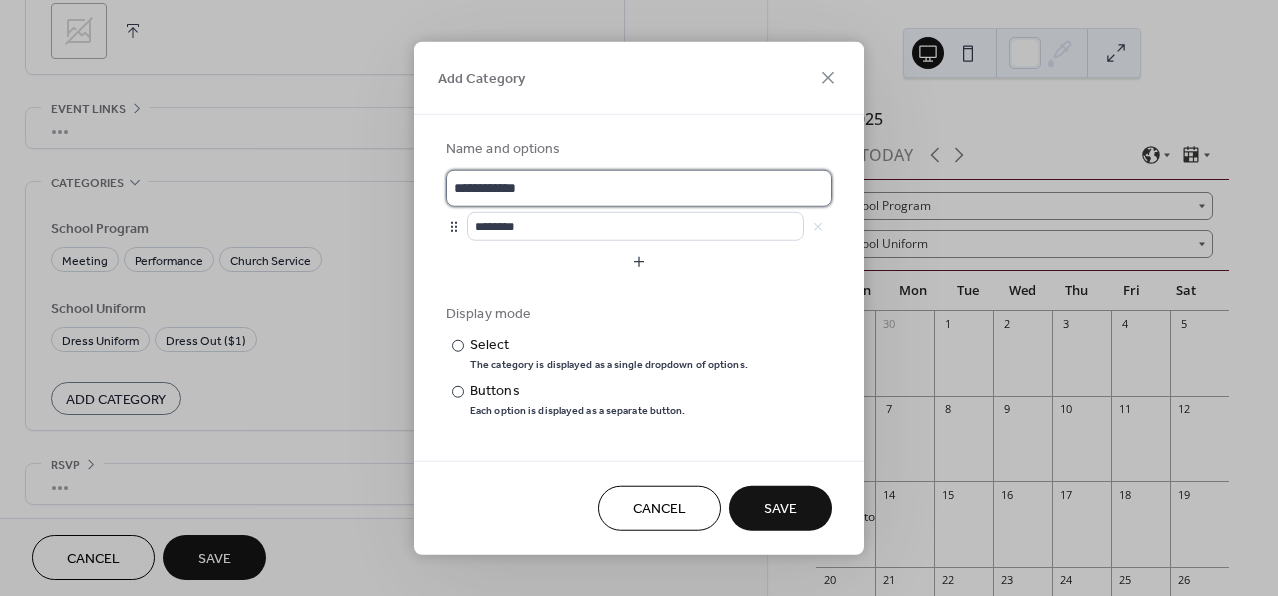 click on "**********" at bounding box center (639, 188) 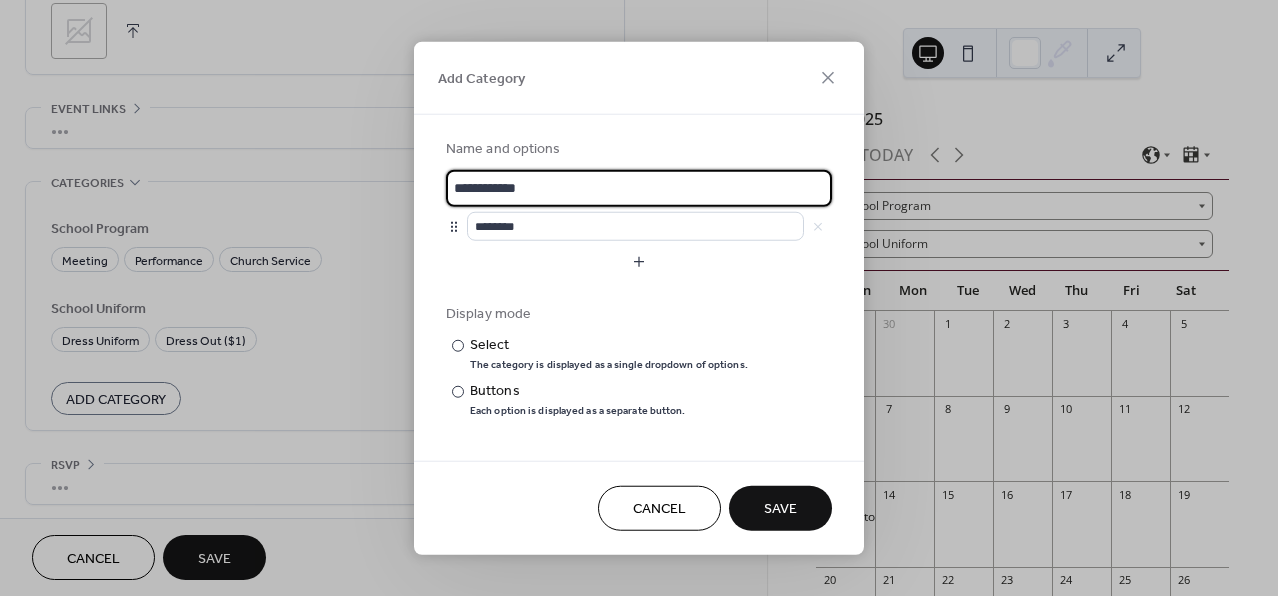 click on "**********" at bounding box center (639, 188) 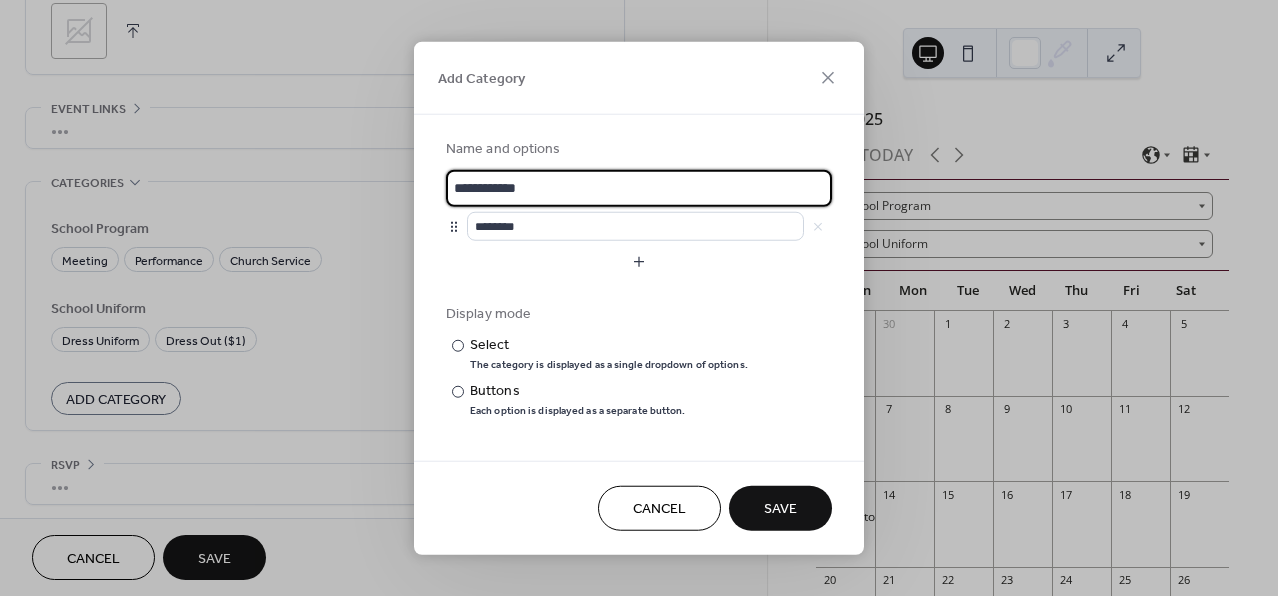 click on "**********" at bounding box center [639, 188] 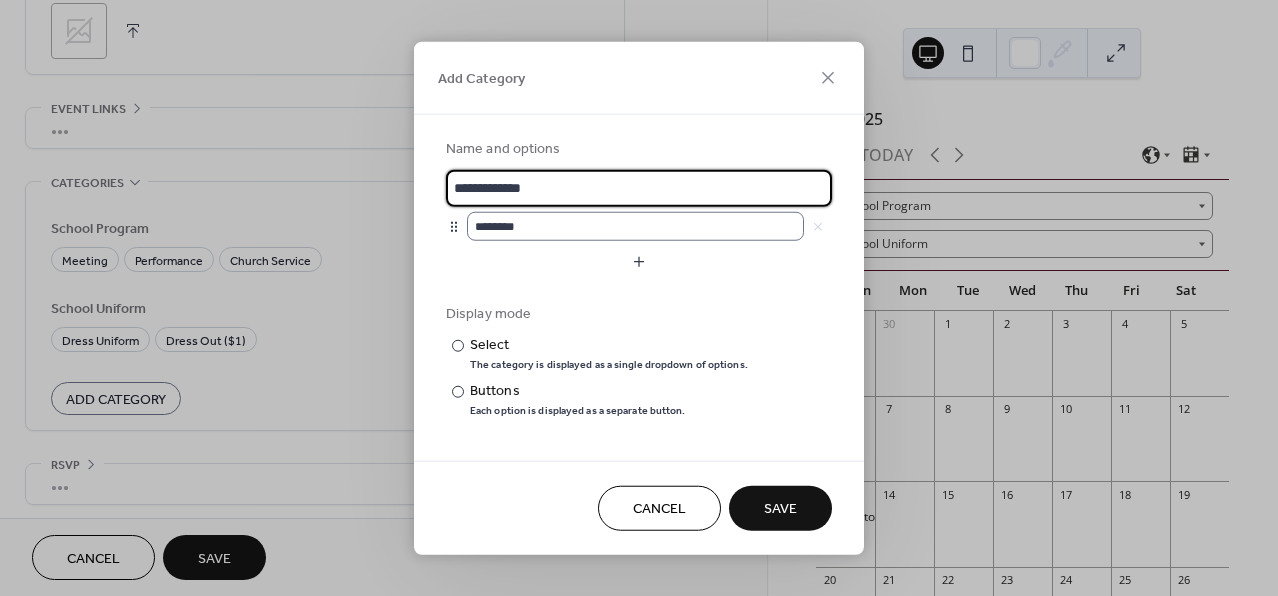 type on "**********" 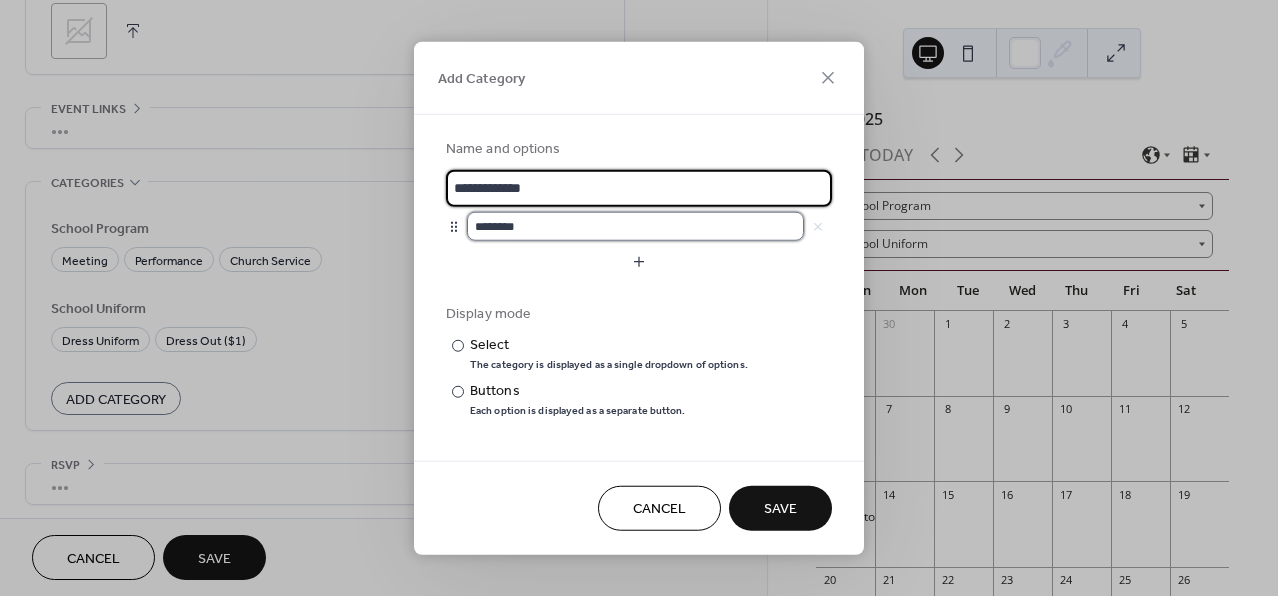 click on "********" at bounding box center (635, 226) 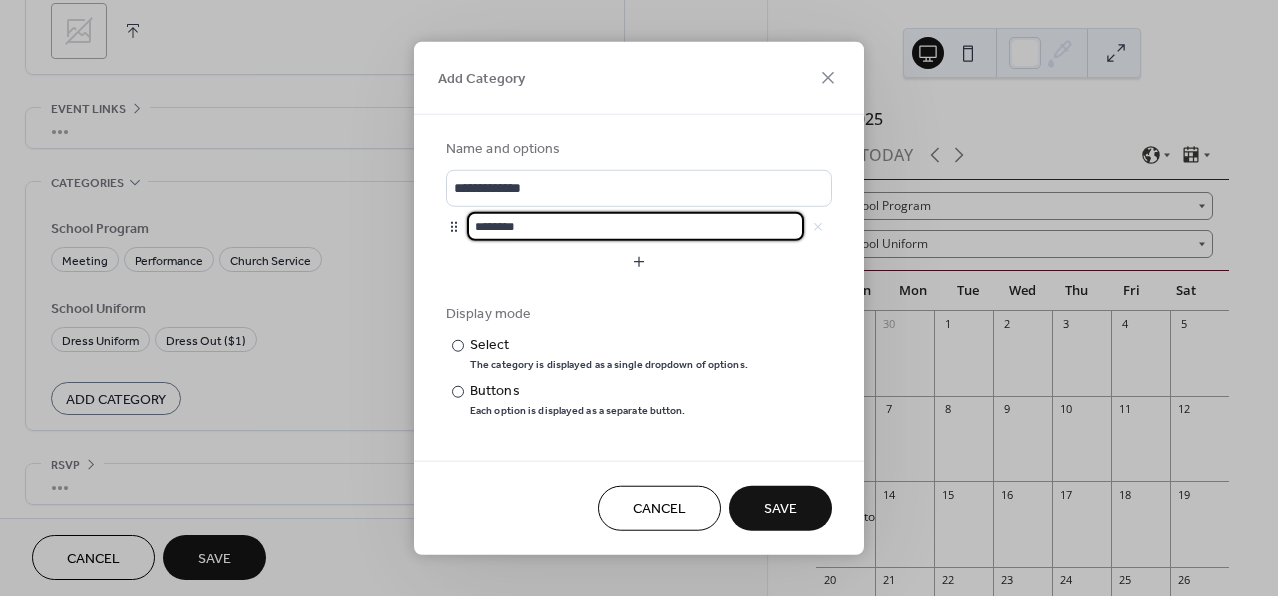 click on "********" at bounding box center (635, 226) 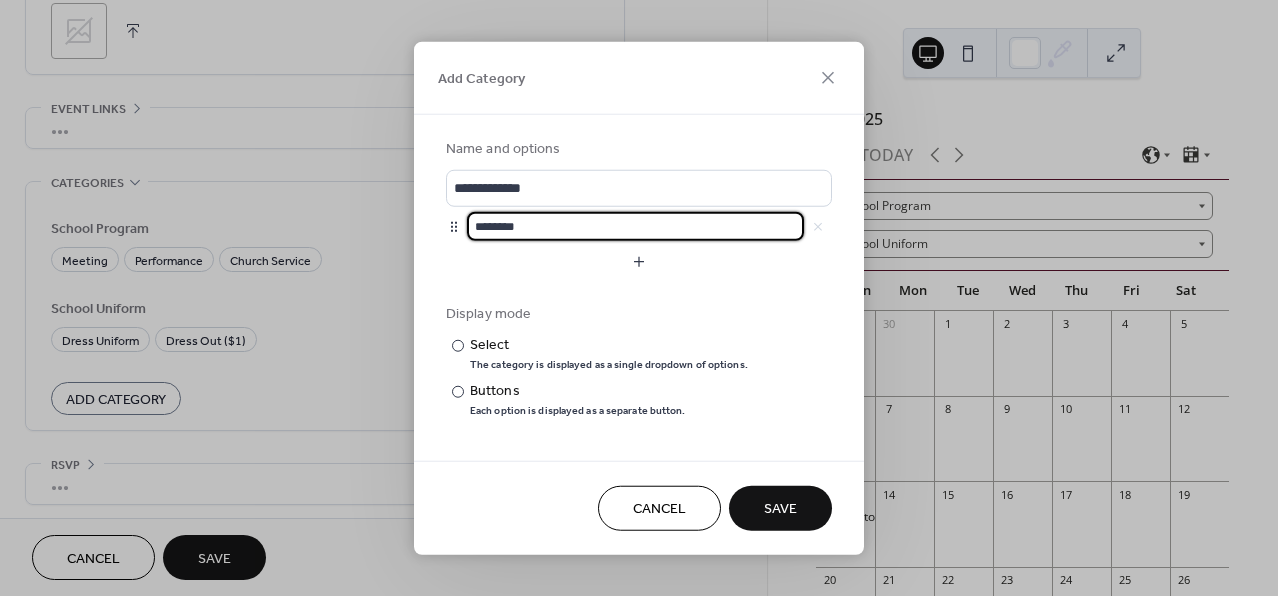 click on "********" at bounding box center [635, 226] 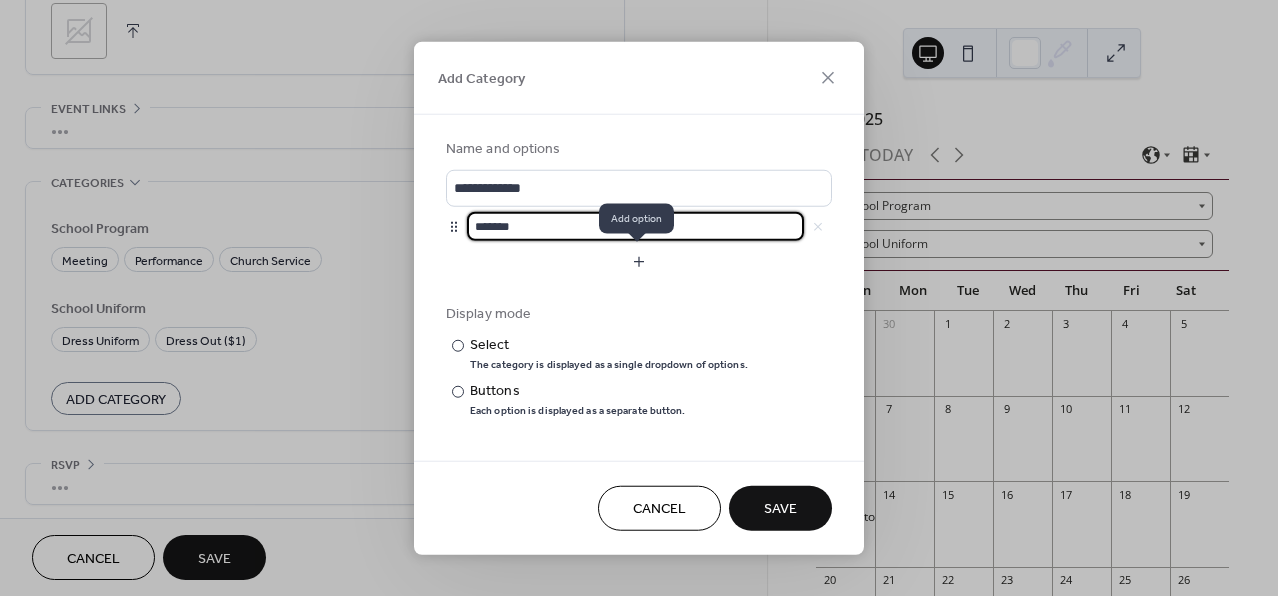 type on "*******" 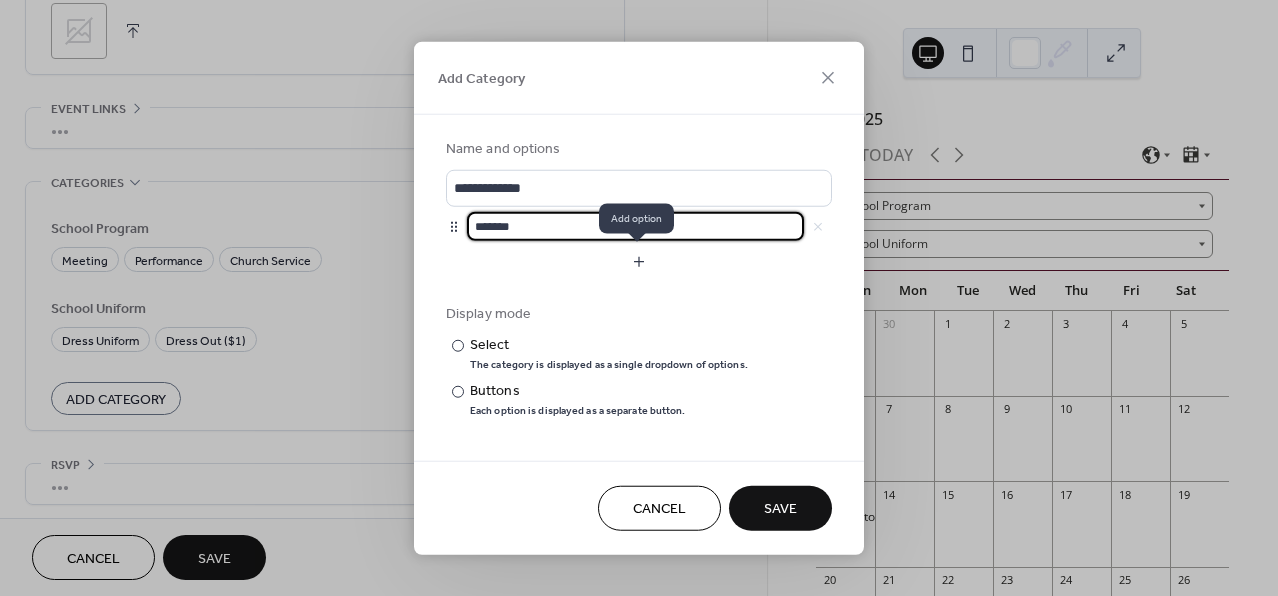 click at bounding box center (639, 262) 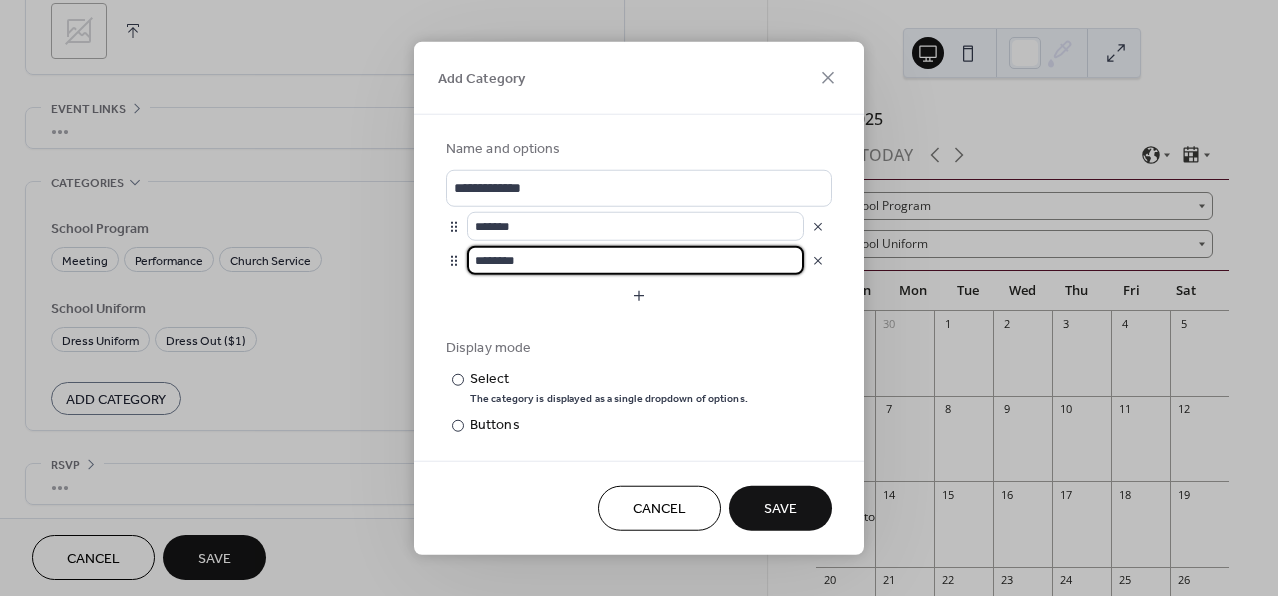 click on "********" at bounding box center (635, 260) 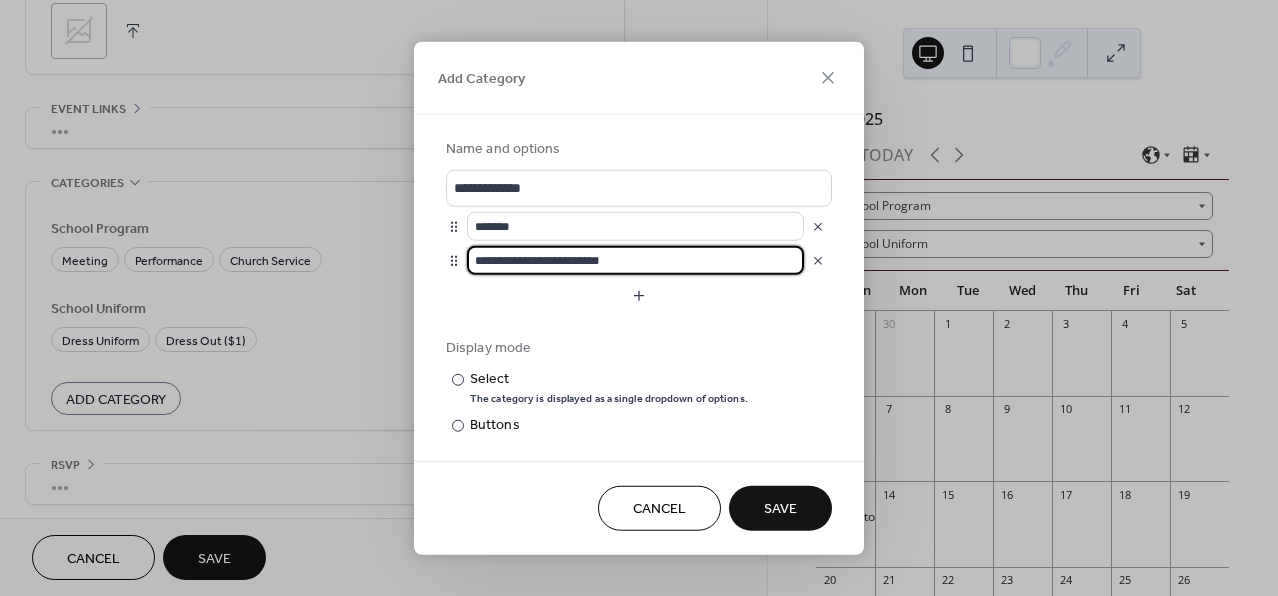 click on "**********" at bounding box center [635, 260] 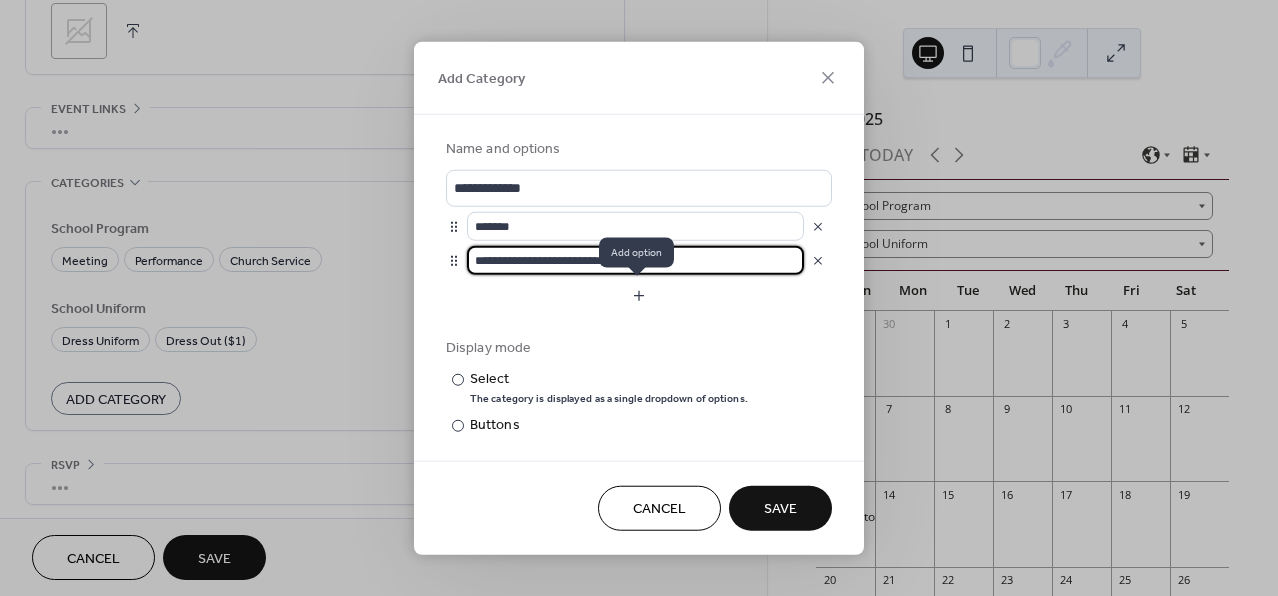 type on "**********" 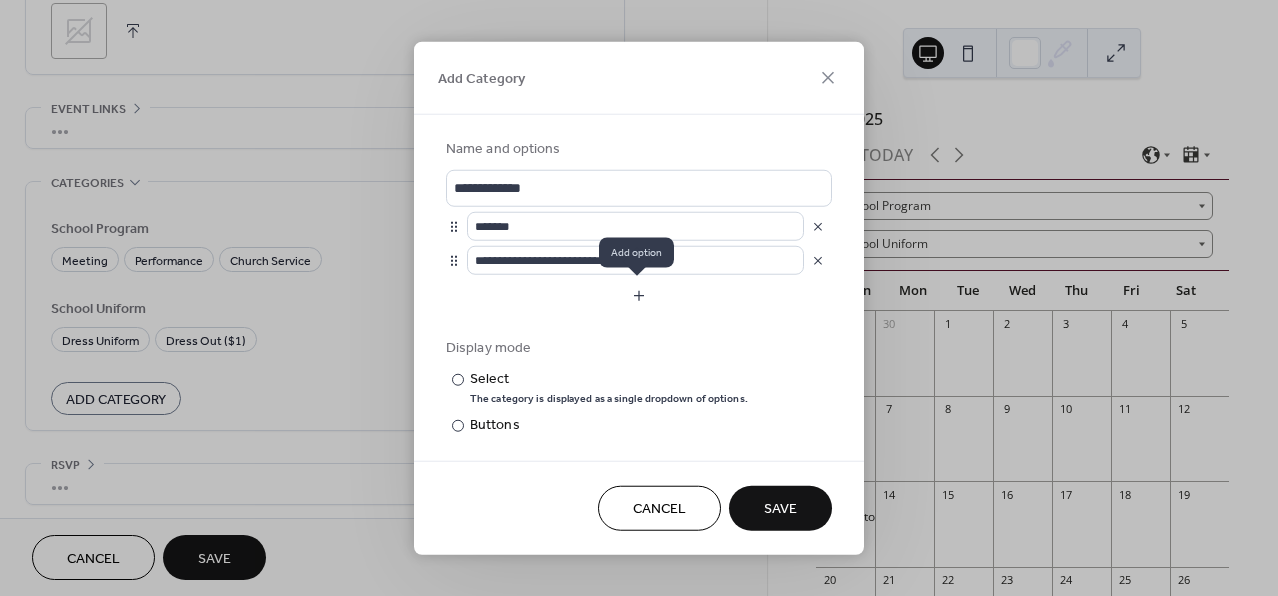 click at bounding box center (639, 296) 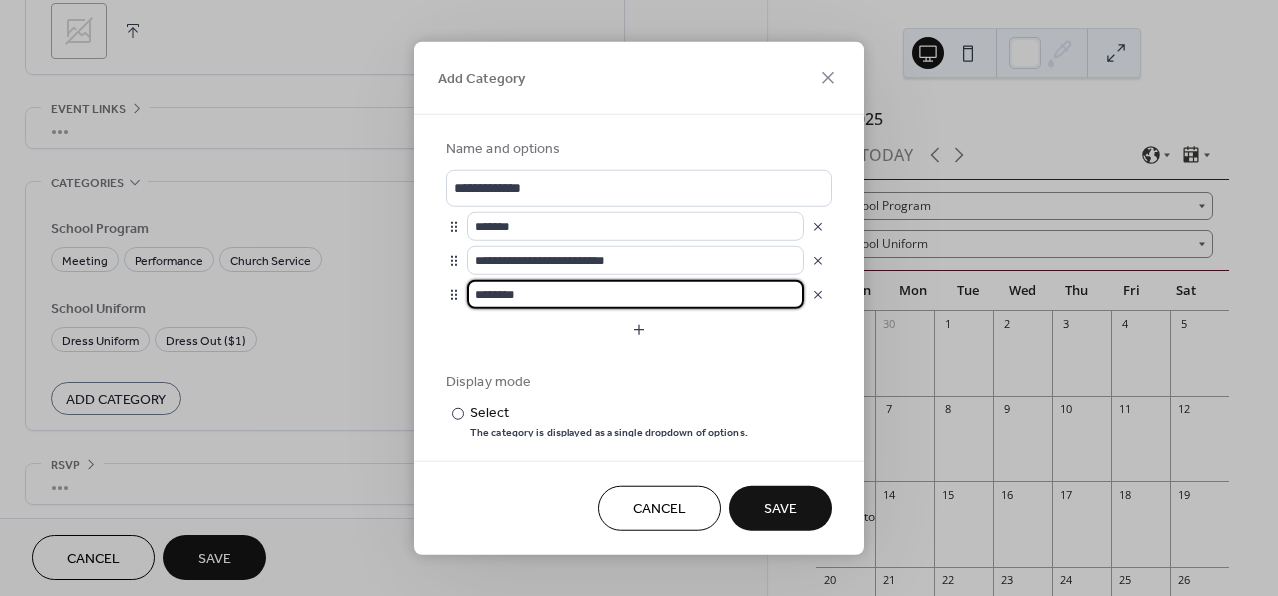 click on "********" at bounding box center [635, 294] 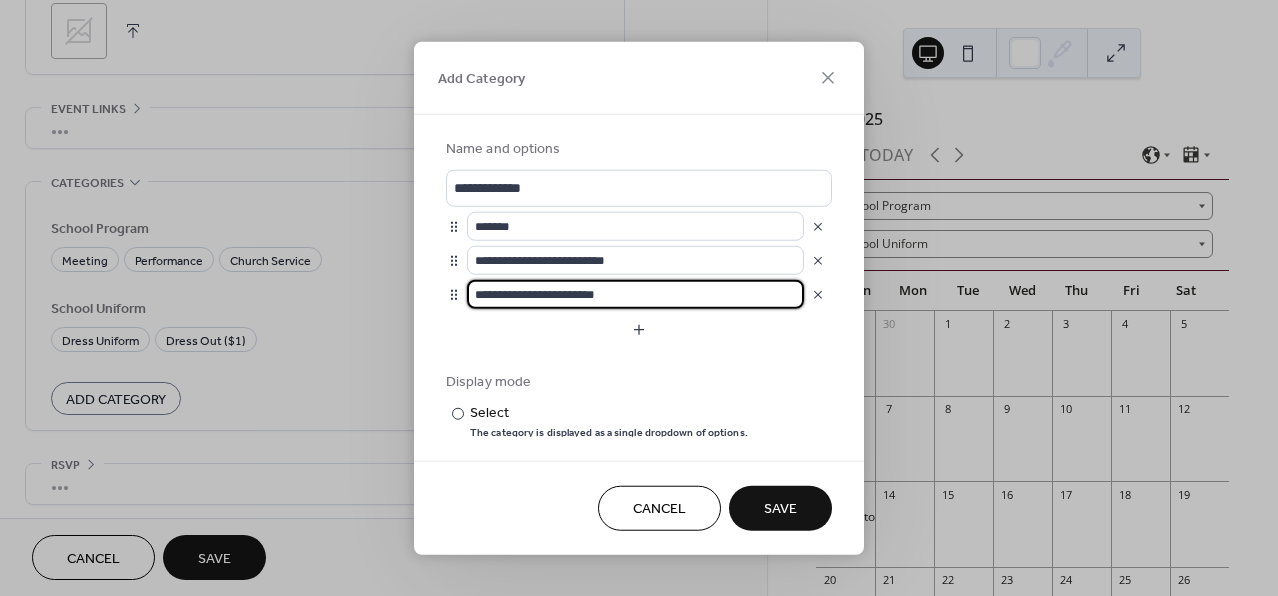 type on "**********" 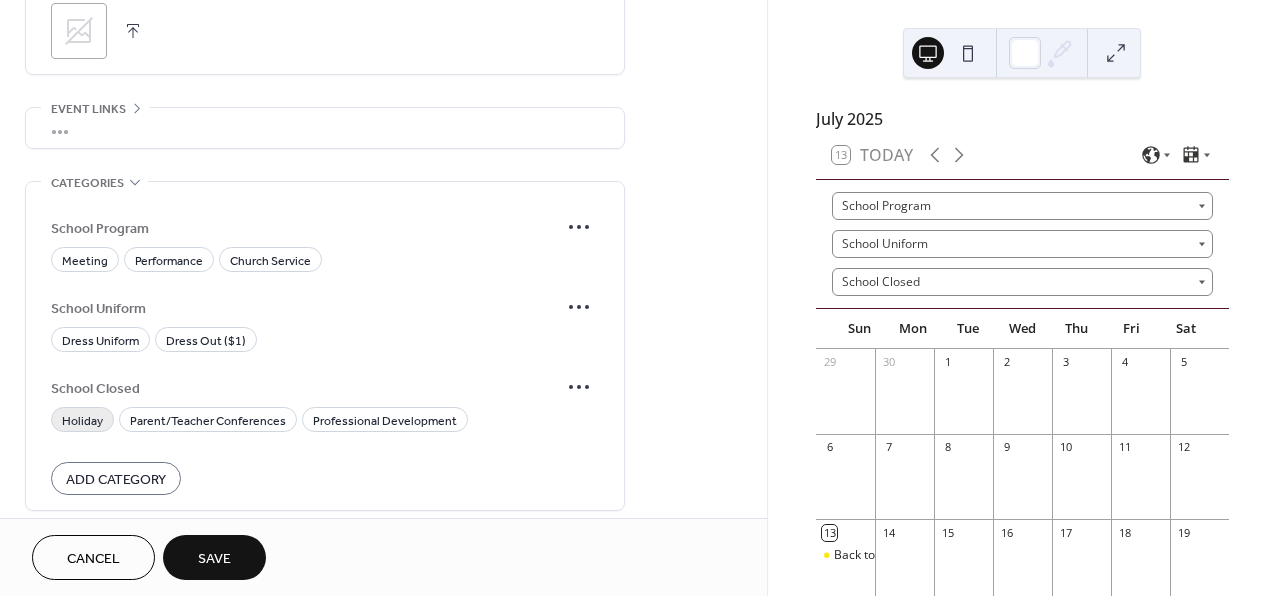 click on "Holiday" at bounding box center (82, 421) 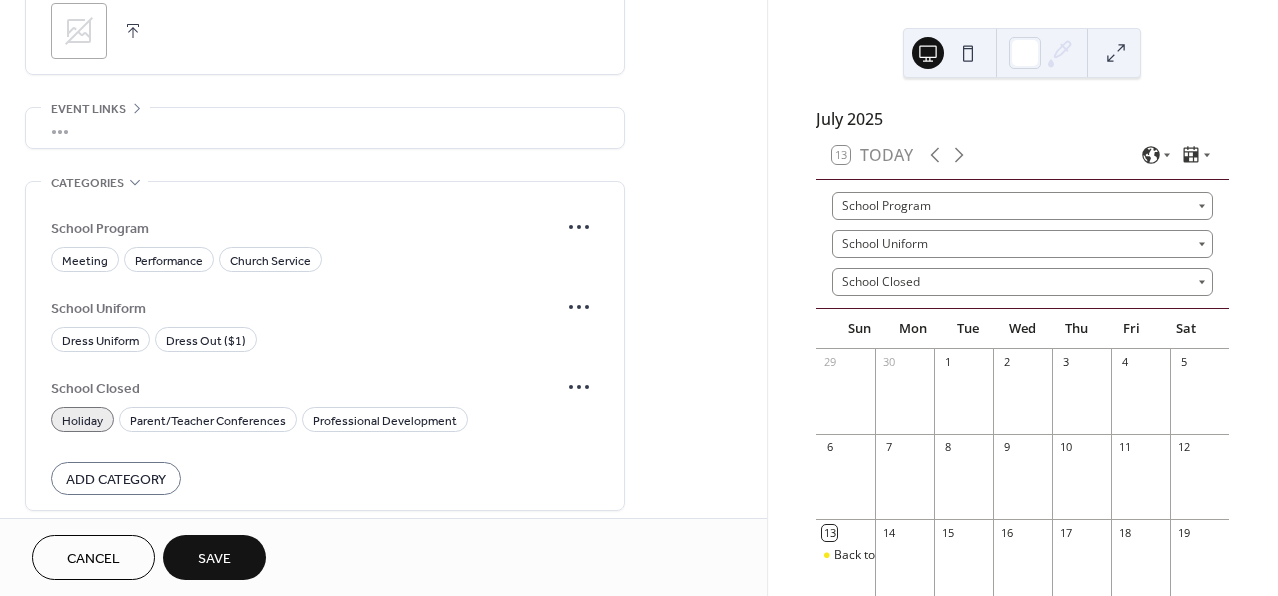 click on "Save" at bounding box center (214, 559) 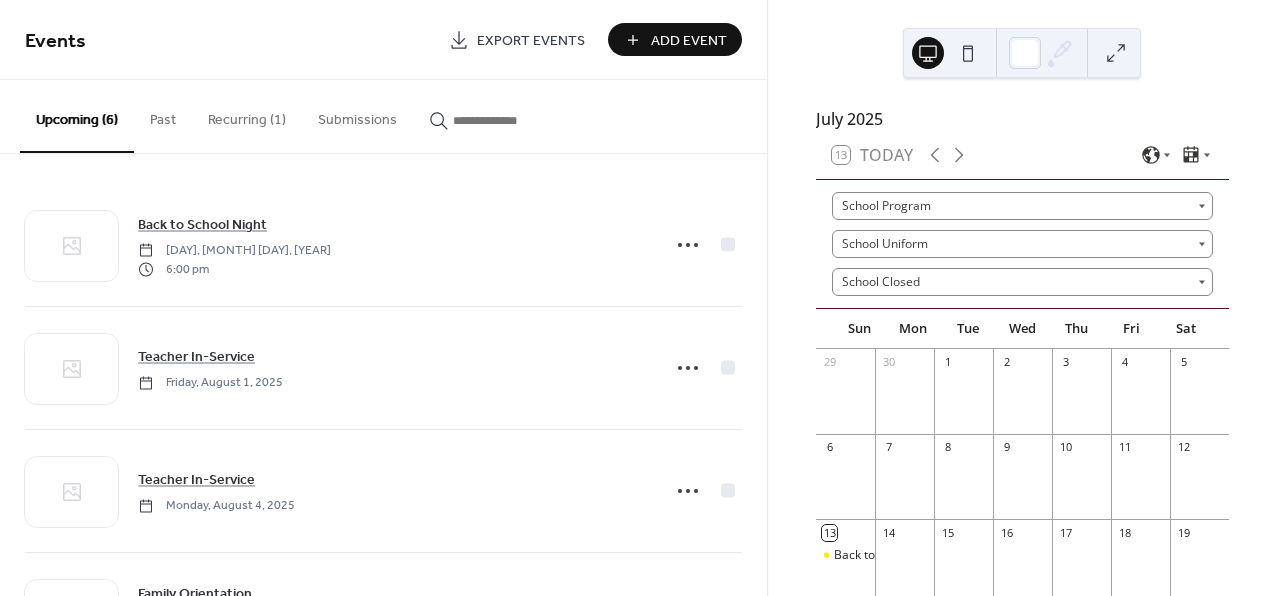click on "Add Event" at bounding box center [689, 41] 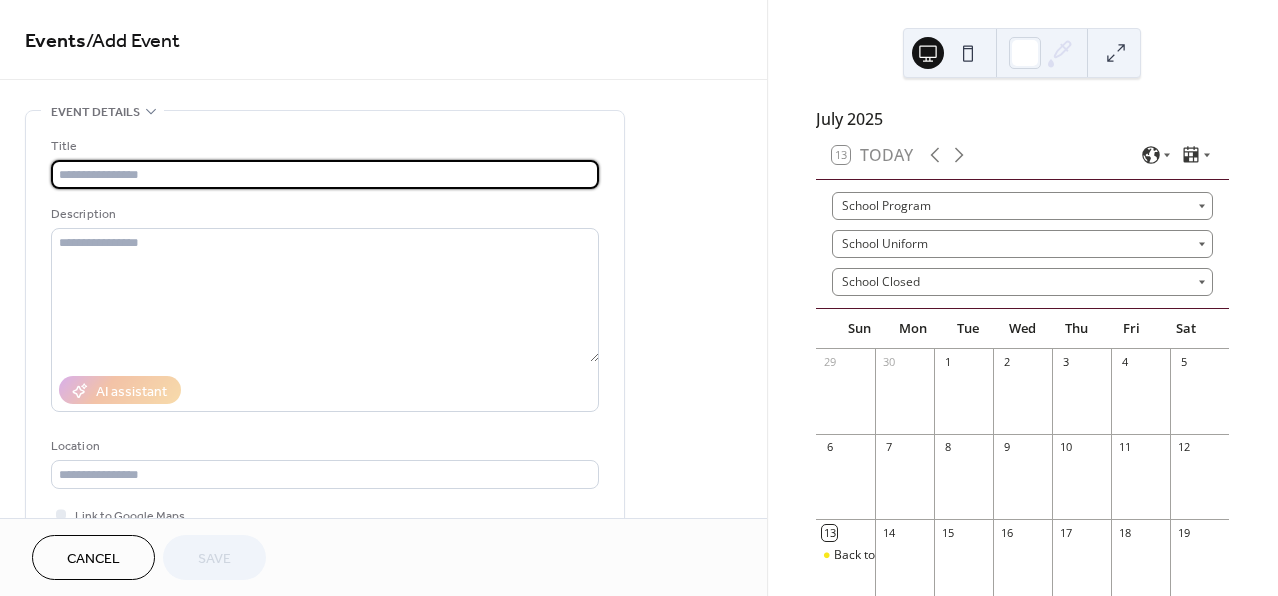click at bounding box center [325, 174] 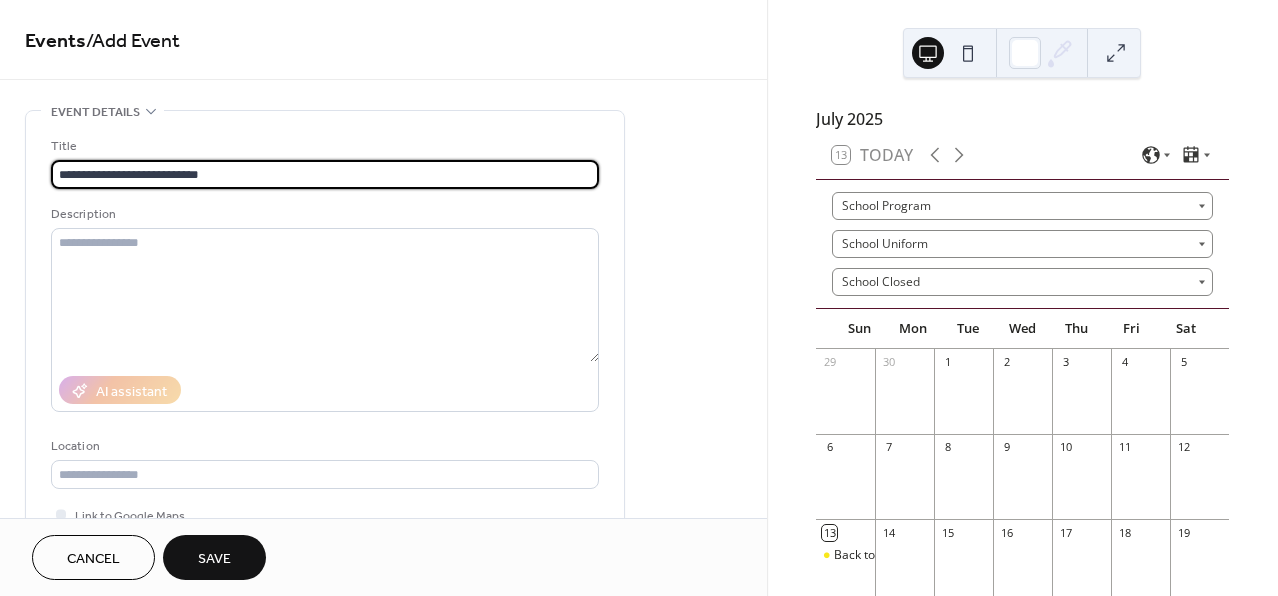 type on "**********" 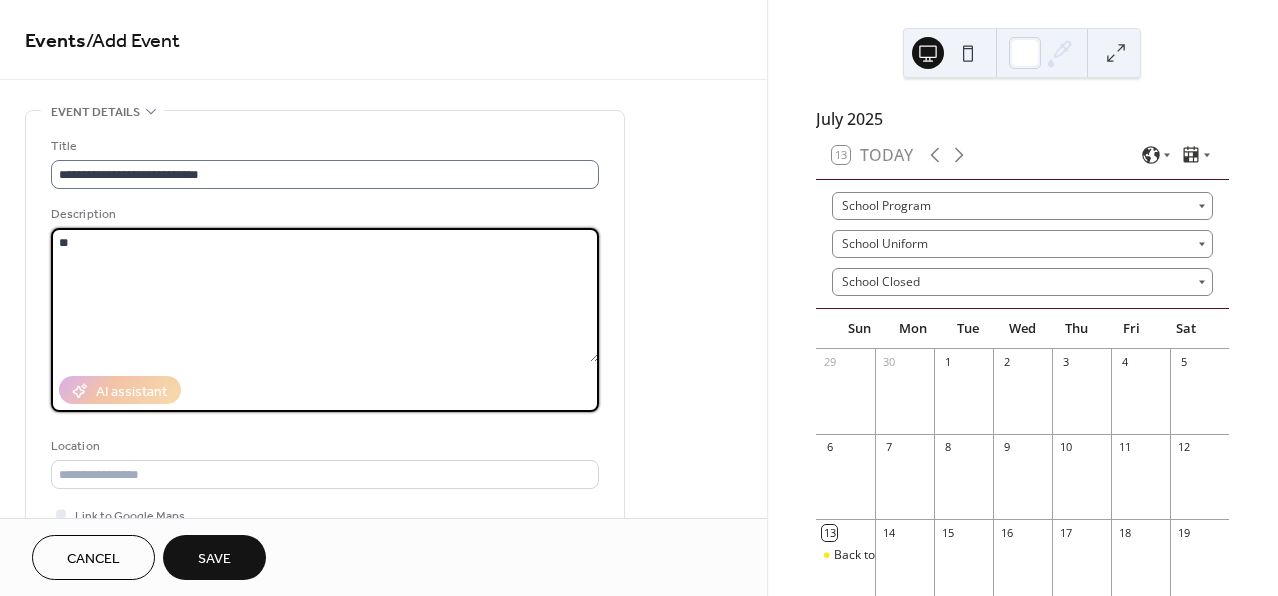 type on "*" 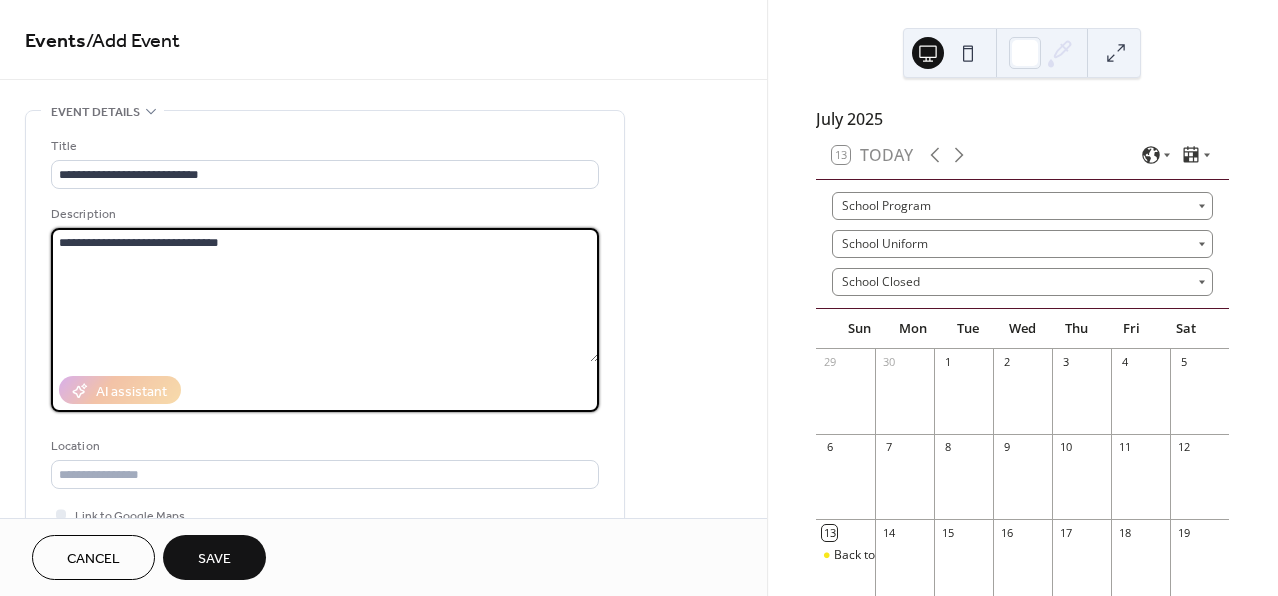 click on "**********" at bounding box center [325, 295] 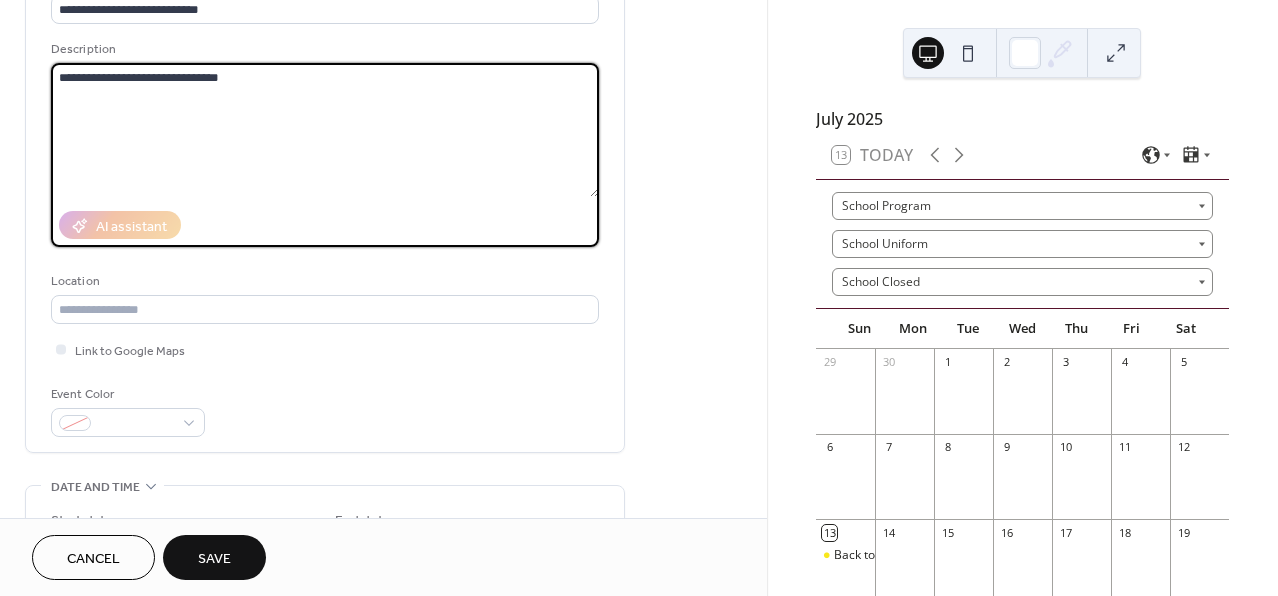 scroll, scrollTop: 169, scrollLeft: 0, axis: vertical 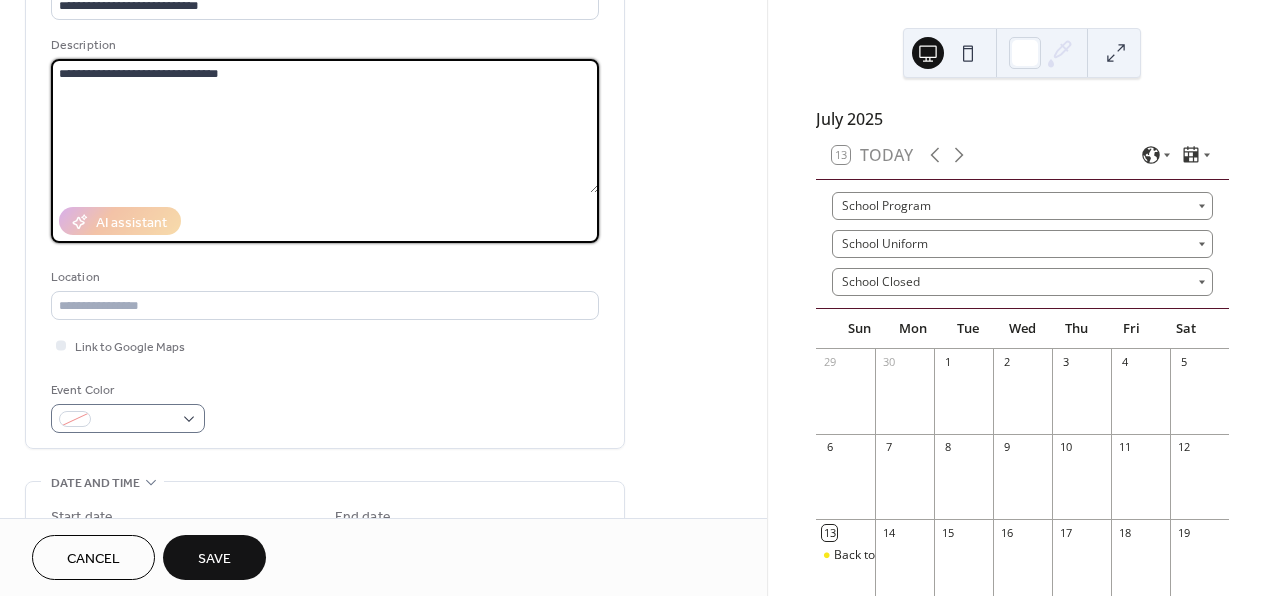 type on "**********" 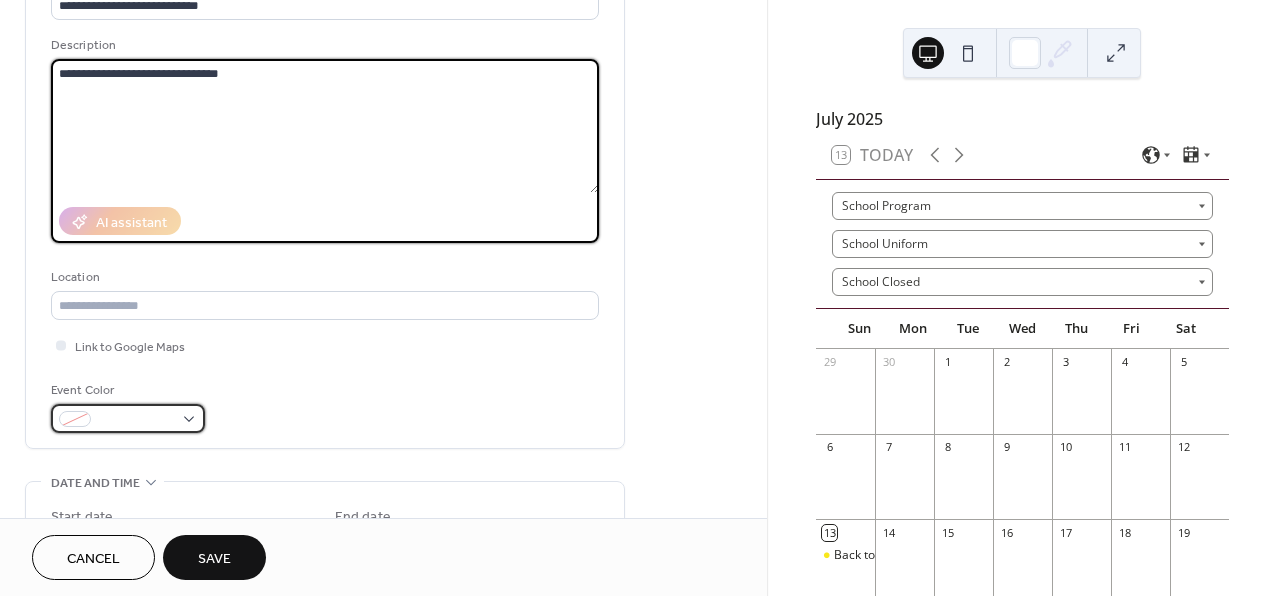 click at bounding box center [128, 418] 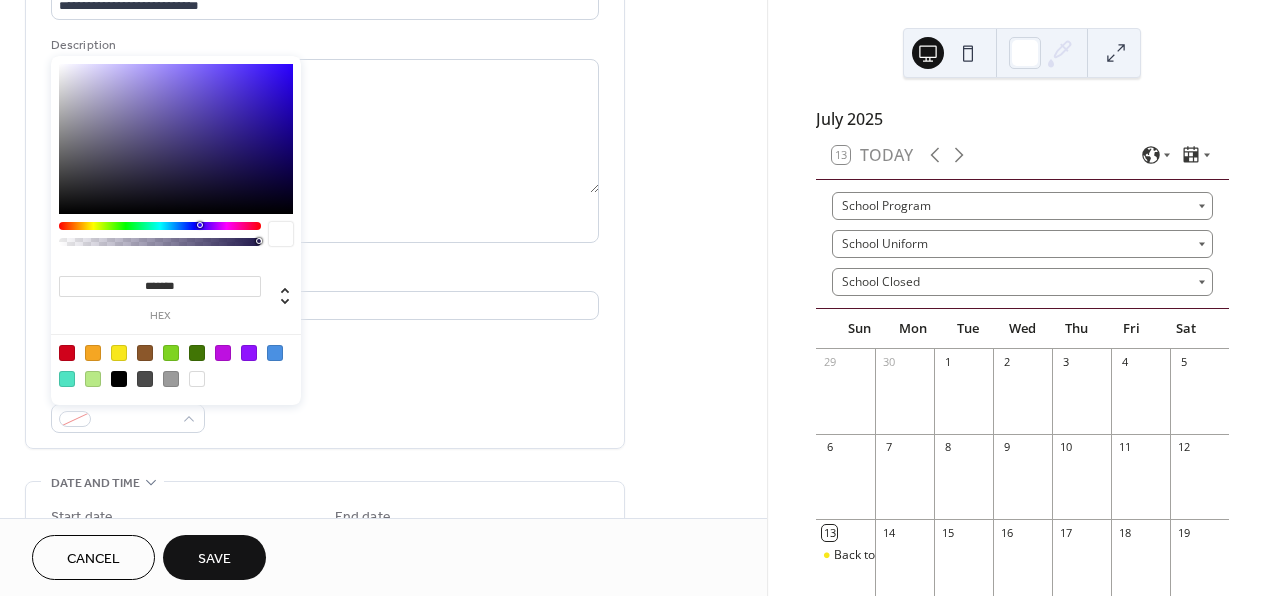 click at bounding box center (275, 353) 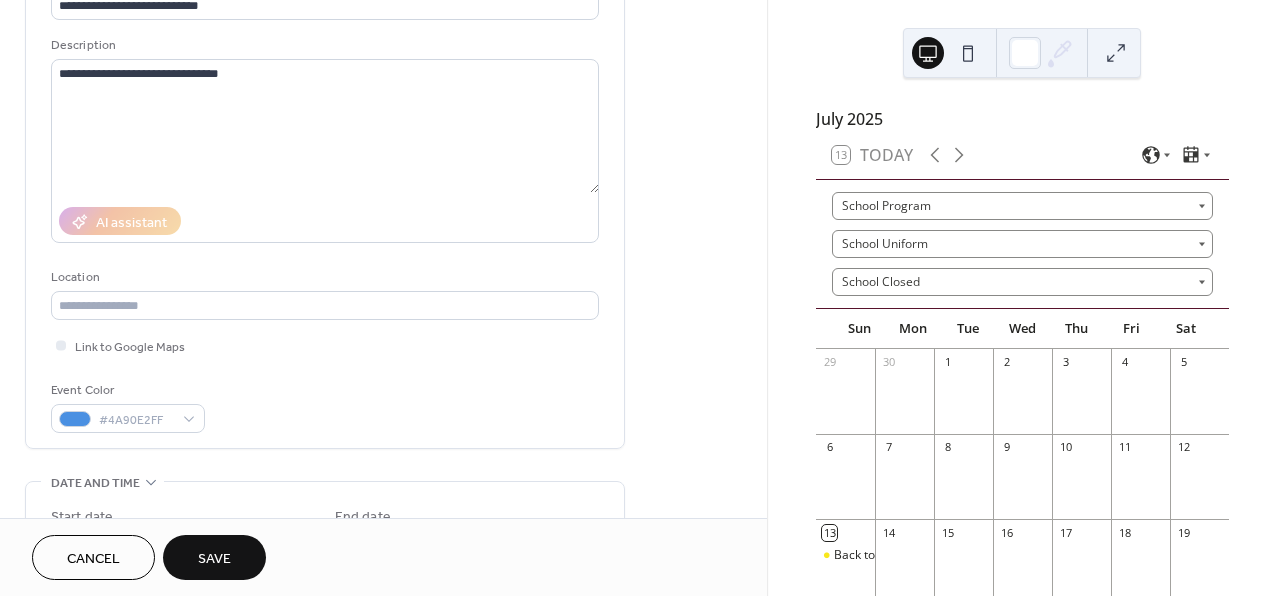 click on "**********" at bounding box center (383, 694) 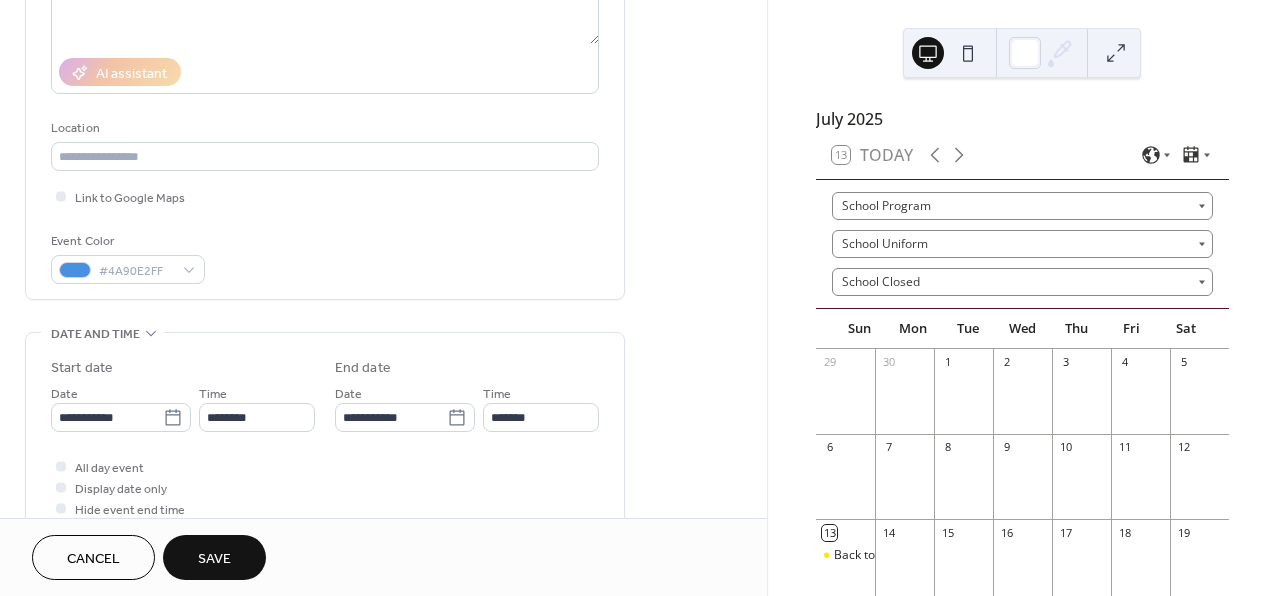 scroll, scrollTop: 371, scrollLeft: 0, axis: vertical 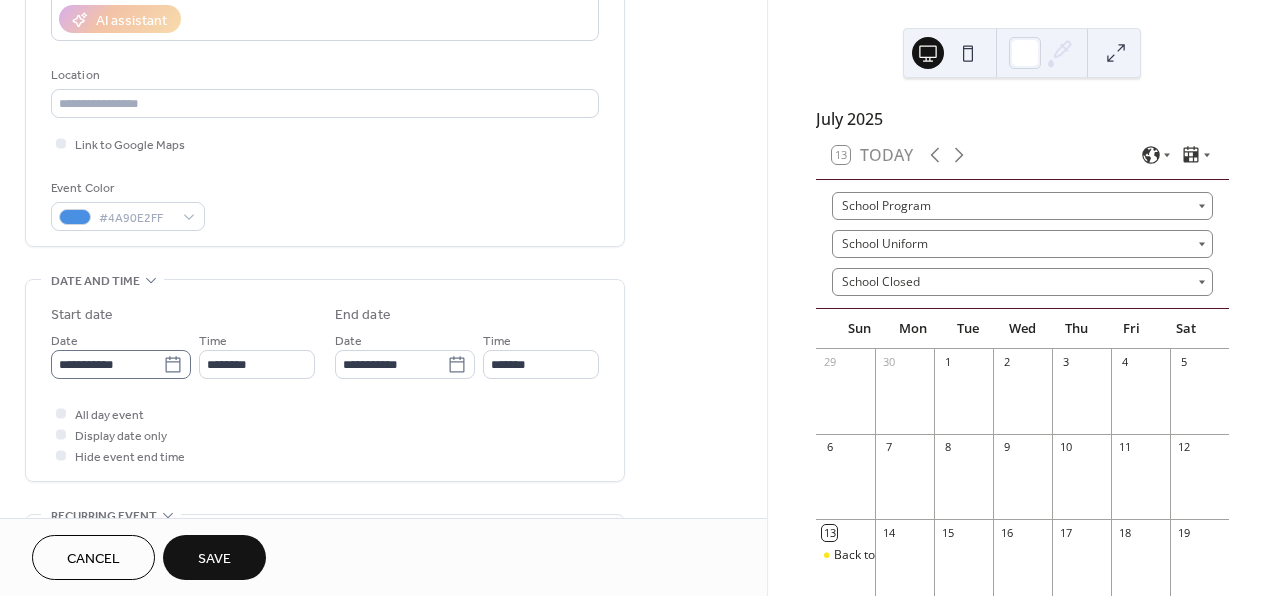 click 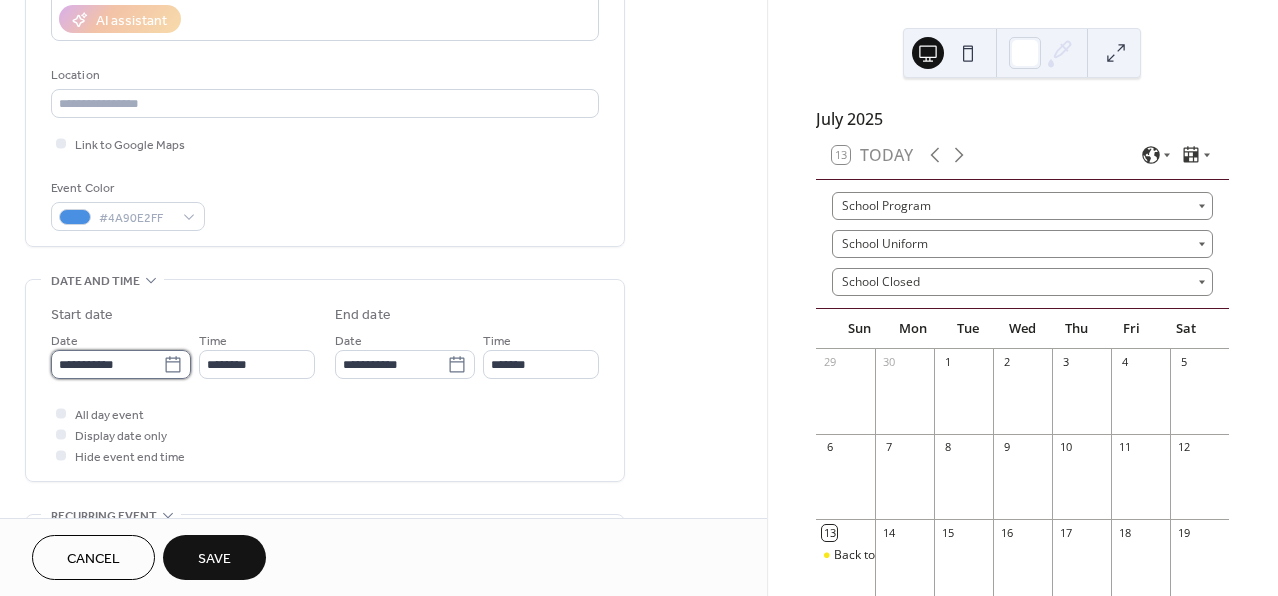 click on "**********" at bounding box center (107, 364) 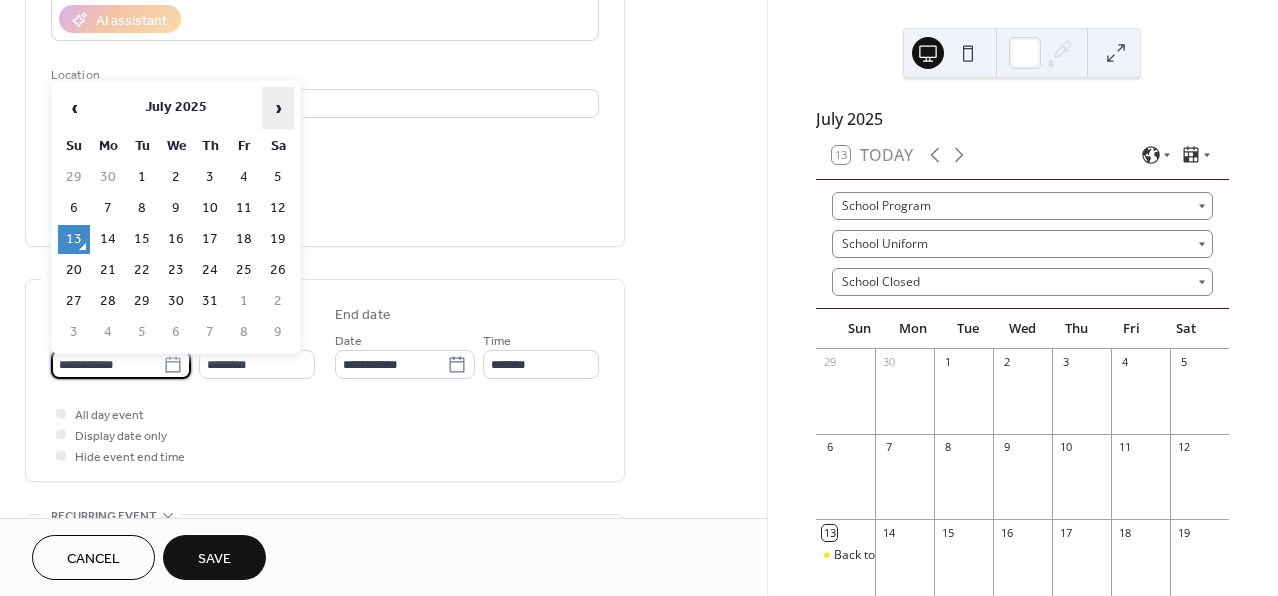 click on "›" at bounding box center [278, 108] 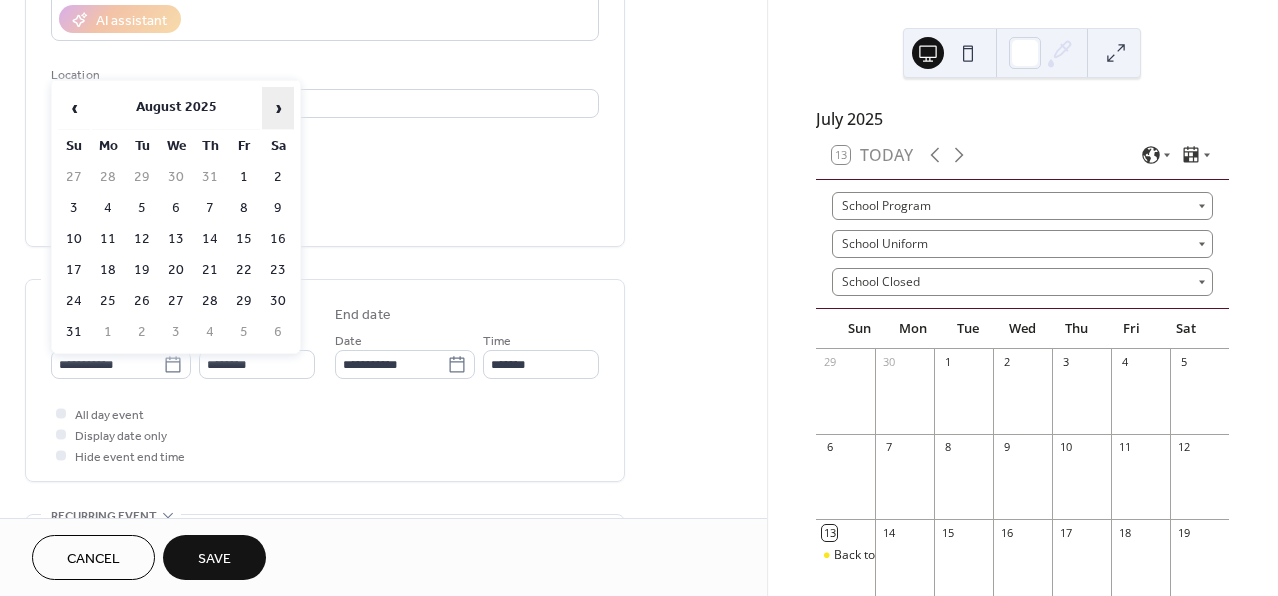 click on "›" at bounding box center (278, 108) 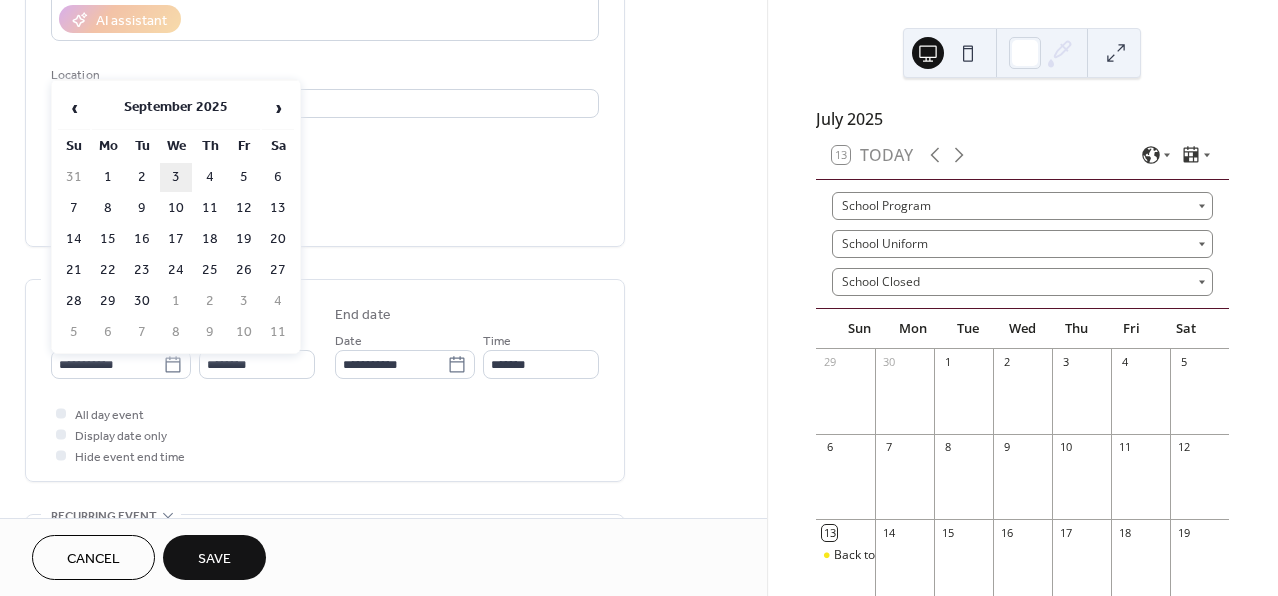 click on "3" at bounding box center (176, 177) 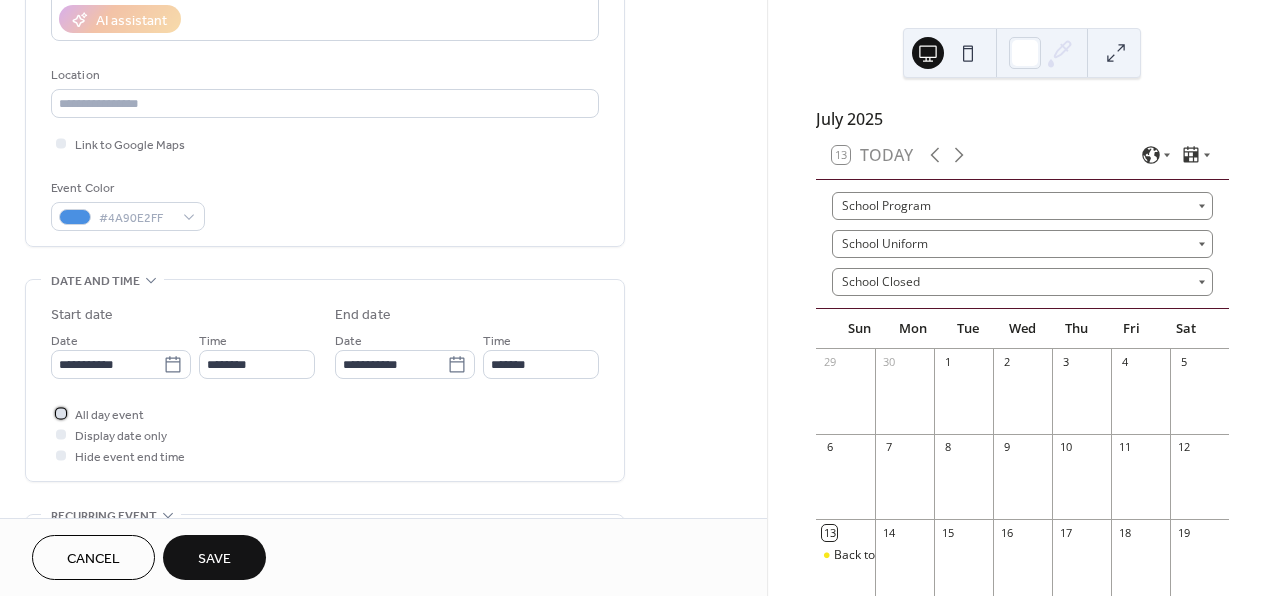 click at bounding box center [61, 413] 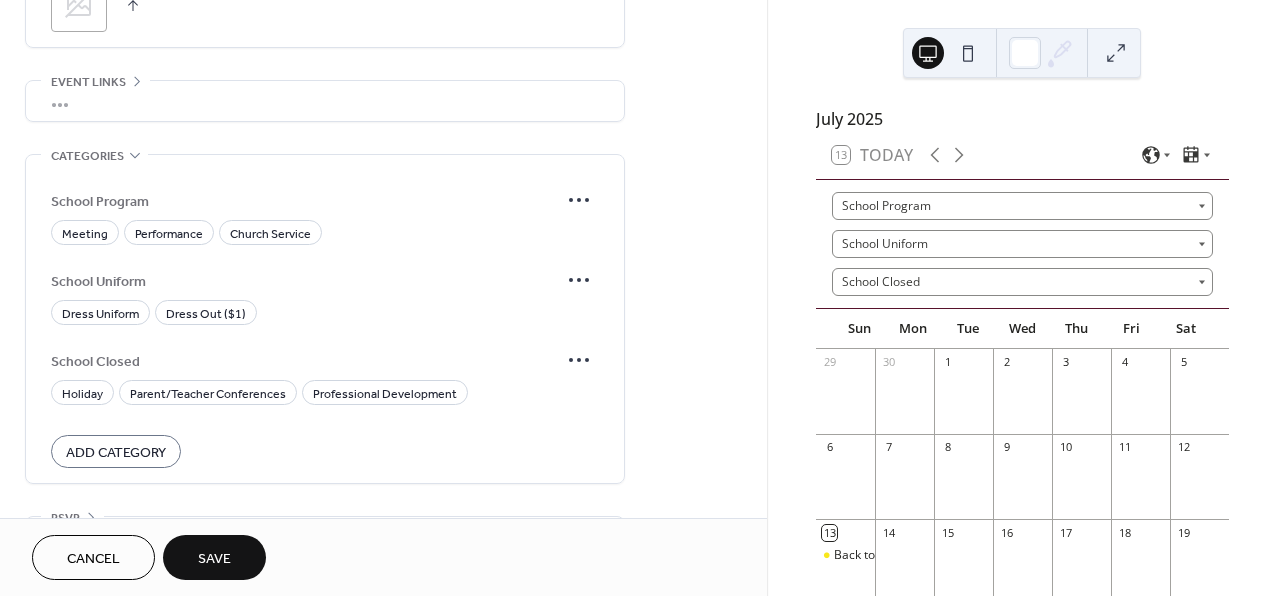 scroll, scrollTop: 1098, scrollLeft: 0, axis: vertical 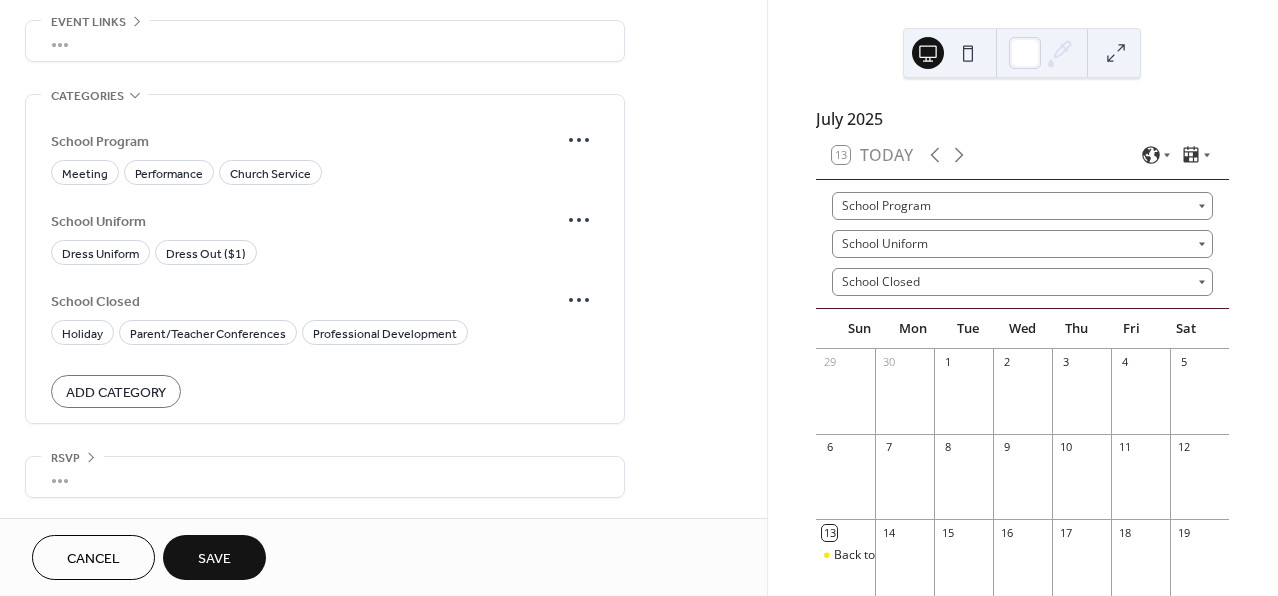 click on "Add Category" at bounding box center [116, 393] 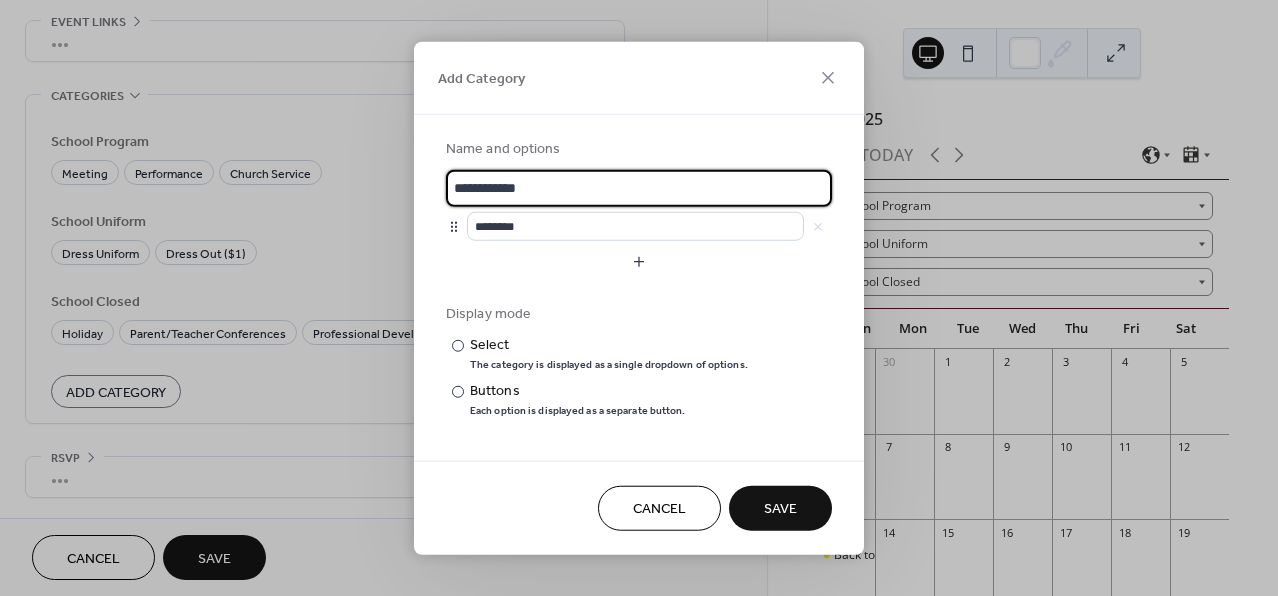 click on "**********" at bounding box center (639, 188) 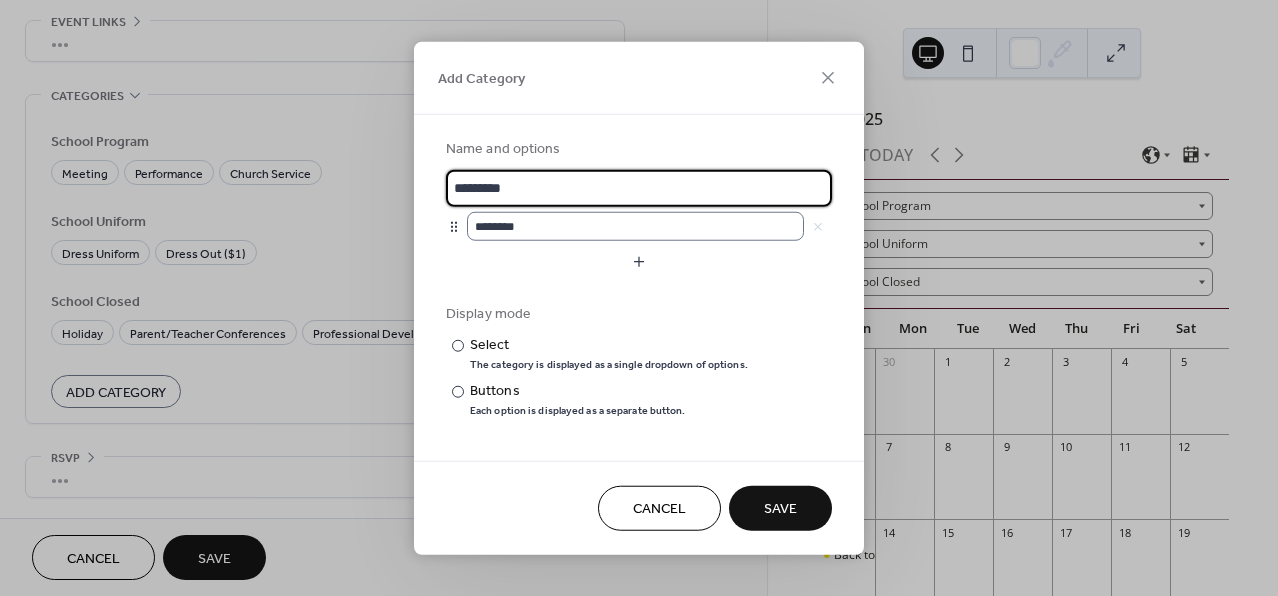 type on "*********" 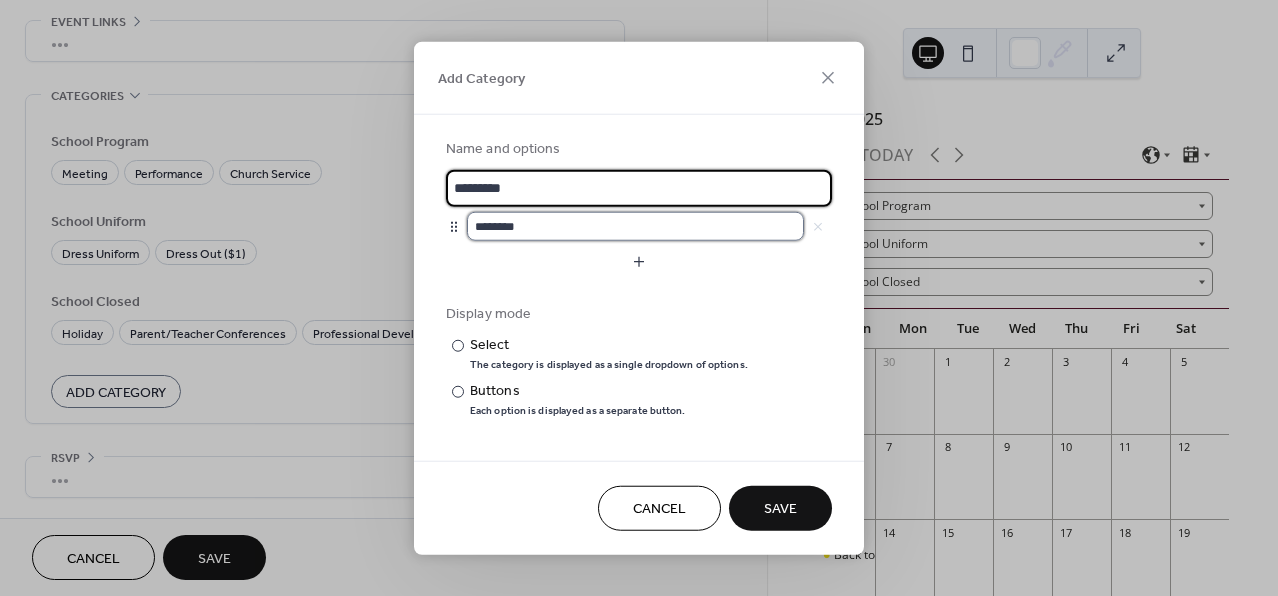 click on "********" at bounding box center [635, 226] 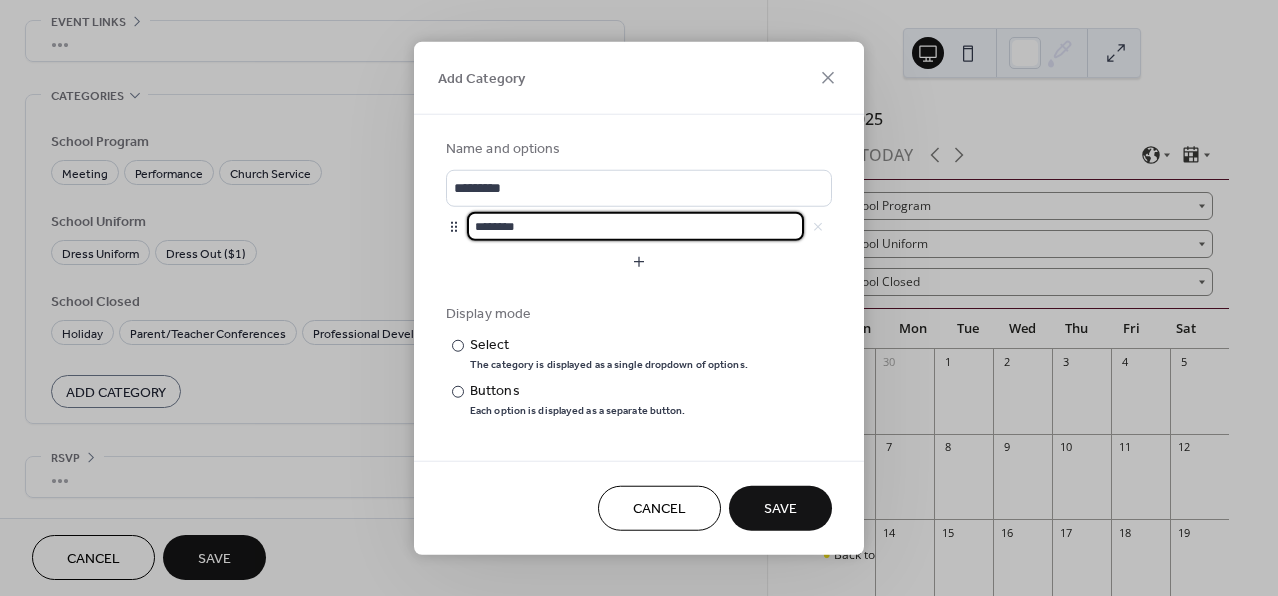 click on "********" at bounding box center (635, 226) 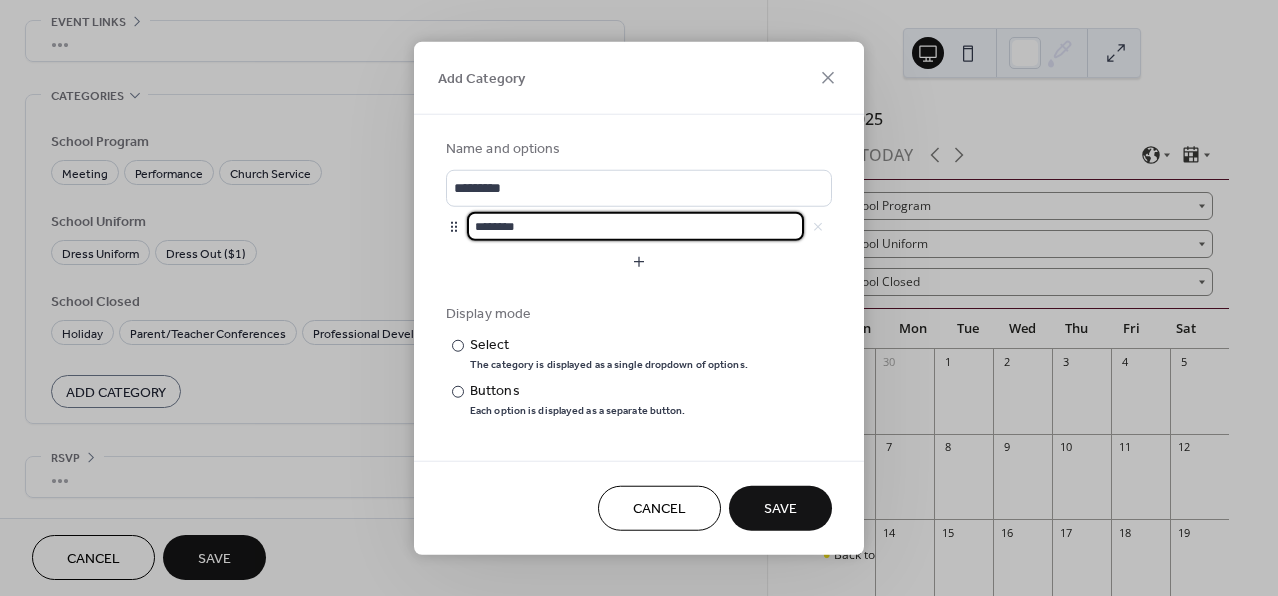 click on "********" at bounding box center (635, 226) 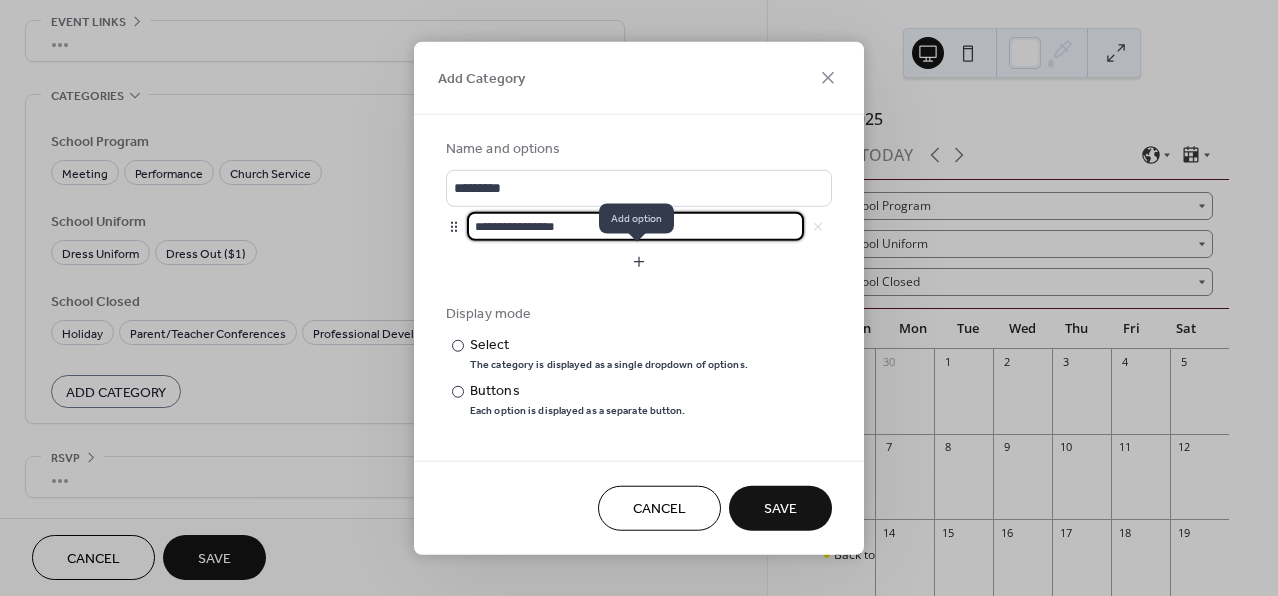 type on "**********" 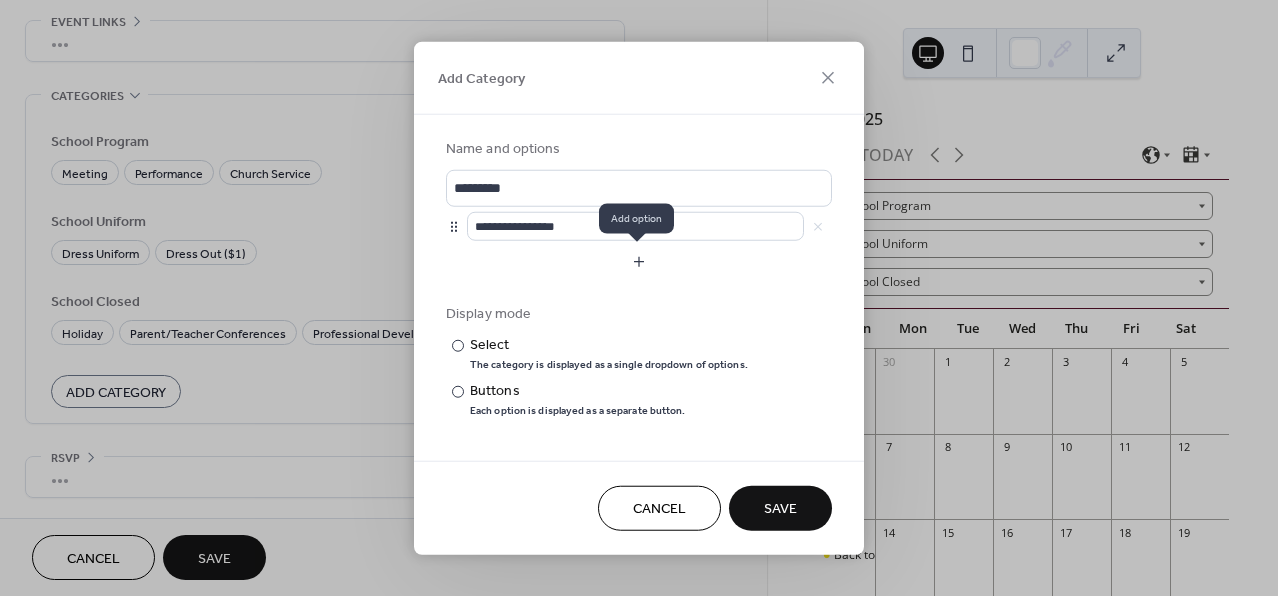 click at bounding box center (639, 262) 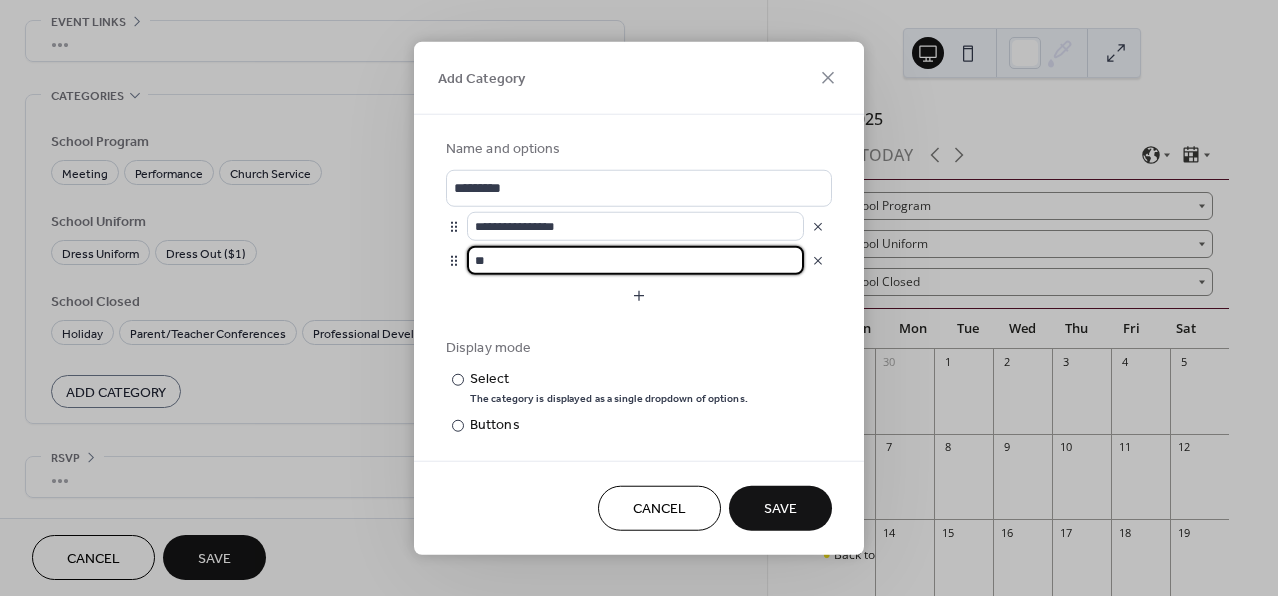 type on "*" 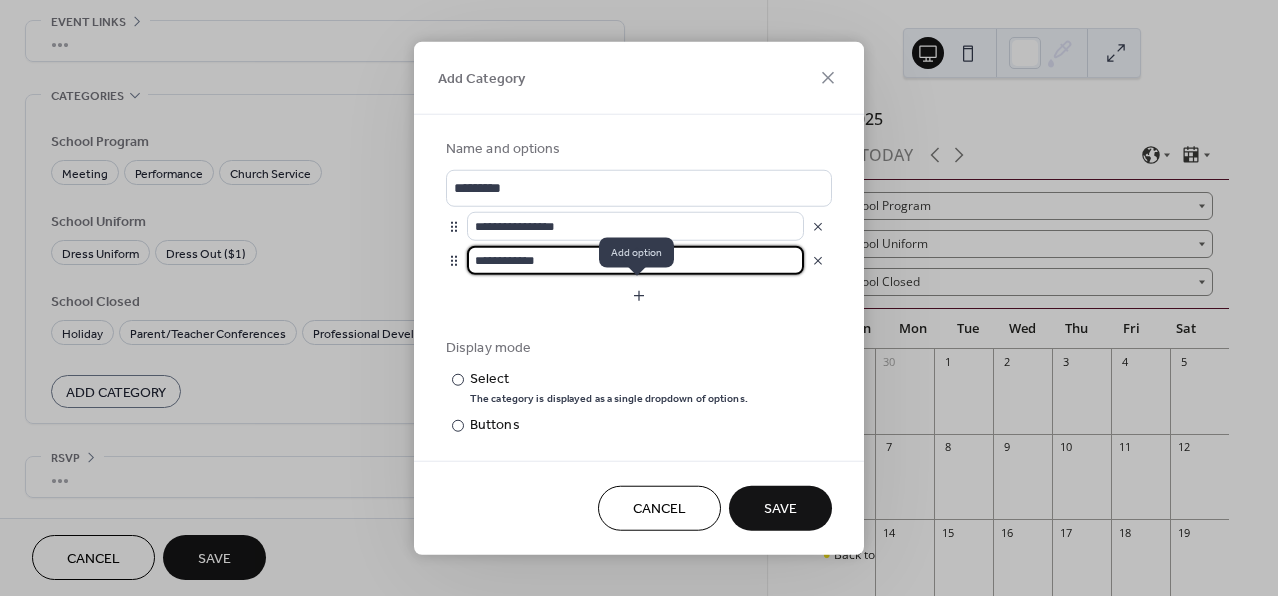 type on "**********" 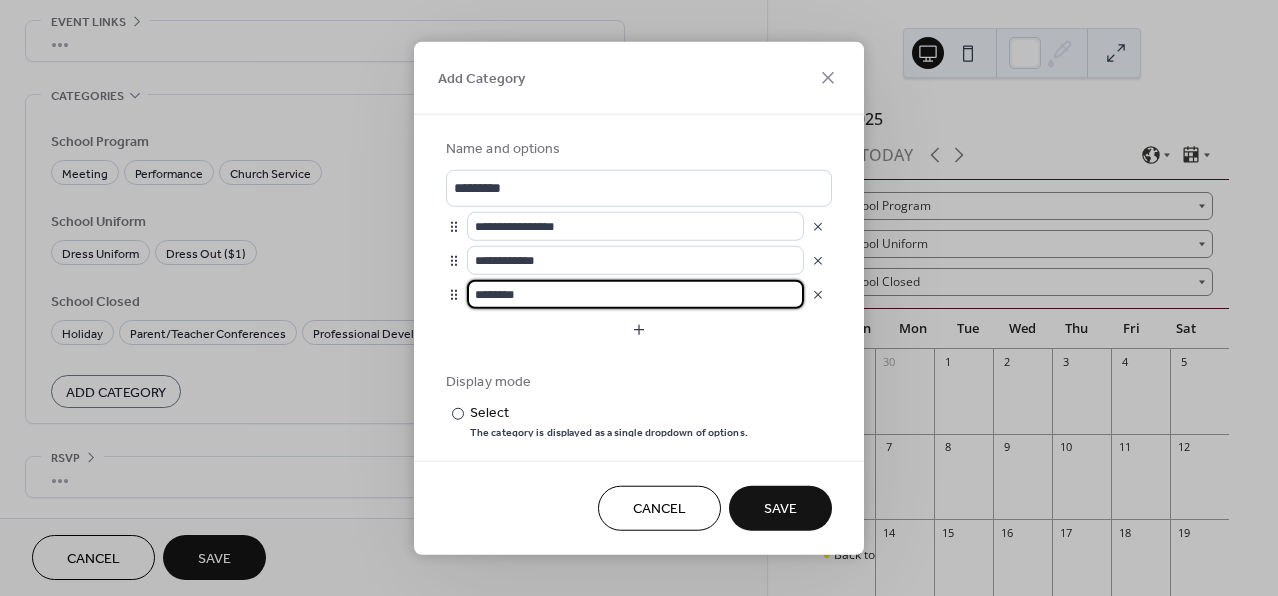 click on "********" at bounding box center [635, 294] 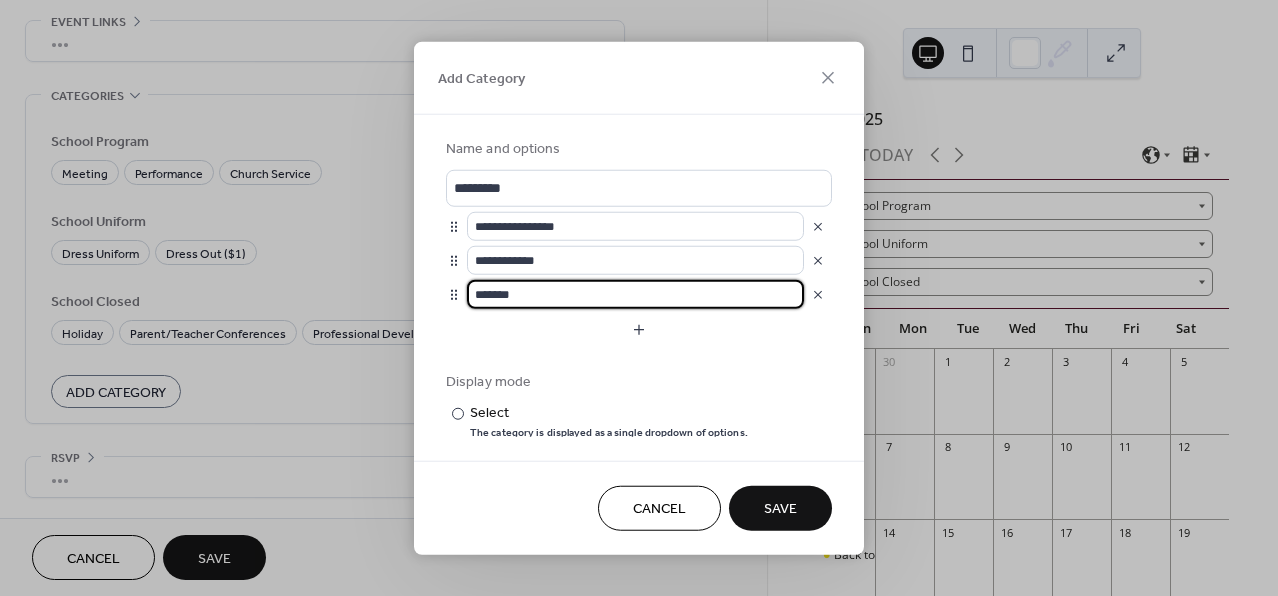 type on "*******" 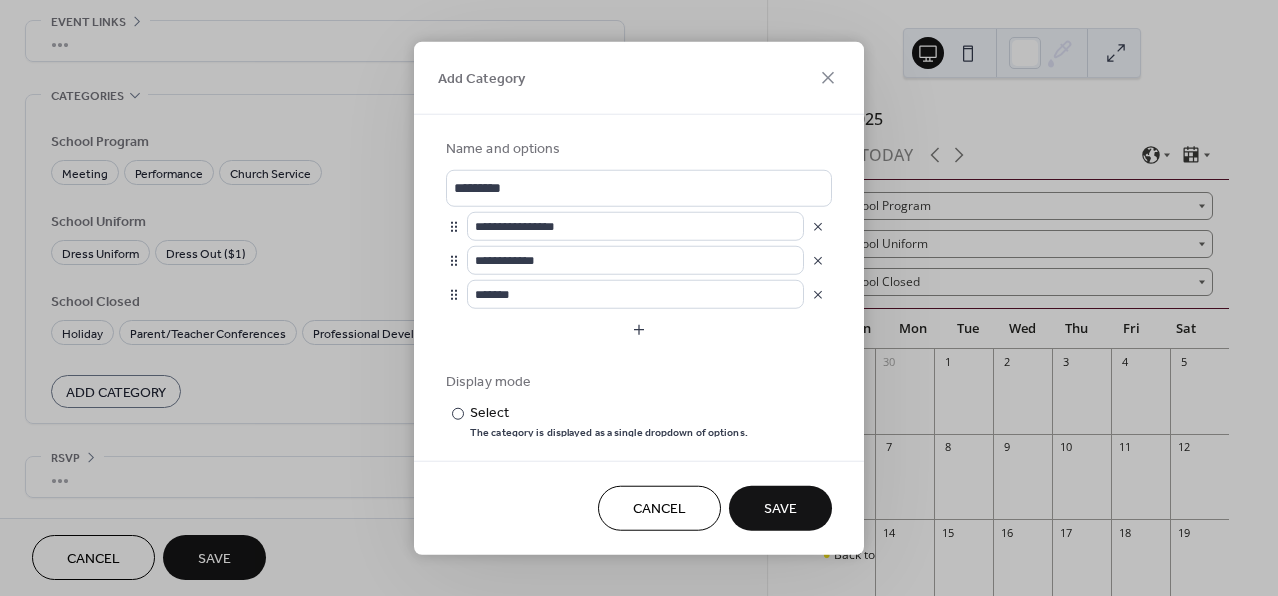 click on "Save" at bounding box center (780, 509) 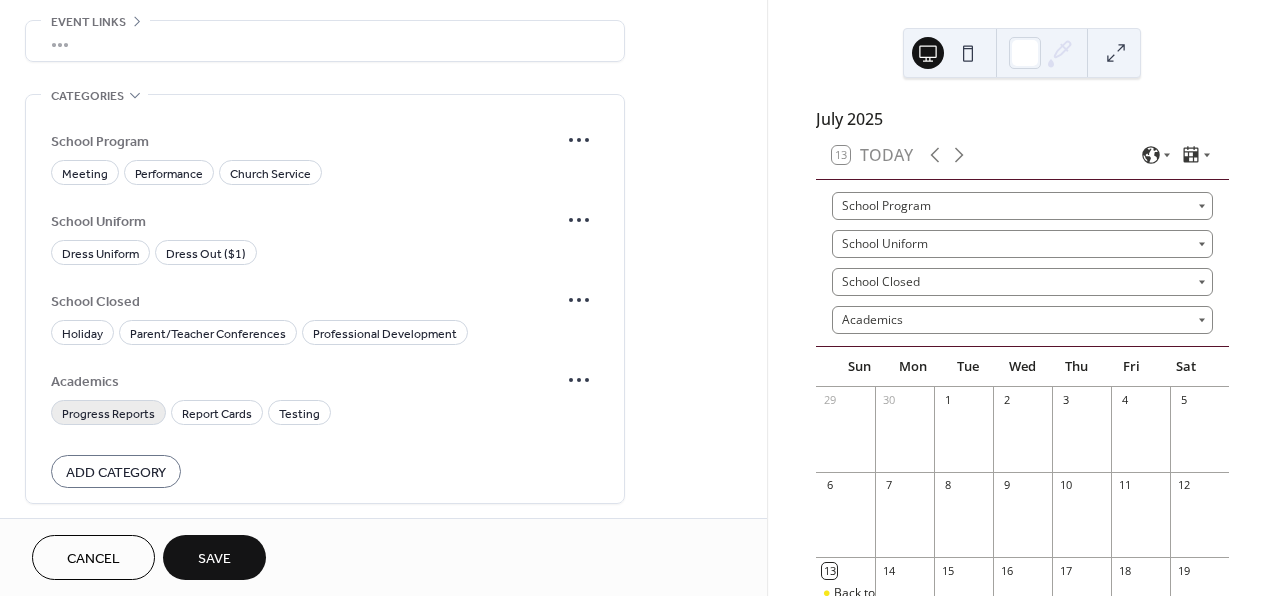 click on "Progress Reports" at bounding box center (108, 414) 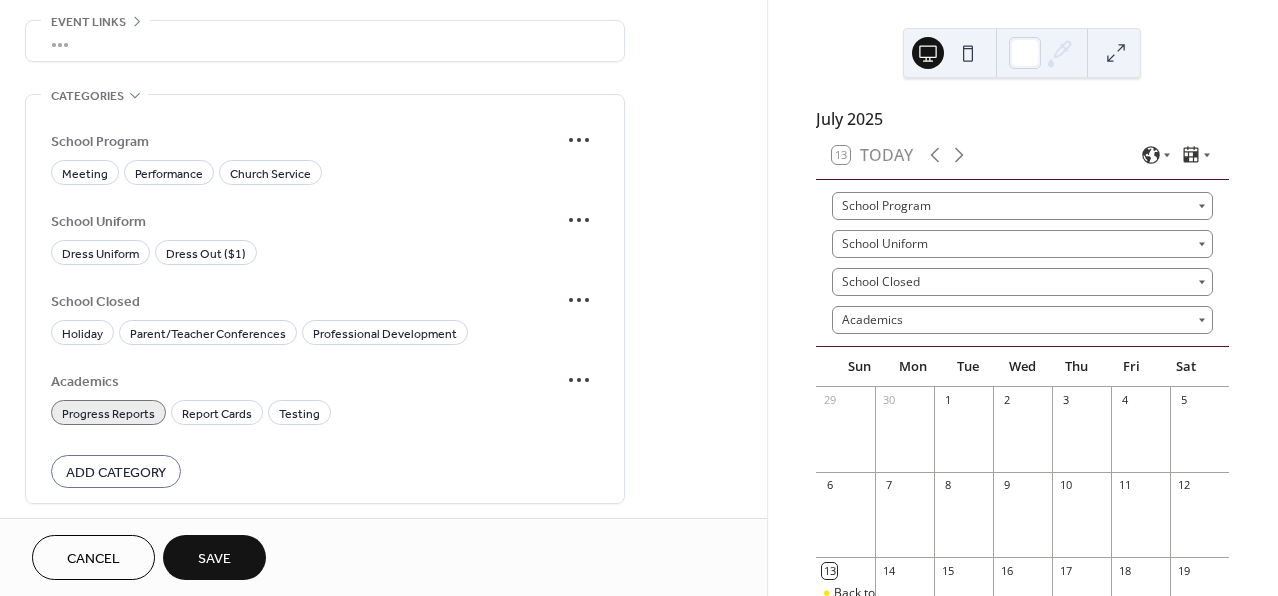click on "Save" at bounding box center [214, 559] 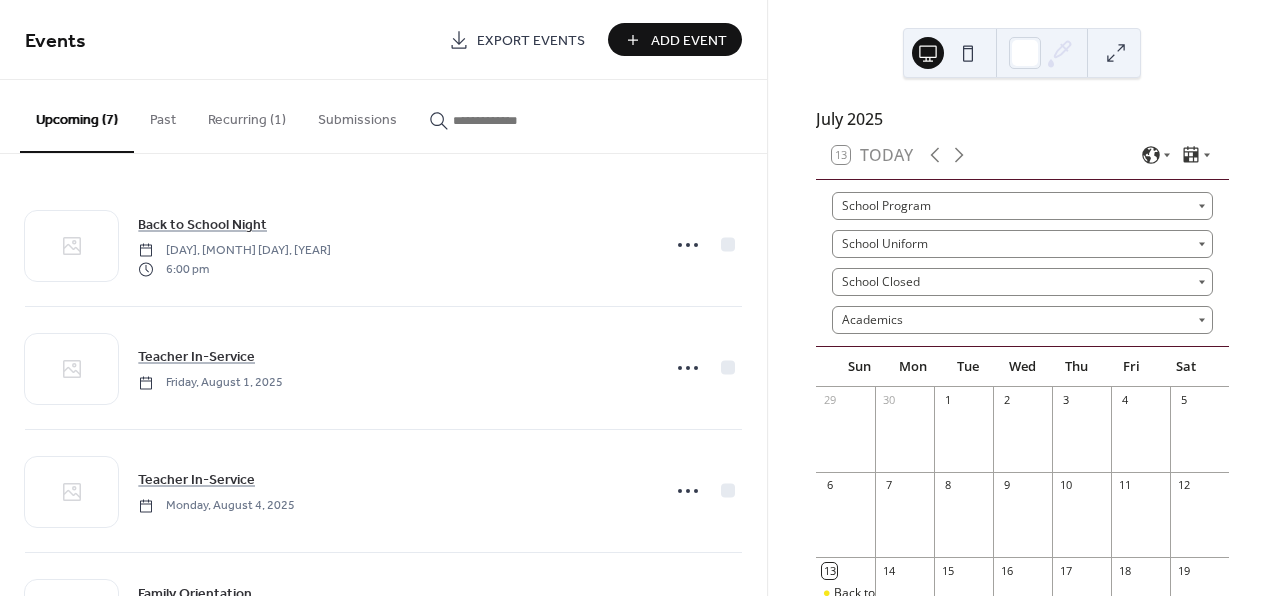 click on "Add Event" at bounding box center [689, 41] 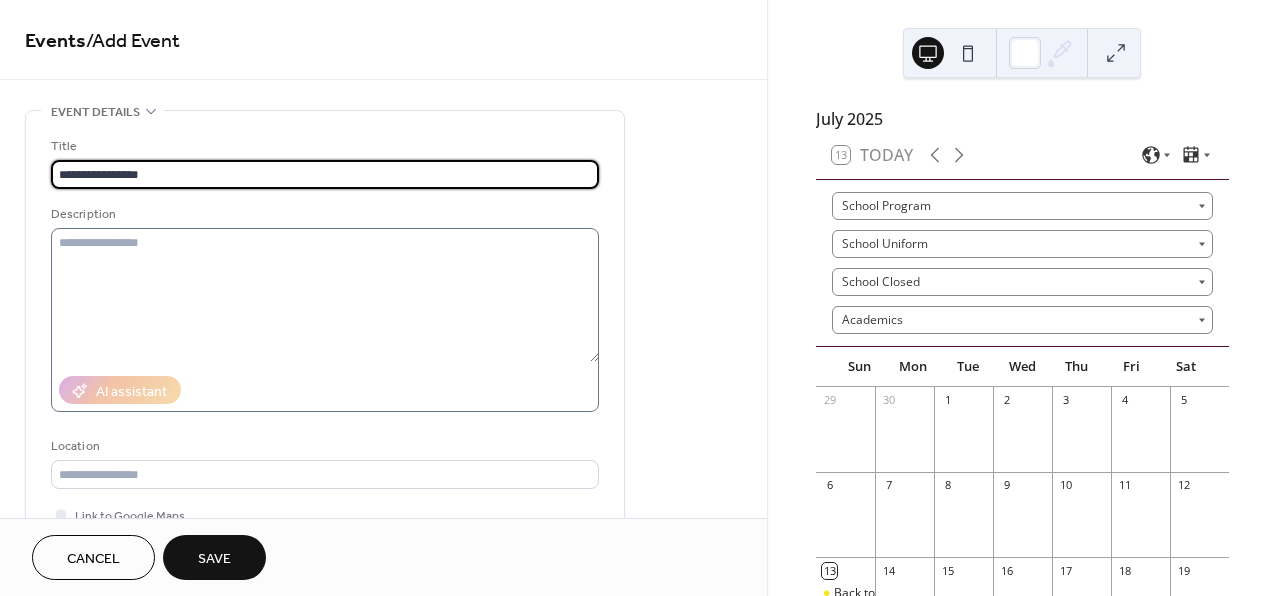 type on "**********" 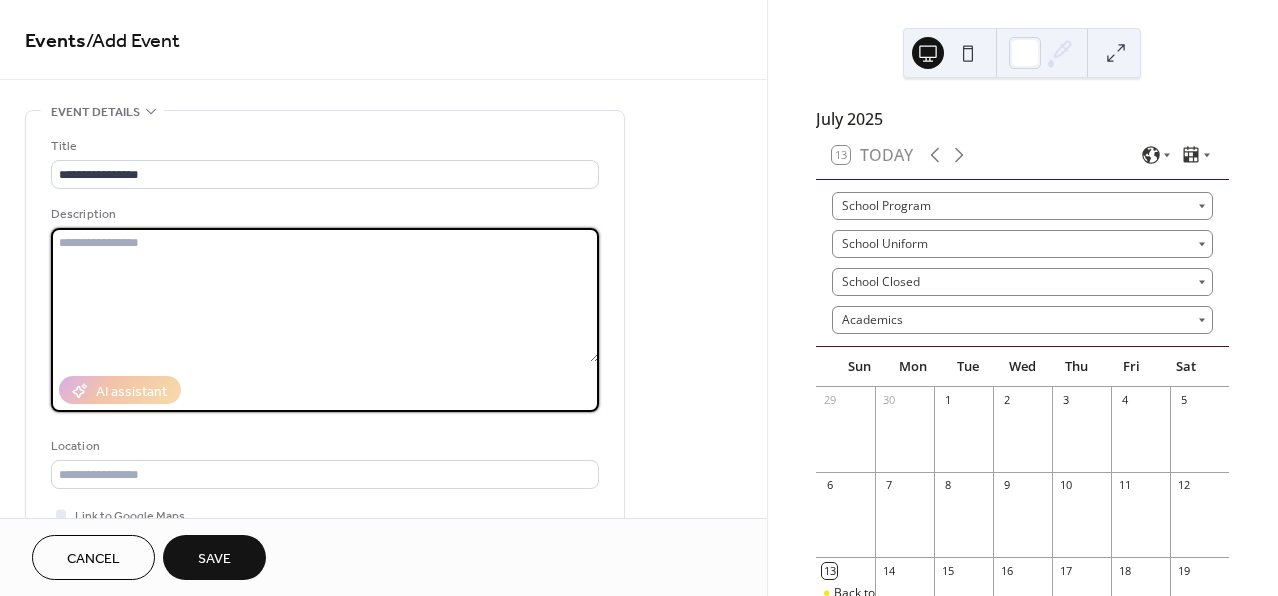 click at bounding box center (325, 295) 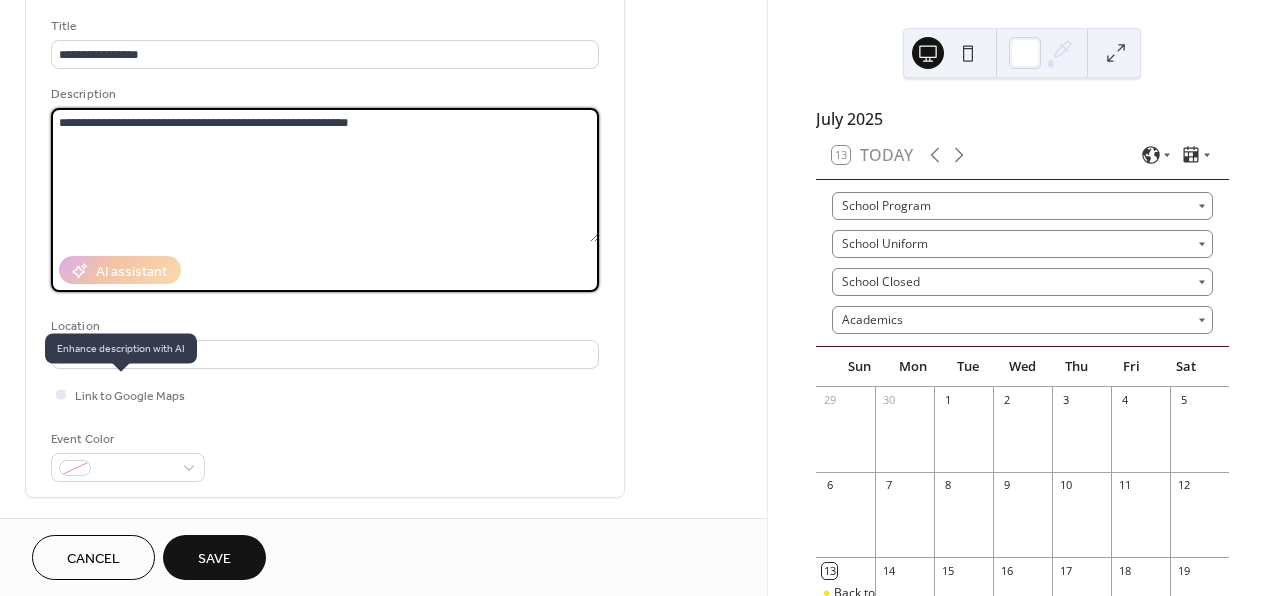 scroll, scrollTop: 174, scrollLeft: 0, axis: vertical 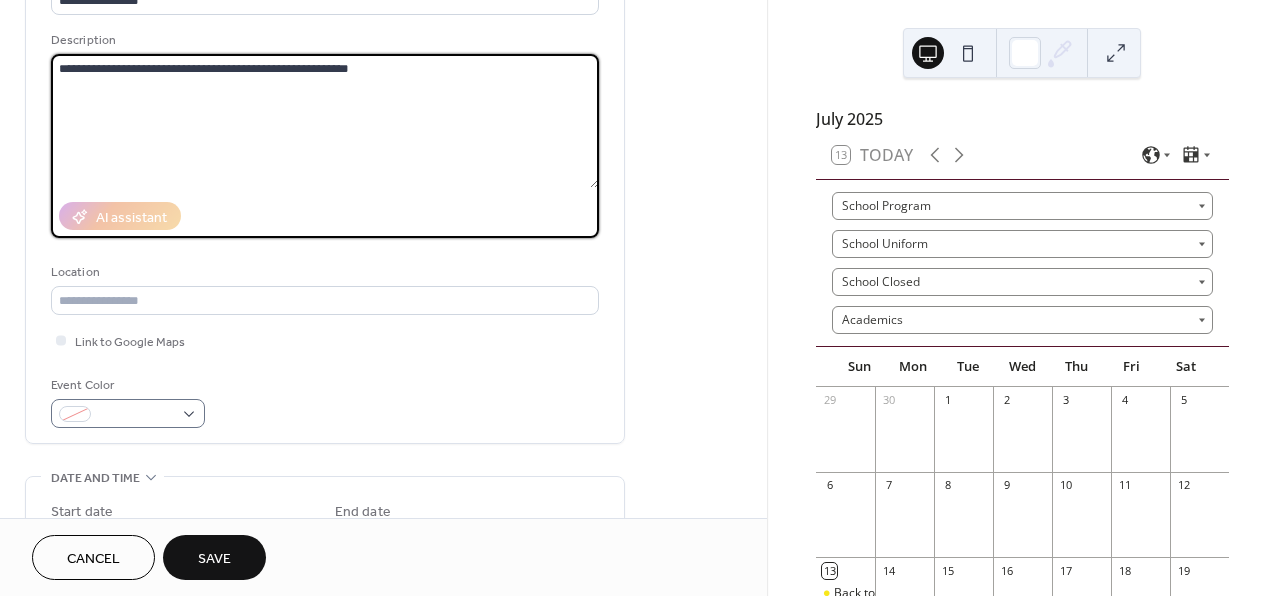 type on "**********" 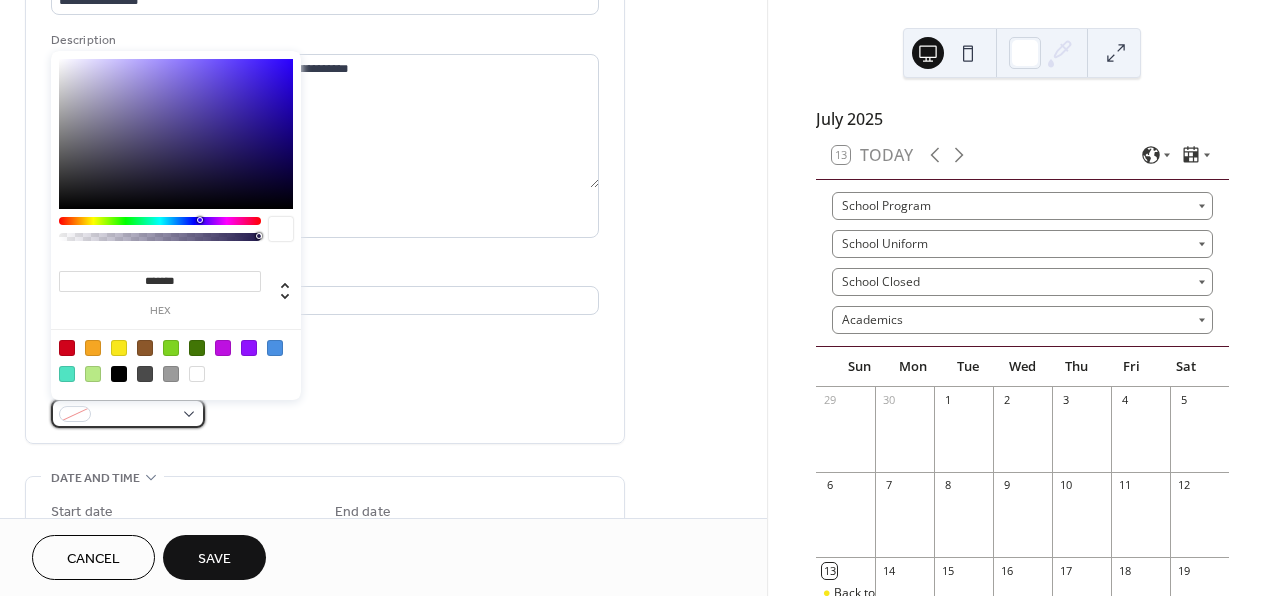 click at bounding box center [128, 413] 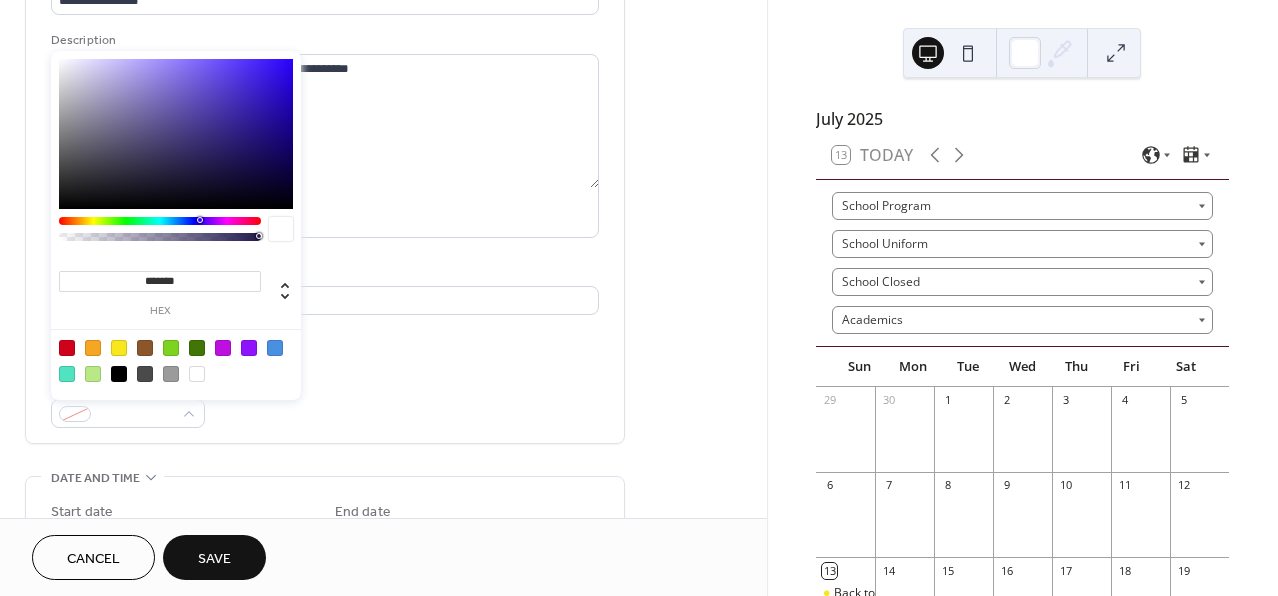 click at bounding box center (275, 348) 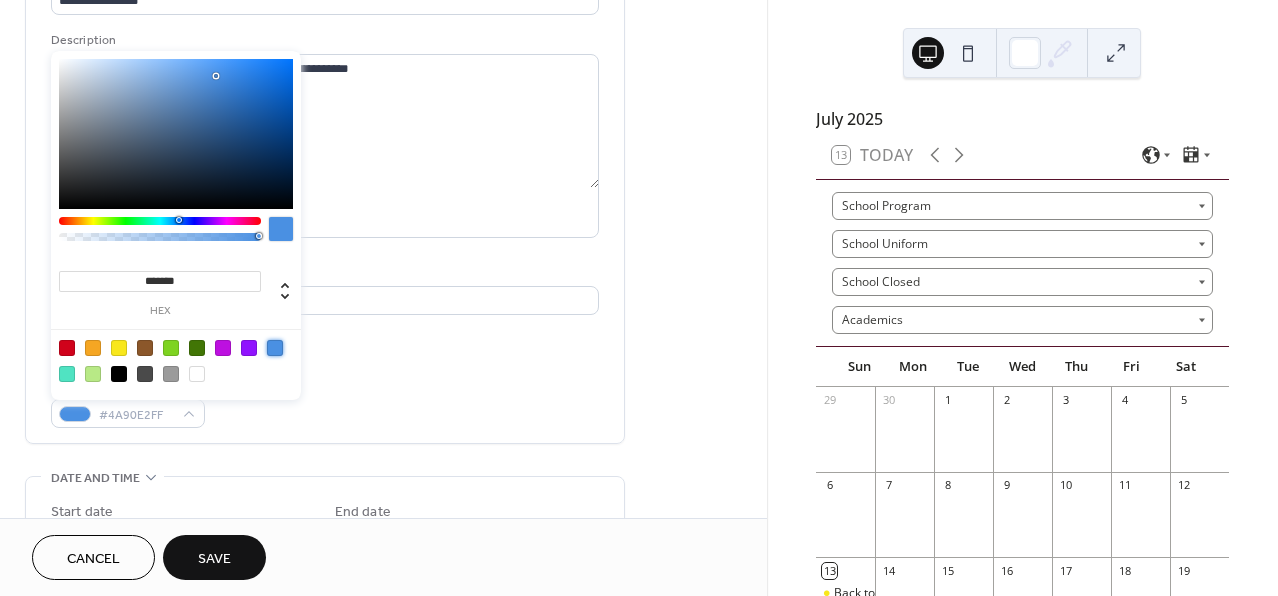 click on "Event Color #4A90E2FF" at bounding box center (325, 401) 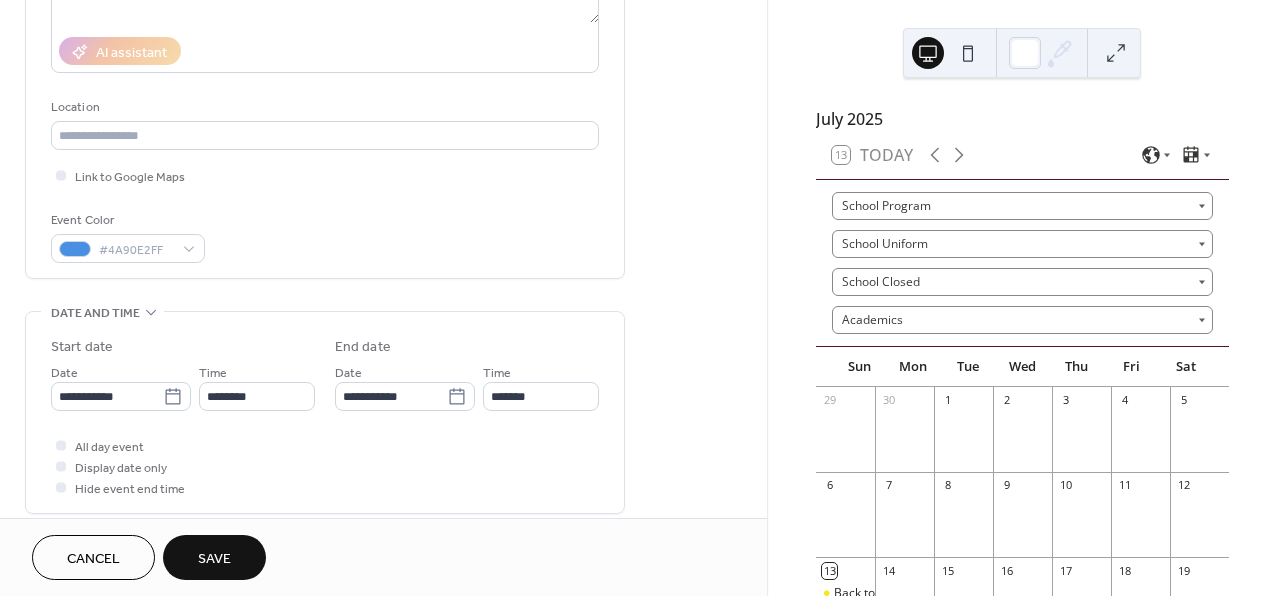 scroll, scrollTop: 375, scrollLeft: 0, axis: vertical 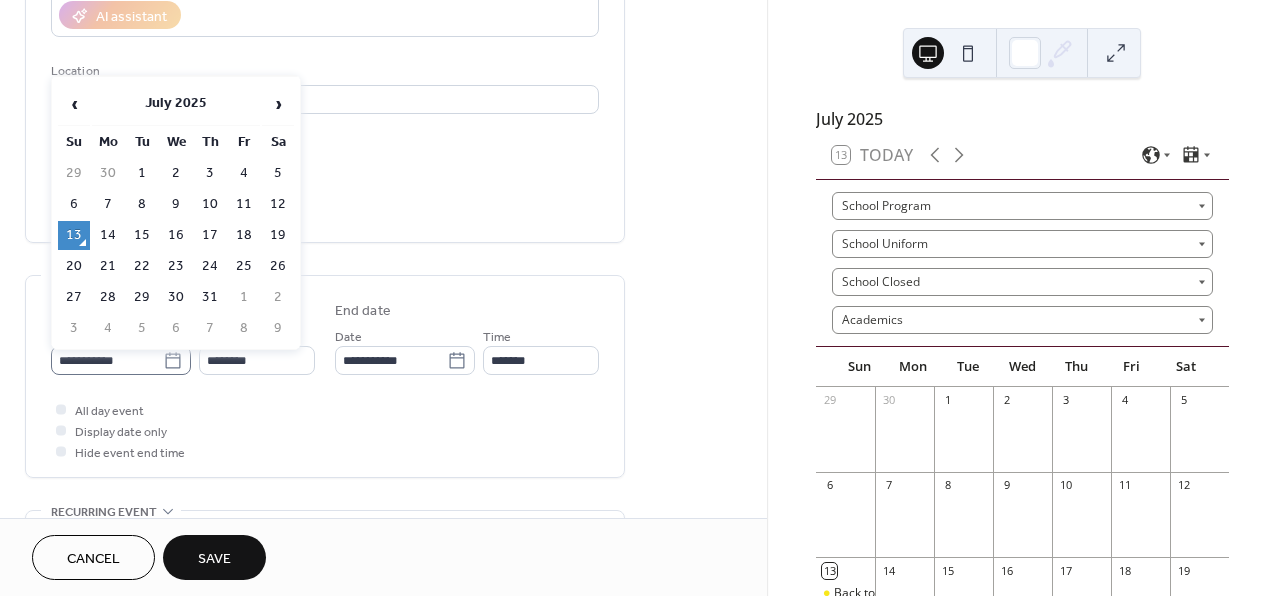 click 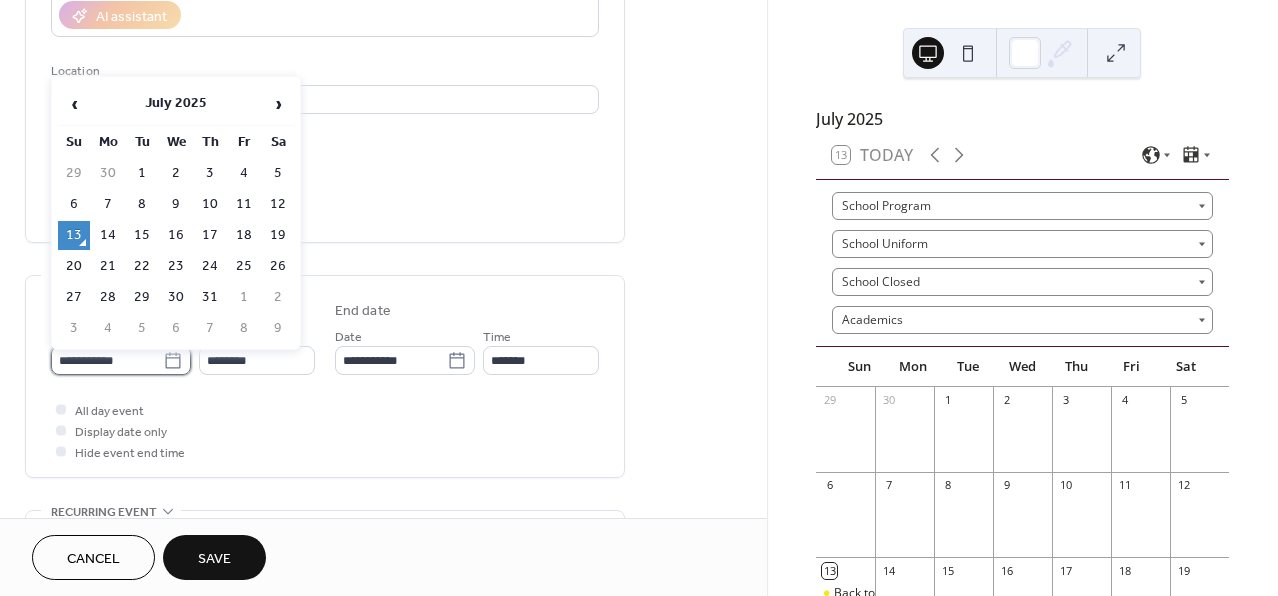 click on "**********" at bounding box center (107, 360) 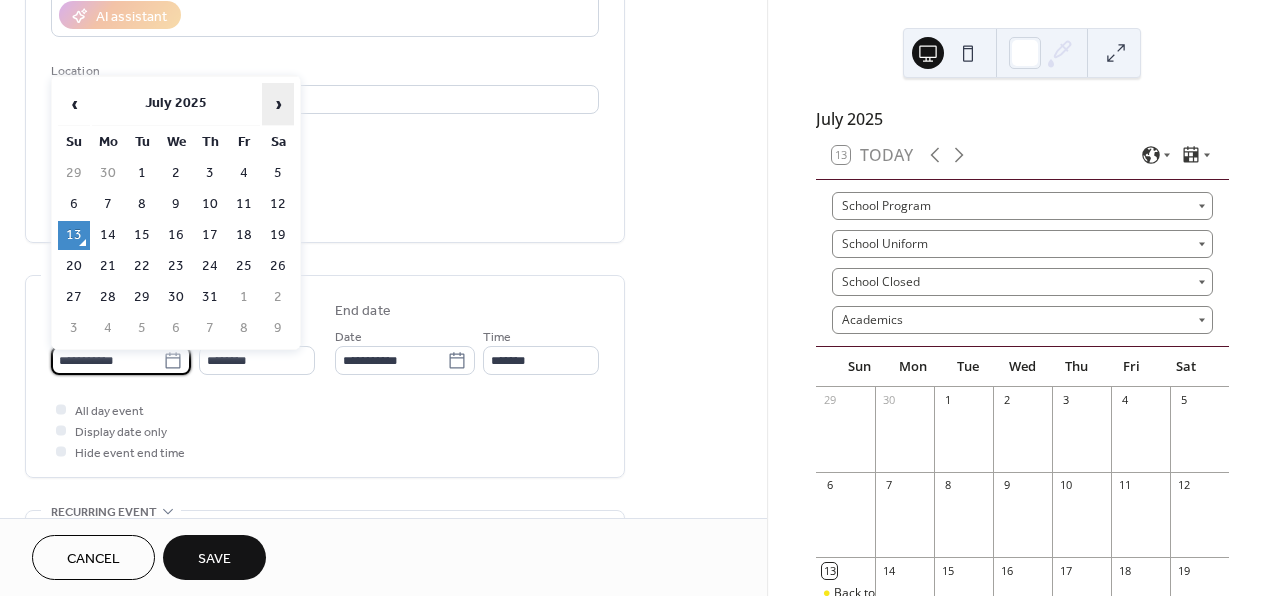 click on "›" at bounding box center [278, 104] 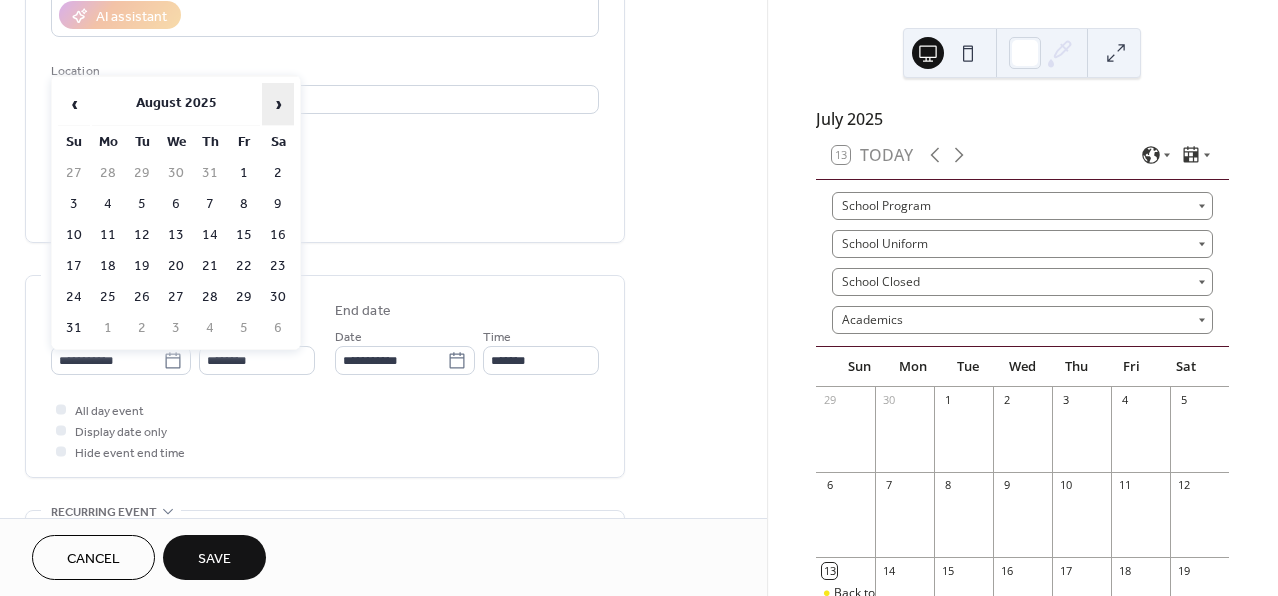 click on "›" at bounding box center (278, 104) 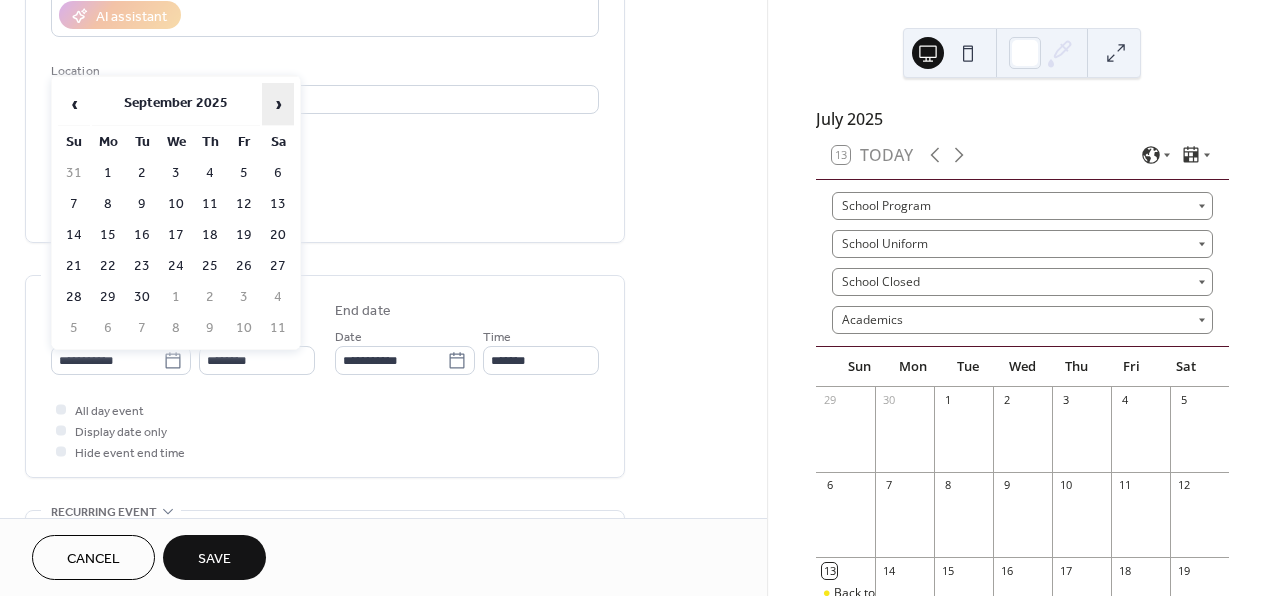 click on "›" at bounding box center [278, 104] 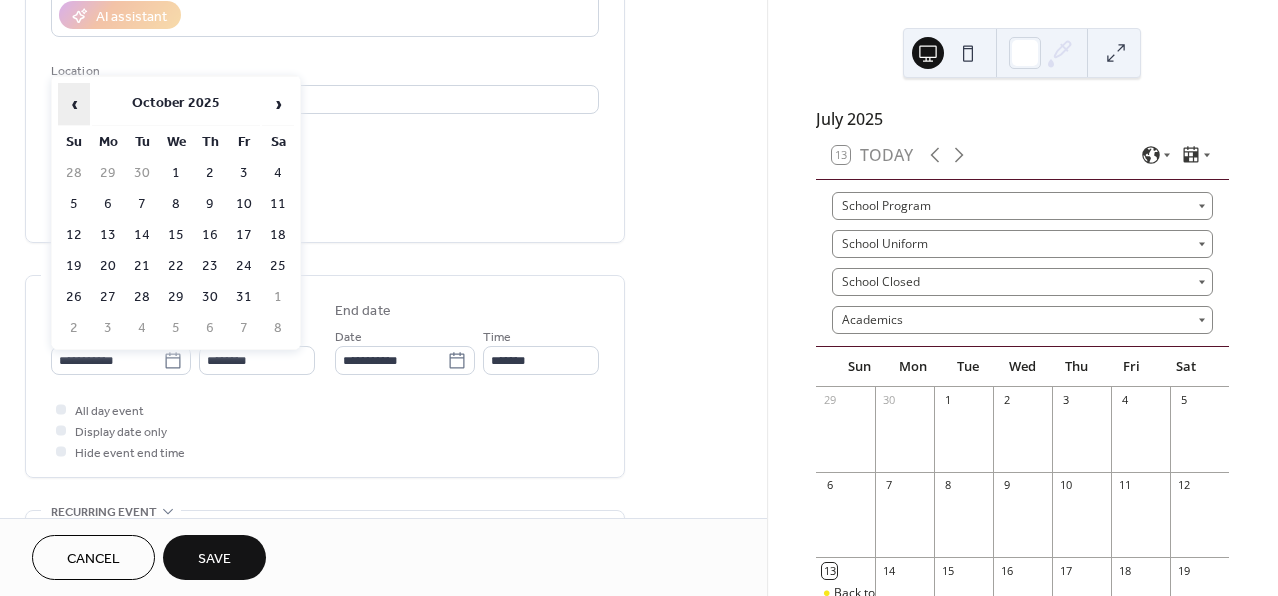 click on "‹" at bounding box center (74, 104) 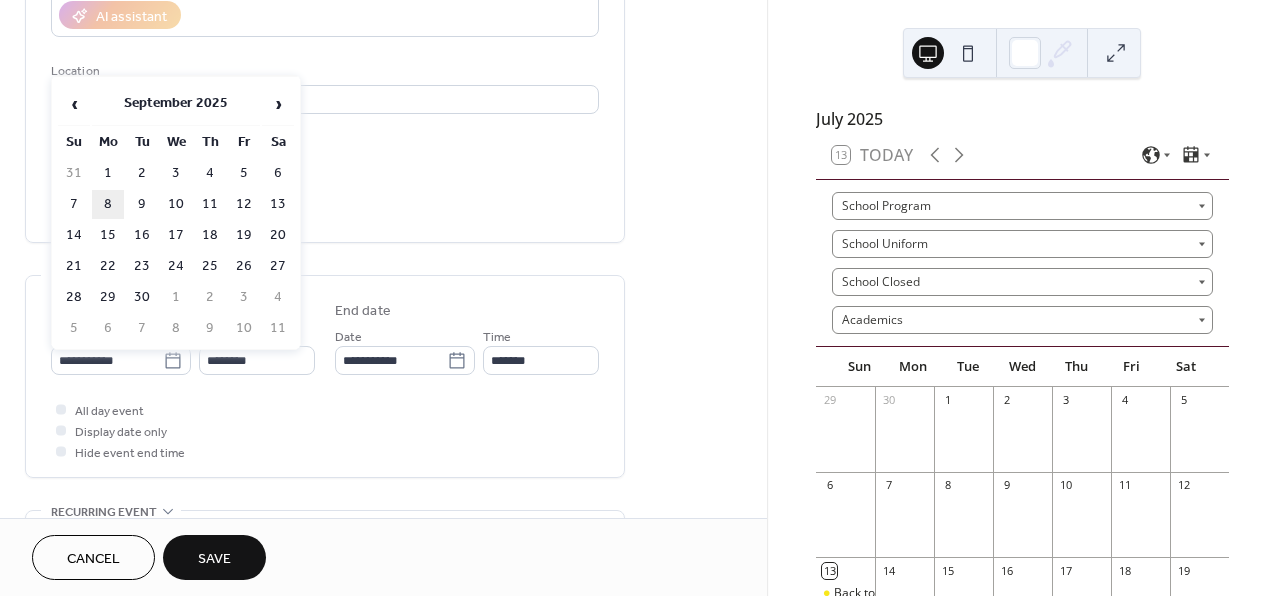 click on "8" at bounding box center (108, 204) 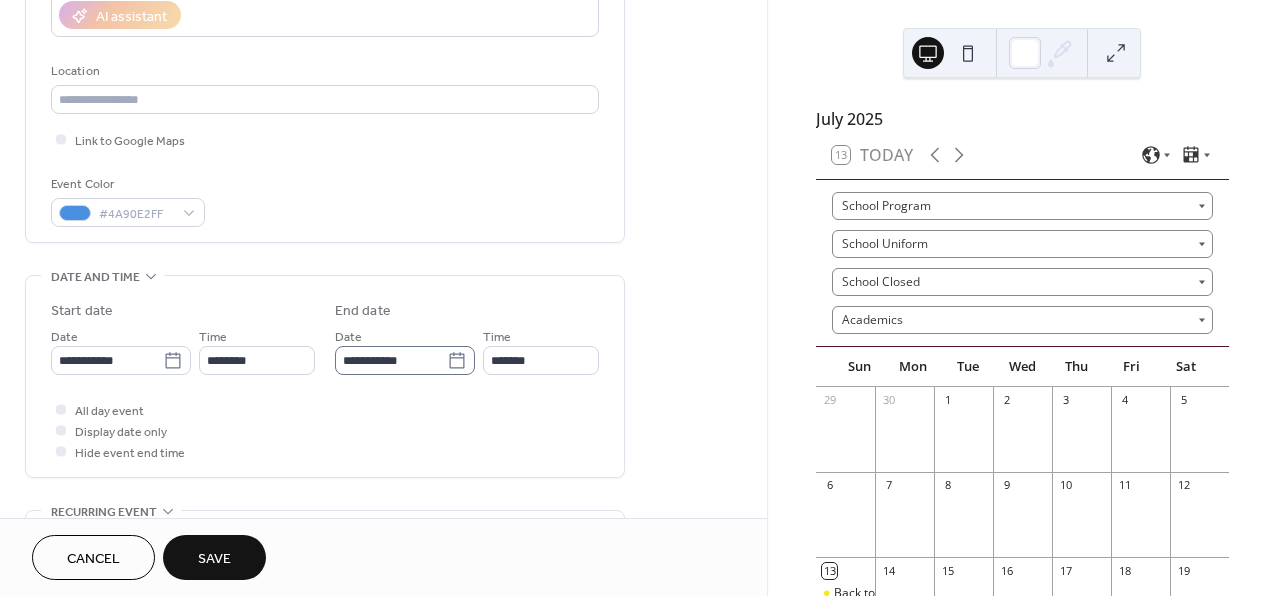 click 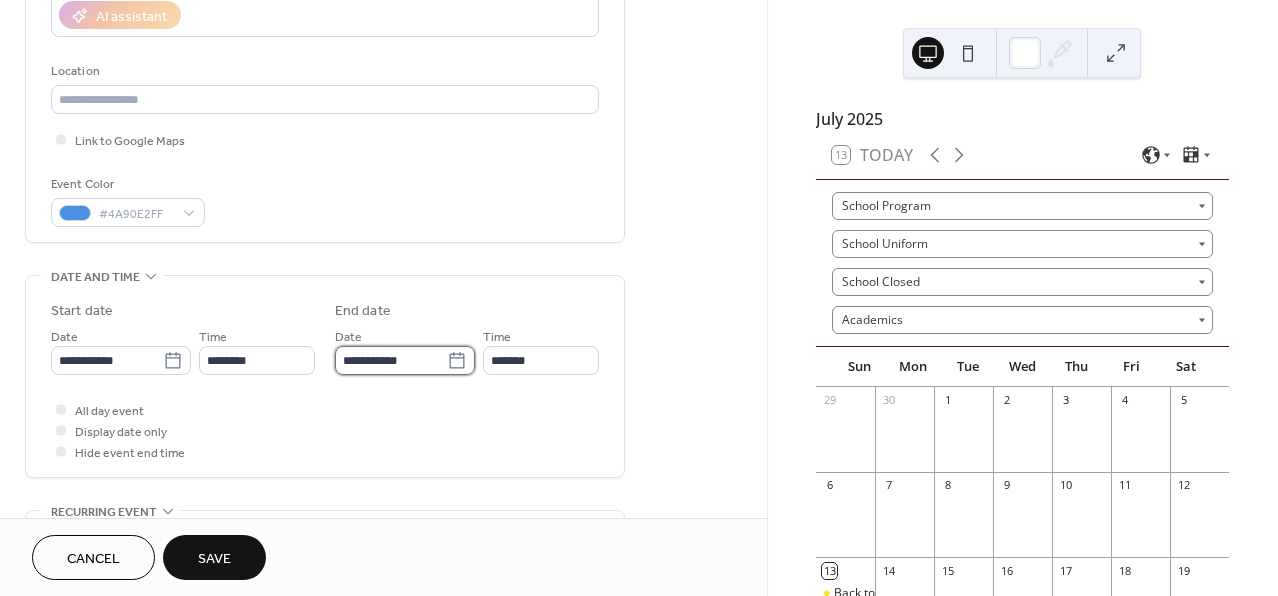 click on "**********" at bounding box center [391, 360] 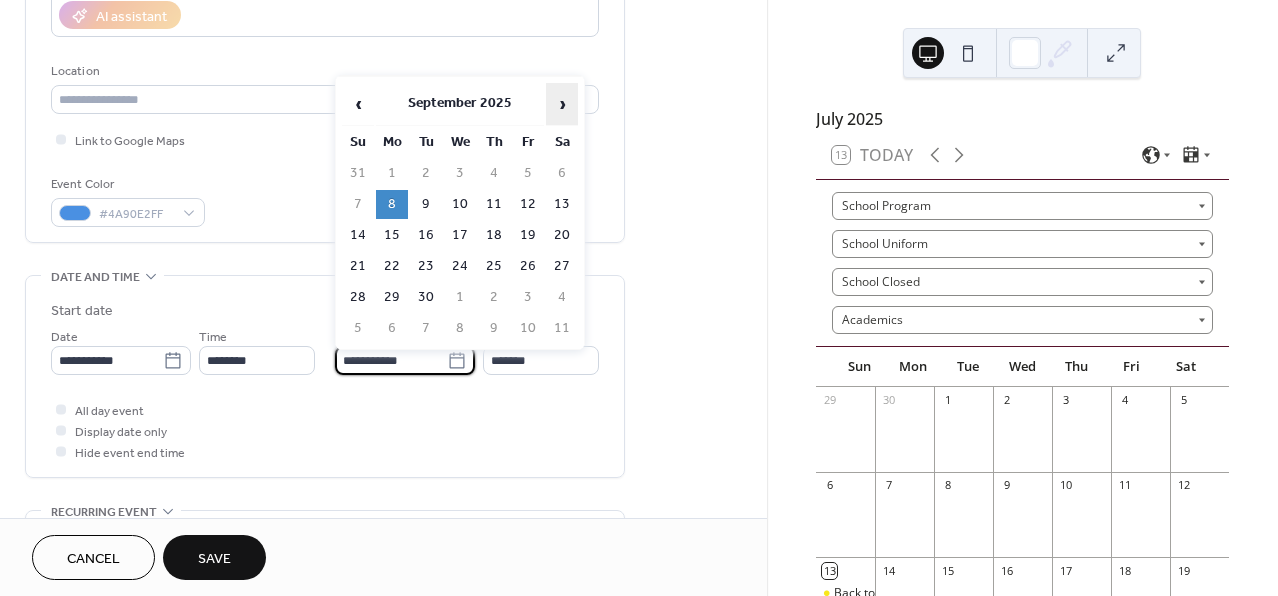 click on "›" at bounding box center (562, 104) 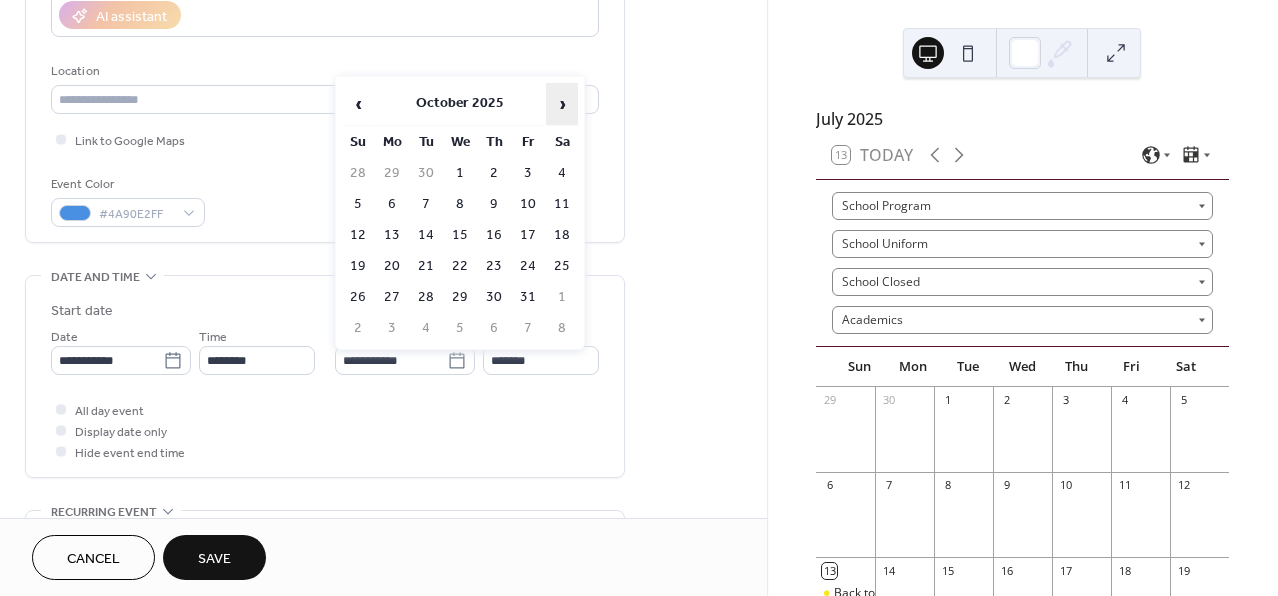 click on "›" at bounding box center [562, 104] 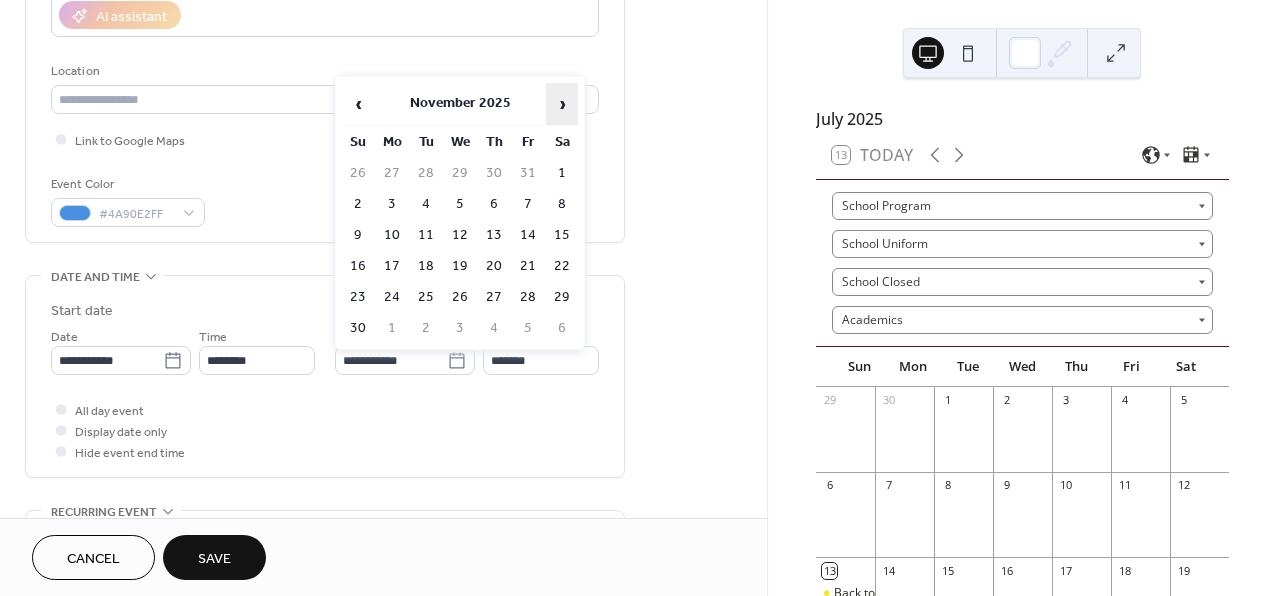 click on "›" at bounding box center [562, 104] 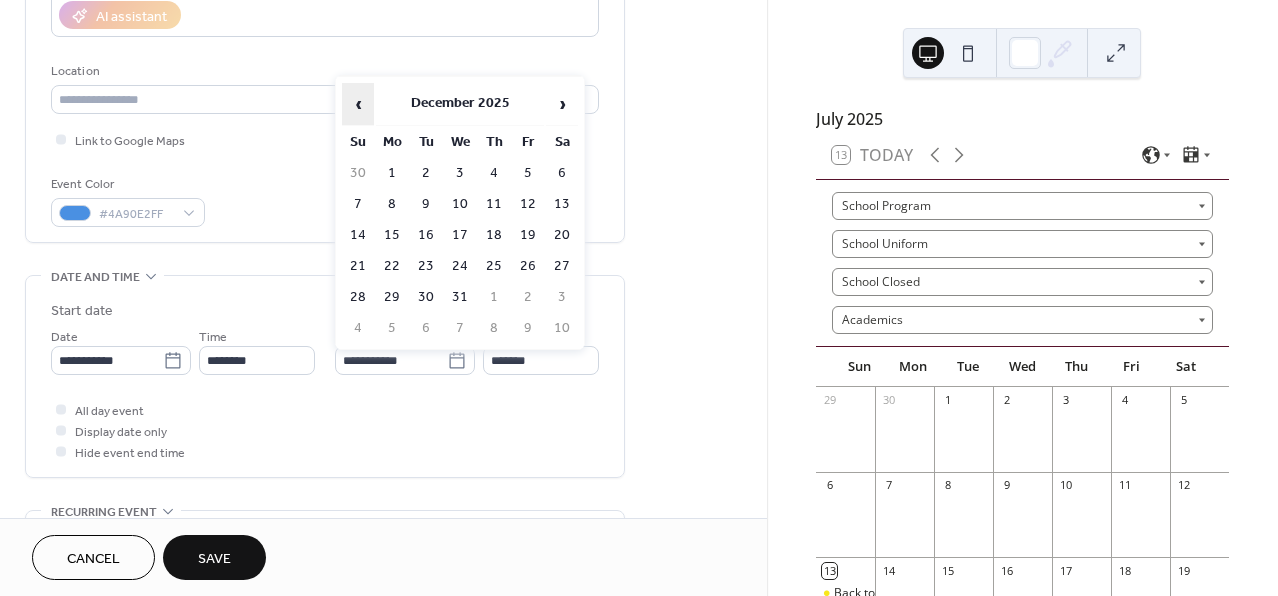 click on "‹" at bounding box center (358, 104) 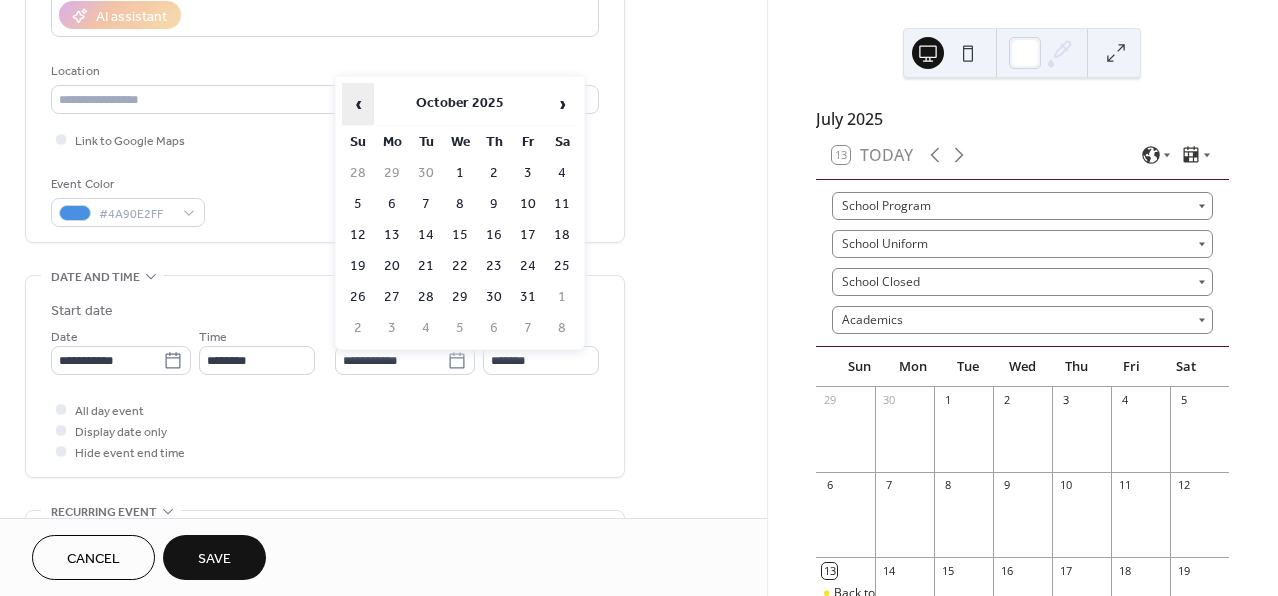click on "‹" at bounding box center [358, 104] 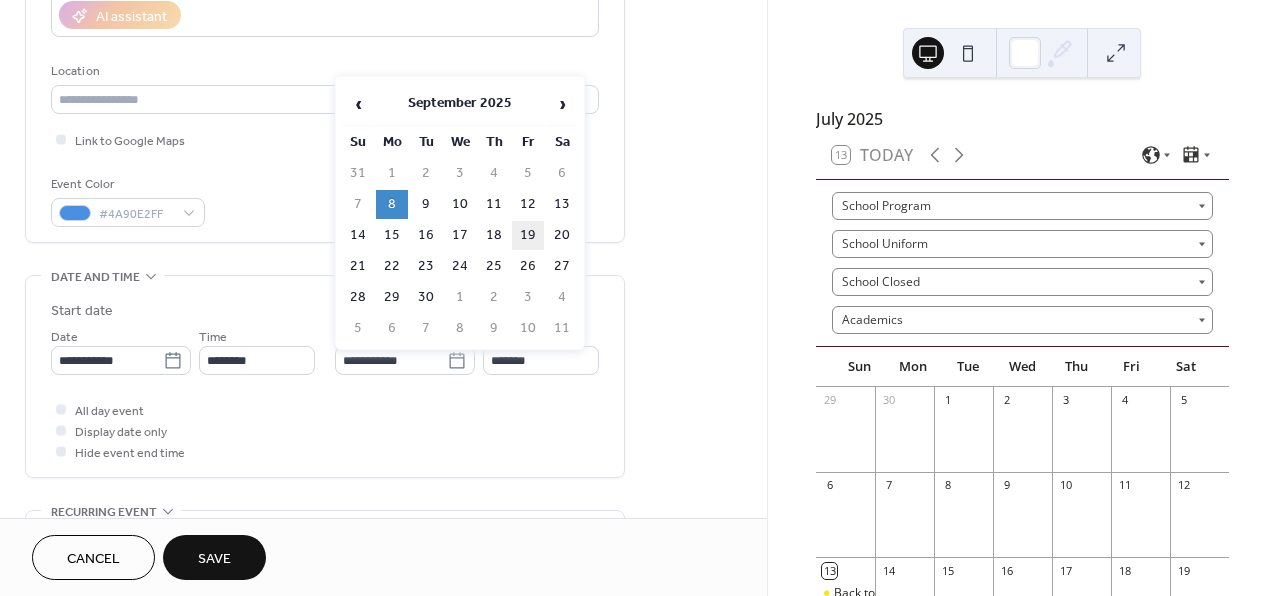 click on "19" at bounding box center (528, 235) 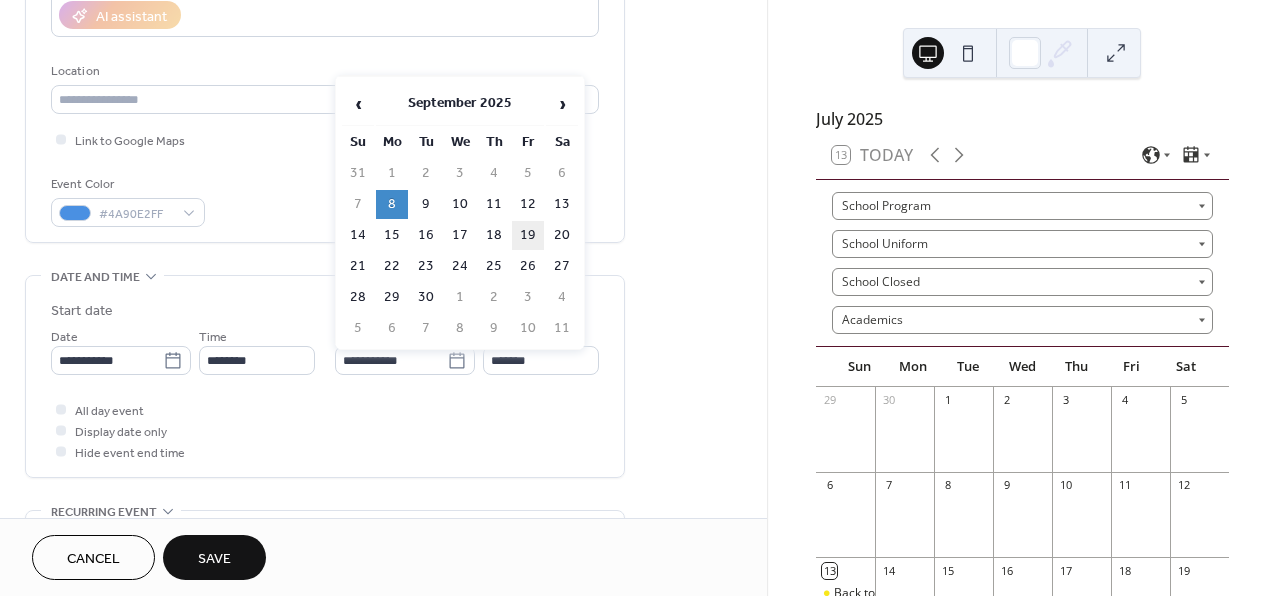 type on "**********" 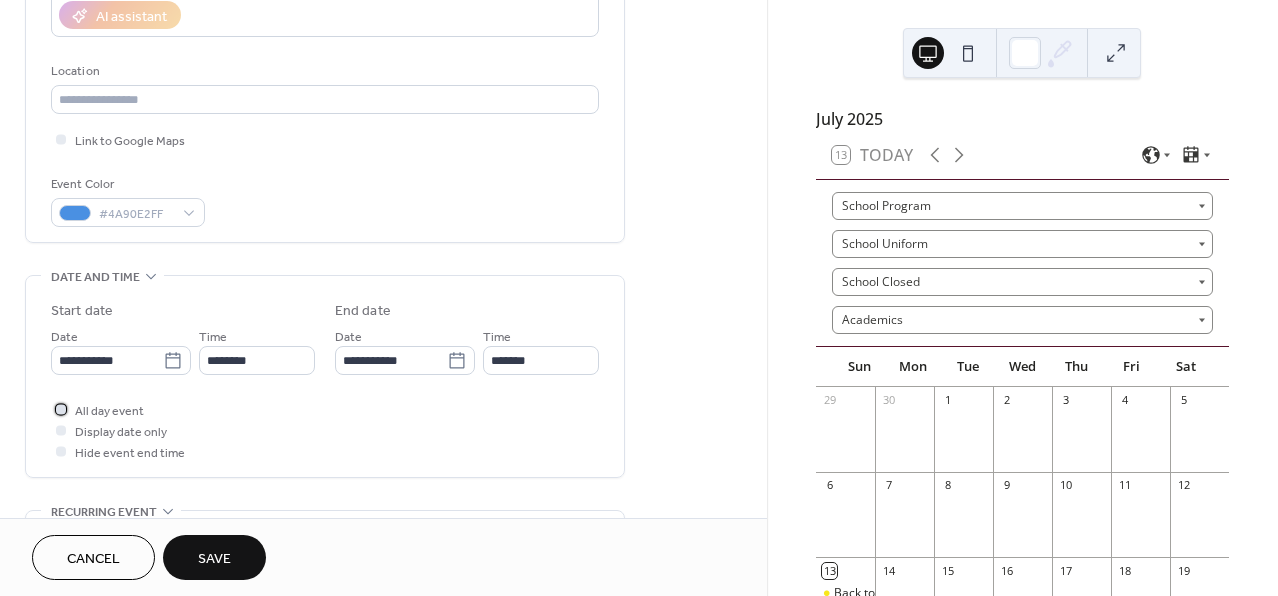 click at bounding box center (61, 409) 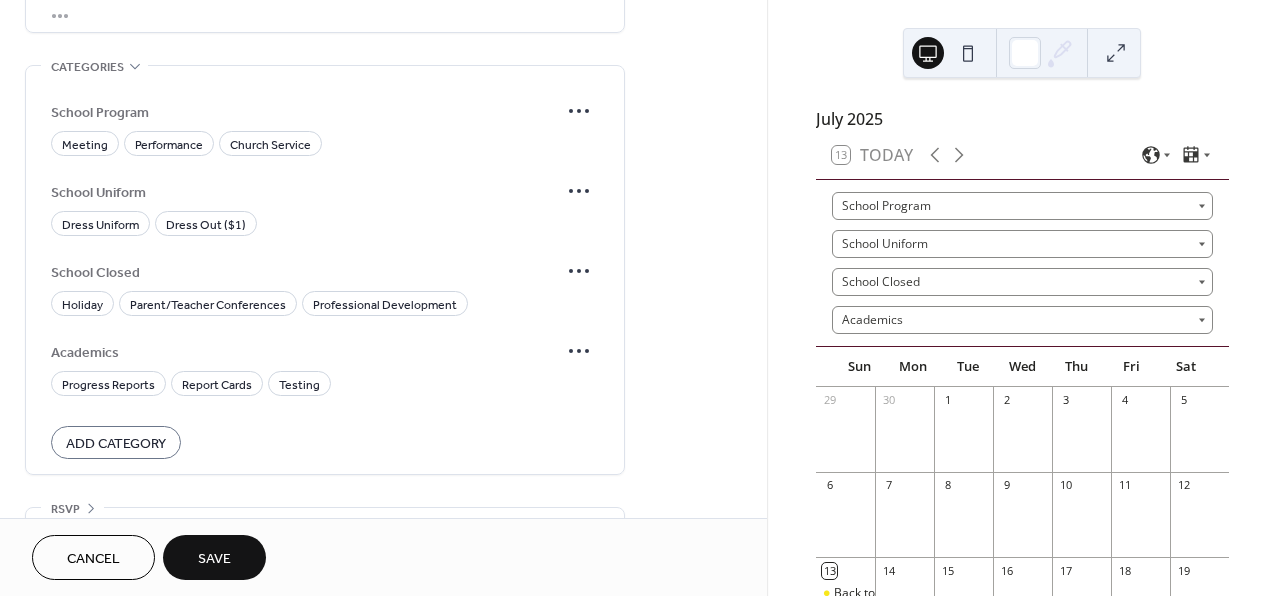 scroll, scrollTop: 1149, scrollLeft: 0, axis: vertical 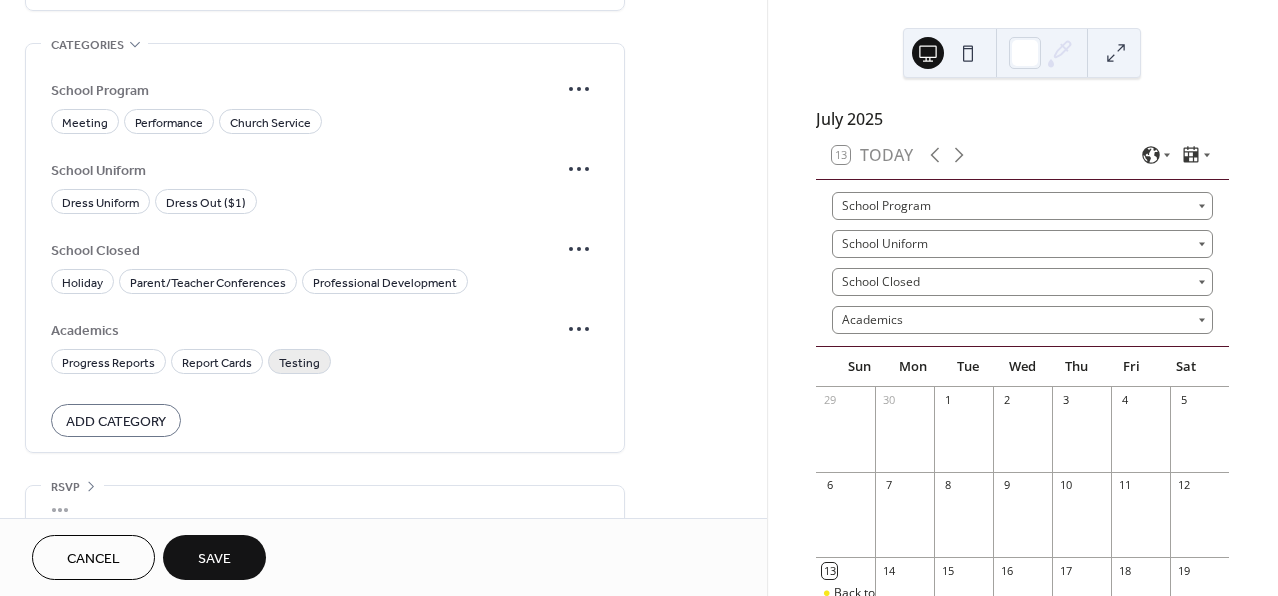 click on "Testing" at bounding box center (299, 363) 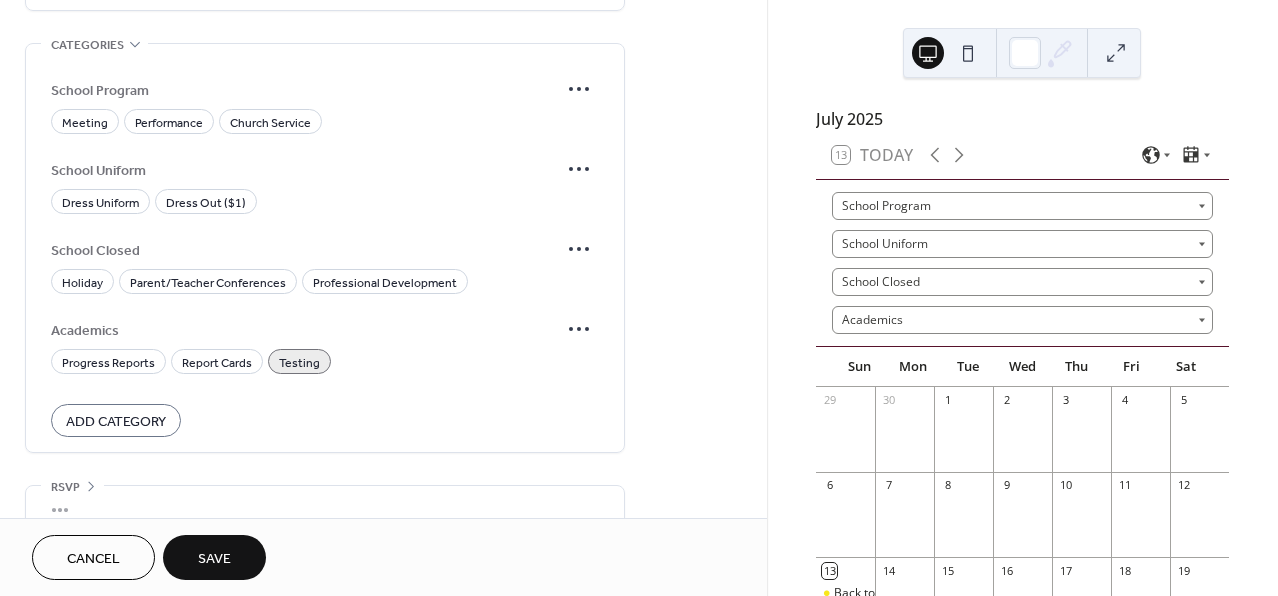 click on "Save" at bounding box center (214, 559) 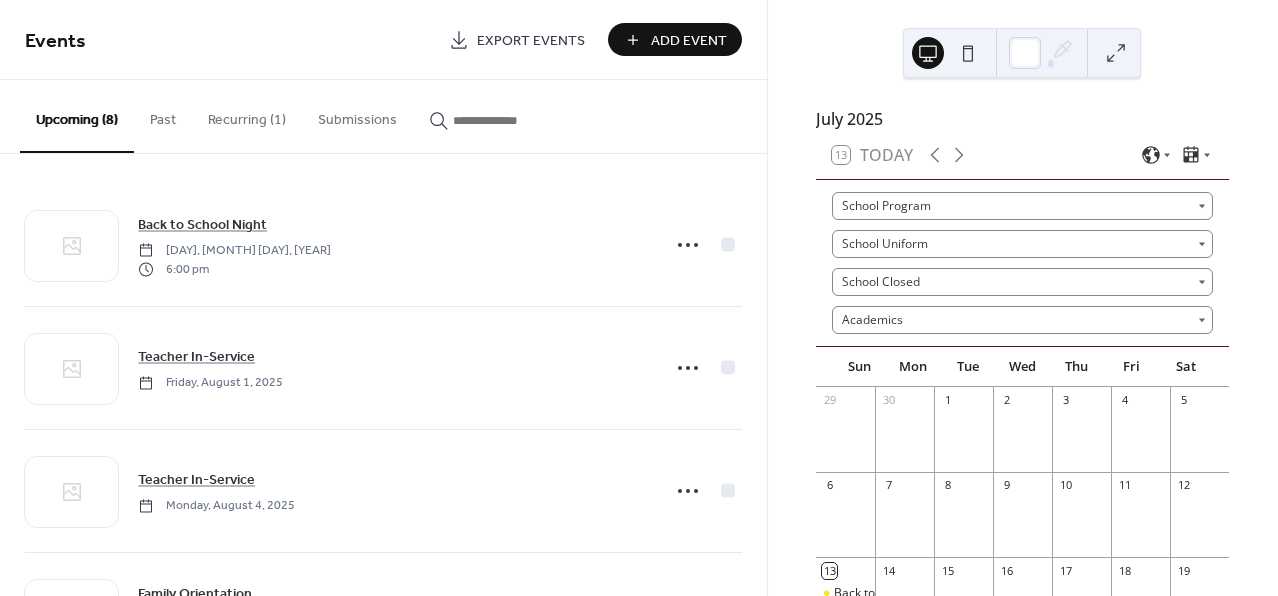 click on "Add Event" at bounding box center [689, 41] 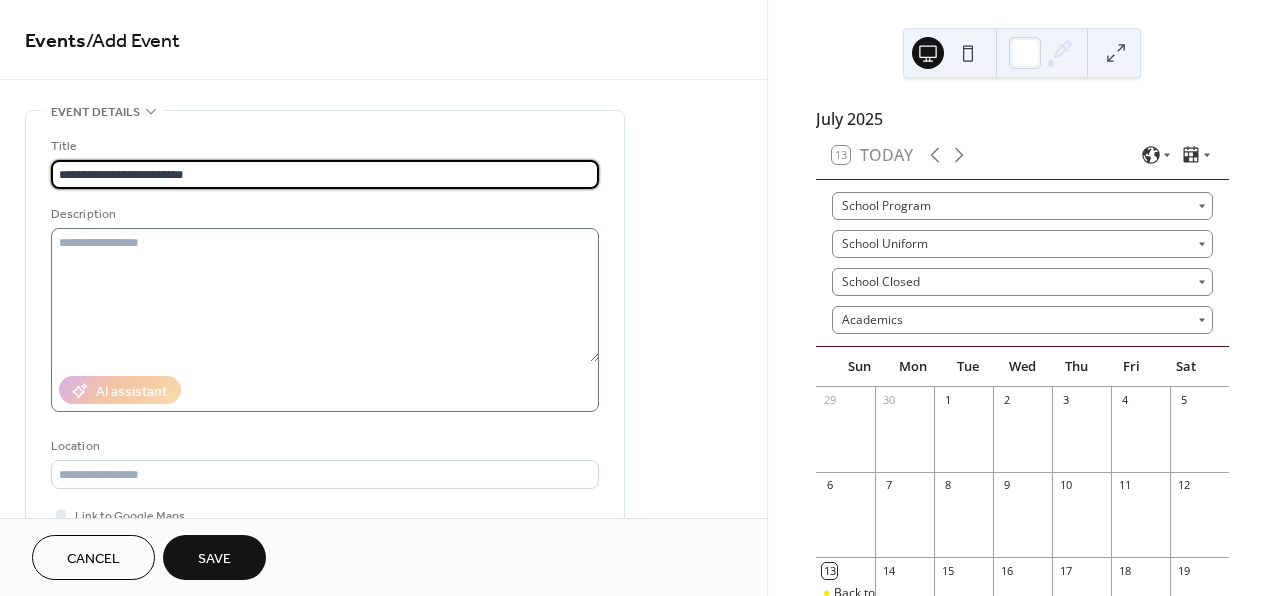 type on "**********" 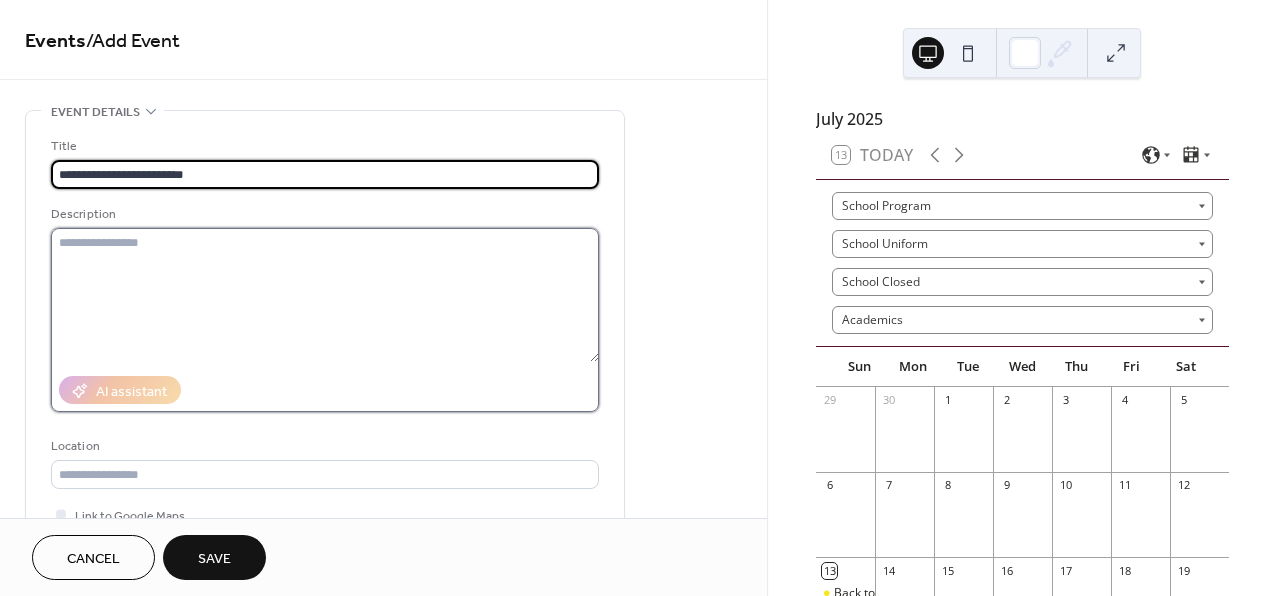 click at bounding box center [325, 295] 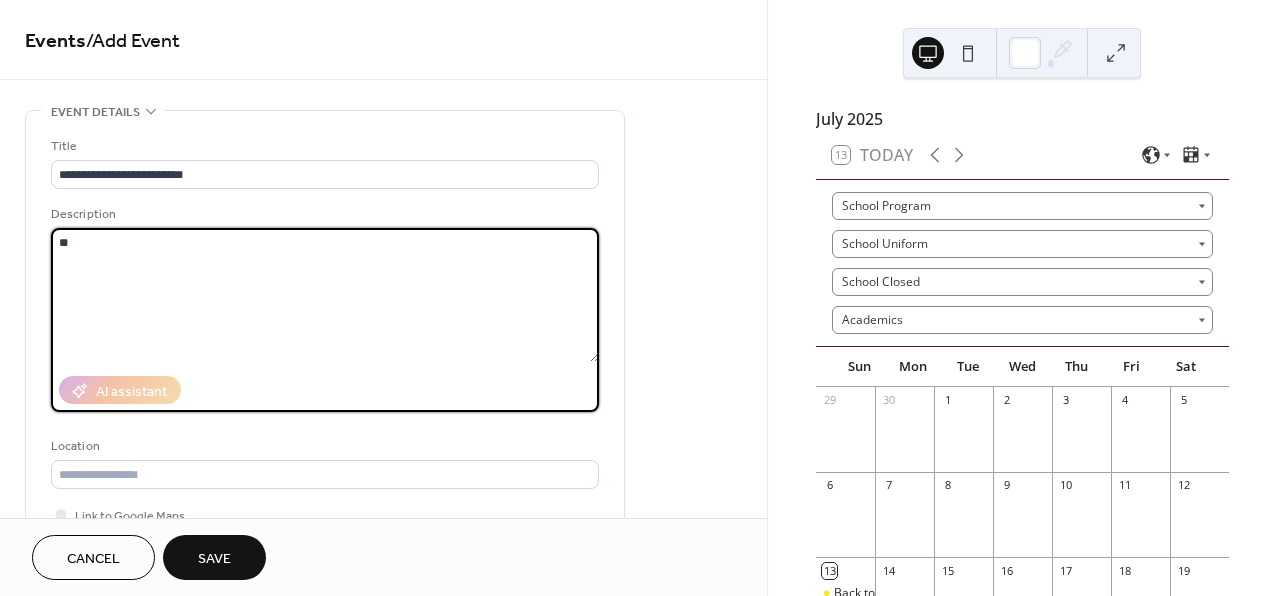 type on "*" 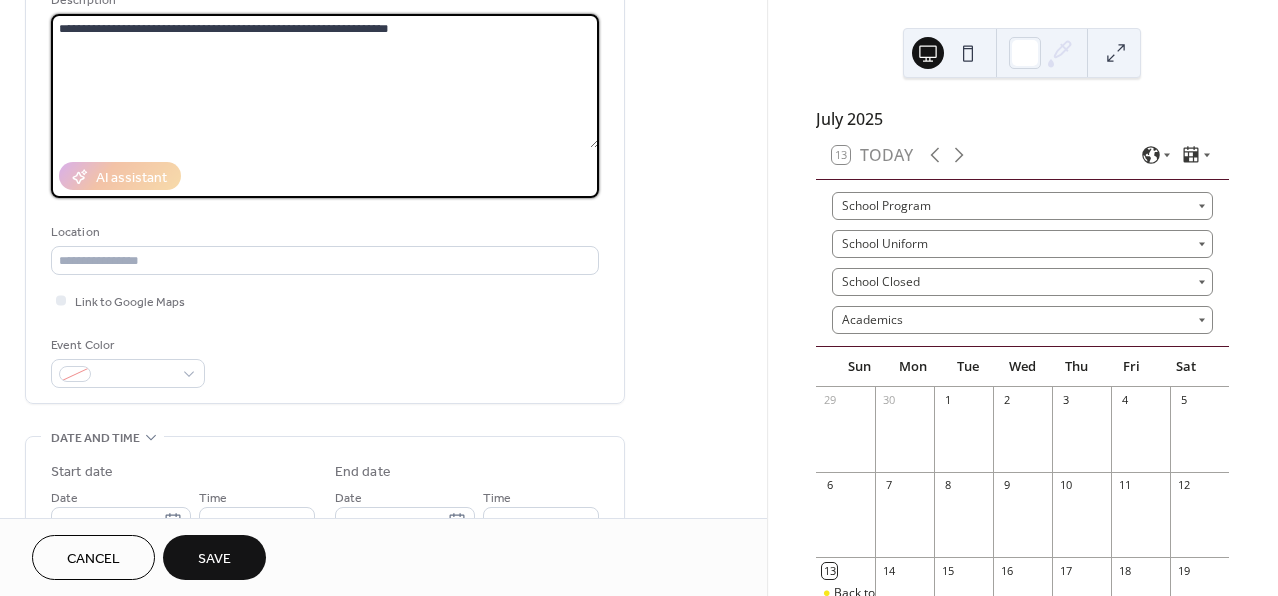 scroll, scrollTop: 225, scrollLeft: 0, axis: vertical 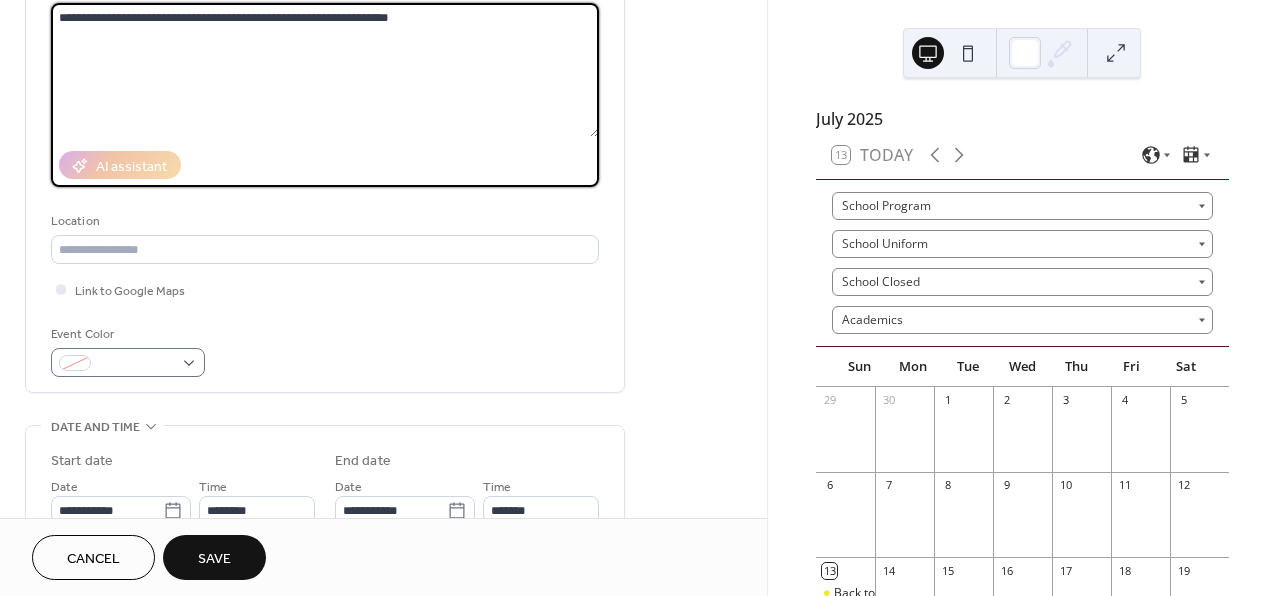 type on "**********" 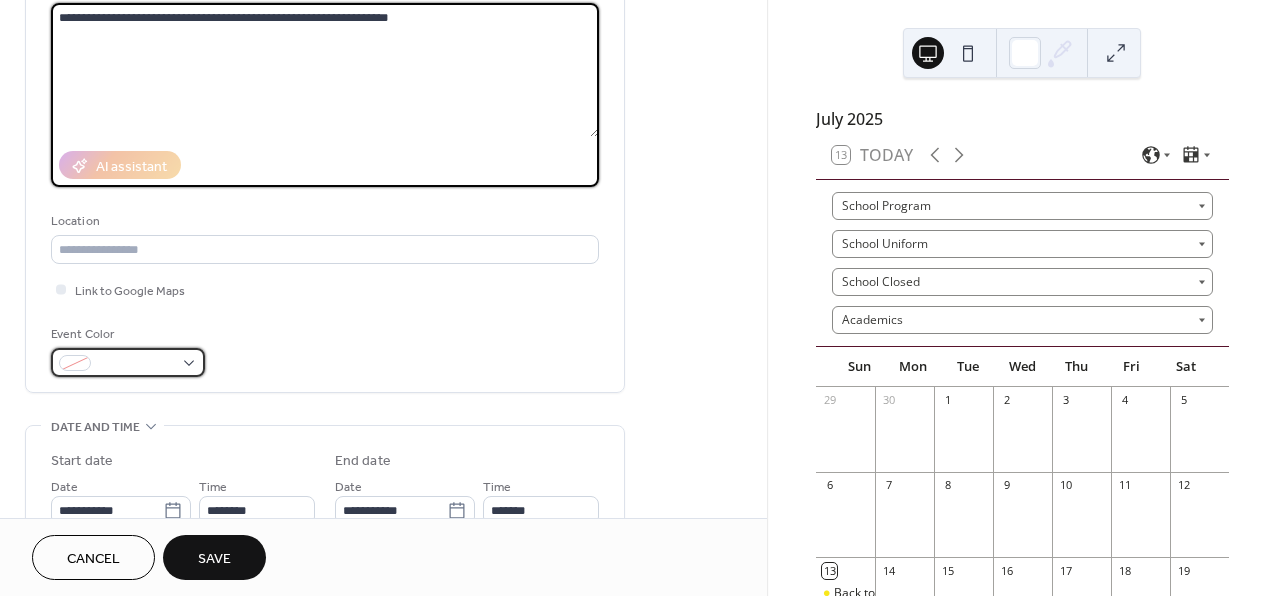 click at bounding box center (128, 362) 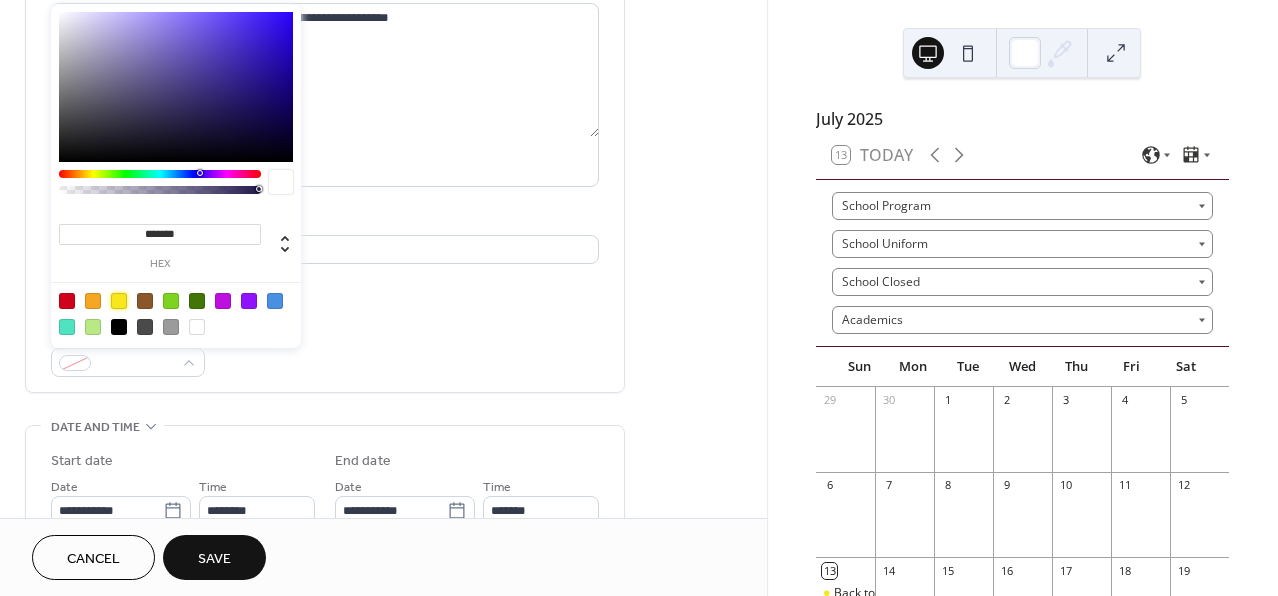 click at bounding box center (119, 301) 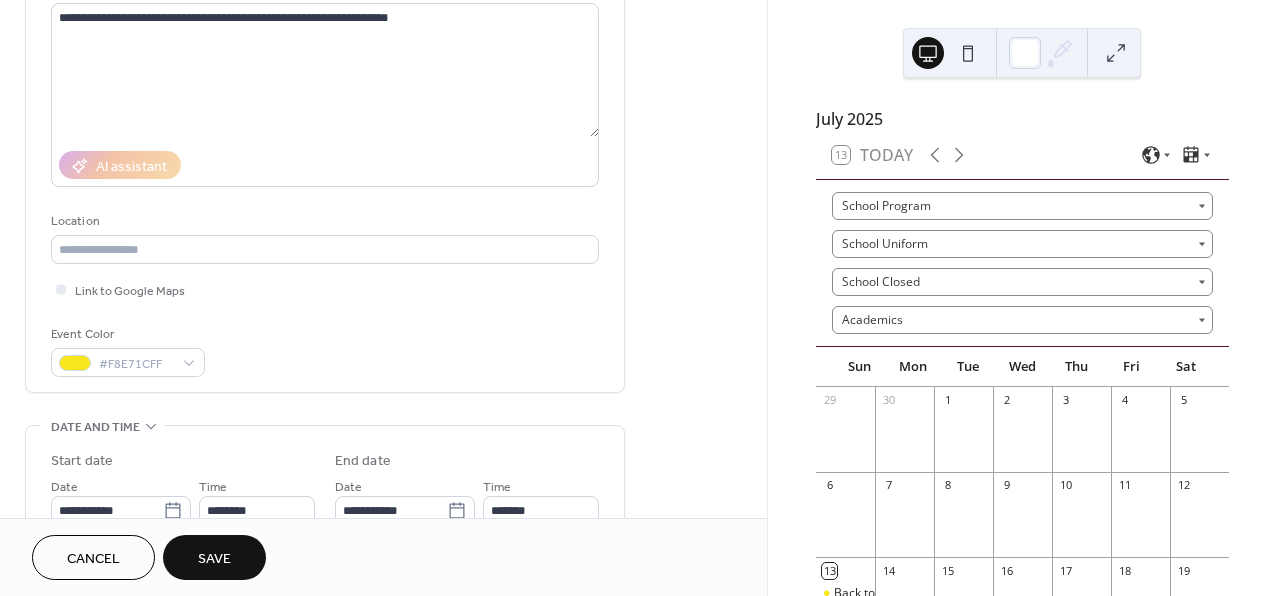 click on "Event Color #F8E71CFF" at bounding box center [325, 350] 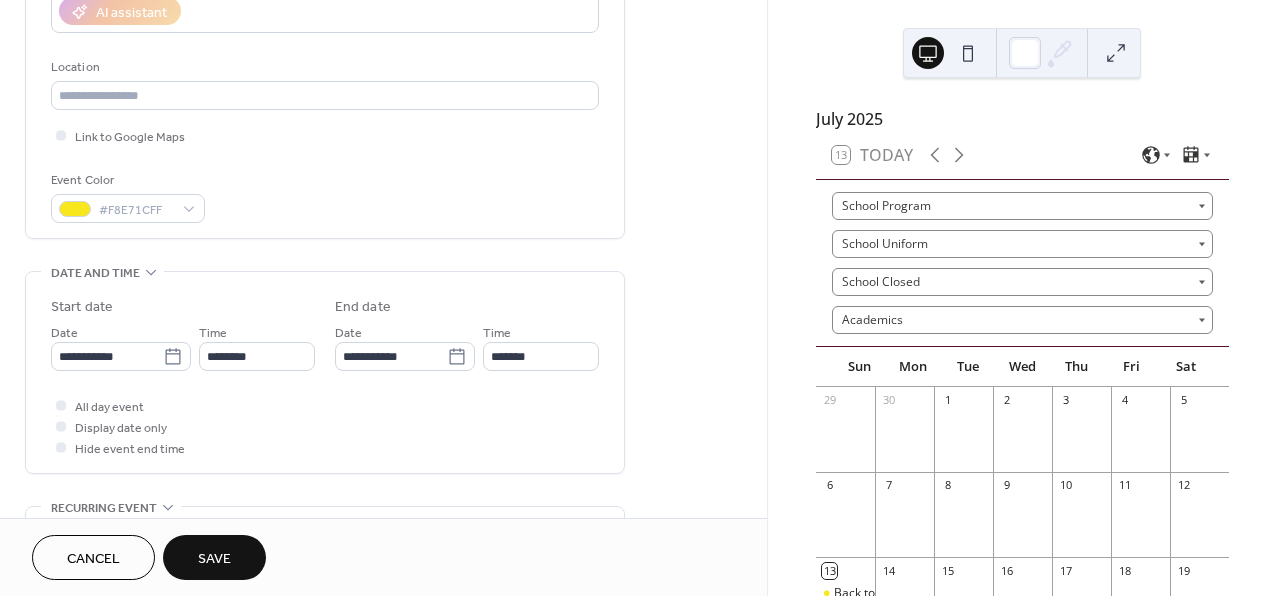 scroll, scrollTop: 407, scrollLeft: 0, axis: vertical 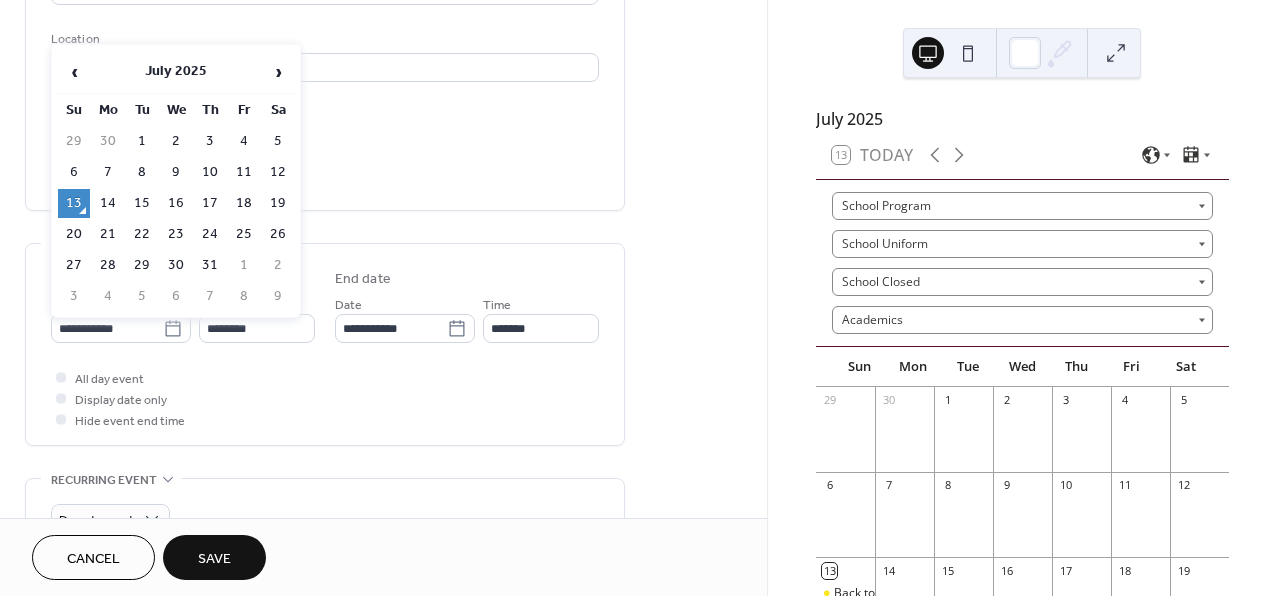 click 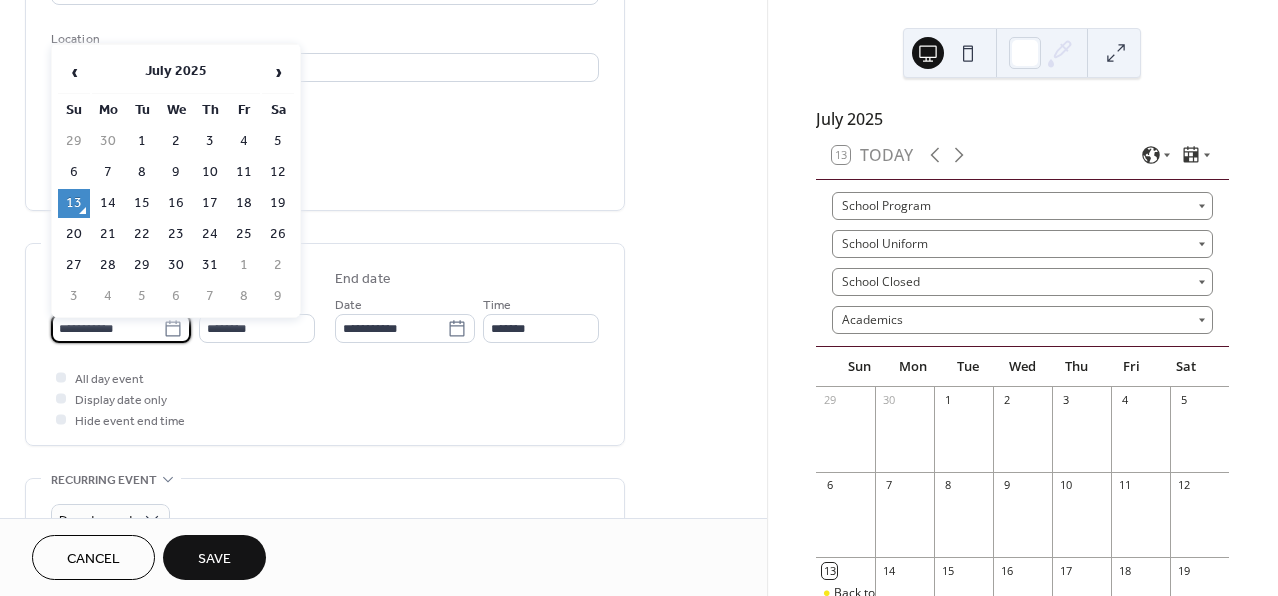 click on "**********" at bounding box center (107, 328) 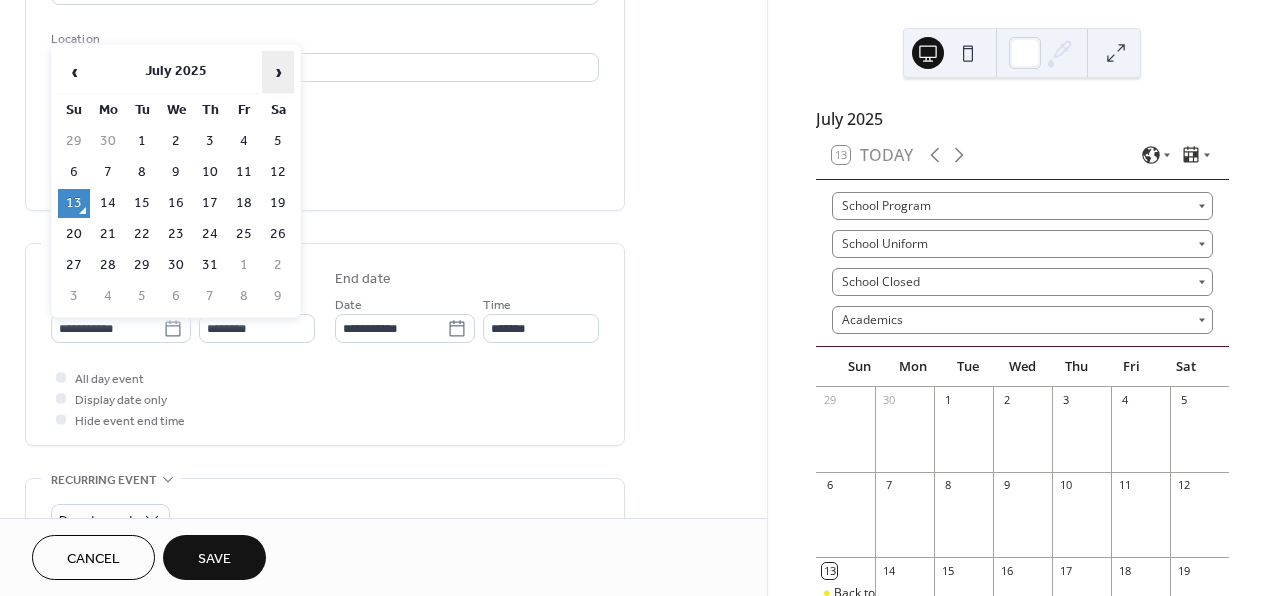 click on "›" at bounding box center (278, 72) 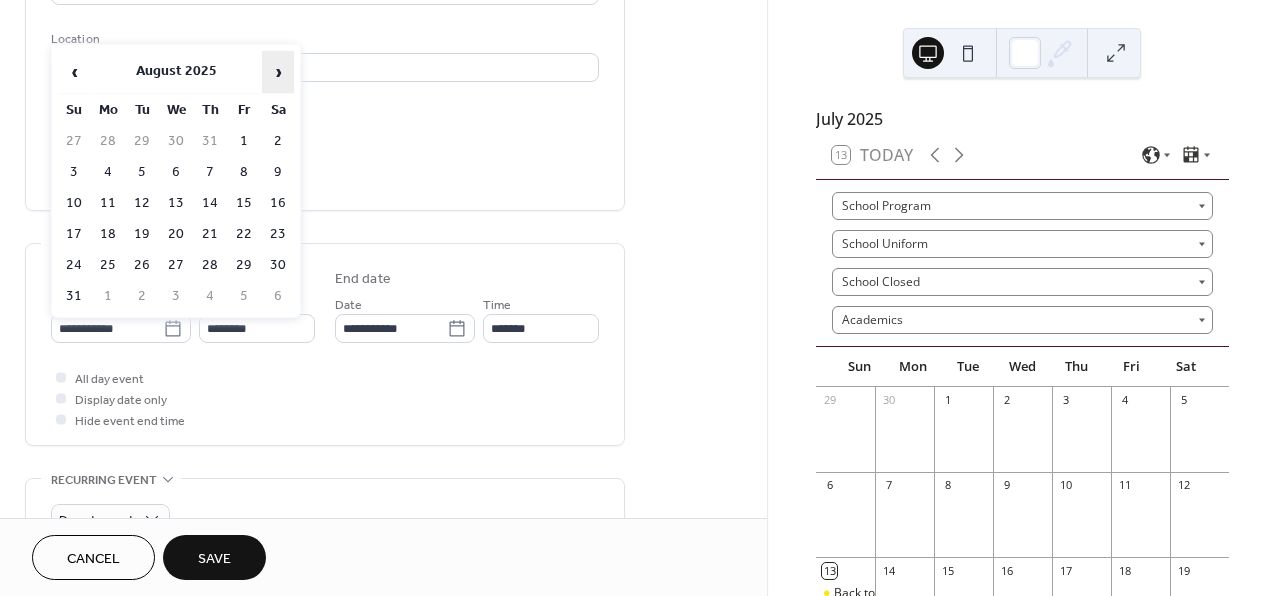 click on "›" at bounding box center (278, 72) 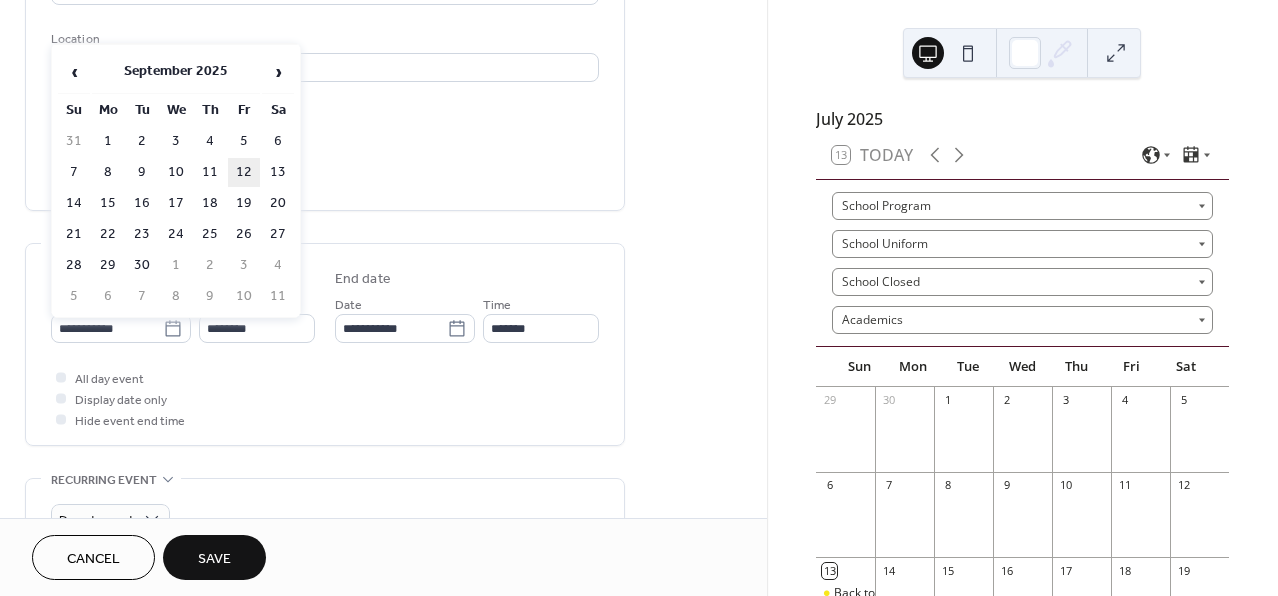 click on "12" at bounding box center [244, 172] 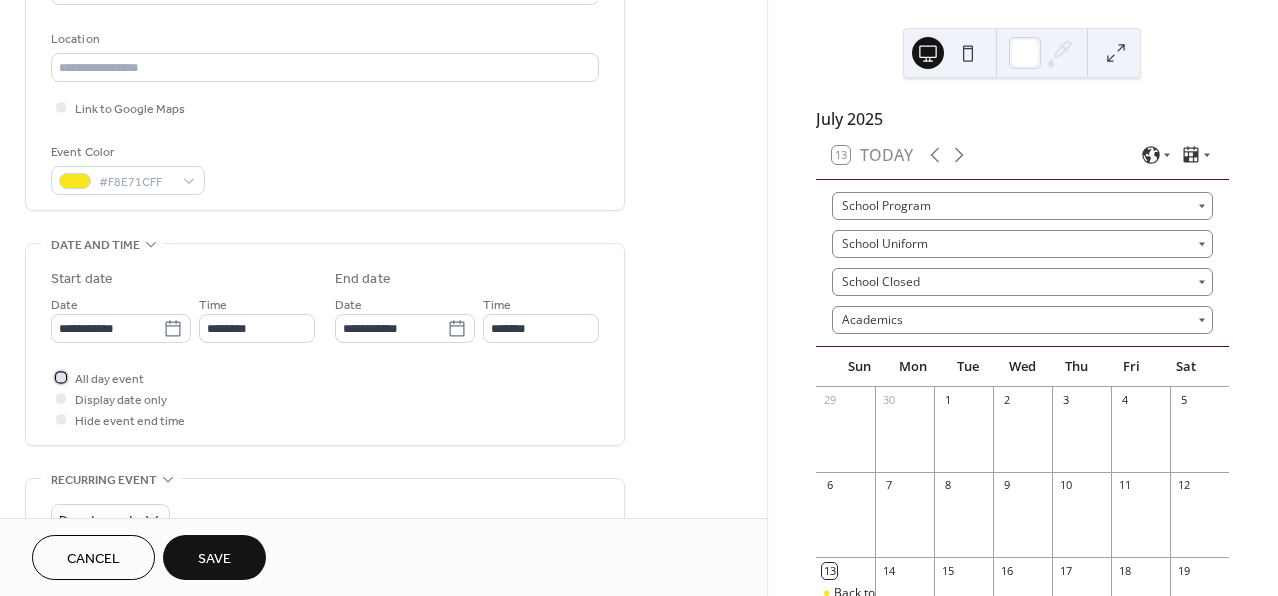 click at bounding box center [61, 377] 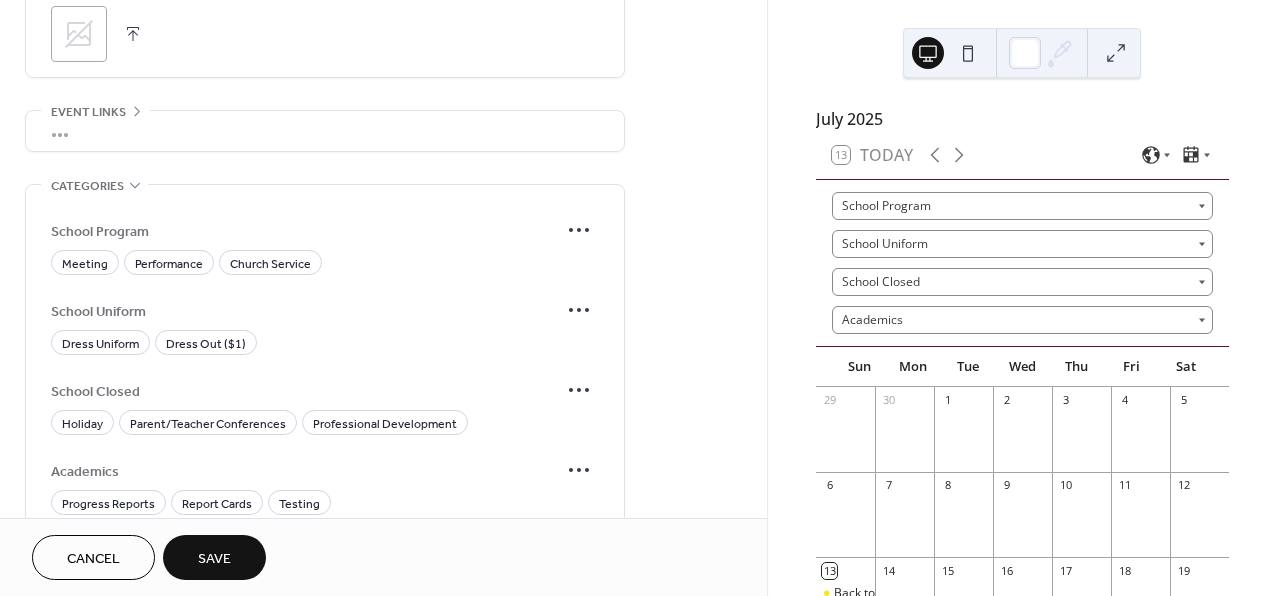 scroll, scrollTop: 1010, scrollLeft: 0, axis: vertical 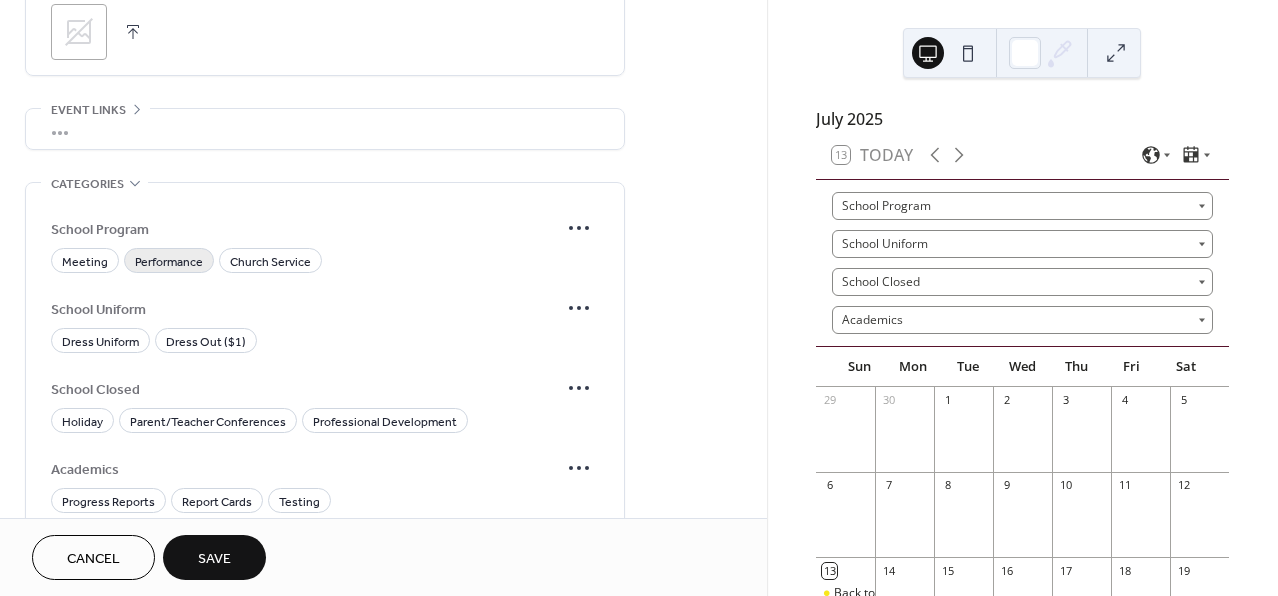 click on "Performance" at bounding box center (169, 262) 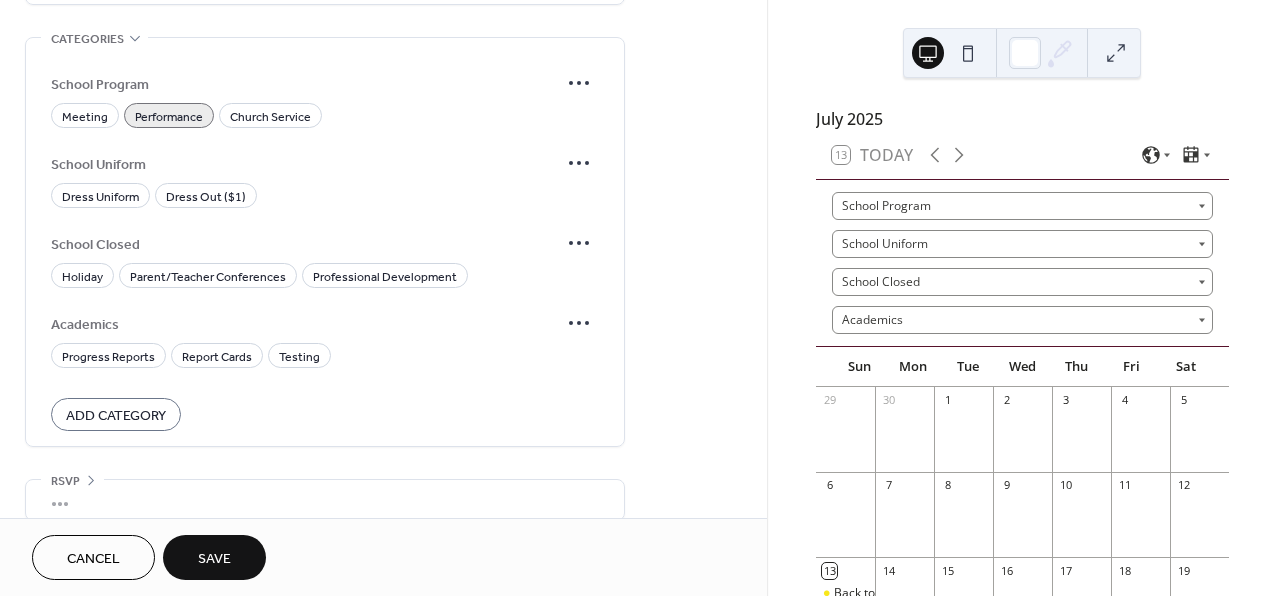 scroll, scrollTop: 1178, scrollLeft: 0, axis: vertical 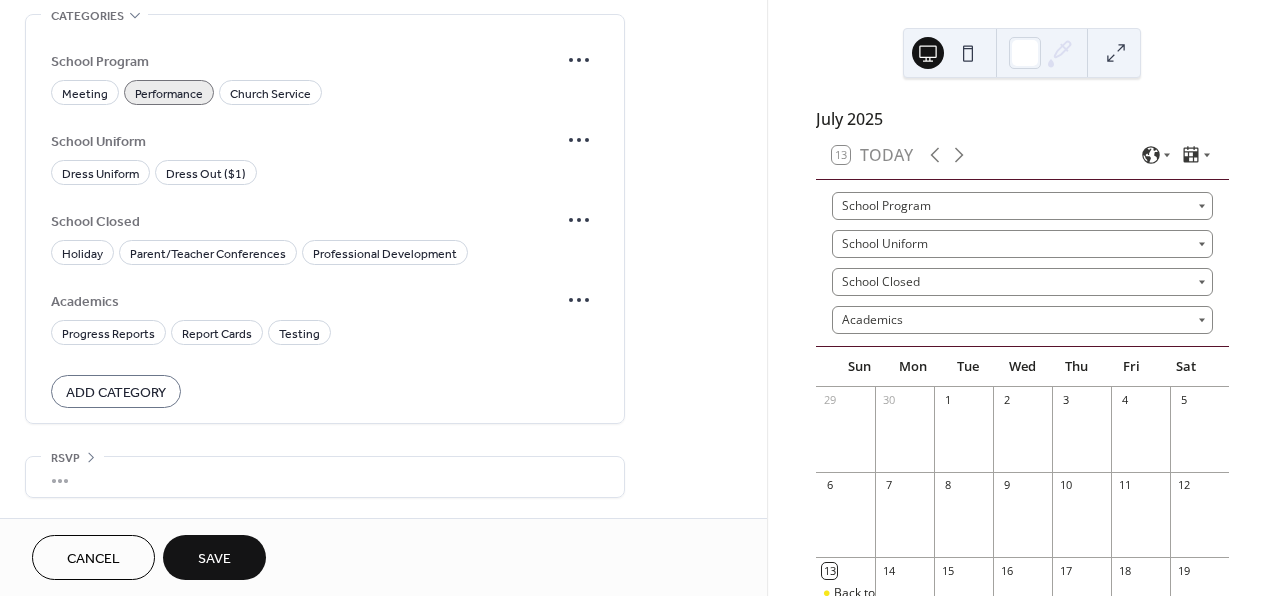 click on "Save" at bounding box center [214, 559] 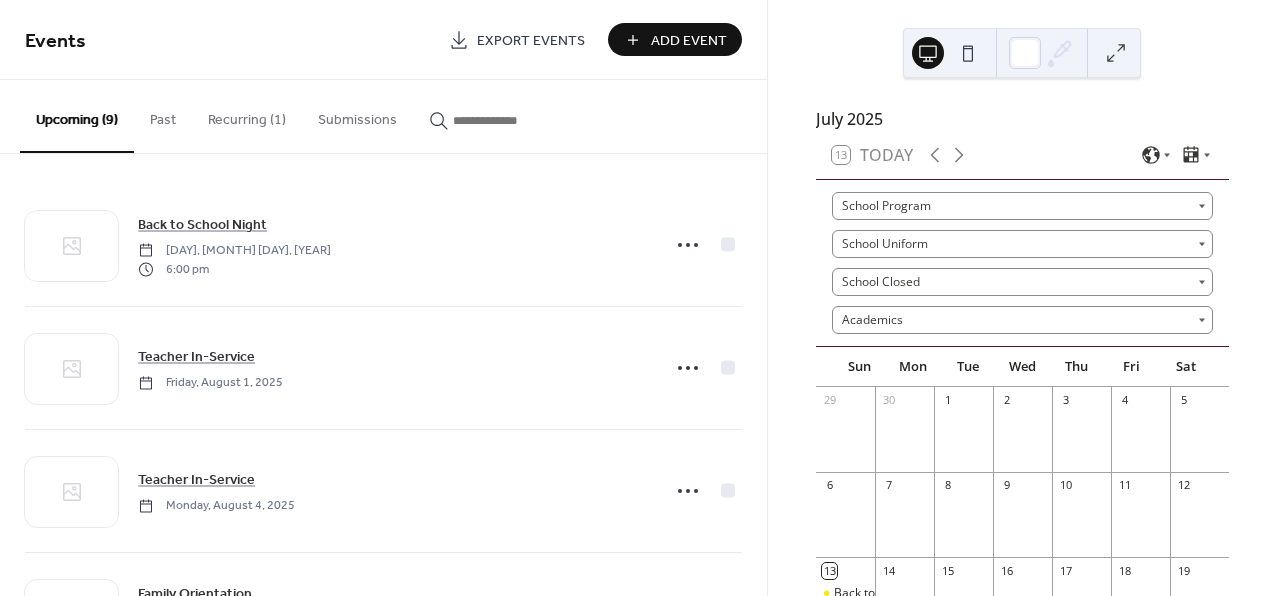 click on "Add Event" at bounding box center [689, 41] 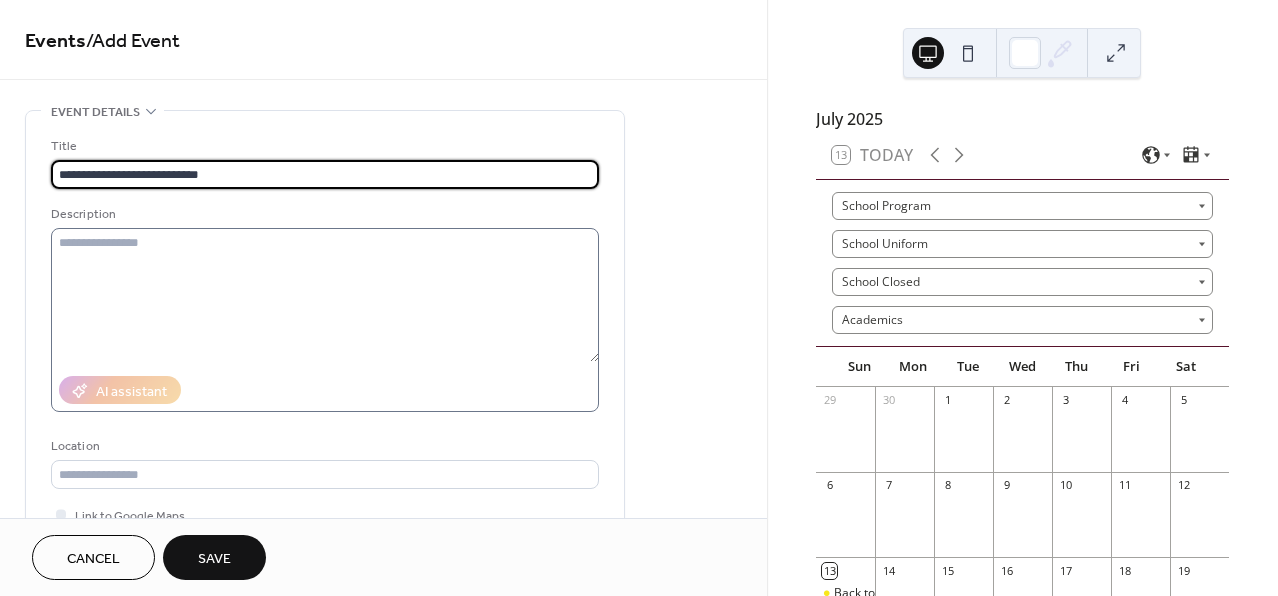 type on "**********" 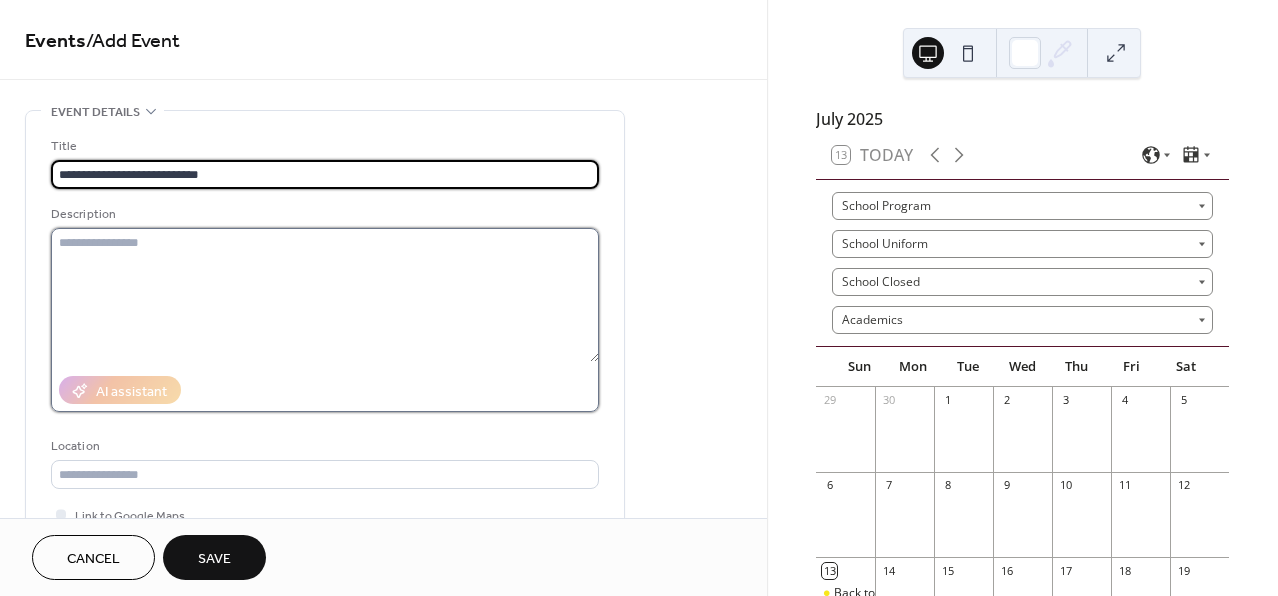 click at bounding box center (325, 295) 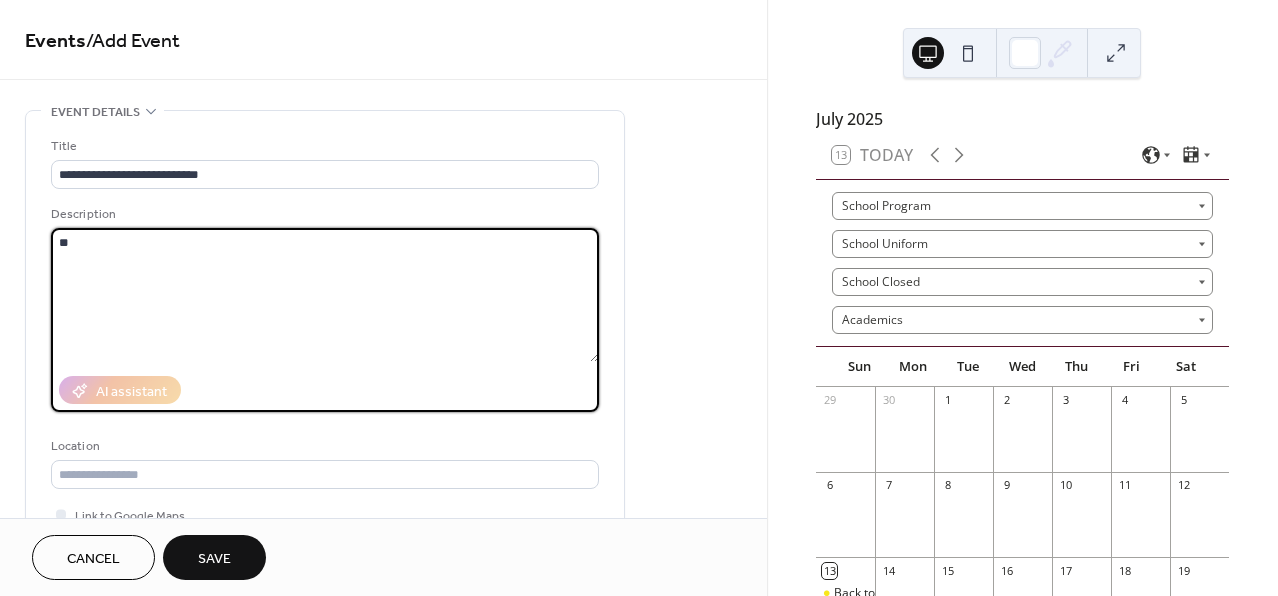 type on "*" 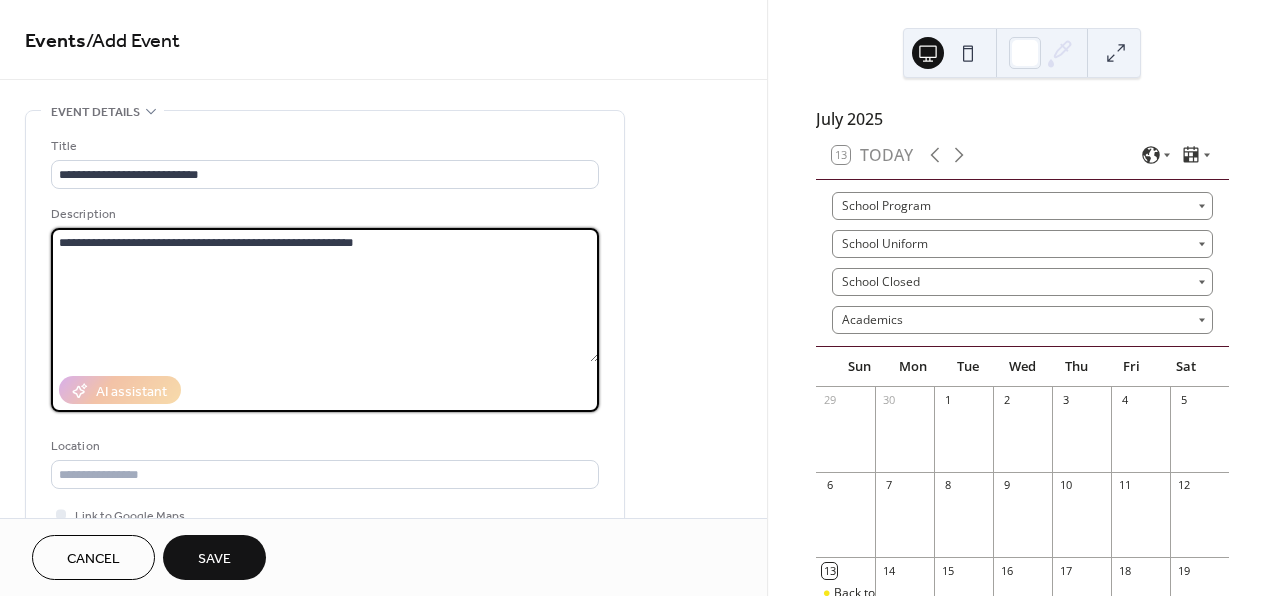 type on "**********" 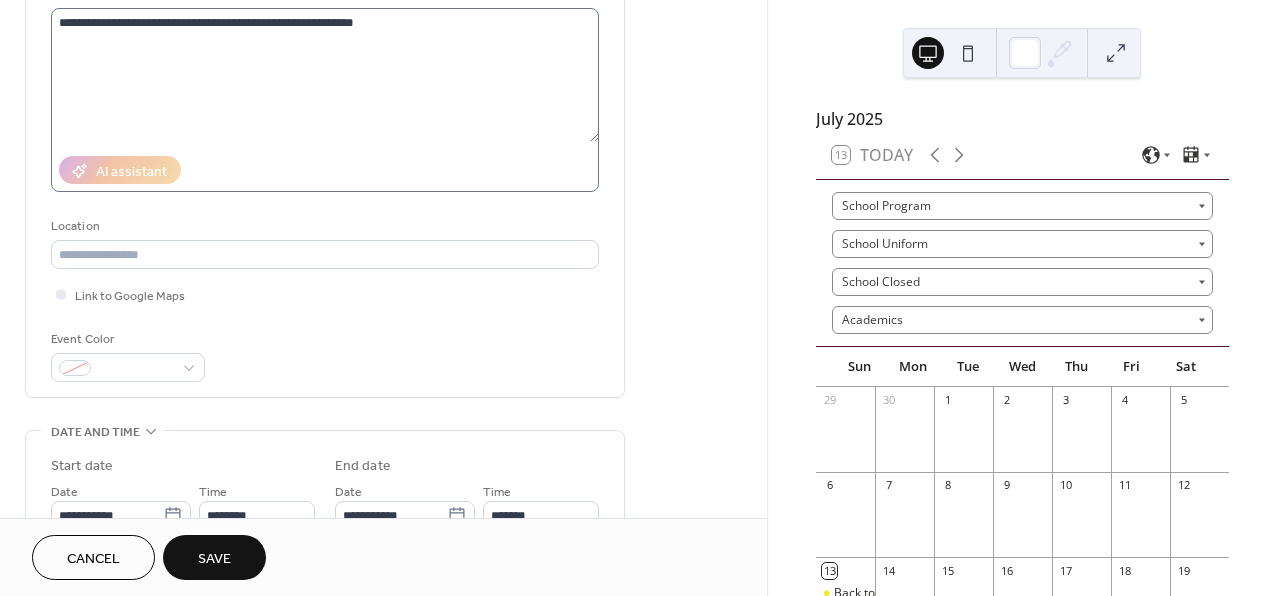 scroll, scrollTop: 222, scrollLeft: 0, axis: vertical 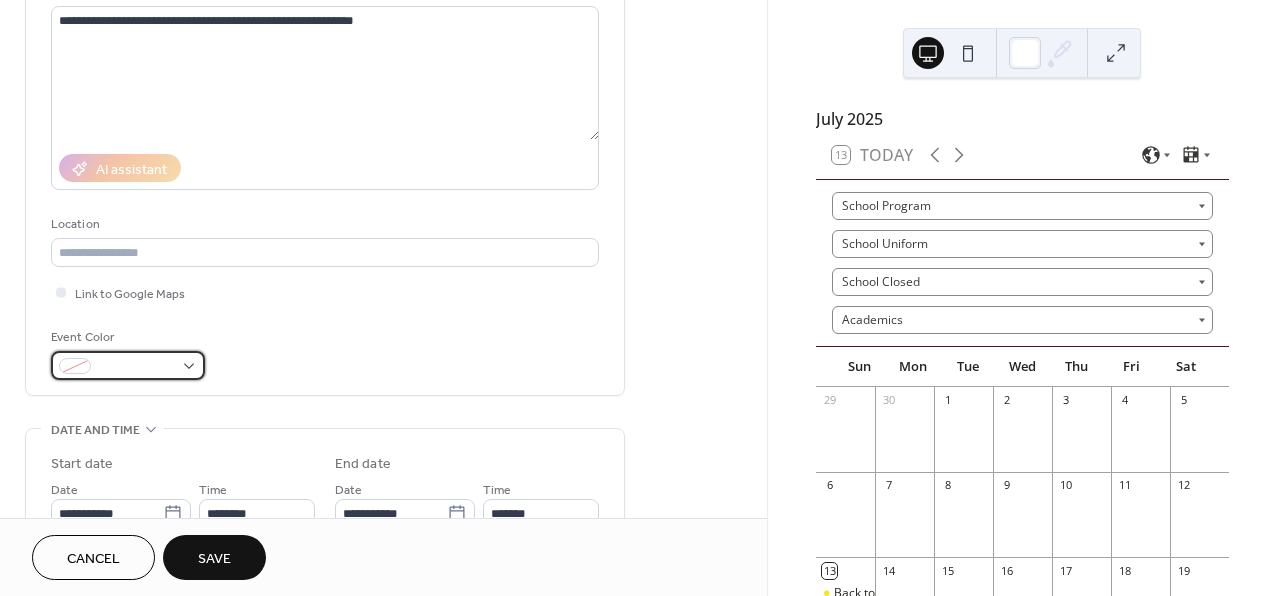 click at bounding box center [128, 365] 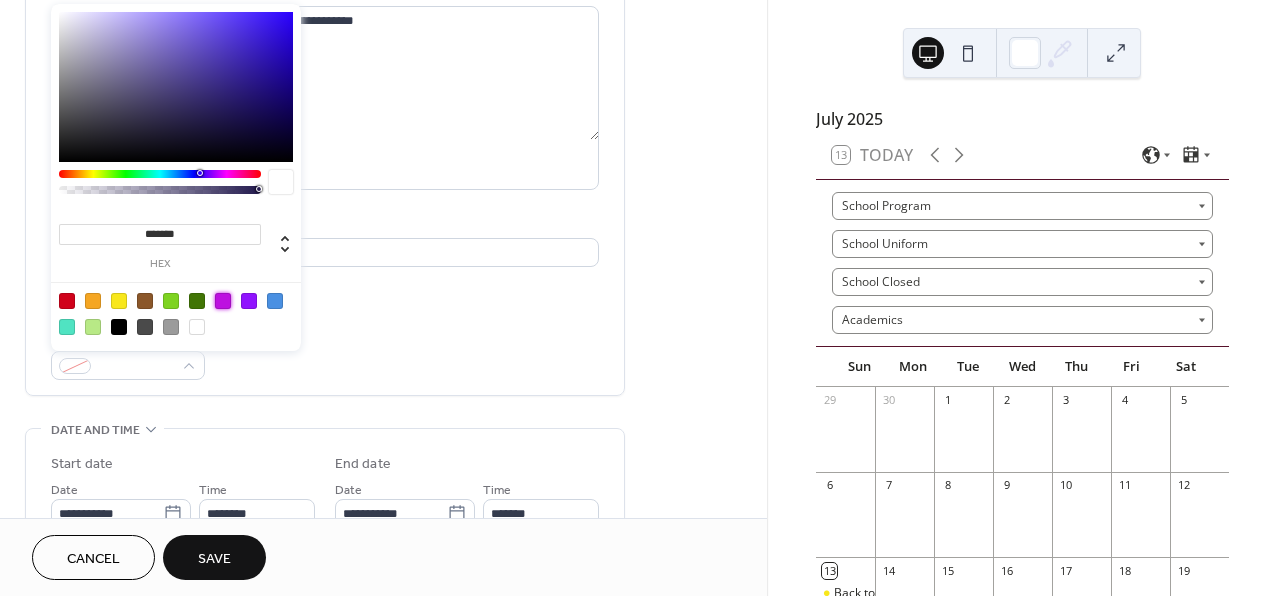 click at bounding box center [223, 301] 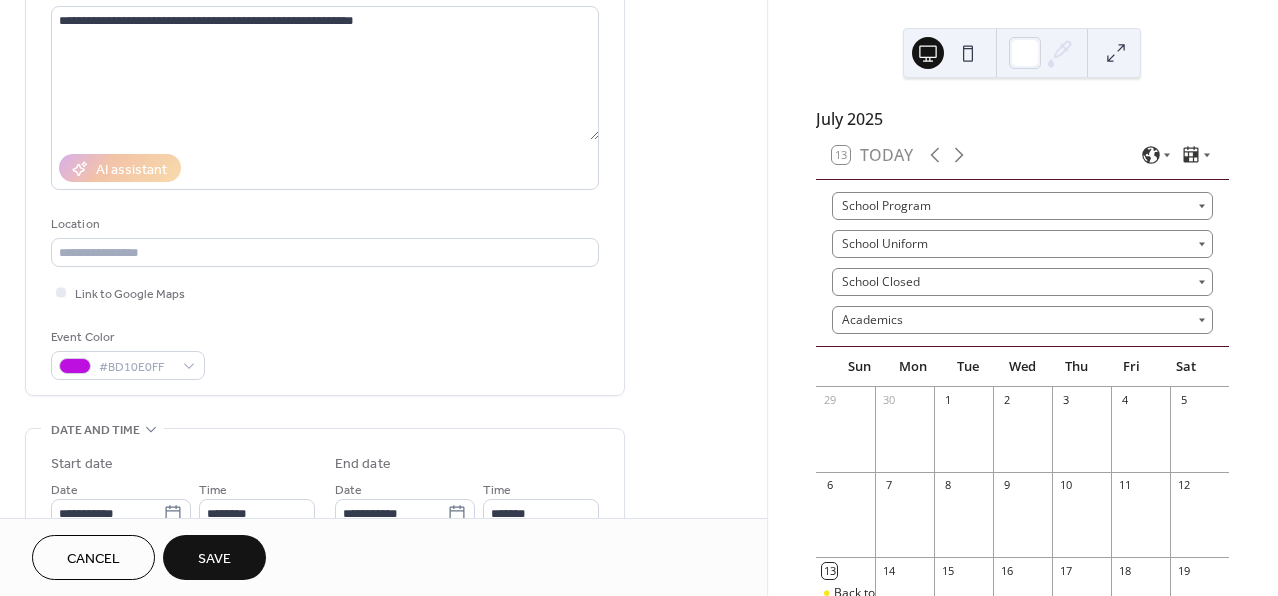 click on "**********" at bounding box center [383, 681] 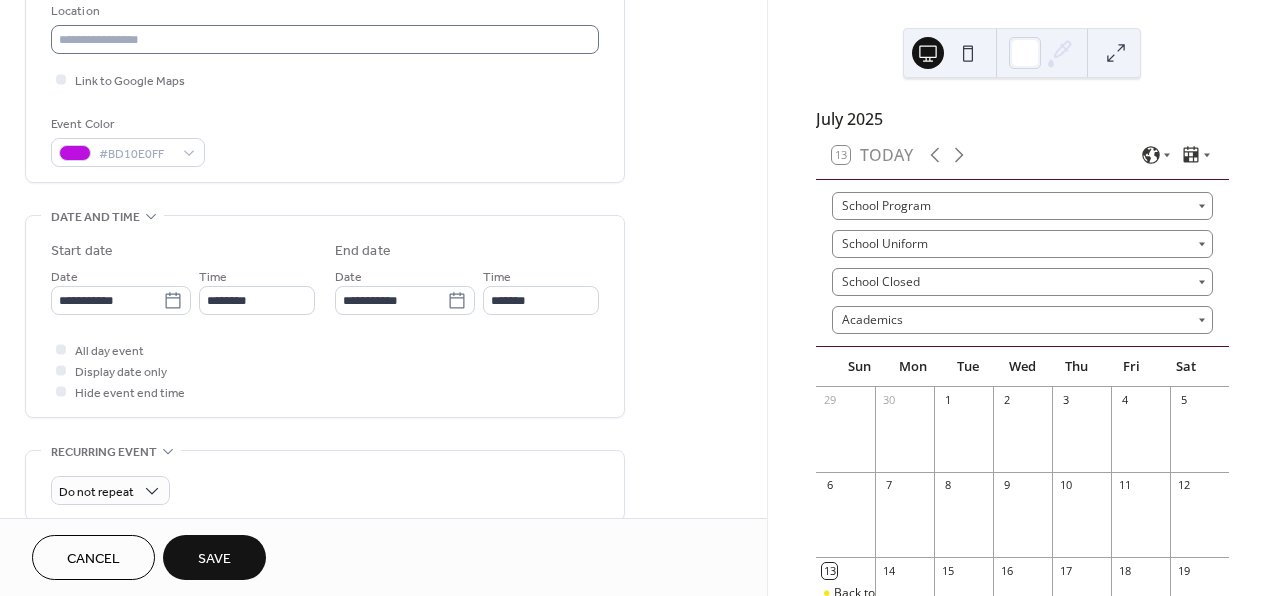 scroll, scrollTop: 459, scrollLeft: 0, axis: vertical 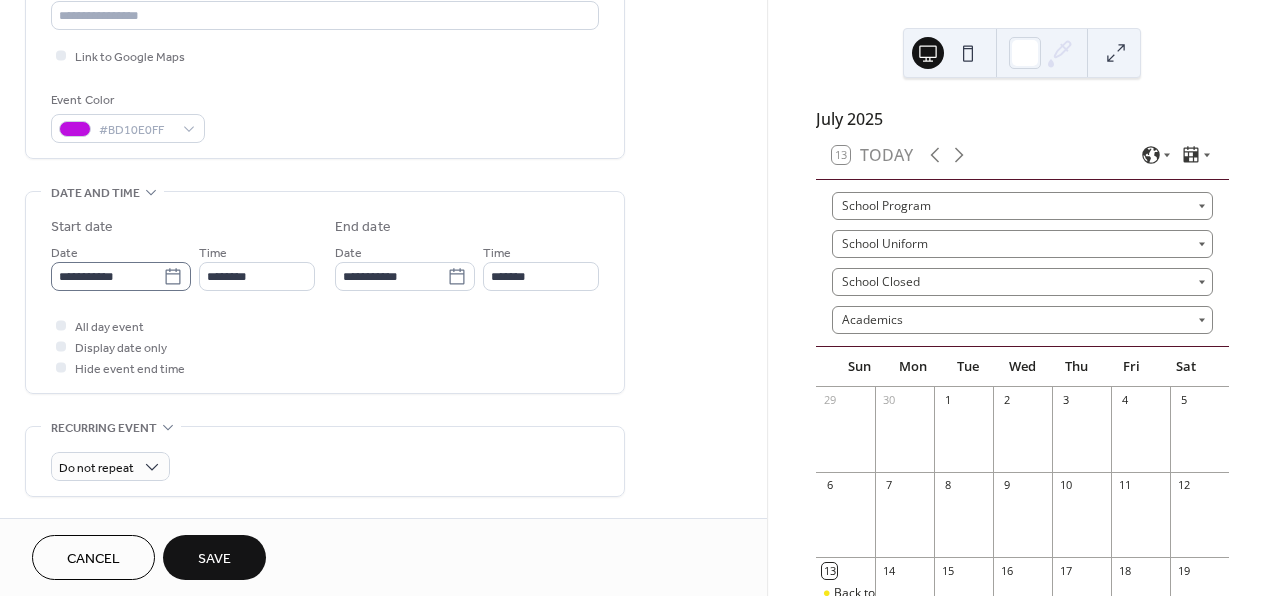 click 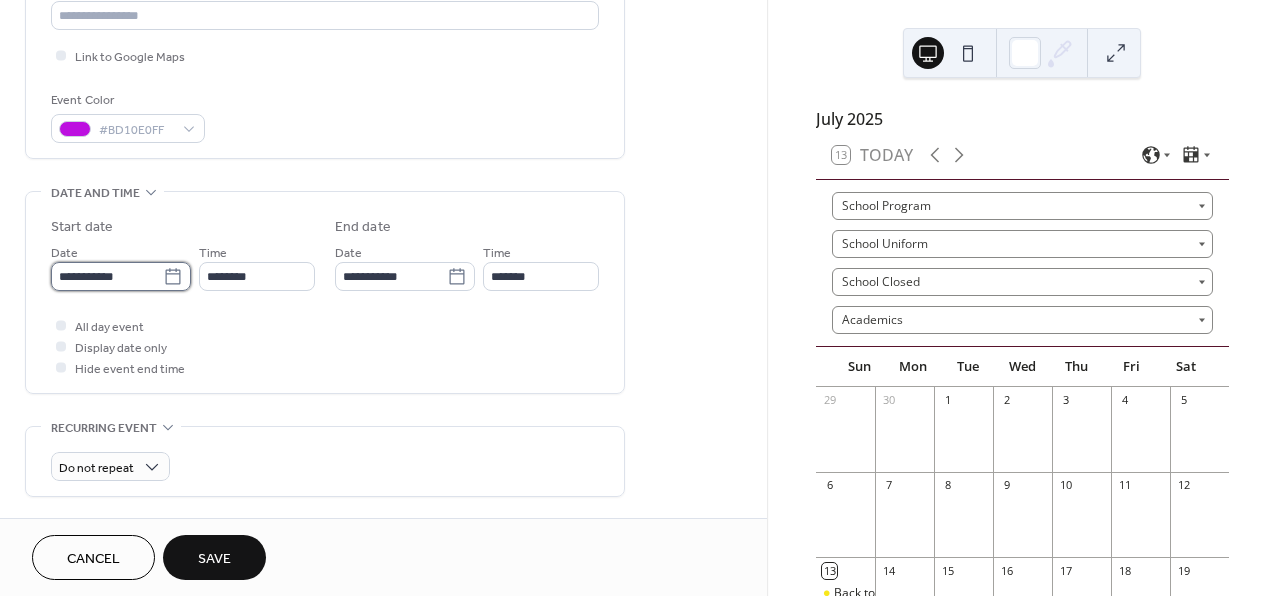 click on "**********" at bounding box center (107, 276) 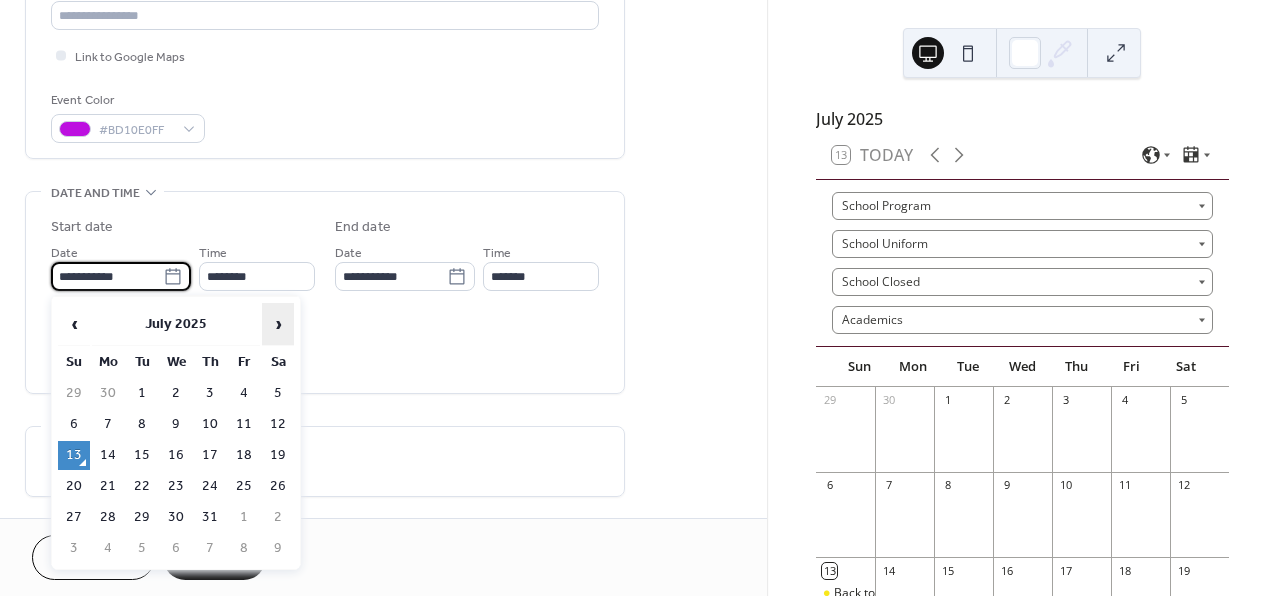 click on "›" at bounding box center [278, 324] 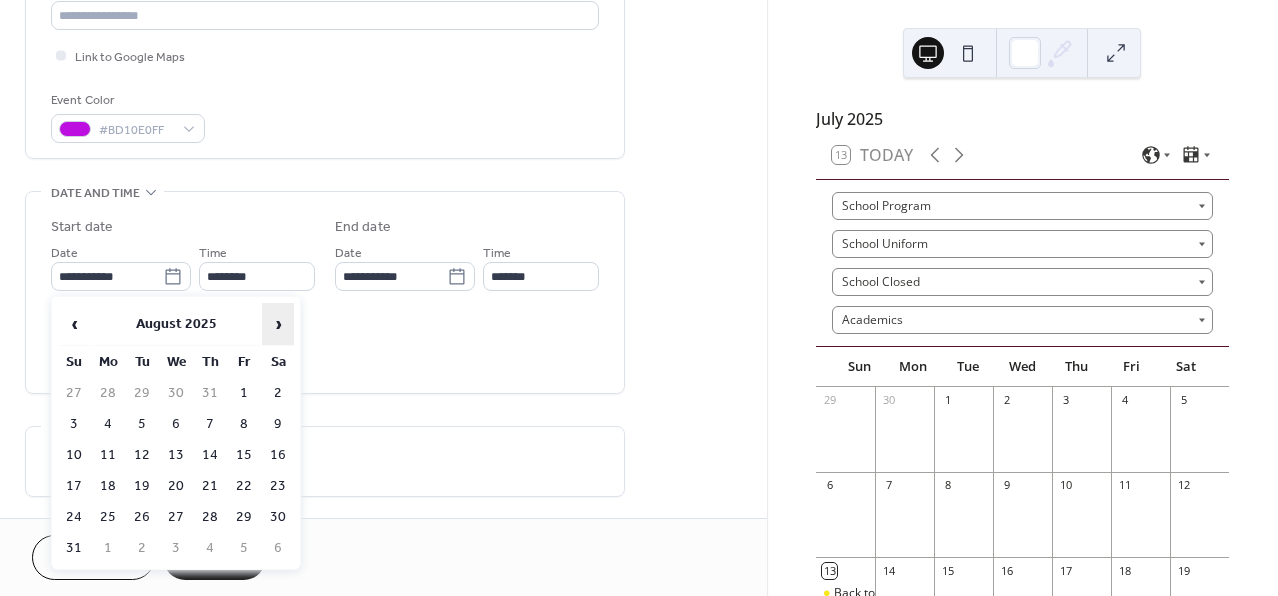 click on "›" at bounding box center [278, 324] 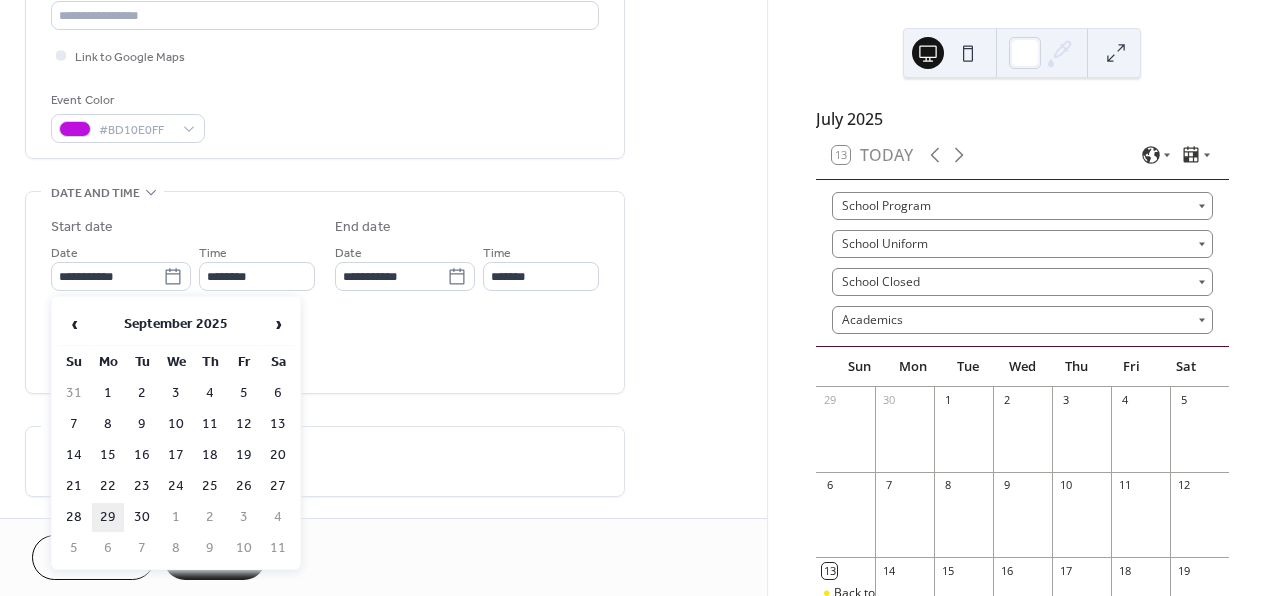 click on "29" at bounding box center (108, 517) 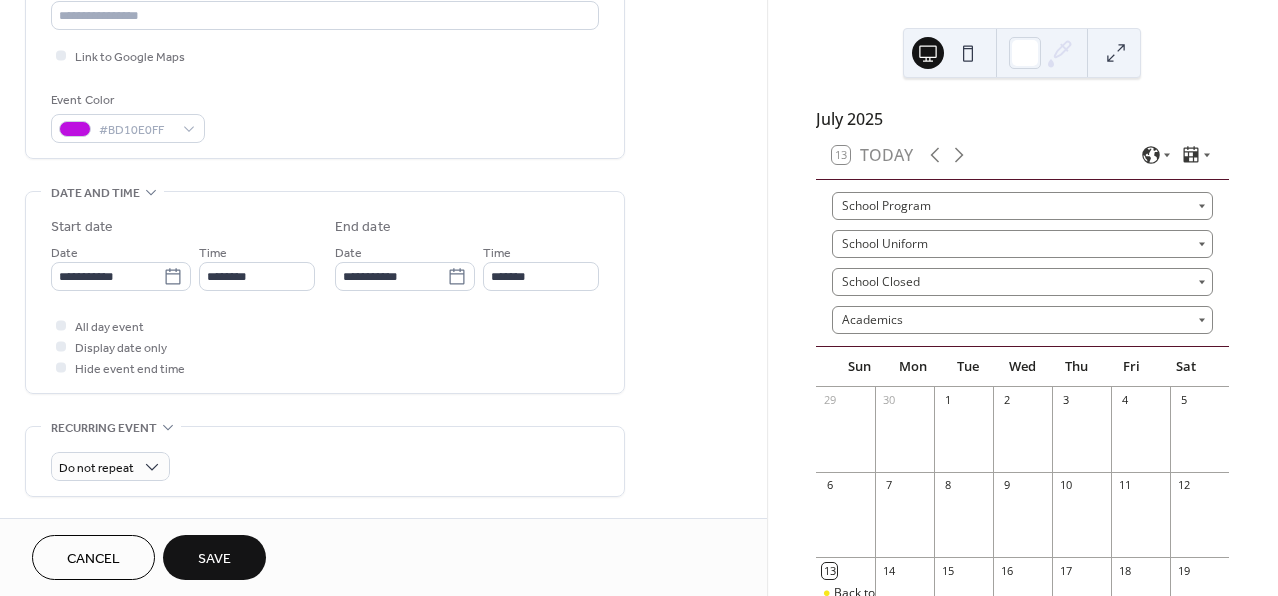 click on "**********" at bounding box center (383, 444) 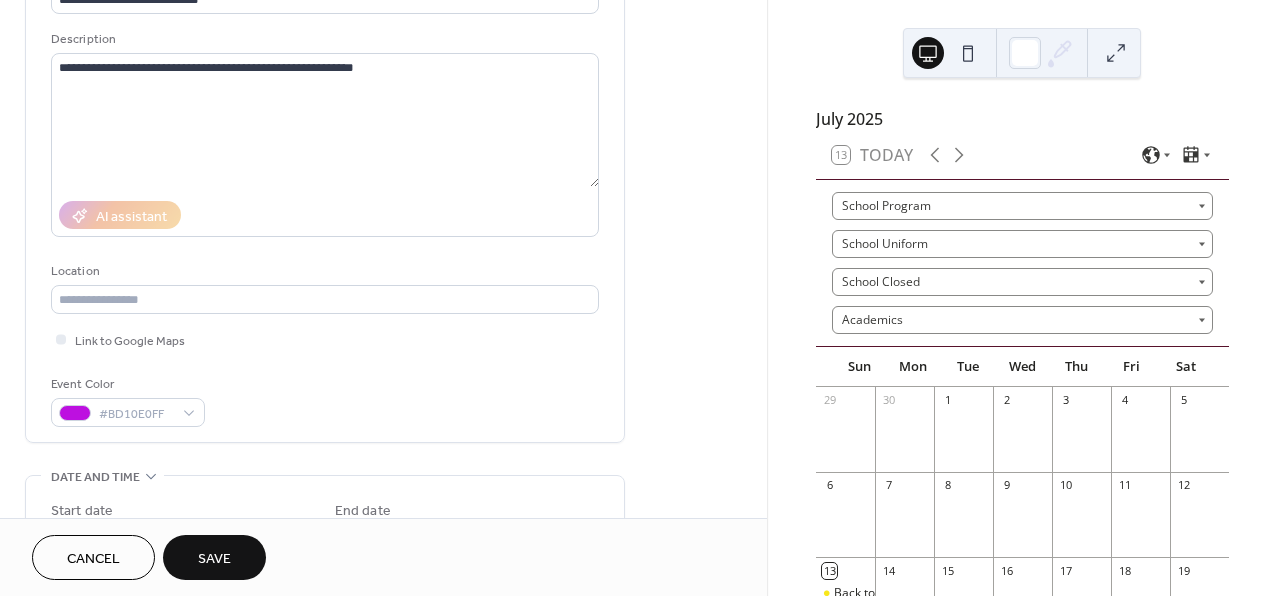scroll, scrollTop: 0, scrollLeft: 0, axis: both 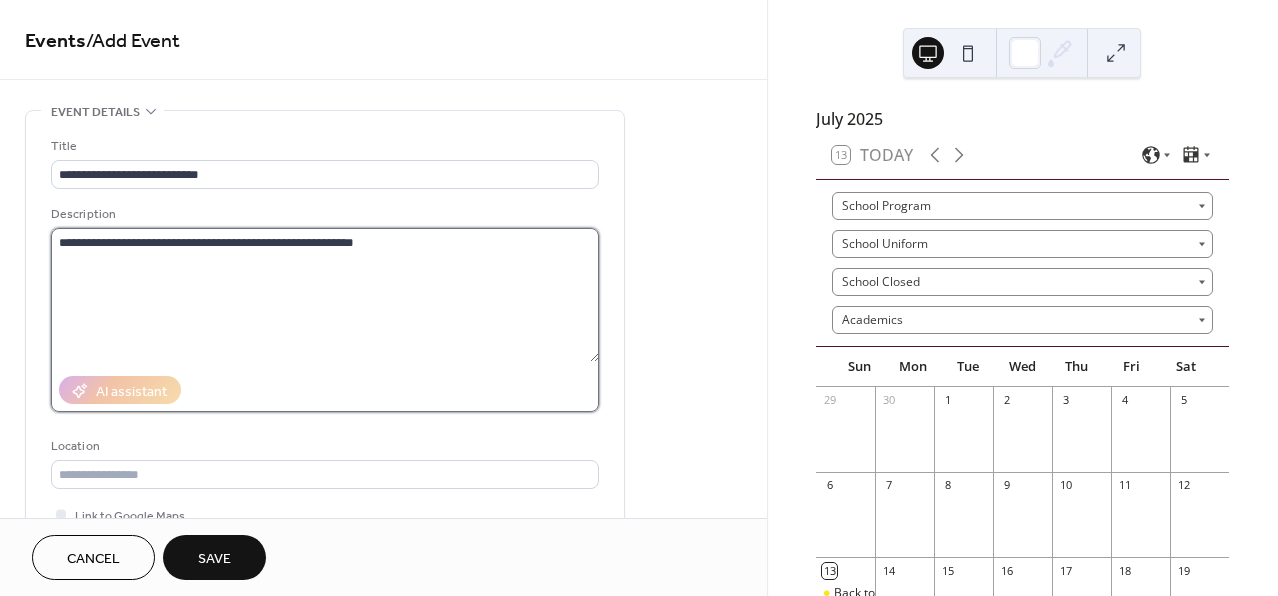 click on "**********" at bounding box center [325, 295] 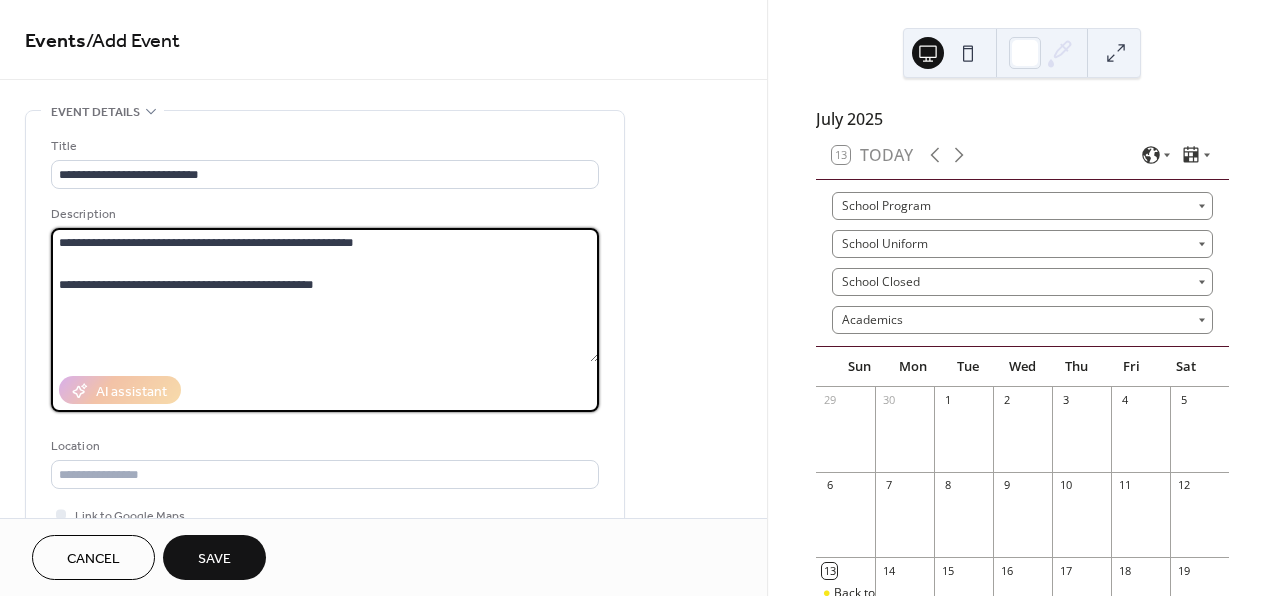 type on "**********" 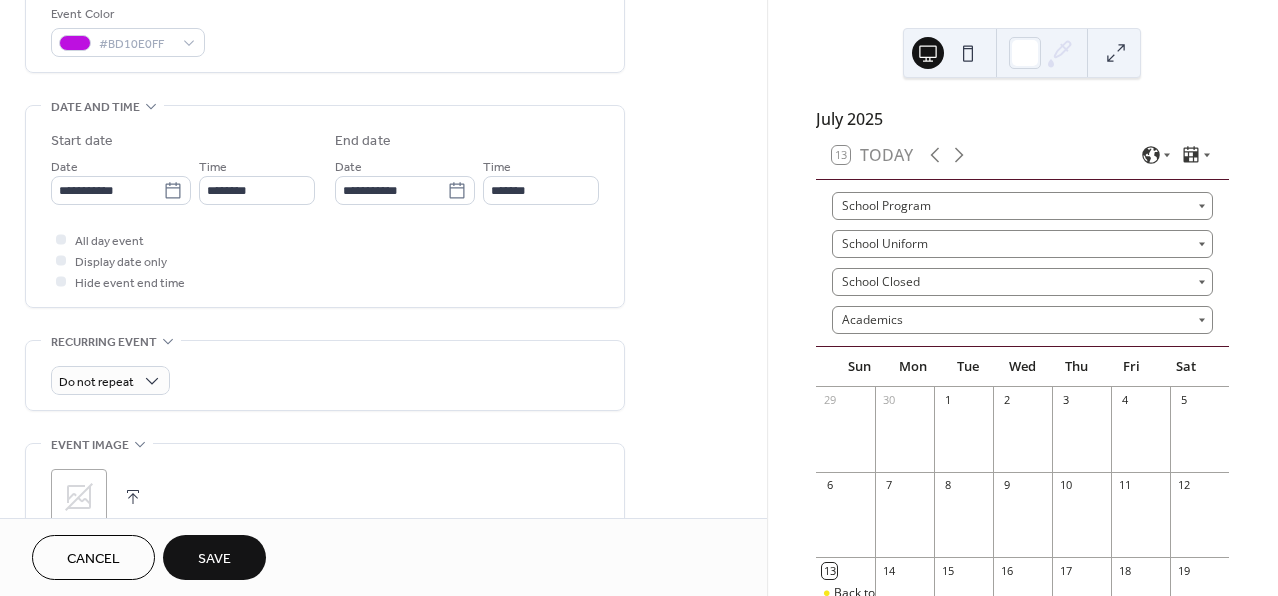 scroll, scrollTop: 540, scrollLeft: 0, axis: vertical 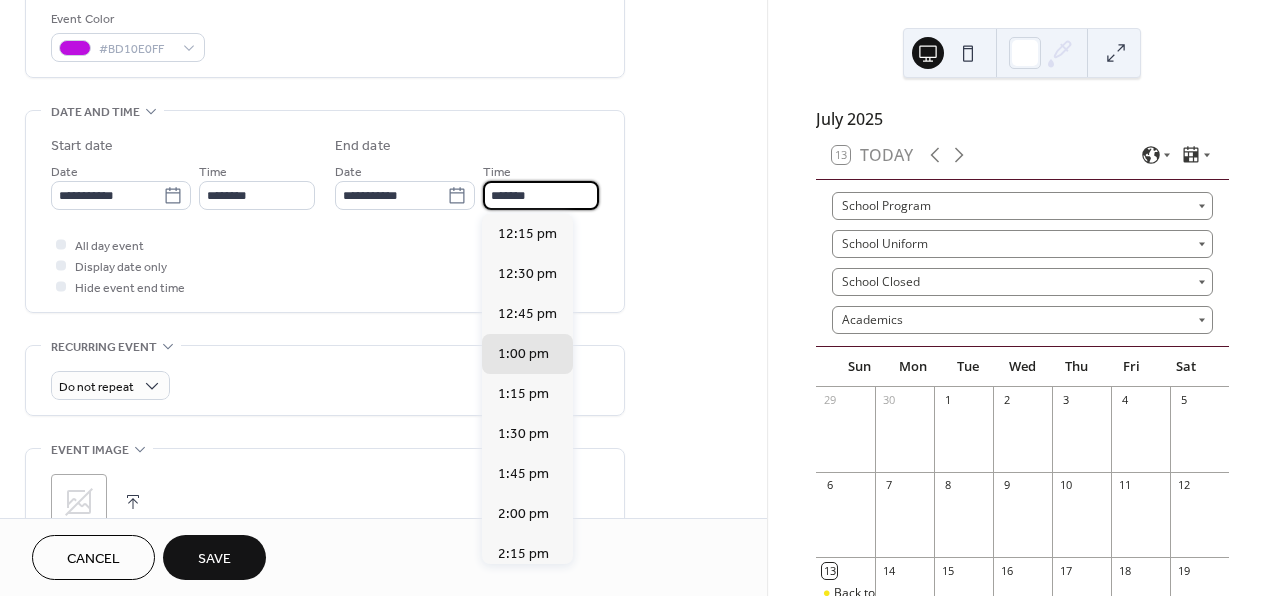 click on "*******" at bounding box center [541, 195] 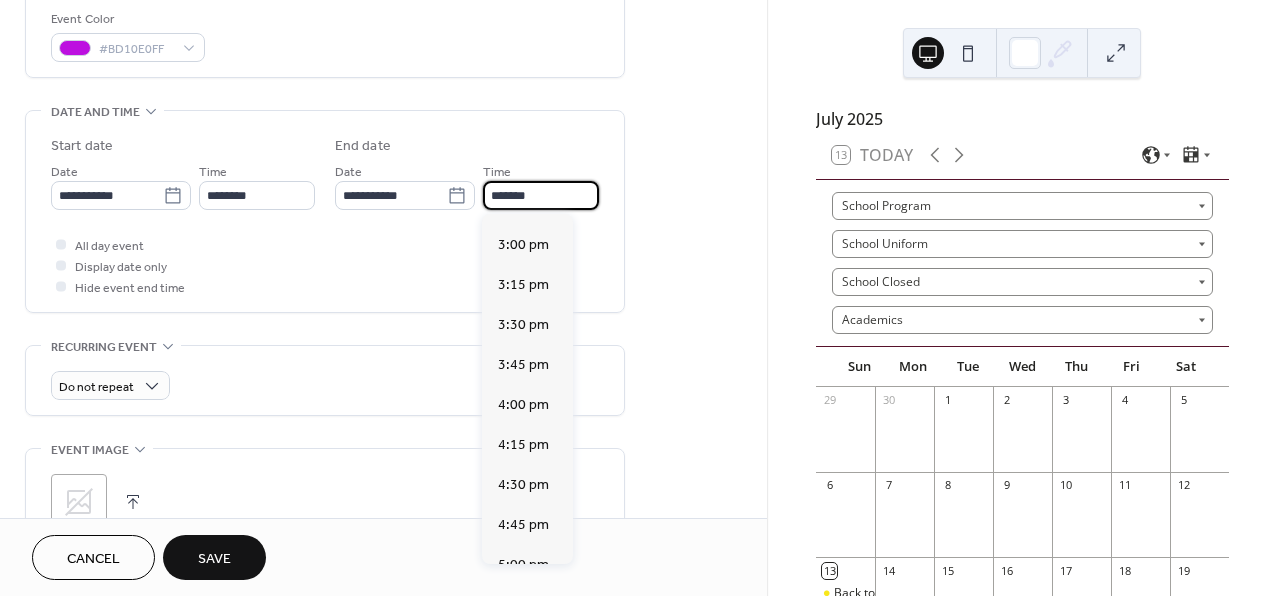 scroll, scrollTop: 425, scrollLeft: 0, axis: vertical 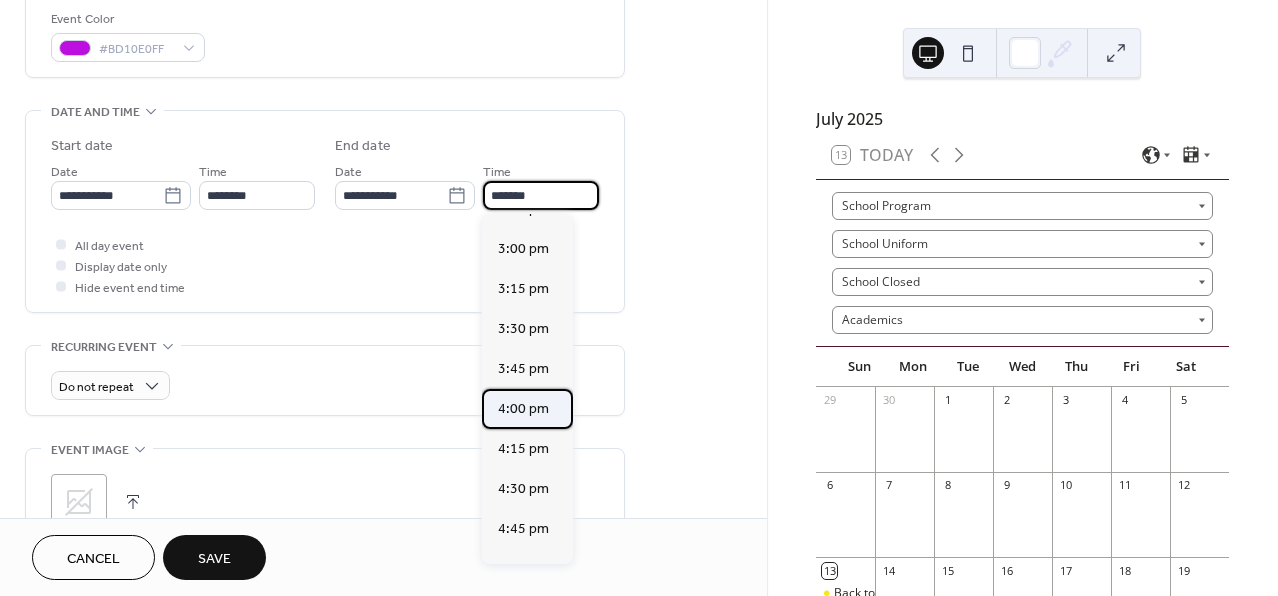 click on "4:00 pm" at bounding box center [523, 409] 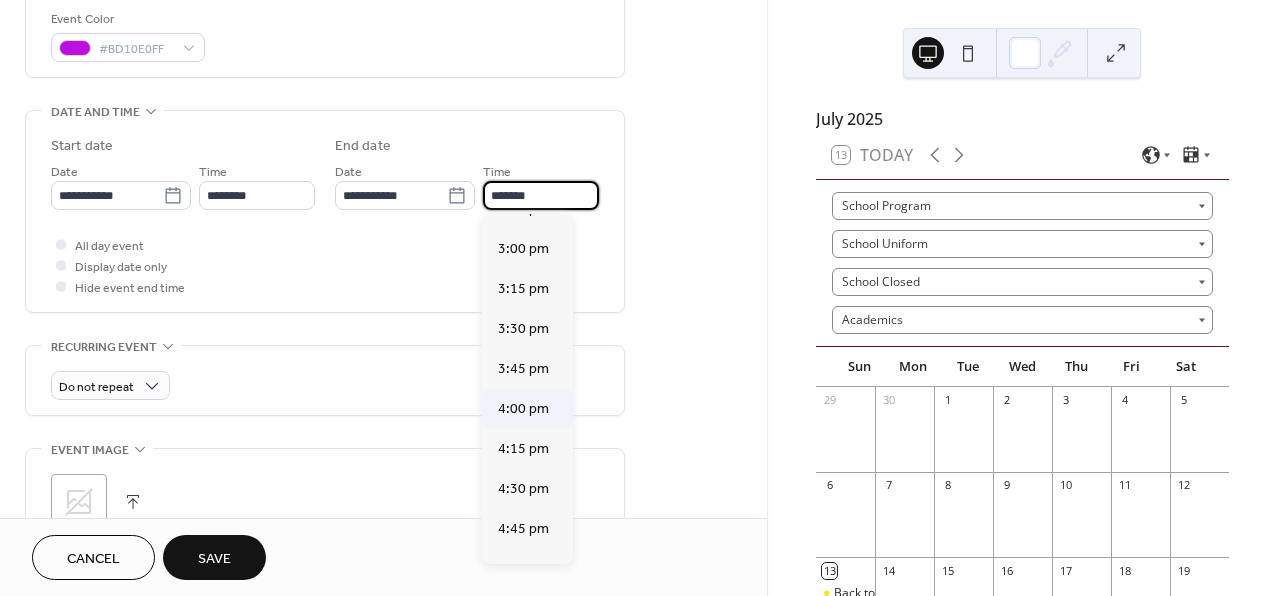 type on "*******" 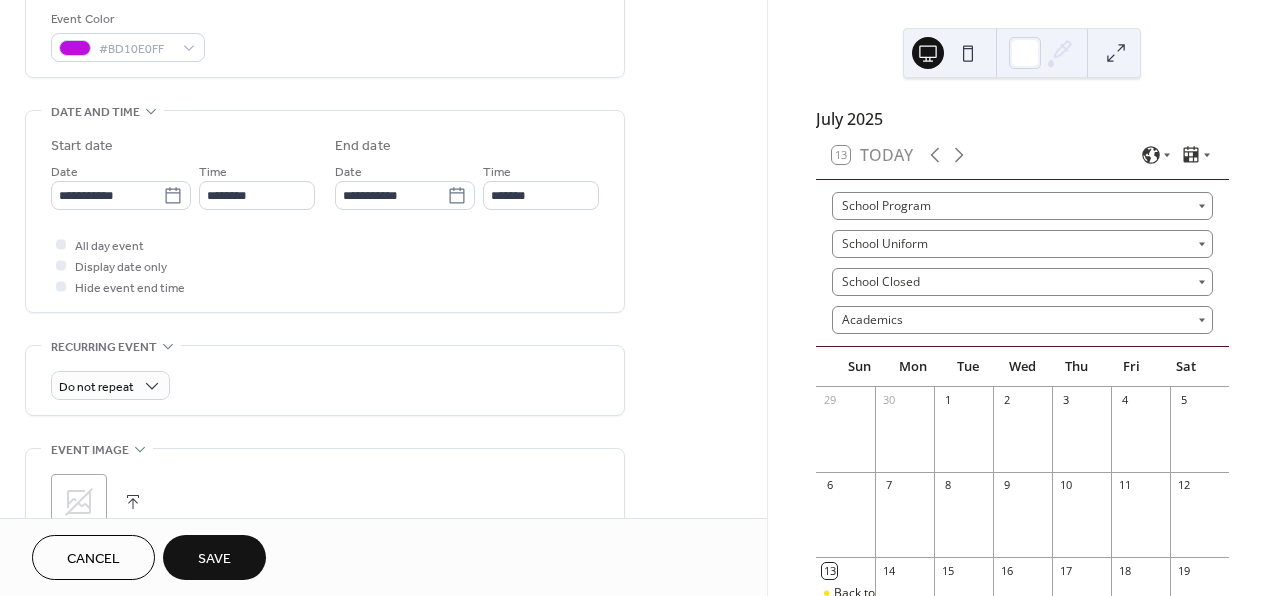 click on "All day event Display date only Hide event end time" at bounding box center [325, 265] 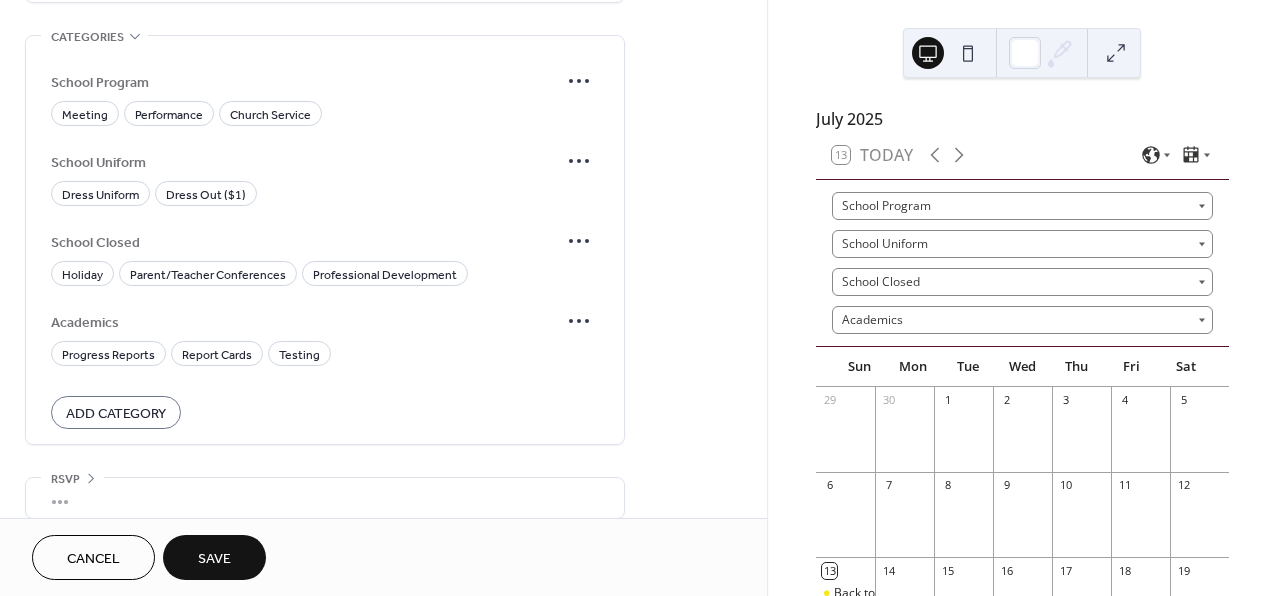 scroll, scrollTop: 1160, scrollLeft: 0, axis: vertical 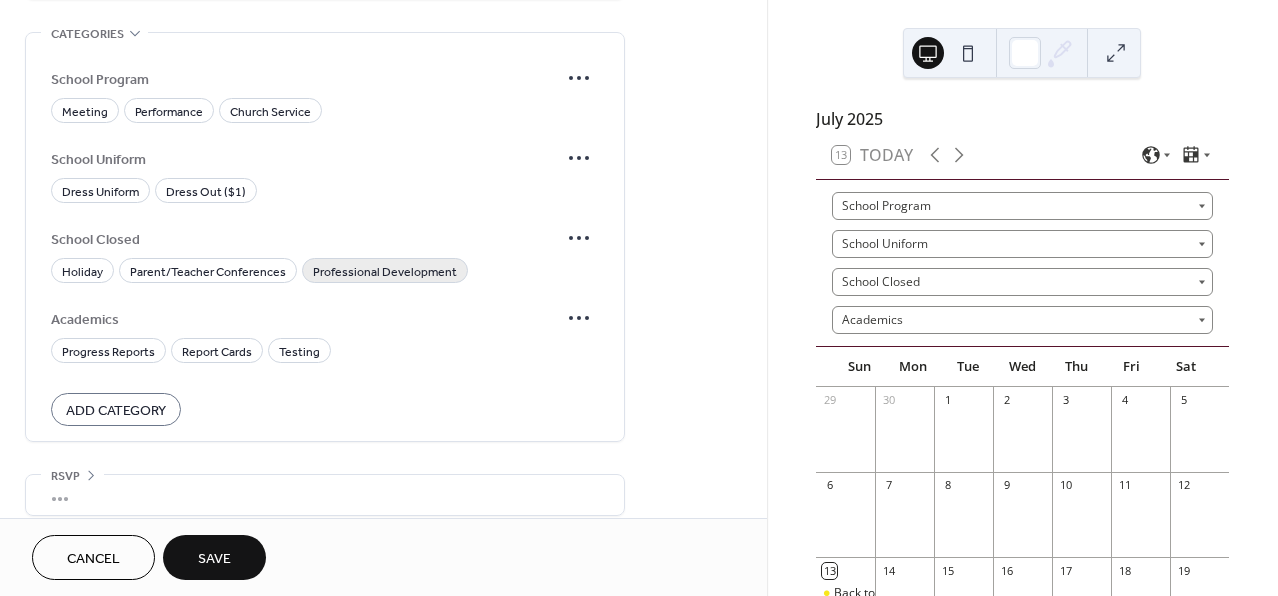 click on "Professional Development" at bounding box center [385, 272] 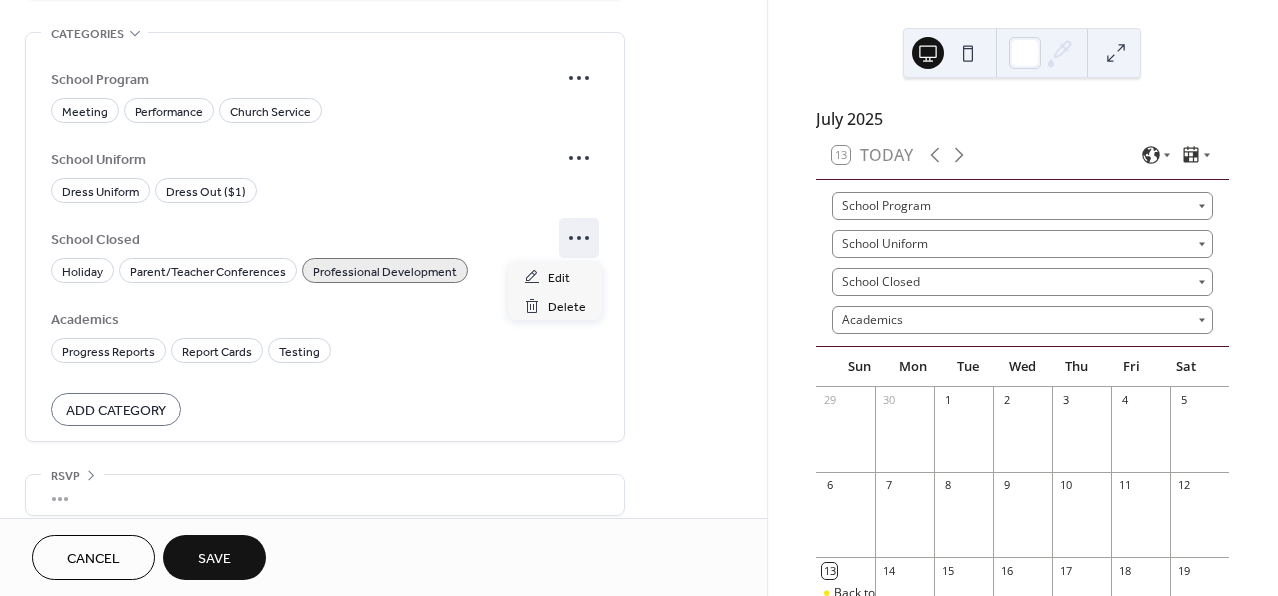 click 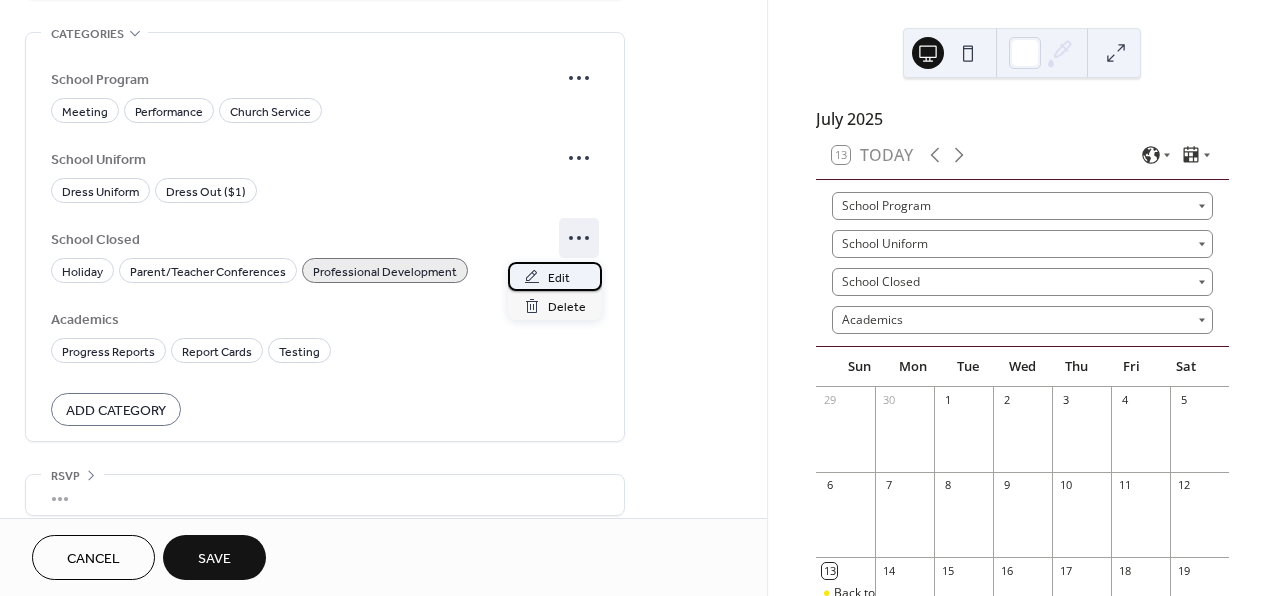 click on "Edit" at bounding box center [559, 278] 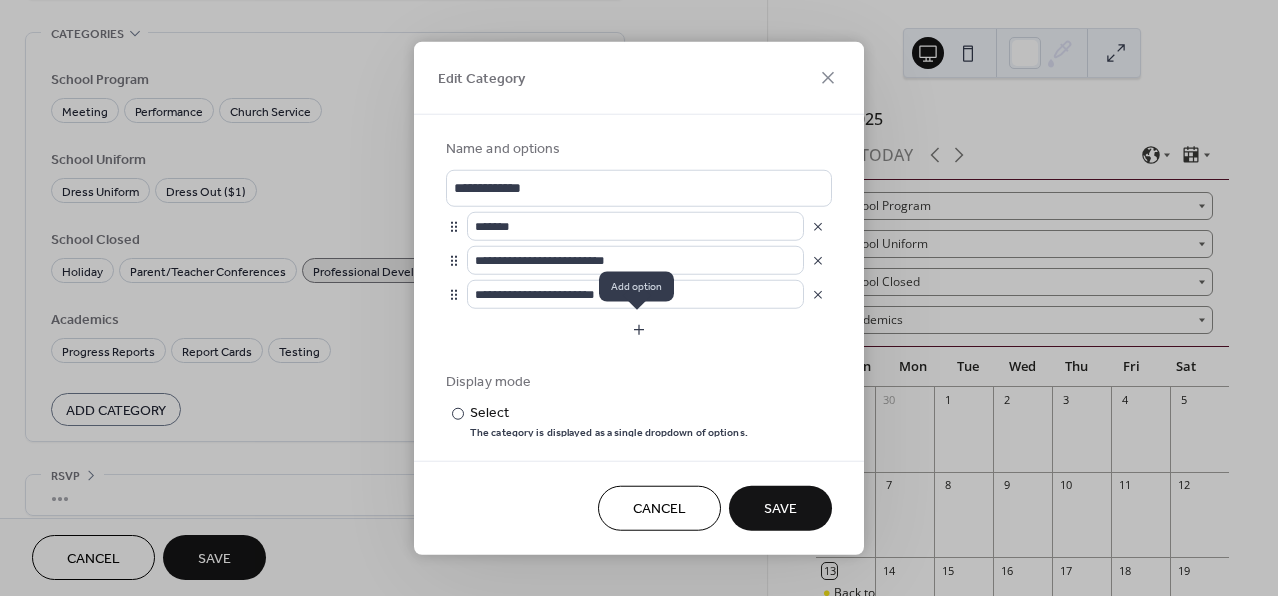 click at bounding box center [639, 330] 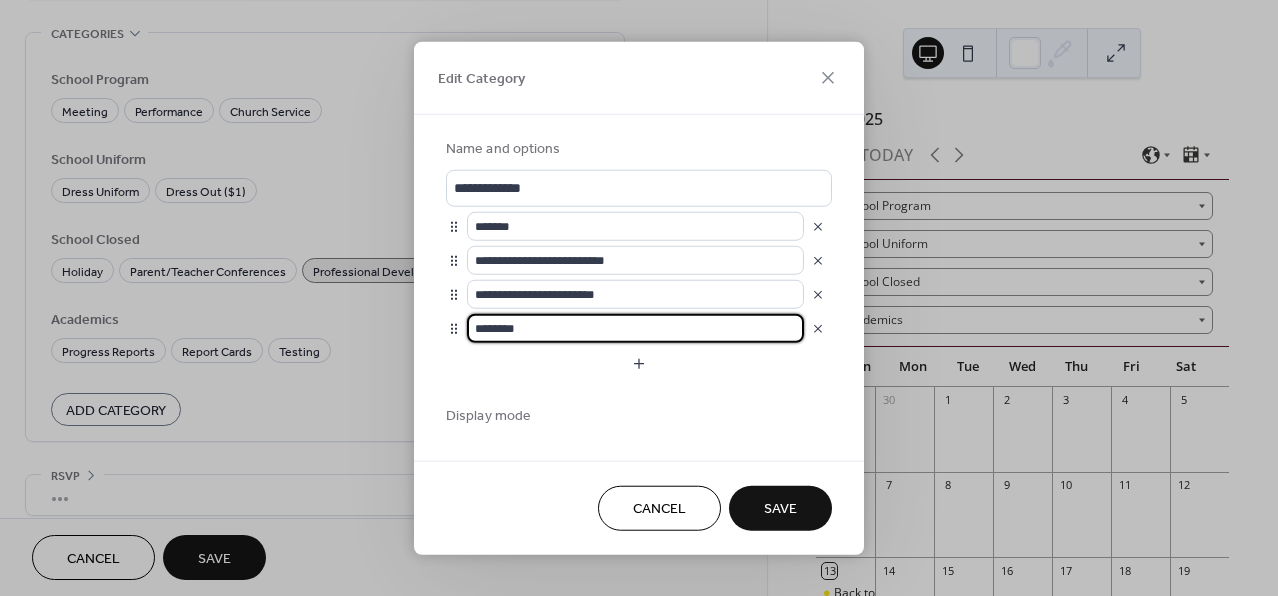 click on "********" at bounding box center [635, 328] 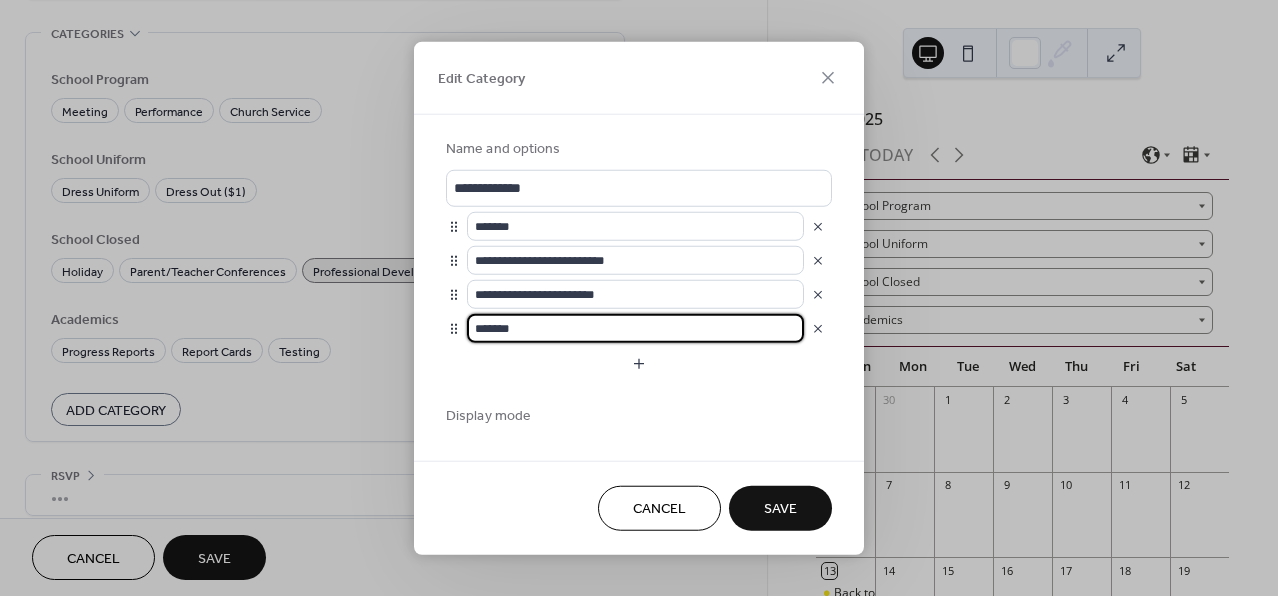 type on "*******" 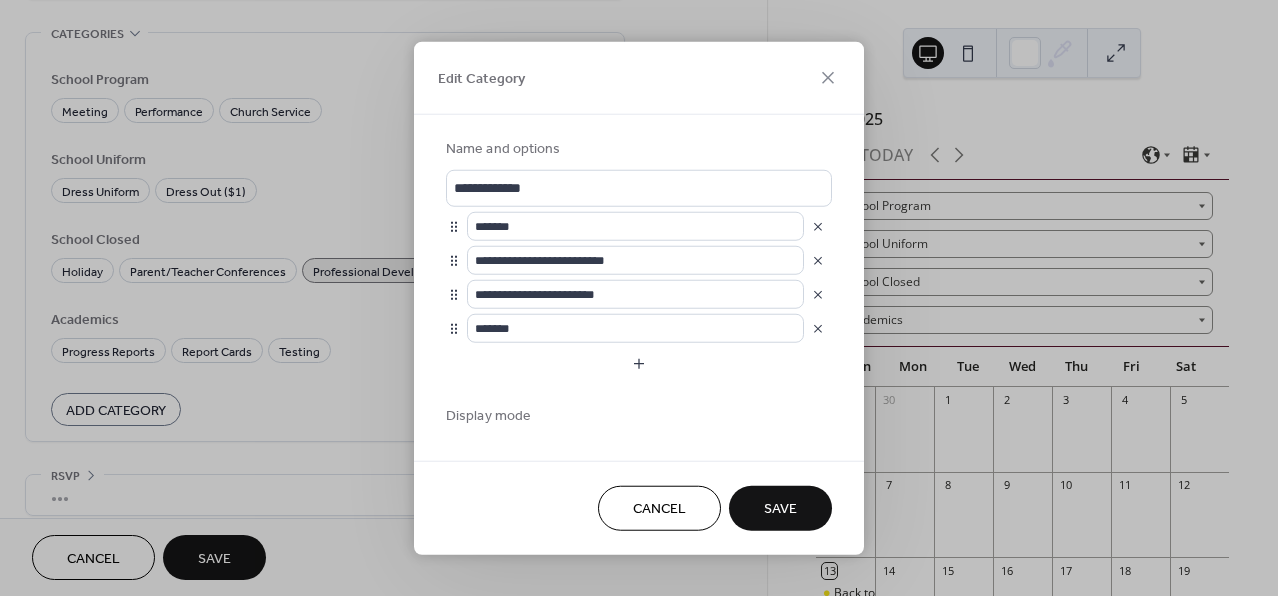 click on "Save" at bounding box center [780, 509] 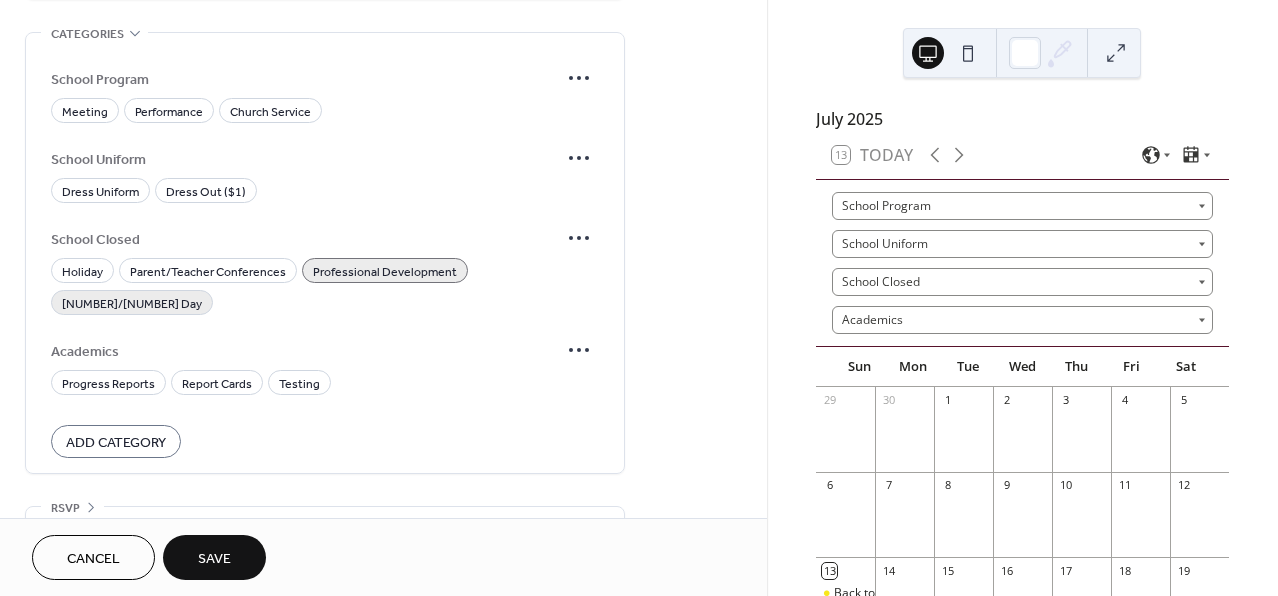 click on "[FRACTION] Day" at bounding box center [132, 304] 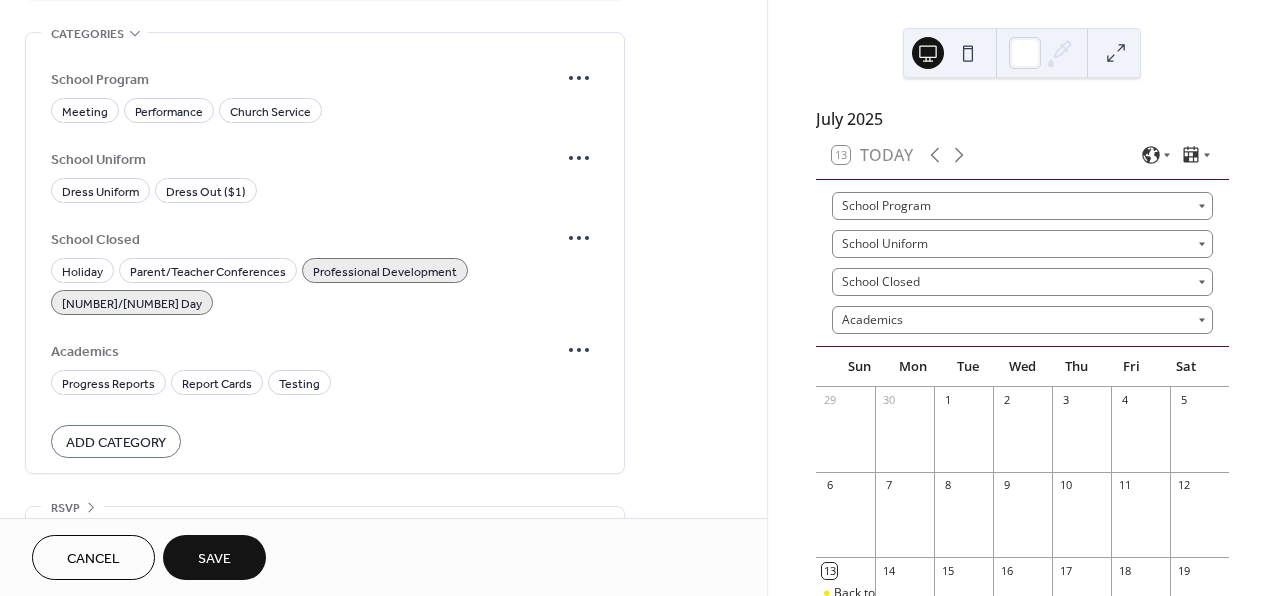 click on "Save" at bounding box center [214, 559] 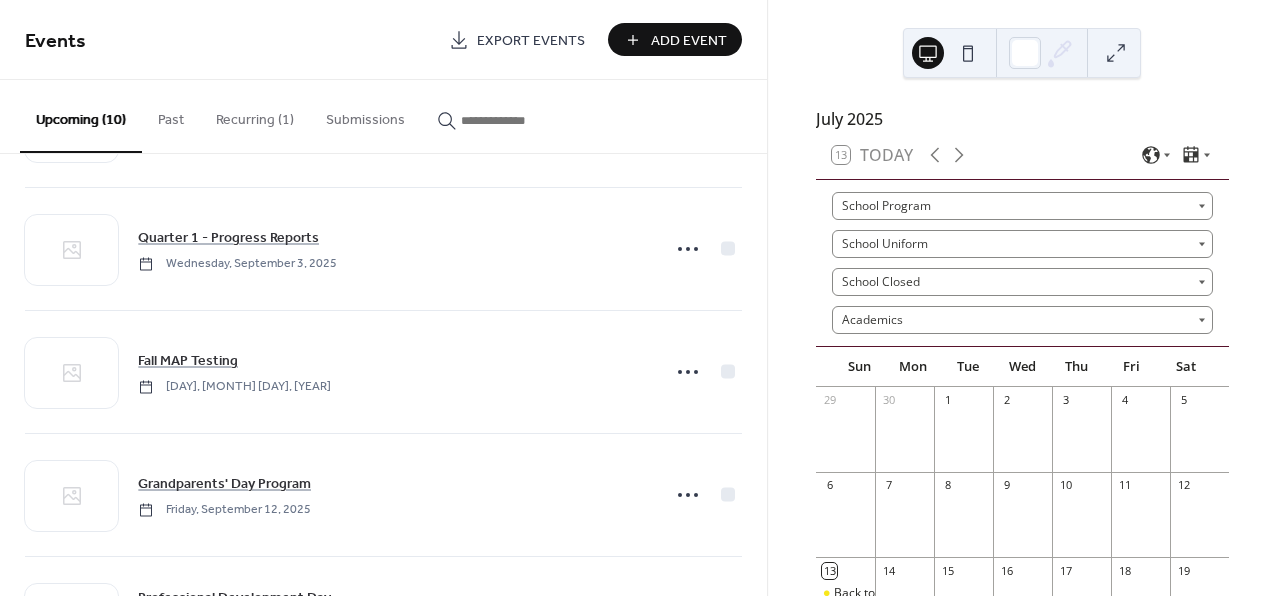 scroll, scrollTop: 847, scrollLeft: 0, axis: vertical 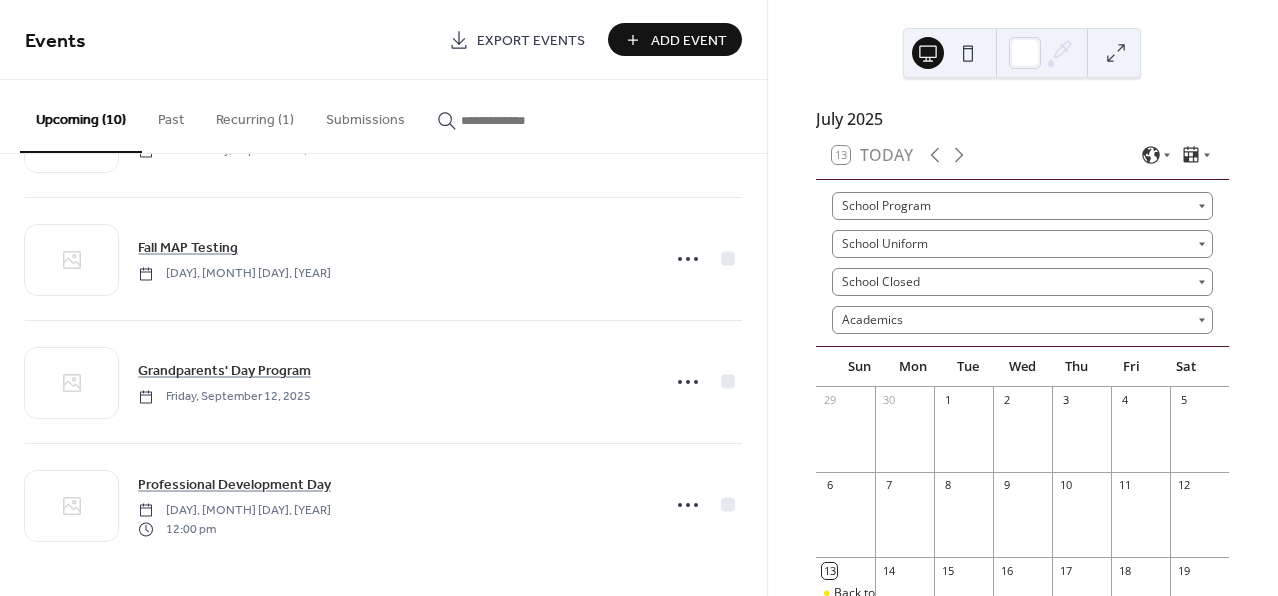 click on "Add Event" at bounding box center (689, 41) 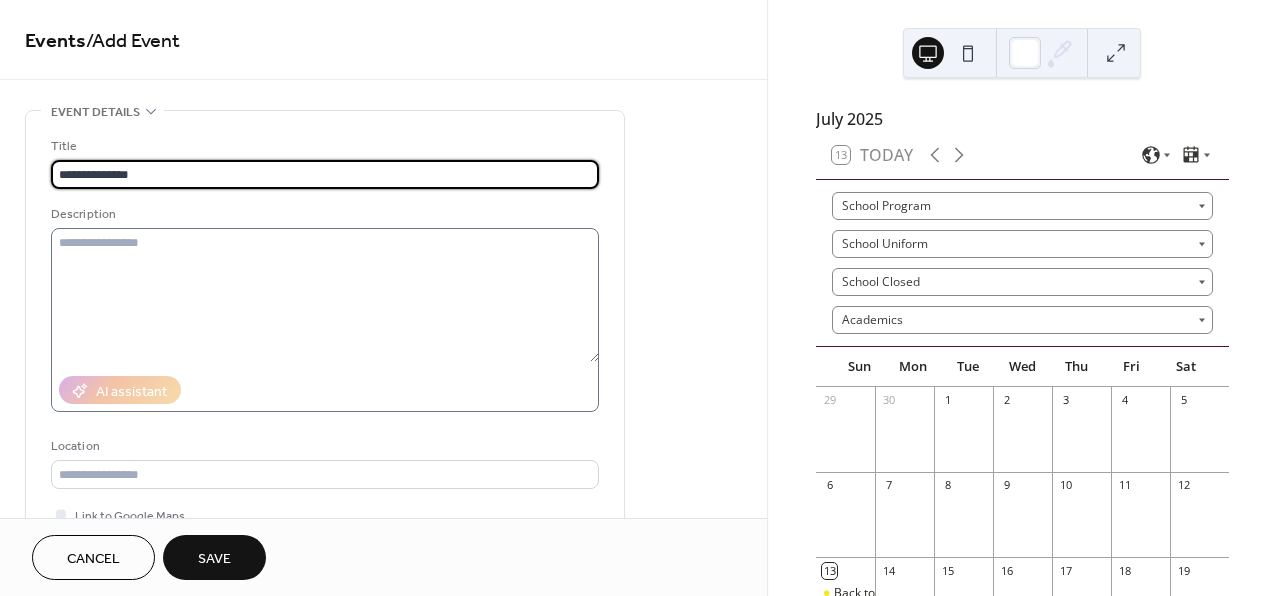 type on "**********" 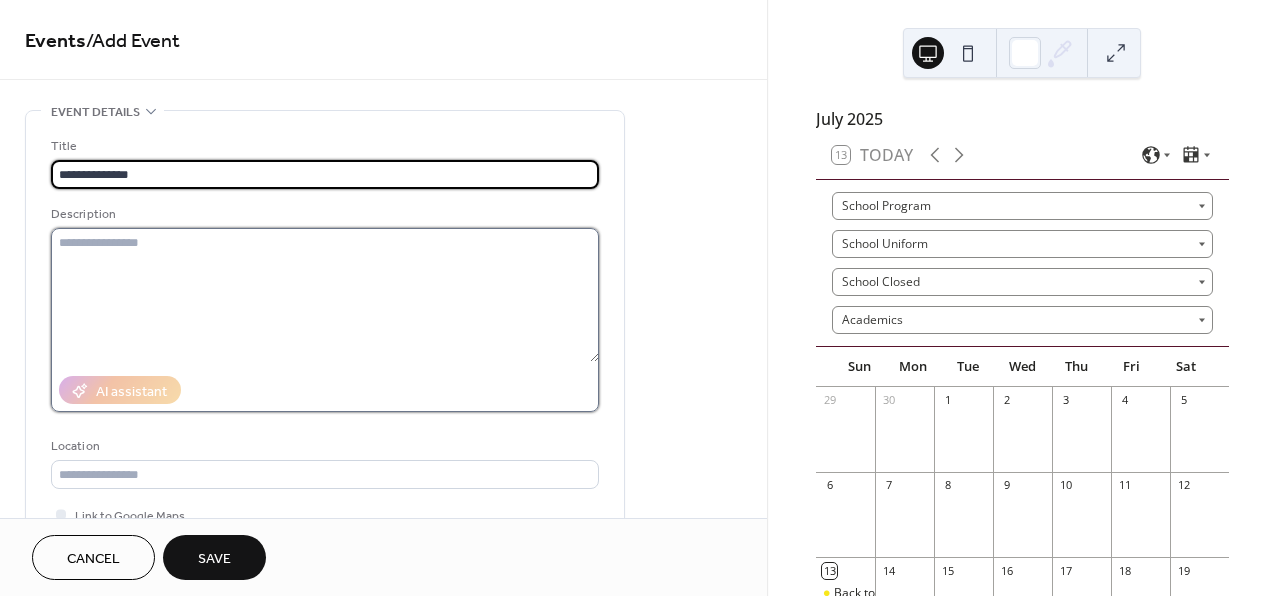 click at bounding box center [325, 295] 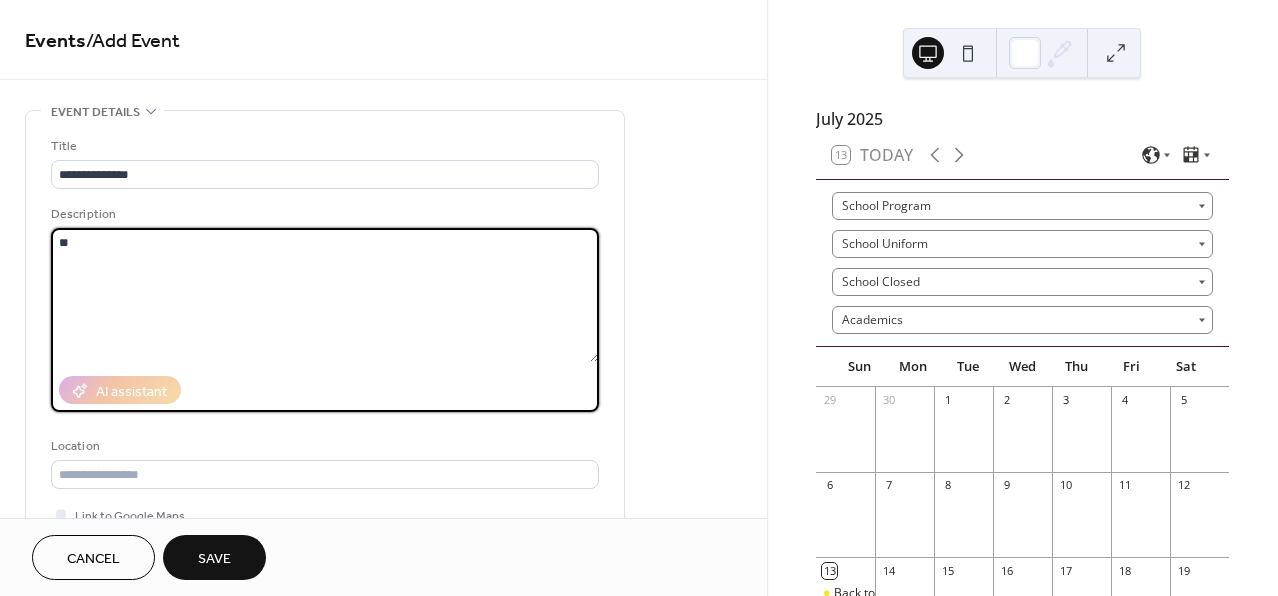 type on "*" 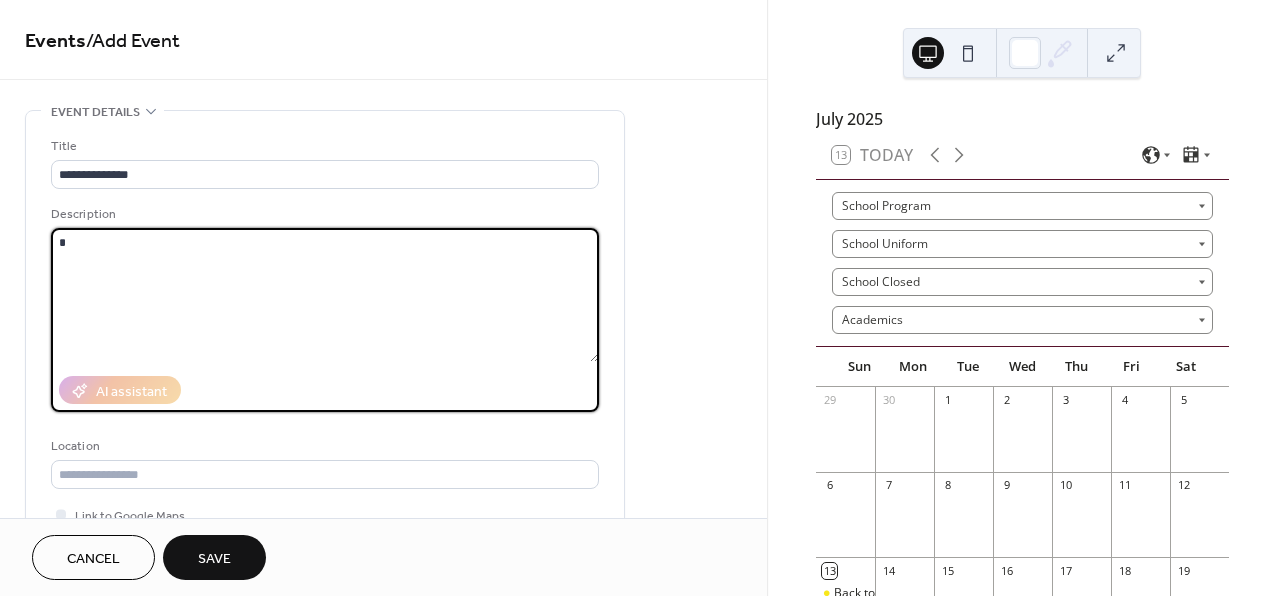 type 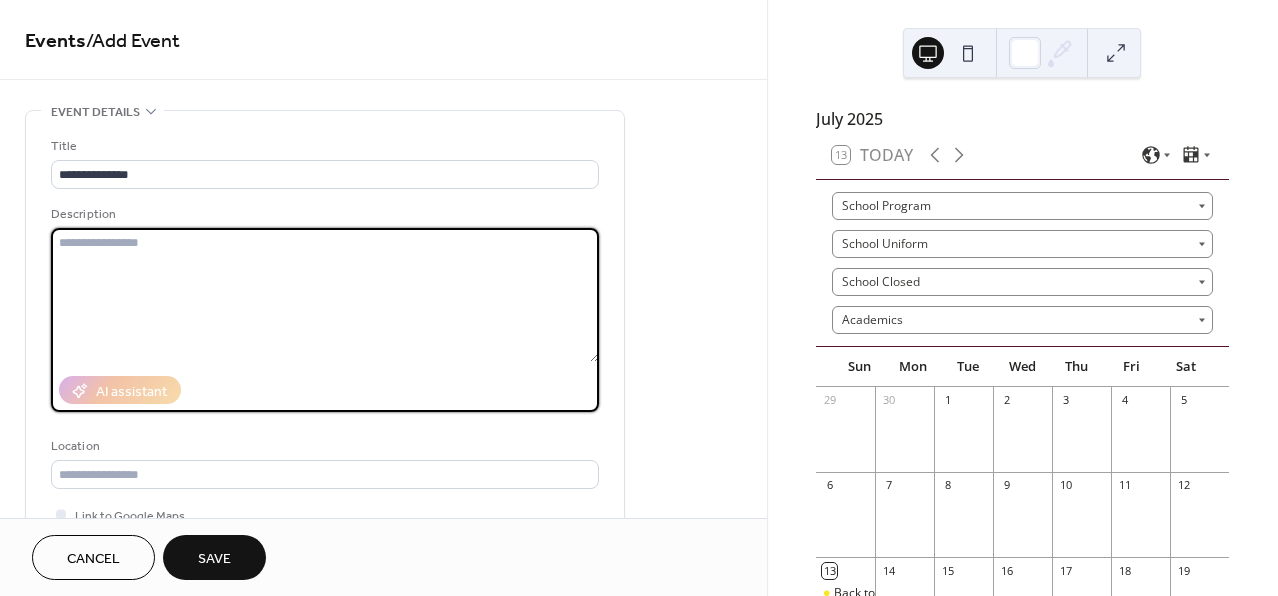 click on "Cancel" at bounding box center [93, 557] 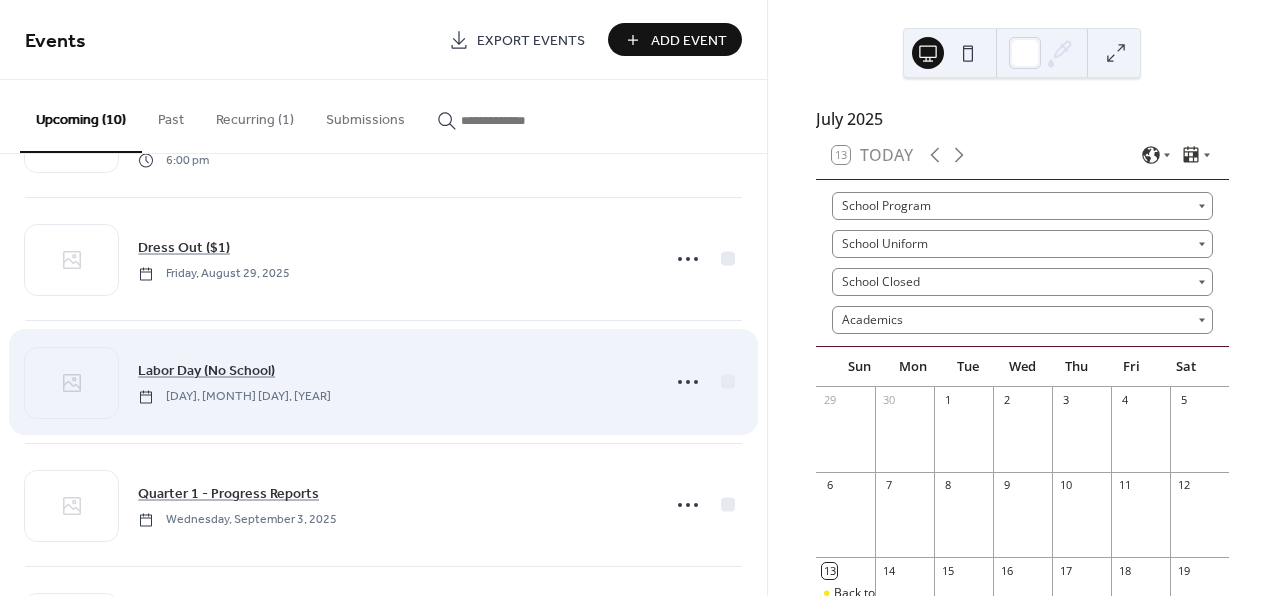 scroll, scrollTop: 472, scrollLeft: 0, axis: vertical 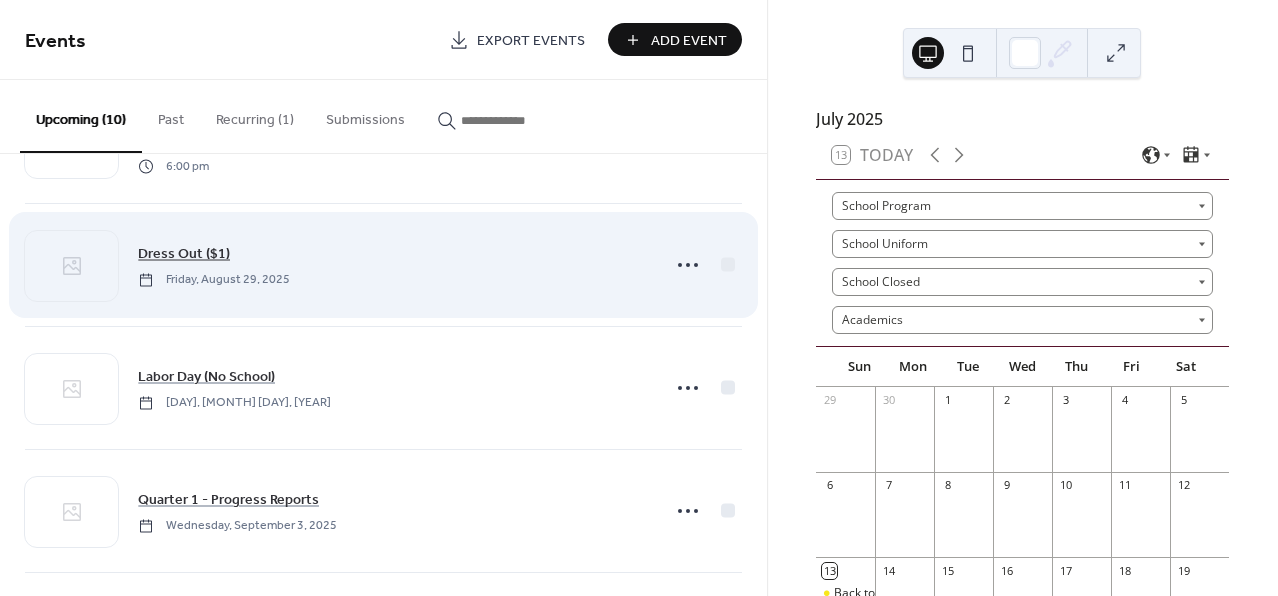 click on "Dress Out ($1)" at bounding box center [184, 254] 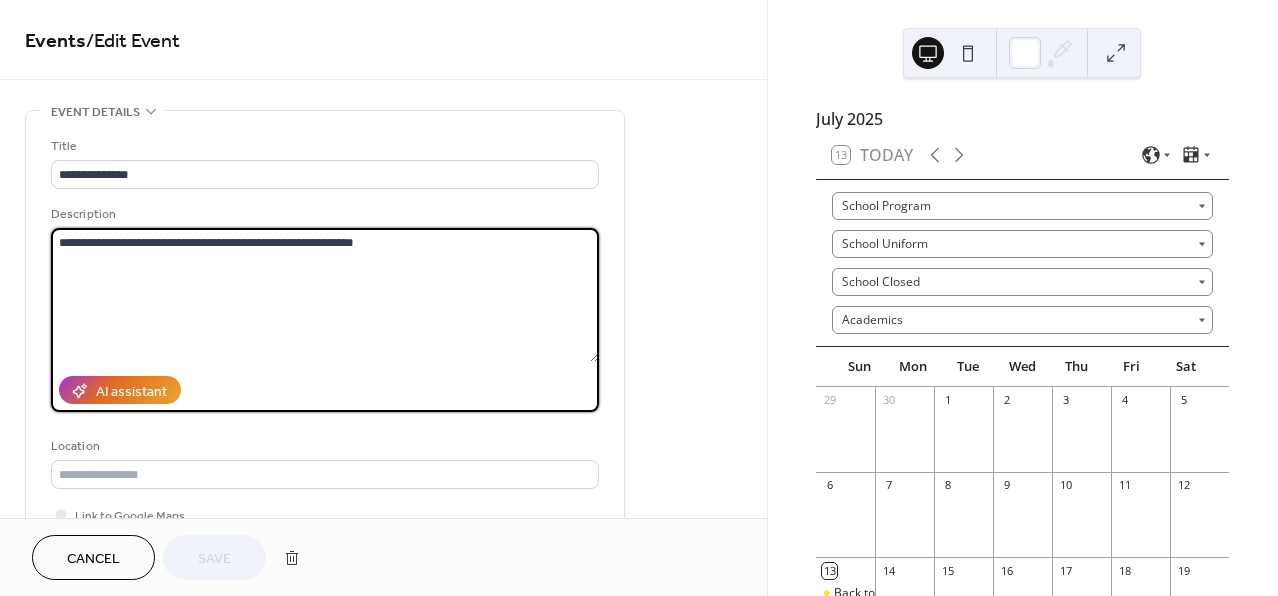 click on "**********" at bounding box center [325, 295] 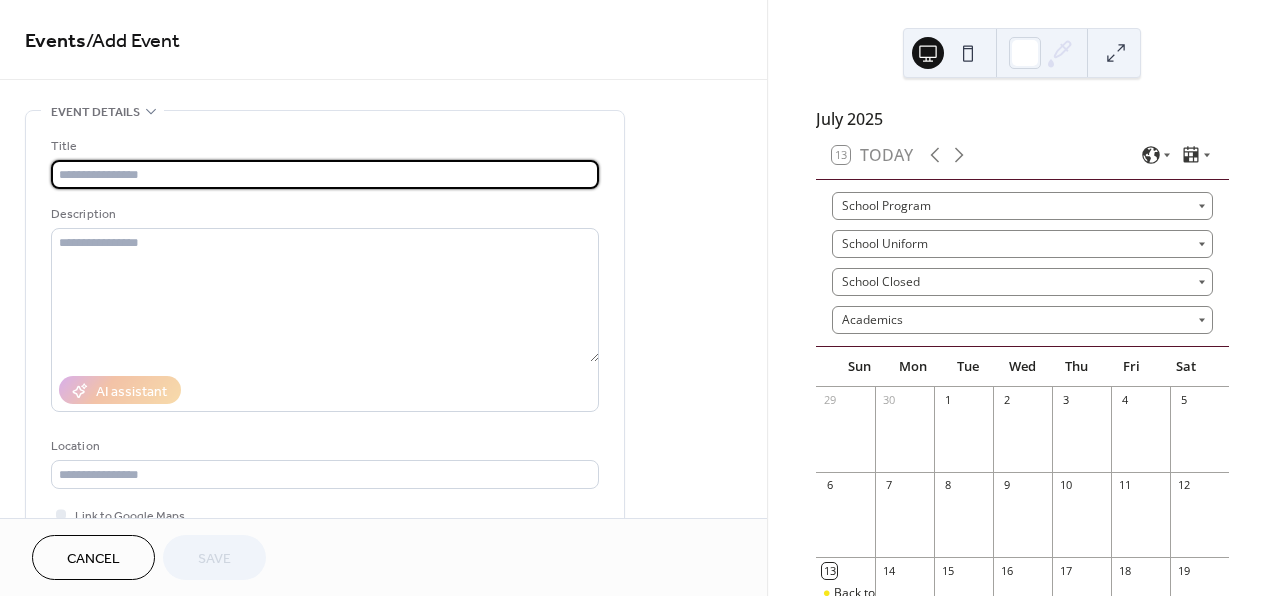 scroll, scrollTop: 0, scrollLeft: 0, axis: both 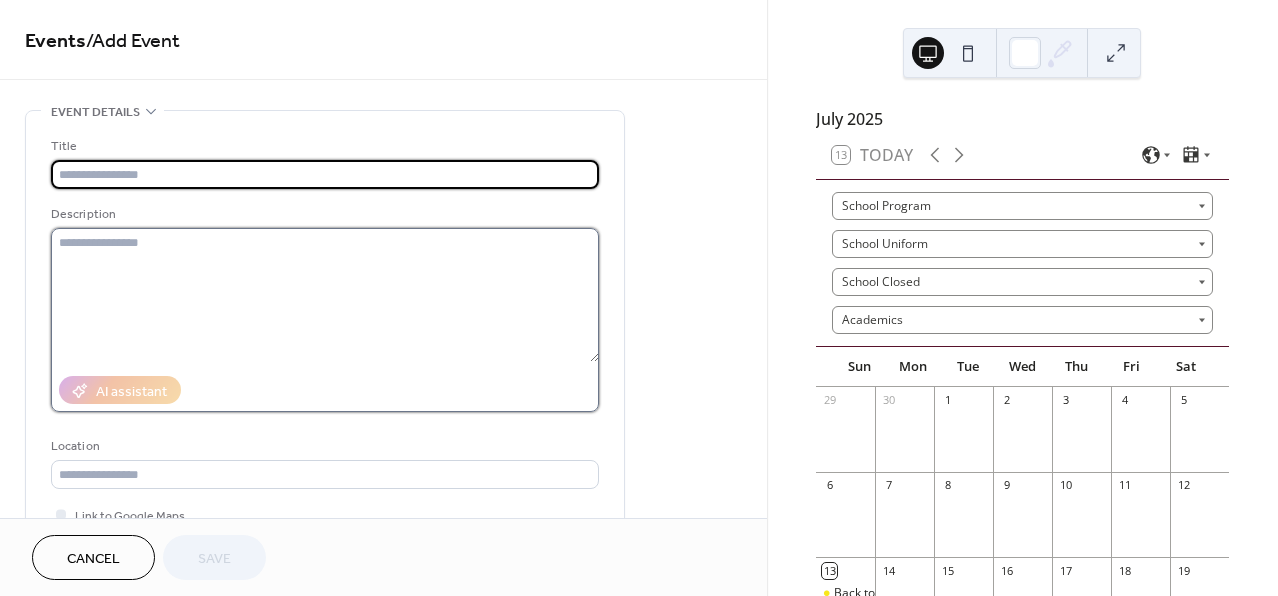 click at bounding box center [325, 295] 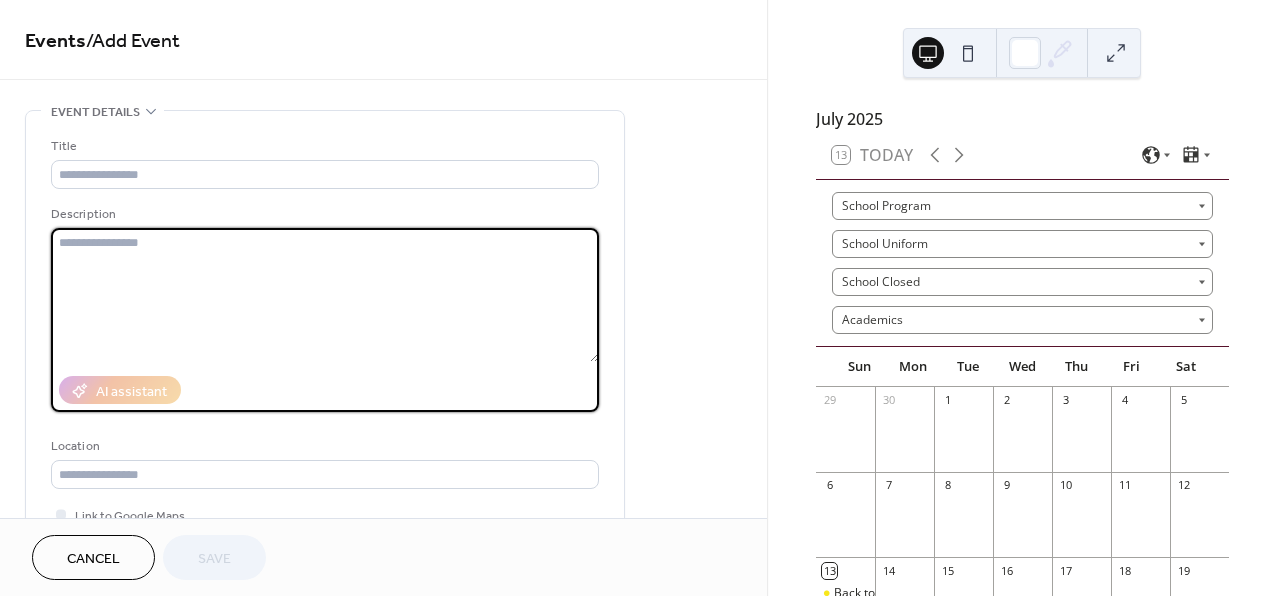 paste on "**********" 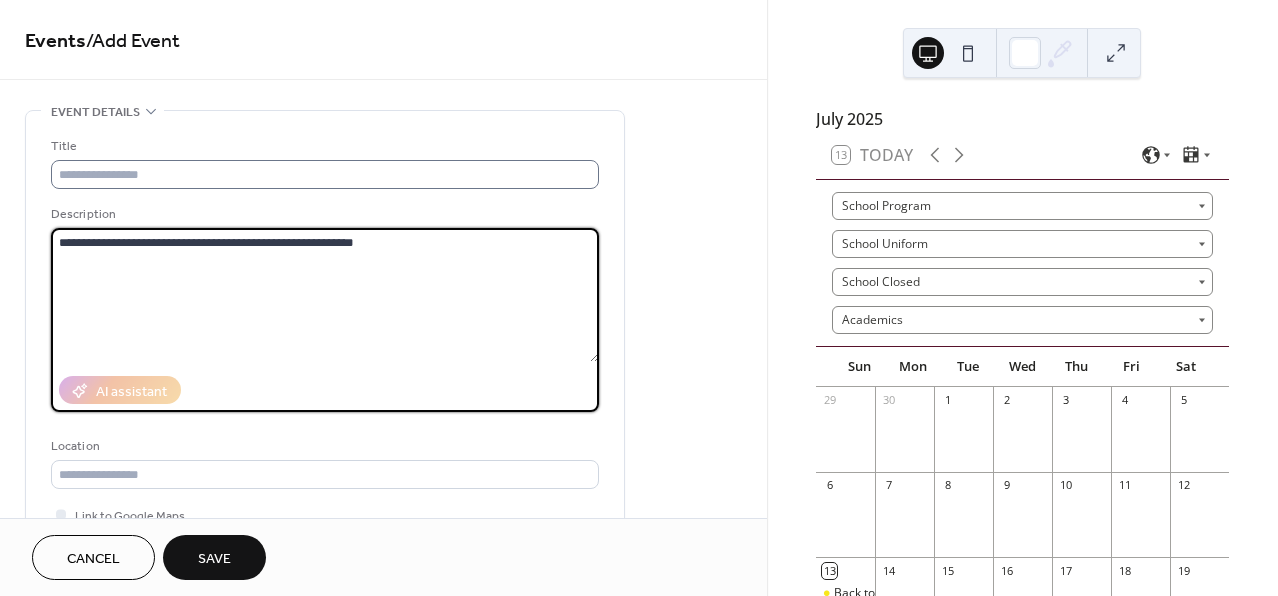 type on "**********" 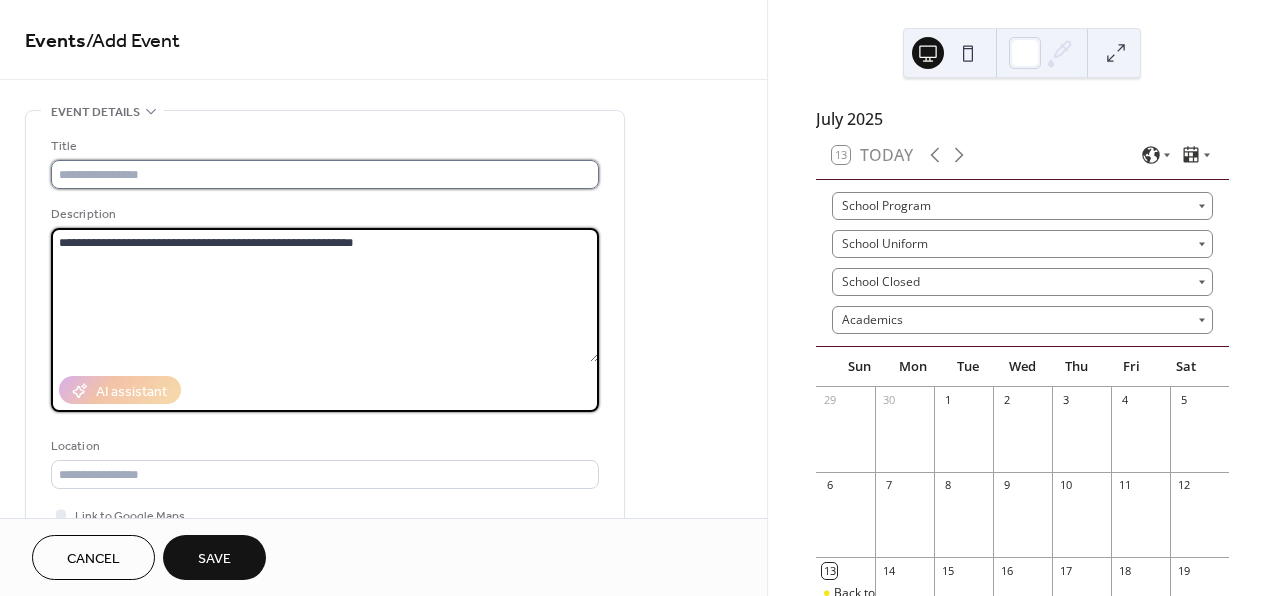 click at bounding box center (325, 174) 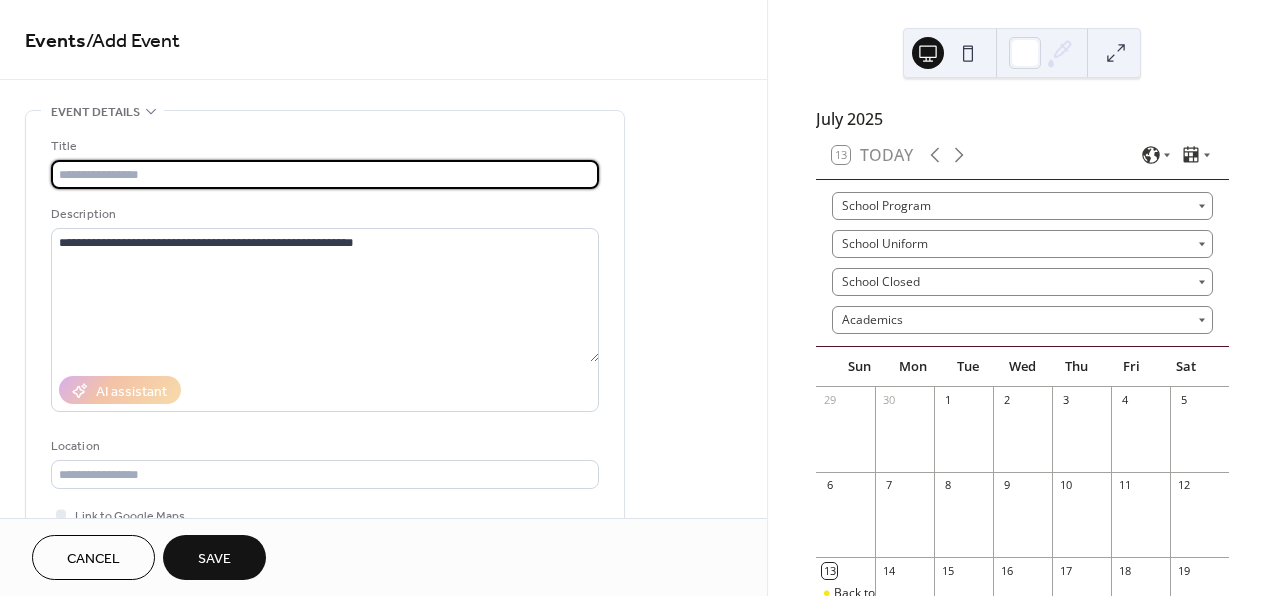 click at bounding box center (325, 174) 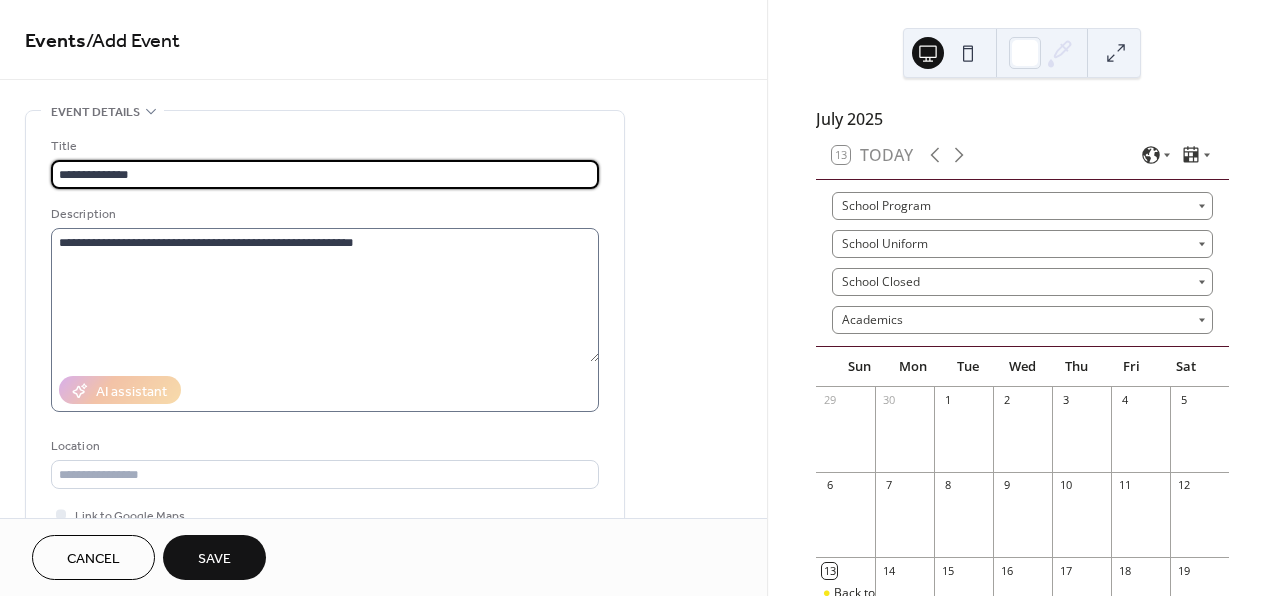 type on "**********" 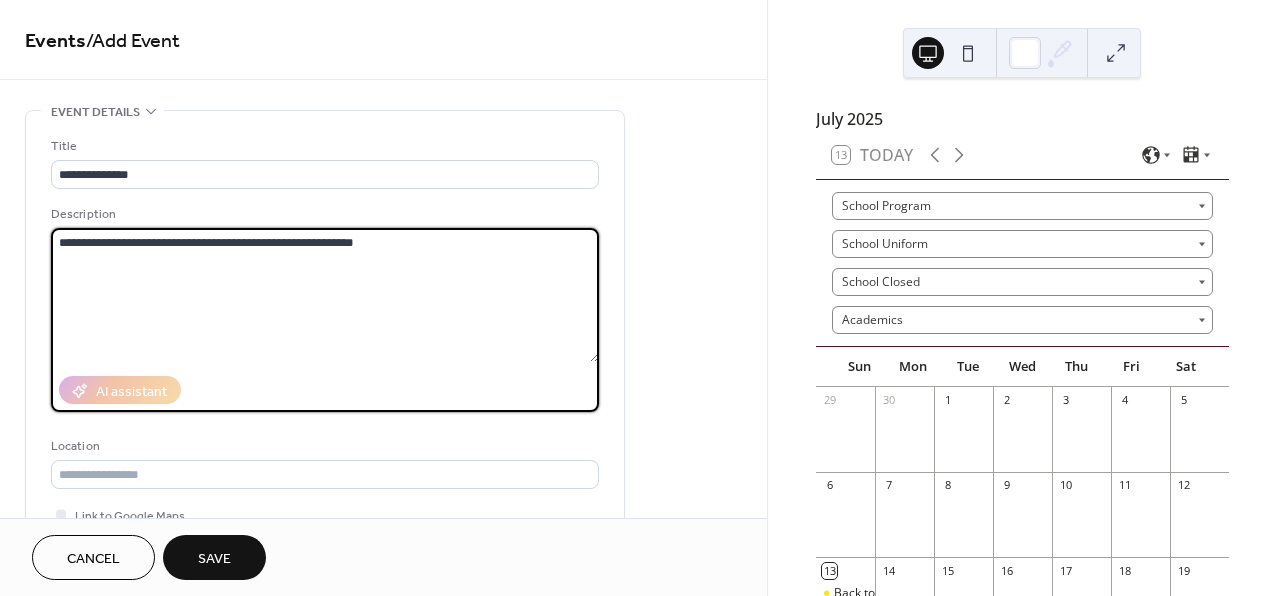 click on "**********" at bounding box center (325, 295) 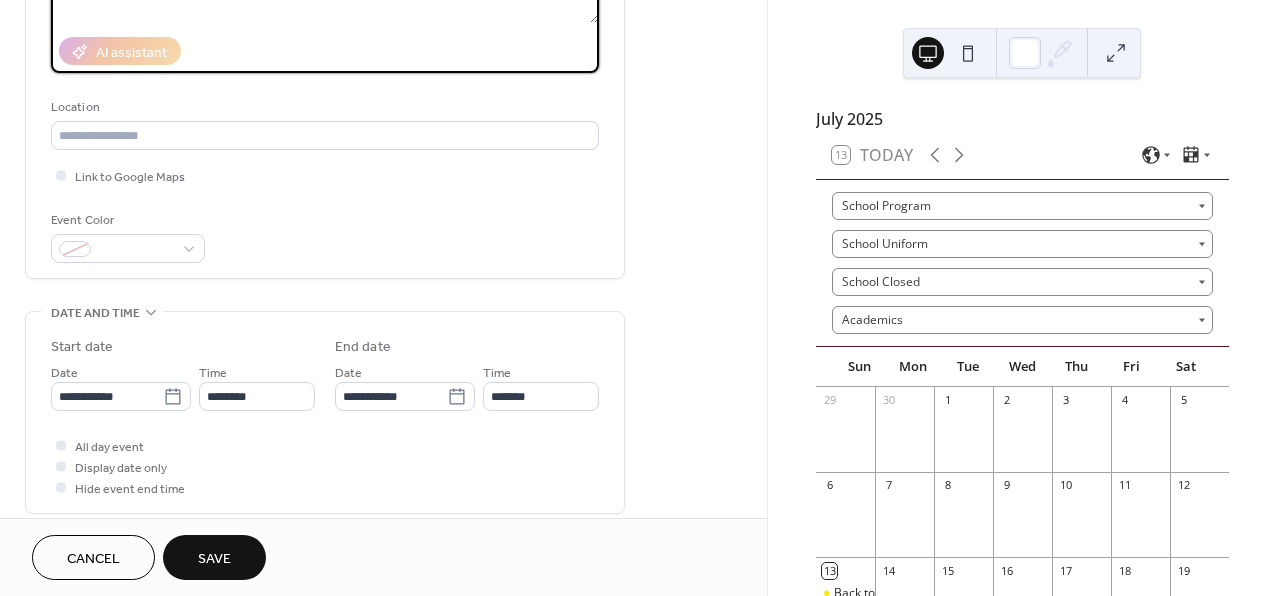 scroll, scrollTop: 349, scrollLeft: 0, axis: vertical 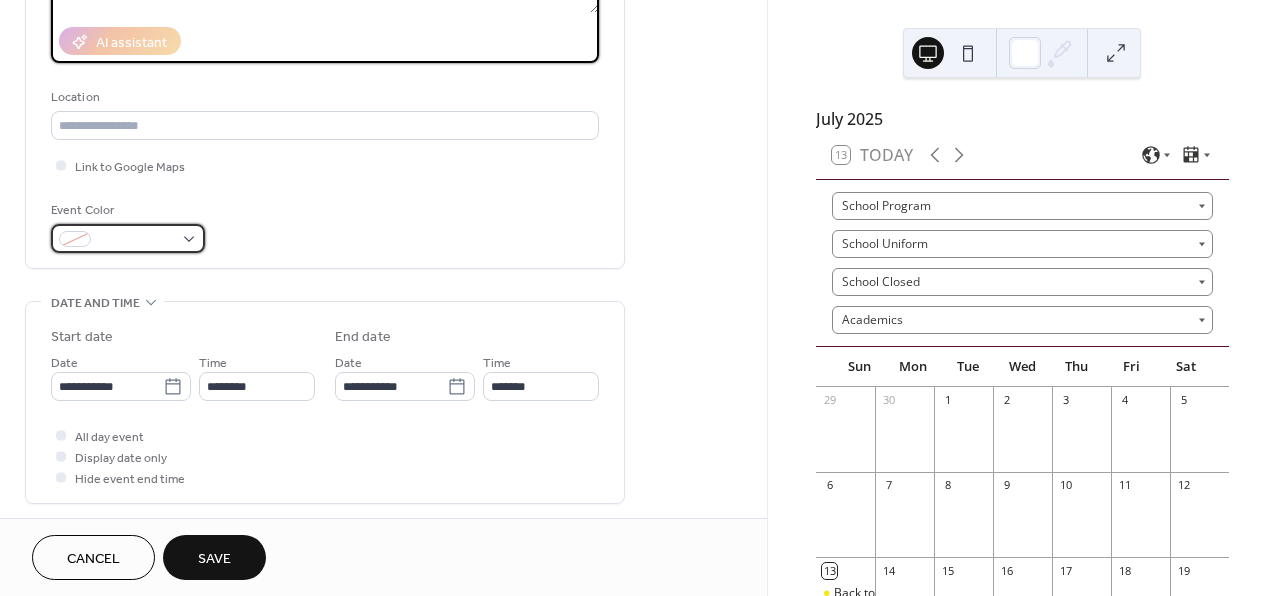click at bounding box center [128, 238] 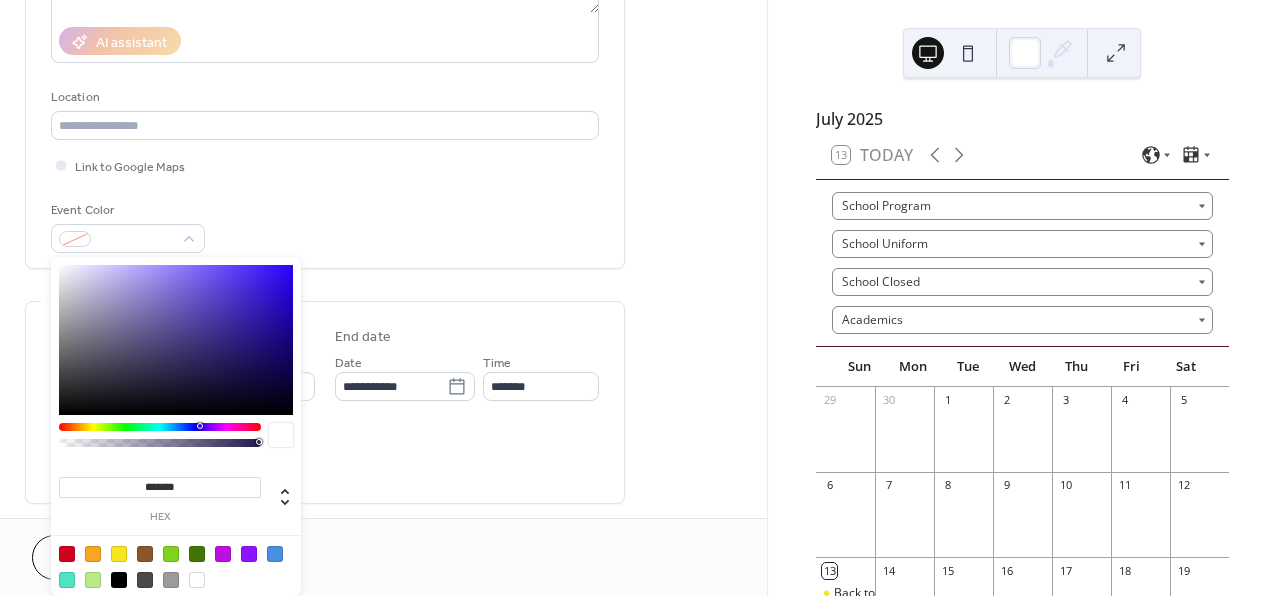 click at bounding box center (93, 554) 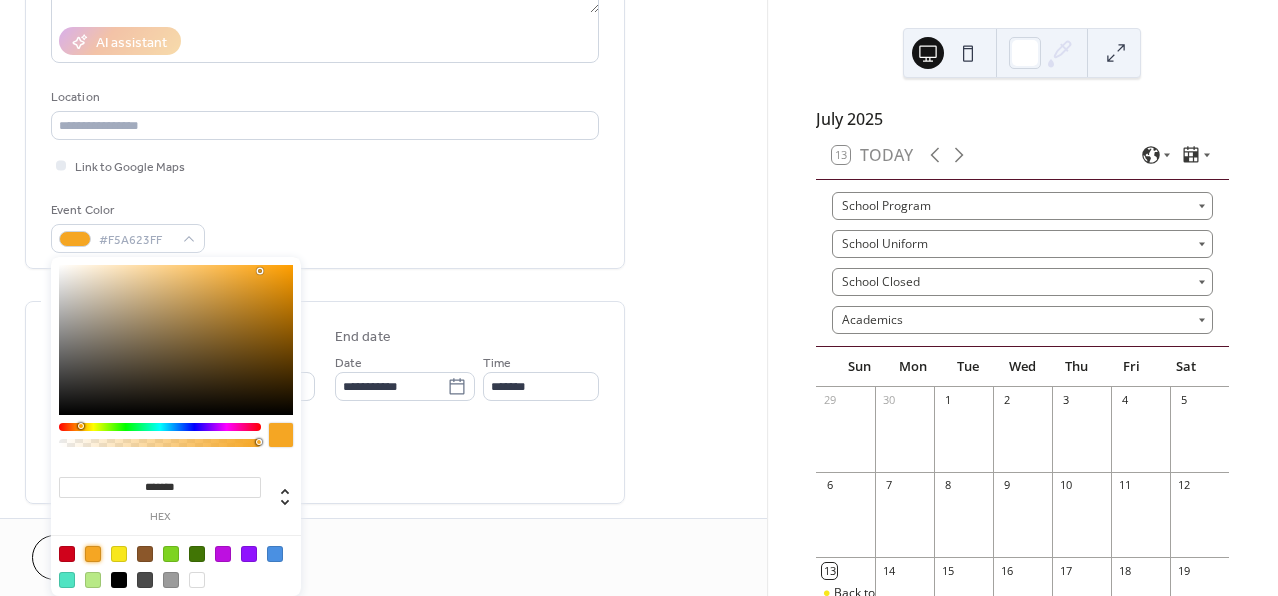 click on "Link to Google Maps" at bounding box center (325, 165) 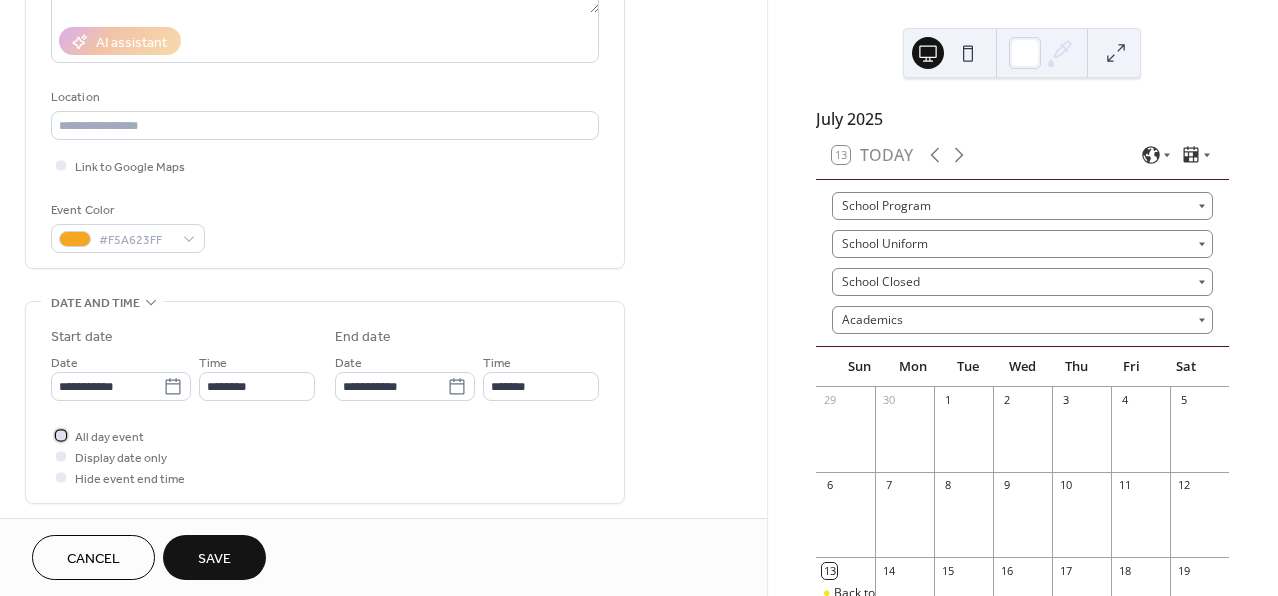 click on "All day event" at bounding box center [109, 437] 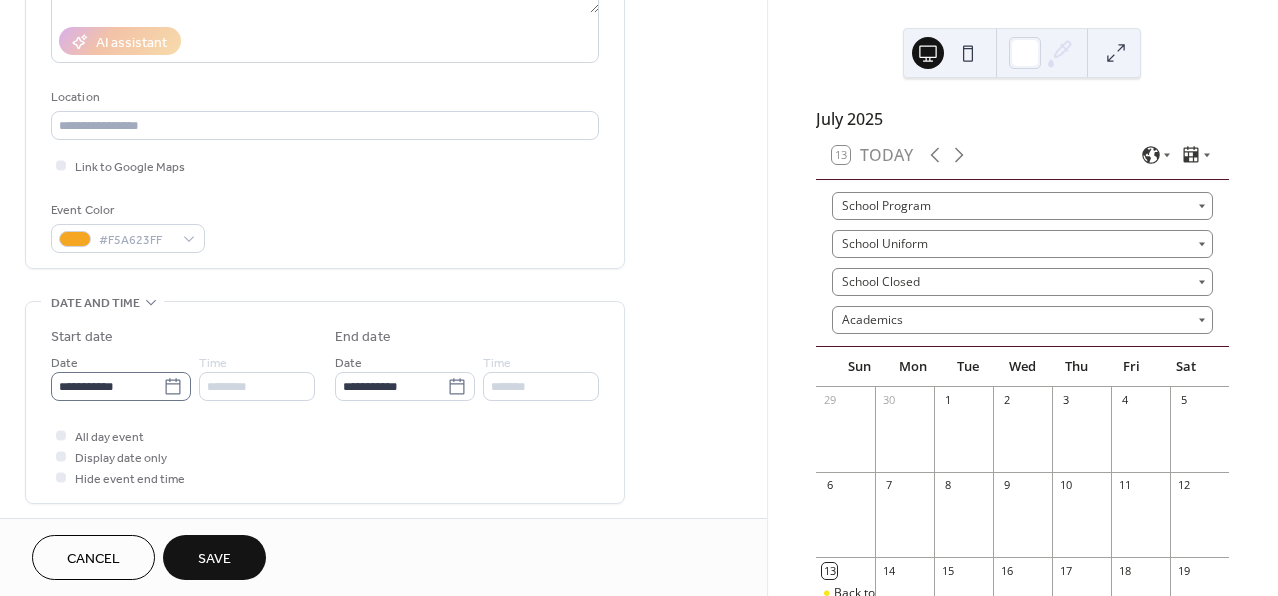 click 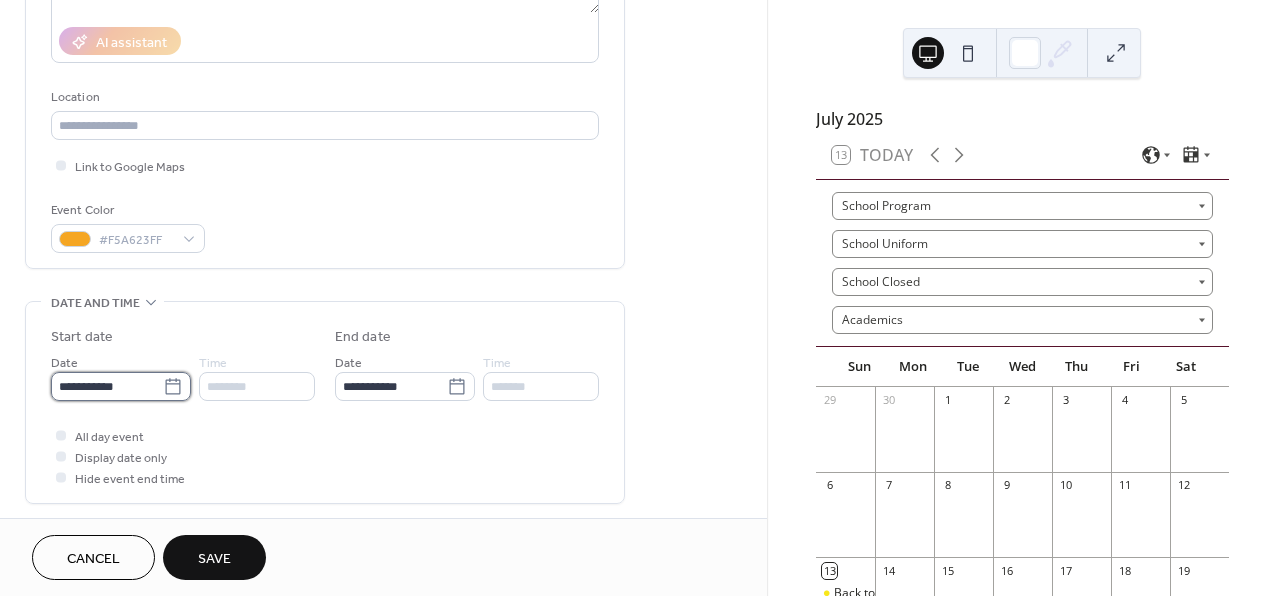 click on "**********" at bounding box center (107, 386) 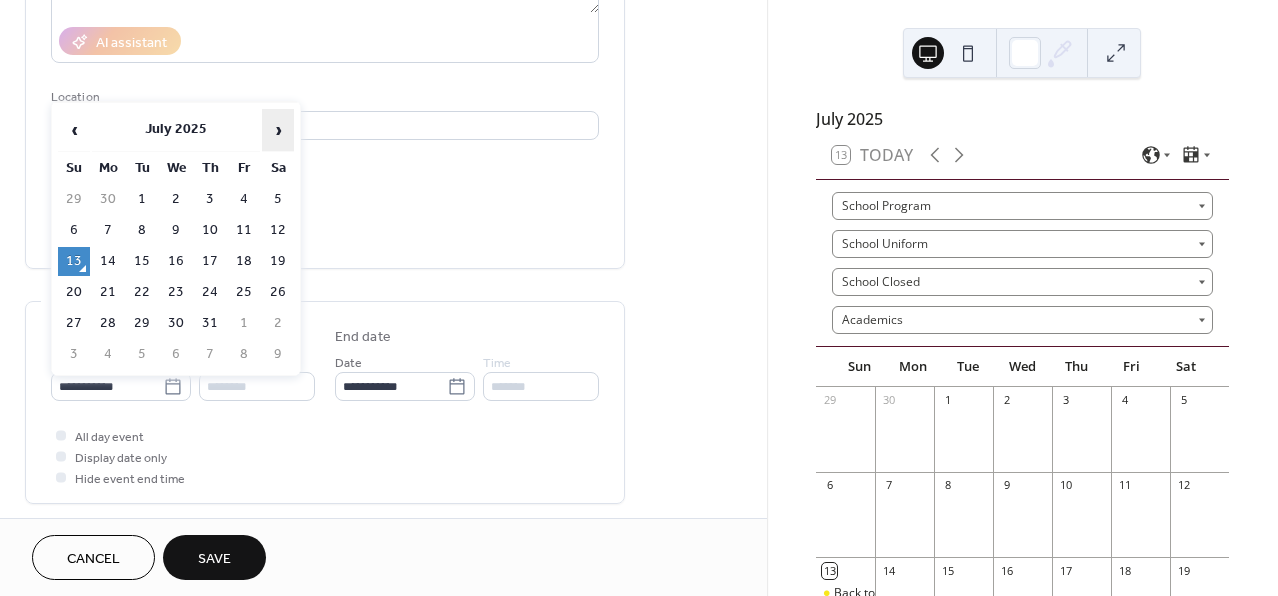 click on "›" at bounding box center [278, 130] 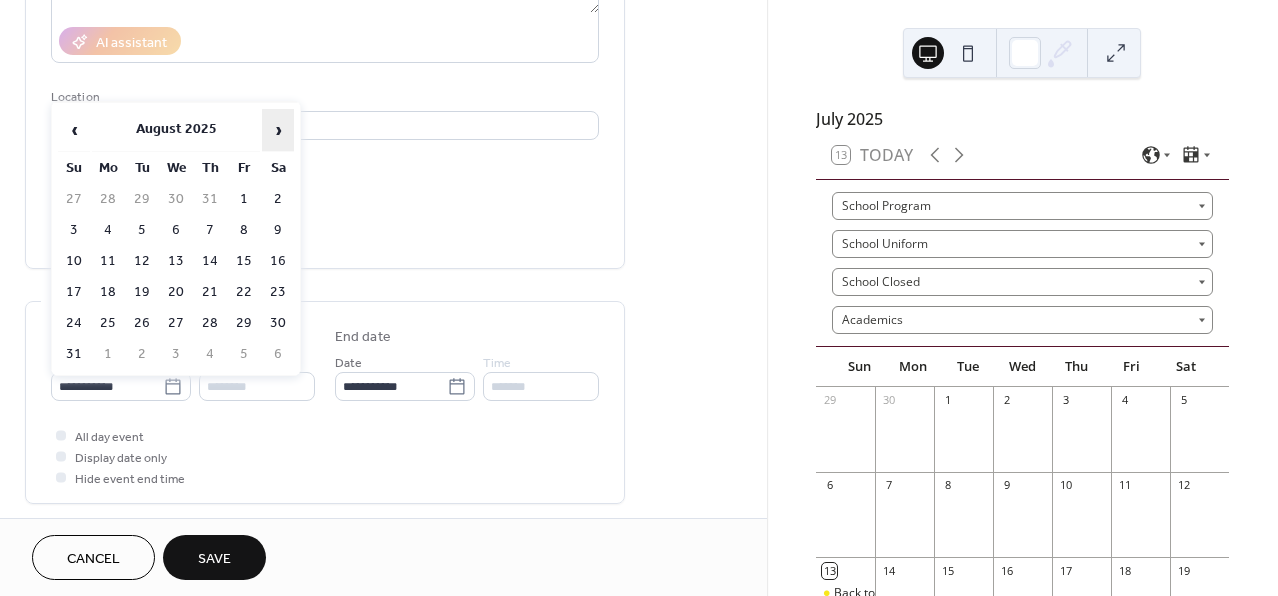 click on "›" at bounding box center (278, 130) 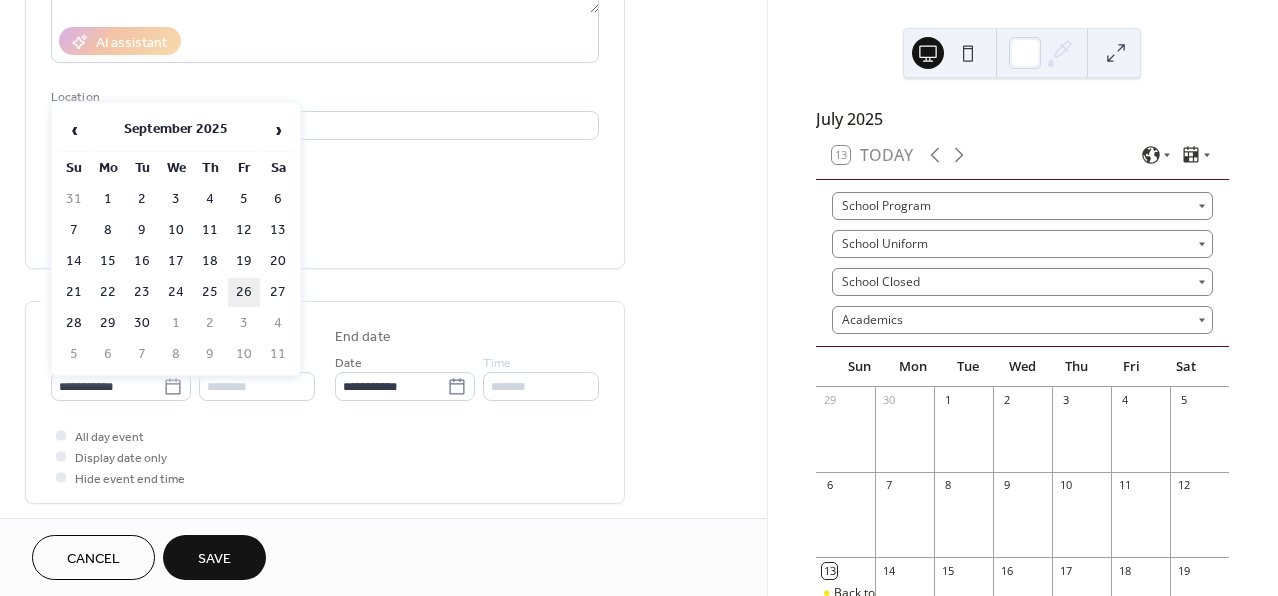 click on "26" at bounding box center (244, 292) 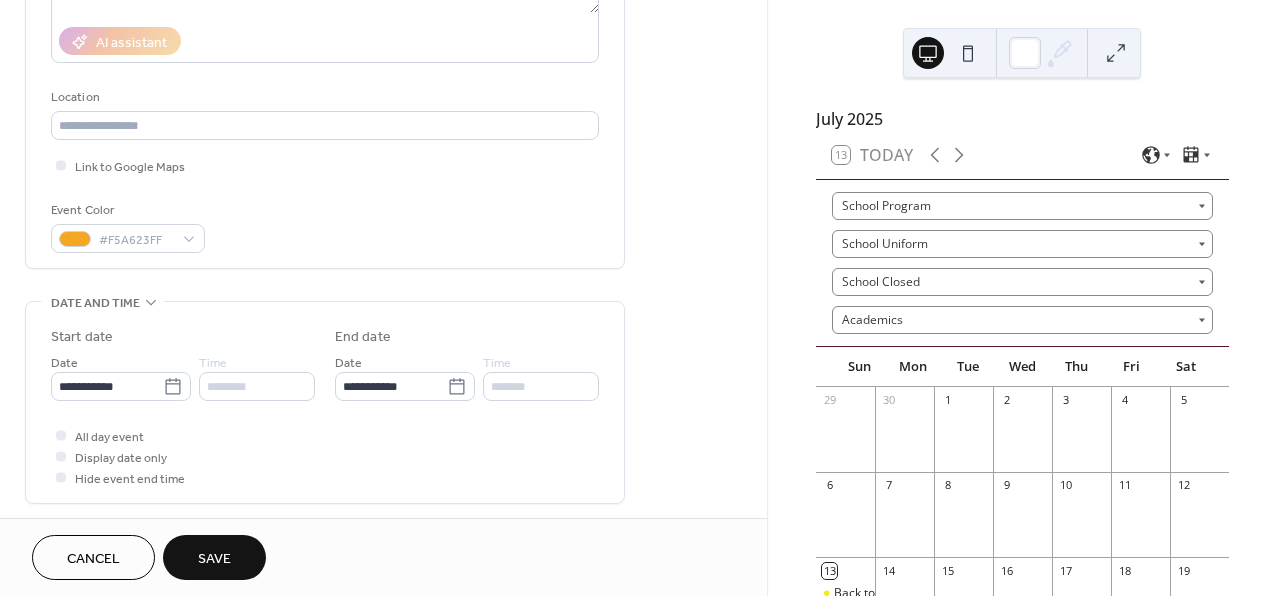 click on "**********" at bounding box center [383, 554] 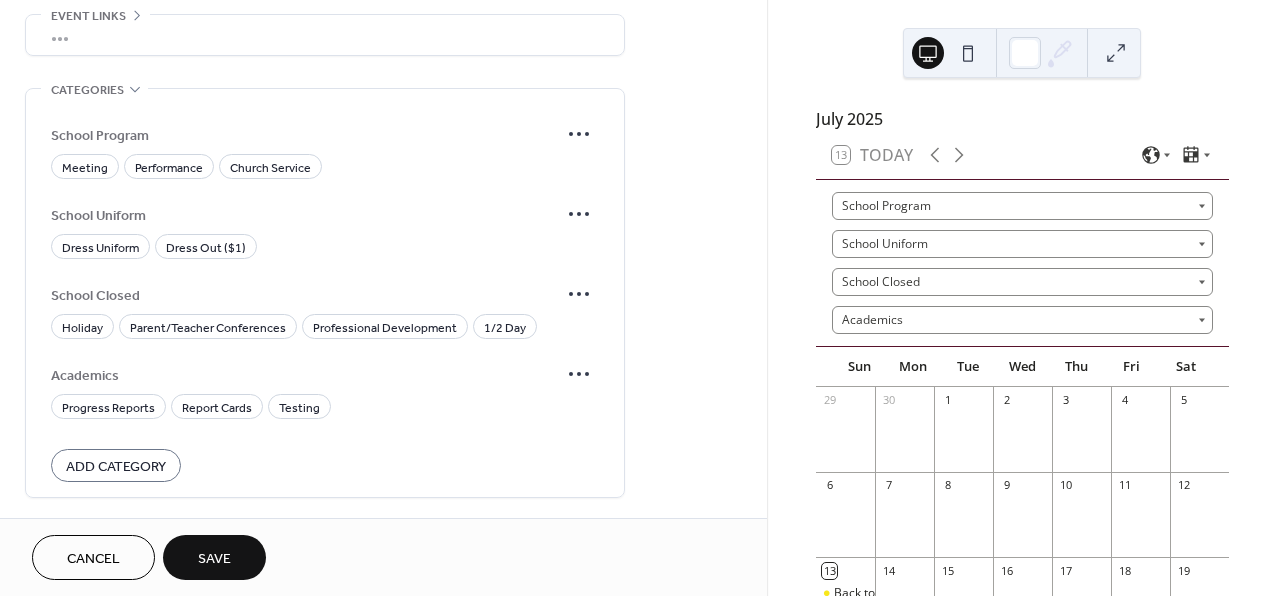 scroll, scrollTop: 1112, scrollLeft: 0, axis: vertical 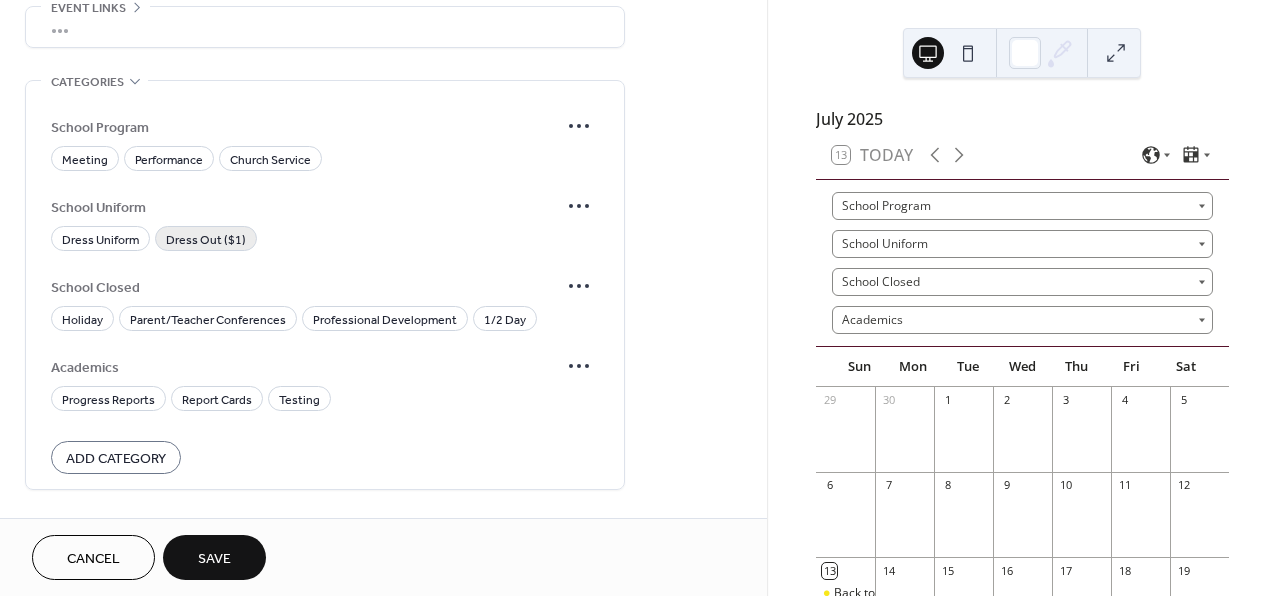 click on "Dress Out ($1)" at bounding box center [206, 240] 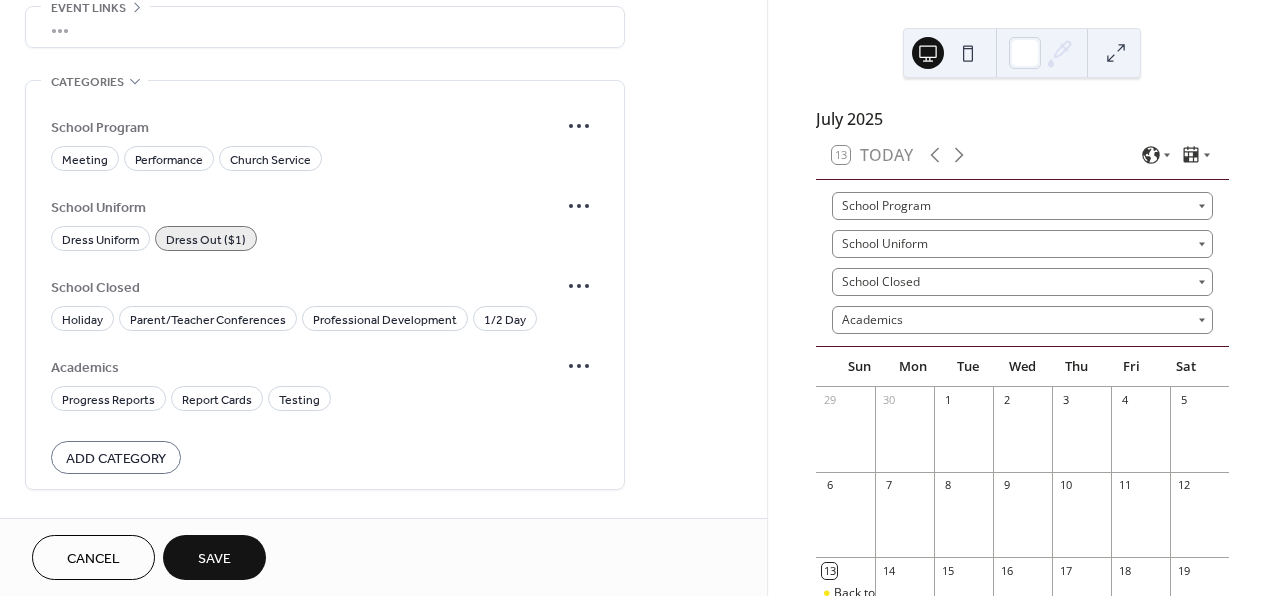 click on "Save" at bounding box center (214, 557) 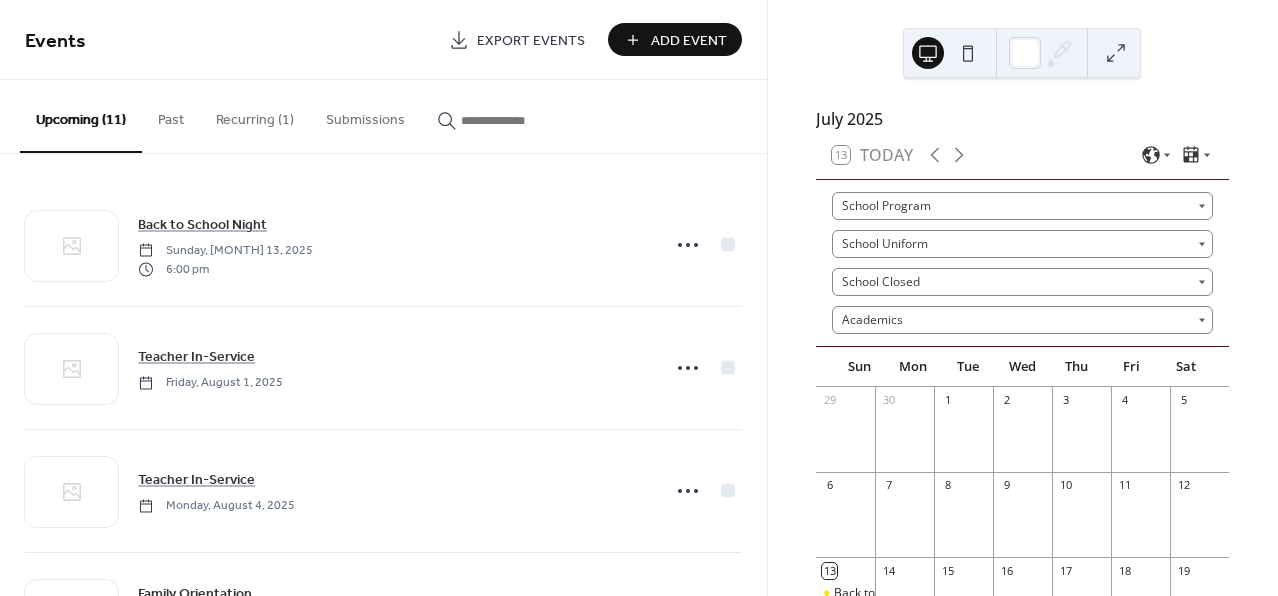 click on "Add Event" at bounding box center (689, 41) 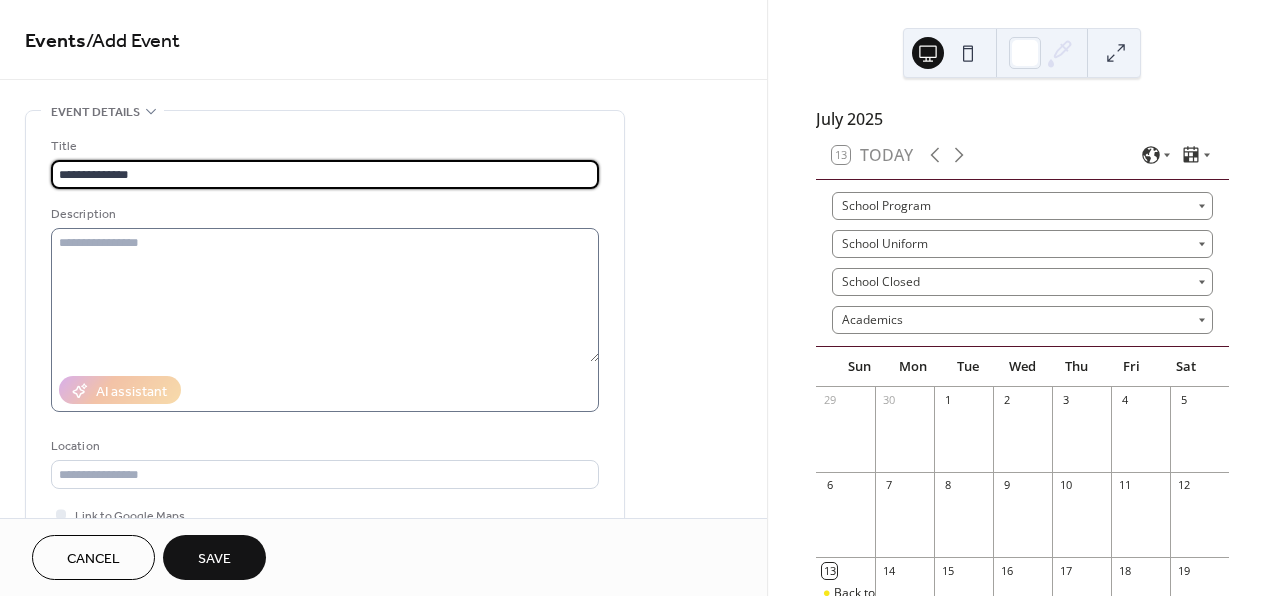 type on "**********" 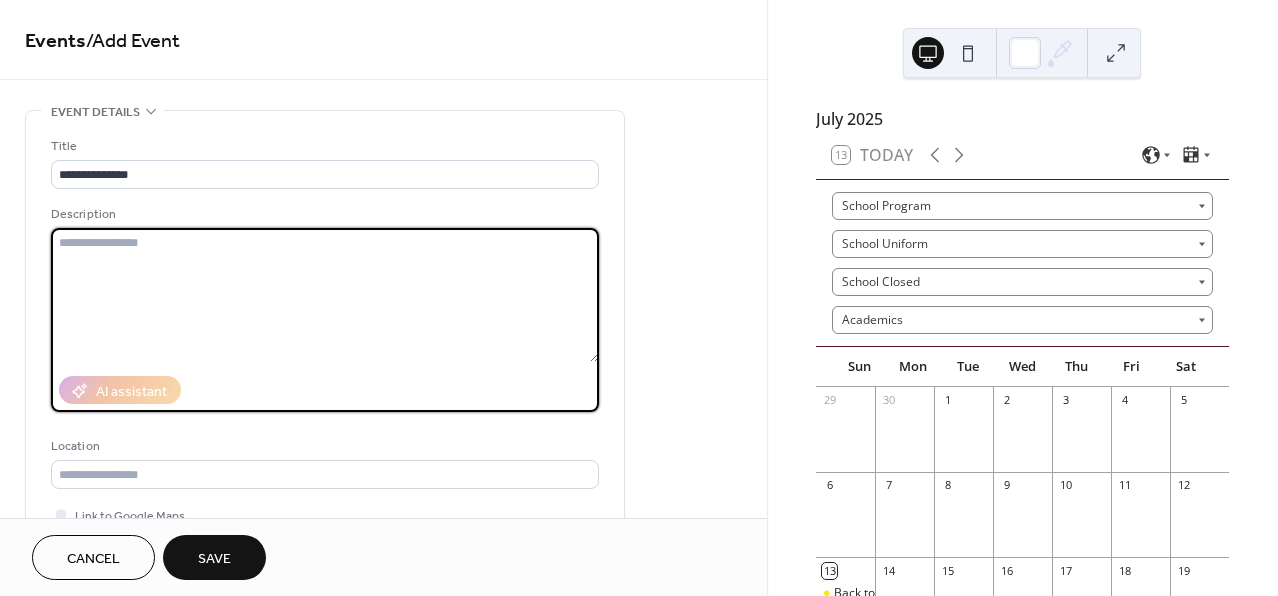 click at bounding box center [325, 295] 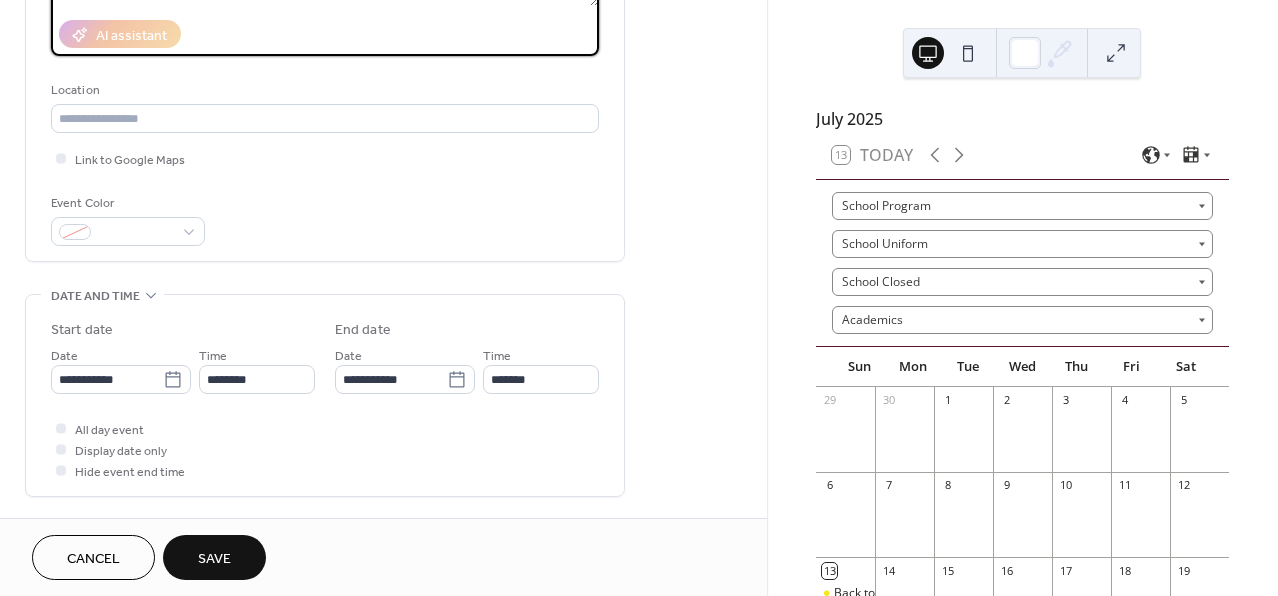 scroll, scrollTop: 385, scrollLeft: 0, axis: vertical 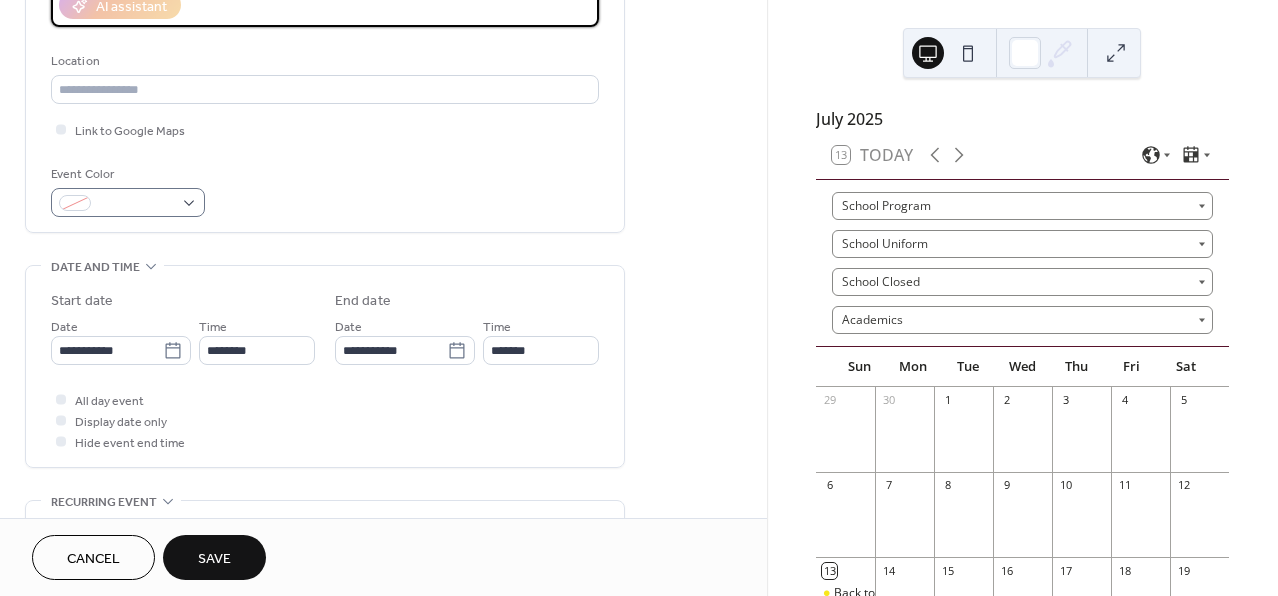 type on "**********" 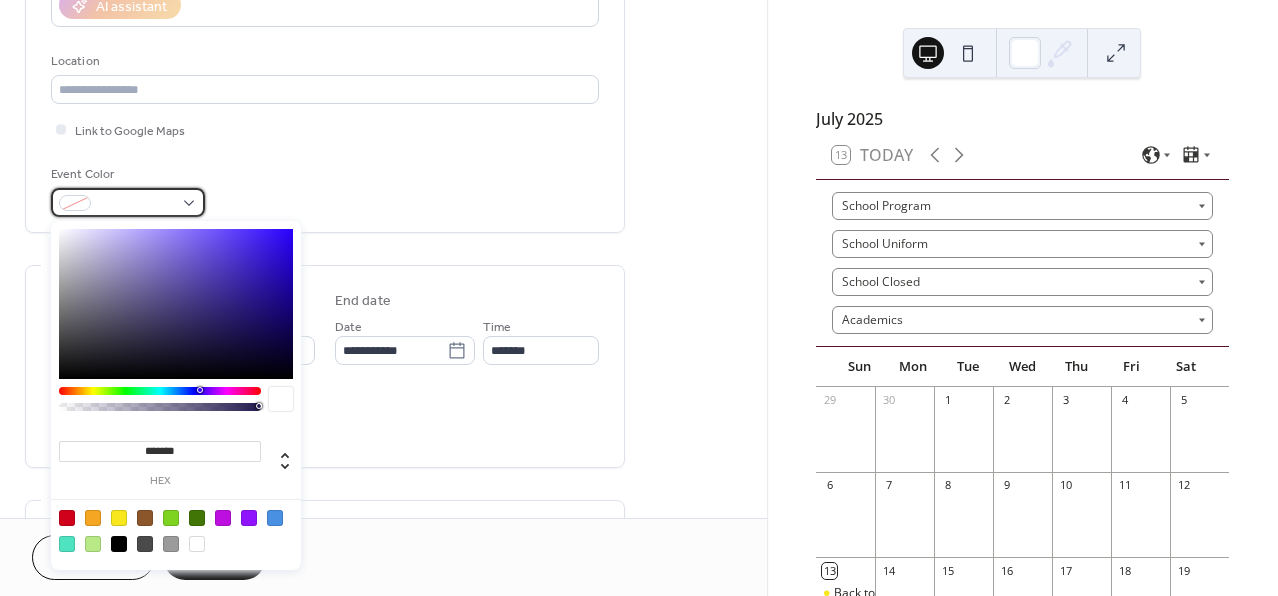 click at bounding box center (128, 202) 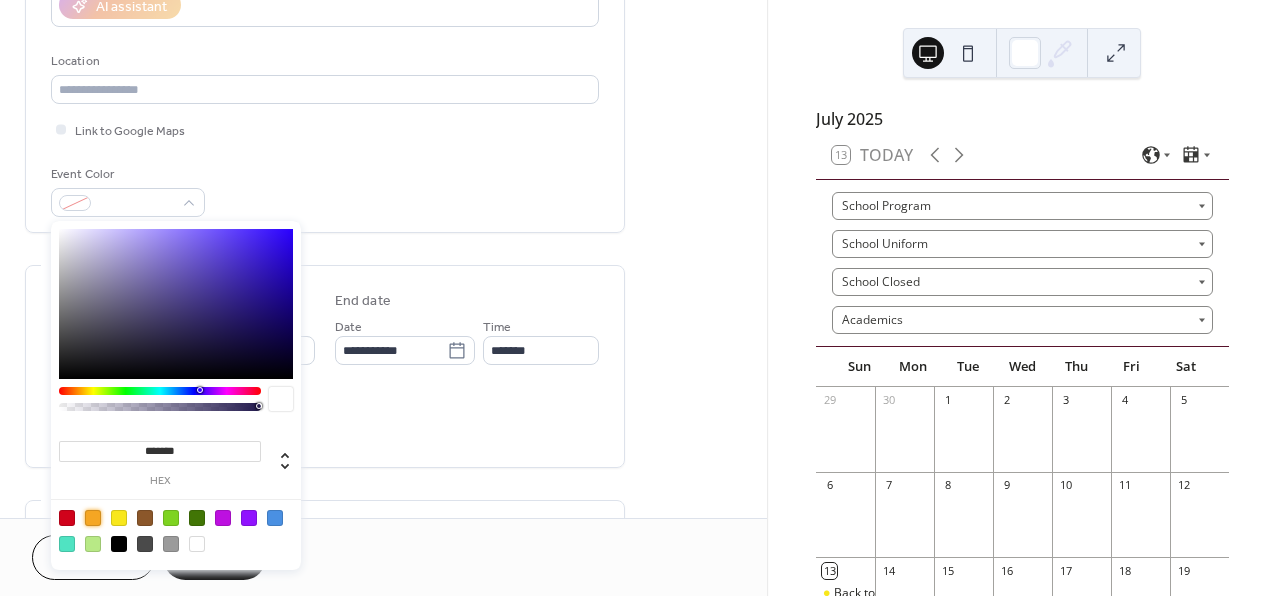 click at bounding box center [93, 518] 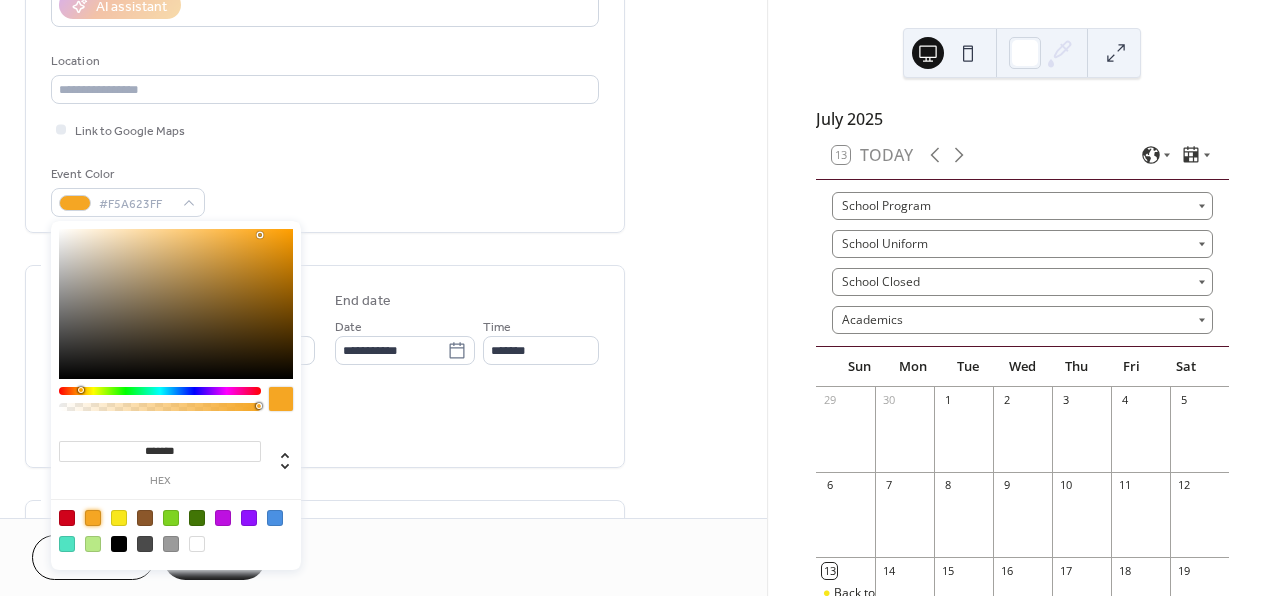 click on "**********" at bounding box center [383, 518] 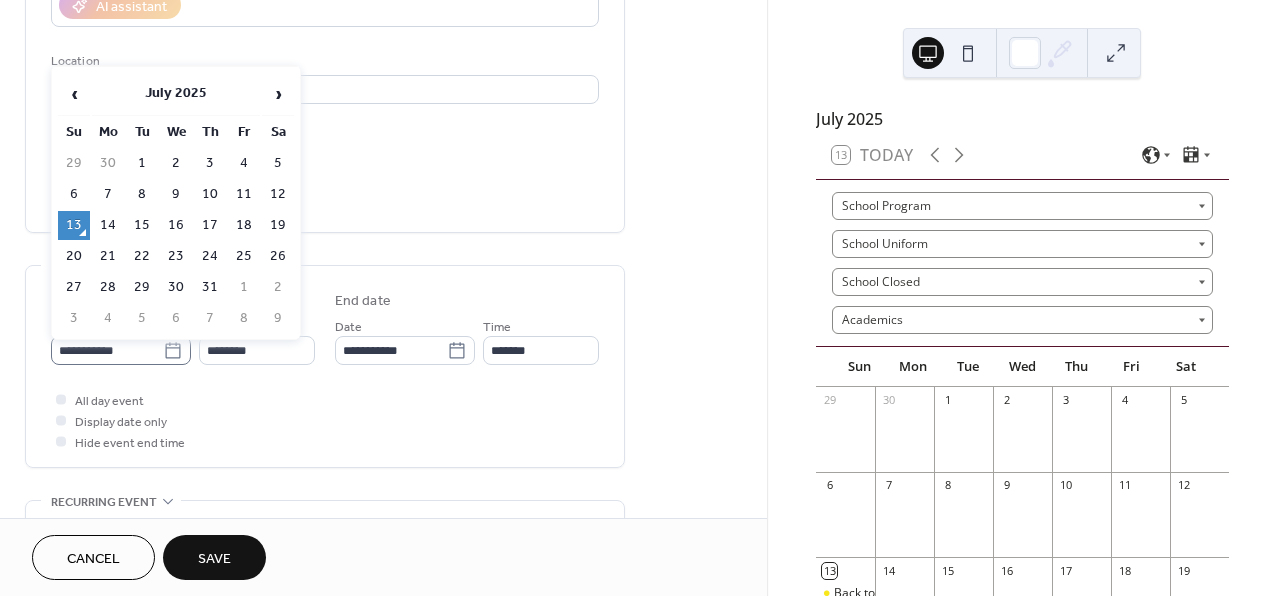 click 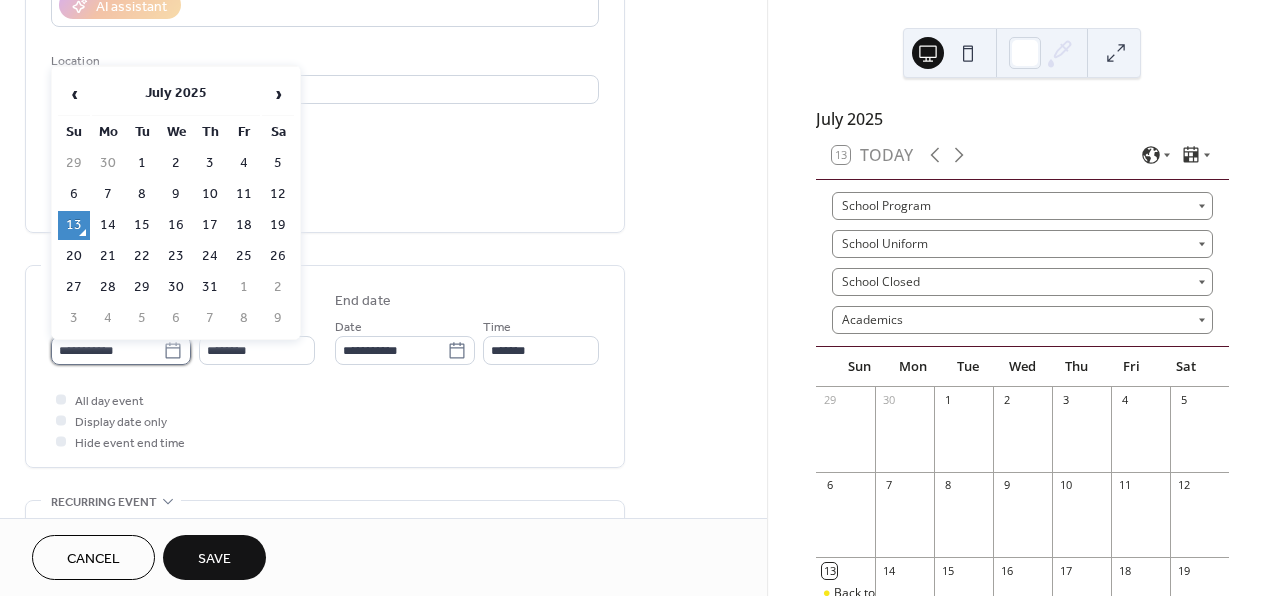 click on "**********" at bounding box center (107, 350) 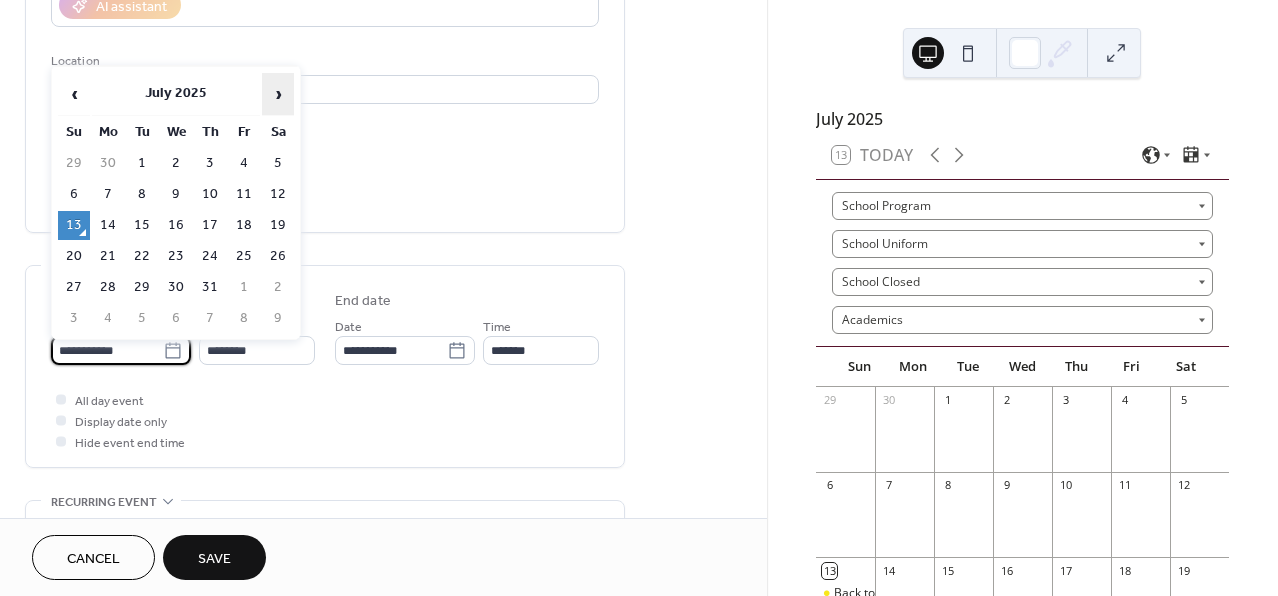 click on "›" at bounding box center (278, 94) 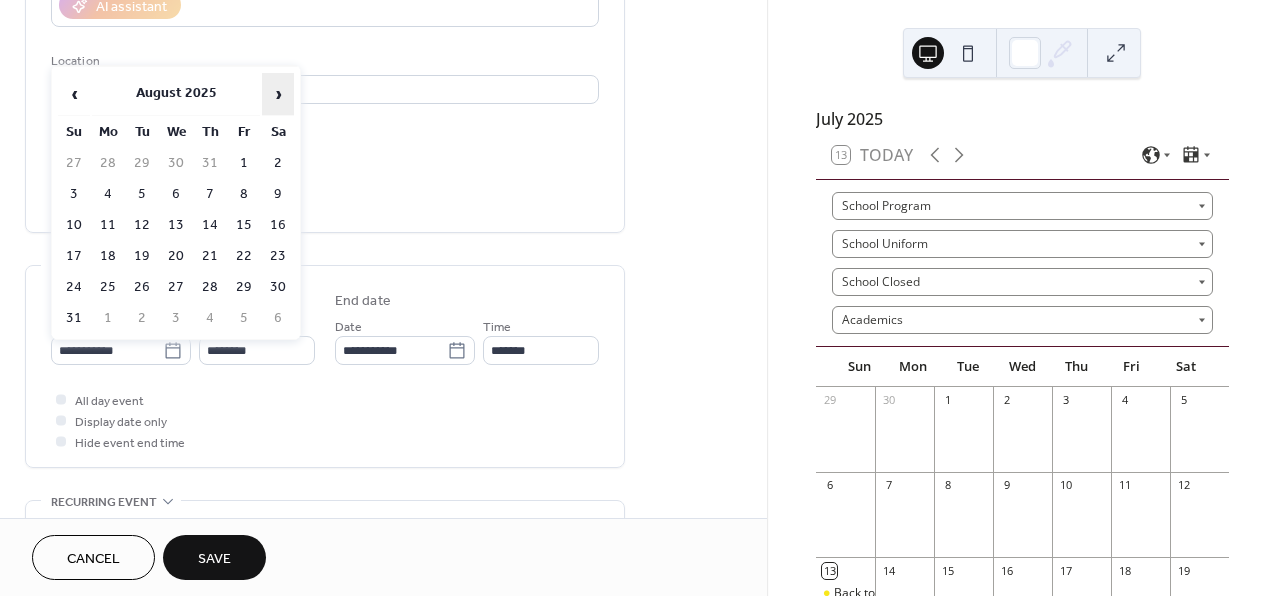 click on "›" at bounding box center [278, 94] 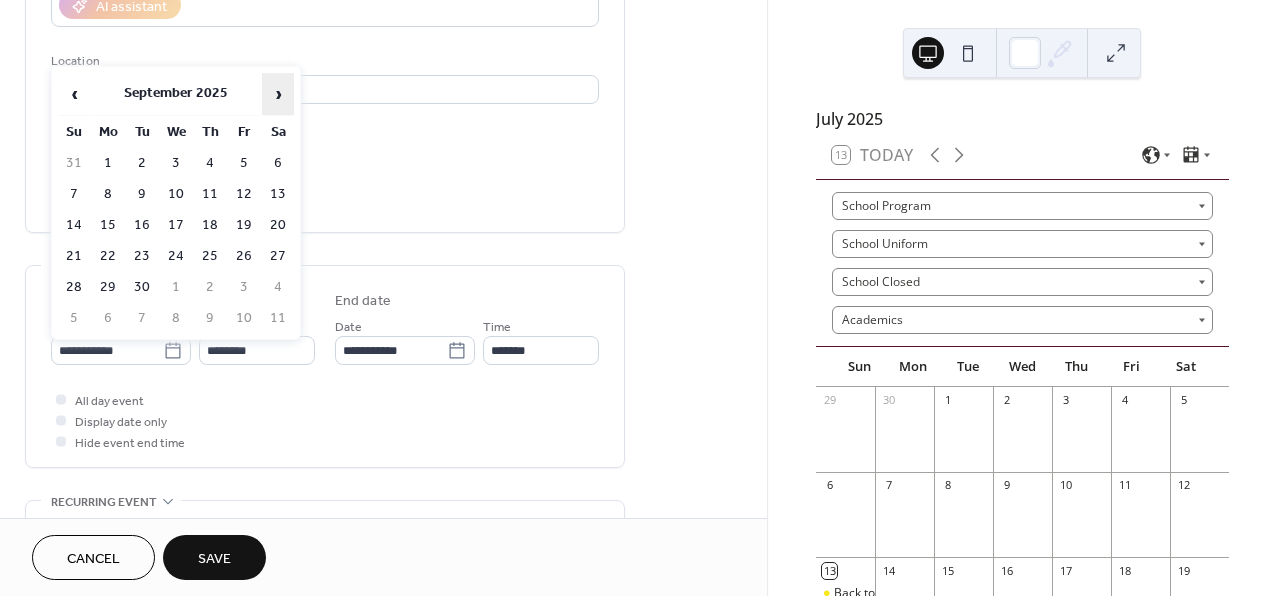 click on "›" at bounding box center [278, 94] 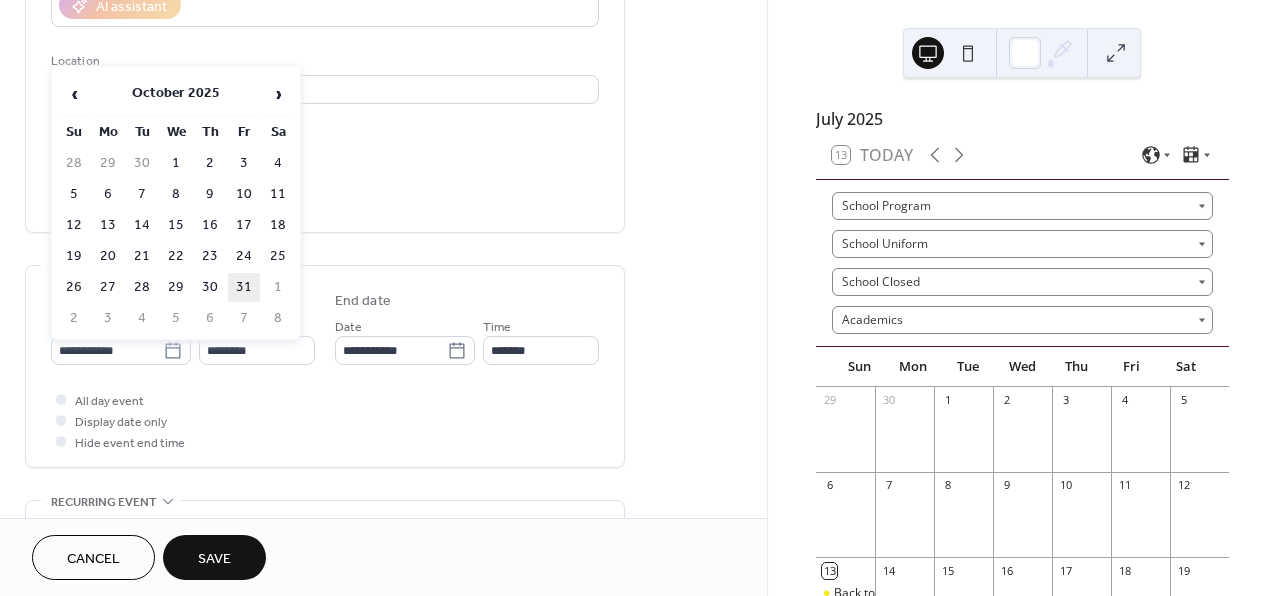 click on "31" at bounding box center [244, 287] 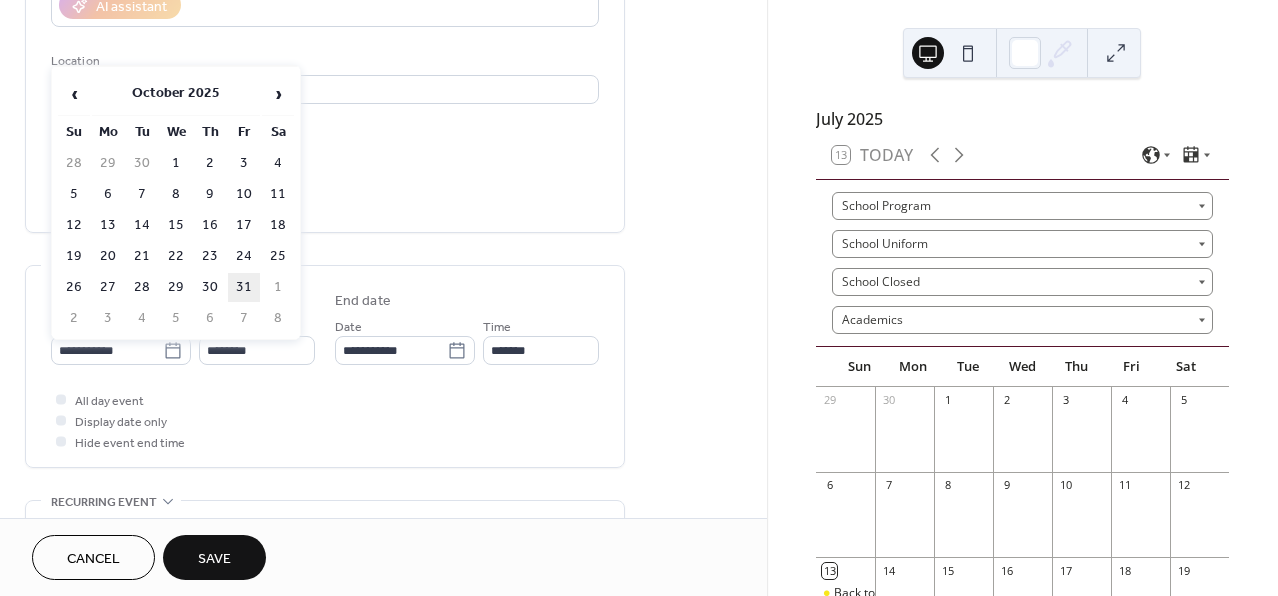 type on "**********" 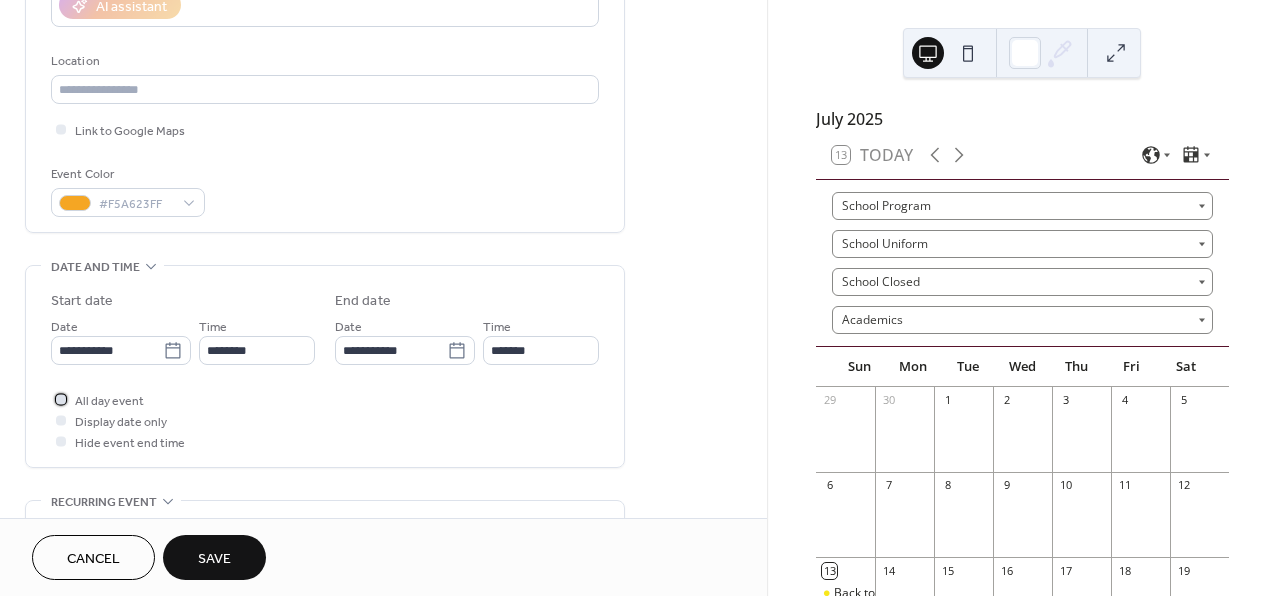 click on "All day event" at bounding box center [97, 399] 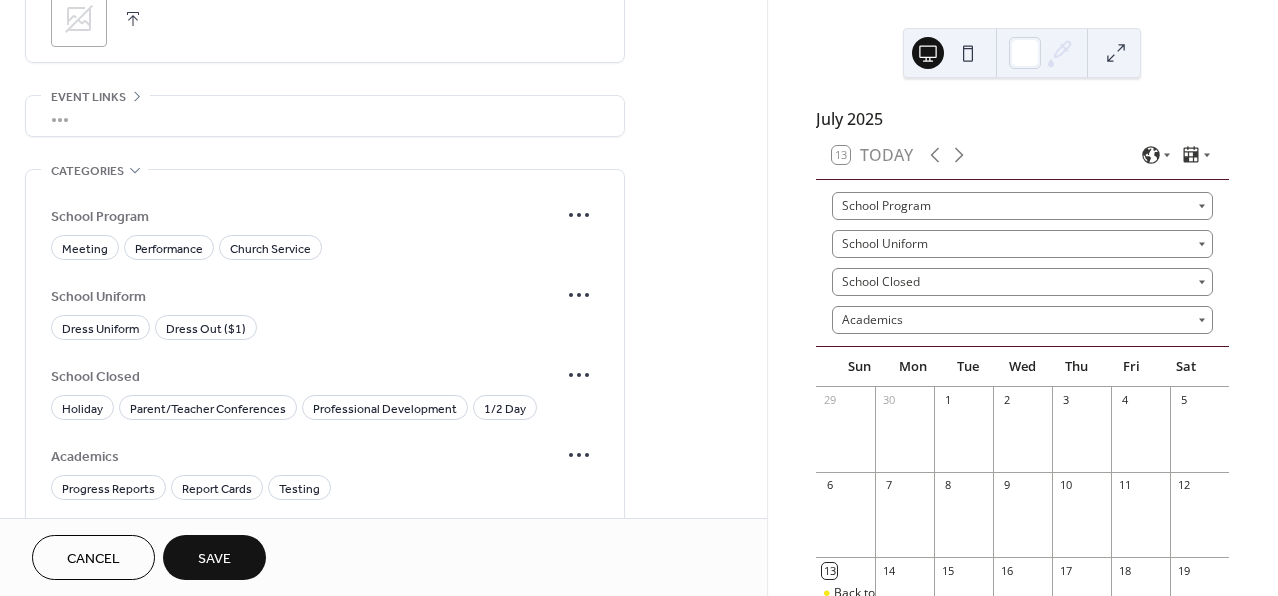 scroll, scrollTop: 1024, scrollLeft: 0, axis: vertical 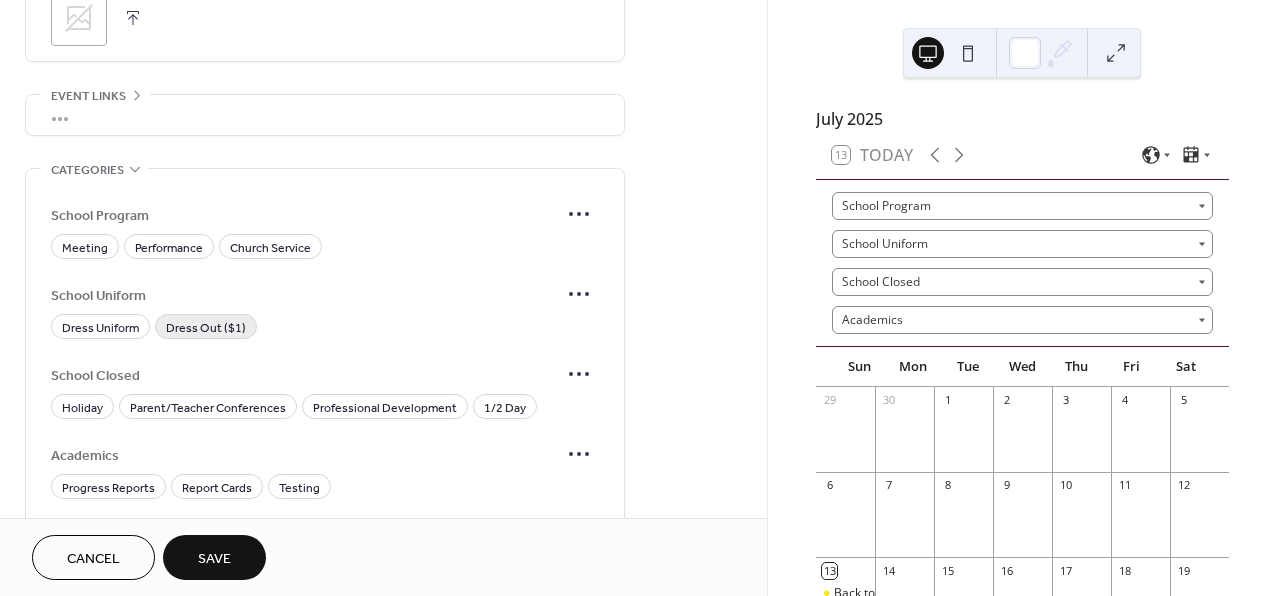 click on "Dress Out ($1)" at bounding box center (206, 328) 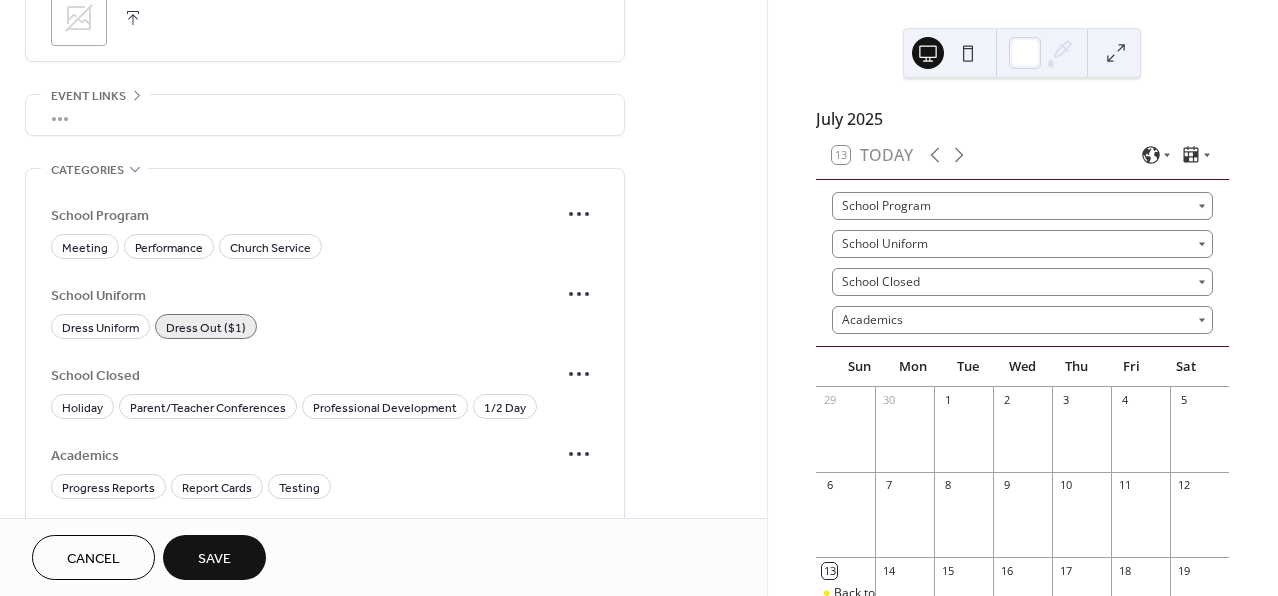 click on "Save" at bounding box center [214, 559] 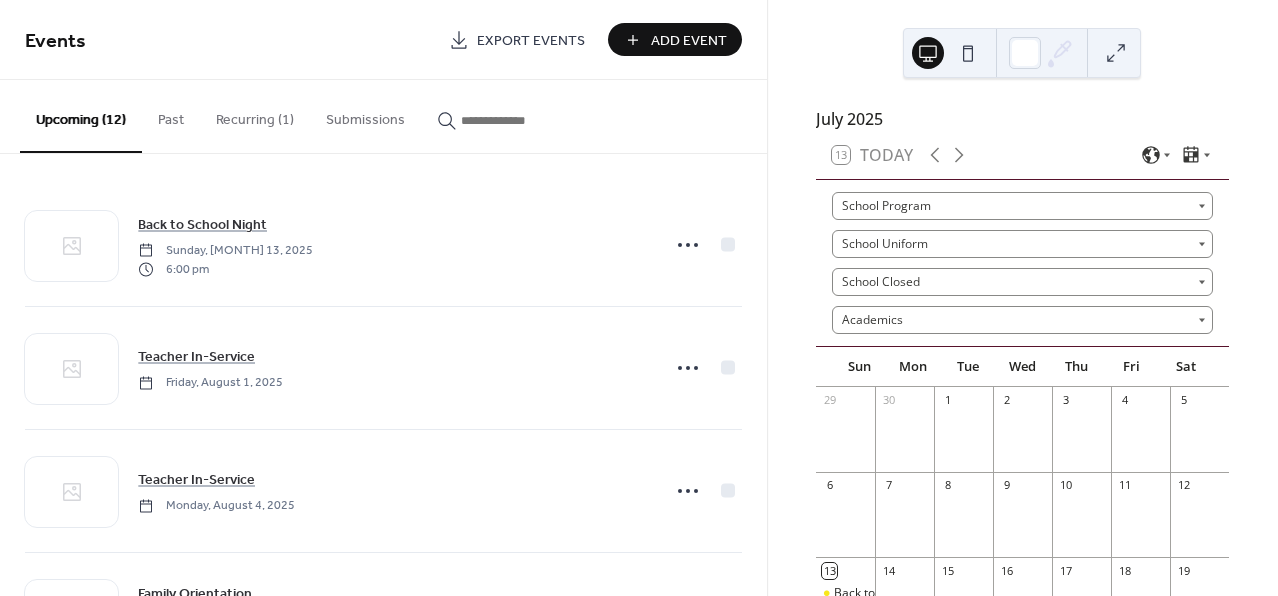 click on "Add Event" at bounding box center (689, 41) 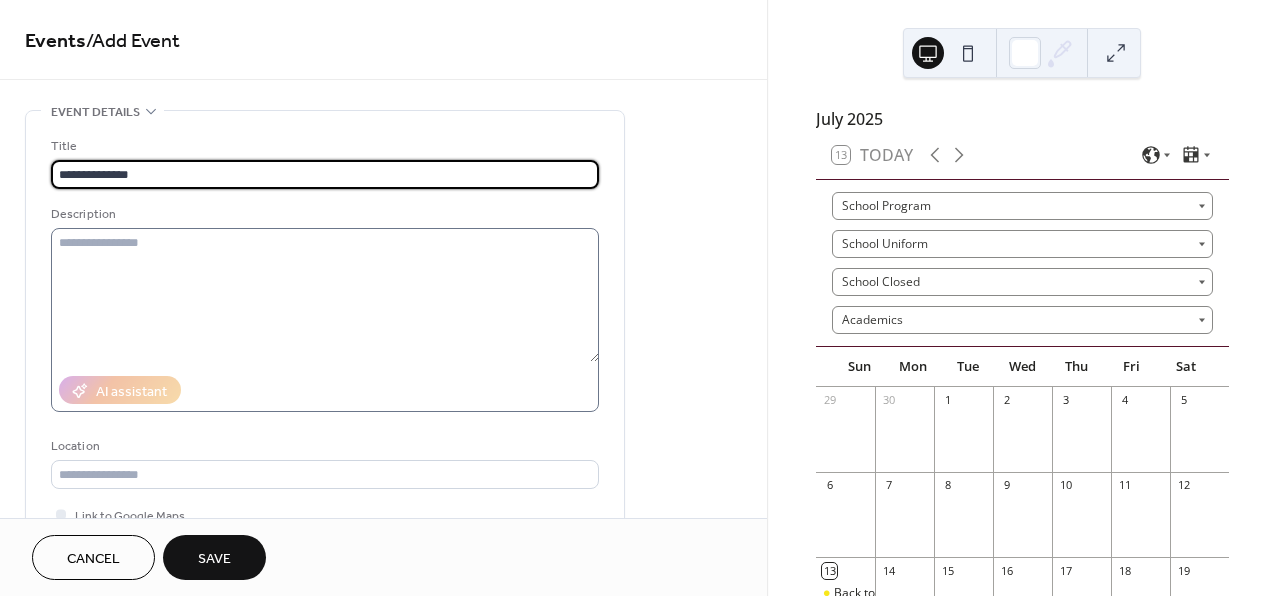 type on "**********" 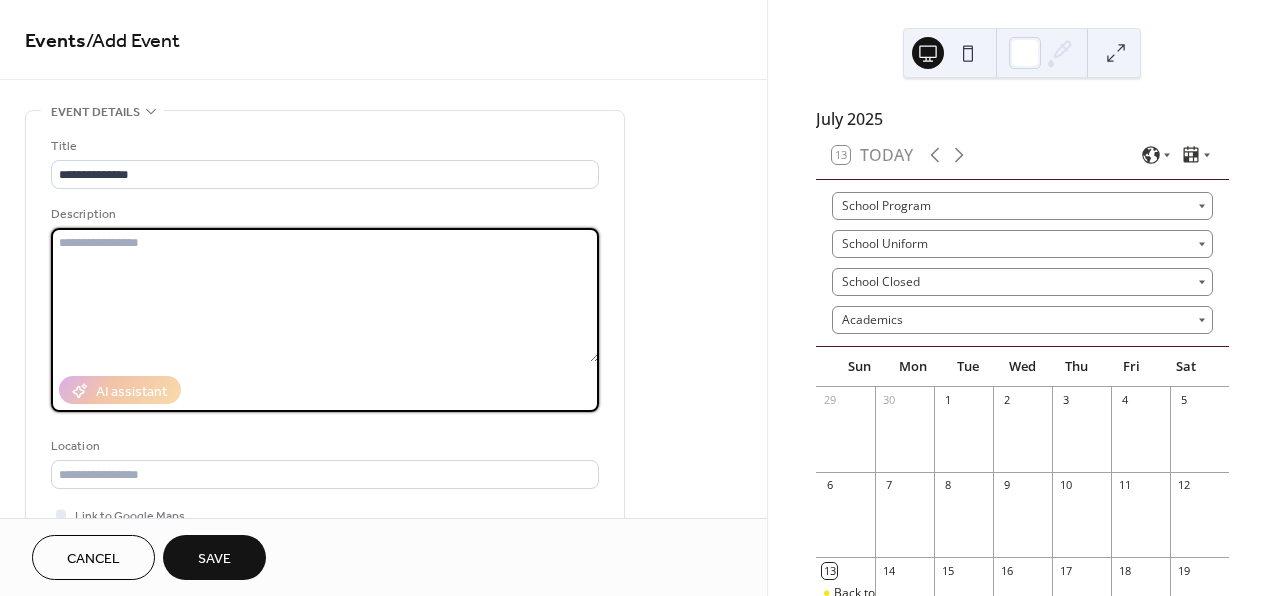 click at bounding box center (325, 295) 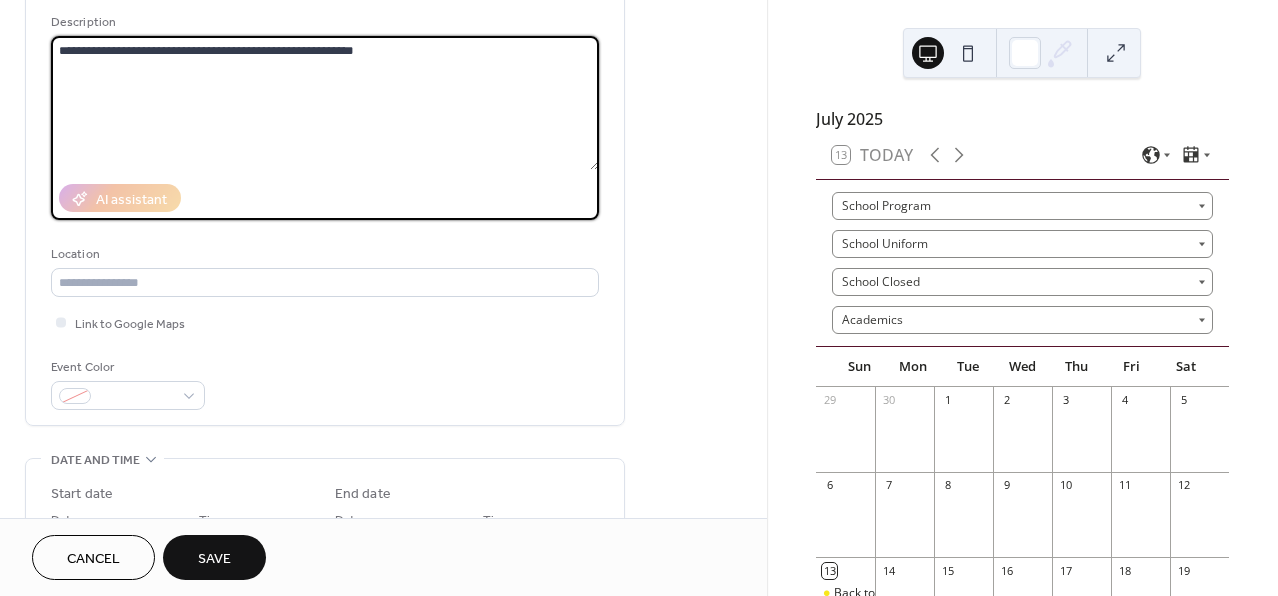 scroll, scrollTop: 195, scrollLeft: 0, axis: vertical 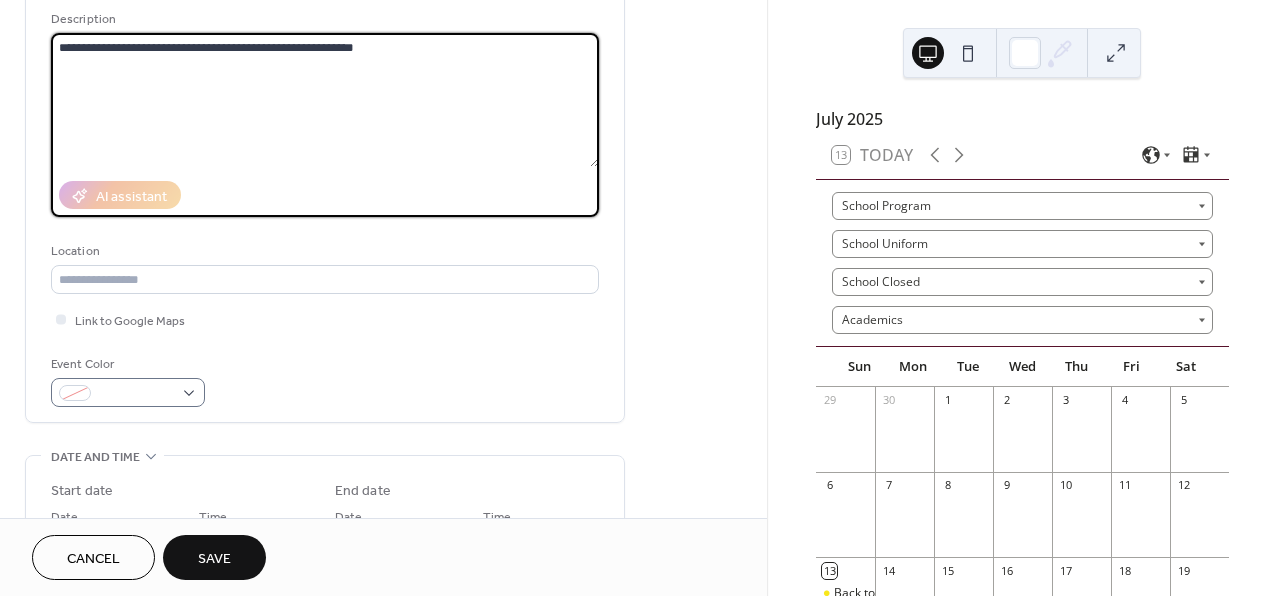 type on "**********" 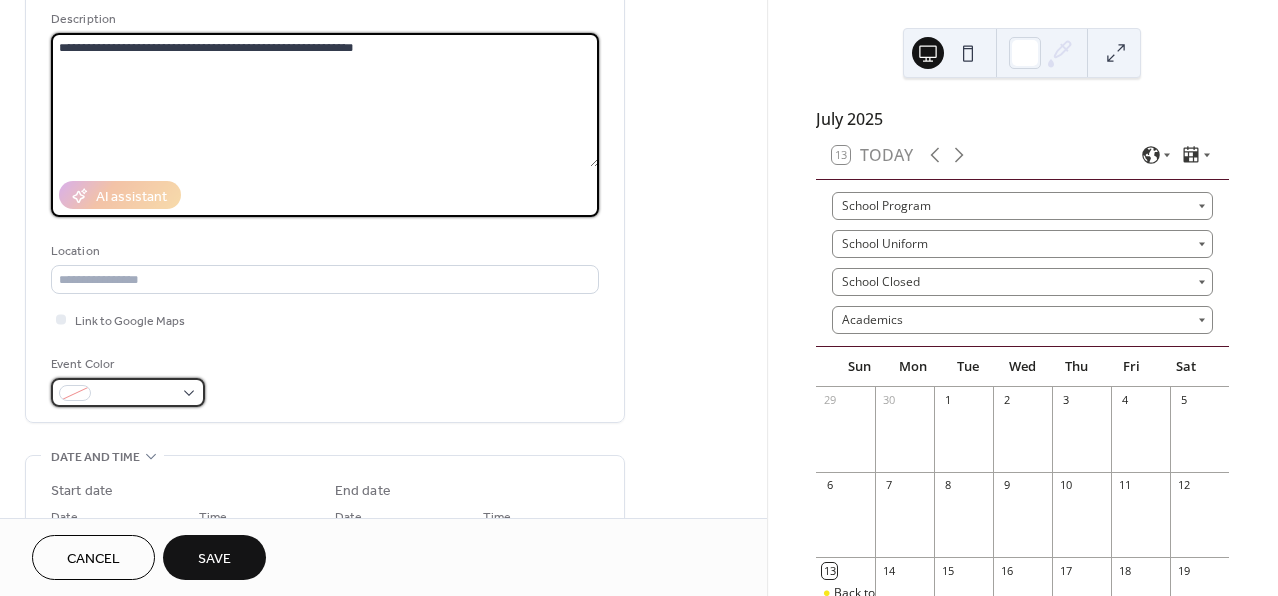 click at bounding box center (128, 392) 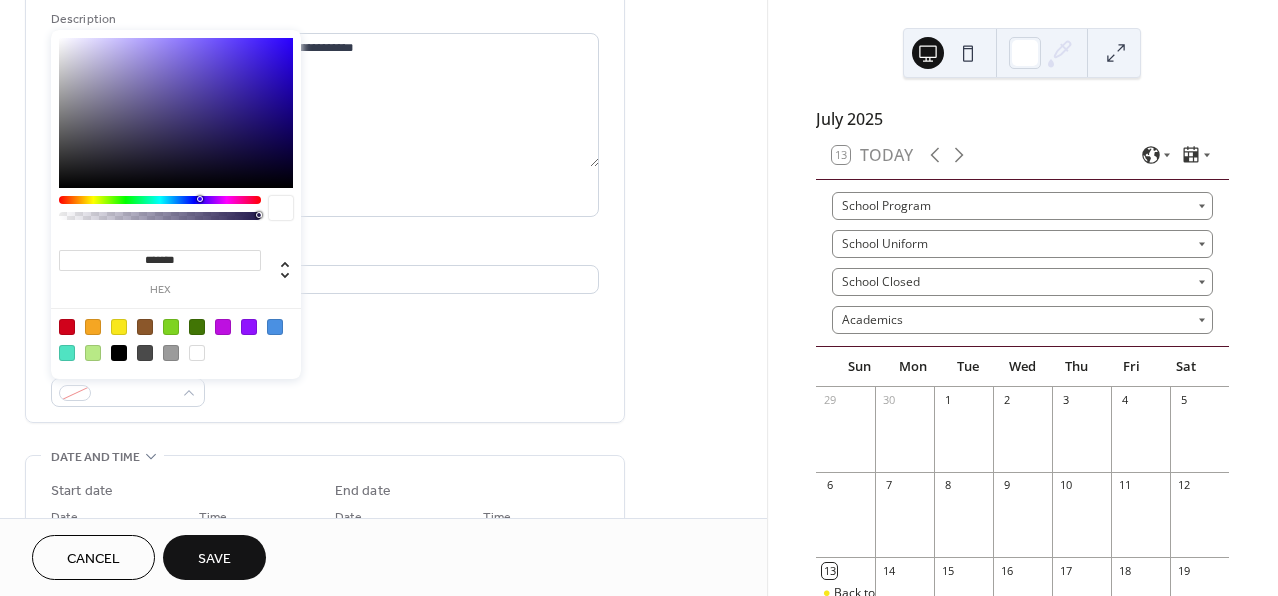 click at bounding box center [93, 327] 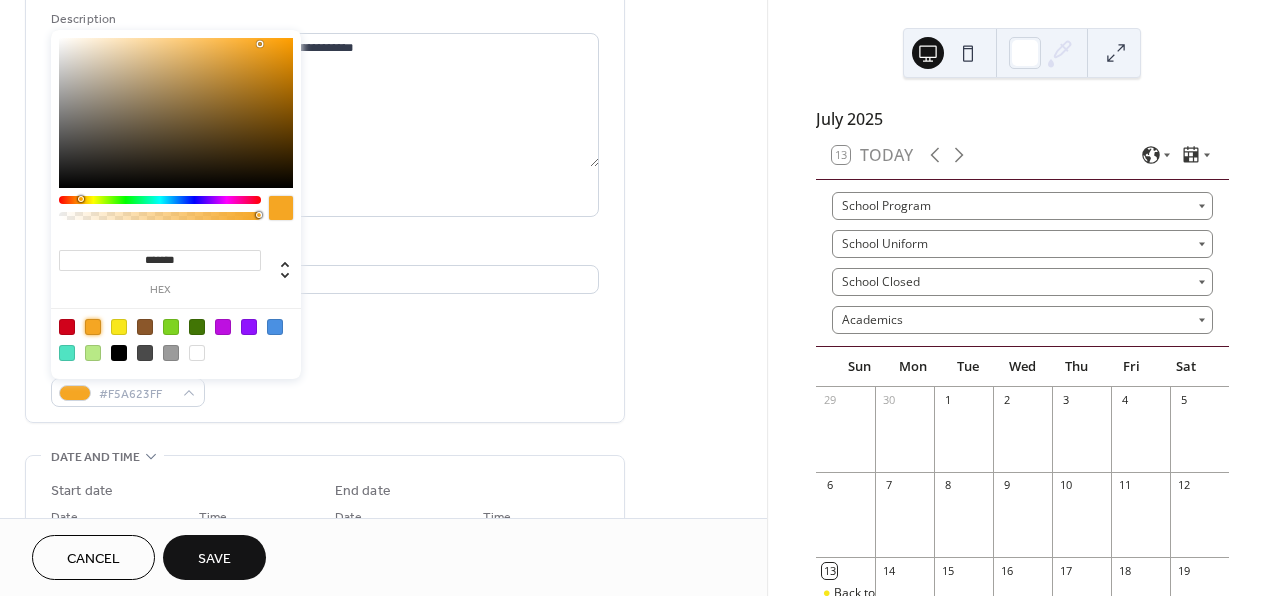 click on "**********" at bounding box center (383, 708) 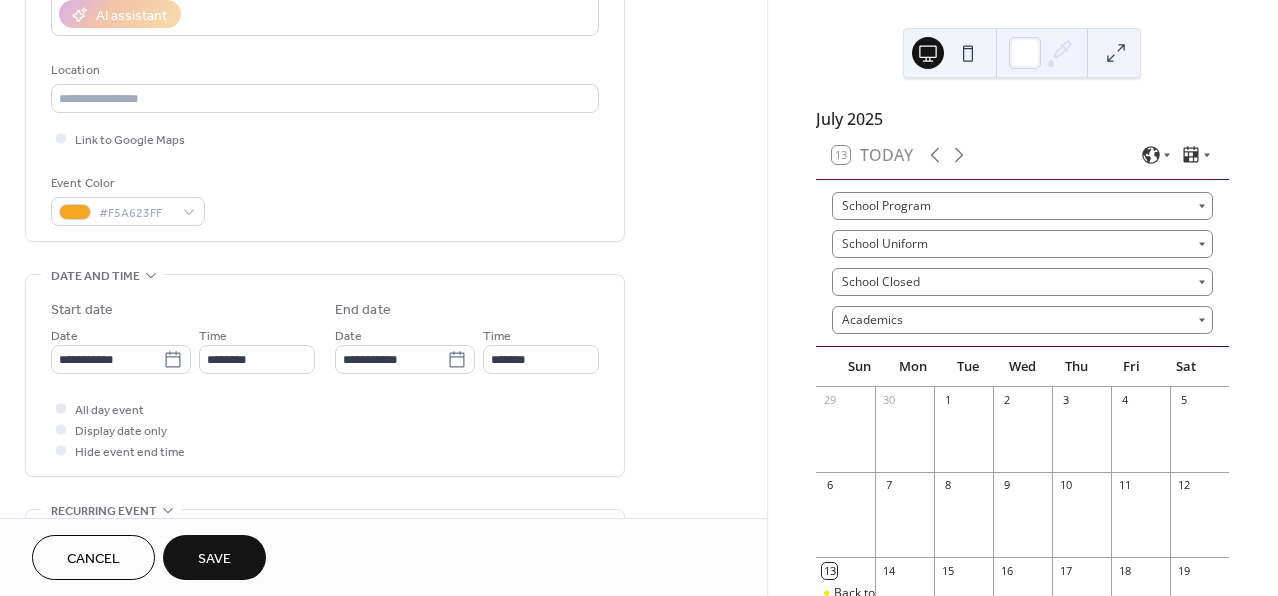 scroll, scrollTop: 463, scrollLeft: 0, axis: vertical 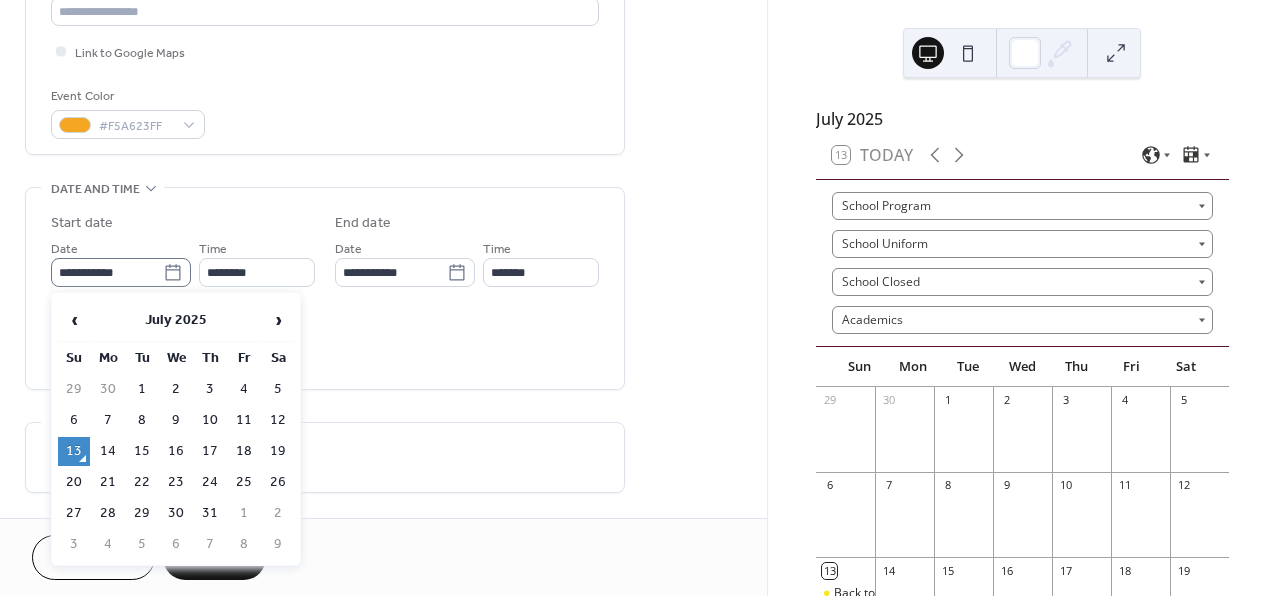 click 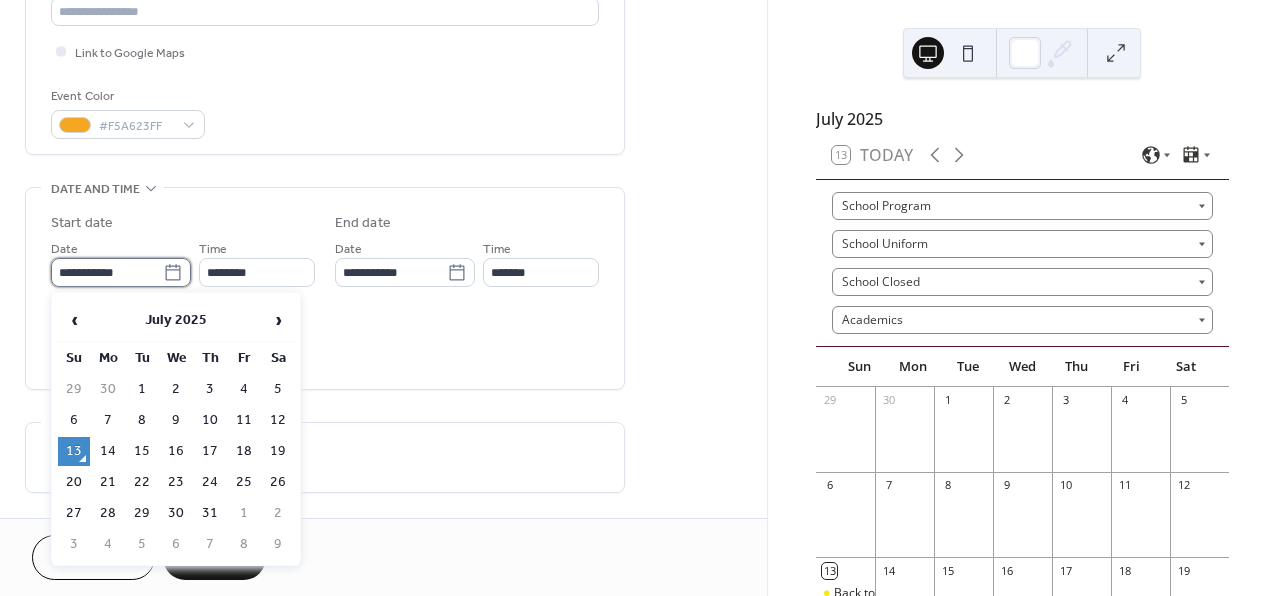 click on "**********" at bounding box center [107, 272] 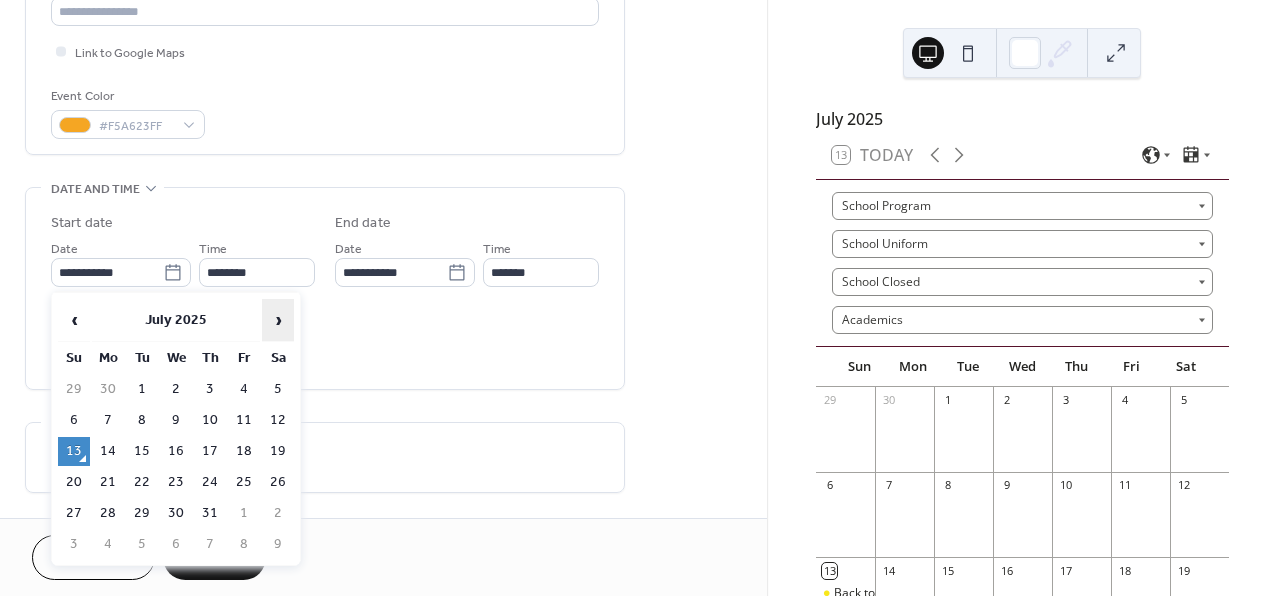 click on "›" at bounding box center [278, 320] 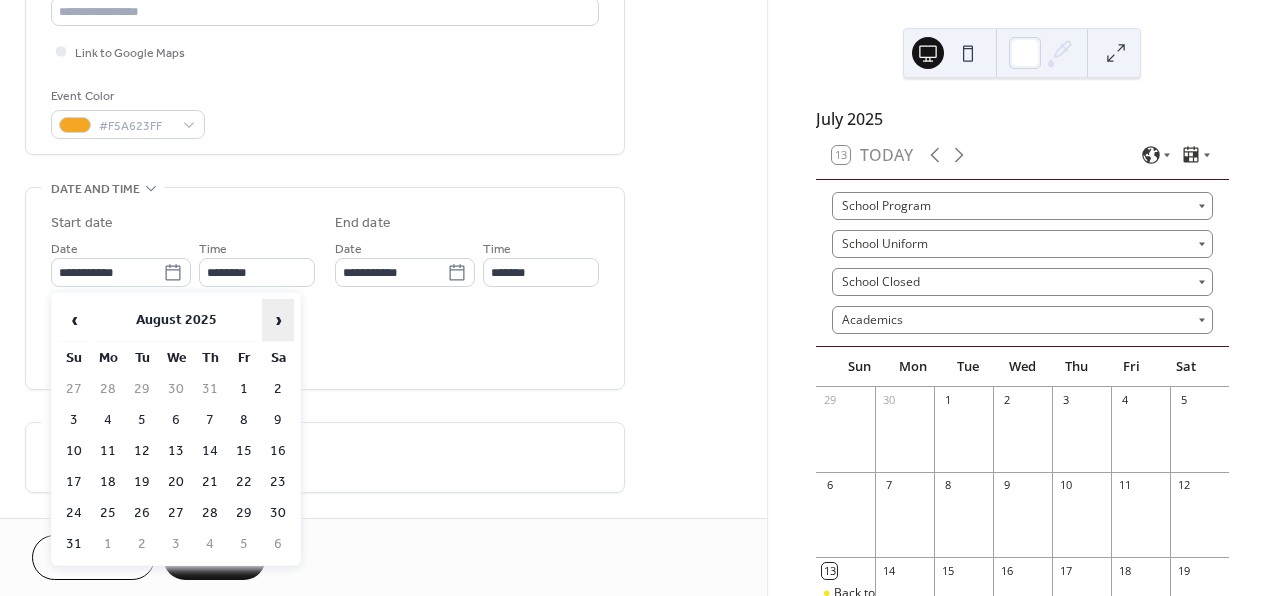 click on "›" at bounding box center [278, 320] 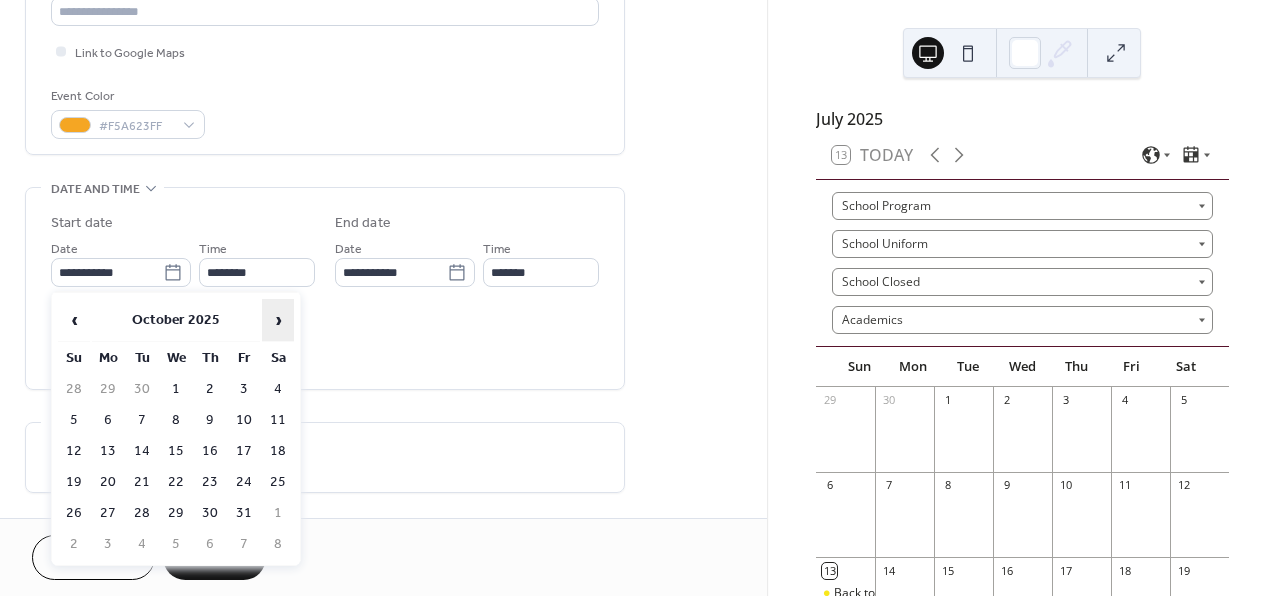 click on "›" at bounding box center [278, 320] 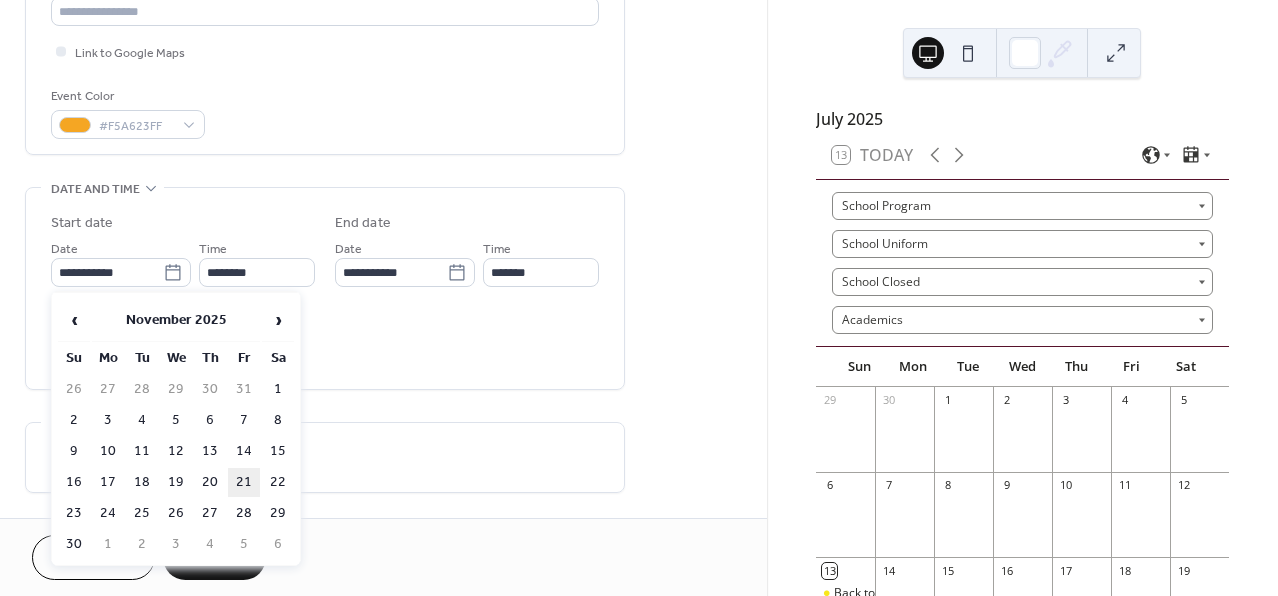 click on "21" at bounding box center (244, 482) 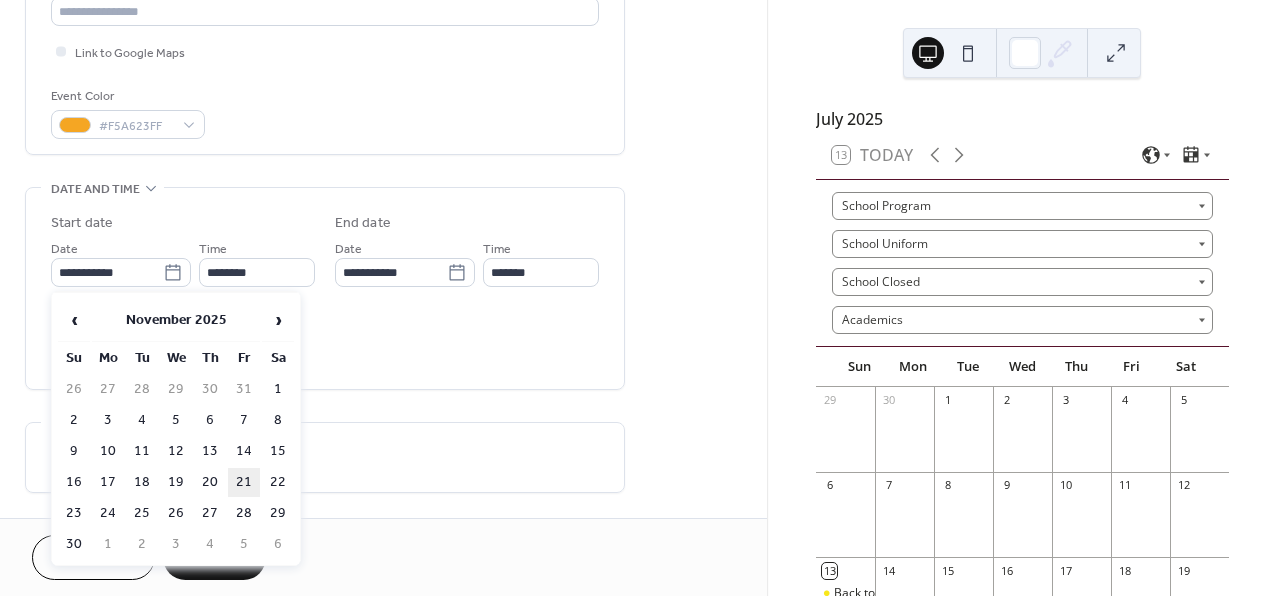 type on "**********" 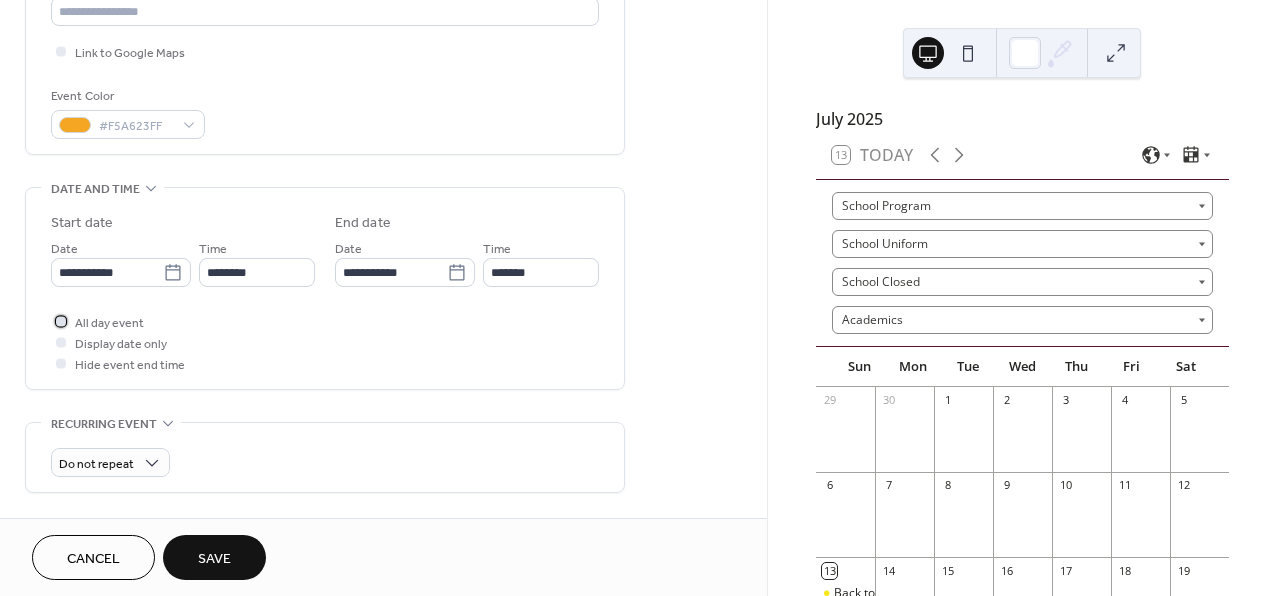 click at bounding box center [61, 321] 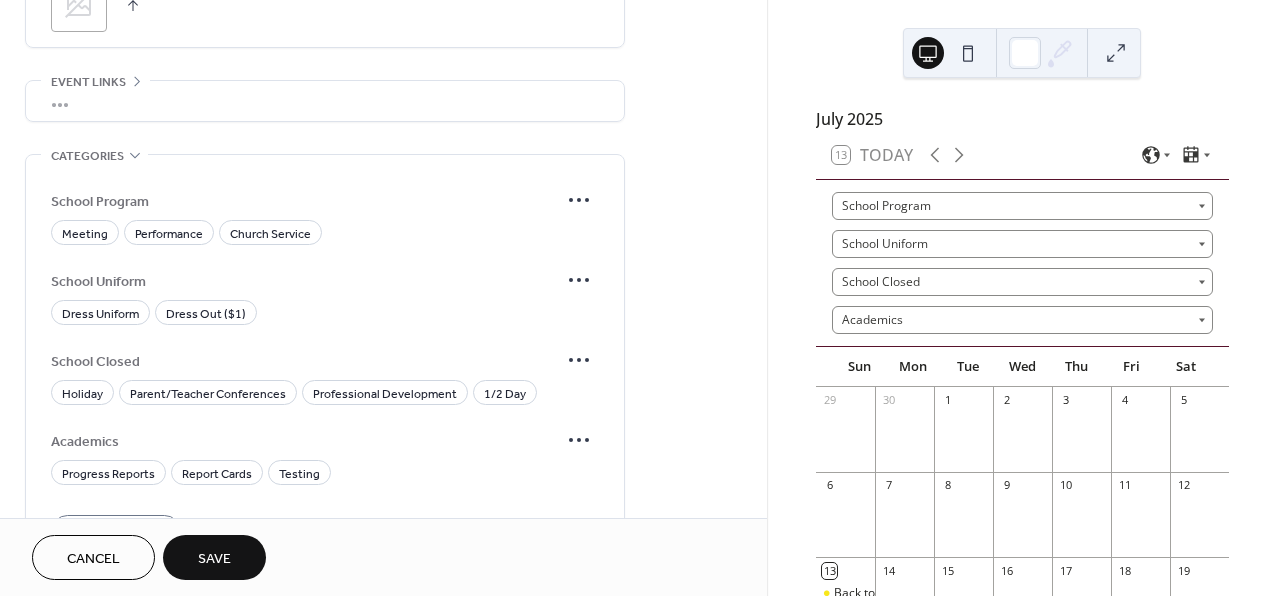 scroll, scrollTop: 1046, scrollLeft: 0, axis: vertical 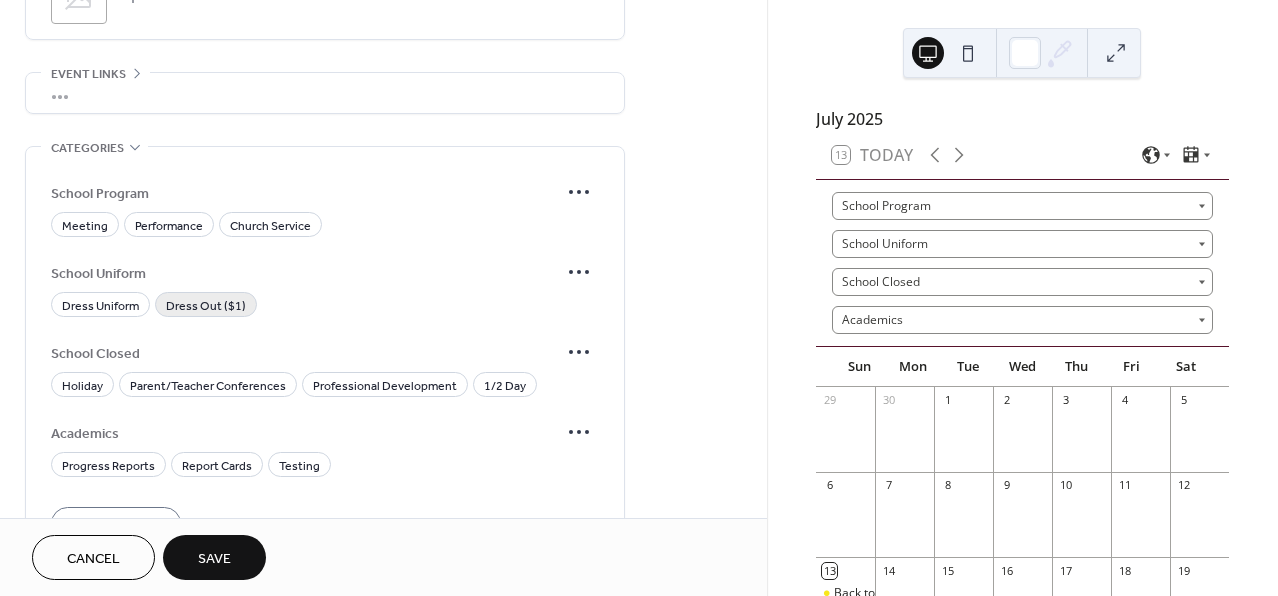 click on "Dress Out ($1)" at bounding box center [206, 306] 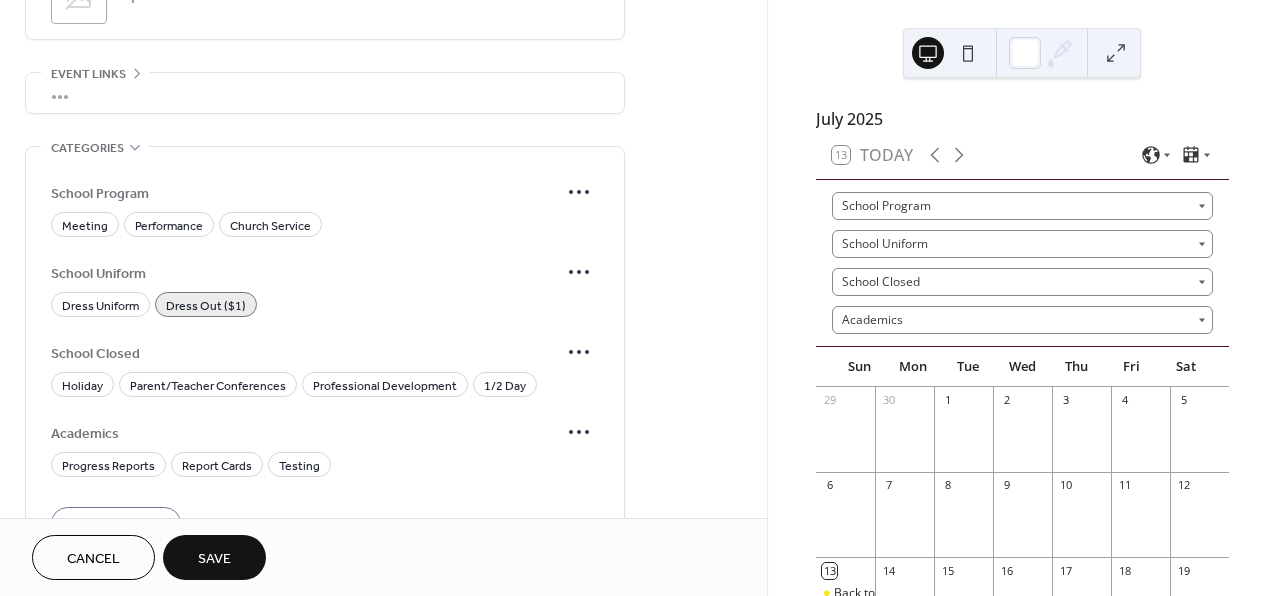 click on "Save" at bounding box center [214, 559] 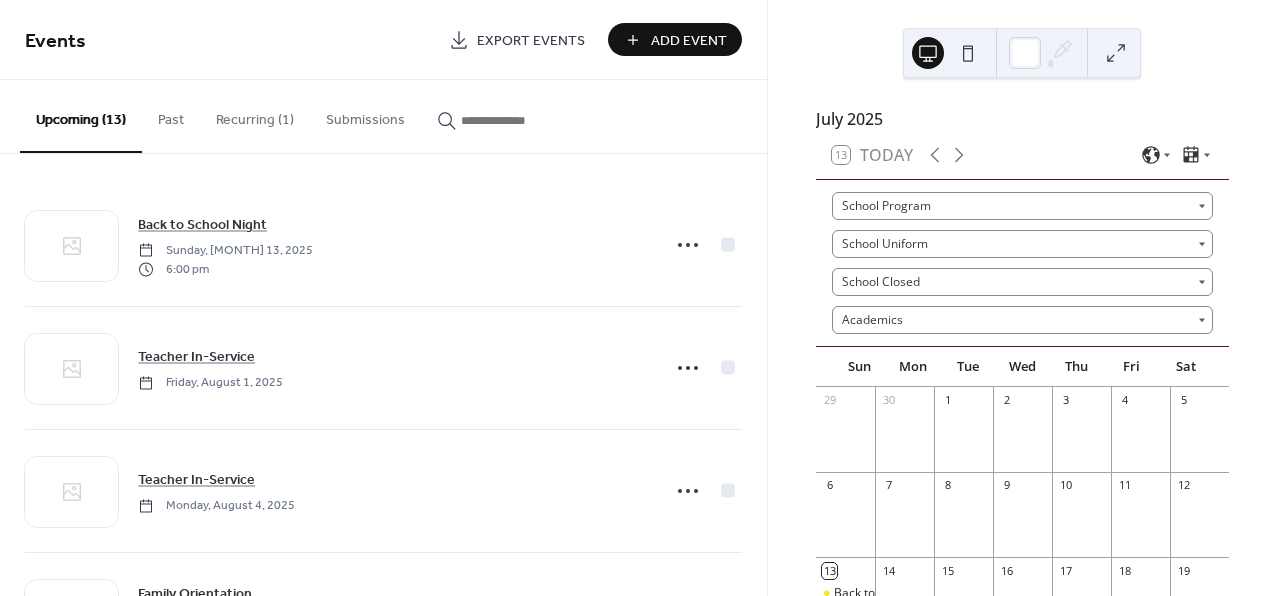 click on "Add Event" at bounding box center (689, 41) 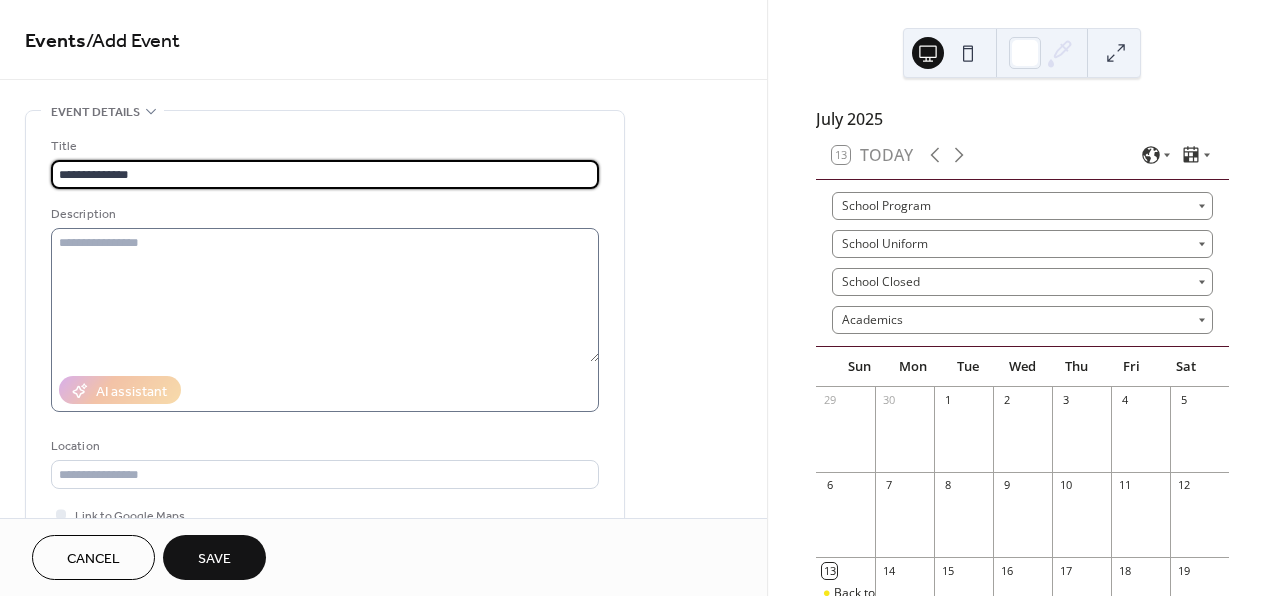 type on "**********" 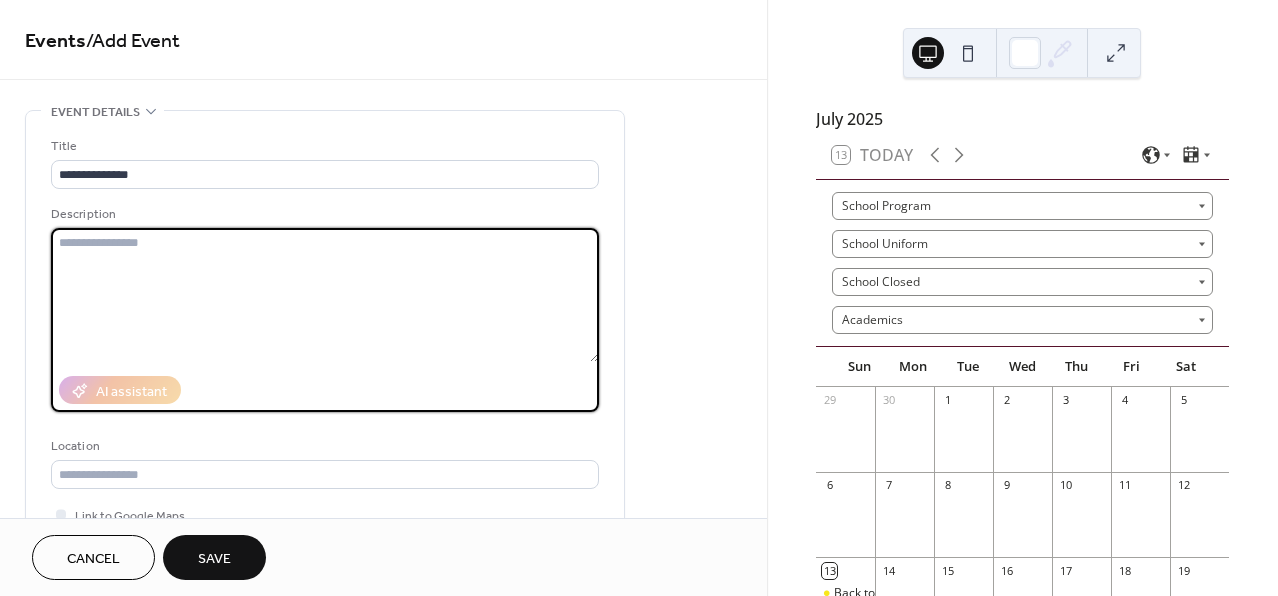 click at bounding box center [325, 295] 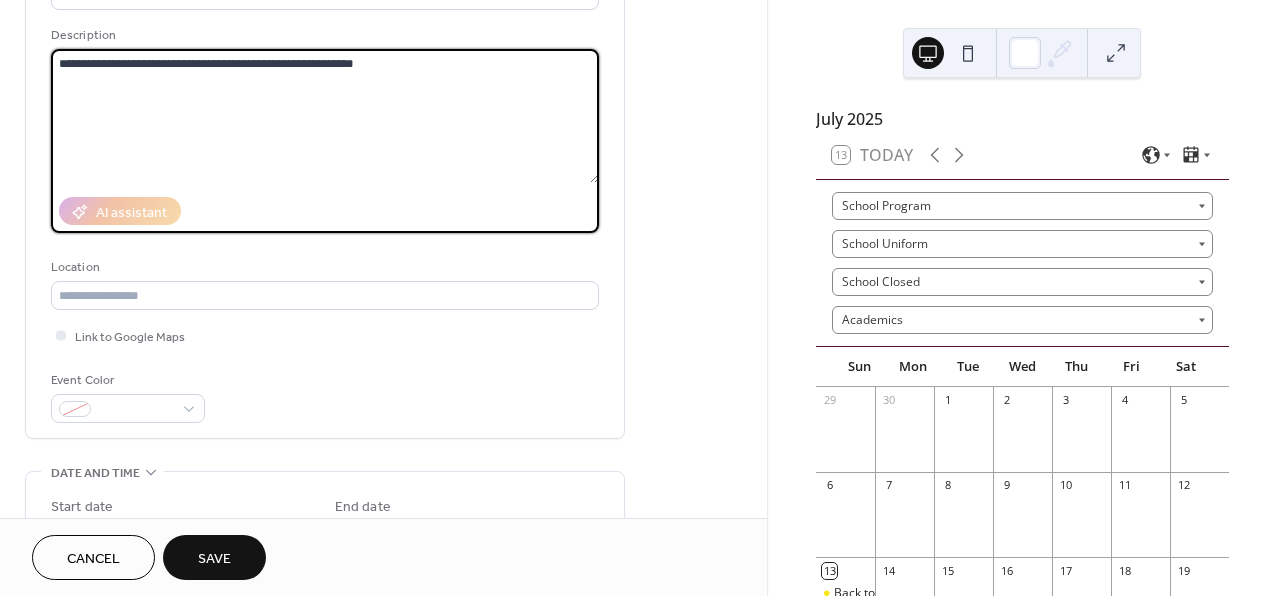 scroll, scrollTop: 190, scrollLeft: 0, axis: vertical 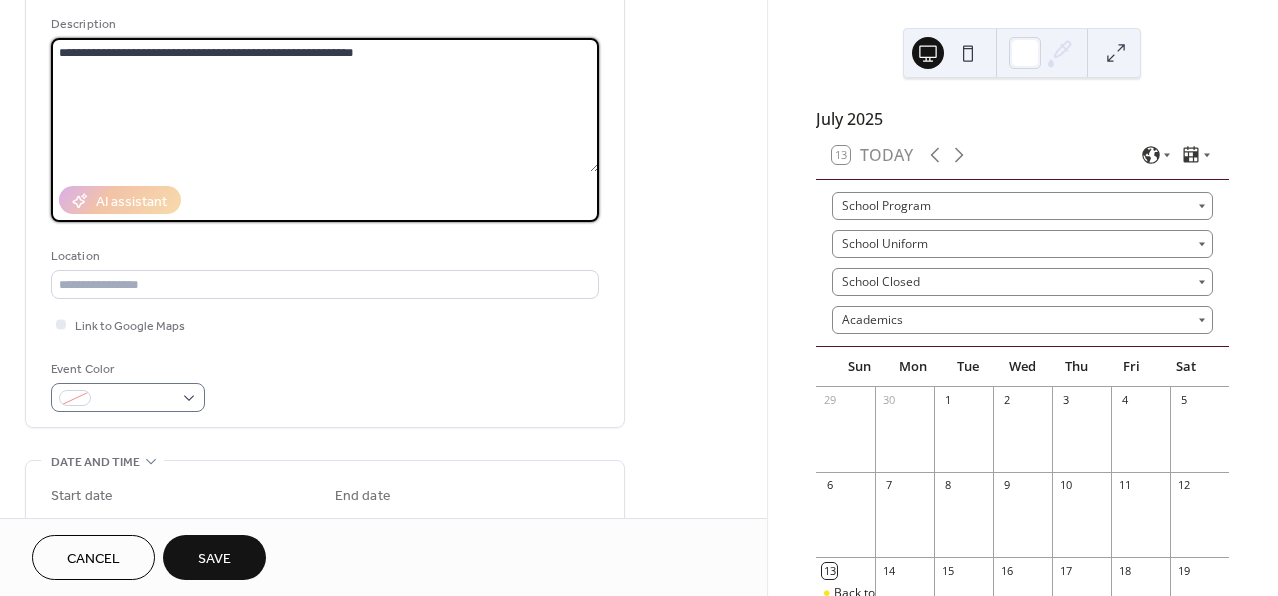 type on "**********" 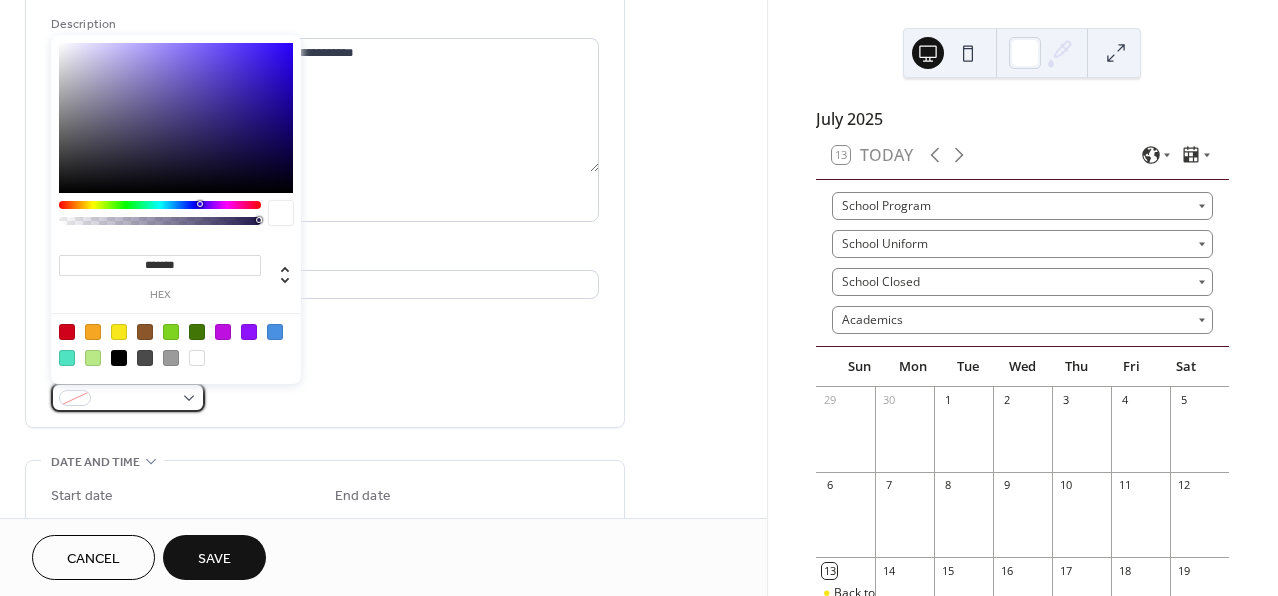 click at bounding box center (136, 399) 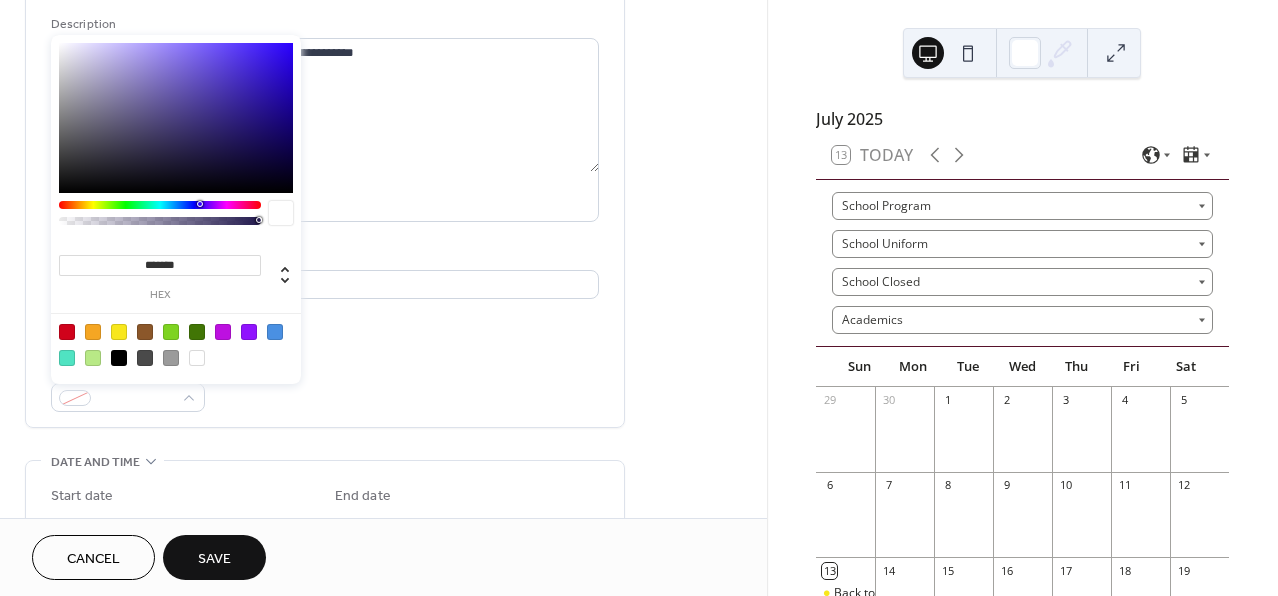 click at bounding box center (93, 332) 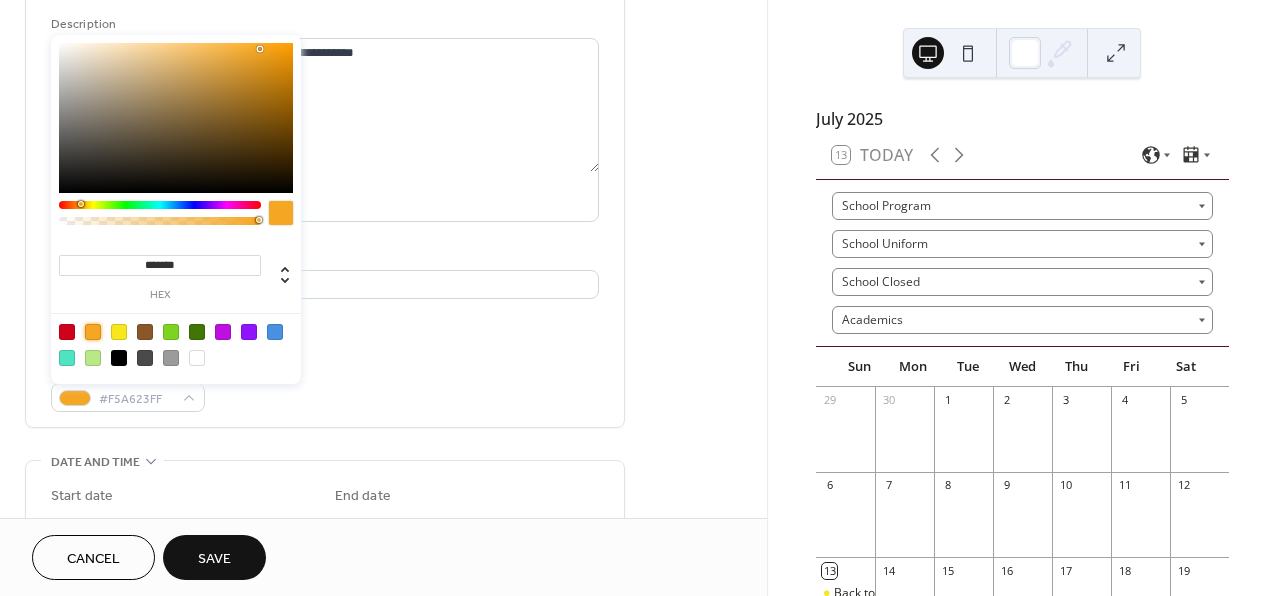 click on "Event Color #F5A623FF" at bounding box center [325, 385] 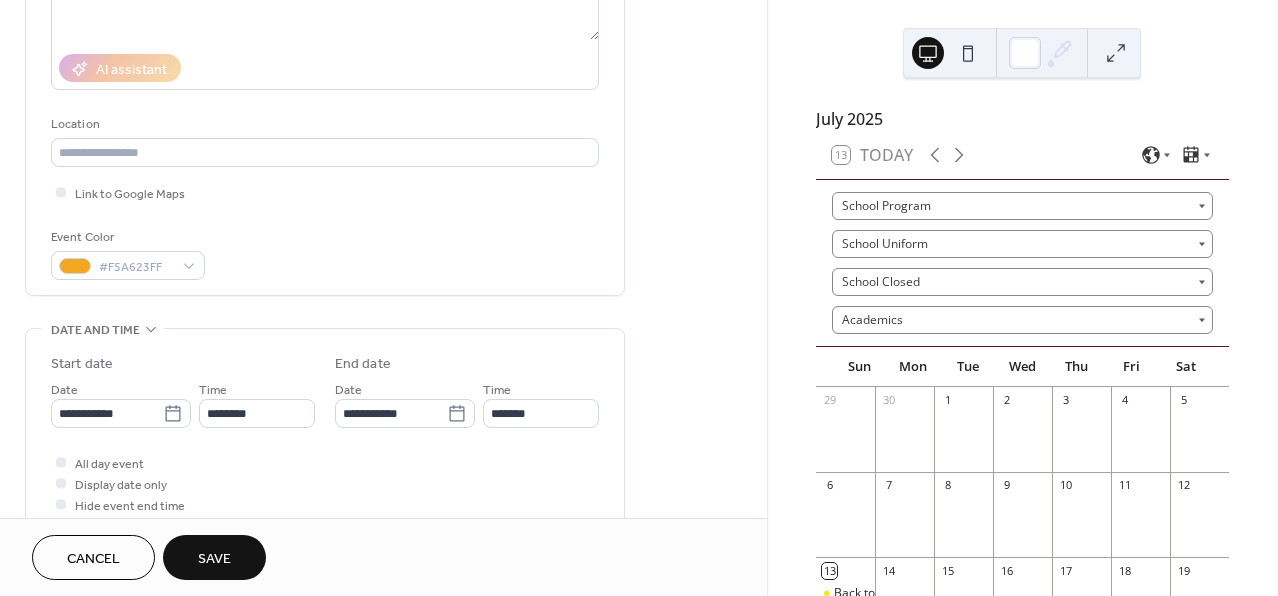 scroll, scrollTop: 418, scrollLeft: 0, axis: vertical 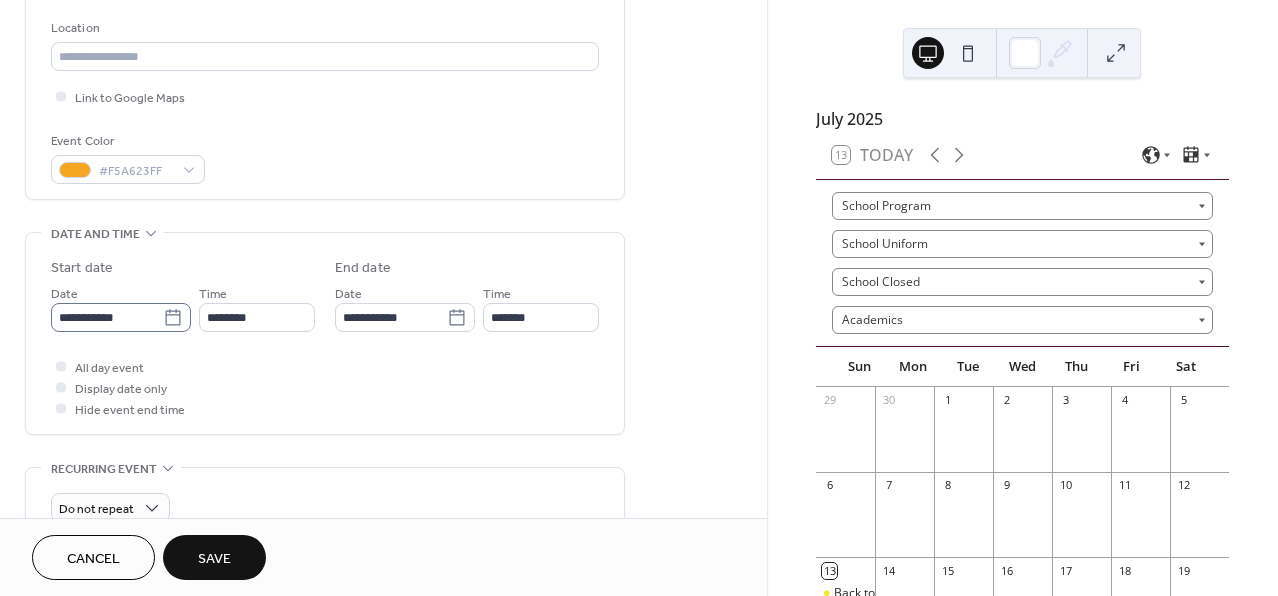 click 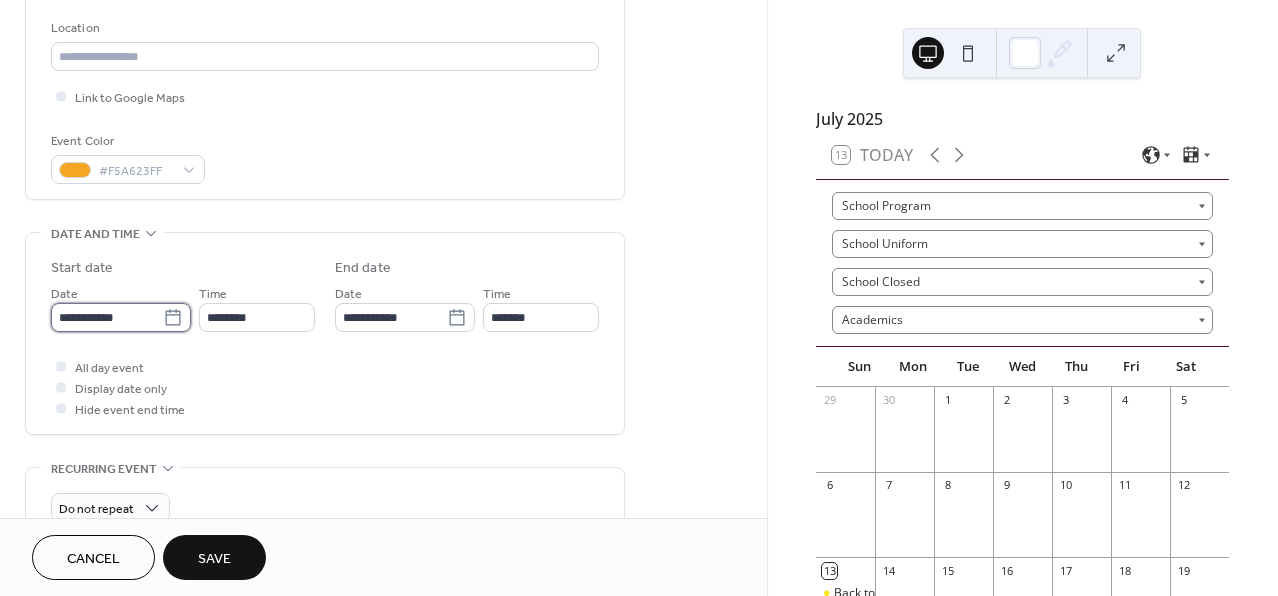 click on "**********" at bounding box center [107, 317] 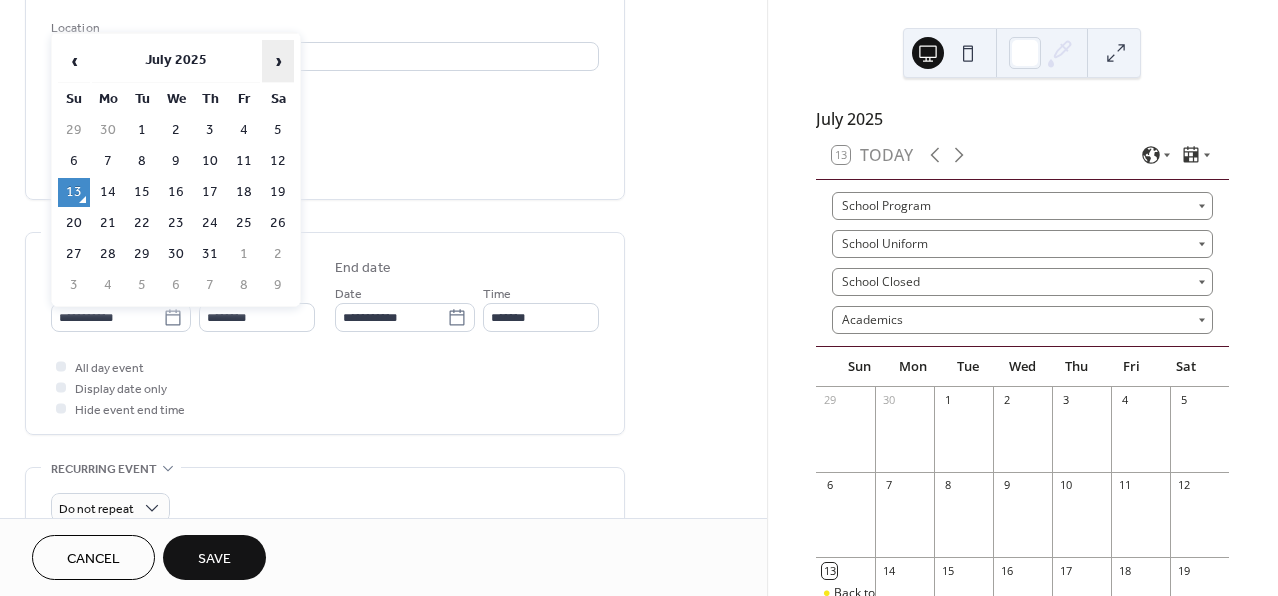 click on "›" at bounding box center (278, 61) 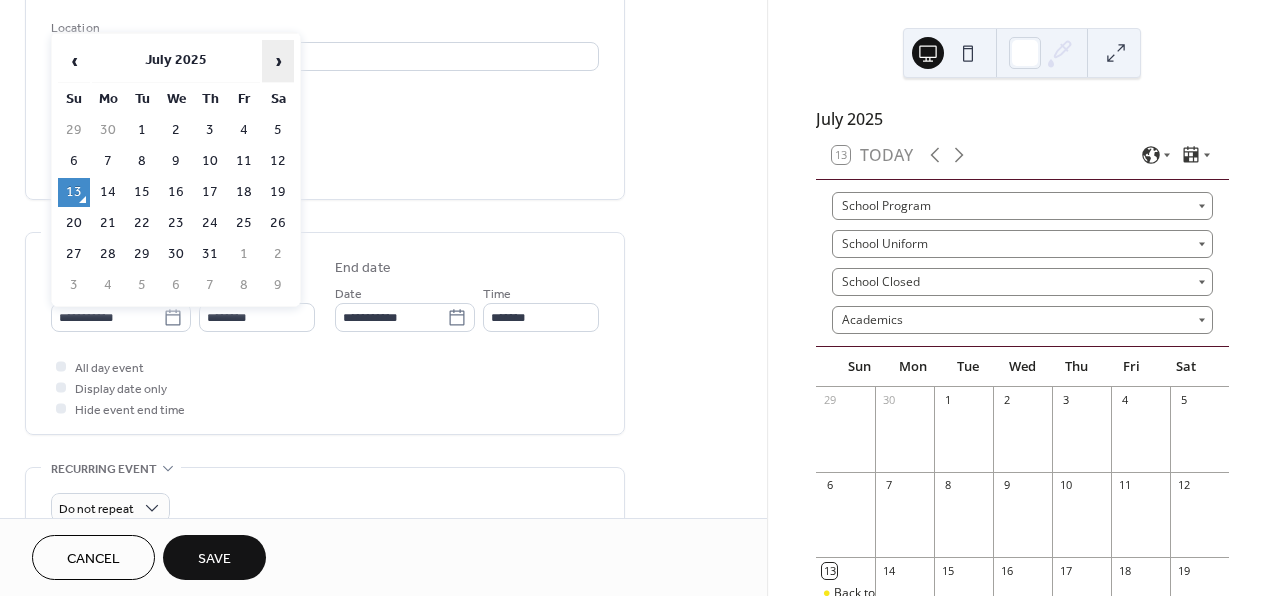 click on "›" at bounding box center (278, 61) 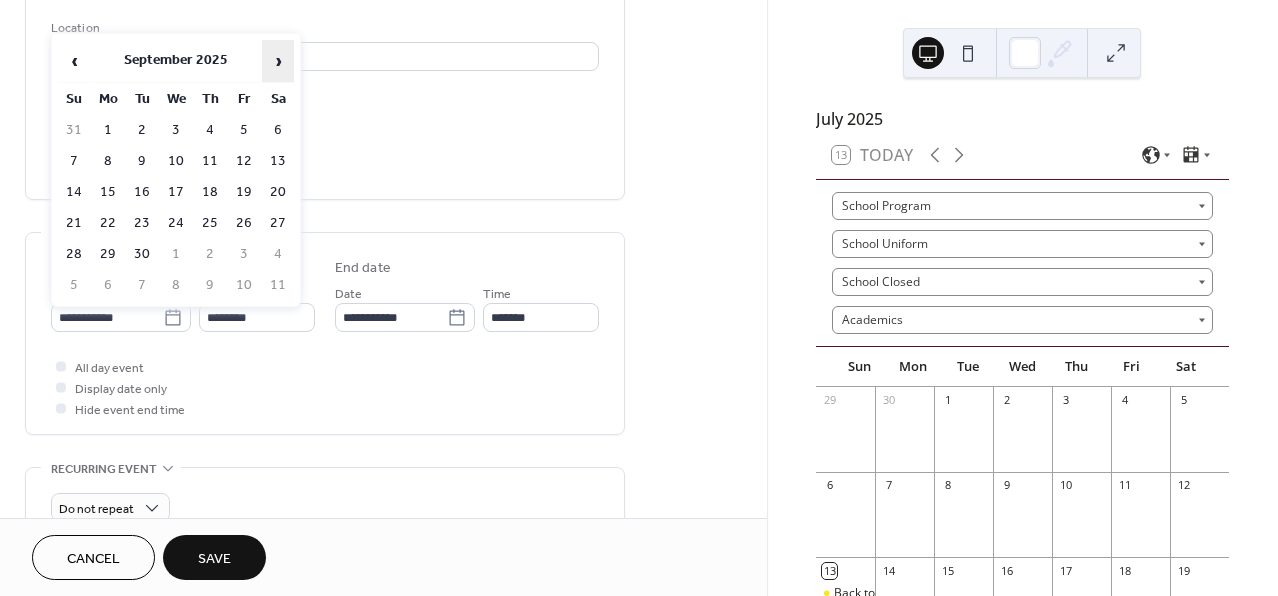 click on "›" at bounding box center (278, 61) 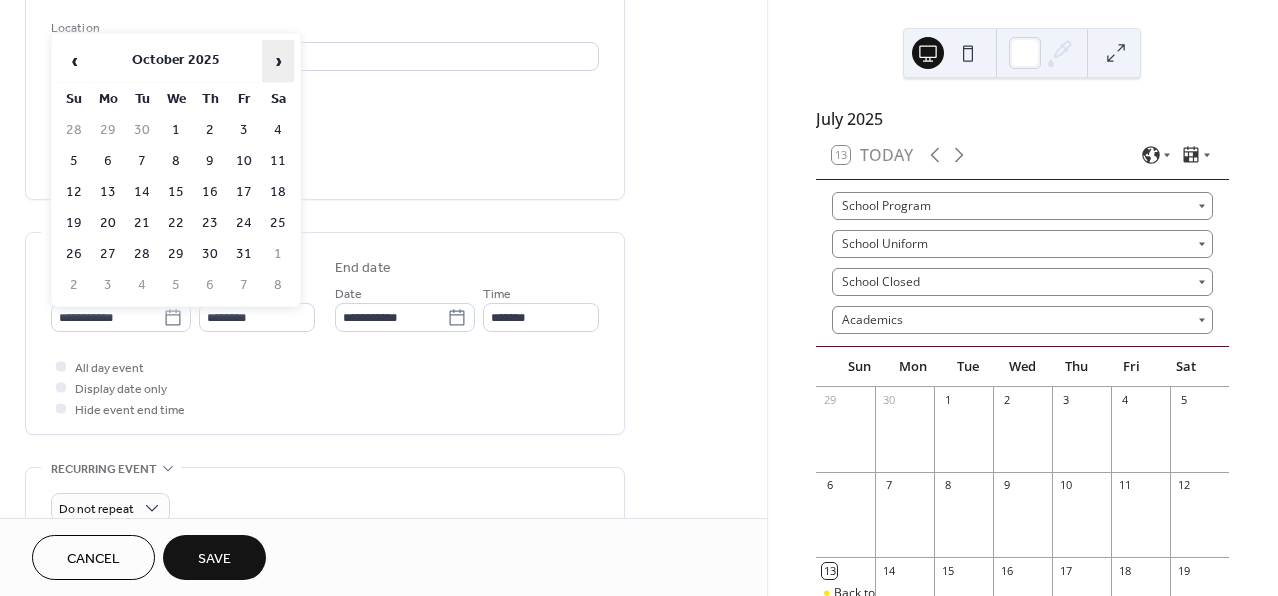 click on "›" at bounding box center [278, 61] 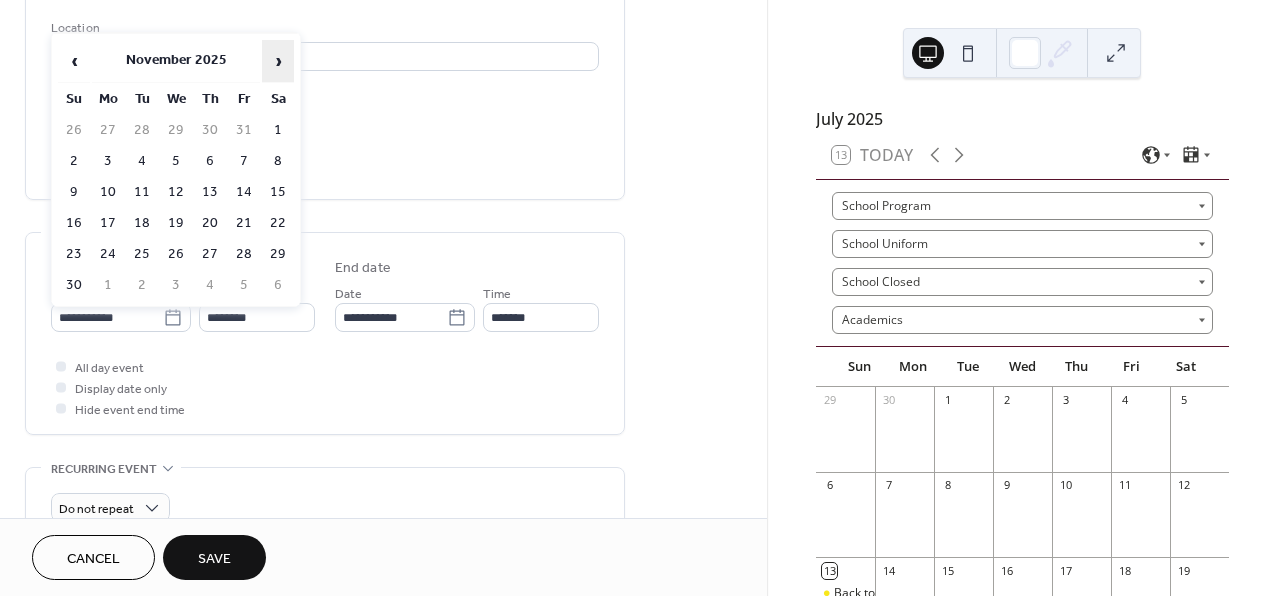 click on "›" at bounding box center (278, 61) 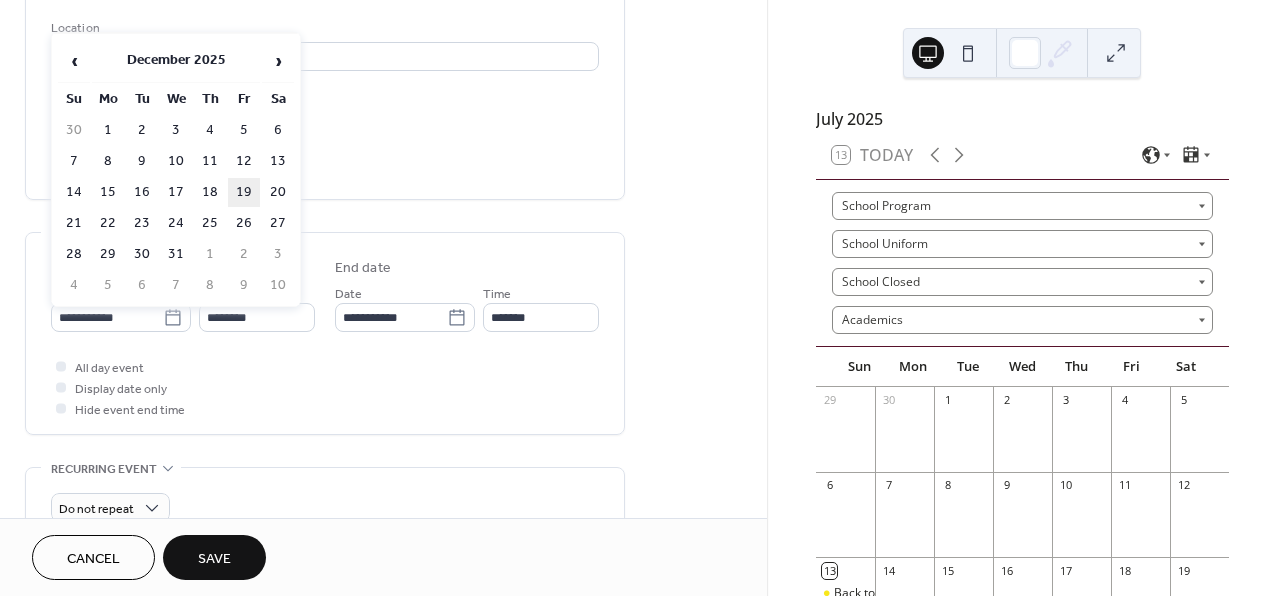 click on "19" at bounding box center [244, 192] 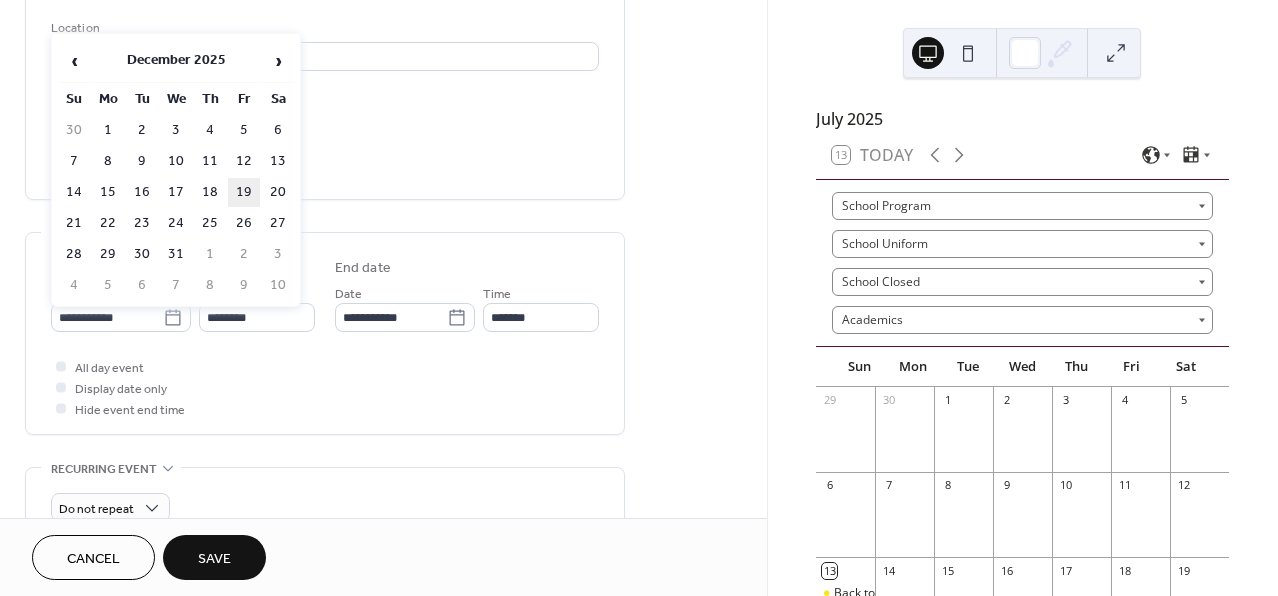type on "**********" 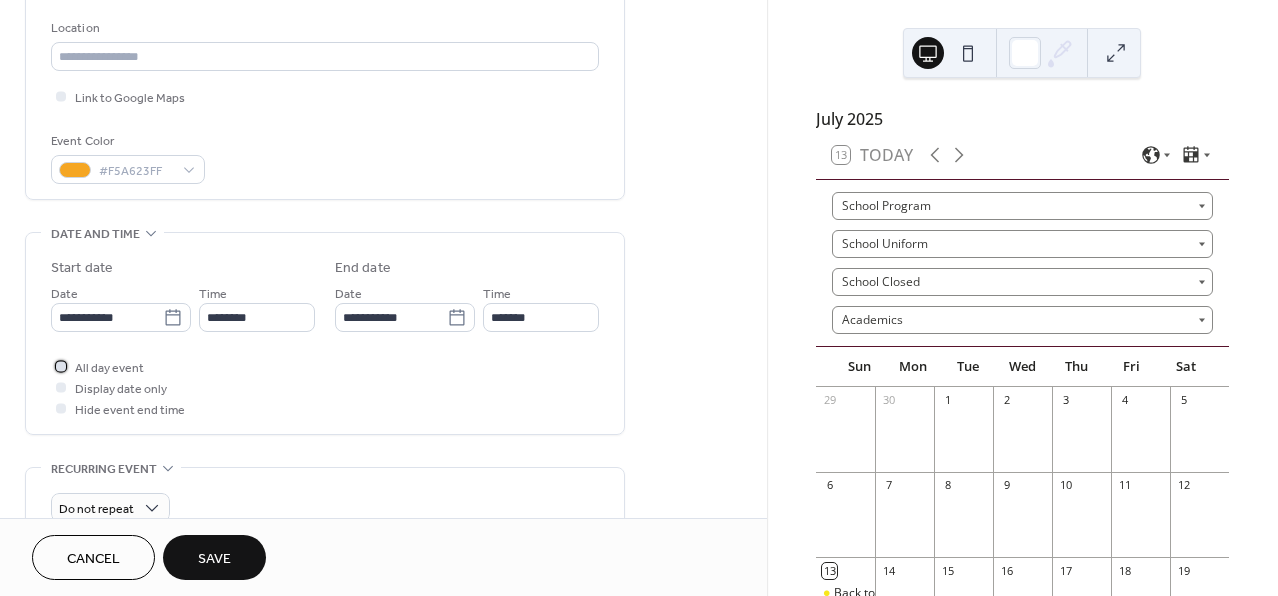 click at bounding box center (61, 366) 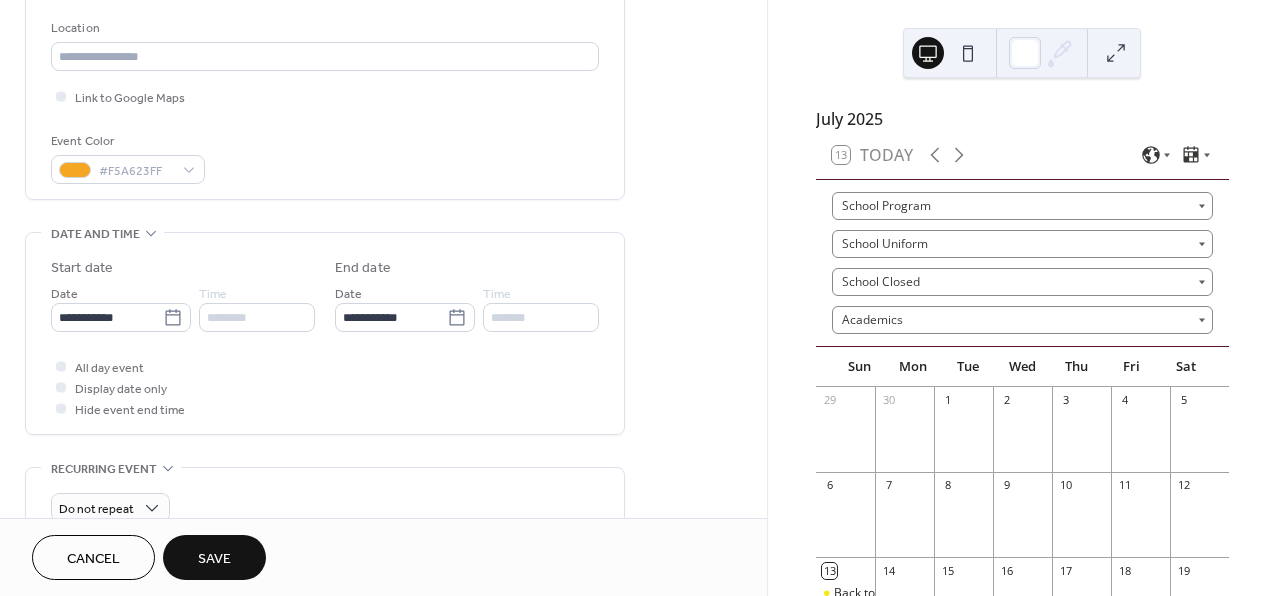 click on "**********" at bounding box center (383, 485) 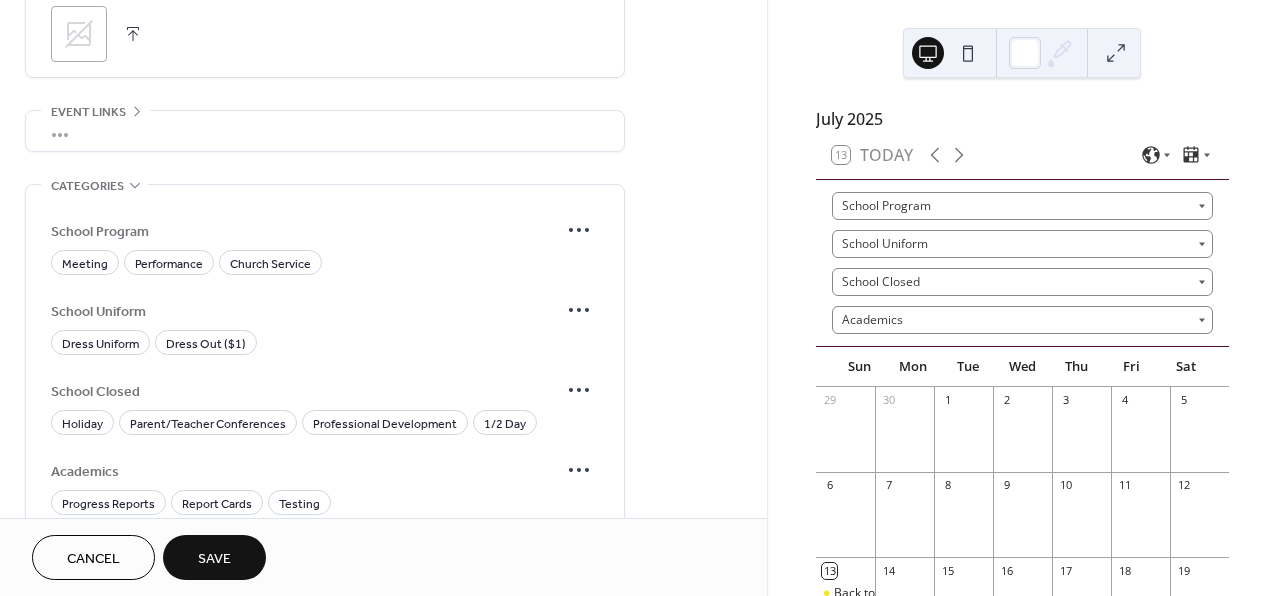 scroll, scrollTop: 1130, scrollLeft: 0, axis: vertical 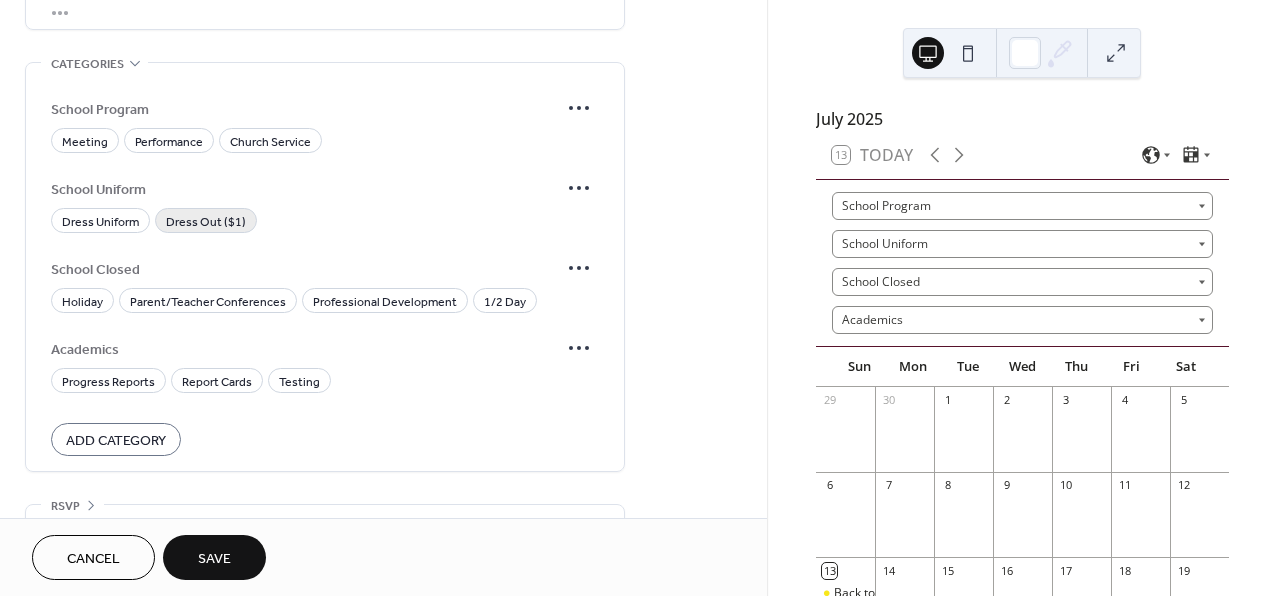 click on "Dress Out ($1)" at bounding box center [206, 220] 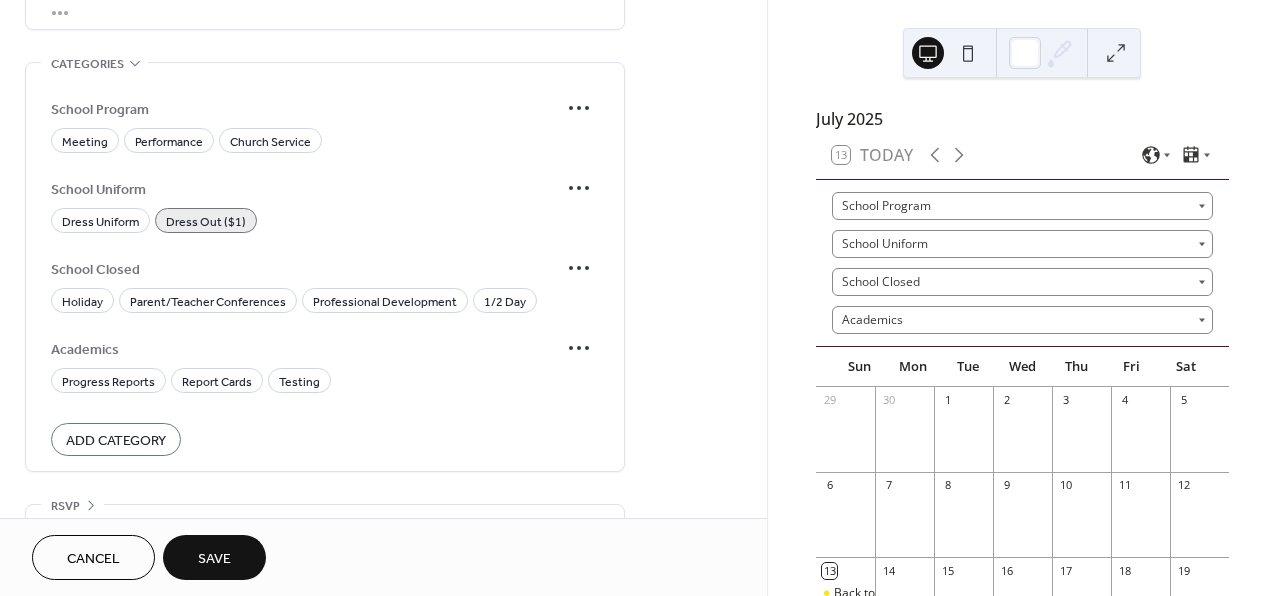 click on "Save" at bounding box center (214, 559) 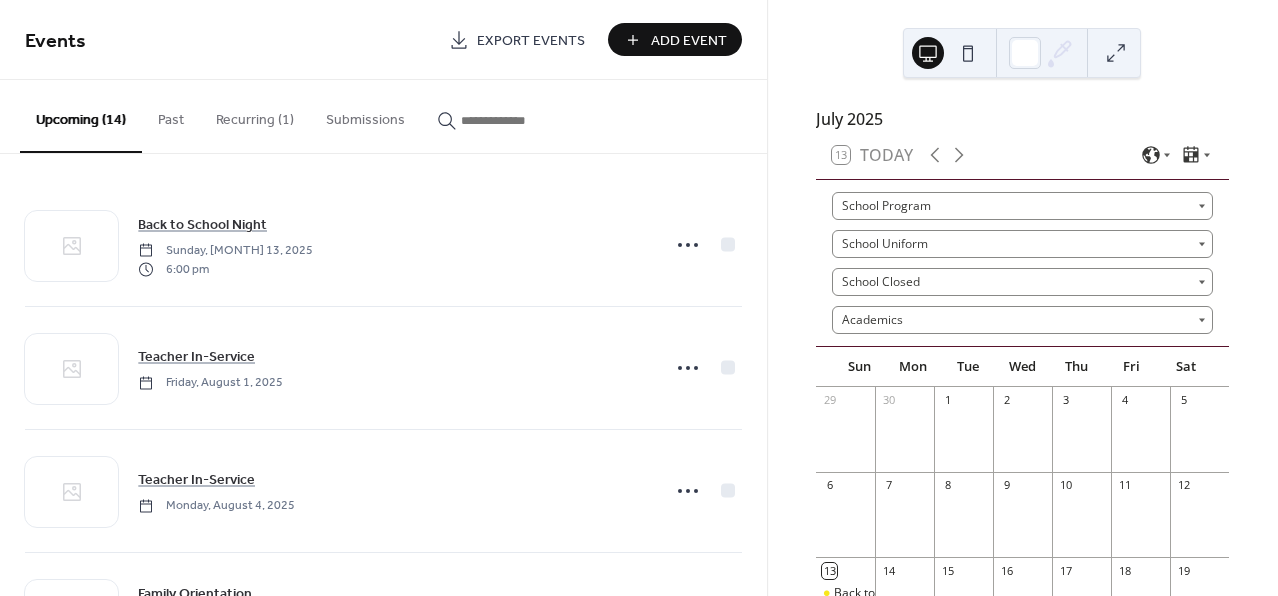 click on "Add Event" at bounding box center (689, 41) 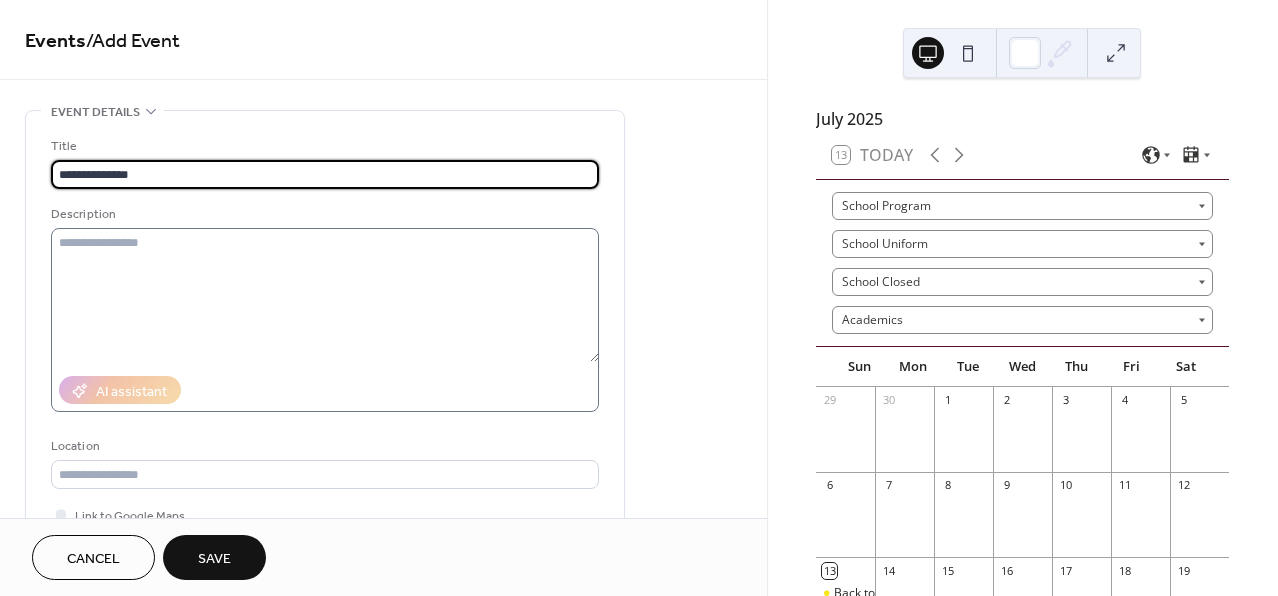 type on "**********" 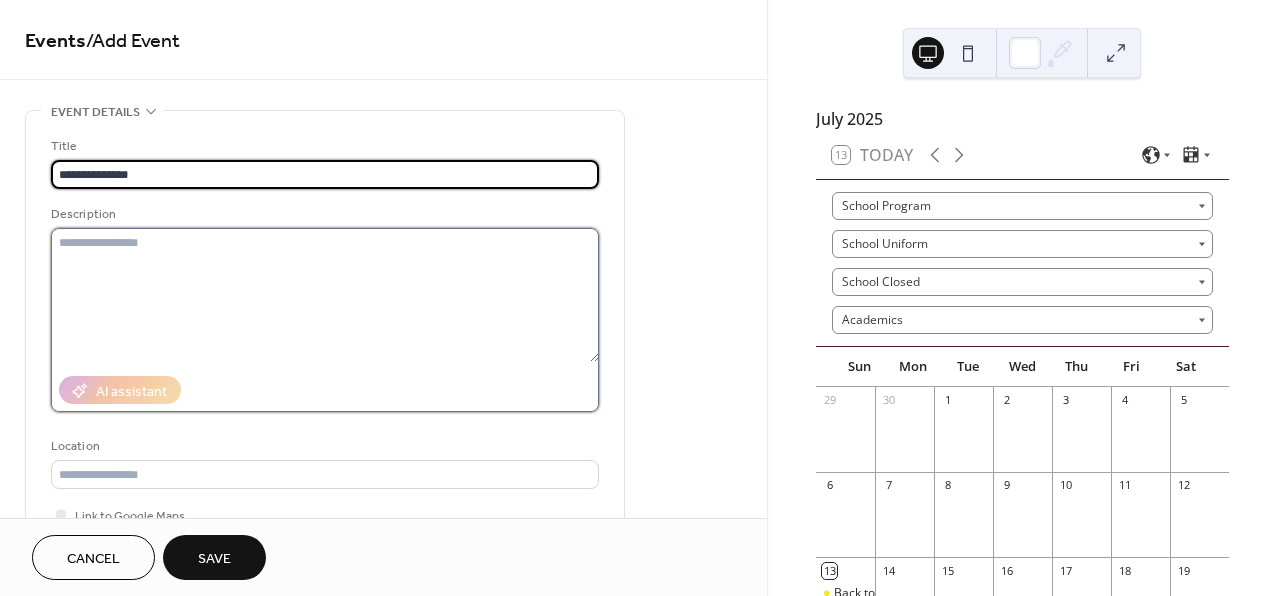 click at bounding box center [325, 295] 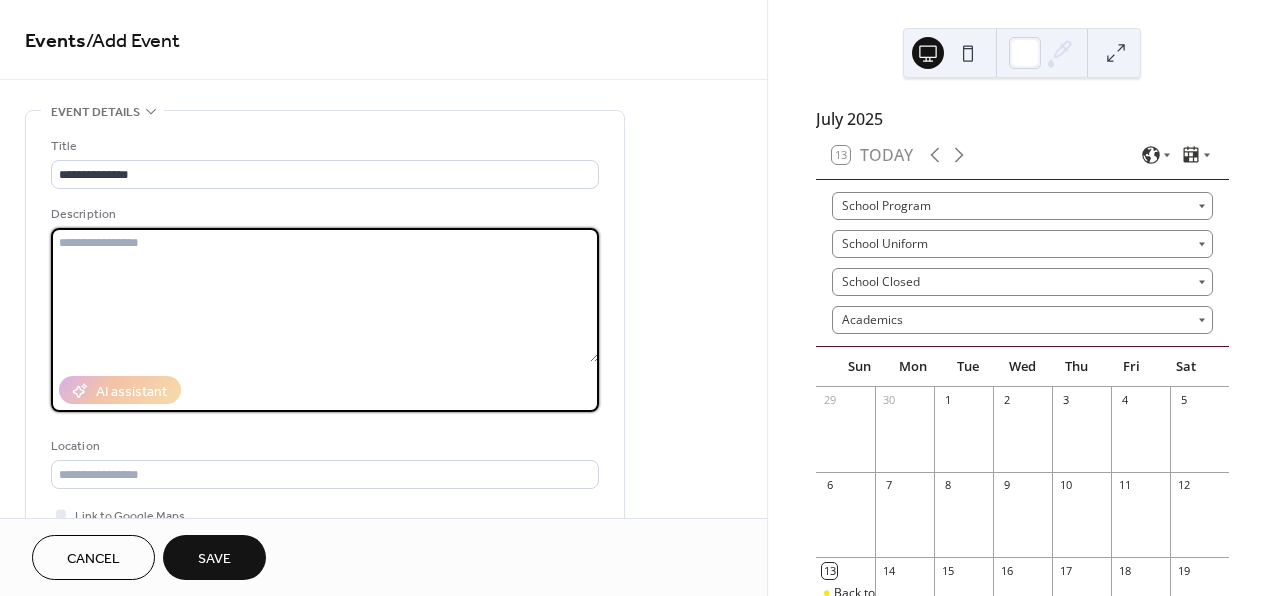 paste on "**********" 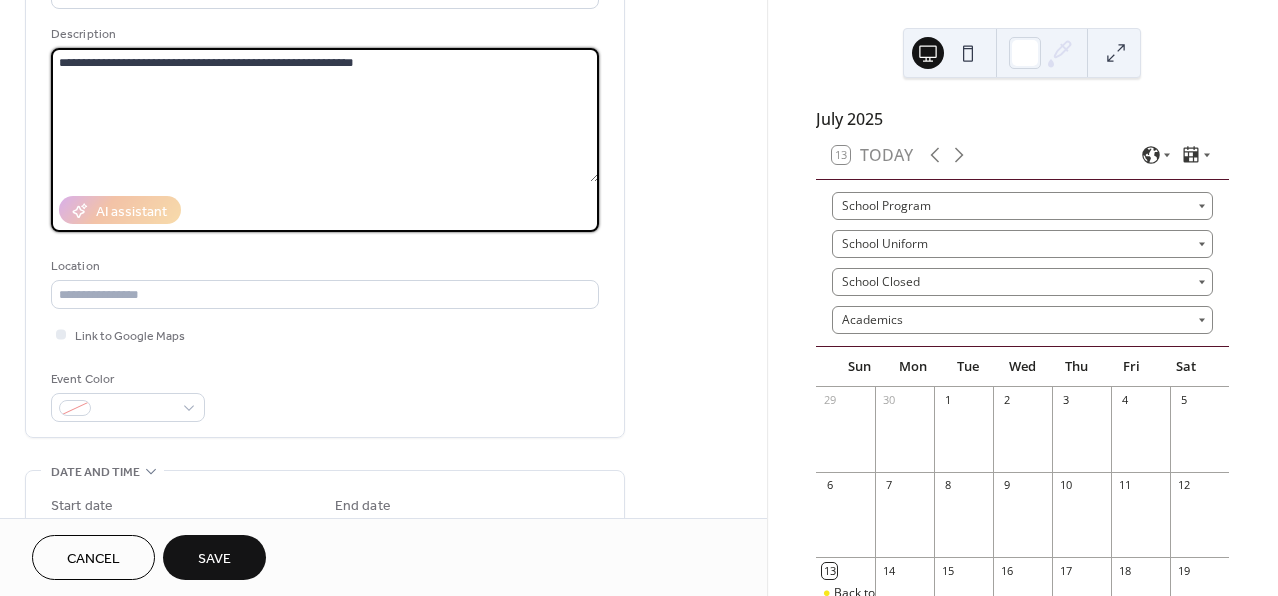 scroll, scrollTop: 205, scrollLeft: 0, axis: vertical 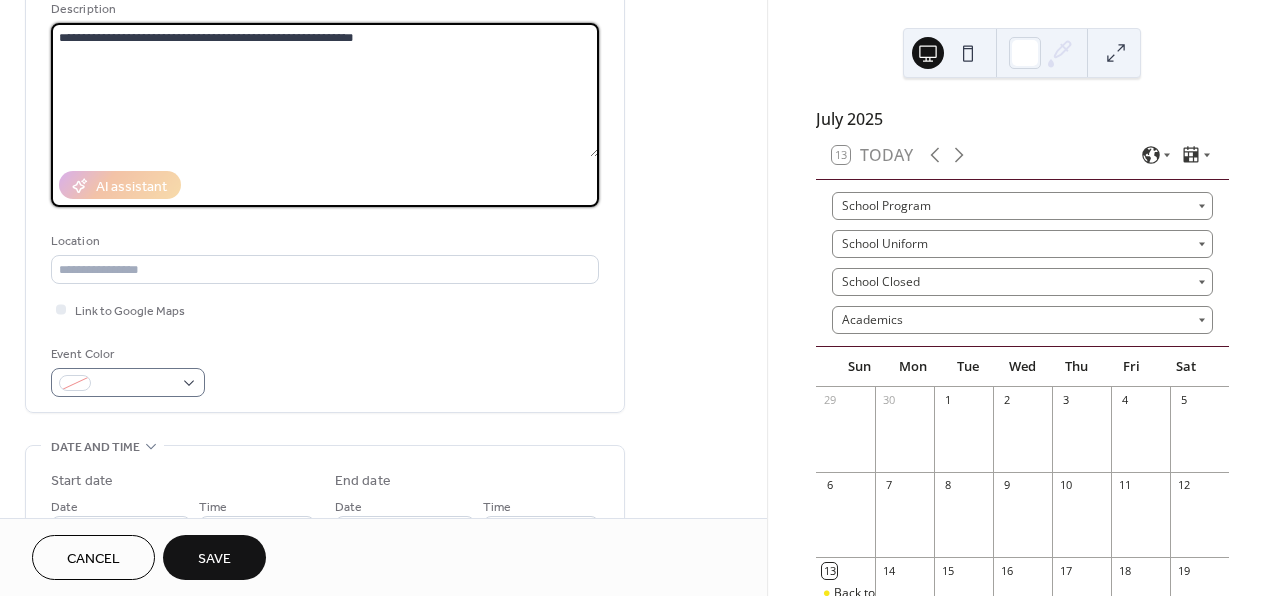 type on "**********" 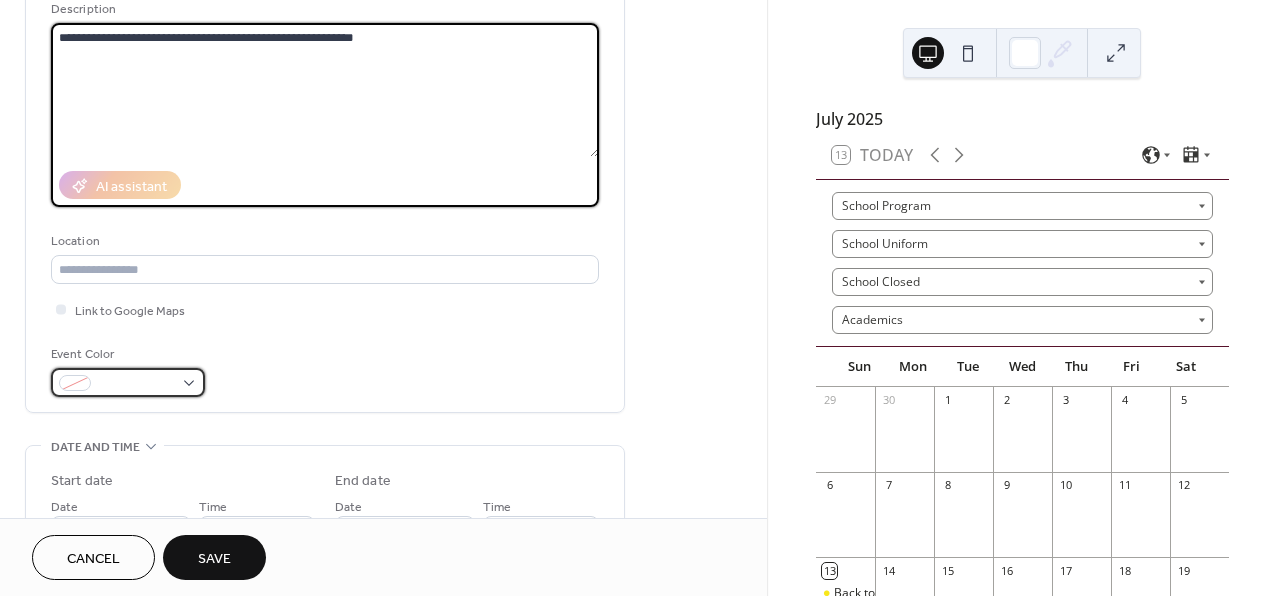 click at bounding box center [128, 382] 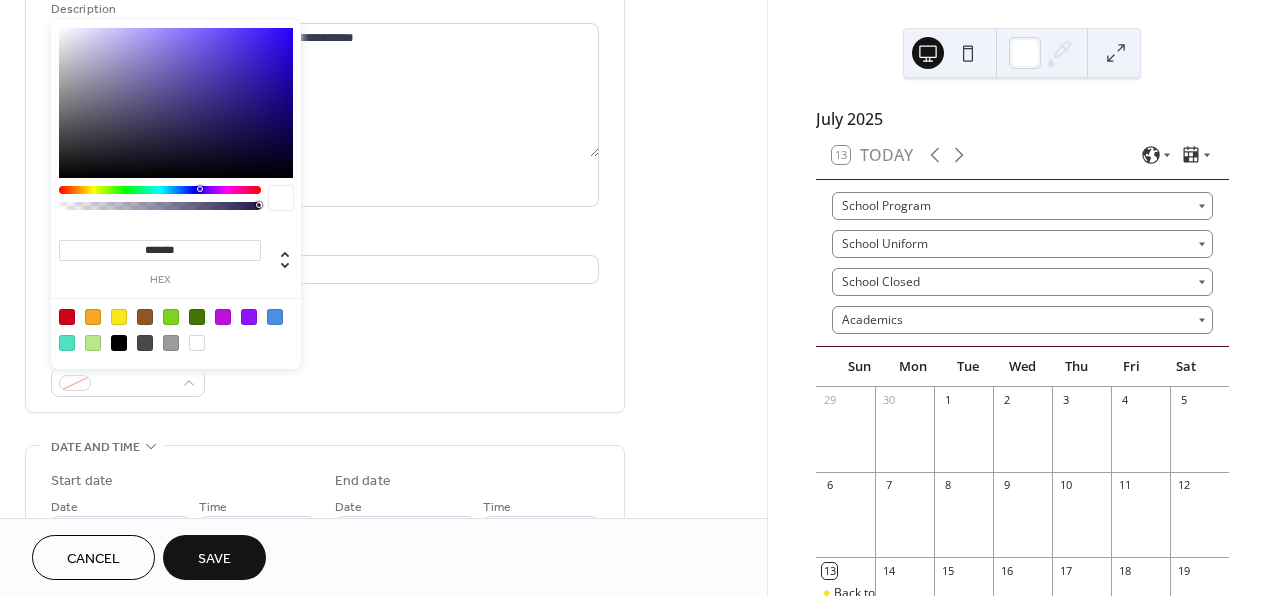 click at bounding box center (93, 317) 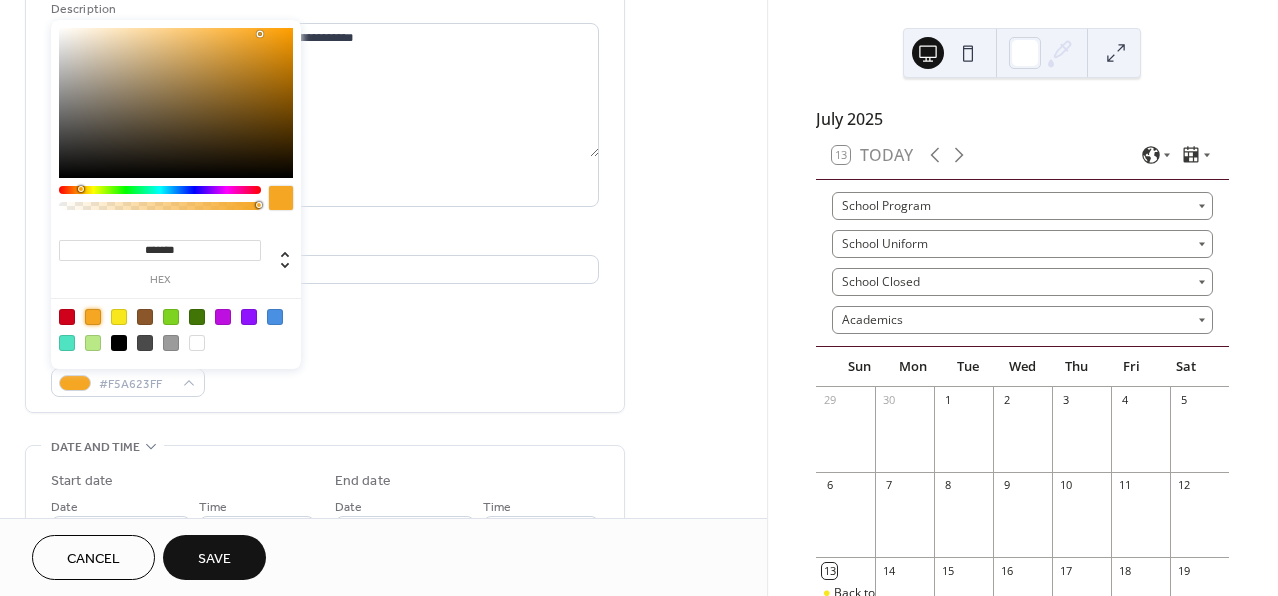 click on "**********" at bounding box center [383, 698] 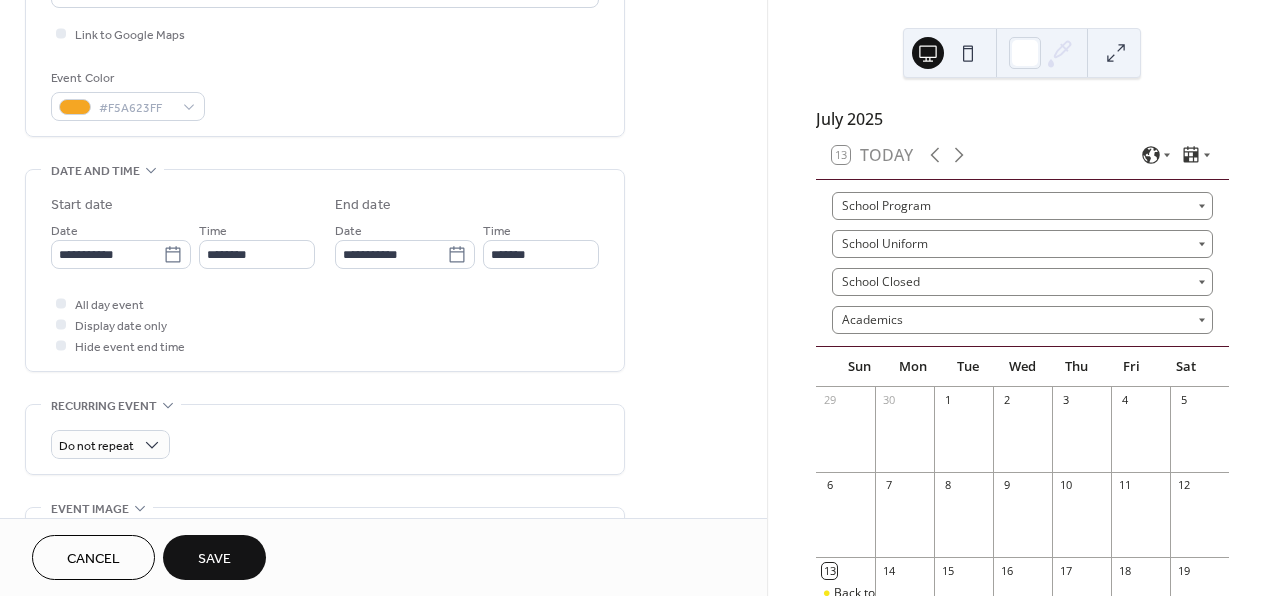 scroll, scrollTop: 489, scrollLeft: 0, axis: vertical 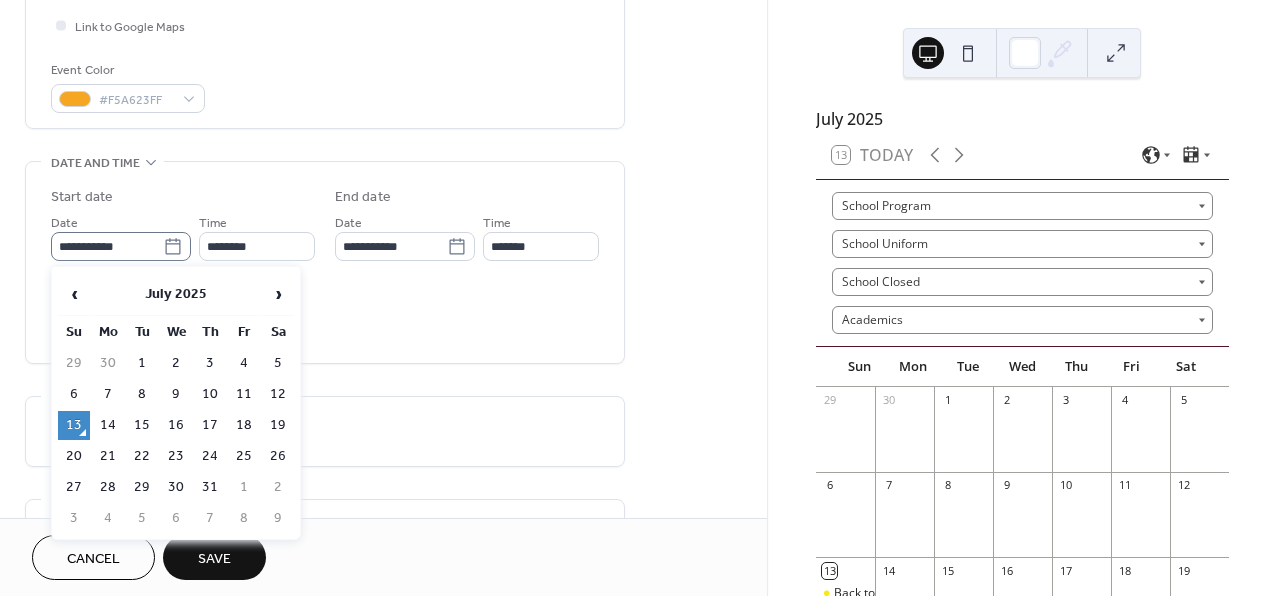 click 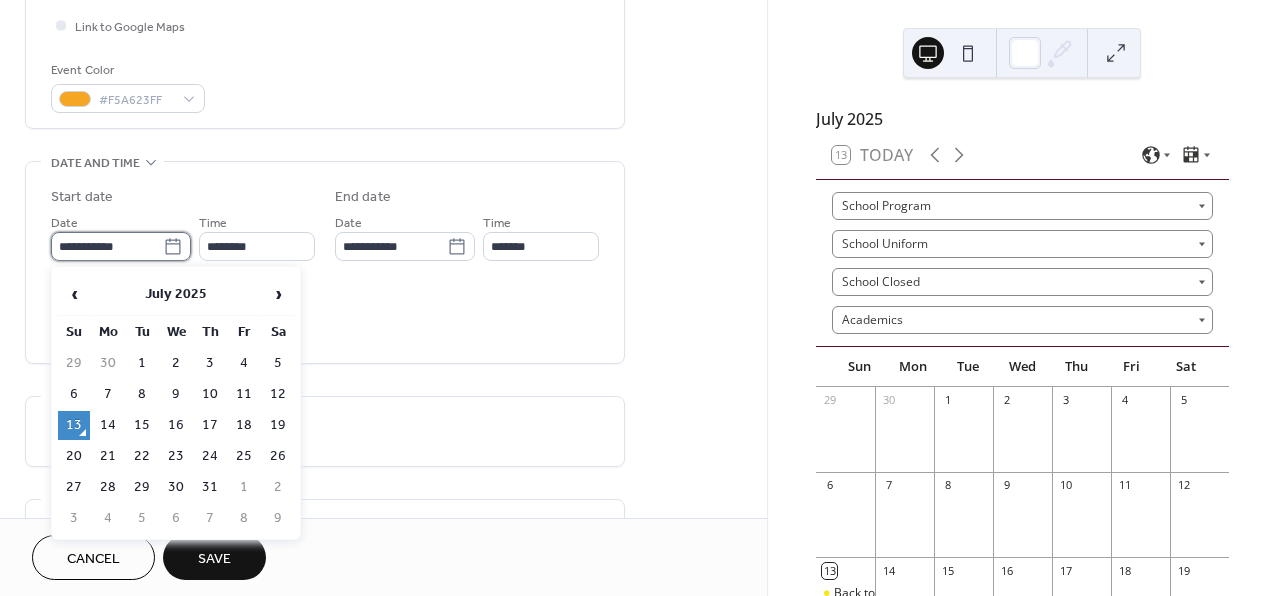click on "**********" at bounding box center [107, 246] 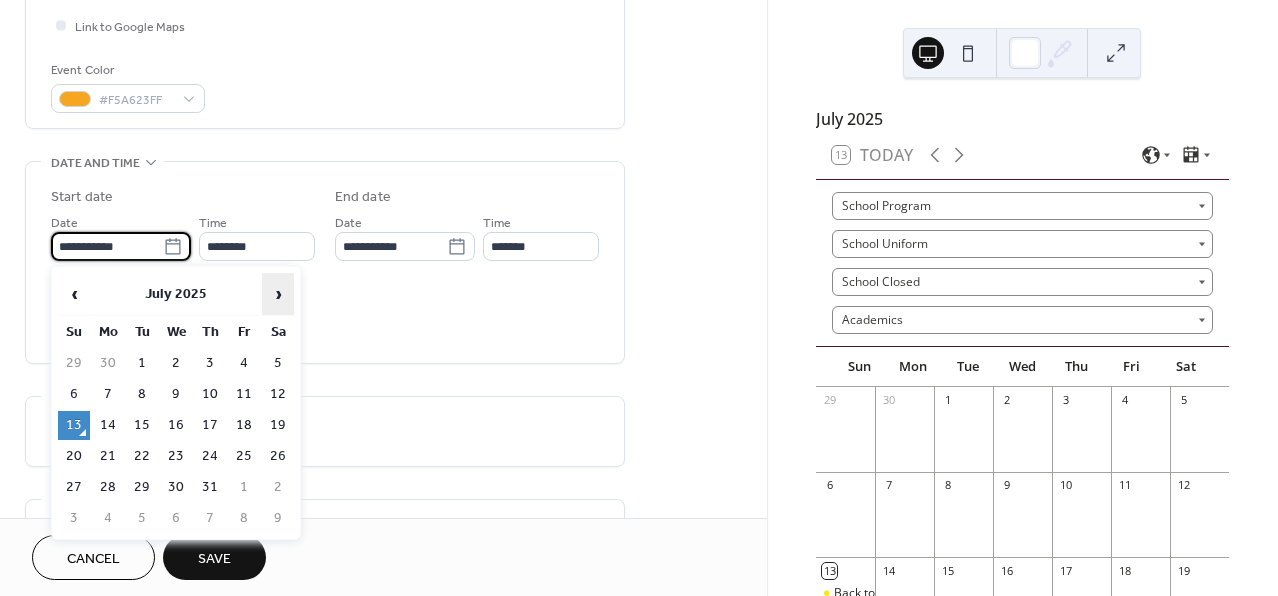 click on "›" at bounding box center [278, 294] 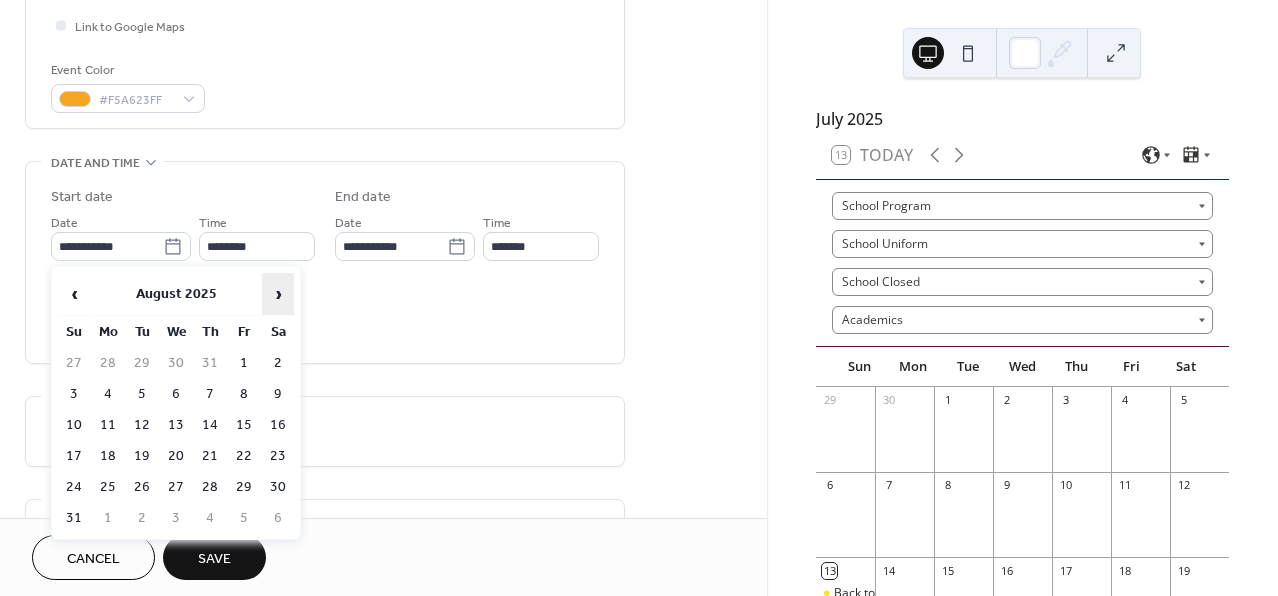 click on "›" at bounding box center [278, 294] 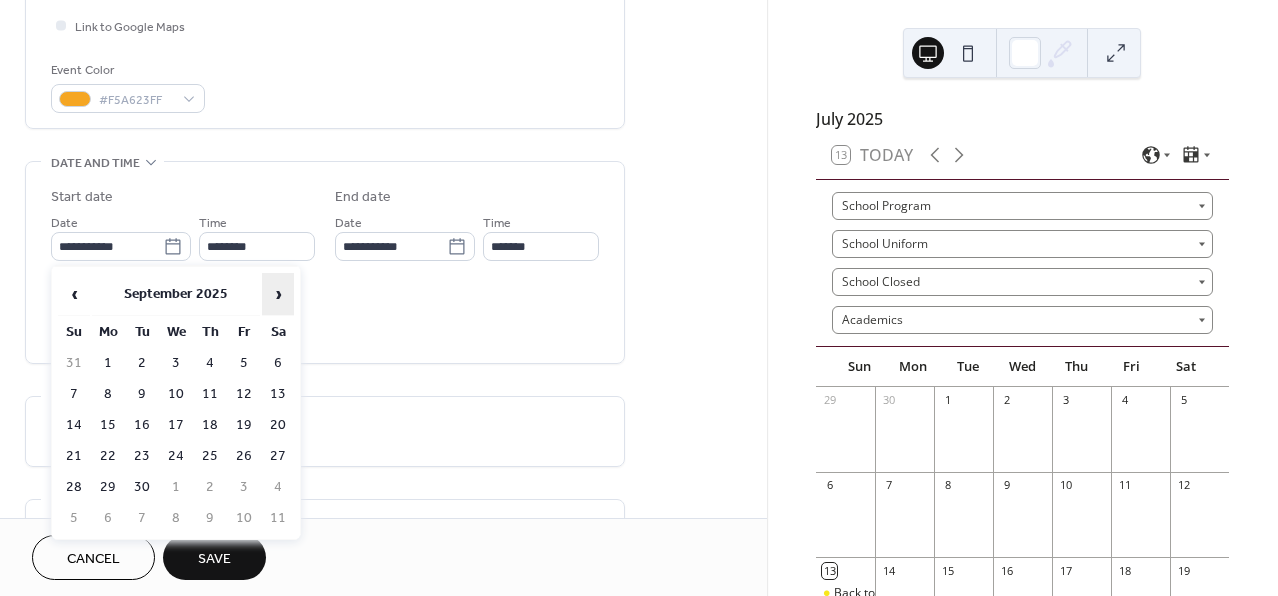 click on "›" at bounding box center [278, 294] 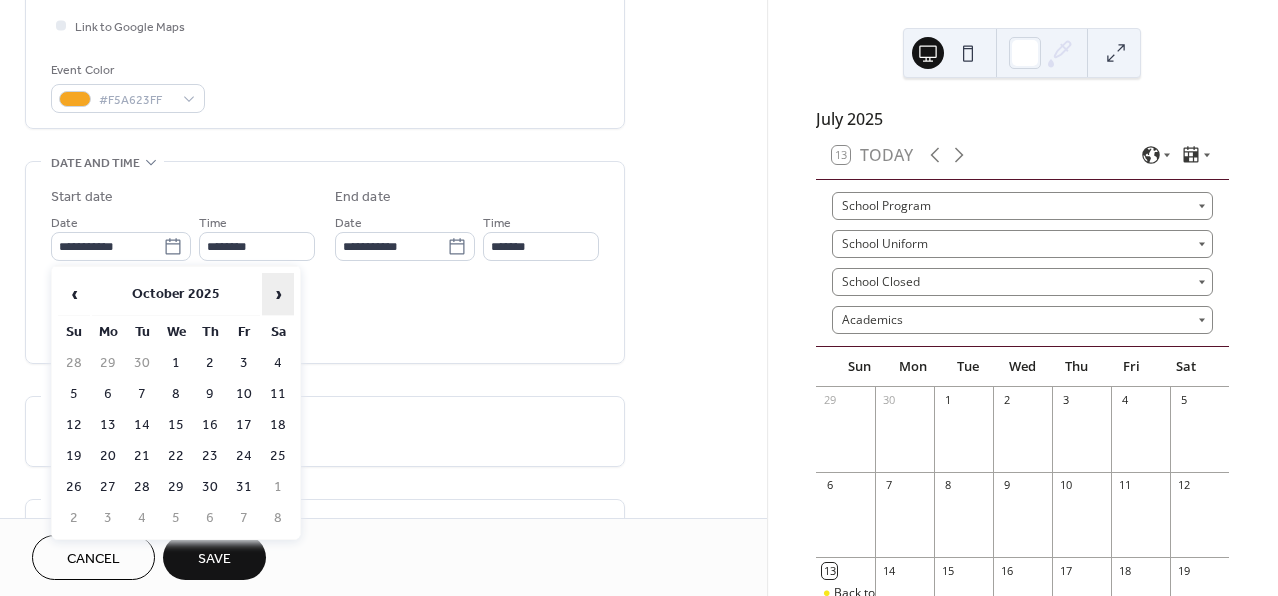 click on "›" at bounding box center [278, 294] 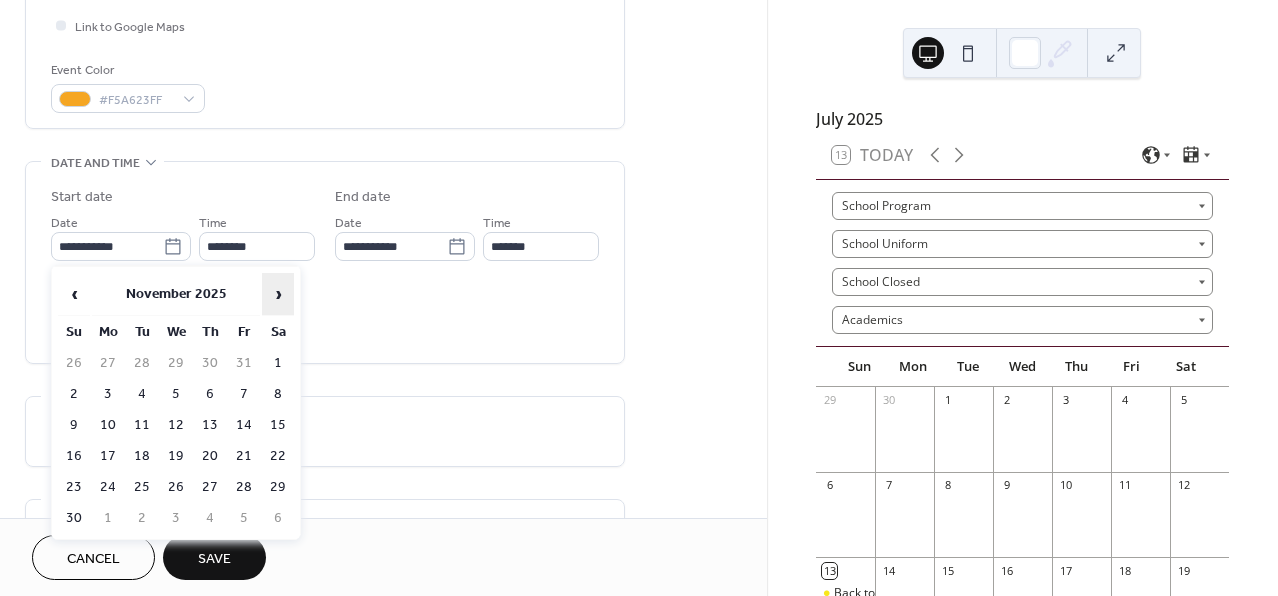 click on "›" at bounding box center [278, 294] 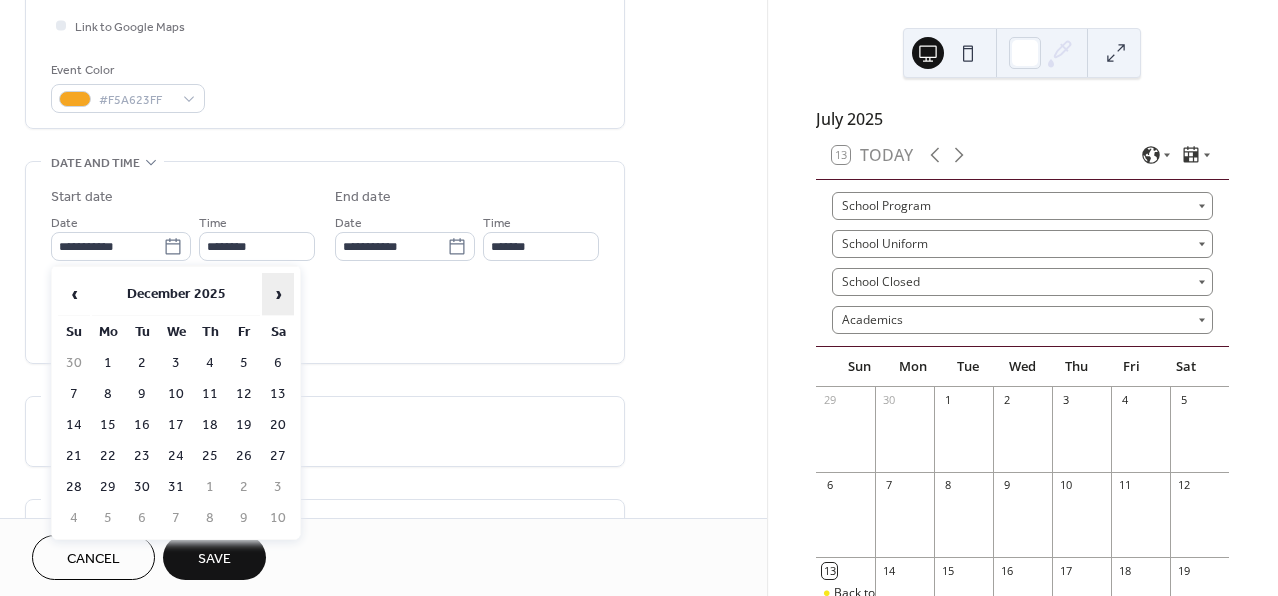 click on "›" at bounding box center (278, 294) 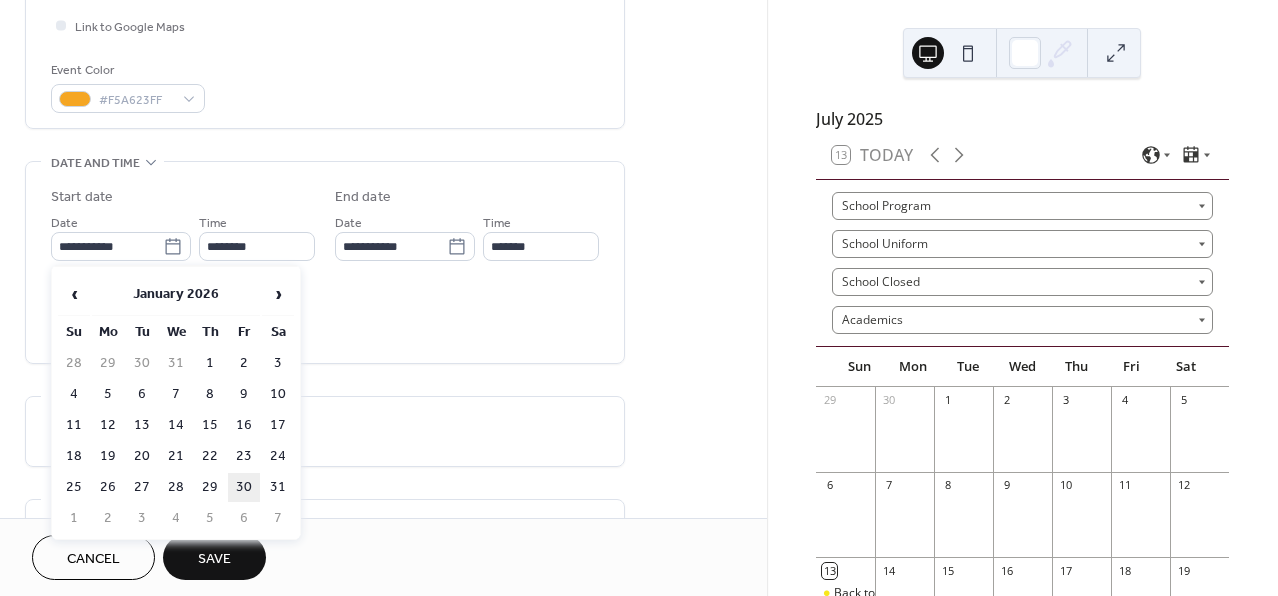 click on "30" at bounding box center (244, 487) 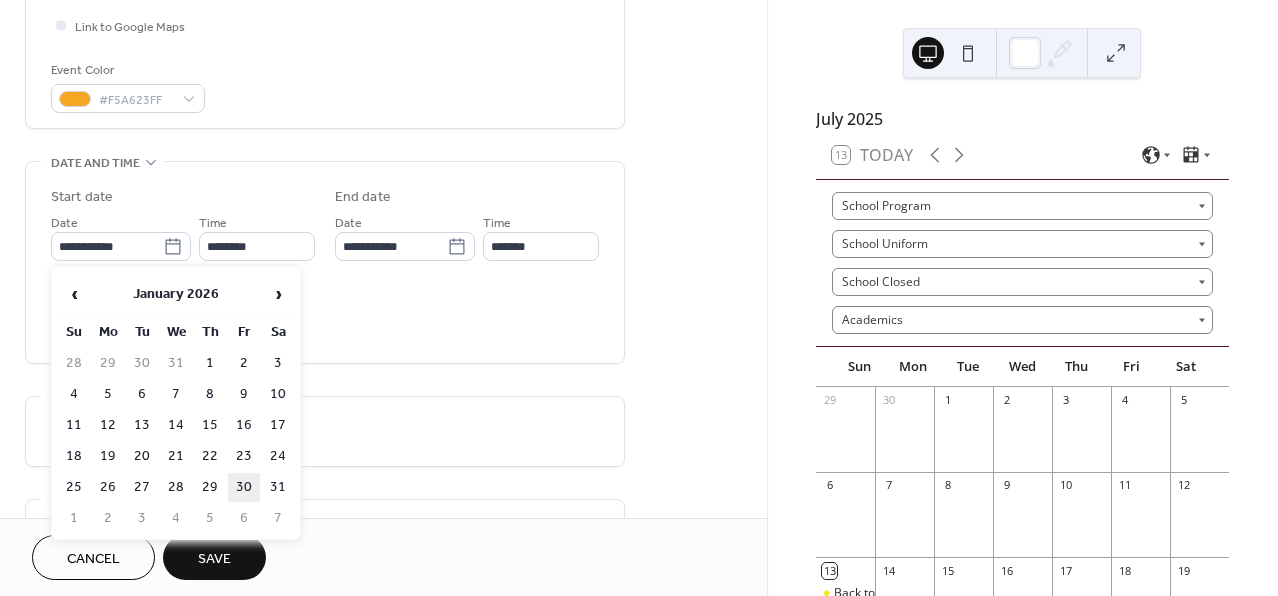 type on "**********" 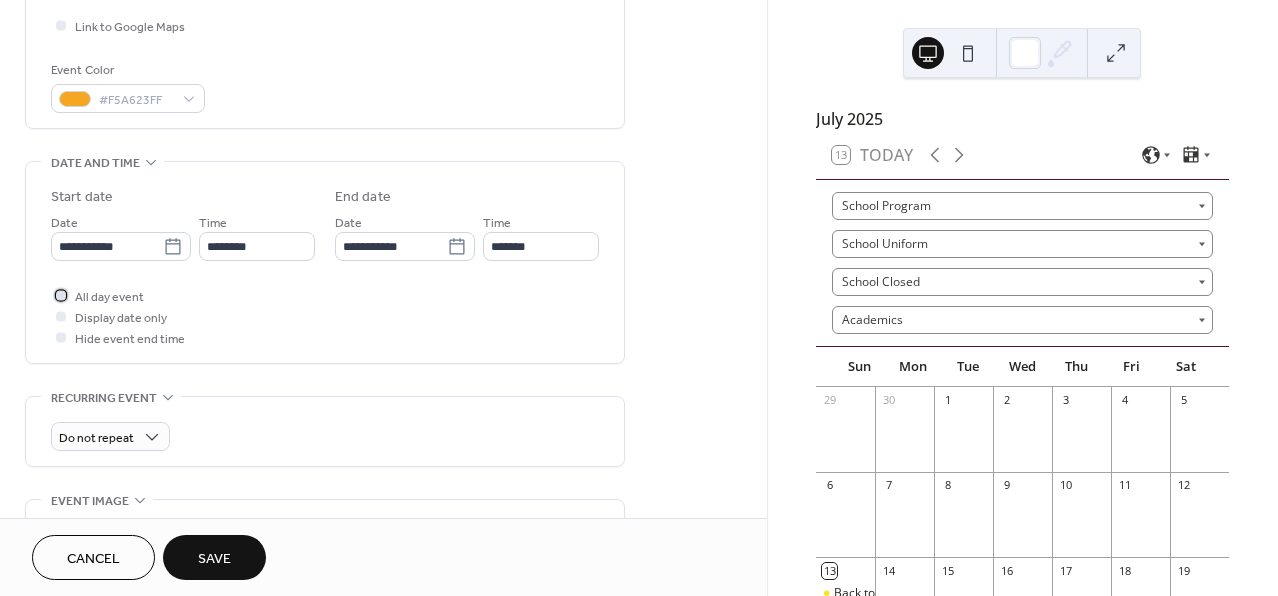click at bounding box center [61, 295] 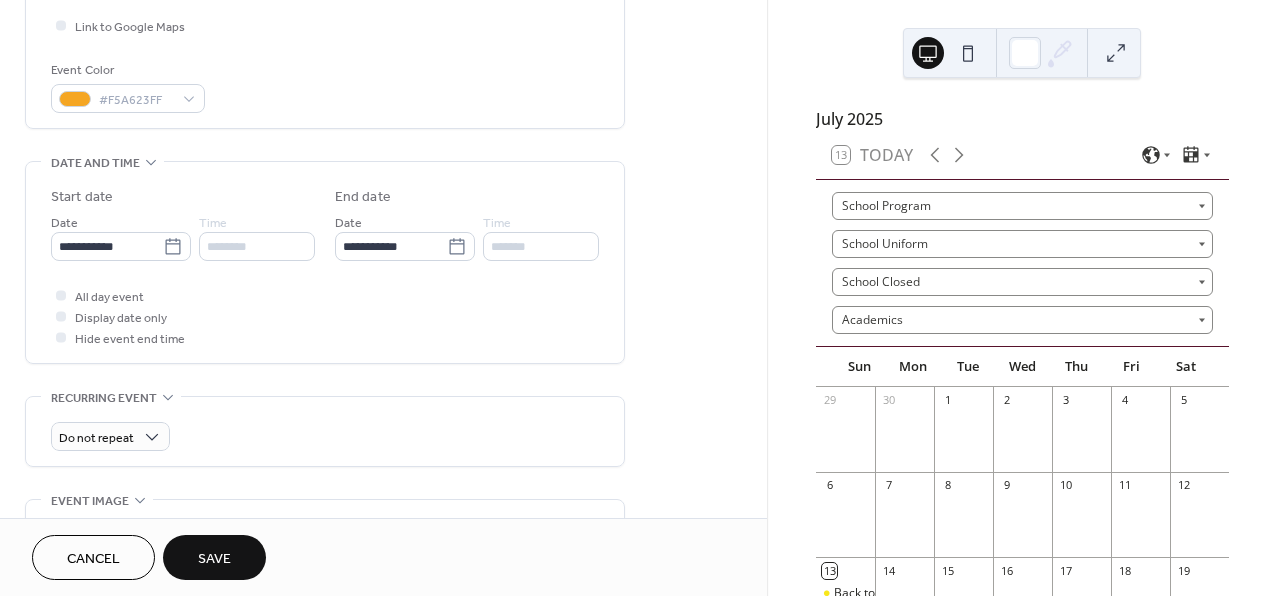 click on "**********" at bounding box center (383, 414) 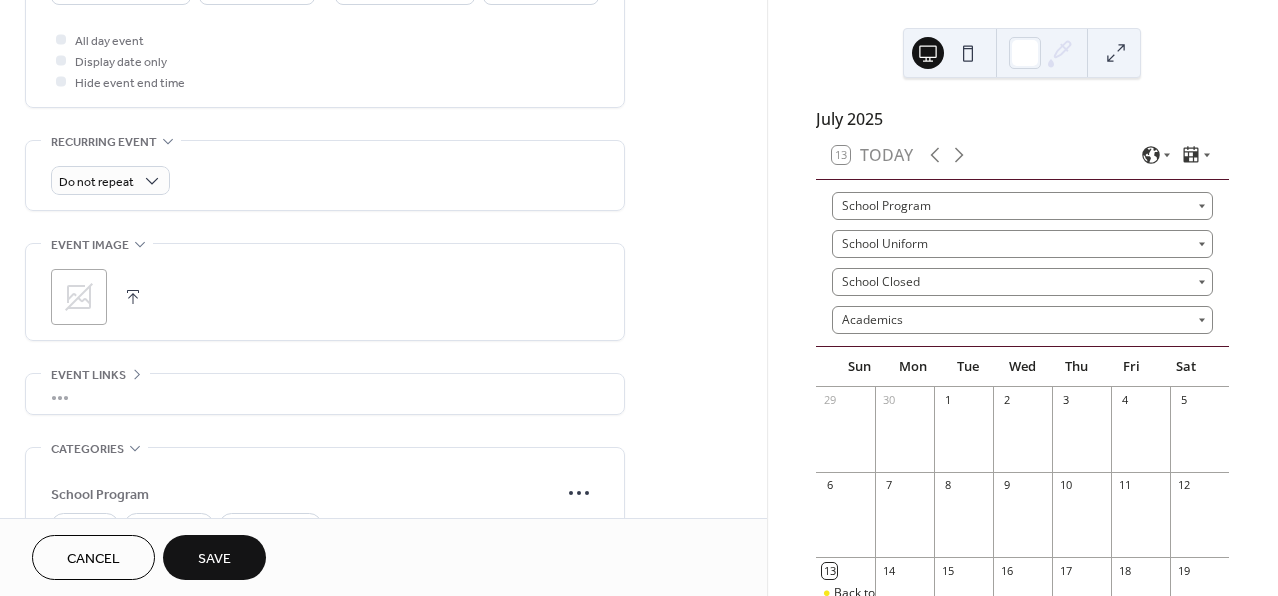 scroll, scrollTop: 959, scrollLeft: 0, axis: vertical 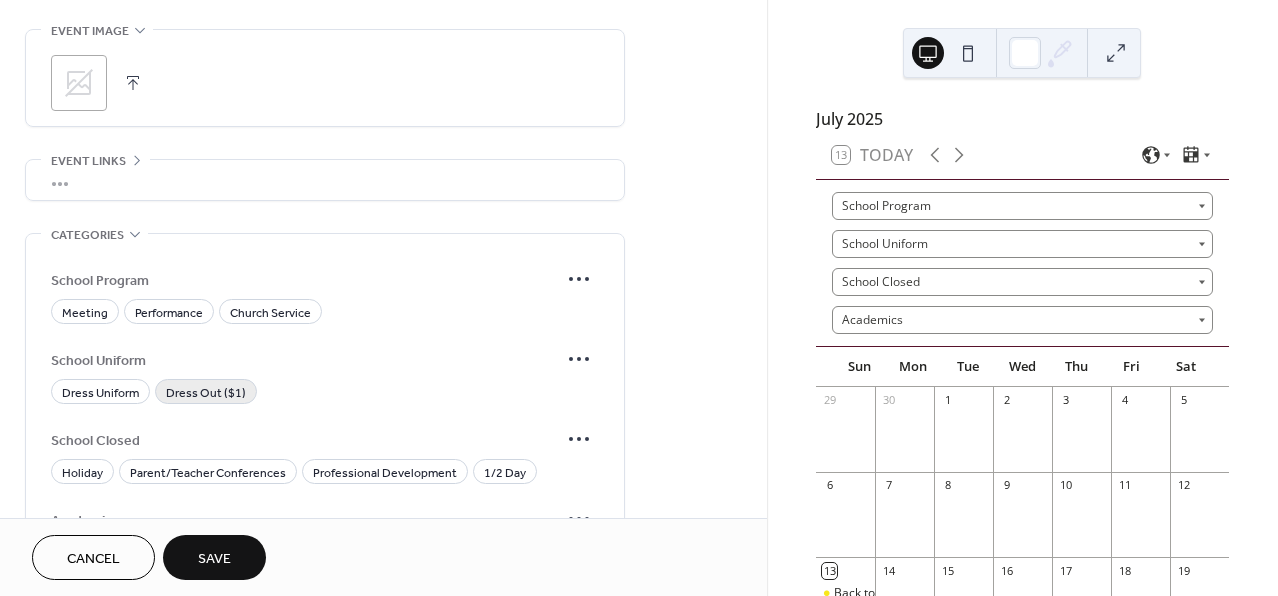 click on "Dress Out ($1)" at bounding box center [206, 393] 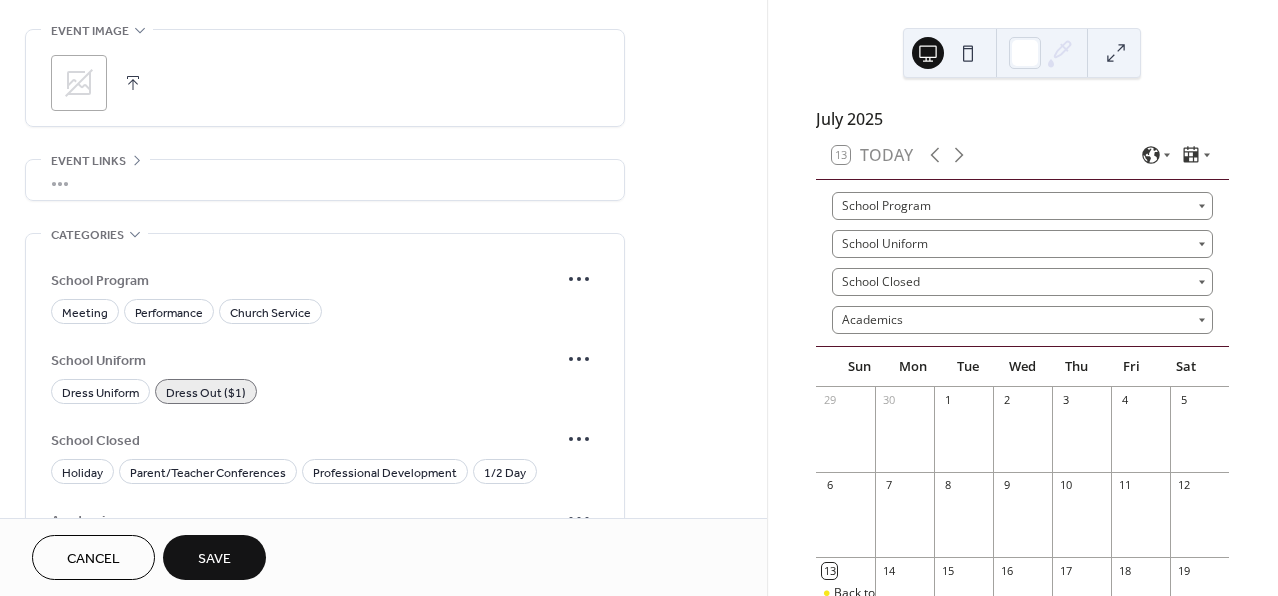 click on "Save" at bounding box center [214, 559] 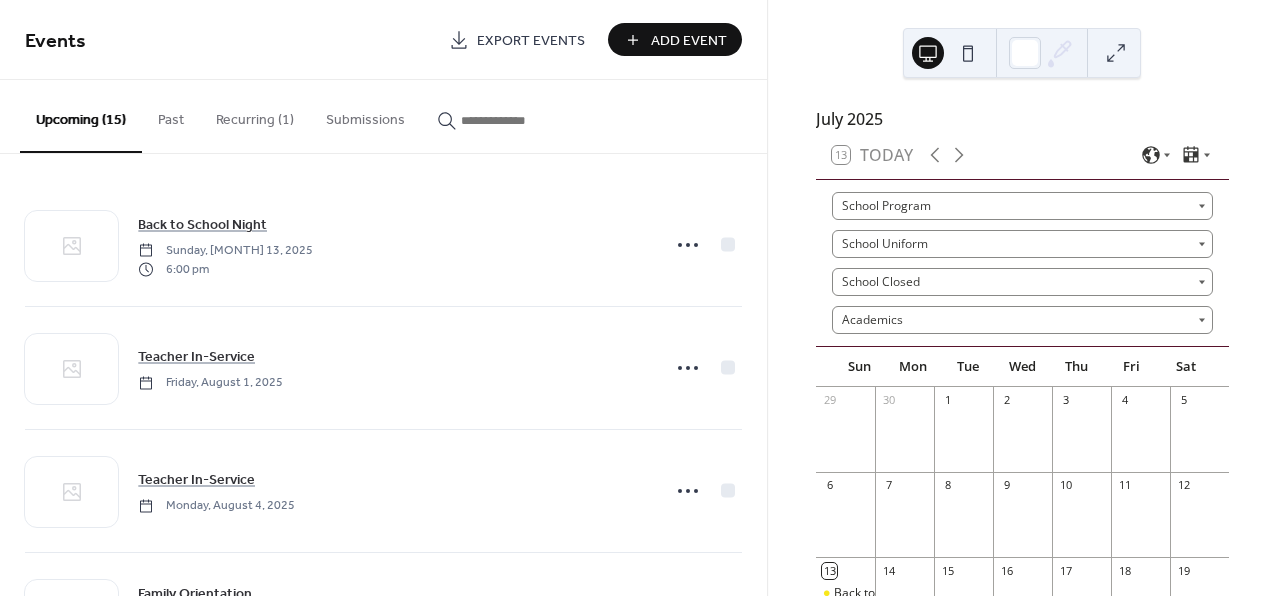 click on "Add Event" at bounding box center (689, 41) 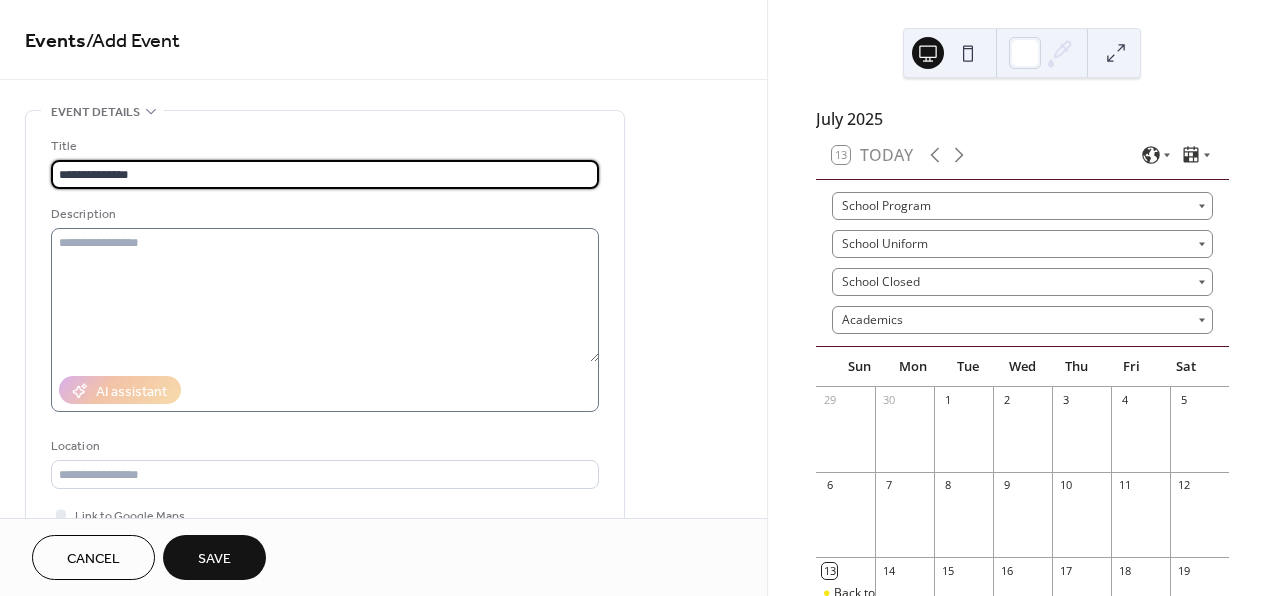 type on "**********" 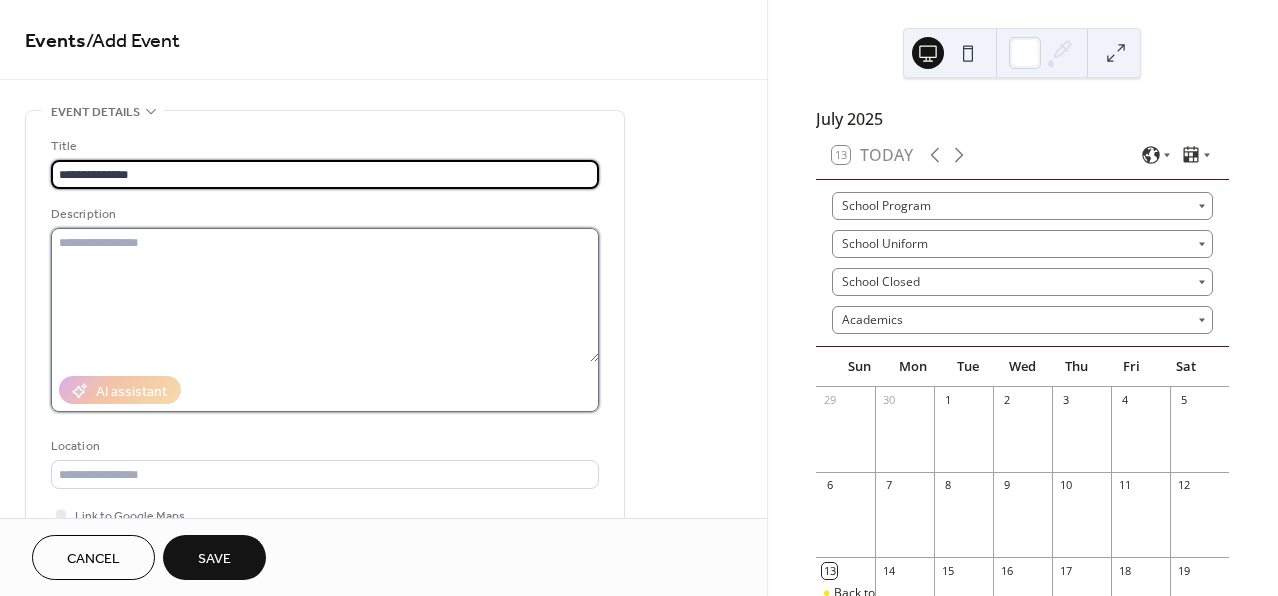 click at bounding box center [325, 295] 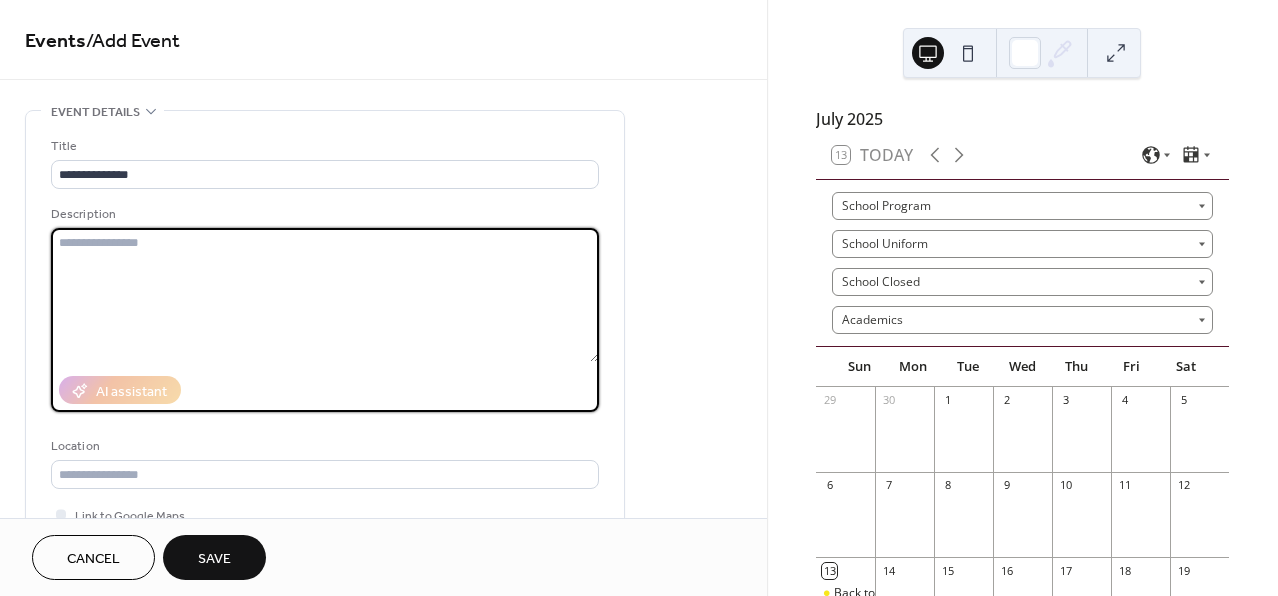 paste on "**********" 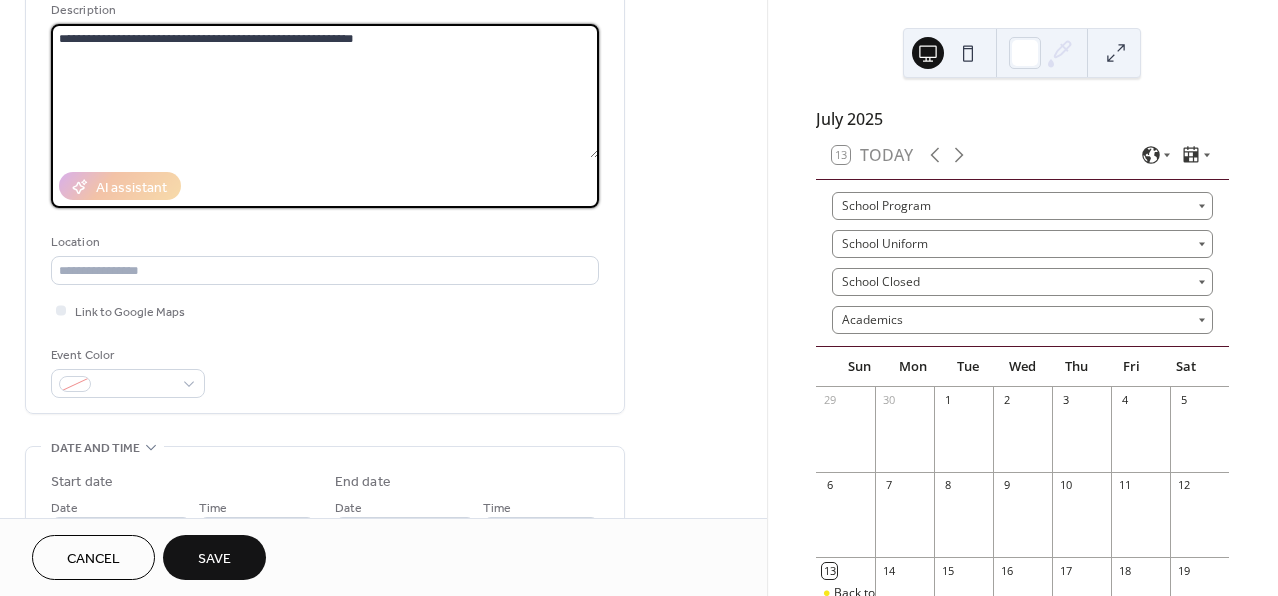 scroll, scrollTop: 244, scrollLeft: 0, axis: vertical 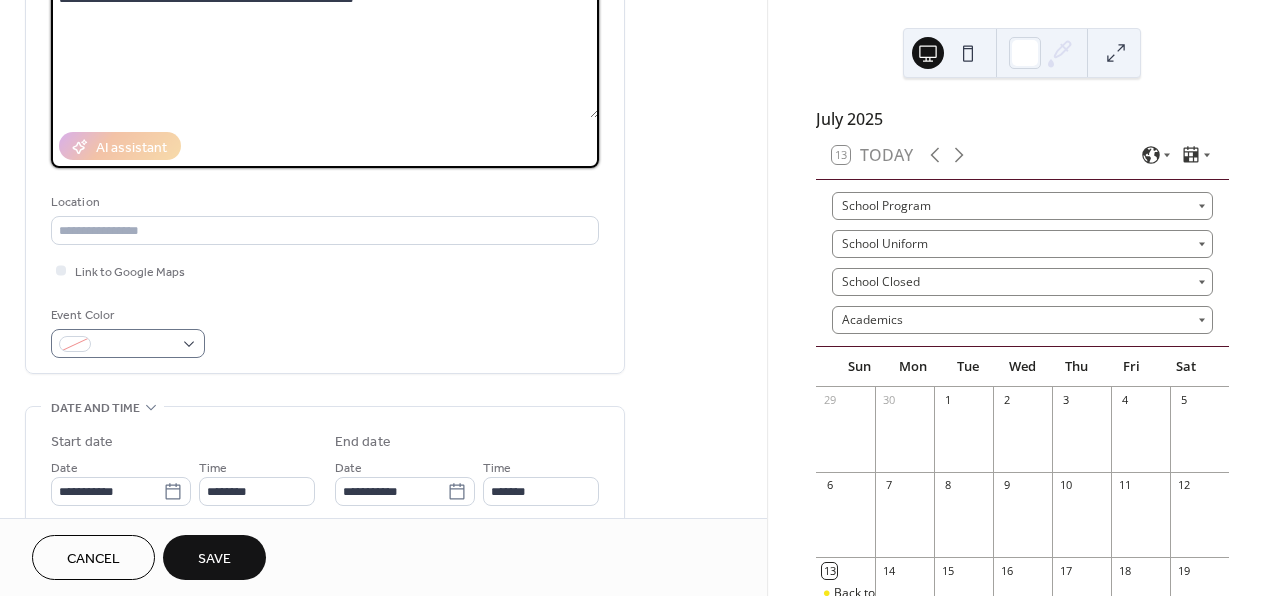 type on "**********" 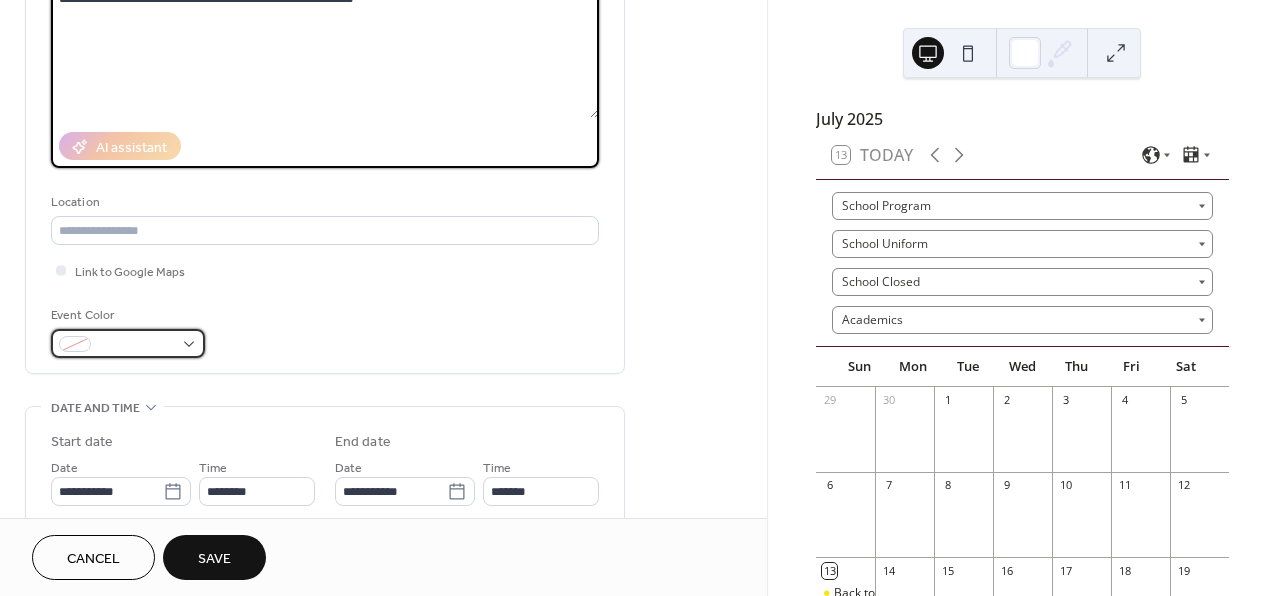 click at bounding box center [136, 345] 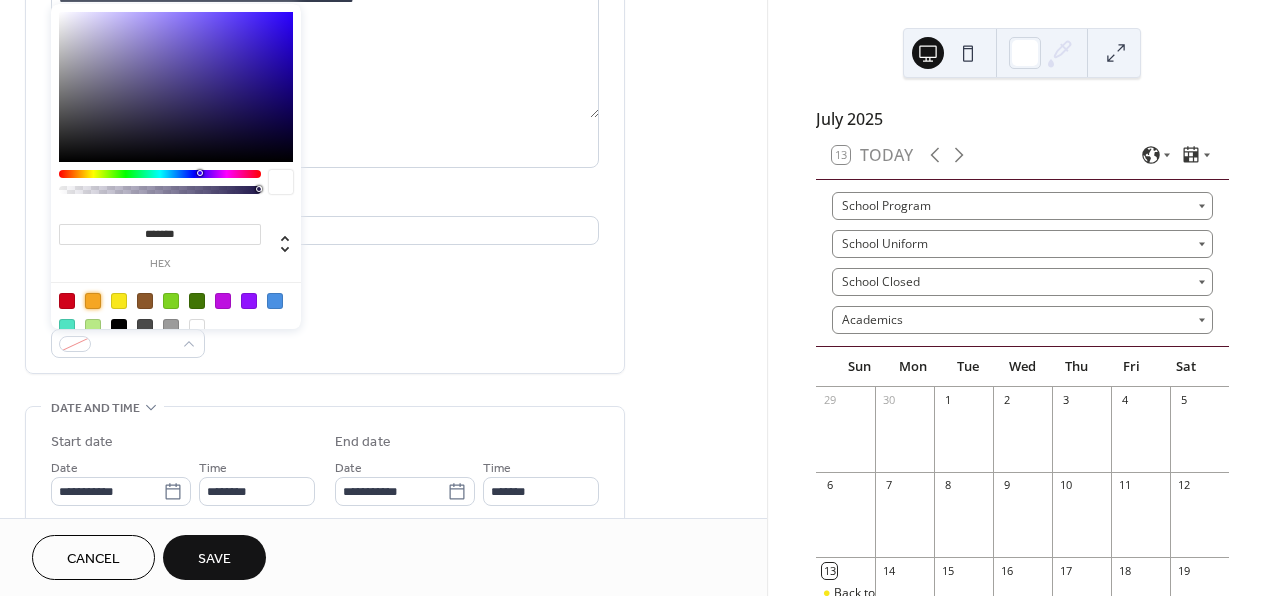 click at bounding box center [93, 301] 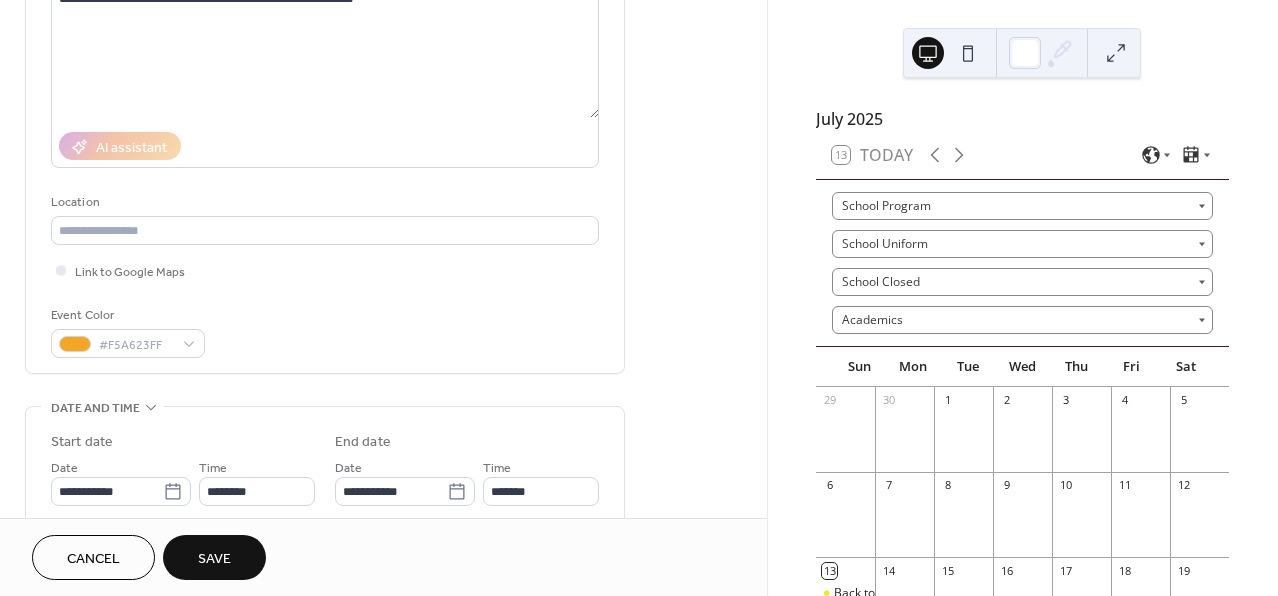 click on "**********" at bounding box center [383, 659] 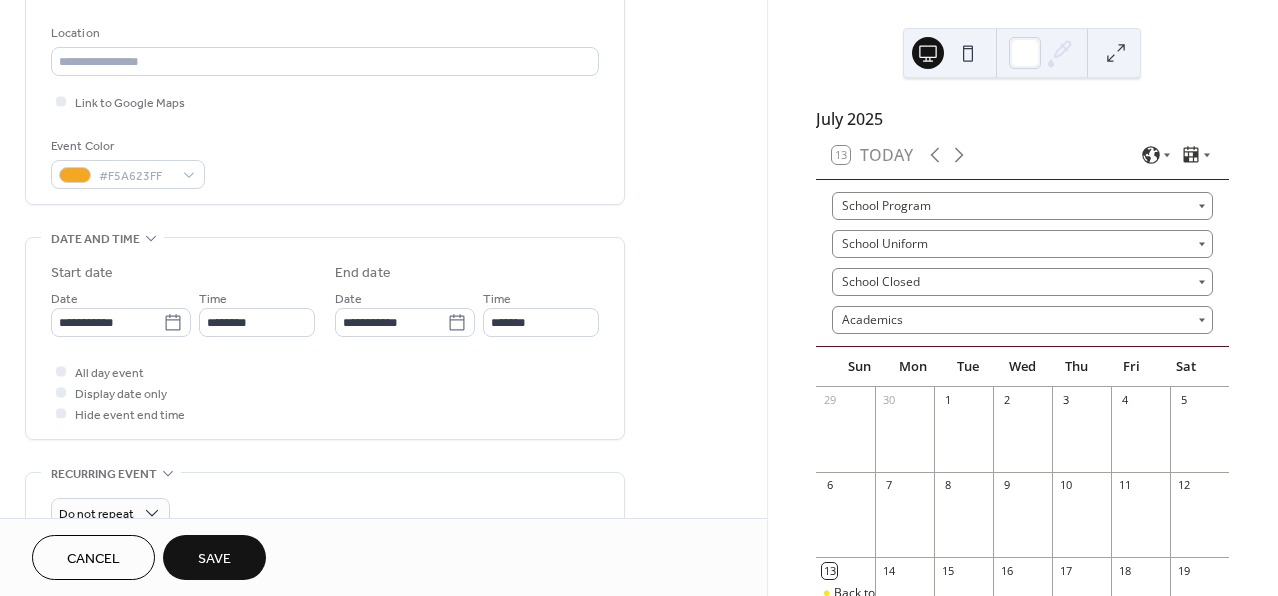 scroll, scrollTop: 479, scrollLeft: 0, axis: vertical 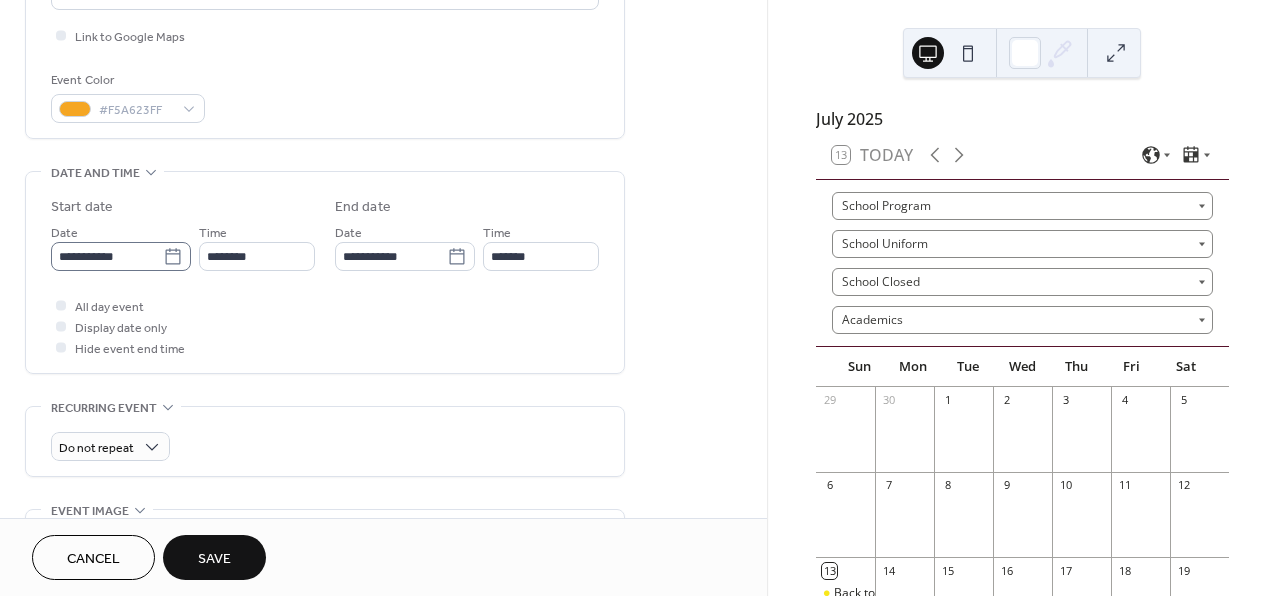 click 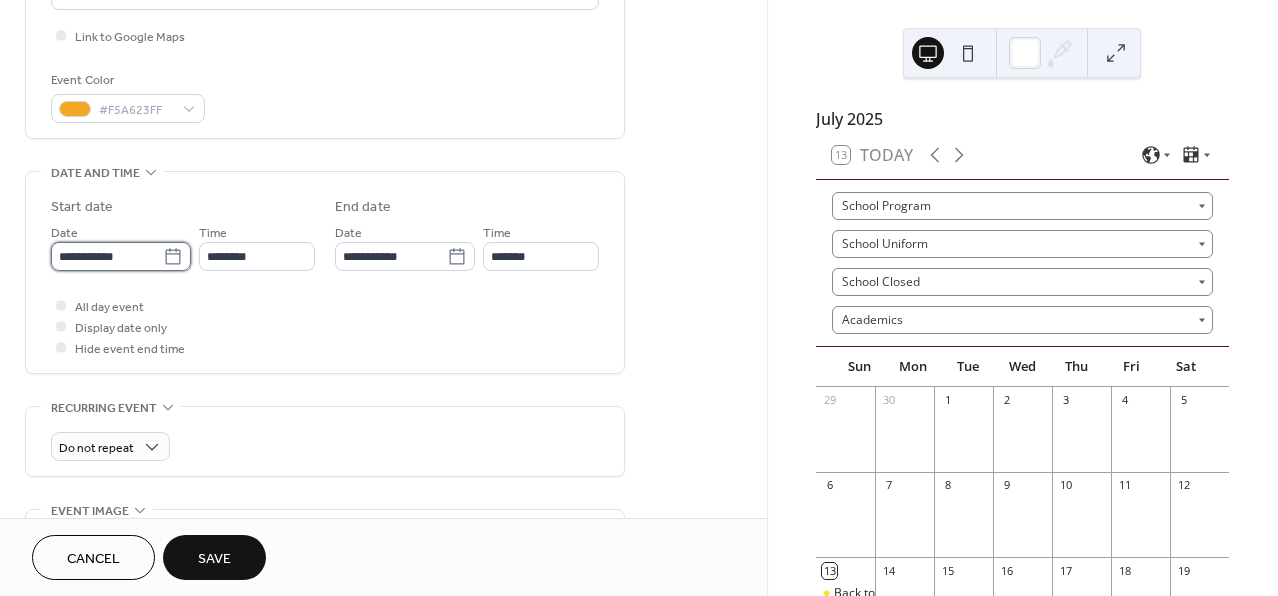 click on "**********" at bounding box center [107, 256] 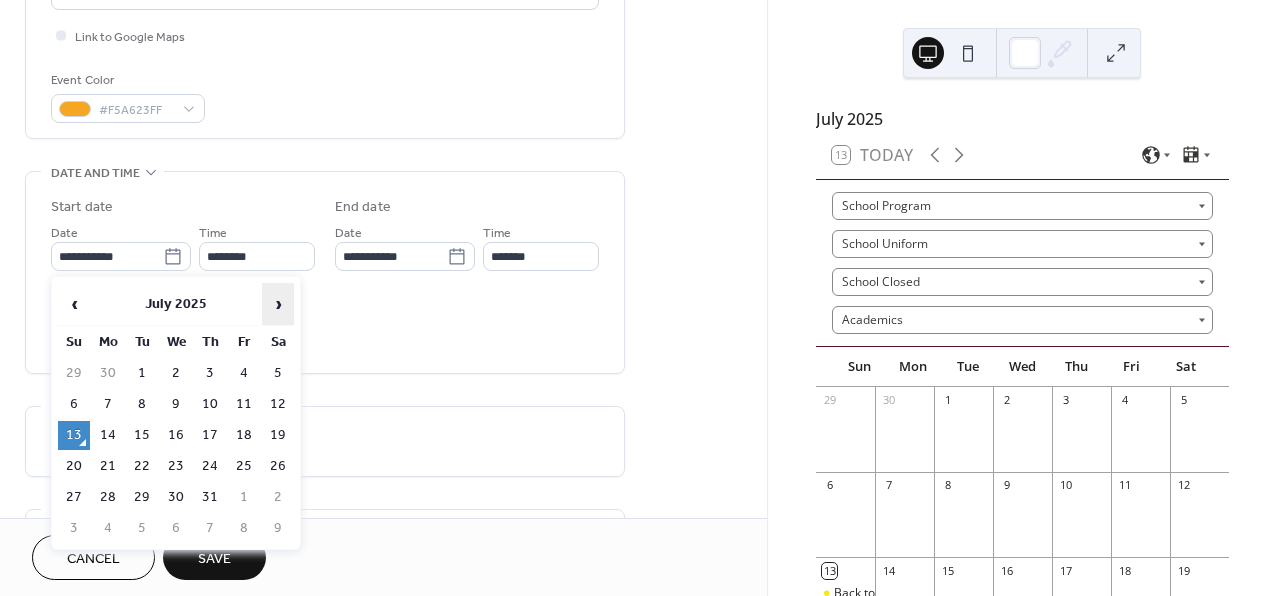 click on "›" at bounding box center (278, 304) 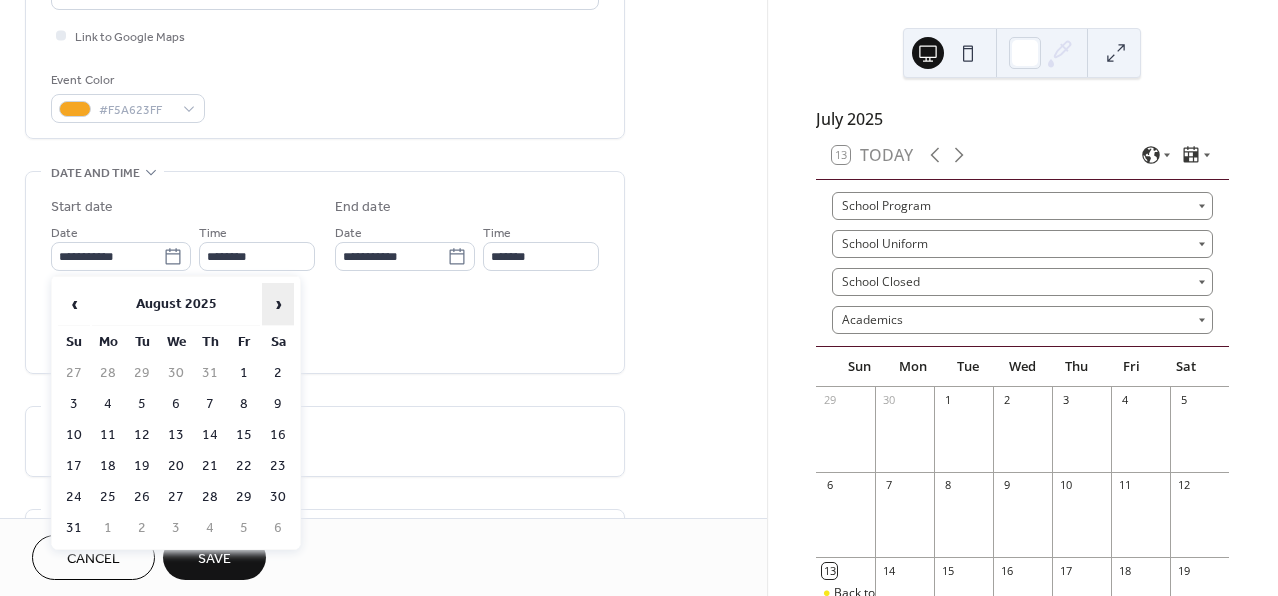 click on "›" at bounding box center [278, 304] 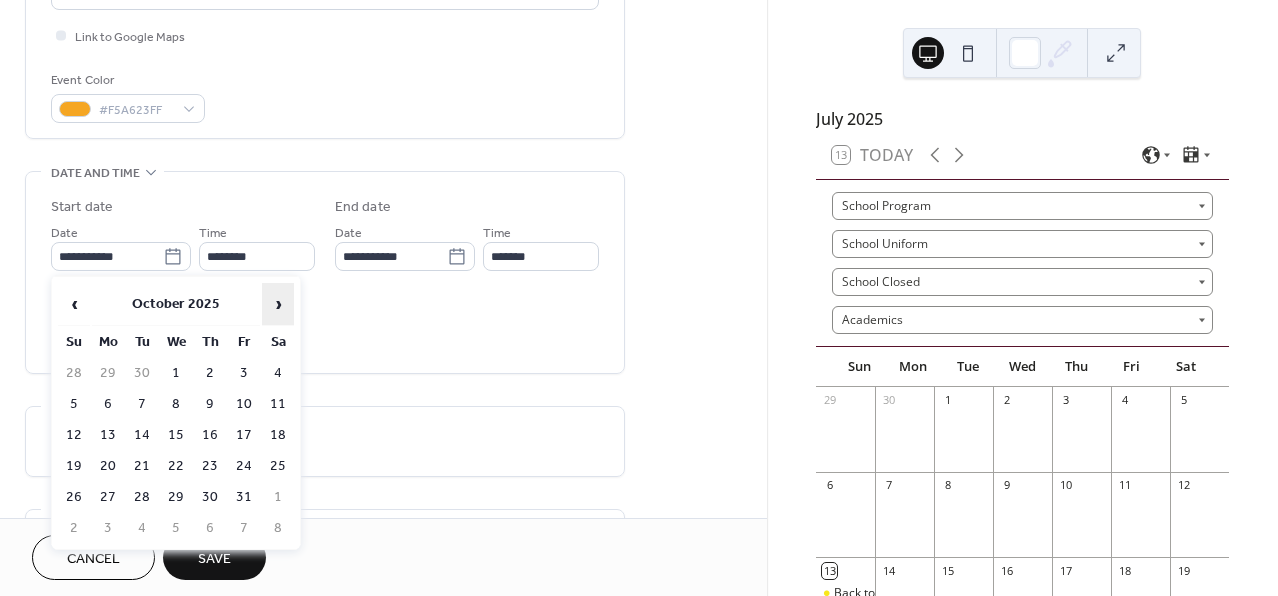 click on "›" at bounding box center [278, 304] 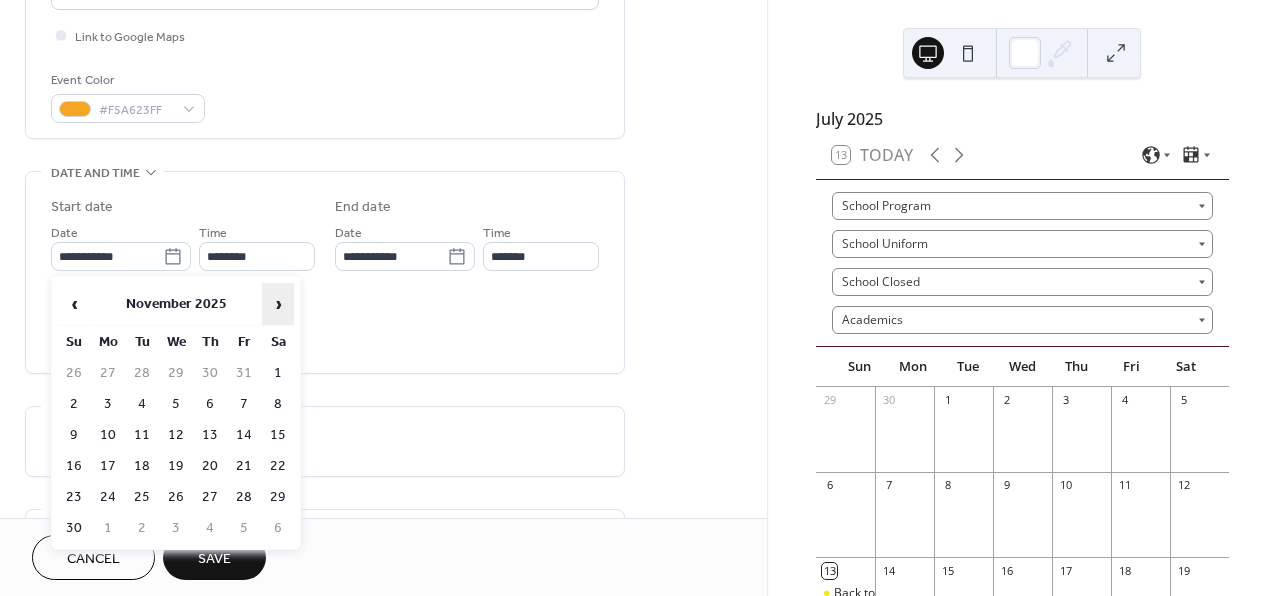 click on "›" at bounding box center (278, 304) 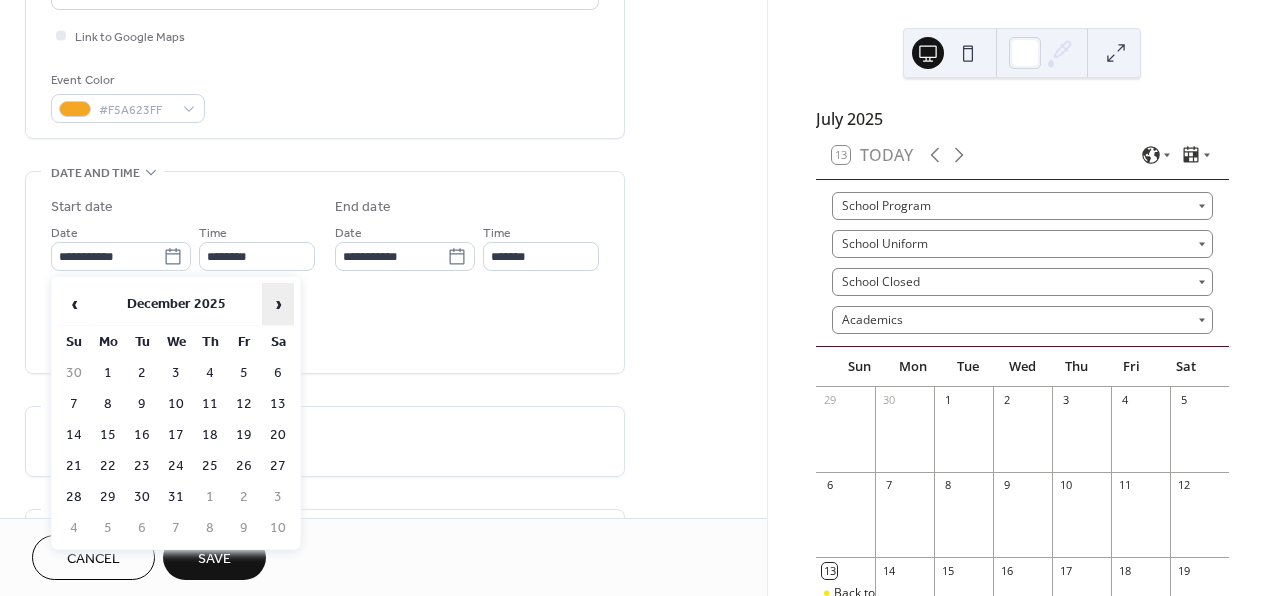 click on "›" at bounding box center (278, 304) 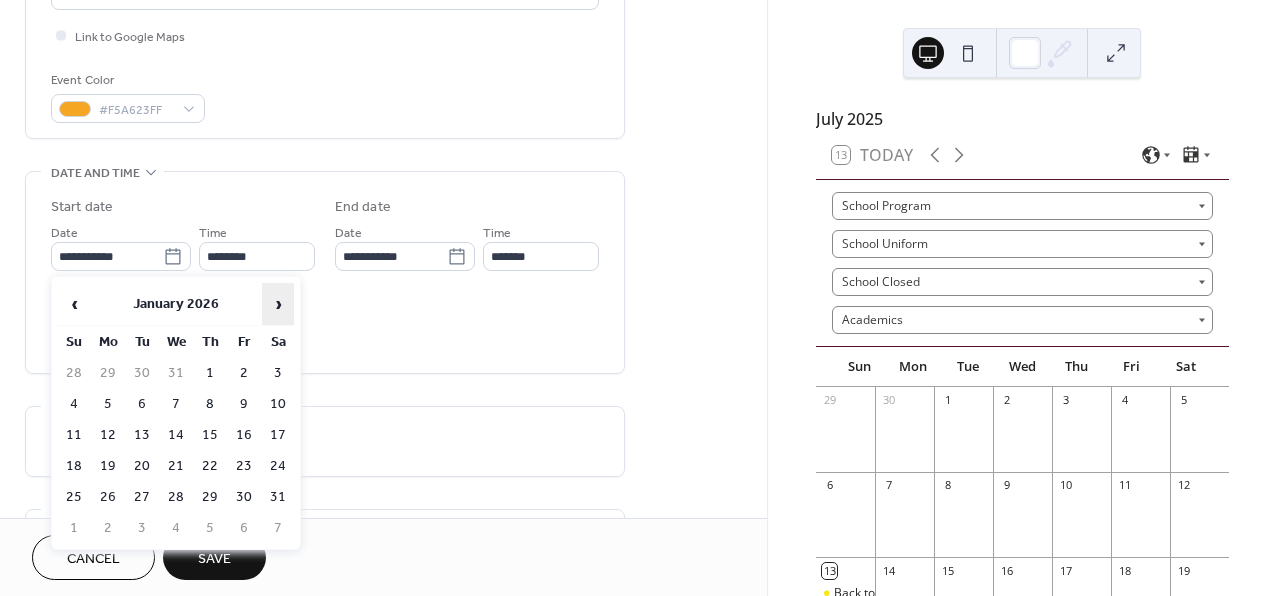 click on "›" at bounding box center (278, 304) 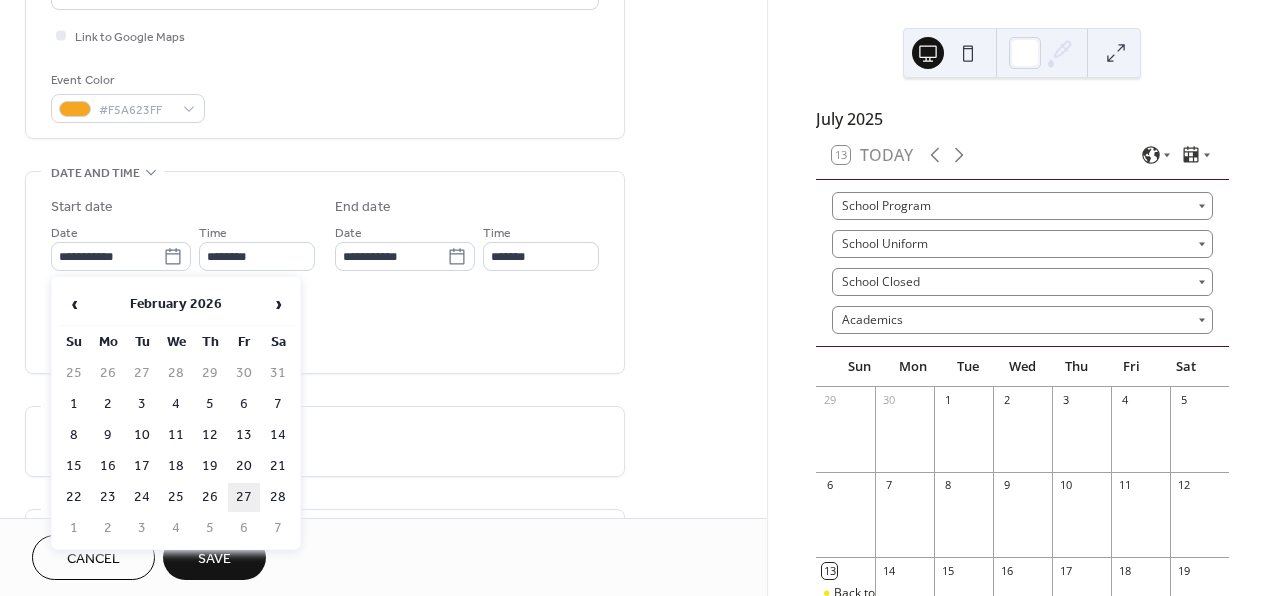 click on "27" at bounding box center [244, 497] 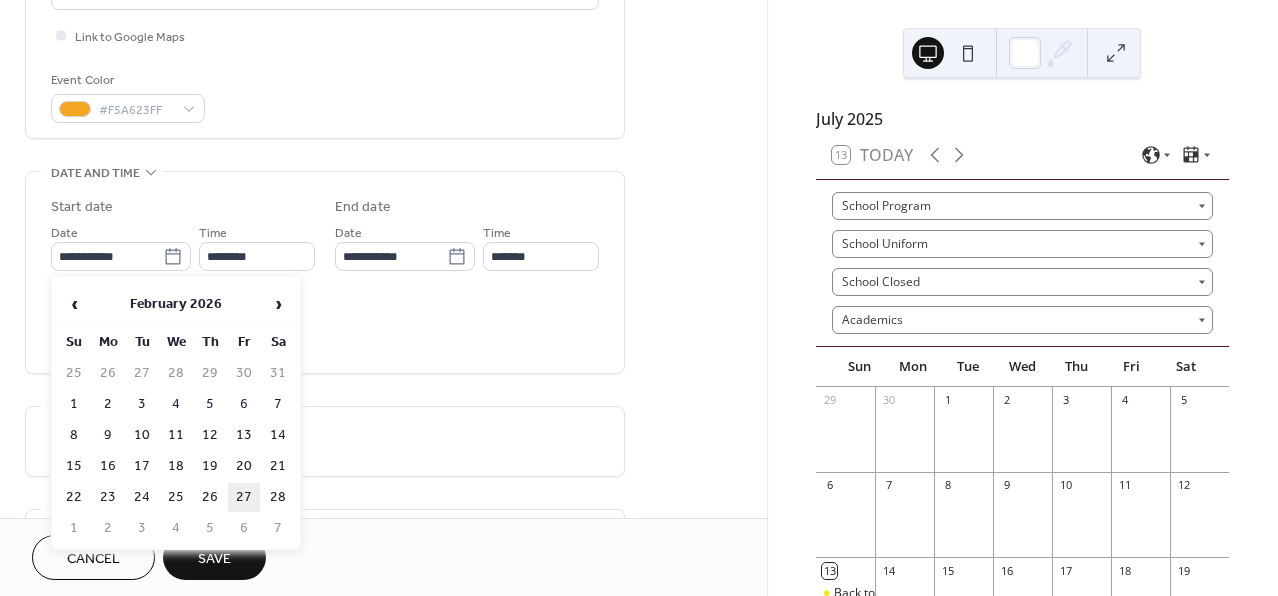 type on "**********" 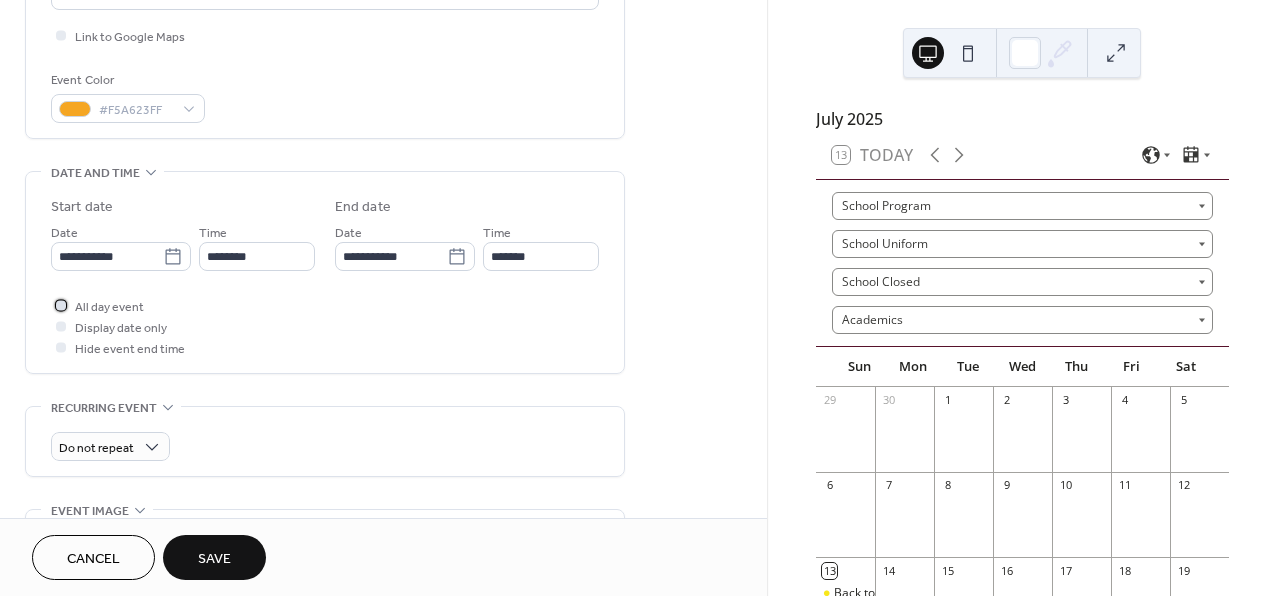 click on "All day event" at bounding box center (97, 305) 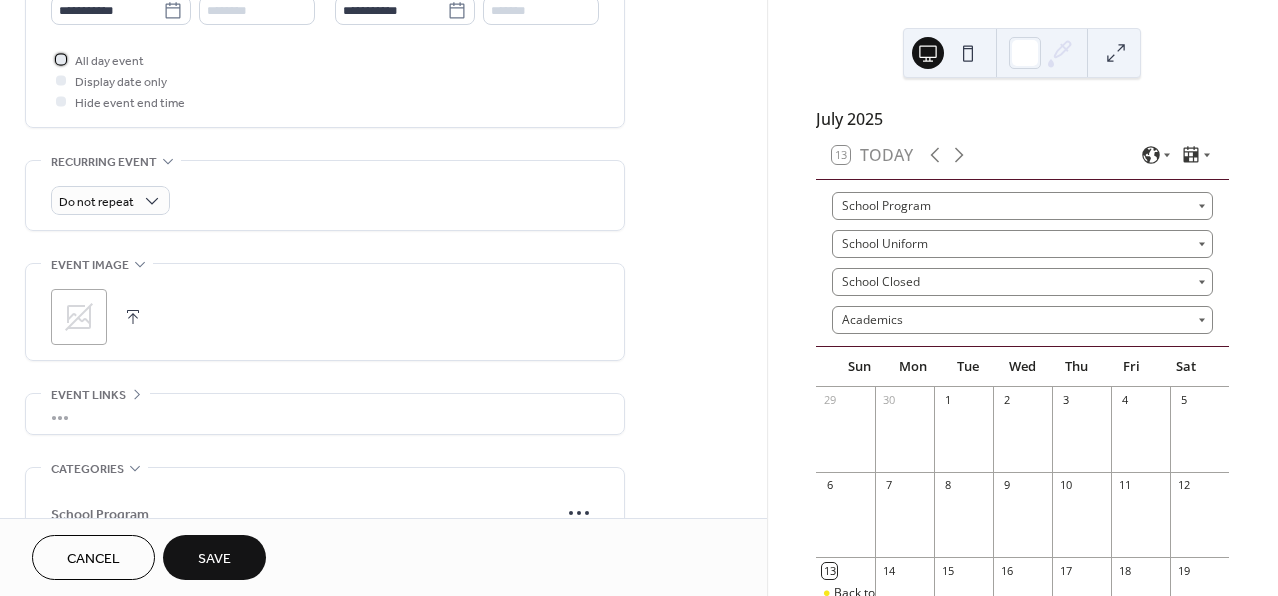 scroll, scrollTop: 1014, scrollLeft: 0, axis: vertical 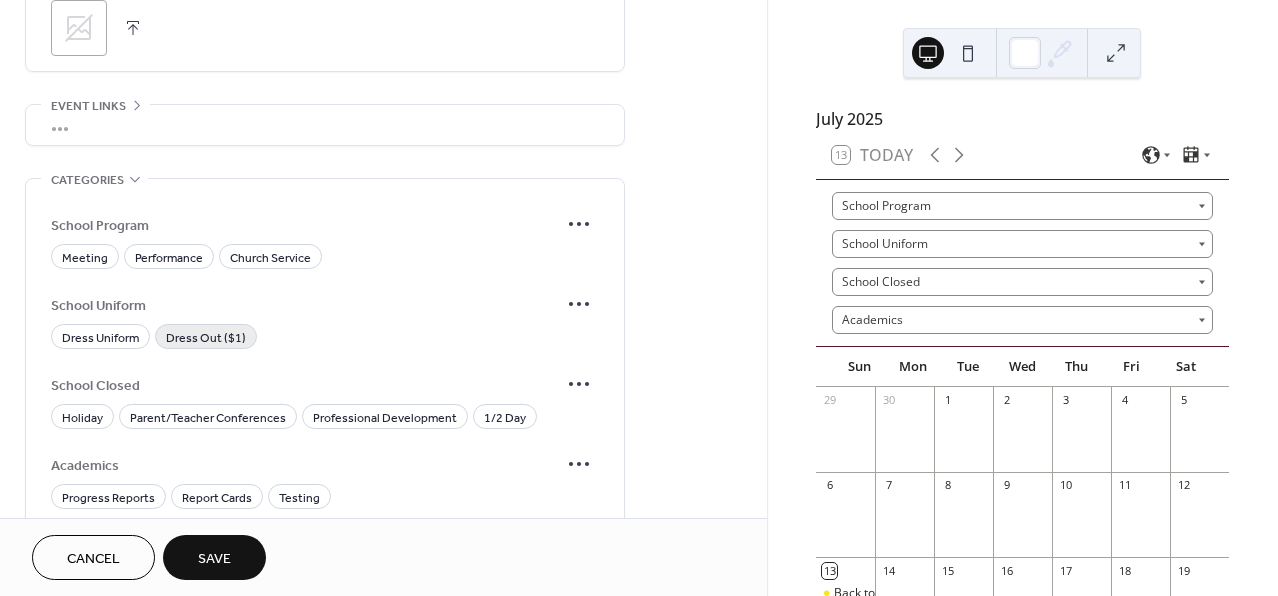 click on "Dress Out ($1)" at bounding box center (206, 338) 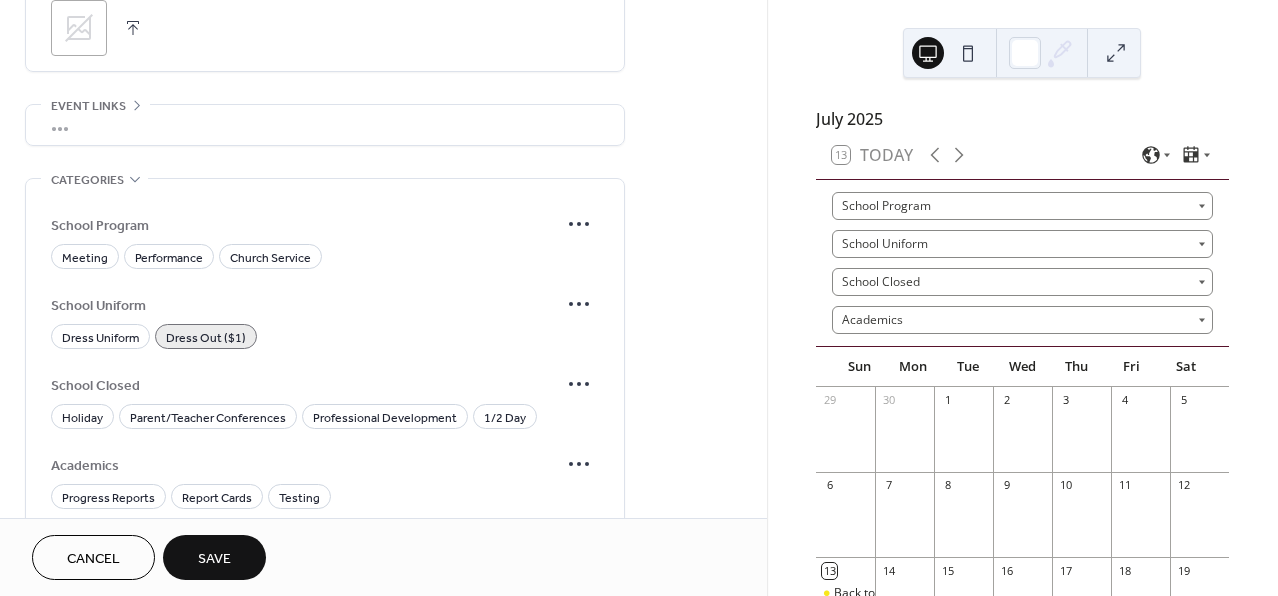 click on "Save" at bounding box center [214, 559] 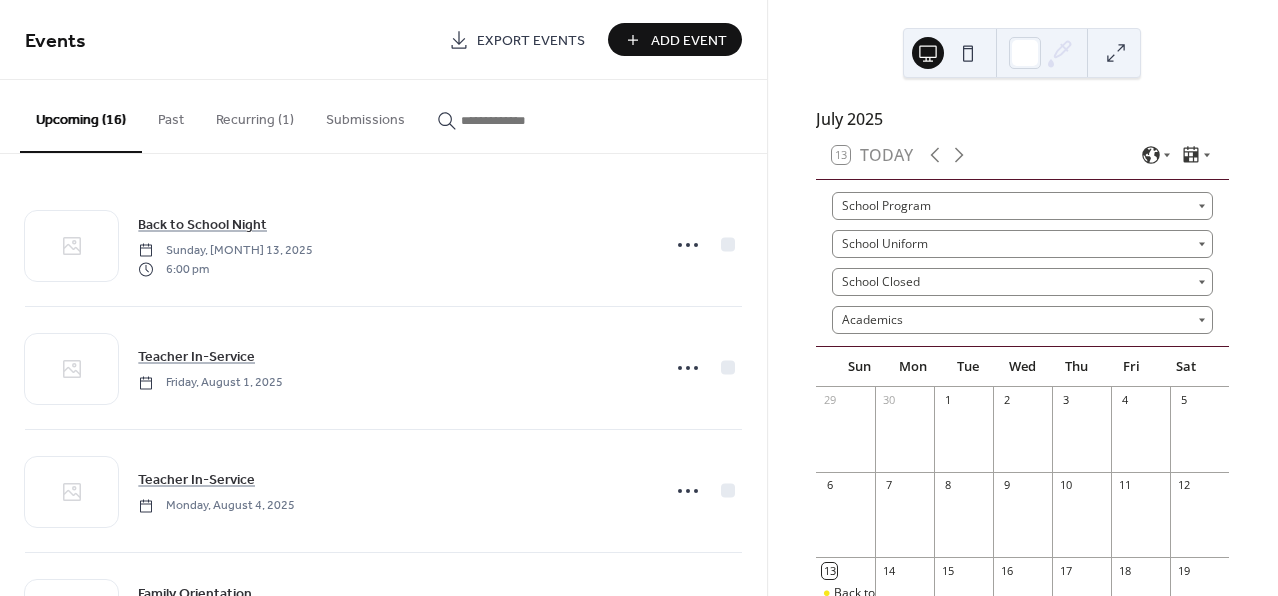click on "Add Event" at bounding box center [689, 41] 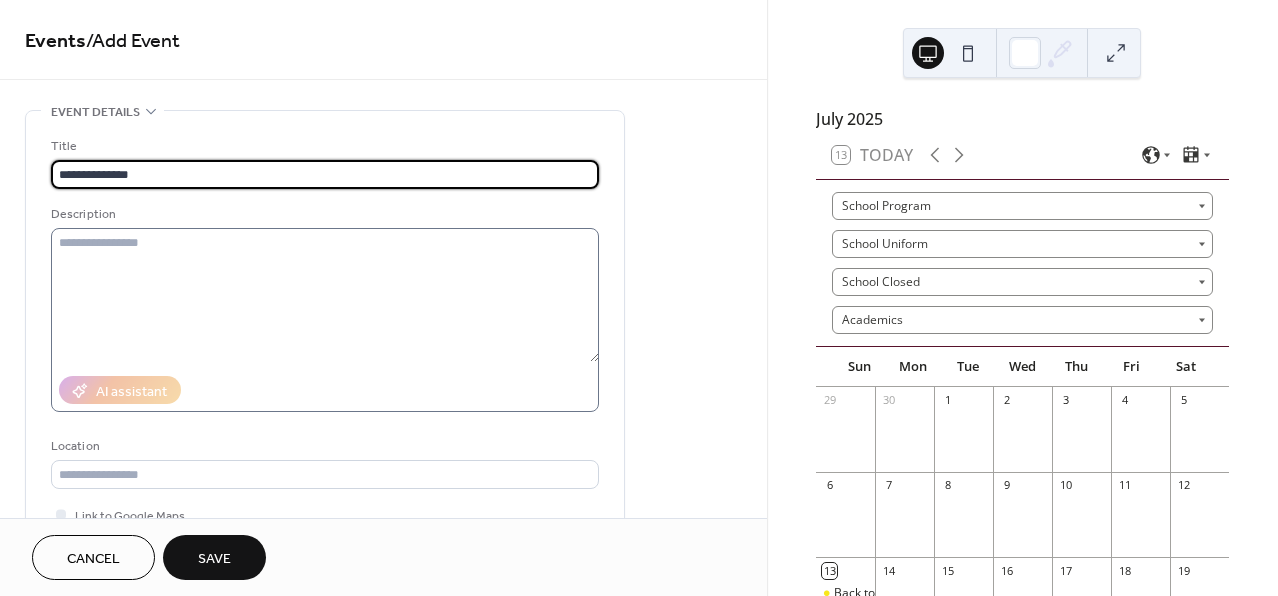 type on "**********" 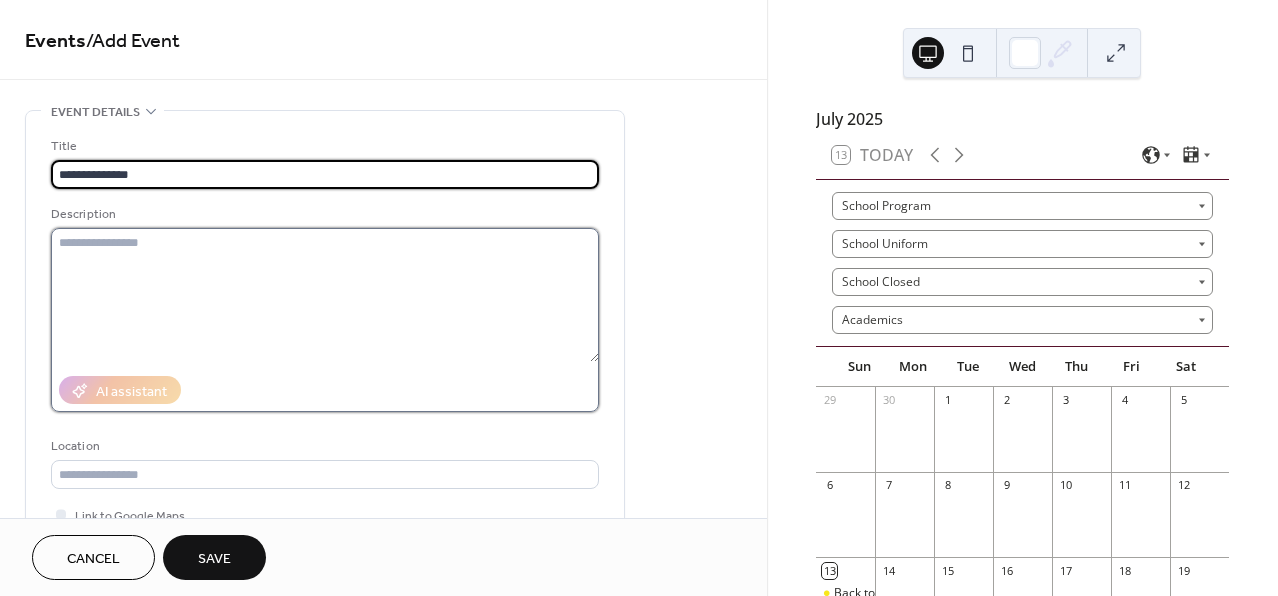 click at bounding box center [325, 295] 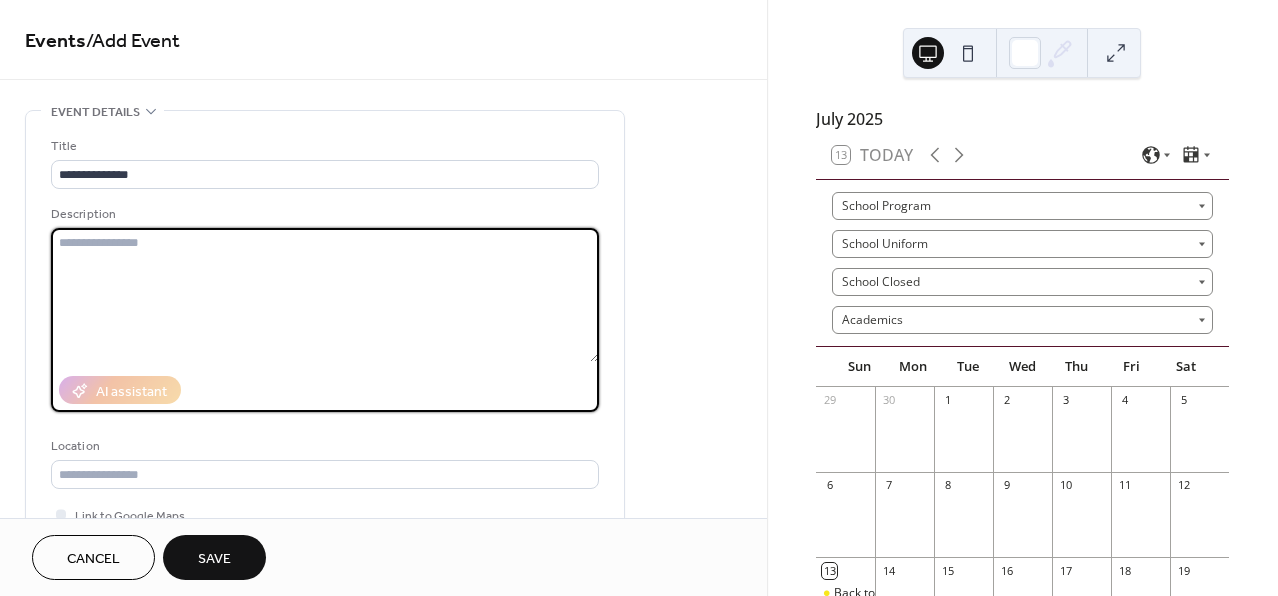 paste on "**********" 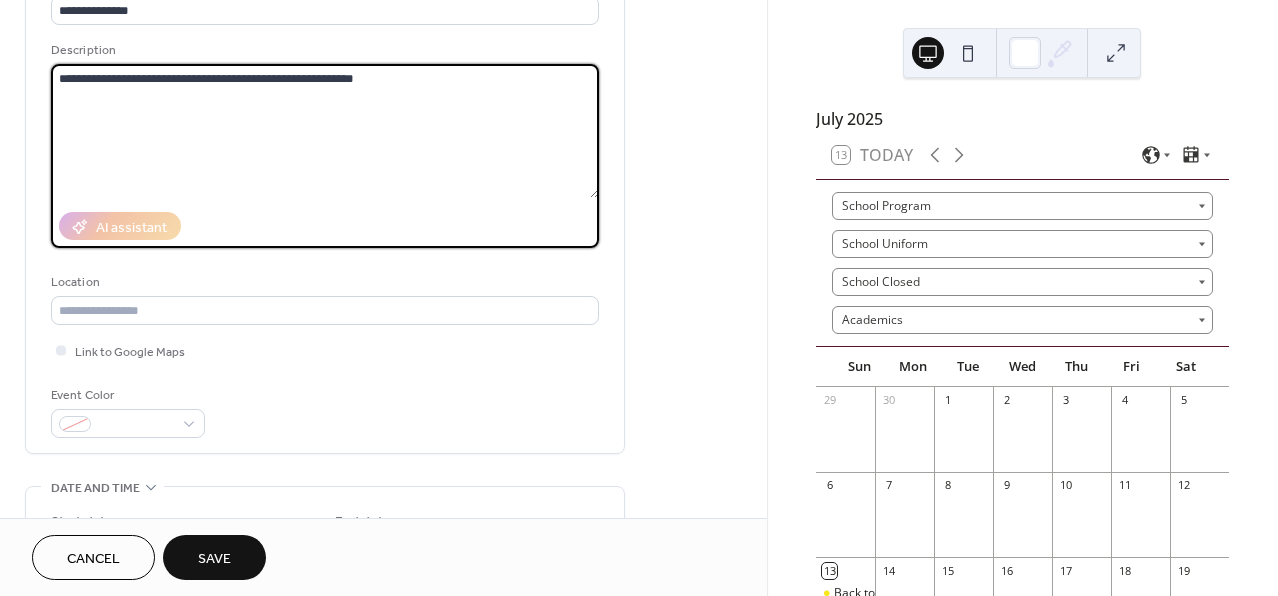 scroll, scrollTop: 185, scrollLeft: 0, axis: vertical 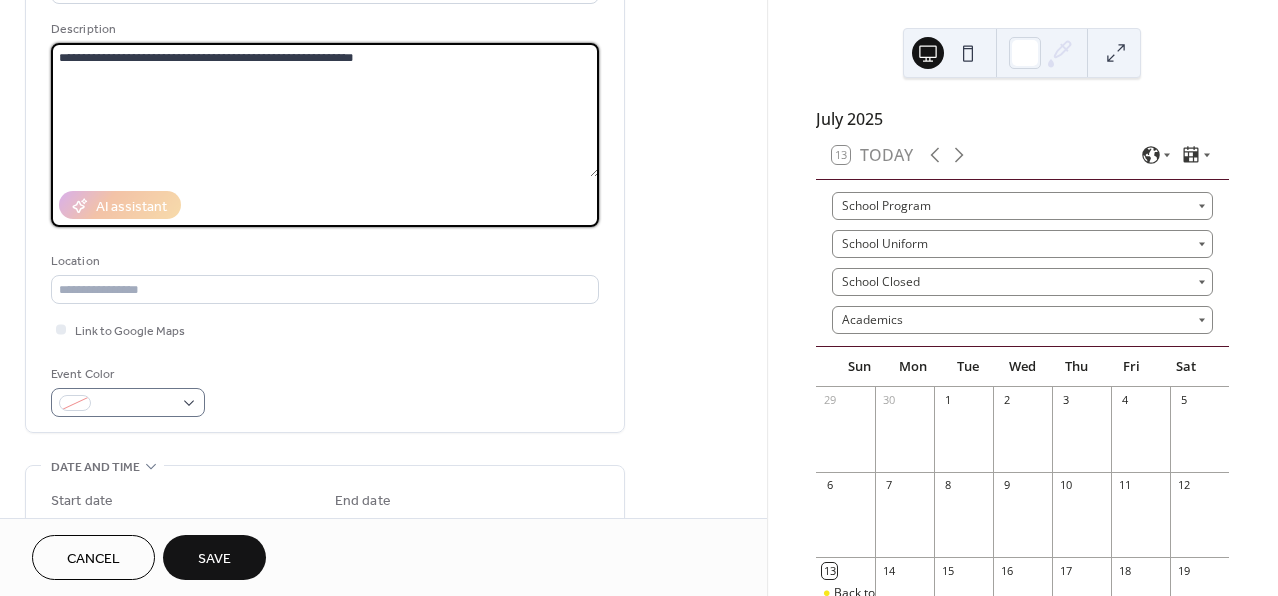 type on "**********" 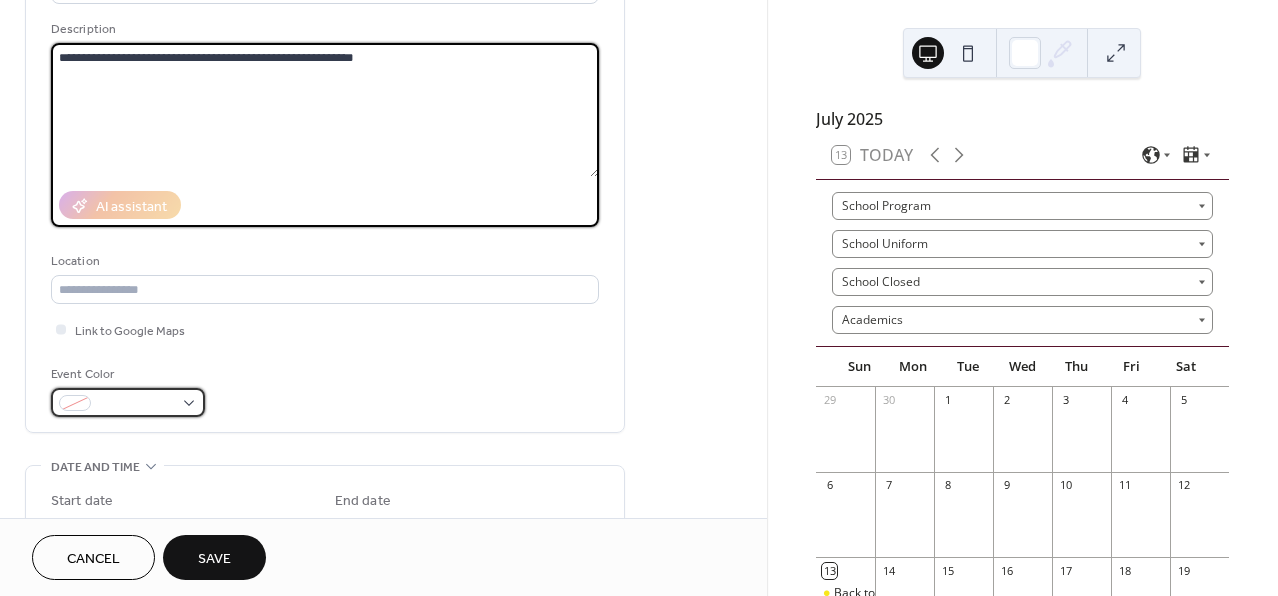click at bounding box center [136, 404] 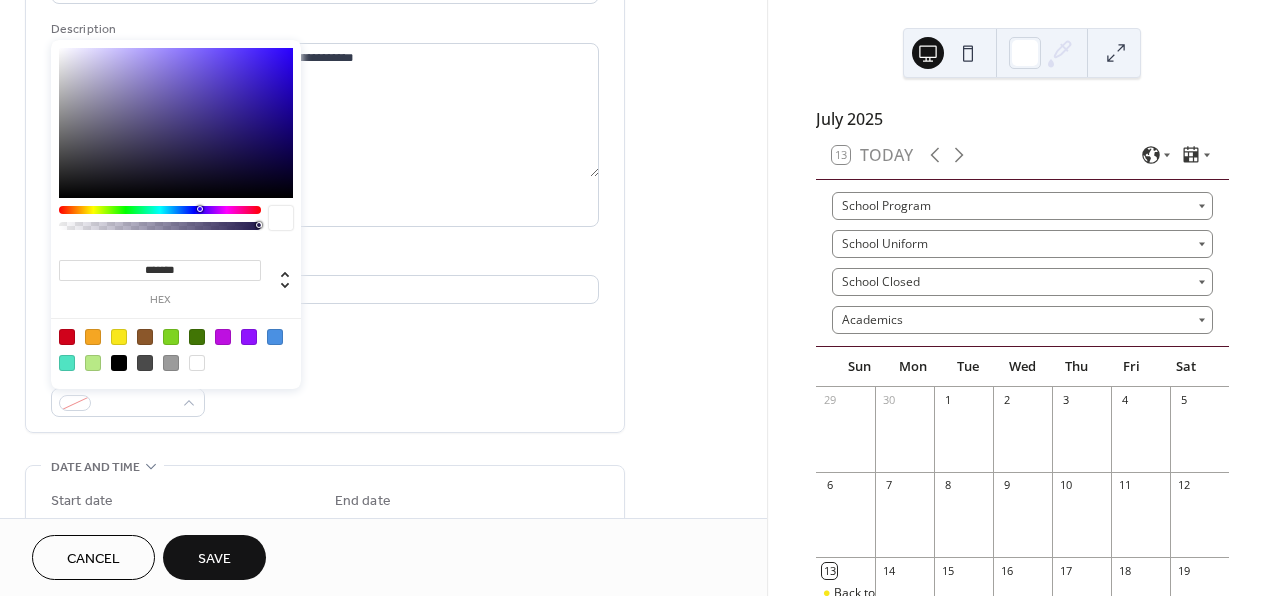 click at bounding box center [176, 349] 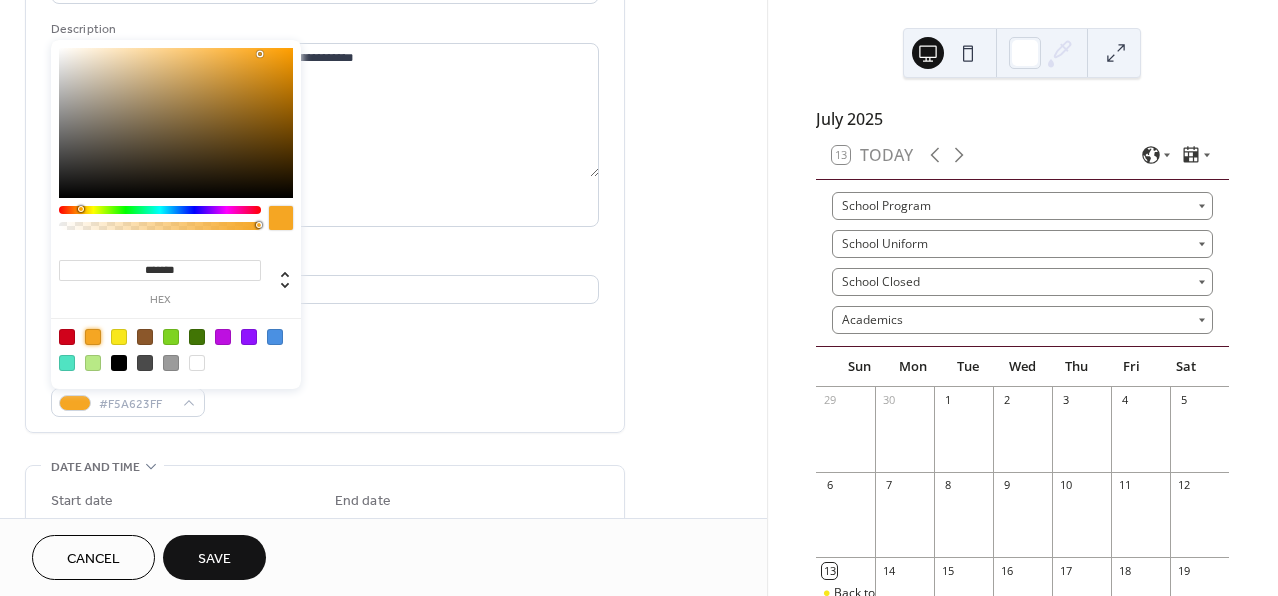 click on "**********" at bounding box center [383, 718] 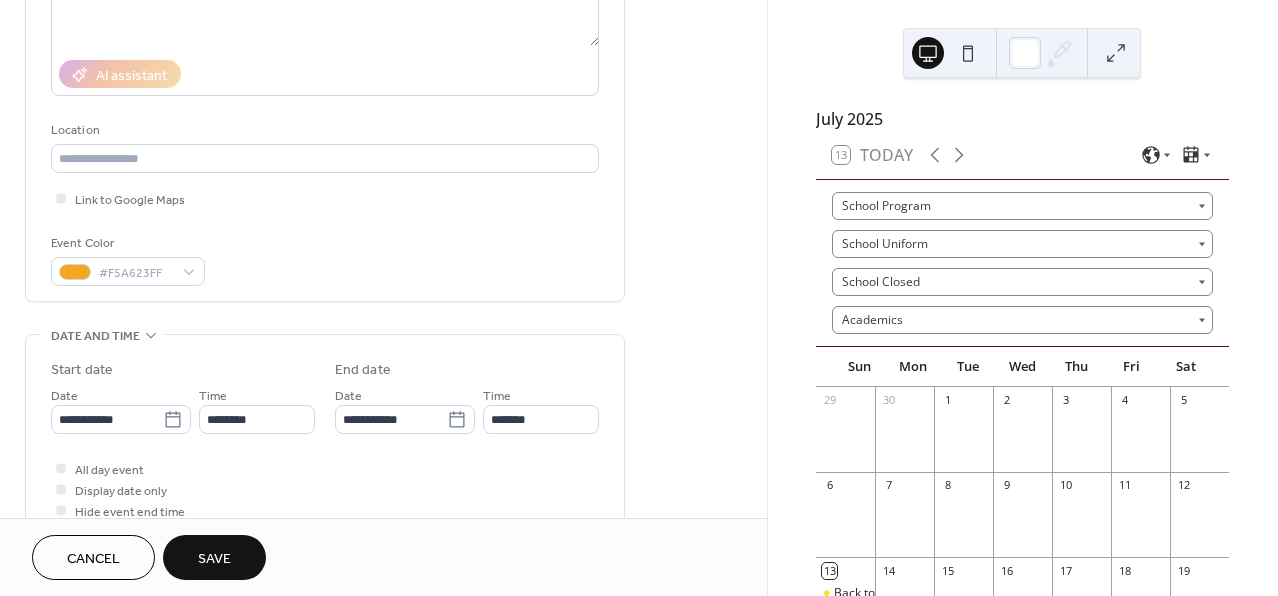 scroll, scrollTop: 328, scrollLeft: 0, axis: vertical 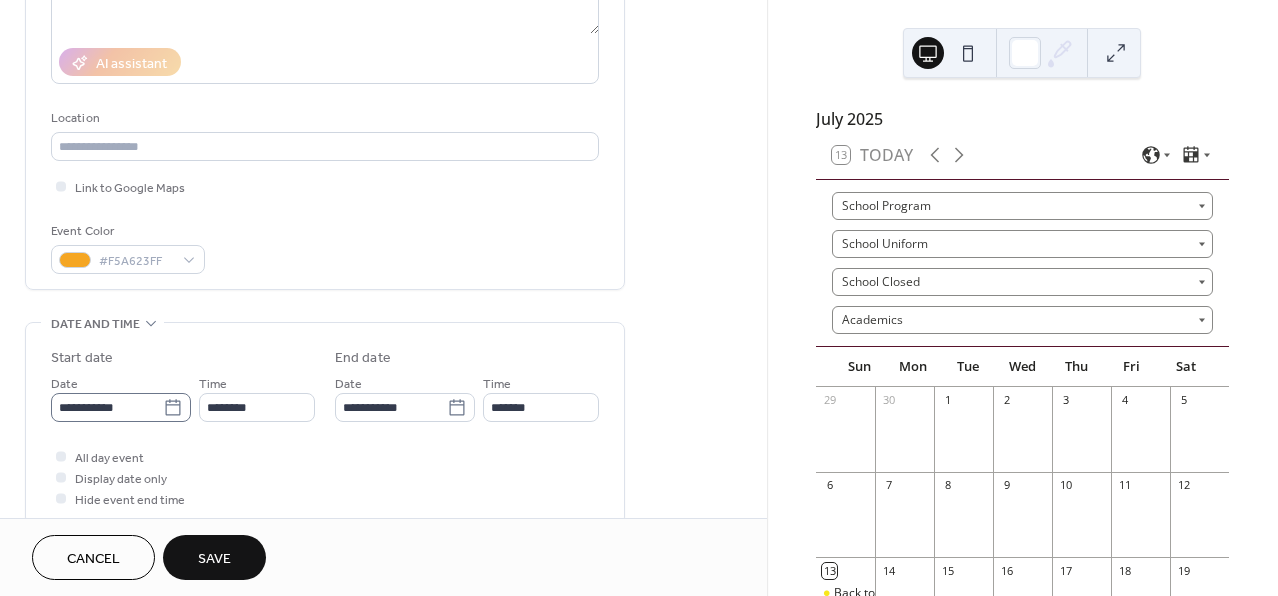 click 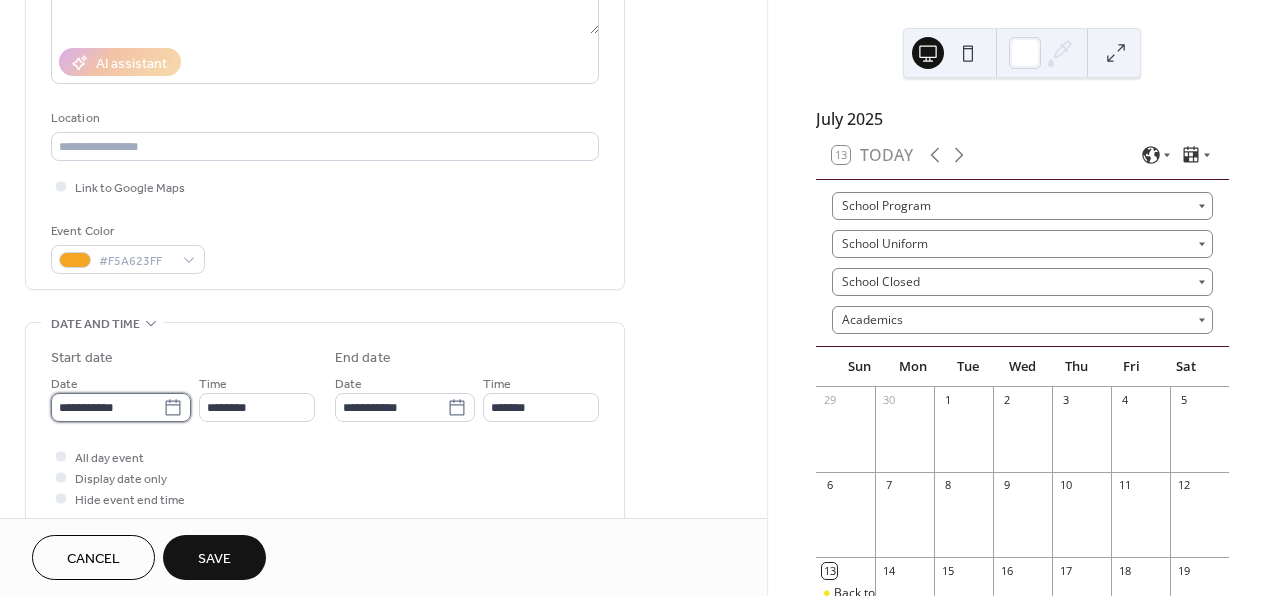 click on "**********" at bounding box center (107, 407) 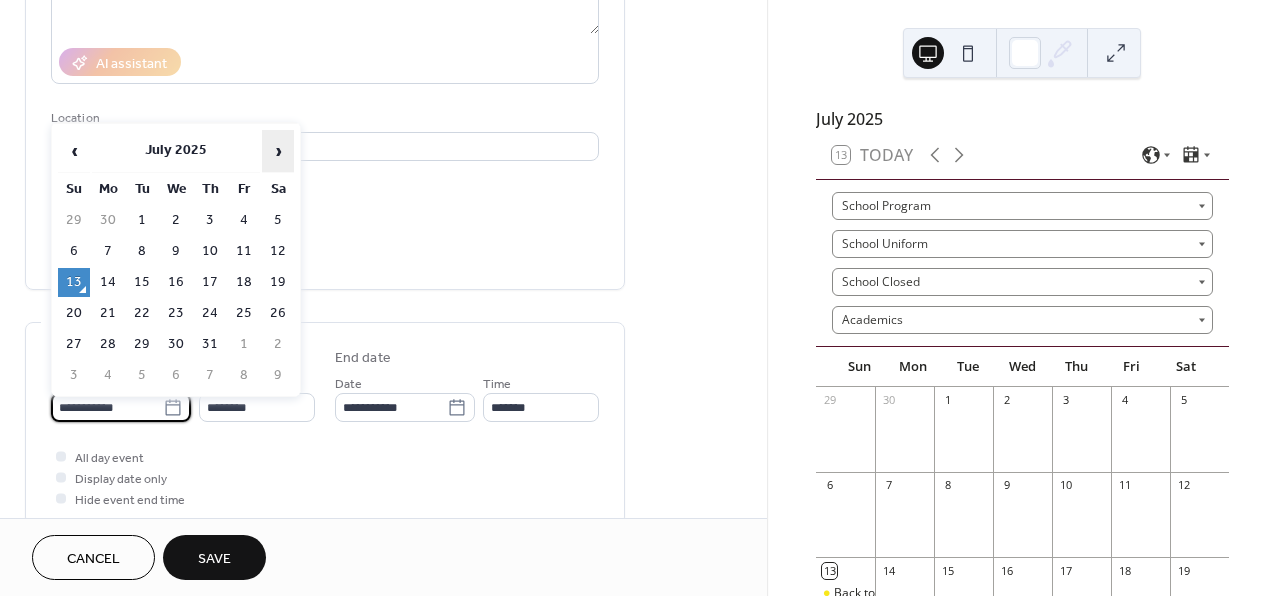 click on "›" at bounding box center [278, 151] 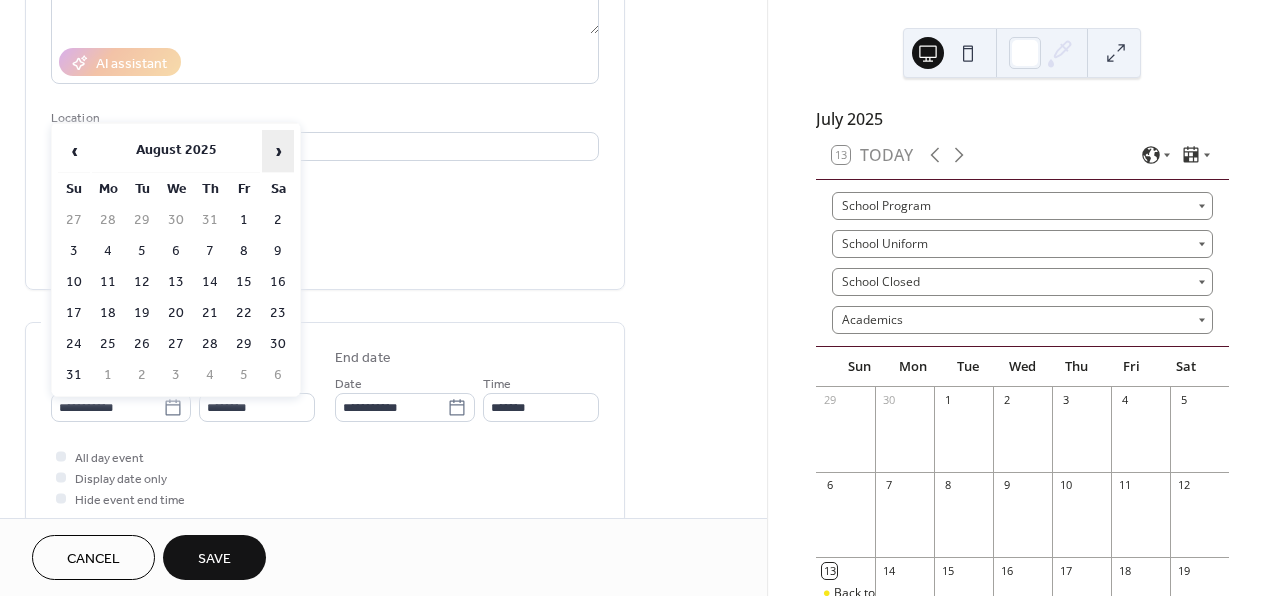 click on "›" at bounding box center [278, 151] 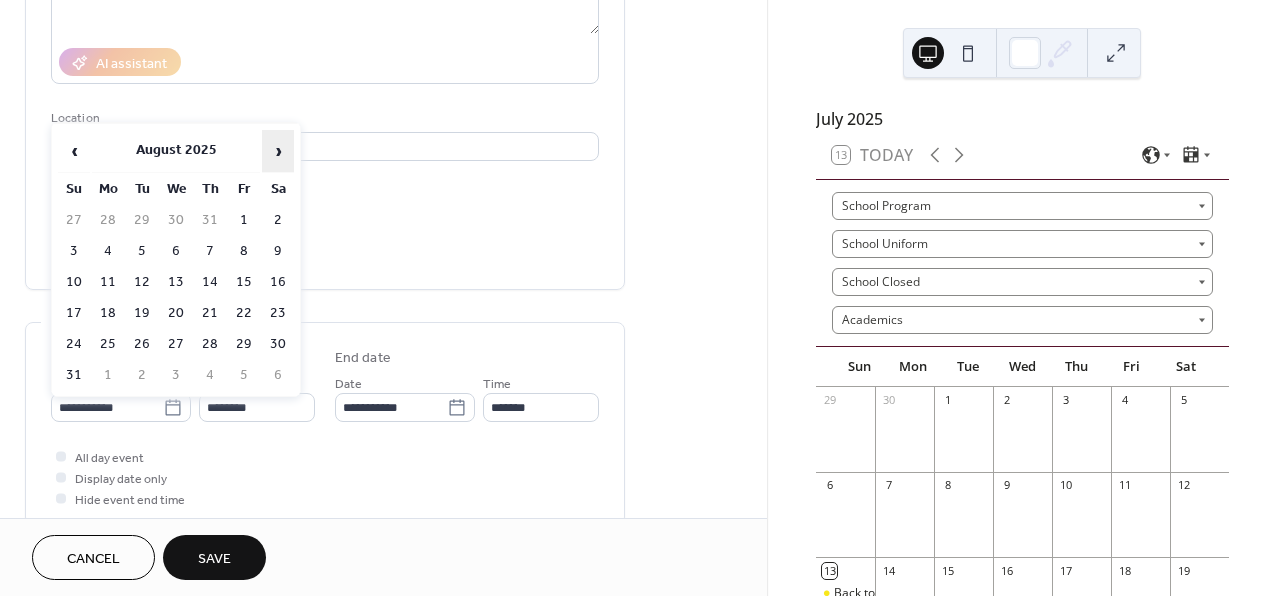 click on "›" at bounding box center (278, 151) 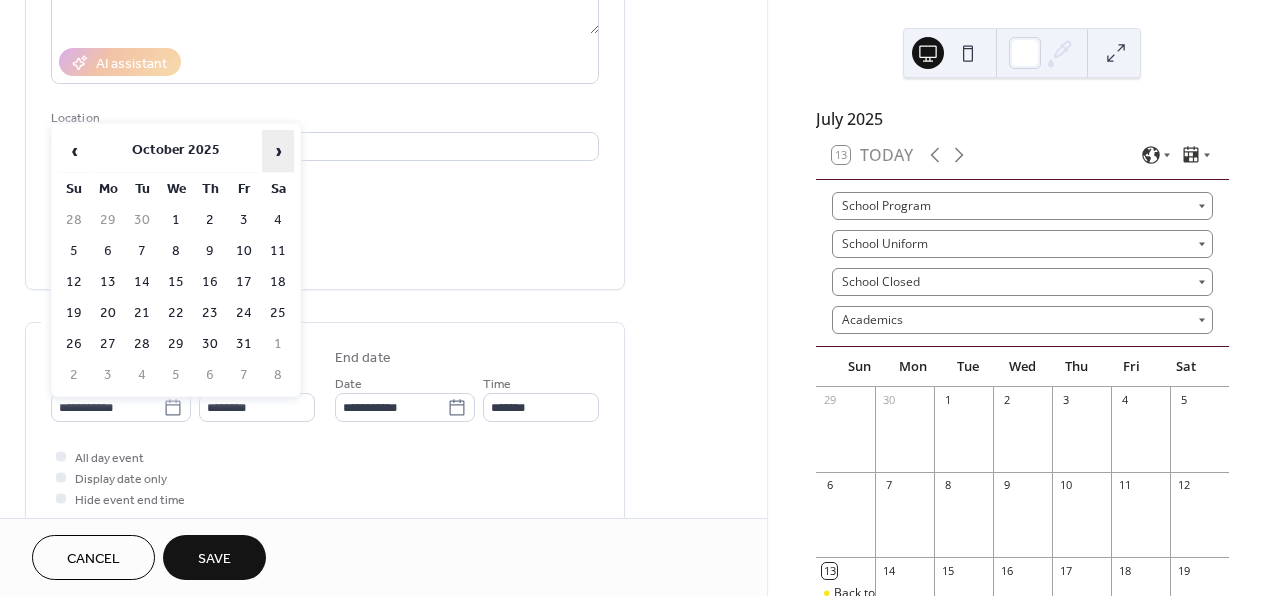 click on "›" at bounding box center [278, 151] 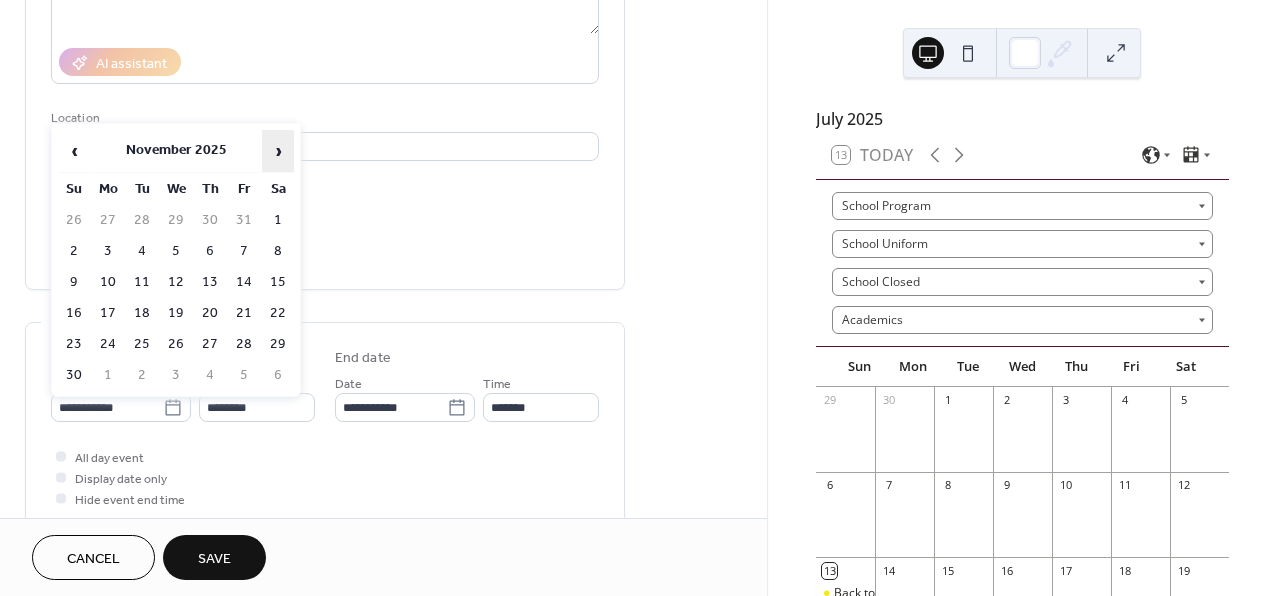 click on "›" at bounding box center [278, 151] 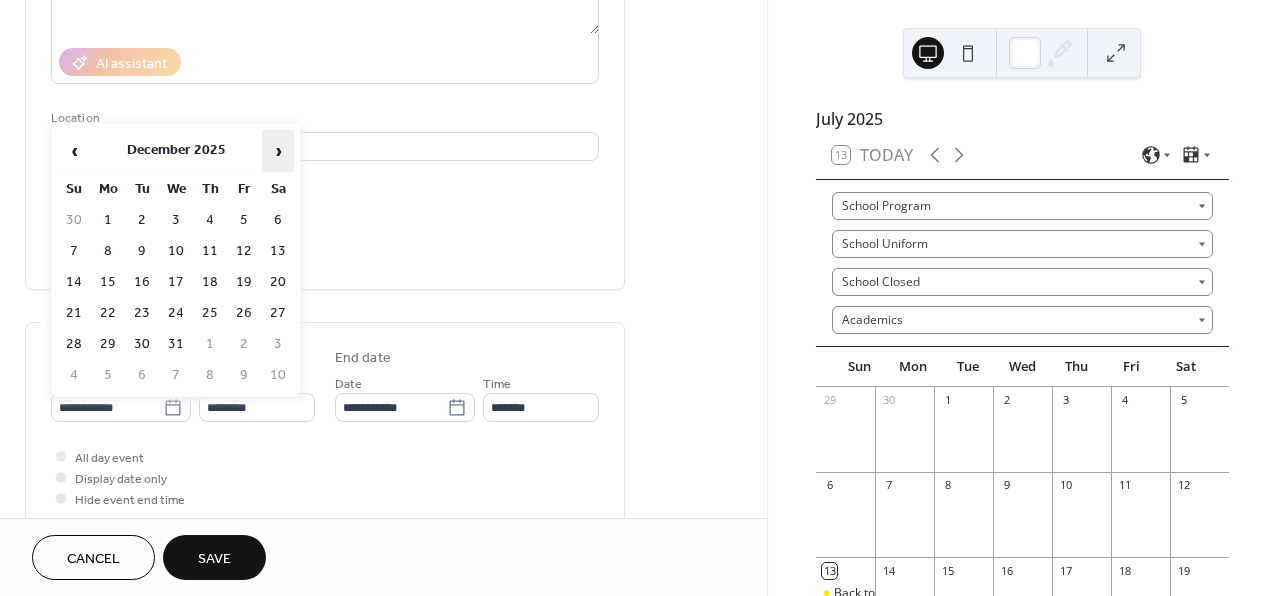 click on "›" at bounding box center (278, 151) 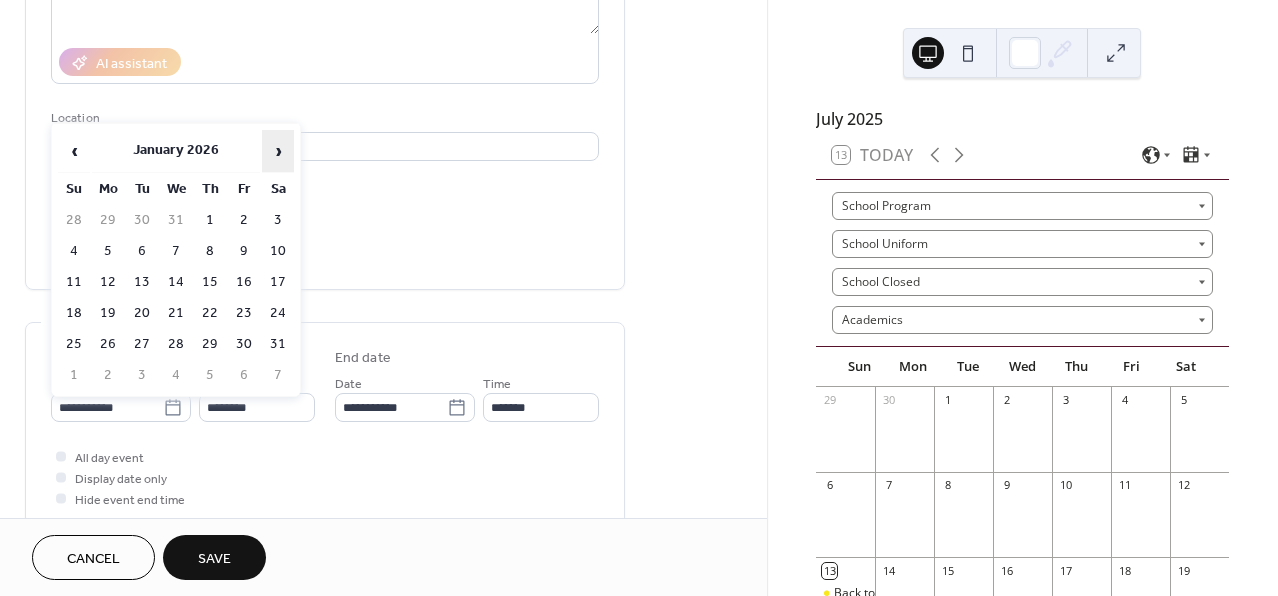 click on "›" at bounding box center [278, 151] 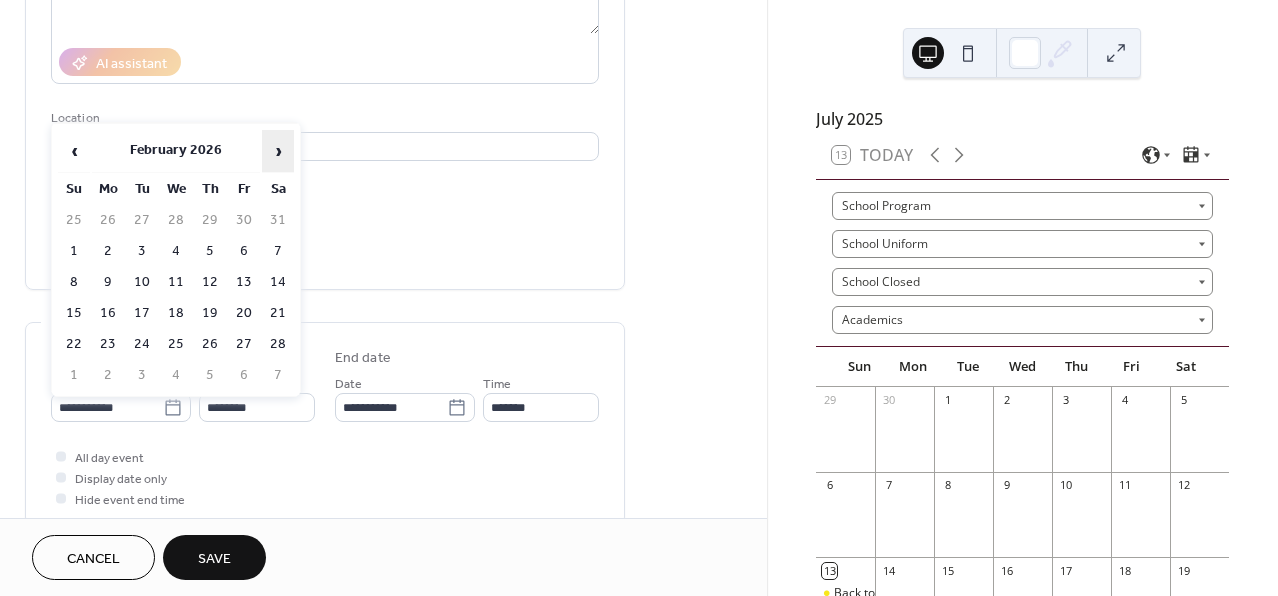 click on "›" at bounding box center [278, 151] 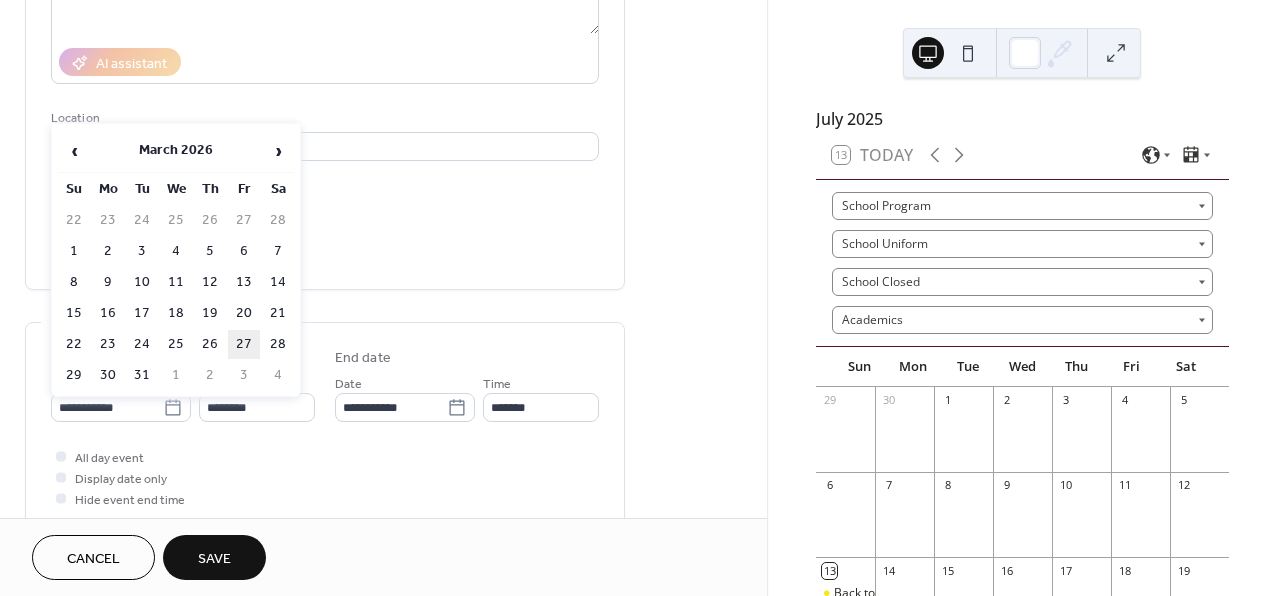 click on "27" at bounding box center [244, 344] 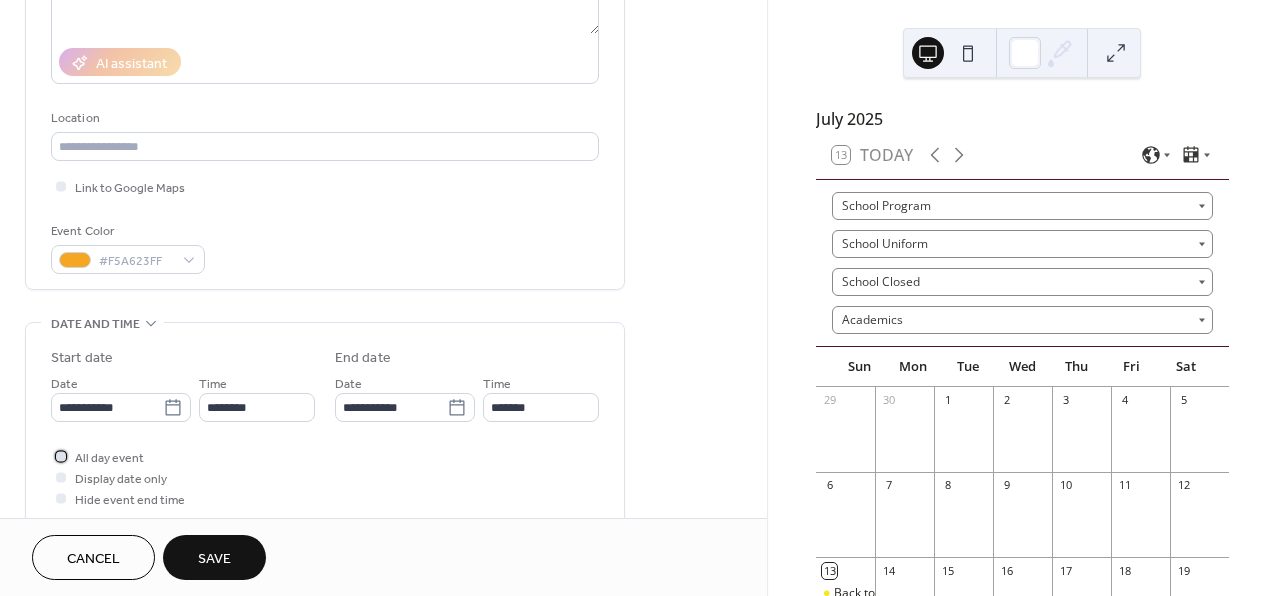 click on "All day event" at bounding box center [109, 458] 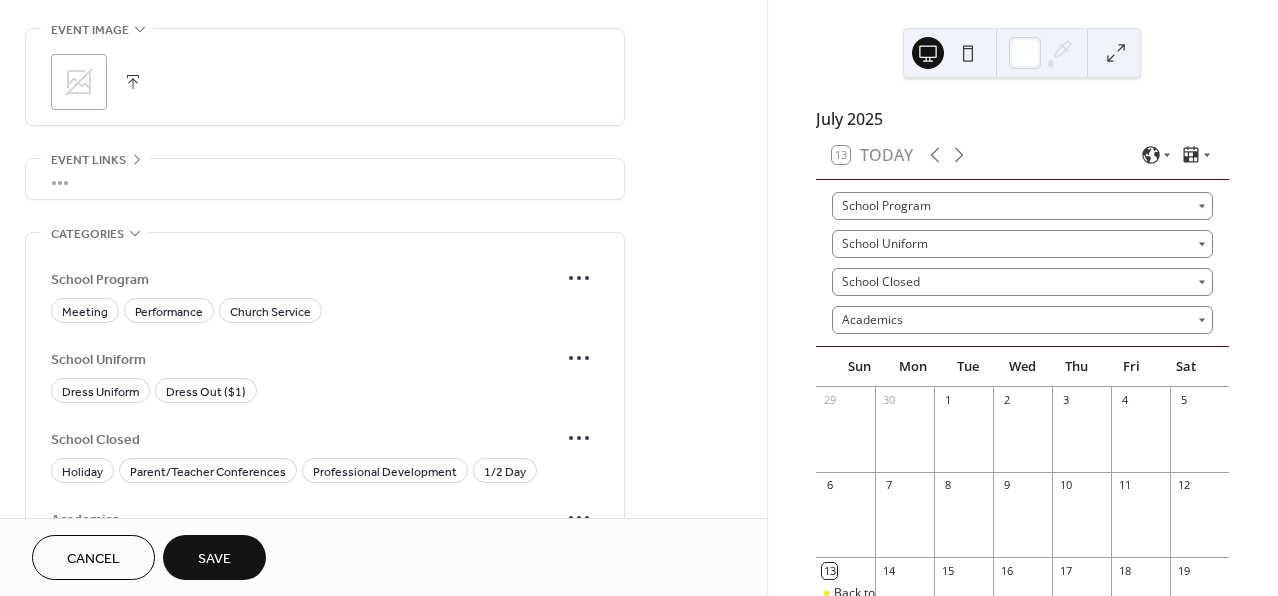 scroll, scrollTop: 989, scrollLeft: 0, axis: vertical 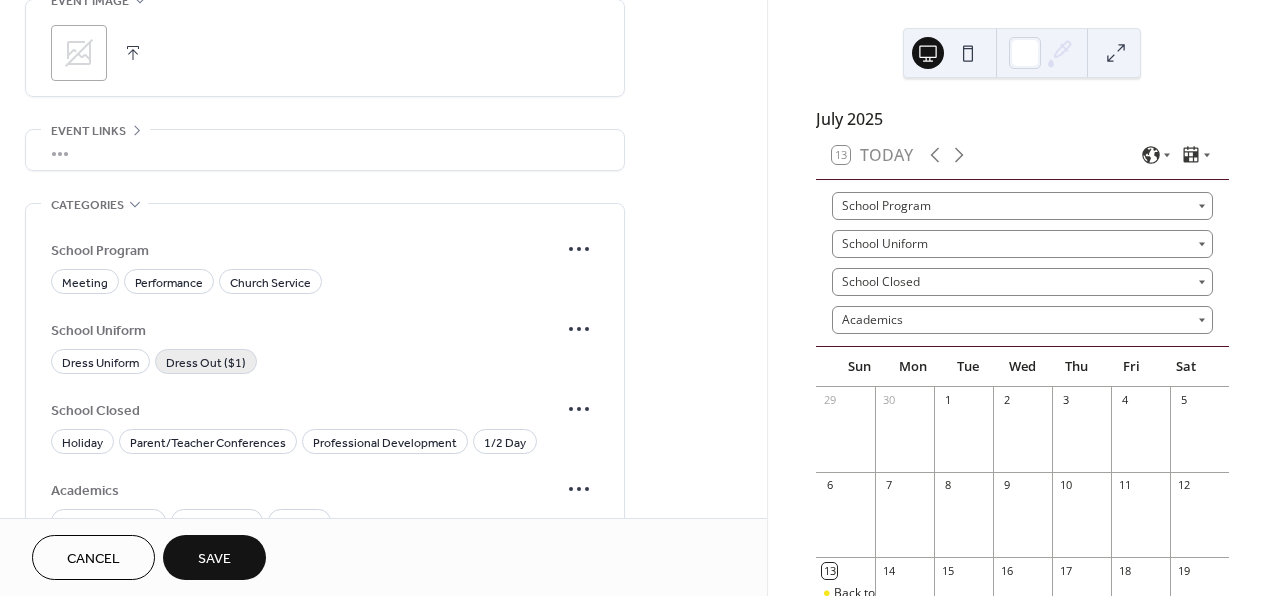 click on "Dress Out ($1)" at bounding box center (206, 363) 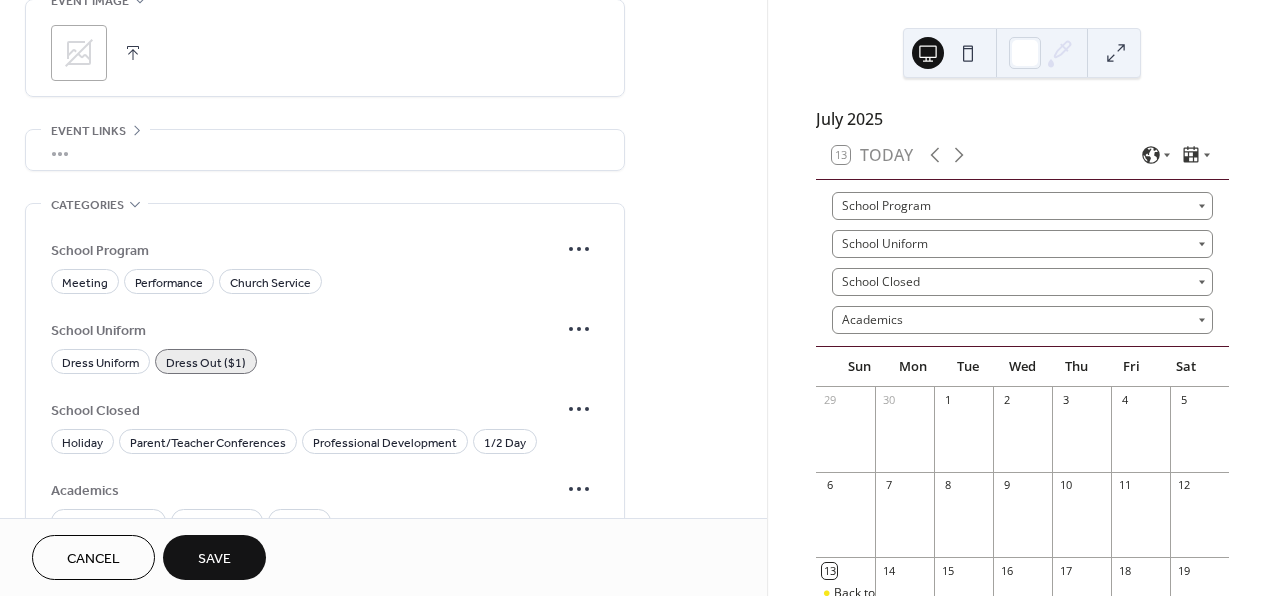 click on "Save" at bounding box center [214, 557] 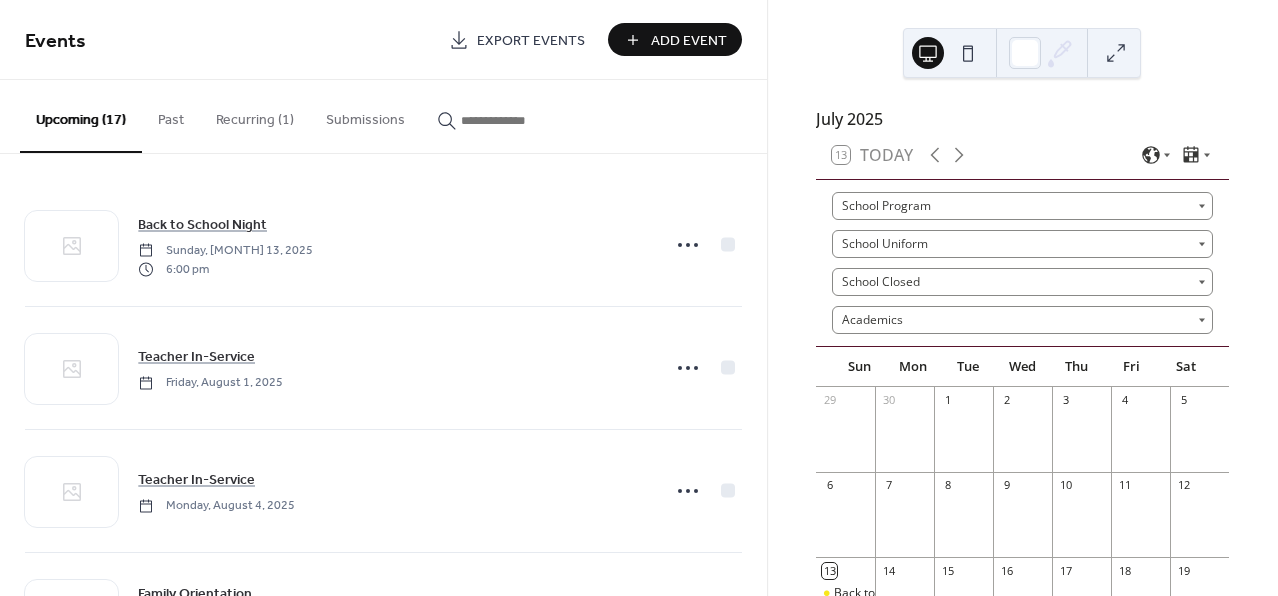 click on "Add Event" at bounding box center (689, 41) 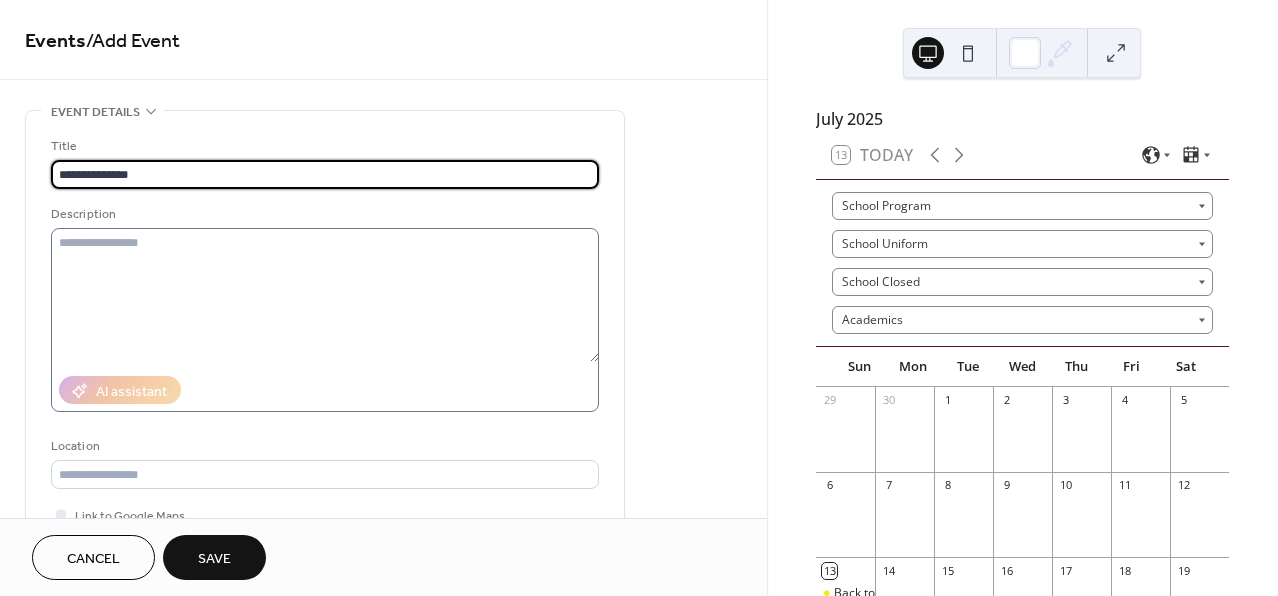 type on "**********" 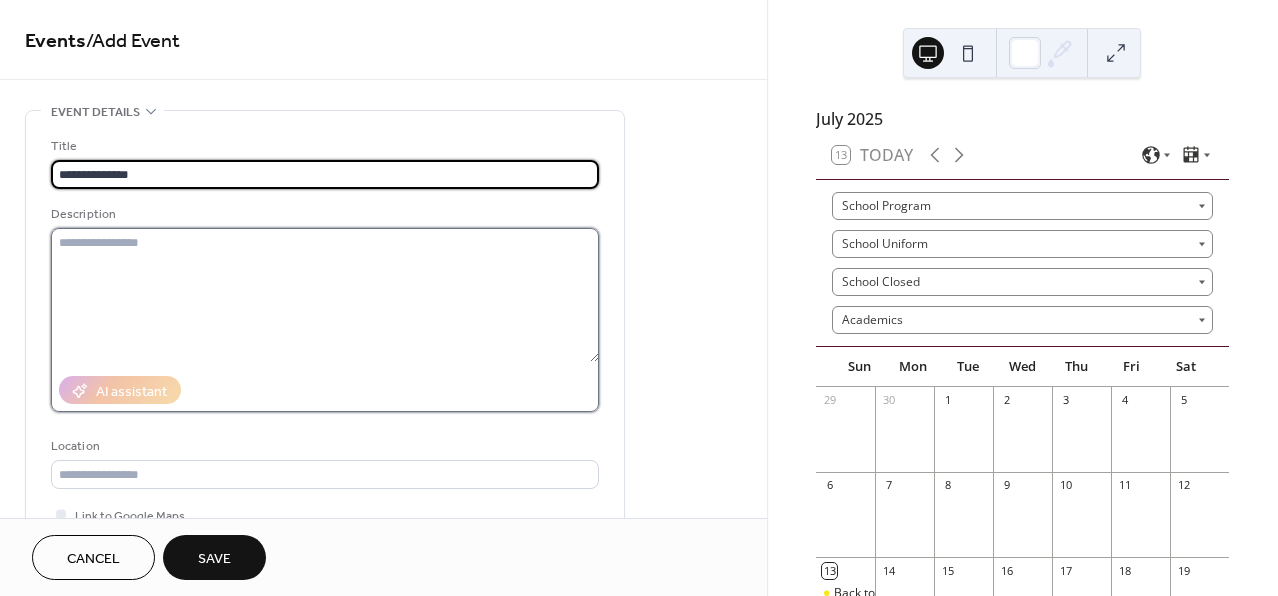 click at bounding box center (325, 295) 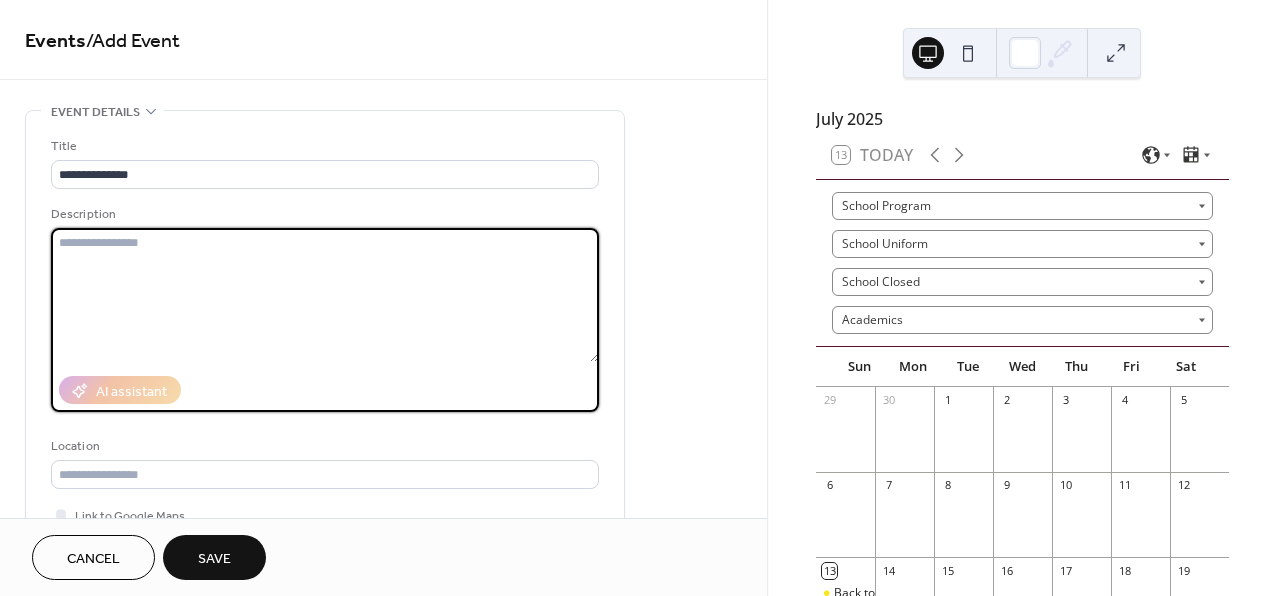 paste on "**********" 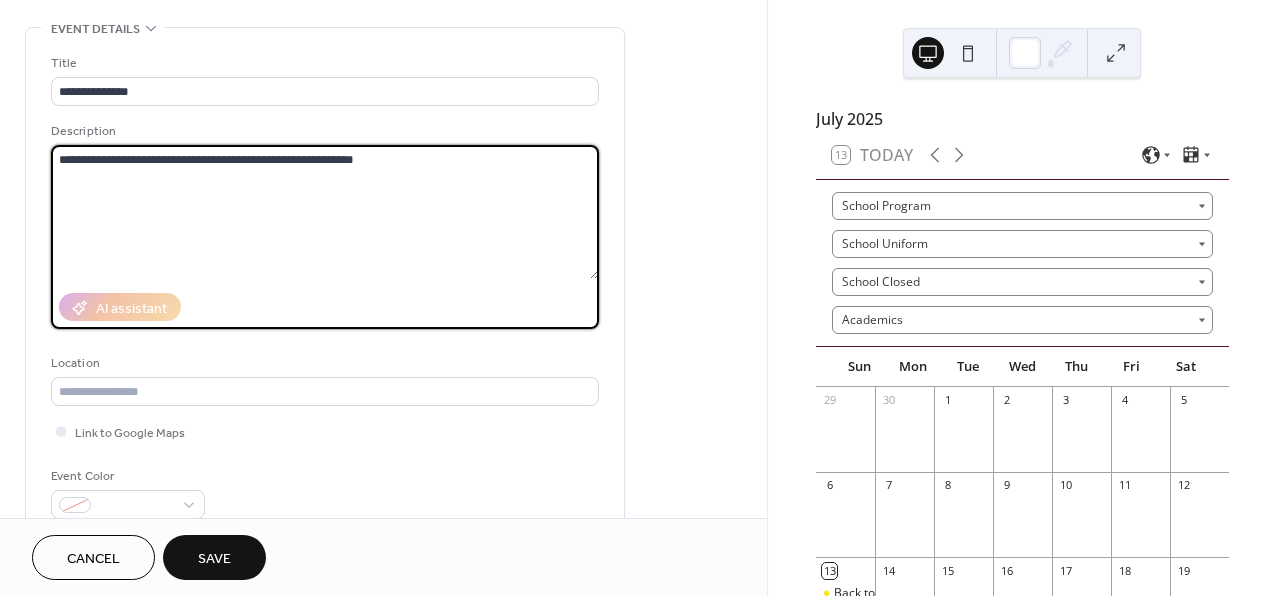 scroll, scrollTop: 136, scrollLeft: 0, axis: vertical 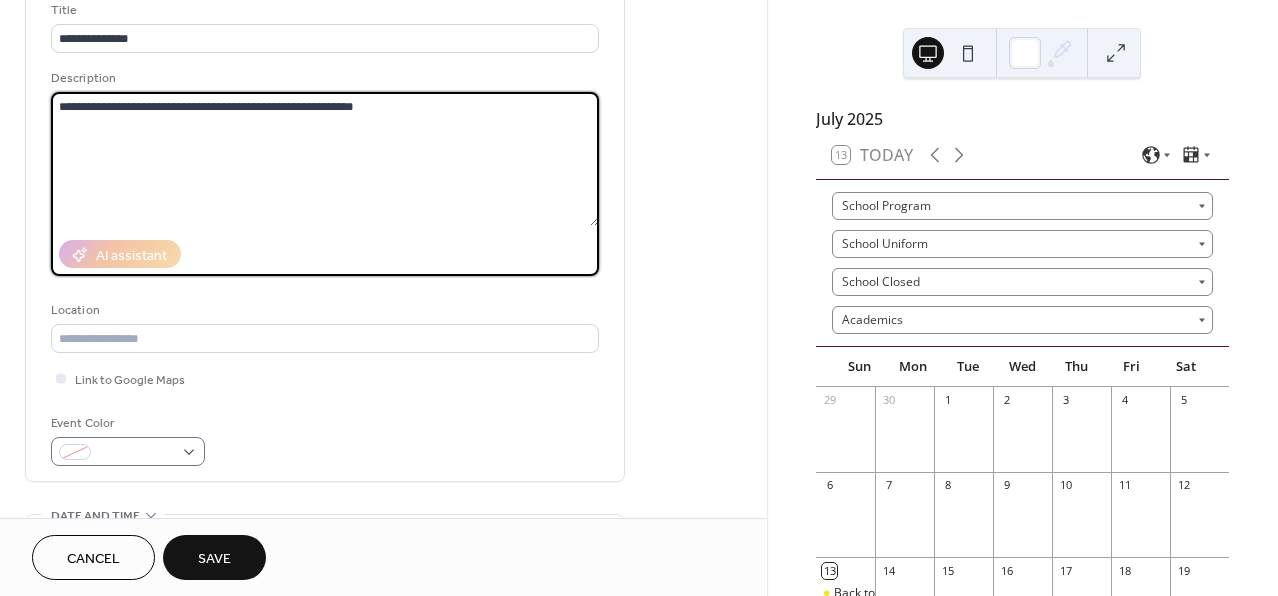 type on "**********" 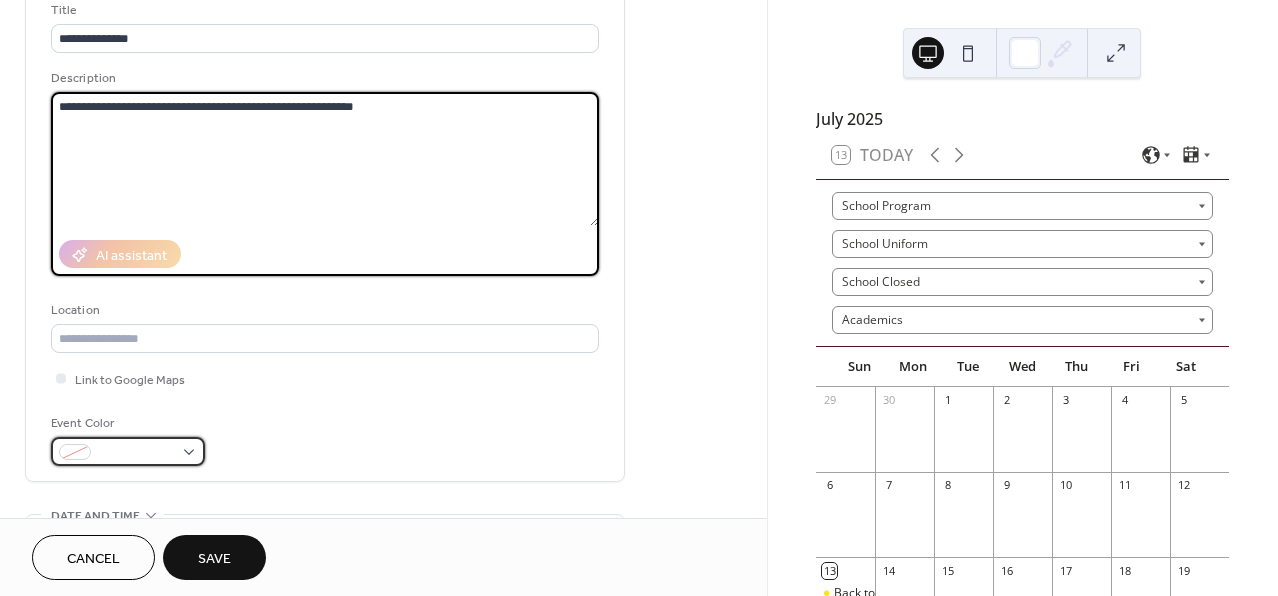 click at bounding box center [136, 453] 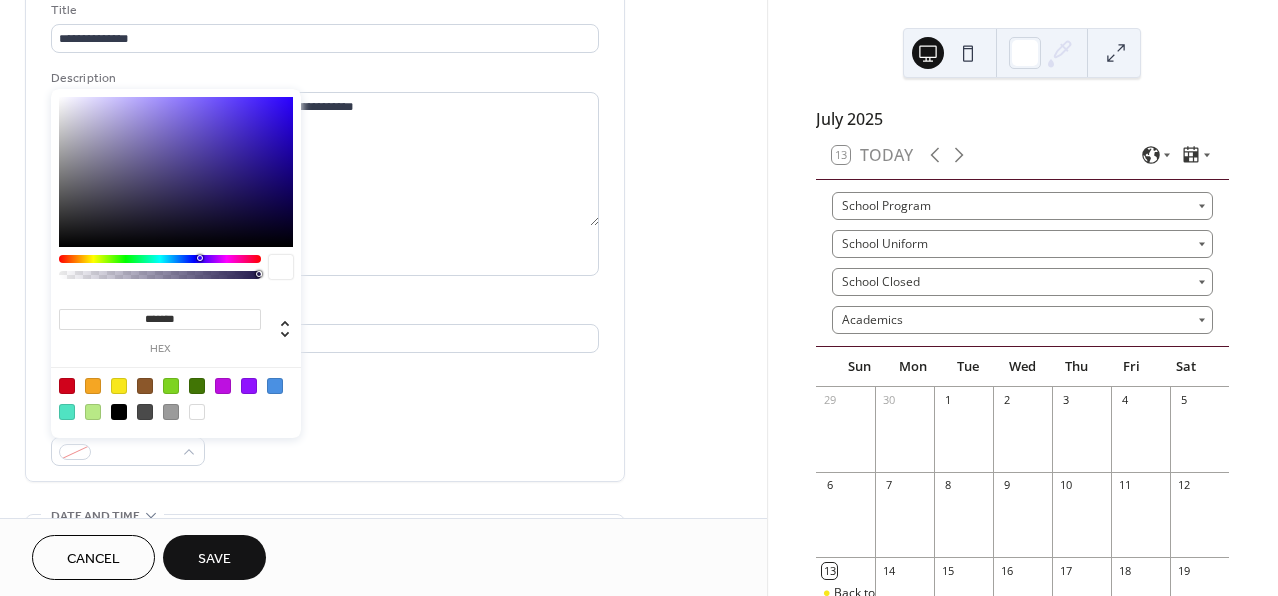 click at bounding box center [176, 398] 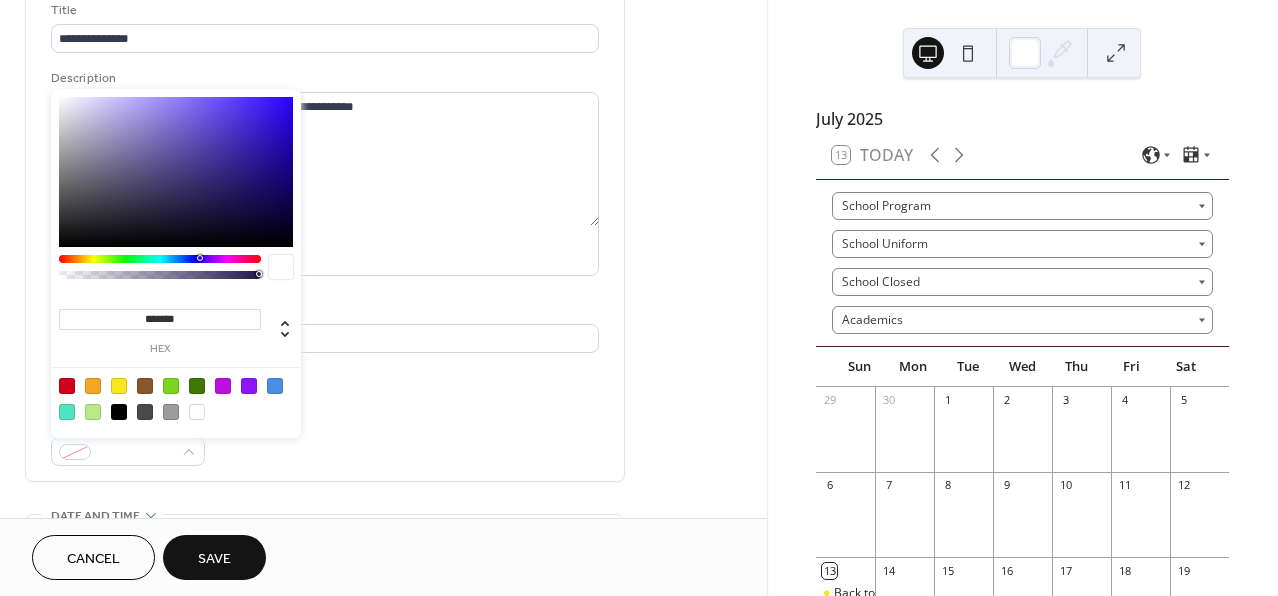 click at bounding box center [93, 386] 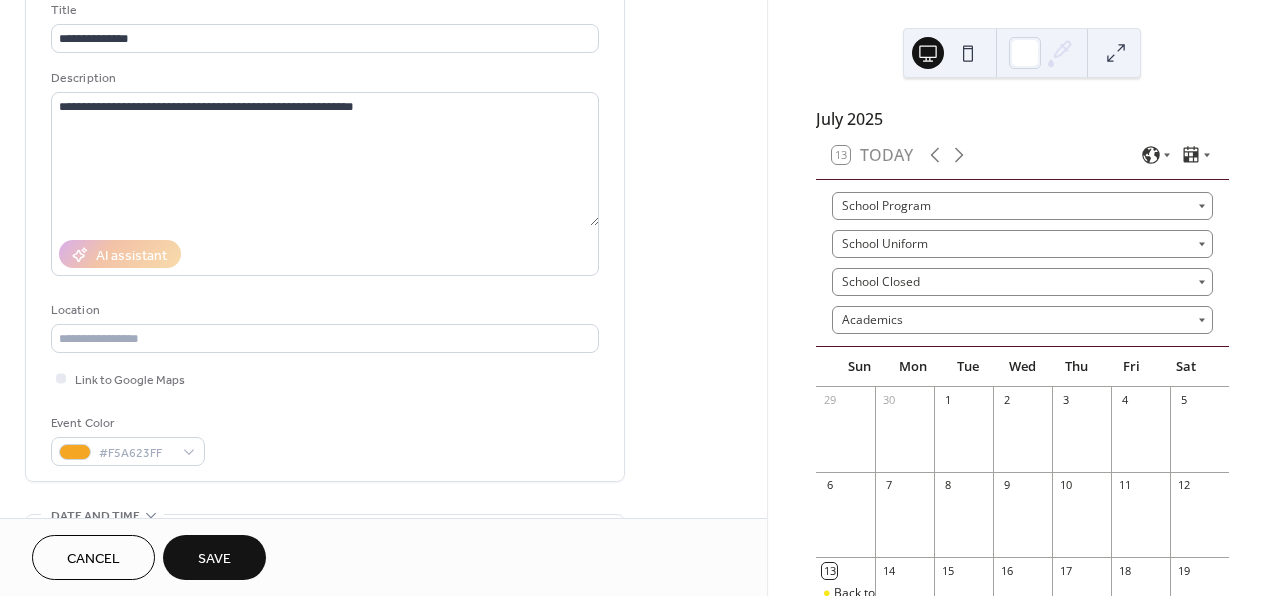click on "**********" at bounding box center (383, 767) 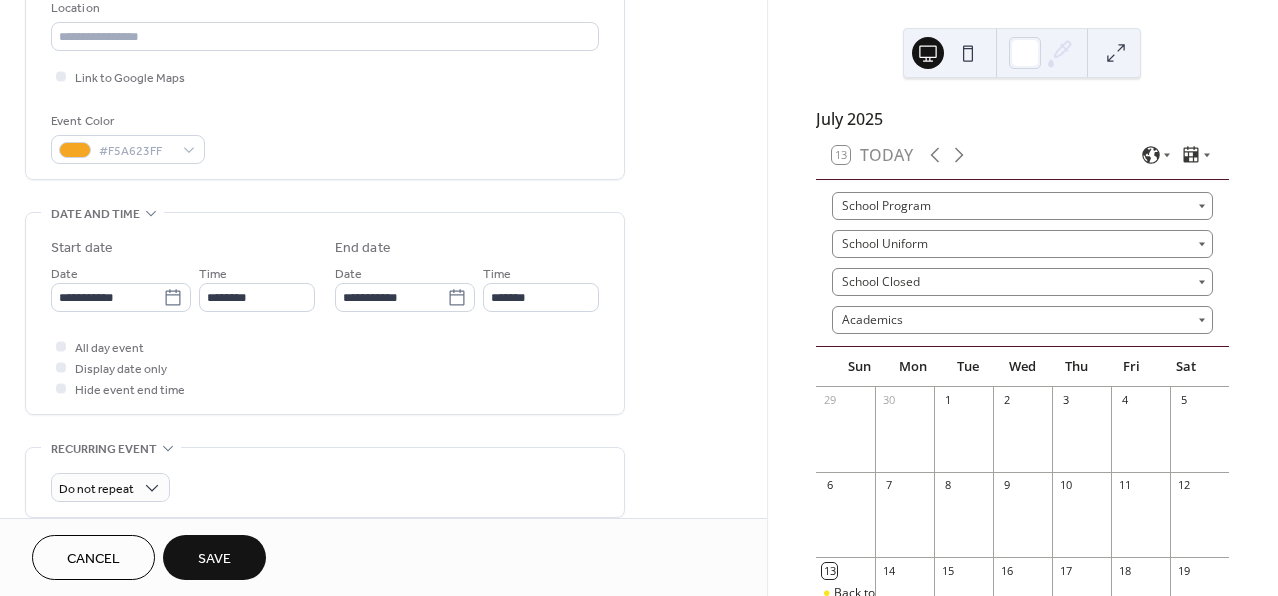 scroll, scrollTop: 522, scrollLeft: 0, axis: vertical 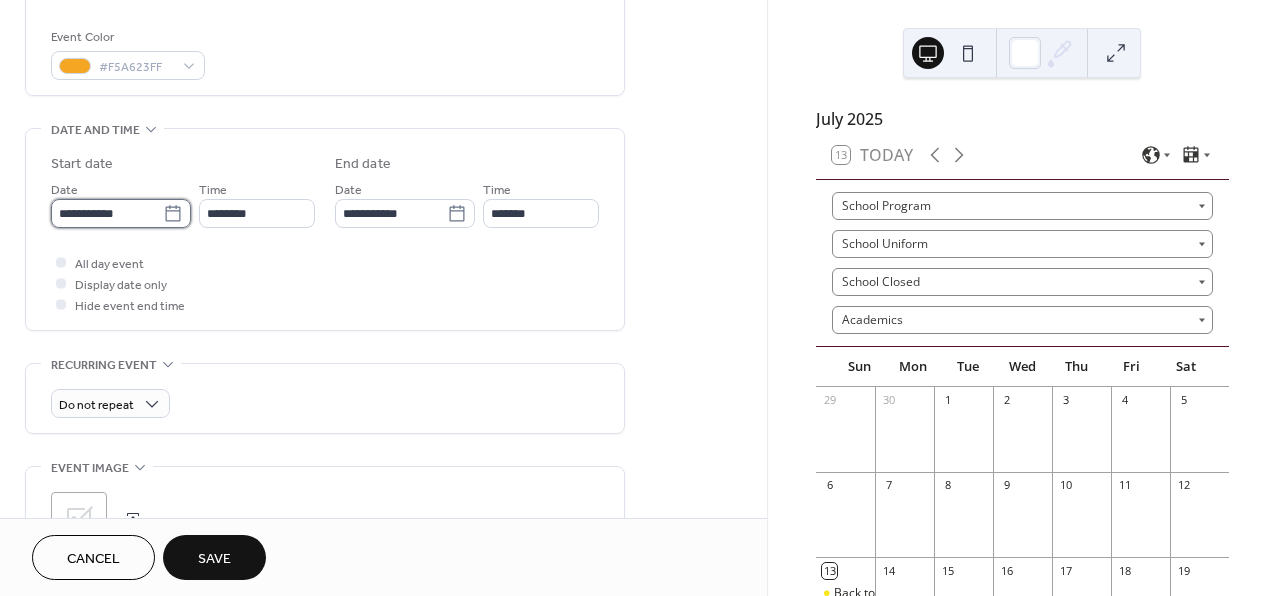 click on "**********" at bounding box center [107, 213] 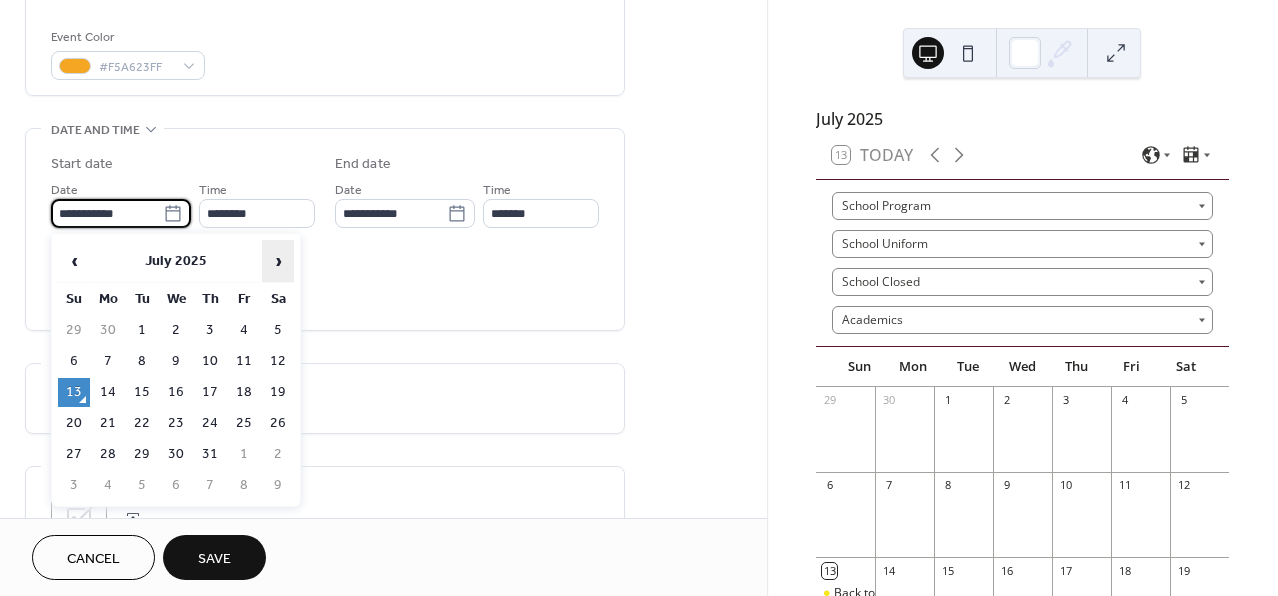 click on "›" at bounding box center [278, 261] 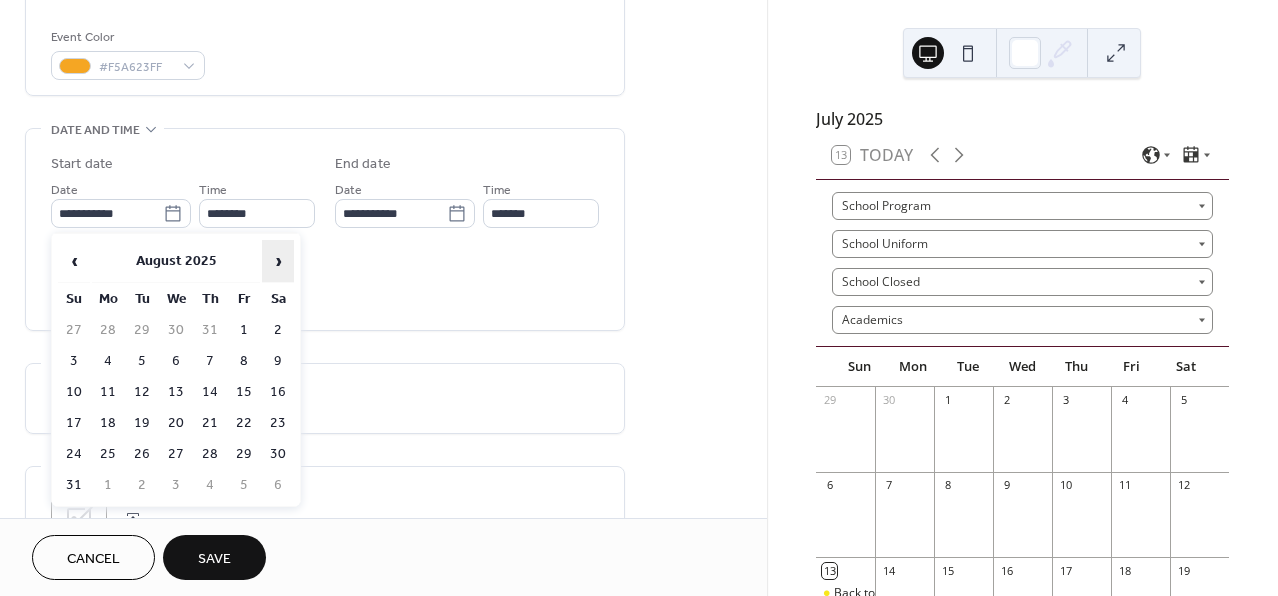 click on "›" at bounding box center [278, 261] 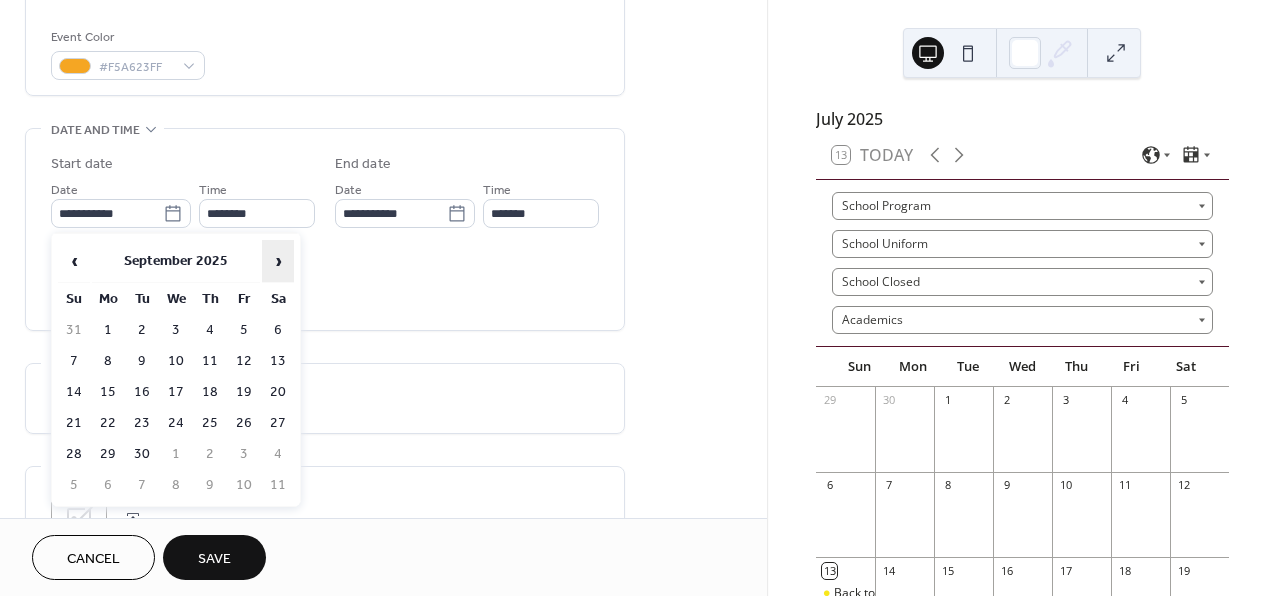 click on "›" at bounding box center [278, 261] 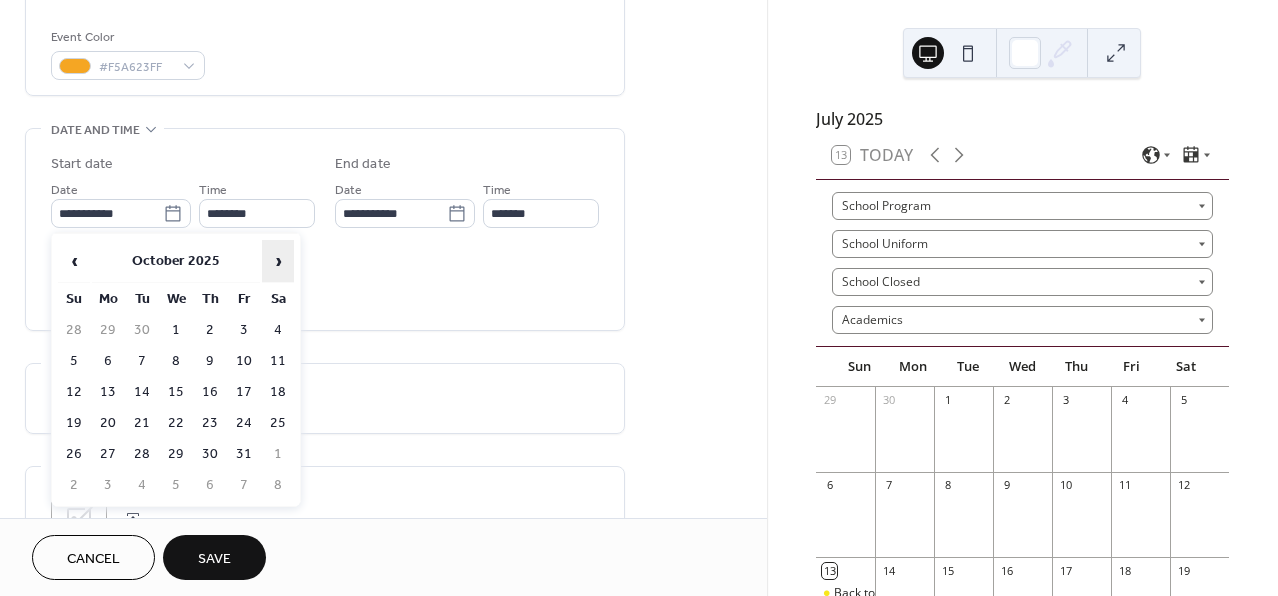 click on "›" at bounding box center [278, 261] 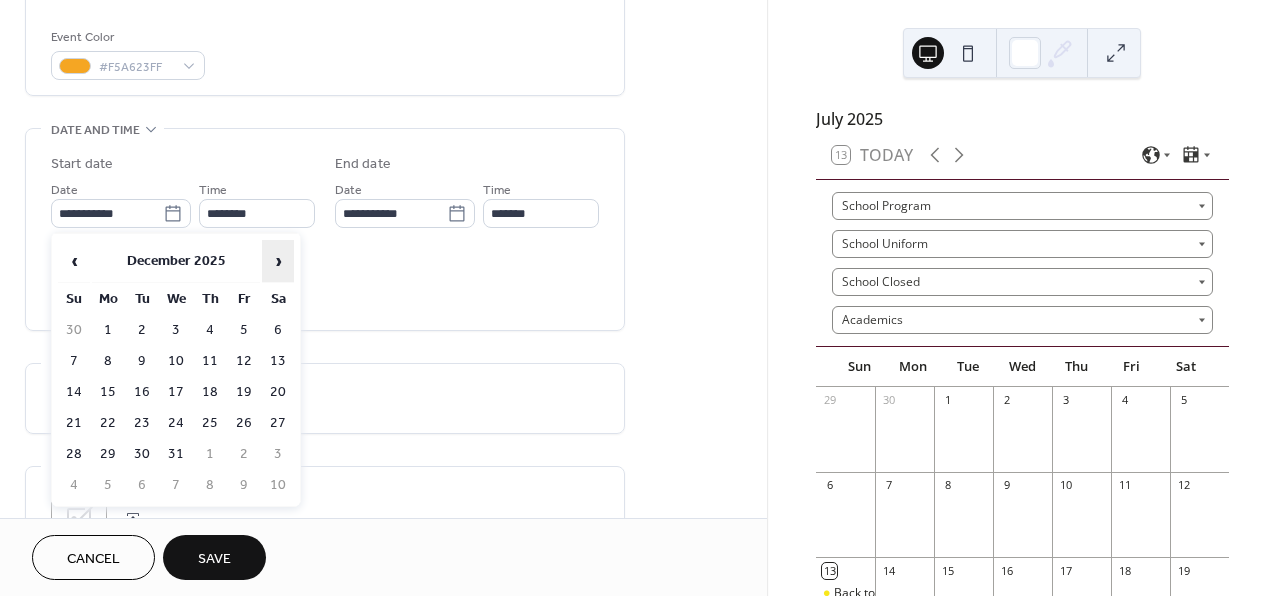 click on "›" at bounding box center [278, 261] 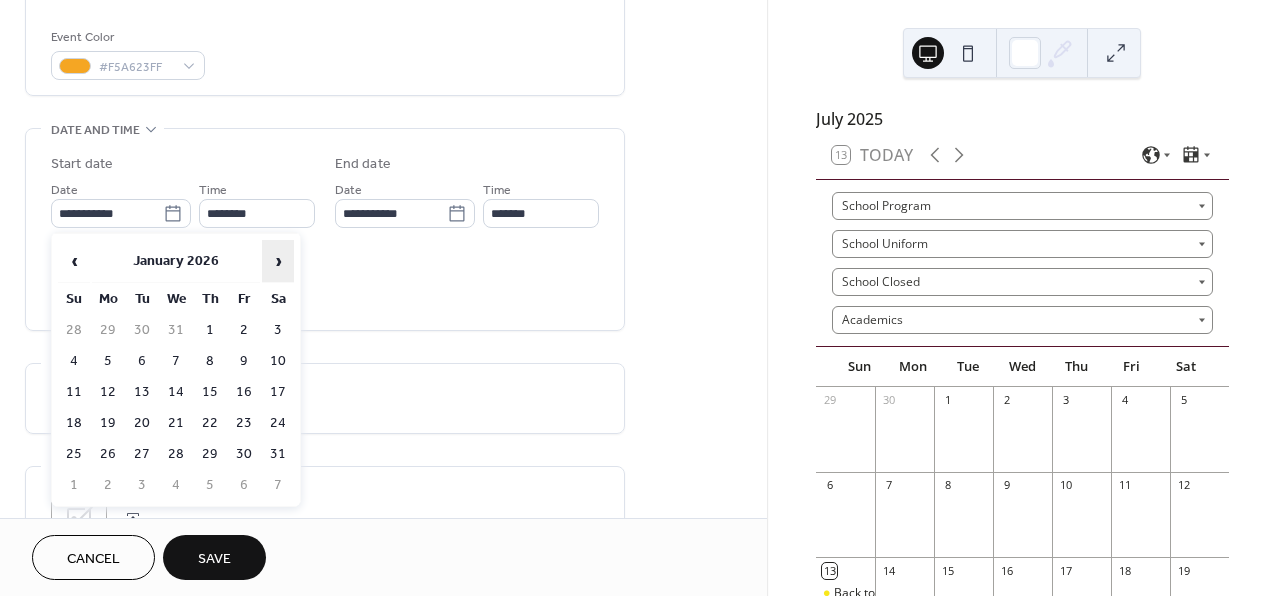 click on "›" at bounding box center [278, 261] 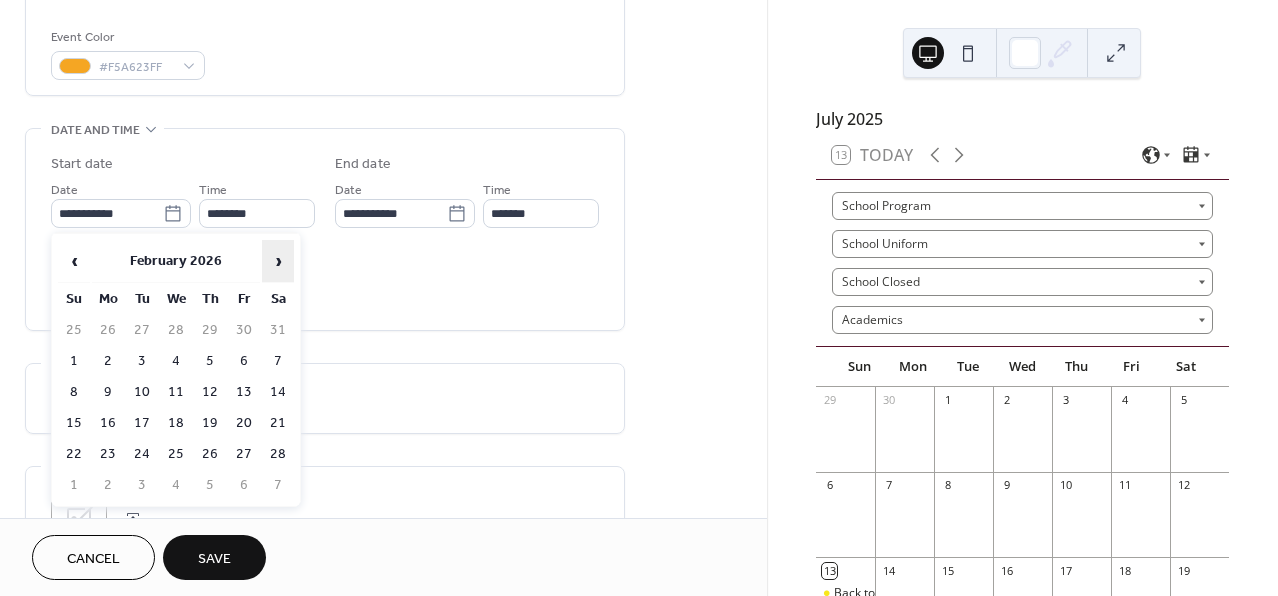 click on "›" at bounding box center (278, 261) 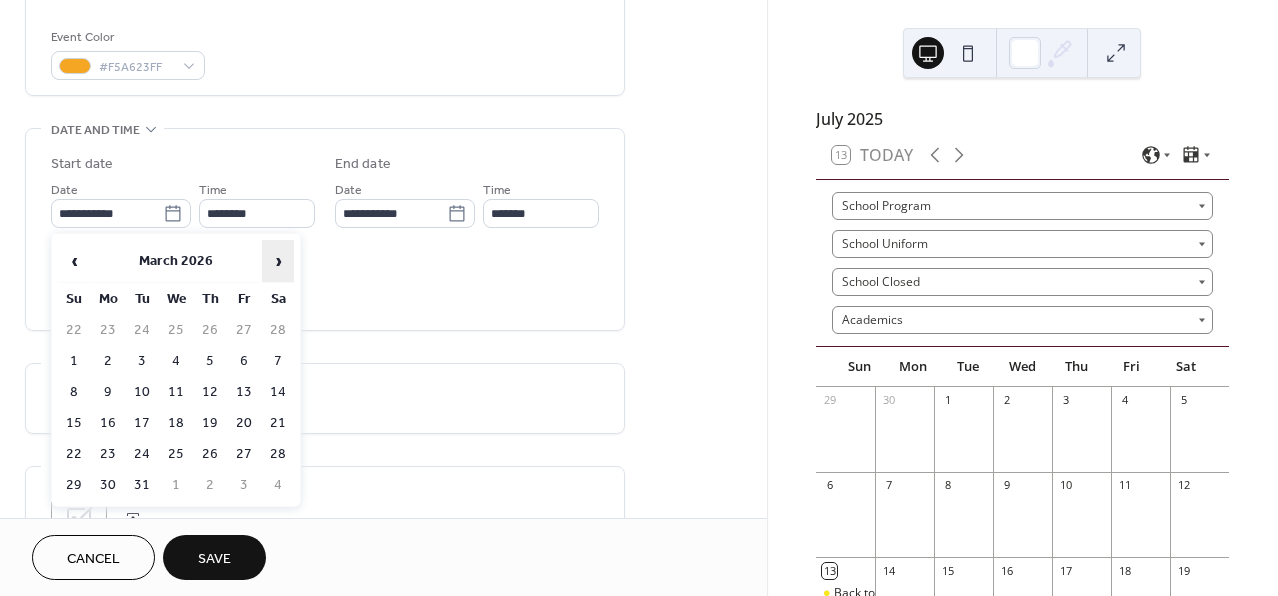 click on "›" at bounding box center [278, 261] 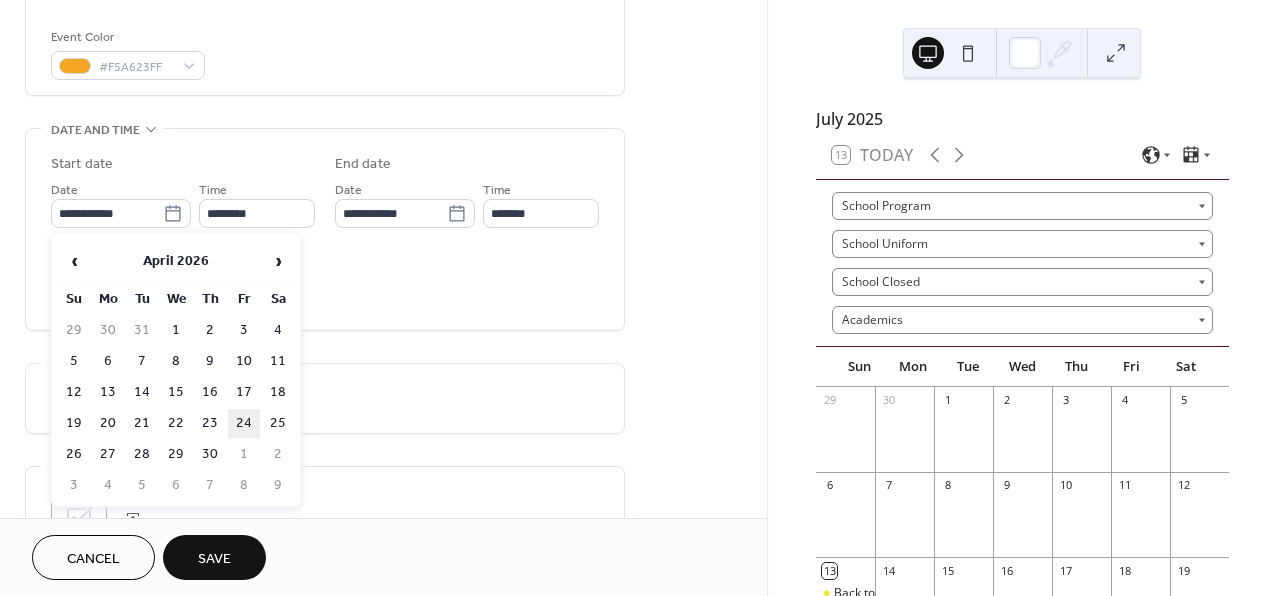 click on "24" at bounding box center (244, 423) 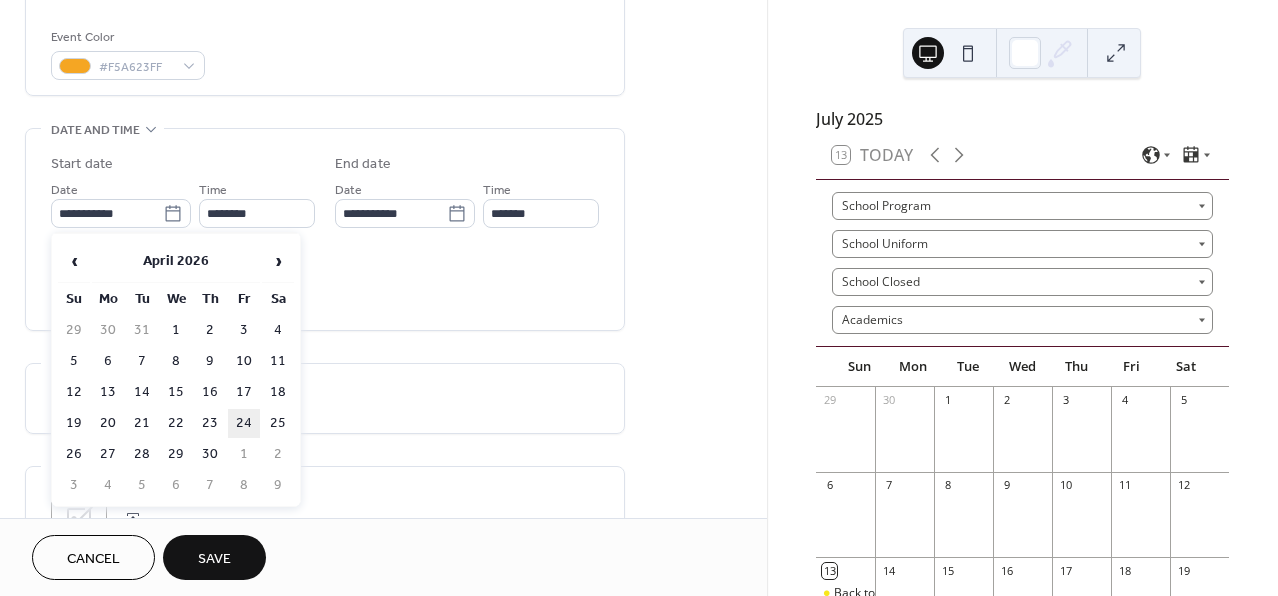 type on "**********" 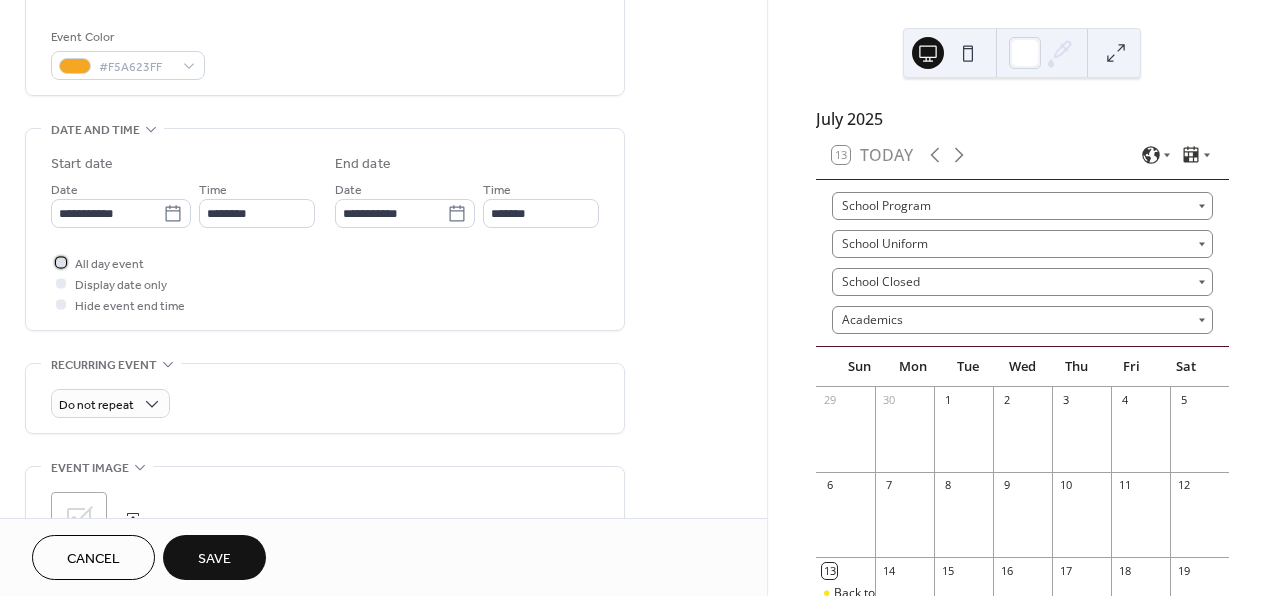 click on "All day event" at bounding box center (109, 264) 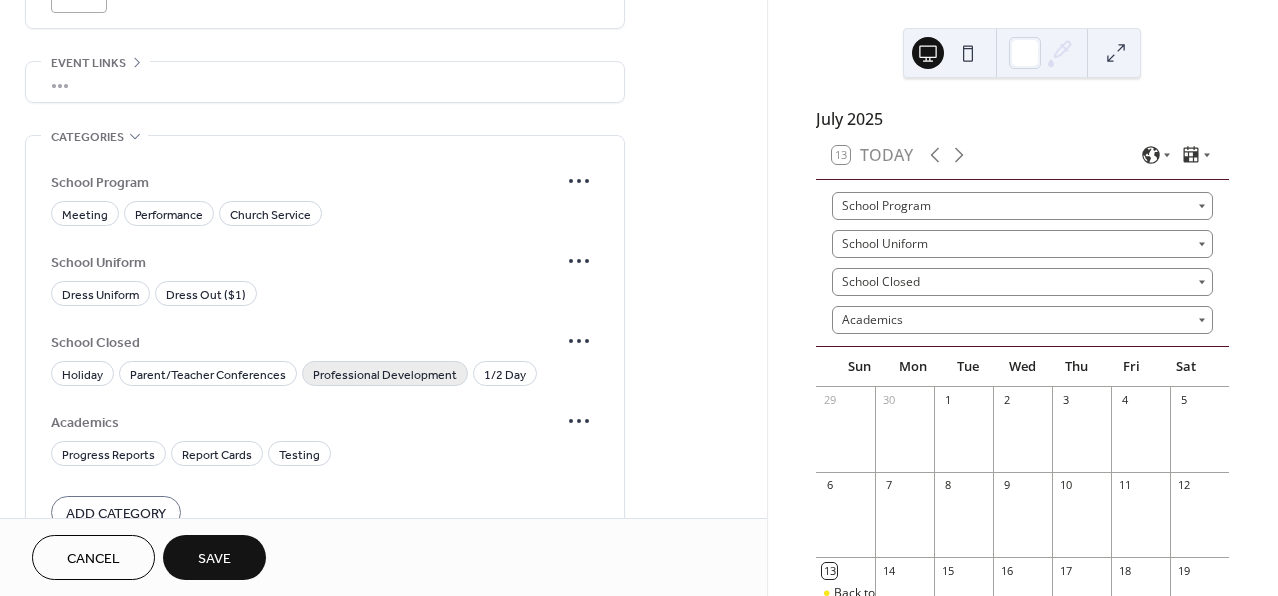 scroll, scrollTop: 1060, scrollLeft: 0, axis: vertical 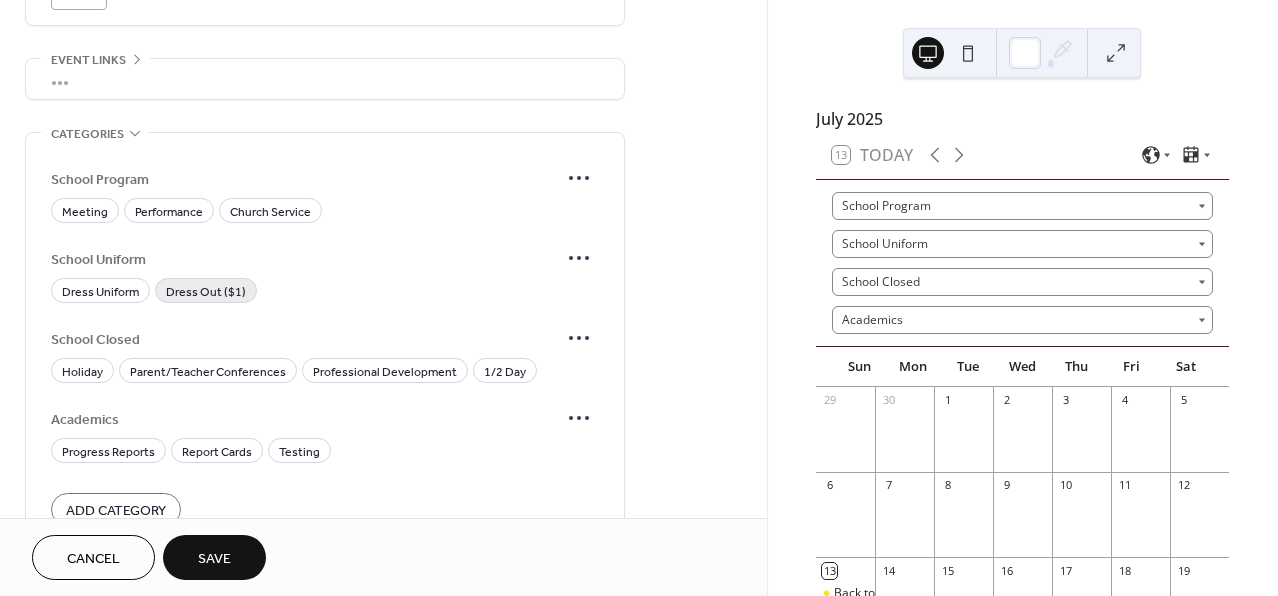 click on "Dress Out ($1)" at bounding box center [206, 292] 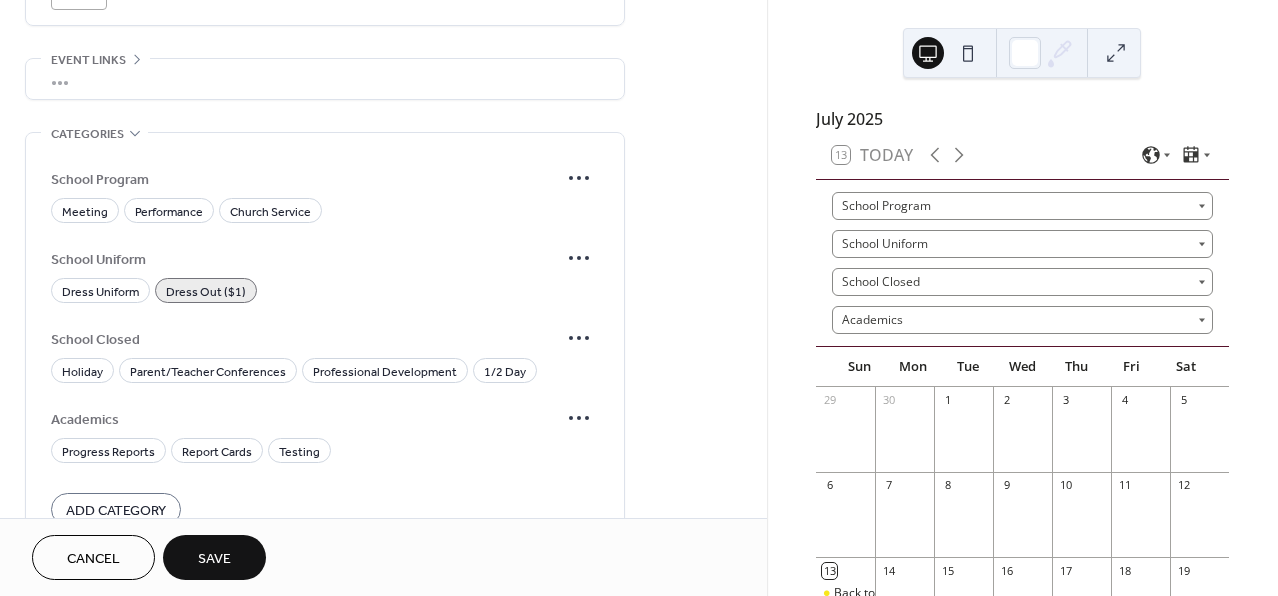 click on "Save" at bounding box center (214, 557) 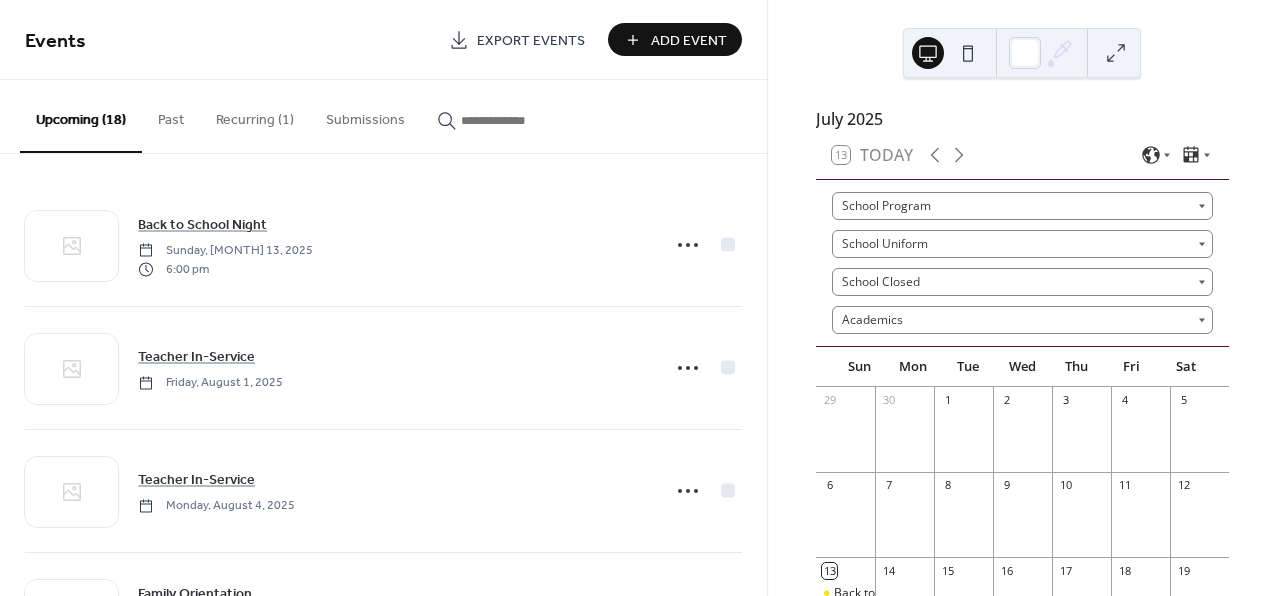 click on "Add Event" at bounding box center (689, 41) 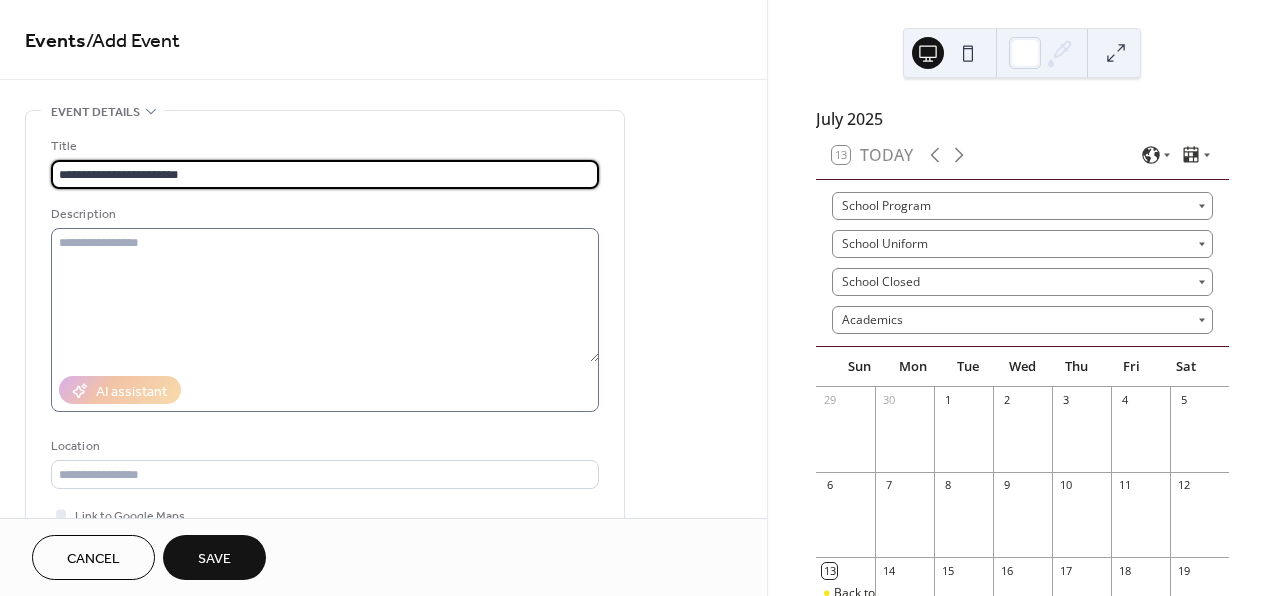 type on "**********" 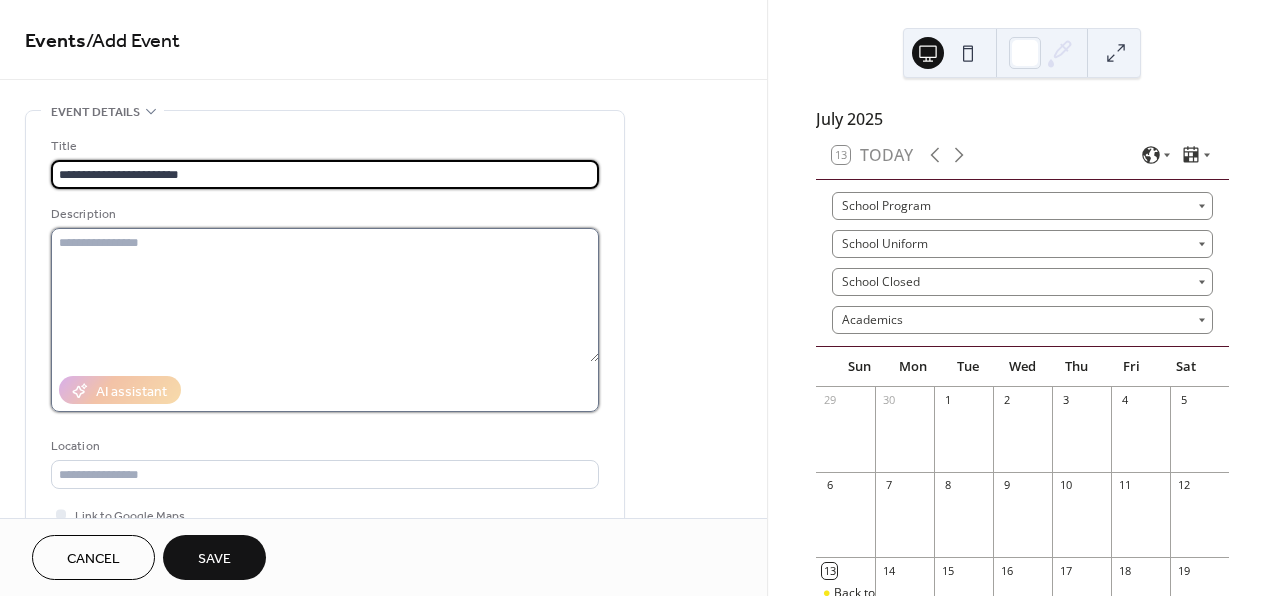 click at bounding box center [325, 295] 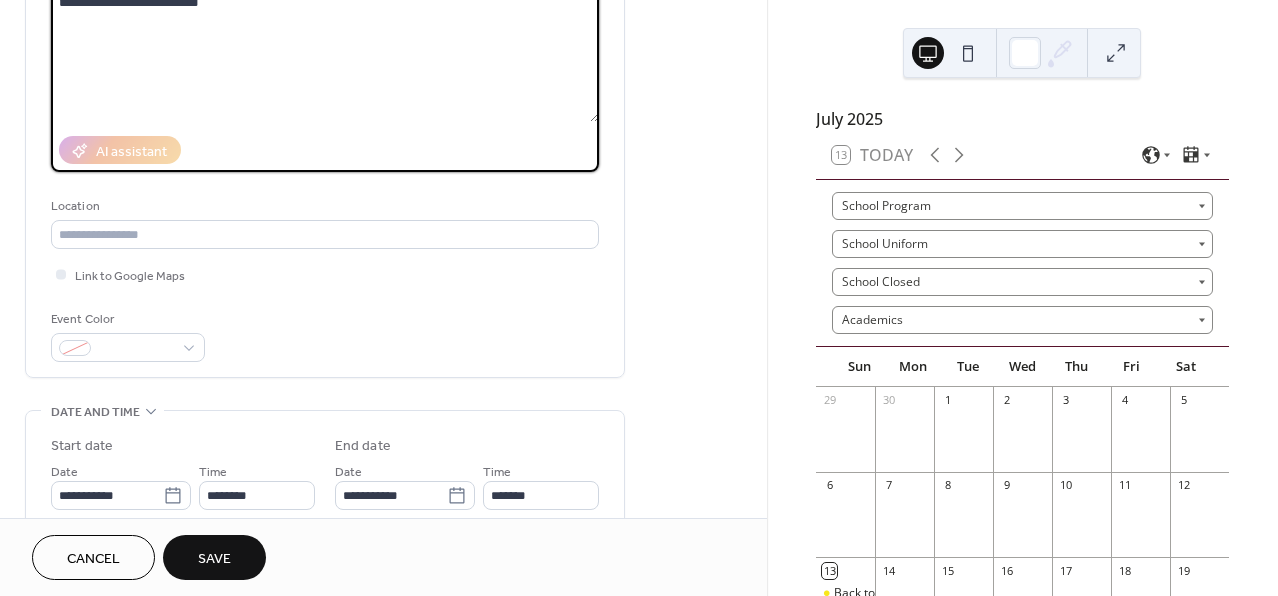 scroll, scrollTop: 227, scrollLeft: 0, axis: vertical 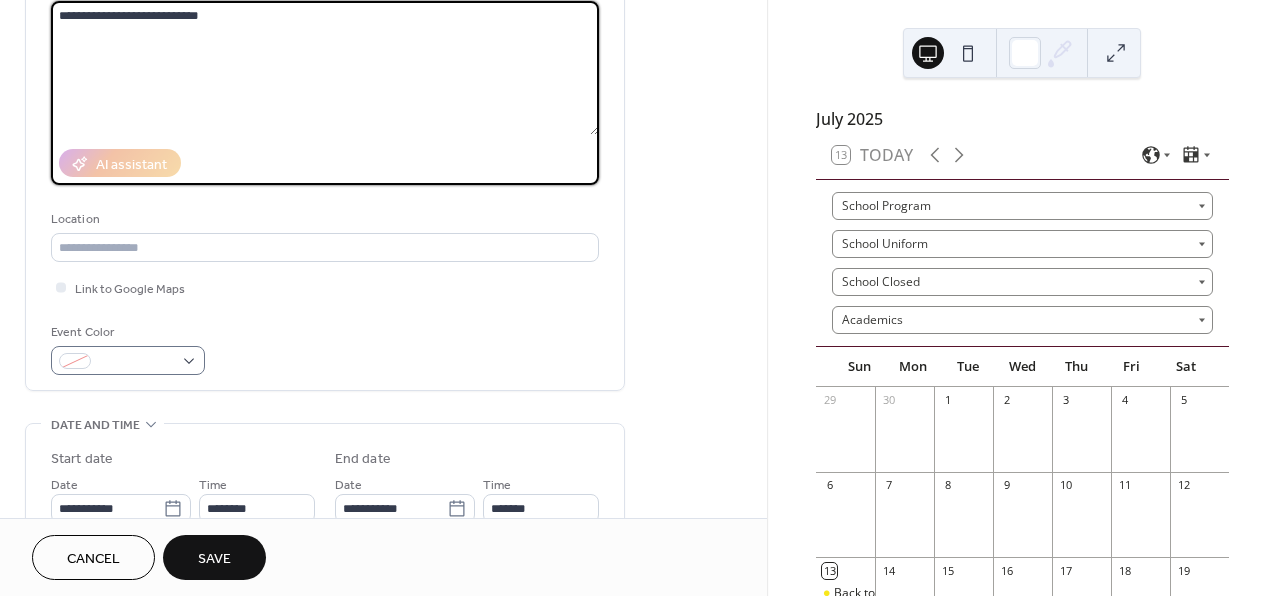 type on "**********" 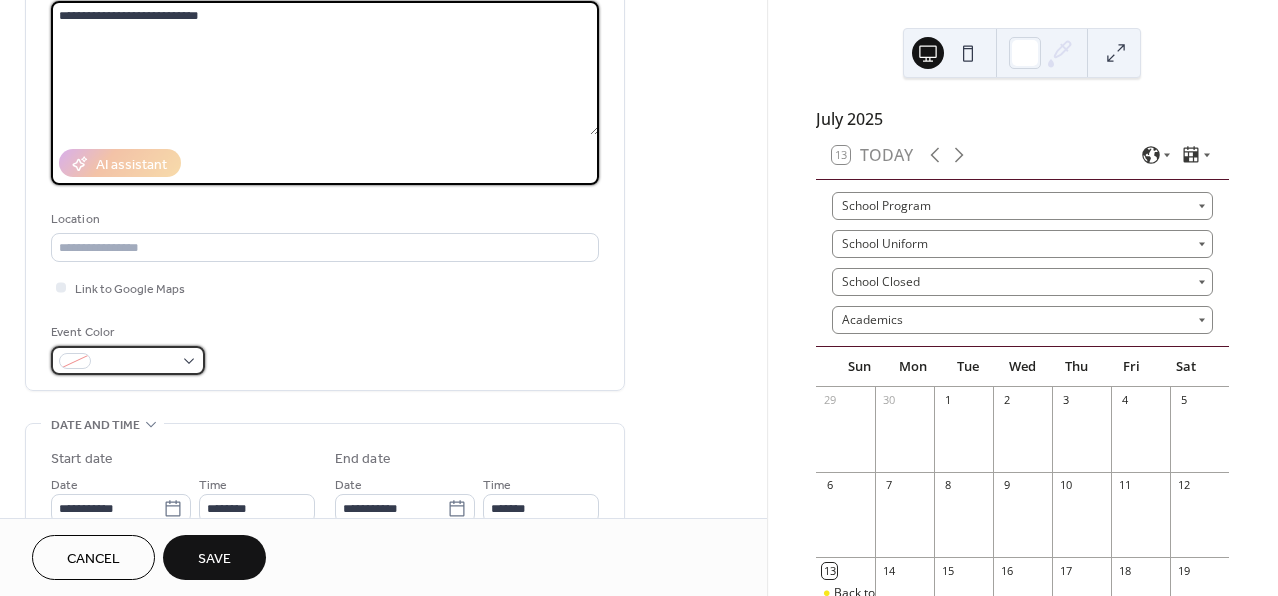 click at bounding box center [128, 360] 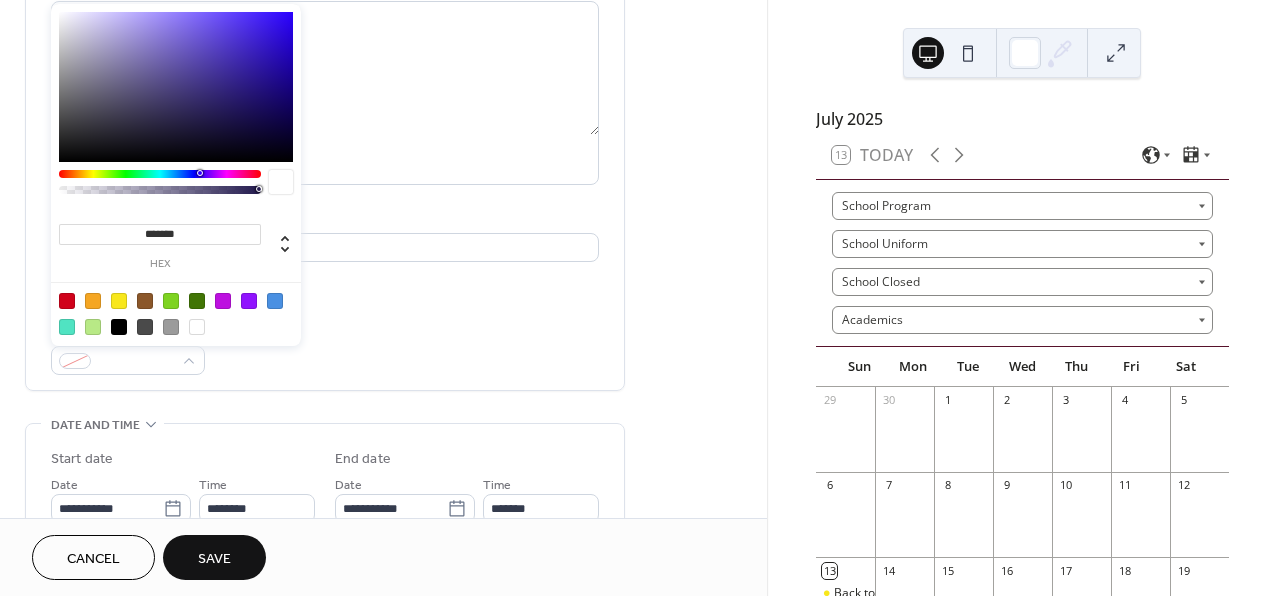 click at bounding box center [197, 301] 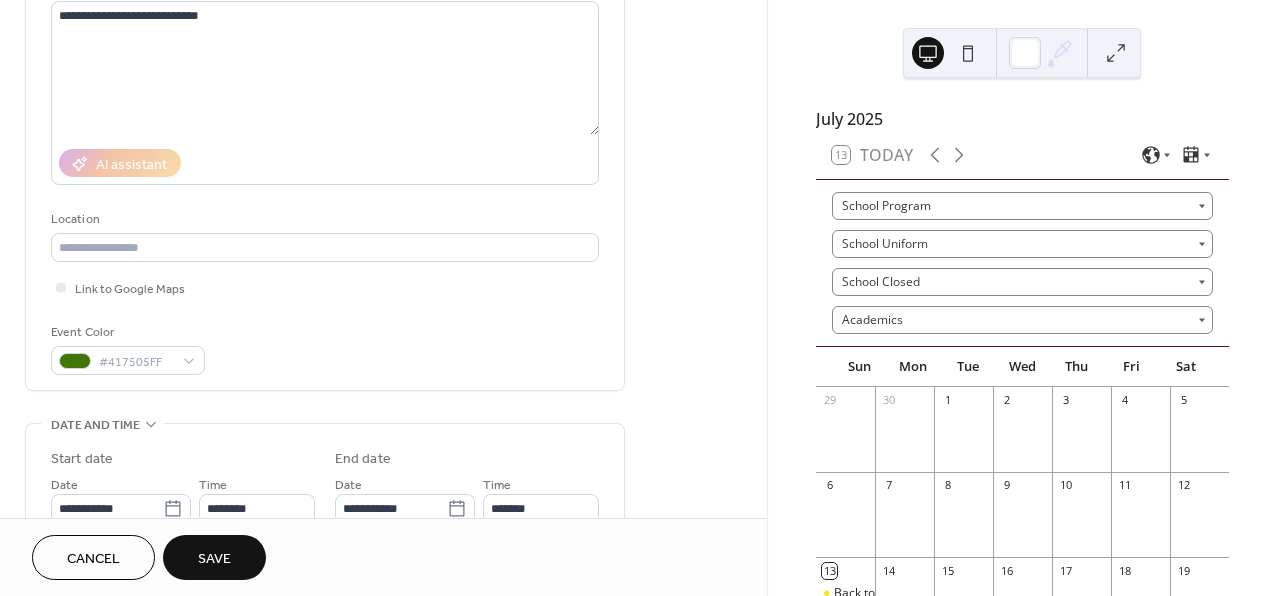 click on "Link to Google Maps" at bounding box center [325, 287] 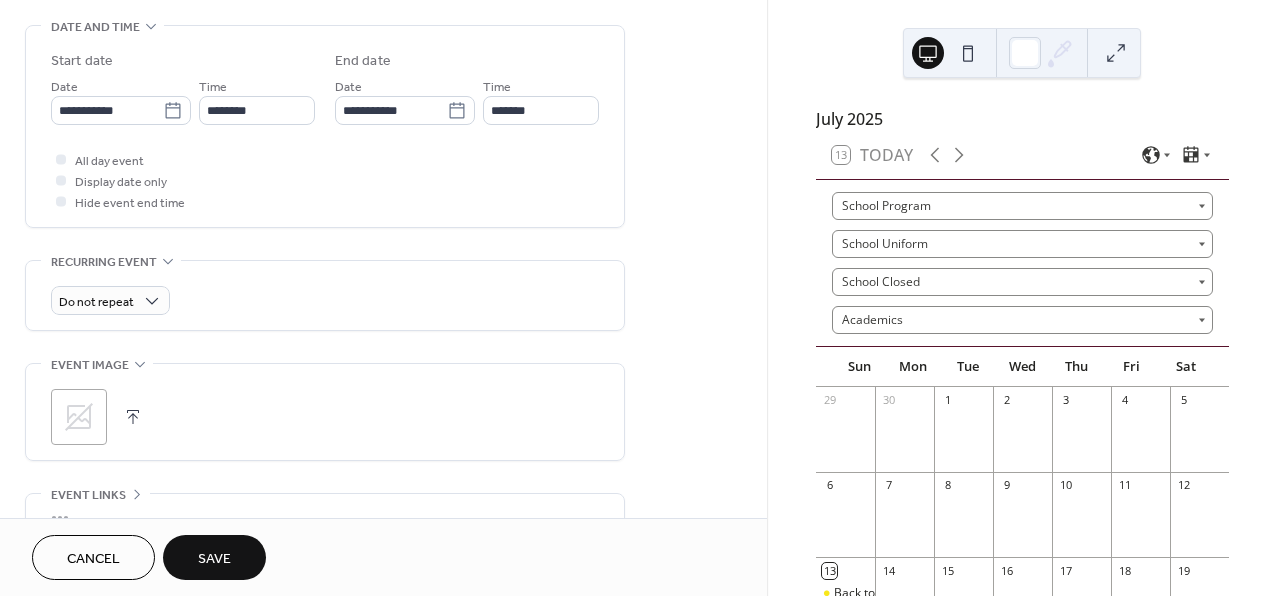 scroll, scrollTop: 615, scrollLeft: 0, axis: vertical 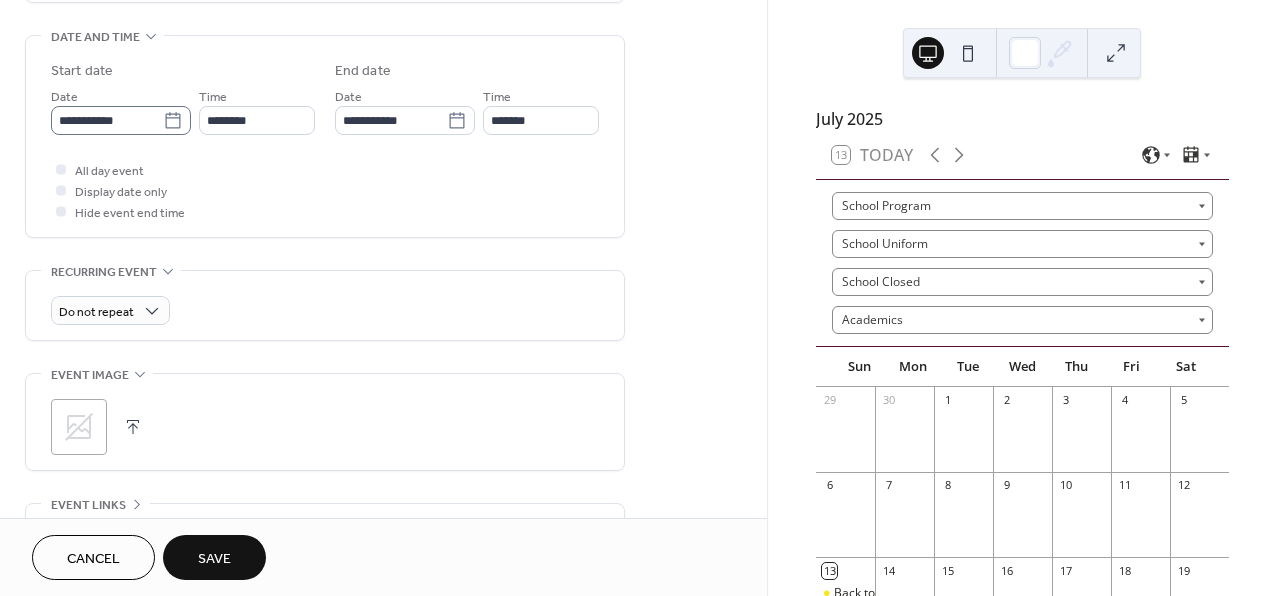 click 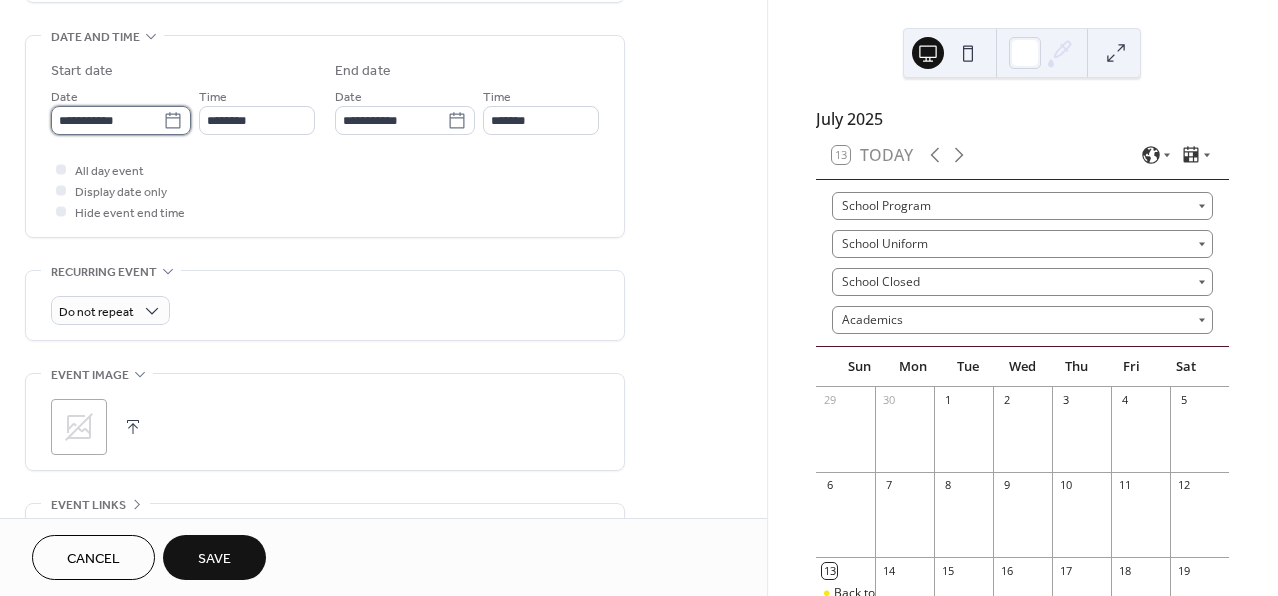 click on "**********" at bounding box center [107, 120] 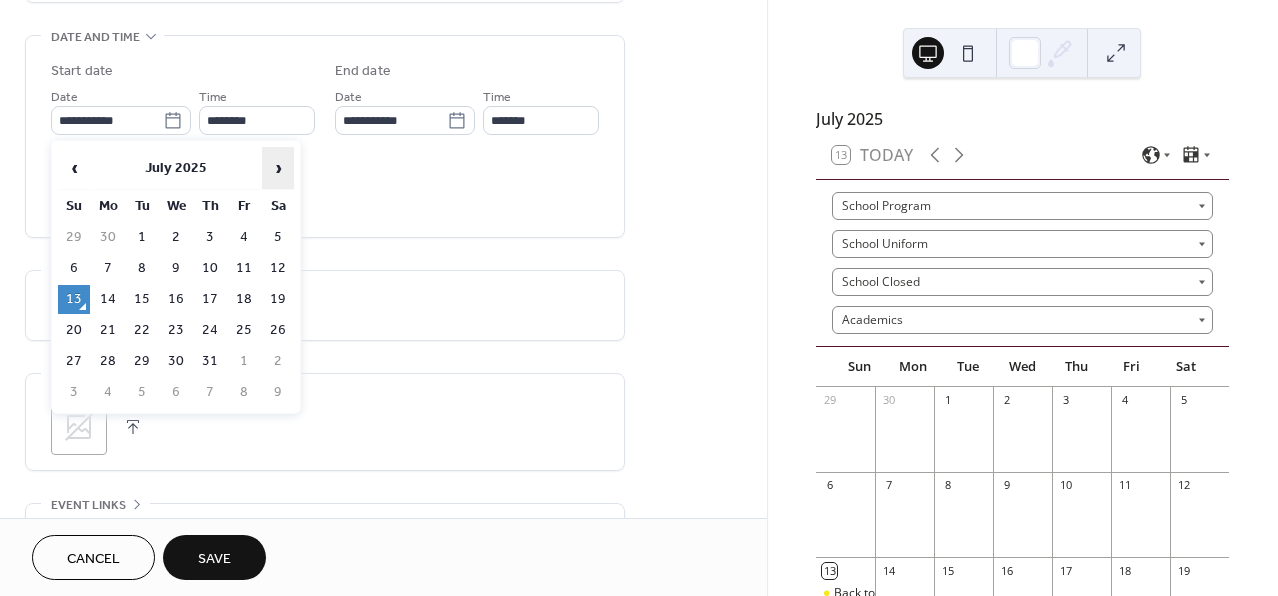 click on "›" at bounding box center [278, 168] 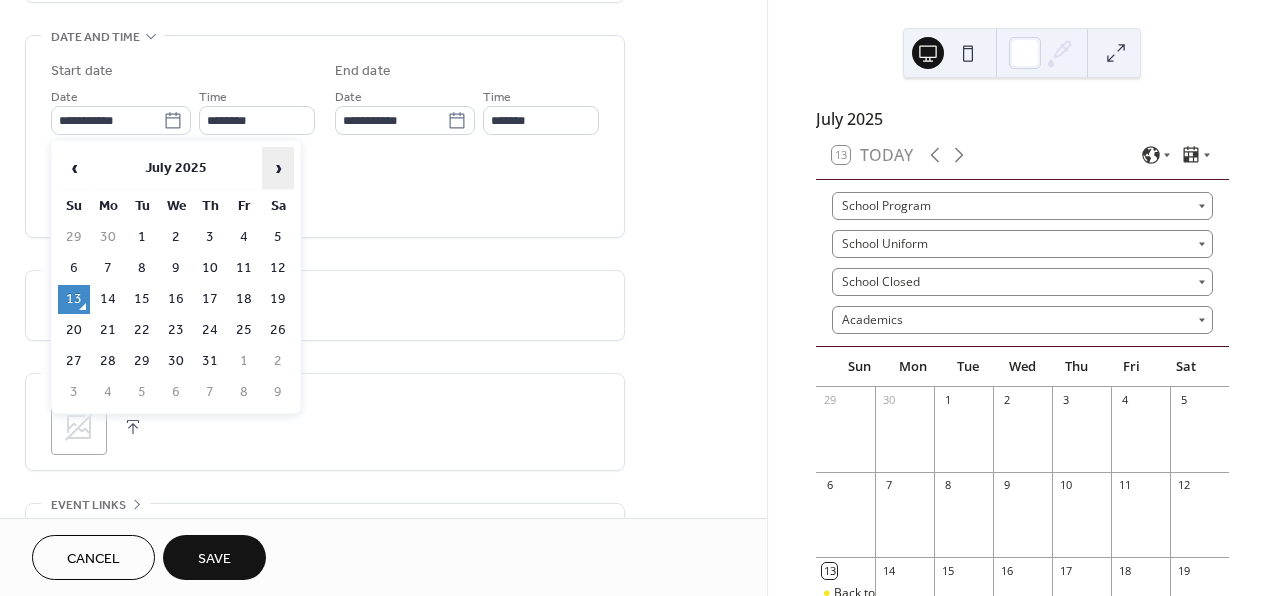 click on "›" at bounding box center (278, 168) 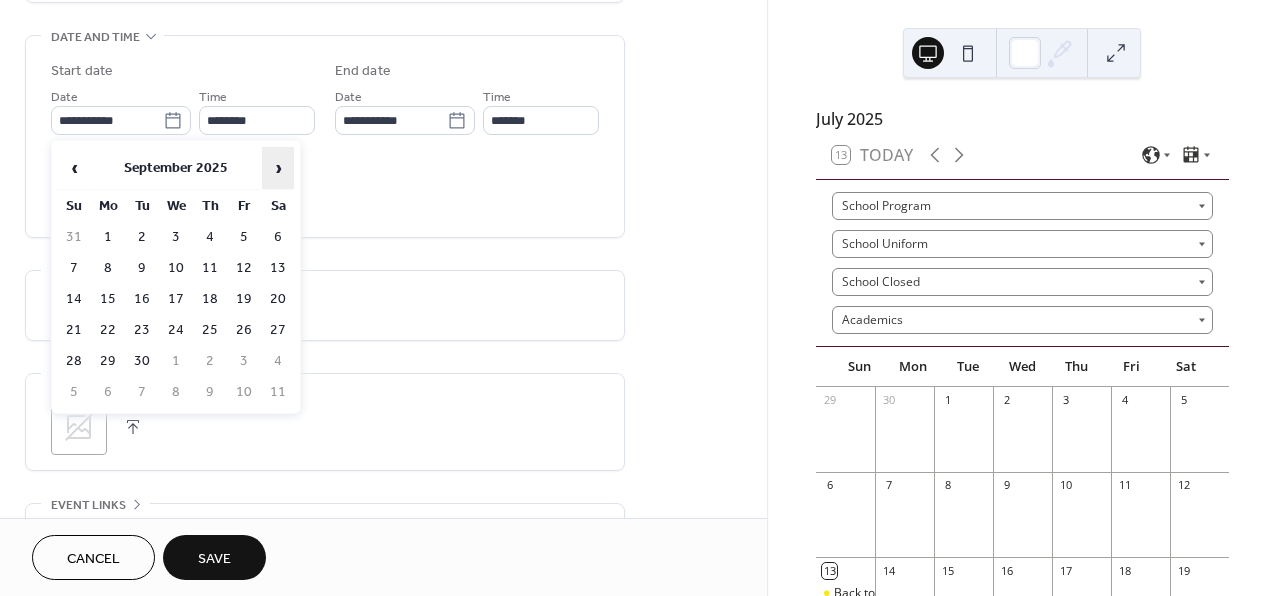 click on "›" at bounding box center [278, 168] 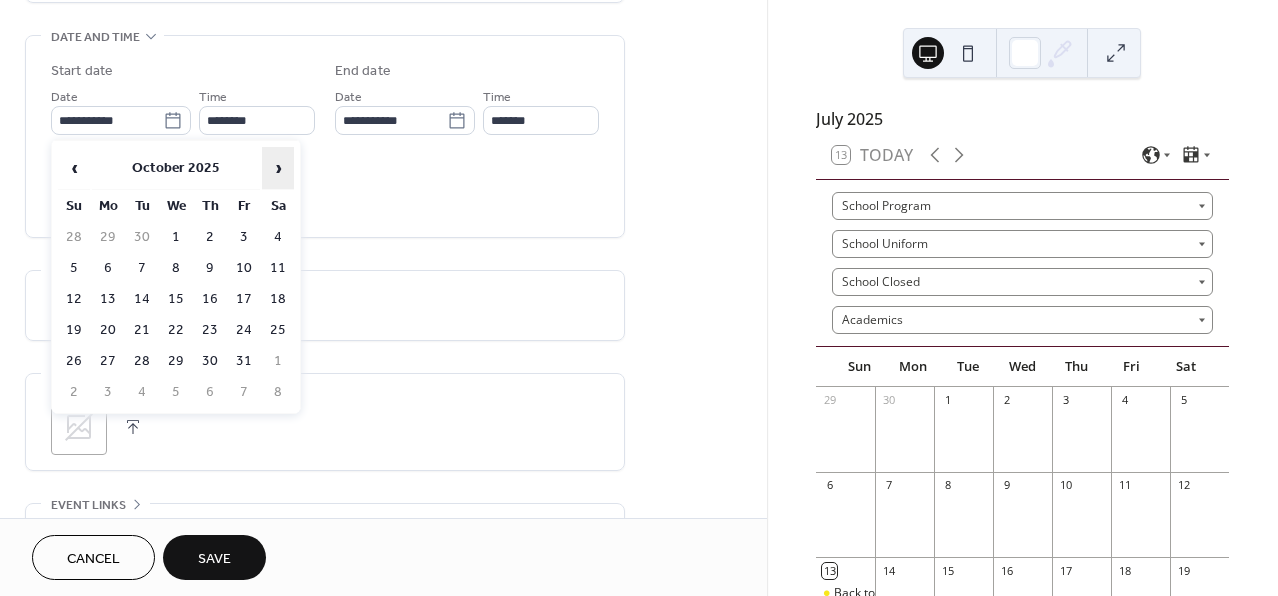 click on "›" at bounding box center [278, 168] 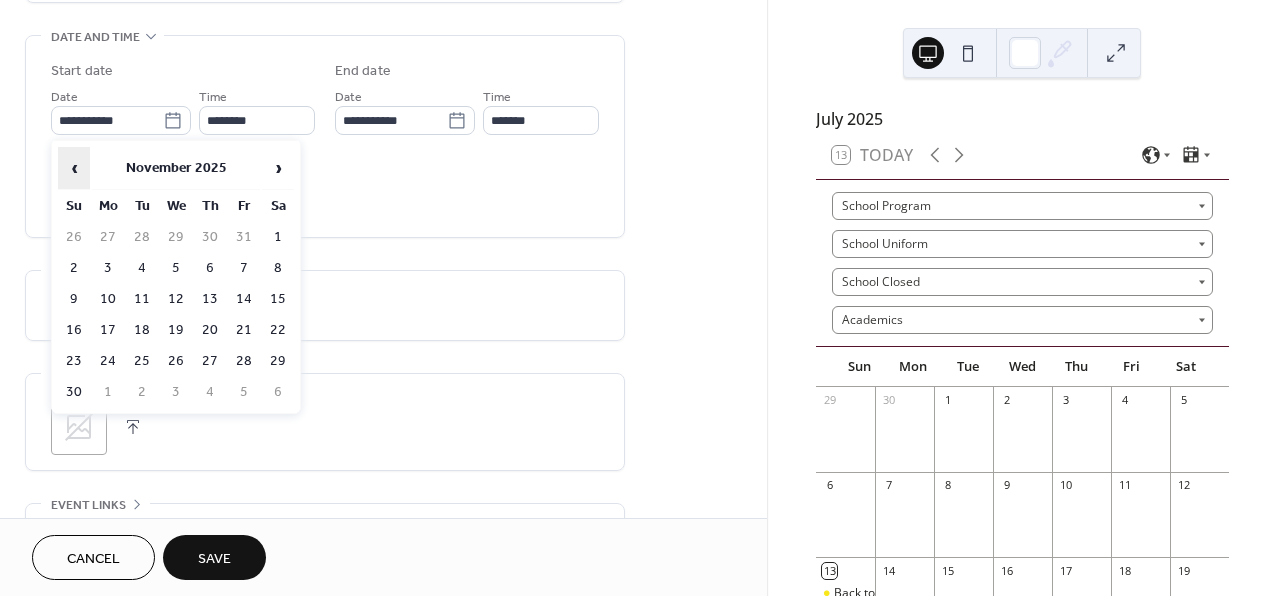 click on "‹" at bounding box center [74, 168] 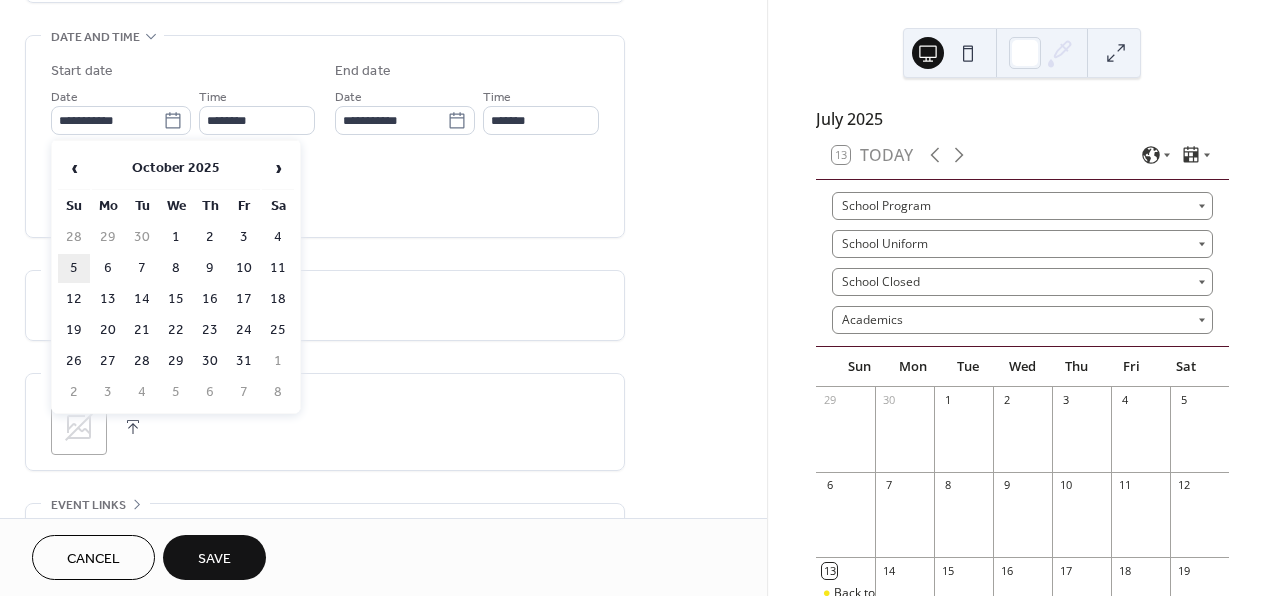 click on "5" at bounding box center [74, 268] 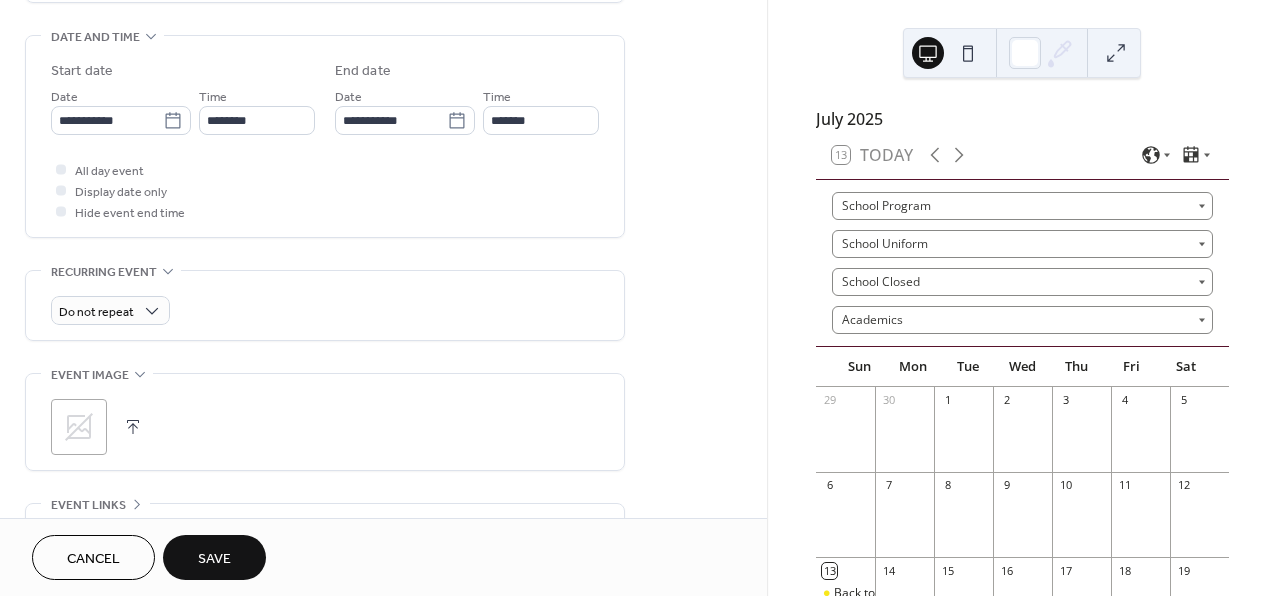 scroll, scrollTop: 632, scrollLeft: 0, axis: vertical 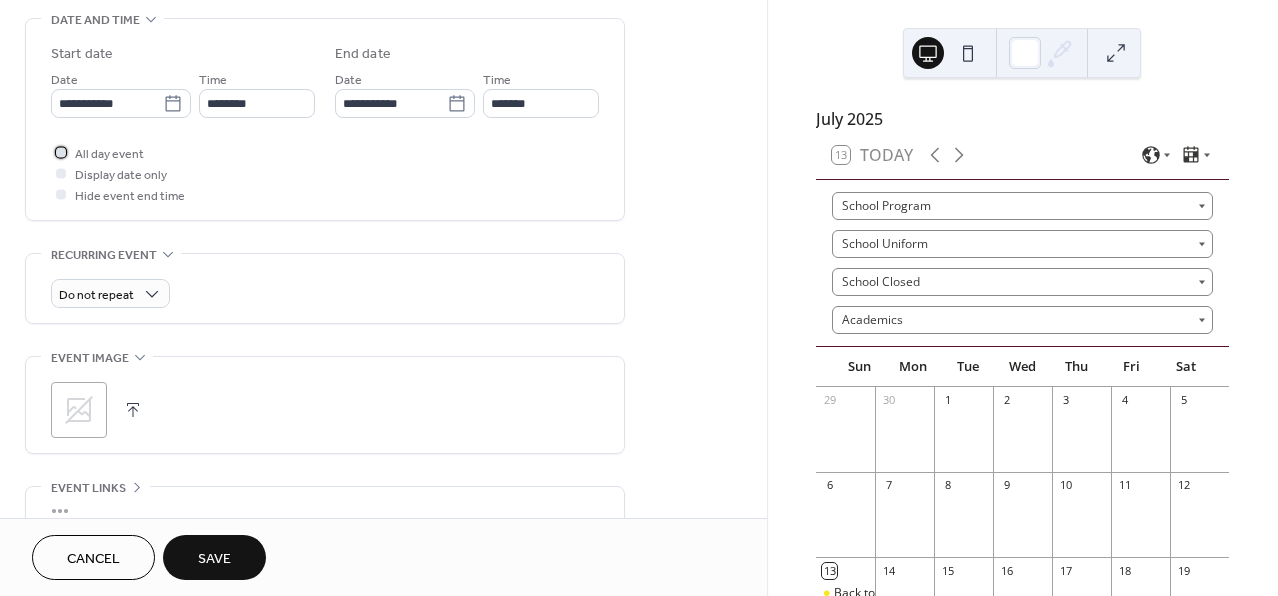 click on "All day event" at bounding box center [109, 154] 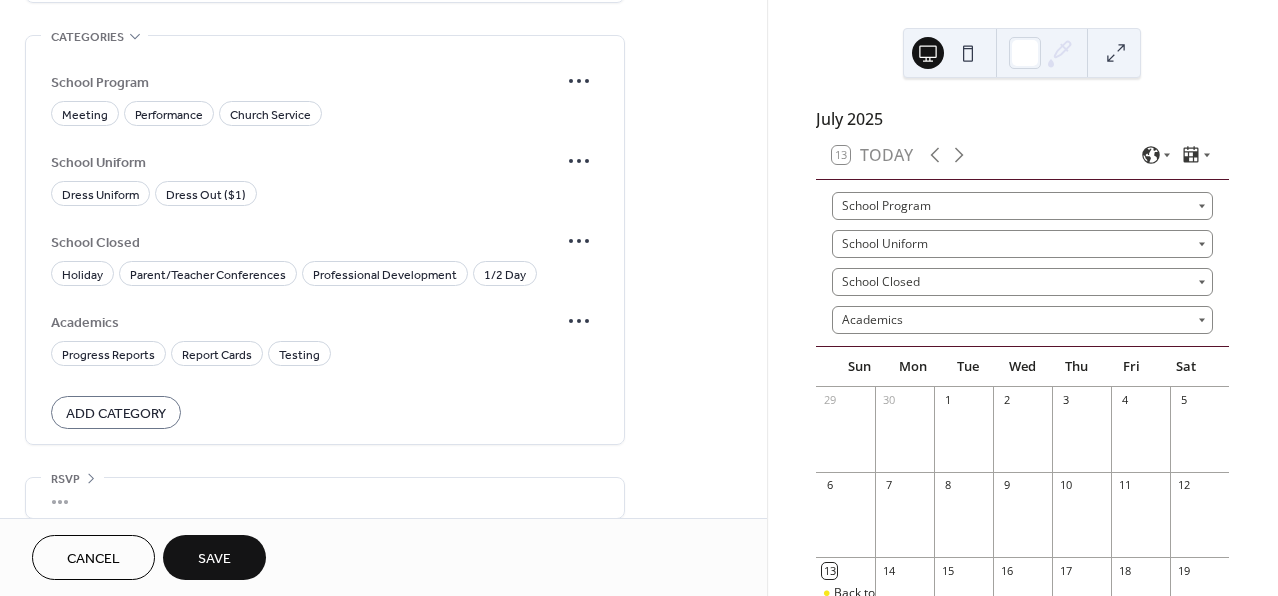 scroll, scrollTop: 1178, scrollLeft: 0, axis: vertical 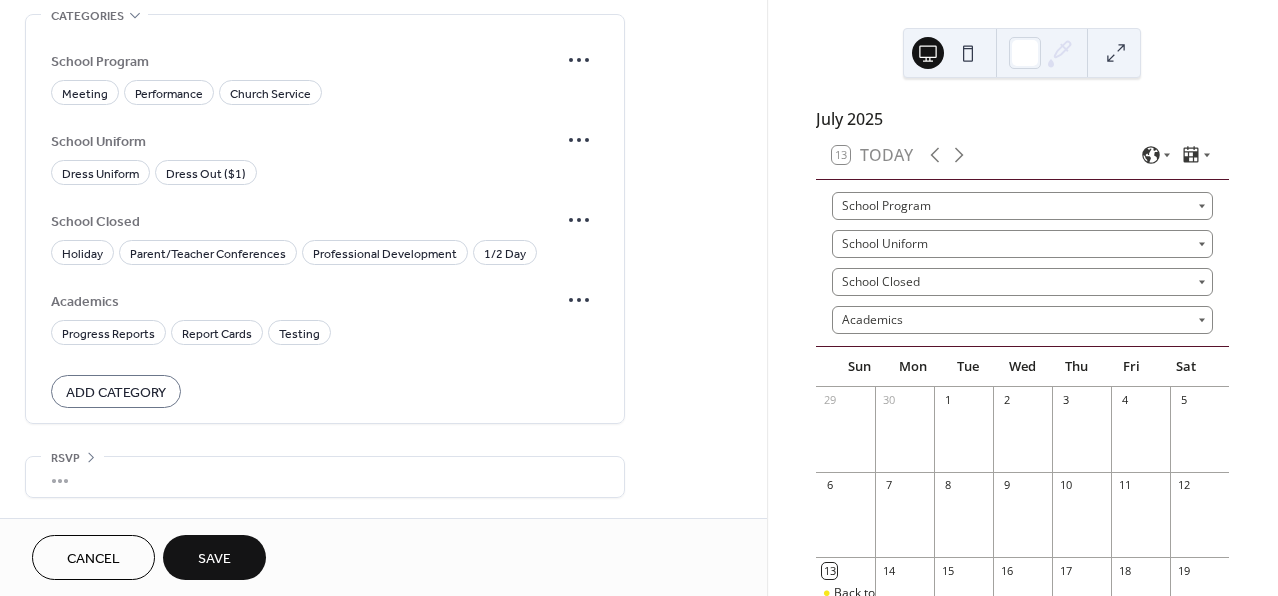 click on "Add Category" at bounding box center (116, 393) 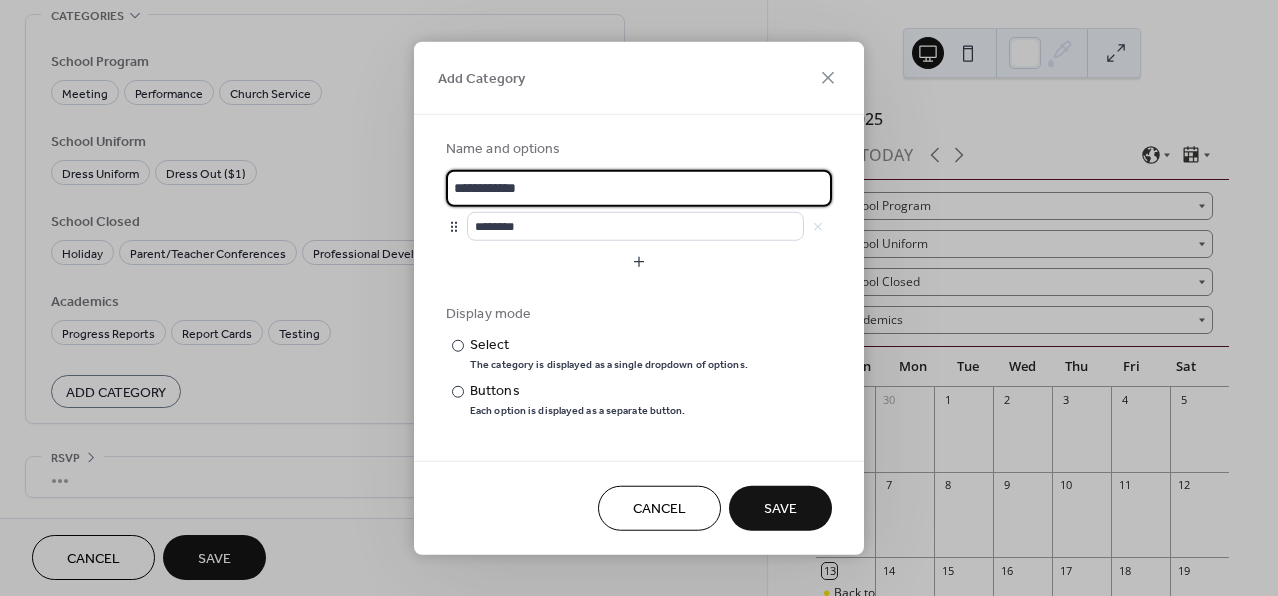 click on "**********" at bounding box center [639, 188] 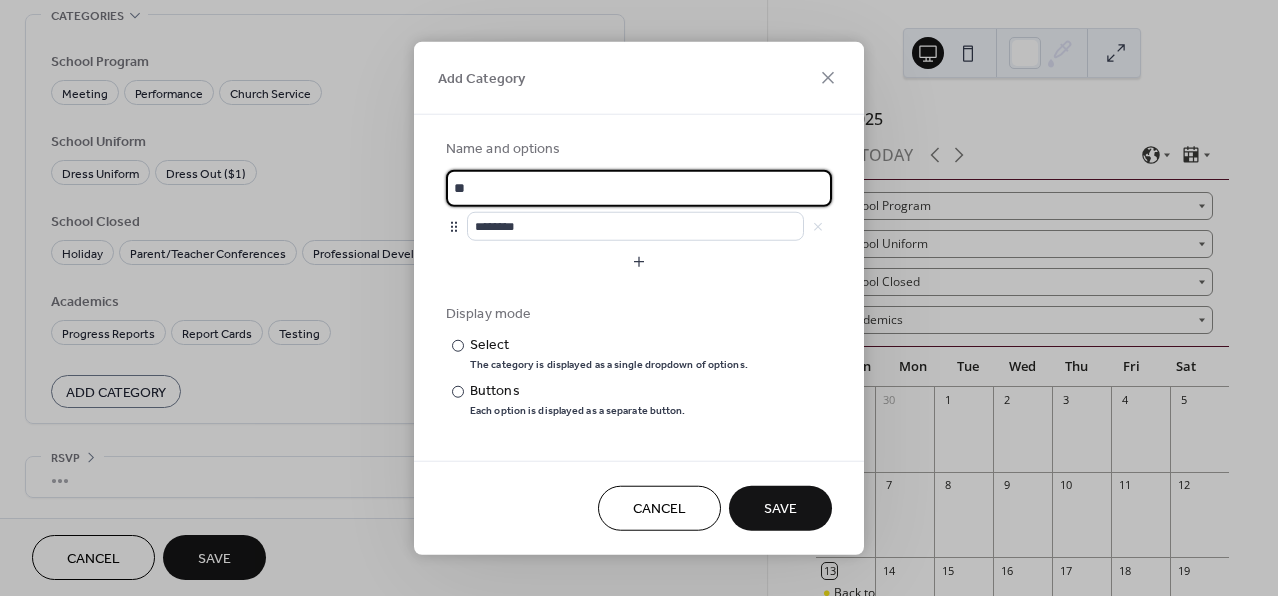 type on "*" 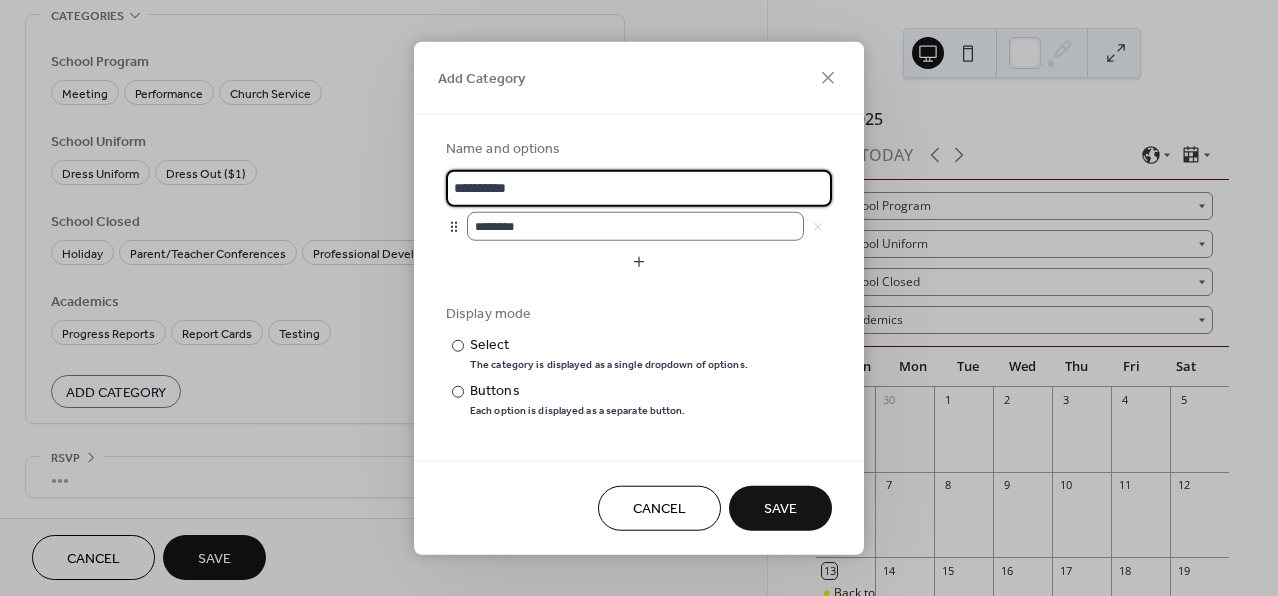 type on "**********" 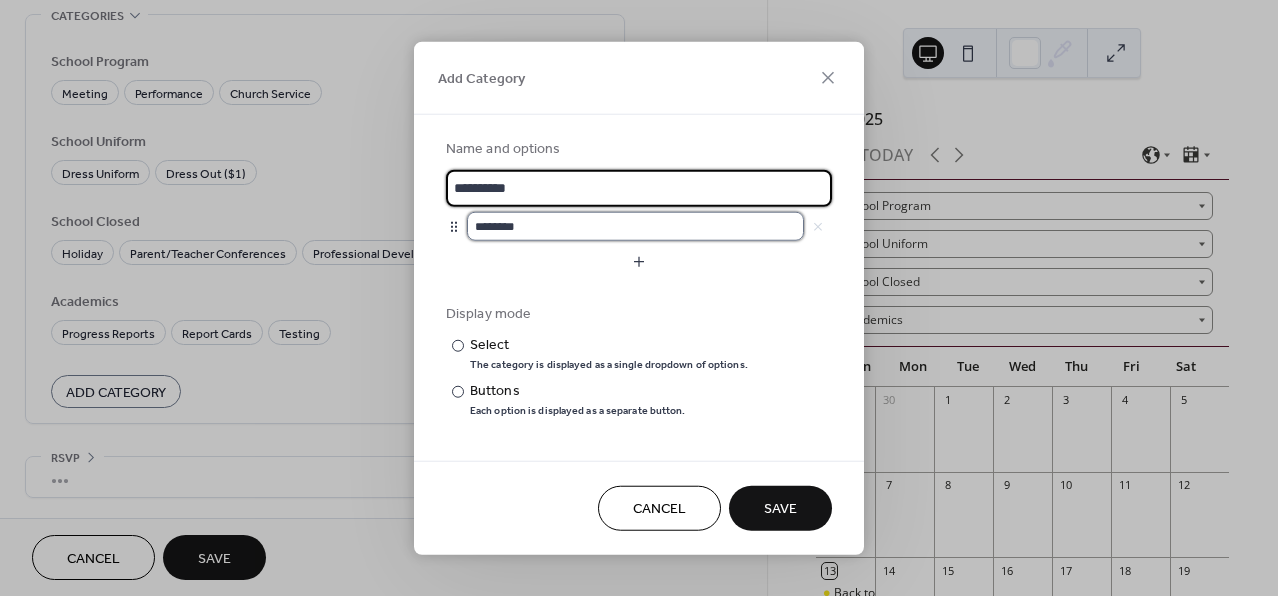 click on "********" at bounding box center [635, 226] 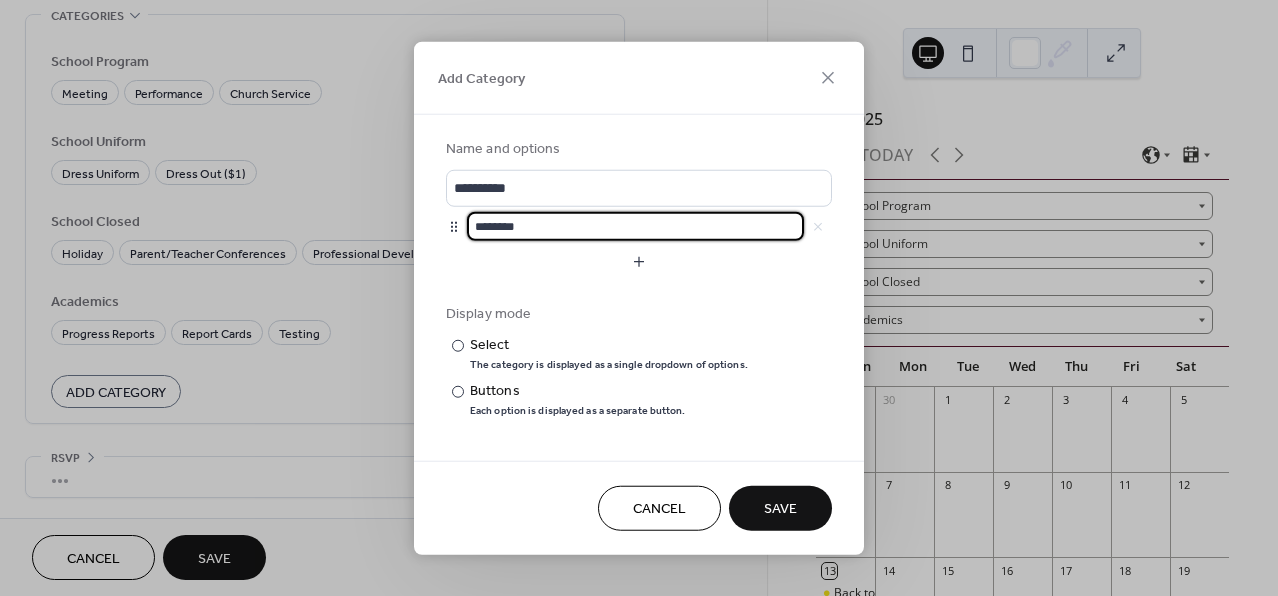 click on "********" at bounding box center [635, 226] 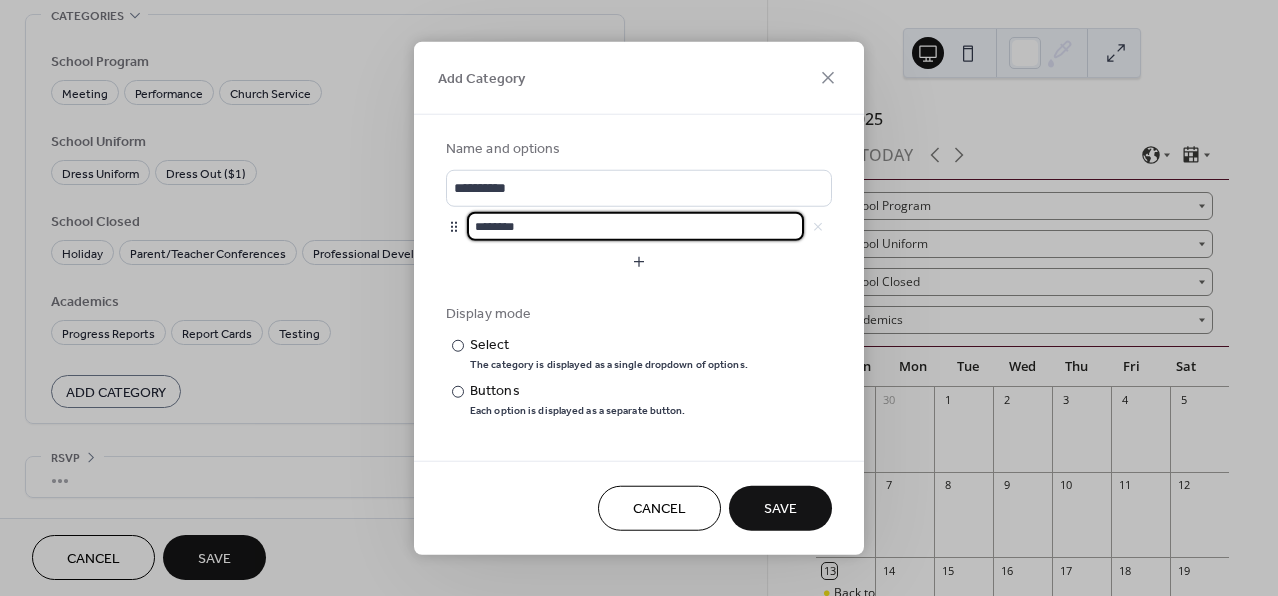 click on "********" at bounding box center (635, 226) 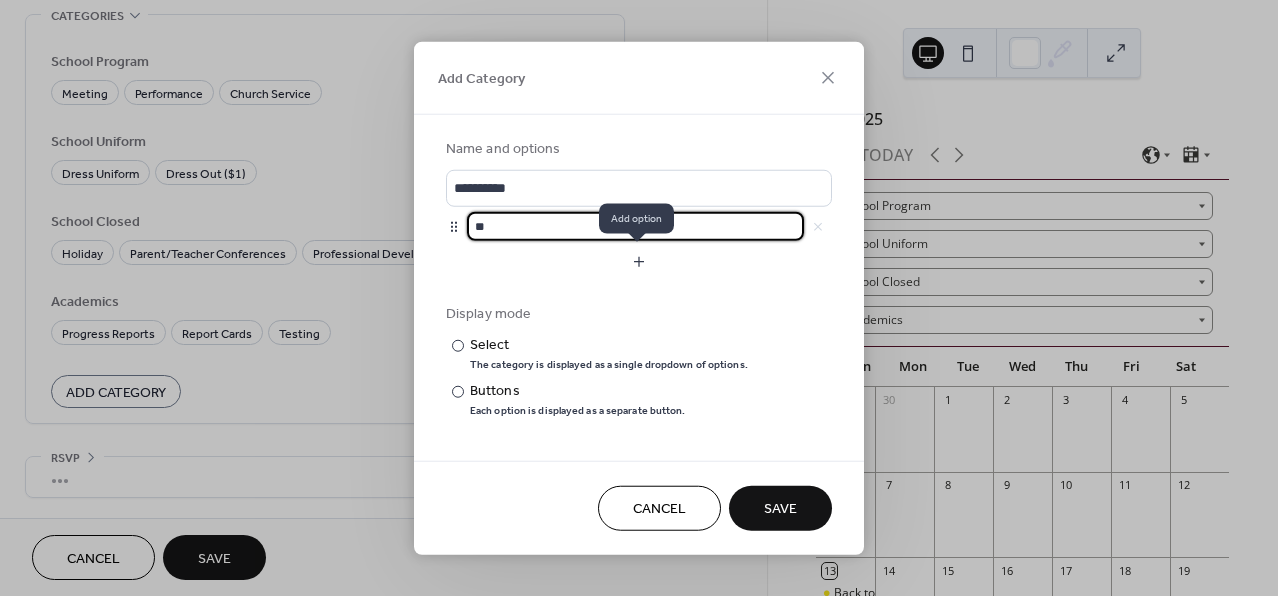 type on "*" 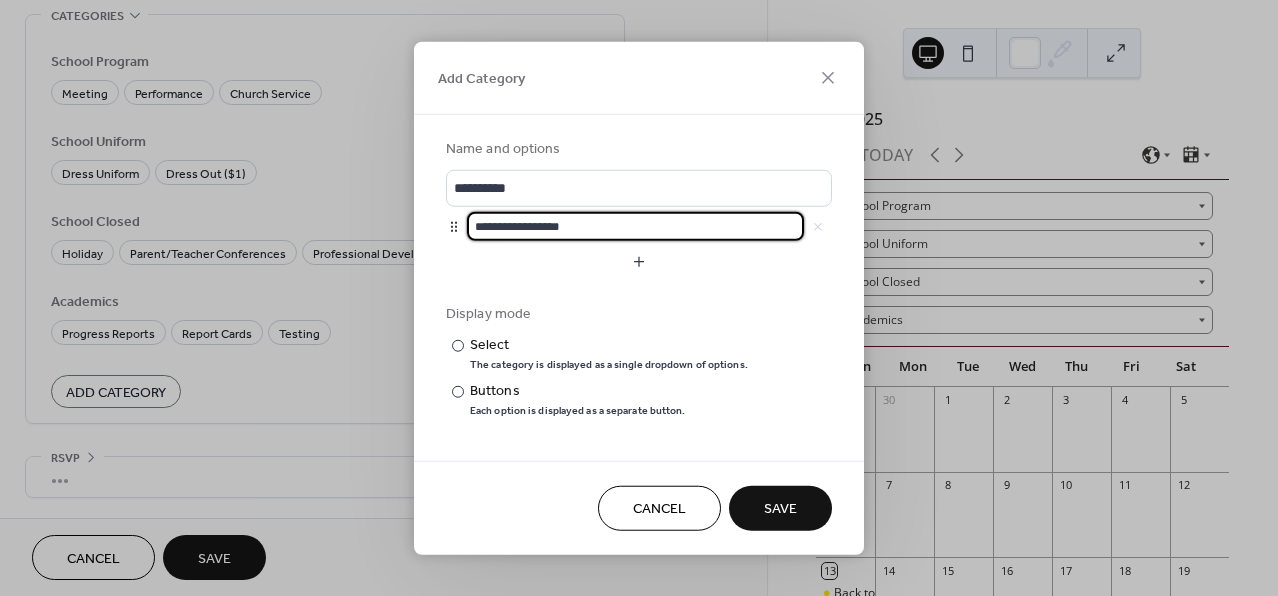 type on "**********" 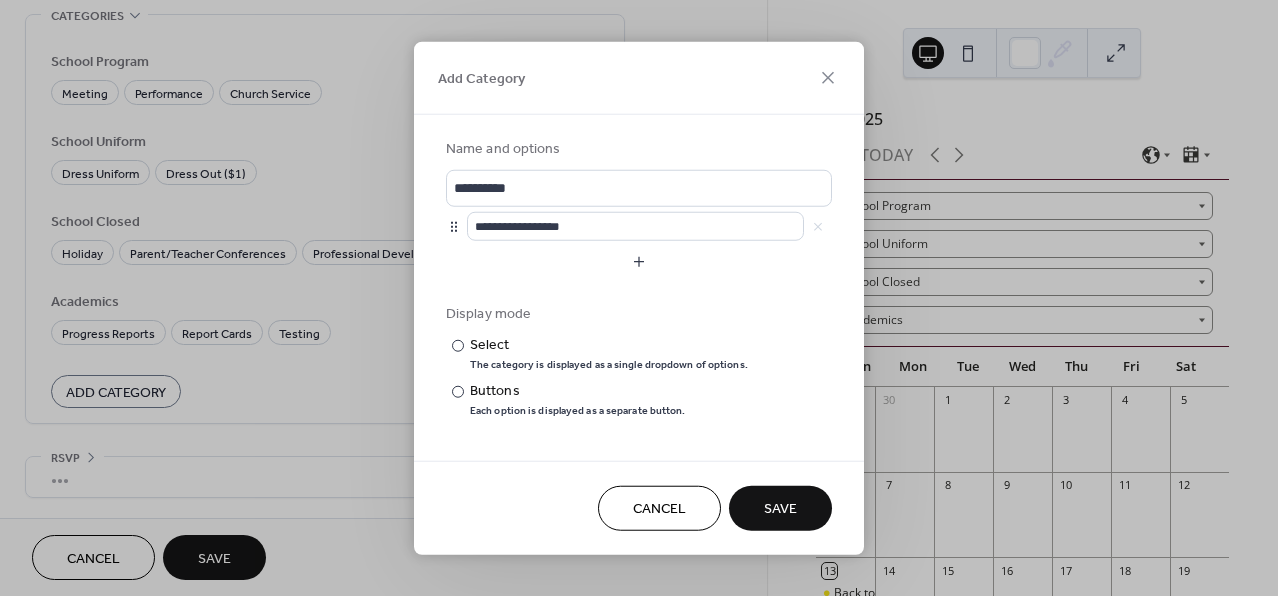 click on "Save" at bounding box center [780, 507] 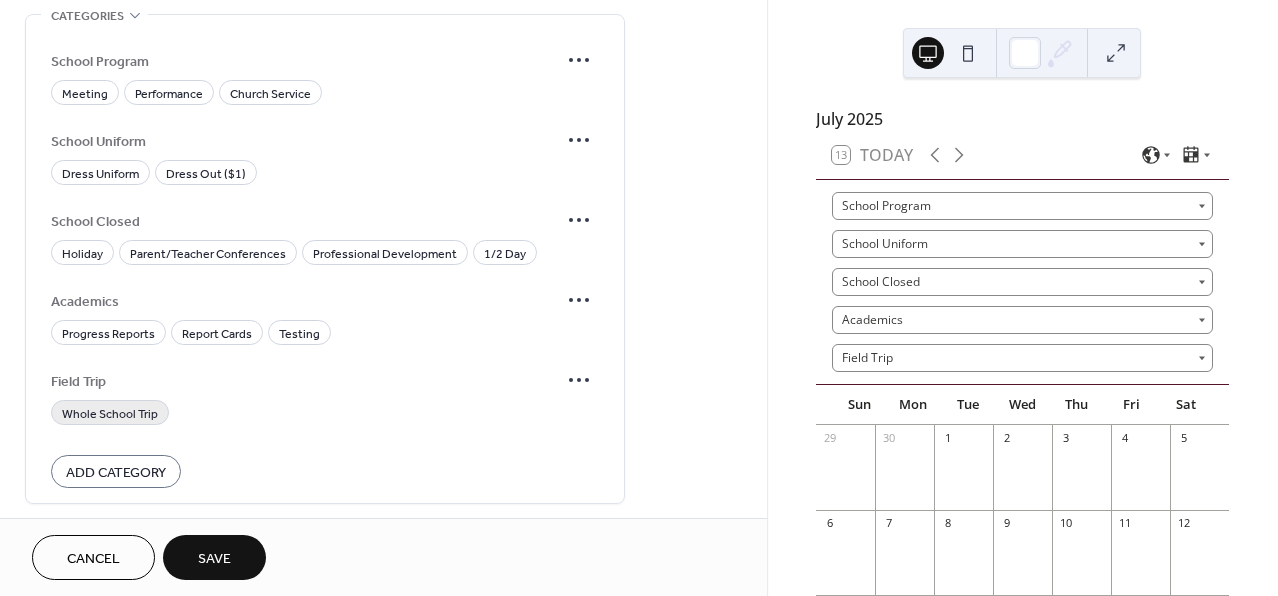 click on "Whole School Trip" at bounding box center [110, 414] 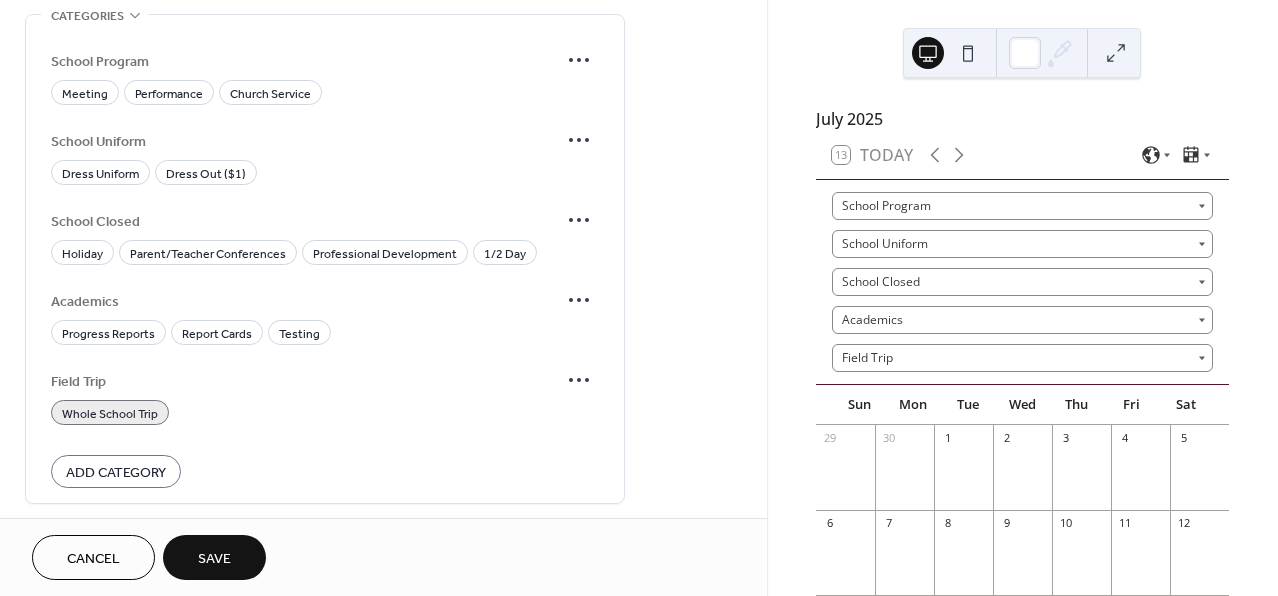 click on "Save" at bounding box center [214, 559] 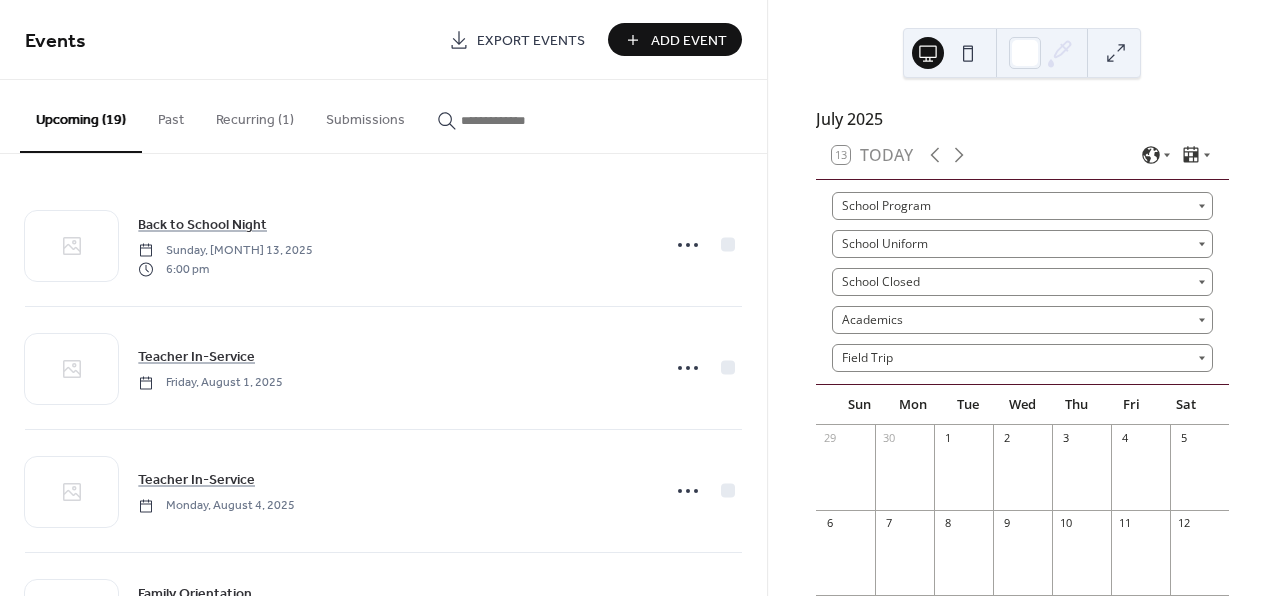 click on "Add Event" at bounding box center (689, 41) 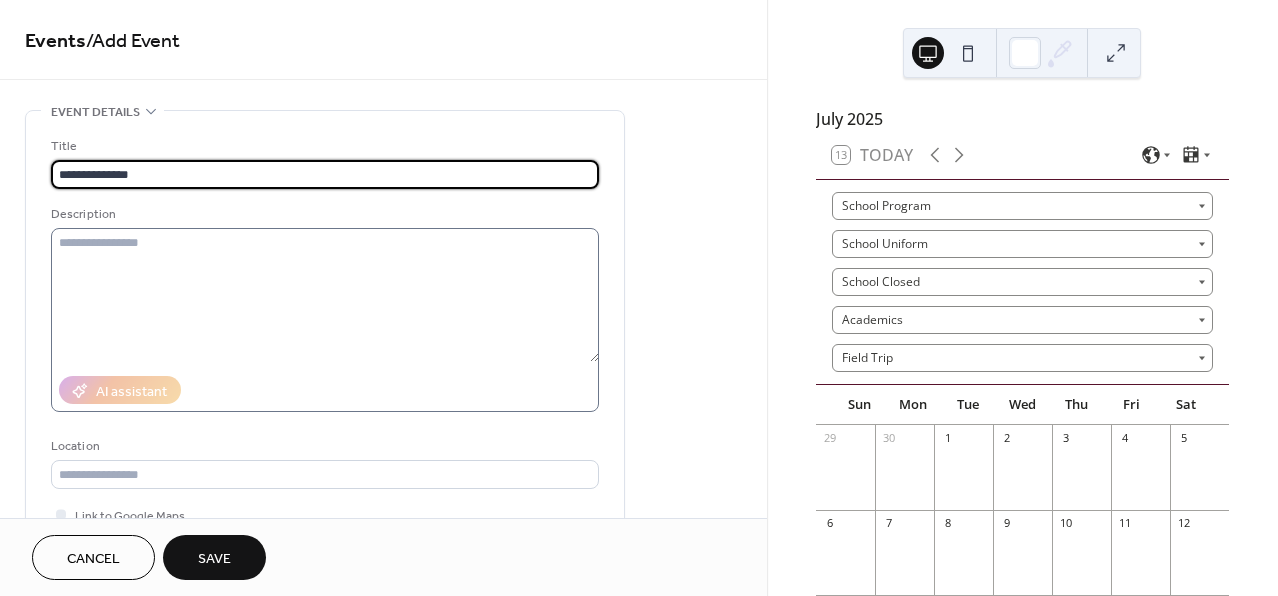 type on "**********" 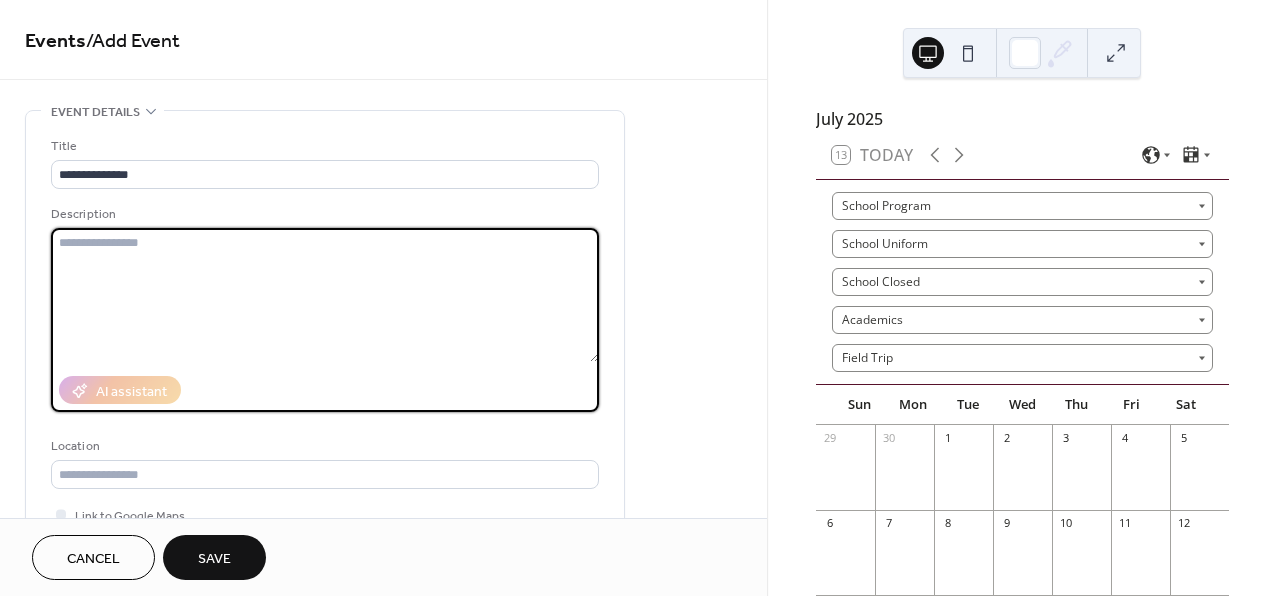 click at bounding box center (325, 295) 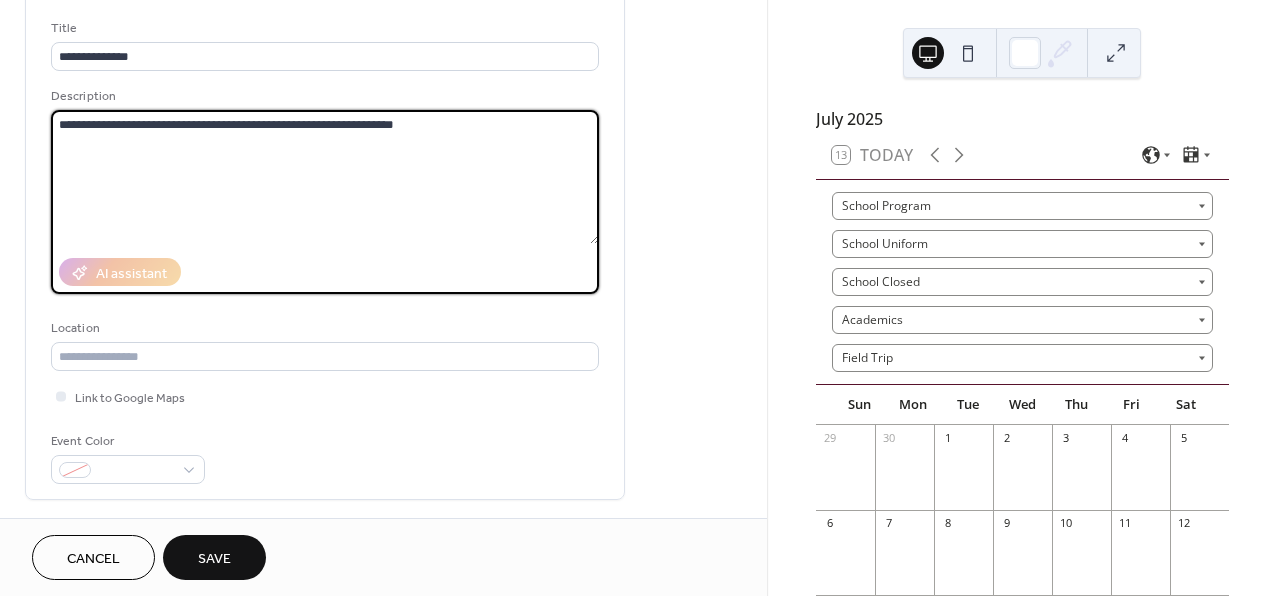 scroll, scrollTop: 182, scrollLeft: 0, axis: vertical 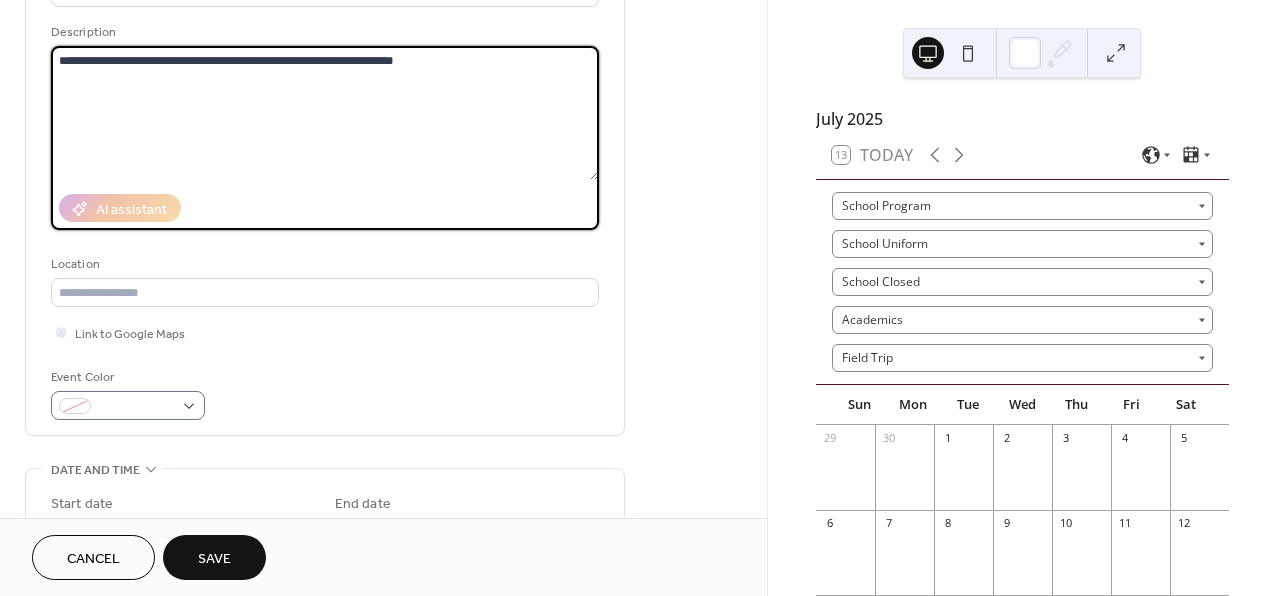 type on "**********" 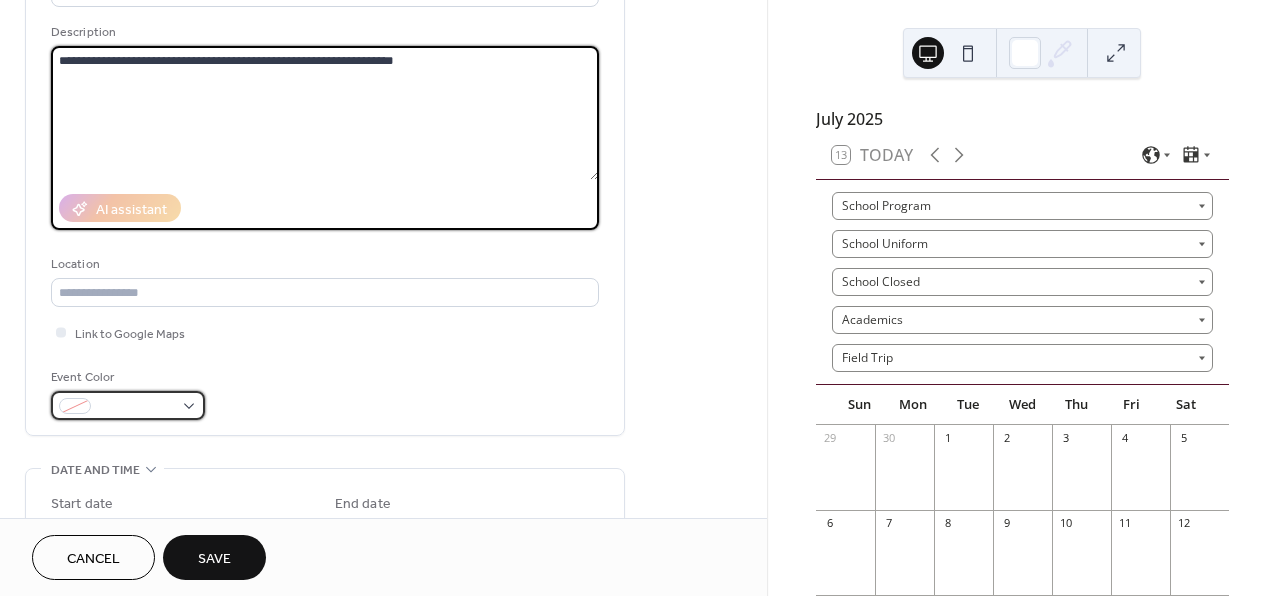 click at bounding box center (136, 407) 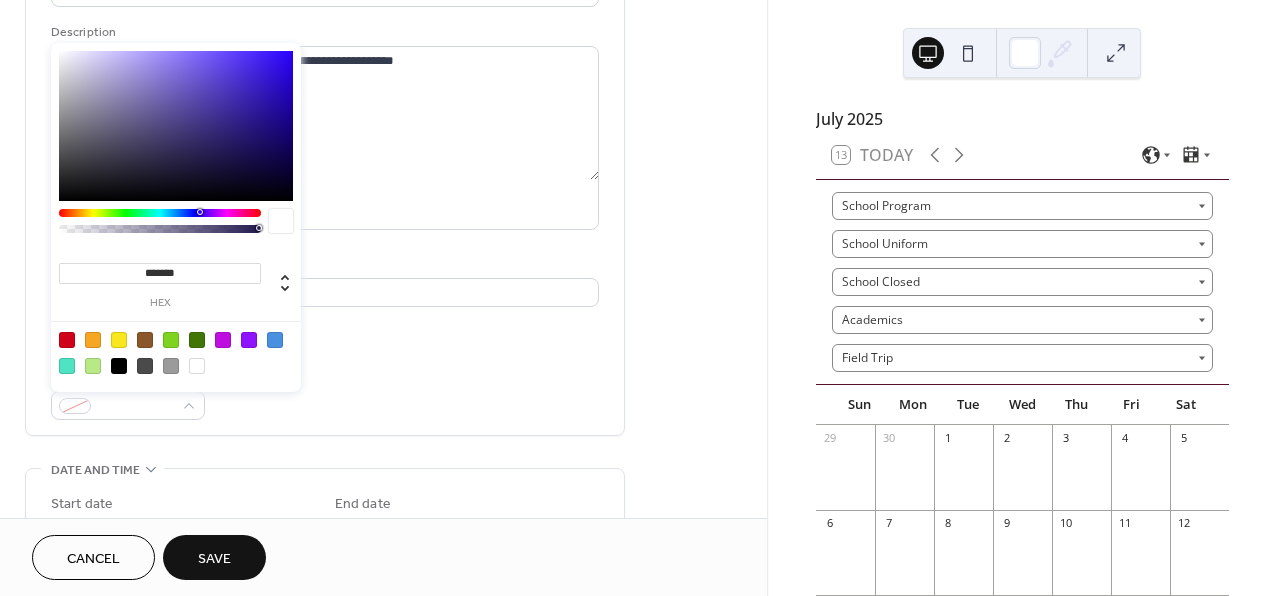 click at bounding box center (67, 366) 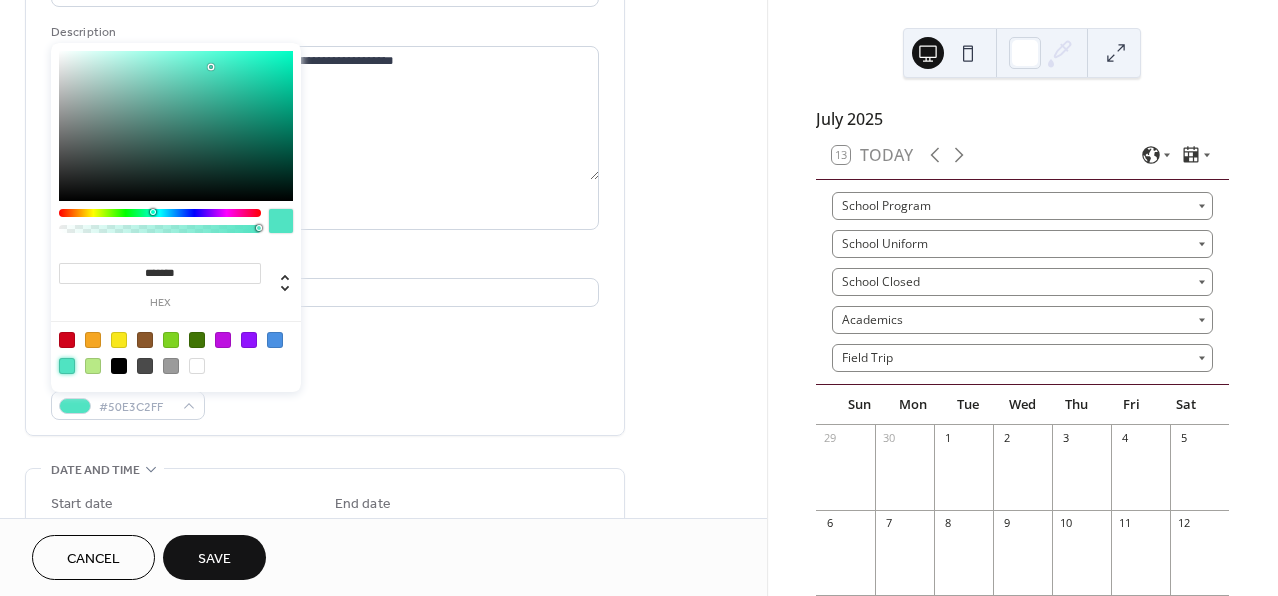 click on "**********" at bounding box center [383, 761] 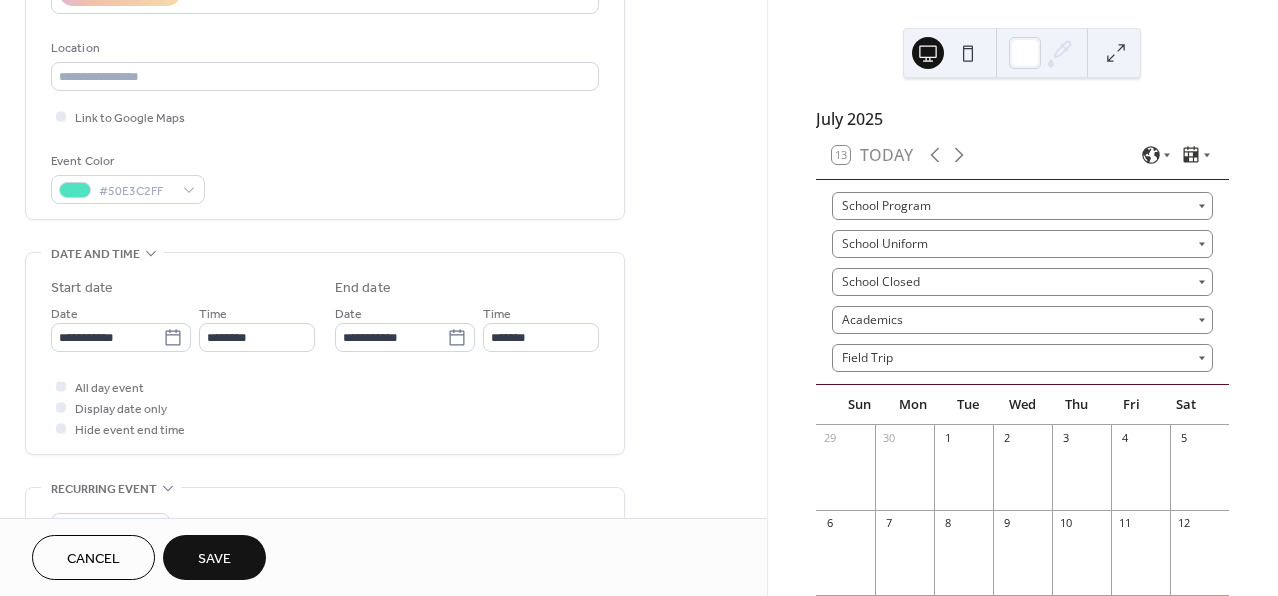scroll, scrollTop: 411, scrollLeft: 0, axis: vertical 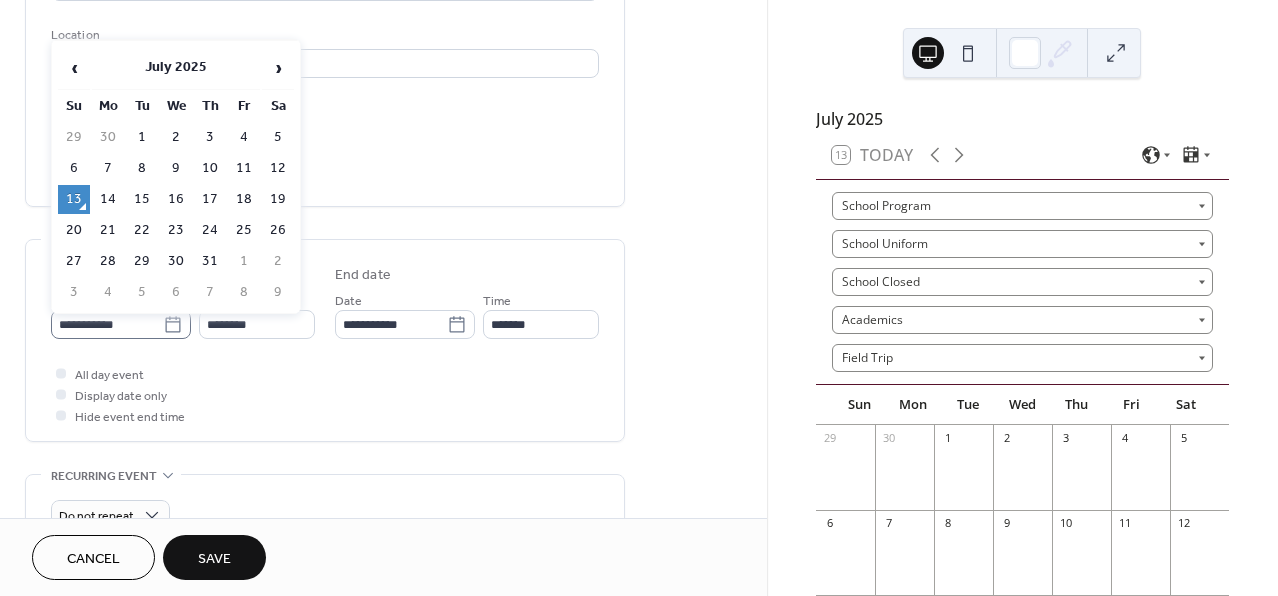 click 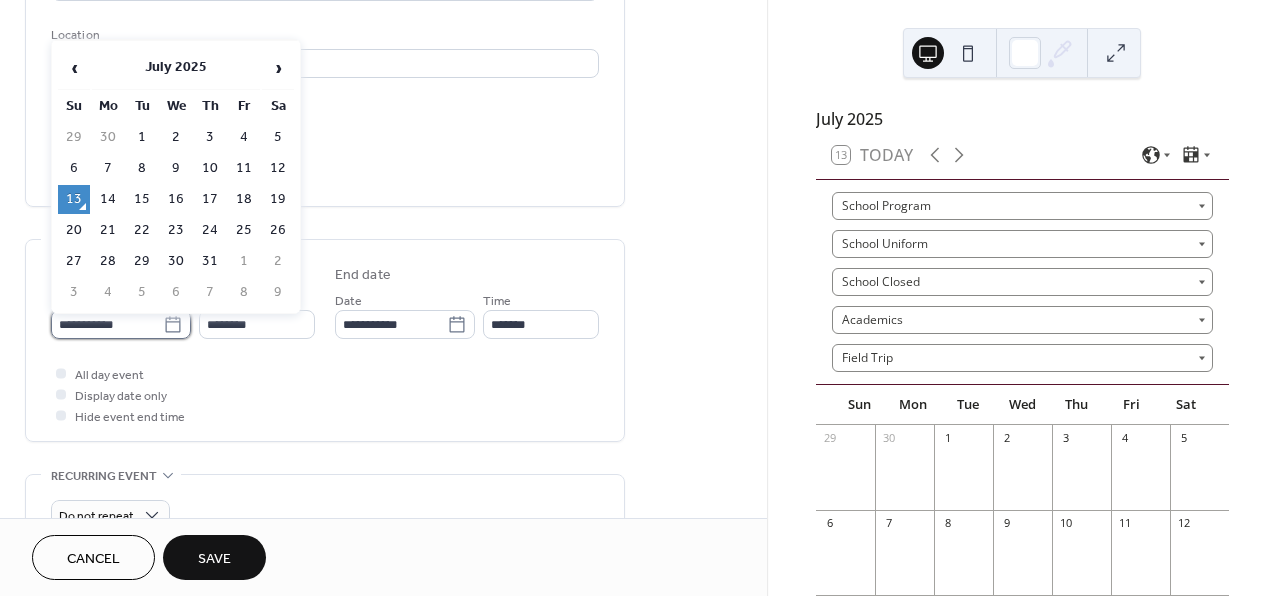 click on "**********" at bounding box center [107, 324] 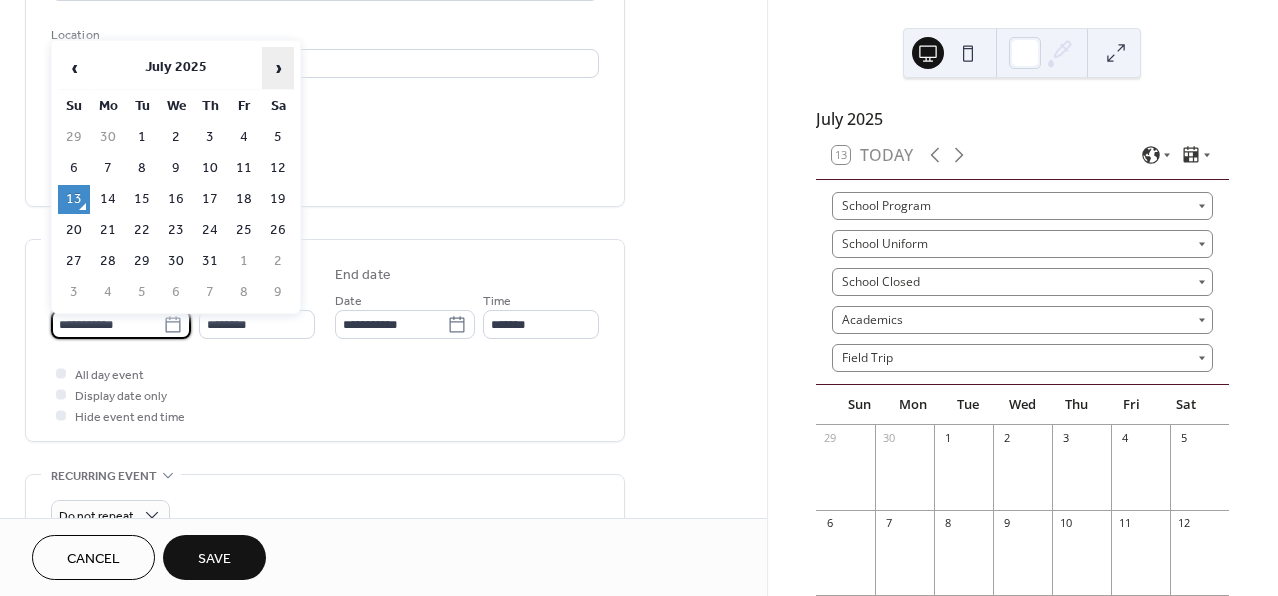 click on "›" at bounding box center (278, 68) 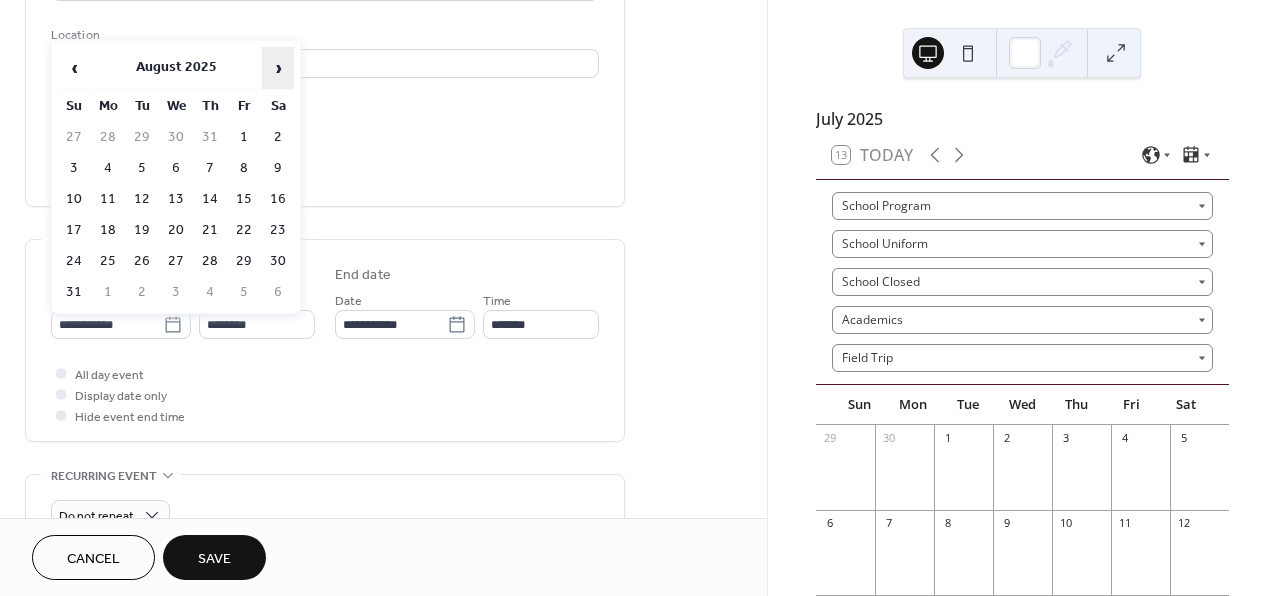 click on "›" at bounding box center [278, 68] 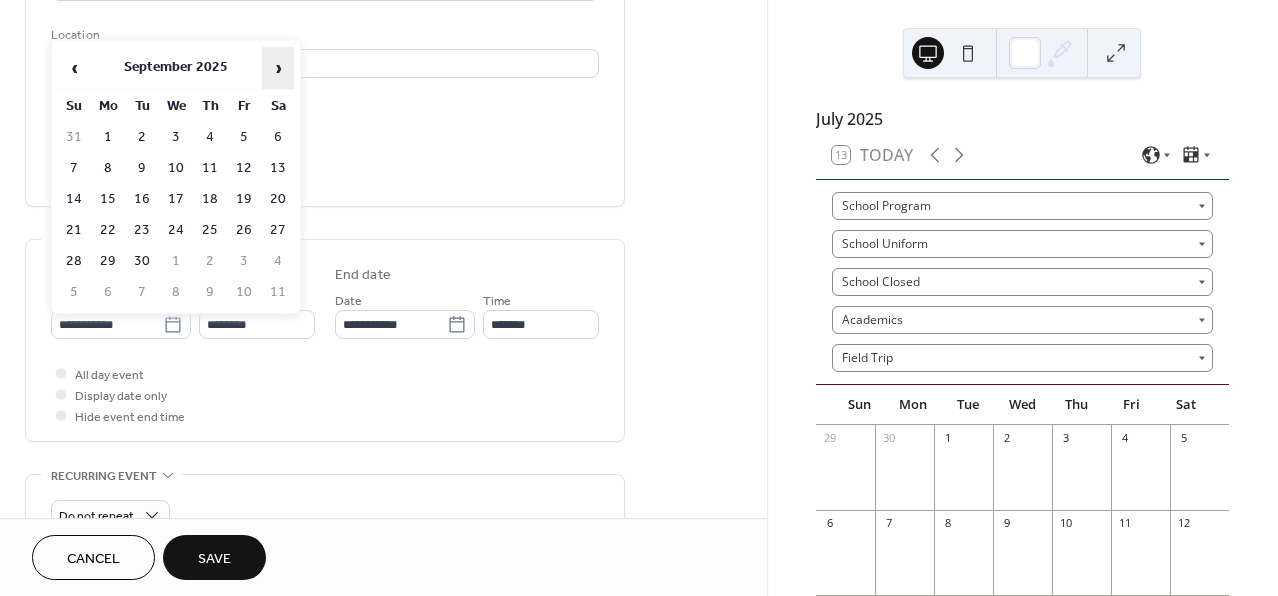 click on "›" at bounding box center (278, 68) 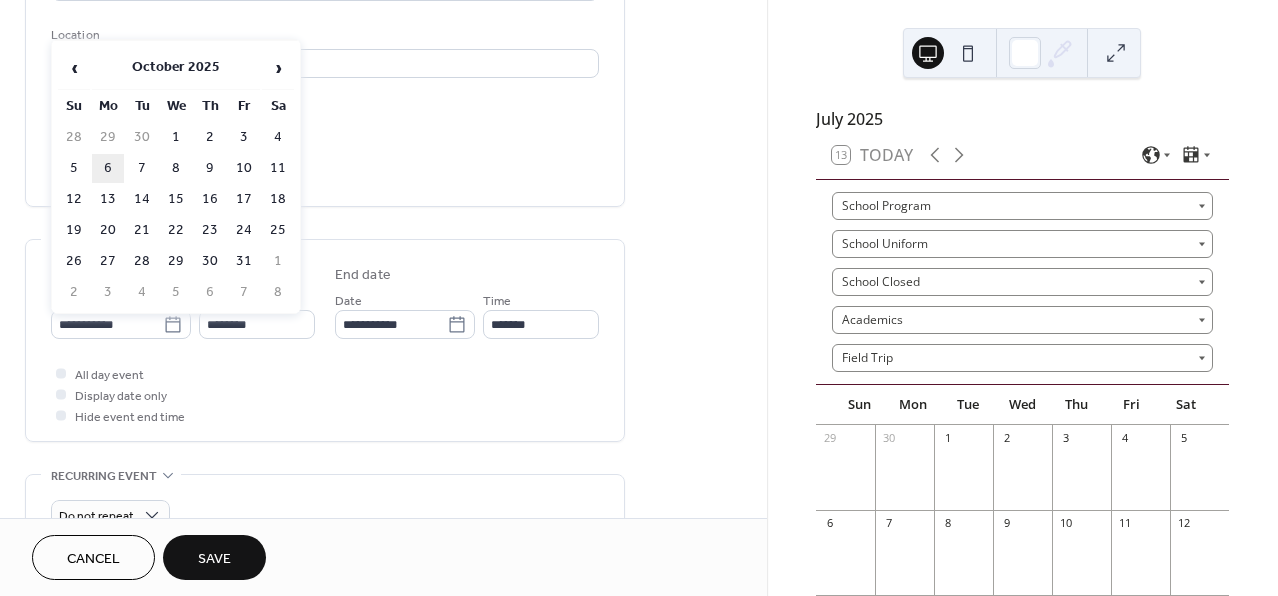 click on "6" at bounding box center (108, 168) 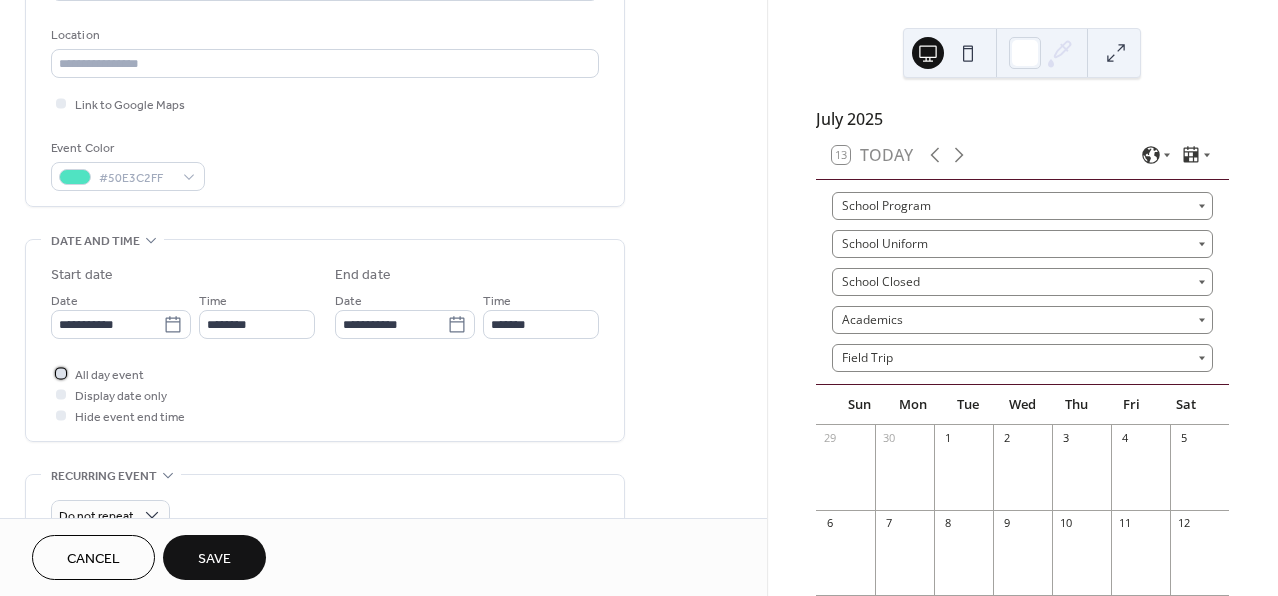 click at bounding box center [61, 373] 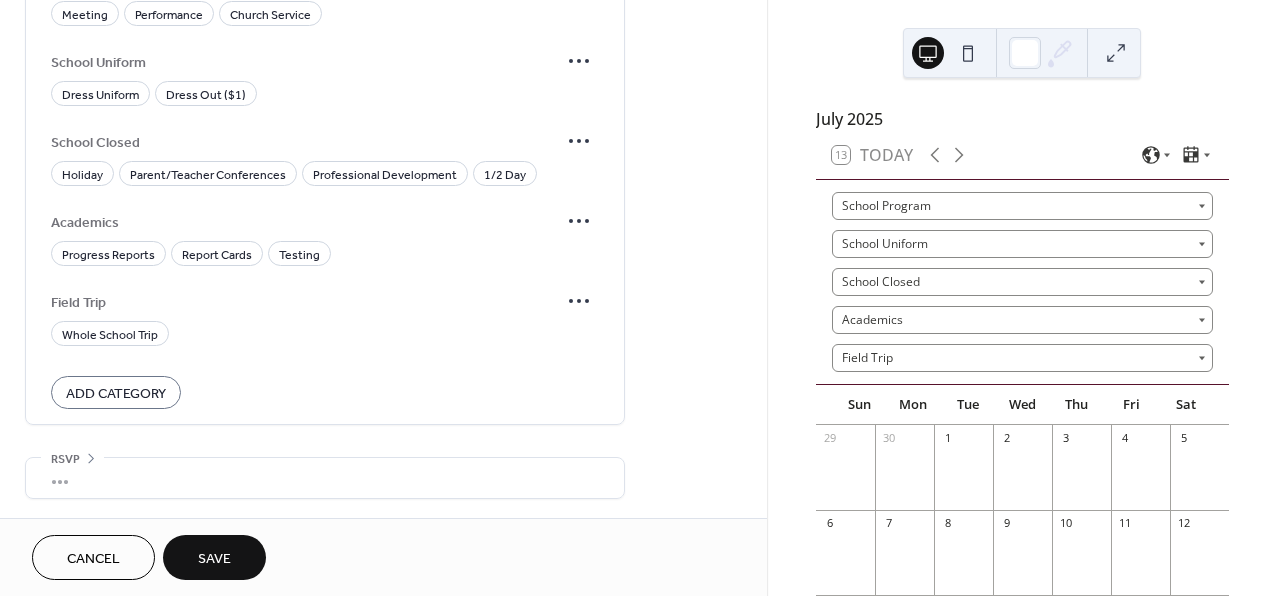scroll, scrollTop: 1258, scrollLeft: 0, axis: vertical 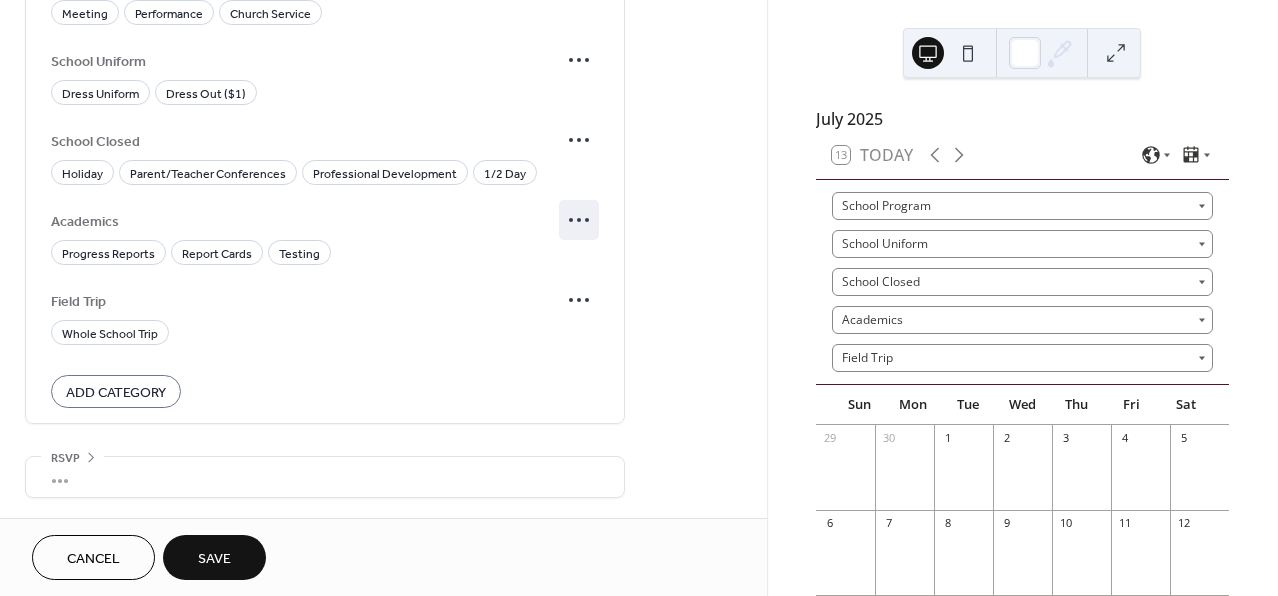 click 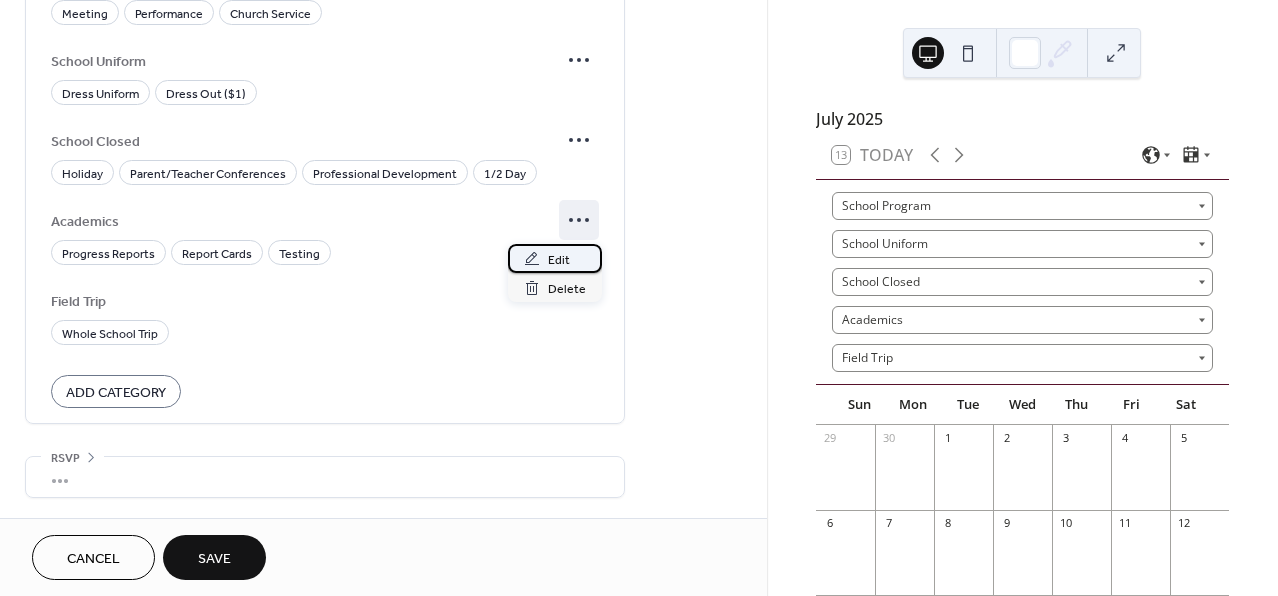 click on "Edit" at bounding box center (559, 260) 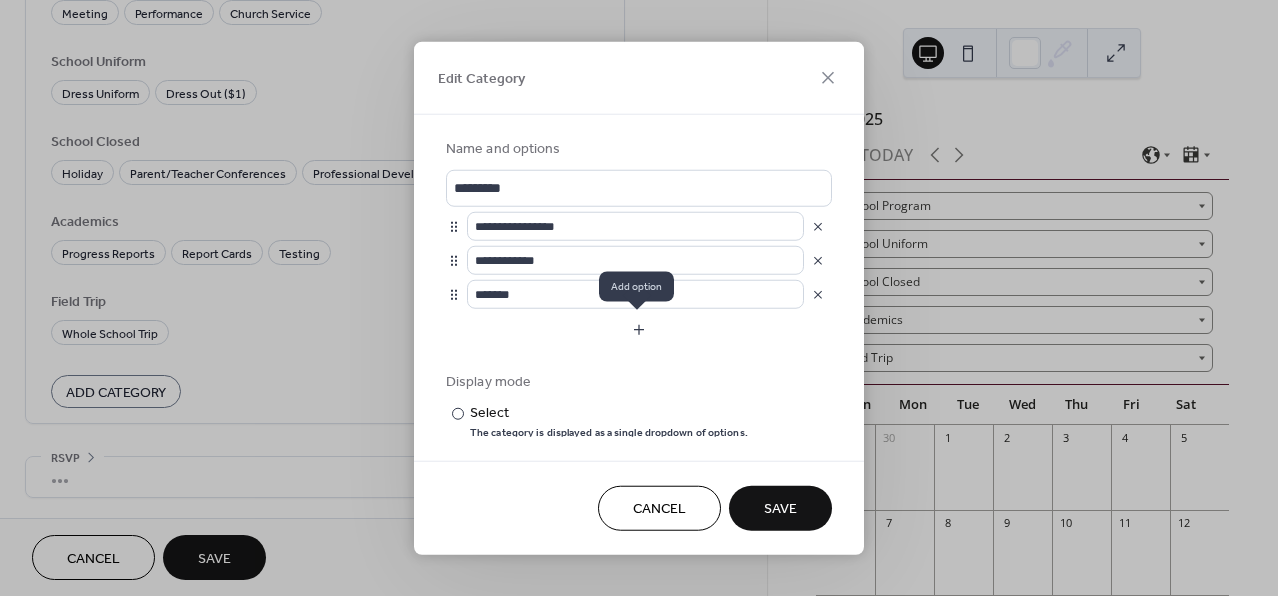 click at bounding box center (639, 330) 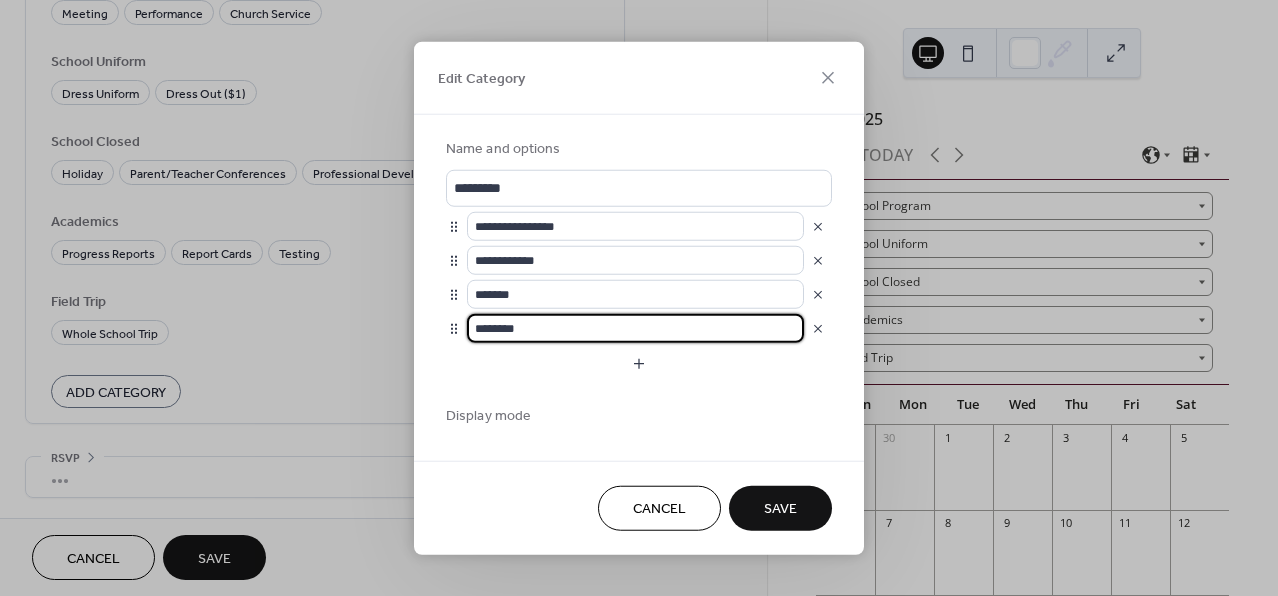 click on "********" at bounding box center (635, 328) 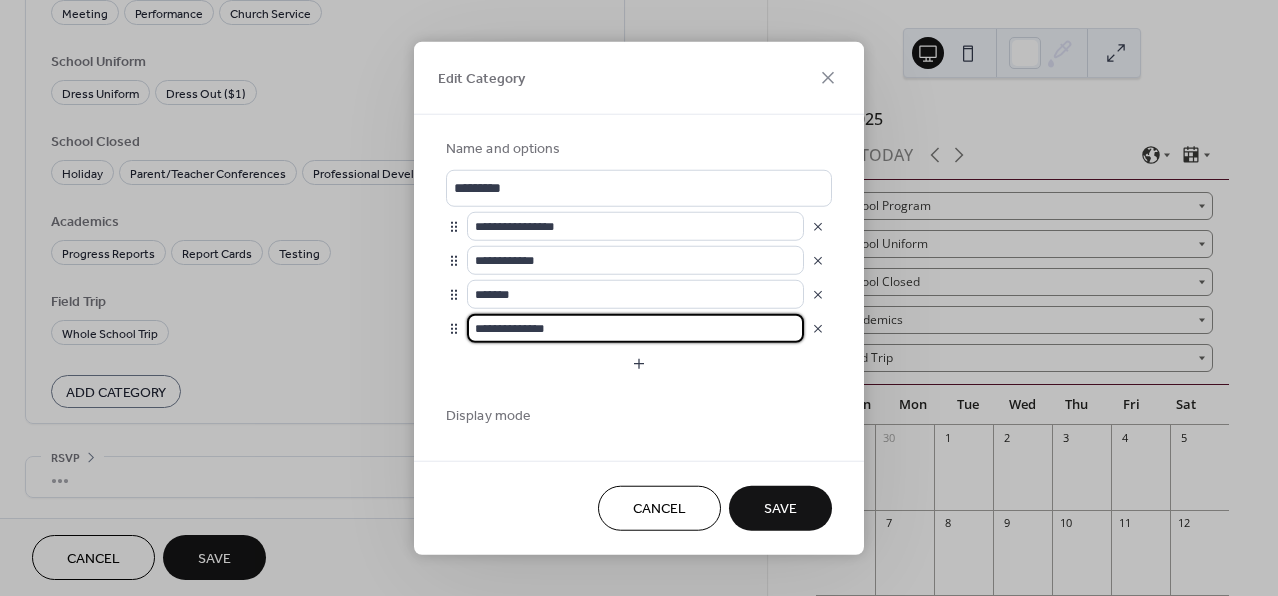 type on "**********" 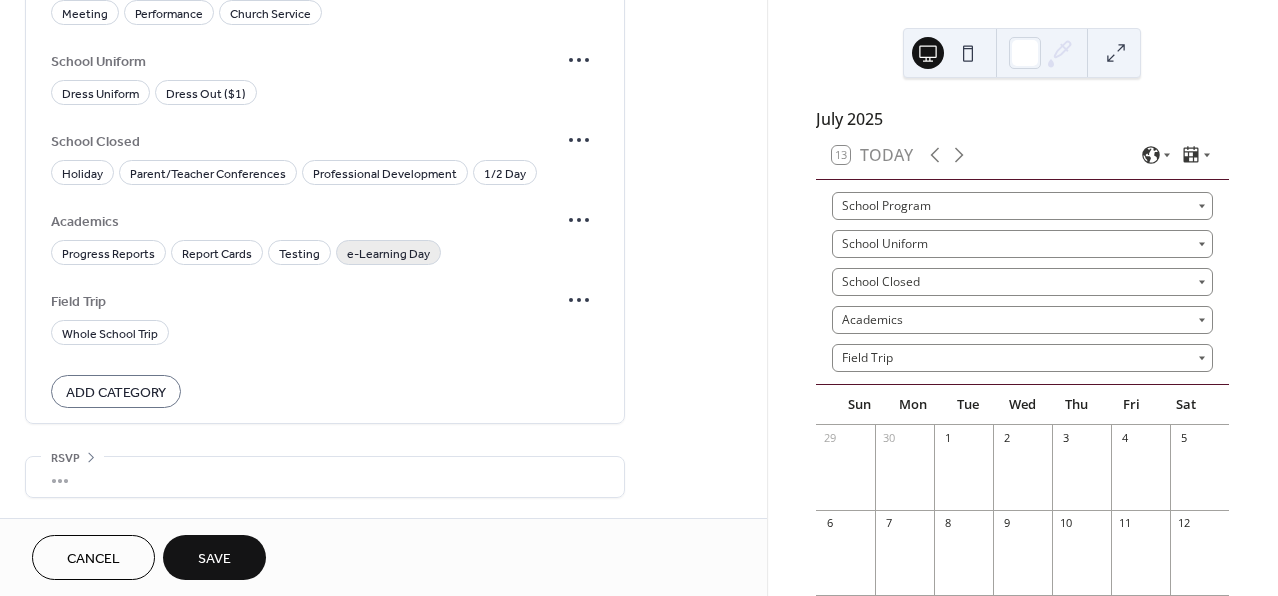 click on "e-Learning Day" at bounding box center (388, 254) 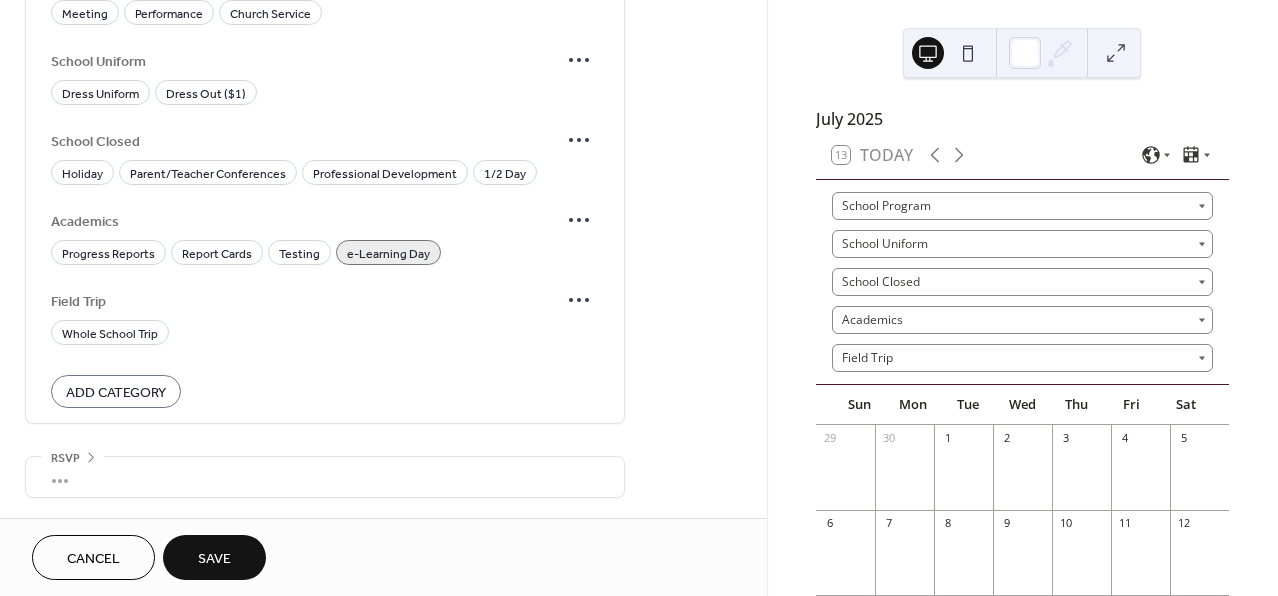 click on "Save" at bounding box center (214, 557) 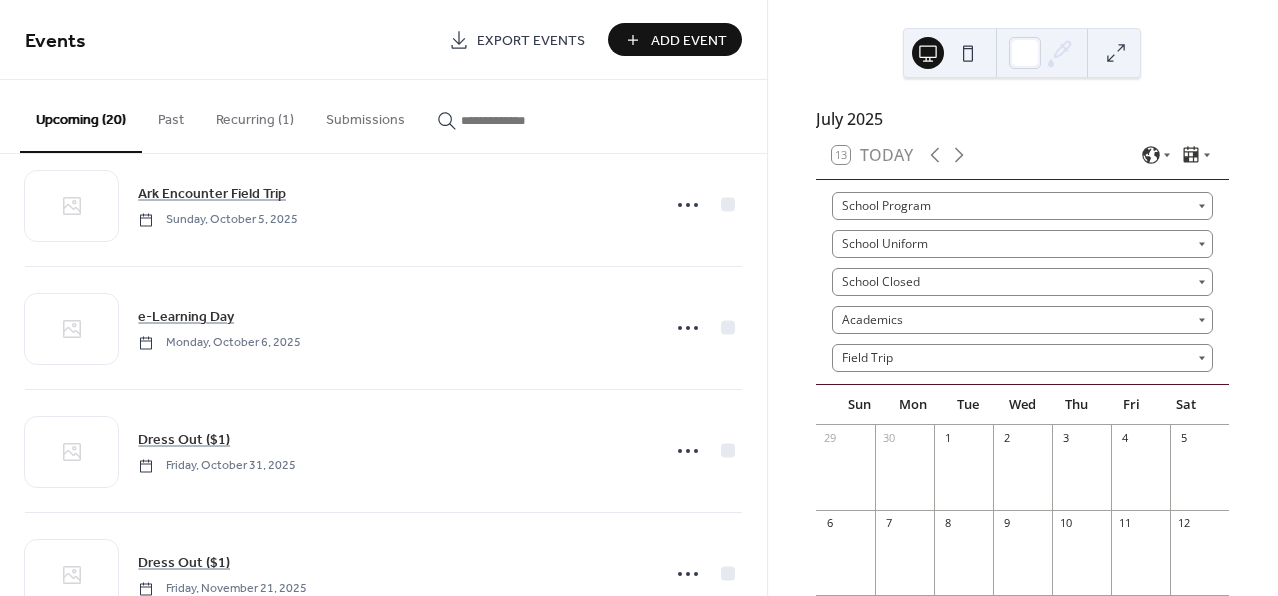 scroll, scrollTop: 1394, scrollLeft: 0, axis: vertical 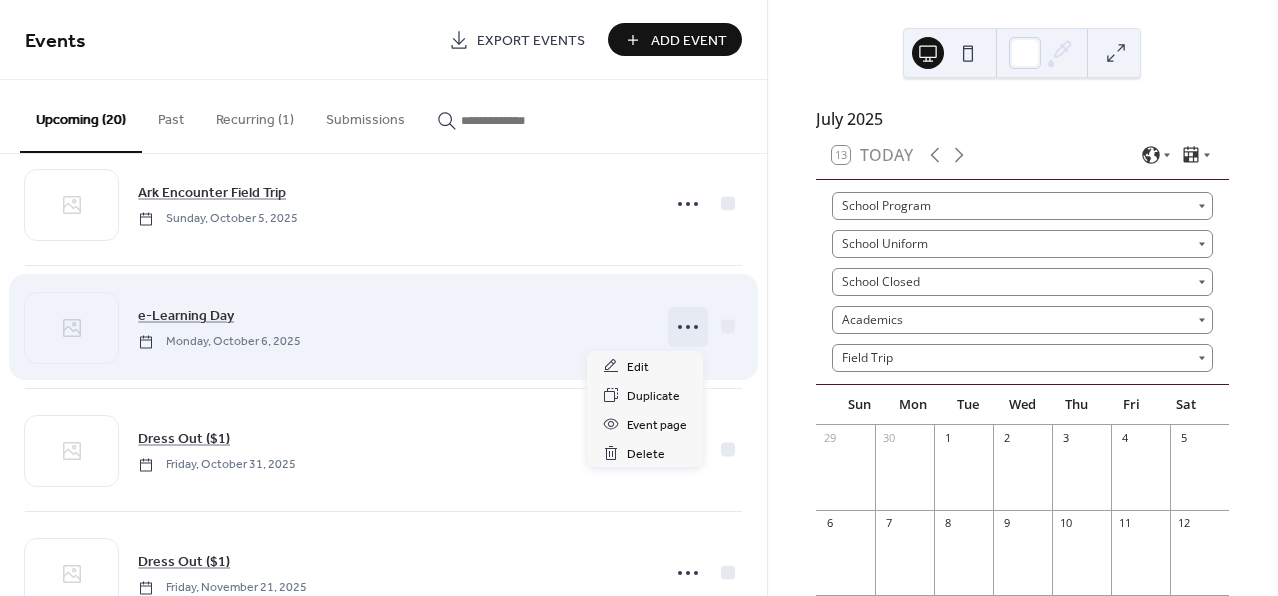 click 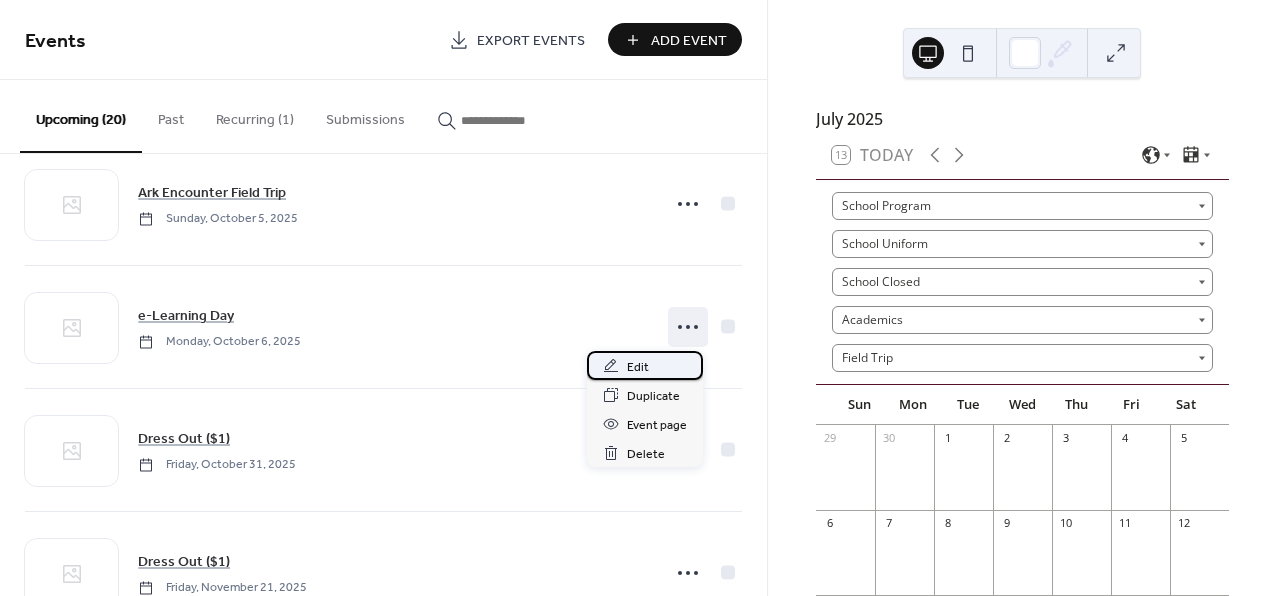 click on "Edit" at bounding box center [645, 365] 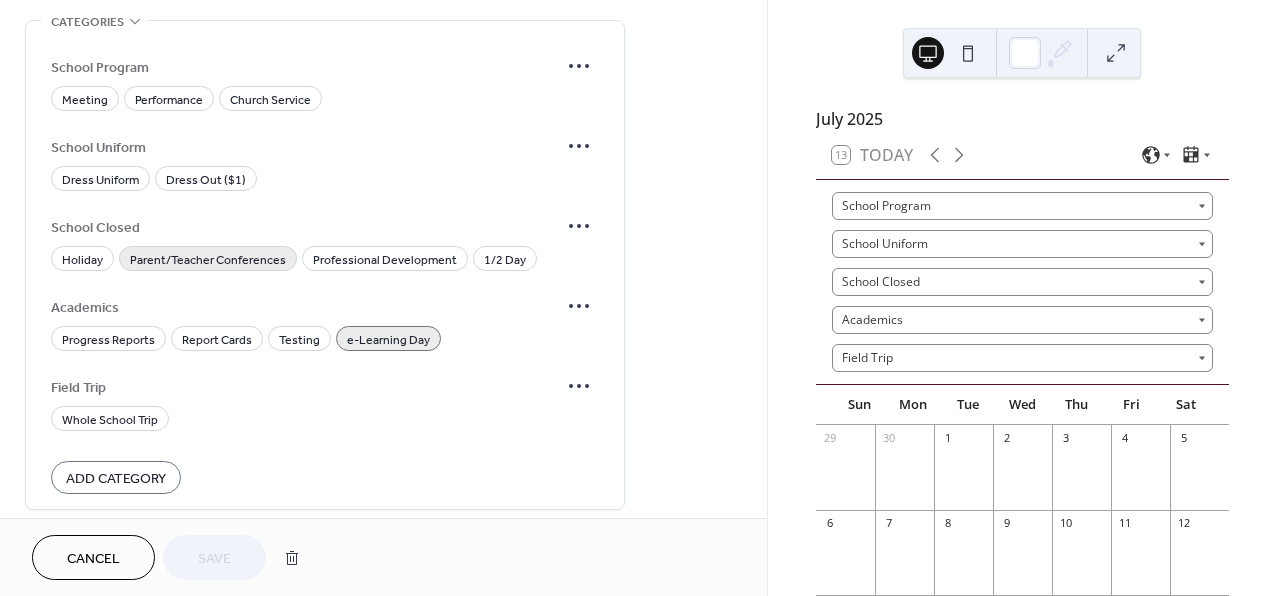 scroll, scrollTop: 1173, scrollLeft: 0, axis: vertical 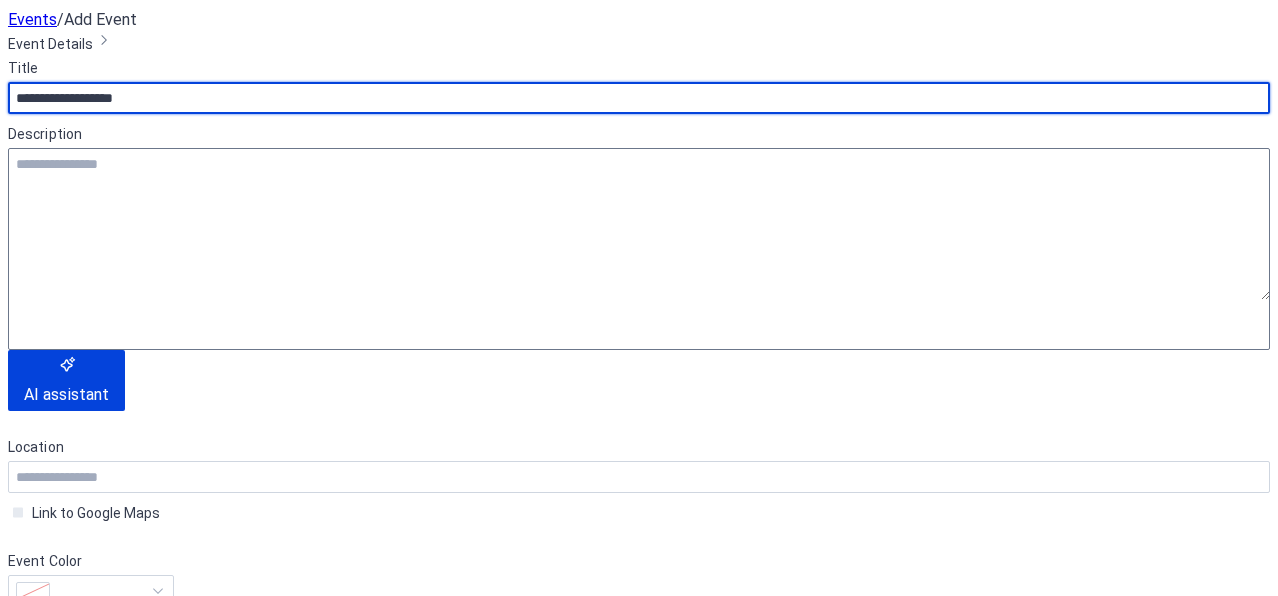 type on "**********" 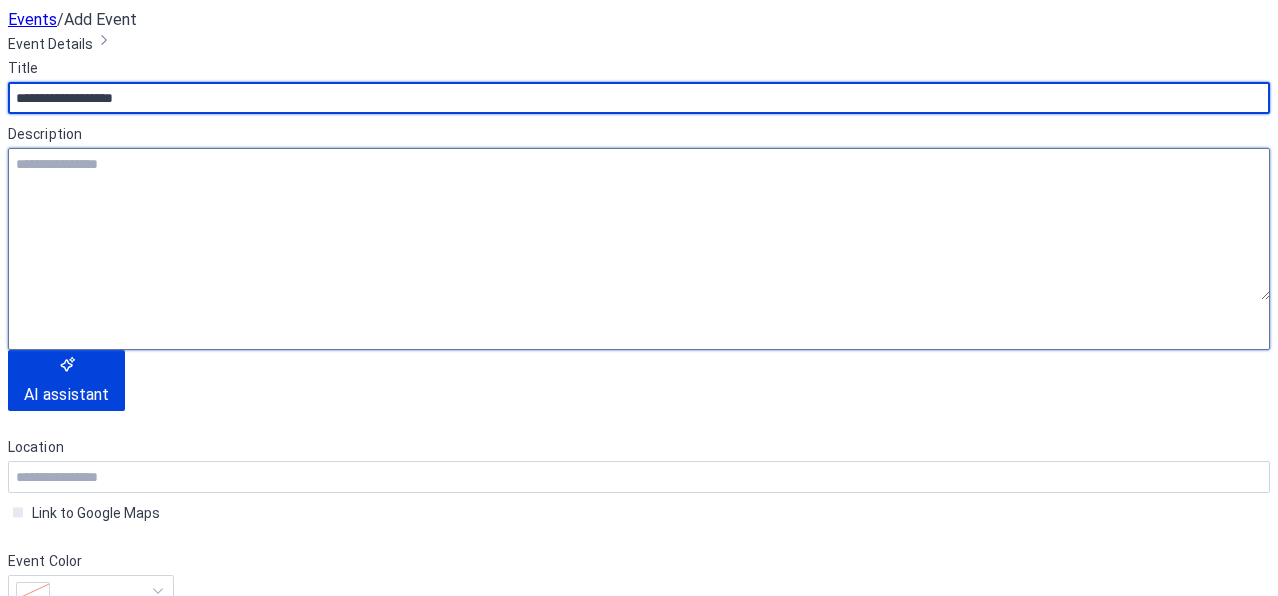 click at bounding box center [639, 224] 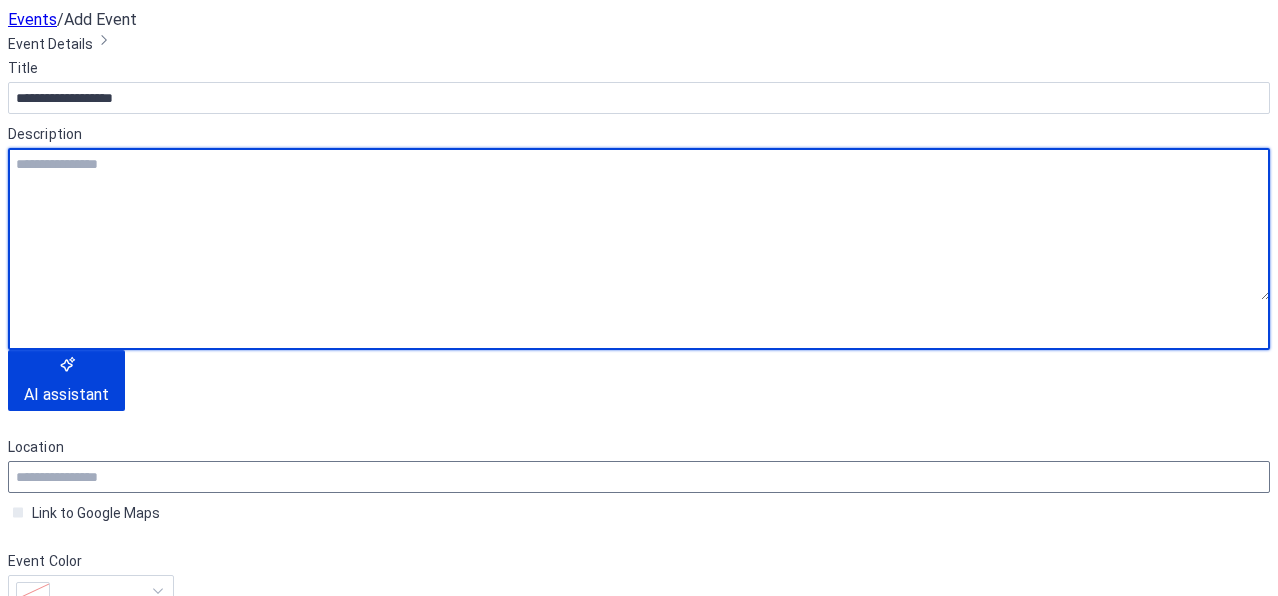 scroll, scrollTop: 339, scrollLeft: 0, axis: vertical 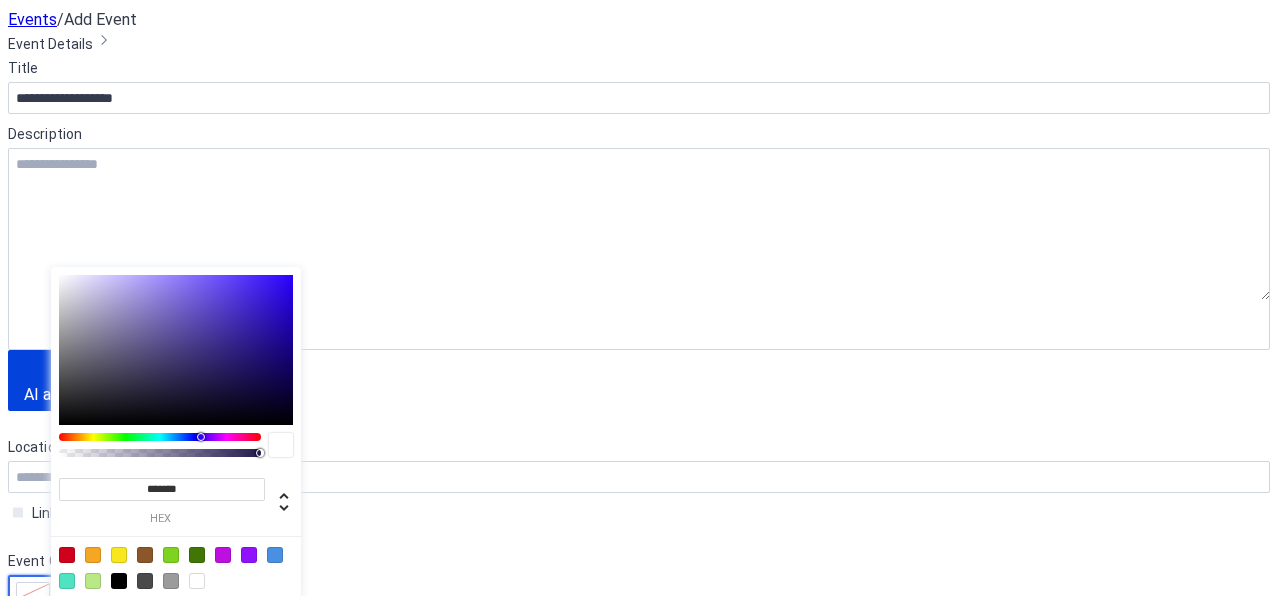 click at bounding box center (128, 248) 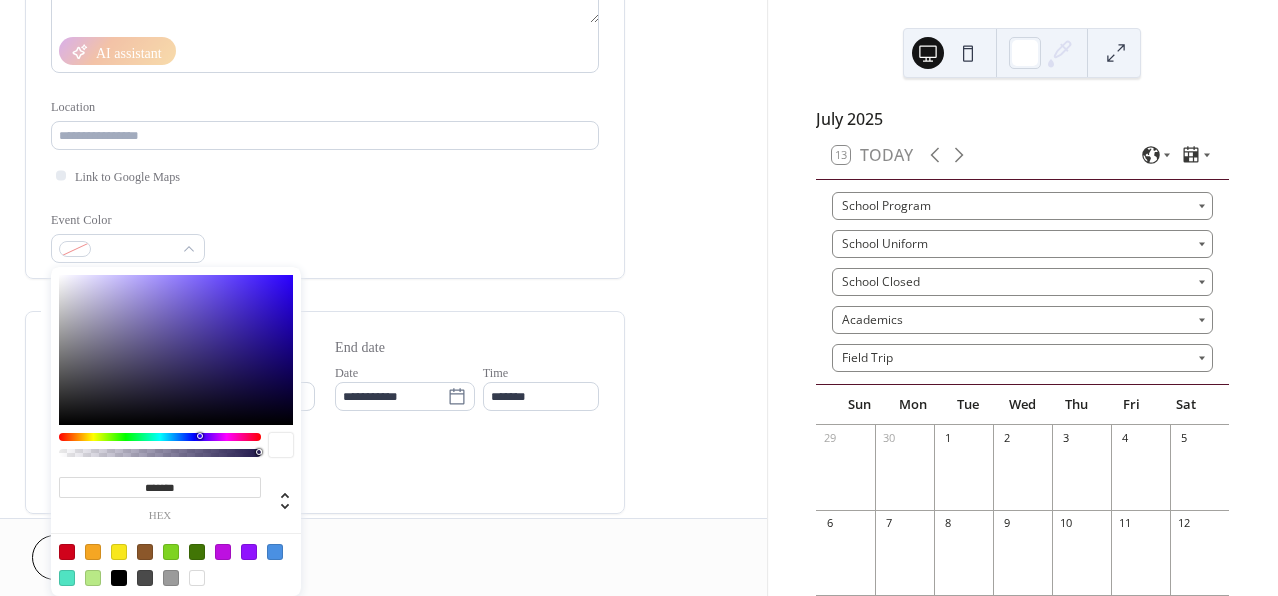 click at bounding box center [119, 552] 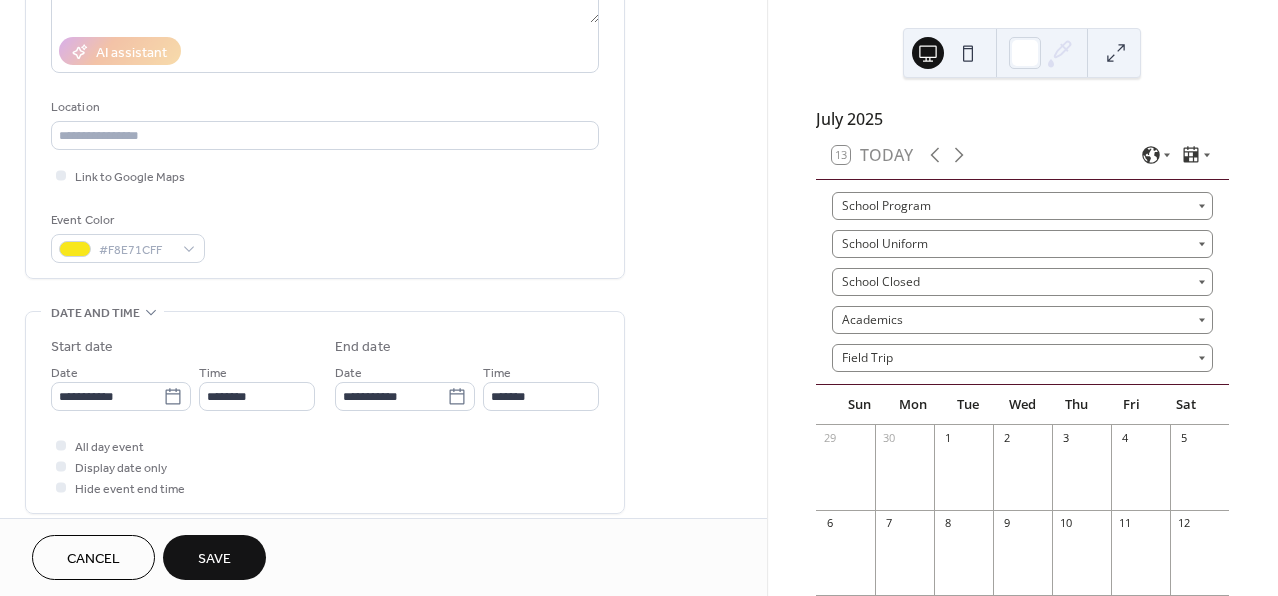 click on "**********" at bounding box center (383, 604) 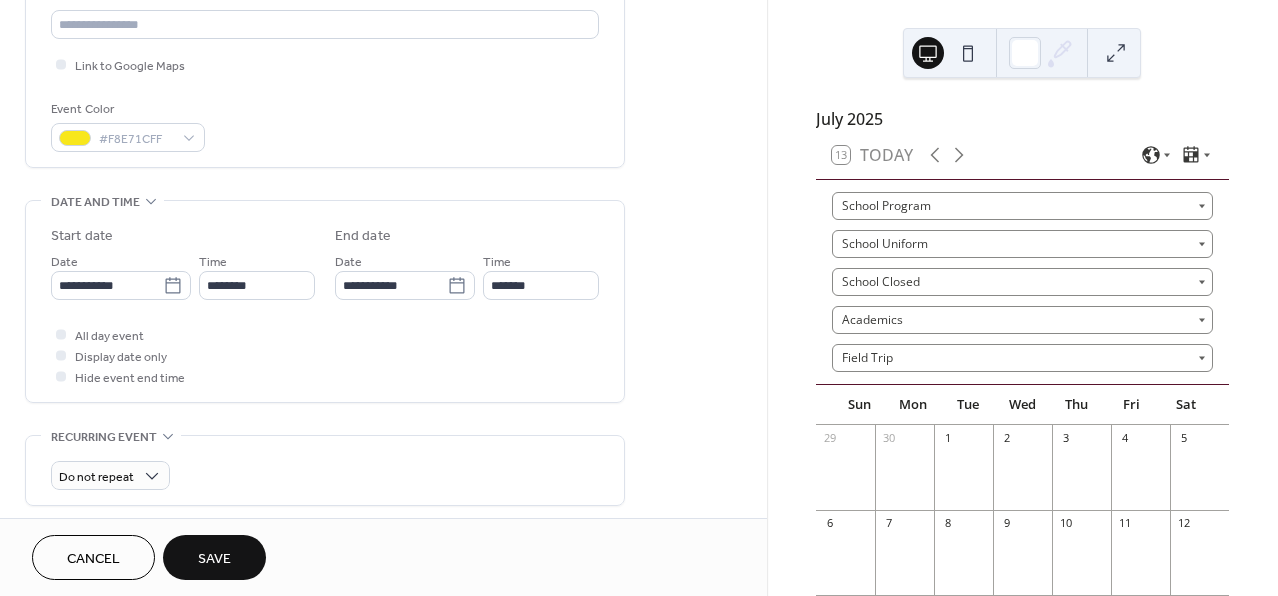 scroll, scrollTop: 457, scrollLeft: 0, axis: vertical 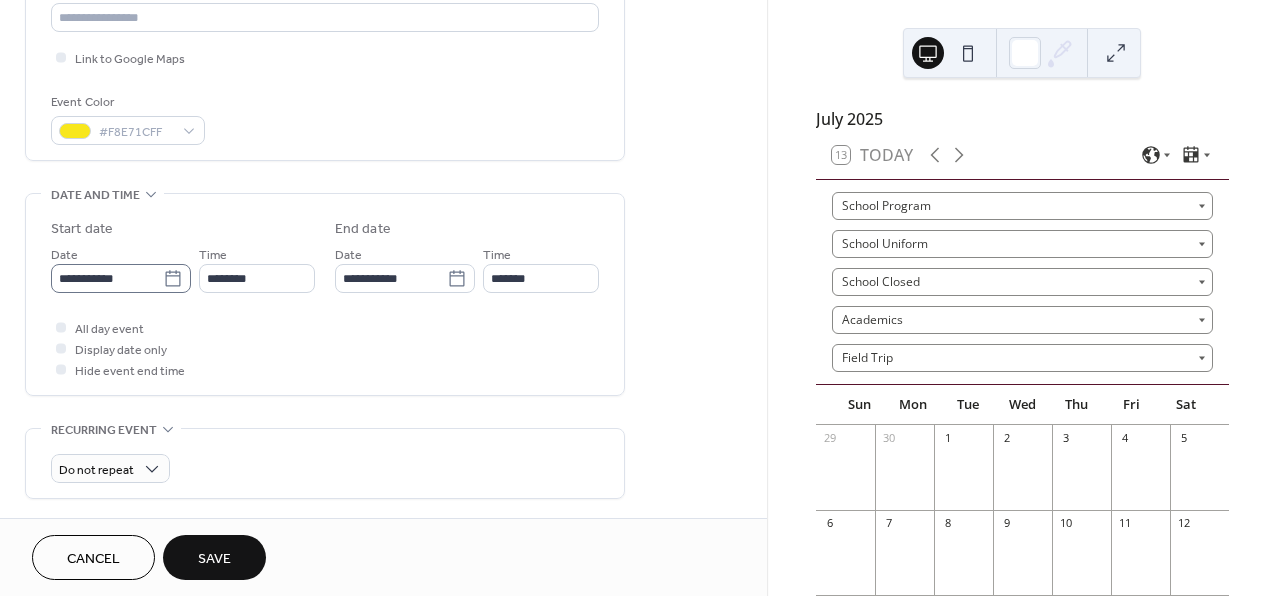 click 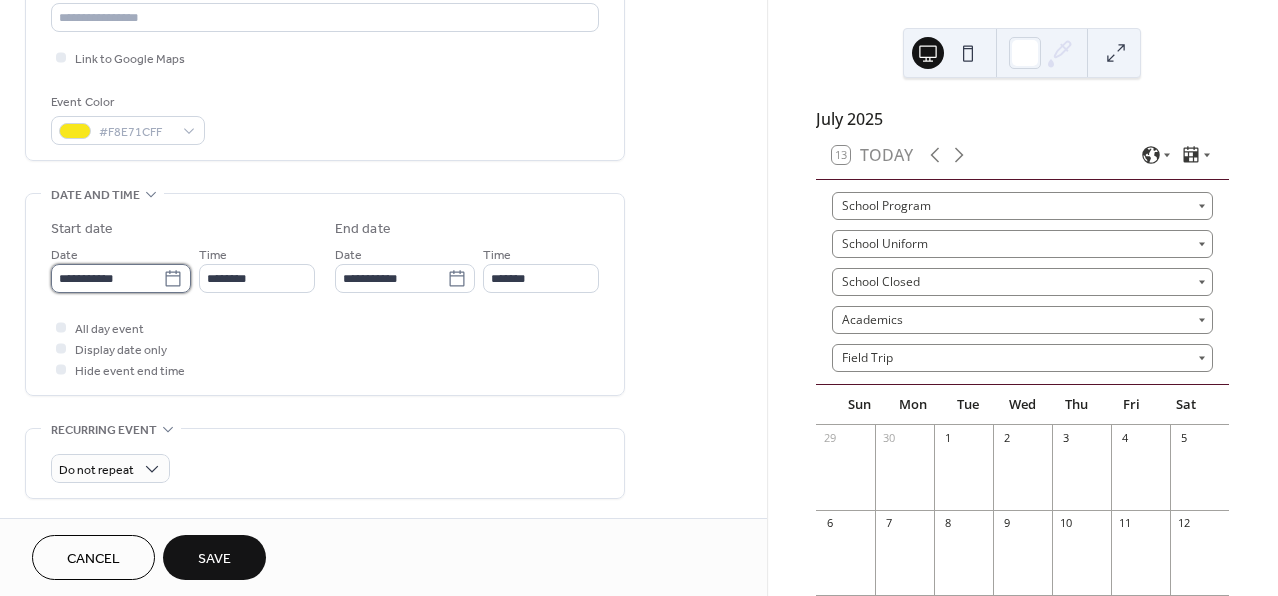 click on "**********" at bounding box center [107, 278] 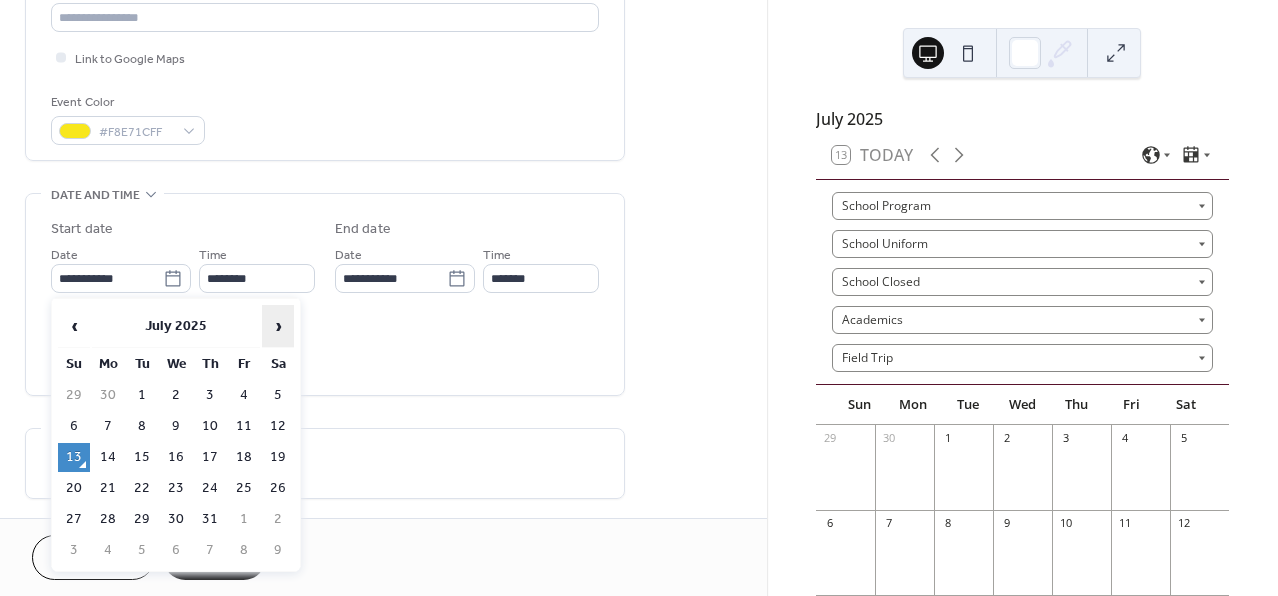click on "›" at bounding box center (278, 326) 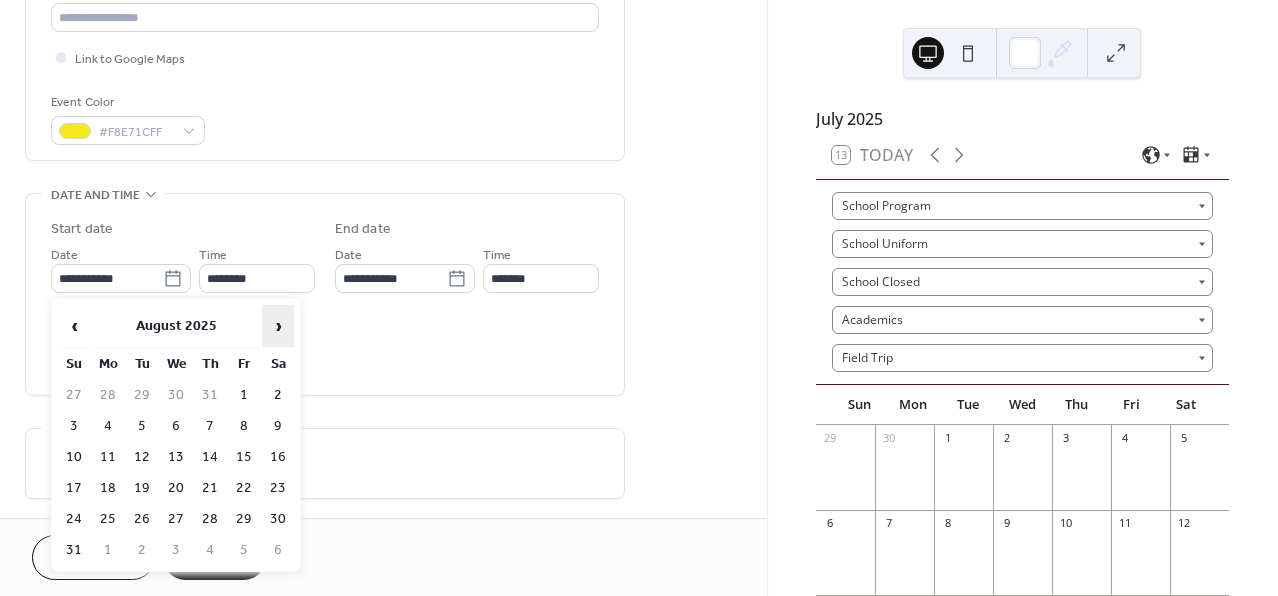 click on "›" at bounding box center (278, 326) 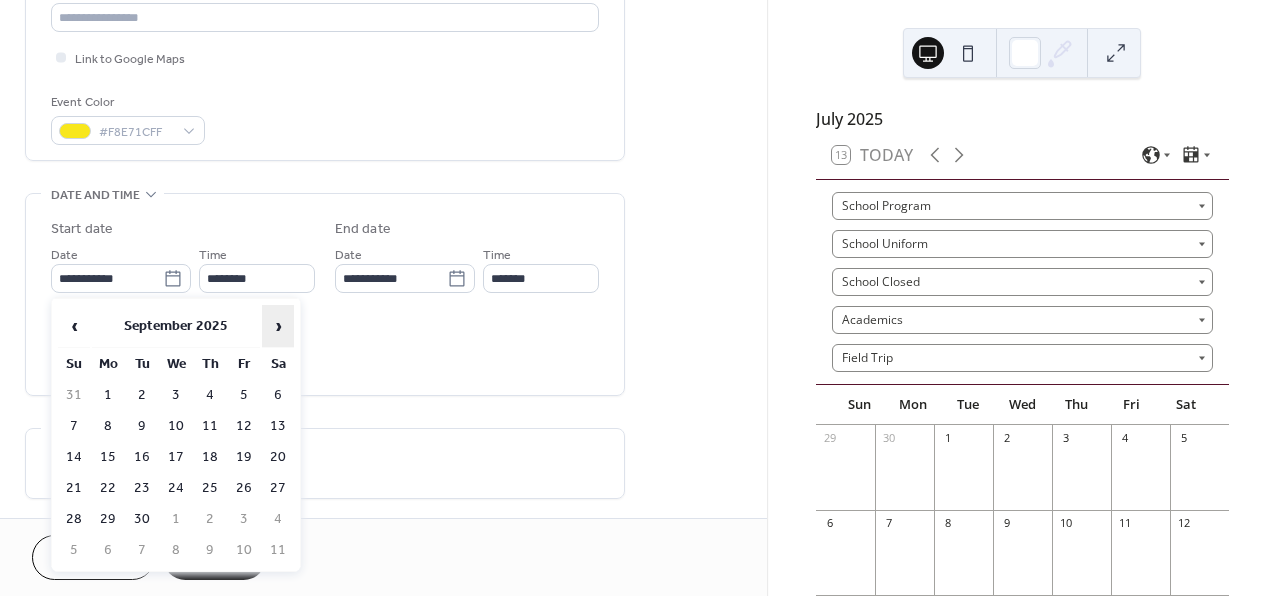 click on "›" at bounding box center (278, 326) 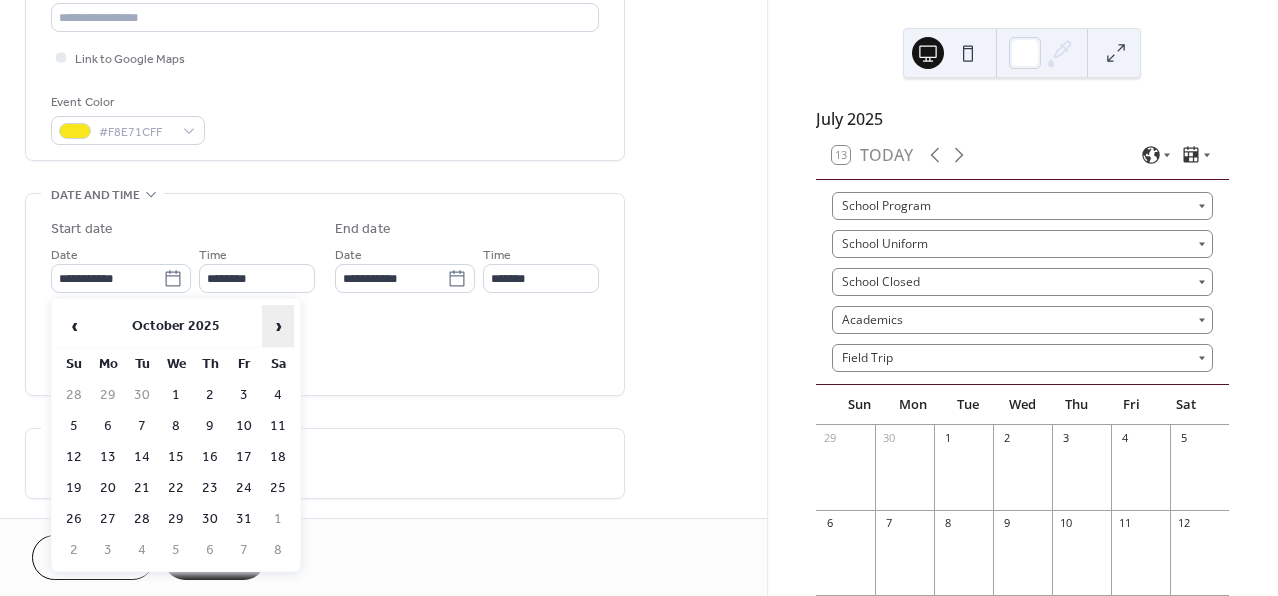click on "›" at bounding box center [278, 326] 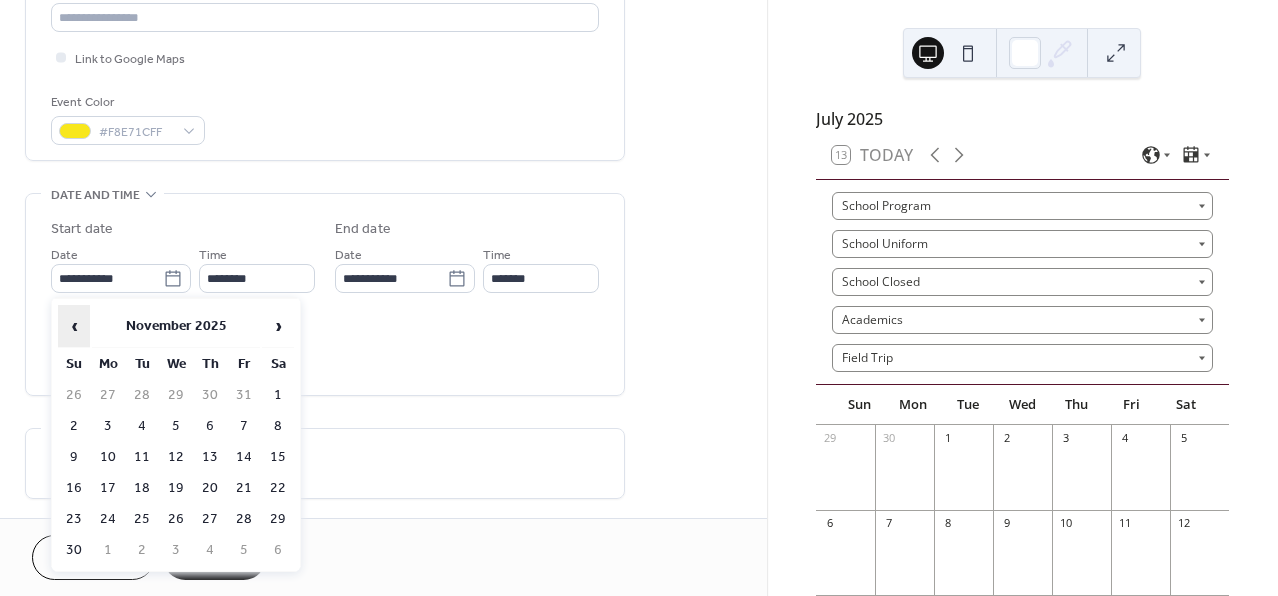 click on "‹" at bounding box center [74, 326] 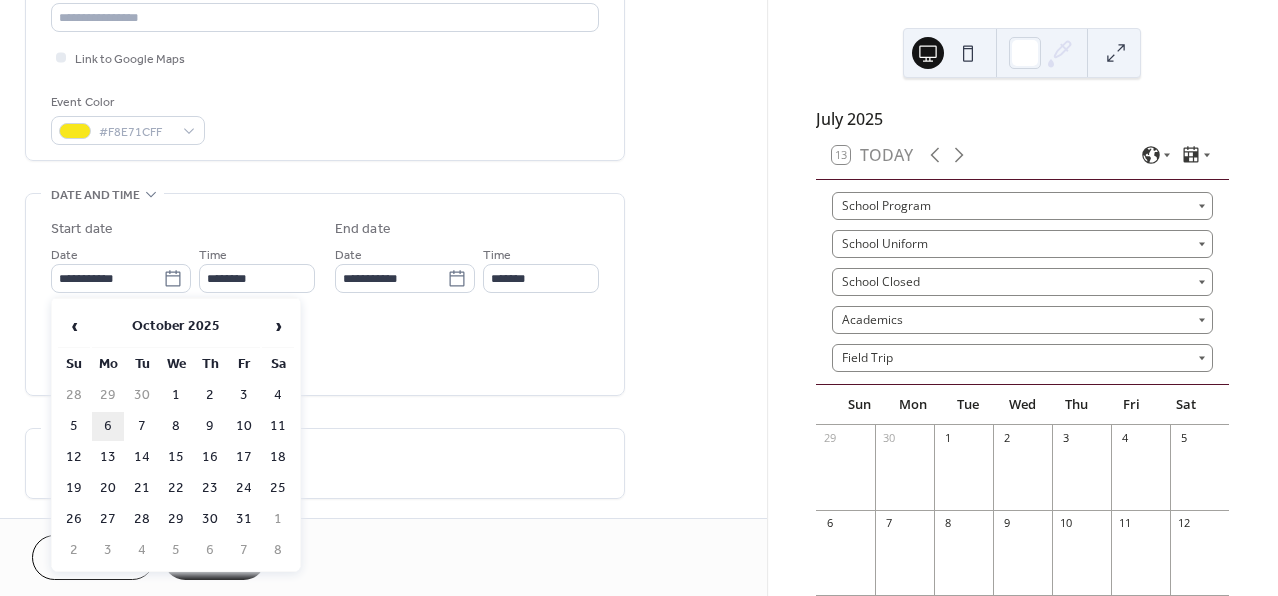 click on "6" at bounding box center [108, 426] 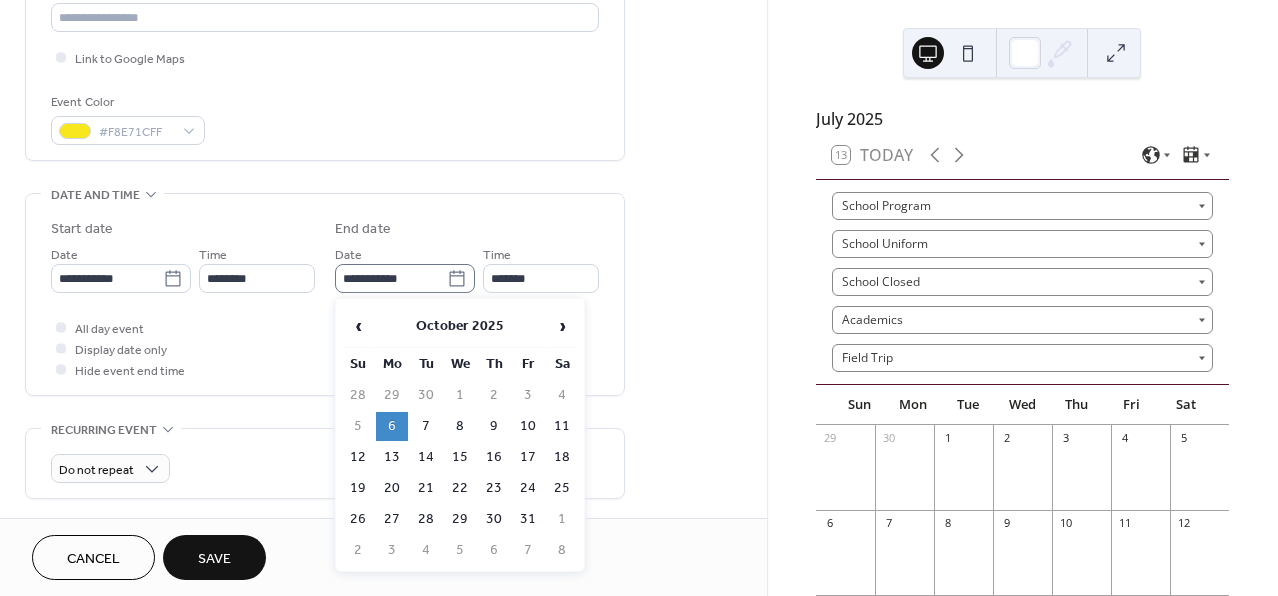 click 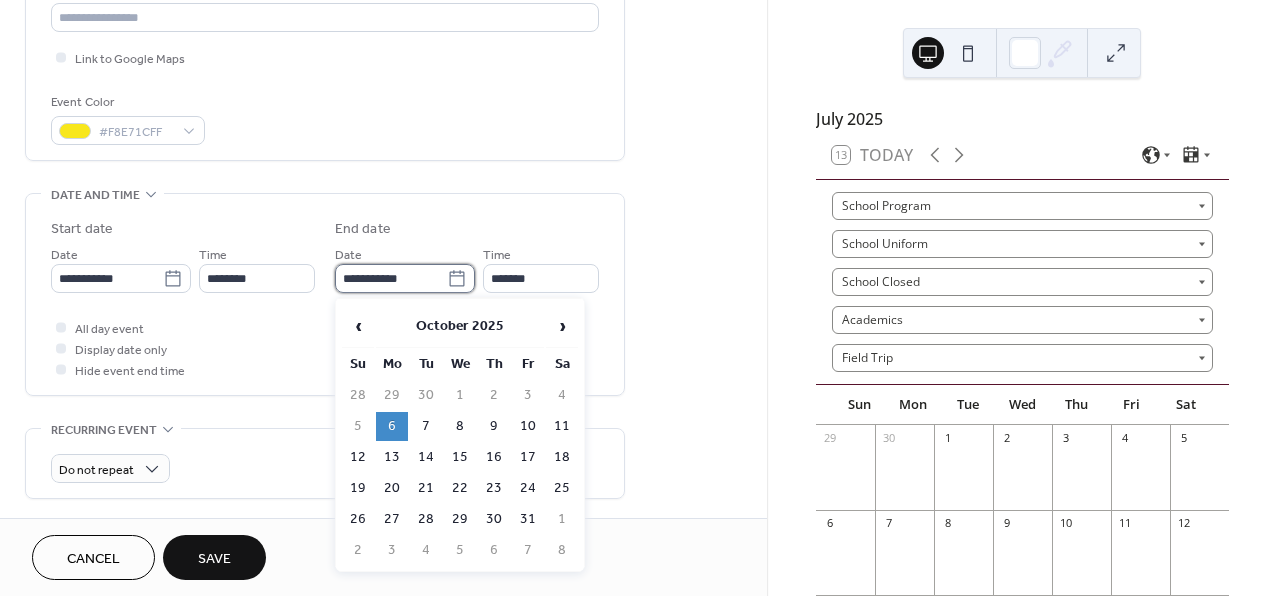 click on "**********" at bounding box center (391, 278) 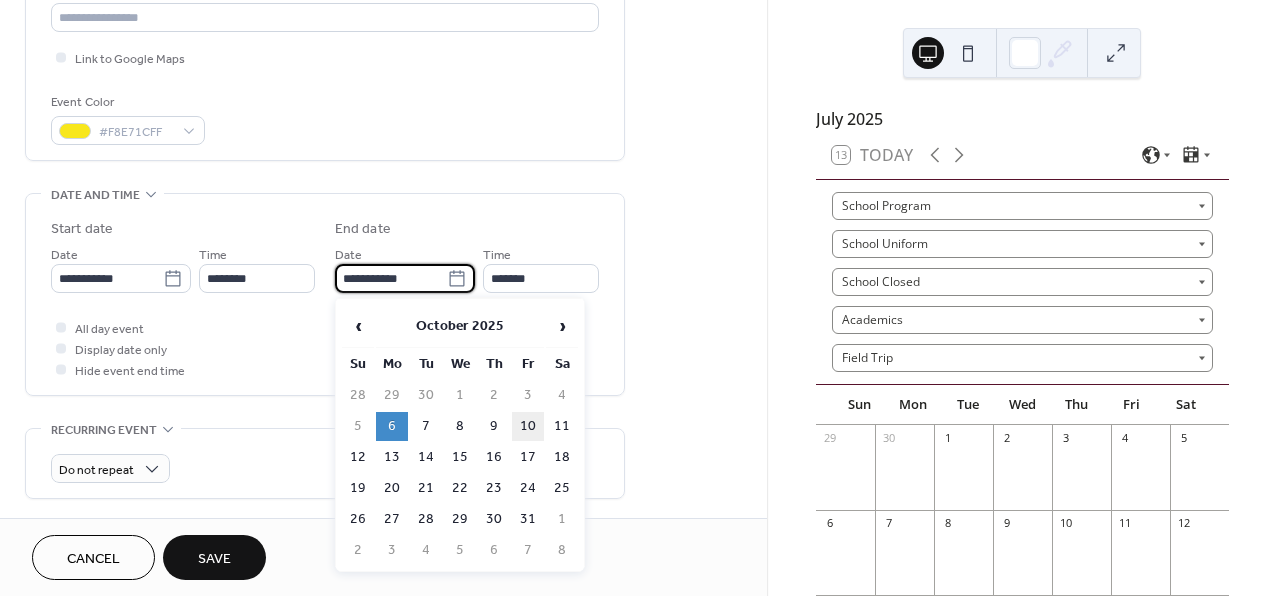 click on "10" at bounding box center (528, 426) 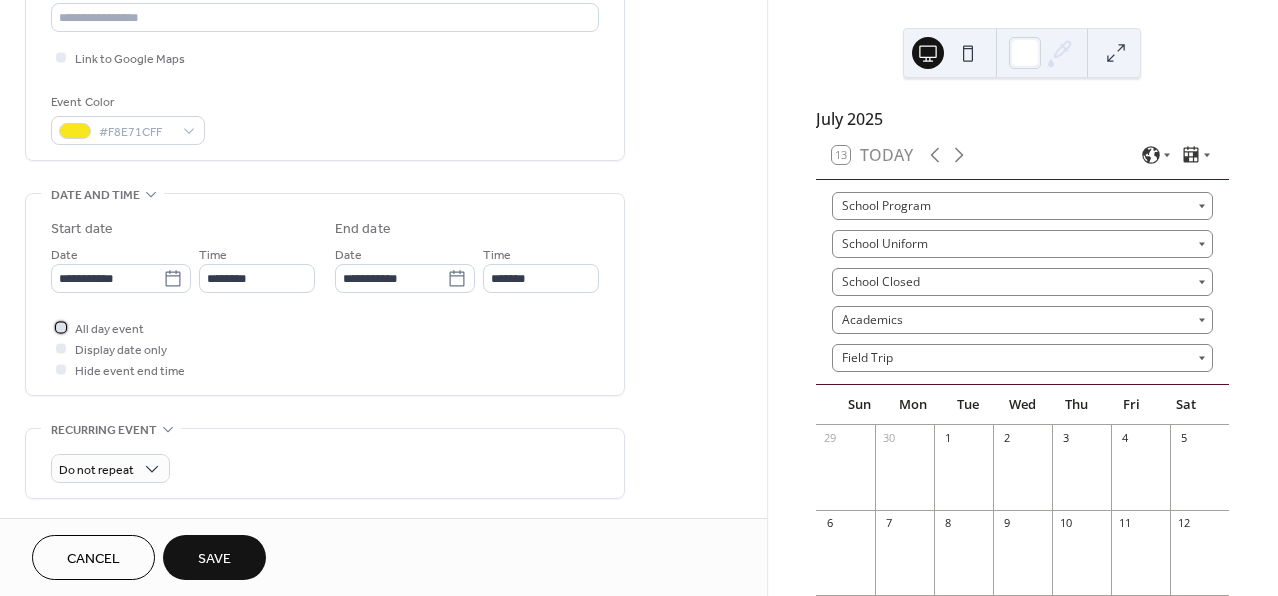 click on "All day event" at bounding box center (109, 329) 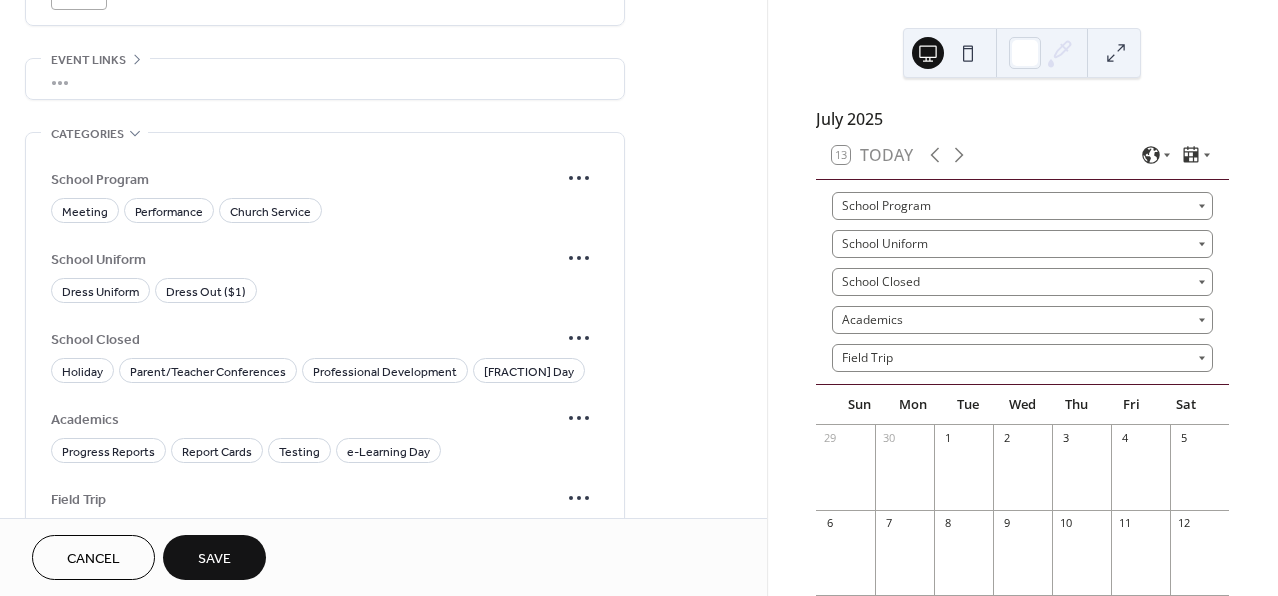 scroll, scrollTop: 1054, scrollLeft: 0, axis: vertical 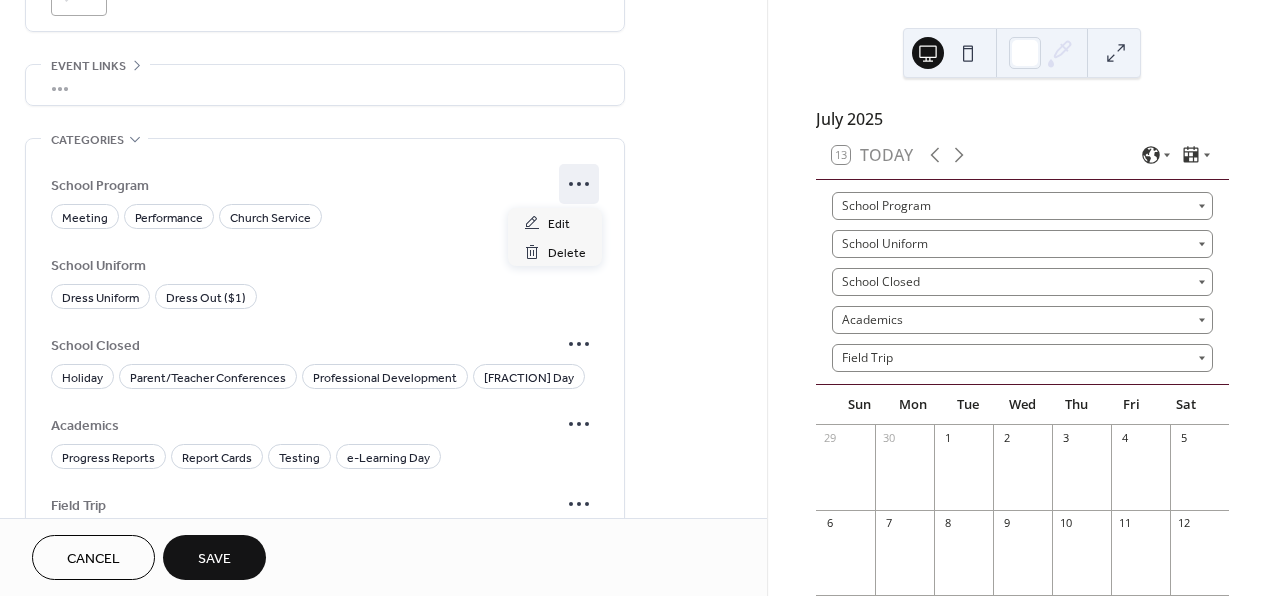 click 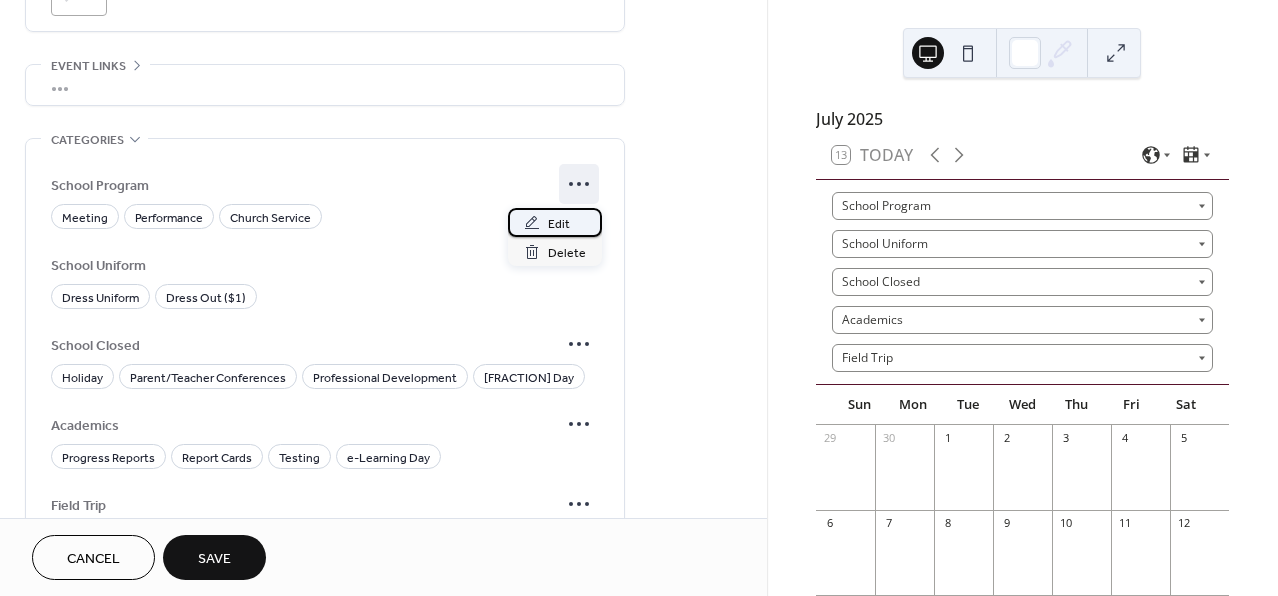 click on "Edit" at bounding box center [559, 224] 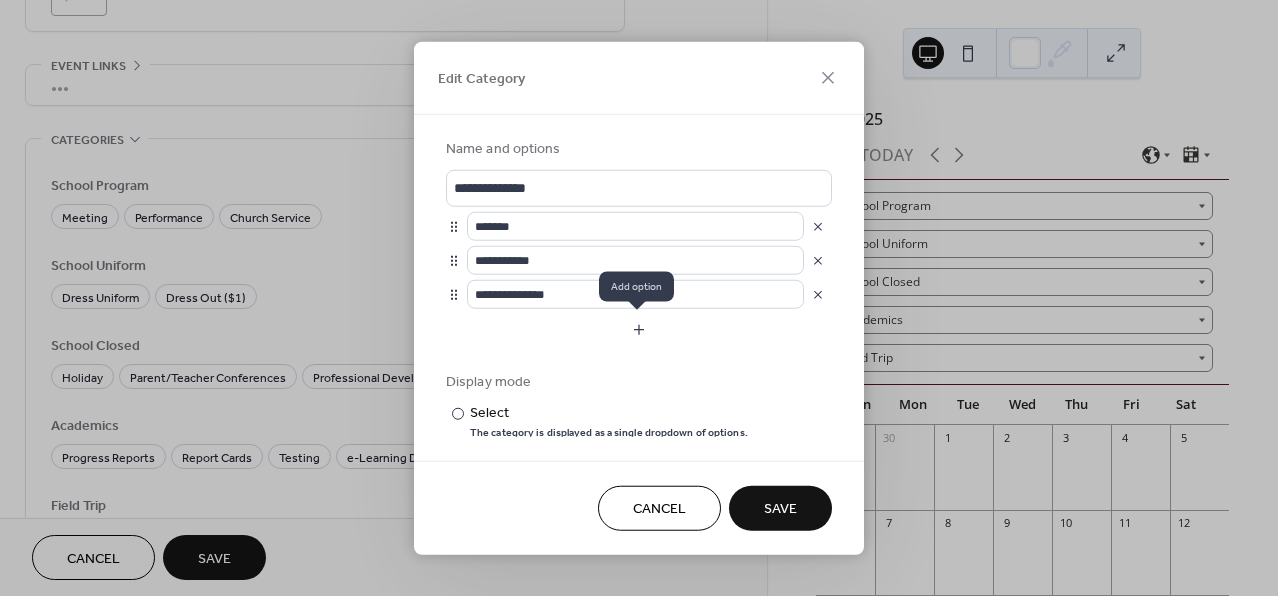 click at bounding box center [639, 330] 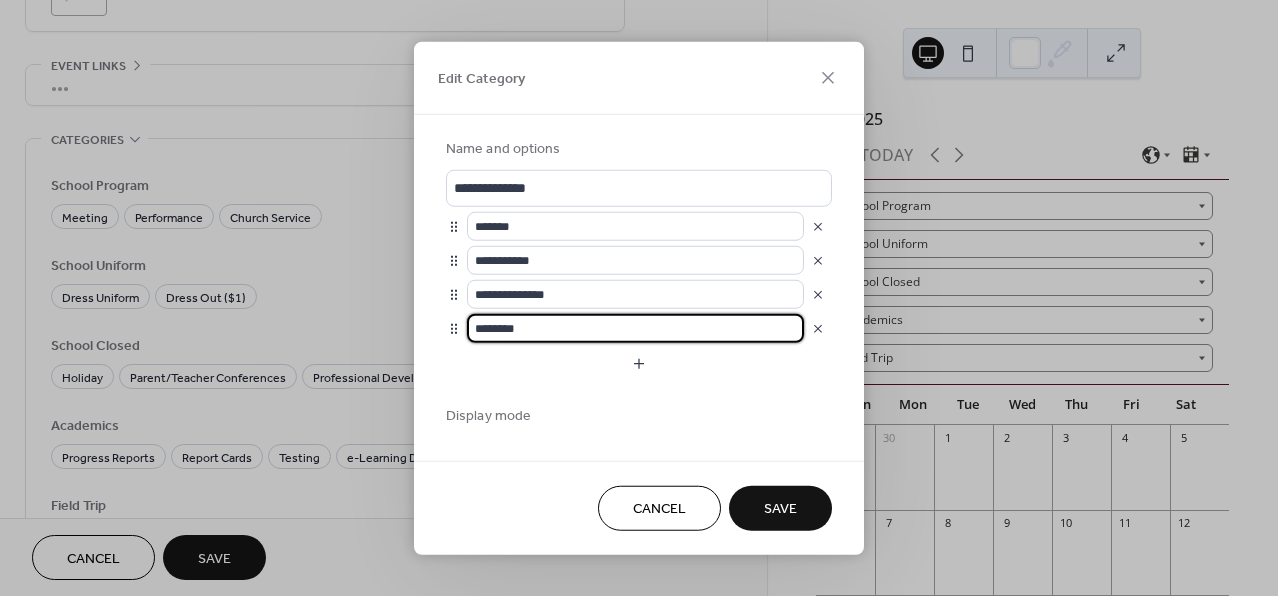 click on "********" at bounding box center (635, 328) 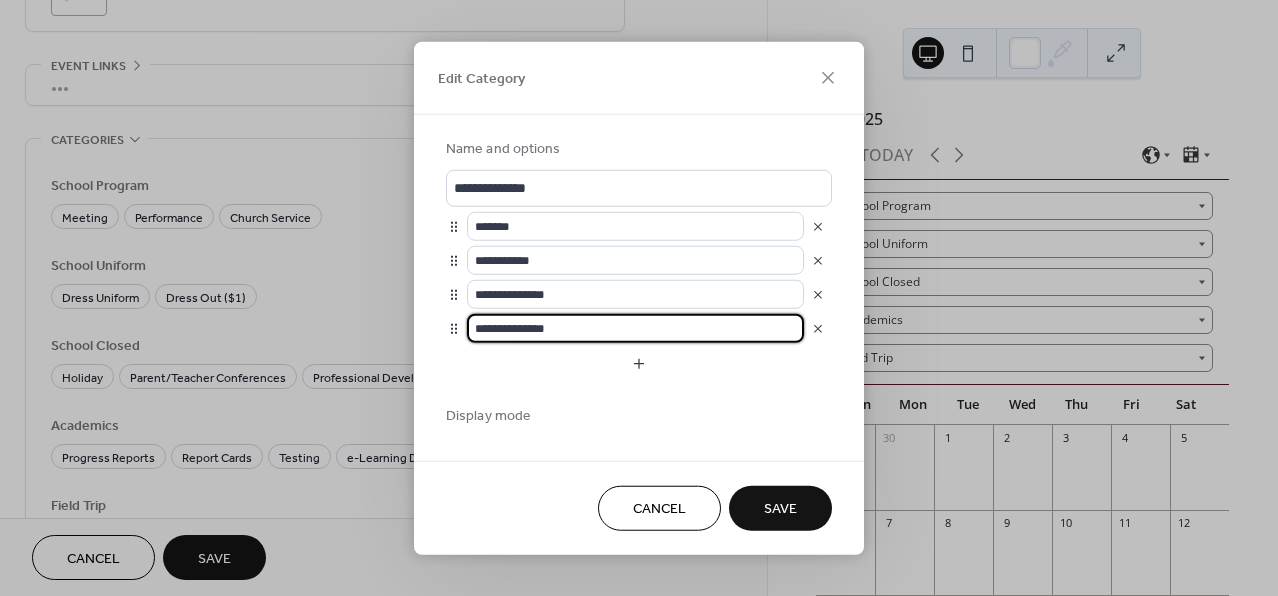 type on "**********" 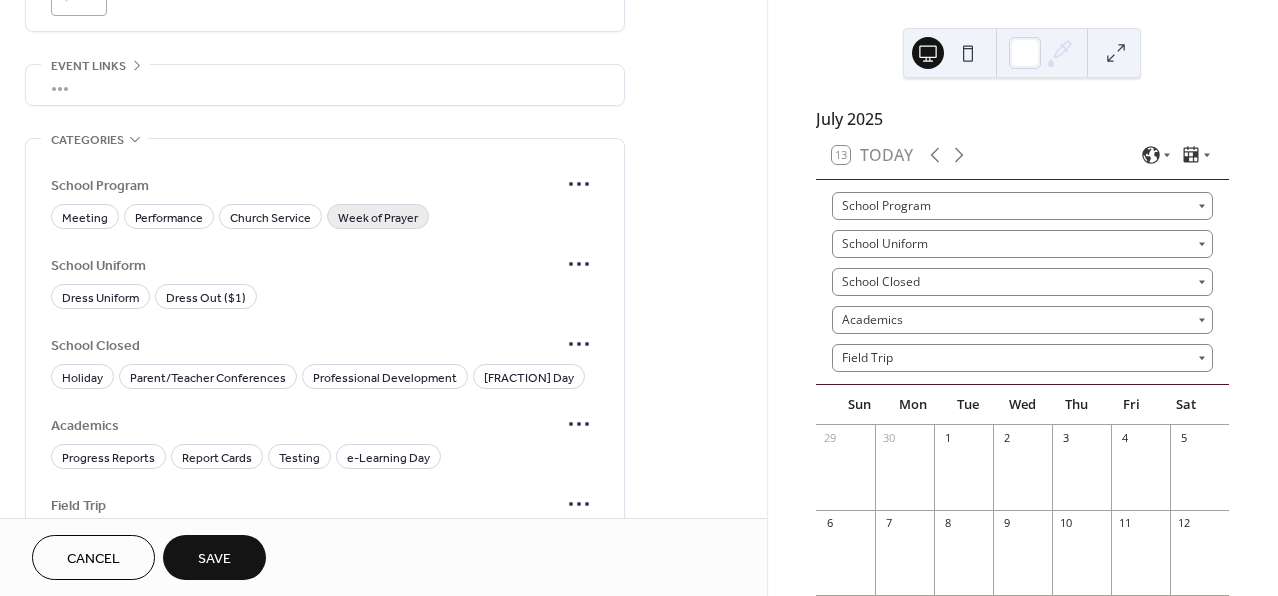click on "Week of Prayer" at bounding box center [378, 218] 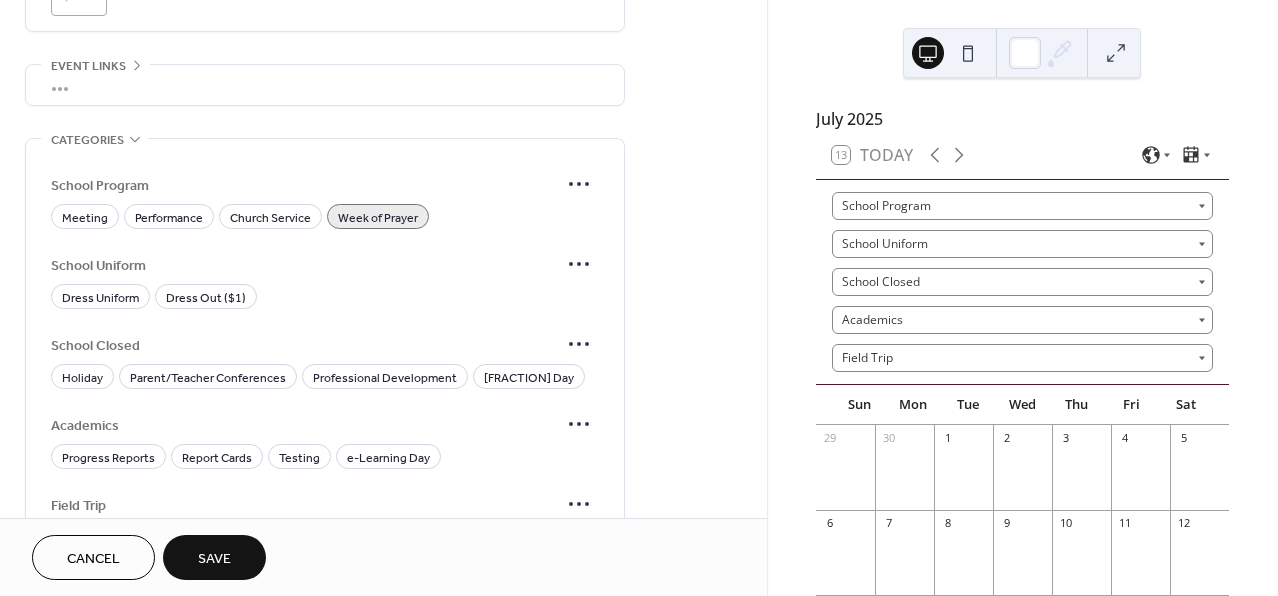 click on "Save" at bounding box center (214, 559) 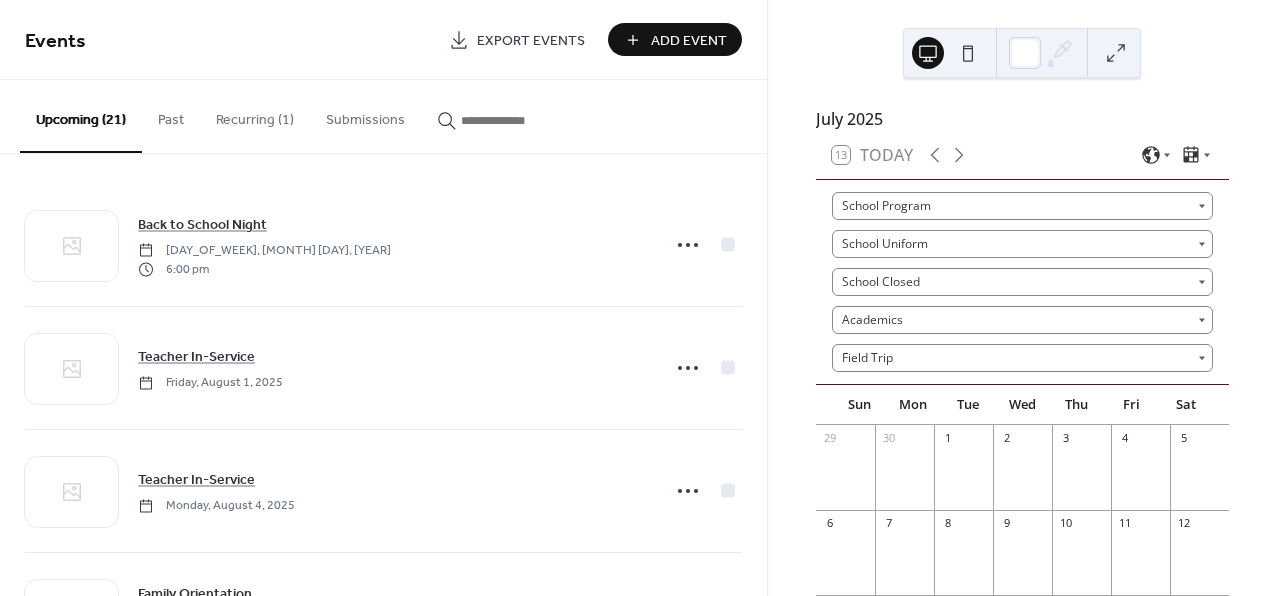 click on "Add Event" at bounding box center (689, 41) 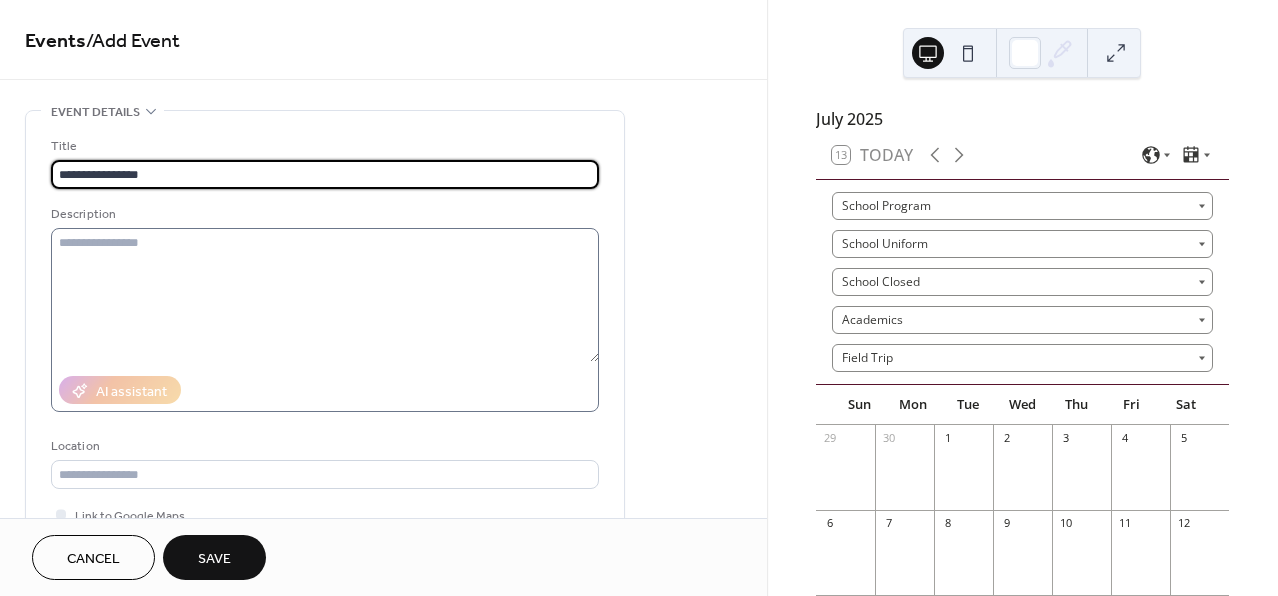 type on "**********" 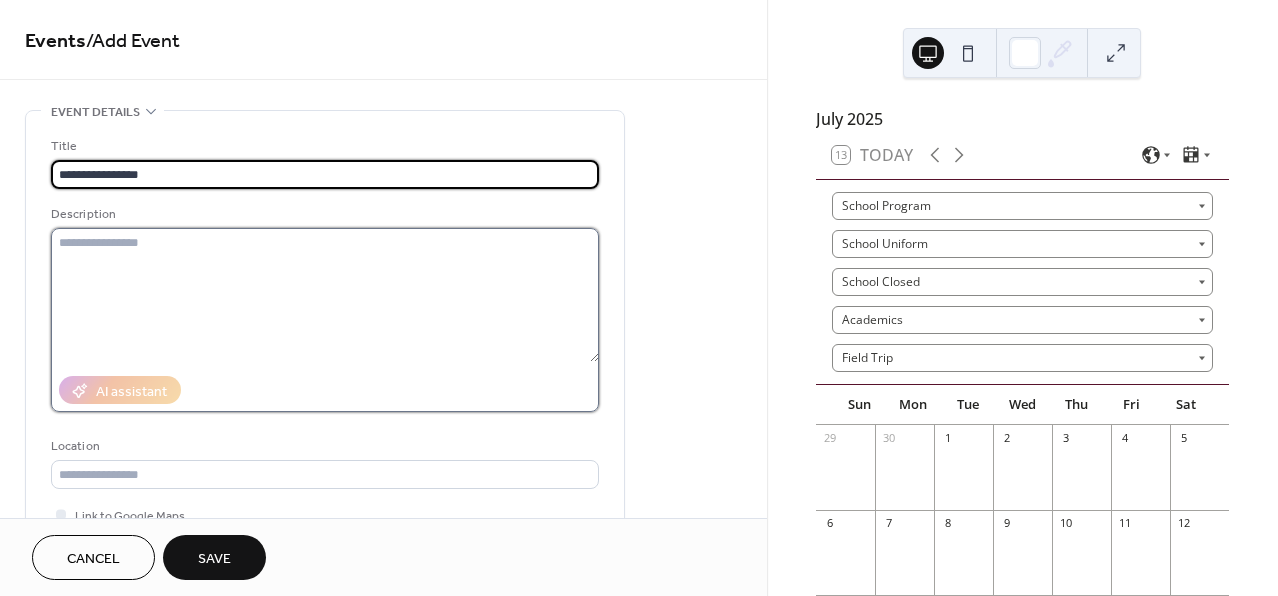 click at bounding box center [325, 295] 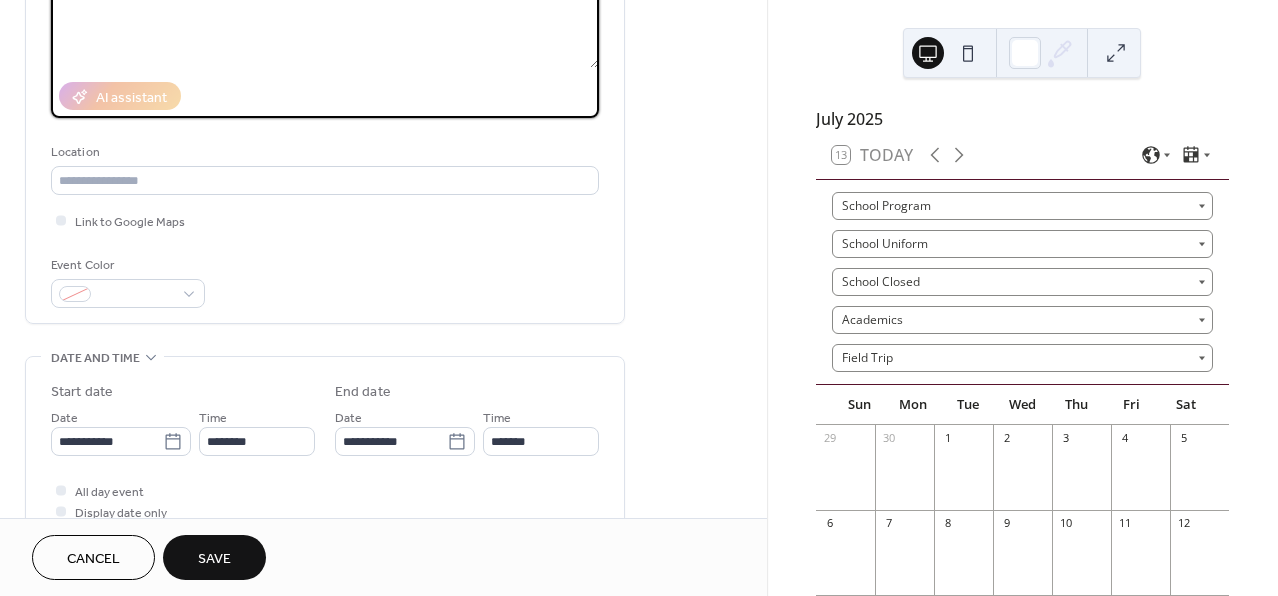 scroll, scrollTop: 315, scrollLeft: 0, axis: vertical 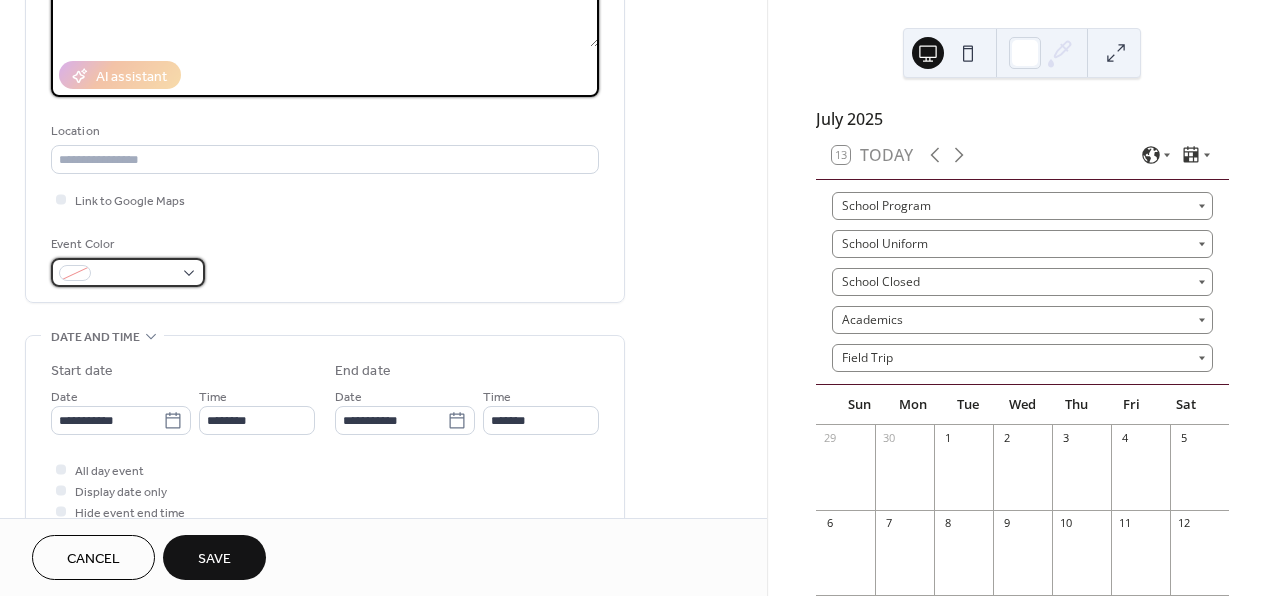 click at bounding box center (128, 272) 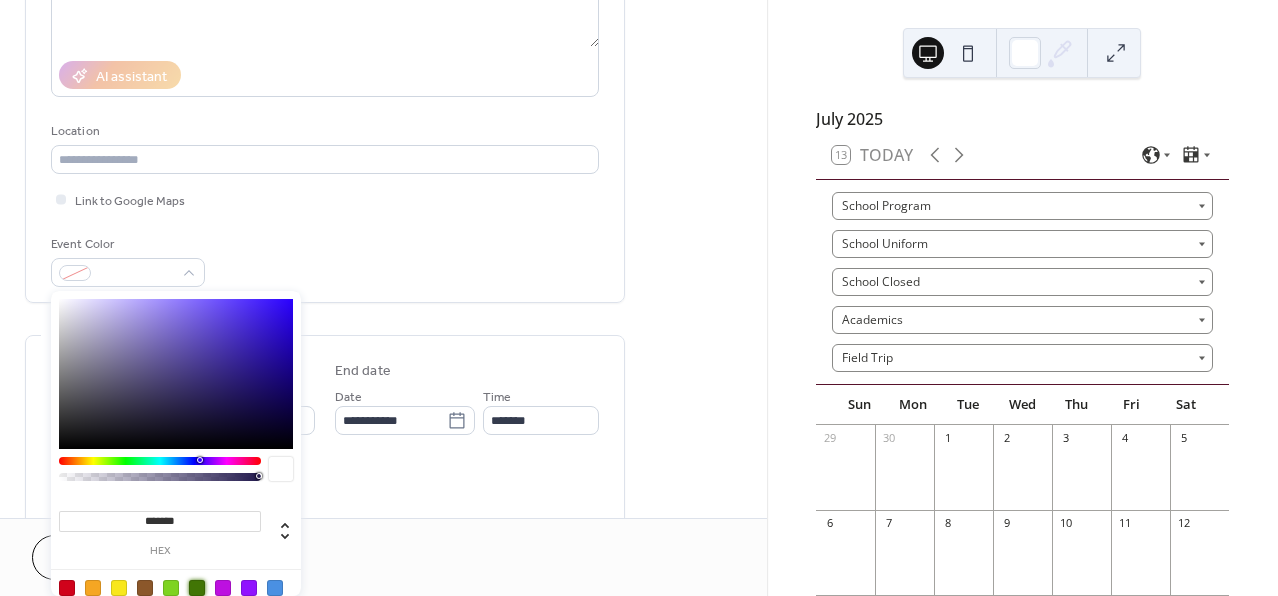 click at bounding box center (197, 588) 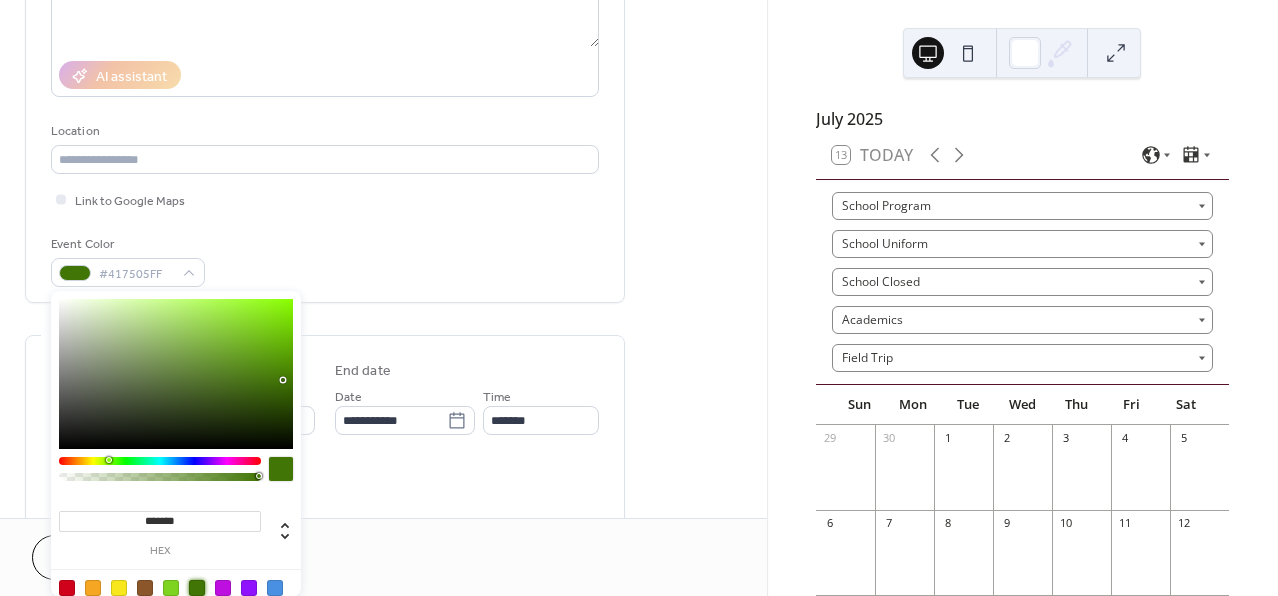 click on "**********" at bounding box center (383, 628) 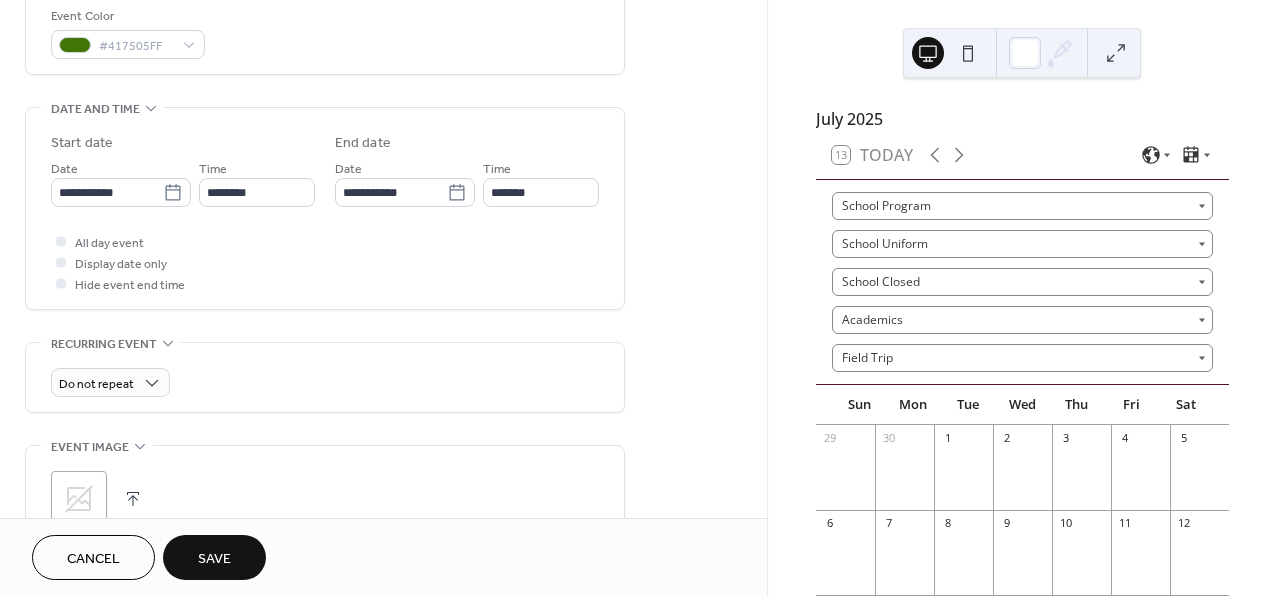 scroll, scrollTop: 544, scrollLeft: 0, axis: vertical 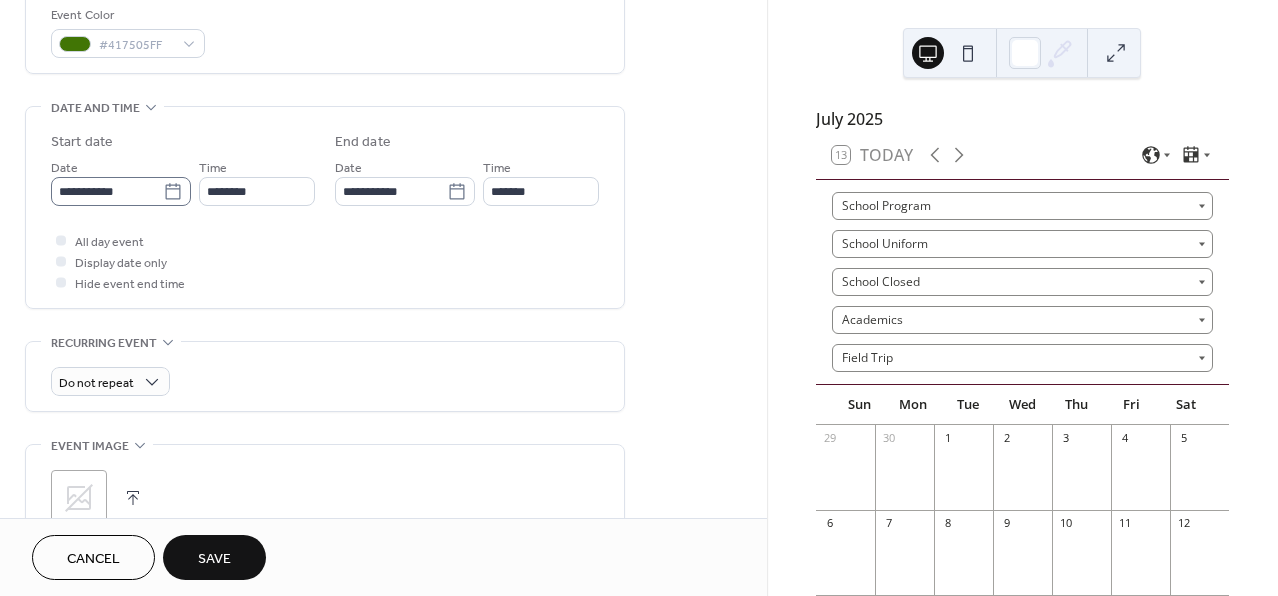 click 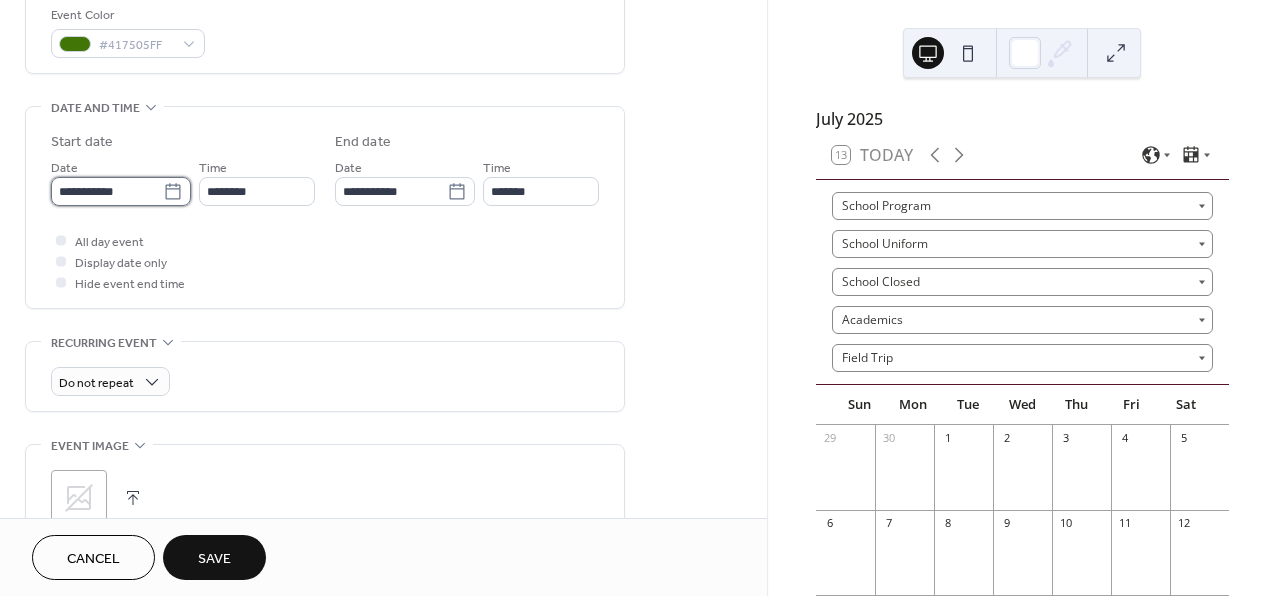 click on "**********" at bounding box center (107, 191) 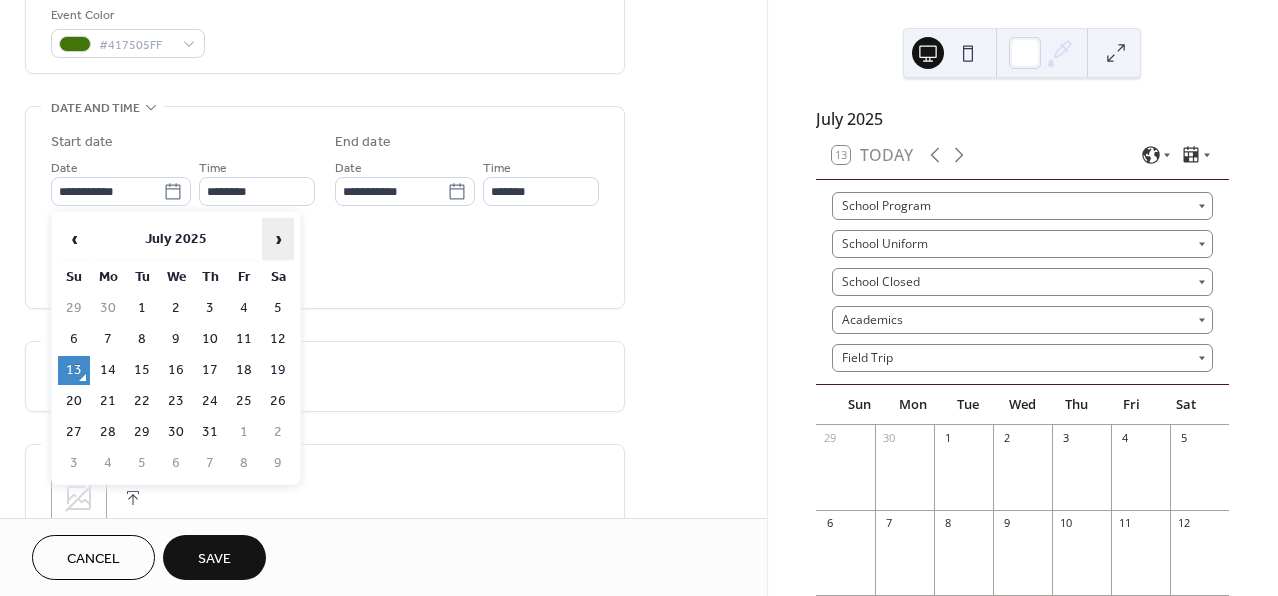 click on "›" at bounding box center [278, 239] 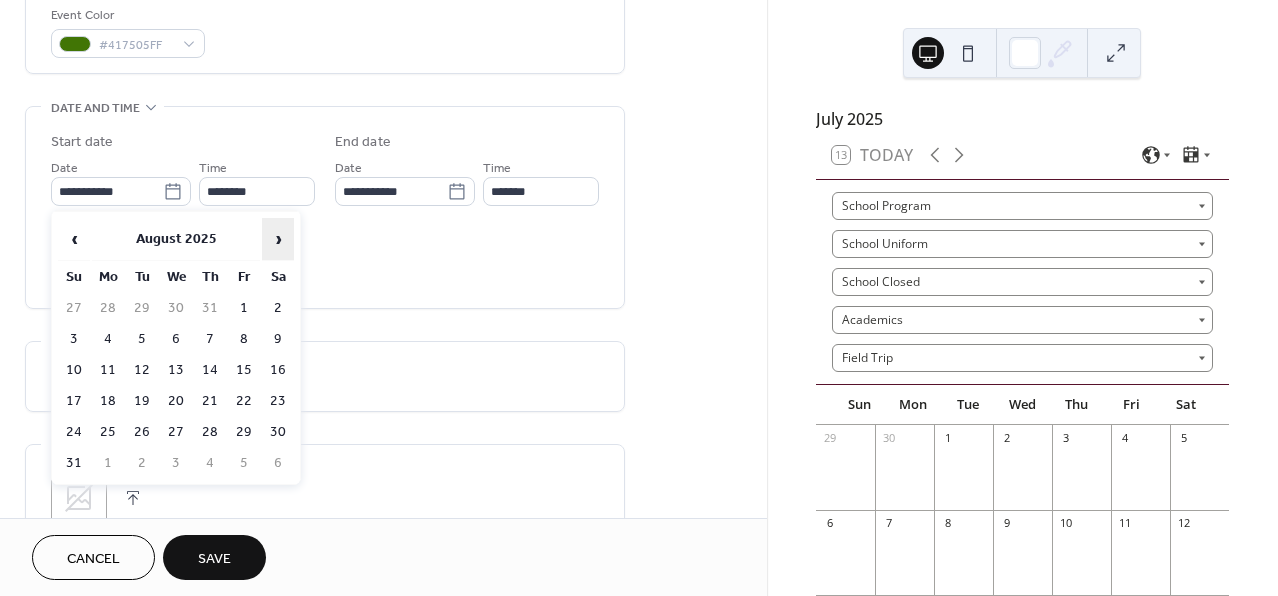 click on "›" at bounding box center [278, 239] 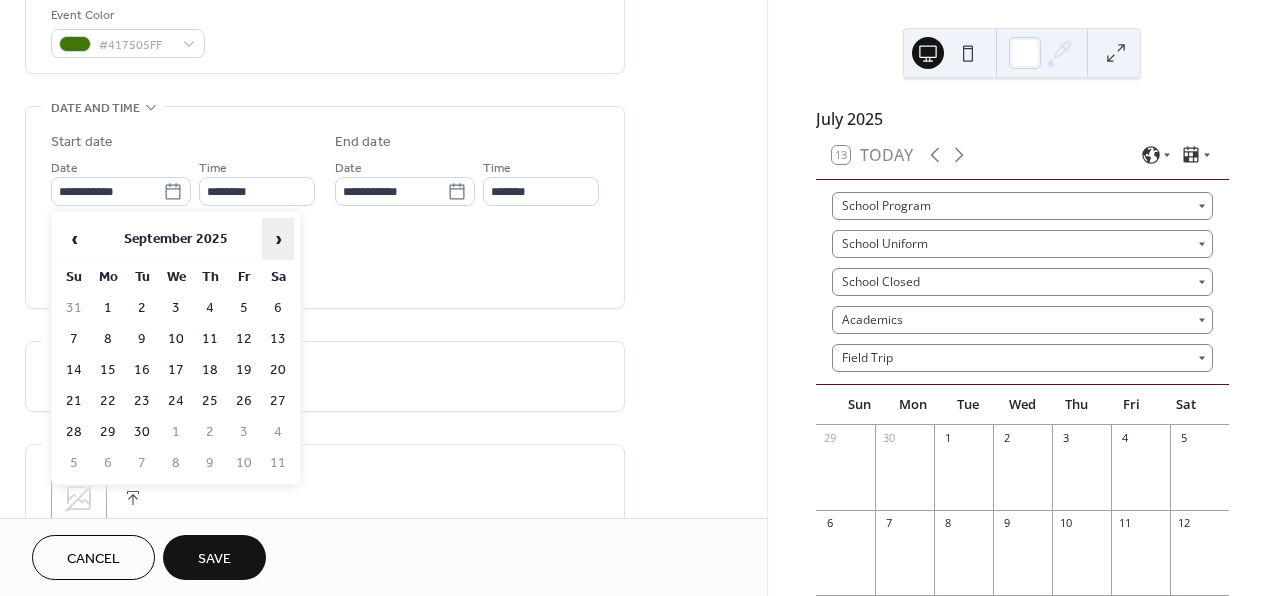 click on "›" at bounding box center (278, 239) 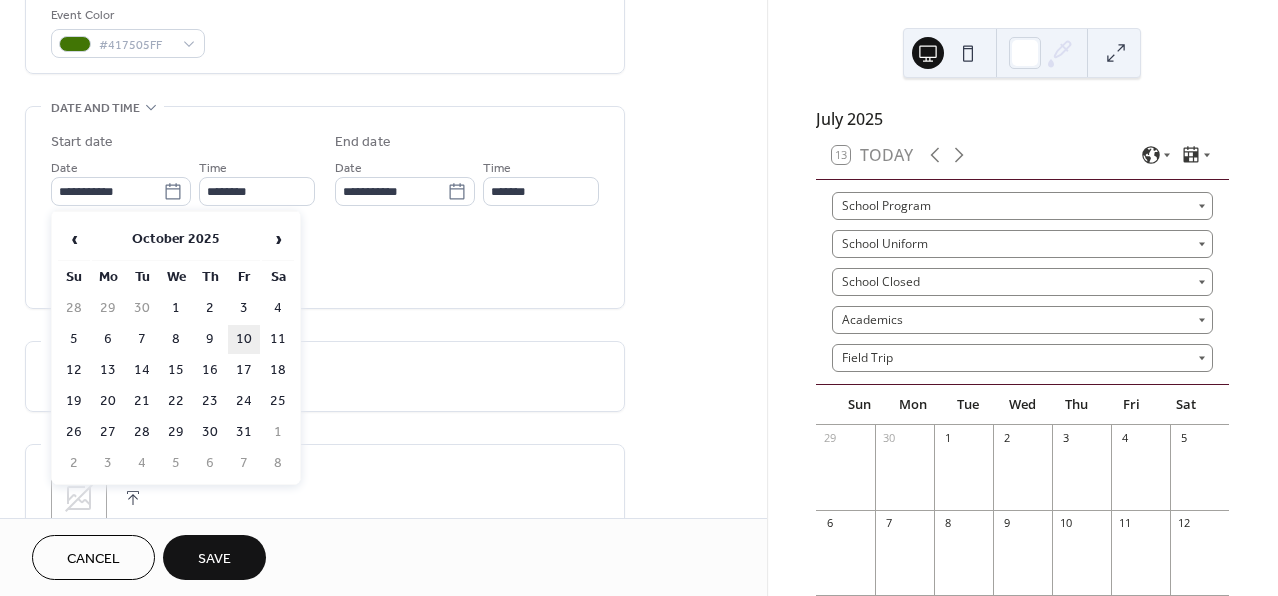 click on "10" at bounding box center [244, 339] 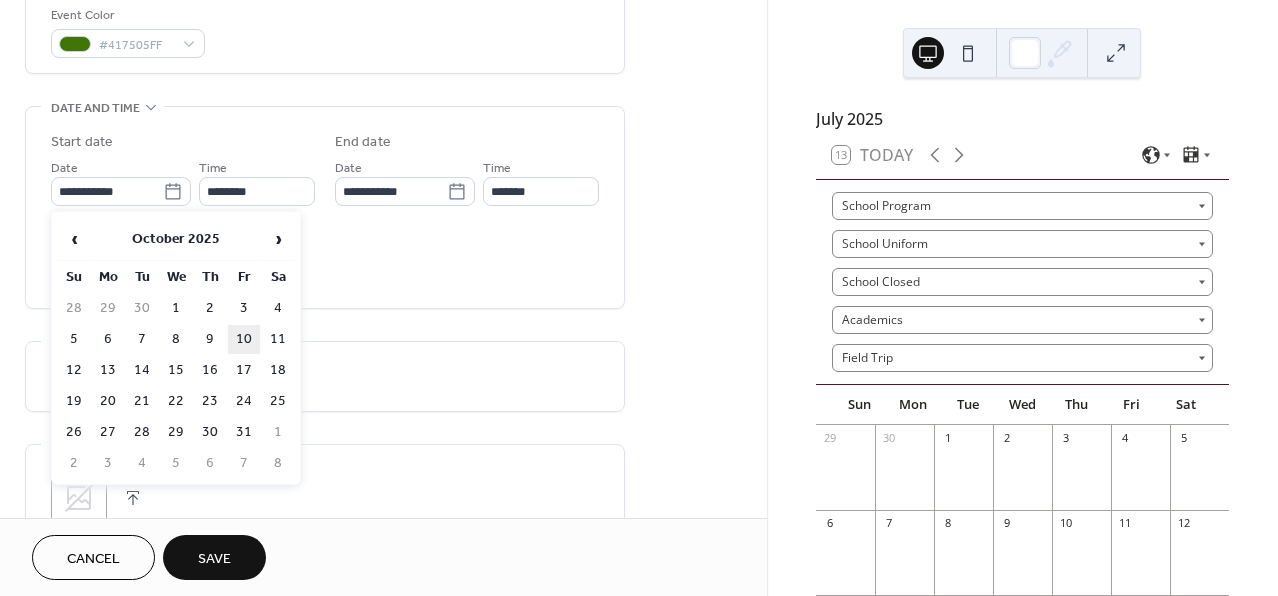 type on "**********" 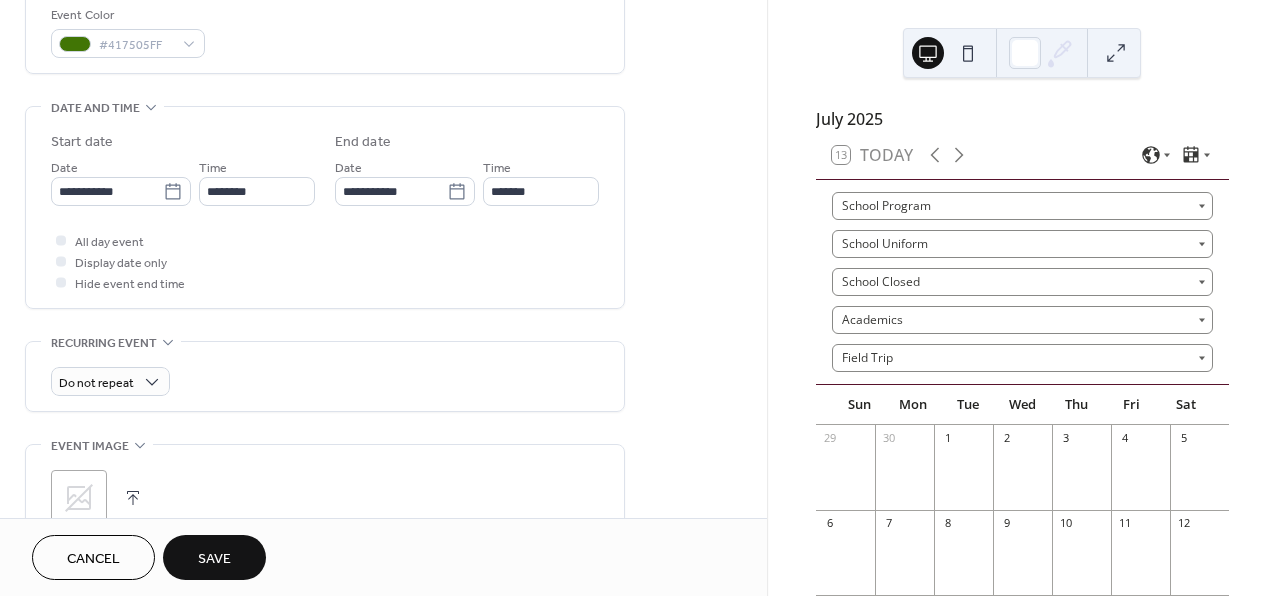 click on "Save" at bounding box center [214, 559] 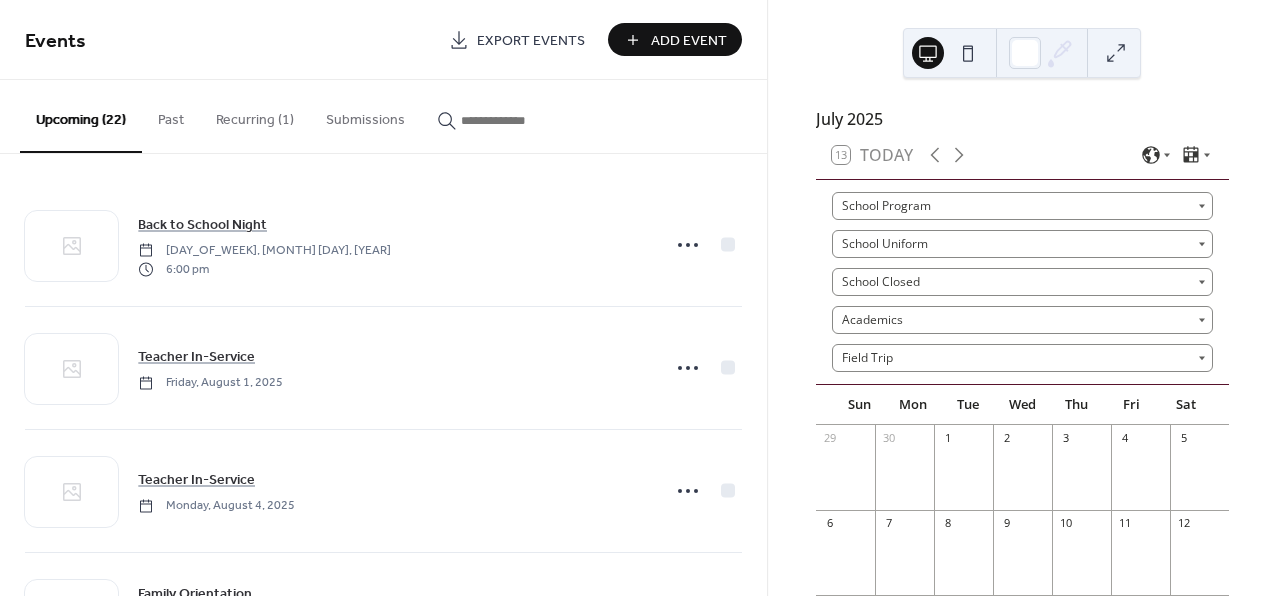 click on "Add Event" at bounding box center (689, 41) 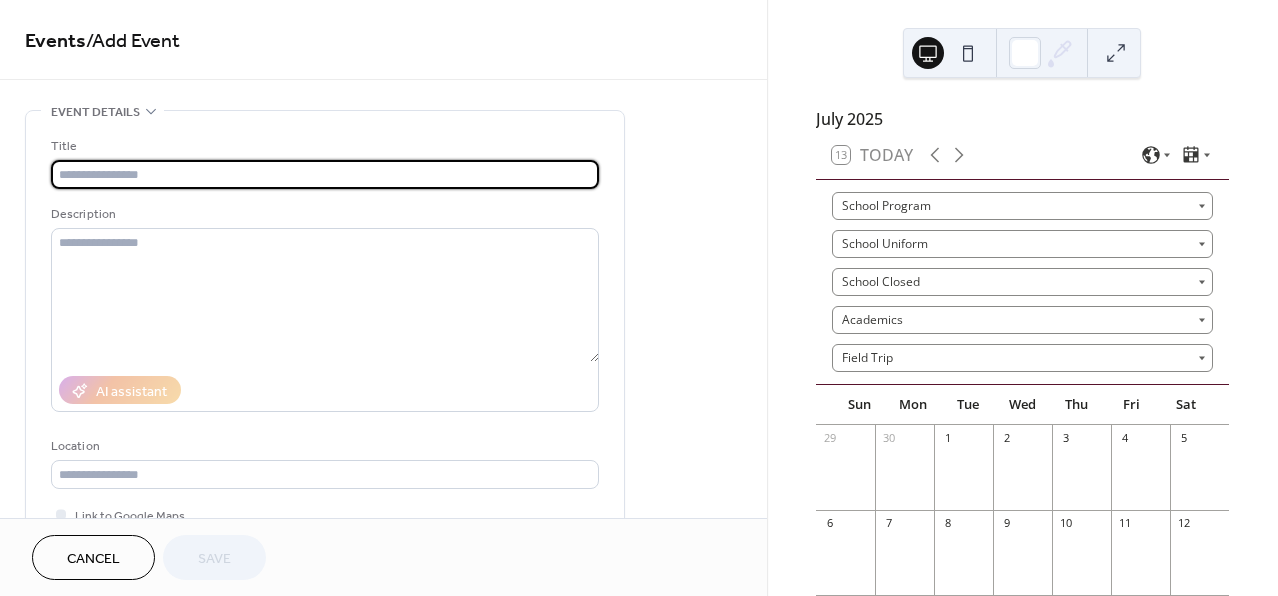click at bounding box center [325, 174] 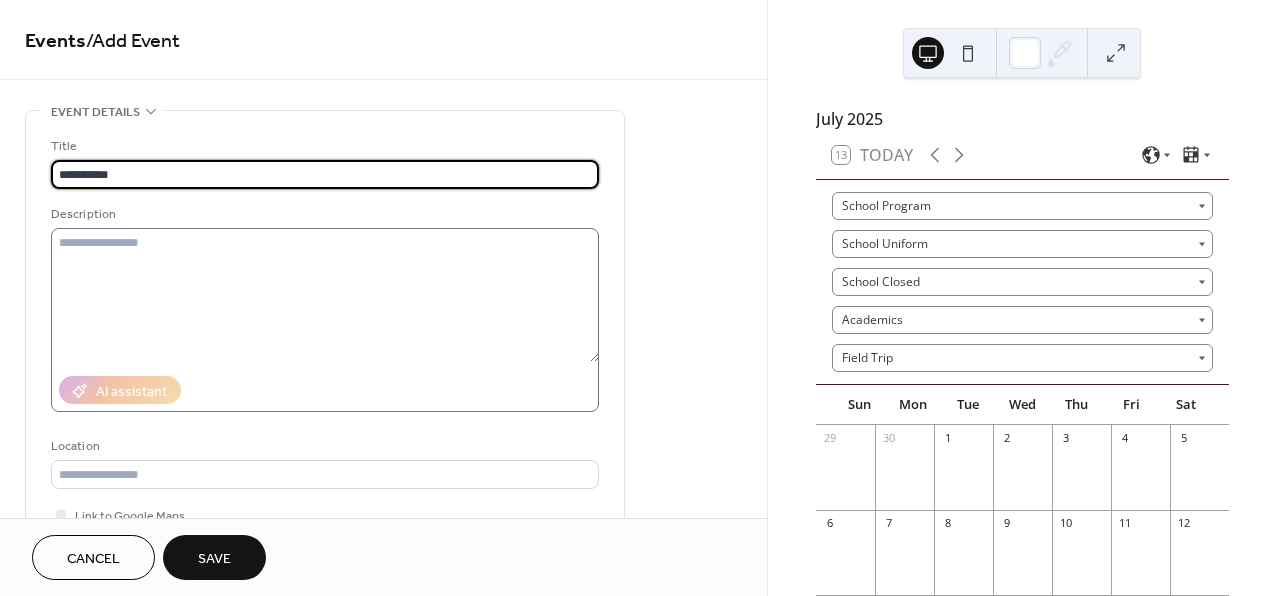 type on "**********" 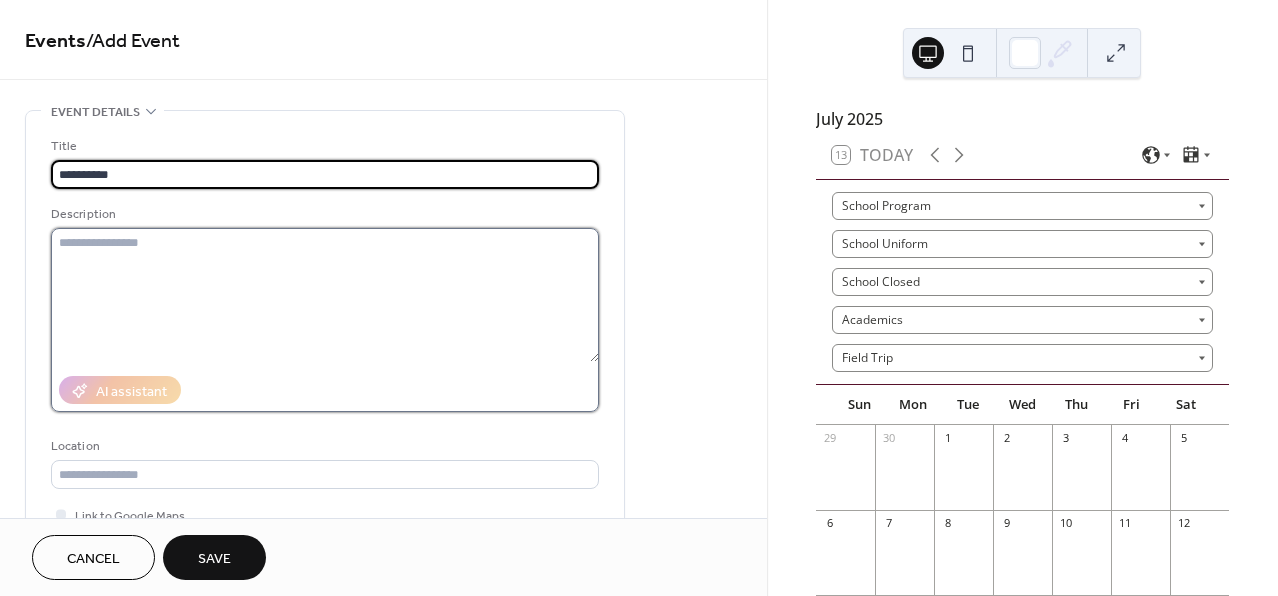 click at bounding box center (325, 295) 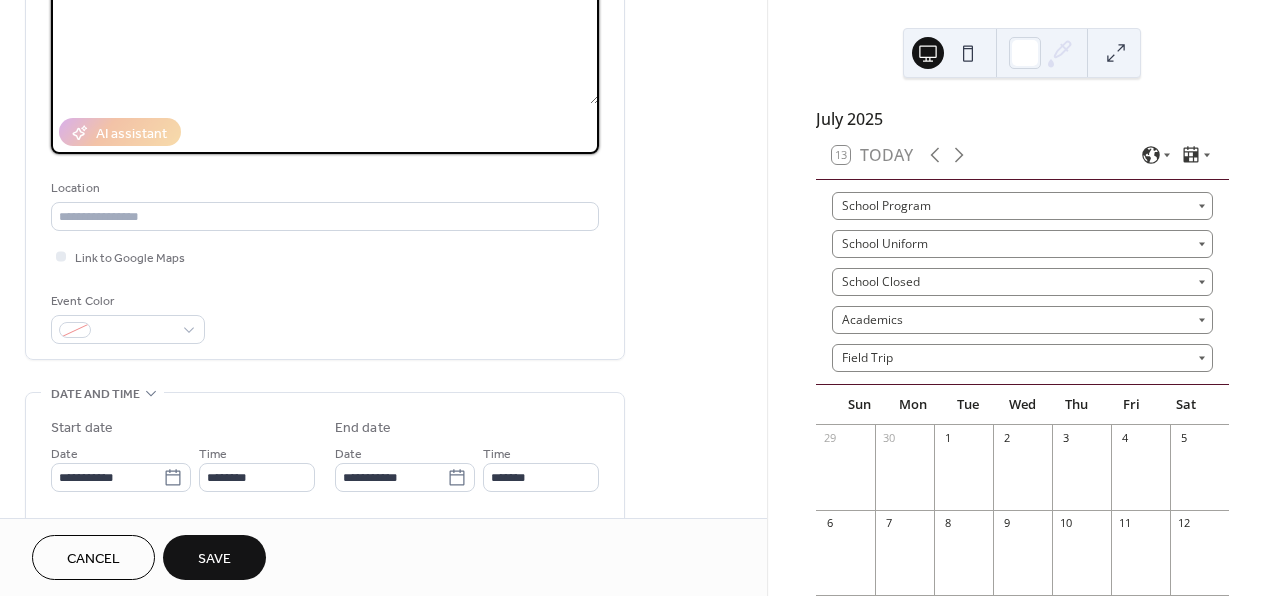 scroll, scrollTop: 292, scrollLeft: 0, axis: vertical 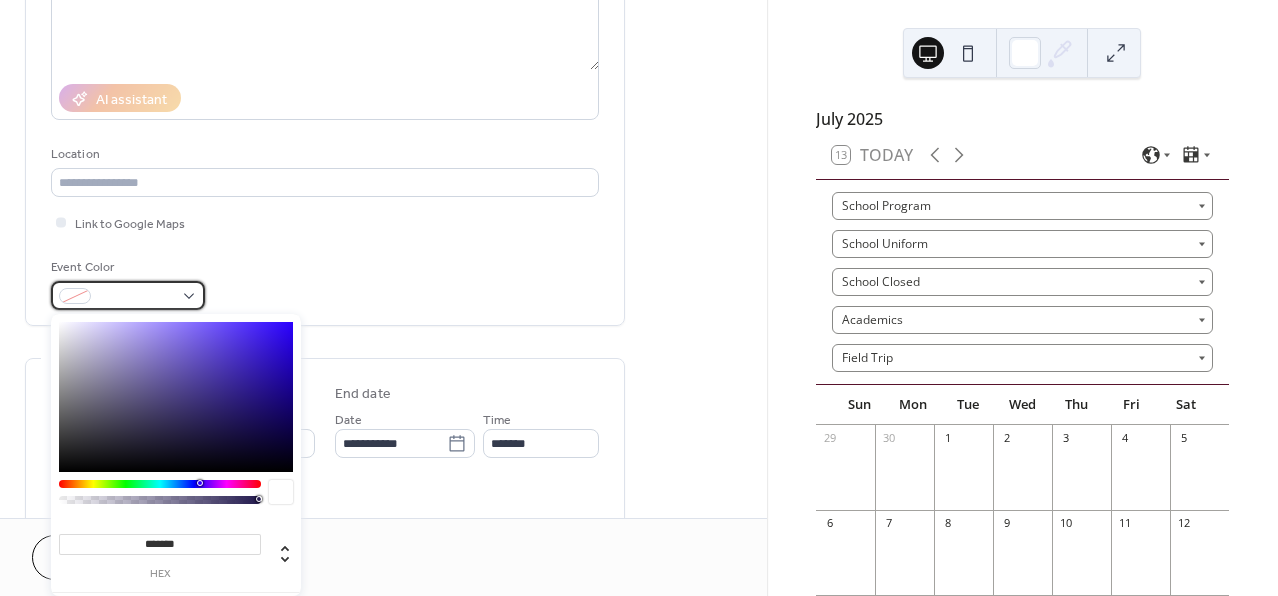 click at bounding box center [128, 295] 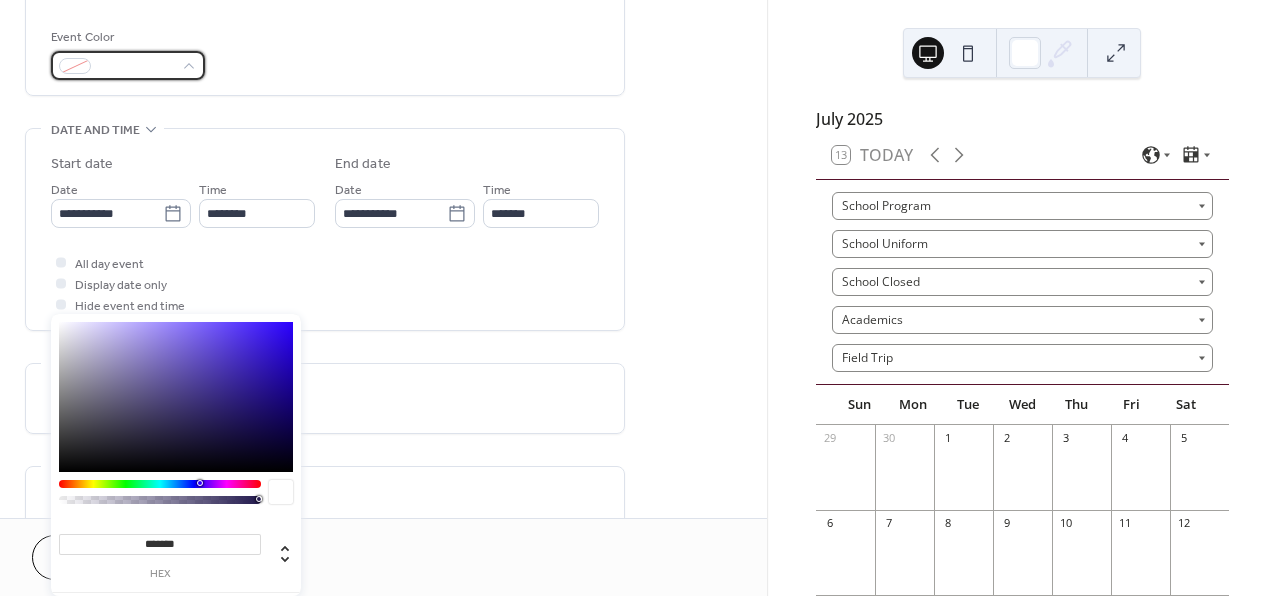 scroll, scrollTop: 554, scrollLeft: 0, axis: vertical 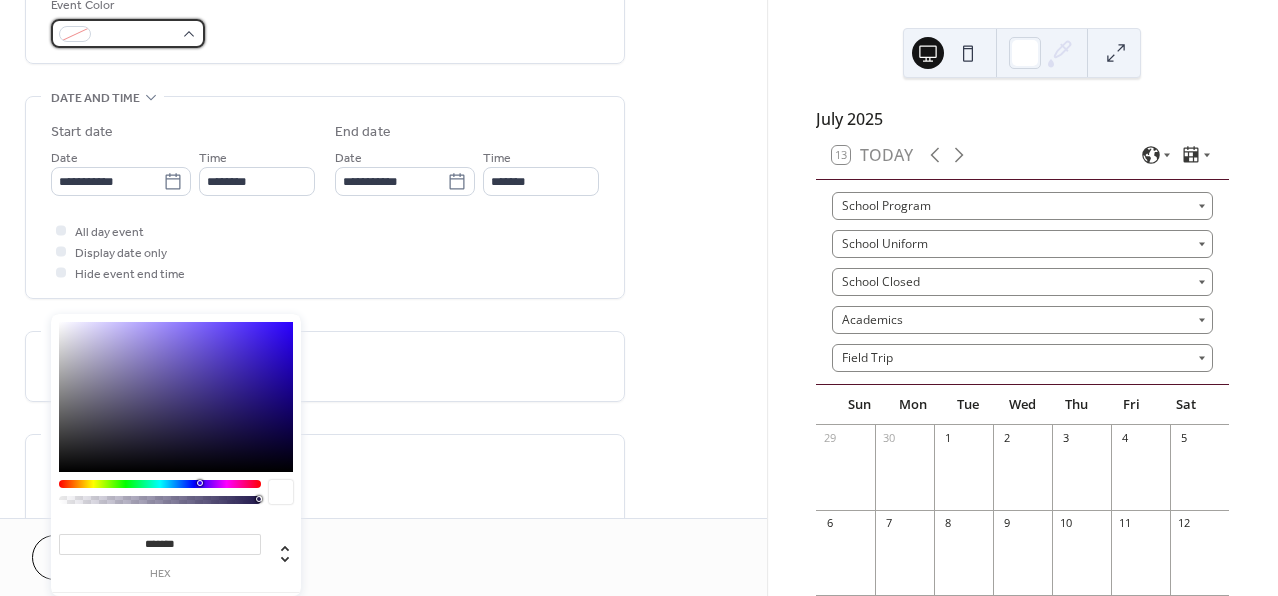 click at bounding box center [136, 35] 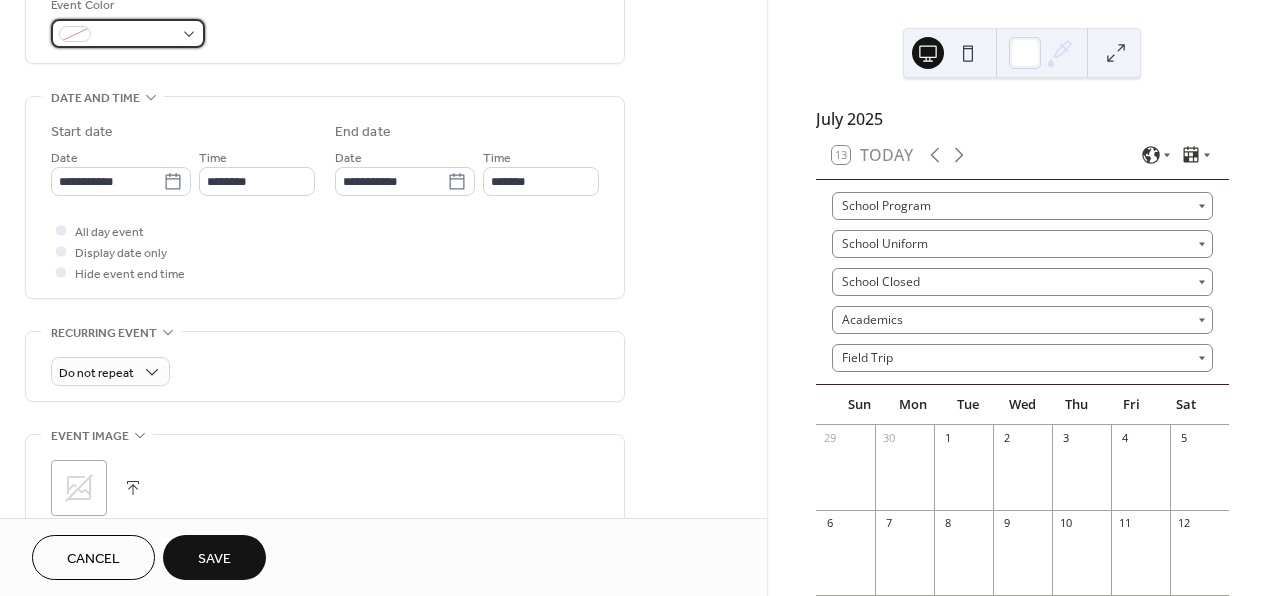 click at bounding box center [136, 35] 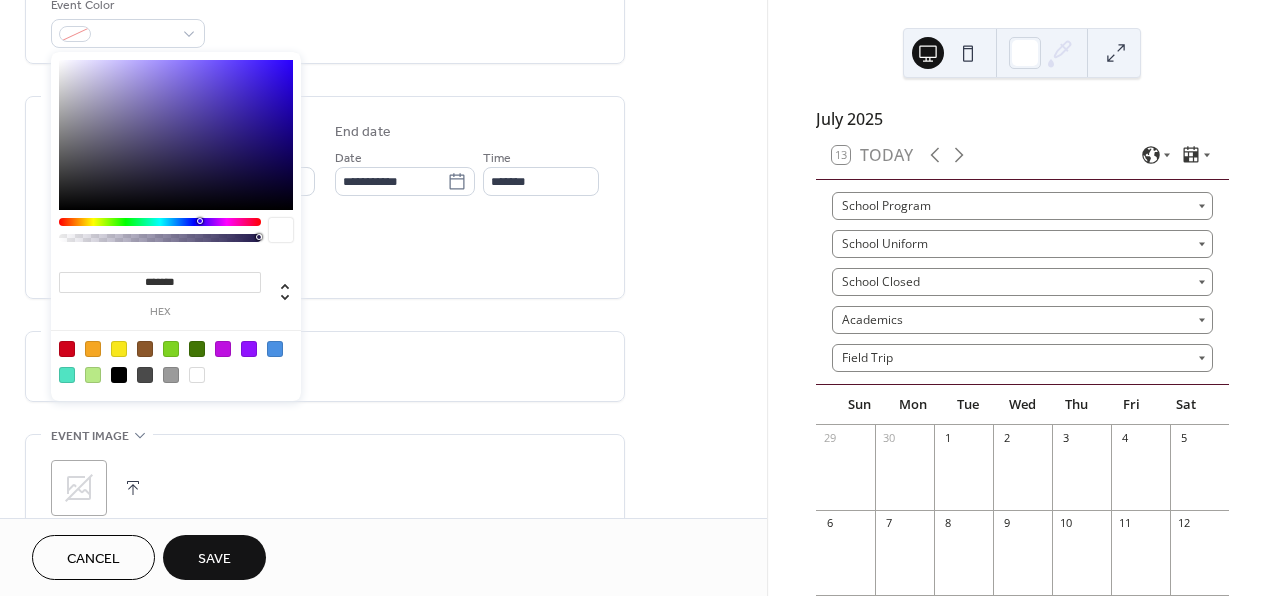 click at bounding box center [67, 349] 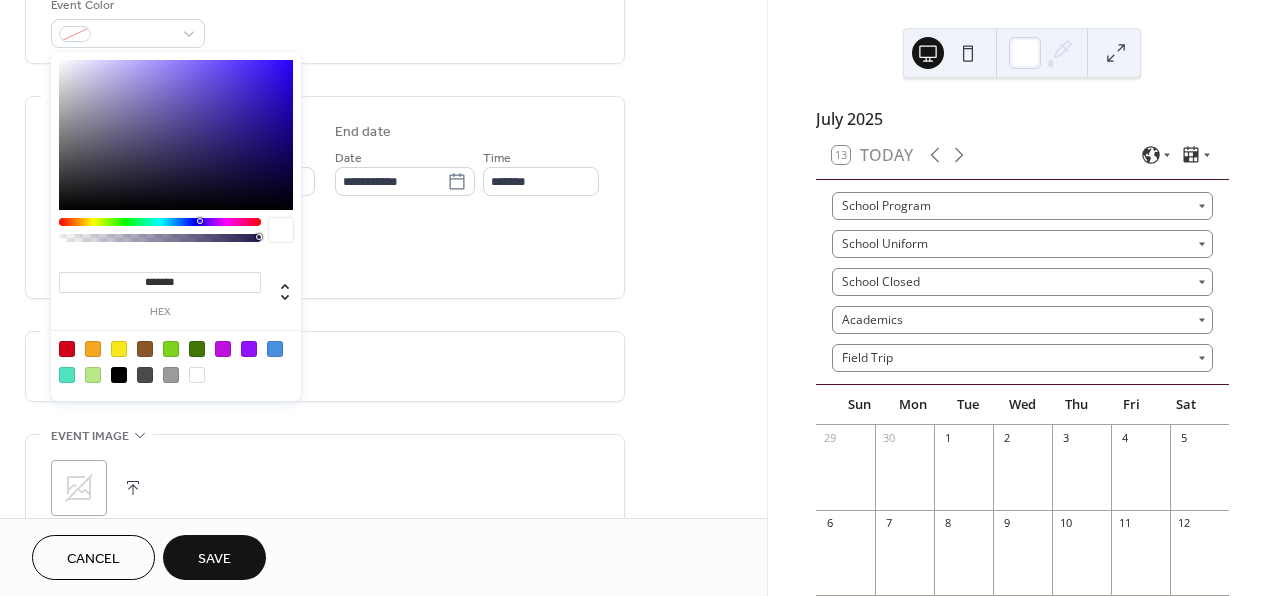 type on "*******" 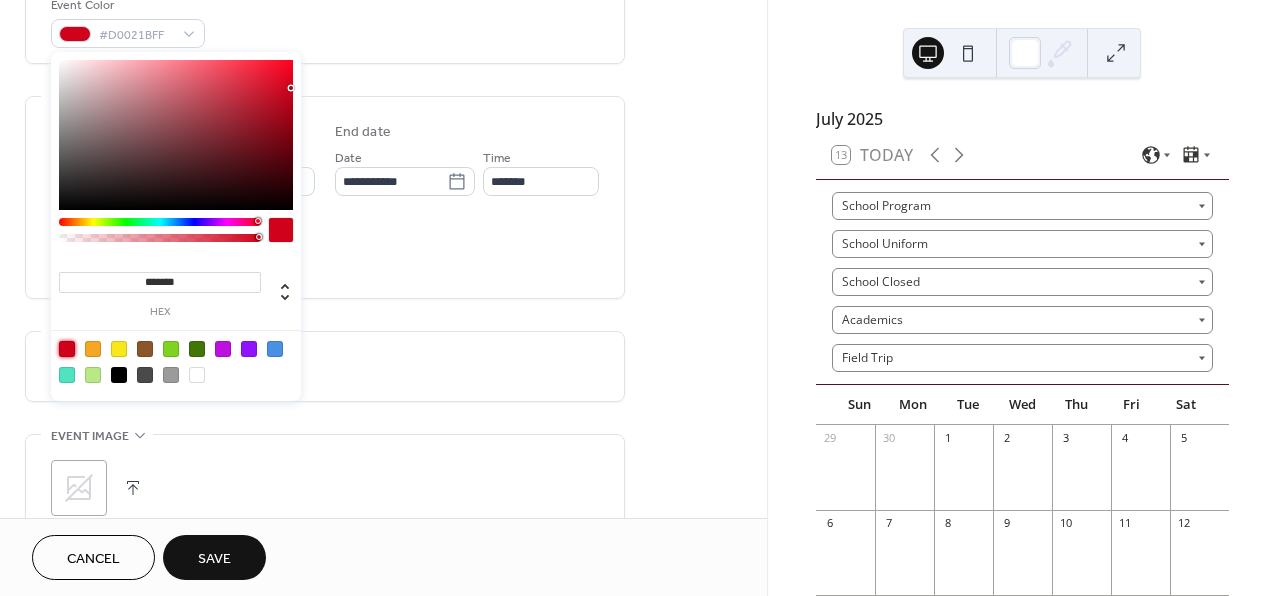click on "All day event Display date only Hide event end time" at bounding box center [325, 251] 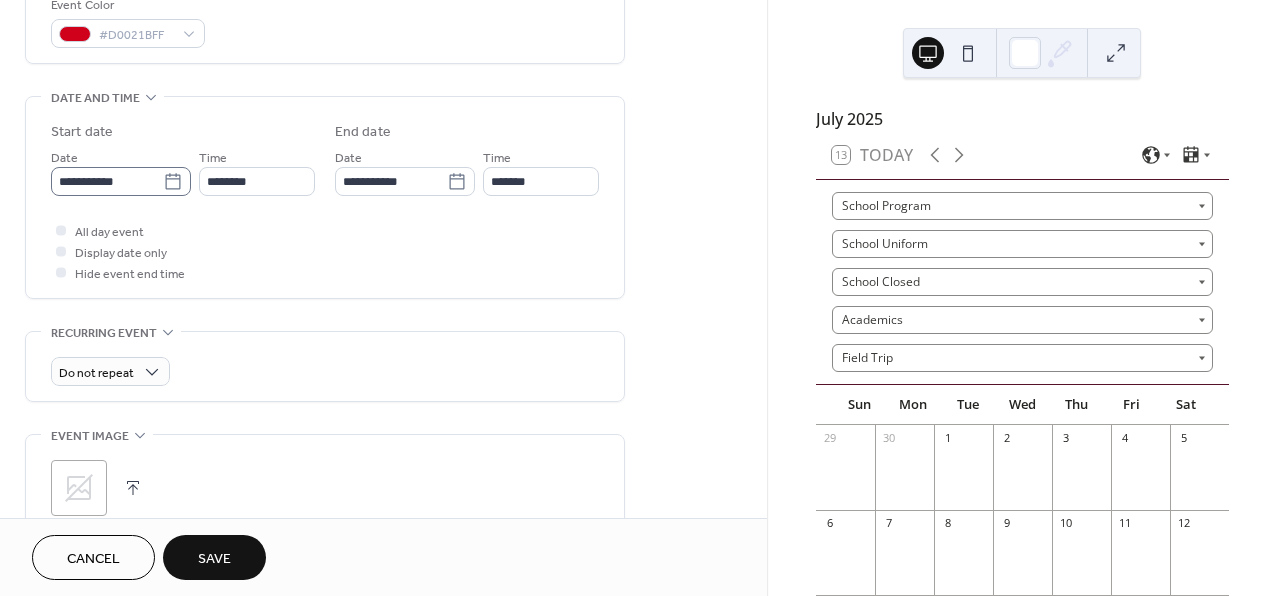 click 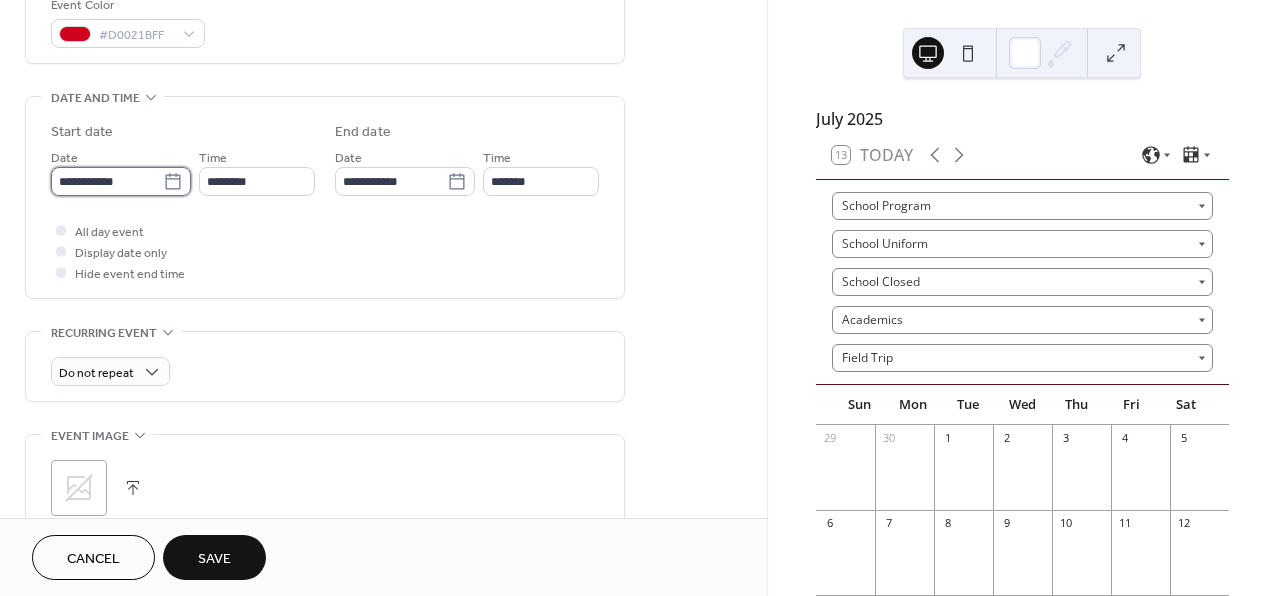 click on "**********" at bounding box center [107, 181] 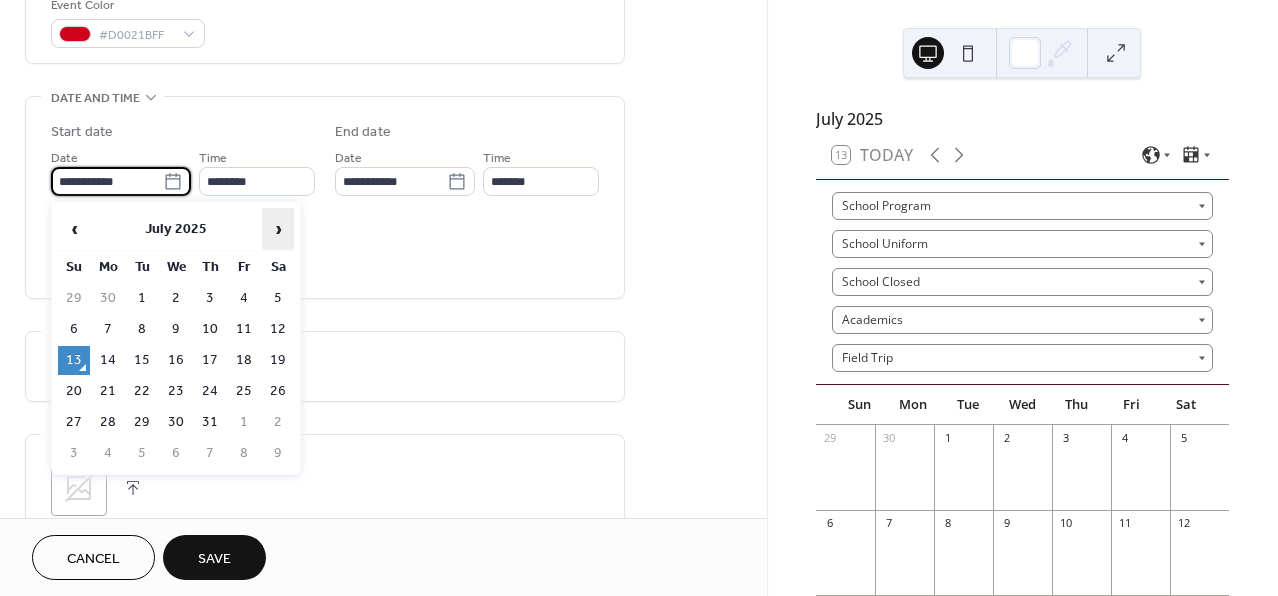 click on "›" at bounding box center [278, 229] 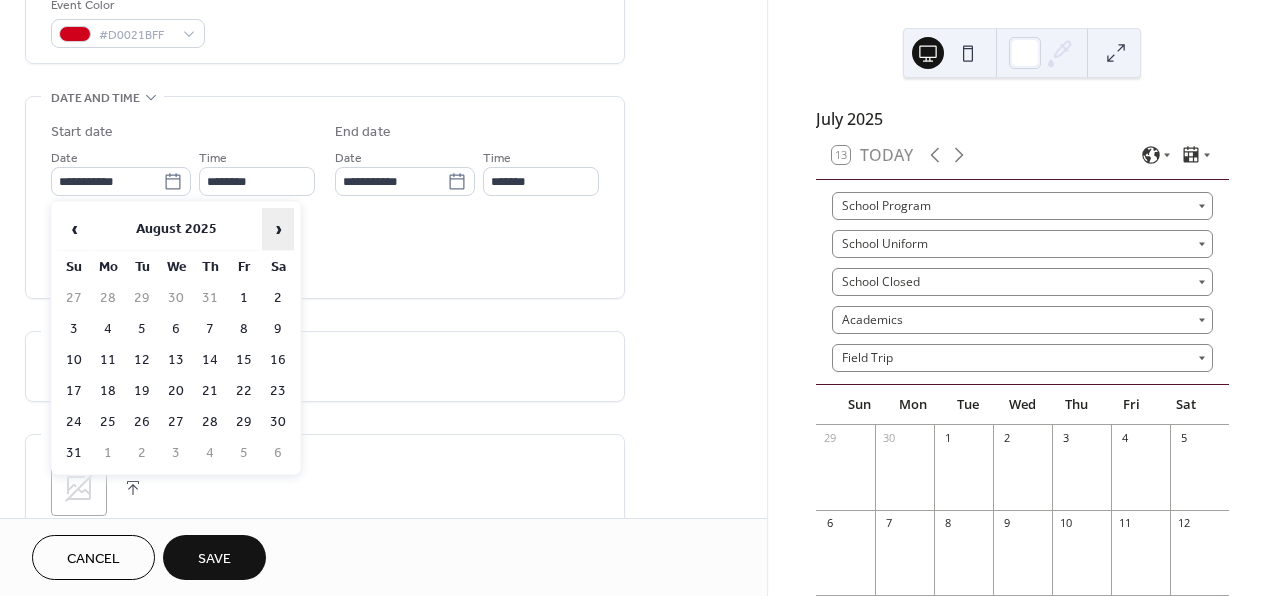 click on "›" at bounding box center [278, 229] 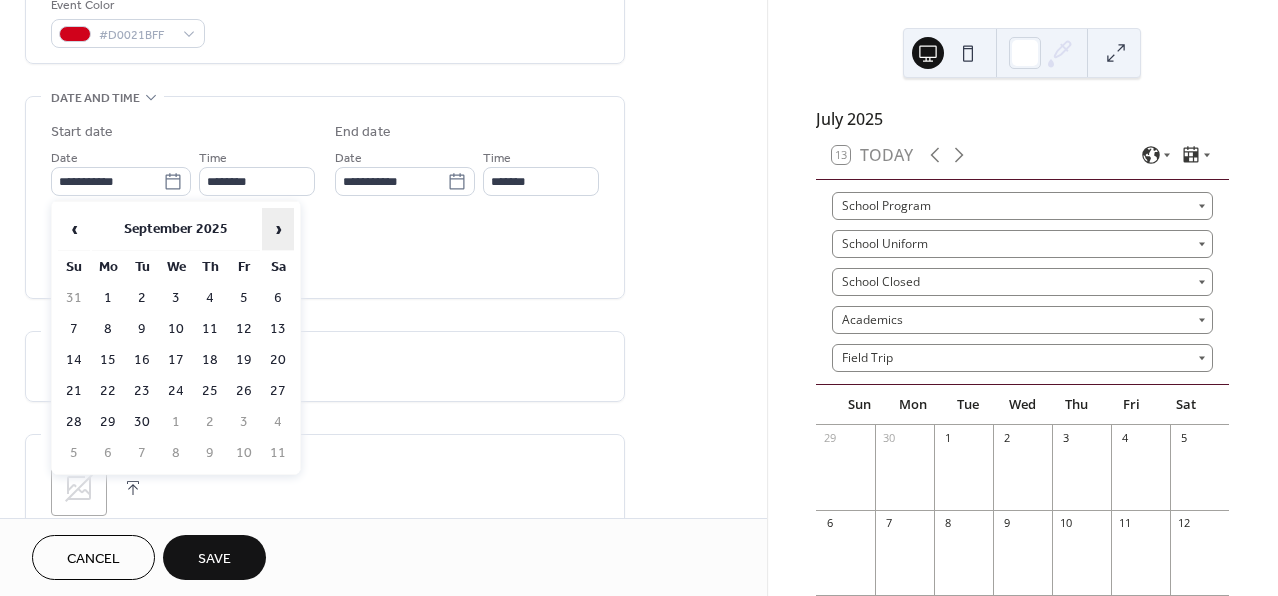 click on "›" at bounding box center [278, 229] 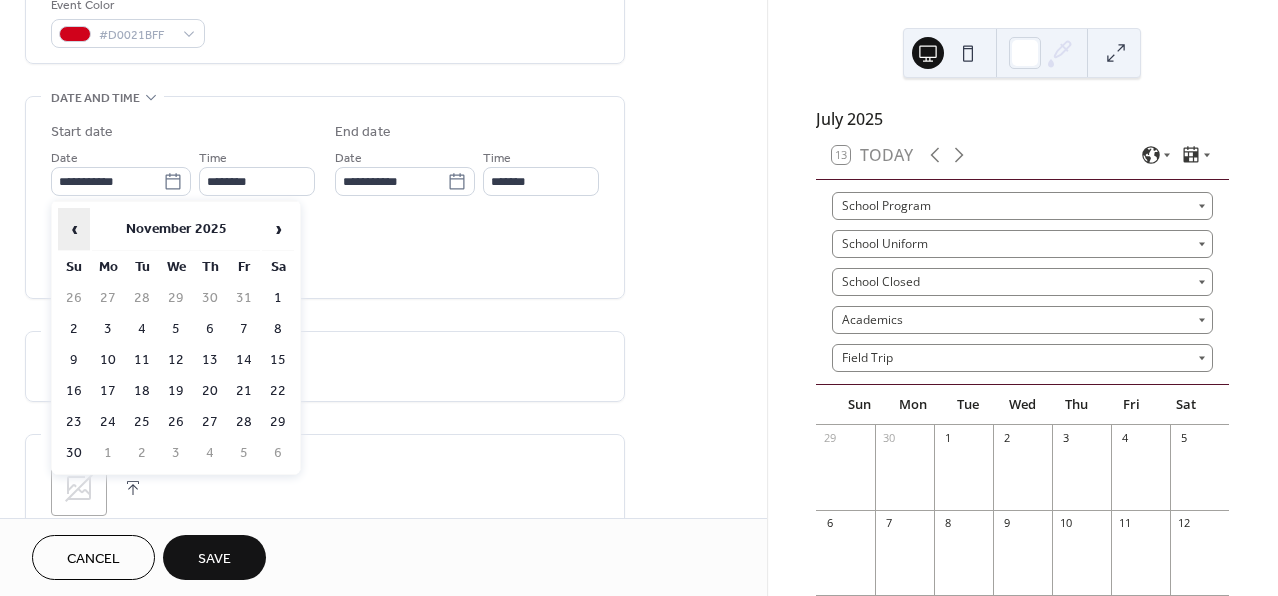 click on "‹" at bounding box center (74, 229) 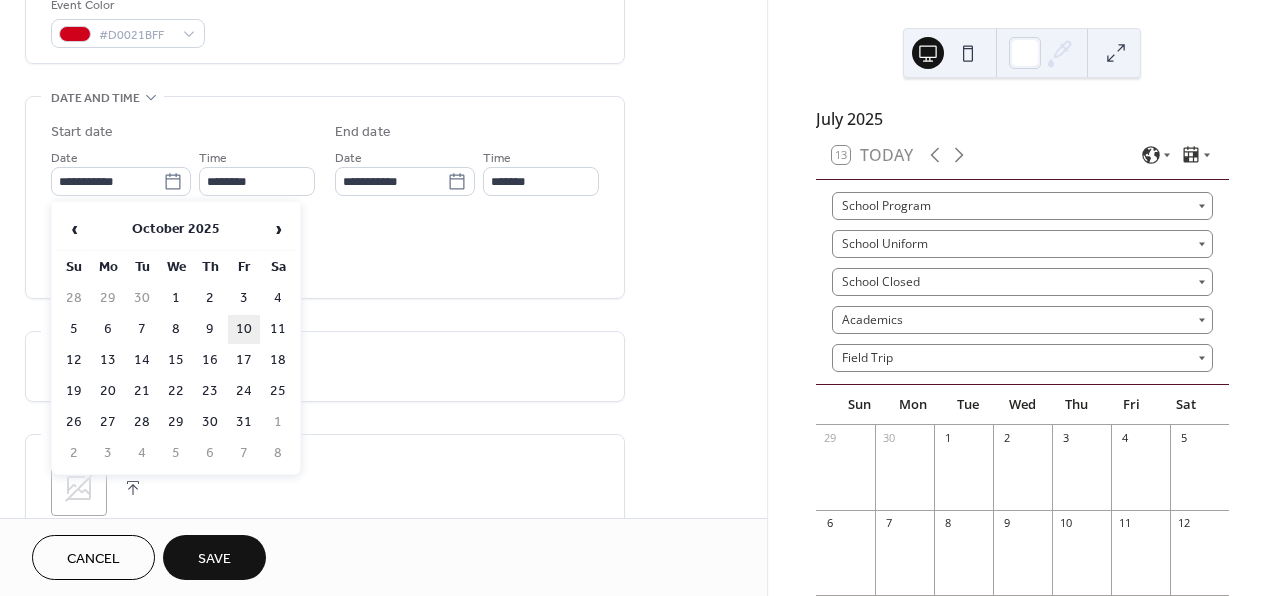 click on "10" at bounding box center [244, 329] 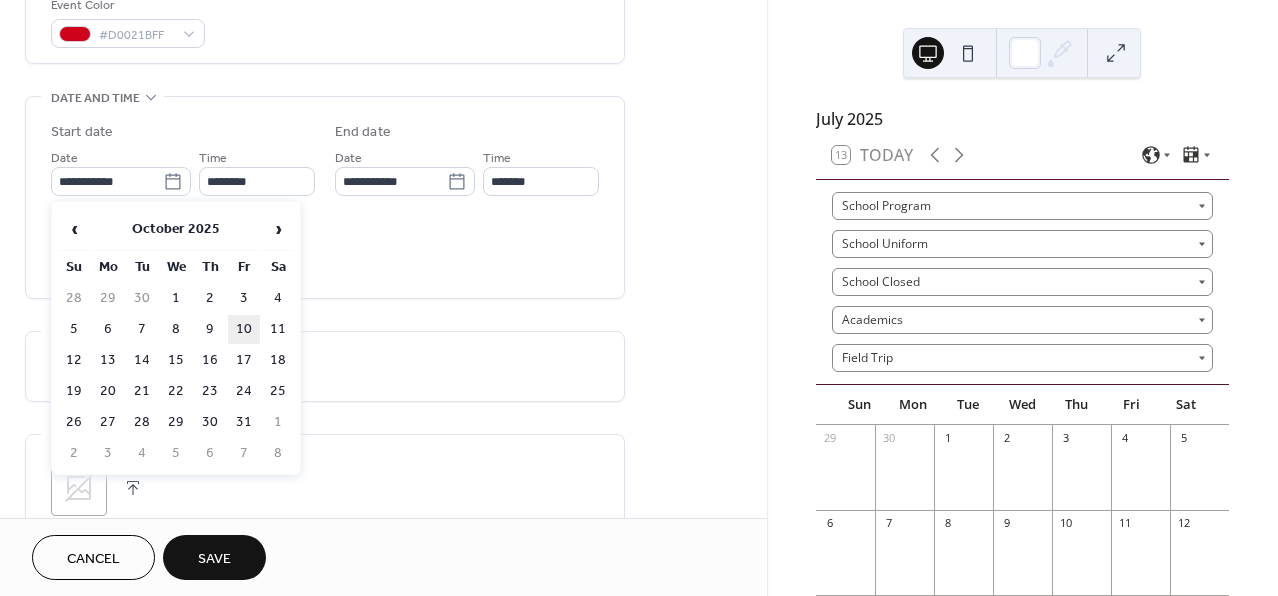 type on "**********" 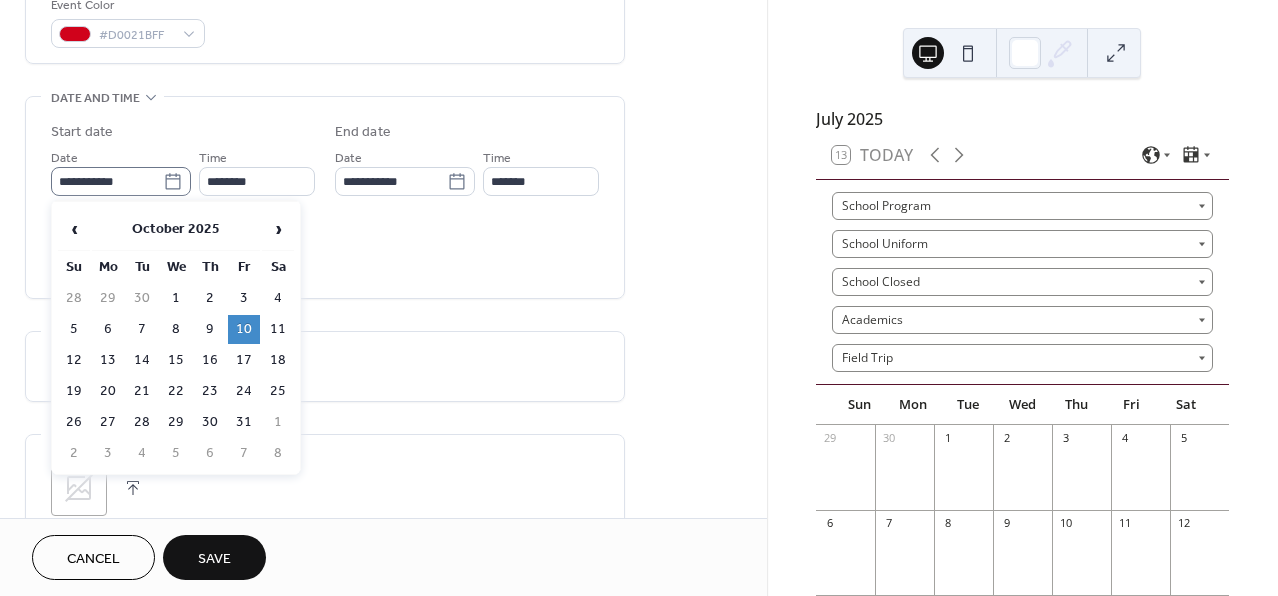 click 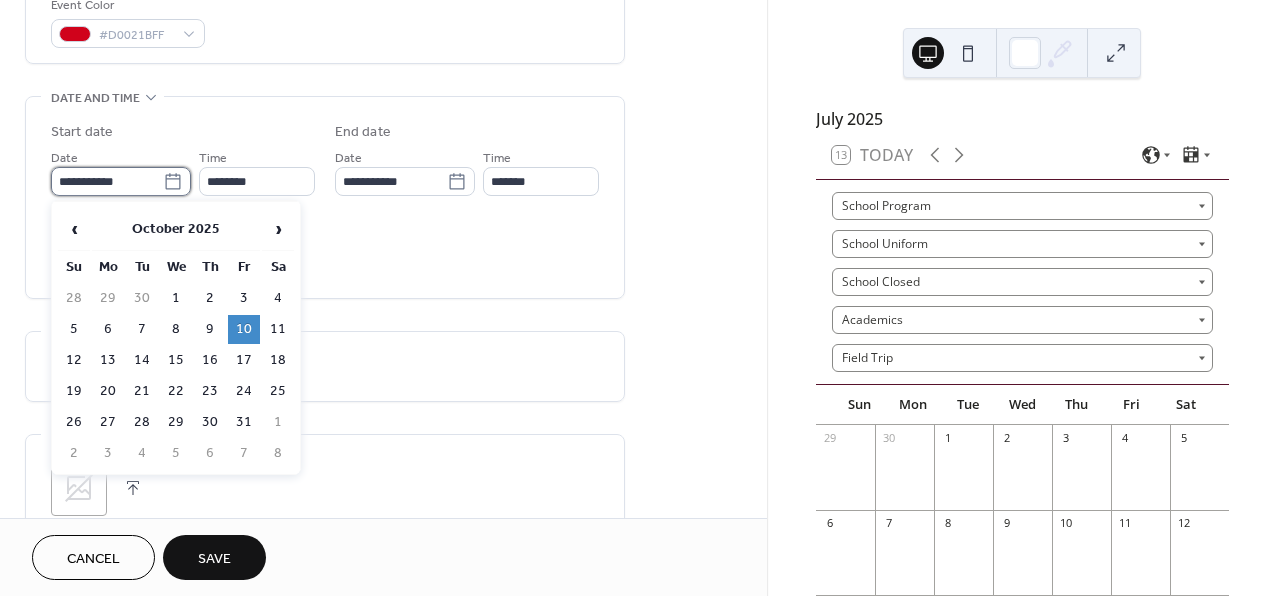 click on "**********" at bounding box center (107, 181) 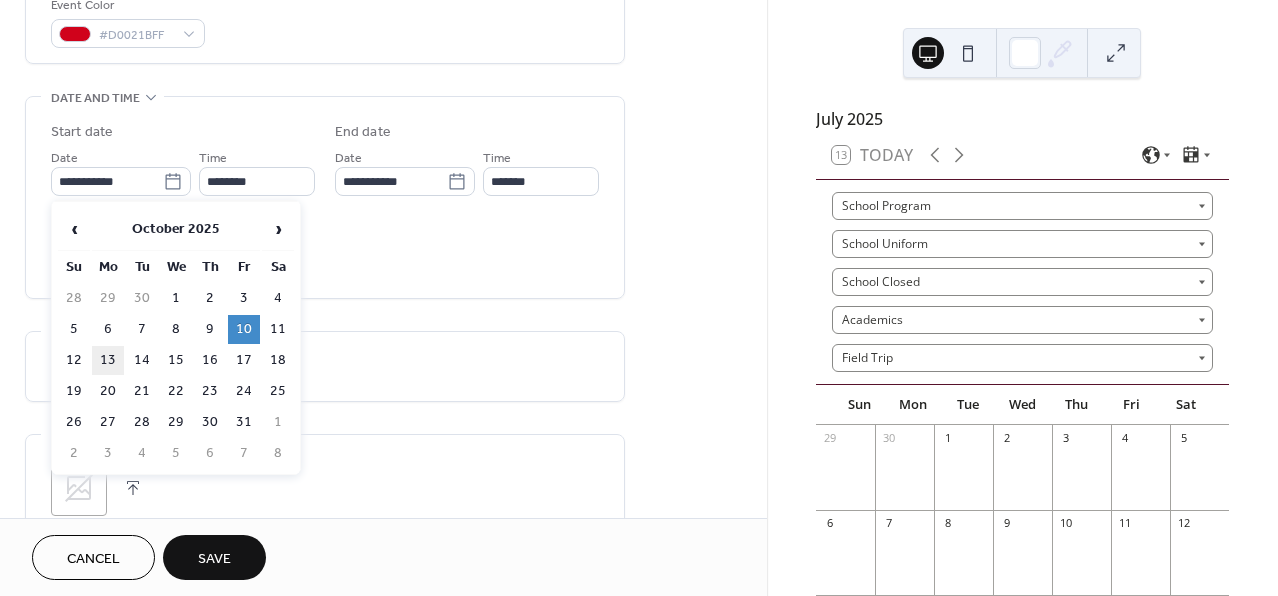 click on "13" at bounding box center [108, 360] 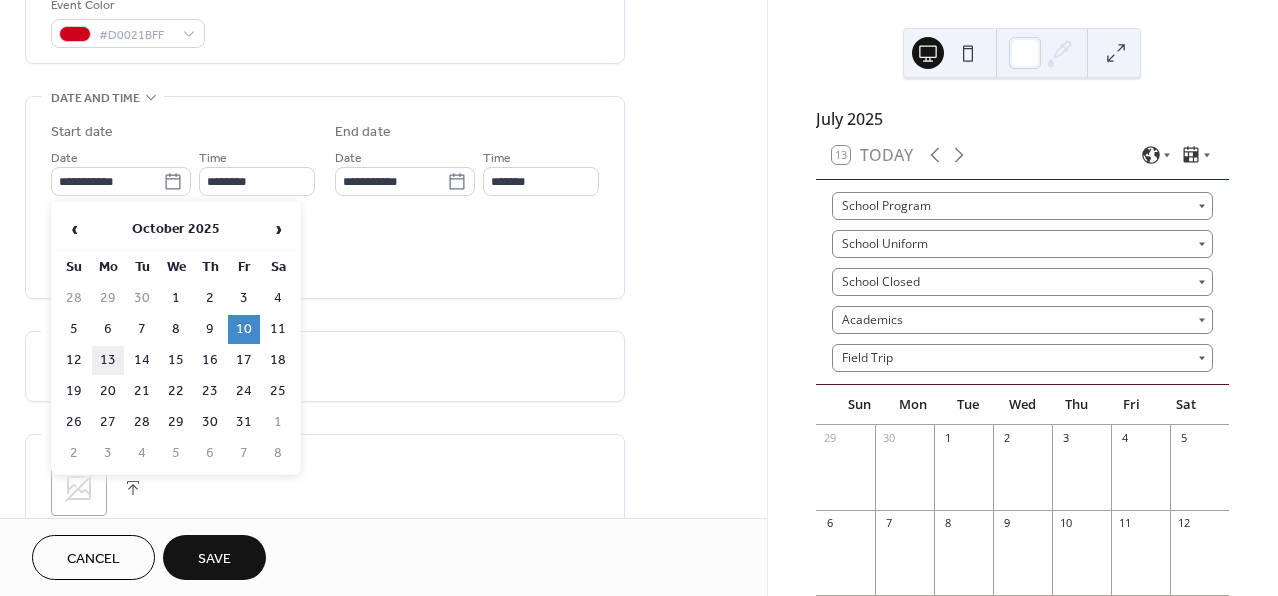 type on "**********" 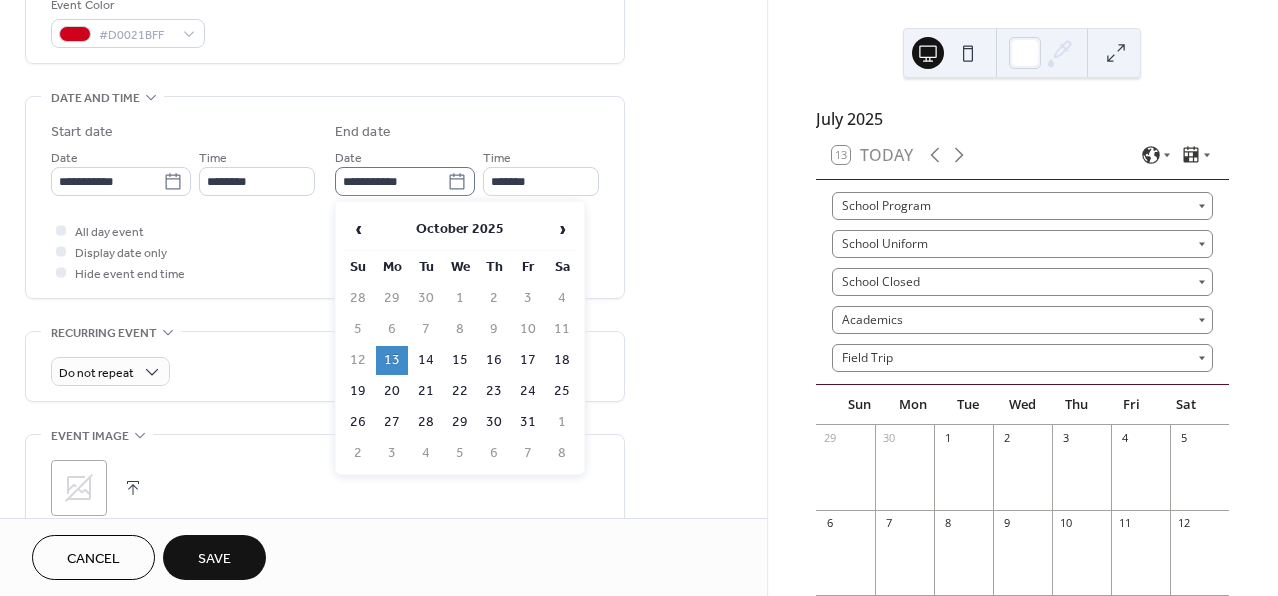 click 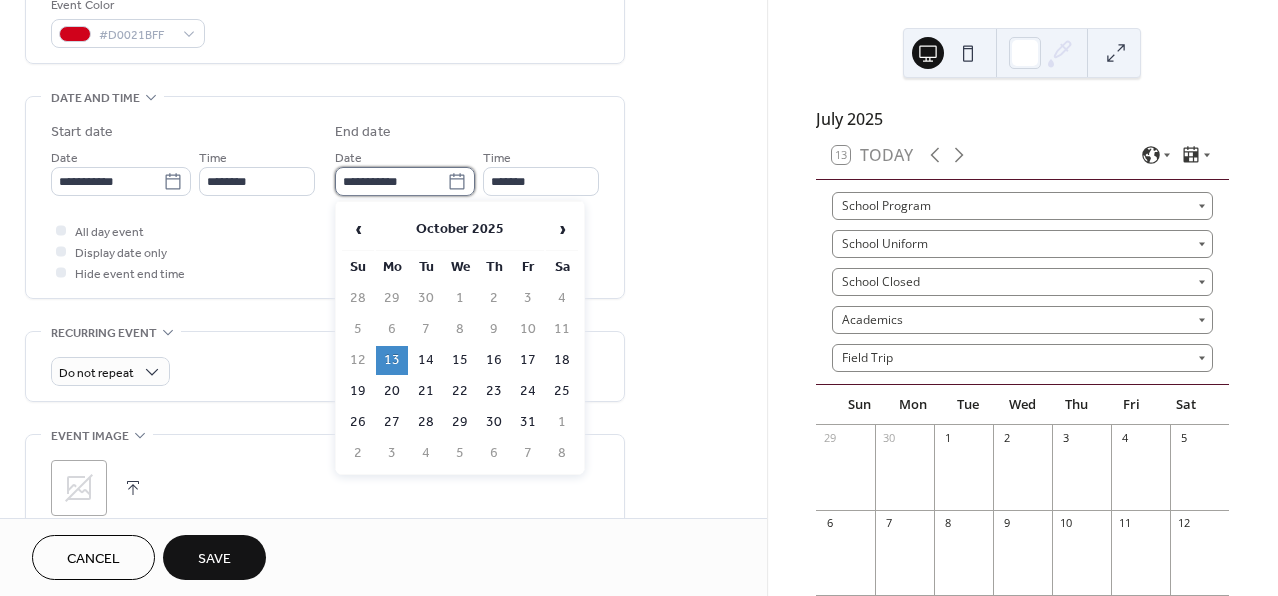 click on "**********" at bounding box center (391, 181) 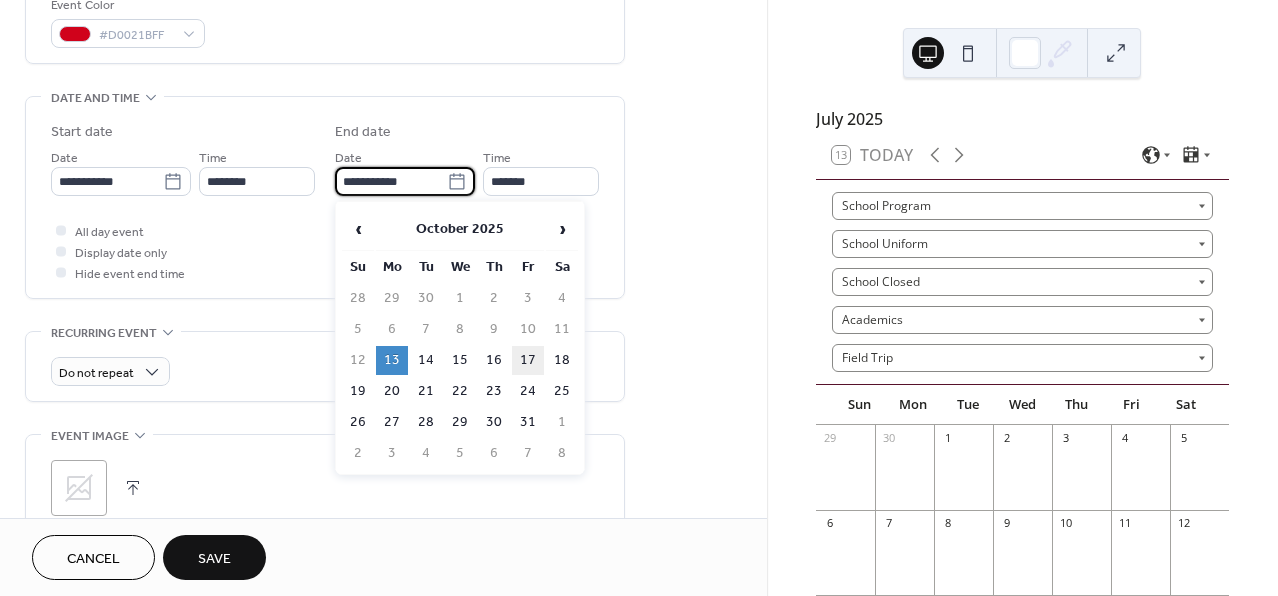 click on "17" at bounding box center (528, 360) 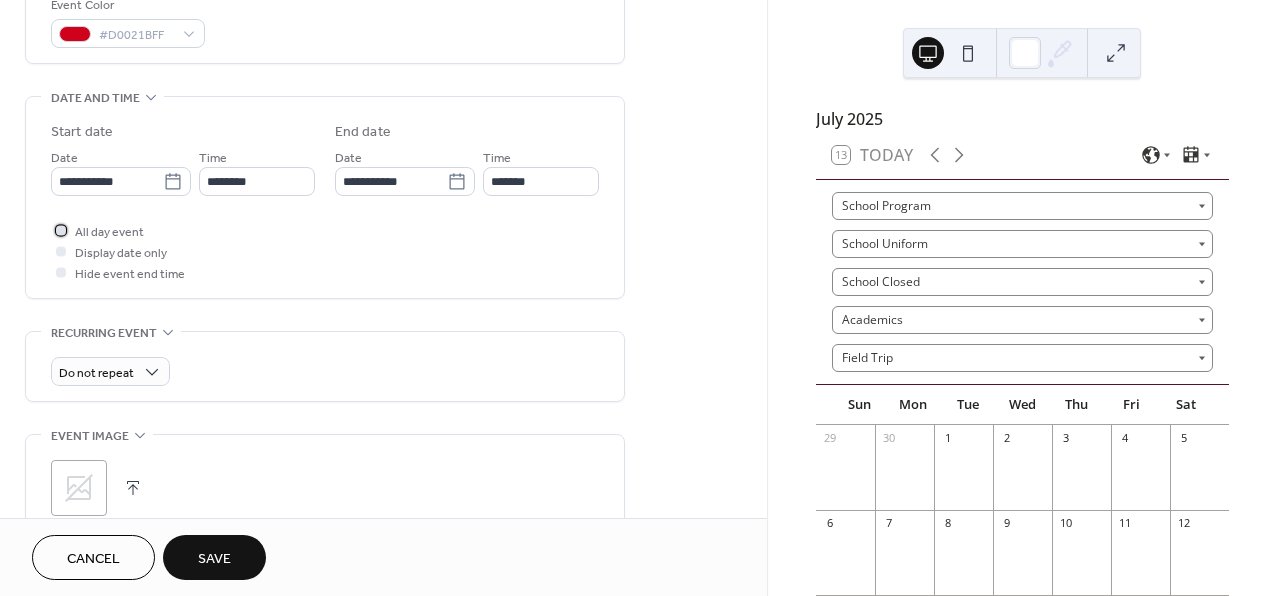 click at bounding box center [61, 230] 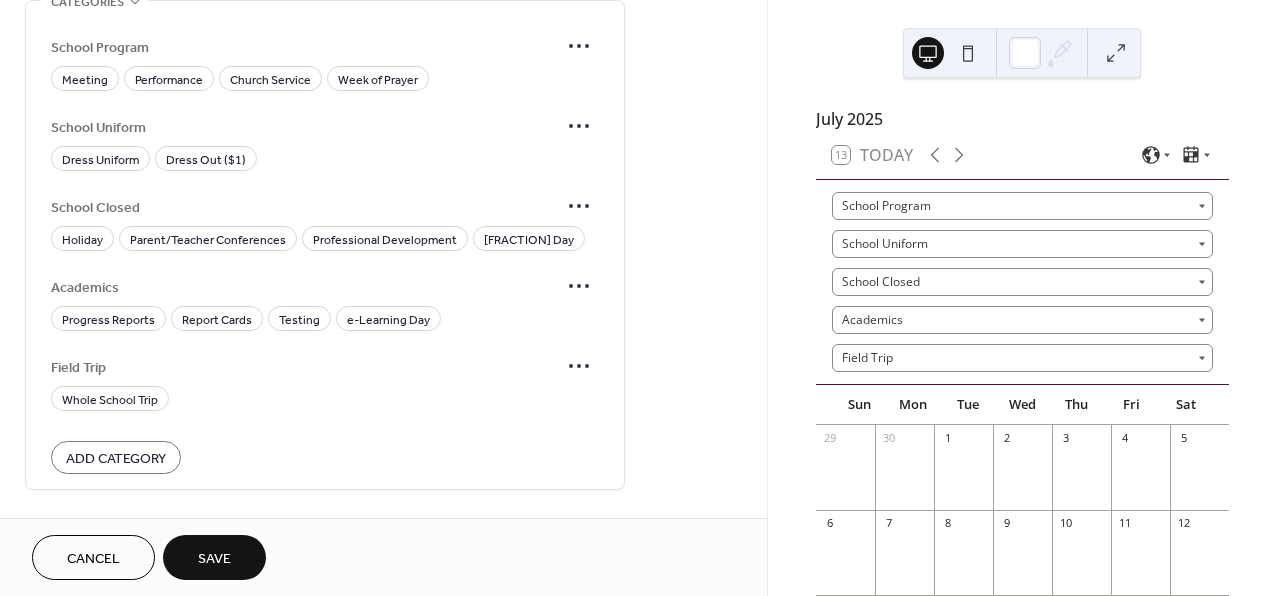 scroll, scrollTop: 1197, scrollLeft: 0, axis: vertical 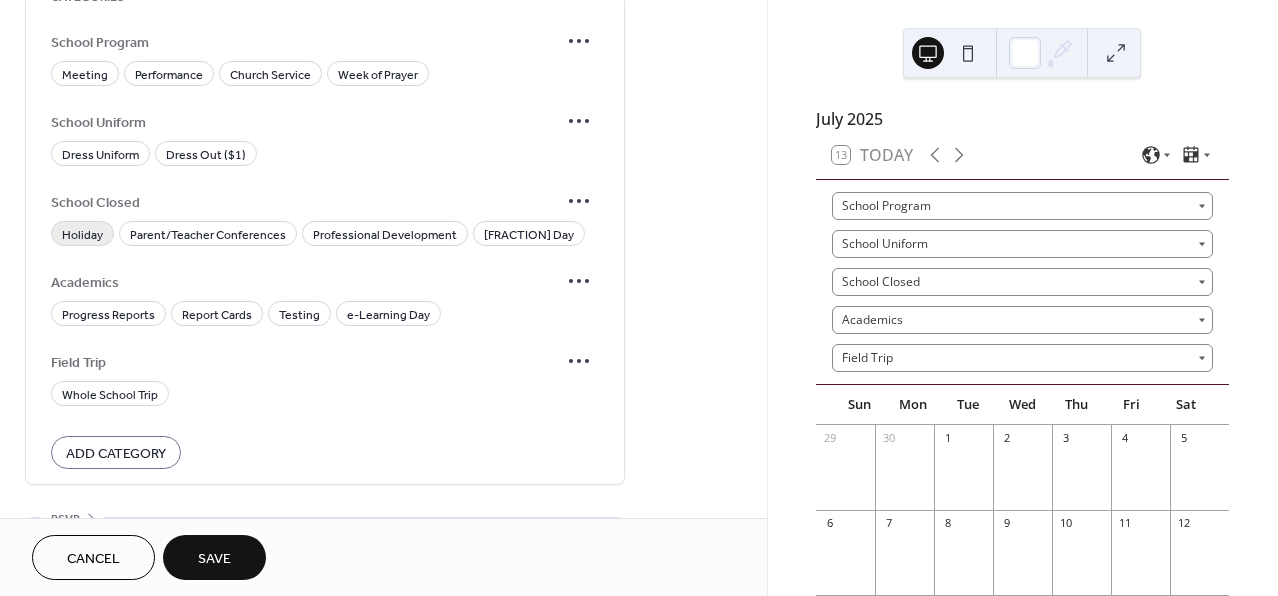 click on "Holiday" at bounding box center [82, 235] 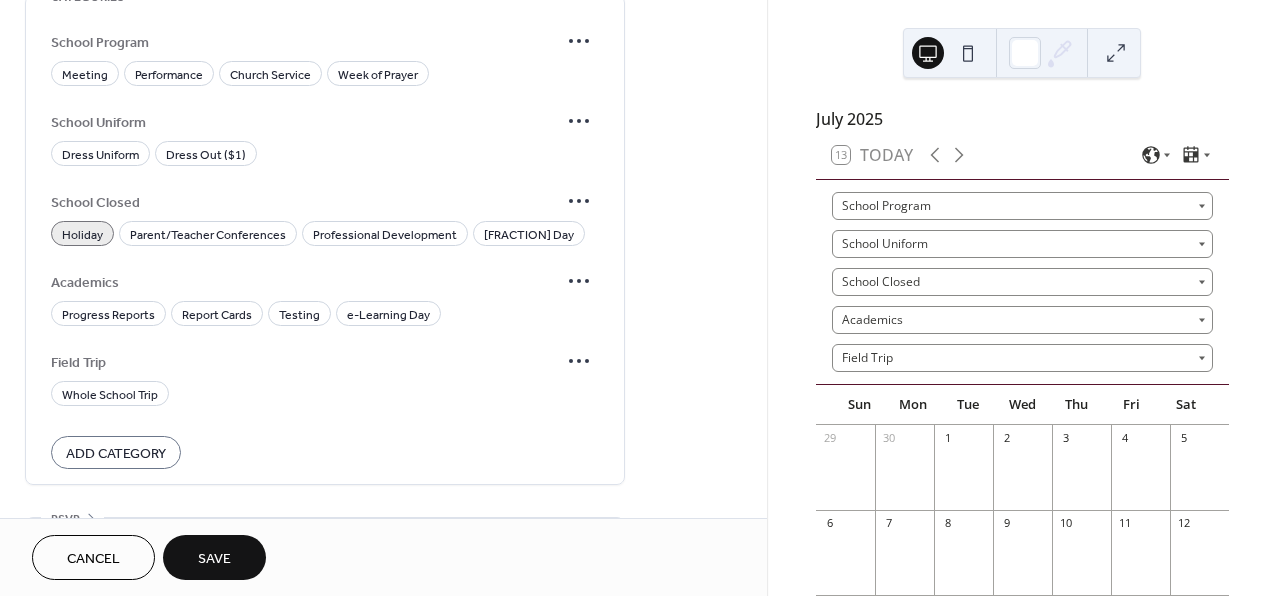 click on "Save" at bounding box center [214, 559] 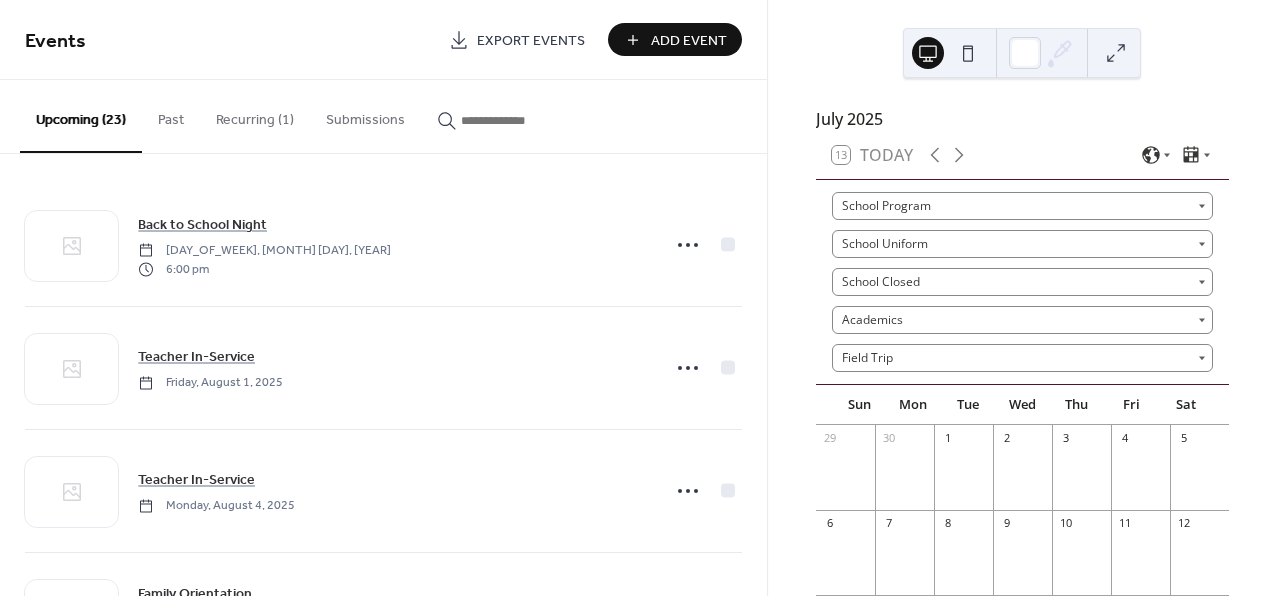 click on "Add Event" at bounding box center (689, 41) 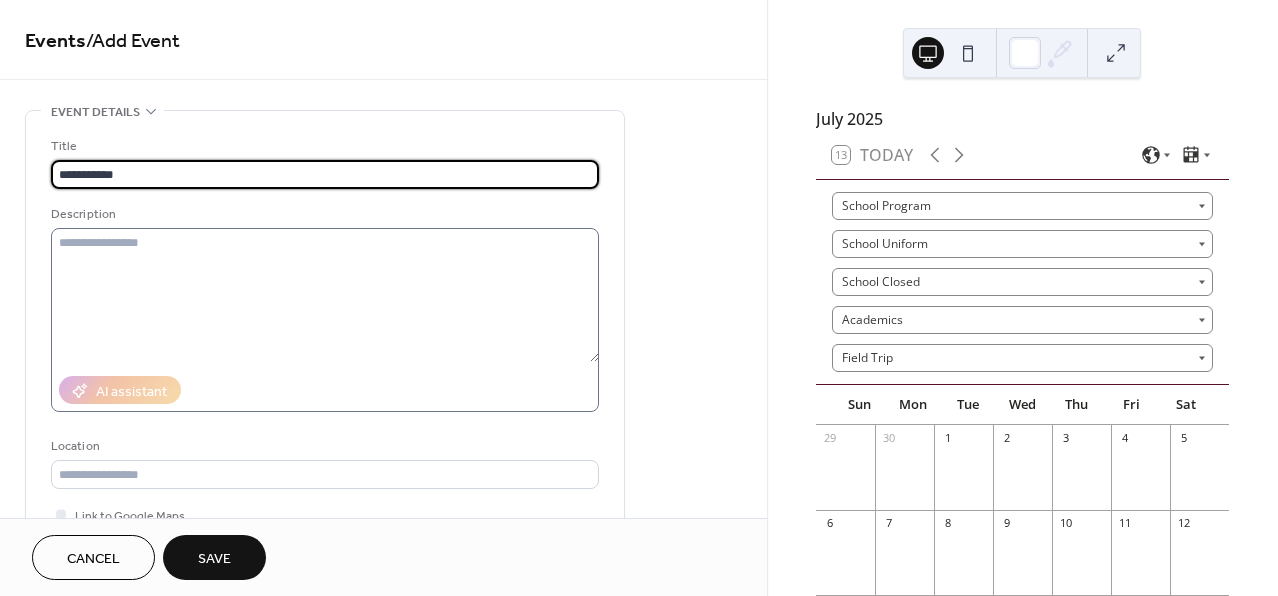 type on "**********" 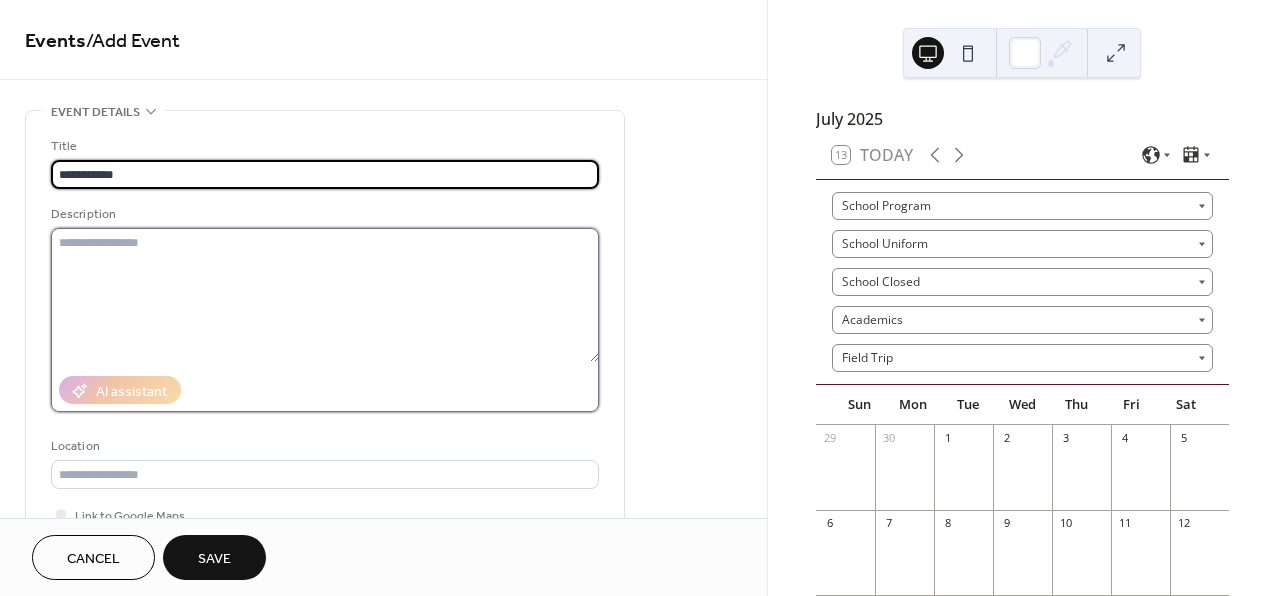 click at bounding box center (325, 295) 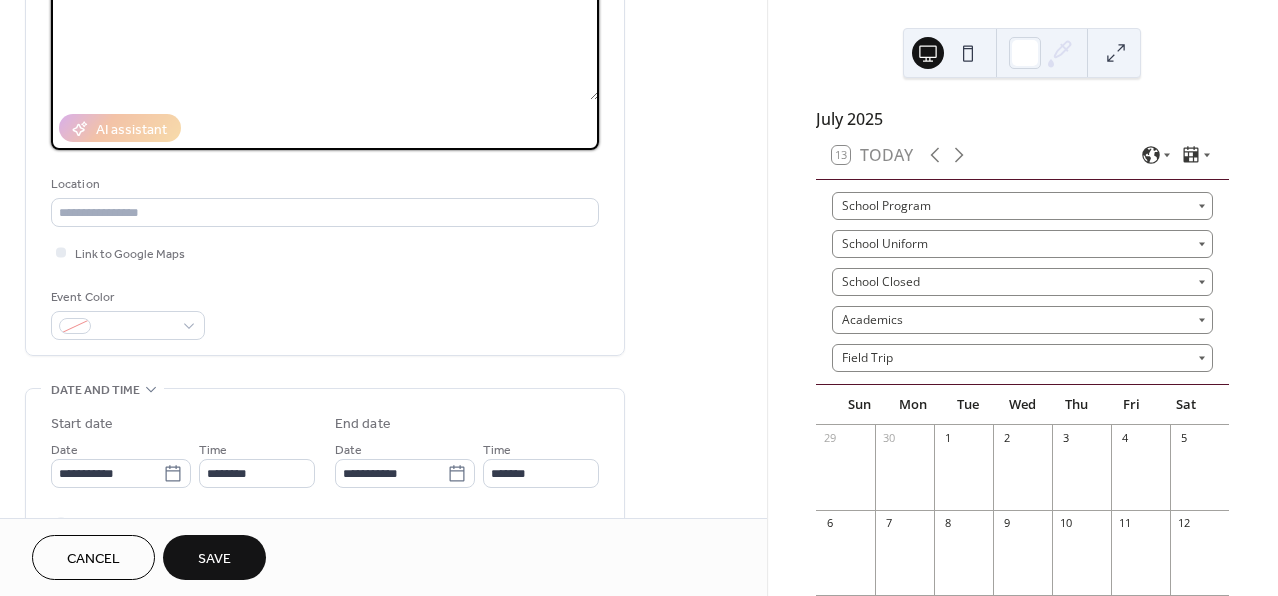 scroll, scrollTop: 263, scrollLeft: 0, axis: vertical 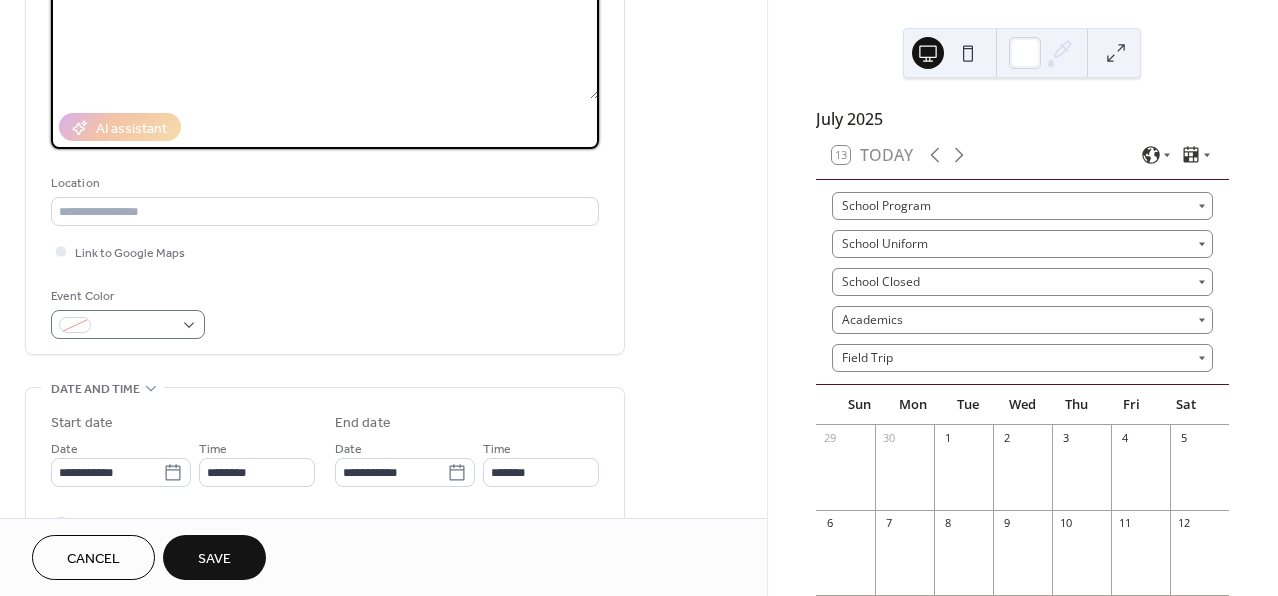 type on "**********" 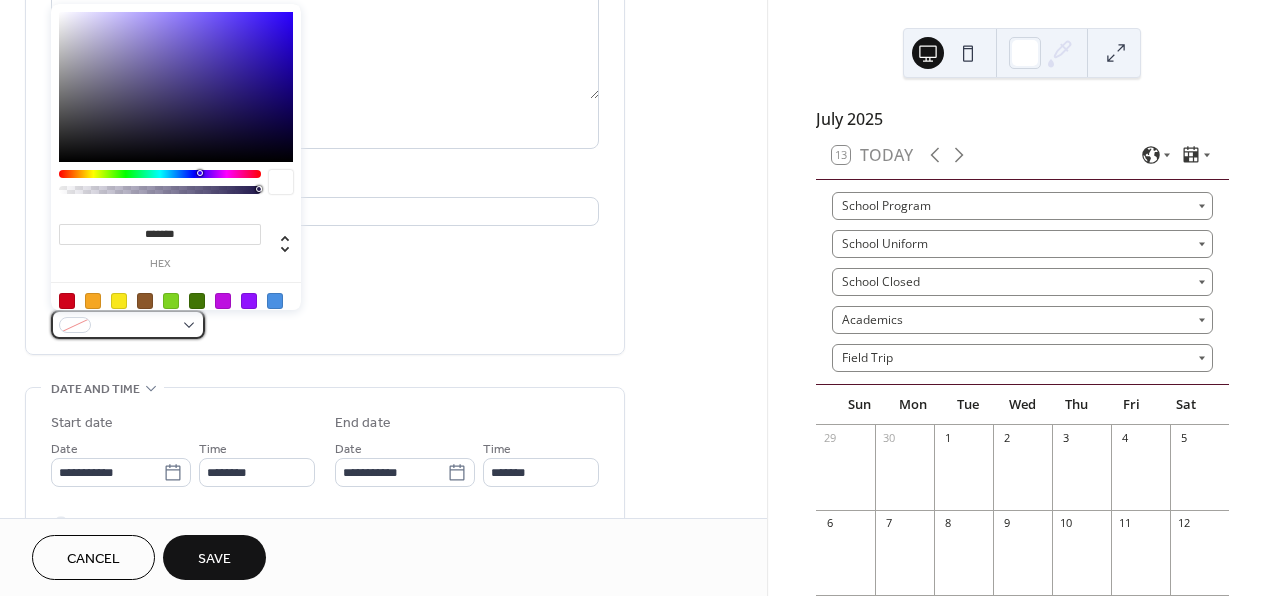 click at bounding box center [128, 324] 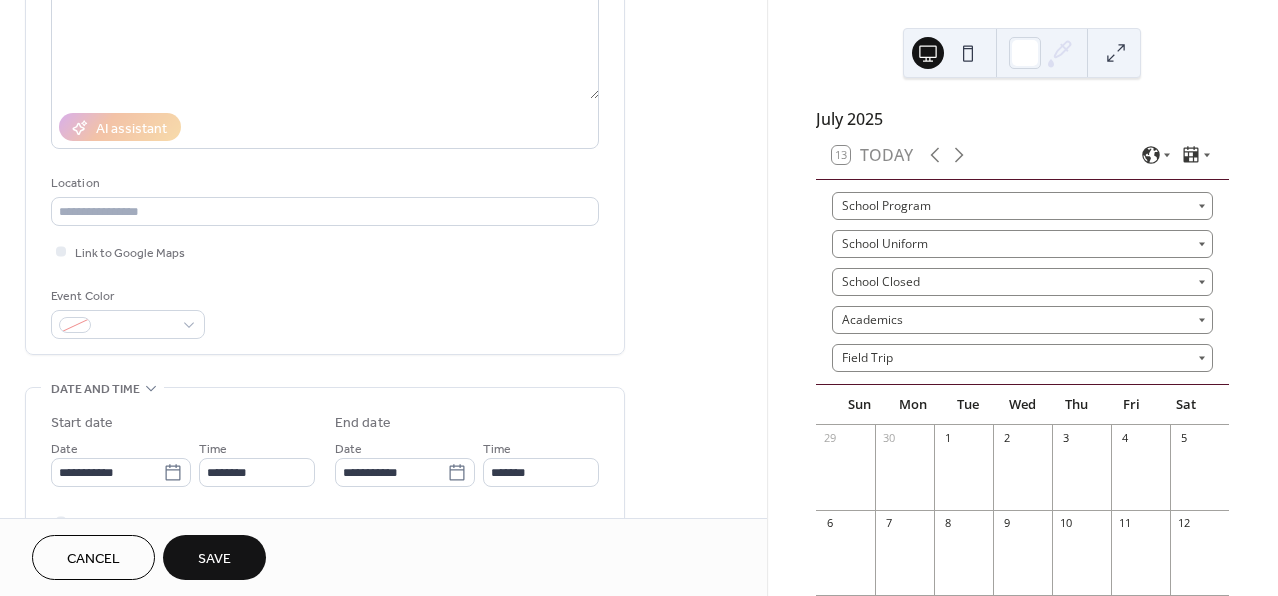 click on "Event Color" at bounding box center [325, 312] 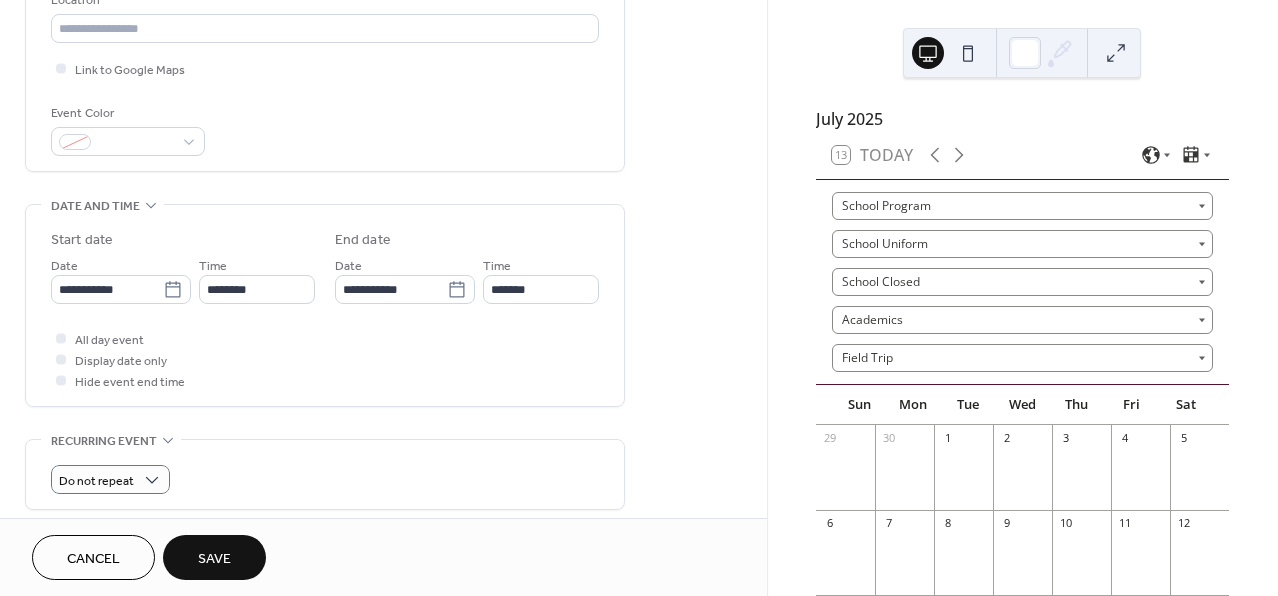 scroll, scrollTop: 437, scrollLeft: 0, axis: vertical 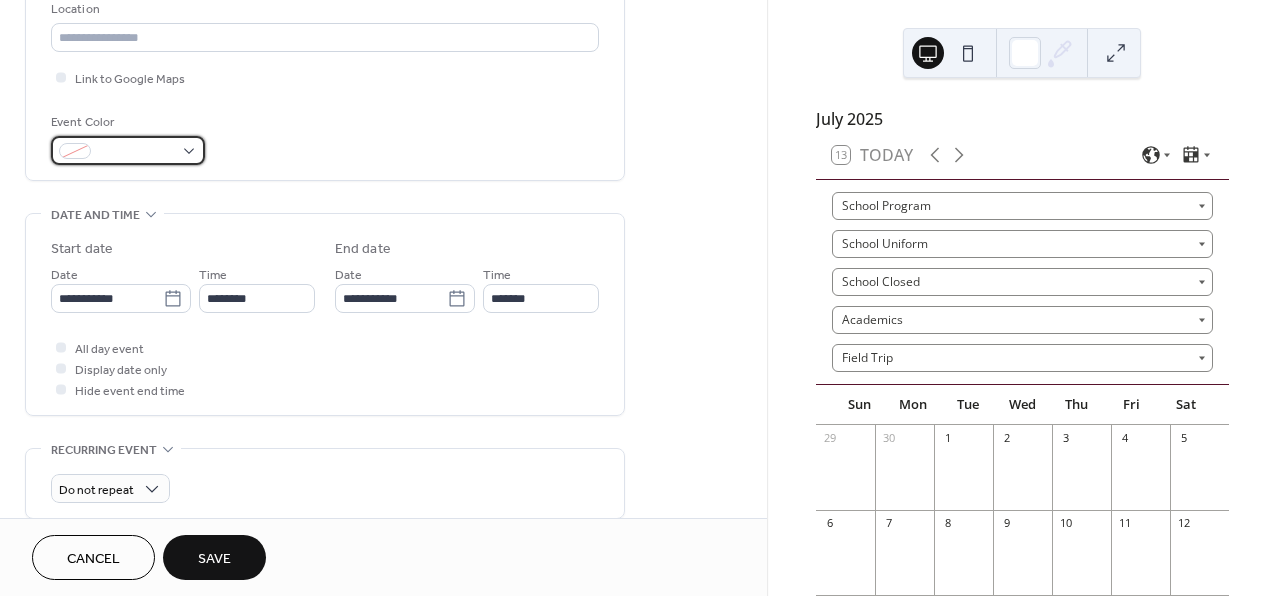 click at bounding box center (128, 150) 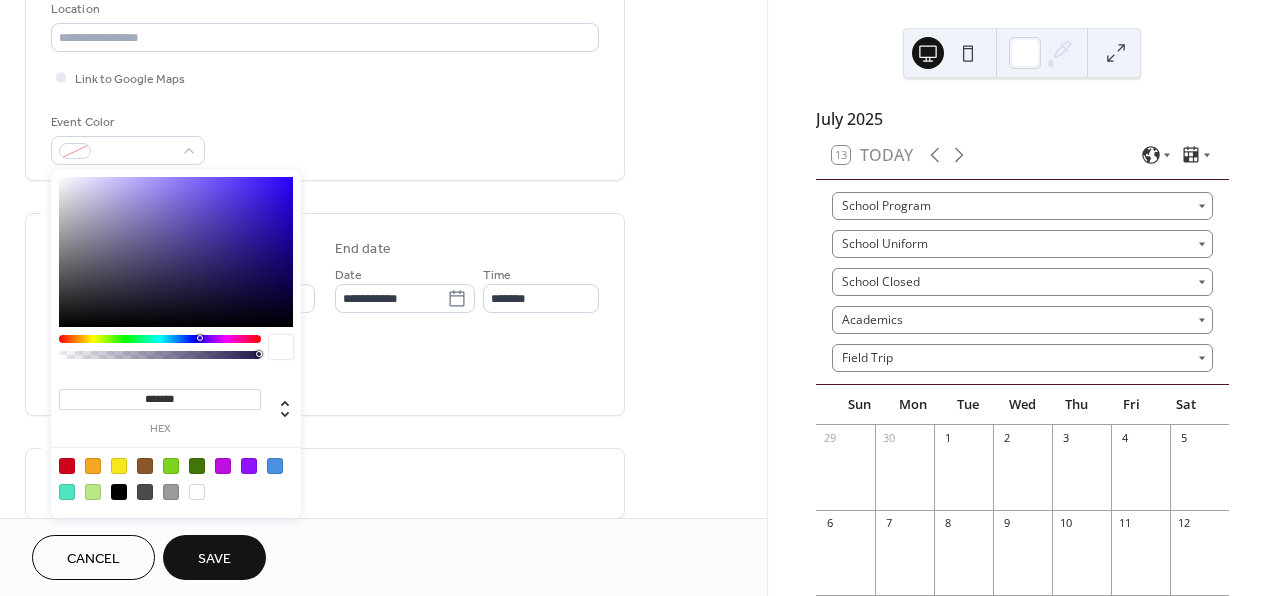 click at bounding box center [197, 466] 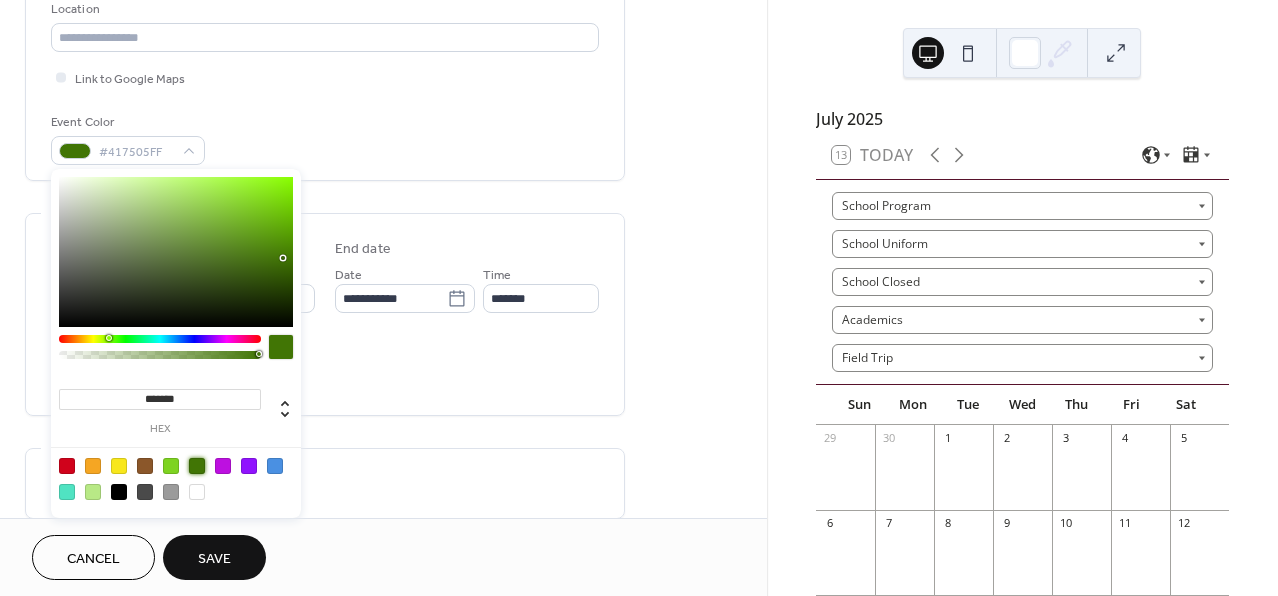 click on "**********" at bounding box center [383, 506] 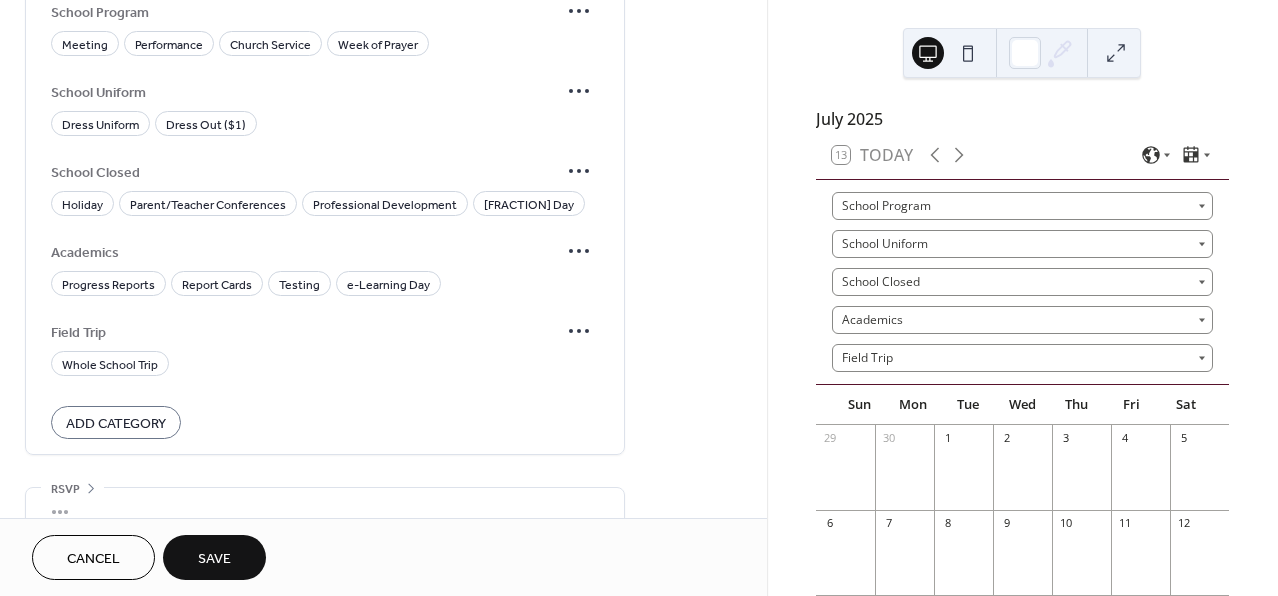 scroll, scrollTop: 1228, scrollLeft: 0, axis: vertical 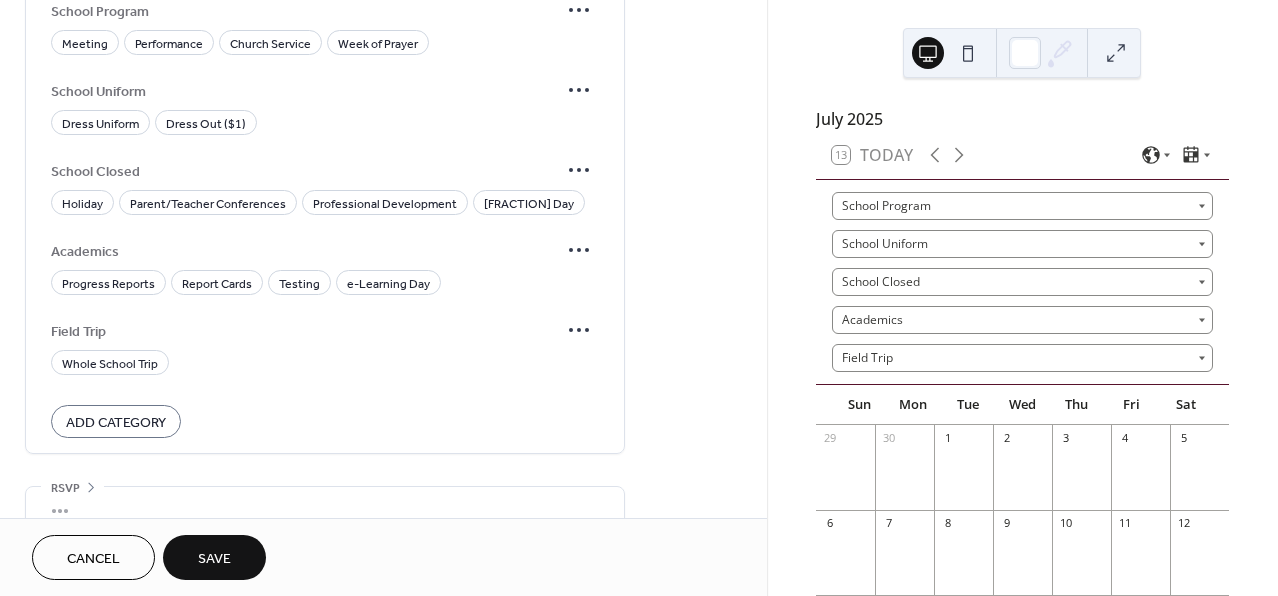 click on "Add Category" at bounding box center (116, 423) 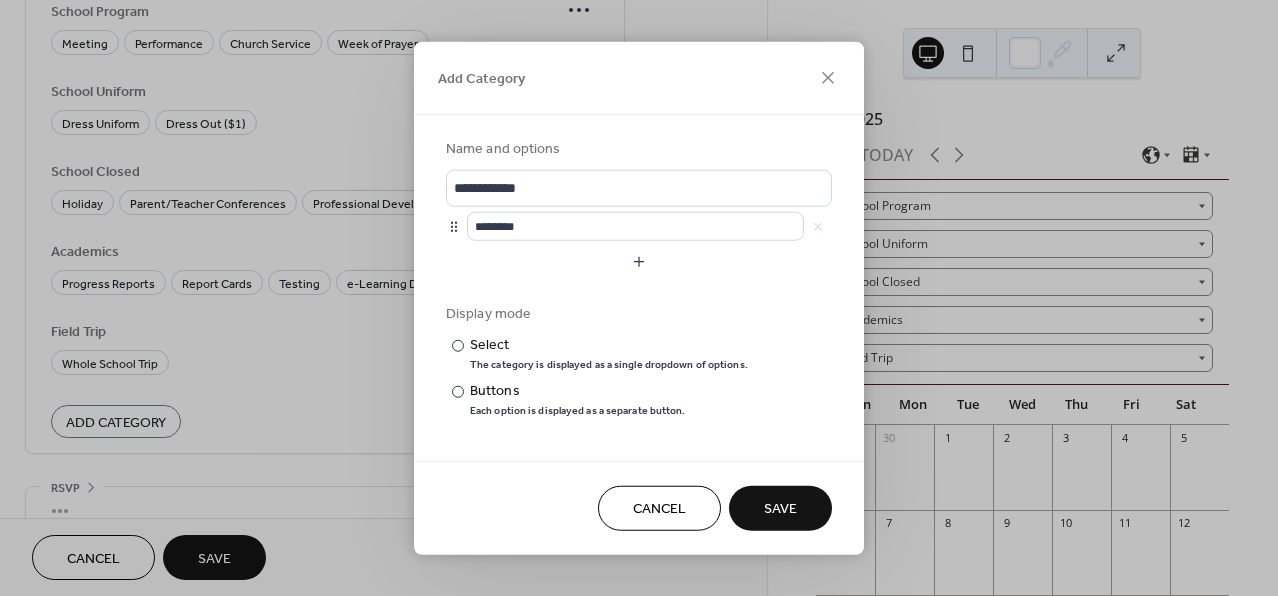 click on "Cancel" at bounding box center (659, 509) 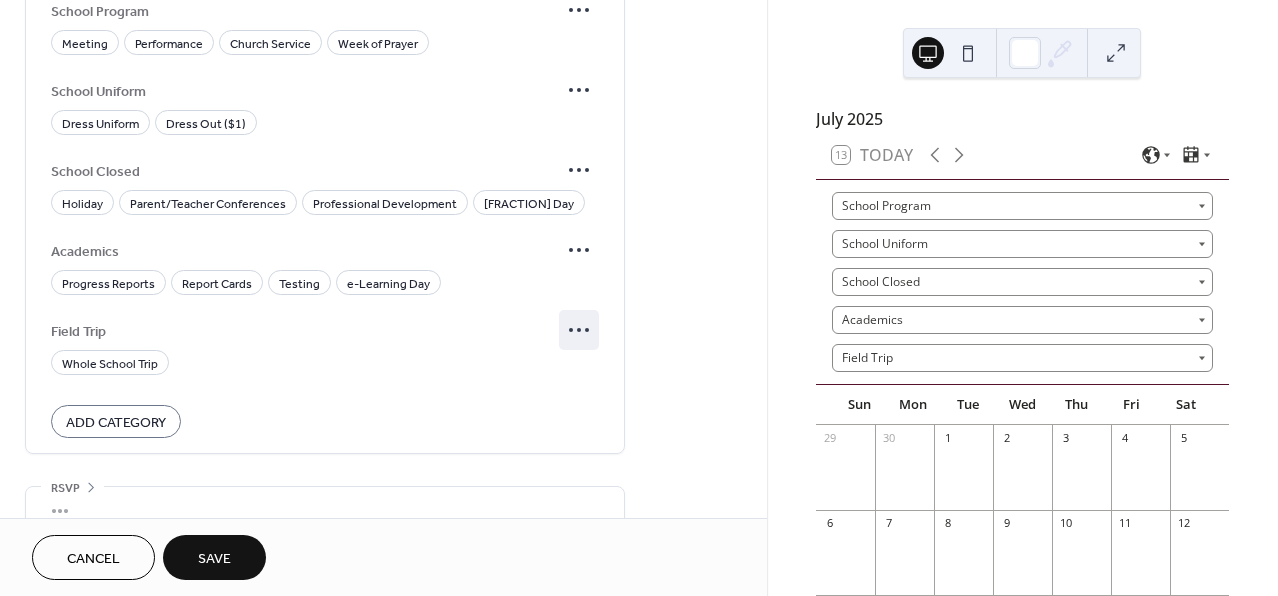 click at bounding box center (579, 330) 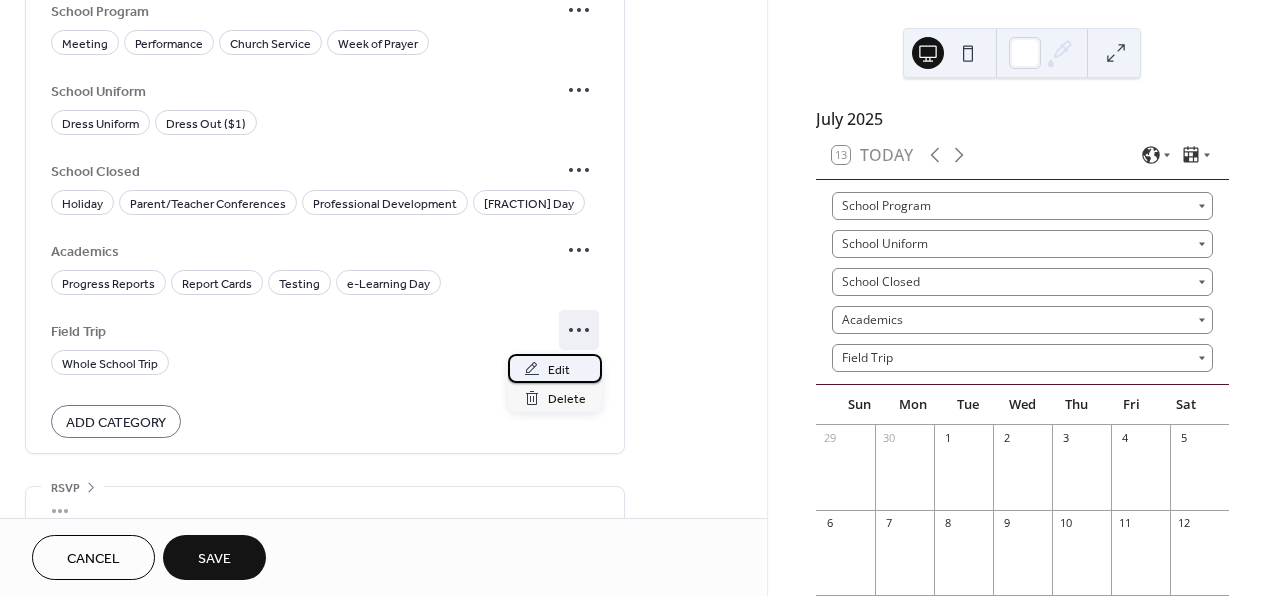 click on "Edit" at bounding box center [559, 370] 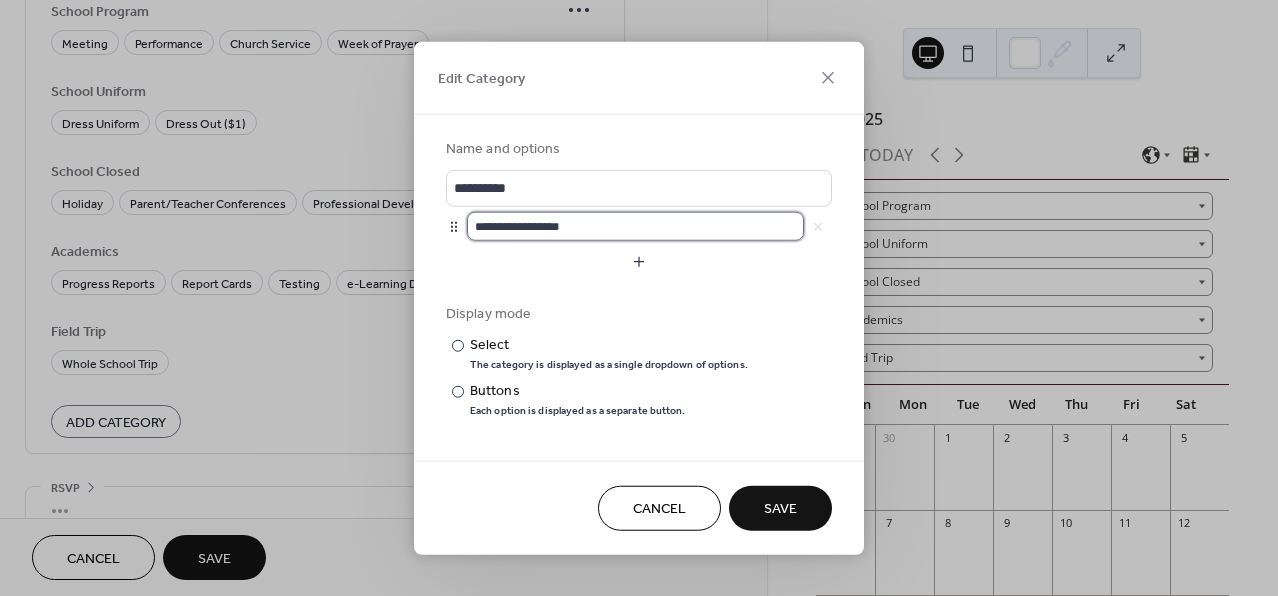 click on "**********" at bounding box center [635, 226] 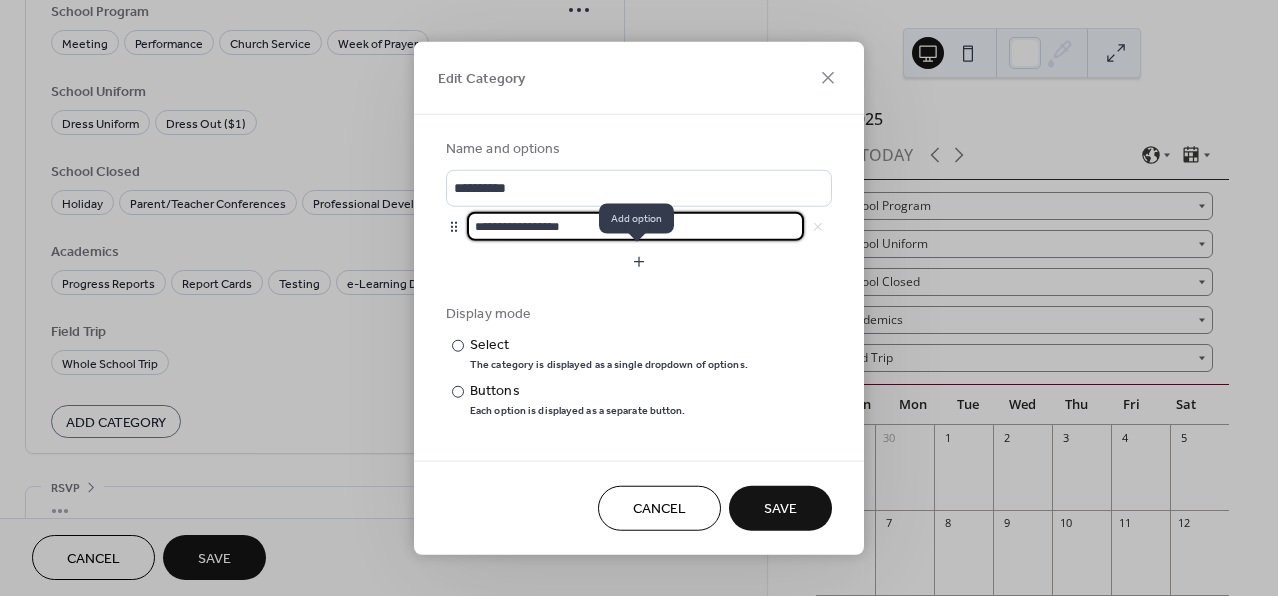 click at bounding box center (639, 262) 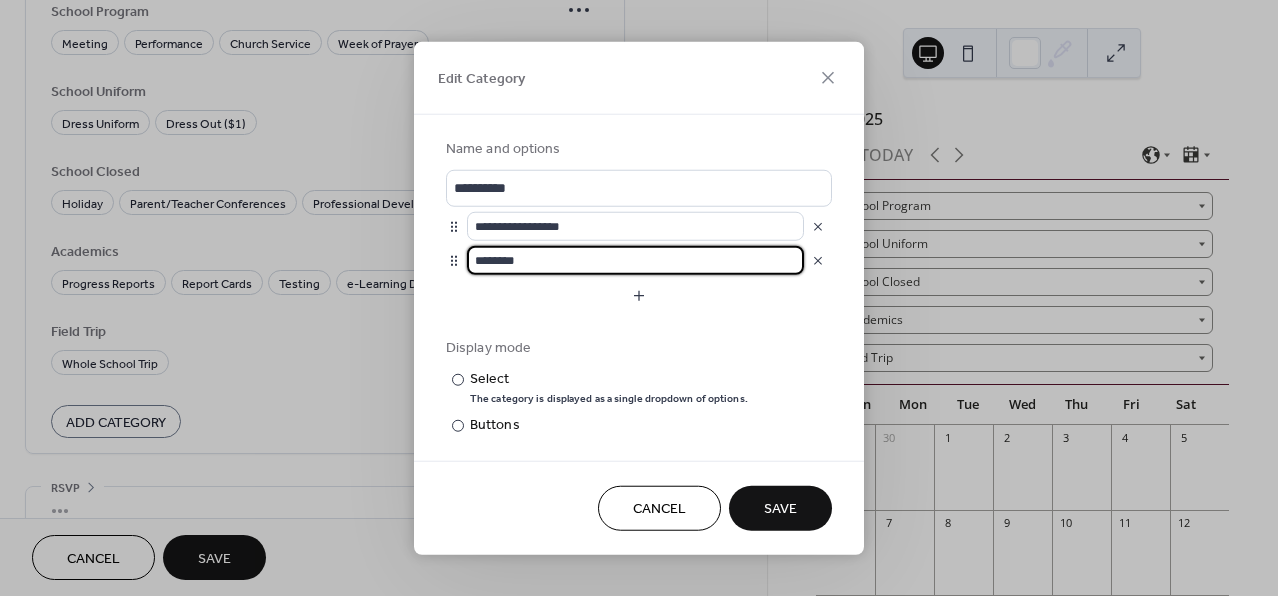 click on "********" at bounding box center [635, 260] 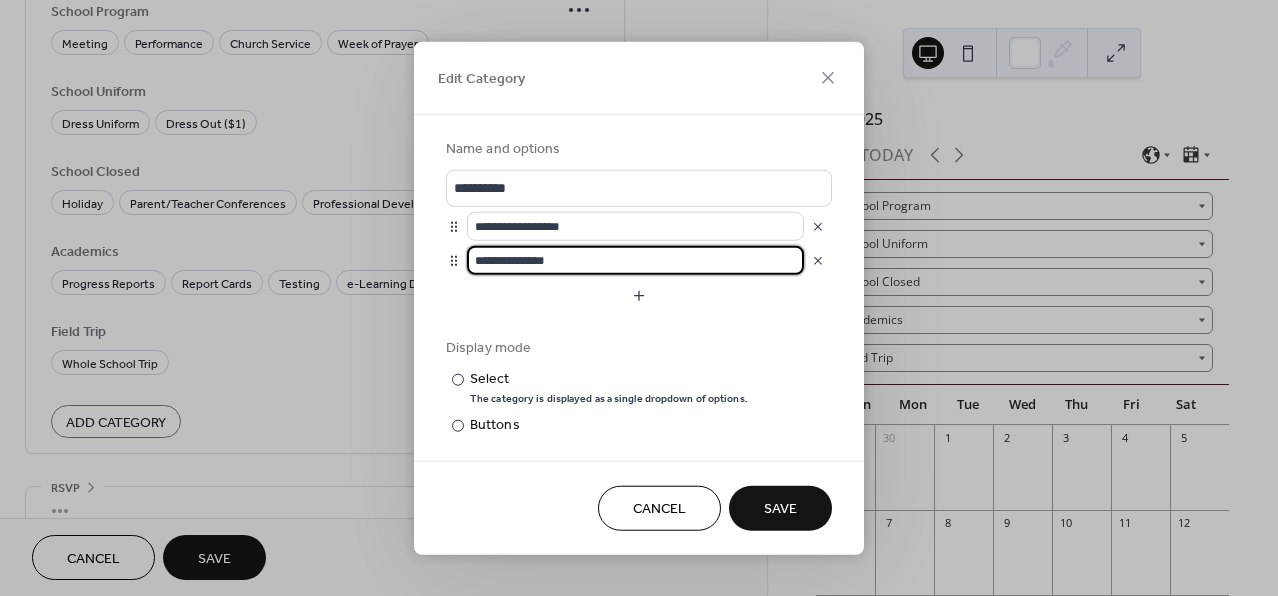 type on "**********" 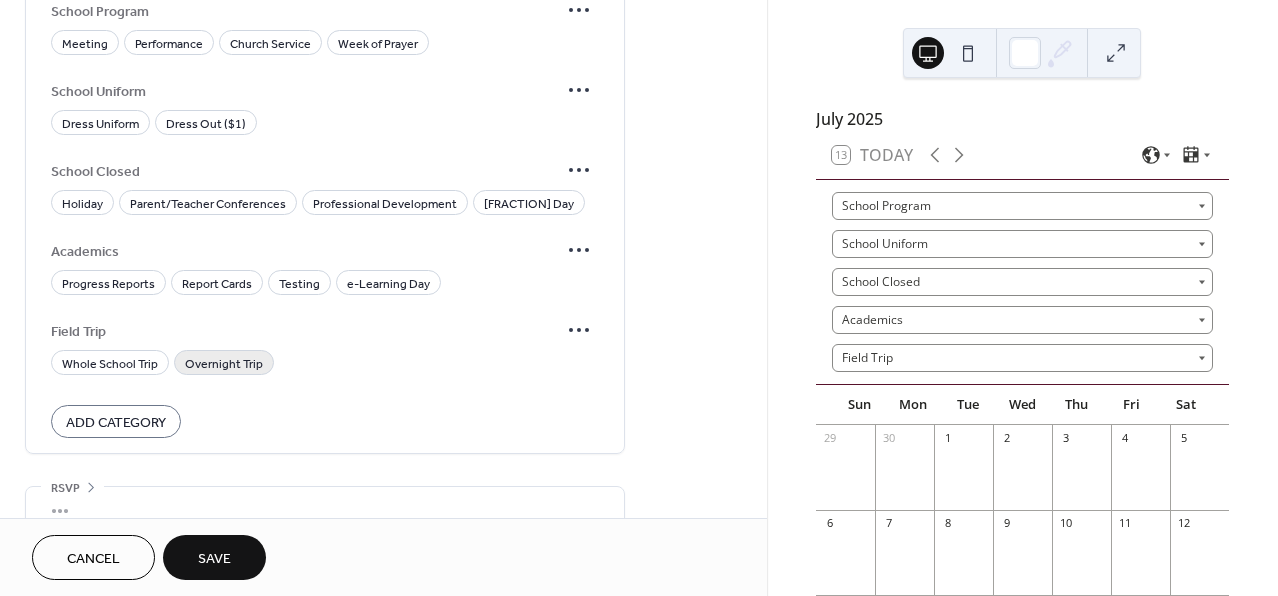 click on "Overnight Trip" at bounding box center [224, 364] 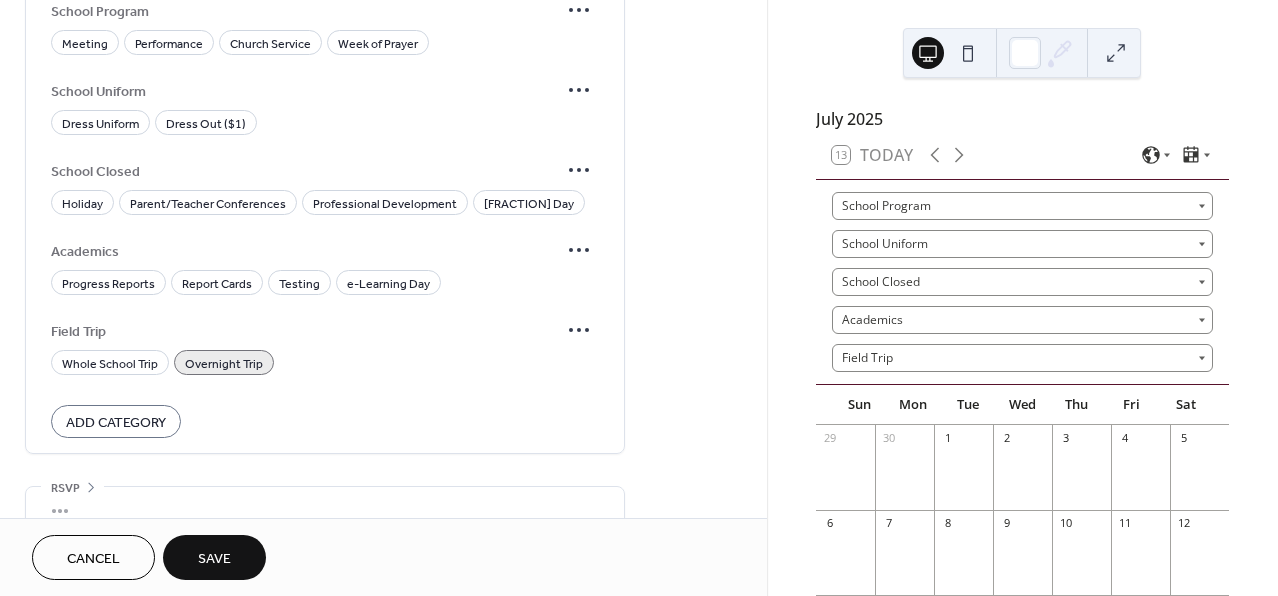 click on "Save" at bounding box center [214, 559] 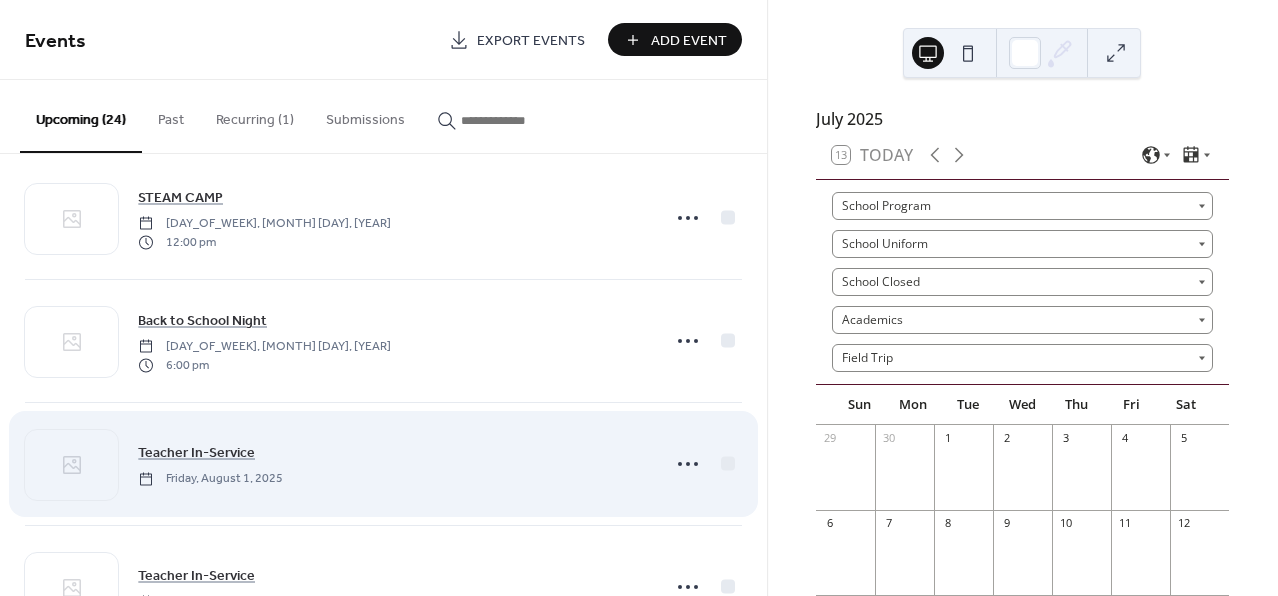 scroll, scrollTop: 0, scrollLeft: 0, axis: both 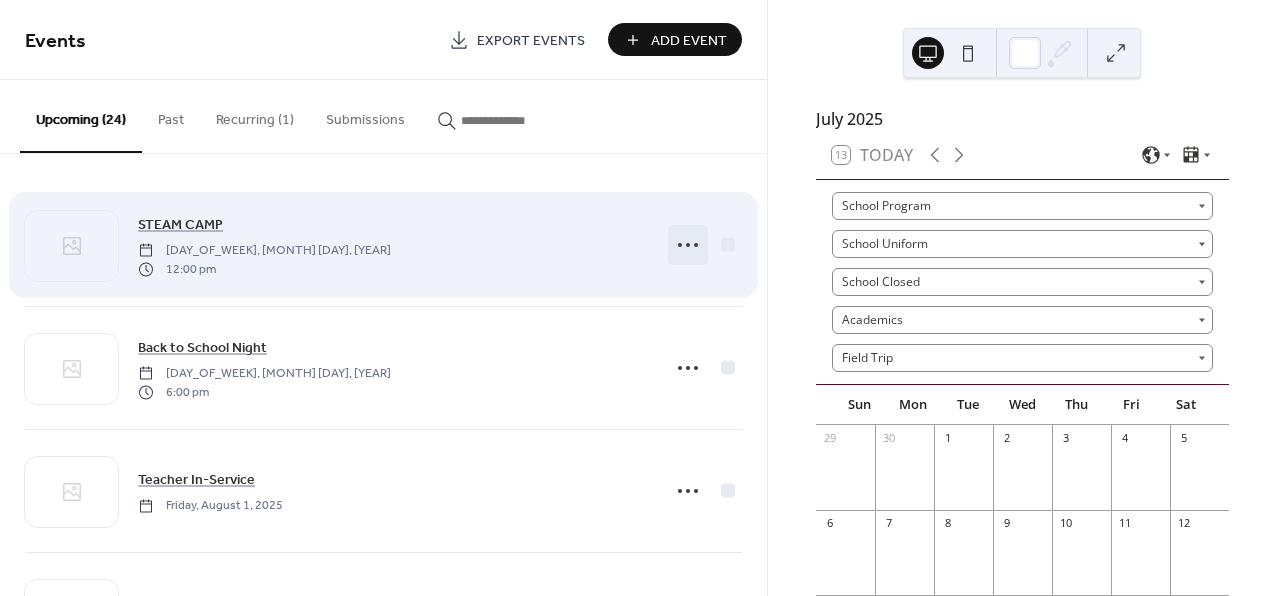 click 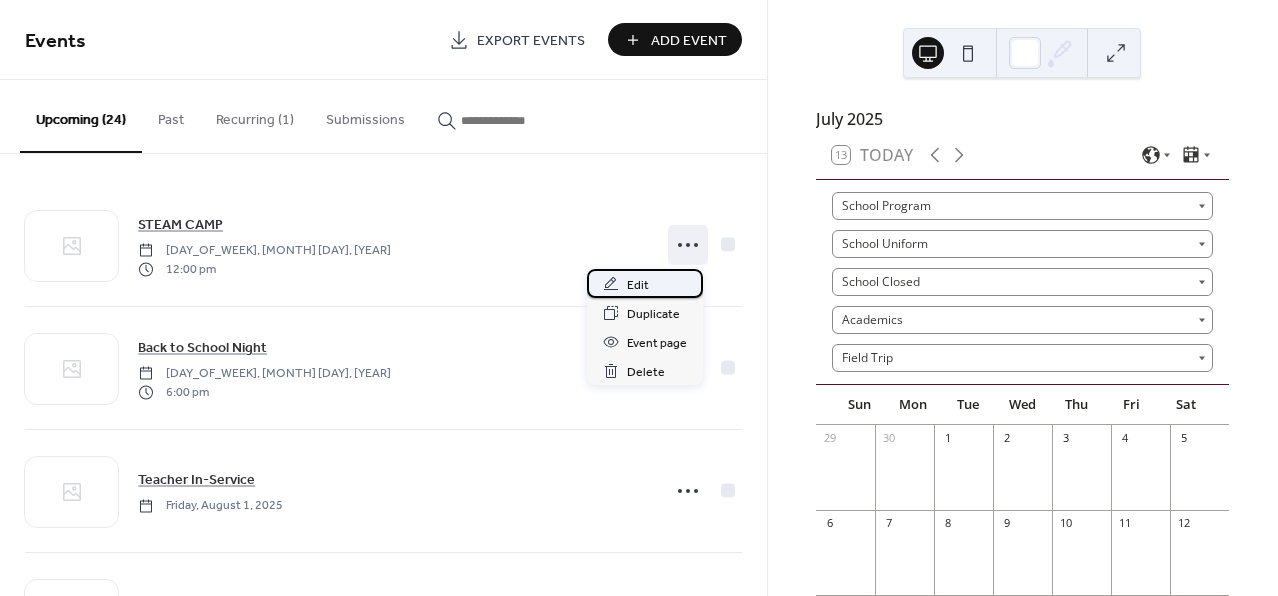 click on "Edit" at bounding box center [645, 283] 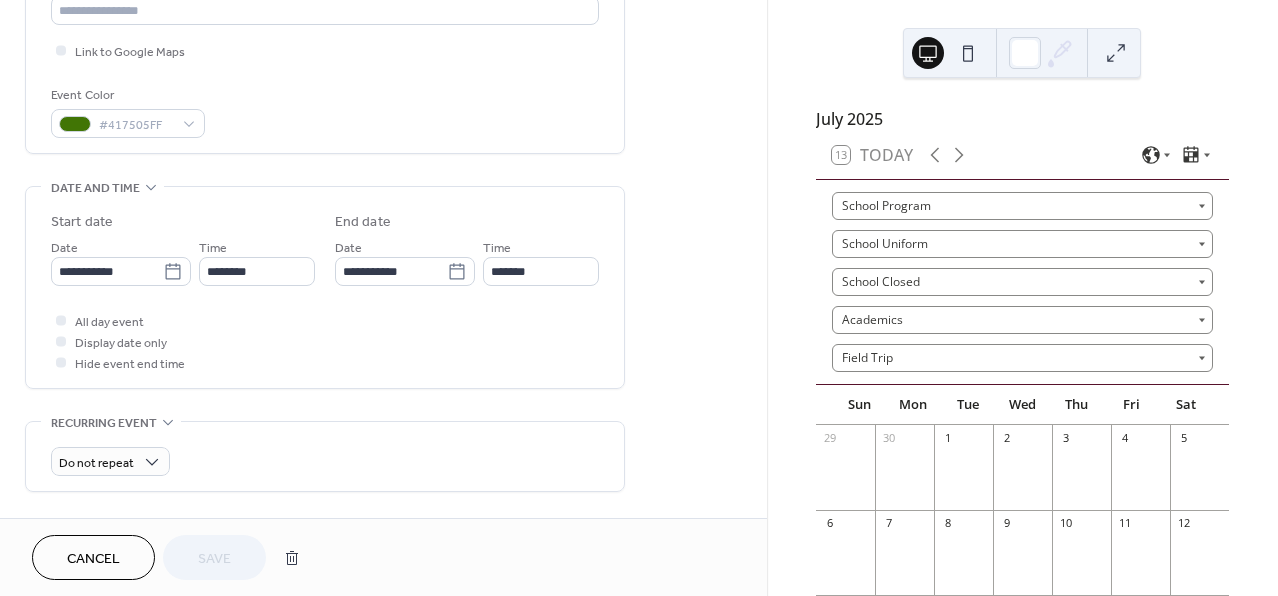 scroll, scrollTop: 472, scrollLeft: 0, axis: vertical 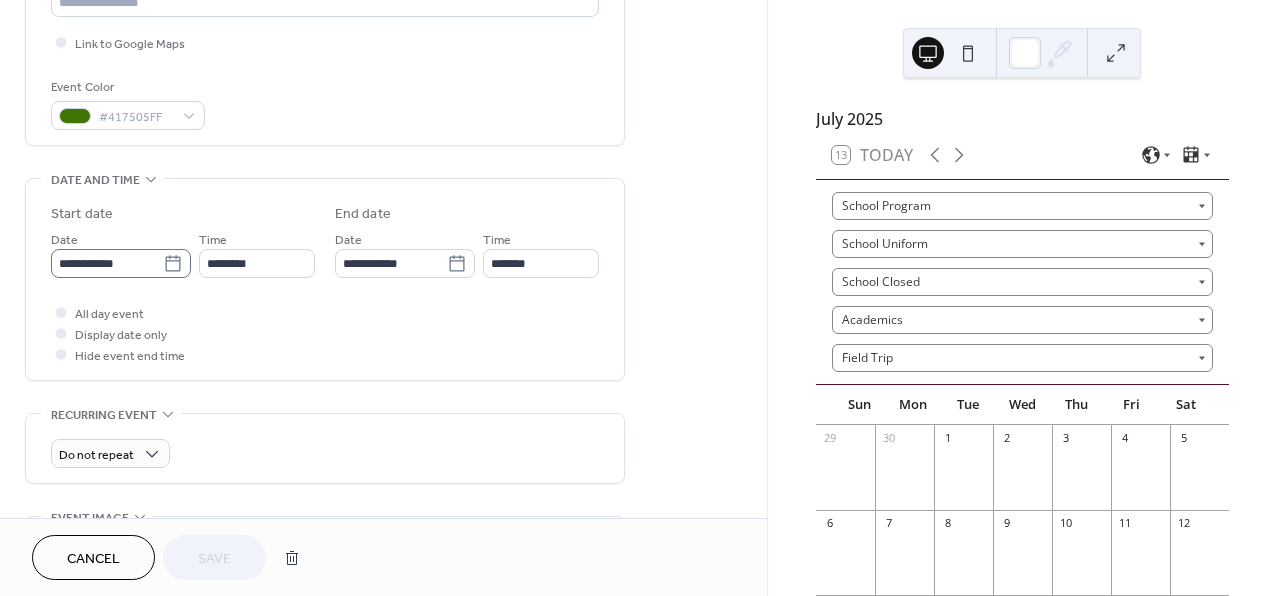 click on "**********" at bounding box center (121, 263) 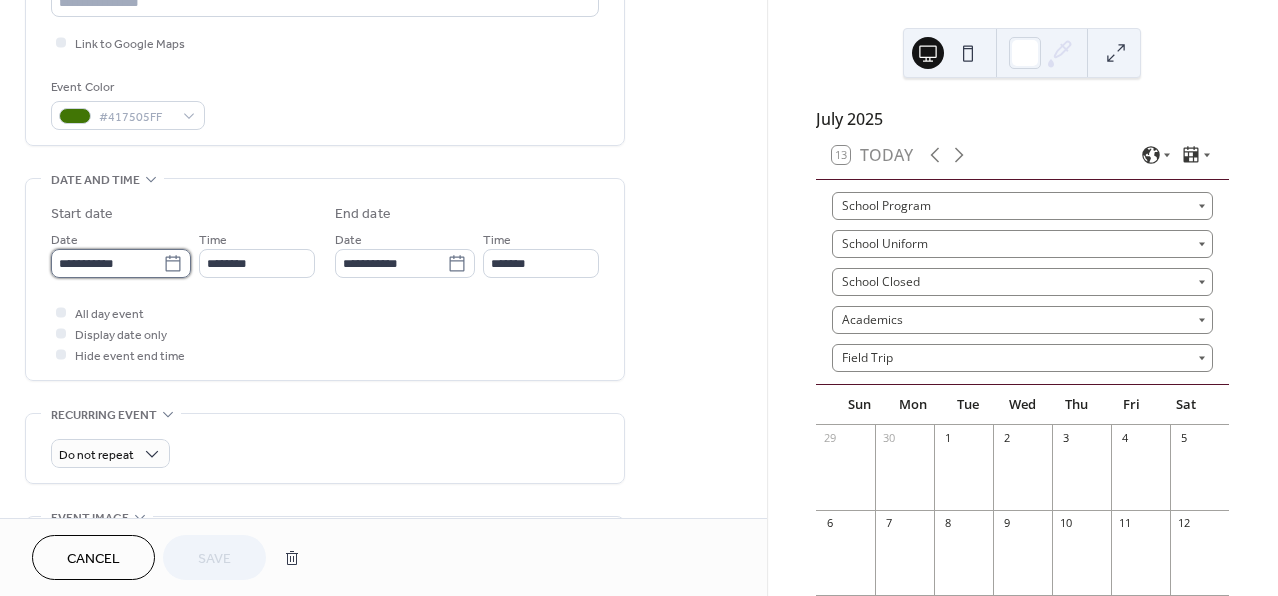 click on "**********" at bounding box center [107, 263] 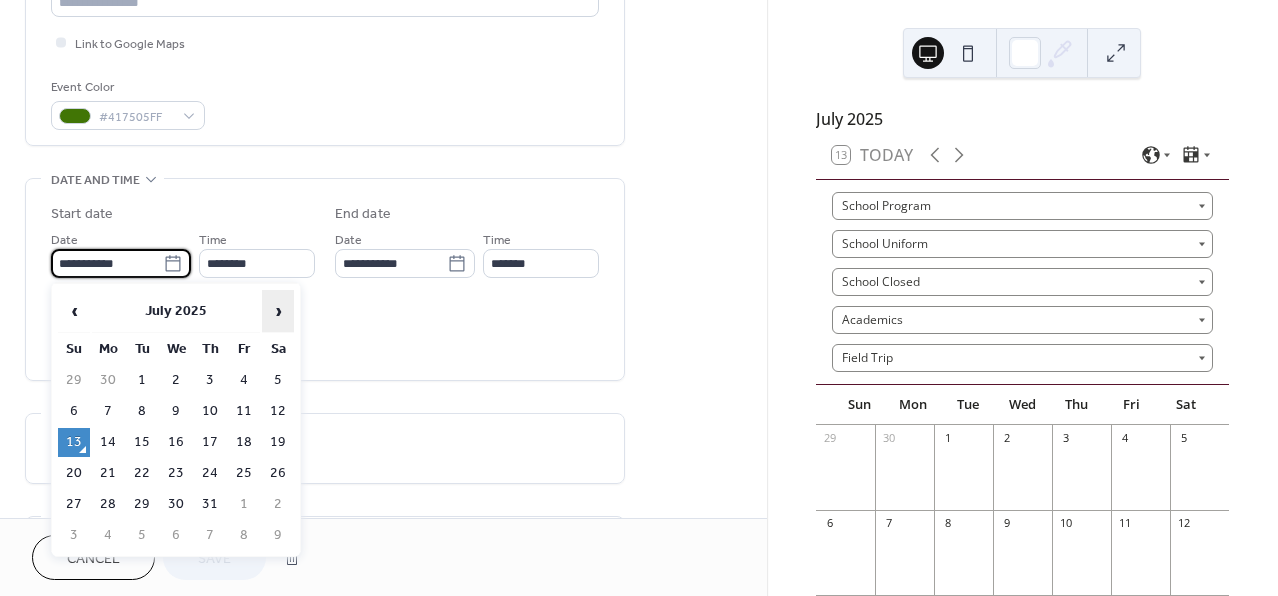 click on "›" at bounding box center (278, 311) 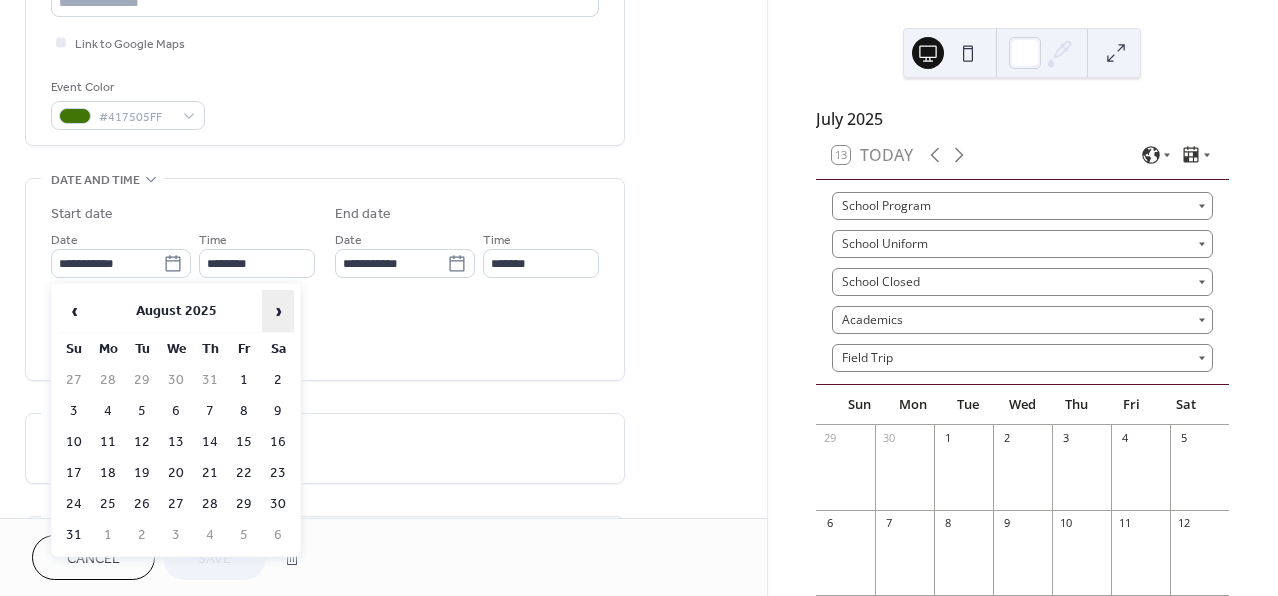 click on "›" at bounding box center [278, 311] 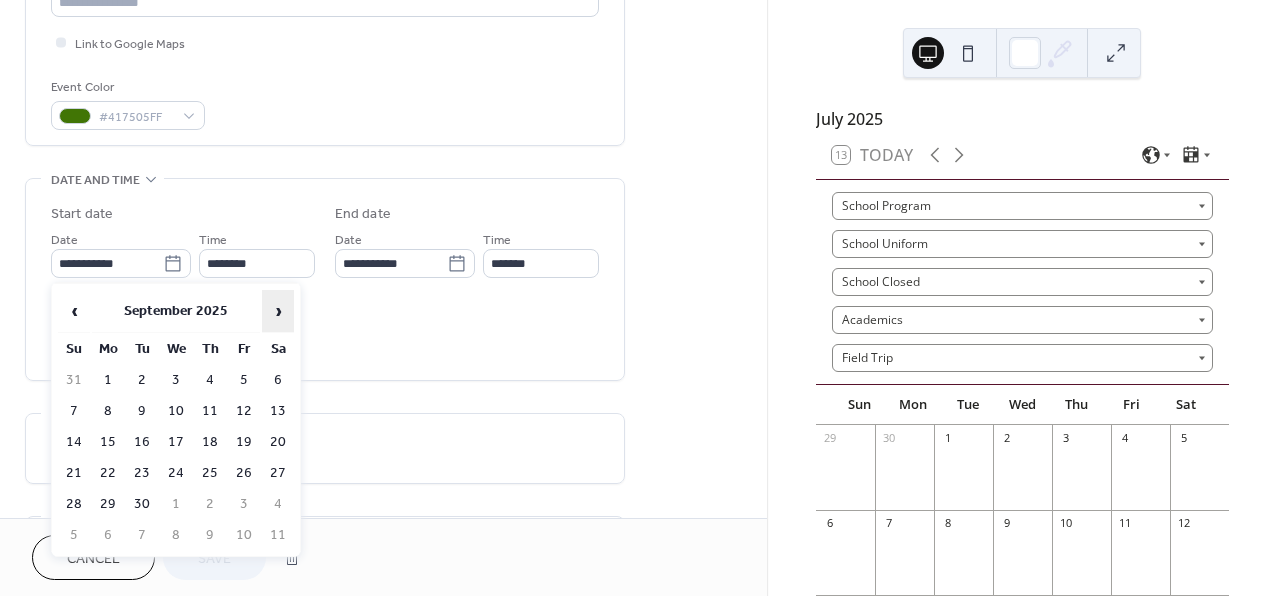 click on "›" at bounding box center (278, 311) 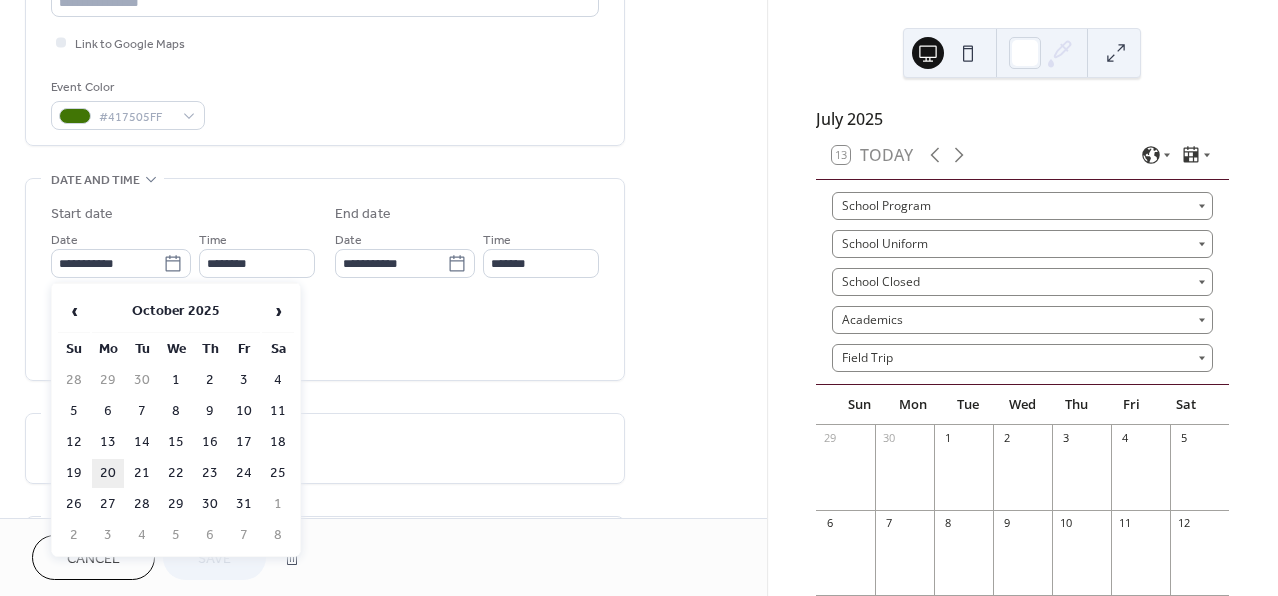 click on "20" at bounding box center [108, 473] 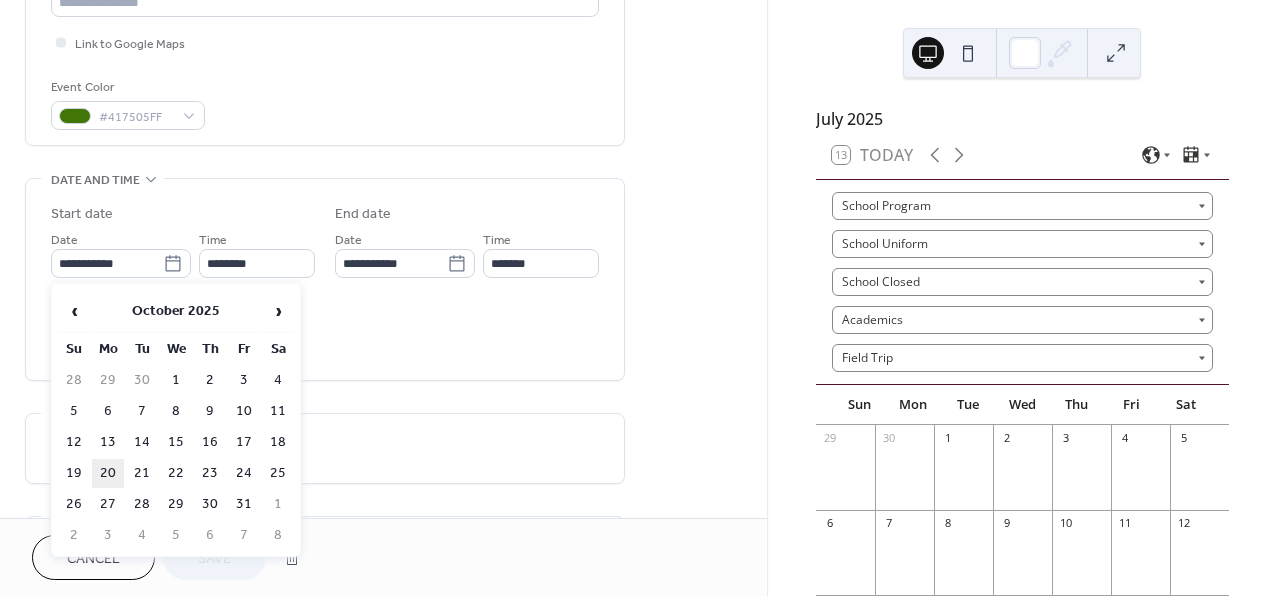 type on "**********" 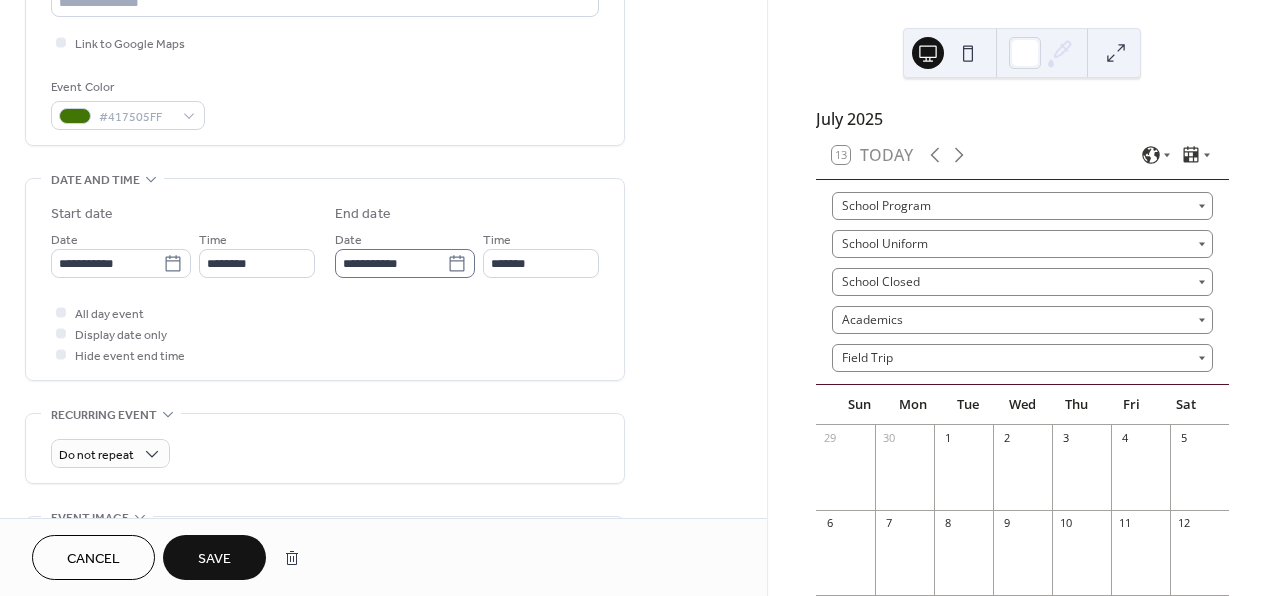 click 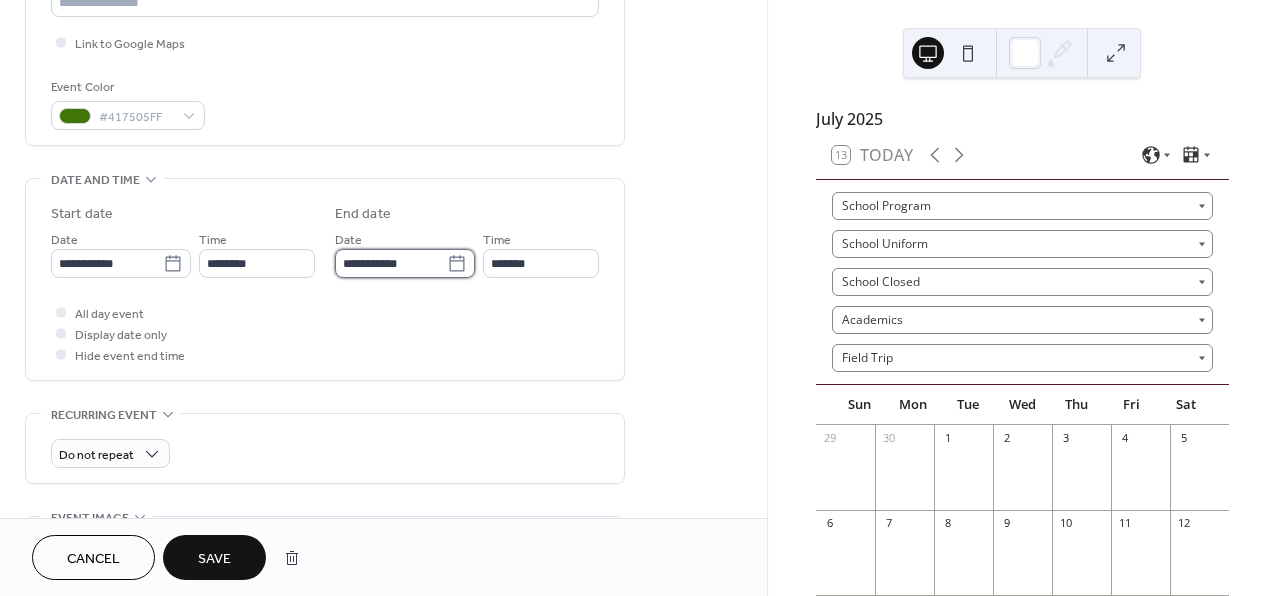 click on "**********" at bounding box center (391, 263) 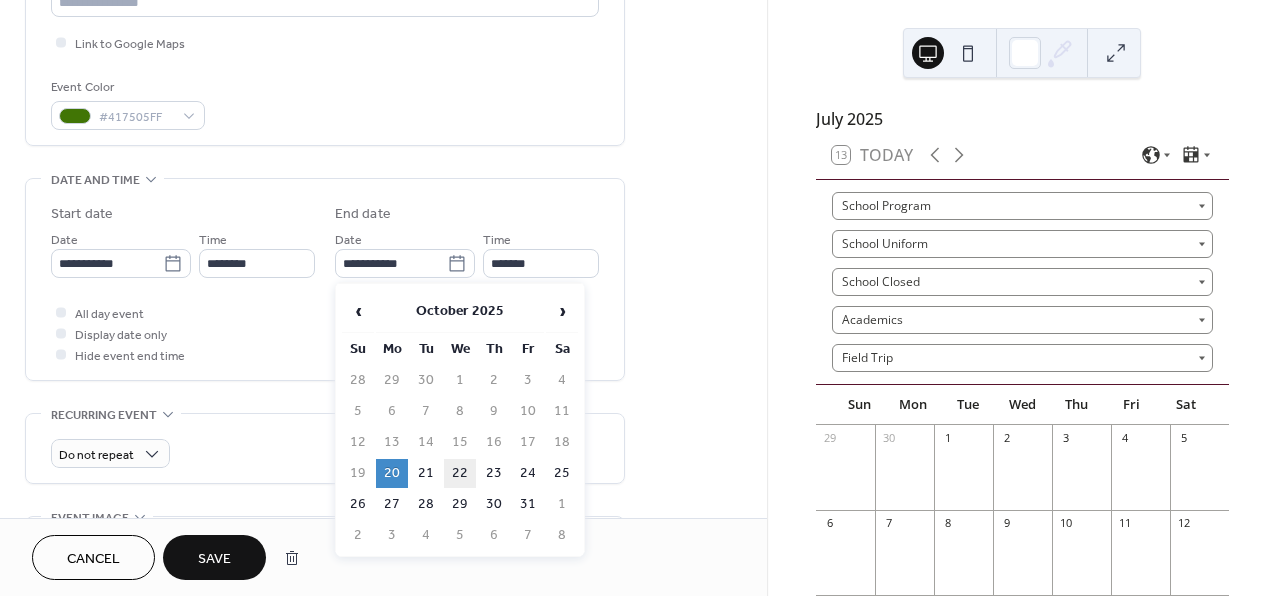 click on "22" at bounding box center (460, 473) 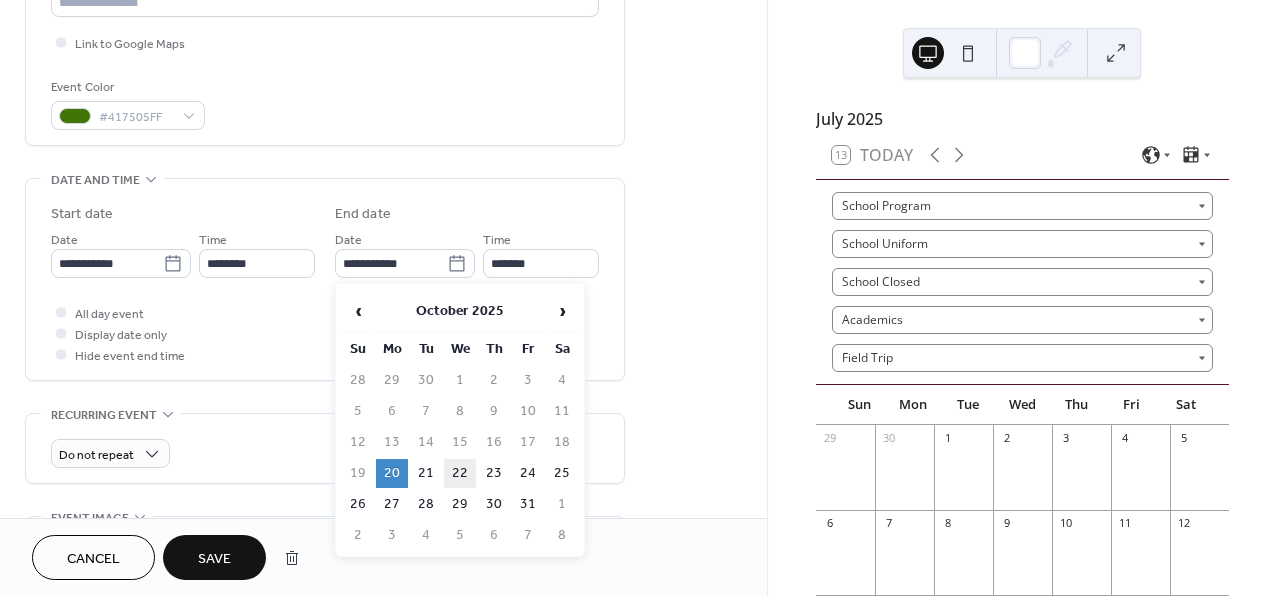 type on "**********" 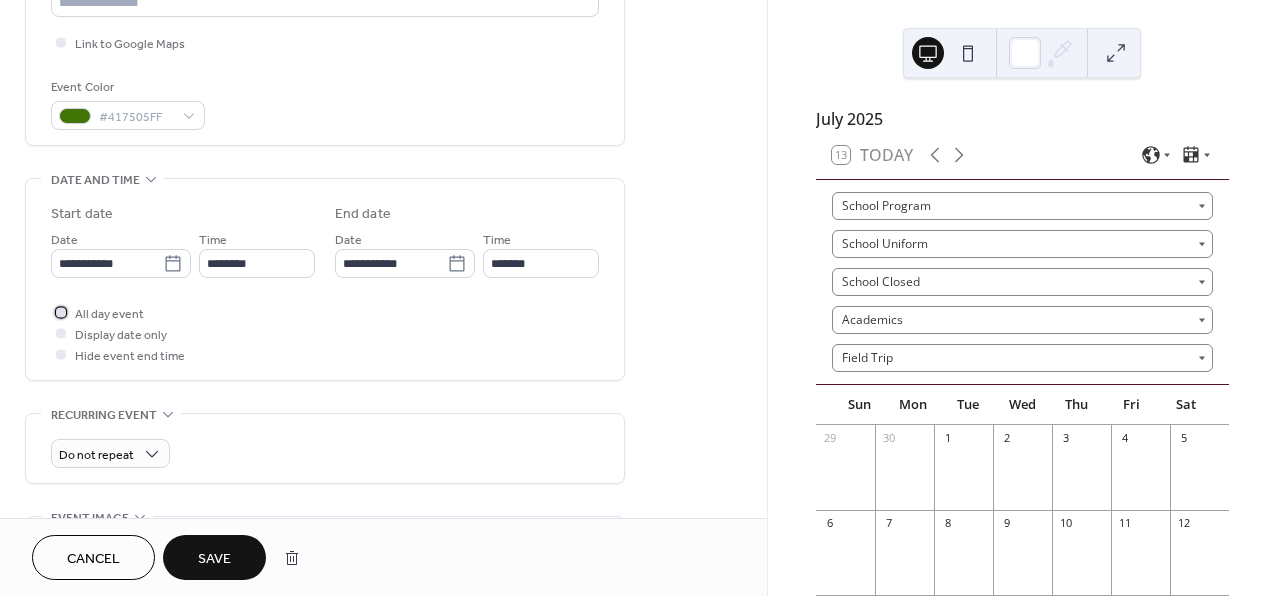 click at bounding box center (61, 312) 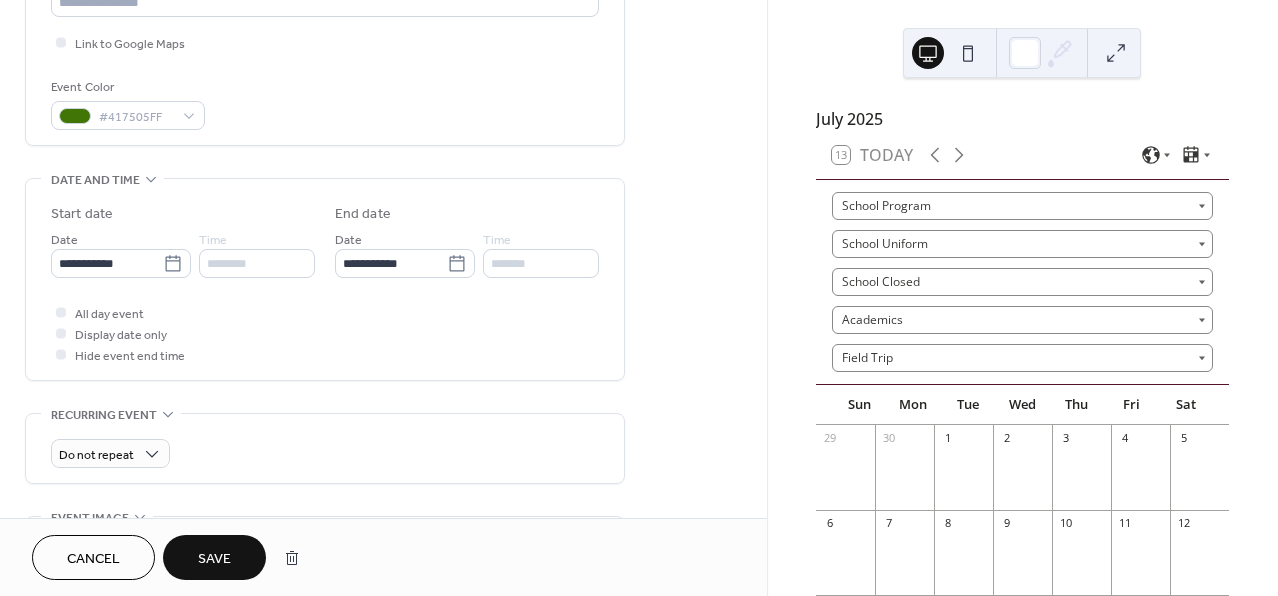 click on "Save" at bounding box center [214, 559] 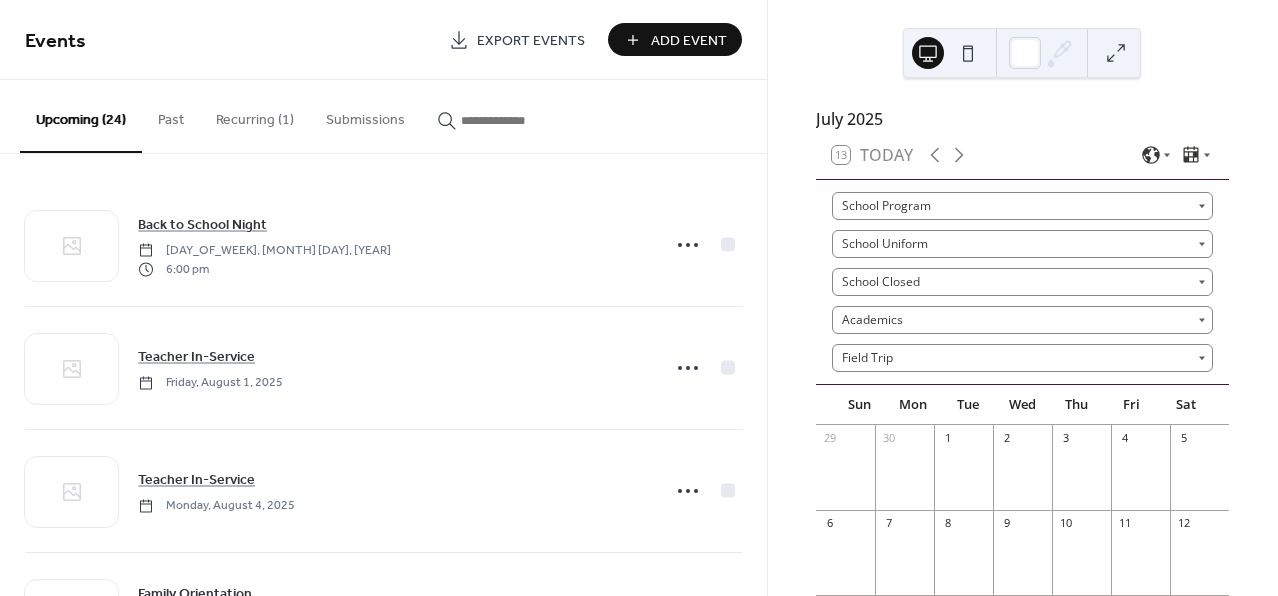 click on "Add Event" at bounding box center [689, 41] 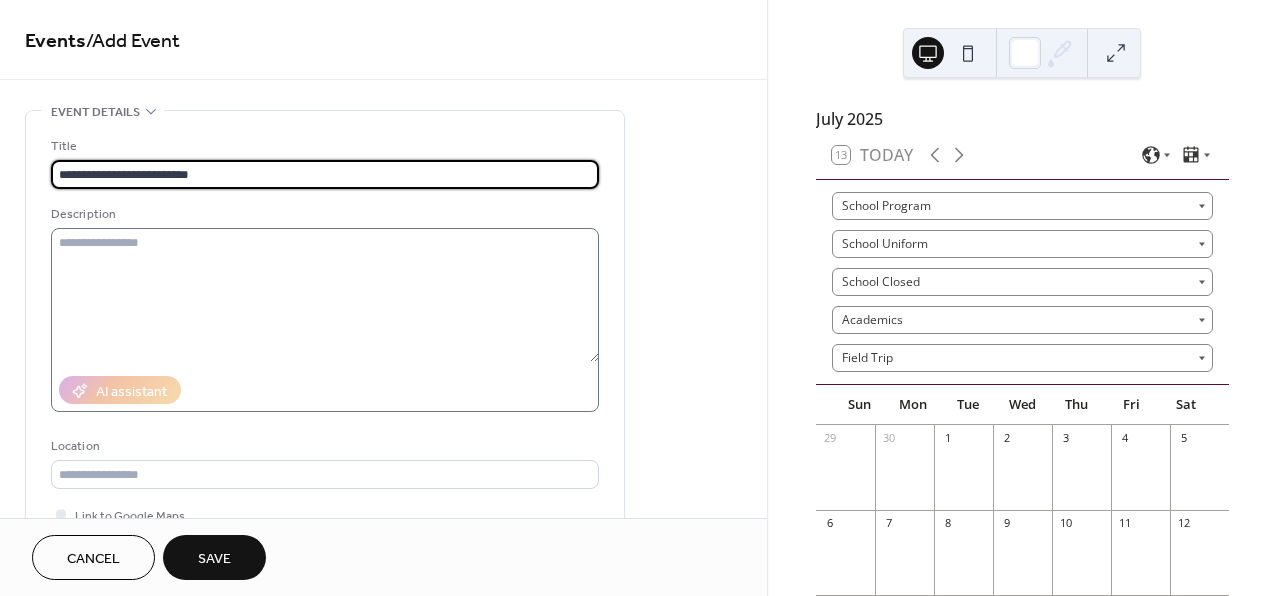 type on "**********" 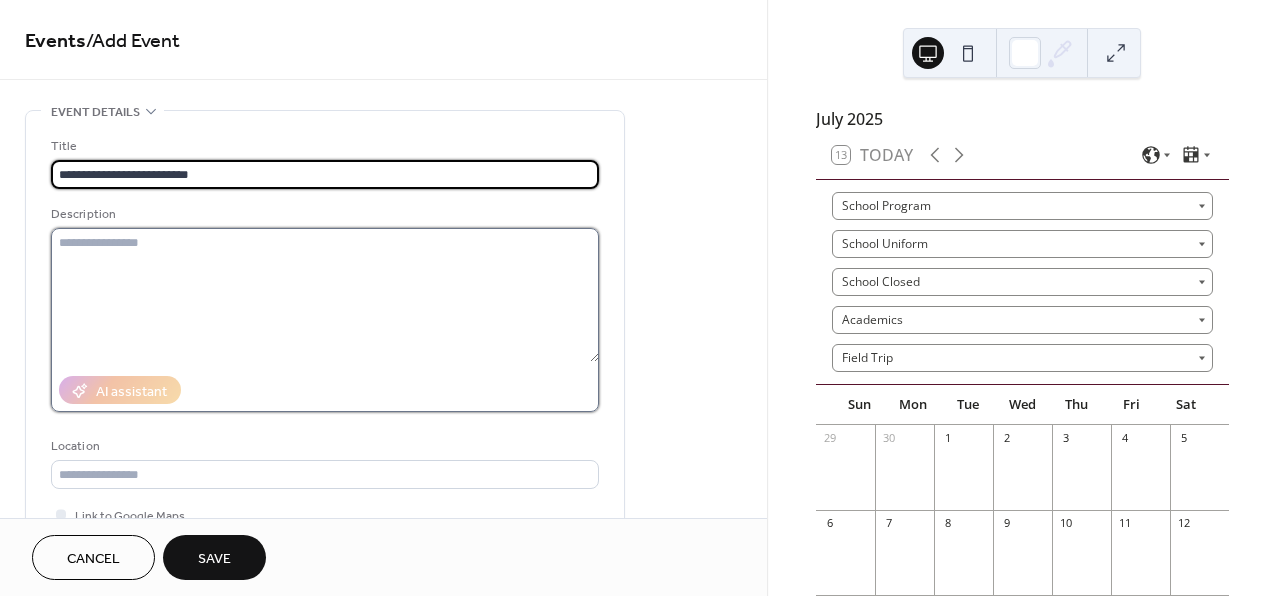 click at bounding box center (325, 295) 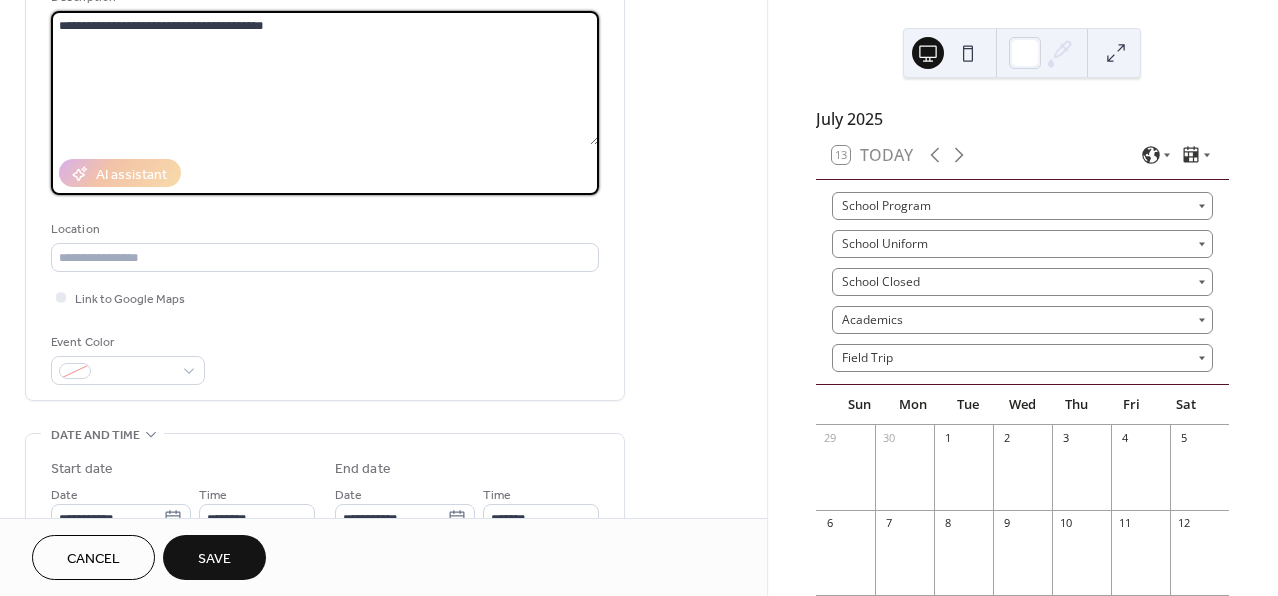 scroll, scrollTop: 254, scrollLeft: 0, axis: vertical 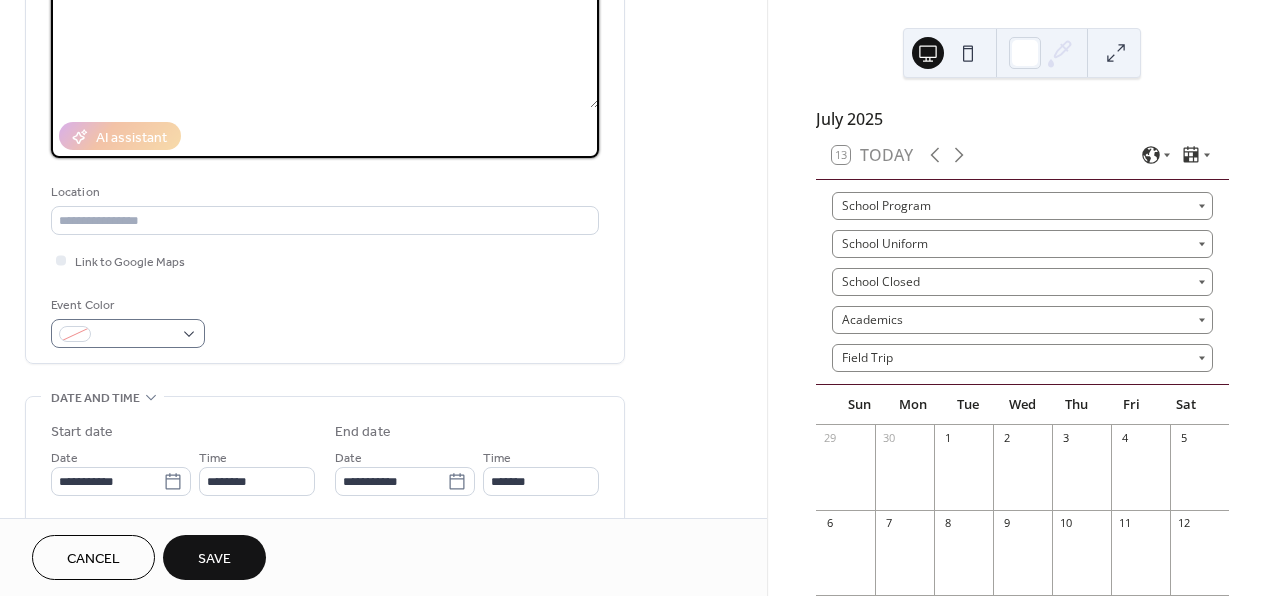 type on "**********" 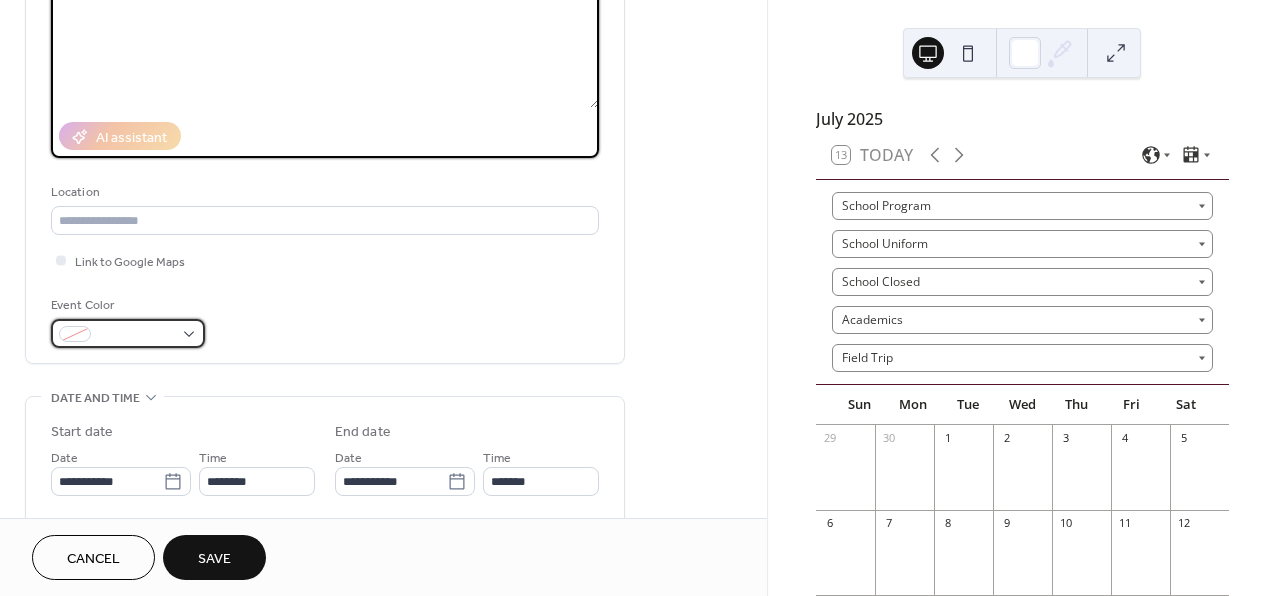 click at bounding box center [75, 334] 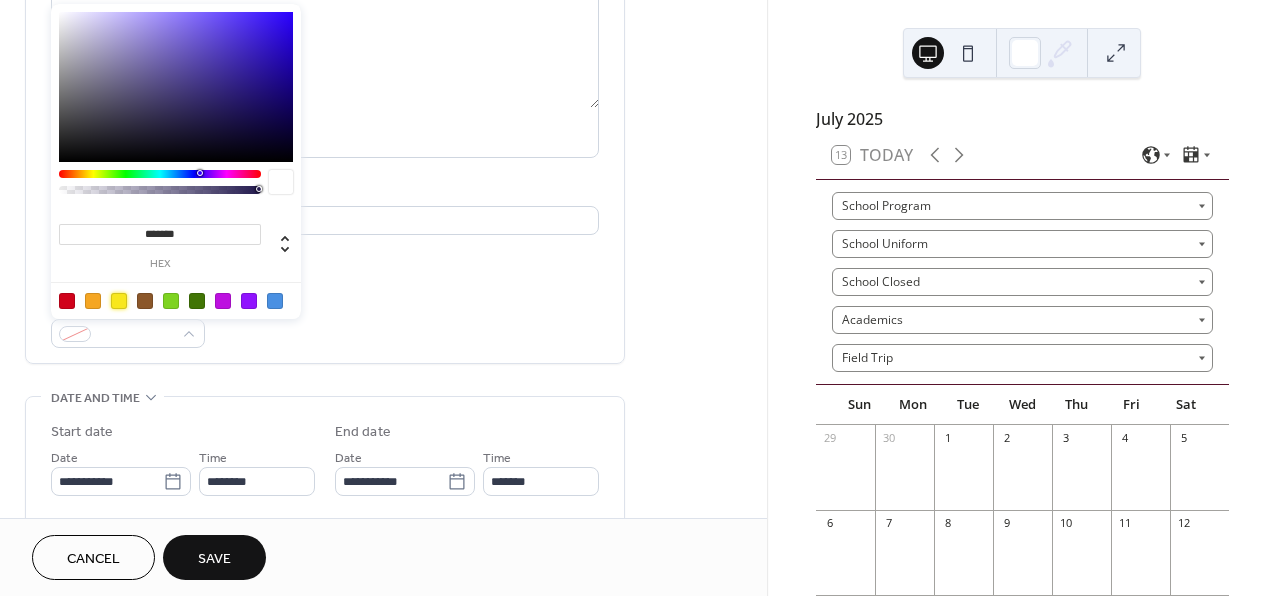 click at bounding box center (119, 301) 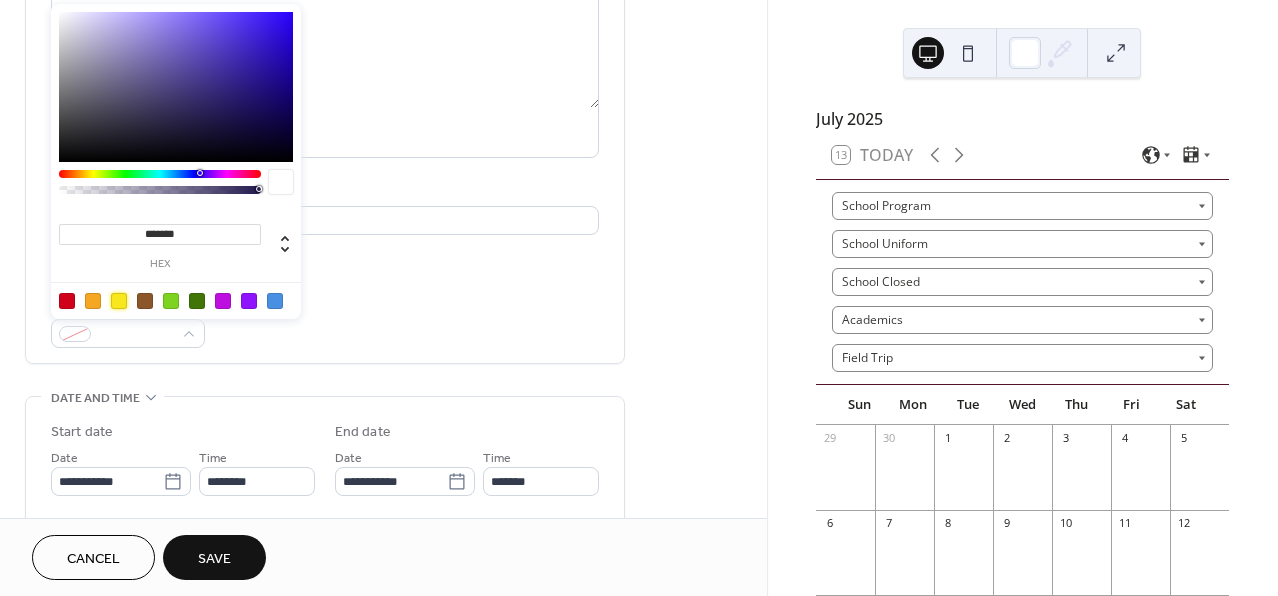 type on "*******" 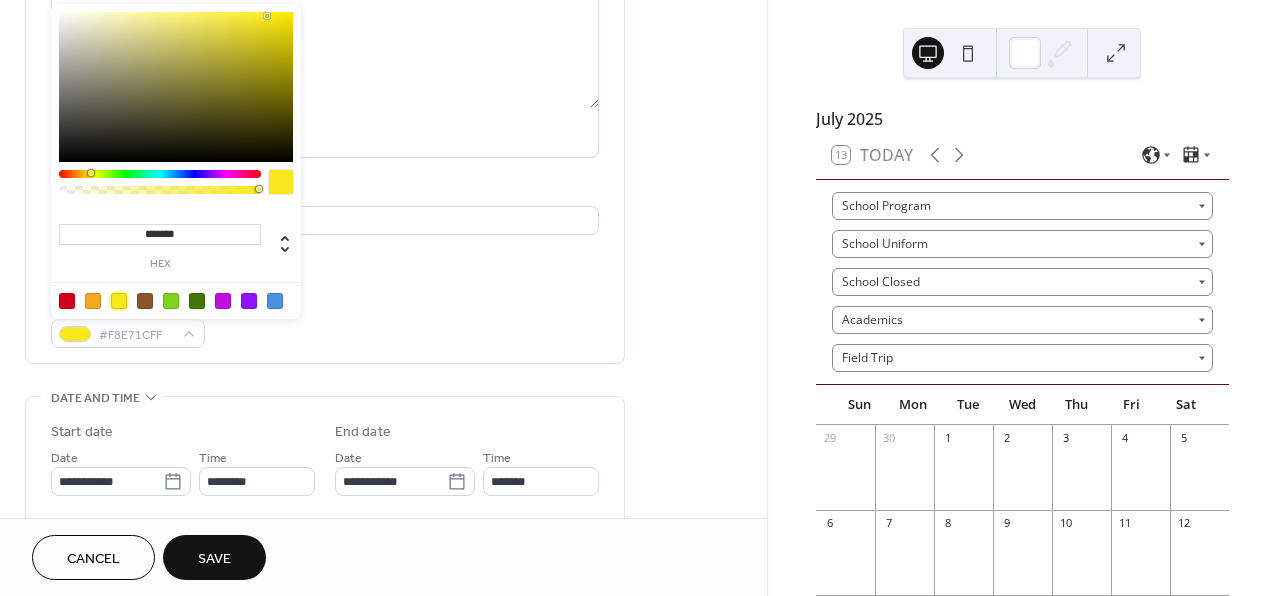 click on "Event Color #F8E71CFF" at bounding box center (325, 321) 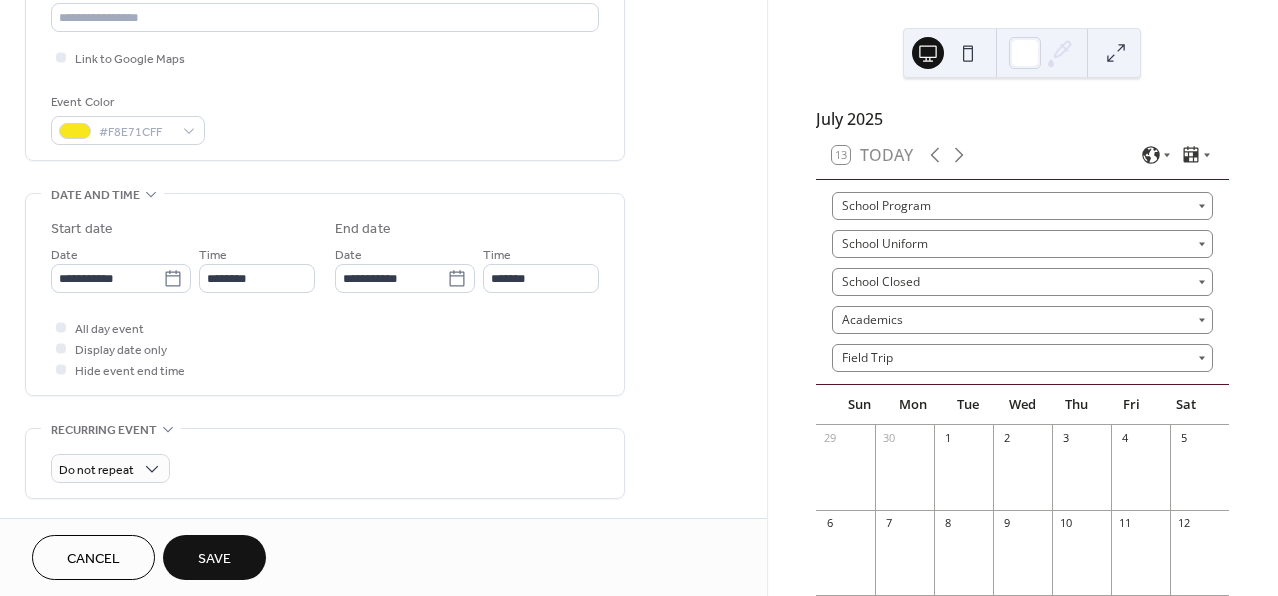 scroll, scrollTop: 591, scrollLeft: 0, axis: vertical 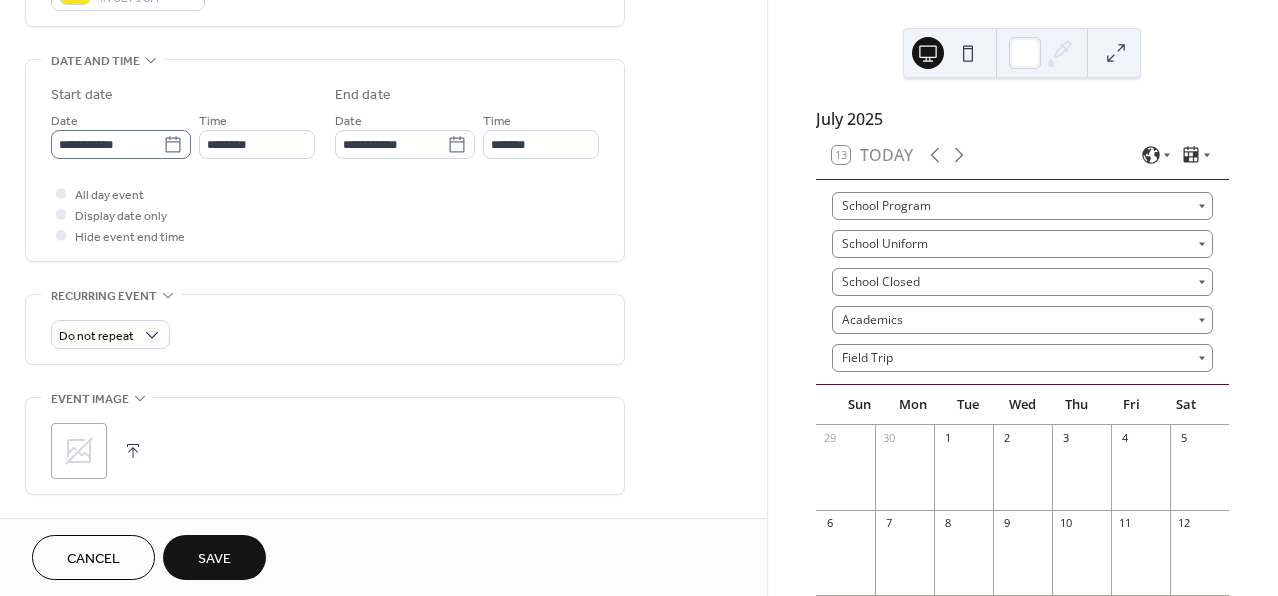 click 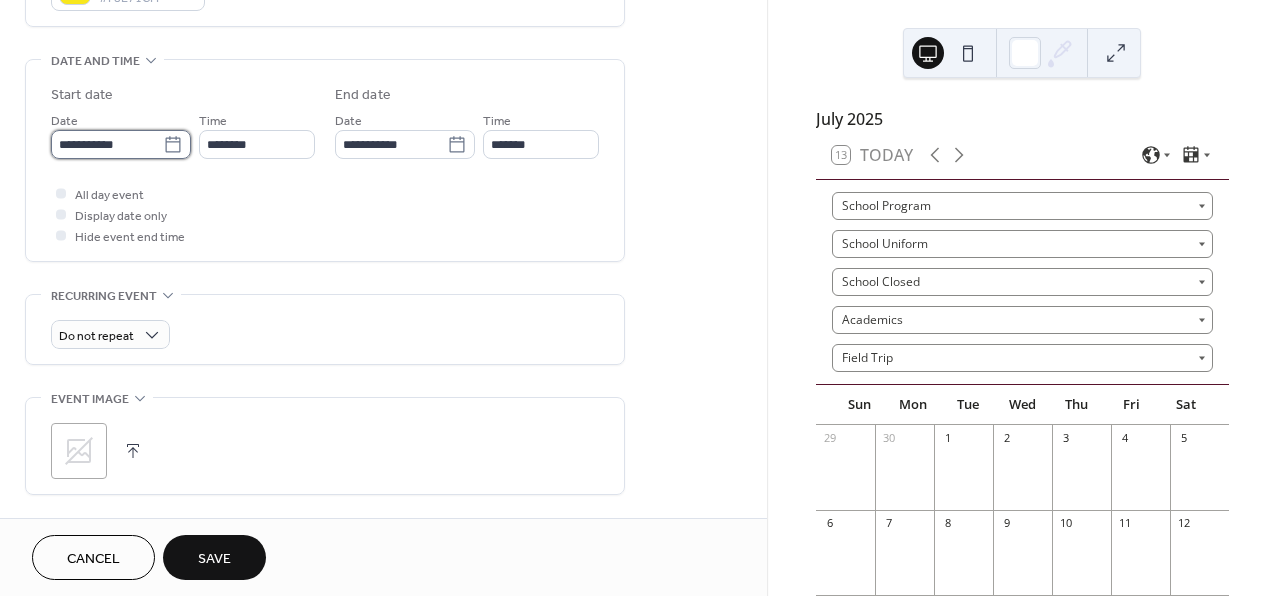 click on "**********" at bounding box center (107, 144) 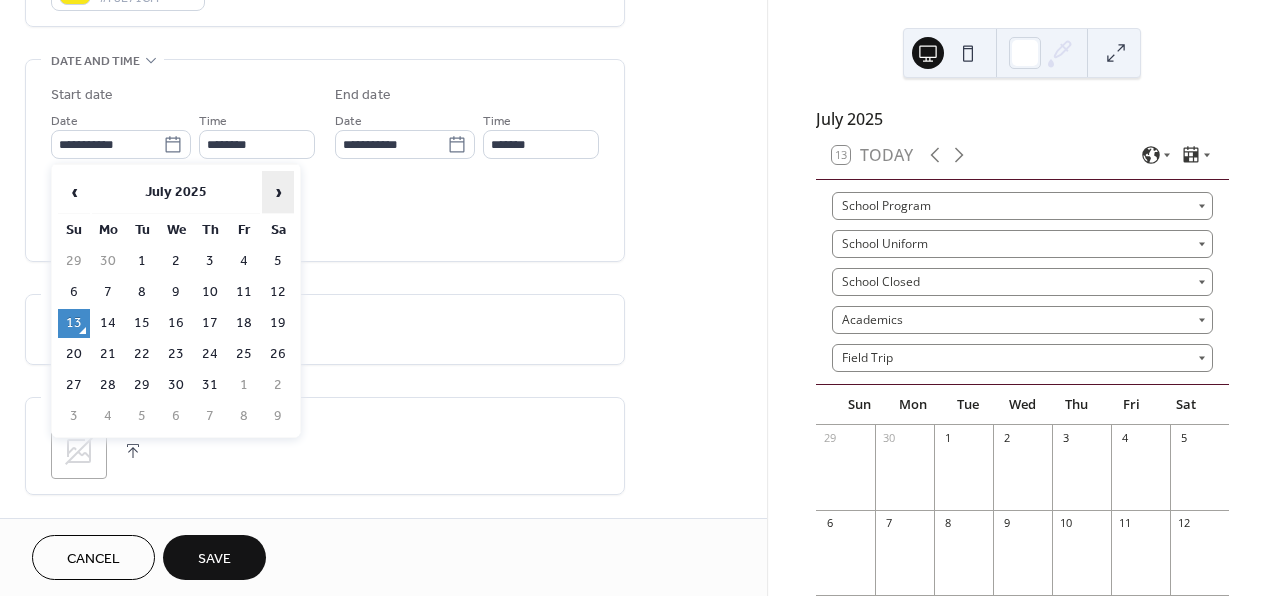 click on "›" at bounding box center [278, 192] 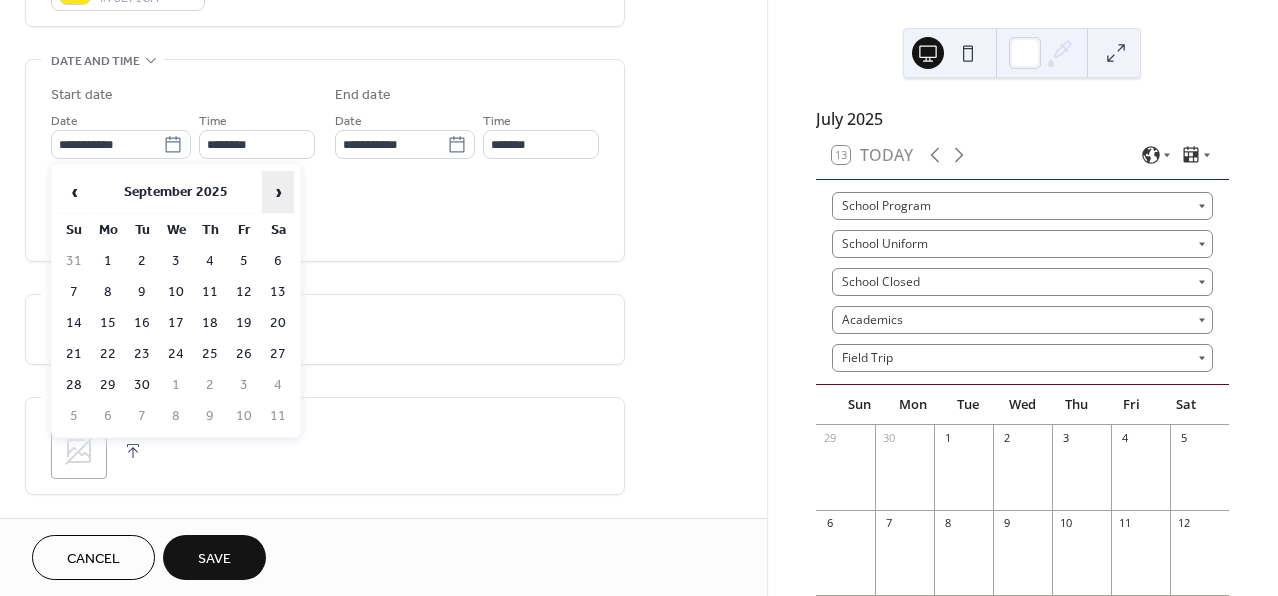 click on "›" at bounding box center [278, 192] 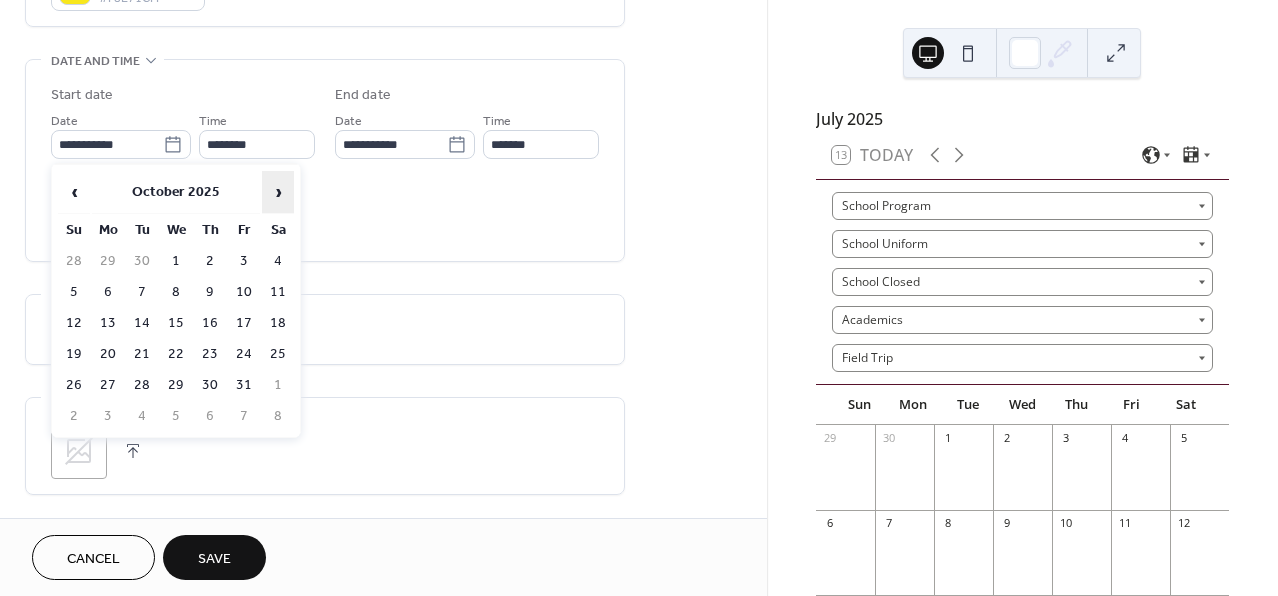 click on "›" at bounding box center [278, 192] 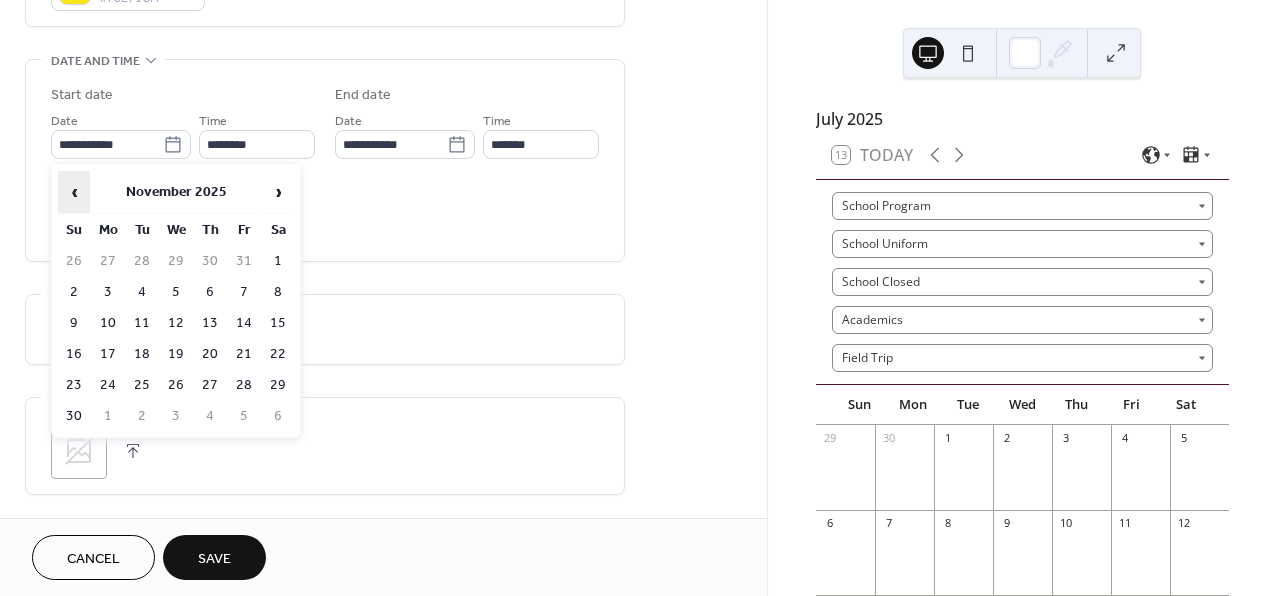 click on "‹" at bounding box center [74, 192] 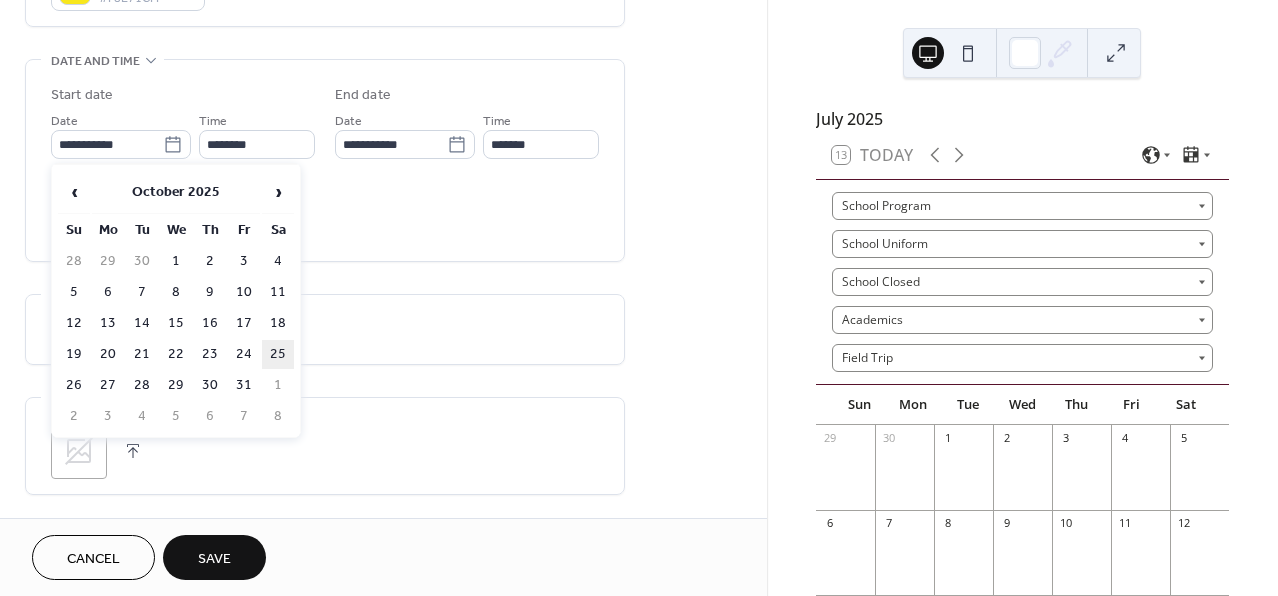 click on "25" at bounding box center (278, 354) 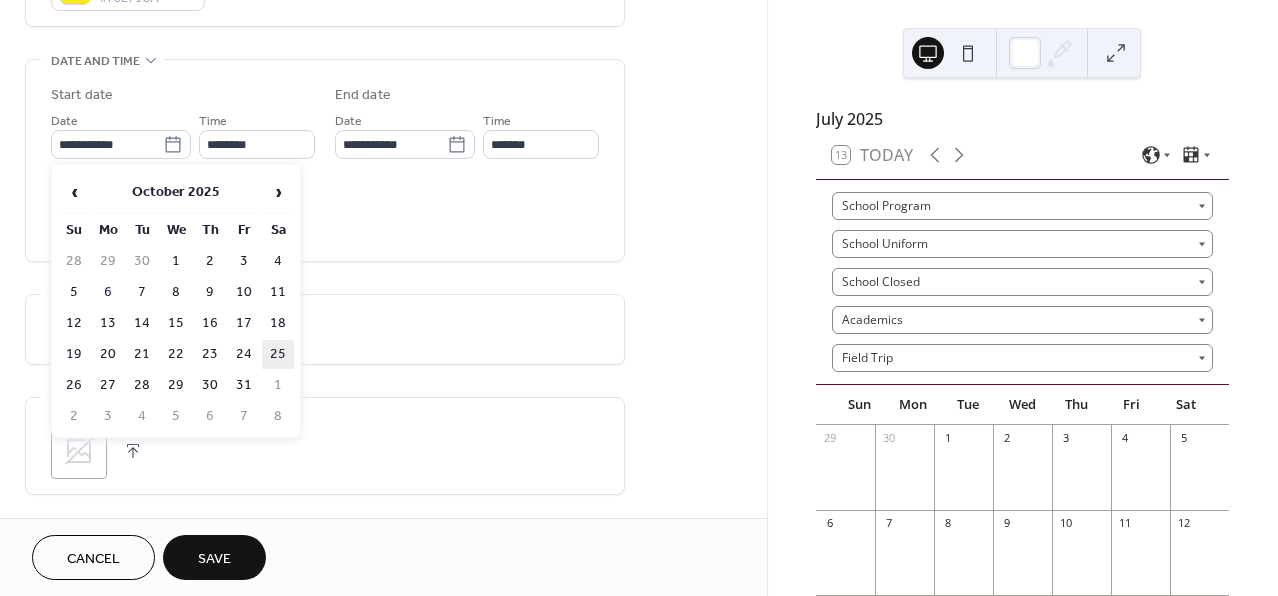 type on "**********" 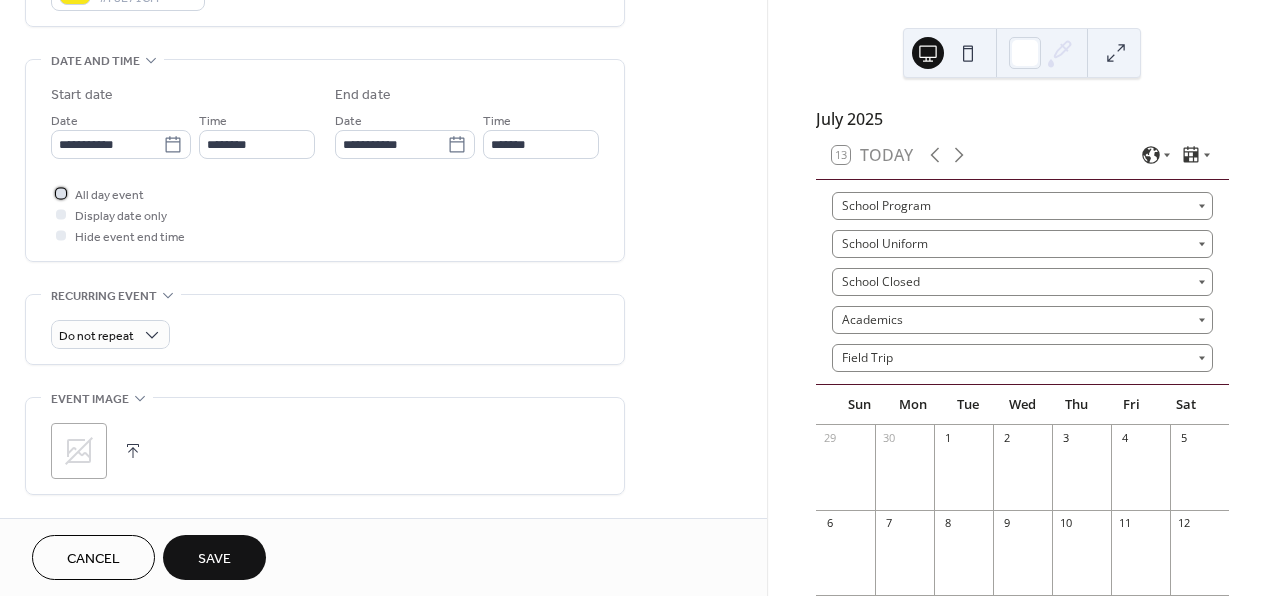 click on "All day event" at bounding box center (109, 195) 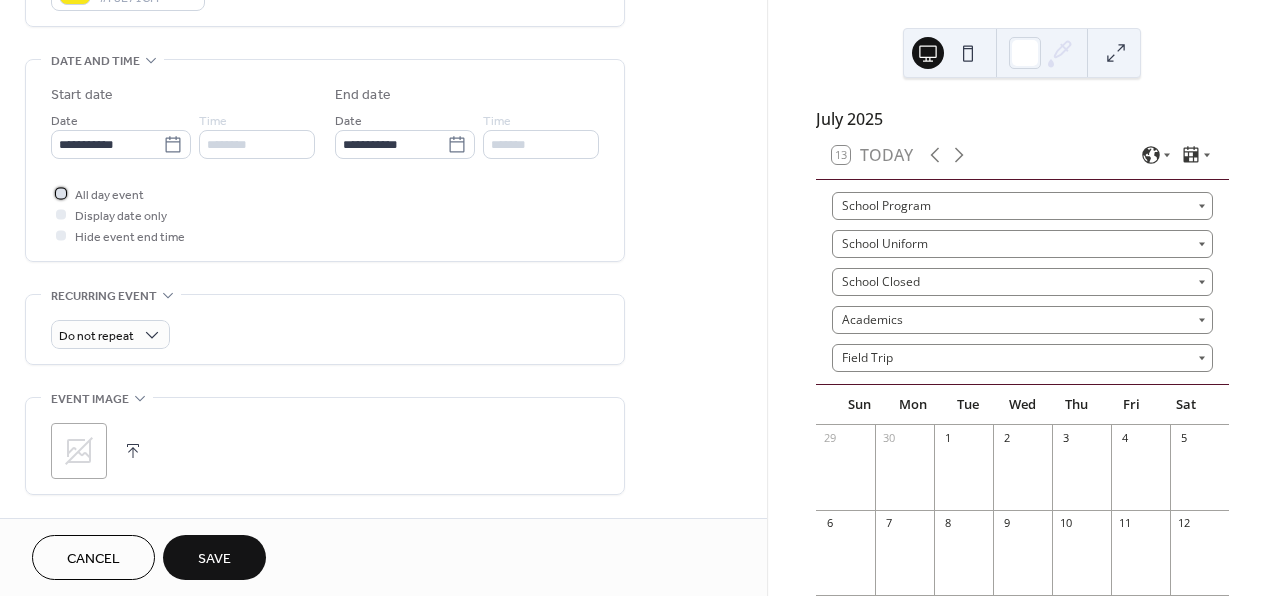 click on "All day event" at bounding box center (109, 195) 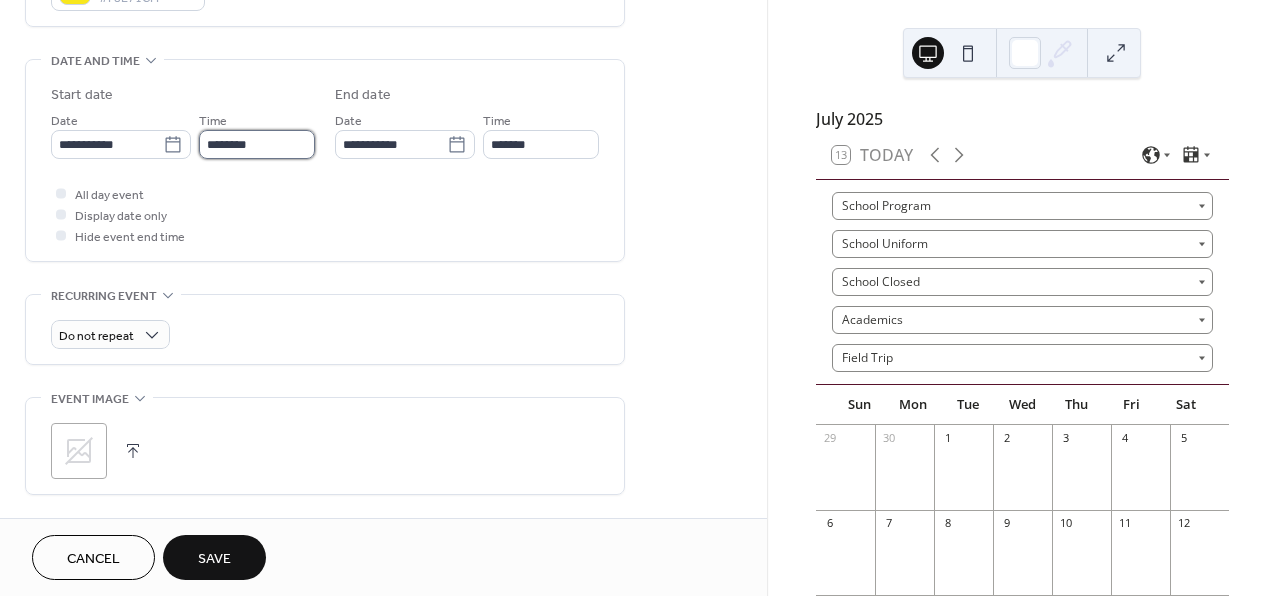 click on "********" at bounding box center [257, 144] 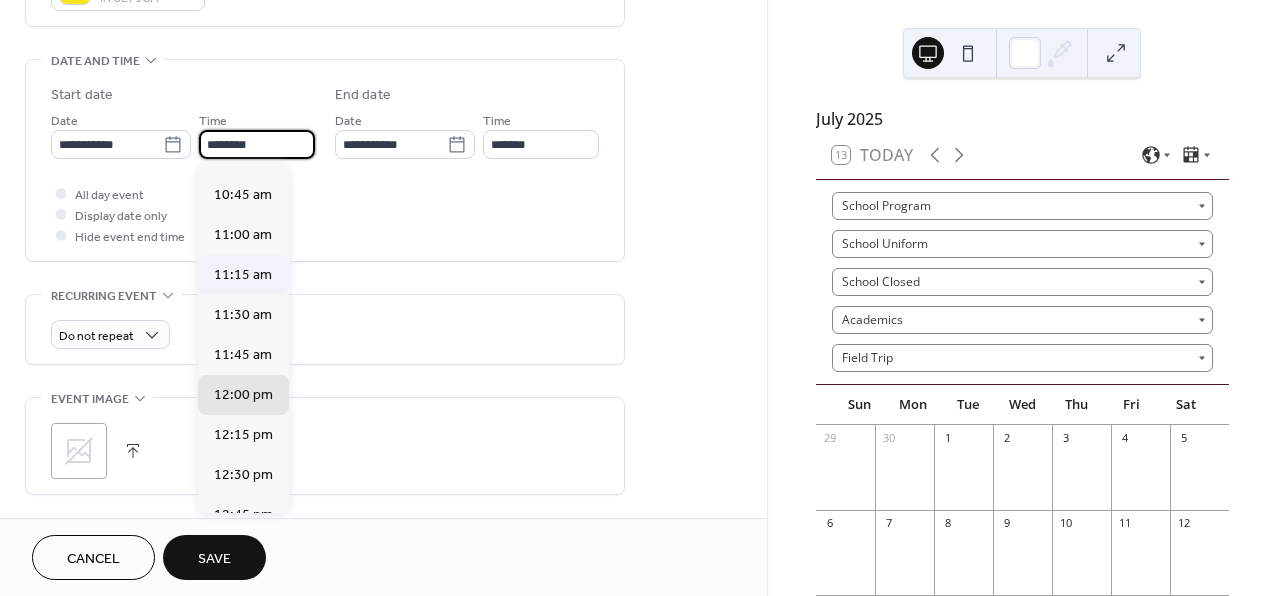 scroll, scrollTop: 1706, scrollLeft: 0, axis: vertical 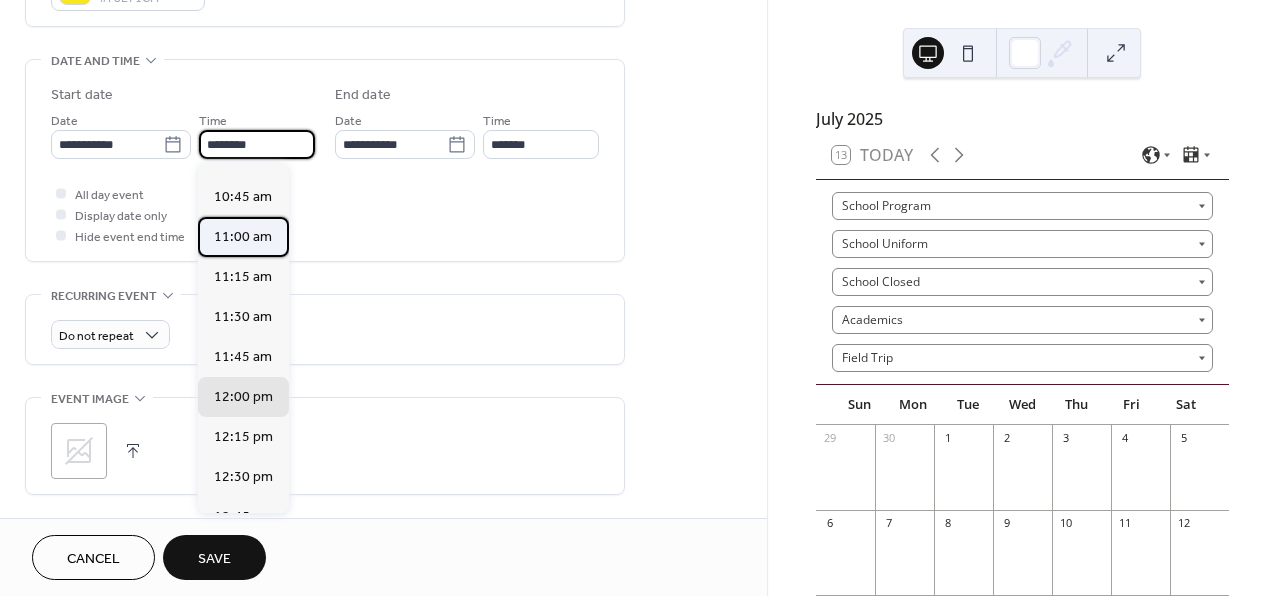 click on "11:00 am" at bounding box center [243, 237] 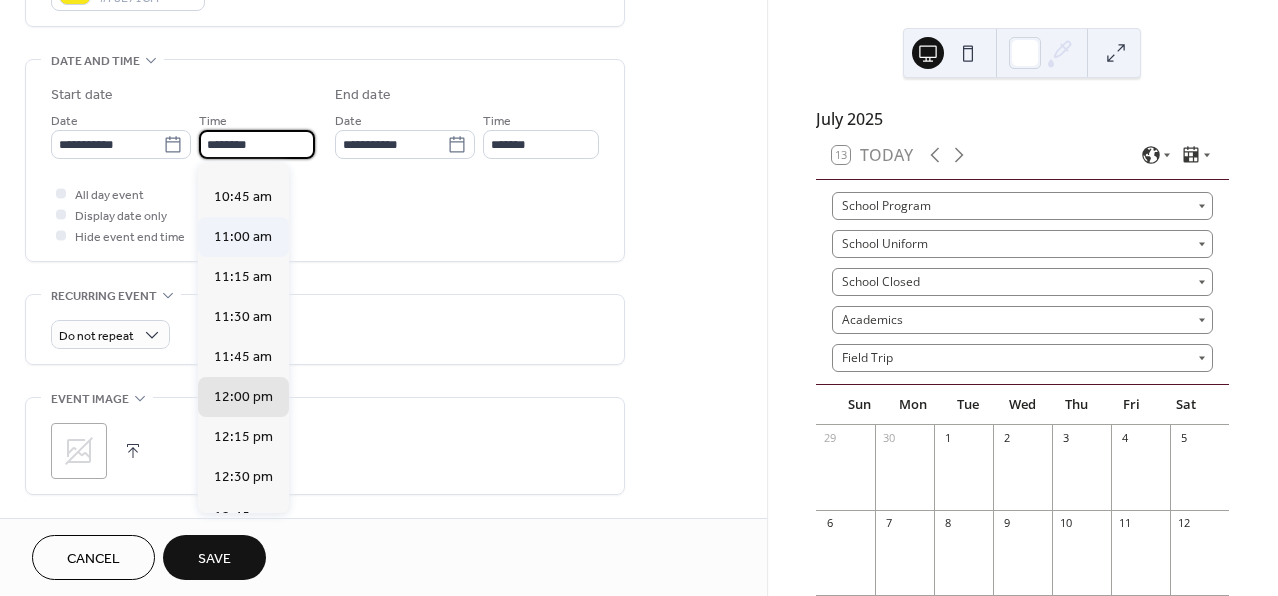 type on "********" 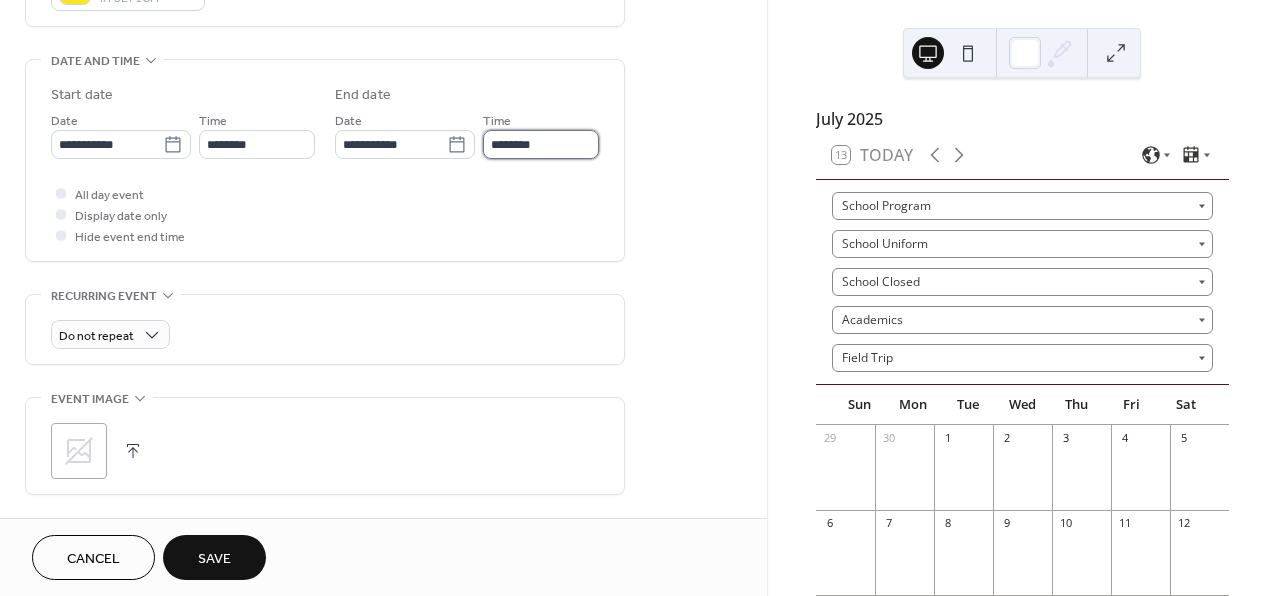 click on "********" at bounding box center [541, 144] 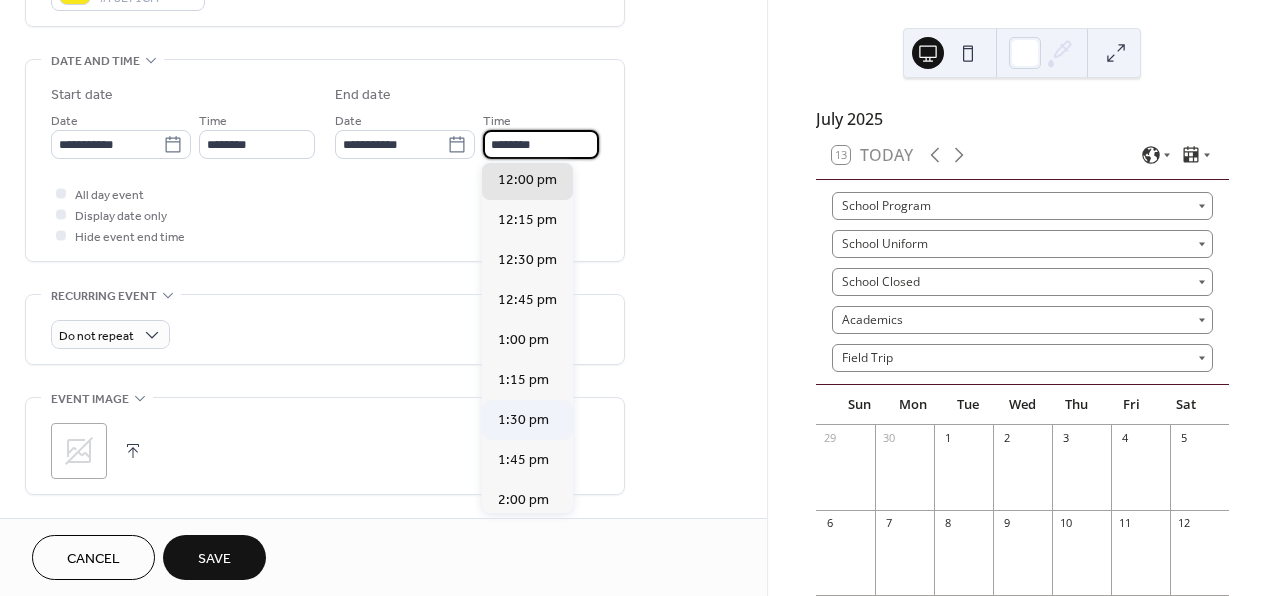 scroll, scrollTop: 122, scrollLeft: 0, axis: vertical 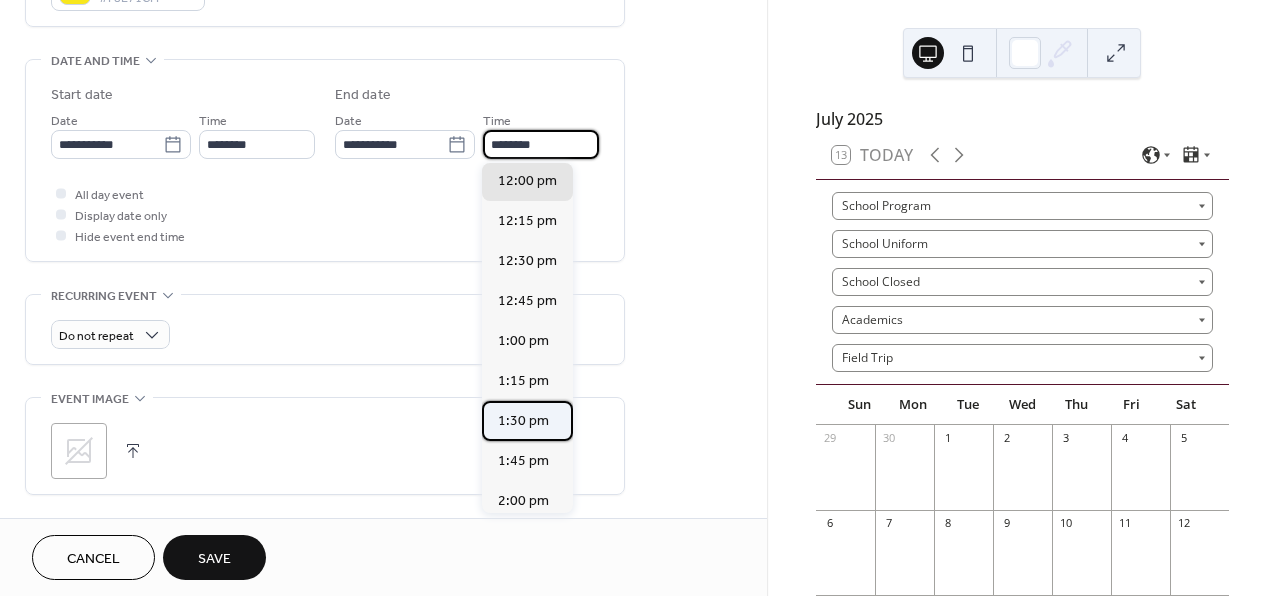 click on "1:30 pm" at bounding box center (523, 421) 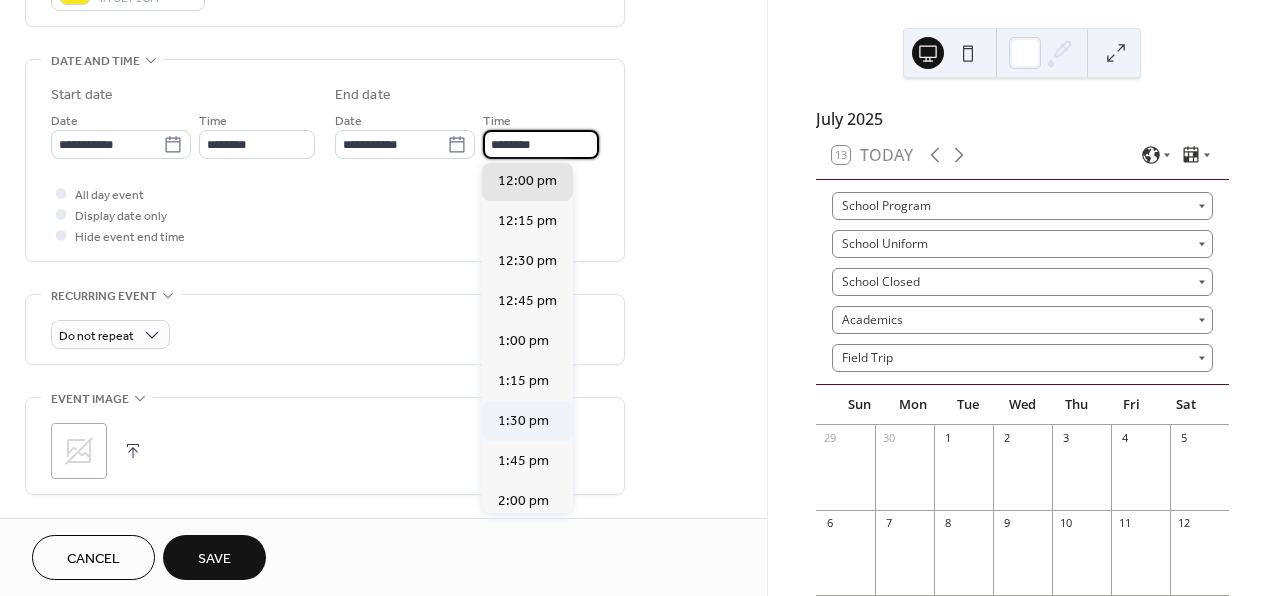 type on "*******" 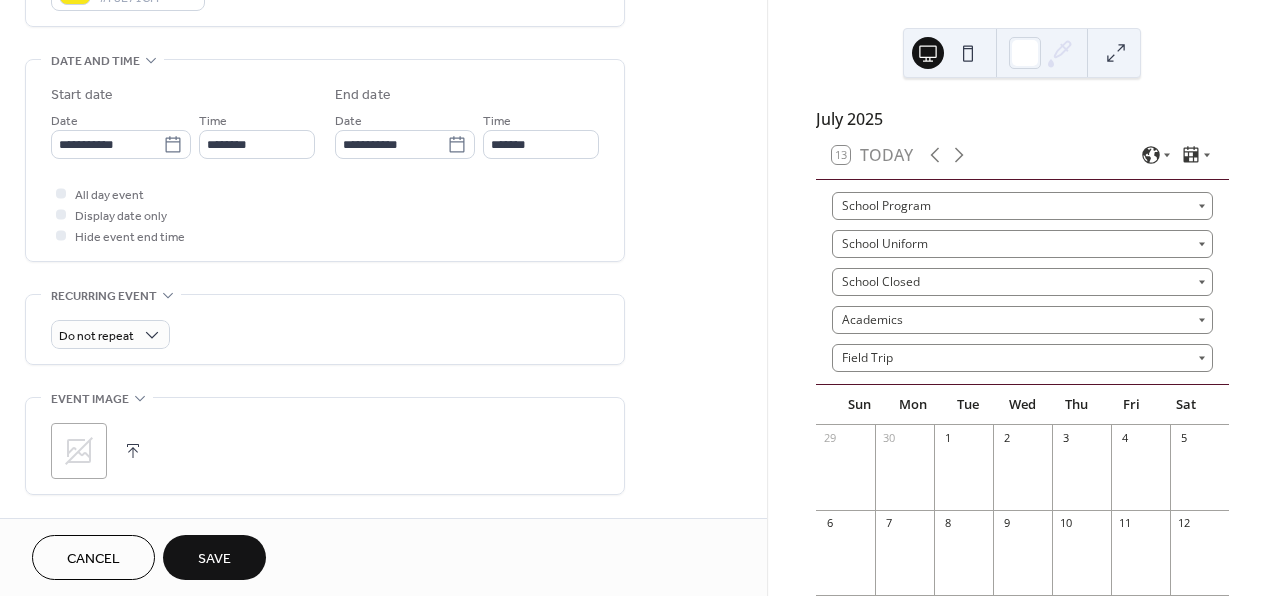 click on "**********" at bounding box center (383, 352) 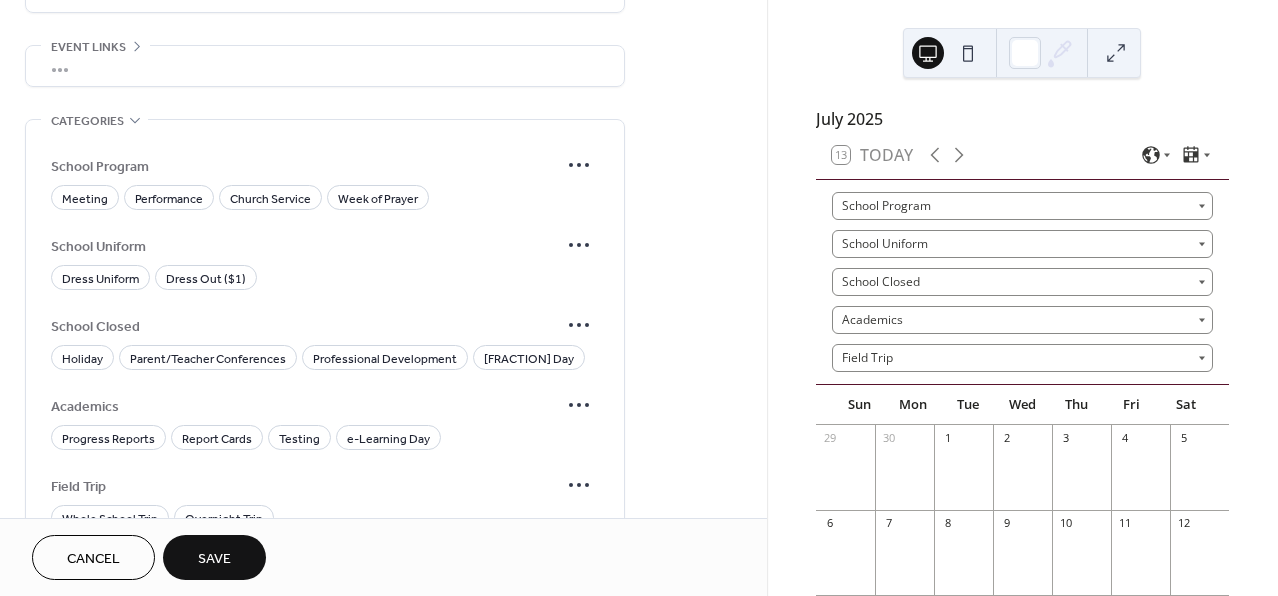 scroll, scrollTop: 1105, scrollLeft: 0, axis: vertical 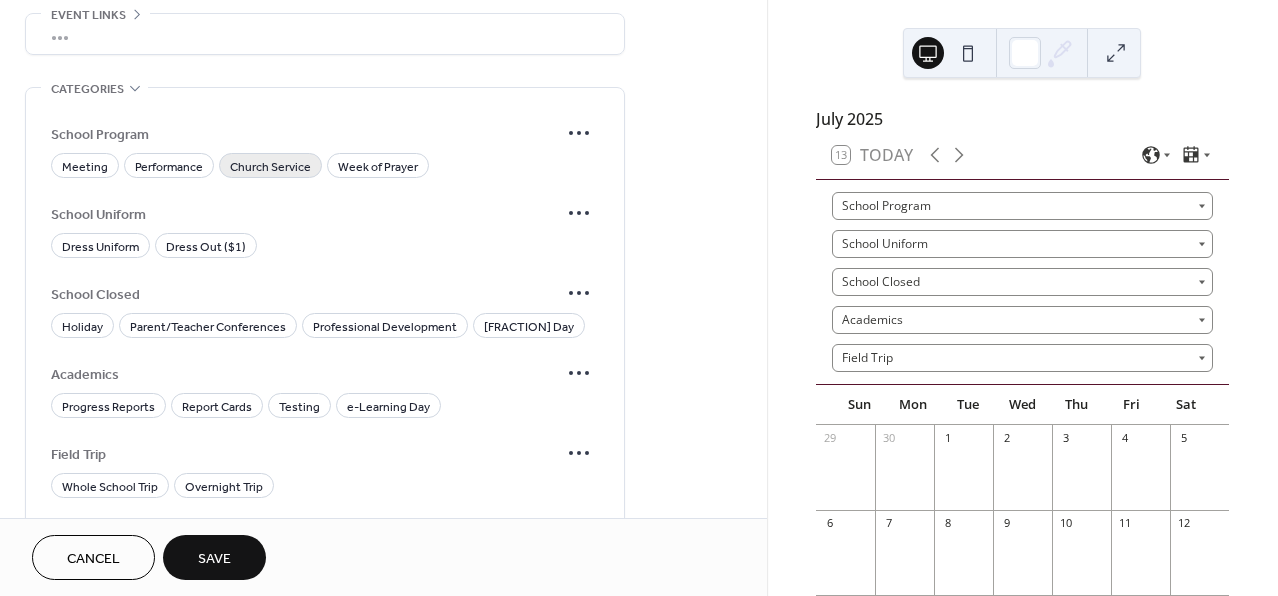 click on "Church Service" at bounding box center (270, 167) 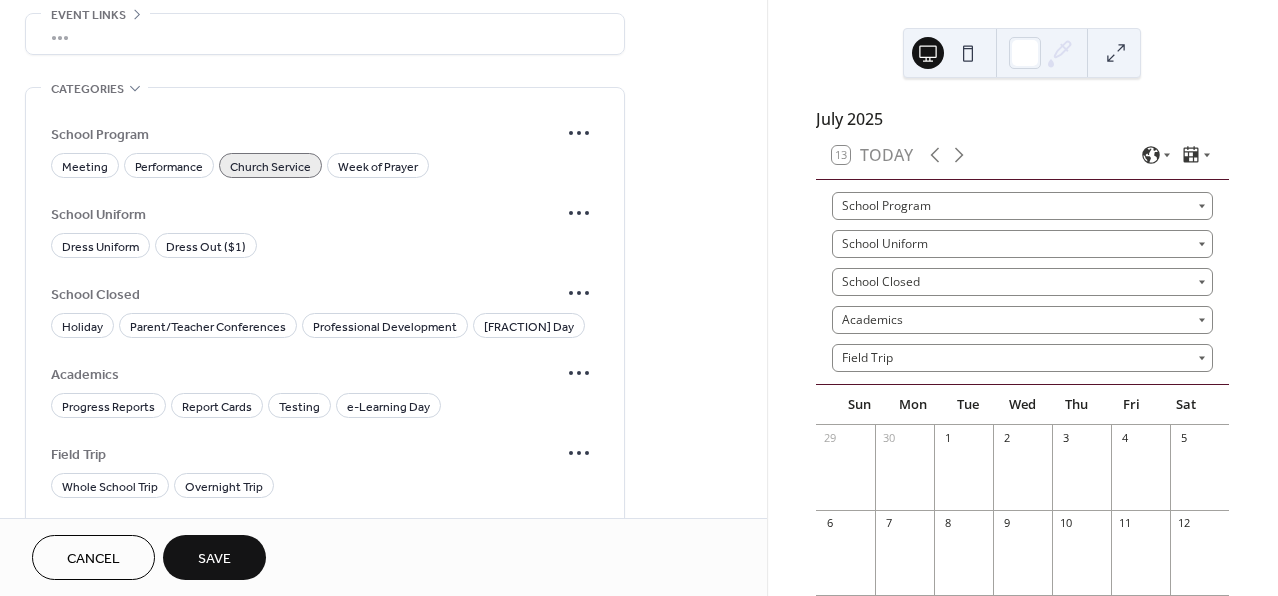 click on "Save" at bounding box center (214, 559) 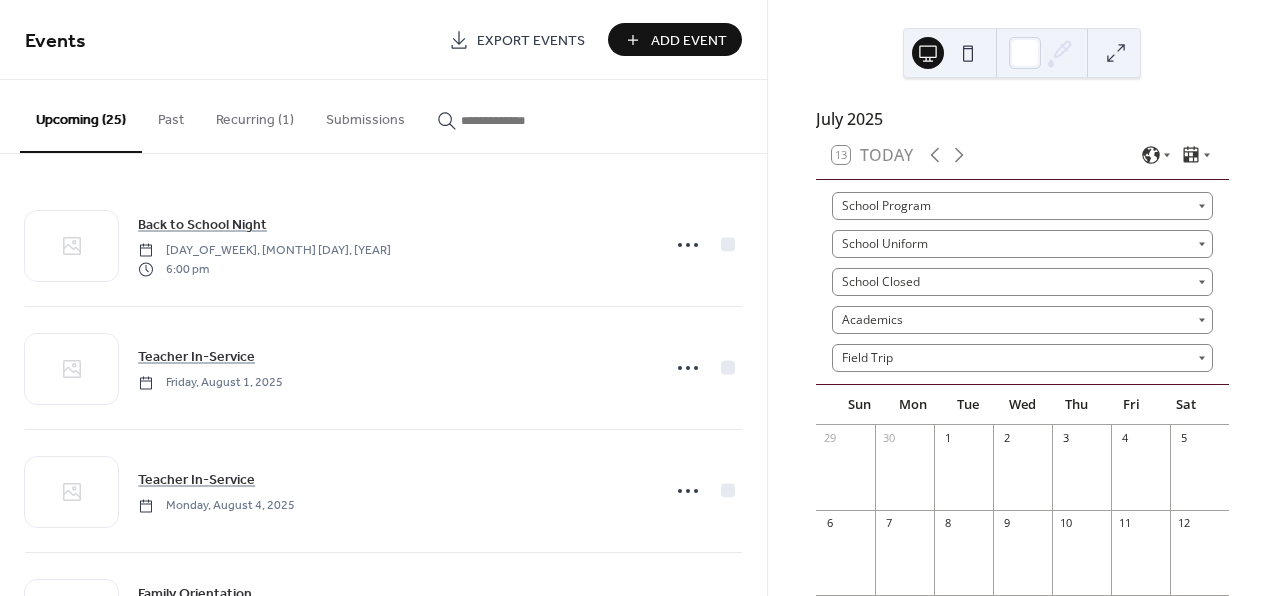 click on "Add Event" at bounding box center (689, 41) 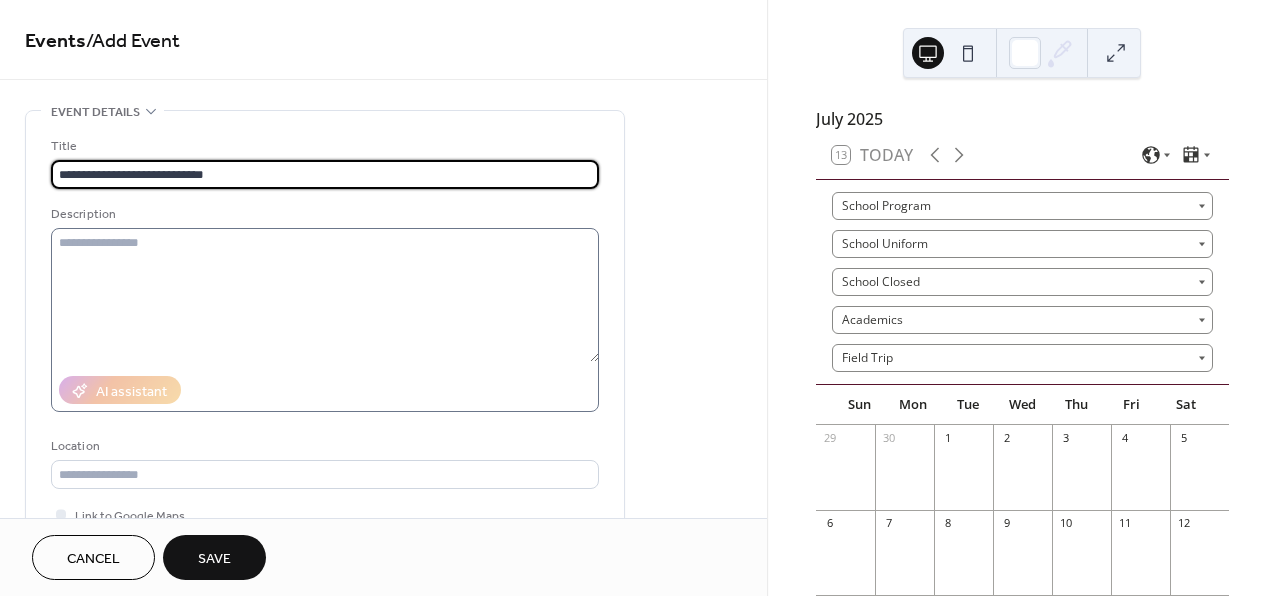 type on "**********" 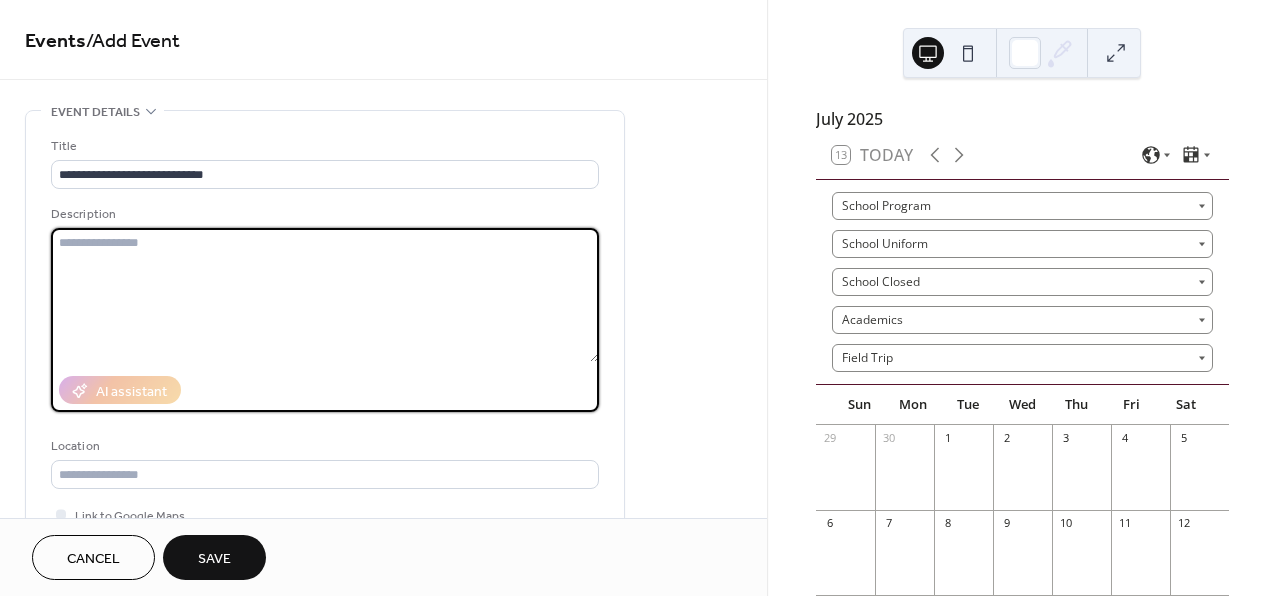 click at bounding box center [325, 295] 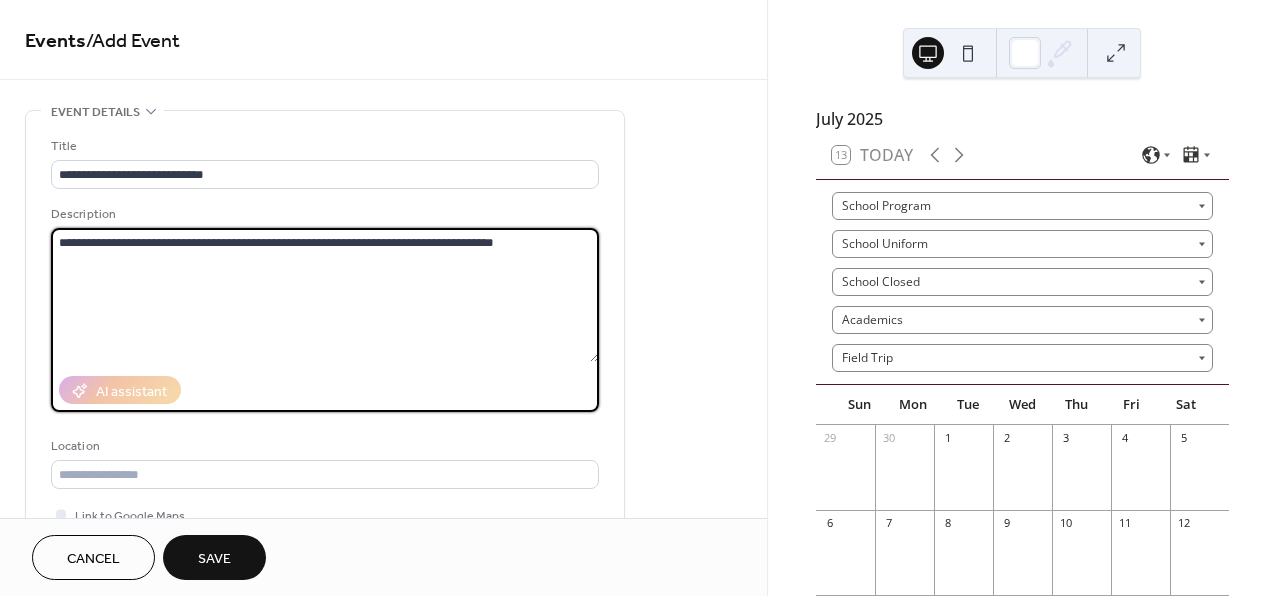 type on "**********" 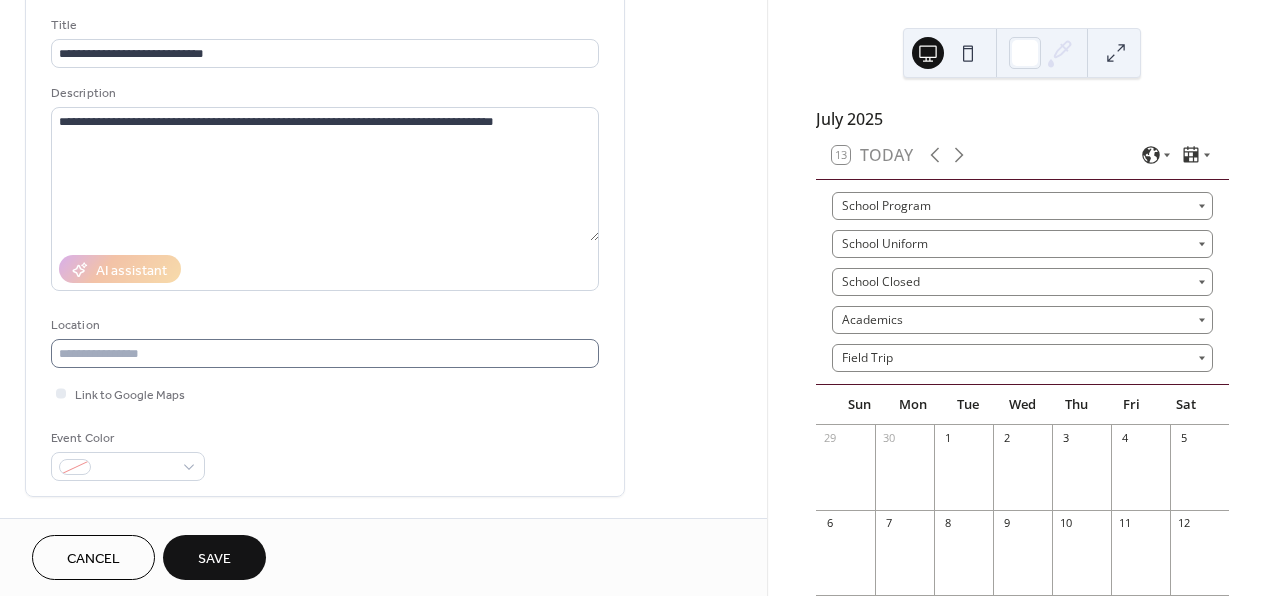 scroll, scrollTop: 178, scrollLeft: 0, axis: vertical 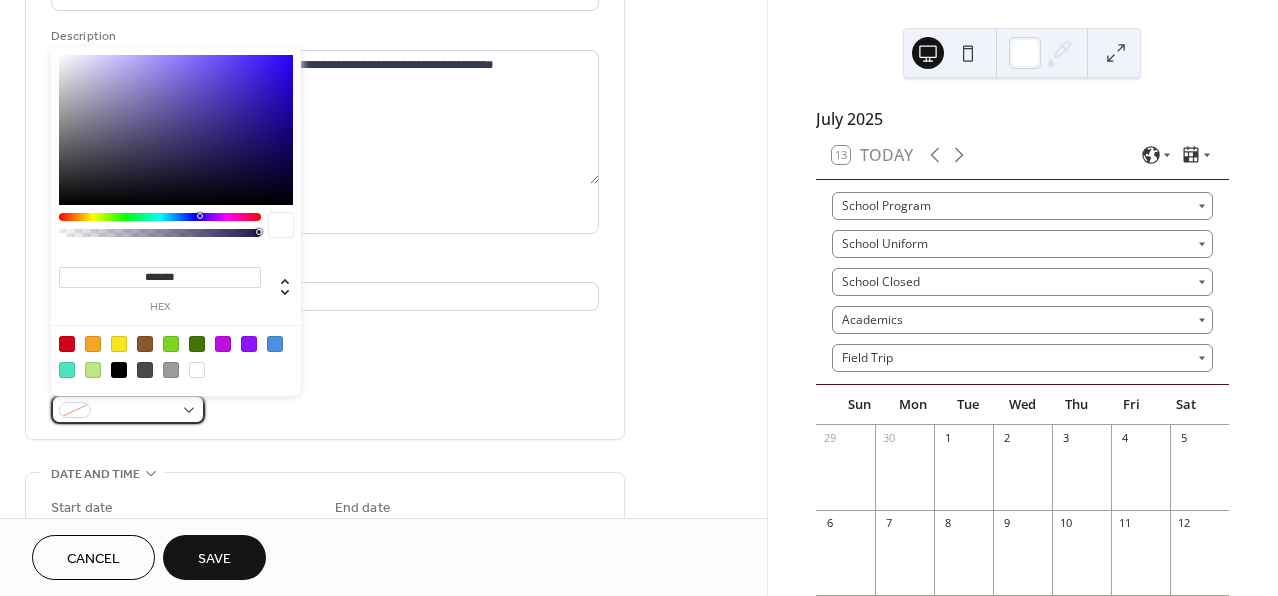 click at bounding box center [136, 411] 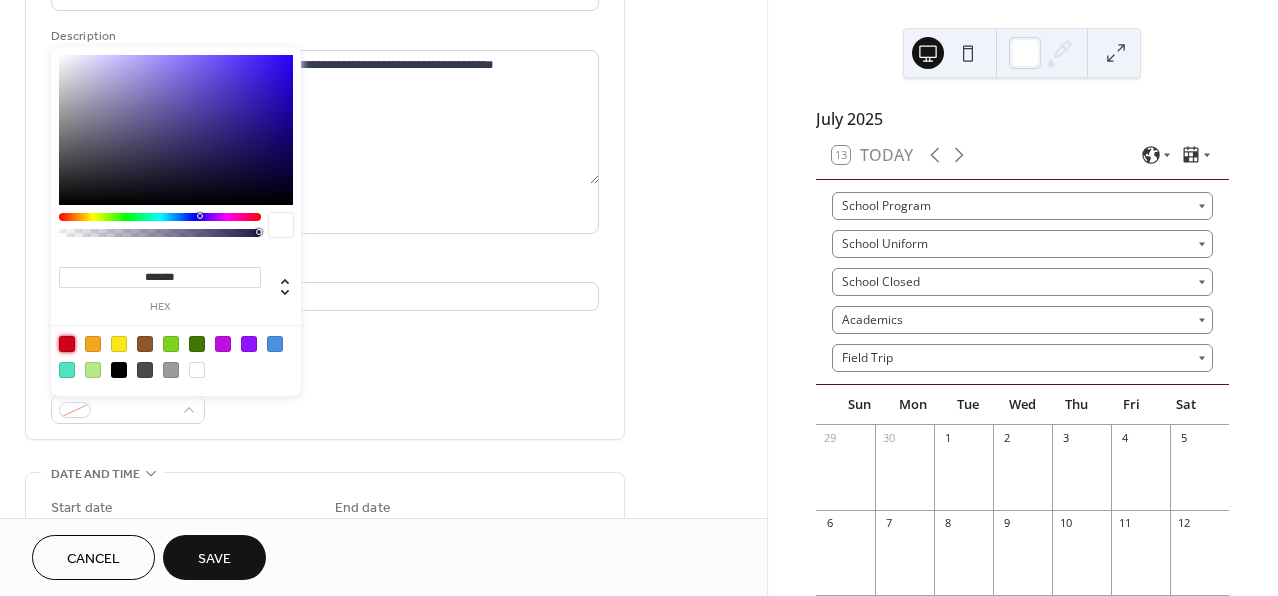 click at bounding box center (67, 344) 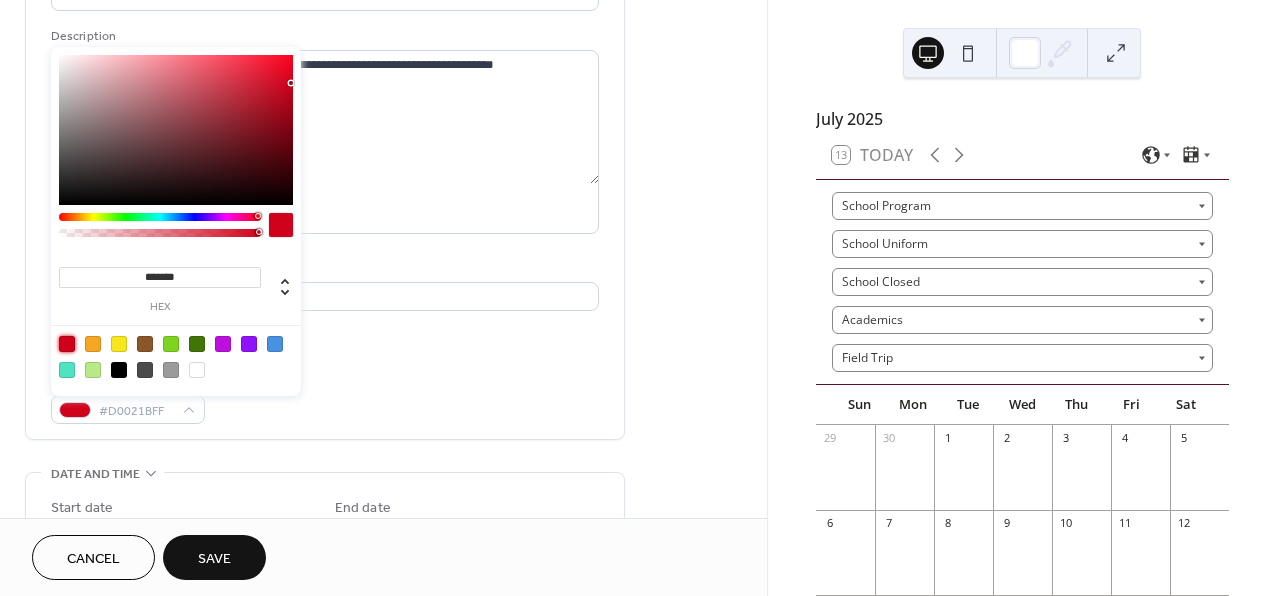 click on "**********" at bounding box center [383, 765] 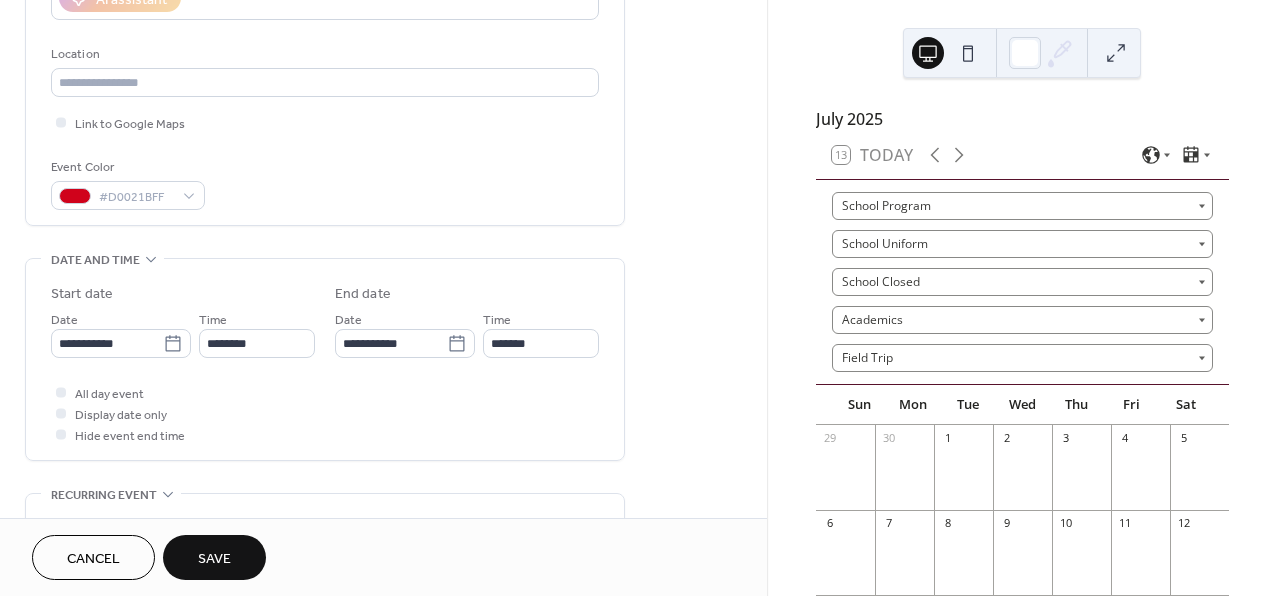 scroll, scrollTop: 407, scrollLeft: 0, axis: vertical 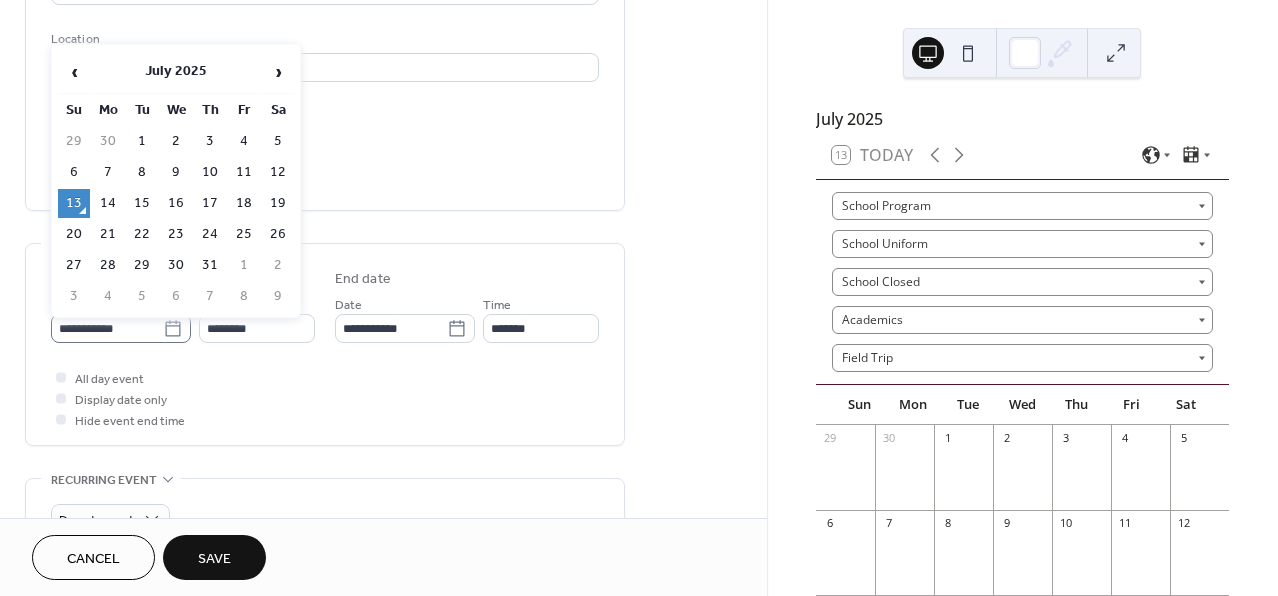 click 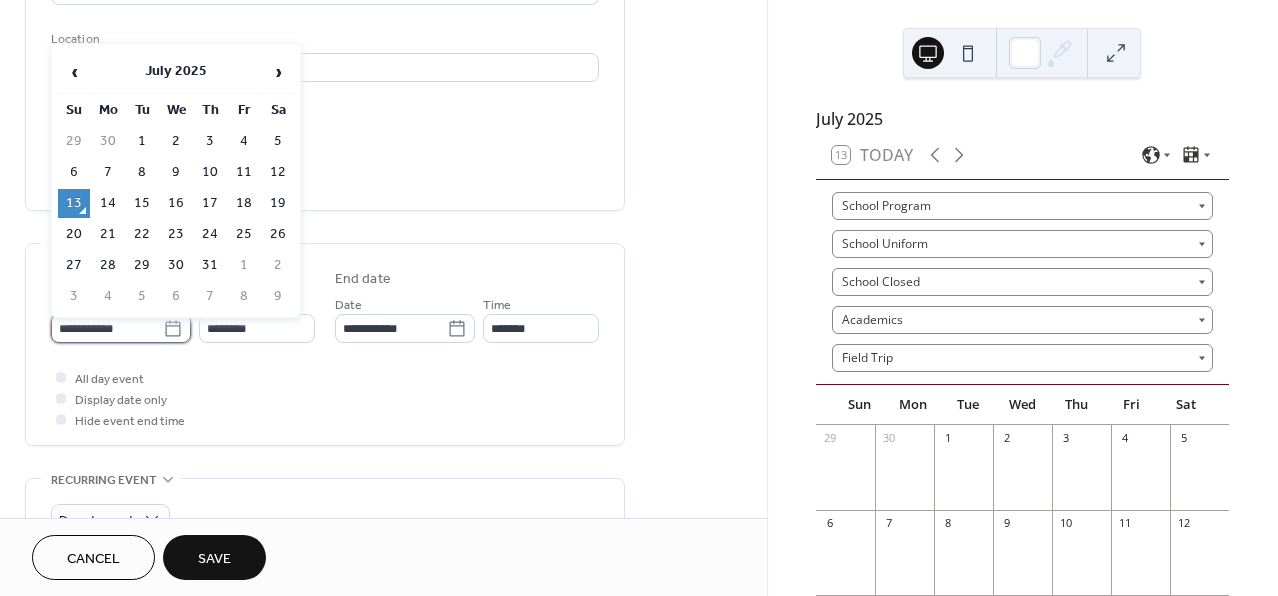 click on "**********" at bounding box center (107, 328) 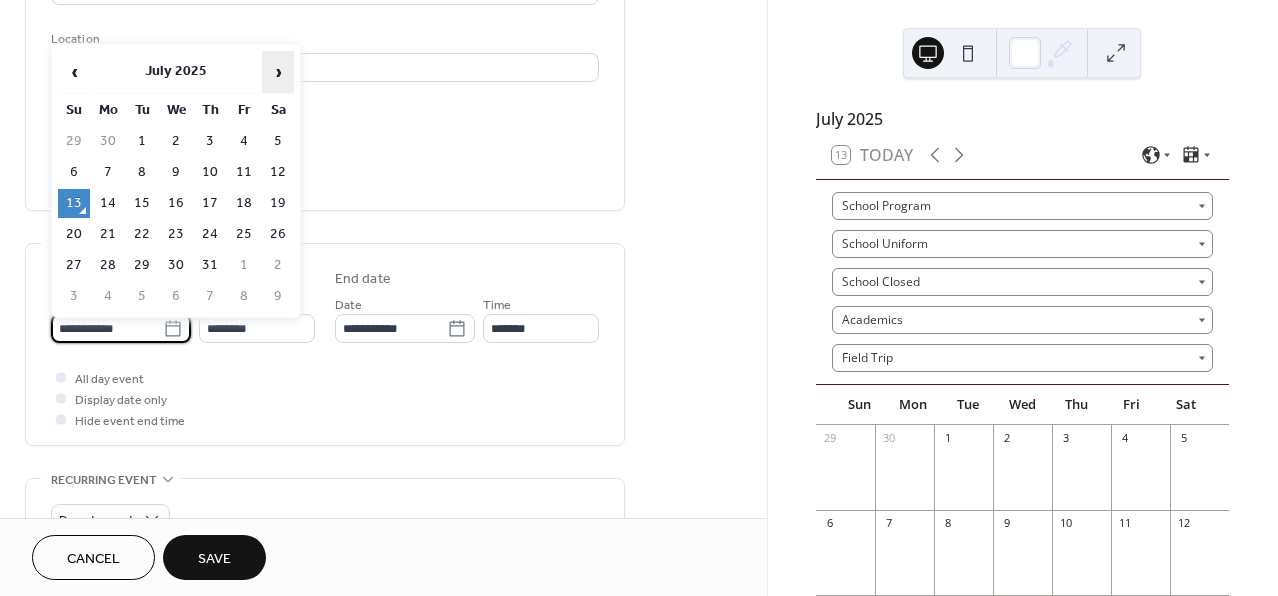 click on "›" at bounding box center [278, 72] 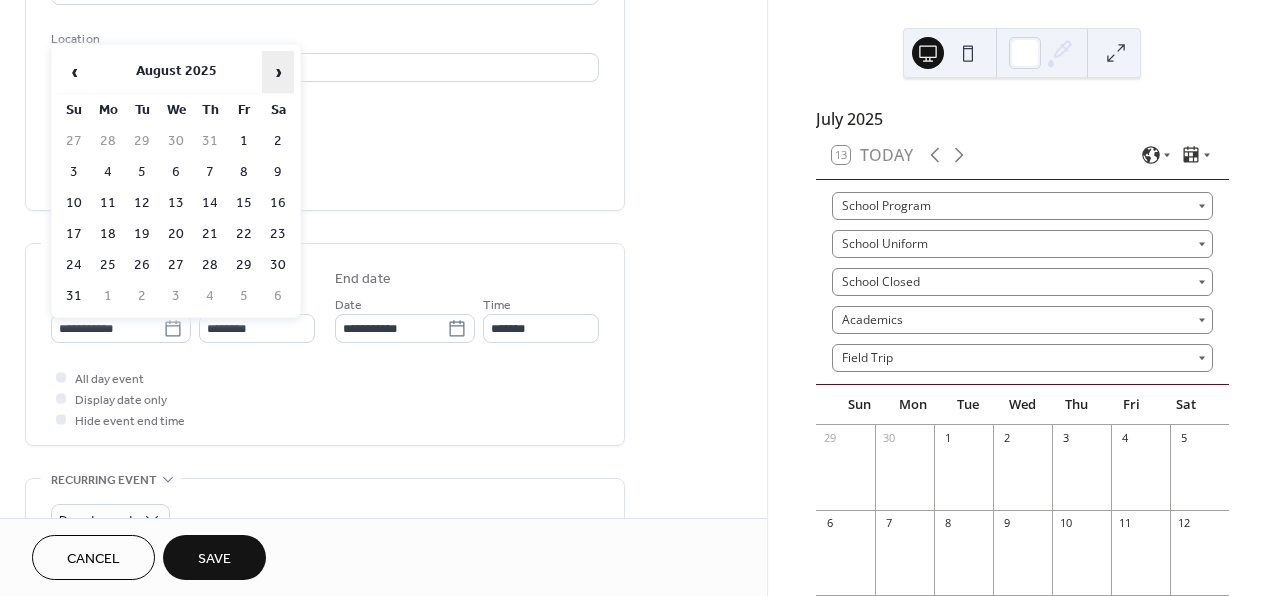 click on "›" at bounding box center [278, 72] 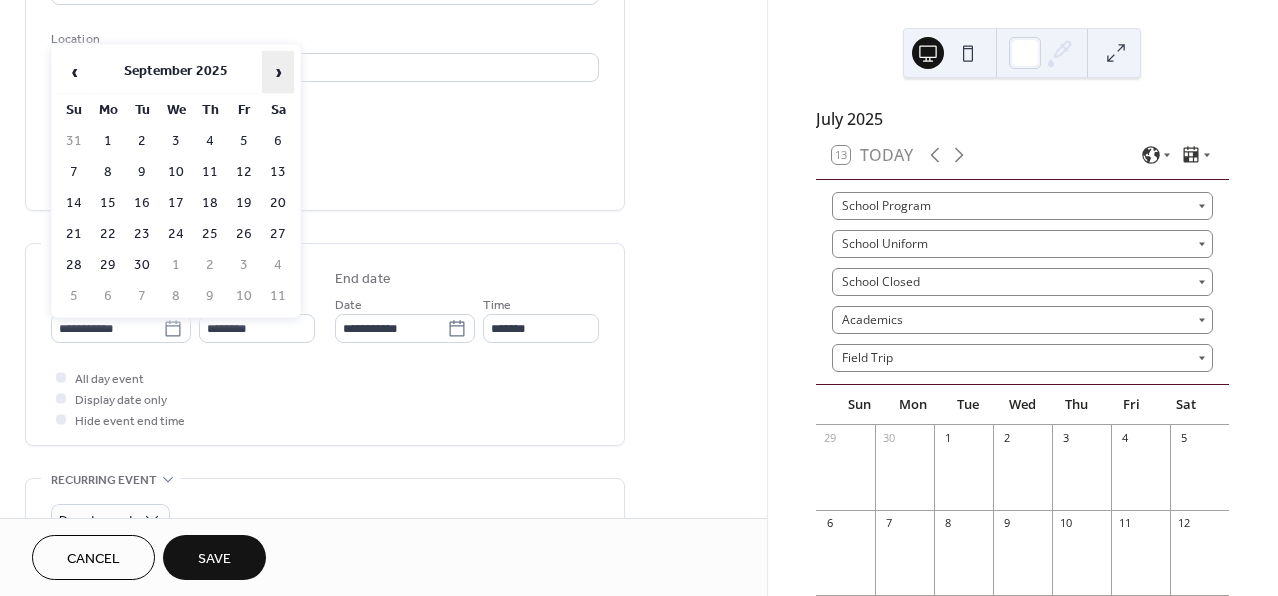 click on "›" at bounding box center (278, 72) 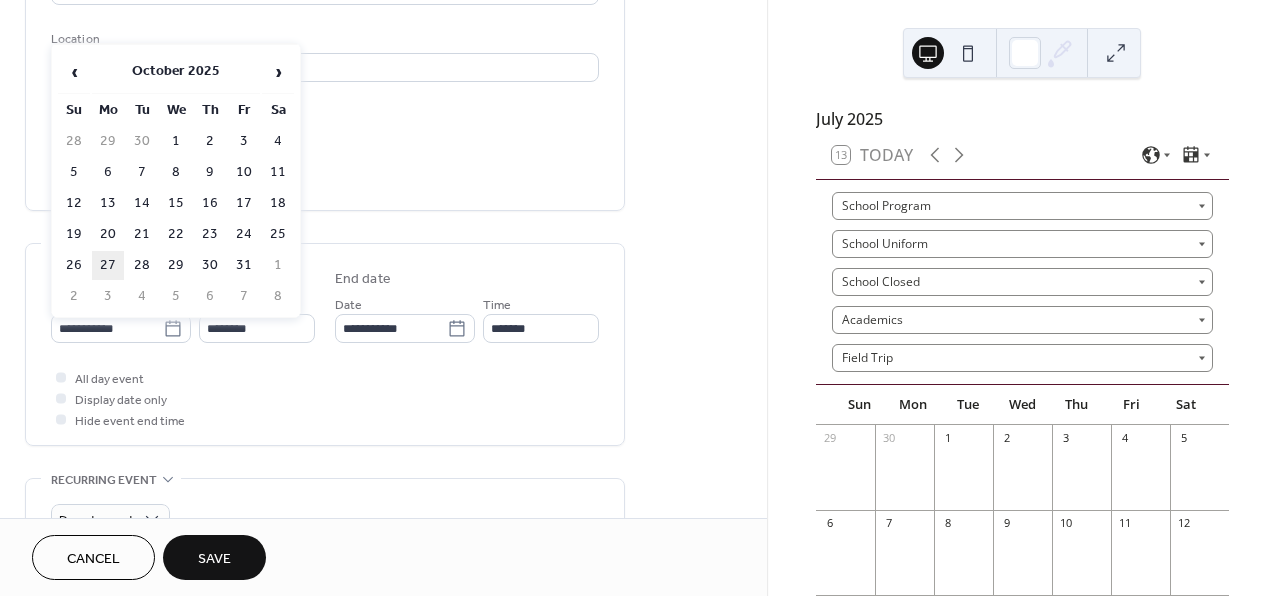 click on "27" at bounding box center (108, 265) 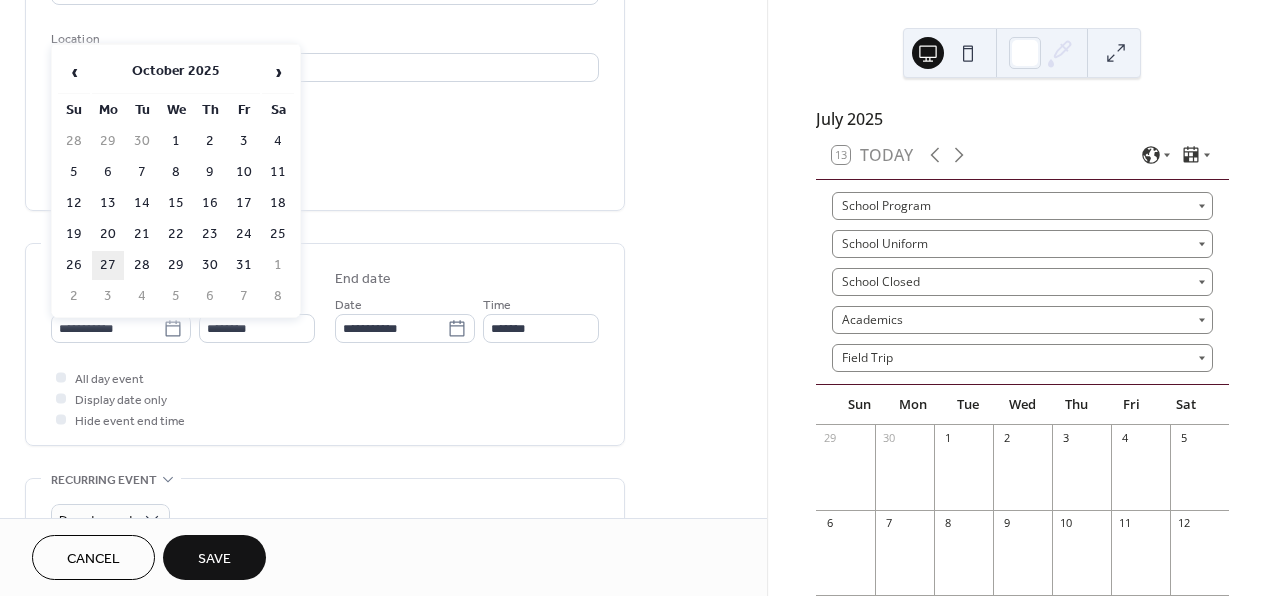 type on "**********" 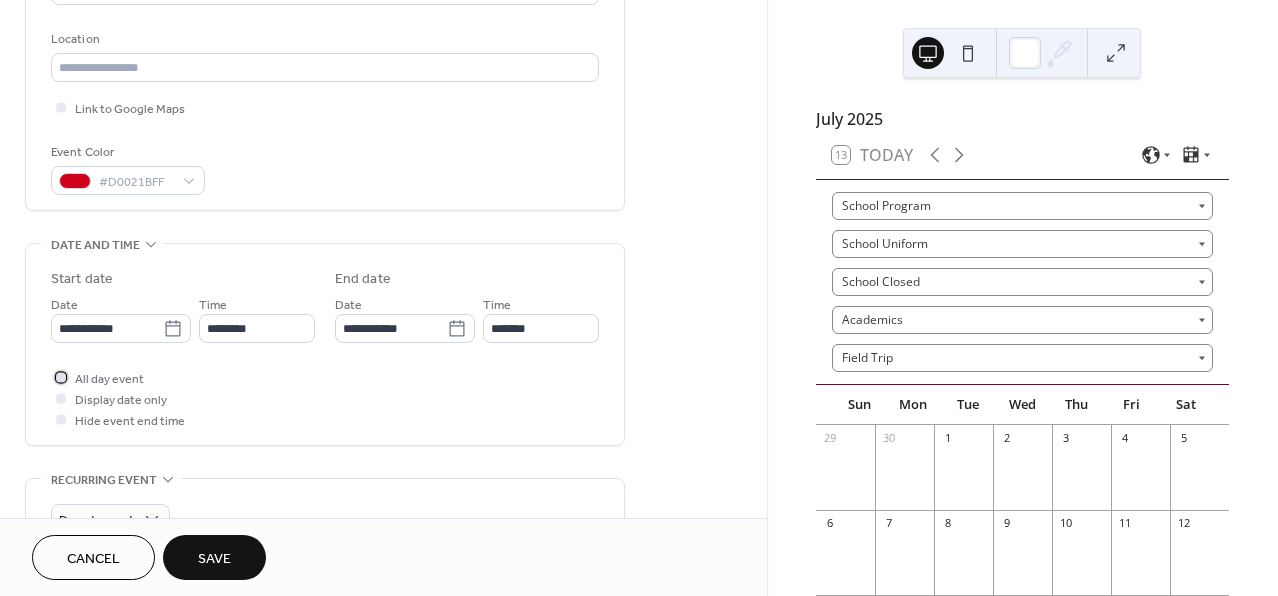 click on "All day event" at bounding box center (109, 379) 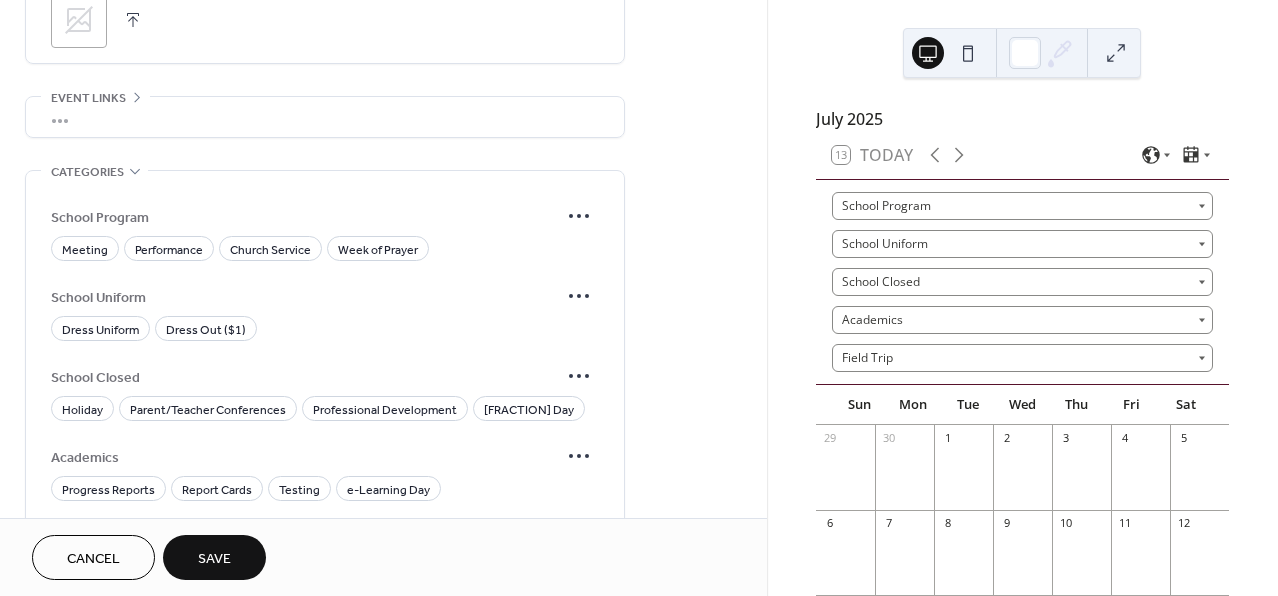 scroll, scrollTop: 1029, scrollLeft: 0, axis: vertical 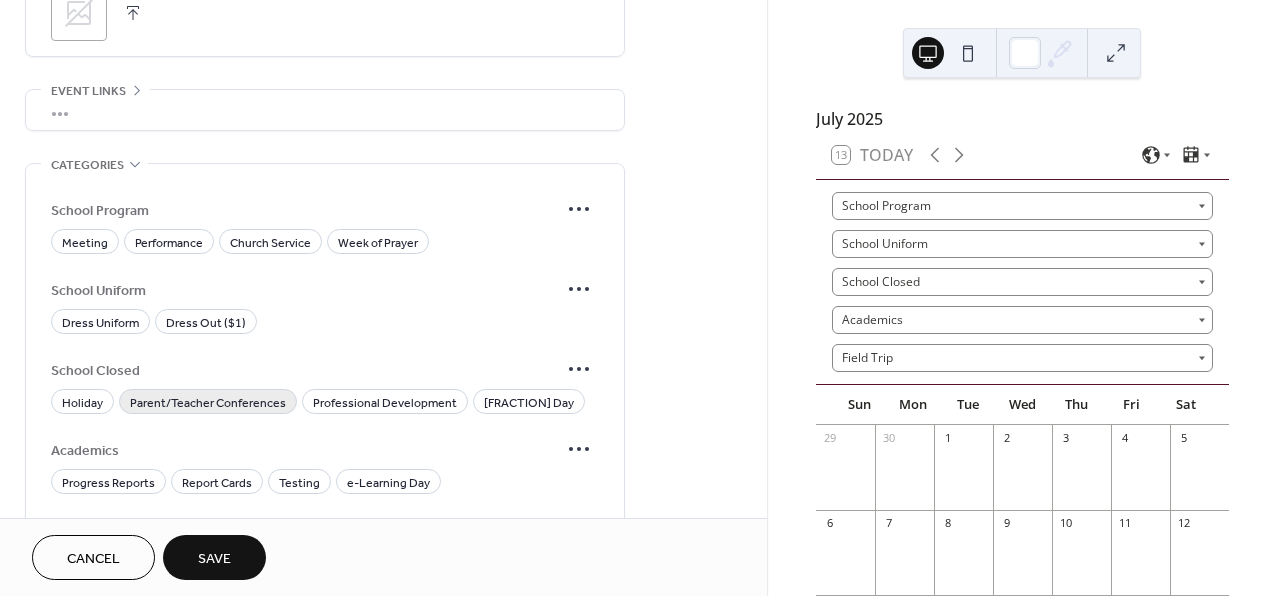 click on "Parent/Teacher Conferences" at bounding box center [208, 403] 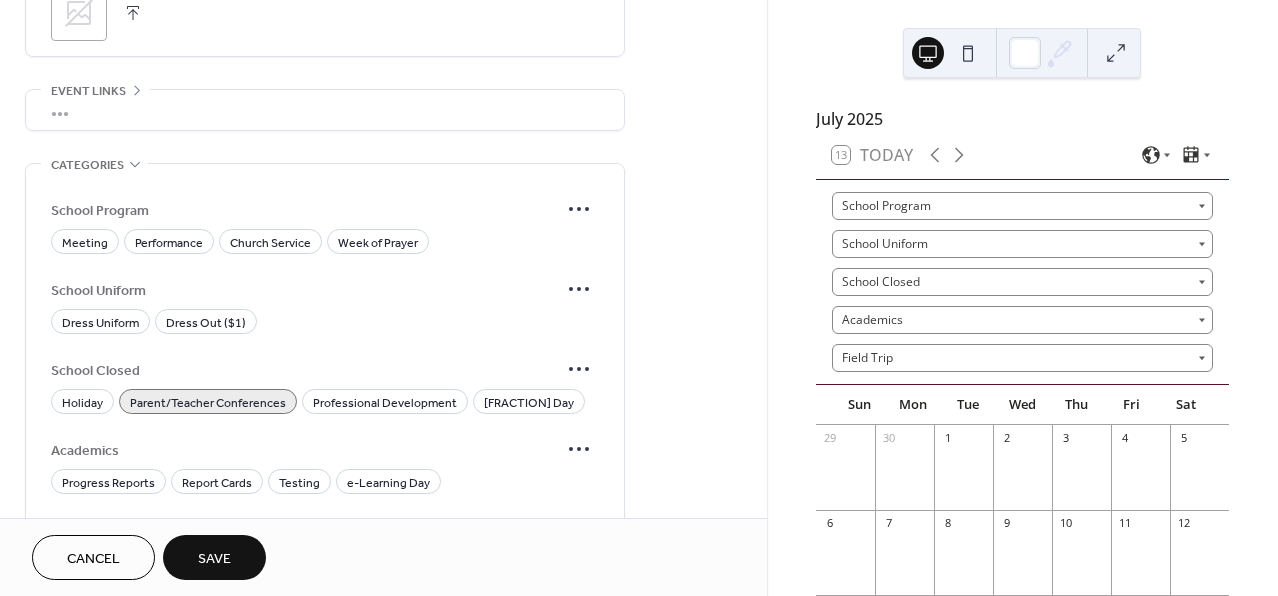 click on "Save" at bounding box center (214, 559) 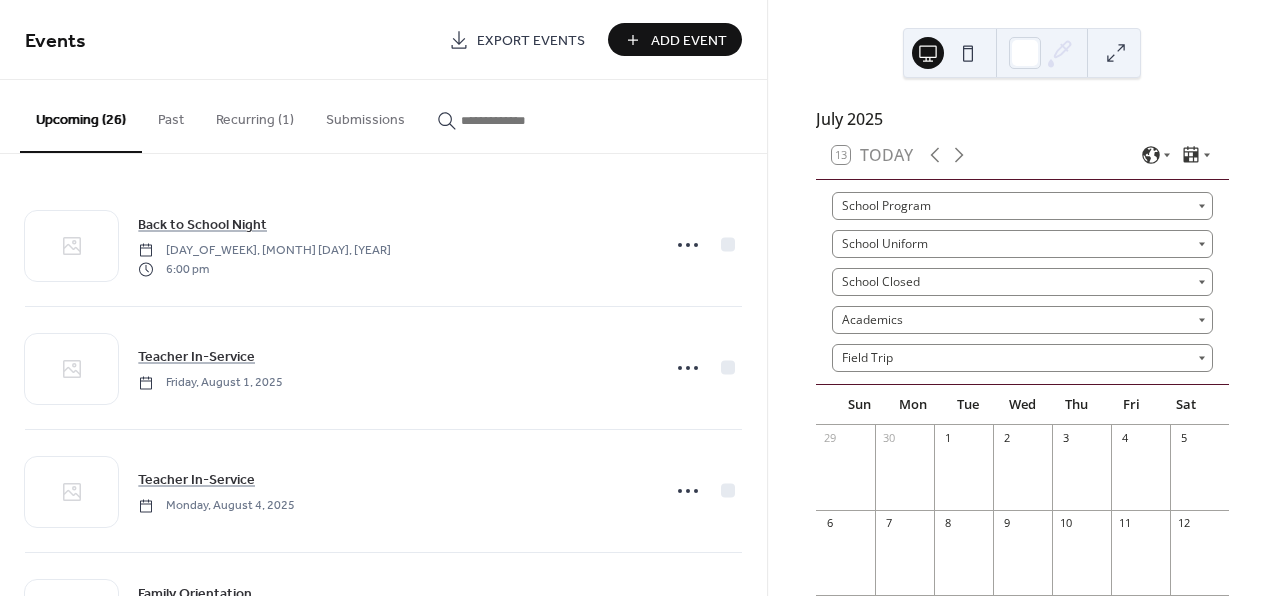 click on "Add Event" at bounding box center (689, 41) 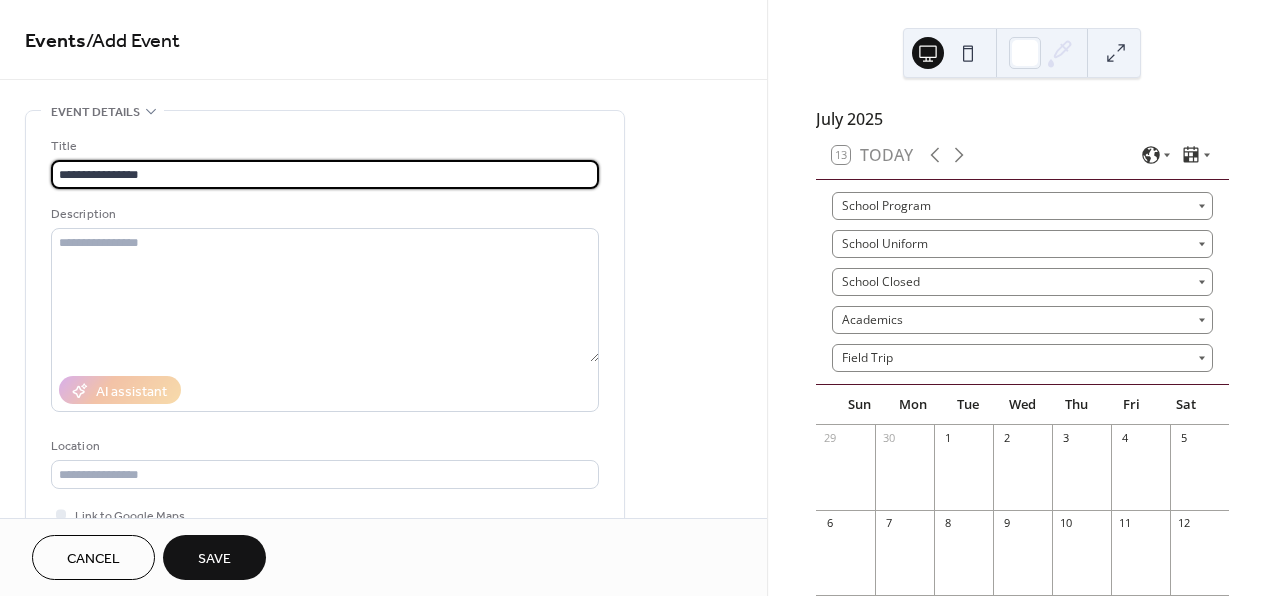 type on "**********" 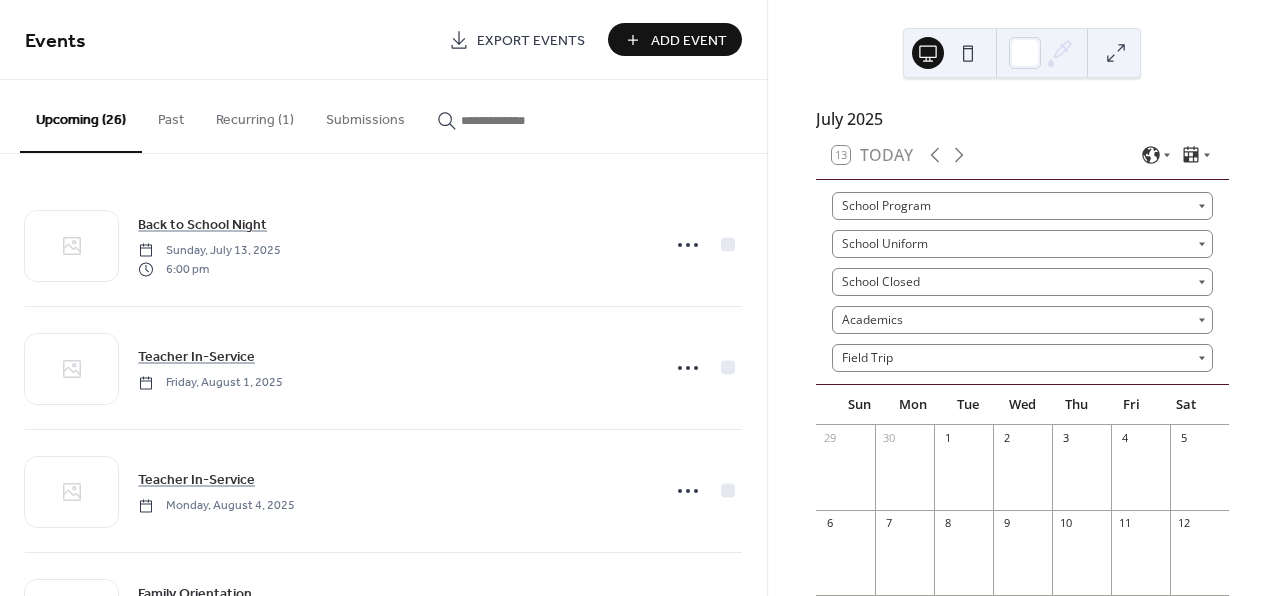 scroll, scrollTop: 0, scrollLeft: 0, axis: both 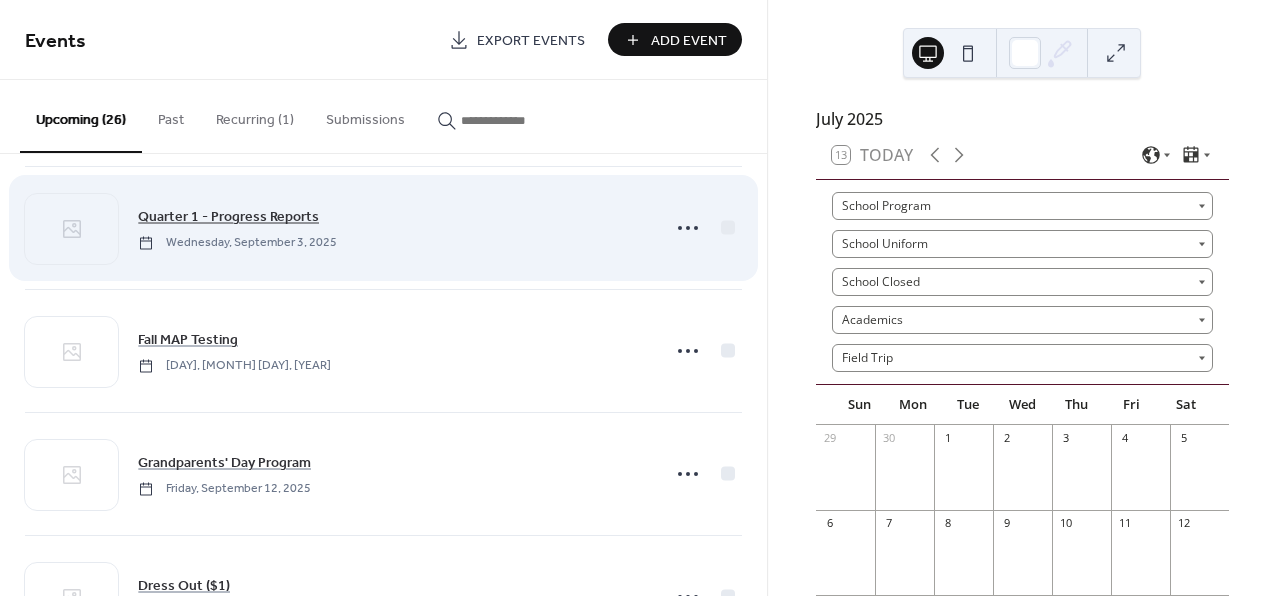 click on "Quarter 1 - Progress Reports" at bounding box center [228, 217] 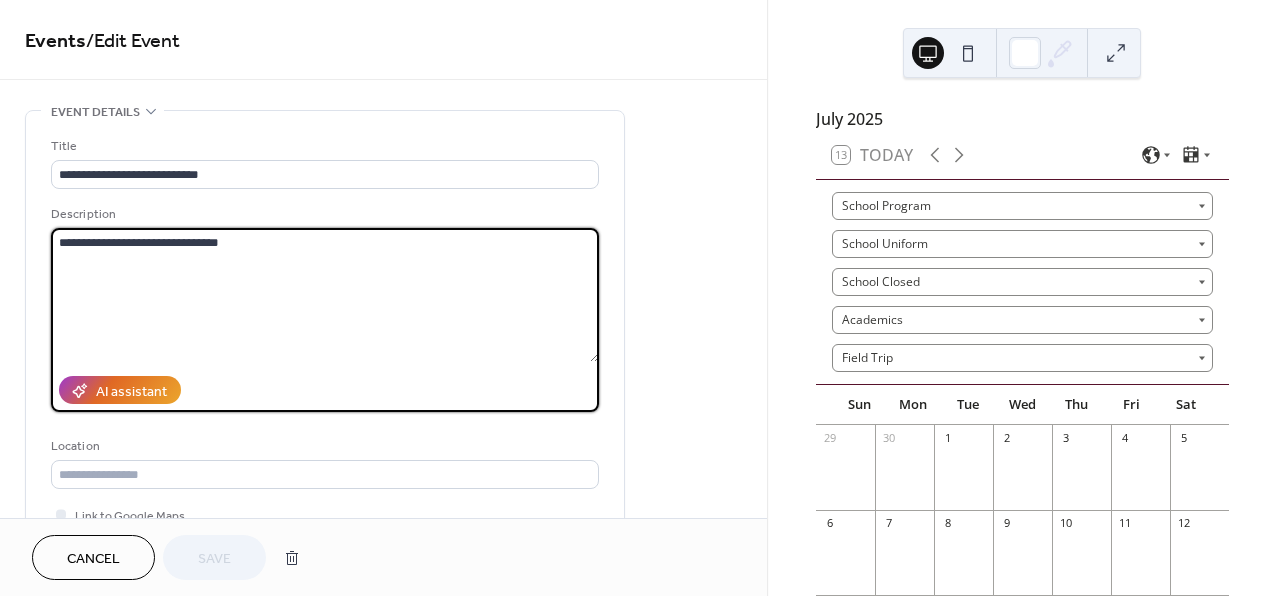 click on "**********" at bounding box center [325, 295] 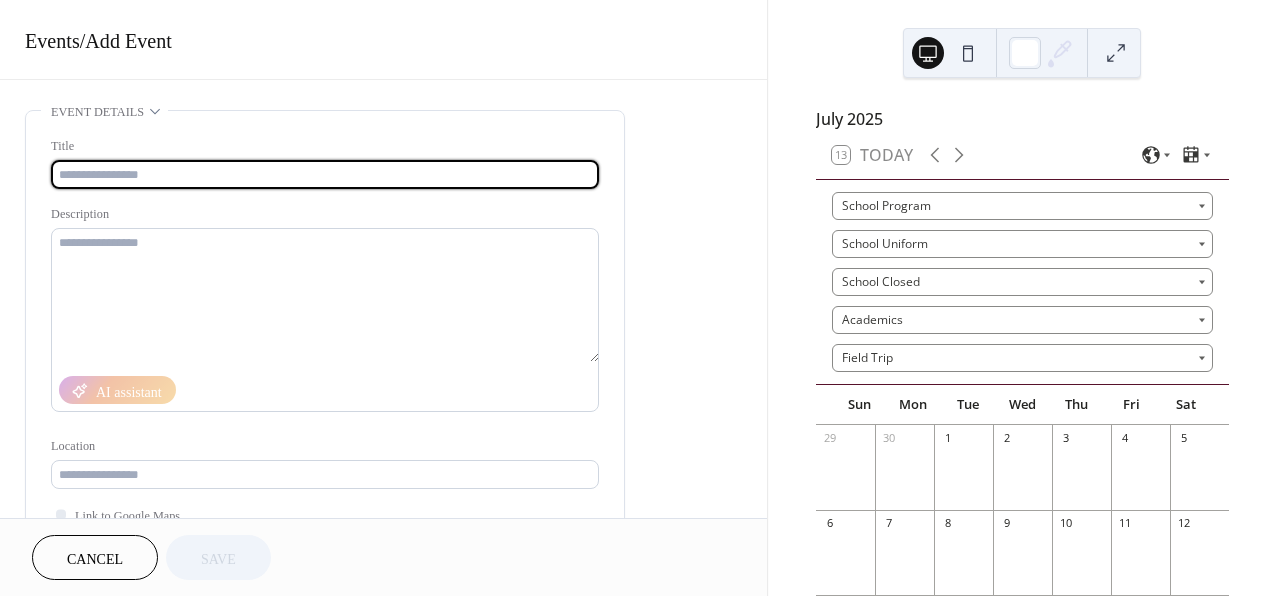 scroll, scrollTop: 0, scrollLeft: 0, axis: both 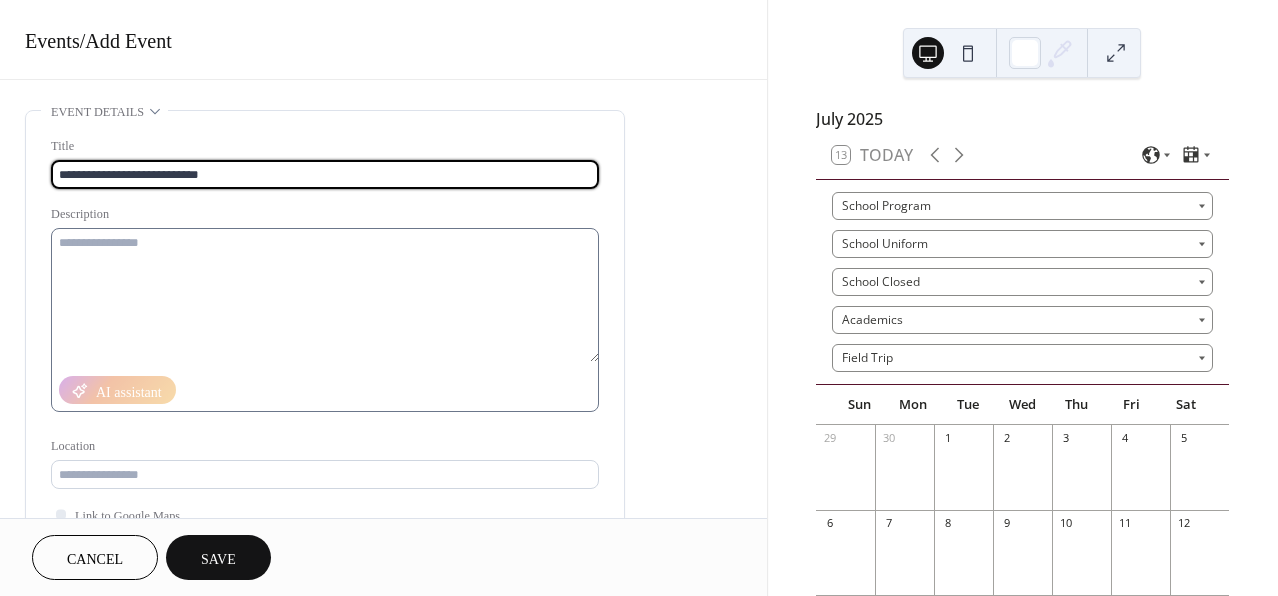 type on "**********" 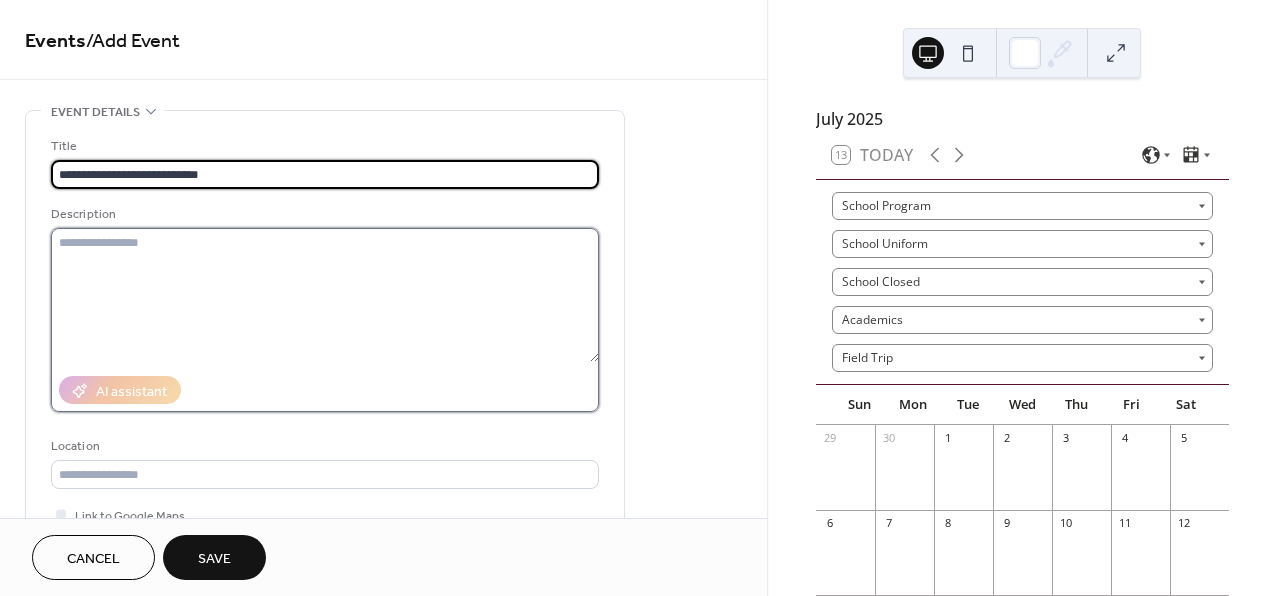 click at bounding box center (325, 295) 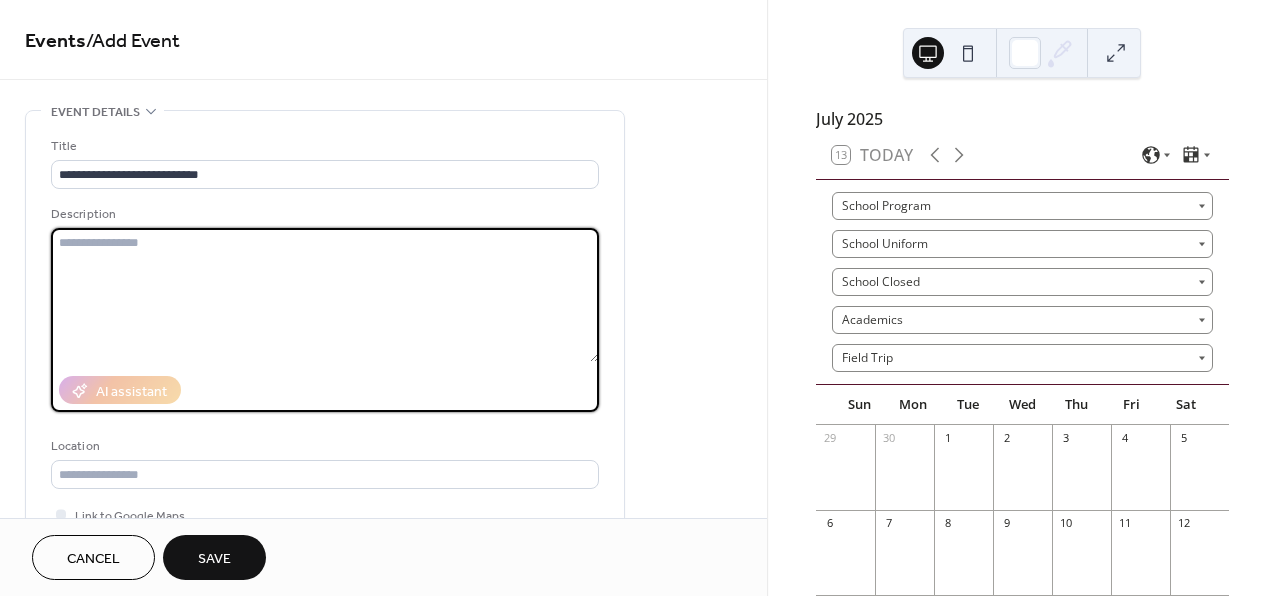 paste on "**********" 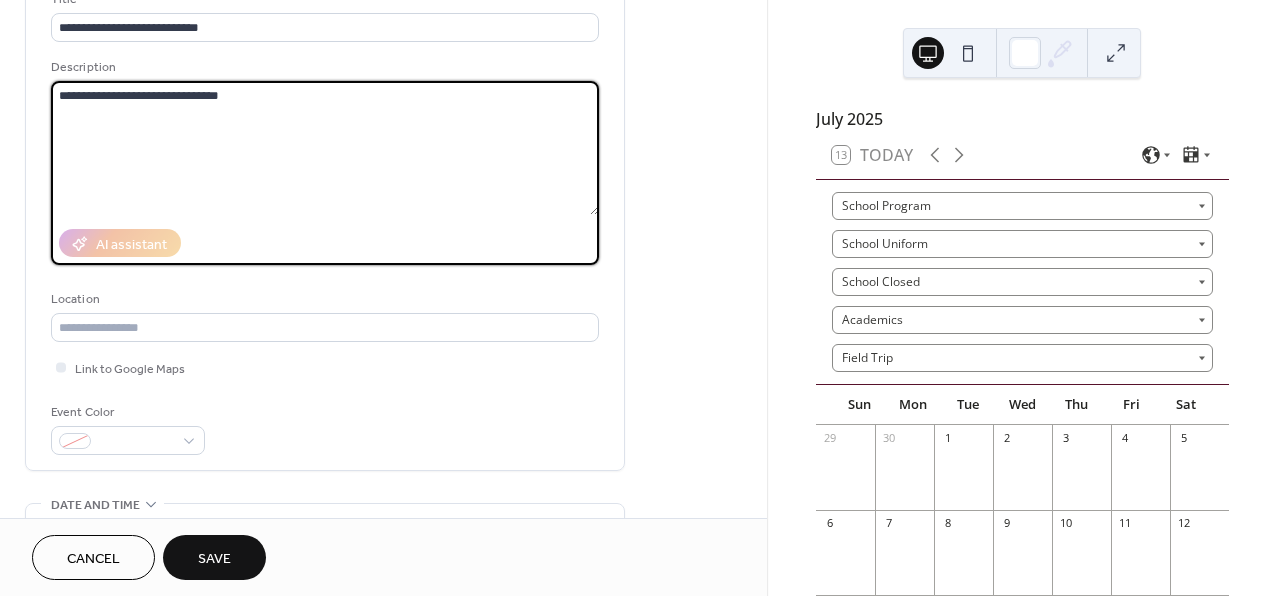 scroll, scrollTop: 157, scrollLeft: 0, axis: vertical 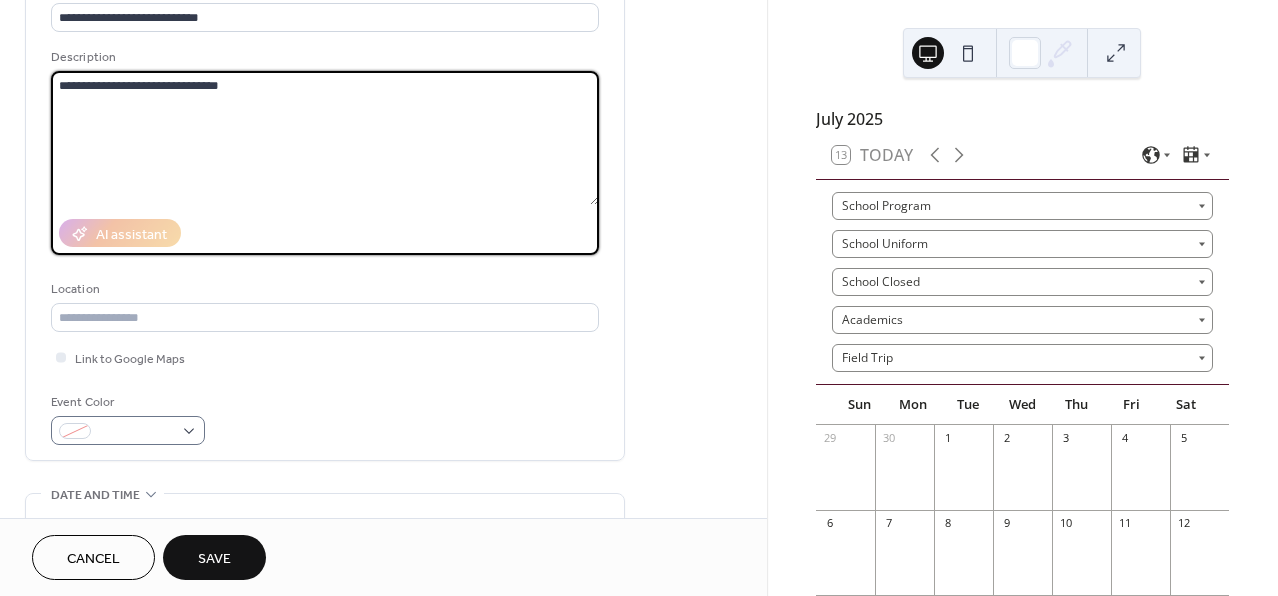 type on "**********" 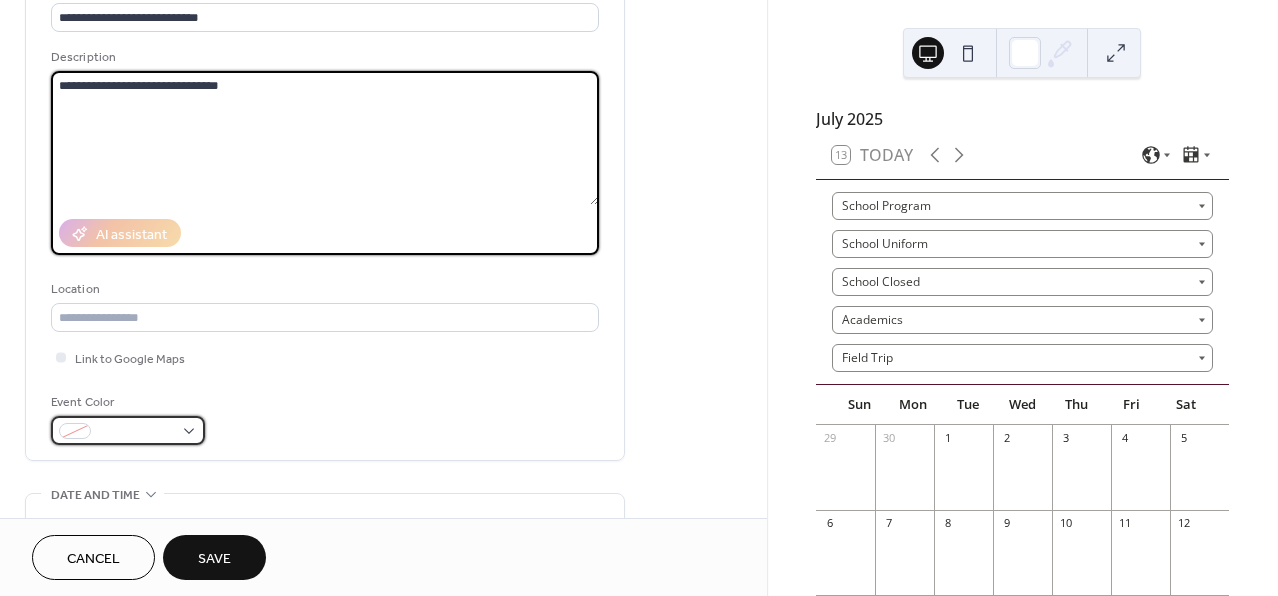 click at bounding box center (136, 432) 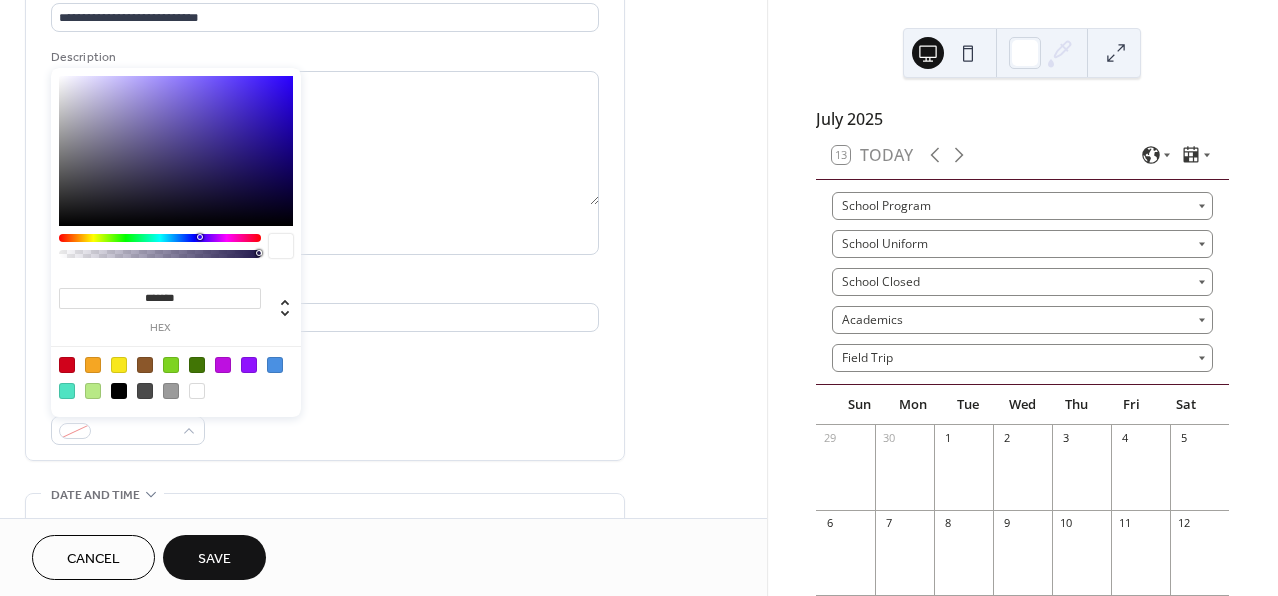 click at bounding box center [275, 365] 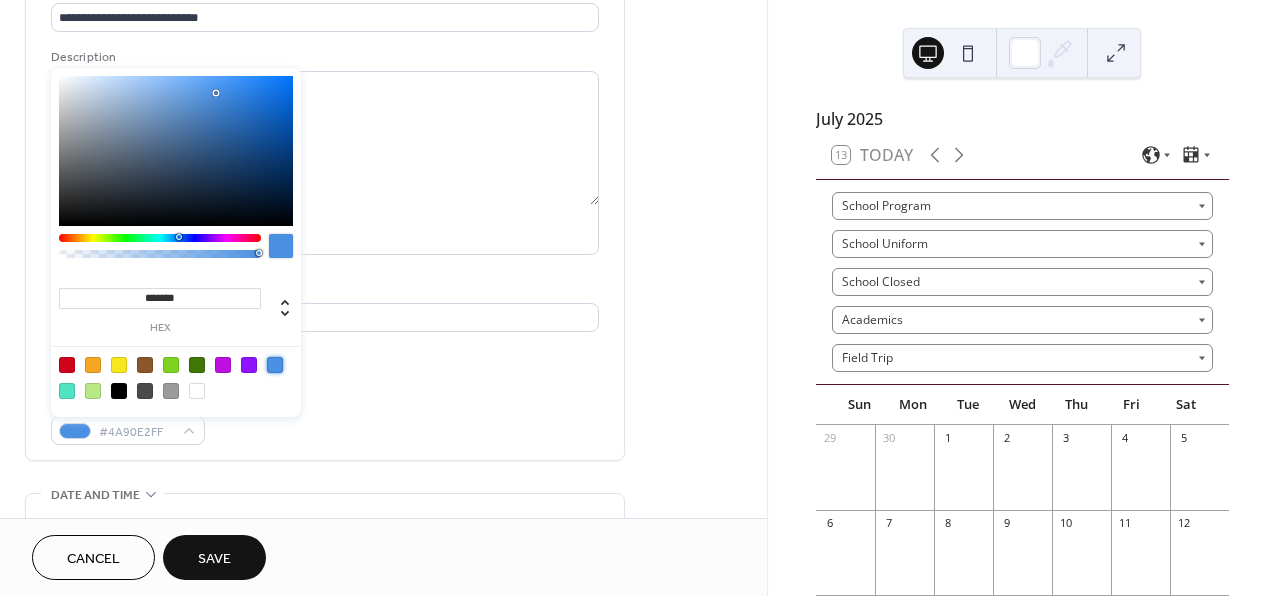 click on "Event Color #4A90E2FF" at bounding box center (325, 418) 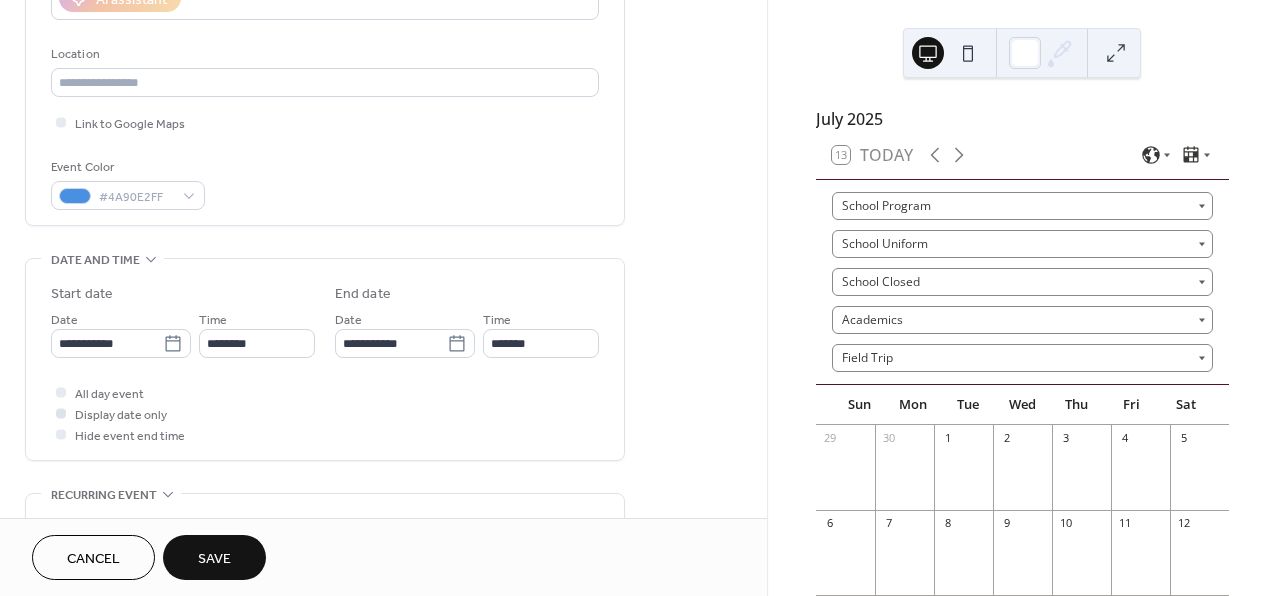 scroll, scrollTop: 422, scrollLeft: 0, axis: vertical 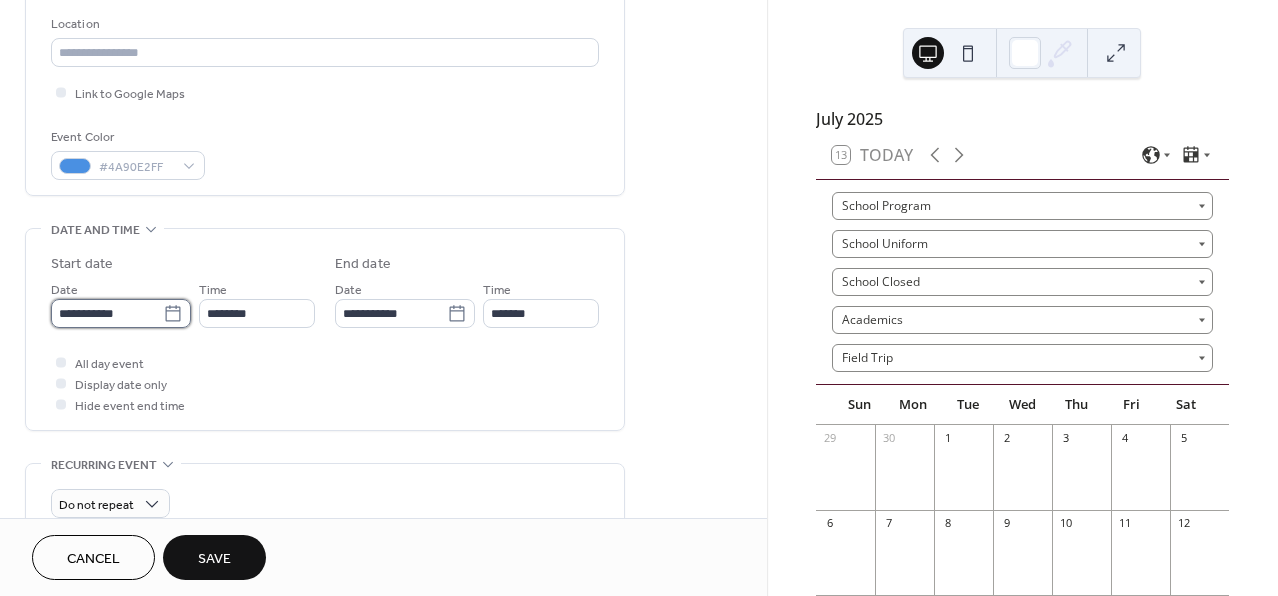 click on "**********" at bounding box center (107, 313) 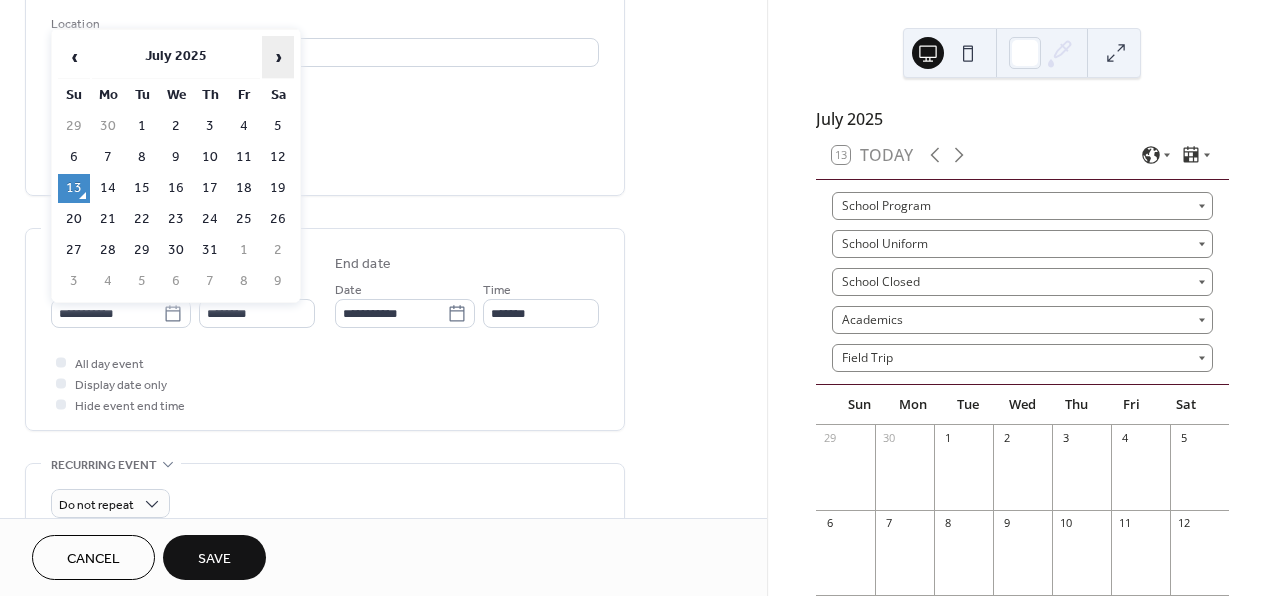 click on "›" at bounding box center (278, 57) 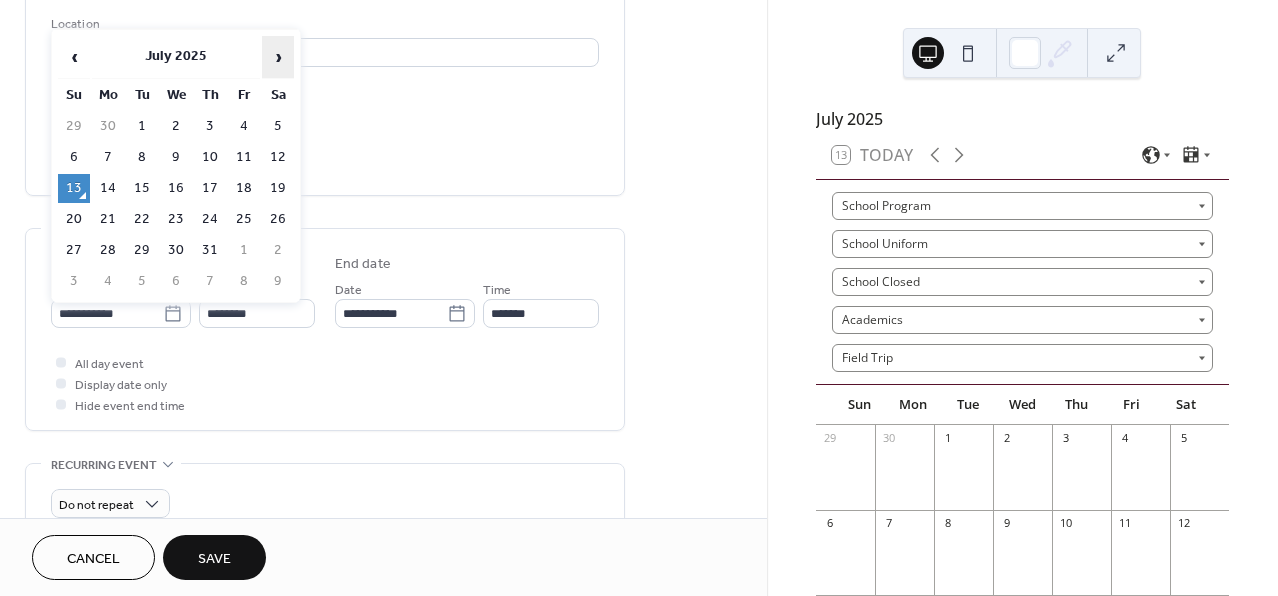 click on "›" at bounding box center [278, 57] 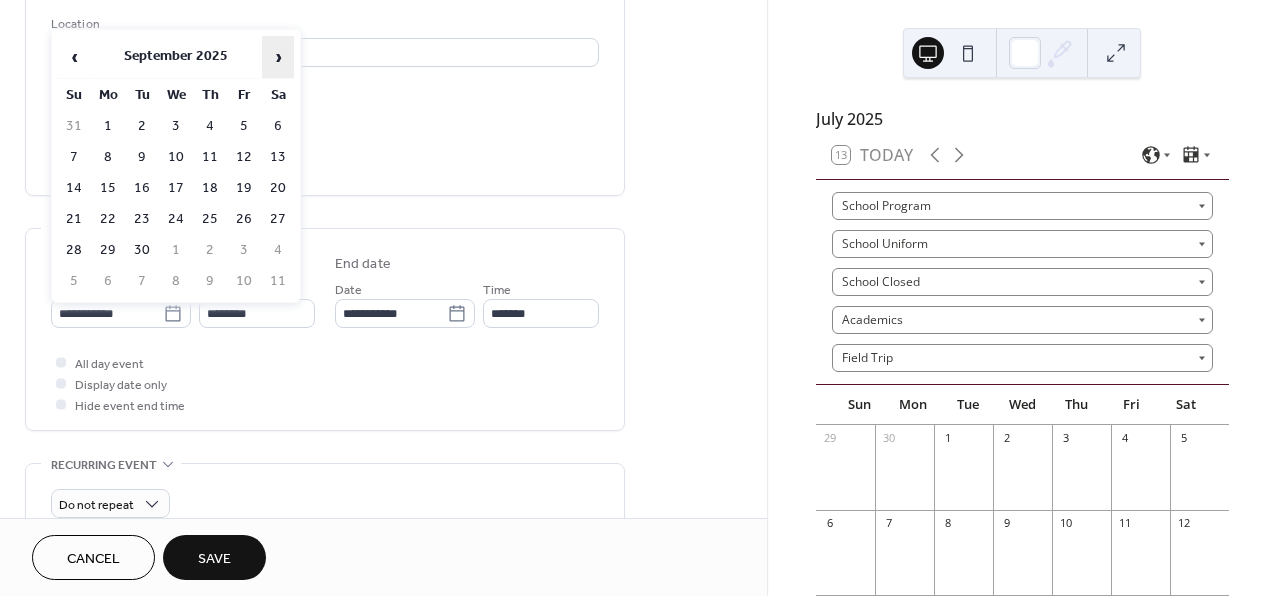 click on "›" at bounding box center [278, 57] 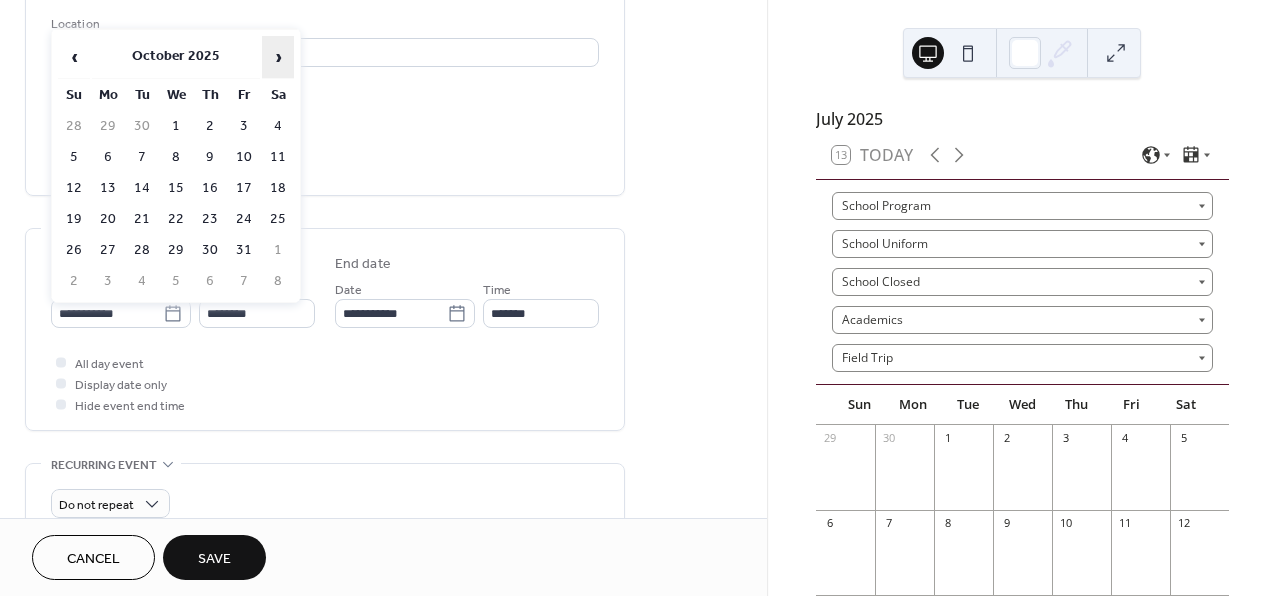 click on "›" at bounding box center [278, 57] 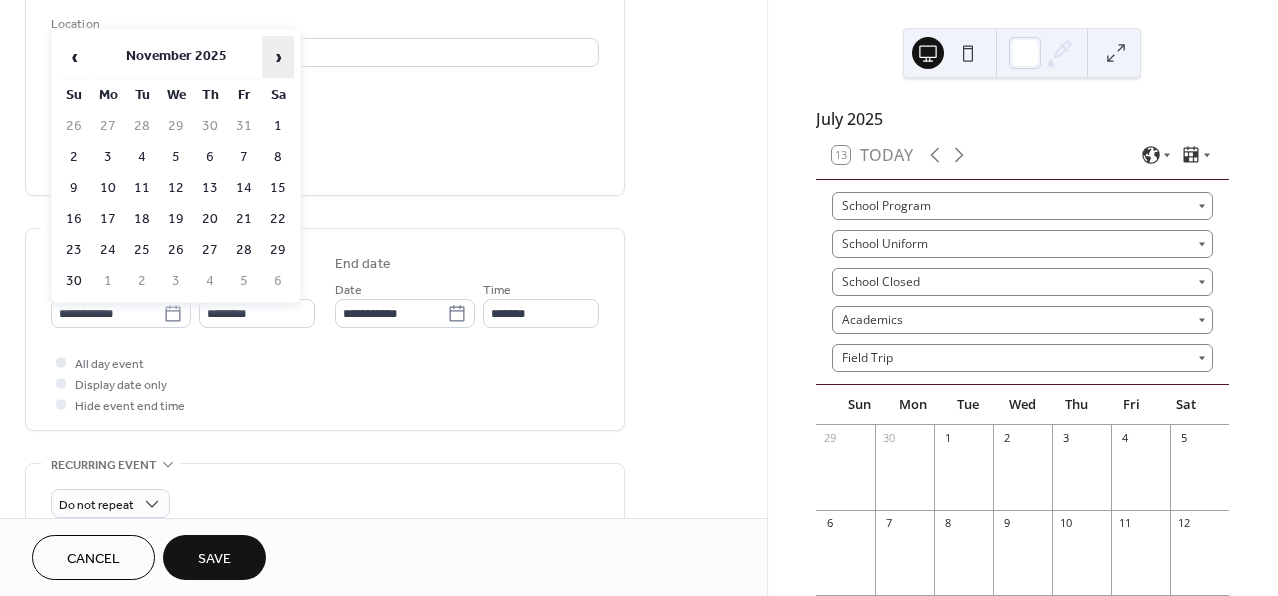 click on "›" at bounding box center (278, 57) 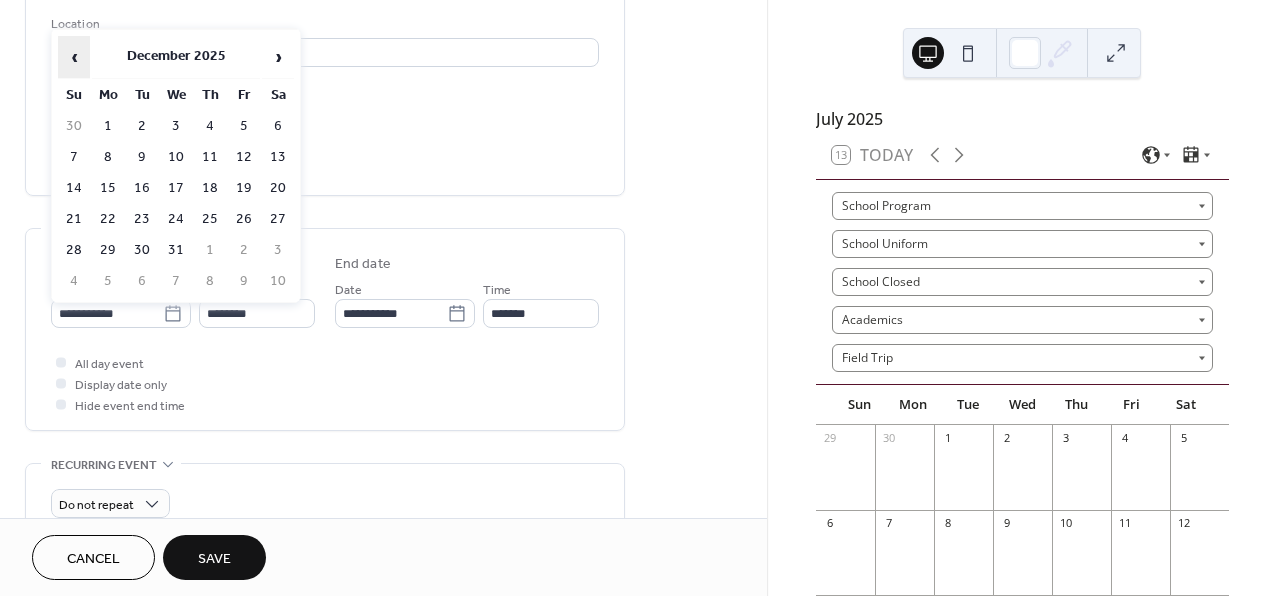click on "‹" at bounding box center (74, 57) 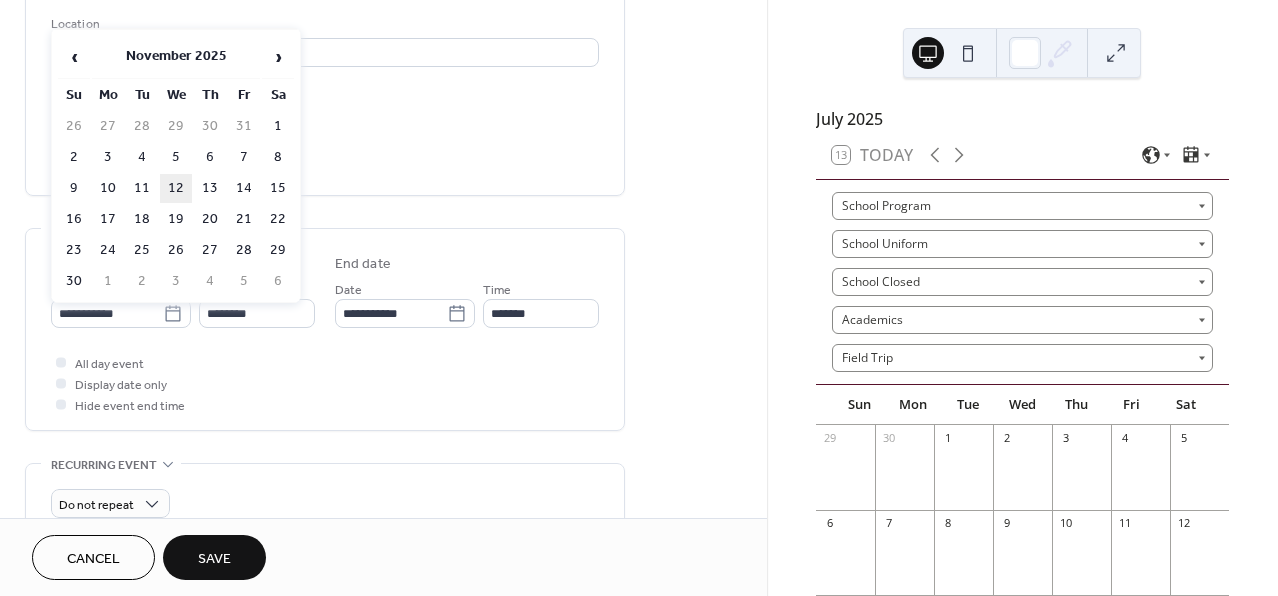 click on "12" at bounding box center (176, 188) 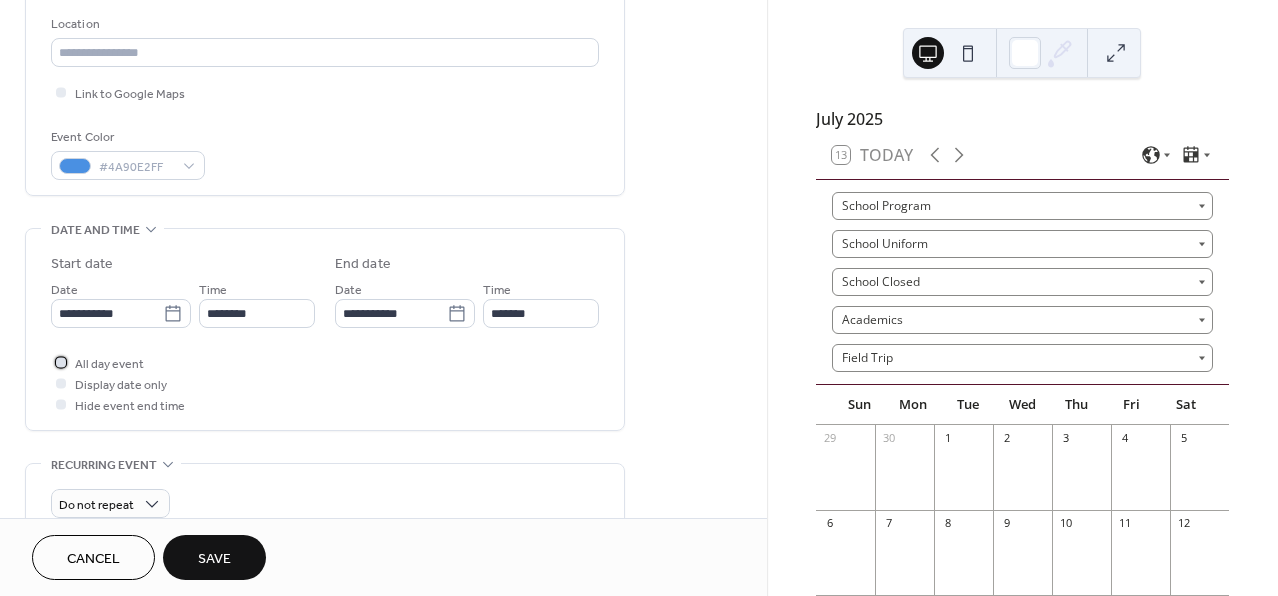 click on "All day event" at bounding box center [109, 364] 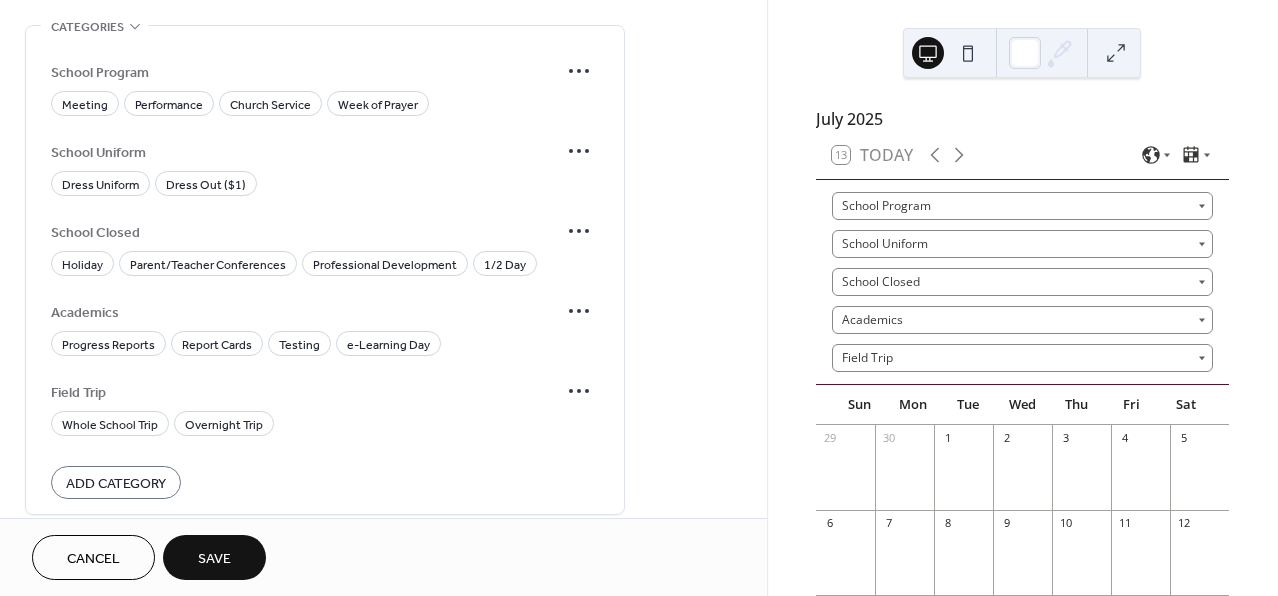 scroll, scrollTop: 1176, scrollLeft: 0, axis: vertical 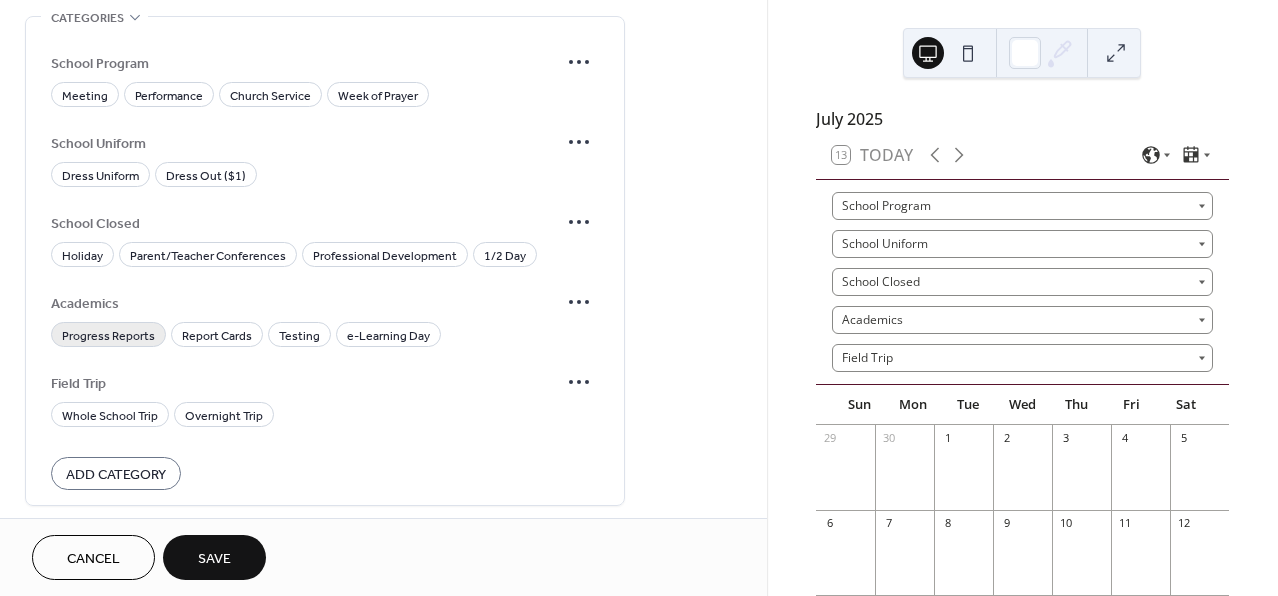 click on "Progress Reports" at bounding box center [108, 336] 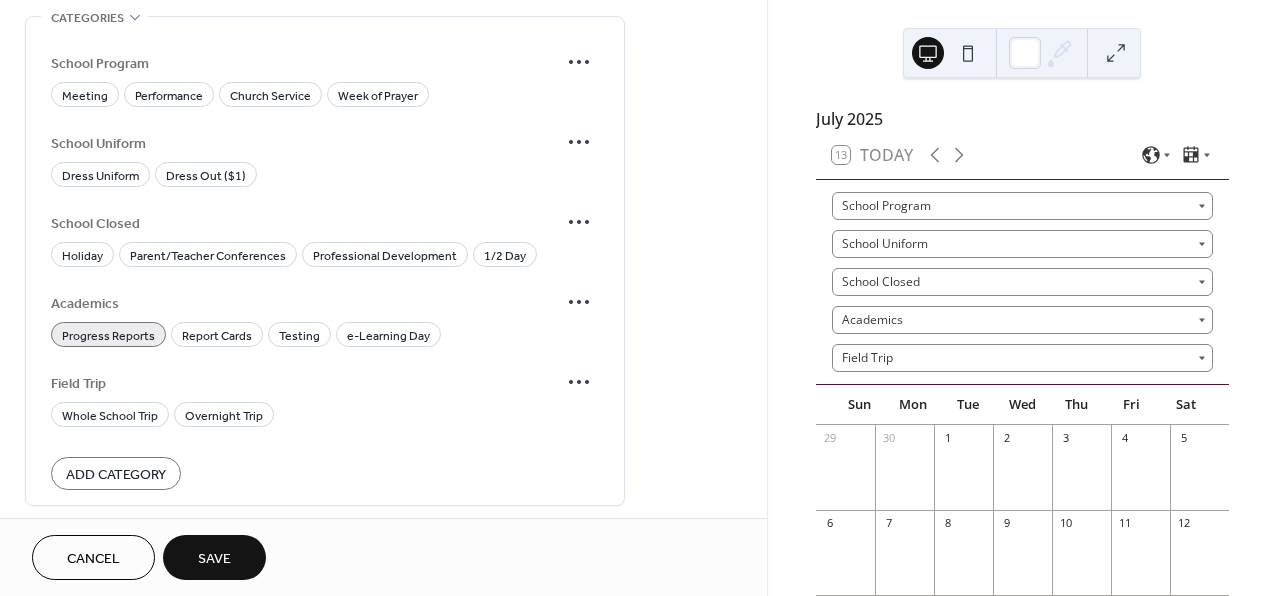 click on "Save" at bounding box center (214, 559) 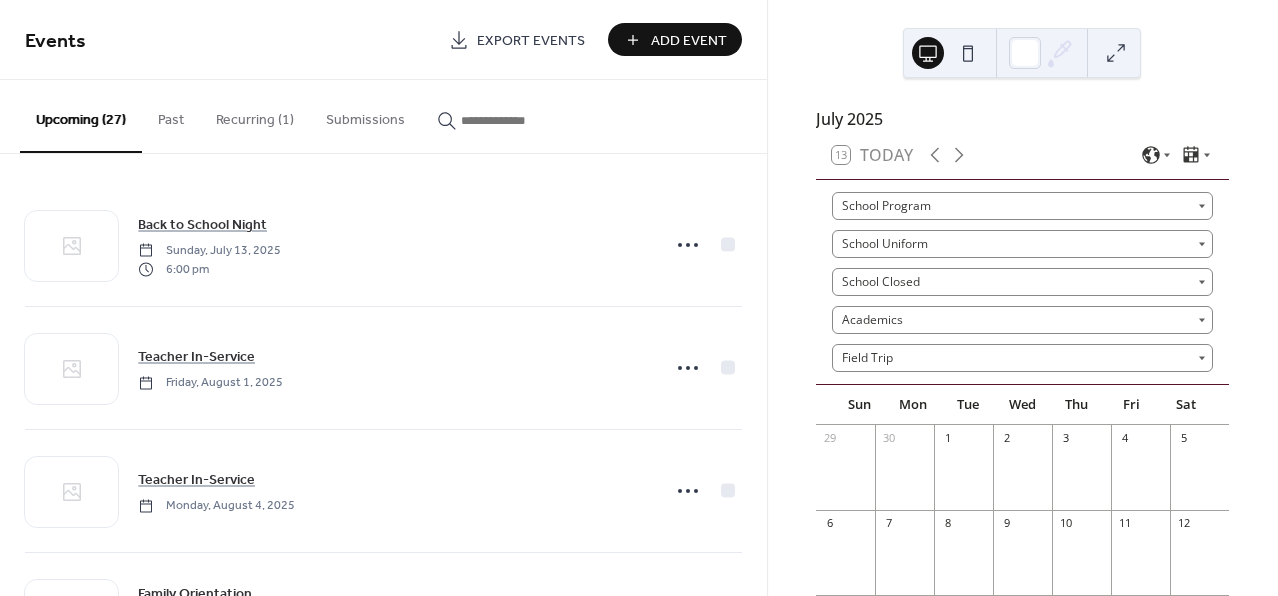 click on "Add Event" at bounding box center (689, 41) 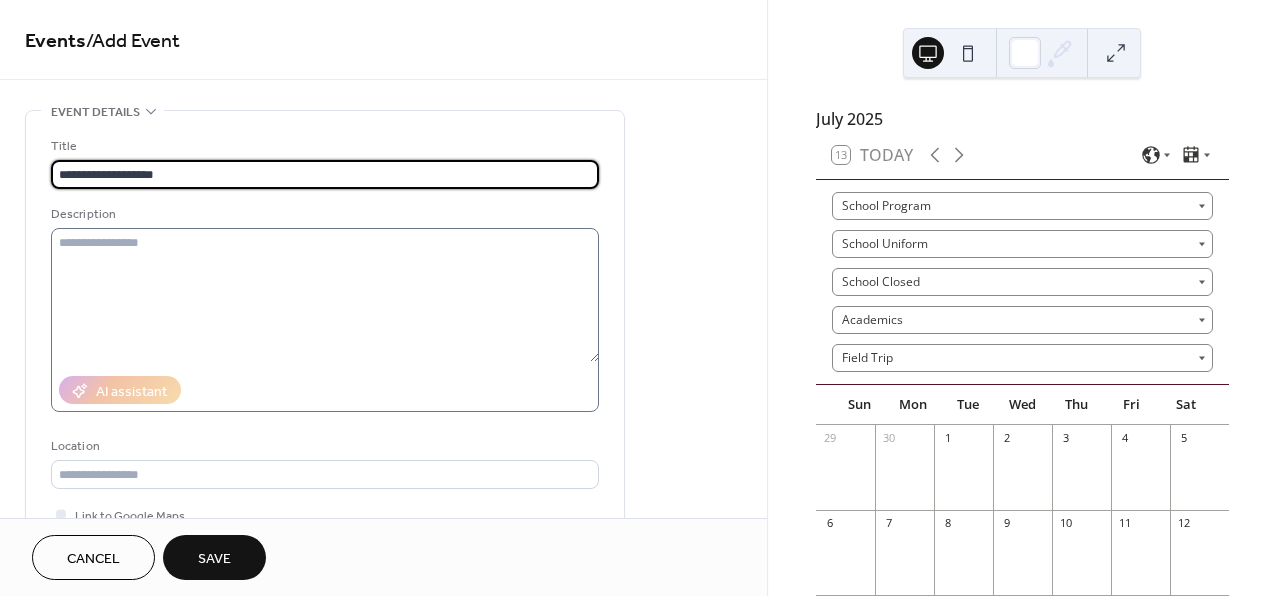 type on "**********" 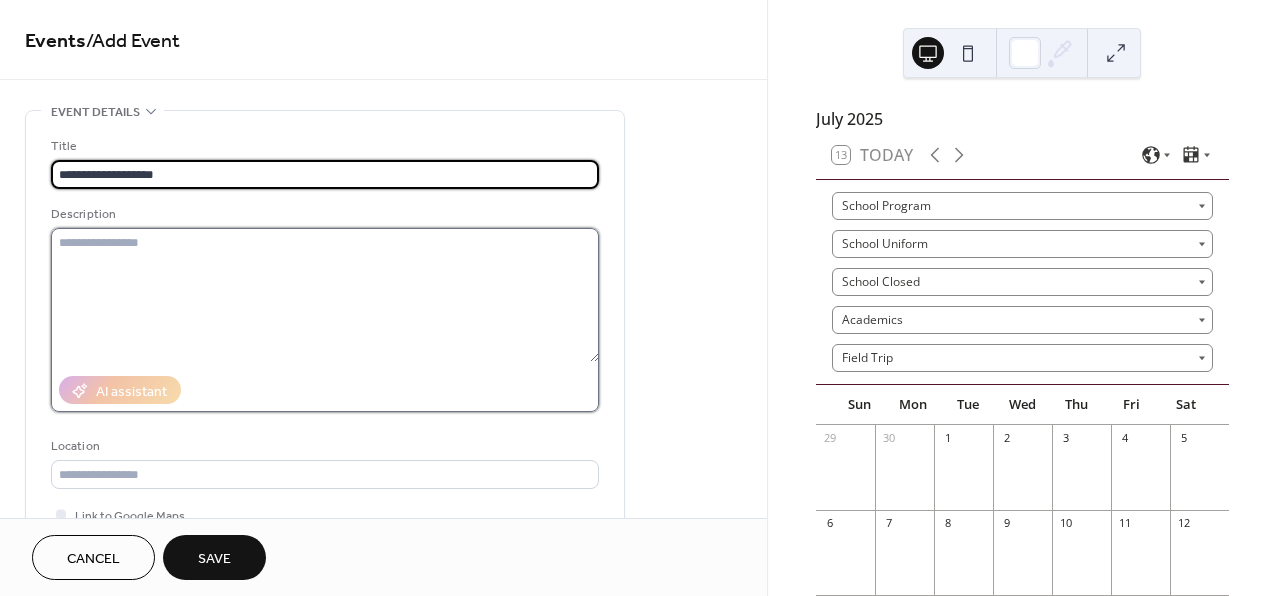 click at bounding box center (325, 295) 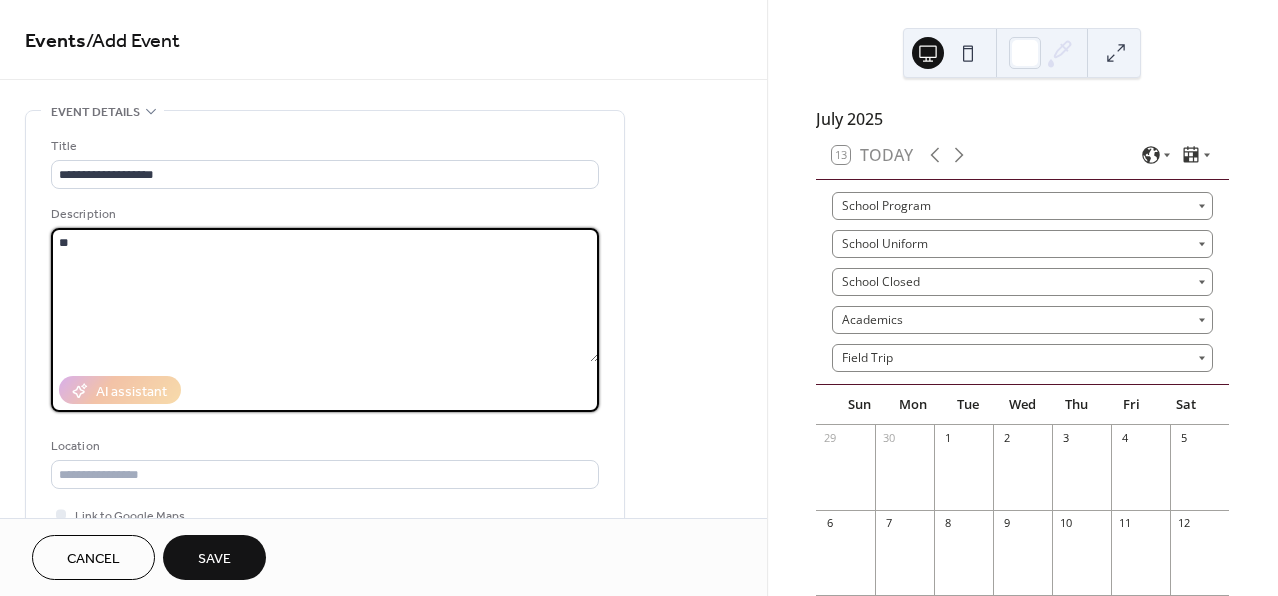 type on "*" 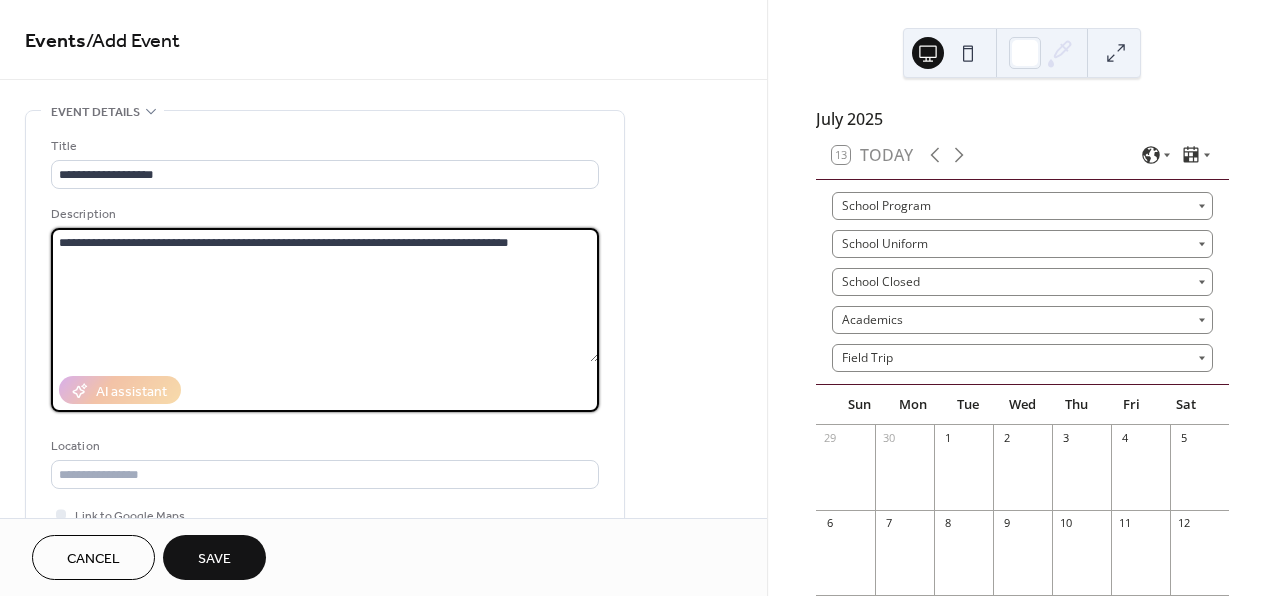 type on "**********" 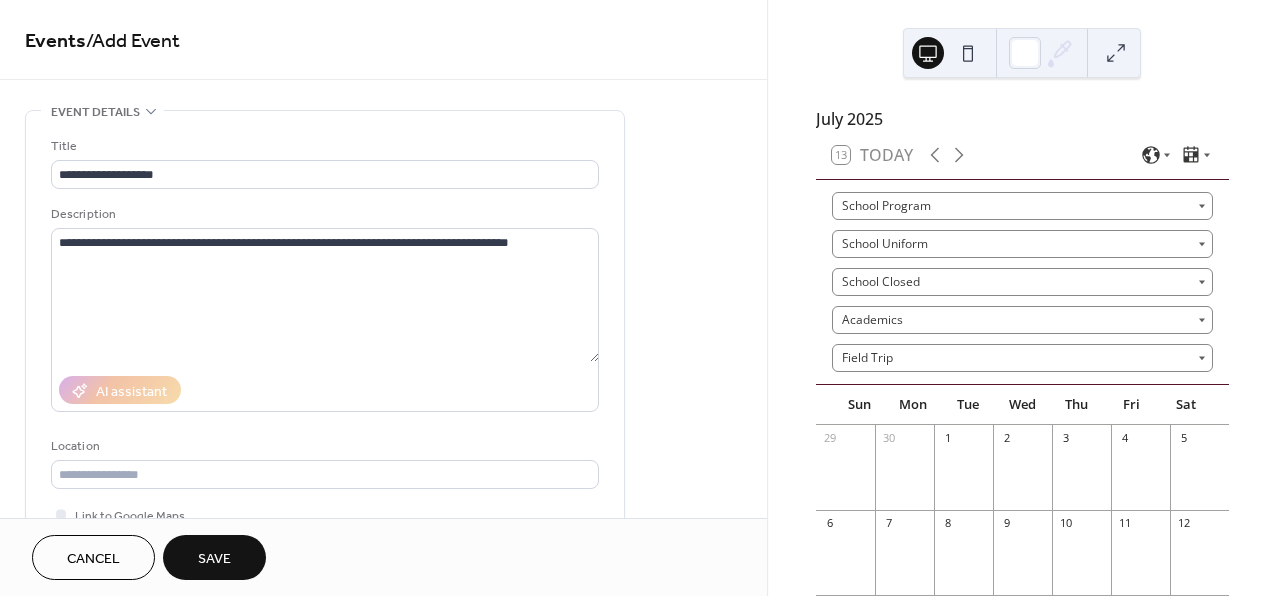 click on "July 2025 13 Today School Program School Uniform School Closed Academics Field Trip Sun Mon Tue Wed Thu Fri Sat 29 30 1 2 3 4 5 6 7 8 9 10 11 12 13 Back to School Night 14 15 16 17 18 19 20 21 22 23 24 25 26 27 28 29 30 31 1 2 3 4 Family Orientation 5 6 7 8 9 Subscribe Powered by   EventsCalendar.co" at bounding box center (1022, 298) 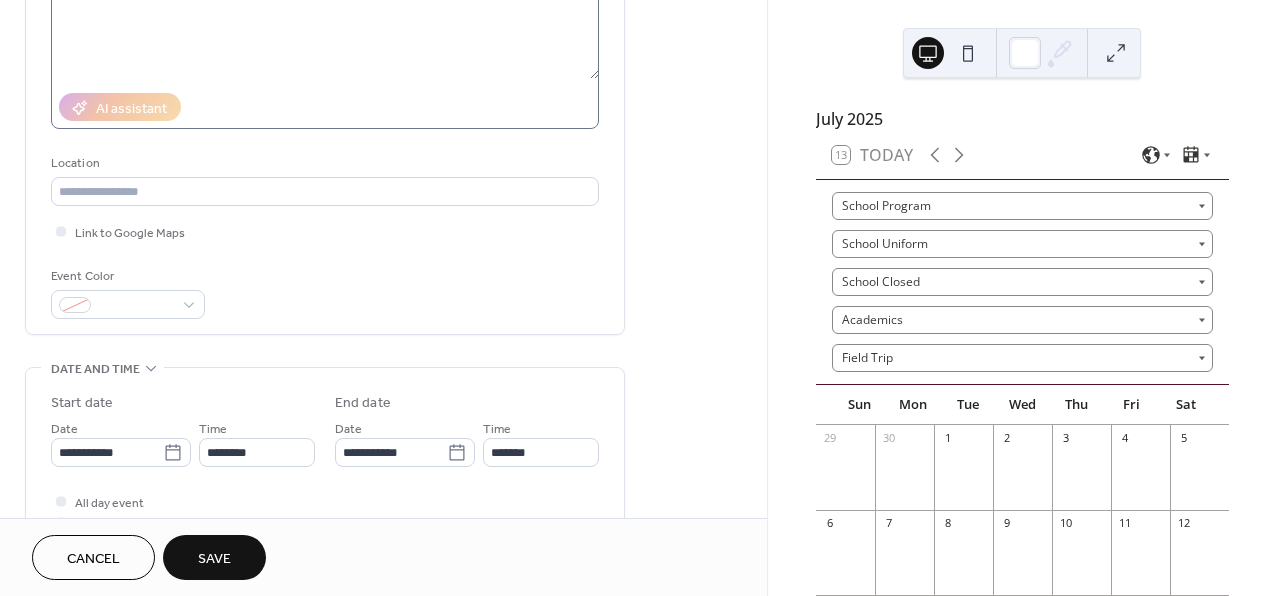 scroll, scrollTop: 301, scrollLeft: 0, axis: vertical 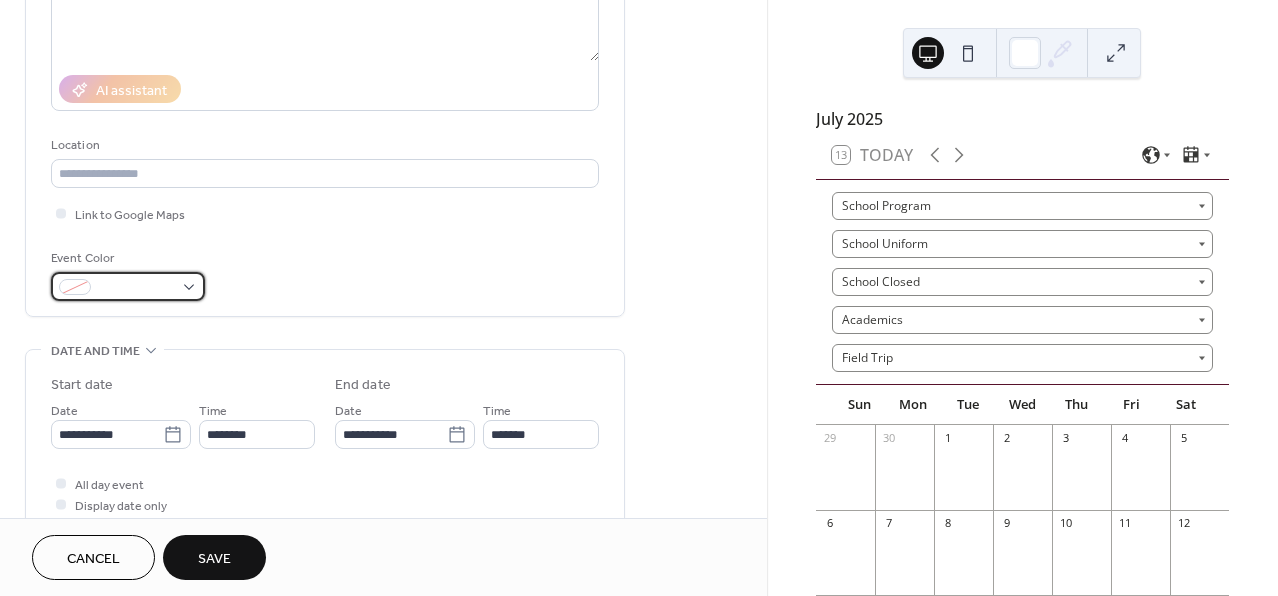 click at bounding box center [128, 286] 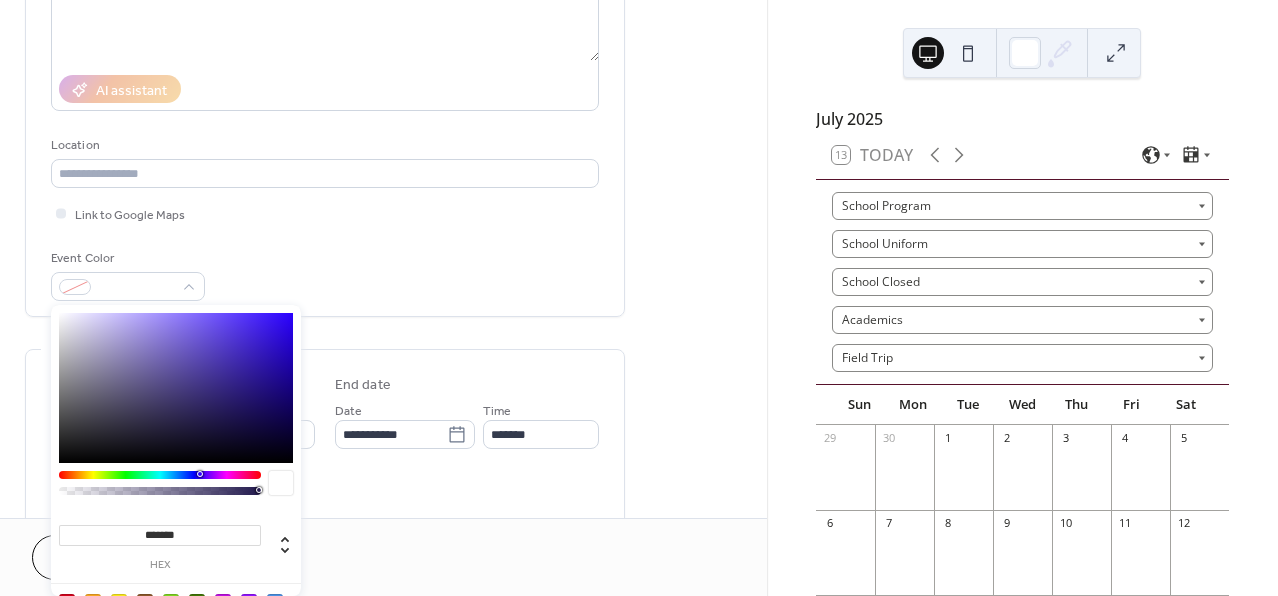 click on "**********" at bounding box center [383, 642] 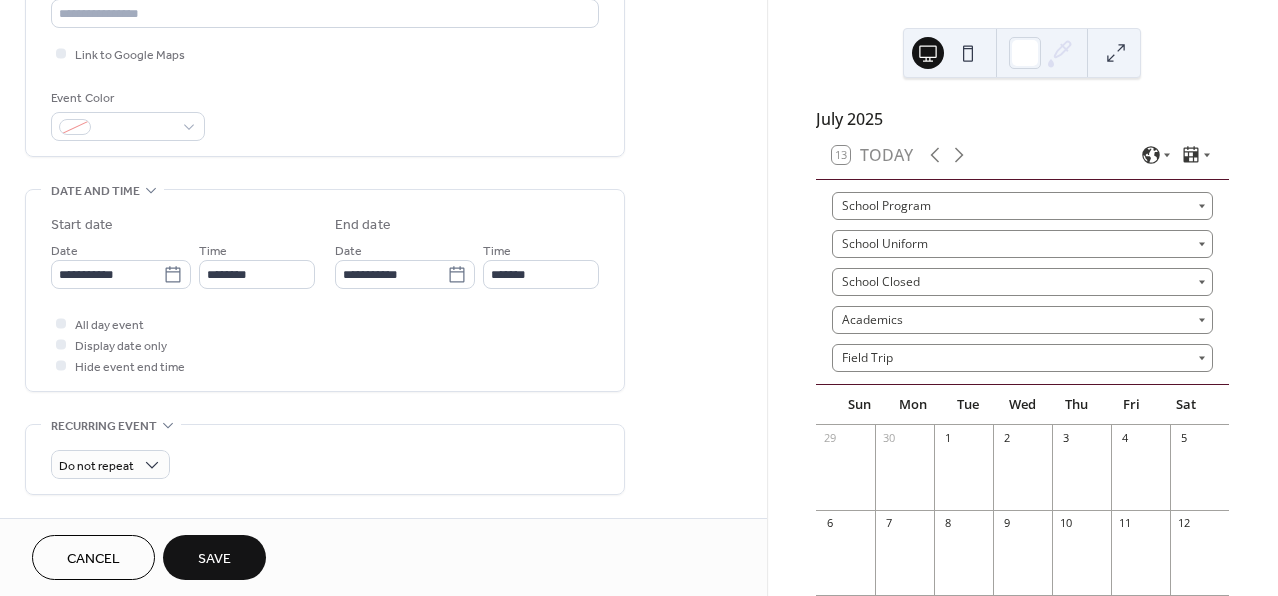 scroll, scrollTop: 462, scrollLeft: 0, axis: vertical 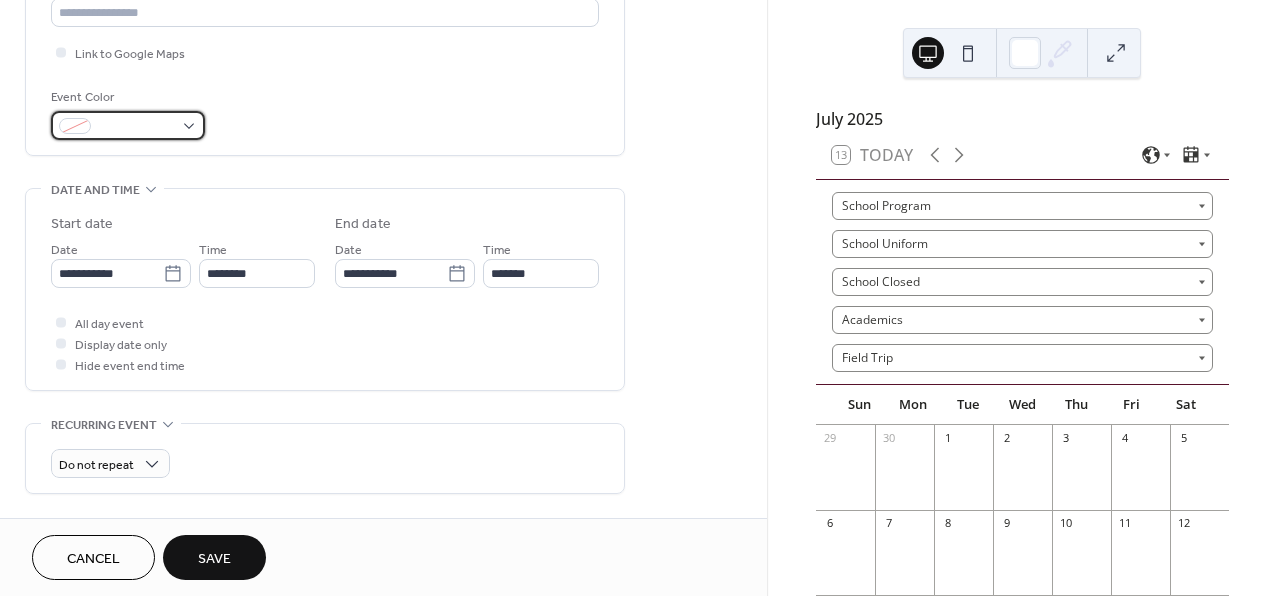 click at bounding box center [136, 127] 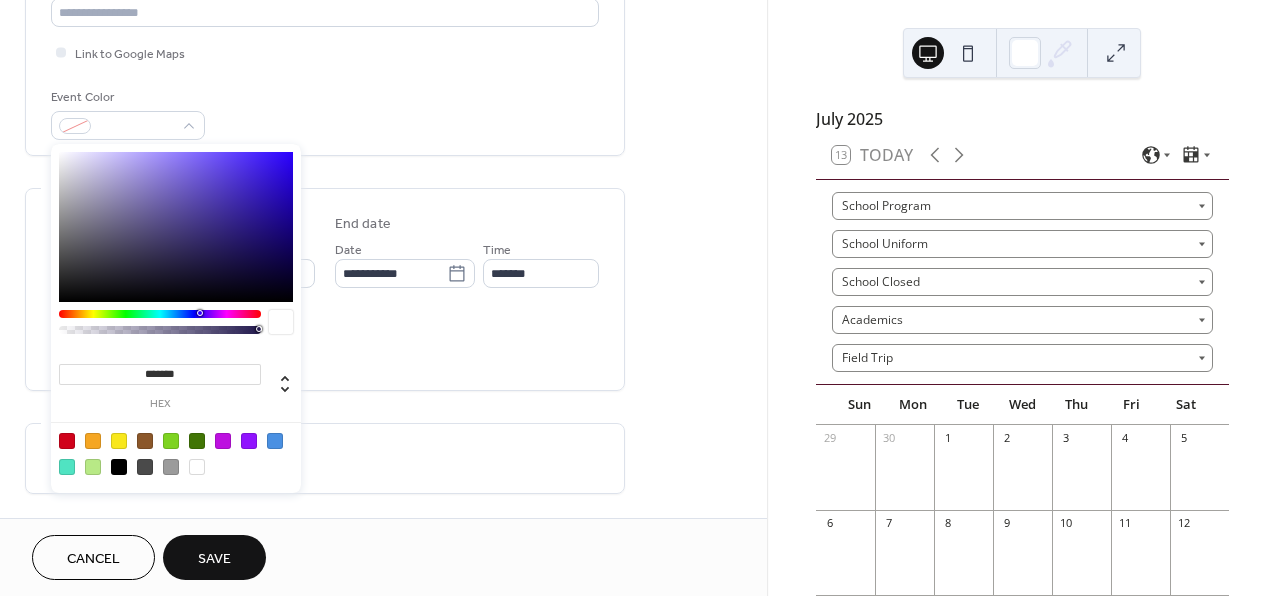 click at bounding box center (119, 441) 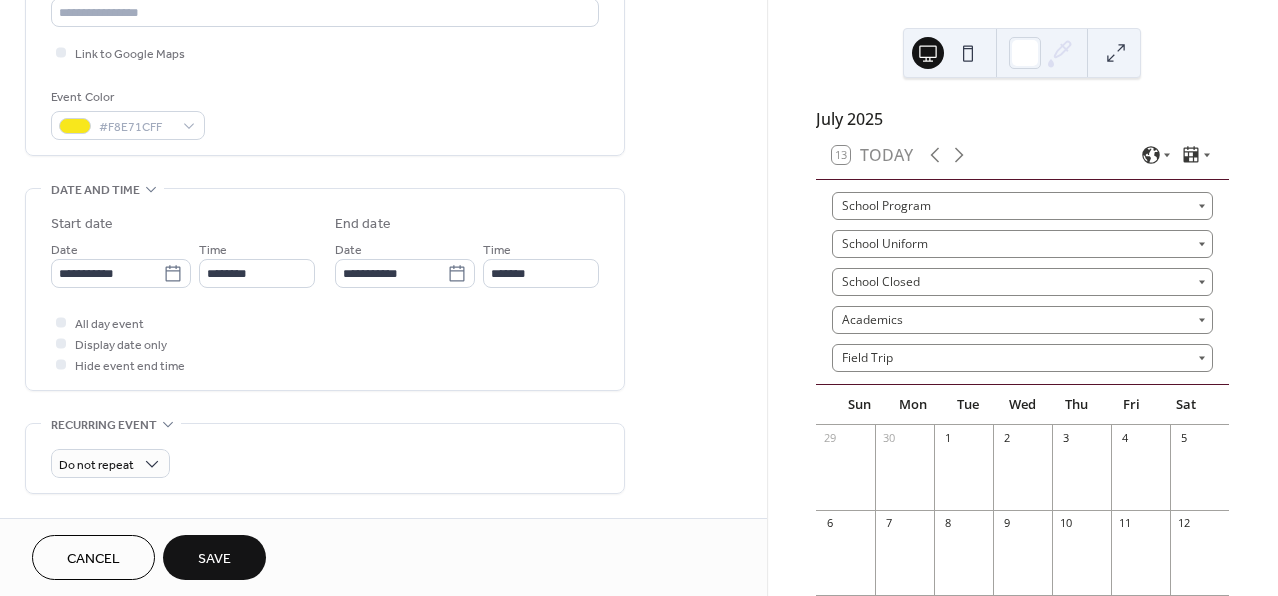 click on "**********" at bounding box center [383, 481] 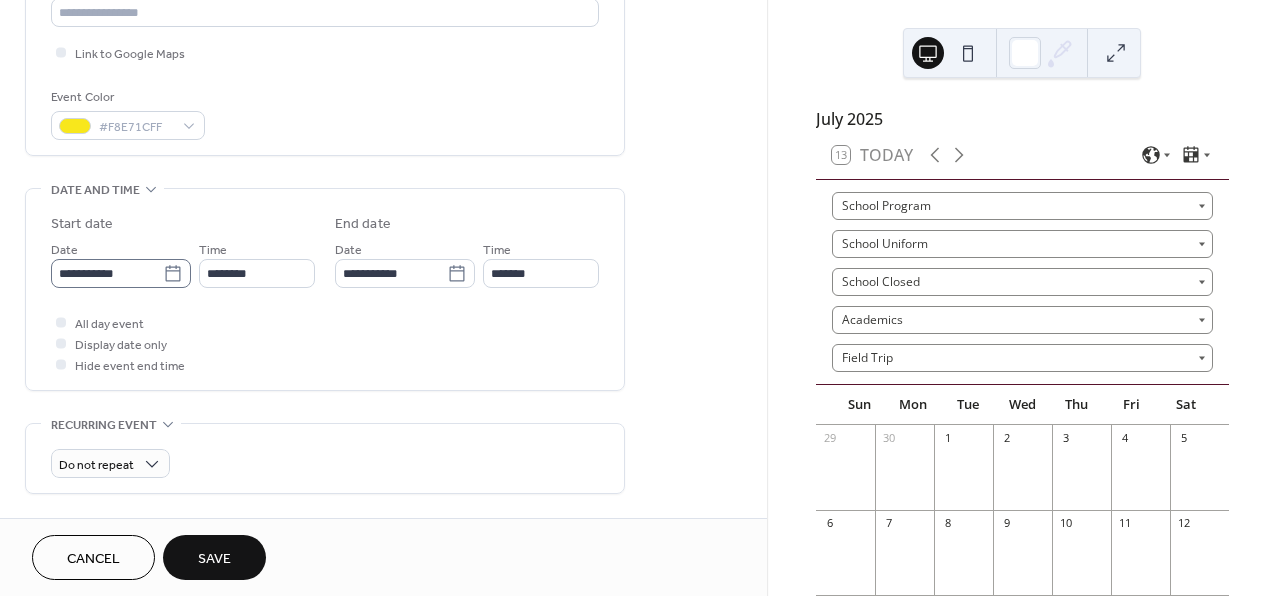 click 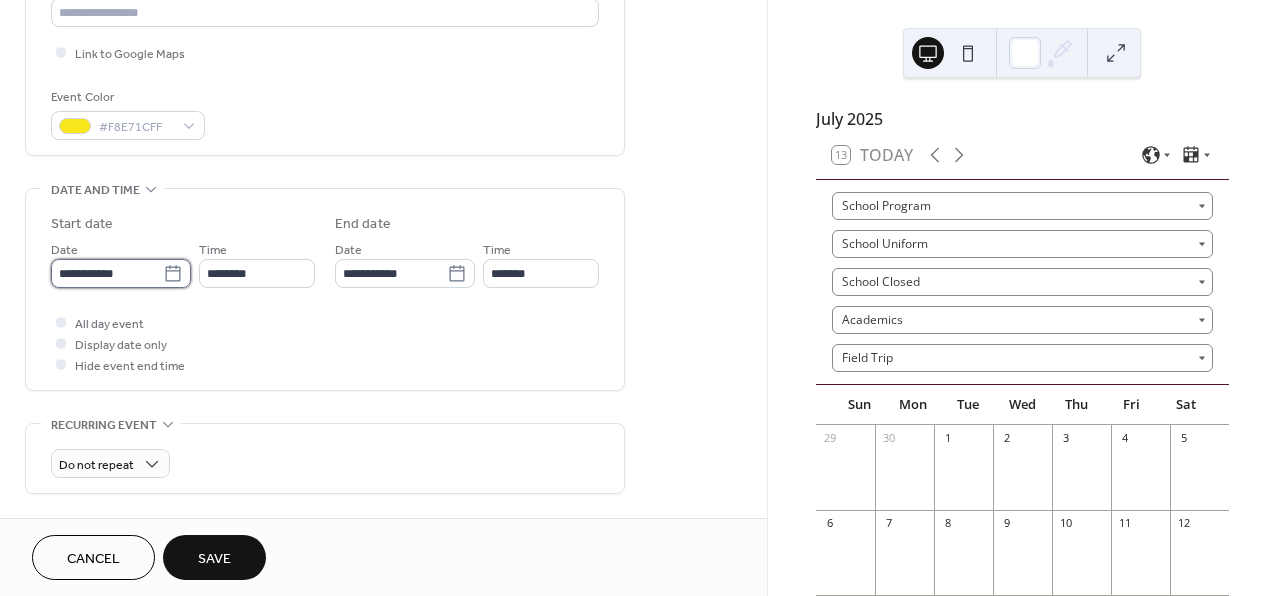 click on "**********" at bounding box center [107, 273] 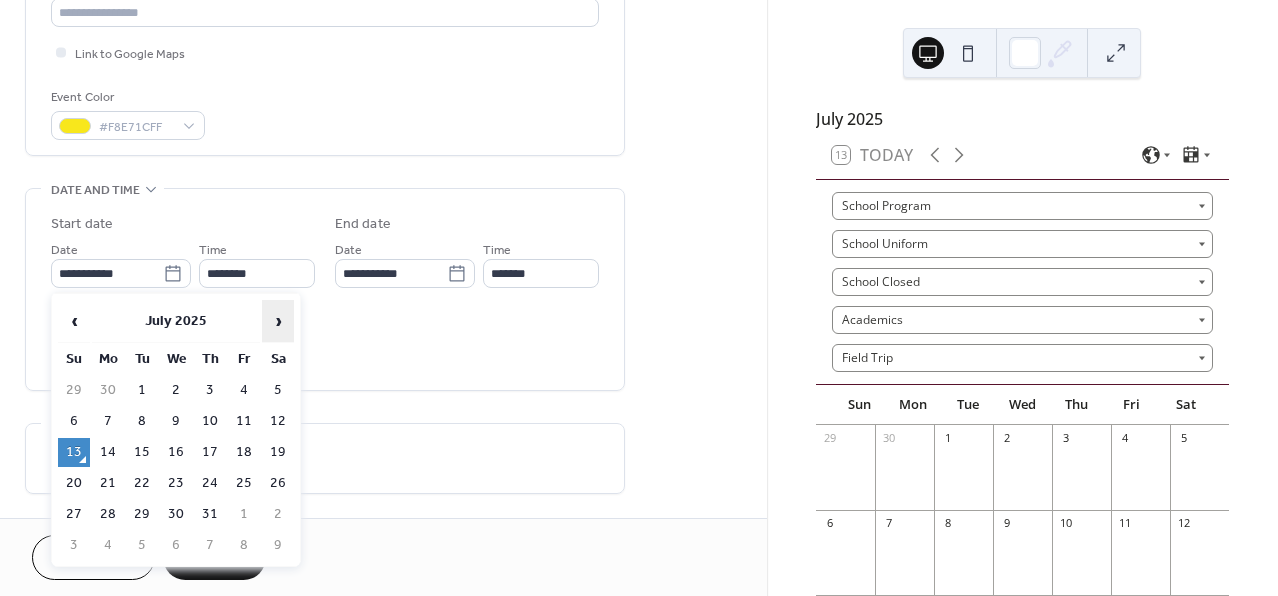 click on "›" at bounding box center [278, 321] 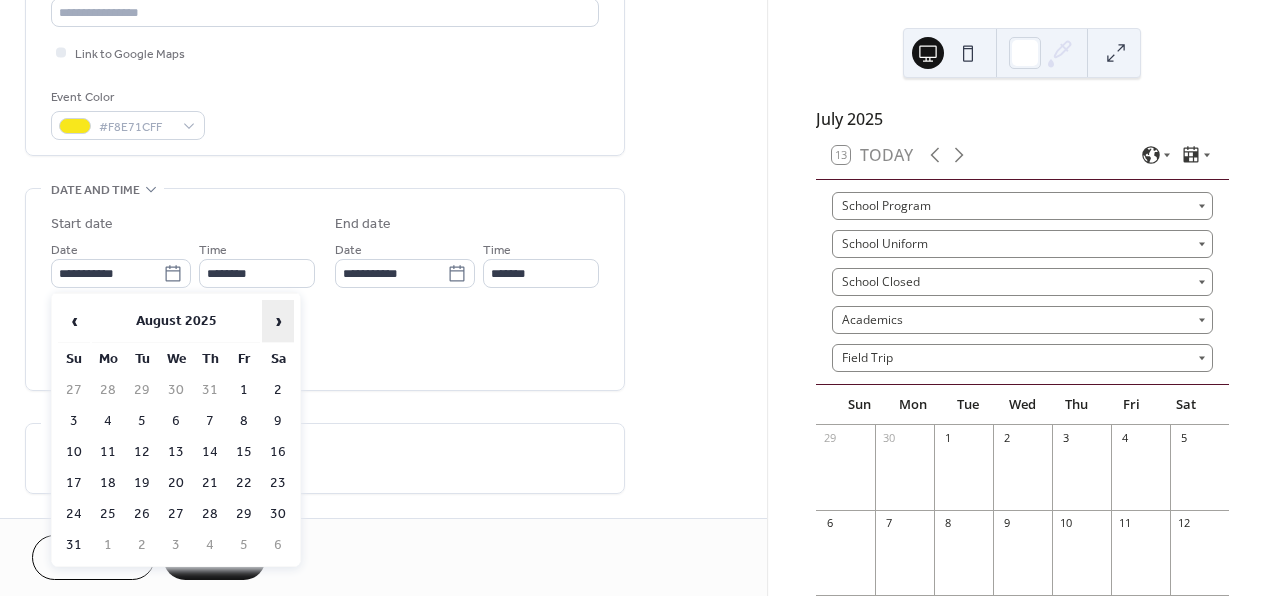 click on "›" at bounding box center (278, 321) 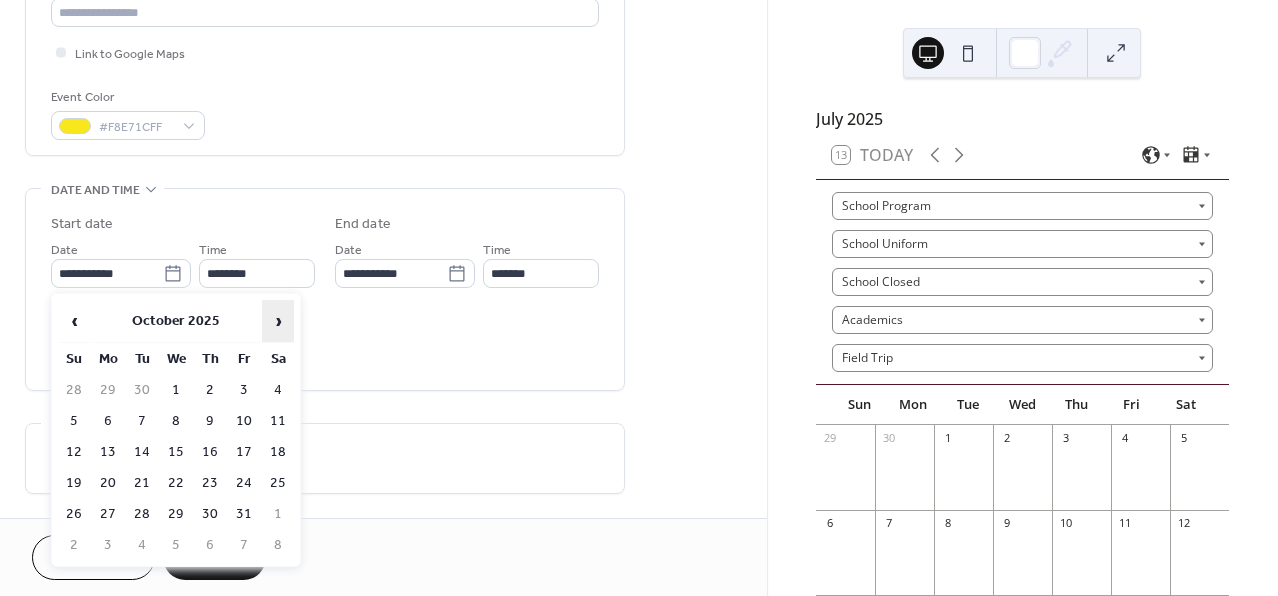 click on "›" at bounding box center (278, 321) 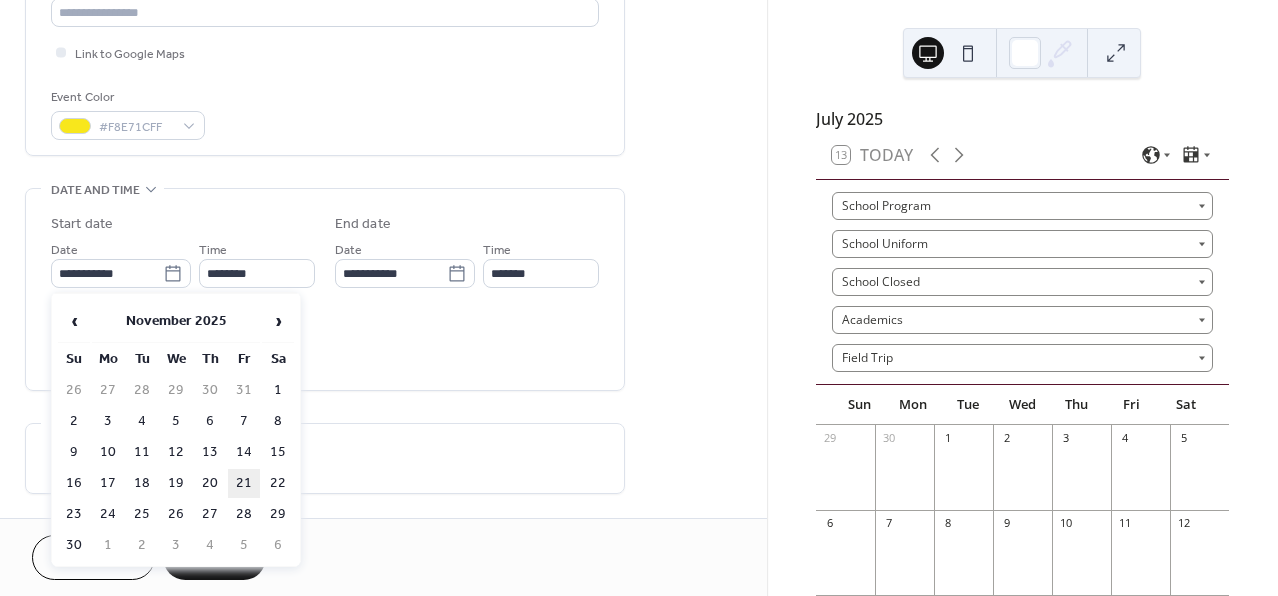 click on "21" at bounding box center [244, 483] 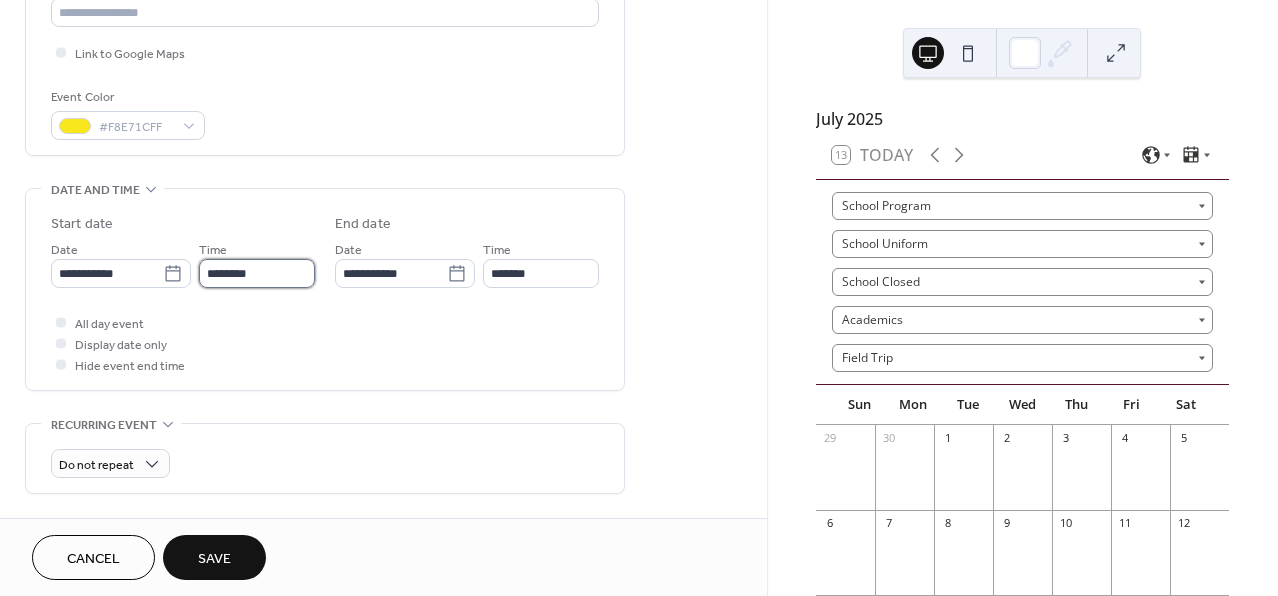 click on "********" at bounding box center [257, 273] 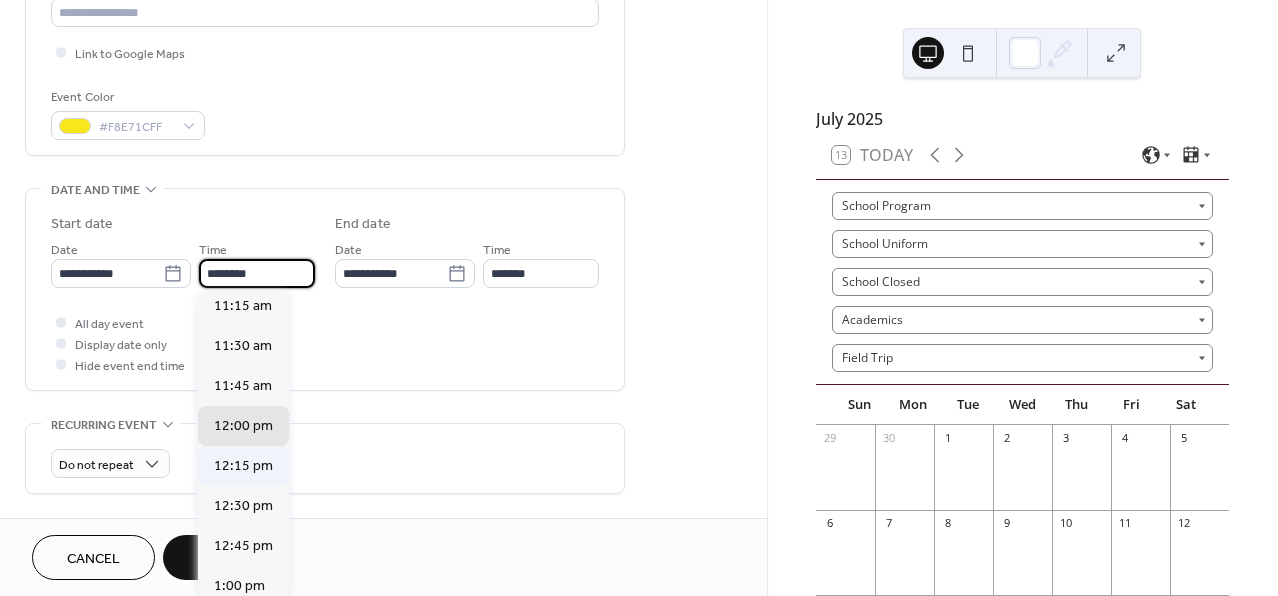 scroll, scrollTop: 1800, scrollLeft: 0, axis: vertical 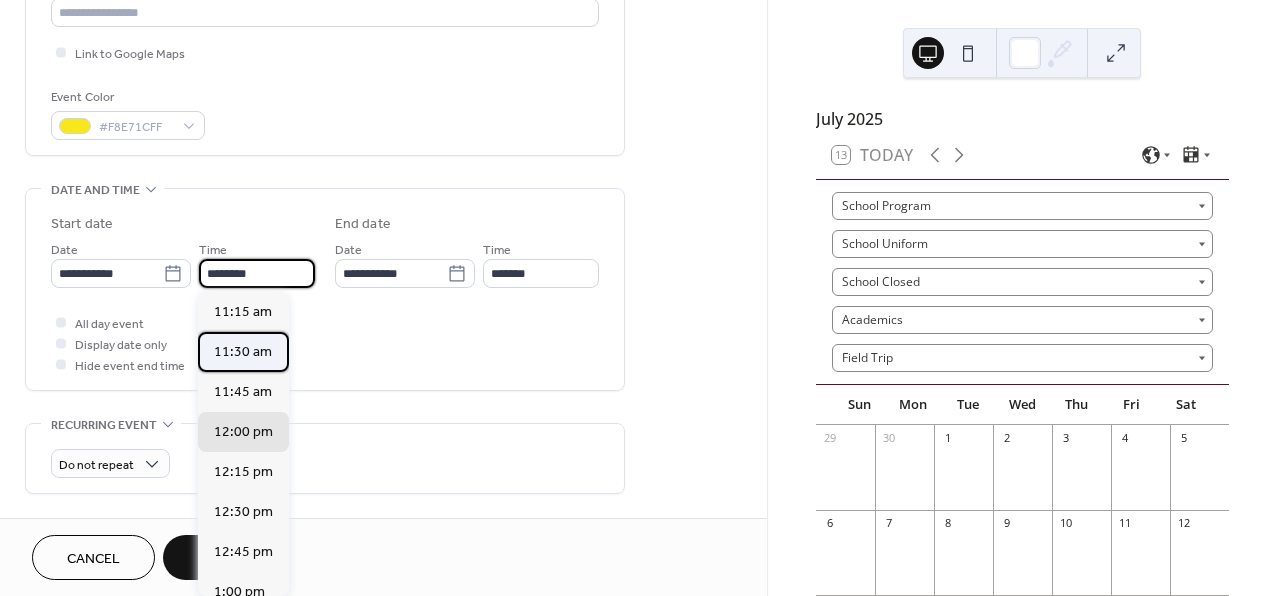 click on "11:30 am" at bounding box center (243, 352) 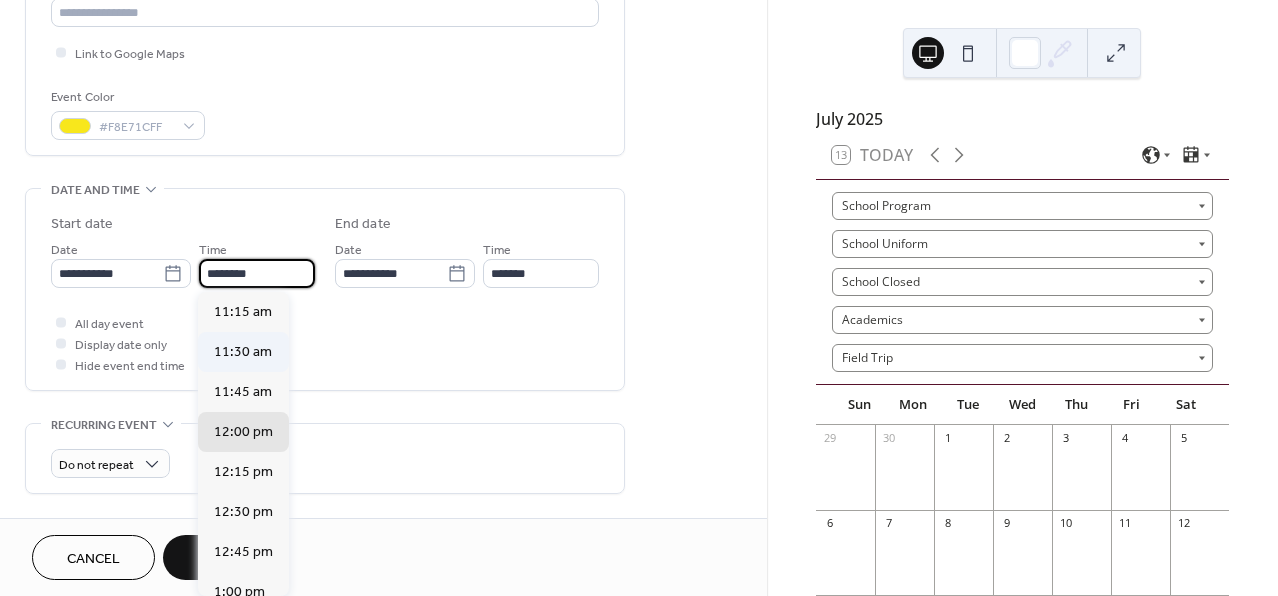 type on "********" 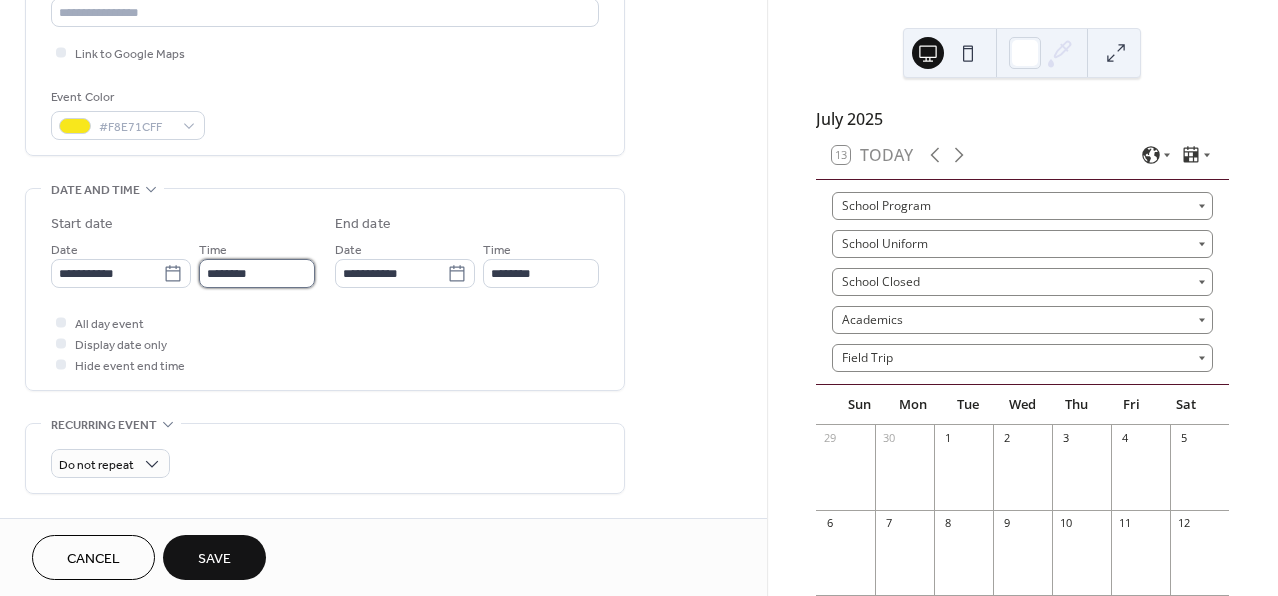 click on "********" at bounding box center [257, 273] 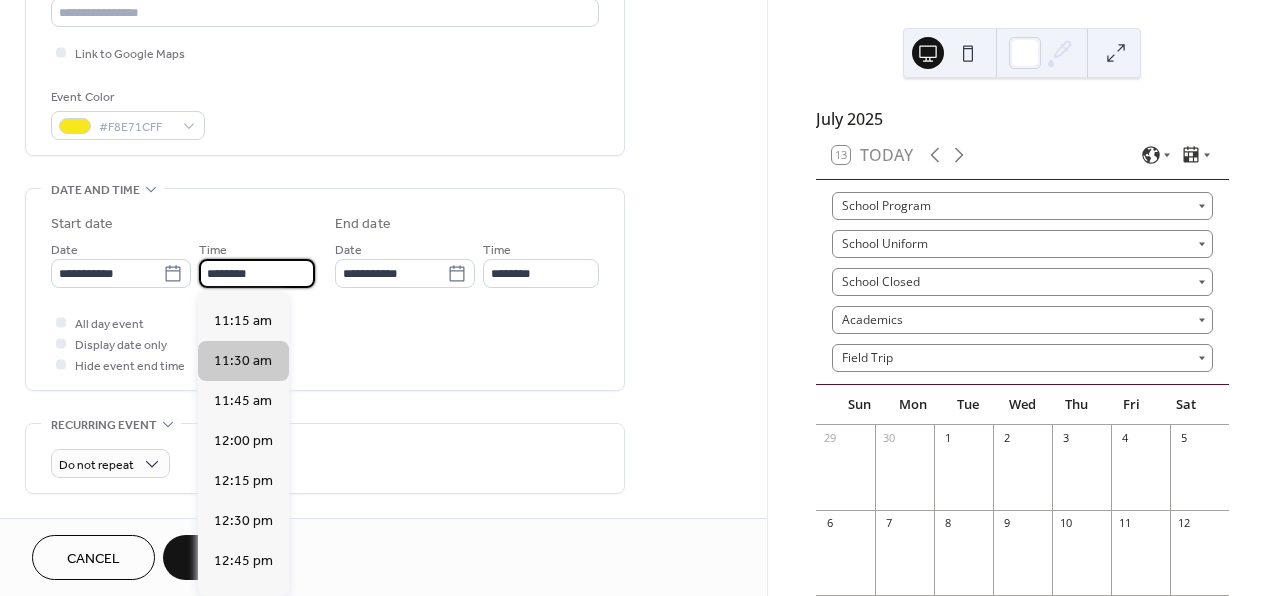 scroll, scrollTop: 1789, scrollLeft: 0, axis: vertical 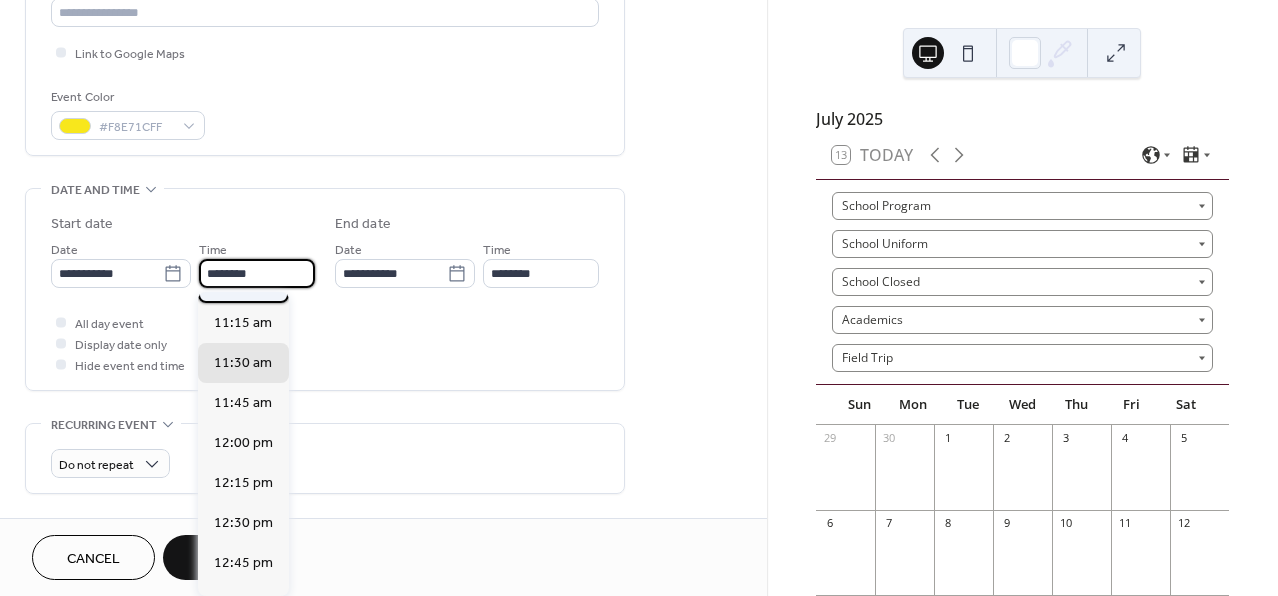 click on "11:00 am" at bounding box center (243, 283) 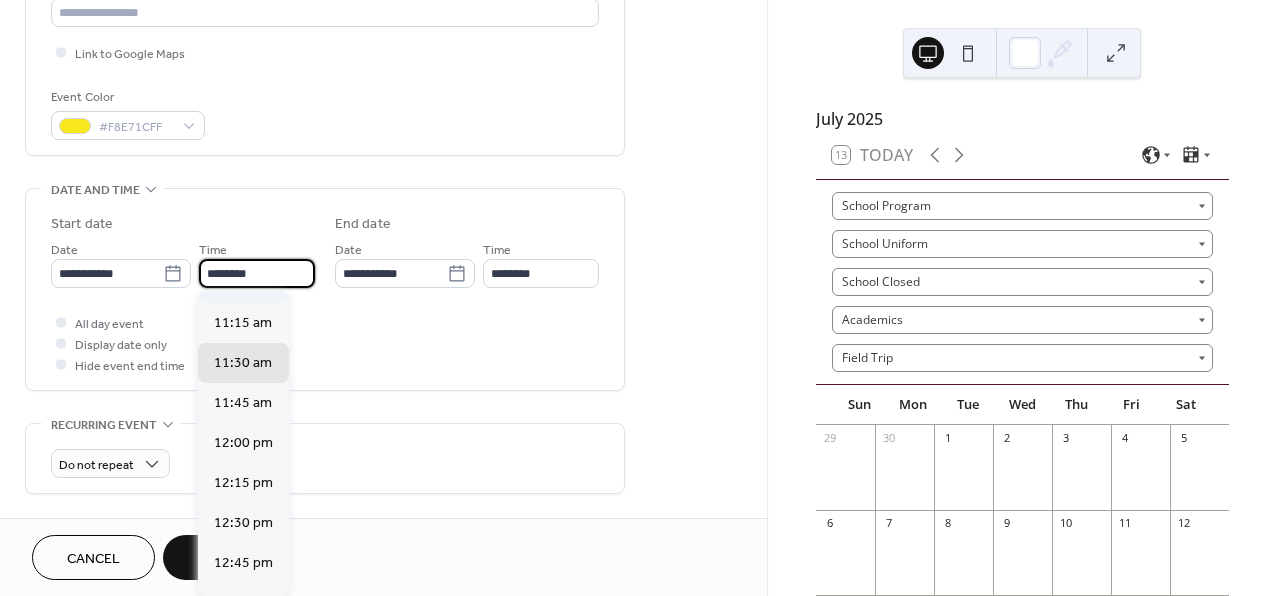 type on "********" 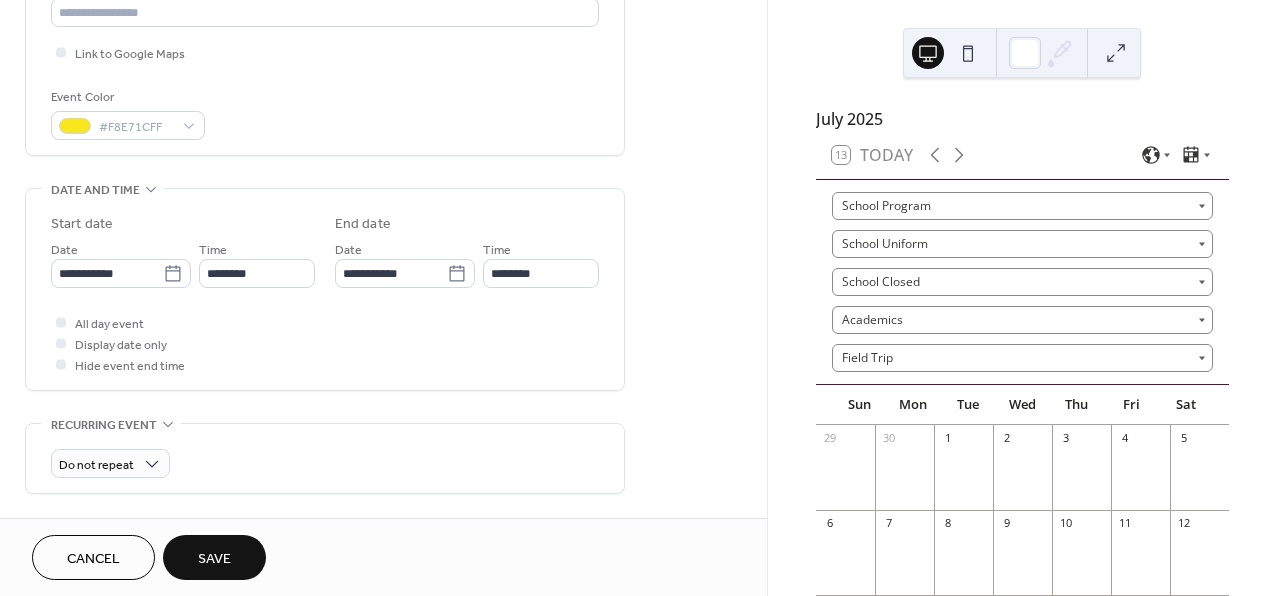 click on "**********" at bounding box center (383, 481) 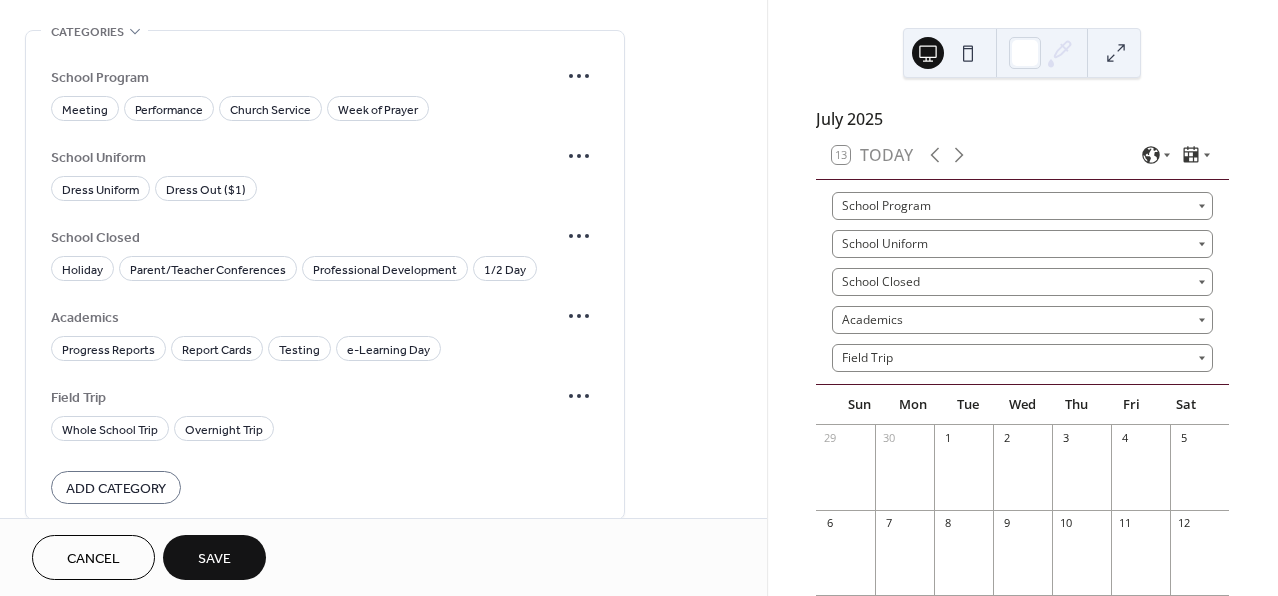 scroll, scrollTop: 1166, scrollLeft: 0, axis: vertical 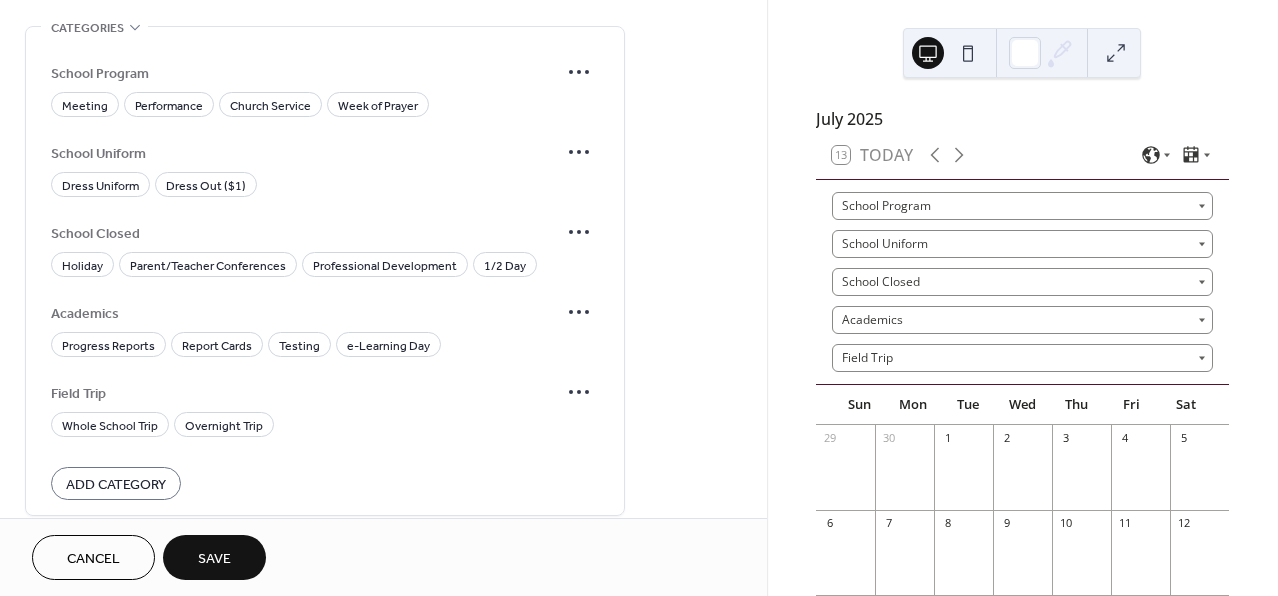 click on "Save" at bounding box center (214, 559) 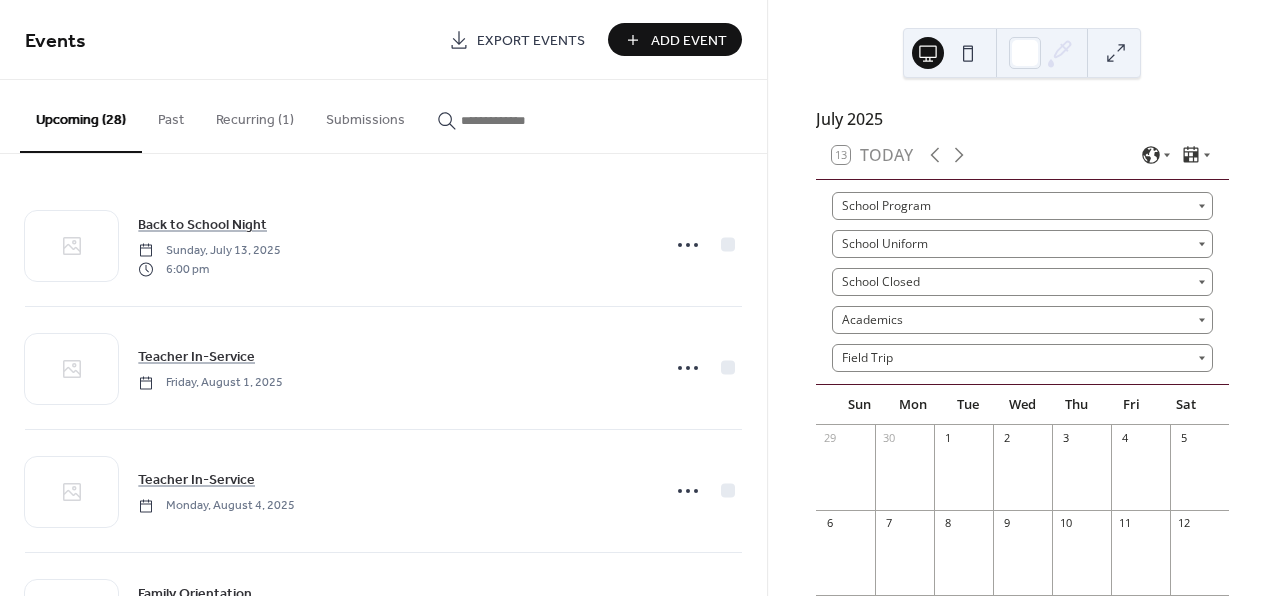 click on "Add Event" at bounding box center [689, 41] 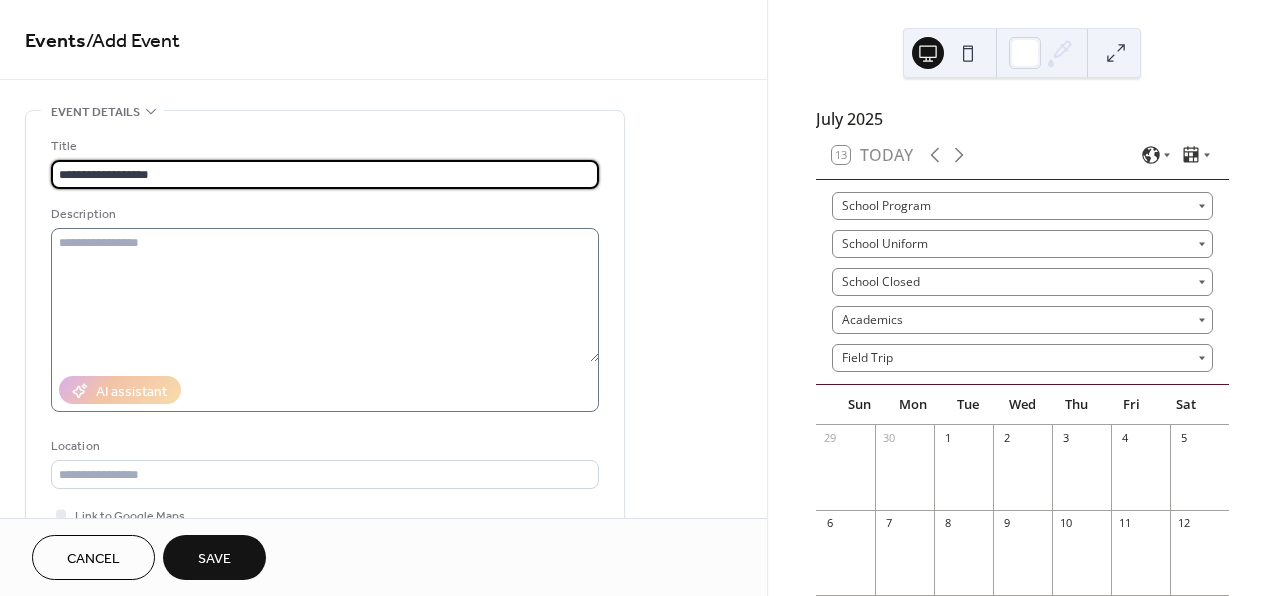 type on "**********" 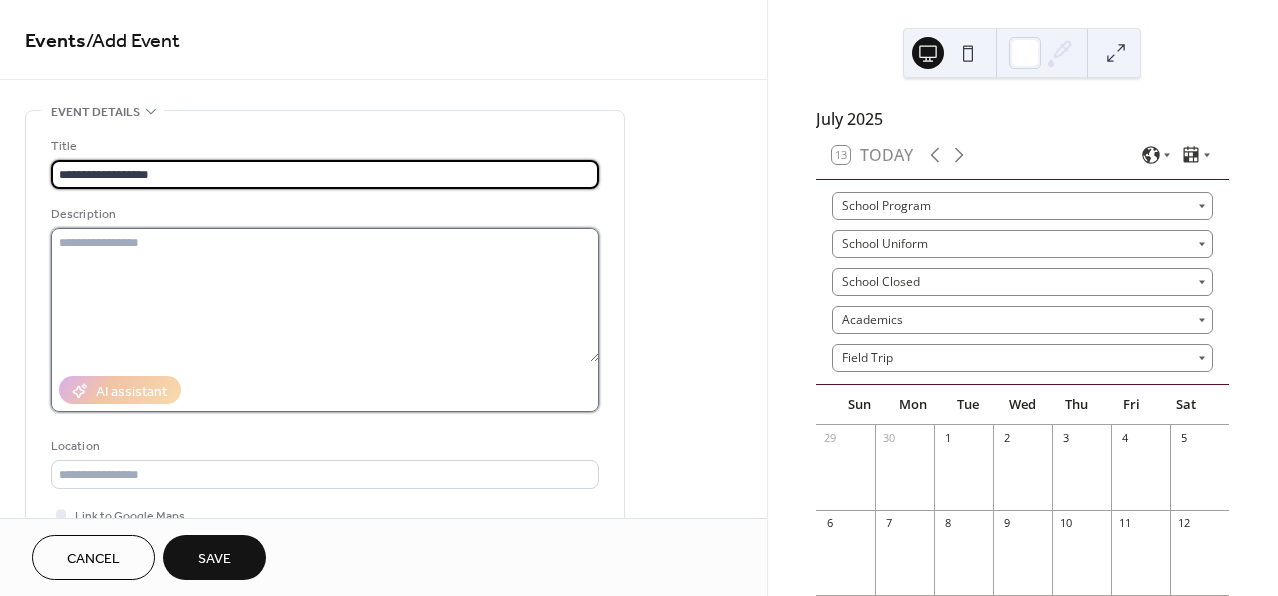 click at bounding box center [325, 295] 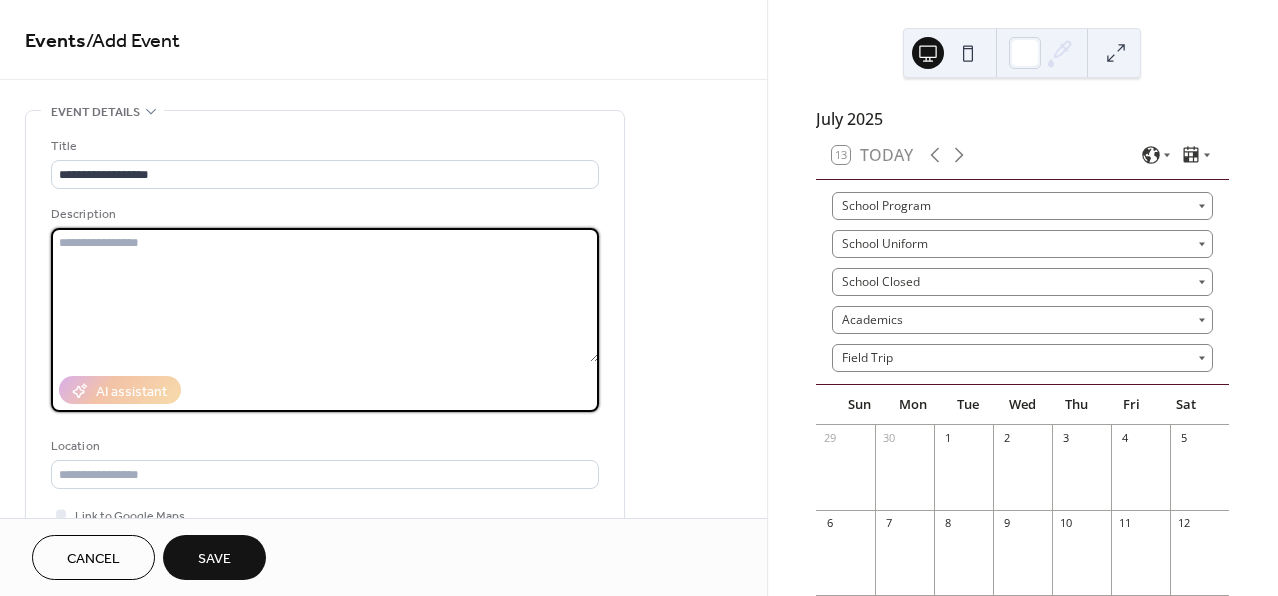 type on "*" 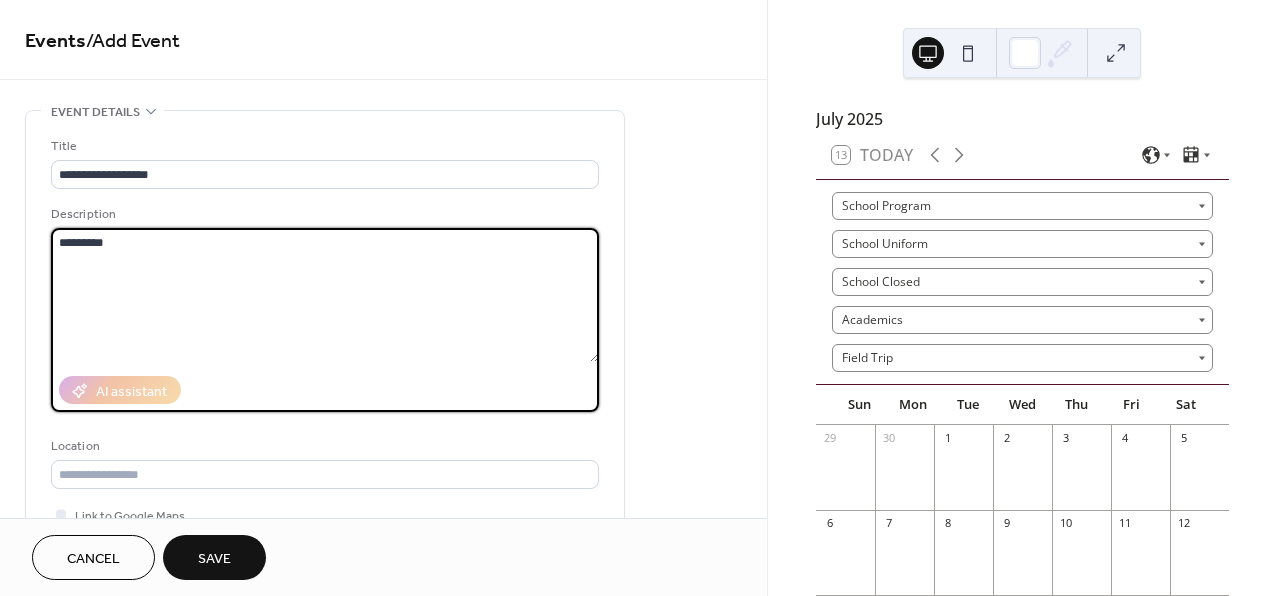 type on "*********" 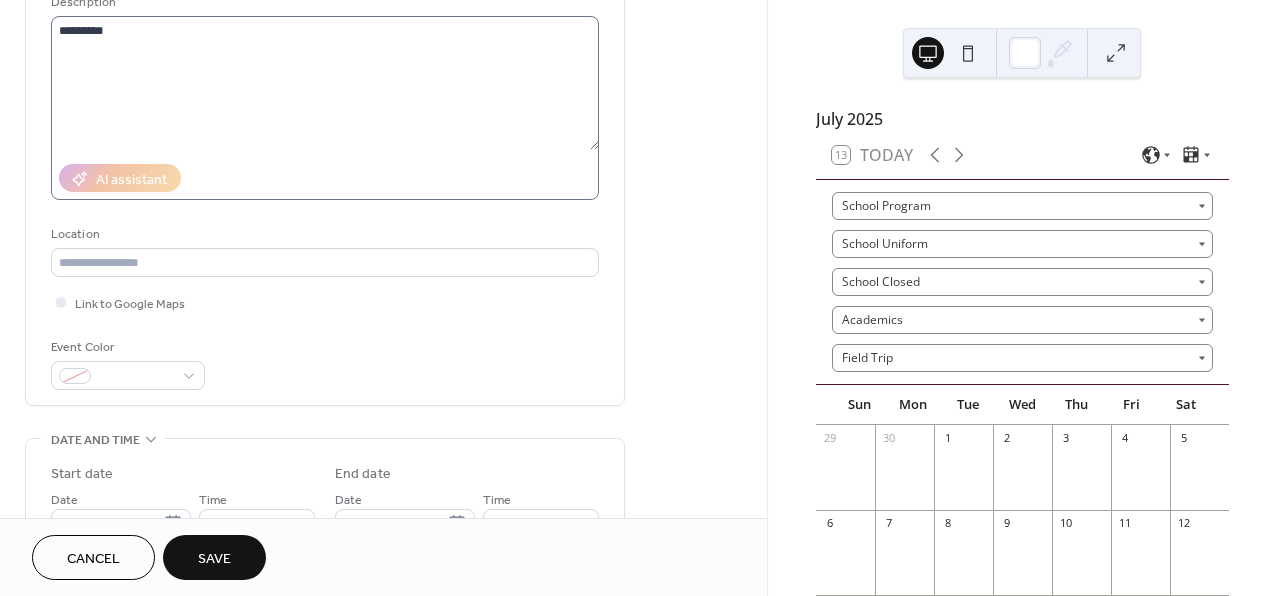 scroll, scrollTop: 253, scrollLeft: 0, axis: vertical 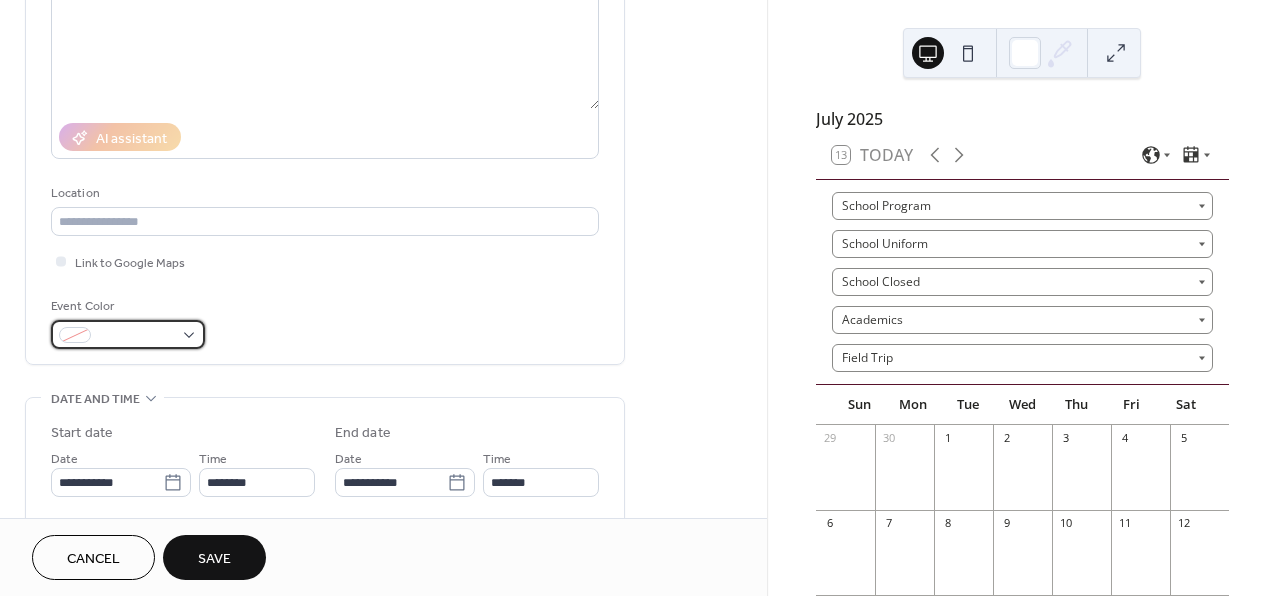 click at bounding box center [136, 336] 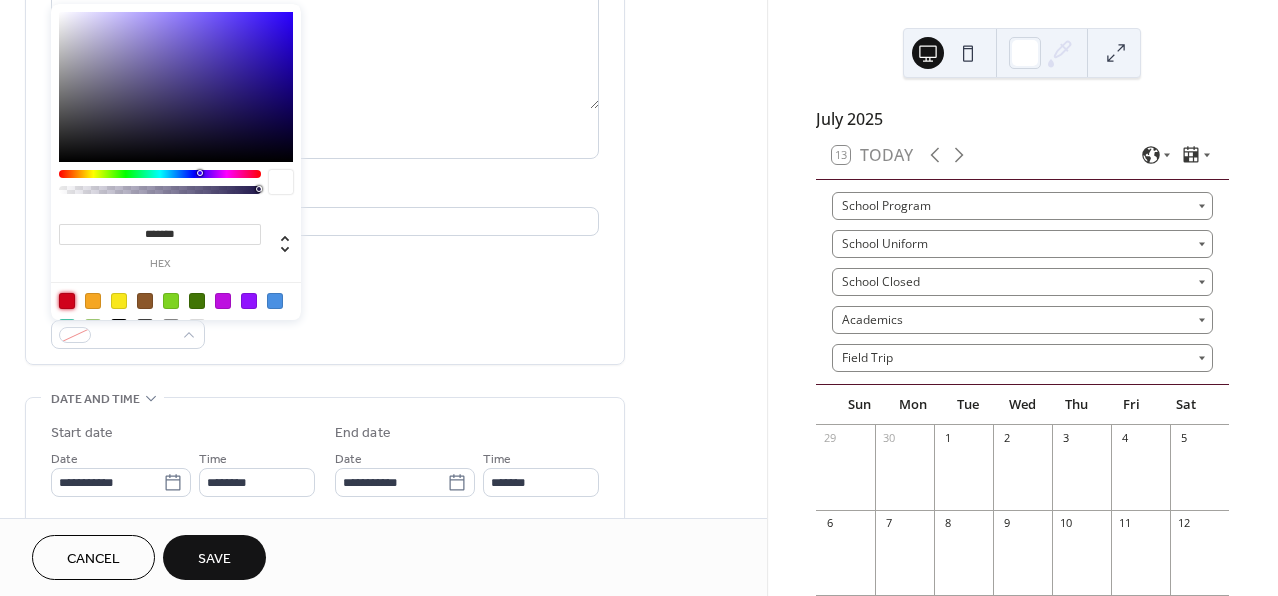 click at bounding box center (67, 301) 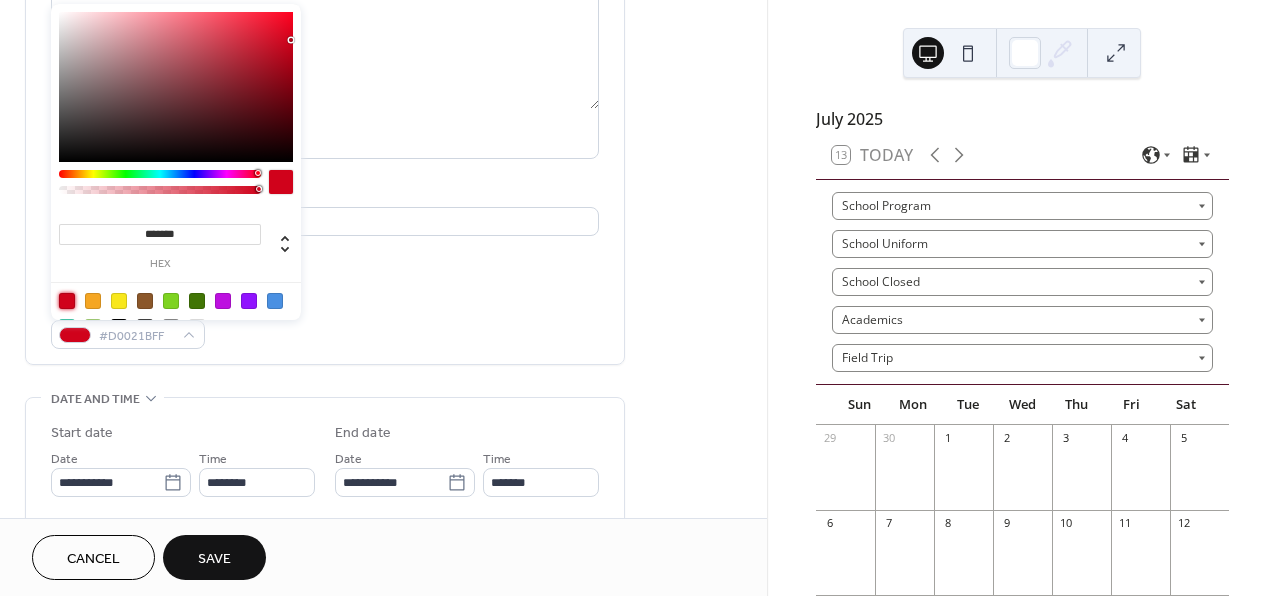 click on "**********" at bounding box center [383, 690] 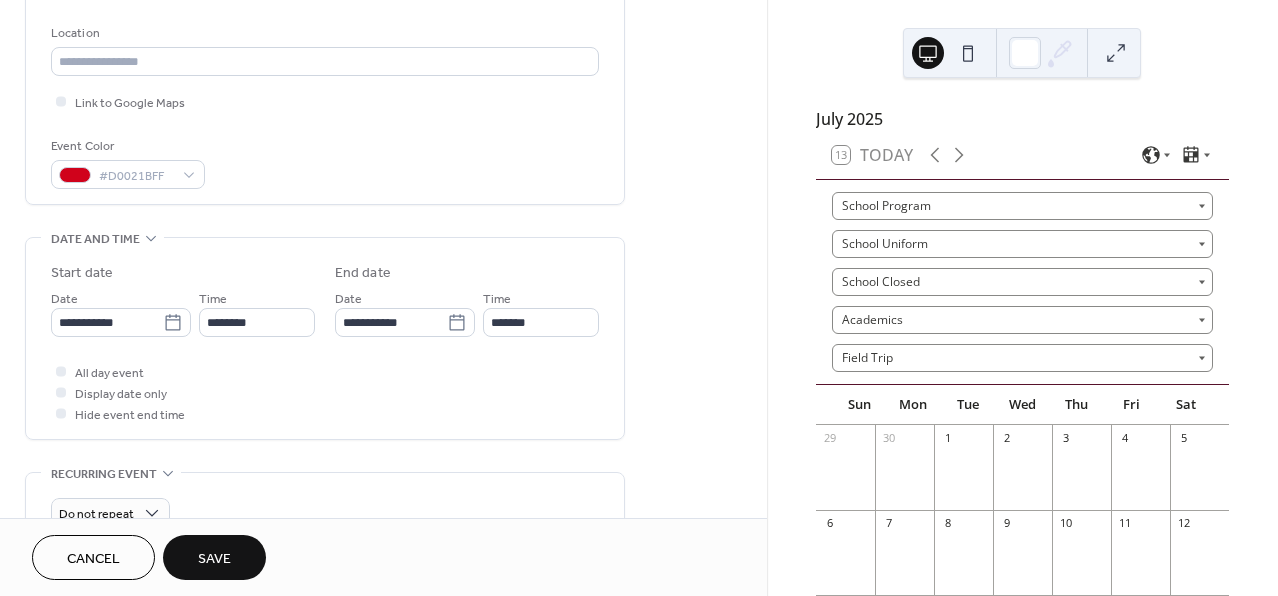 scroll, scrollTop: 468, scrollLeft: 0, axis: vertical 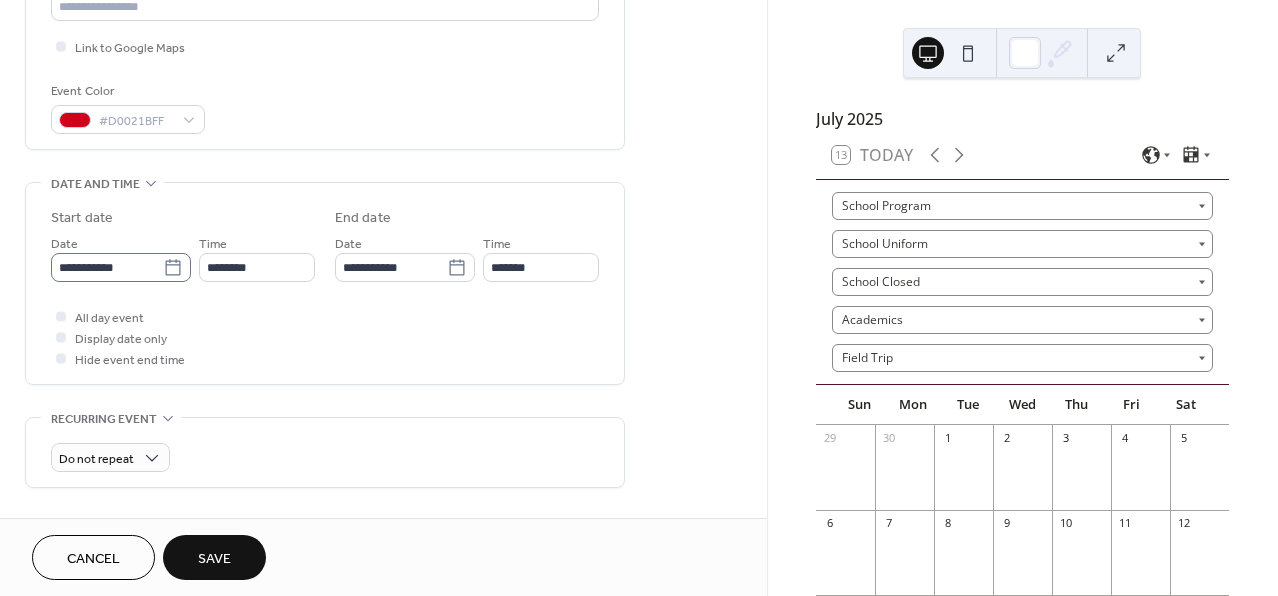 click 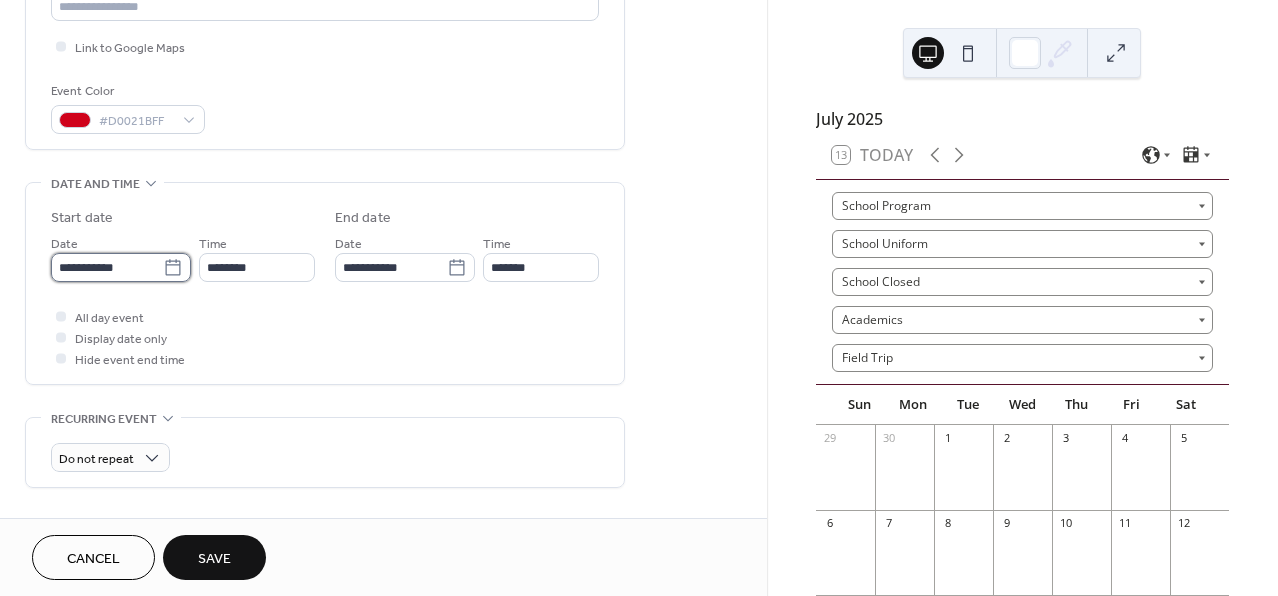click on "**********" at bounding box center (107, 267) 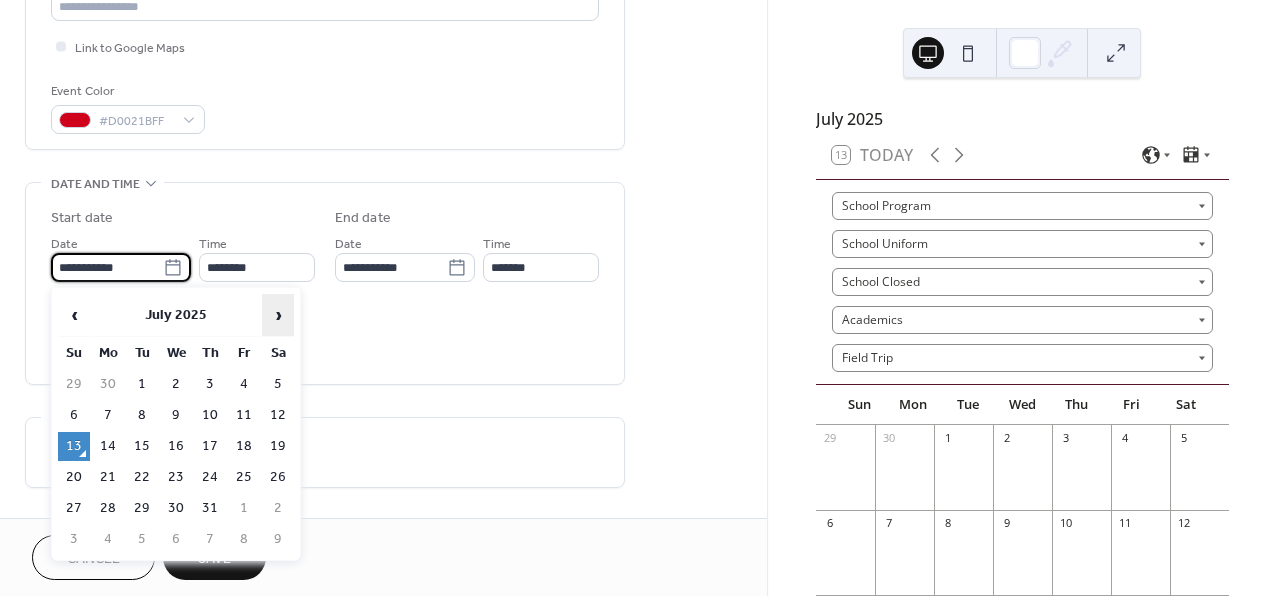 click on "›" at bounding box center [278, 315] 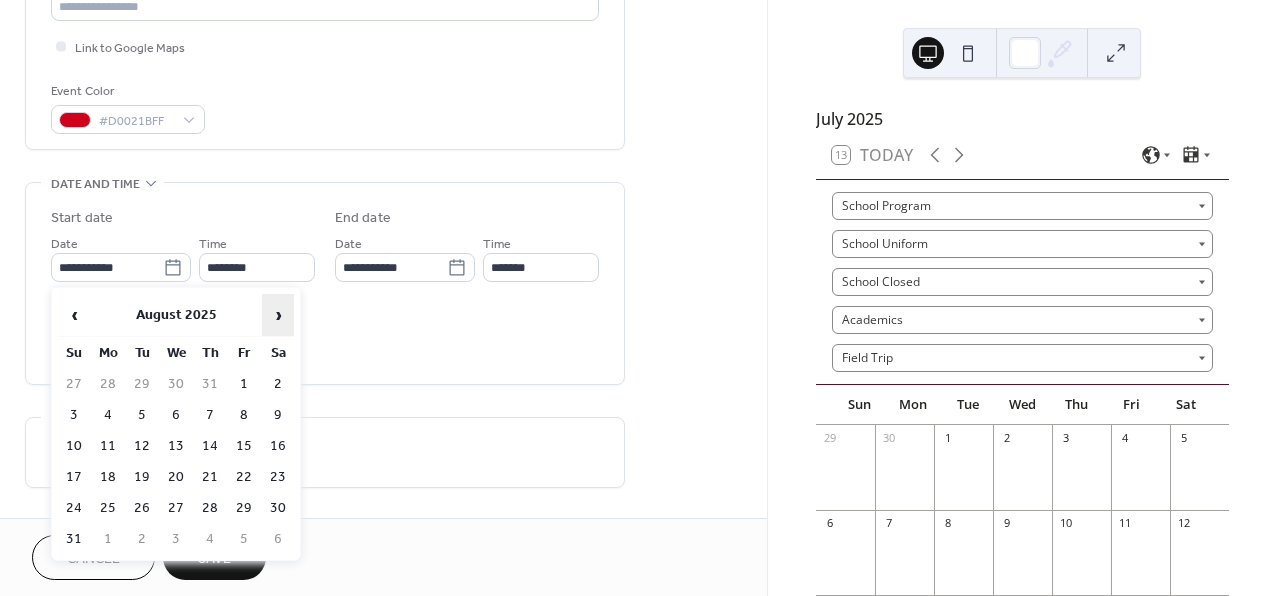 click on "›" at bounding box center [278, 315] 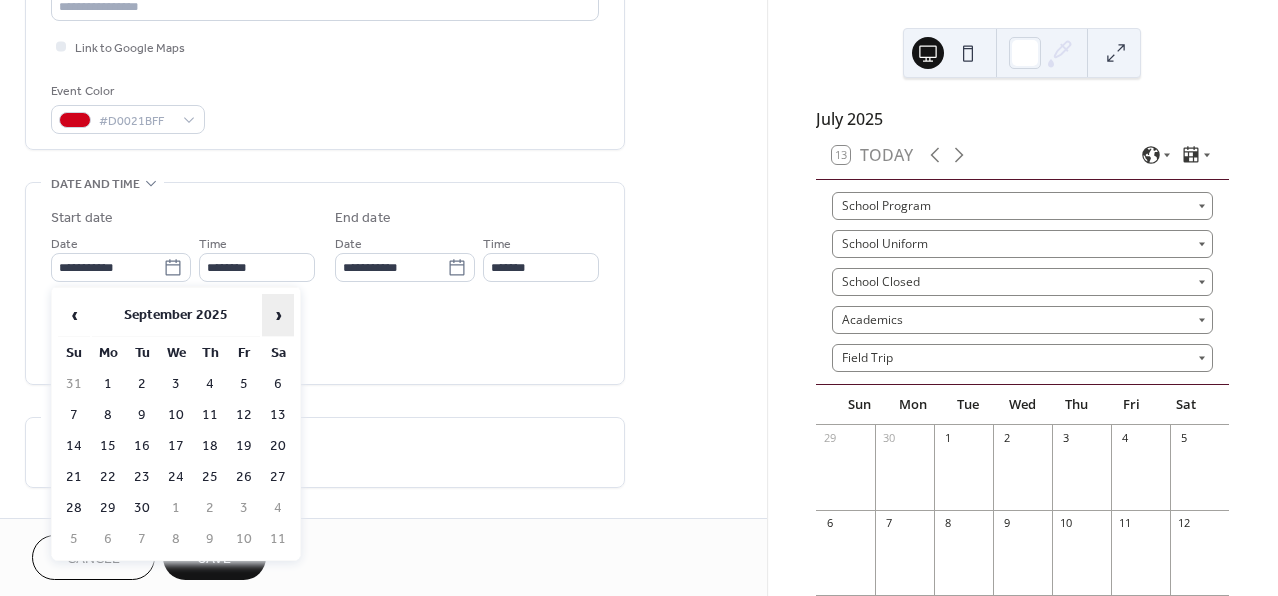 click on "›" at bounding box center (278, 315) 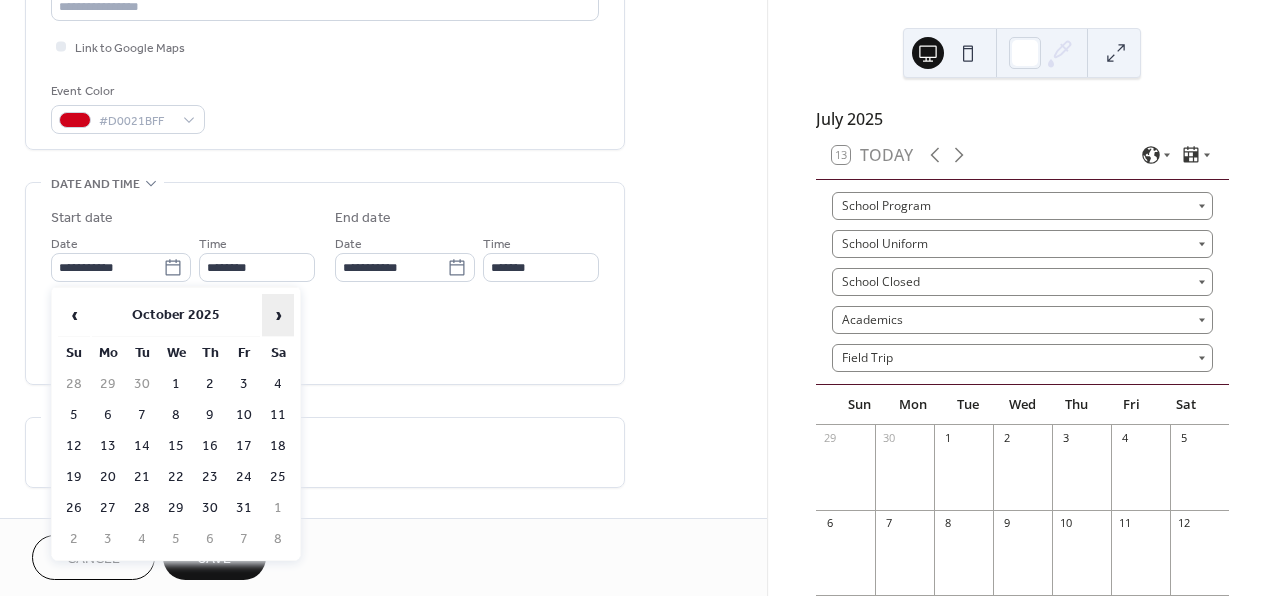 click on "›" at bounding box center [278, 315] 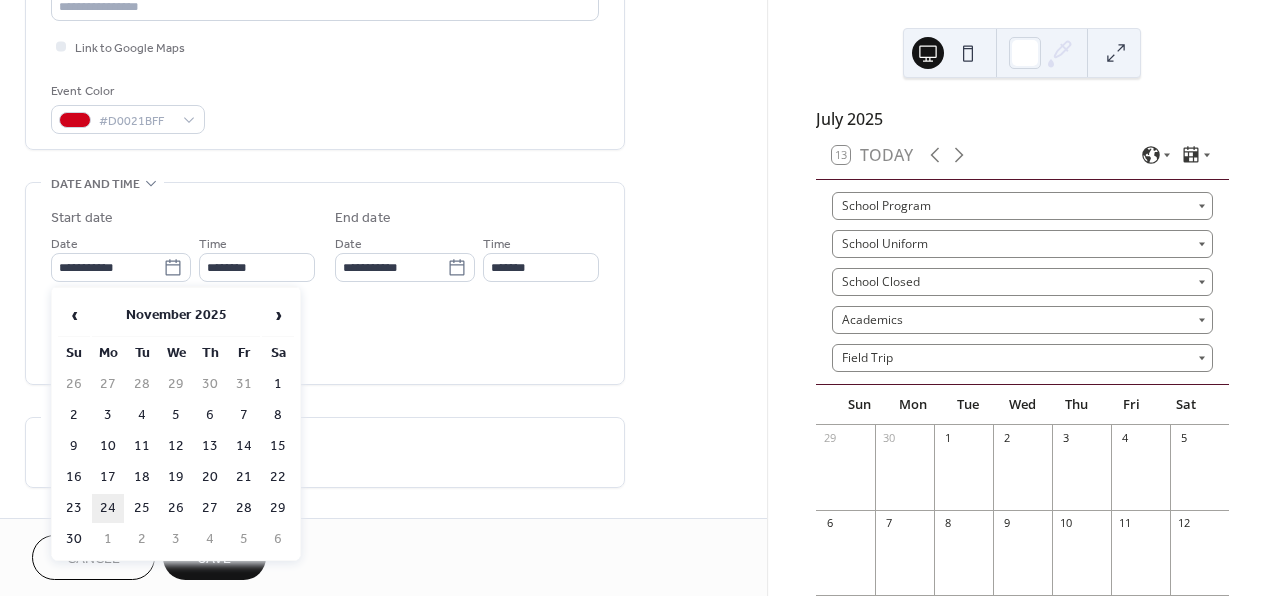 click on "24" at bounding box center (108, 508) 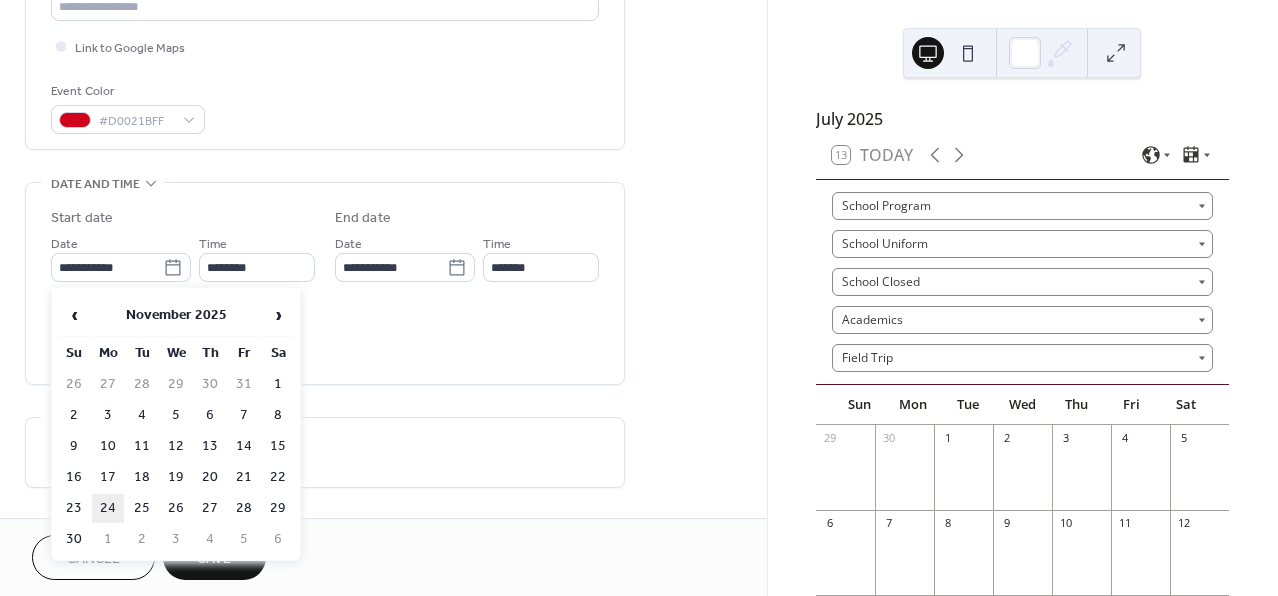 type on "**********" 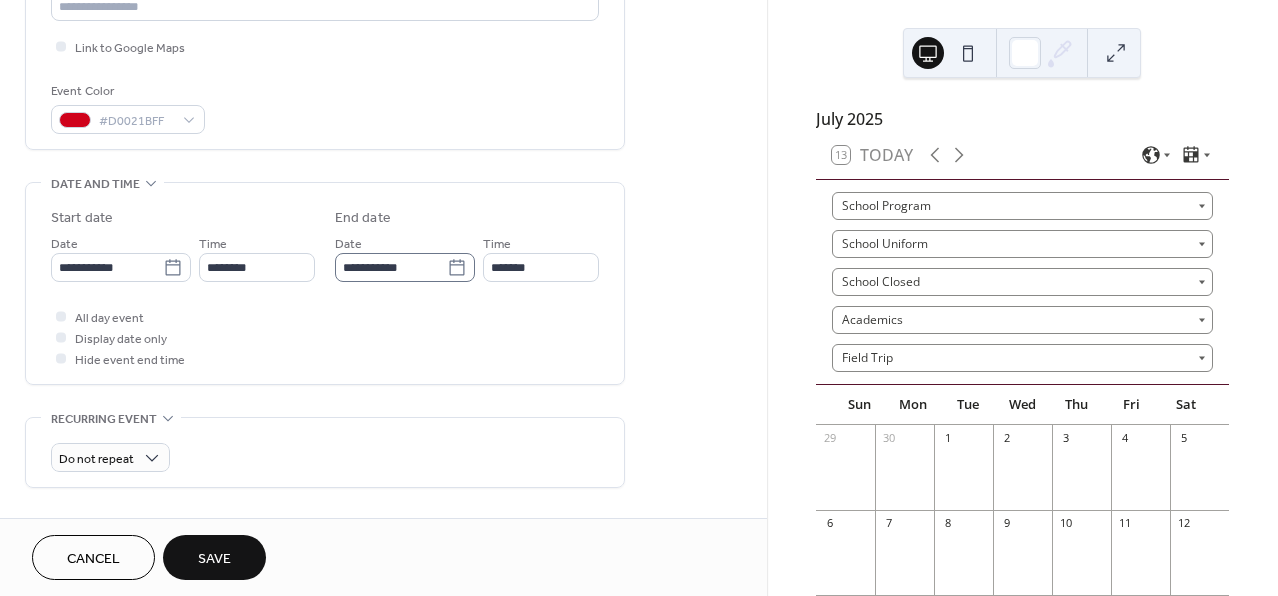 click 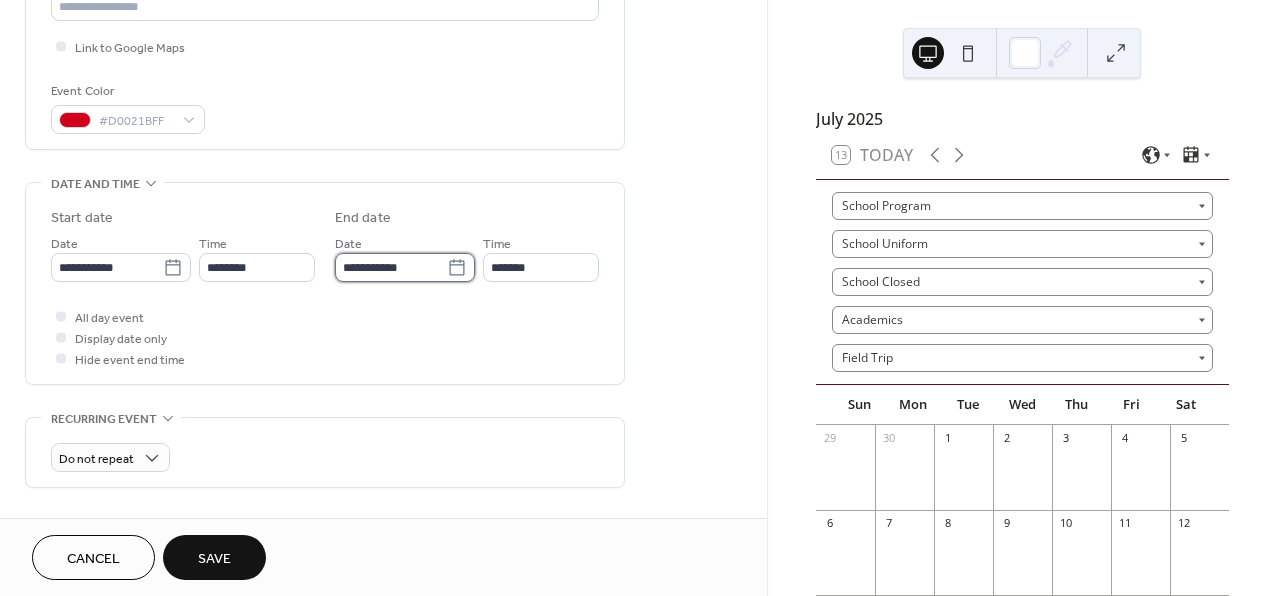 click on "**********" at bounding box center (391, 267) 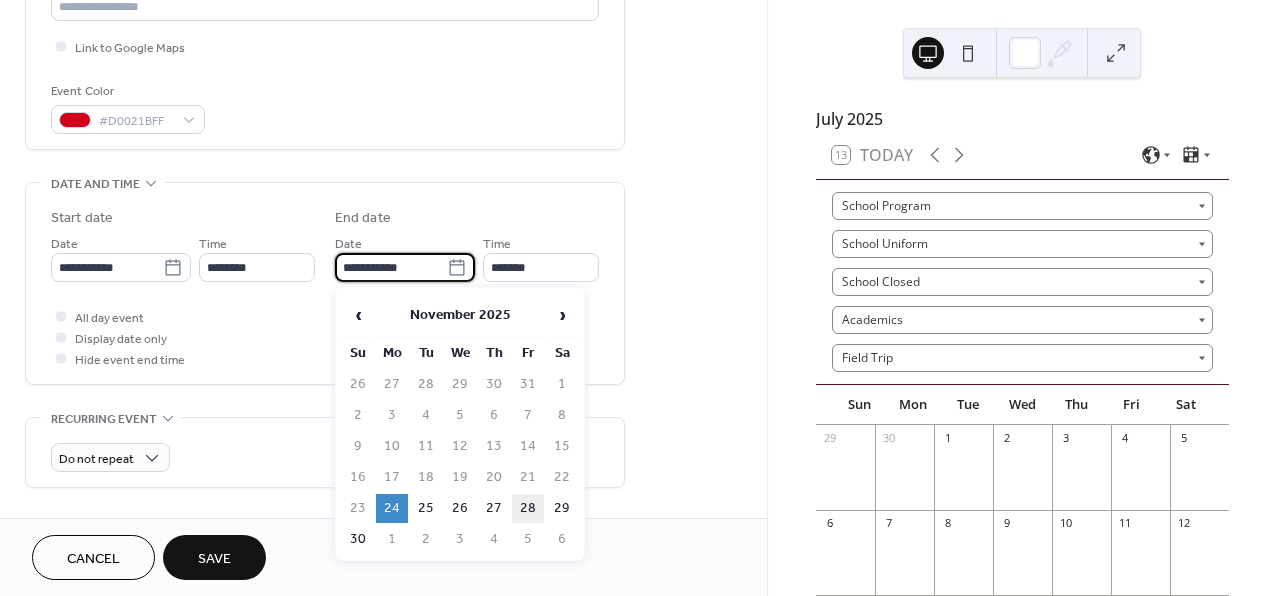 click on "28" at bounding box center (528, 508) 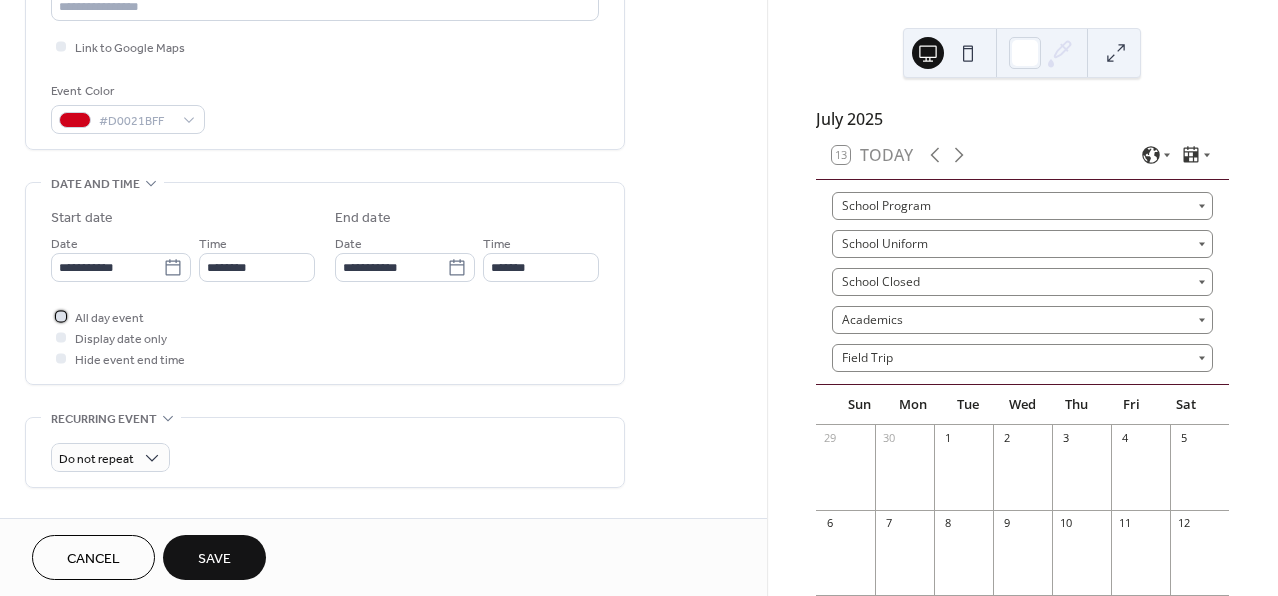 click at bounding box center (61, 316) 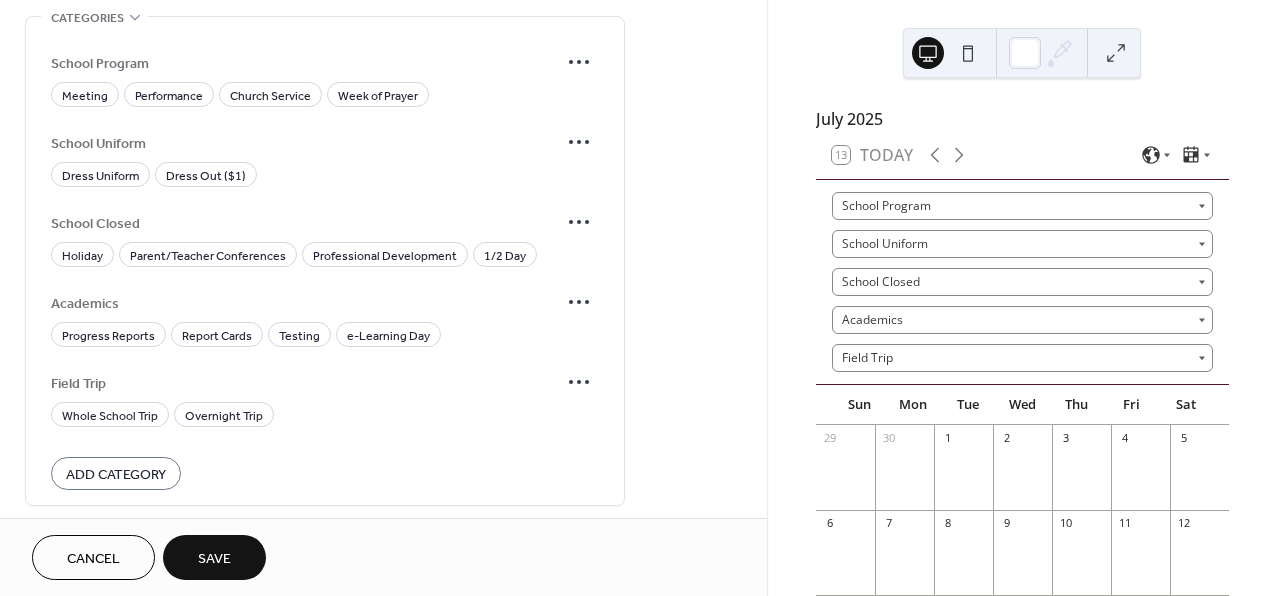 scroll, scrollTop: 1178, scrollLeft: 0, axis: vertical 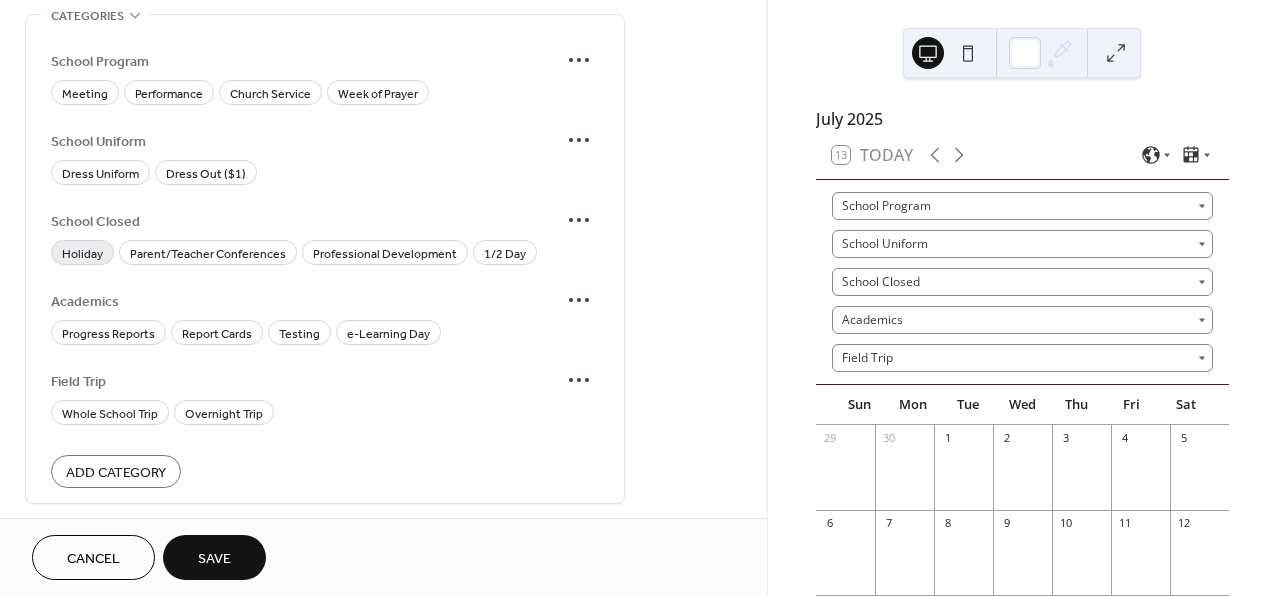 click on "Holiday" at bounding box center [82, 254] 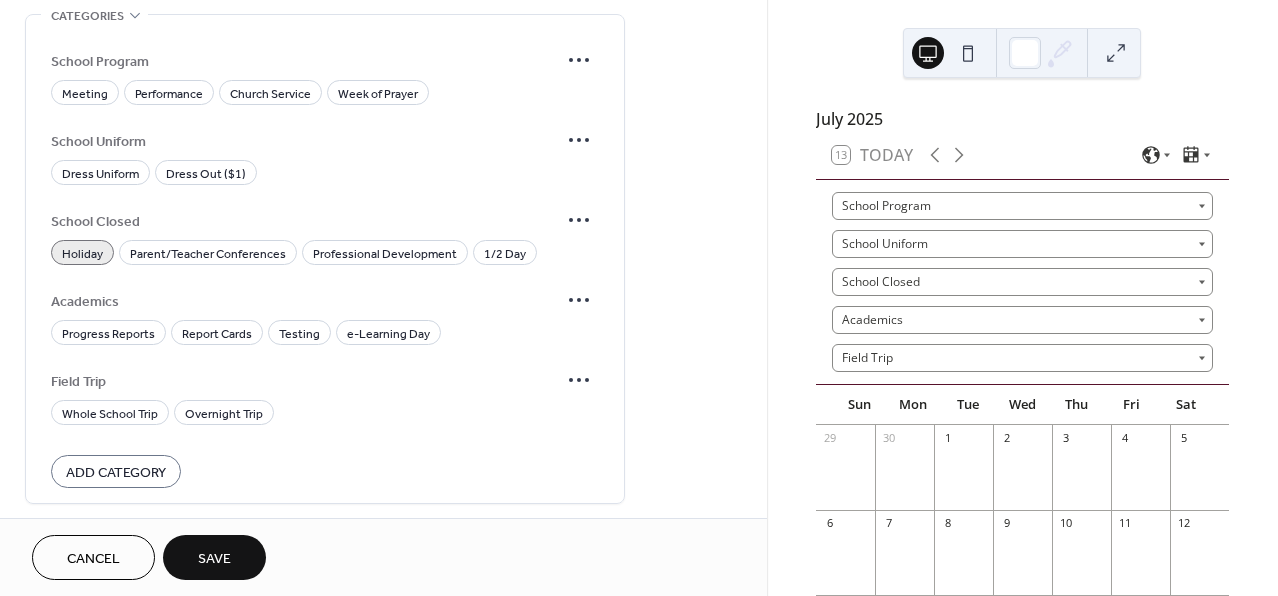click on "Save" at bounding box center (214, 559) 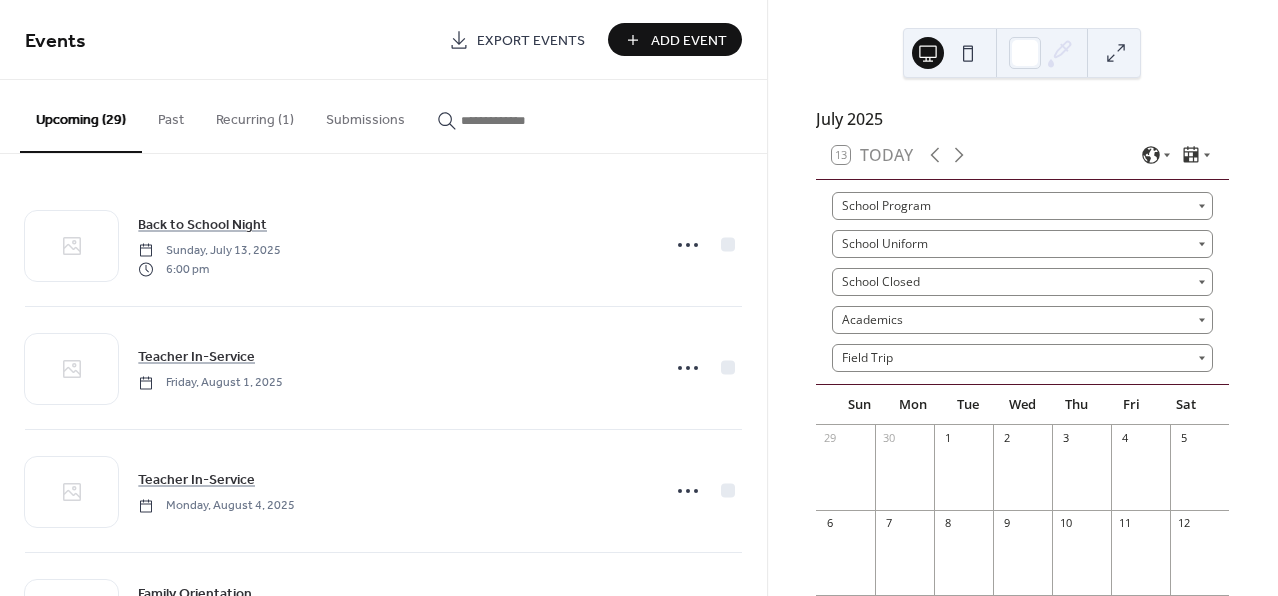 click on "Add Event" at bounding box center (689, 41) 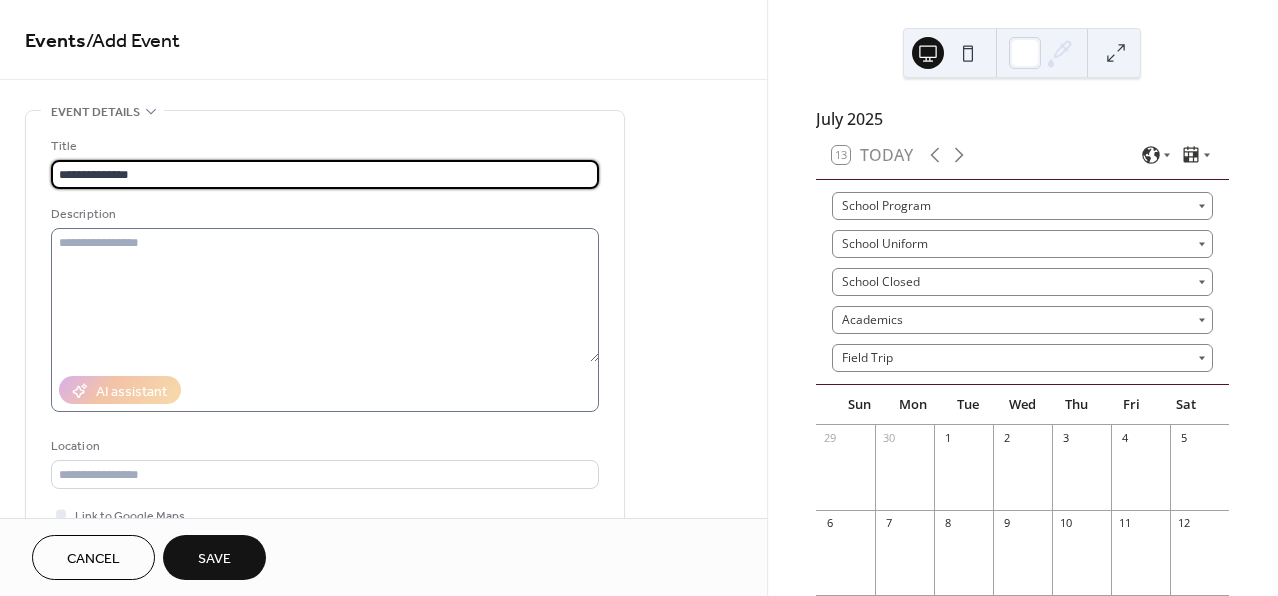 type on "**********" 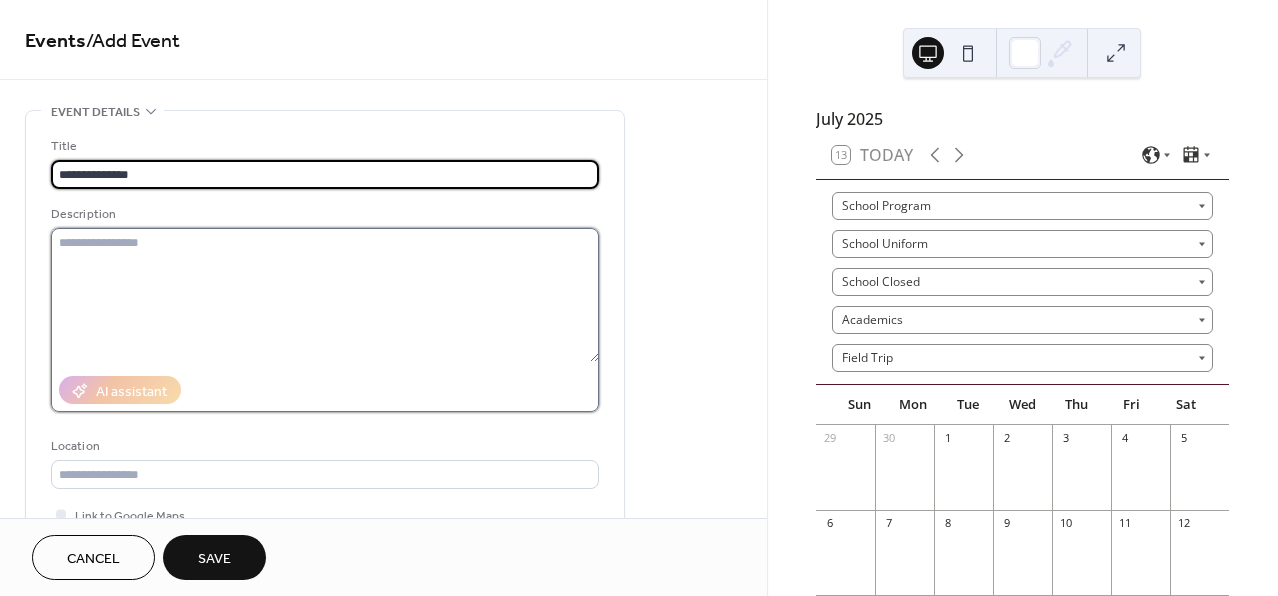 click at bounding box center (325, 295) 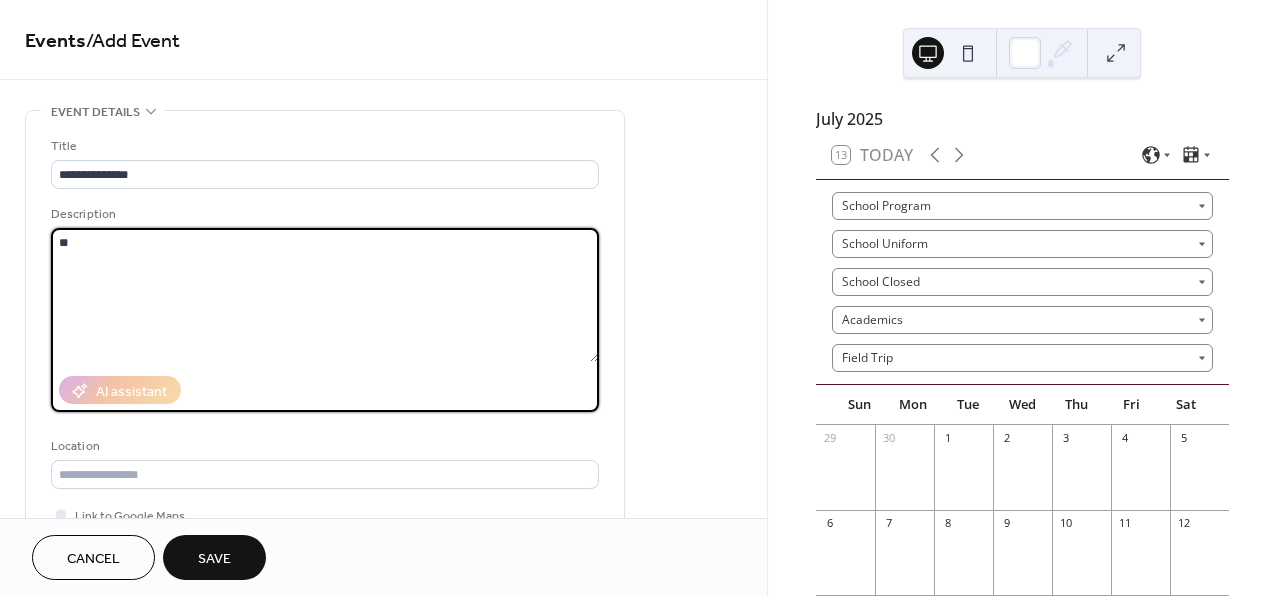 type on "*" 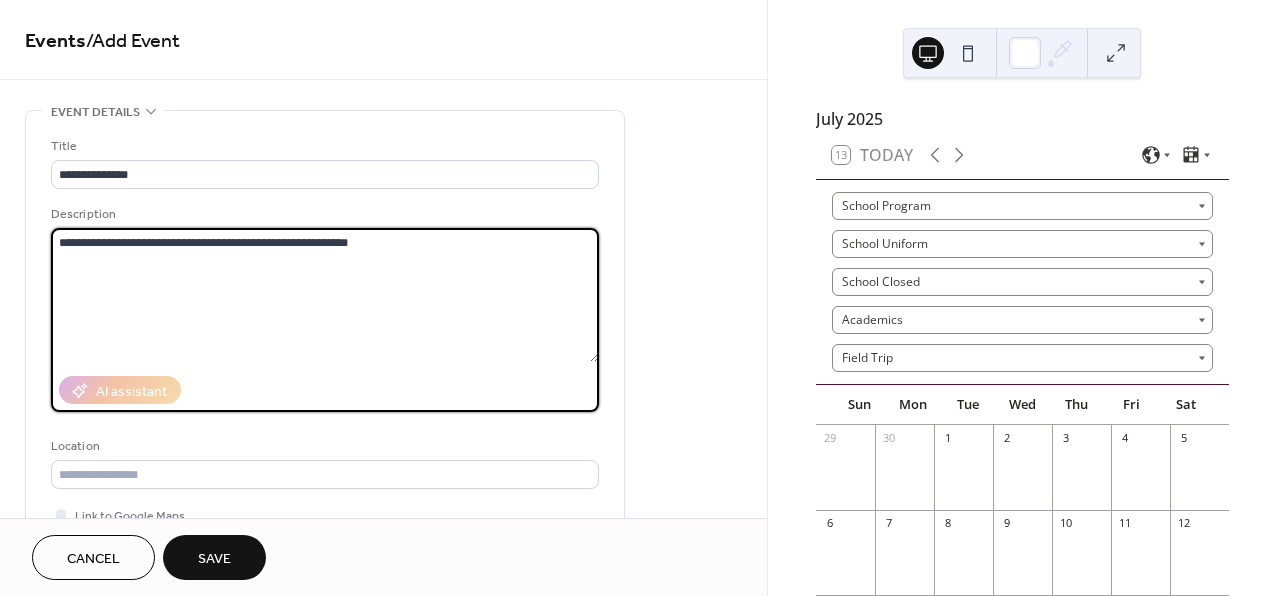 type on "**********" 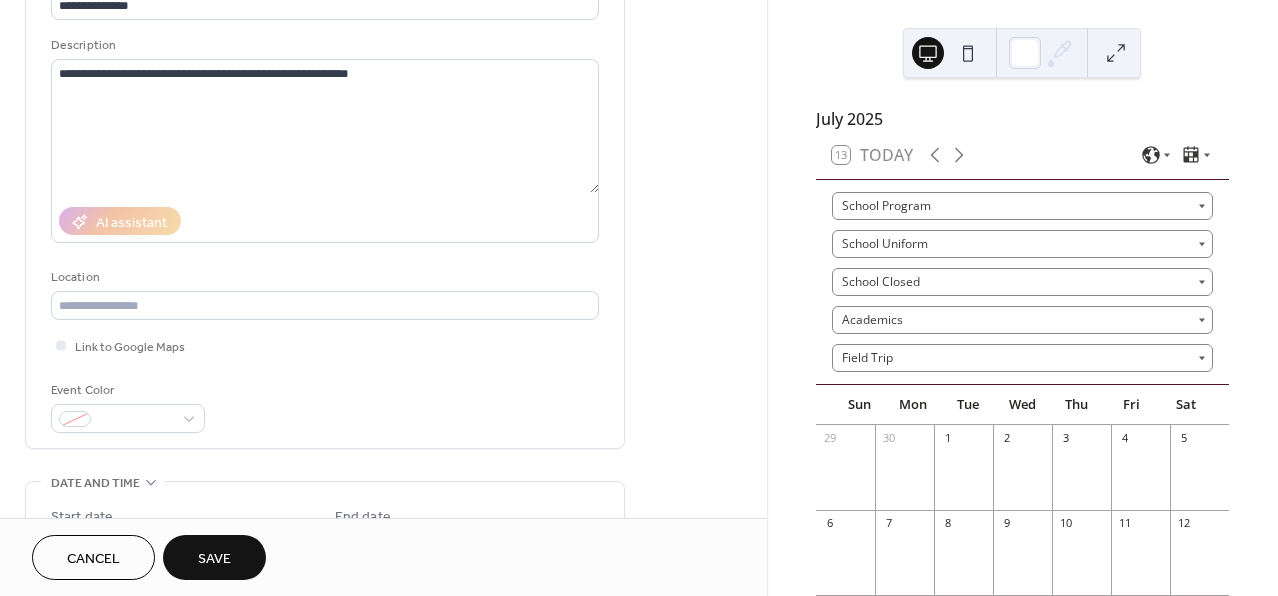 scroll, scrollTop: 190, scrollLeft: 0, axis: vertical 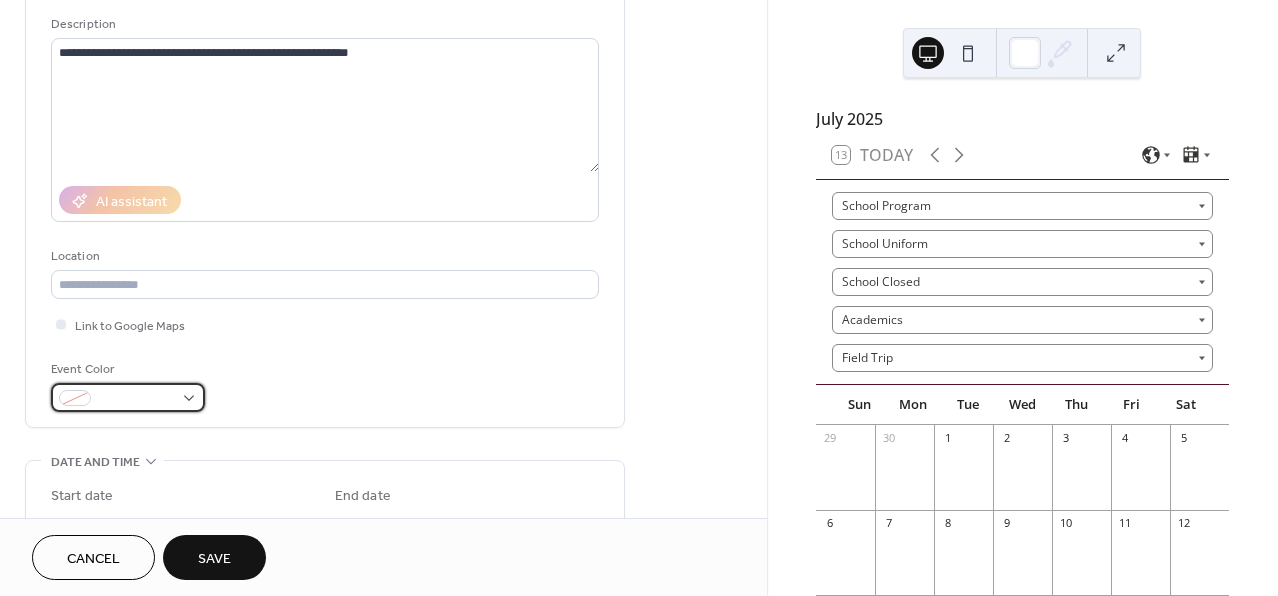 click at bounding box center [136, 399] 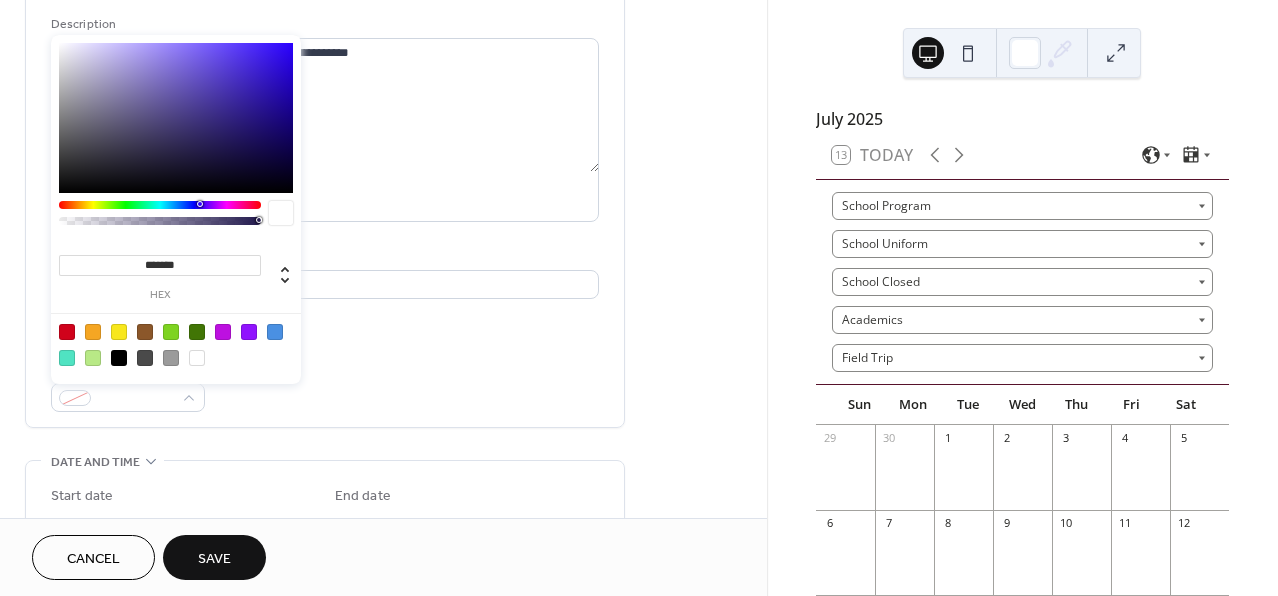 click at bounding box center [93, 358] 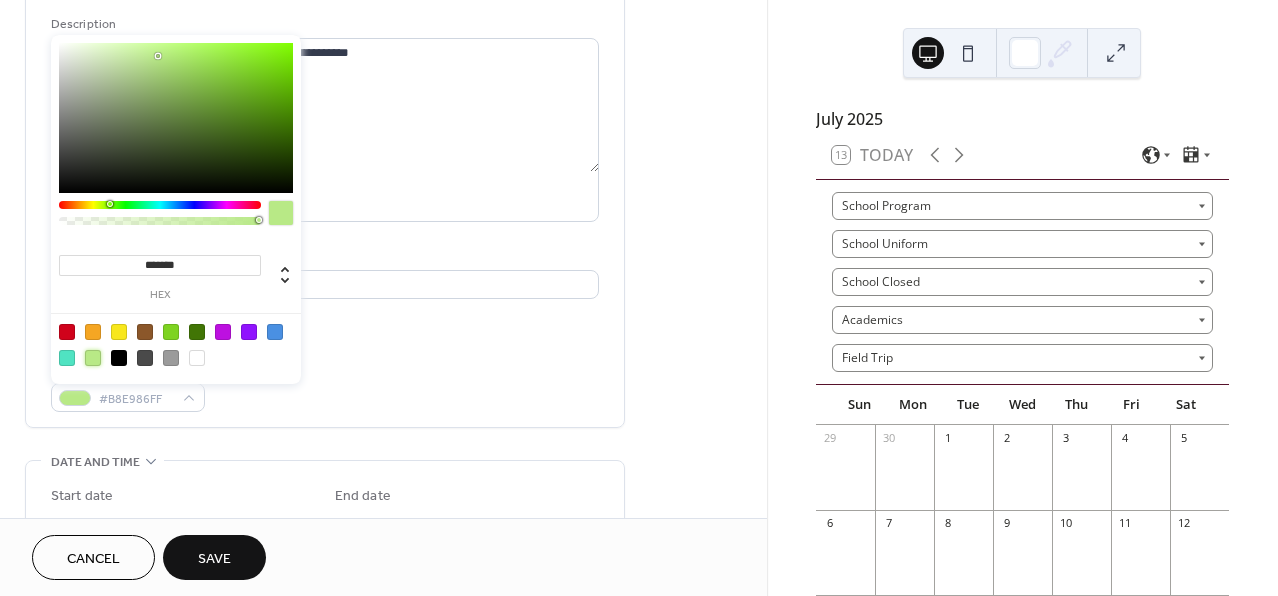 click on "**********" at bounding box center [383, 753] 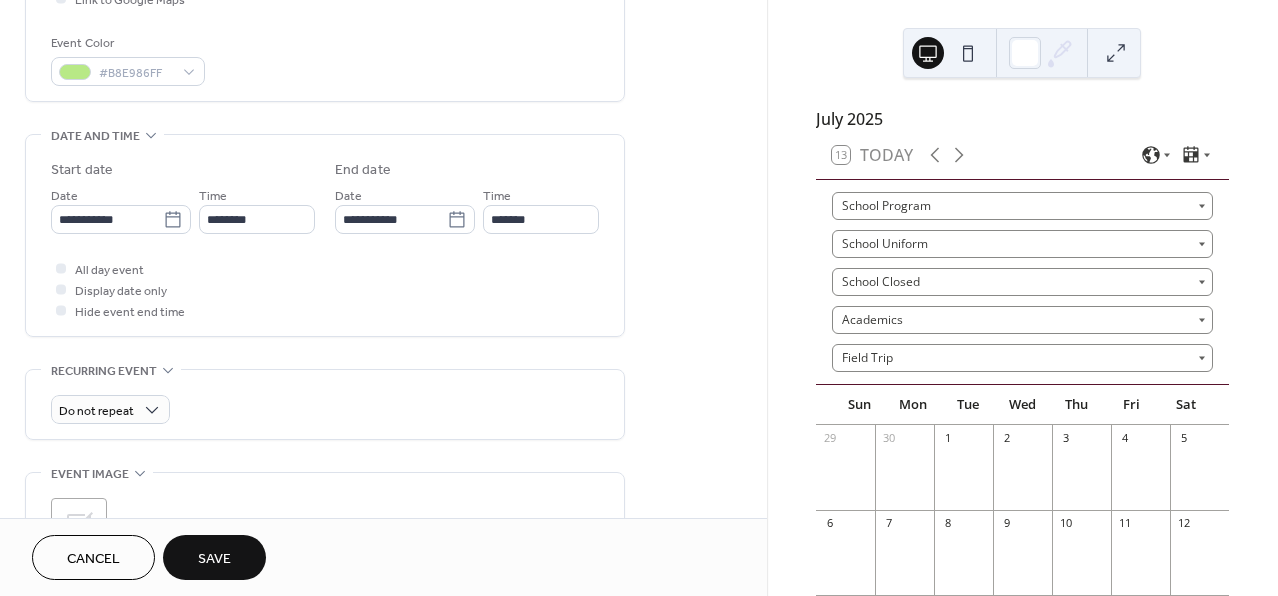 scroll, scrollTop: 533, scrollLeft: 0, axis: vertical 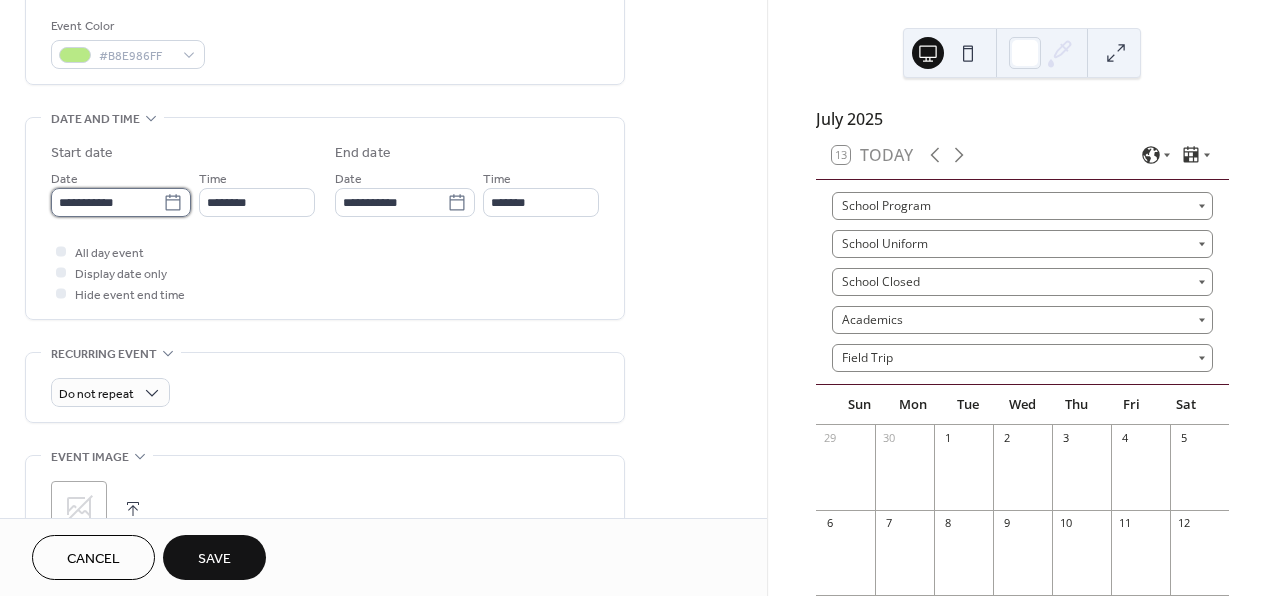 click on "**********" at bounding box center (107, 202) 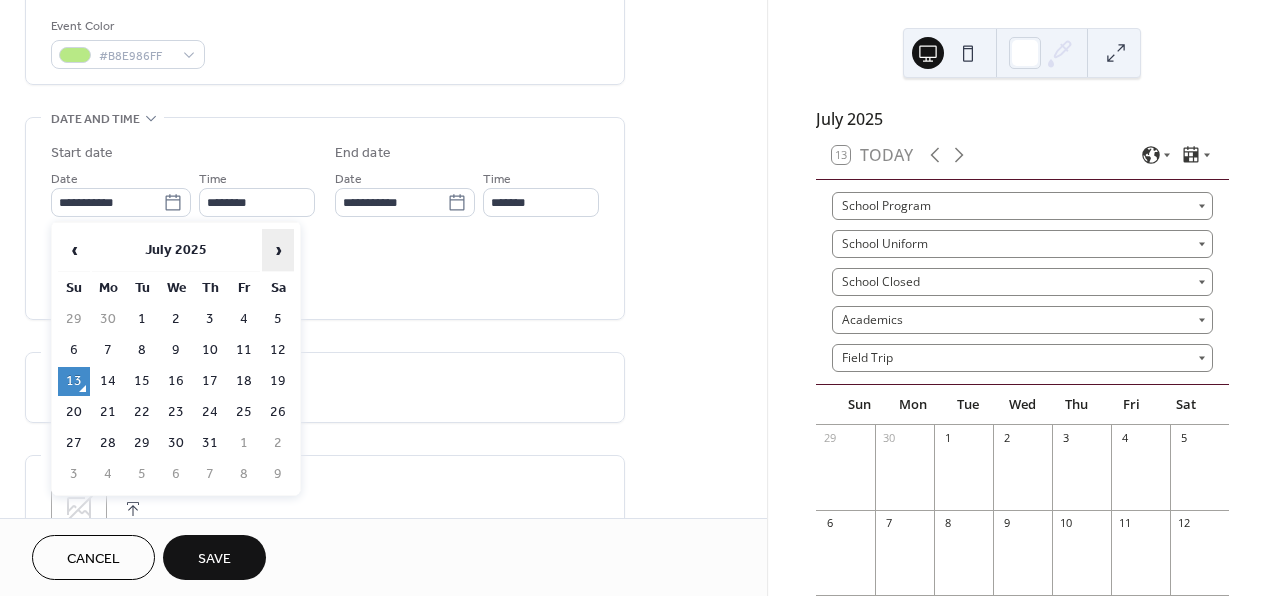 click on "›" at bounding box center [278, 250] 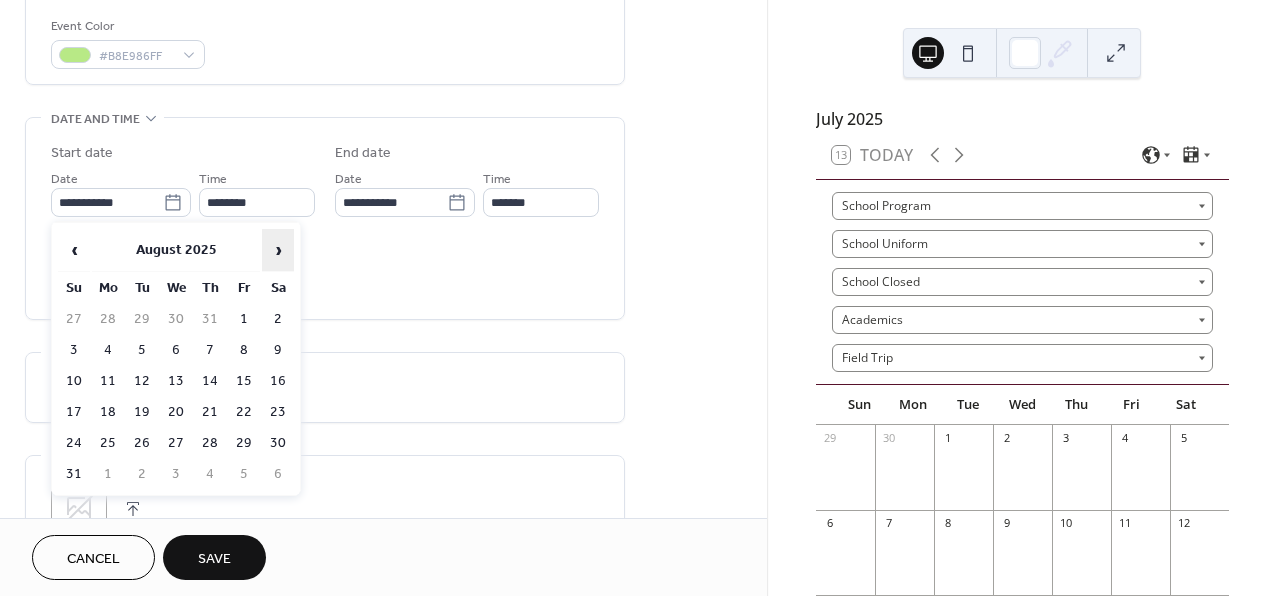 click on "›" at bounding box center (278, 250) 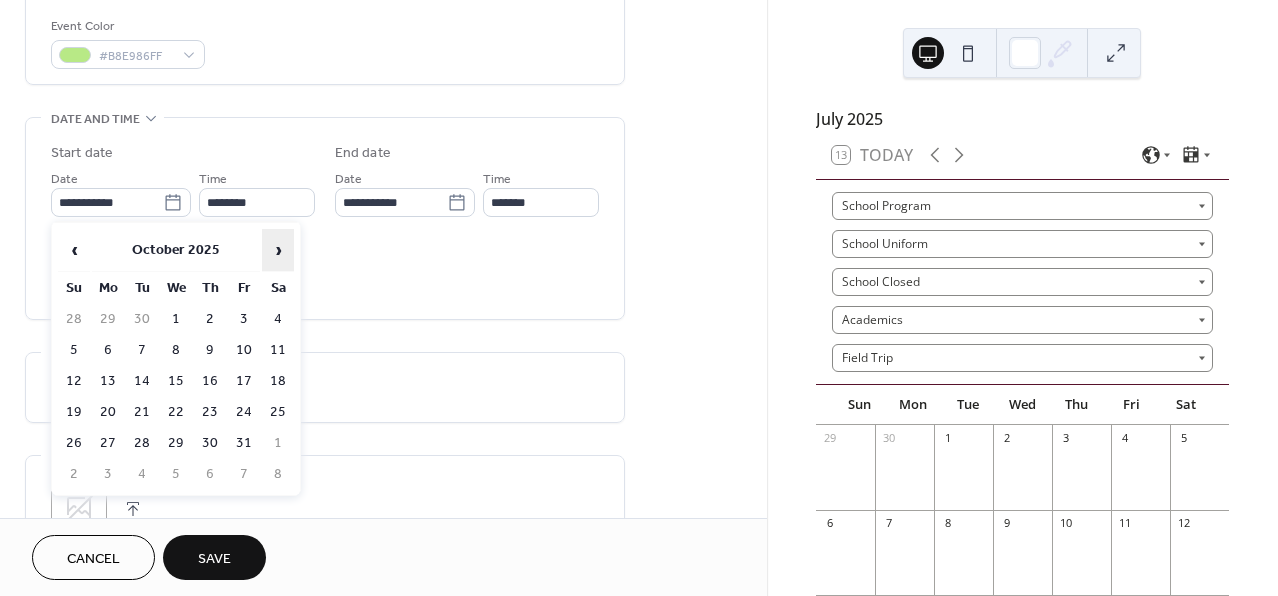 click on "›" at bounding box center (278, 250) 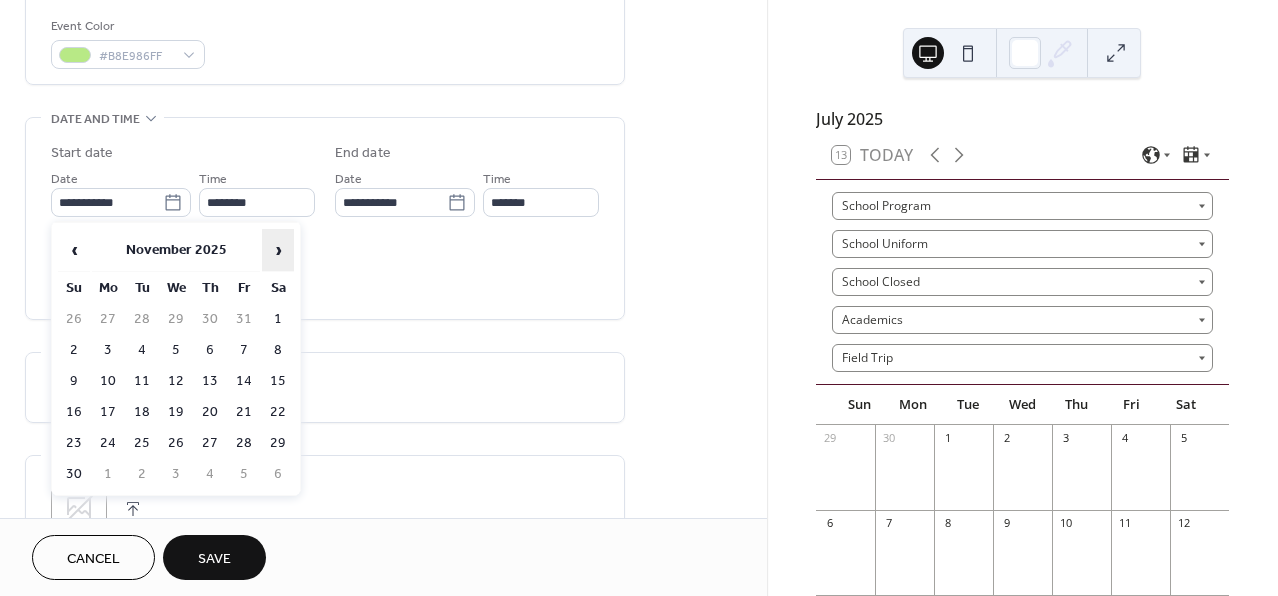 click on "›" at bounding box center (278, 250) 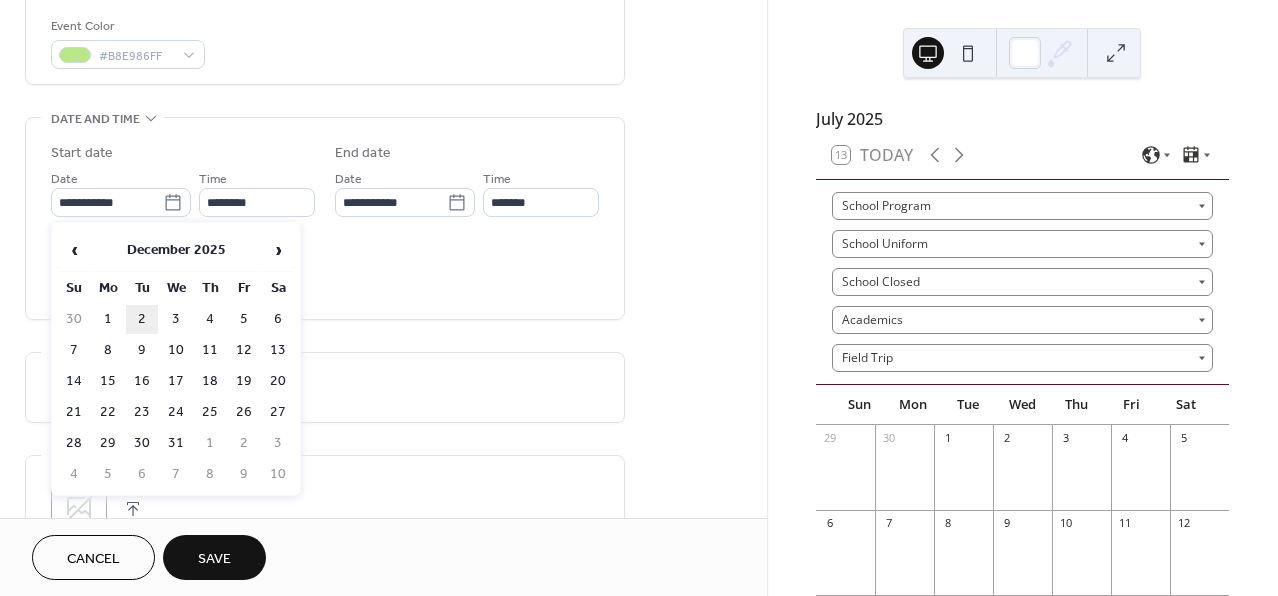 click on "2" at bounding box center (142, 319) 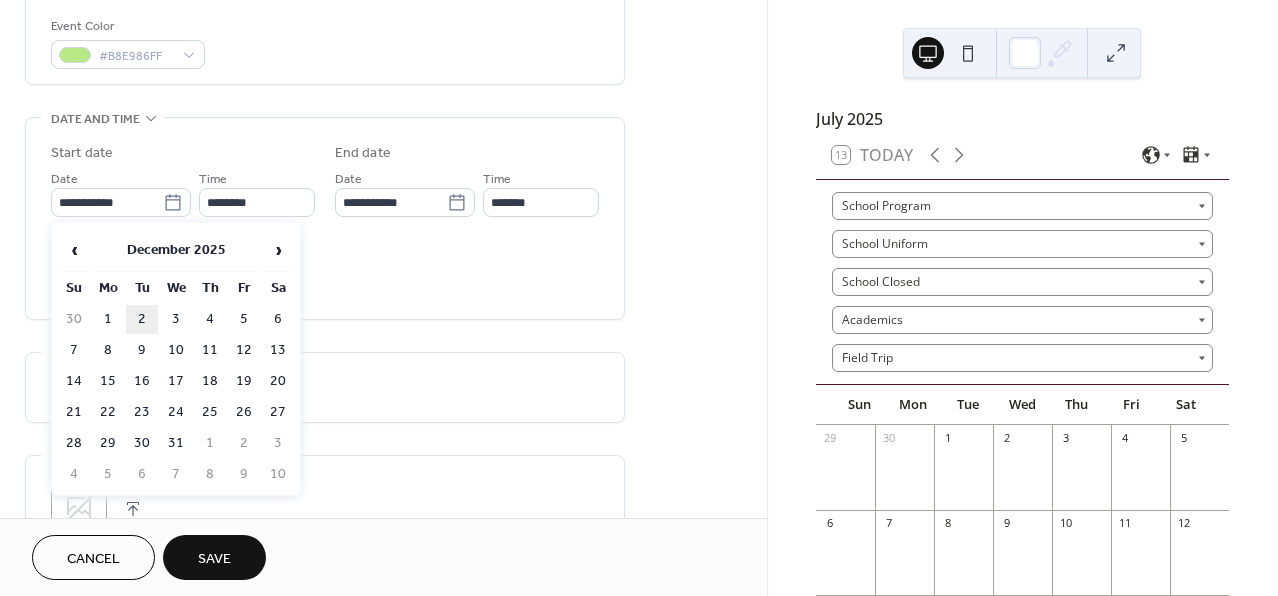 type on "**********" 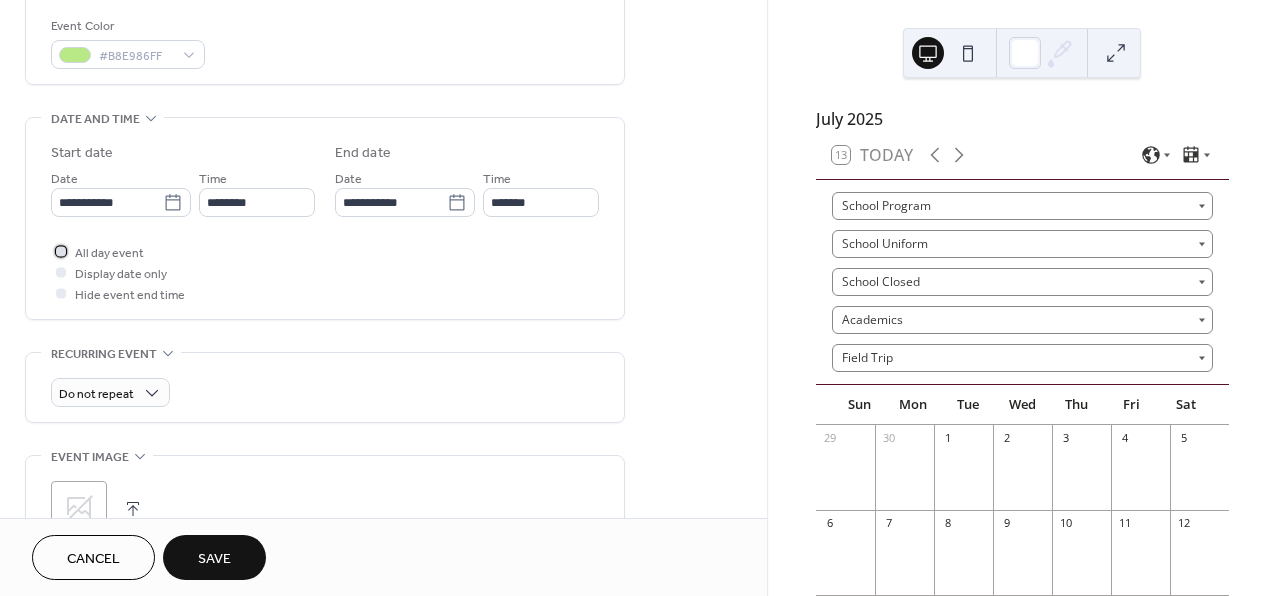 click at bounding box center [61, 251] 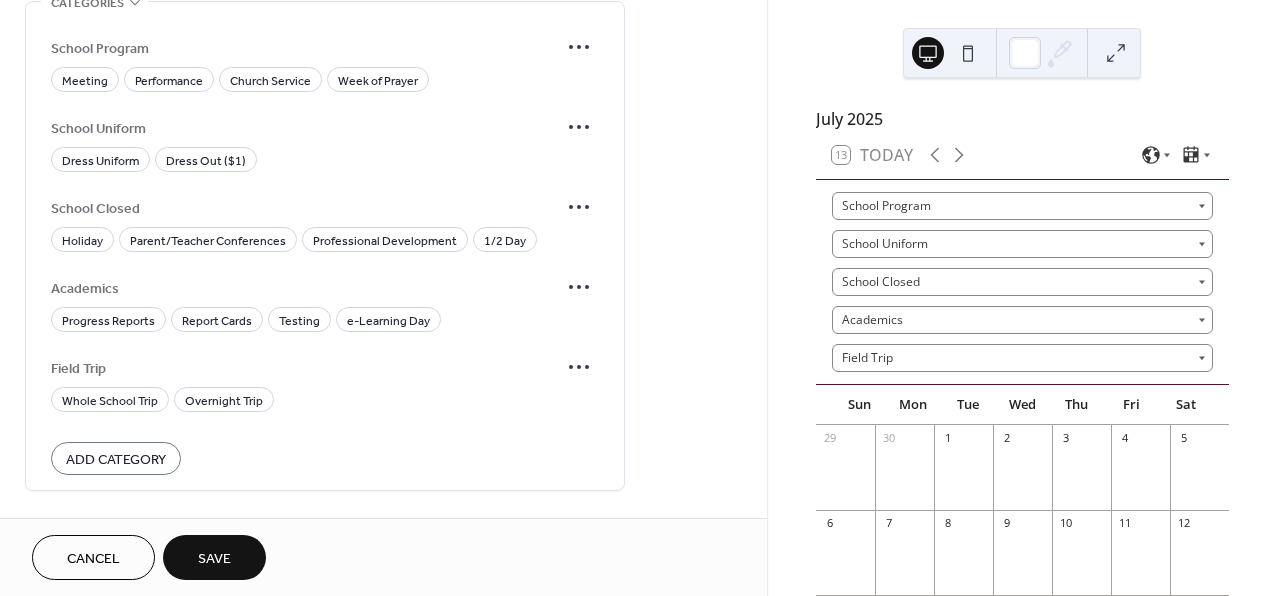 scroll, scrollTop: 1258, scrollLeft: 0, axis: vertical 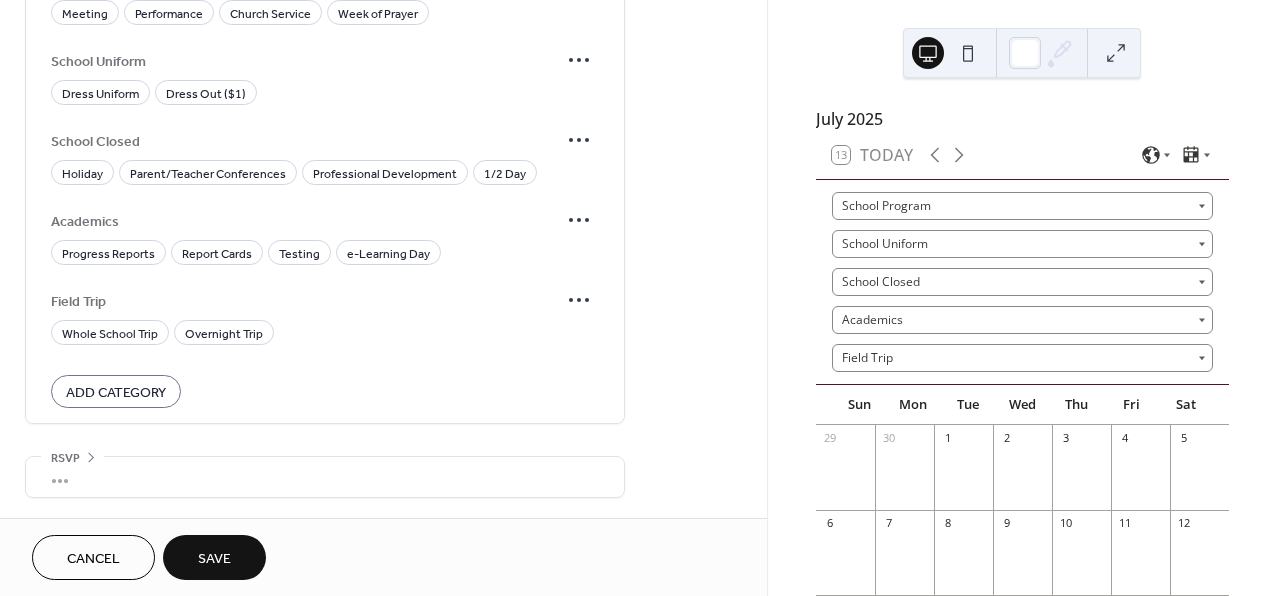 click on "Save" at bounding box center (214, 557) 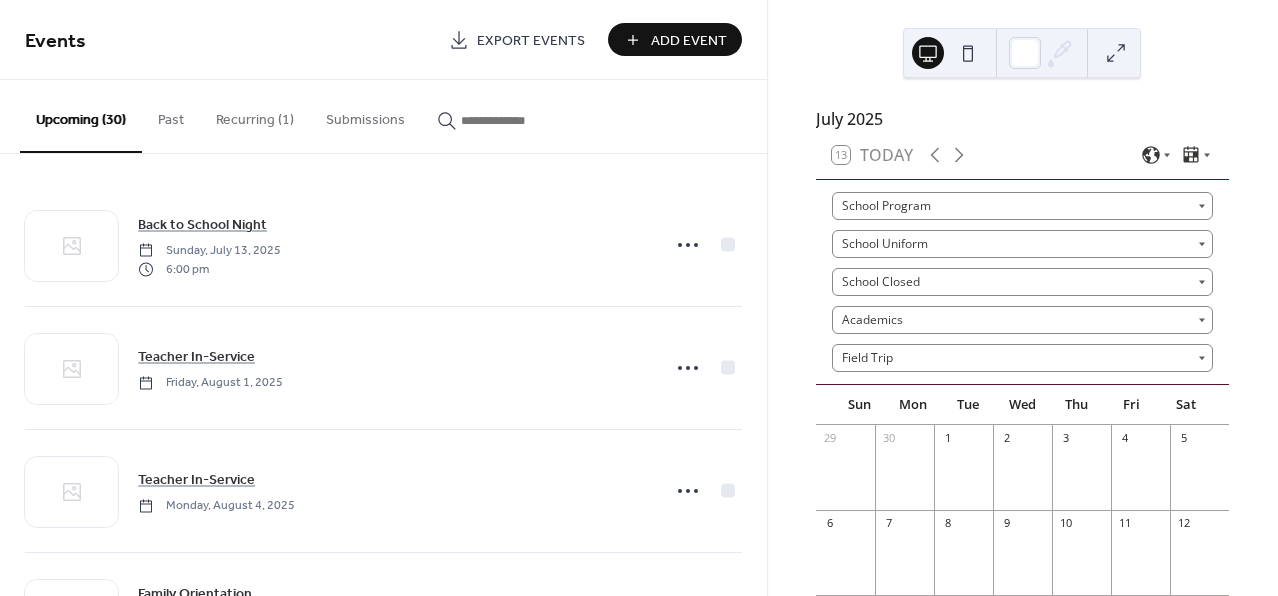 click on "Add Event" at bounding box center (689, 41) 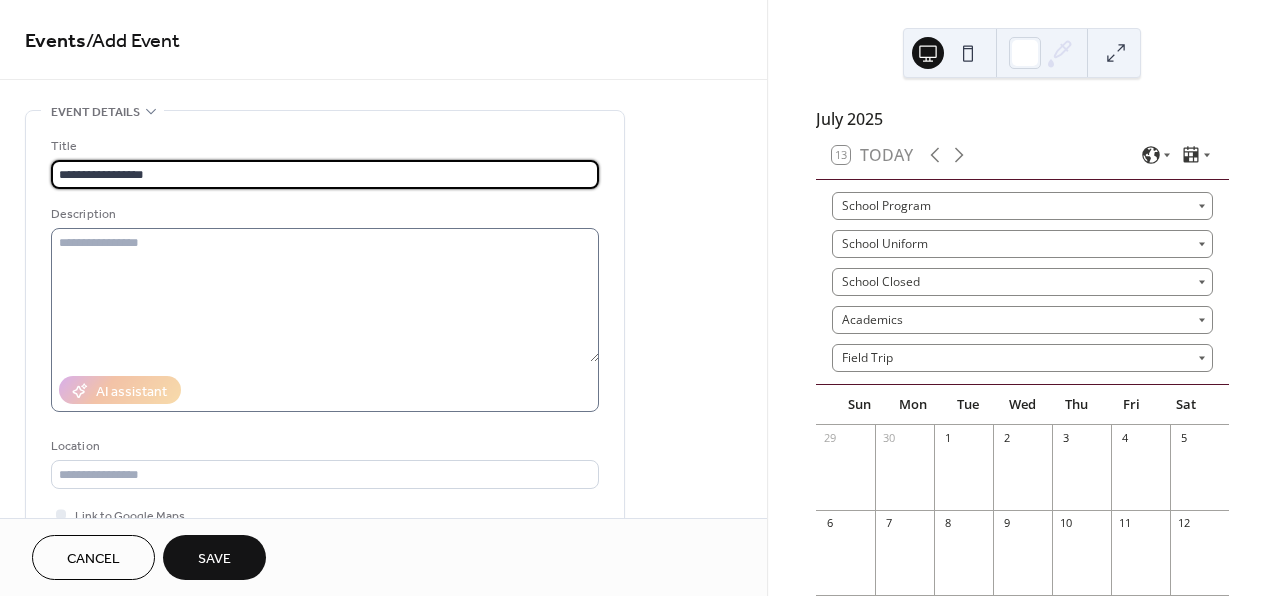 type on "**********" 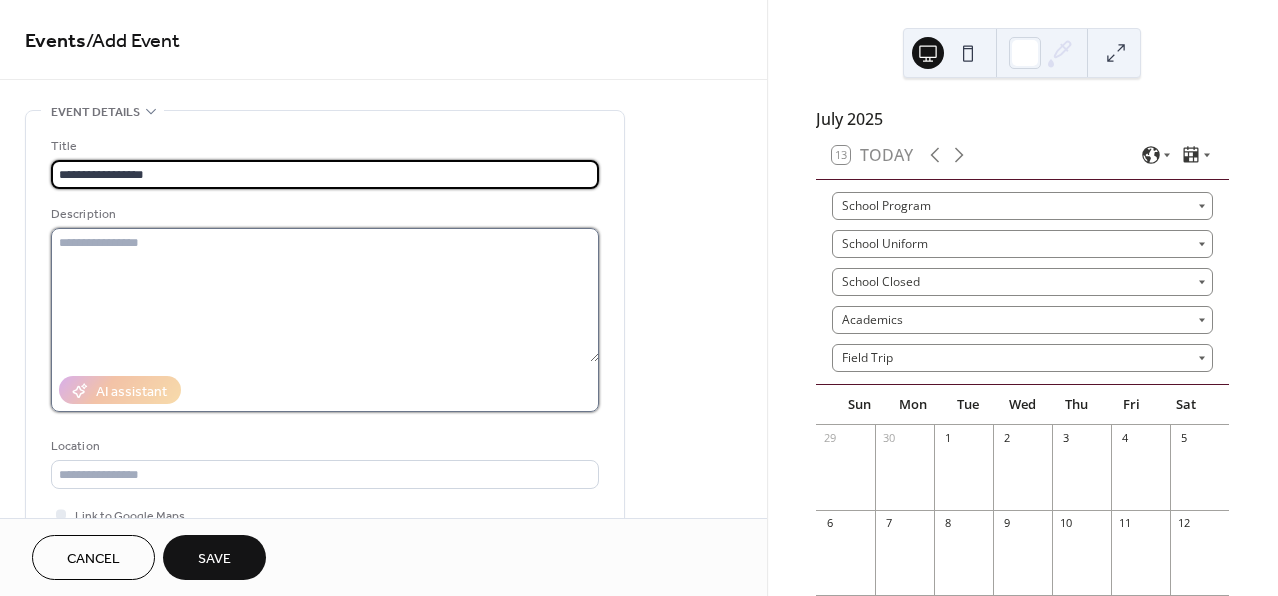 click at bounding box center (325, 295) 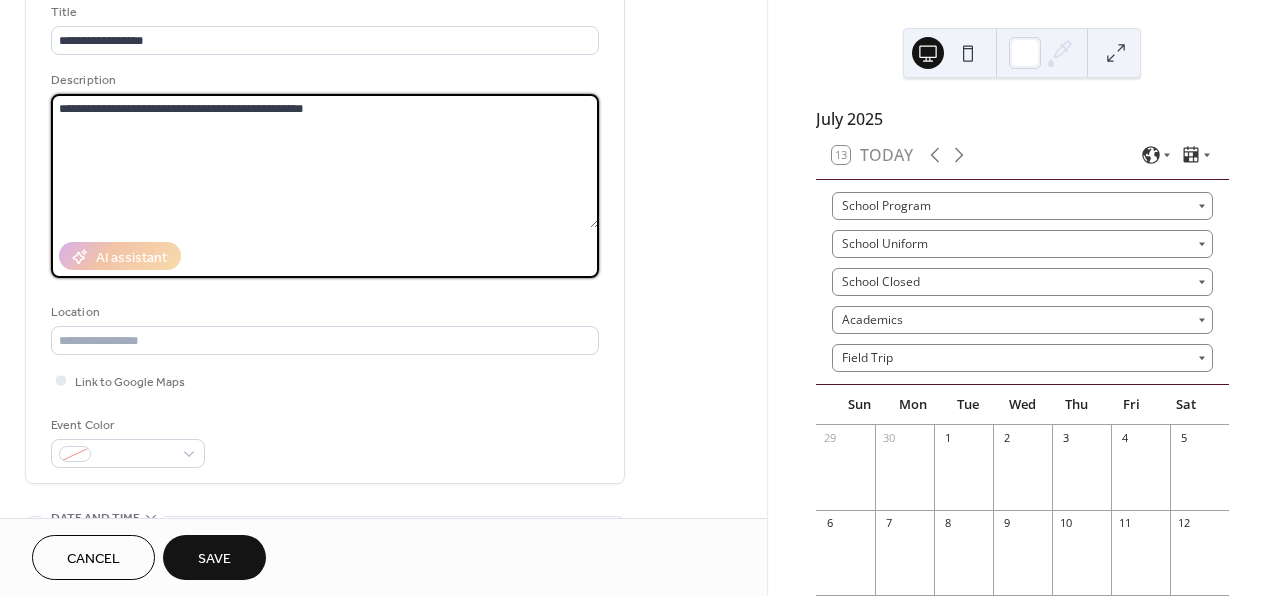 scroll, scrollTop: 172, scrollLeft: 0, axis: vertical 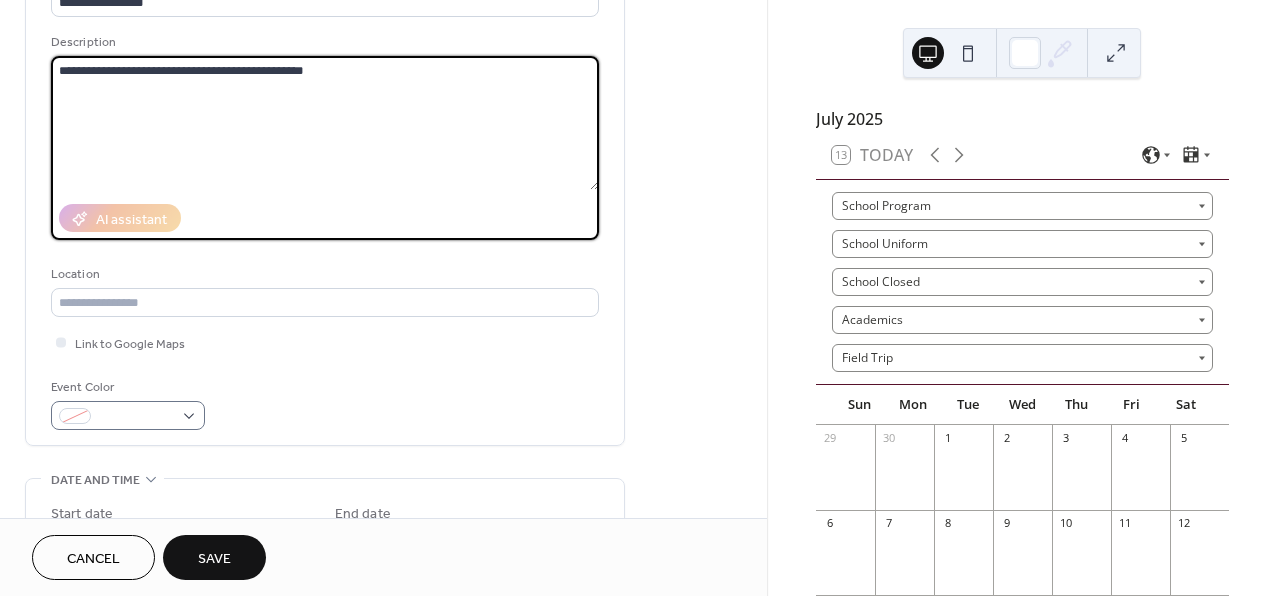 type on "**********" 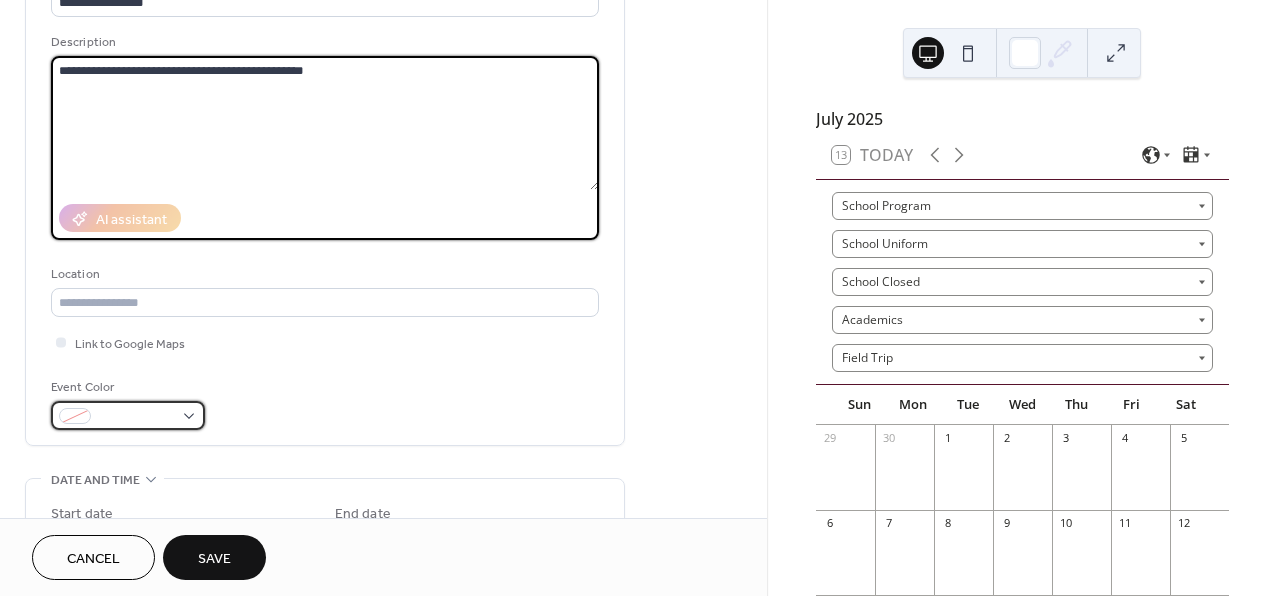 click at bounding box center (128, 415) 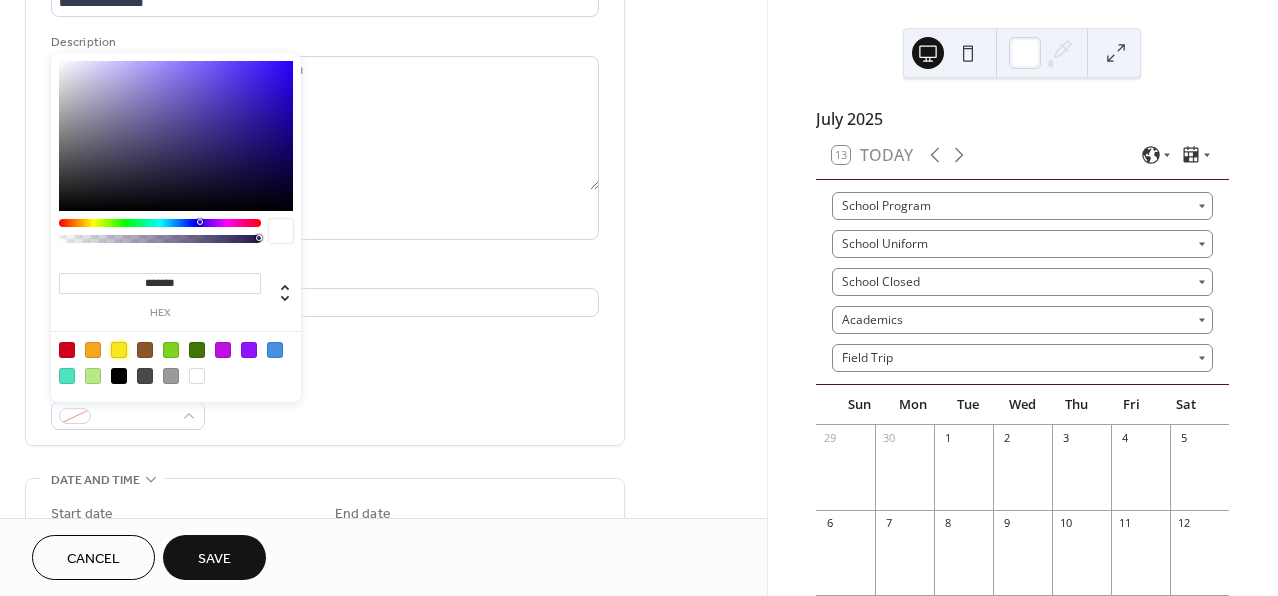 click at bounding box center (119, 350) 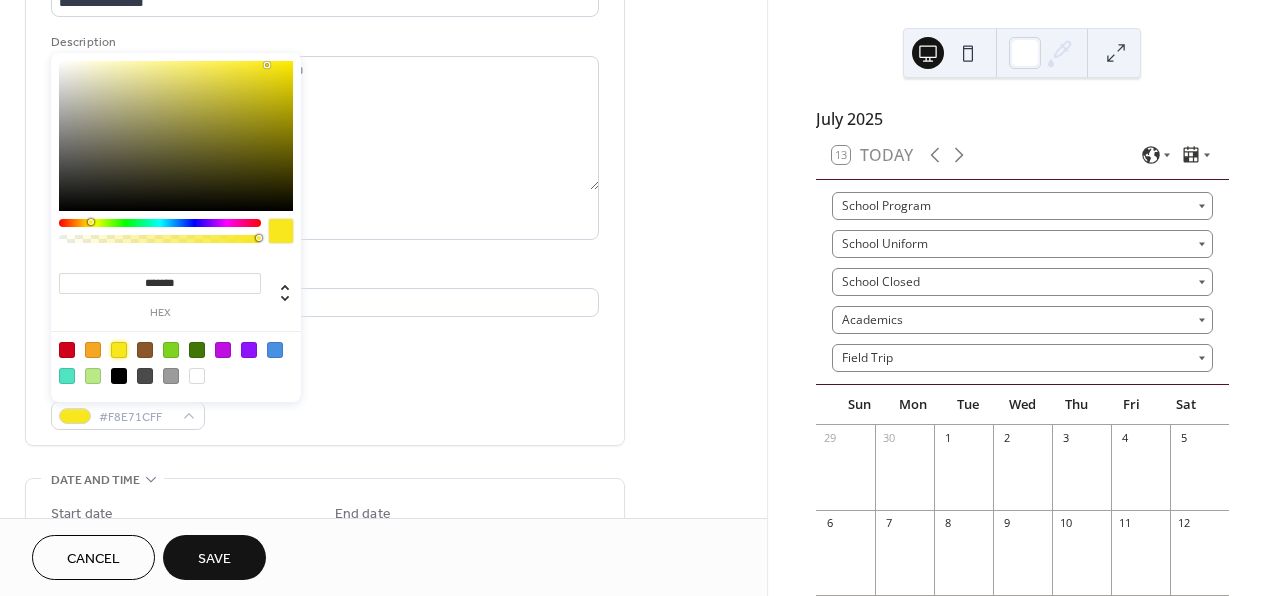 click on "**********" at bounding box center (383, 771) 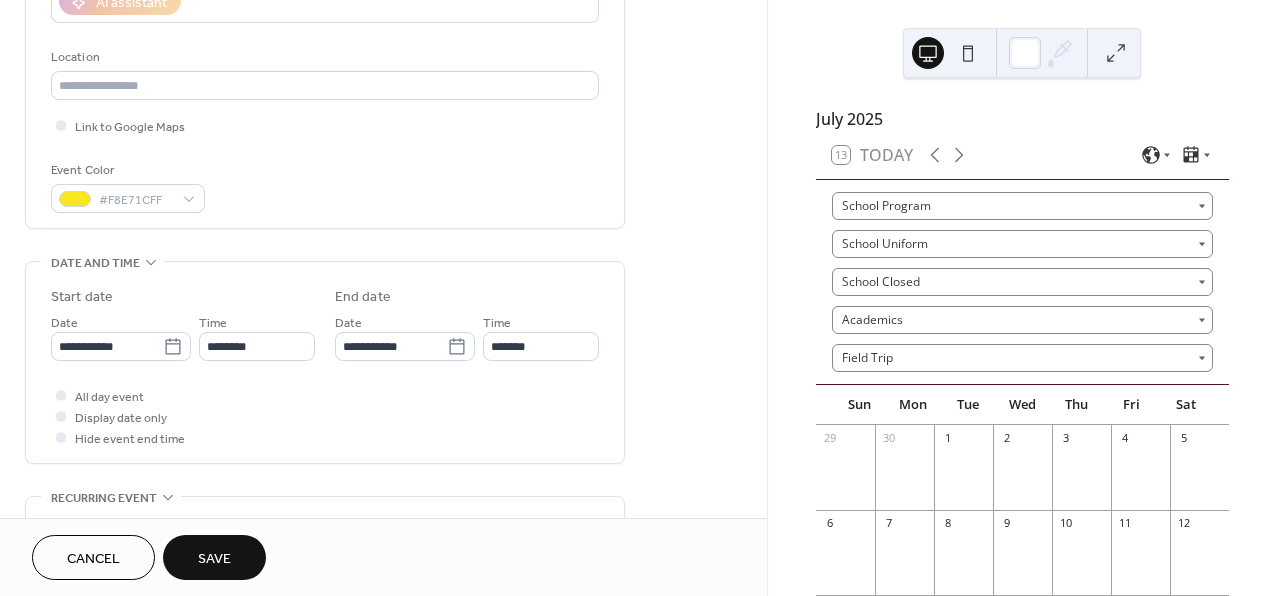 scroll, scrollTop: 489, scrollLeft: 0, axis: vertical 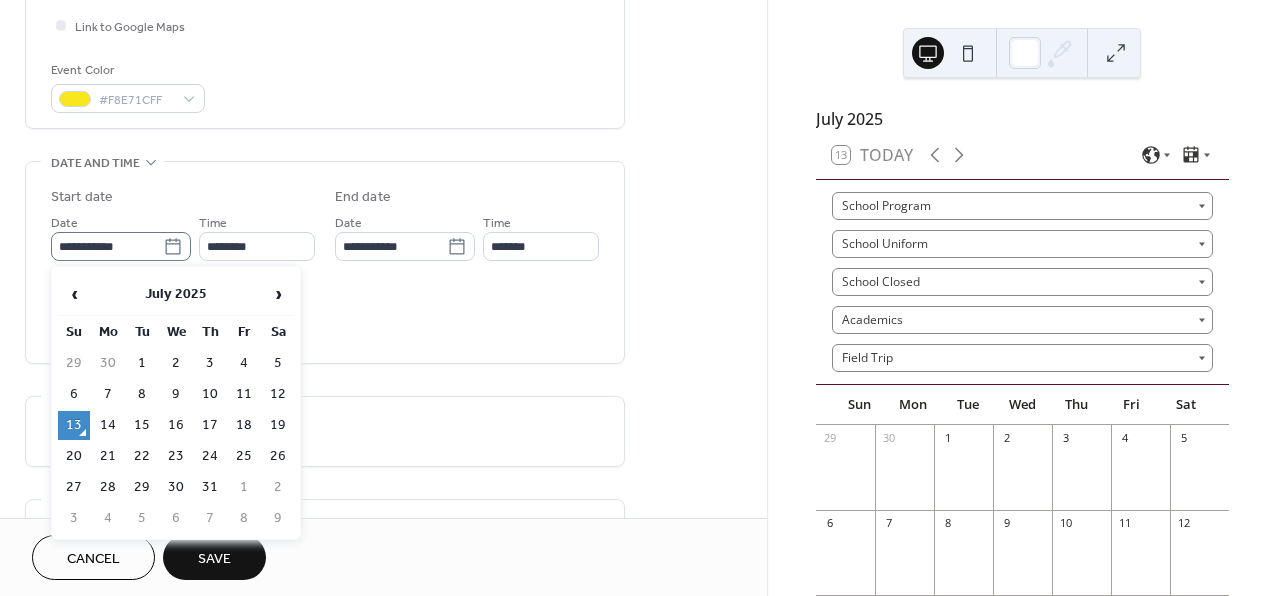 click 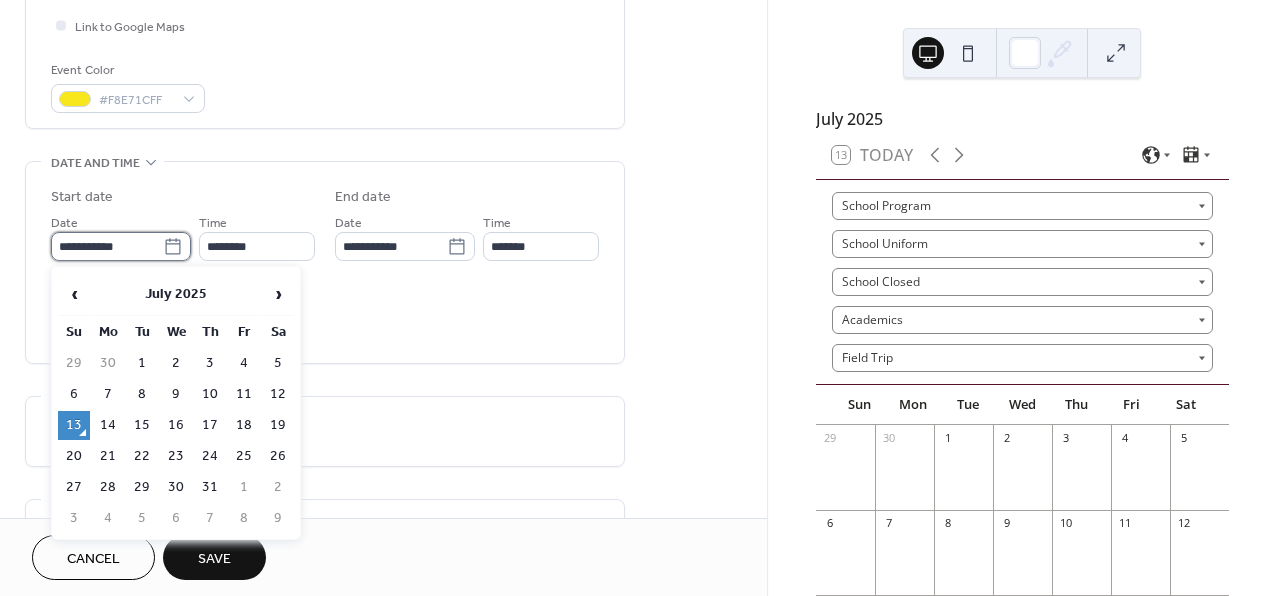 click on "**********" at bounding box center (107, 246) 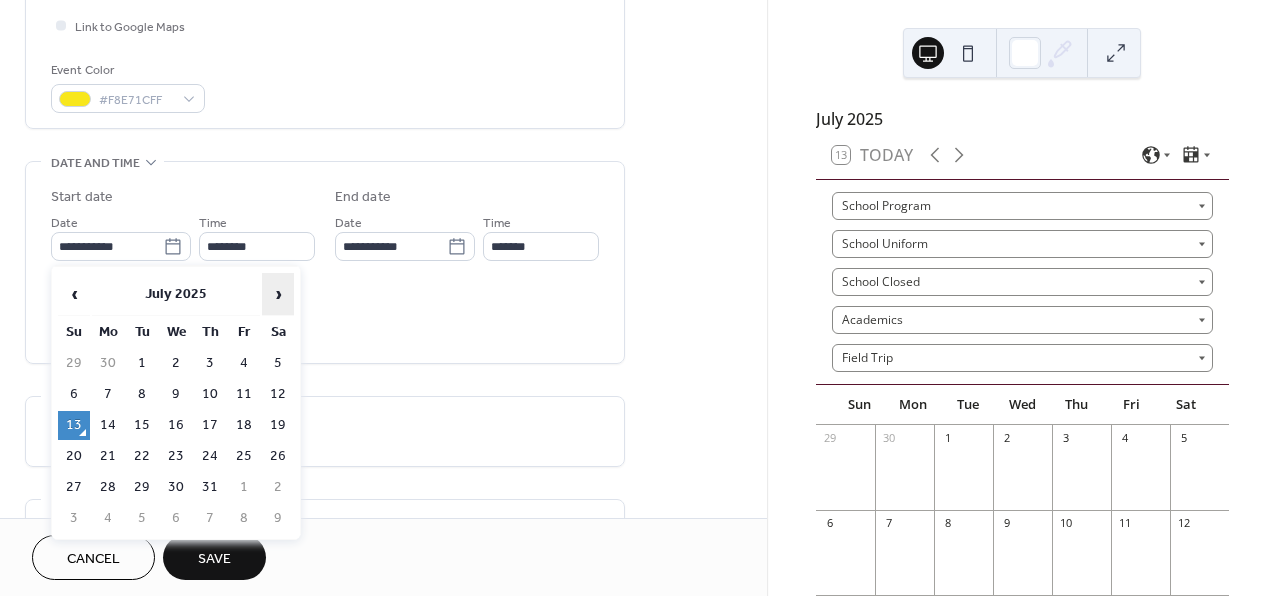 click on "›" at bounding box center [278, 294] 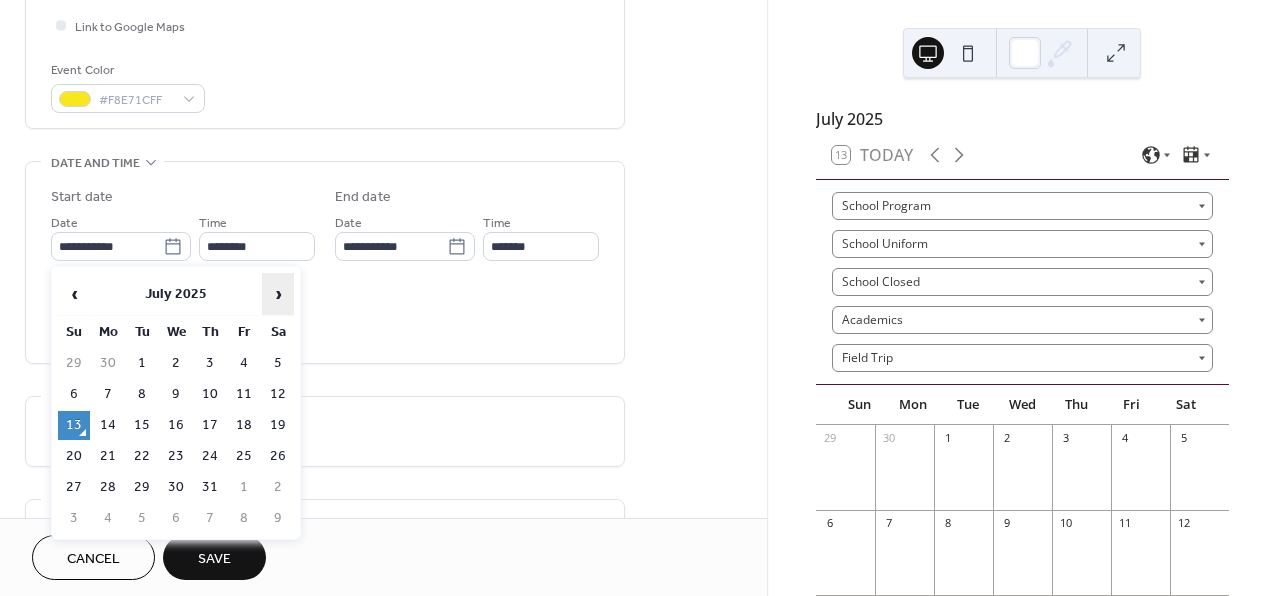 click on "›" at bounding box center [278, 294] 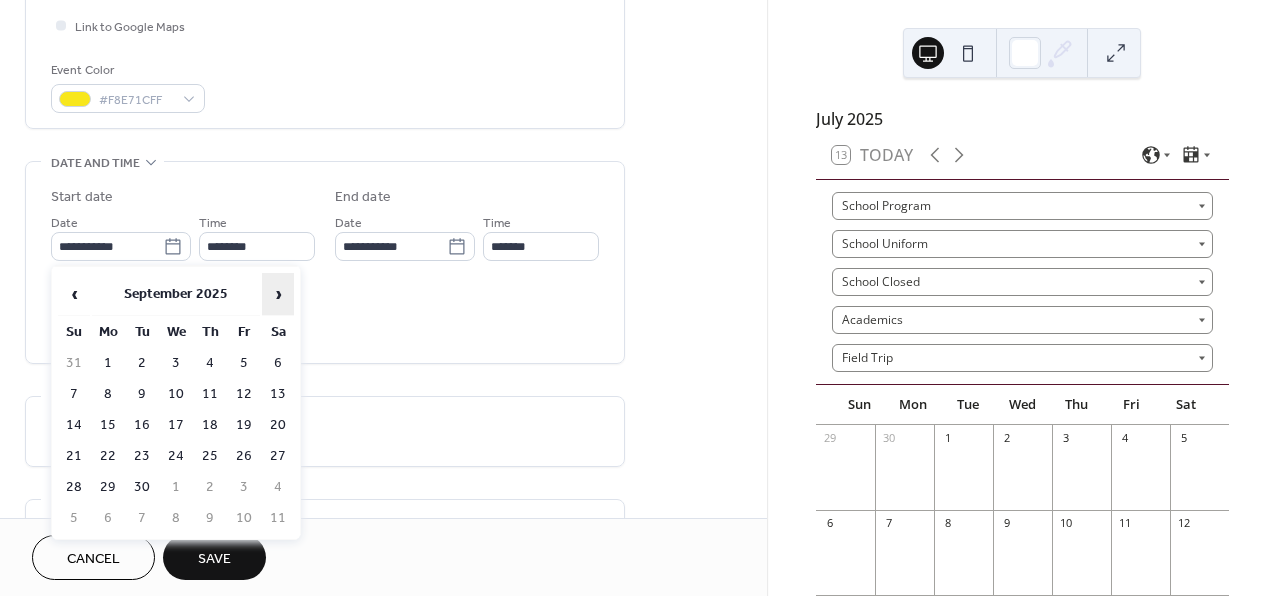 click on "›" at bounding box center (278, 294) 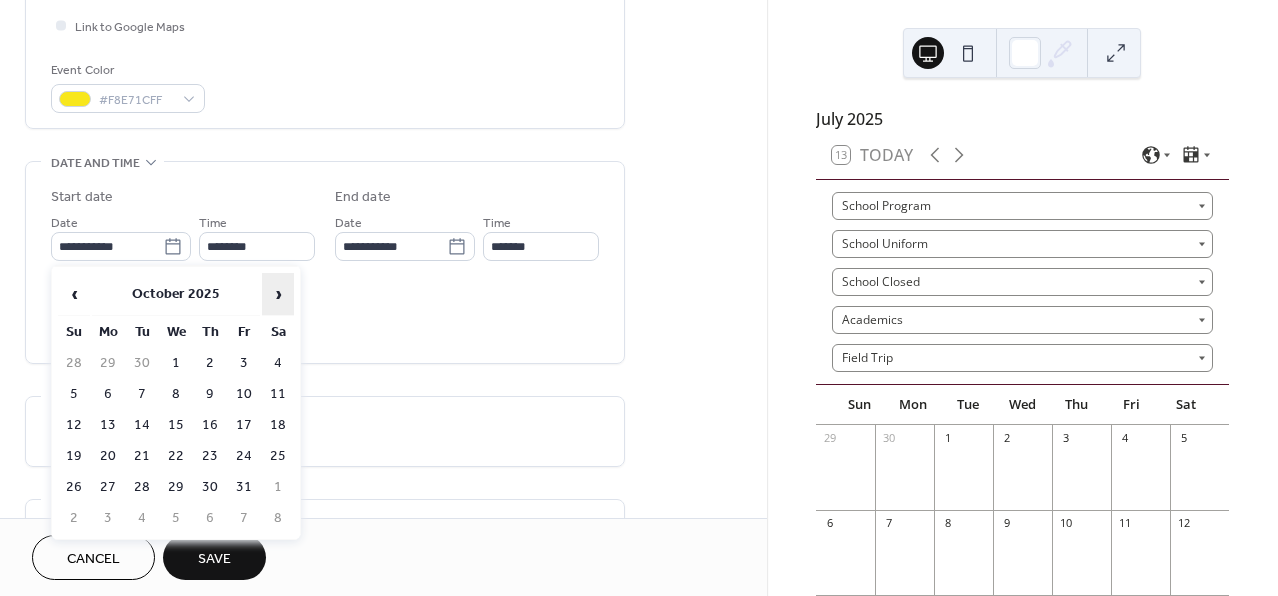 click on "›" at bounding box center (278, 294) 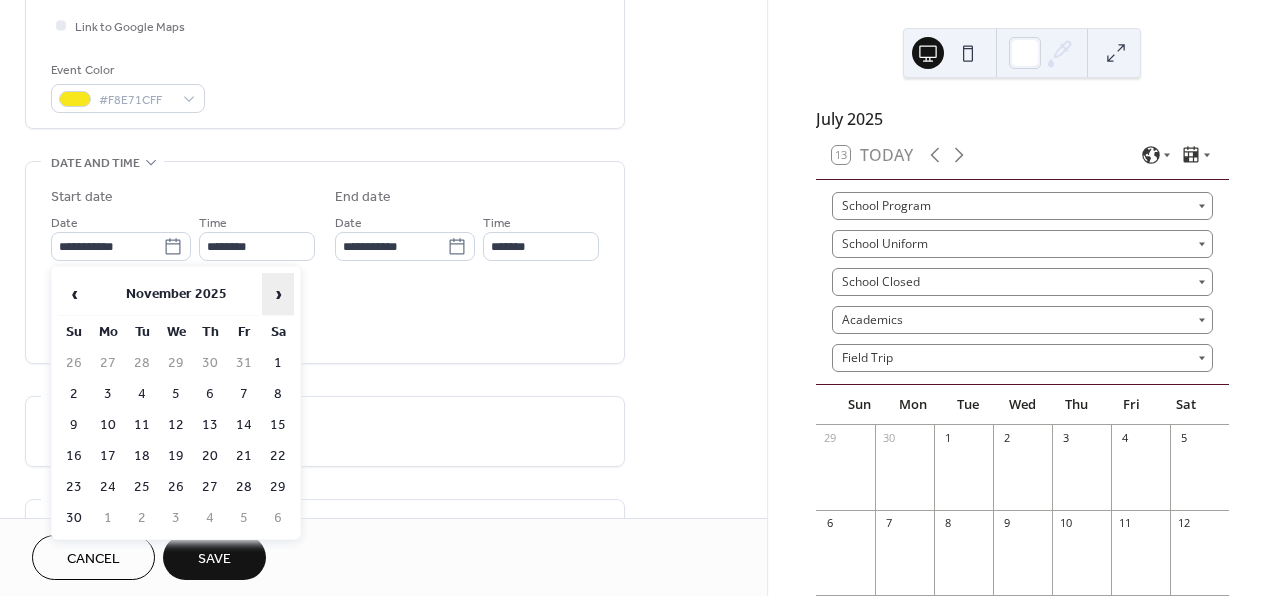 click on "›" at bounding box center (278, 294) 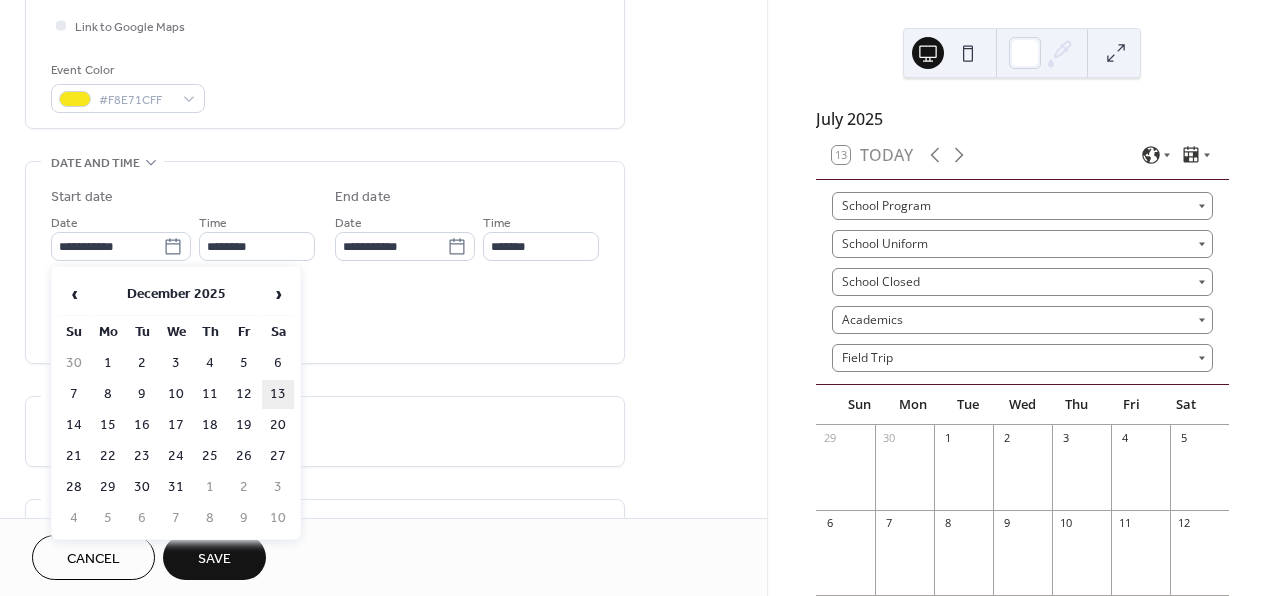 click on "13" at bounding box center (278, 394) 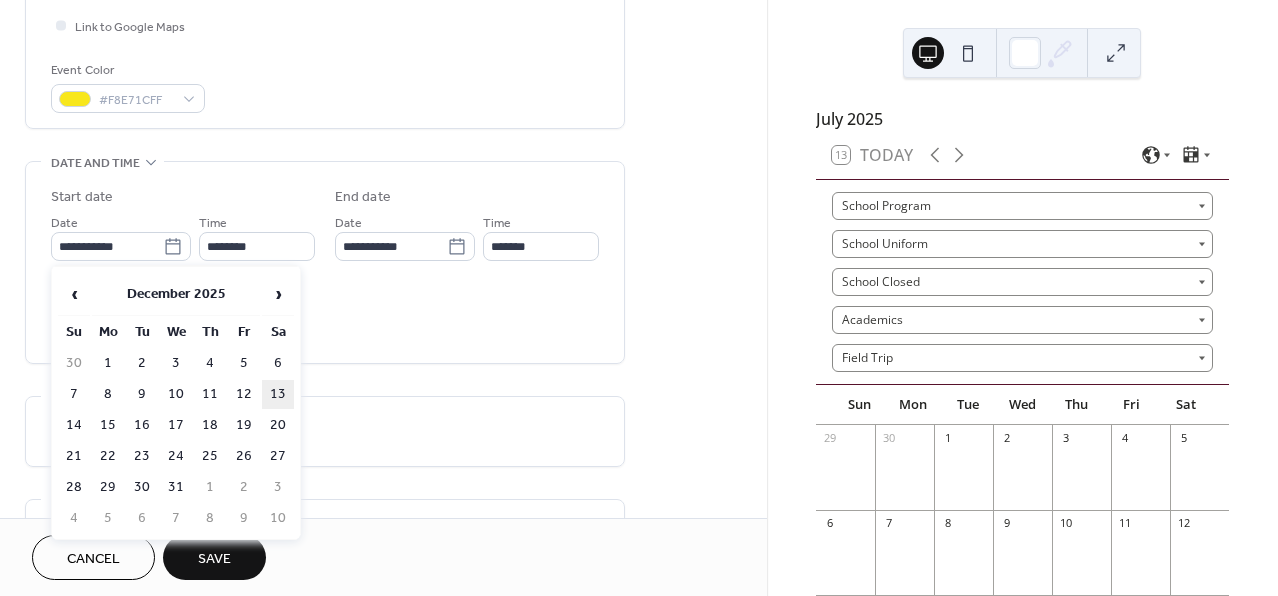 type on "**********" 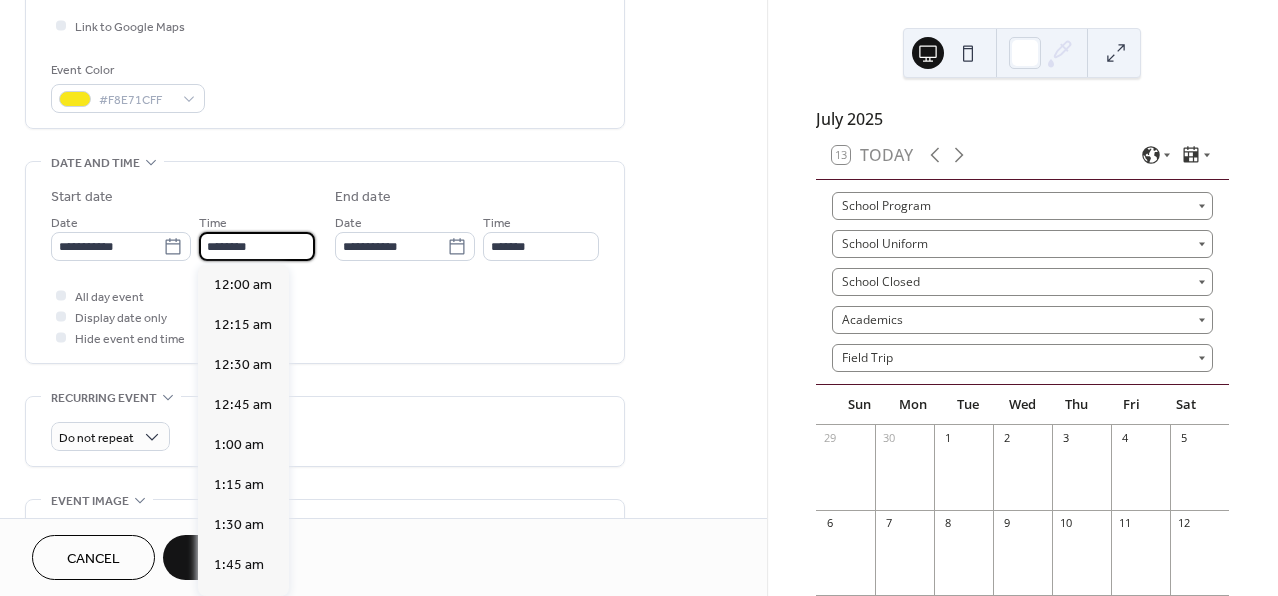 click on "********" at bounding box center (257, 246) 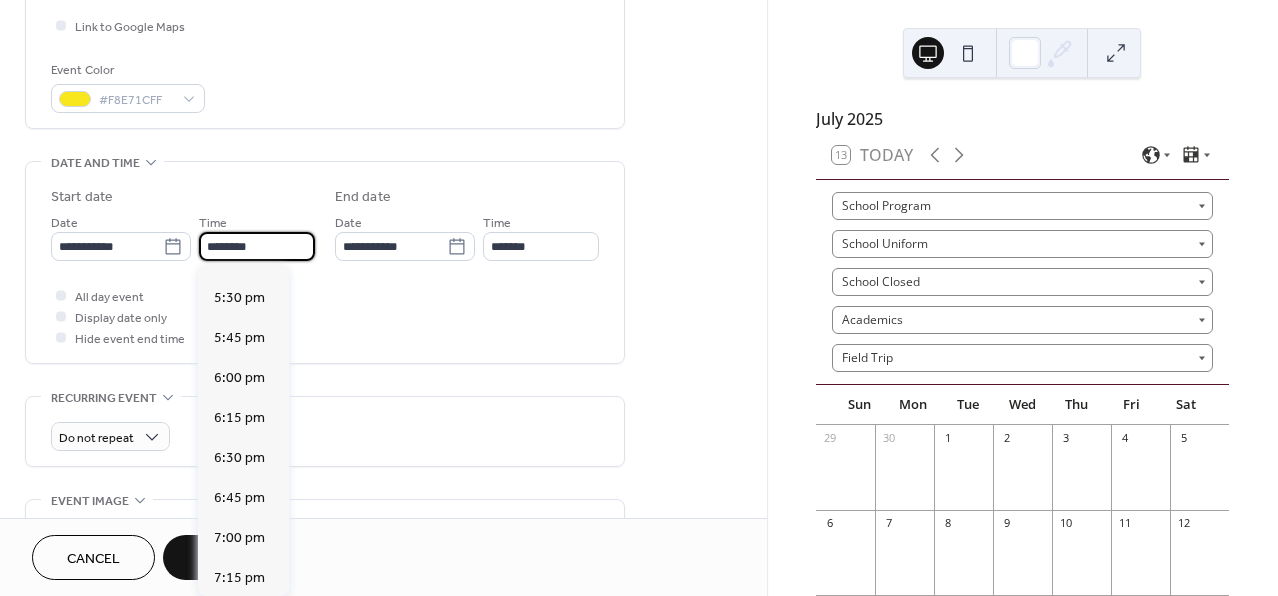 scroll, scrollTop: 2804, scrollLeft: 0, axis: vertical 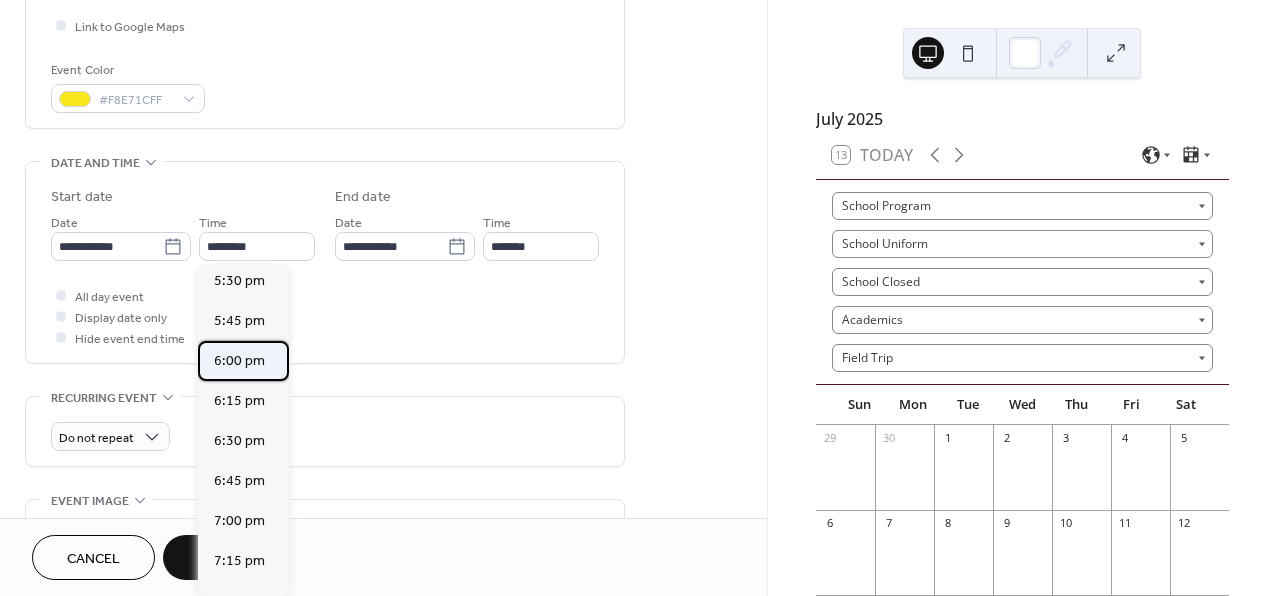 click on "6:00 pm" at bounding box center [239, 361] 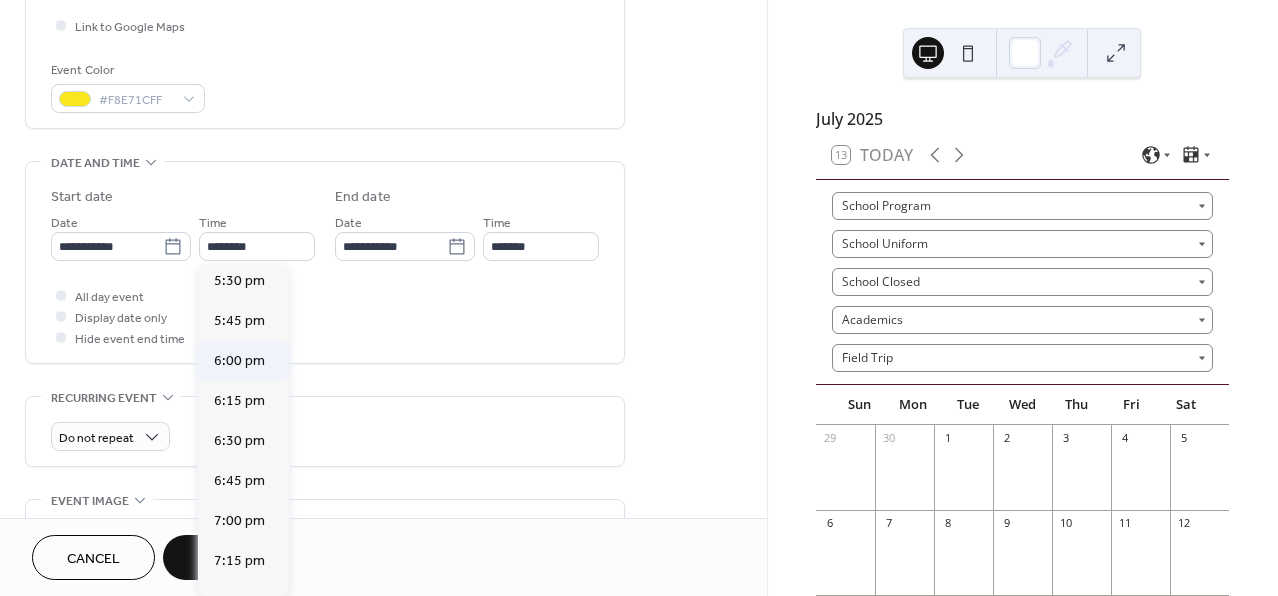 type on "*******" 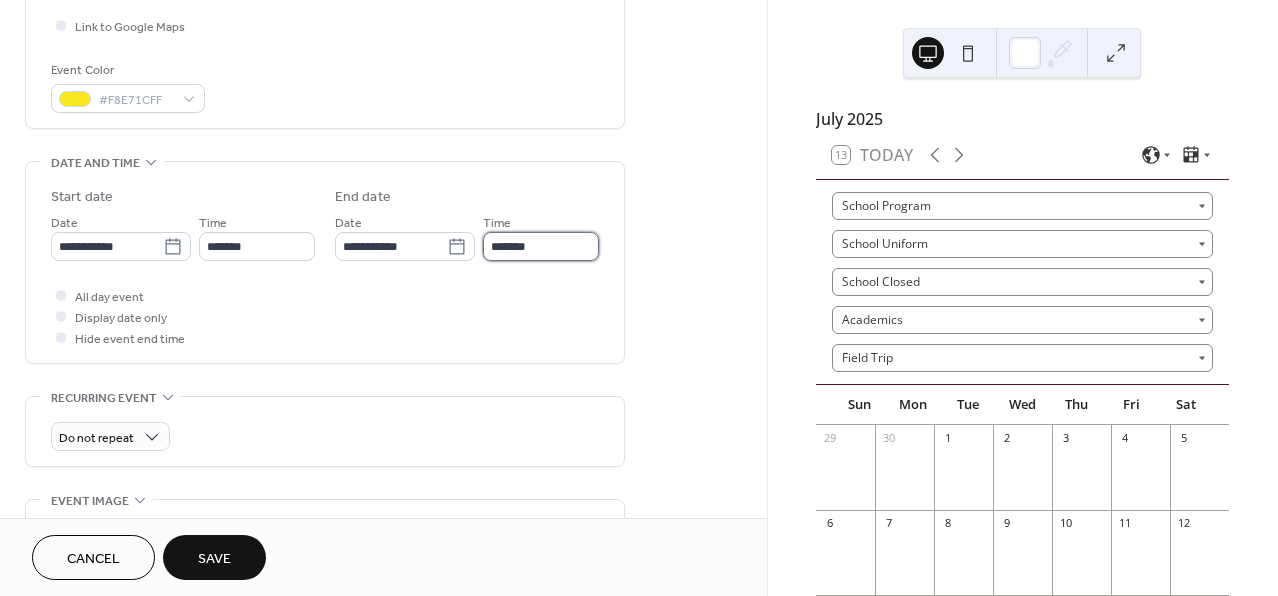 click on "*******" at bounding box center [541, 246] 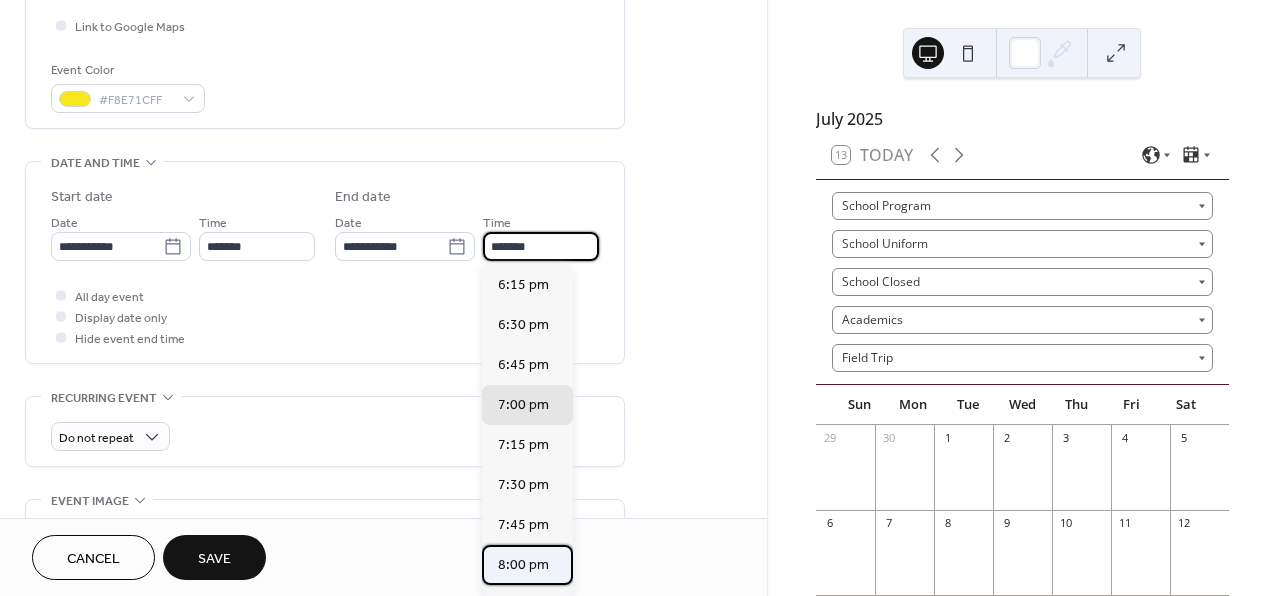 click on "8:00 pm" at bounding box center [523, 565] 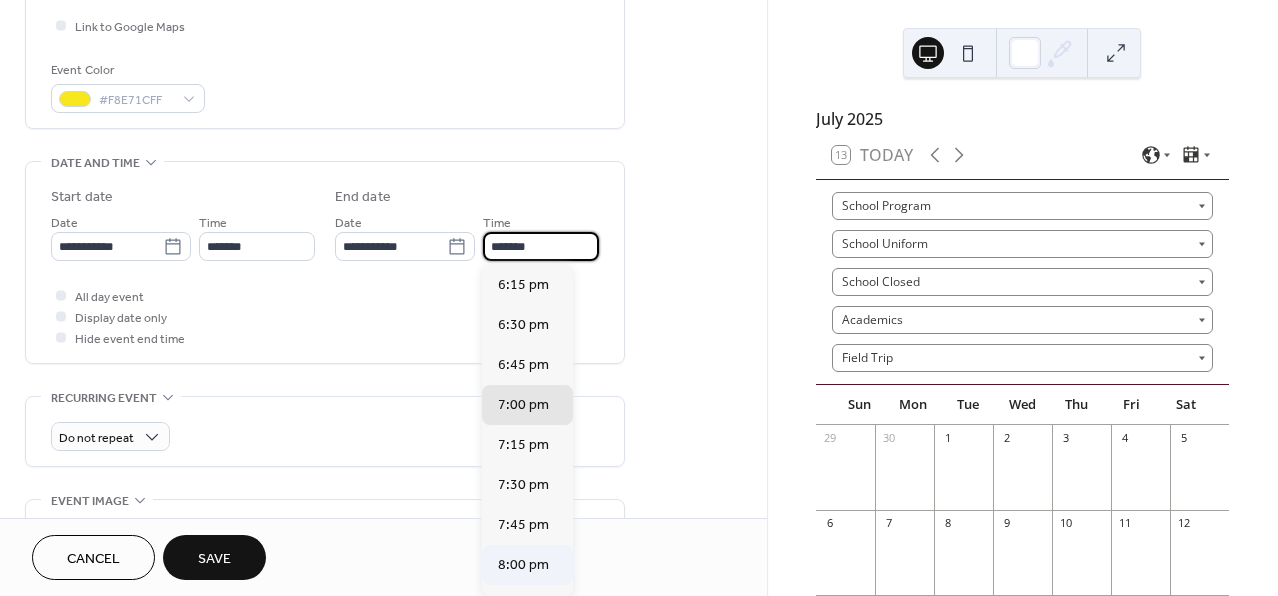 type on "*******" 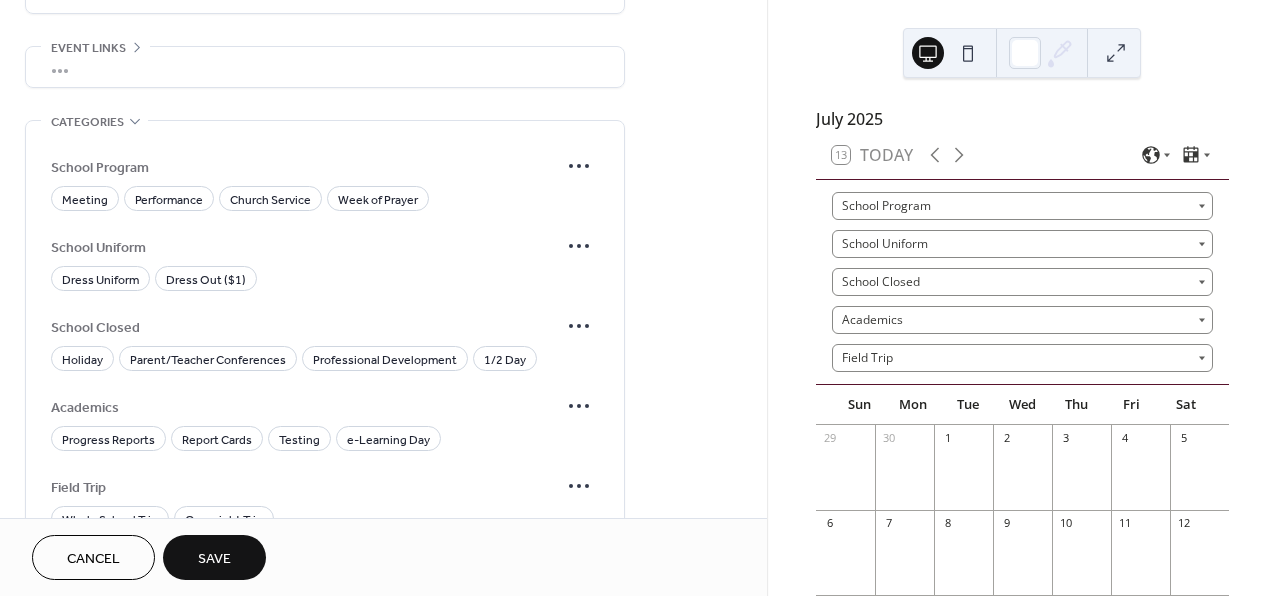scroll, scrollTop: 1067, scrollLeft: 0, axis: vertical 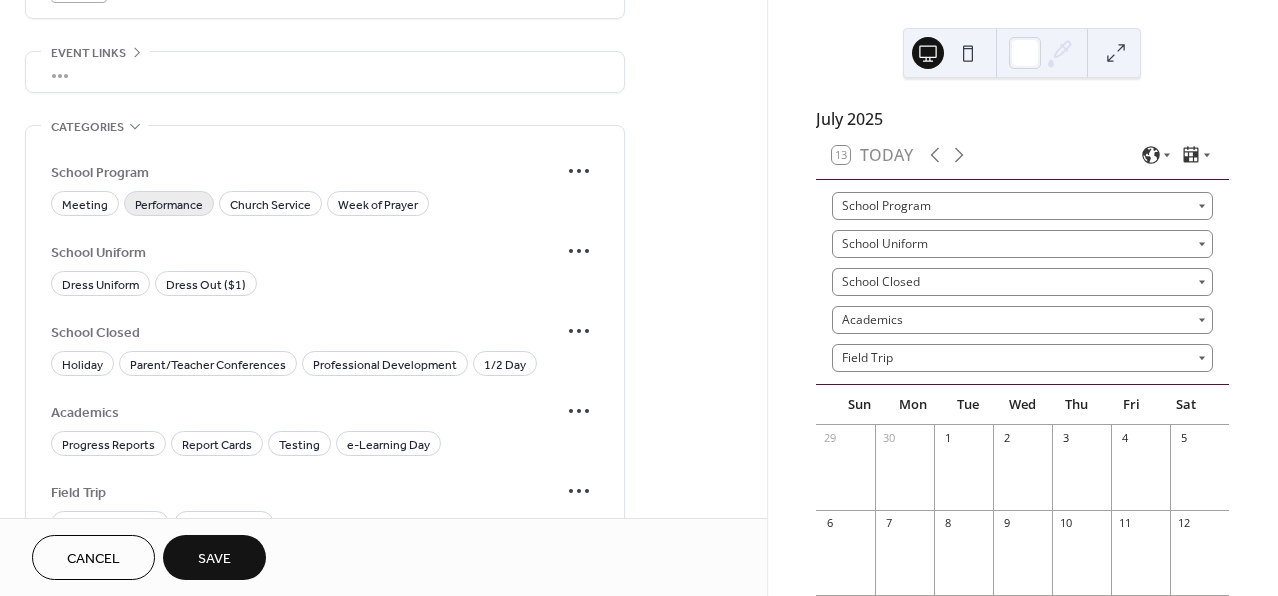 click on "Performance" at bounding box center (169, 205) 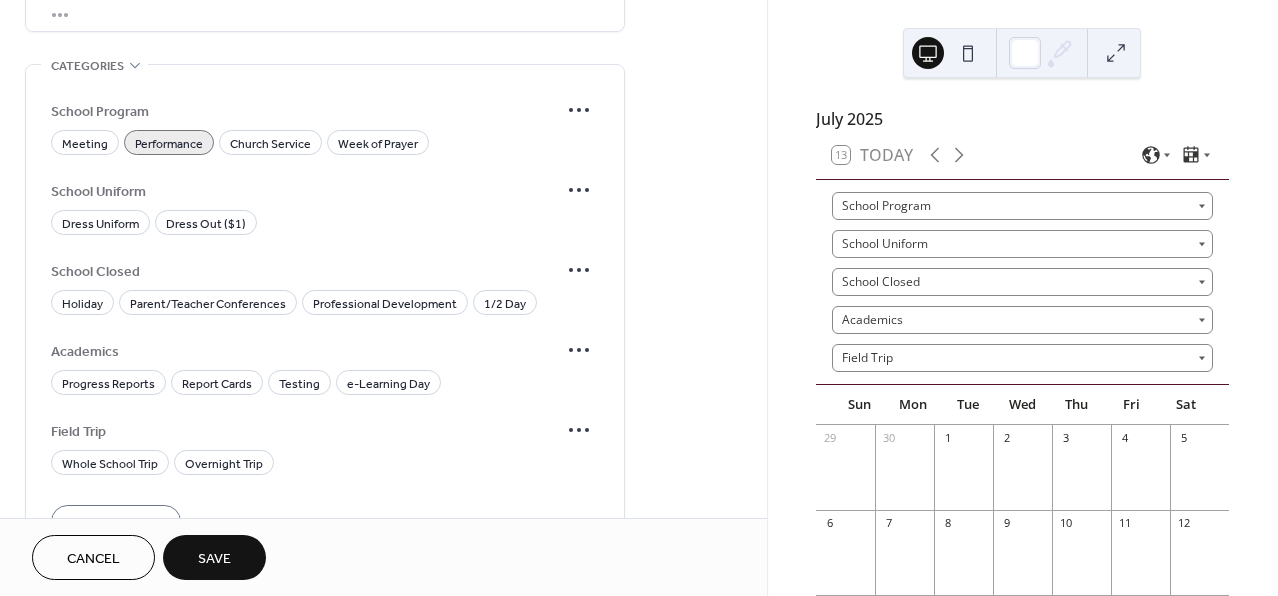 scroll, scrollTop: 1177, scrollLeft: 0, axis: vertical 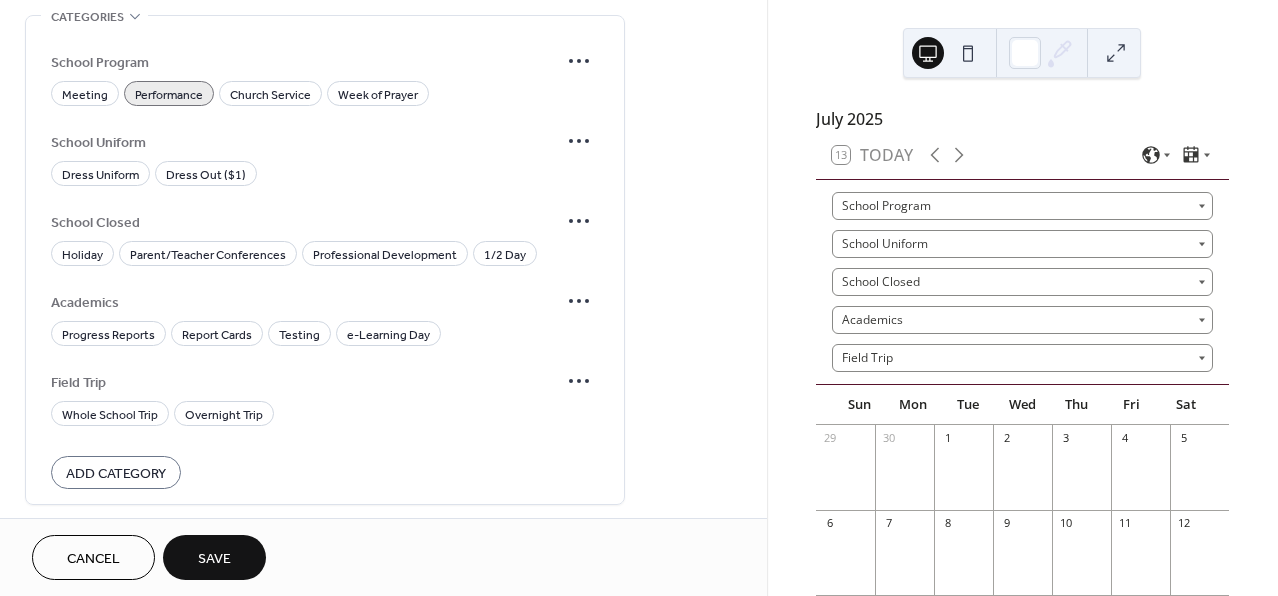 click on "Save" at bounding box center (214, 559) 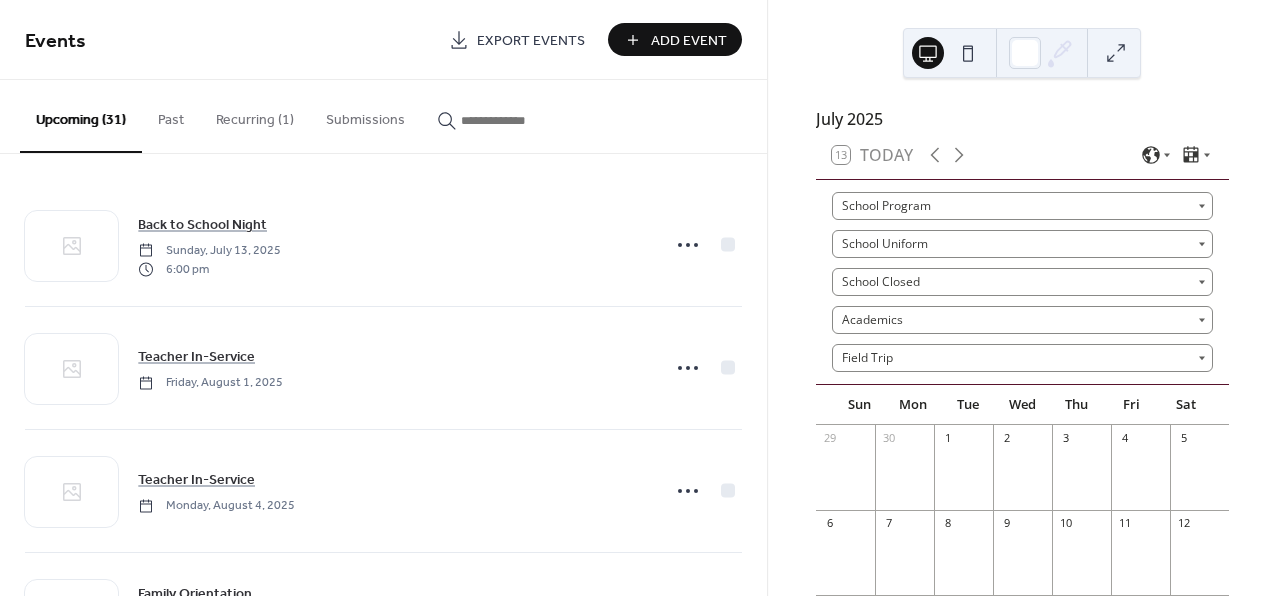 click on "Add Event" at bounding box center (689, 41) 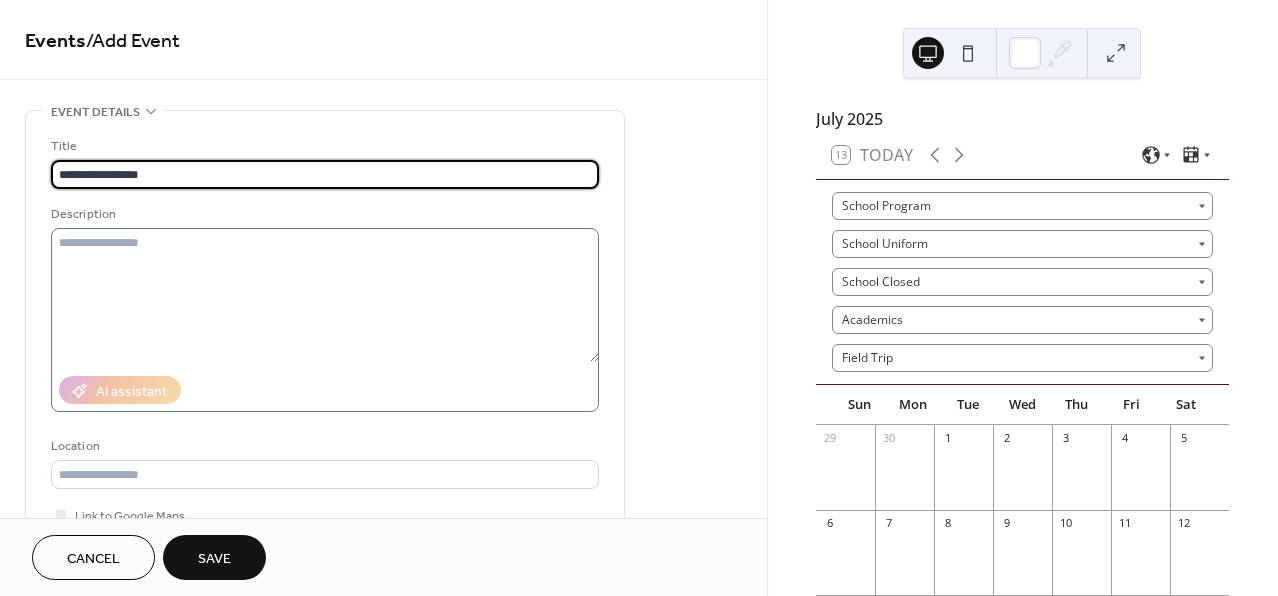 type on "**********" 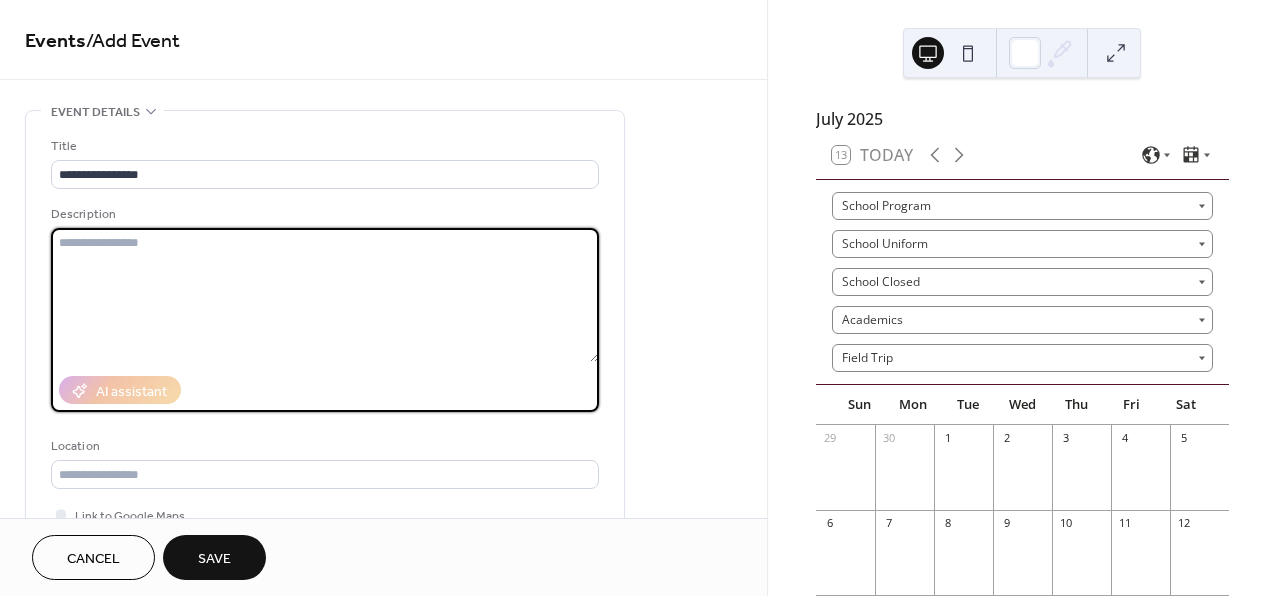 click at bounding box center [325, 295] 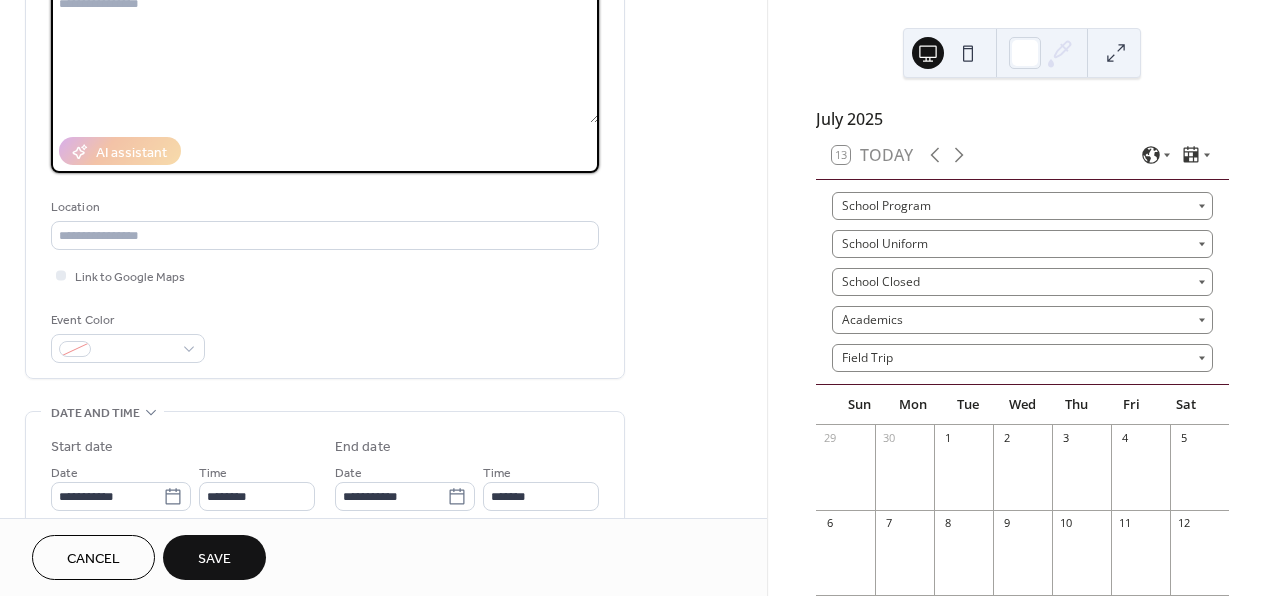 scroll, scrollTop: 294, scrollLeft: 0, axis: vertical 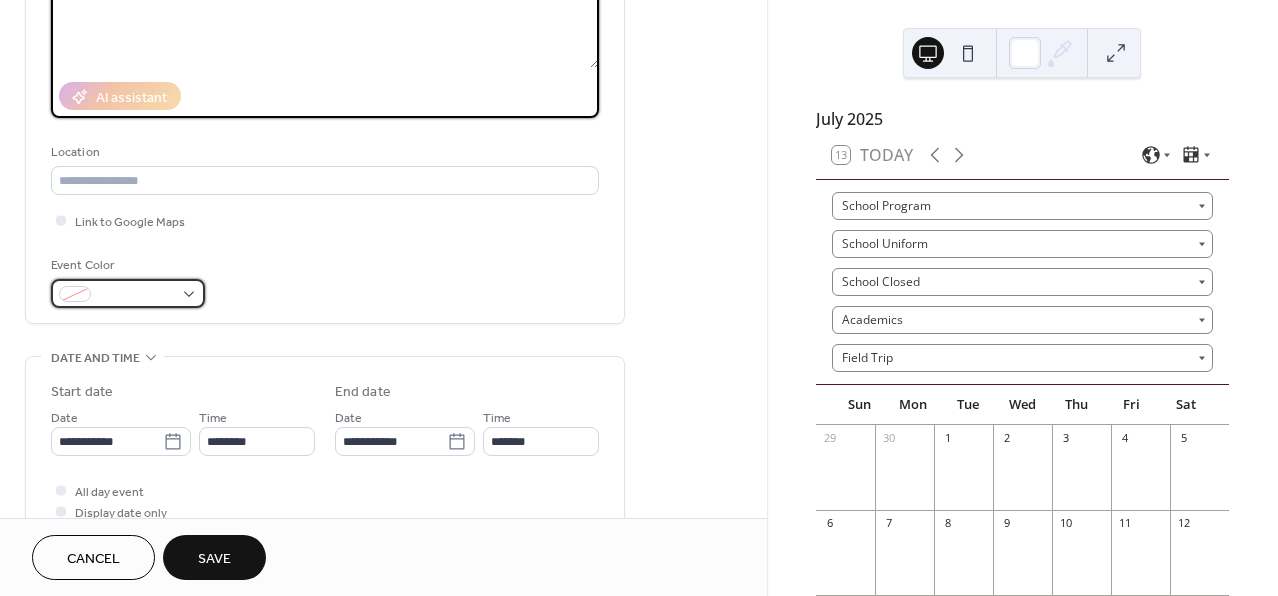 click at bounding box center [136, 295] 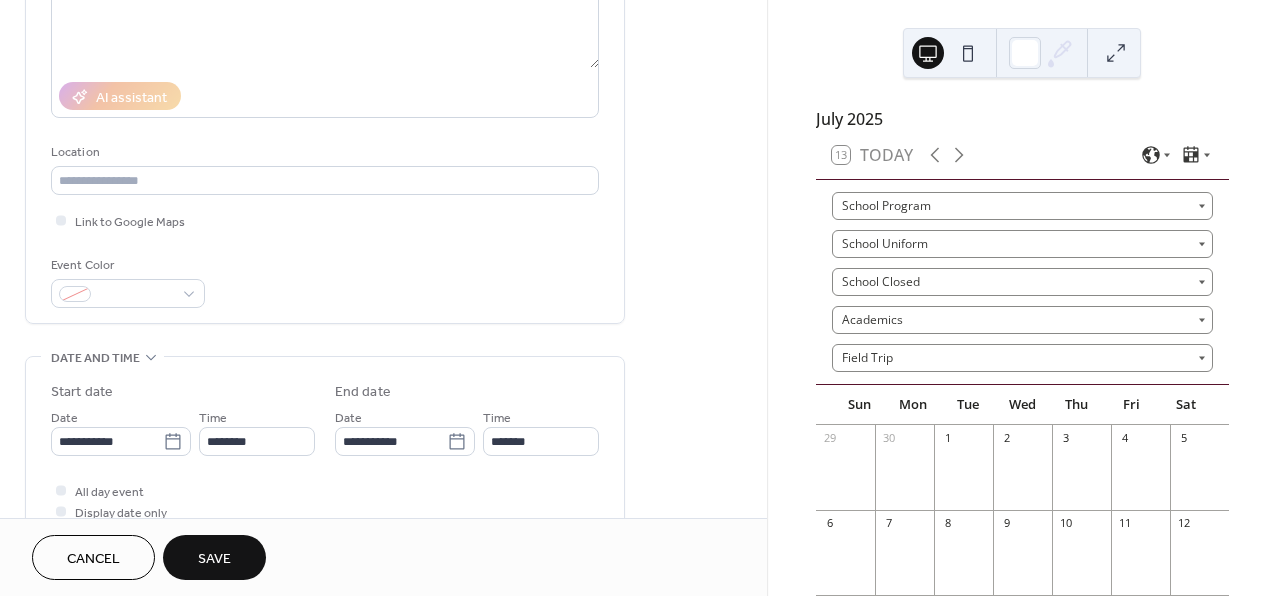 click on "**********" at bounding box center [383, 649] 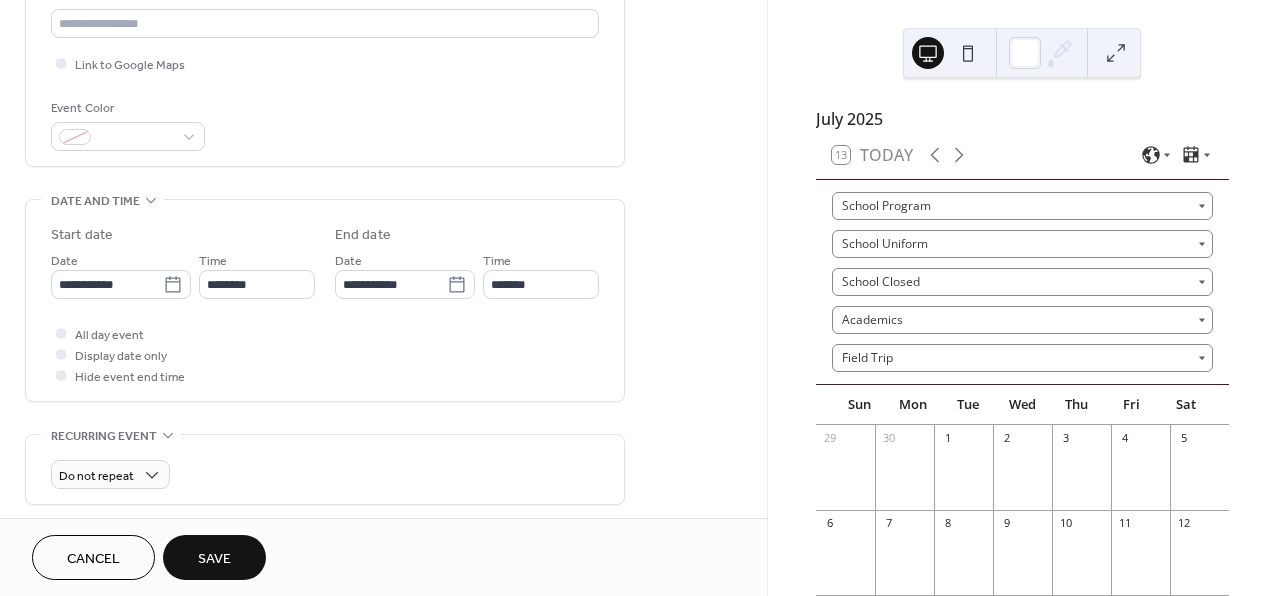 scroll, scrollTop: 462, scrollLeft: 0, axis: vertical 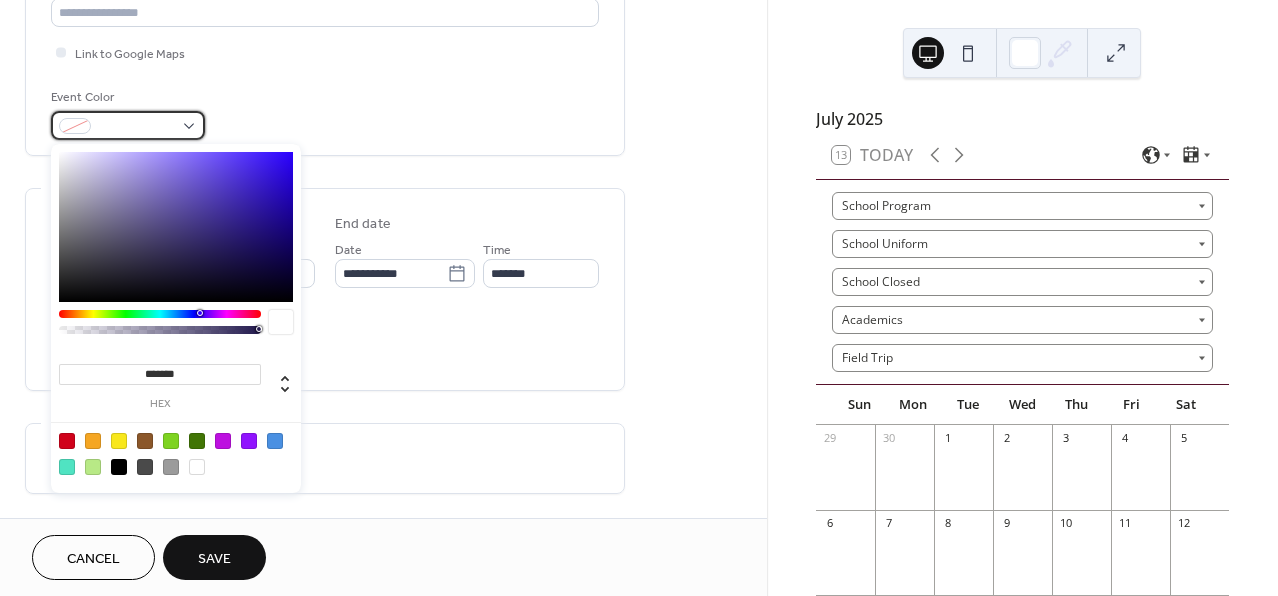 click at bounding box center [128, 125] 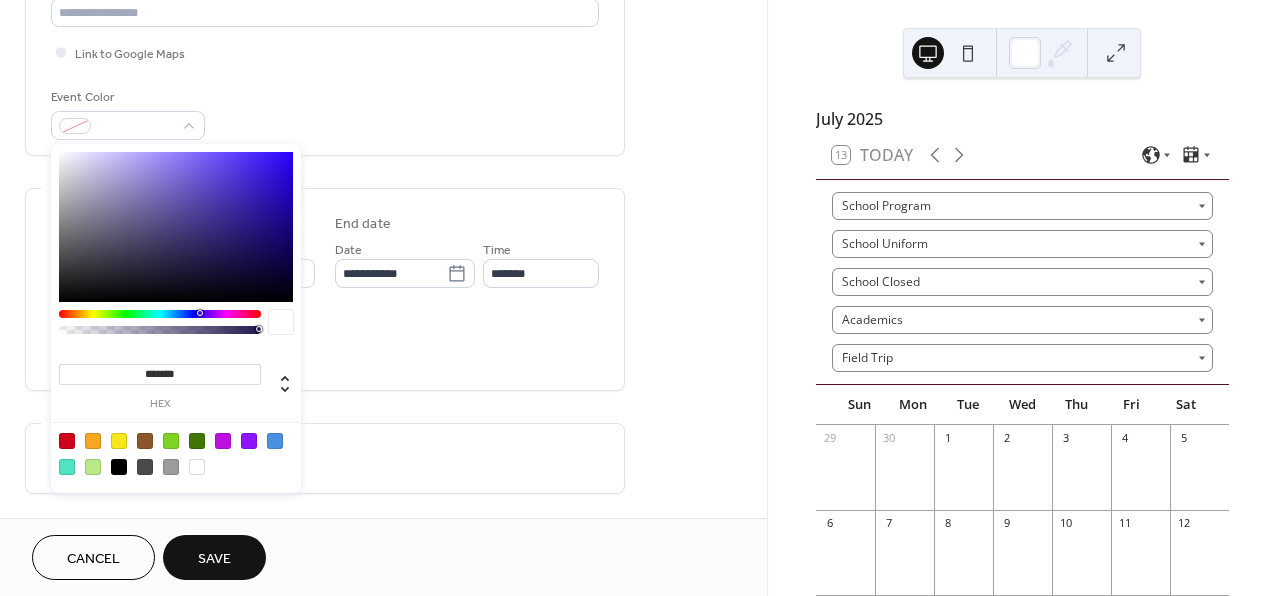 click at bounding box center [197, 441] 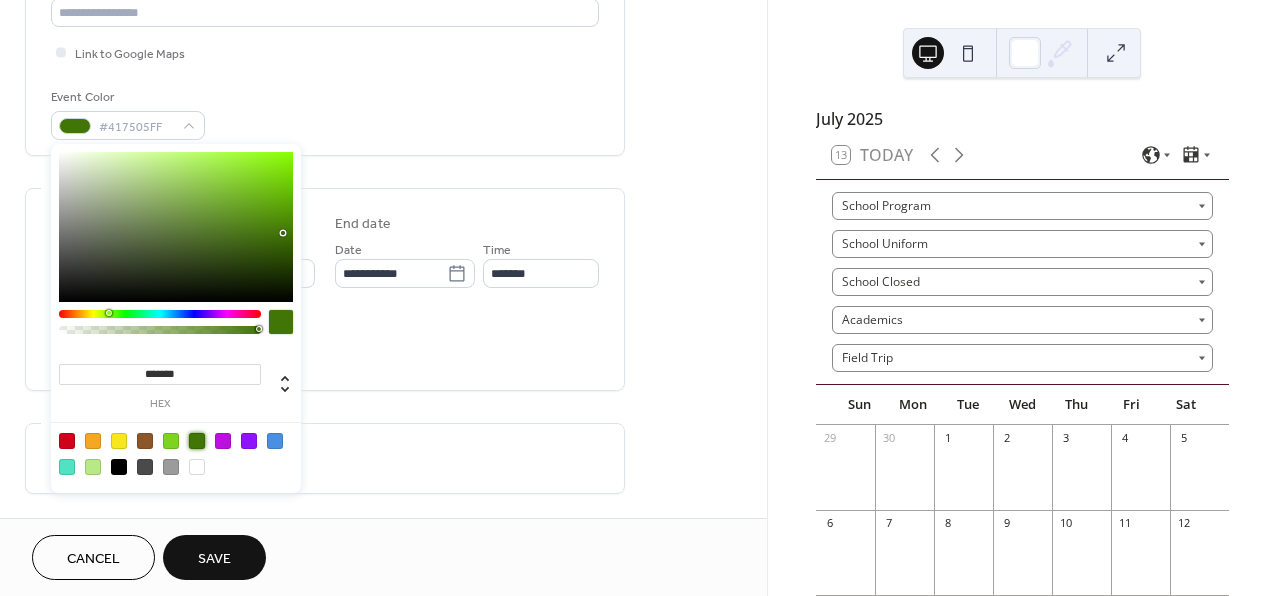click on "**********" at bounding box center [383, 481] 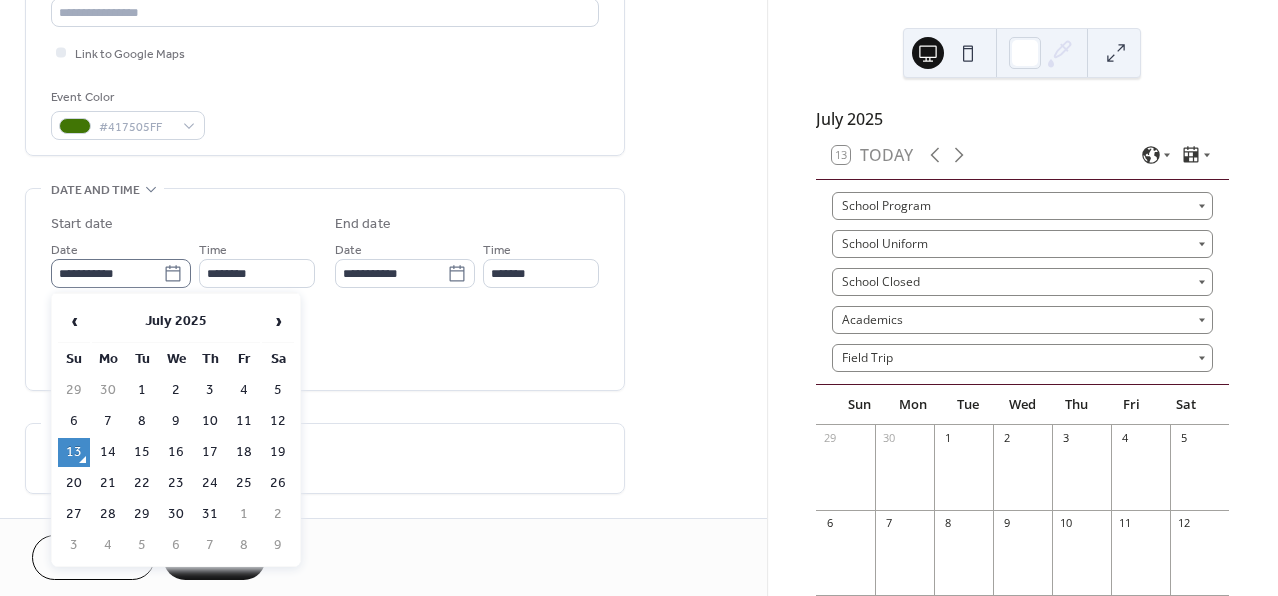 click 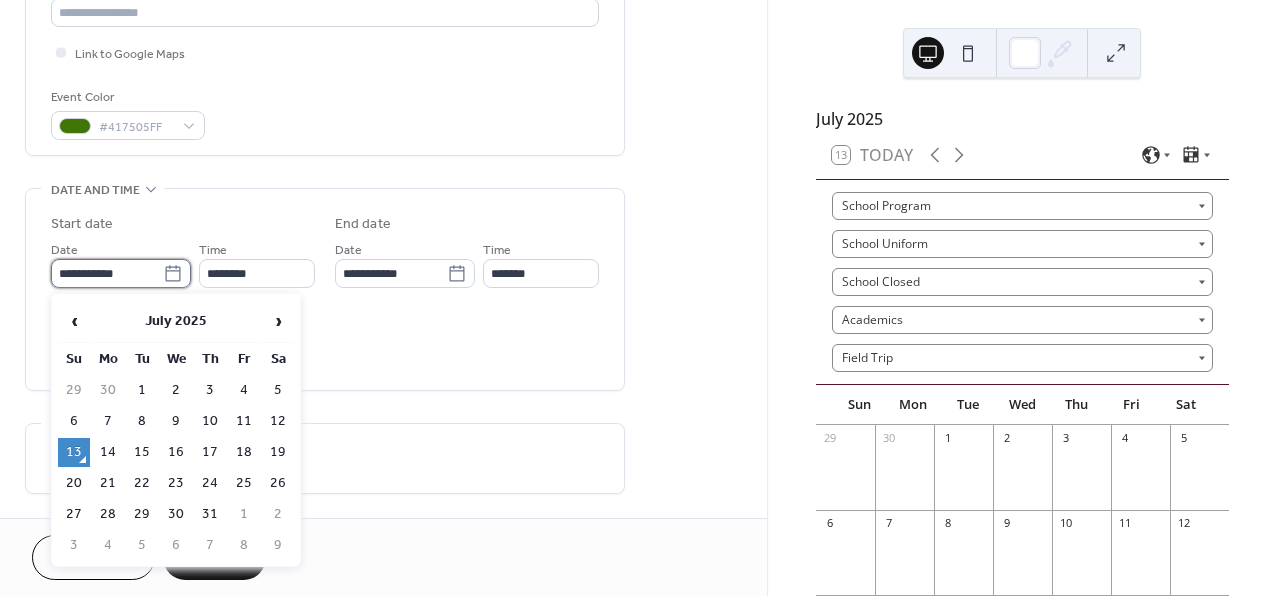 click on "**********" at bounding box center [107, 273] 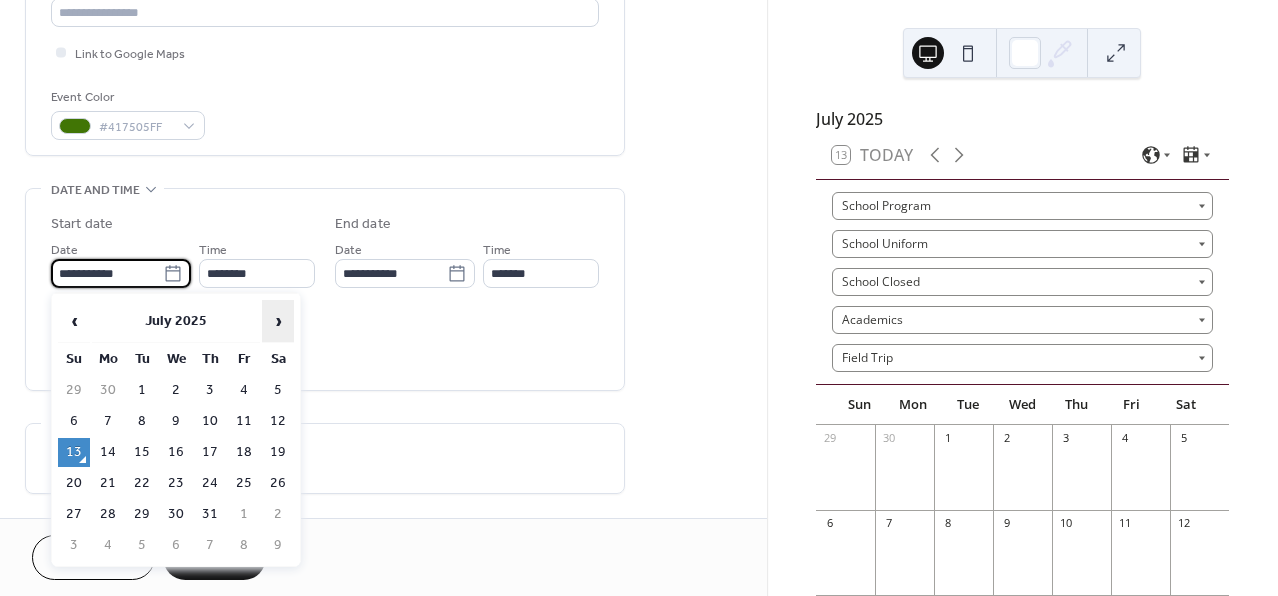 click on "›" at bounding box center [278, 321] 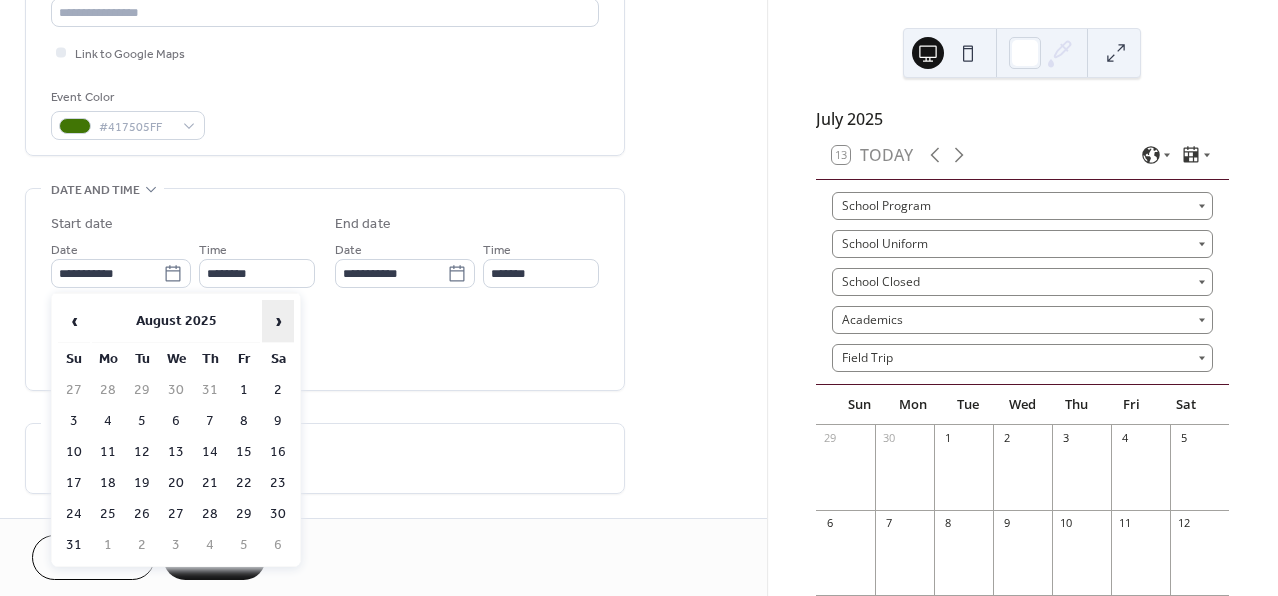 click on "›" at bounding box center (278, 321) 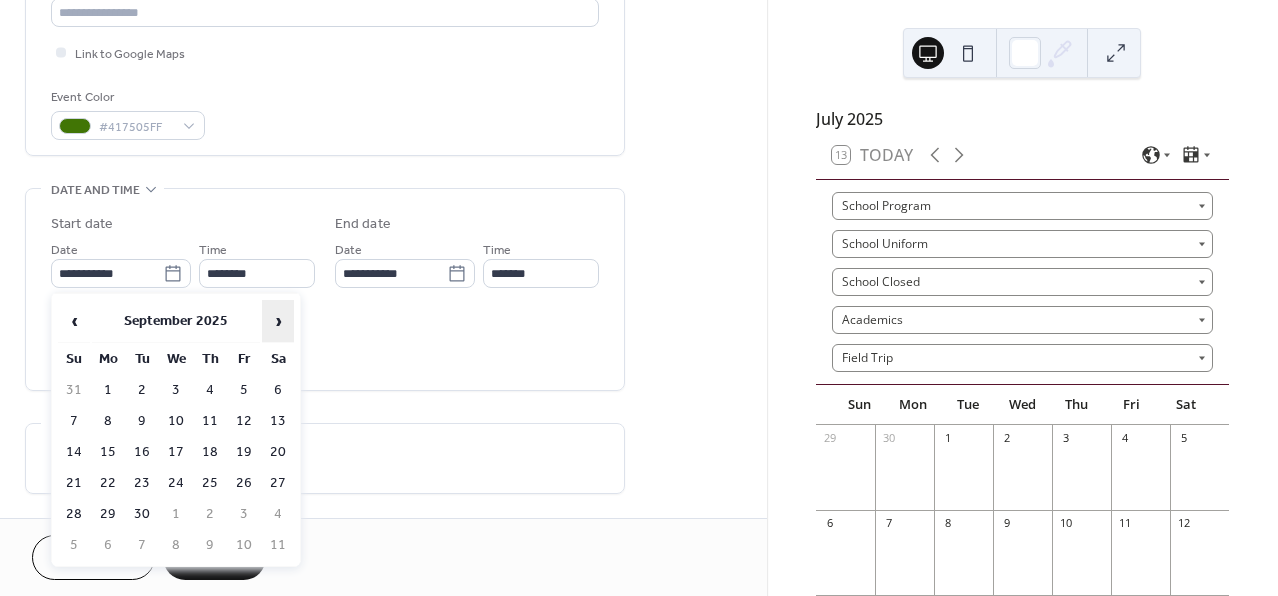 click on "›" at bounding box center [278, 321] 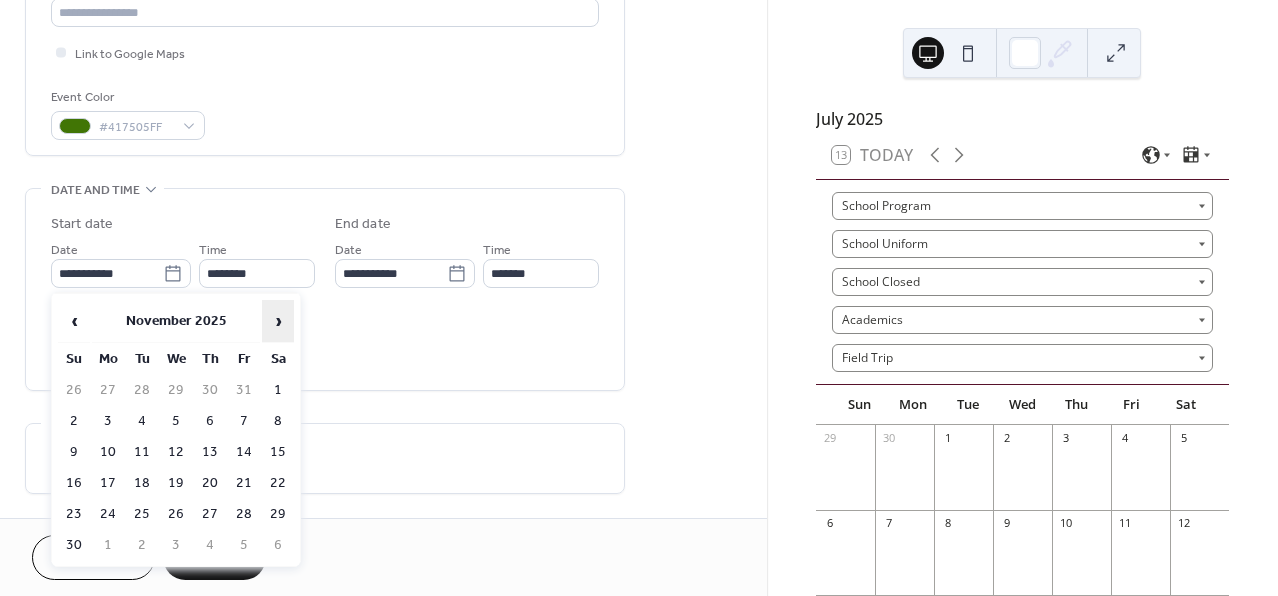 click on "›" at bounding box center [278, 321] 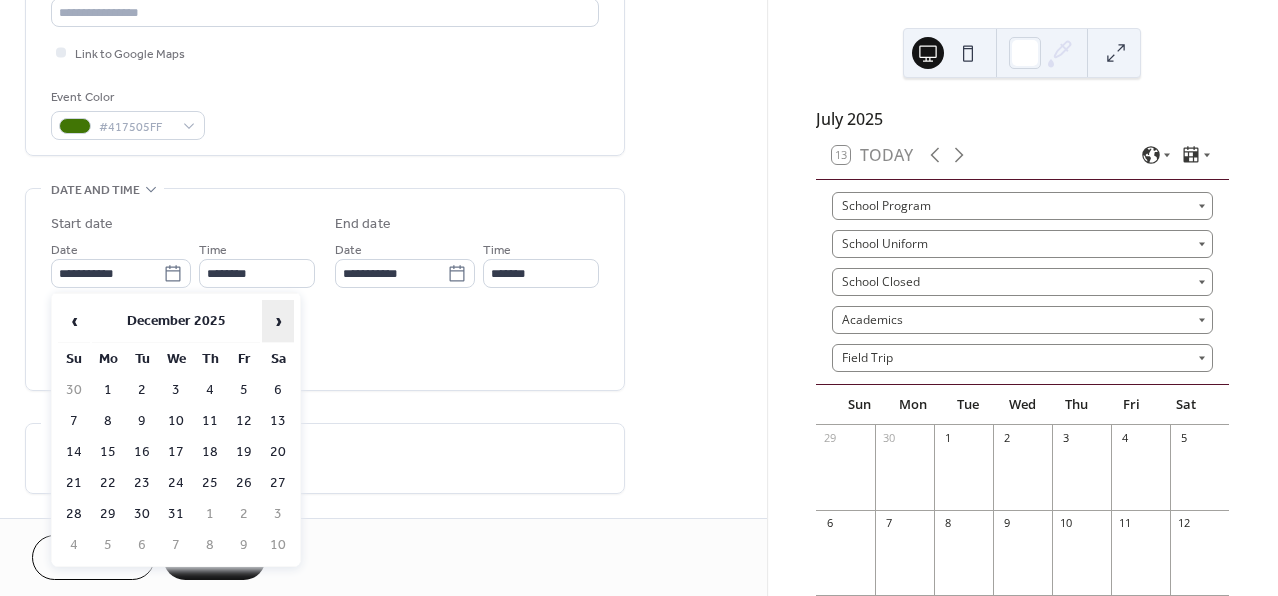 click on "›" at bounding box center [278, 321] 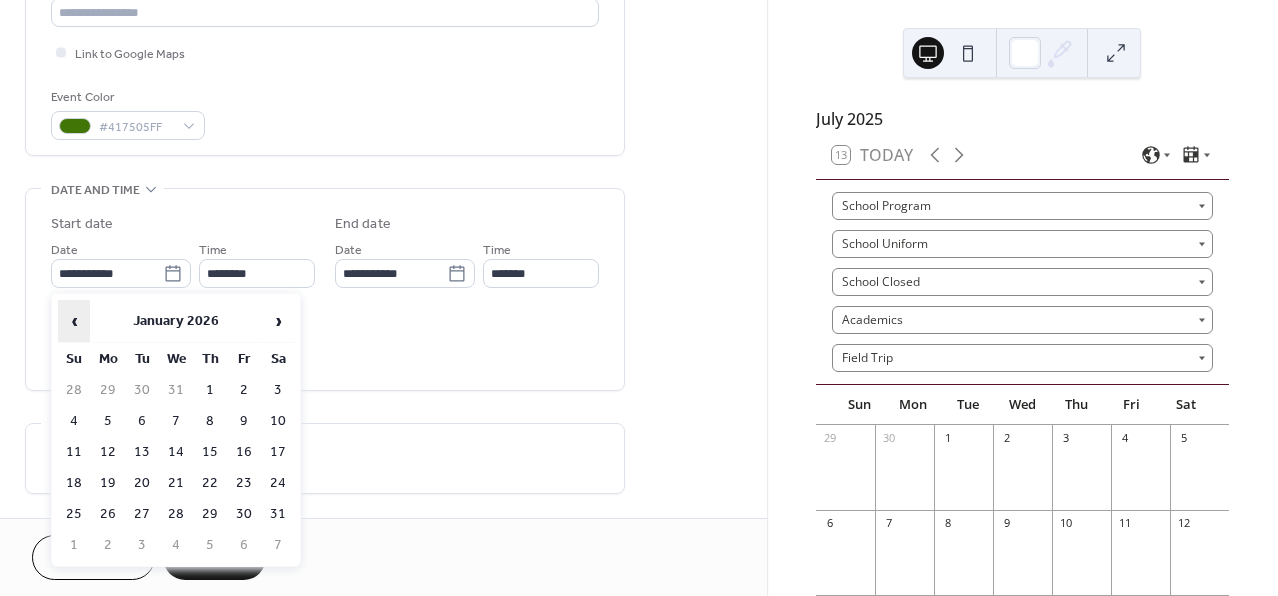 click on "‹" at bounding box center [74, 321] 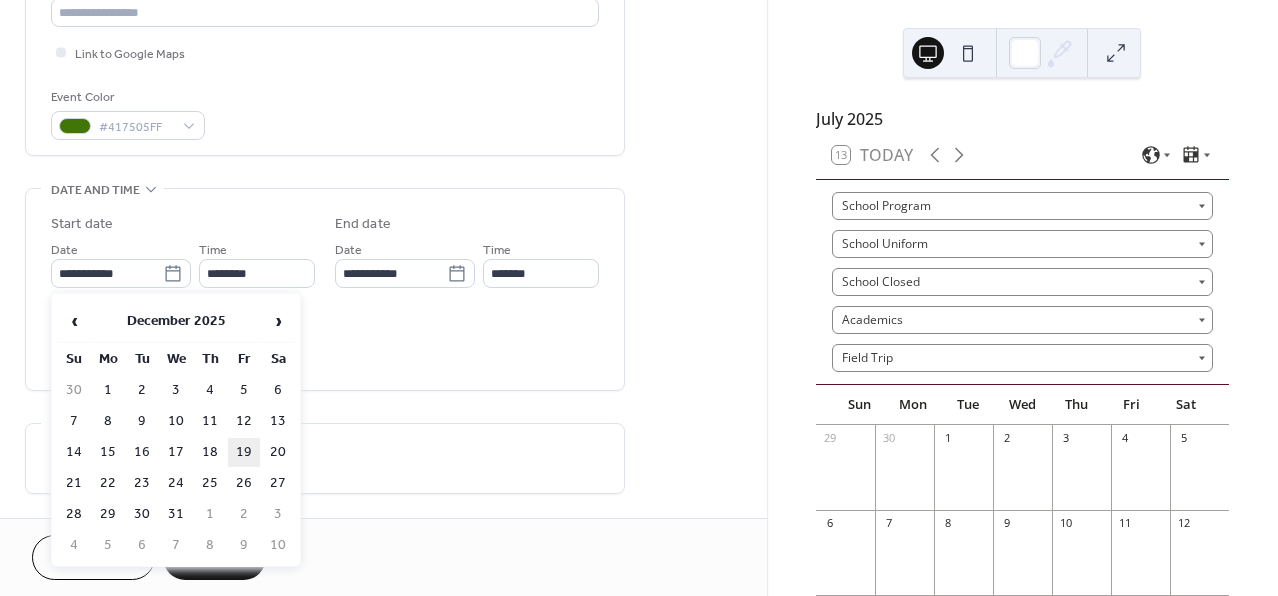 click on "19" at bounding box center [244, 452] 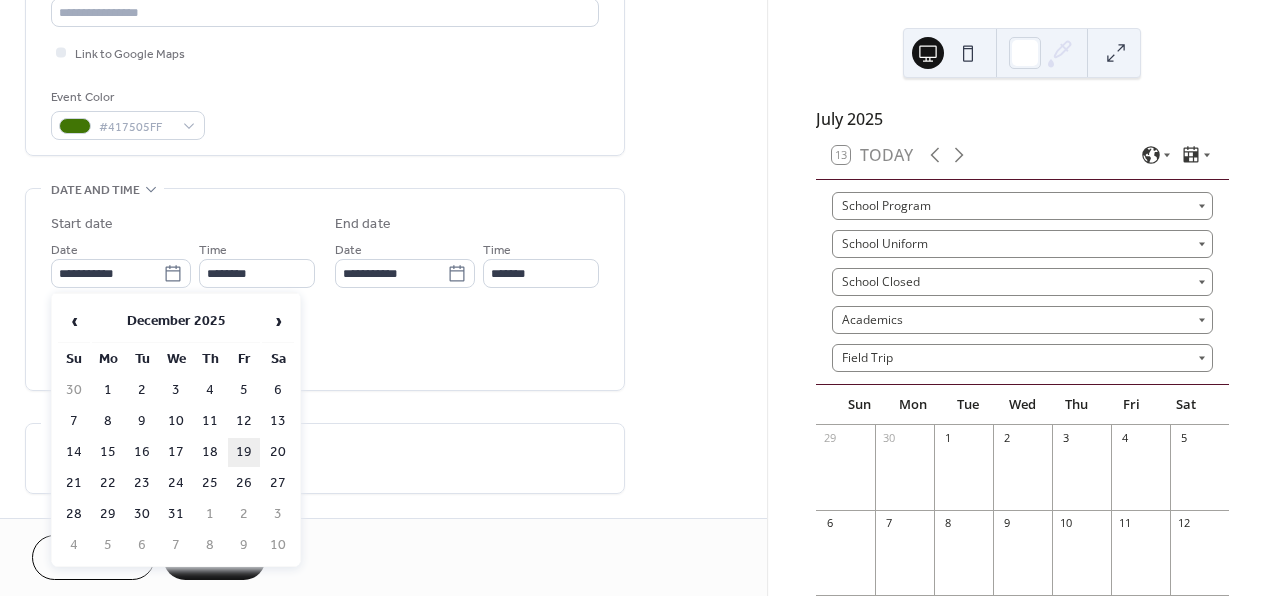 type on "**********" 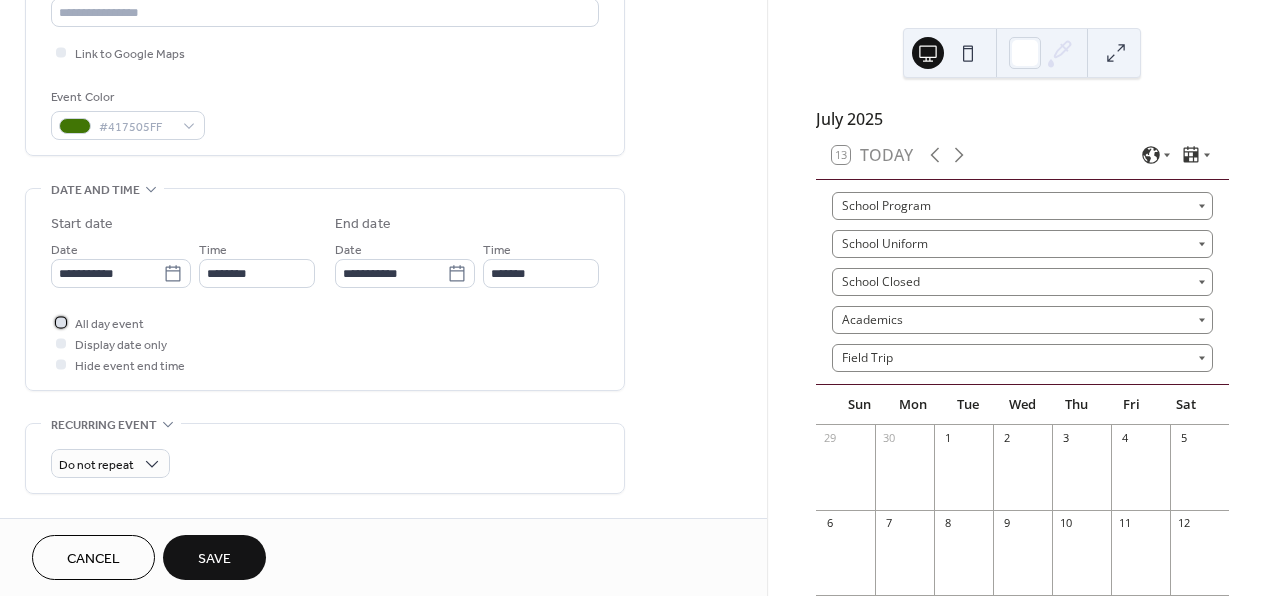 click on "All day event" at bounding box center (109, 324) 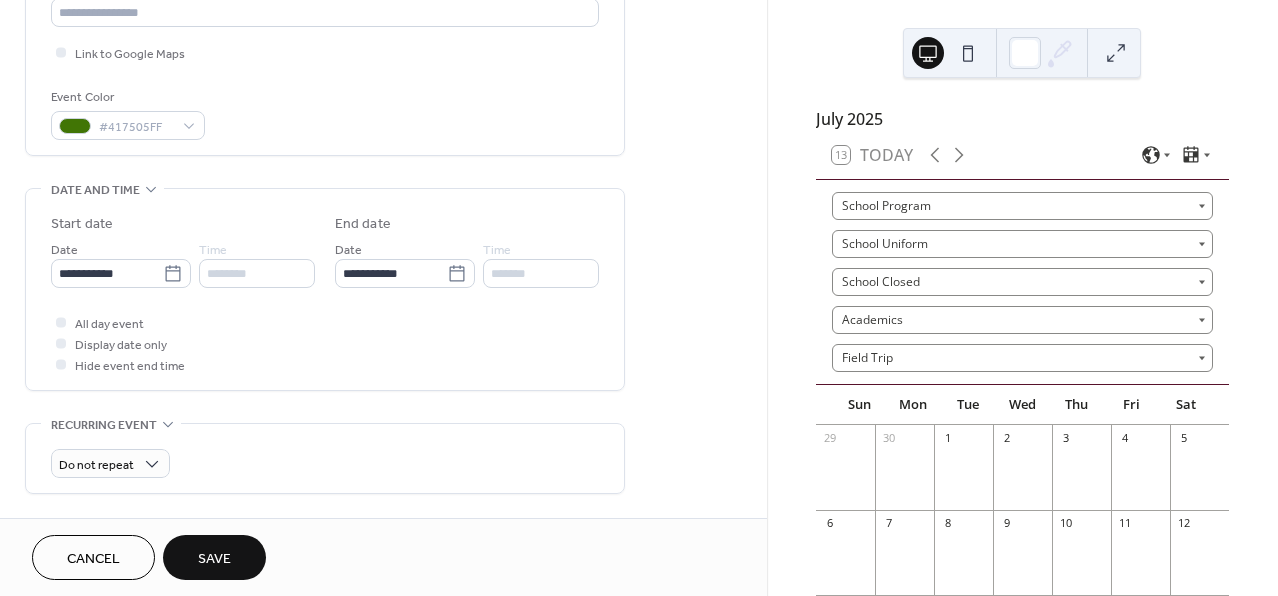 click on "Save" at bounding box center (214, 559) 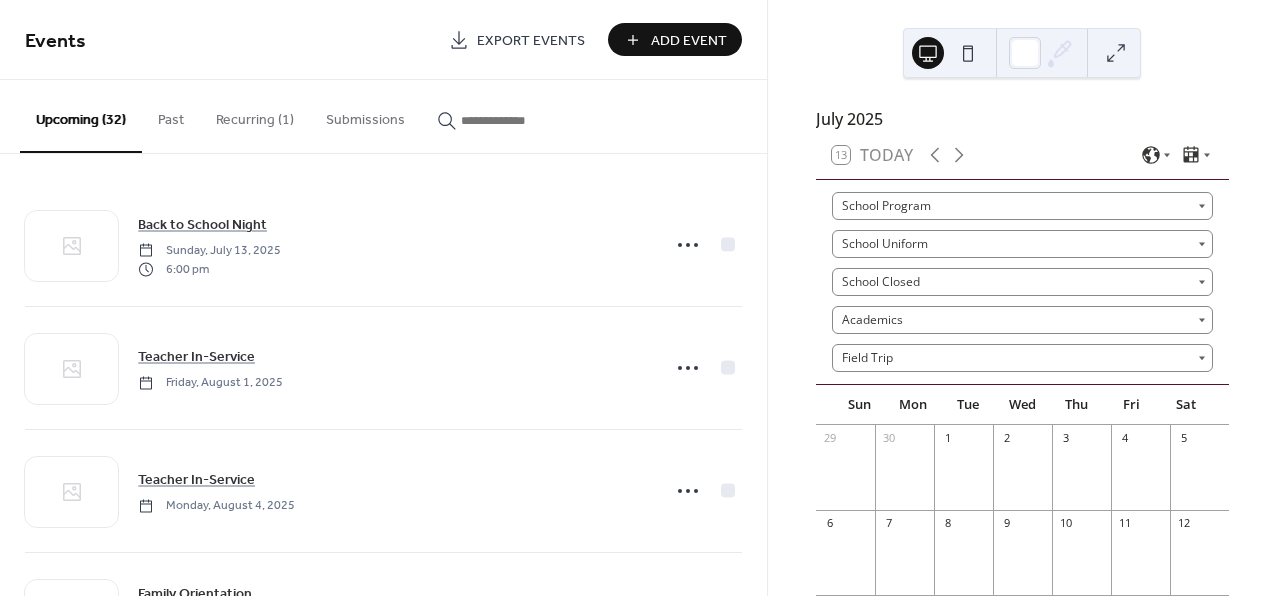 click on "Add Event" at bounding box center (689, 41) 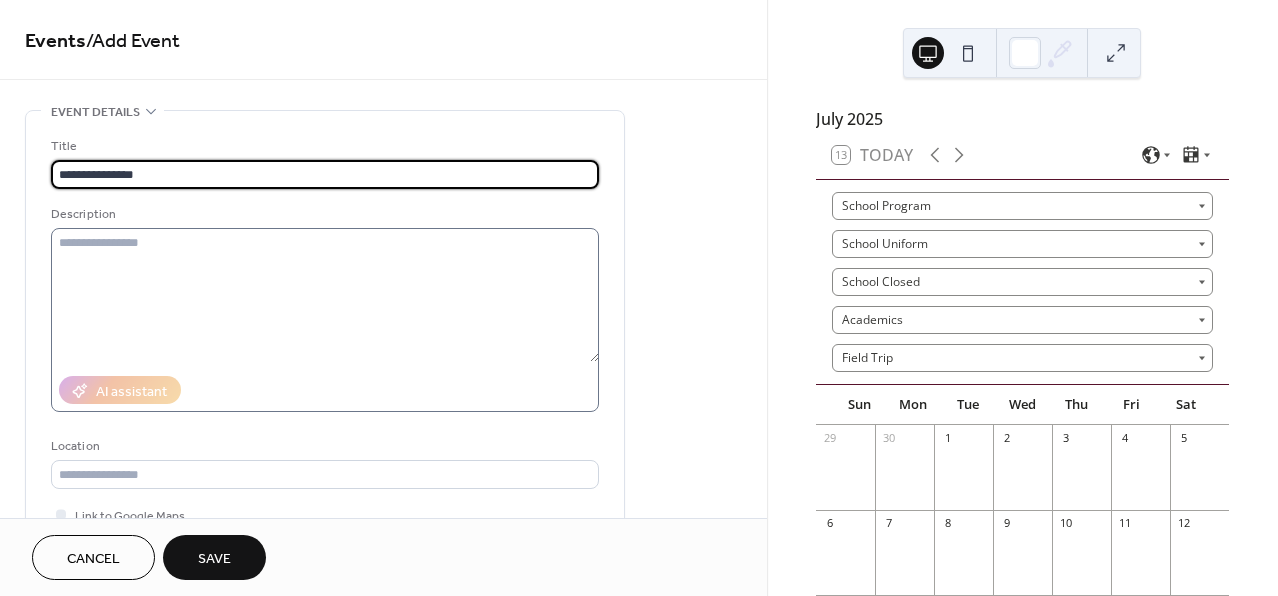 type on "**********" 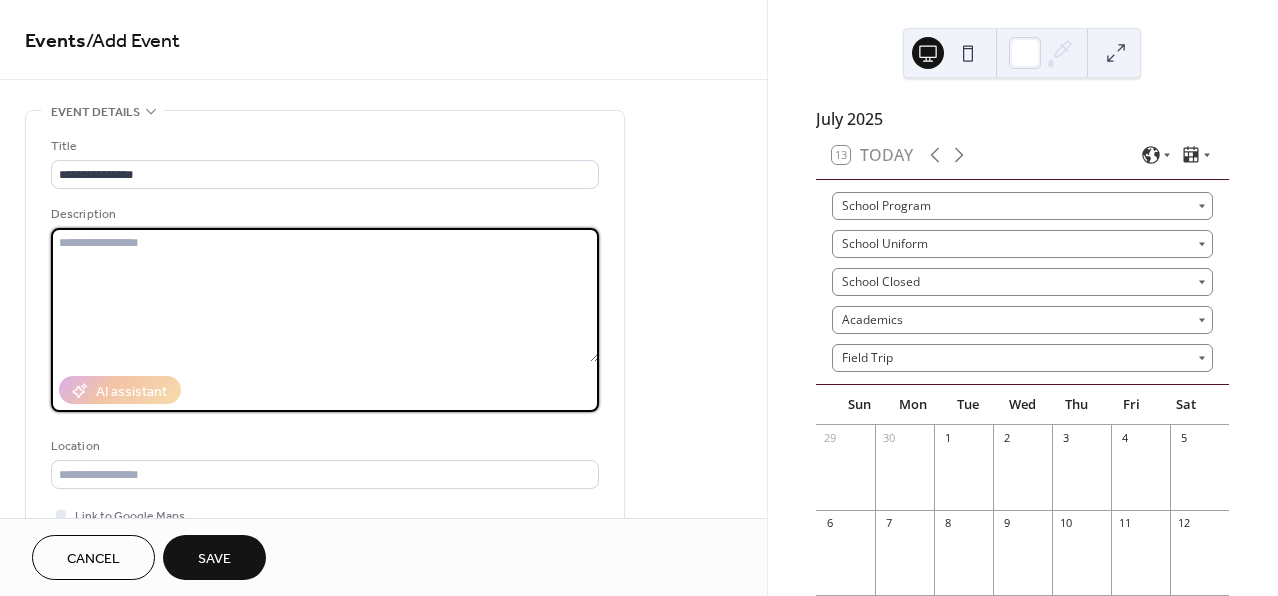 click at bounding box center [325, 295] 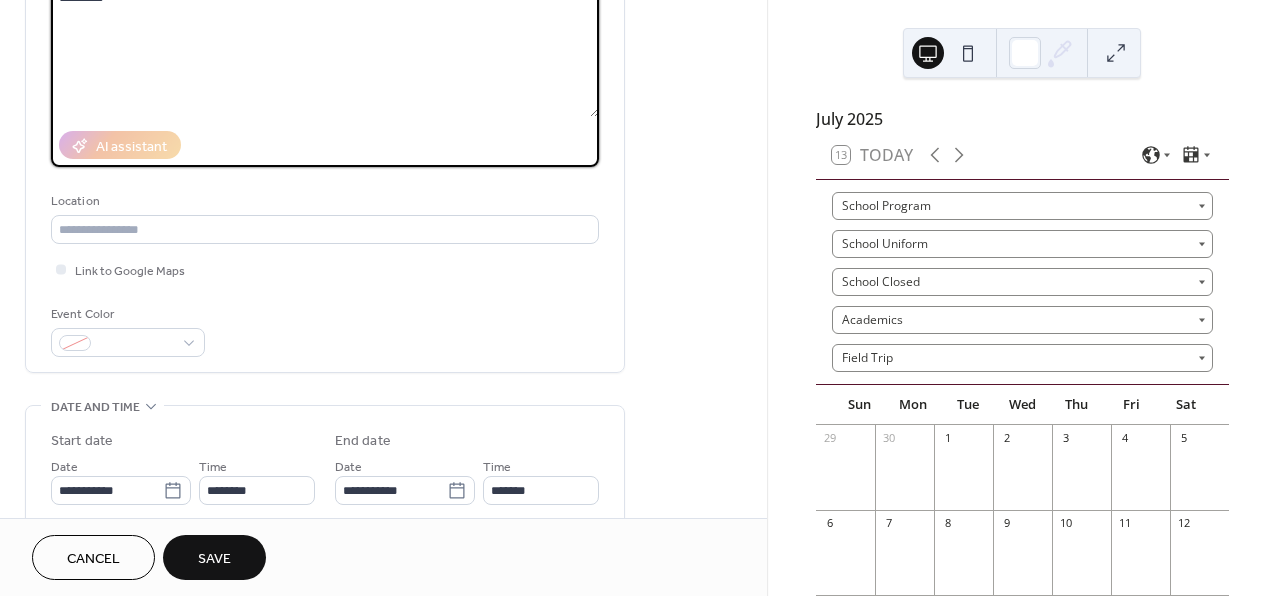 scroll, scrollTop: 302, scrollLeft: 0, axis: vertical 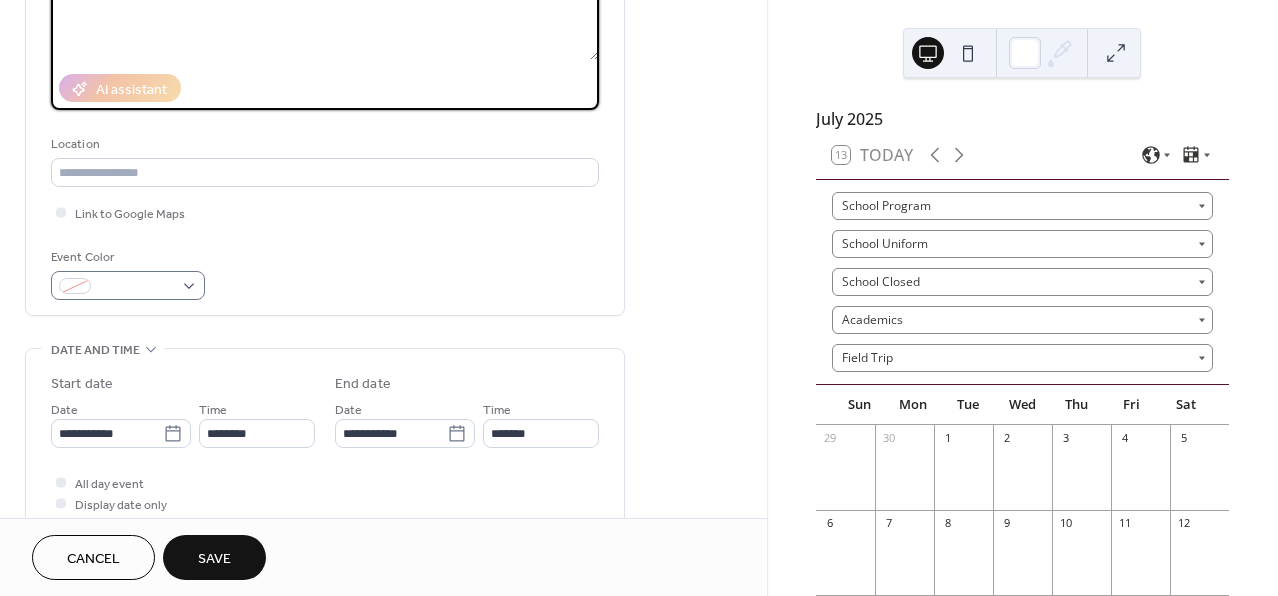 type on "*********" 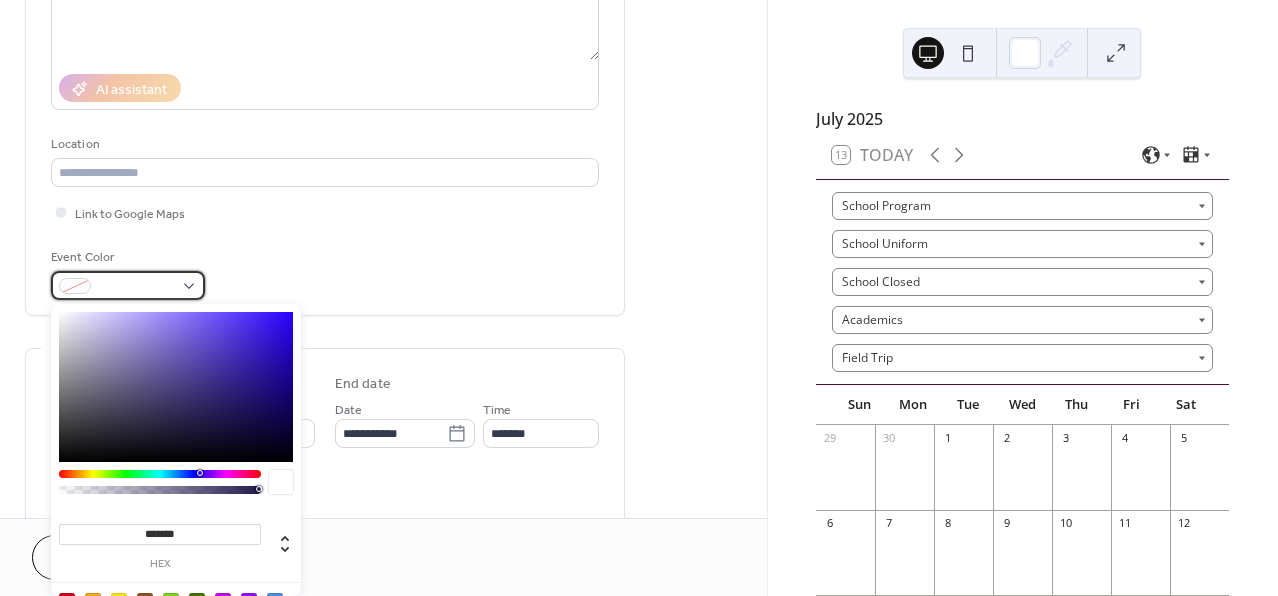 click at bounding box center [136, 287] 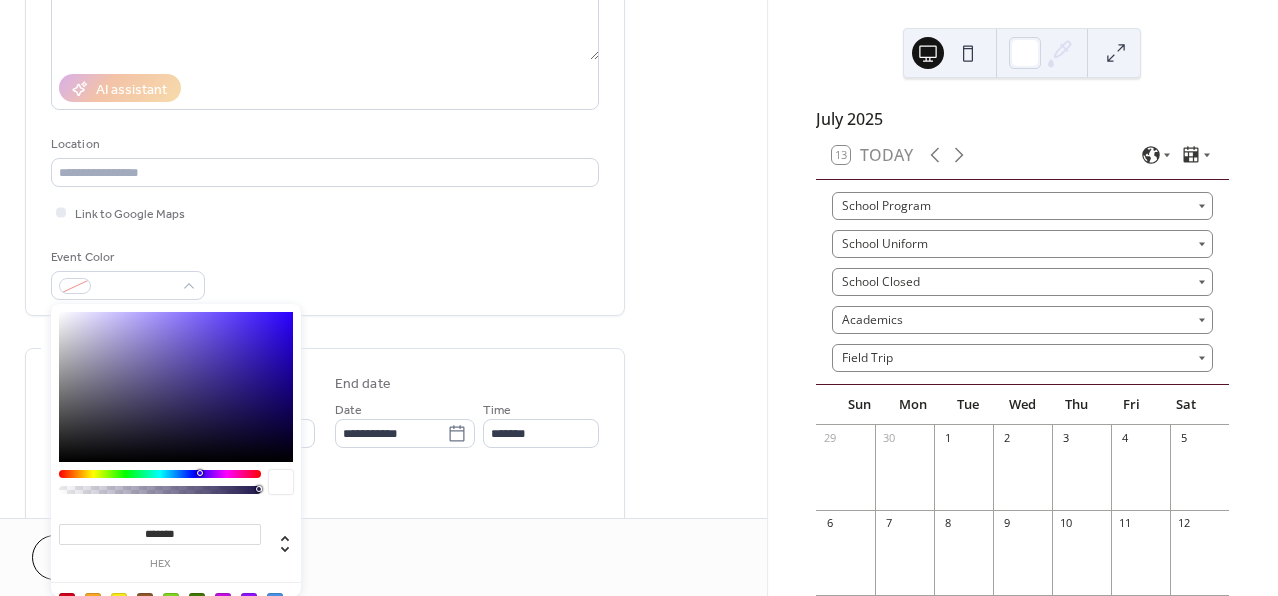 click at bounding box center (67, 601) 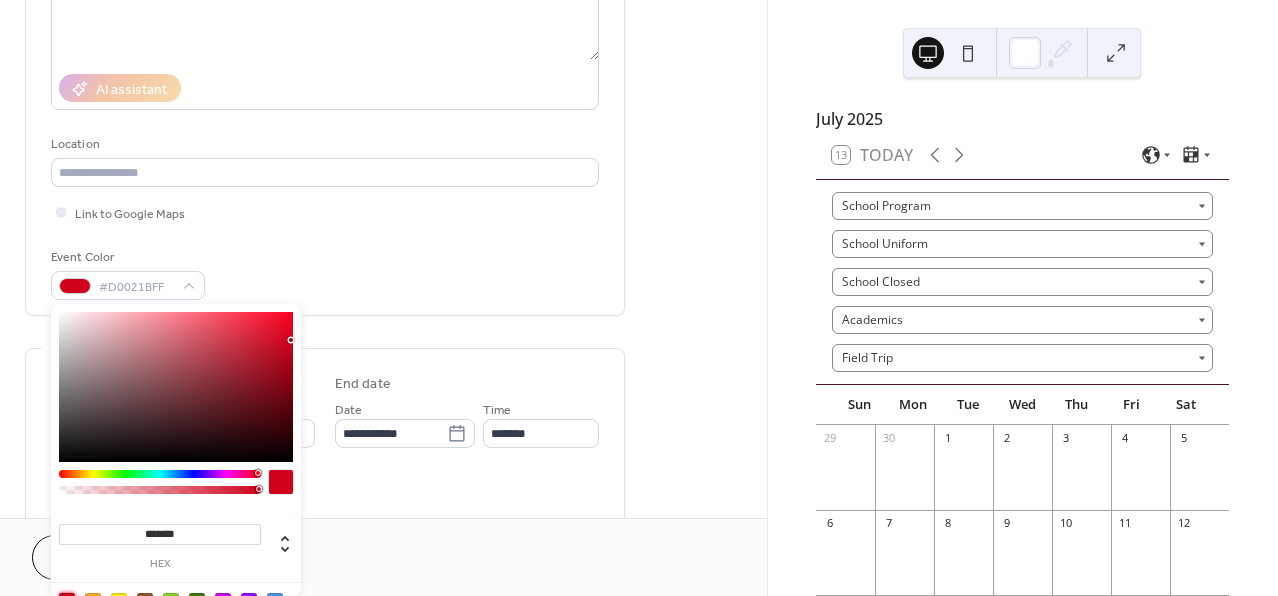click on "**********" at bounding box center [383, 641] 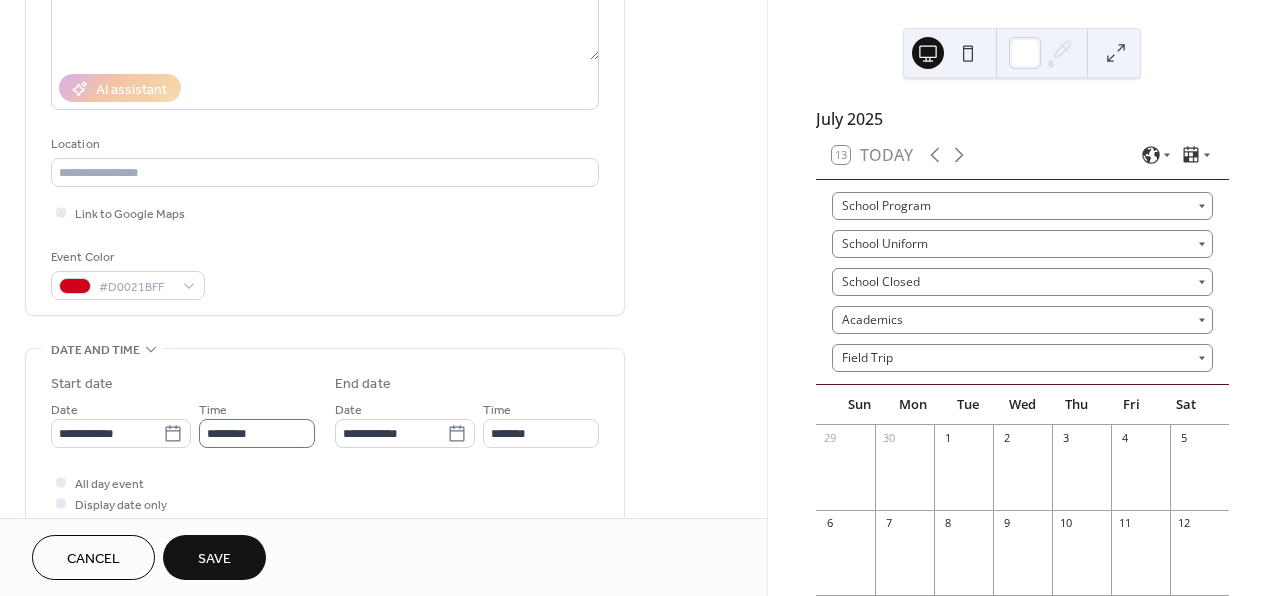 scroll, scrollTop: 1, scrollLeft: 0, axis: vertical 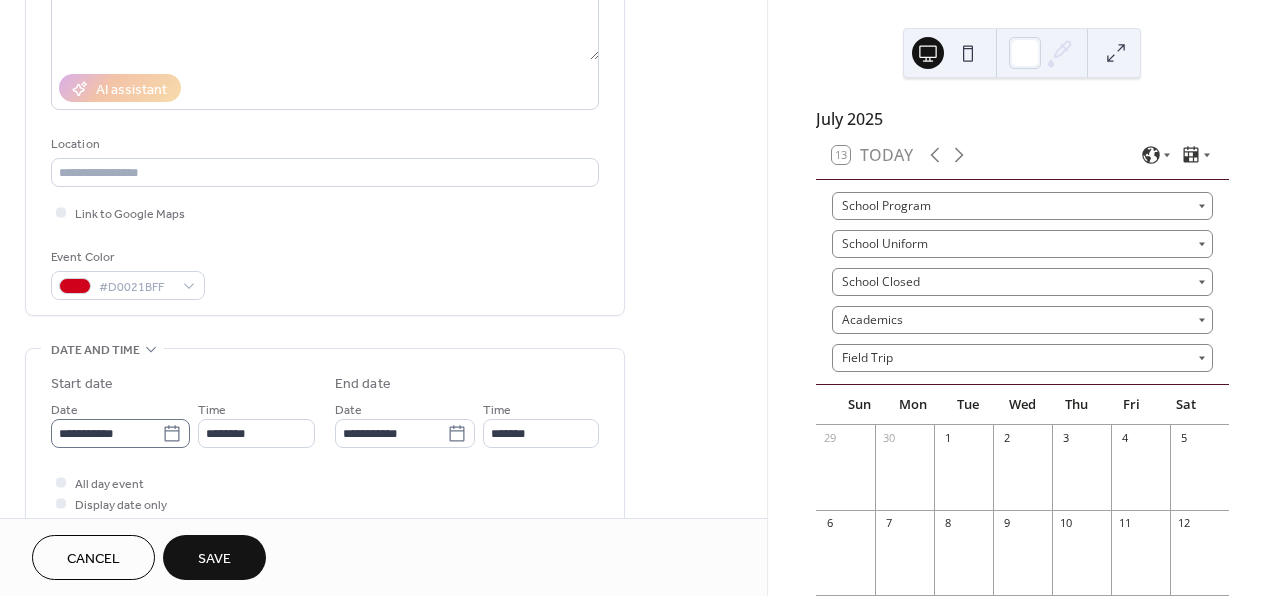 click 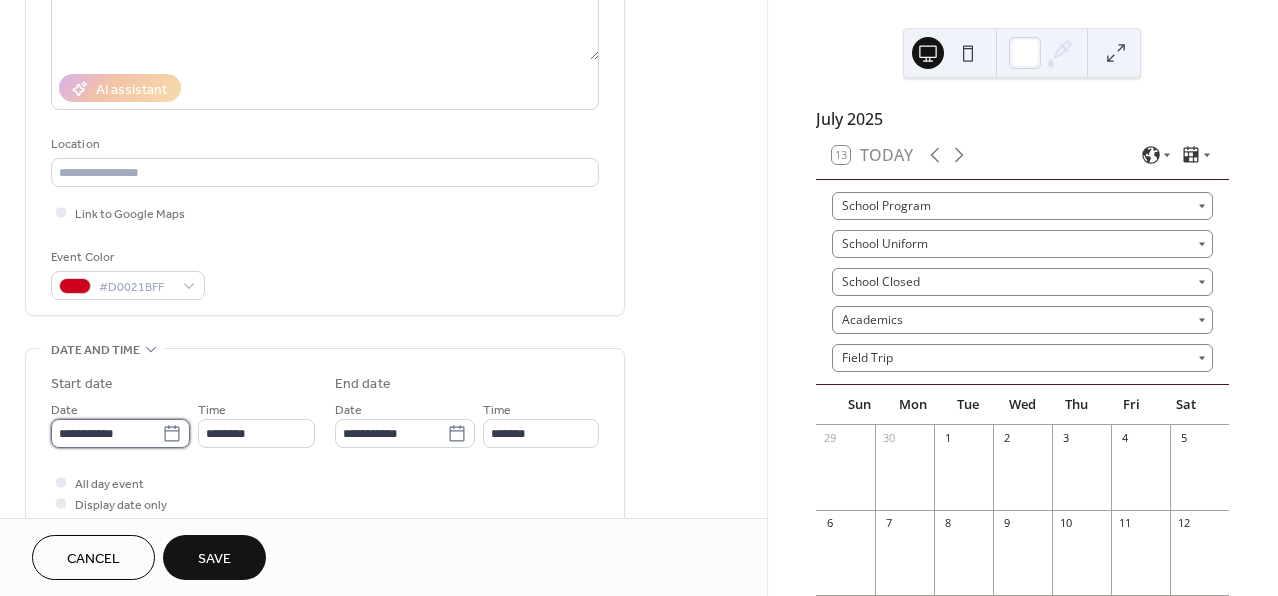click on "**********" at bounding box center (106, 433) 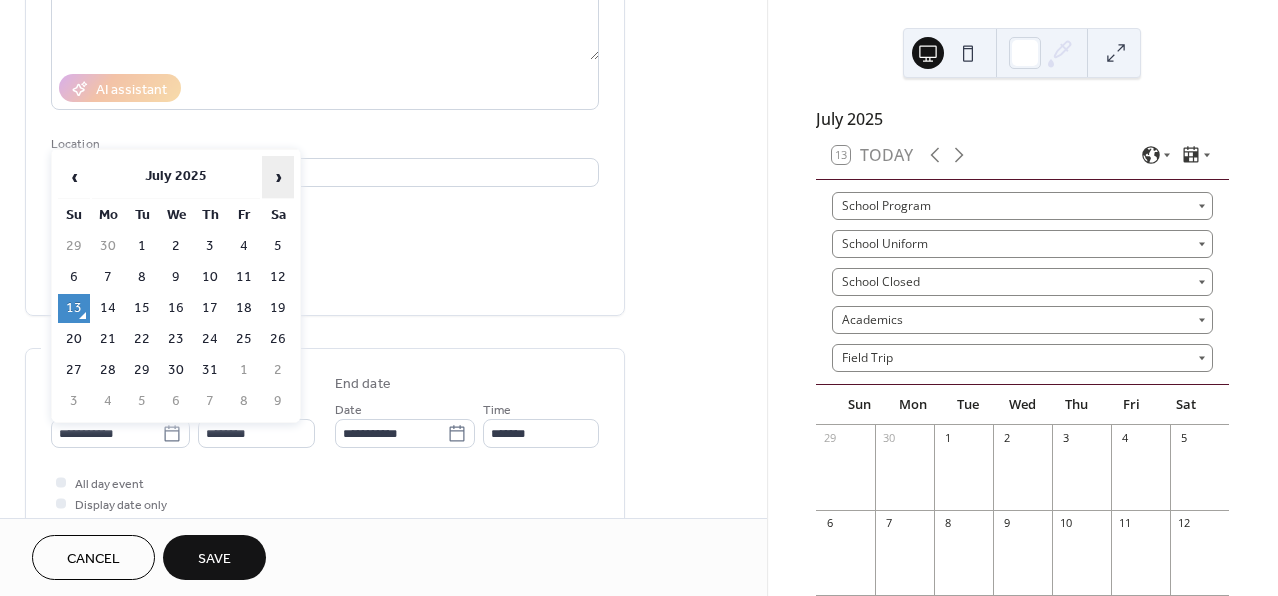 click on "›" at bounding box center [278, 177] 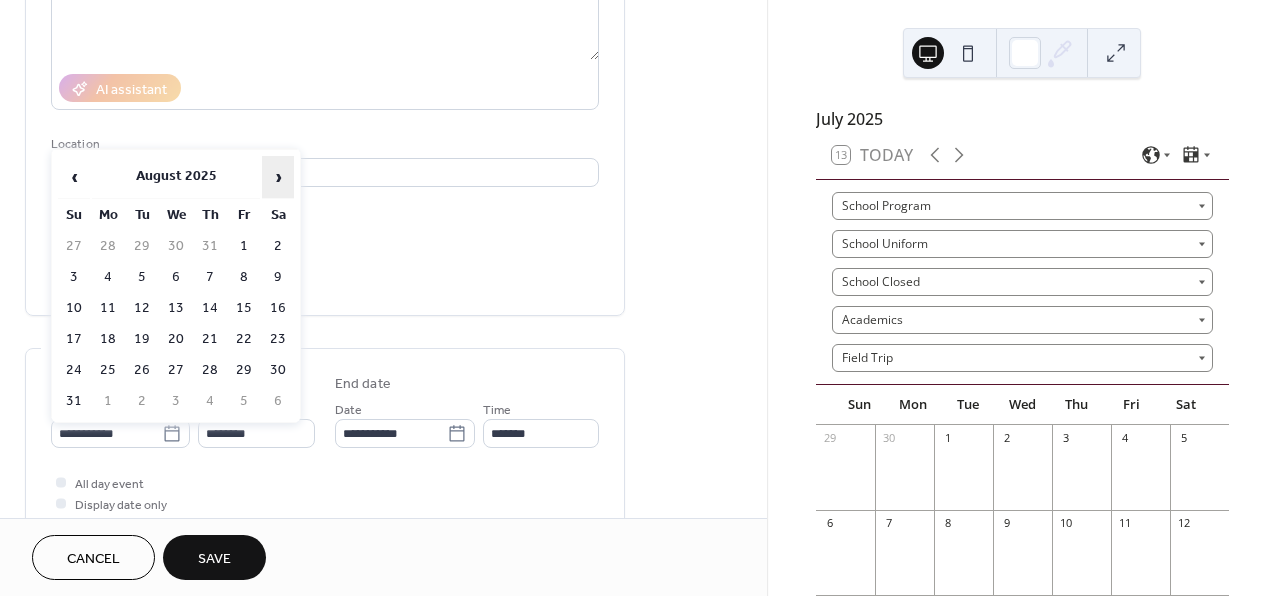 click on "›" at bounding box center (278, 177) 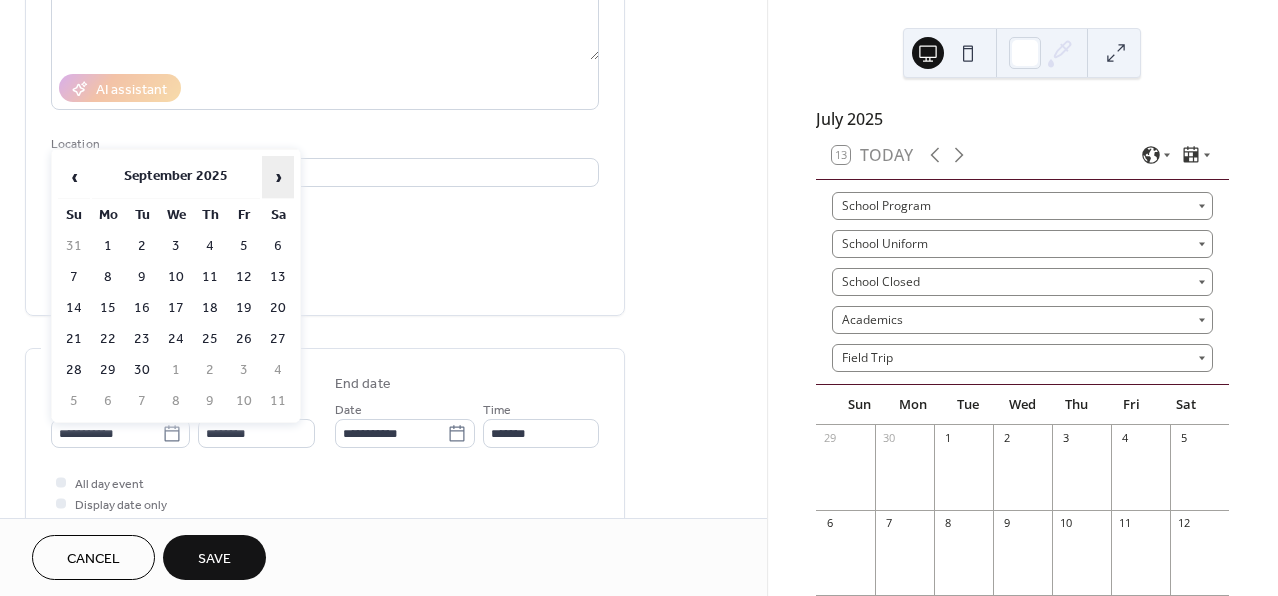click on "›" at bounding box center (278, 177) 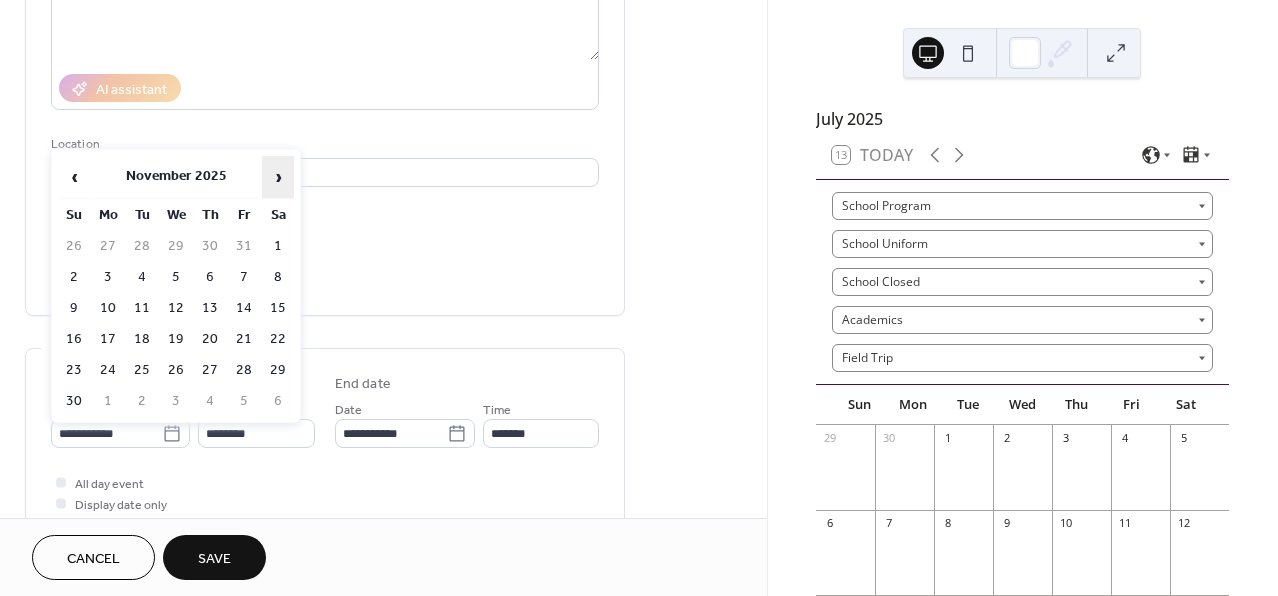 click on "›" at bounding box center (278, 177) 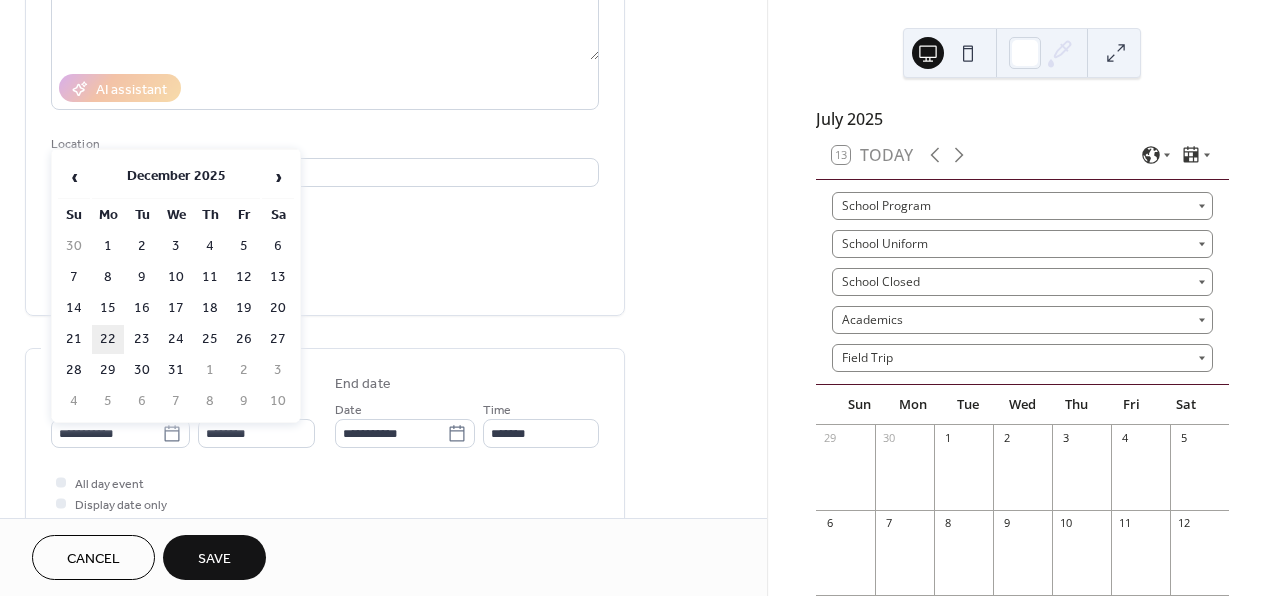 click on "22" at bounding box center [108, 339] 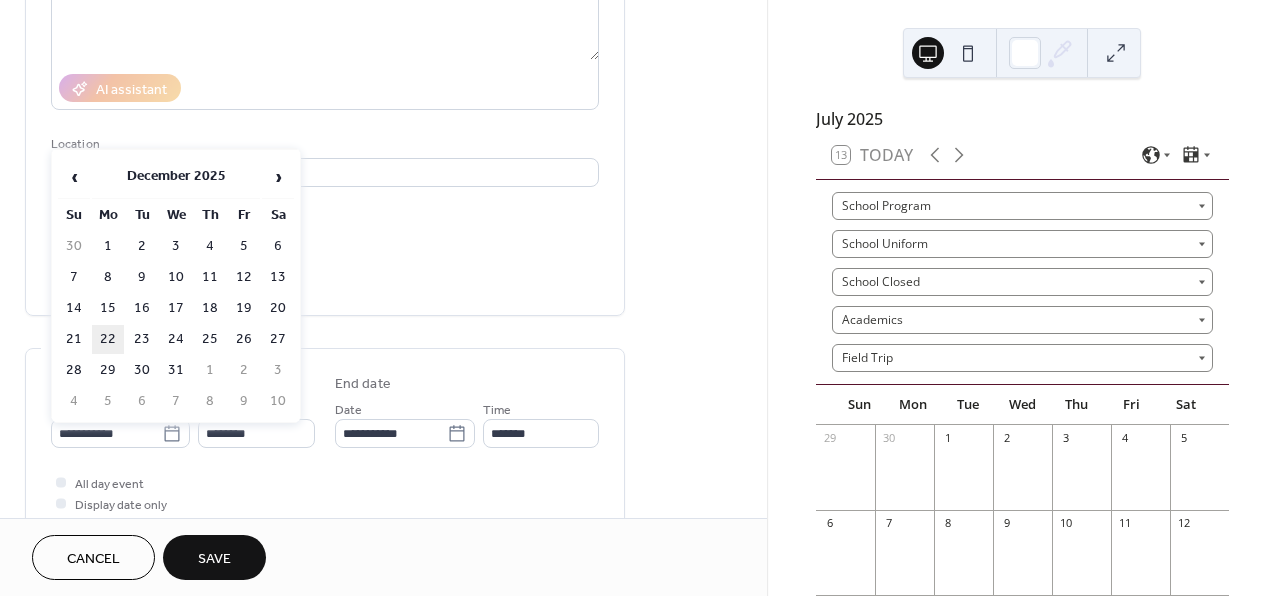 type on "**********" 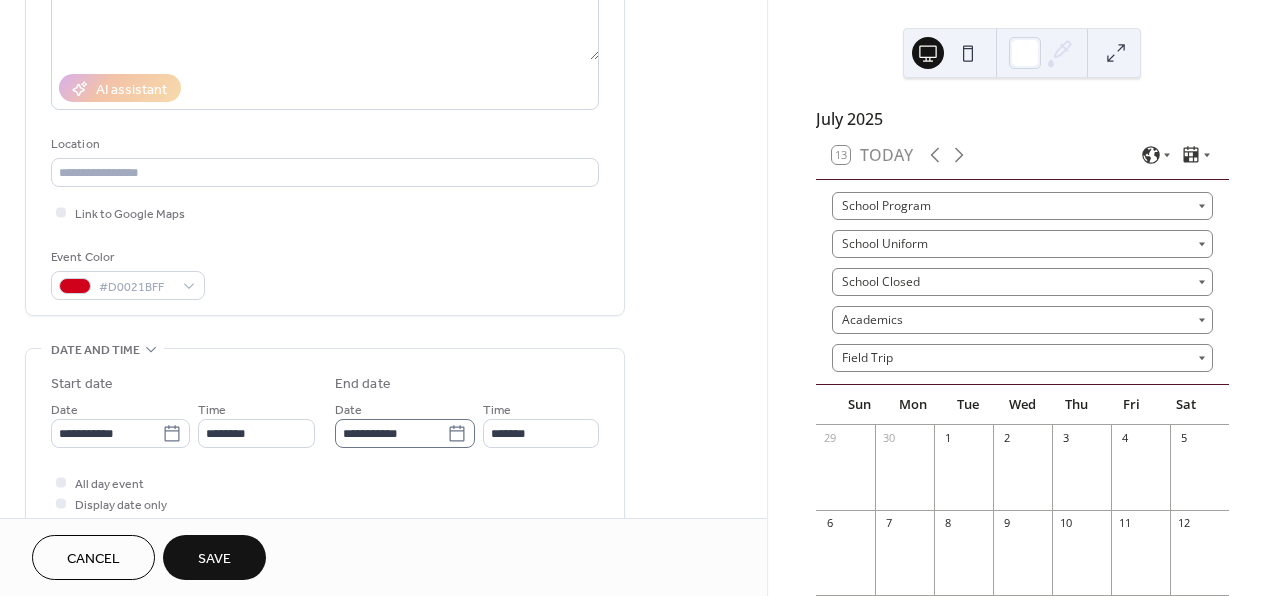 click 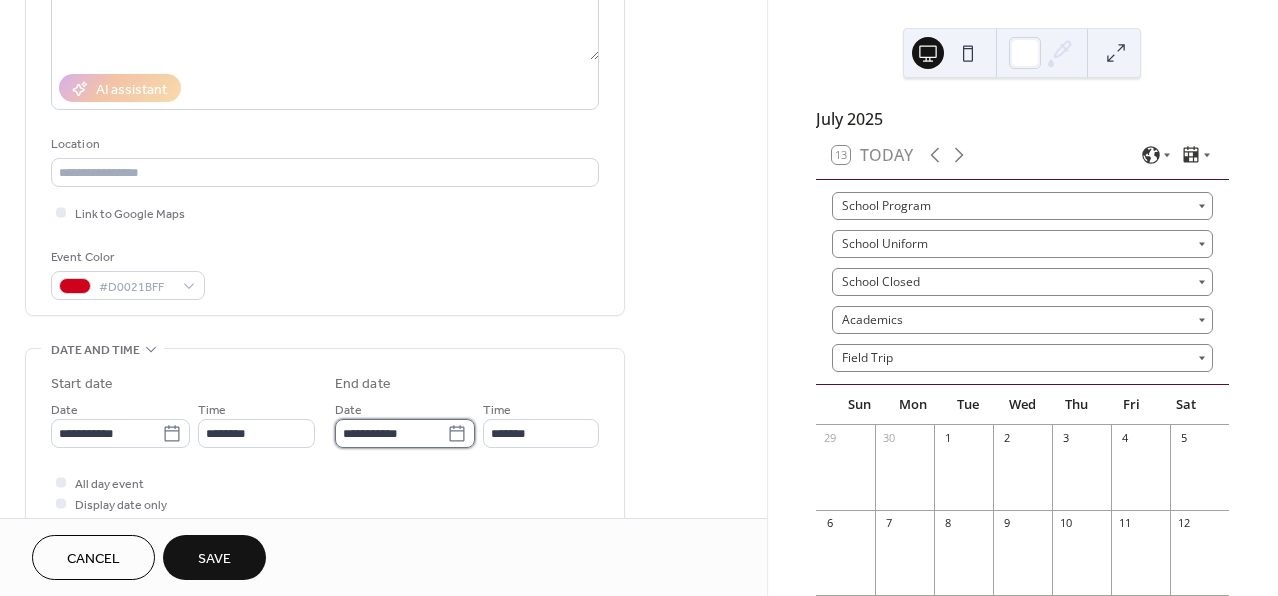 click on "**********" at bounding box center [391, 433] 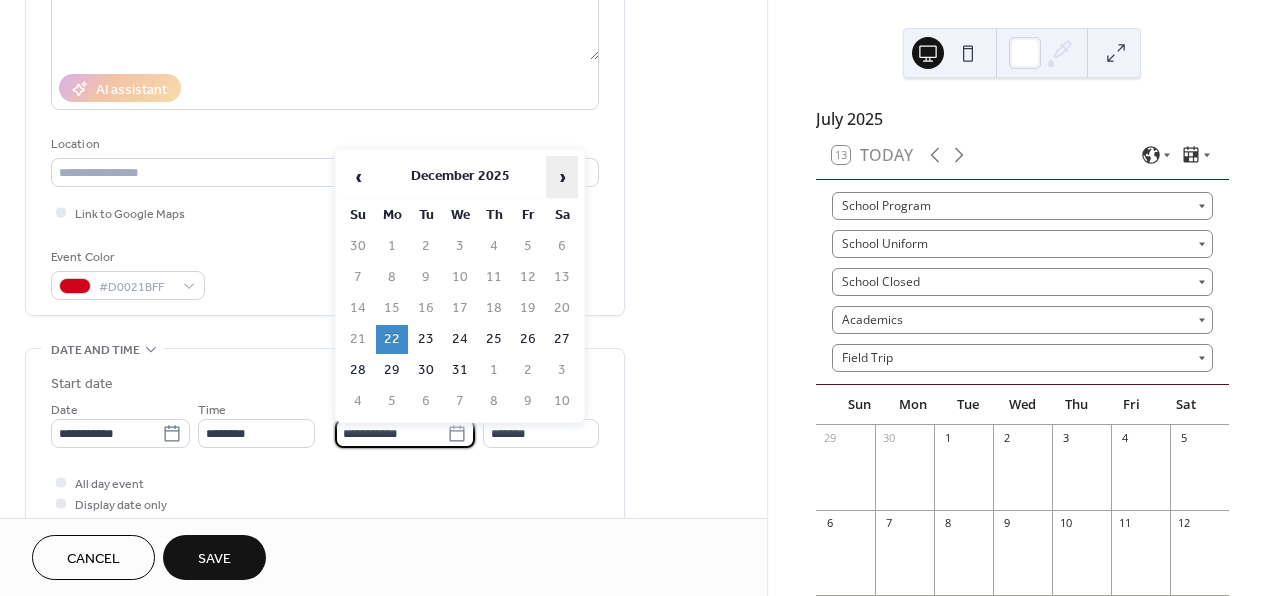 click on "›" at bounding box center (562, 177) 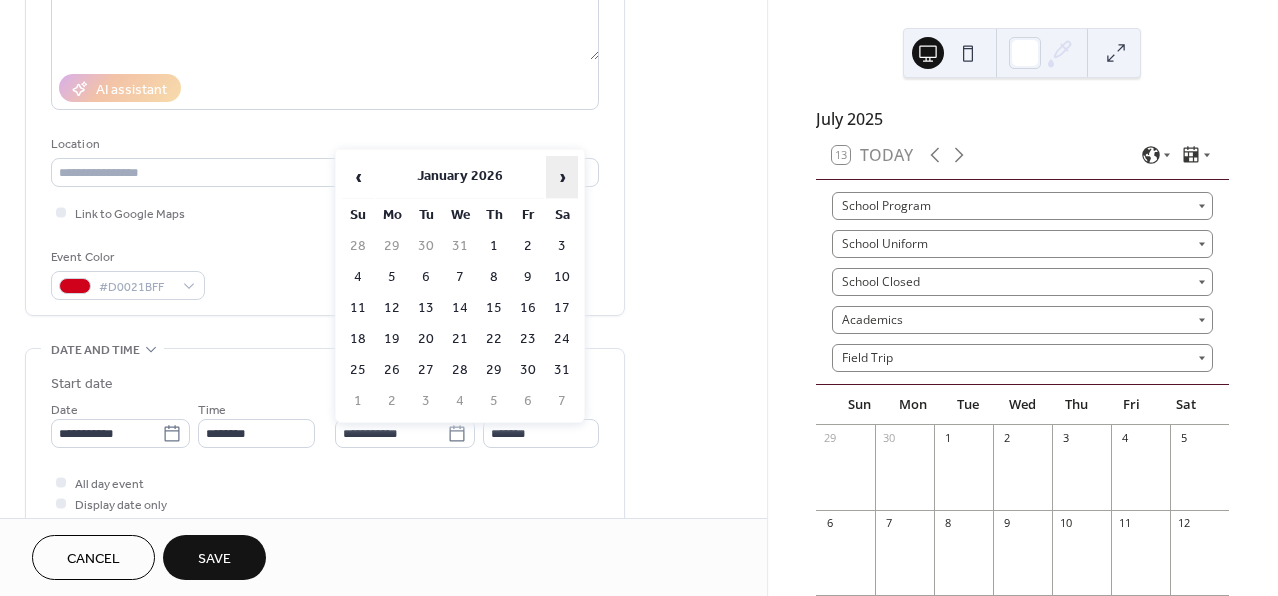 click on "›" at bounding box center (562, 177) 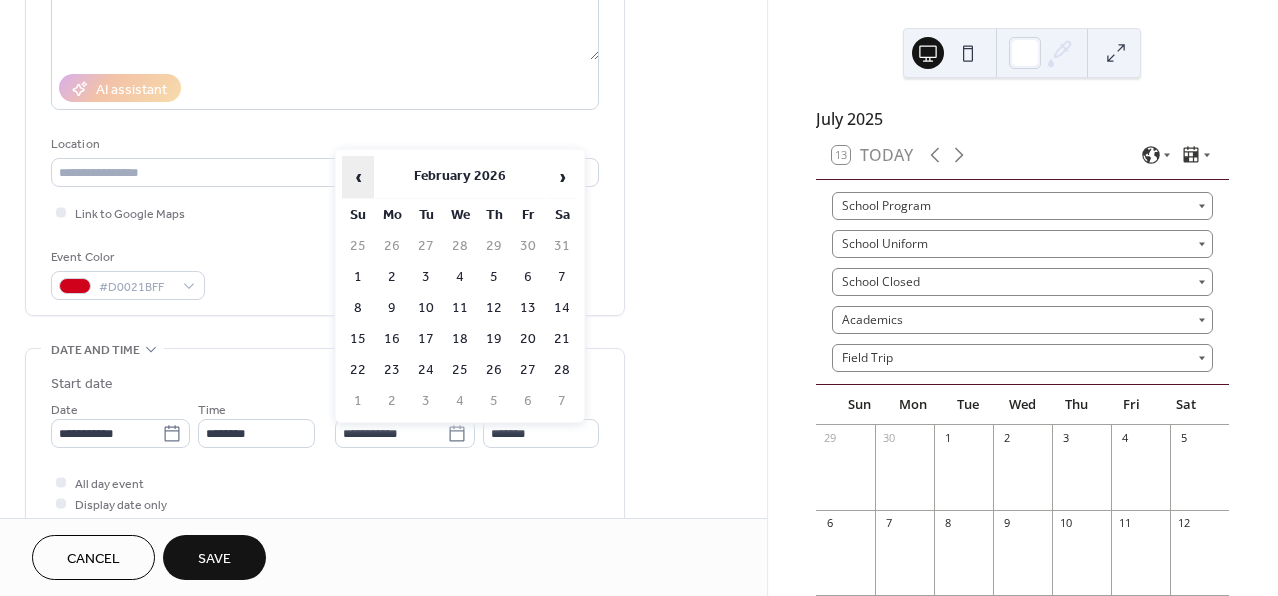 click on "‹" at bounding box center [358, 177] 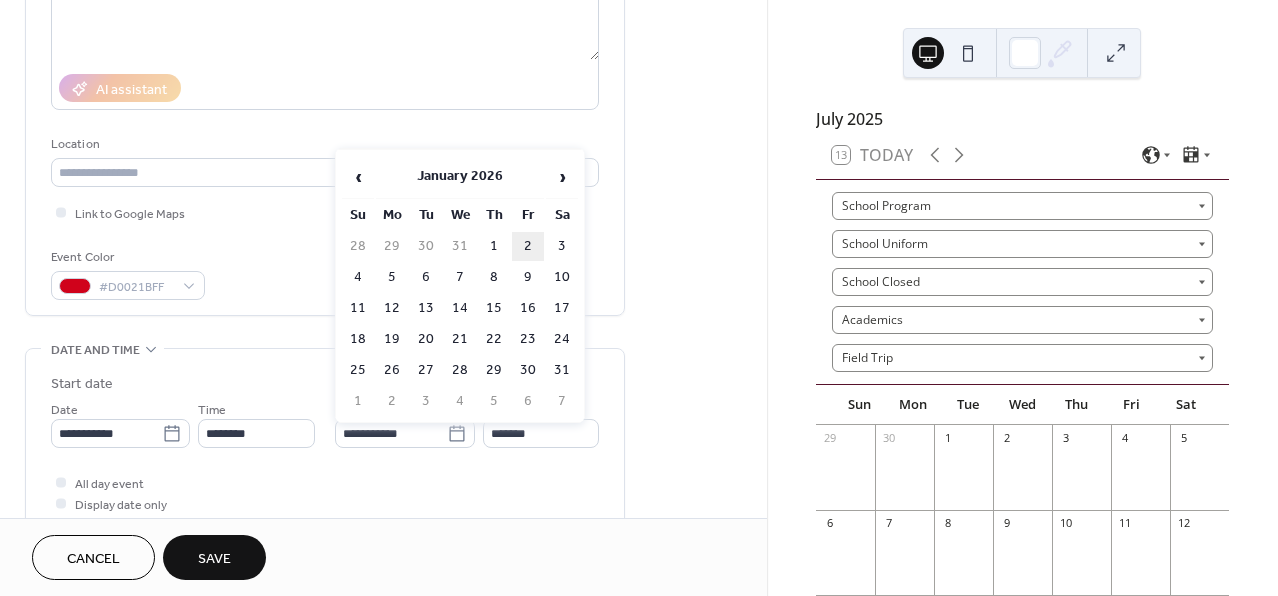 click on "2" at bounding box center [528, 246] 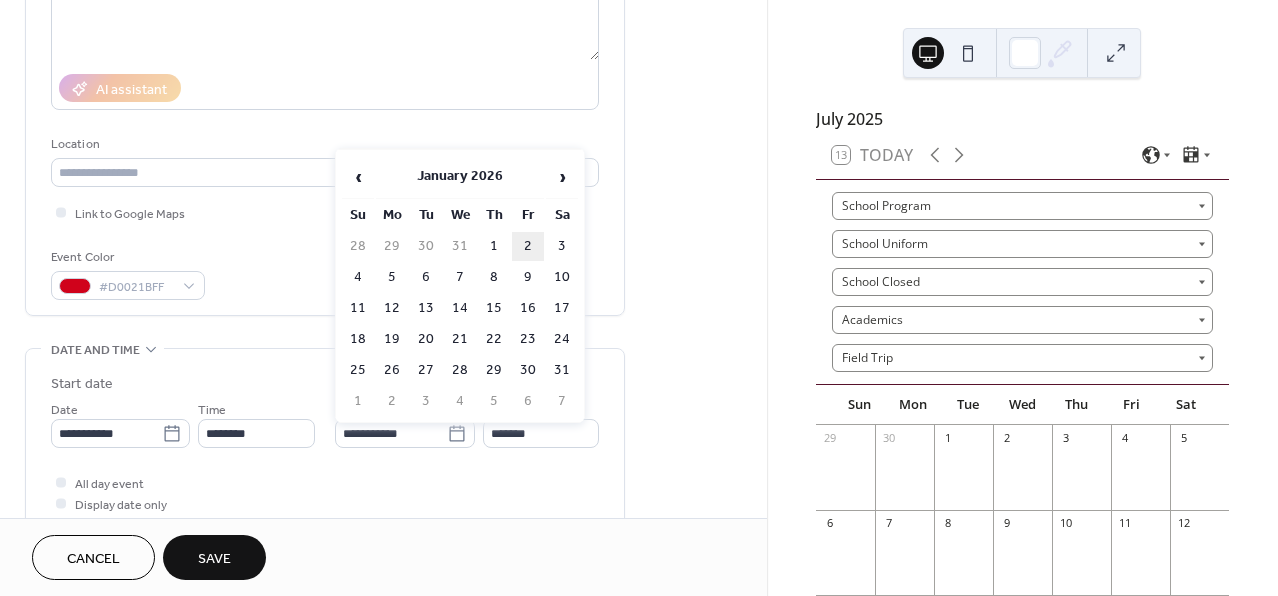 type on "**********" 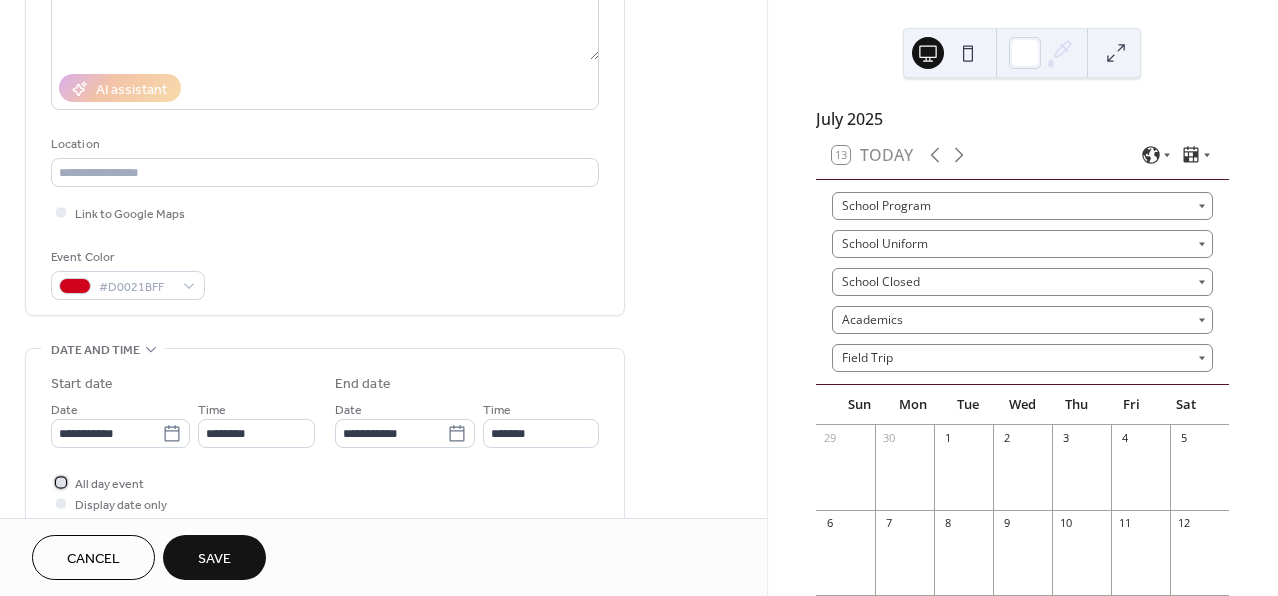 click at bounding box center [61, 482] 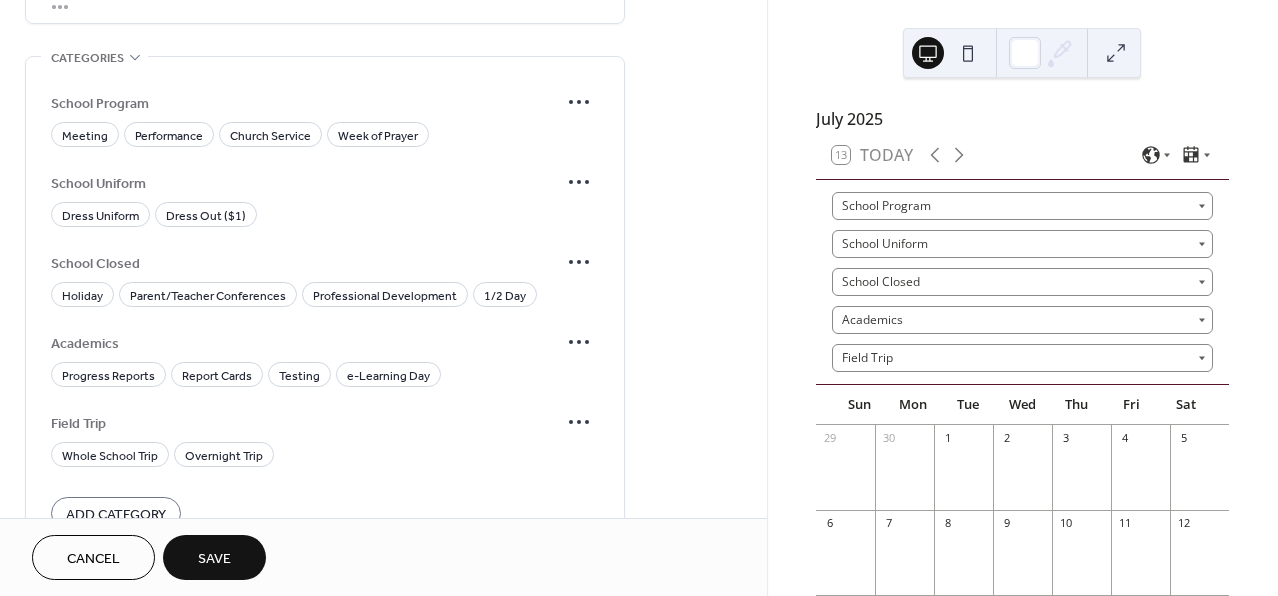 scroll, scrollTop: 1142, scrollLeft: 0, axis: vertical 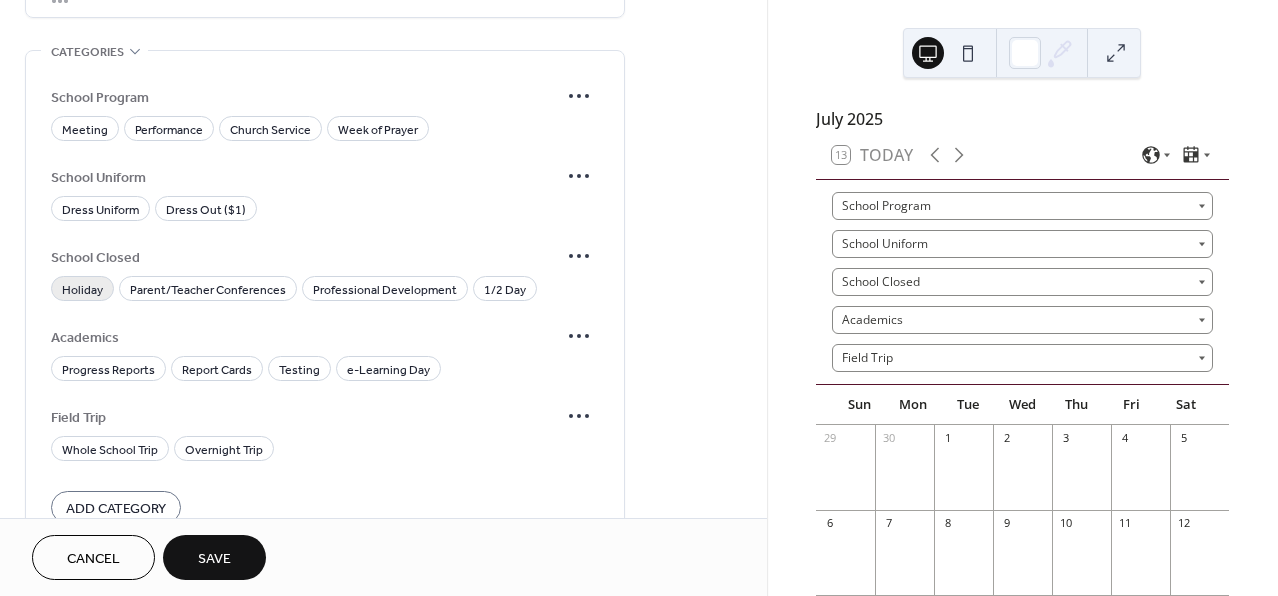 click on "Holiday" at bounding box center (82, 290) 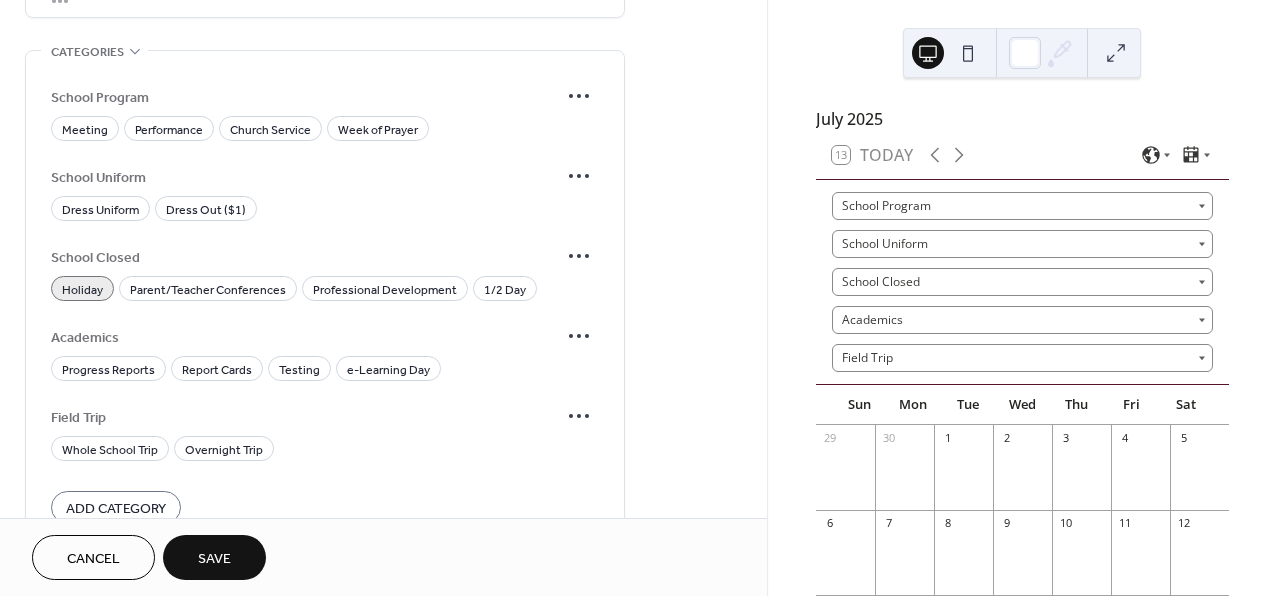 click on "Save" at bounding box center (214, 557) 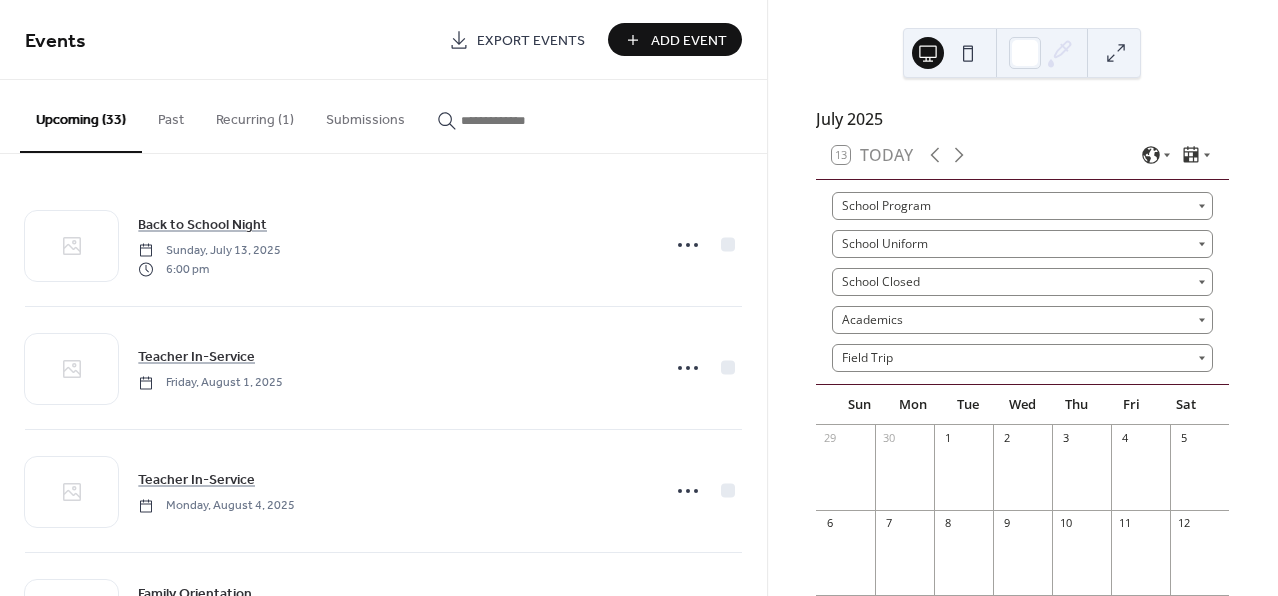 click on "Add Event" at bounding box center (689, 41) 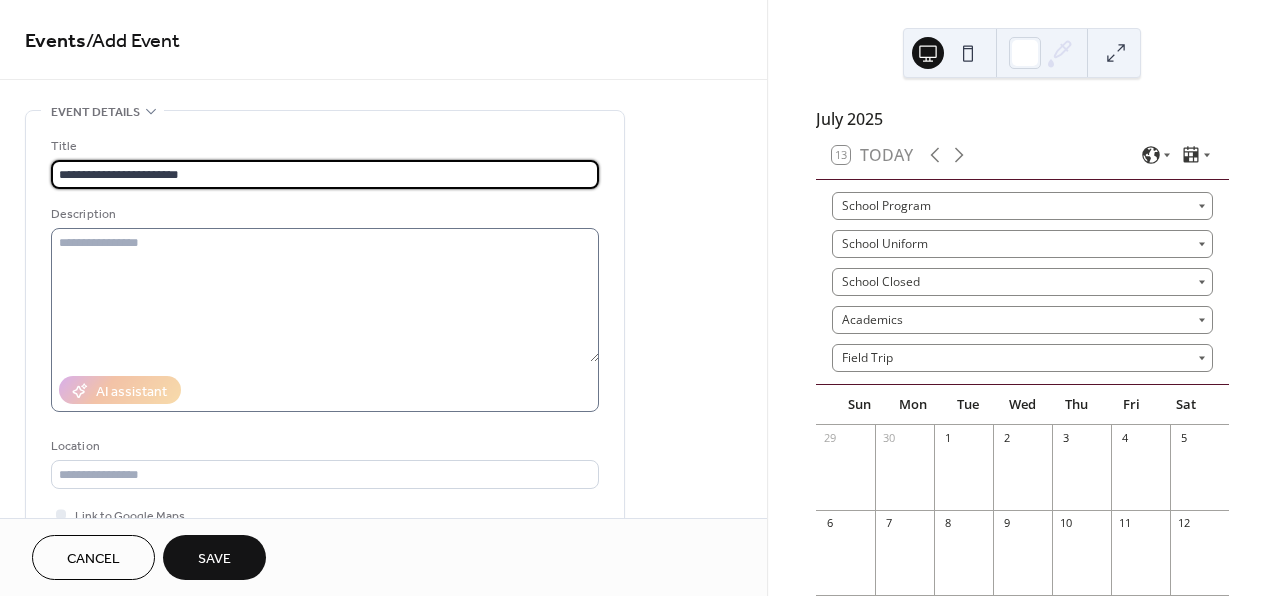 type on "**********" 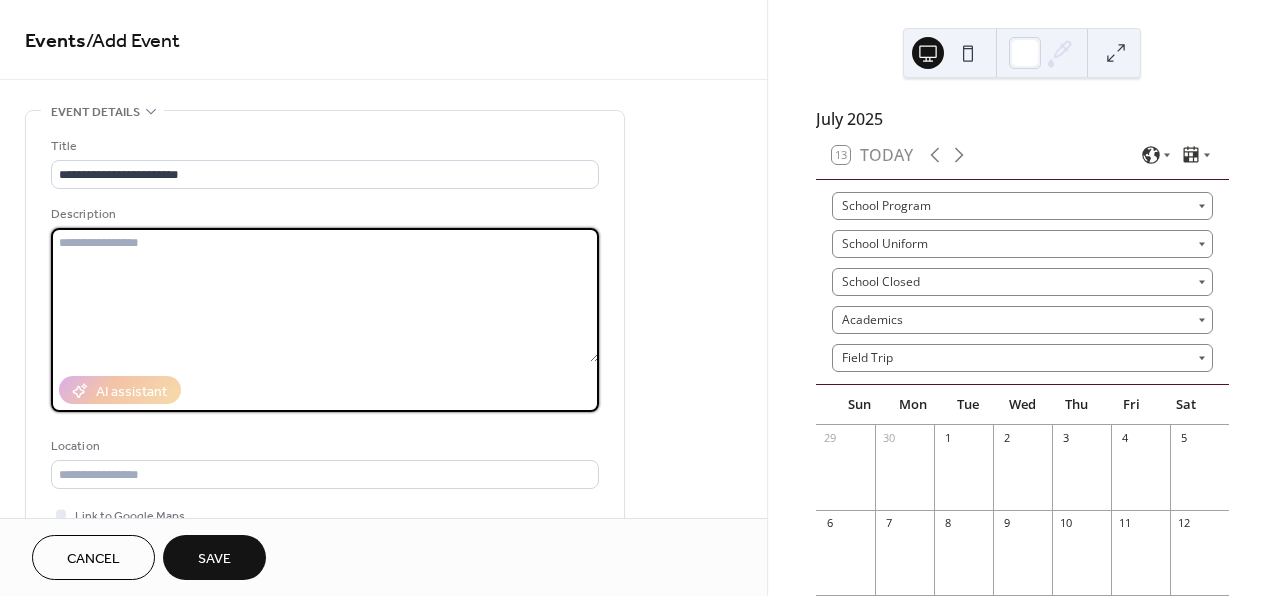 click at bounding box center (325, 295) 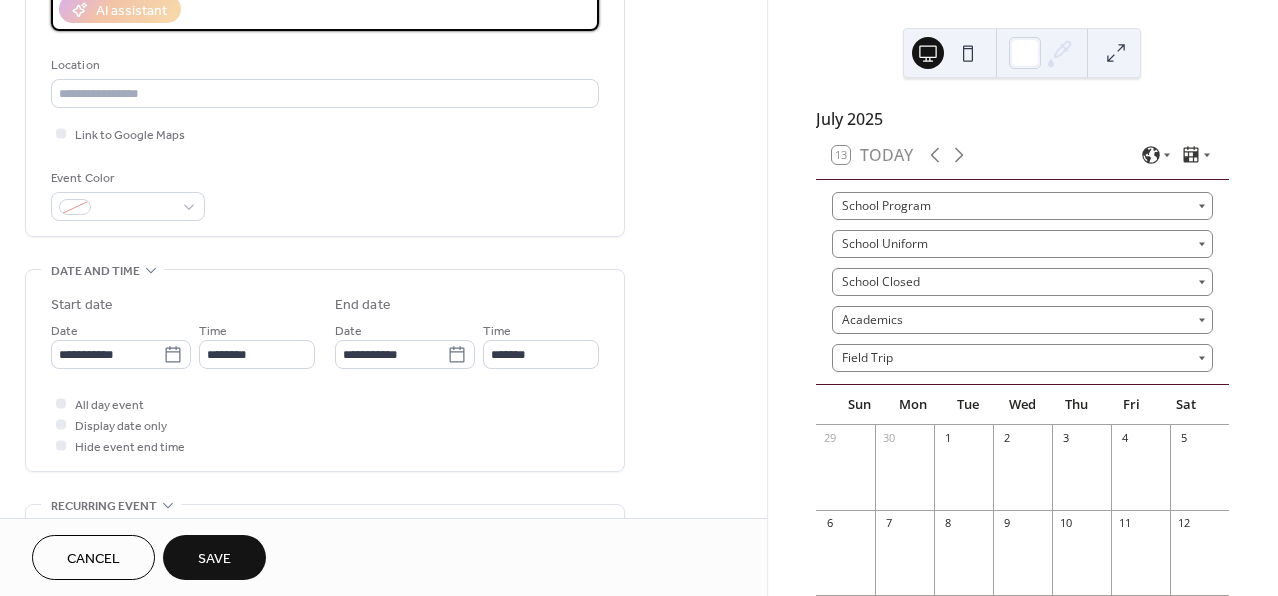 scroll, scrollTop: 379, scrollLeft: 0, axis: vertical 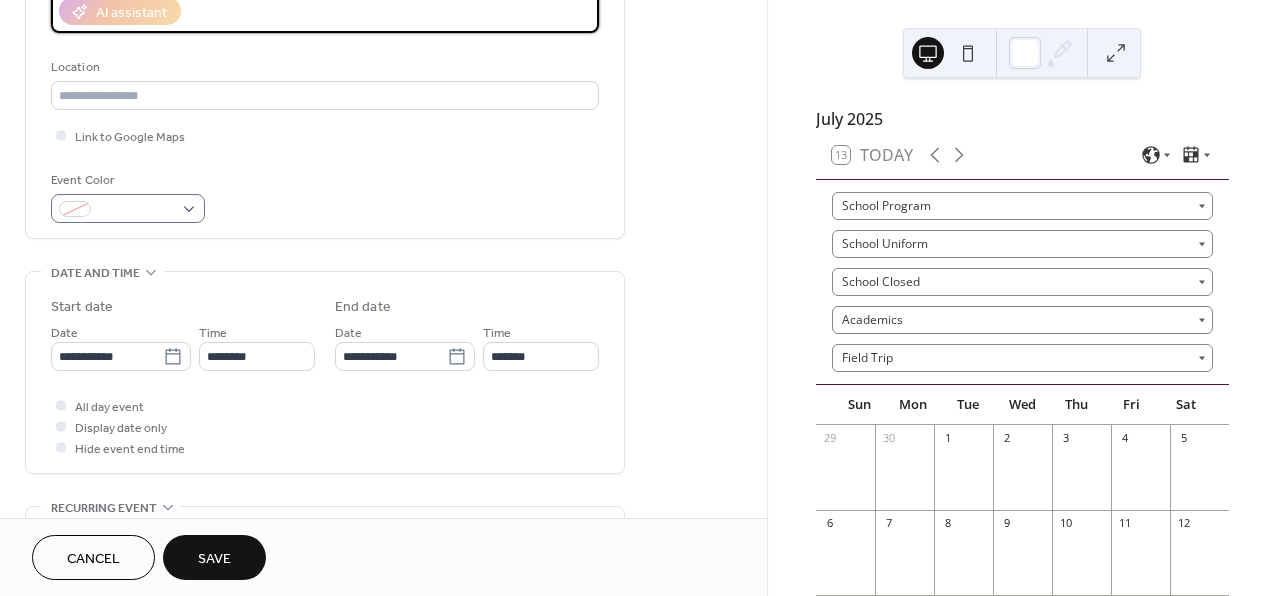 type on "*********" 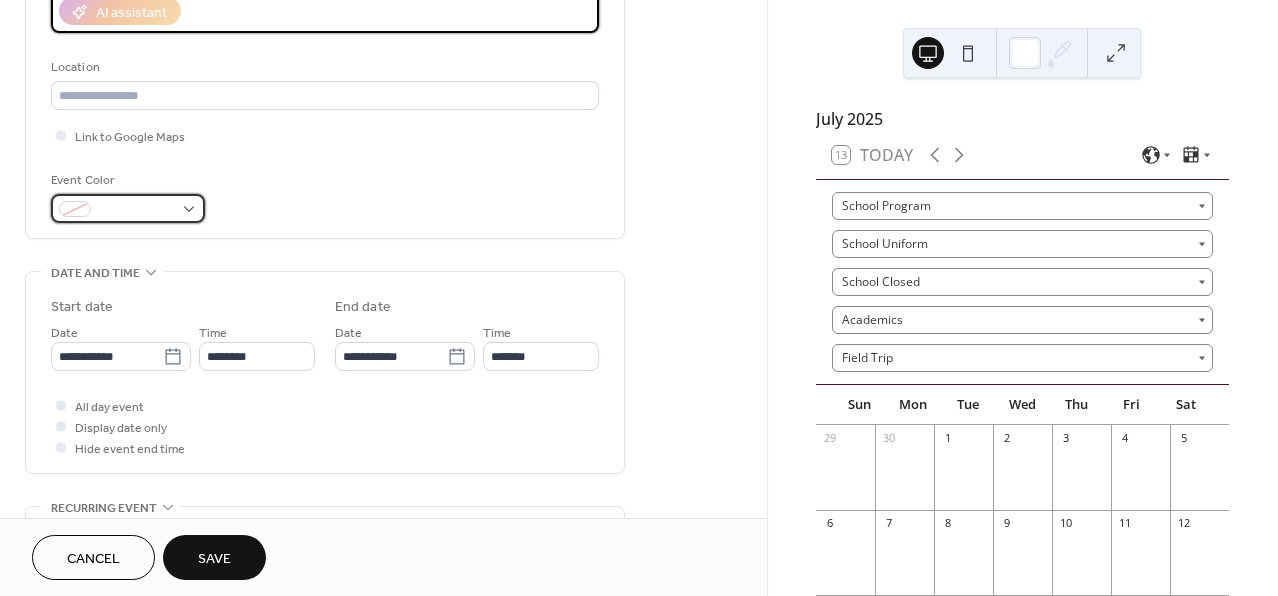 click at bounding box center [128, 208] 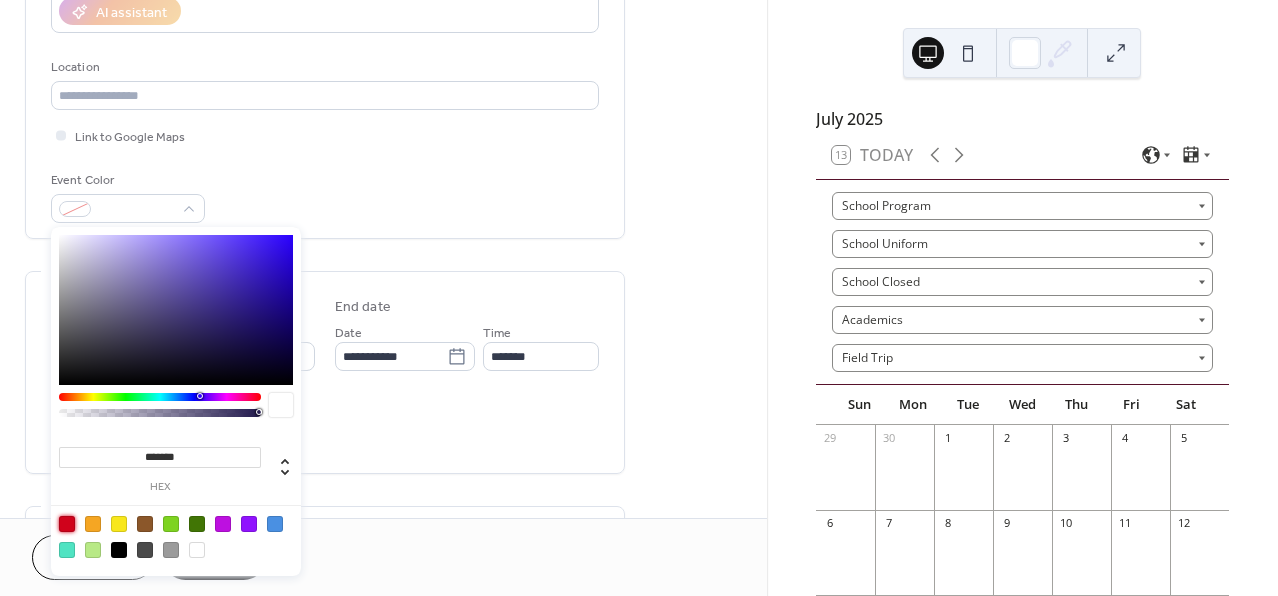 click at bounding box center [67, 524] 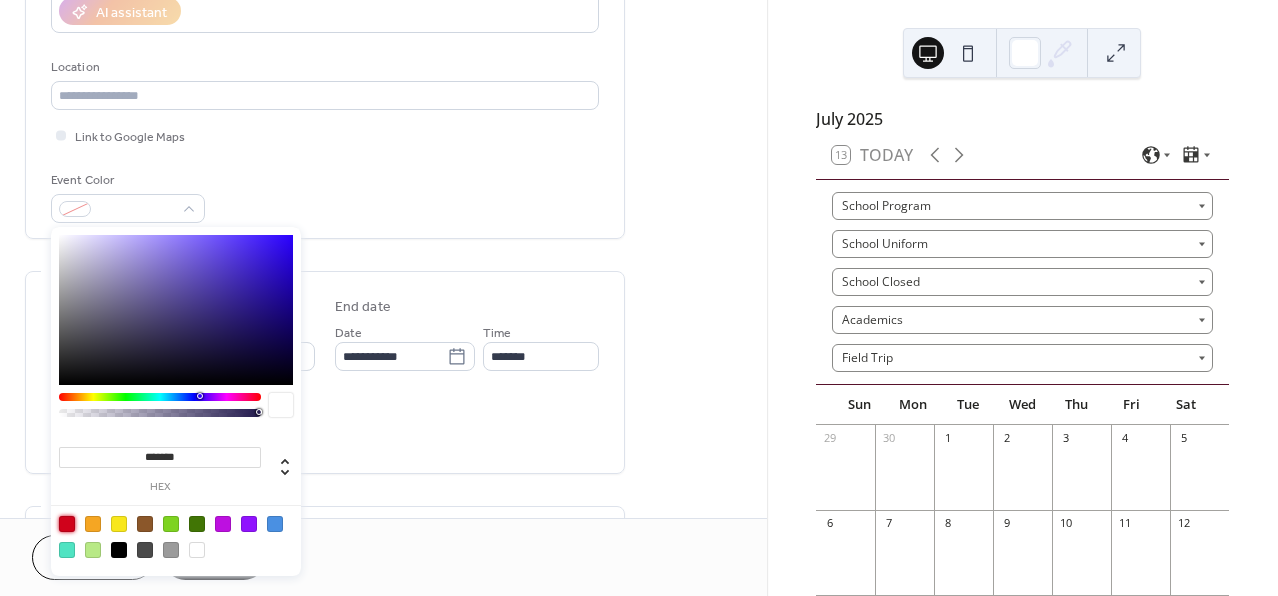 type on "*******" 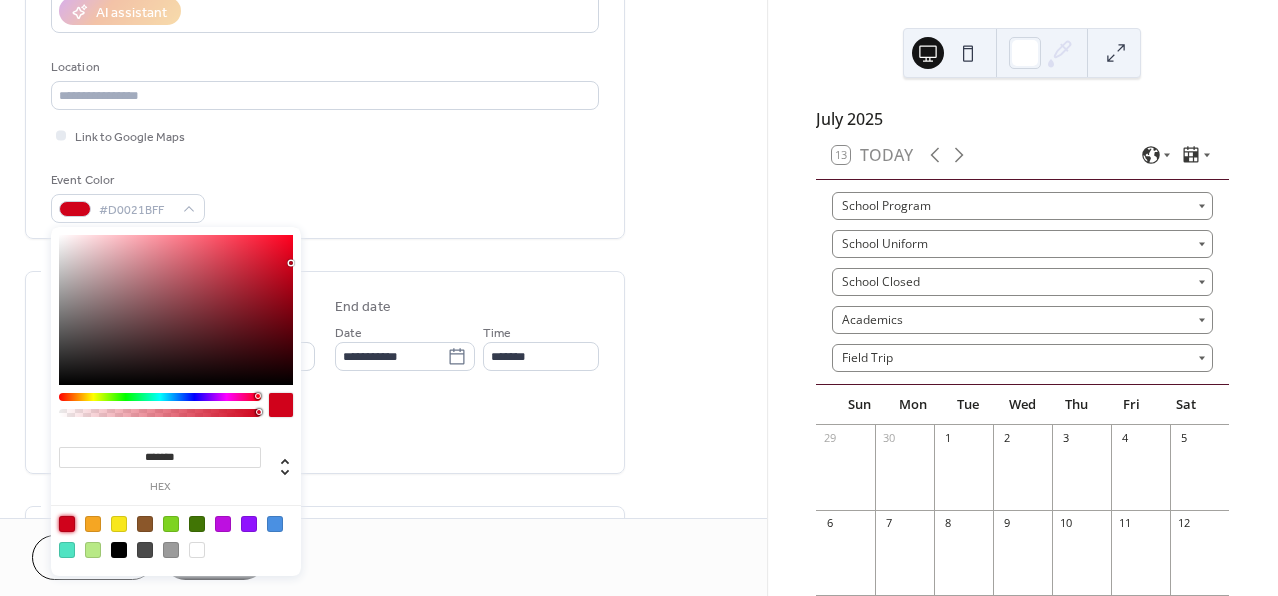 click on "**********" at bounding box center [383, 564] 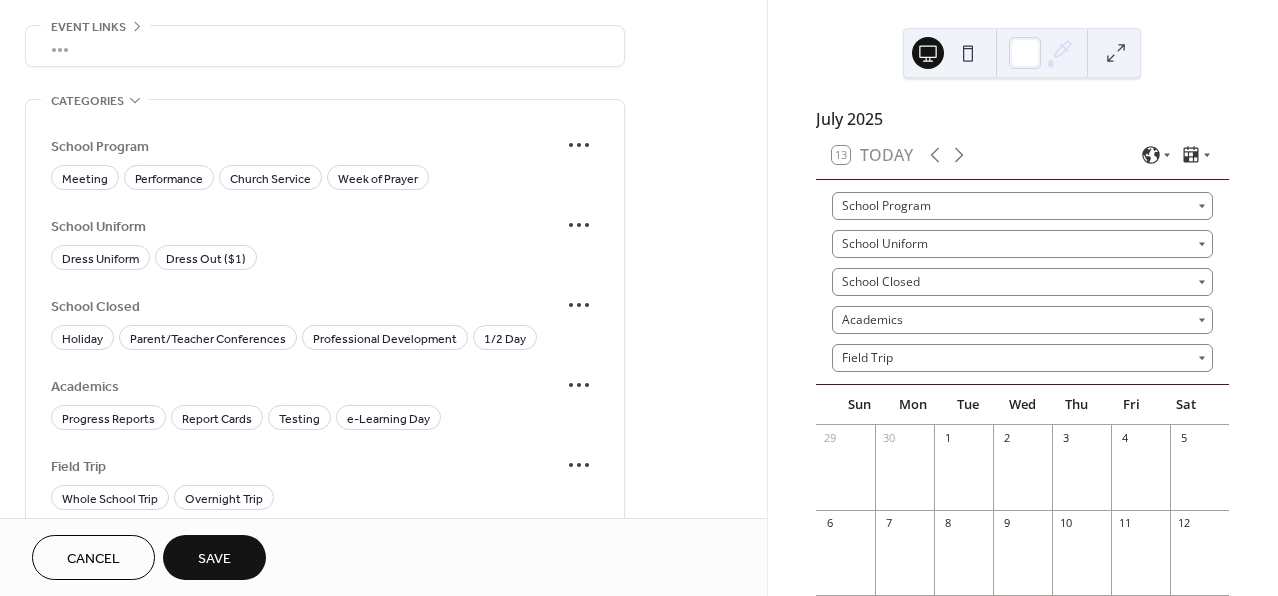 scroll, scrollTop: 1129, scrollLeft: 0, axis: vertical 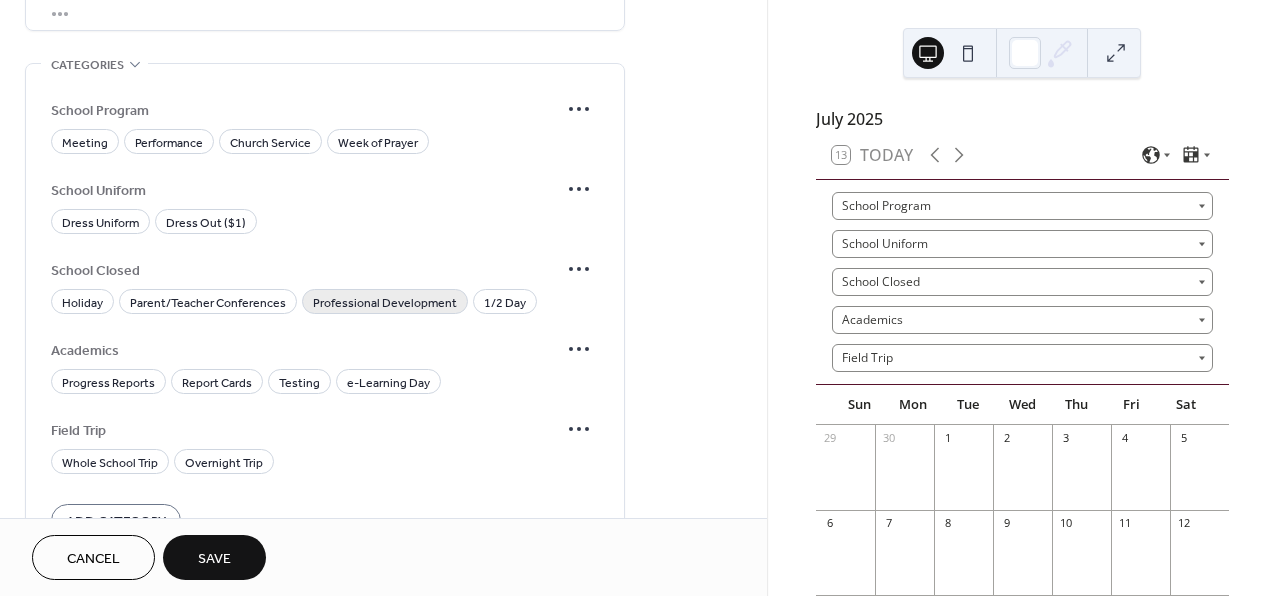 click on "Professional Development" at bounding box center [385, 303] 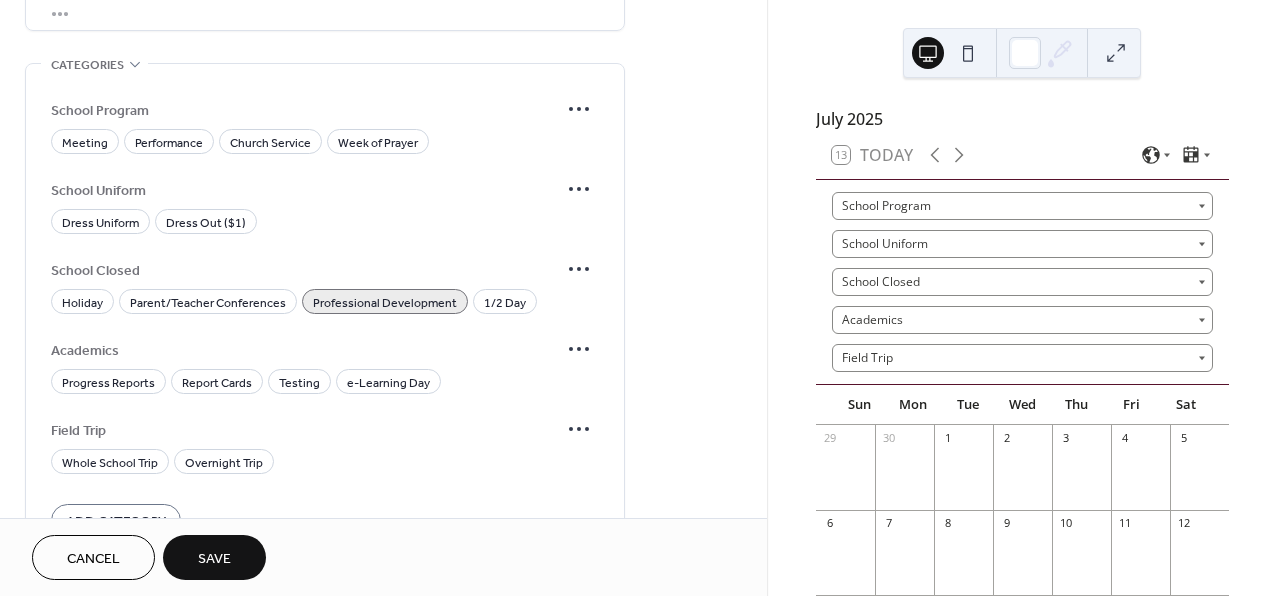click on "Save" at bounding box center [214, 559] 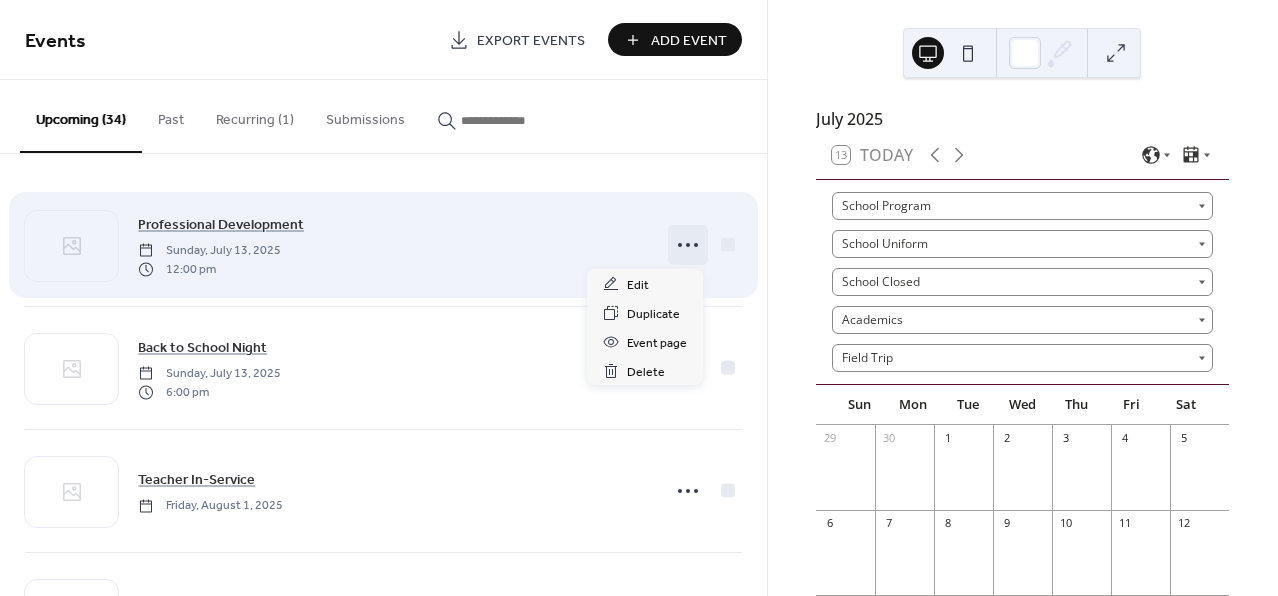 click 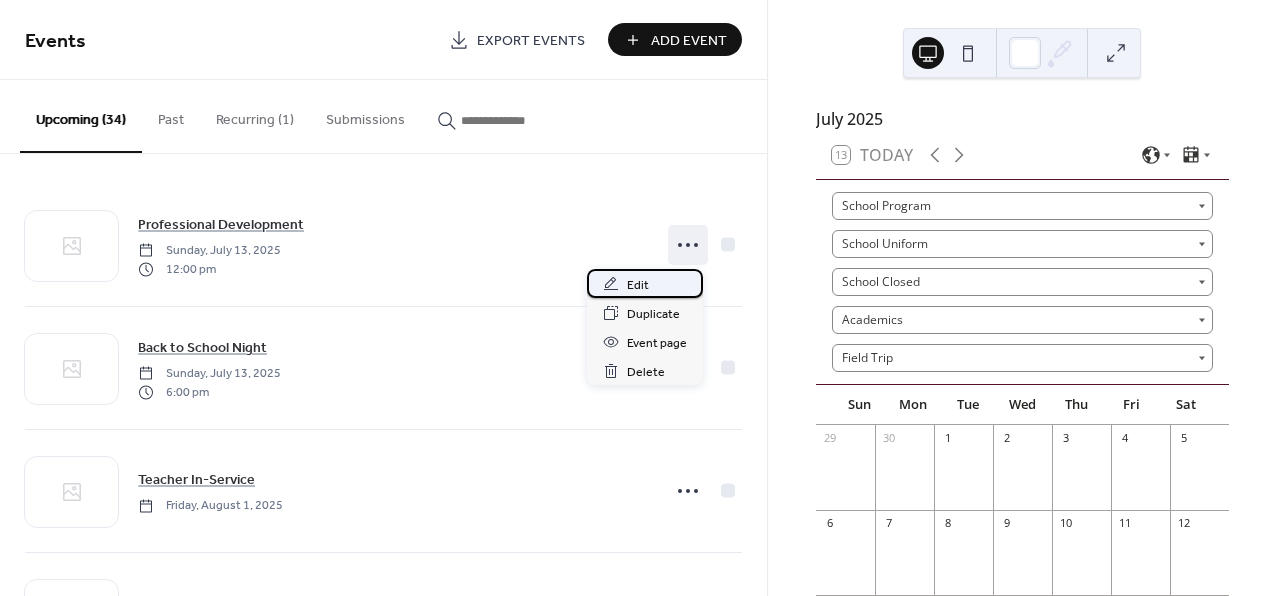 click on "Edit" at bounding box center [645, 283] 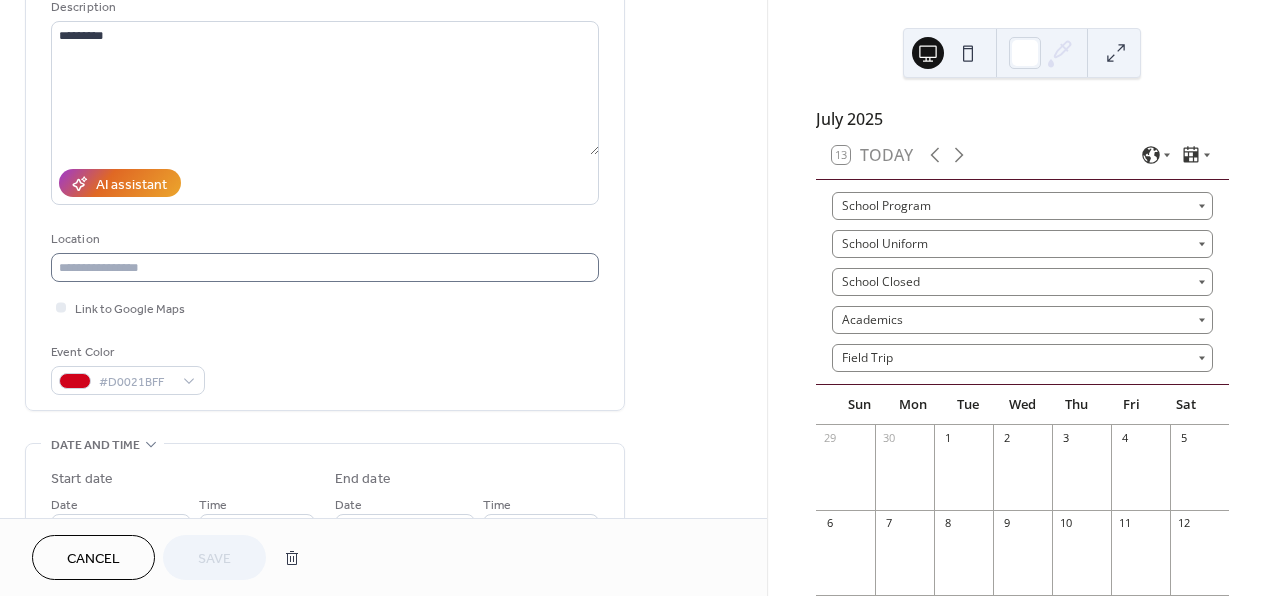 scroll, scrollTop: 337, scrollLeft: 0, axis: vertical 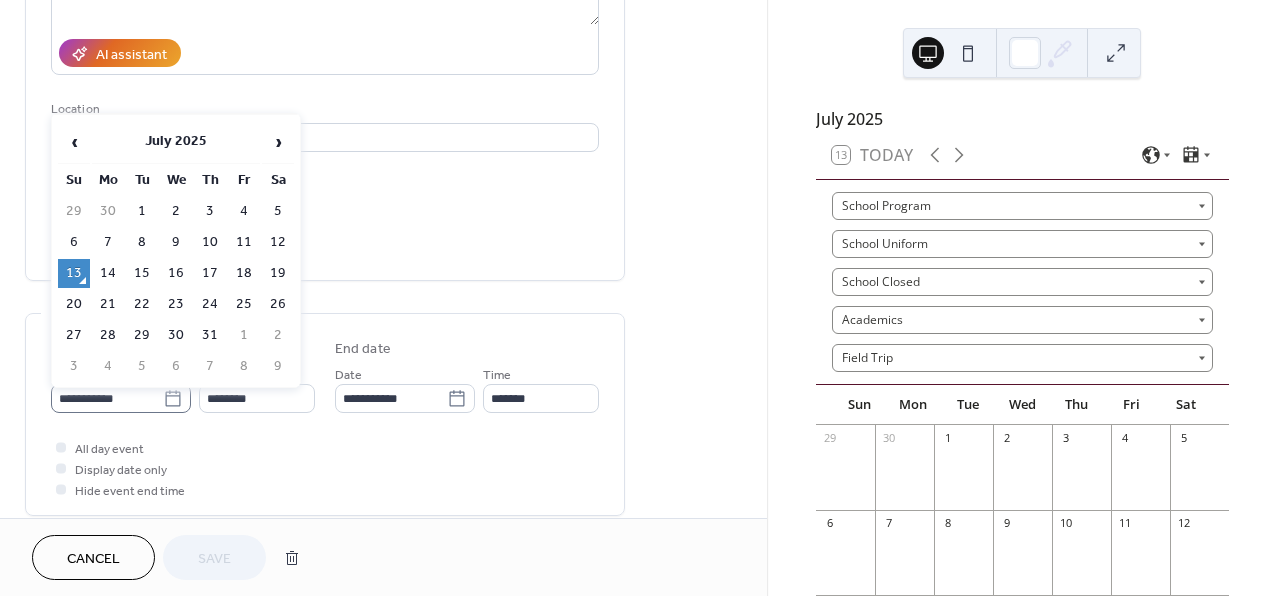 click 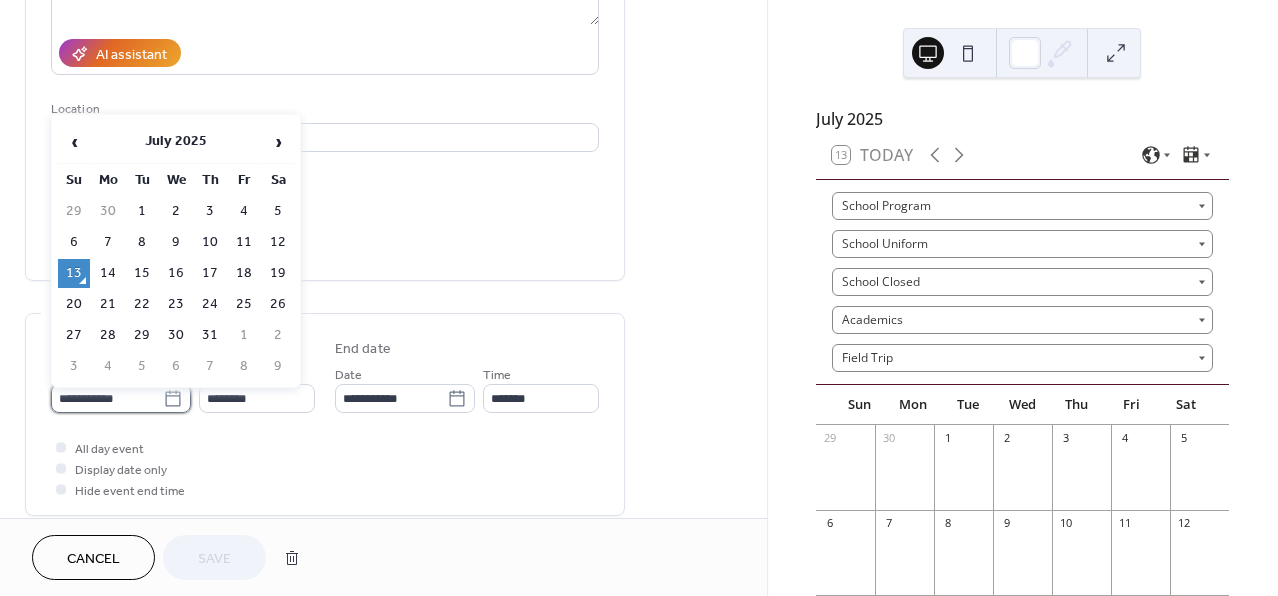 click on "**********" at bounding box center (107, 398) 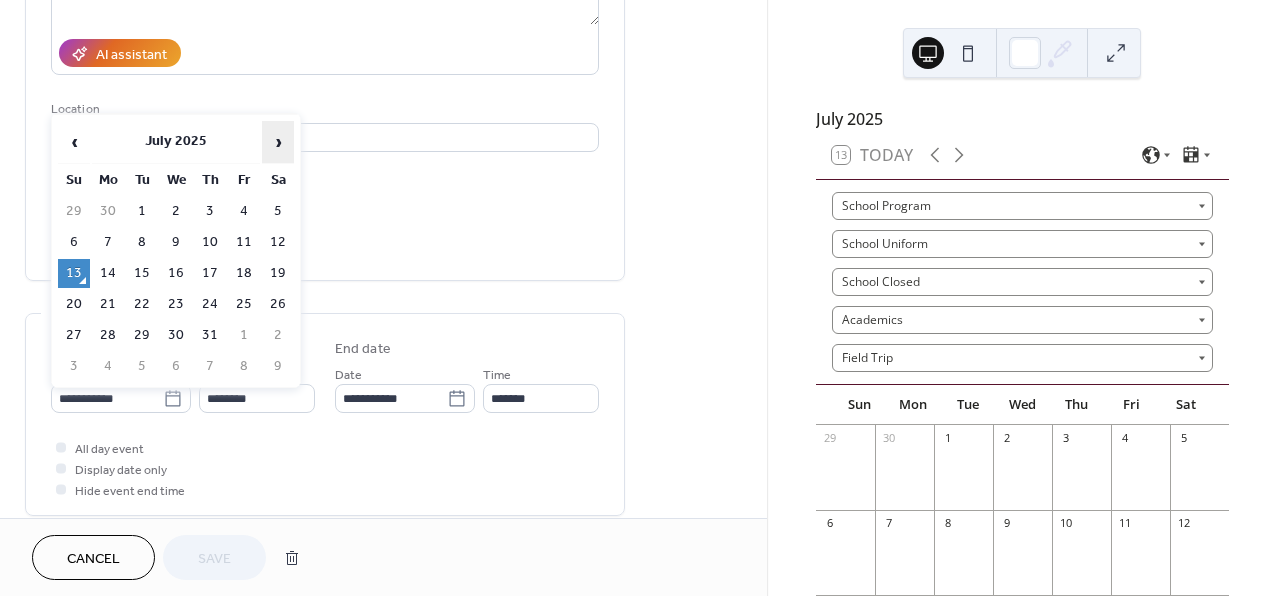 click on "›" at bounding box center (278, 142) 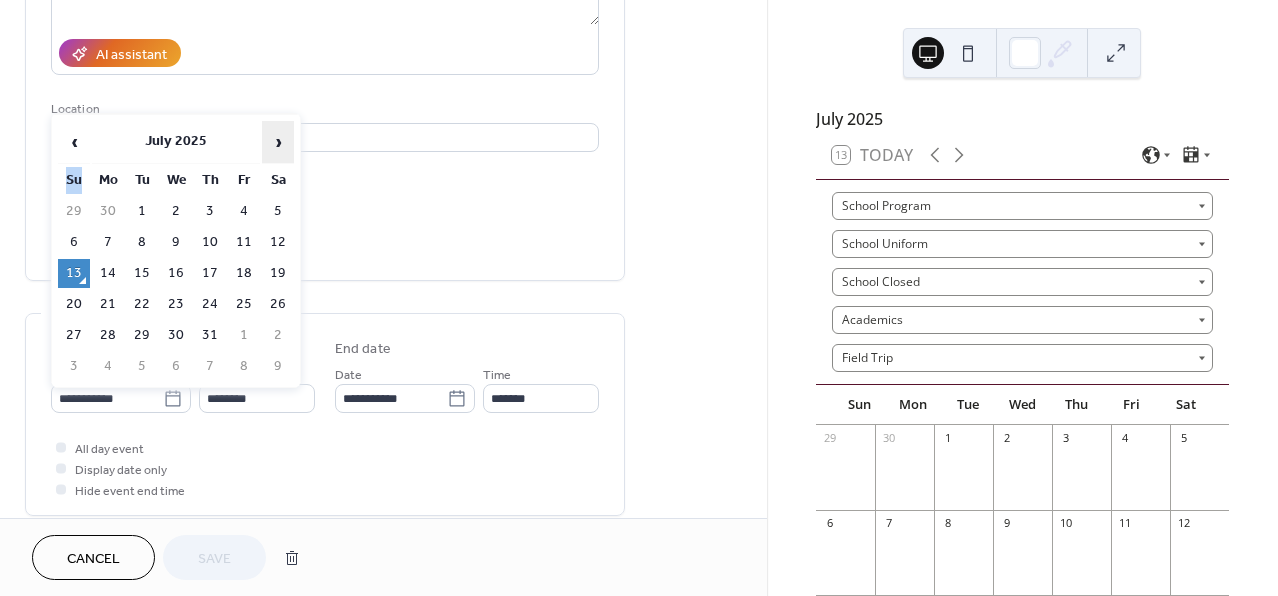 click on "›" at bounding box center [278, 142] 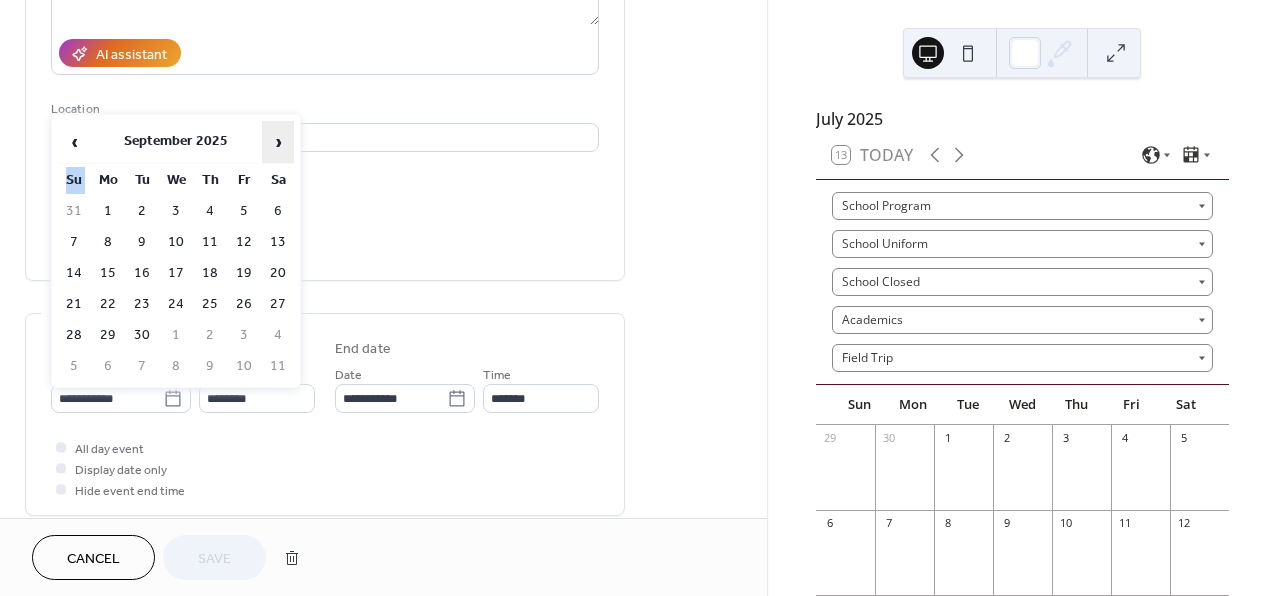click on "›" at bounding box center [278, 142] 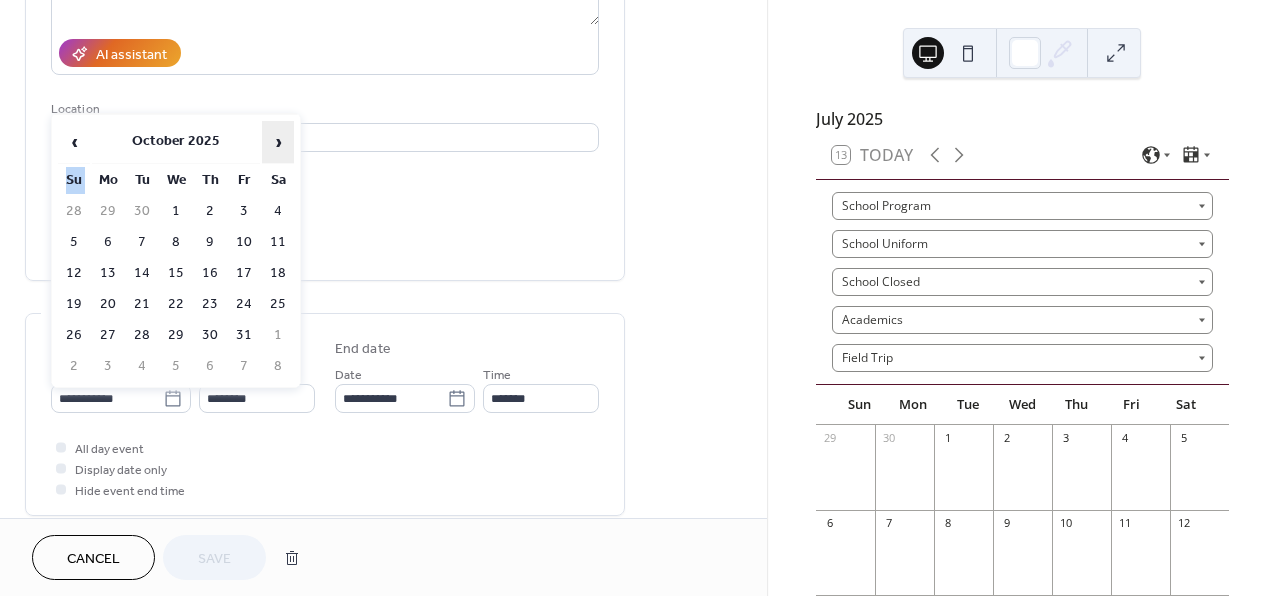 click on "›" at bounding box center (278, 142) 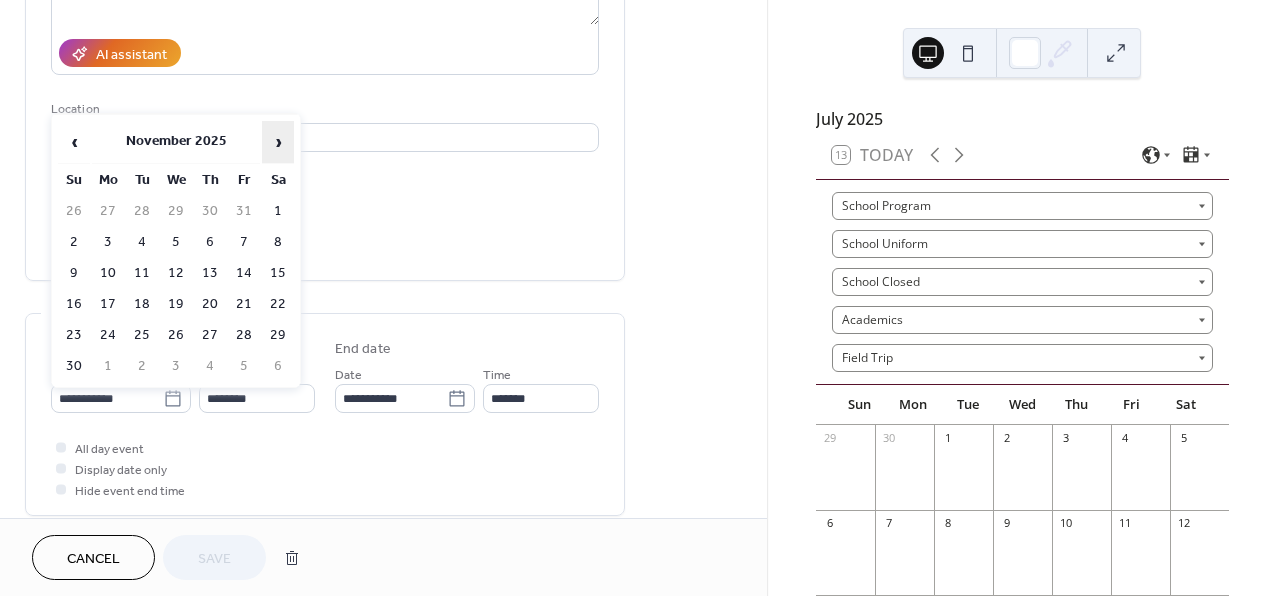 click on "›" at bounding box center [278, 142] 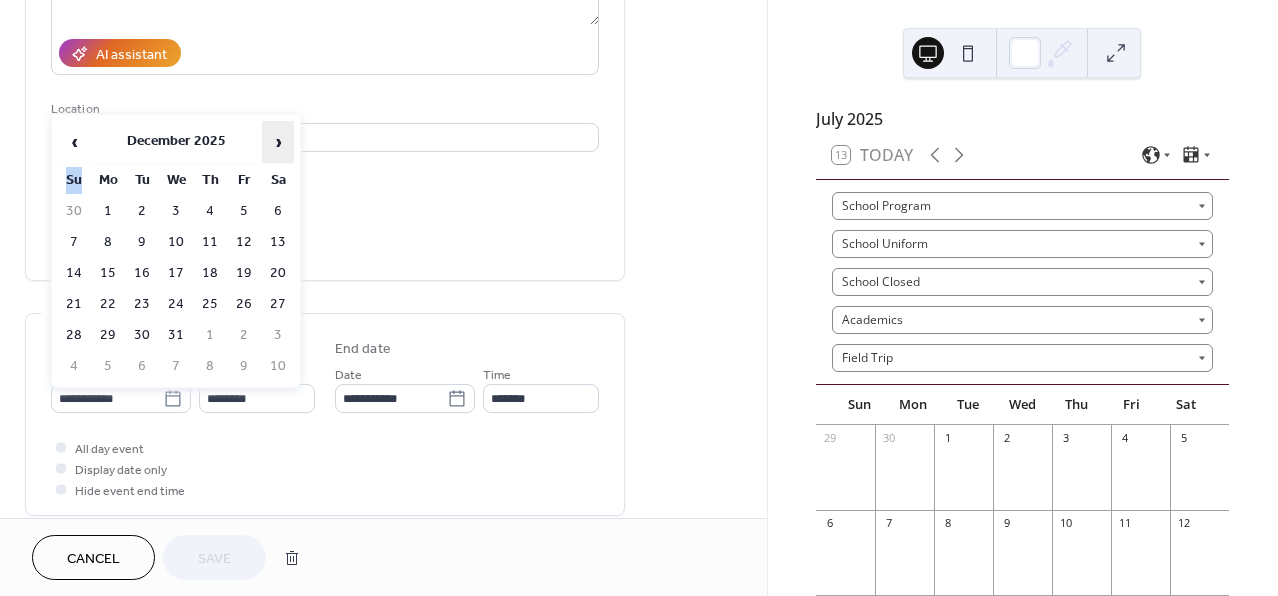 click on "›" at bounding box center (278, 142) 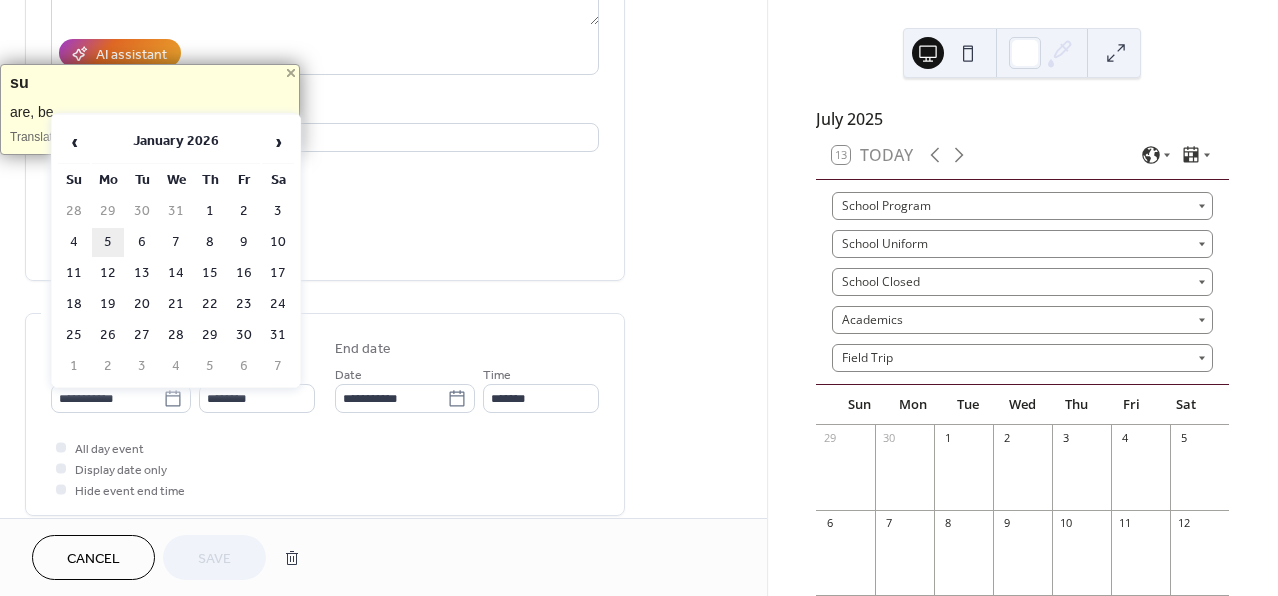 click on "5" at bounding box center (108, 242) 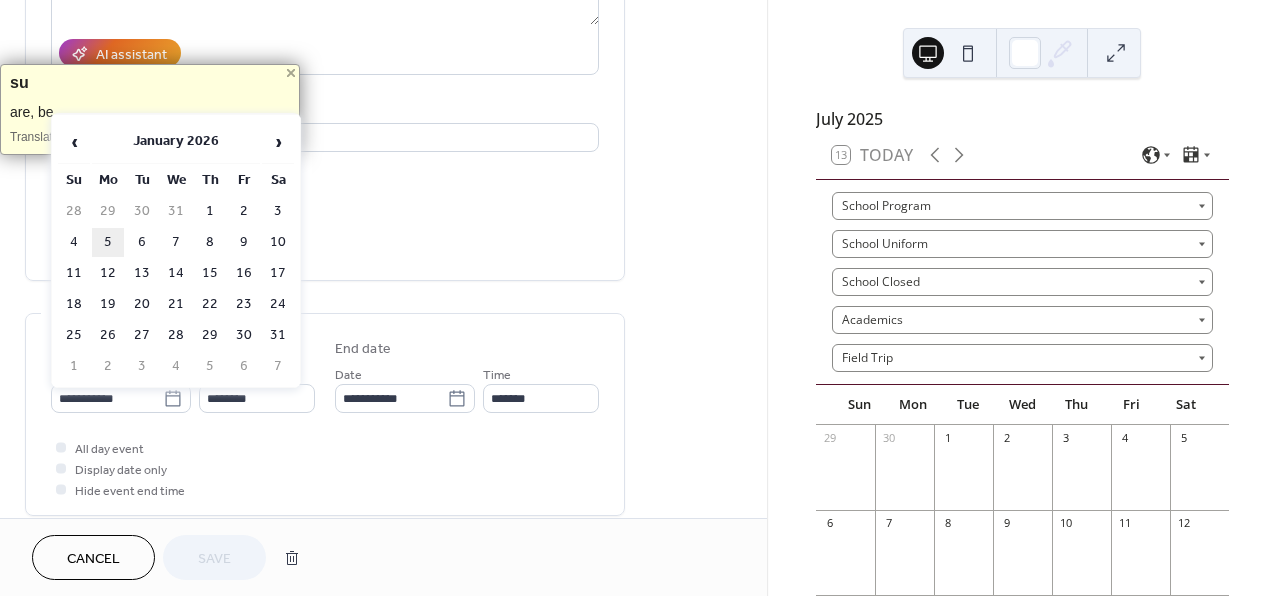 type on "**********" 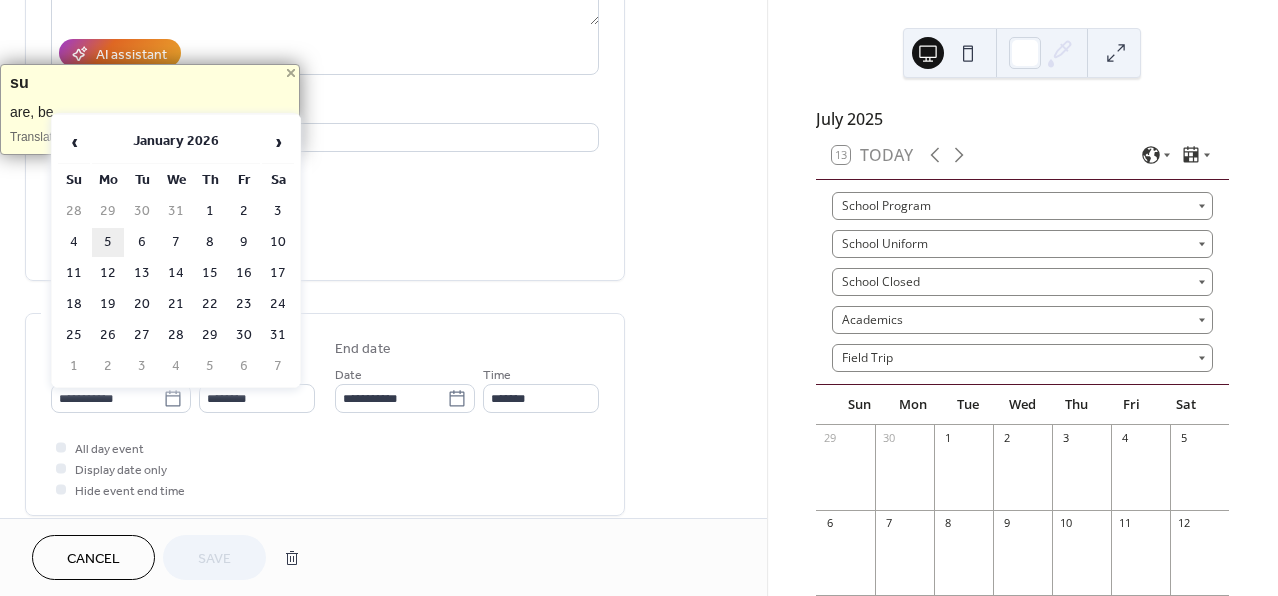 type on "**********" 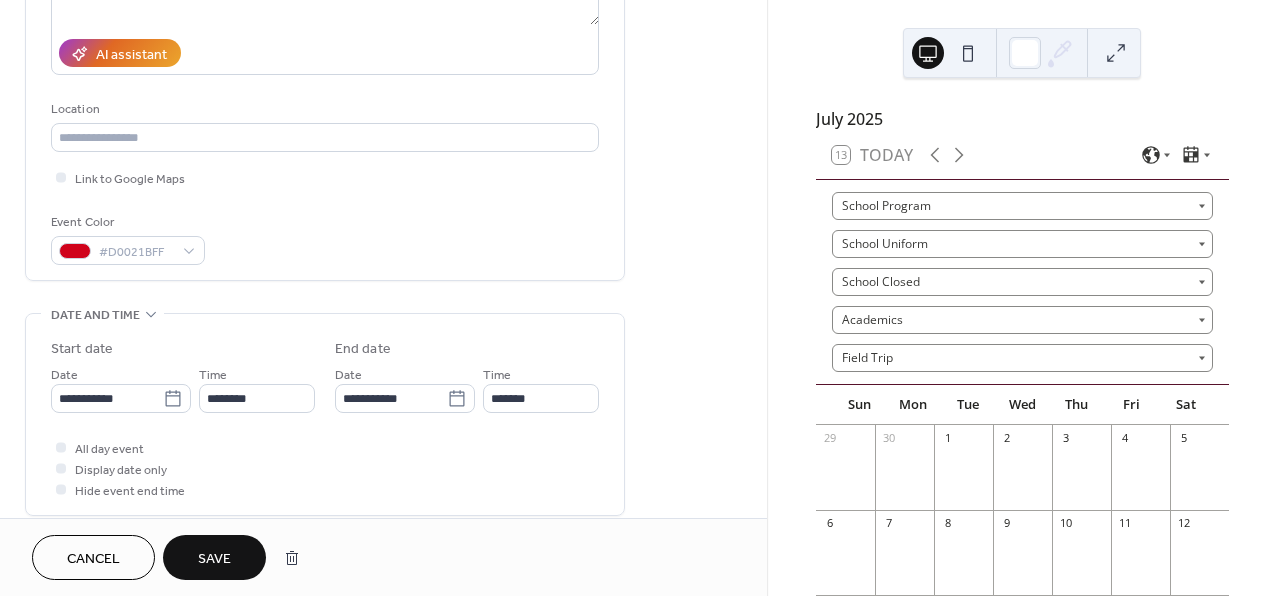 click on "All day event Display date only Hide event end time" at bounding box center [325, 468] 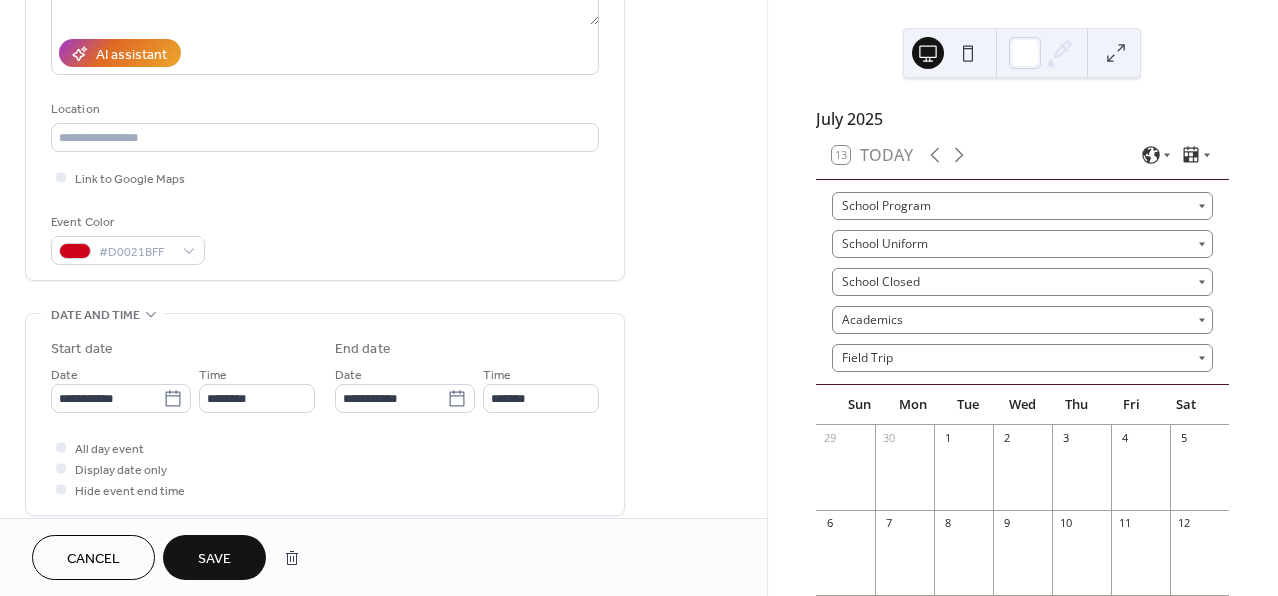 click on "Save" at bounding box center [214, 557] 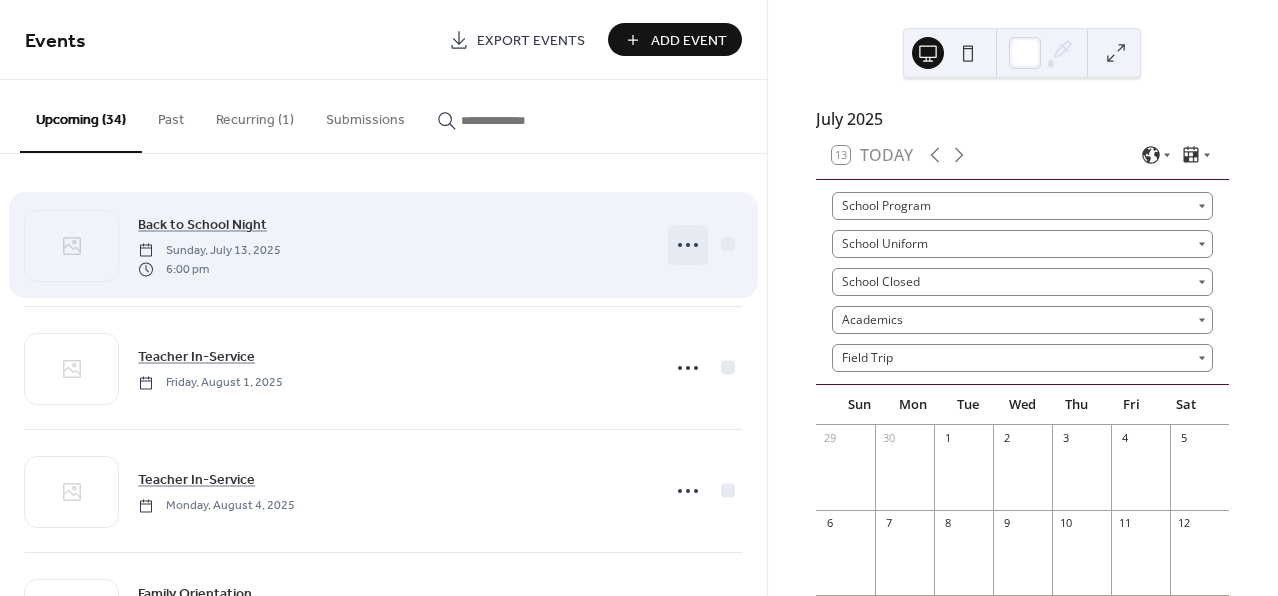 click 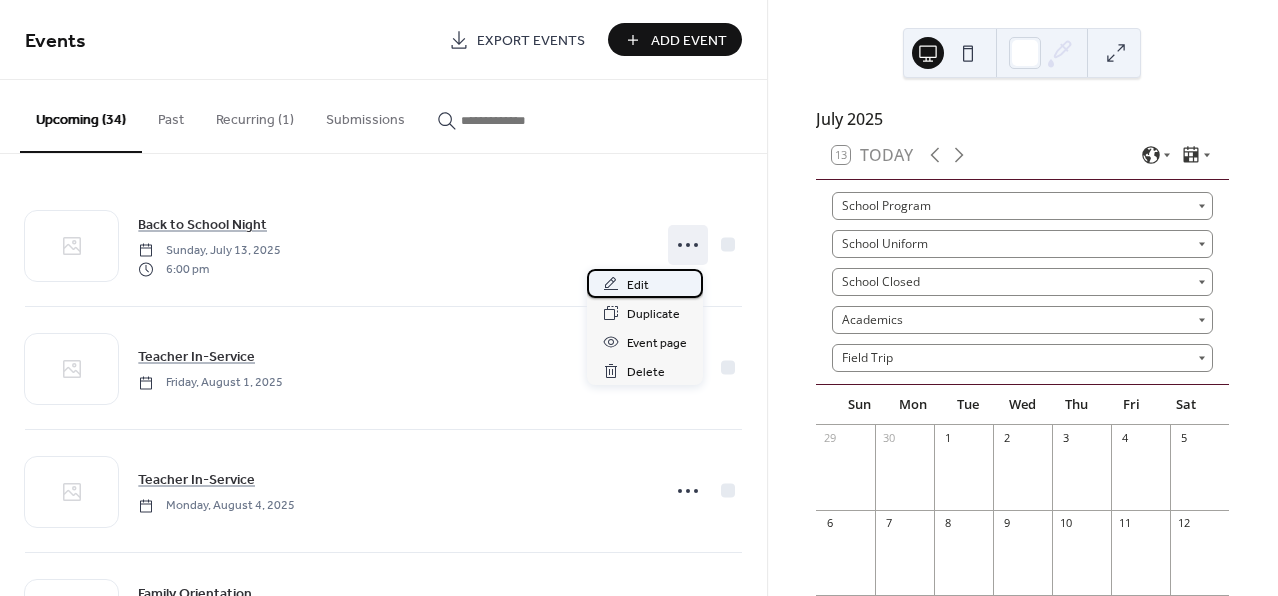 click on "Edit" at bounding box center (645, 283) 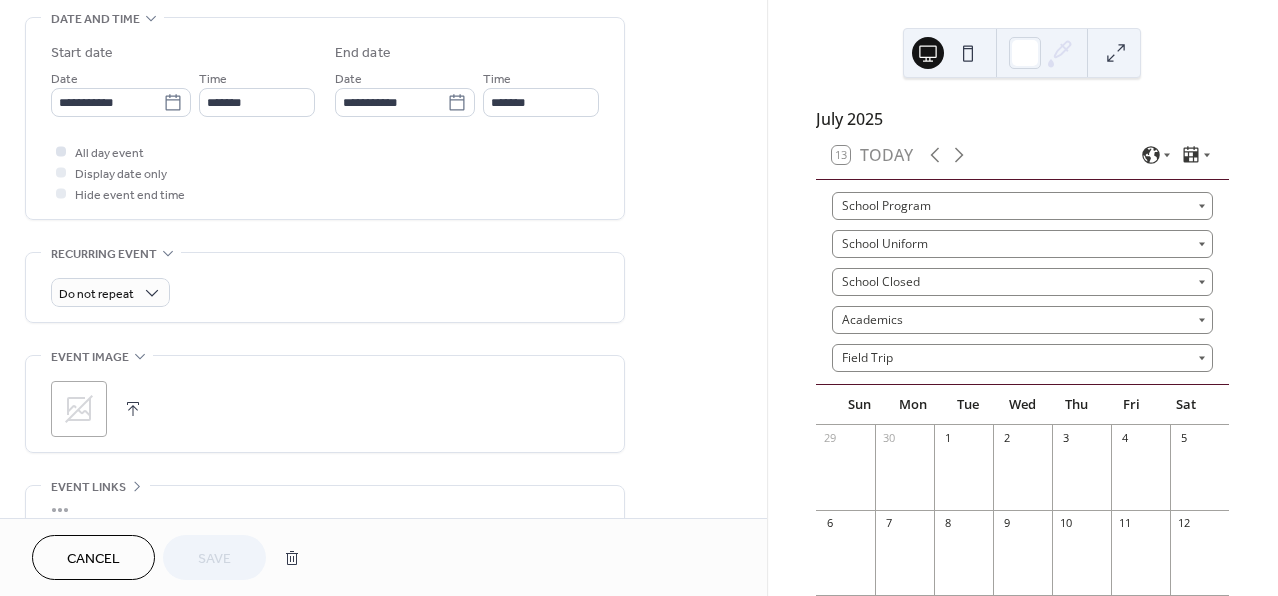 scroll, scrollTop: 631, scrollLeft: 0, axis: vertical 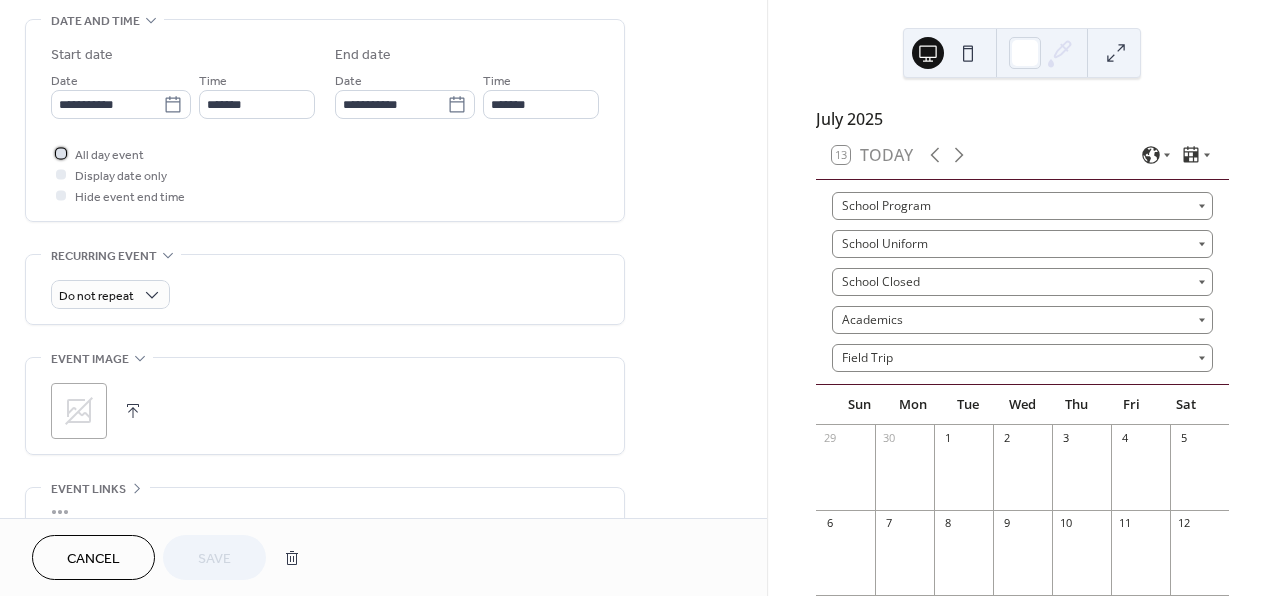 click on "All day event" at bounding box center (109, 155) 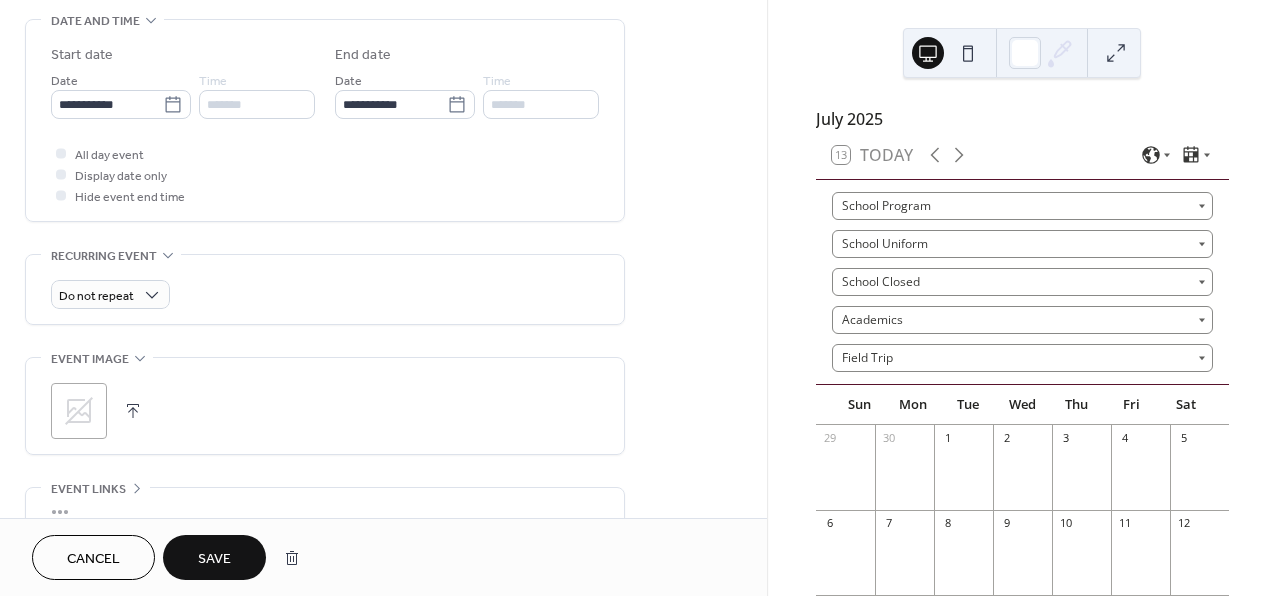 click on "Save" at bounding box center (214, 559) 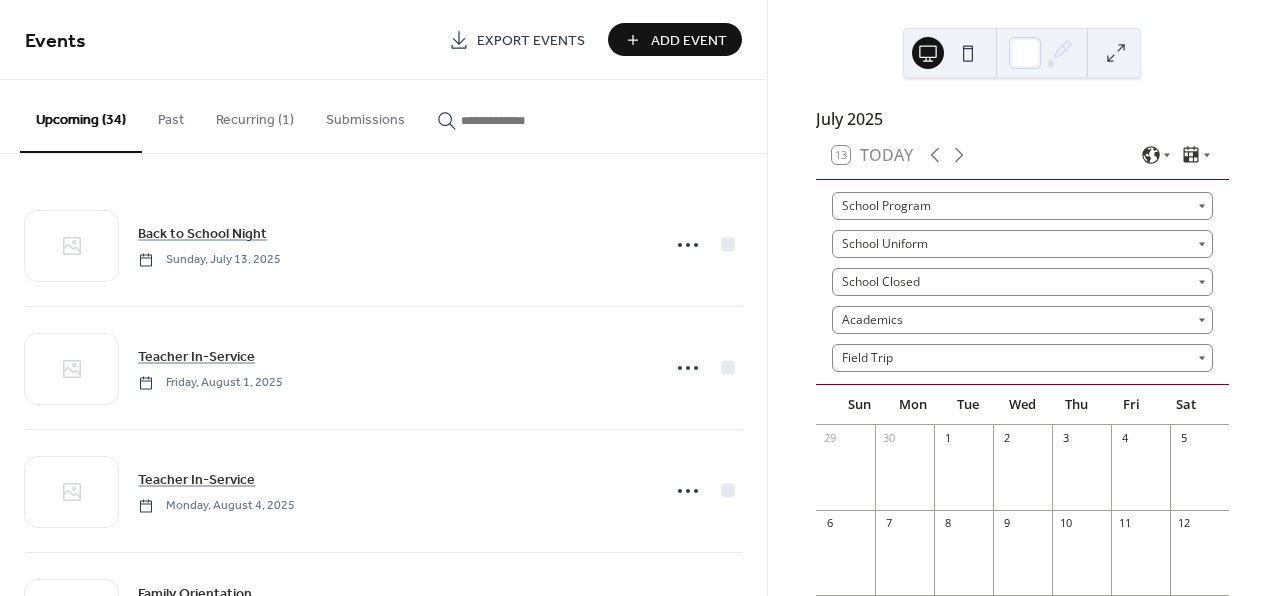 click on "Add Event" at bounding box center (689, 41) 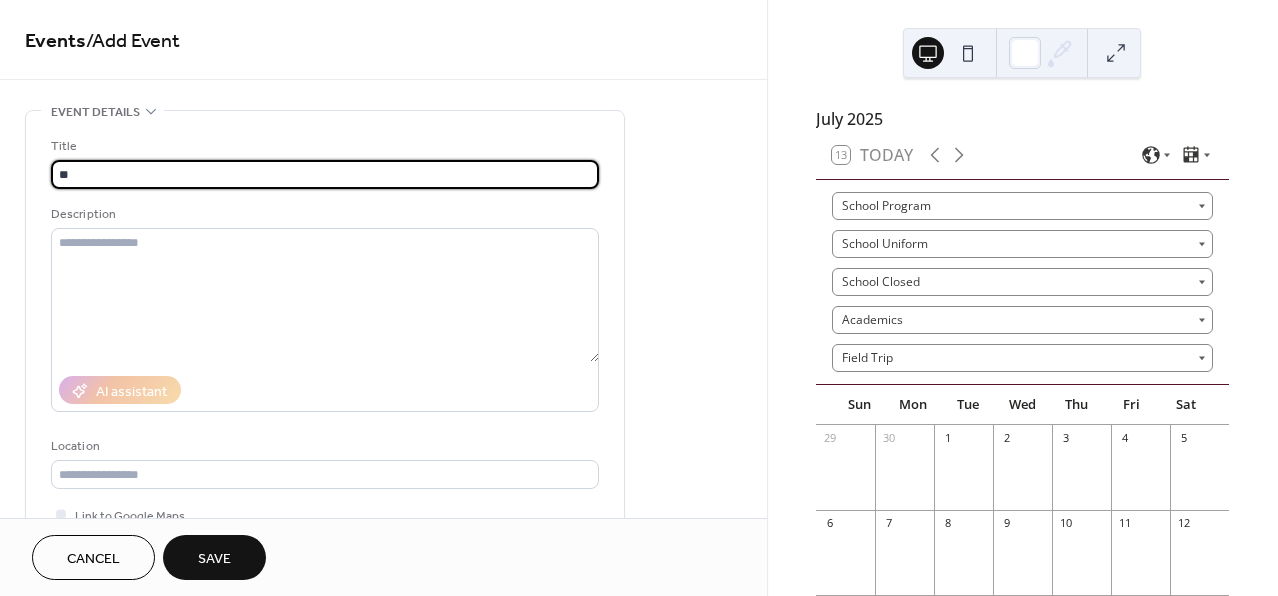 type on "*" 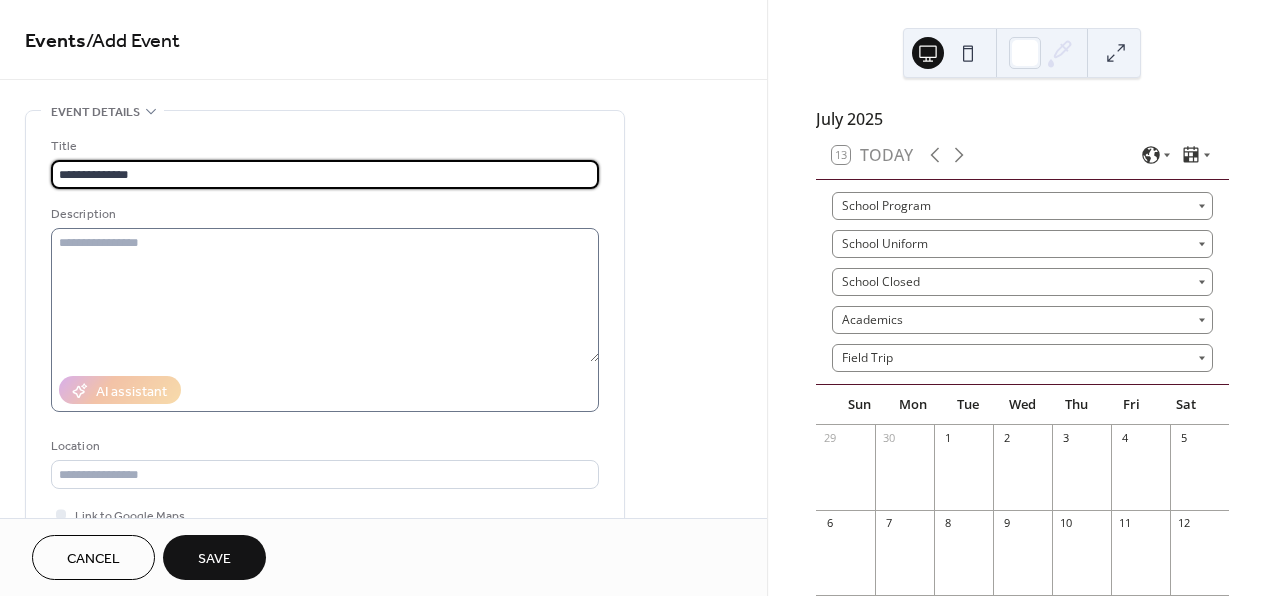 type on "**********" 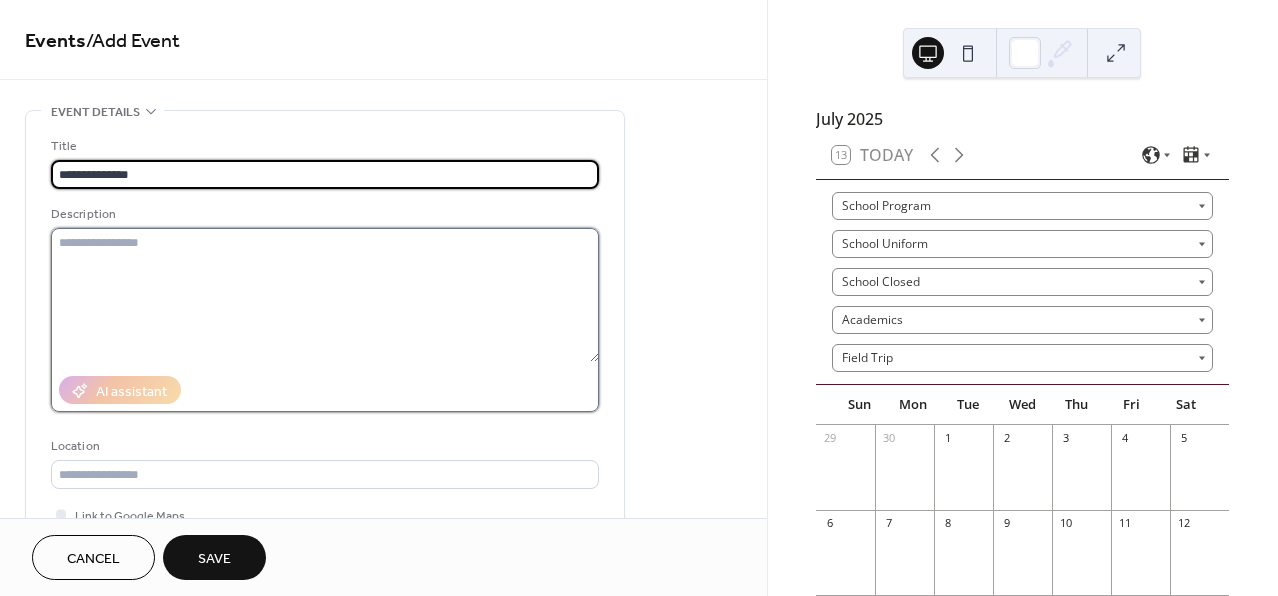 click at bounding box center (325, 295) 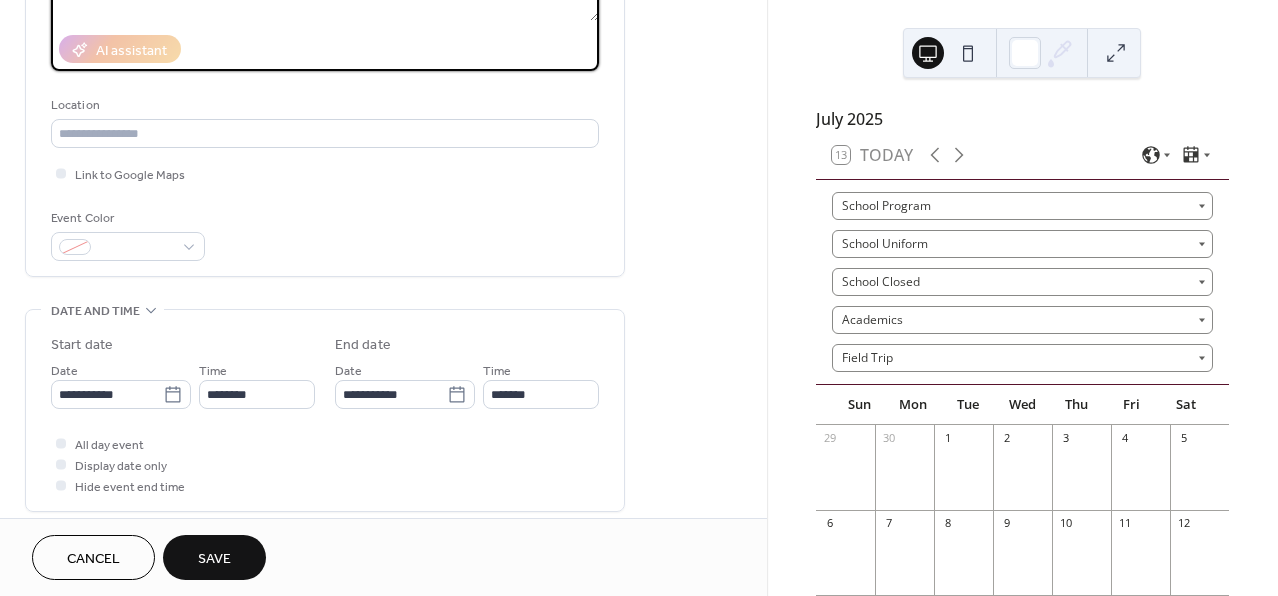 scroll, scrollTop: 370, scrollLeft: 0, axis: vertical 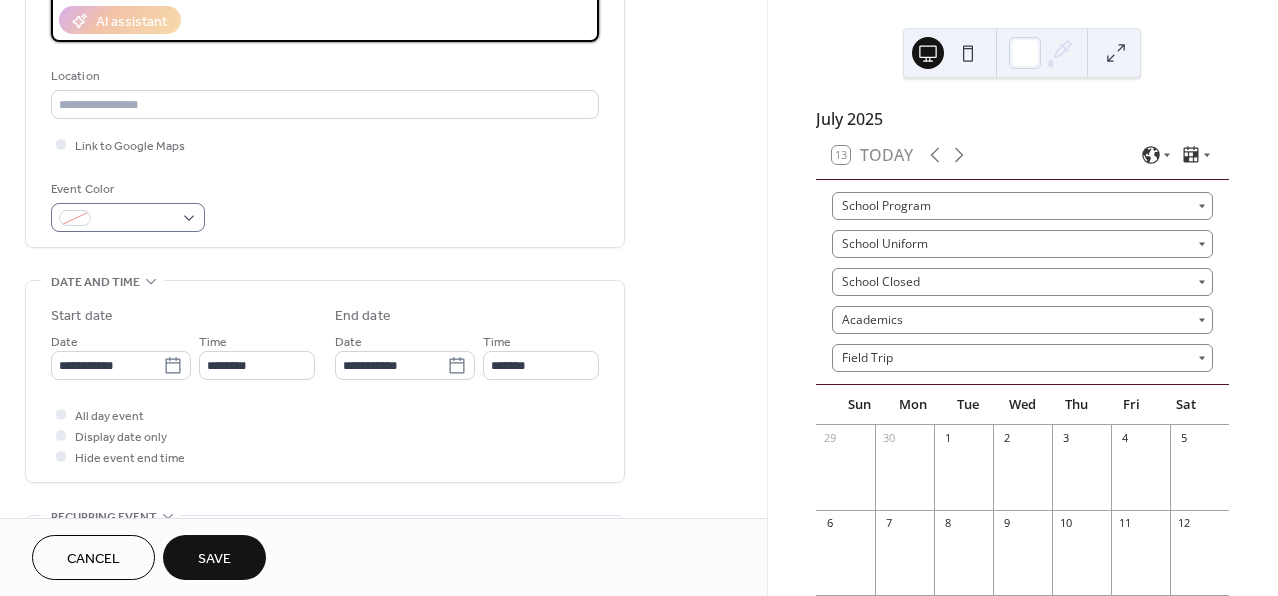type on "**********" 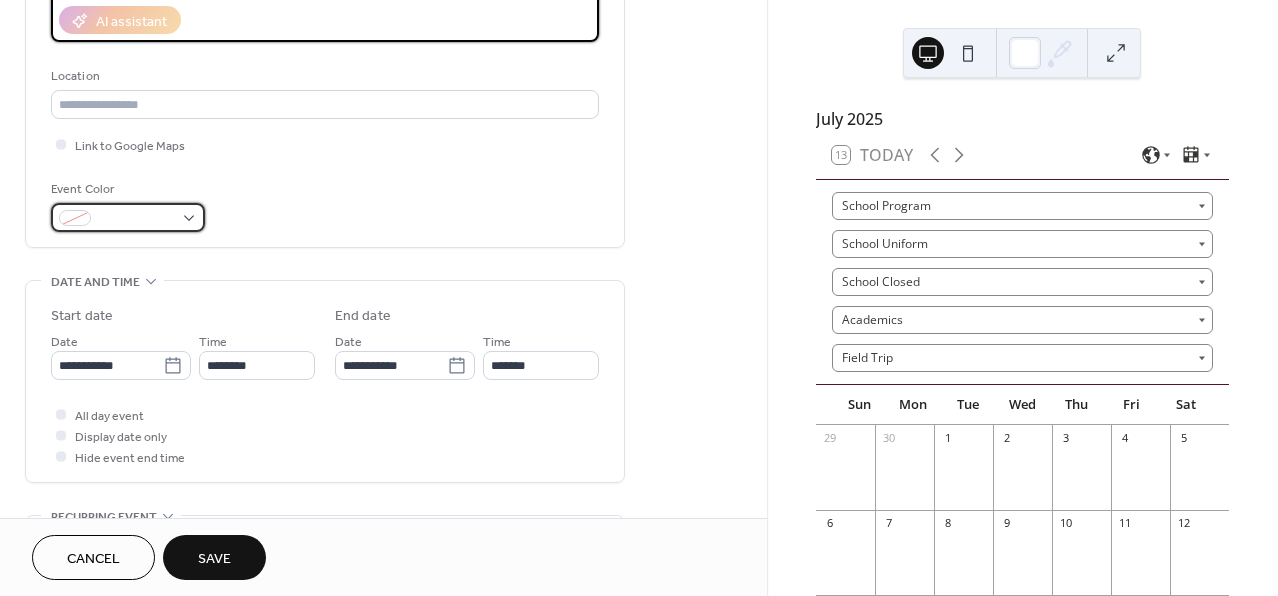 click at bounding box center [128, 217] 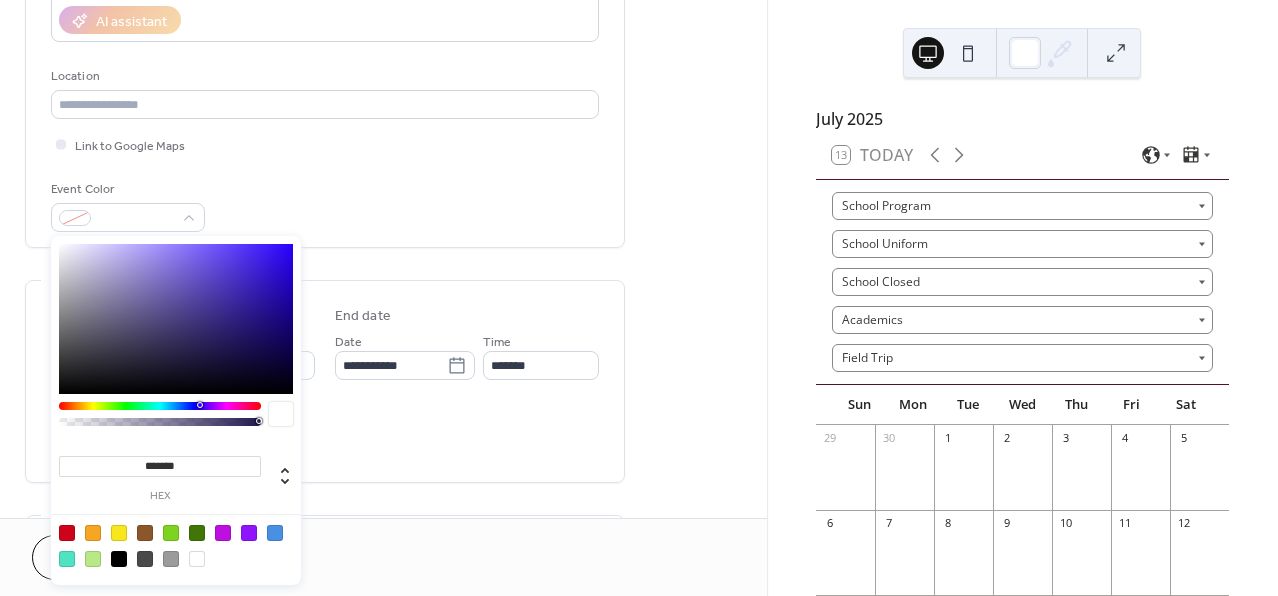 click at bounding box center [197, 533] 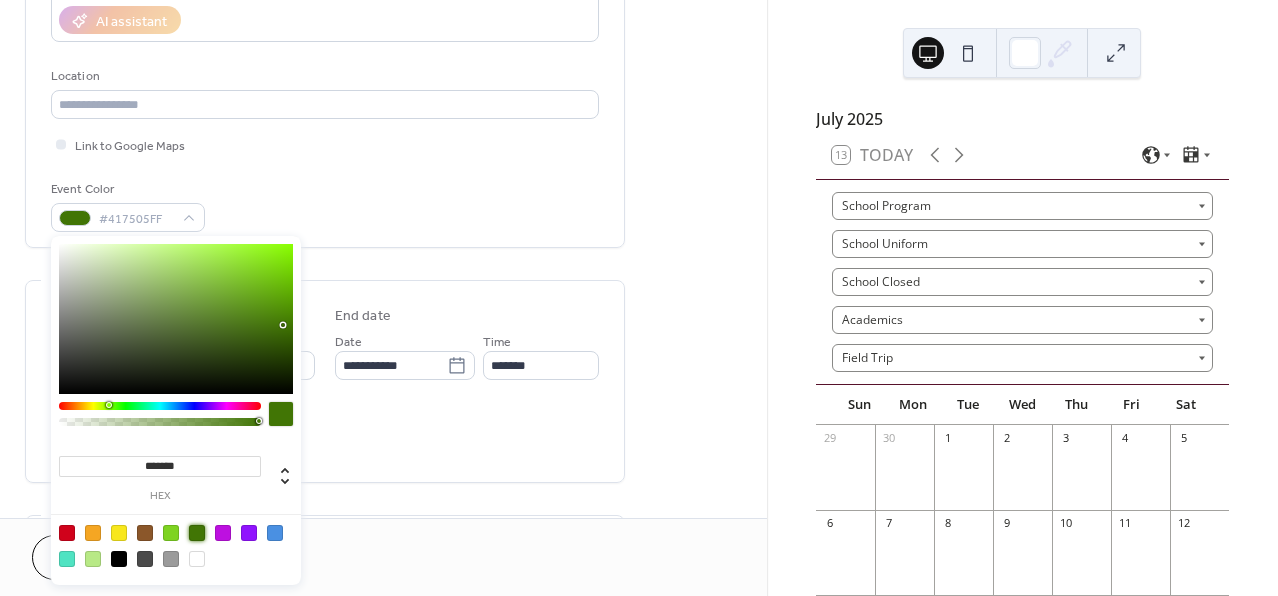 click on "Event Color #417505FF" at bounding box center (325, 205) 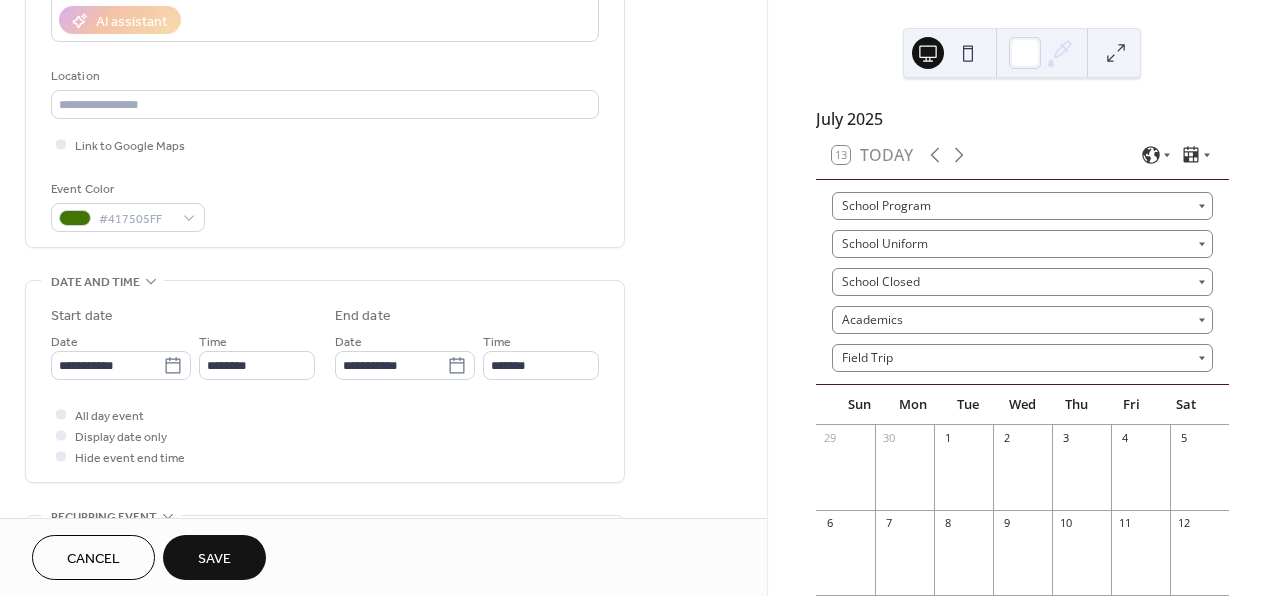 scroll, scrollTop: 439, scrollLeft: 0, axis: vertical 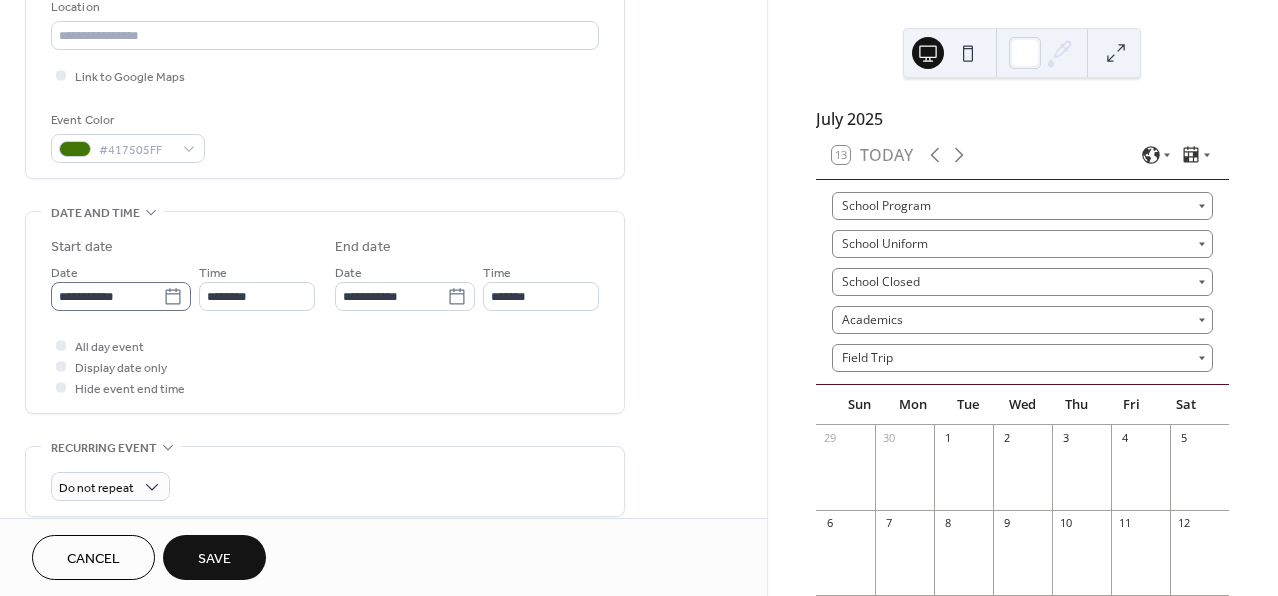 click 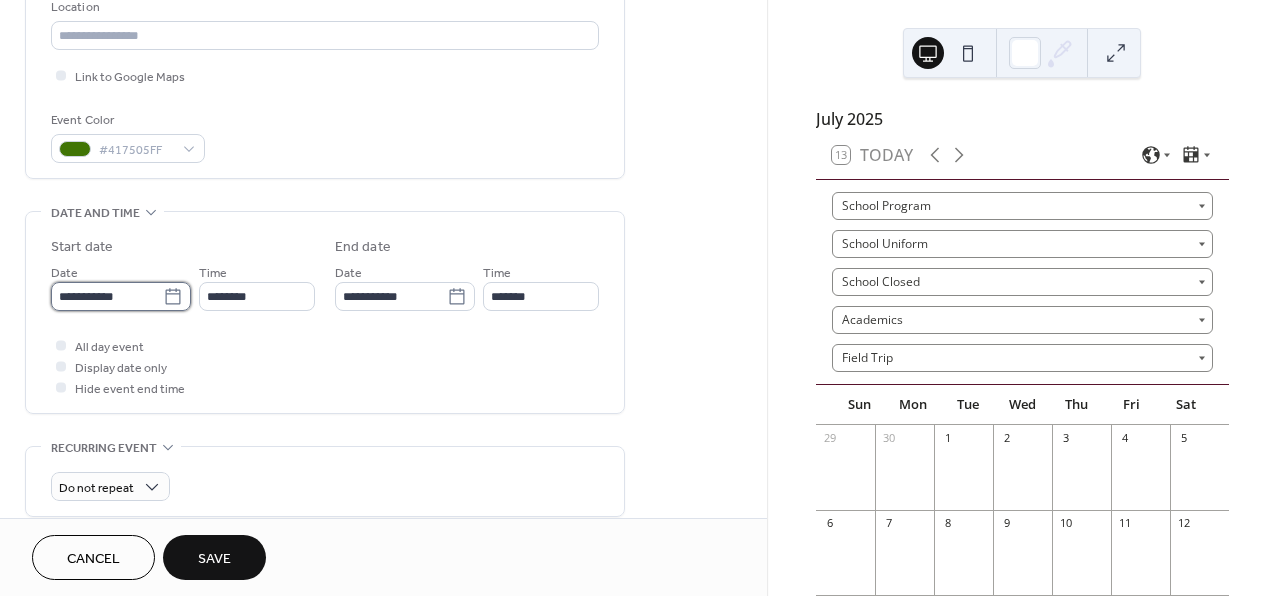 click on "**********" at bounding box center [107, 296] 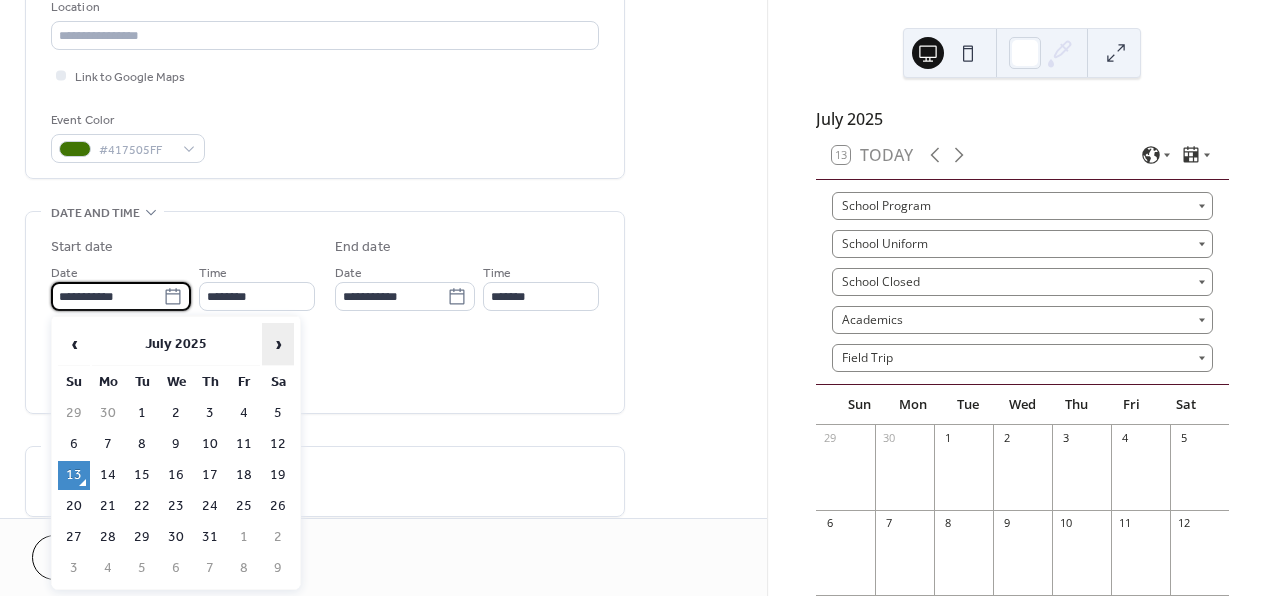 click on "›" at bounding box center (278, 344) 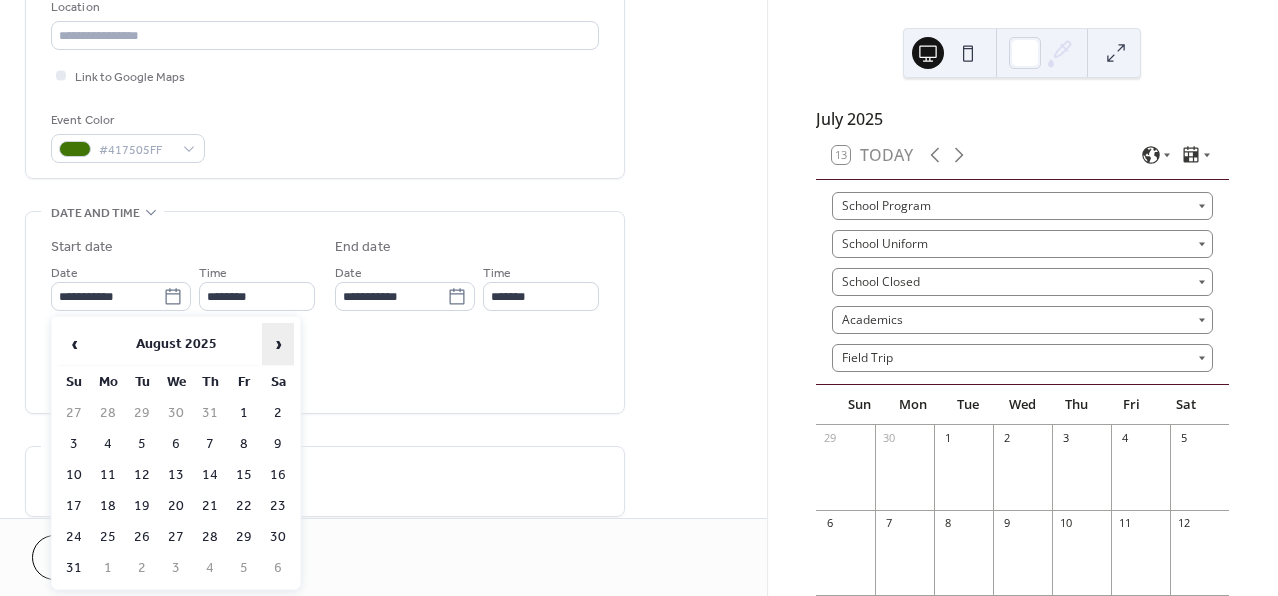 click on "›" at bounding box center (278, 344) 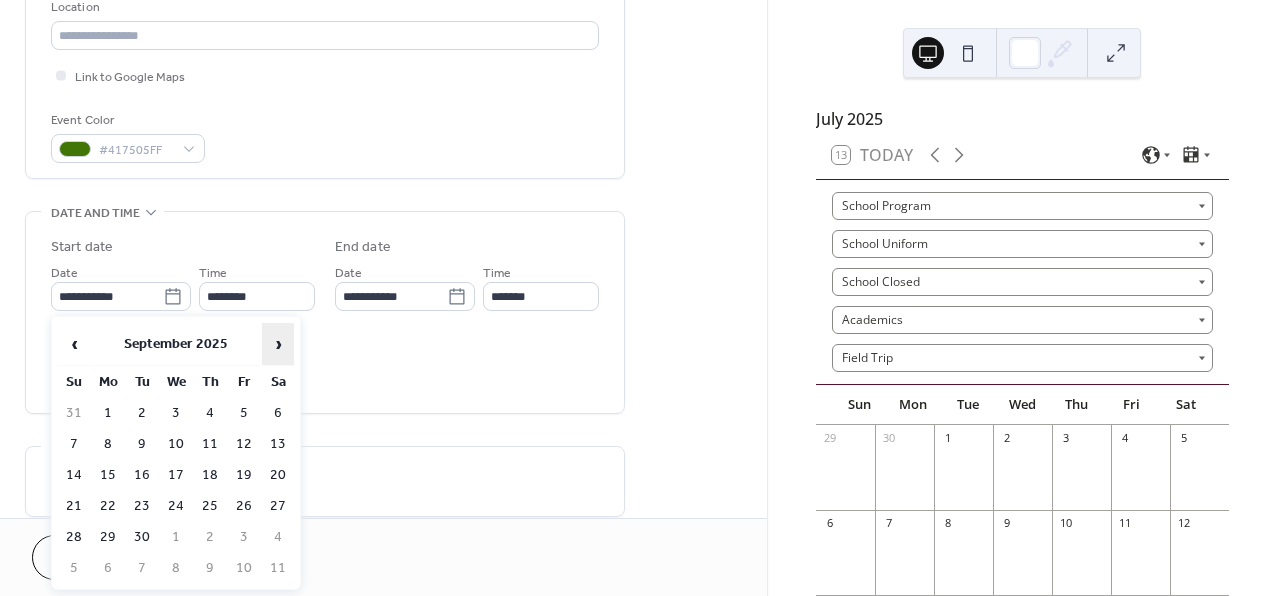 click on "›" at bounding box center (278, 344) 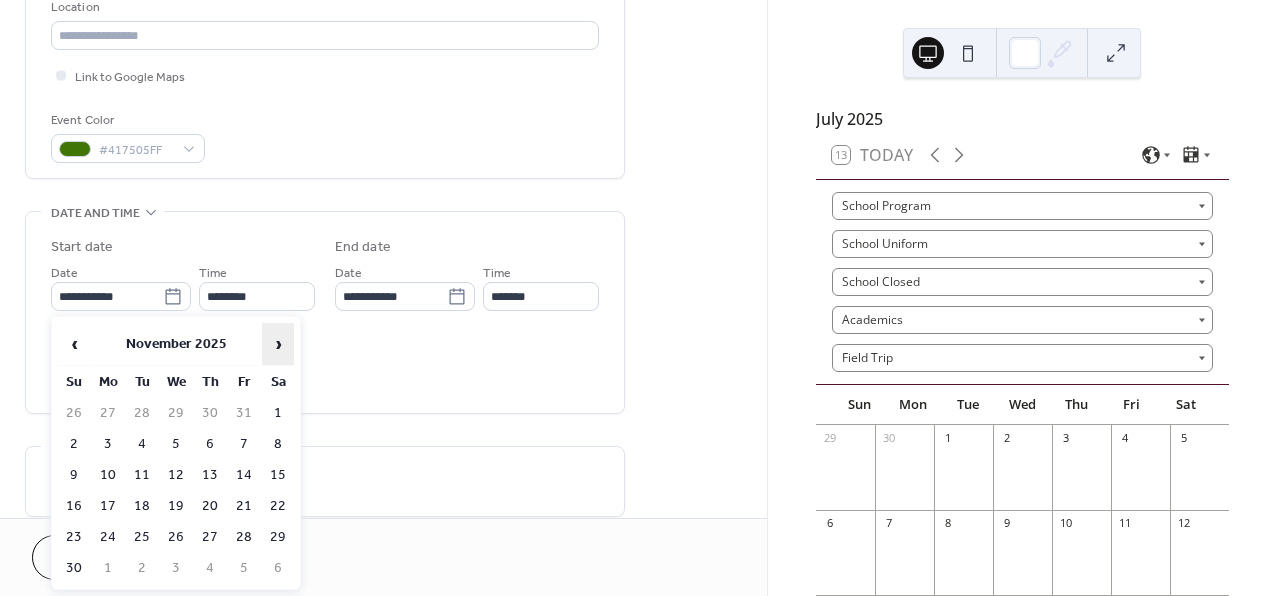 click on "›" at bounding box center [278, 344] 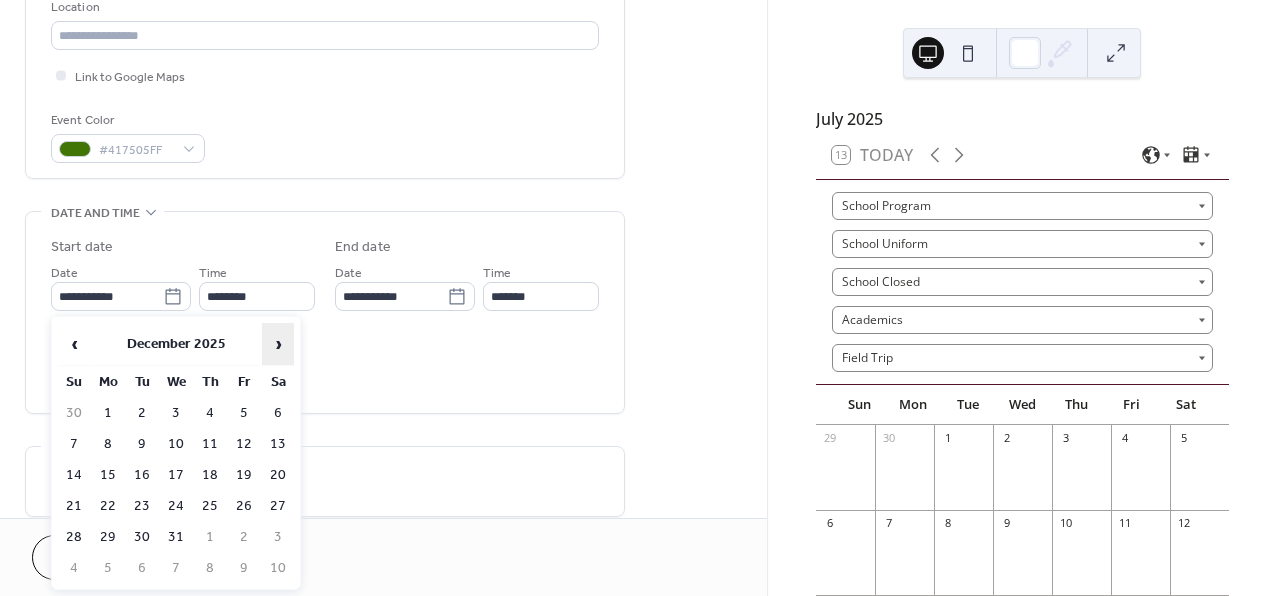 click on "›" at bounding box center (278, 344) 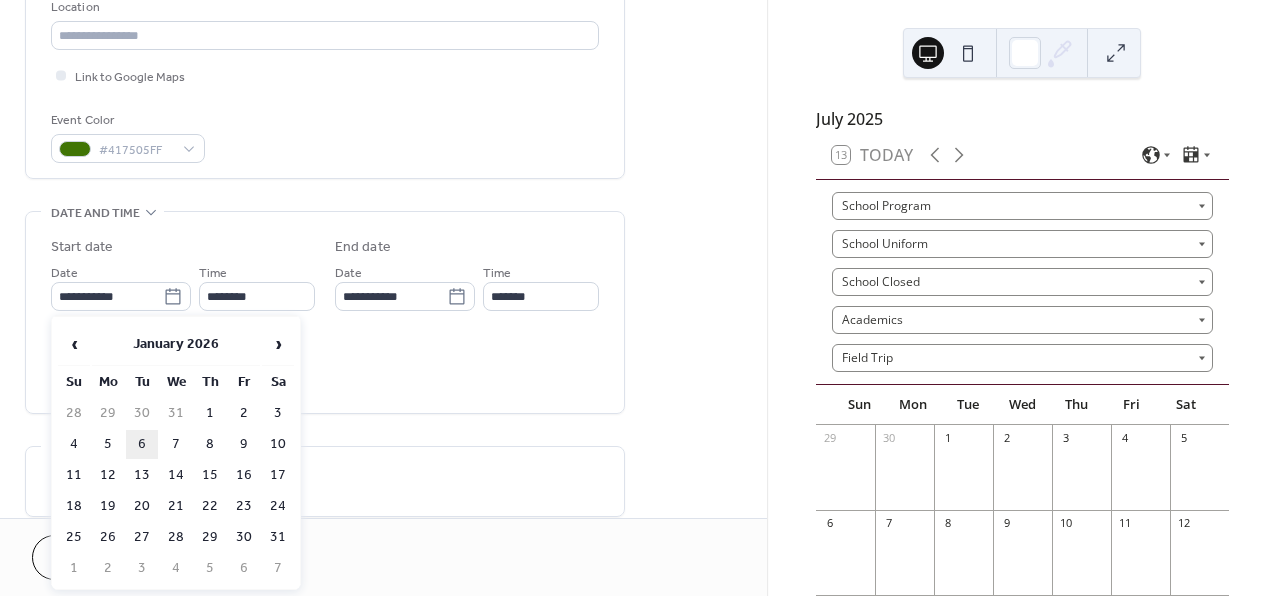 click on "6" at bounding box center (142, 444) 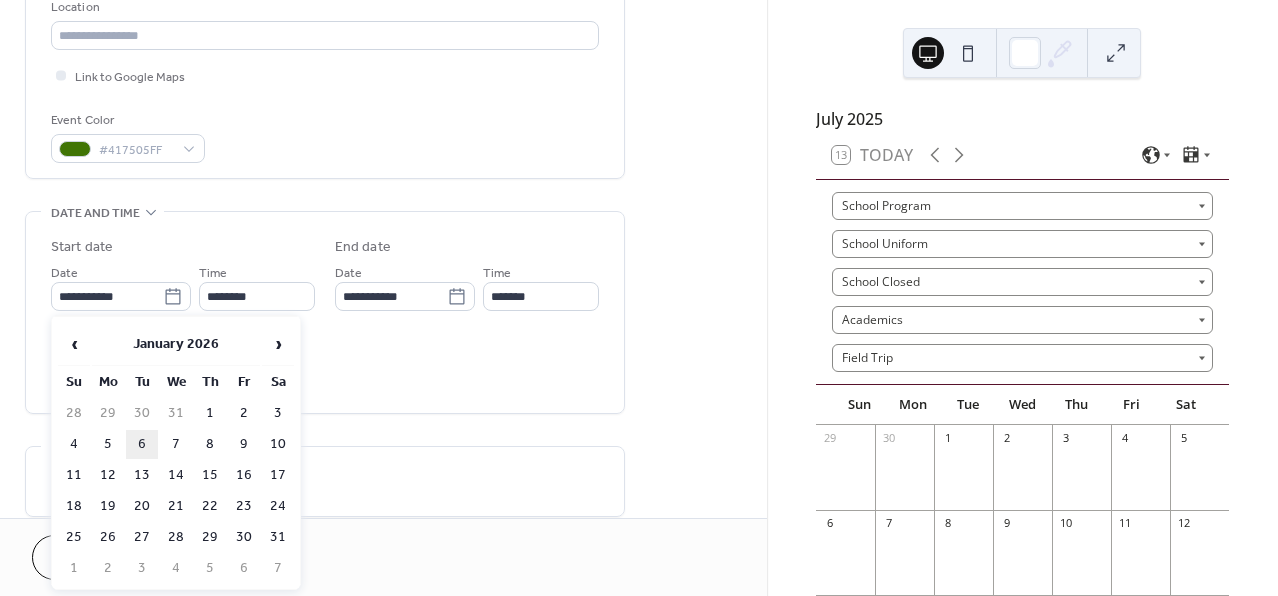 type on "**********" 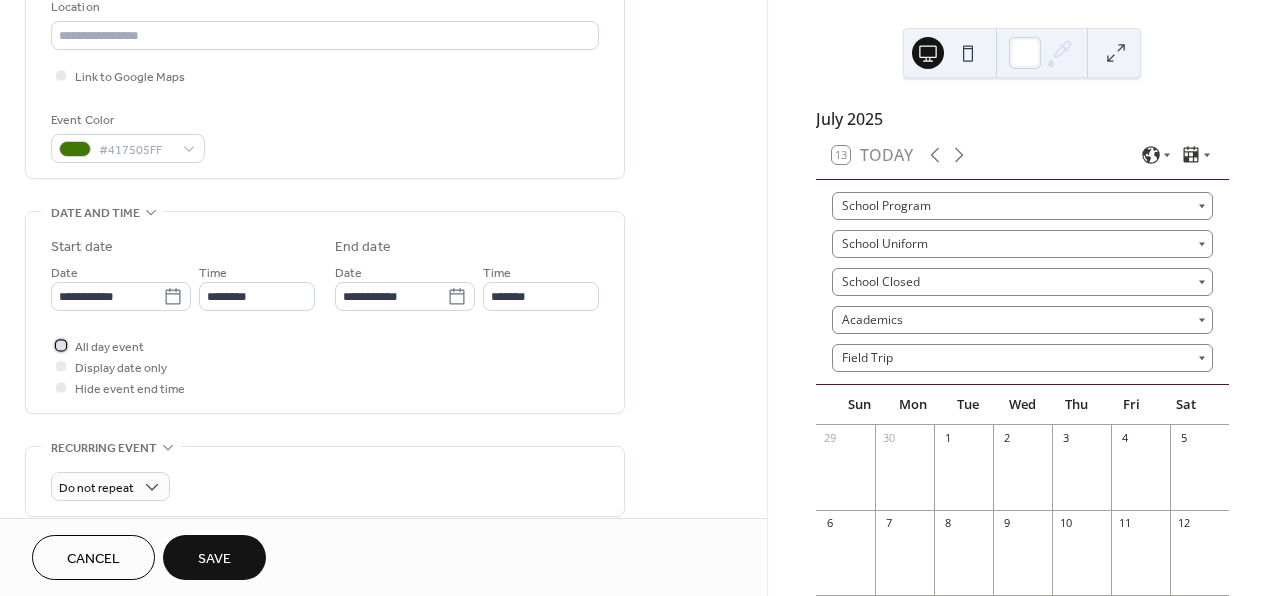 click at bounding box center (61, 345) 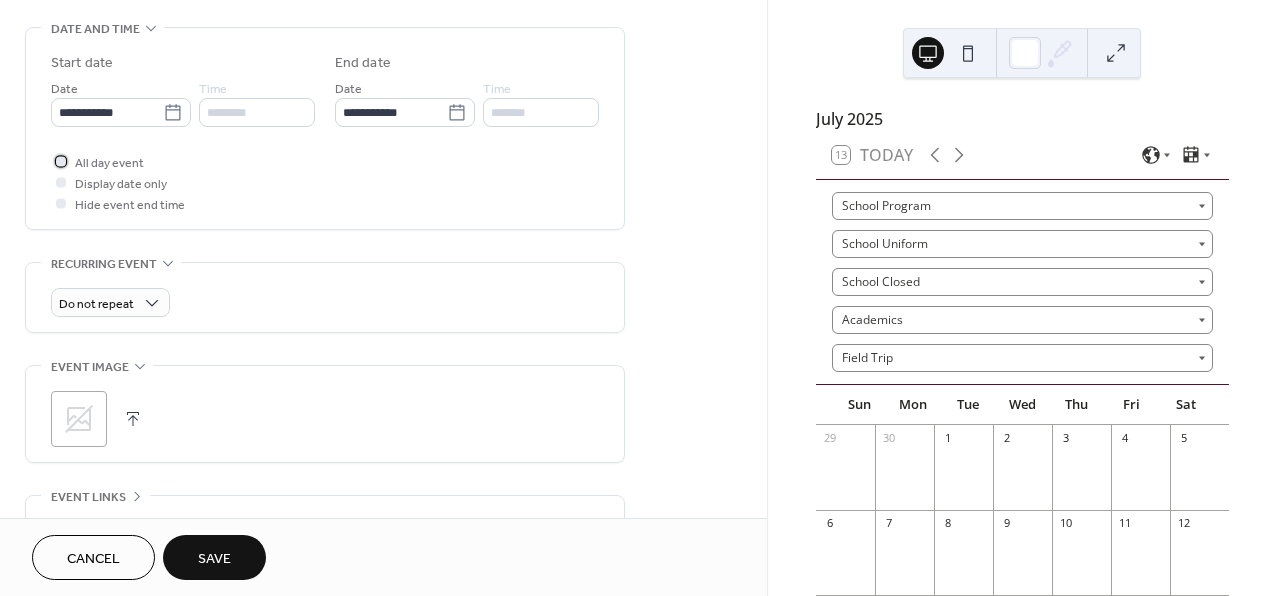 scroll, scrollTop: 633, scrollLeft: 0, axis: vertical 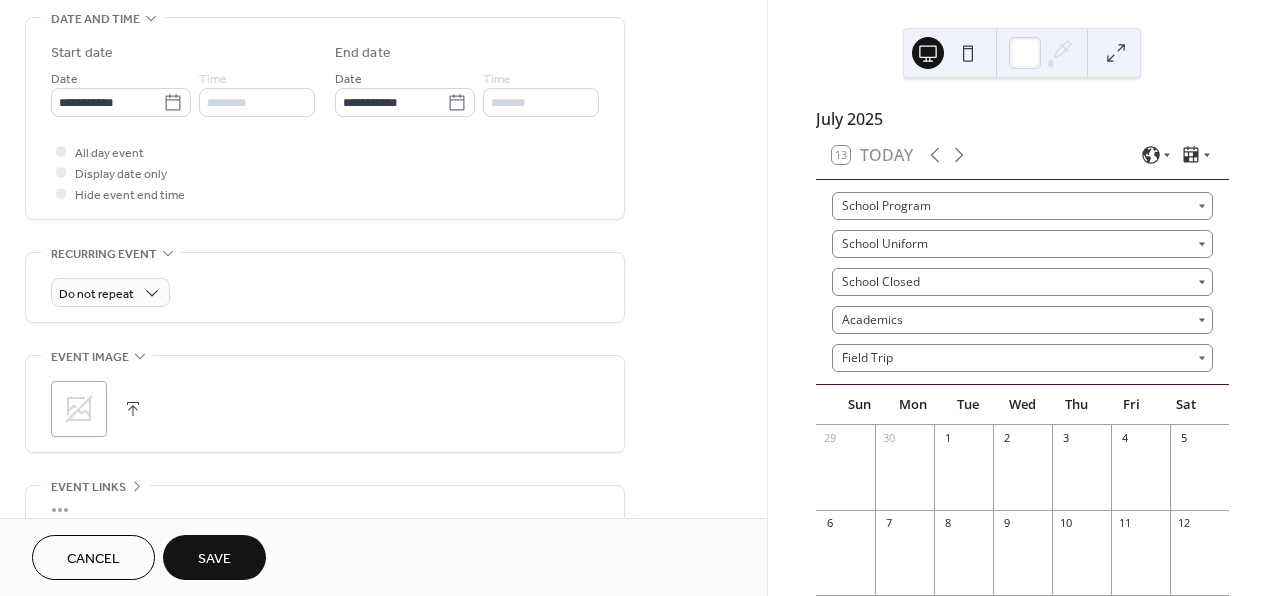 click on "Save" at bounding box center [214, 559] 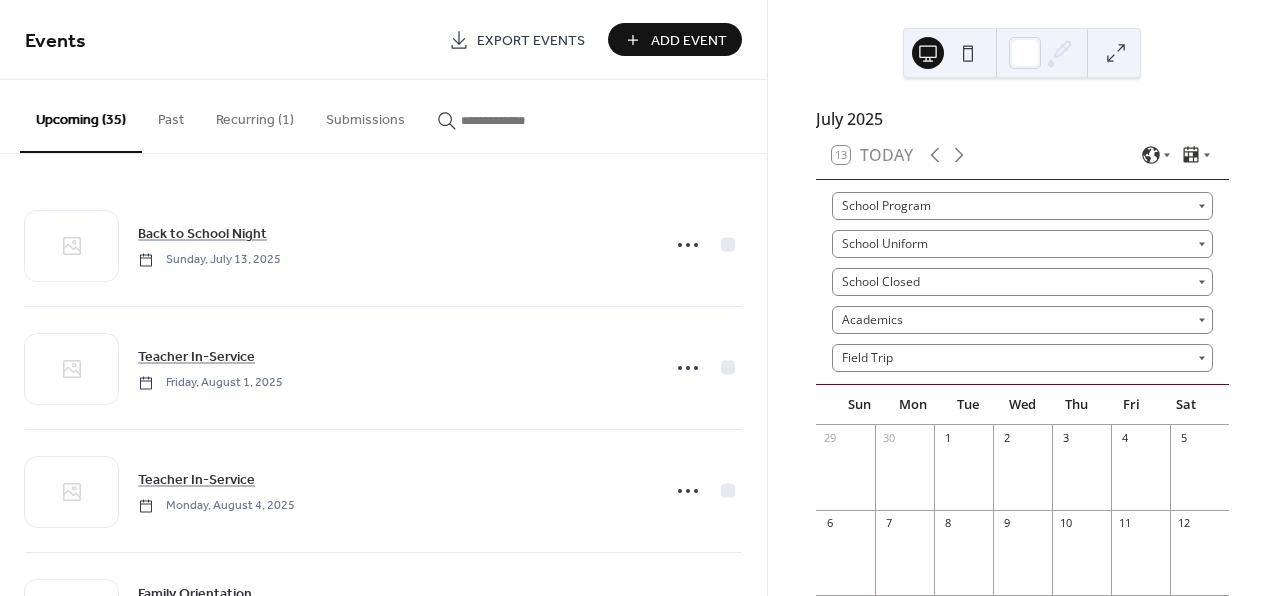 click on "Add Event" at bounding box center [689, 41] 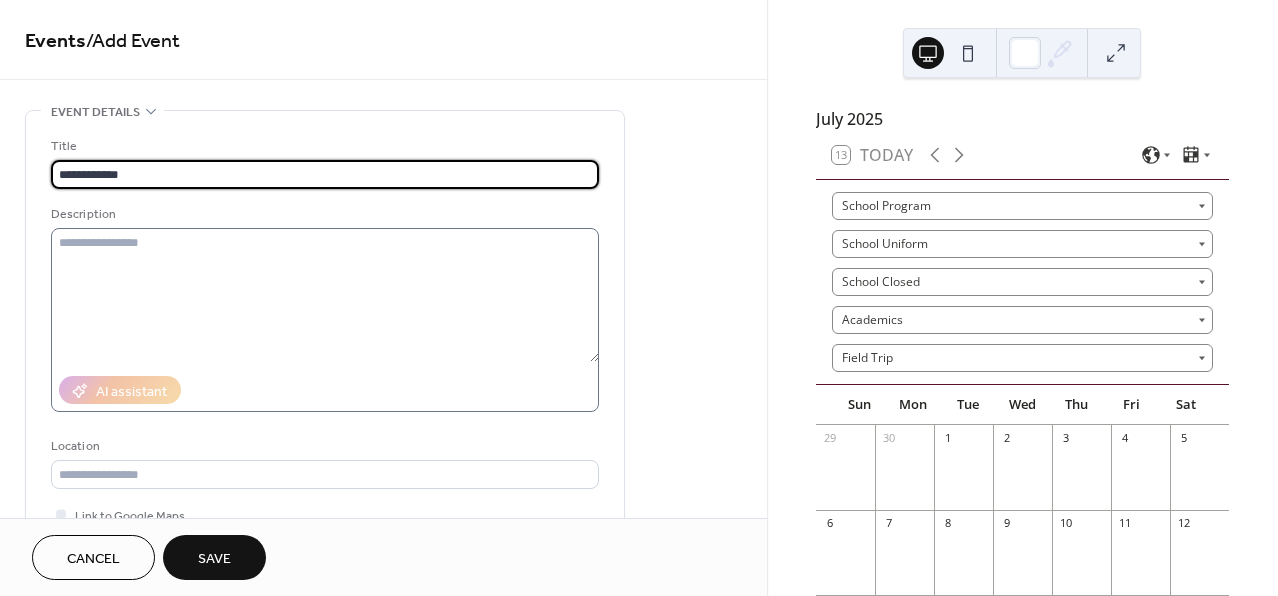 type on "**********" 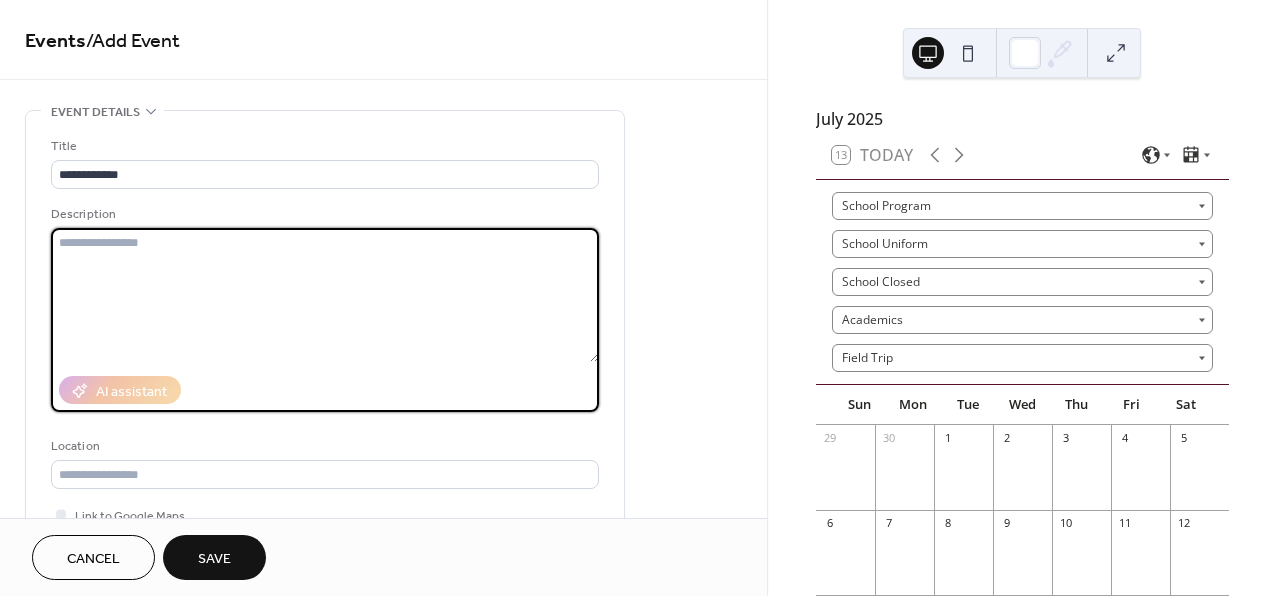 click at bounding box center (325, 295) 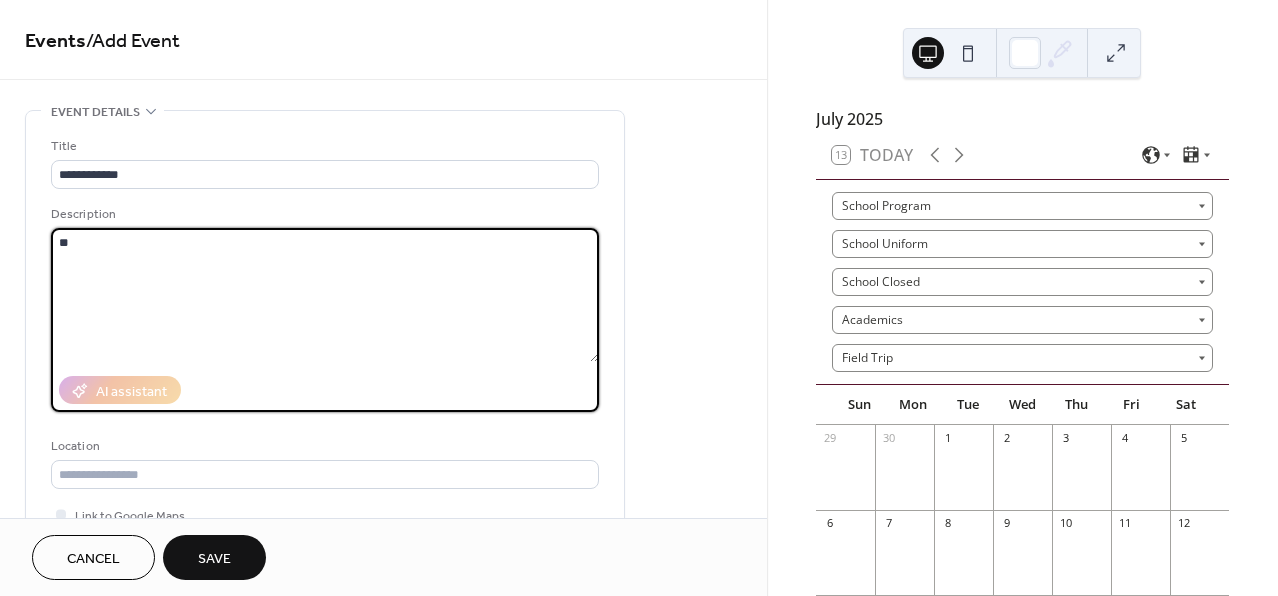 type on "*" 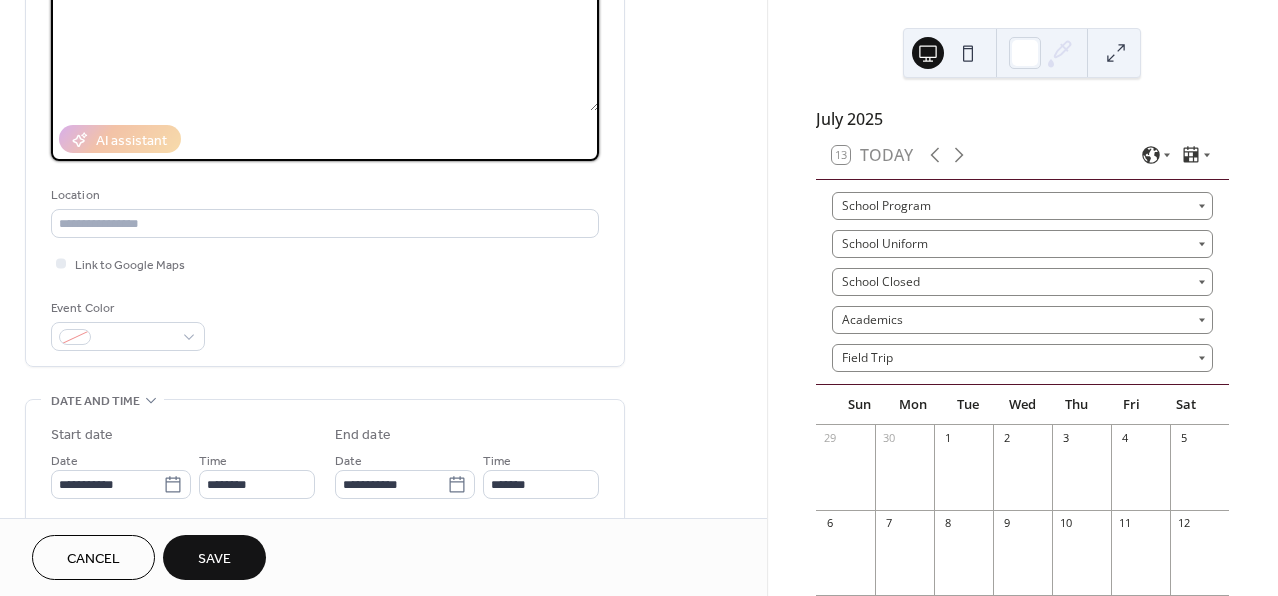 scroll, scrollTop: 373, scrollLeft: 0, axis: vertical 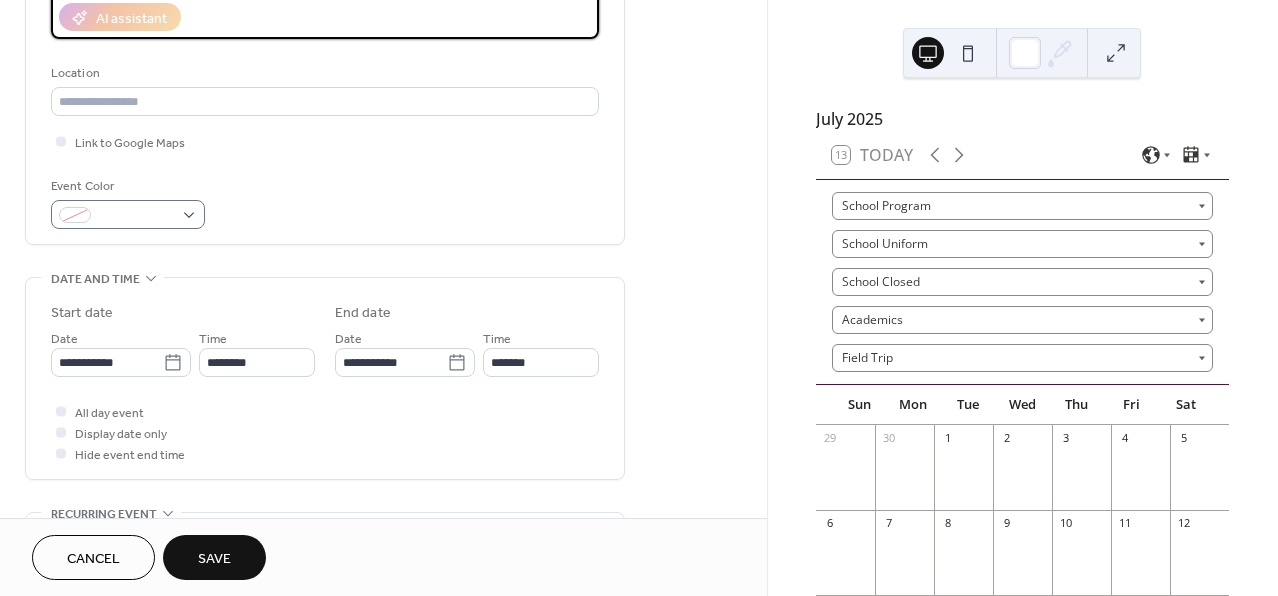 type on "**********" 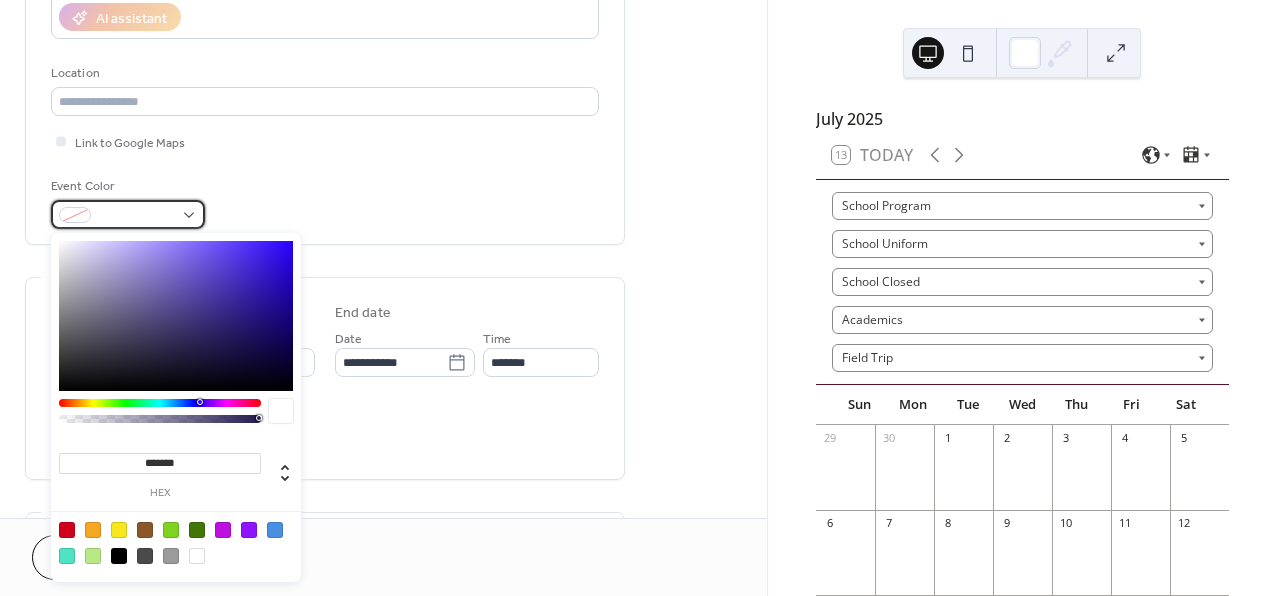 click at bounding box center (128, 214) 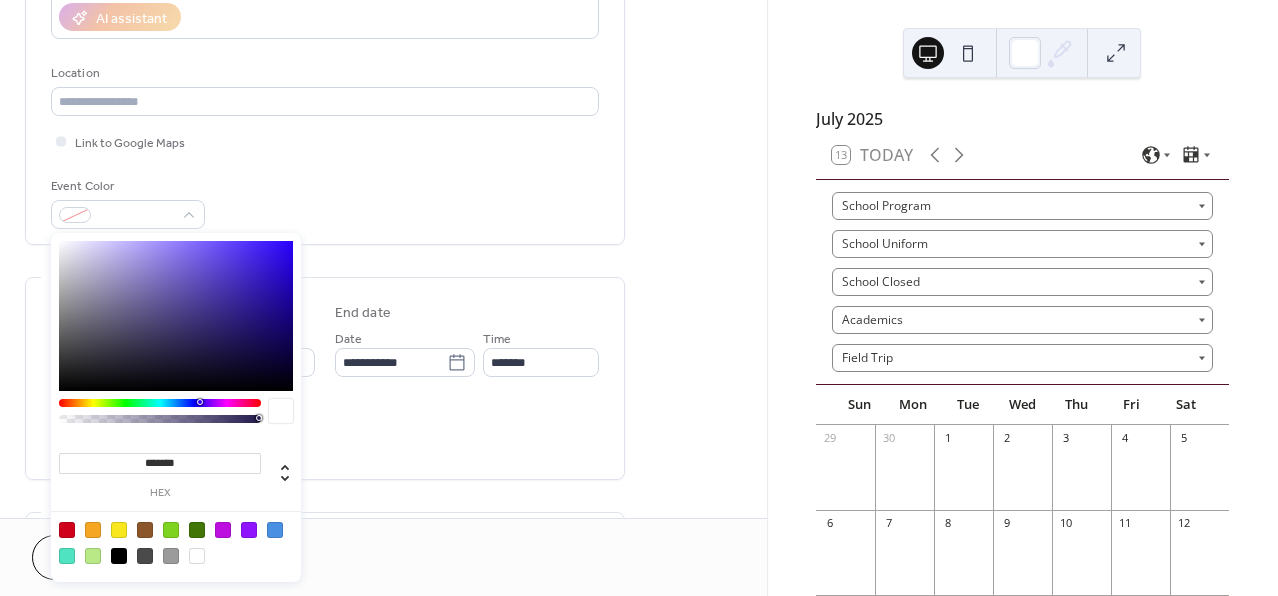 click at bounding box center (275, 530) 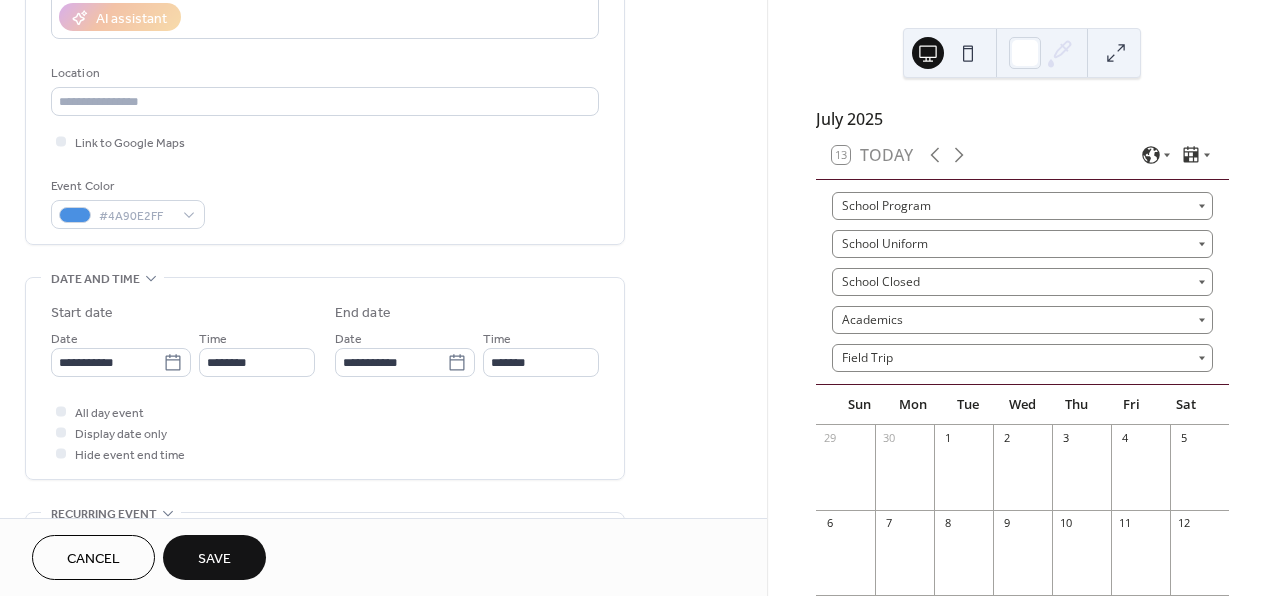 click on "**********" at bounding box center (383, 570) 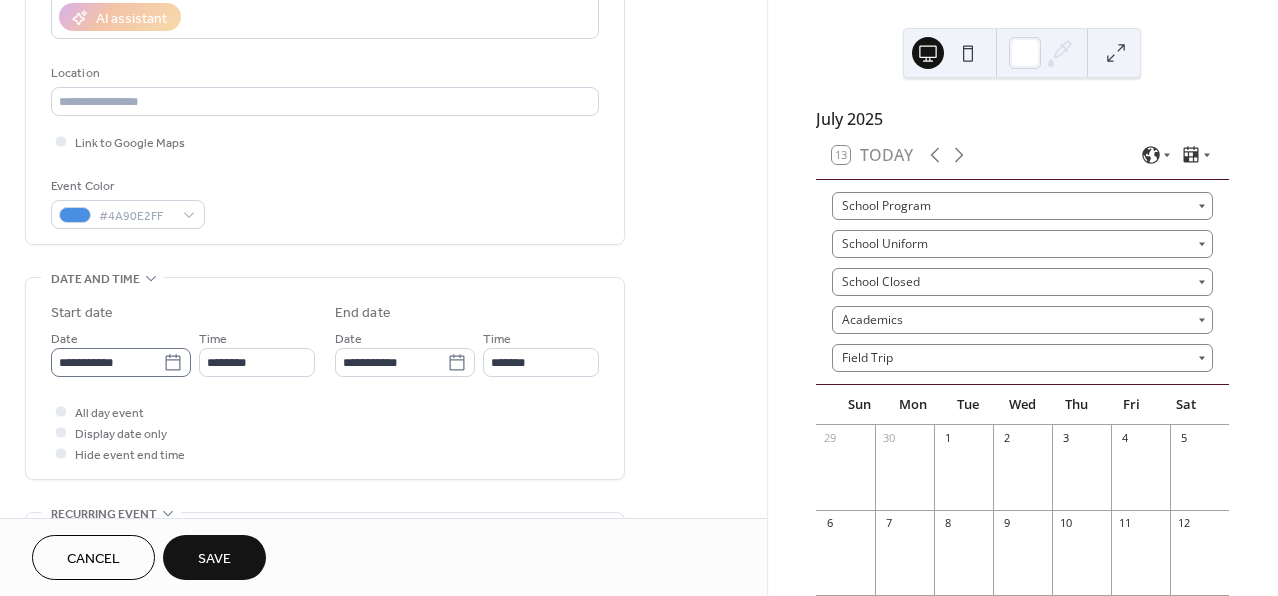 click 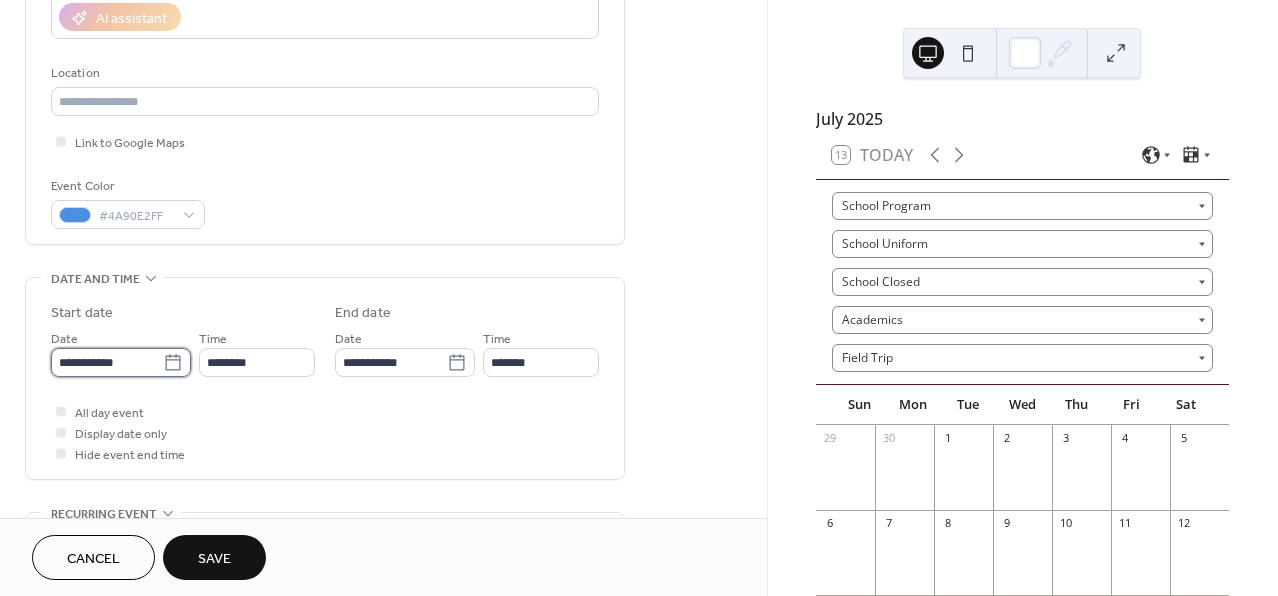 click on "**********" at bounding box center [107, 362] 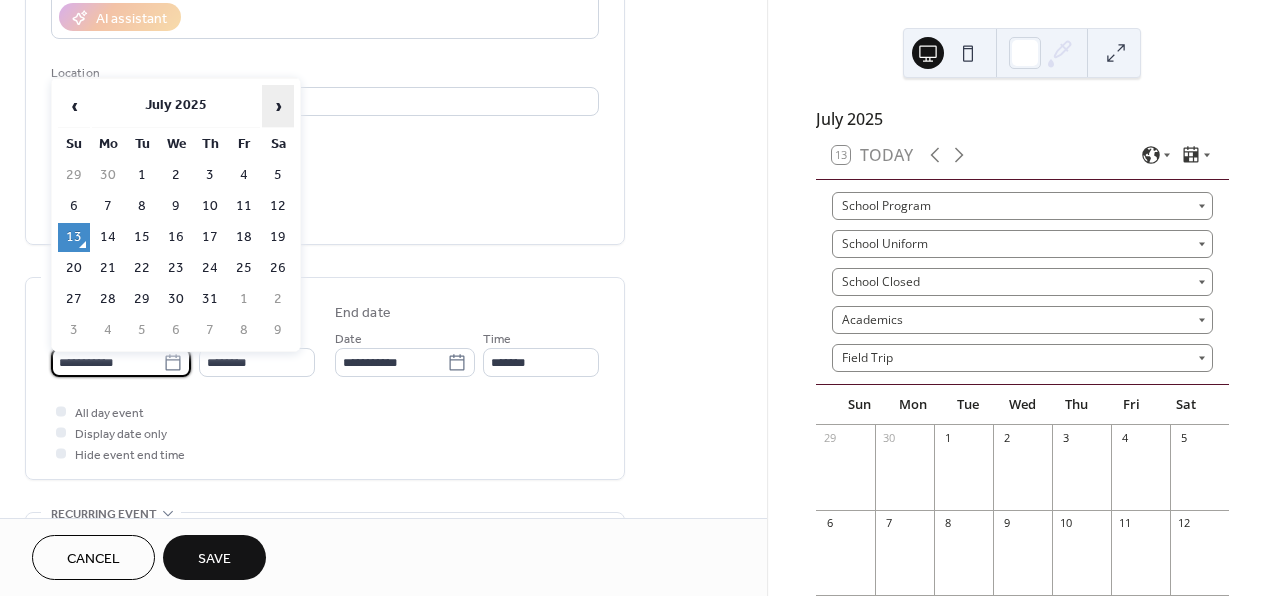 click on "›" at bounding box center (278, 106) 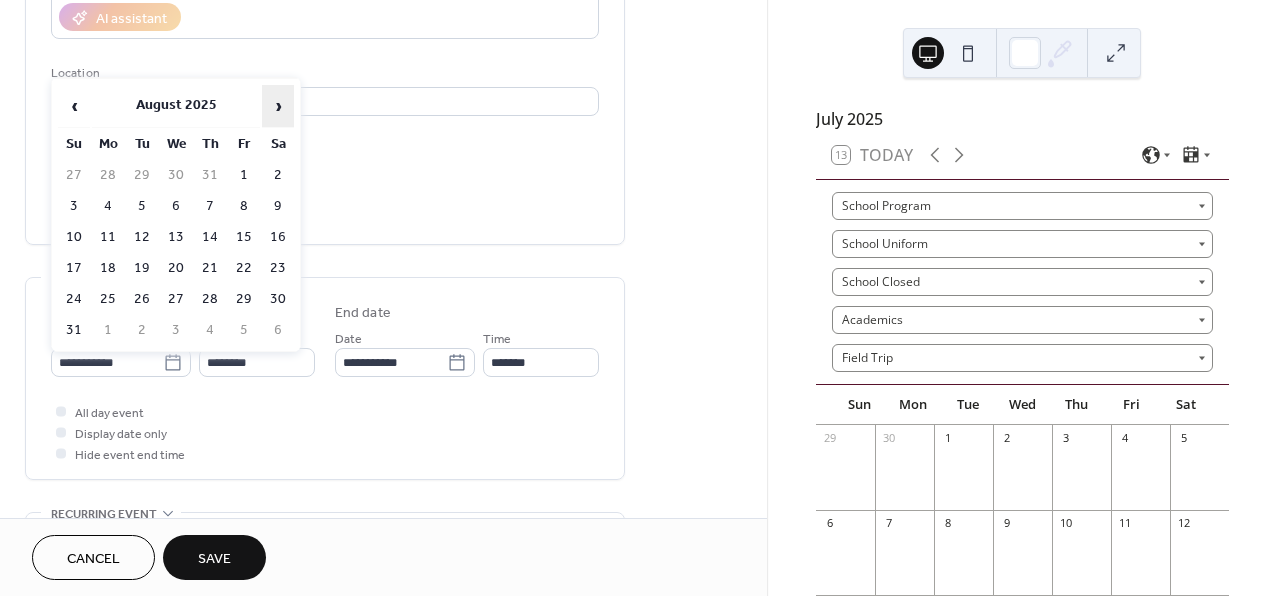 click on "›" at bounding box center (278, 106) 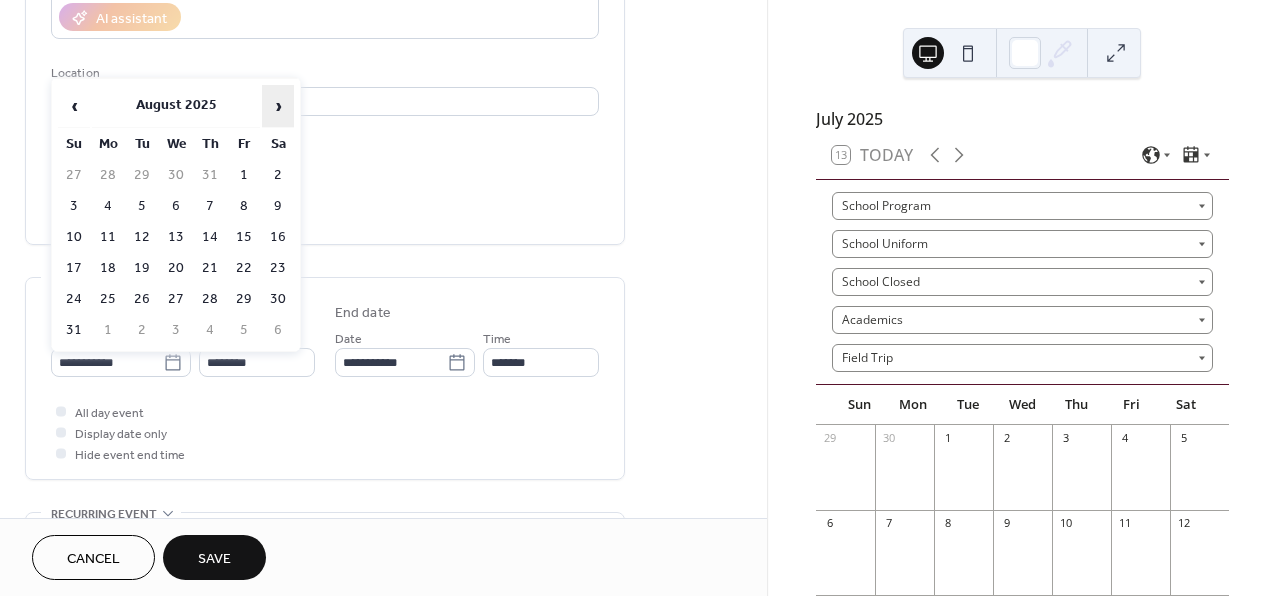 click on "›" at bounding box center [278, 106] 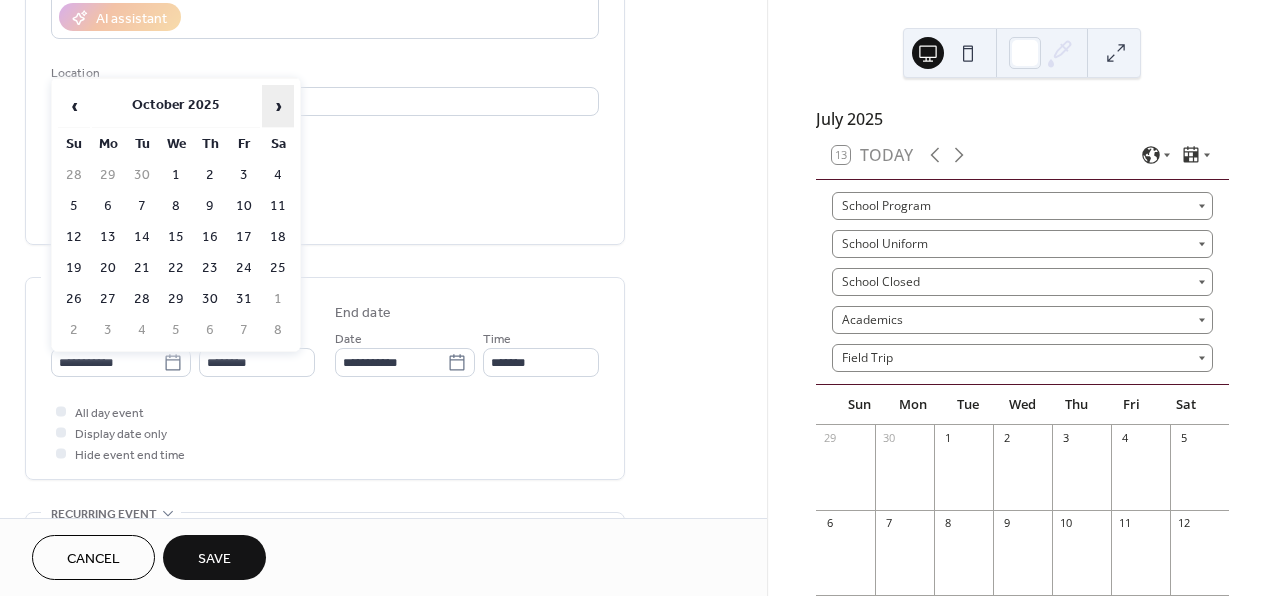 click on "›" at bounding box center (278, 106) 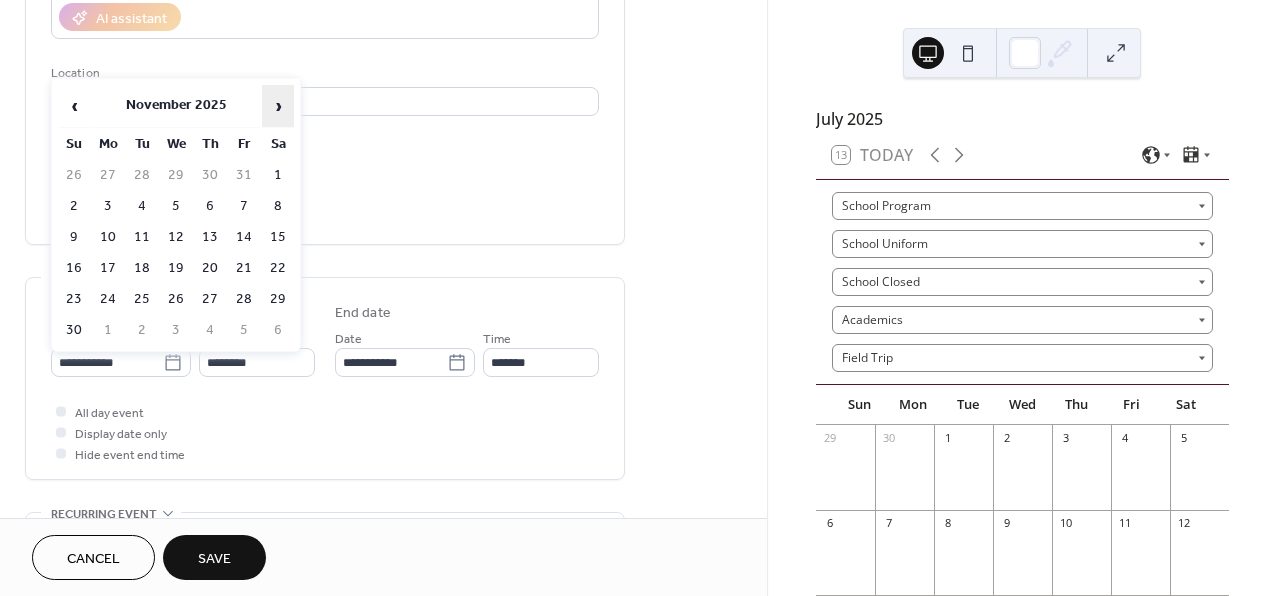 click on "›" at bounding box center (278, 106) 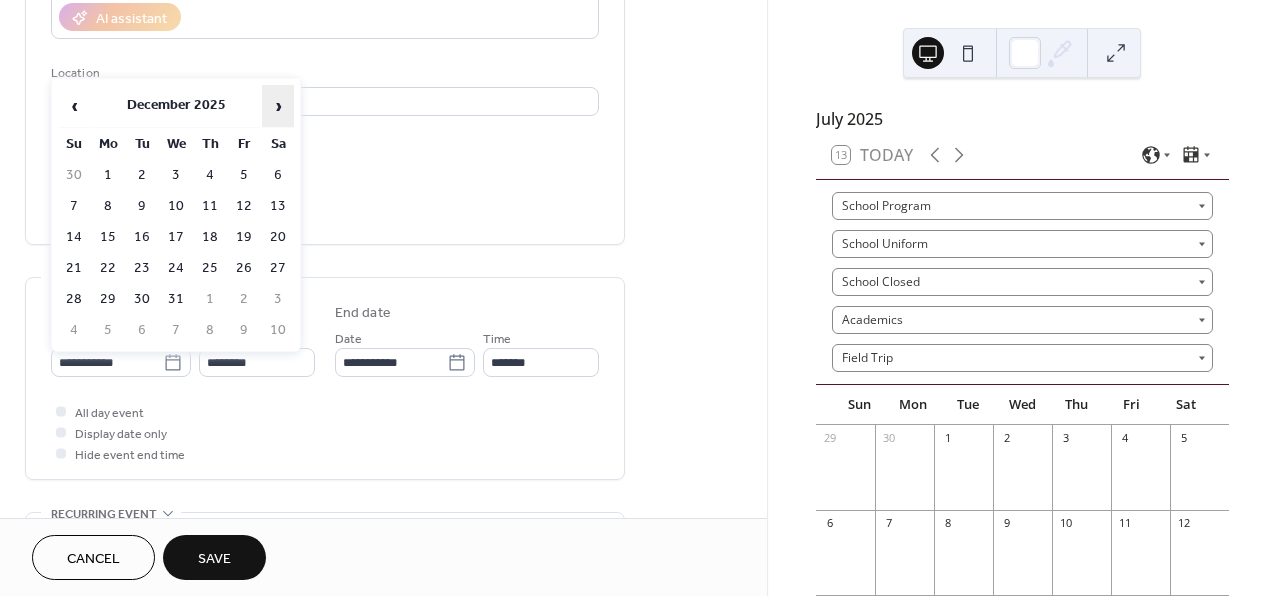 click on "›" at bounding box center (278, 106) 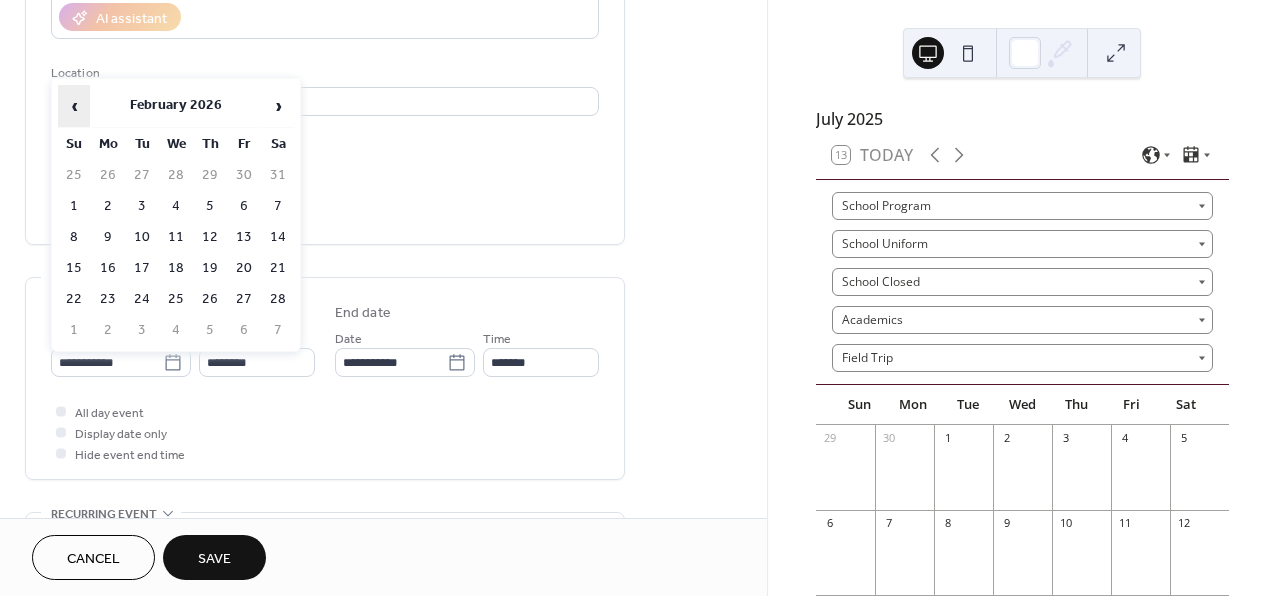 click on "‹" at bounding box center (74, 106) 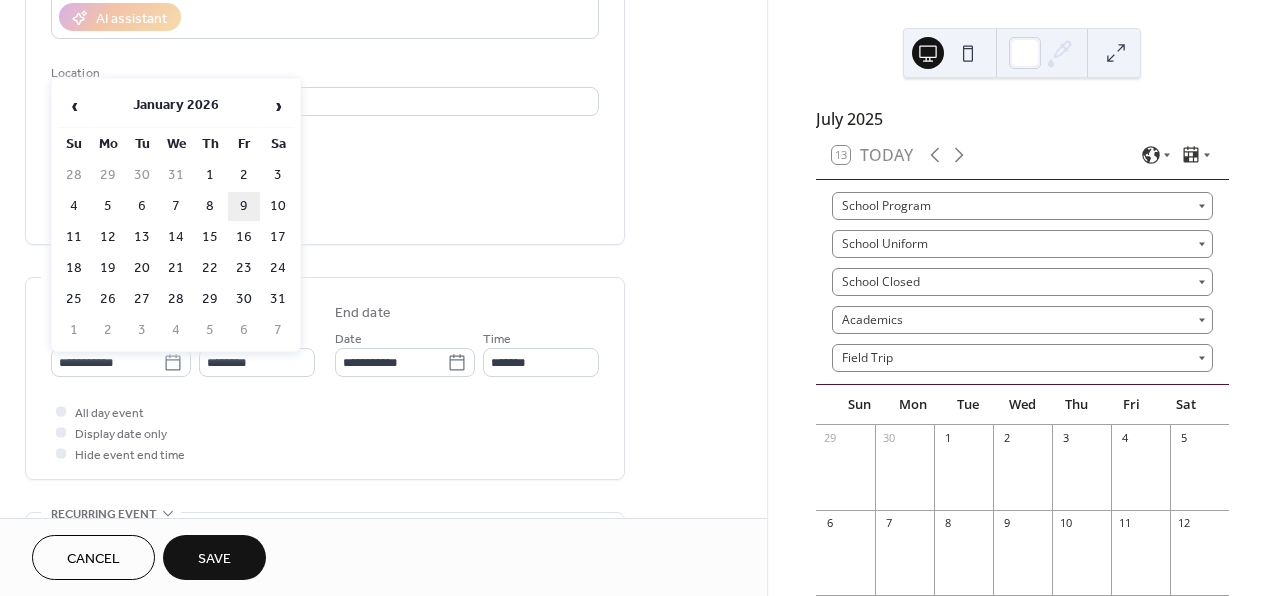 click on "9" at bounding box center [244, 206] 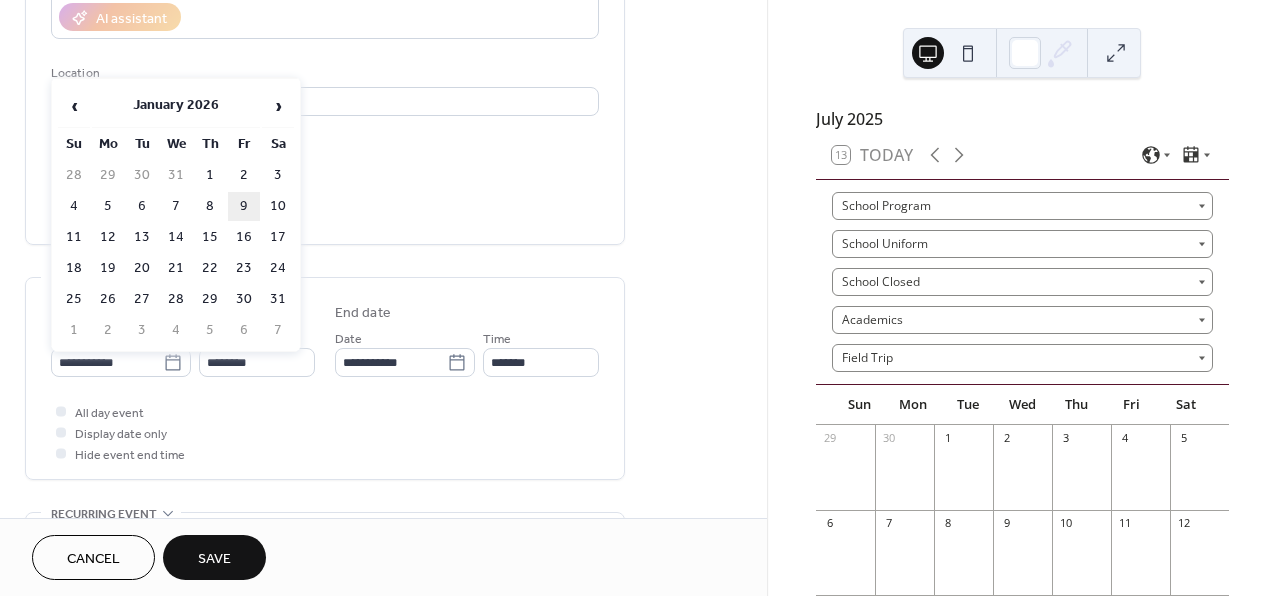 type on "**********" 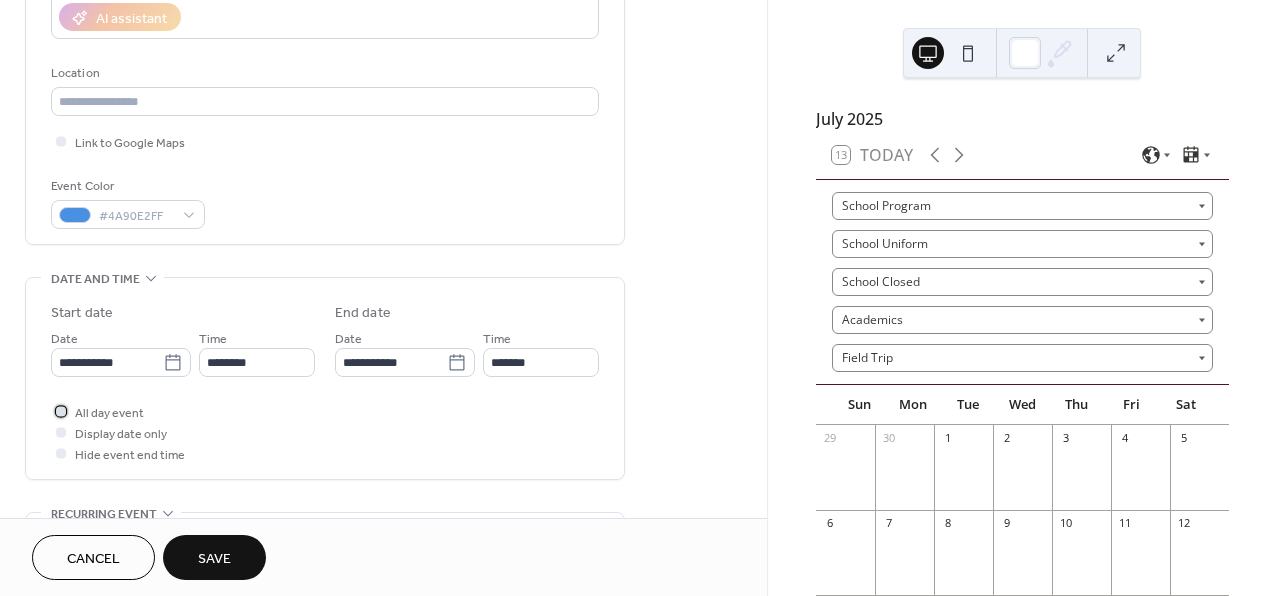 click at bounding box center (61, 411) 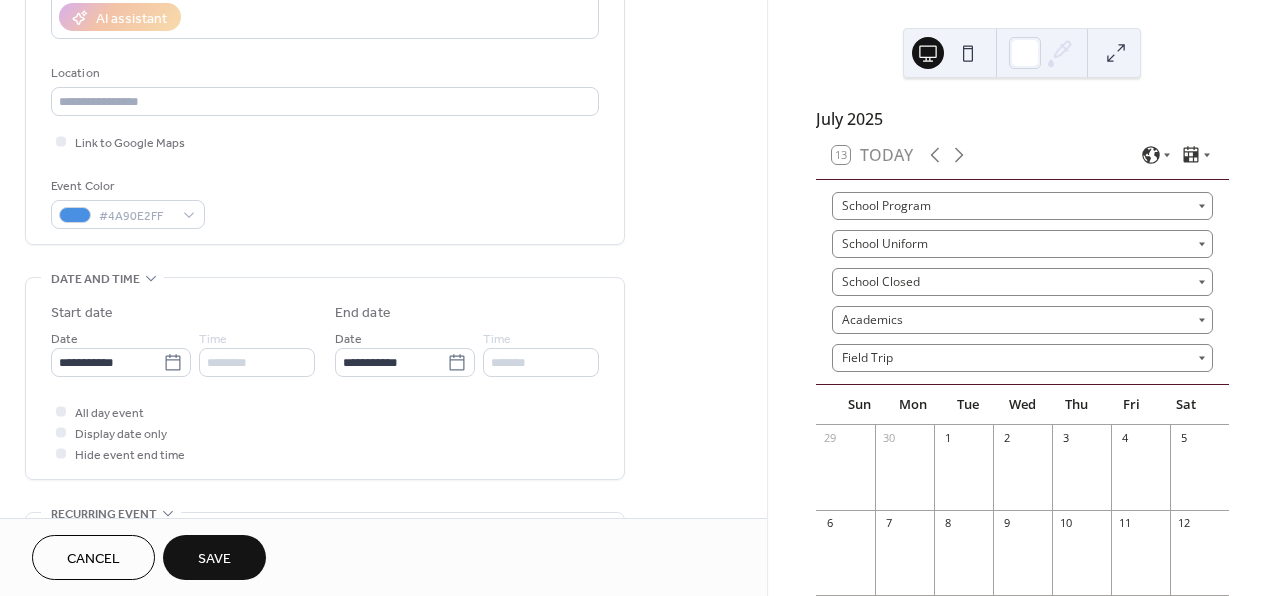 click on "Save" at bounding box center (214, 557) 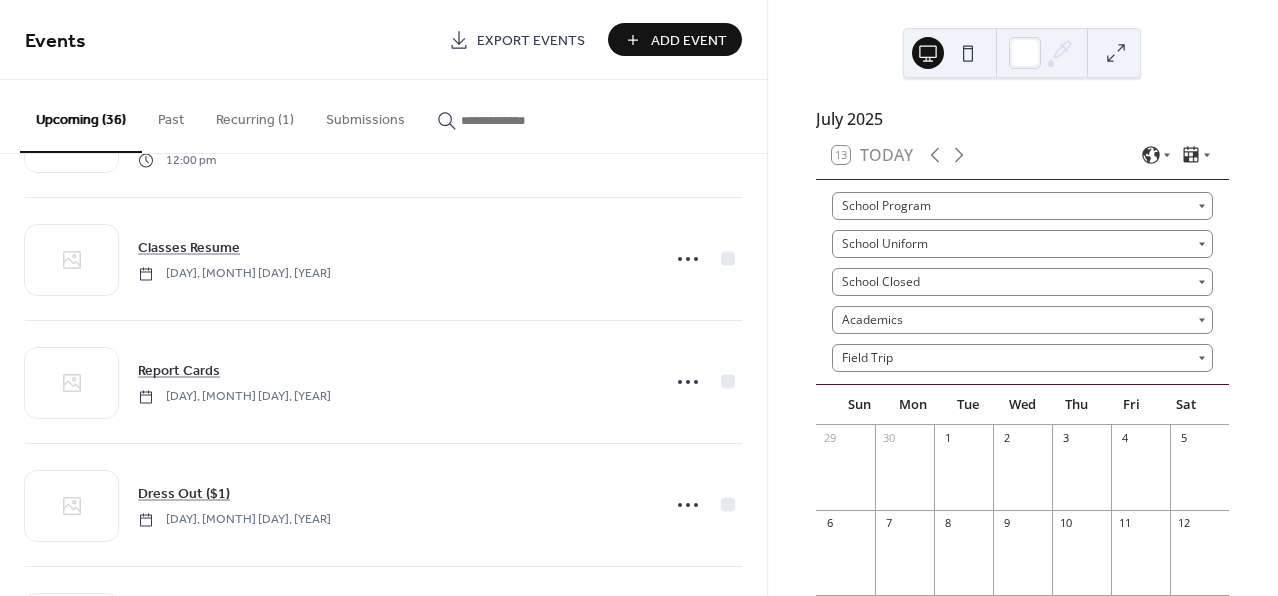 scroll, scrollTop: 3686, scrollLeft: 0, axis: vertical 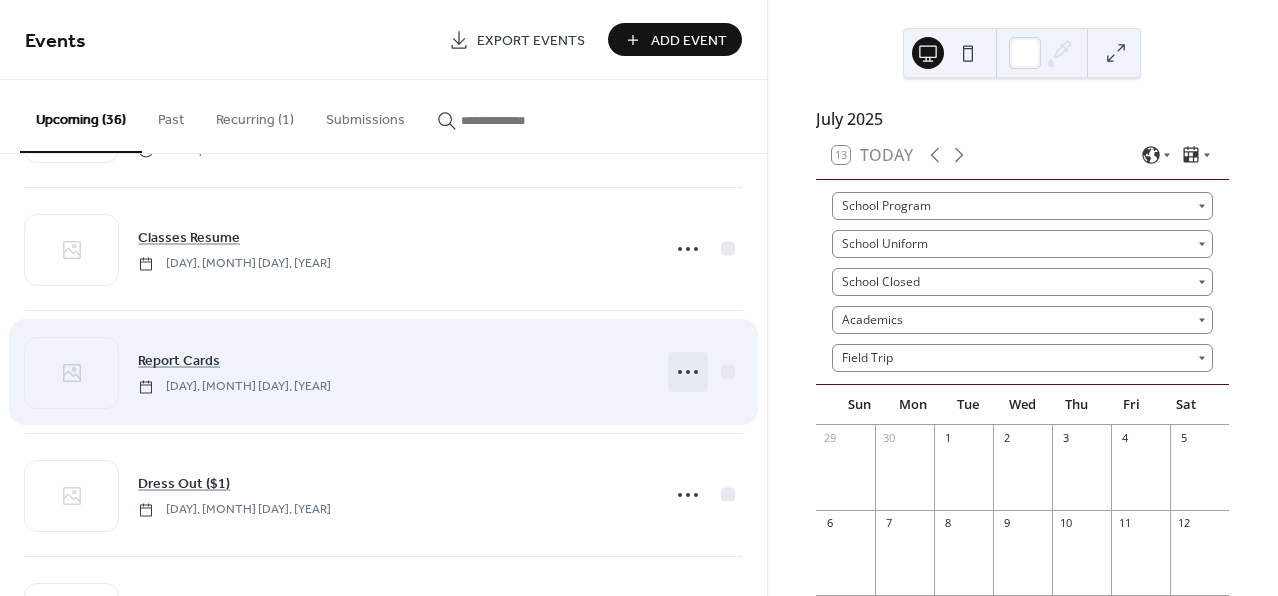 click 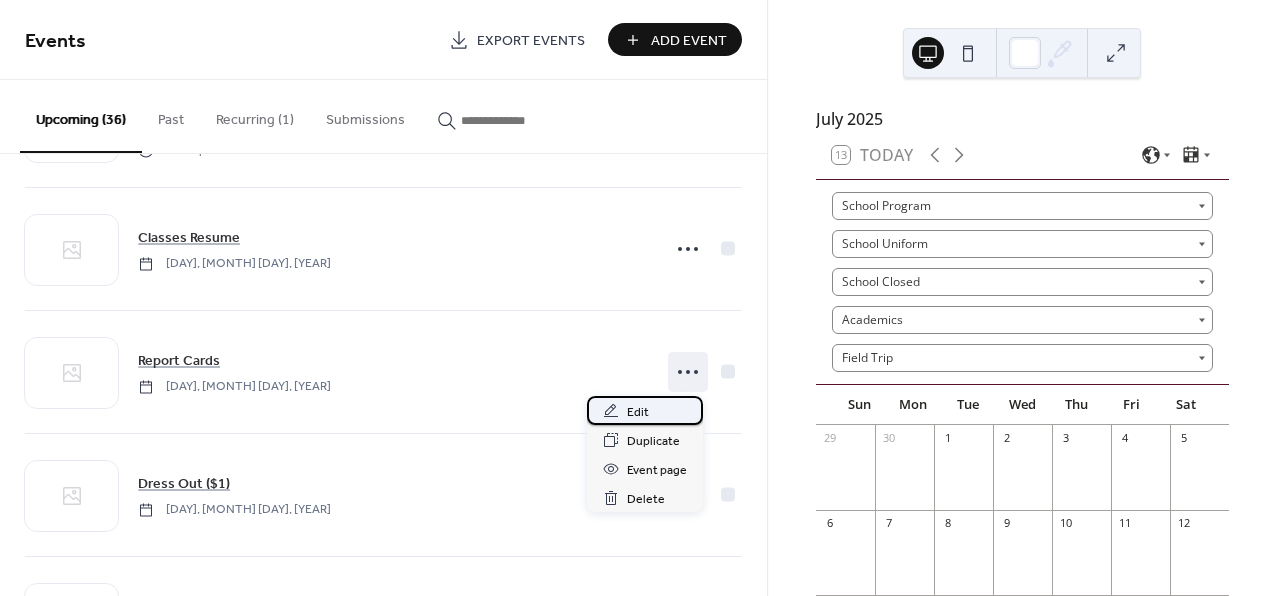 click on "Edit" at bounding box center [645, 410] 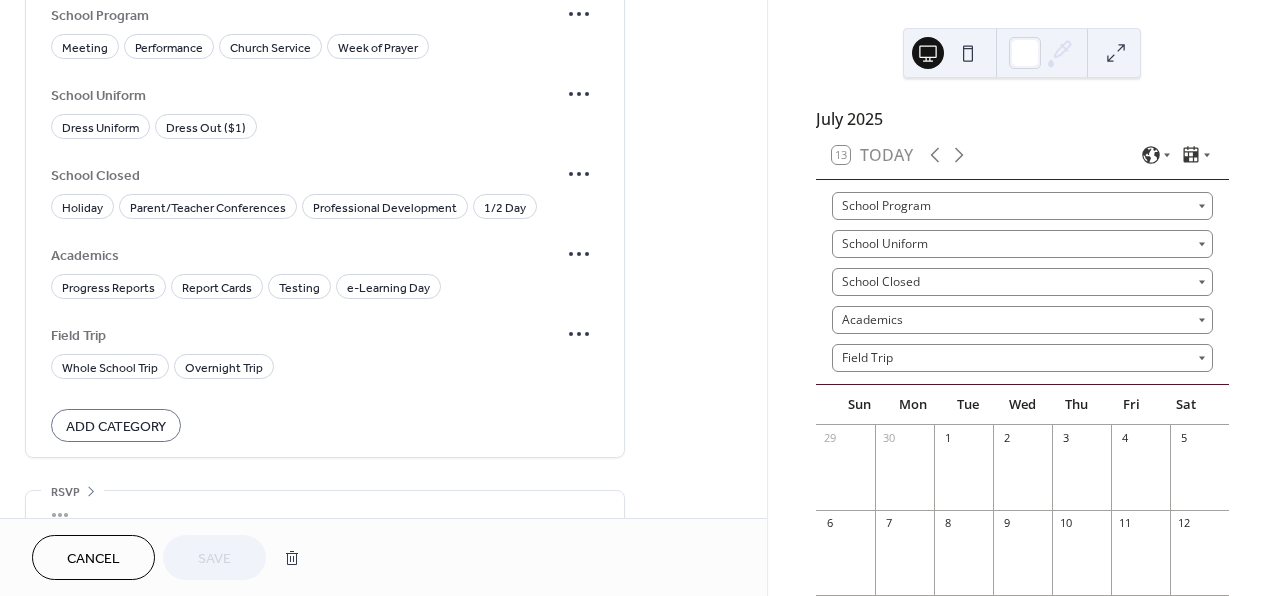 scroll, scrollTop: 1231, scrollLeft: 0, axis: vertical 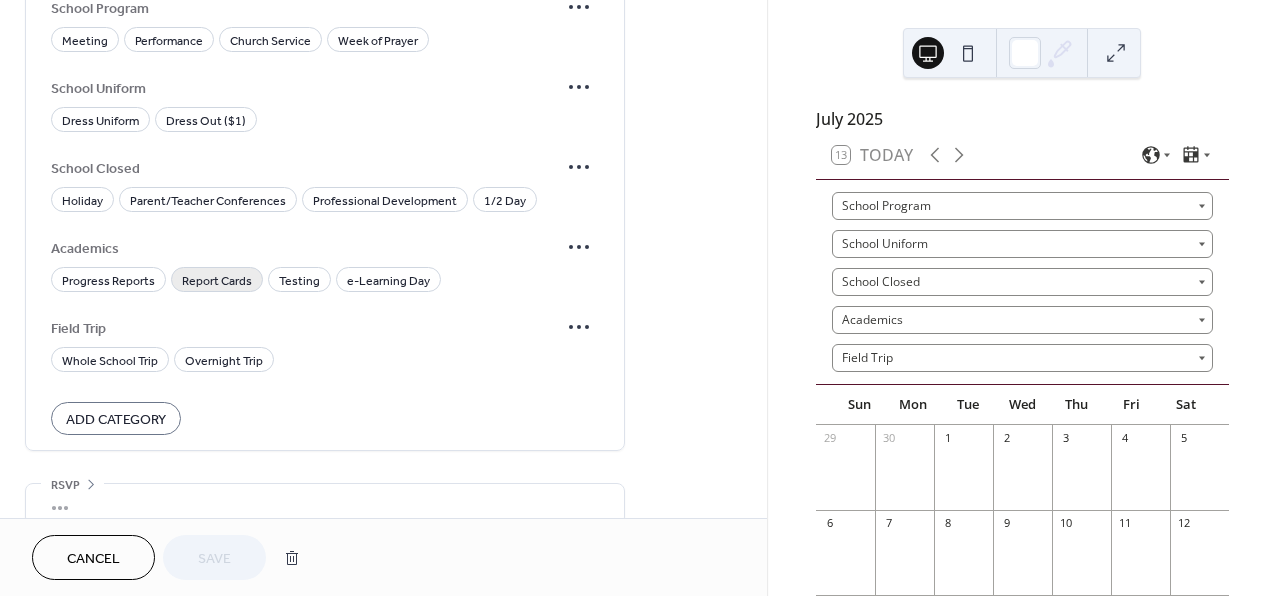 click on "Report Cards" at bounding box center [217, 281] 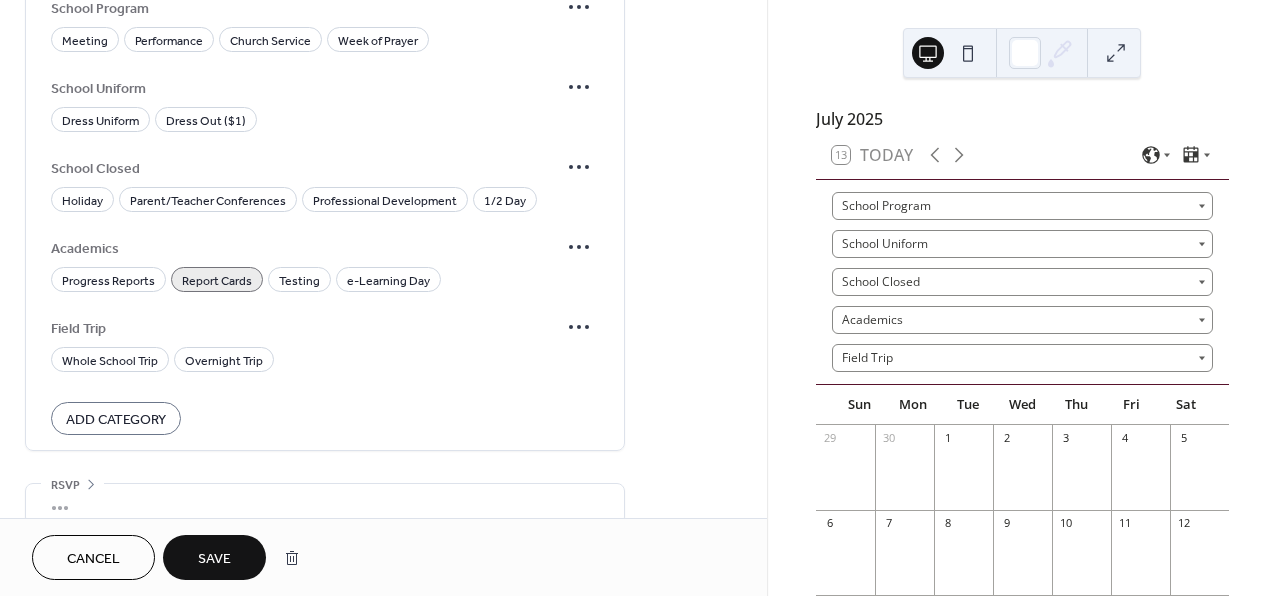 click on "Save" at bounding box center [214, 557] 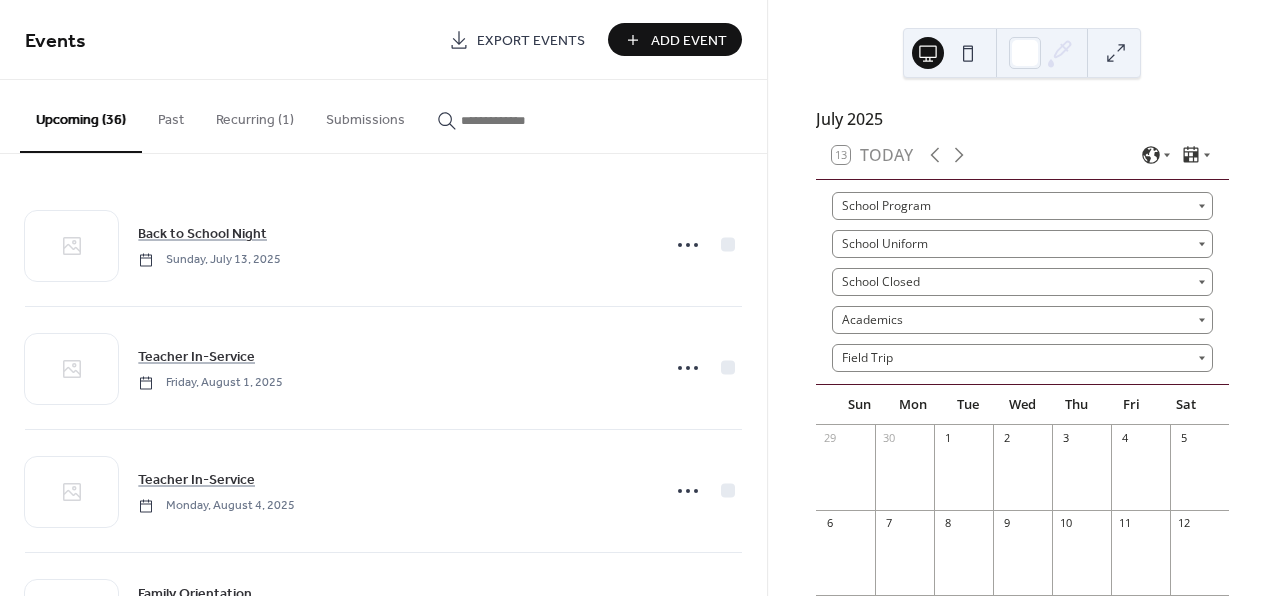 click on "Add Event" at bounding box center [689, 41] 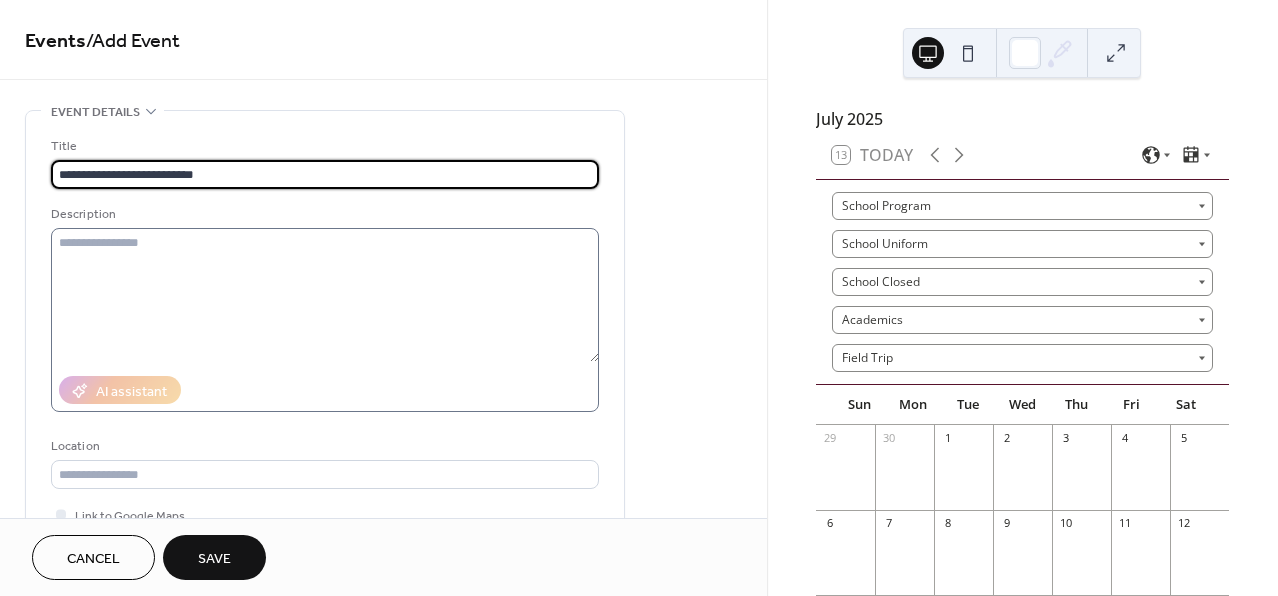 type on "**********" 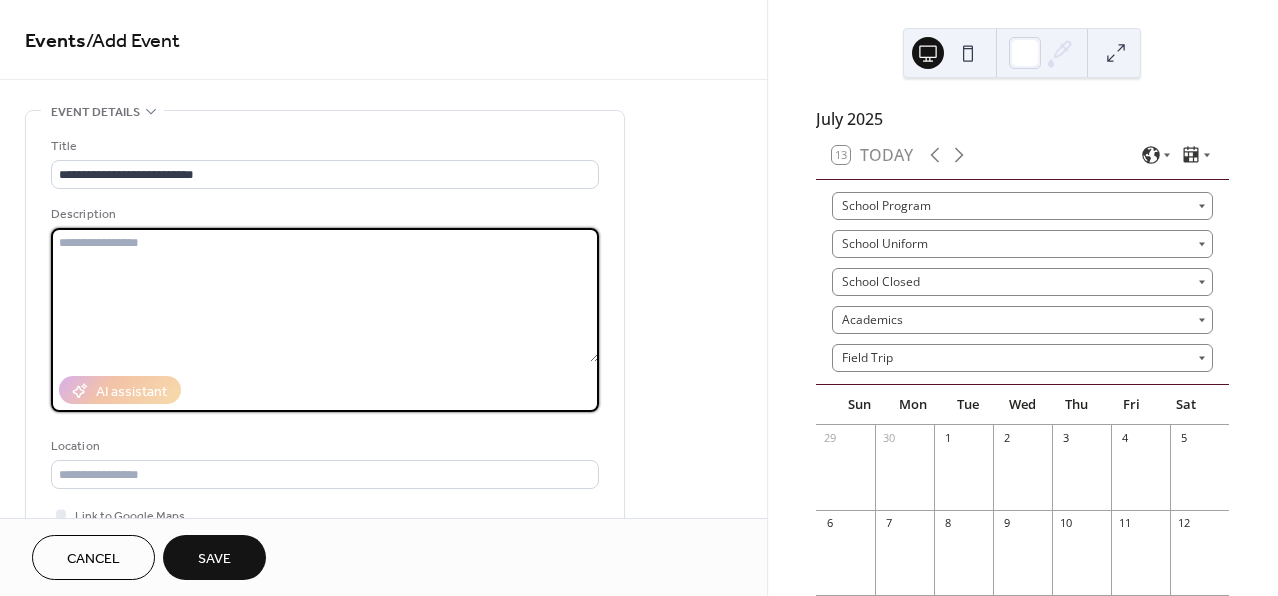 click at bounding box center (325, 295) 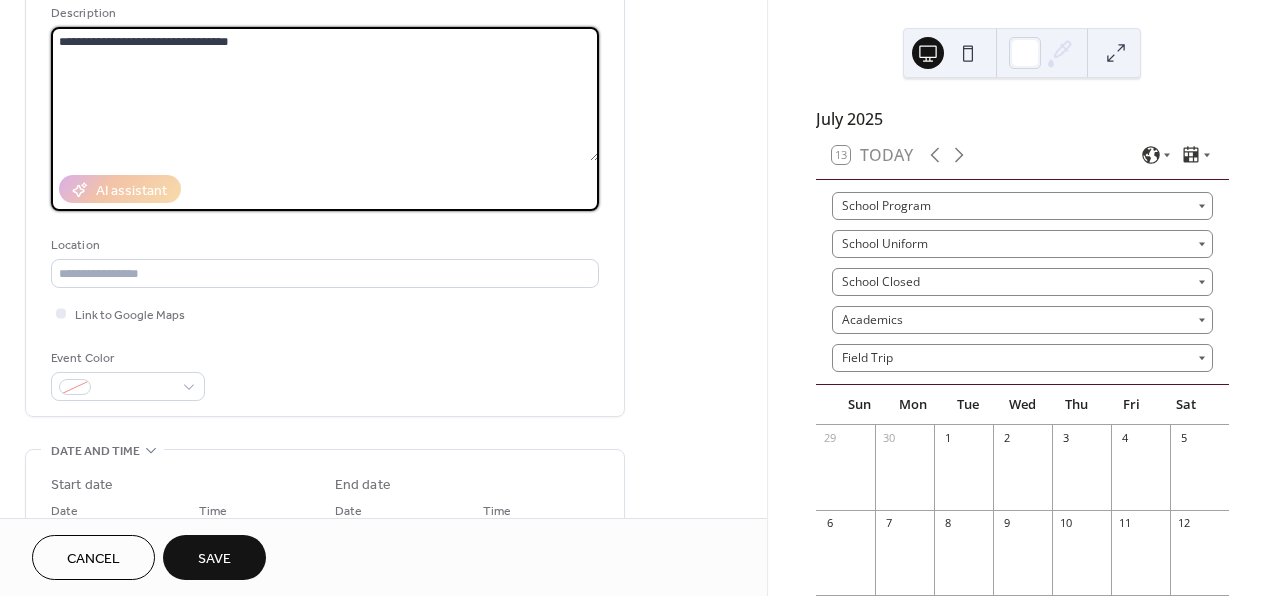 scroll, scrollTop: 253, scrollLeft: 0, axis: vertical 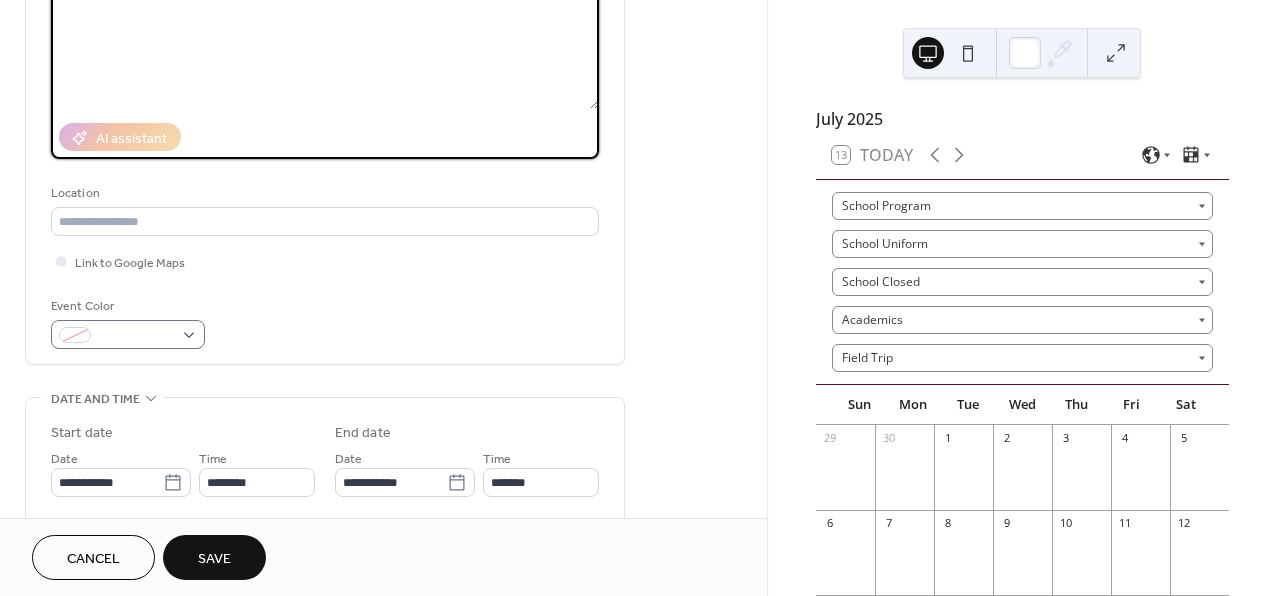 type on "**********" 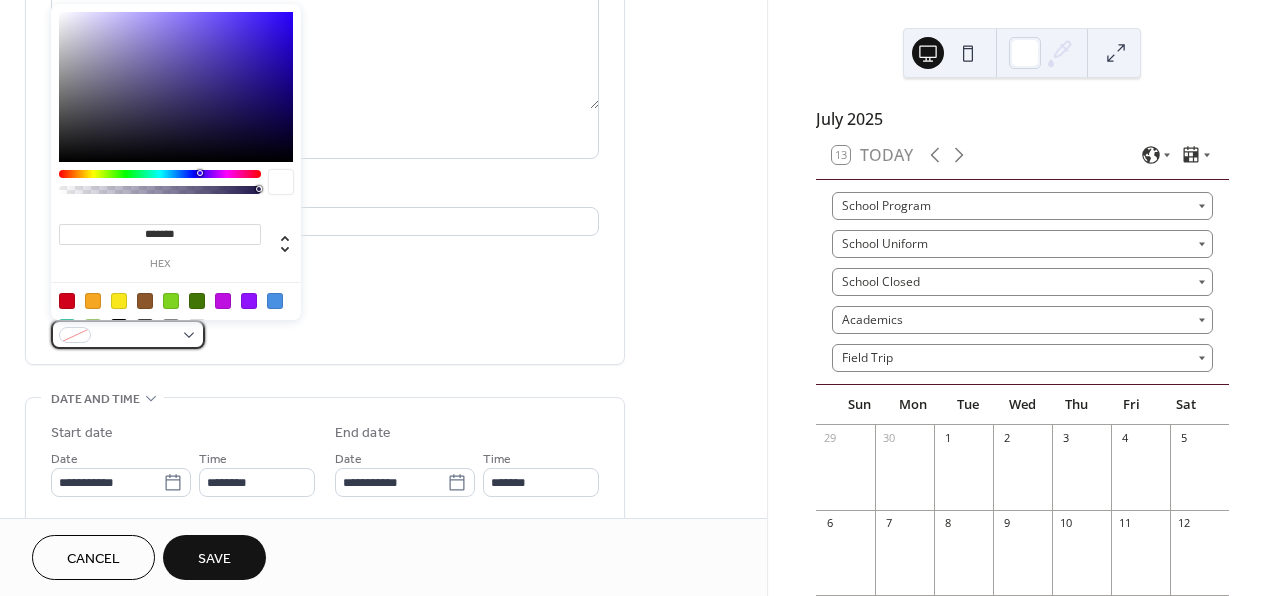 click at bounding box center (136, 336) 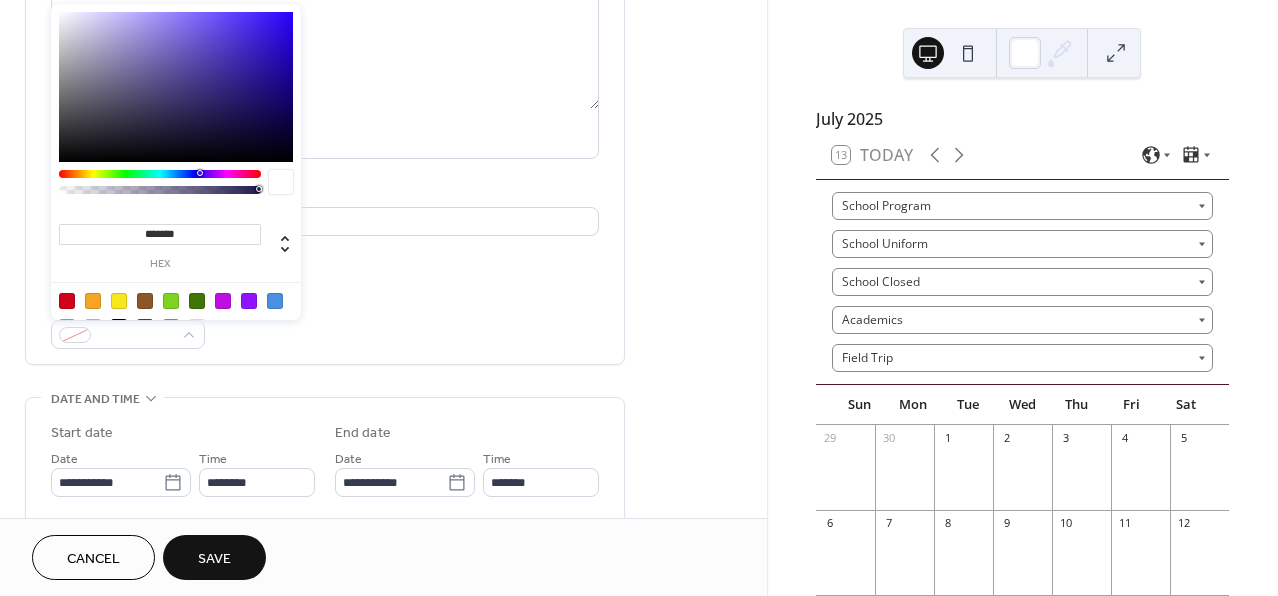 click at bounding box center [67, 301] 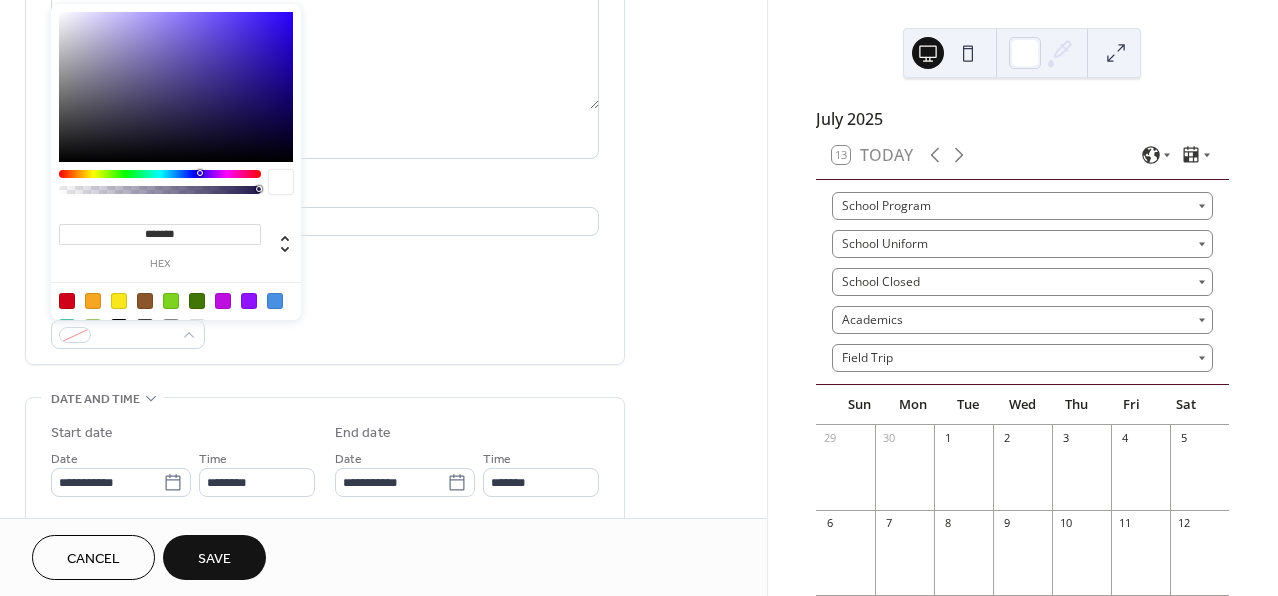 type on "*******" 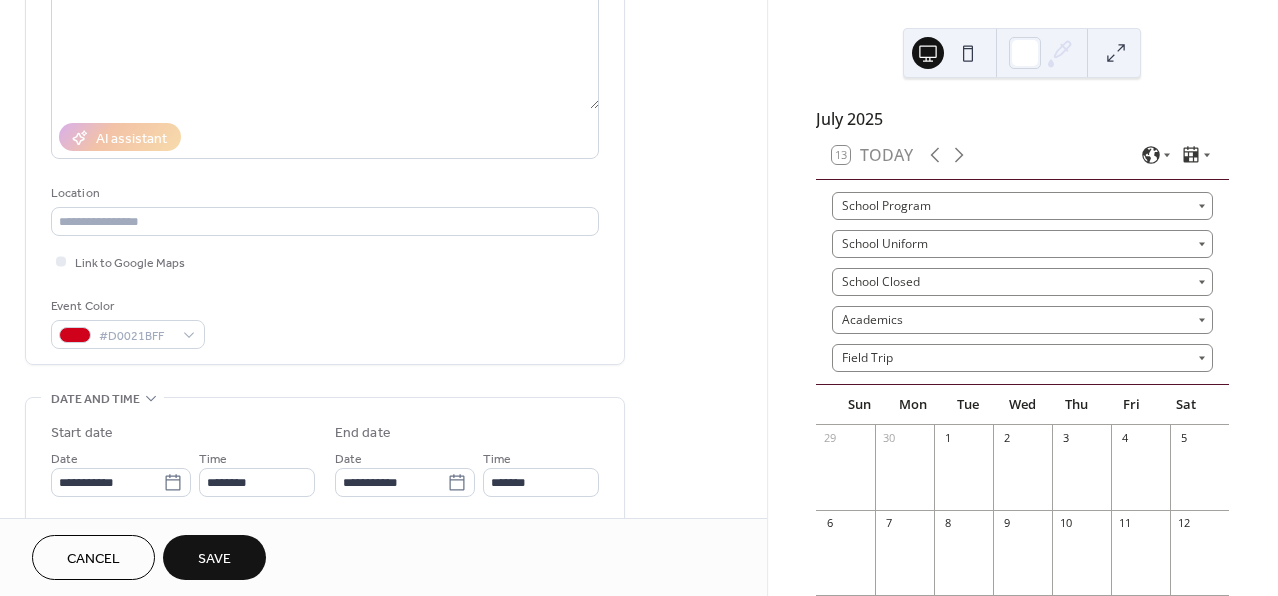 click on "**********" at bounding box center (383, 690) 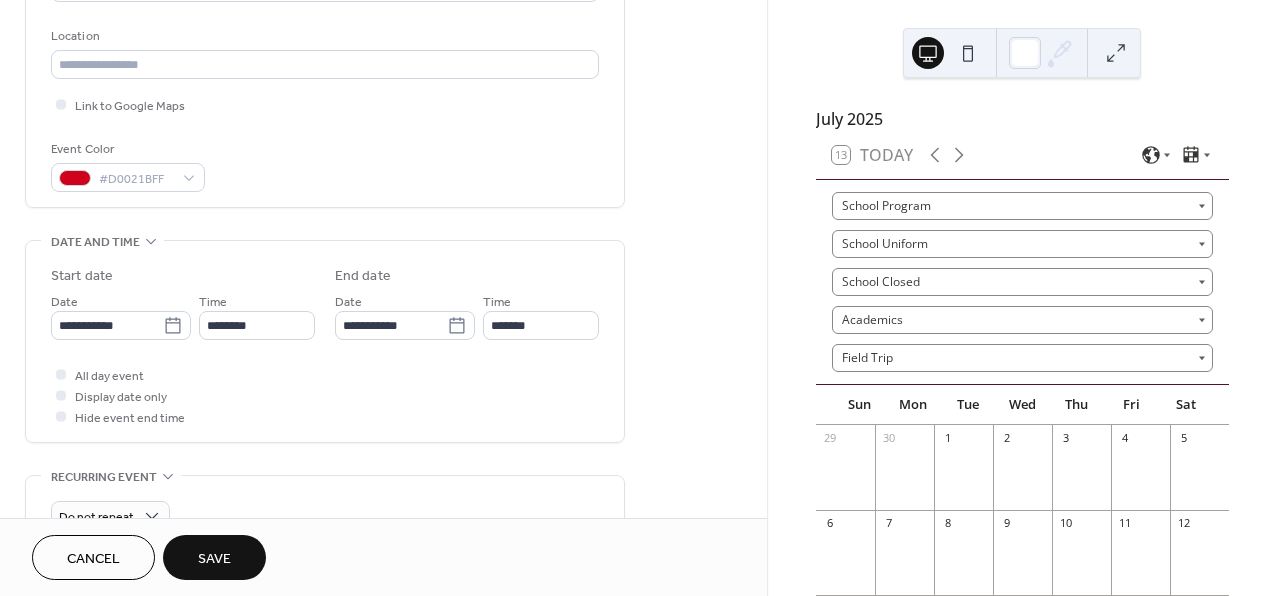 scroll, scrollTop: 479, scrollLeft: 0, axis: vertical 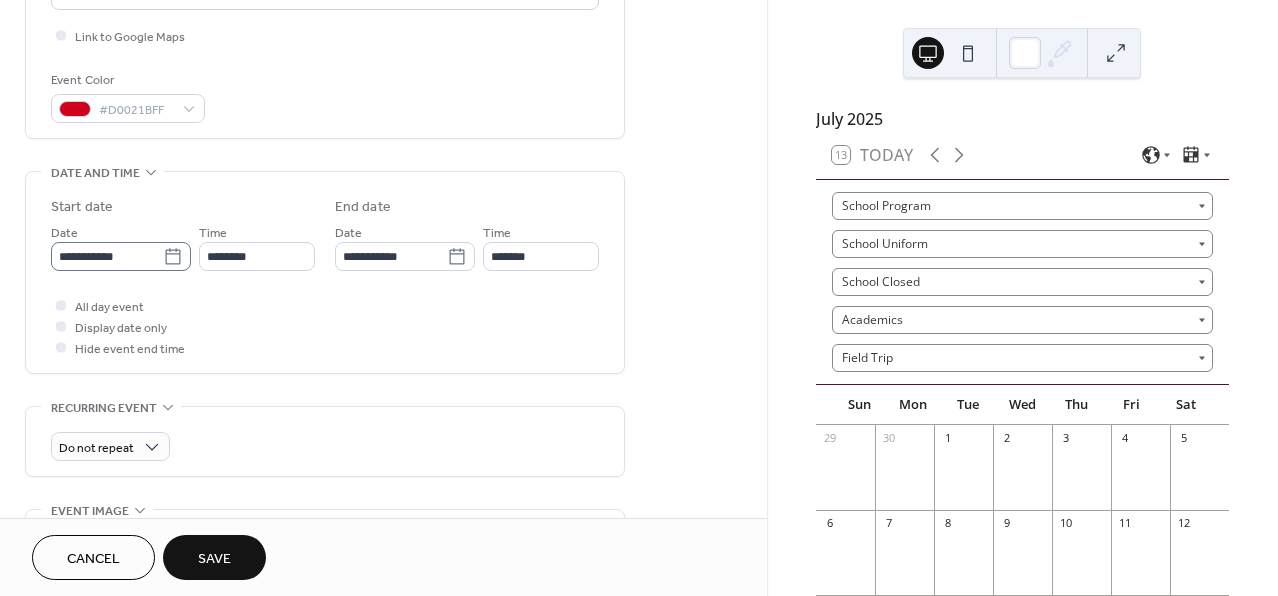 click 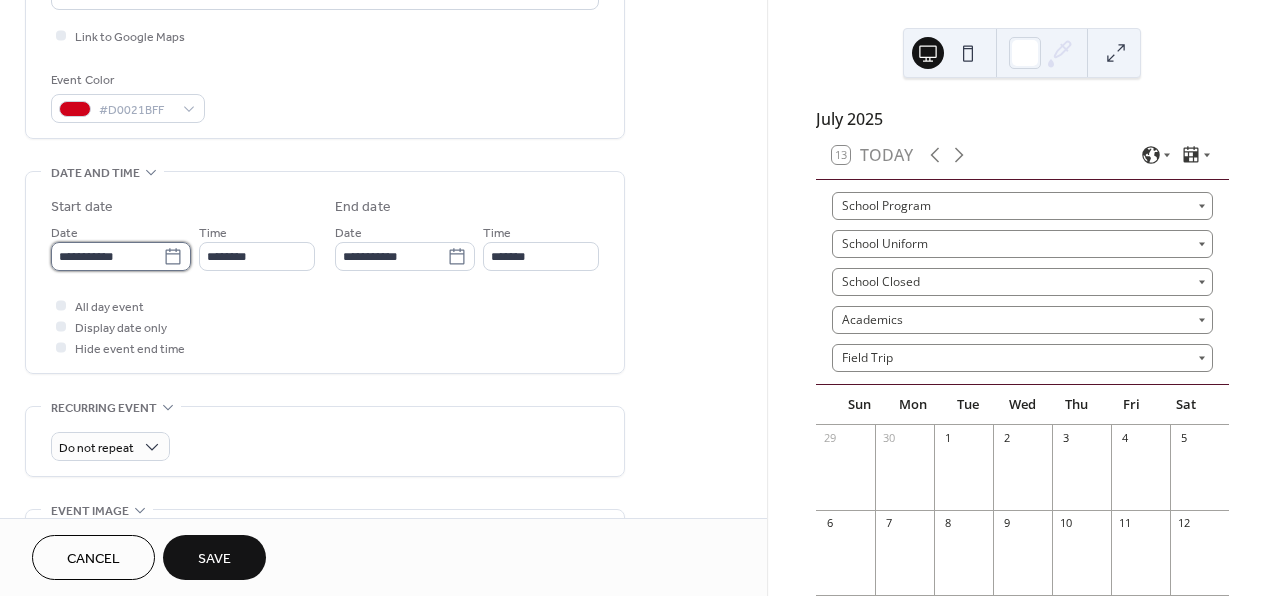 click on "**********" at bounding box center [107, 256] 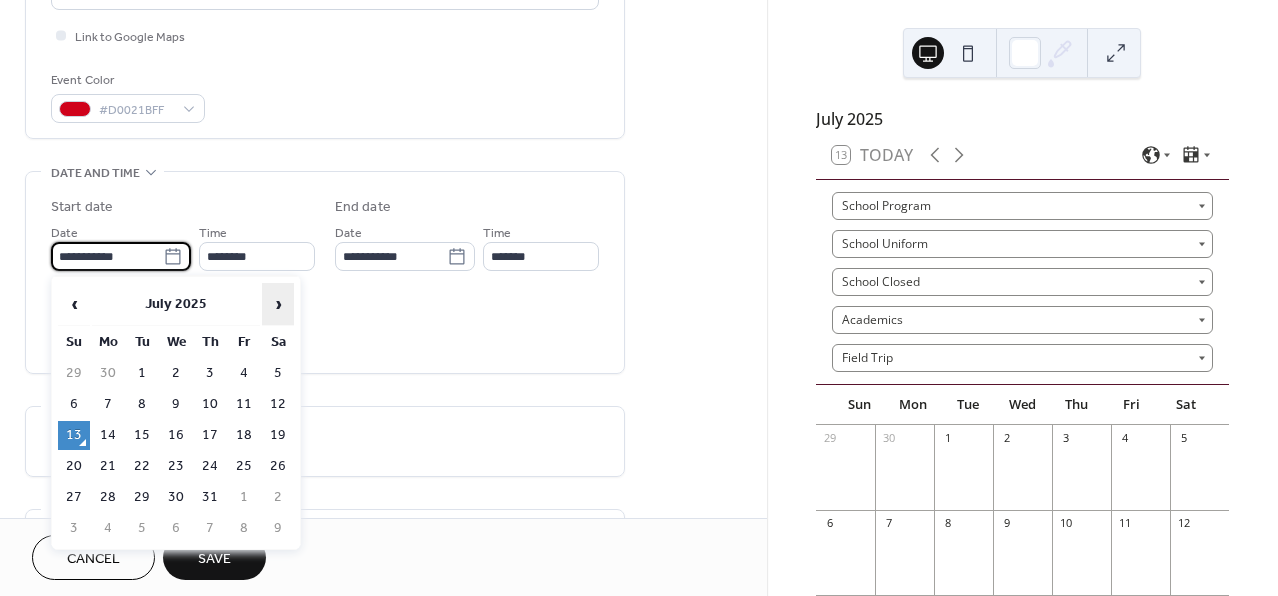 click on "›" at bounding box center [278, 304] 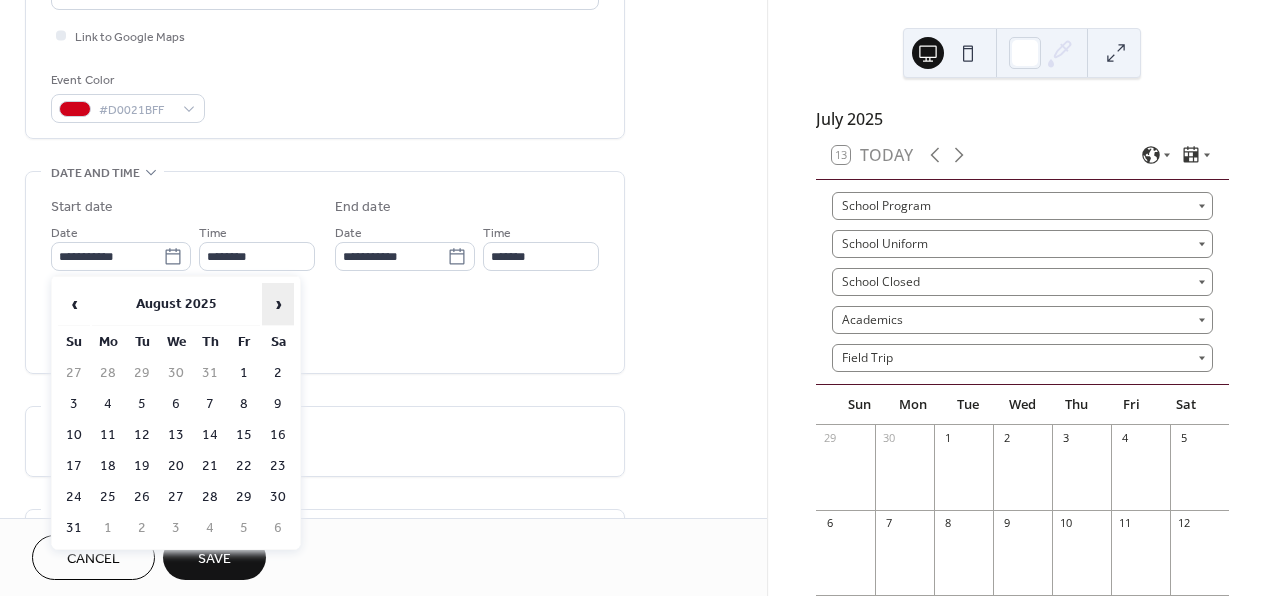 click on "›" at bounding box center (278, 304) 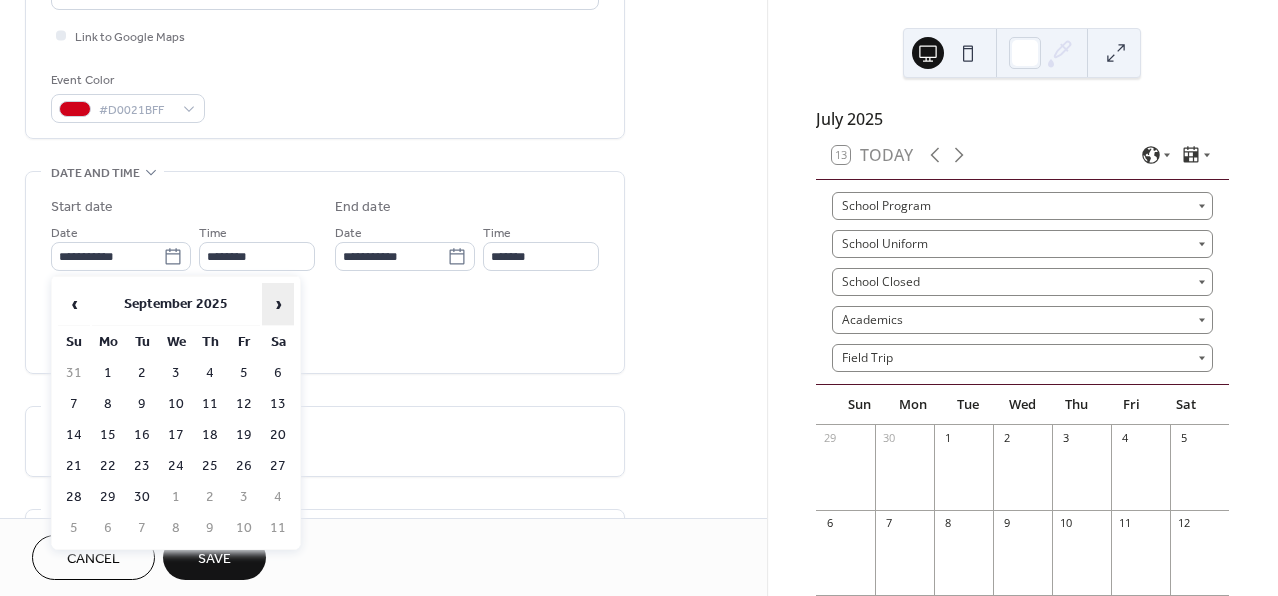 click on "›" at bounding box center [278, 304] 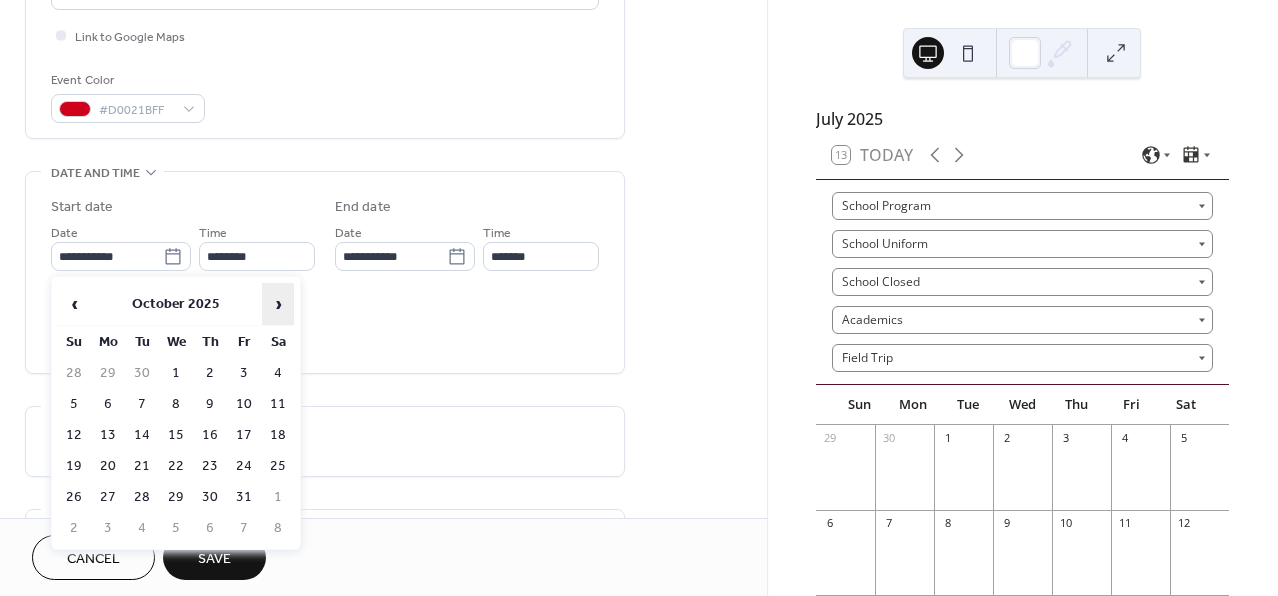 click on "›" at bounding box center [278, 304] 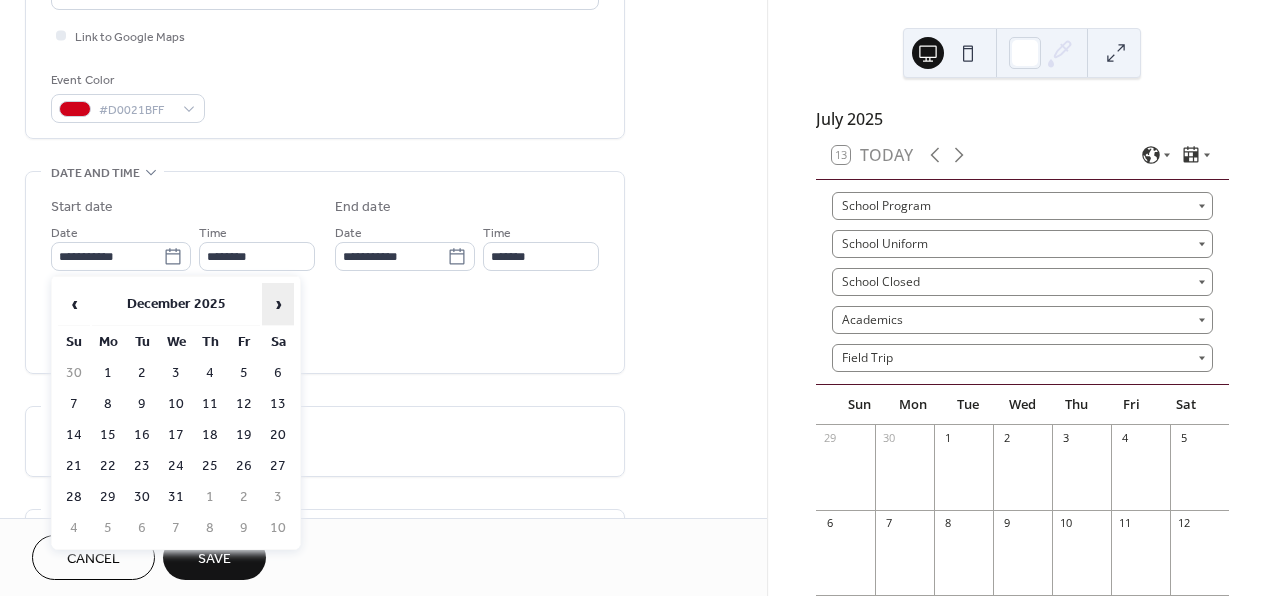 click on "›" at bounding box center [278, 304] 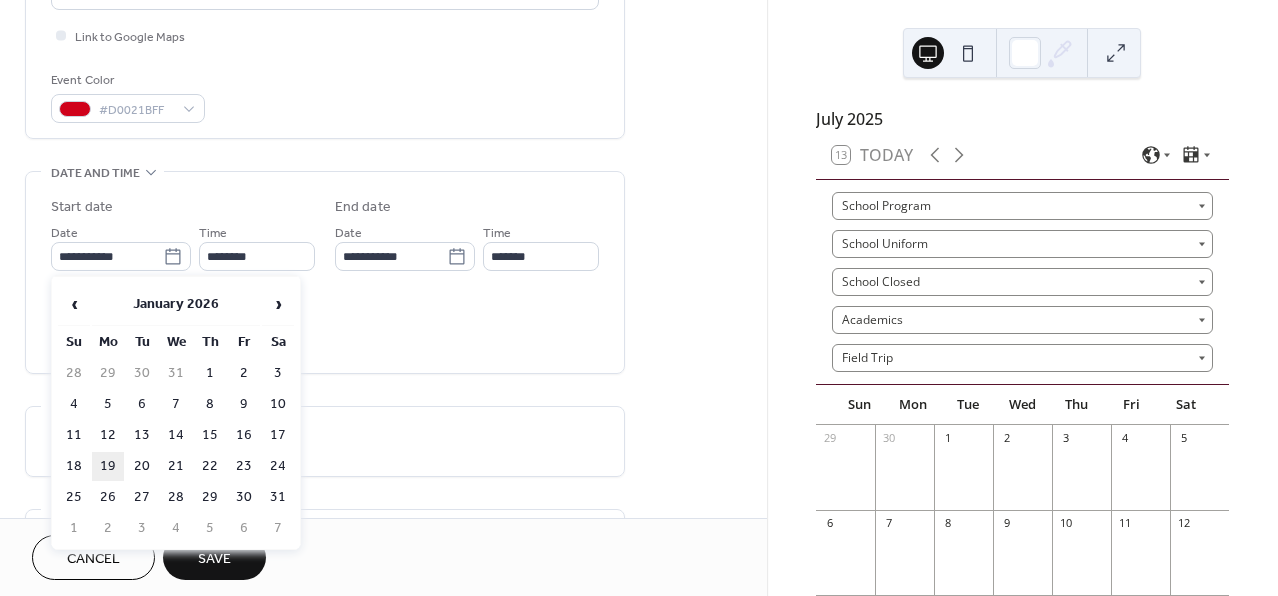 click on "19" at bounding box center (108, 466) 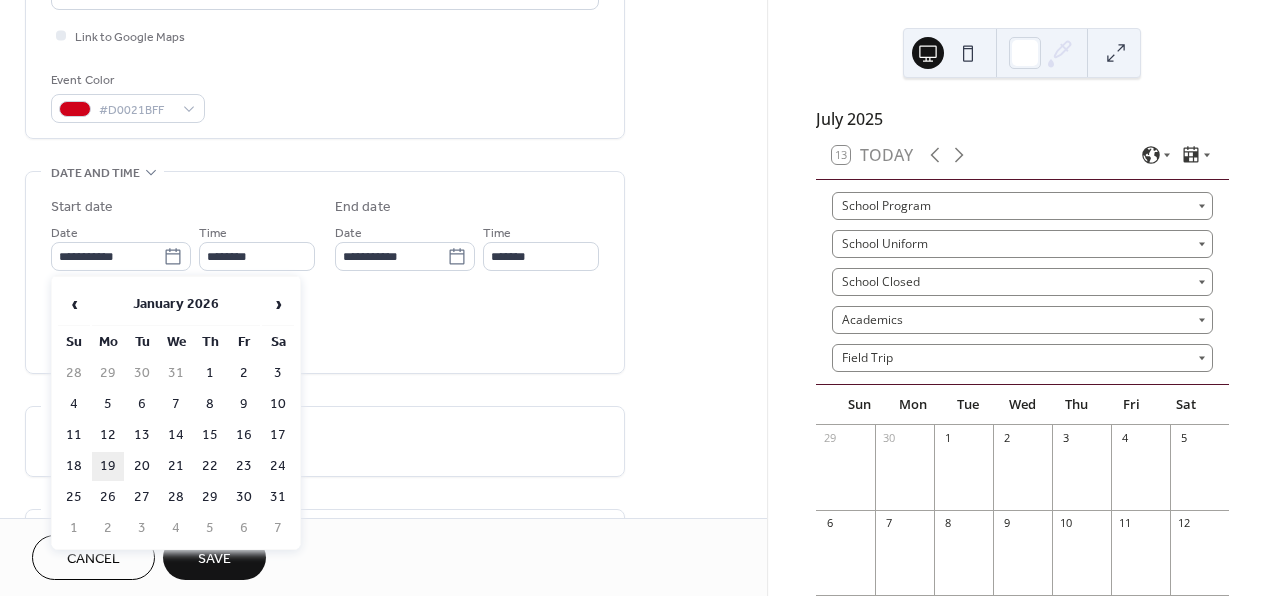 type on "**********" 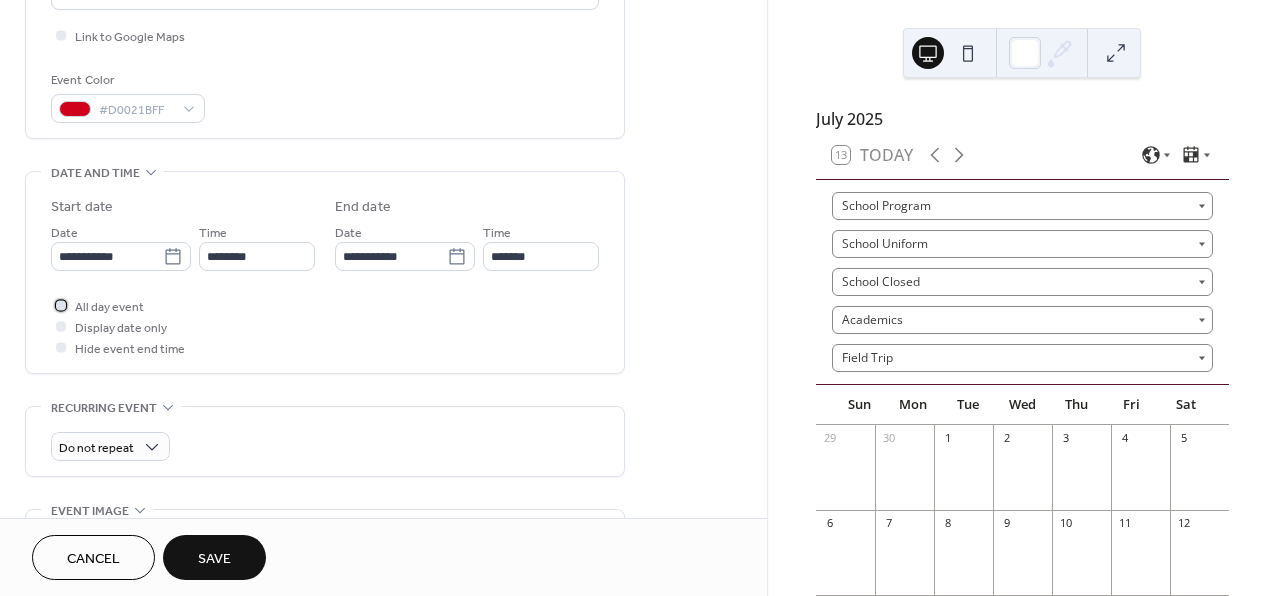 click on "All day event" at bounding box center [97, 305] 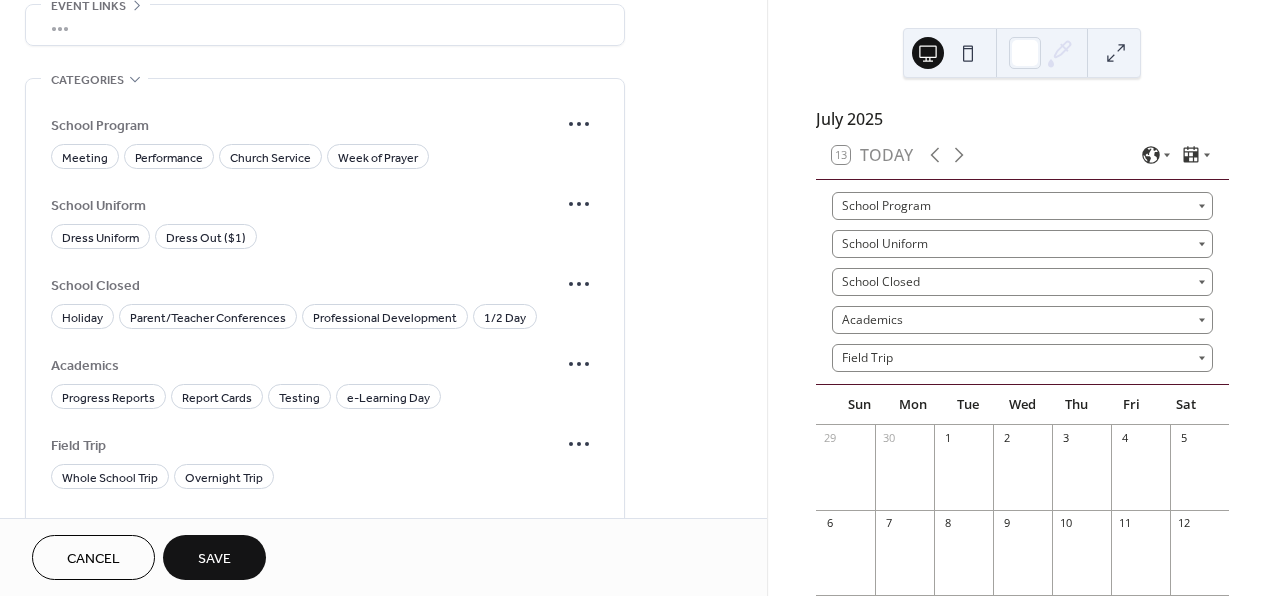 scroll, scrollTop: 1138, scrollLeft: 0, axis: vertical 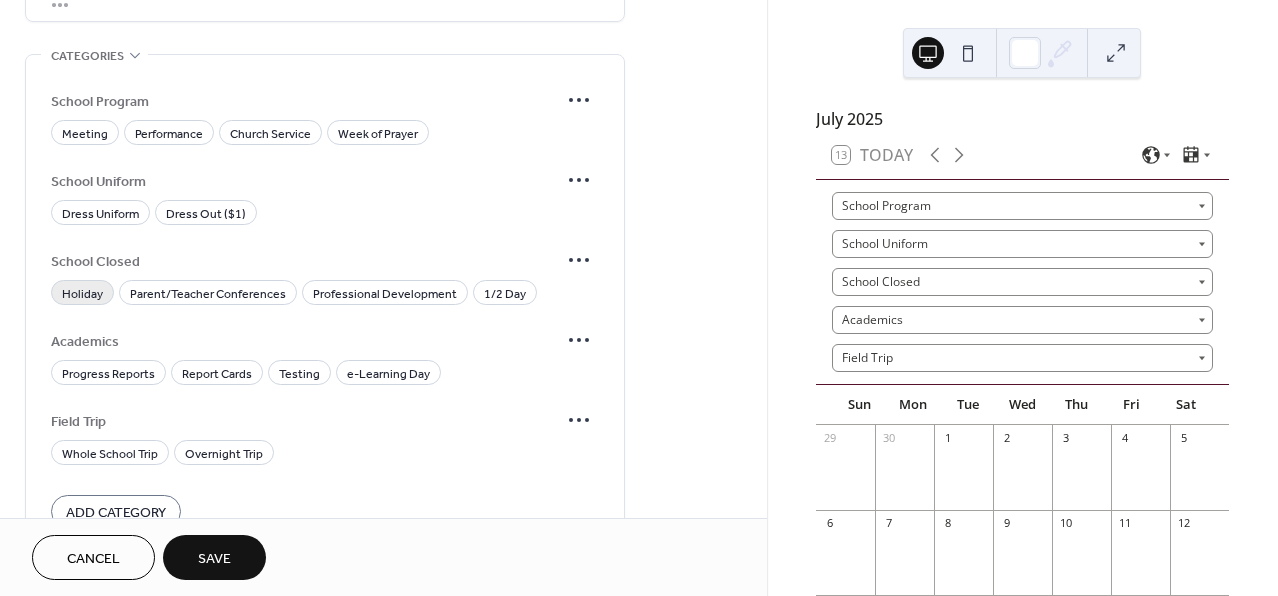 click on "Holiday" at bounding box center (82, 294) 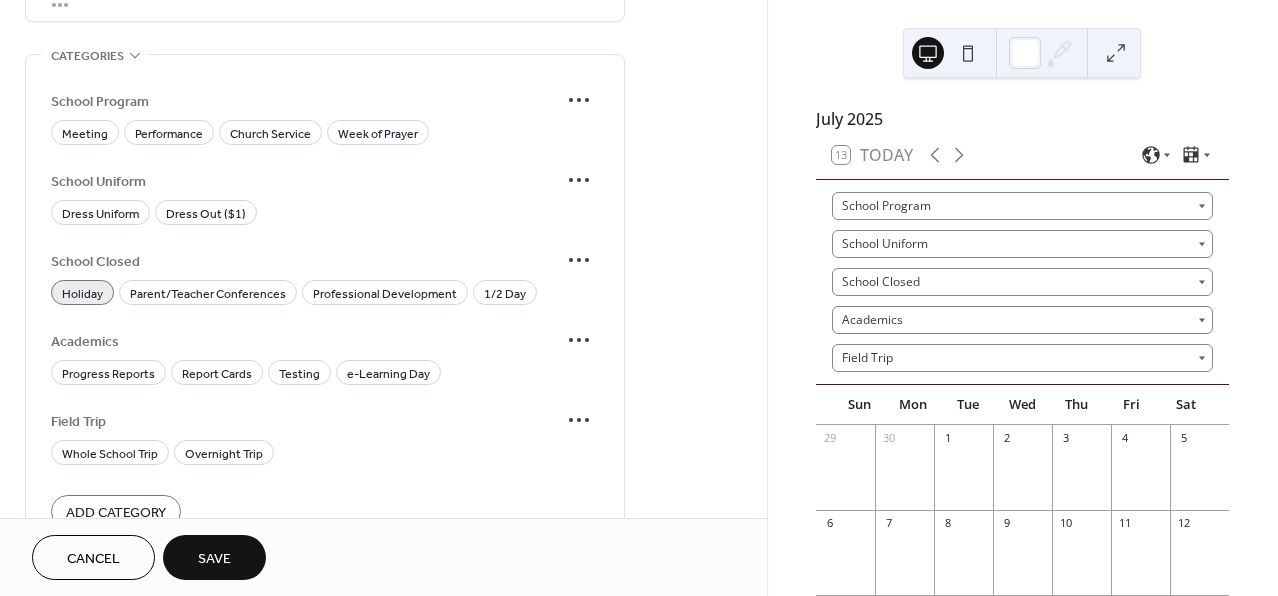 click on "Save" at bounding box center (214, 559) 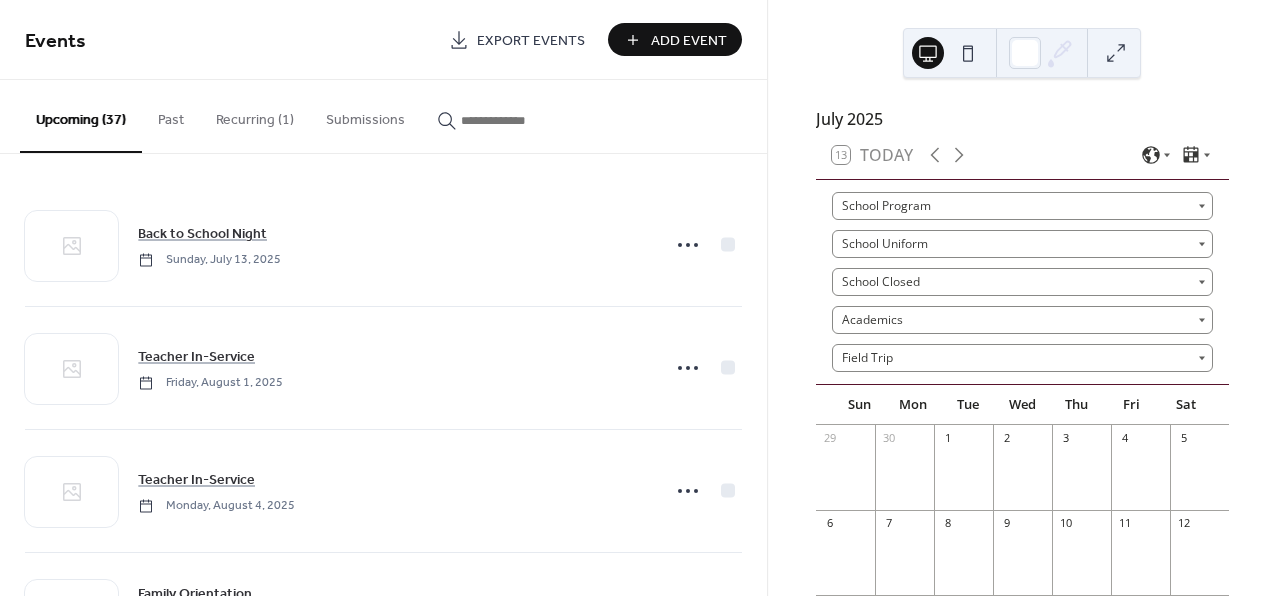 click on "Add Event" at bounding box center (689, 41) 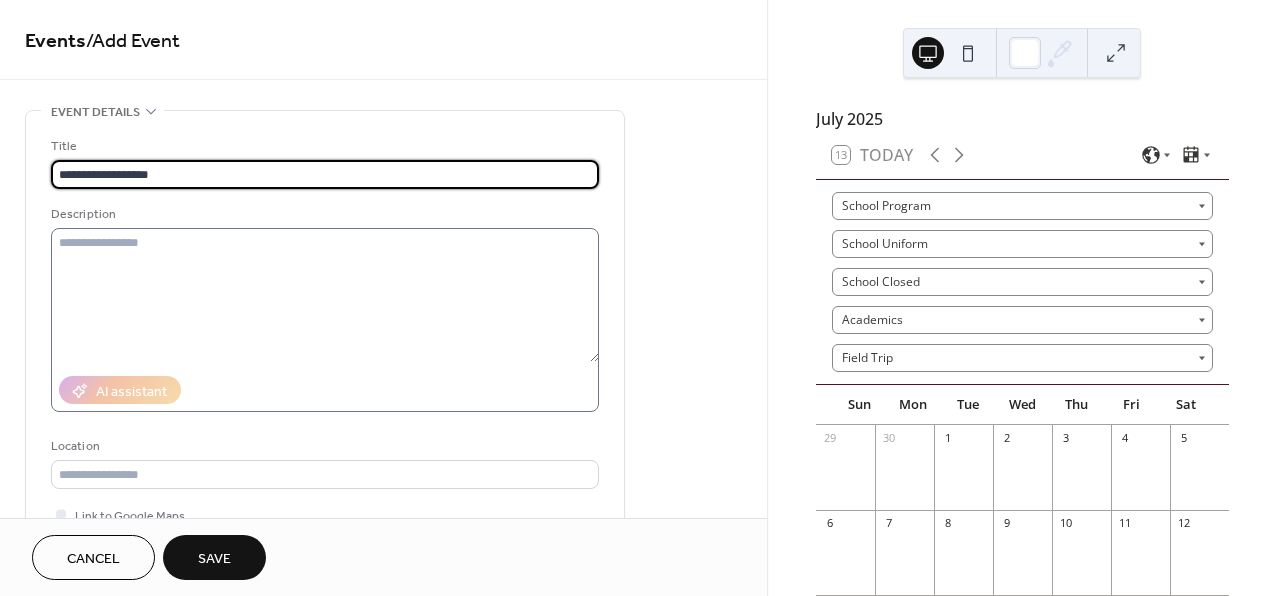 type on "**********" 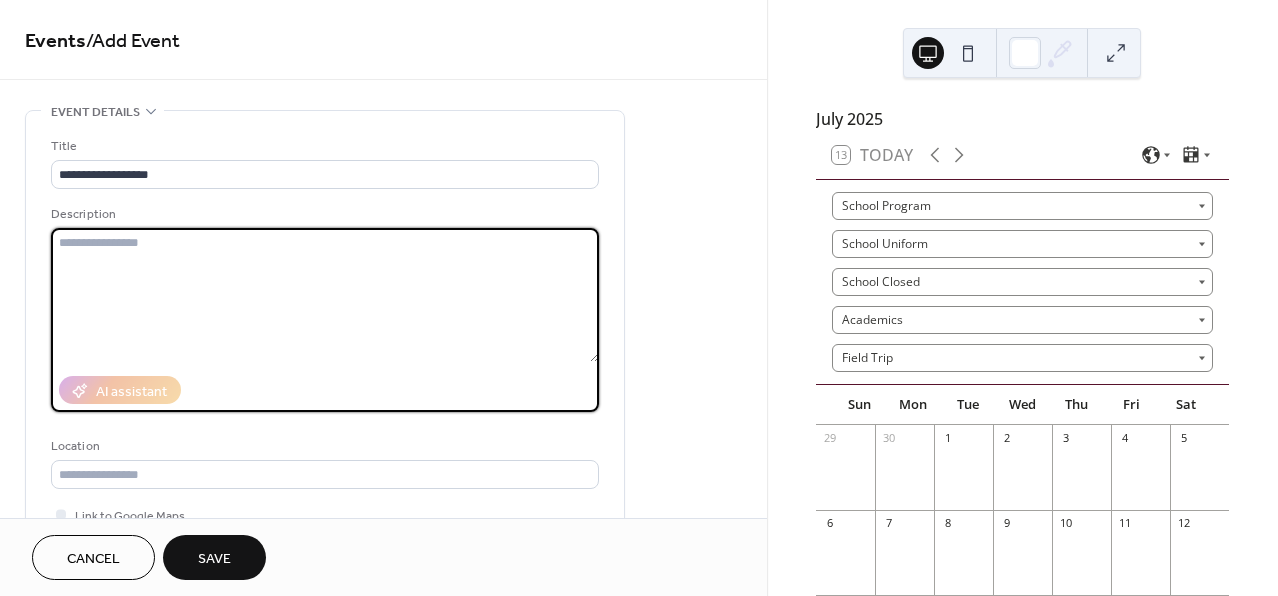 click at bounding box center [325, 295] 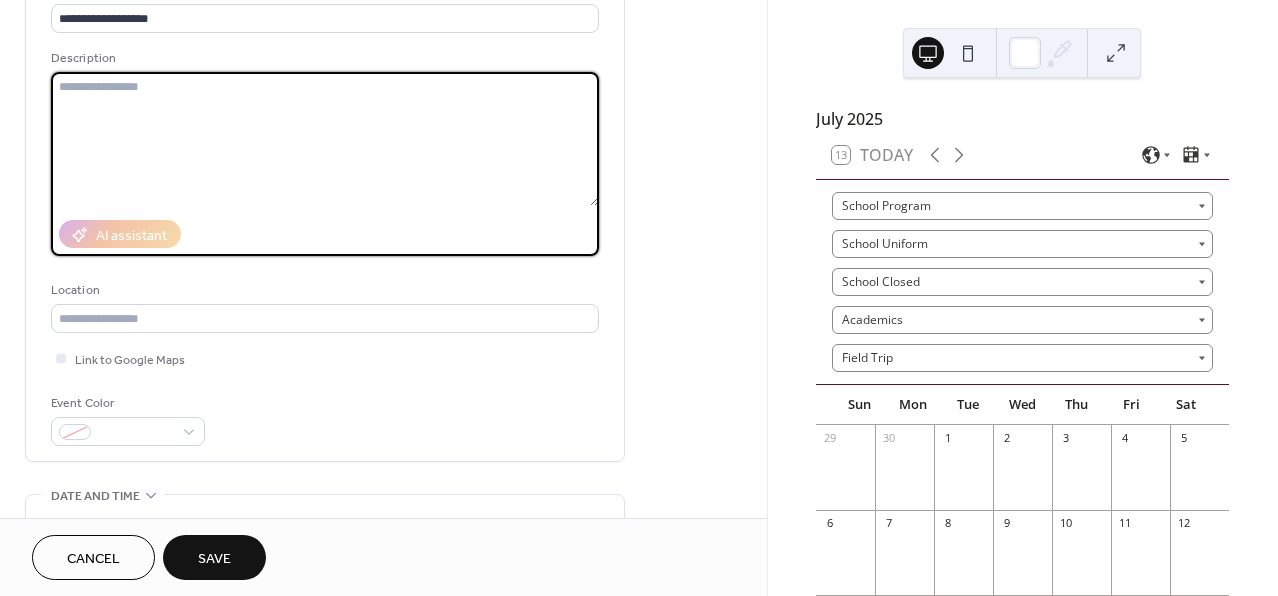 scroll, scrollTop: 152, scrollLeft: 0, axis: vertical 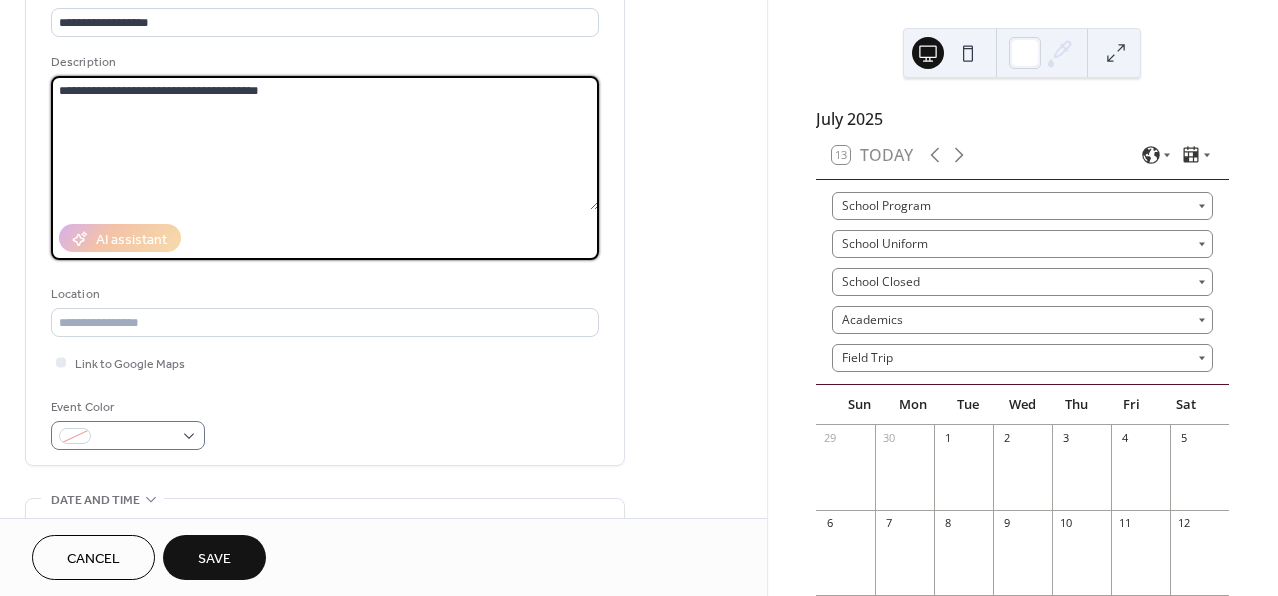 type on "**********" 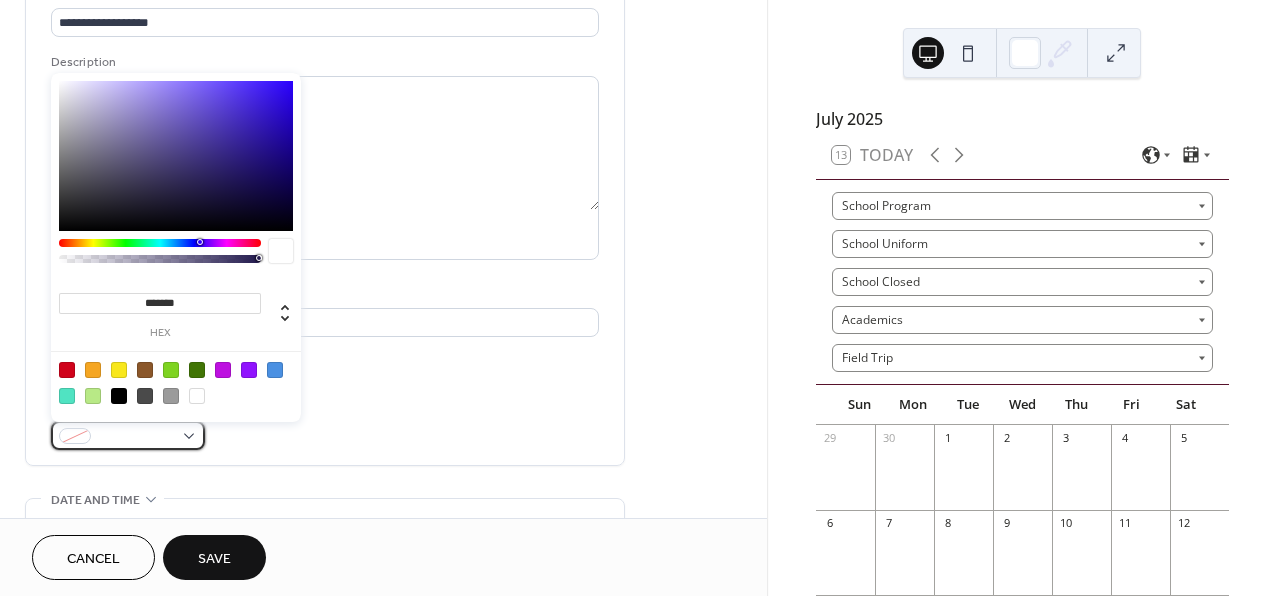 click at bounding box center (128, 435) 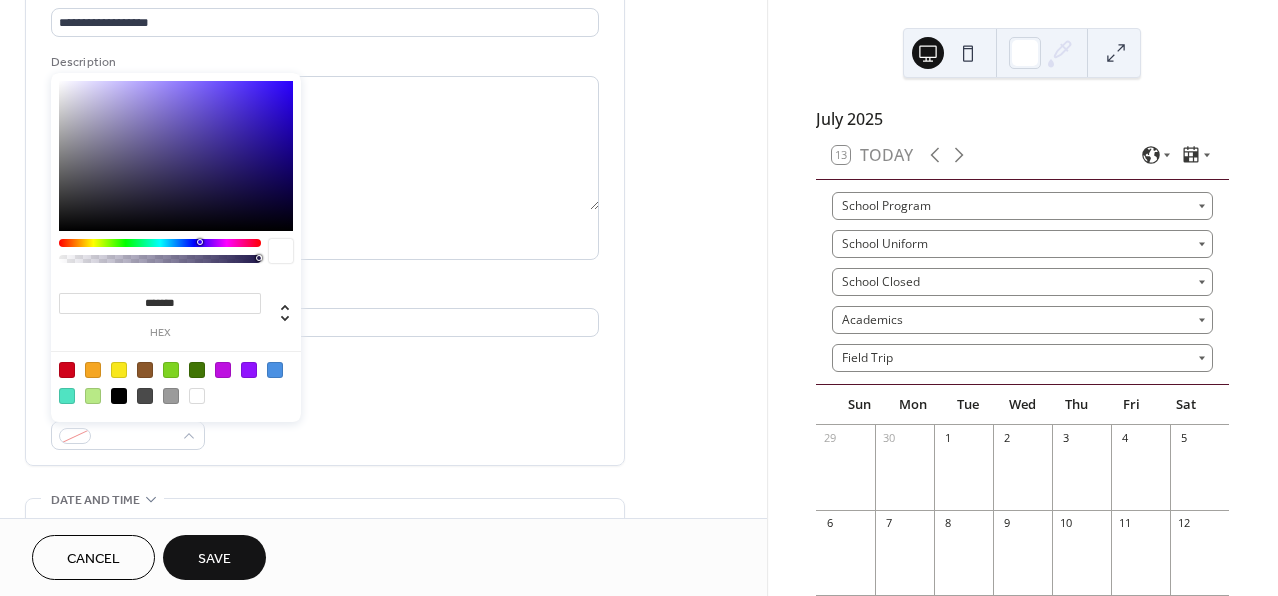 click at bounding box center [275, 370] 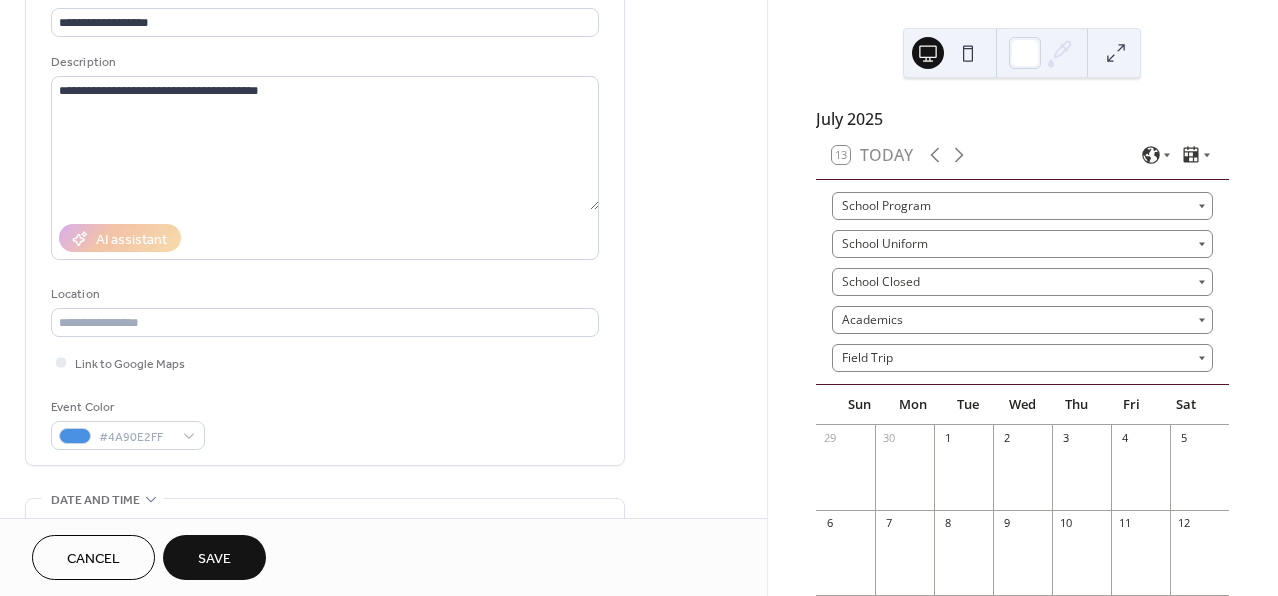 click on "Event Color #4A90E2FF" at bounding box center [325, 423] 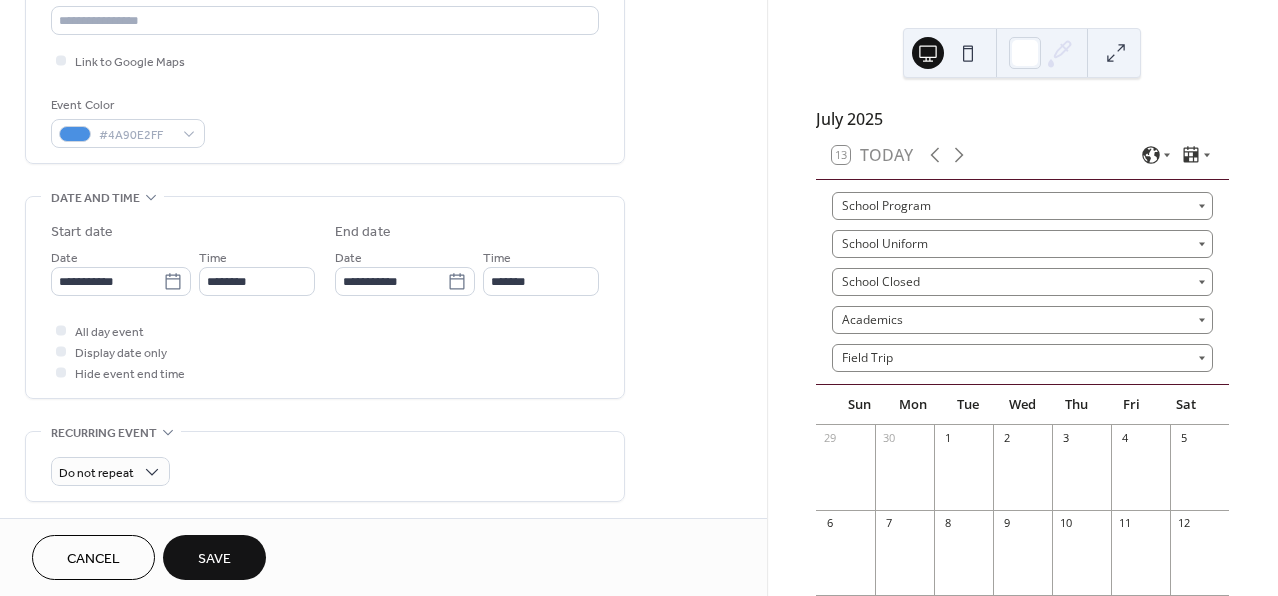 scroll, scrollTop: 477, scrollLeft: 0, axis: vertical 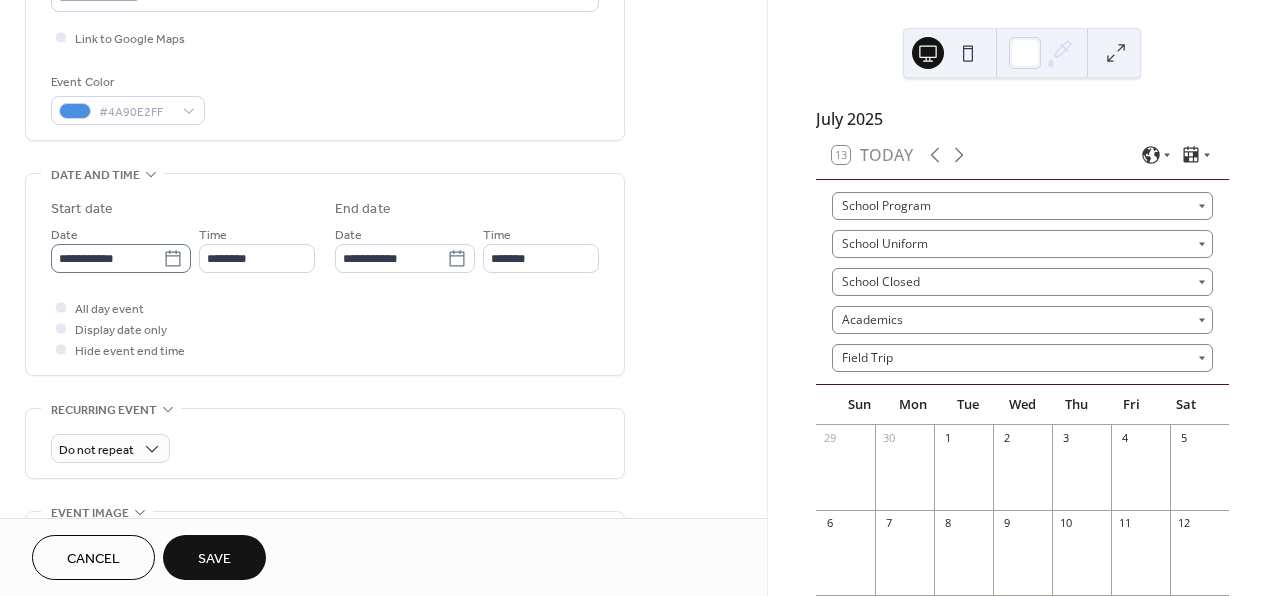 click 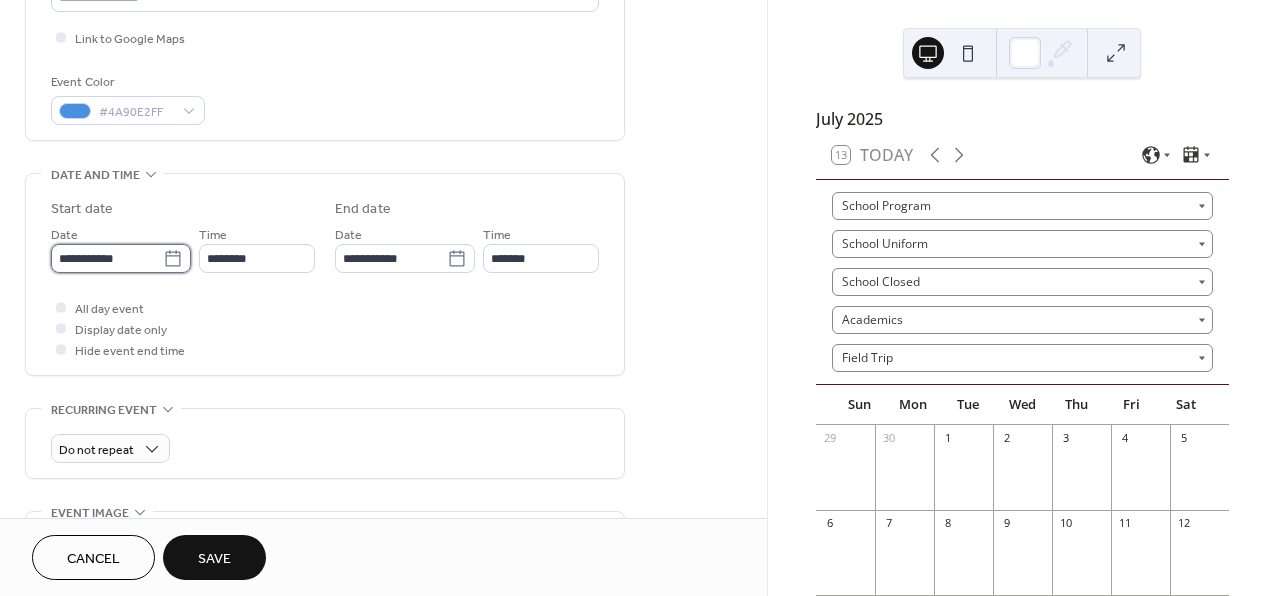 click on "**********" at bounding box center (107, 258) 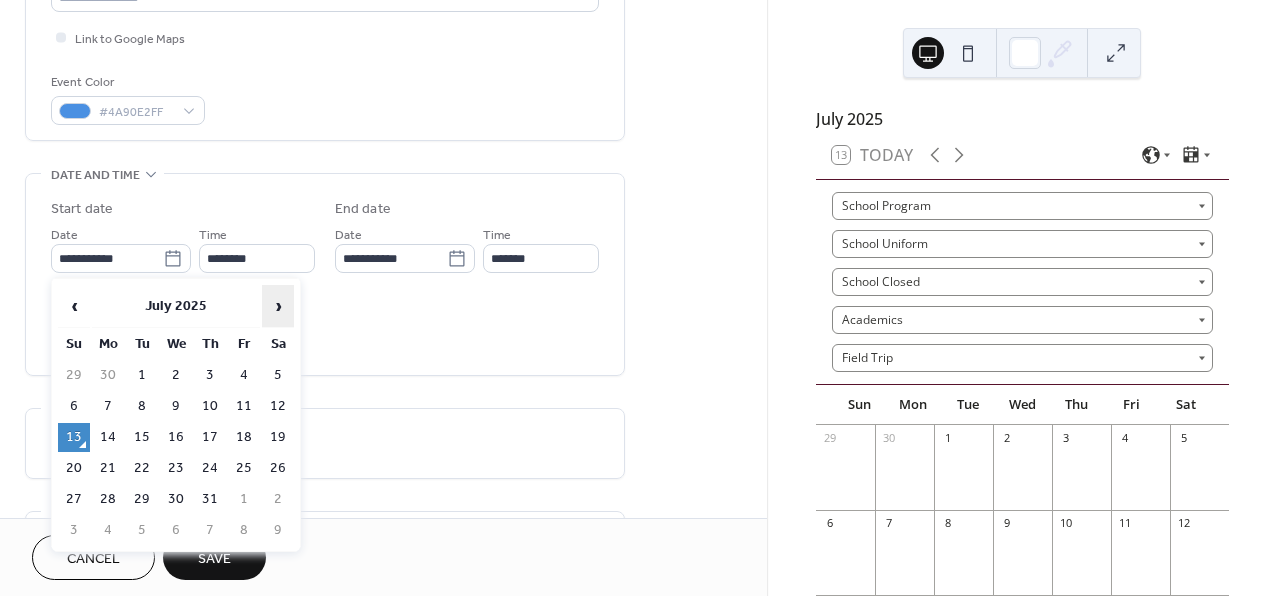 click on "›" at bounding box center [278, 306] 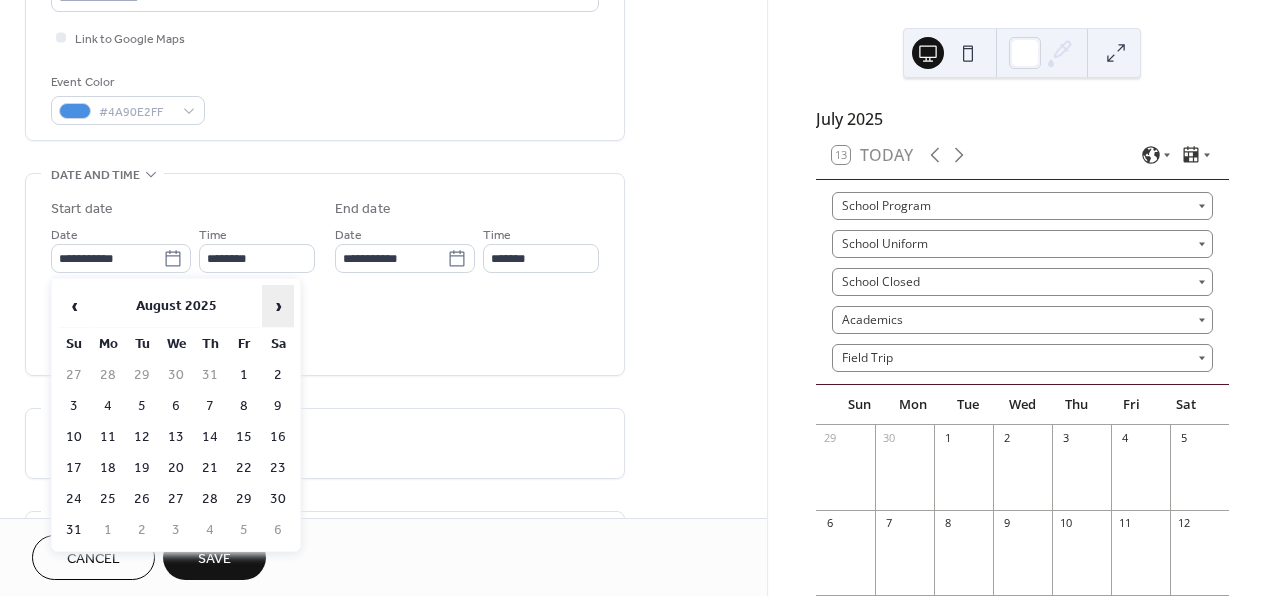 click on "›" at bounding box center (278, 306) 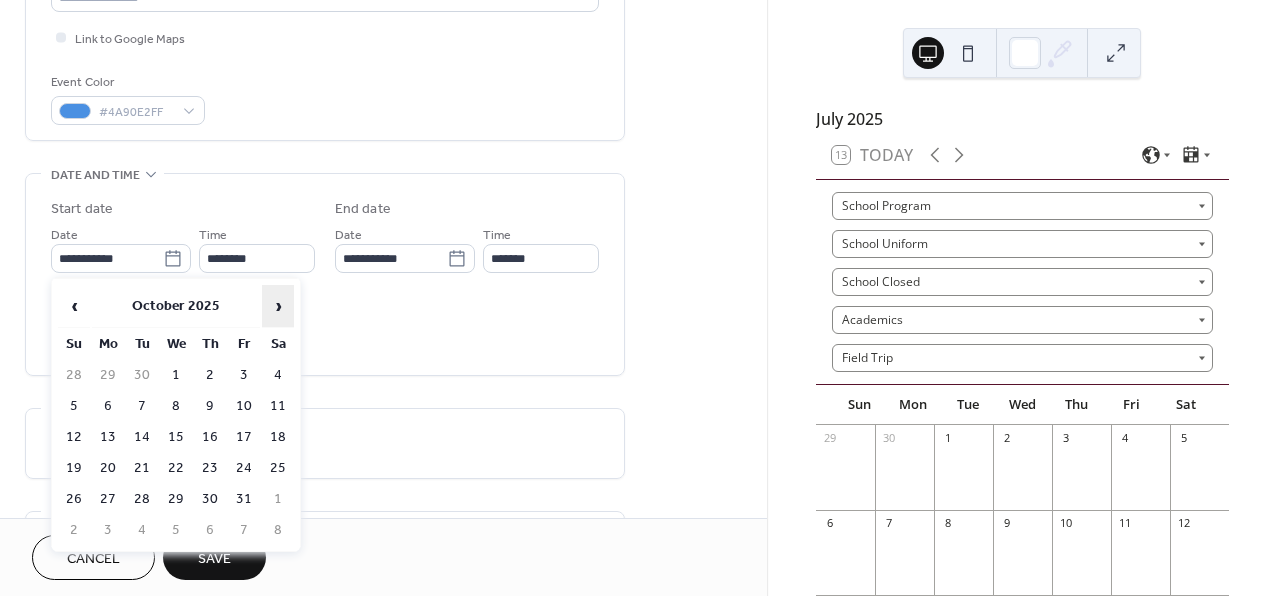 click on "›" at bounding box center (278, 306) 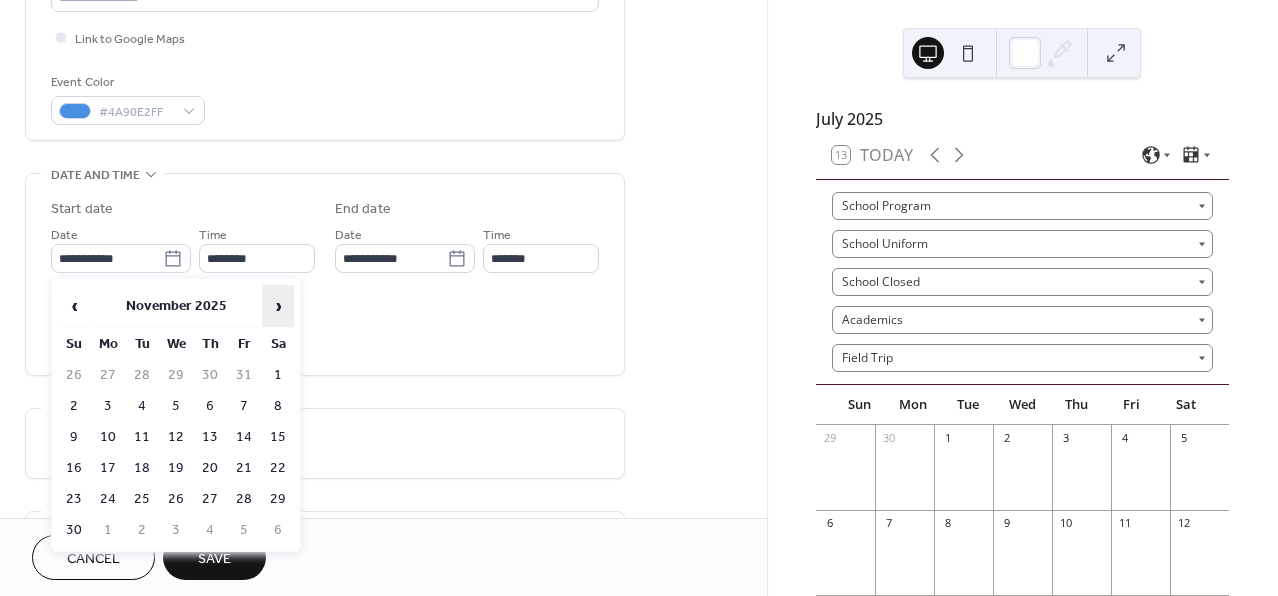 click on "›" at bounding box center (278, 306) 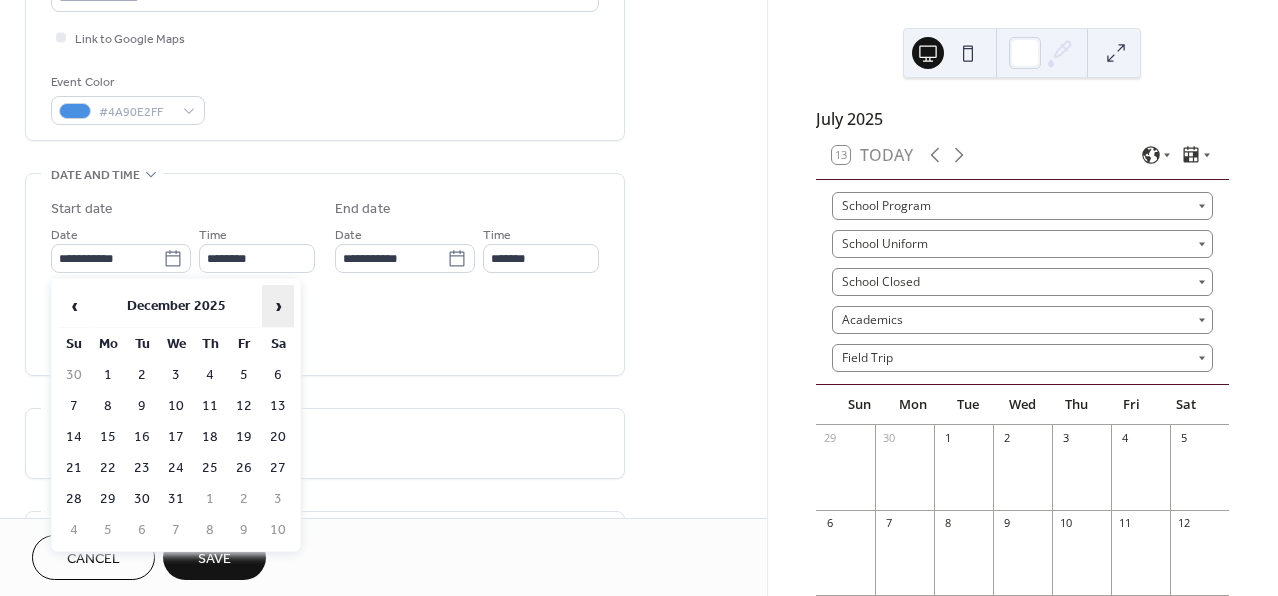 click on "›" at bounding box center (278, 306) 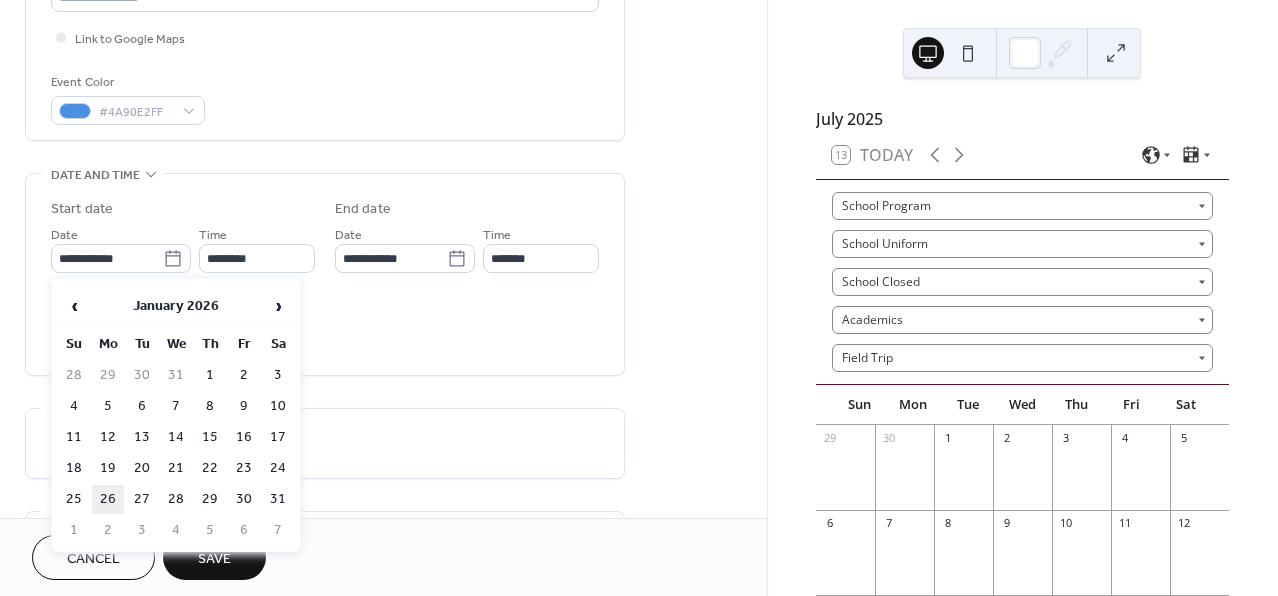 click on "26" at bounding box center (108, 499) 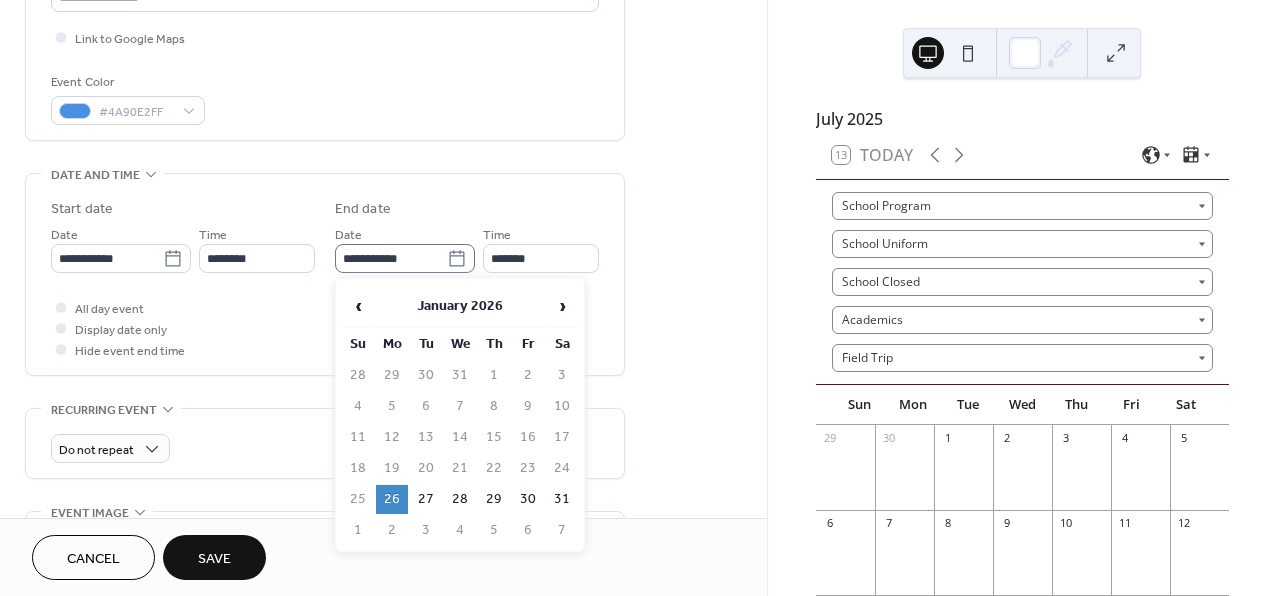 click 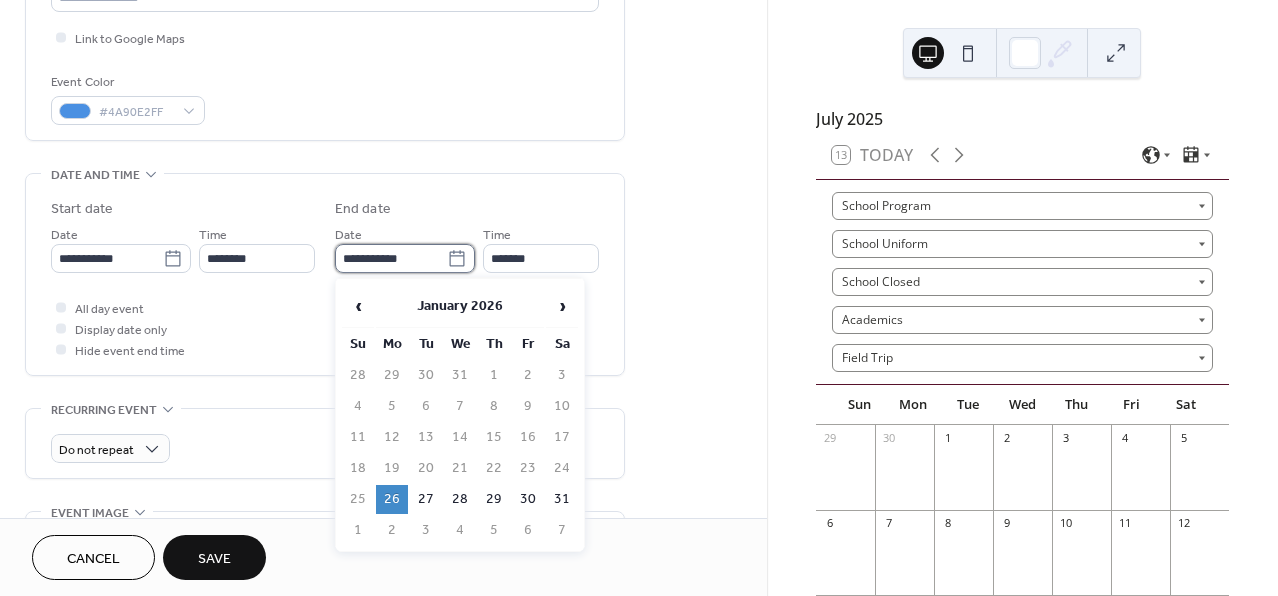 click on "**********" at bounding box center (391, 258) 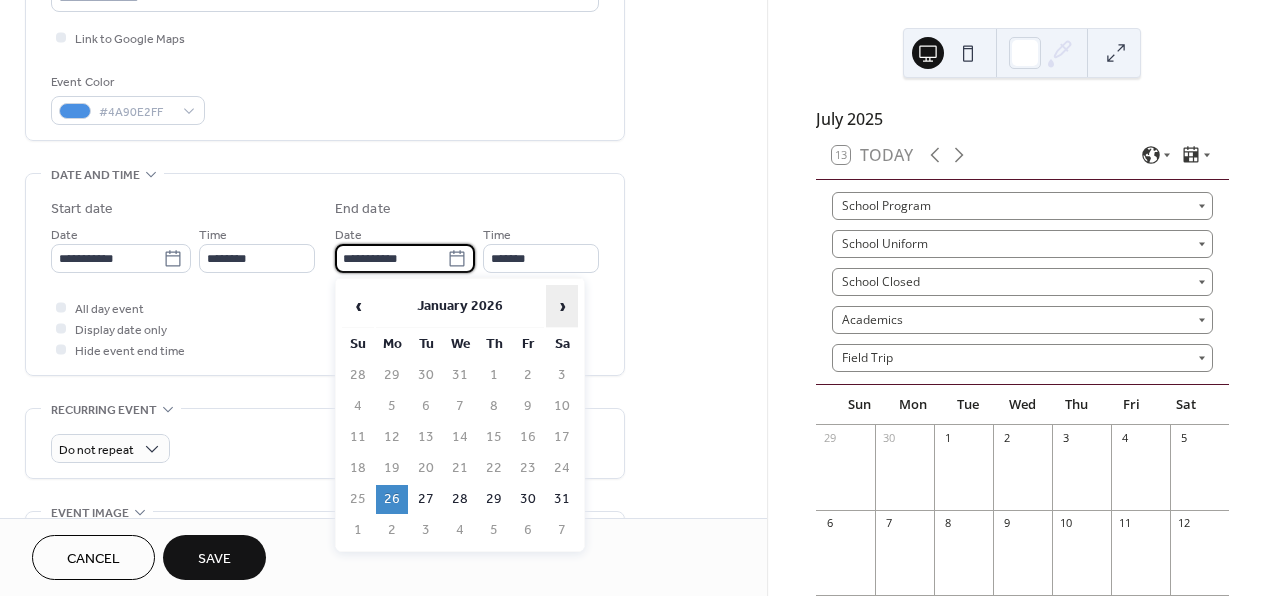 click on "›" at bounding box center [562, 306] 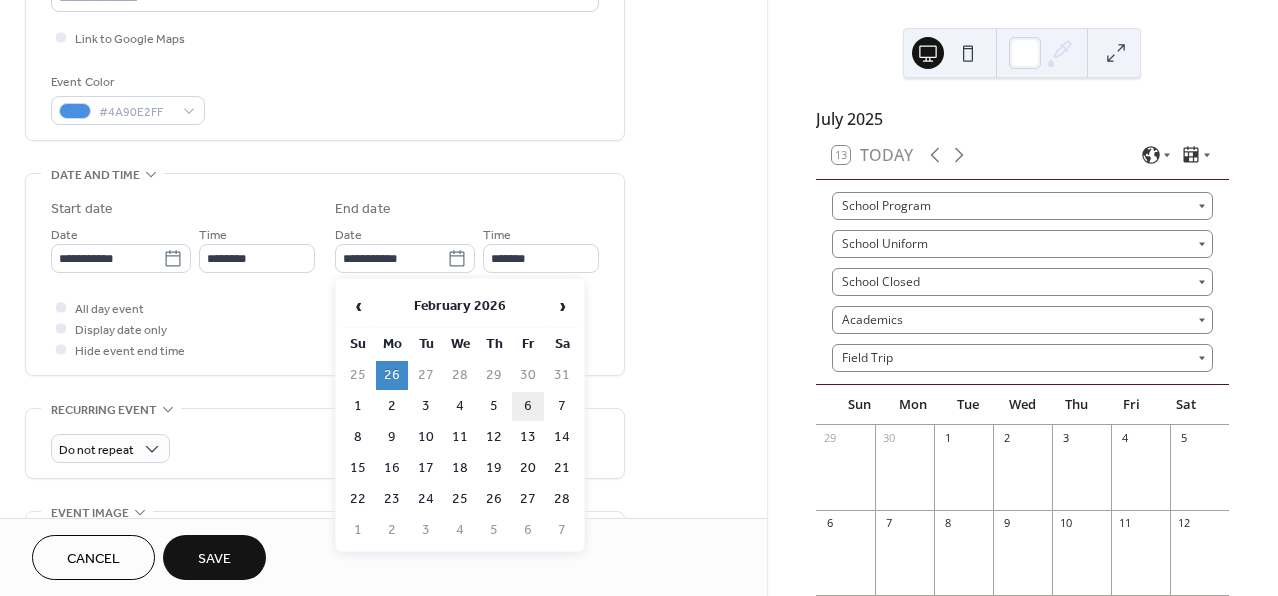 click on "6" at bounding box center [528, 406] 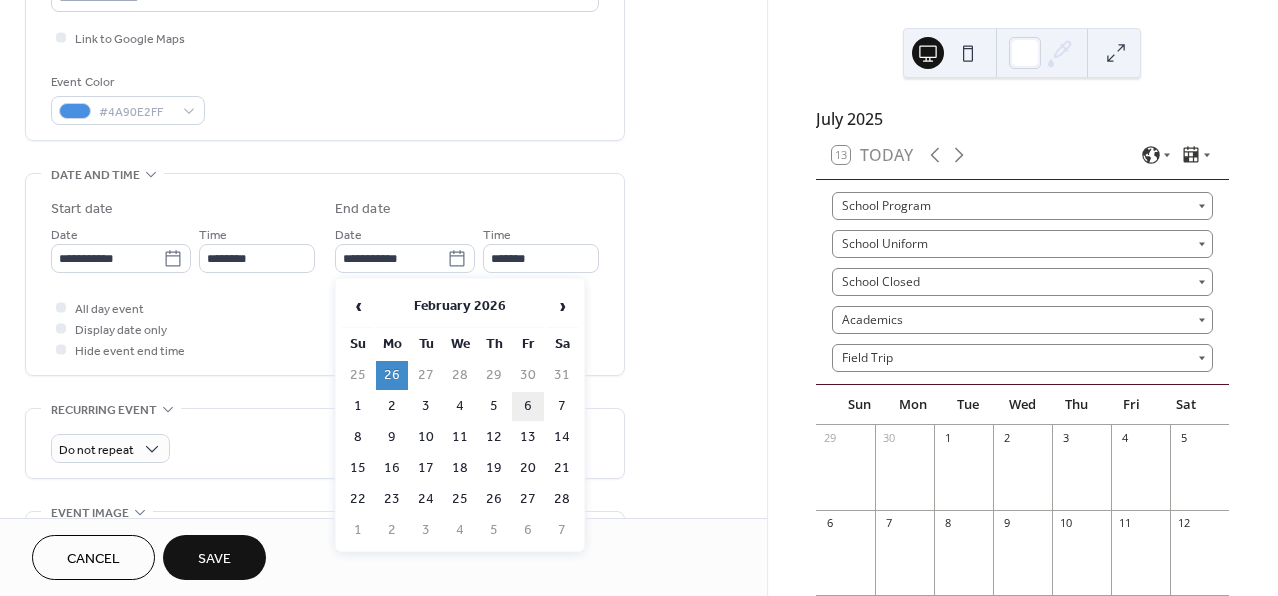 type on "**********" 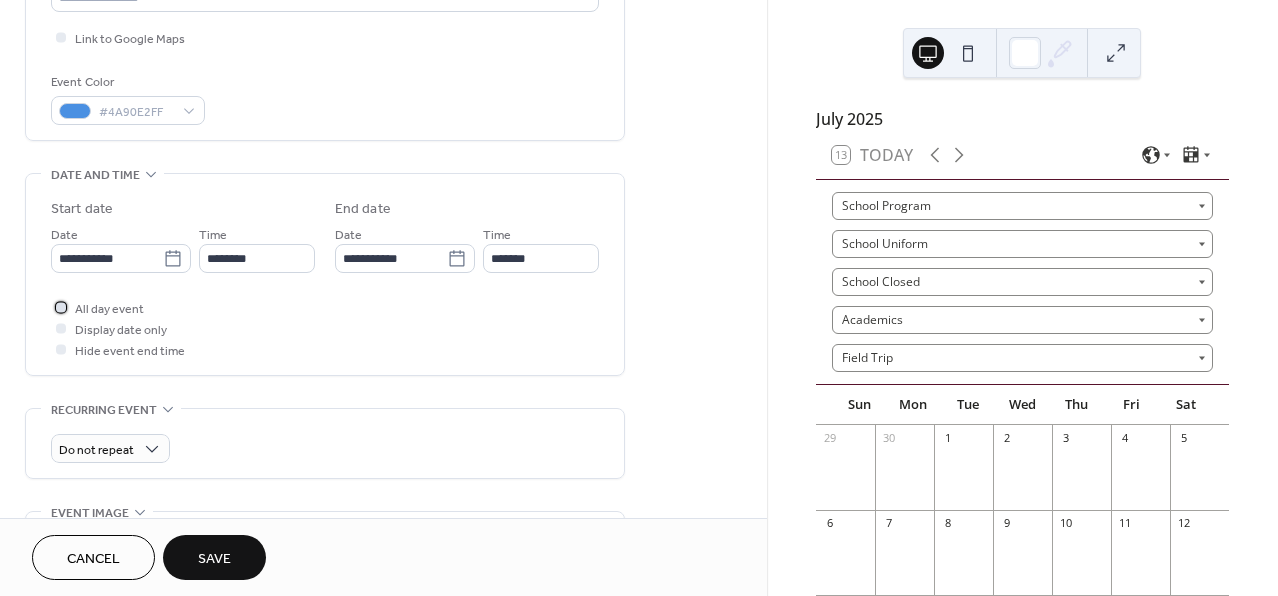 click on "All day event" at bounding box center (109, 309) 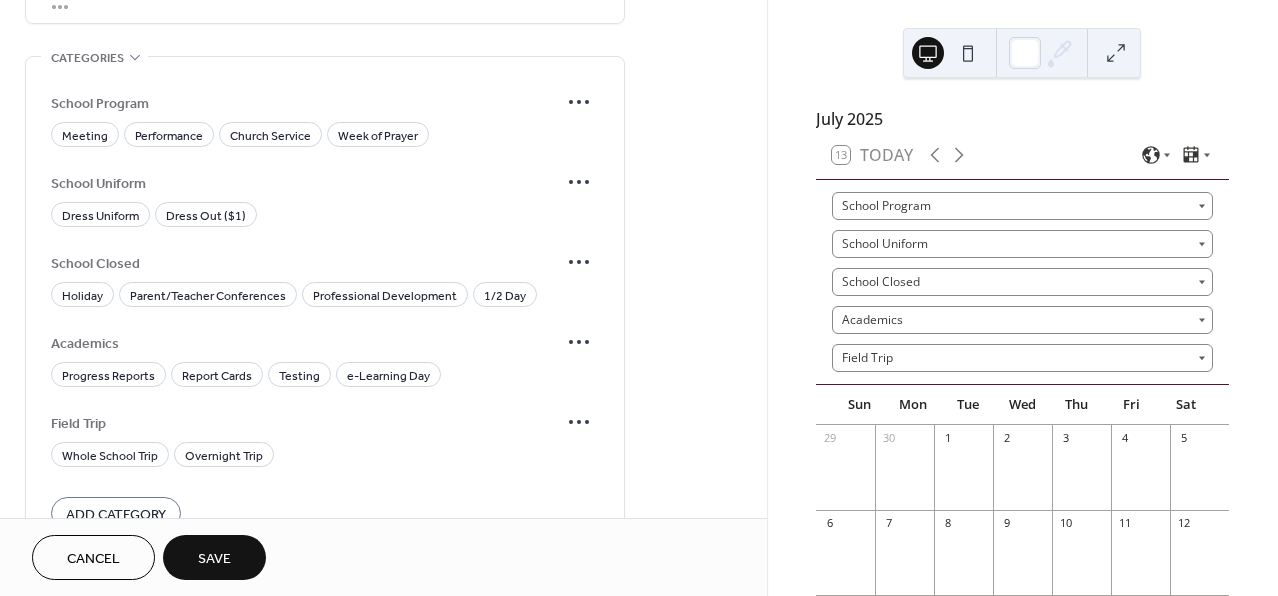 scroll, scrollTop: 1138, scrollLeft: 0, axis: vertical 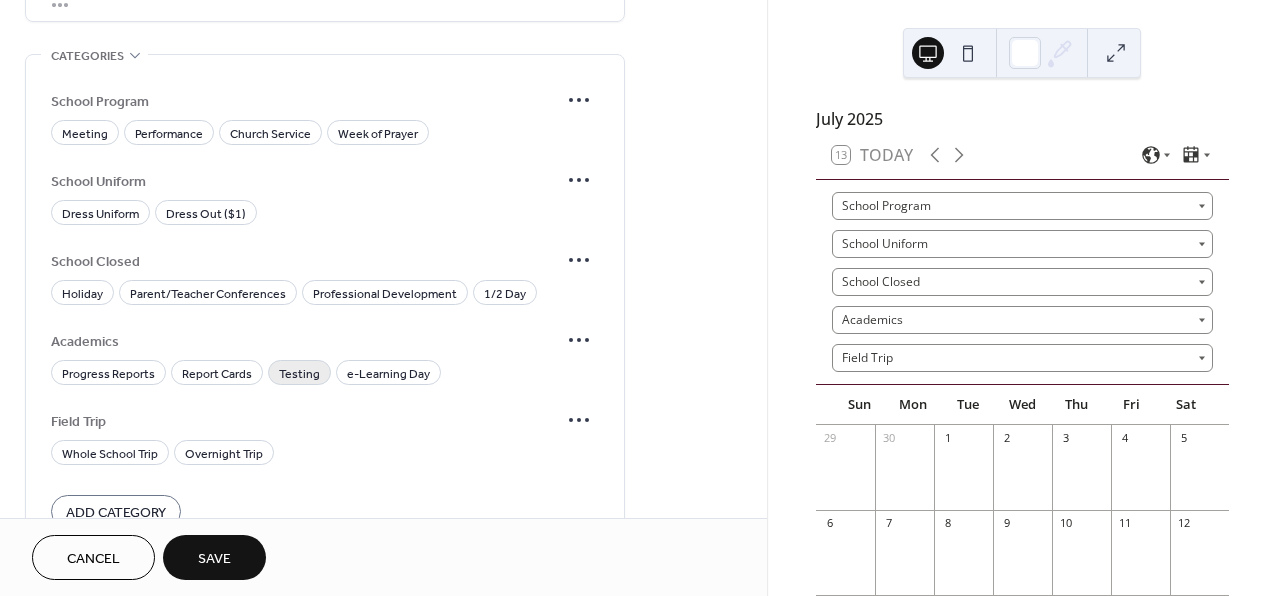 click on "Testing" at bounding box center [299, 374] 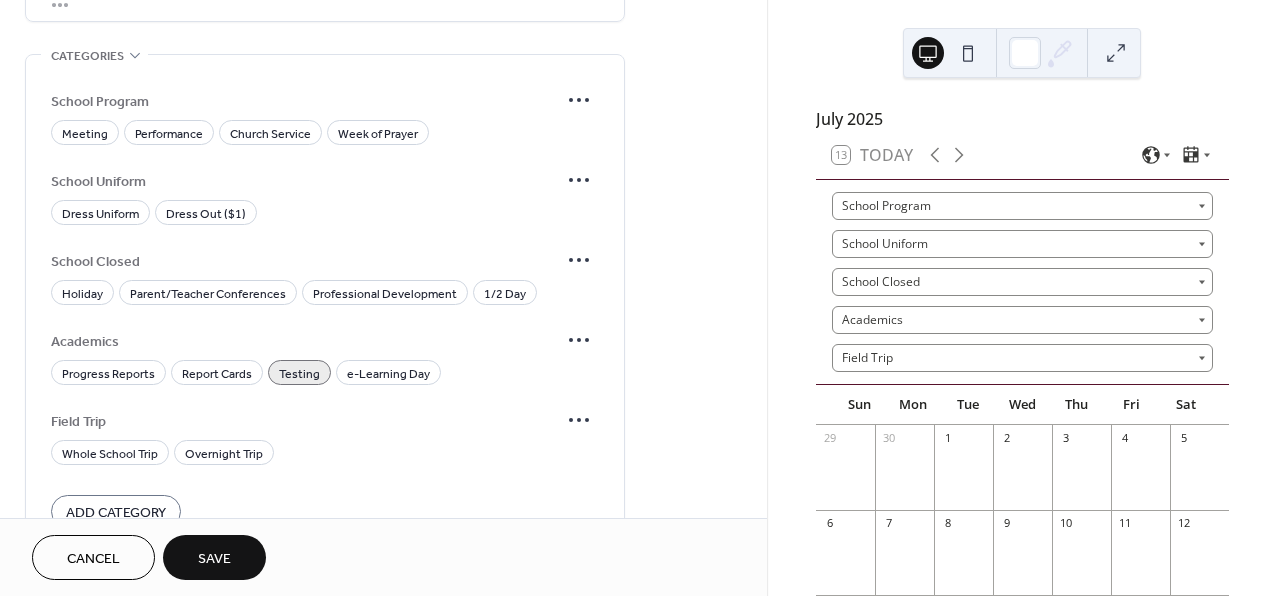 click on "Save" at bounding box center (214, 557) 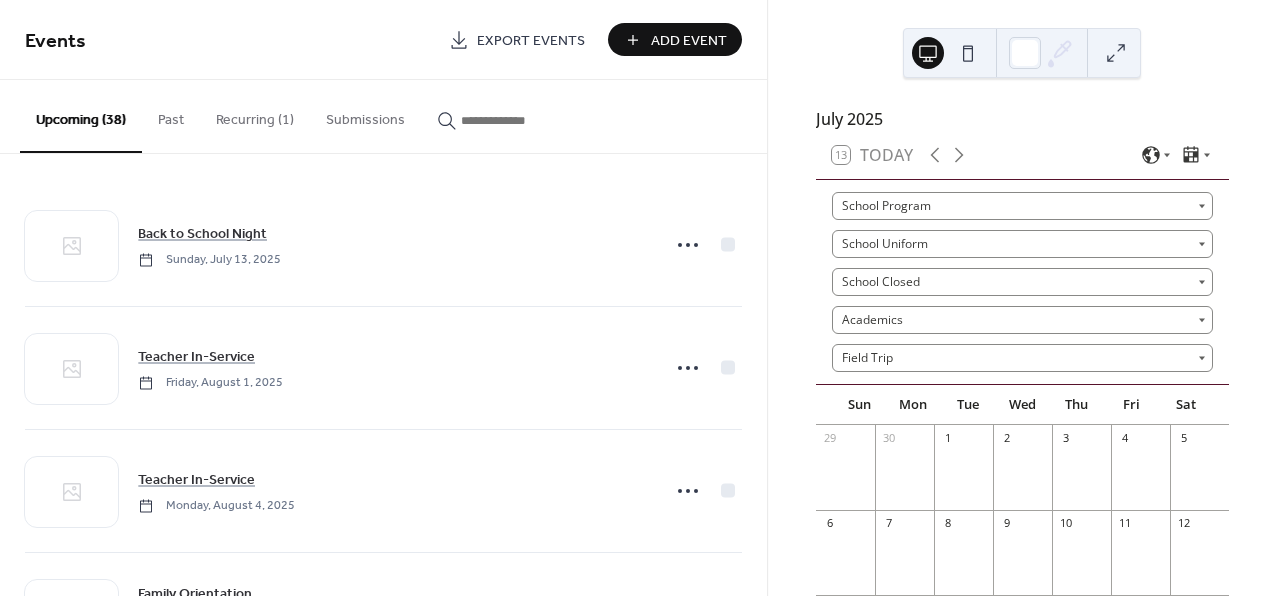 click on "Add Event" at bounding box center [689, 41] 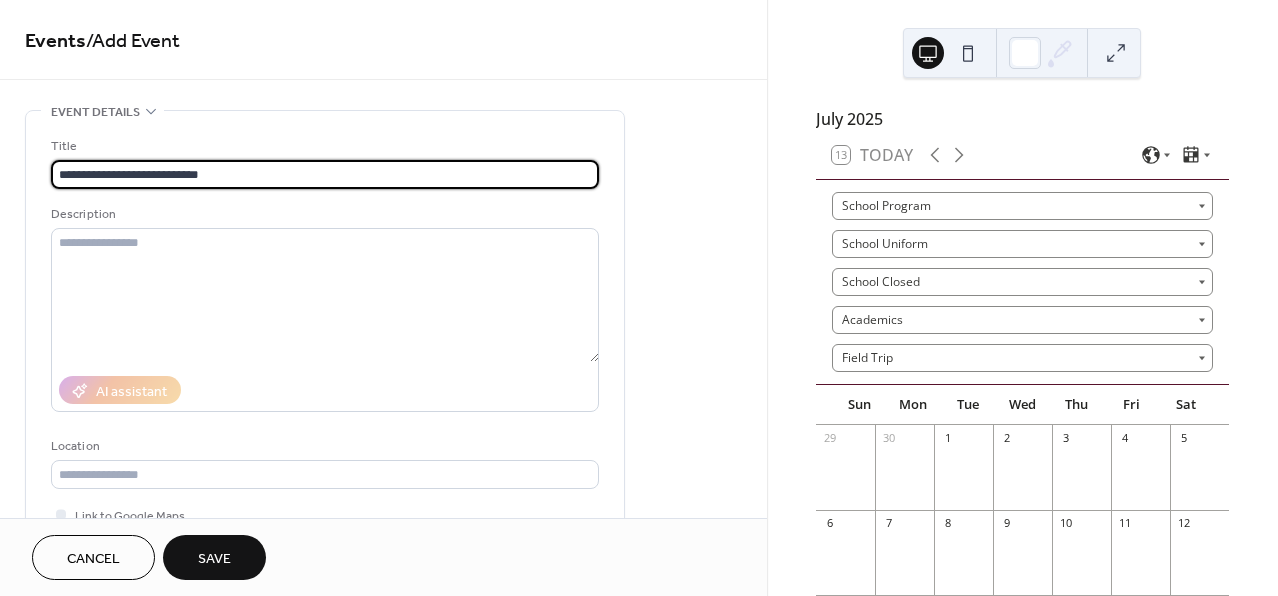 type on "**********" 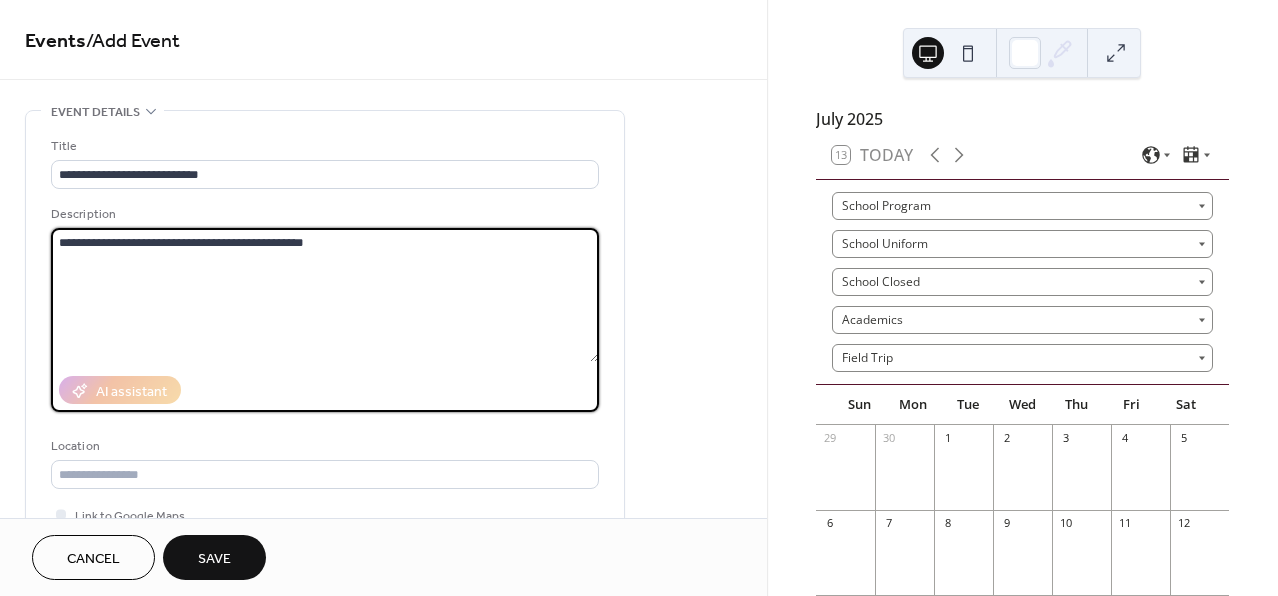 type on "**********" 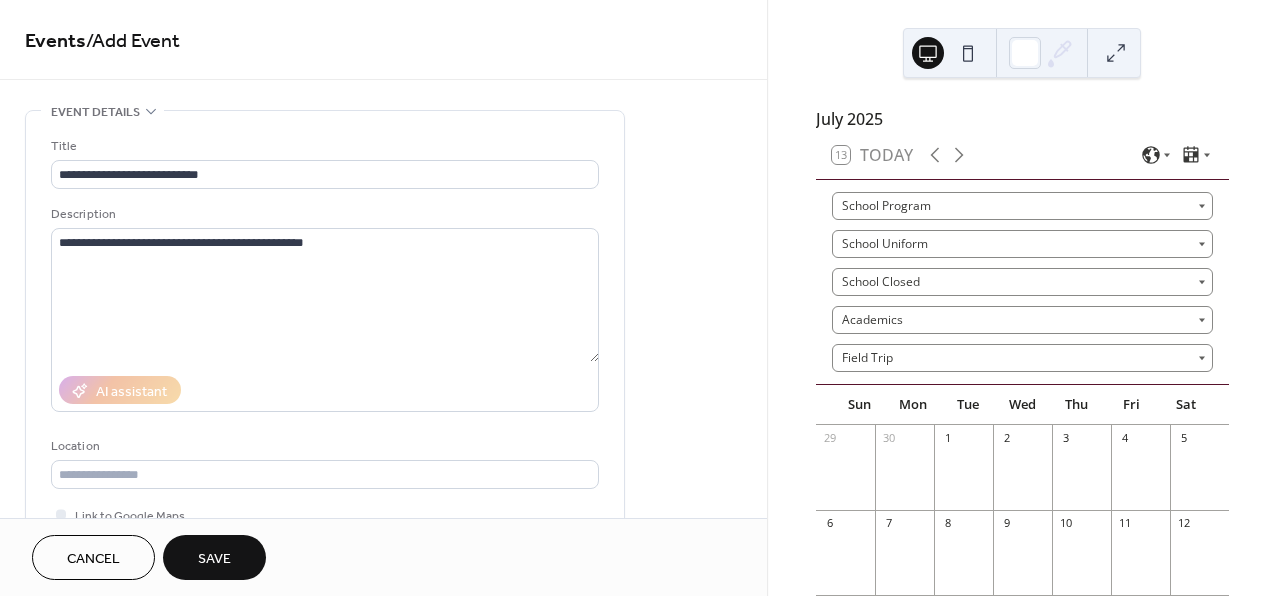 click on "**********" at bounding box center [383, 943] 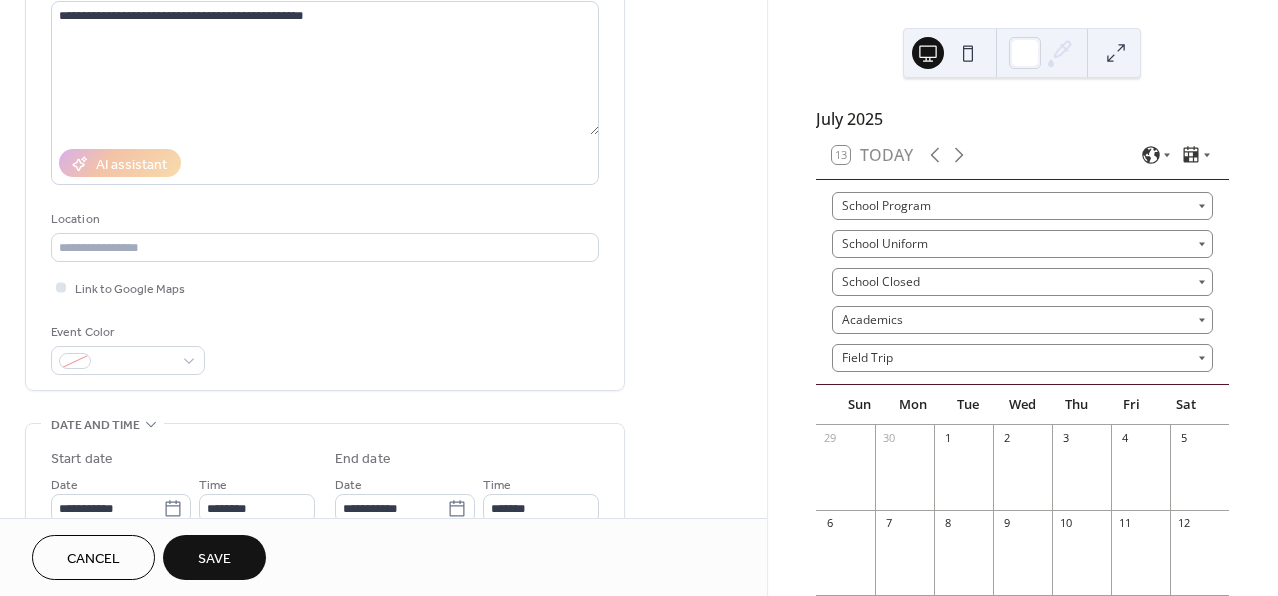 scroll, scrollTop: 329, scrollLeft: 0, axis: vertical 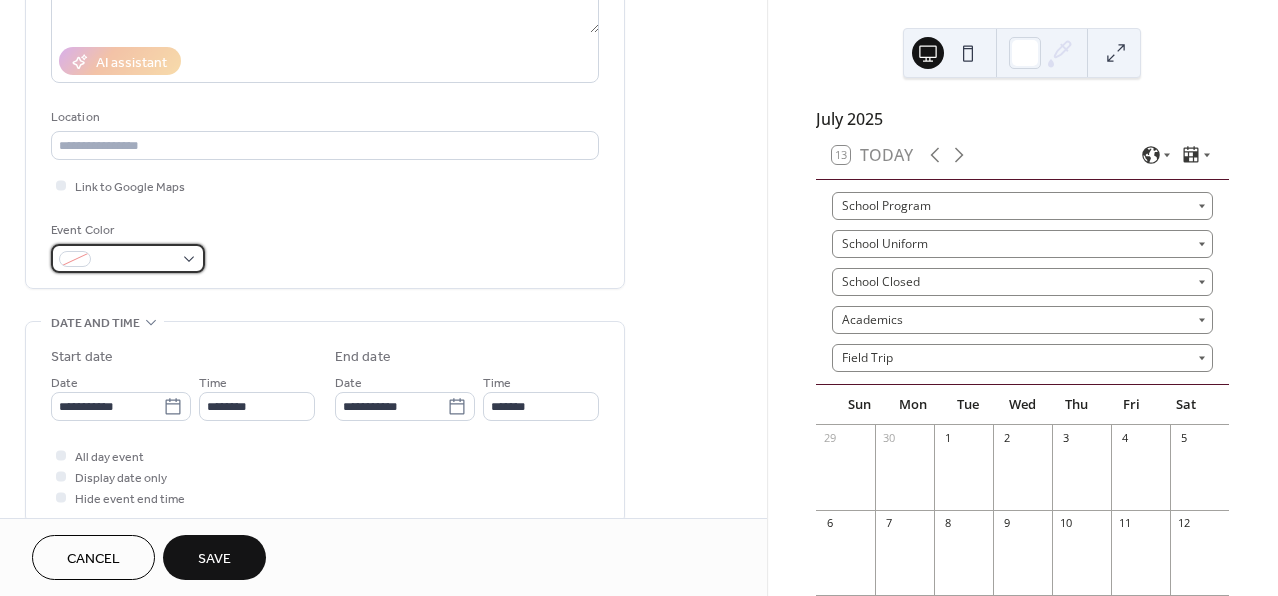 click at bounding box center [128, 258] 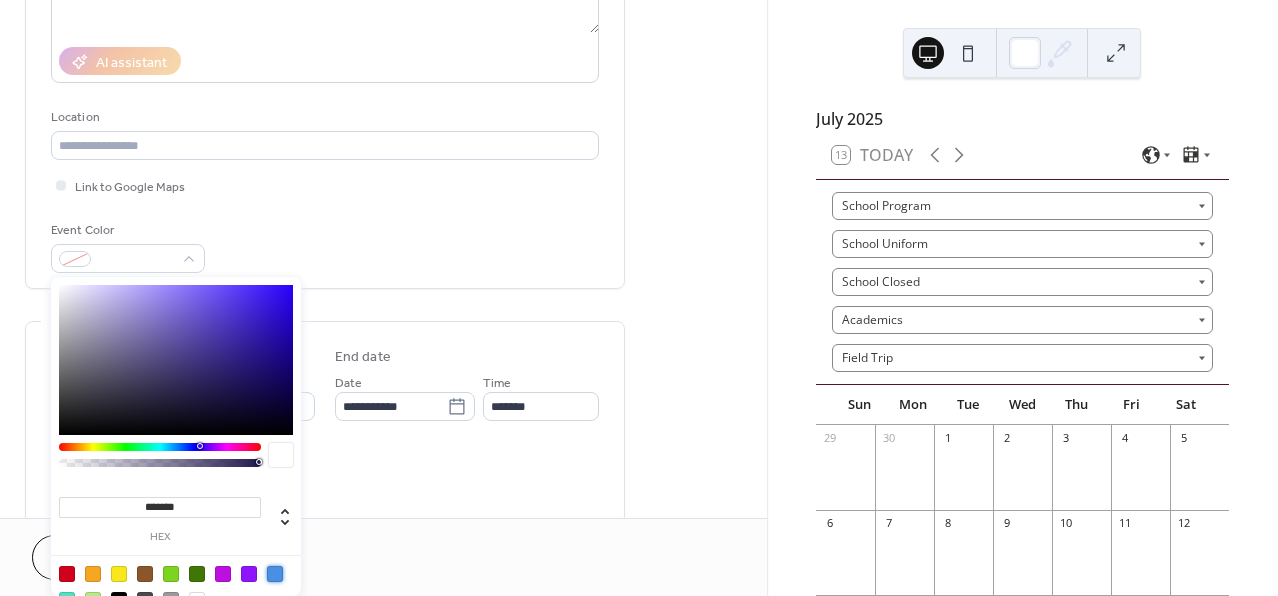 click at bounding box center (275, 574) 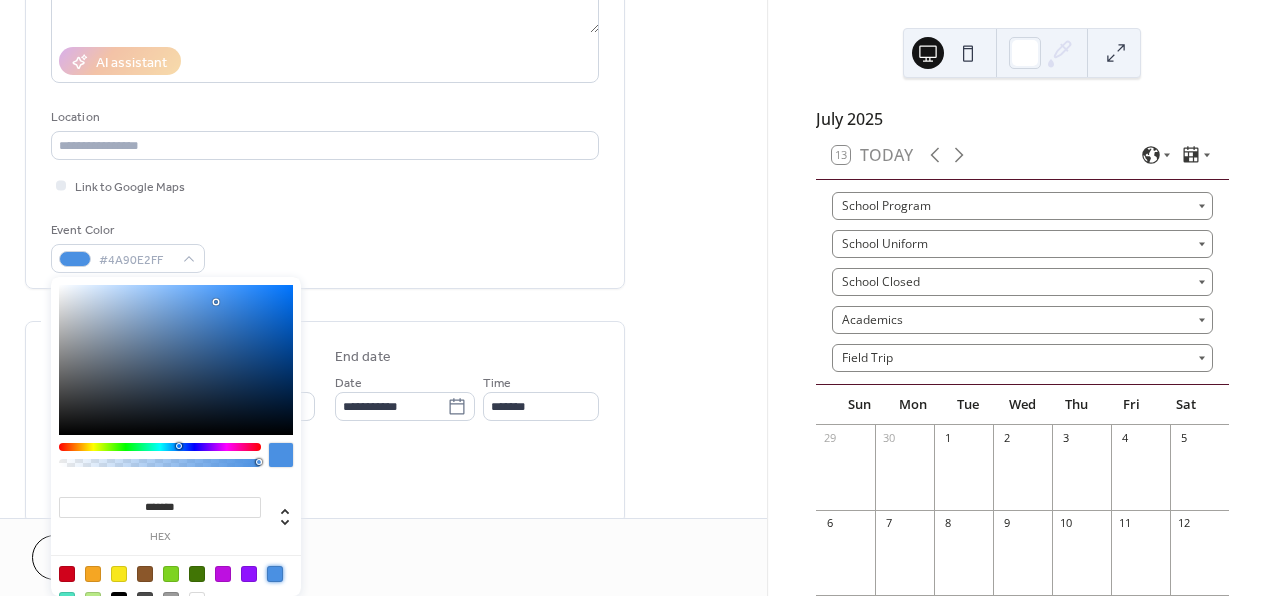 click on "**********" at bounding box center [383, 614] 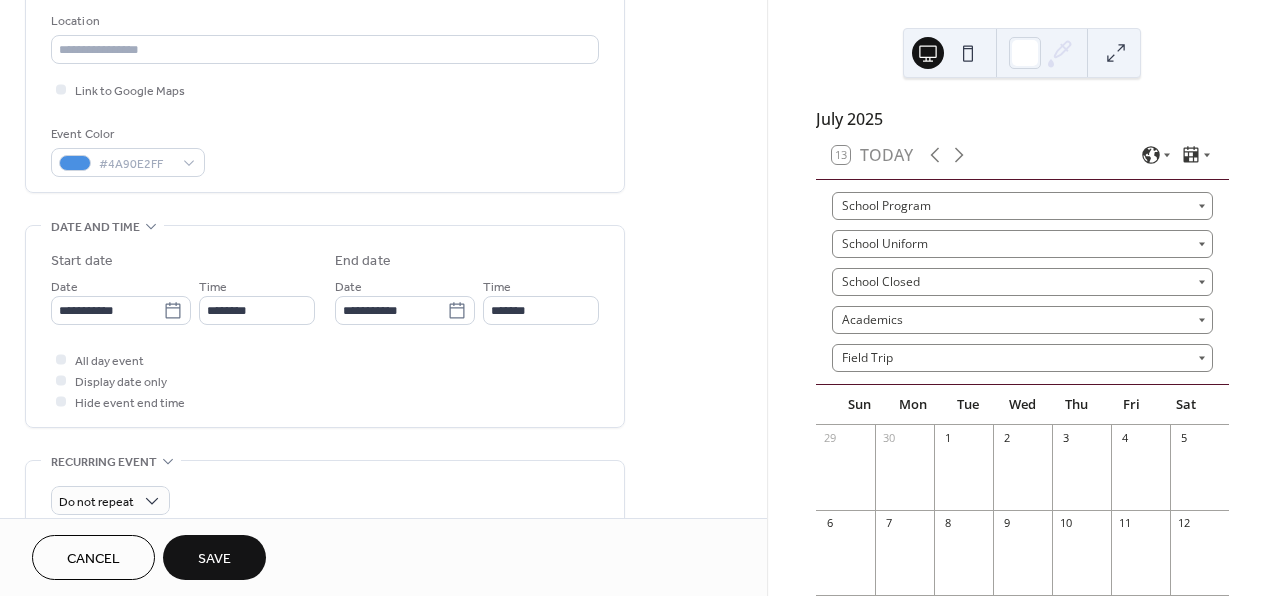 scroll, scrollTop: 435, scrollLeft: 0, axis: vertical 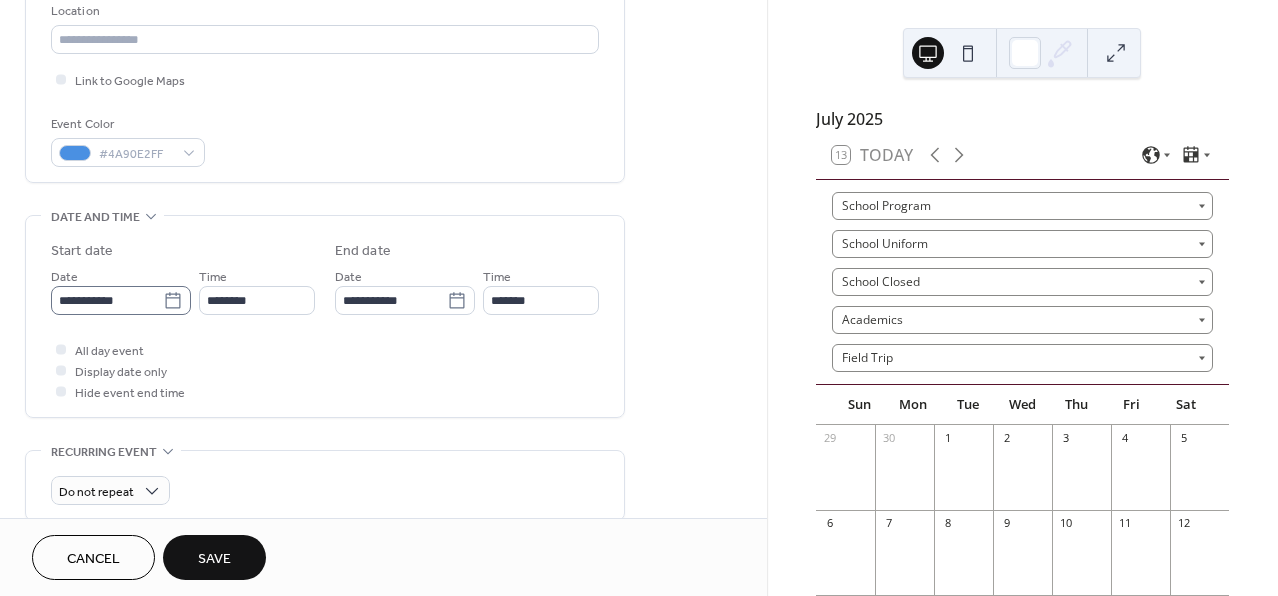 click 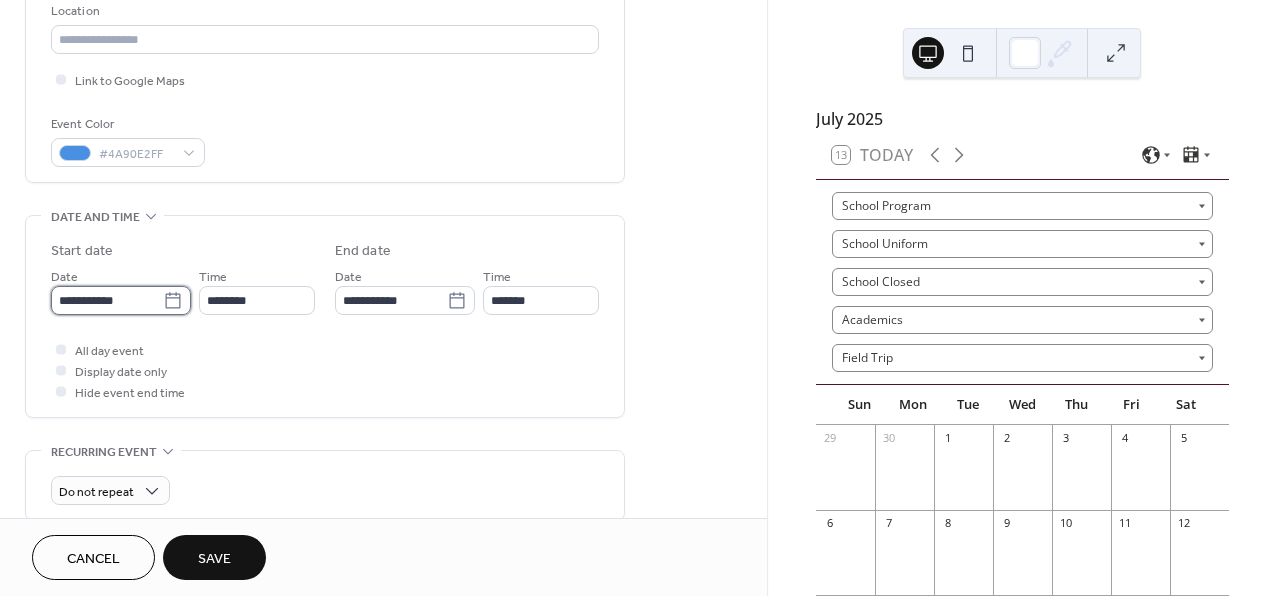 click on "**********" at bounding box center (107, 300) 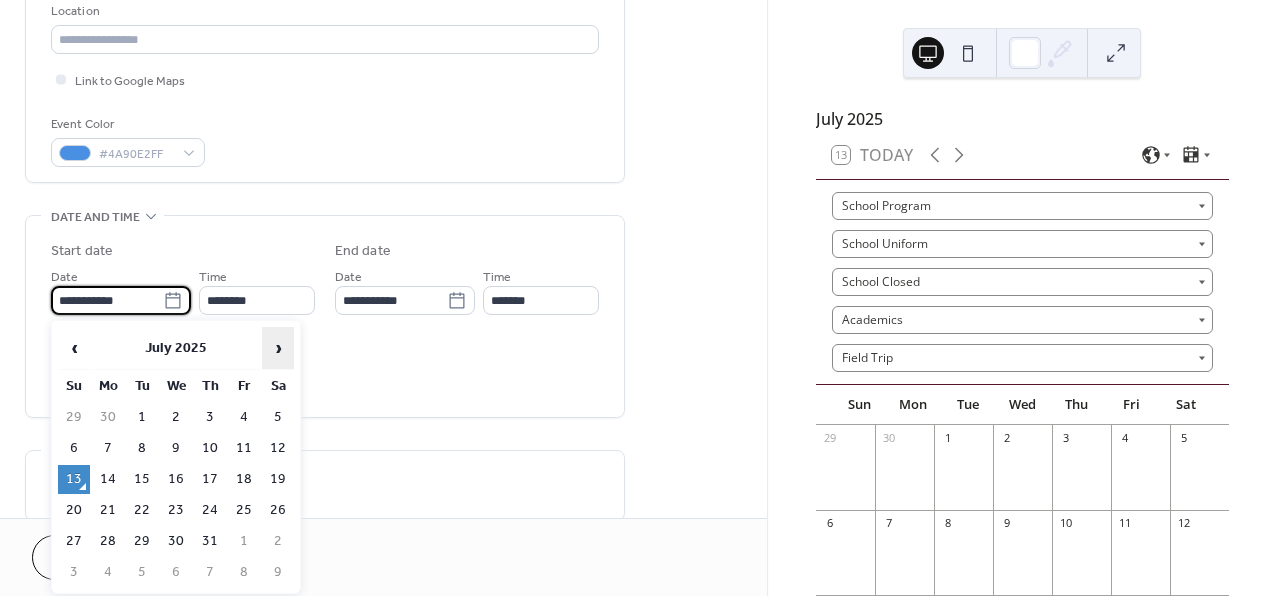 click on "›" at bounding box center (278, 348) 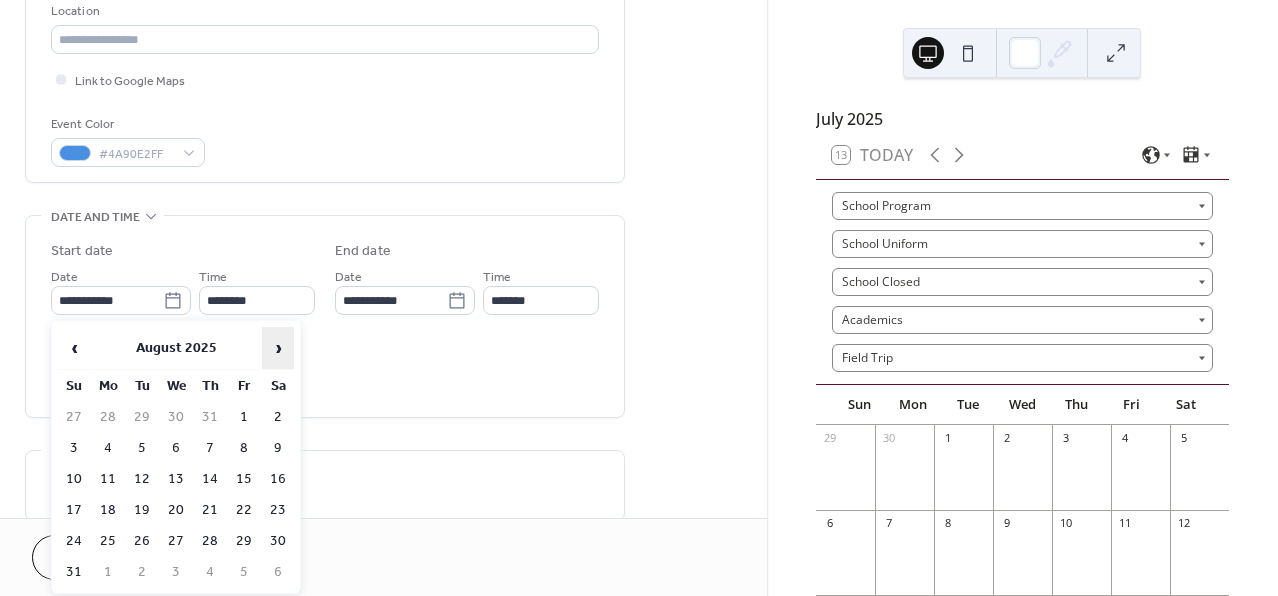 click on "›" at bounding box center [278, 348] 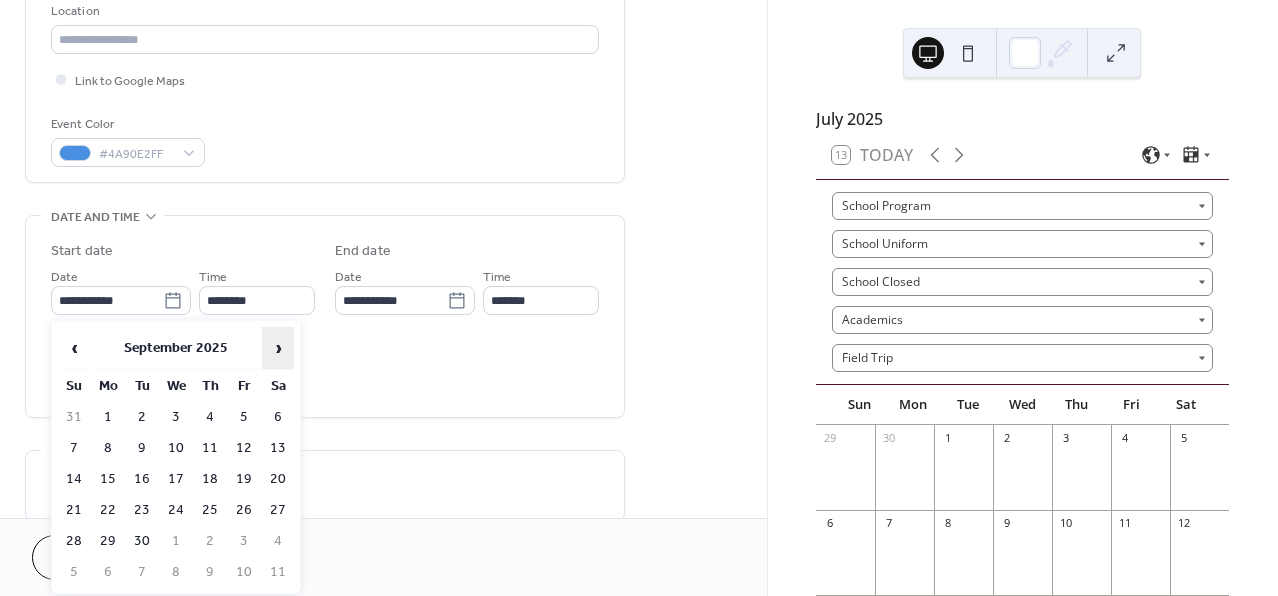 click on "›" at bounding box center (278, 348) 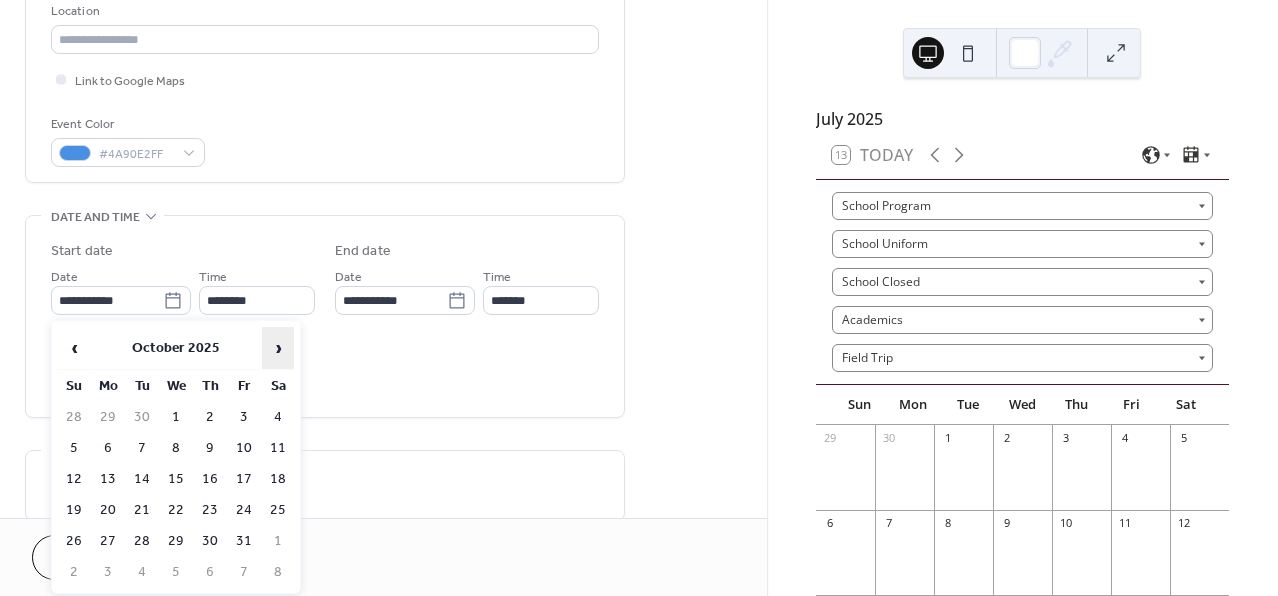 click on "›" at bounding box center [278, 348] 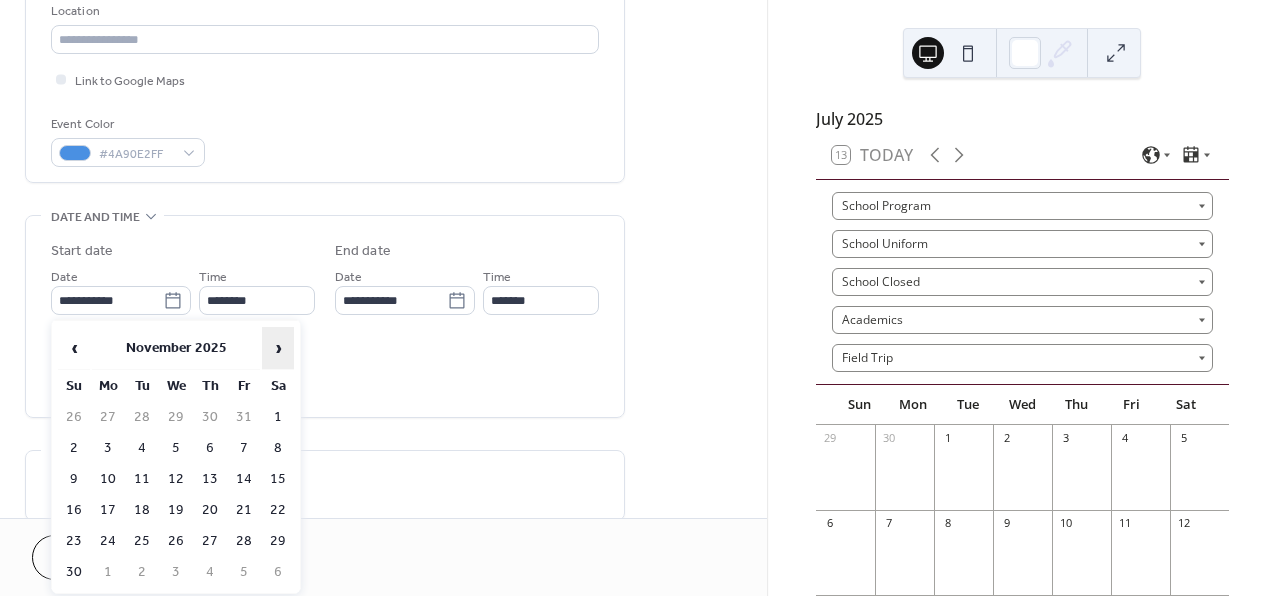 click on "›" at bounding box center [278, 348] 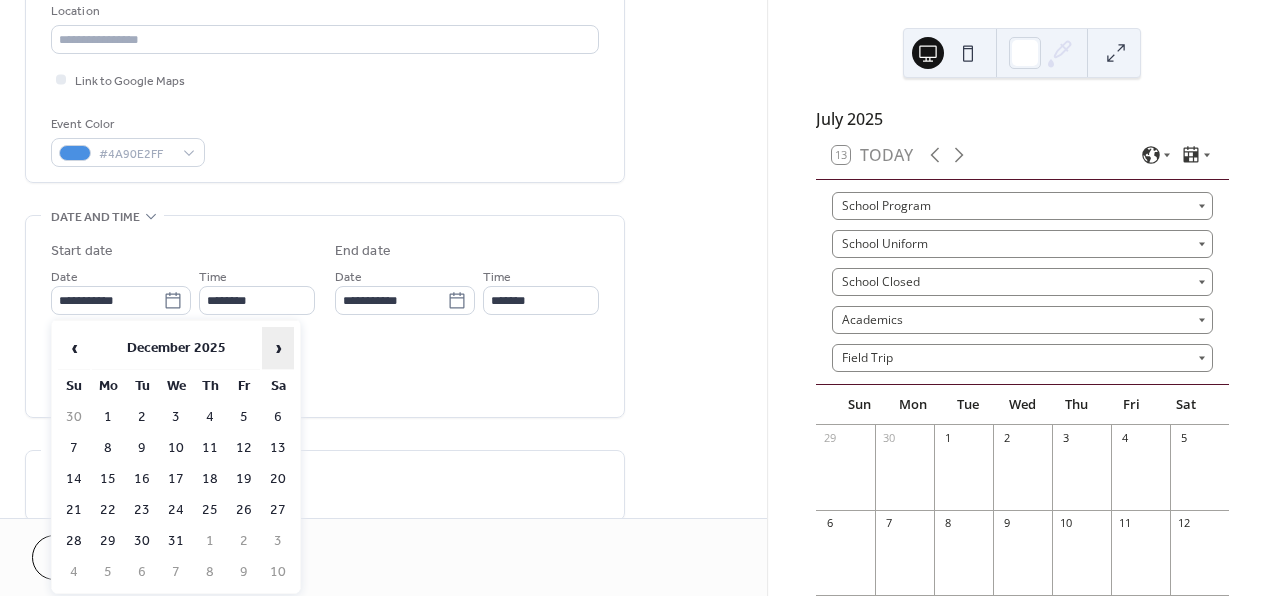 click on "›" at bounding box center [278, 348] 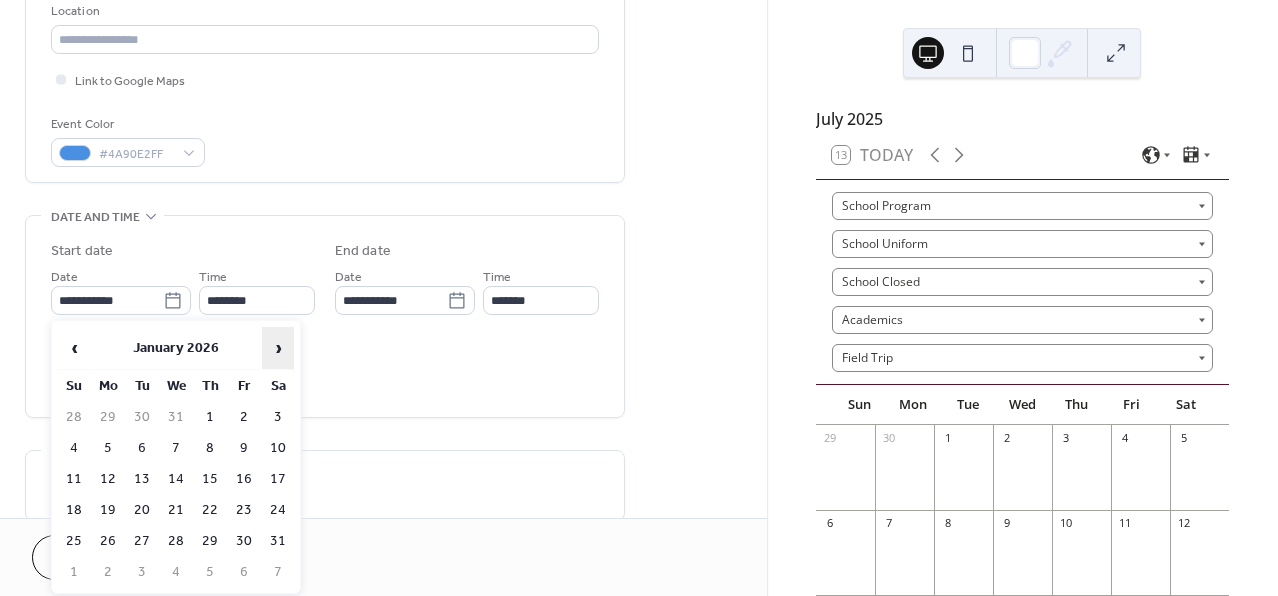 click on "›" at bounding box center (278, 348) 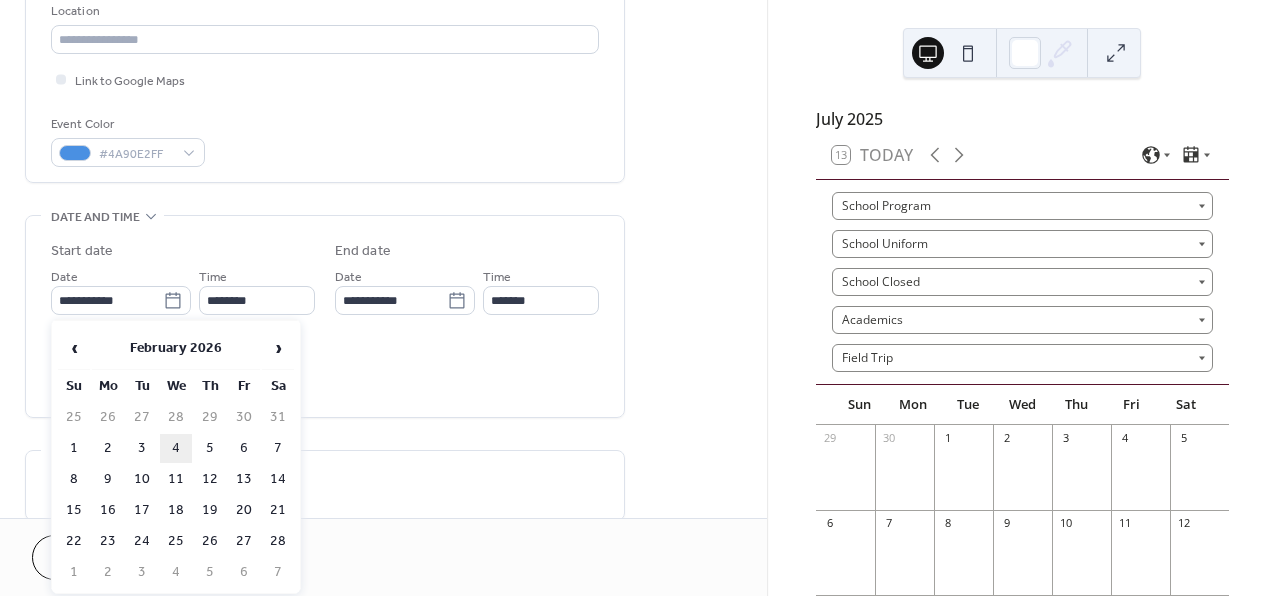 click on "4" at bounding box center [176, 448] 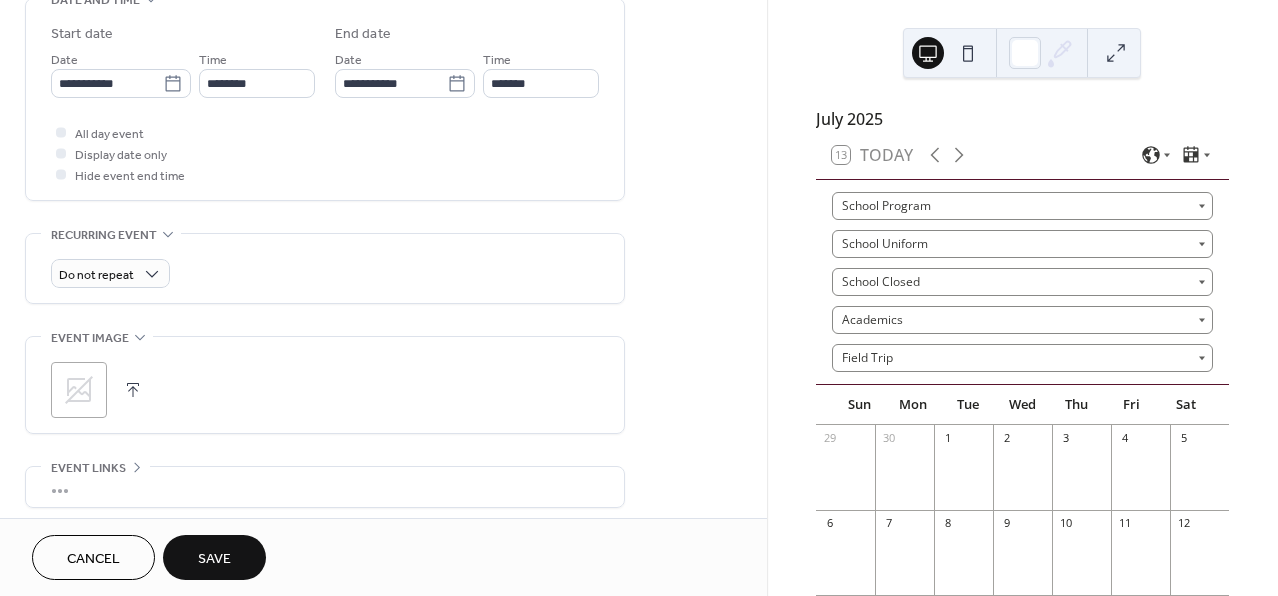 scroll, scrollTop: 675, scrollLeft: 0, axis: vertical 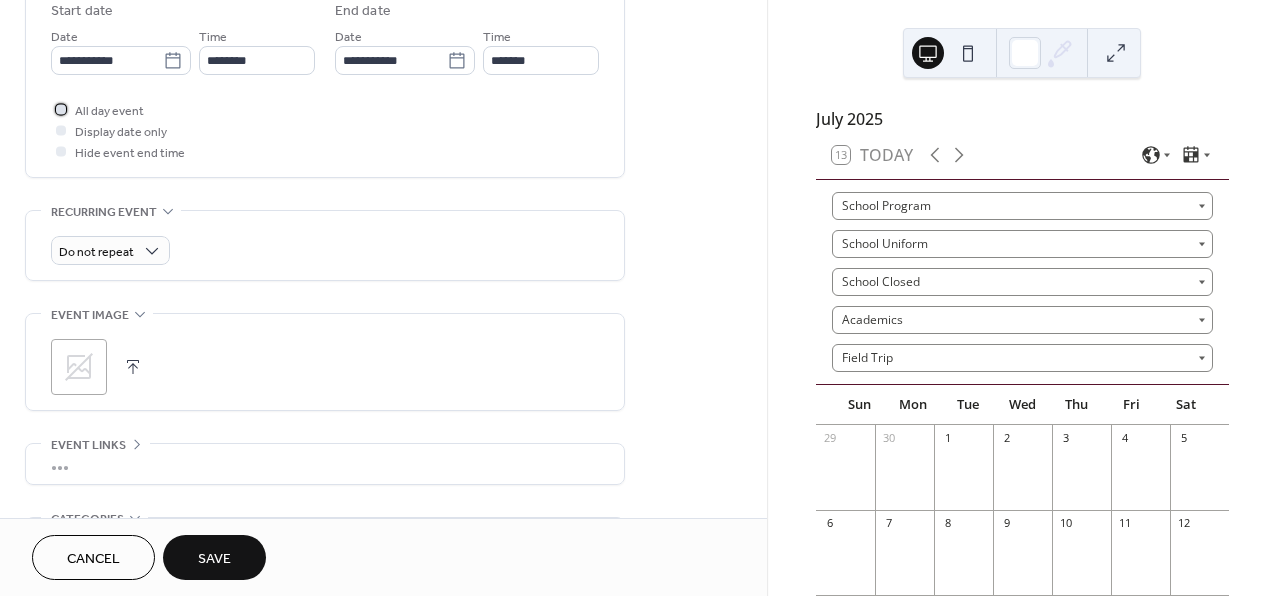 click at bounding box center [61, 109] 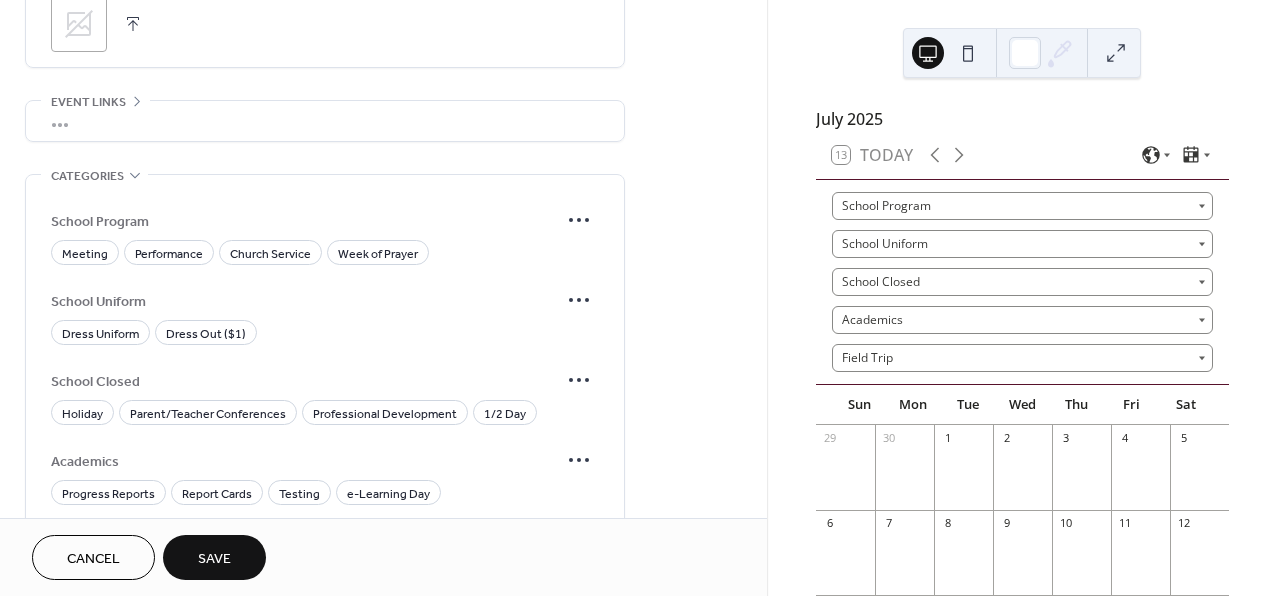 scroll, scrollTop: 1027, scrollLeft: 0, axis: vertical 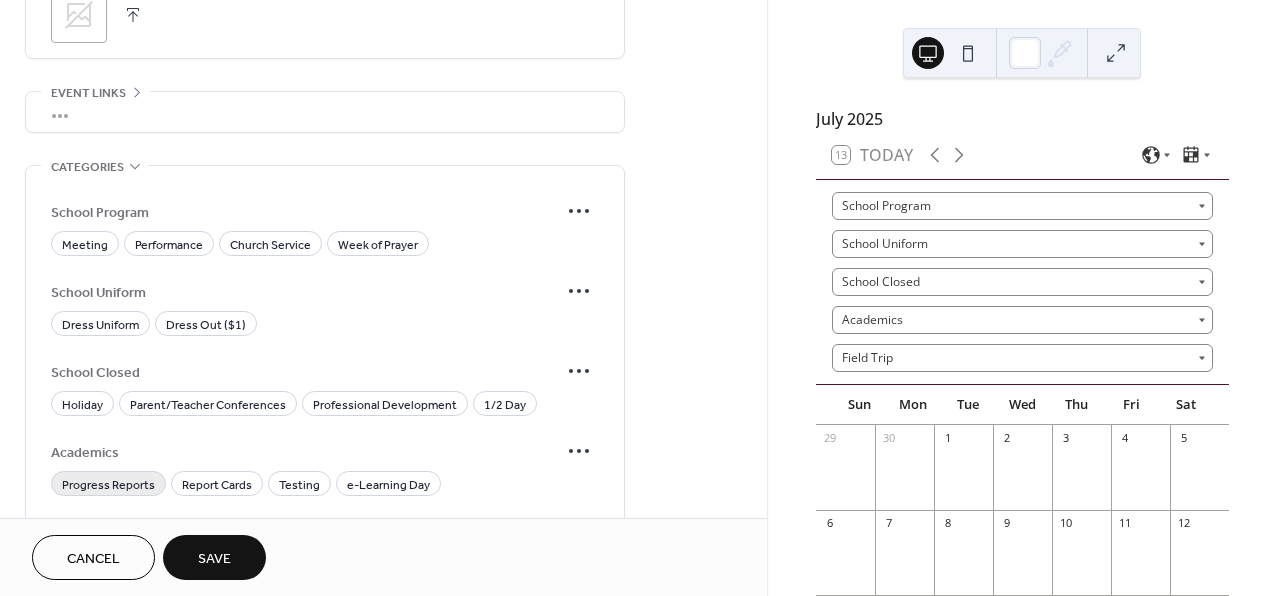 click on "Progress Reports" at bounding box center [108, 485] 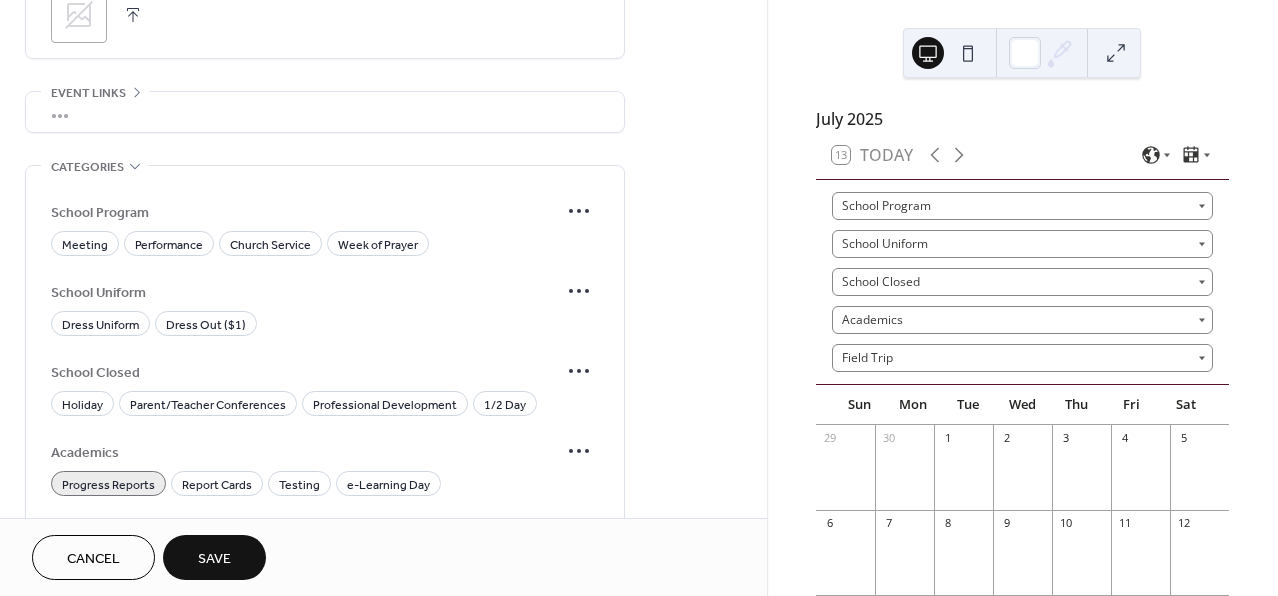 click on "Save" at bounding box center [214, 559] 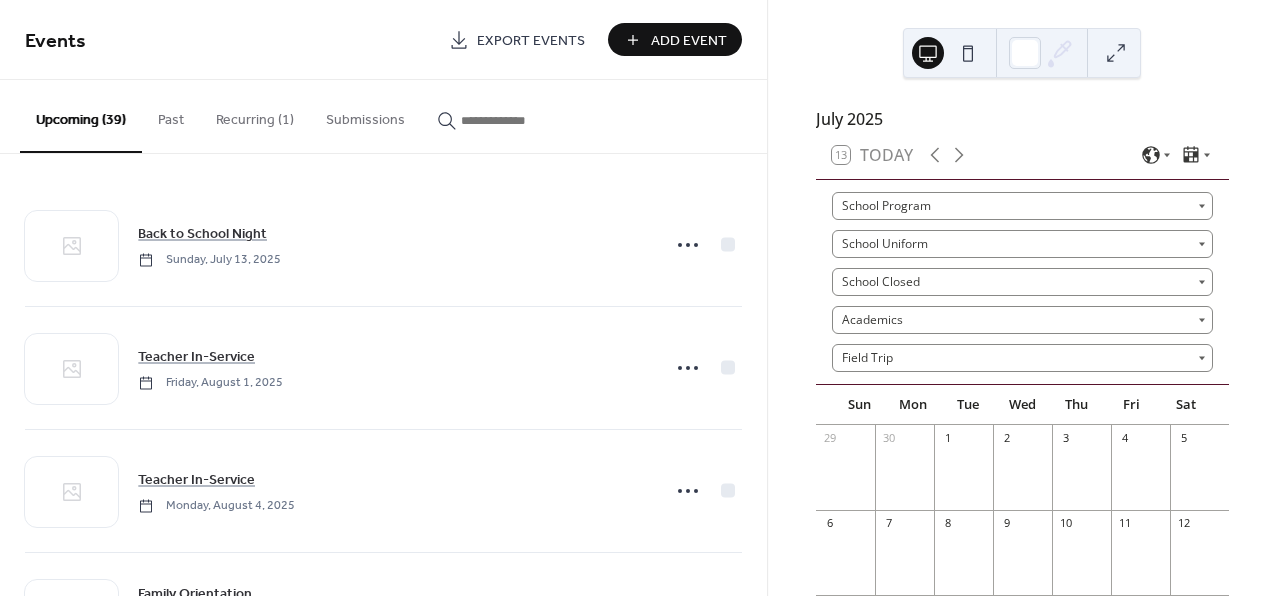 click on "Add Event" at bounding box center [689, 41] 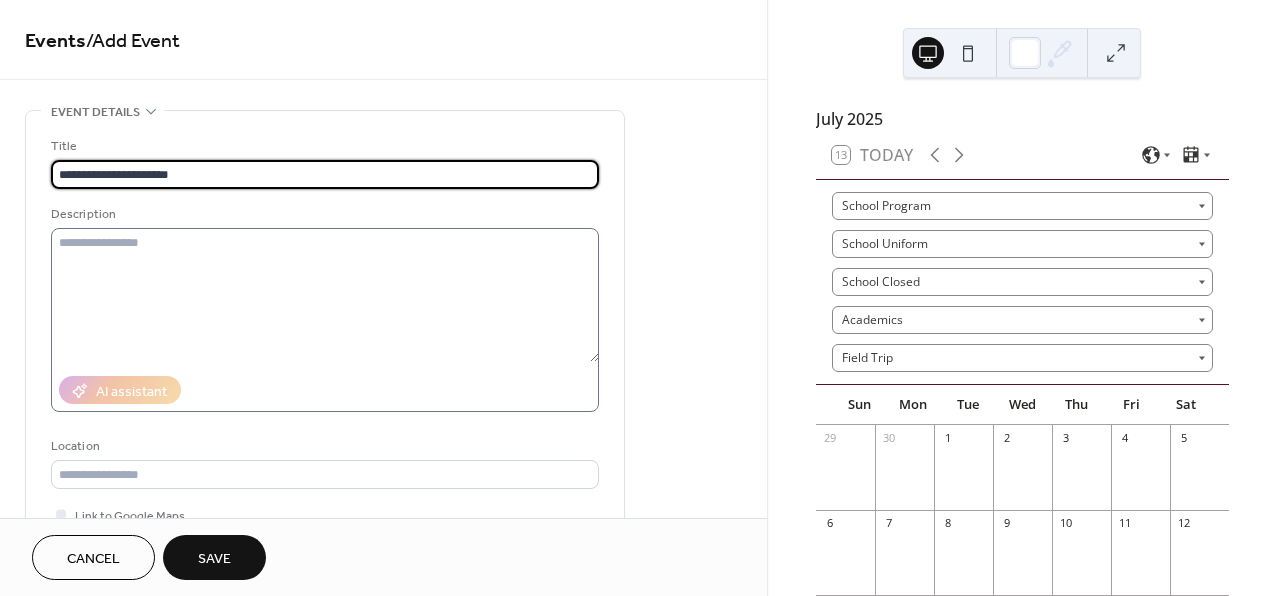 type on "**********" 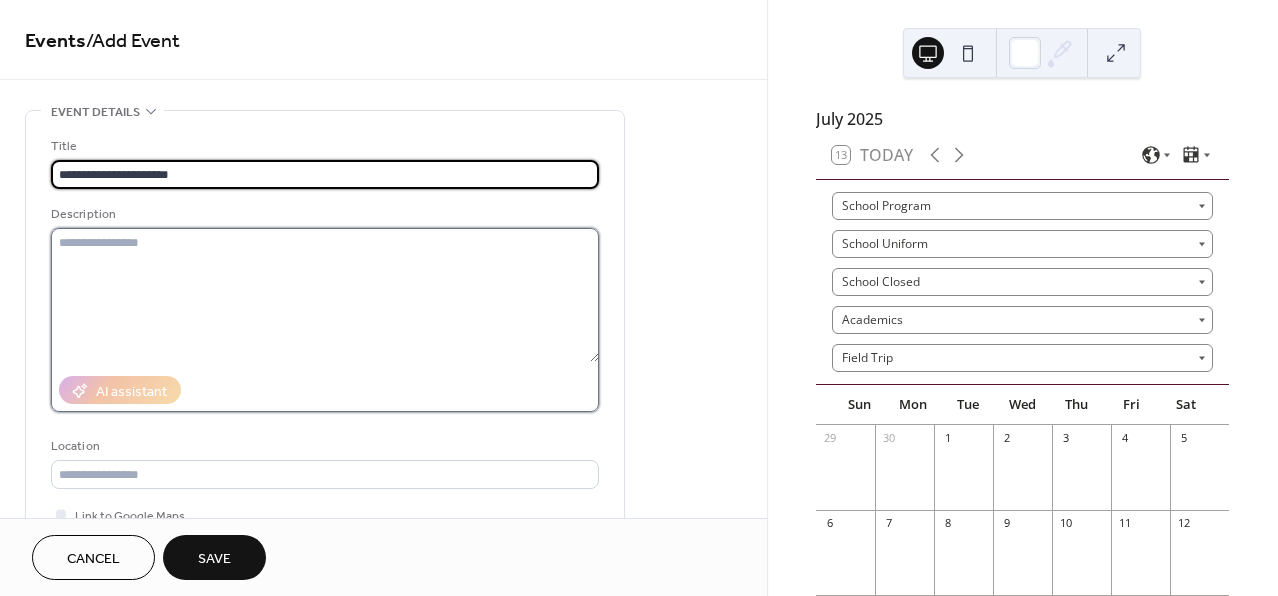 click at bounding box center [325, 295] 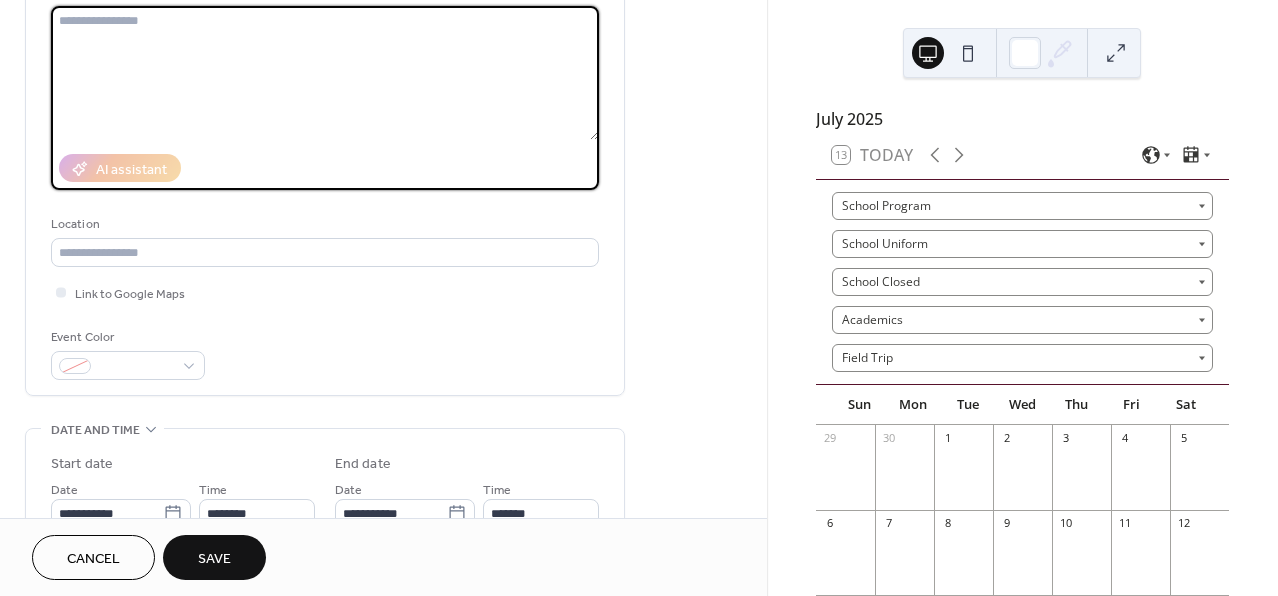 scroll, scrollTop: 269, scrollLeft: 0, axis: vertical 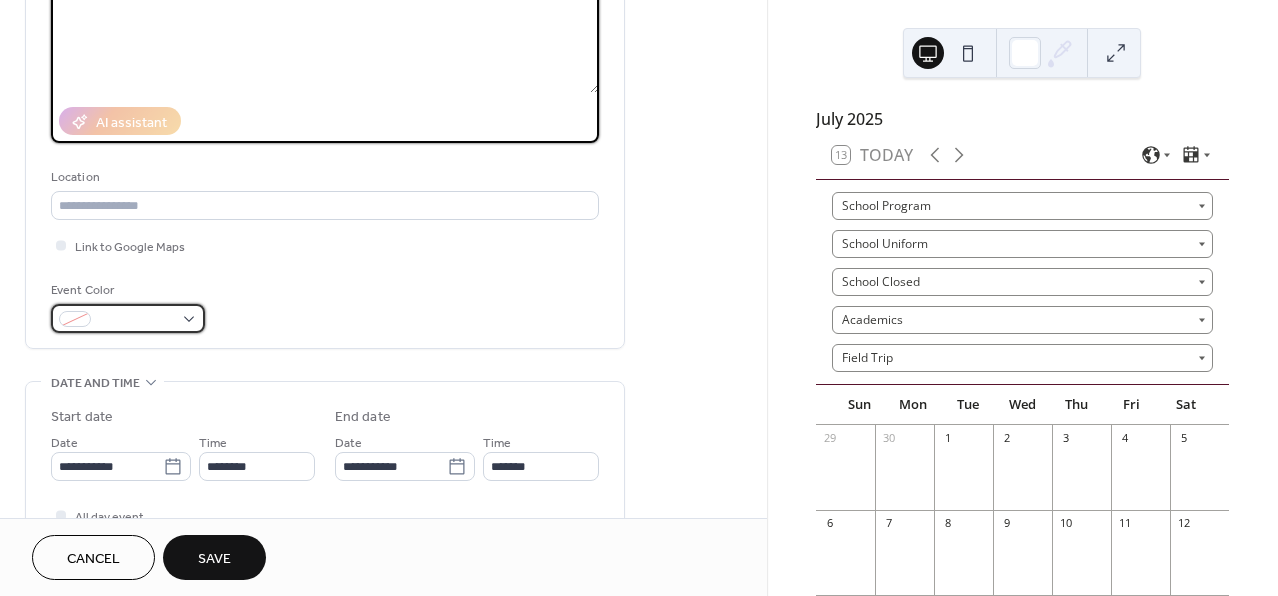 click at bounding box center (128, 318) 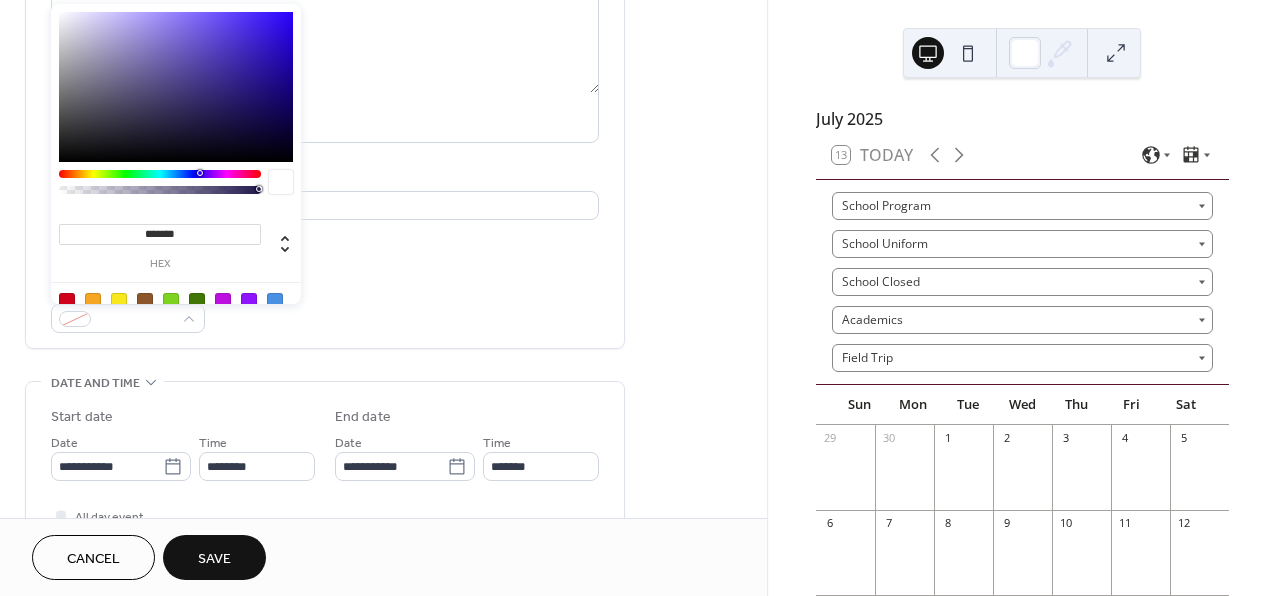 click at bounding box center (119, 301) 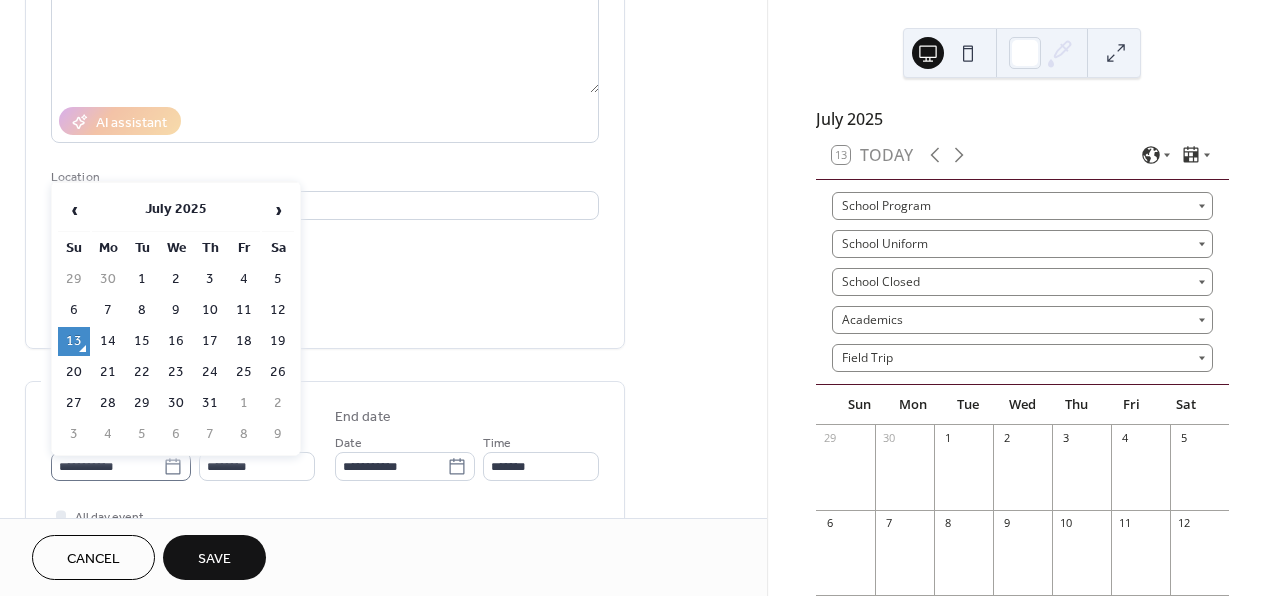click 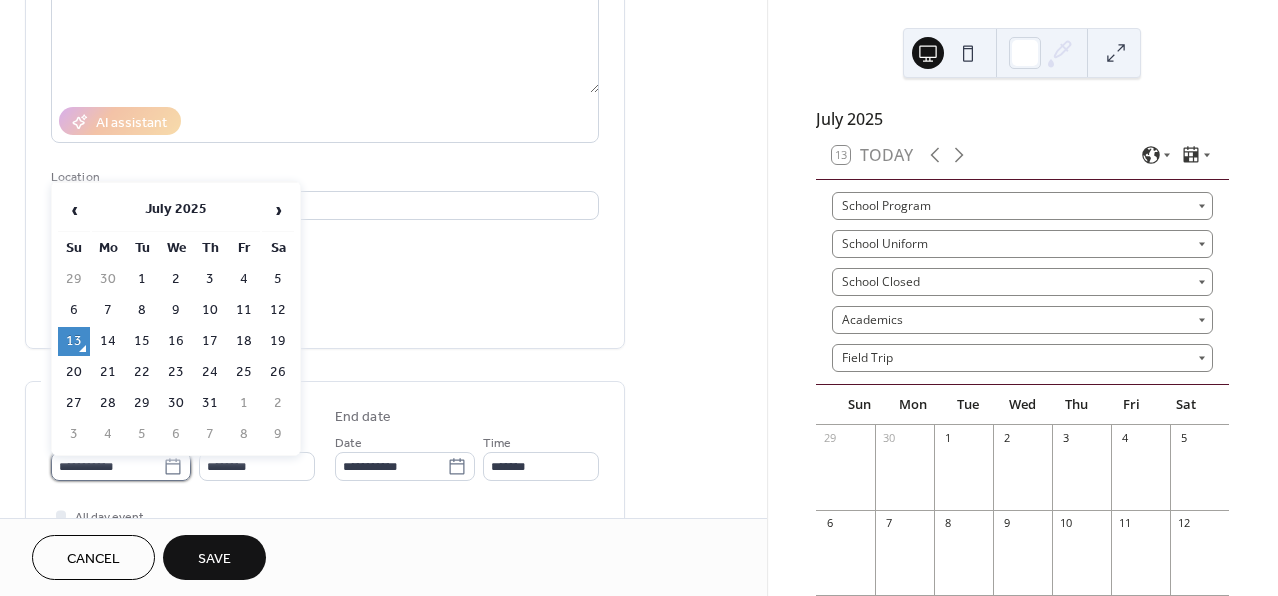 click on "**********" at bounding box center [107, 466] 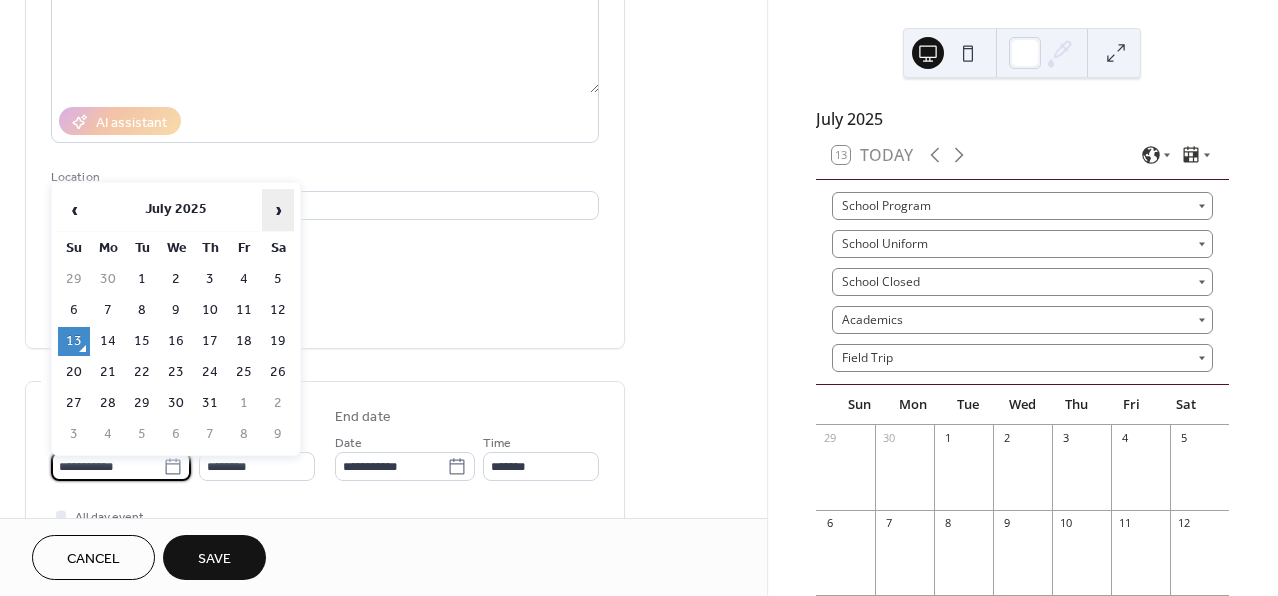 click on "›" at bounding box center (278, 210) 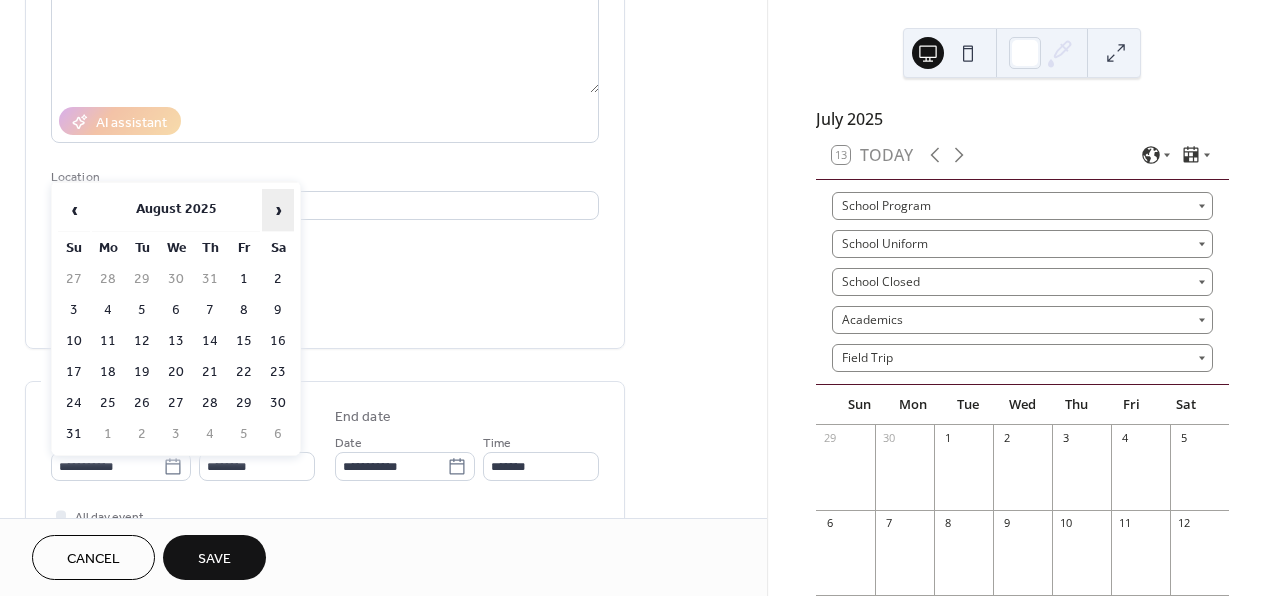 click on "›" at bounding box center (278, 210) 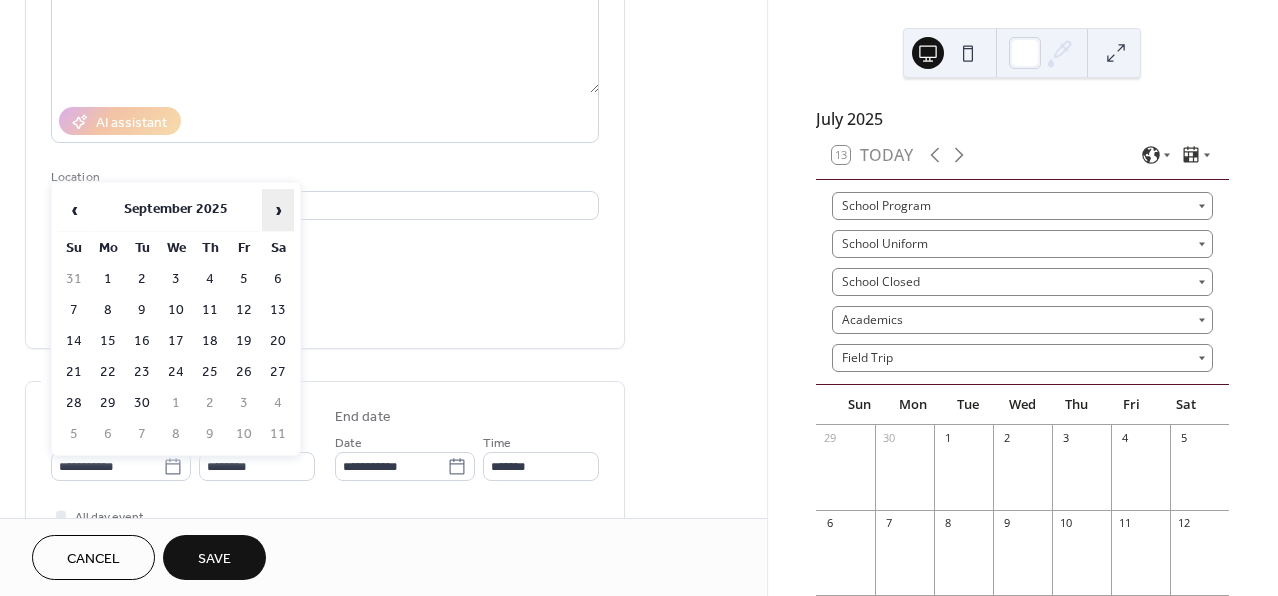click on "›" at bounding box center [278, 210] 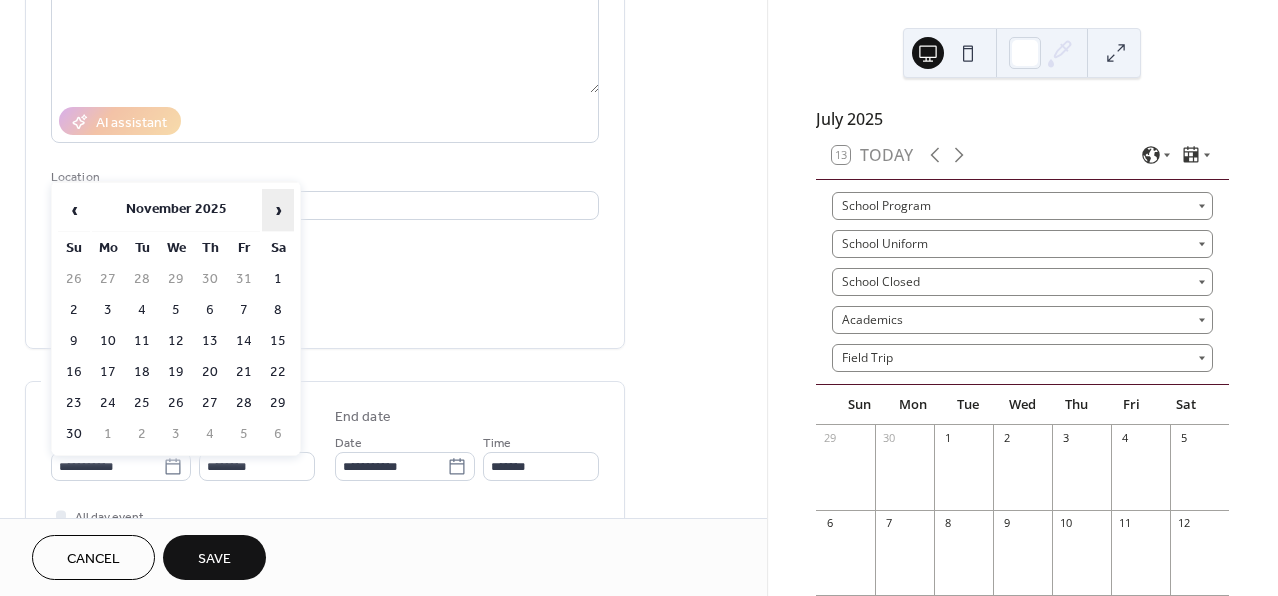 click on "›" at bounding box center (278, 210) 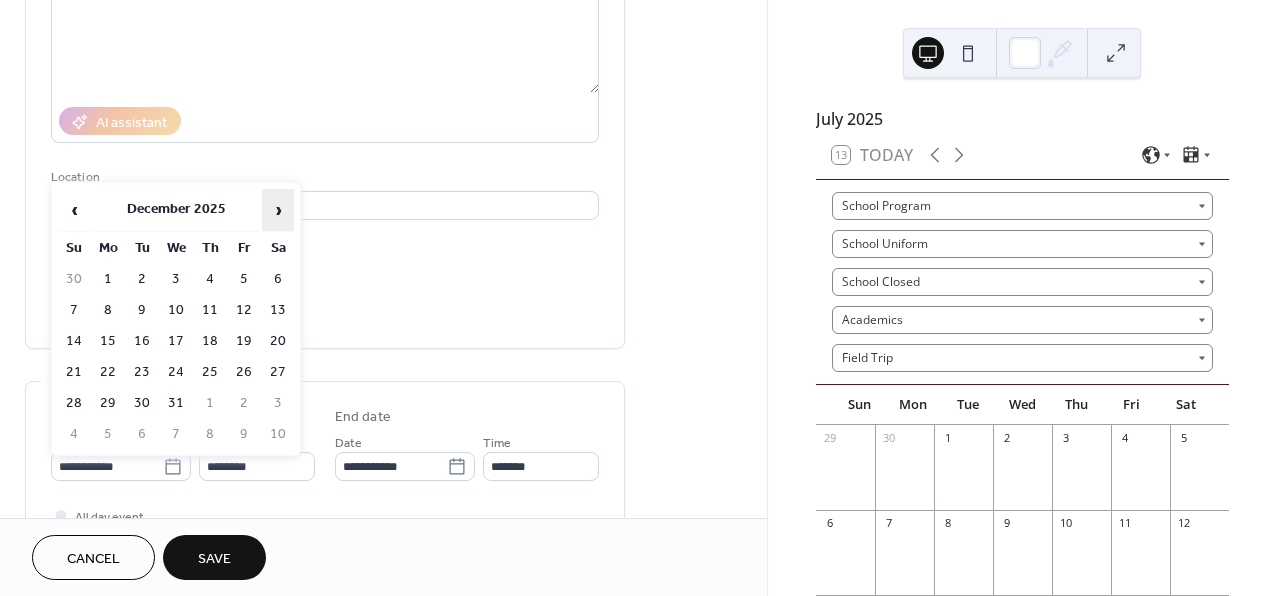 click on "›" at bounding box center (278, 210) 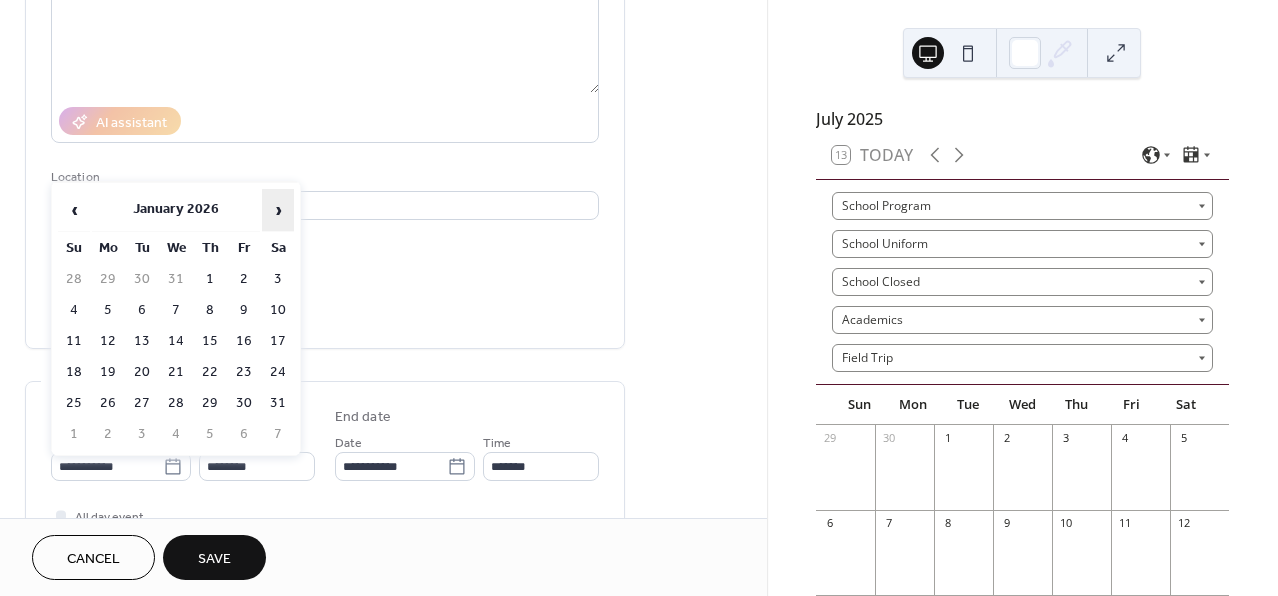 click on "›" at bounding box center (278, 210) 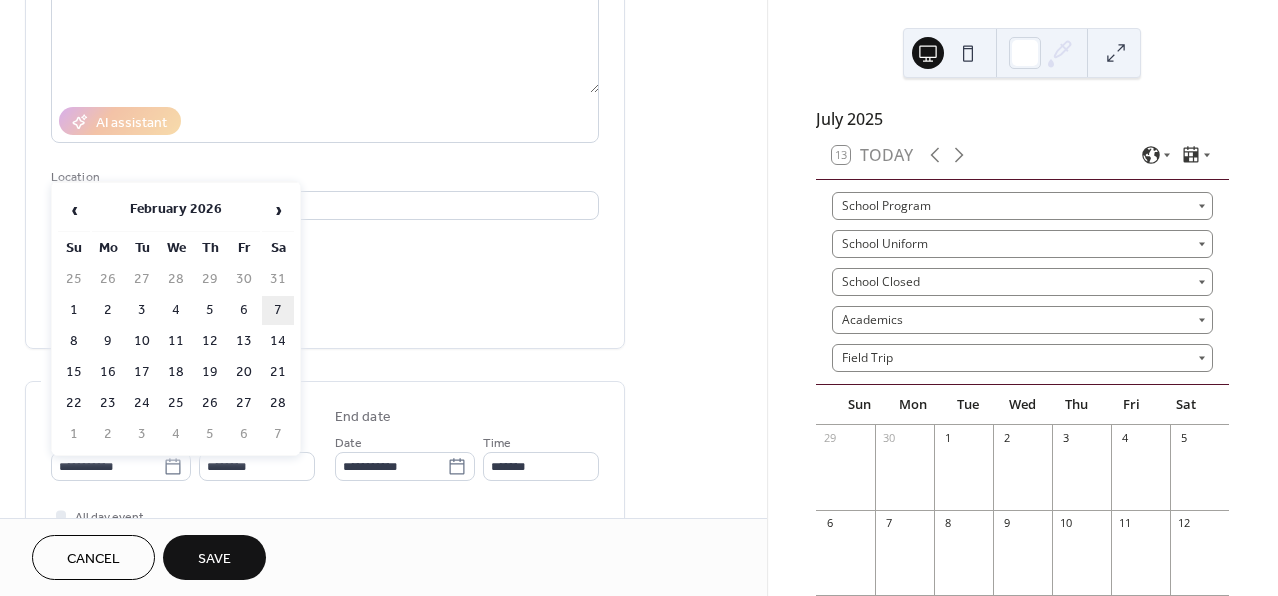 click on "7" at bounding box center [278, 310] 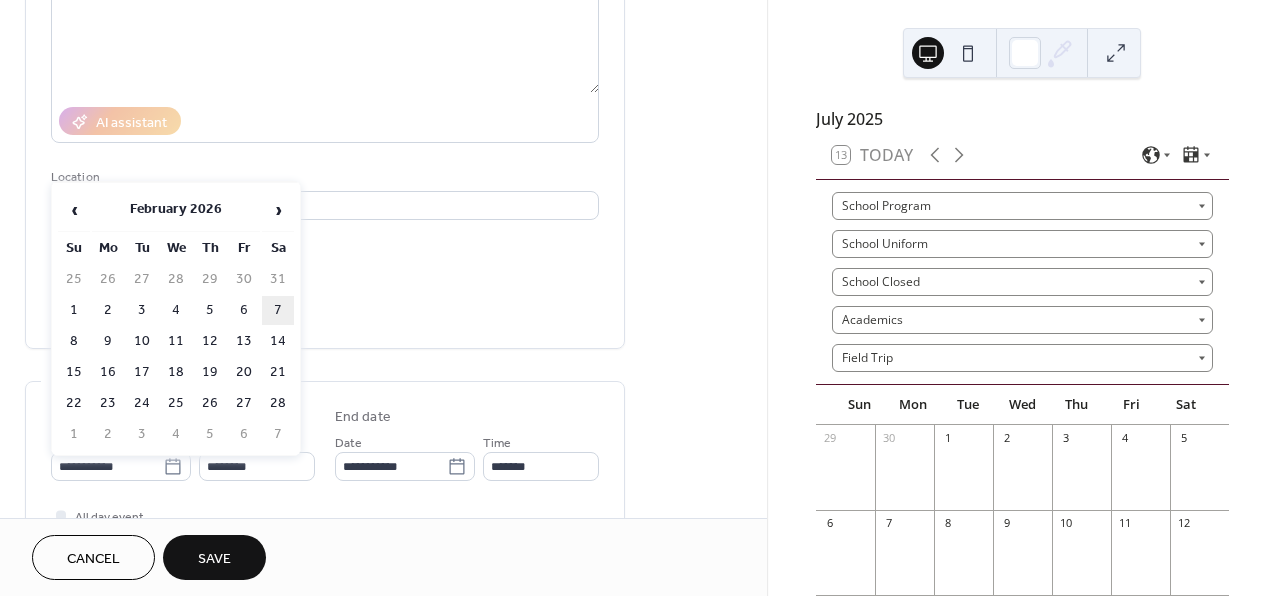 type on "**********" 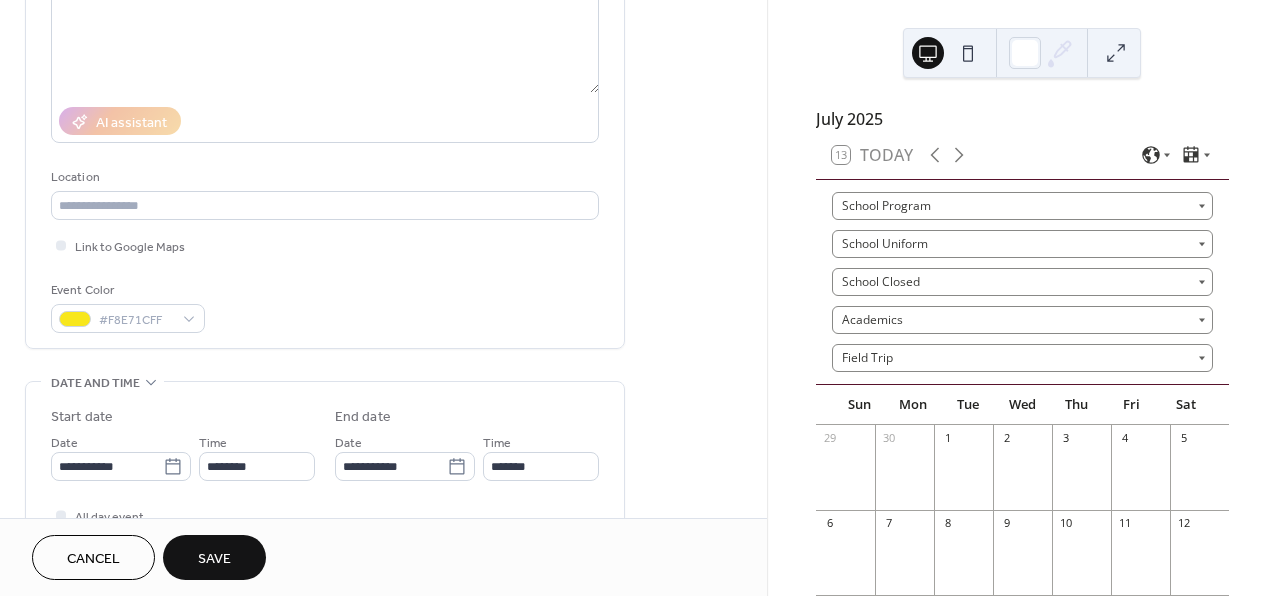 click on "**********" at bounding box center (325, 487) 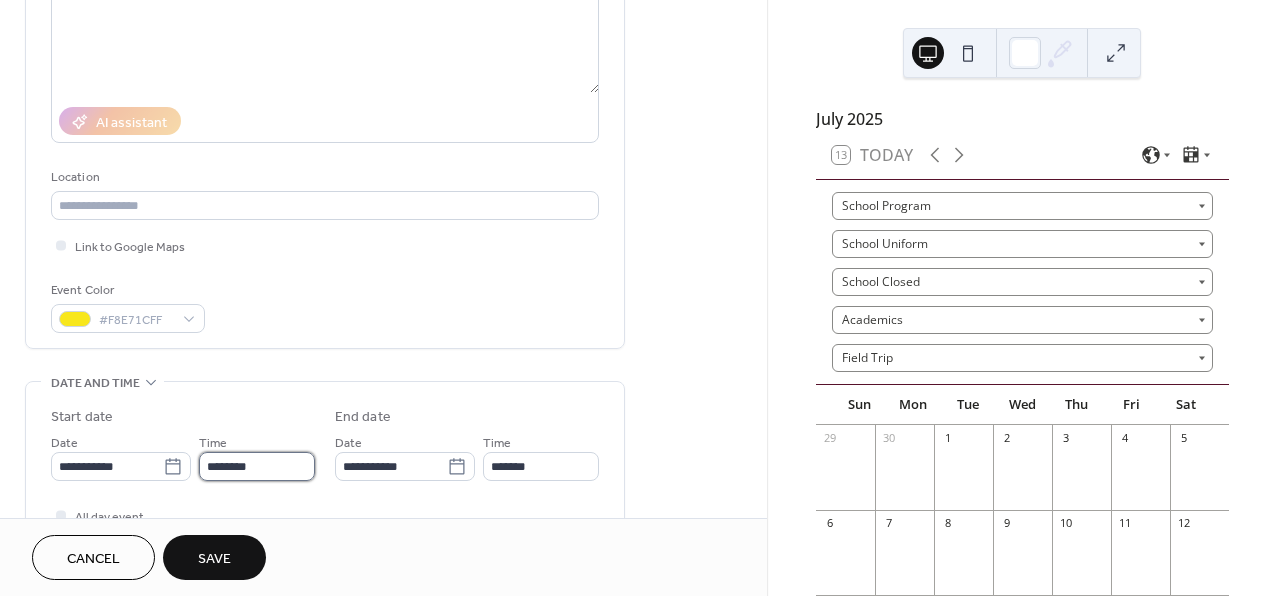 click on "********" at bounding box center [257, 466] 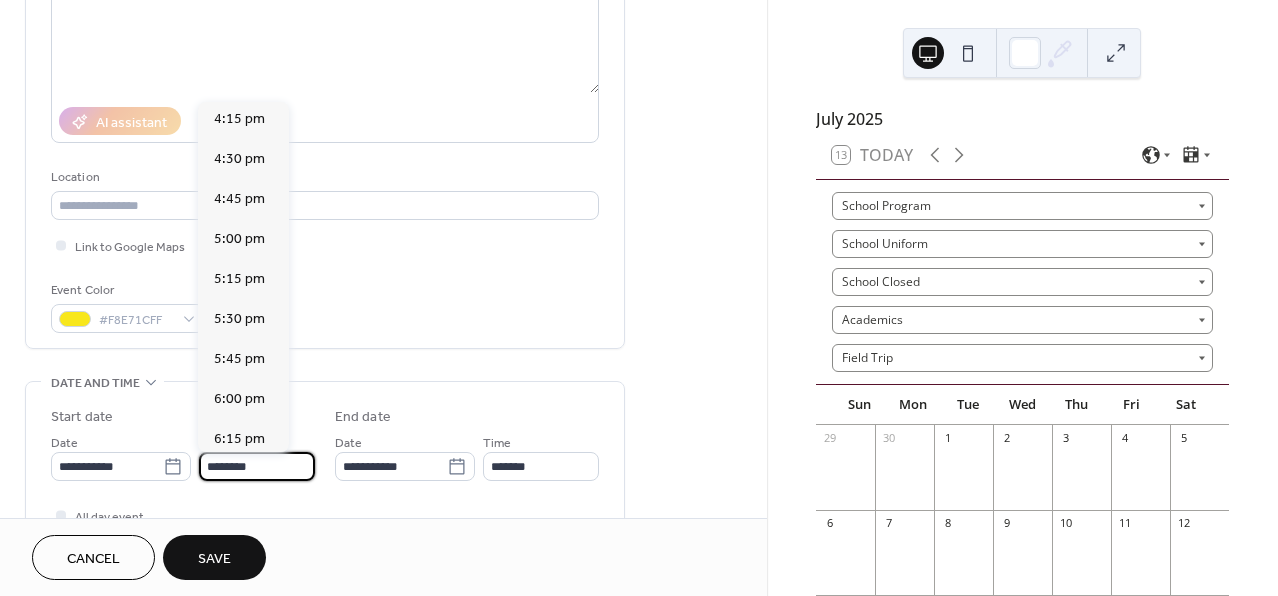 scroll, scrollTop: 2617, scrollLeft: 0, axis: vertical 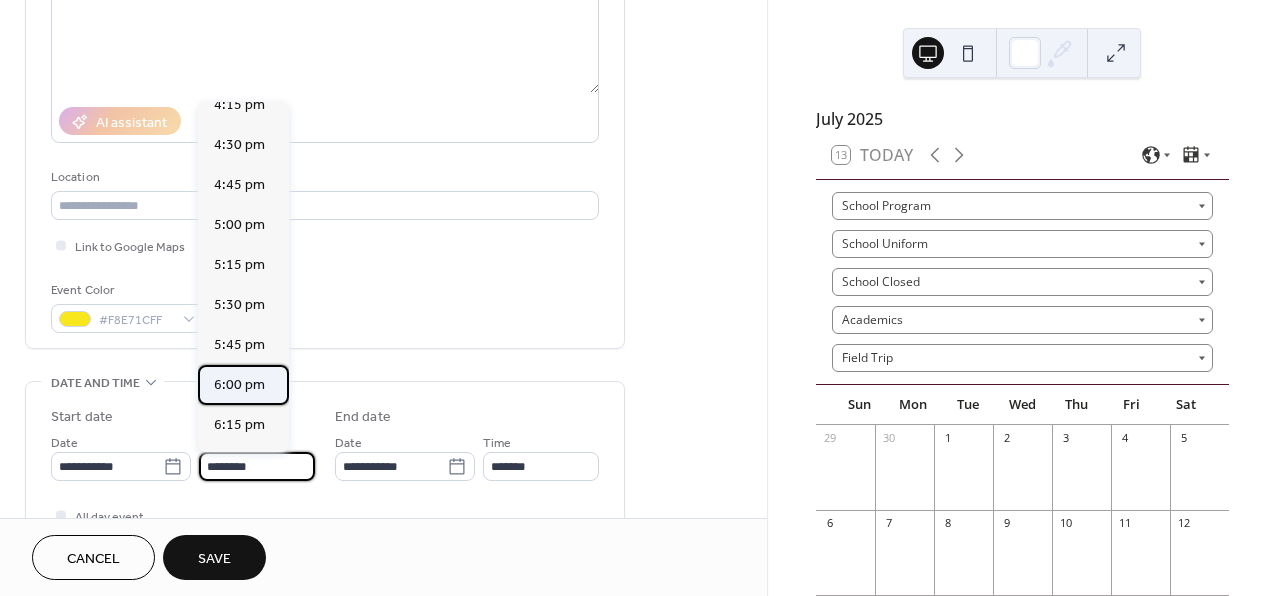 click on "6:00 pm" at bounding box center [239, 385] 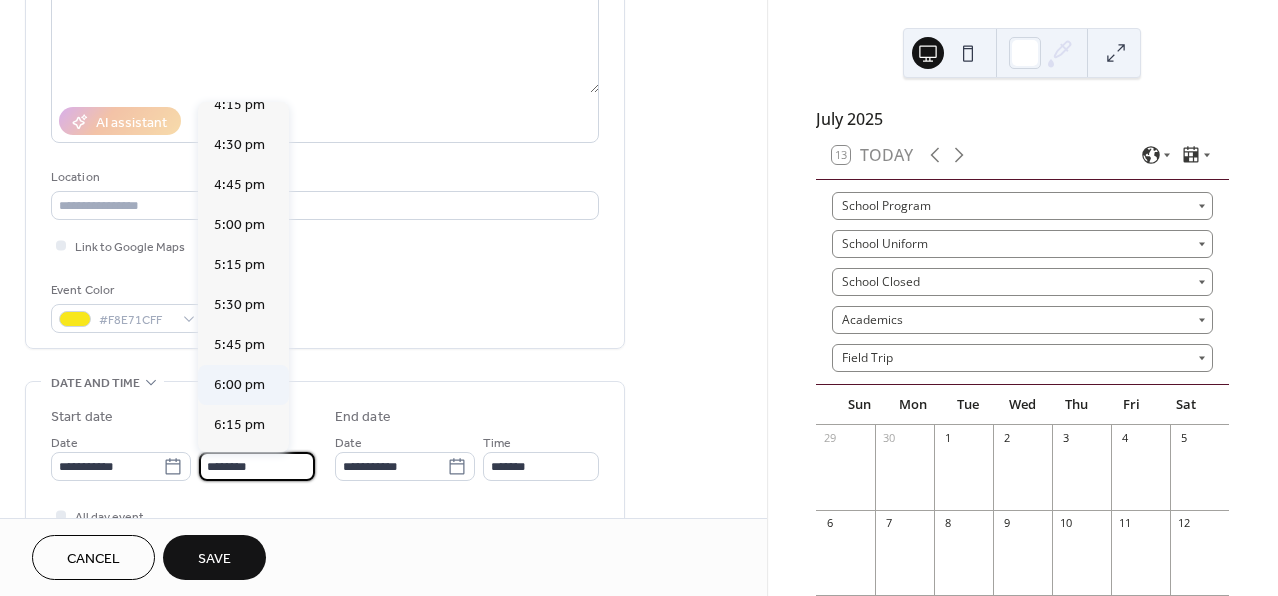 type on "*******" 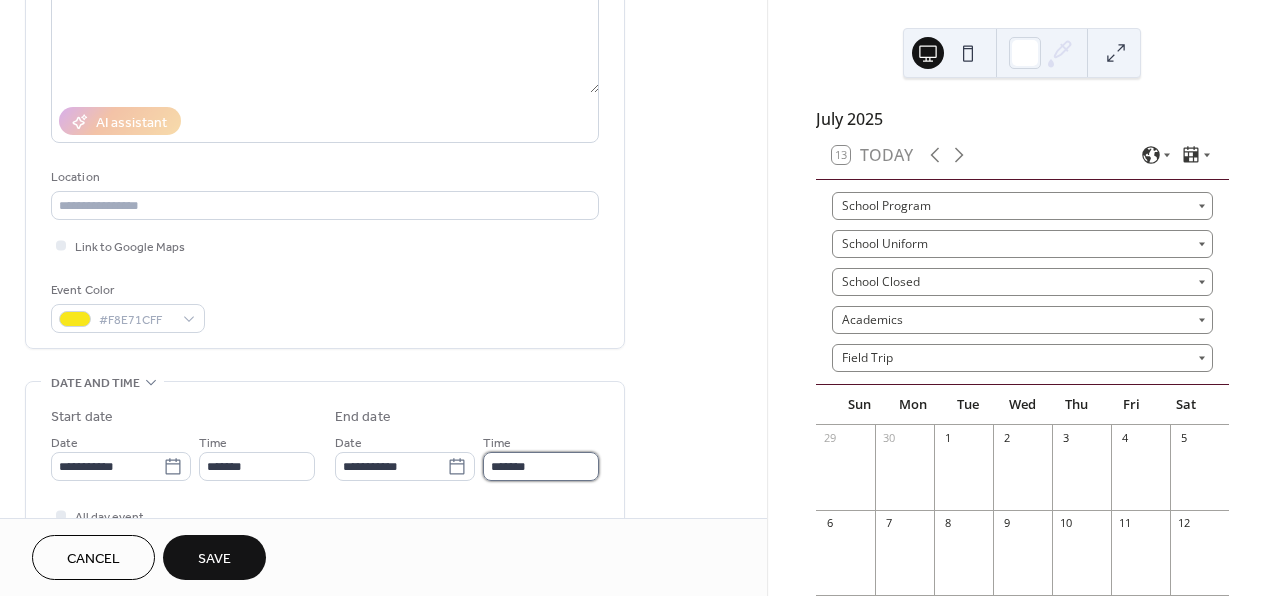 click on "*******" at bounding box center (541, 466) 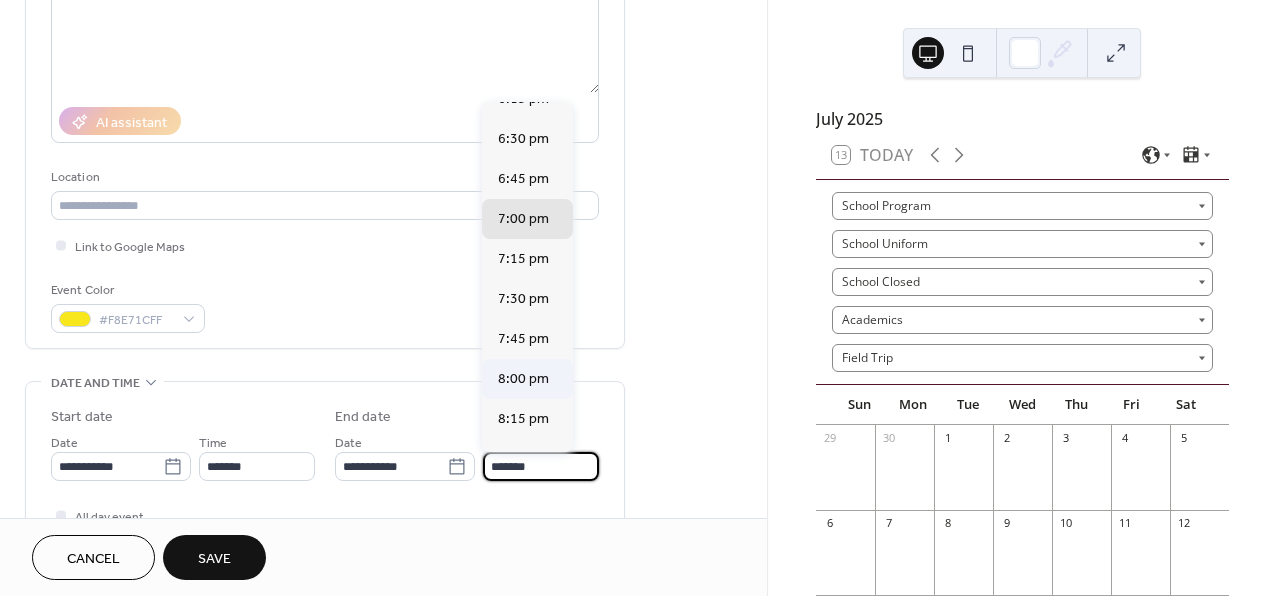 scroll, scrollTop: 23, scrollLeft: 0, axis: vertical 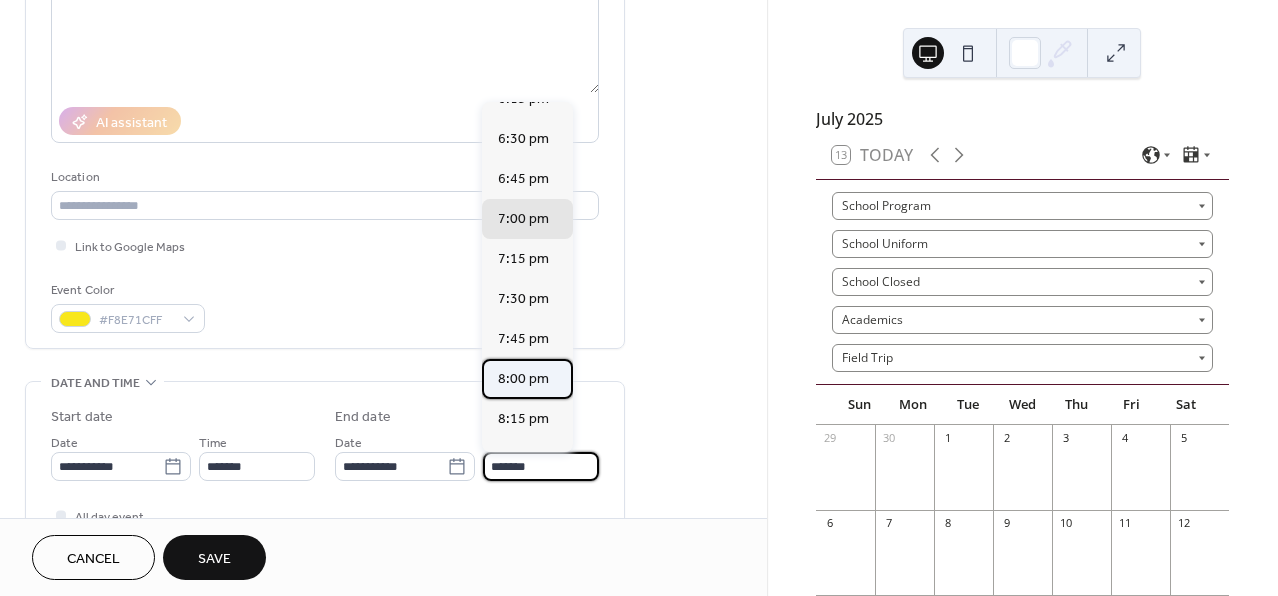 click on "8:00 pm" at bounding box center (523, 379) 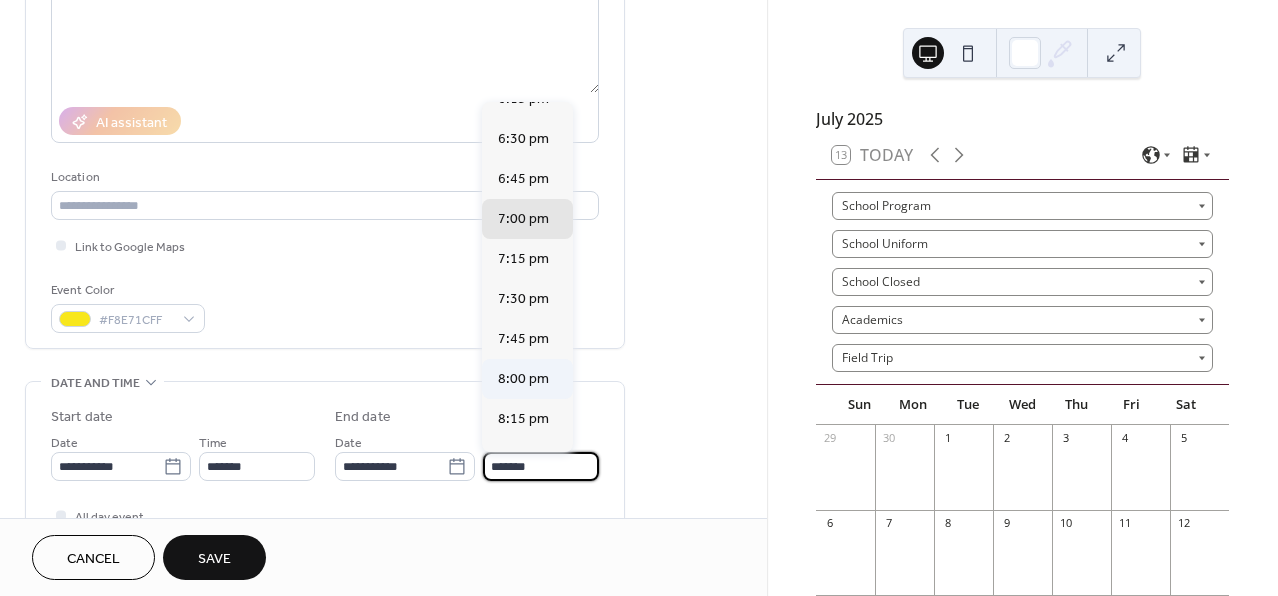 type on "*******" 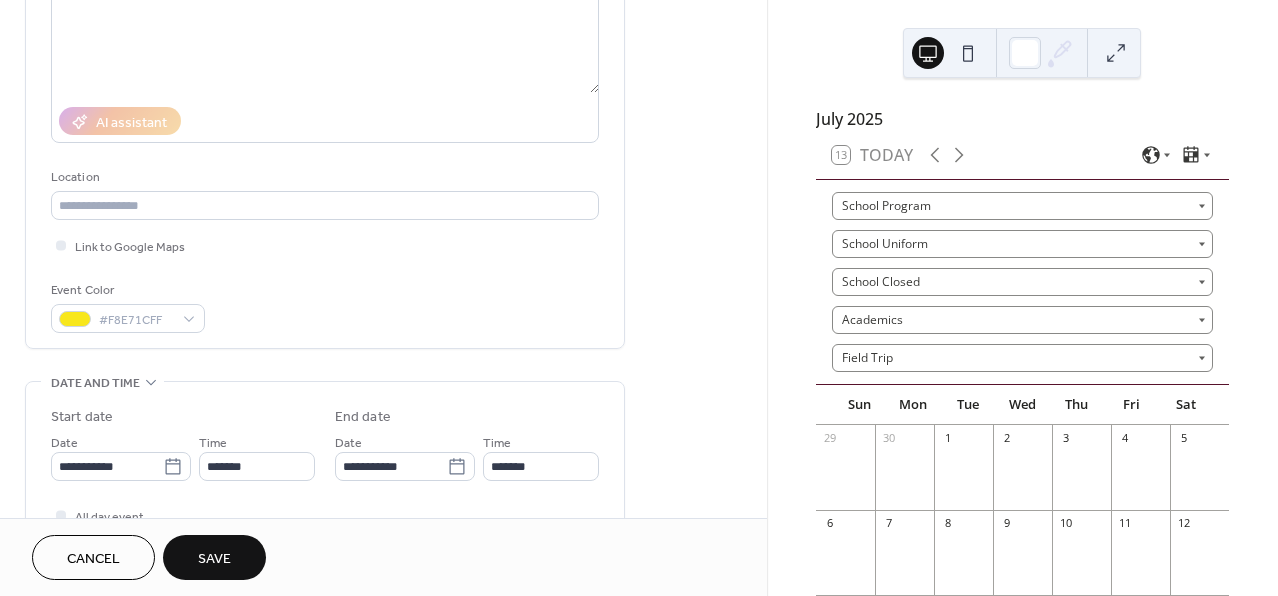 click on "**********" at bounding box center (383, 674) 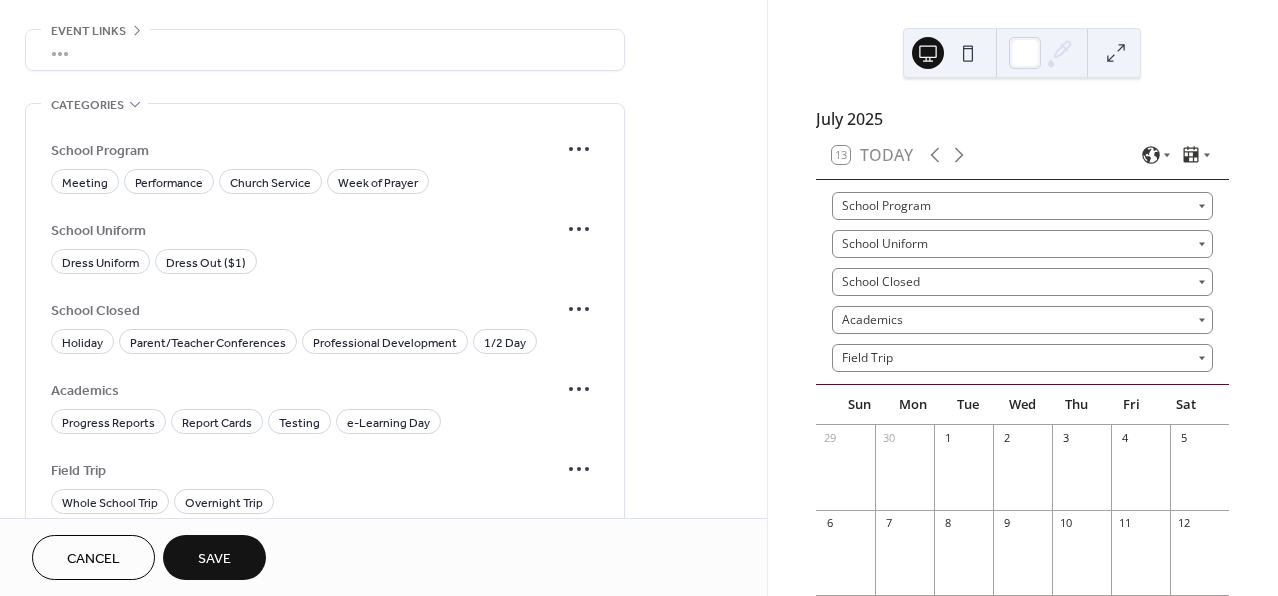 scroll, scrollTop: 1090, scrollLeft: 0, axis: vertical 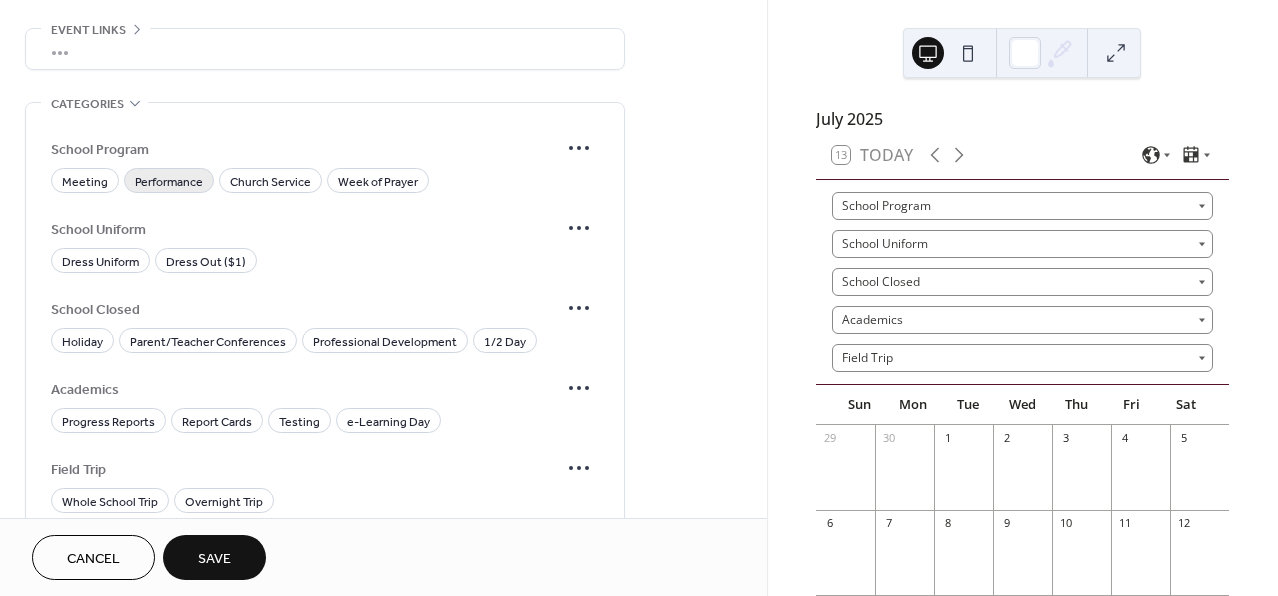 click on "Performance" at bounding box center (169, 182) 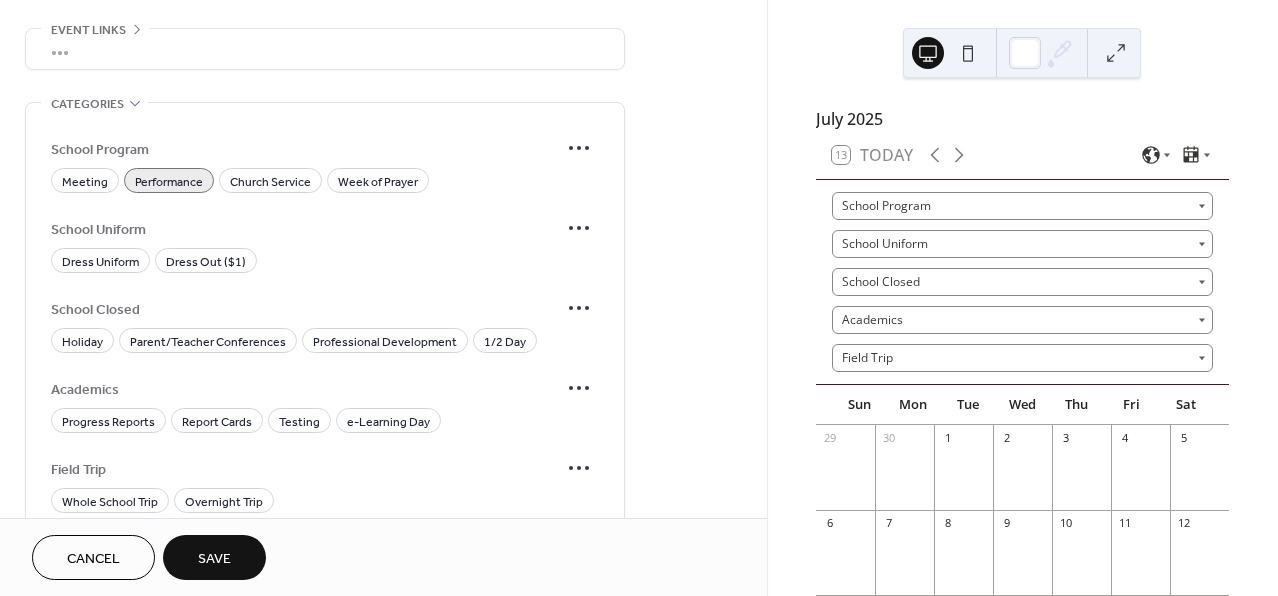 click on "Save" at bounding box center (214, 559) 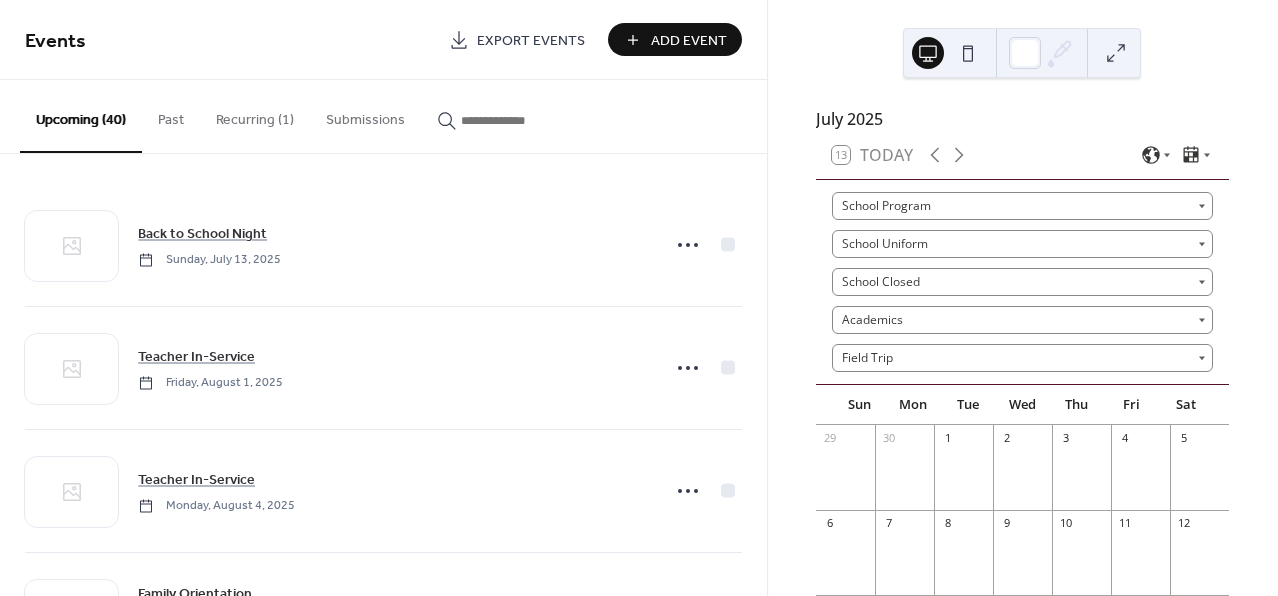 click on "Add Event" at bounding box center [689, 41] 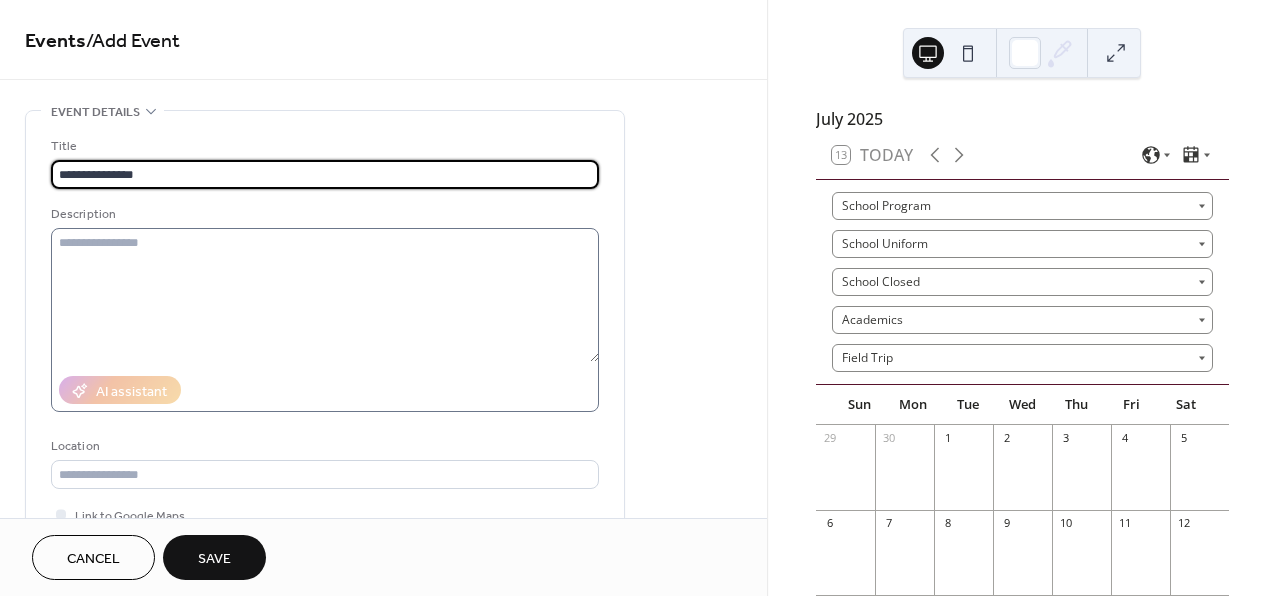 type on "**********" 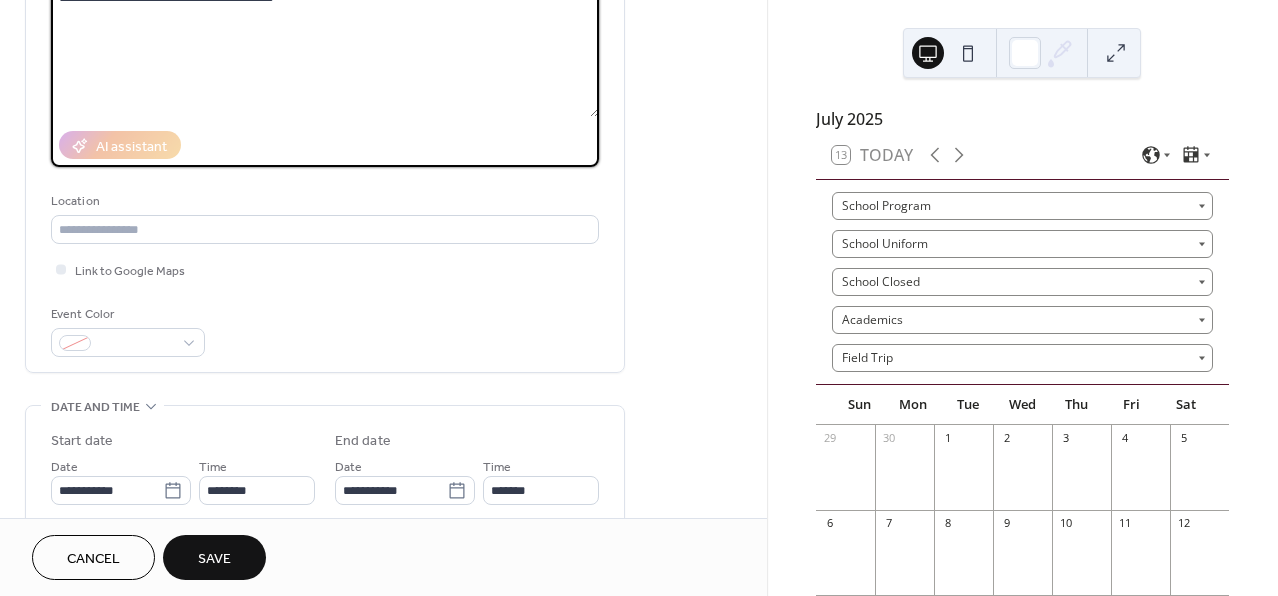 scroll, scrollTop: 253, scrollLeft: 0, axis: vertical 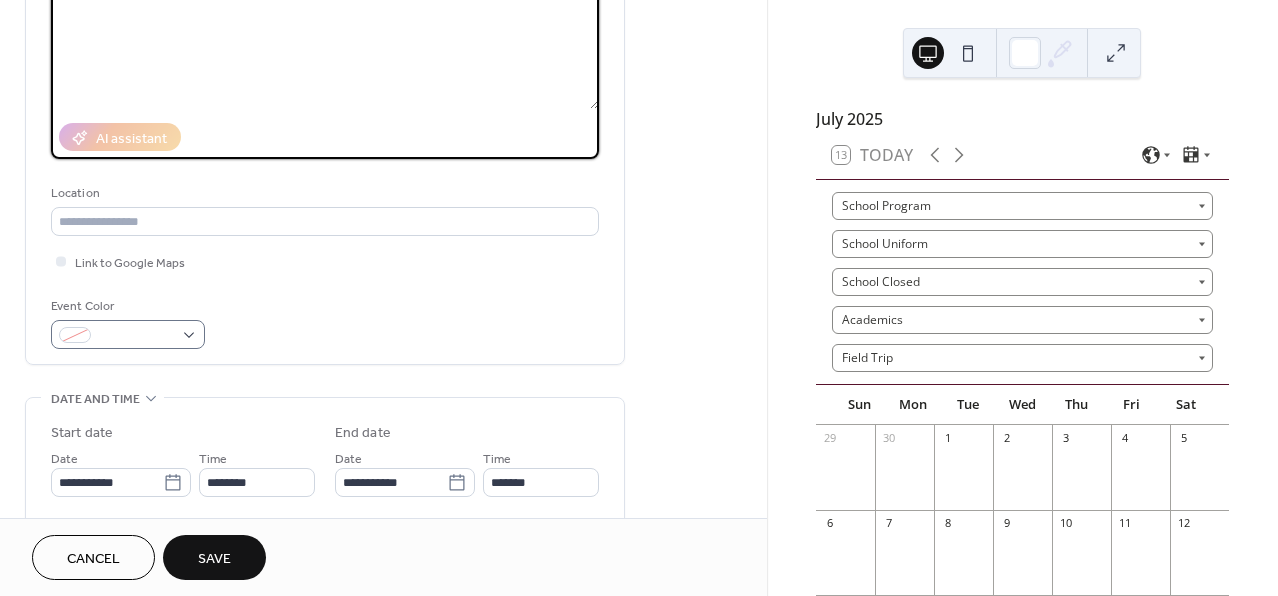 type on "**********" 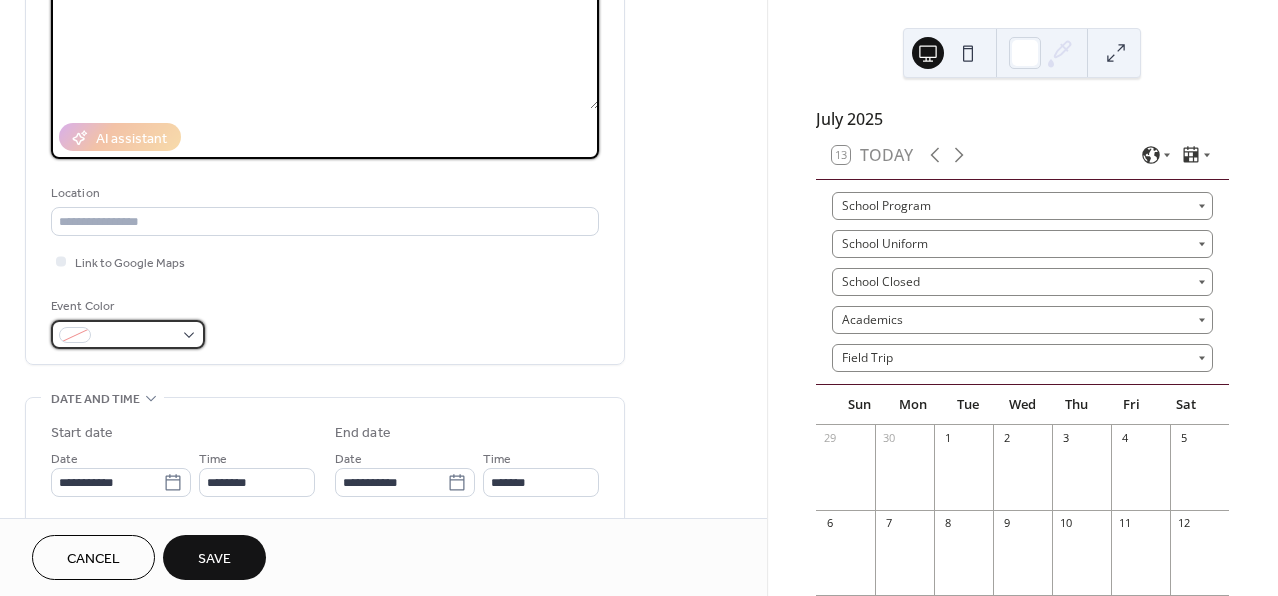click at bounding box center (128, 334) 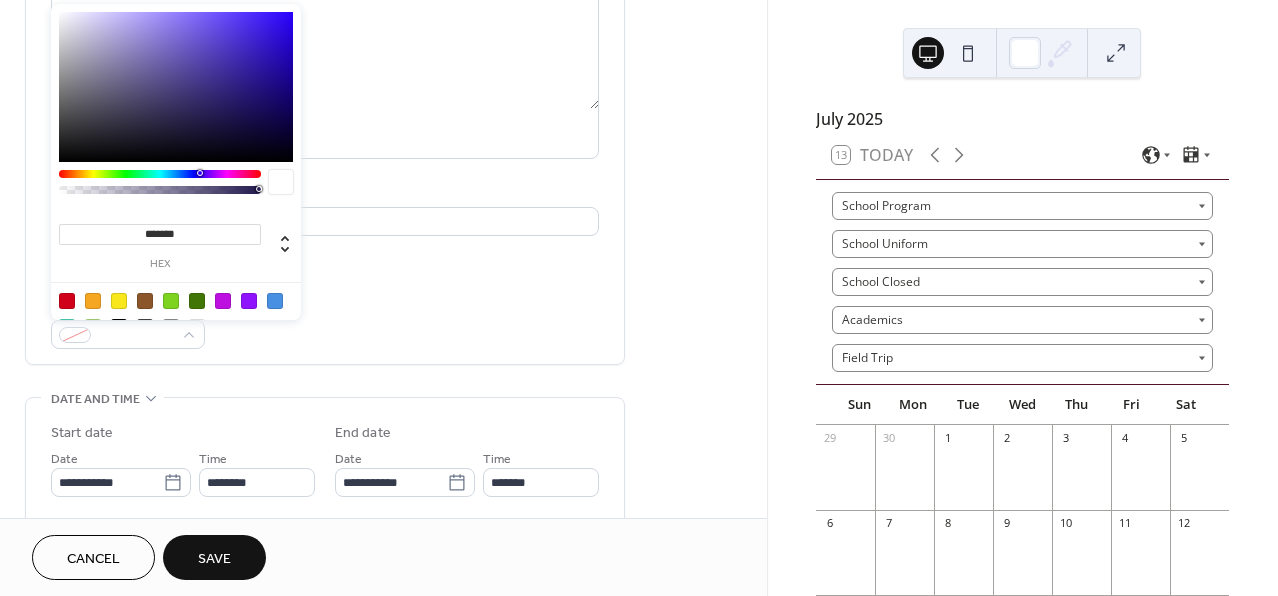 click at bounding box center [67, 301] 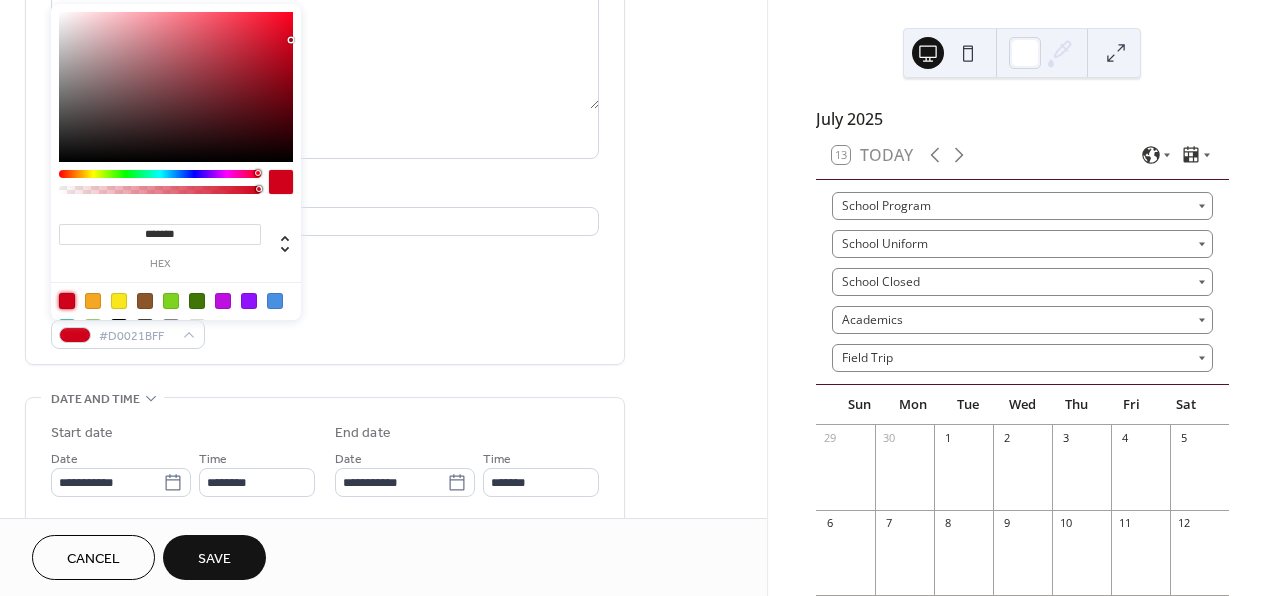 type on "*******" 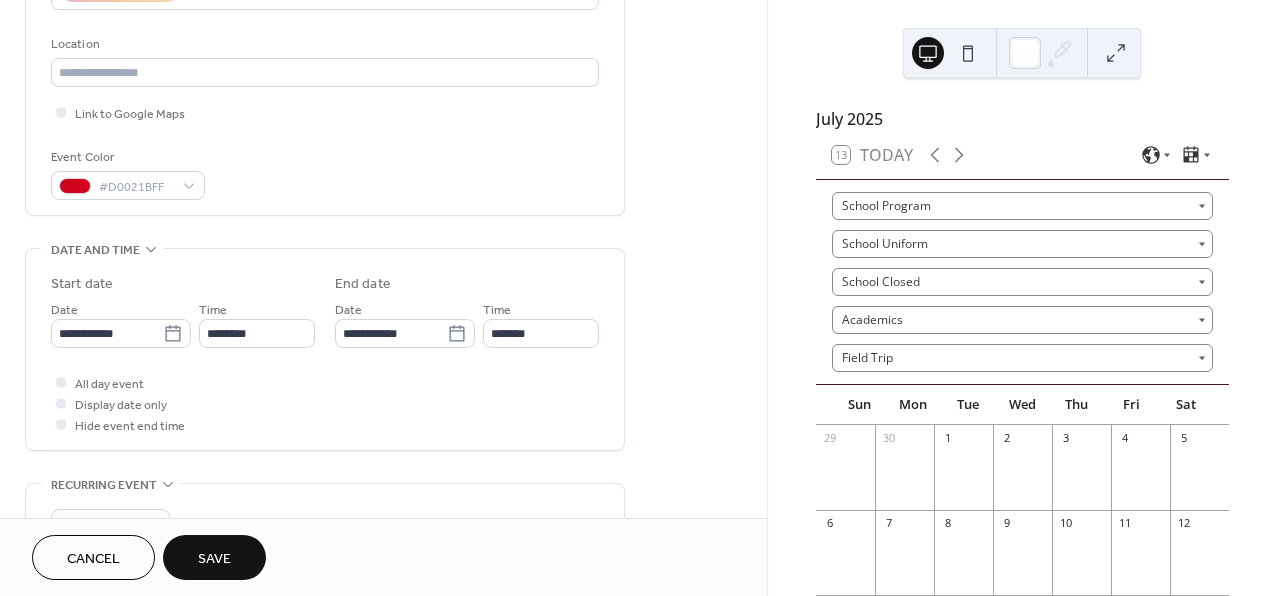 scroll, scrollTop: 427, scrollLeft: 0, axis: vertical 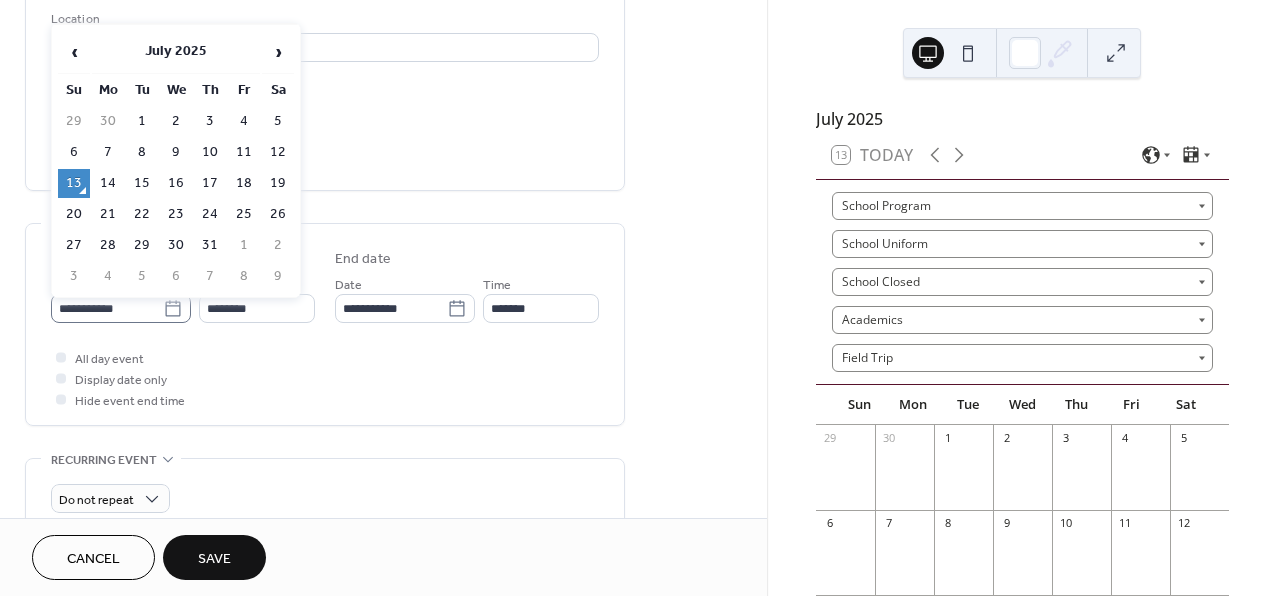 click 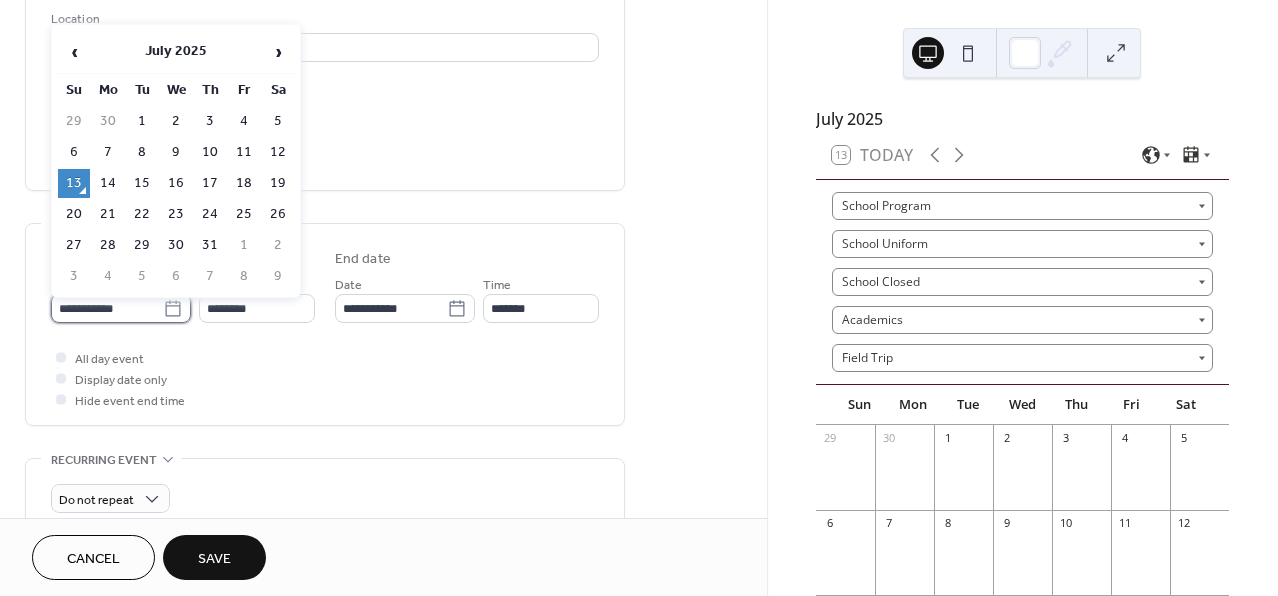 click on "**********" at bounding box center (107, 308) 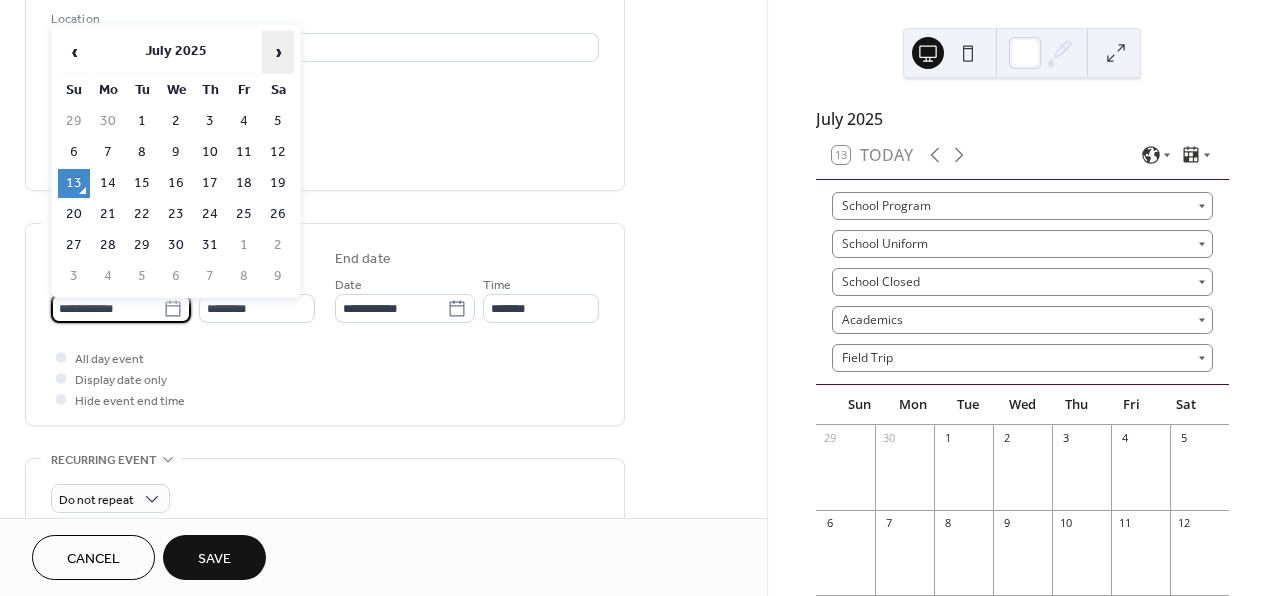click on "›" at bounding box center [278, 52] 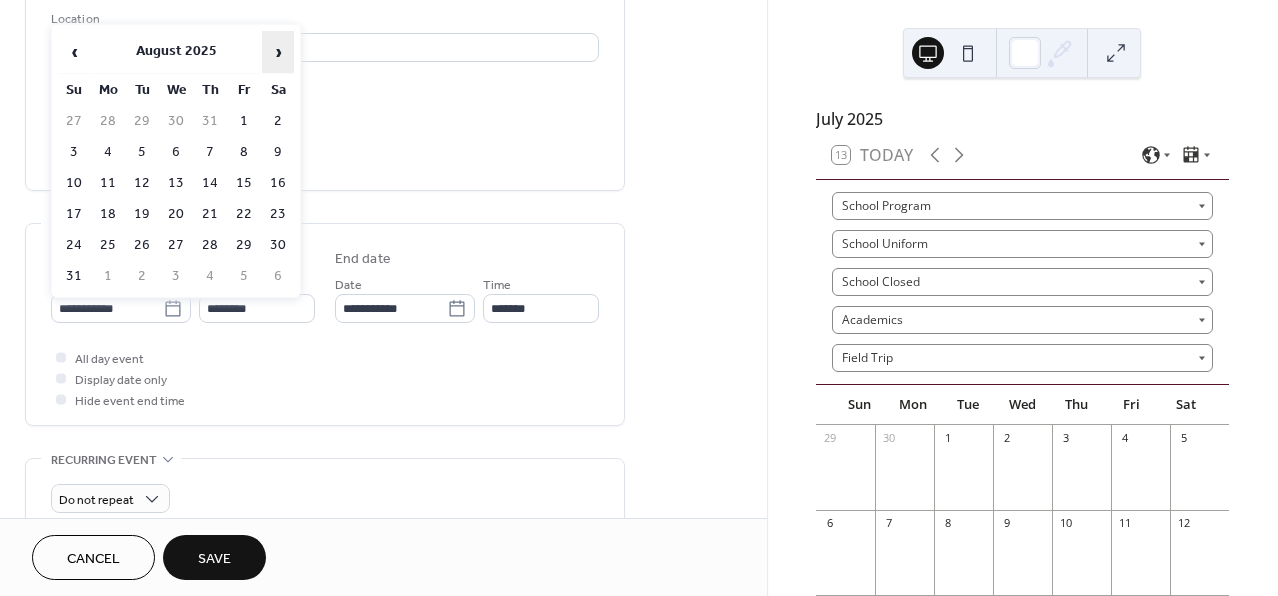 click on "›" at bounding box center [278, 52] 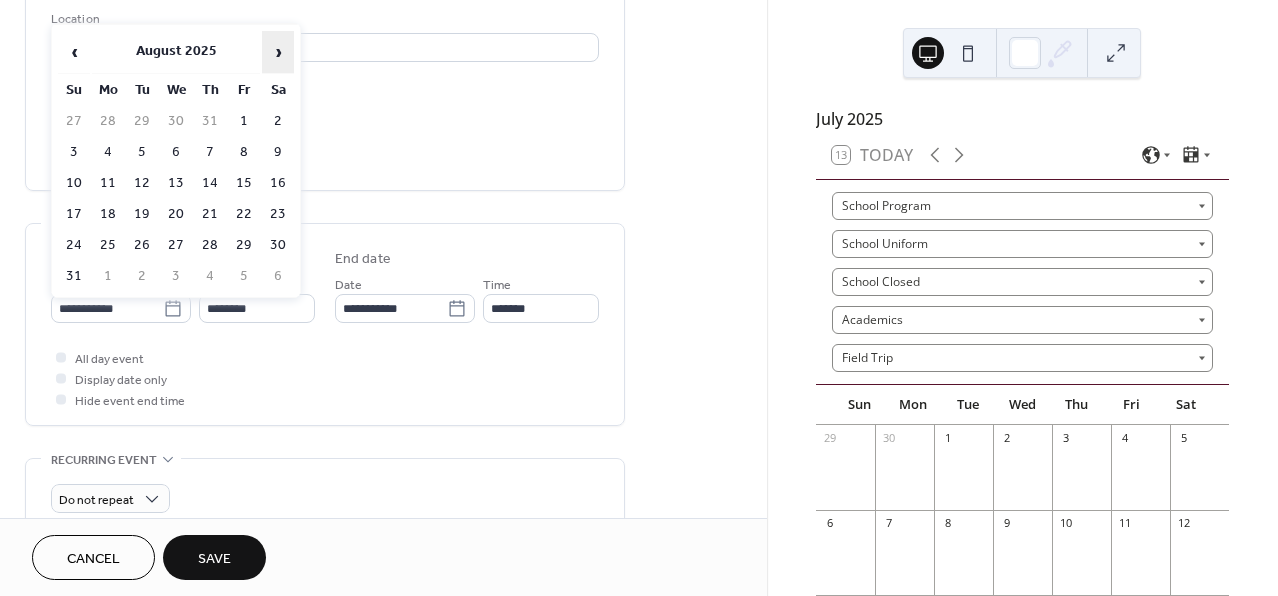 click on "›" at bounding box center (278, 52) 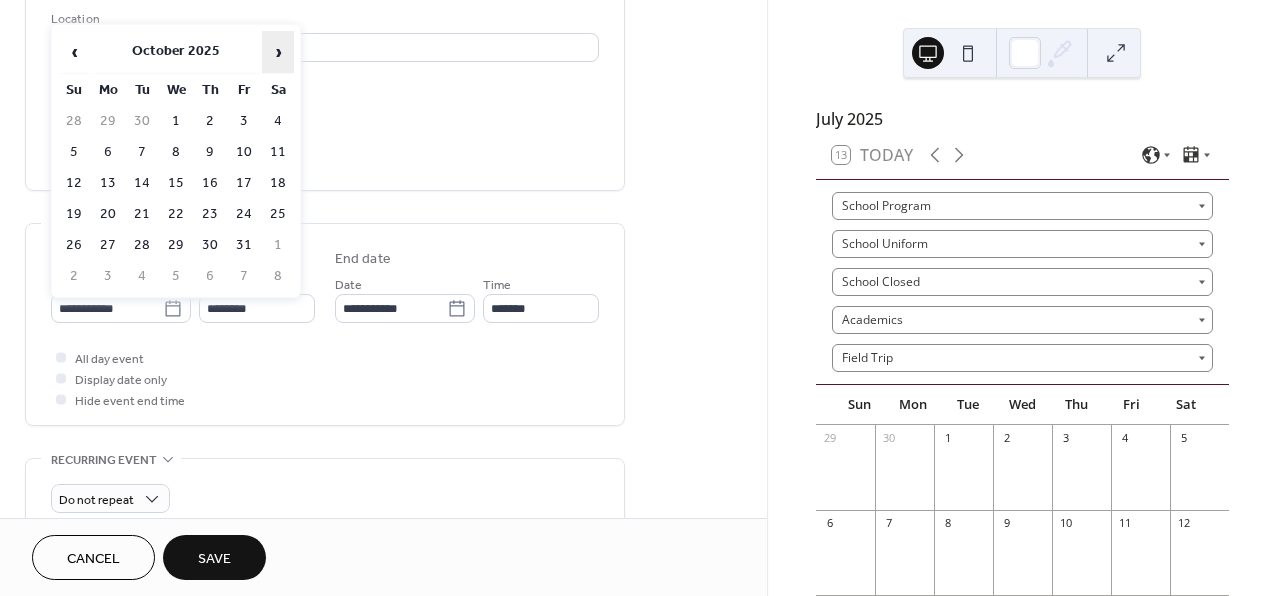 click on "›" at bounding box center [278, 52] 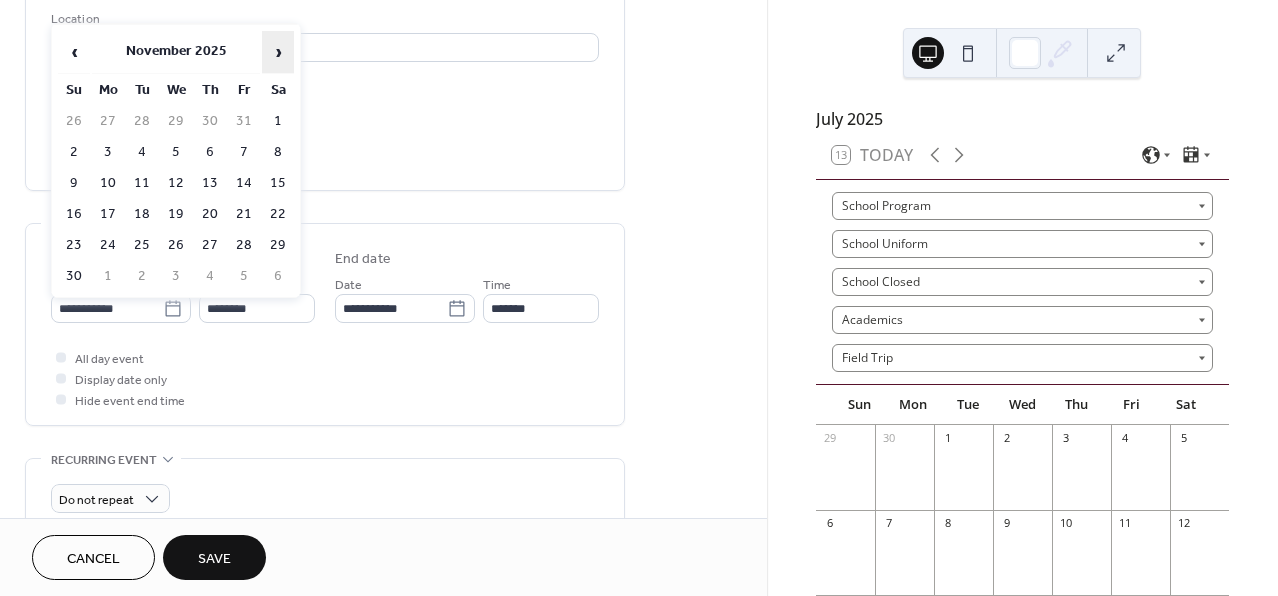 click on "›" at bounding box center [278, 52] 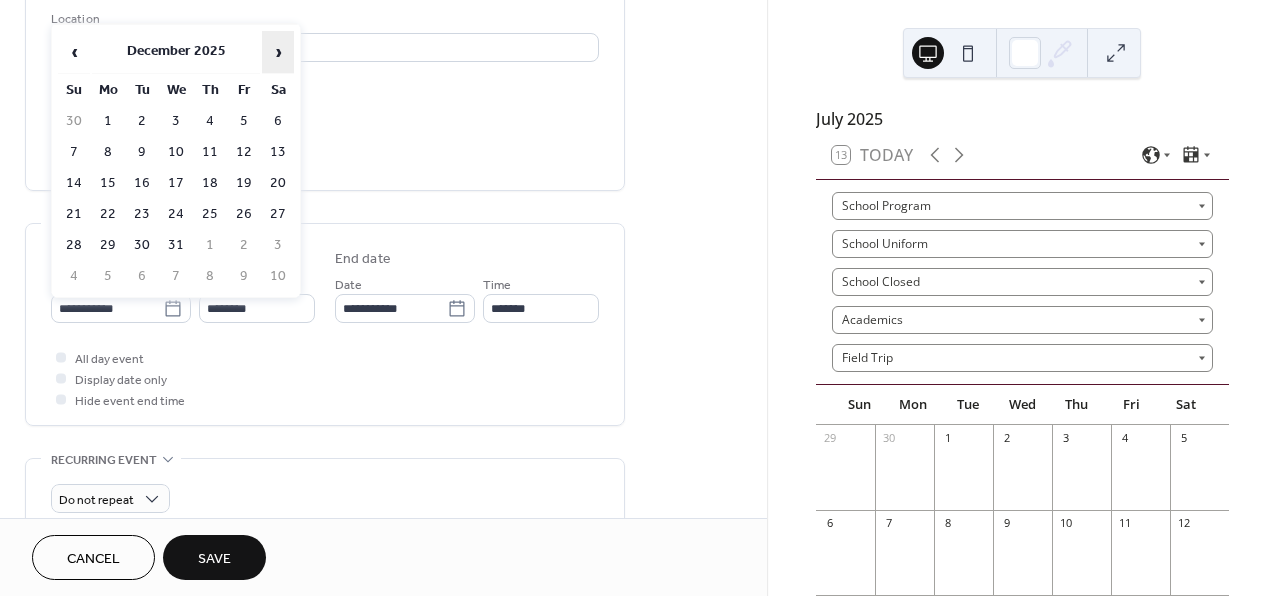 click on "›" at bounding box center (278, 52) 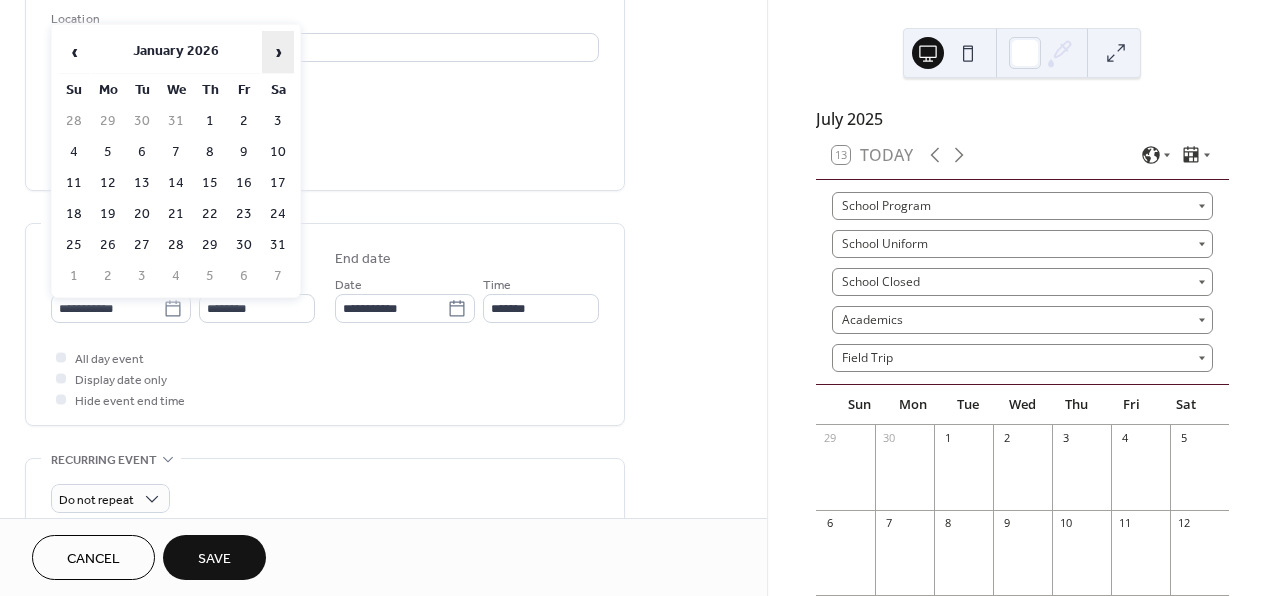 click on "›" at bounding box center [278, 52] 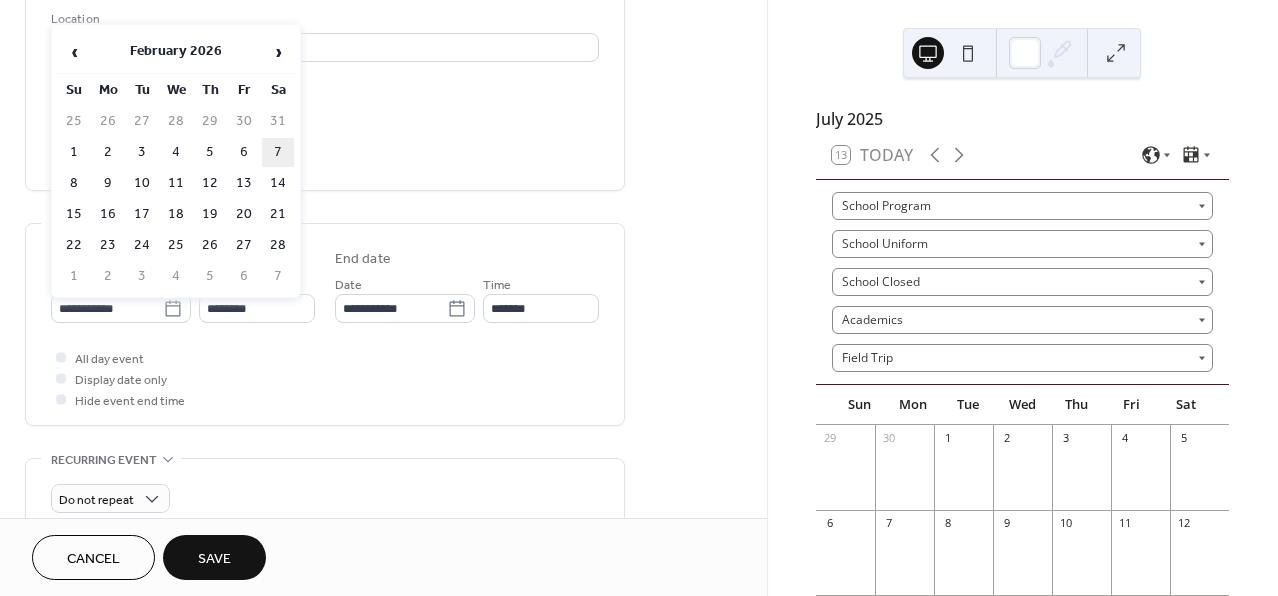 click on "7" at bounding box center [278, 152] 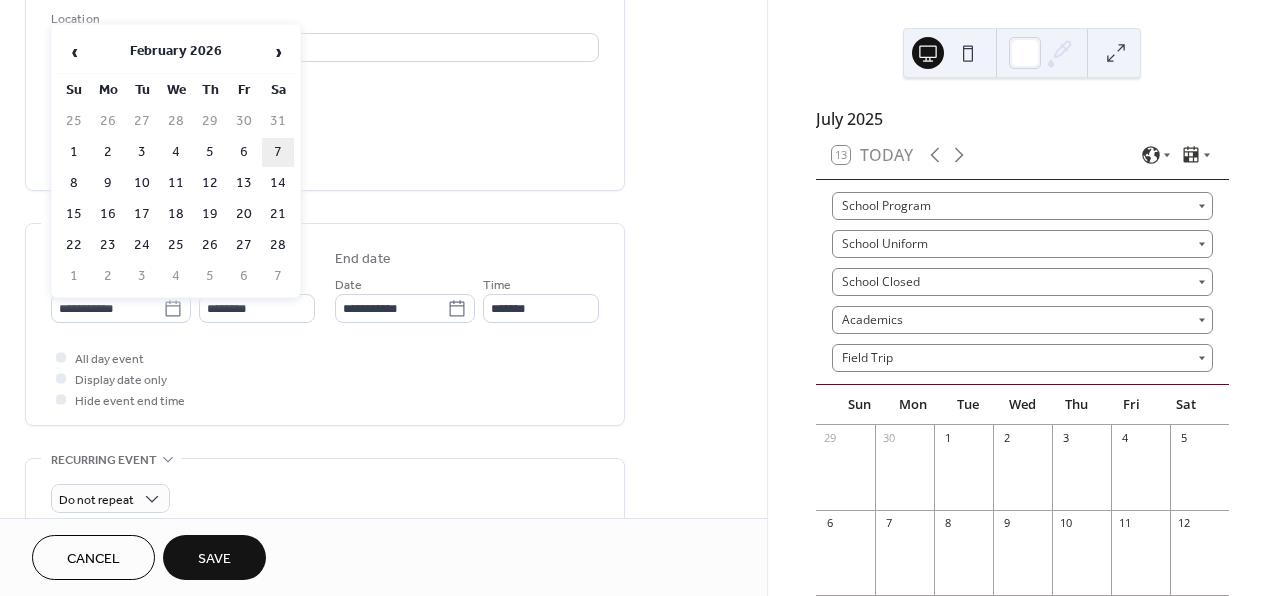type on "**********" 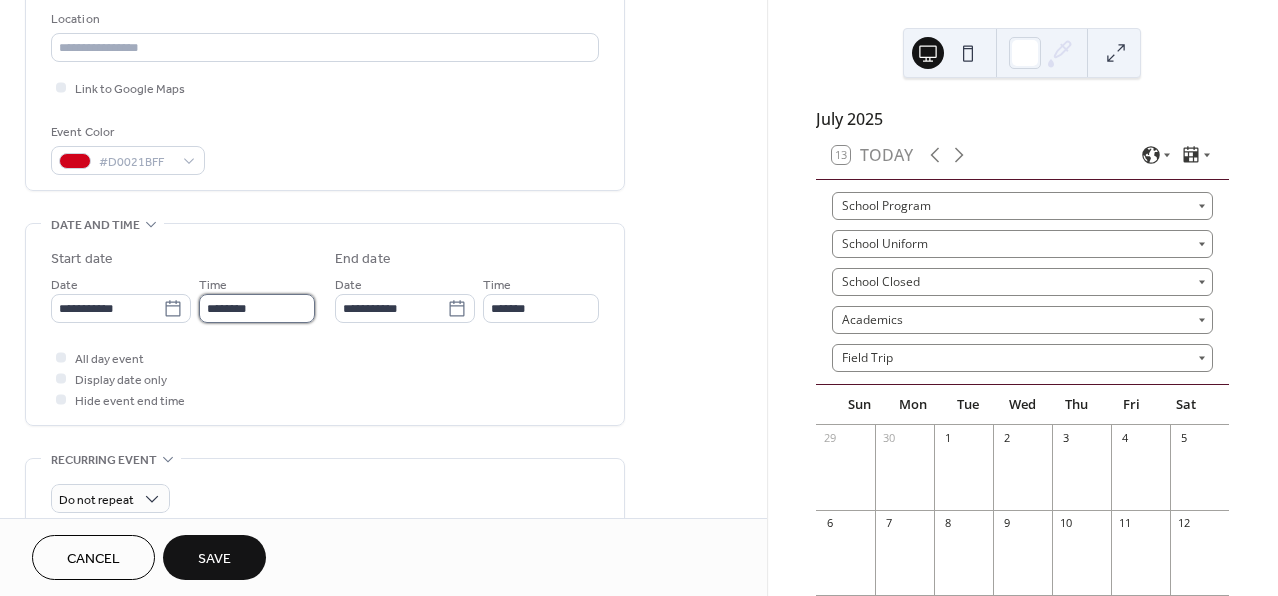 click on "********" at bounding box center [257, 308] 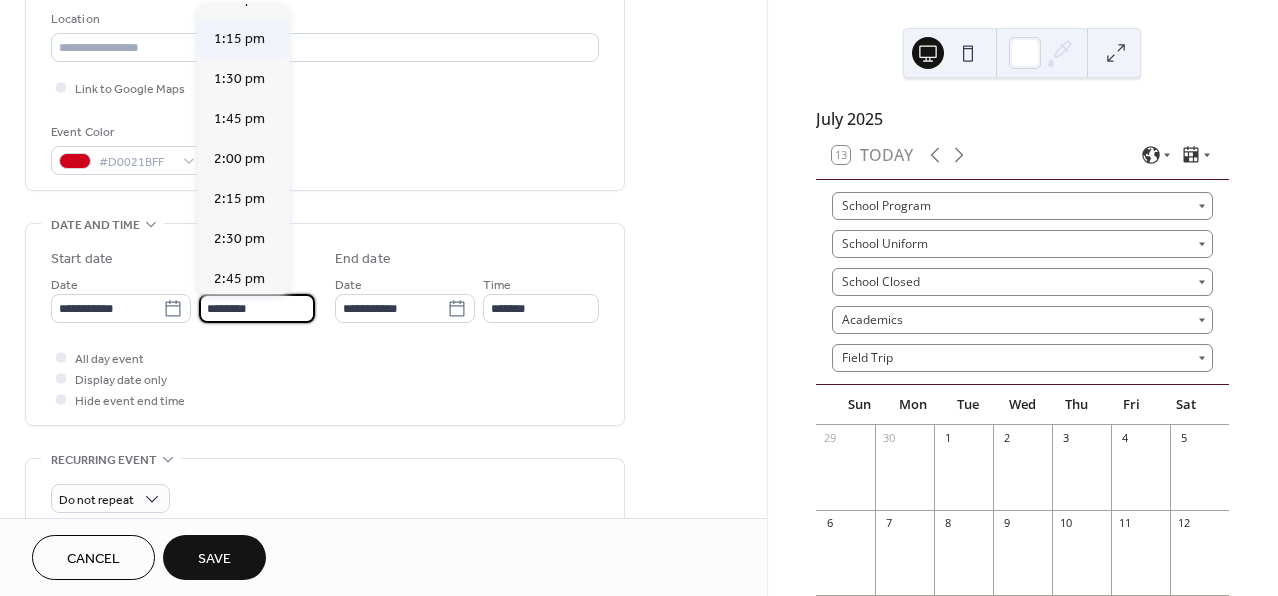 scroll, scrollTop: 2123, scrollLeft: 0, axis: vertical 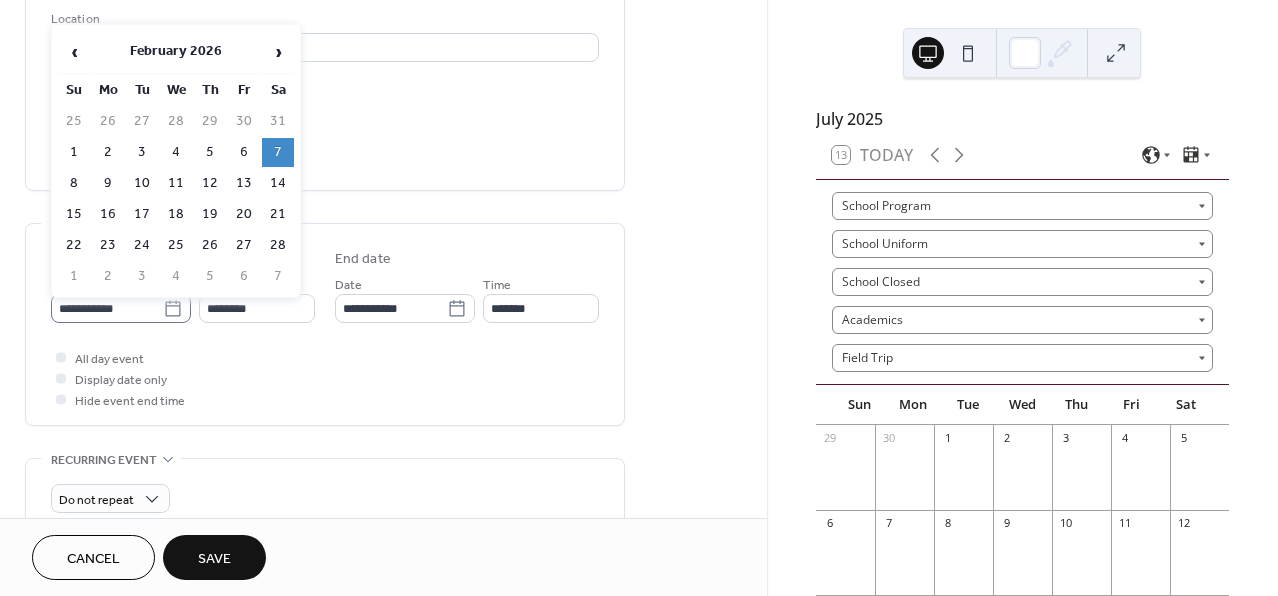 click 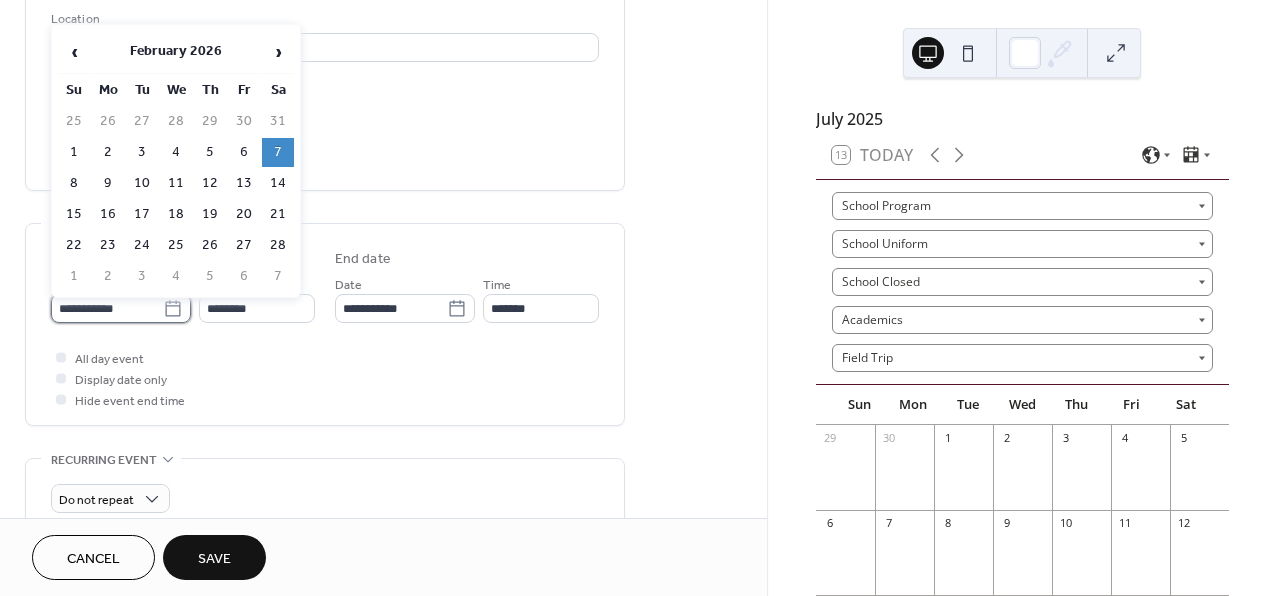 click on "**********" at bounding box center [107, 308] 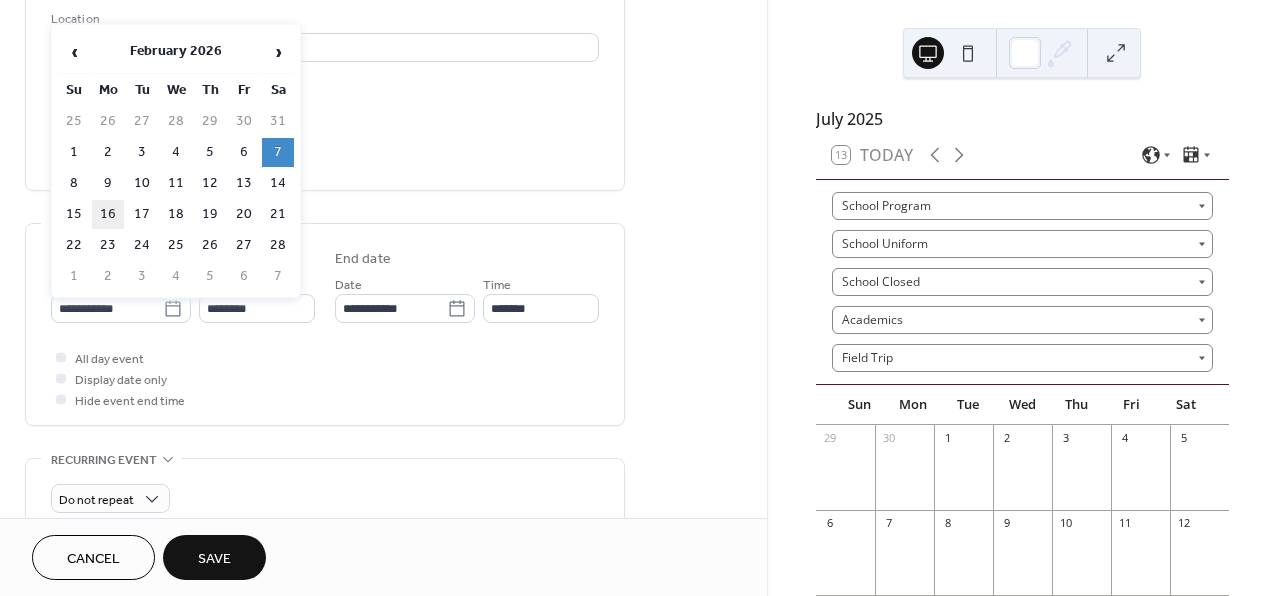 click on "16" at bounding box center [108, 214] 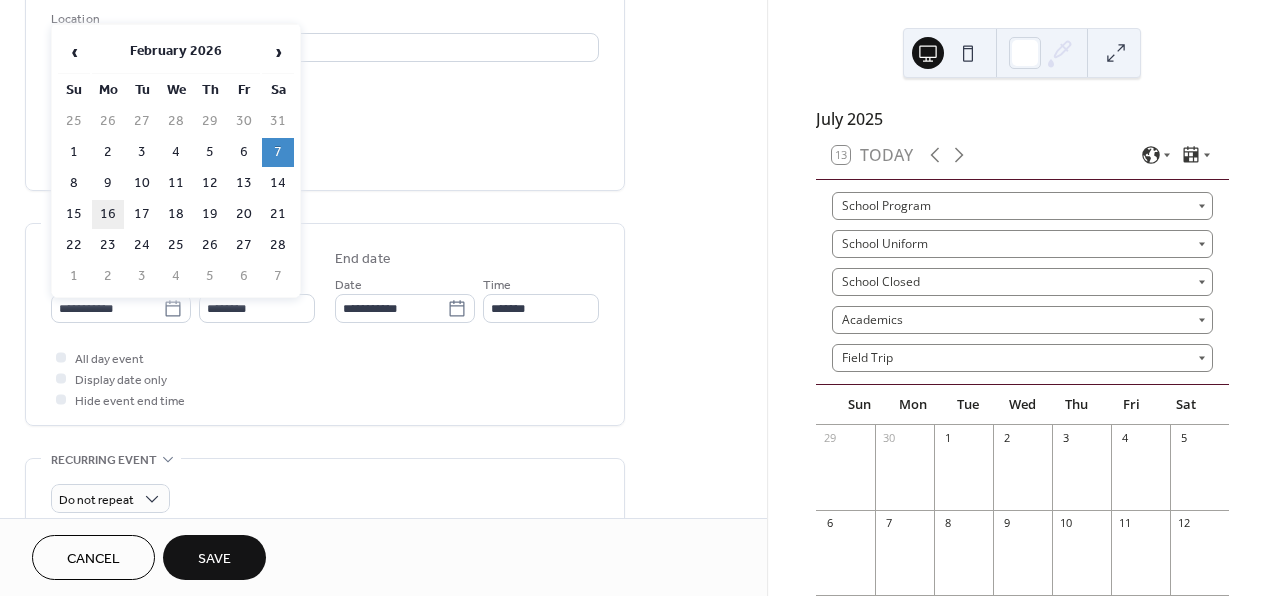 type on "**********" 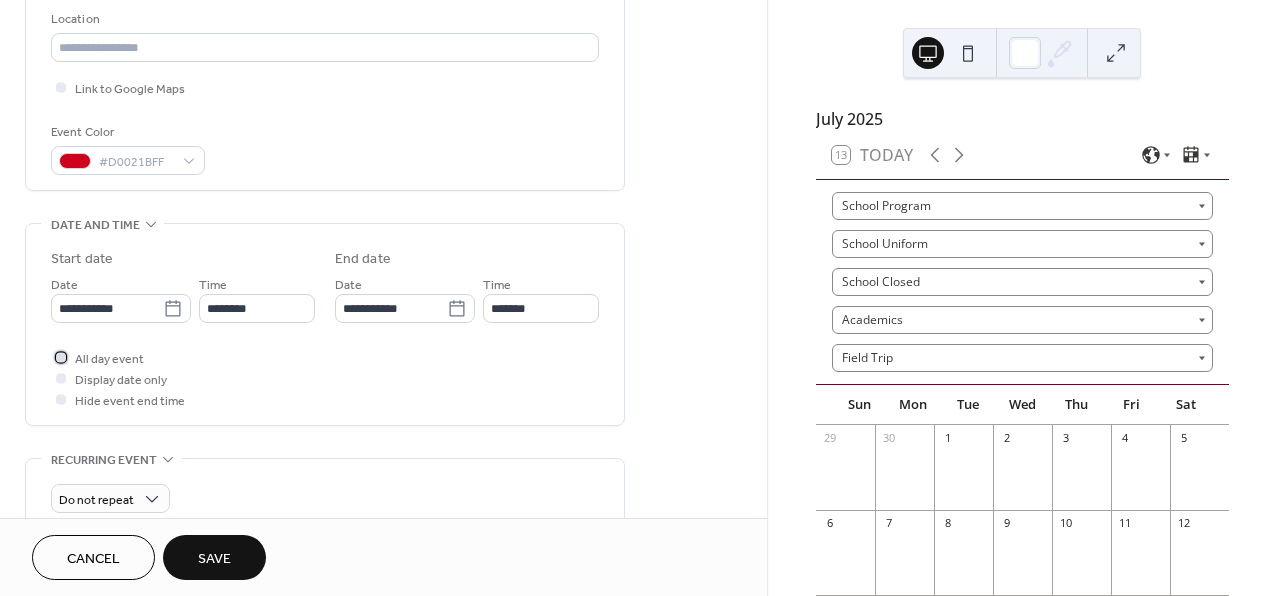 click on "All day event" at bounding box center [109, 359] 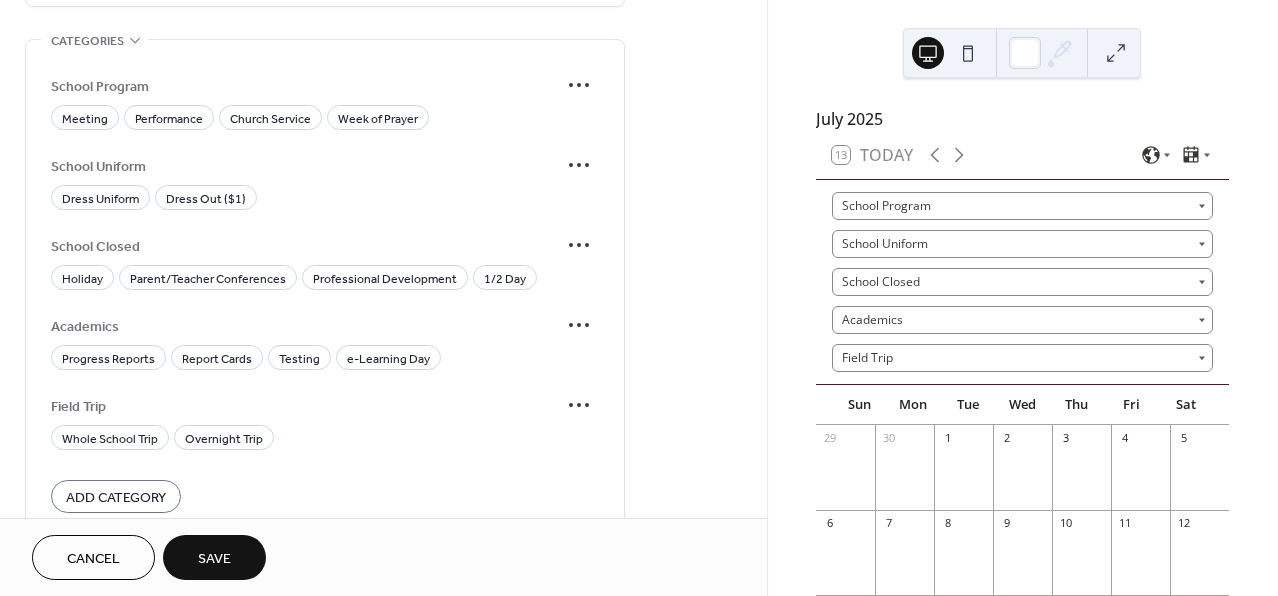 scroll, scrollTop: 1183, scrollLeft: 0, axis: vertical 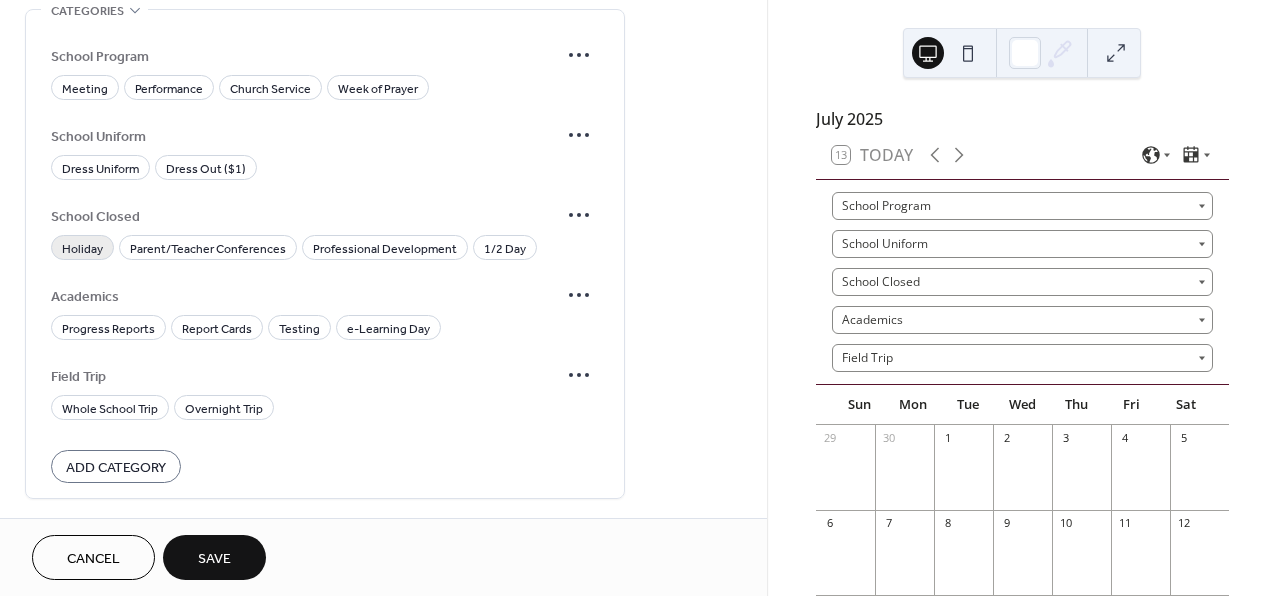 click on "Holiday" at bounding box center [82, 249] 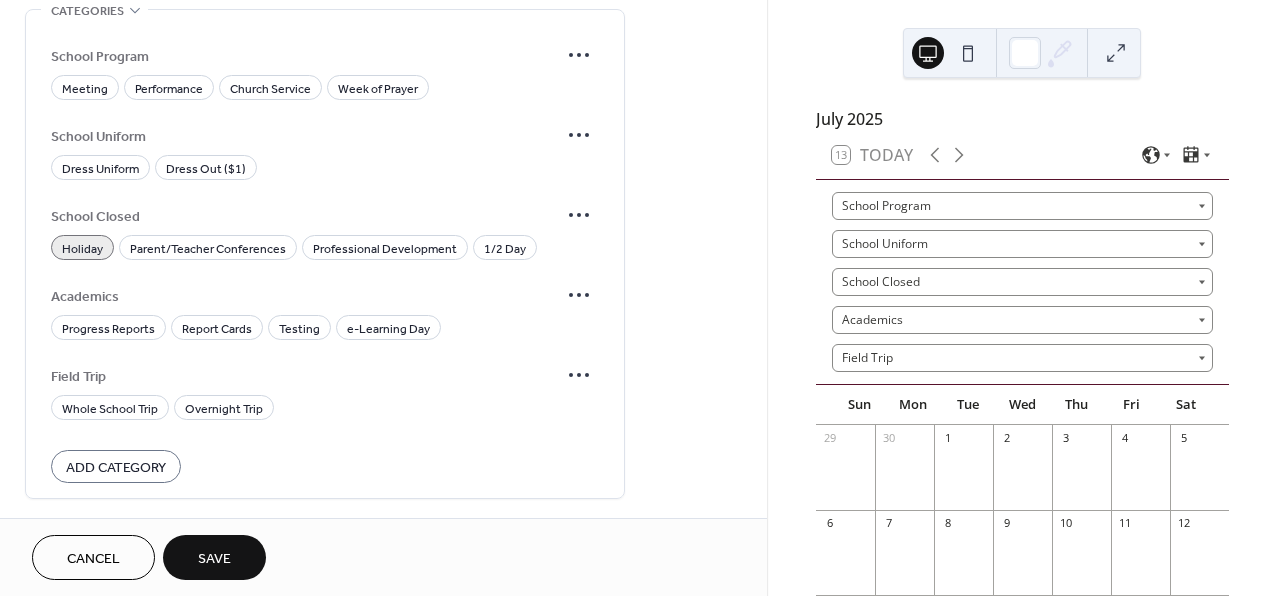 click on "Save" at bounding box center [214, 557] 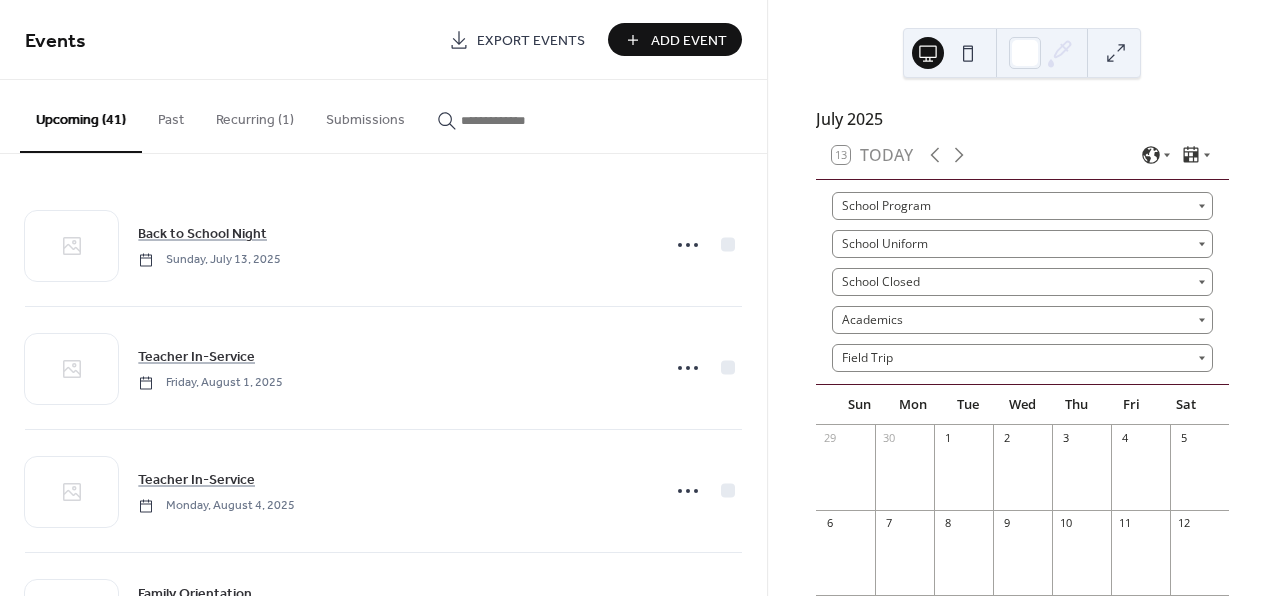 click on "Add Event" at bounding box center (689, 41) 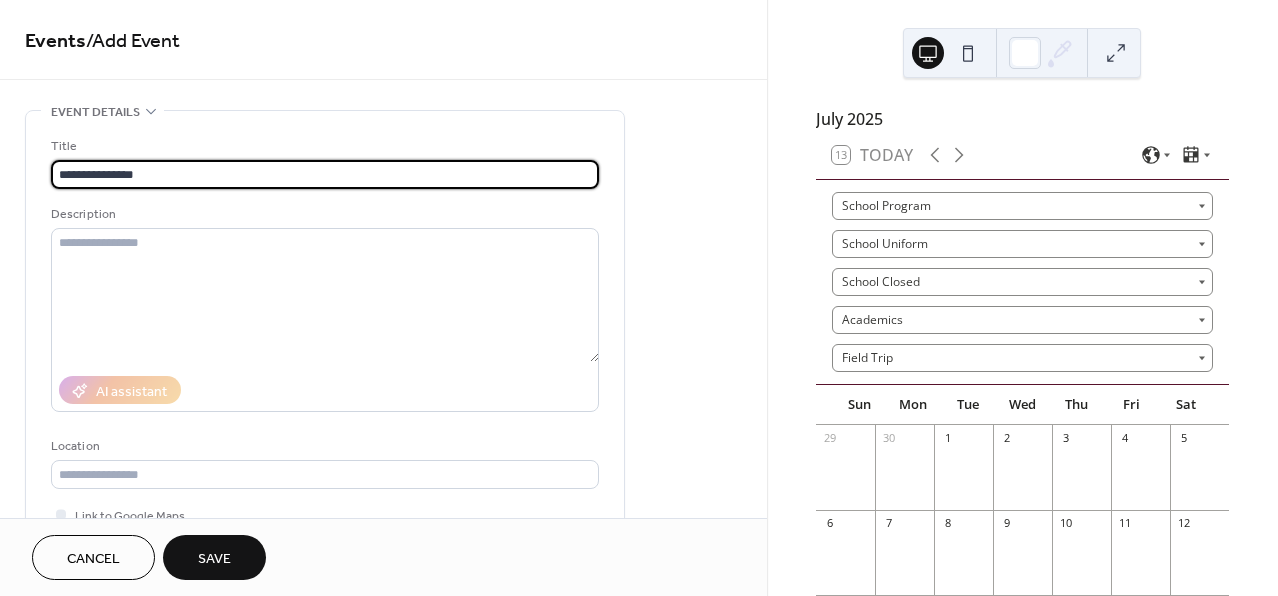 type on "**********" 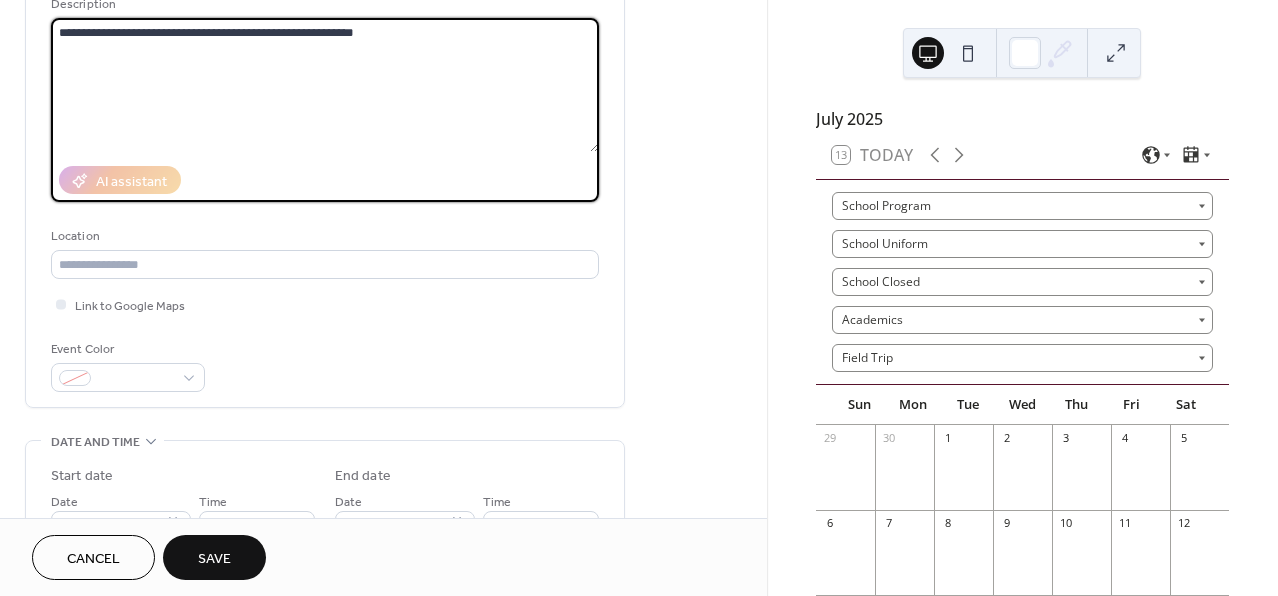 scroll, scrollTop: 249, scrollLeft: 0, axis: vertical 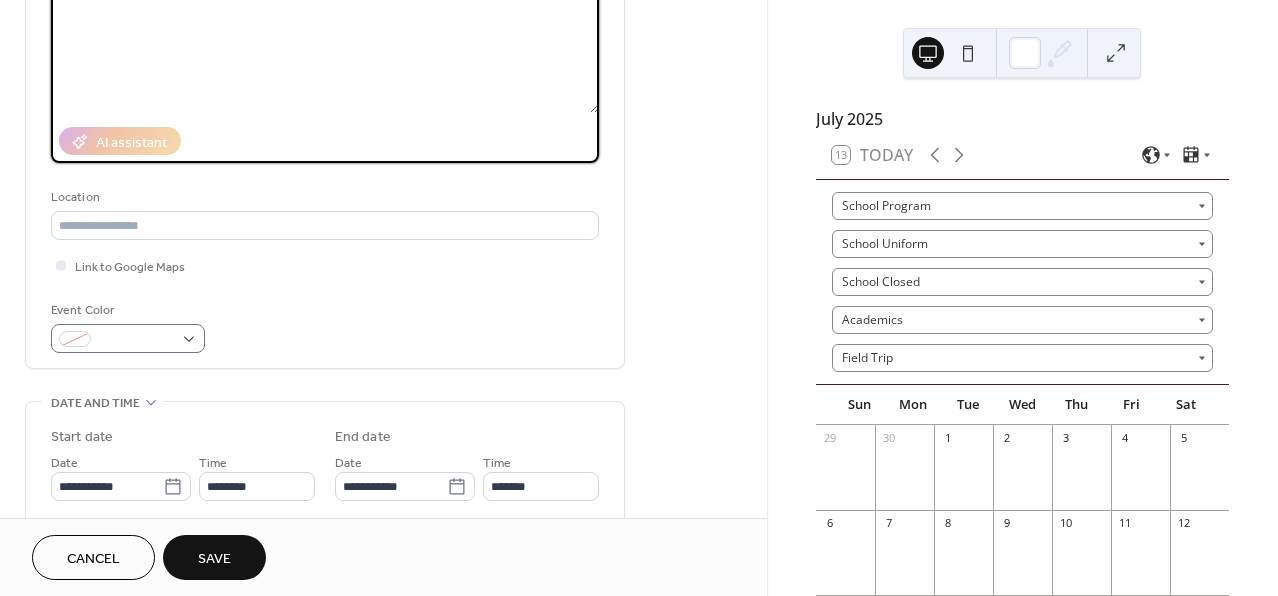 type on "**********" 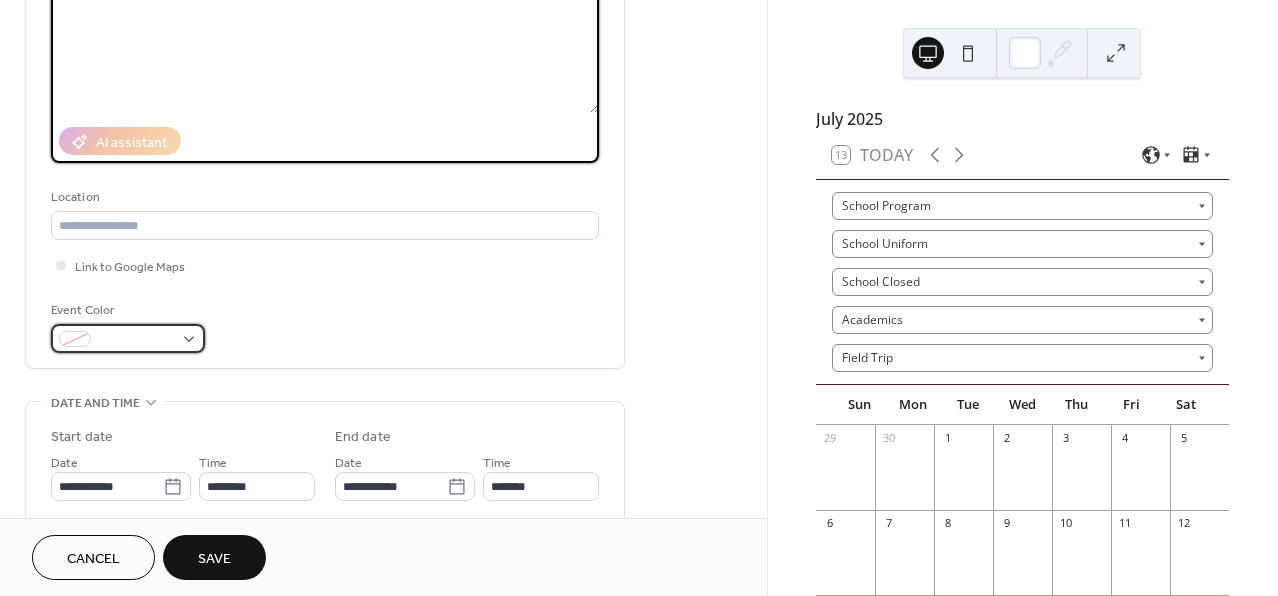 click at bounding box center (136, 340) 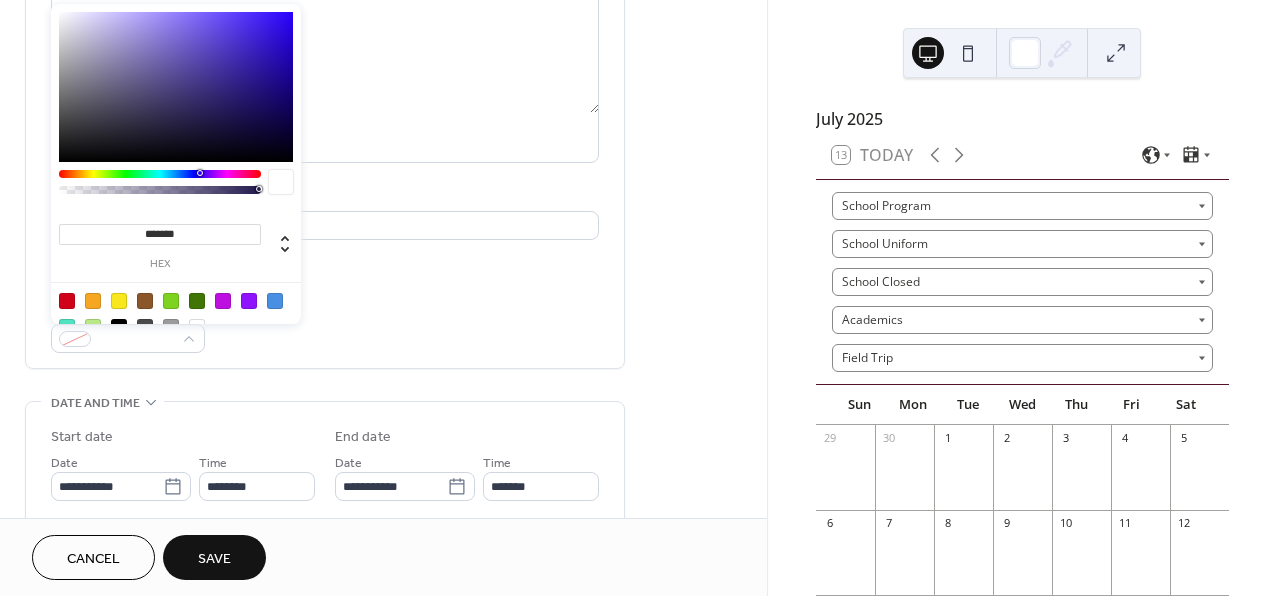 click at bounding box center [176, 313] 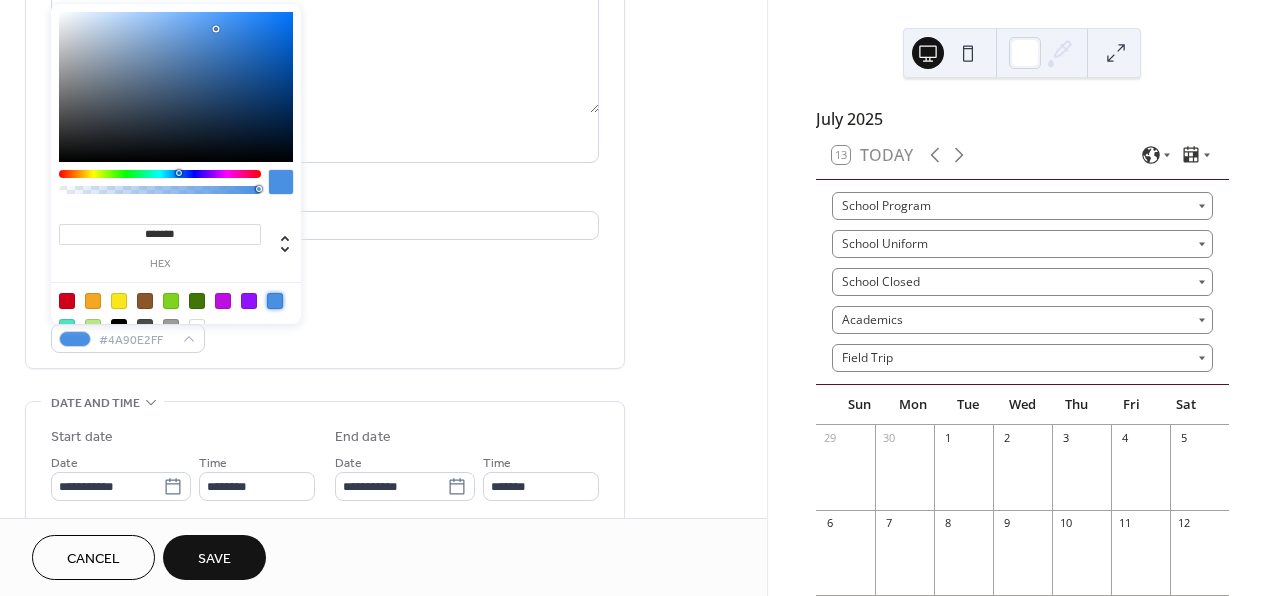 click on "**********" at bounding box center (383, 694) 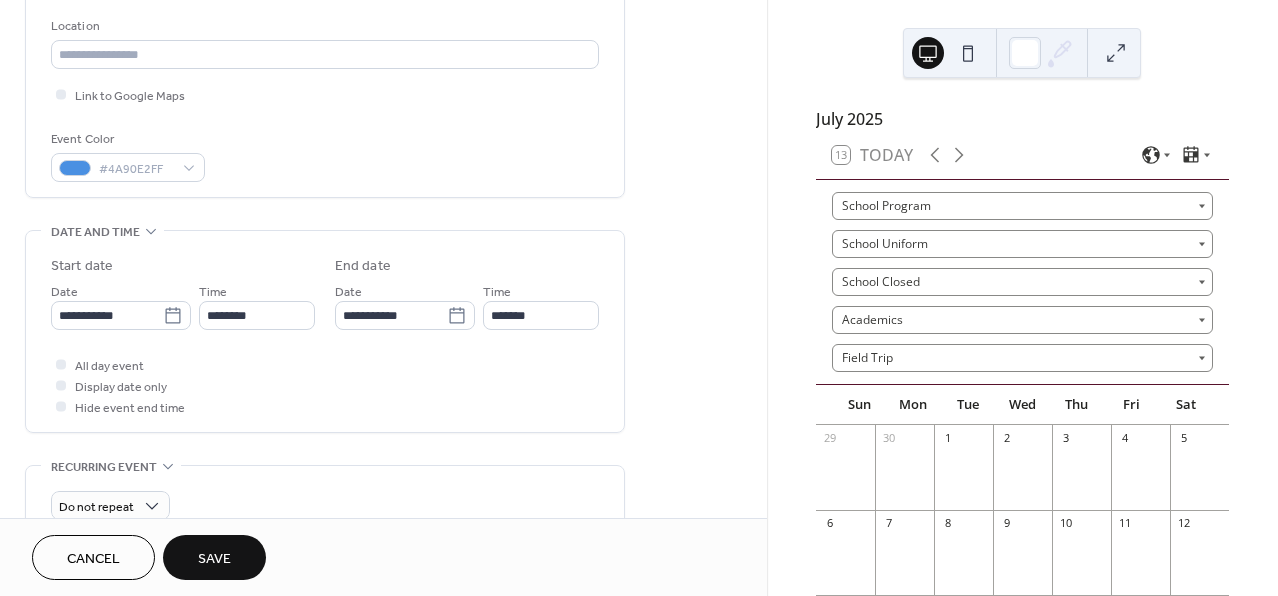 scroll, scrollTop: 462, scrollLeft: 0, axis: vertical 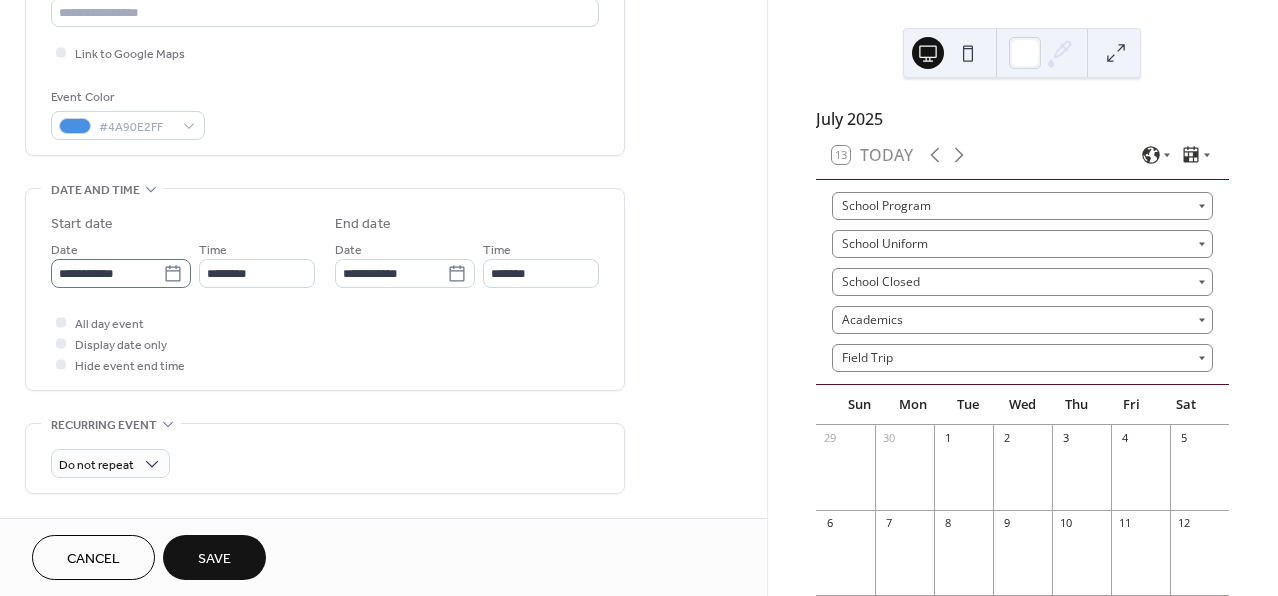 click 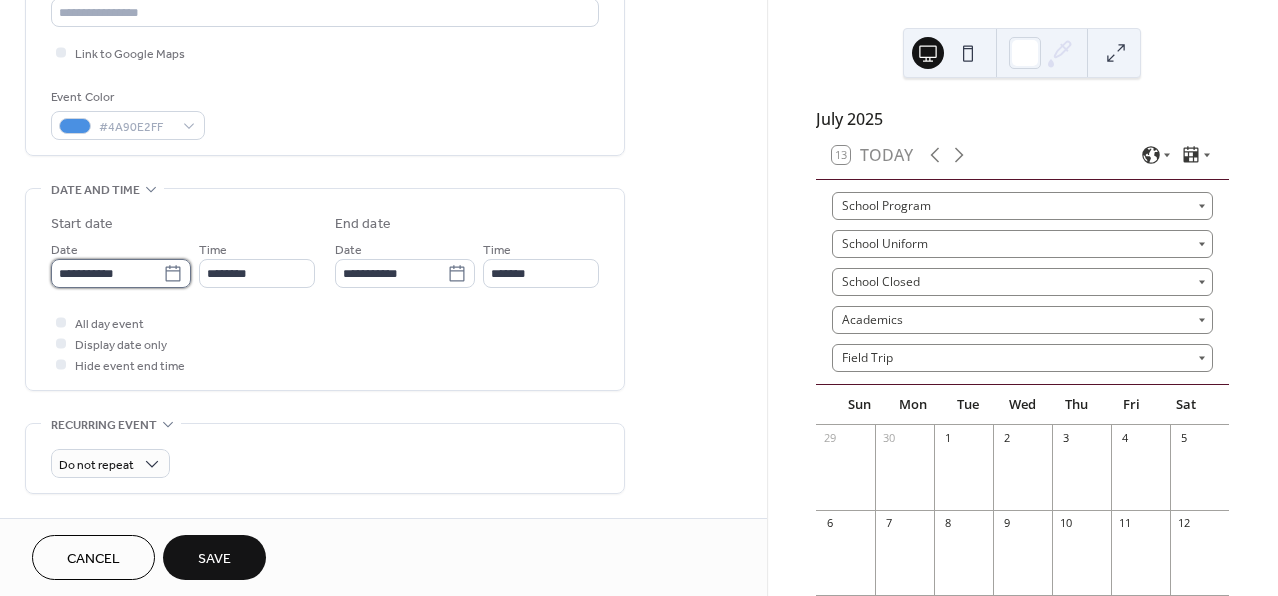 click on "**********" at bounding box center (107, 273) 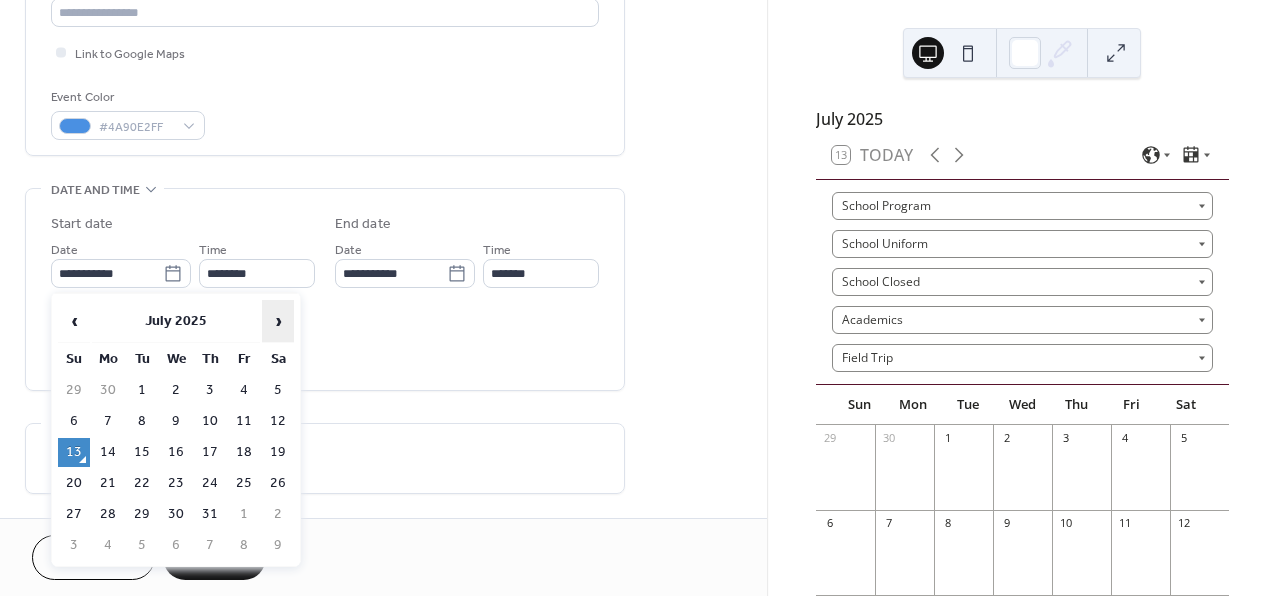 click on "›" at bounding box center (278, 321) 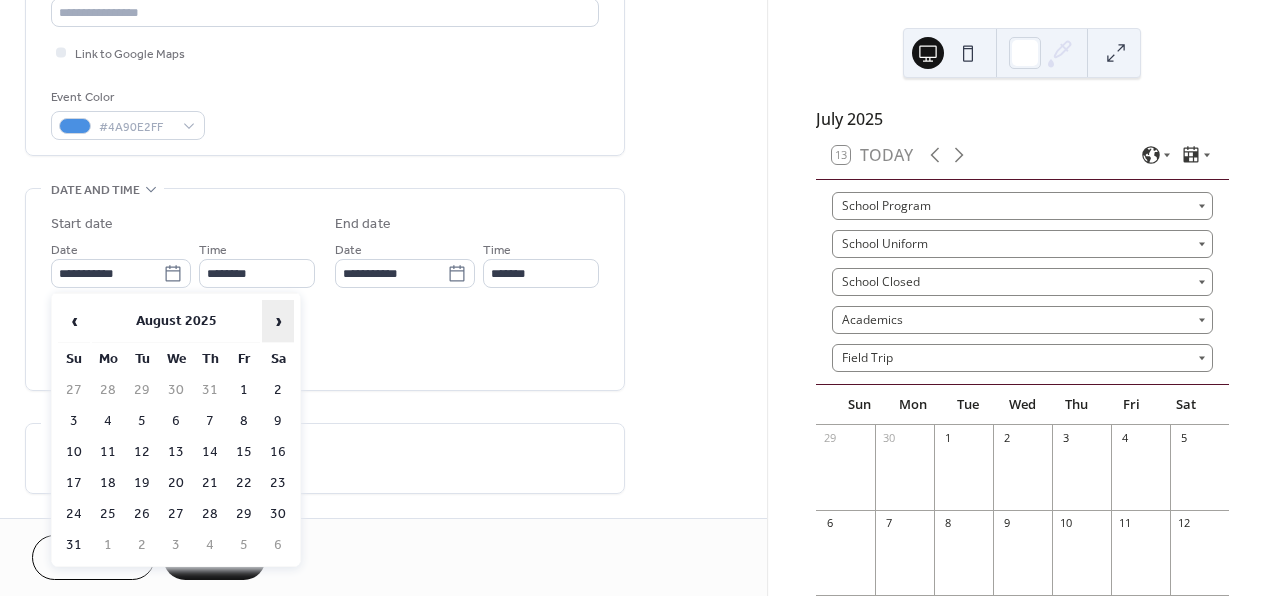 click on "›" at bounding box center [278, 321] 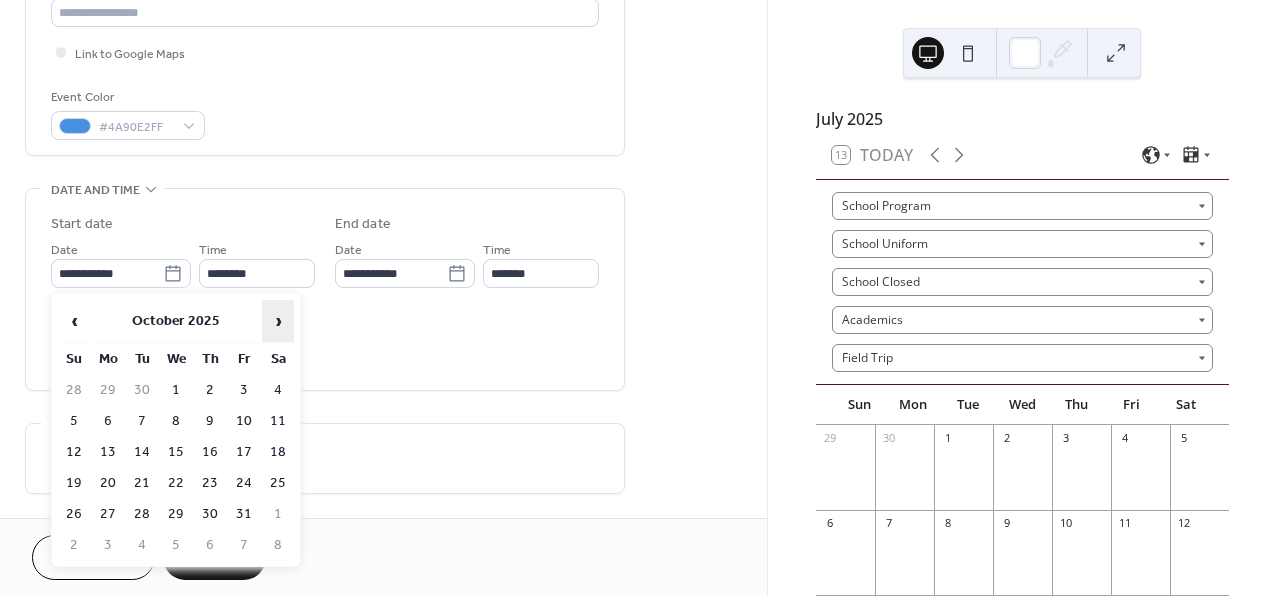 click on "›" at bounding box center (278, 321) 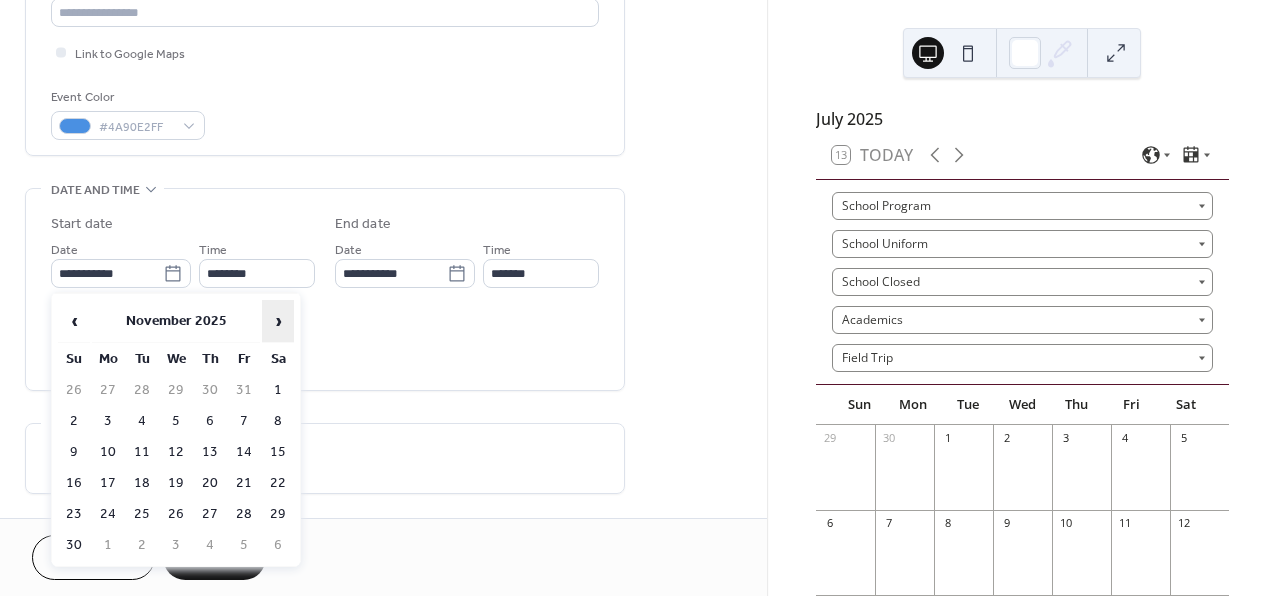 click on "›" at bounding box center [278, 321] 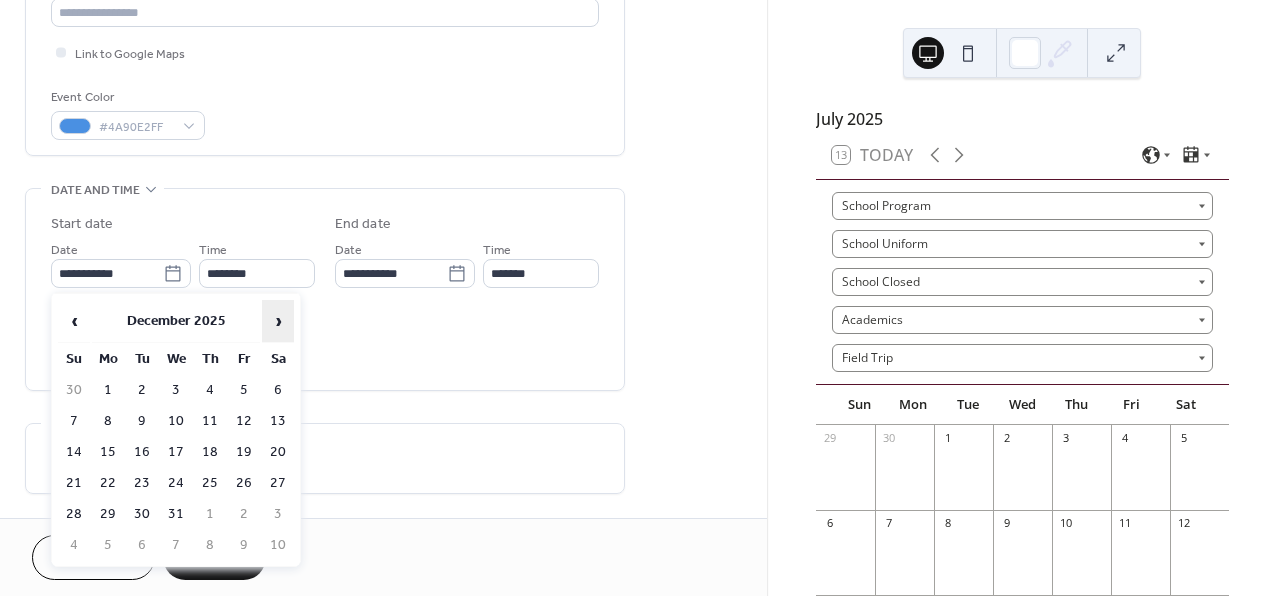 click on "›" at bounding box center [278, 321] 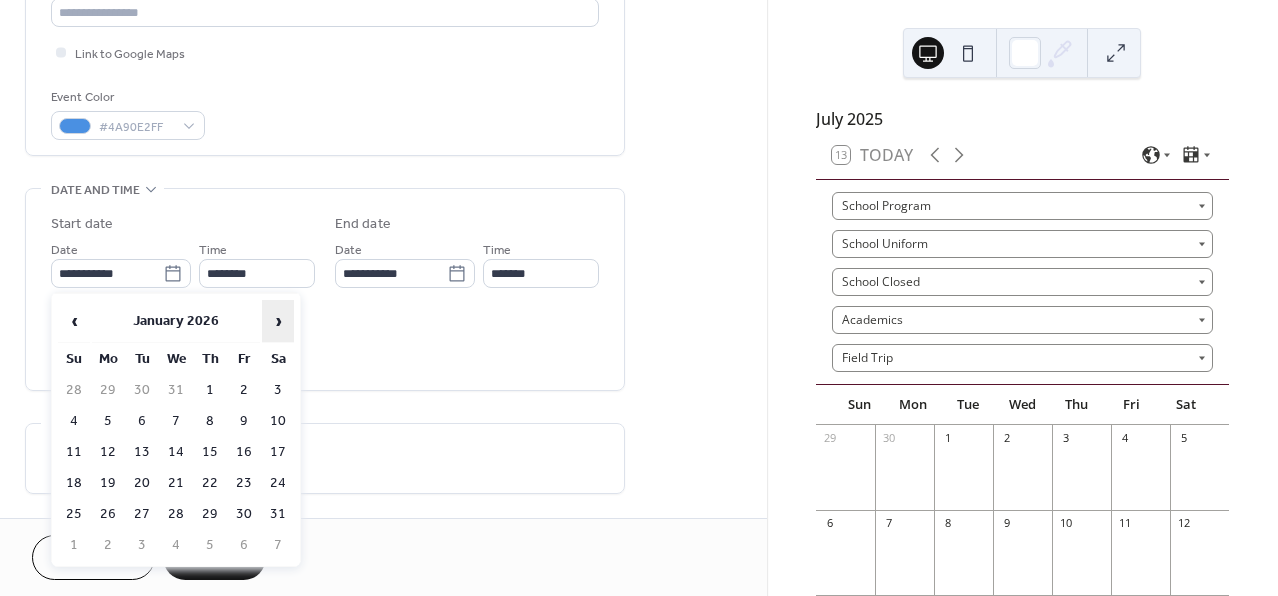 click on "›" at bounding box center [278, 321] 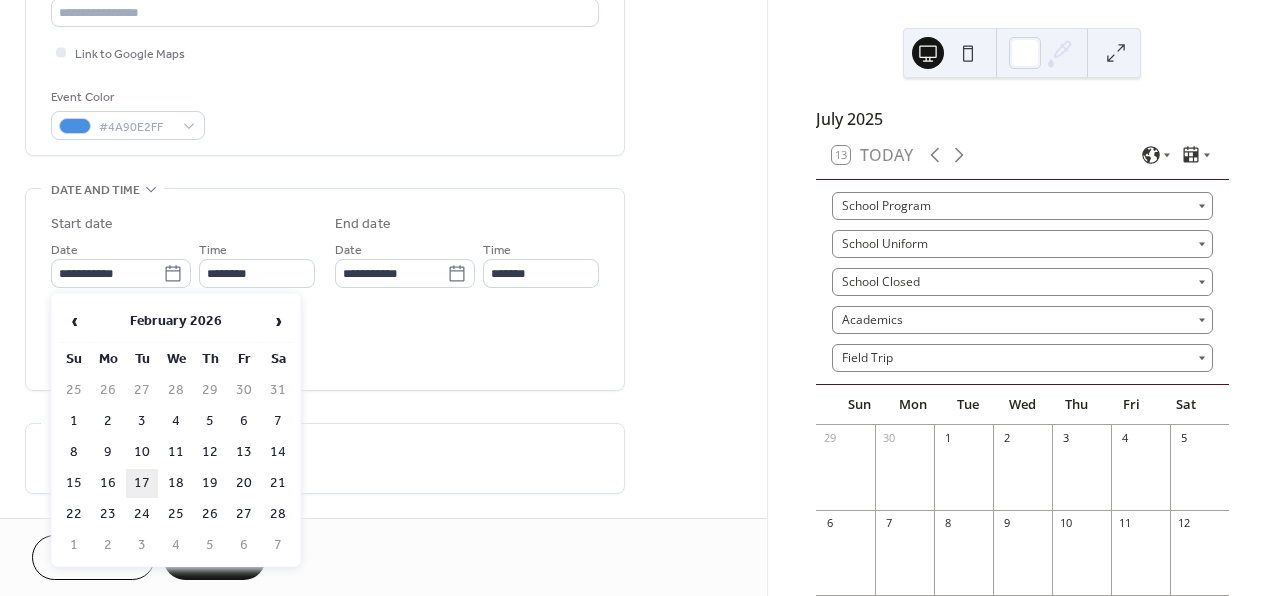 click on "17" at bounding box center (142, 483) 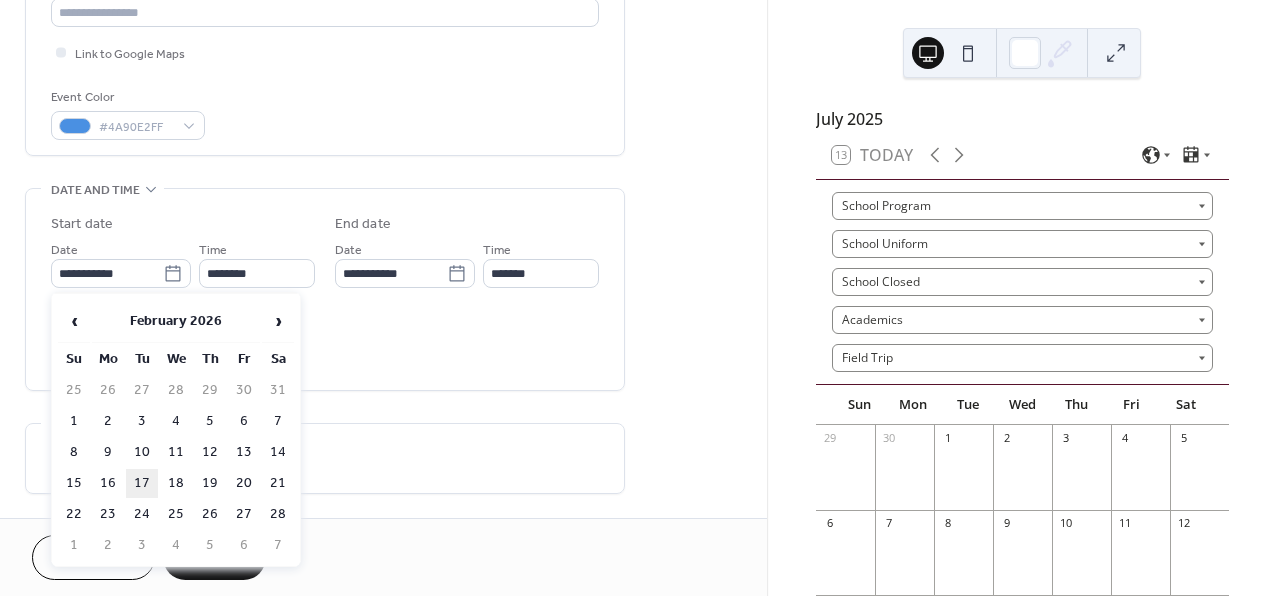 type on "**********" 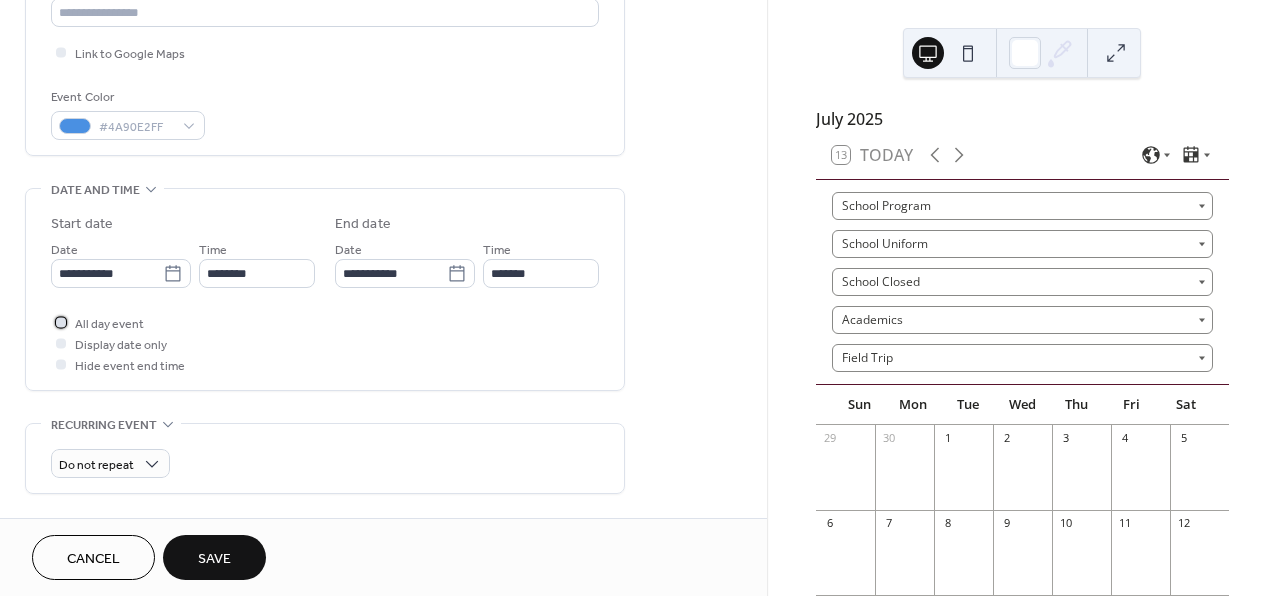 click on "All day event" at bounding box center [109, 324] 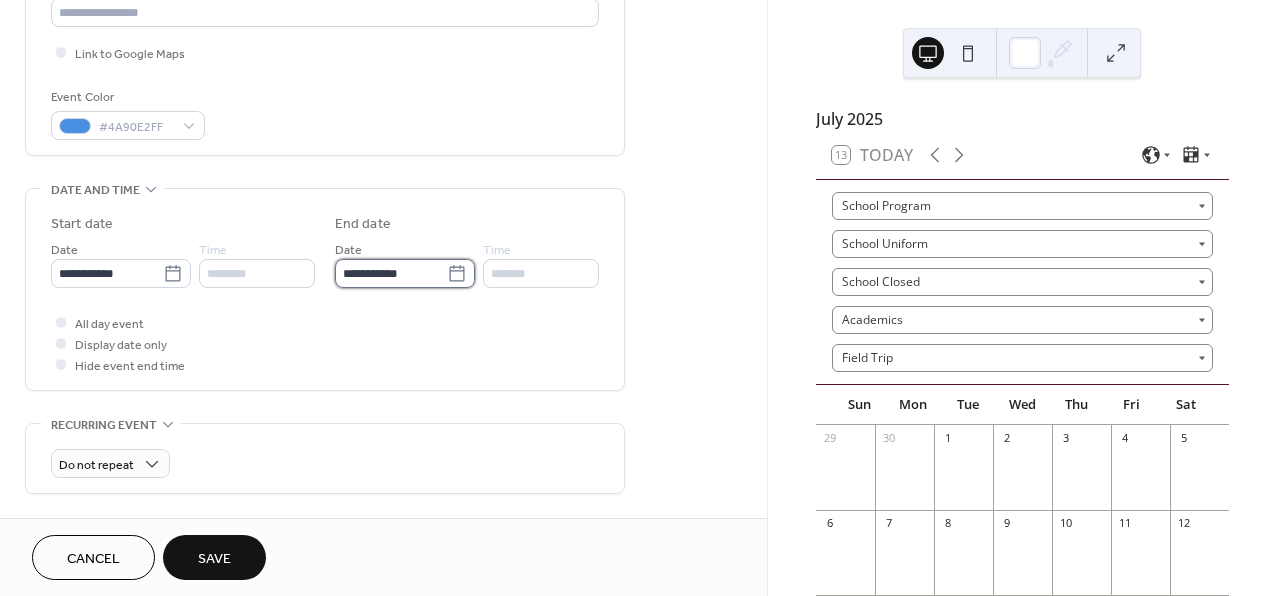 click on "**********" at bounding box center (391, 273) 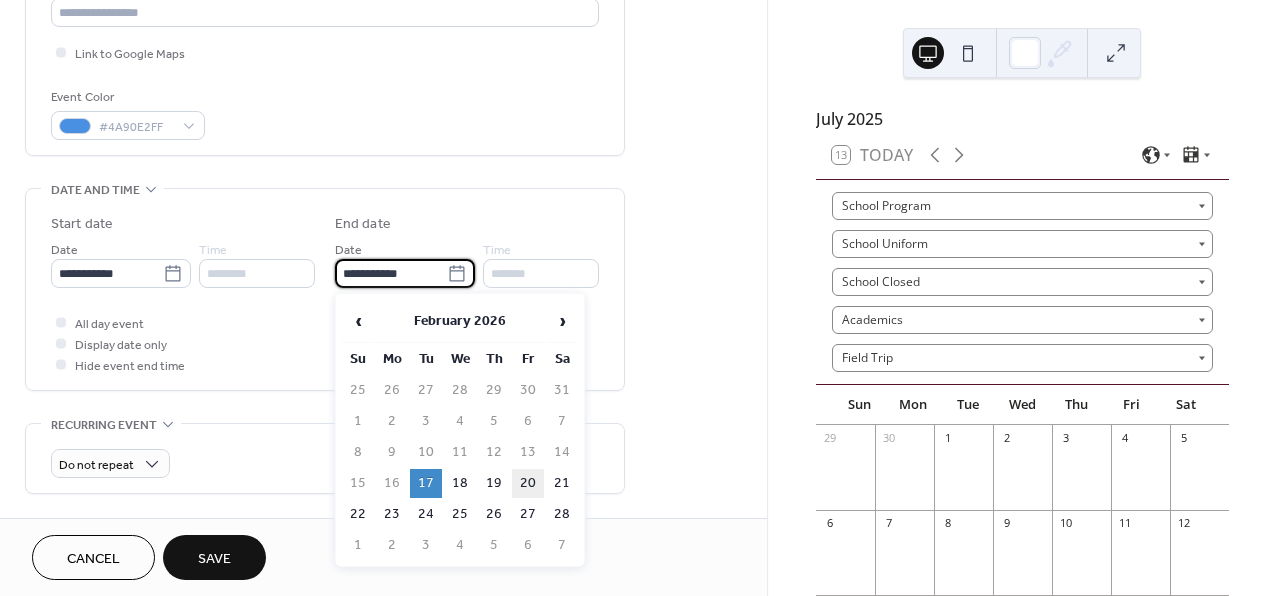click on "20" at bounding box center (528, 483) 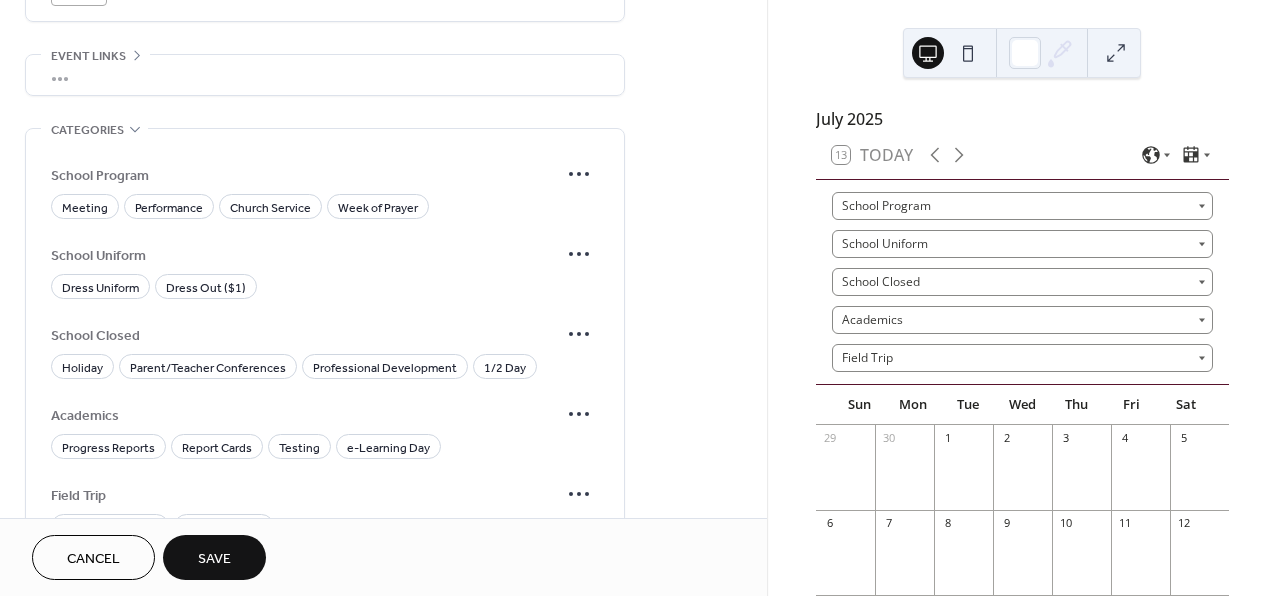 scroll, scrollTop: 1072, scrollLeft: 0, axis: vertical 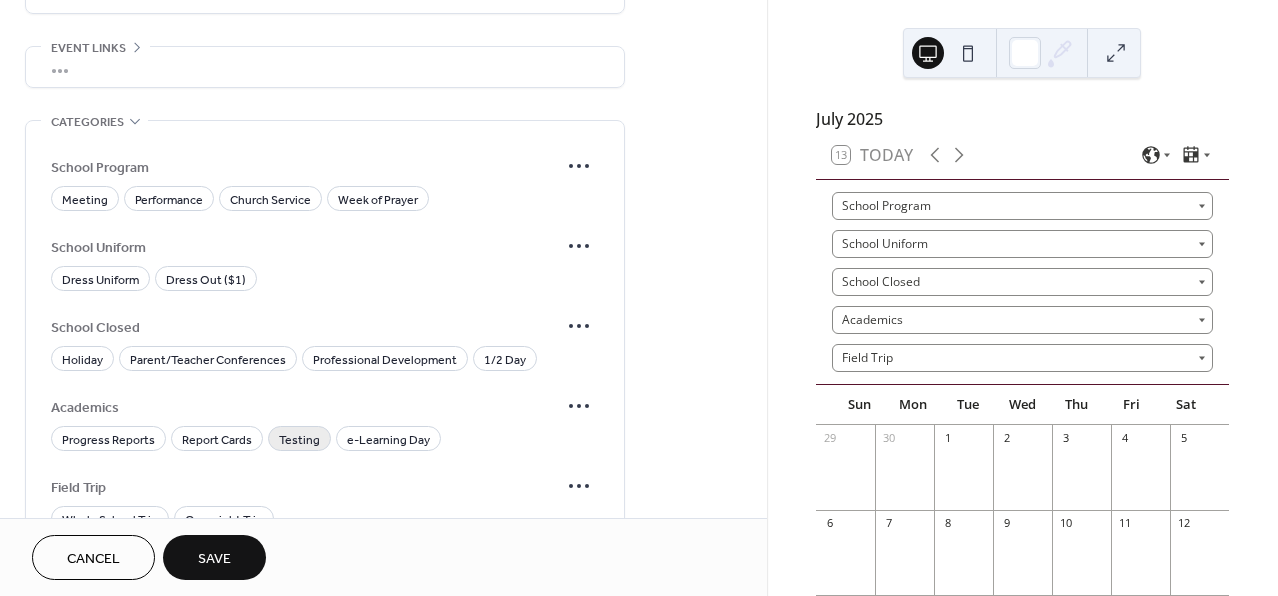 click on "Testing" at bounding box center (299, 440) 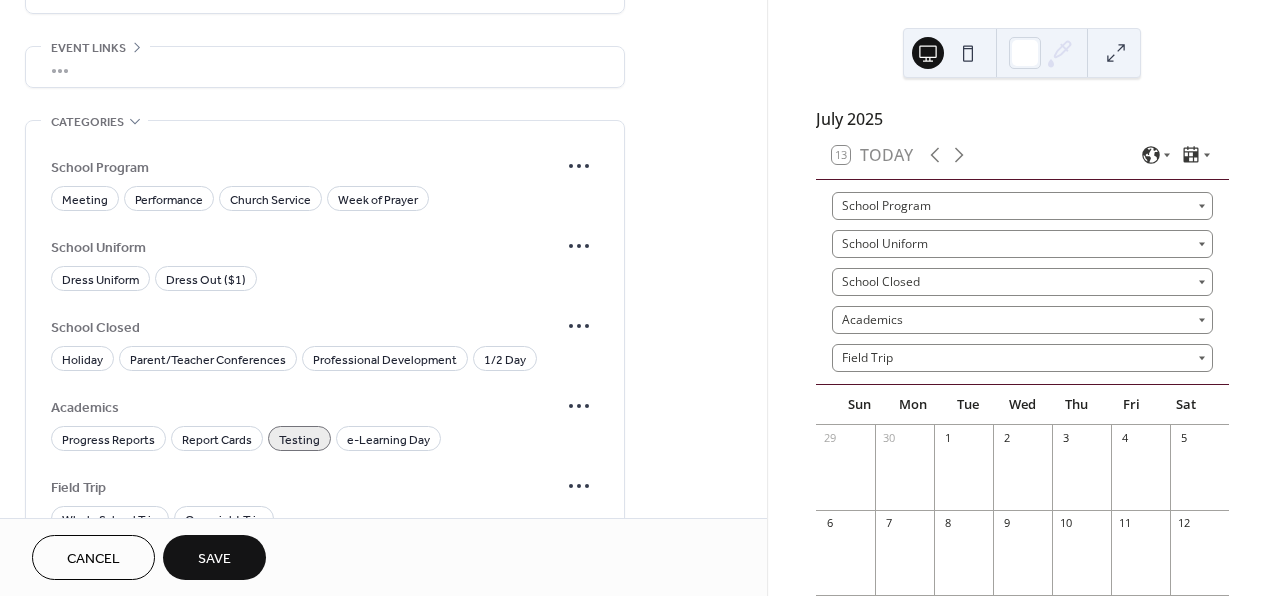 click on "Save" at bounding box center (214, 559) 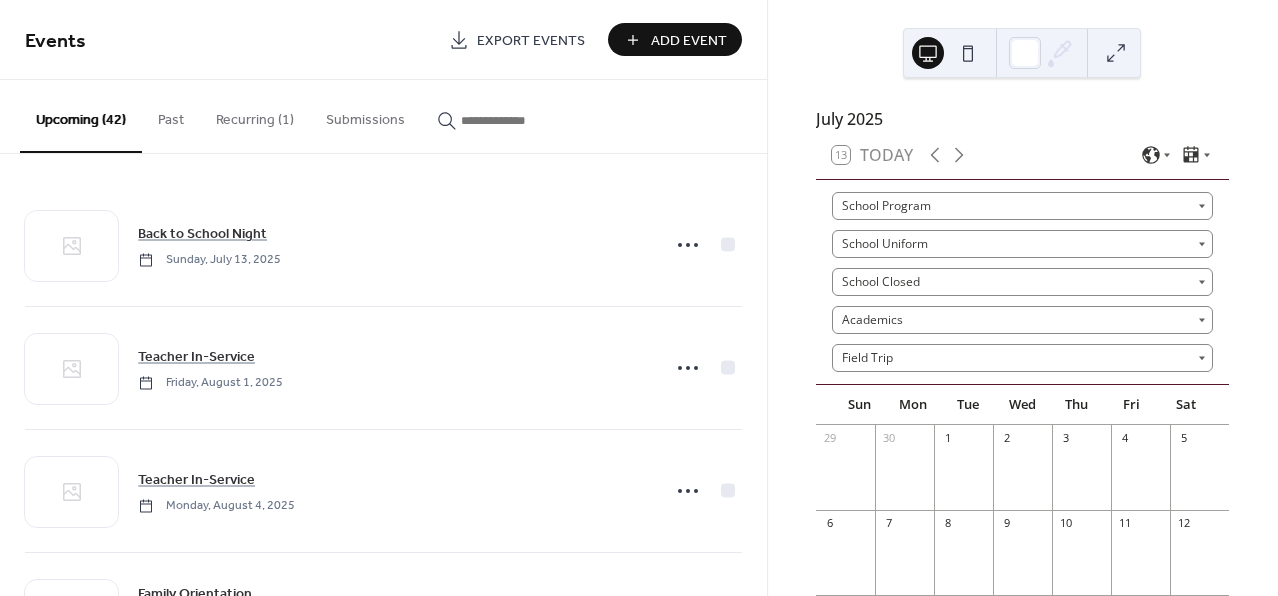 click on "Add Event" at bounding box center [689, 41] 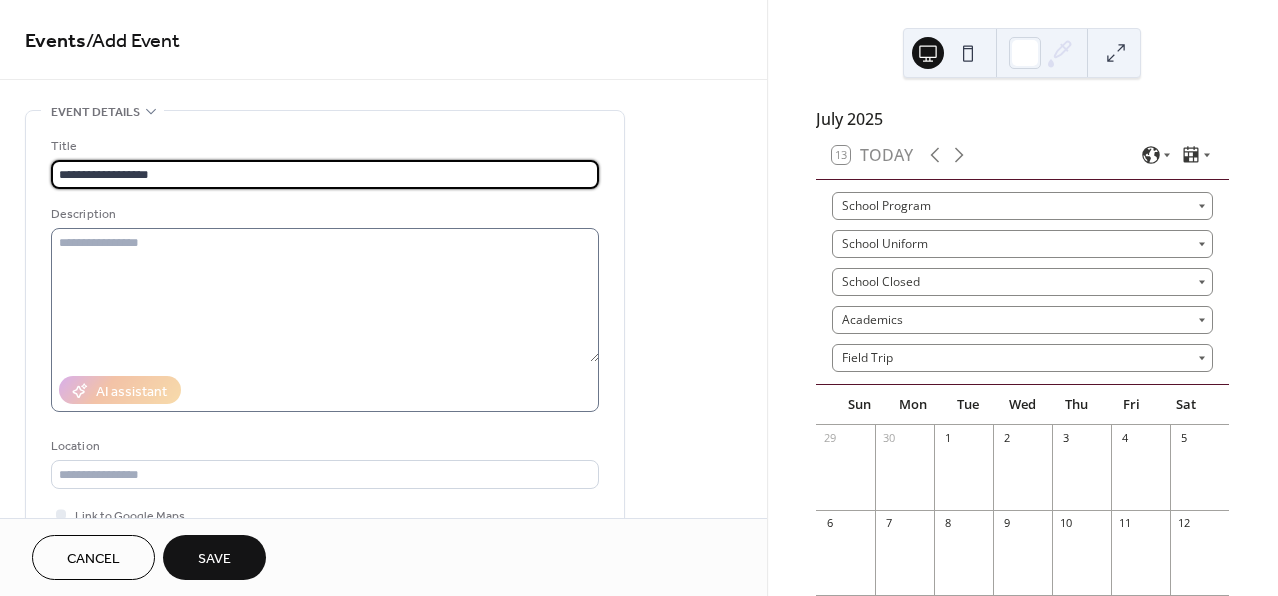 type on "**********" 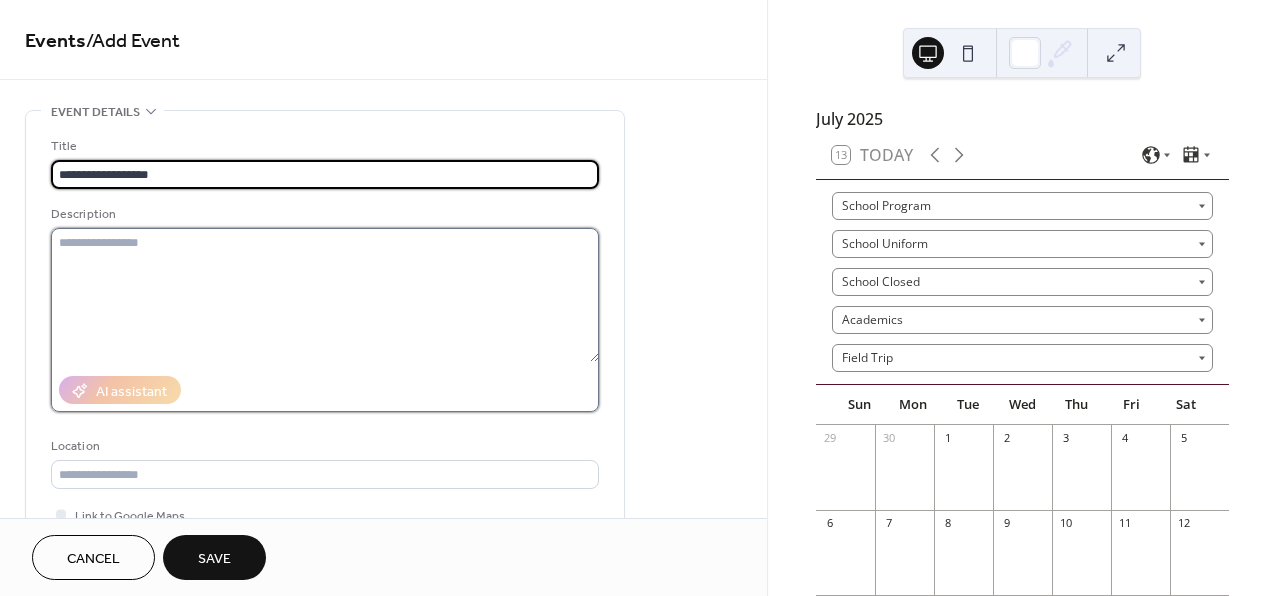 click at bounding box center [325, 295] 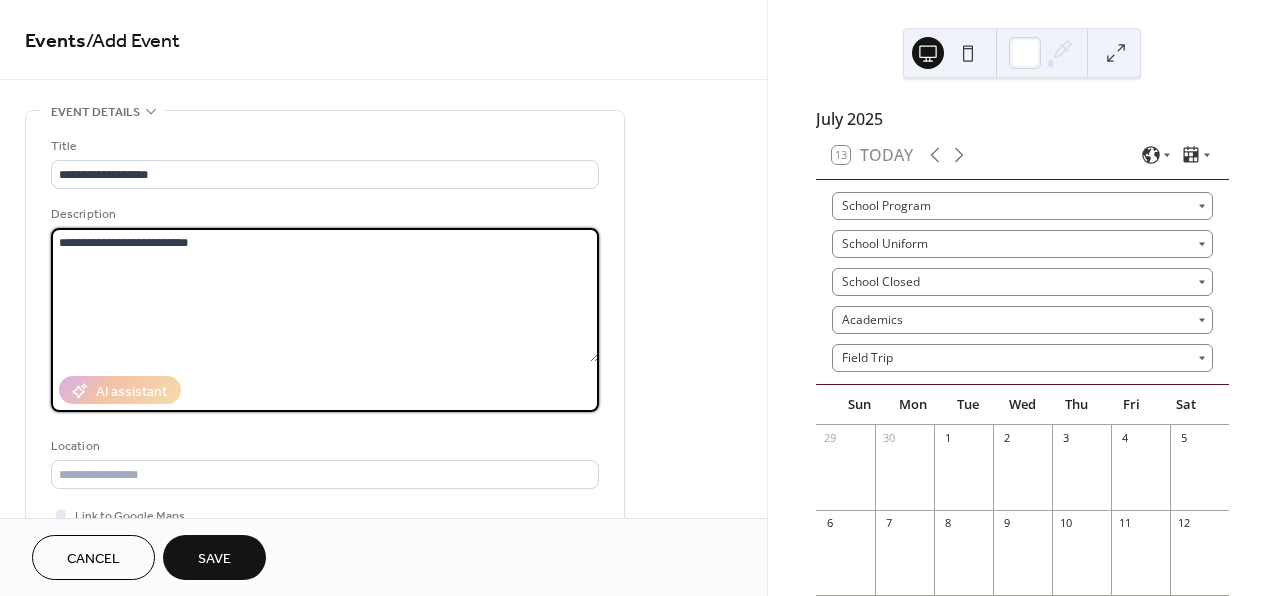 type on "**********" 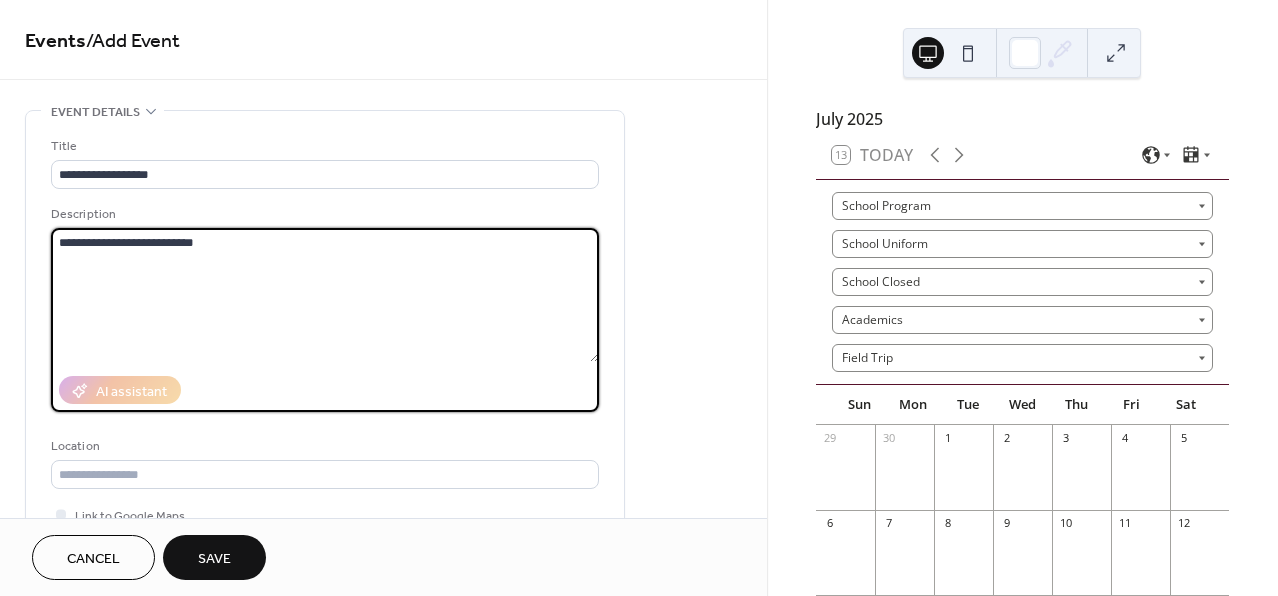 click on "**********" at bounding box center (325, 295) 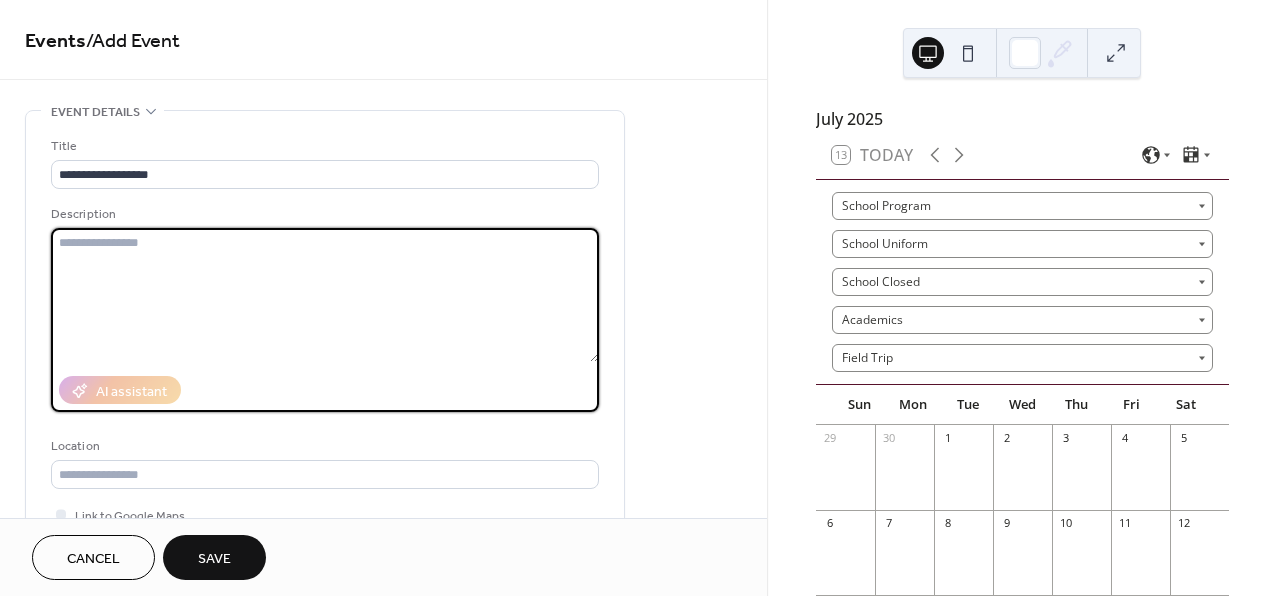 click on "**********" at bounding box center (383, 943) 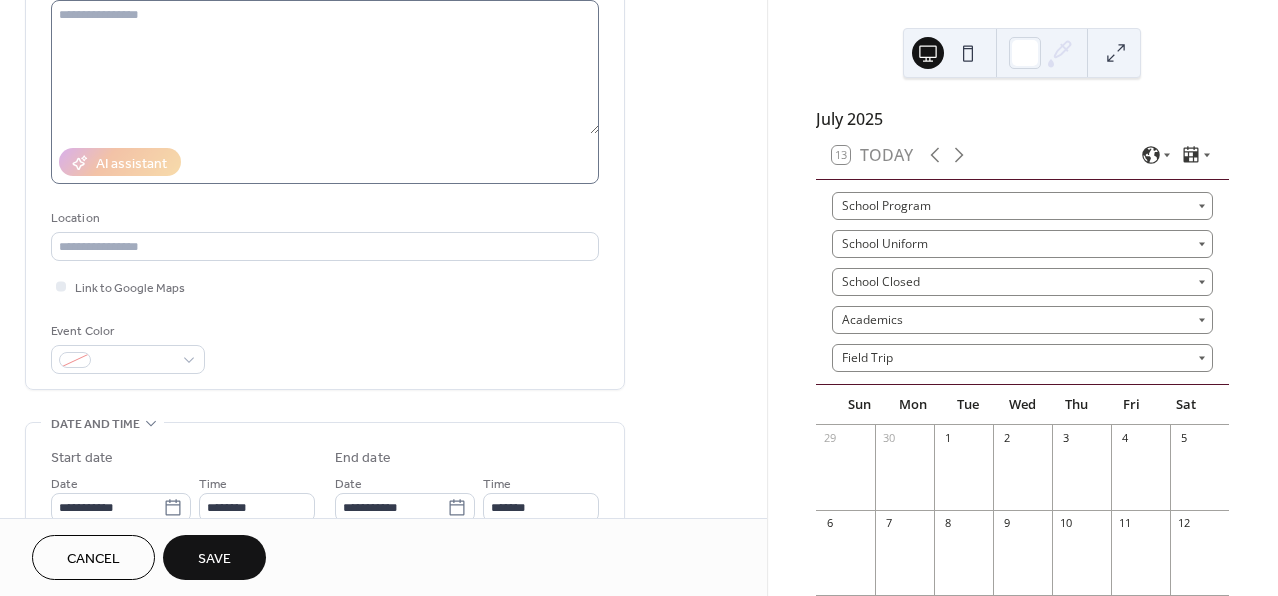 scroll, scrollTop: 232, scrollLeft: 0, axis: vertical 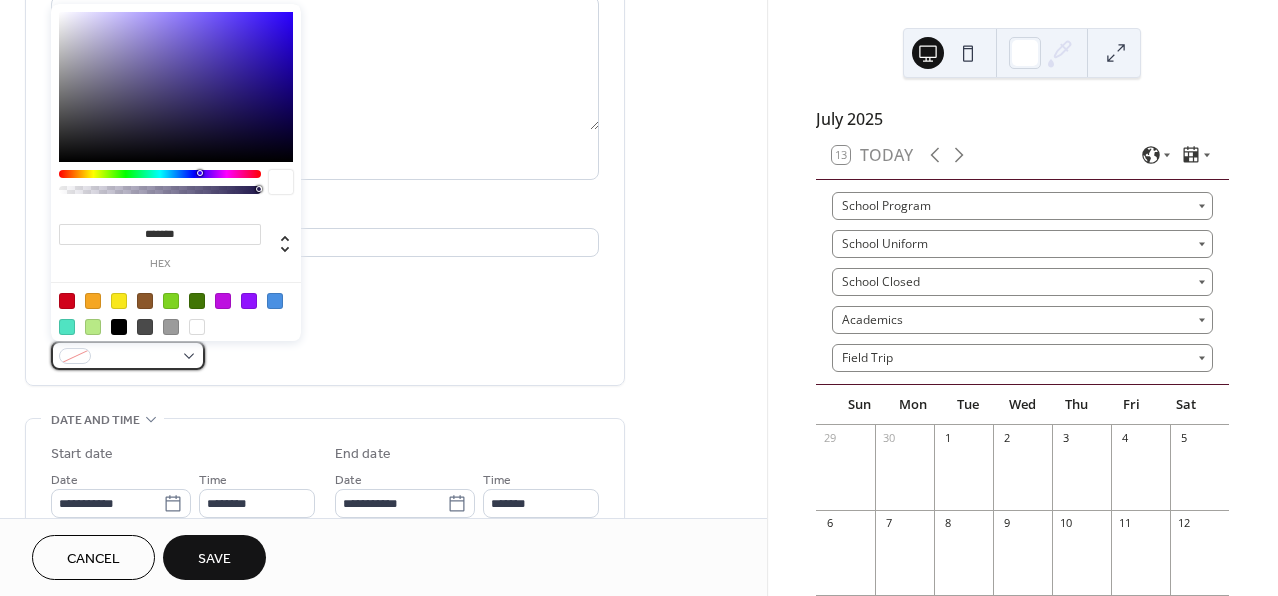 click at bounding box center (128, 355) 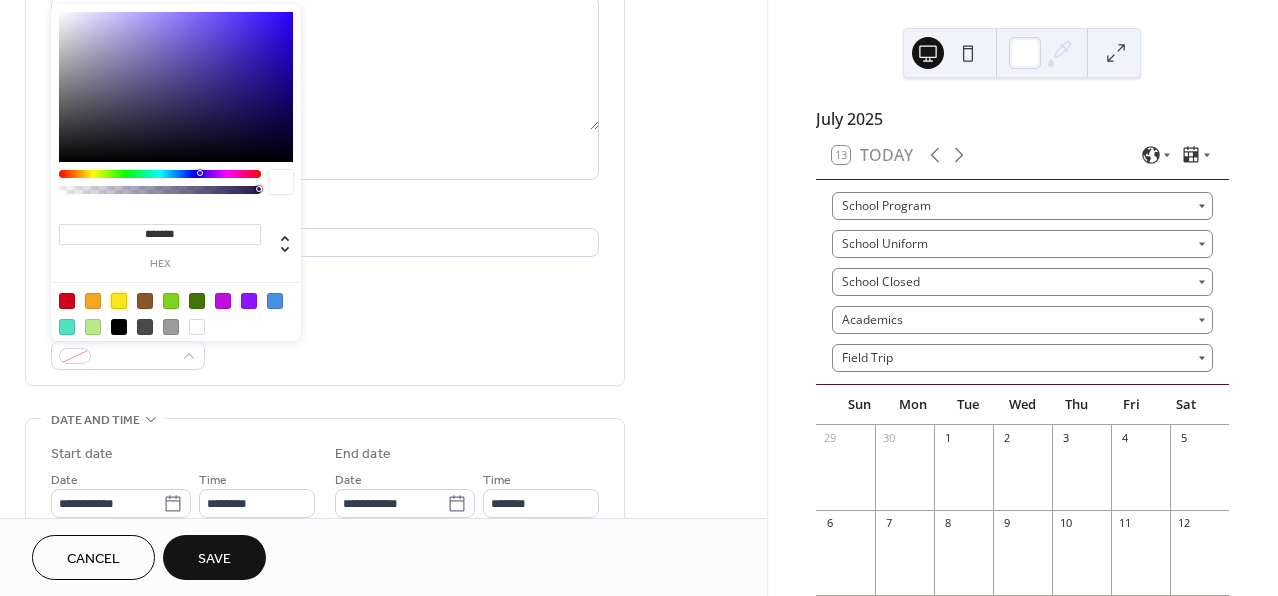 click at bounding box center [119, 301] 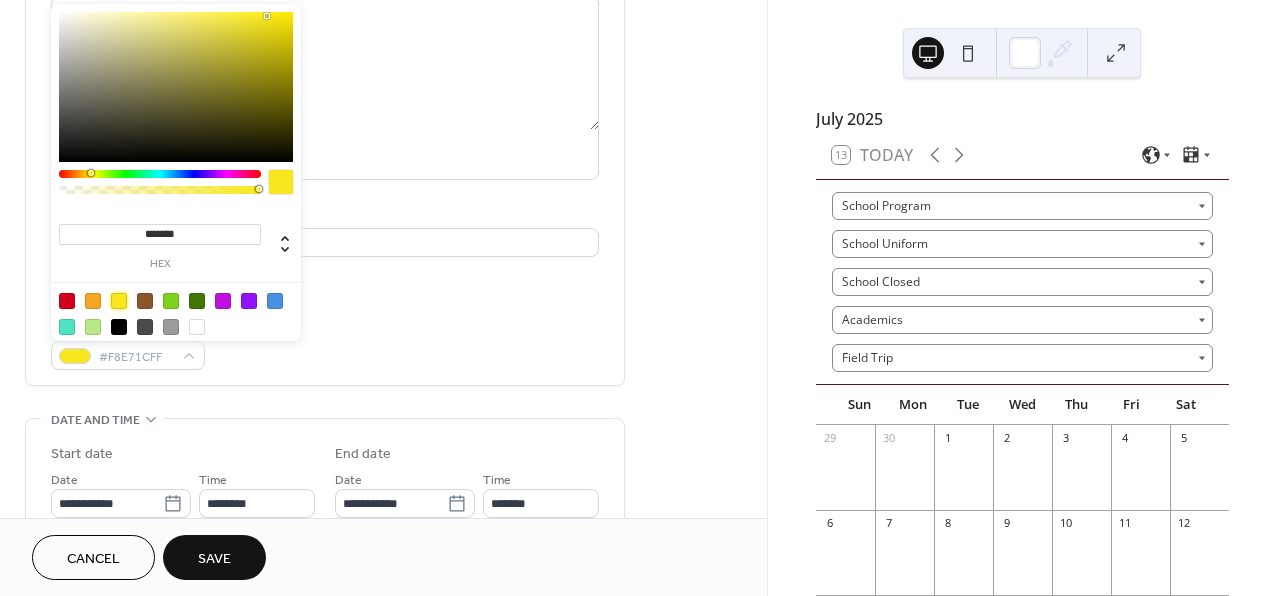 click on "**********" at bounding box center (383, 711) 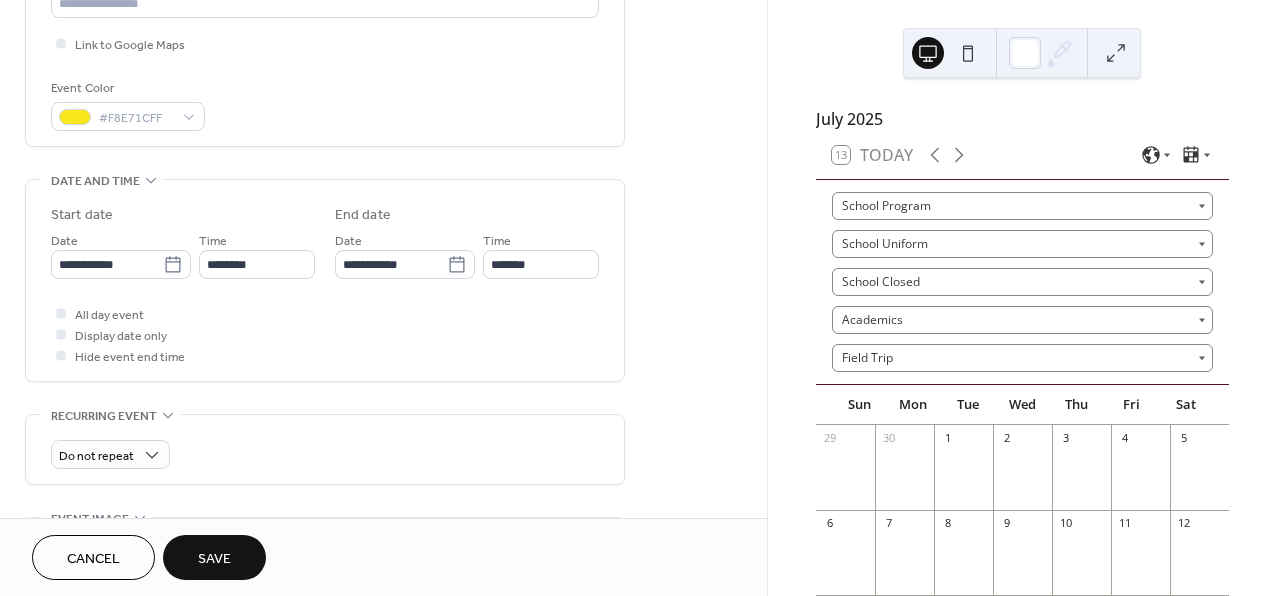 scroll, scrollTop: 598, scrollLeft: 0, axis: vertical 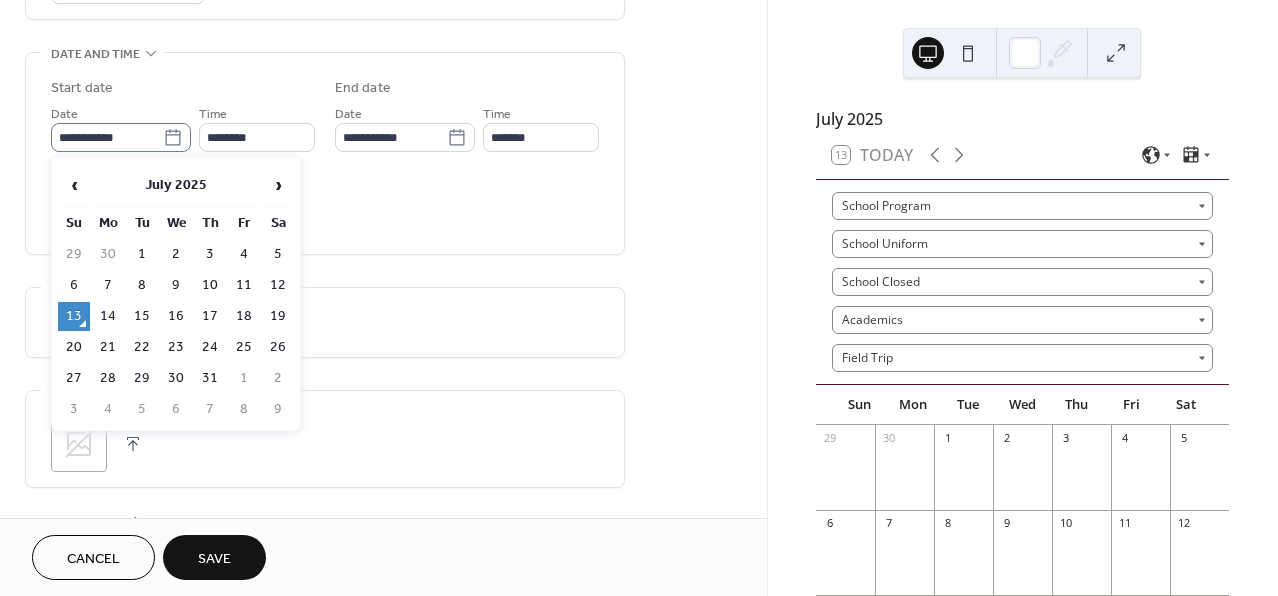 click 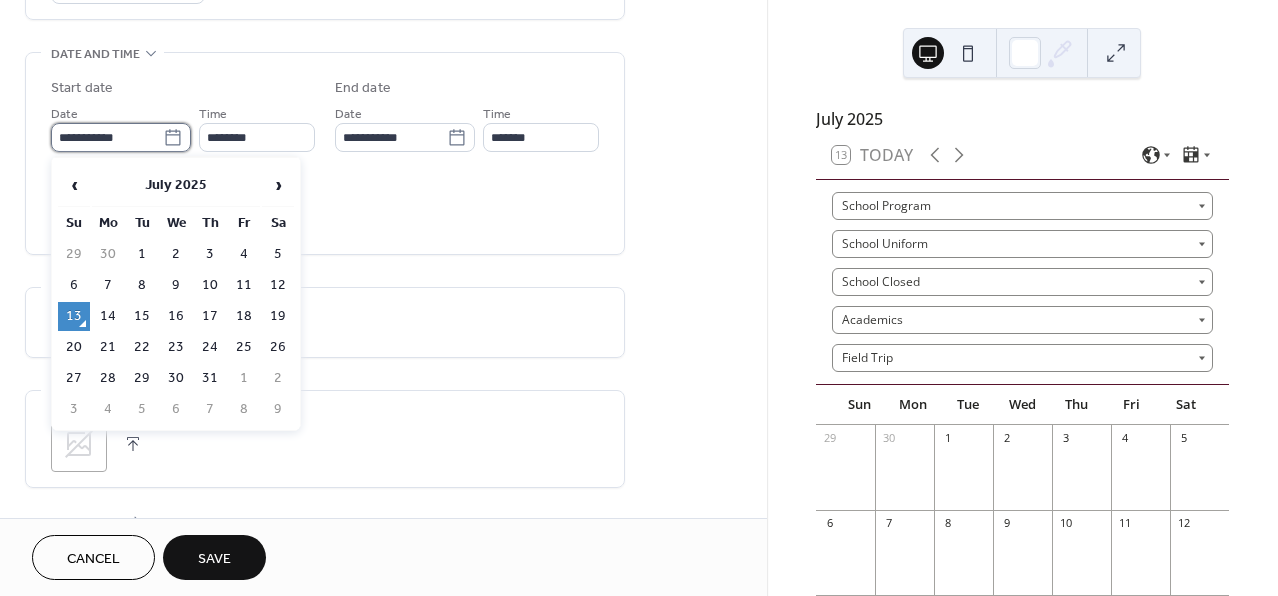 click on "**********" at bounding box center (107, 137) 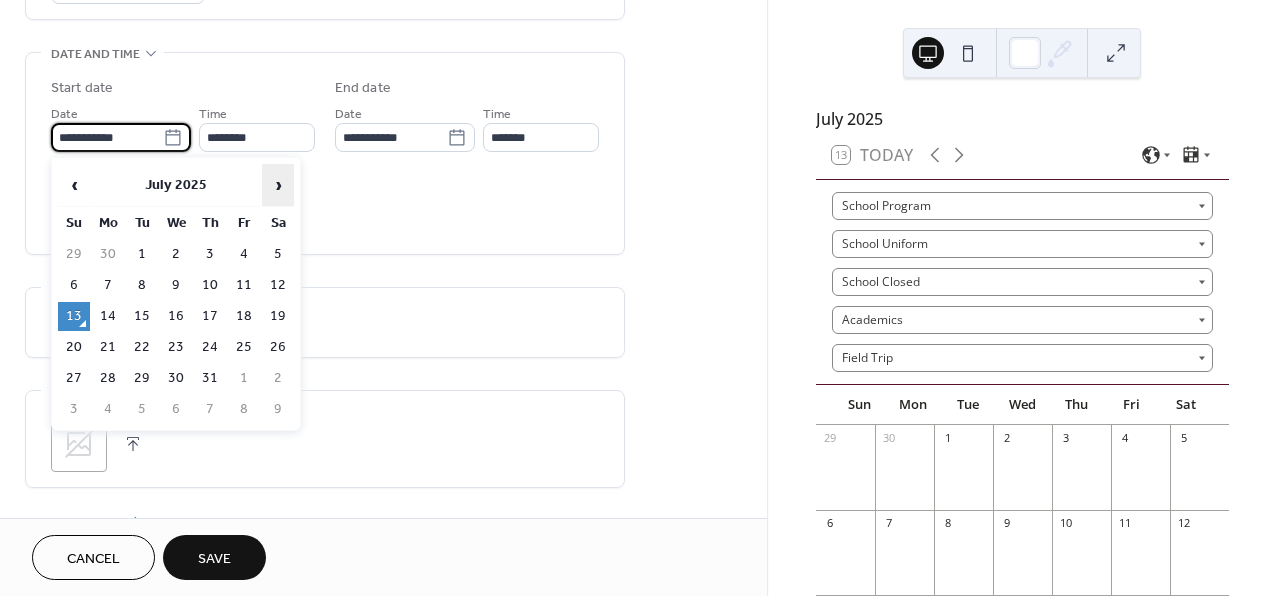 click on "›" at bounding box center (278, 185) 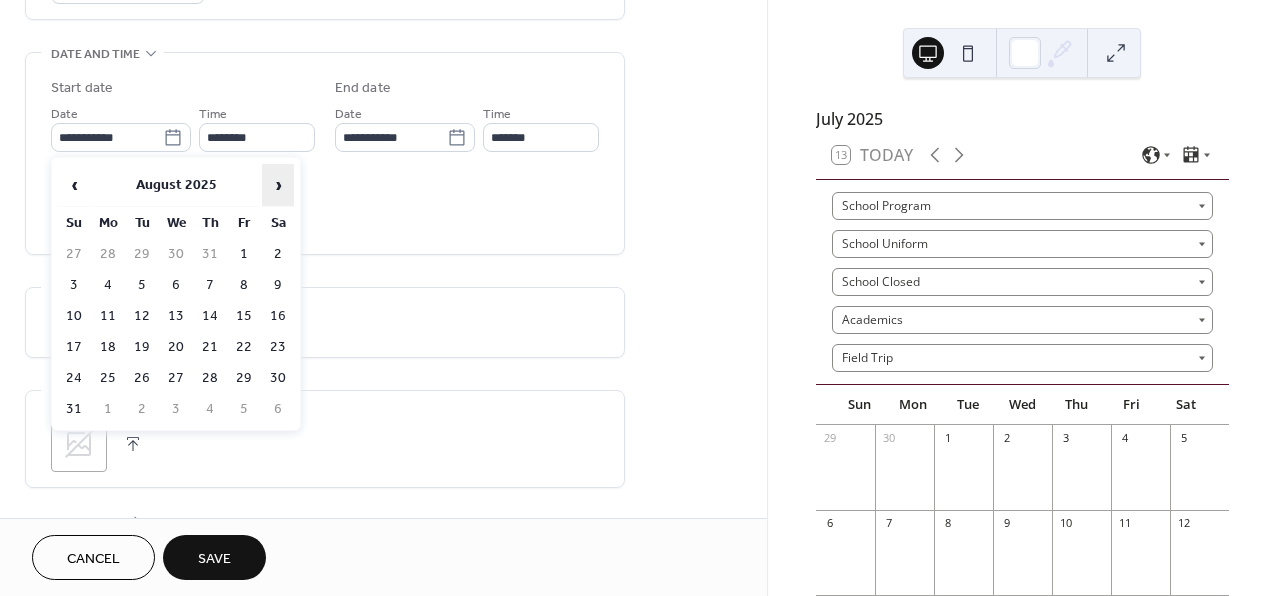 click on "›" at bounding box center (278, 185) 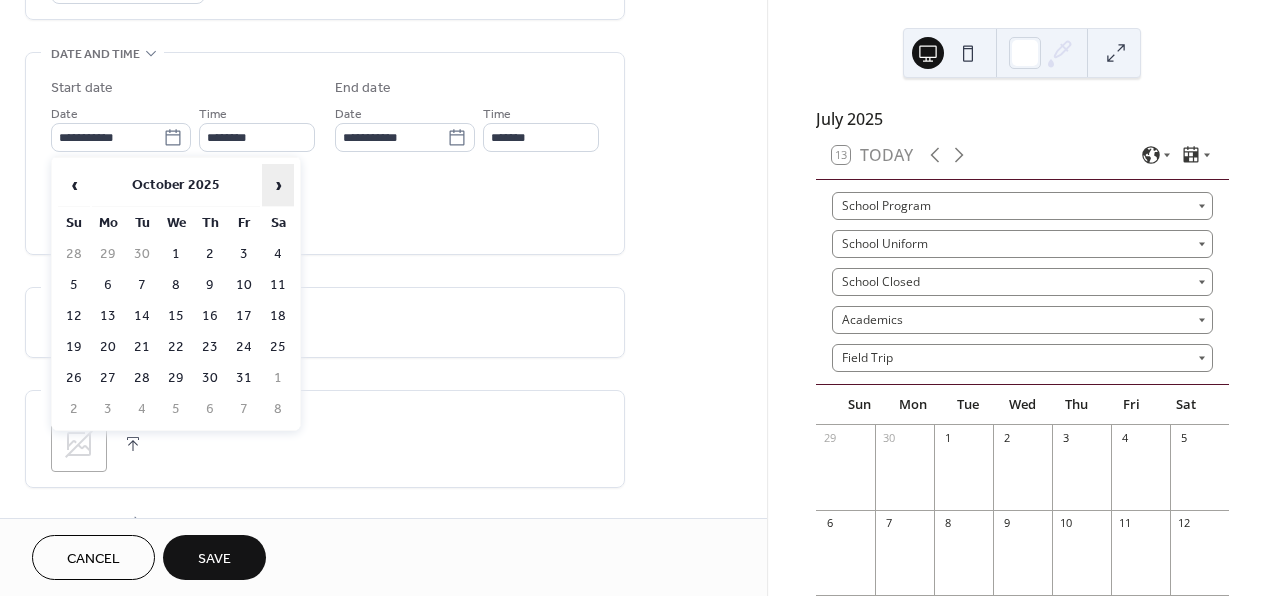 click on "›" at bounding box center (278, 185) 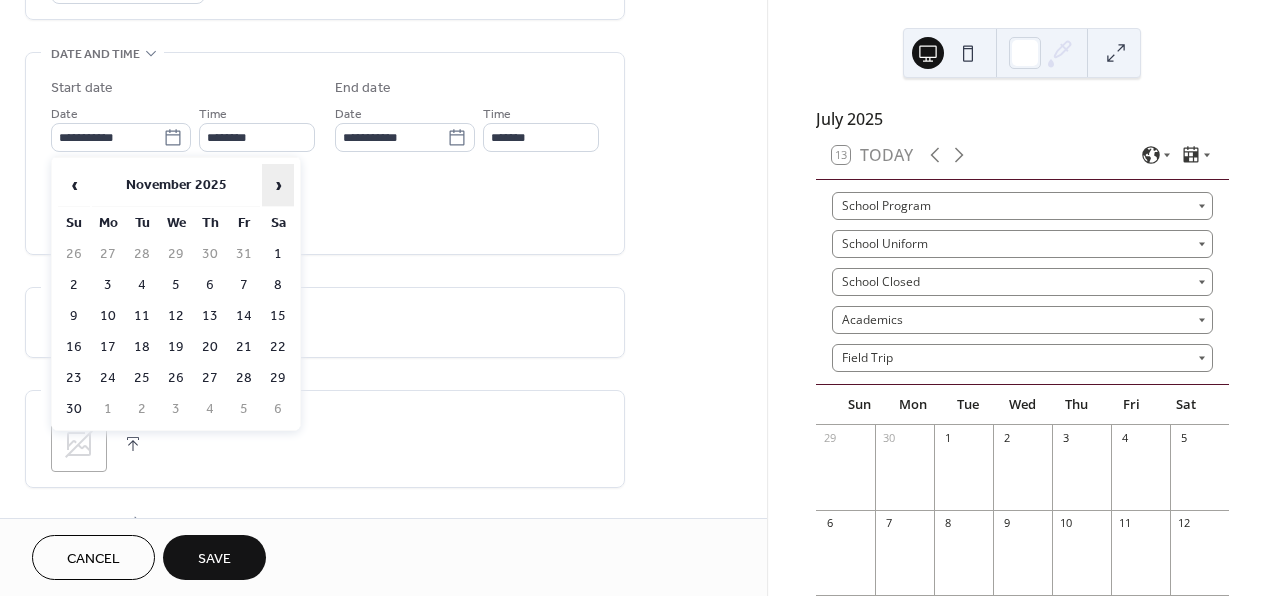 click on "›" at bounding box center [278, 185] 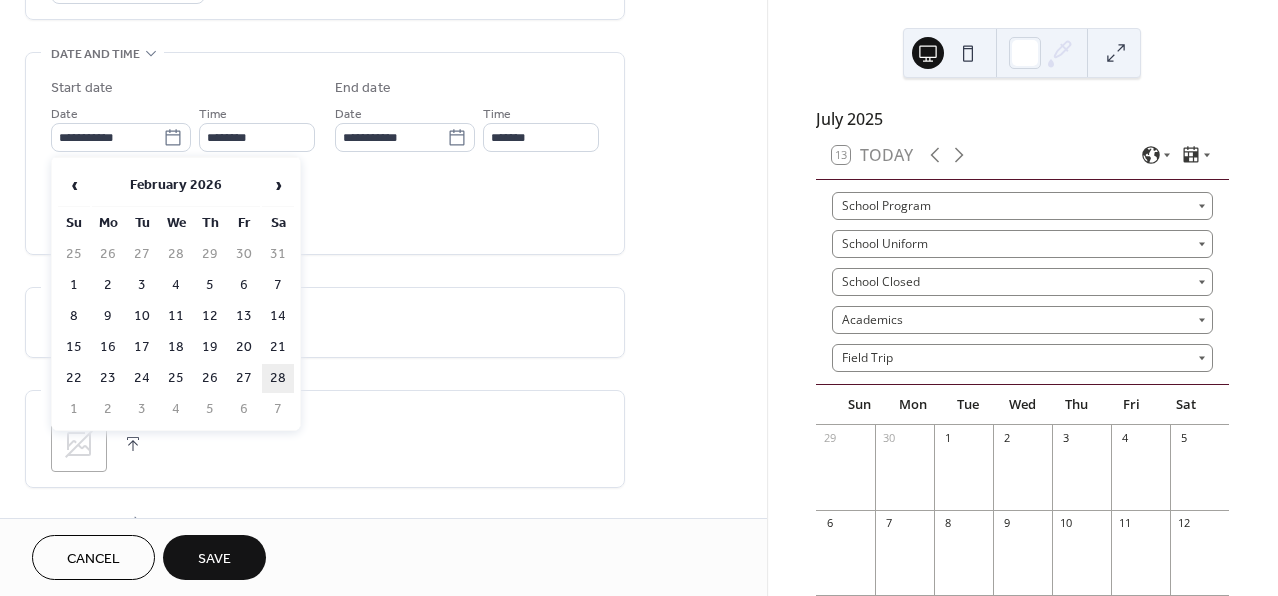 click on "28" at bounding box center (278, 378) 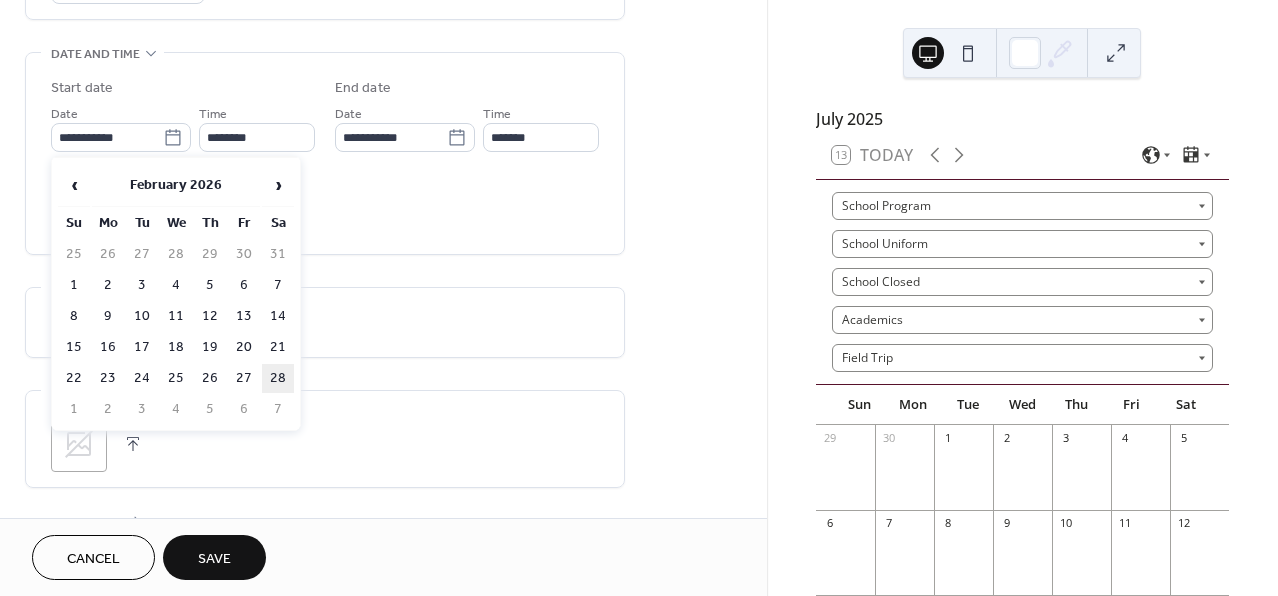 type on "**********" 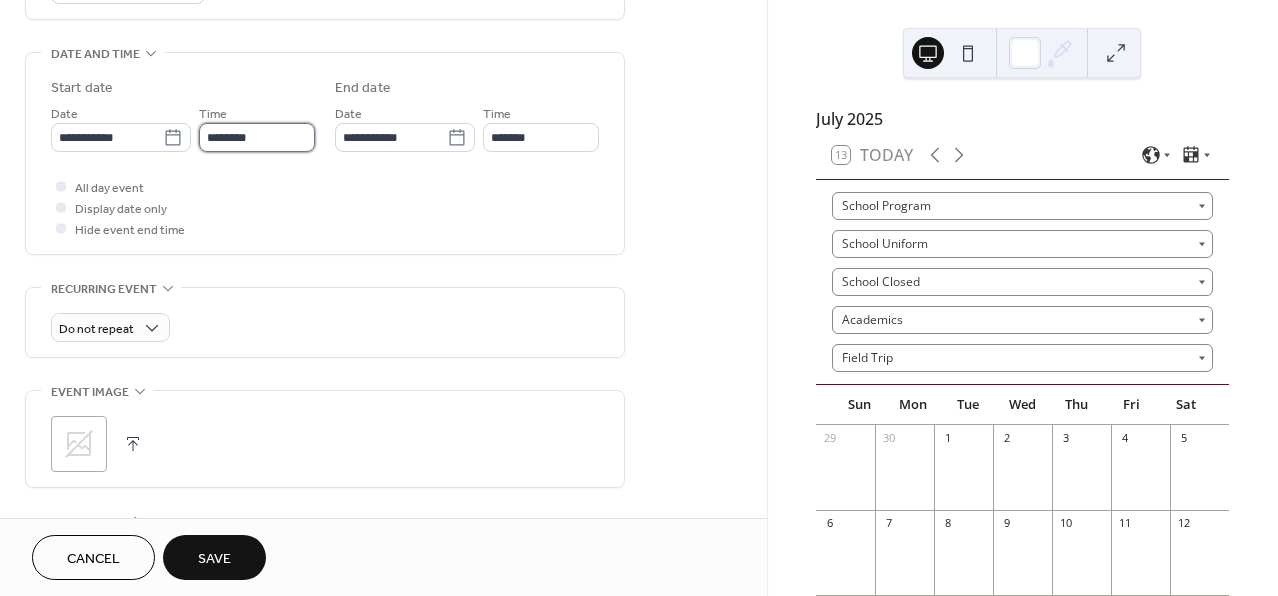 click on "********" at bounding box center (257, 137) 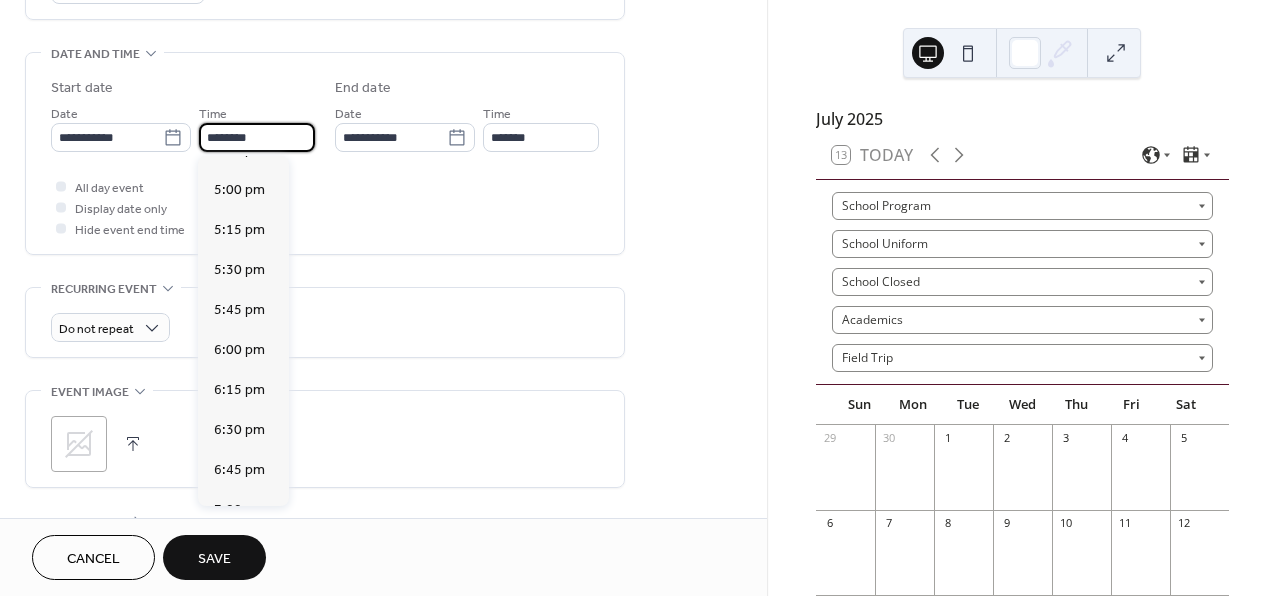scroll, scrollTop: 2719, scrollLeft: 0, axis: vertical 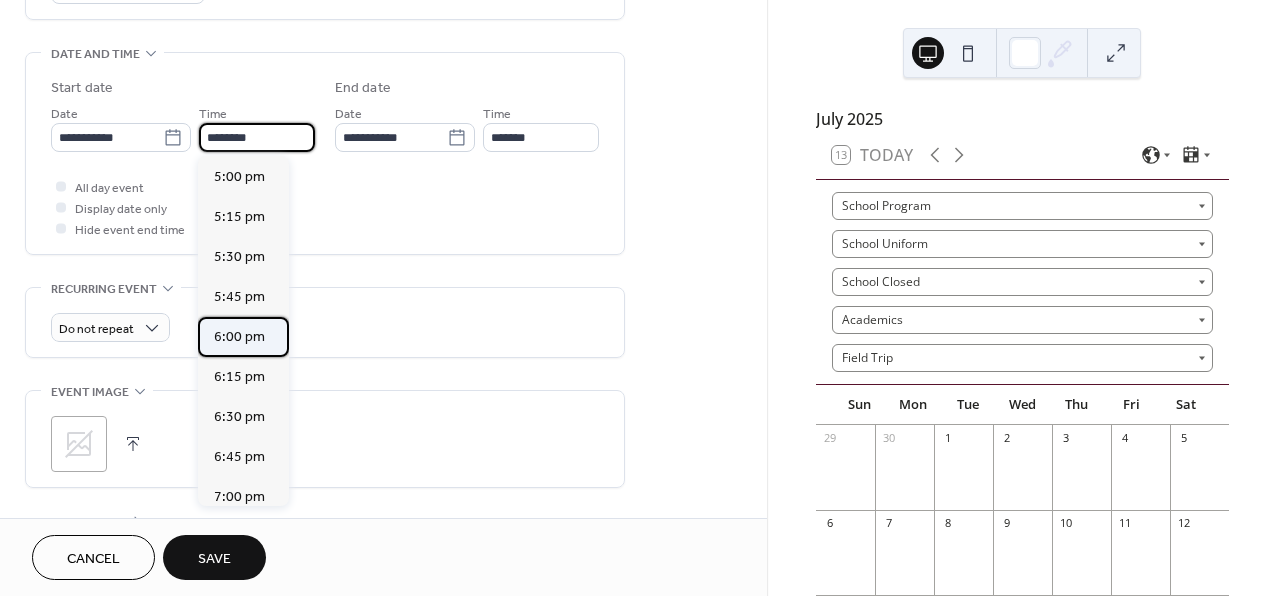 click on "6:00 pm" at bounding box center (239, 337) 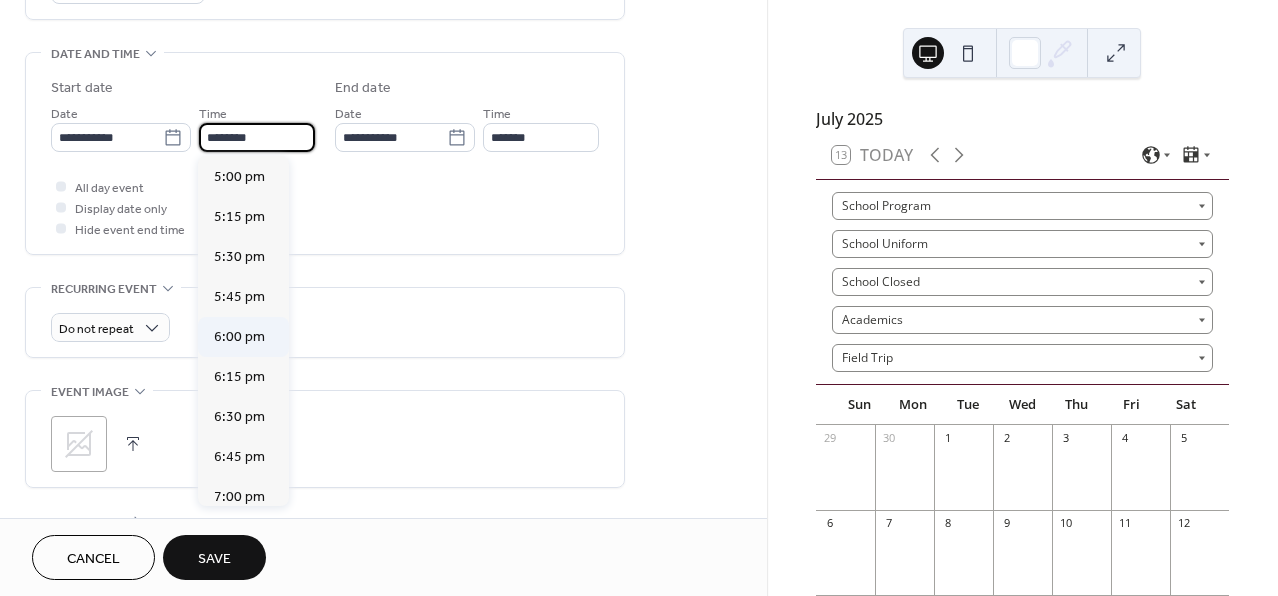 type on "*******" 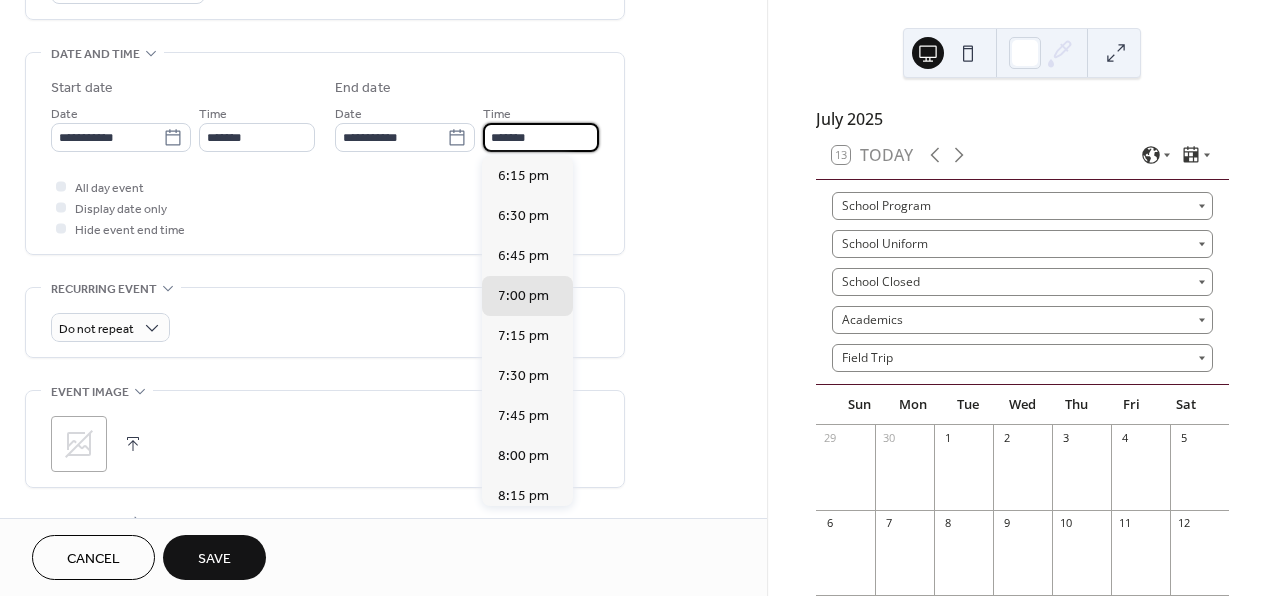click on "*******" at bounding box center [541, 137] 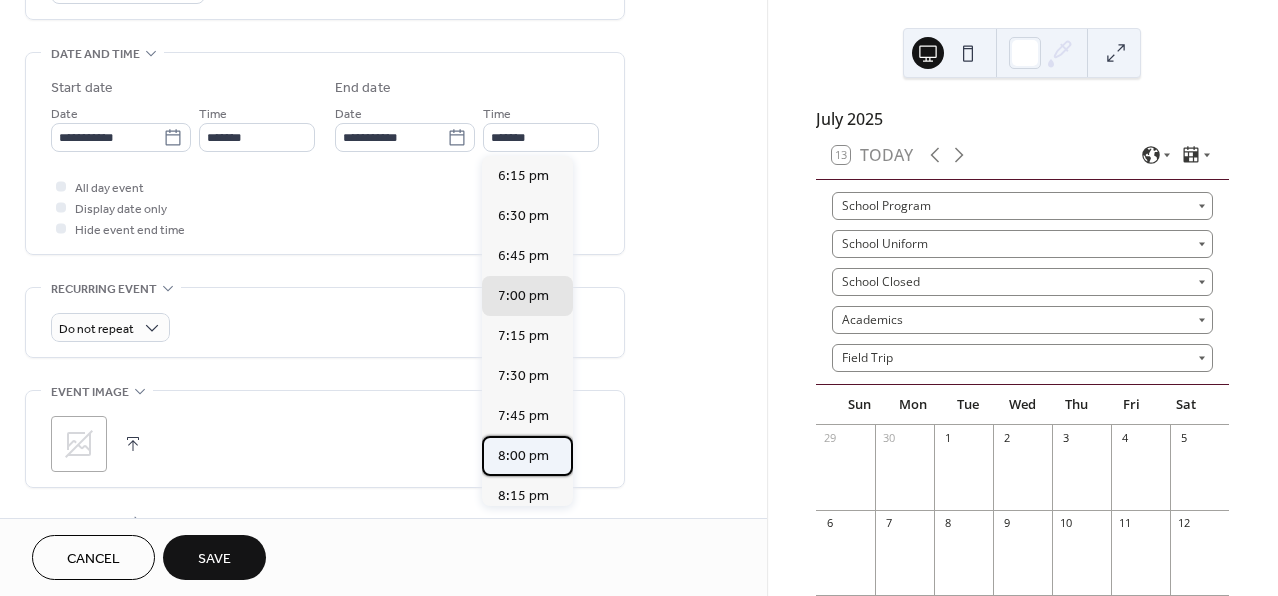 click on "8:00 pm" at bounding box center (527, 456) 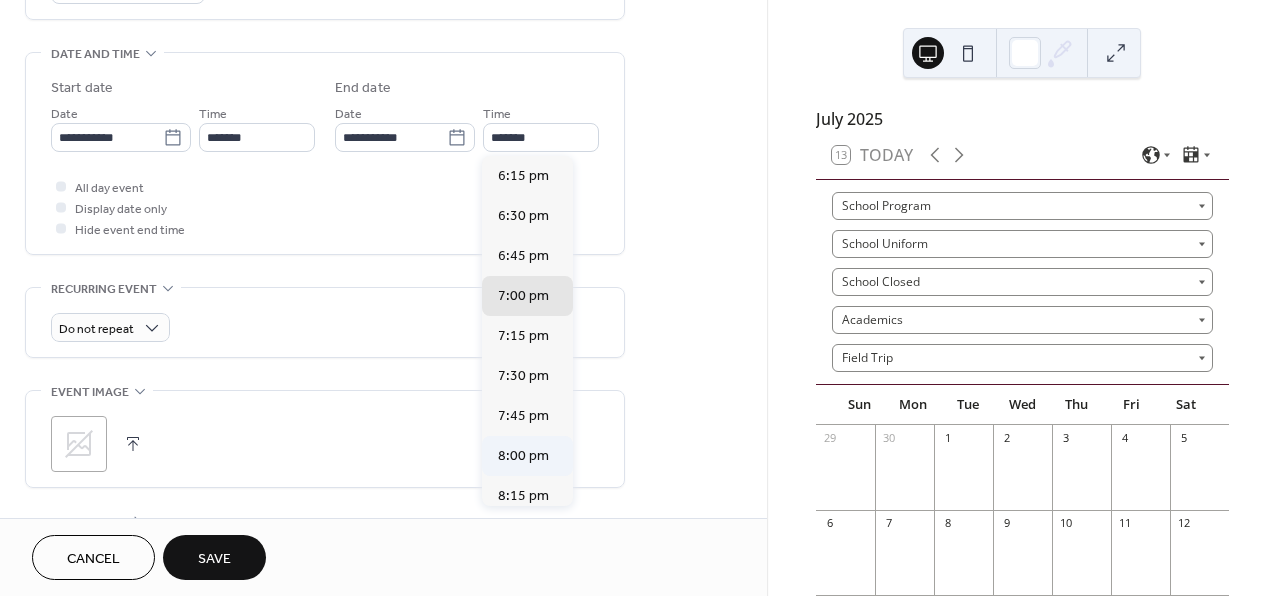 type on "*******" 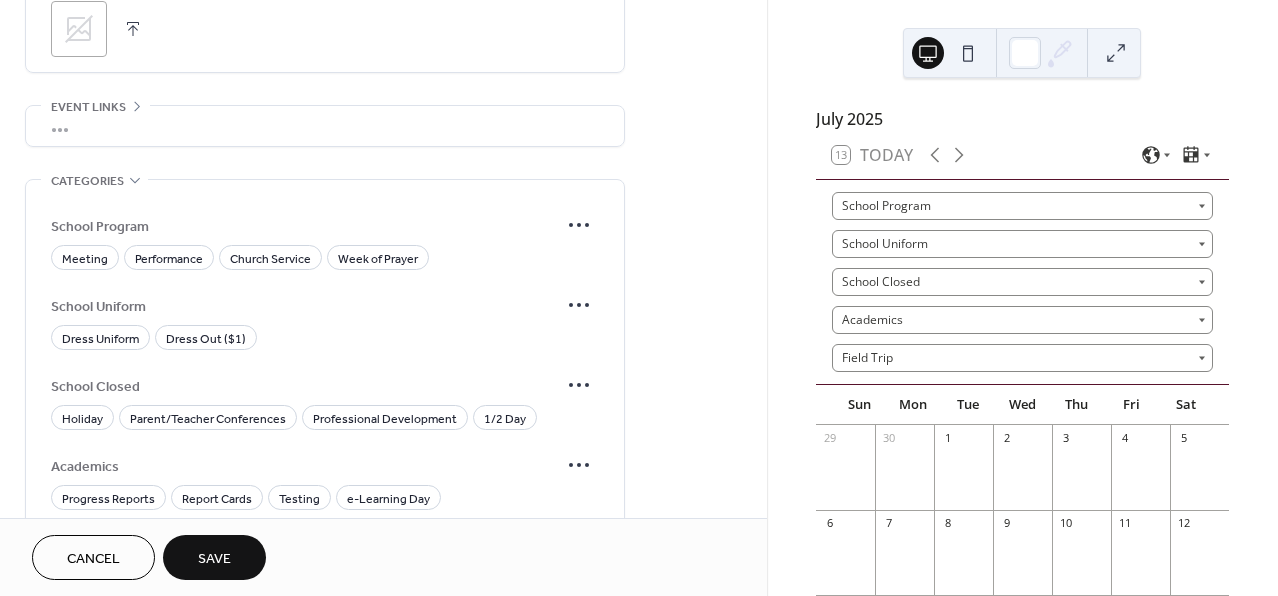 scroll, scrollTop: 1027, scrollLeft: 0, axis: vertical 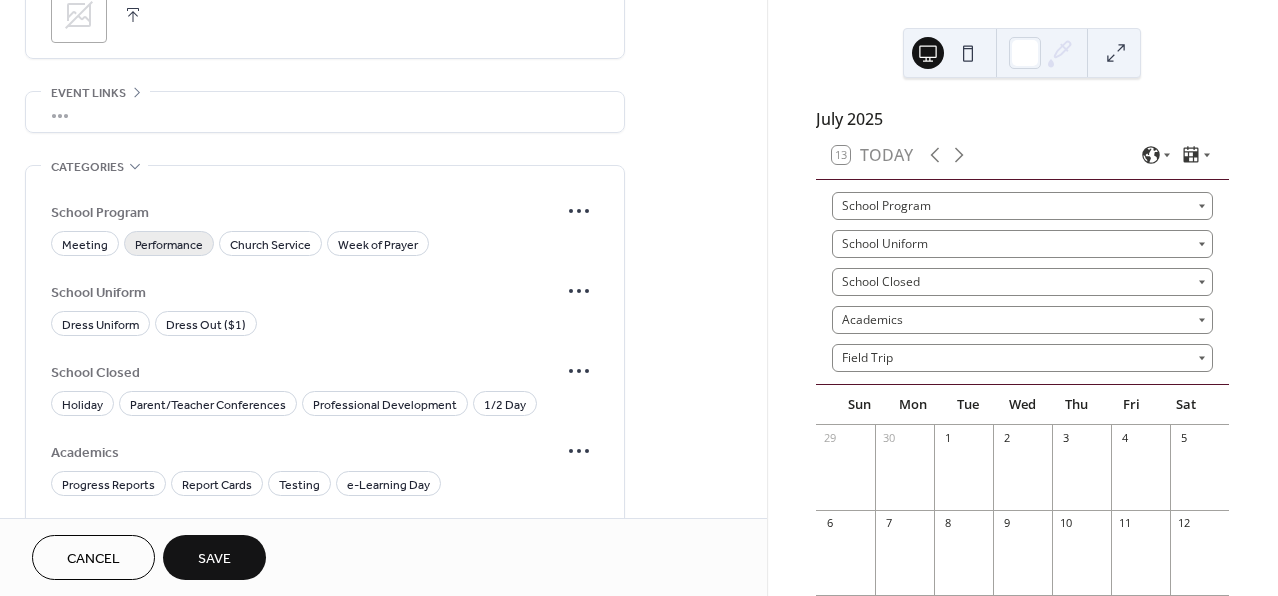 click on "Performance" at bounding box center [169, 245] 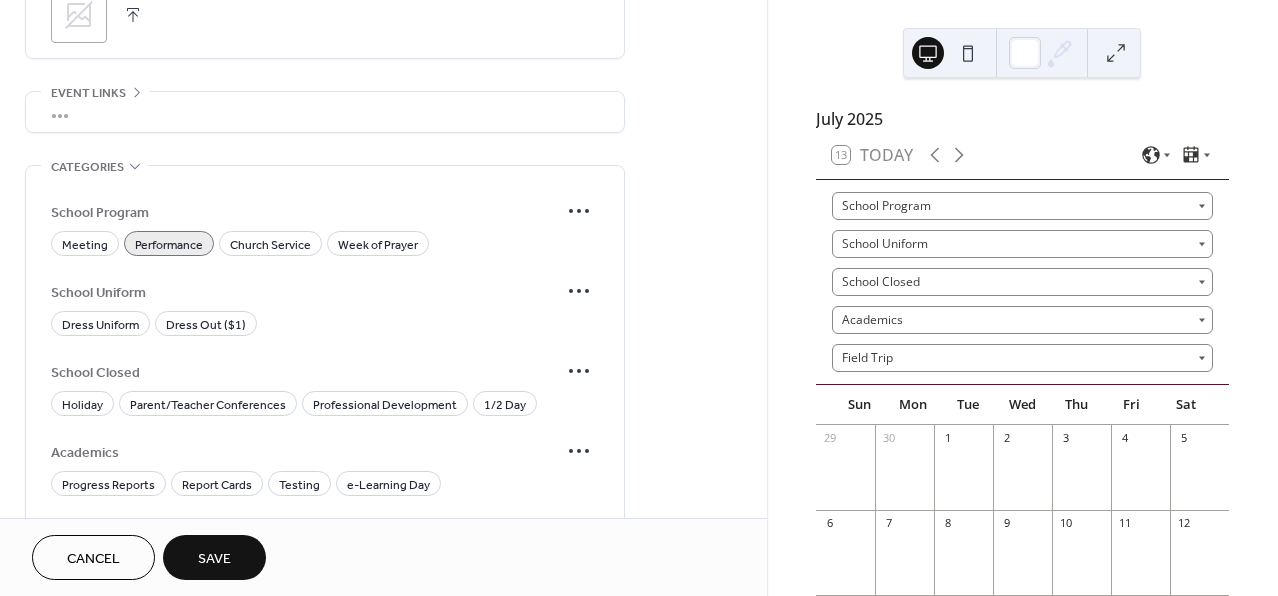 click on "Save" at bounding box center [214, 557] 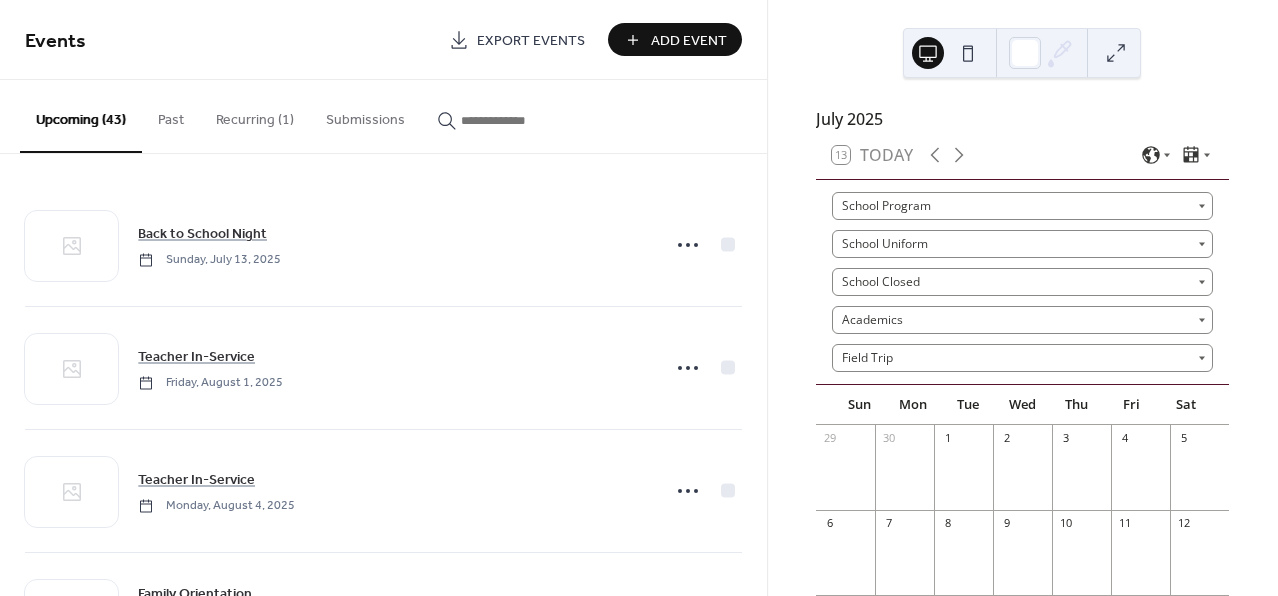 click on "Add Event" at bounding box center (689, 41) 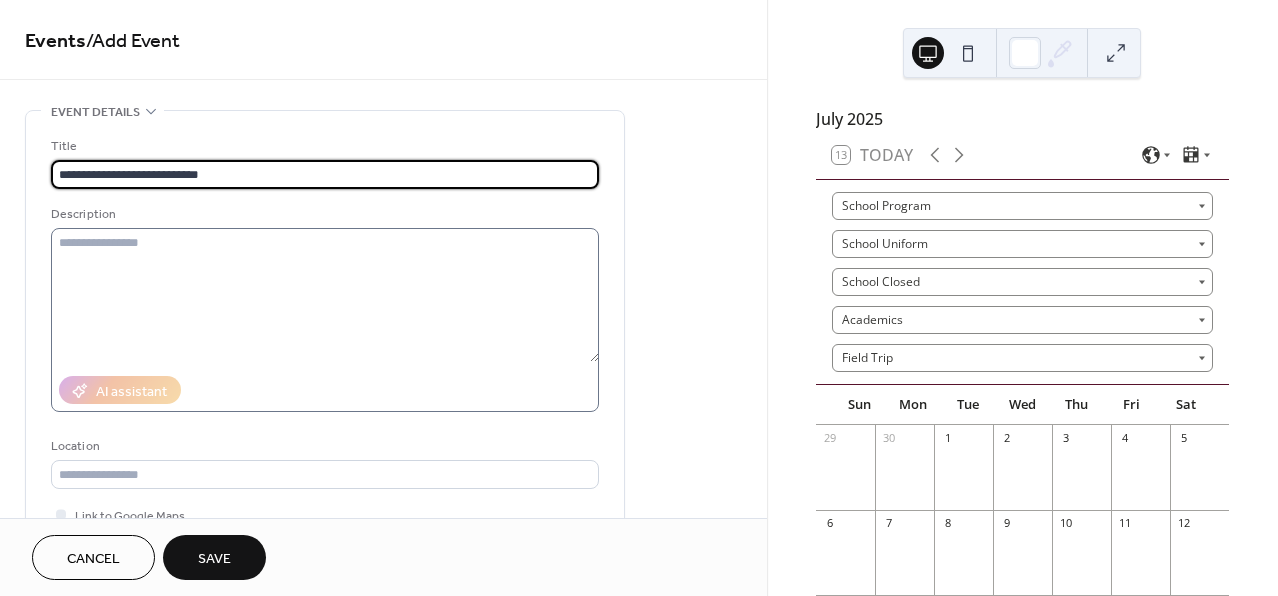 type on "**********" 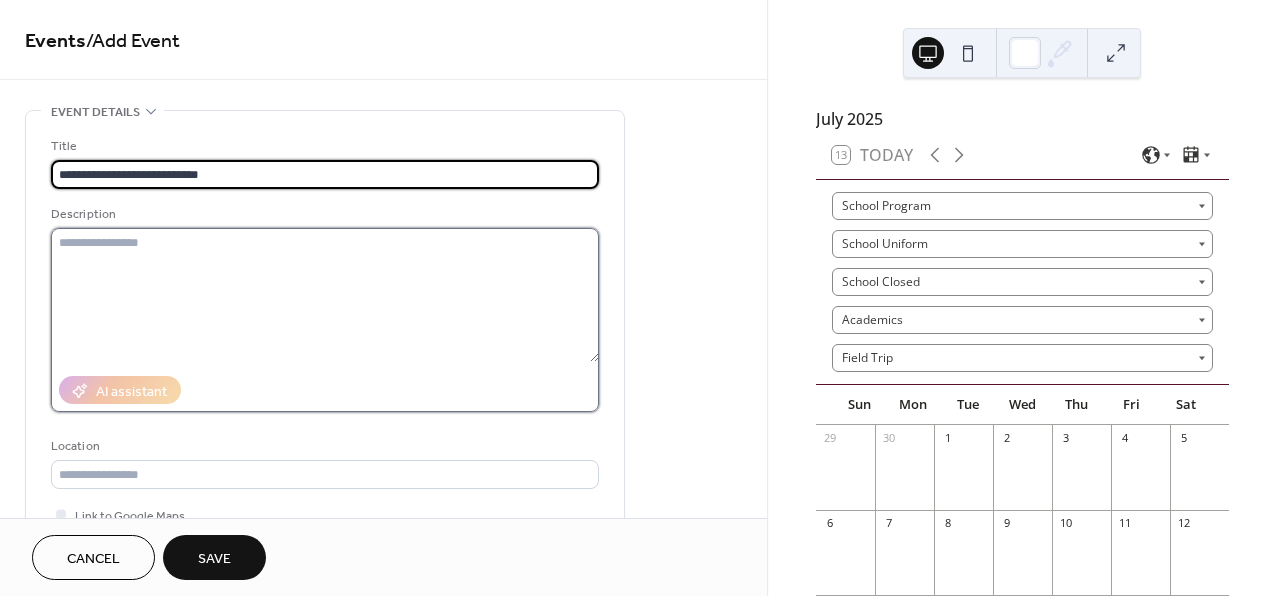 click at bounding box center [325, 295] 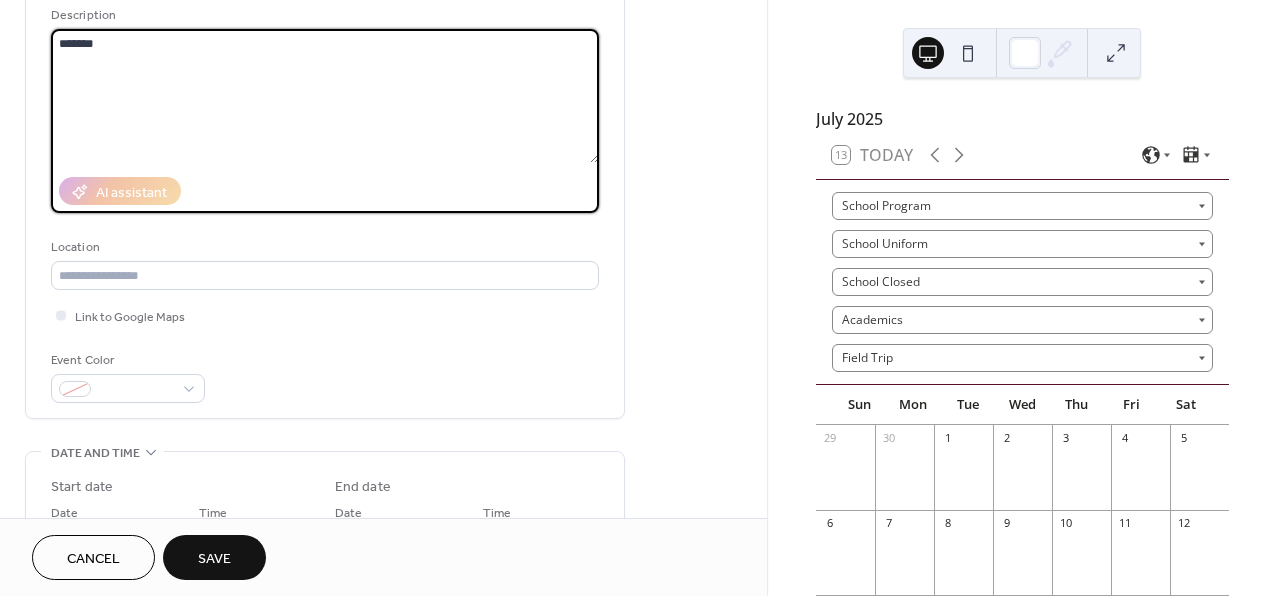 scroll, scrollTop: 233, scrollLeft: 0, axis: vertical 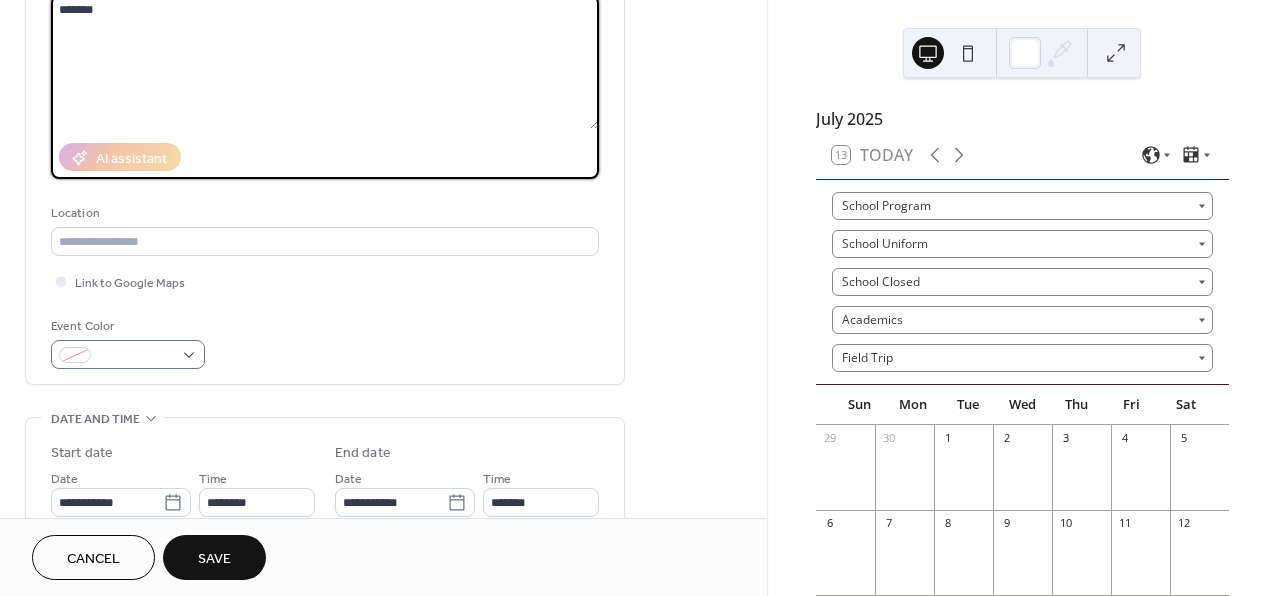 type on "*******" 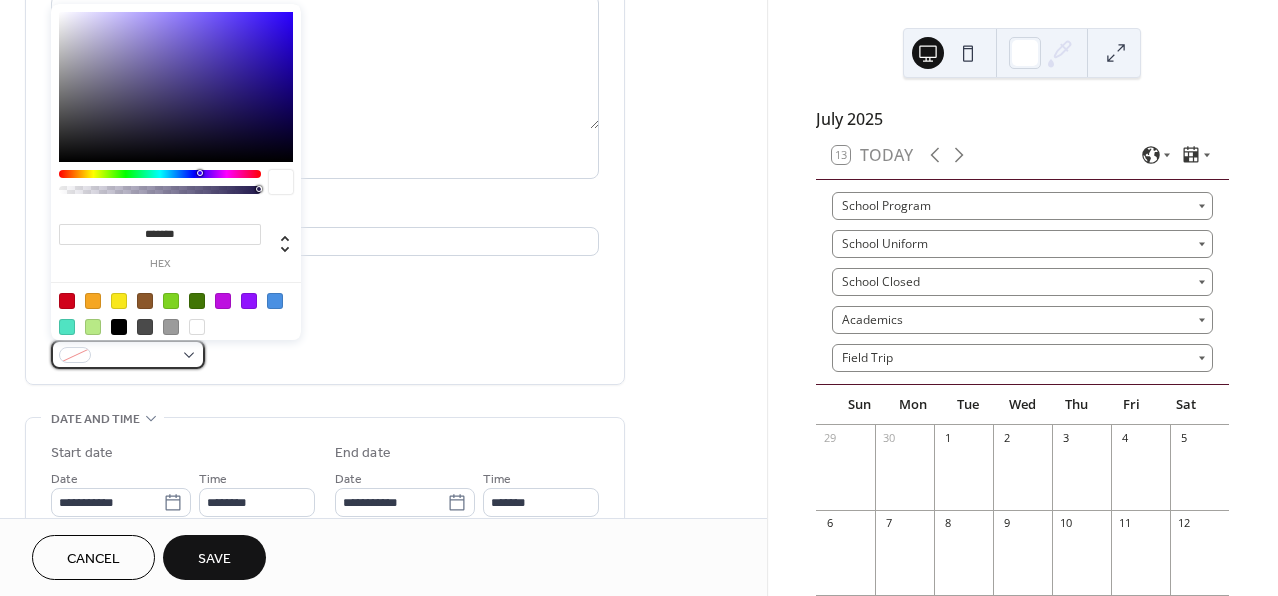 click at bounding box center (128, 354) 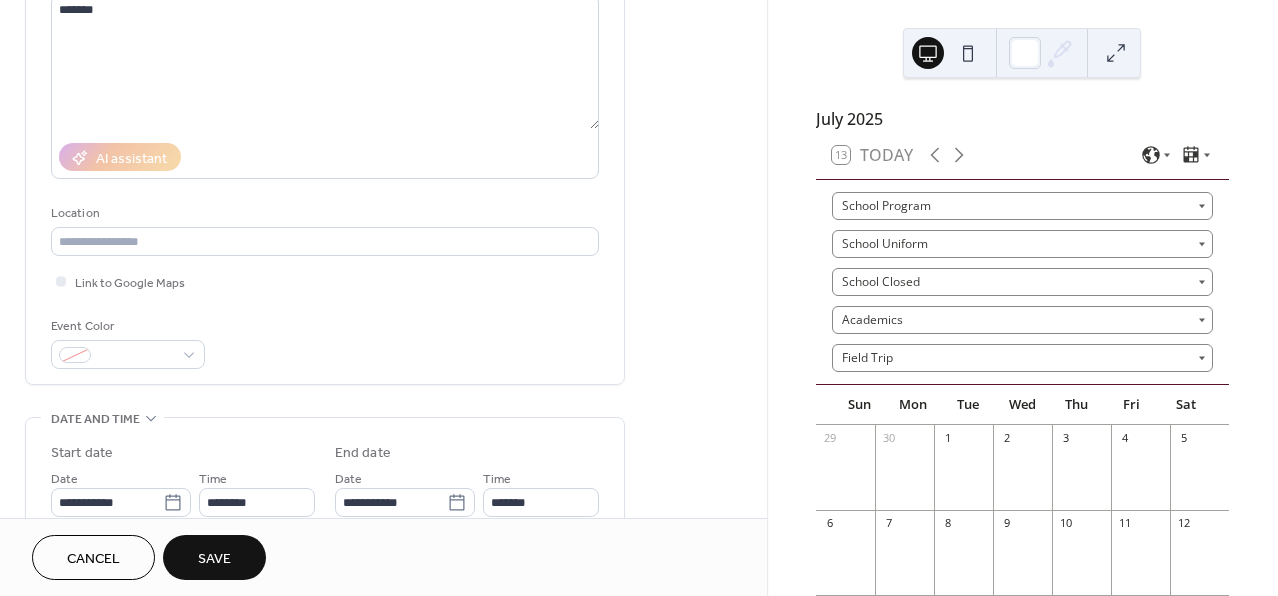 click on "Link to Google Maps" at bounding box center (325, 281) 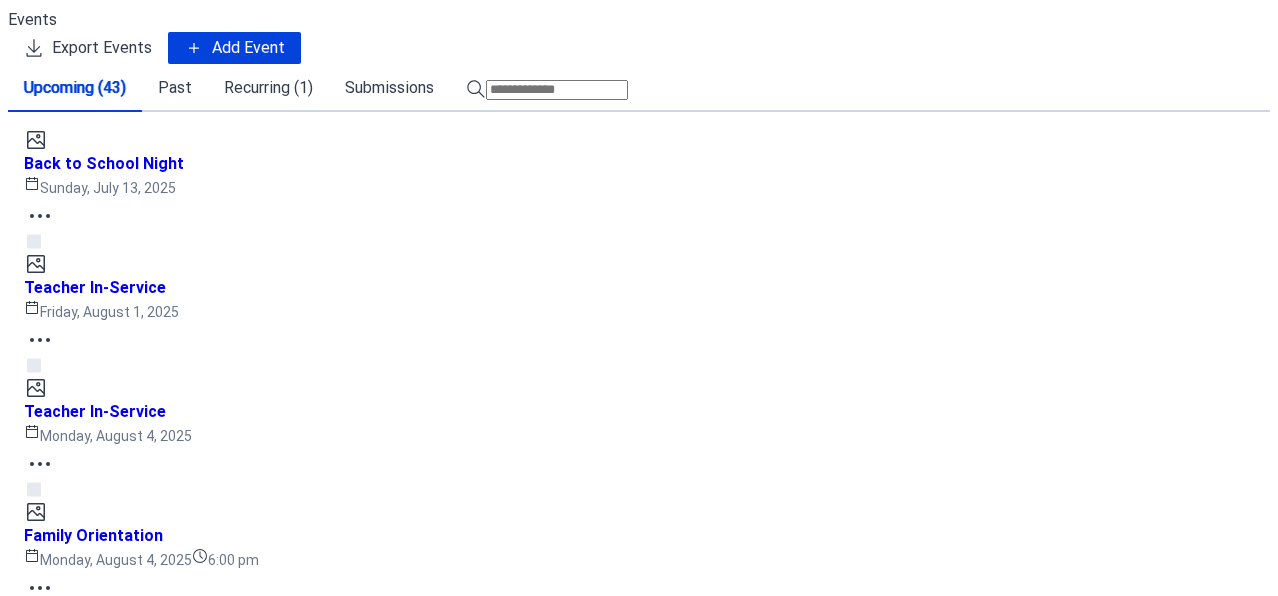 scroll, scrollTop: 0, scrollLeft: 0, axis: both 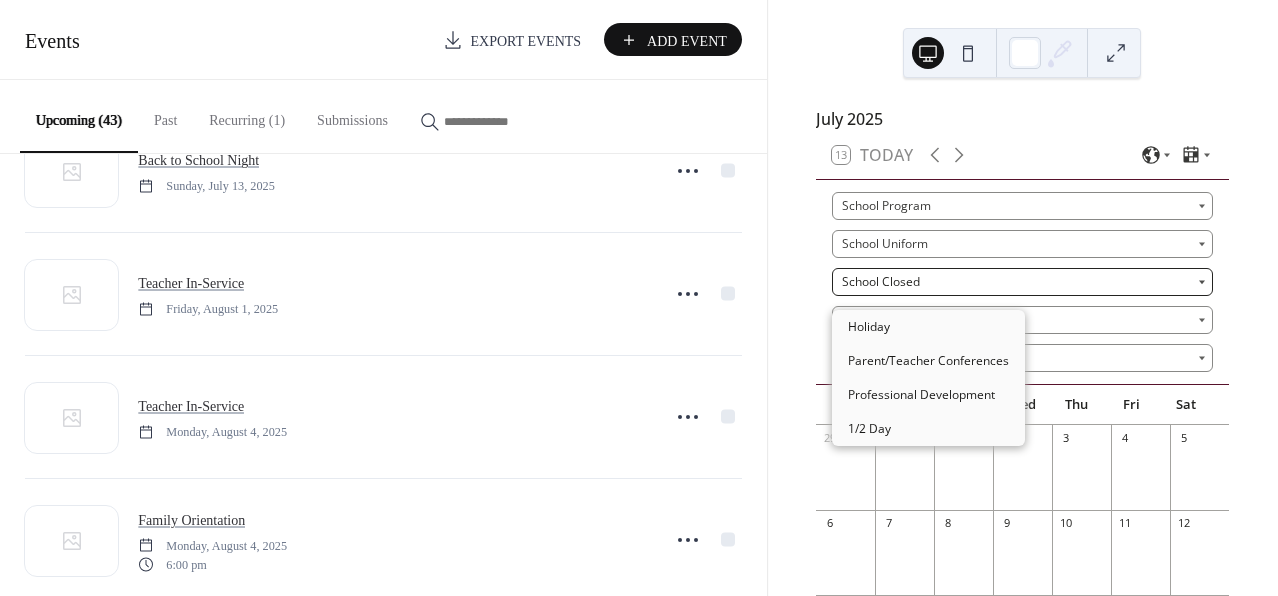 click on "School Closed" at bounding box center (1022, 282) 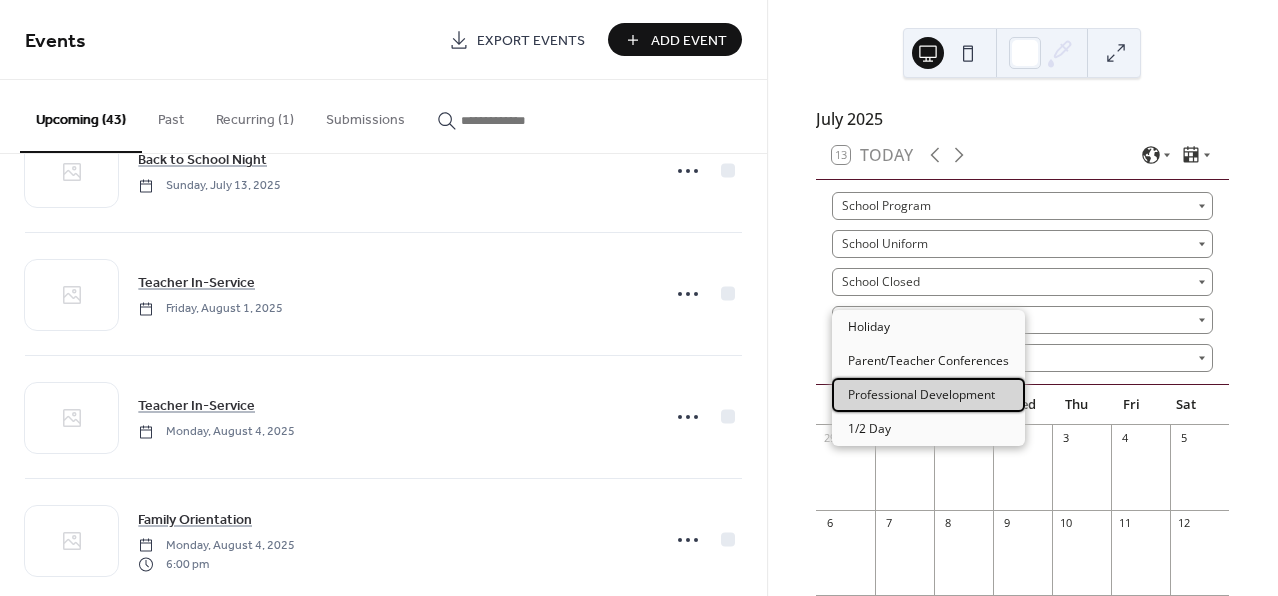 click on "Professional Development" at bounding box center (921, 395) 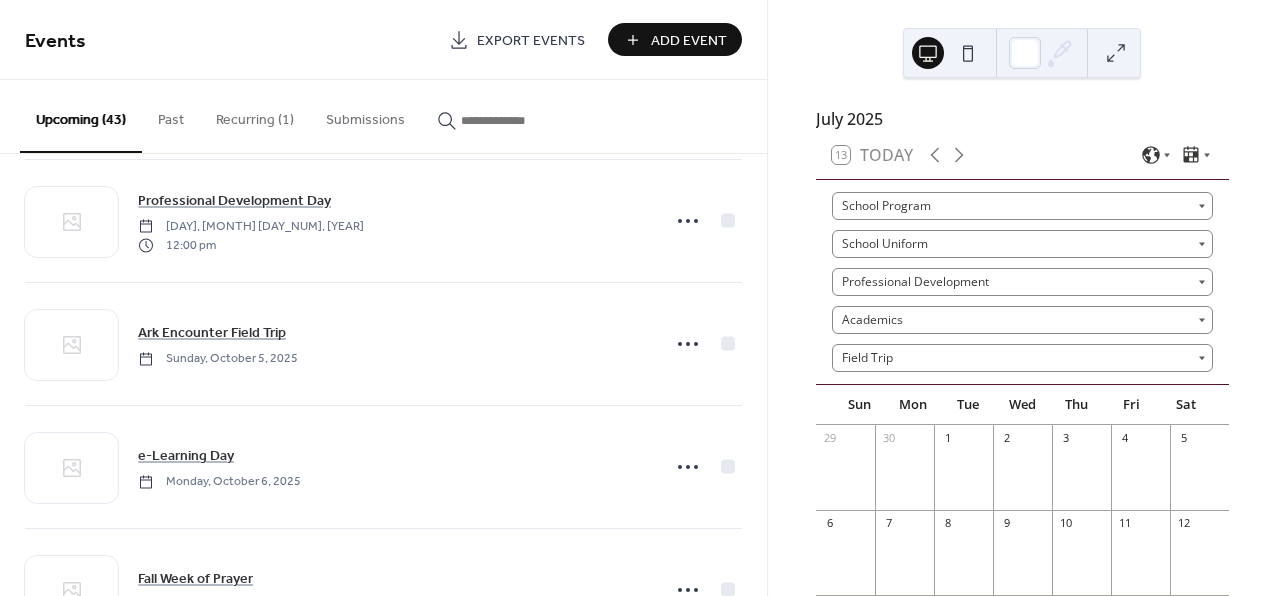 scroll, scrollTop: 1262, scrollLeft: 0, axis: vertical 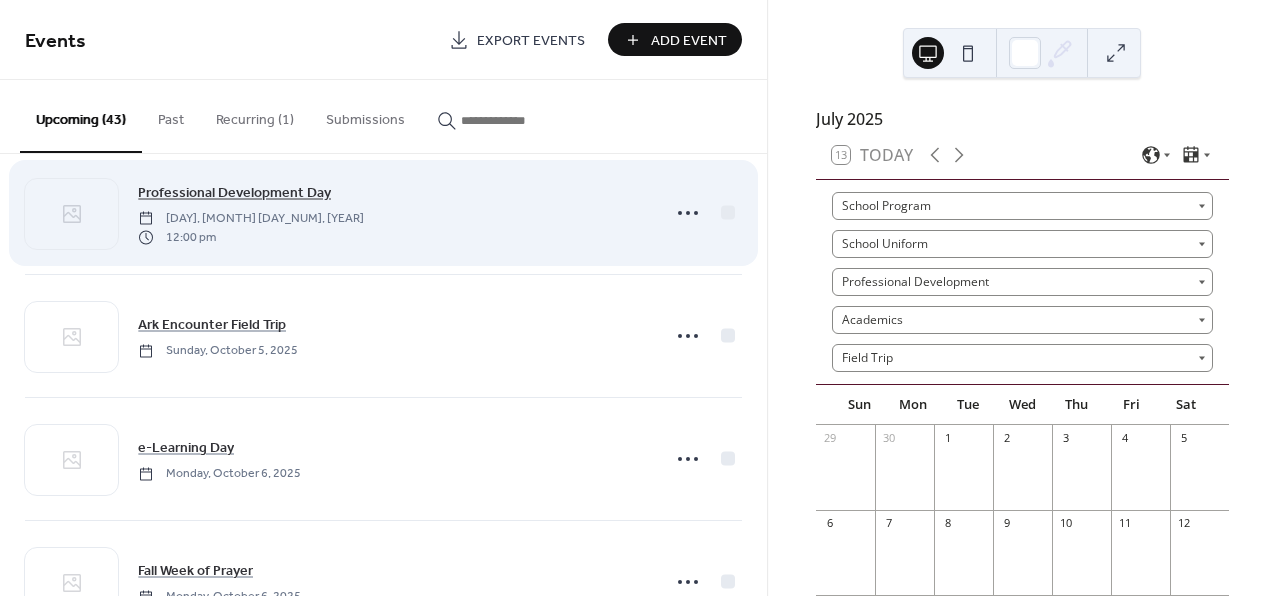 click on "Professional Development Day" at bounding box center (234, 193) 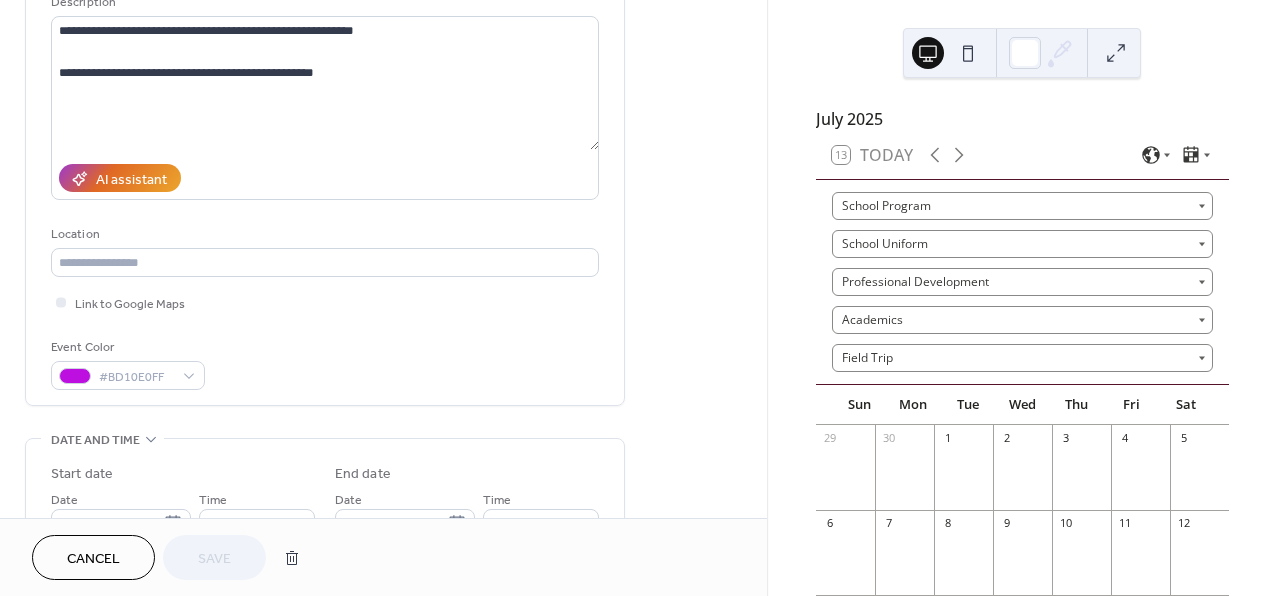 scroll, scrollTop: 209, scrollLeft: 0, axis: vertical 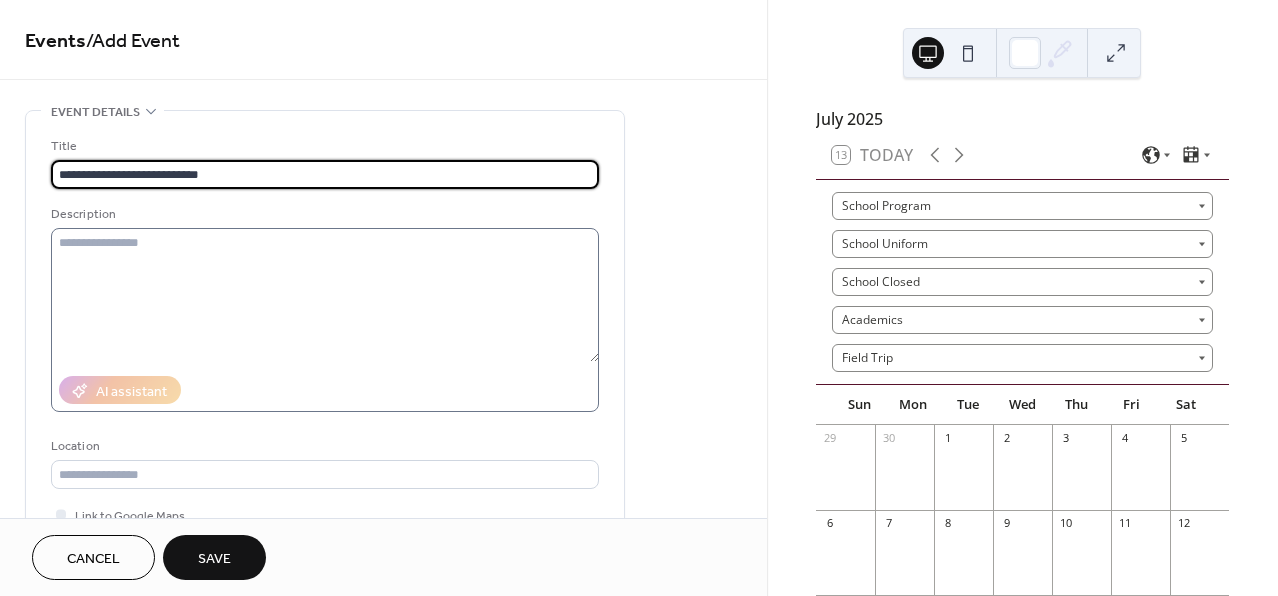 type on "**********" 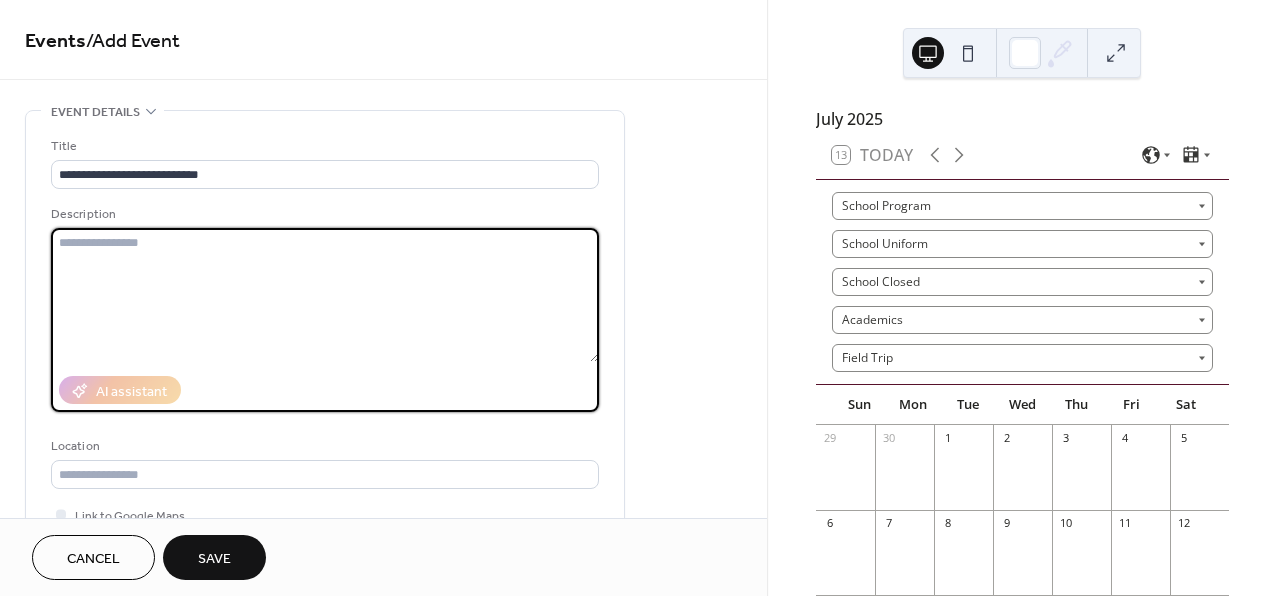 click at bounding box center (325, 295) 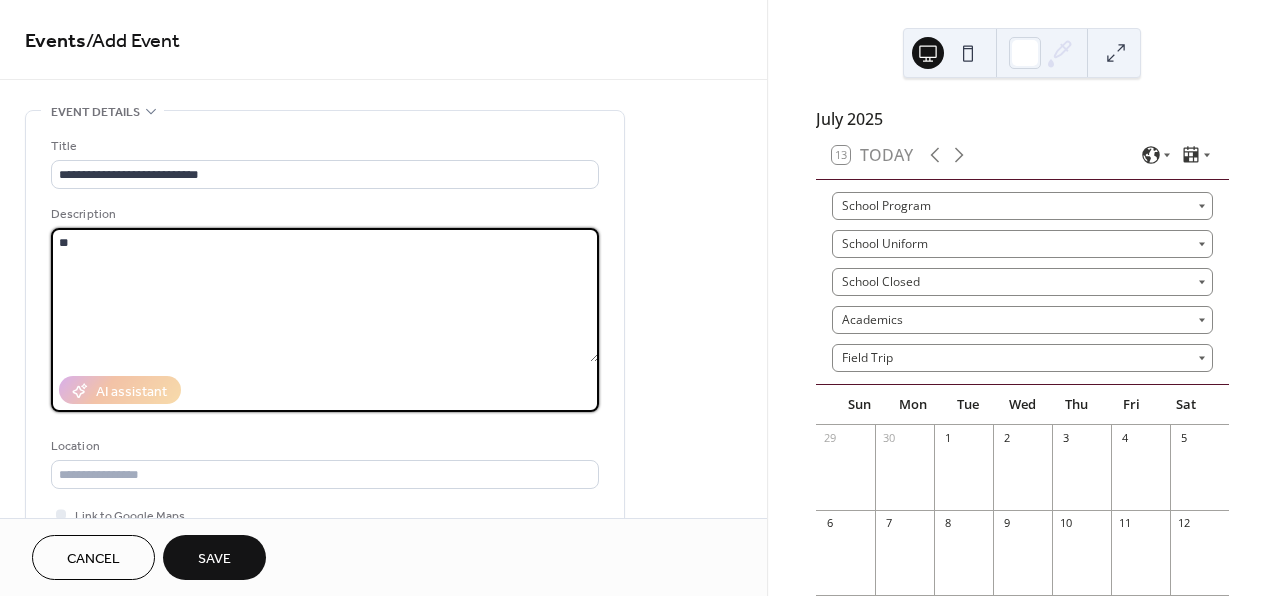 type on "*" 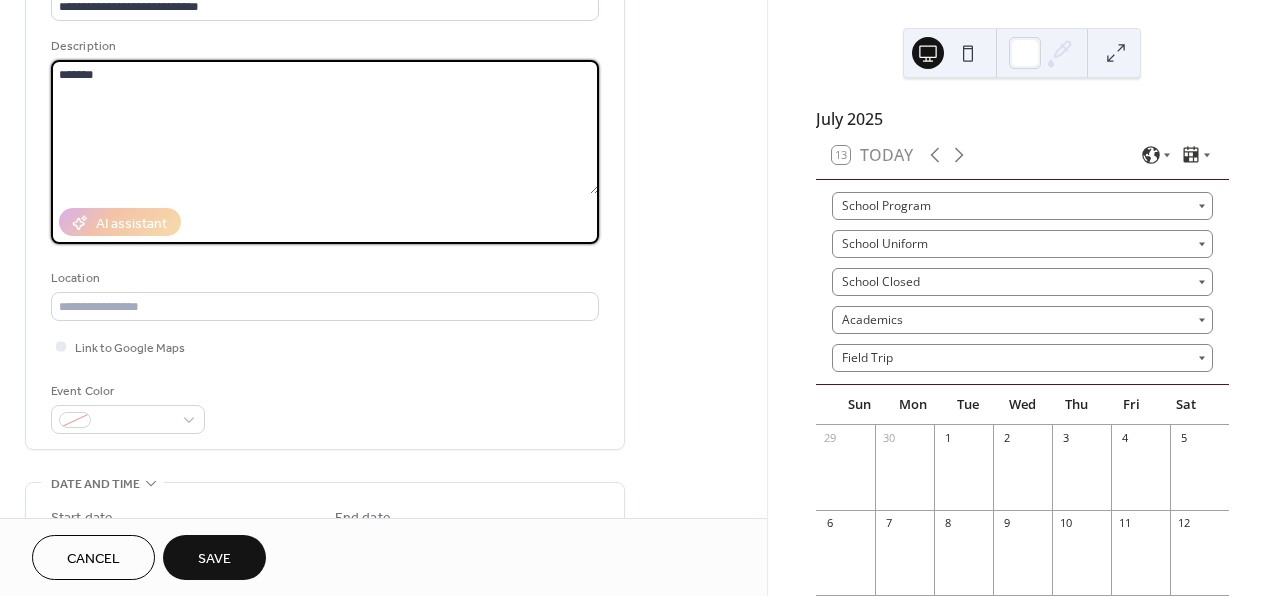 scroll, scrollTop: 265, scrollLeft: 0, axis: vertical 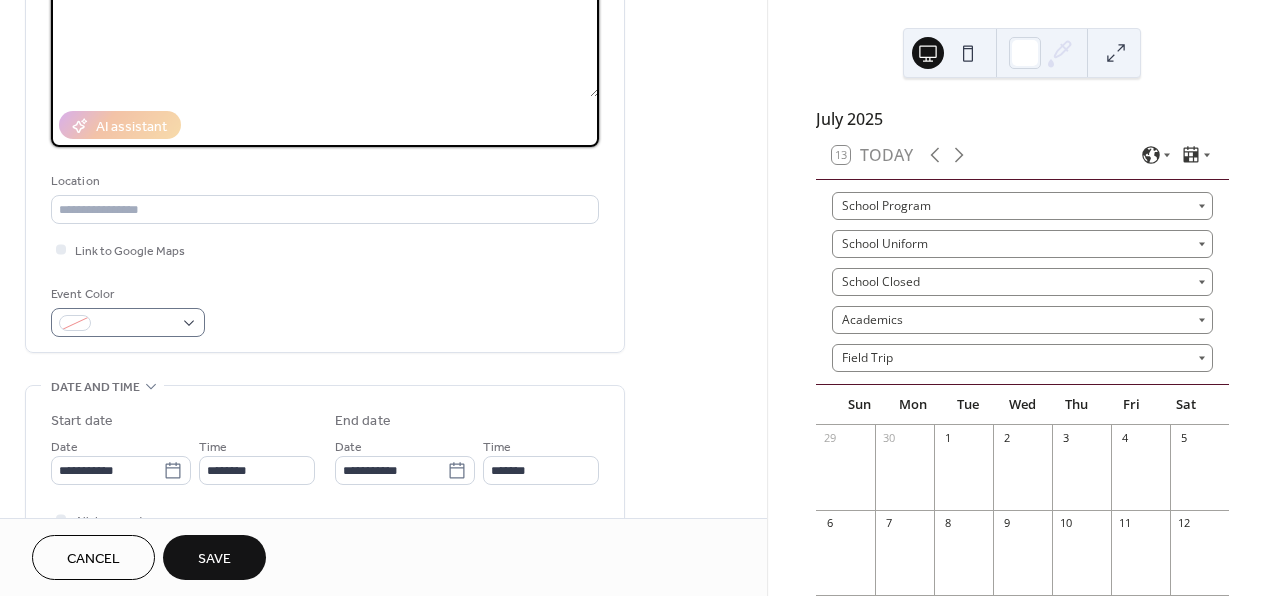 type on "*******" 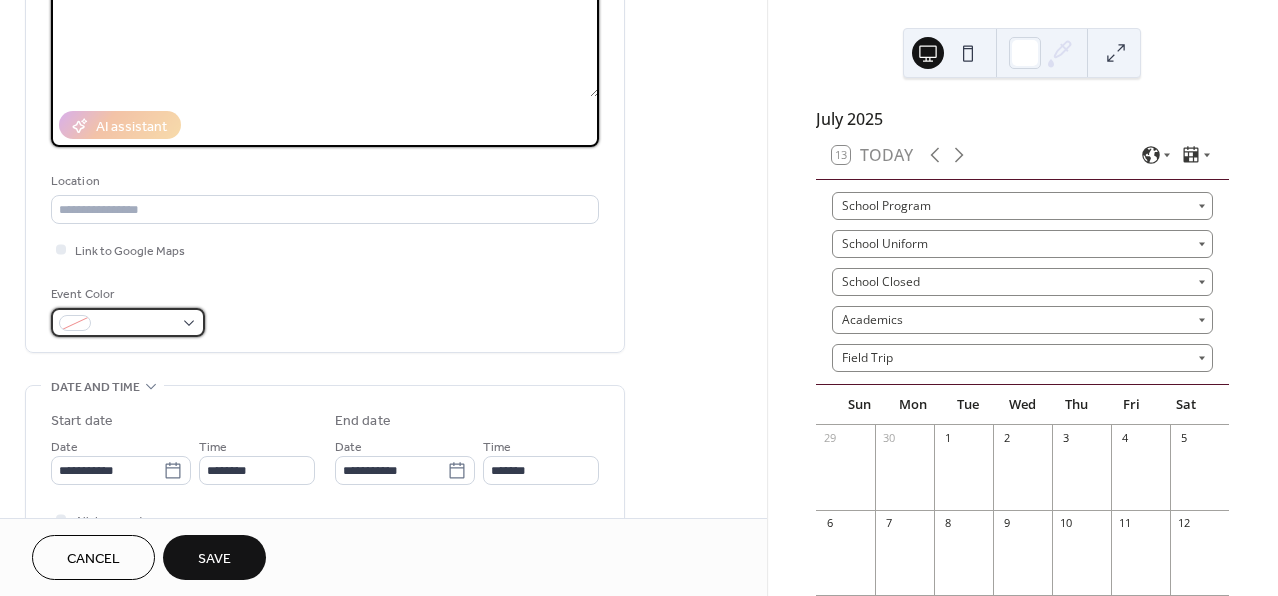 click at bounding box center [128, 322] 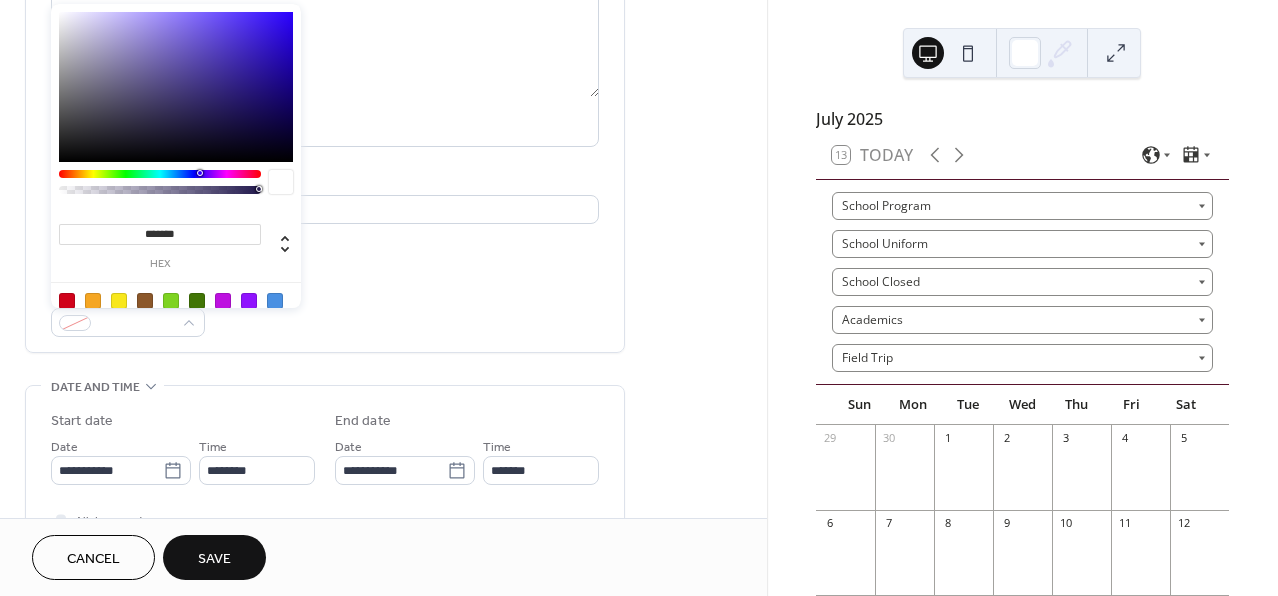 click at bounding box center (223, 301) 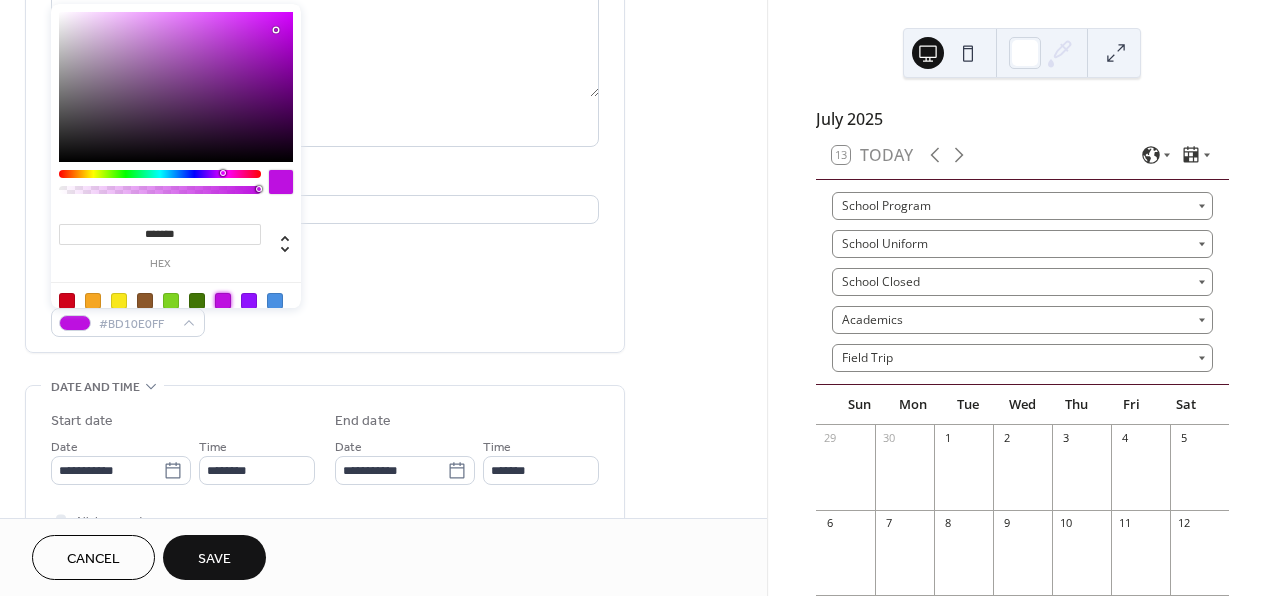 click on "**********" at bounding box center [383, 678] 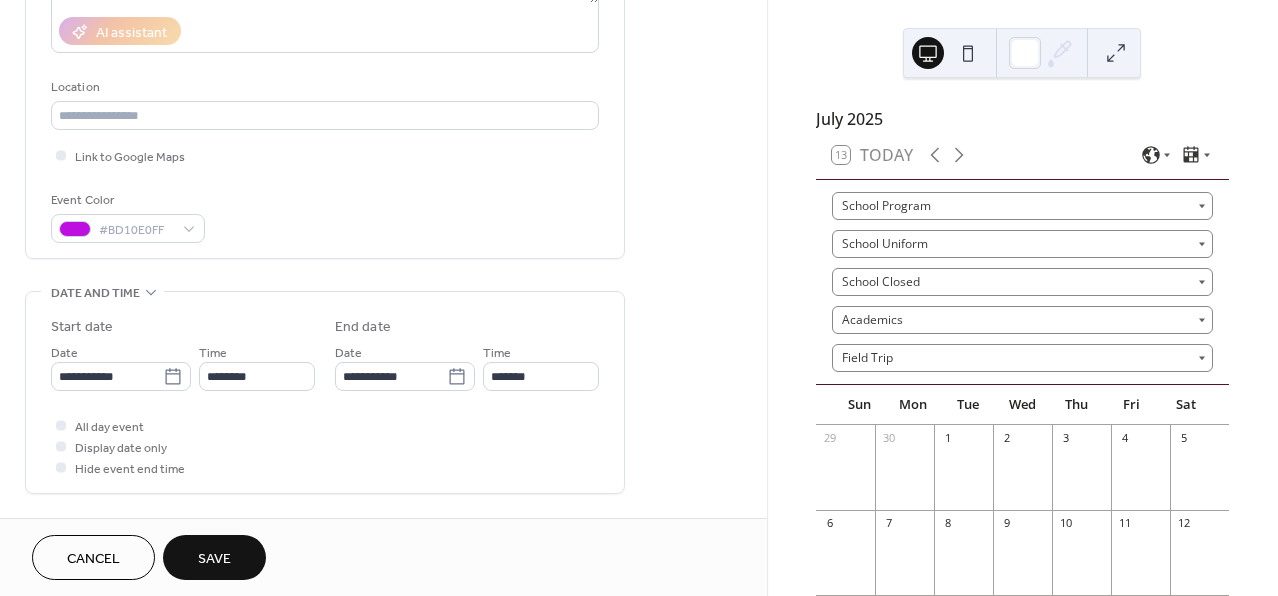 scroll, scrollTop: 468, scrollLeft: 0, axis: vertical 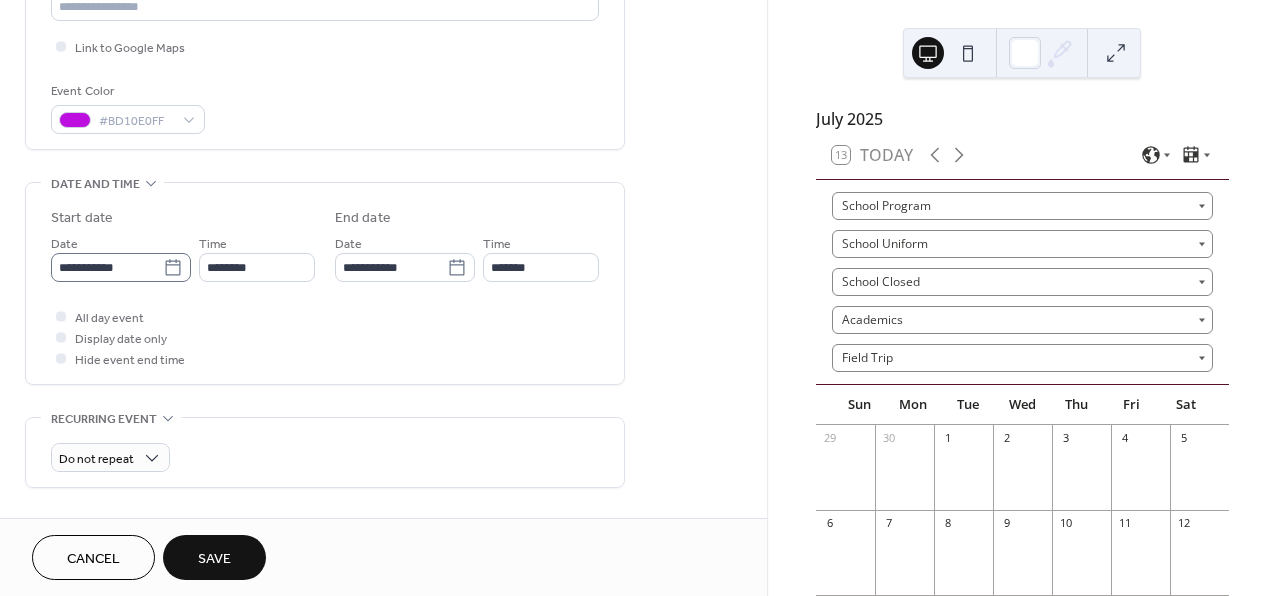click 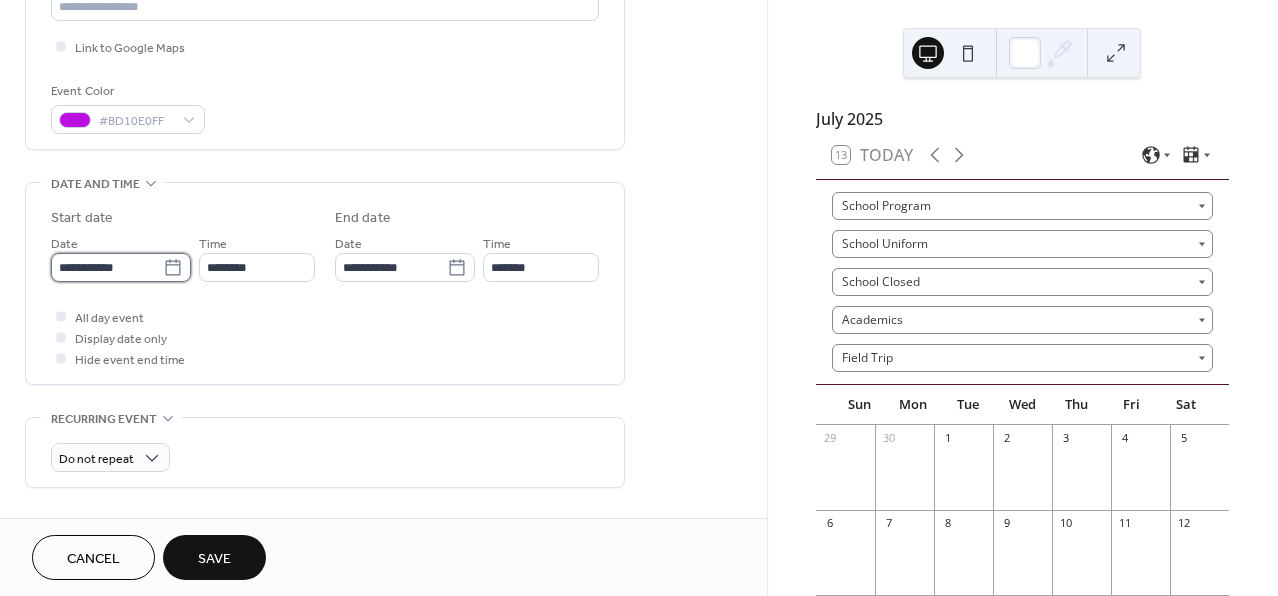 click on "**********" at bounding box center (107, 267) 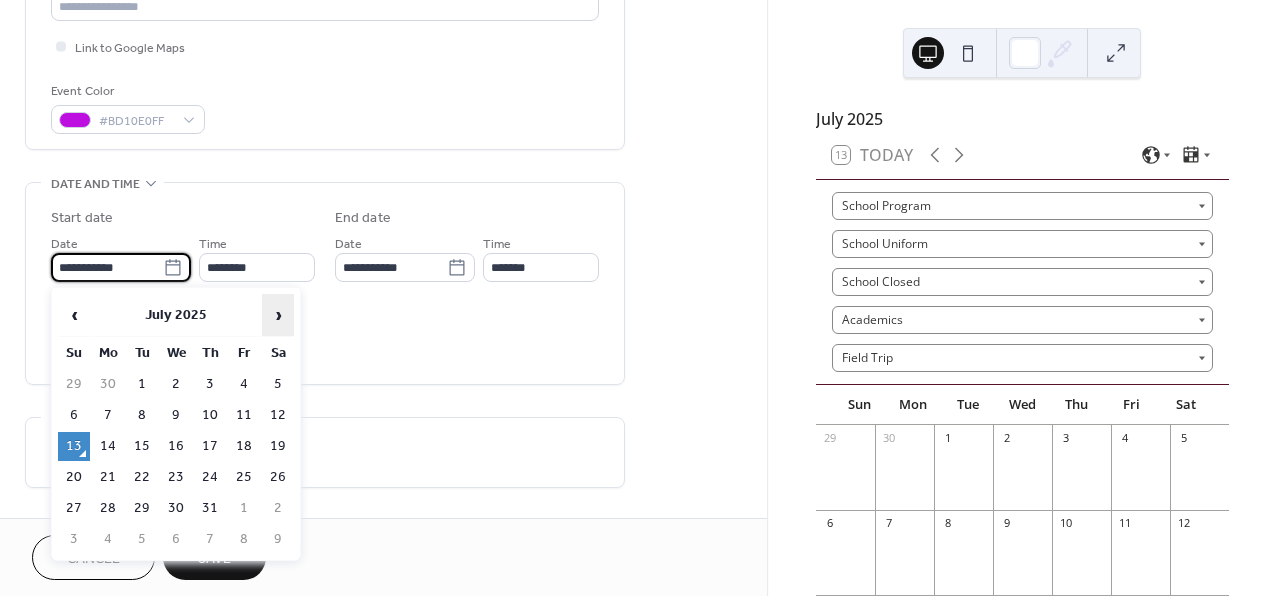 click on "›" at bounding box center [278, 315] 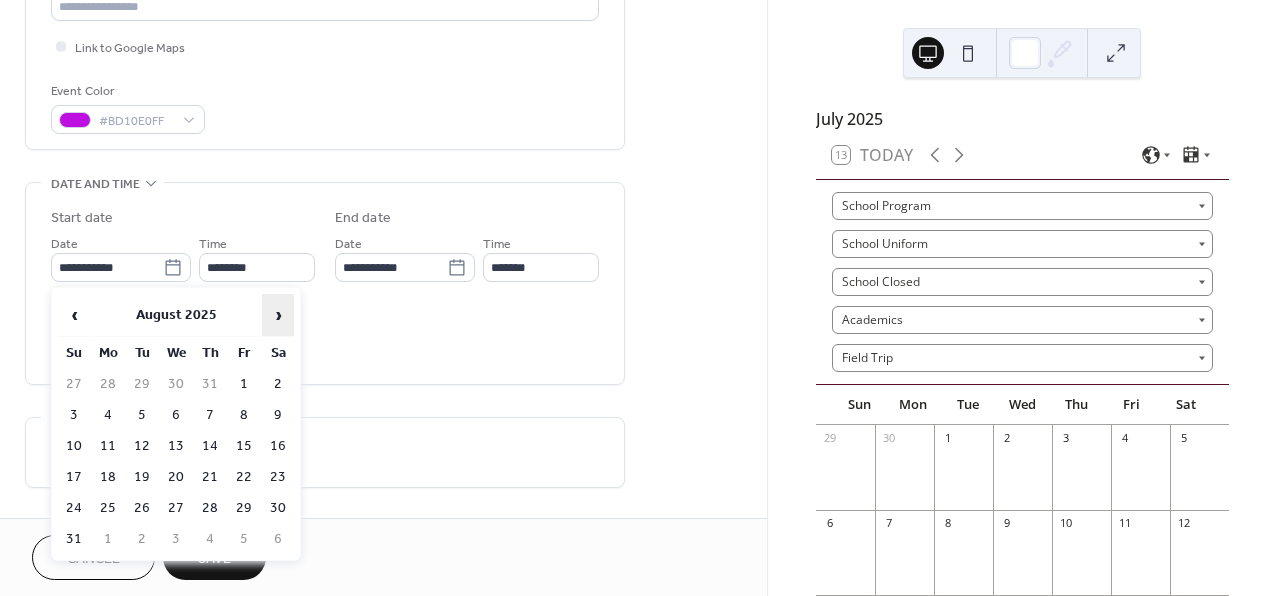 click on "›" at bounding box center [278, 315] 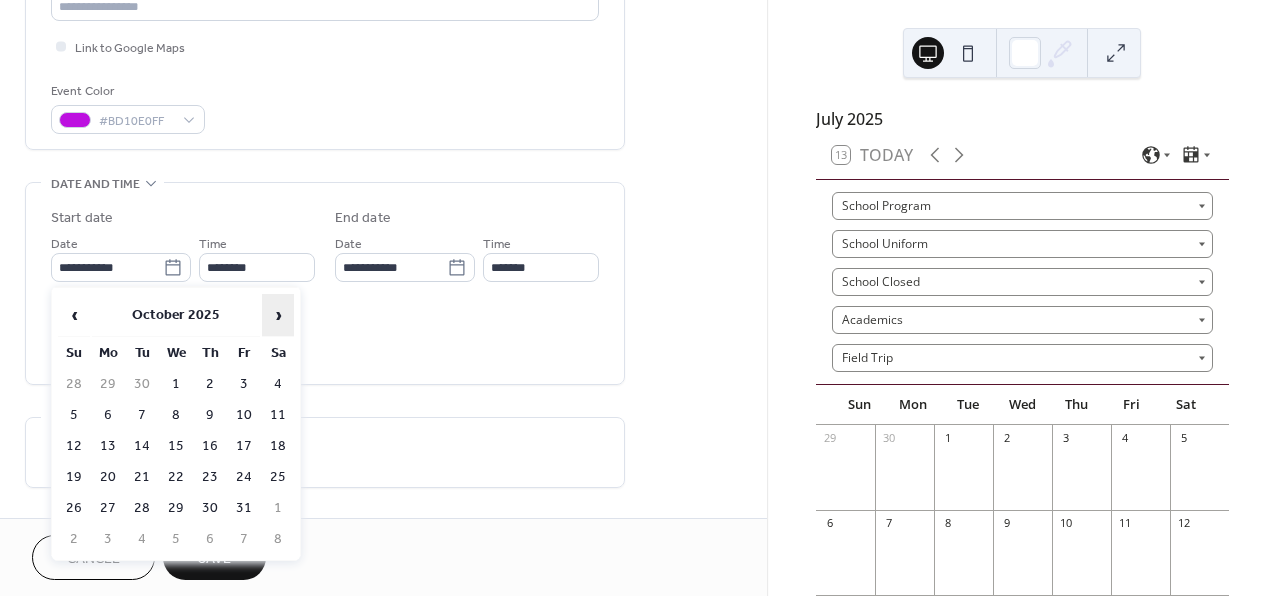 click on "›" at bounding box center (278, 315) 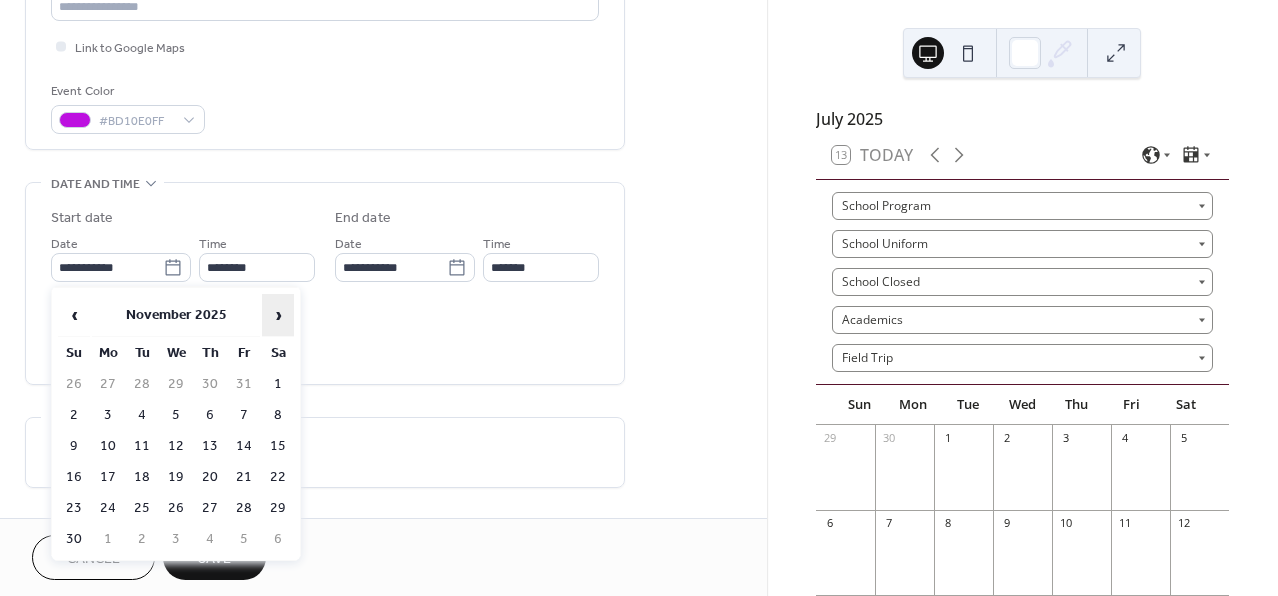 click on "›" at bounding box center (278, 315) 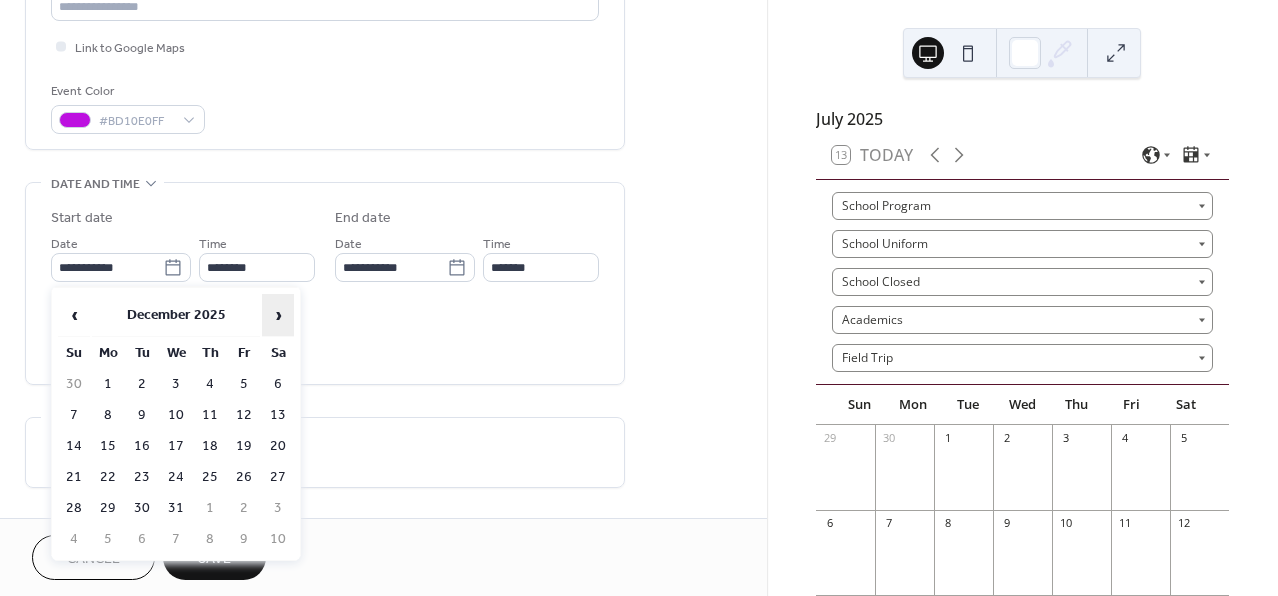 click on "›" at bounding box center [278, 315] 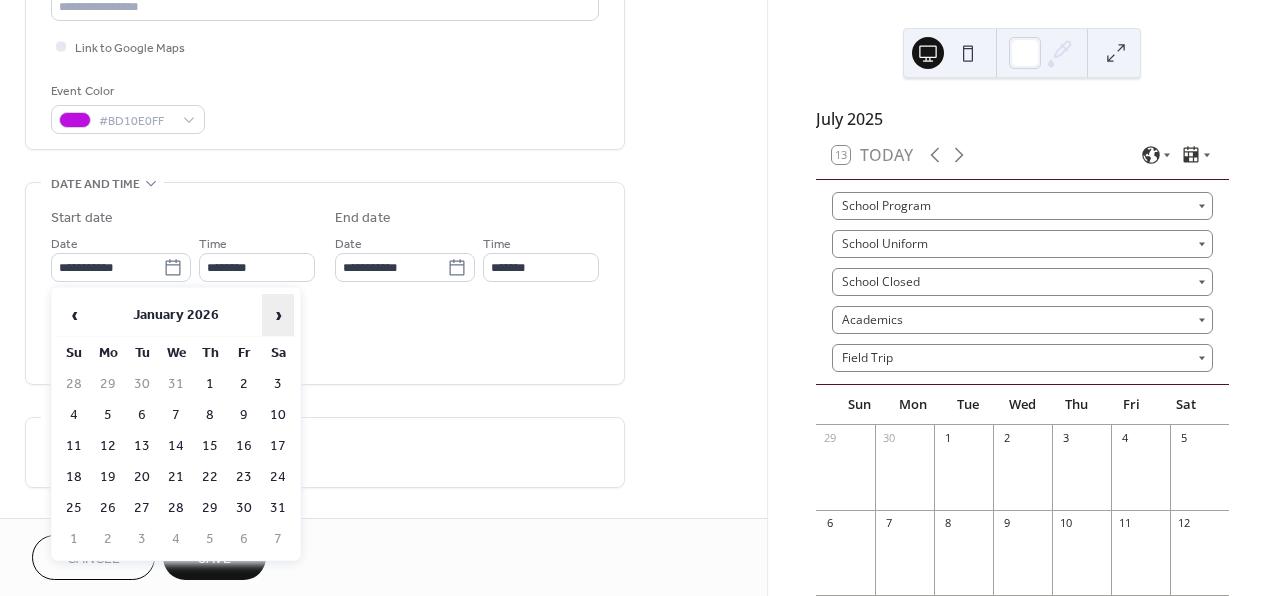 click on "›" at bounding box center [278, 315] 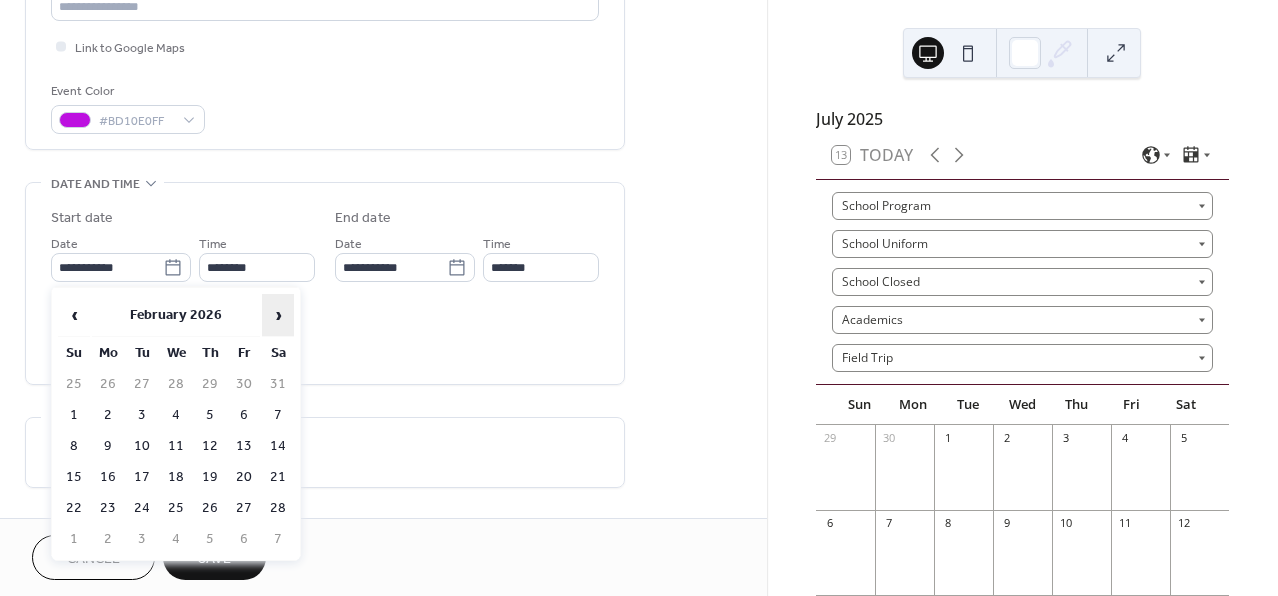 click on "›" at bounding box center (278, 315) 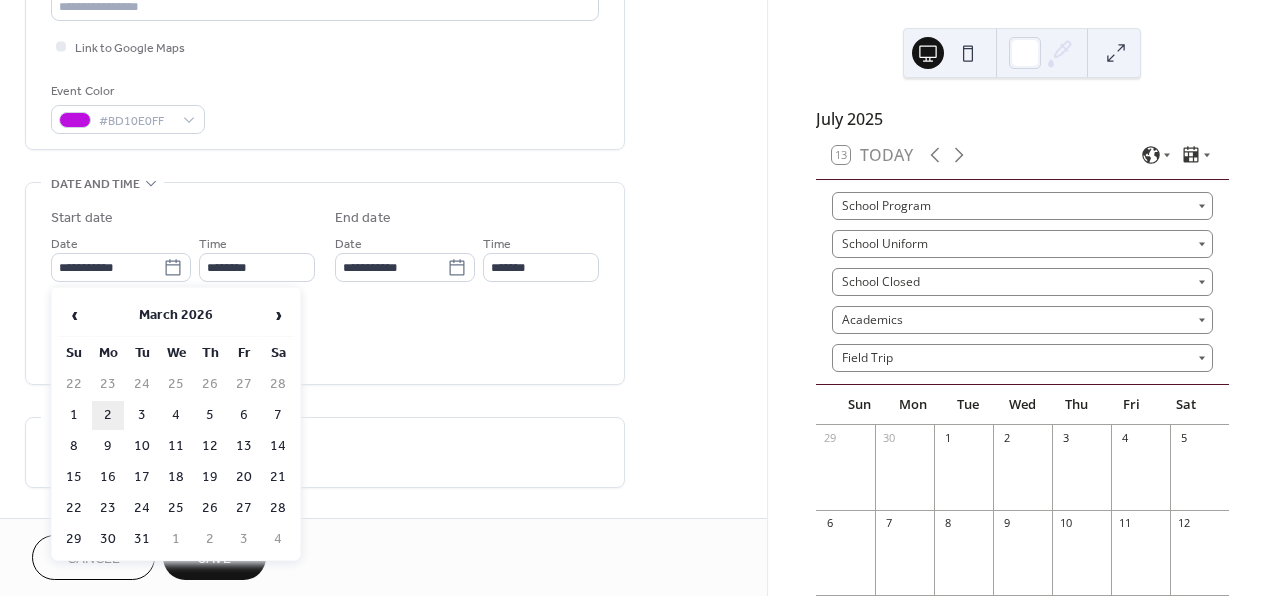 click on "2" at bounding box center [108, 415] 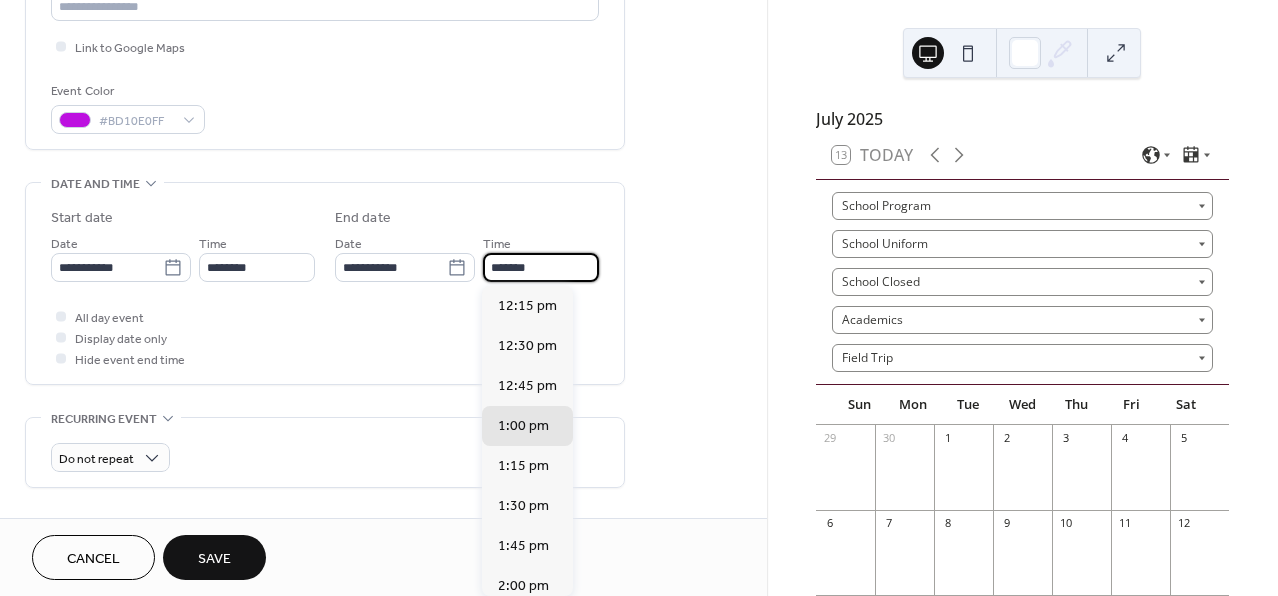 click on "*******" at bounding box center [541, 267] 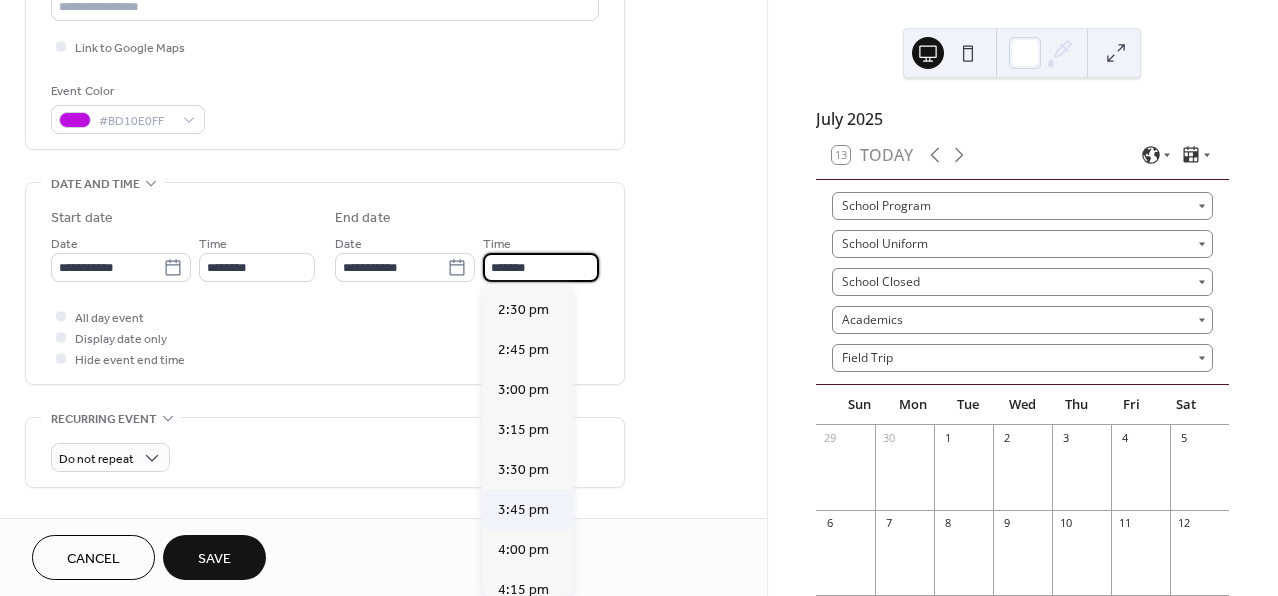scroll, scrollTop: 354, scrollLeft: 0, axis: vertical 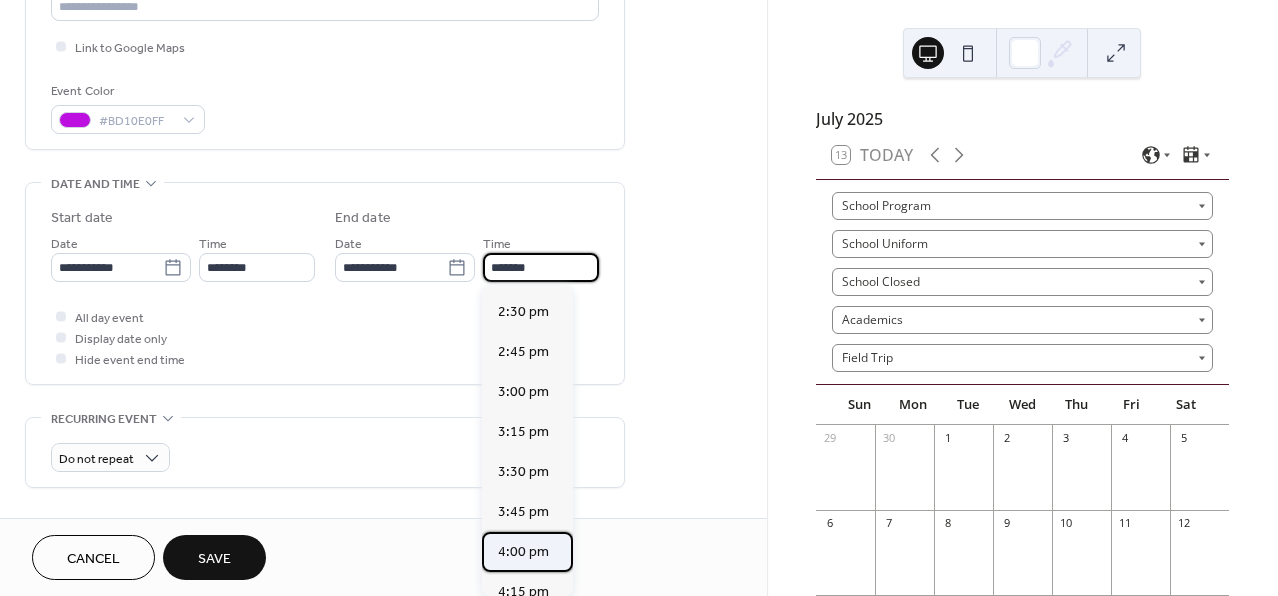 click on "4:00 pm" at bounding box center (523, 552) 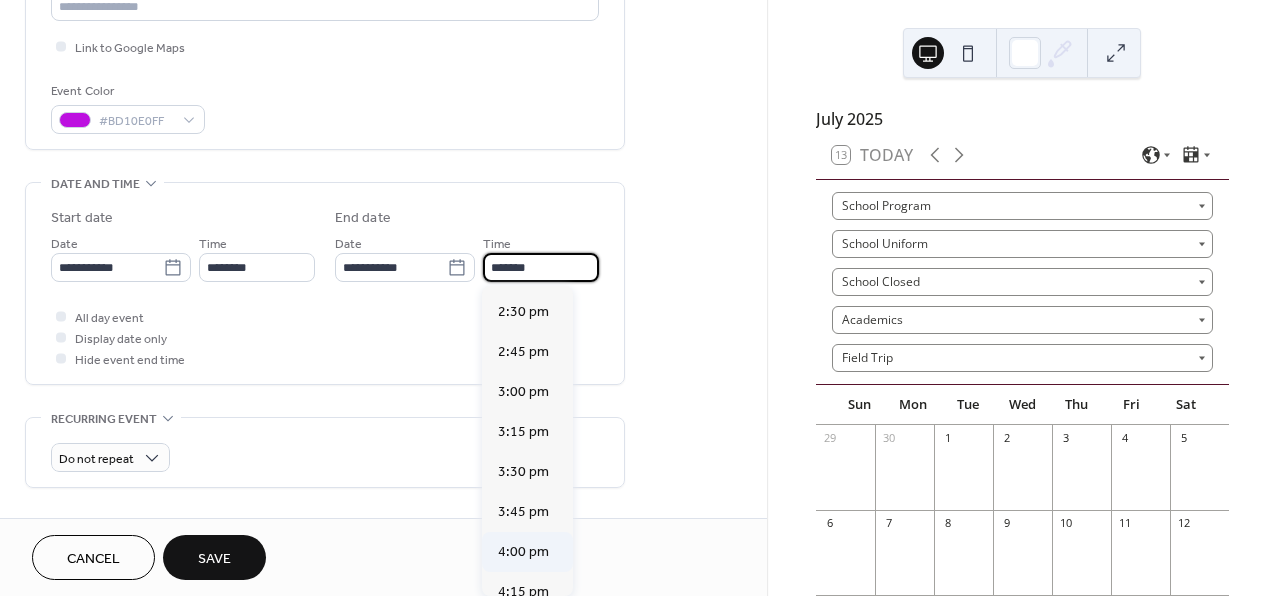 type on "*******" 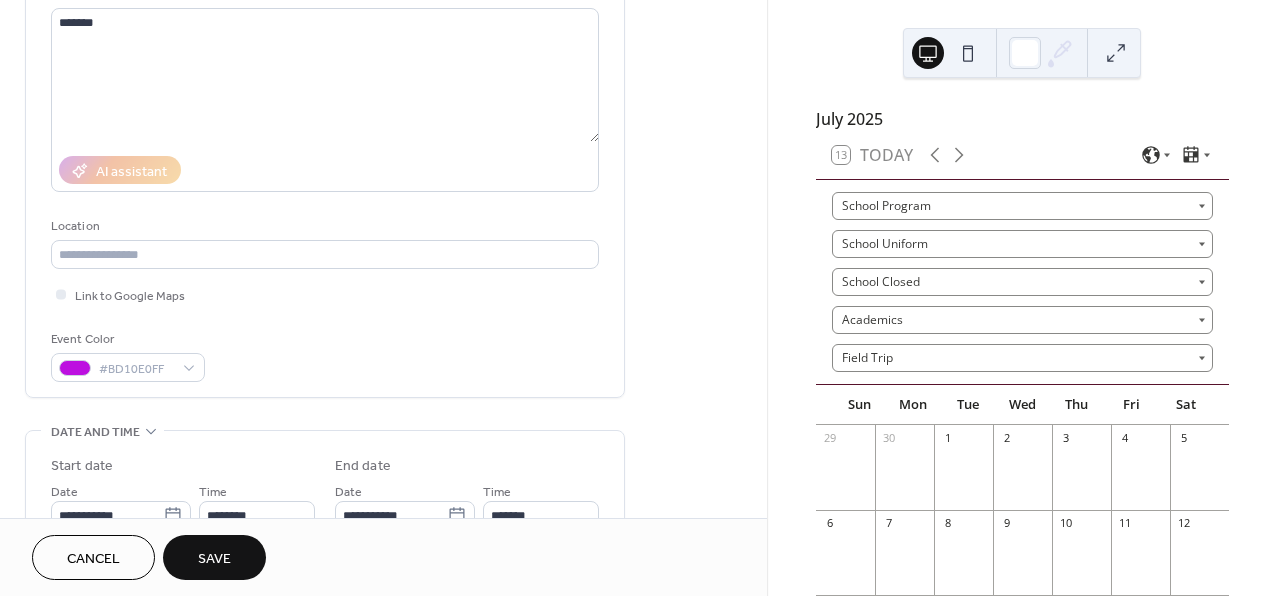 scroll, scrollTop: 214, scrollLeft: 0, axis: vertical 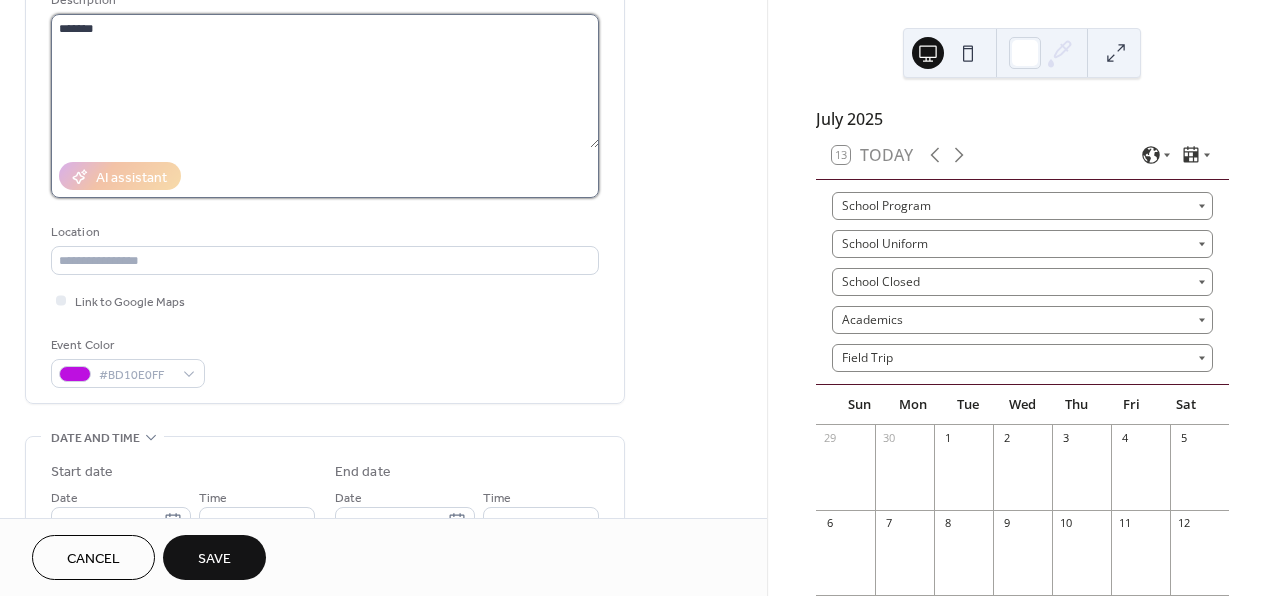 click on "*******" at bounding box center (325, 81) 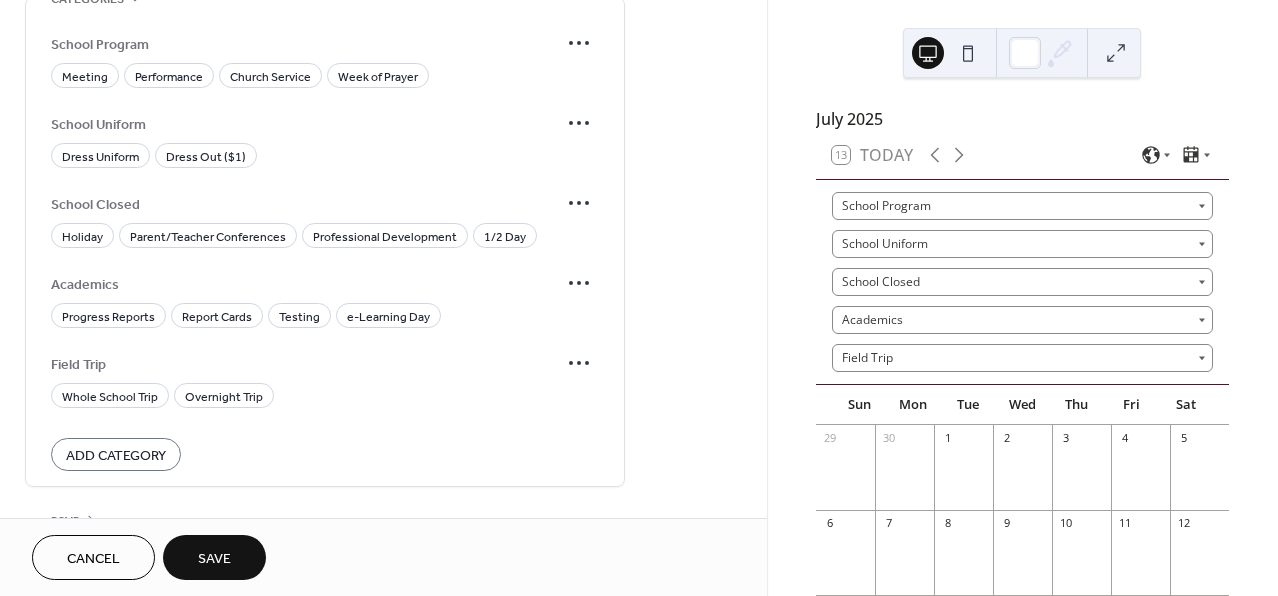 scroll, scrollTop: 1197, scrollLeft: 0, axis: vertical 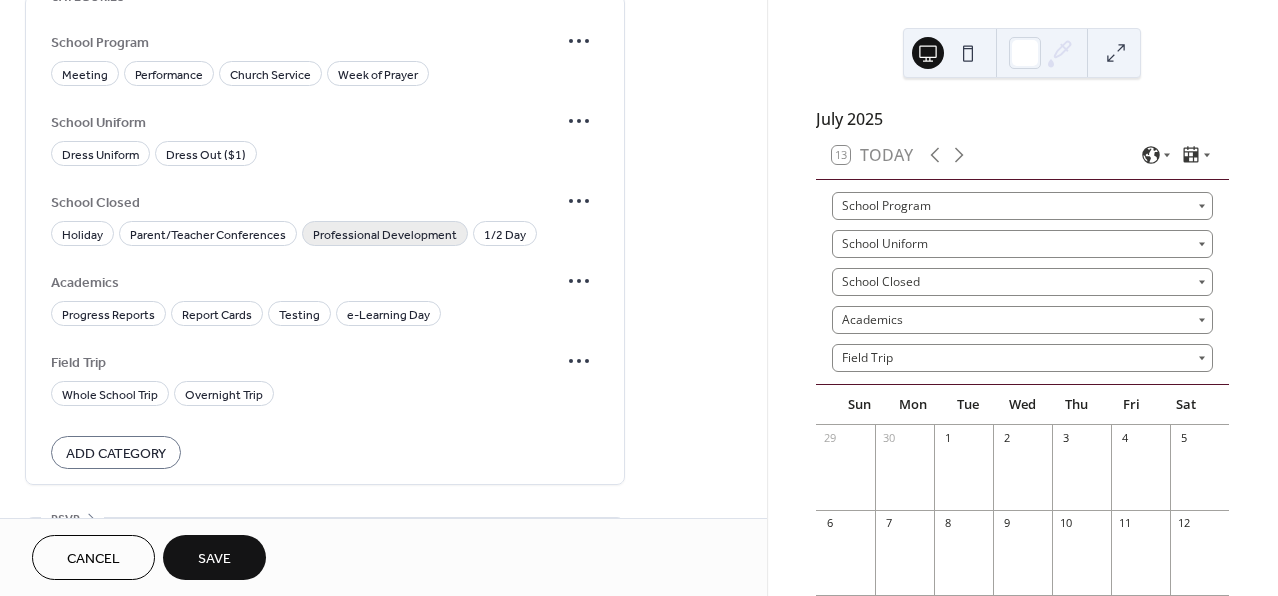 type on "**********" 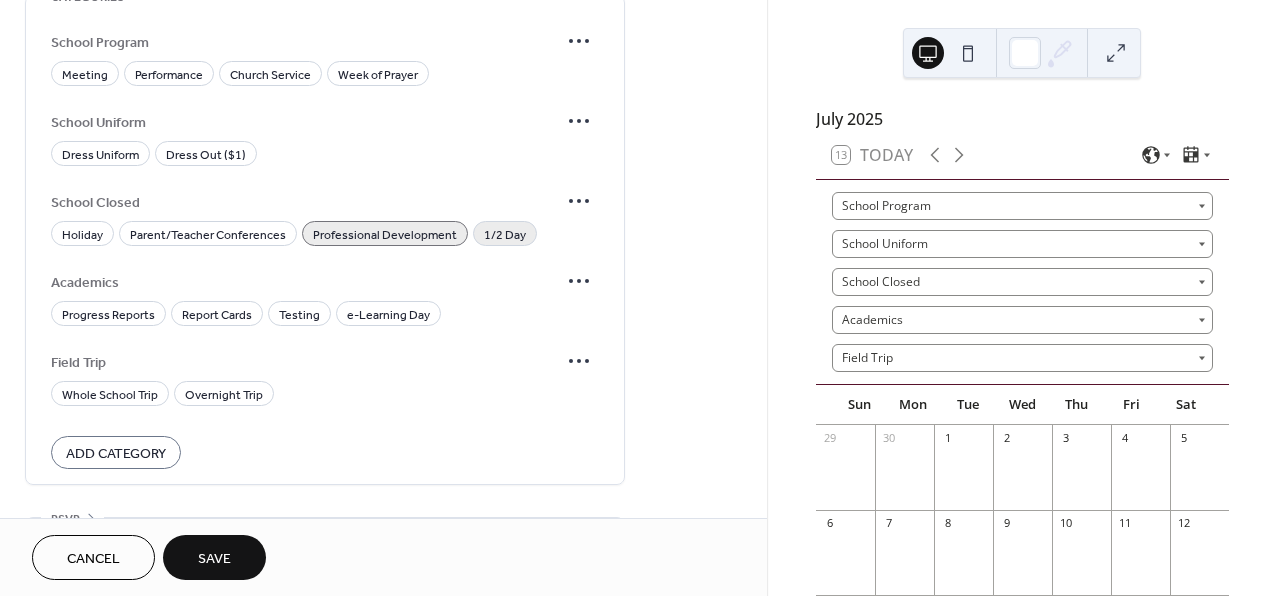 click on "1/2 Day" at bounding box center (505, 235) 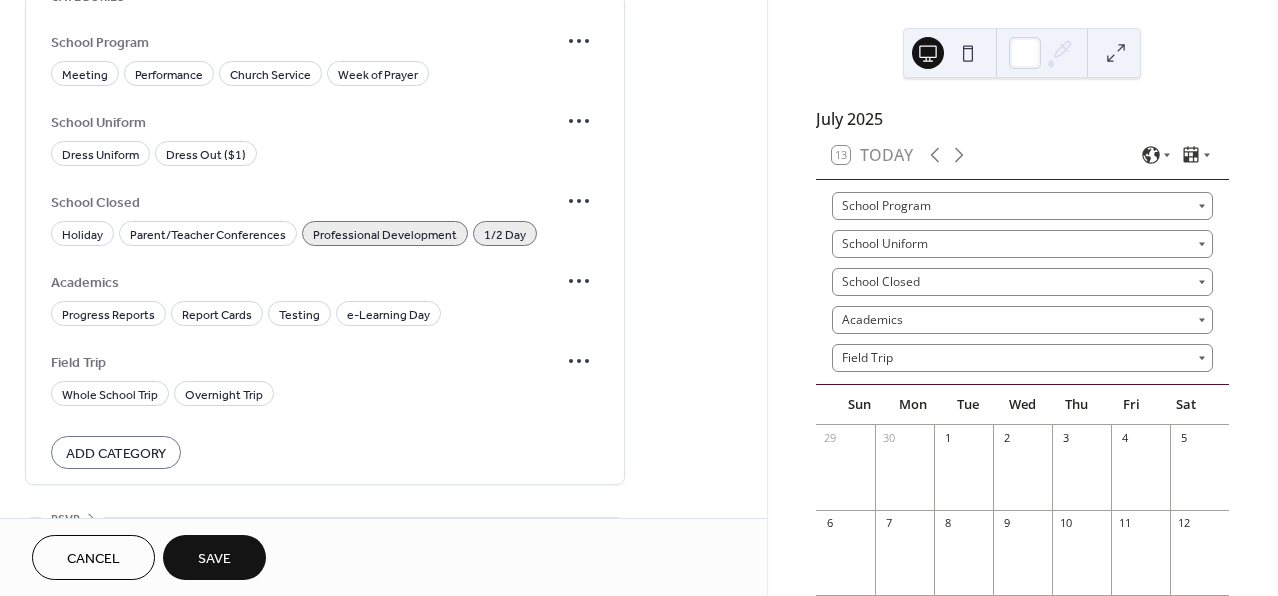 click on "Save" at bounding box center (214, 559) 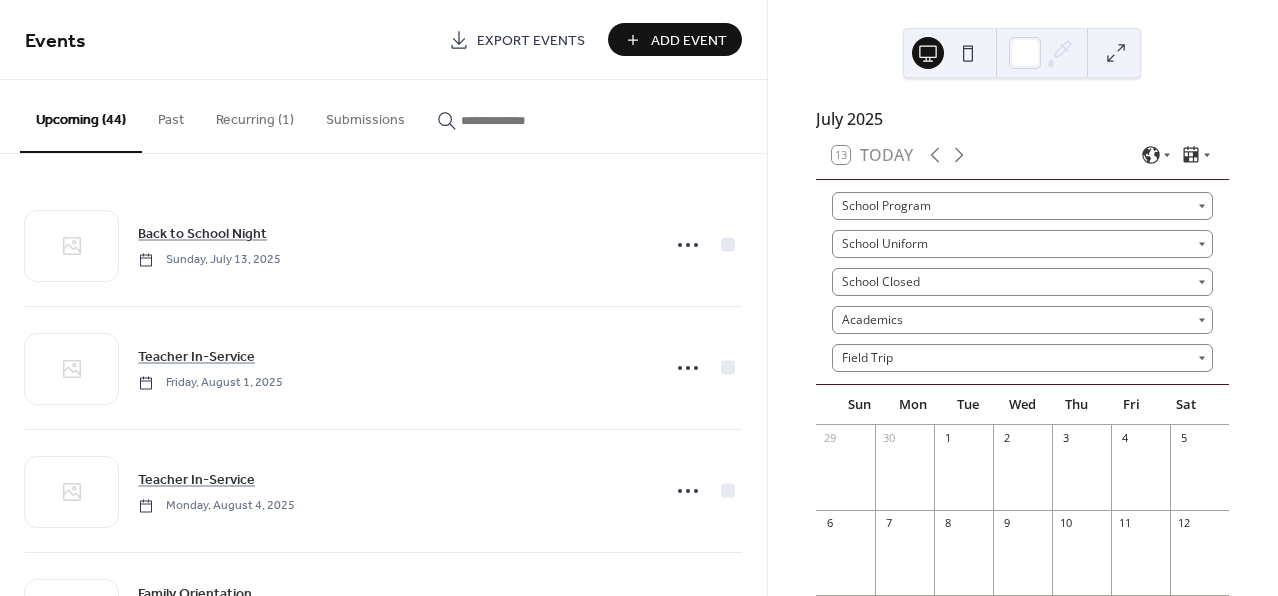 click on "Add Event" at bounding box center [689, 41] 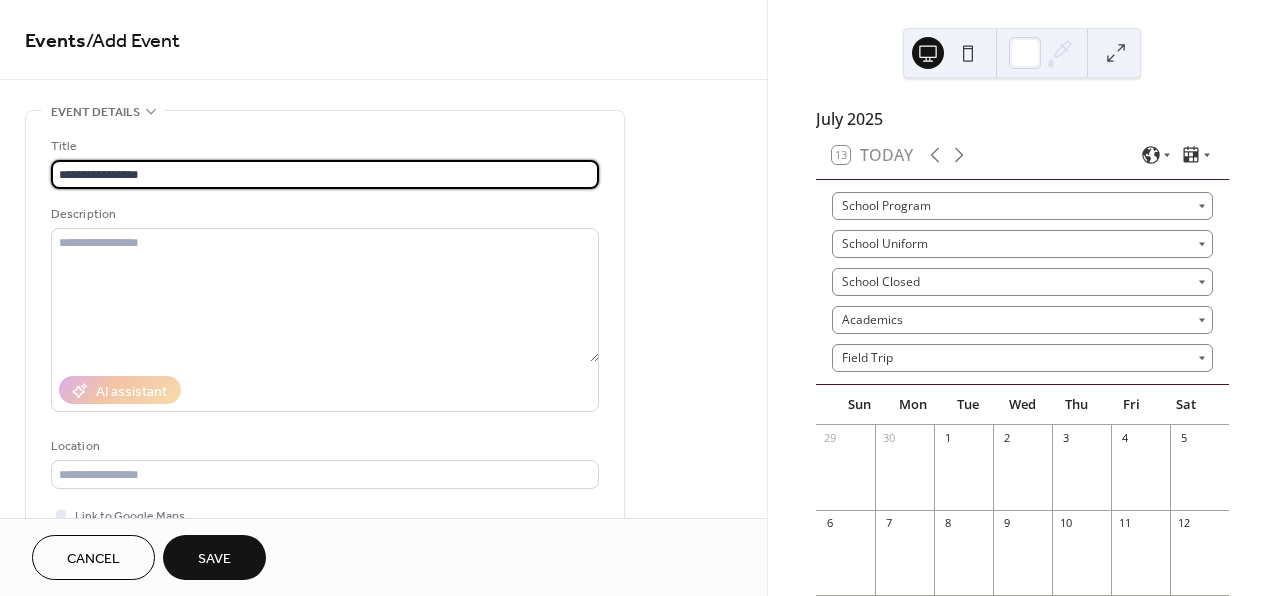 type on "**********" 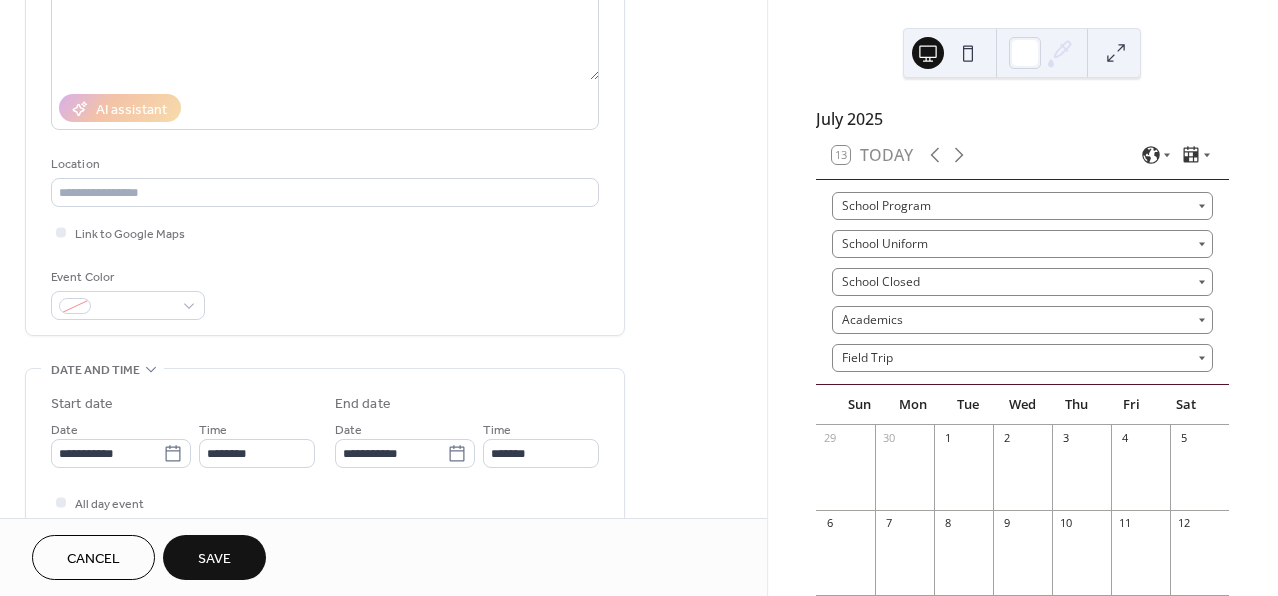 scroll, scrollTop: 307, scrollLeft: 0, axis: vertical 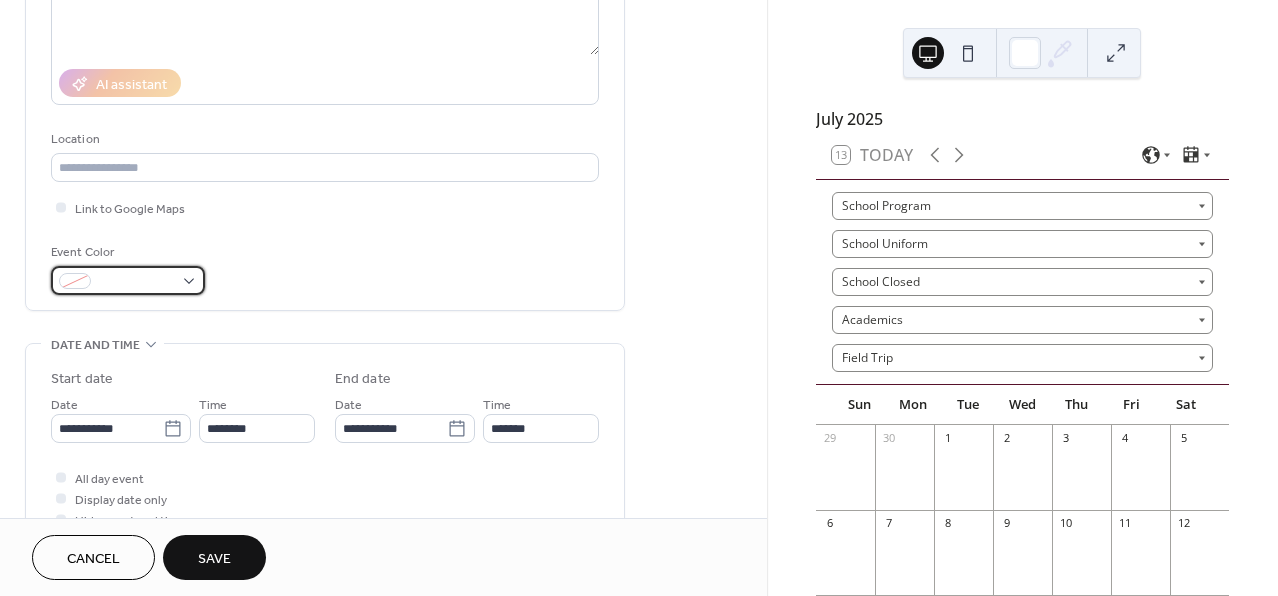 click at bounding box center (128, 280) 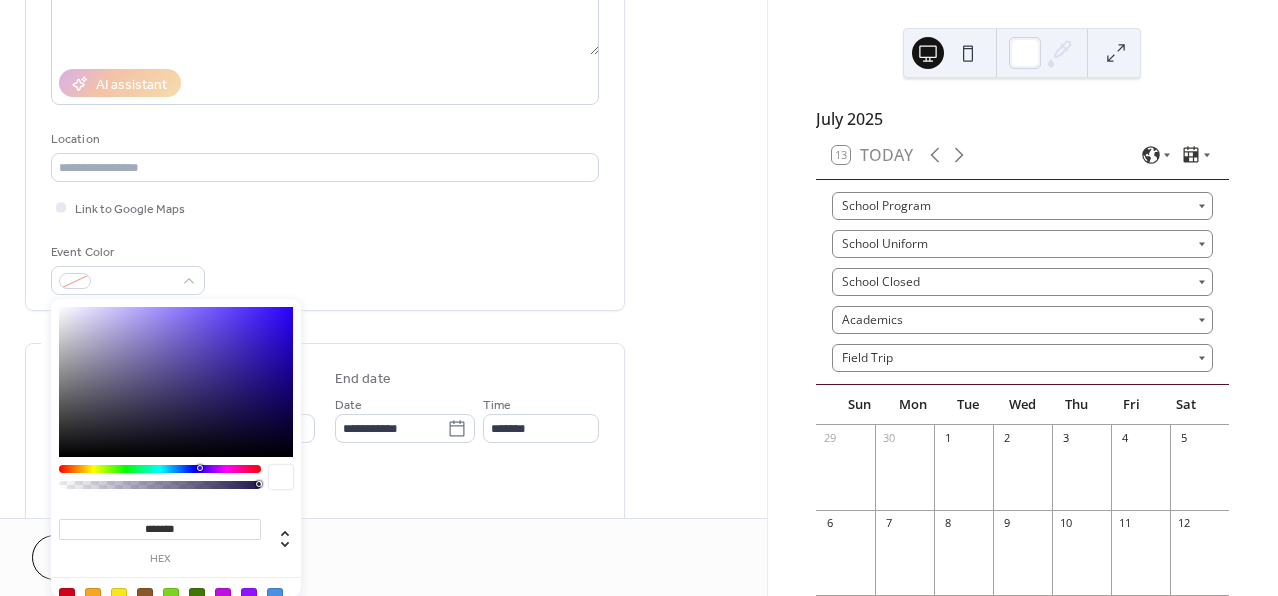 click at bounding box center (197, 596) 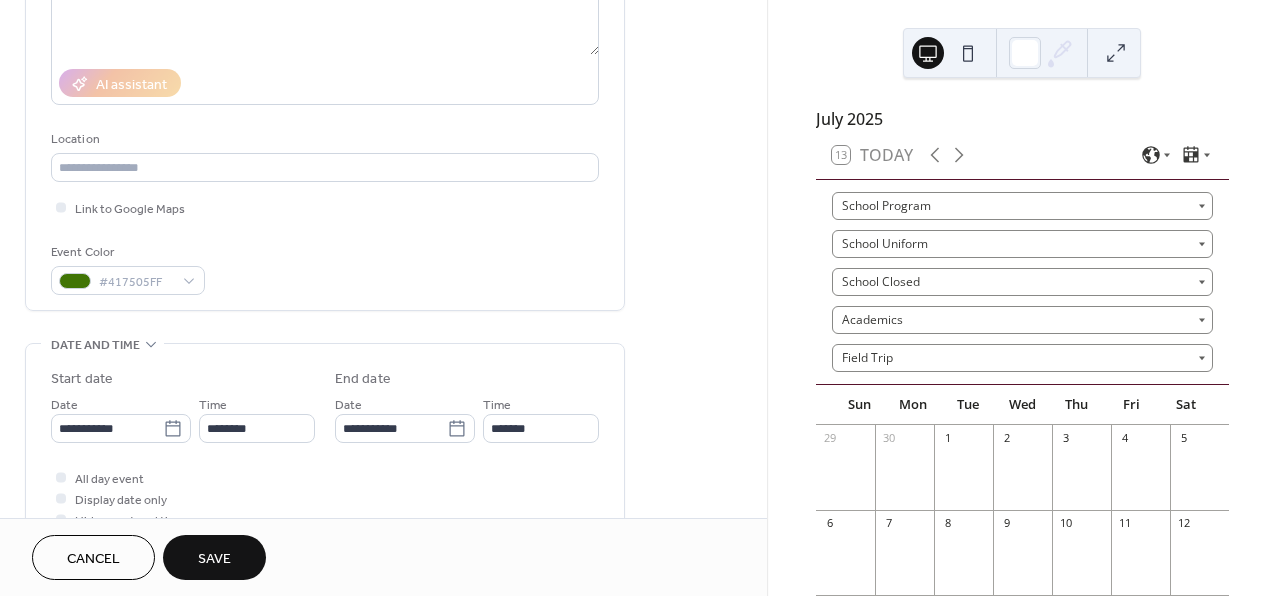 click on "**********" at bounding box center [383, 636] 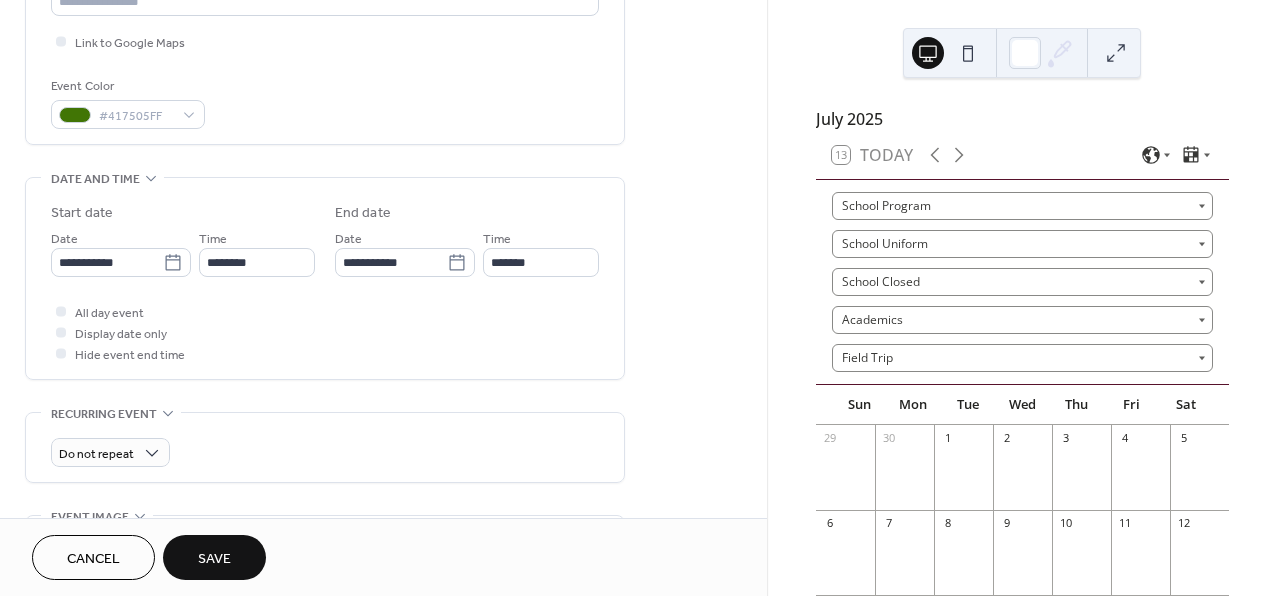 scroll, scrollTop: 545, scrollLeft: 0, axis: vertical 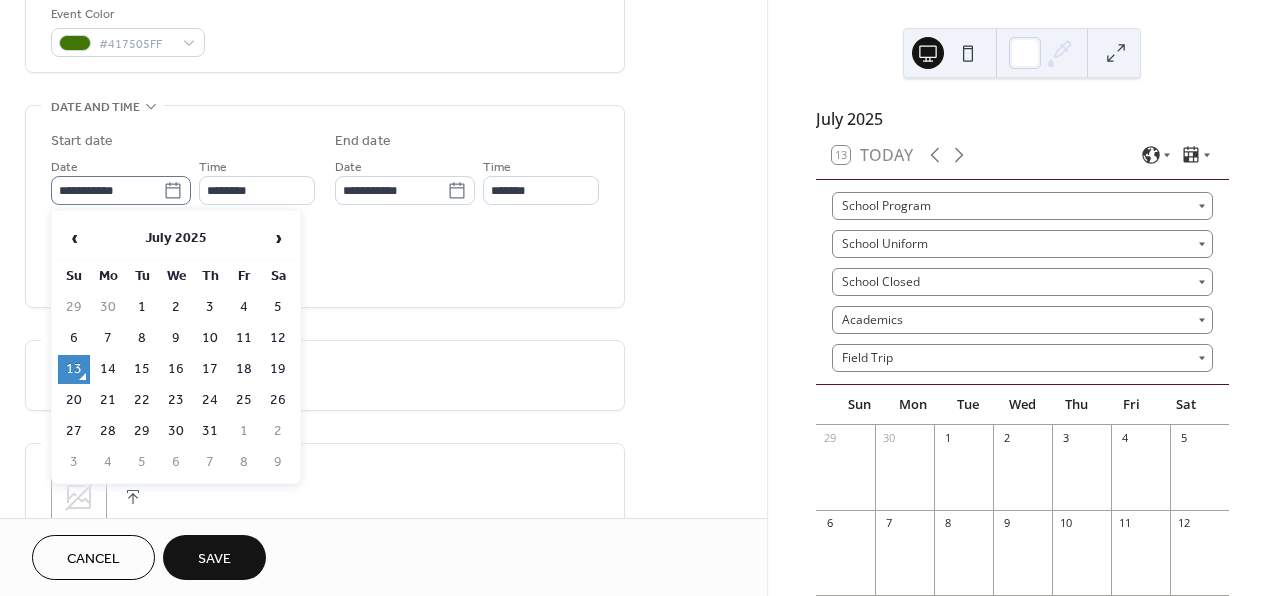 click 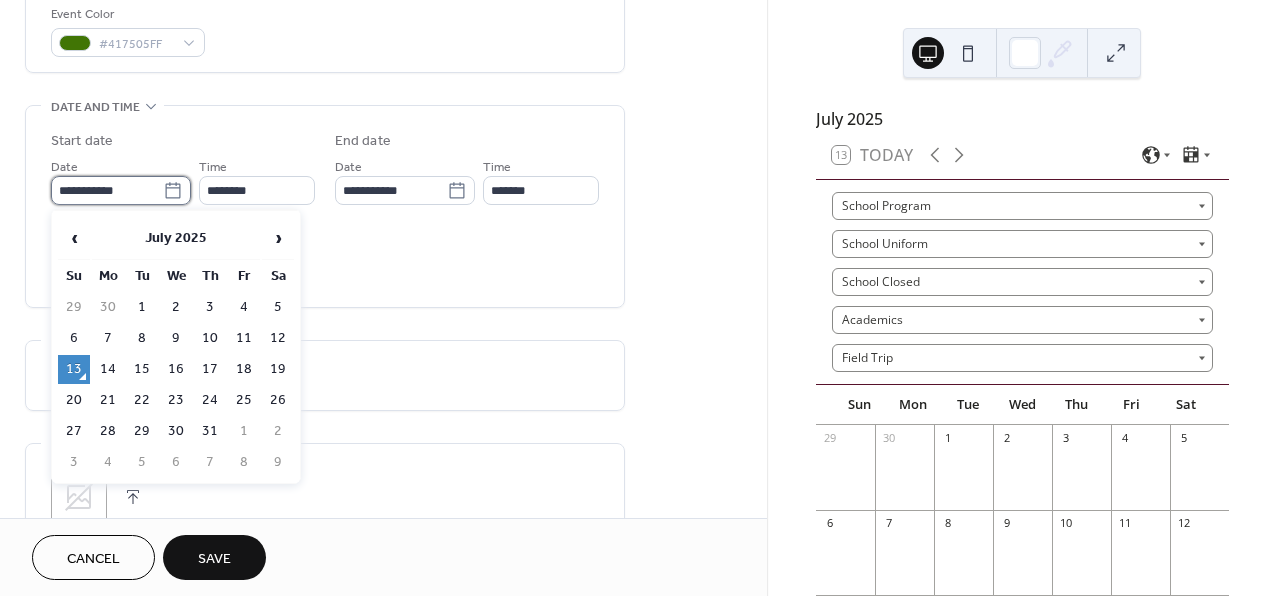 click on "**********" at bounding box center (107, 190) 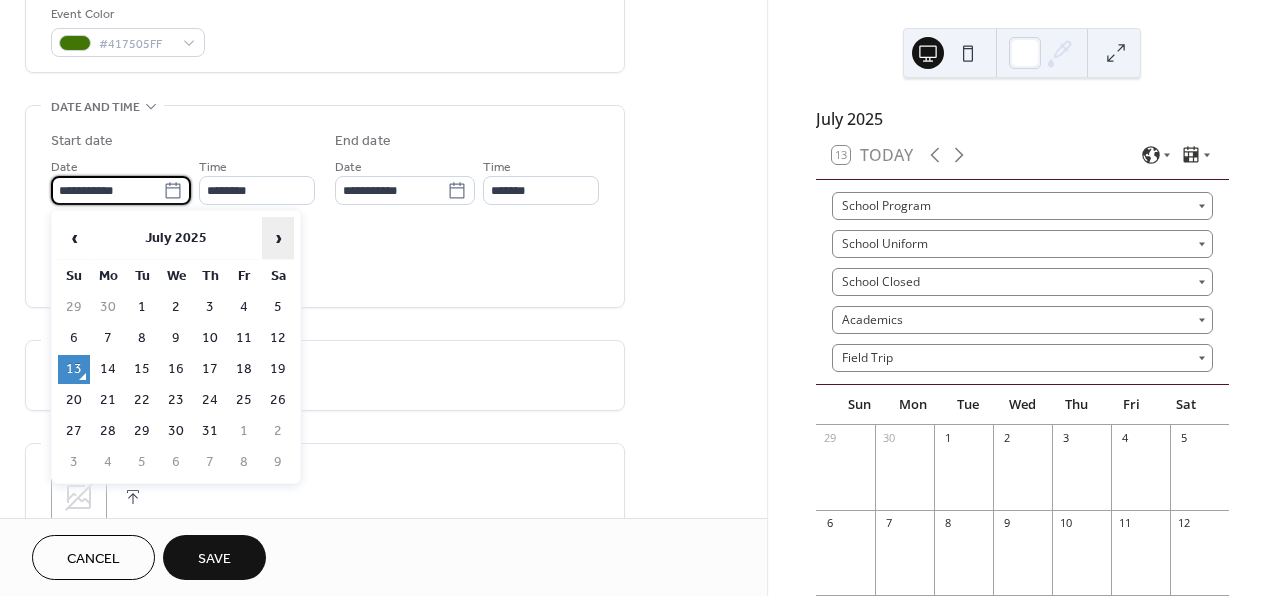 click on "›" at bounding box center [278, 238] 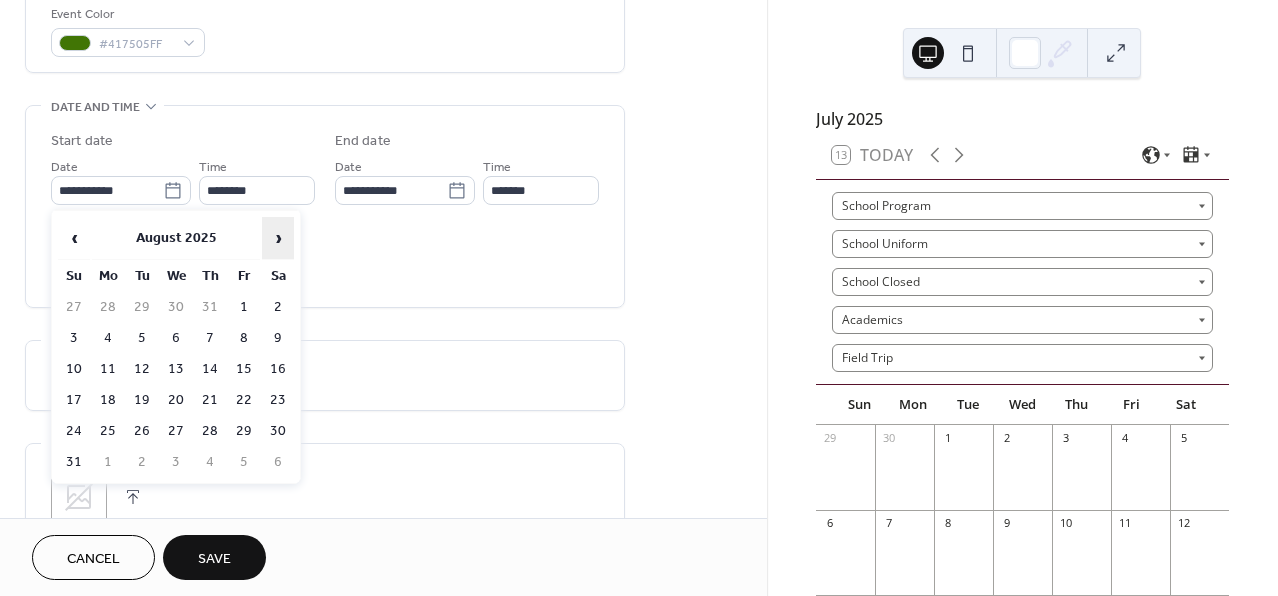click on "›" at bounding box center [278, 238] 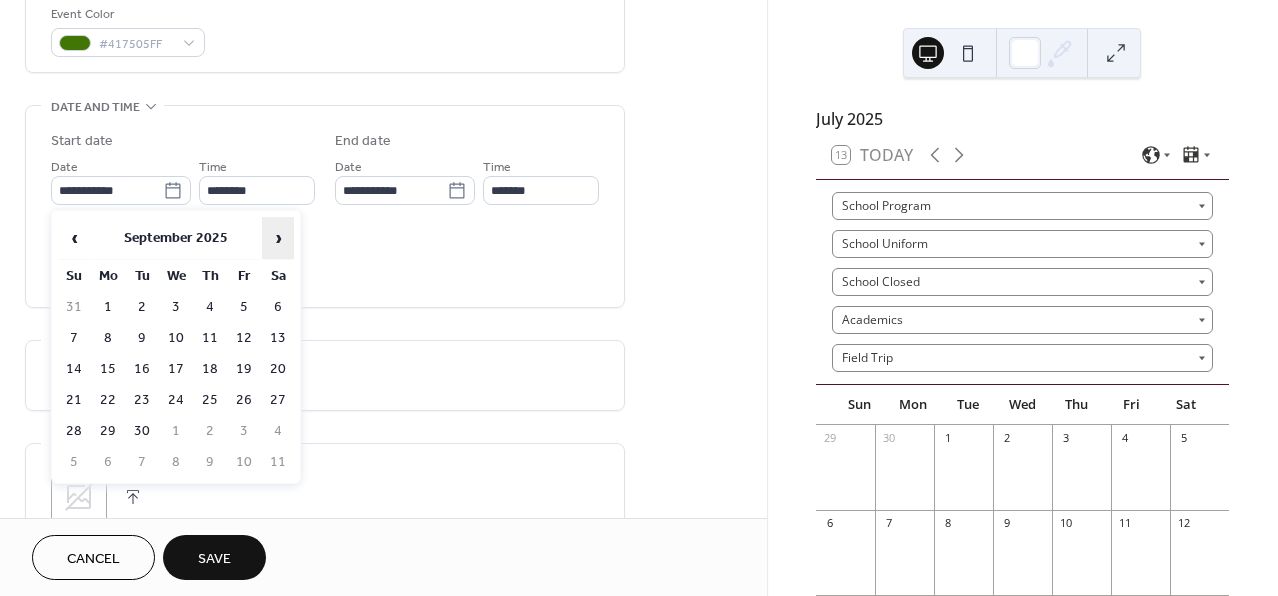click on "›" at bounding box center (278, 238) 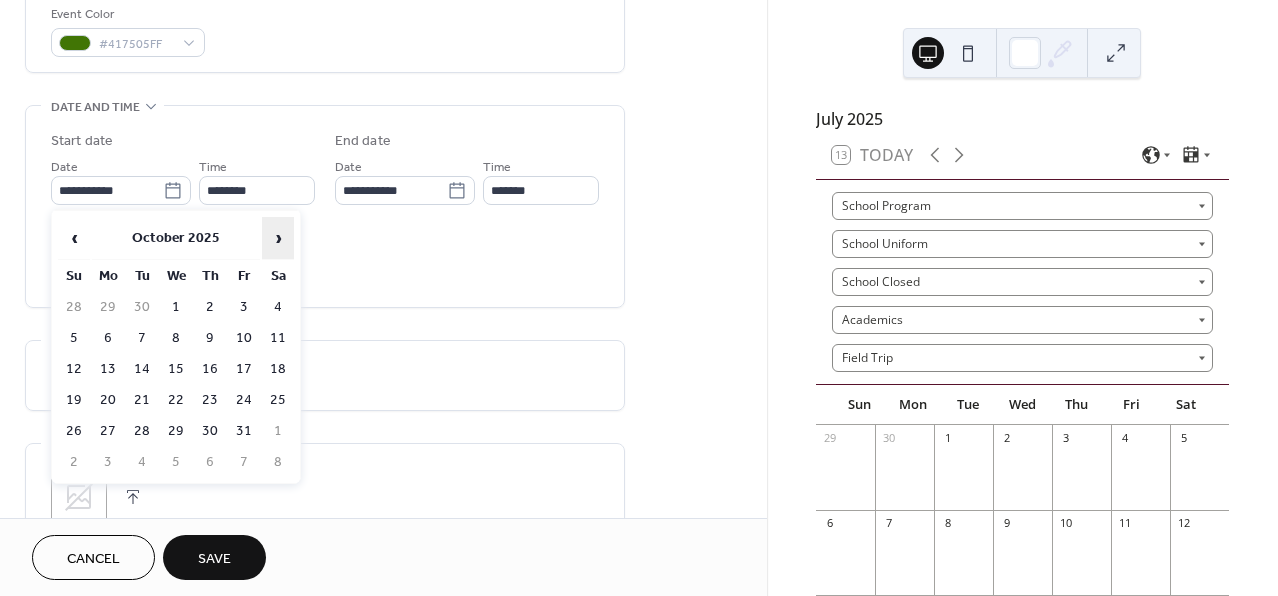 click on "›" at bounding box center (278, 238) 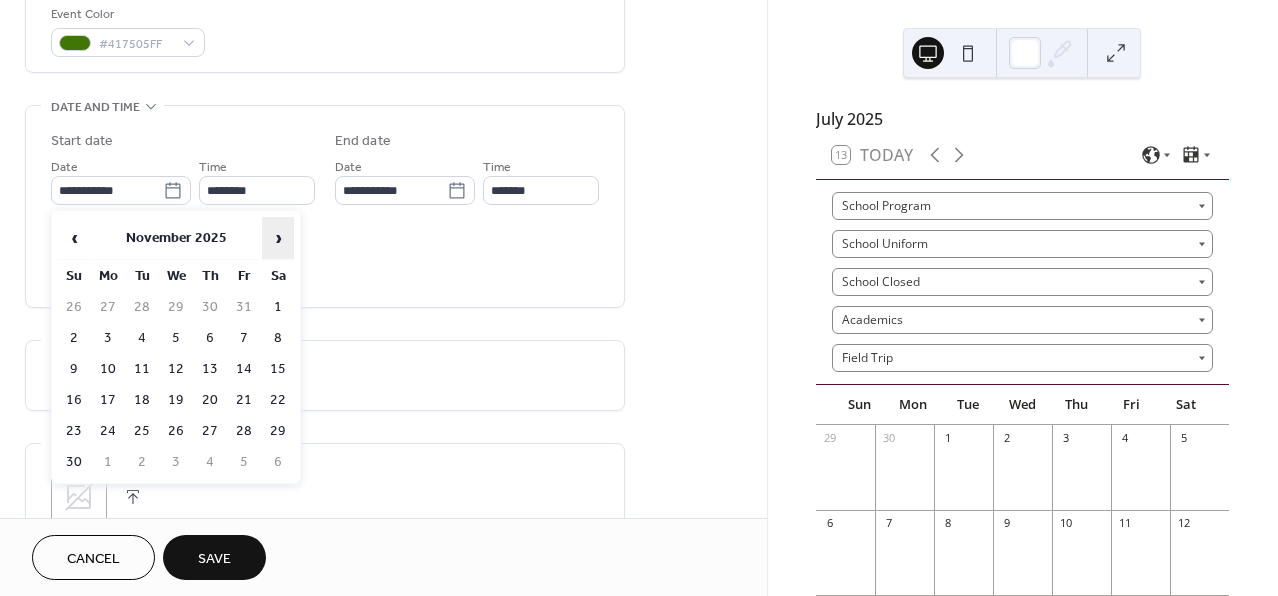 click on "›" at bounding box center (278, 238) 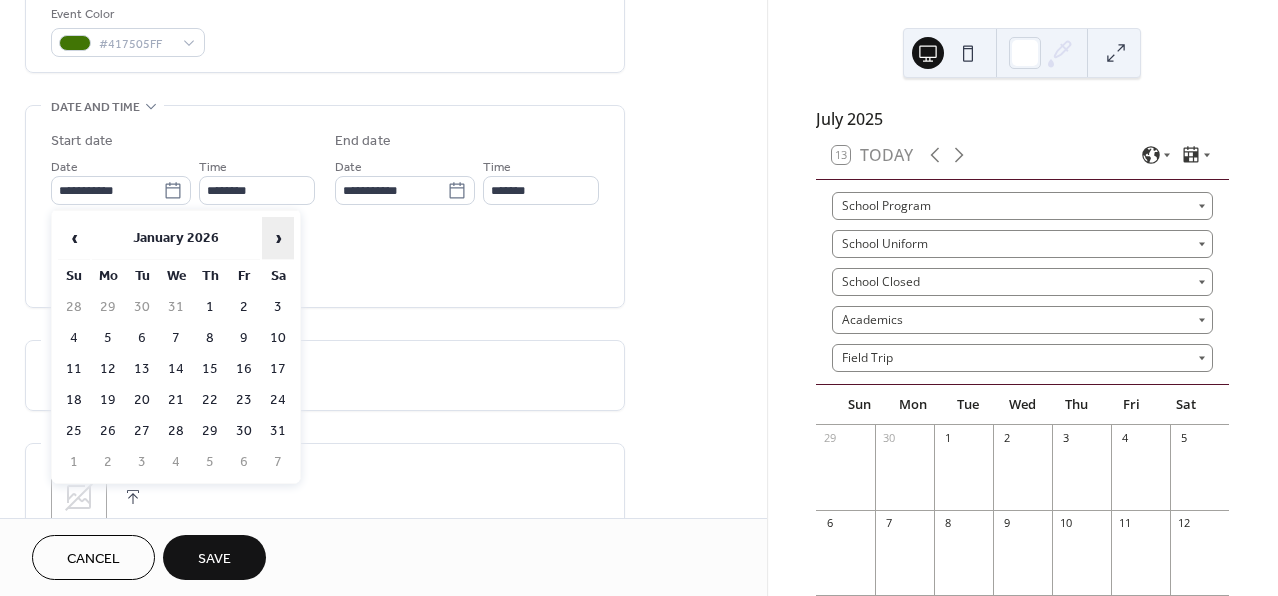 click on "›" at bounding box center [278, 238] 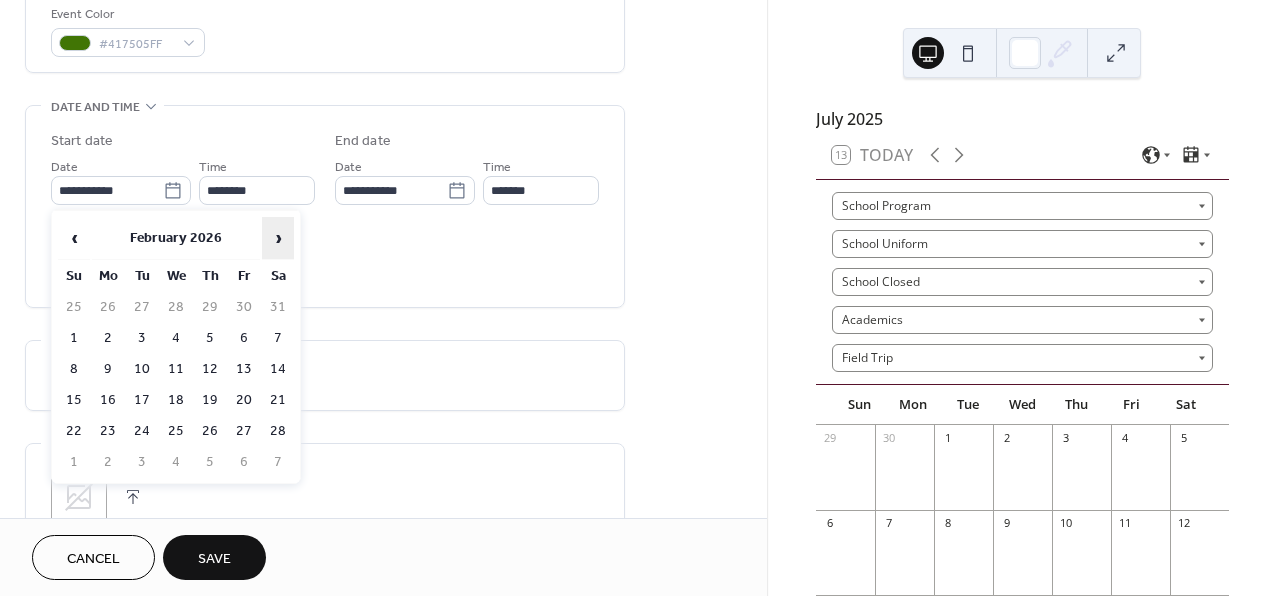 click on "›" at bounding box center (278, 238) 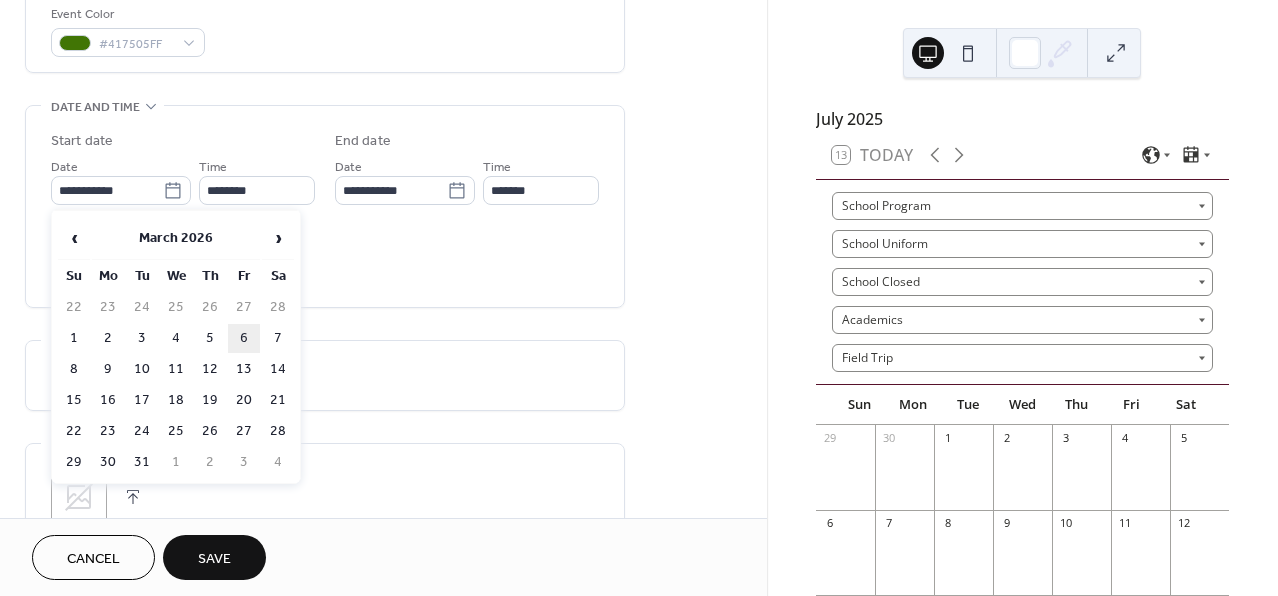 click on "6" at bounding box center [244, 338] 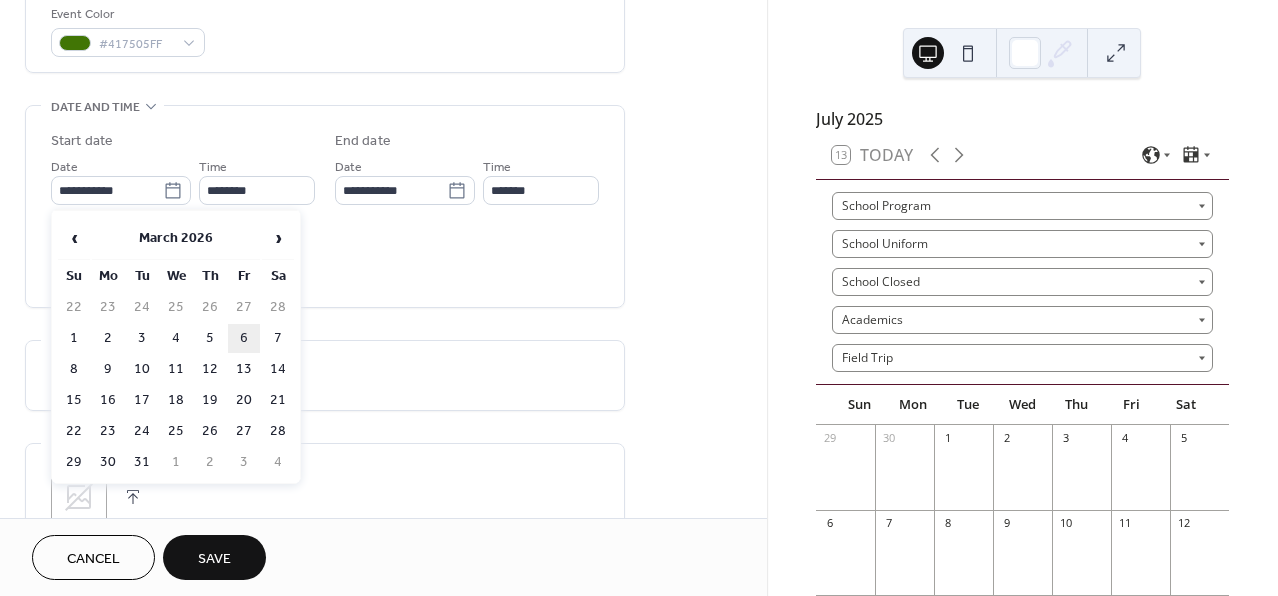 type on "**********" 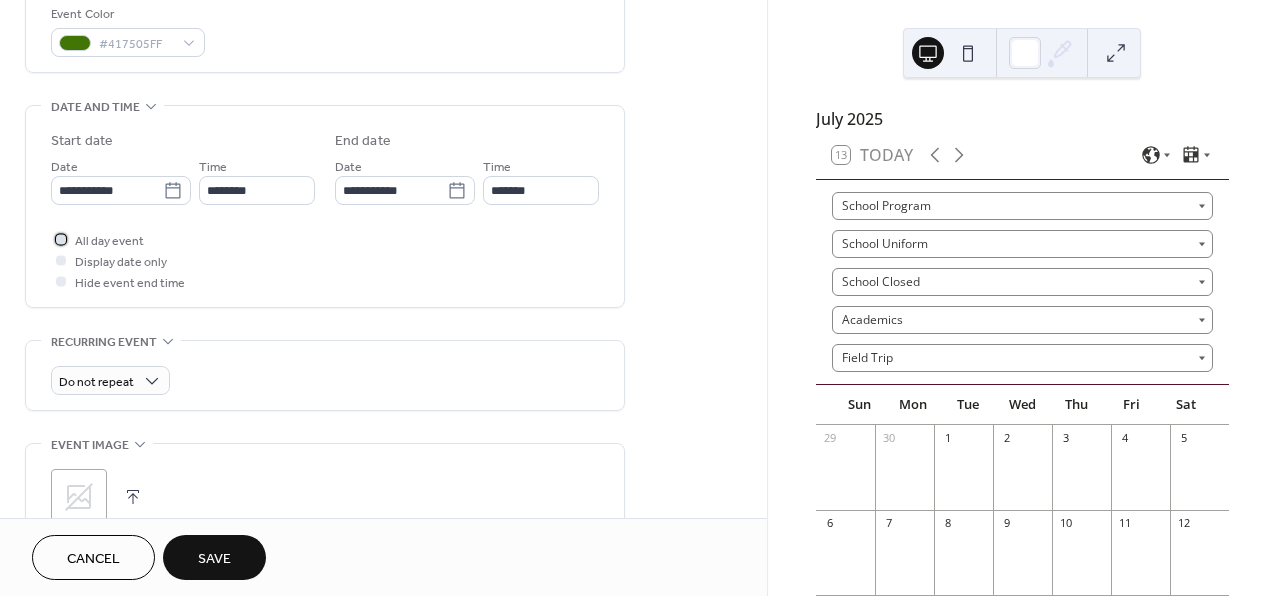 click on "All day event" at bounding box center (109, 241) 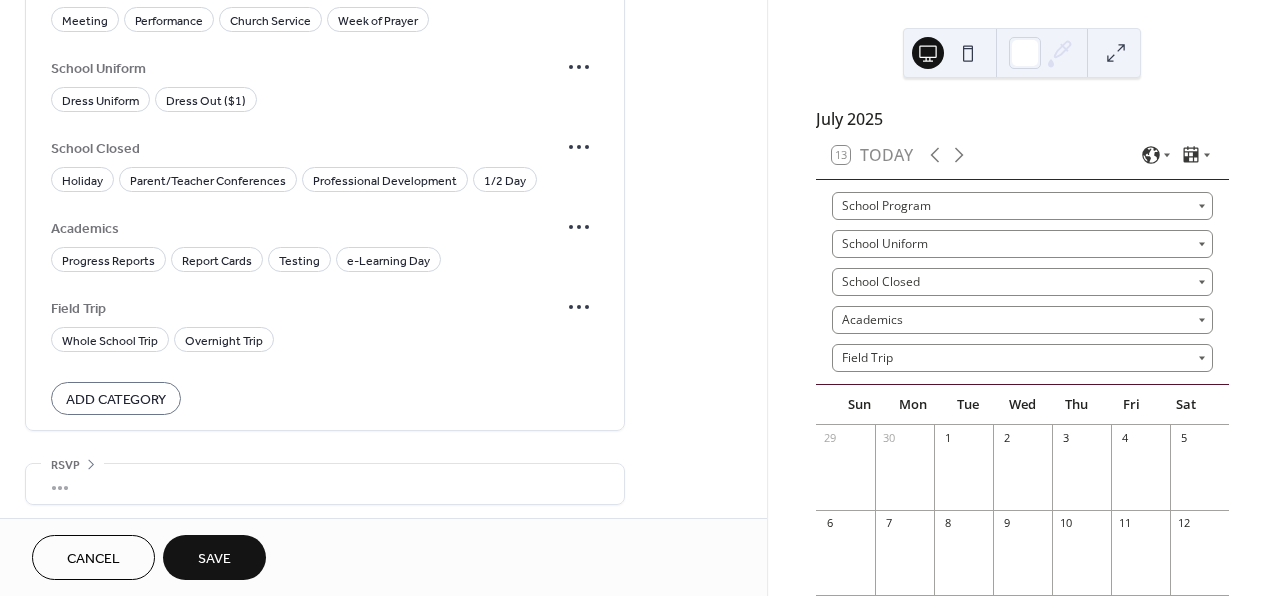 scroll, scrollTop: 1258, scrollLeft: 0, axis: vertical 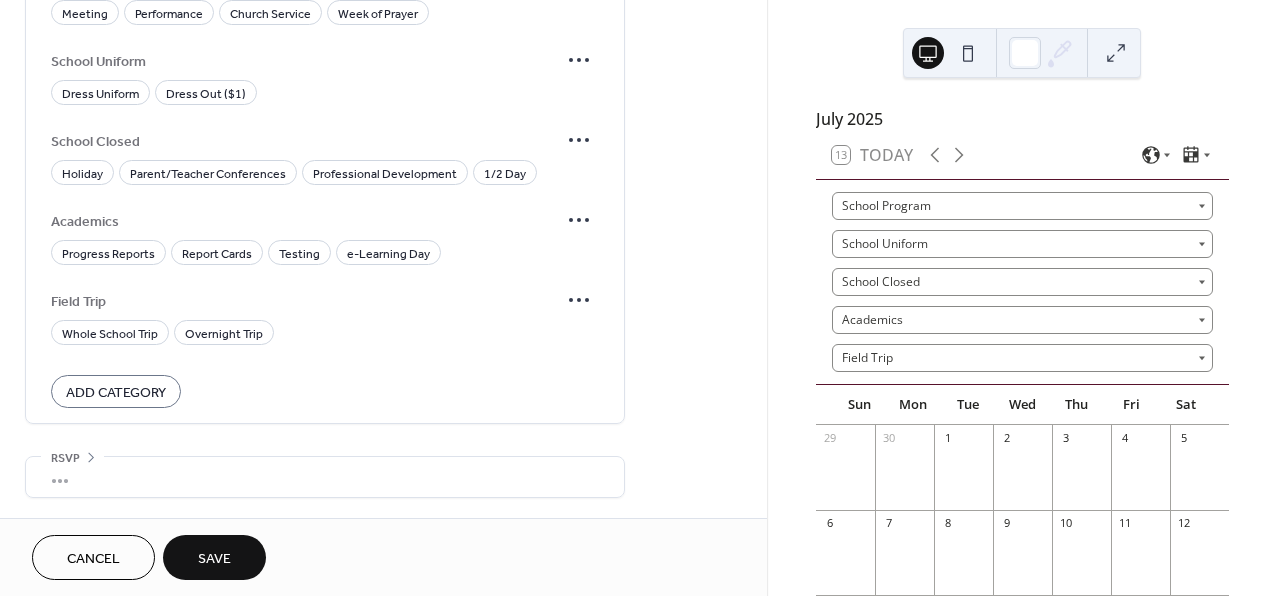 click on "Save" at bounding box center [214, 559] 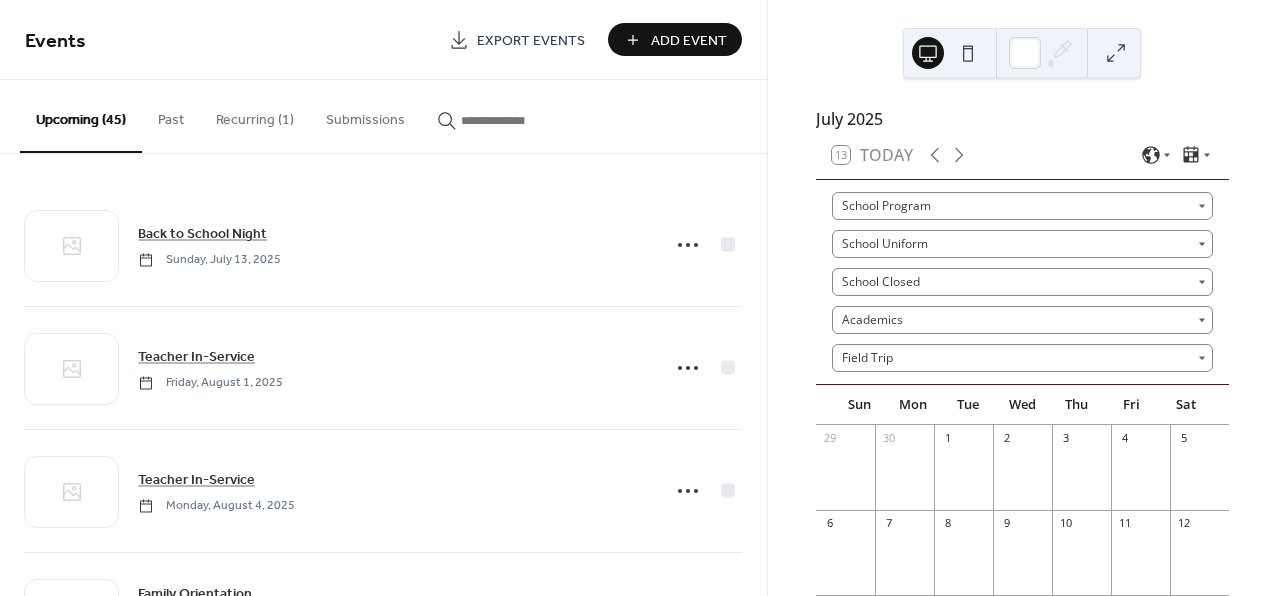 click on "Add Event" at bounding box center (689, 41) 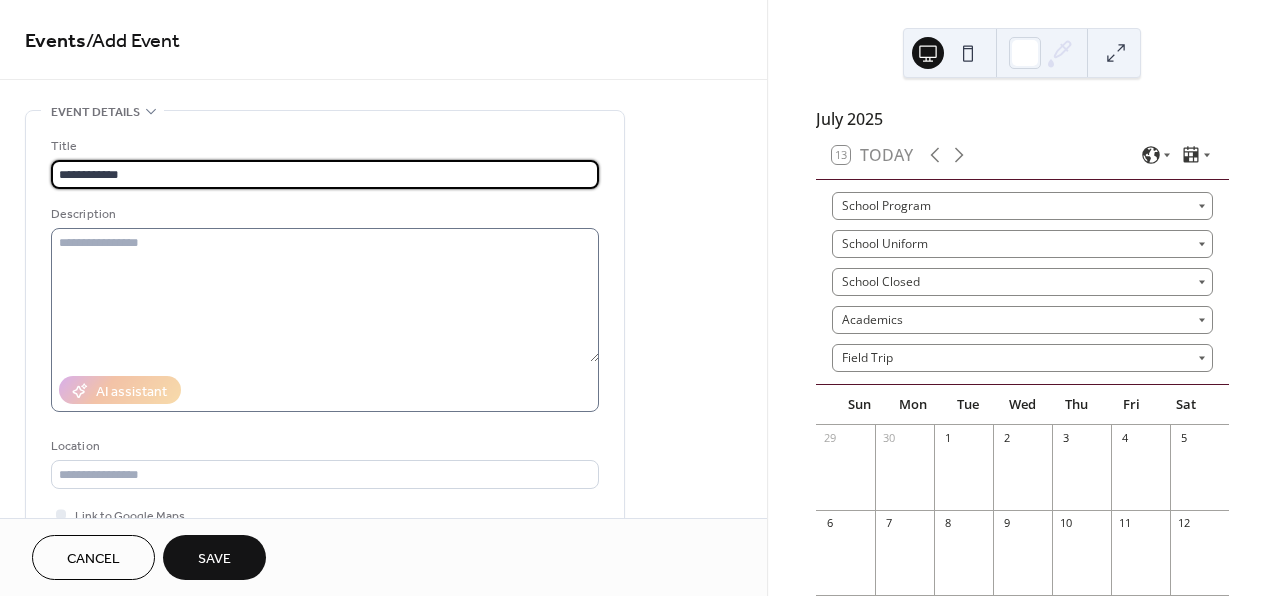 type on "**********" 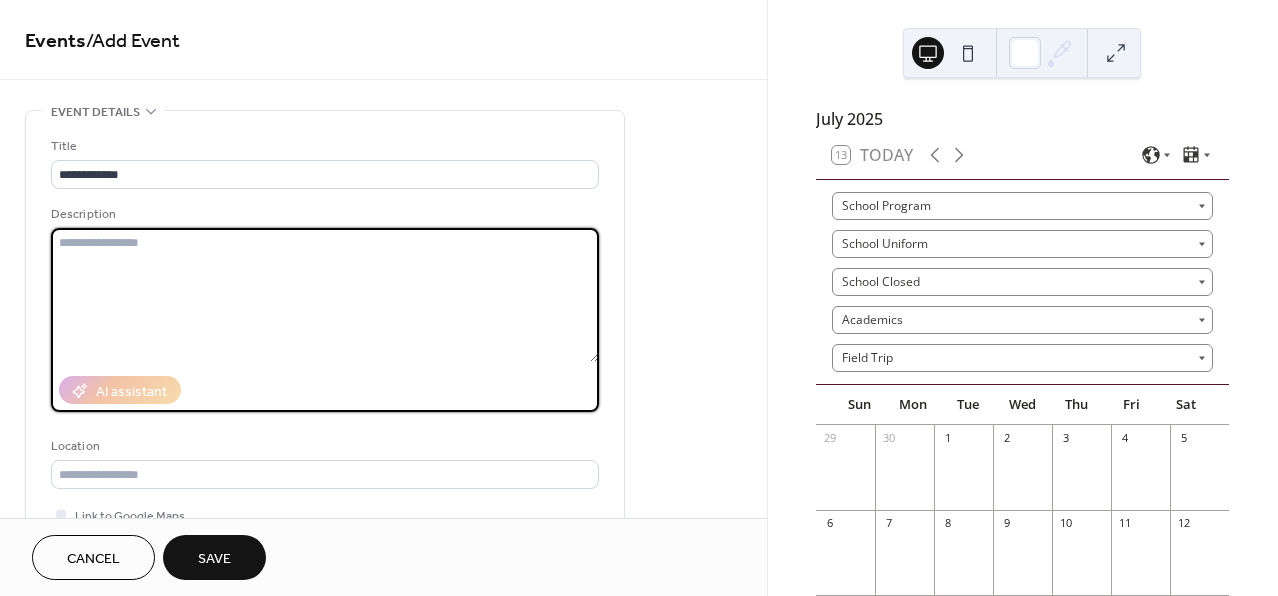 click at bounding box center [325, 295] 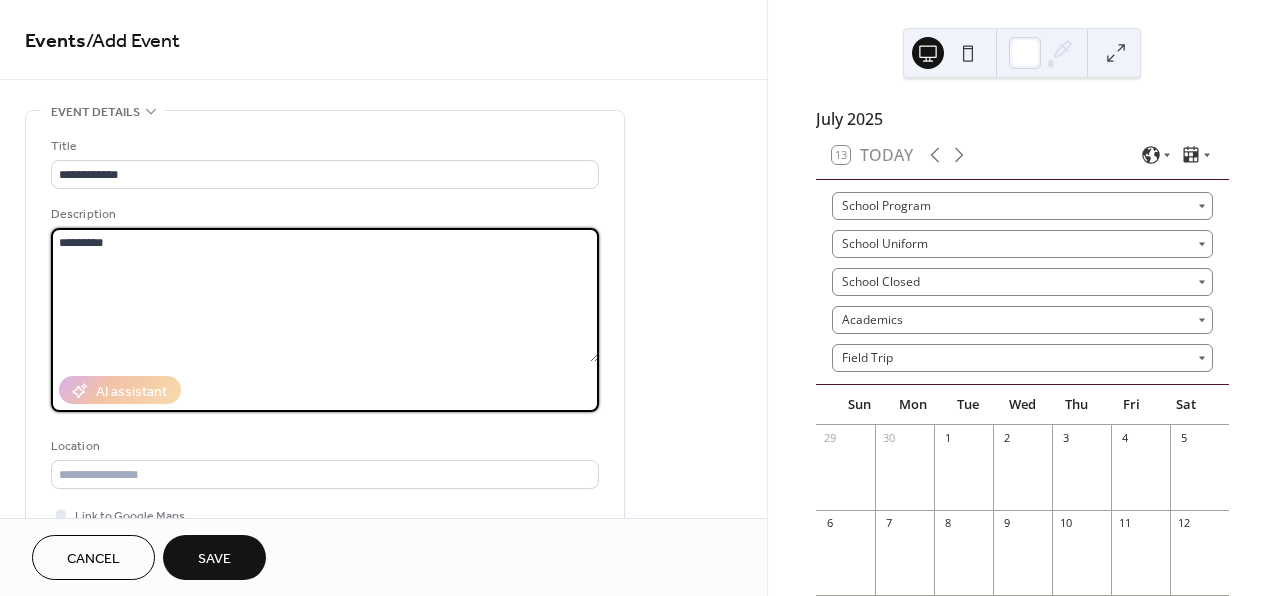 type on "*********" 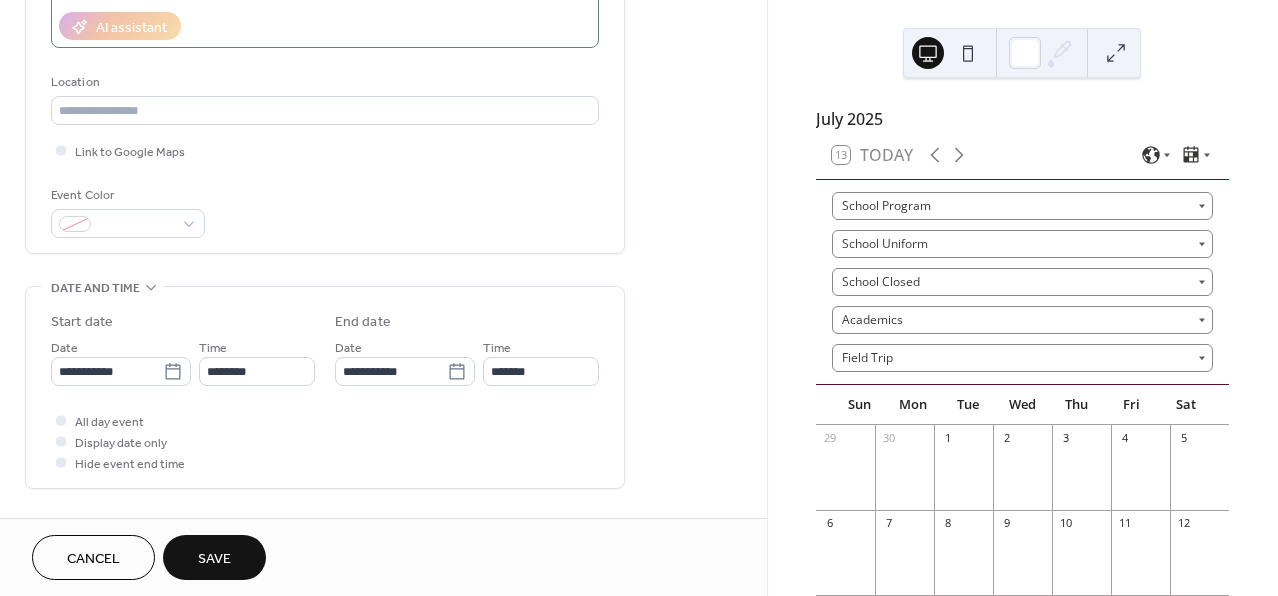 scroll, scrollTop: 378, scrollLeft: 0, axis: vertical 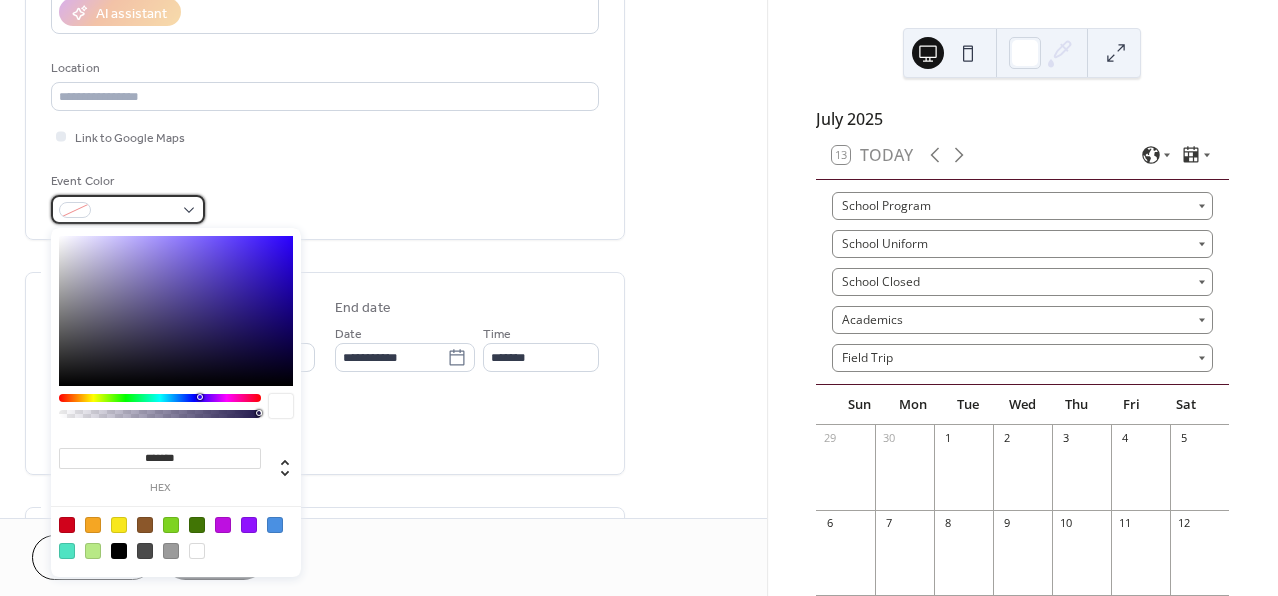 click at bounding box center (128, 209) 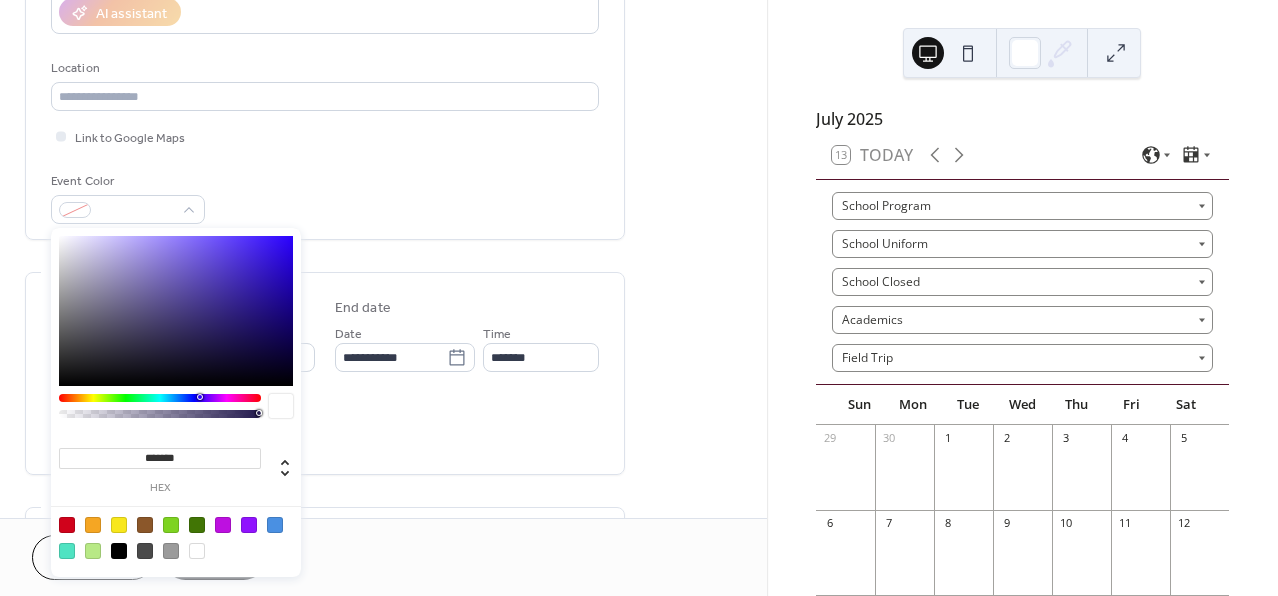 click at bounding box center (67, 525) 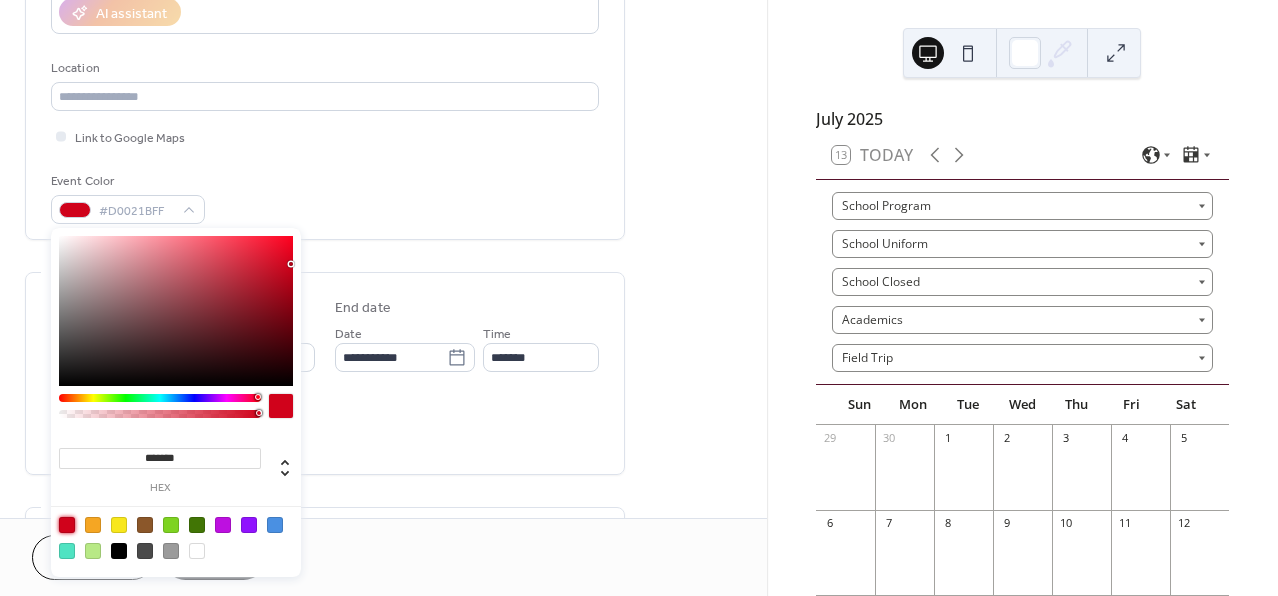click on "**********" at bounding box center [383, 565] 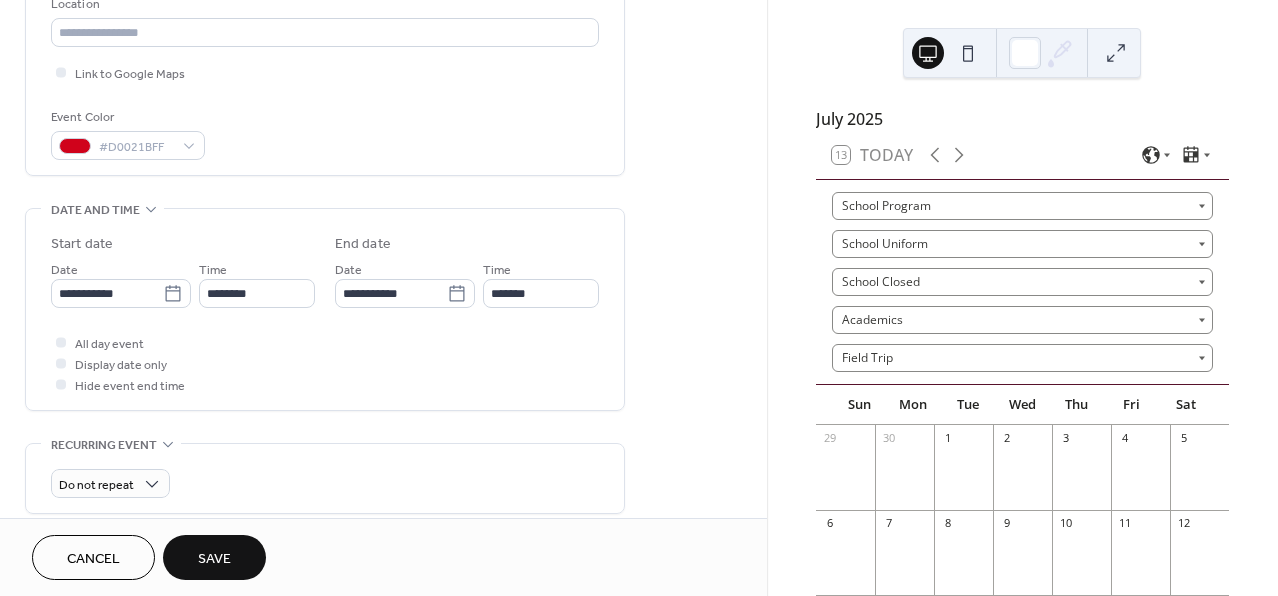 scroll, scrollTop: 467, scrollLeft: 0, axis: vertical 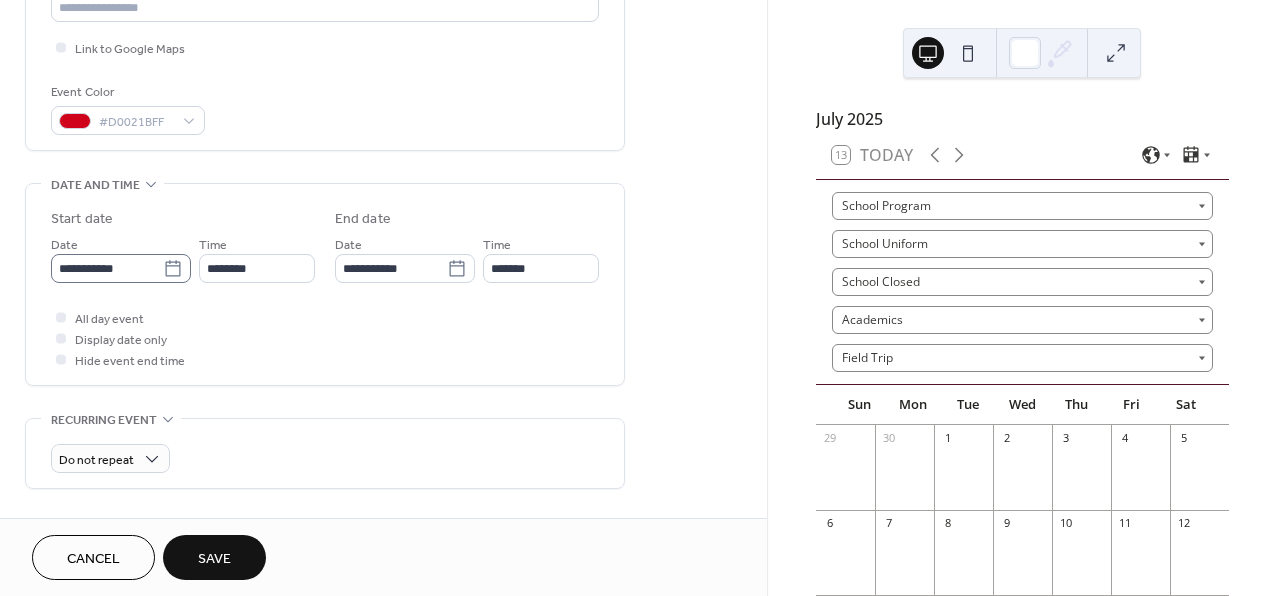 click 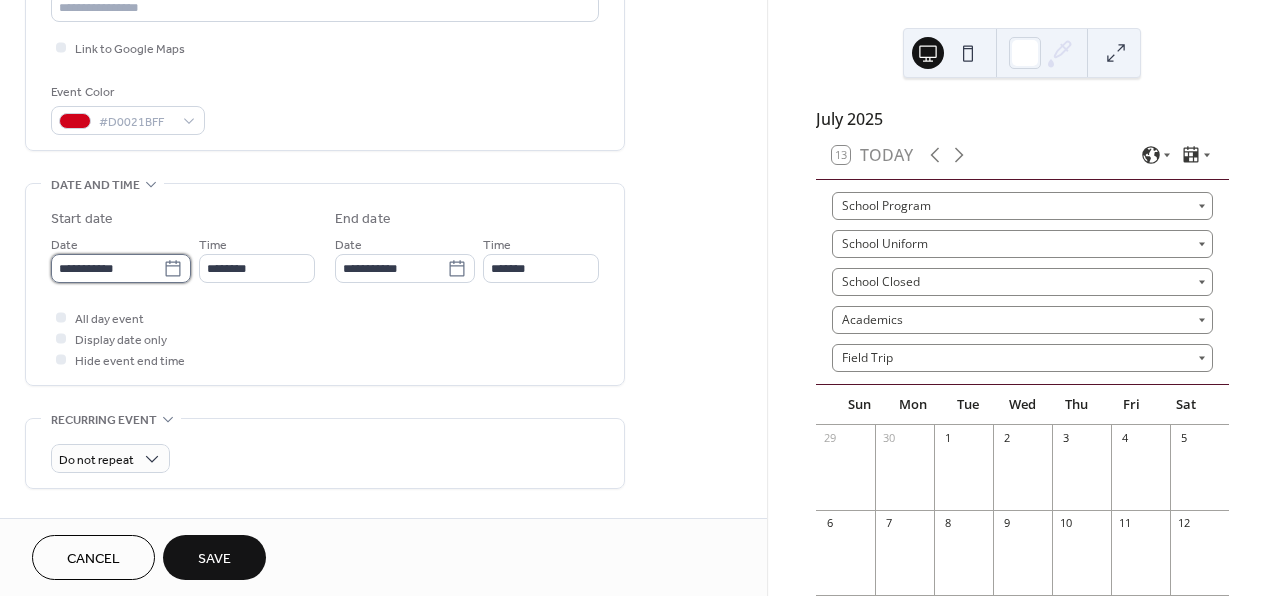 click on "**********" at bounding box center [107, 268] 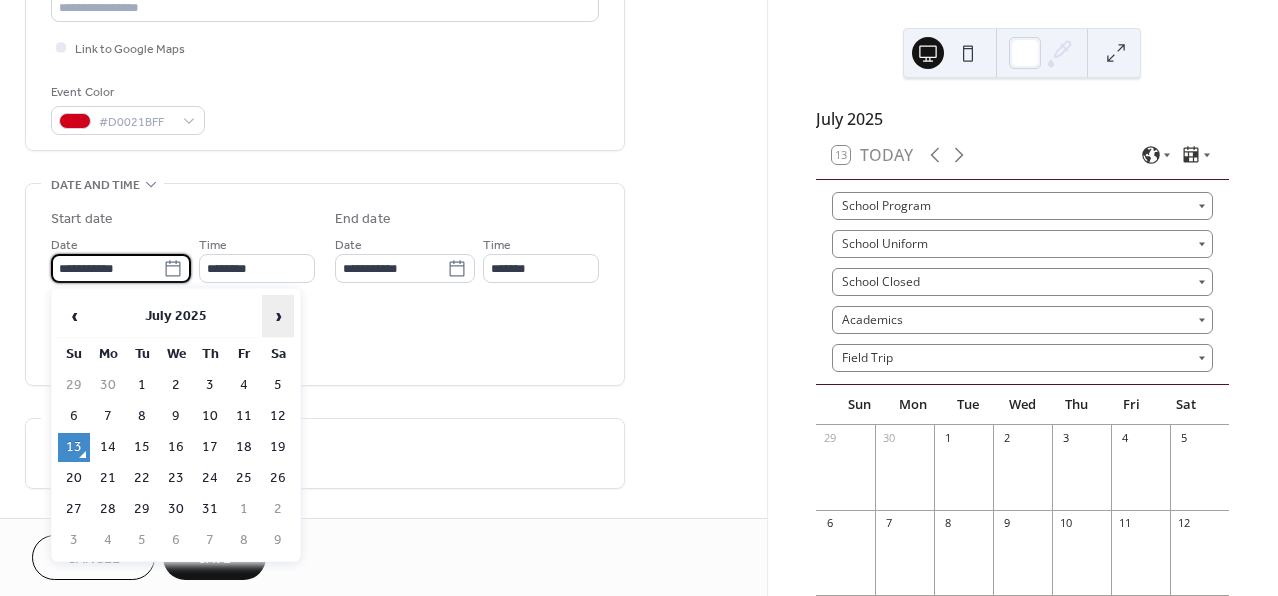 click on "›" at bounding box center [278, 316] 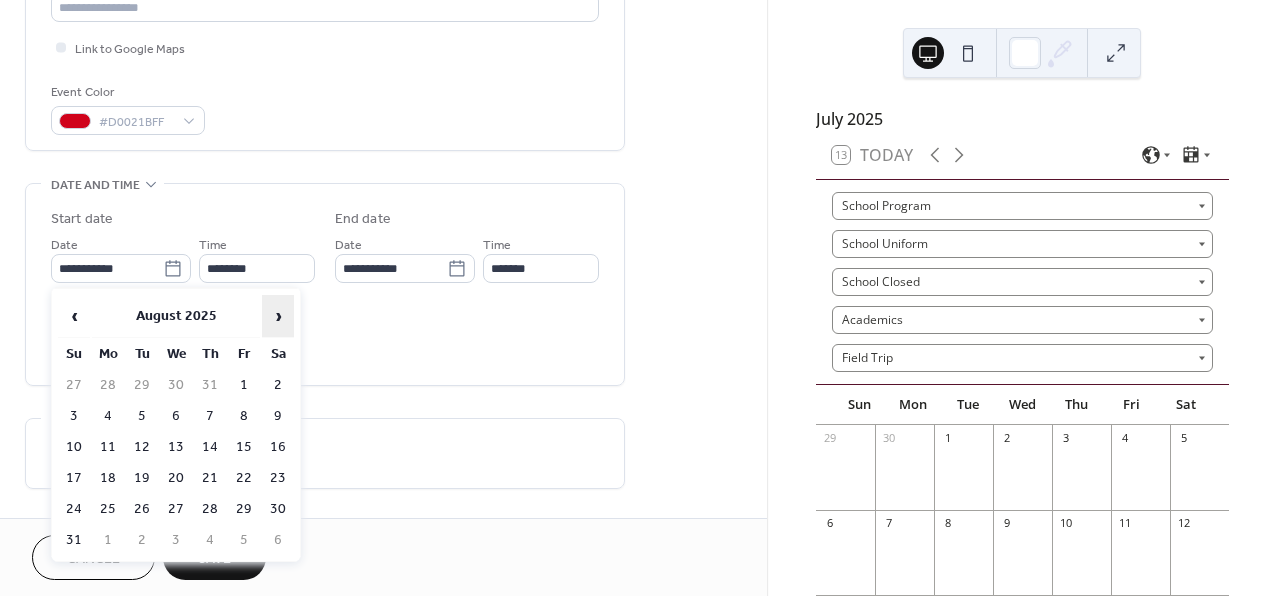 click on "›" at bounding box center (278, 316) 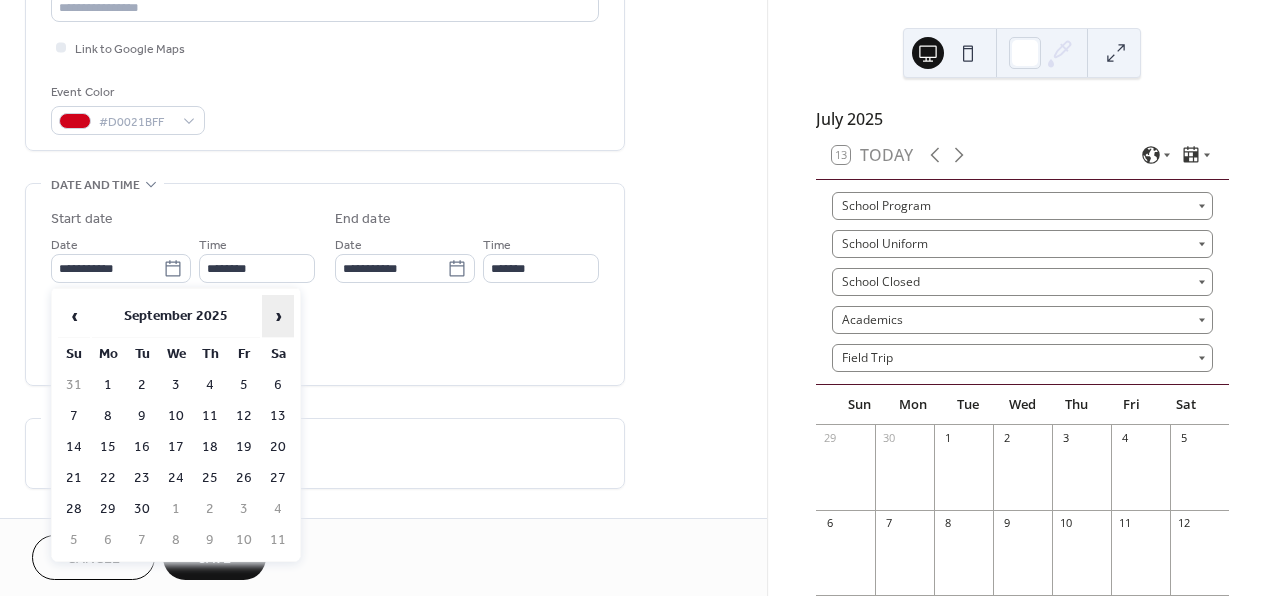 click on "›" at bounding box center [278, 316] 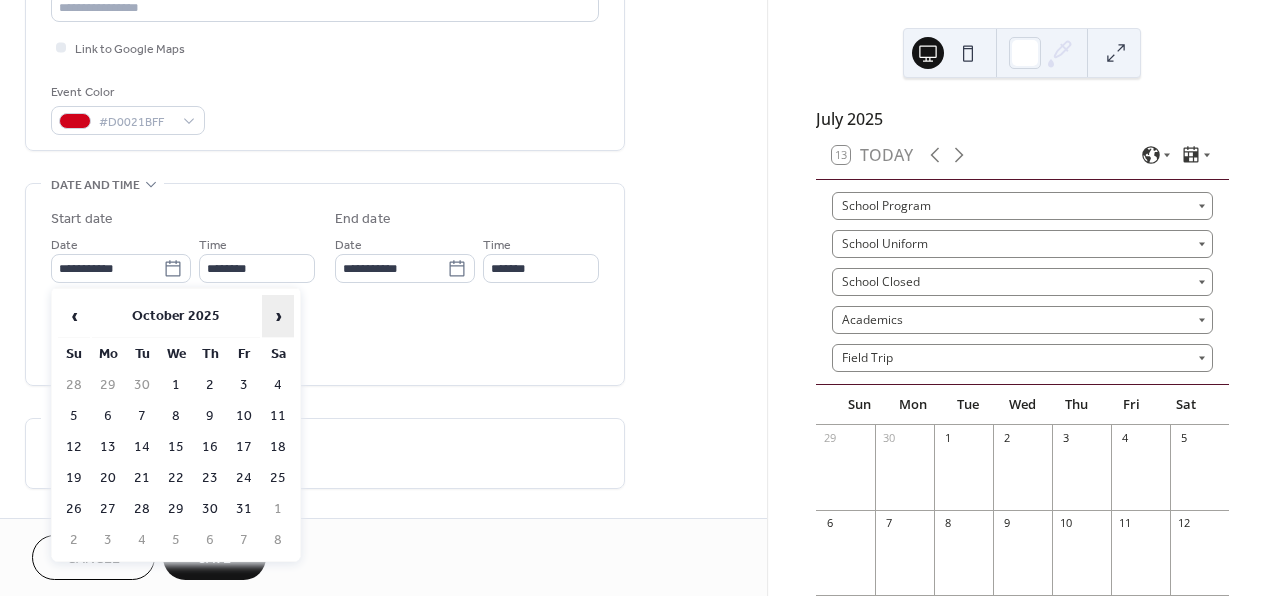 click on "›" at bounding box center (278, 316) 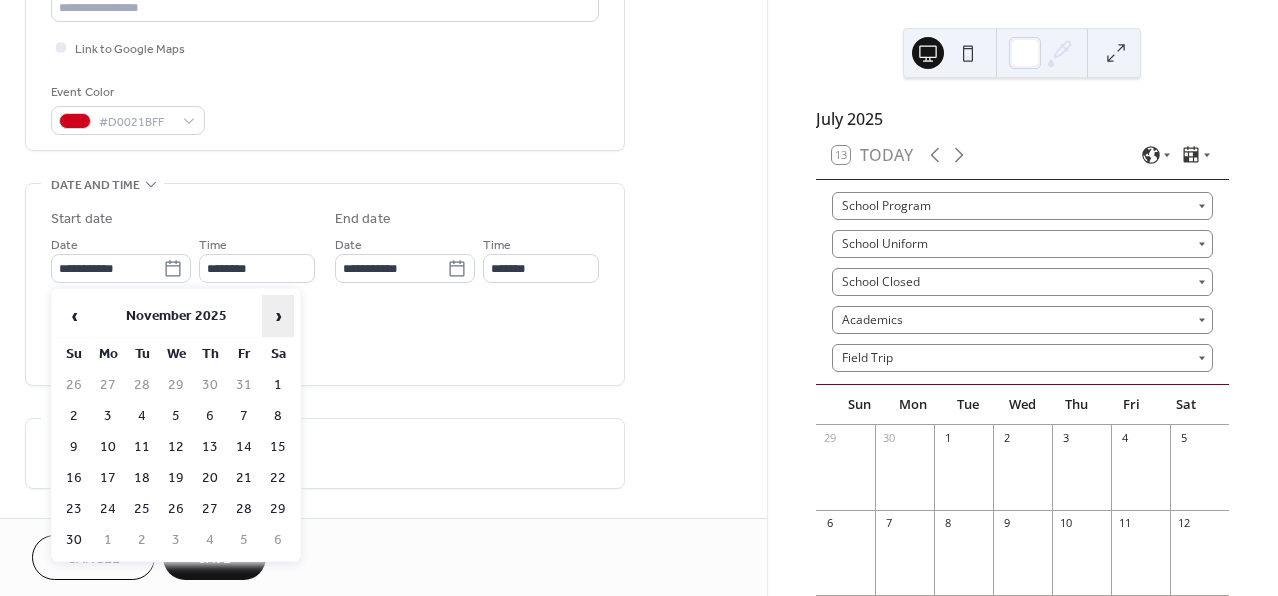 click on "›" at bounding box center [278, 316] 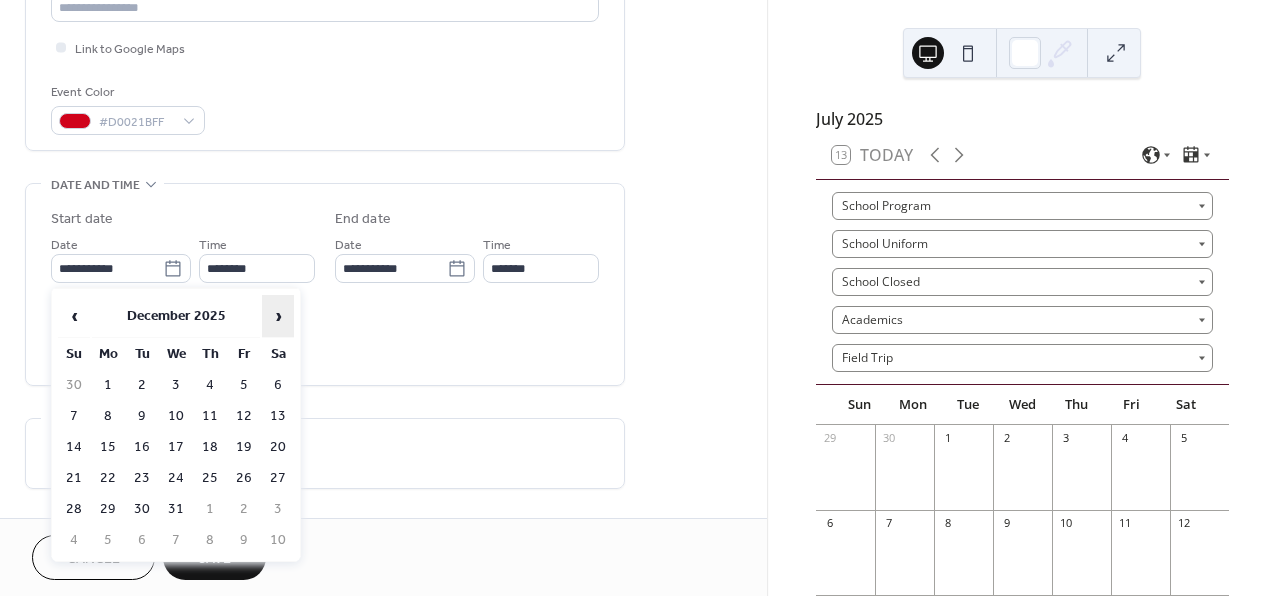 click on "›" at bounding box center [278, 316] 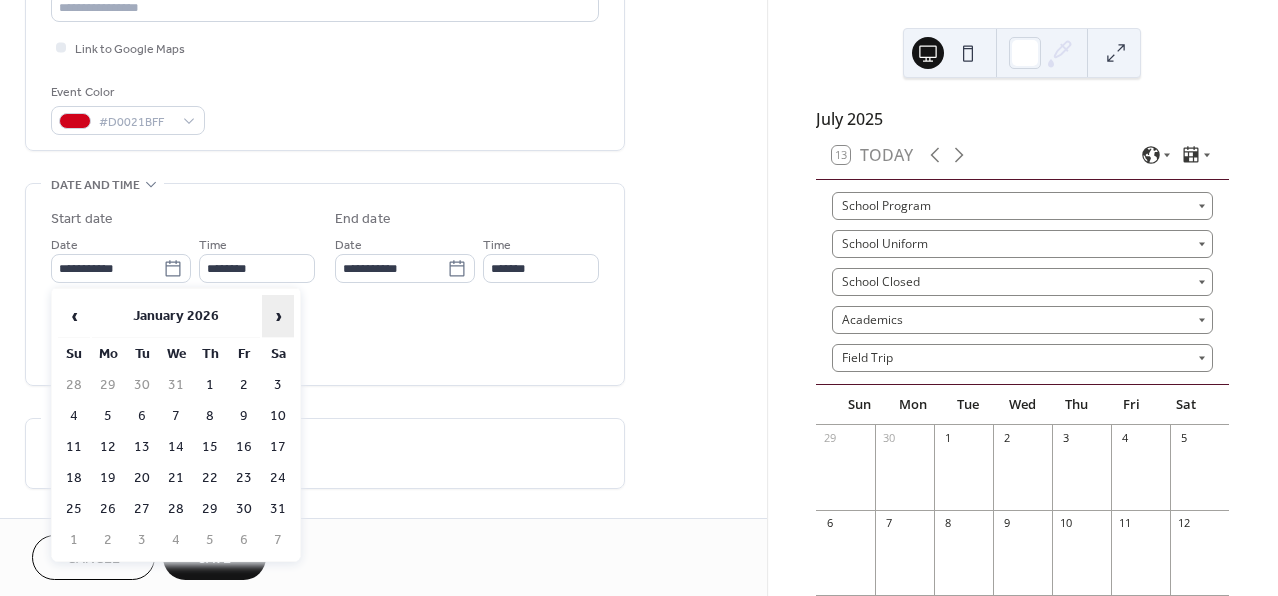 click on "›" at bounding box center [278, 316] 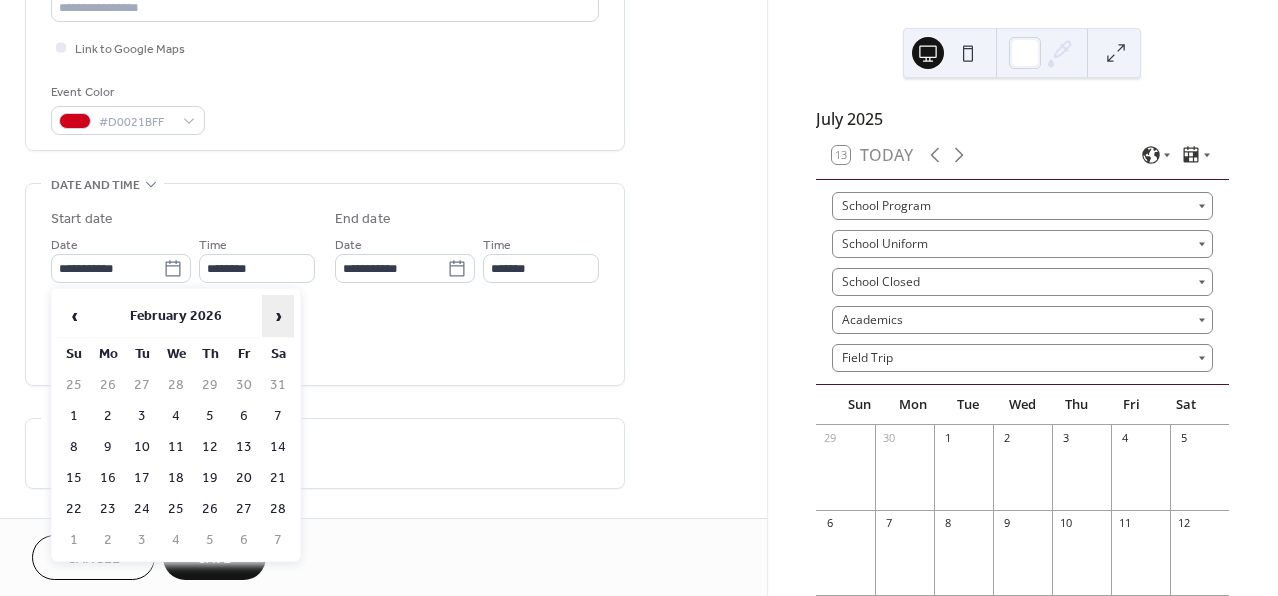 click on "›" at bounding box center [278, 316] 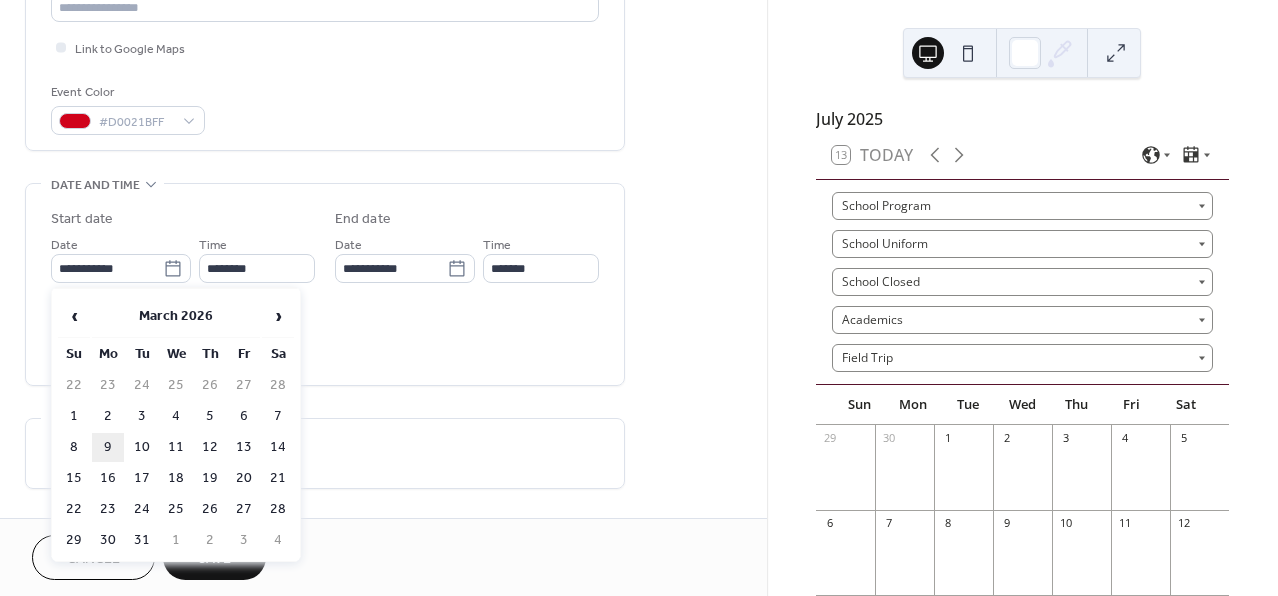 click on "9" at bounding box center [108, 447] 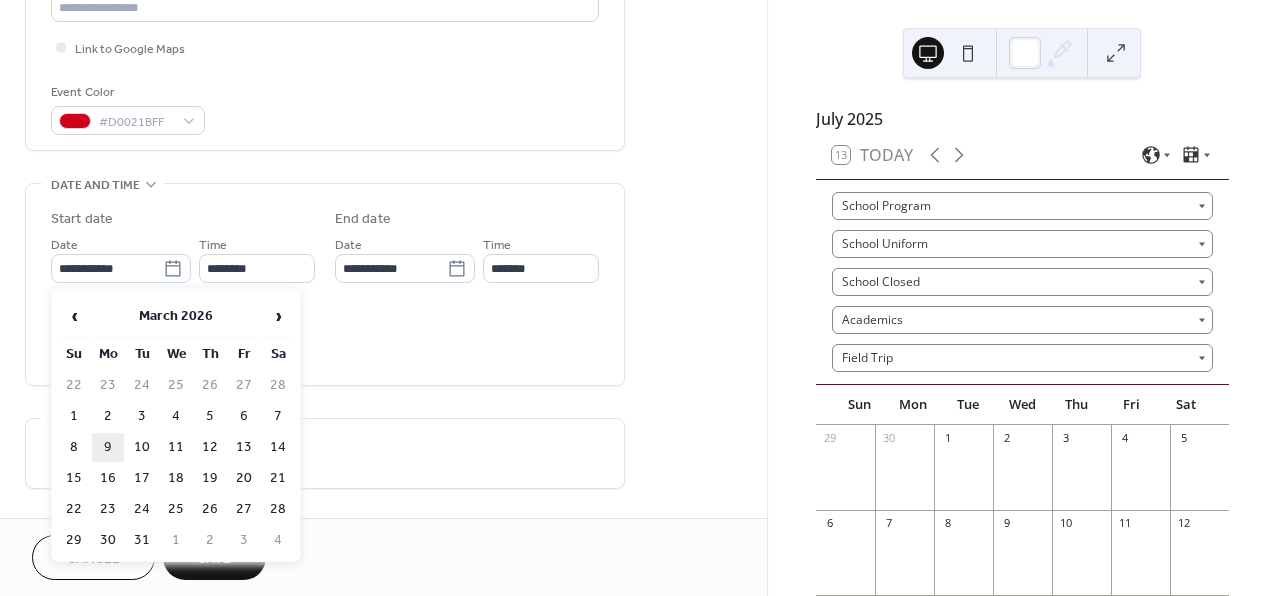 type on "**********" 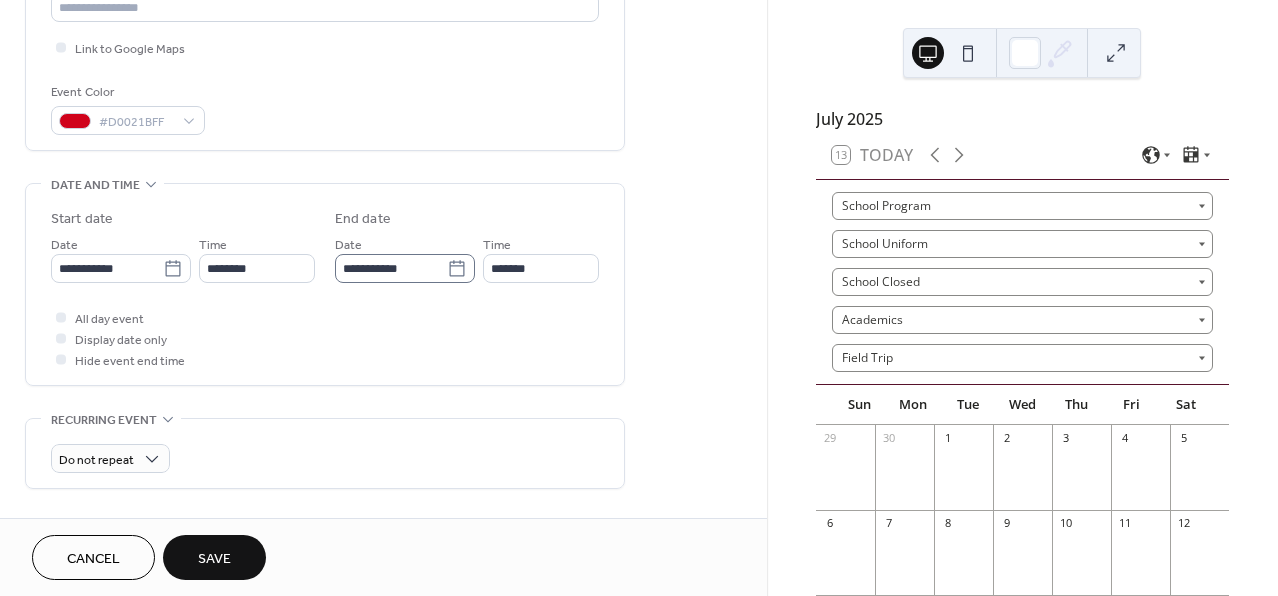 click 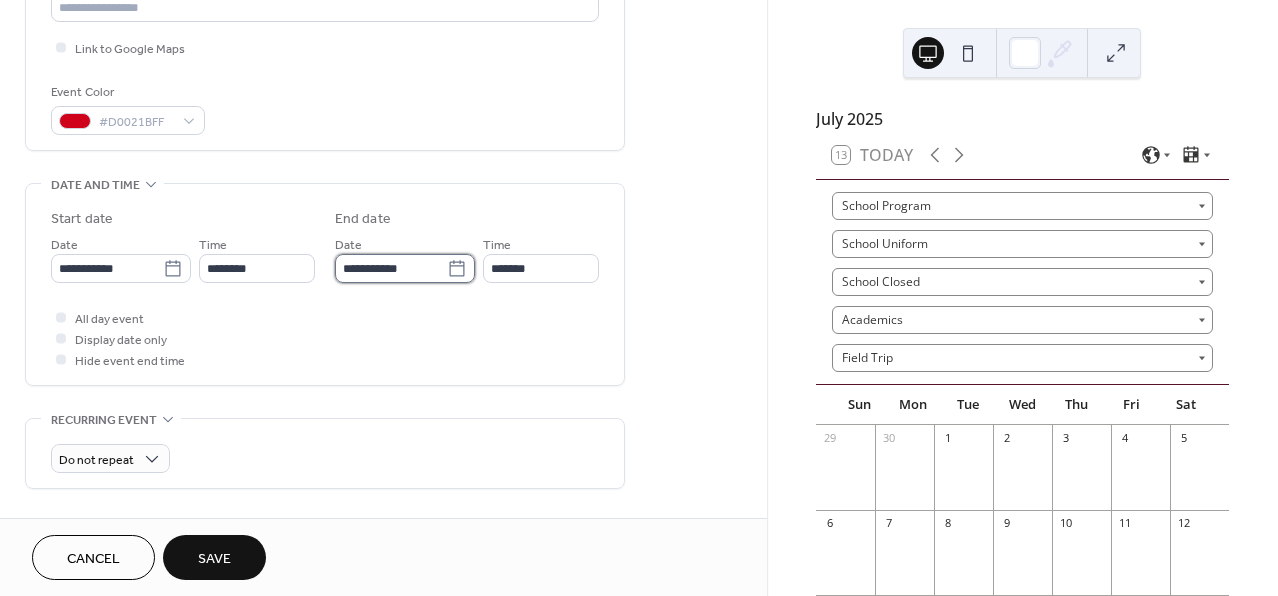 click on "**********" at bounding box center [391, 268] 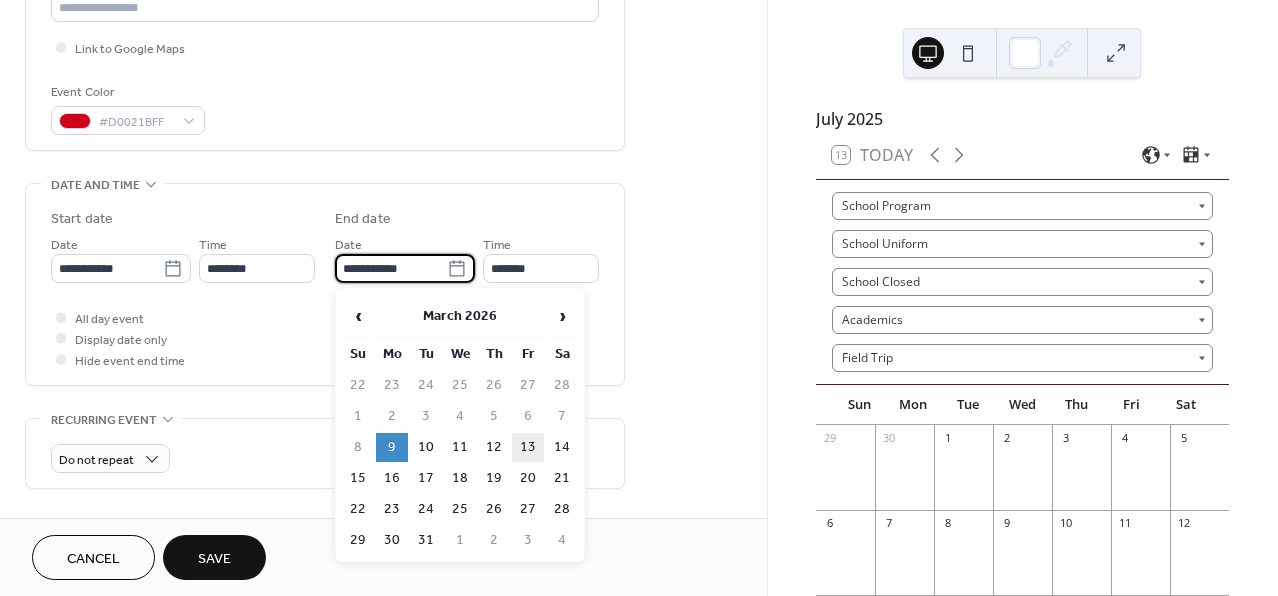 click on "13" at bounding box center (528, 447) 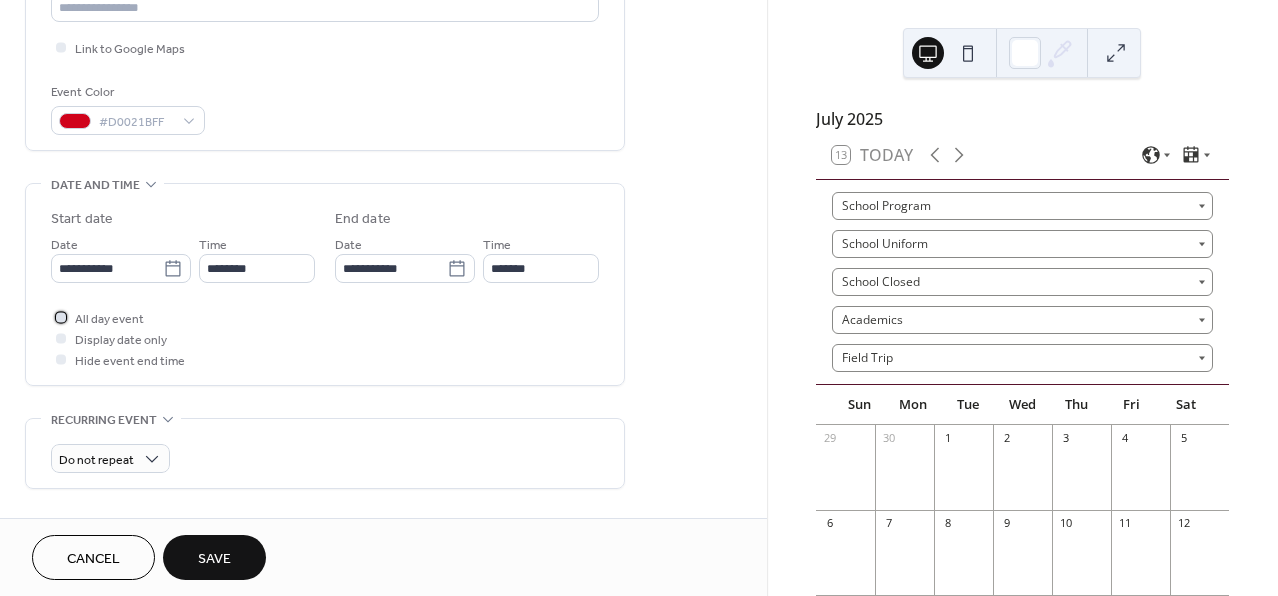click on "All day event" at bounding box center (109, 319) 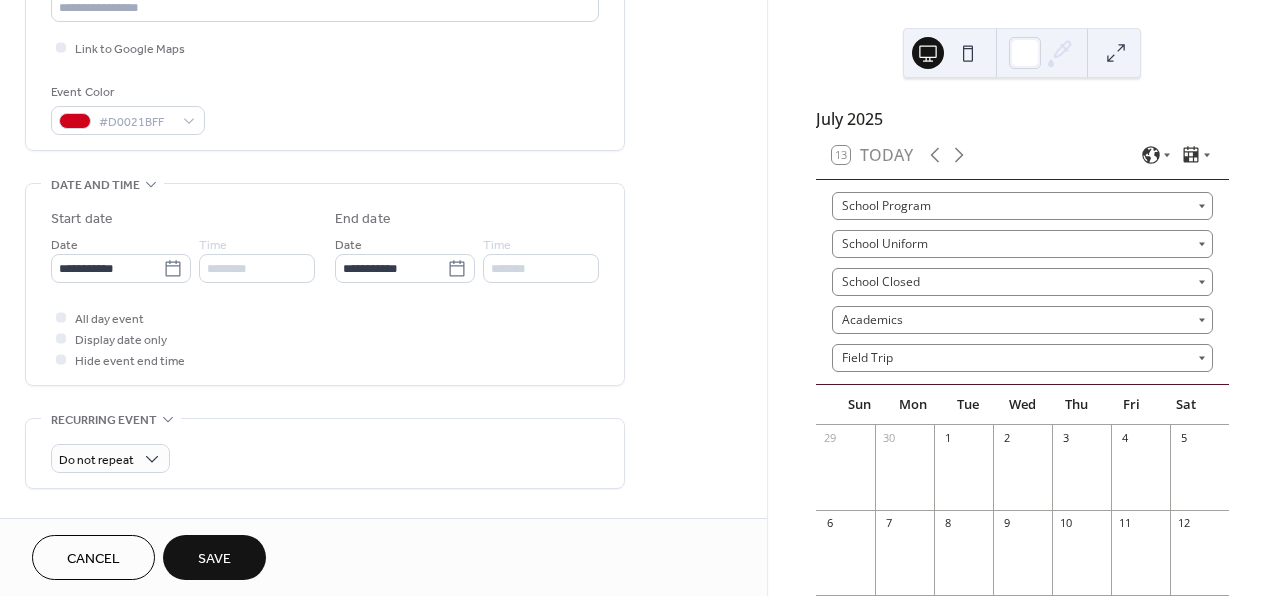 click on "All day event Display date only Hide event end time" at bounding box center (325, 338) 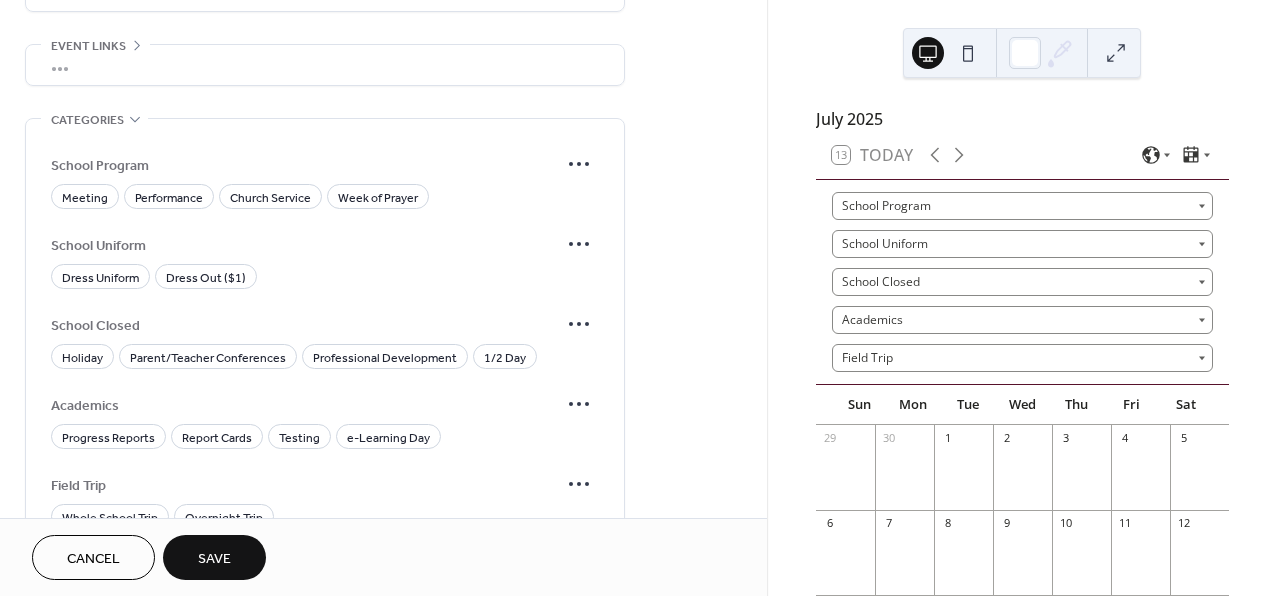 scroll, scrollTop: 1090, scrollLeft: 0, axis: vertical 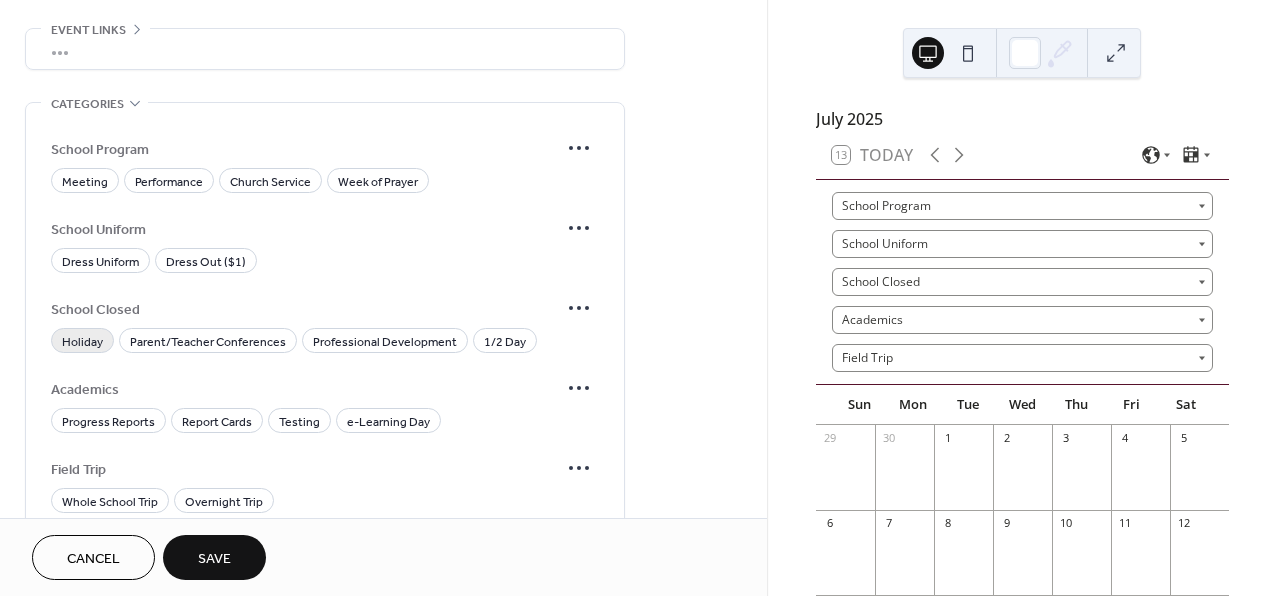 click on "Holiday" at bounding box center (82, 342) 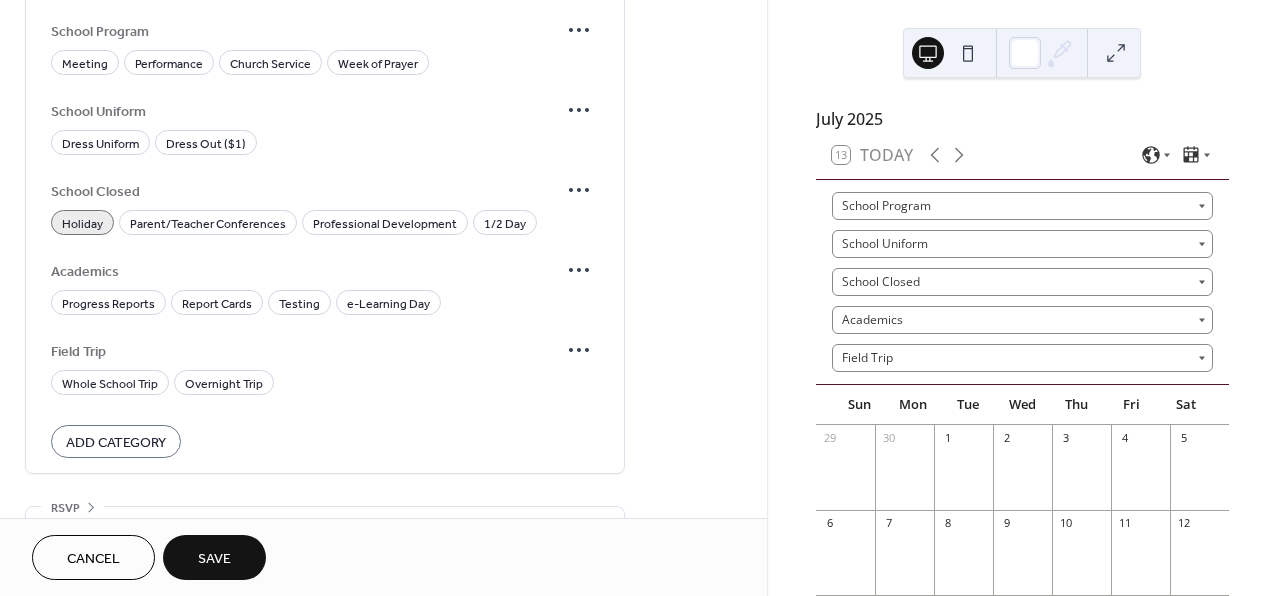 scroll, scrollTop: 1215, scrollLeft: 0, axis: vertical 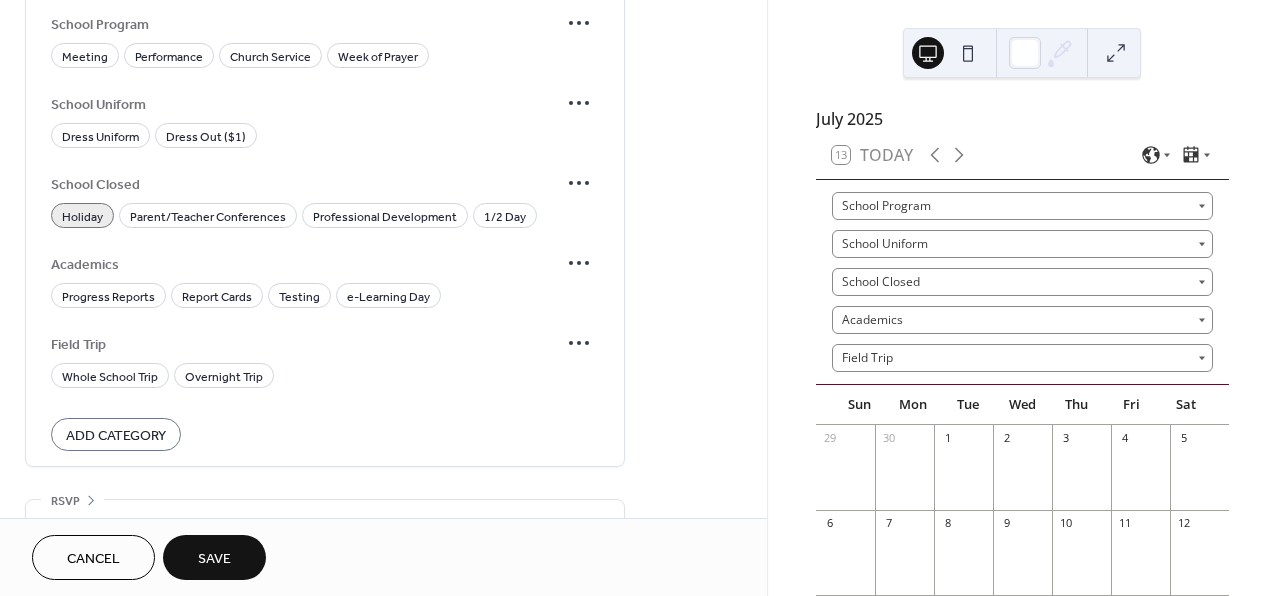 click on "Save" at bounding box center [214, 557] 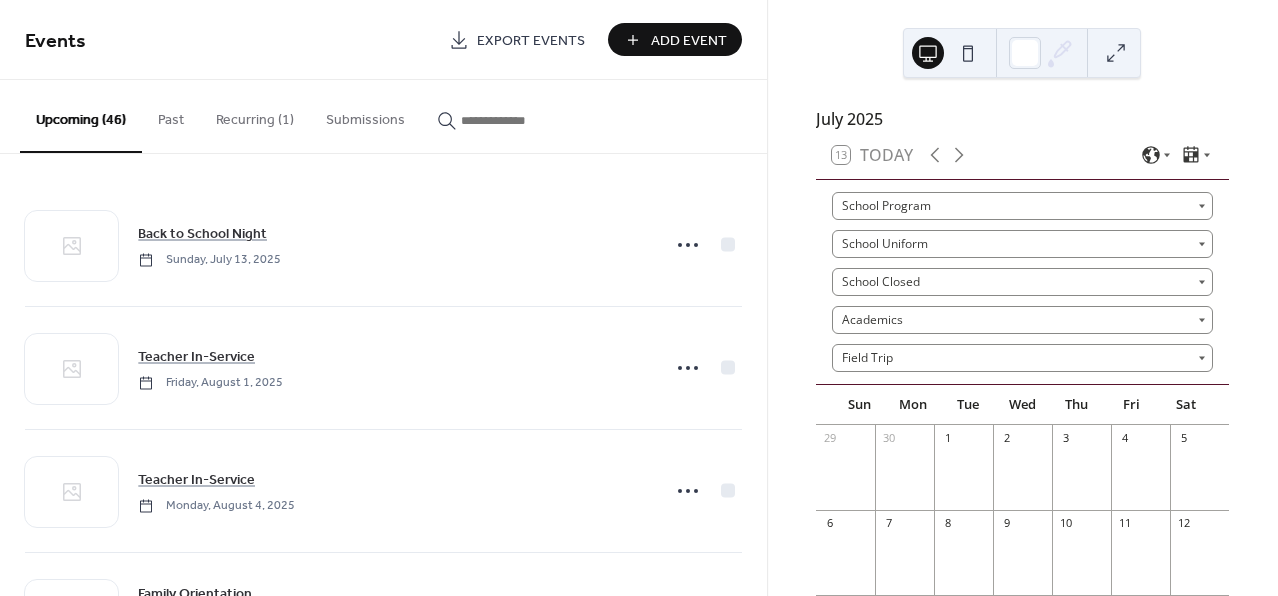 click on "Add Event" at bounding box center [689, 41] 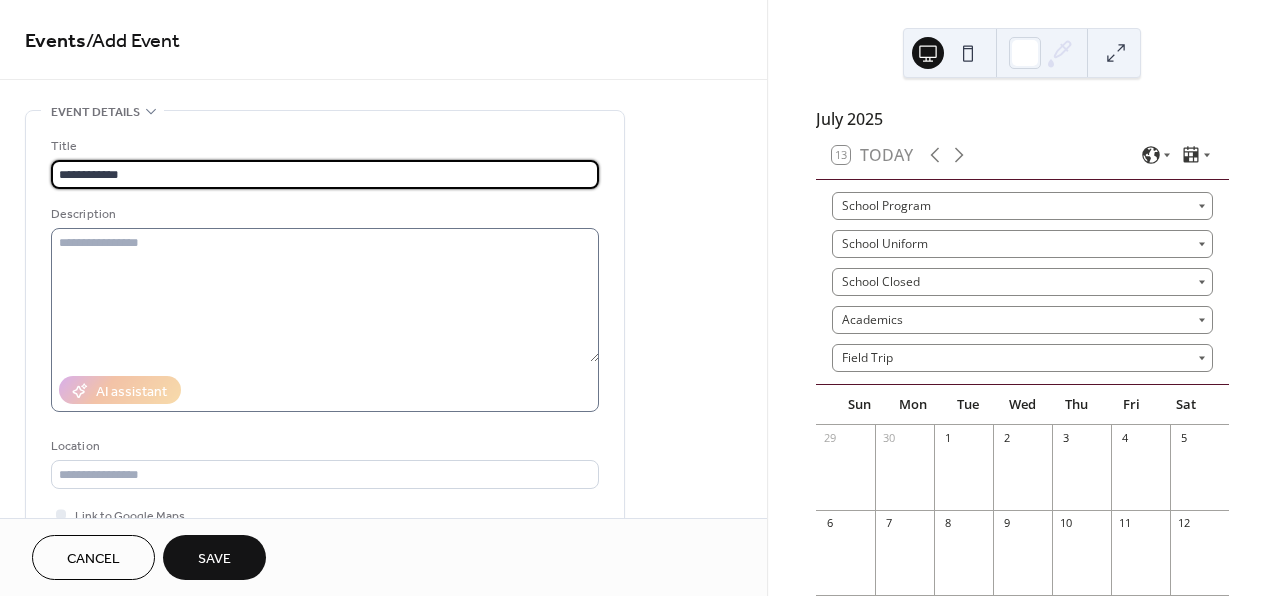type on "**********" 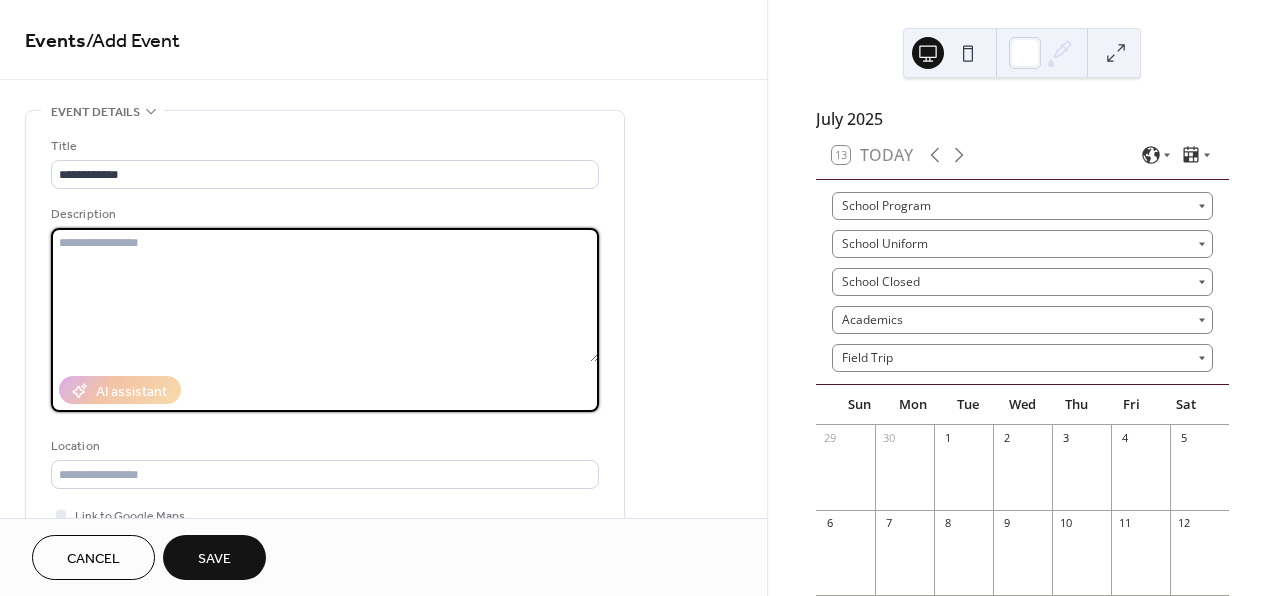 click at bounding box center (325, 295) 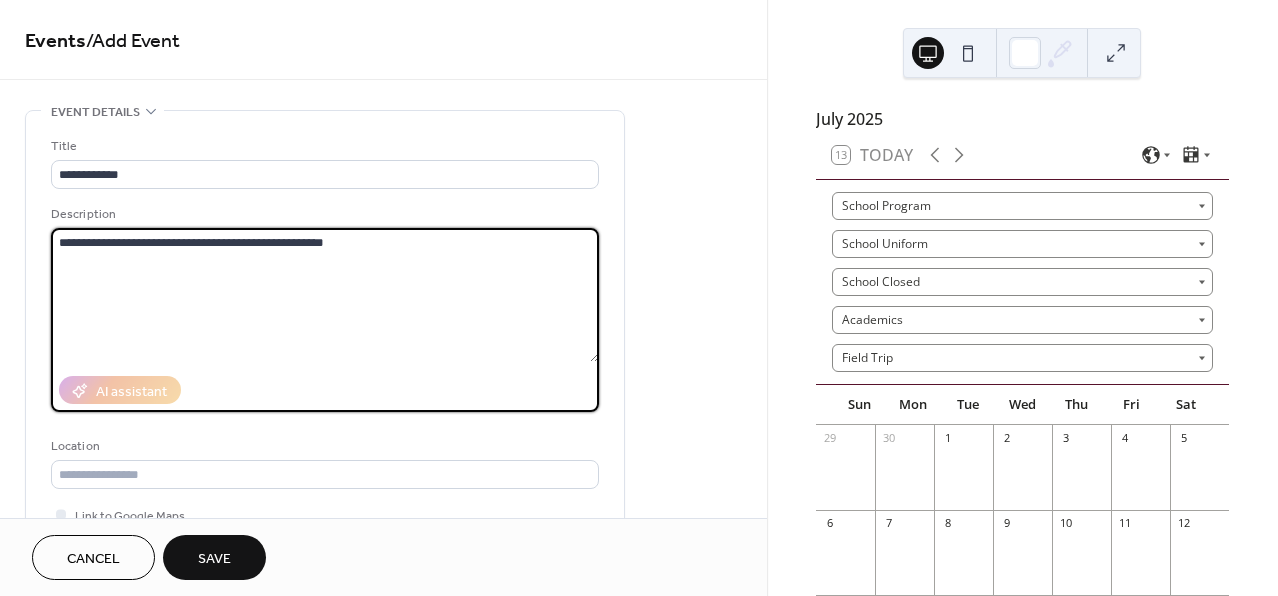 type on "**********" 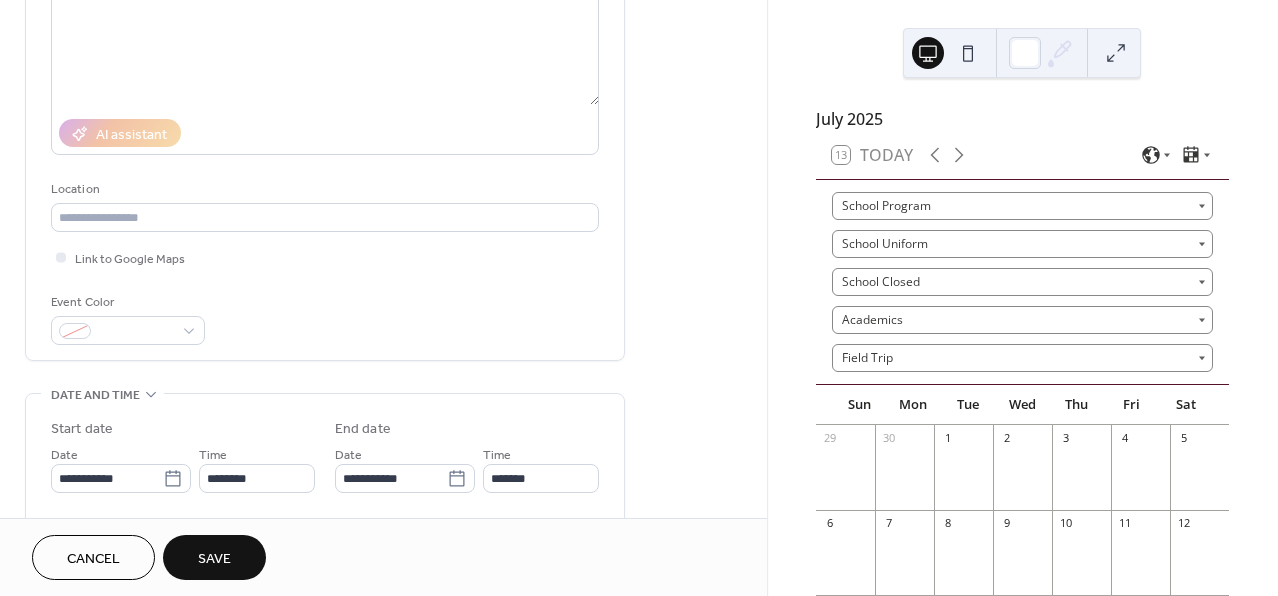 scroll, scrollTop: 262, scrollLeft: 0, axis: vertical 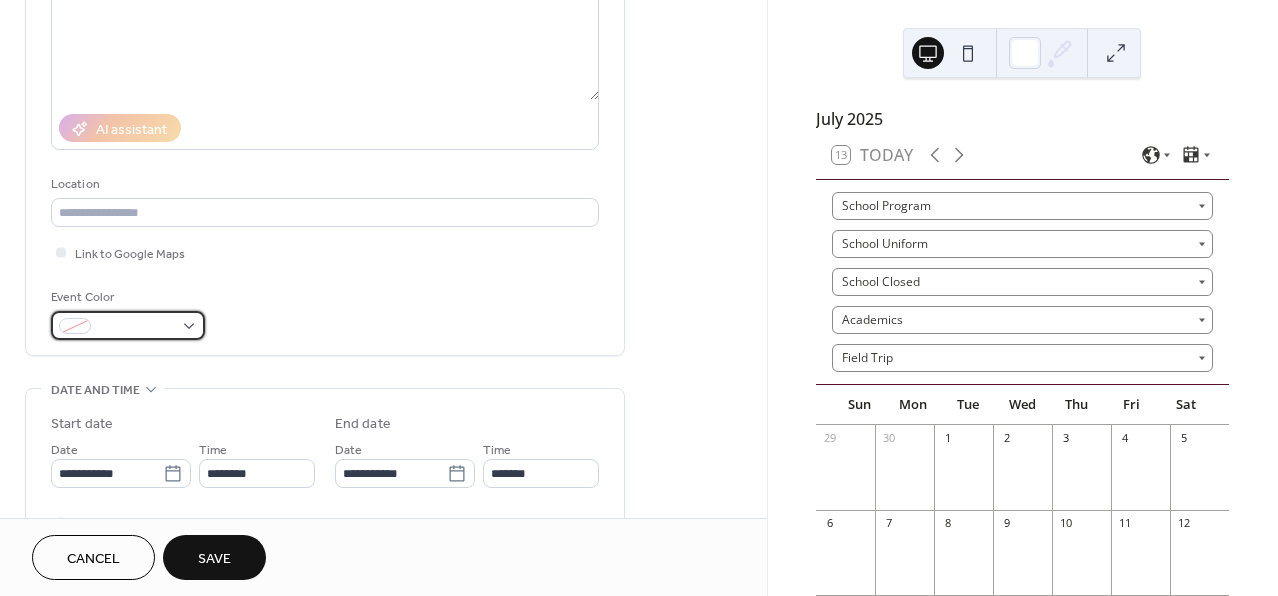 click at bounding box center (128, 325) 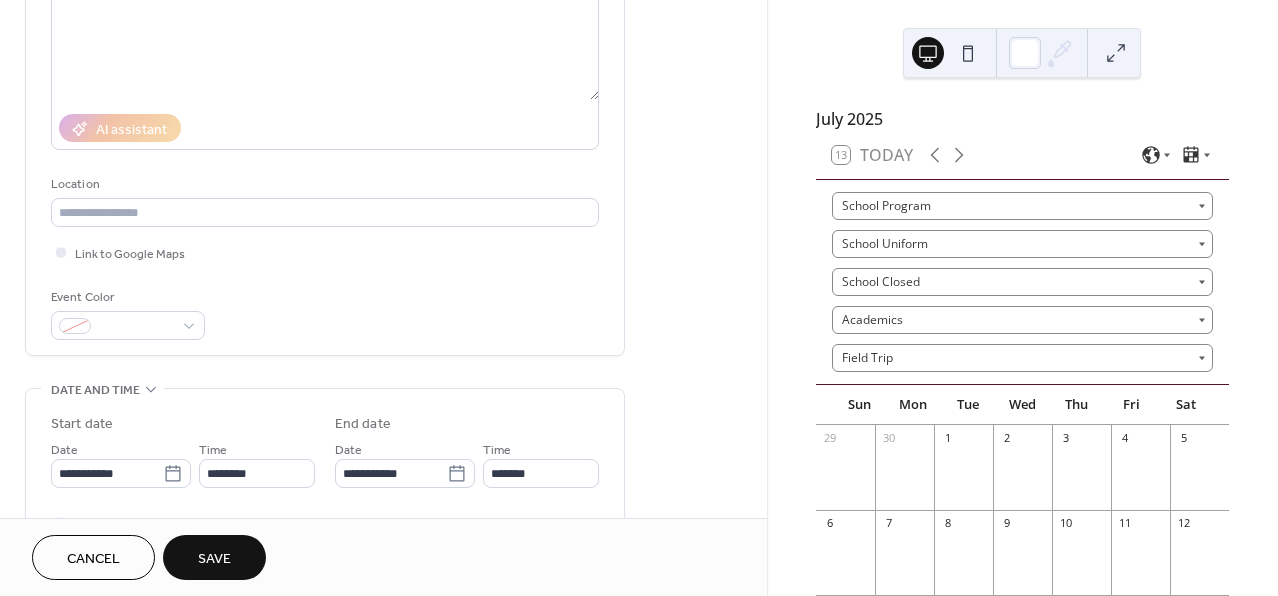 click on "**********" at bounding box center (383, 681) 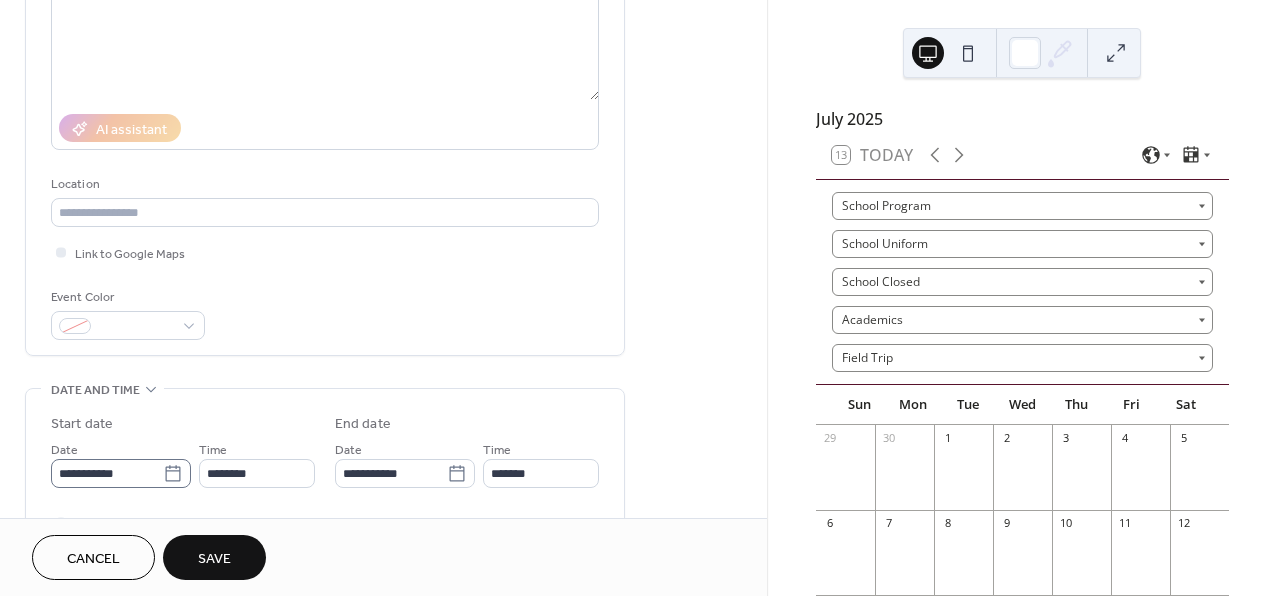 click 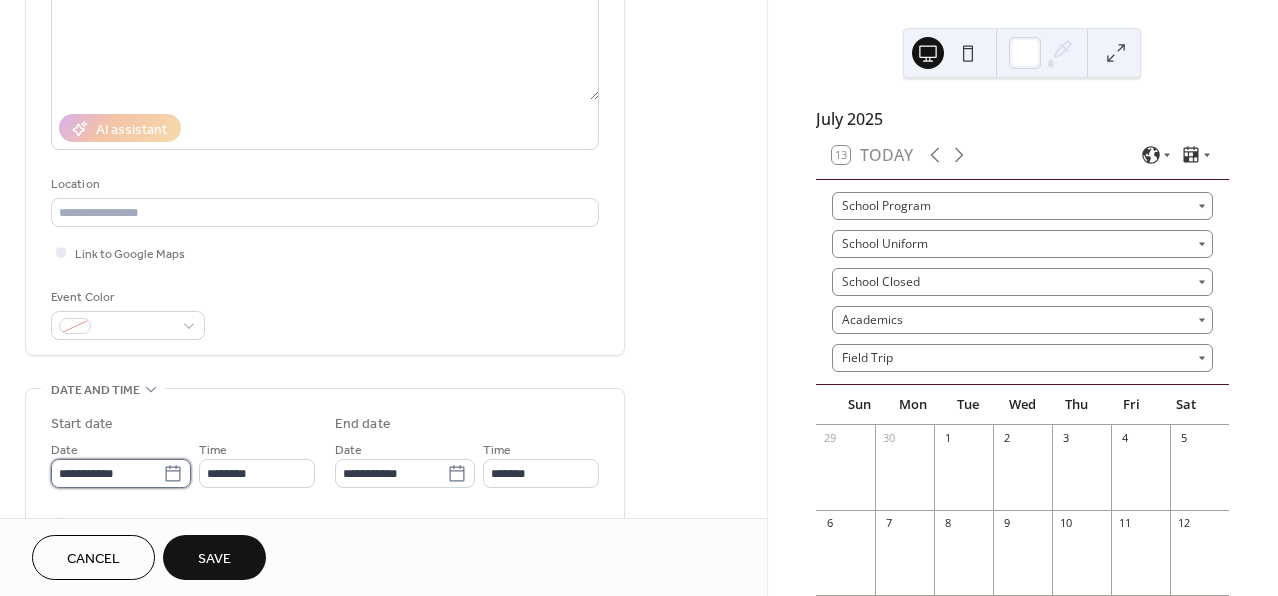 click on "**********" at bounding box center (107, 473) 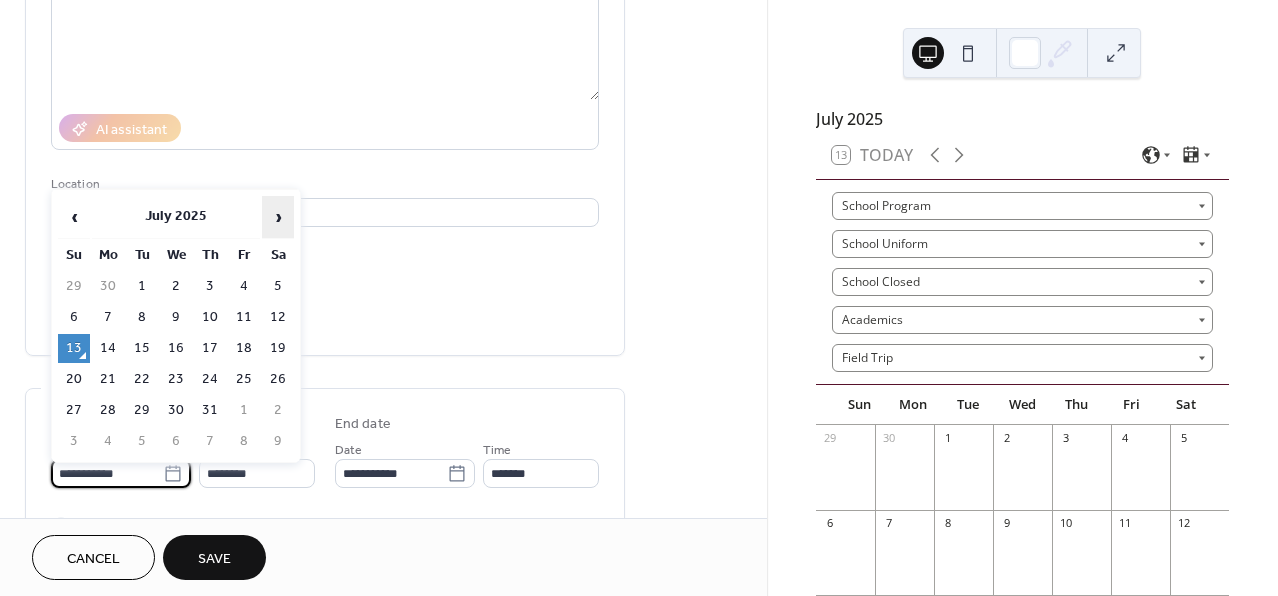 click on "›" at bounding box center [278, 217] 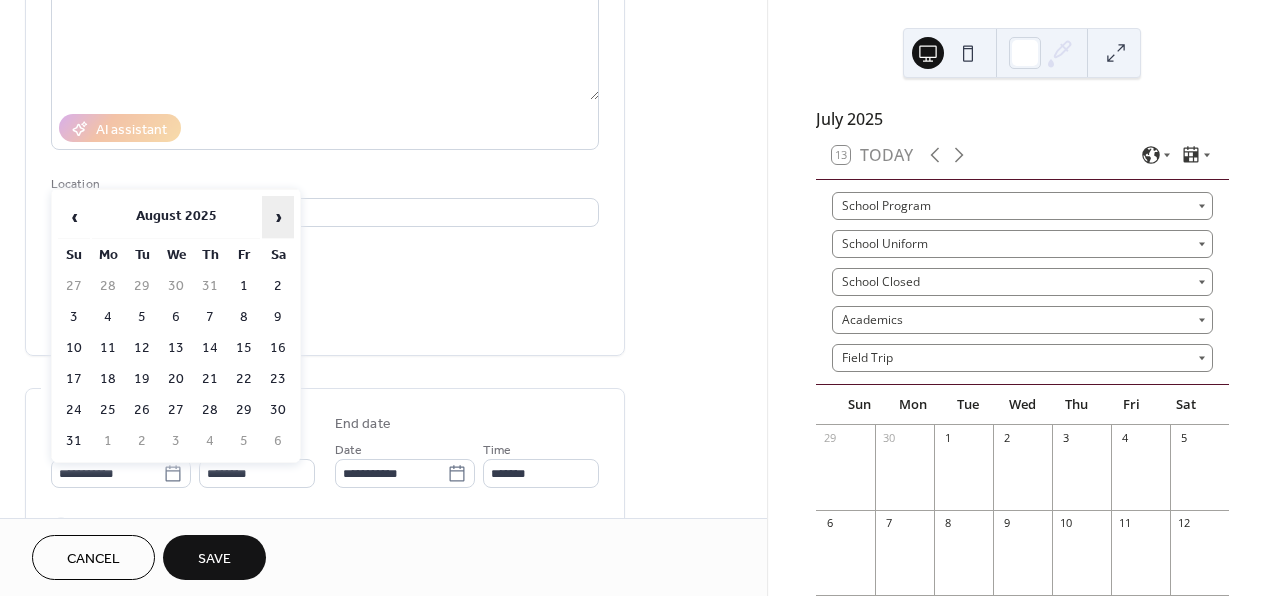 click on "›" at bounding box center (278, 217) 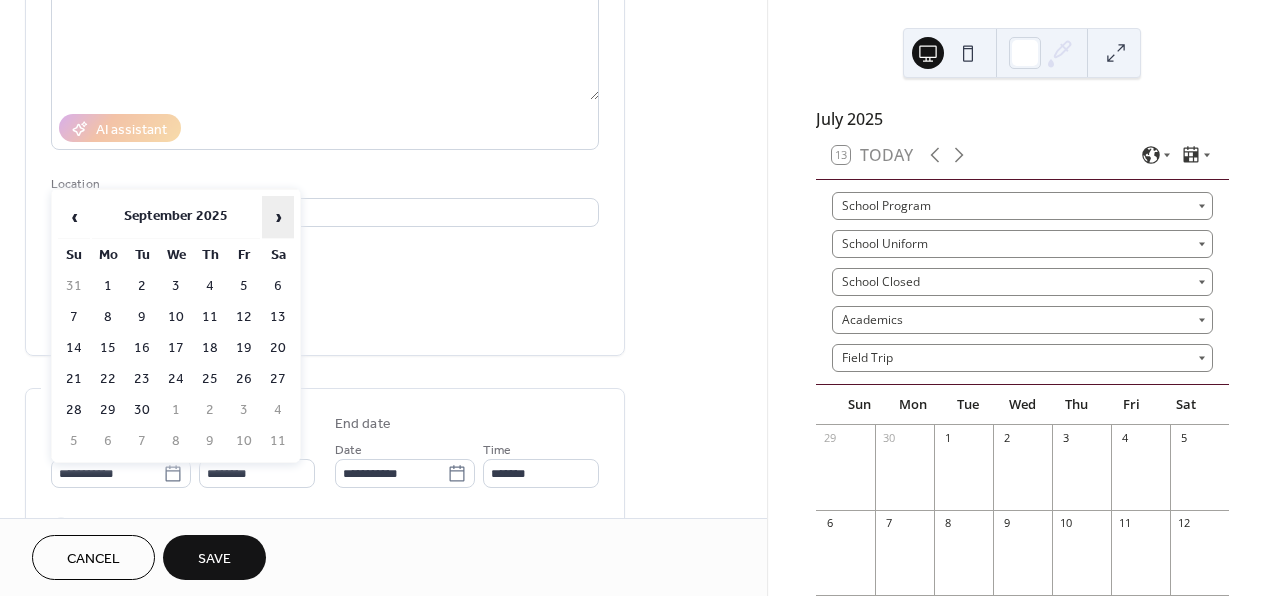 click on "›" at bounding box center [278, 217] 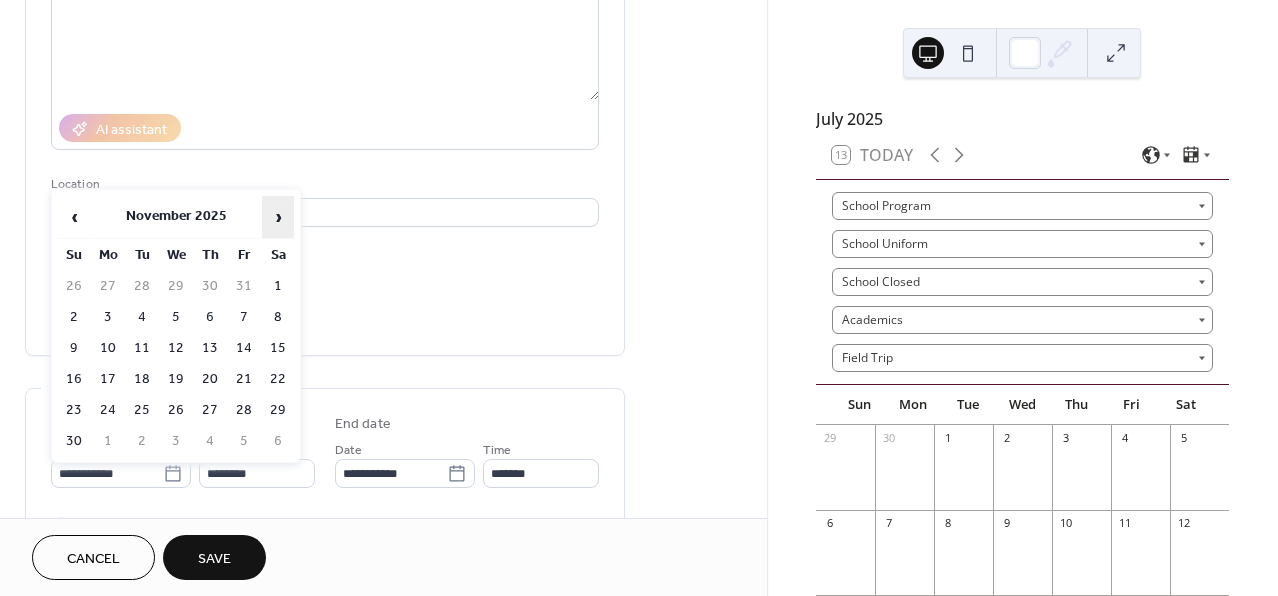 click on "›" at bounding box center (278, 217) 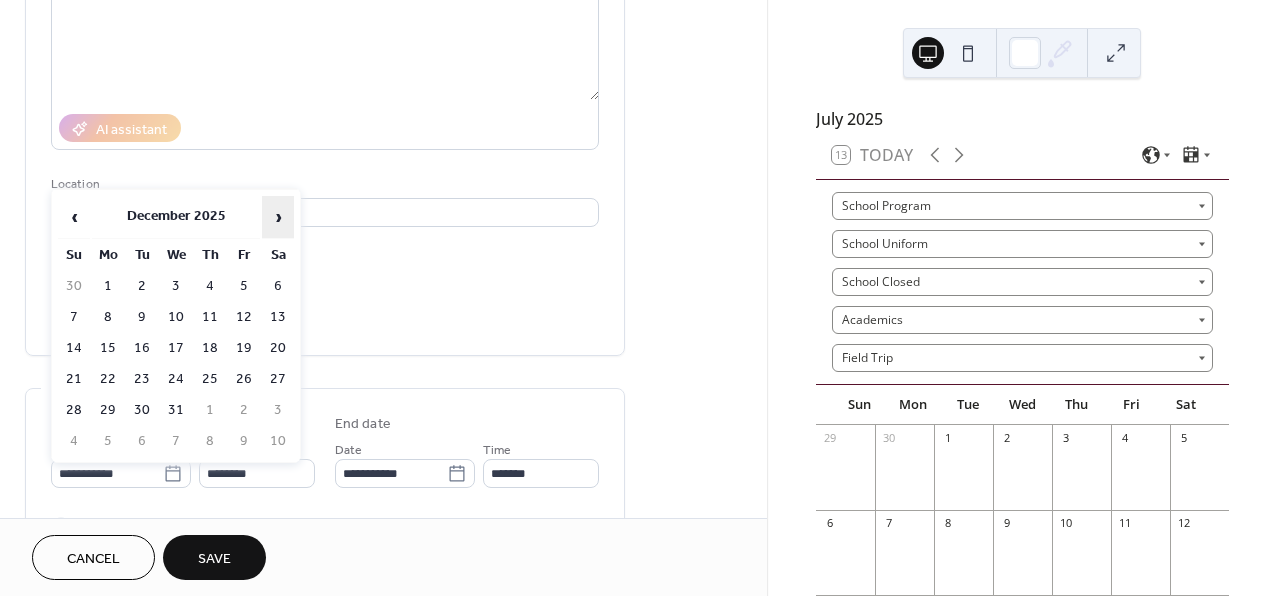 click on "›" at bounding box center (278, 217) 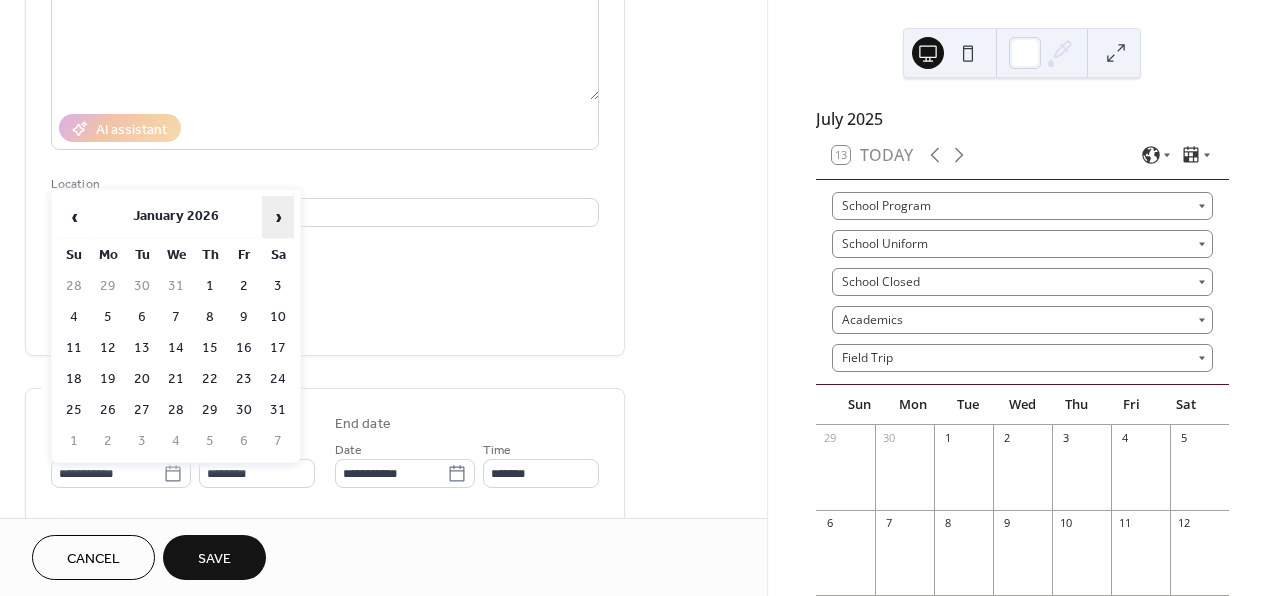click on "›" at bounding box center [278, 217] 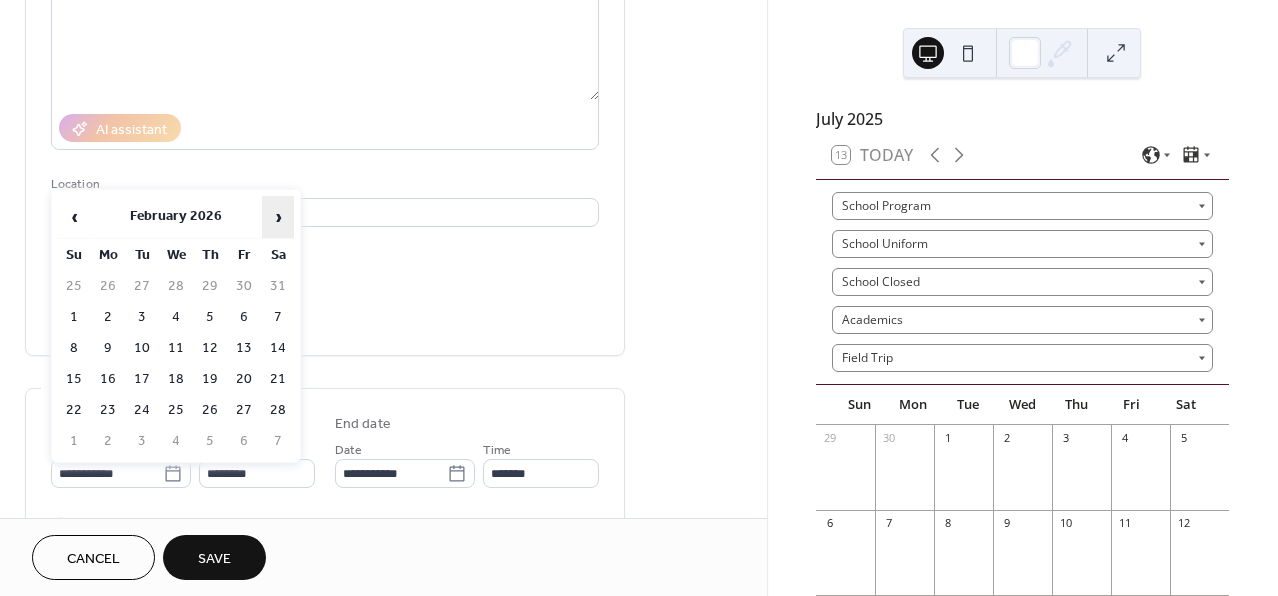 click on "›" at bounding box center (278, 217) 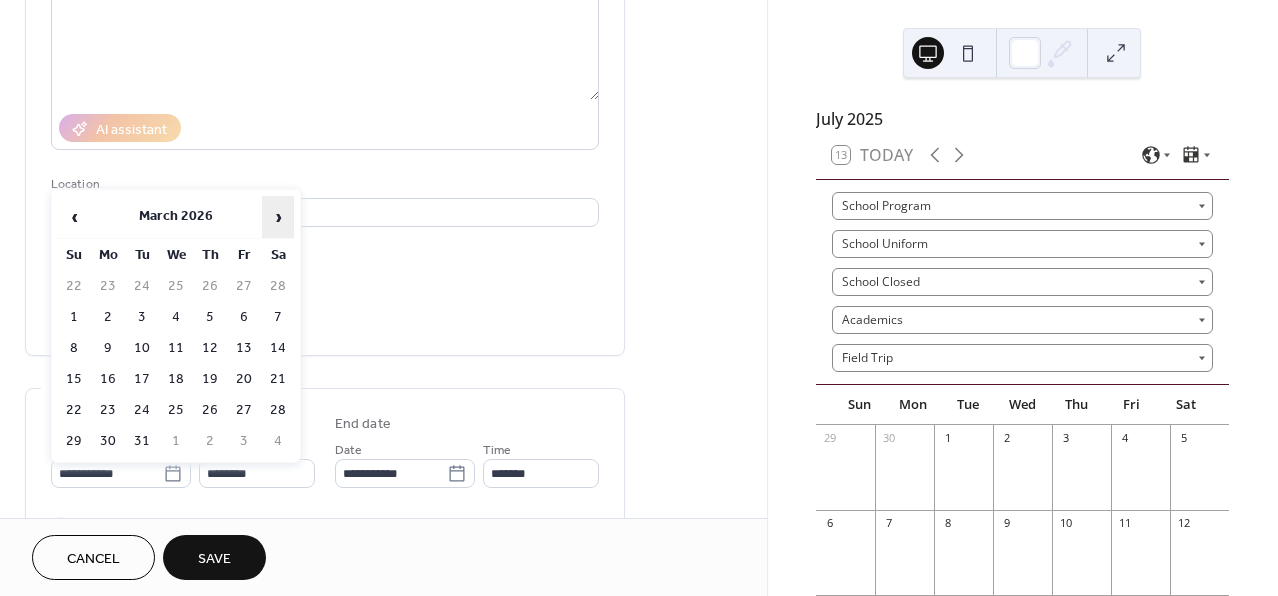 click on "›" at bounding box center (278, 217) 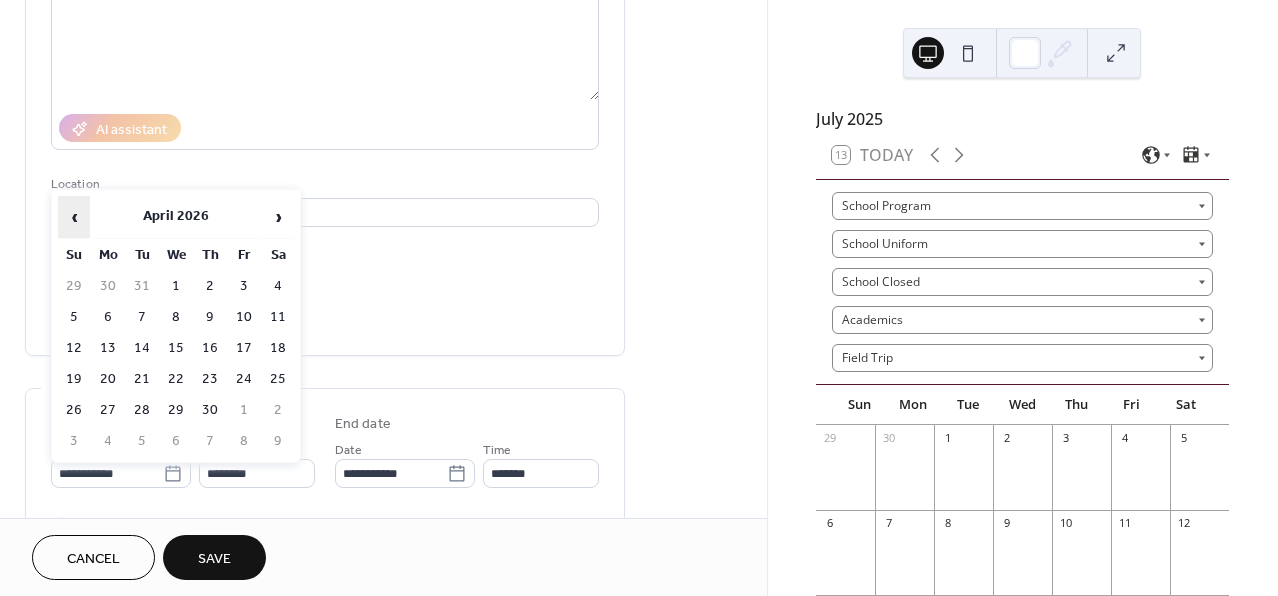 click on "‹" at bounding box center [74, 217] 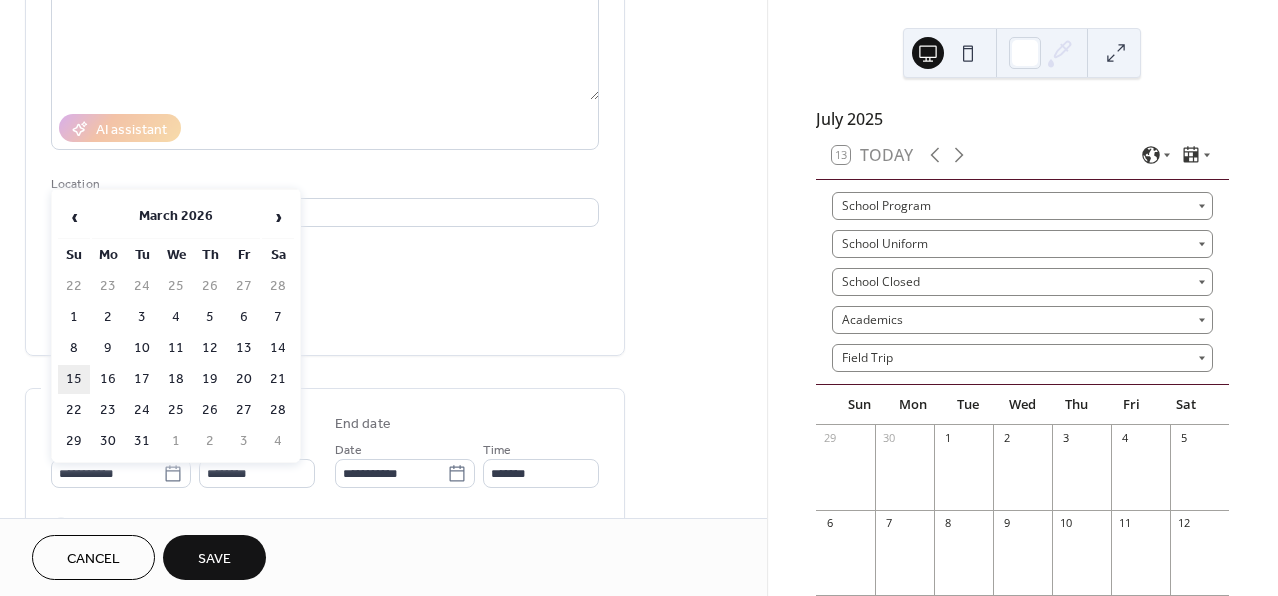 click on "15" at bounding box center (74, 379) 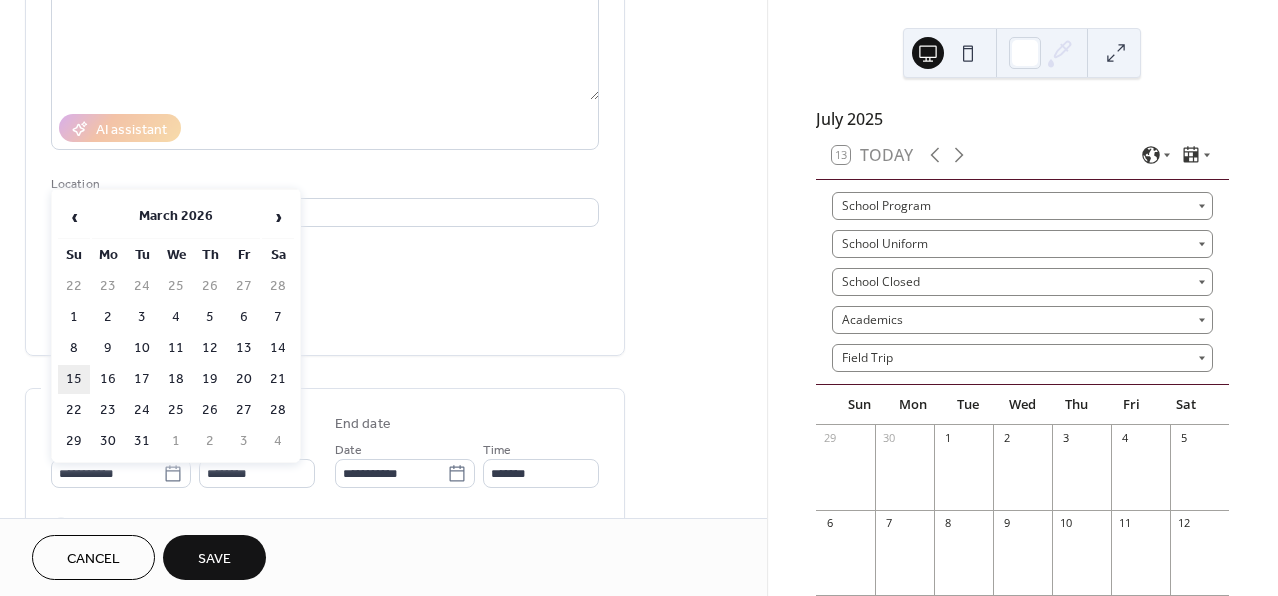 type on "**********" 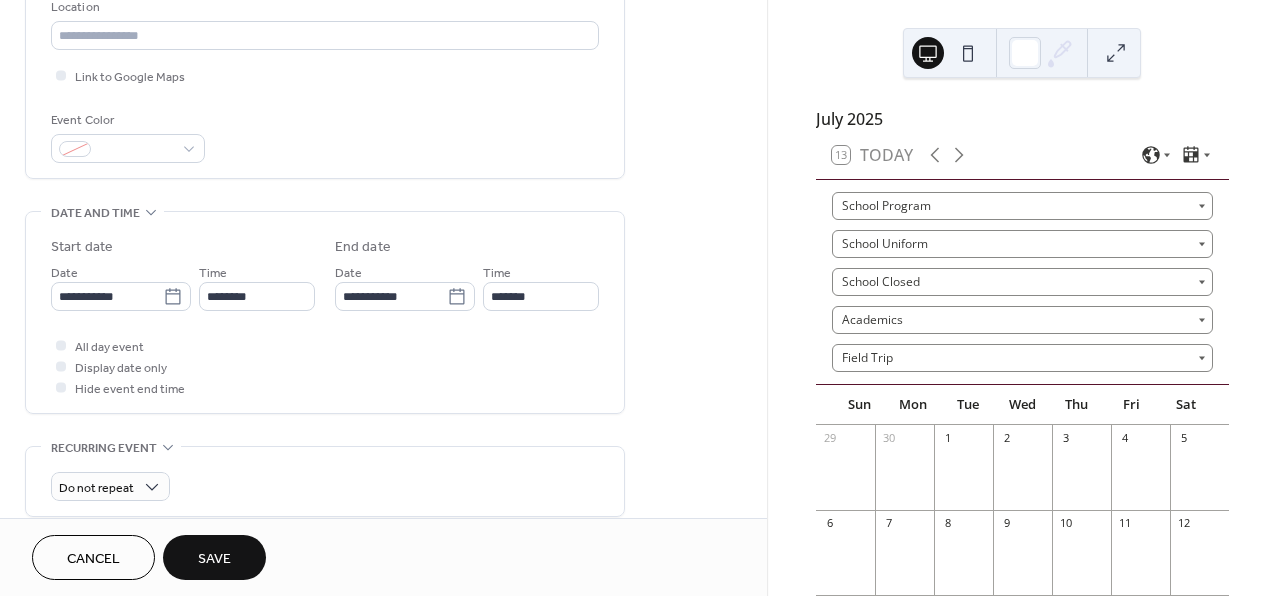 scroll, scrollTop: 515, scrollLeft: 0, axis: vertical 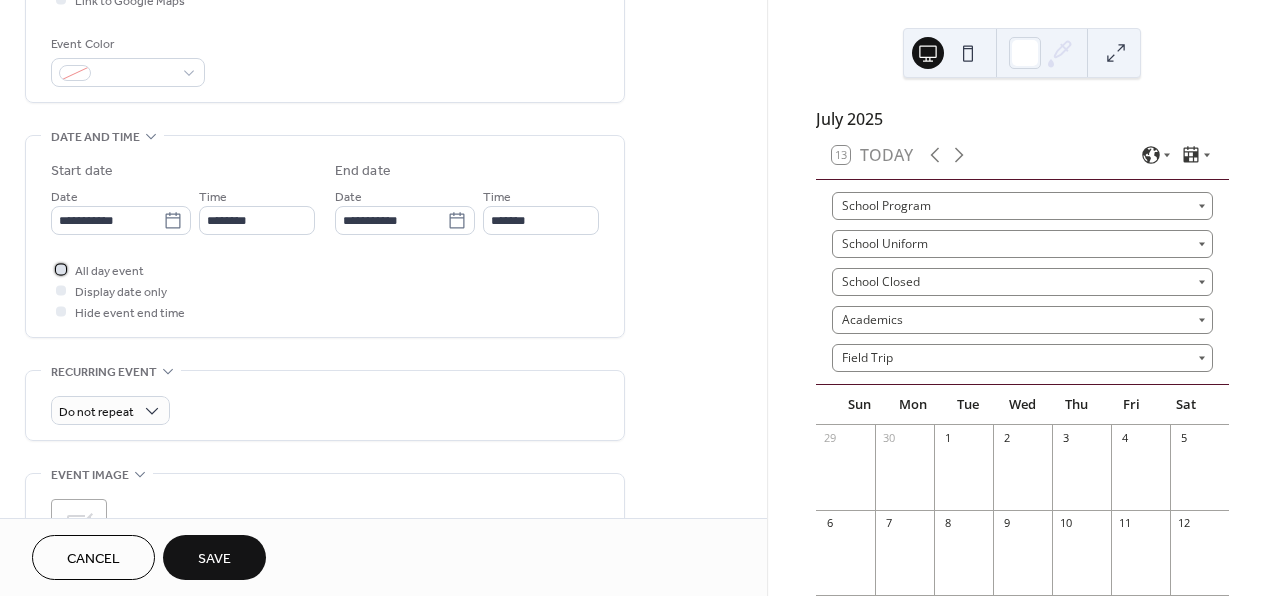 click on "All day event" at bounding box center (109, 271) 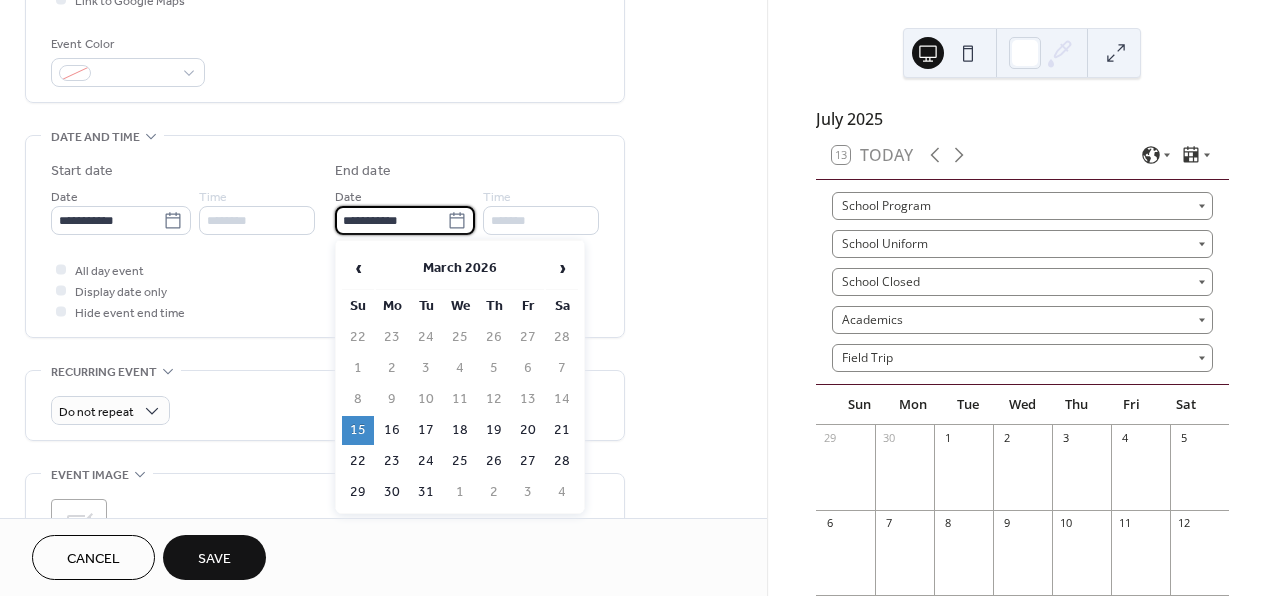 click on "**********" at bounding box center (391, 220) 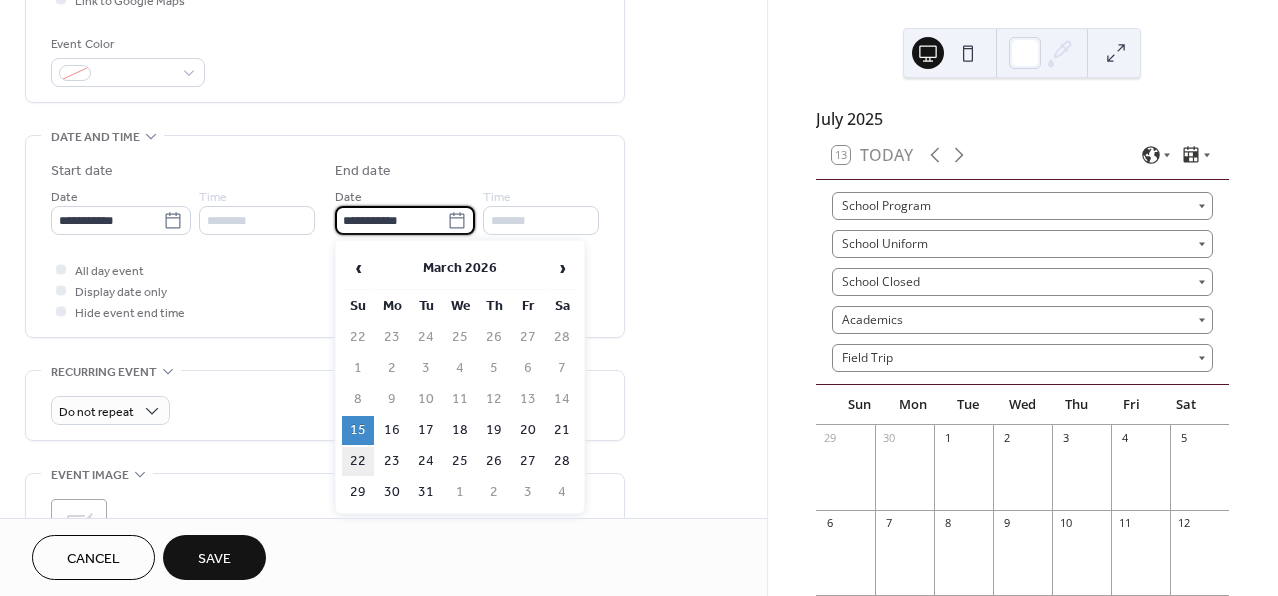 click on "22" at bounding box center [358, 461] 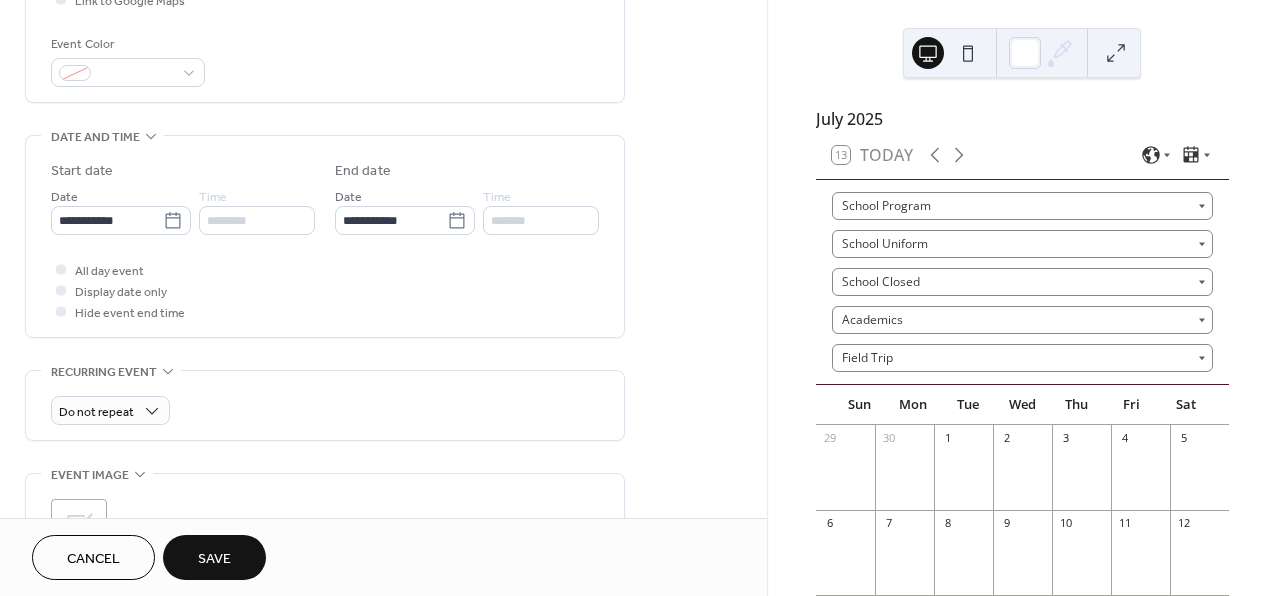 click on "**********" at bounding box center (383, 428) 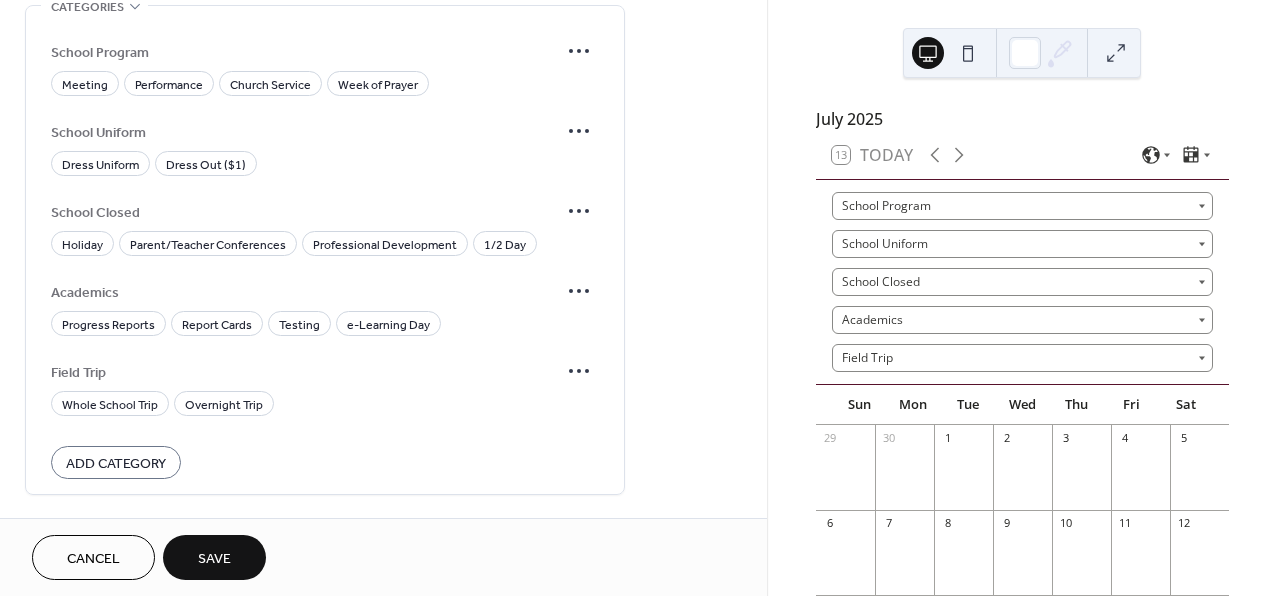 scroll, scrollTop: 1201, scrollLeft: 0, axis: vertical 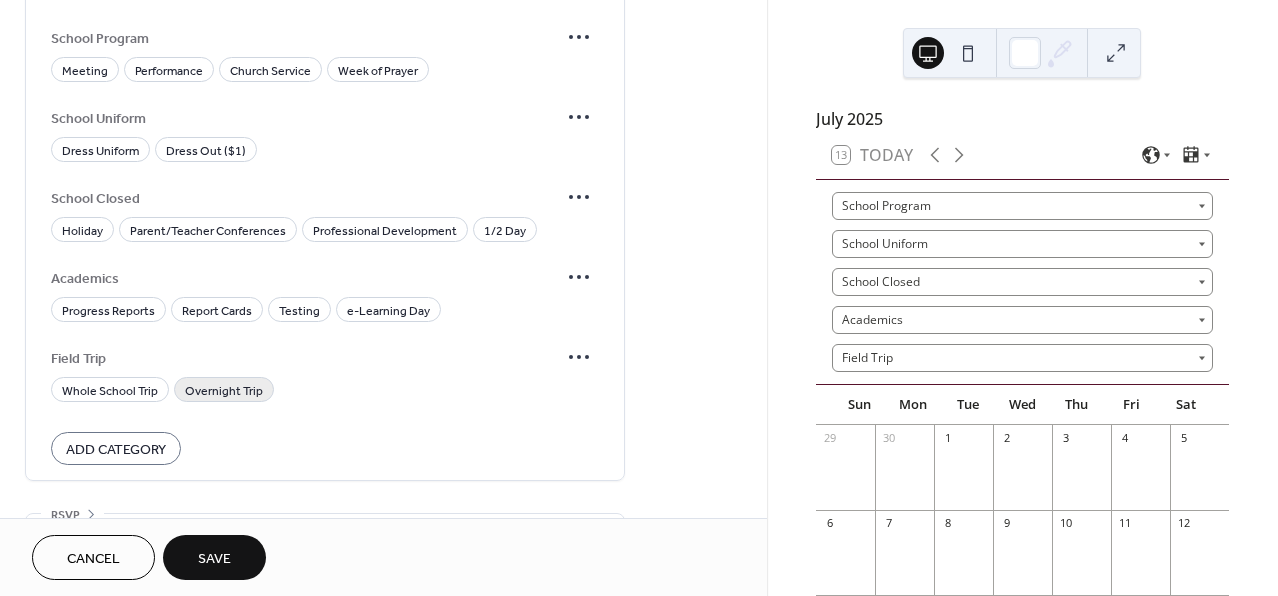 click on "Overnight Trip" at bounding box center [224, 391] 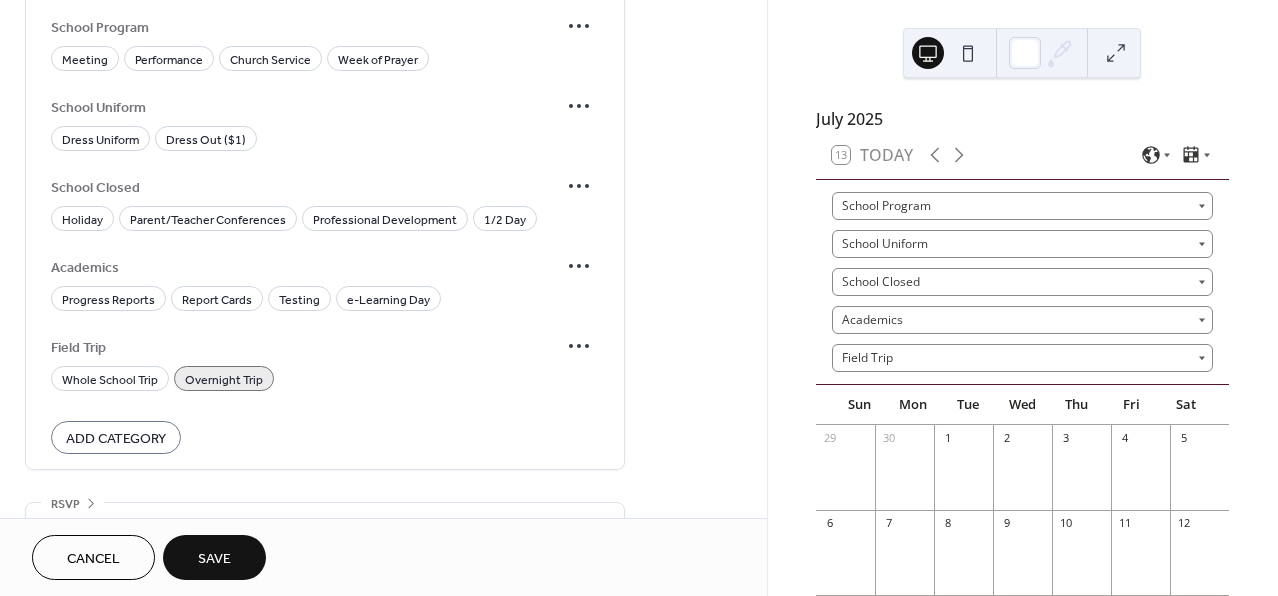 scroll, scrollTop: 1258, scrollLeft: 0, axis: vertical 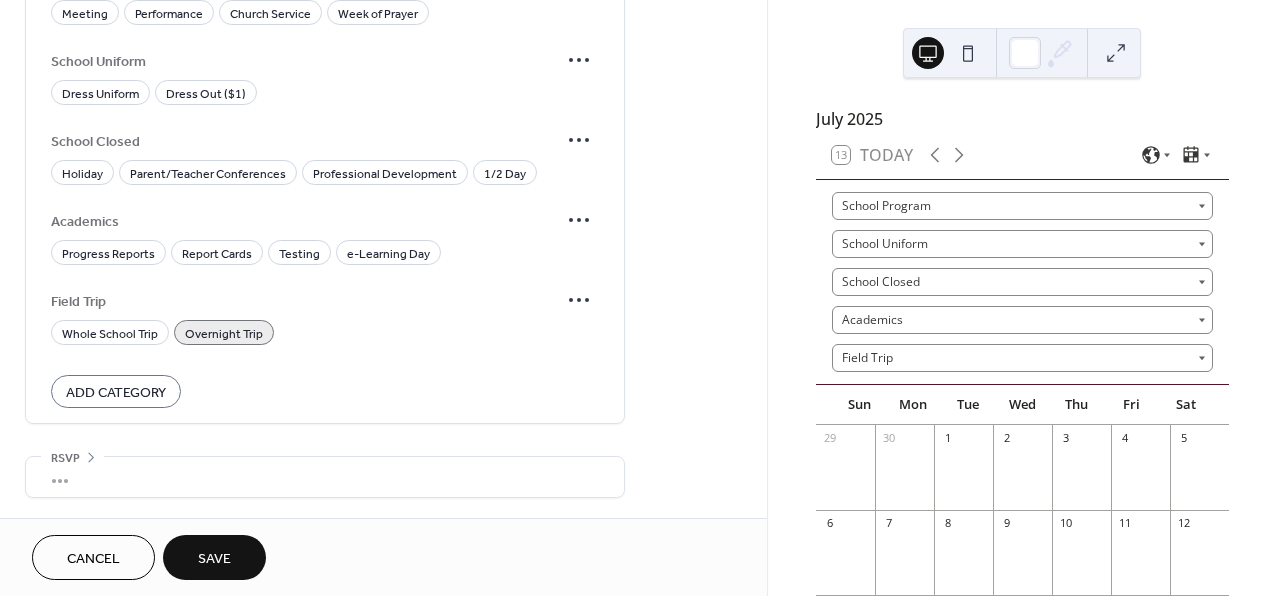 click on "Save" at bounding box center (214, 559) 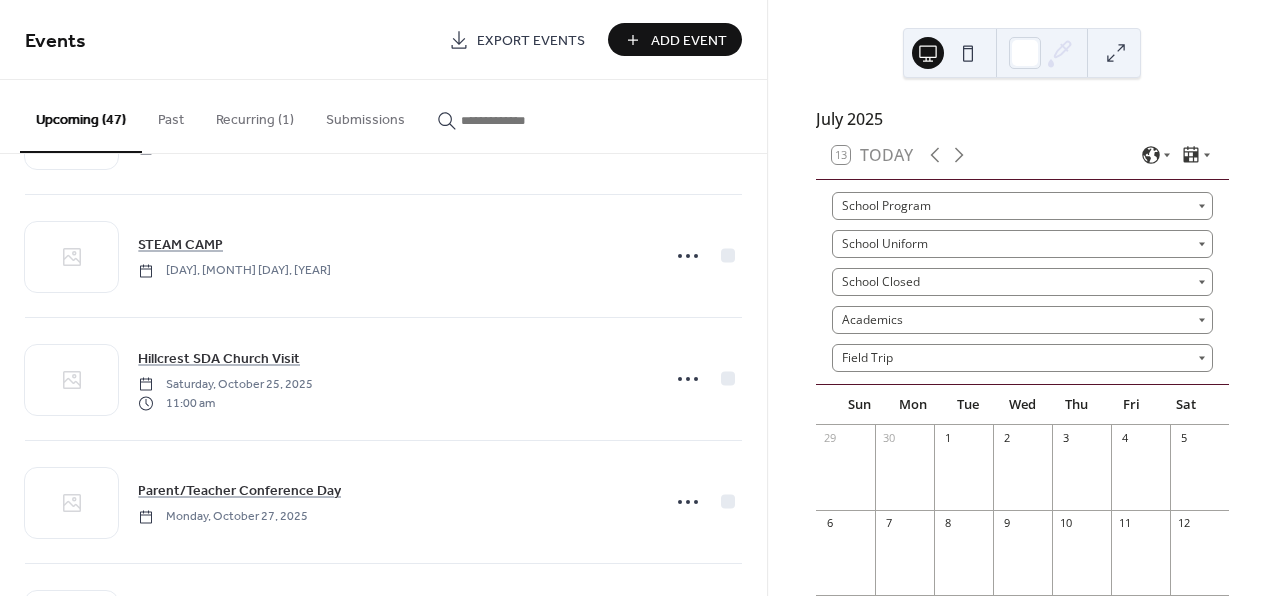 scroll, scrollTop: 1967, scrollLeft: 0, axis: vertical 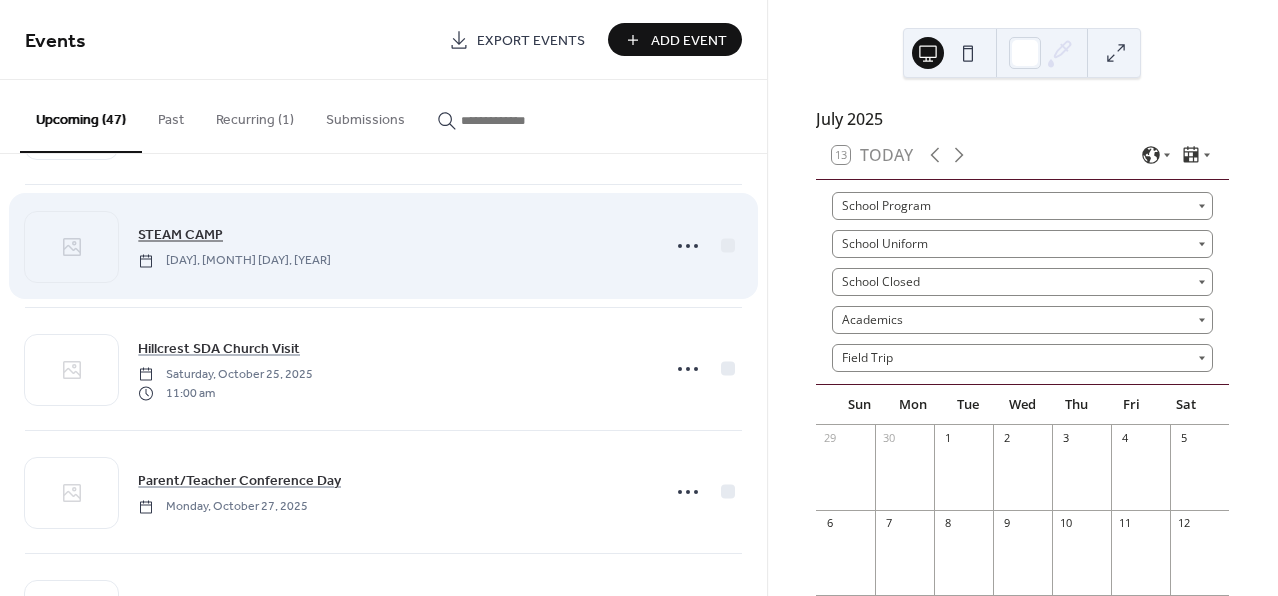 click on "STEAM CAMP" at bounding box center (180, 235) 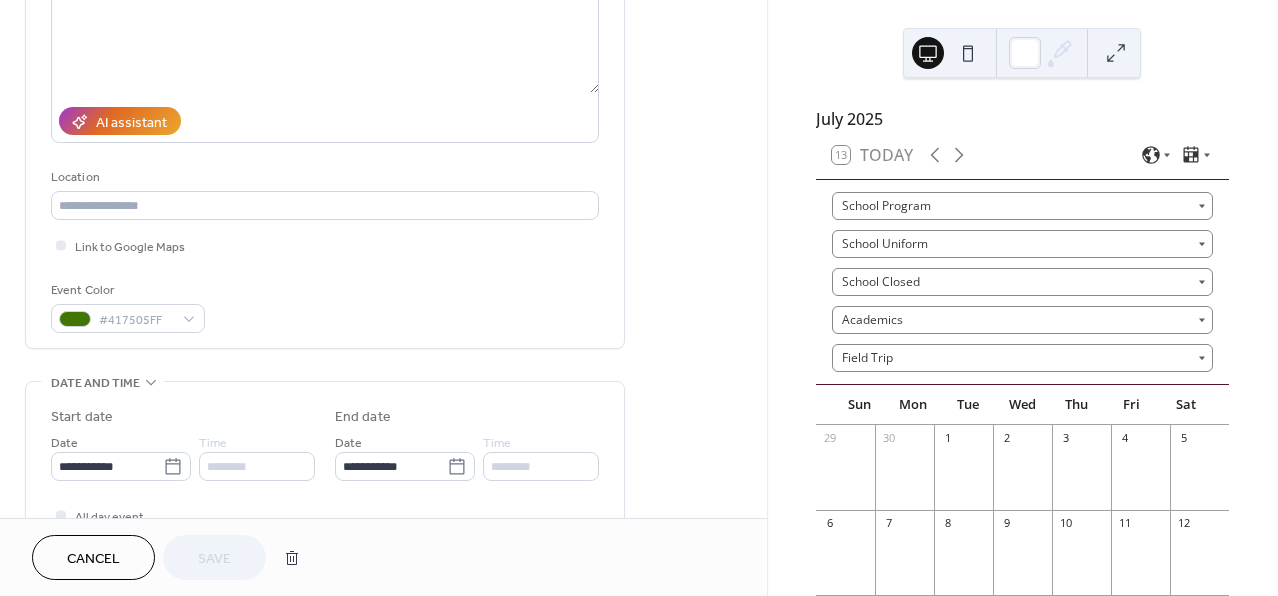scroll, scrollTop: 0, scrollLeft: 0, axis: both 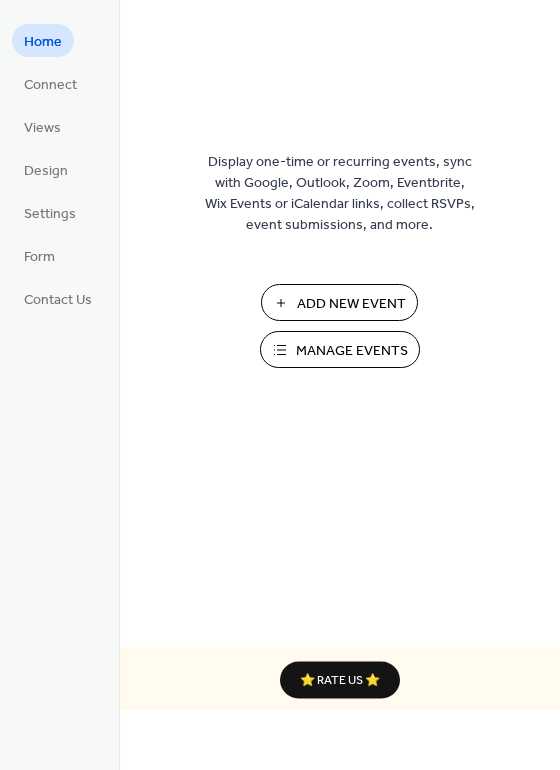 click on "Add New Event" at bounding box center (351, 304) 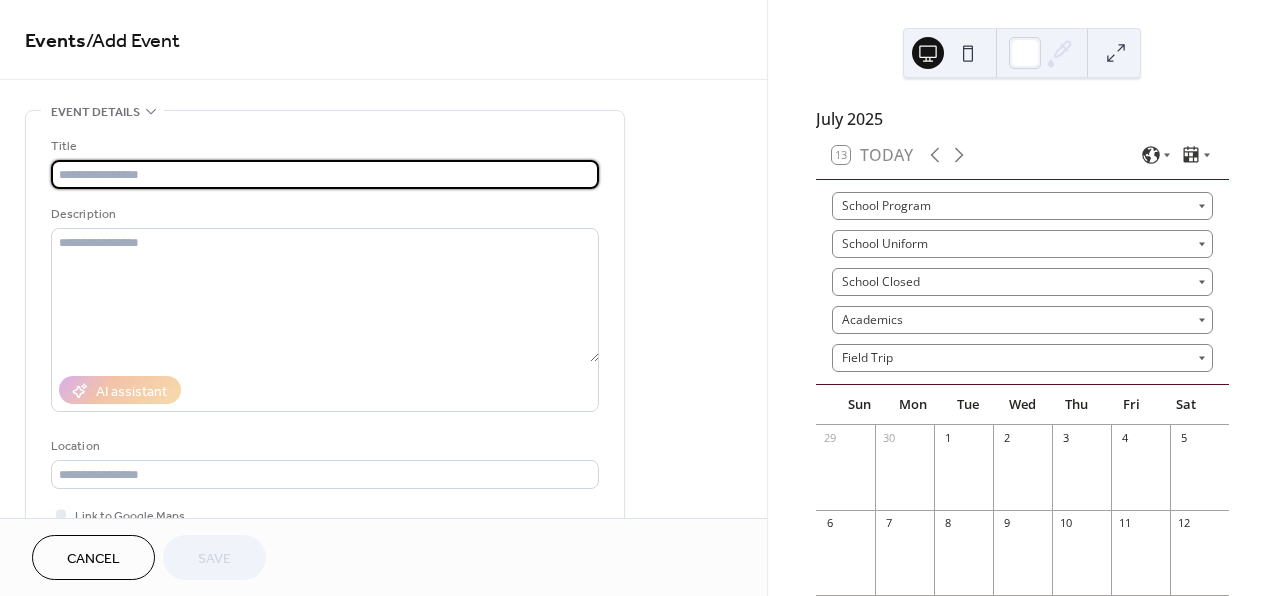 scroll, scrollTop: 0, scrollLeft: 0, axis: both 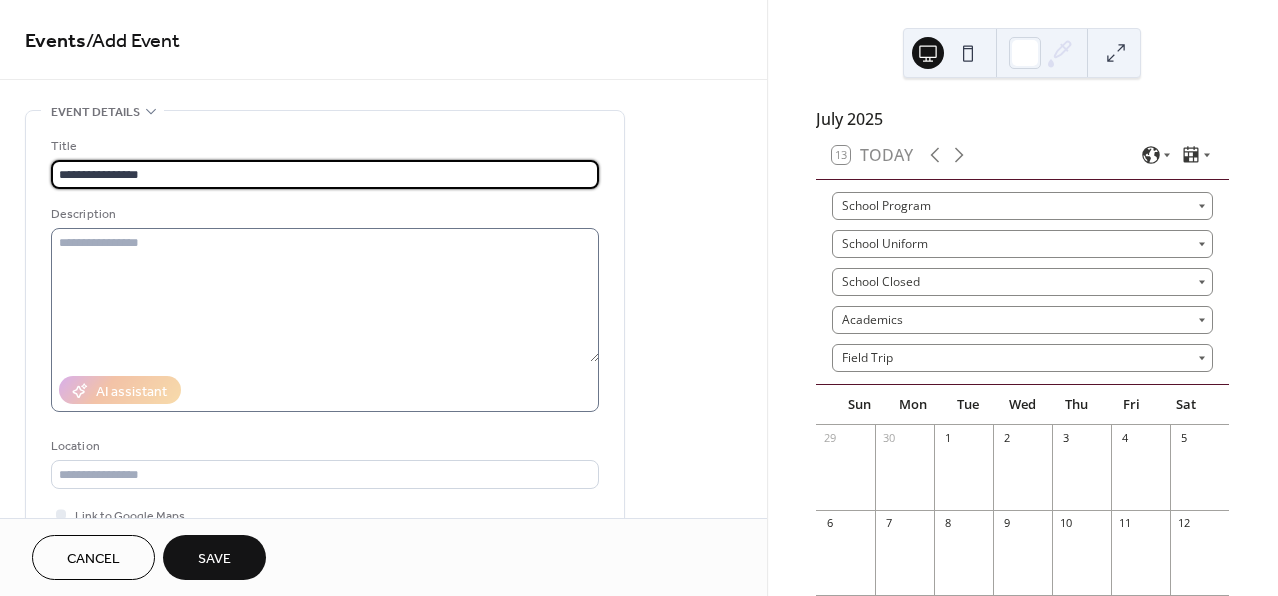 type on "**********" 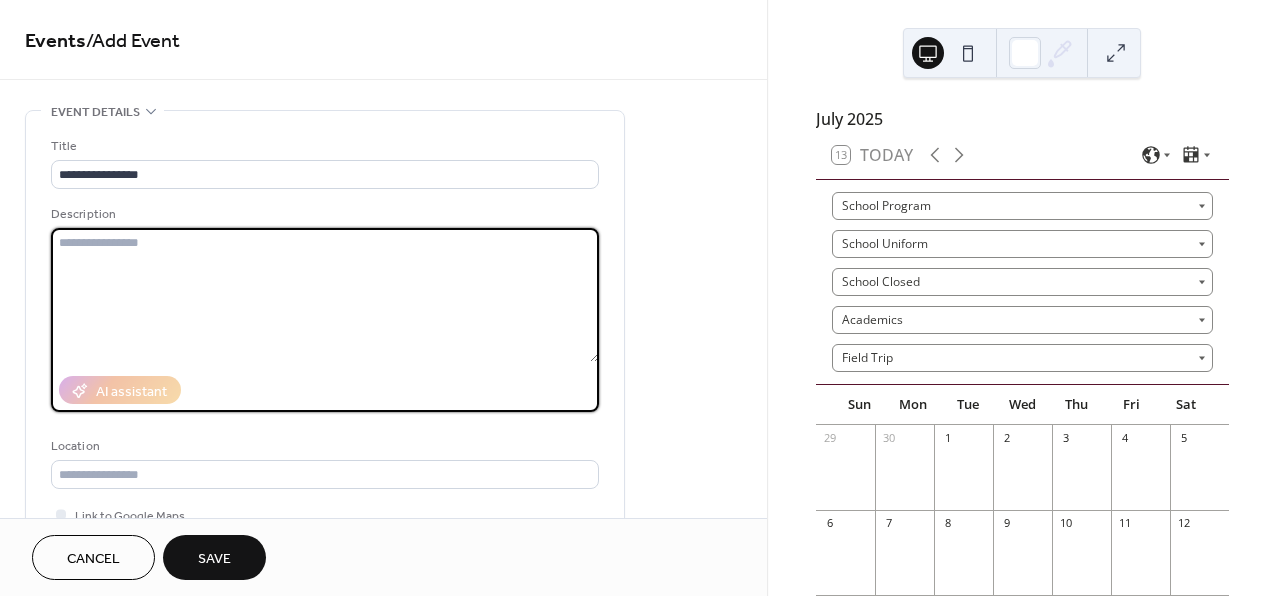 click at bounding box center [325, 295] 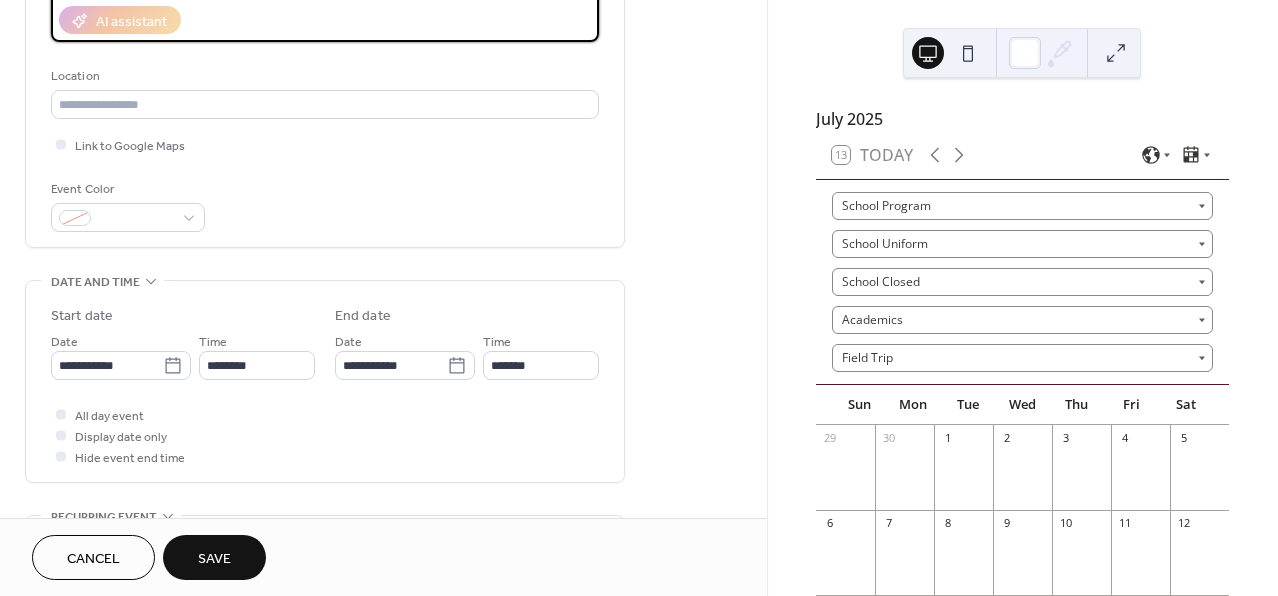 scroll, scrollTop: 376, scrollLeft: 0, axis: vertical 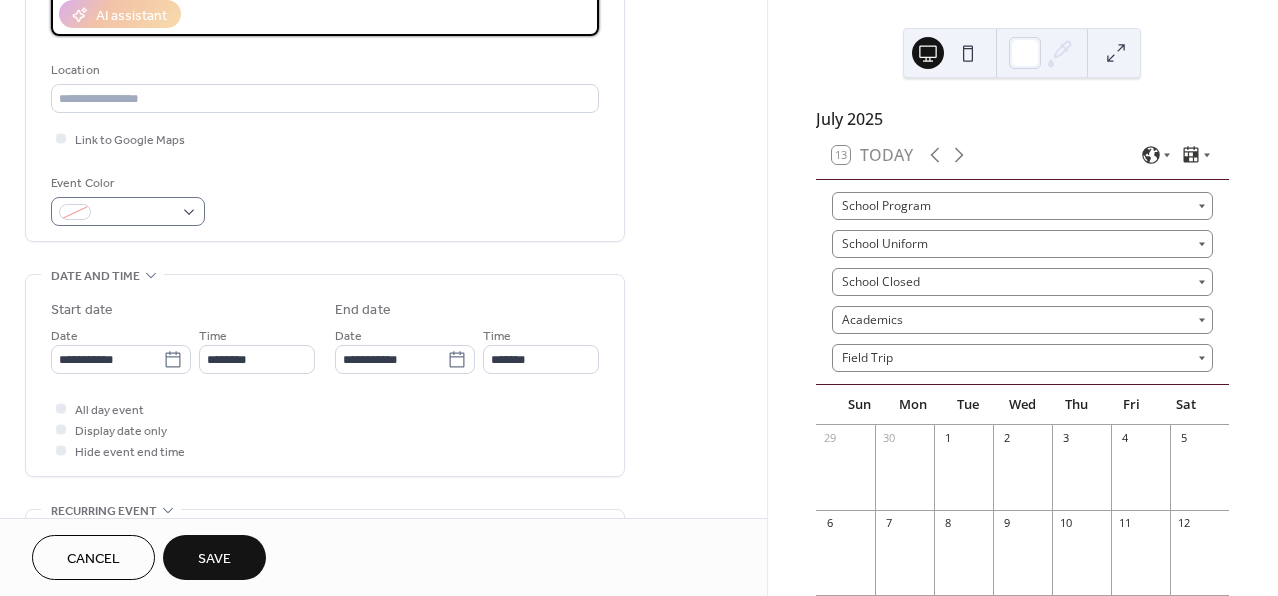 type on "**********" 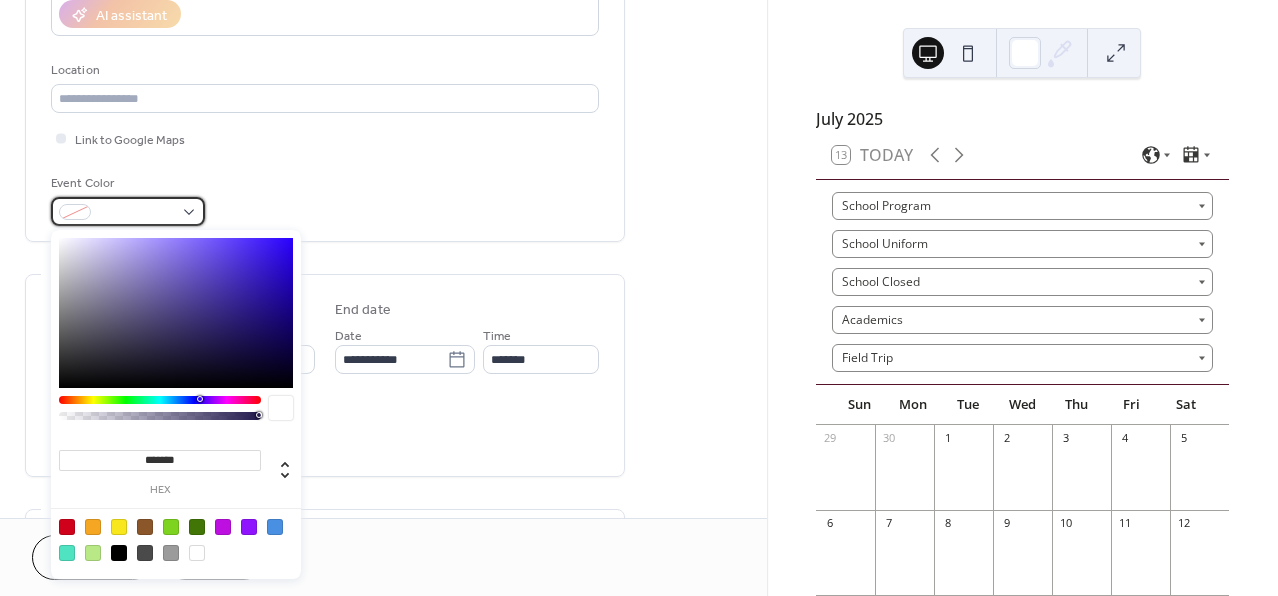 click at bounding box center (128, 211) 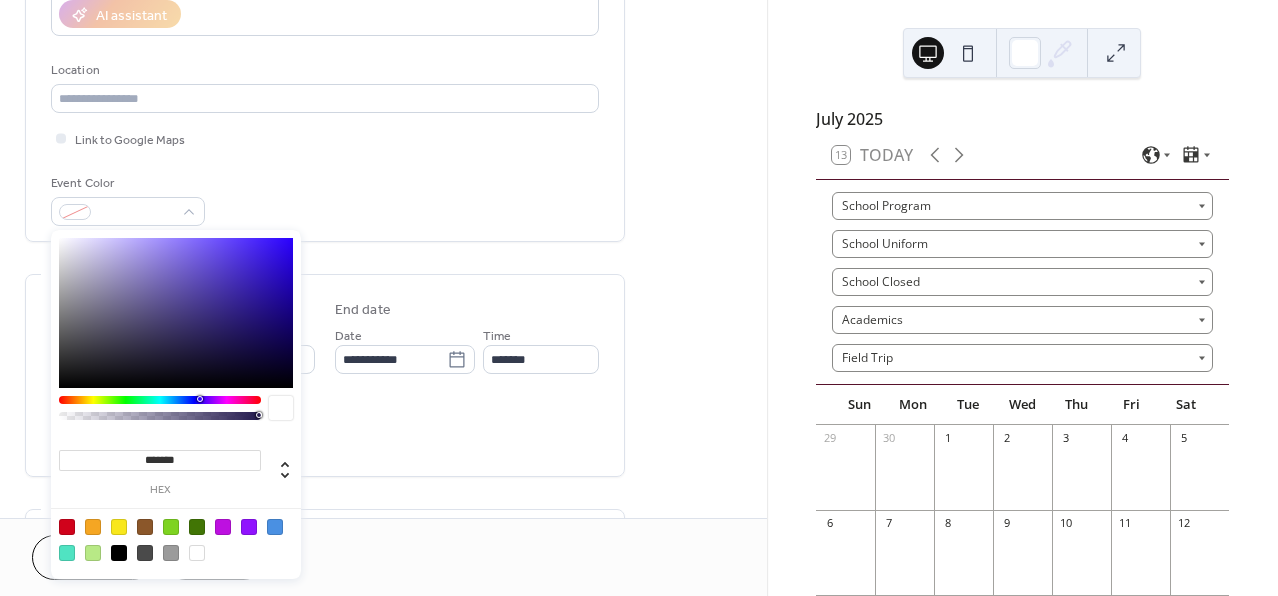 click at bounding box center (197, 527) 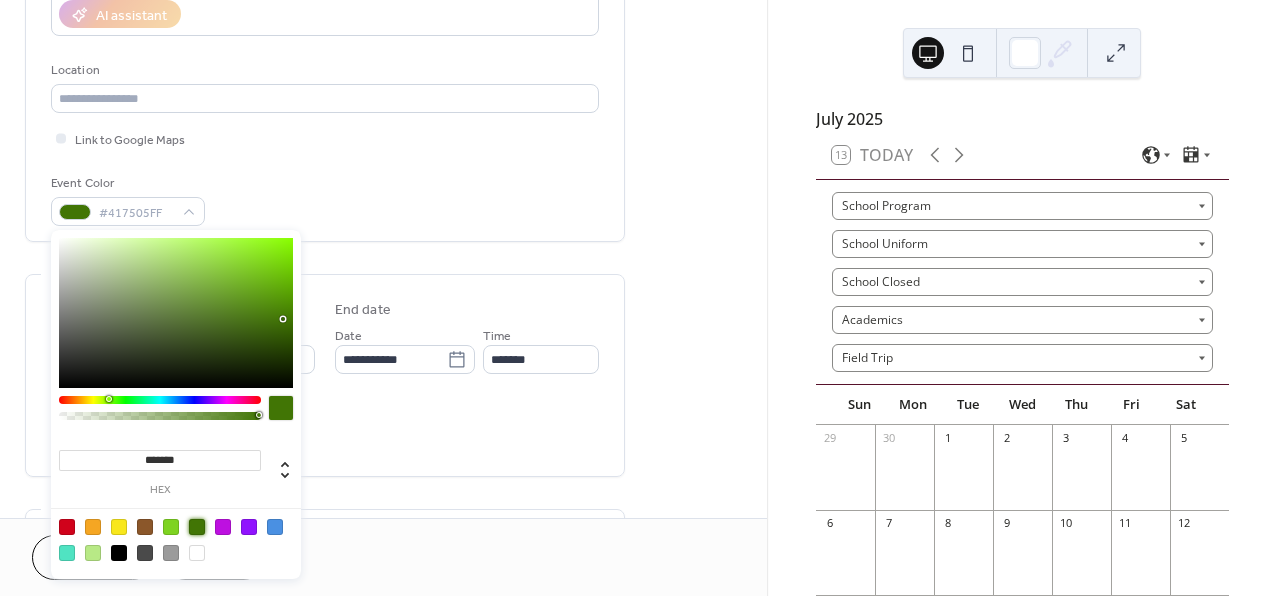 click on "**********" at bounding box center (383, 567) 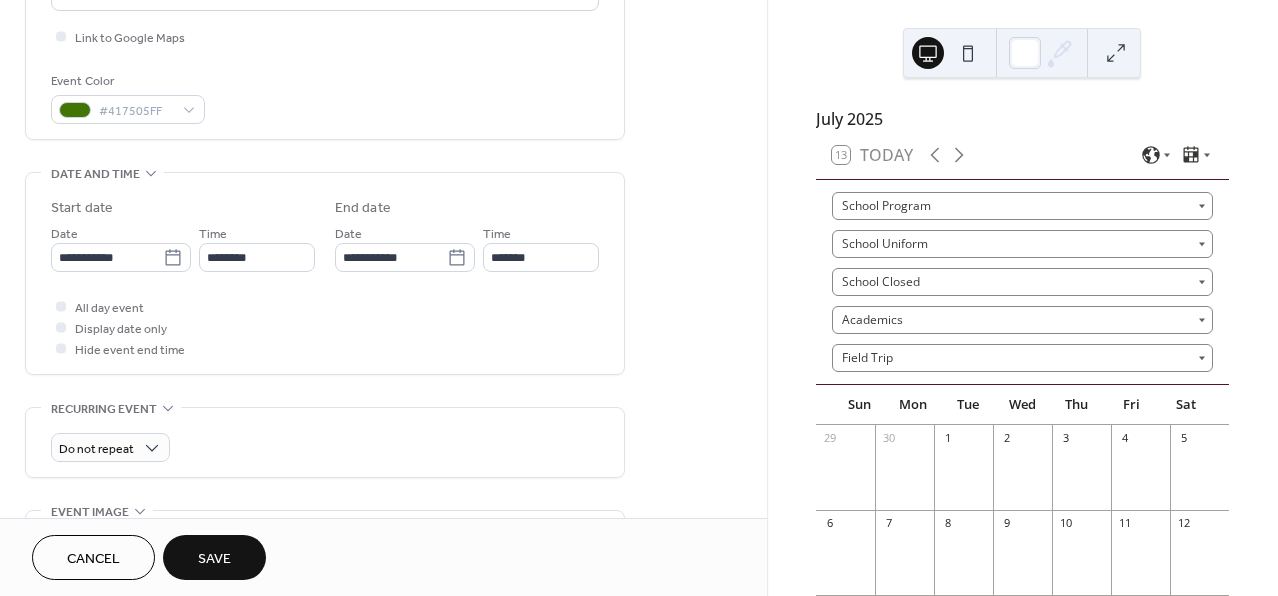 scroll, scrollTop: 514, scrollLeft: 0, axis: vertical 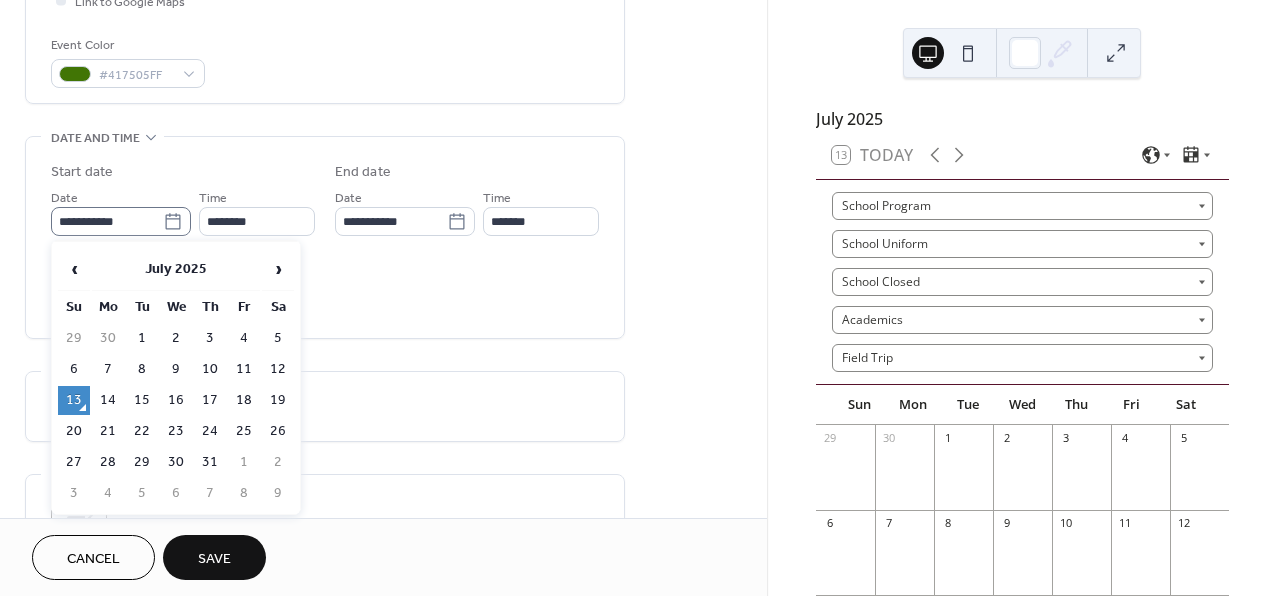 click 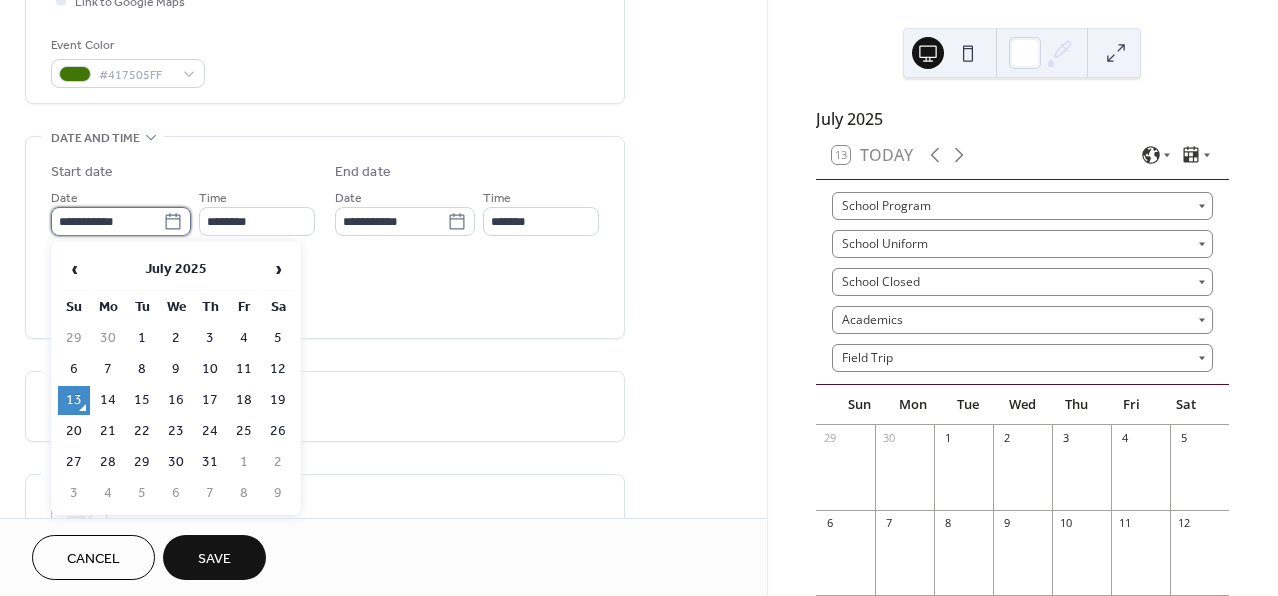 click on "**********" at bounding box center (107, 221) 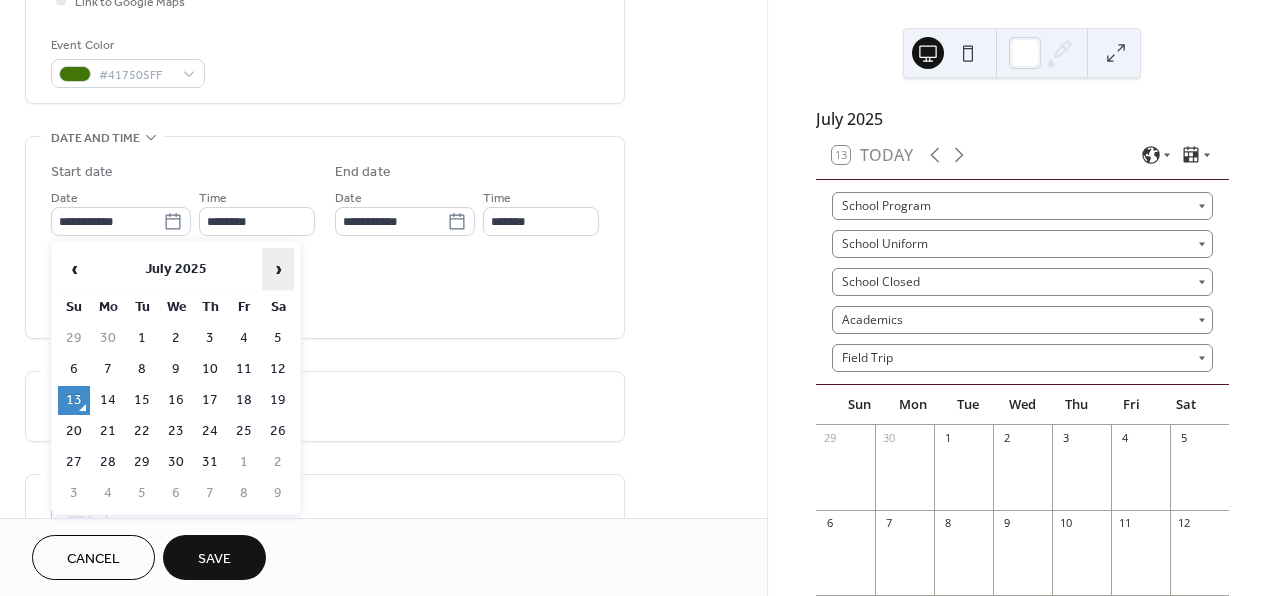 click on "›" at bounding box center (278, 269) 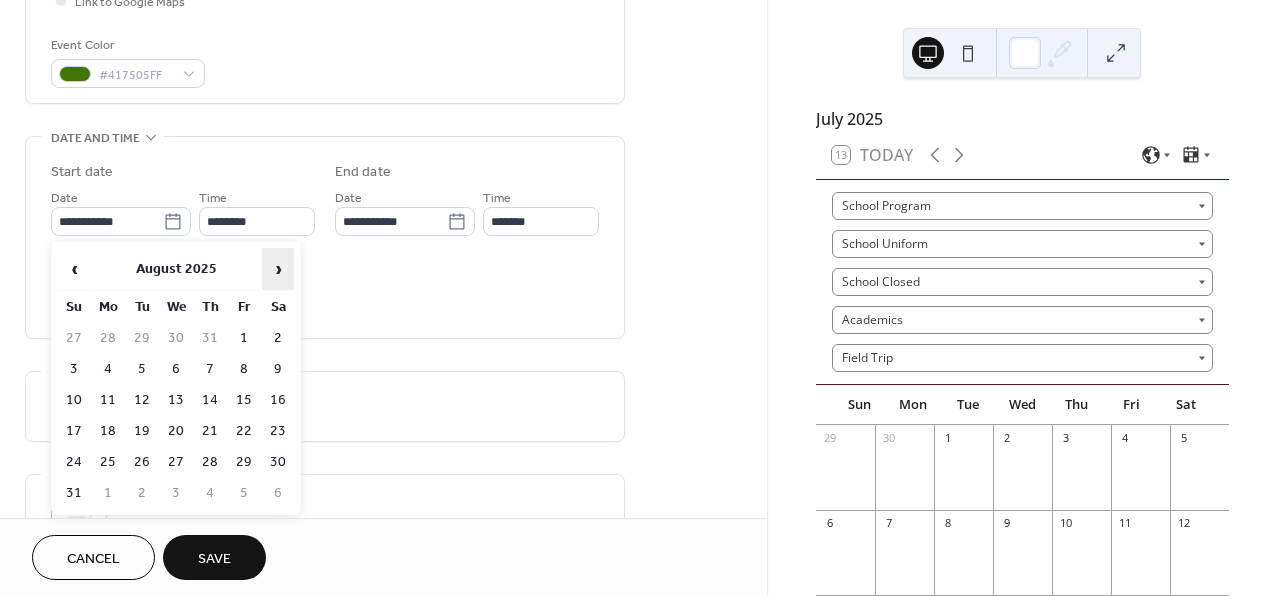 click on "›" at bounding box center [278, 269] 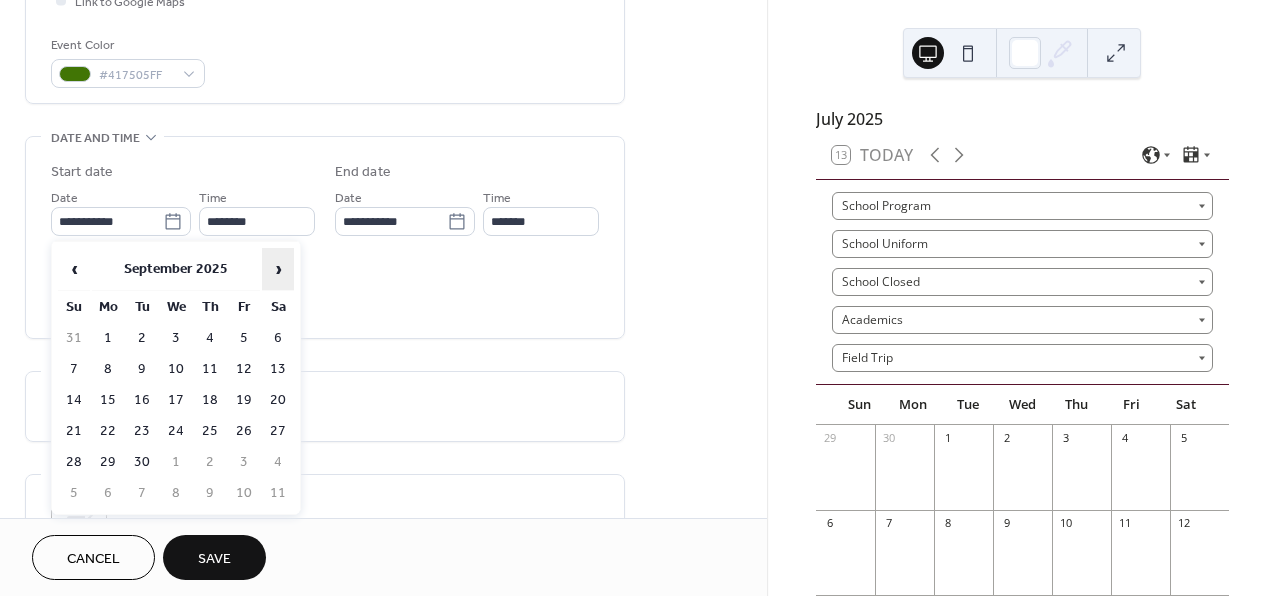 click on "›" at bounding box center [278, 269] 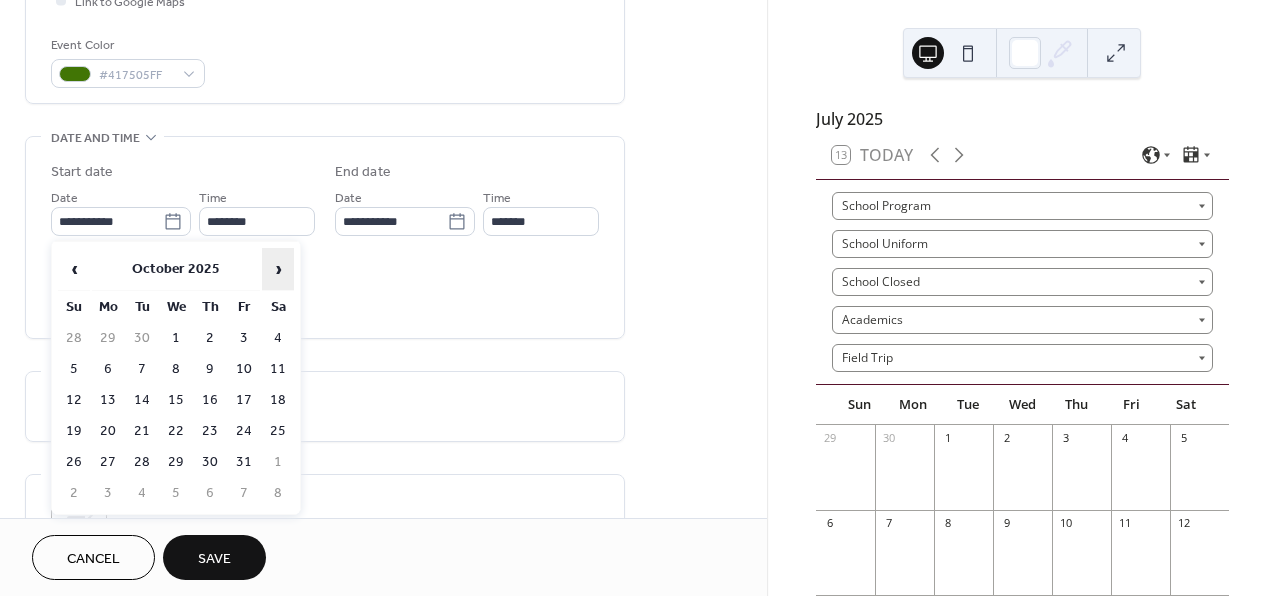 click on "›" at bounding box center (278, 269) 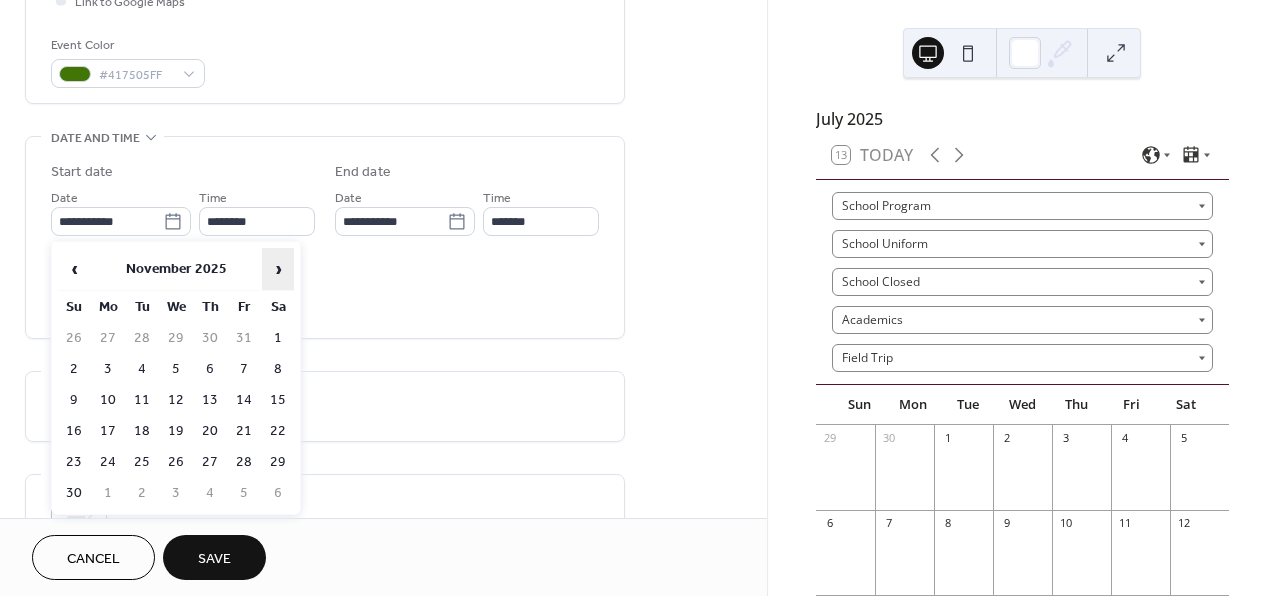 click on "›" at bounding box center (278, 269) 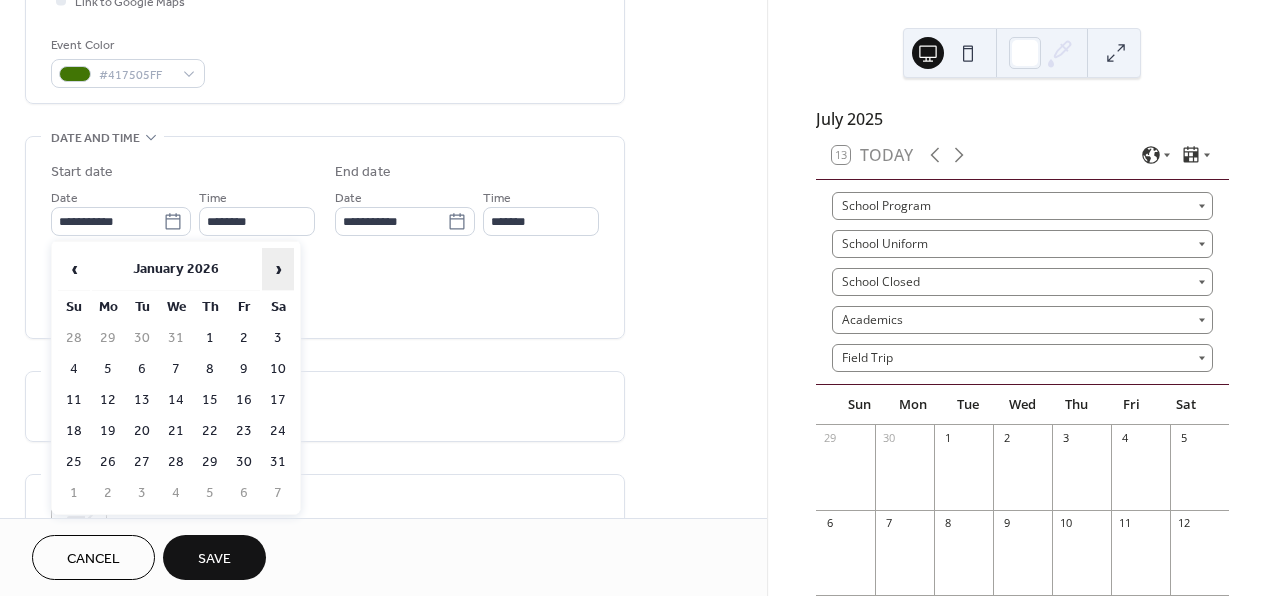 click on "›" at bounding box center (278, 269) 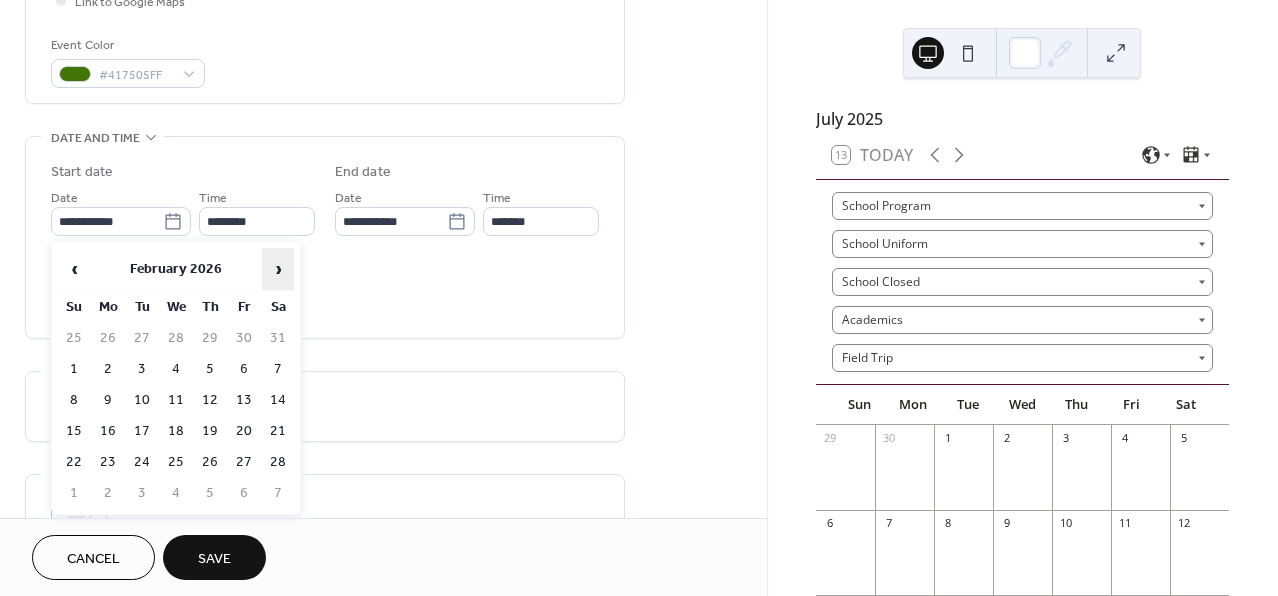 click on "›" at bounding box center (278, 269) 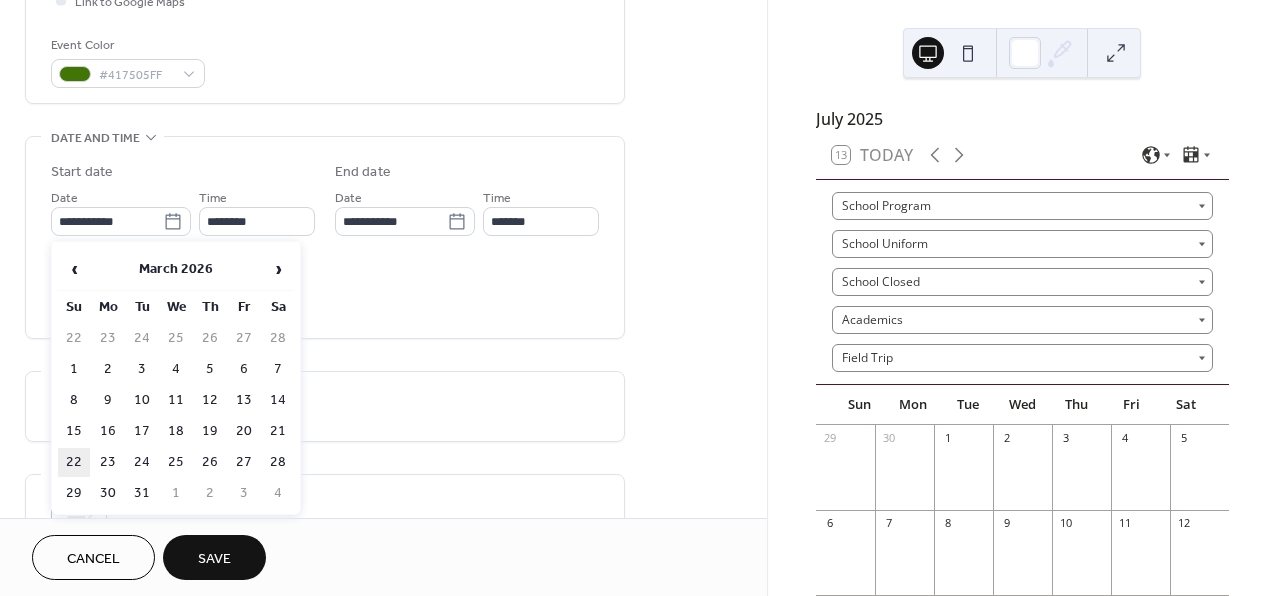 click on "22" at bounding box center [74, 462] 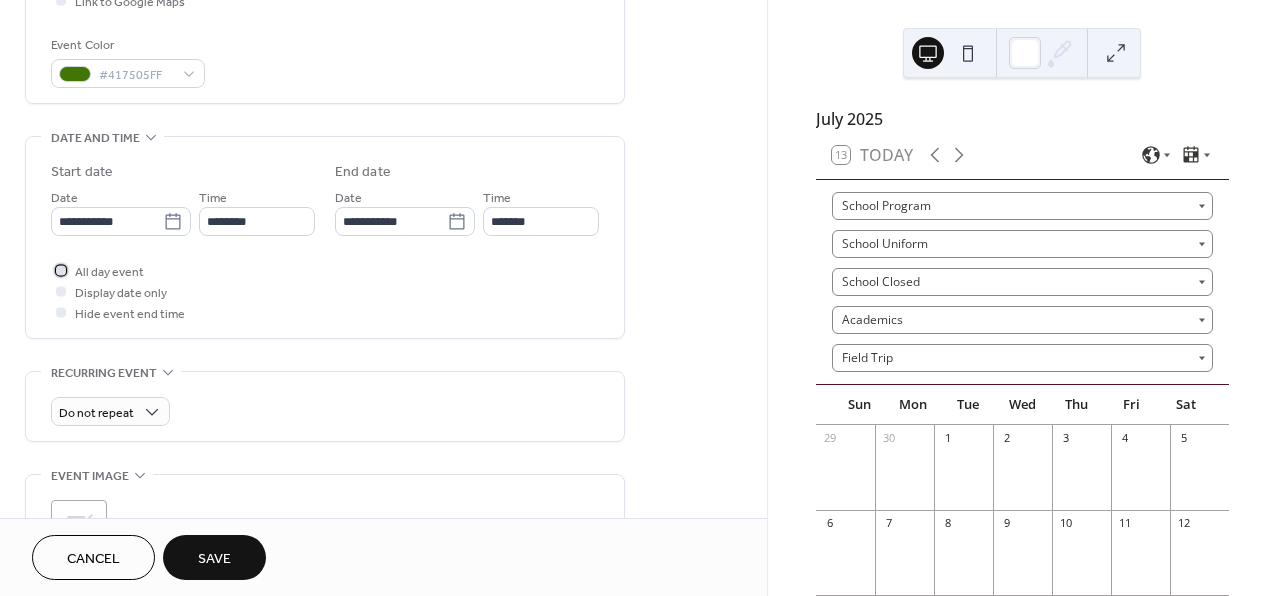 click on "All day event" at bounding box center [109, 272] 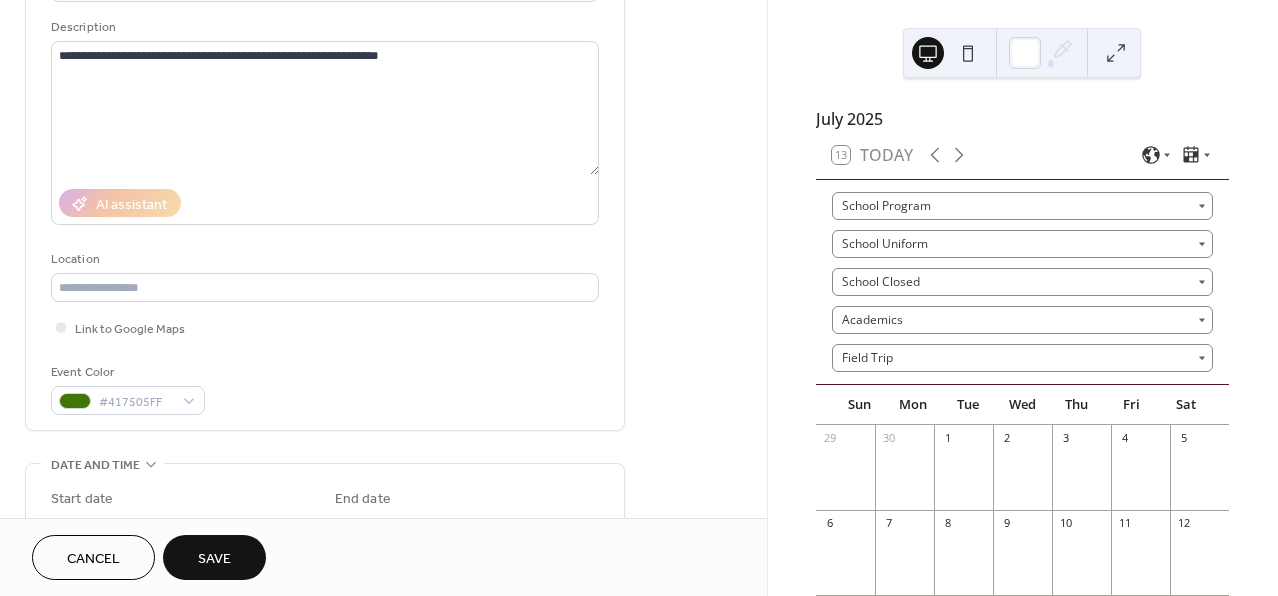 scroll, scrollTop: 176, scrollLeft: 0, axis: vertical 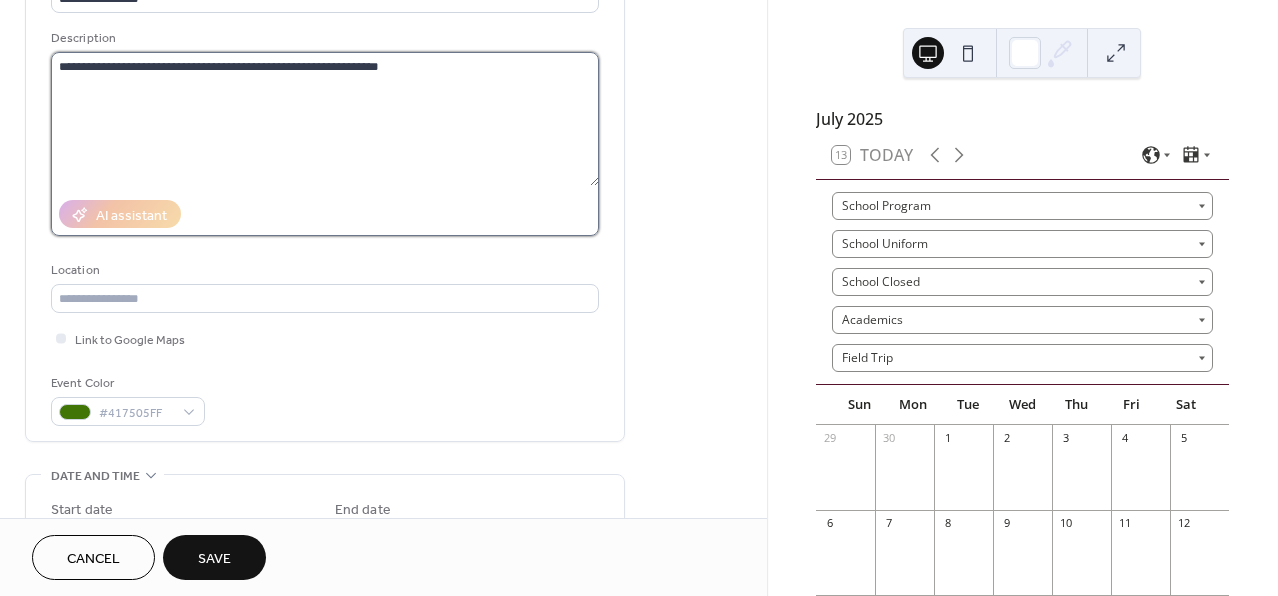 click on "**********" at bounding box center [325, 119] 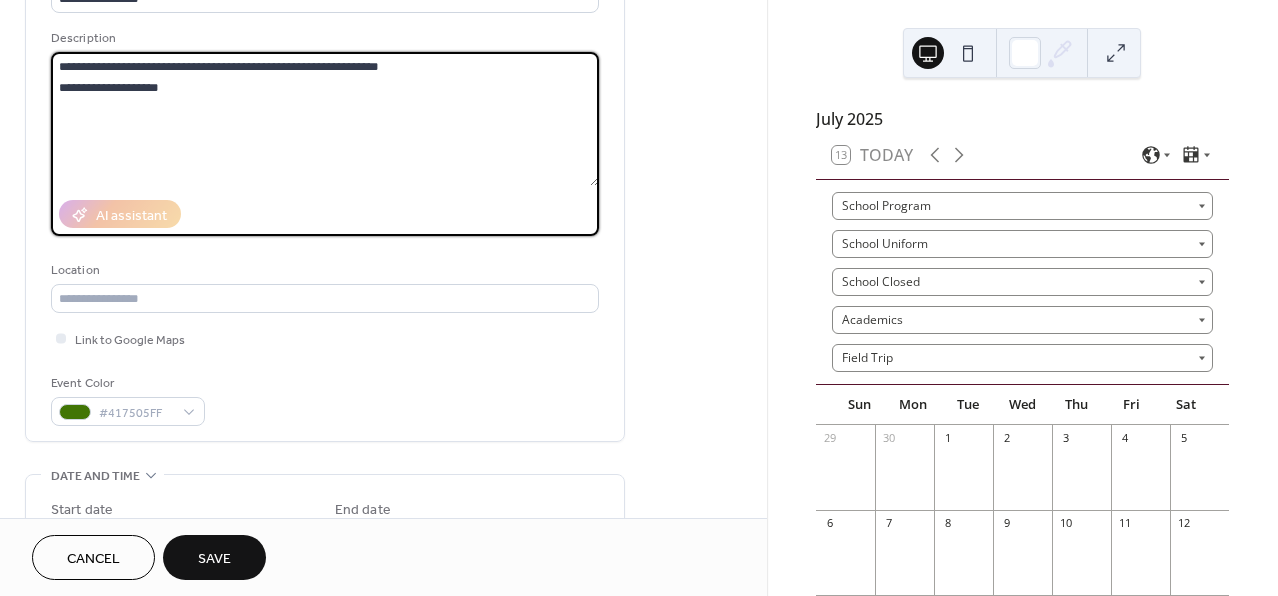 type on "**********" 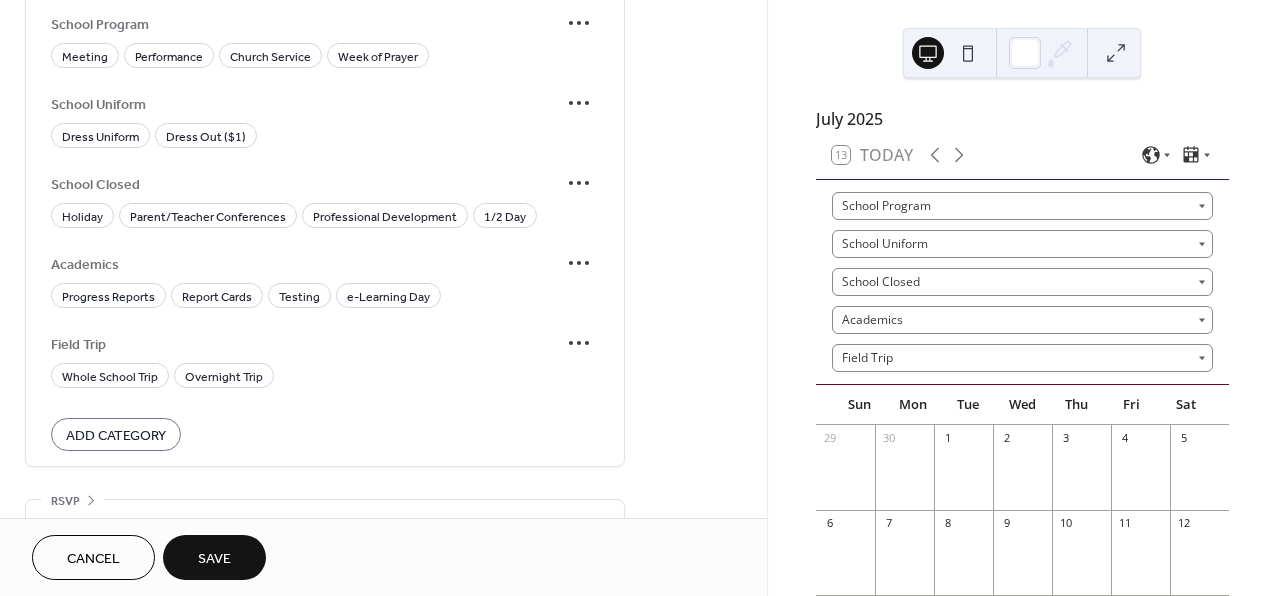 scroll, scrollTop: 1217, scrollLeft: 0, axis: vertical 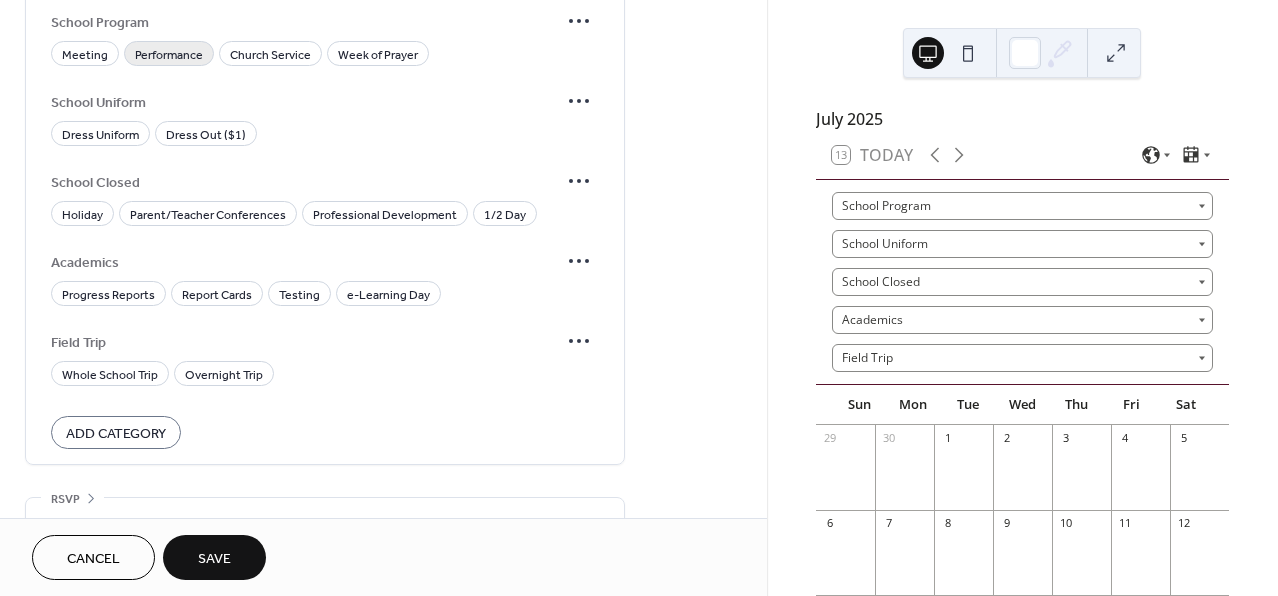 click on "Performance" at bounding box center [169, 55] 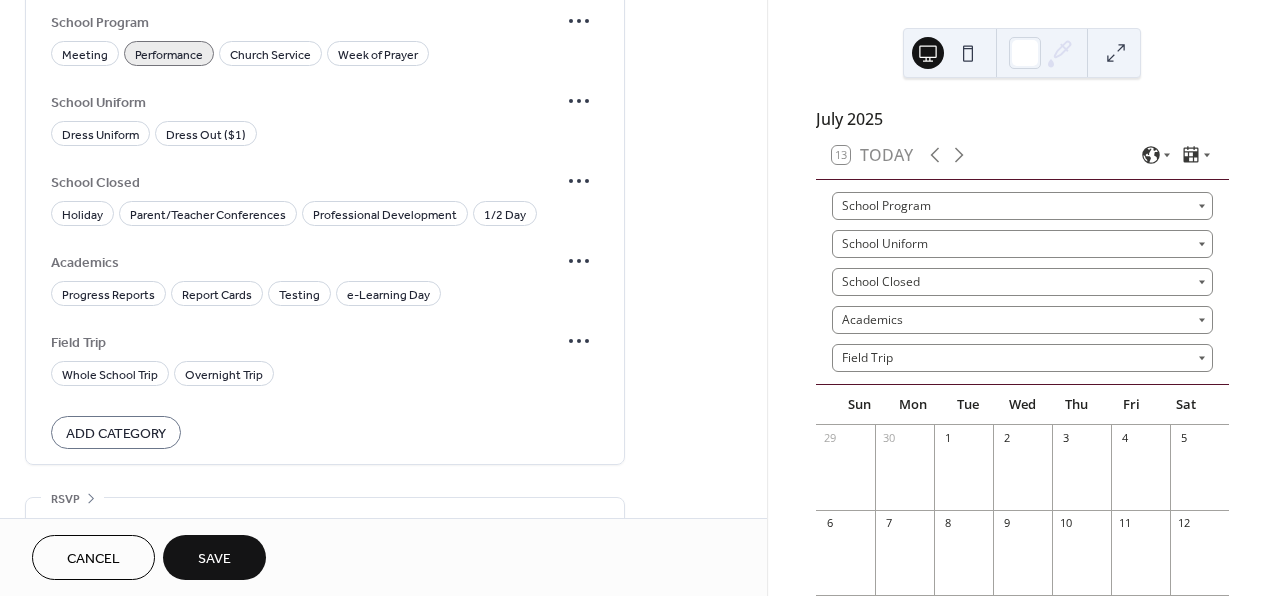 click on "Save" at bounding box center [214, 559] 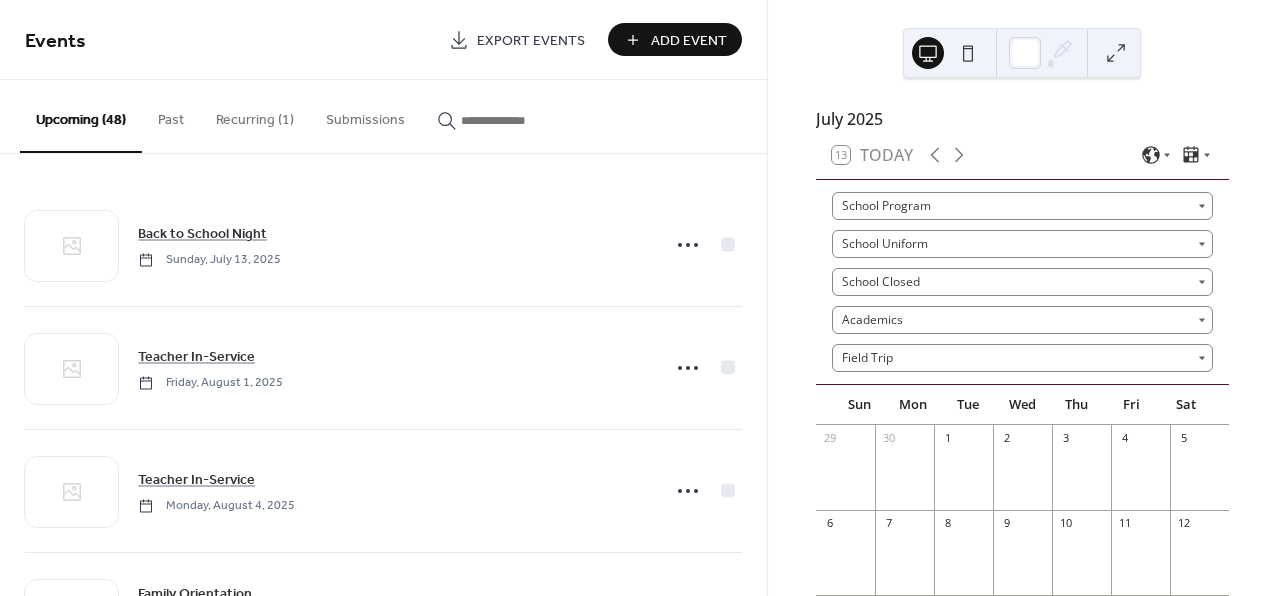 click on "Add Event" at bounding box center [689, 41] 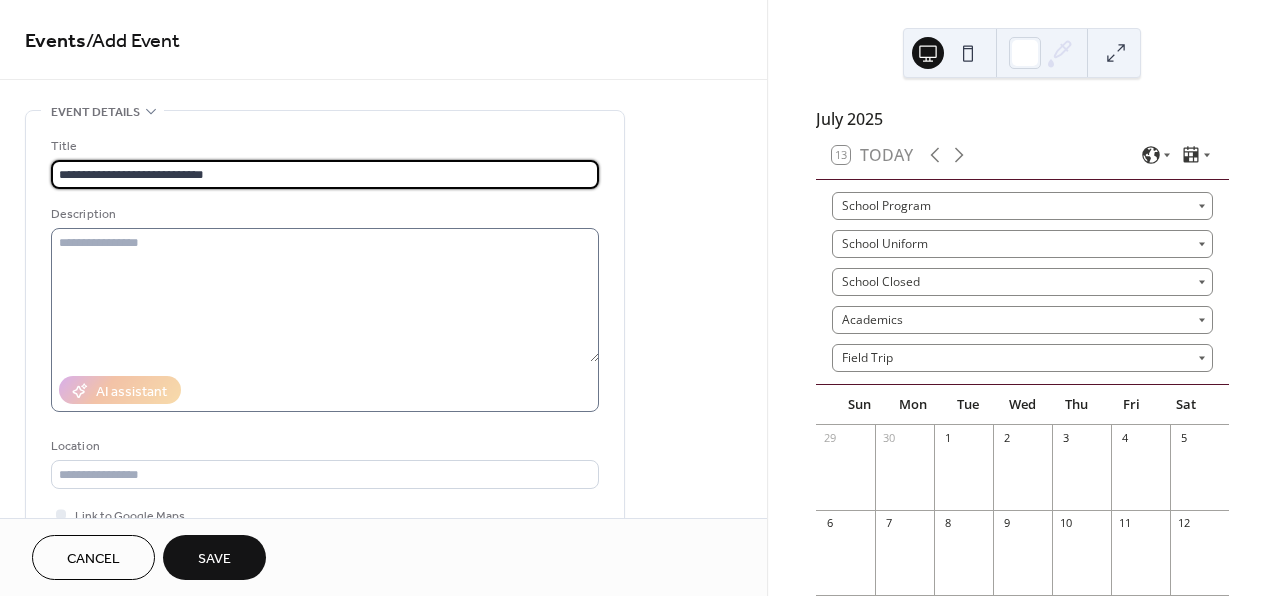 type on "**********" 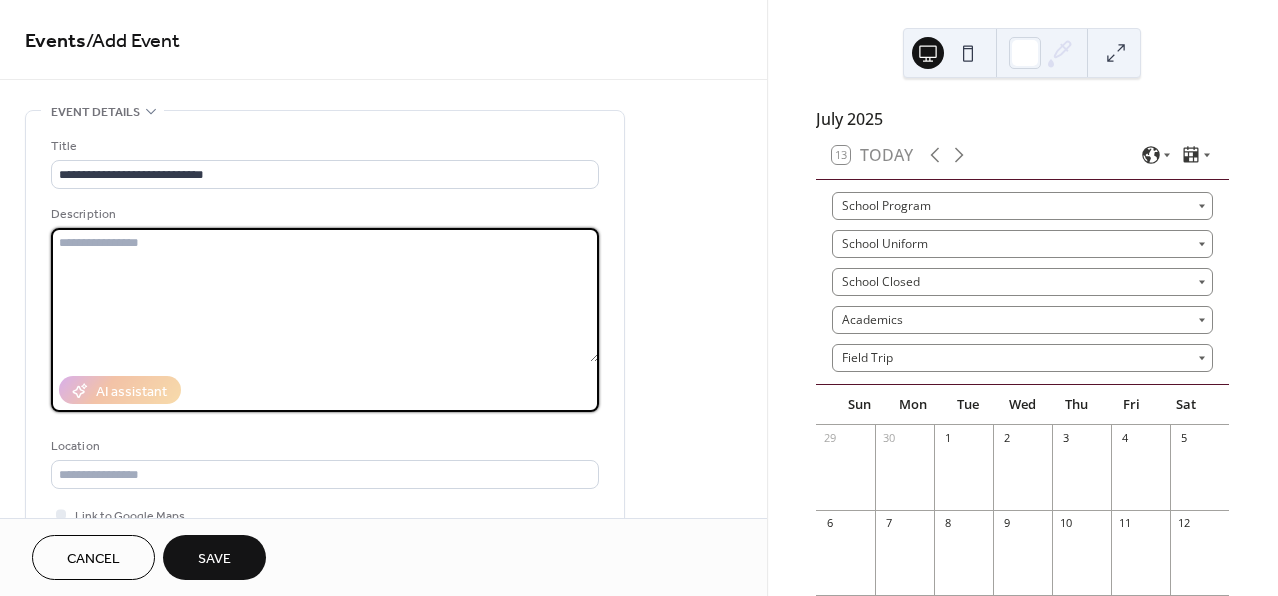 click at bounding box center [325, 295] 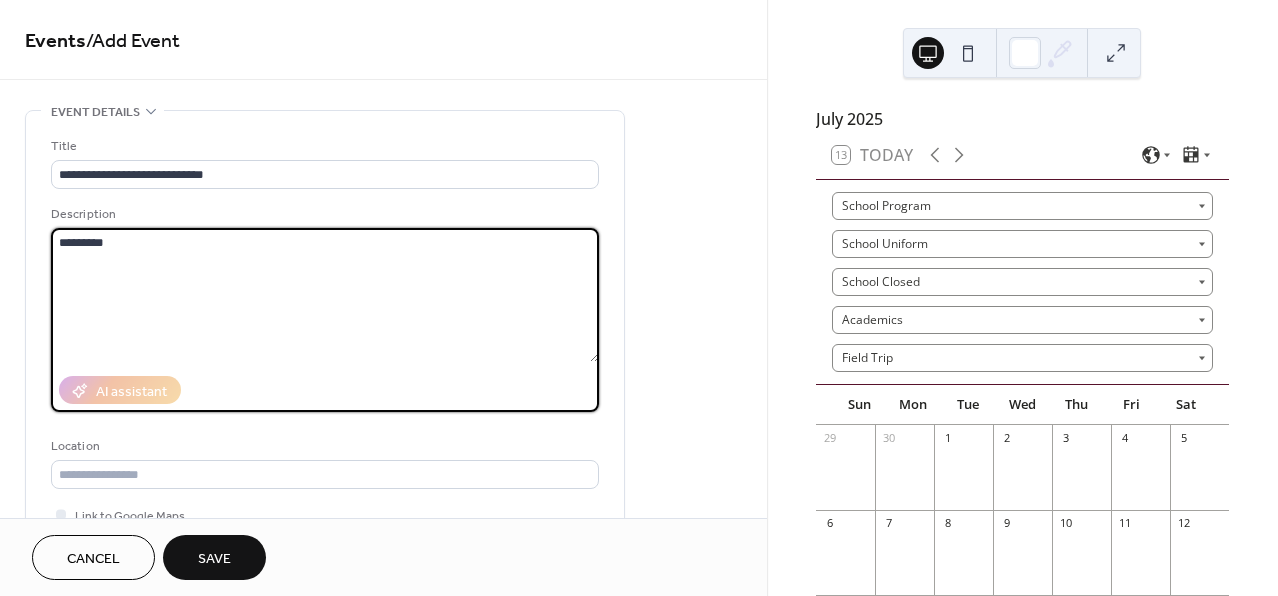 type on "*********" 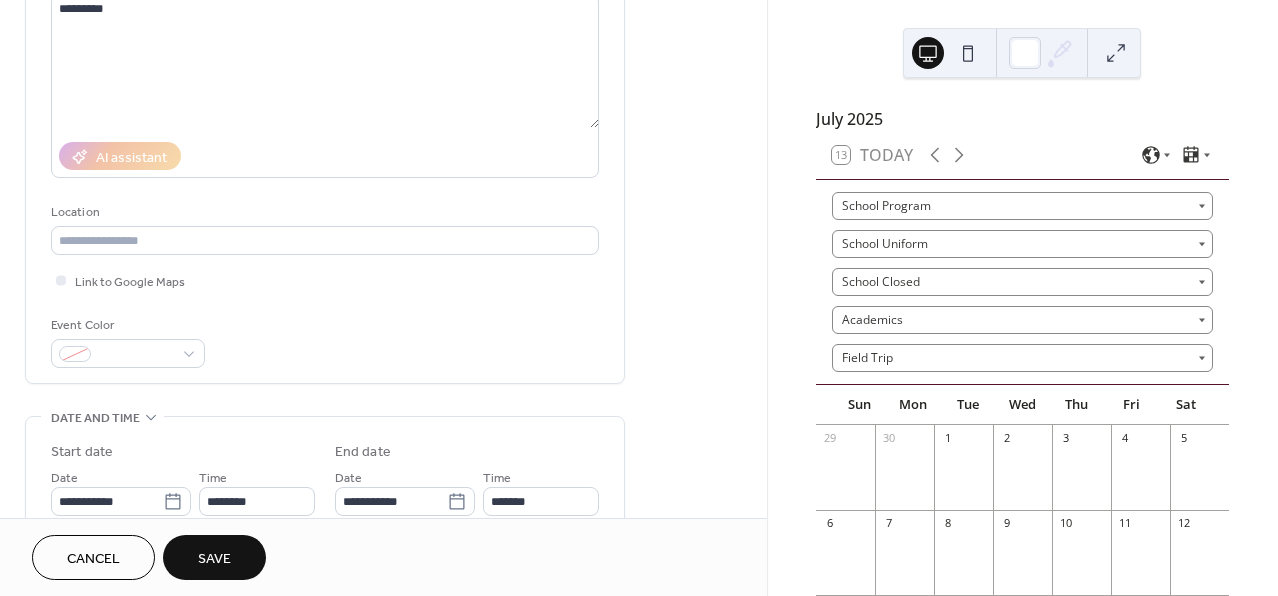 scroll, scrollTop: 250, scrollLeft: 0, axis: vertical 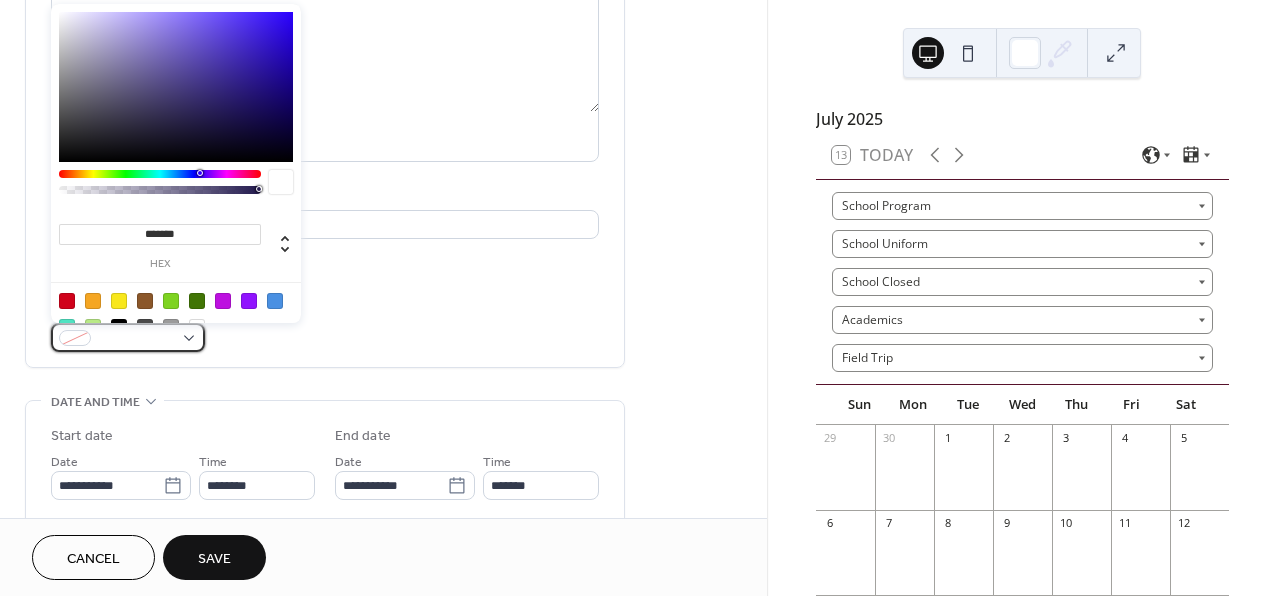 click at bounding box center (128, 337) 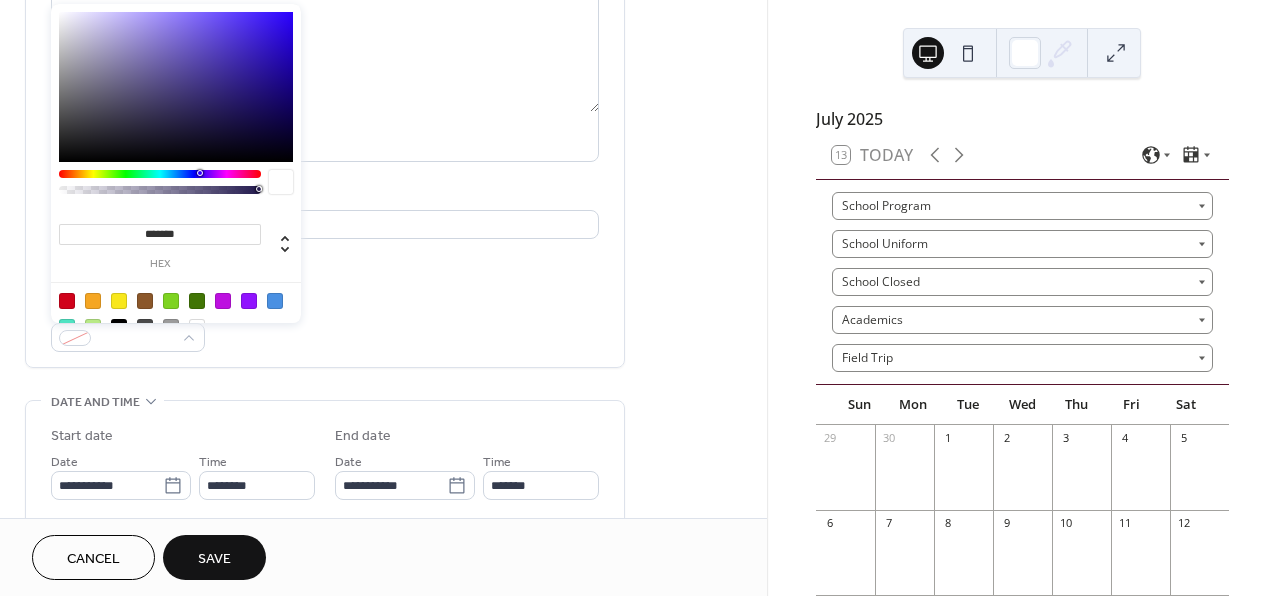 click at bounding box center (176, 313) 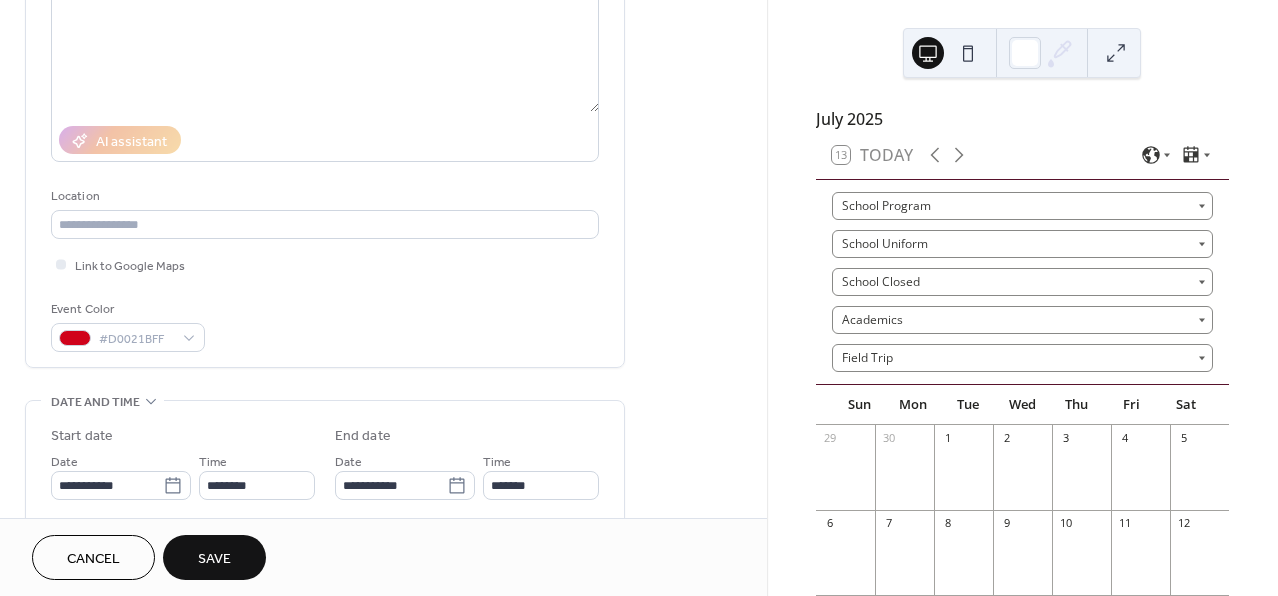 click on "**********" at bounding box center [383, 693] 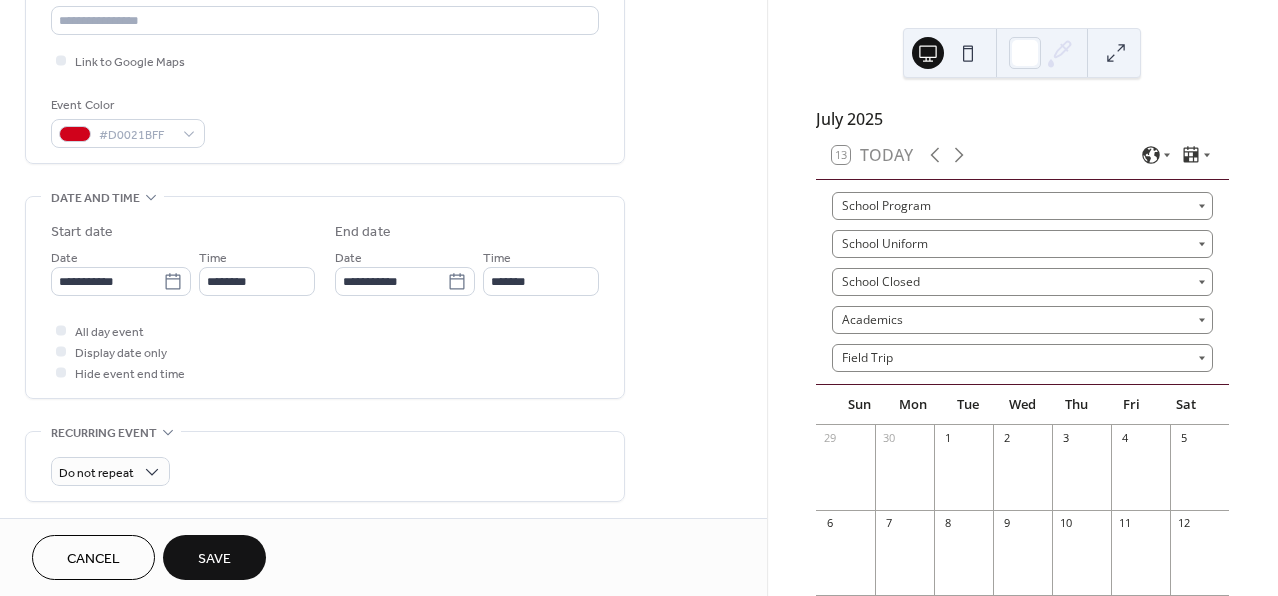 scroll, scrollTop: 536, scrollLeft: 0, axis: vertical 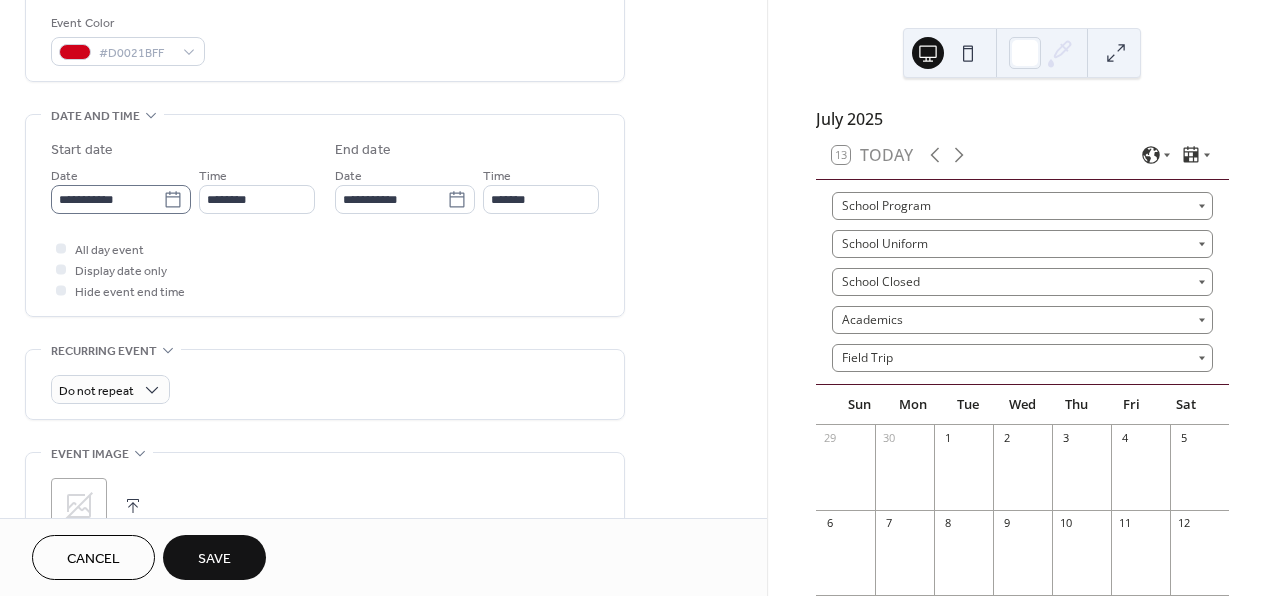 click 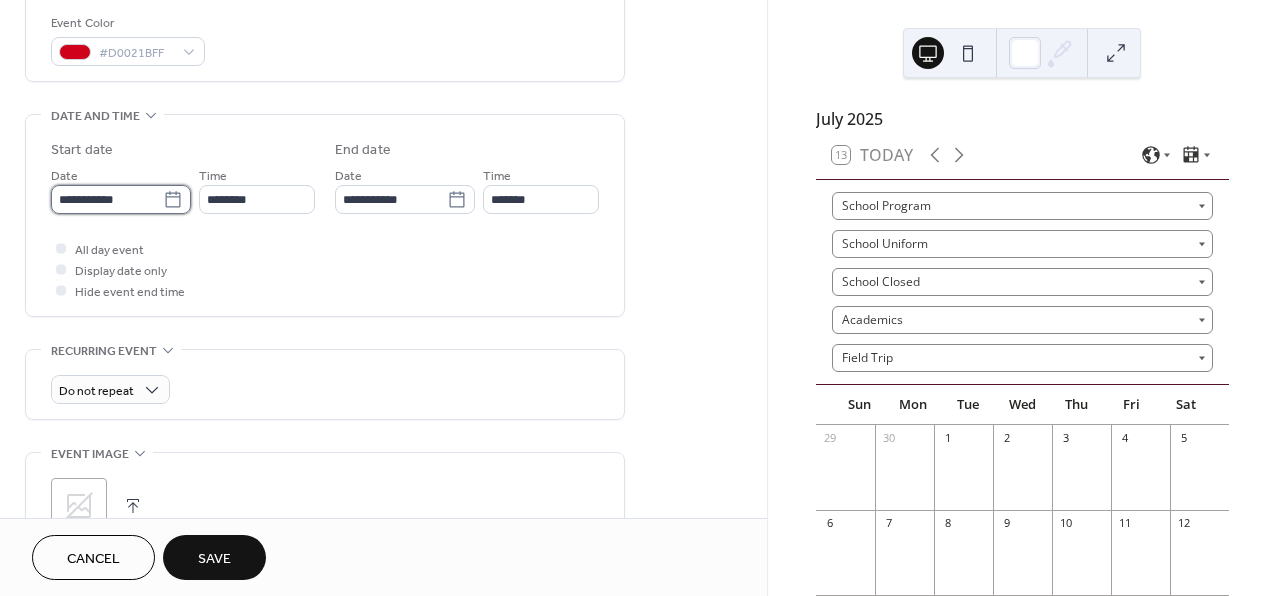 click on "**********" at bounding box center [107, 199] 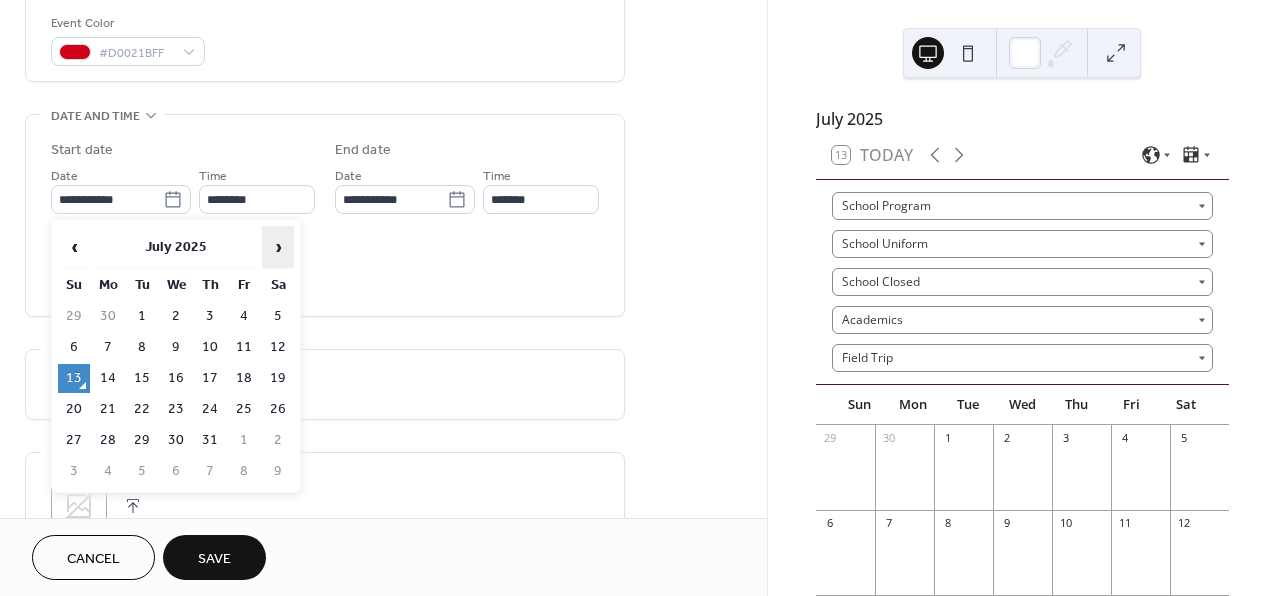 click on "›" at bounding box center [278, 247] 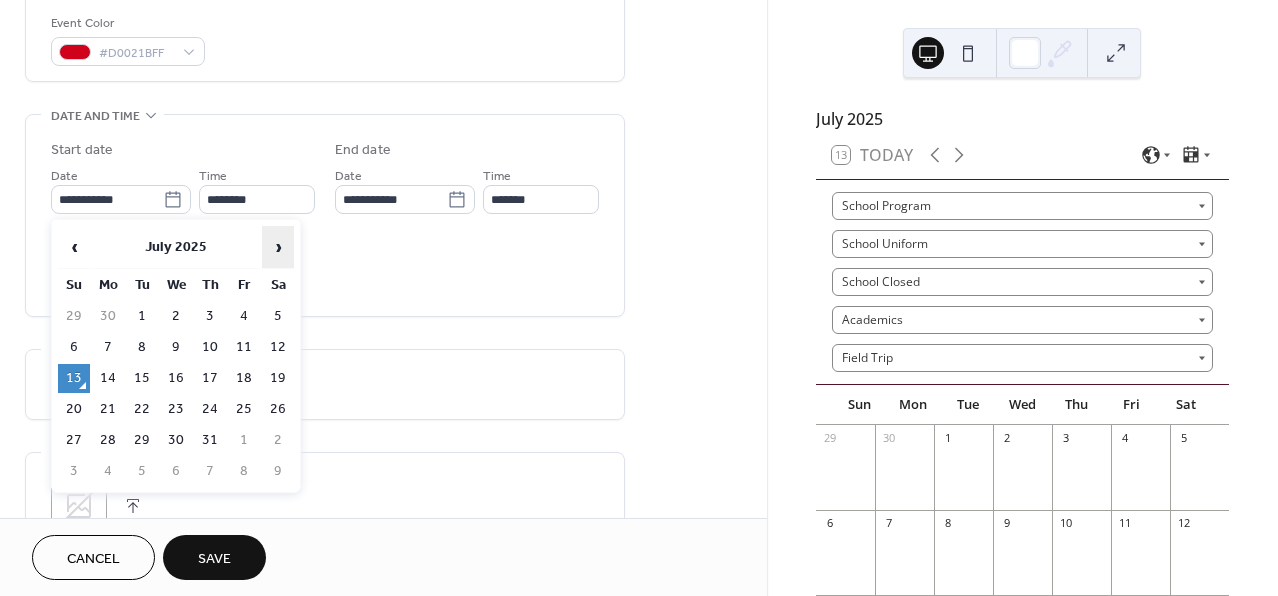 click on "›" at bounding box center [278, 247] 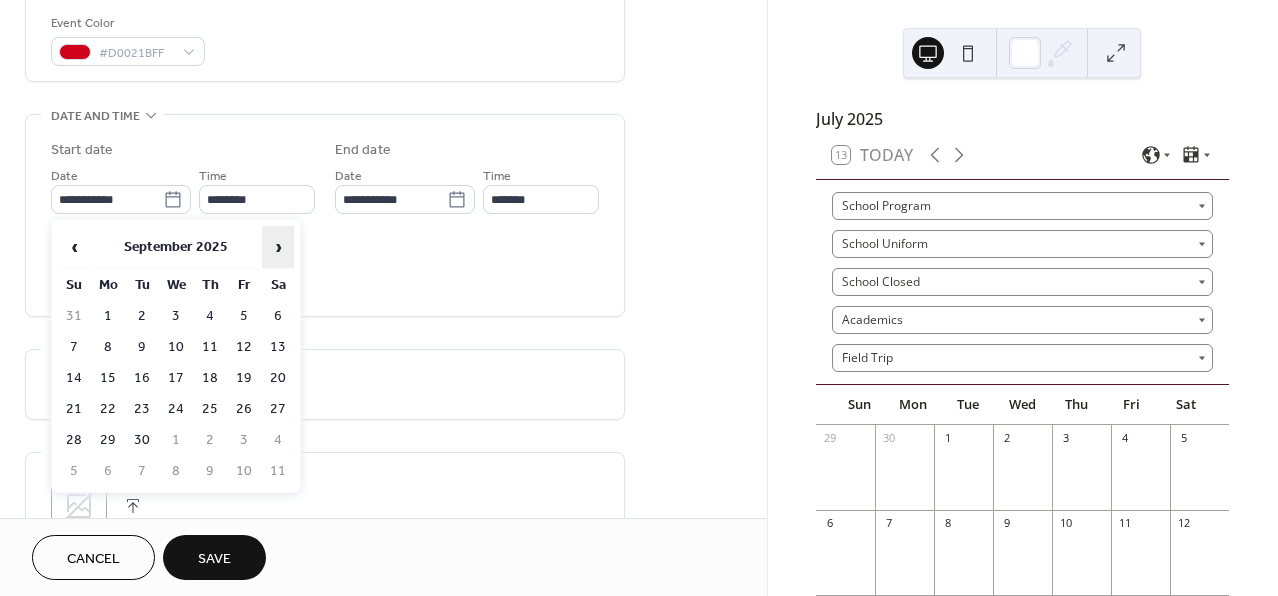 click on "›" at bounding box center (278, 247) 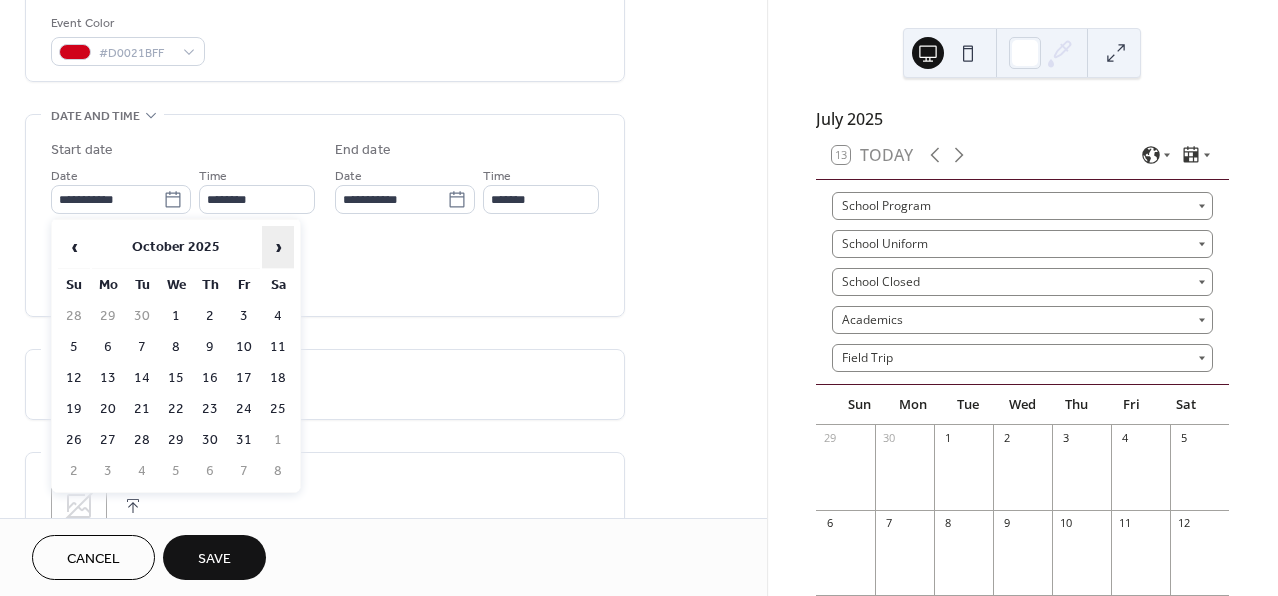 click on "›" at bounding box center [278, 247] 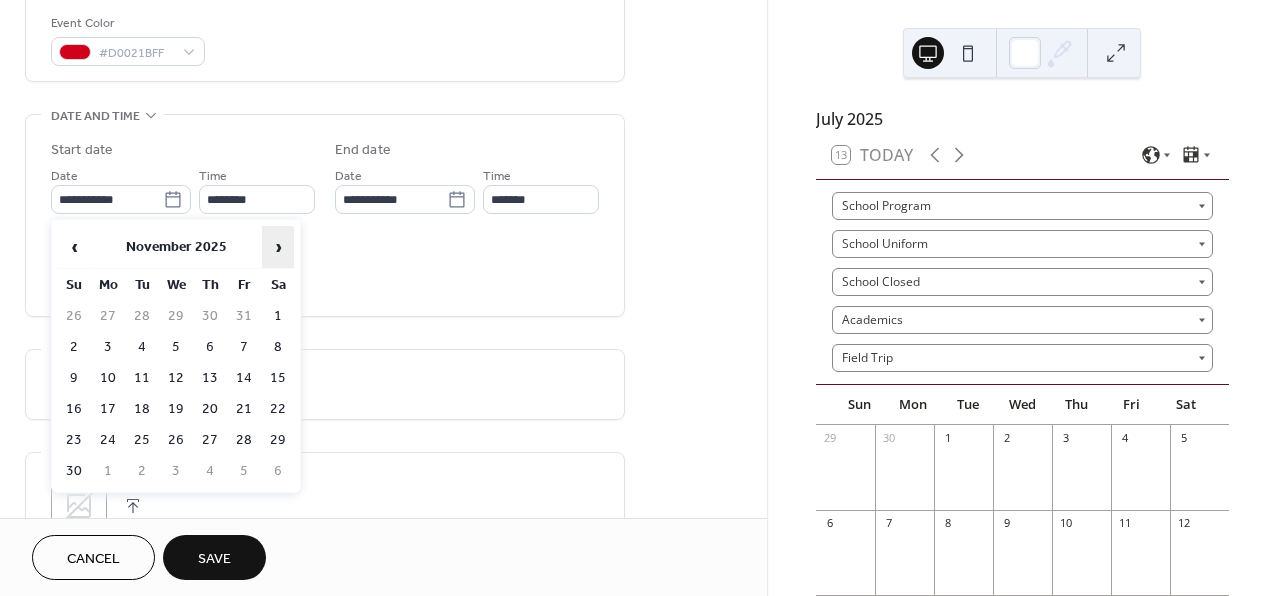 click on "›" at bounding box center (278, 247) 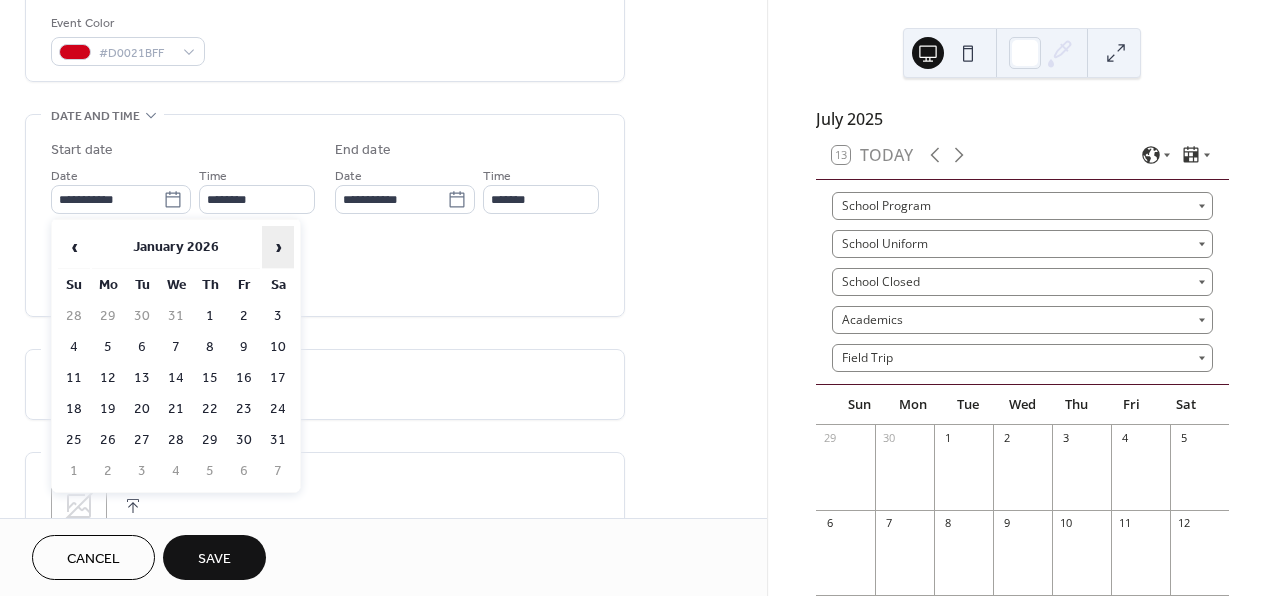 click on "›" at bounding box center (278, 247) 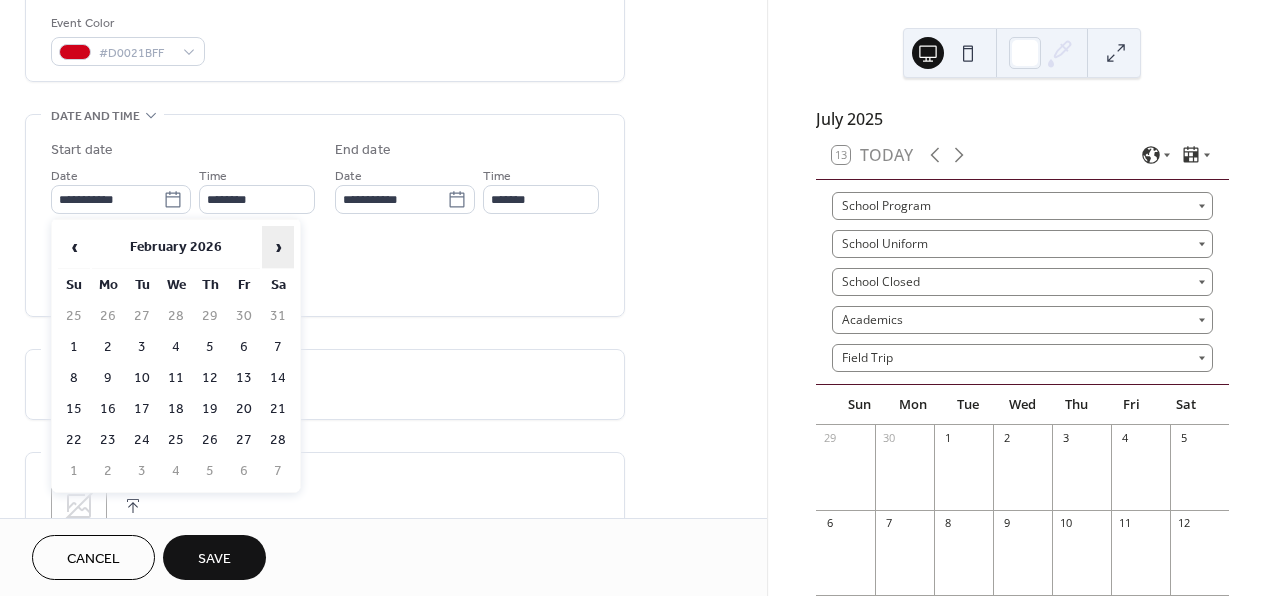 click on "›" at bounding box center [278, 247] 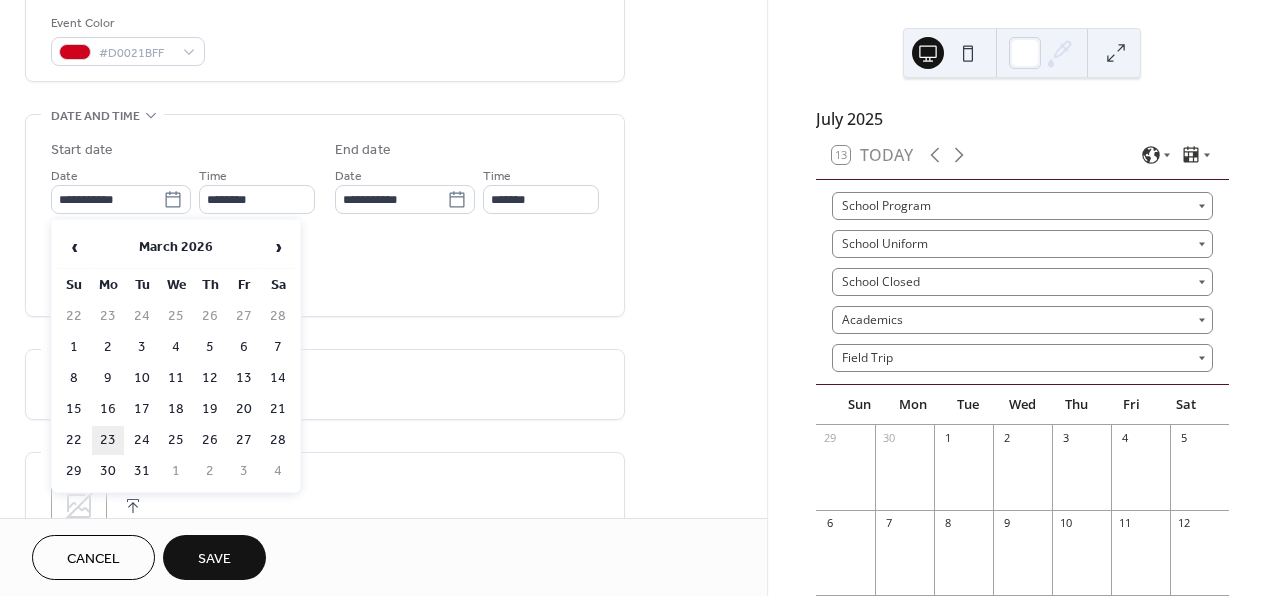 click on "23" at bounding box center [108, 440] 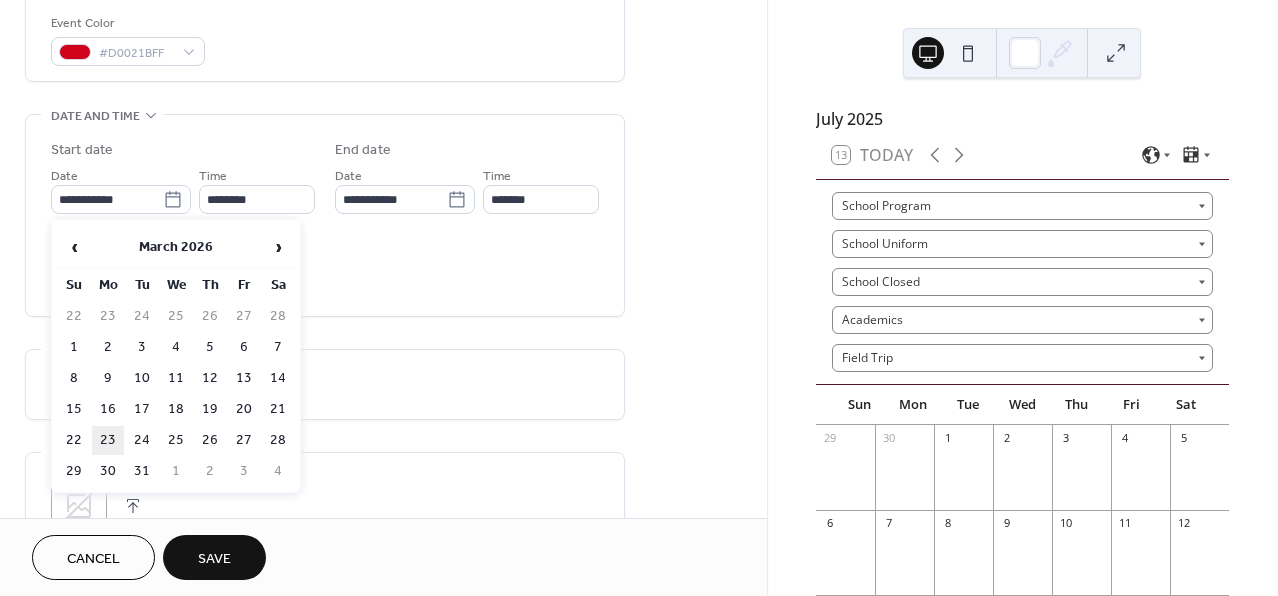 type on "**********" 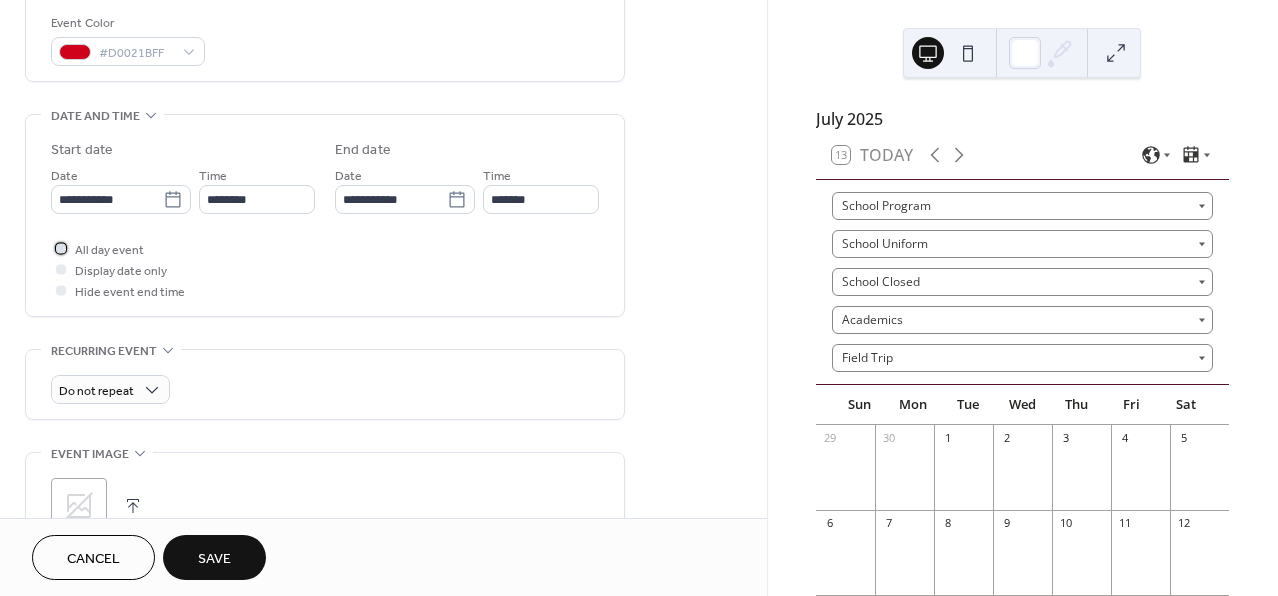 click on "All day event" at bounding box center (109, 250) 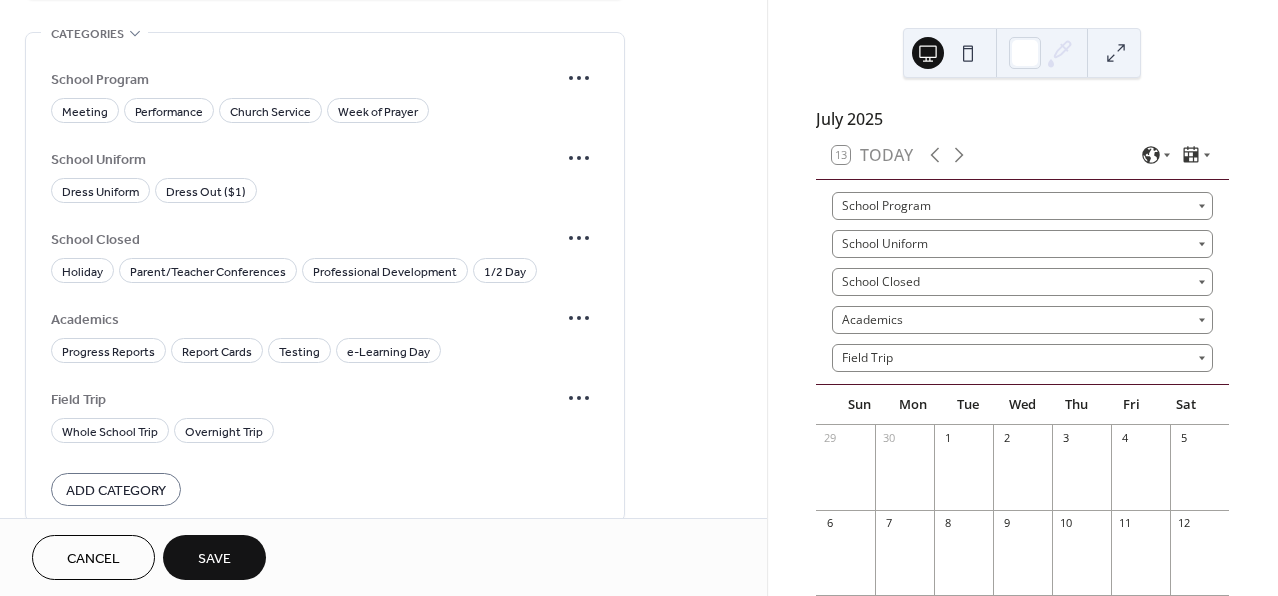 scroll, scrollTop: 1163, scrollLeft: 0, axis: vertical 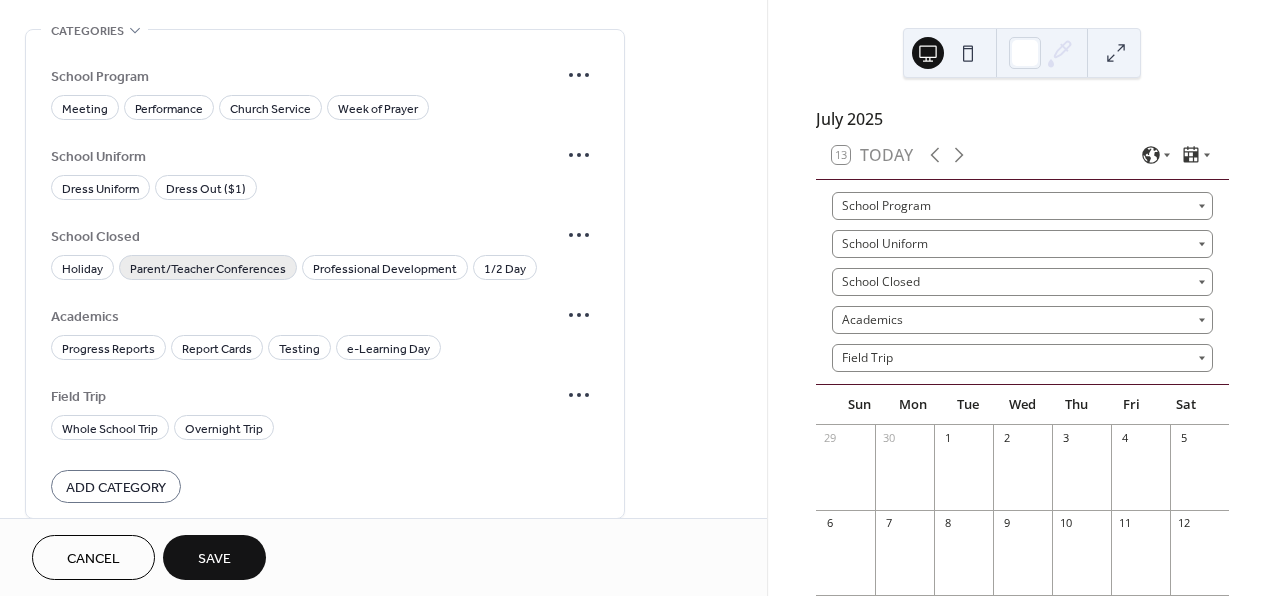 click on "Parent/Teacher Conferences" at bounding box center (208, 269) 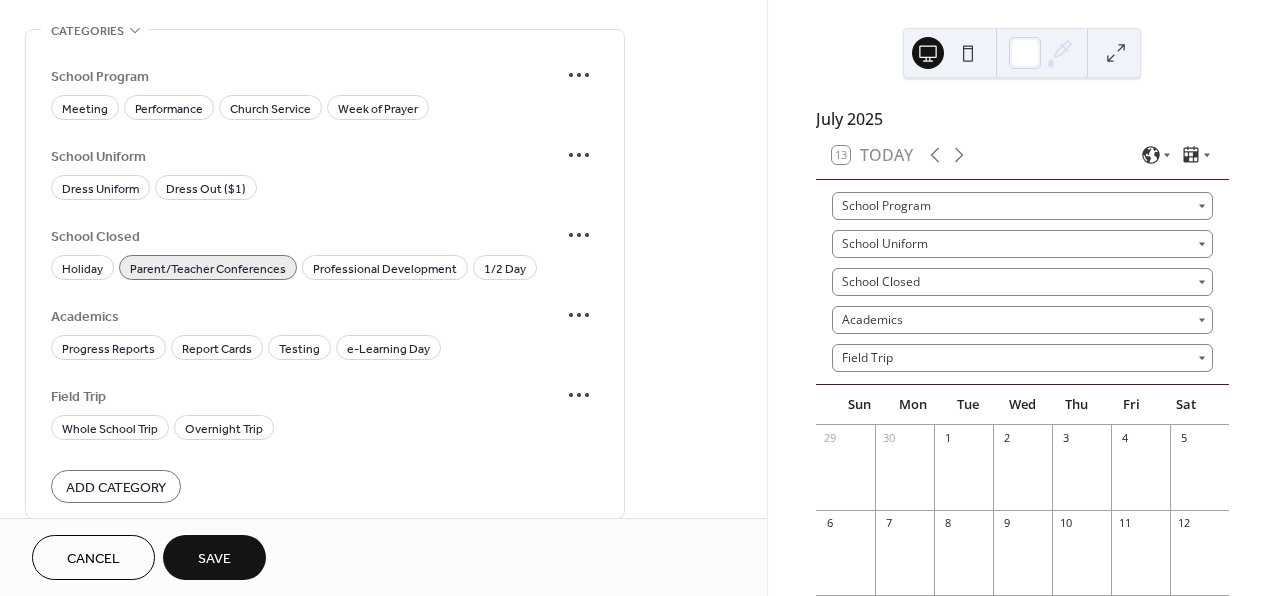 click on "Save" at bounding box center [214, 557] 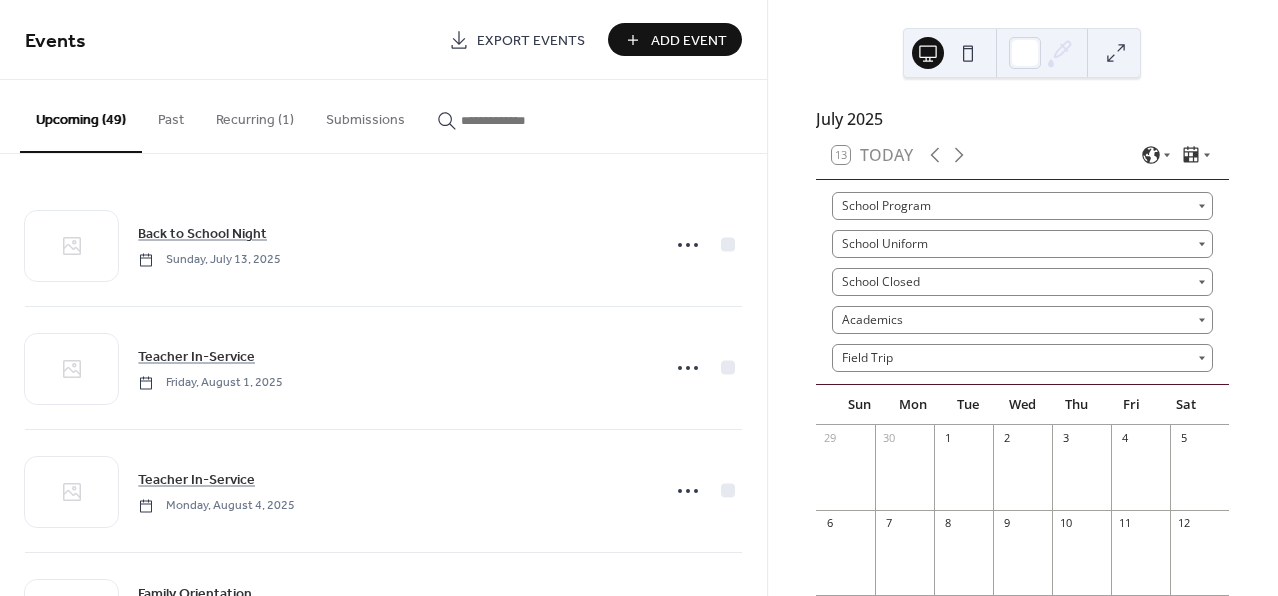 click on "Add Event" at bounding box center [689, 41] 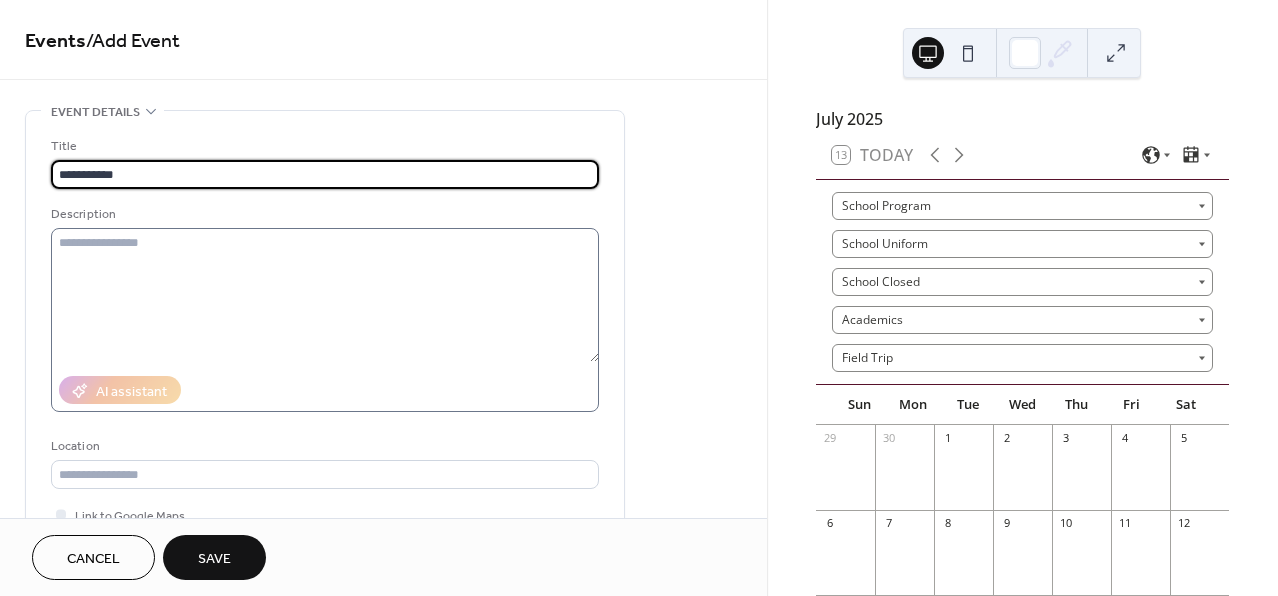 type on "**********" 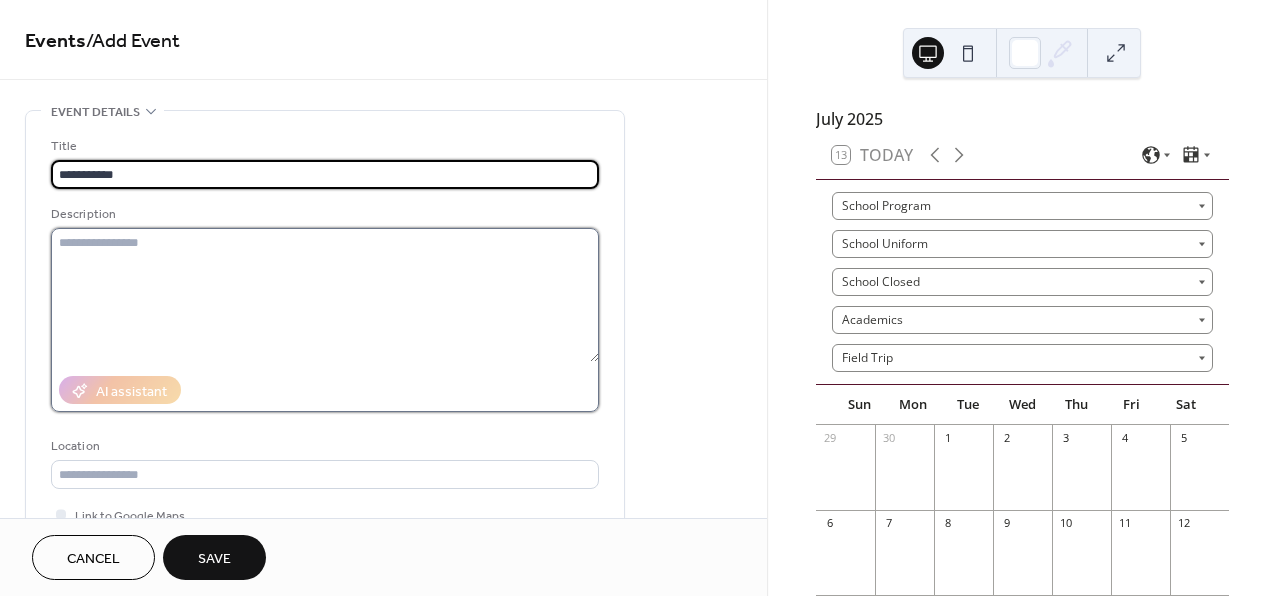 click at bounding box center (325, 295) 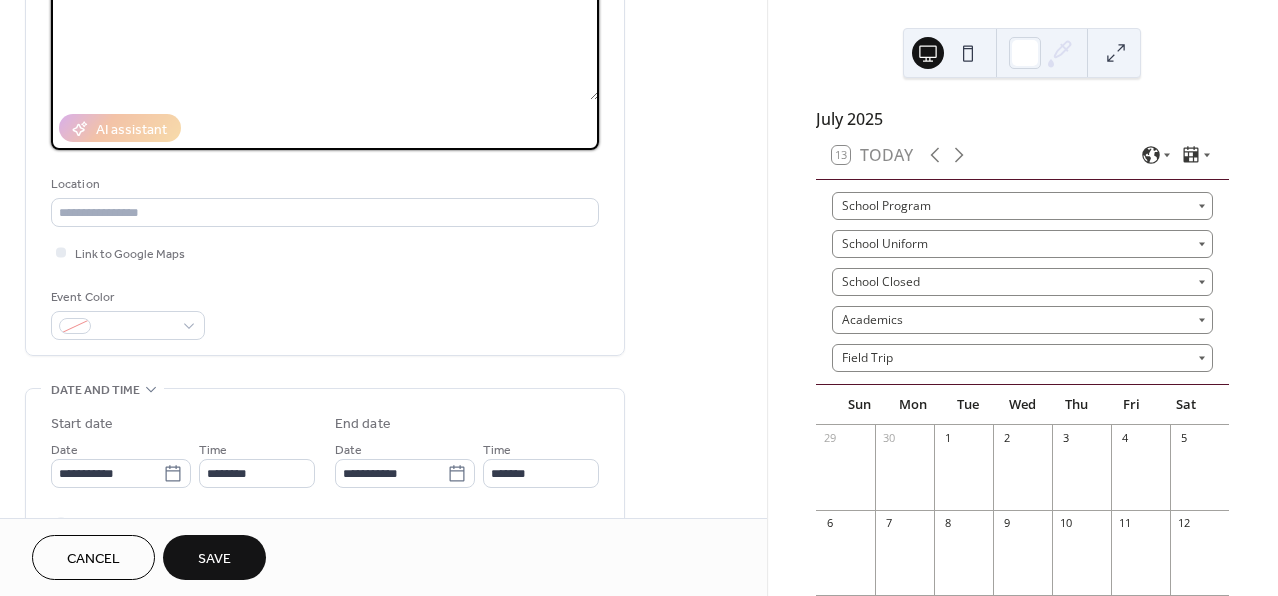 scroll, scrollTop: 279, scrollLeft: 0, axis: vertical 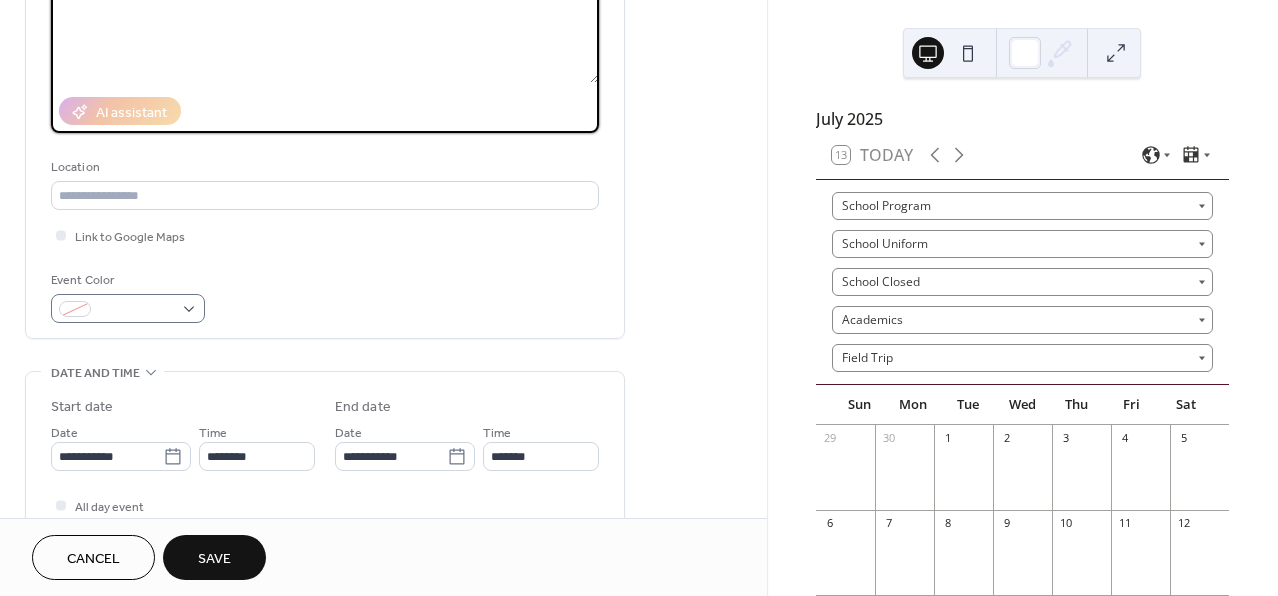 type on "**********" 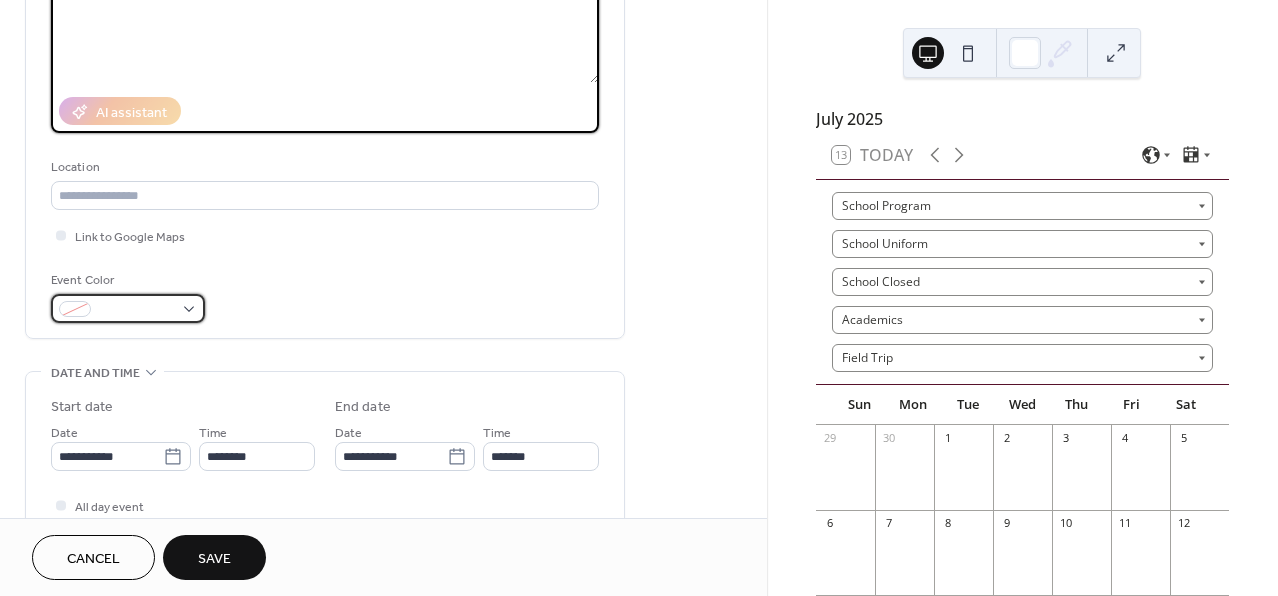 click at bounding box center (136, 310) 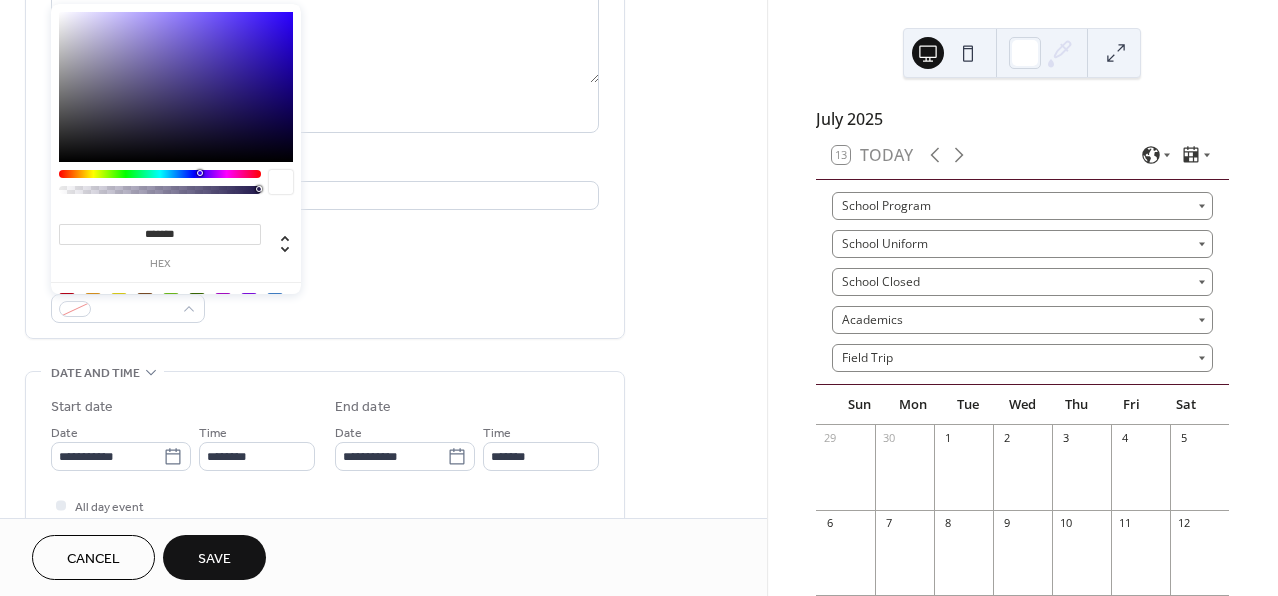 click at bounding box center [67, 301] 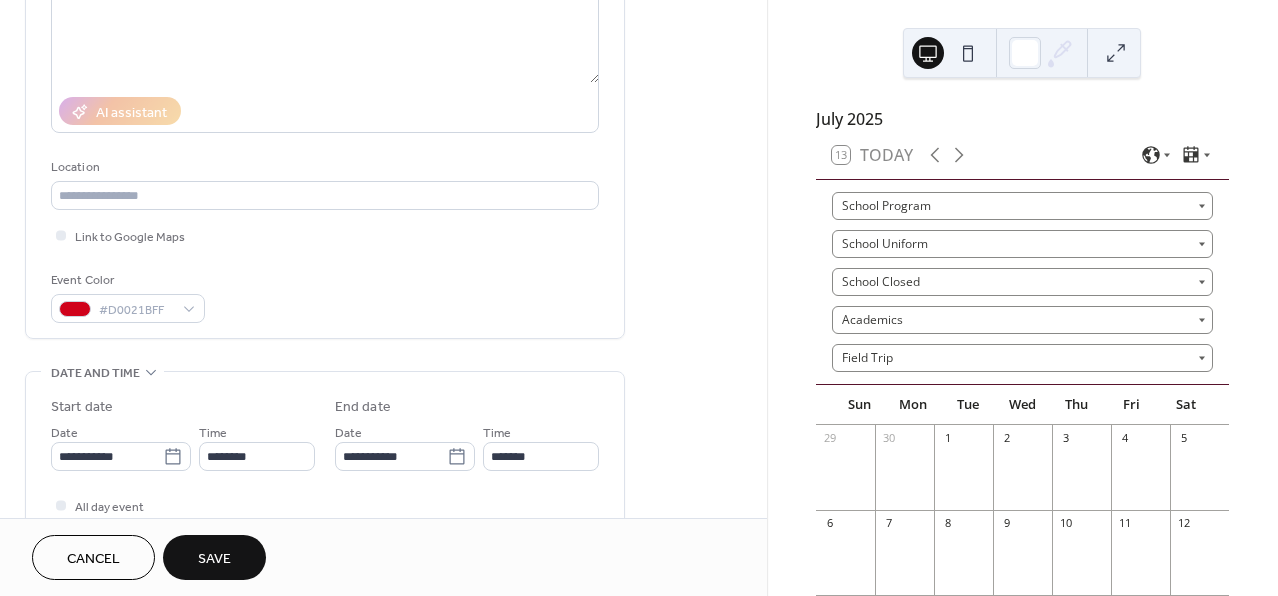 click on "Event Color #D0021BFF" at bounding box center [325, 296] 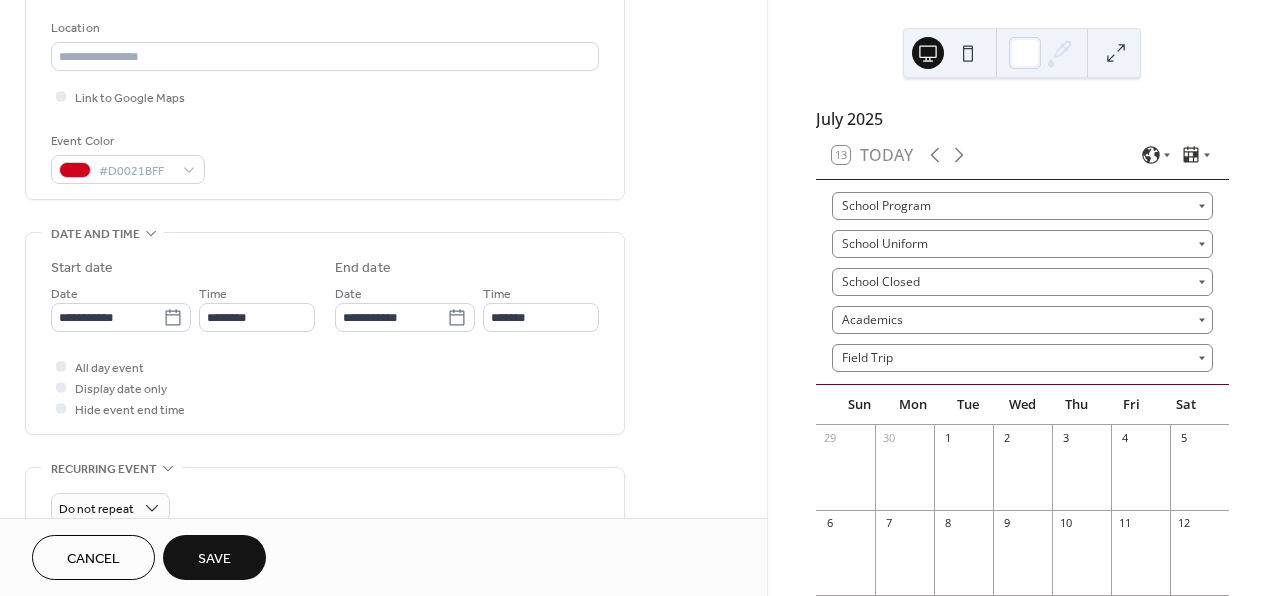 scroll, scrollTop: 464, scrollLeft: 0, axis: vertical 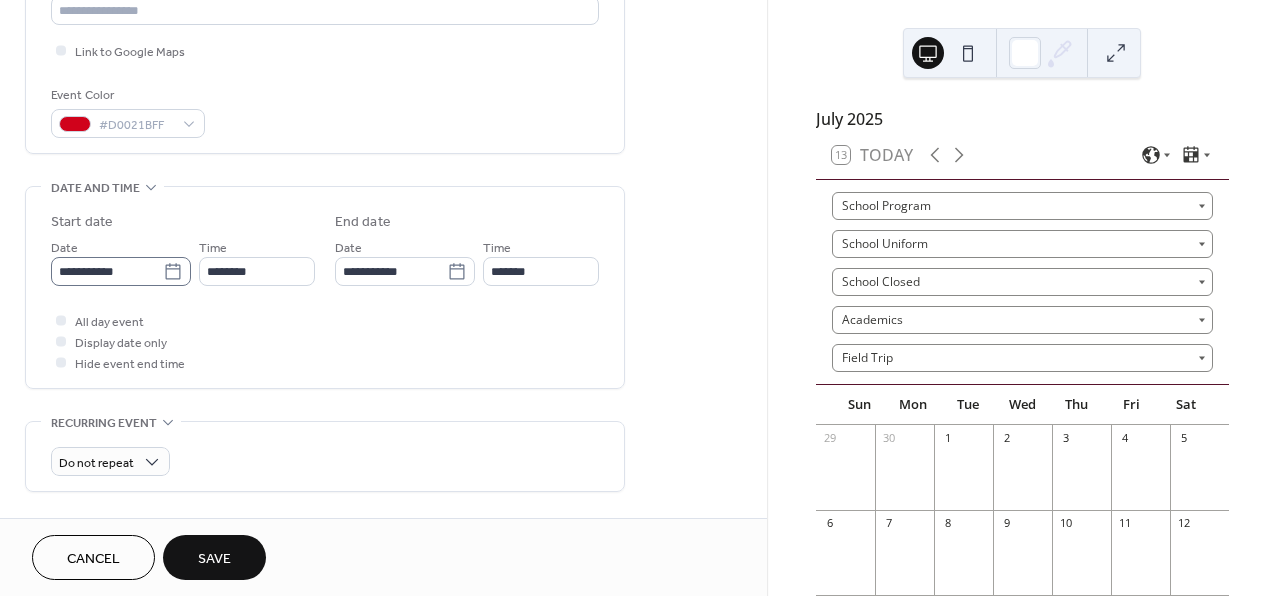 click 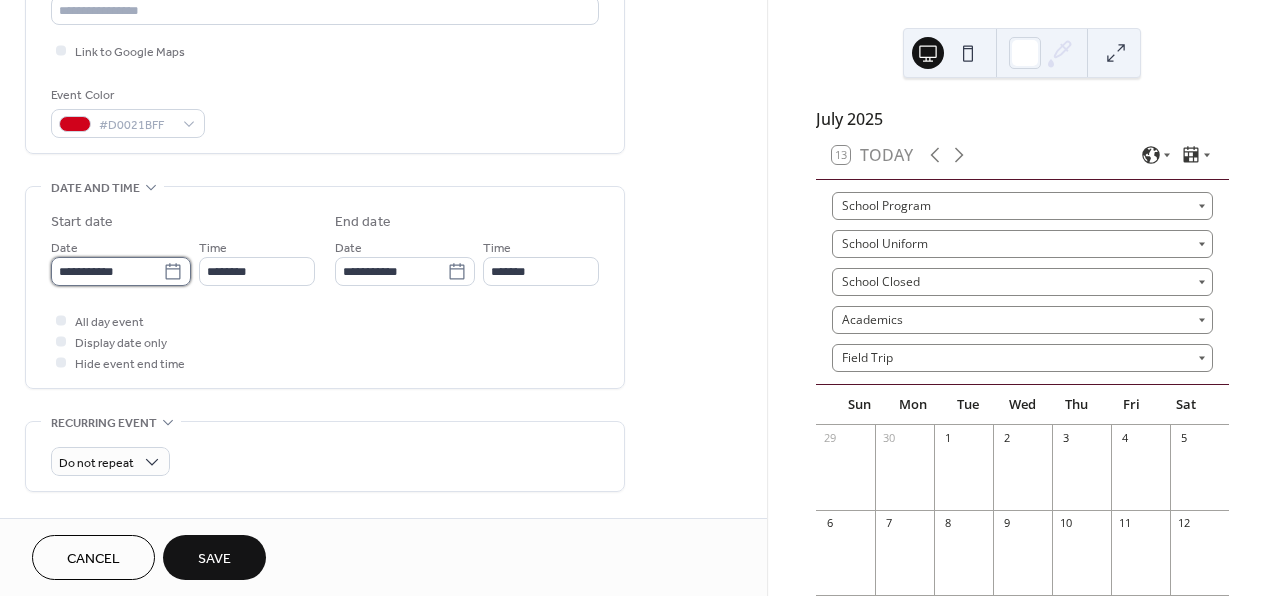 click on "**********" at bounding box center (107, 271) 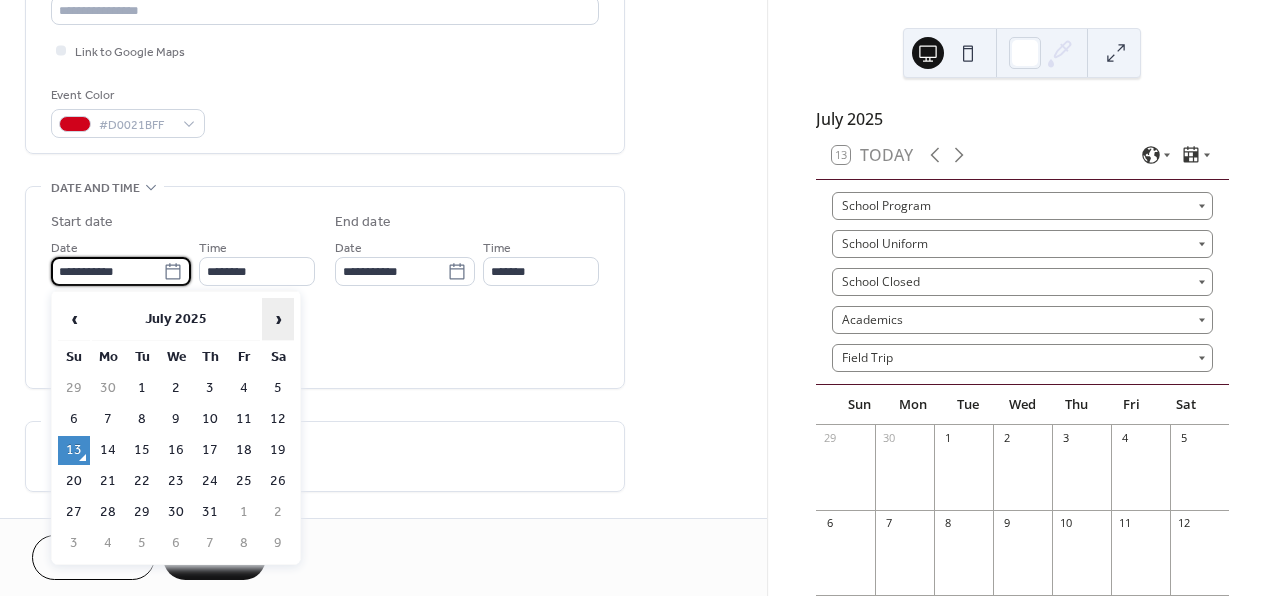 click on "›" at bounding box center [278, 319] 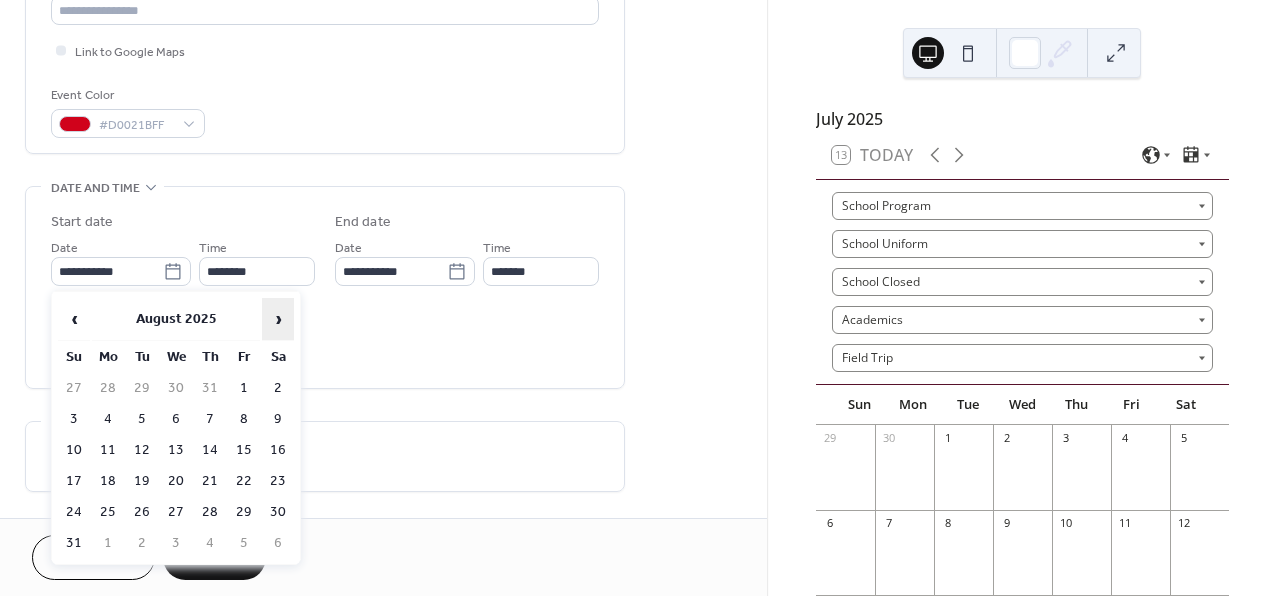 click on "›" at bounding box center [278, 319] 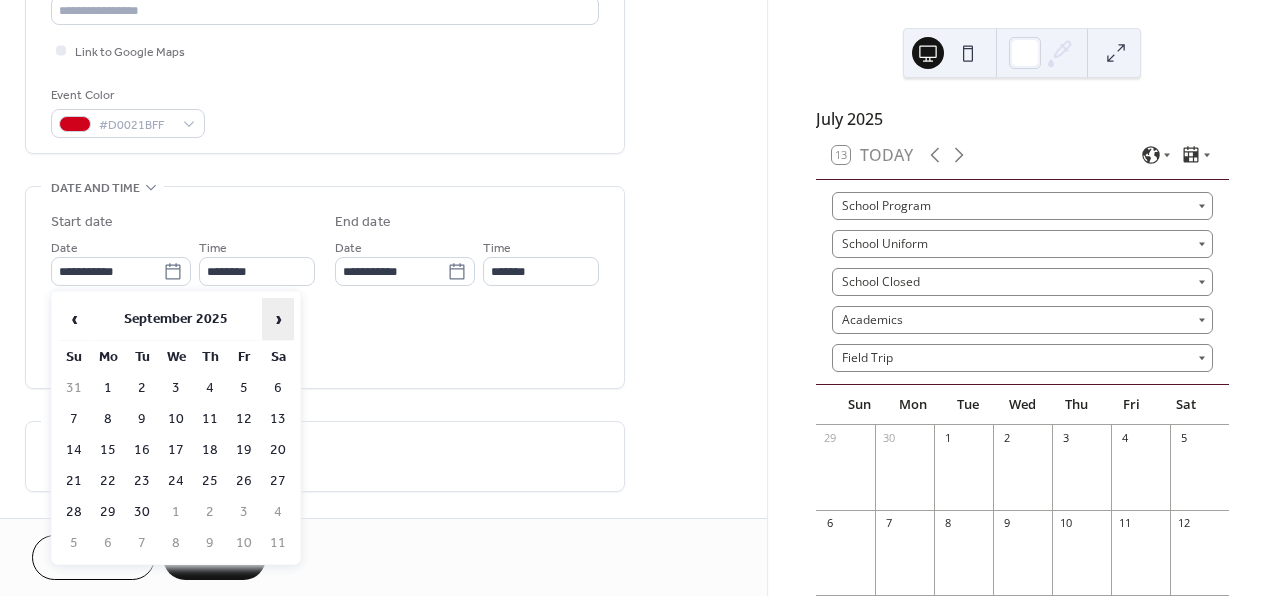 click on "›" at bounding box center [278, 319] 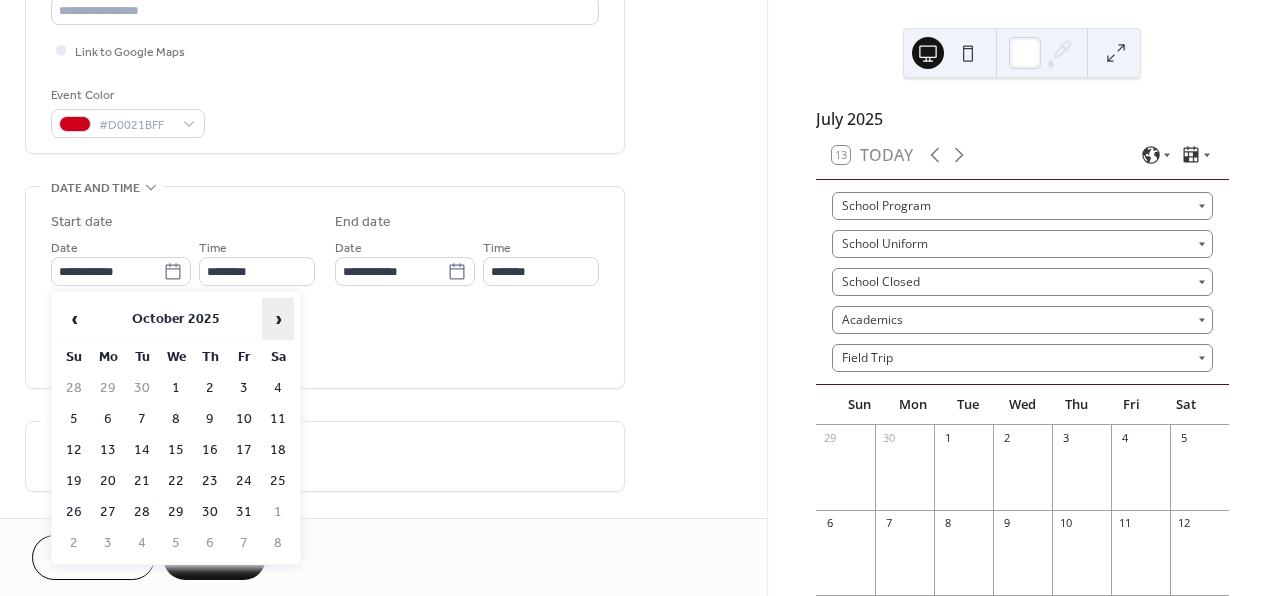 click on "›" at bounding box center [278, 319] 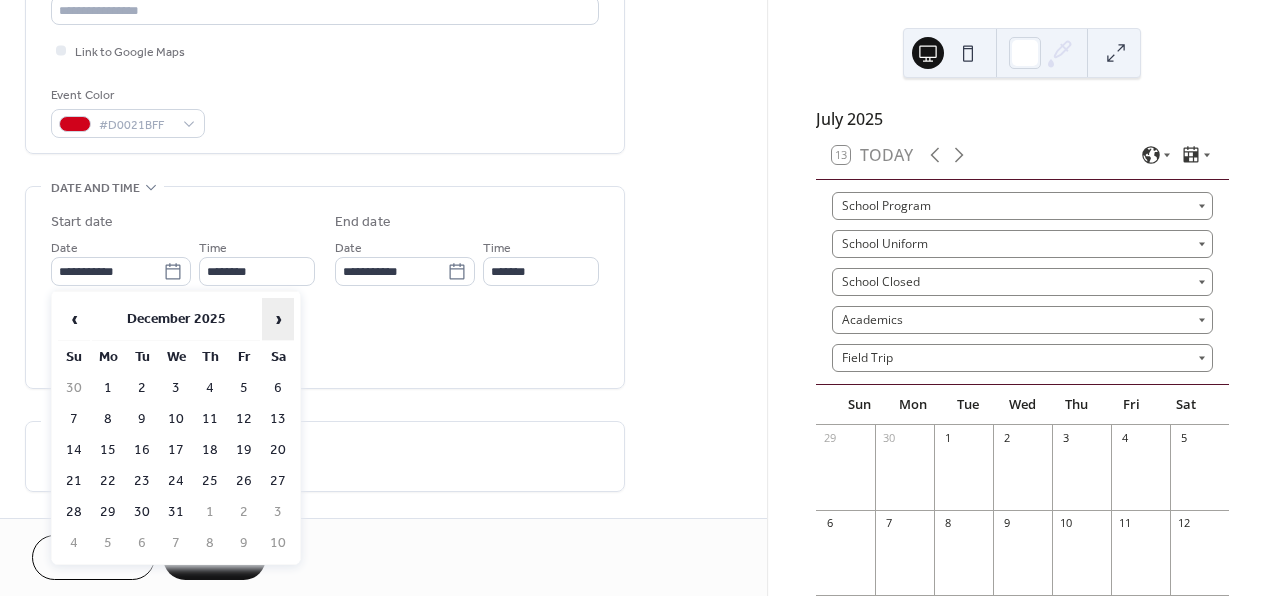 click on "›" at bounding box center [278, 319] 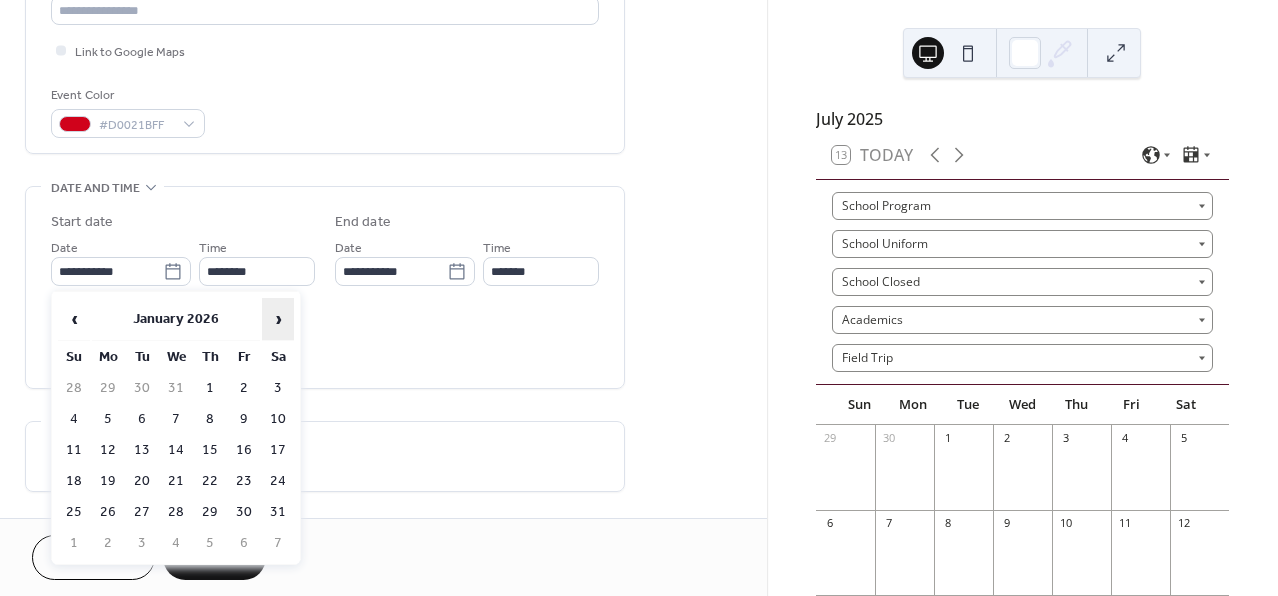 click on "›" at bounding box center [278, 319] 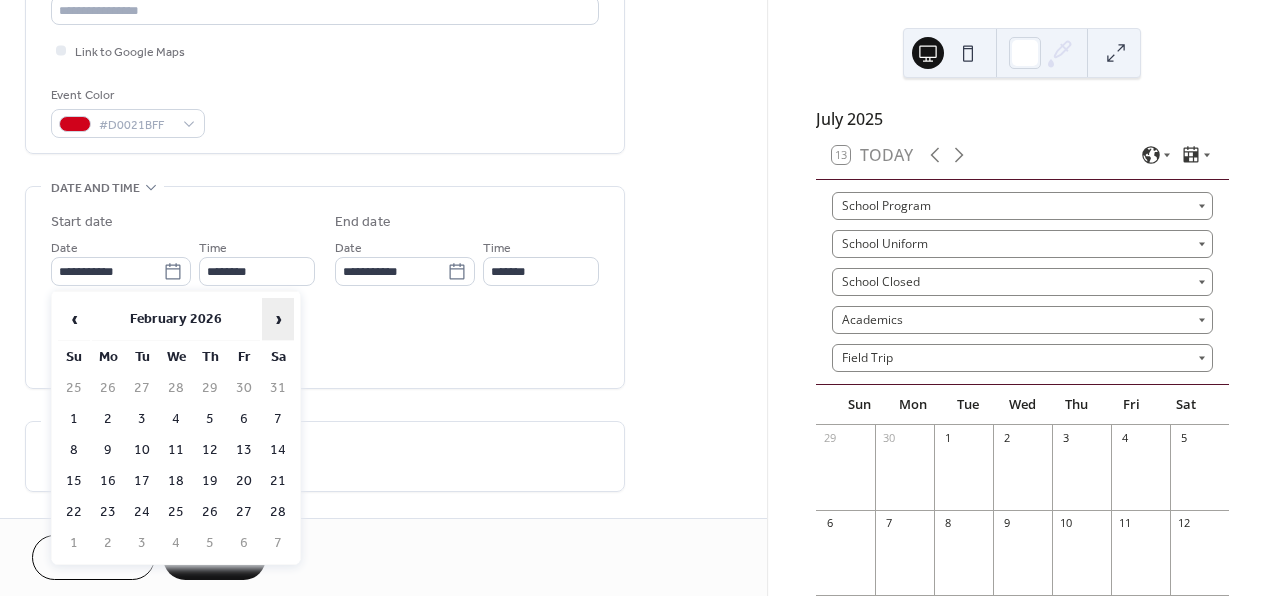 click on "›" at bounding box center [278, 319] 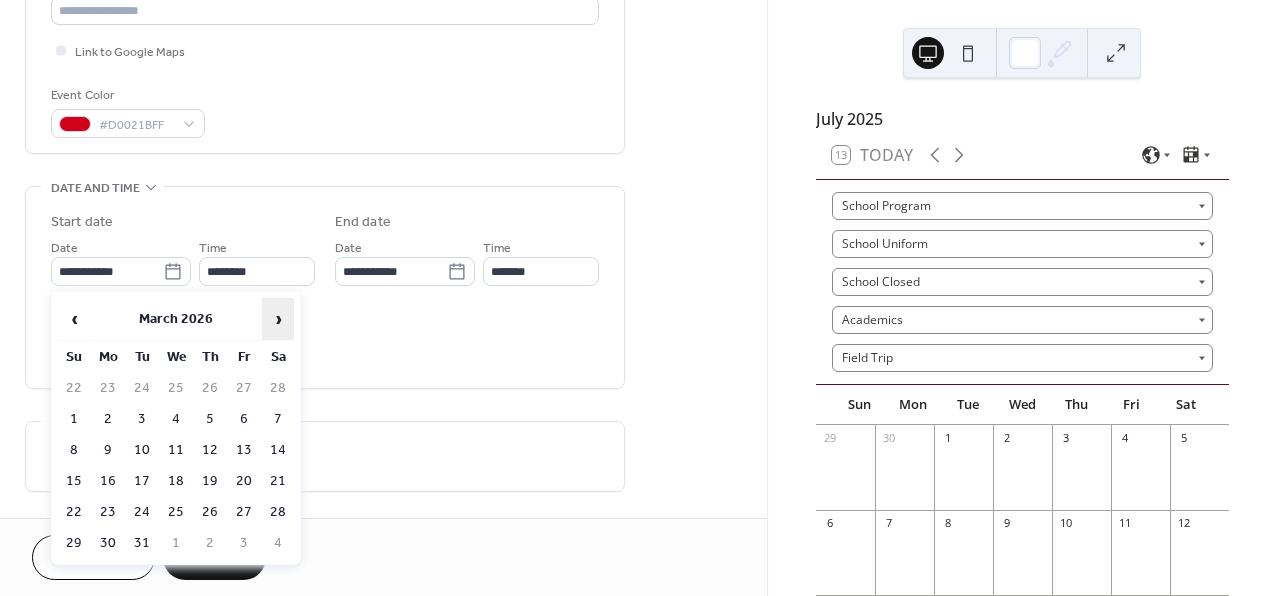 click on "›" at bounding box center [278, 319] 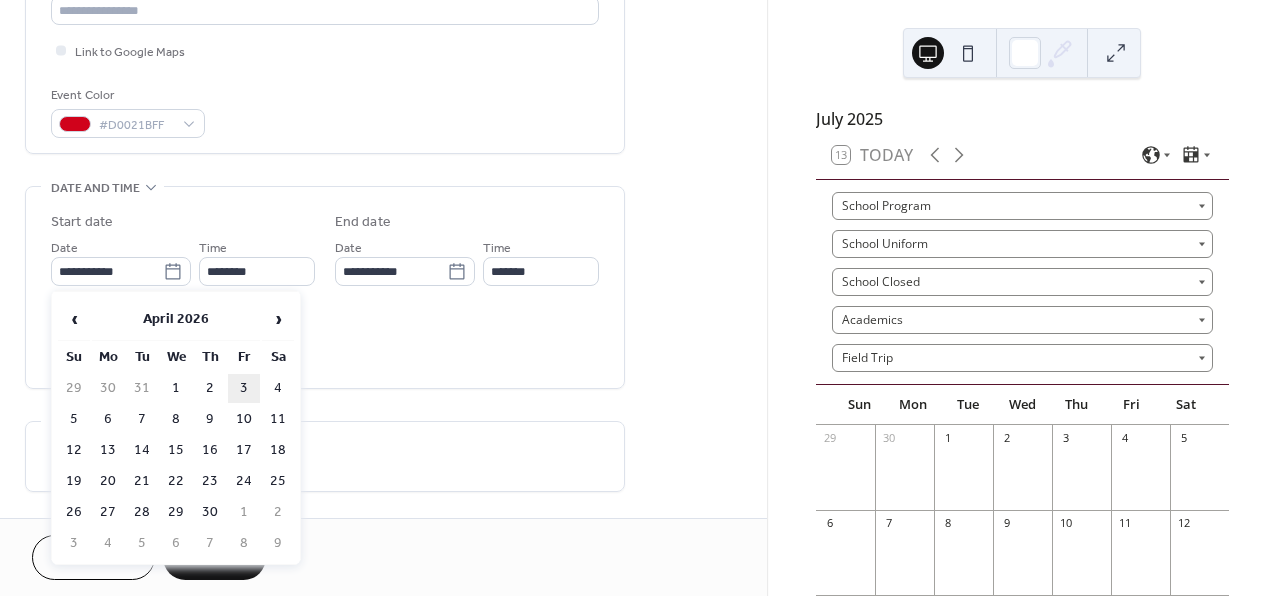 click on "3" at bounding box center [244, 388] 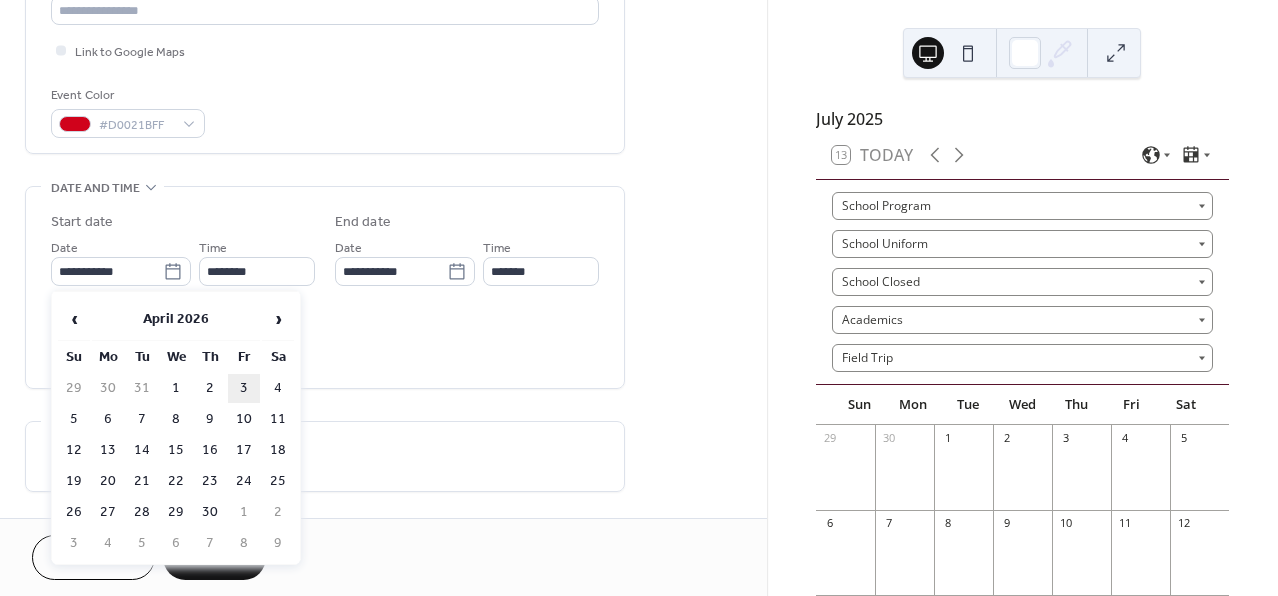 type on "**********" 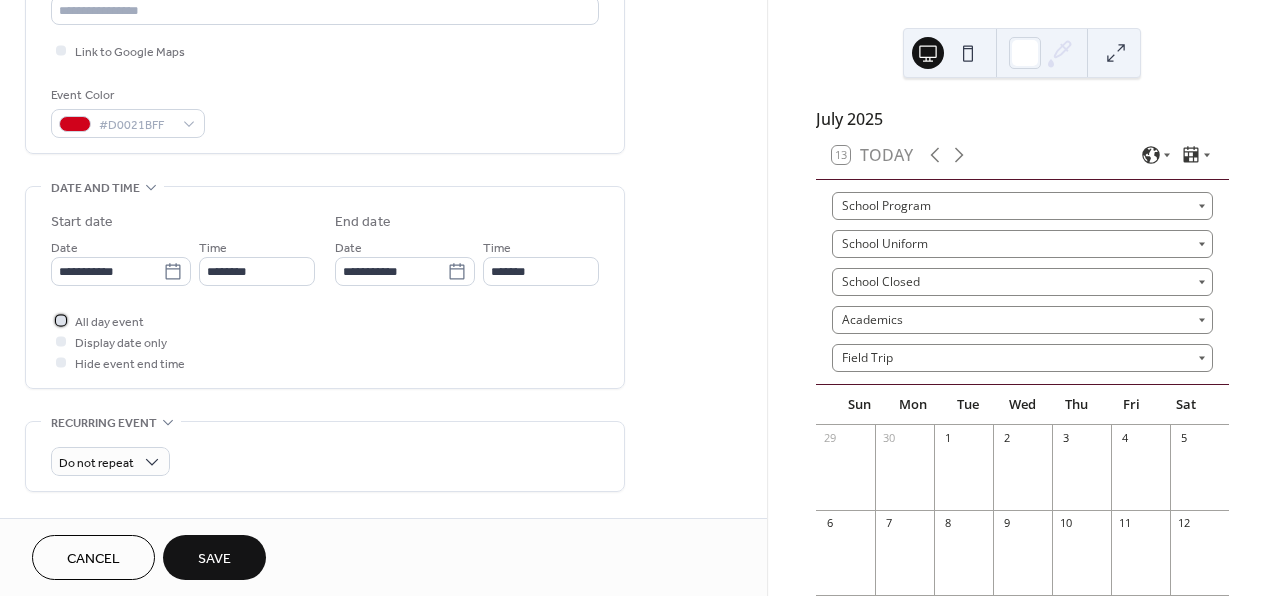 click on "All day event" at bounding box center [109, 322] 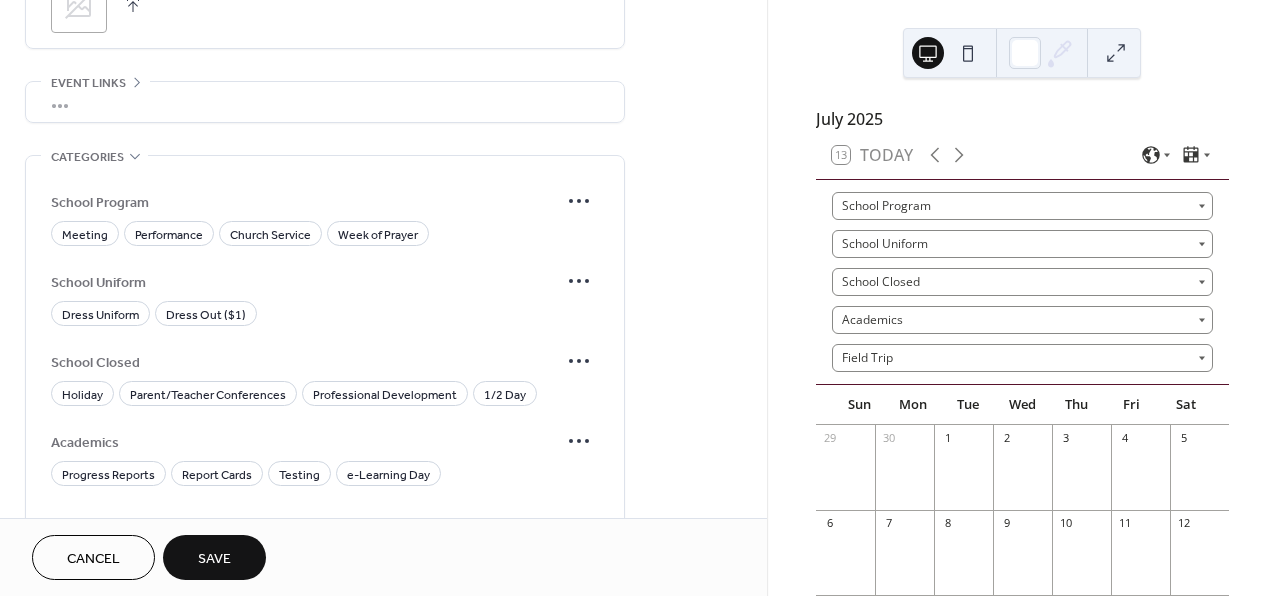 scroll, scrollTop: 1060, scrollLeft: 0, axis: vertical 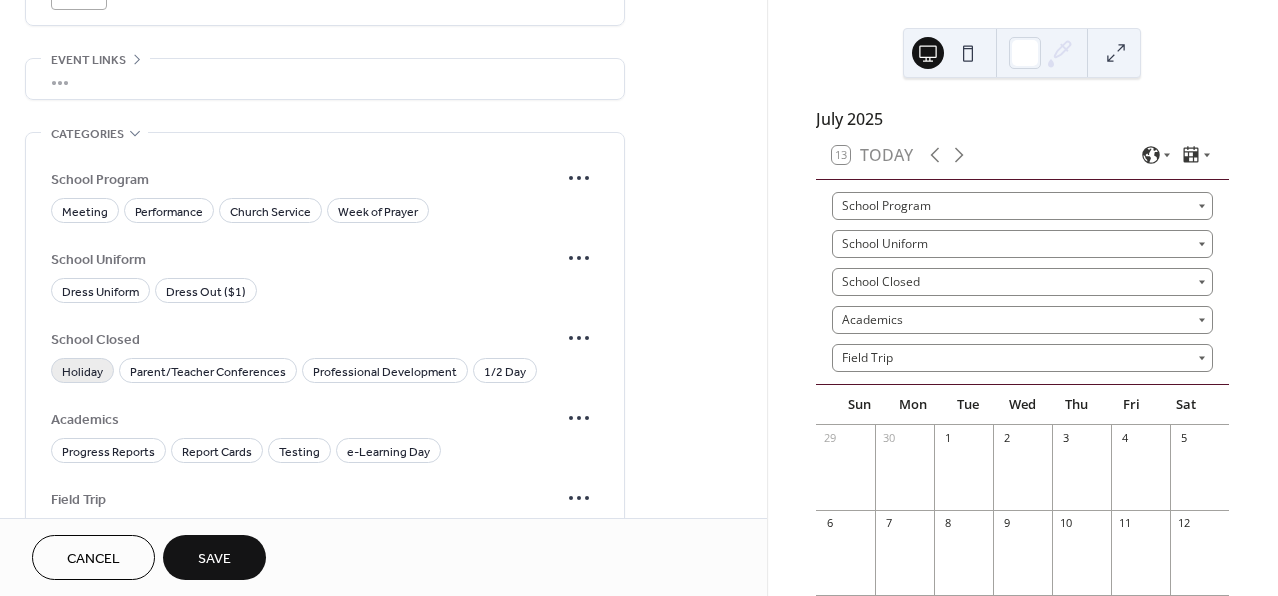 click on "Holiday" at bounding box center (82, 372) 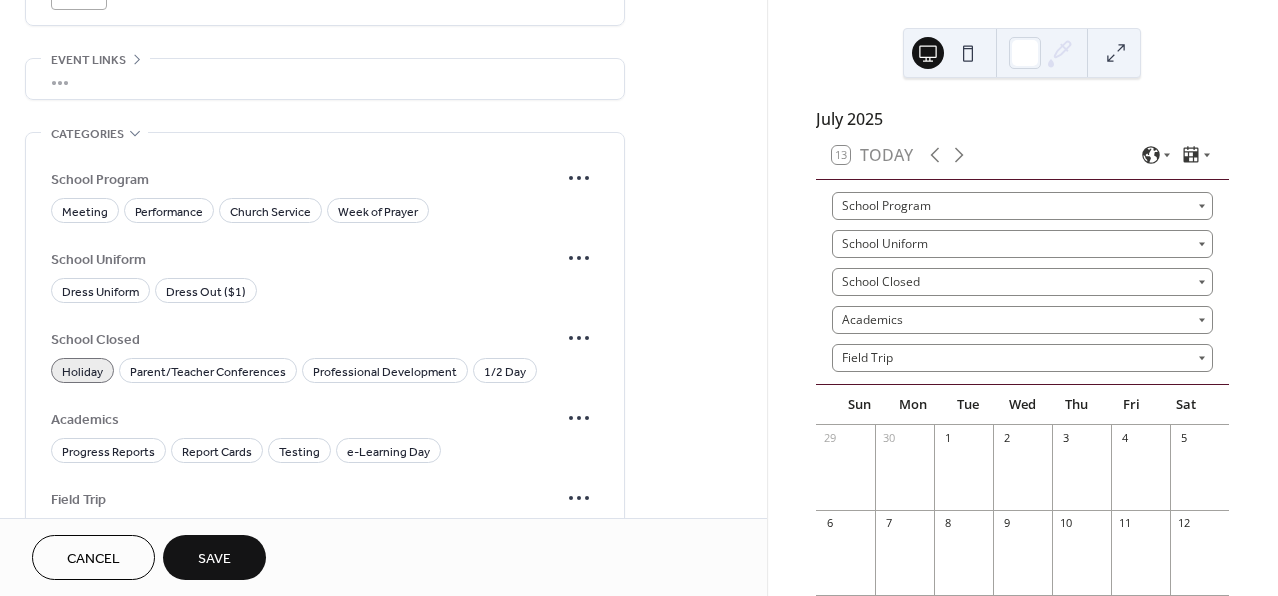 click on "Cancel Save" at bounding box center (149, 557) 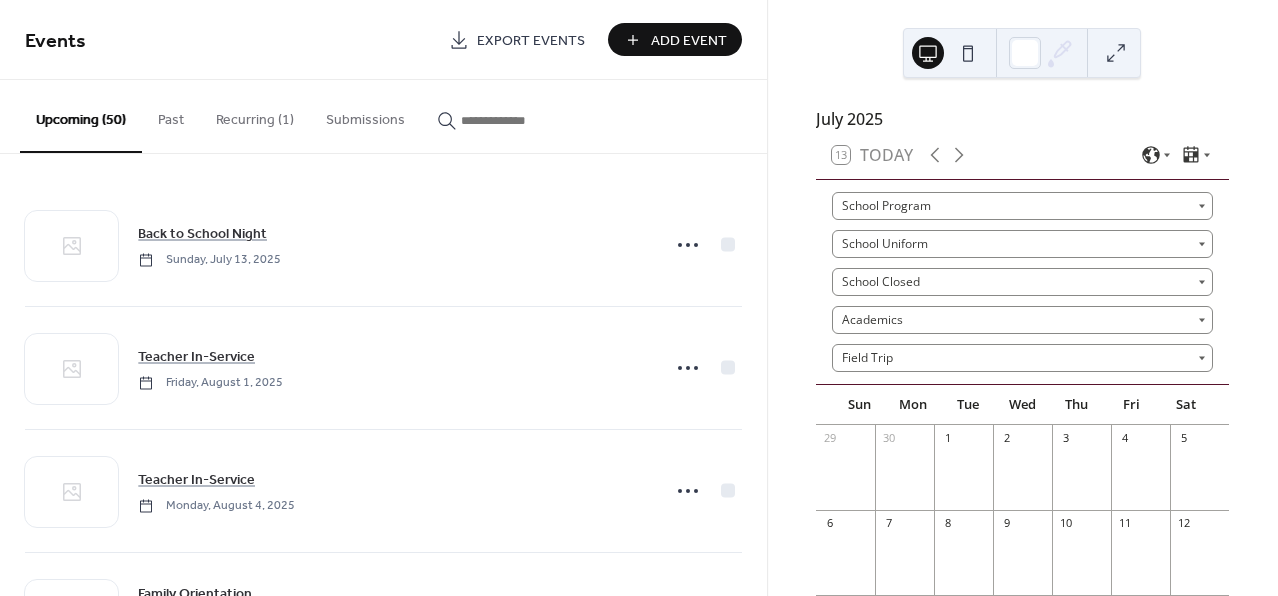 click on "Add Event" at bounding box center [689, 41] 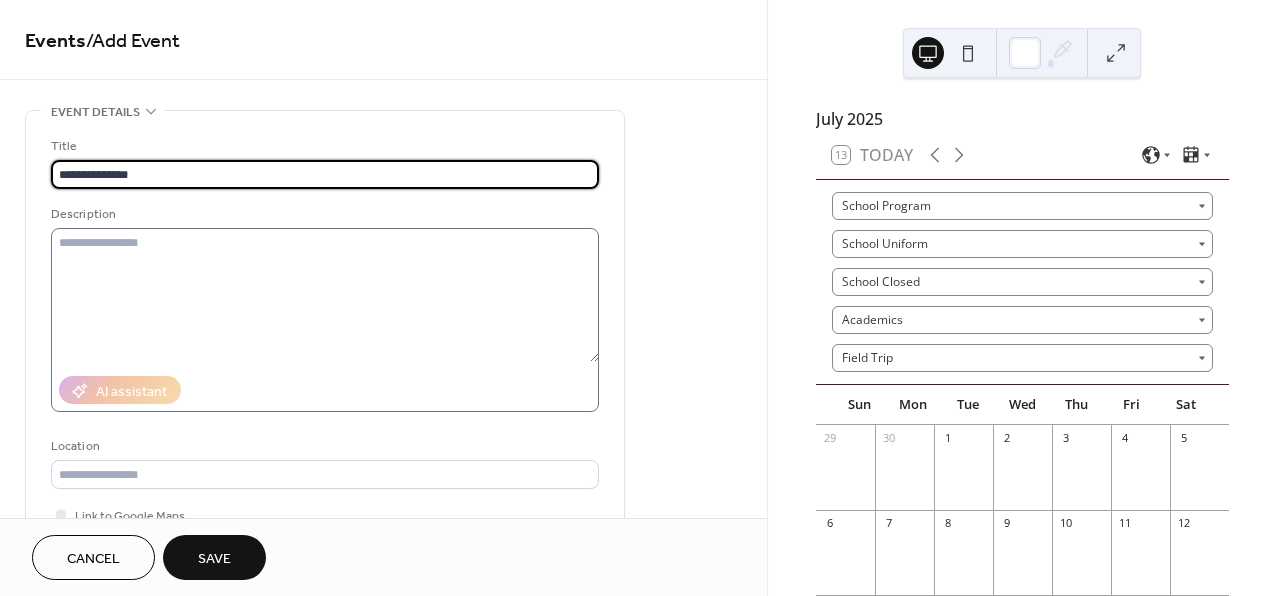 type on "**********" 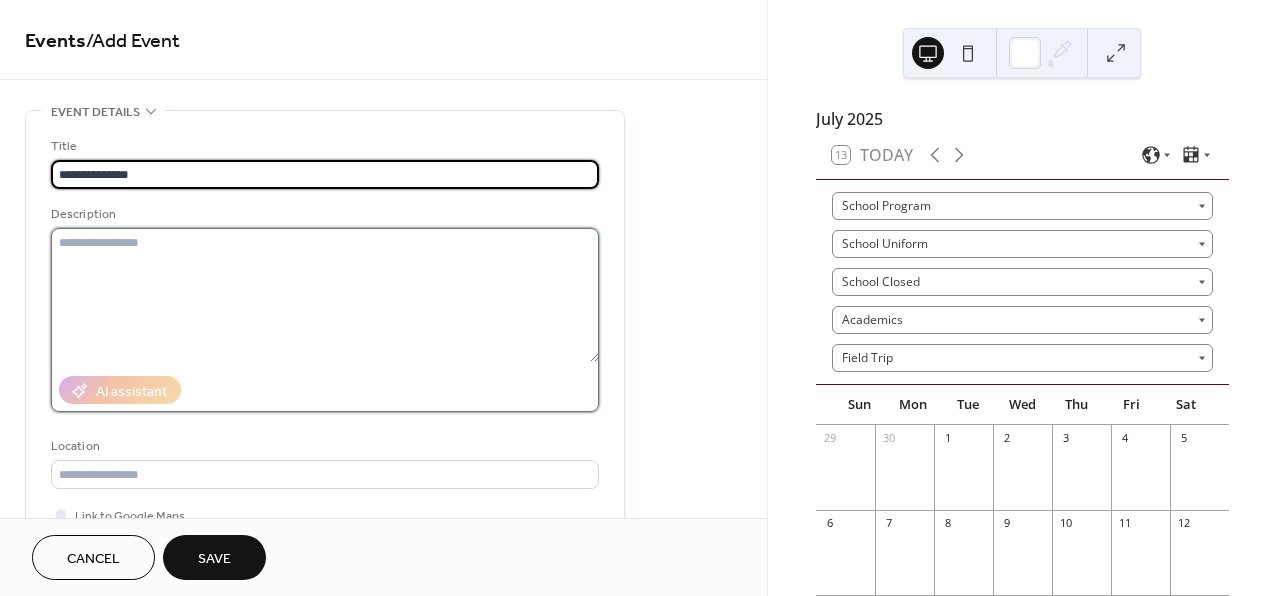 click at bounding box center (325, 295) 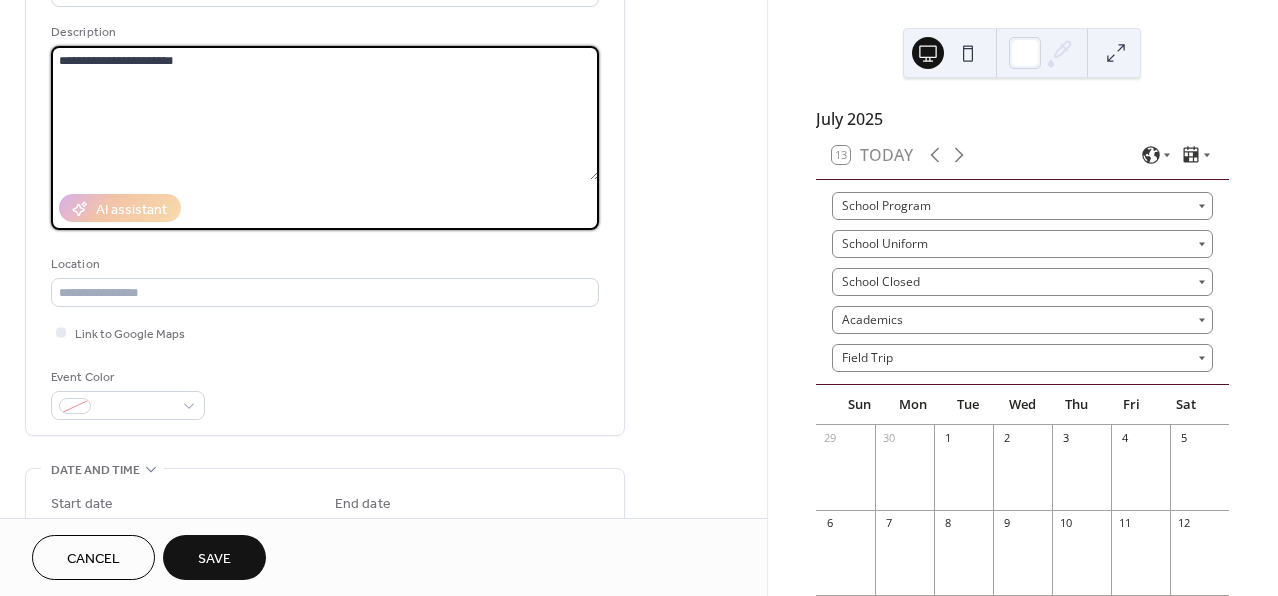 scroll, scrollTop: 212, scrollLeft: 0, axis: vertical 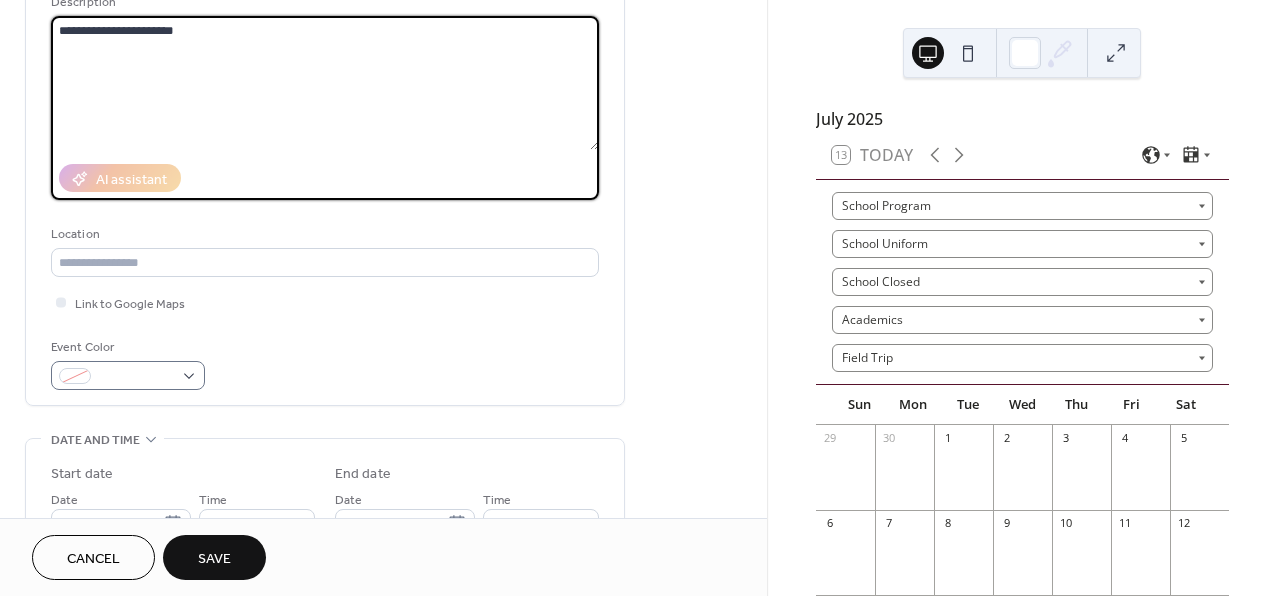type on "**********" 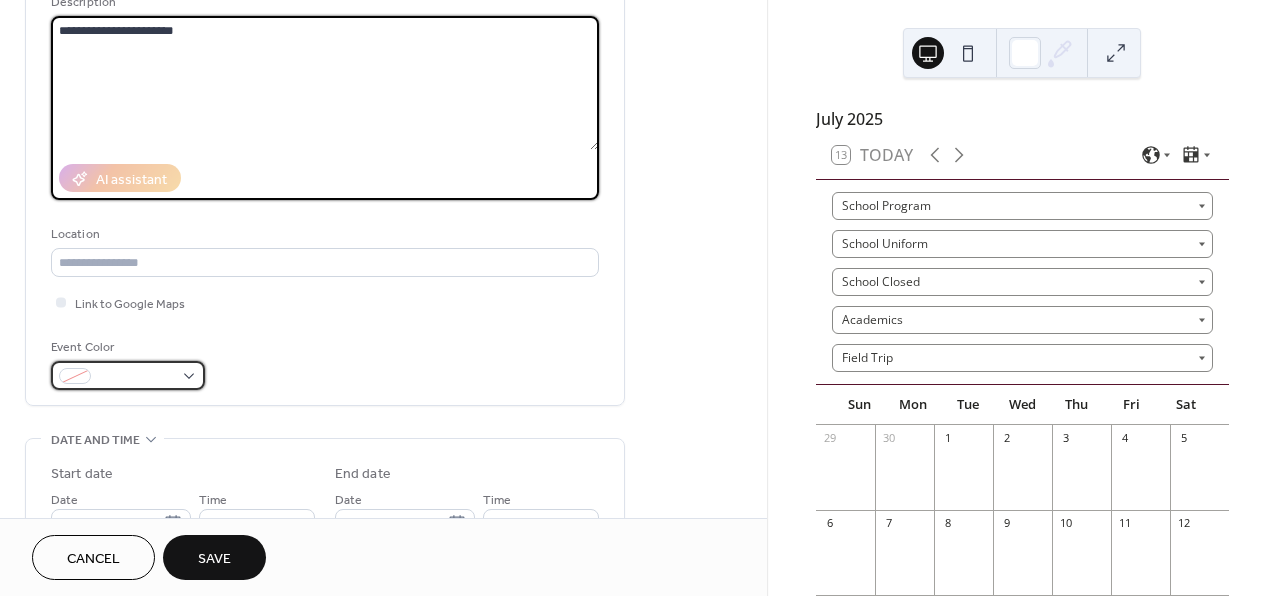 click at bounding box center [136, 377] 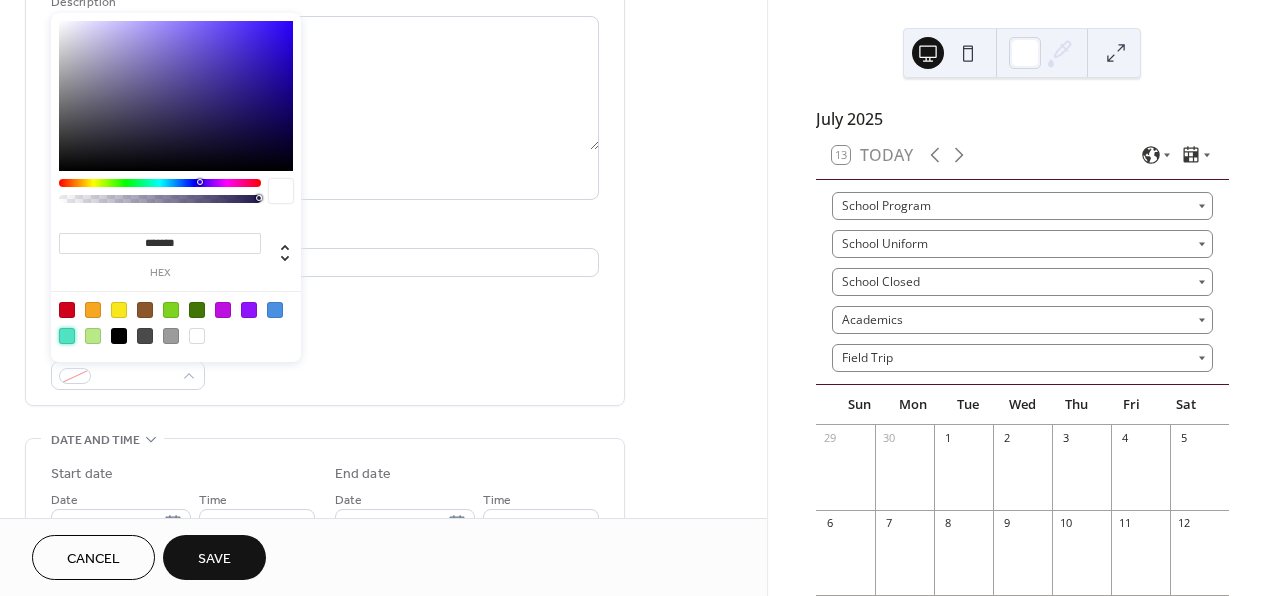 click at bounding box center [67, 336] 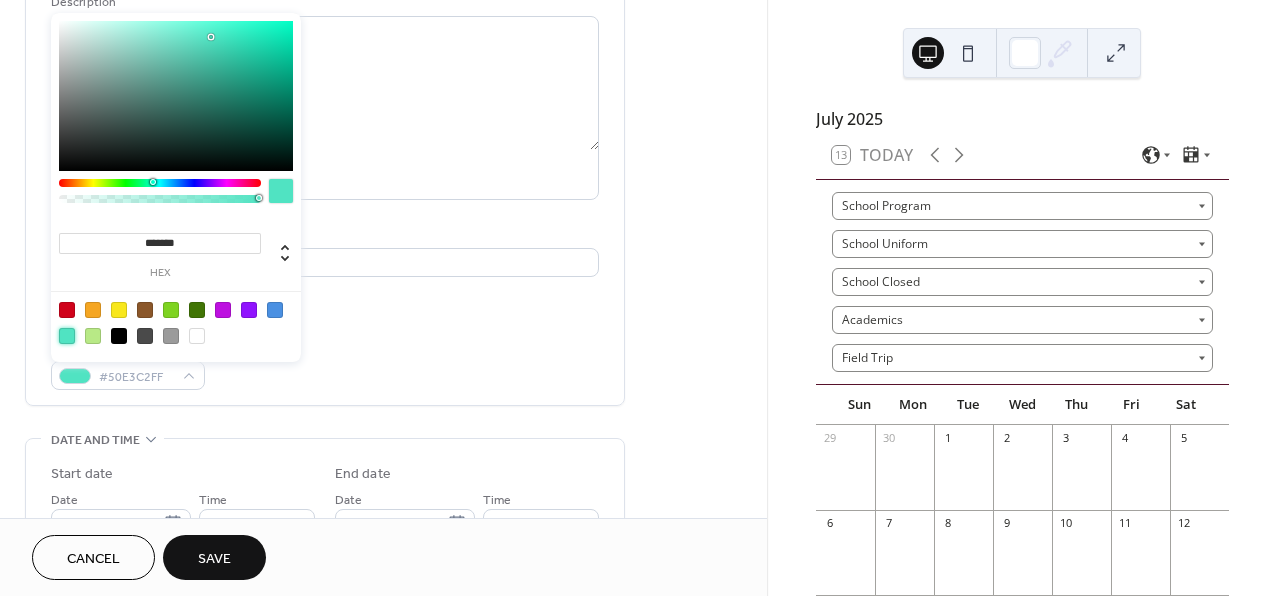 click on "**********" at bounding box center (383, 731) 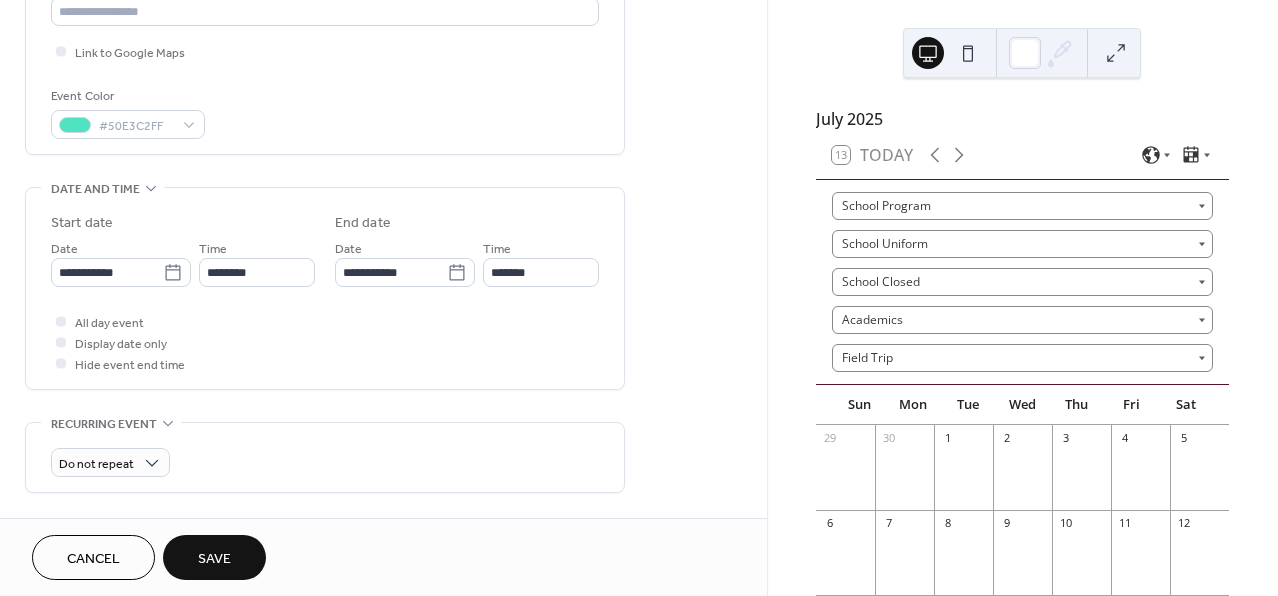 scroll, scrollTop: 465, scrollLeft: 0, axis: vertical 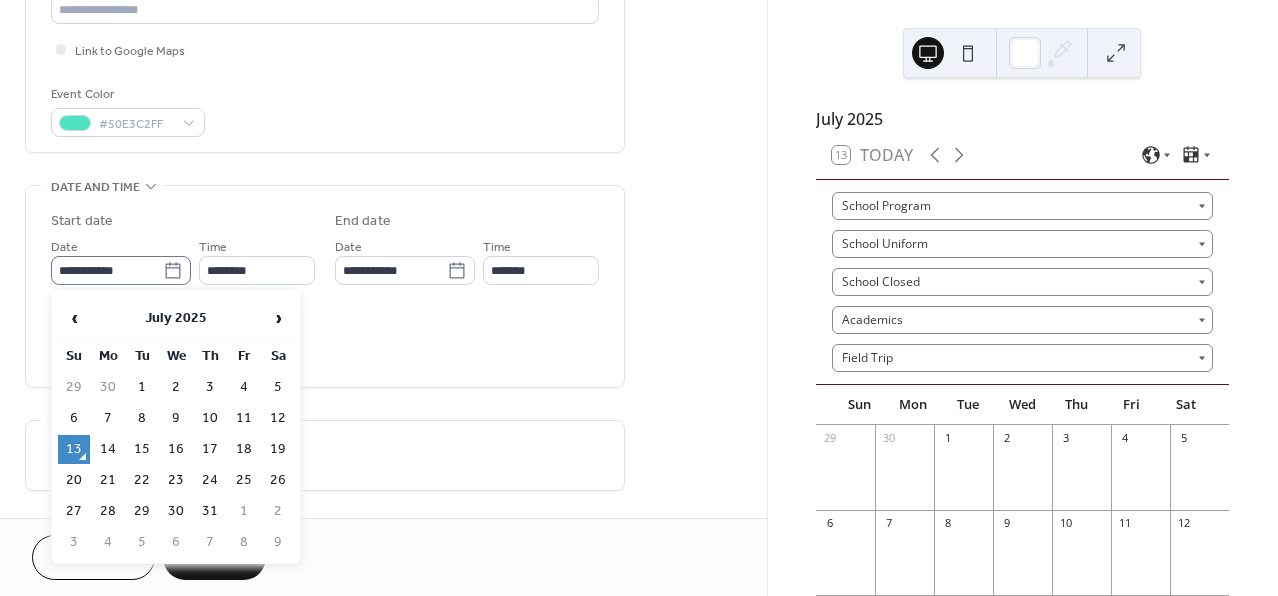 click 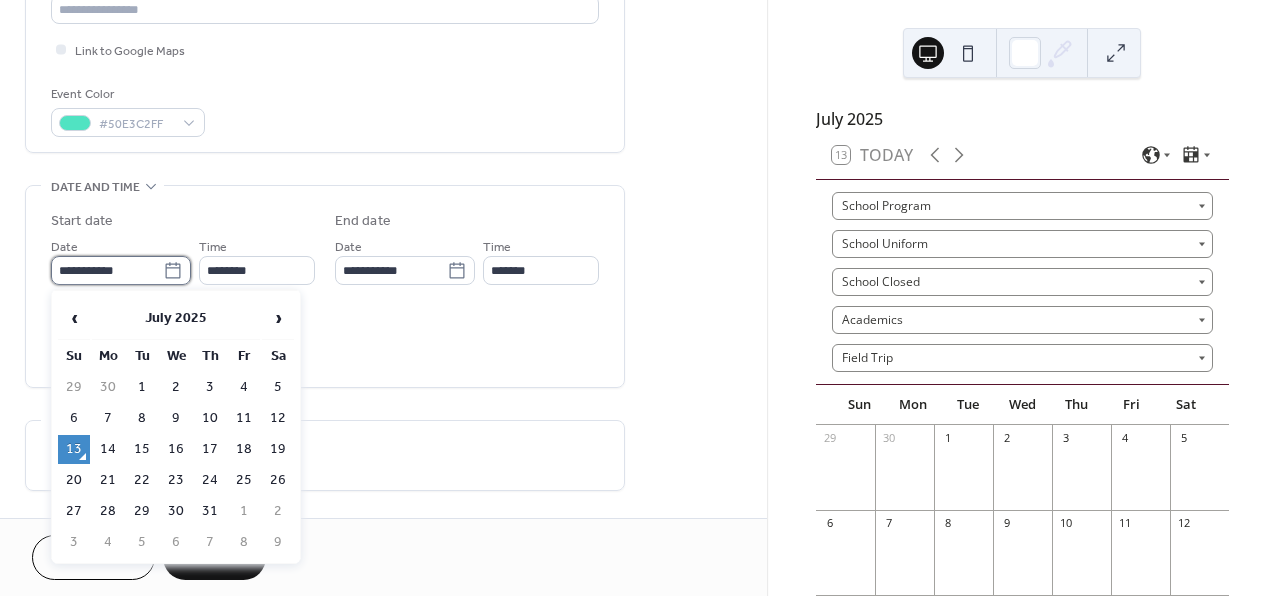 click on "**********" at bounding box center (107, 270) 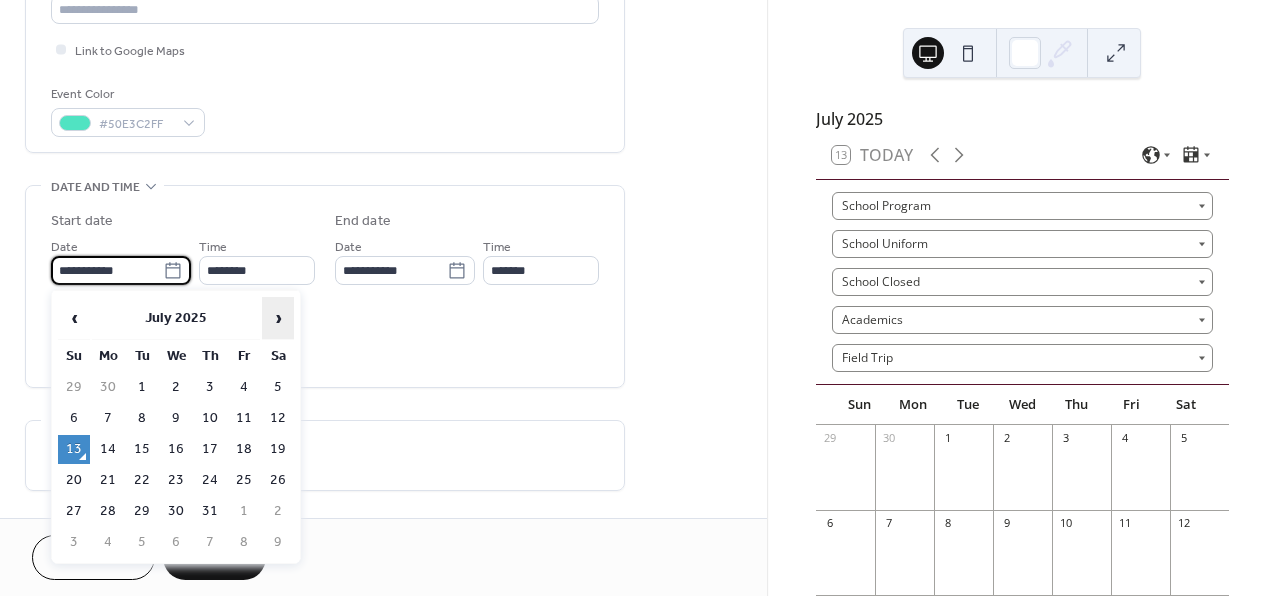 click on "›" at bounding box center (278, 318) 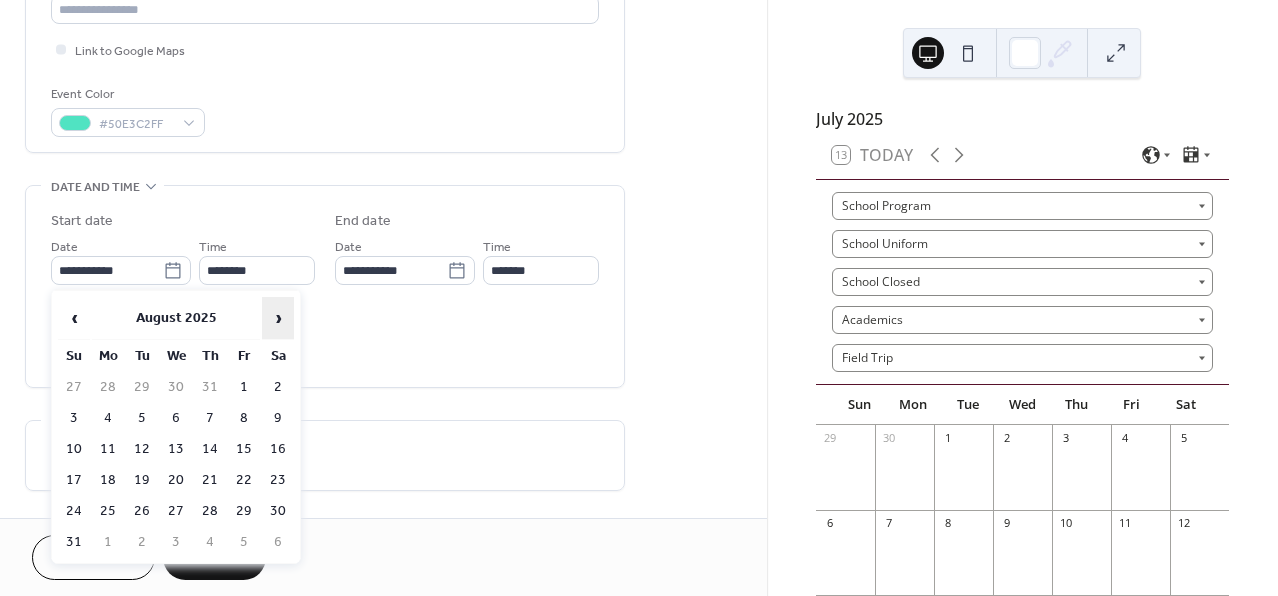 click on "›" at bounding box center [278, 318] 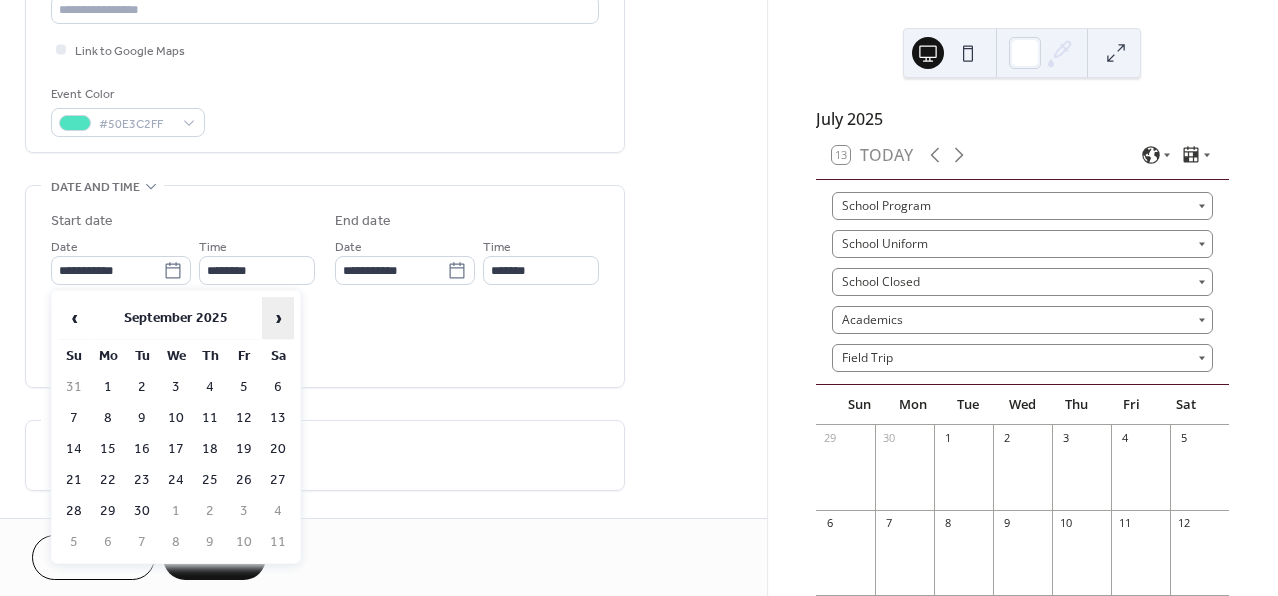 click on "›" at bounding box center [278, 318] 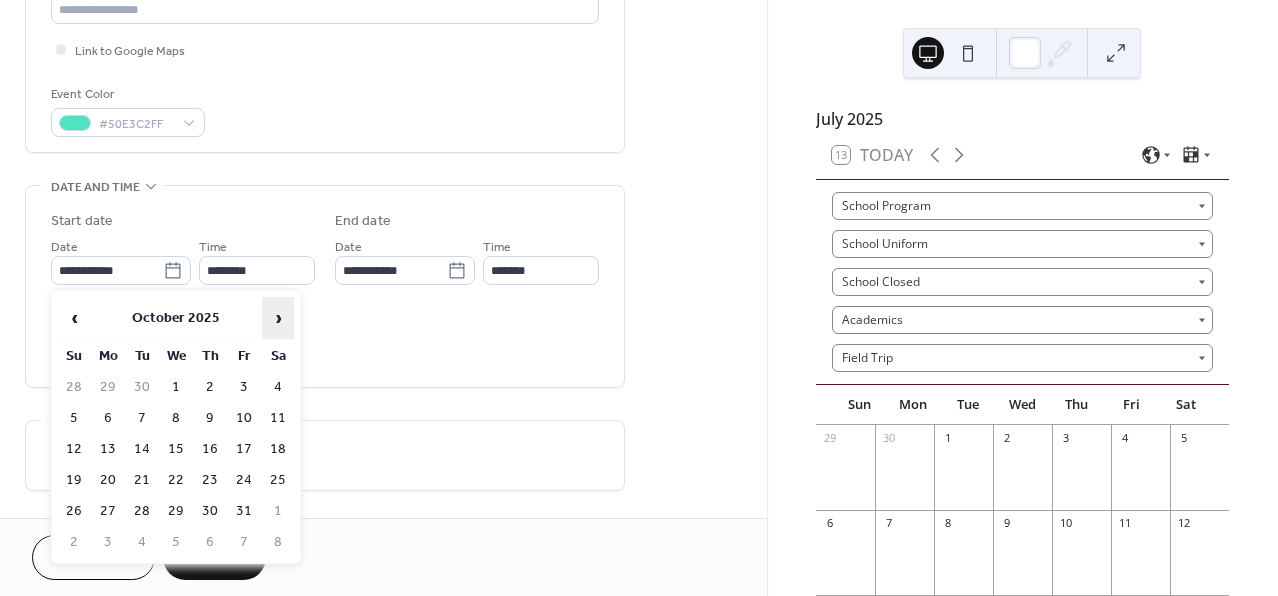 click on "›" at bounding box center (278, 318) 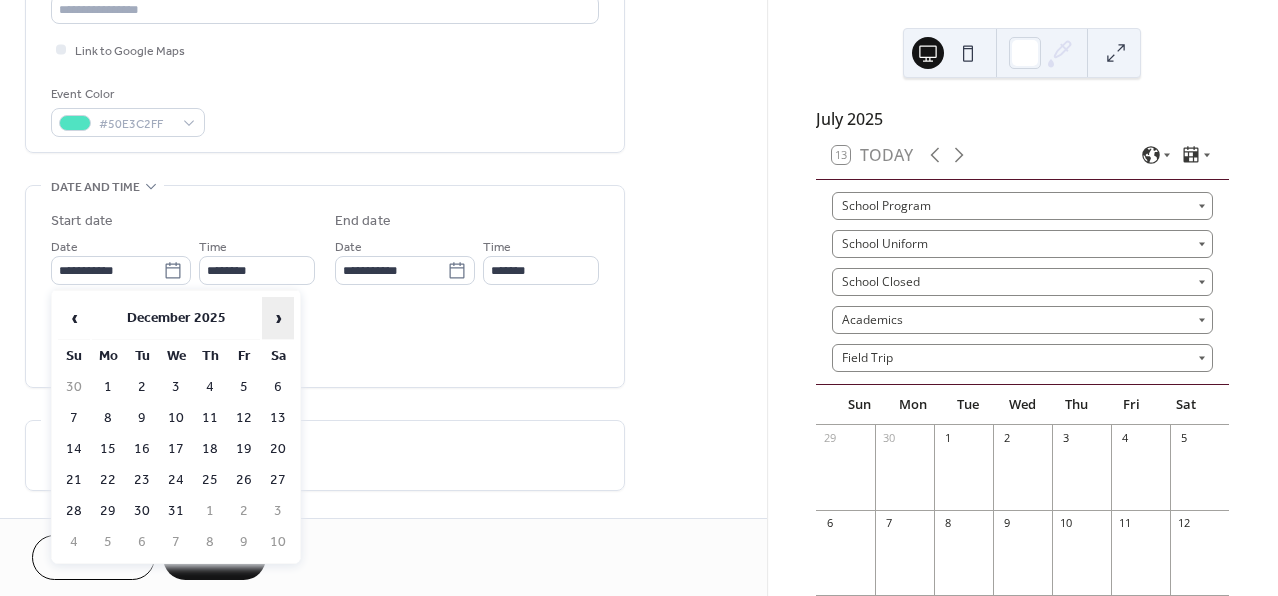click on "›" at bounding box center [278, 318] 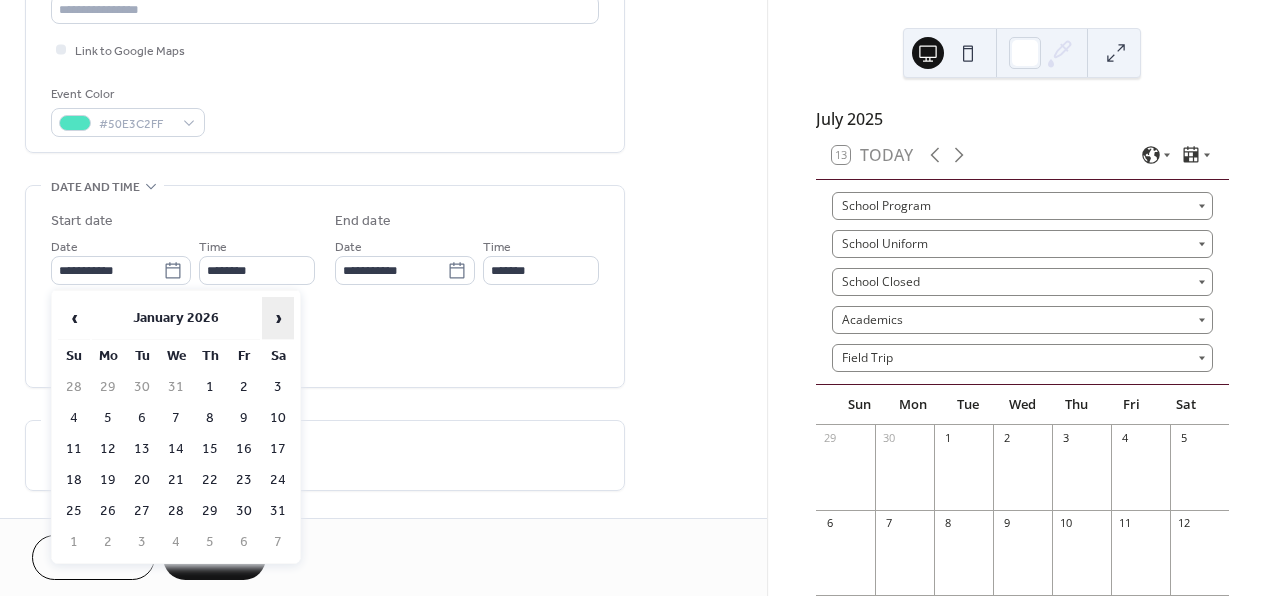 click on "›" at bounding box center (278, 318) 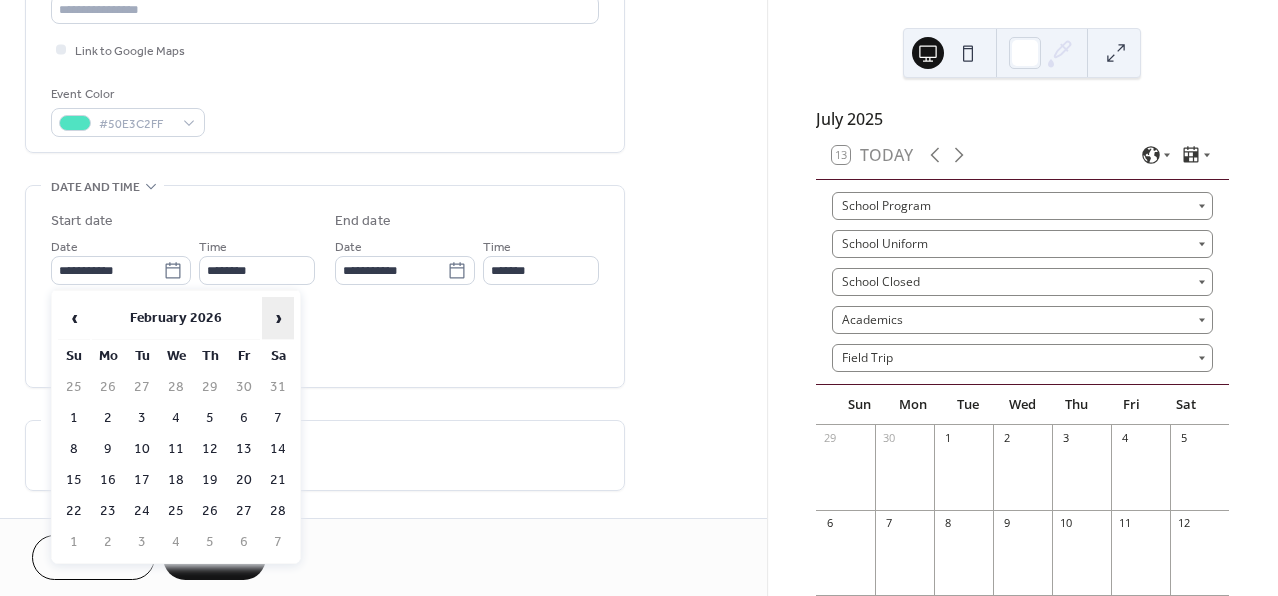 click on "›" at bounding box center (278, 318) 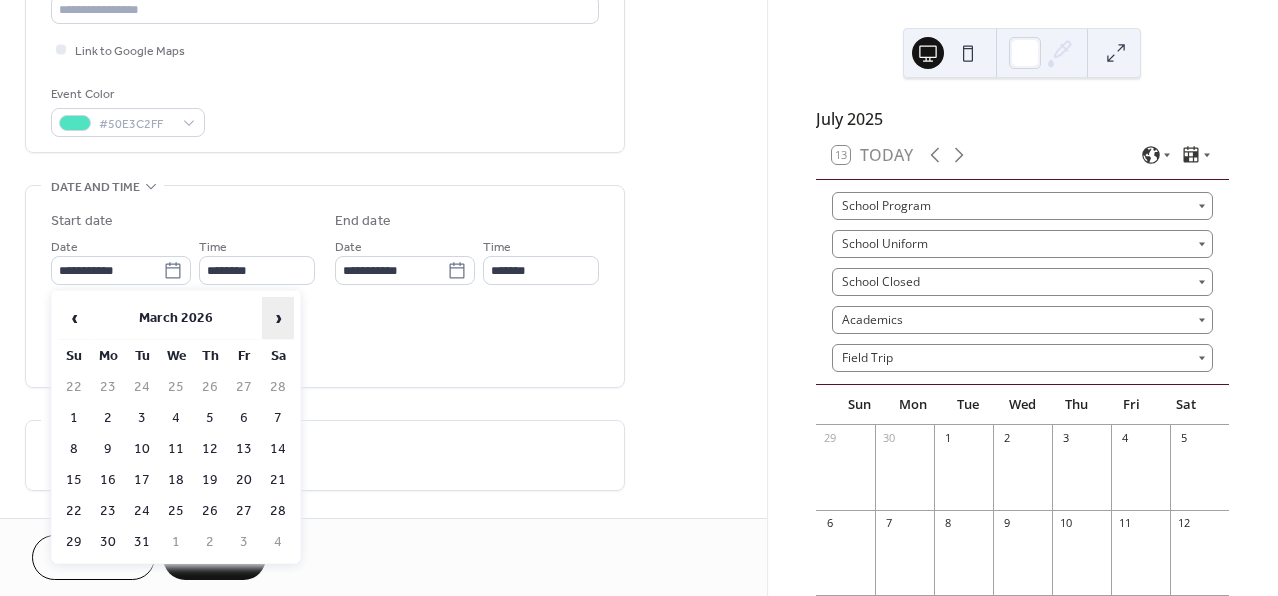 click on "›" at bounding box center [278, 318] 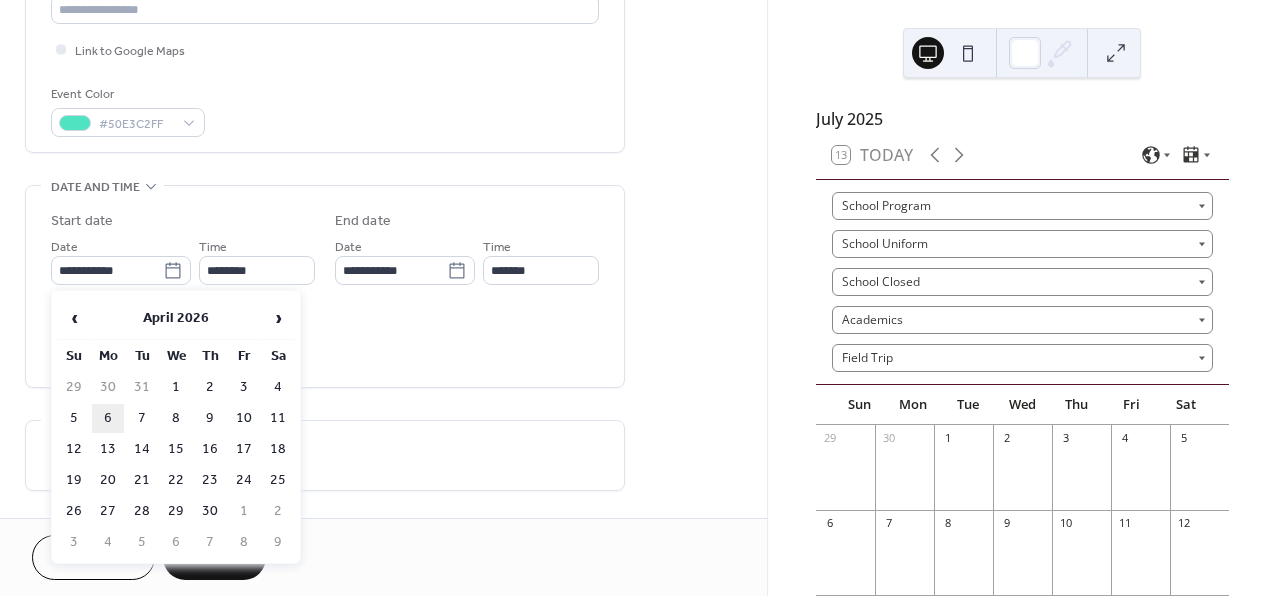 click on "6" at bounding box center [108, 418] 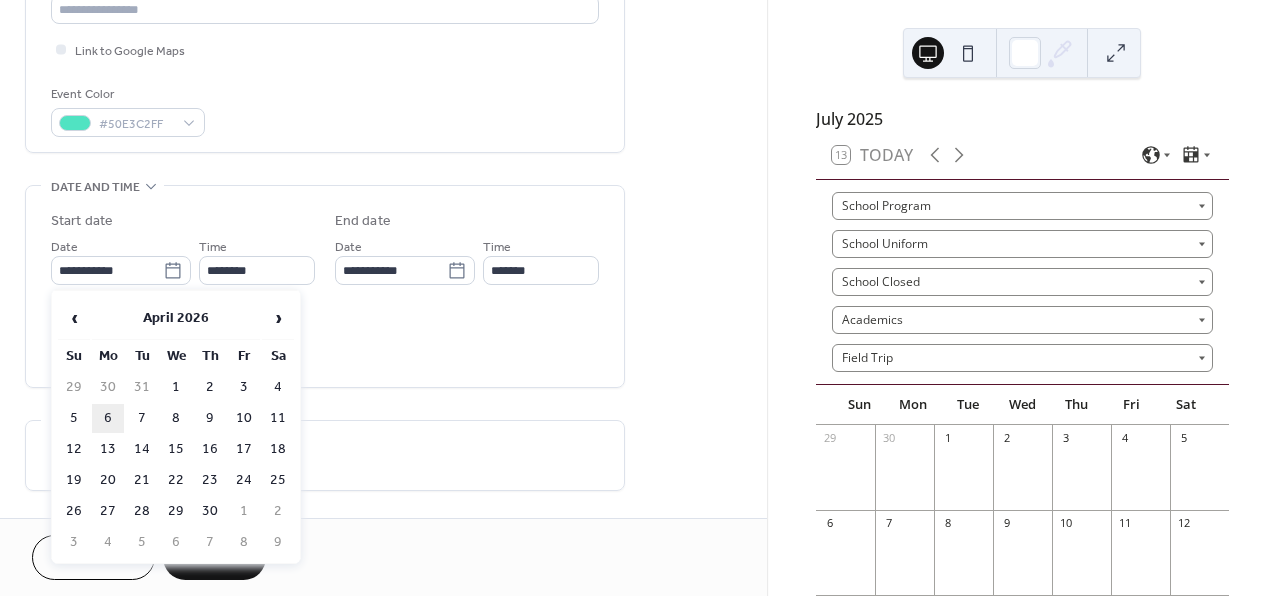 type on "**********" 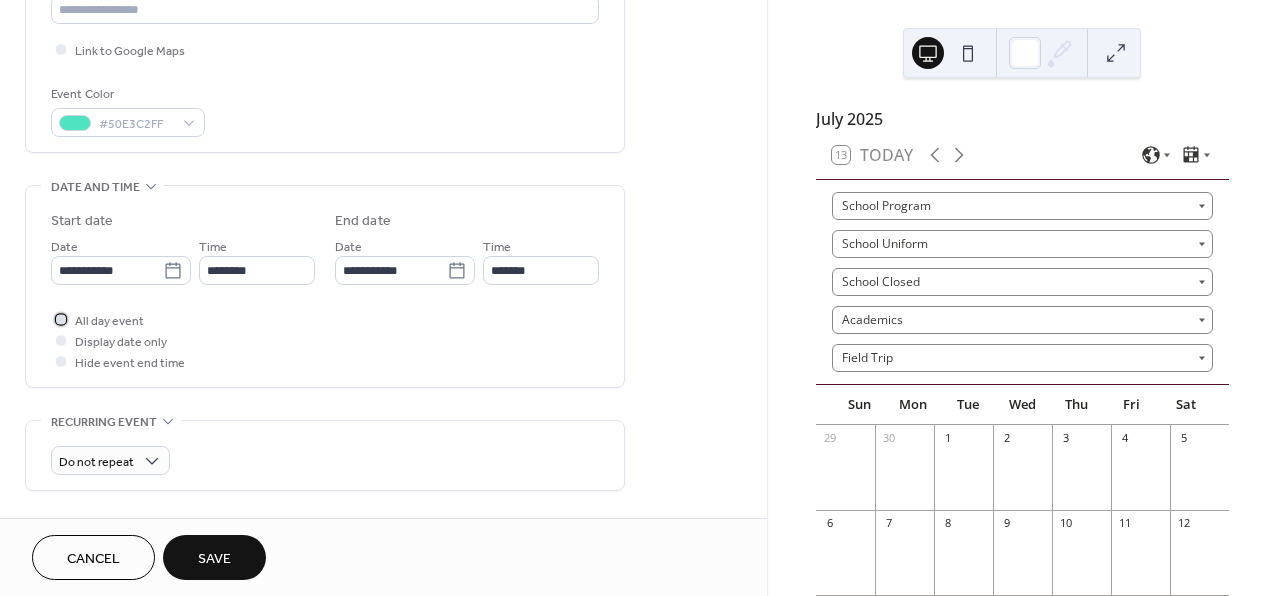 click on "All day event" at bounding box center (109, 321) 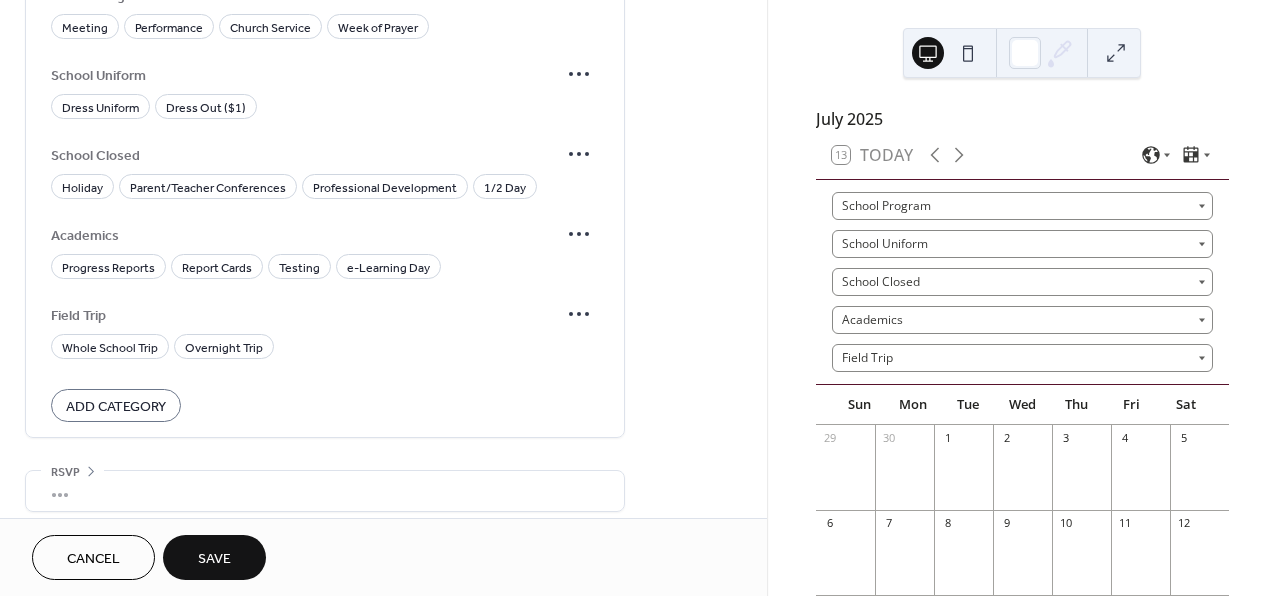 scroll, scrollTop: 1245, scrollLeft: 0, axis: vertical 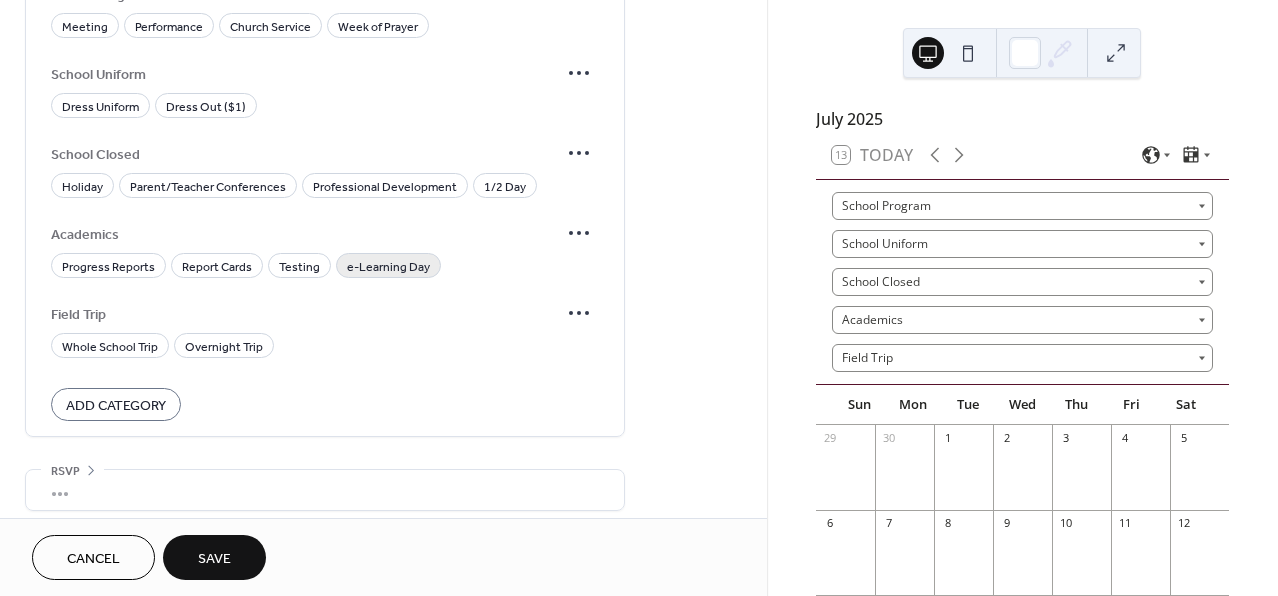 click on "e-Learning Day" at bounding box center [388, 267] 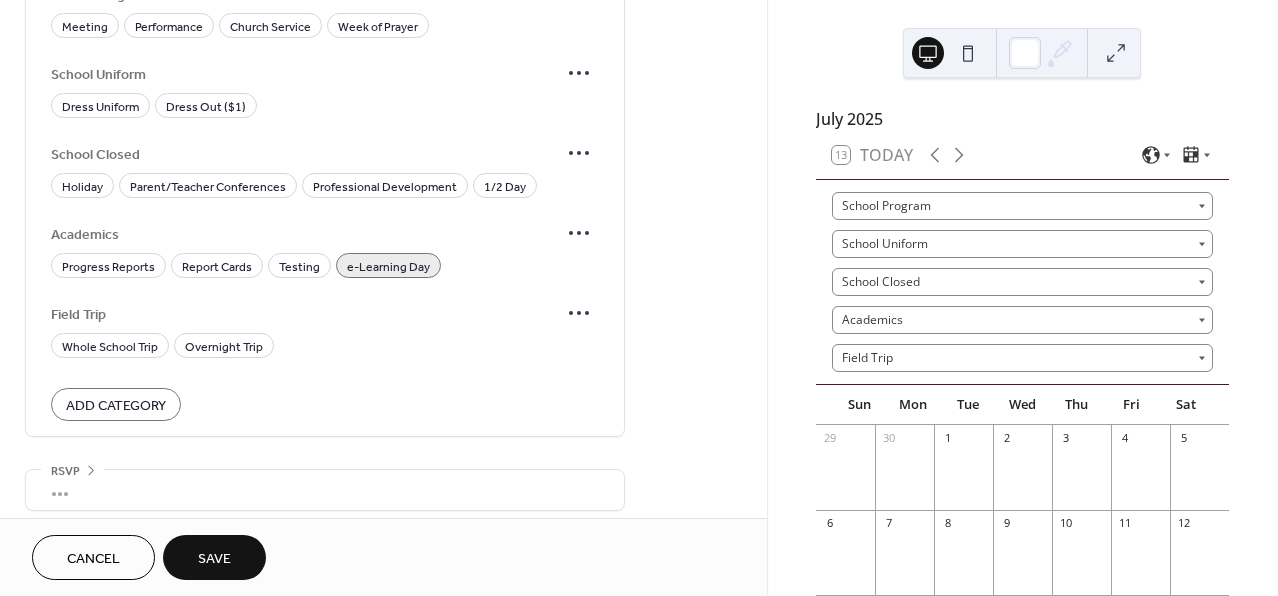 click on "Save" at bounding box center (214, 557) 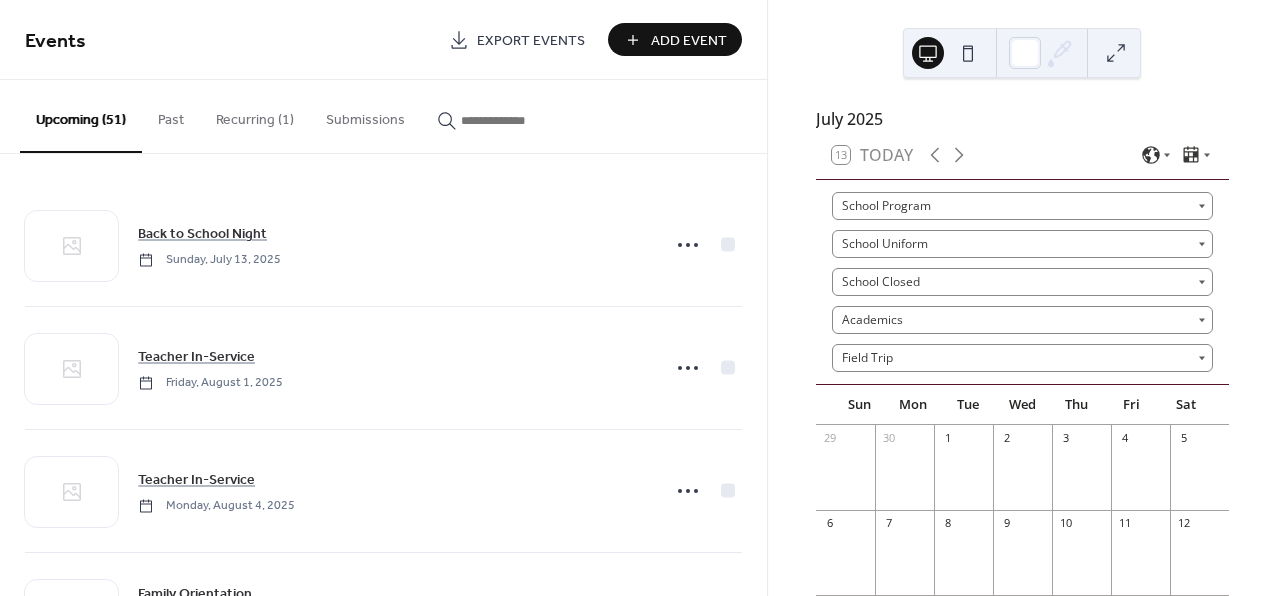 click on "Add Event" at bounding box center (689, 41) 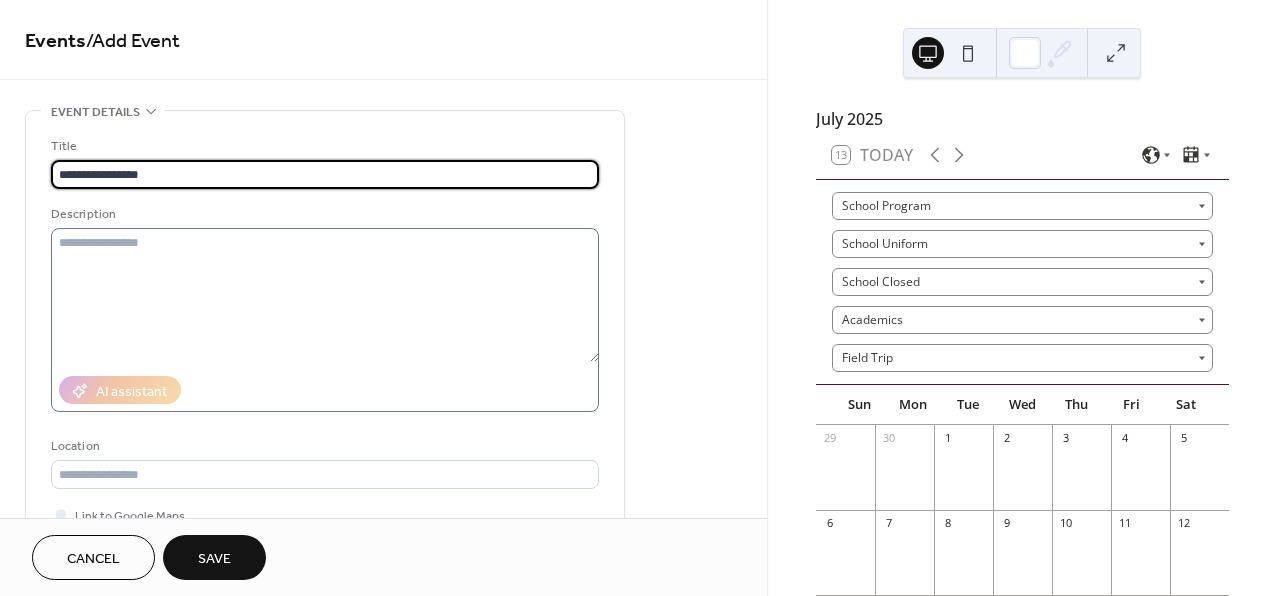 type on "**********" 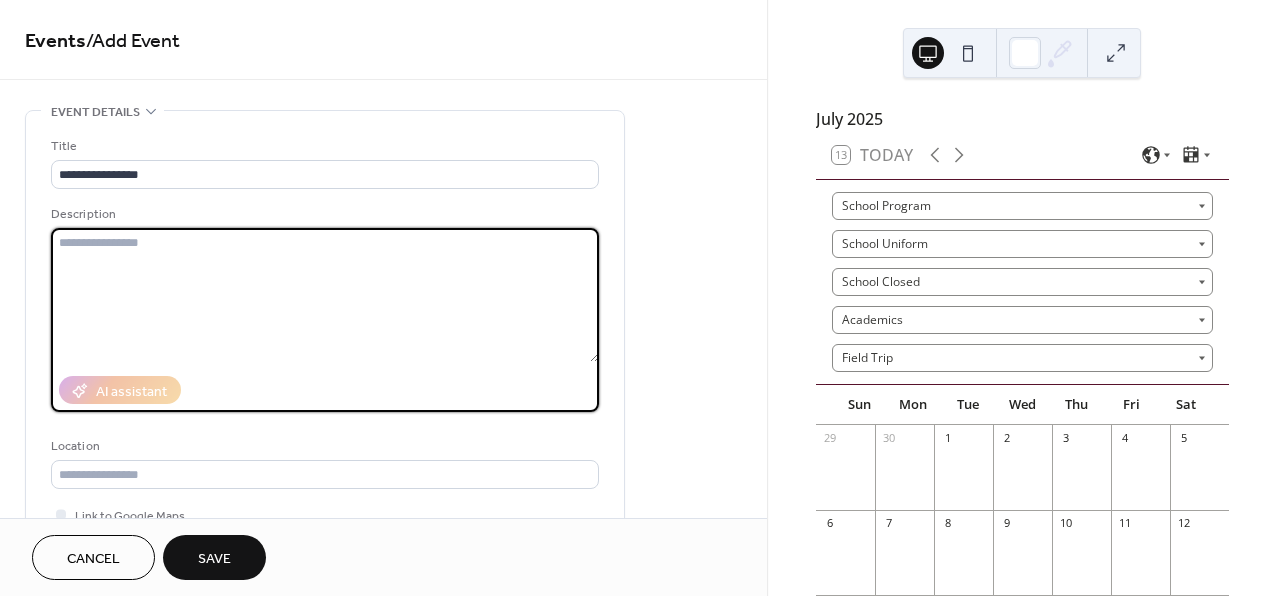 click at bounding box center (325, 295) 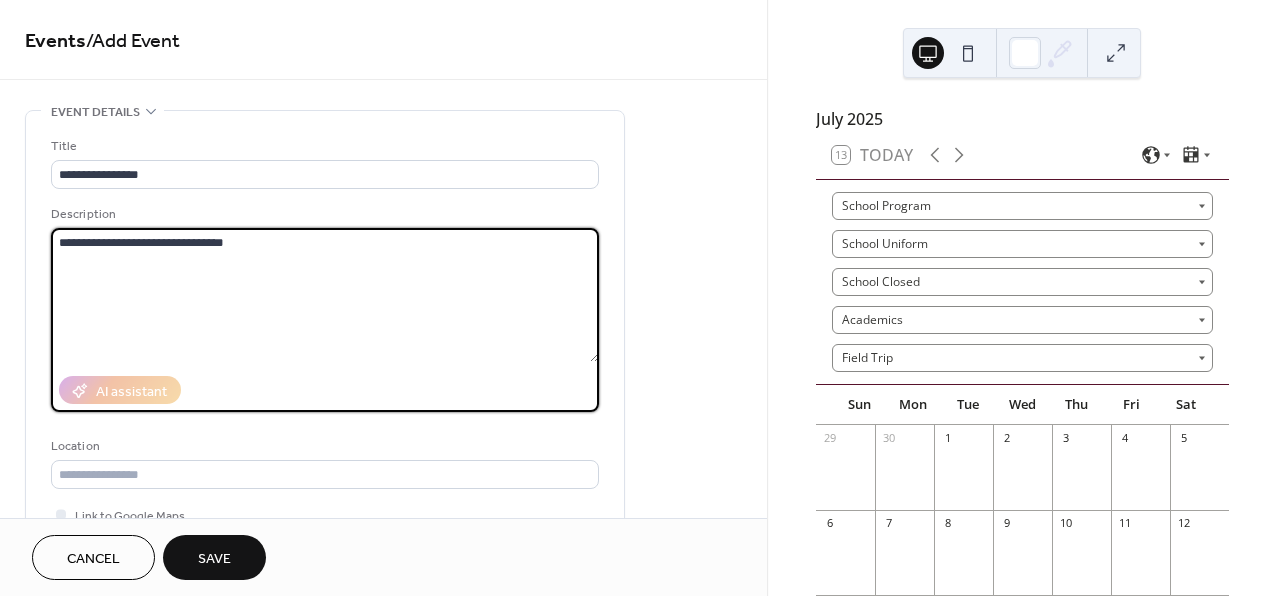 type on "**********" 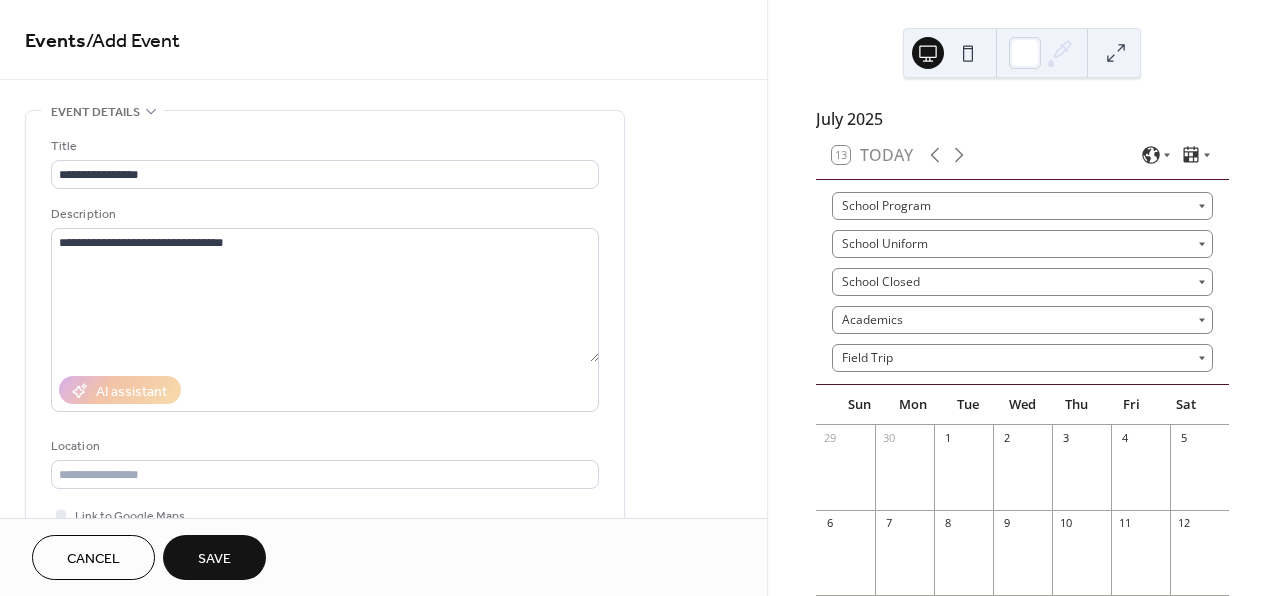 click on "**********" at bounding box center (383, 943) 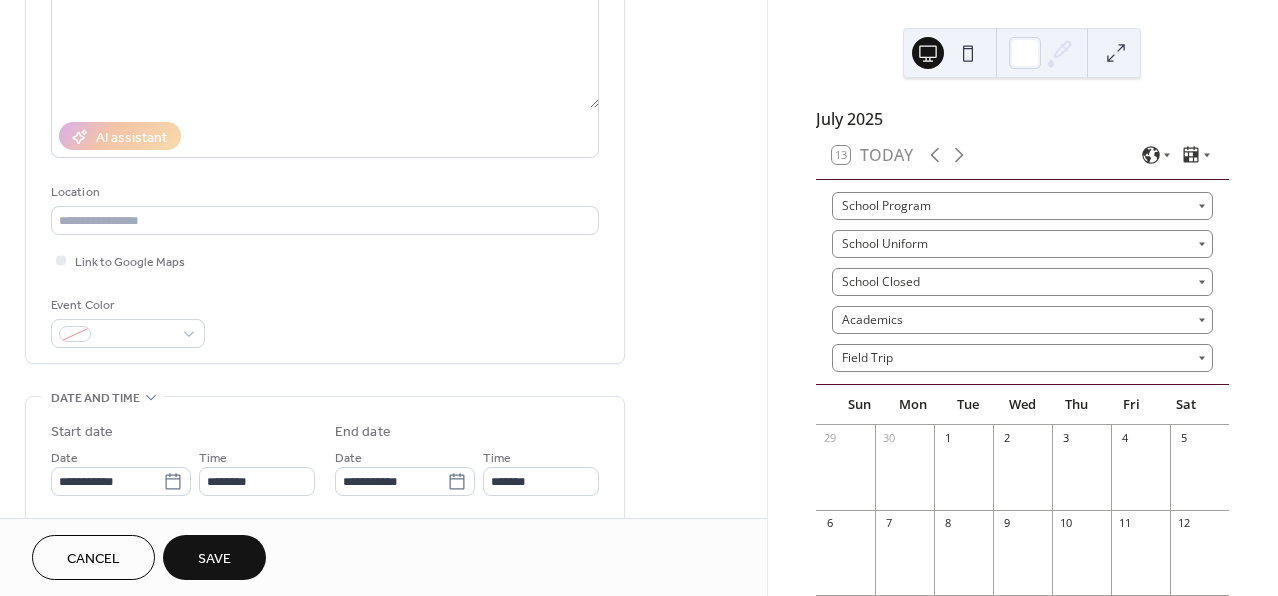 scroll, scrollTop: 264, scrollLeft: 0, axis: vertical 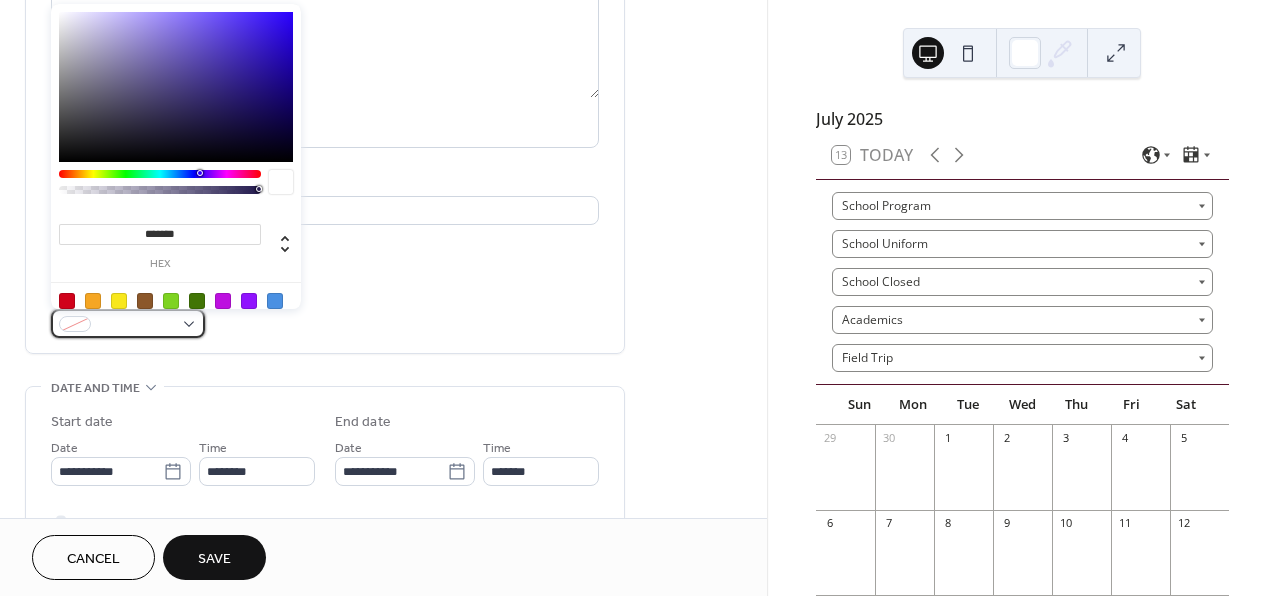 click at bounding box center (128, 323) 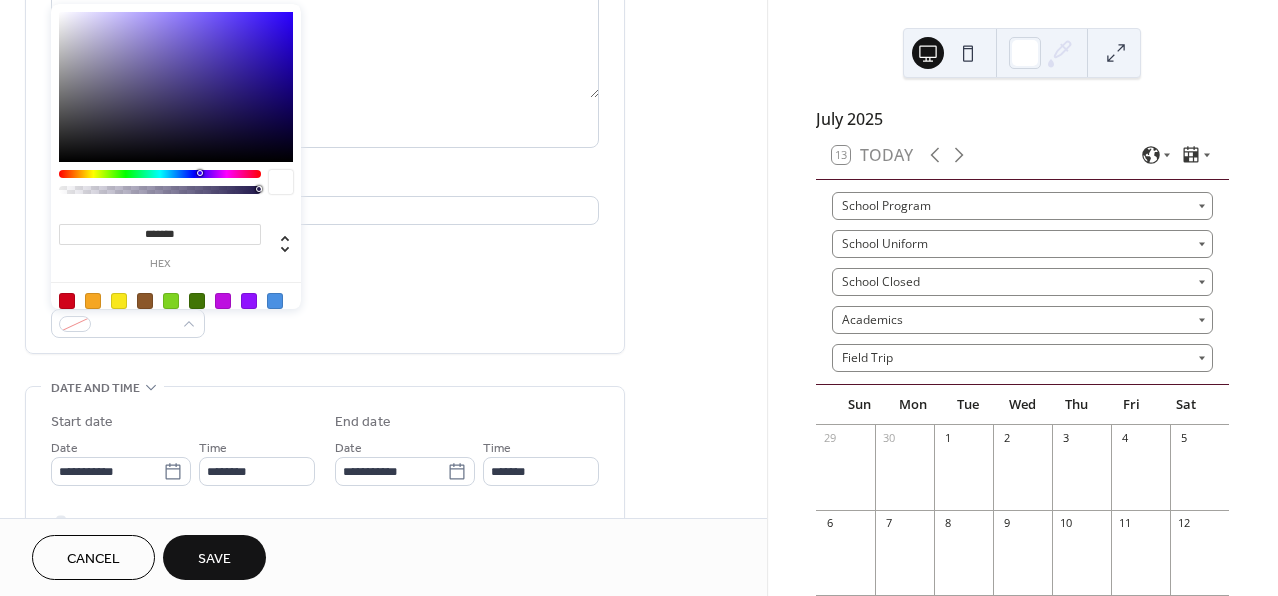 click at bounding box center [275, 301] 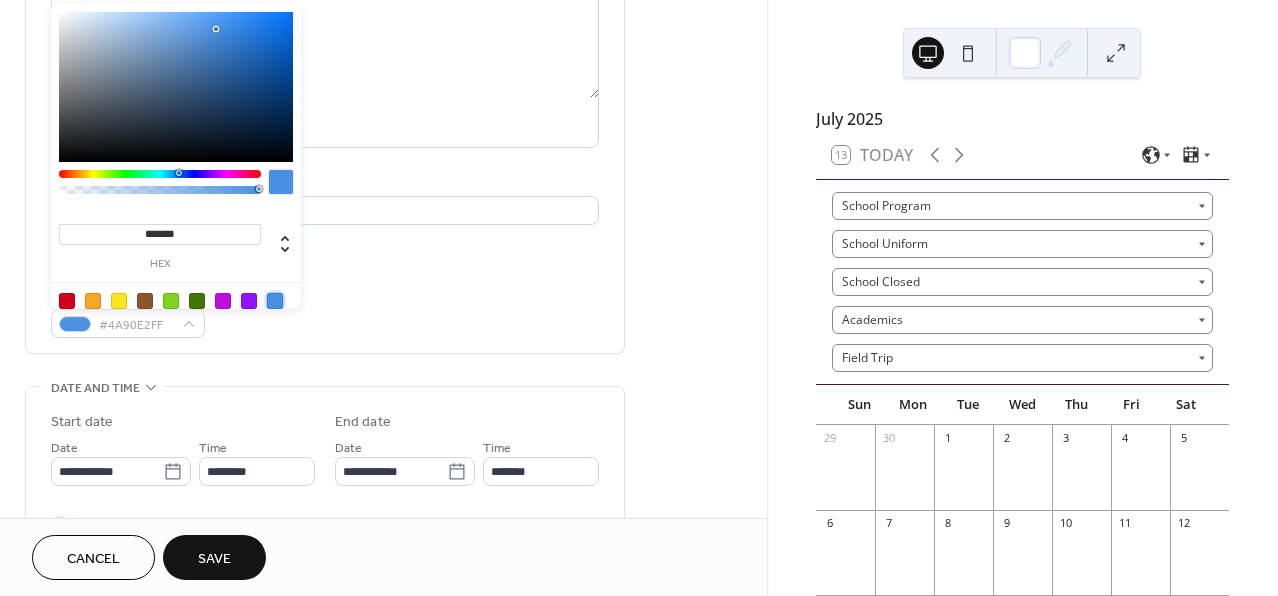 click on "**********" at bounding box center [383, 679] 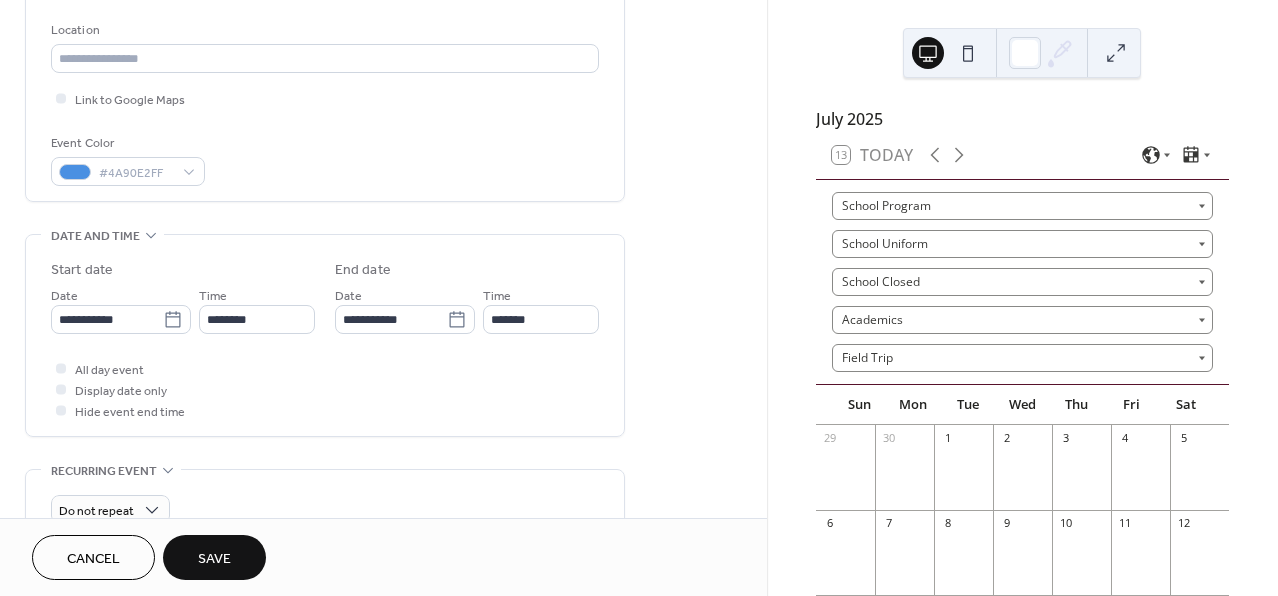 scroll, scrollTop: 451, scrollLeft: 0, axis: vertical 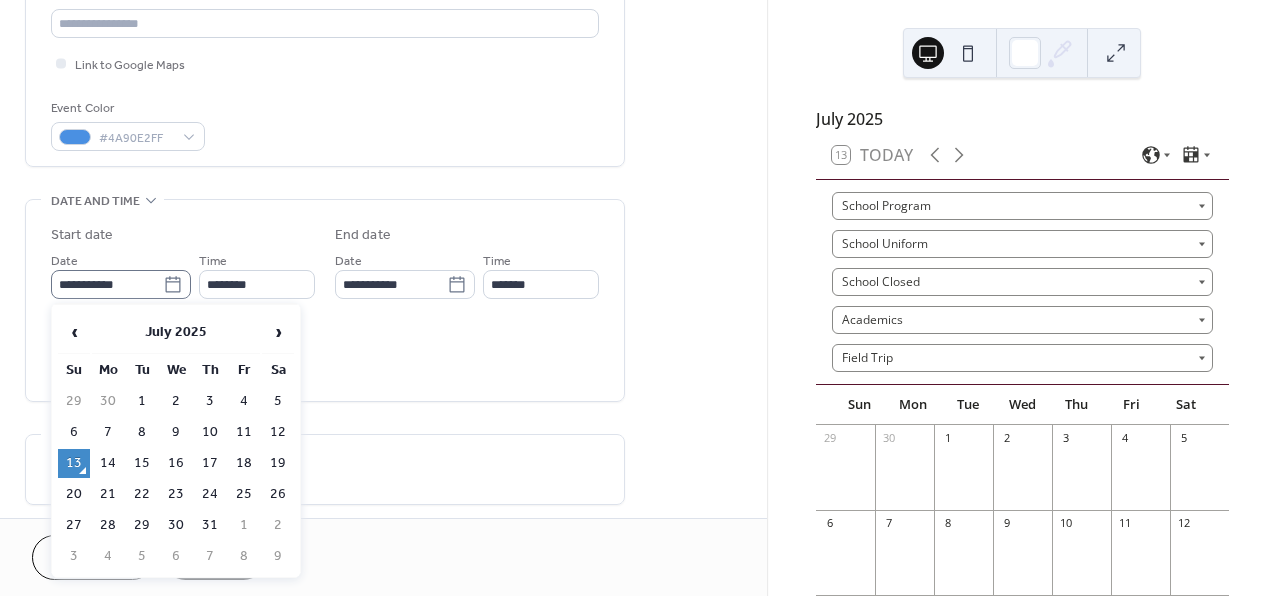 click 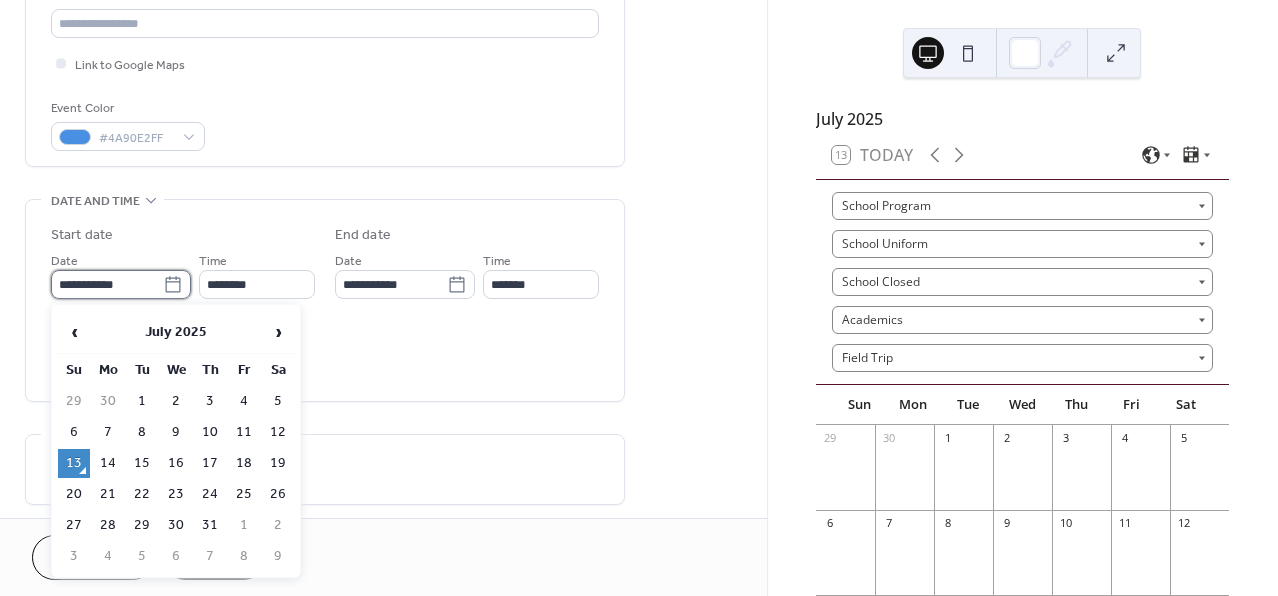click on "**********" at bounding box center (107, 284) 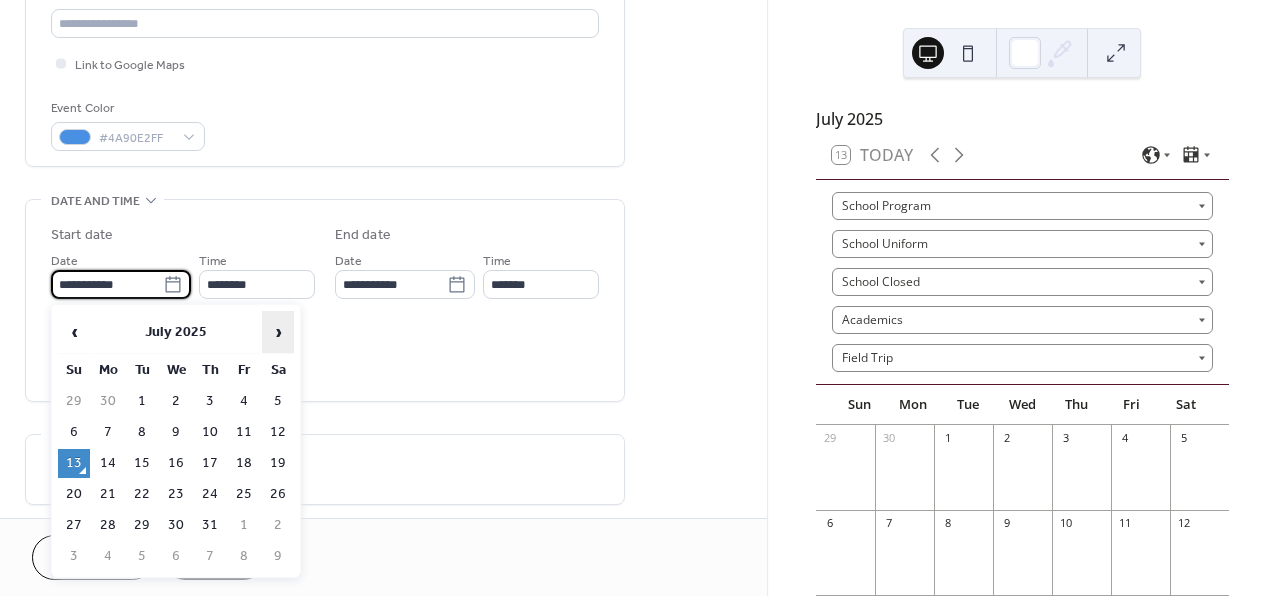 click on "›" at bounding box center (278, 332) 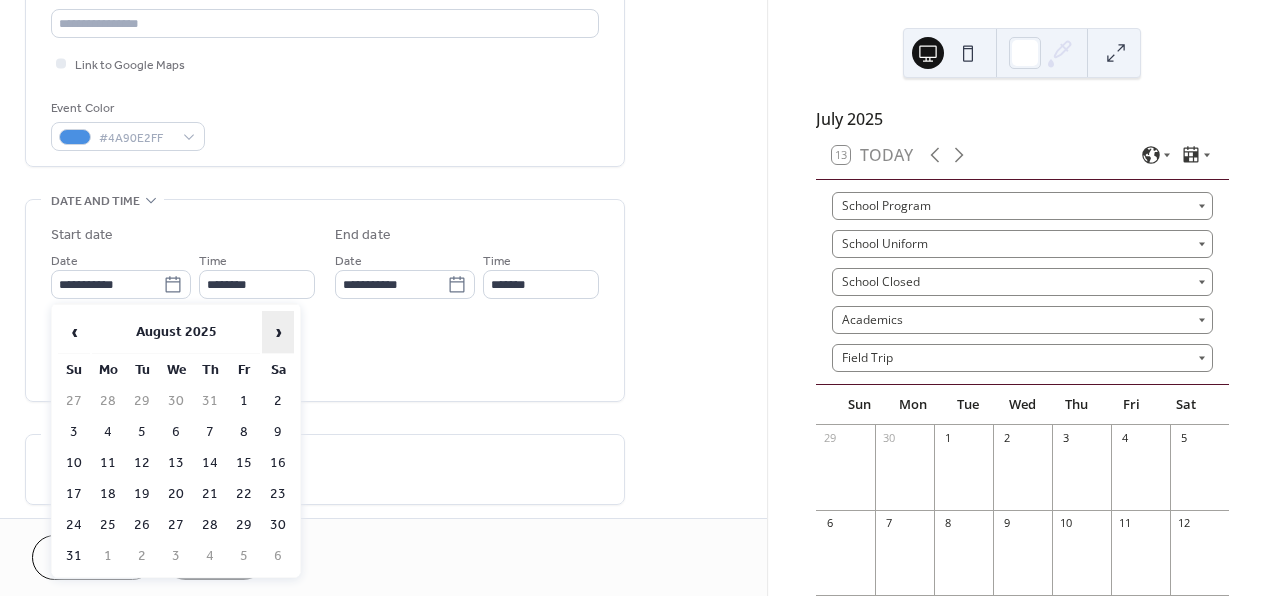 click on "›" at bounding box center [278, 332] 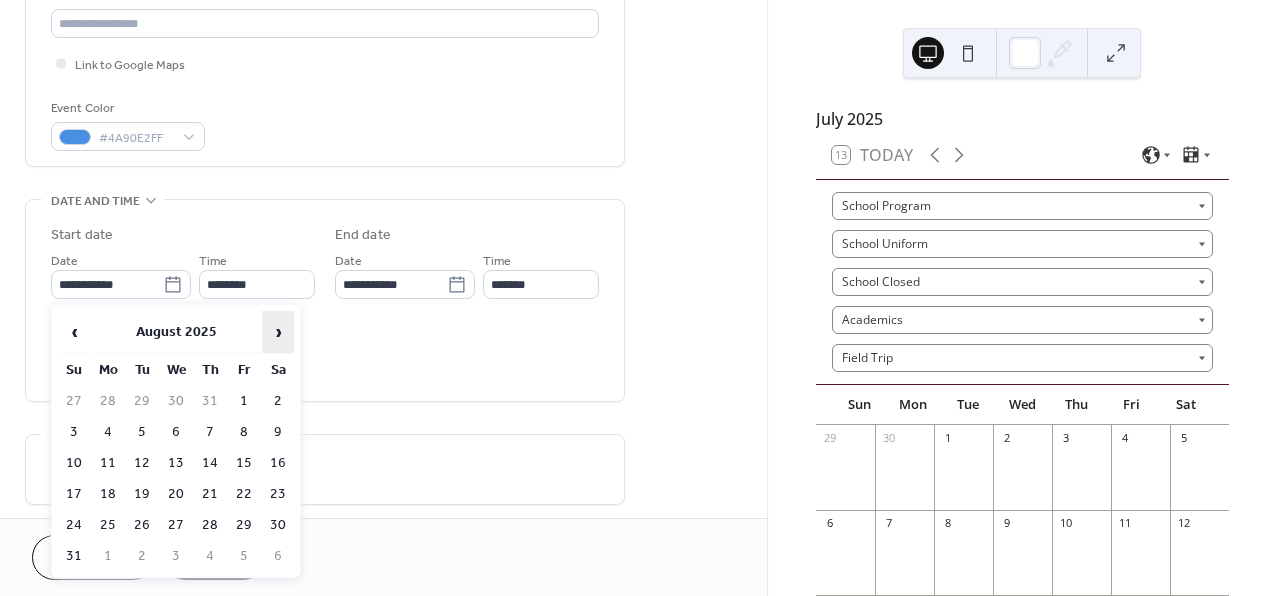 click on "›" at bounding box center (278, 332) 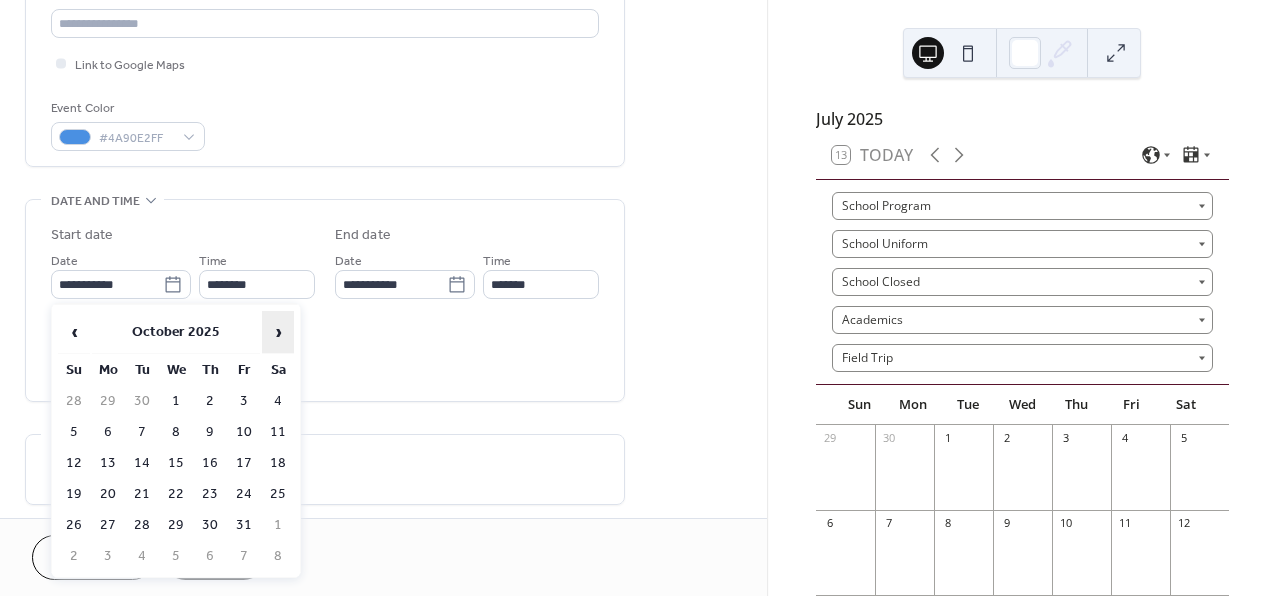 click on "›" at bounding box center (278, 332) 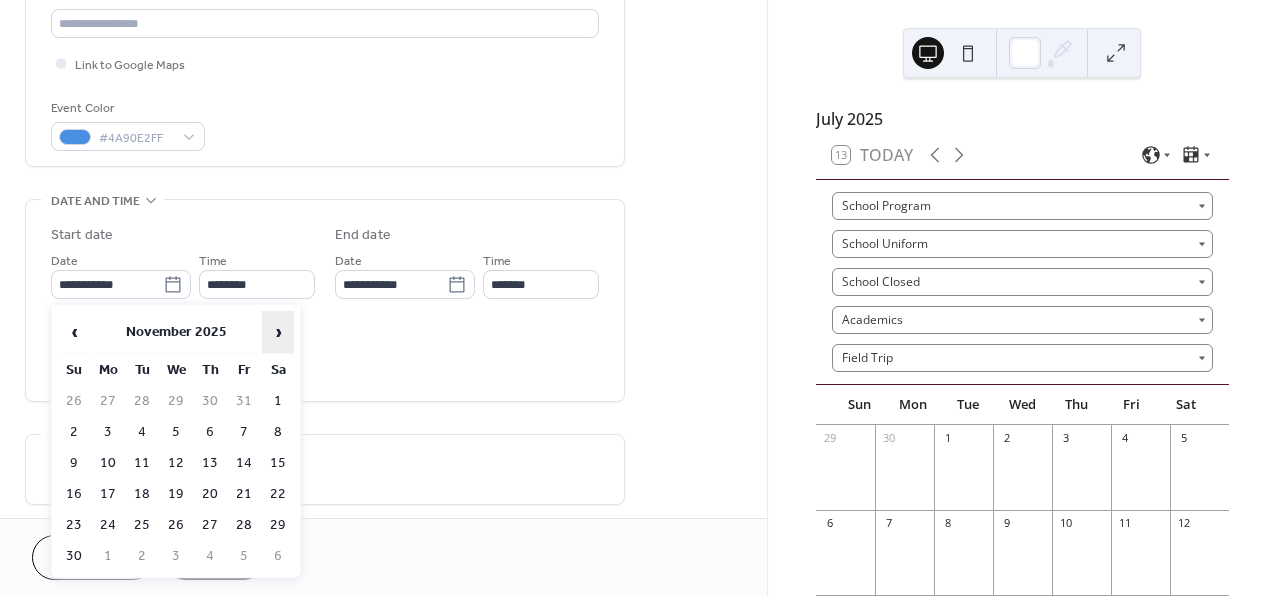 click on "›" at bounding box center (278, 332) 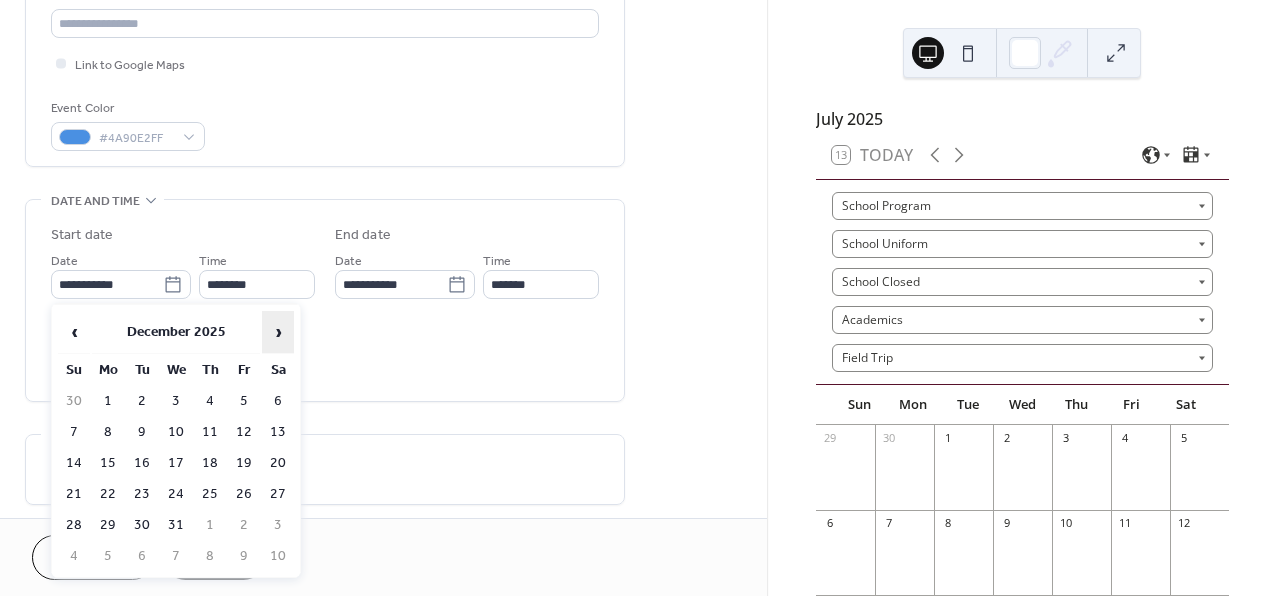 click on "›" at bounding box center (278, 332) 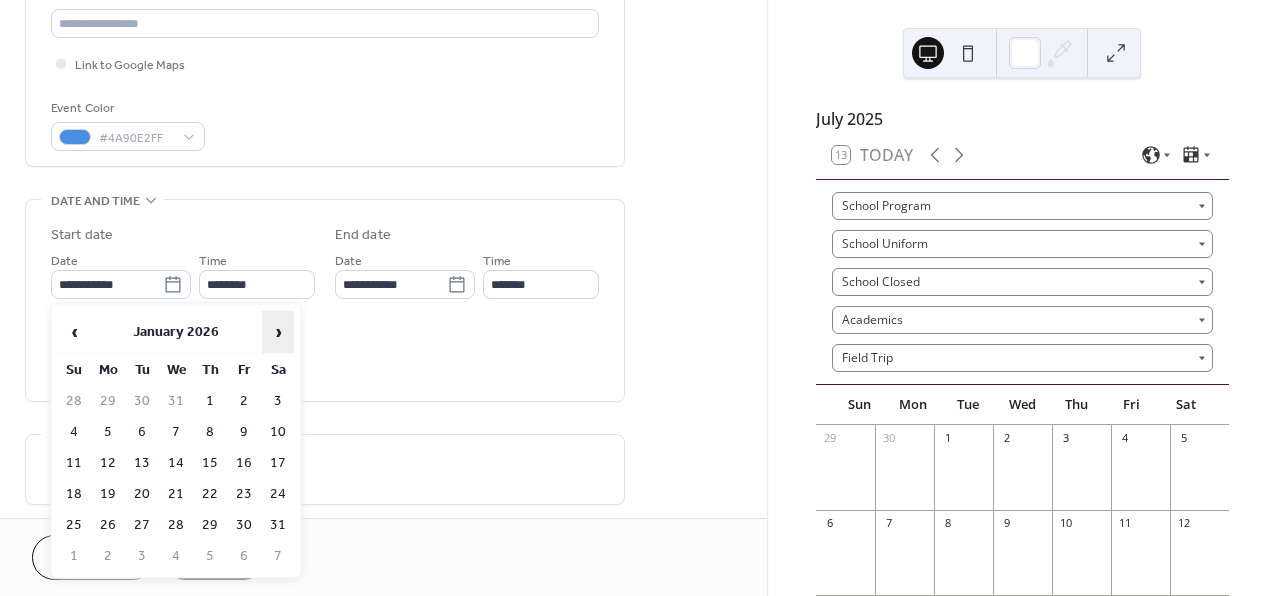 click on "›" at bounding box center [278, 332] 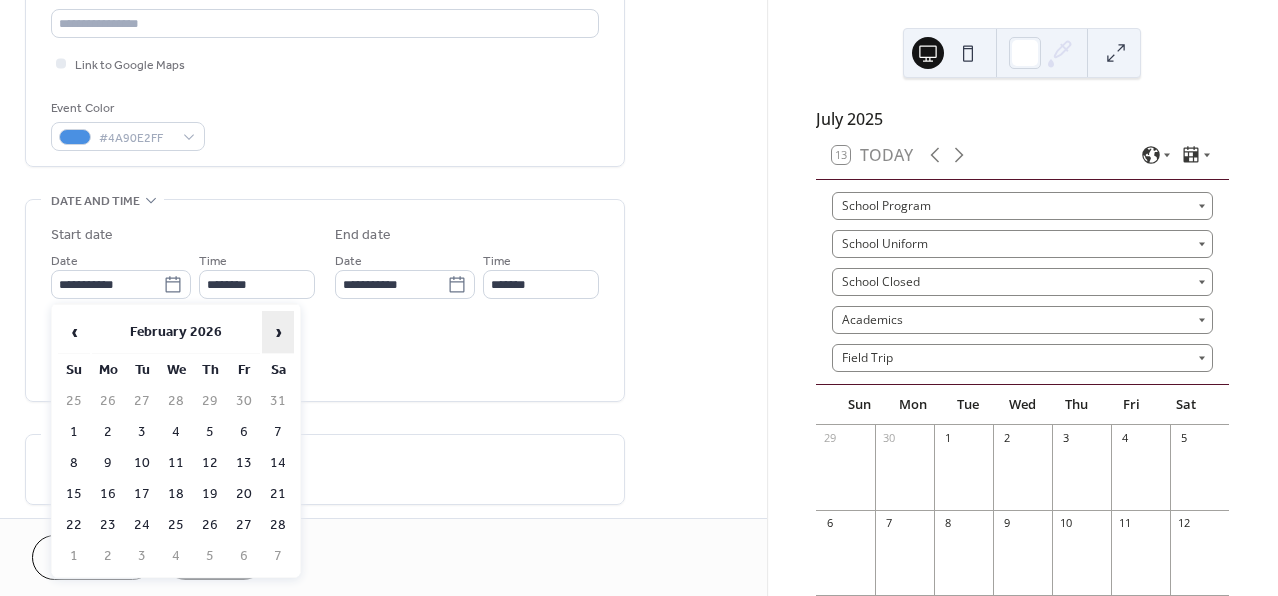 click on "›" at bounding box center (278, 332) 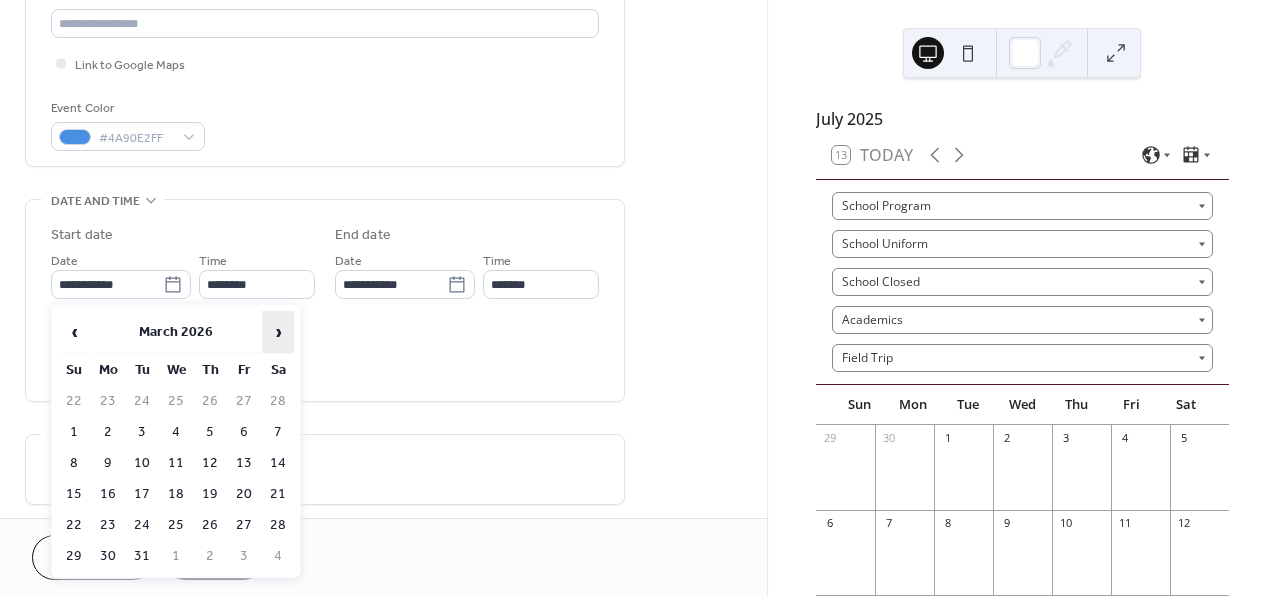 click on "›" at bounding box center [278, 332] 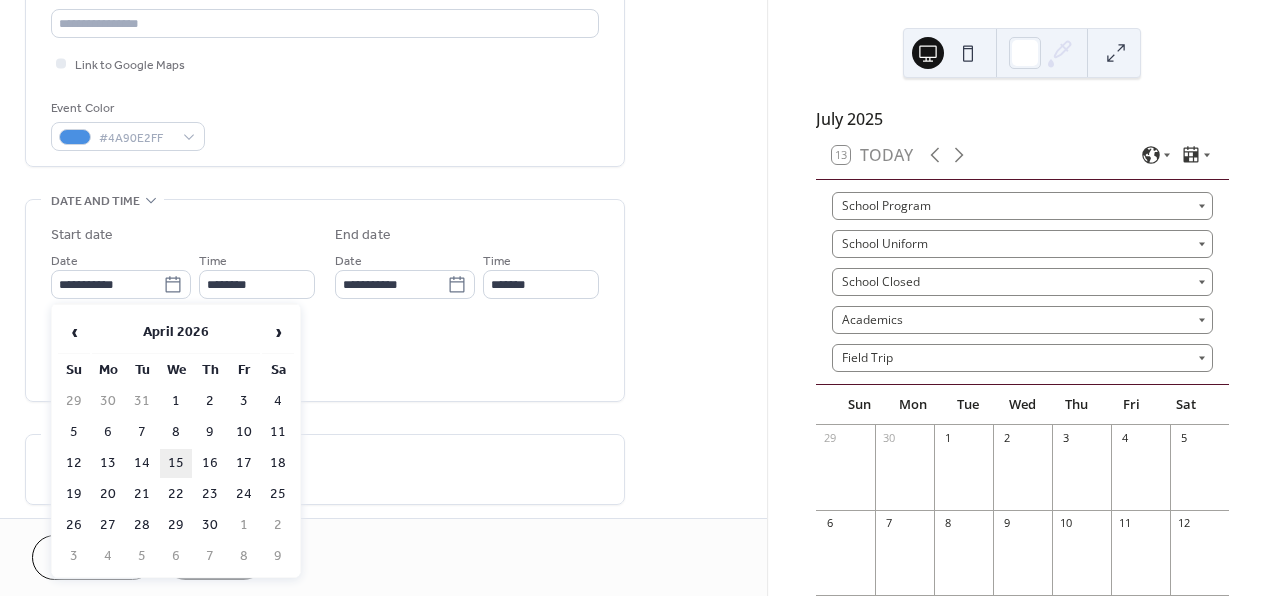 click on "15" at bounding box center (176, 463) 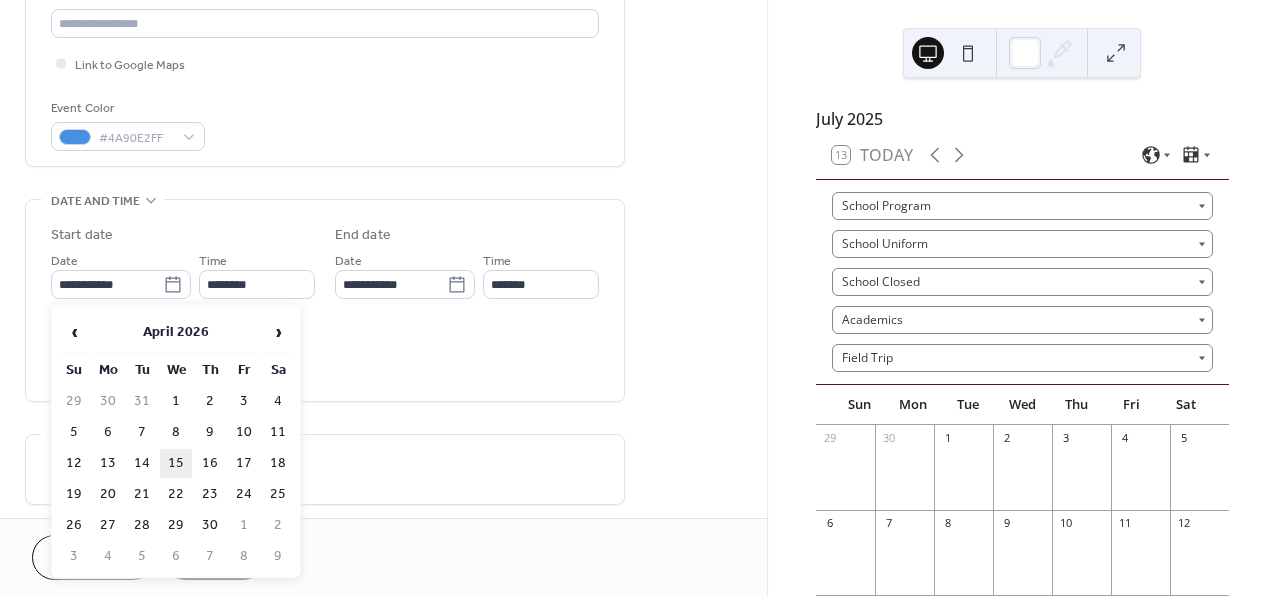 type on "**********" 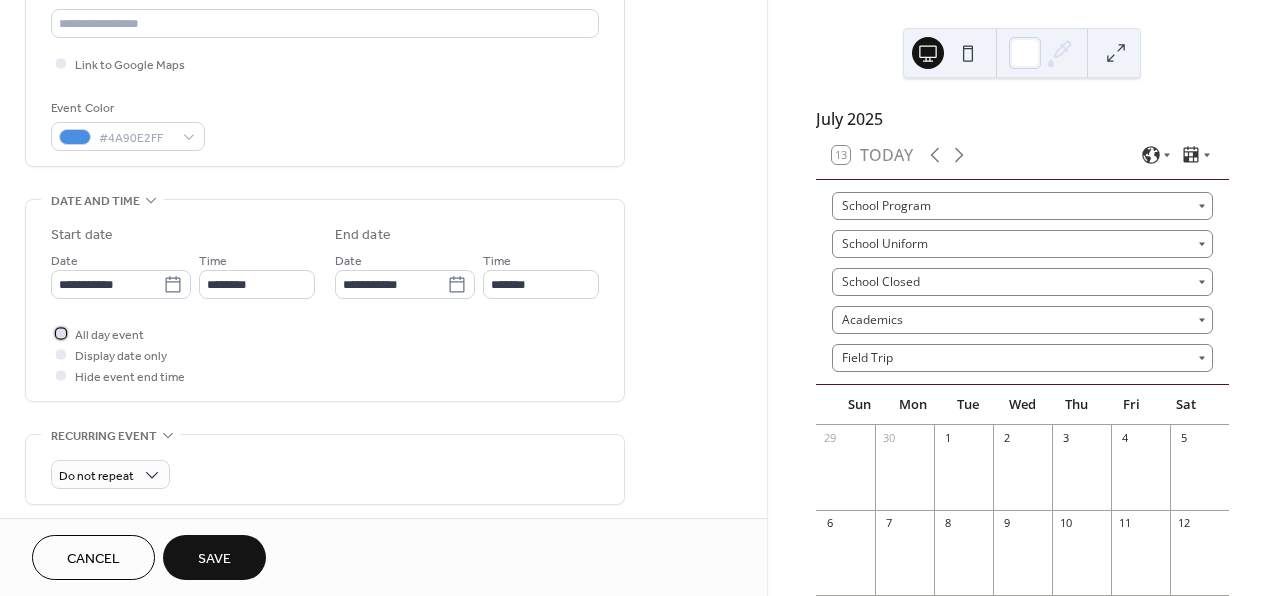 click on "All day event" at bounding box center (97, 333) 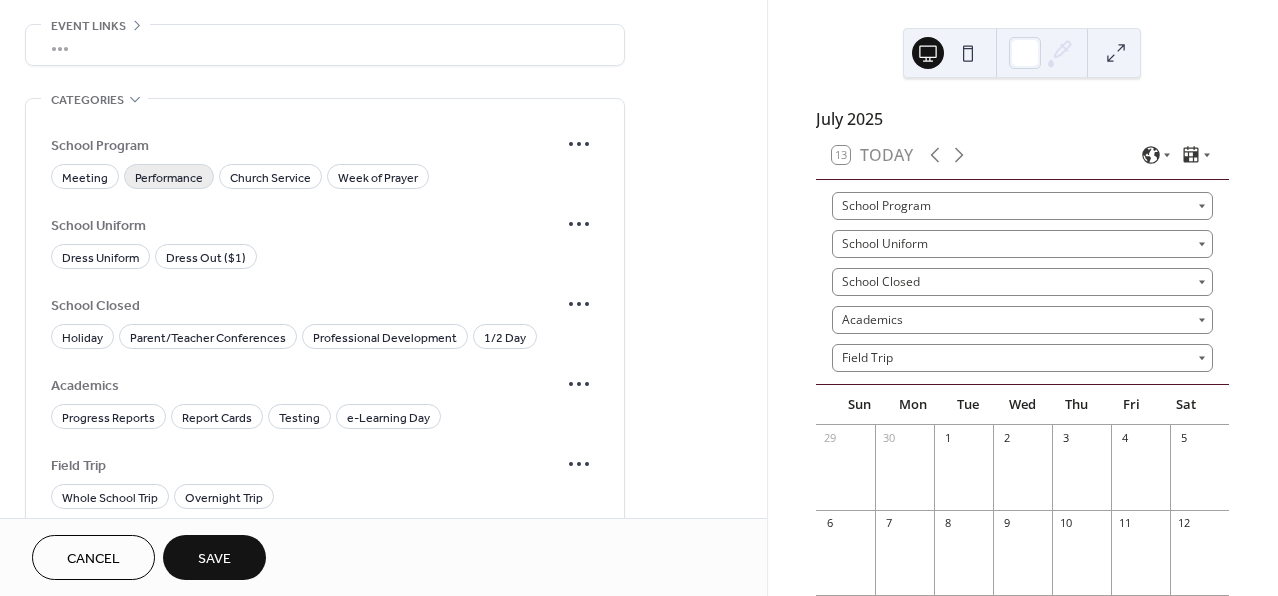 scroll, scrollTop: 1097, scrollLeft: 0, axis: vertical 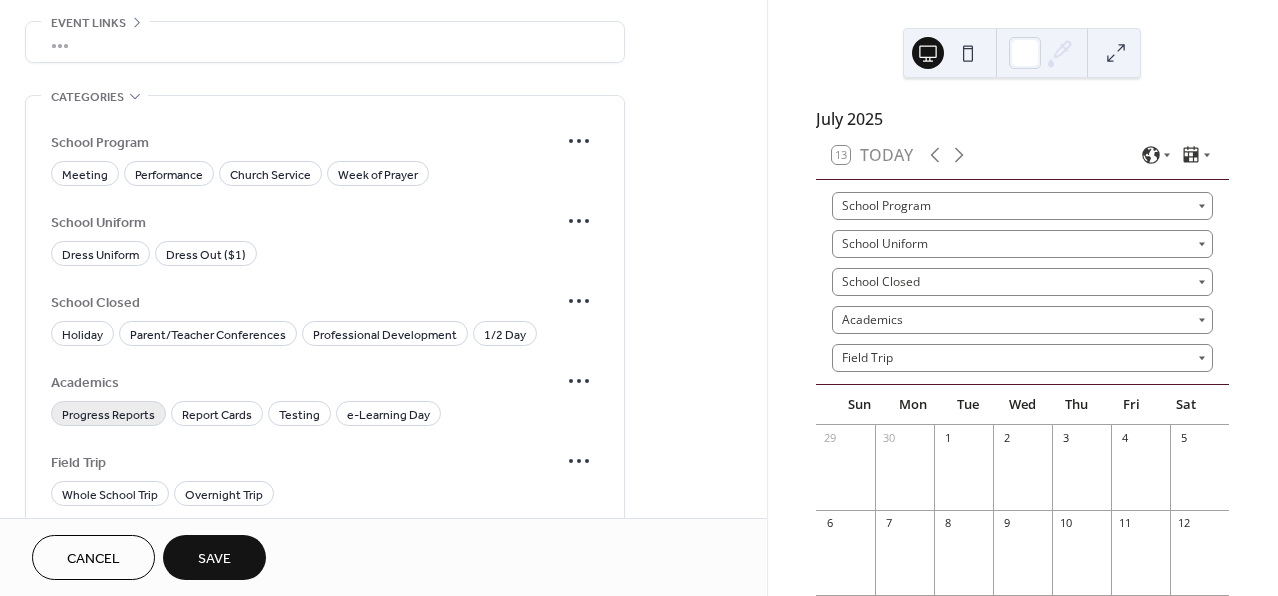 click on "Progress Reports" at bounding box center [108, 415] 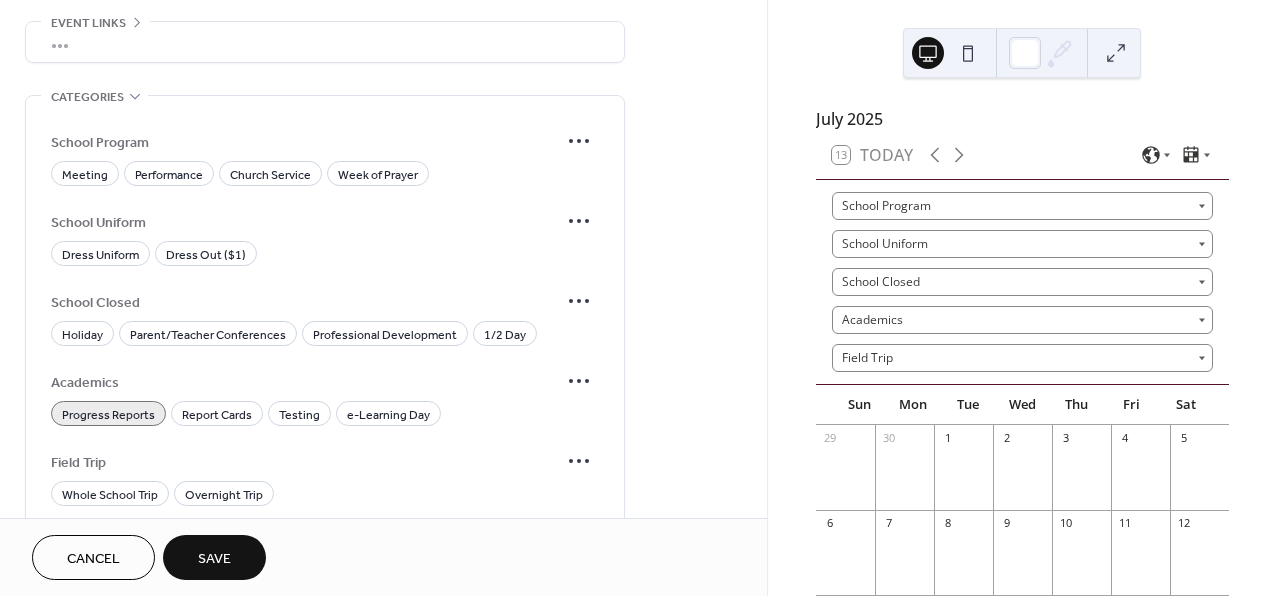 click on "Save" at bounding box center (214, 559) 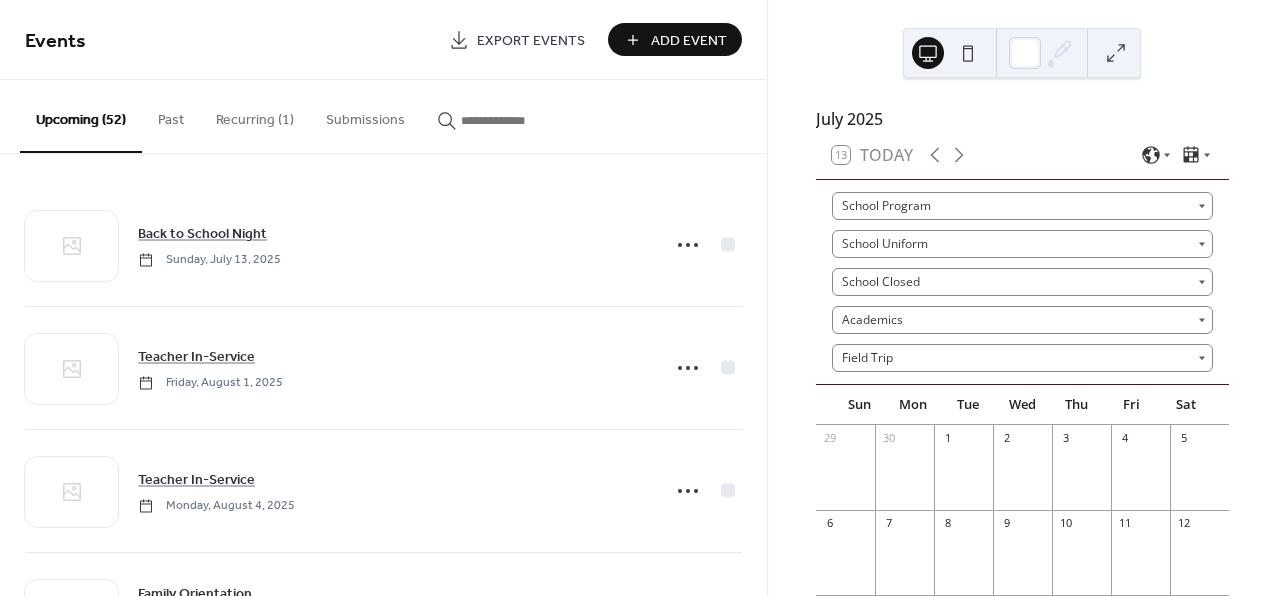 click on "Add Event" at bounding box center (689, 41) 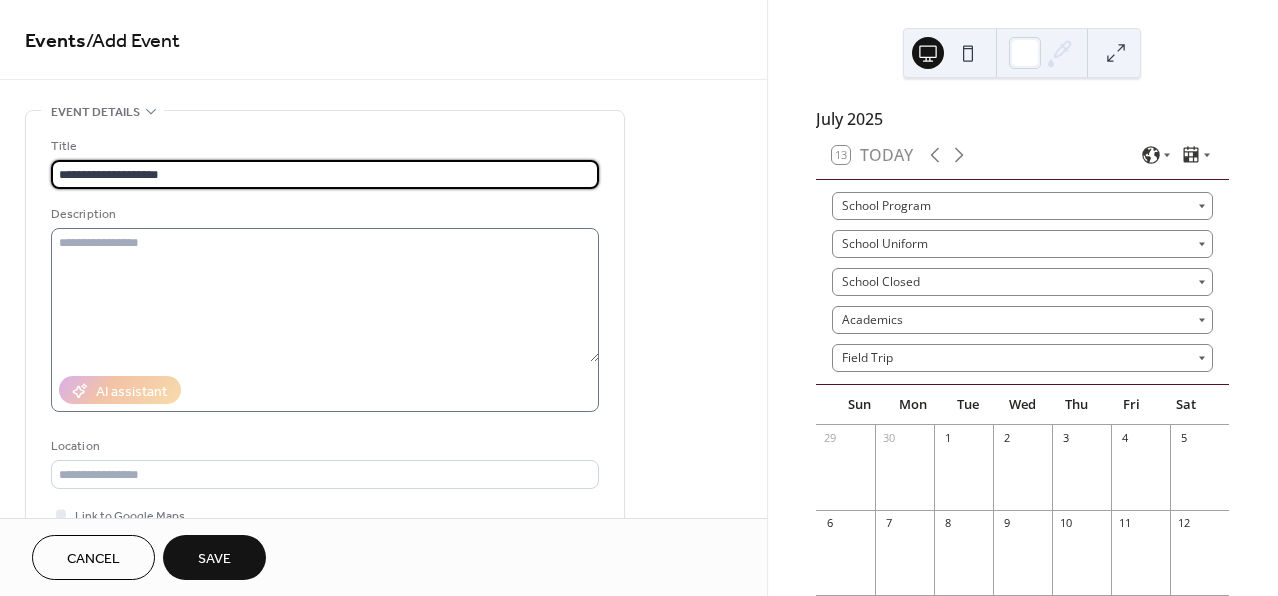 type on "**********" 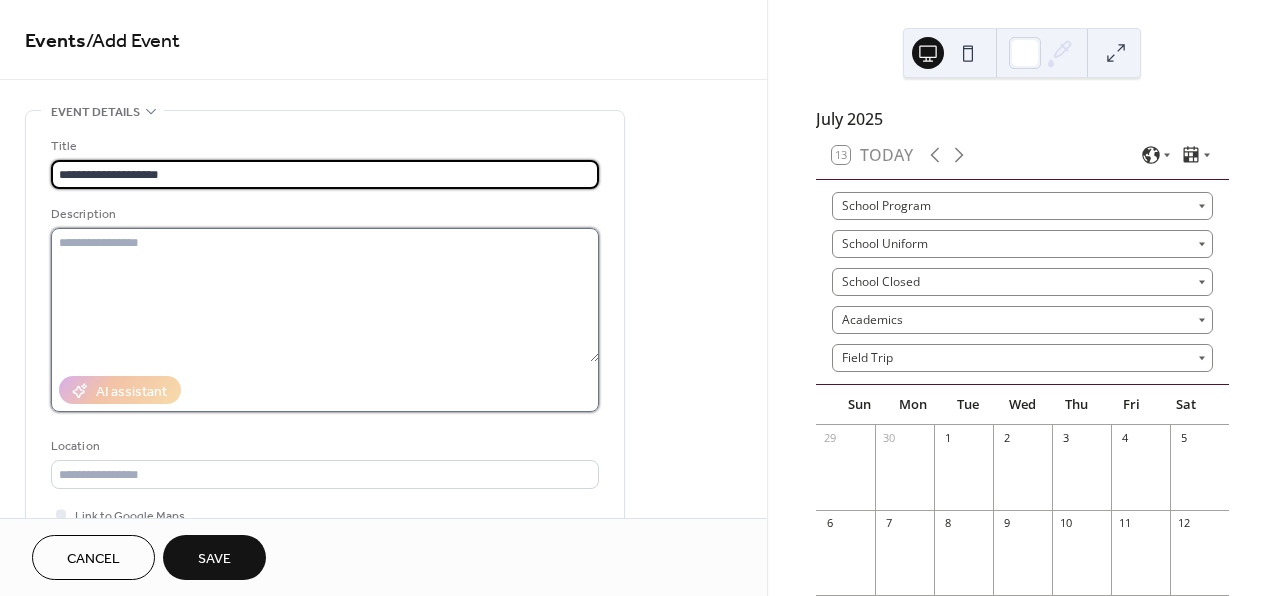 click at bounding box center [325, 295] 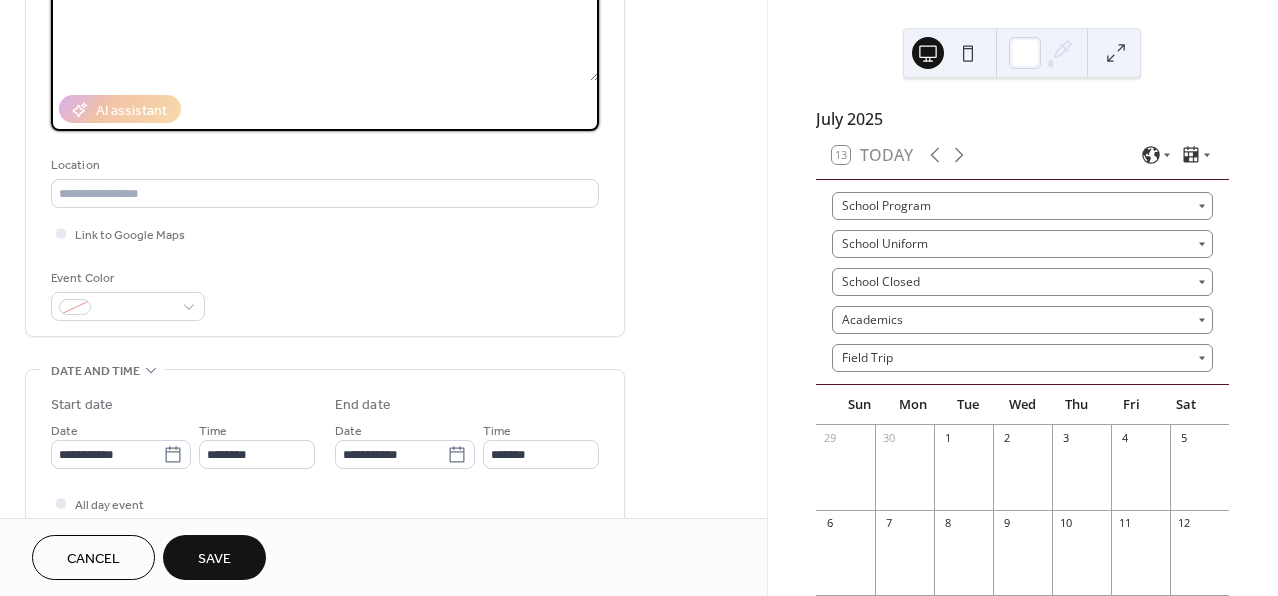 scroll, scrollTop: 301, scrollLeft: 0, axis: vertical 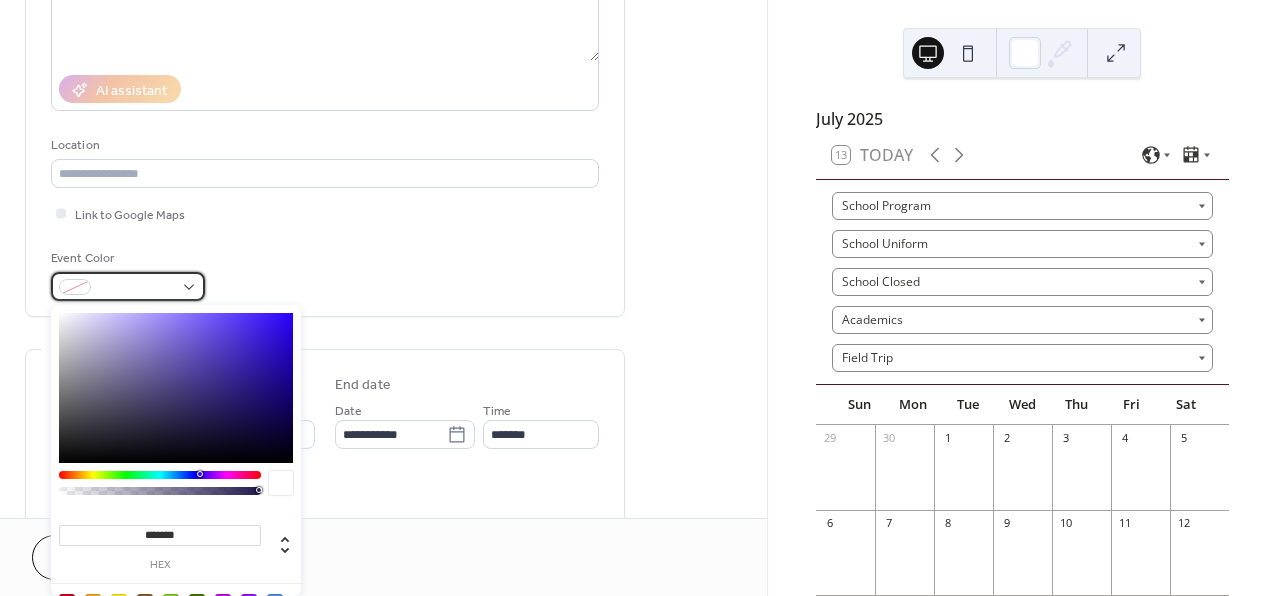 click at bounding box center (128, 286) 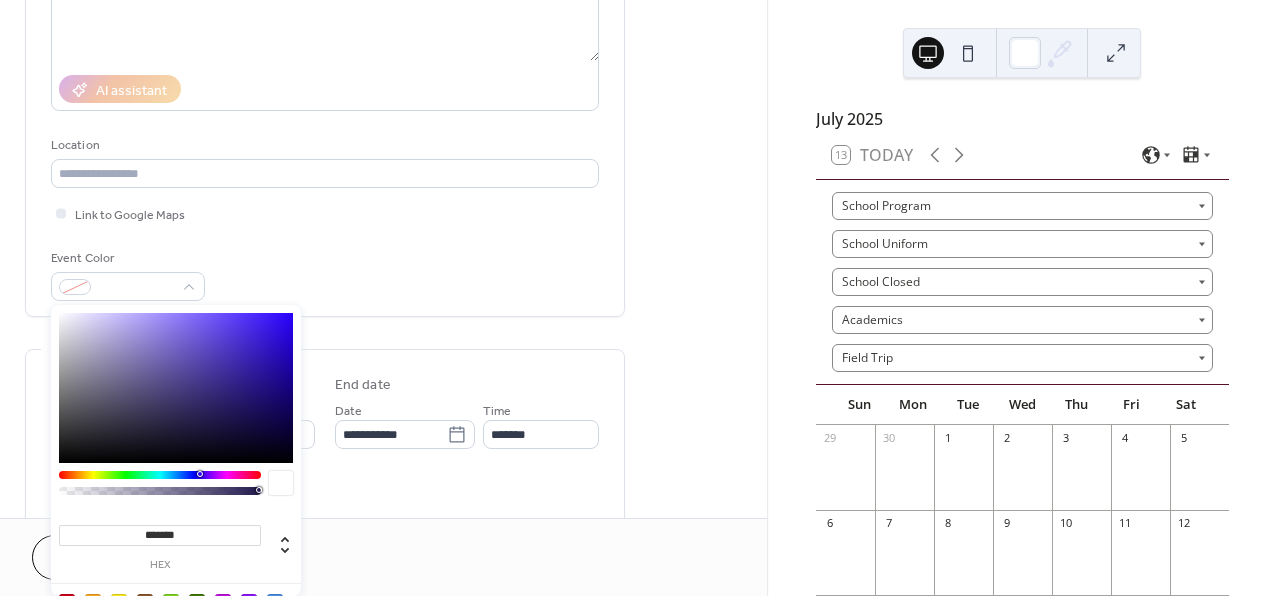 click on "**********" at bounding box center (383, 642) 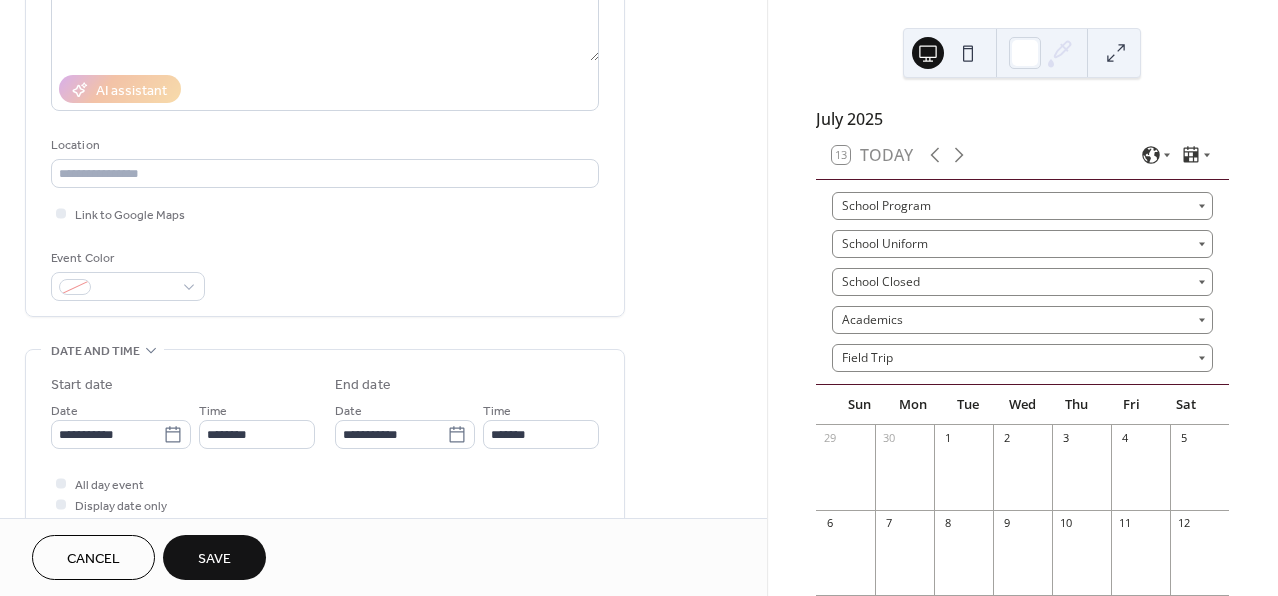 scroll, scrollTop: 408, scrollLeft: 0, axis: vertical 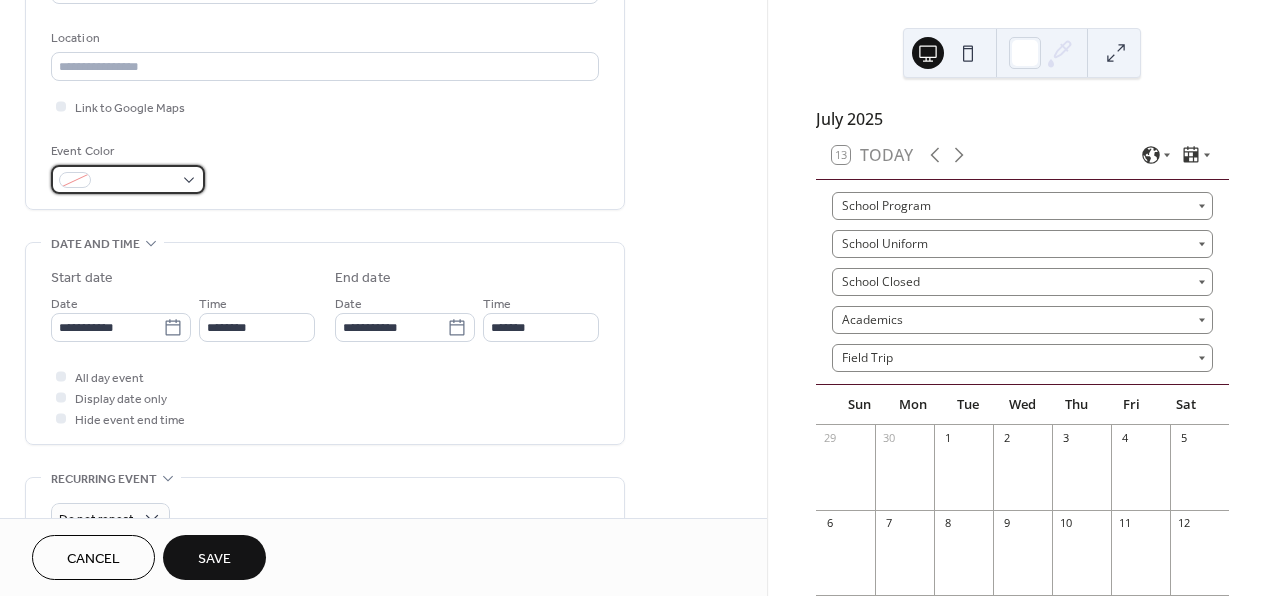 click at bounding box center [128, 179] 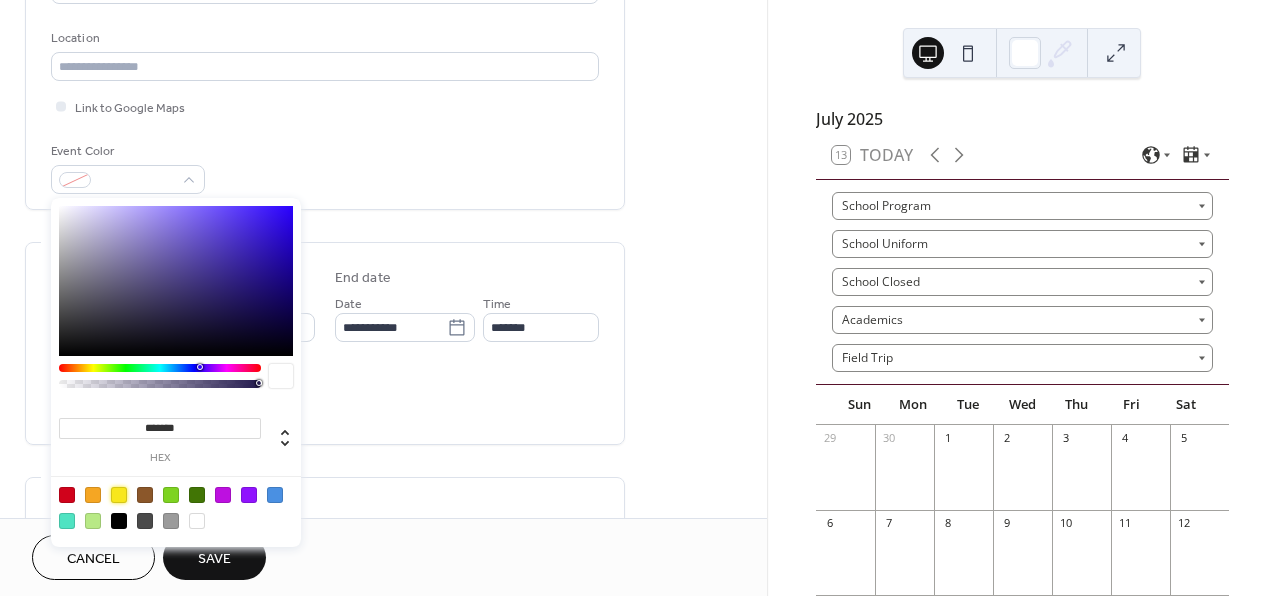 click at bounding box center (119, 495) 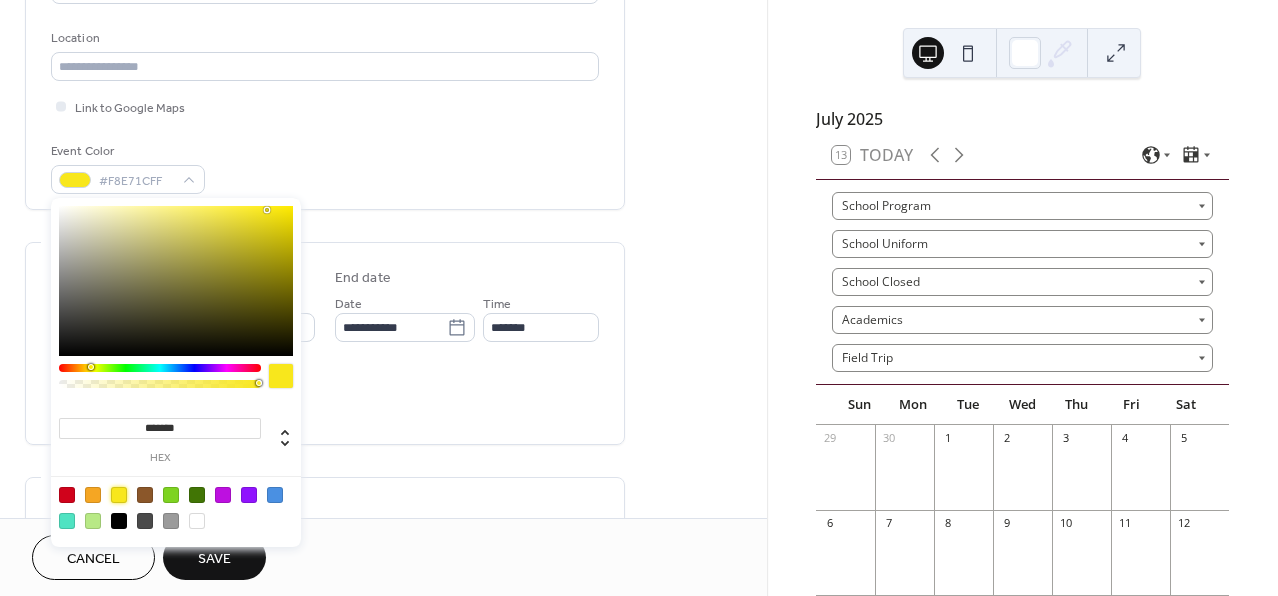 click on "**********" at bounding box center (383, 535) 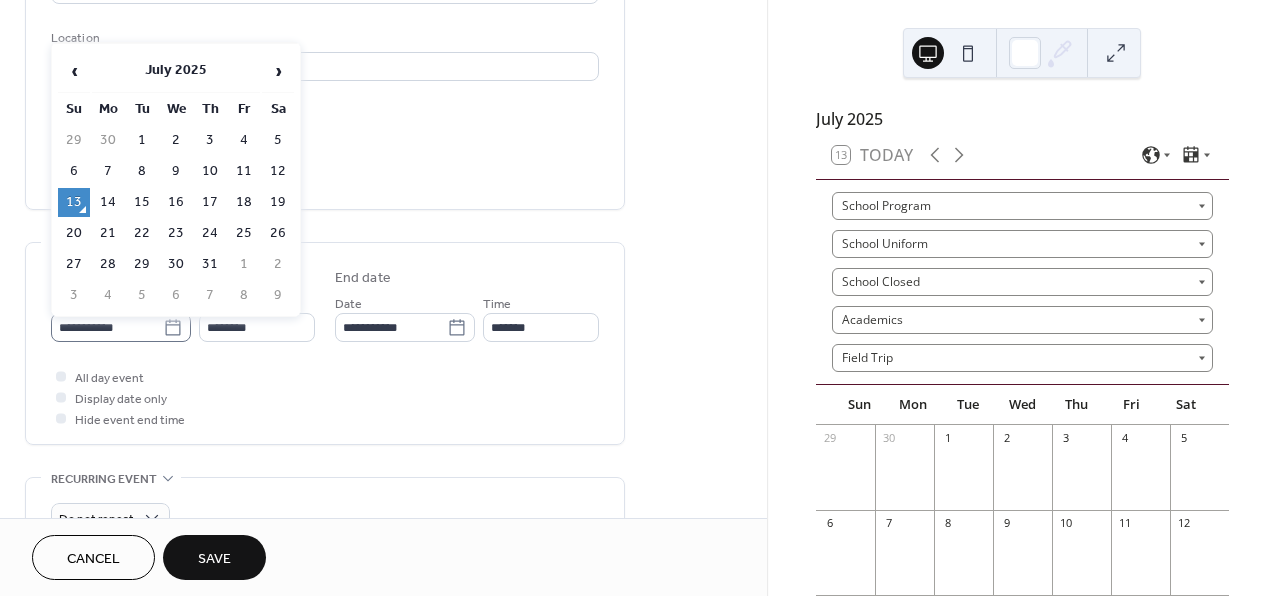 click 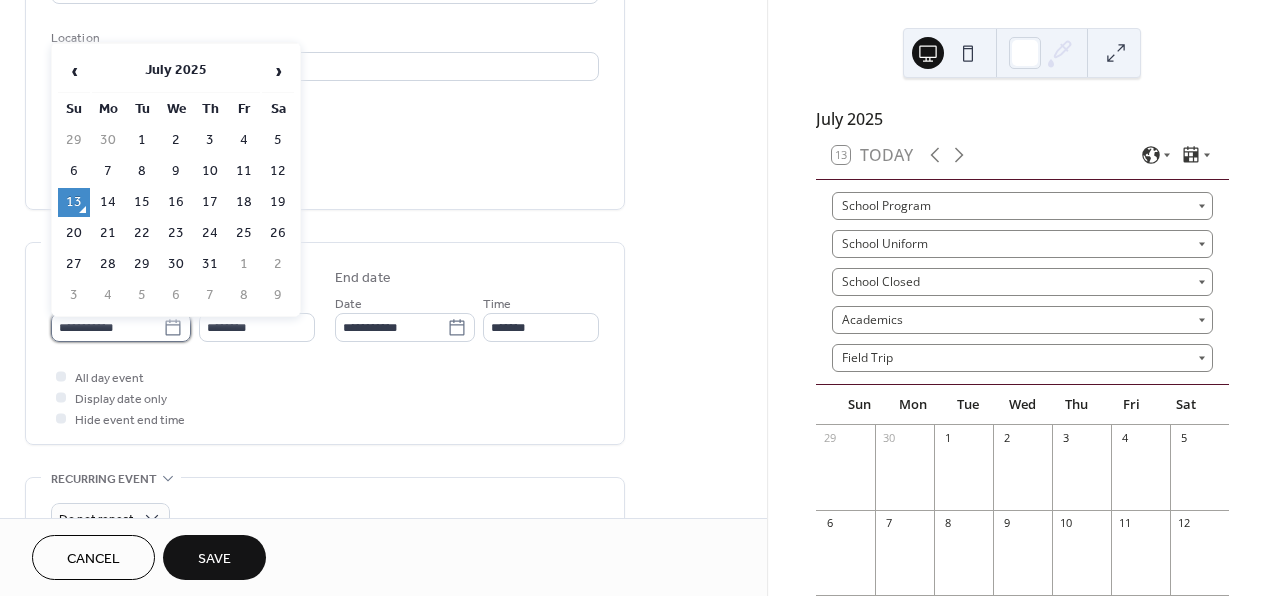 click on "**********" at bounding box center (107, 327) 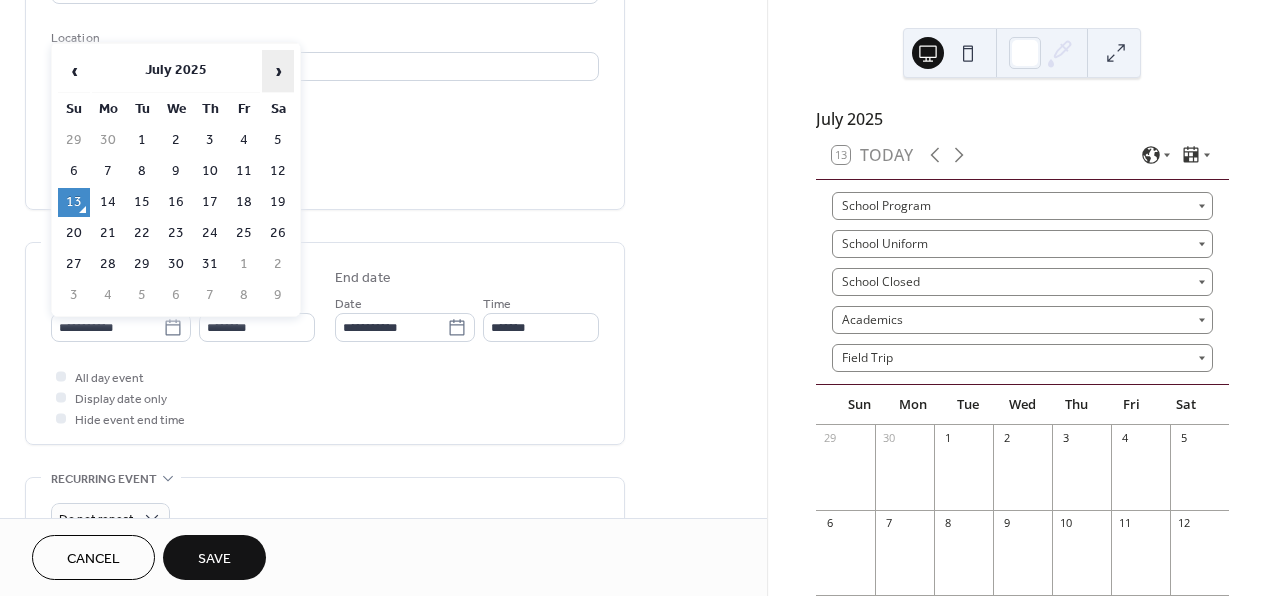 click on "›" at bounding box center [278, 71] 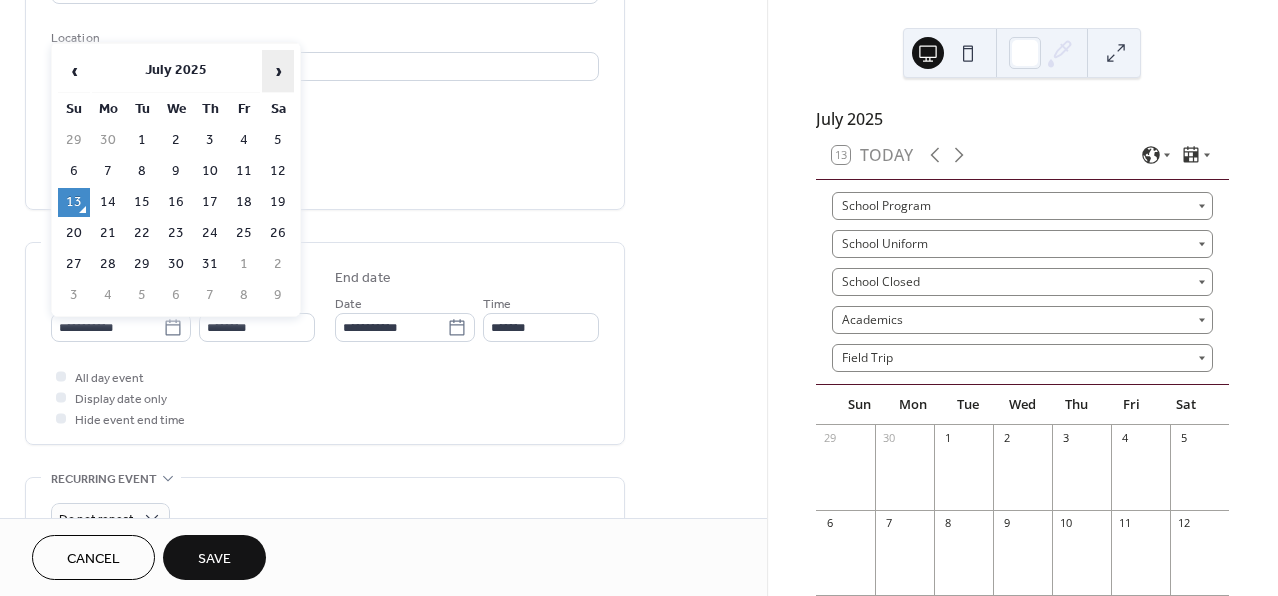 click on "›" at bounding box center (278, 71) 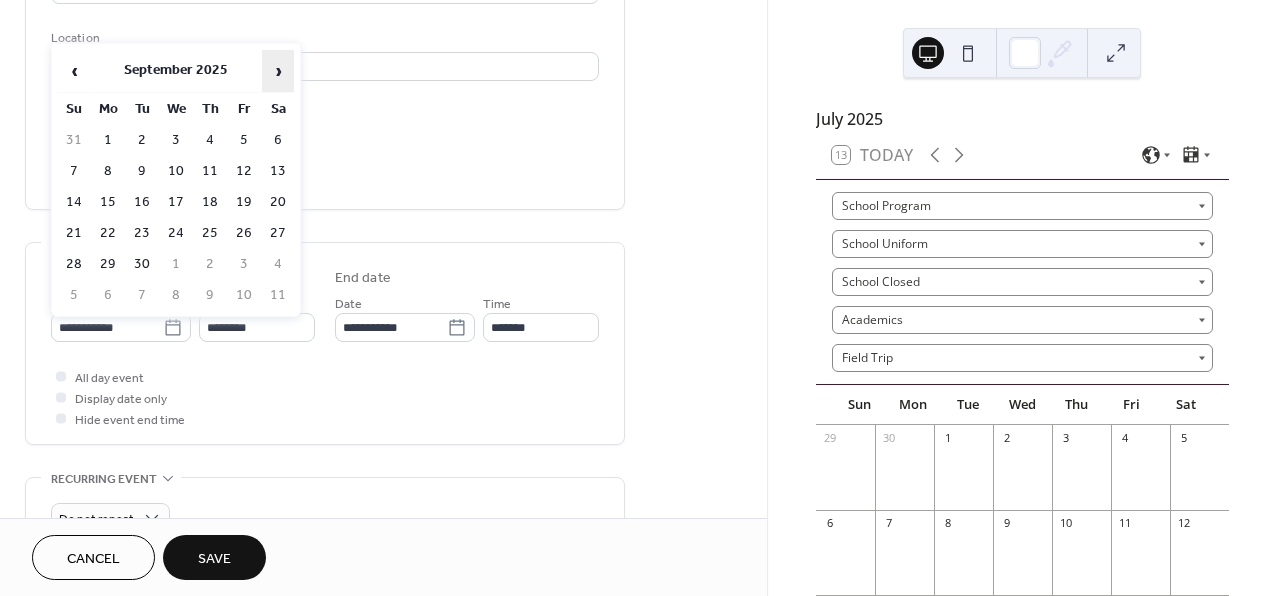 click on "›" at bounding box center [278, 71] 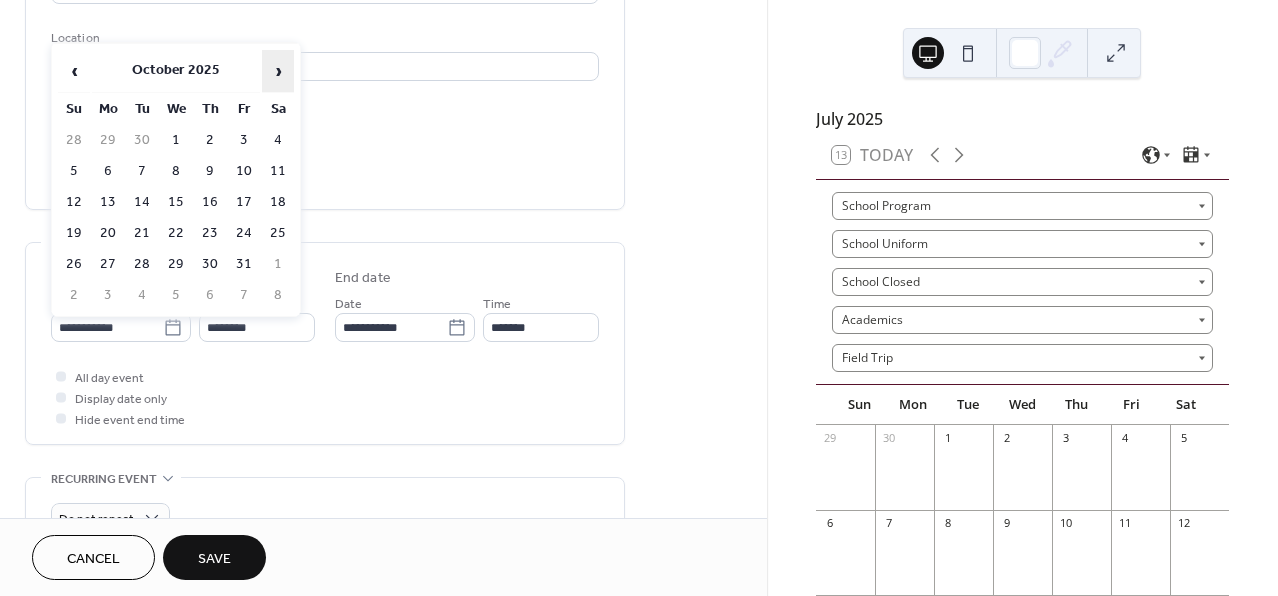 click on "›" at bounding box center (278, 71) 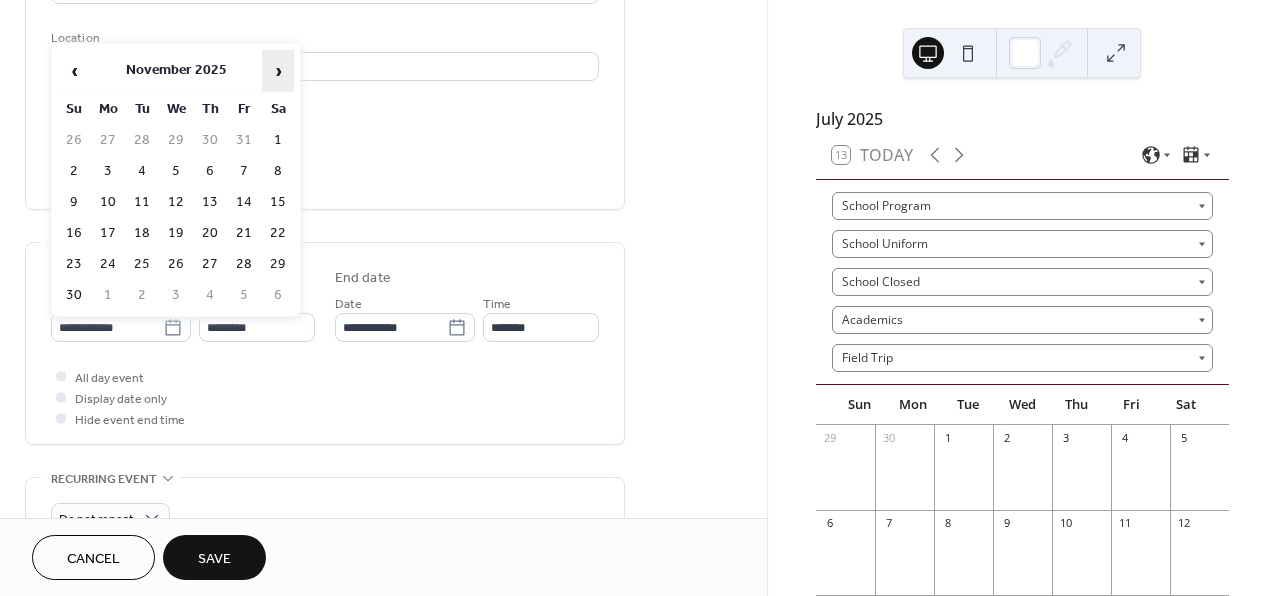 click on "›" at bounding box center (278, 71) 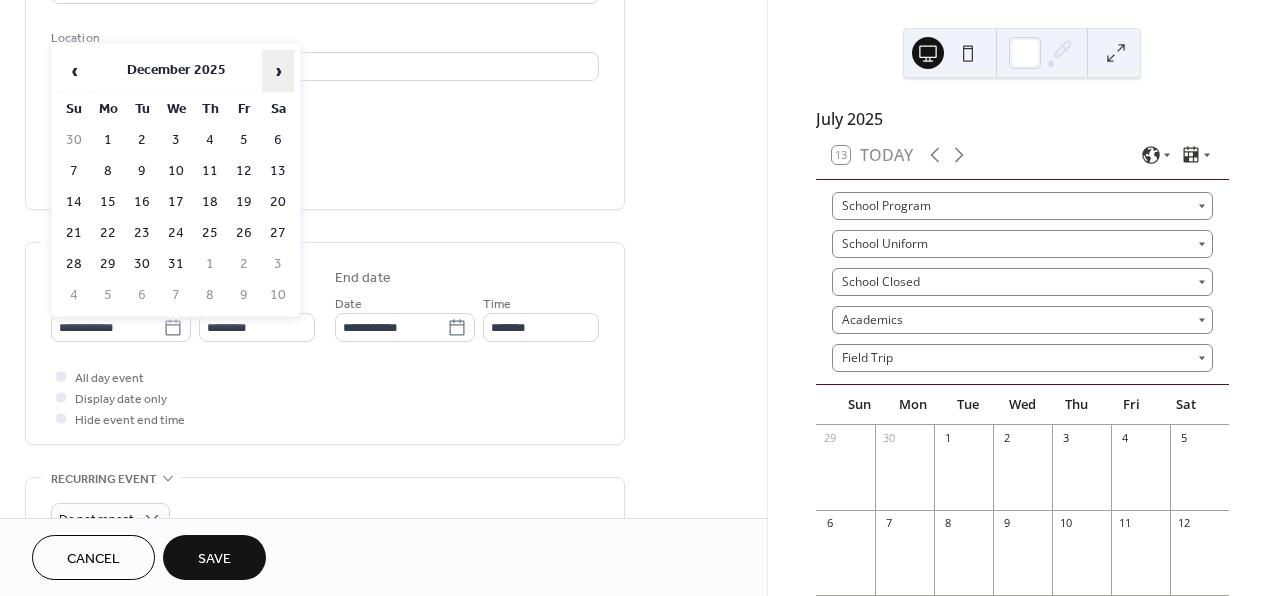 click on "›" at bounding box center [278, 71] 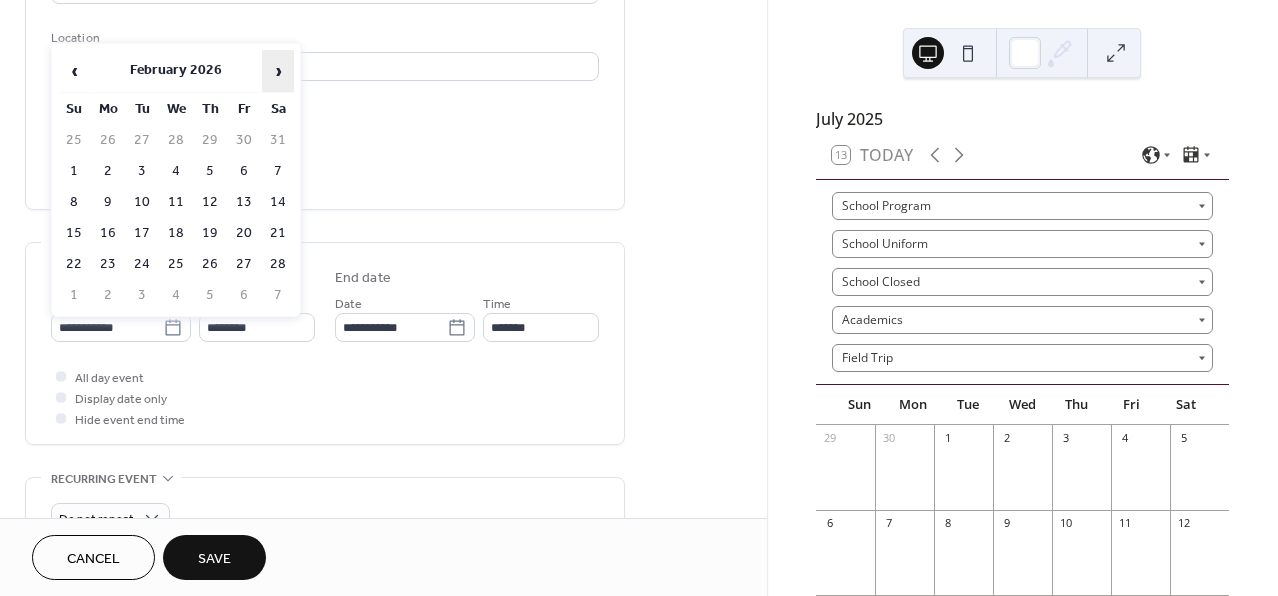click on "›" at bounding box center (278, 71) 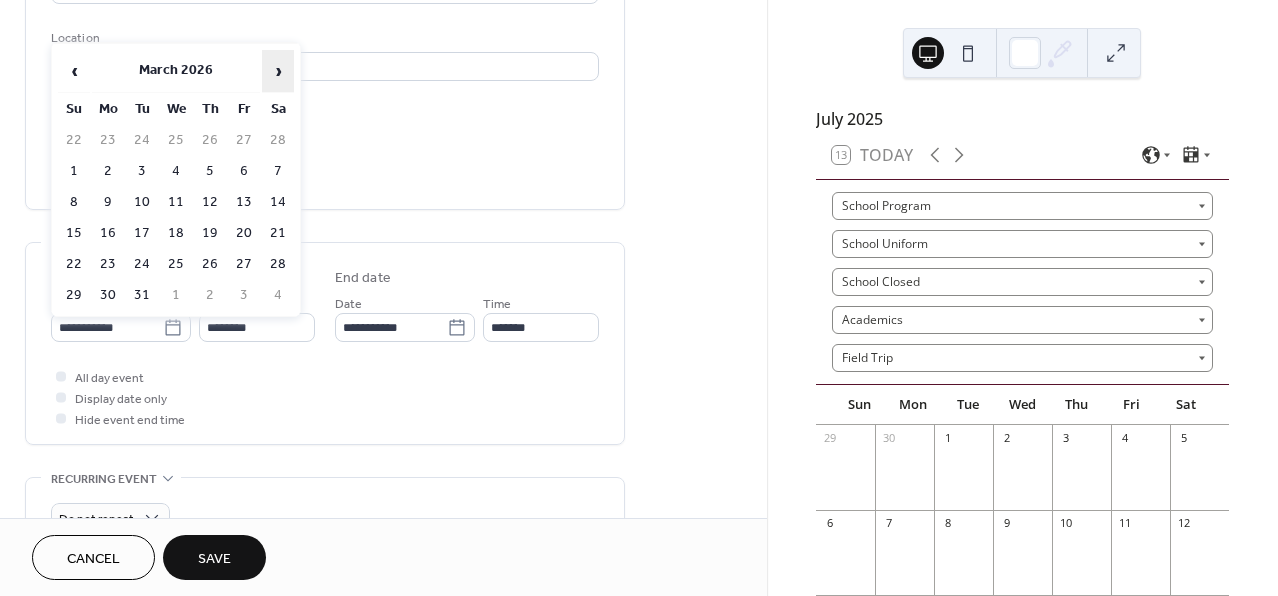 click on "›" at bounding box center [278, 71] 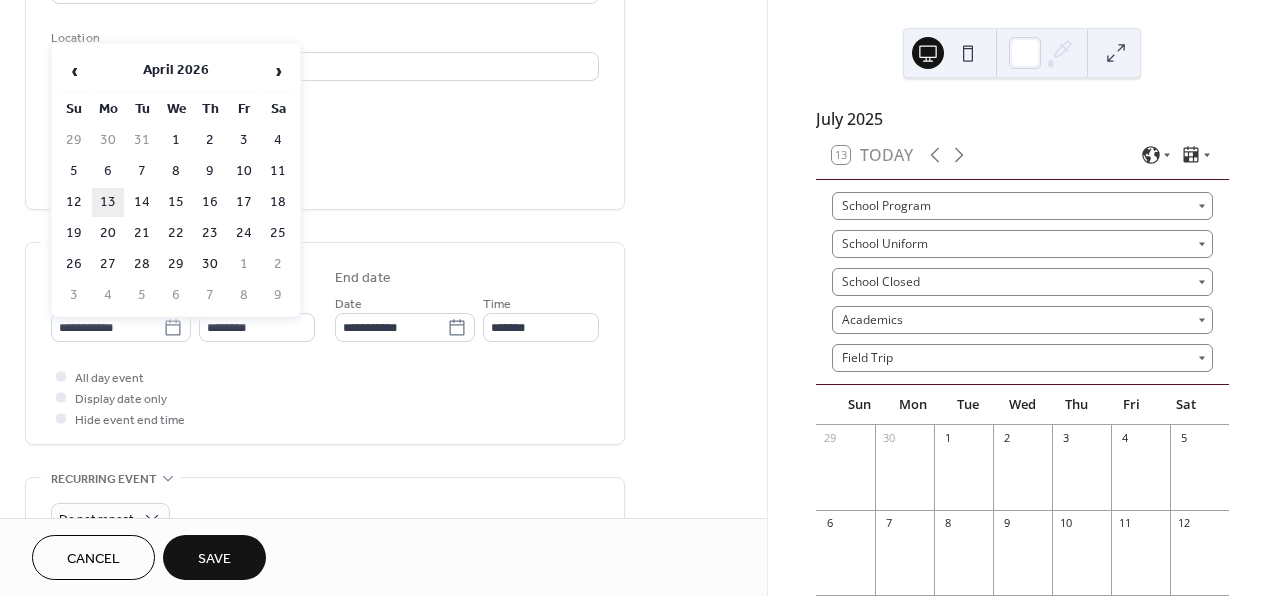 click on "13" at bounding box center (108, 202) 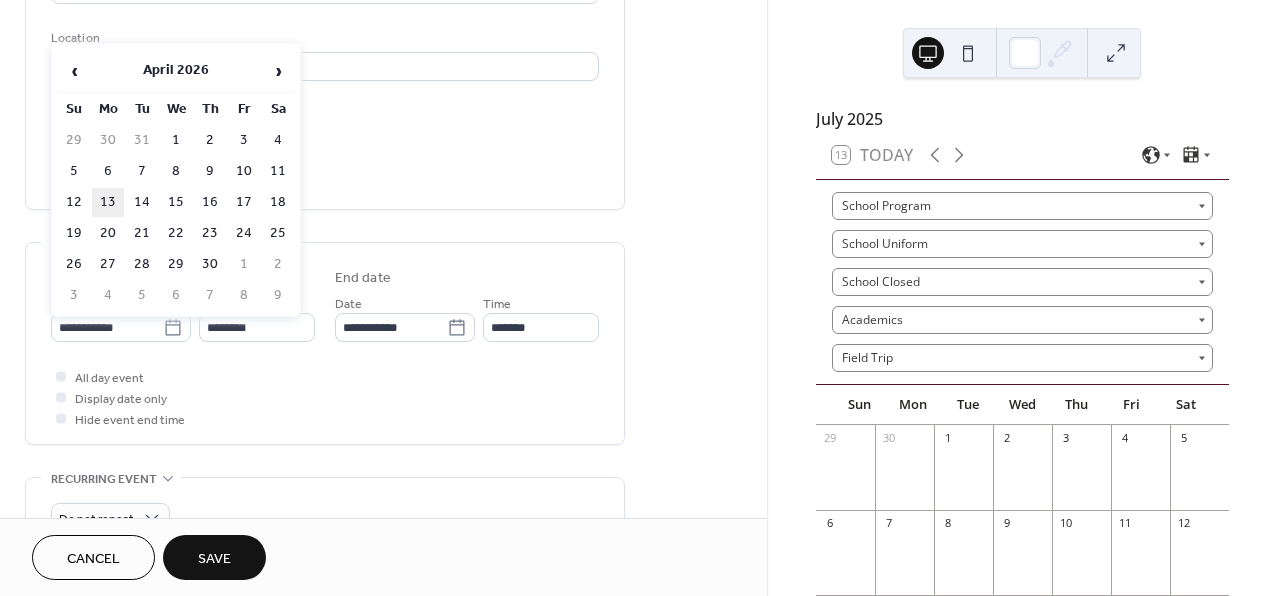 type on "**********" 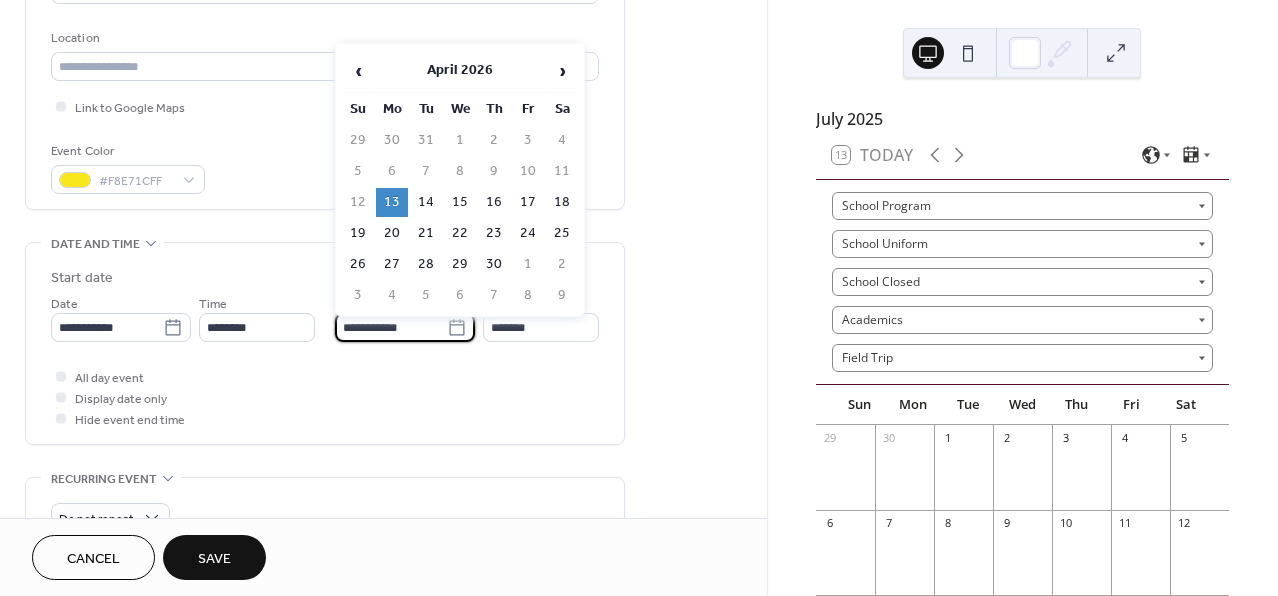 click on "**********" at bounding box center [391, 327] 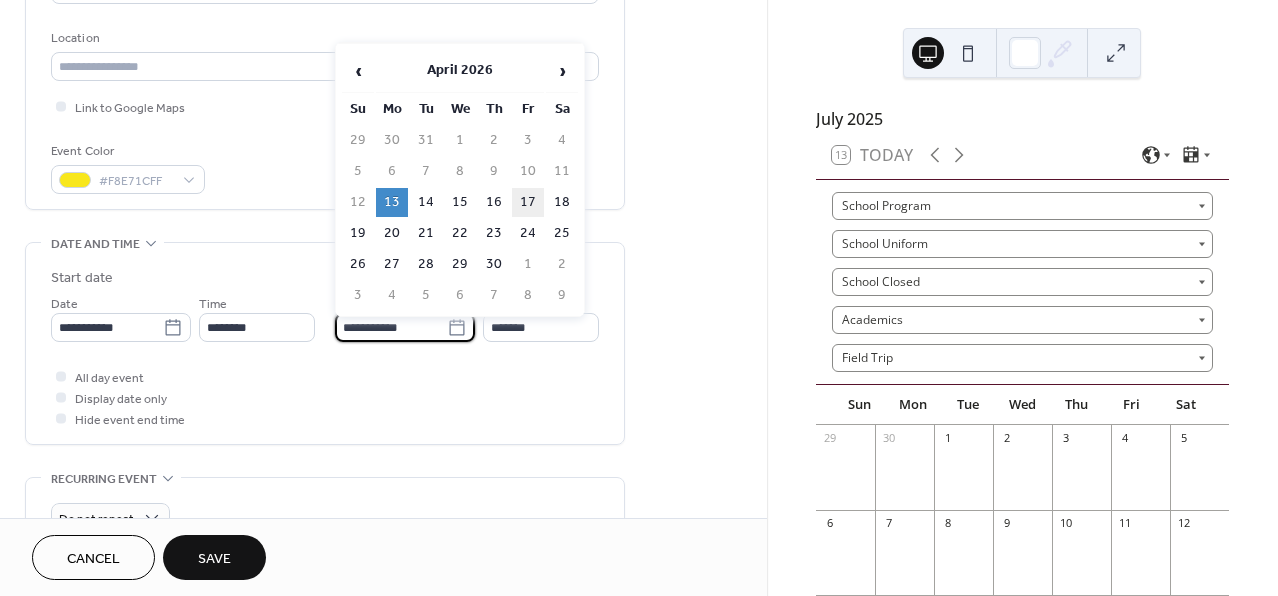 click on "17" at bounding box center (528, 202) 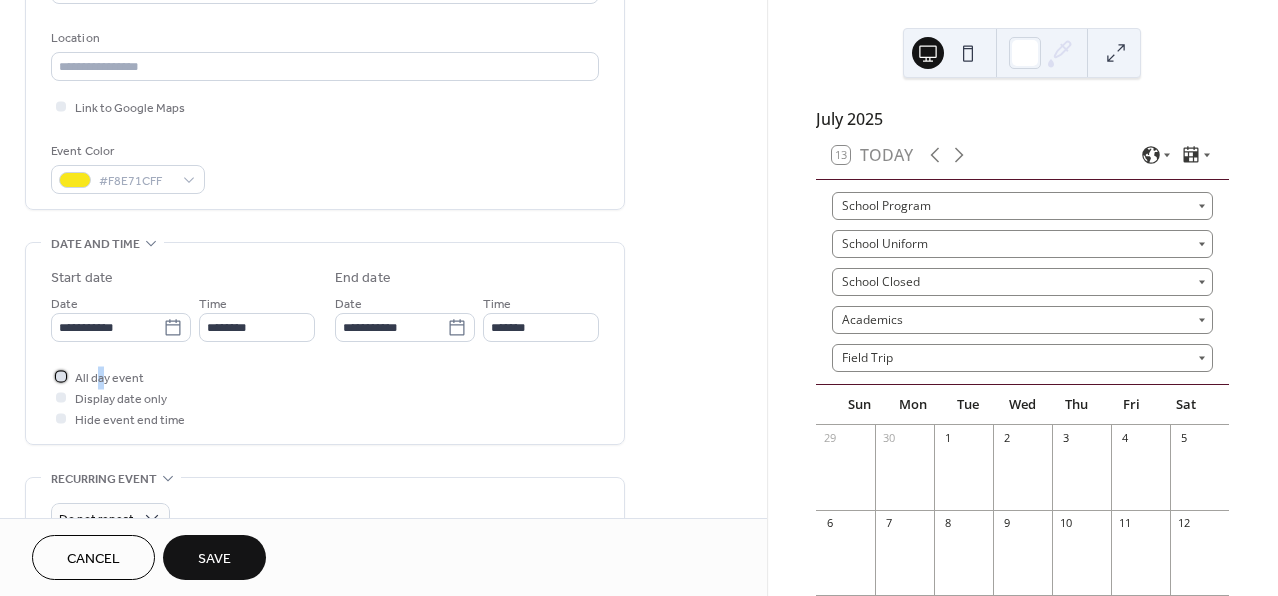 click on "All day event" at bounding box center [109, 378] 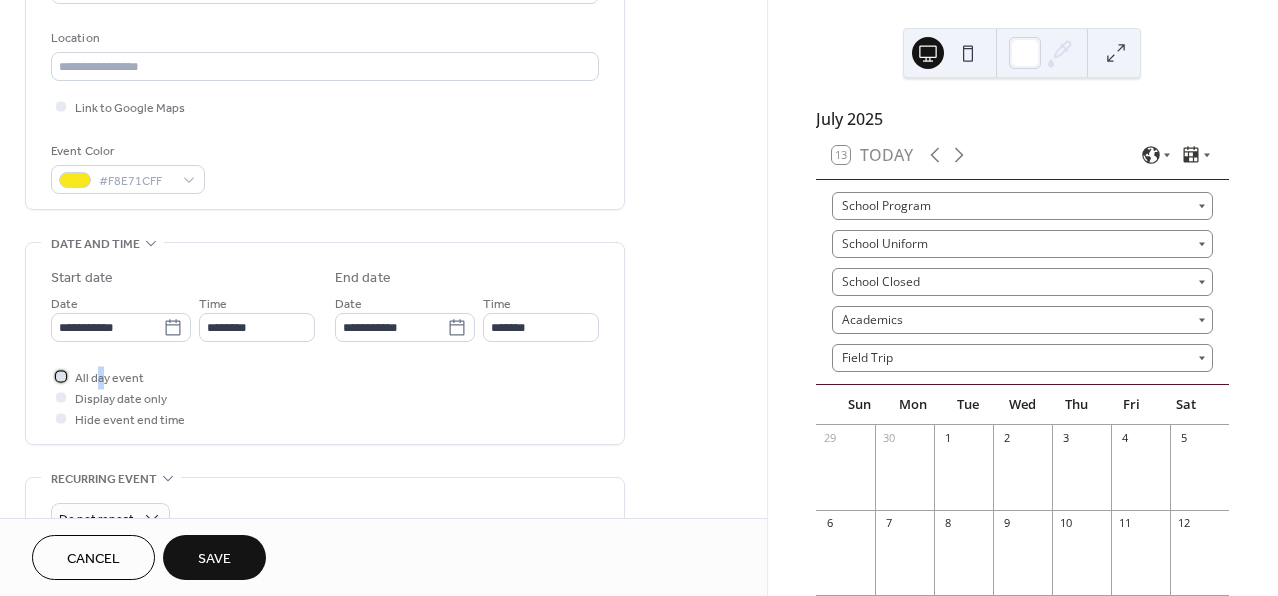 click at bounding box center (61, 376) 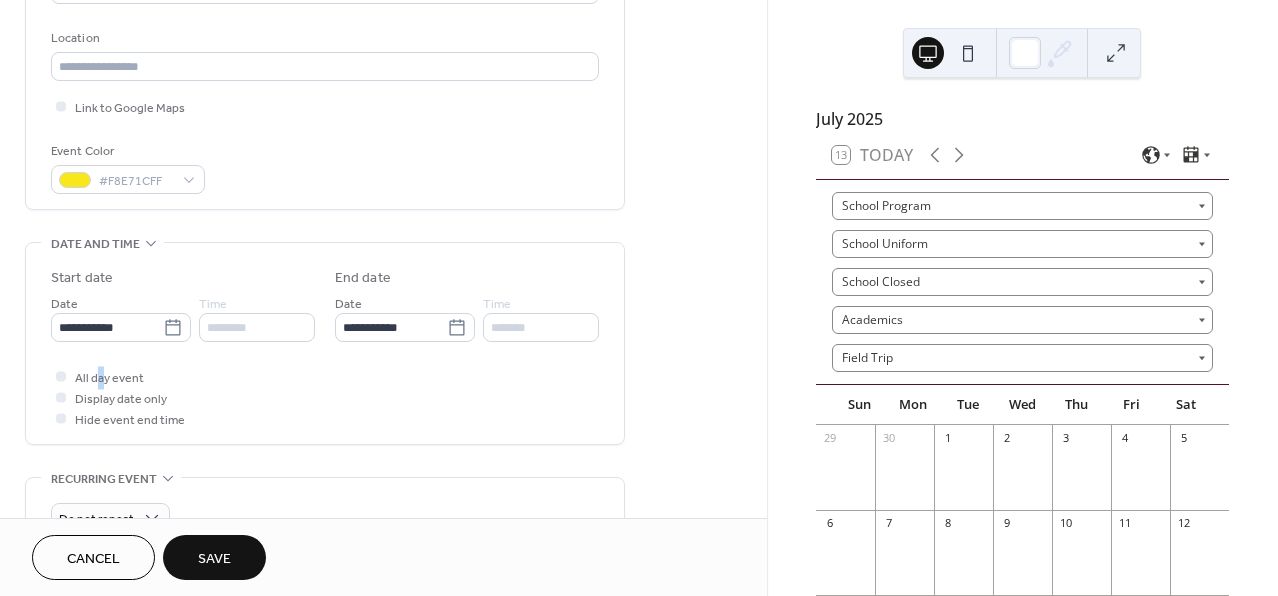 click on "Save" at bounding box center [214, 559] 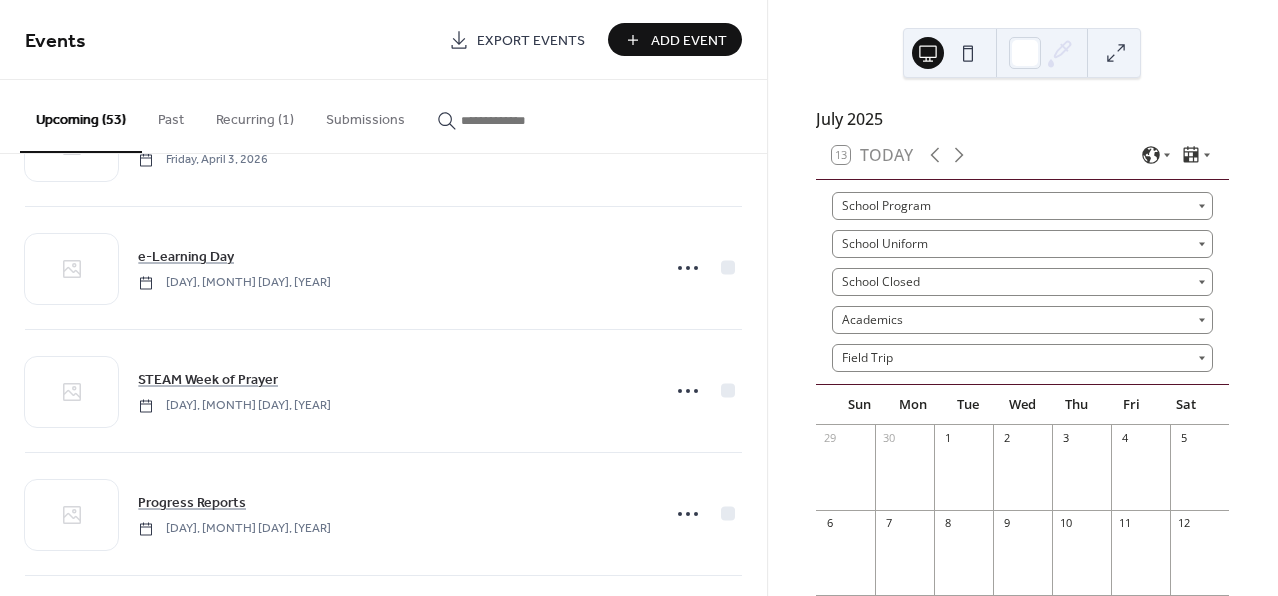 scroll, scrollTop: 6007, scrollLeft: 0, axis: vertical 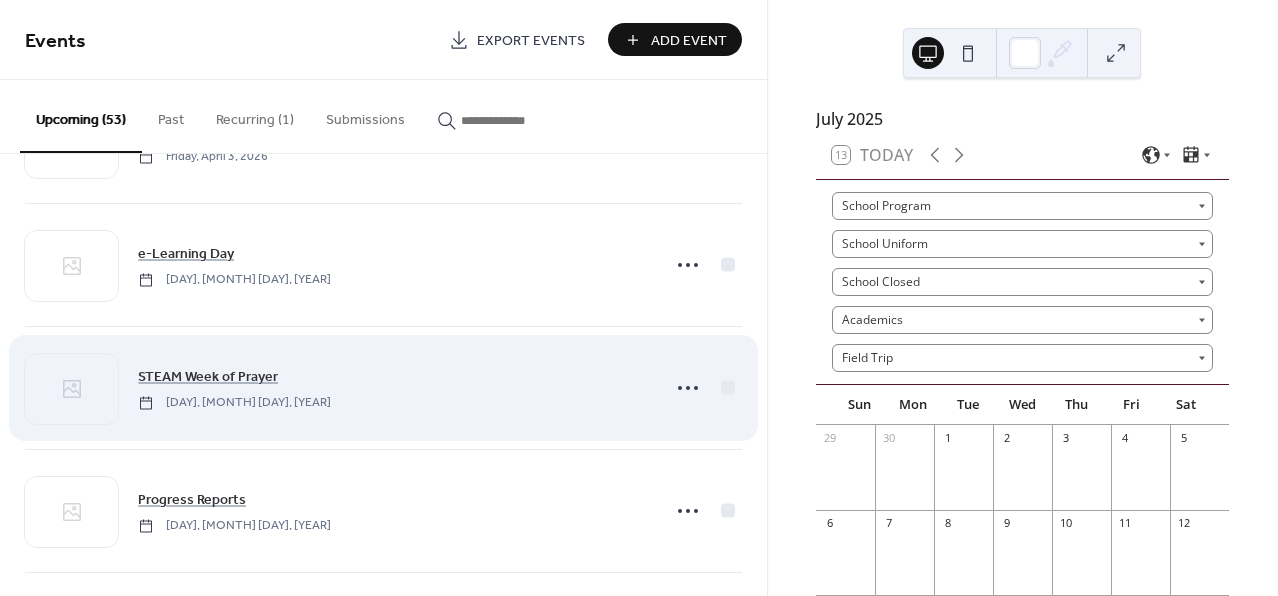 click on "STEAM Week of Prayer Monday, April 13, 2026" at bounding box center [392, 387] 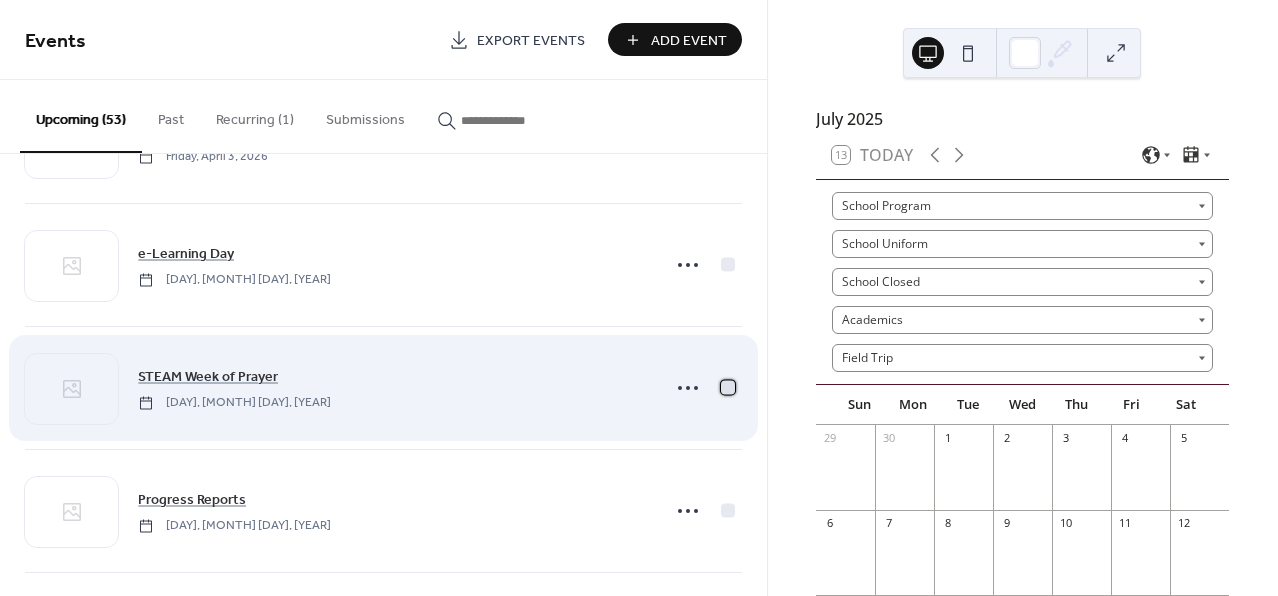 click at bounding box center (728, 387) 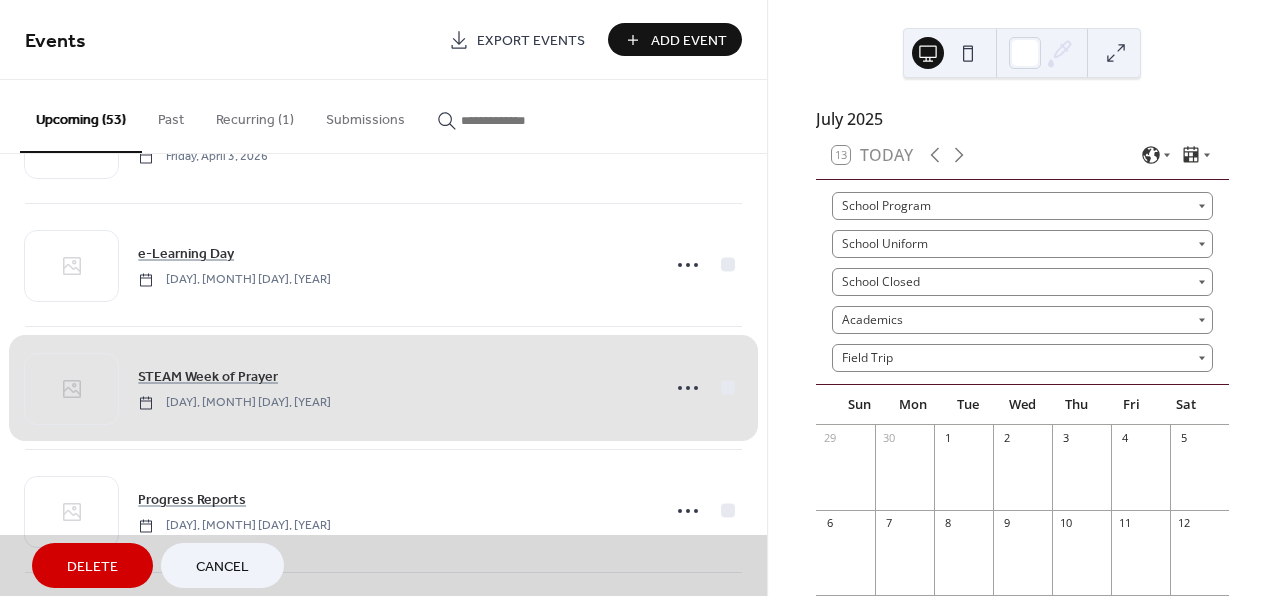 click on "STEAM Week of Prayer Monday, April 13, 2026" at bounding box center (383, 387) 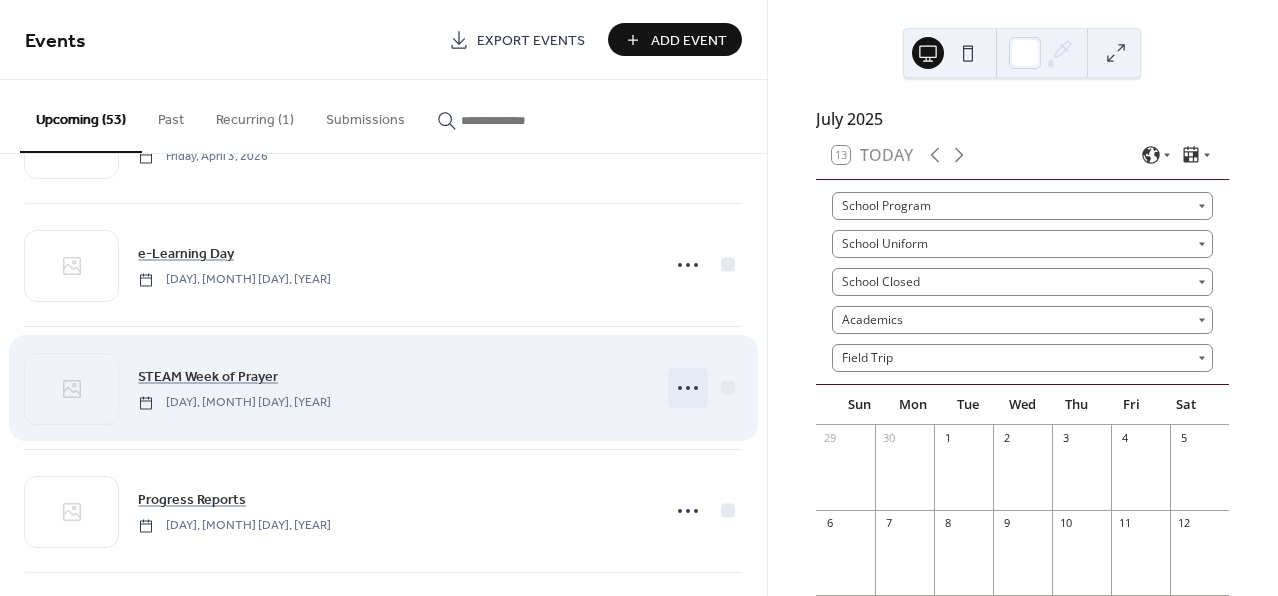 click 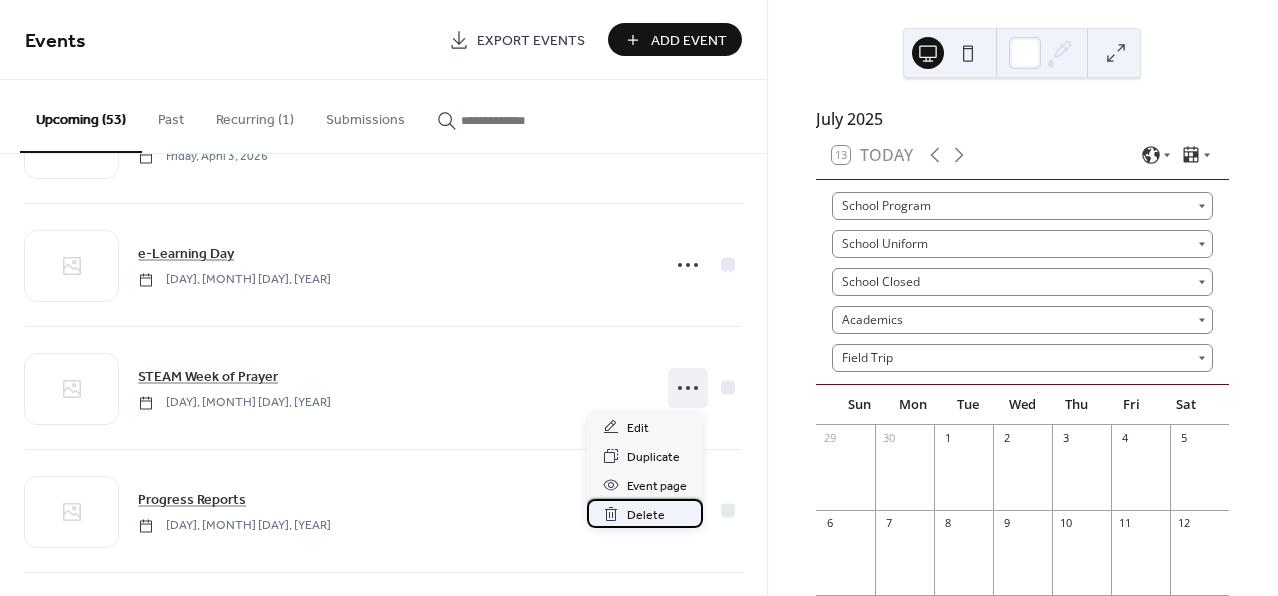 click on "Delete" at bounding box center (646, 515) 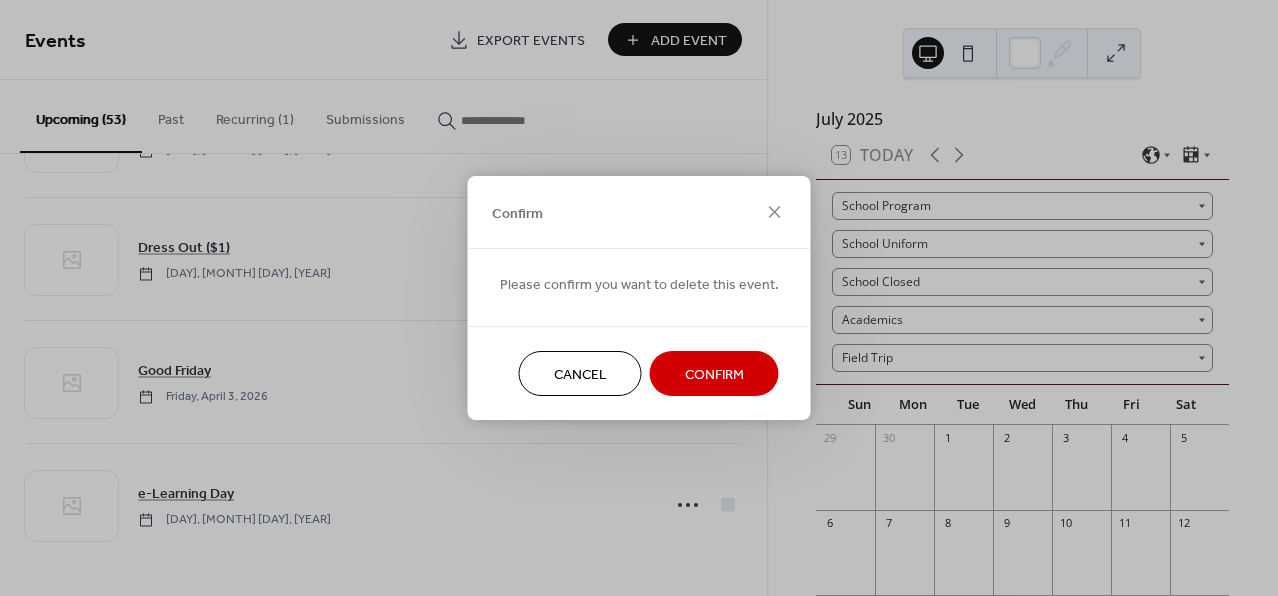 scroll, scrollTop: 6007, scrollLeft: 0, axis: vertical 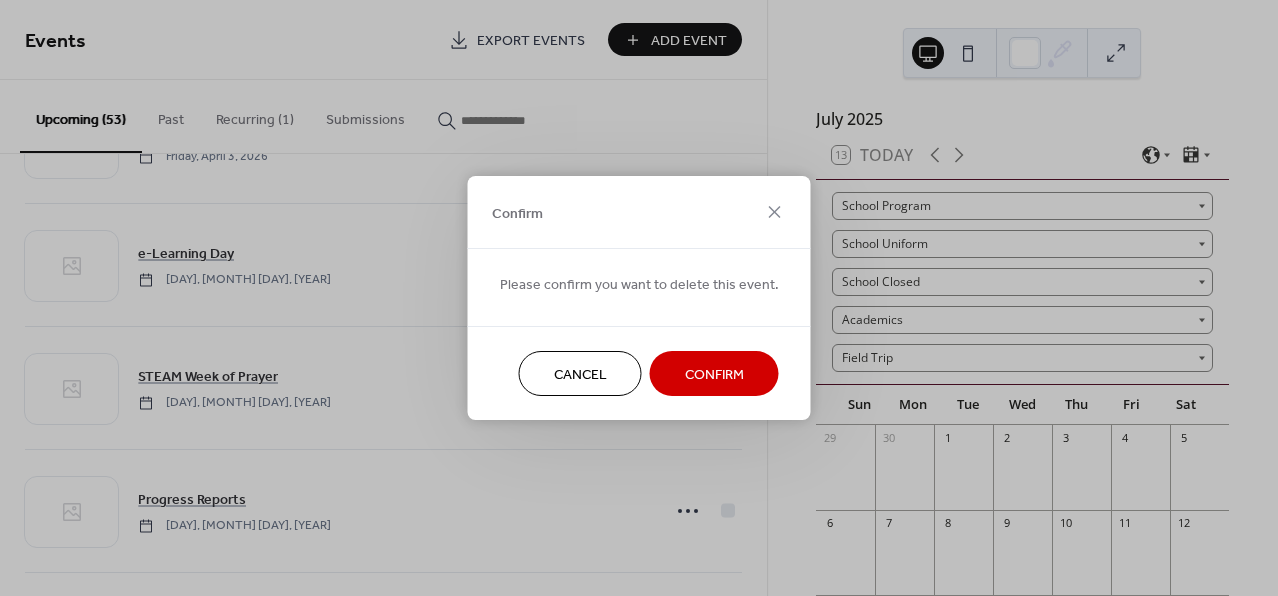 click on "Confirm" at bounding box center (714, 375) 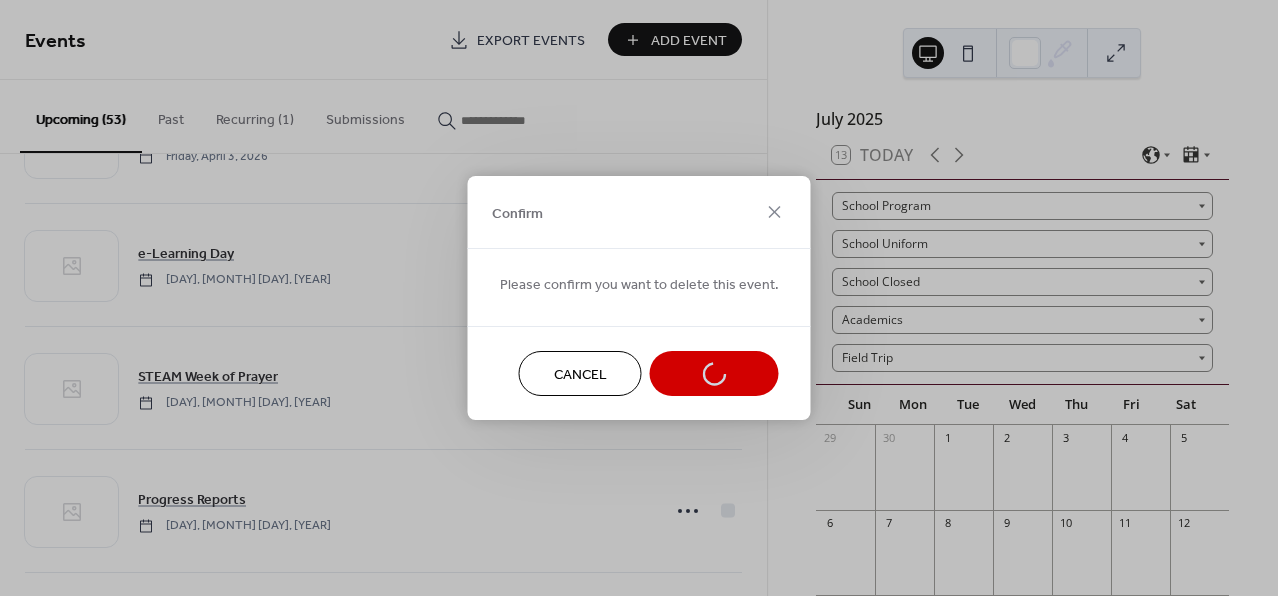 scroll, scrollTop: 6007, scrollLeft: 0, axis: vertical 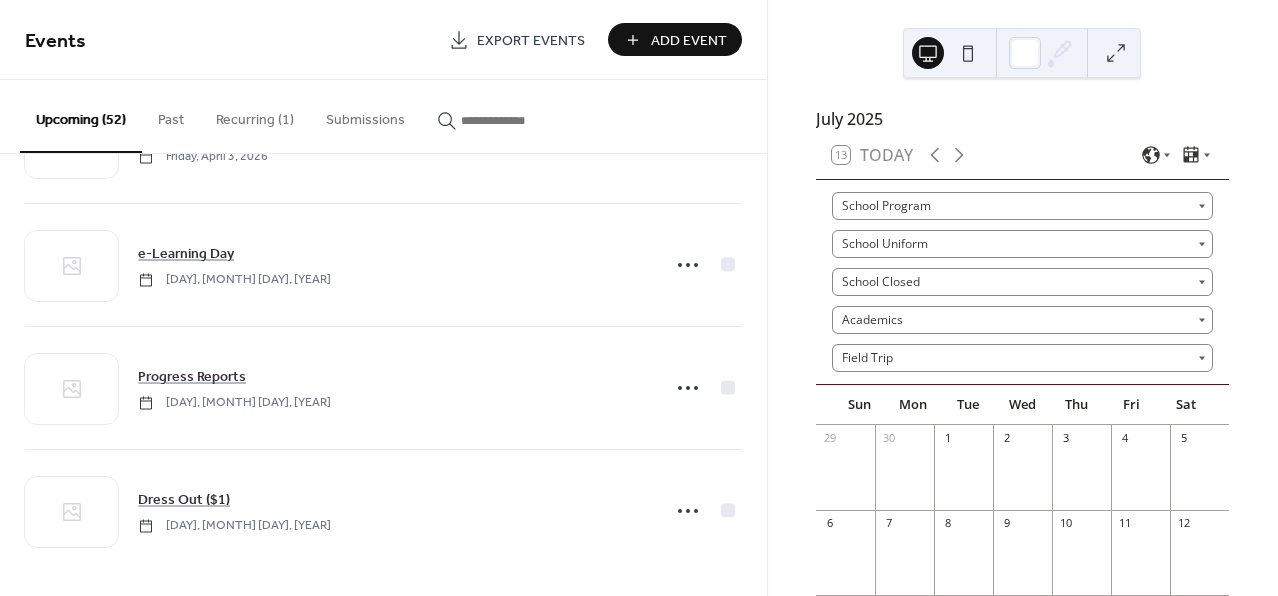 click on "Add Event" at bounding box center [675, 39] 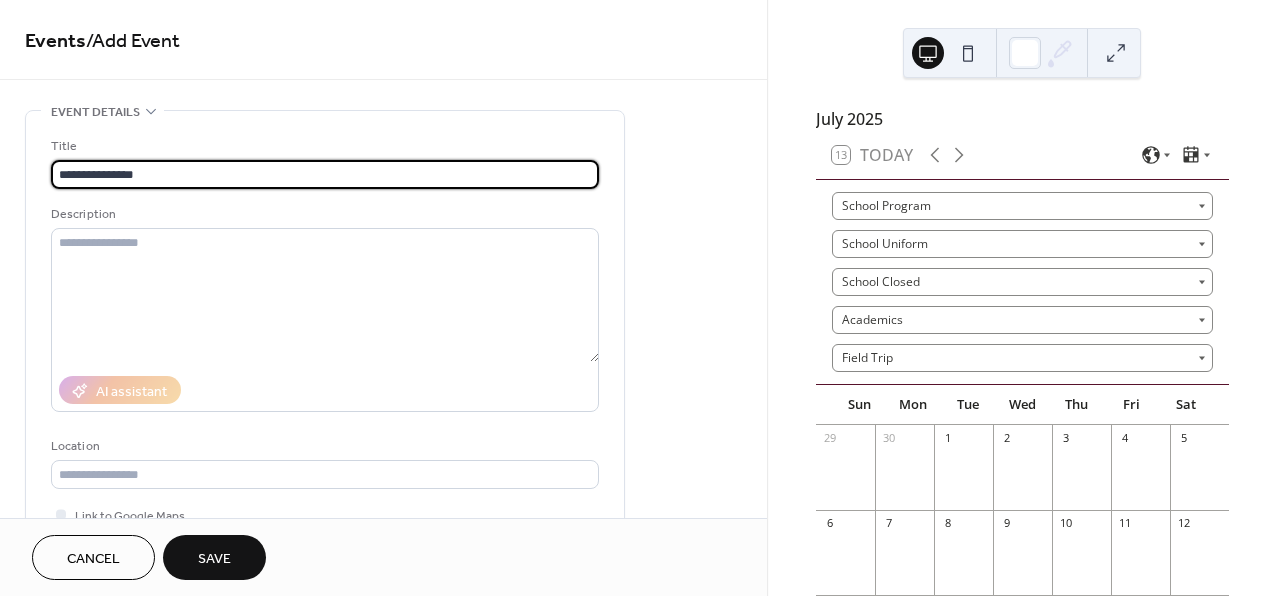 type on "**********" 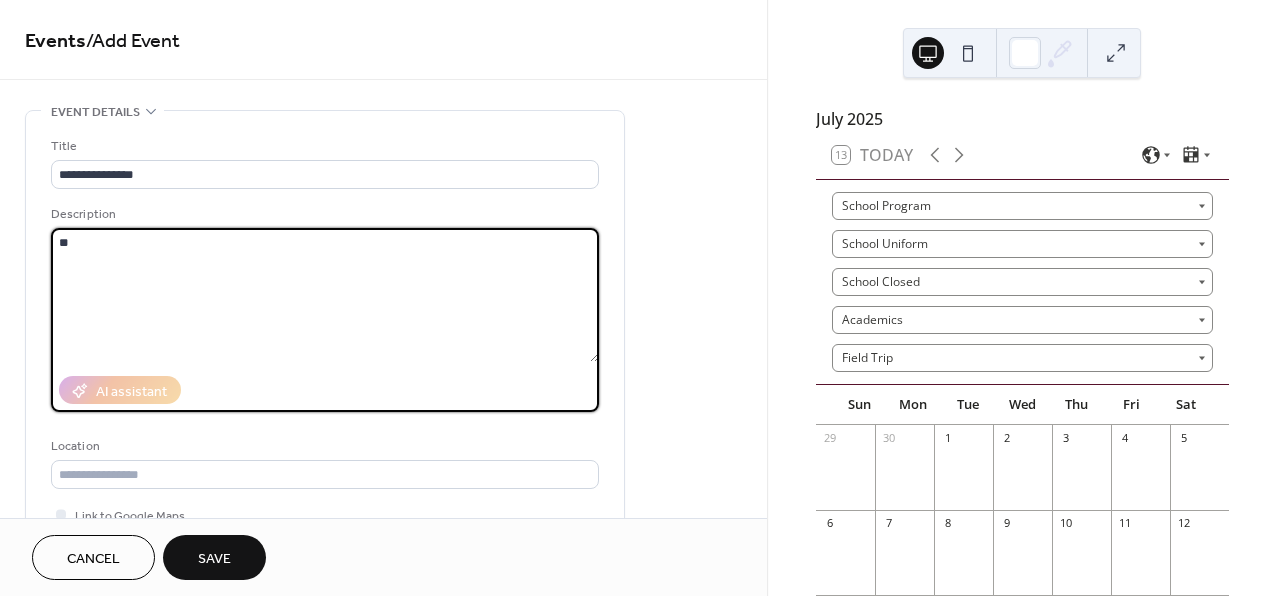 type on "*" 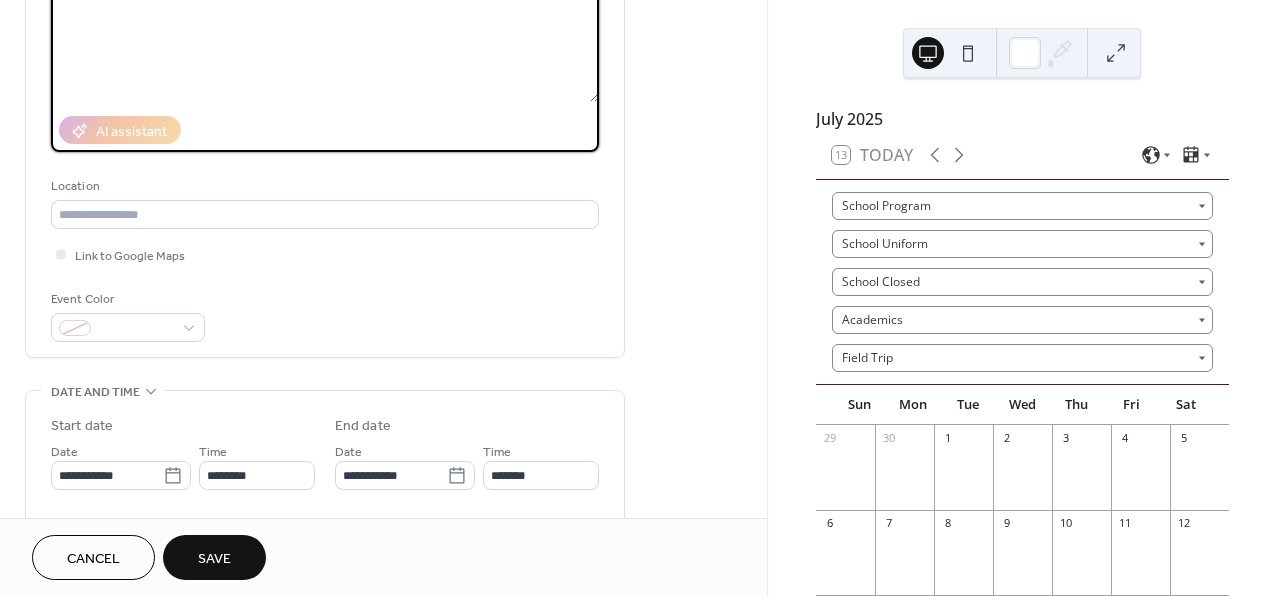 scroll, scrollTop: 405, scrollLeft: 0, axis: vertical 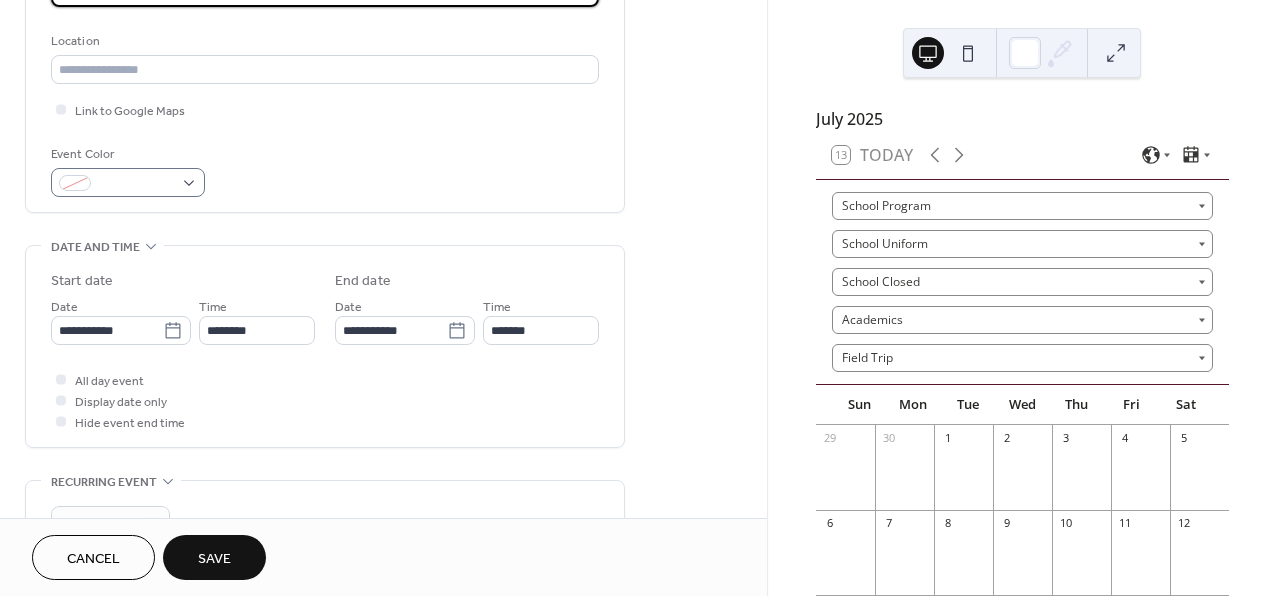 type on "**********" 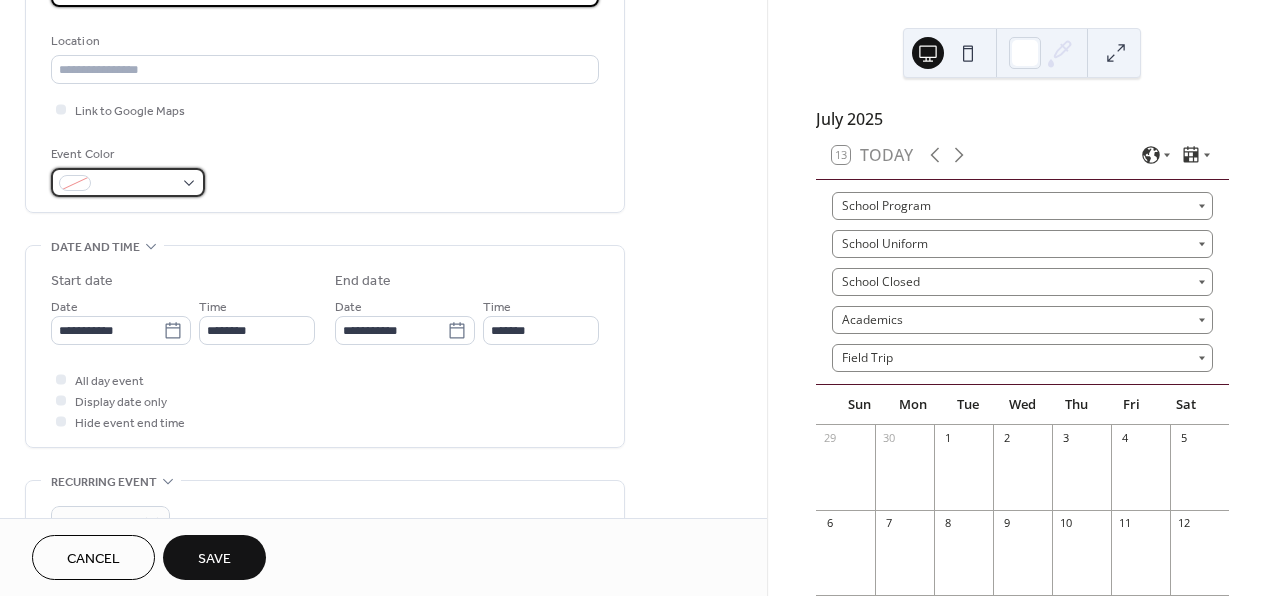 click at bounding box center (136, 184) 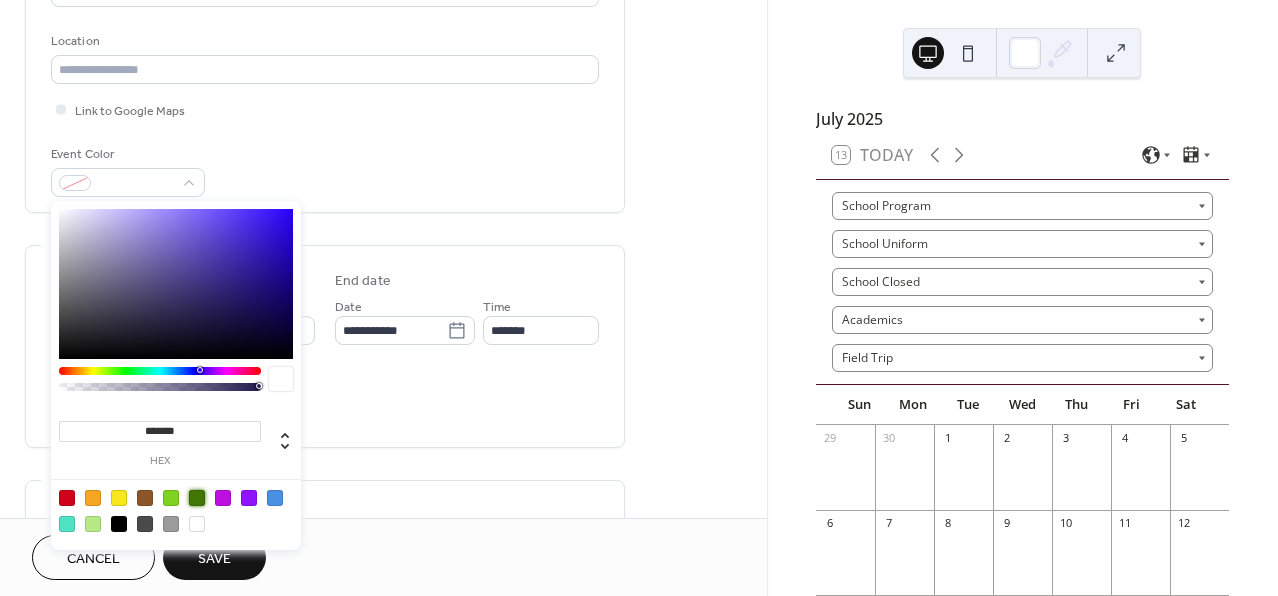 click at bounding box center [197, 498] 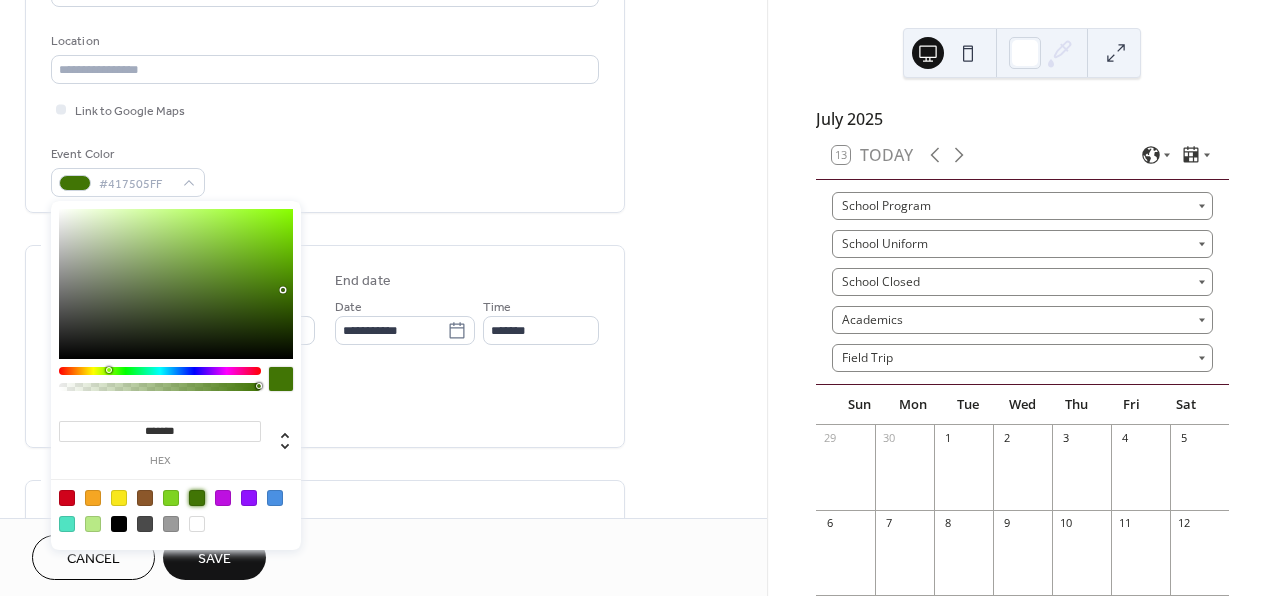 click on "**********" at bounding box center (383, 538) 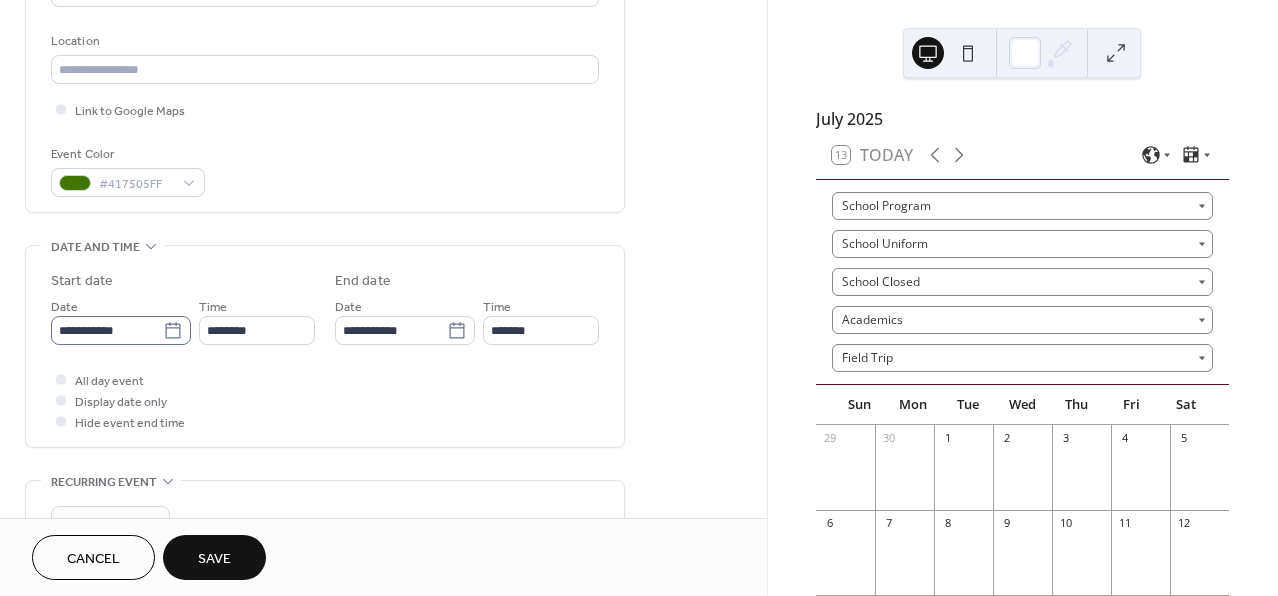click 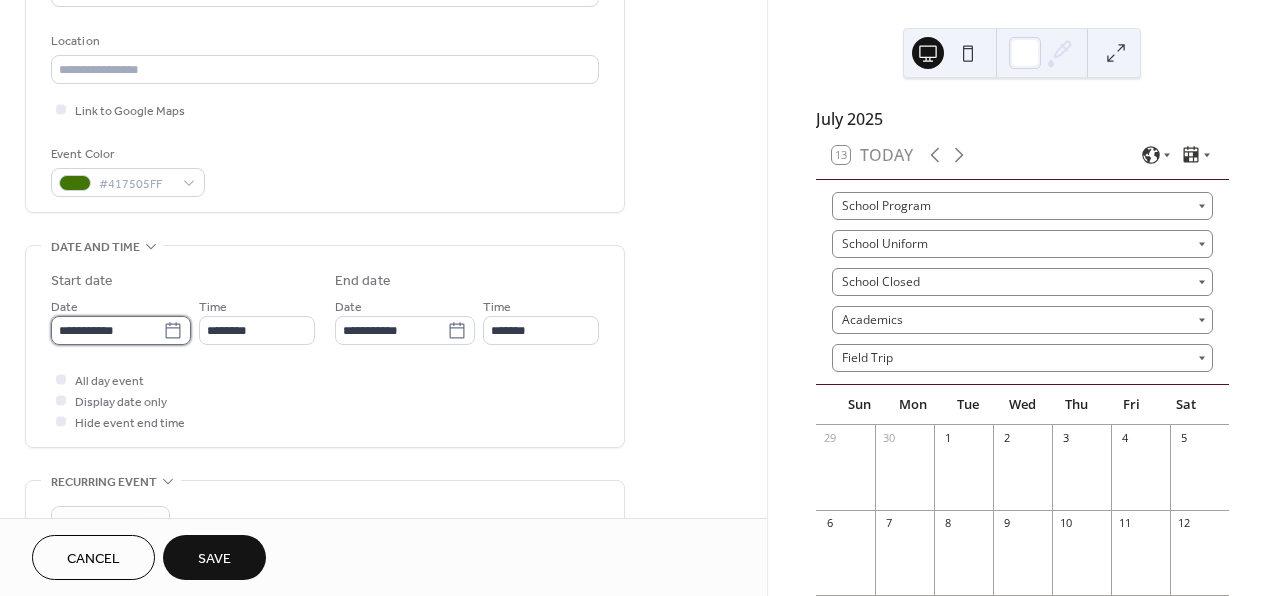 click on "**********" at bounding box center (107, 330) 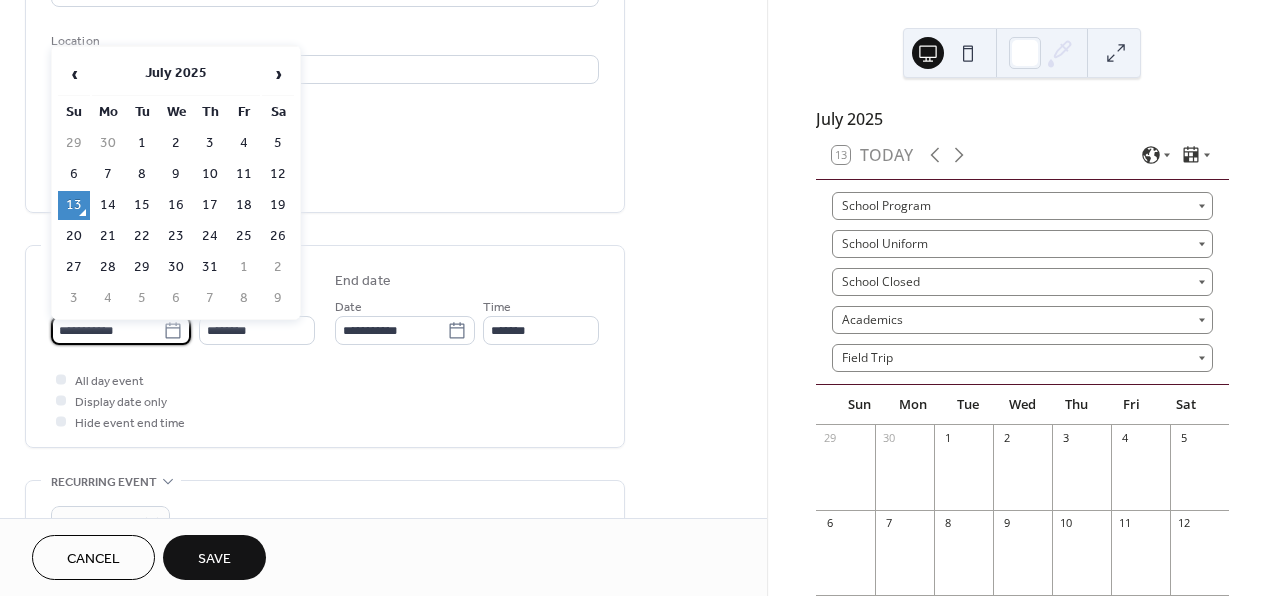 click 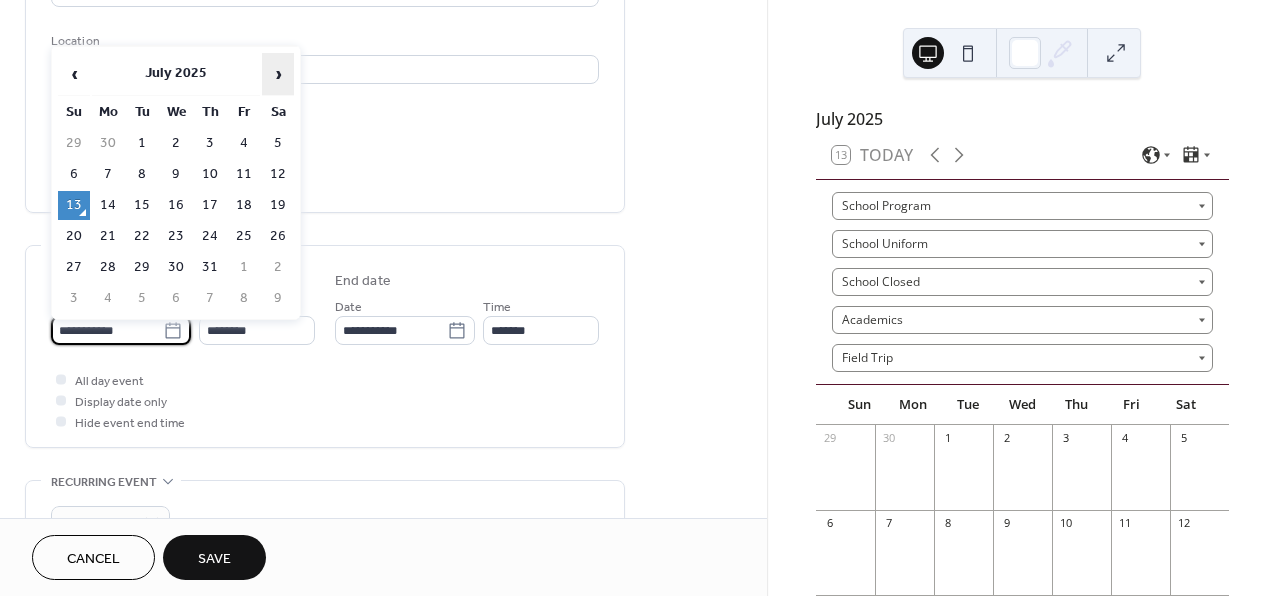 click on "›" at bounding box center [278, 74] 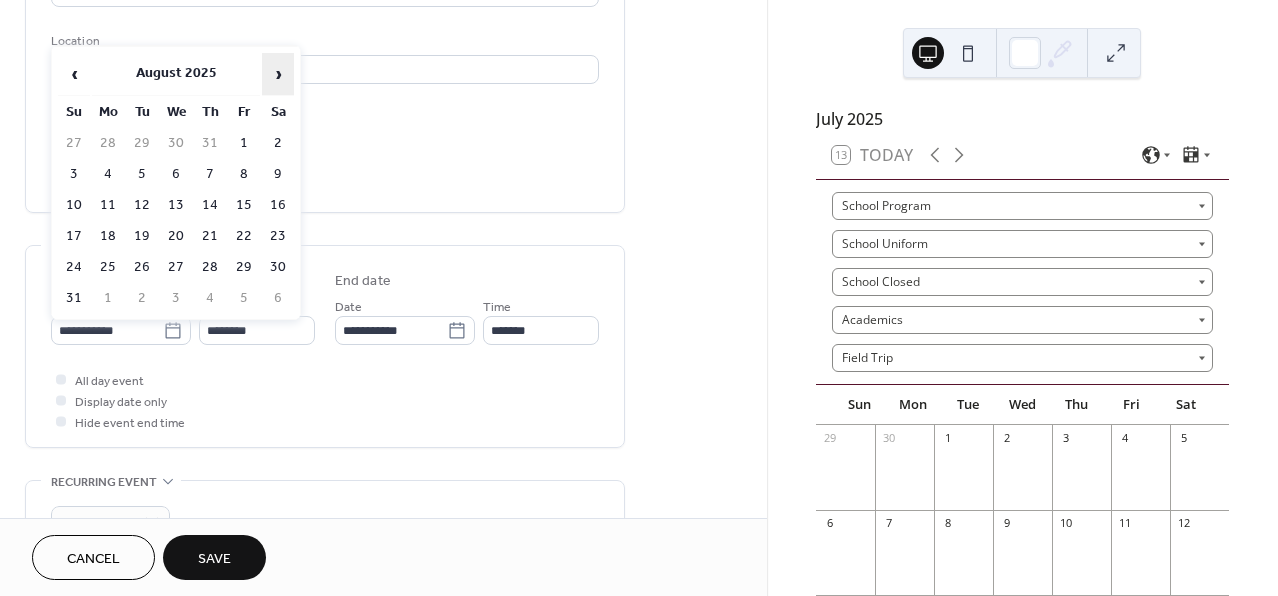 click on "›" at bounding box center (278, 74) 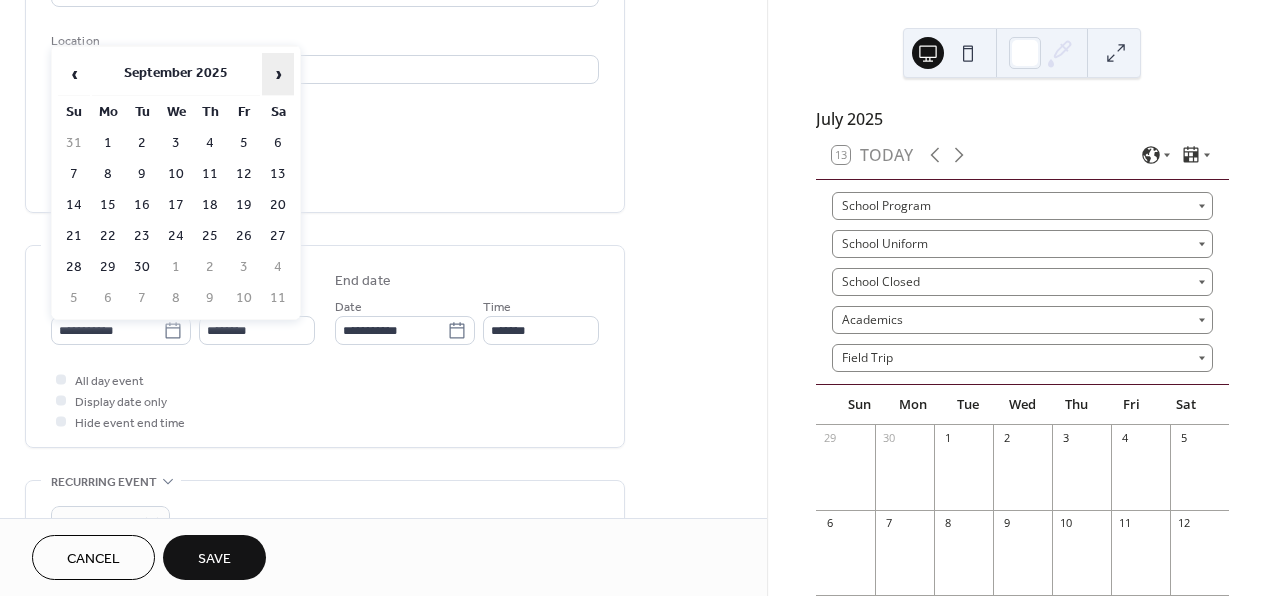 click on "›" at bounding box center (278, 74) 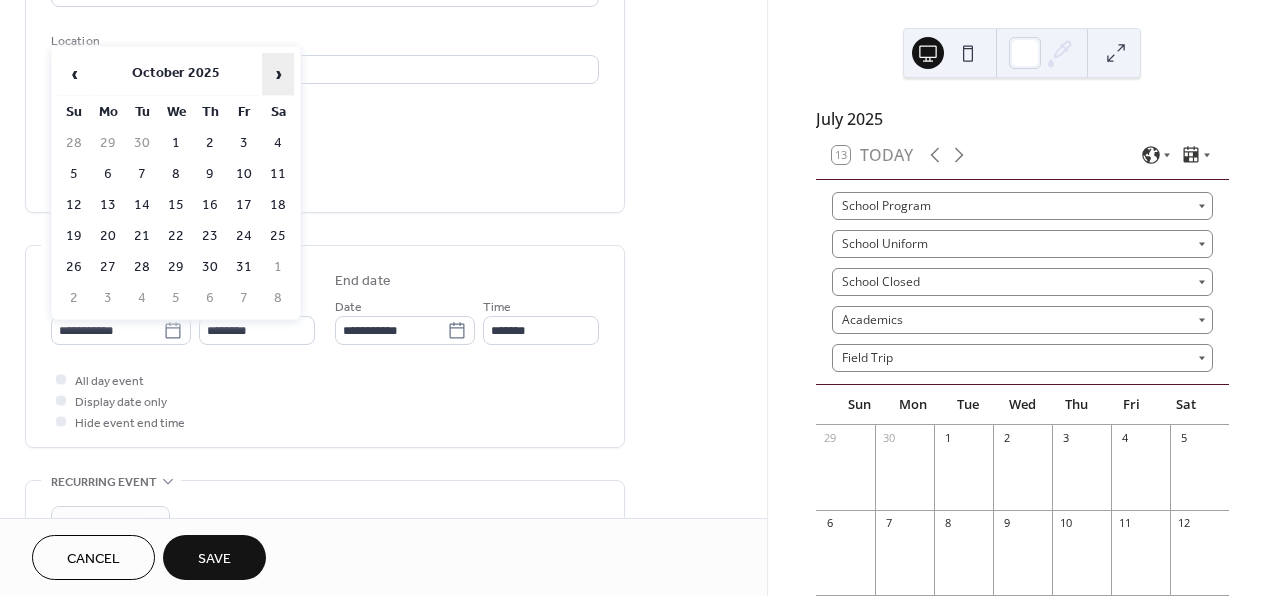 click on "›" at bounding box center [278, 74] 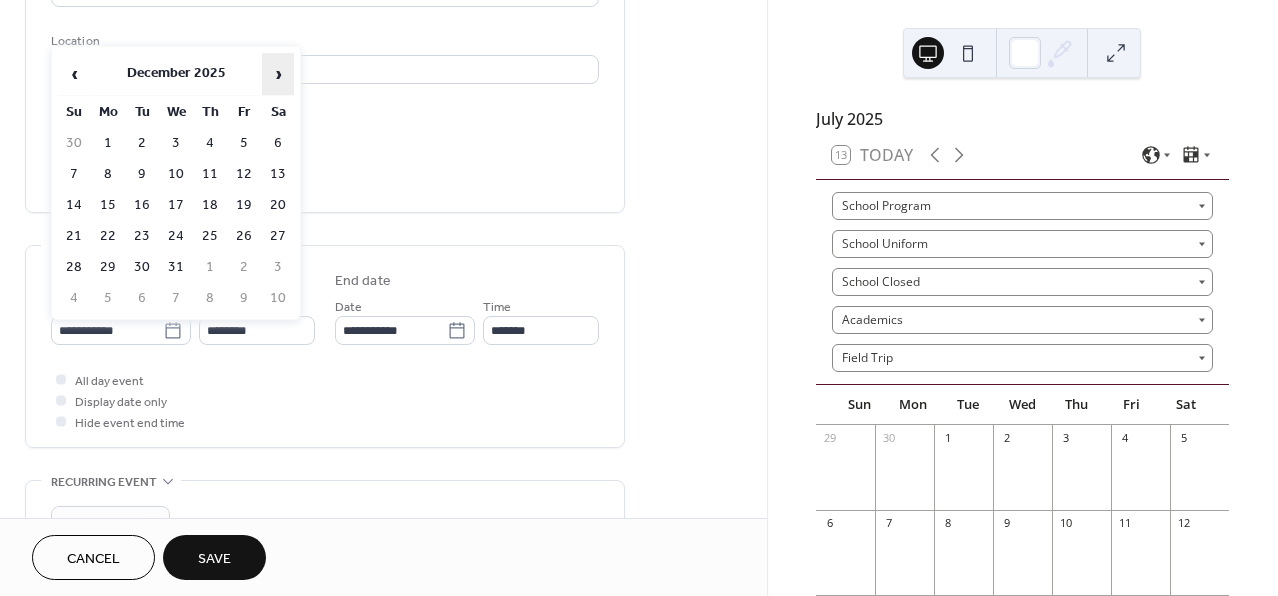 click on "›" at bounding box center [278, 74] 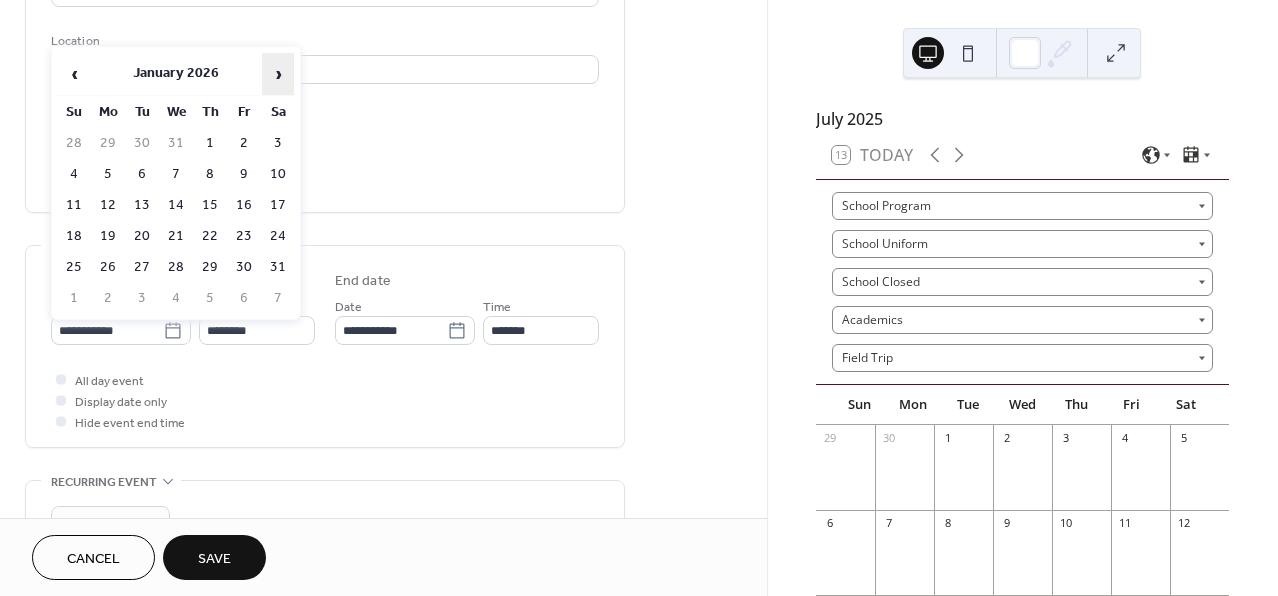 click on "›" at bounding box center (278, 74) 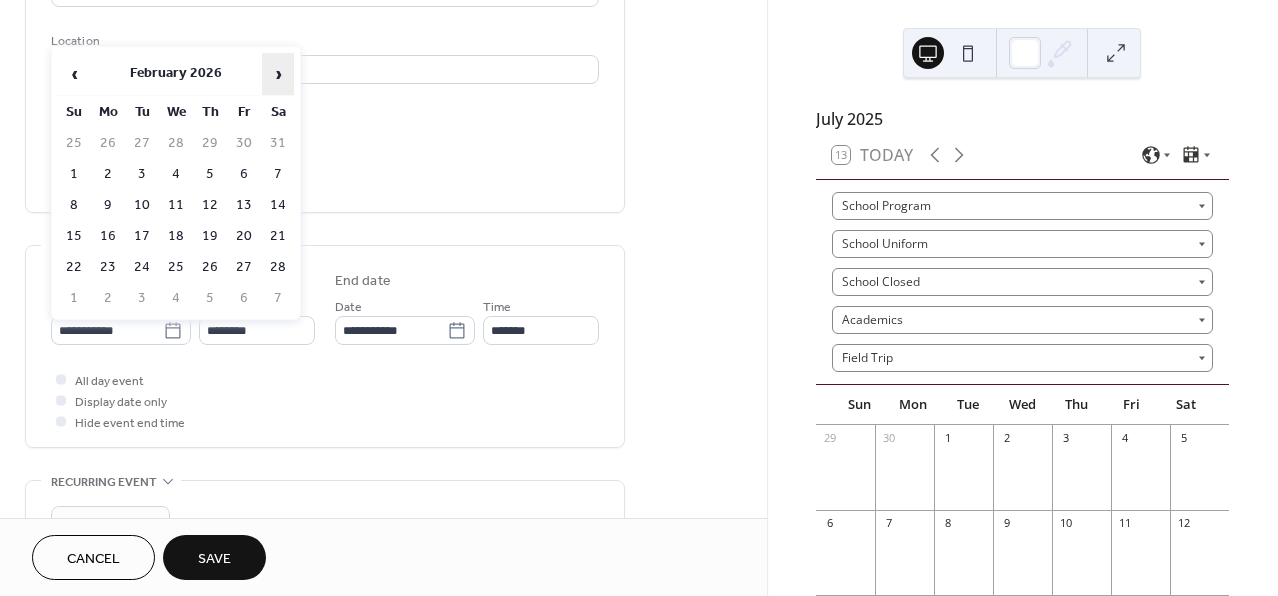 click on "›" at bounding box center (278, 74) 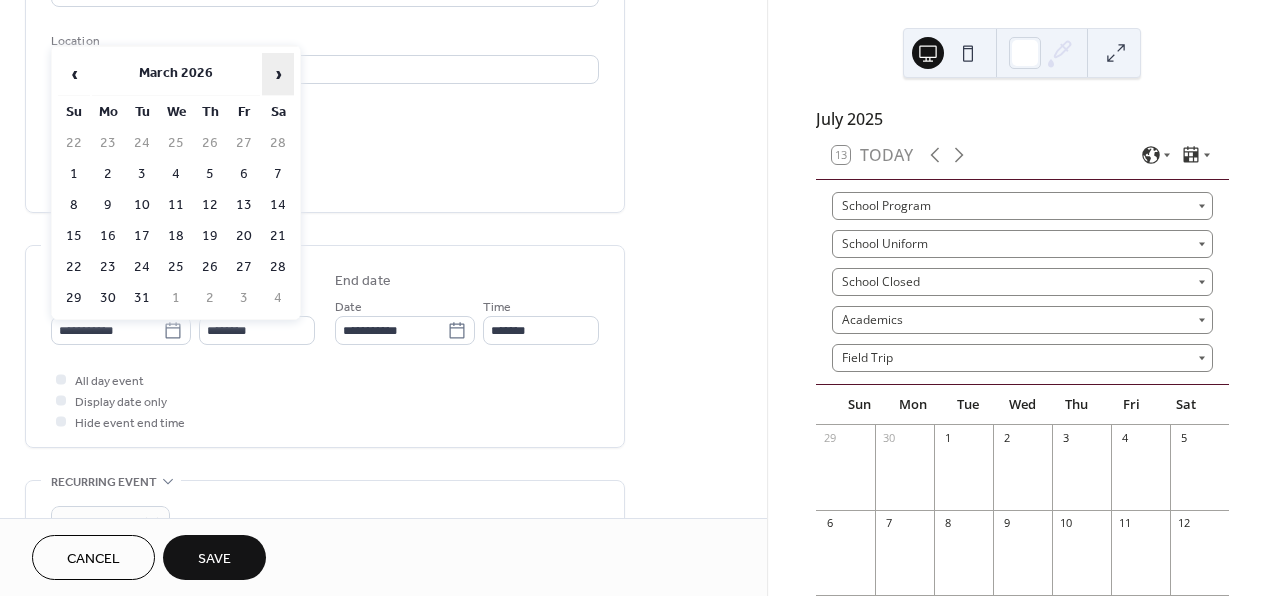 click on "›" at bounding box center [278, 74] 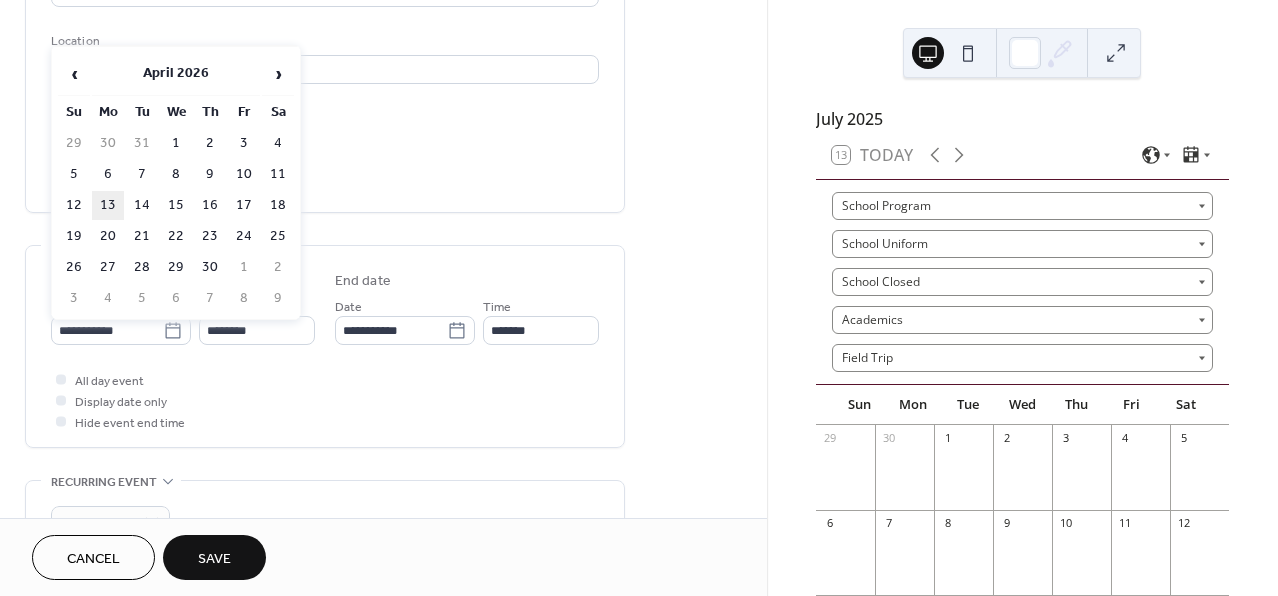 click on "13" at bounding box center [108, 205] 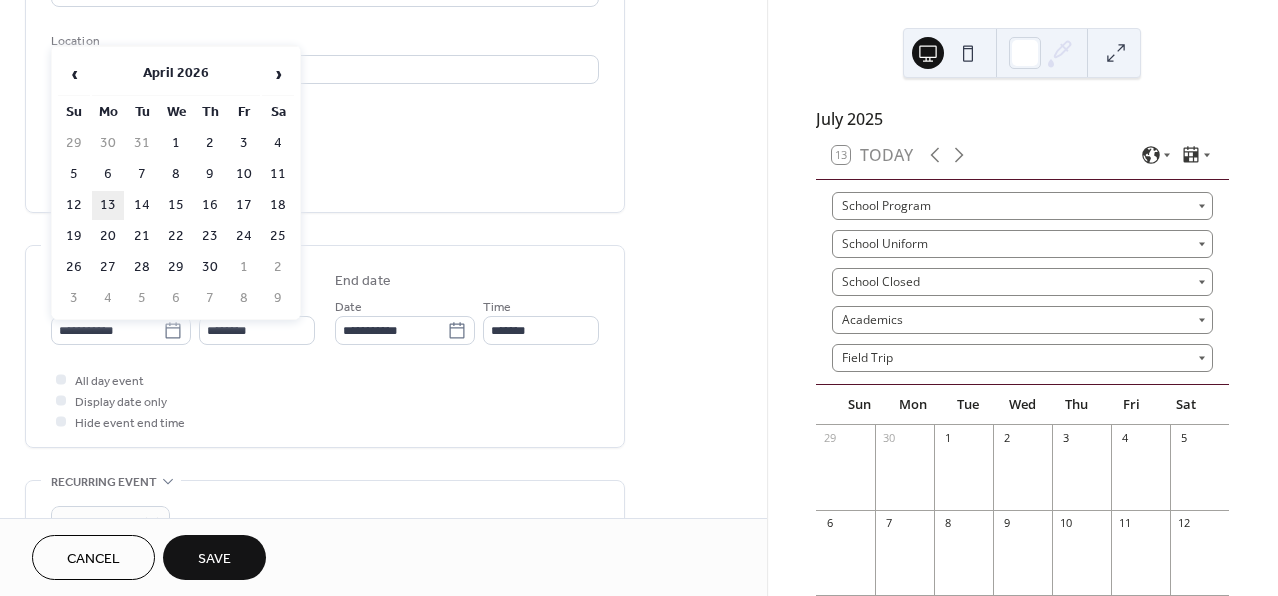 type on "**********" 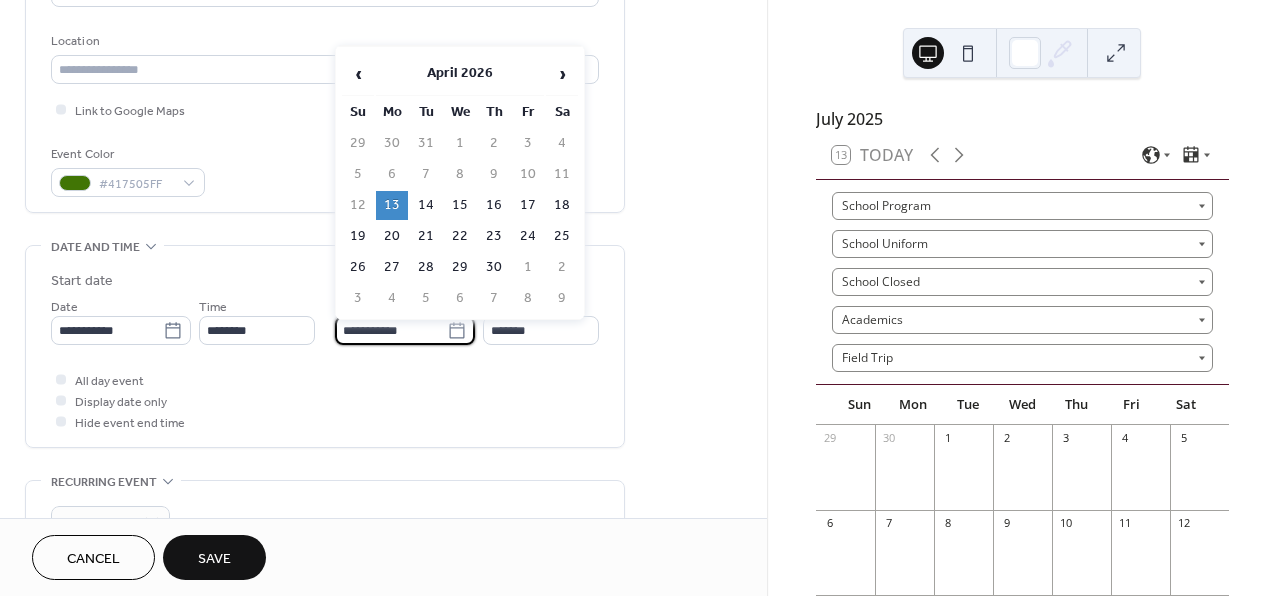 click on "**********" at bounding box center [391, 330] 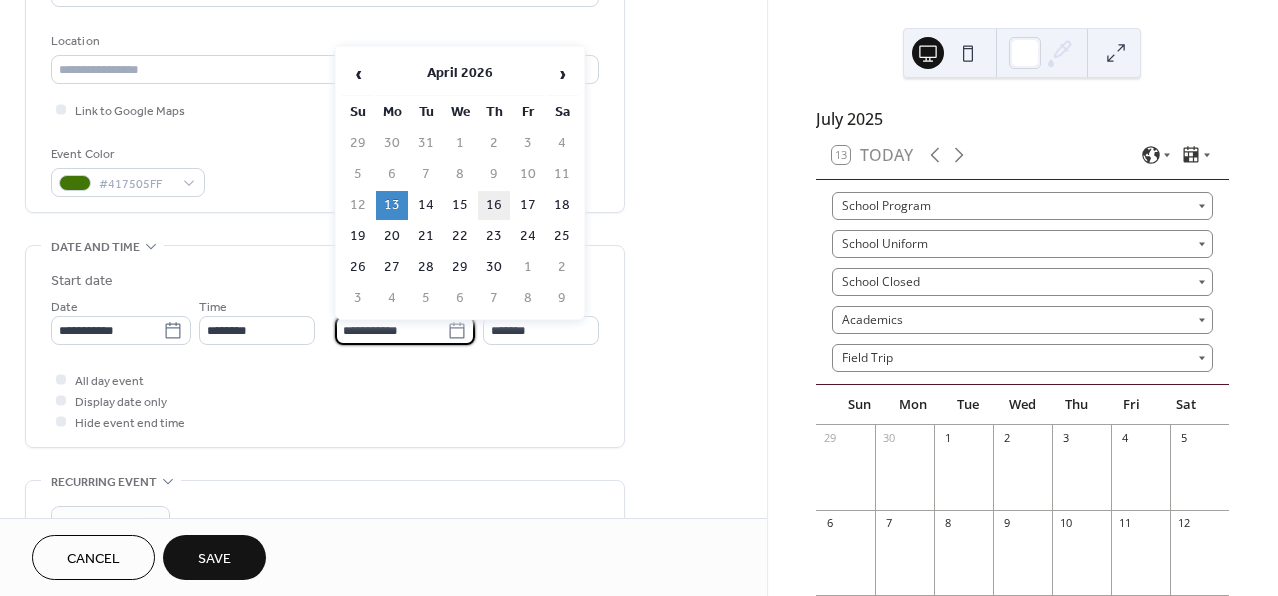 click on "16" at bounding box center (494, 205) 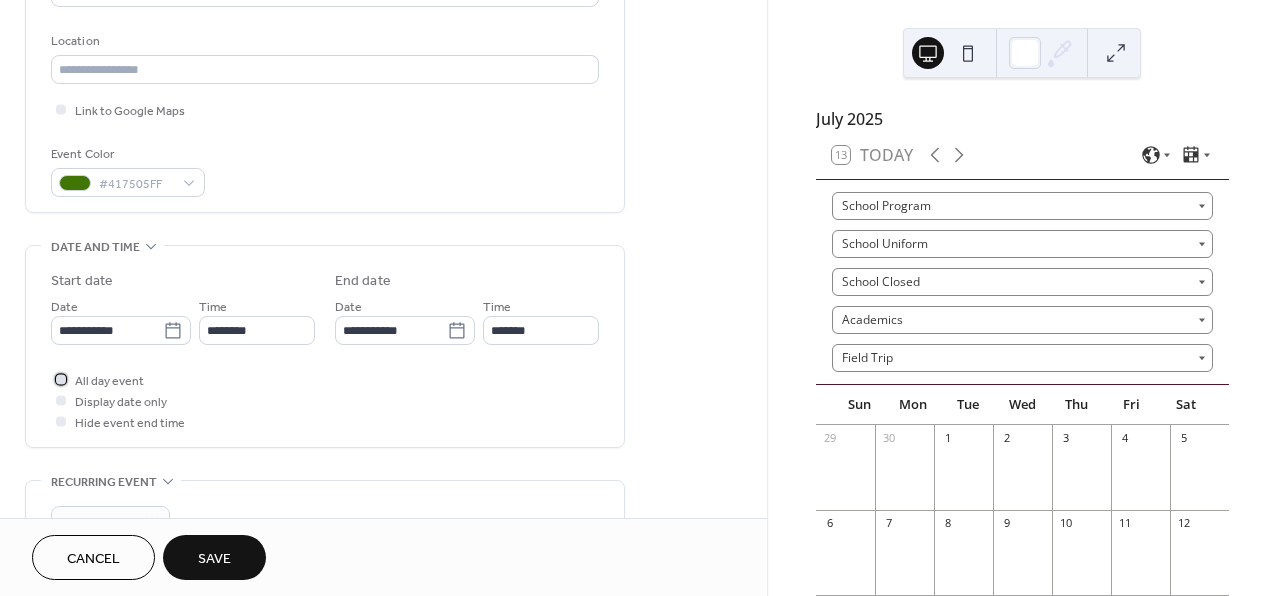 click on "All day event" at bounding box center (109, 381) 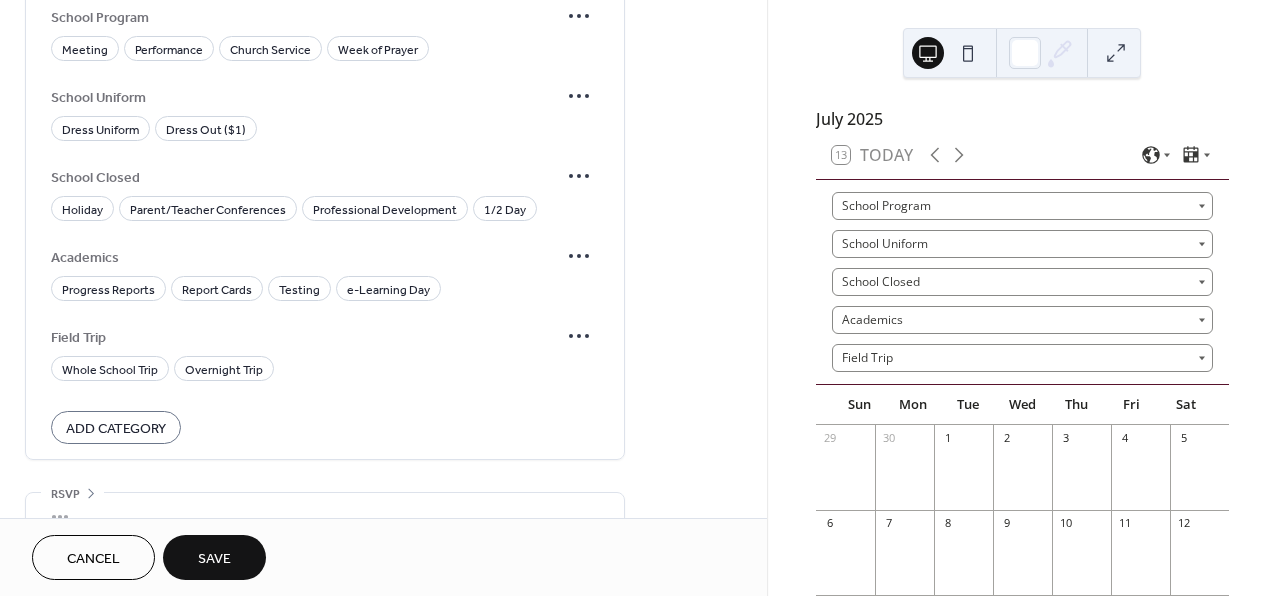 scroll, scrollTop: 1258, scrollLeft: 0, axis: vertical 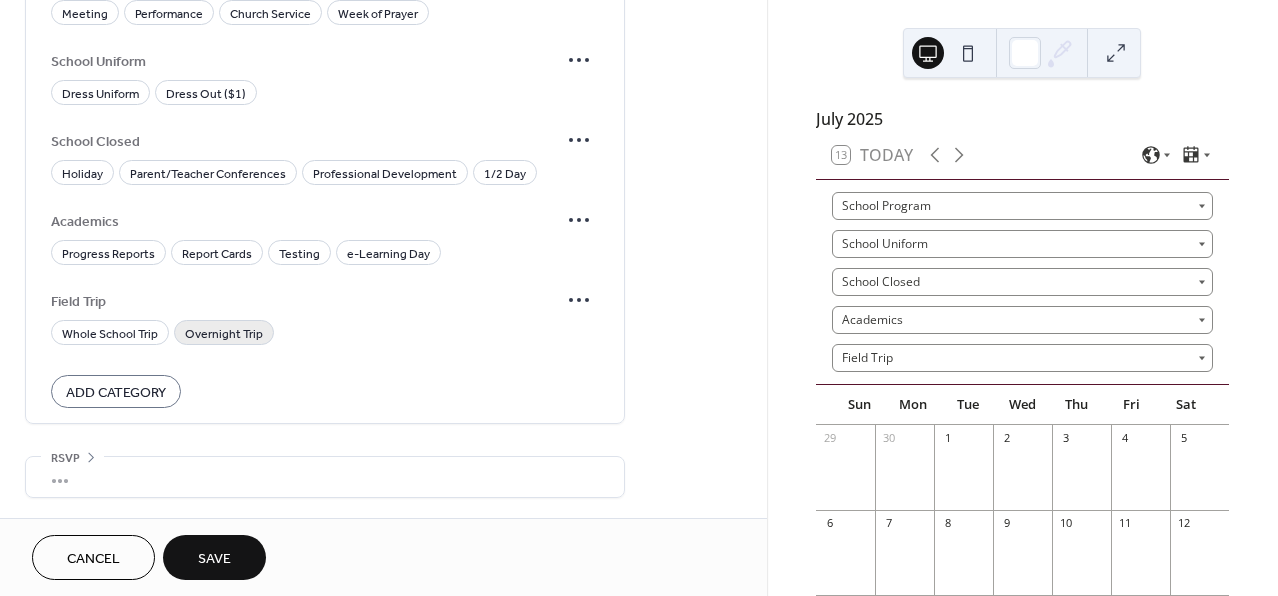 click on "Overnight Trip" at bounding box center [224, 334] 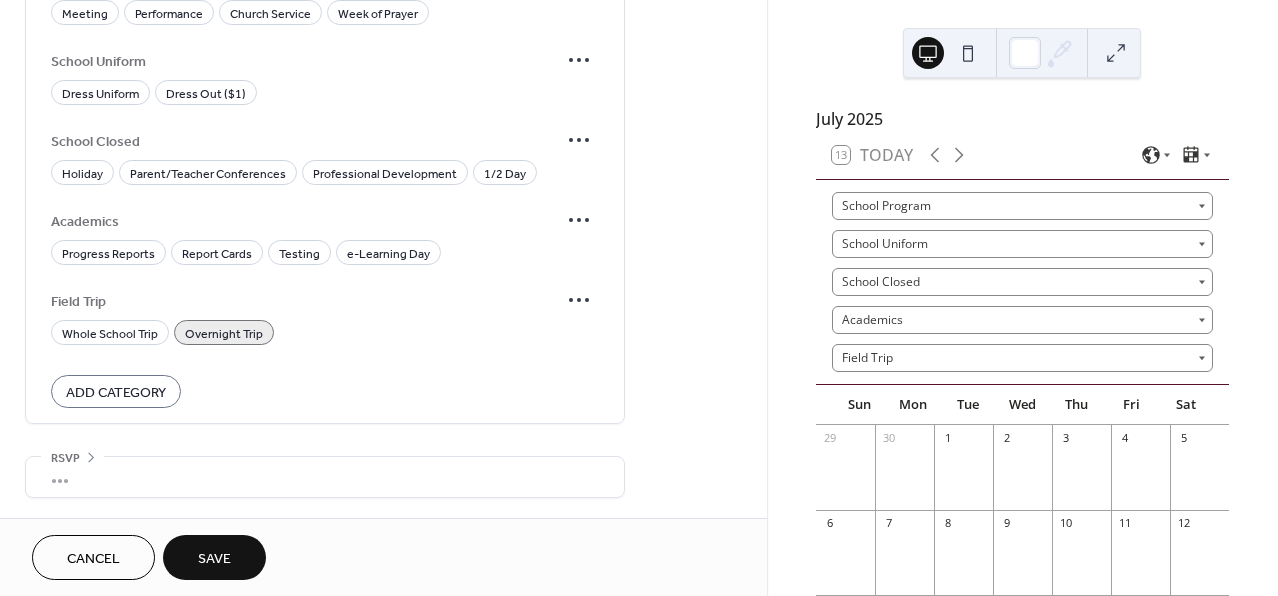 click on "Save" at bounding box center (214, 559) 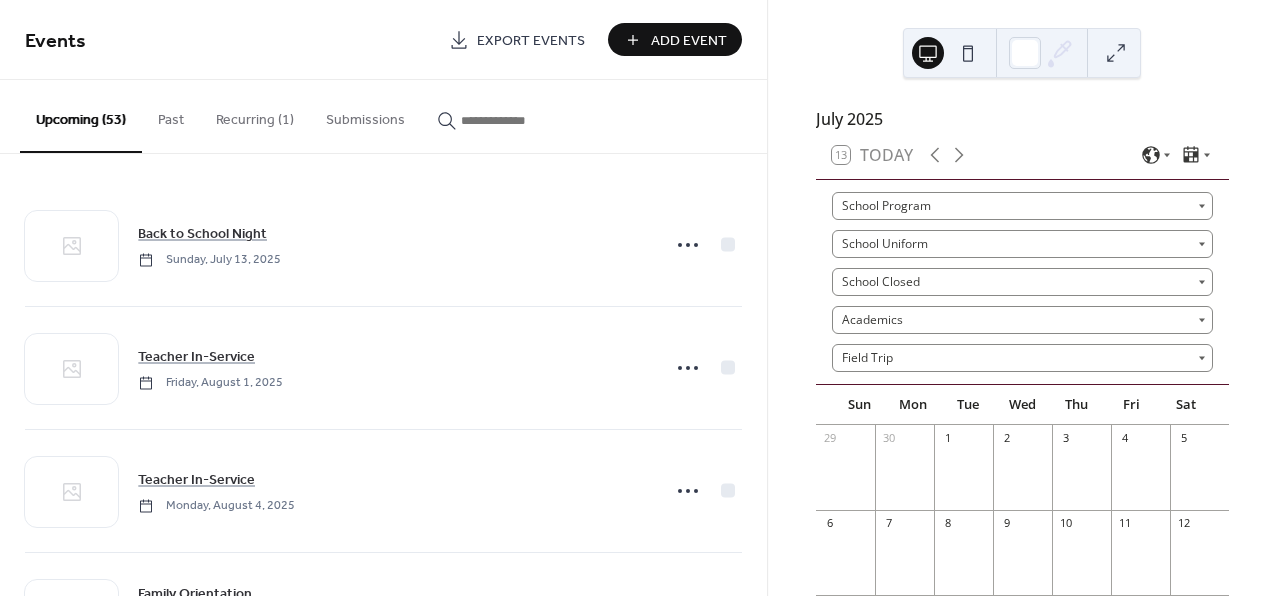 click on "Add Event" at bounding box center (675, 39) 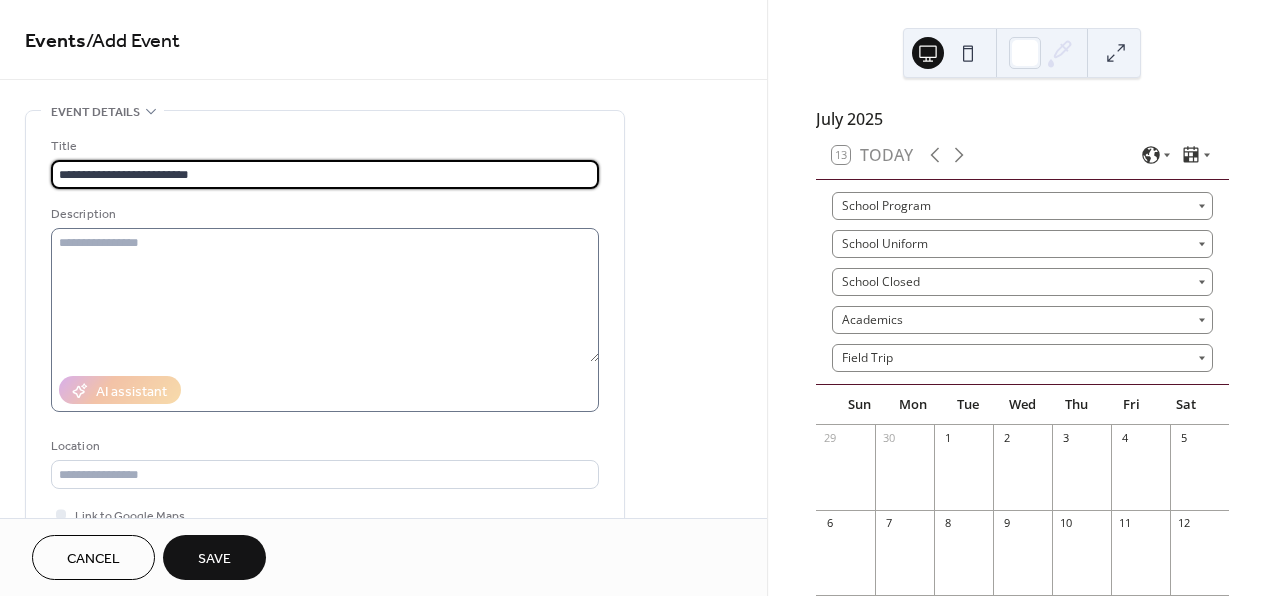 type on "**********" 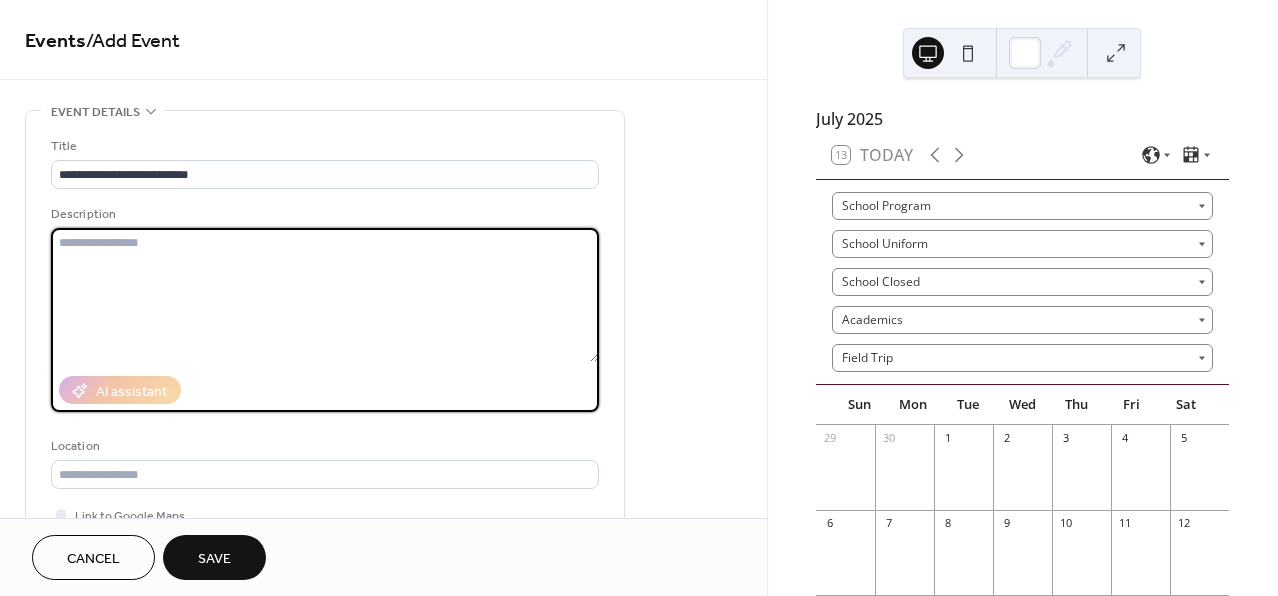 click at bounding box center (325, 295) 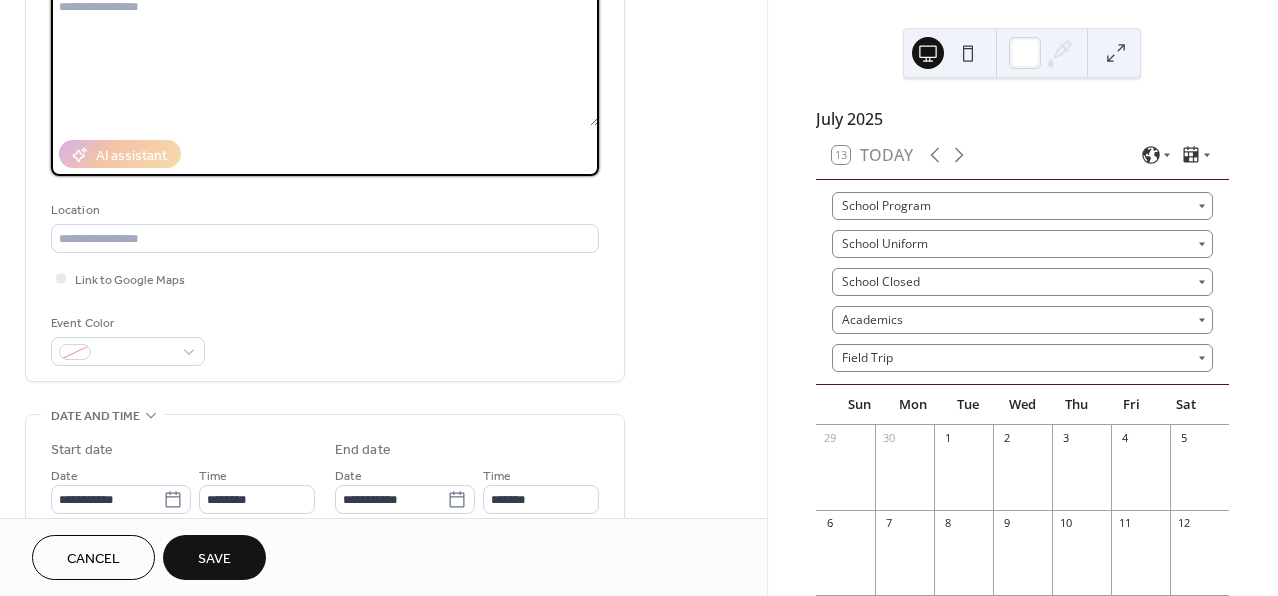 scroll, scrollTop: 238, scrollLeft: 0, axis: vertical 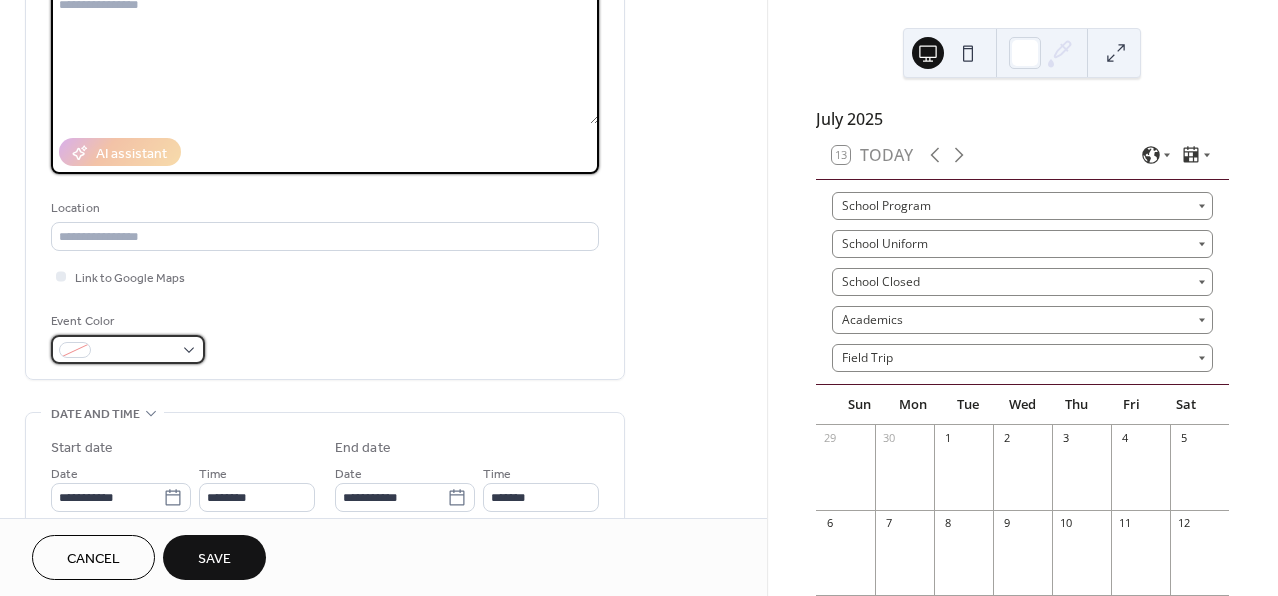 click at bounding box center (136, 351) 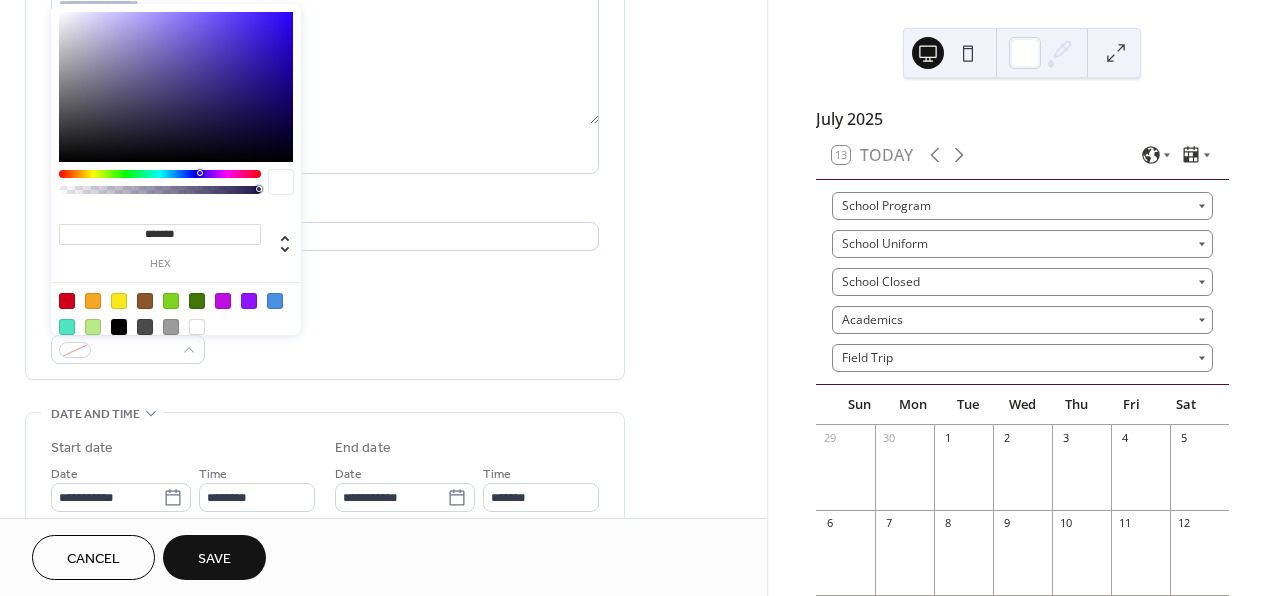 click at bounding box center [119, 301] 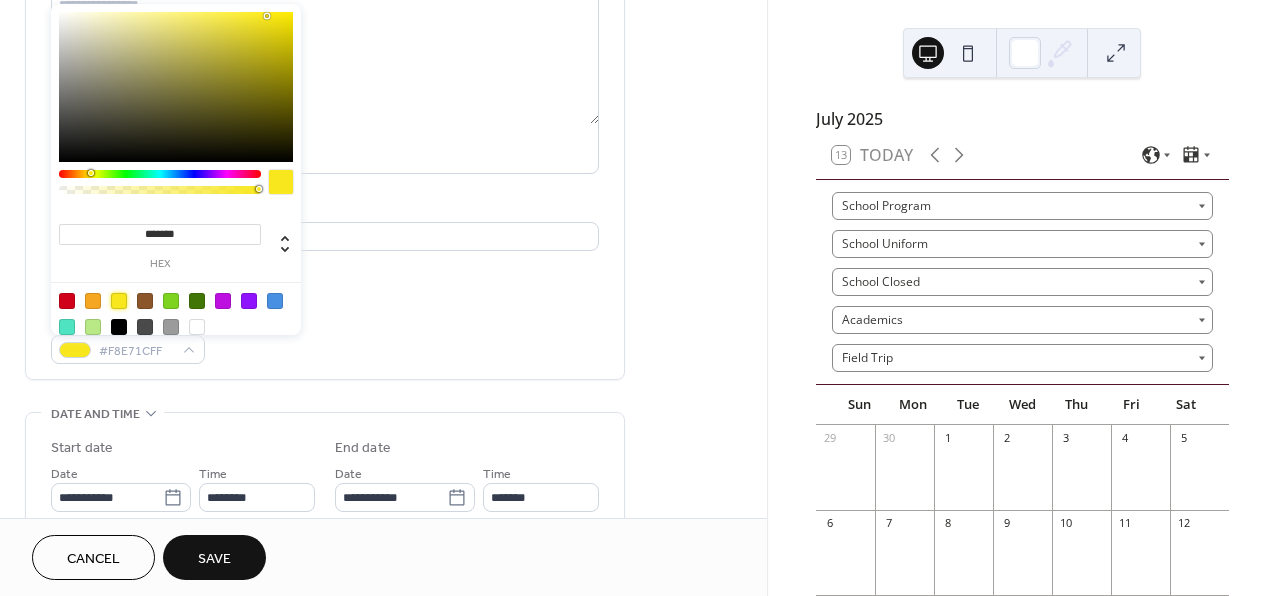 click on "**********" at bounding box center (383, 705) 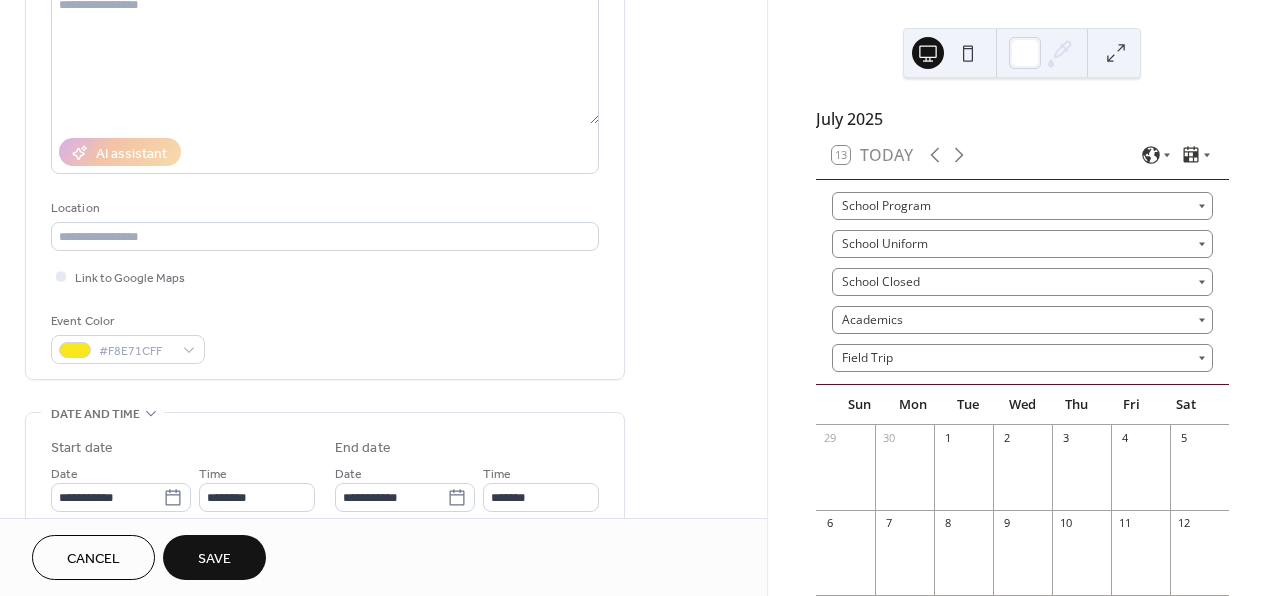 scroll, scrollTop: 329, scrollLeft: 0, axis: vertical 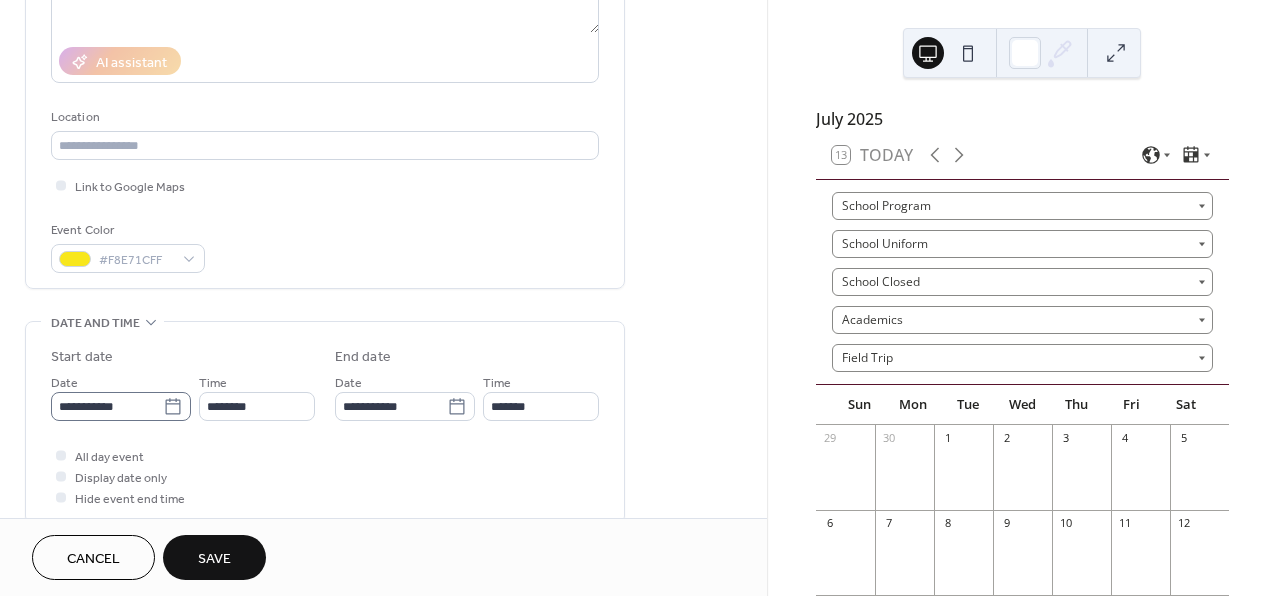 click 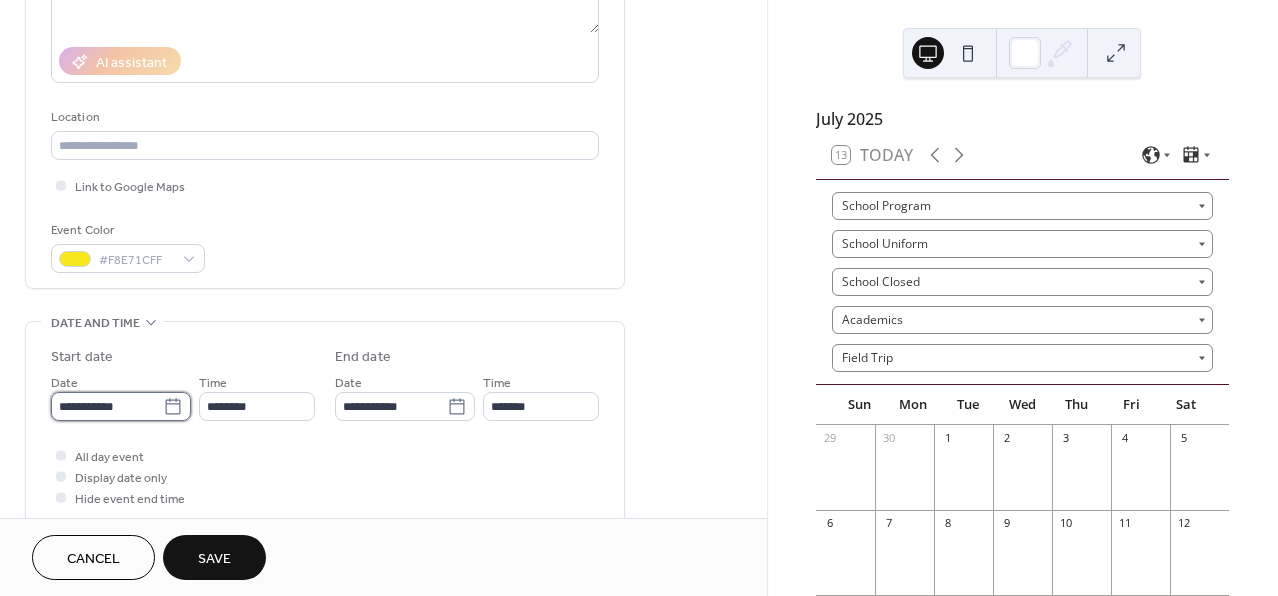 click on "**********" at bounding box center (107, 406) 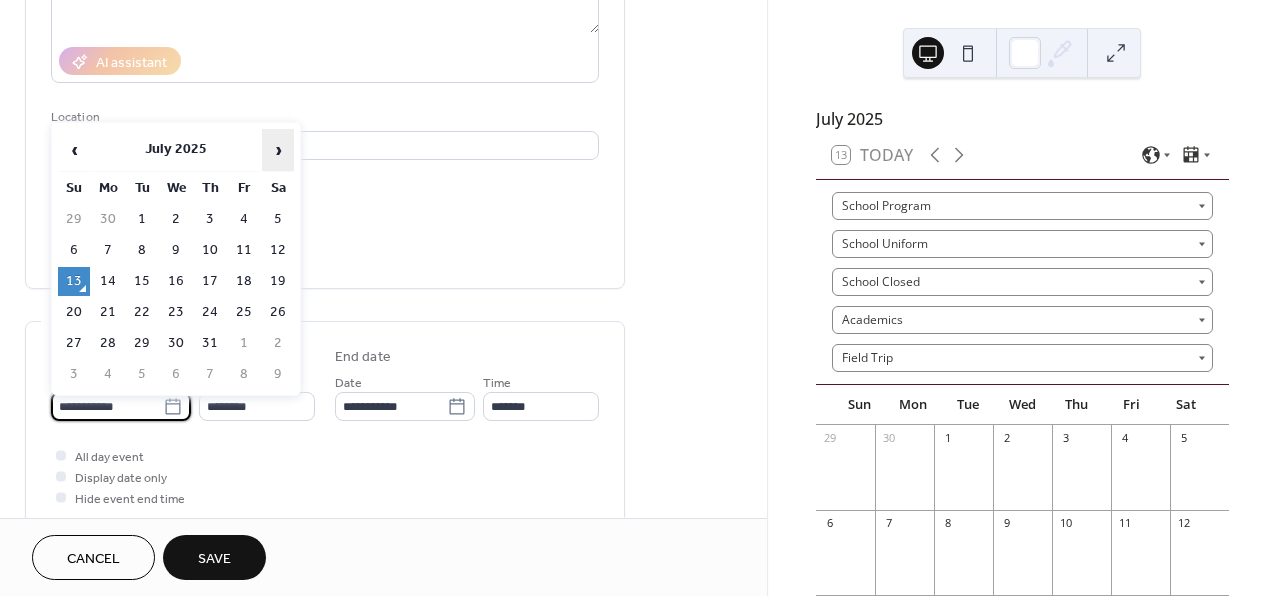 click on "›" at bounding box center (278, 150) 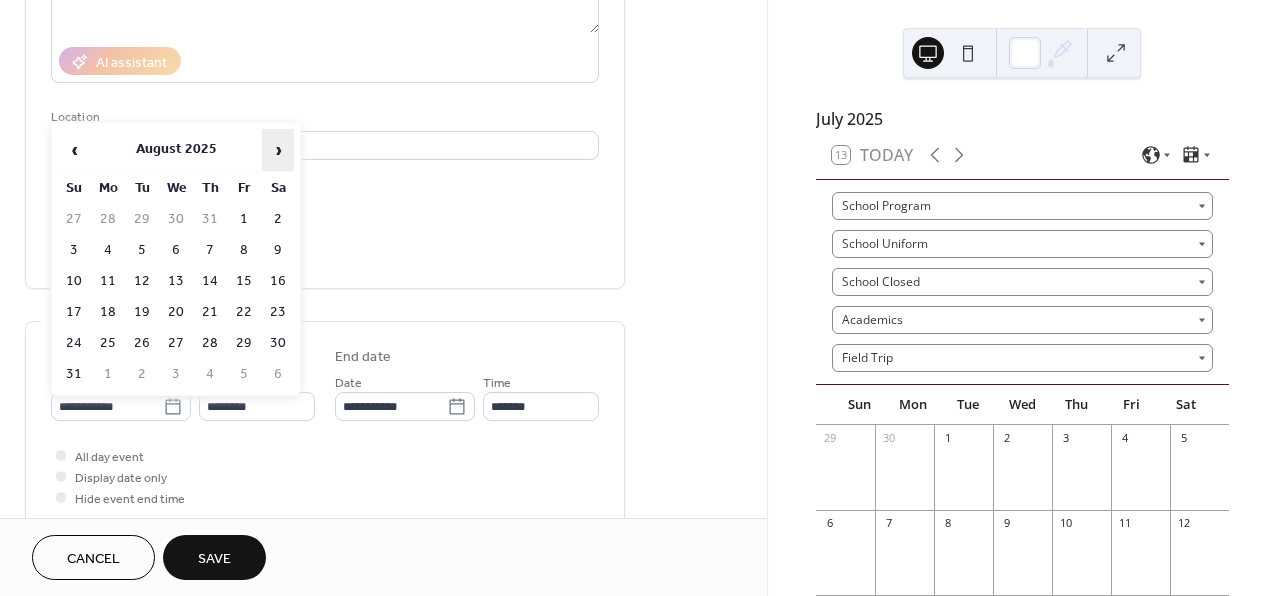 click on "›" at bounding box center [278, 150] 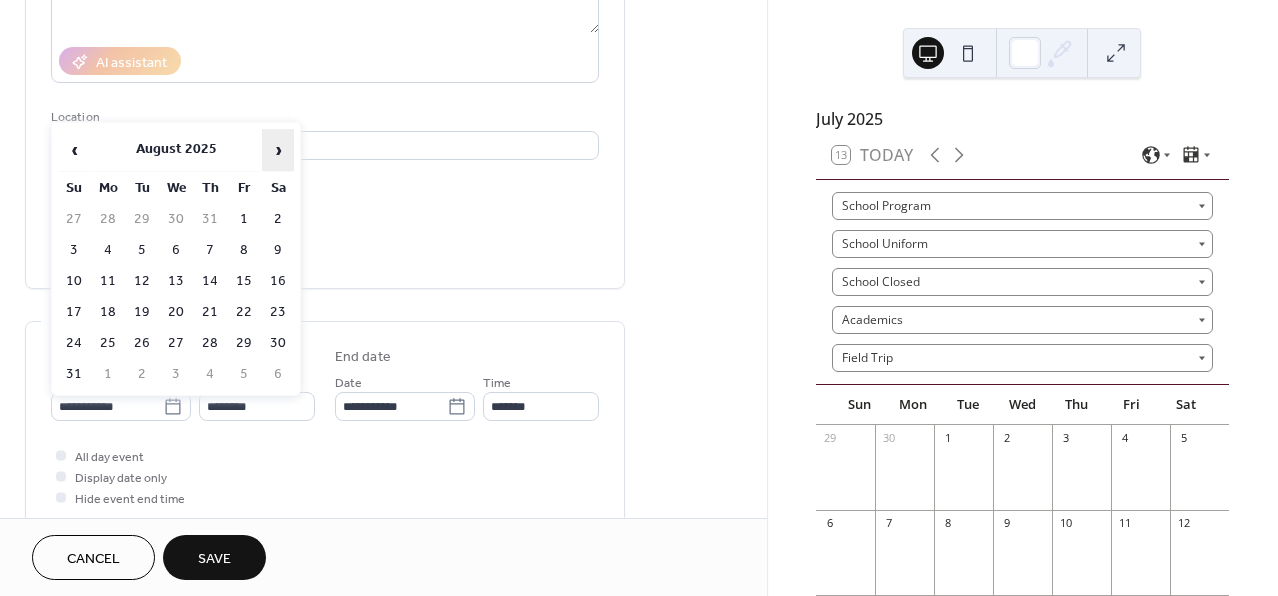 click on "›" at bounding box center (278, 150) 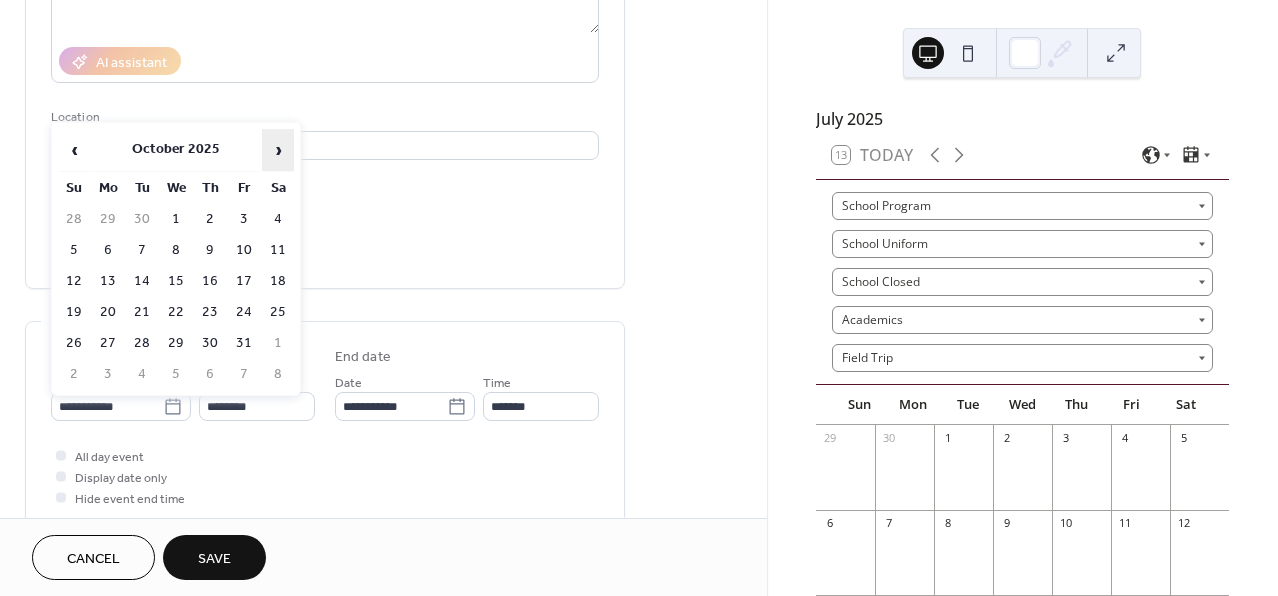 click on "›" at bounding box center (278, 150) 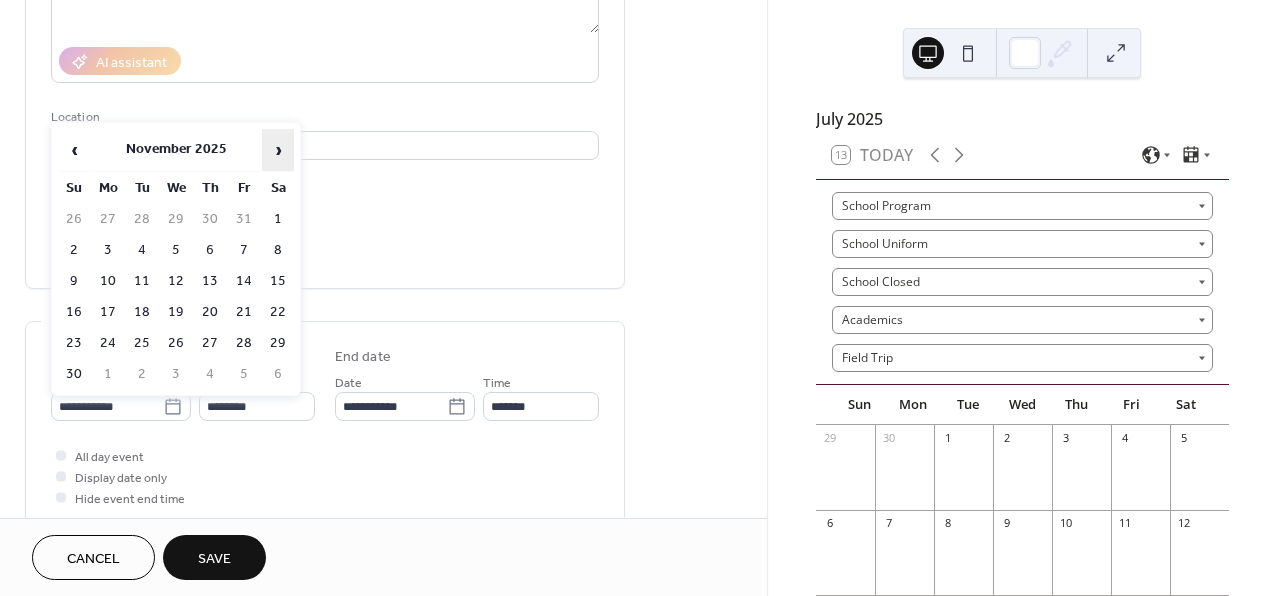 click on "›" at bounding box center (278, 150) 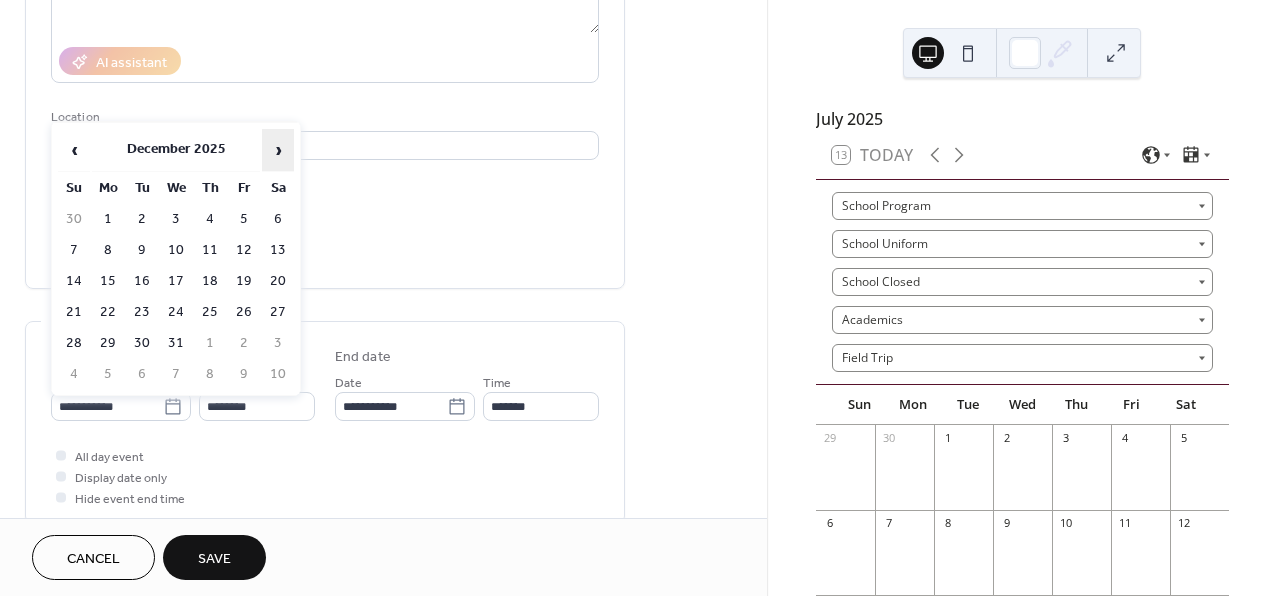 click on "›" at bounding box center [278, 150] 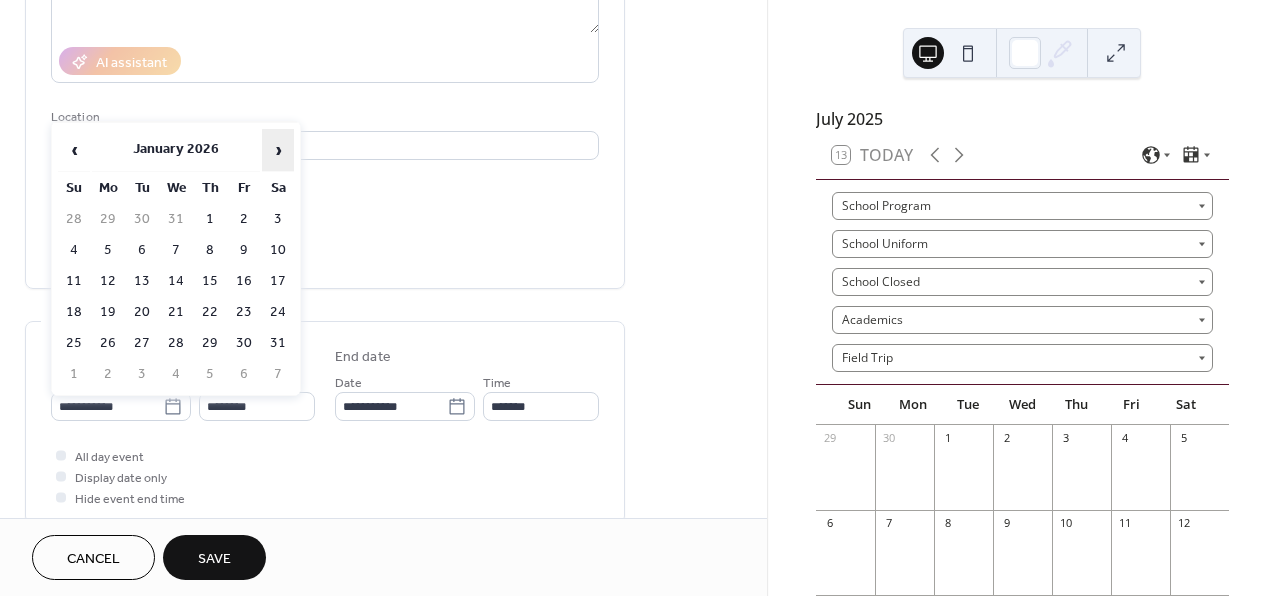click on "›" at bounding box center [278, 150] 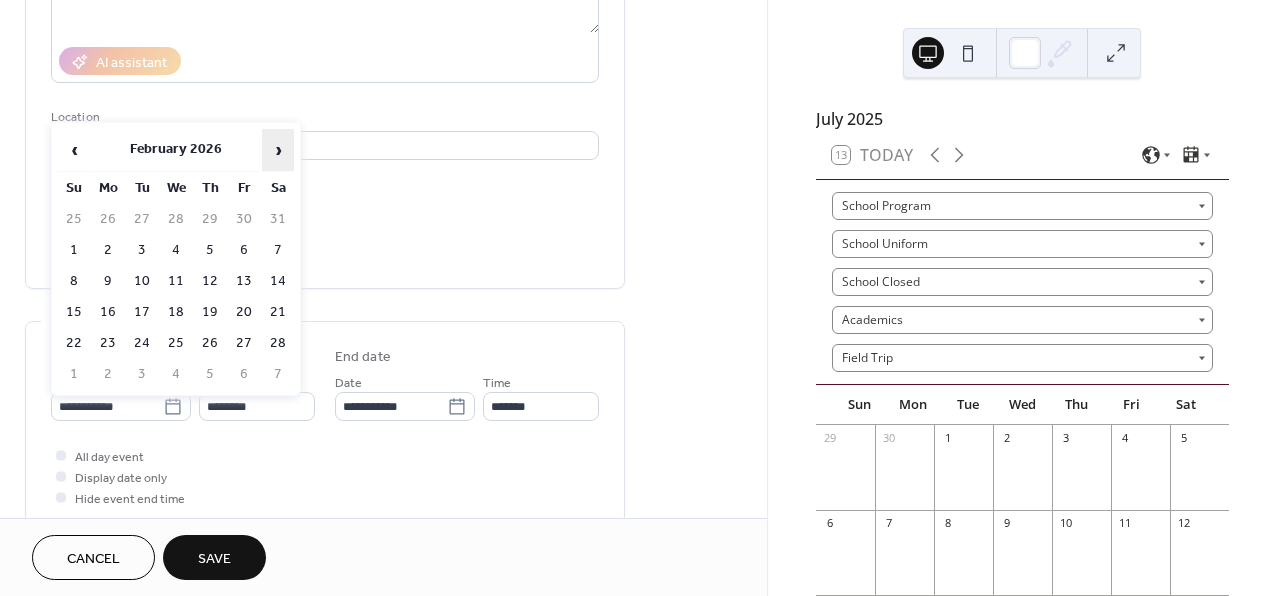 click on "›" at bounding box center (278, 150) 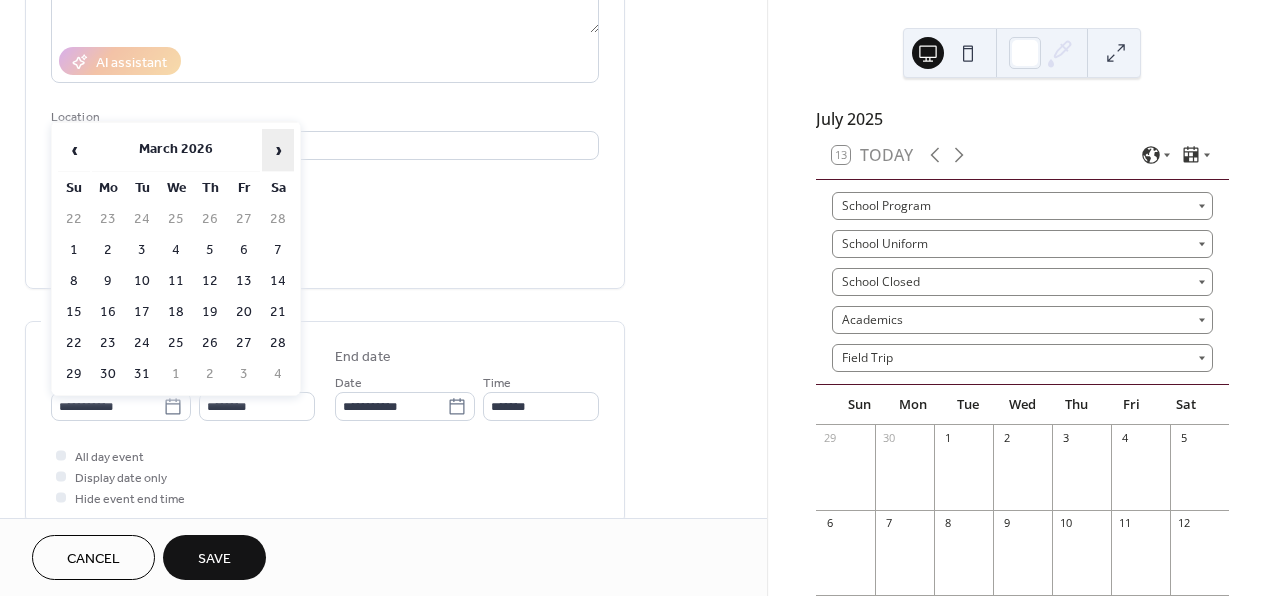 click on "›" at bounding box center [278, 150] 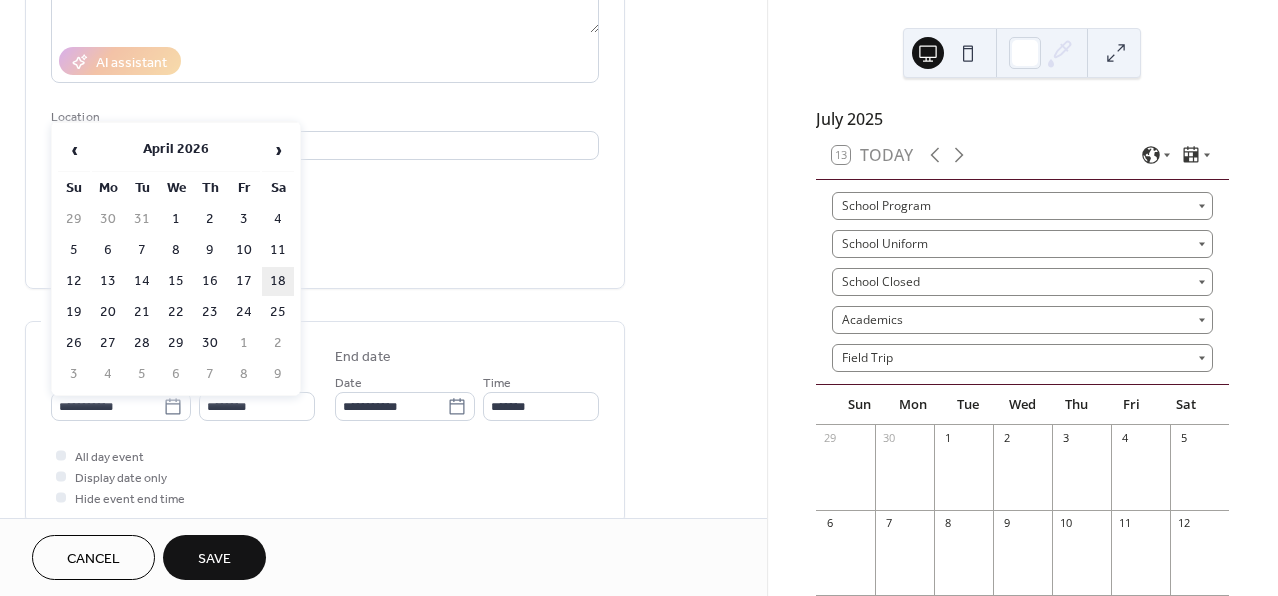click on "18" at bounding box center (278, 281) 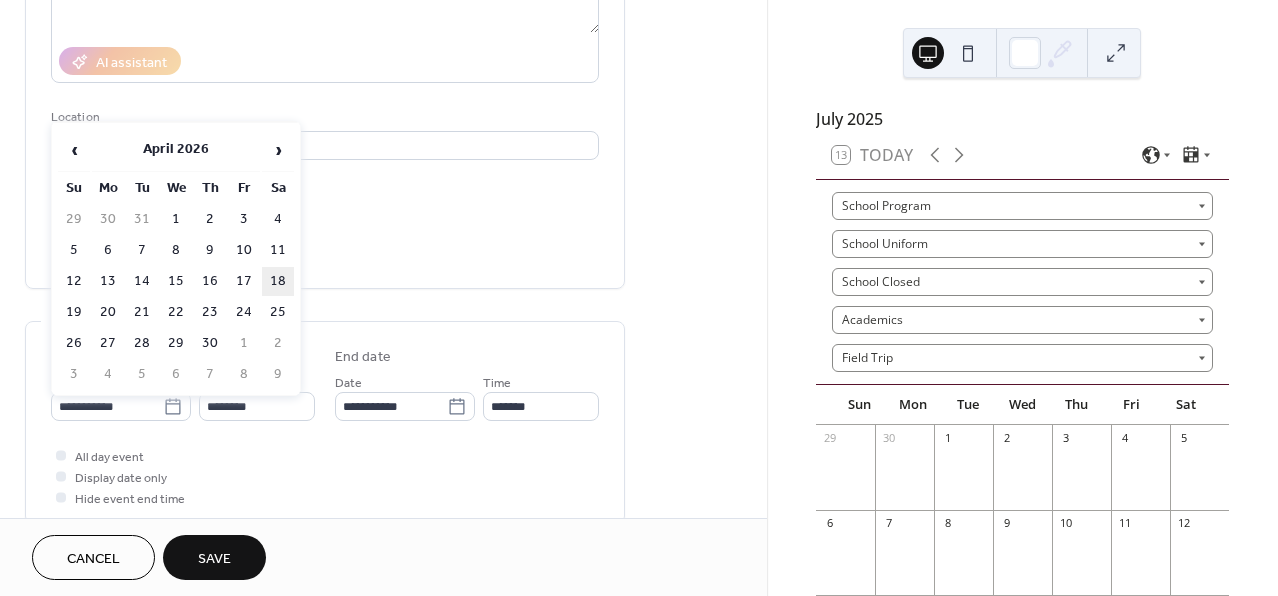 type on "**********" 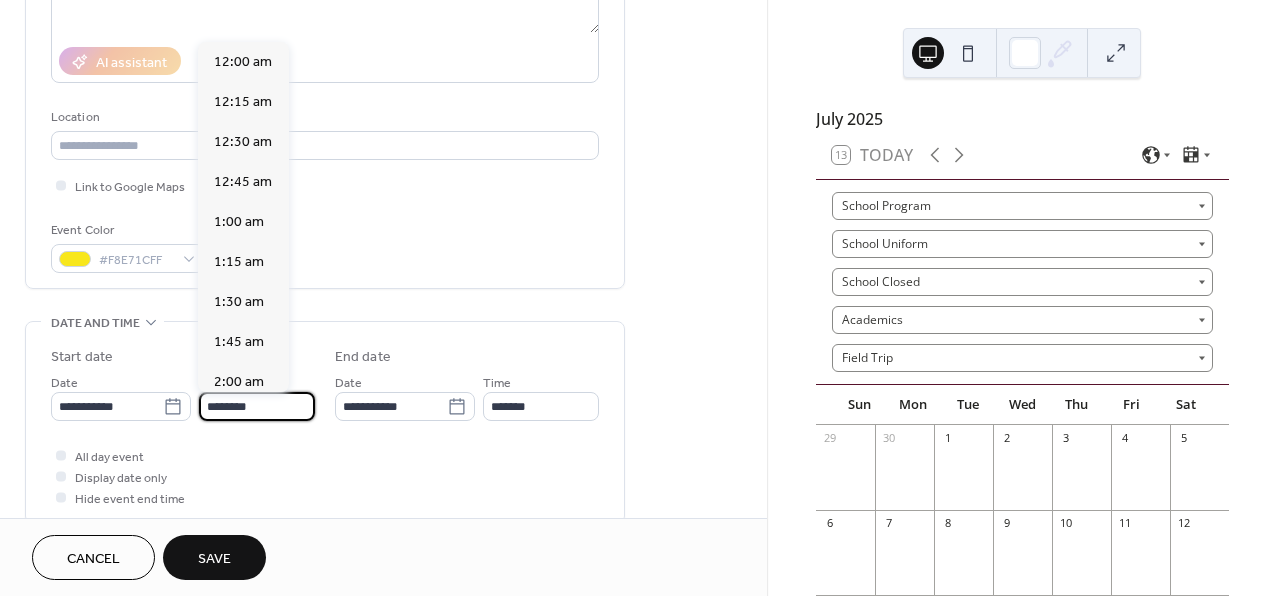 click on "********" at bounding box center [257, 406] 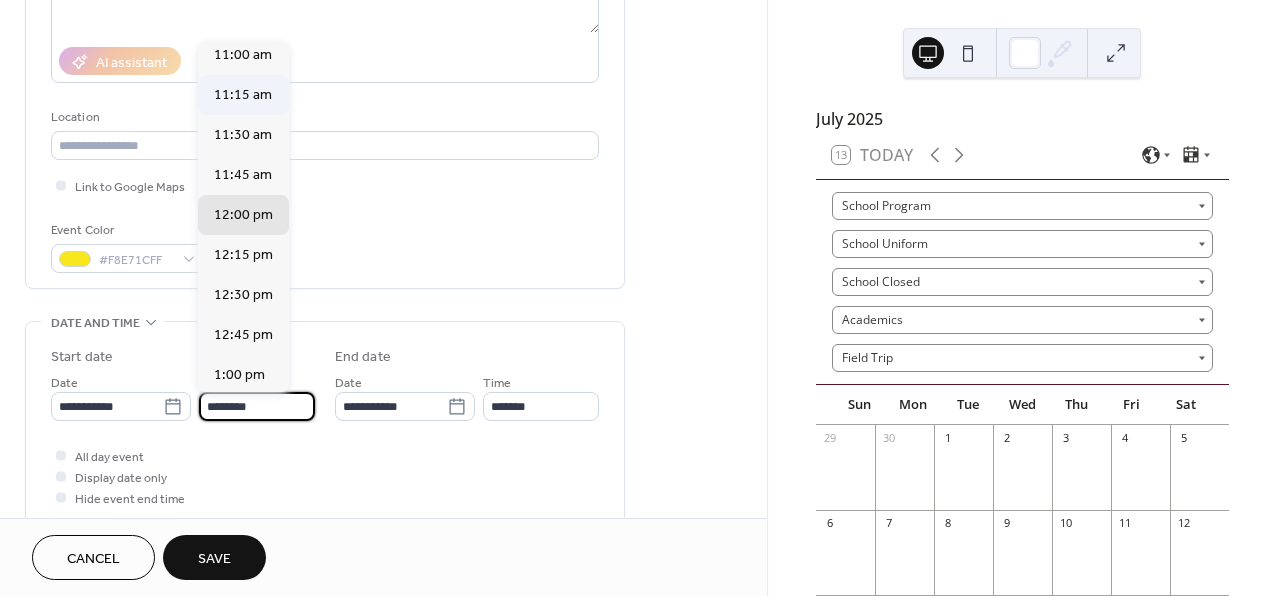 scroll, scrollTop: 1753, scrollLeft: 0, axis: vertical 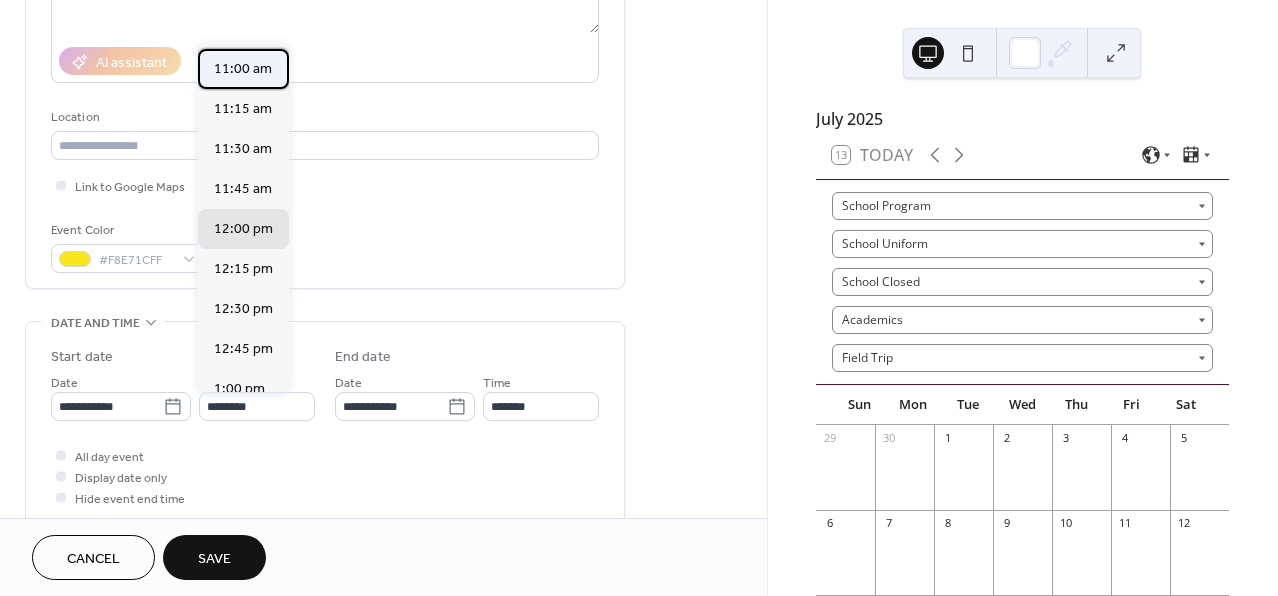 click on "11:00 am" at bounding box center [243, 69] 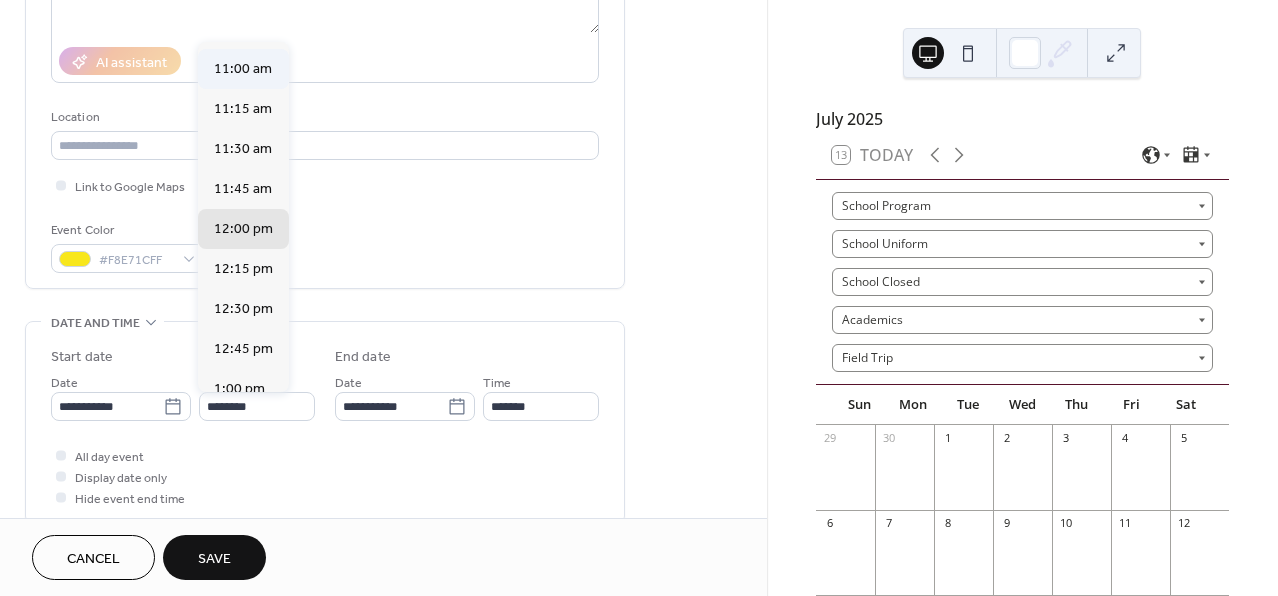 type on "********" 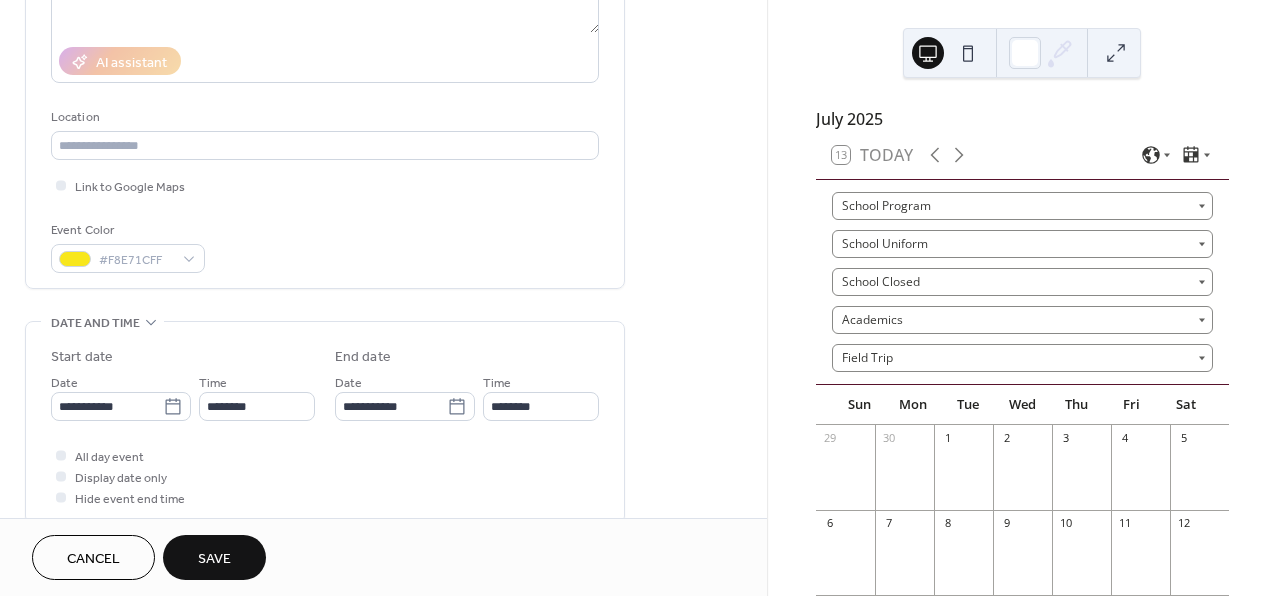 click on "**********" at bounding box center [325, 427] 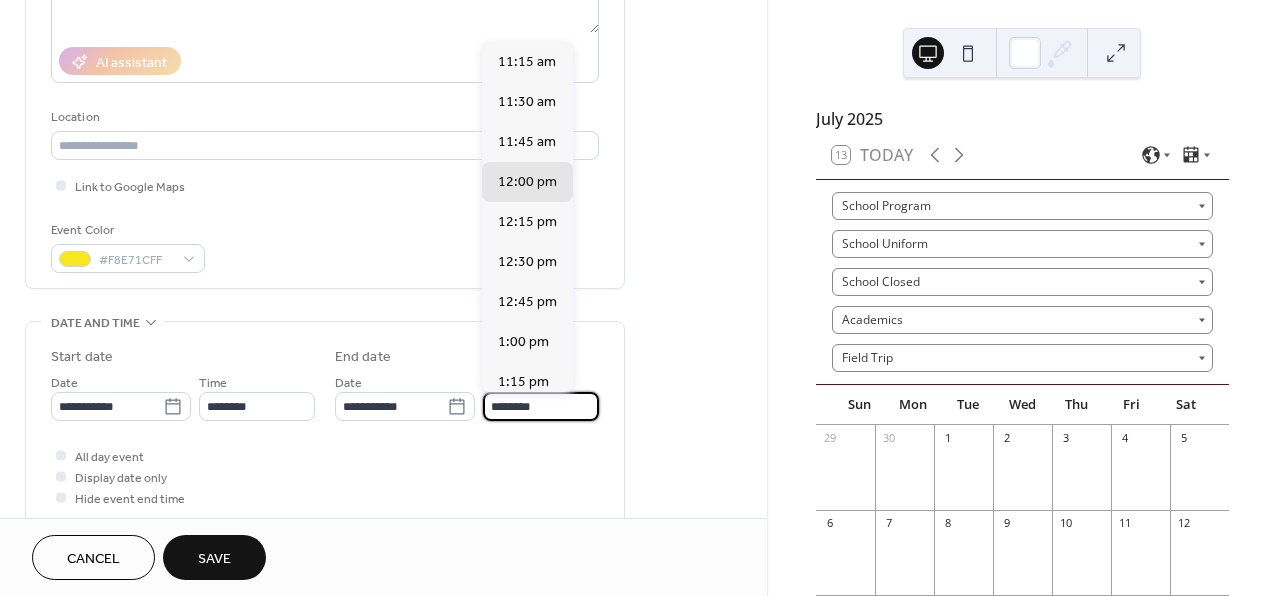 click on "********" at bounding box center [541, 406] 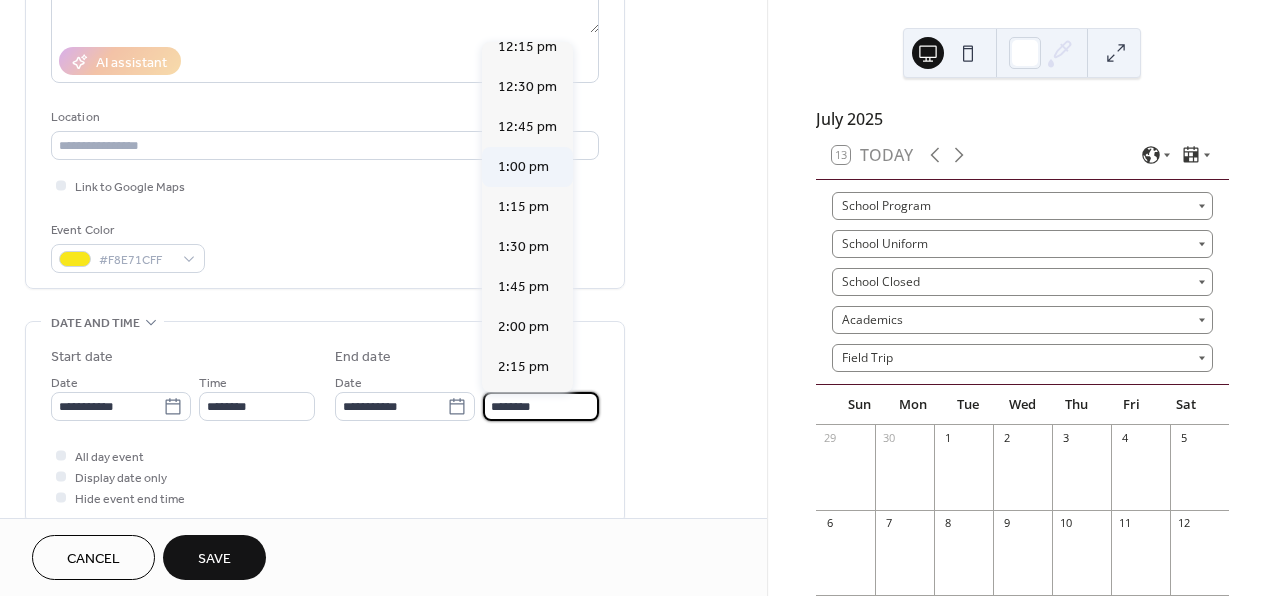 scroll, scrollTop: 177, scrollLeft: 0, axis: vertical 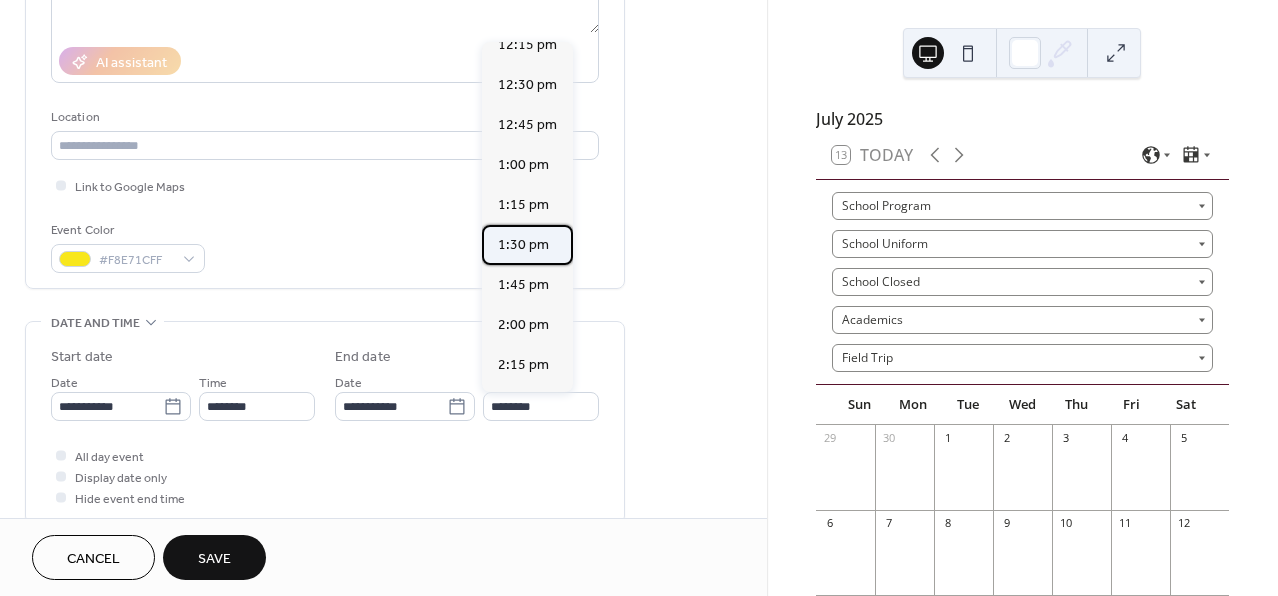 click on "1:30 pm" at bounding box center (523, 245) 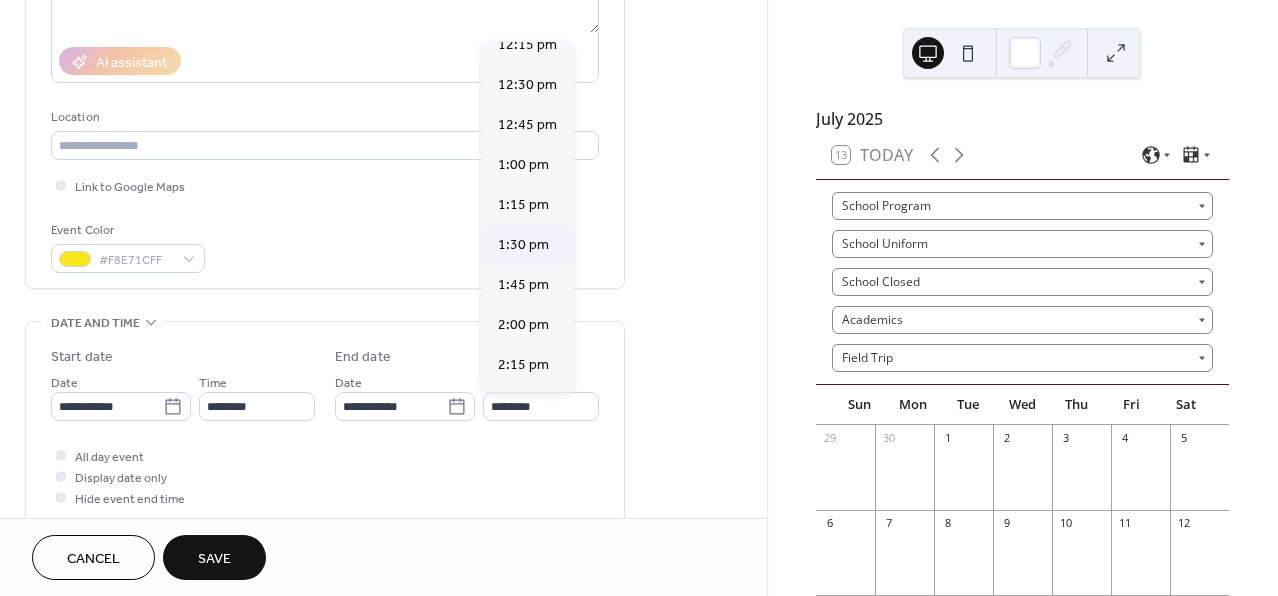 type on "*******" 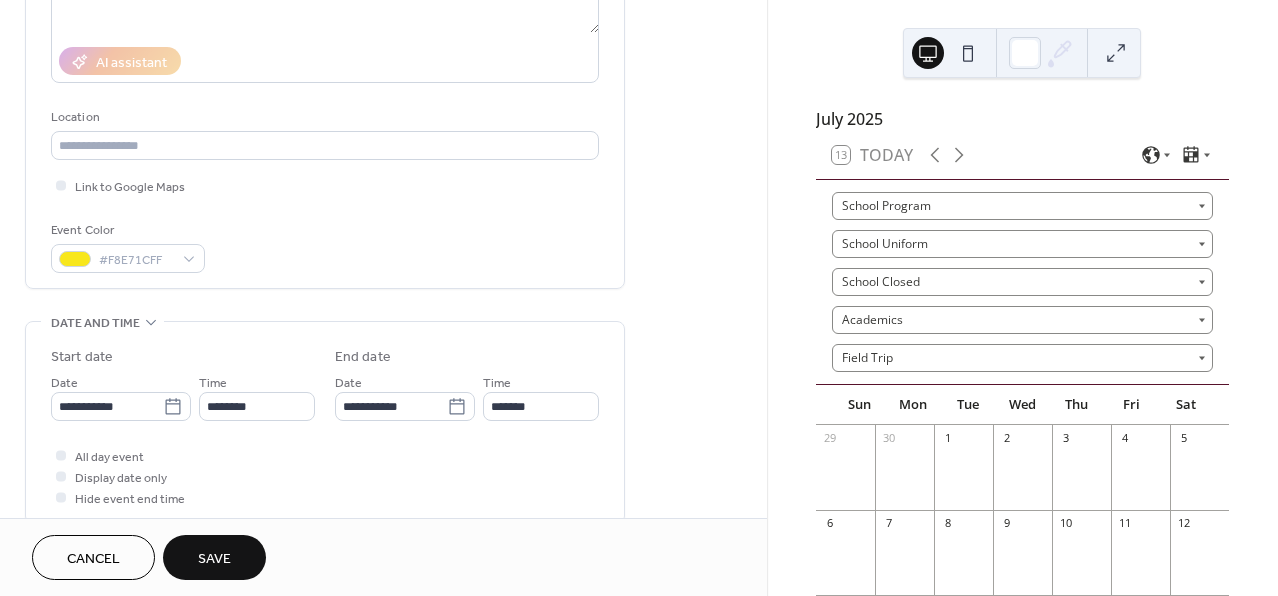 click on "All day event Display date only Hide event end time" at bounding box center (325, 476) 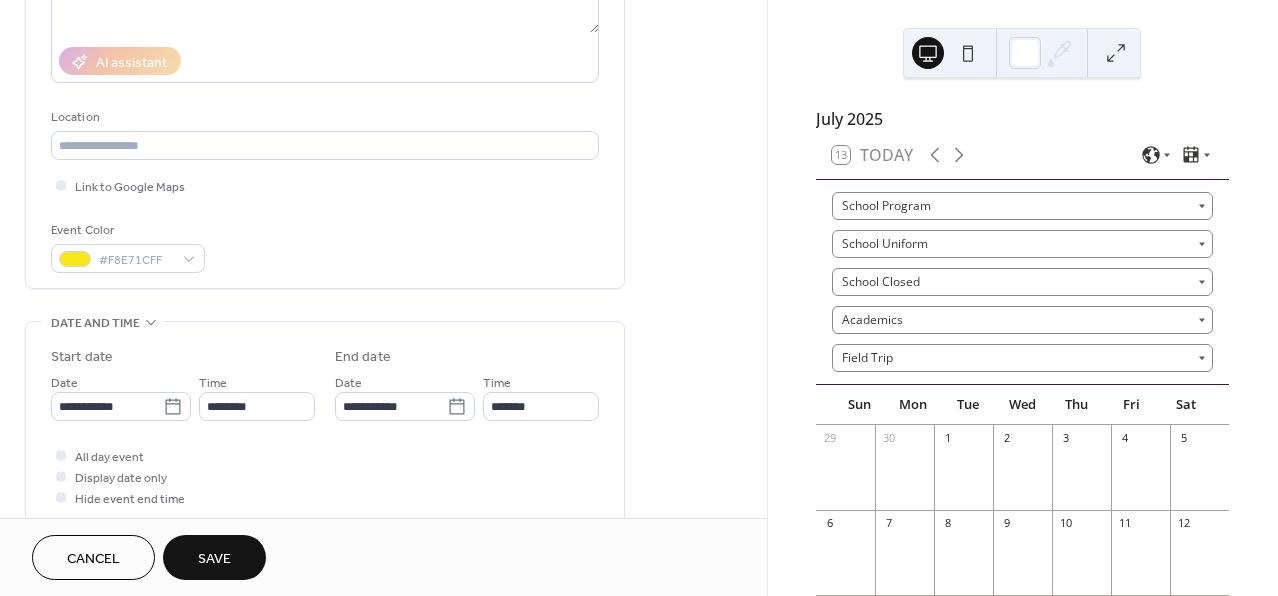 click on "Save" at bounding box center [214, 557] 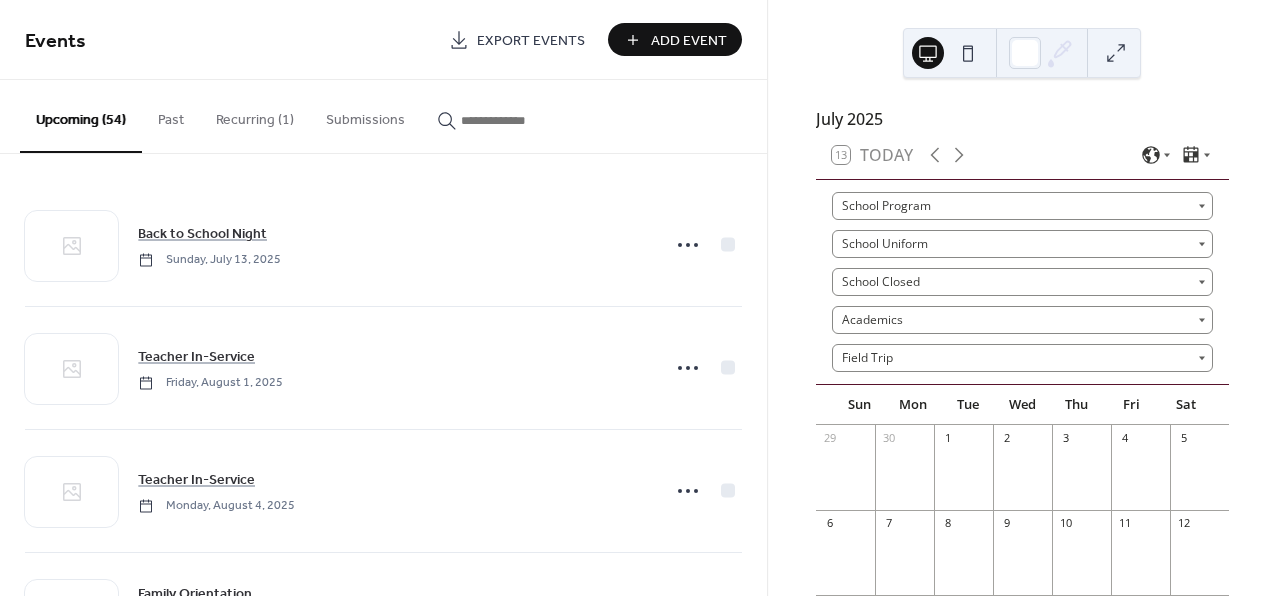 click on "Add Event" at bounding box center (689, 41) 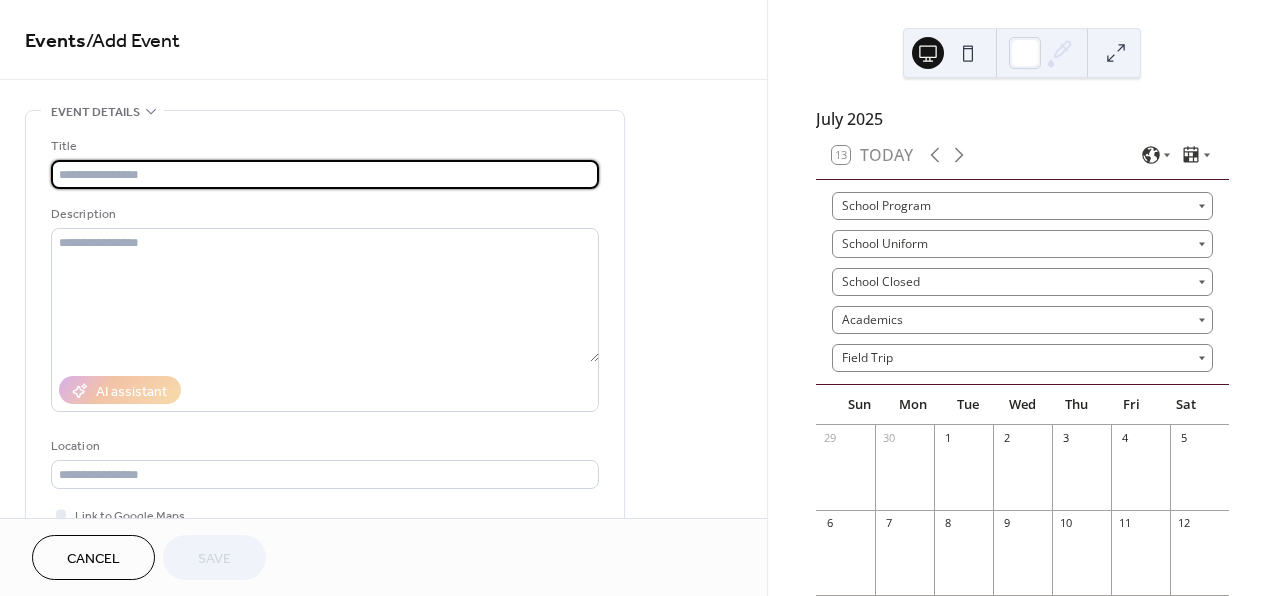 click on "Title Description AI assistant Location Link to Google Maps Event Color" at bounding box center (325, 369) 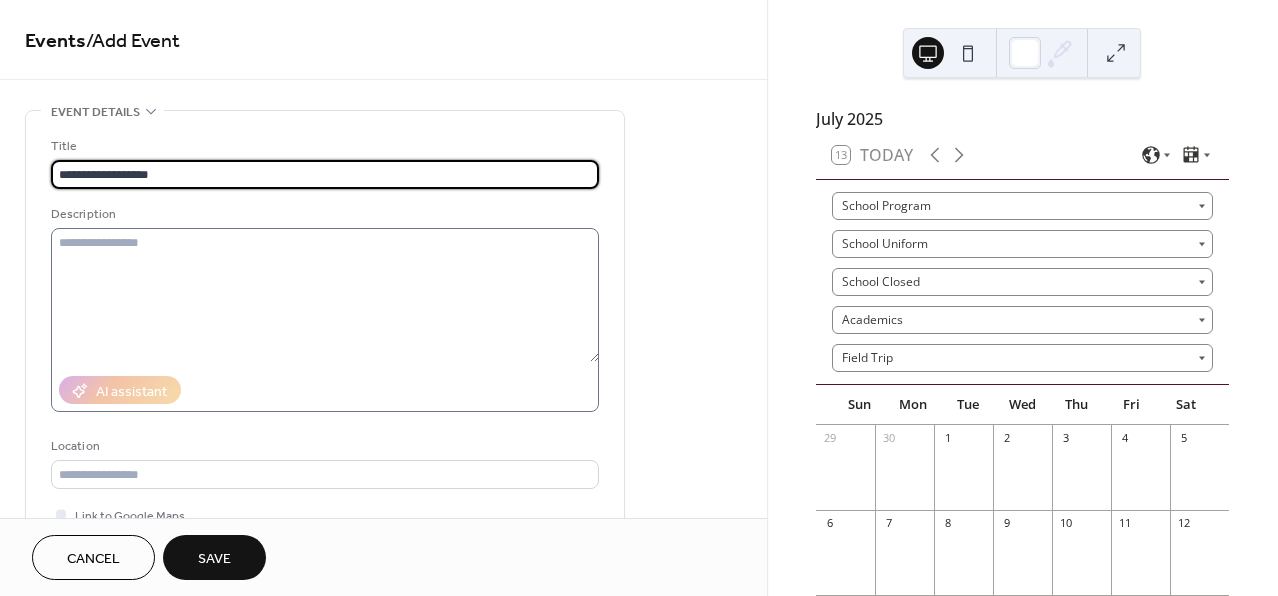 type on "**********" 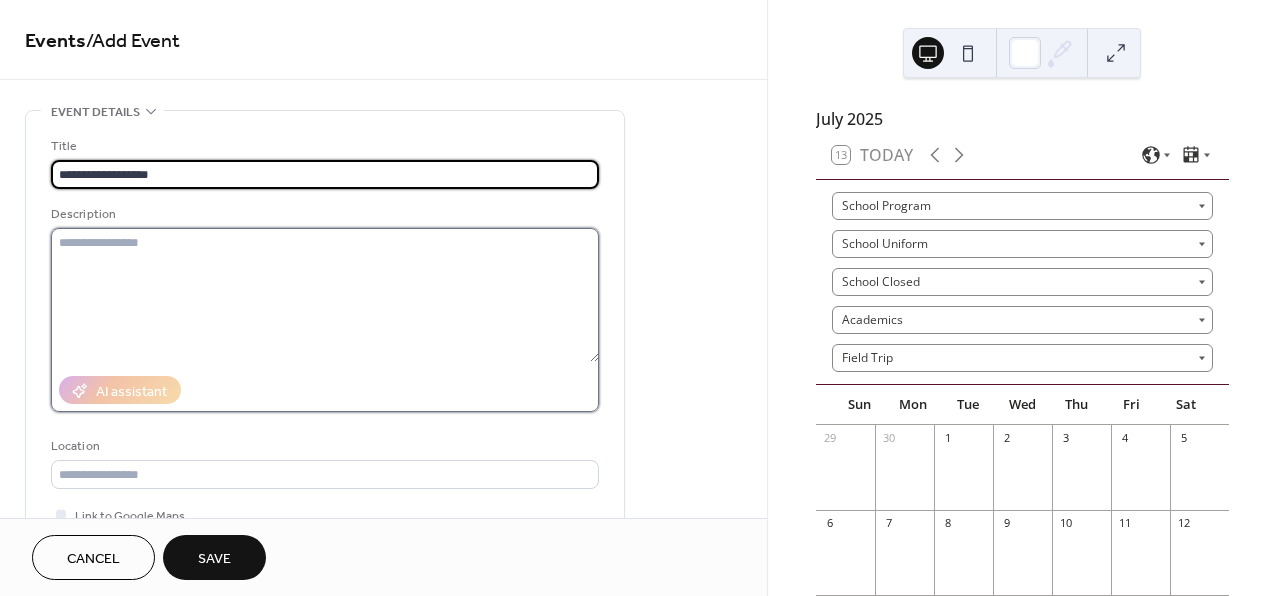 click at bounding box center [325, 295] 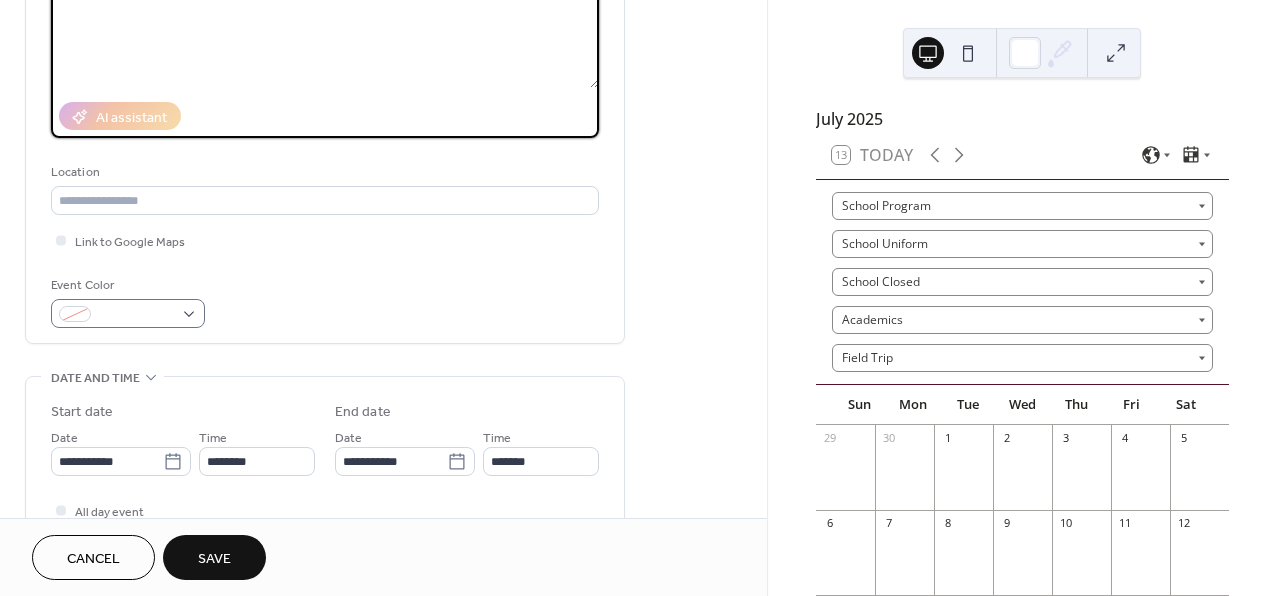 scroll, scrollTop: 277, scrollLeft: 0, axis: vertical 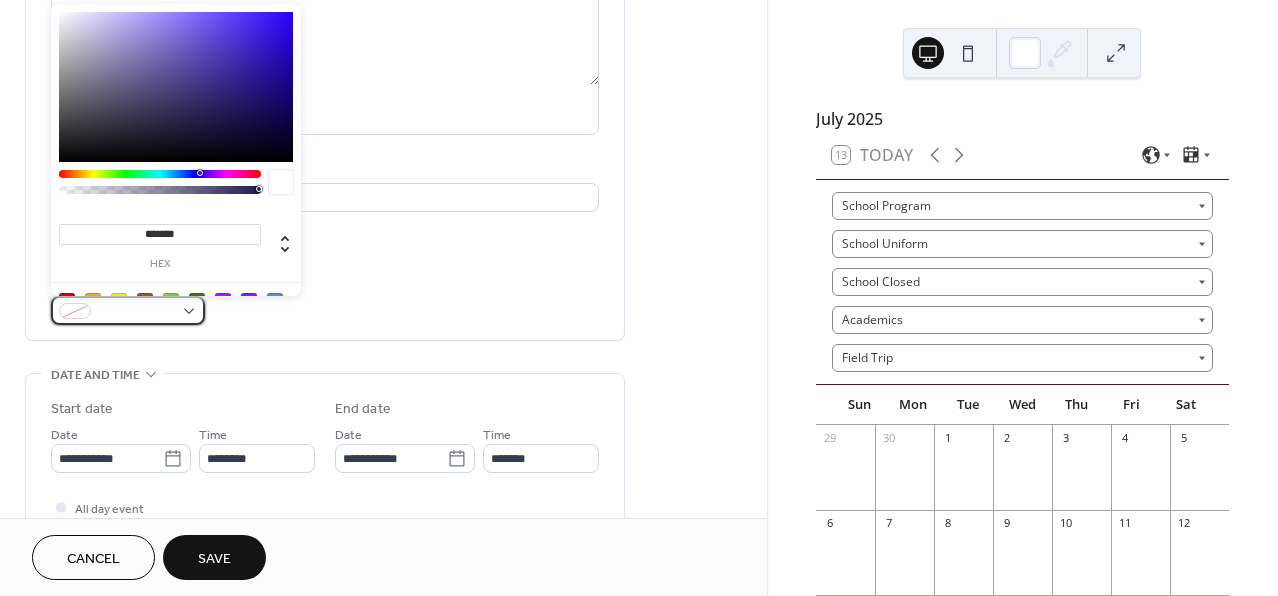 click at bounding box center [128, 310] 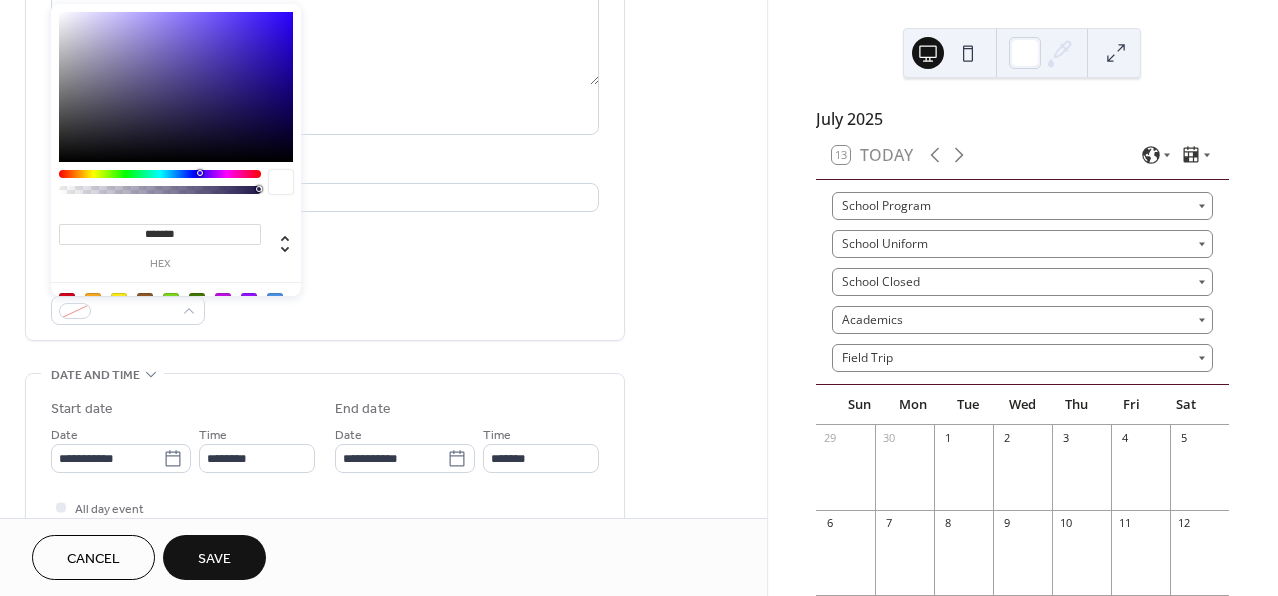 drag, startPoint x: 406, startPoint y: 296, endPoint x: 366, endPoint y: 302, distance: 40.4475 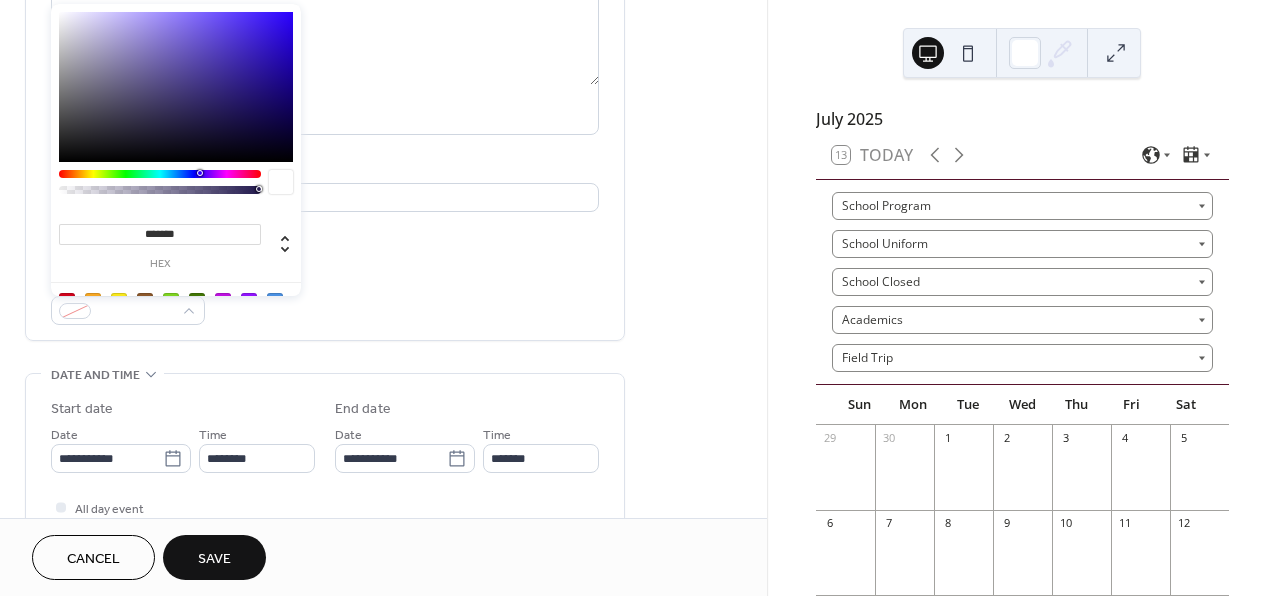 click on "Event Color" at bounding box center [325, 298] 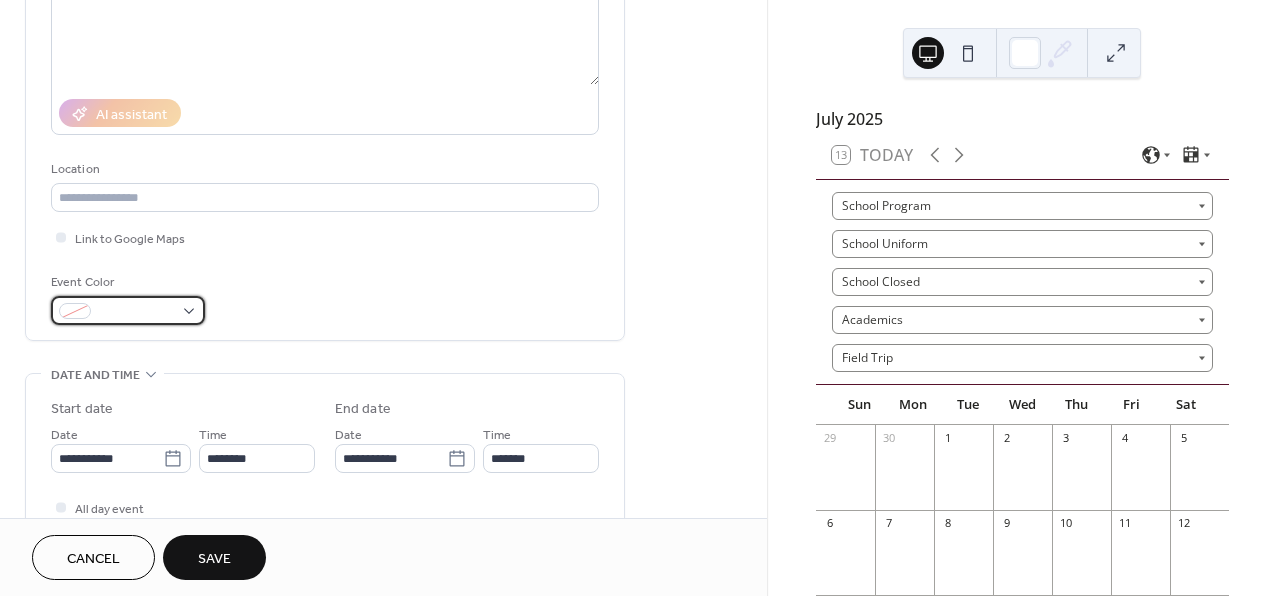 click at bounding box center (128, 310) 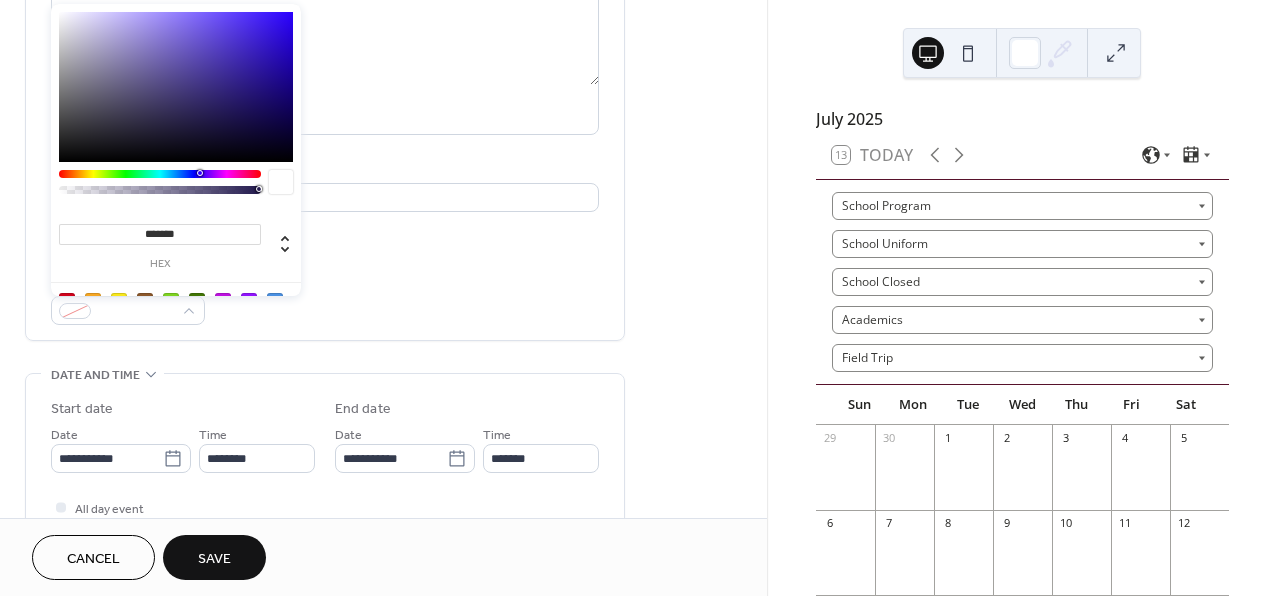 click at bounding box center (275, 301) 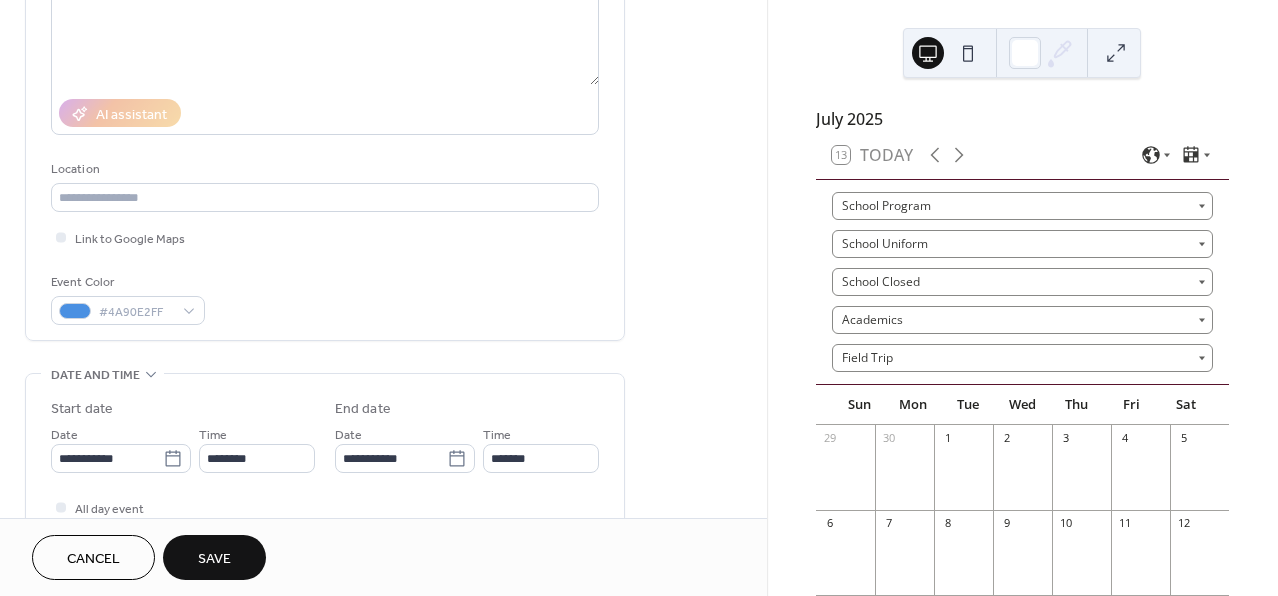 click on "Event Color #4A90E2FF" at bounding box center (325, 298) 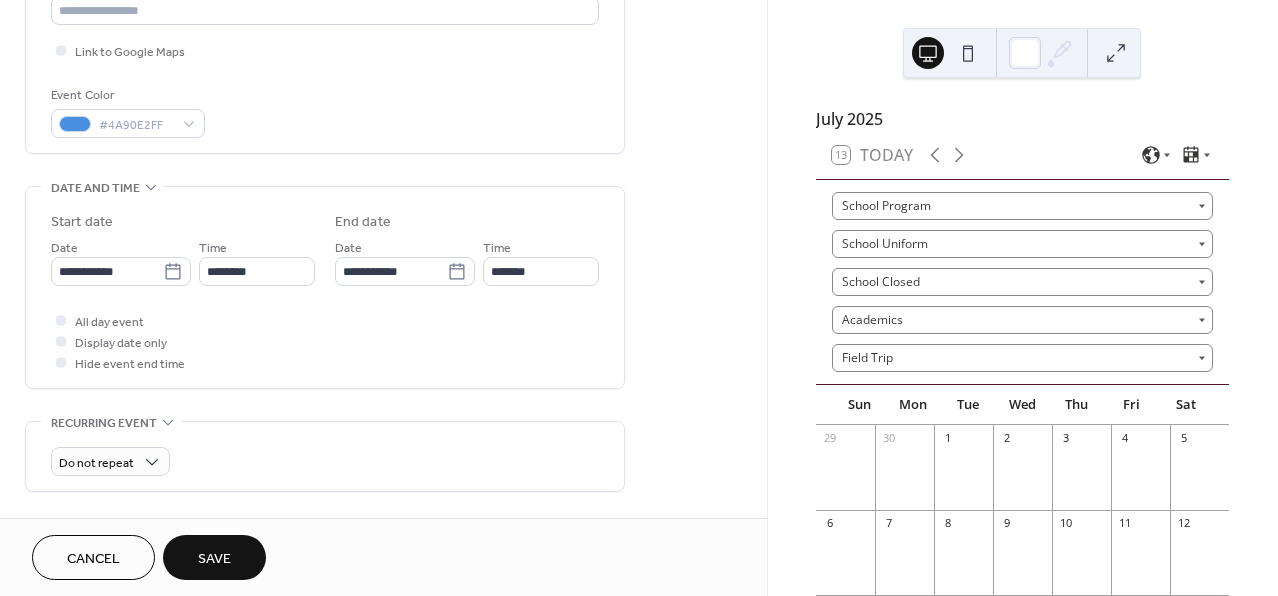 scroll, scrollTop: 513, scrollLeft: 0, axis: vertical 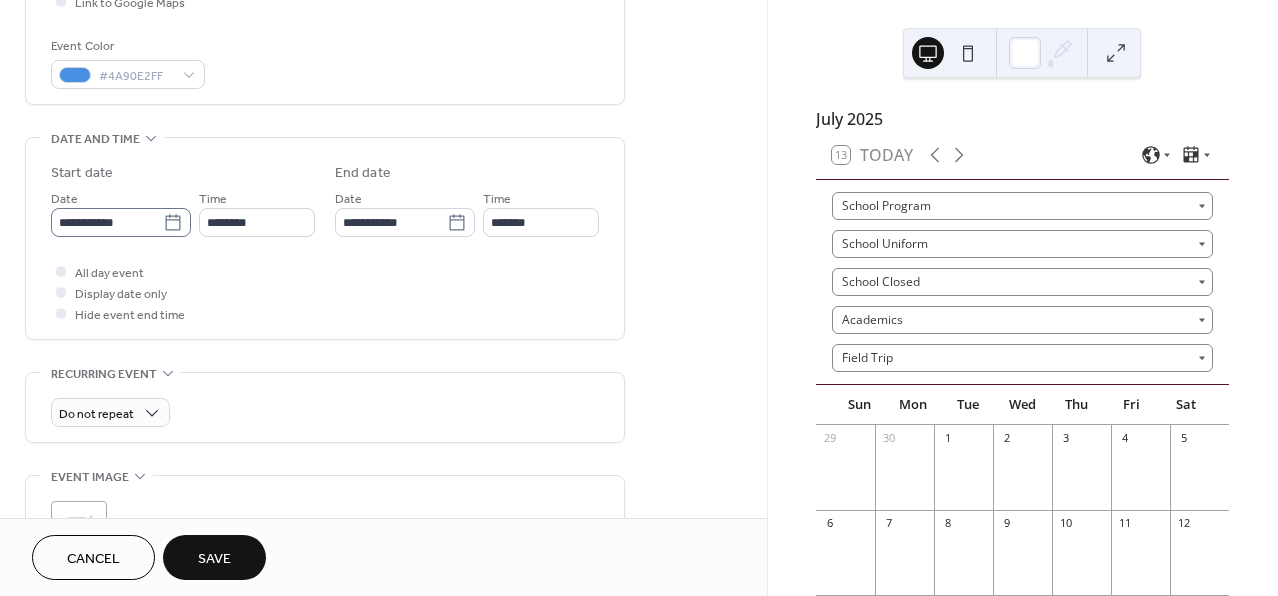 click 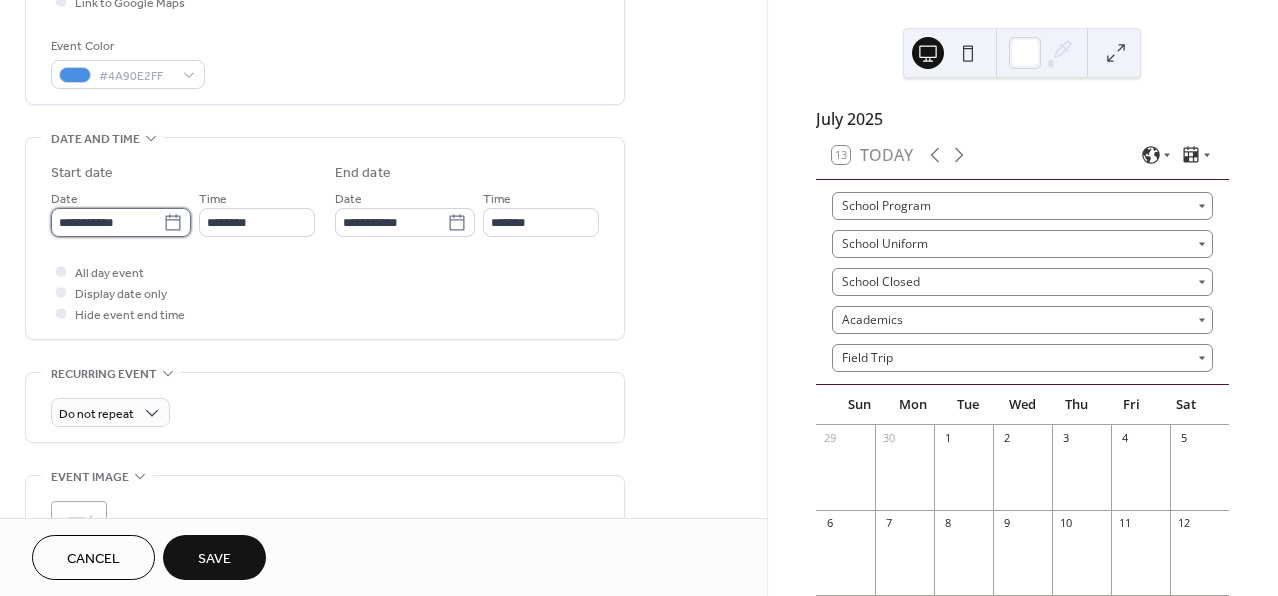 click on "**********" at bounding box center (107, 222) 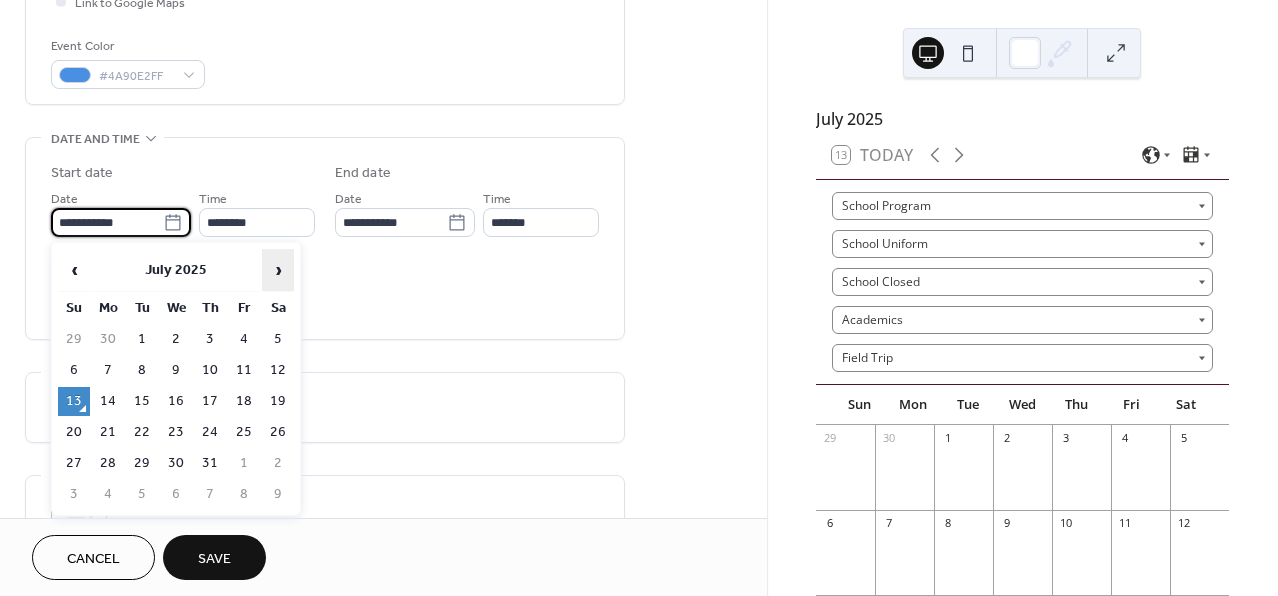 click on "›" at bounding box center (278, 270) 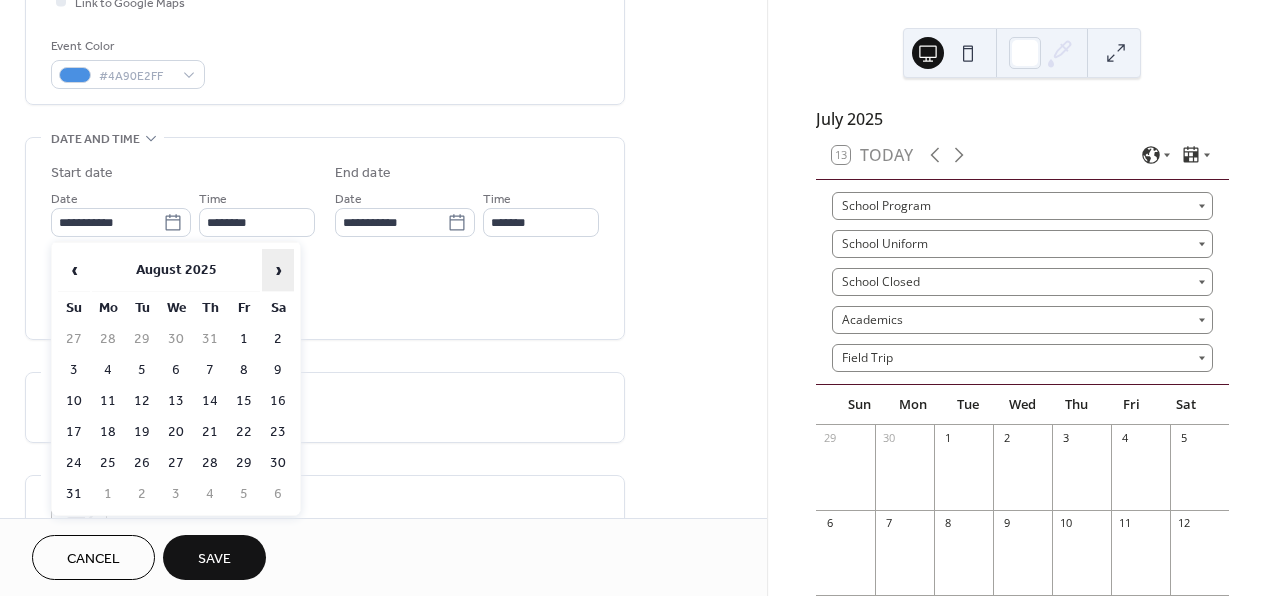 click on "›" at bounding box center (278, 270) 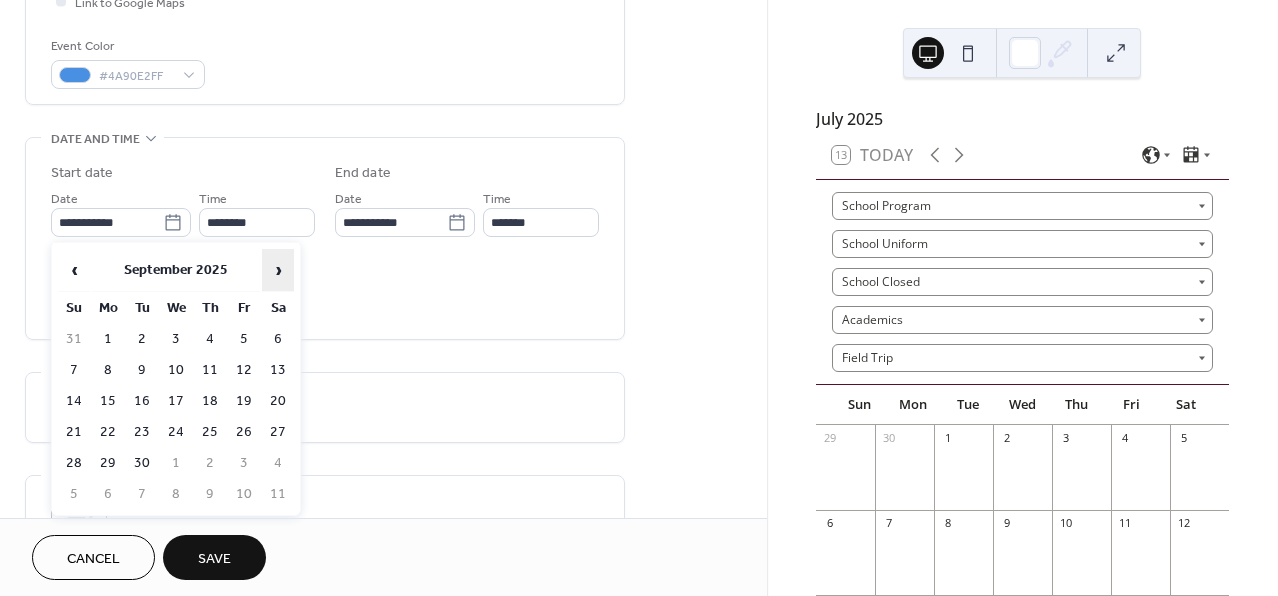 click on "›" at bounding box center [278, 270] 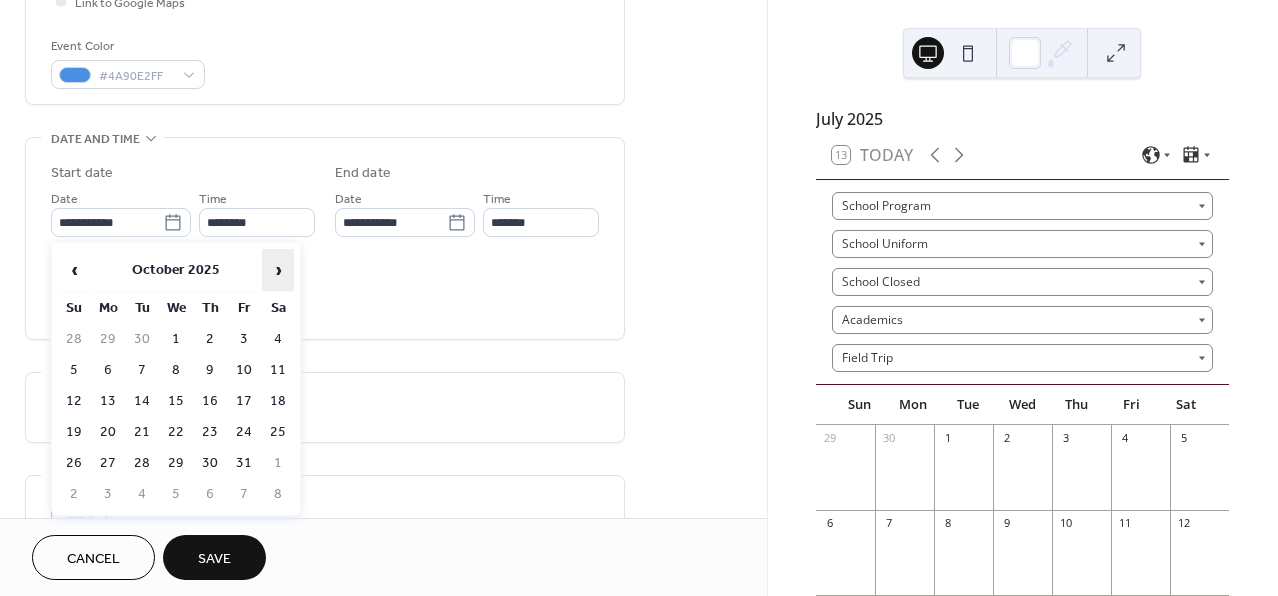 click on "›" at bounding box center [278, 270] 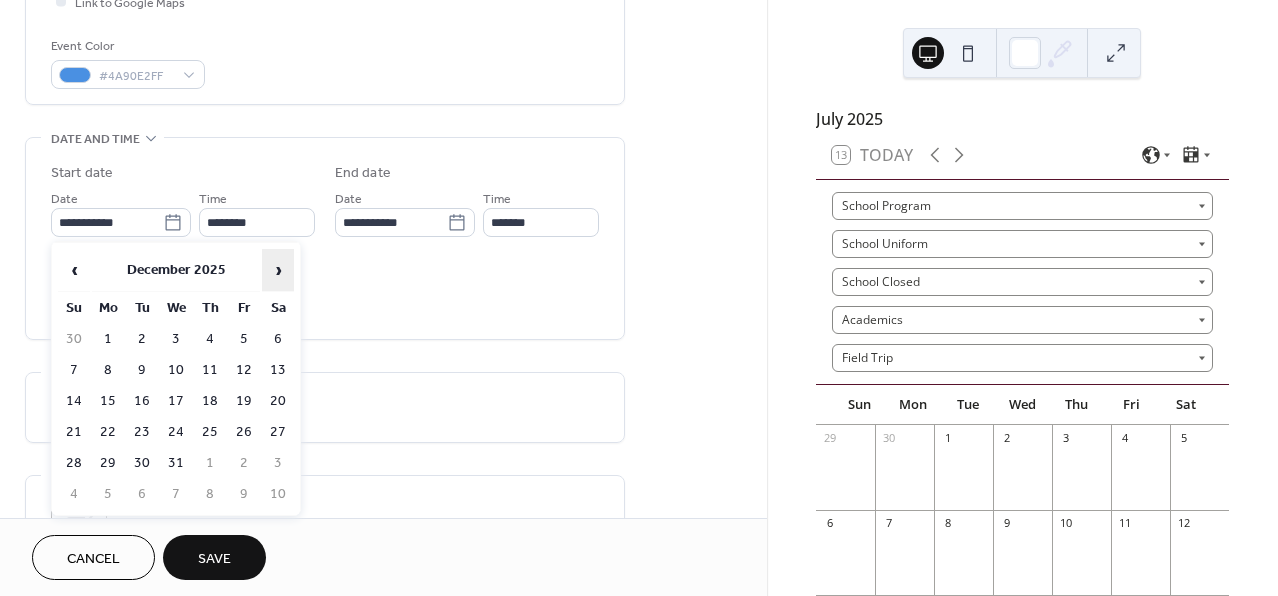click on "›" at bounding box center (278, 270) 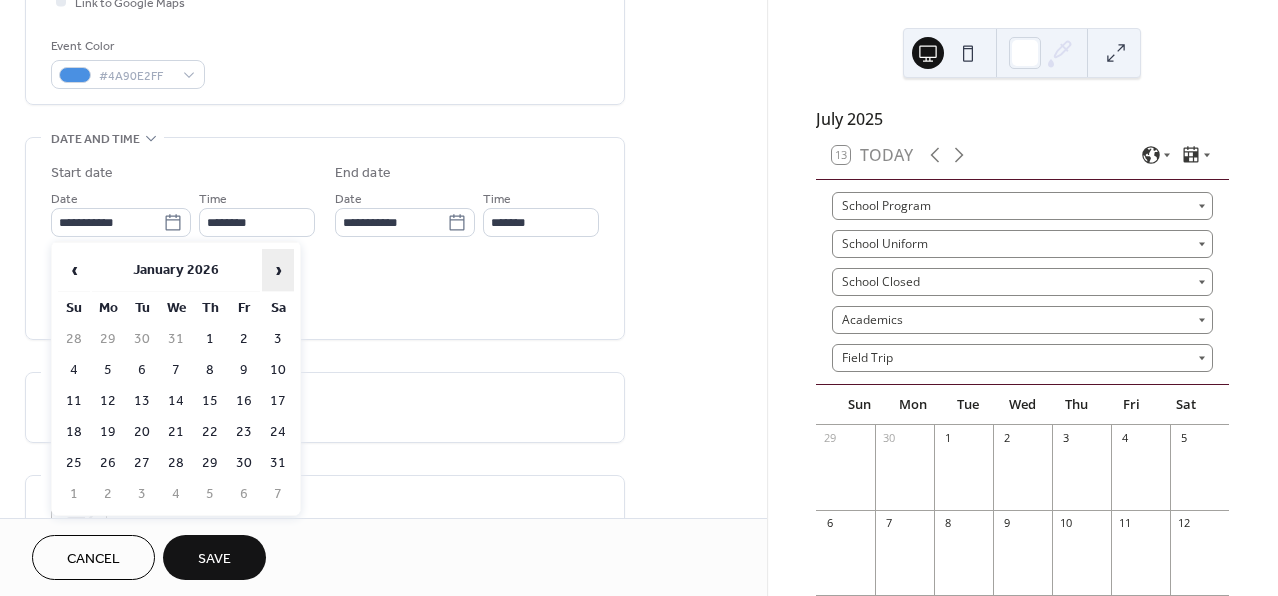 click on "›" at bounding box center [278, 270] 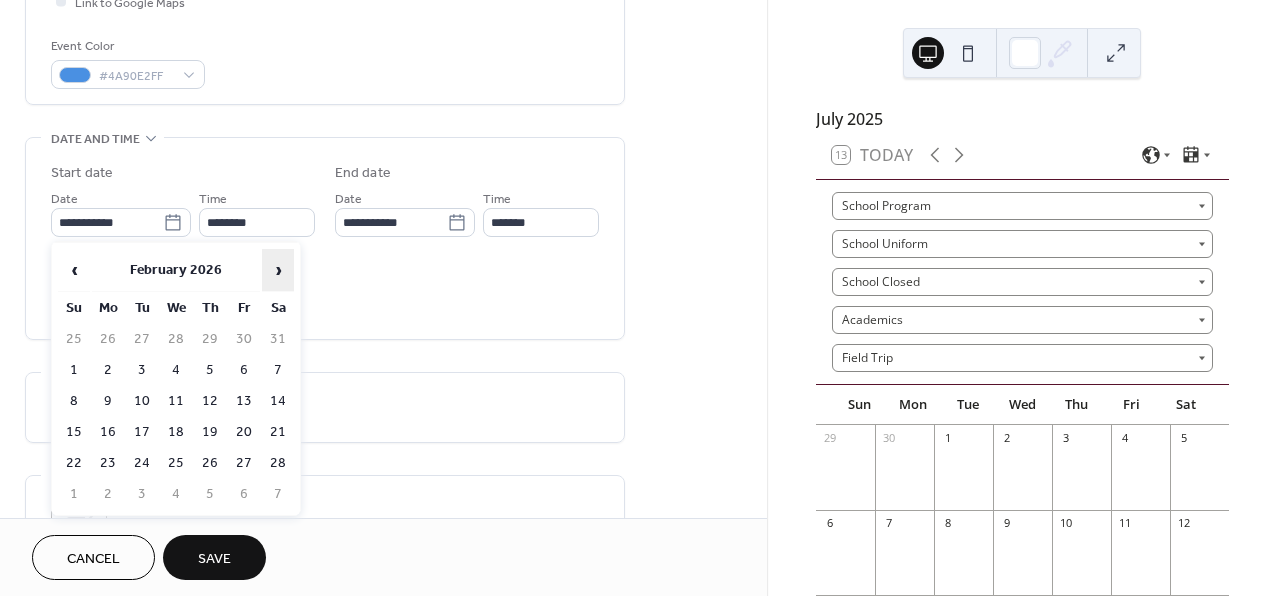 click on "›" at bounding box center [278, 270] 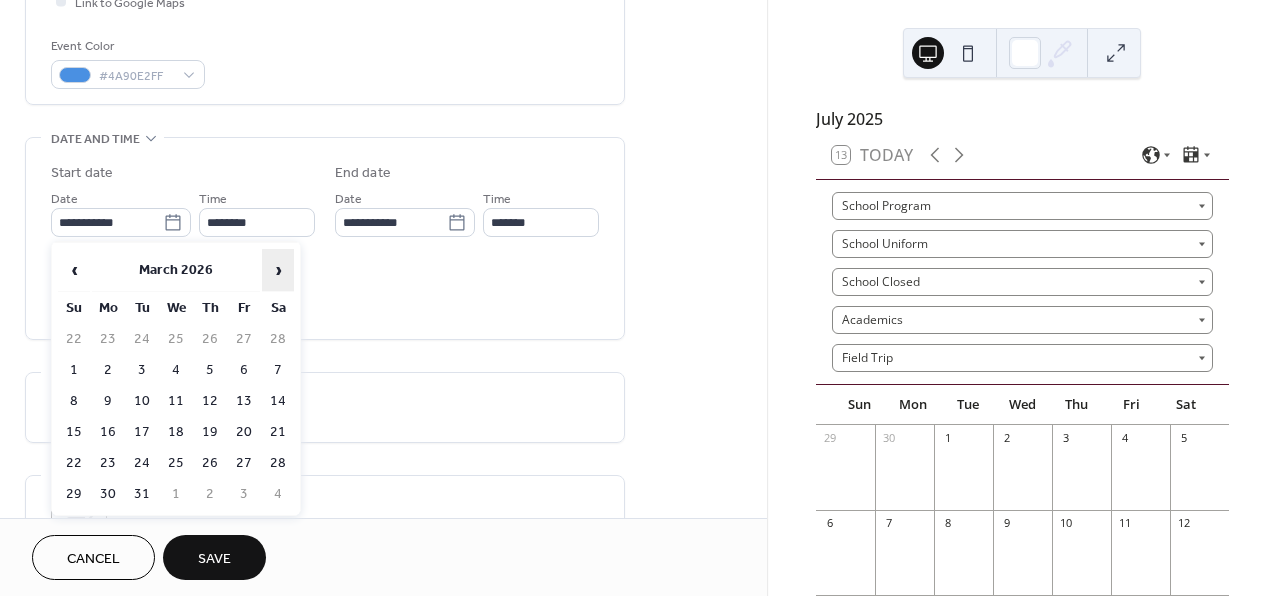 click on "›" at bounding box center [278, 270] 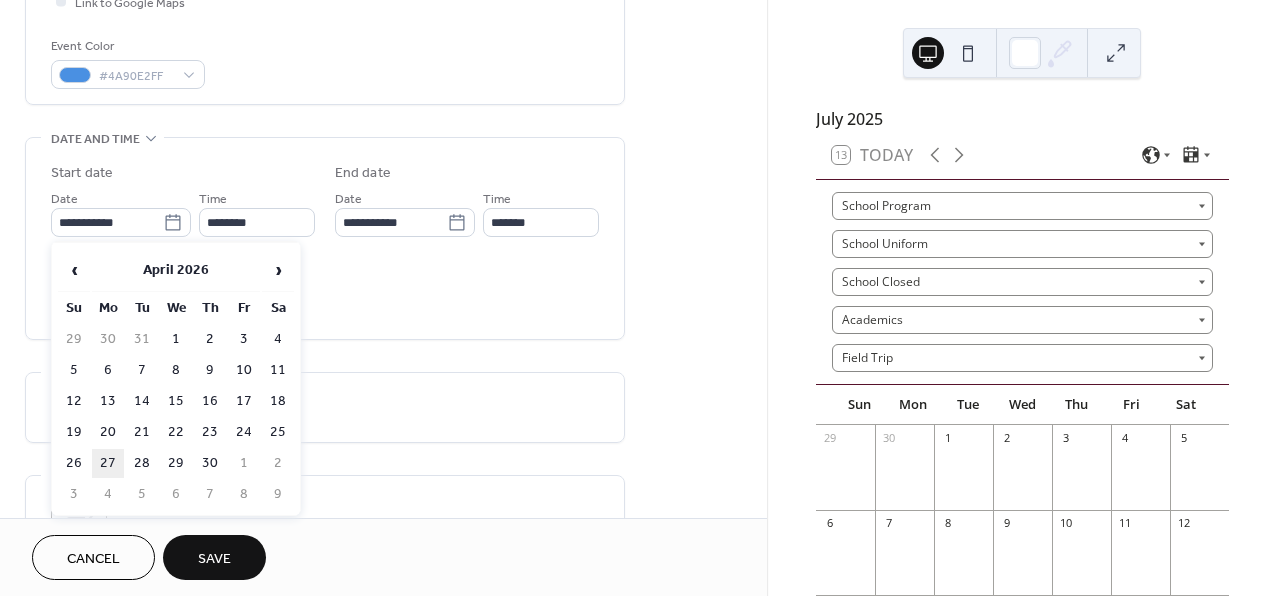 click on "27" at bounding box center (108, 463) 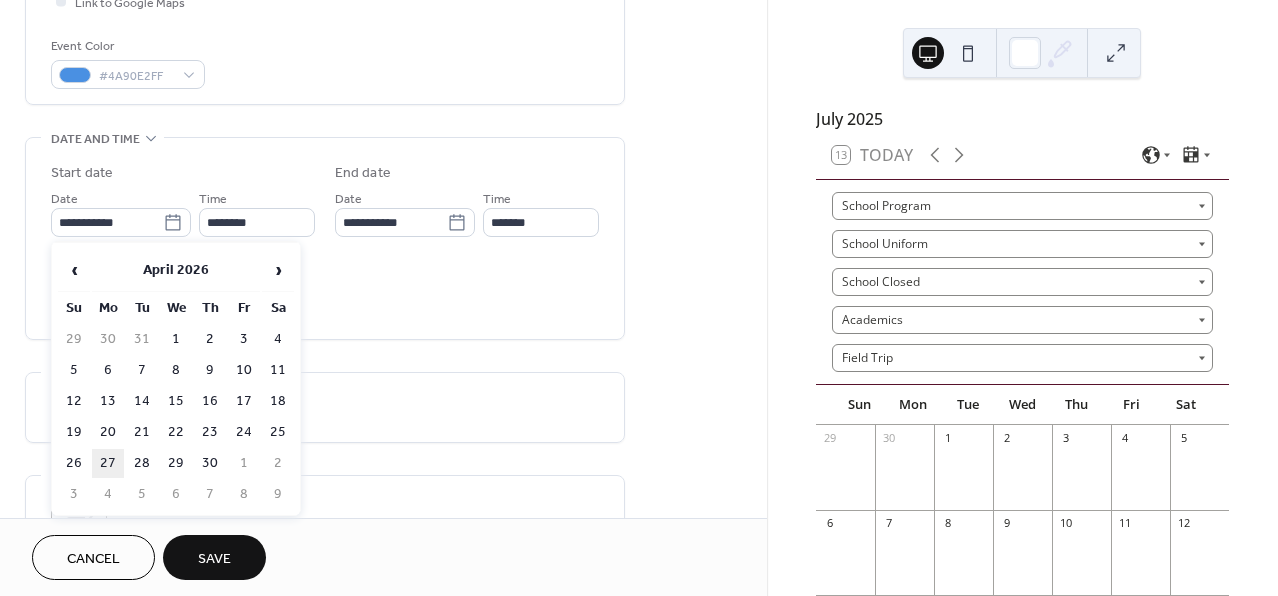 type on "**********" 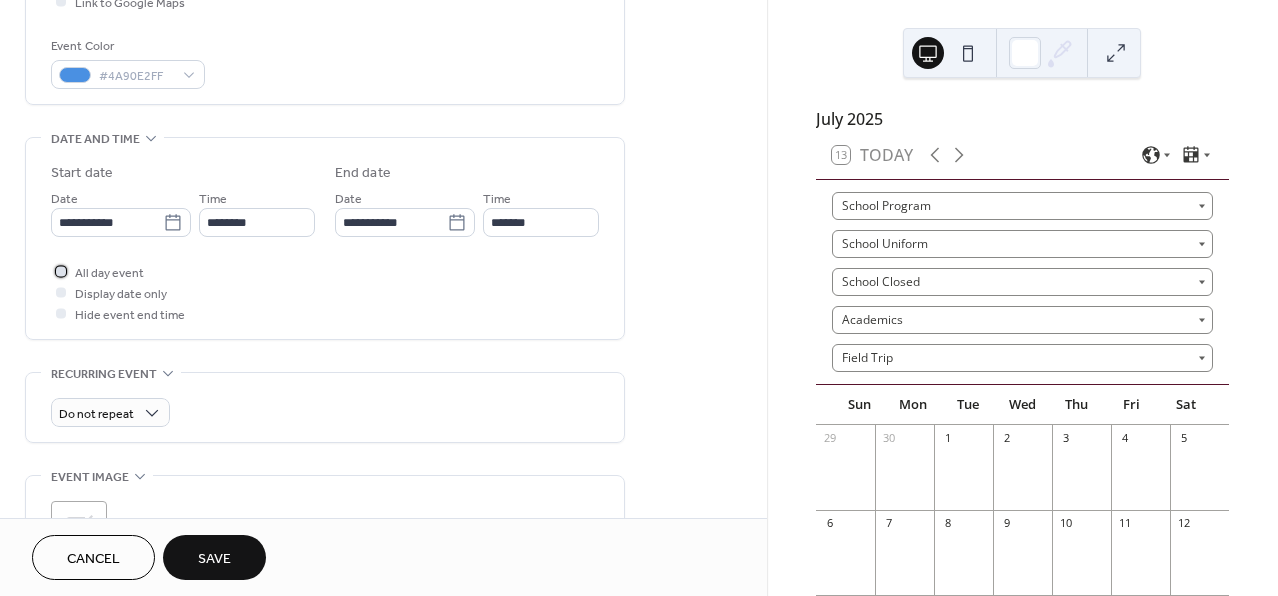 click on "All day event" at bounding box center (109, 273) 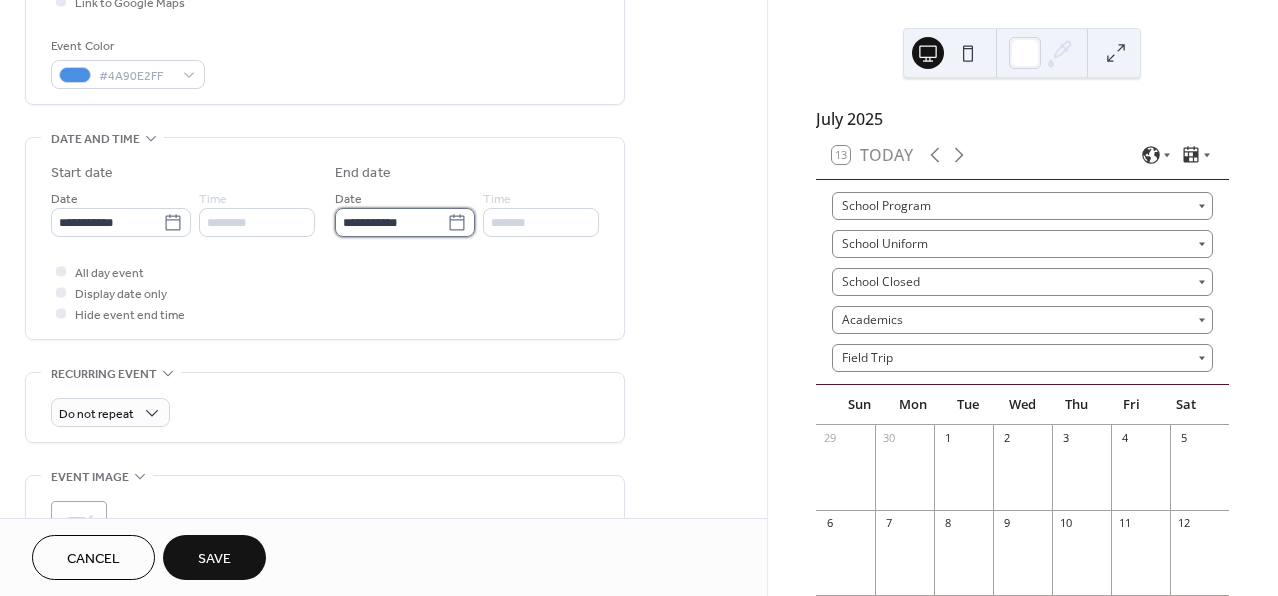 click on "**********" at bounding box center (391, 222) 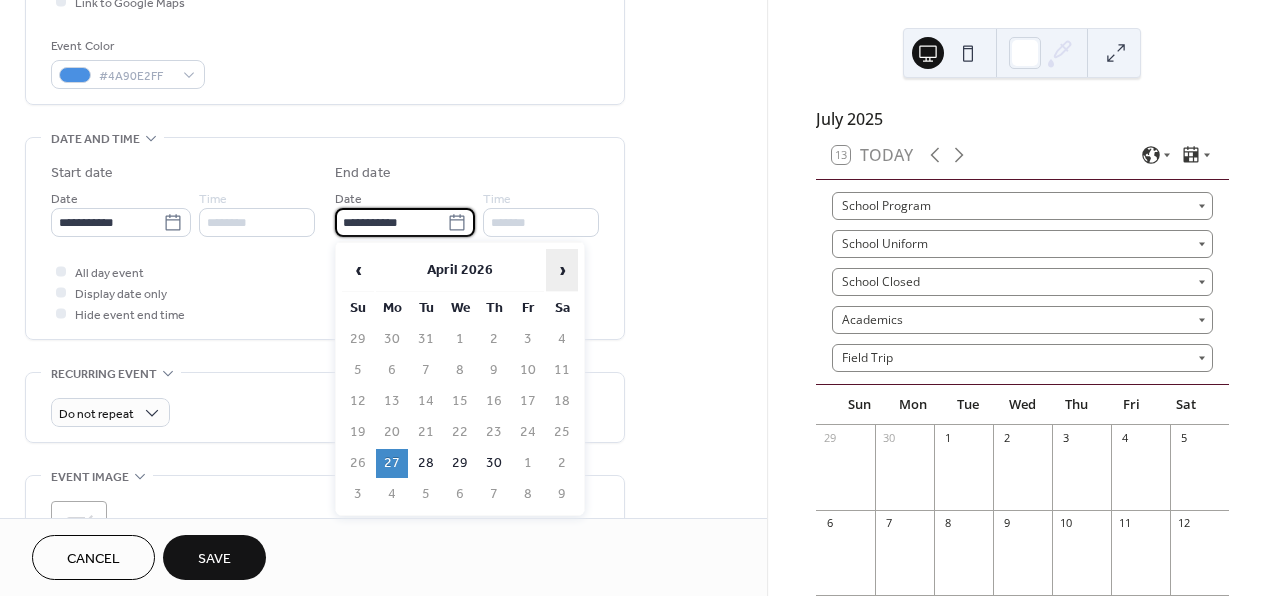 click on "›" at bounding box center [562, 270] 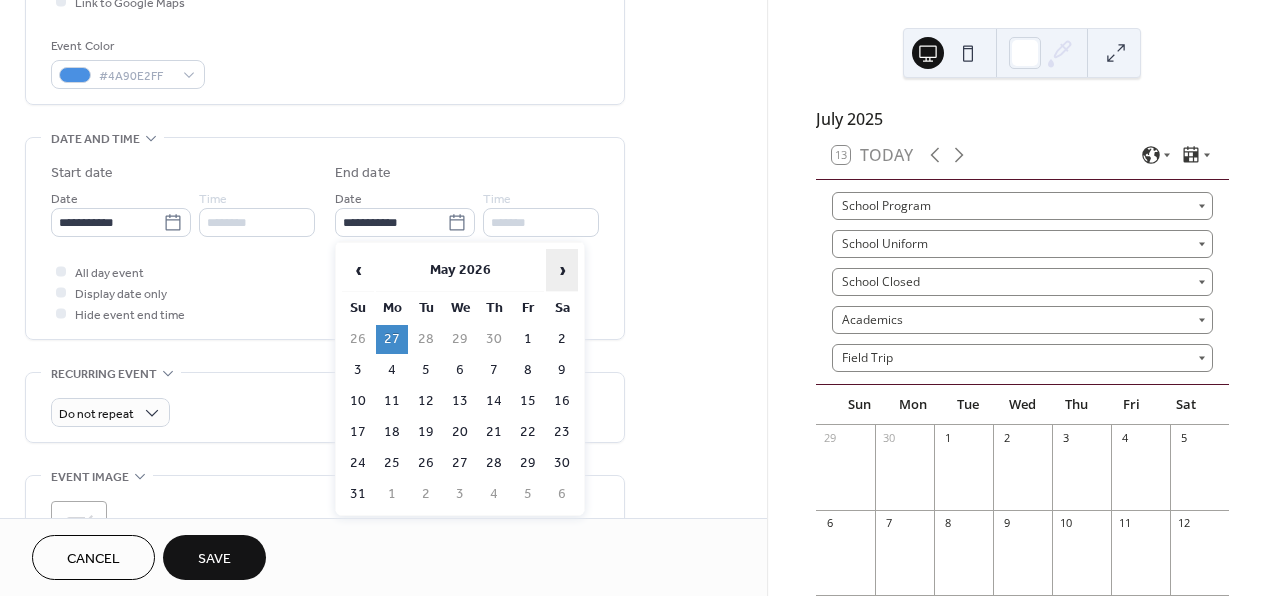 click on "›" at bounding box center [562, 270] 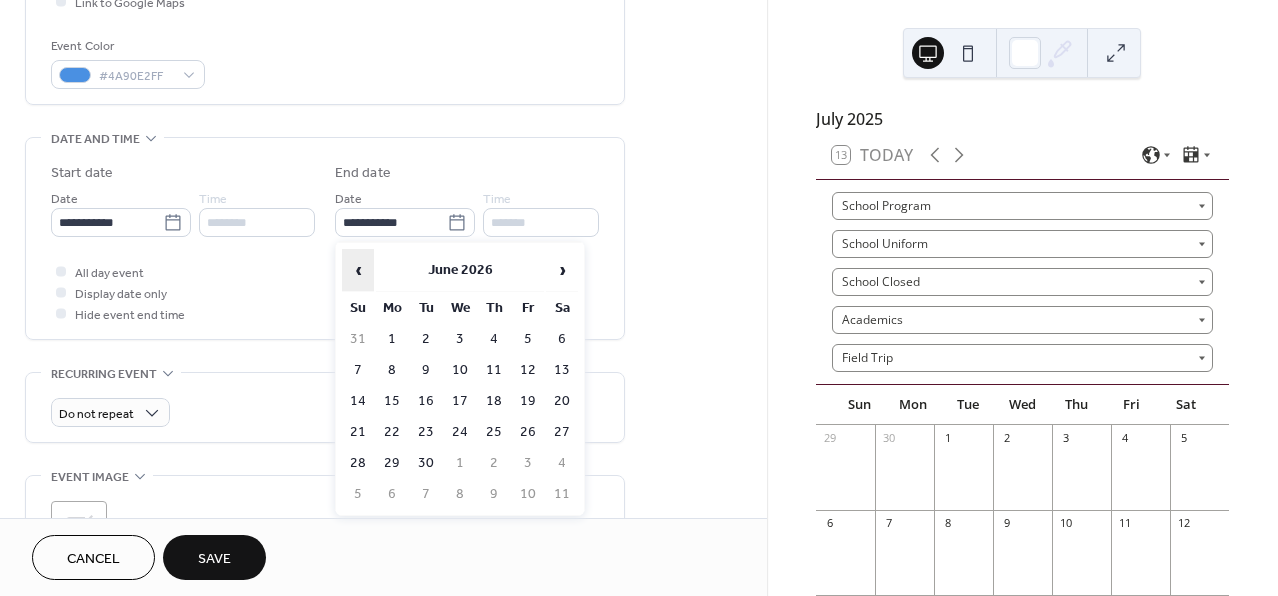 click on "‹" at bounding box center [358, 270] 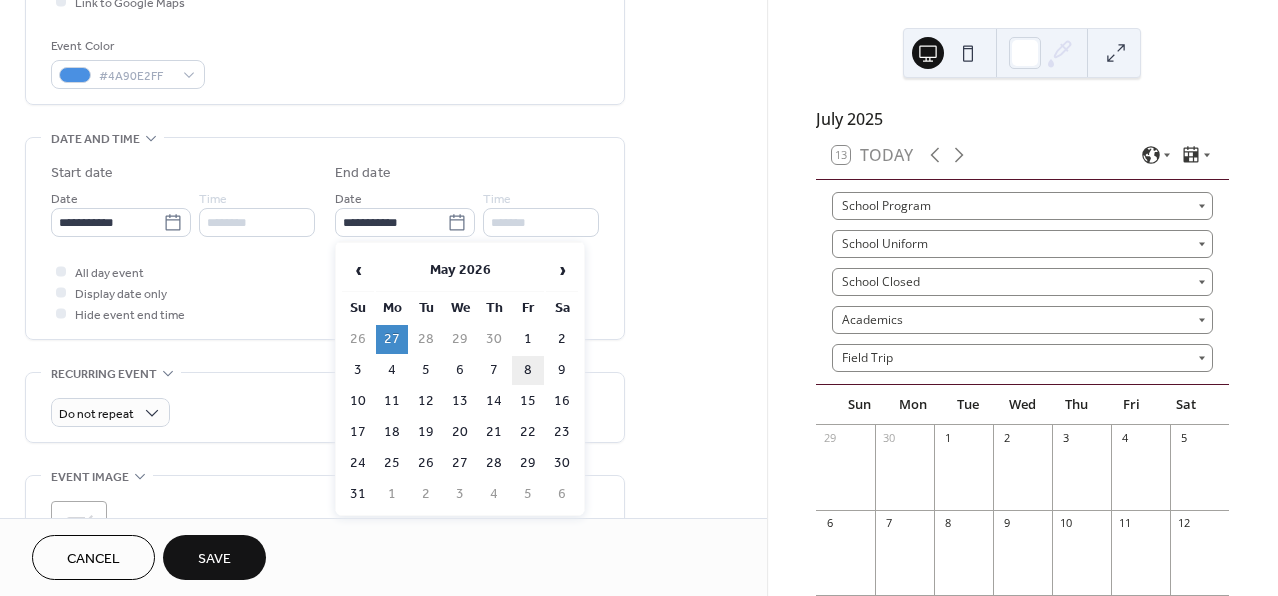 click on "8" at bounding box center [528, 370] 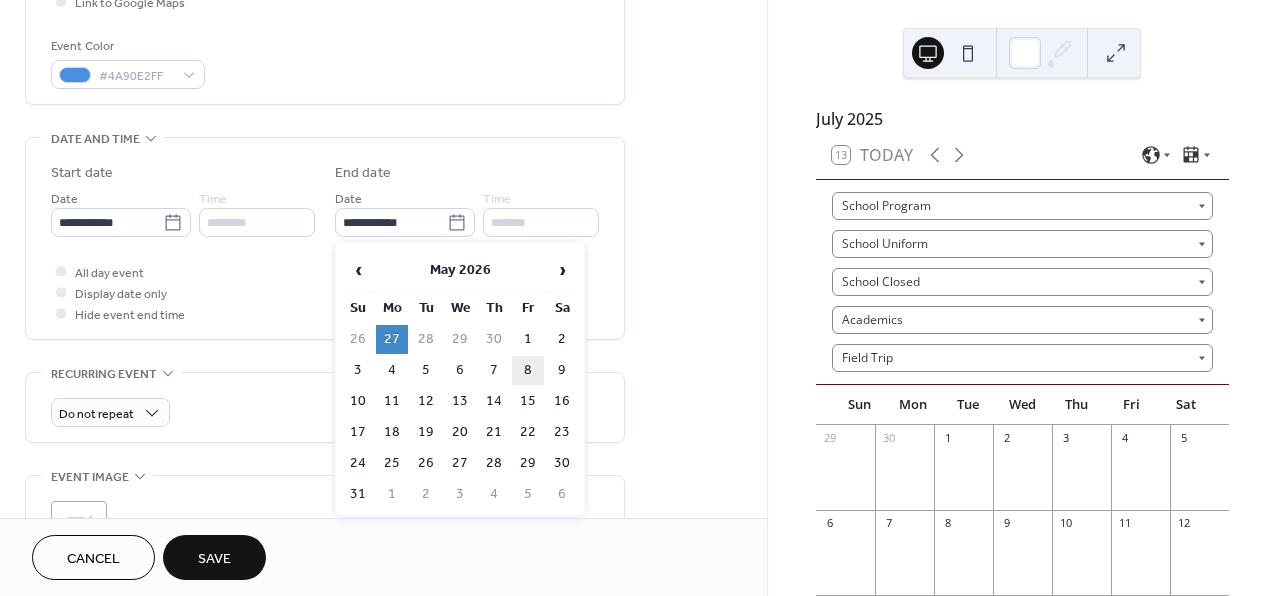 type on "**********" 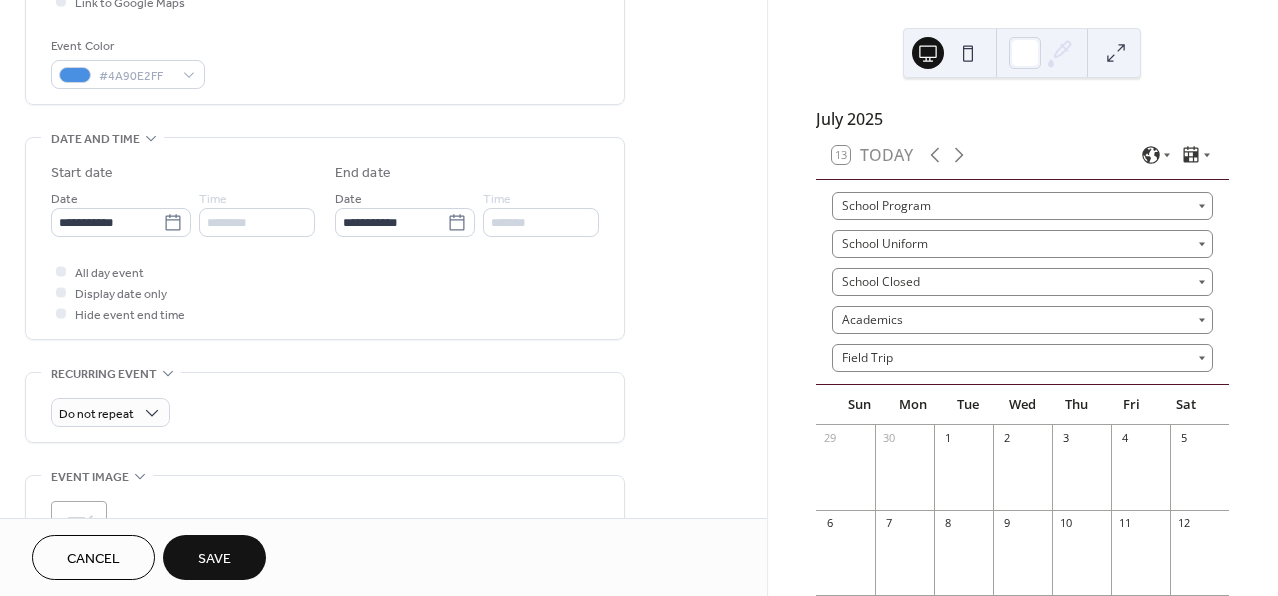 click on "Recurring Event Do not repeat •••" at bounding box center [325, 407] 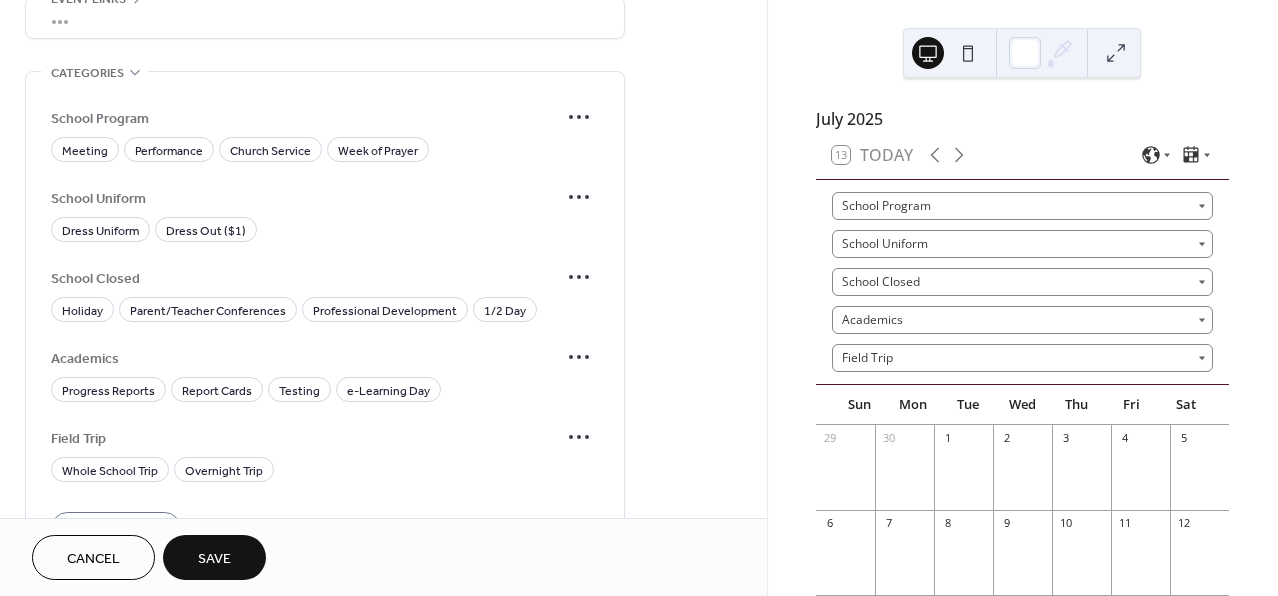 scroll, scrollTop: 1222, scrollLeft: 0, axis: vertical 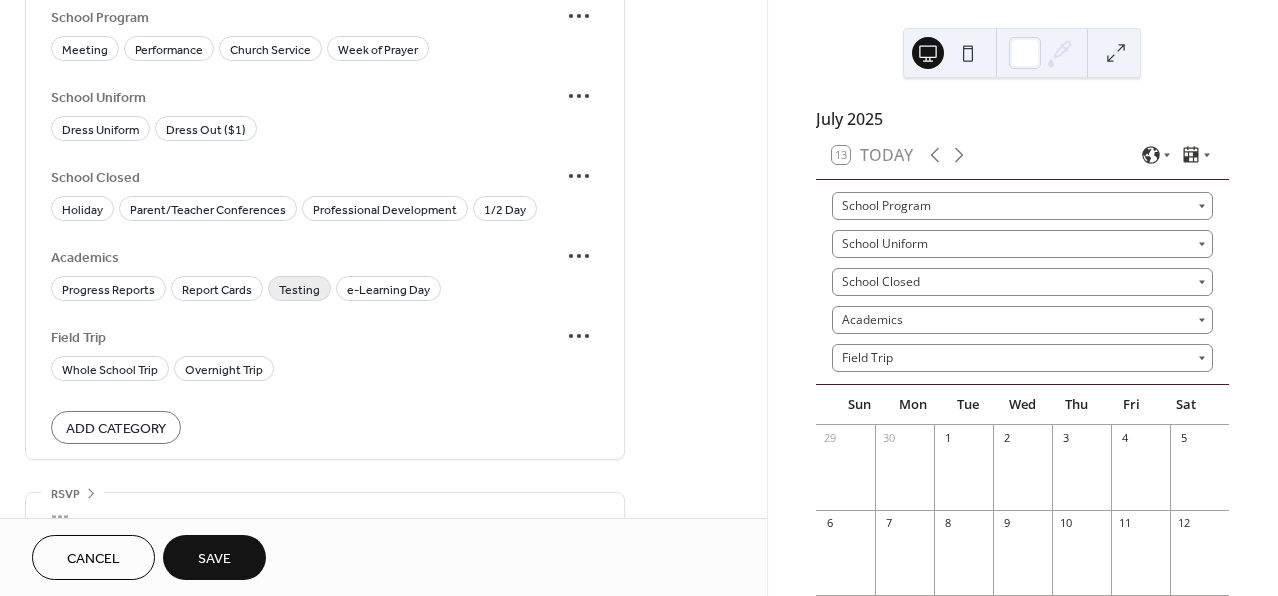 click on "Testing" at bounding box center (299, 290) 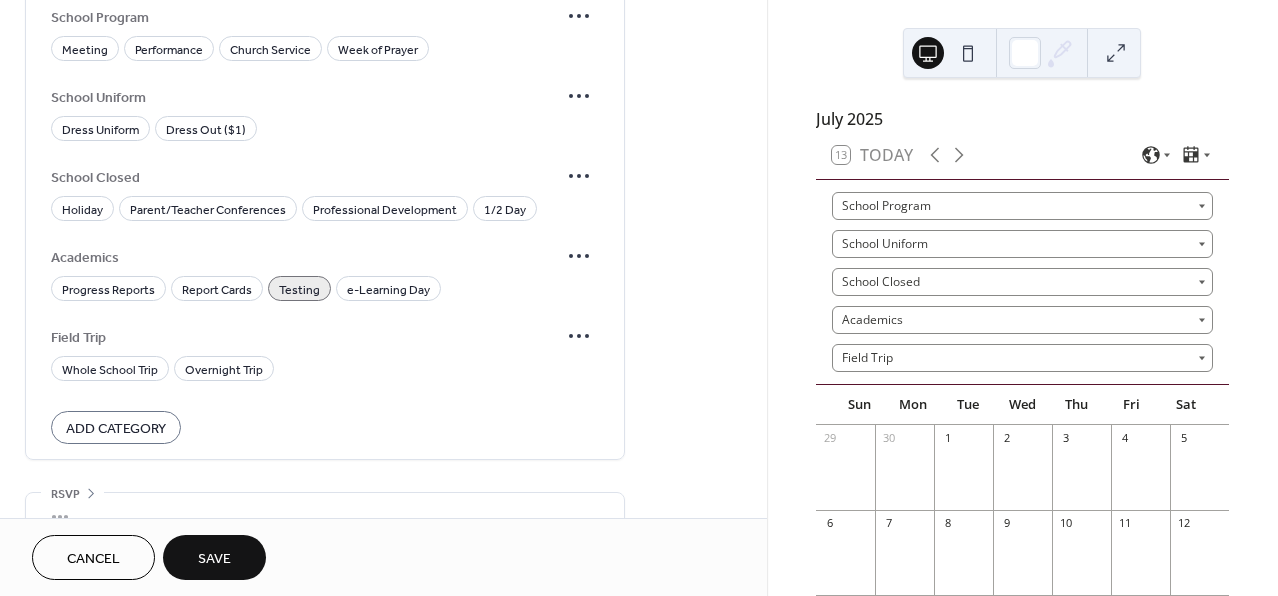 click on "Save" at bounding box center [214, 557] 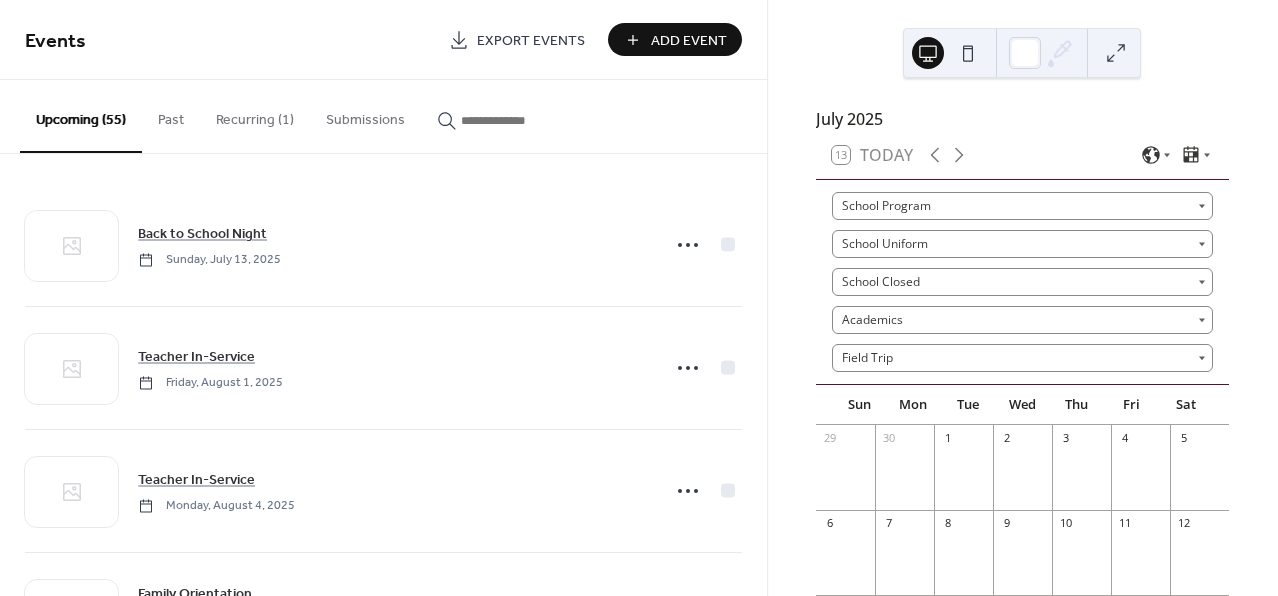 click on "Add Event" at bounding box center (689, 41) 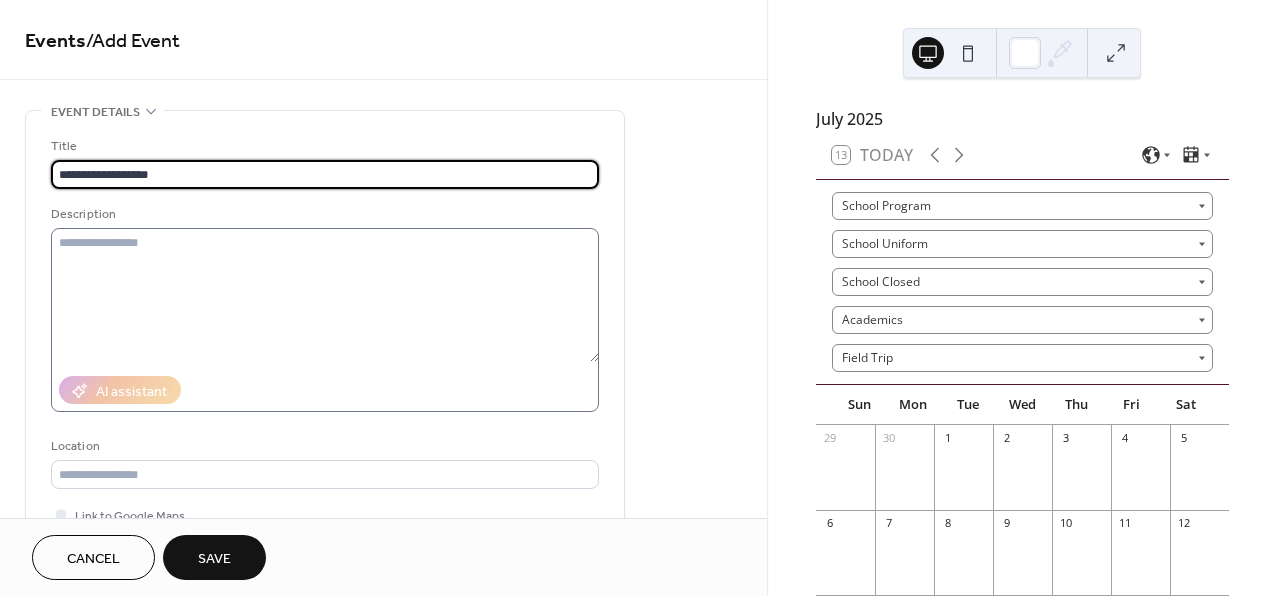 type on "**********" 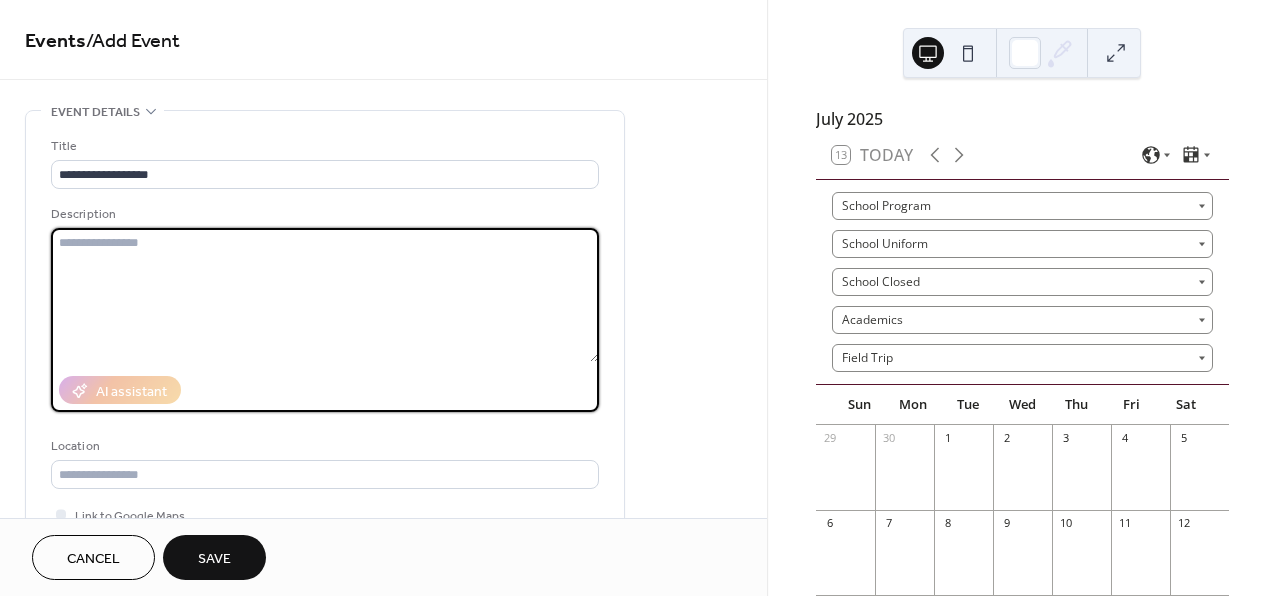 click at bounding box center [325, 295] 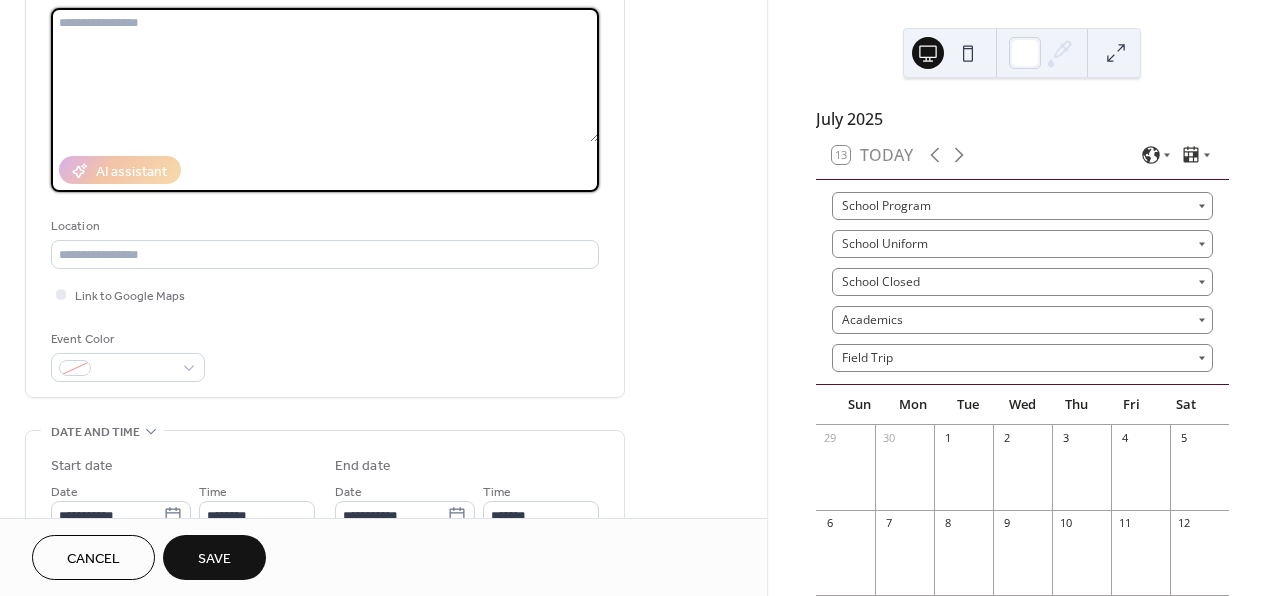 scroll, scrollTop: 253, scrollLeft: 0, axis: vertical 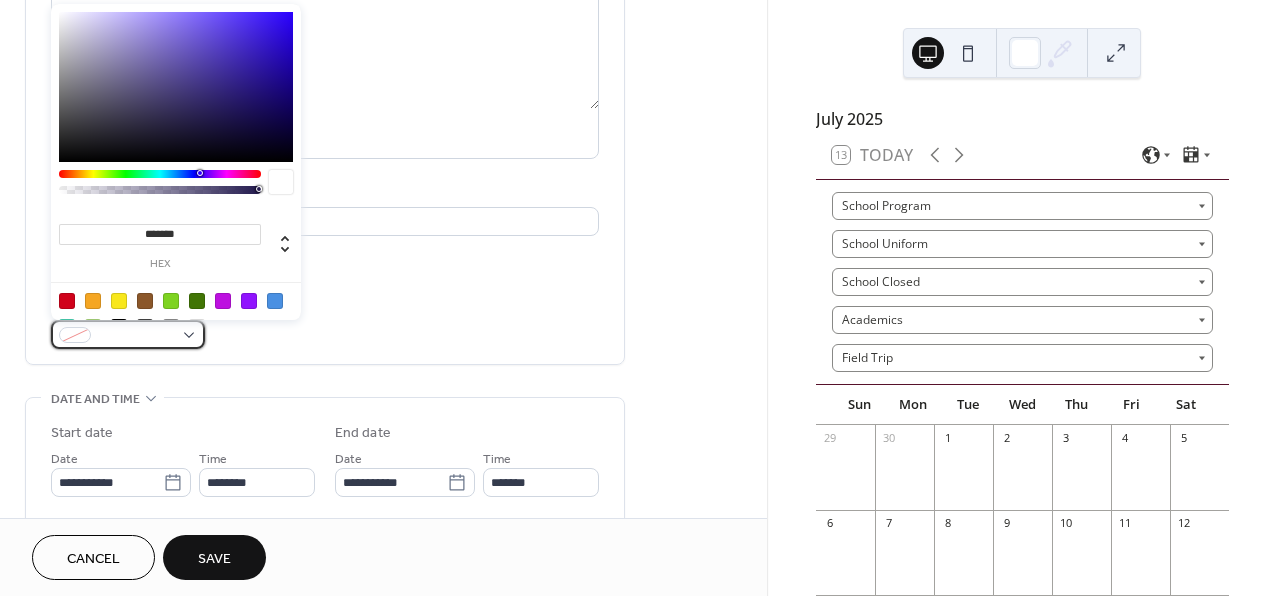 click at bounding box center (128, 334) 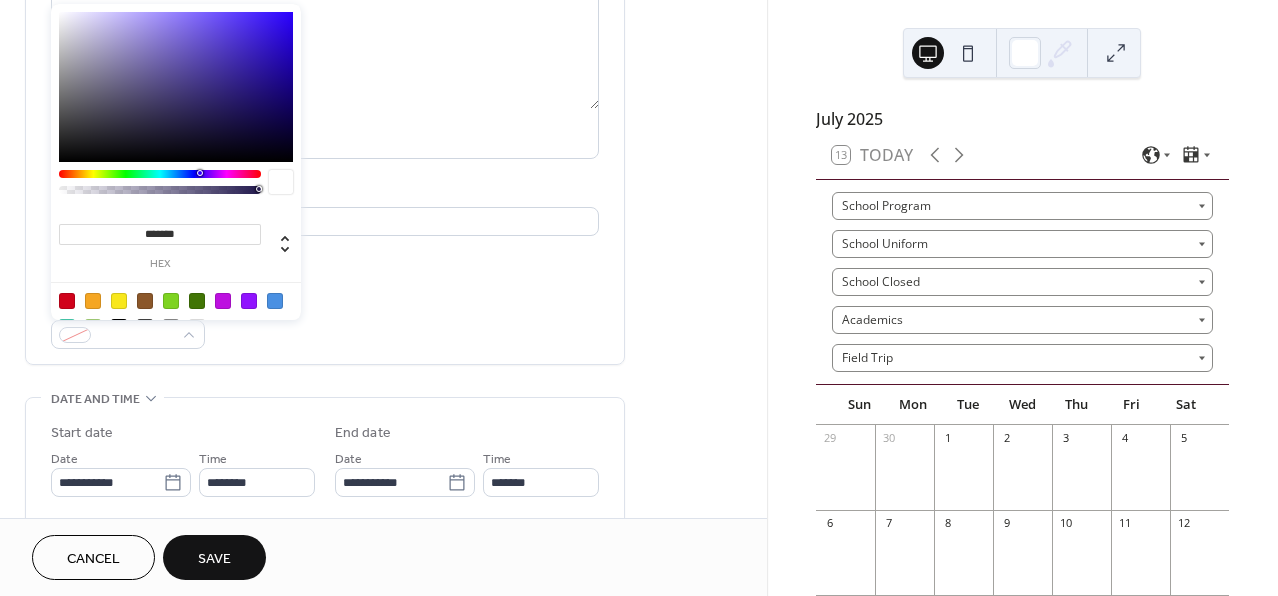 click at bounding box center (119, 301) 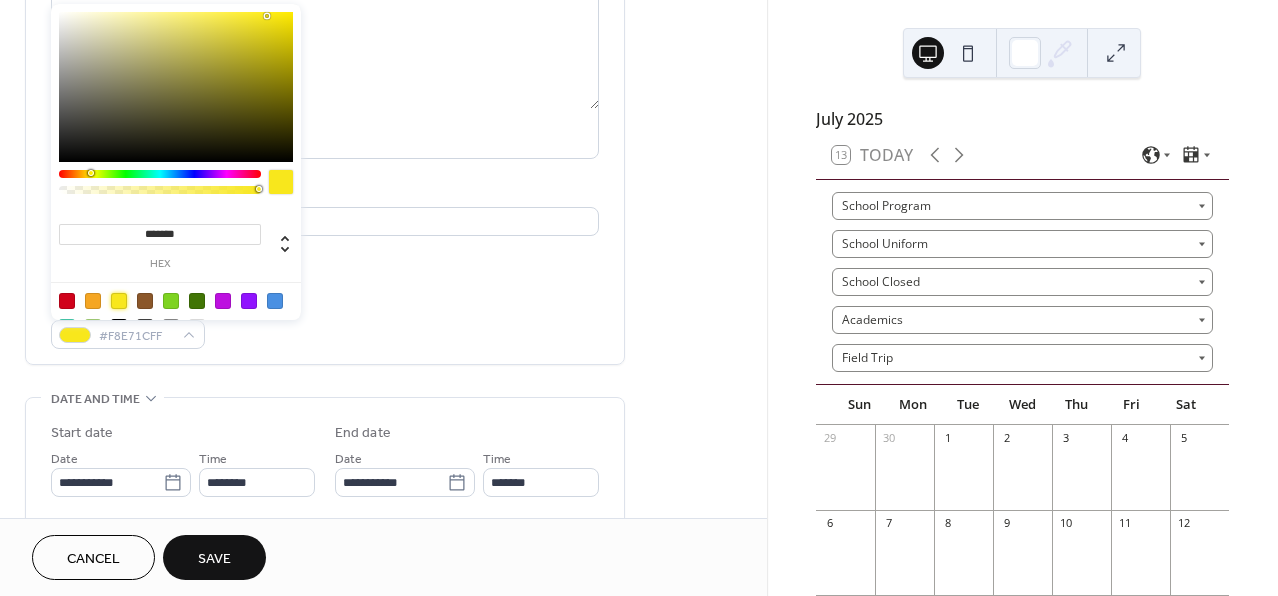click on "**********" at bounding box center [325, 111] 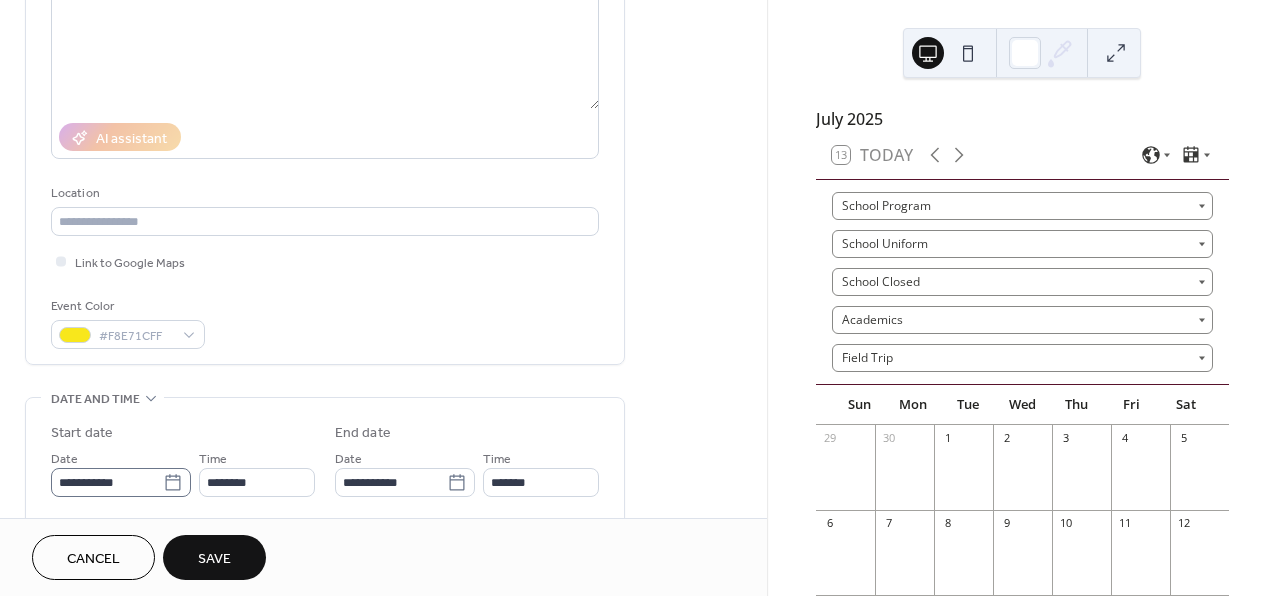 click 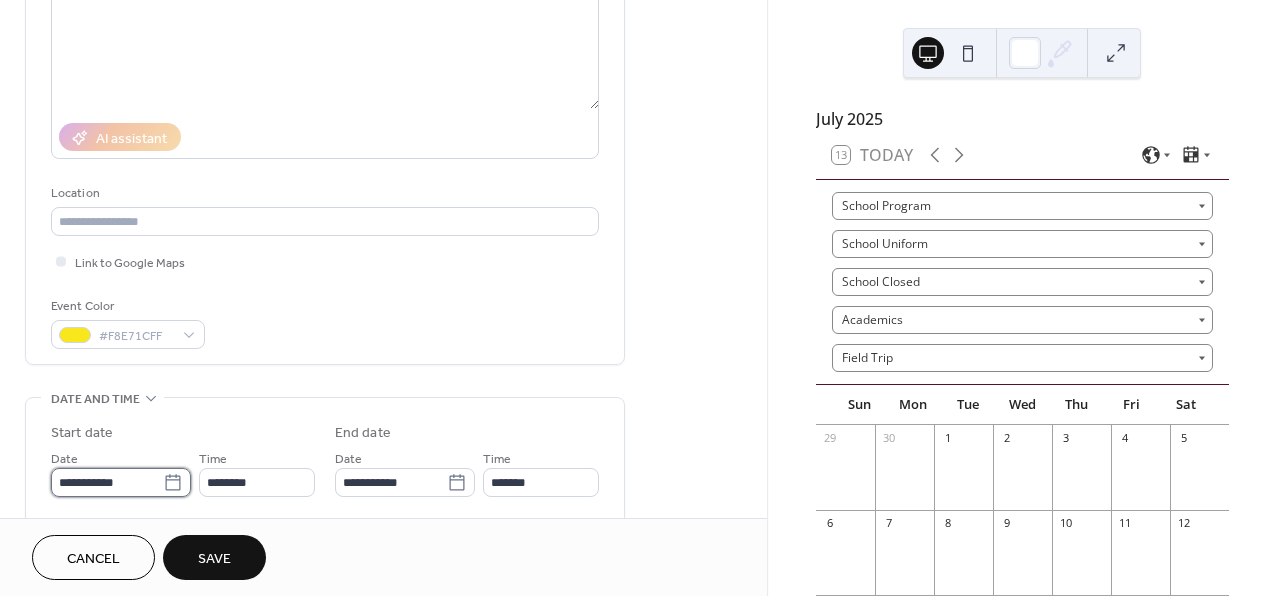 click on "**********" at bounding box center (107, 482) 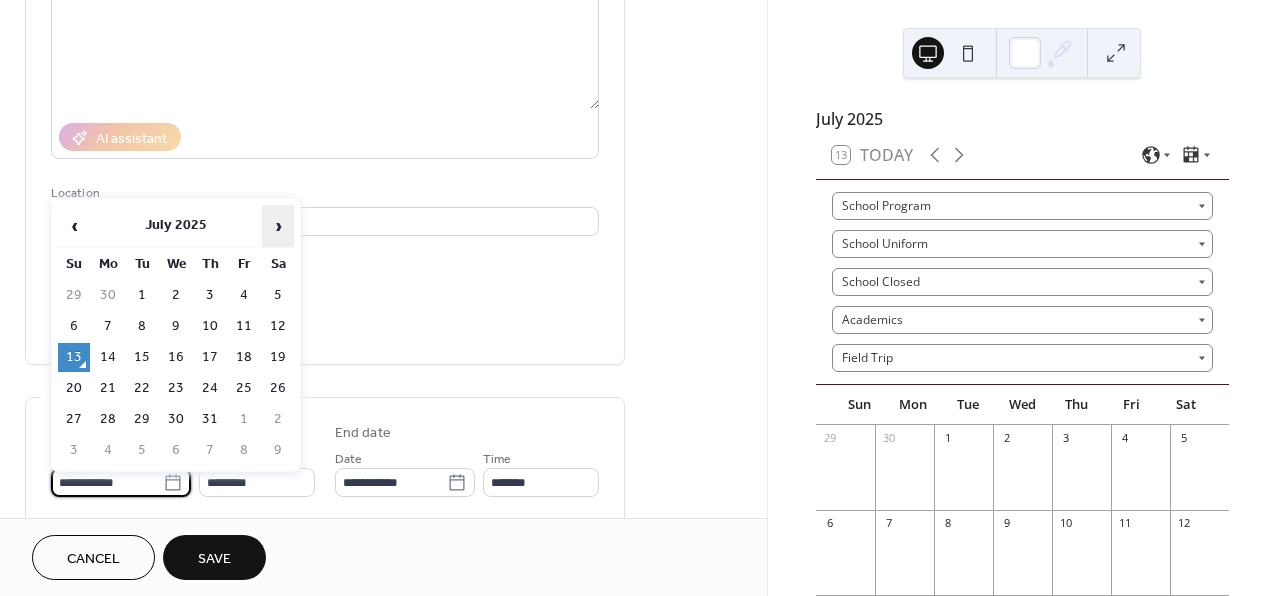 click on "›" at bounding box center [278, 226] 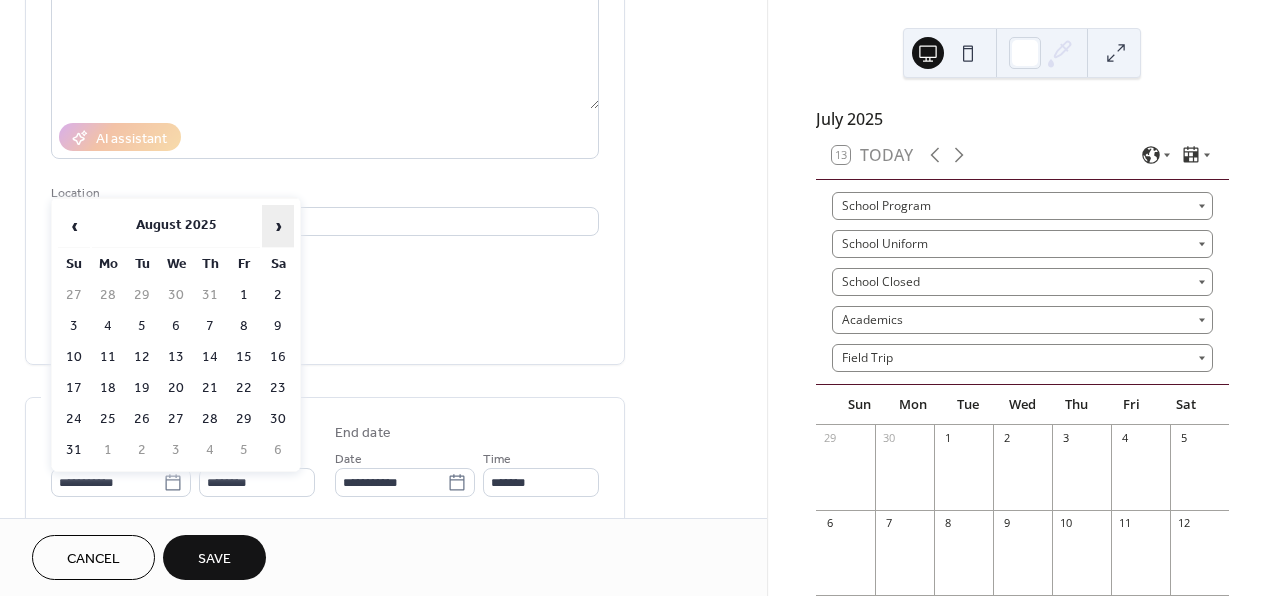 click on "›" at bounding box center [278, 226] 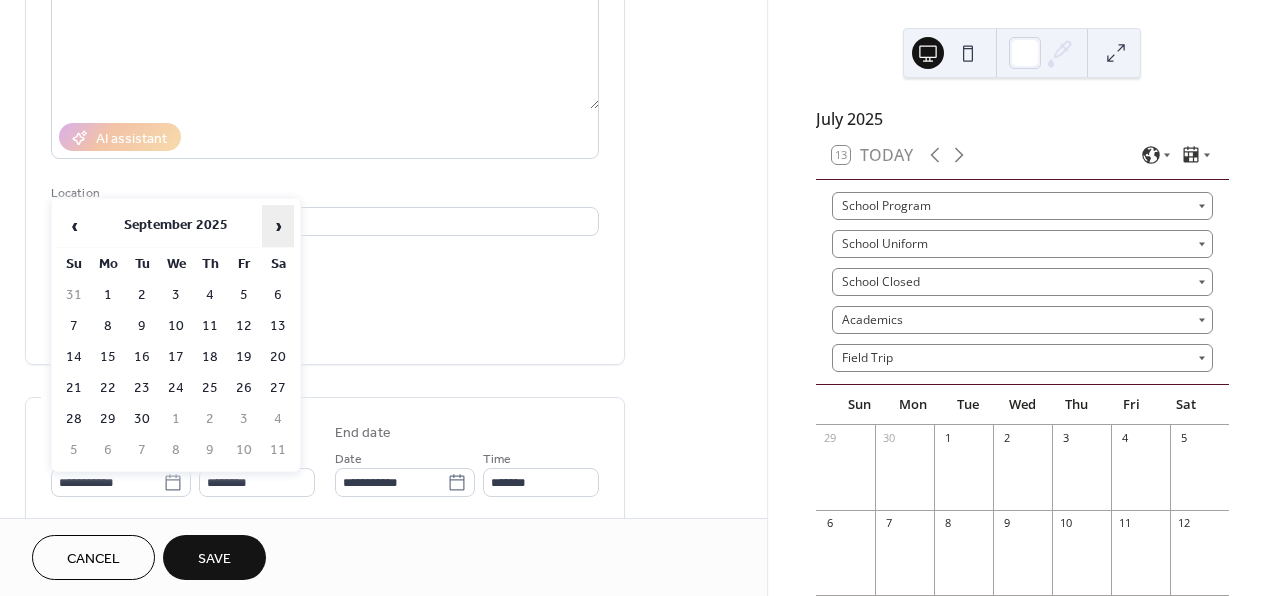 click on "›" at bounding box center [278, 226] 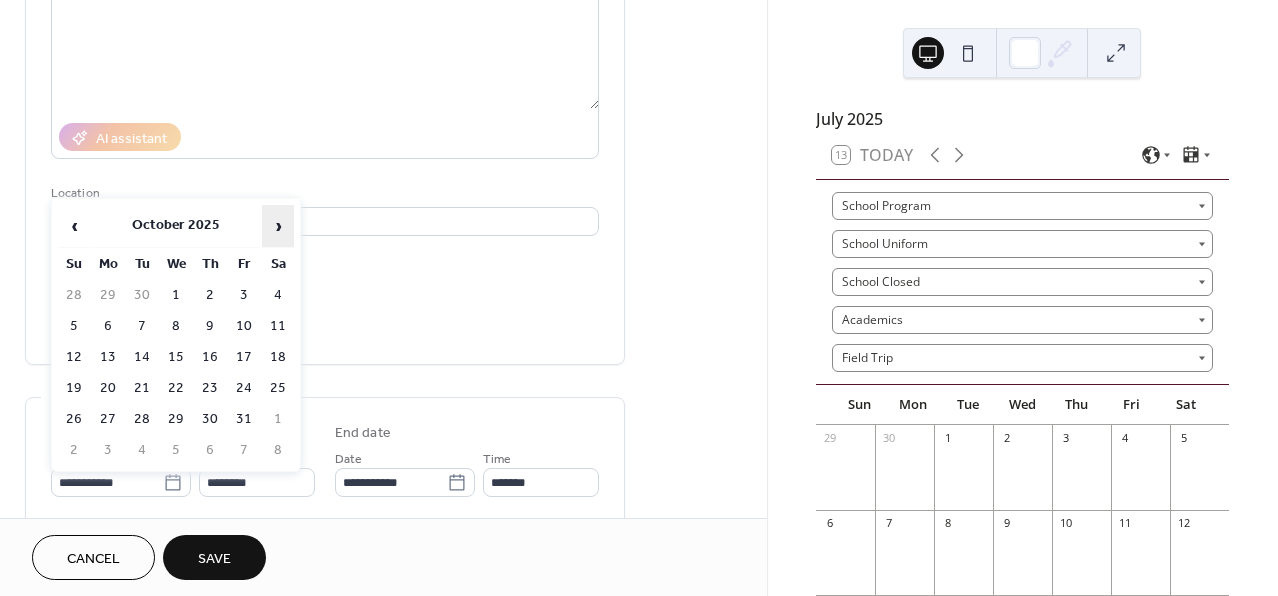 click on "›" at bounding box center (278, 226) 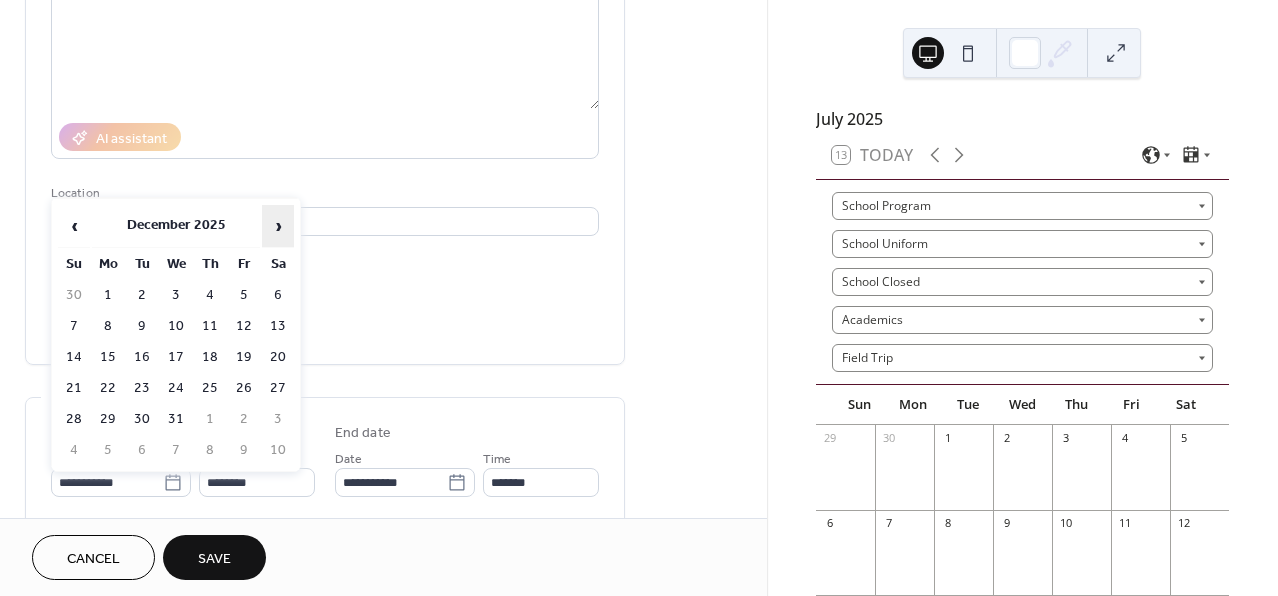 click on "›" at bounding box center (278, 226) 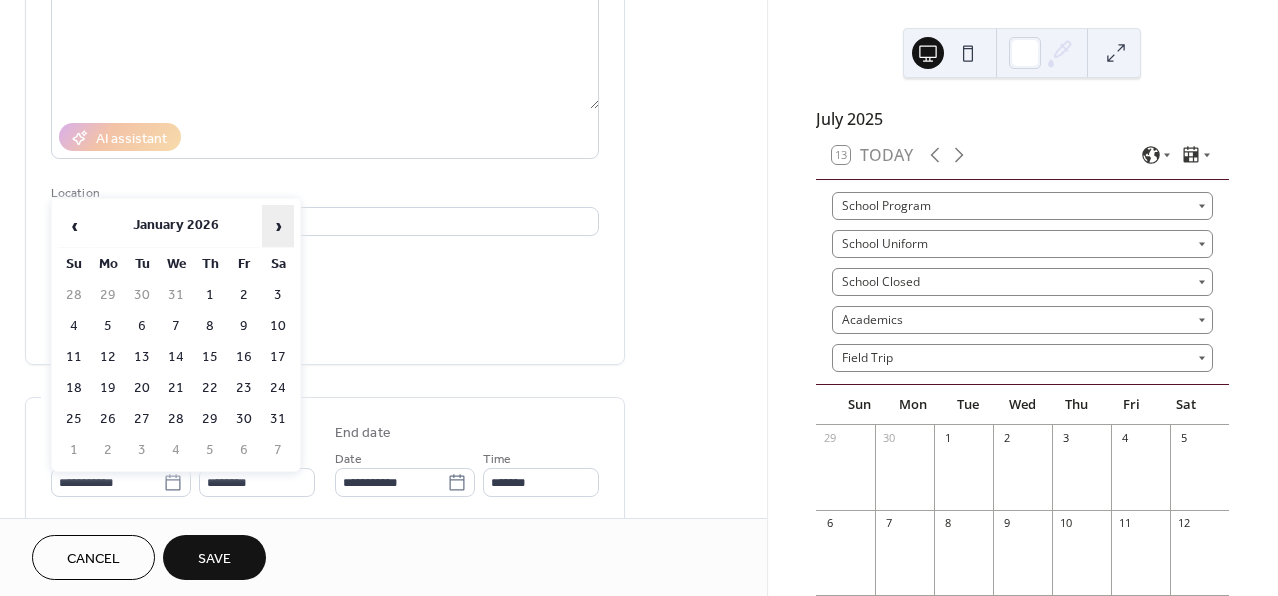 click on "›" at bounding box center (278, 226) 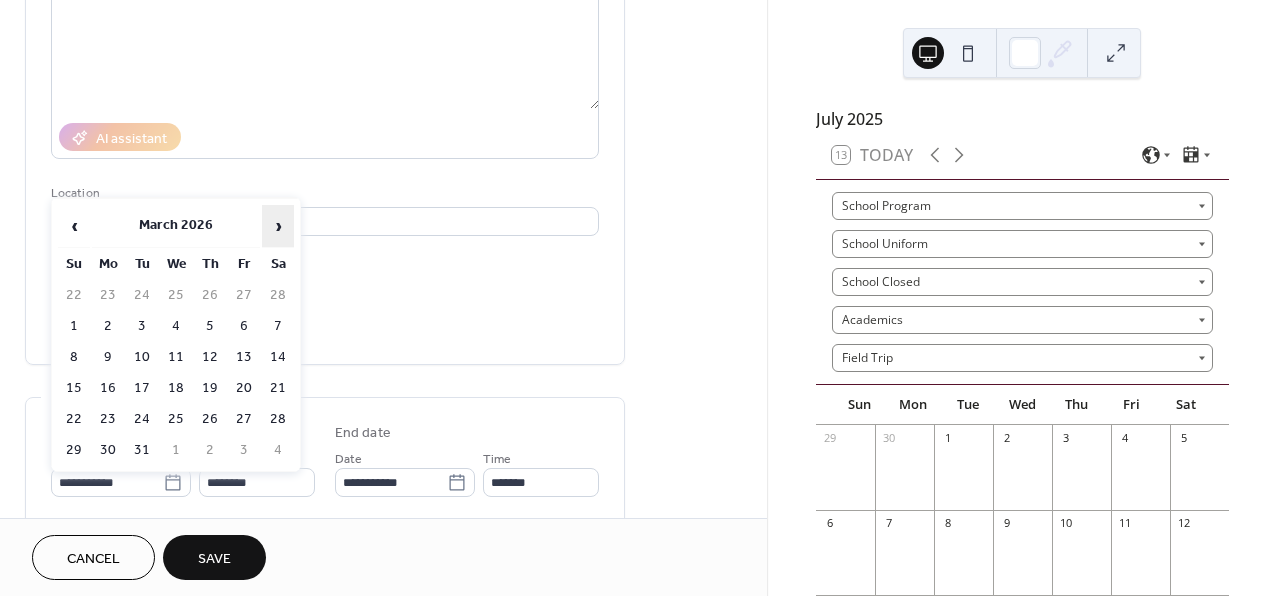 click on "›" at bounding box center (278, 226) 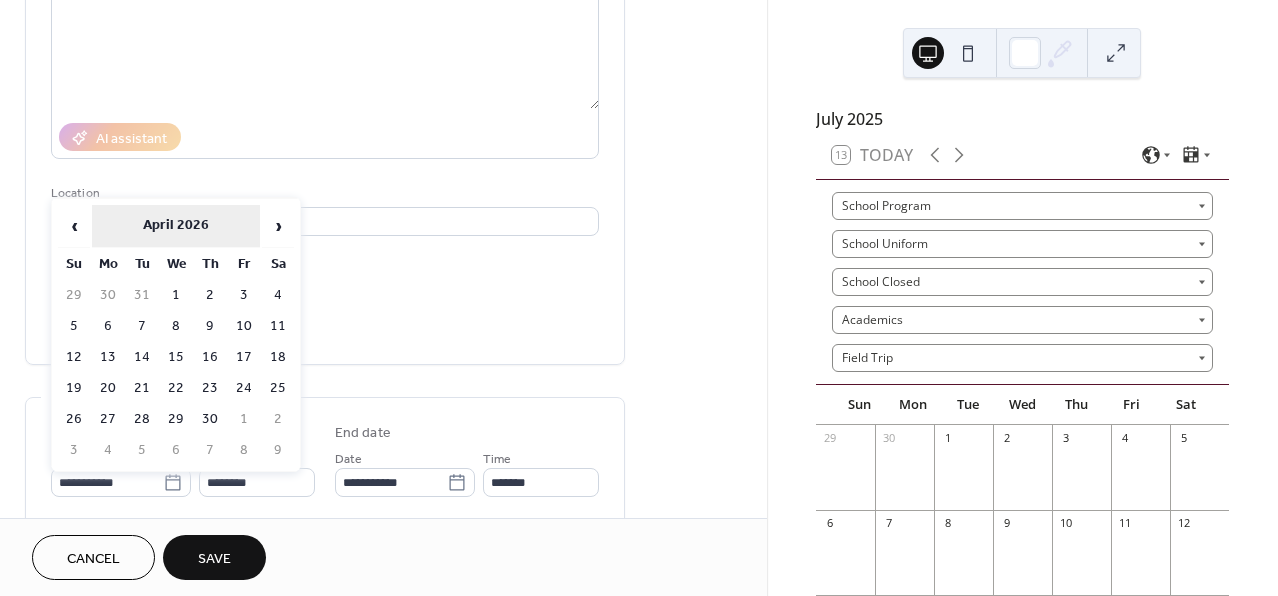 click on "April 2026" at bounding box center [176, 226] 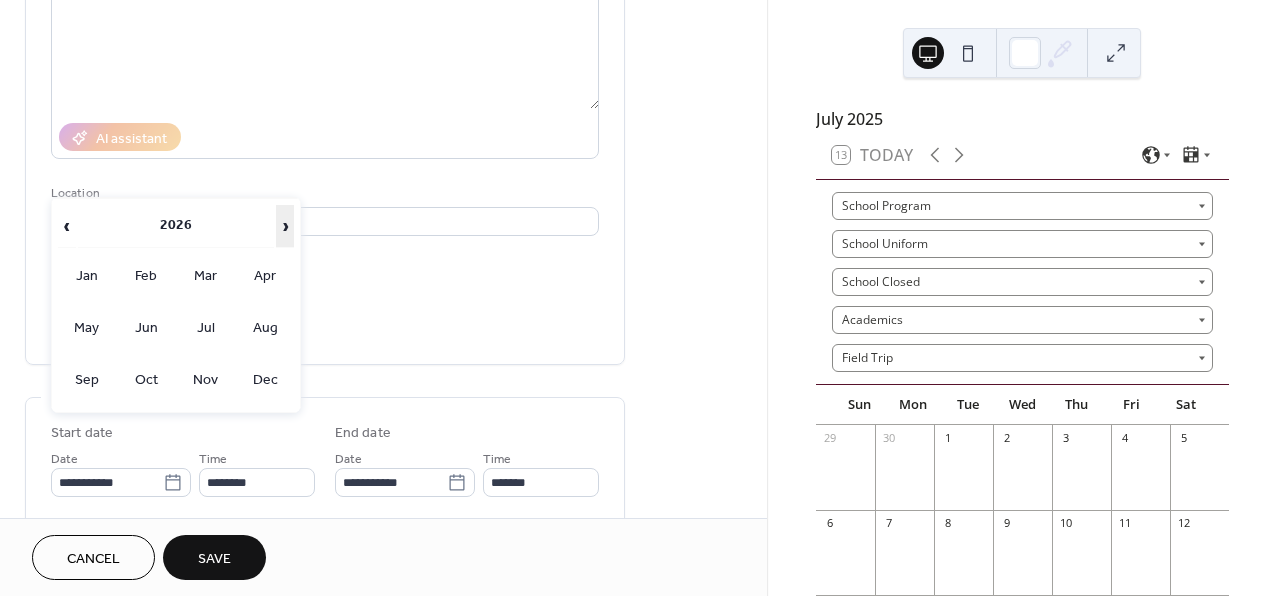 click on "›" at bounding box center [285, 226] 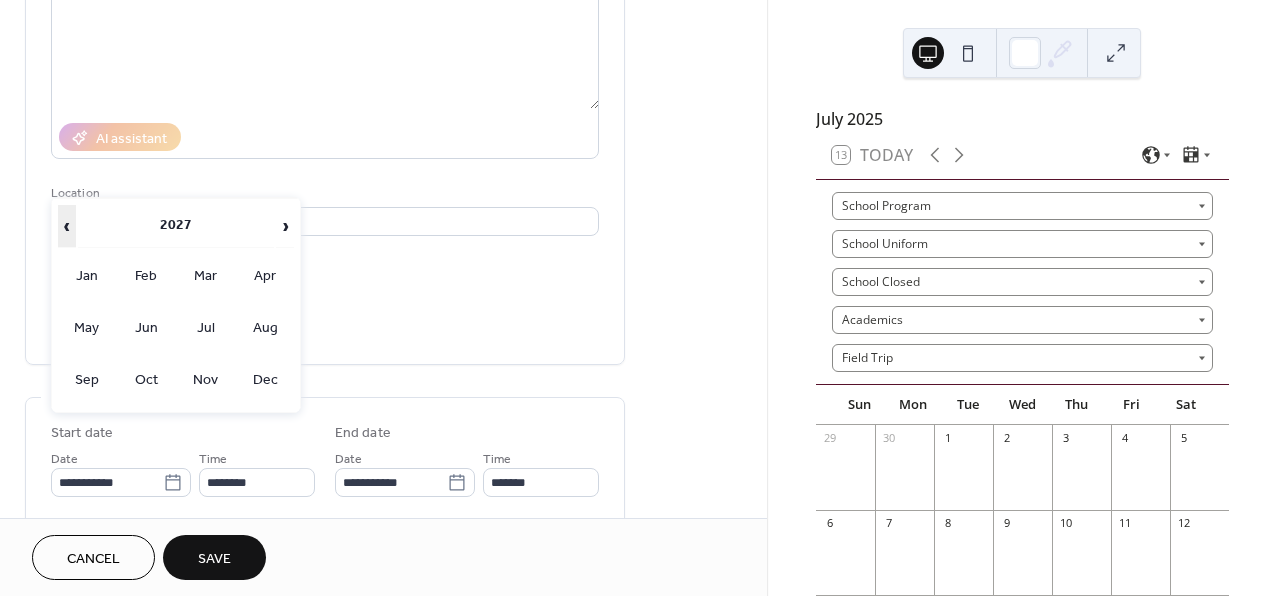 click on "‹" at bounding box center (67, 226) 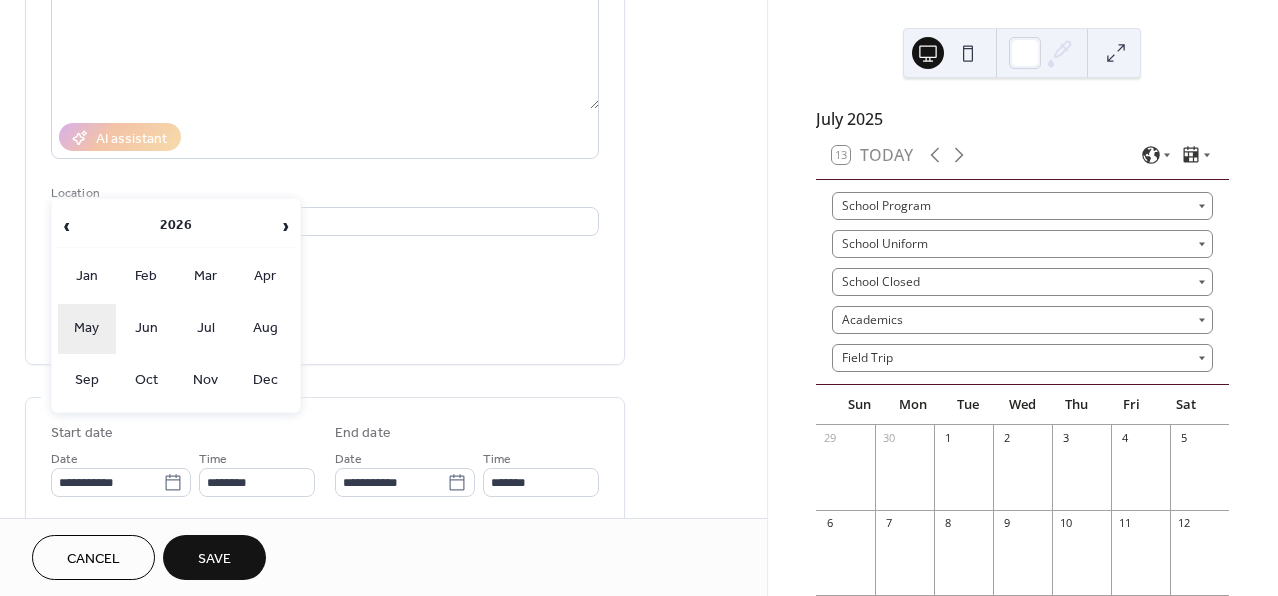 click on "May" at bounding box center [87, 329] 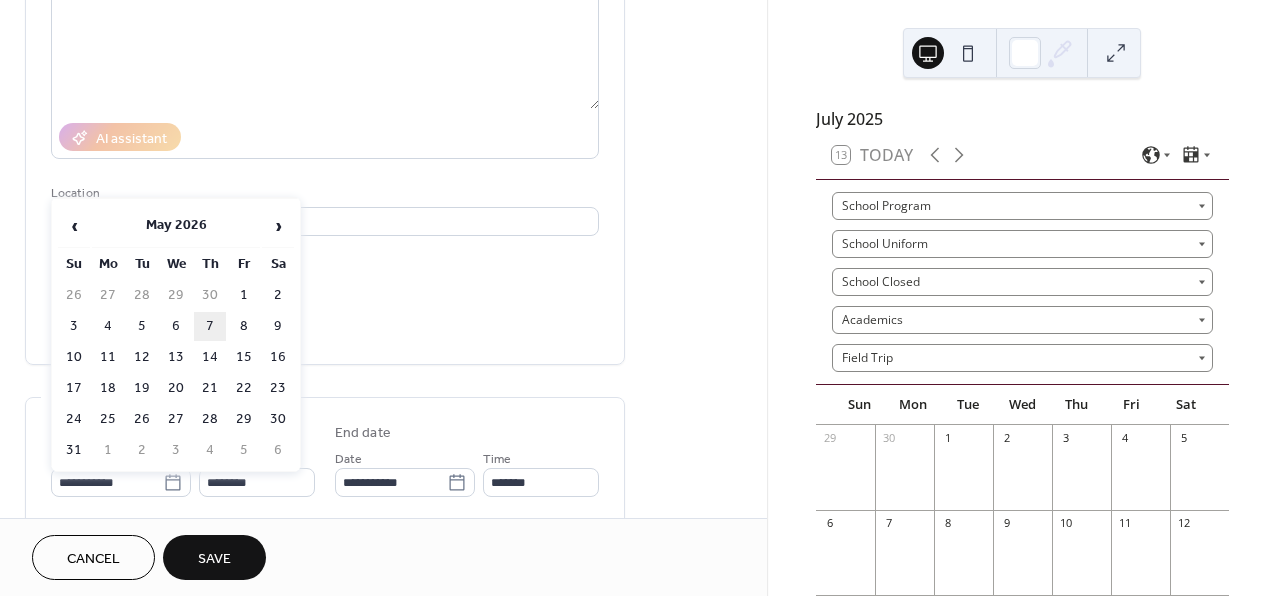 click on "7" at bounding box center [210, 326] 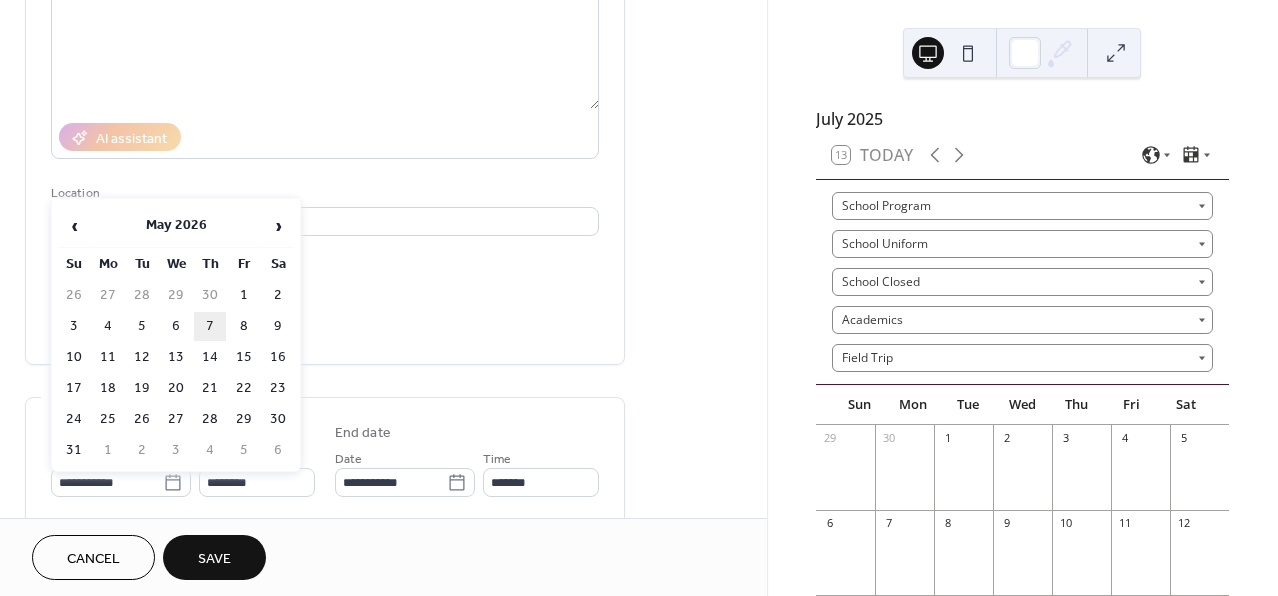 type on "**********" 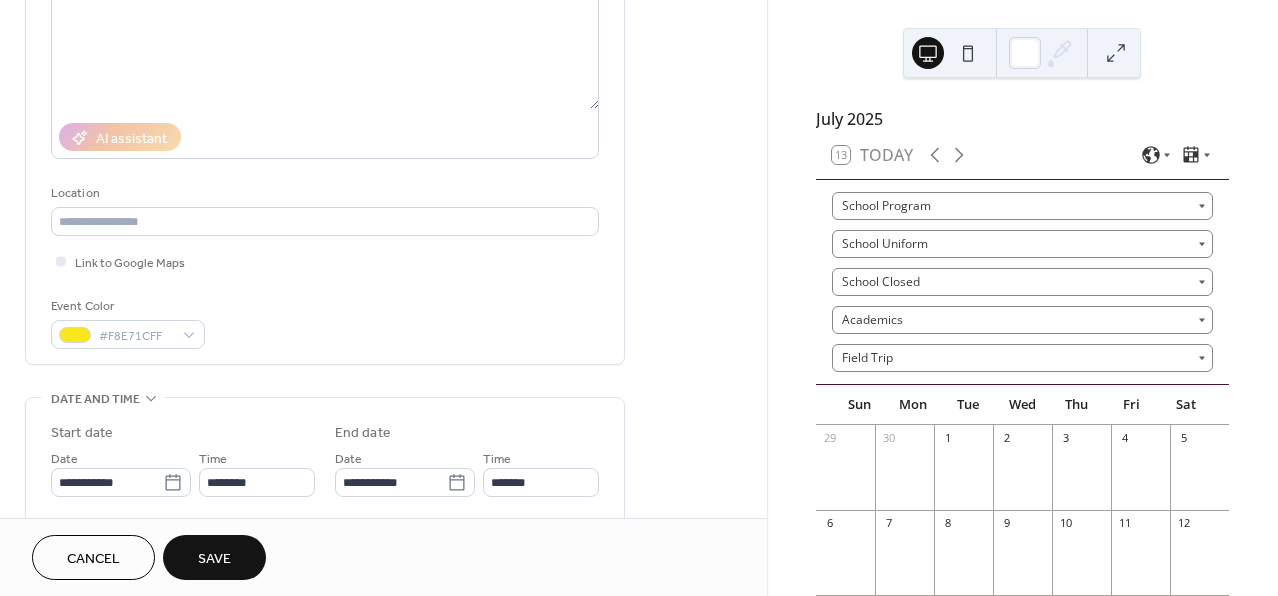 click on "Event Color #F8E71CFF" at bounding box center [325, 322] 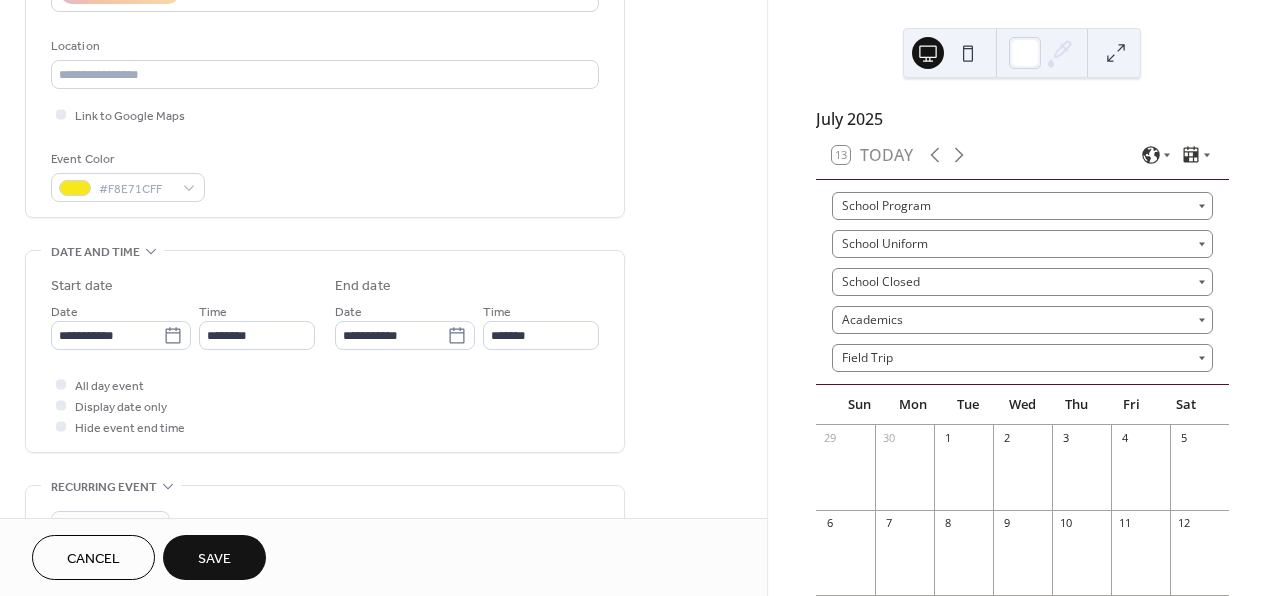 scroll, scrollTop: 470, scrollLeft: 0, axis: vertical 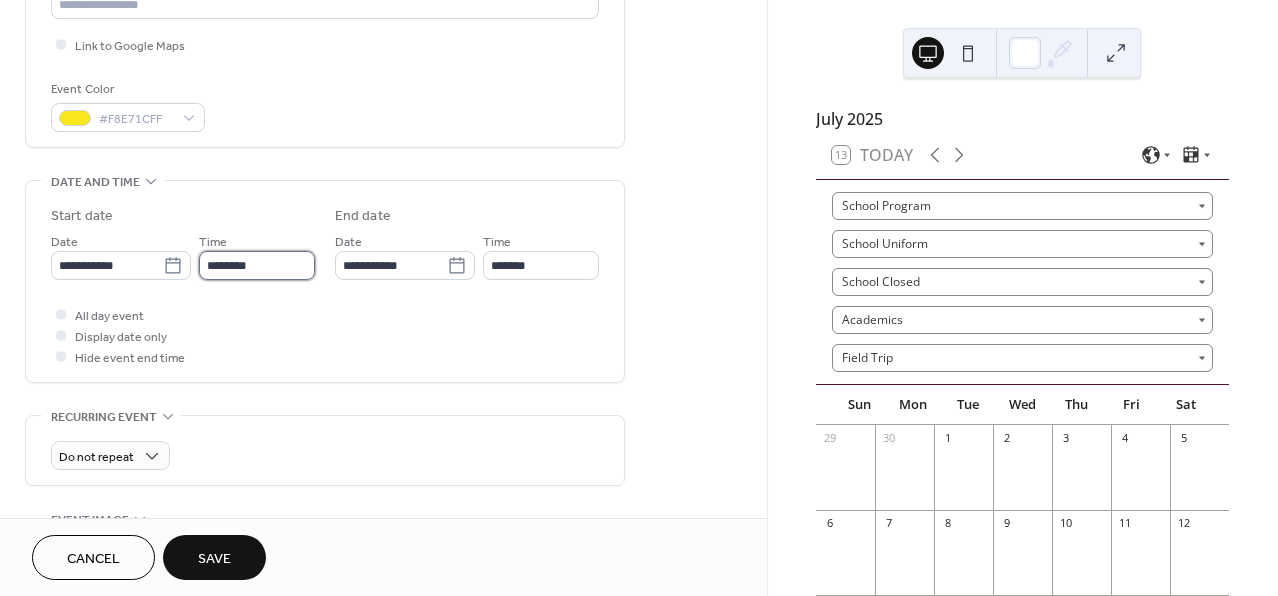 click on "********" at bounding box center [257, 265] 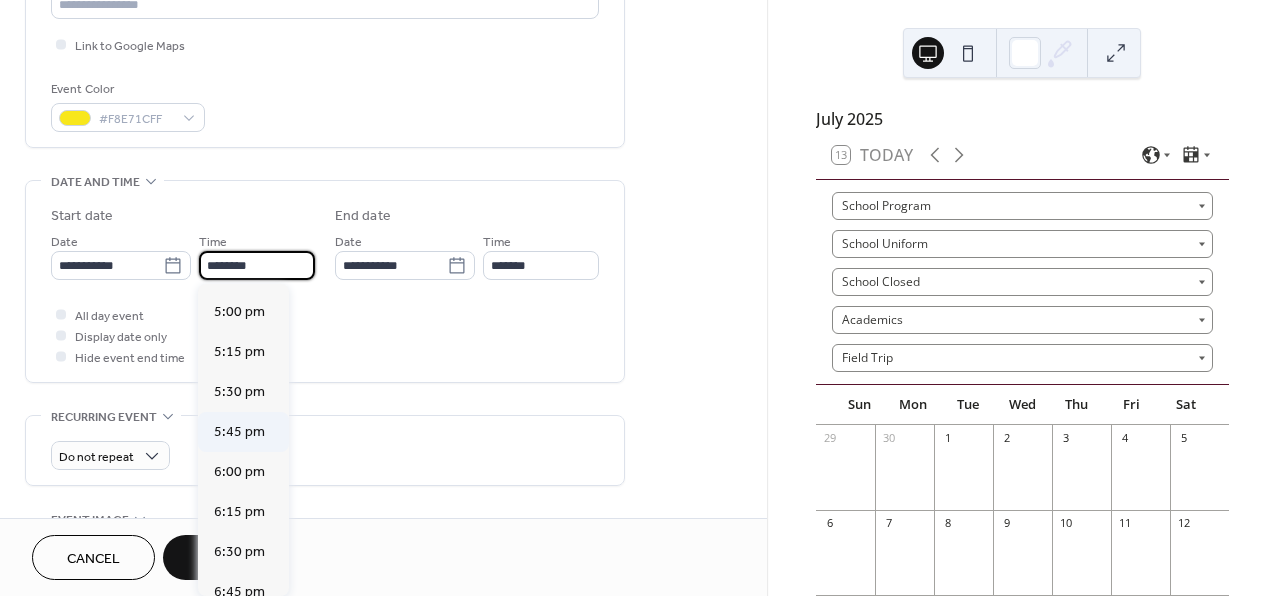 scroll, scrollTop: 2719, scrollLeft: 0, axis: vertical 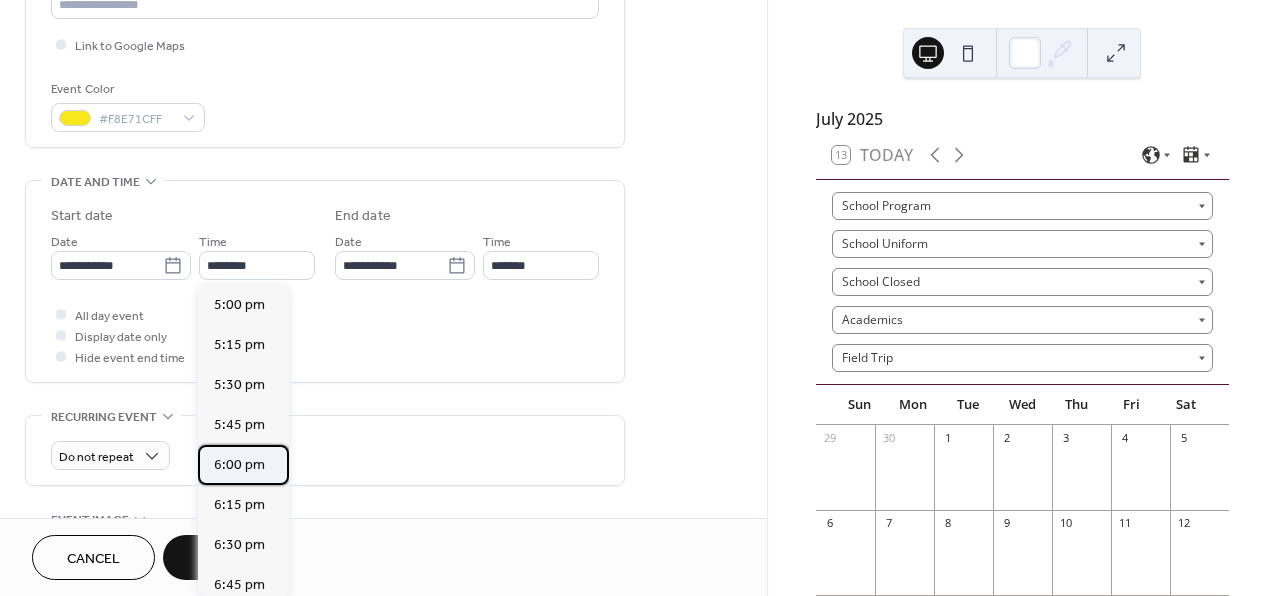 click on "6:00 pm" at bounding box center [243, 465] 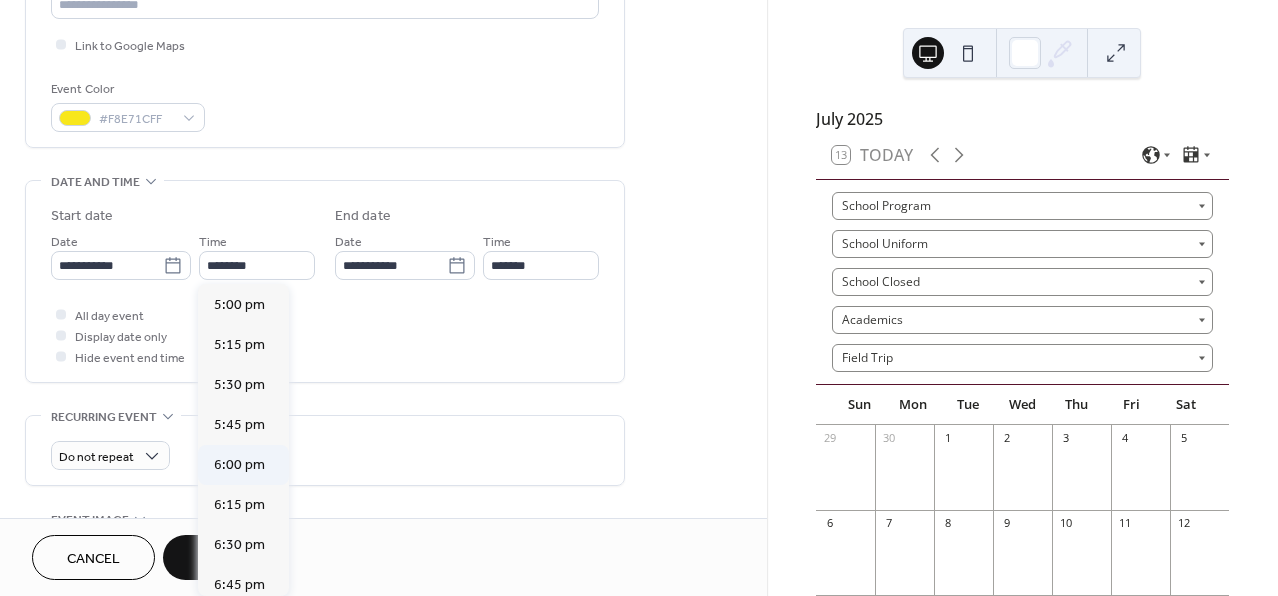 type on "*******" 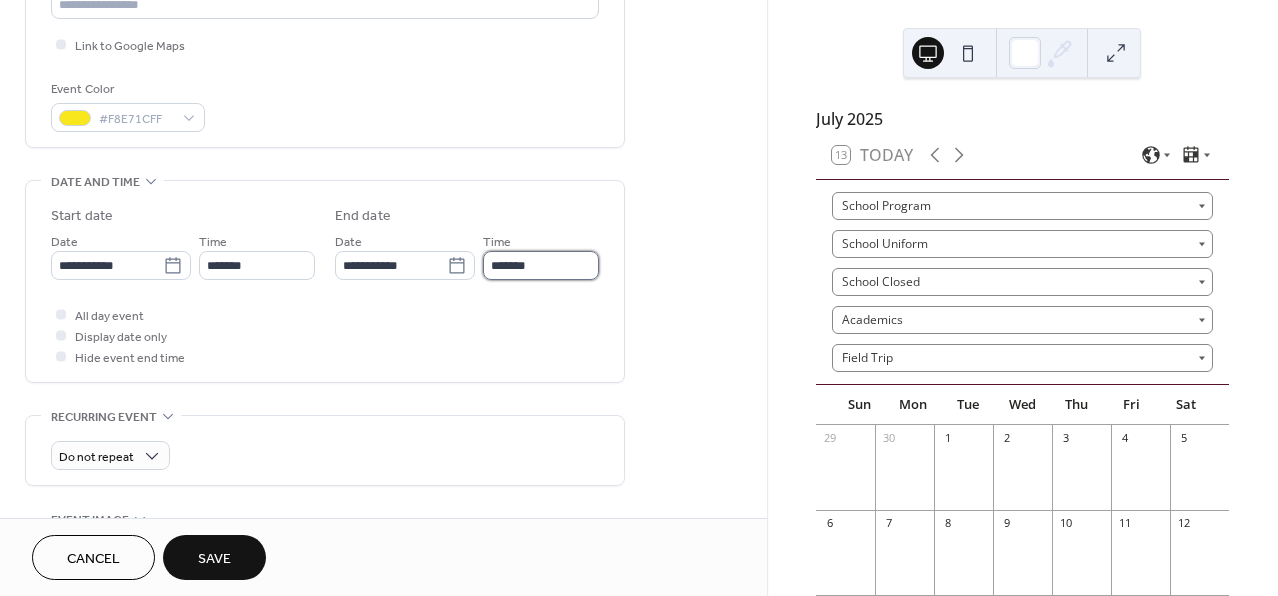 click on "*******" at bounding box center (541, 265) 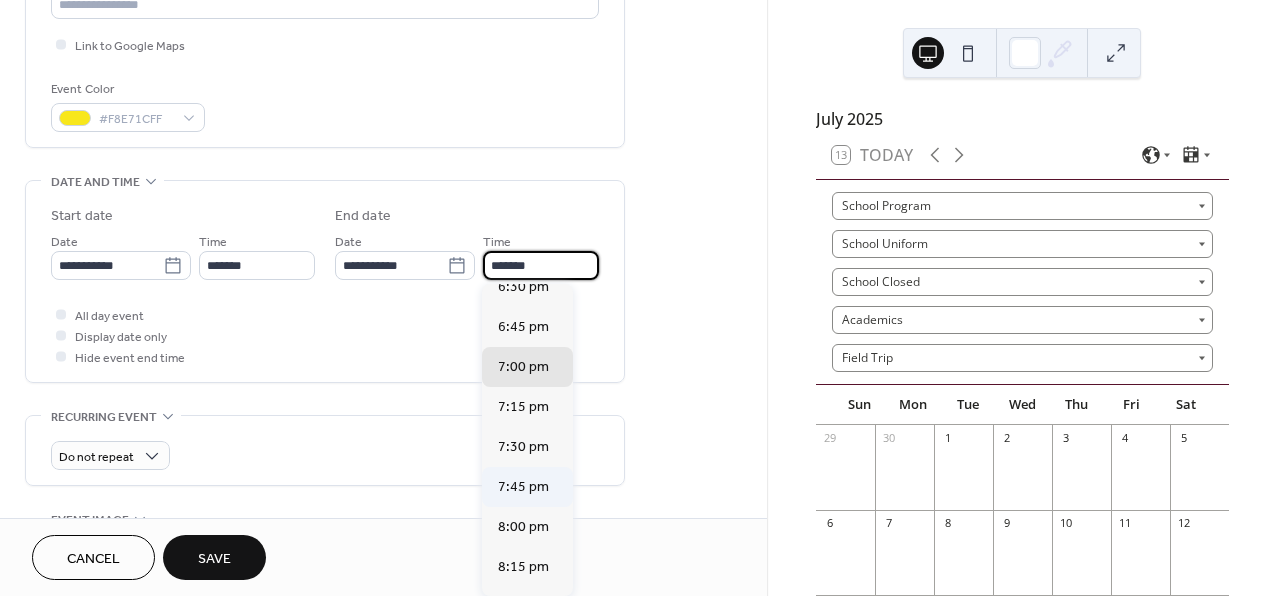 scroll, scrollTop: 77, scrollLeft: 0, axis: vertical 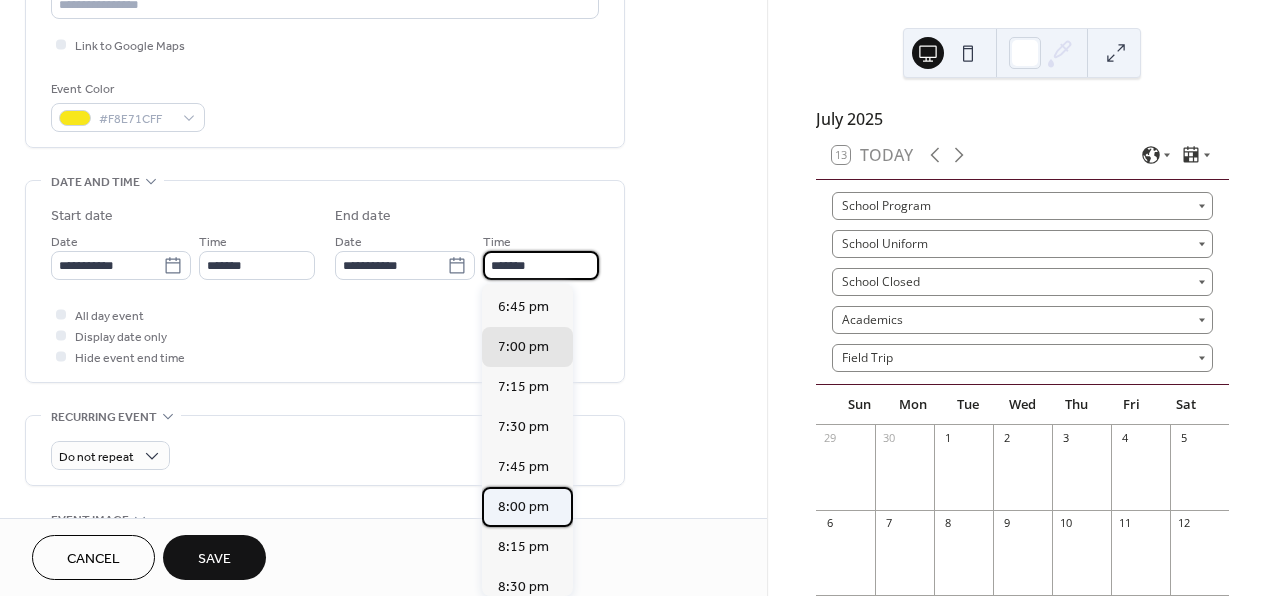 click on "8:00 pm" at bounding box center (523, 507) 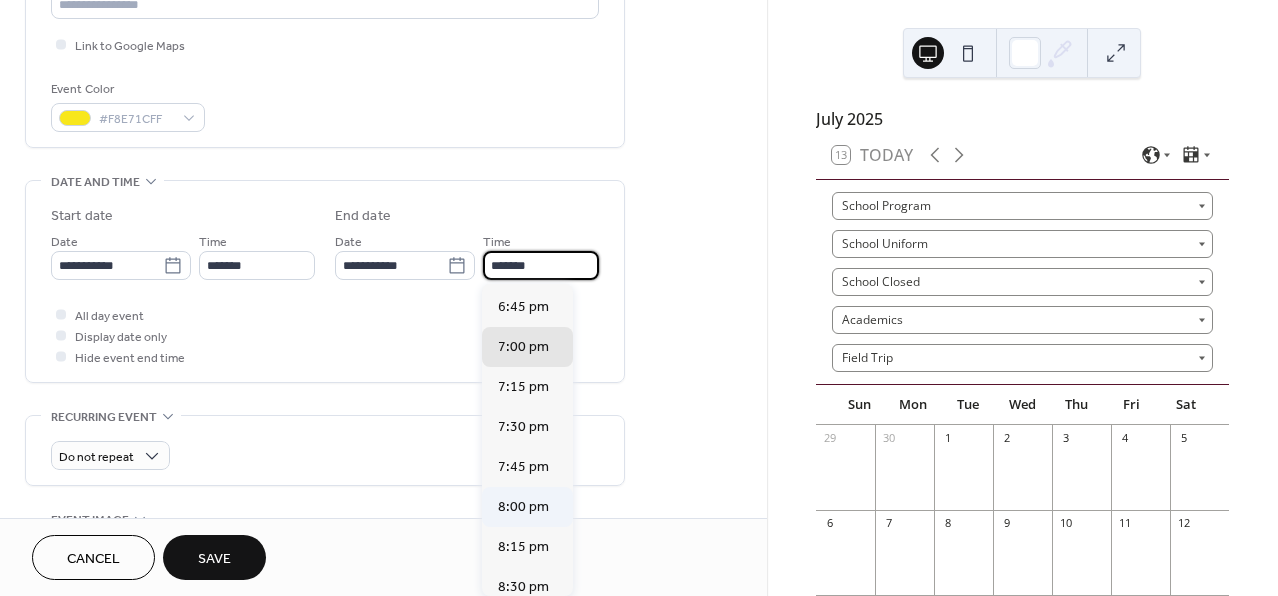 type on "*******" 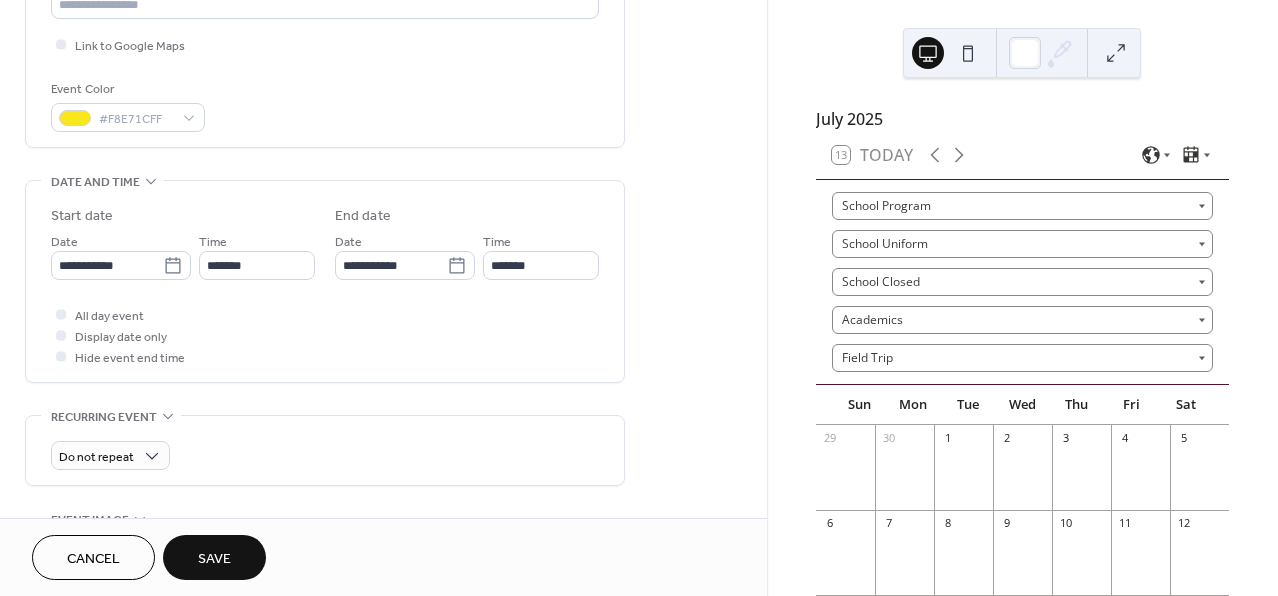 click on "All day event Display date only Hide event end time" at bounding box center [325, 335] 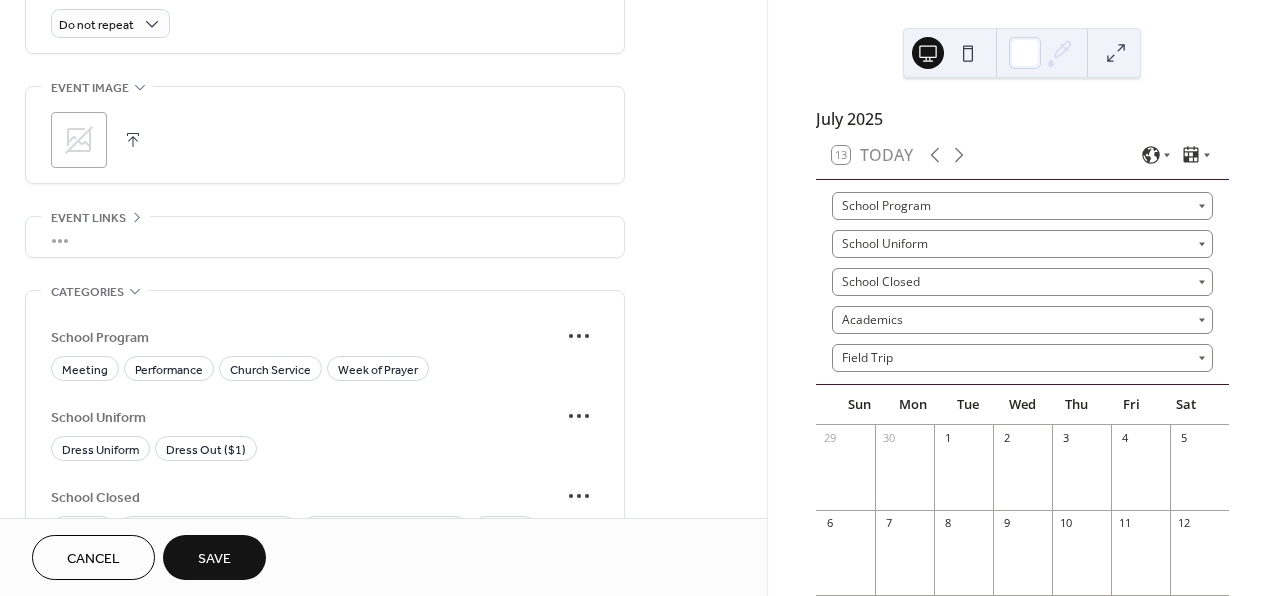 scroll, scrollTop: 903, scrollLeft: 0, axis: vertical 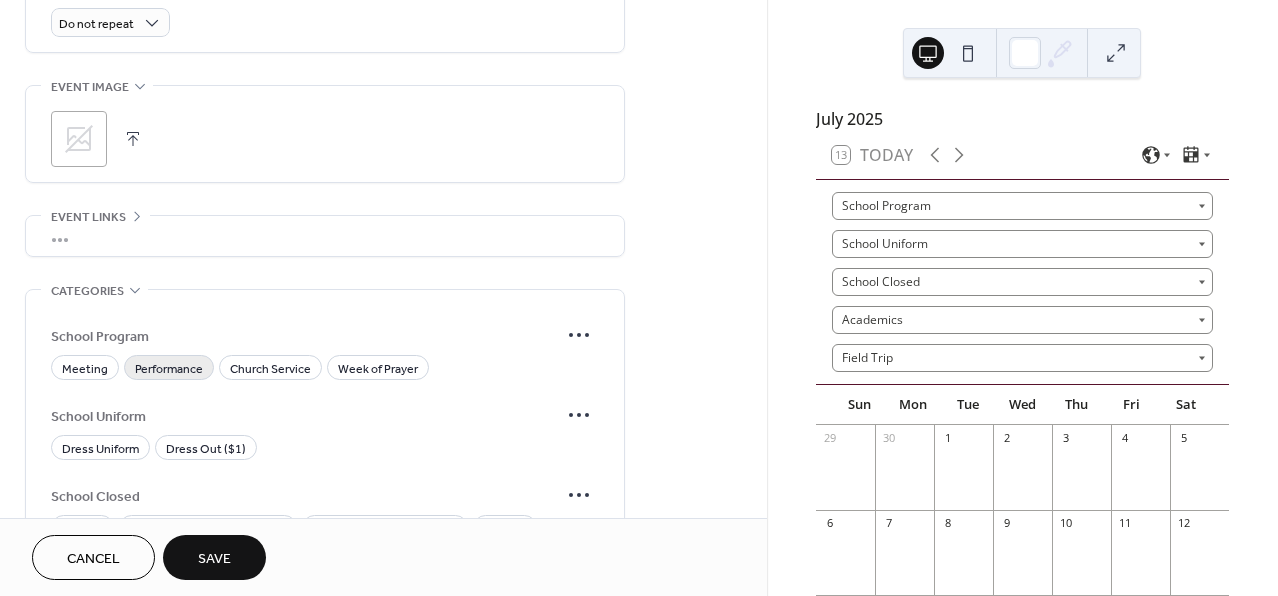 click on "Performance" at bounding box center [169, 369] 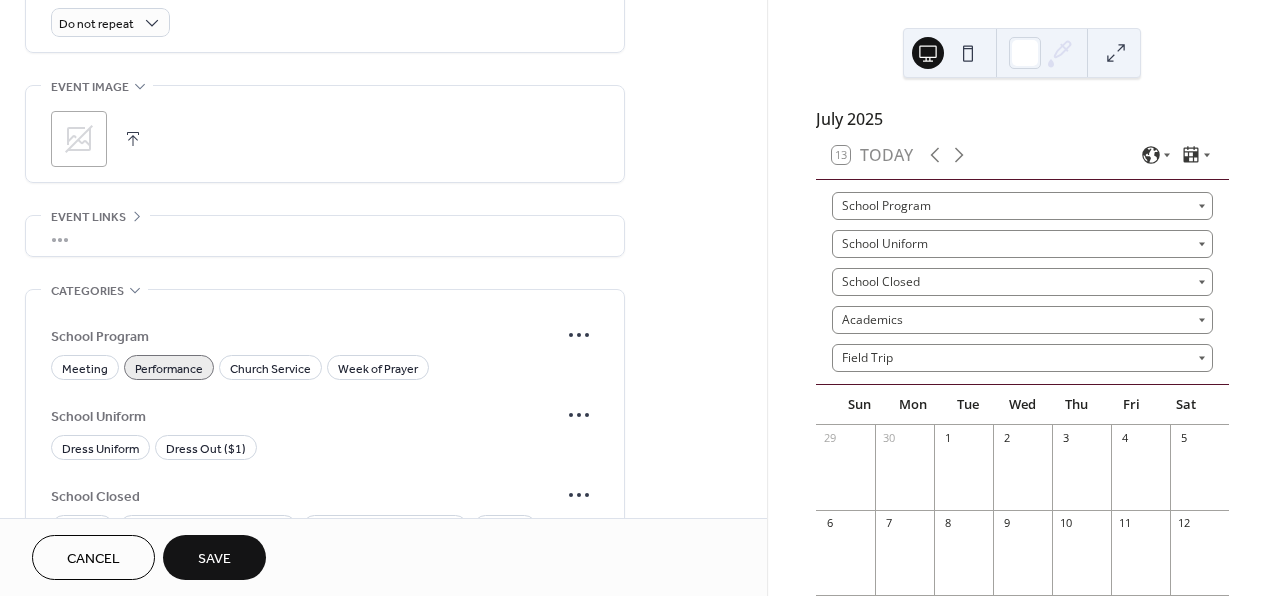 click on "Save" at bounding box center [214, 559] 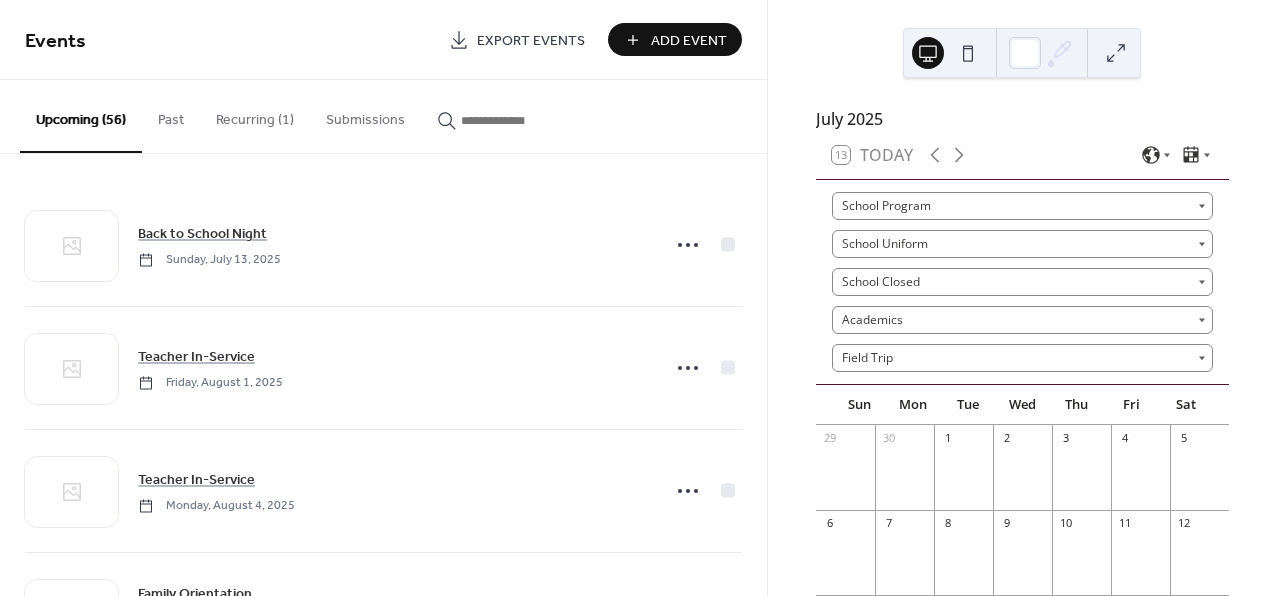click on "Add Event" at bounding box center [689, 41] 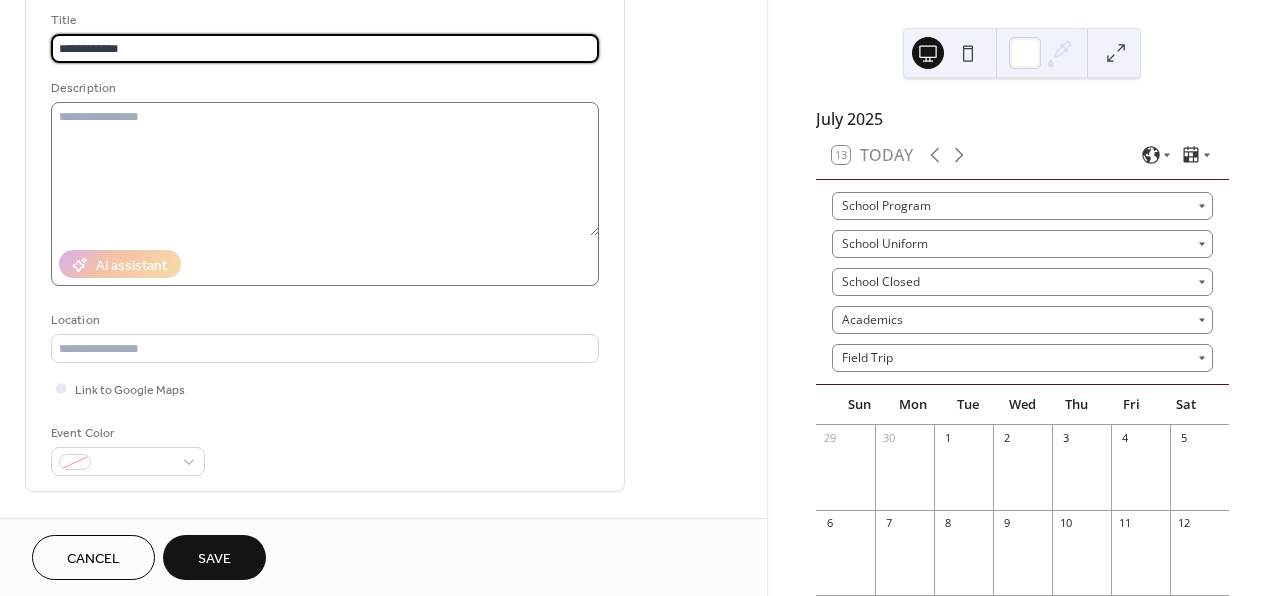 scroll, scrollTop: 194, scrollLeft: 0, axis: vertical 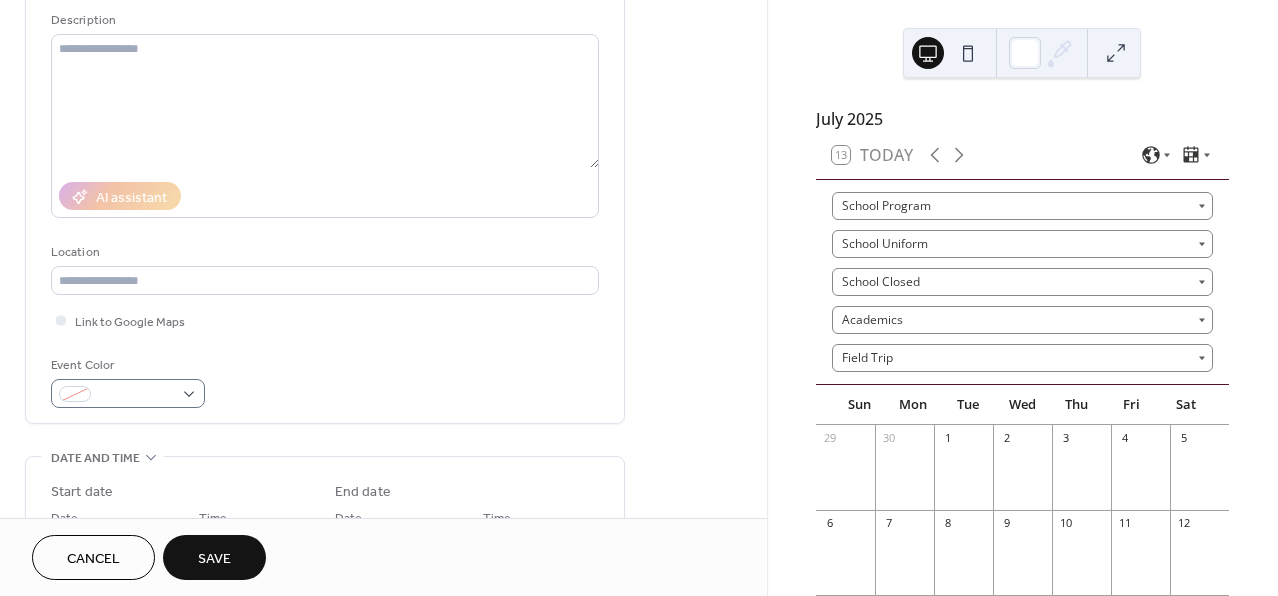 type on "**********" 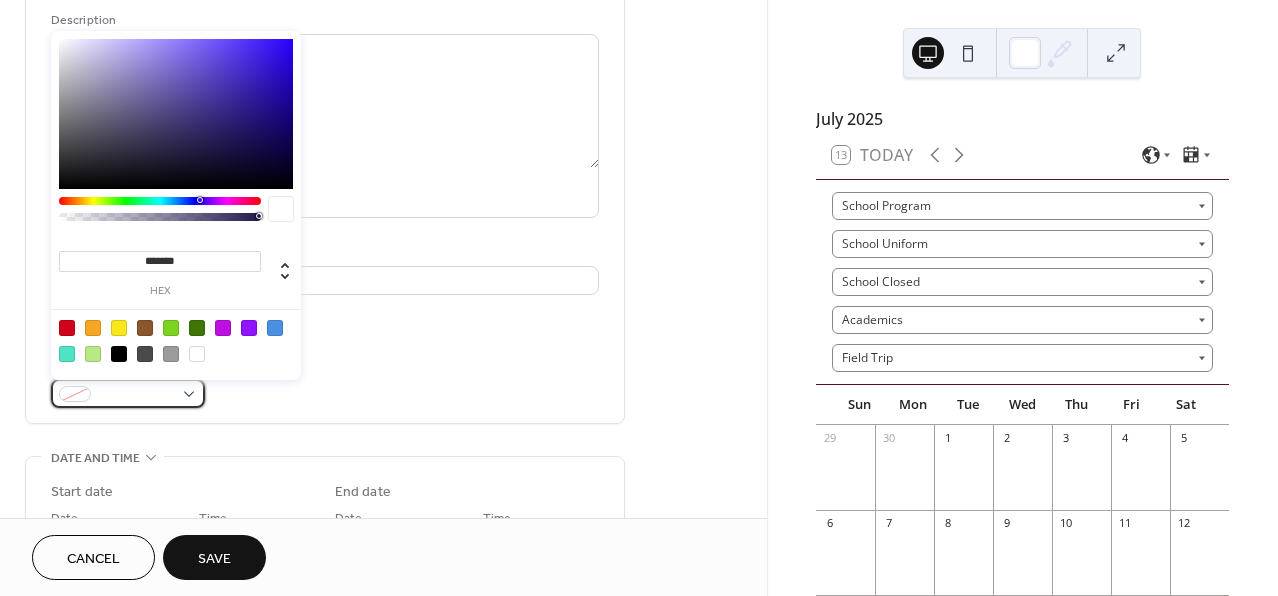 click at bounding box center (136, 395) 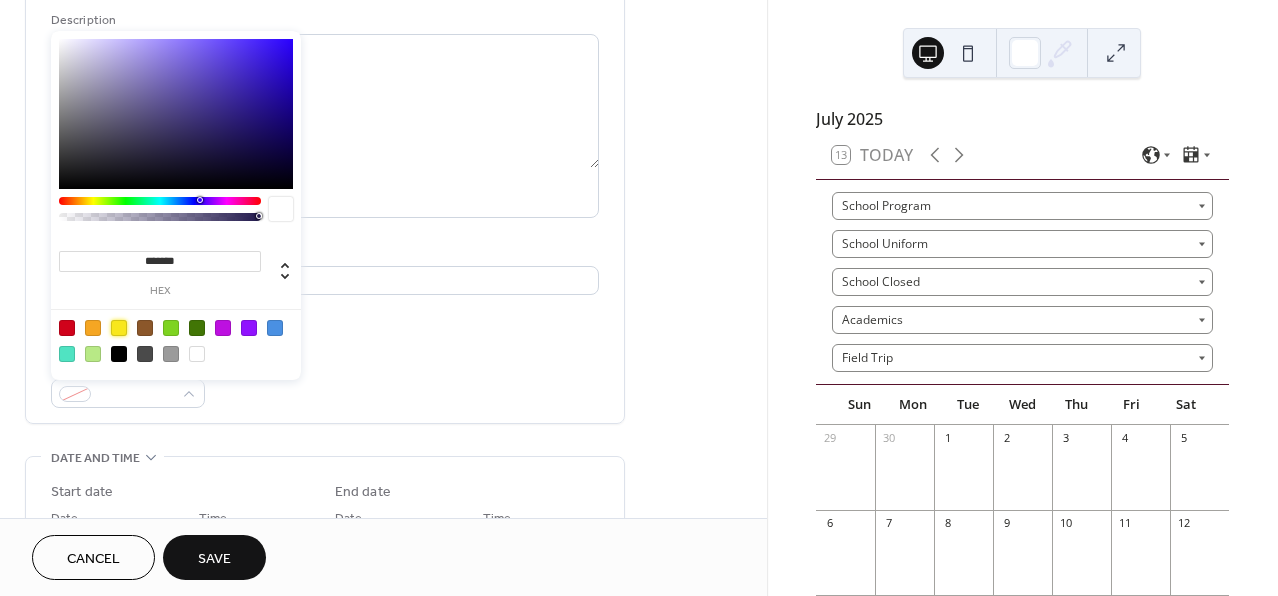 click at bounding box center (119, 328) 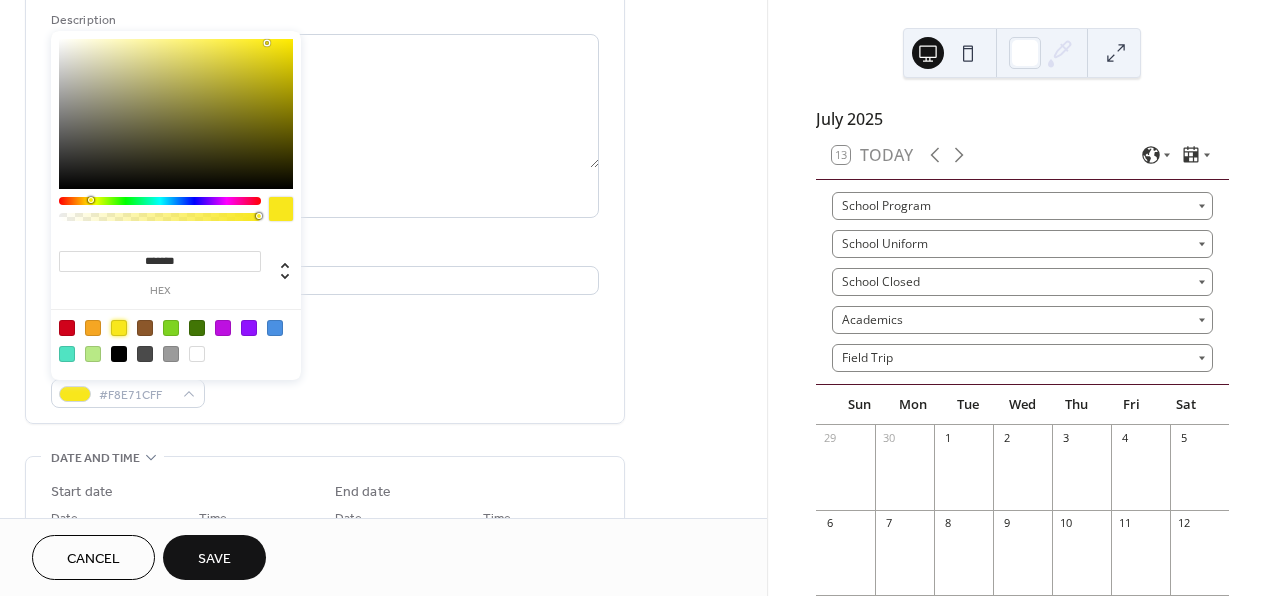 click on "**********" at bounding box center (383, 749) 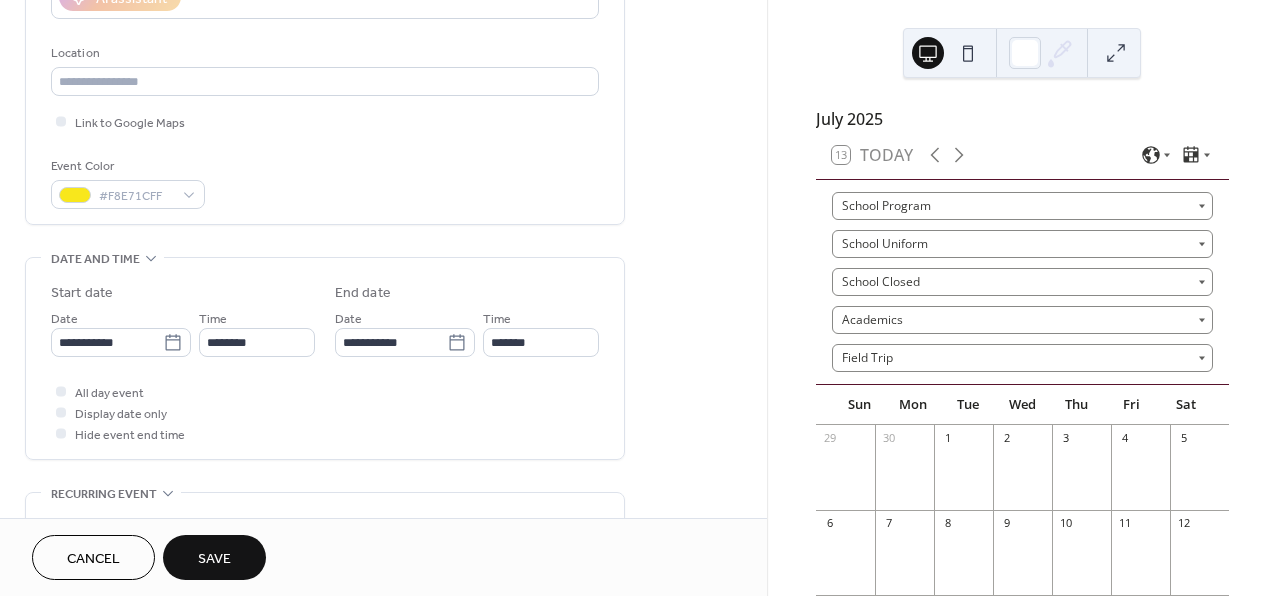 scroll, scrollTop: 498, scrollLeft: 0, axis: vertical 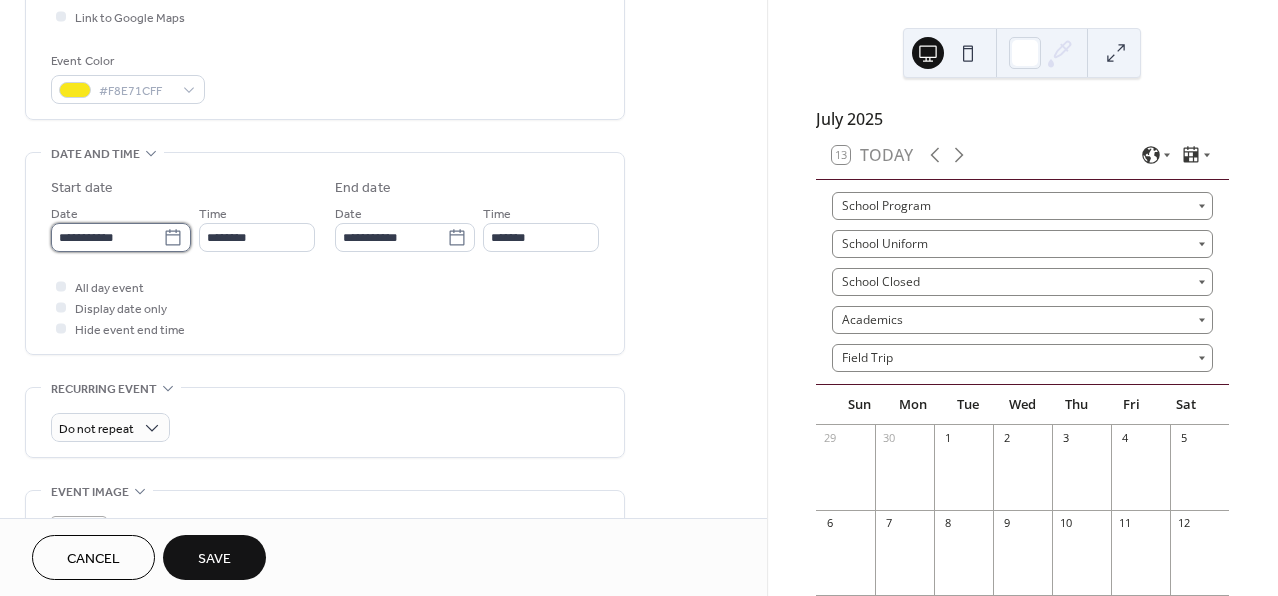 click on "**********" at bounding box center [107, 237] 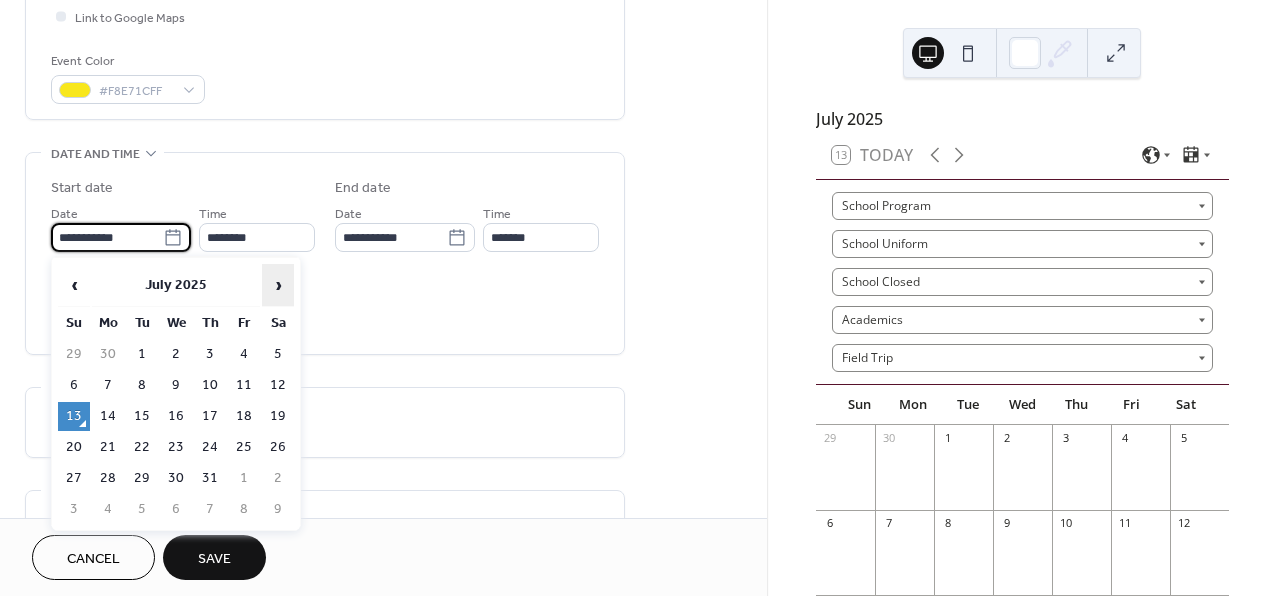 click on "›" at bounding box center [278, 285] 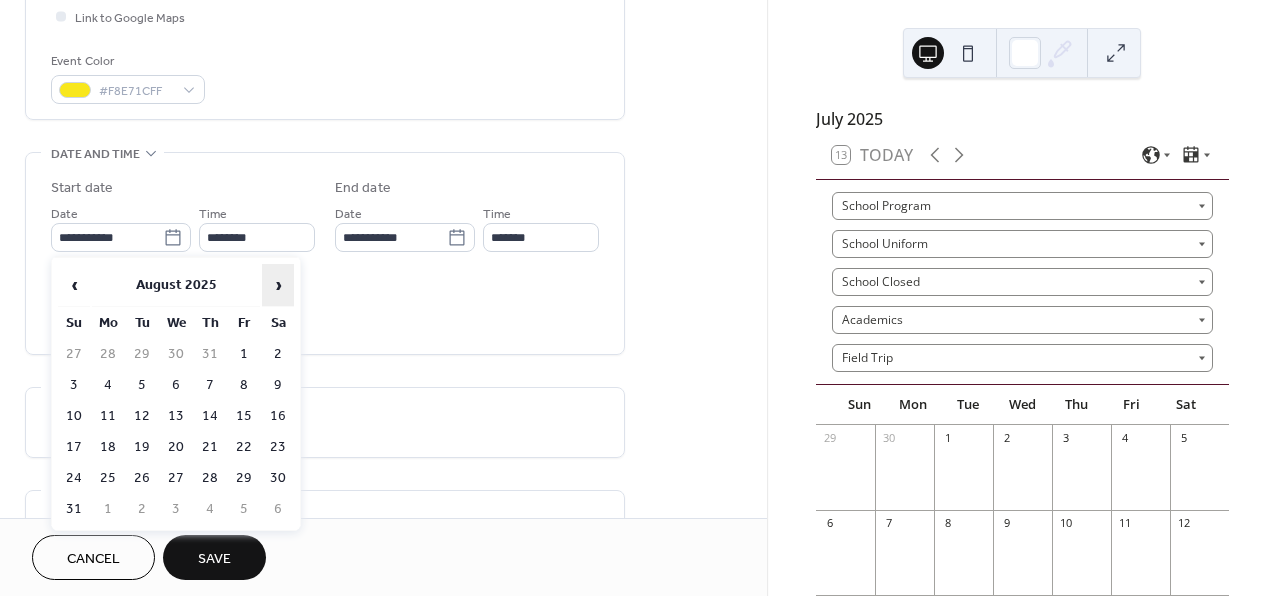 click on "›" at bounding box center (278, 285) 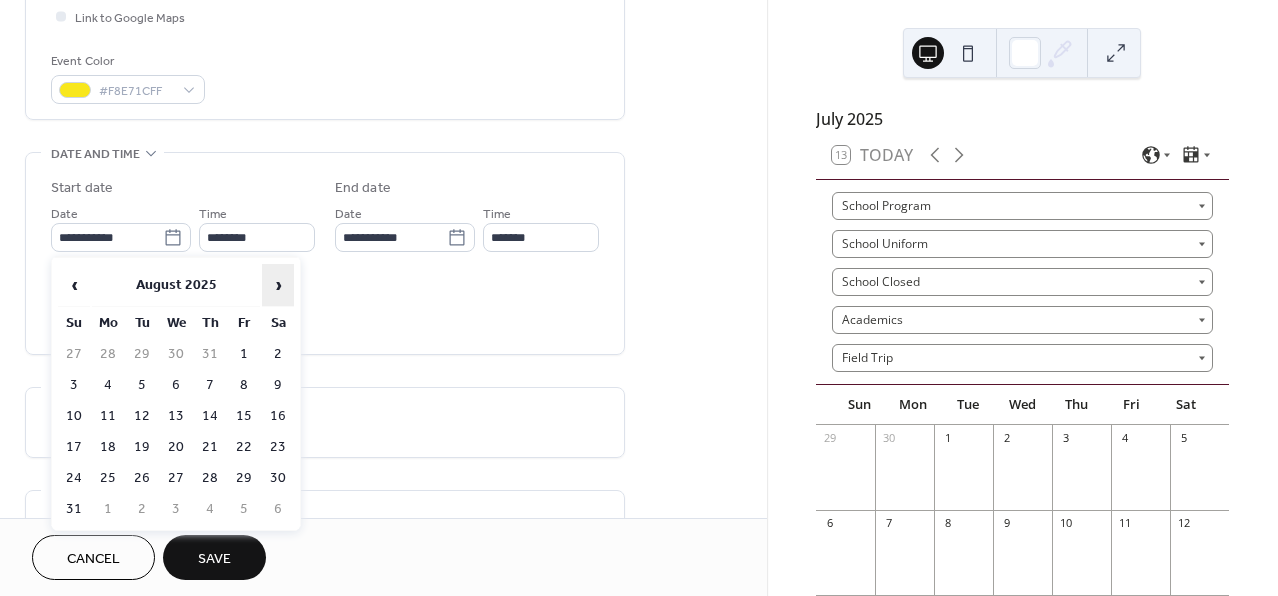 click on "›" at bounding box center [278, 285] 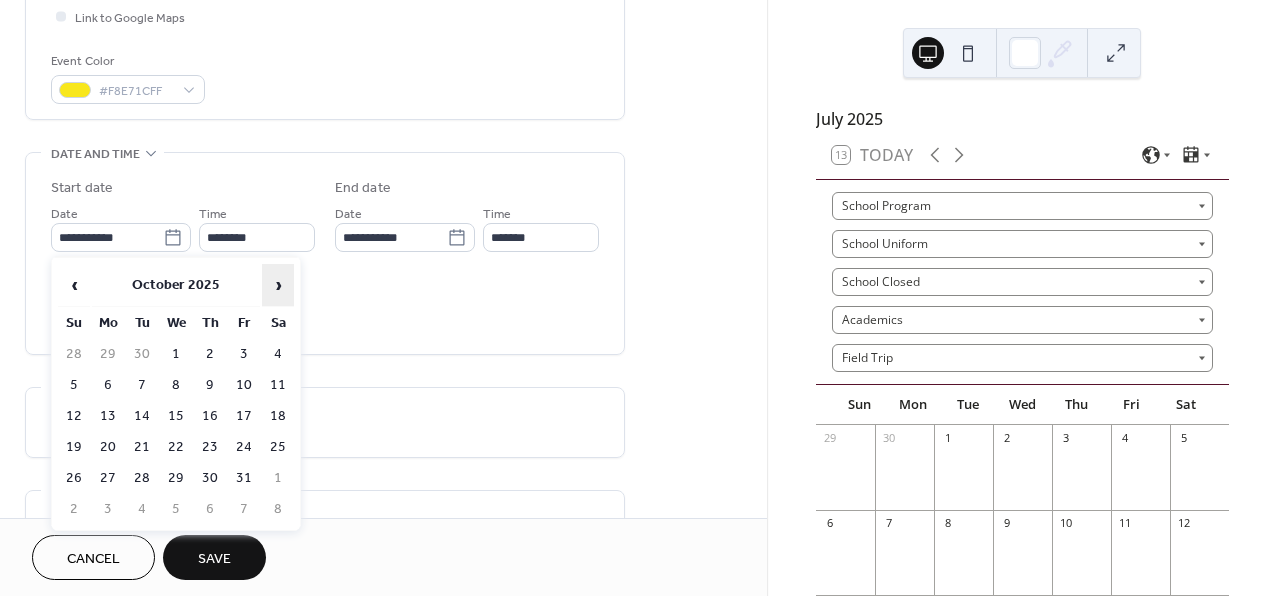 click on "›" at bounding box center [278, 285] 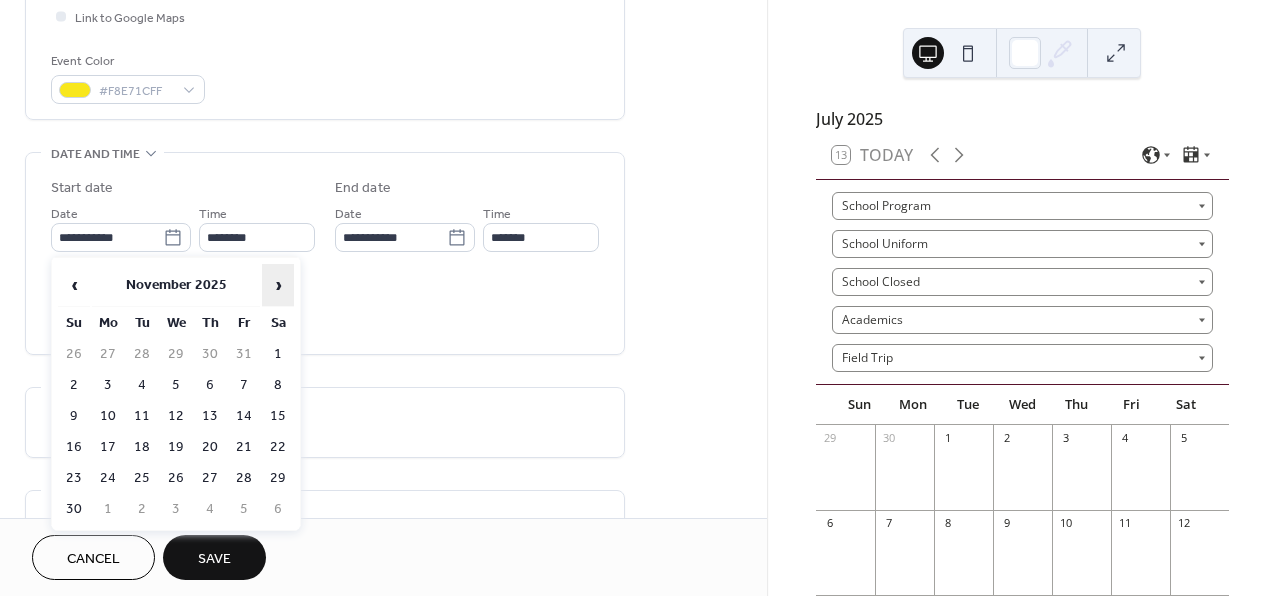 click on "›" at bounding box center (278, 285) 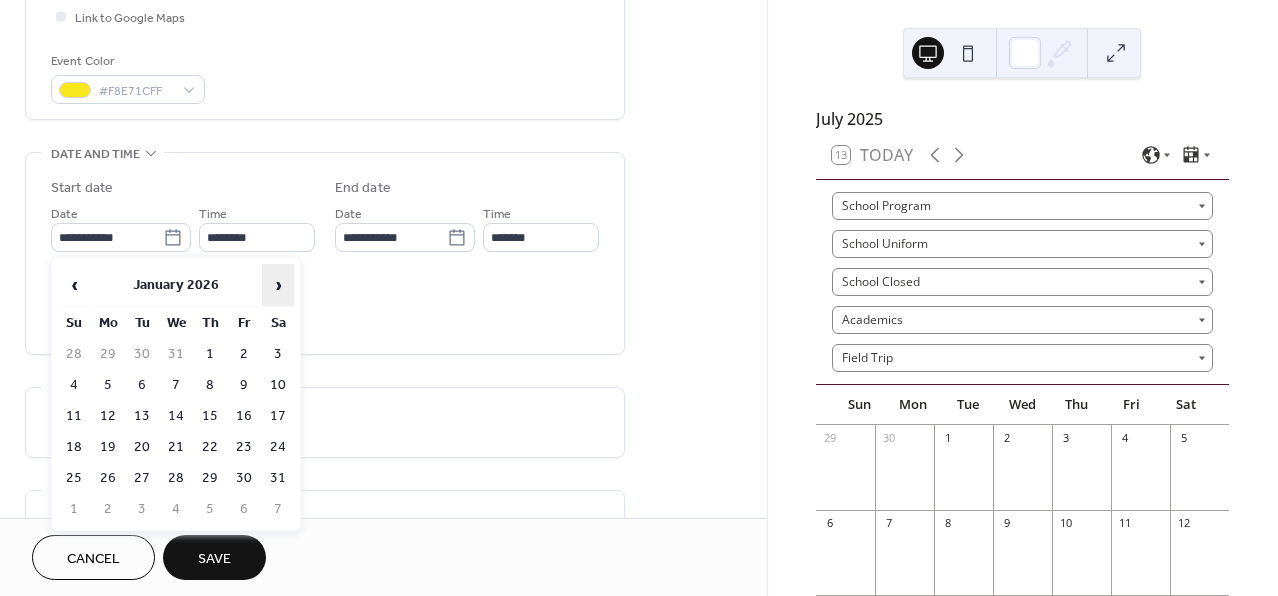click on "›" at bounding box center [278, 285] 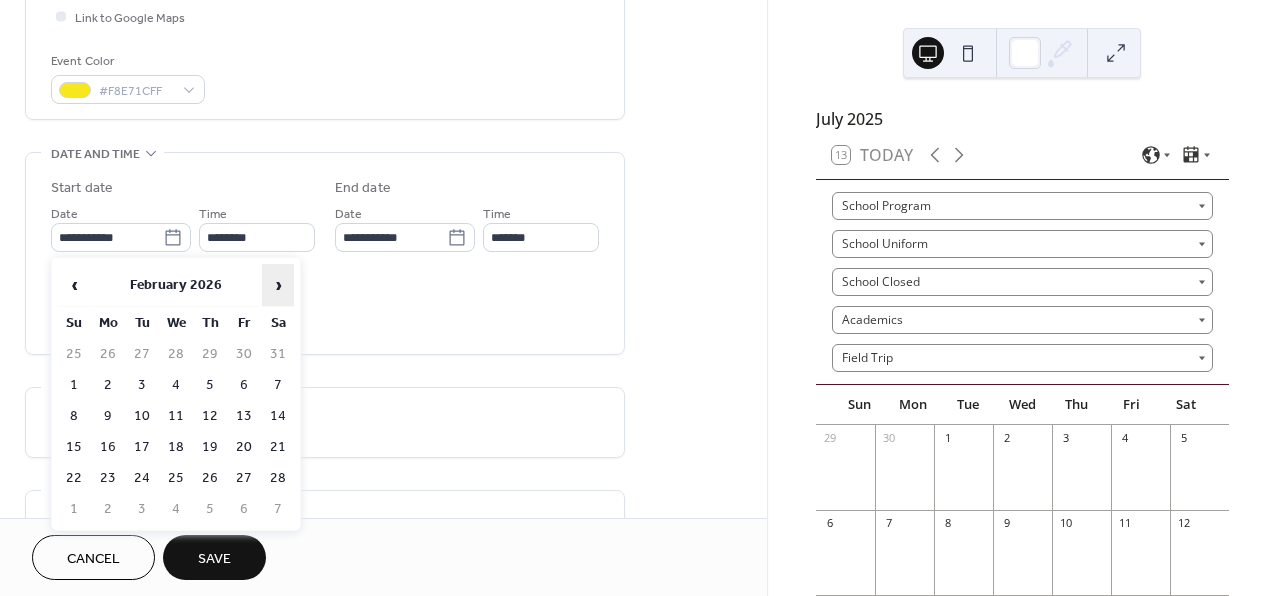 click on "›" at bounding box center (278, 285) 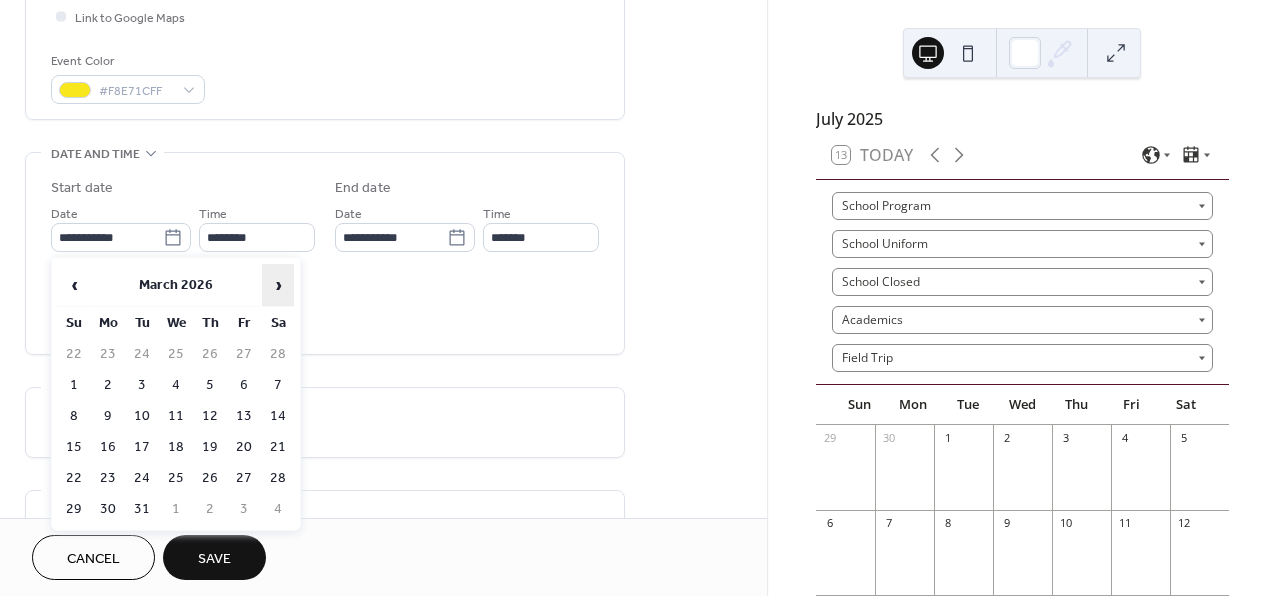 click on "›" at bounding box center (278, 285) 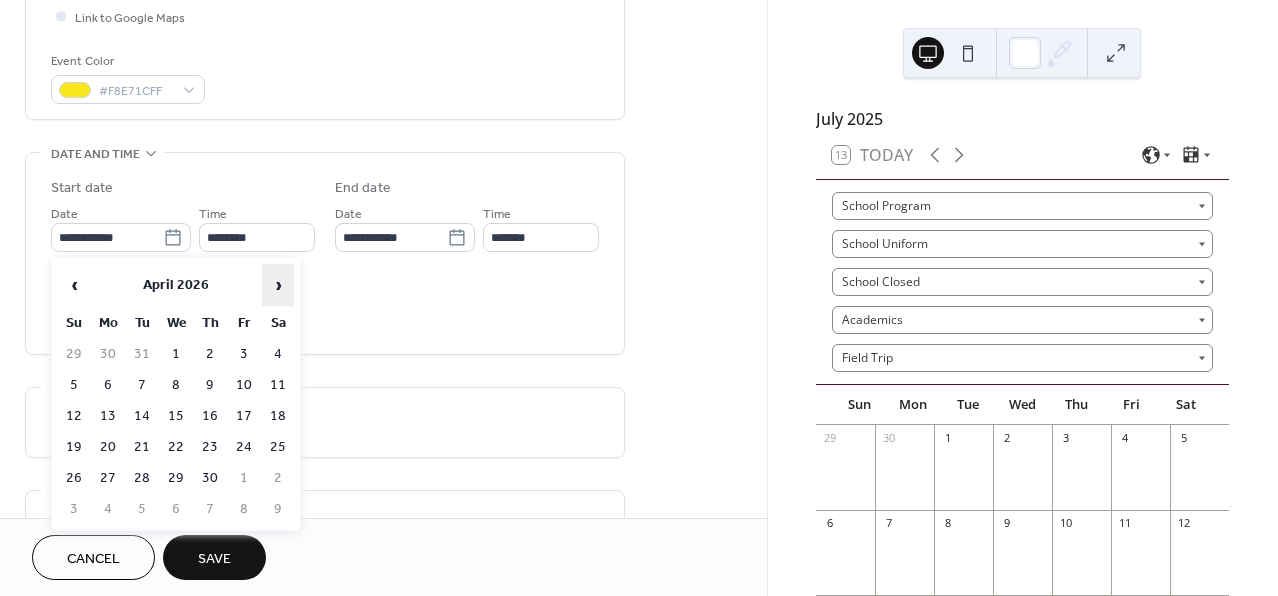 click on "›" at bounding box center [278, 285] 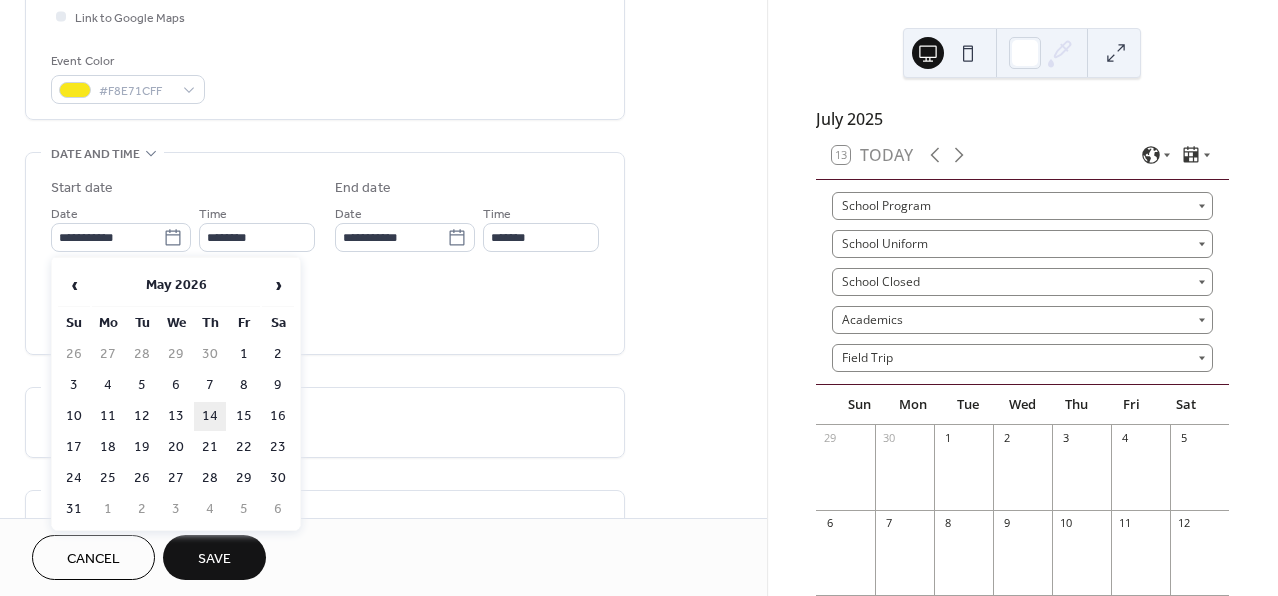 click on "14" at bounding box center (210, 416) 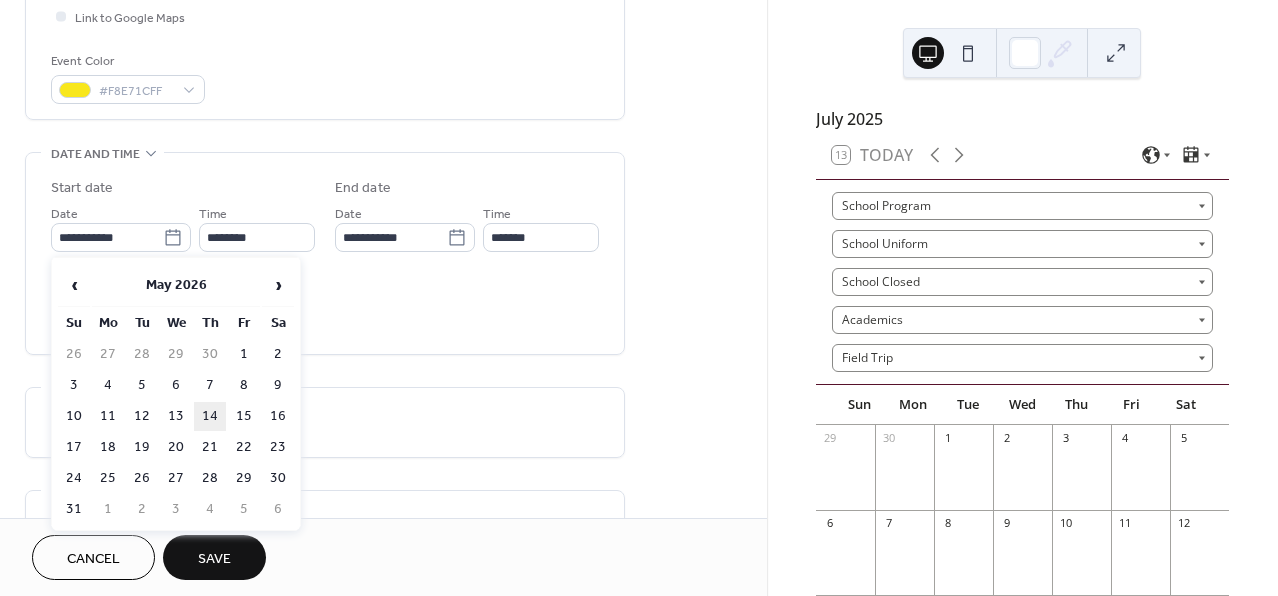 type on "**********" 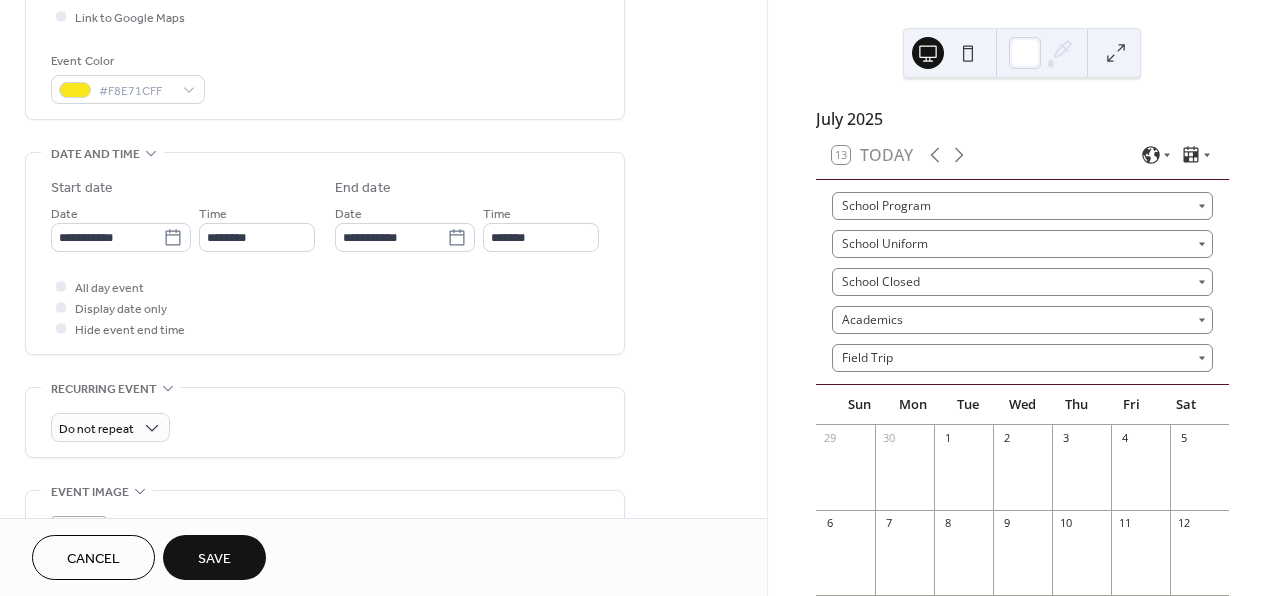 click on "**********" at bounding box center (383, 445) 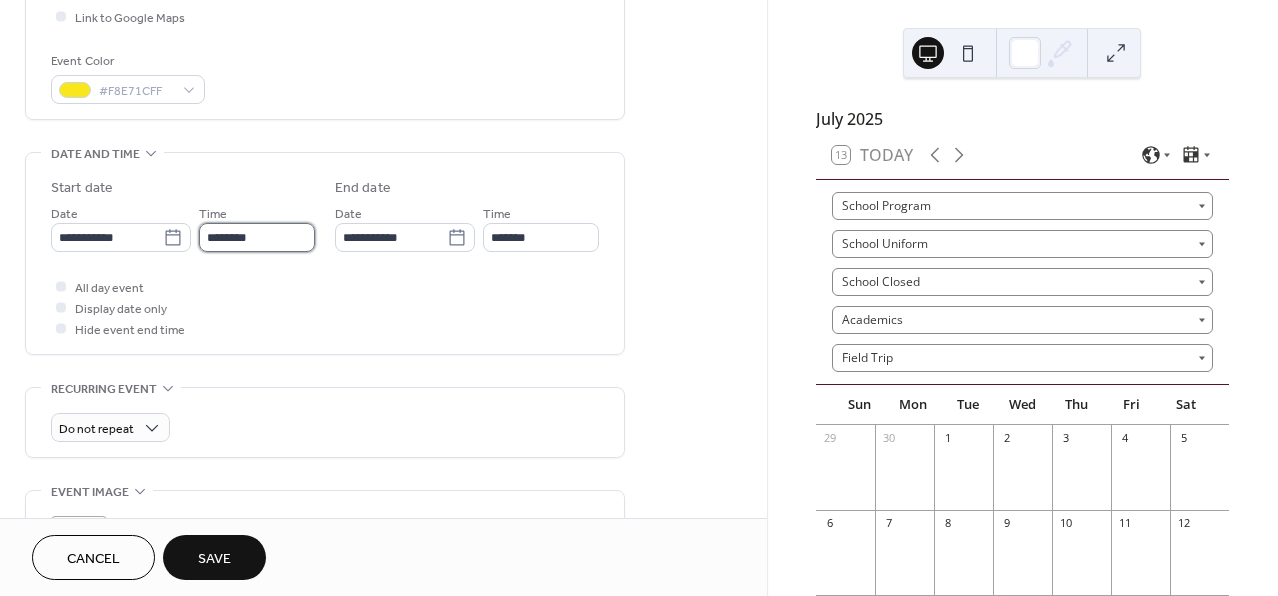 click on "********" at bounding box center [257, 237] 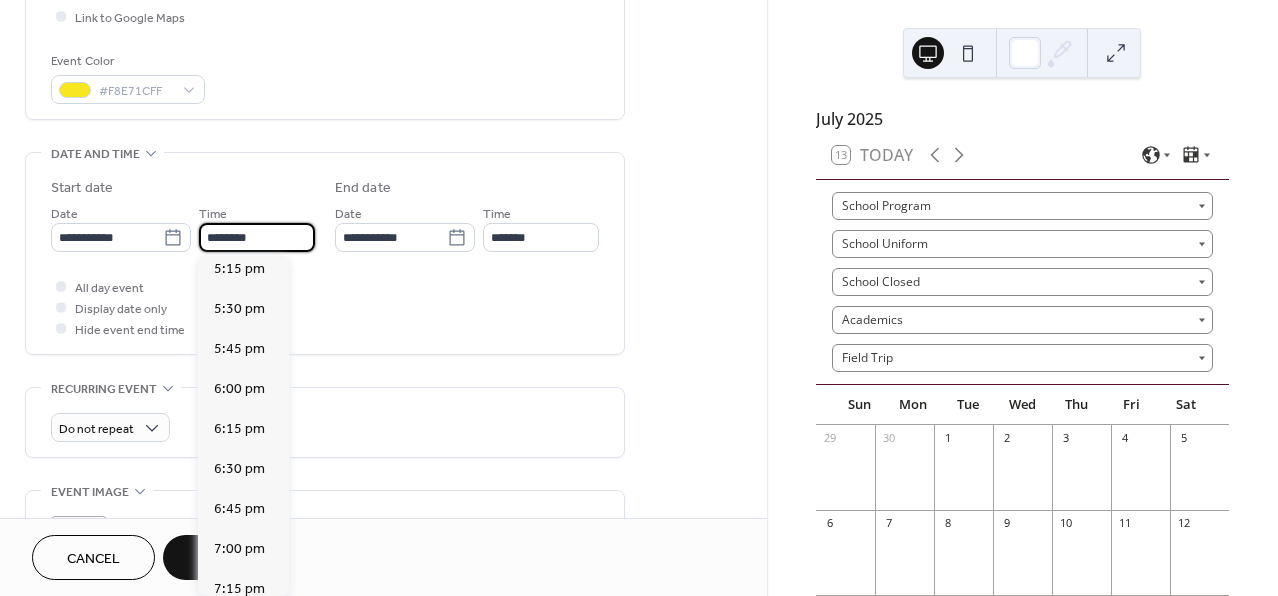 scroll, scrollTop: 2783, scrollLeft: 0, axis: vertical 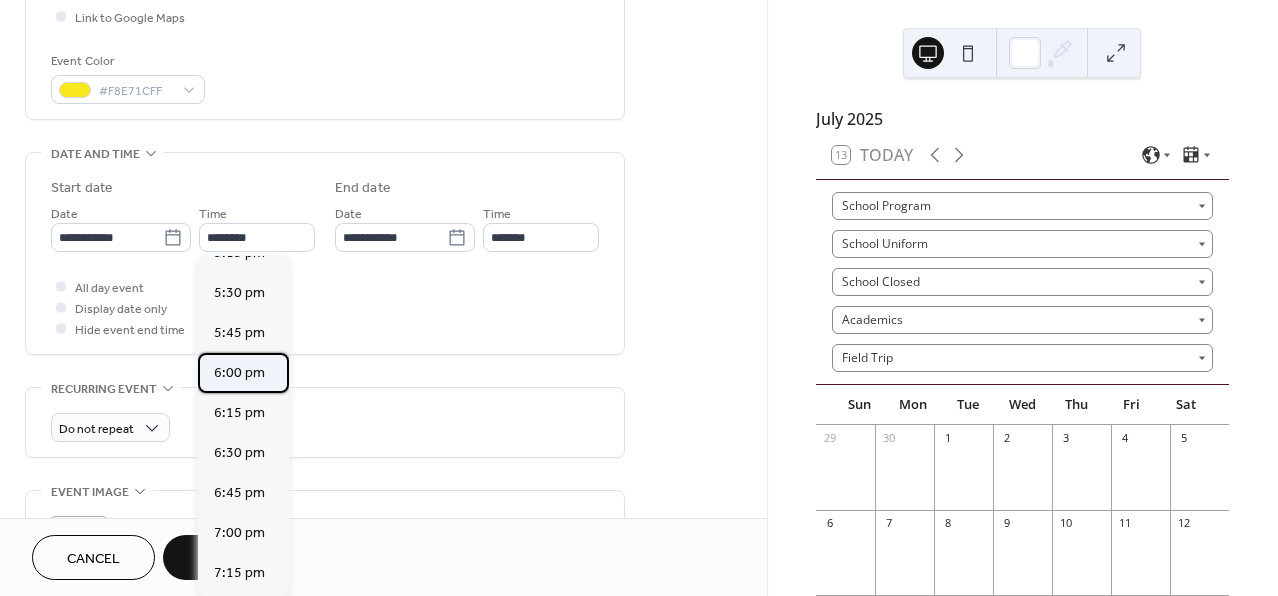 click on "6:00 pm" at bounding box center [243, 373] 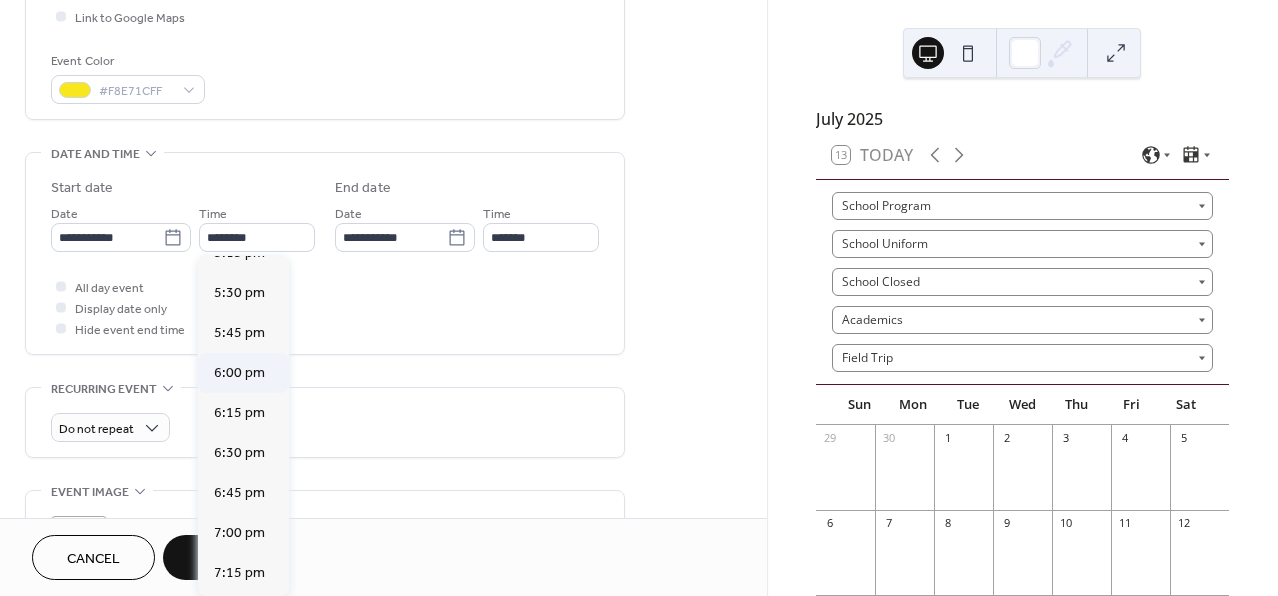 type on "*******" 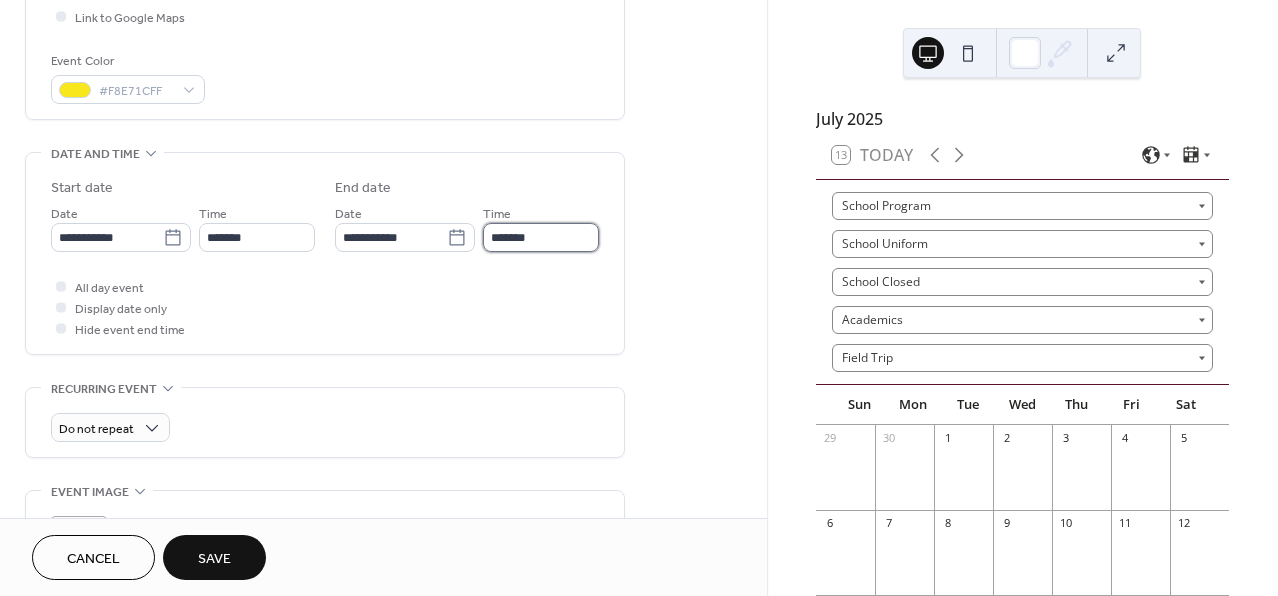click on "*******" at bounding box center [541, 237] 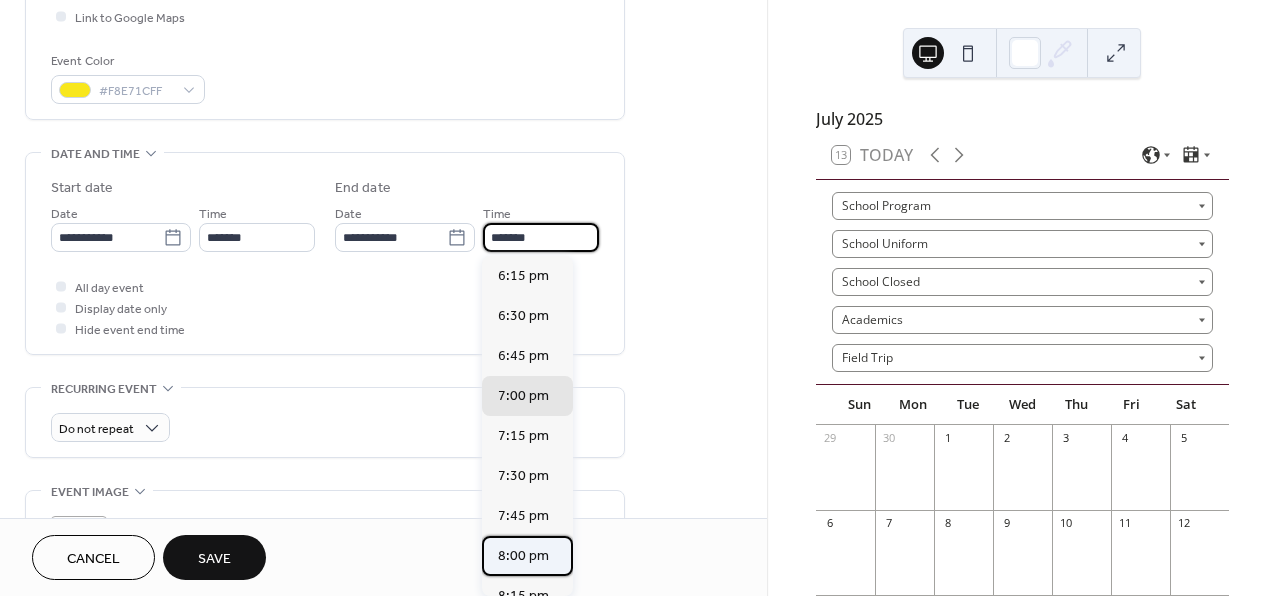click on "8:00 pm" at bounding box center [523, 556] 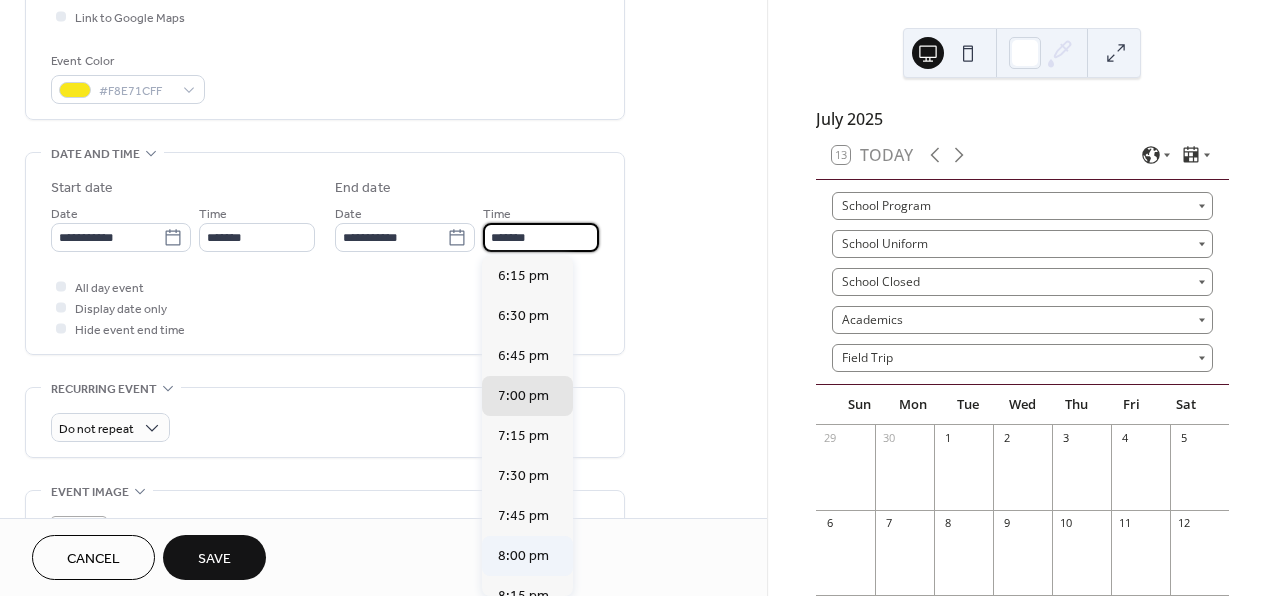 type on "*******" 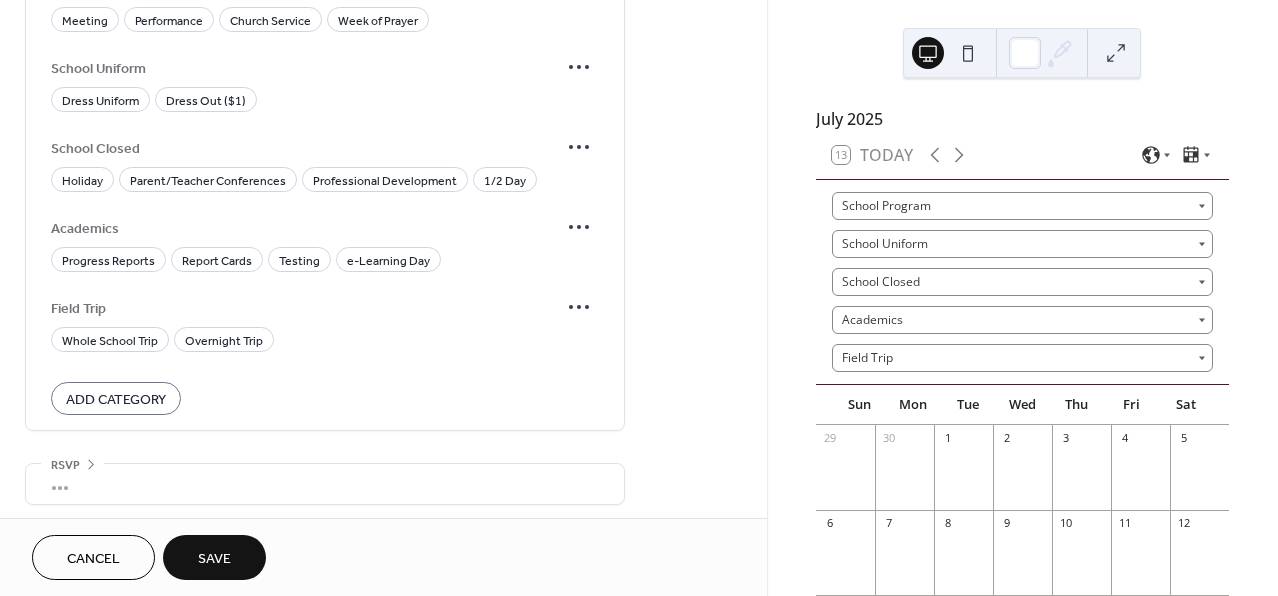 scroll, scrollTop: 1258, scrollLeft: 0, axis: vertical 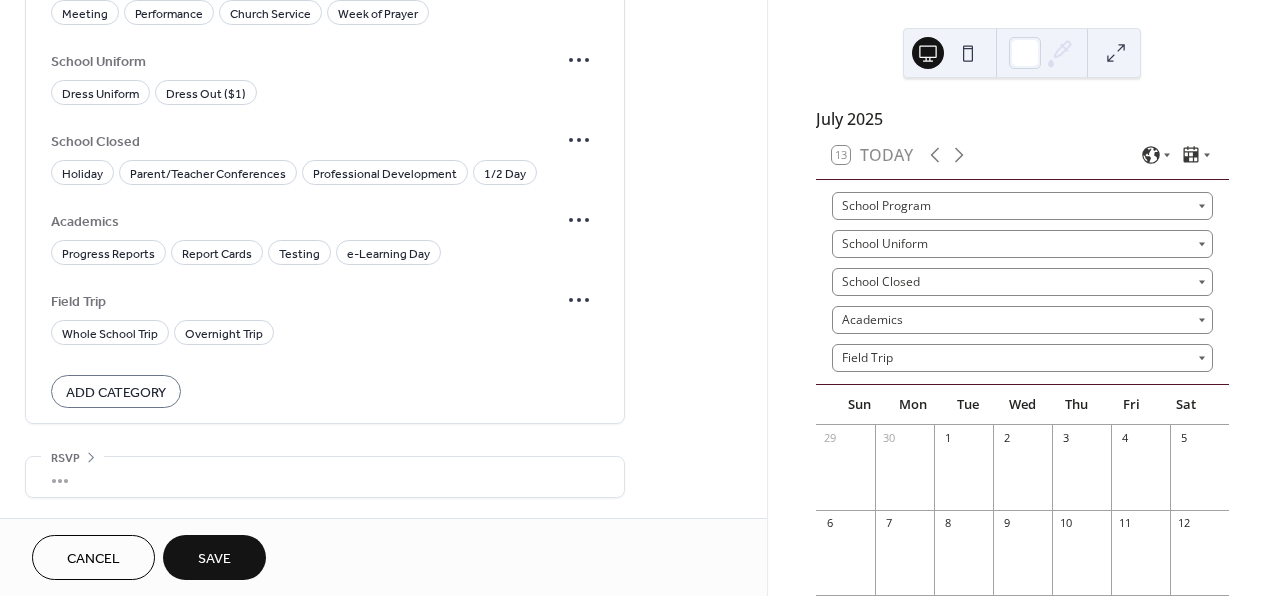 click on "Save" at bounding box center [214, 559] 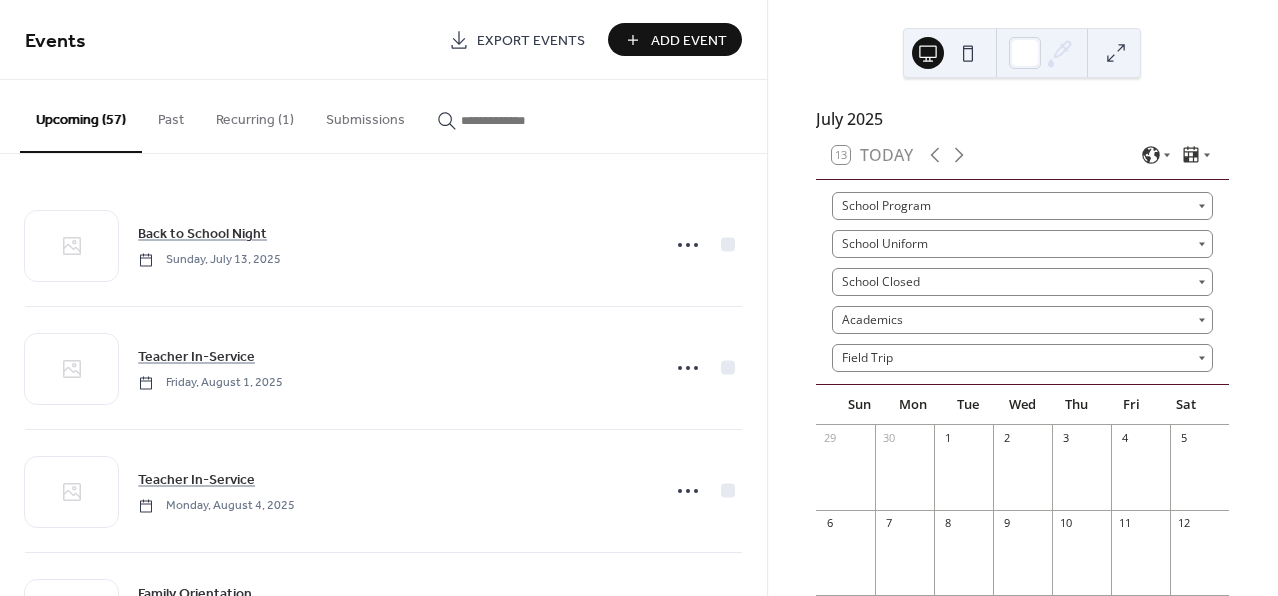 click on "Add Event" at bounding box center (689, 41) 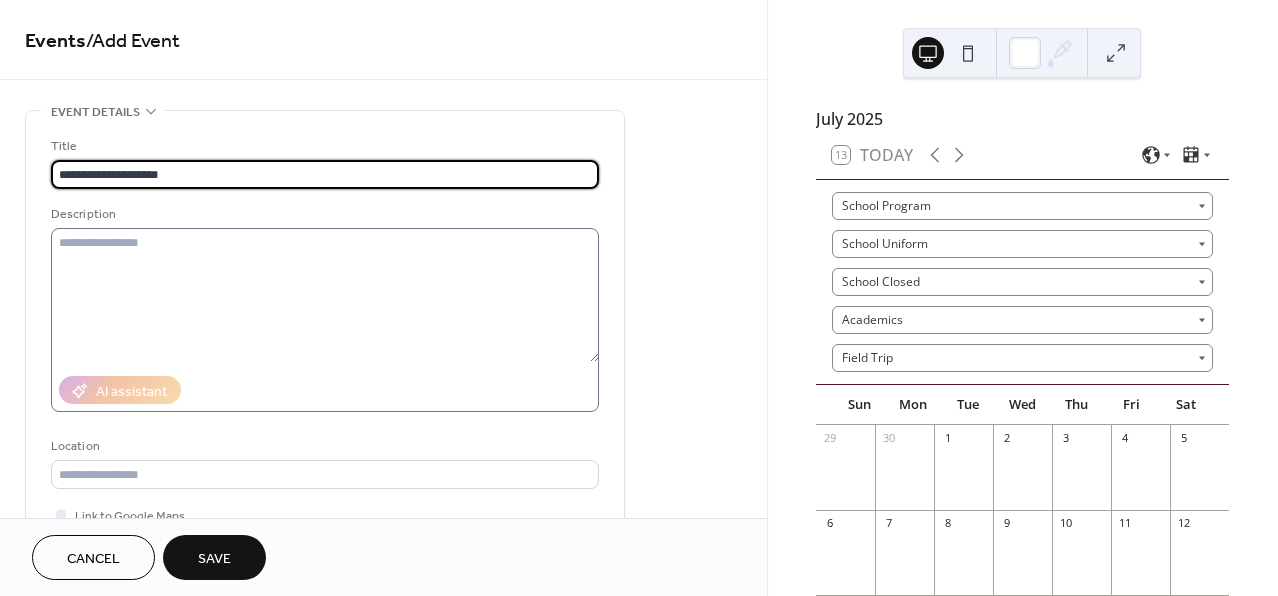 type on "**********" 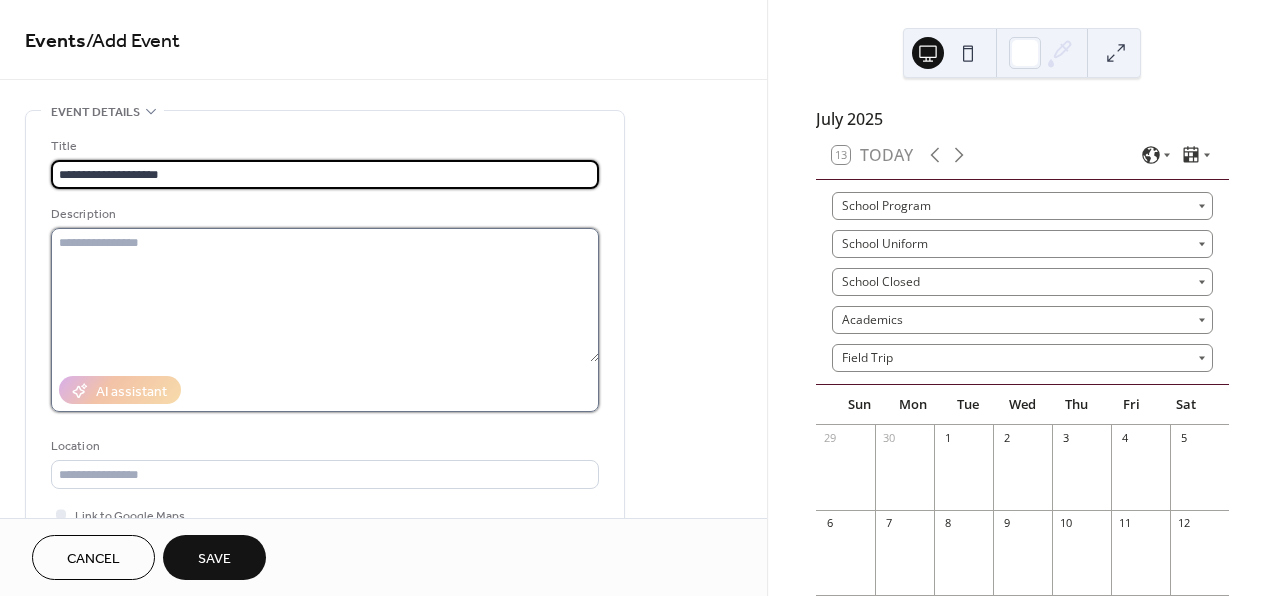 click at bounding box center (325, 295) 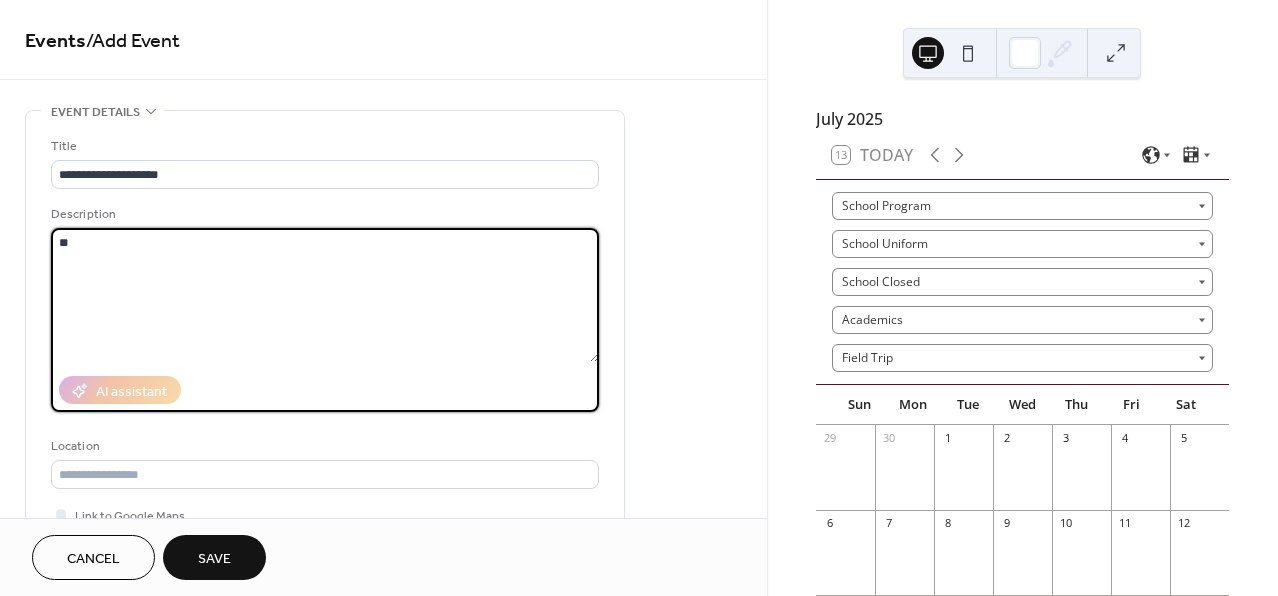type on "*" 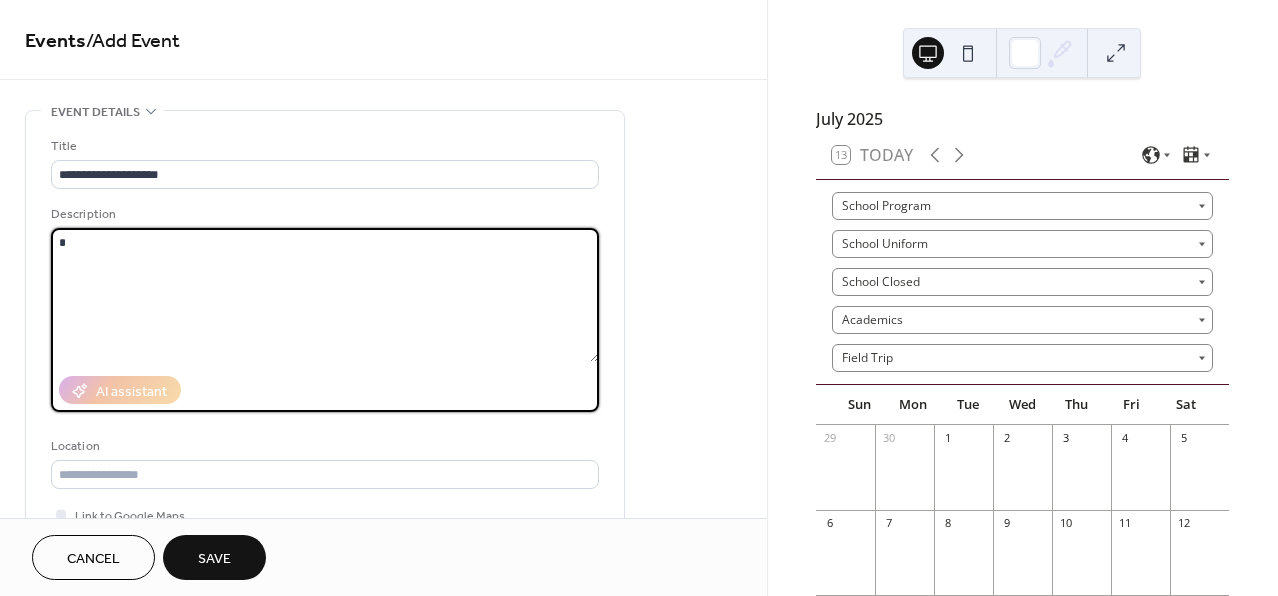 type 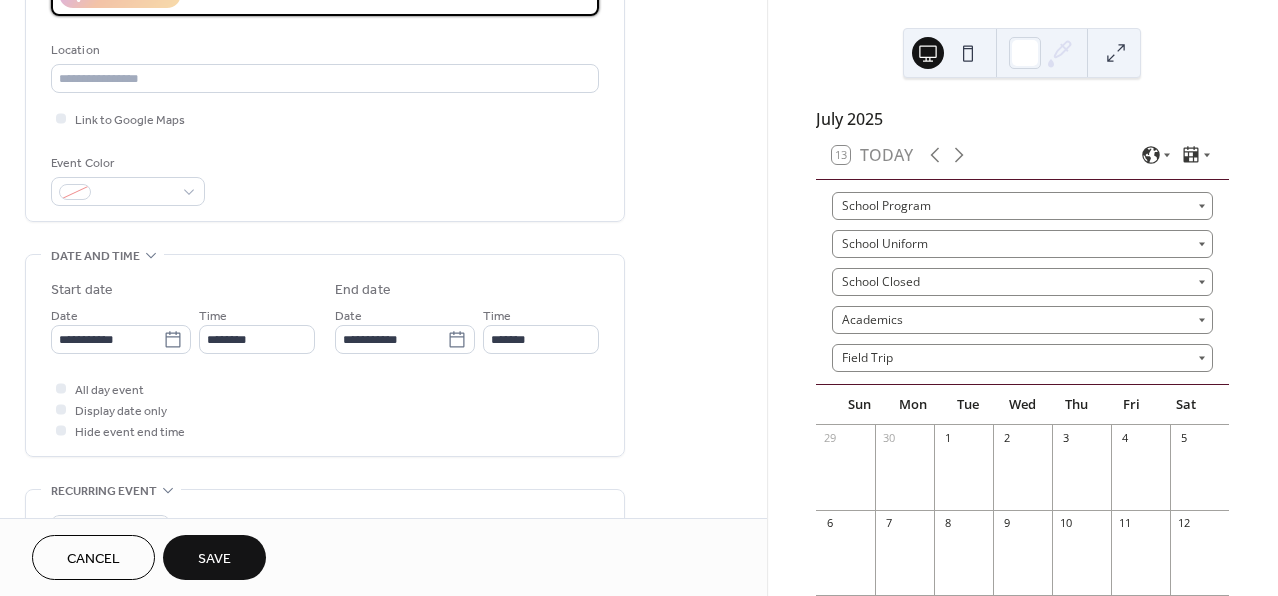 scroll, scrollTop: 410, scrollLeft: 0, axis: vertical 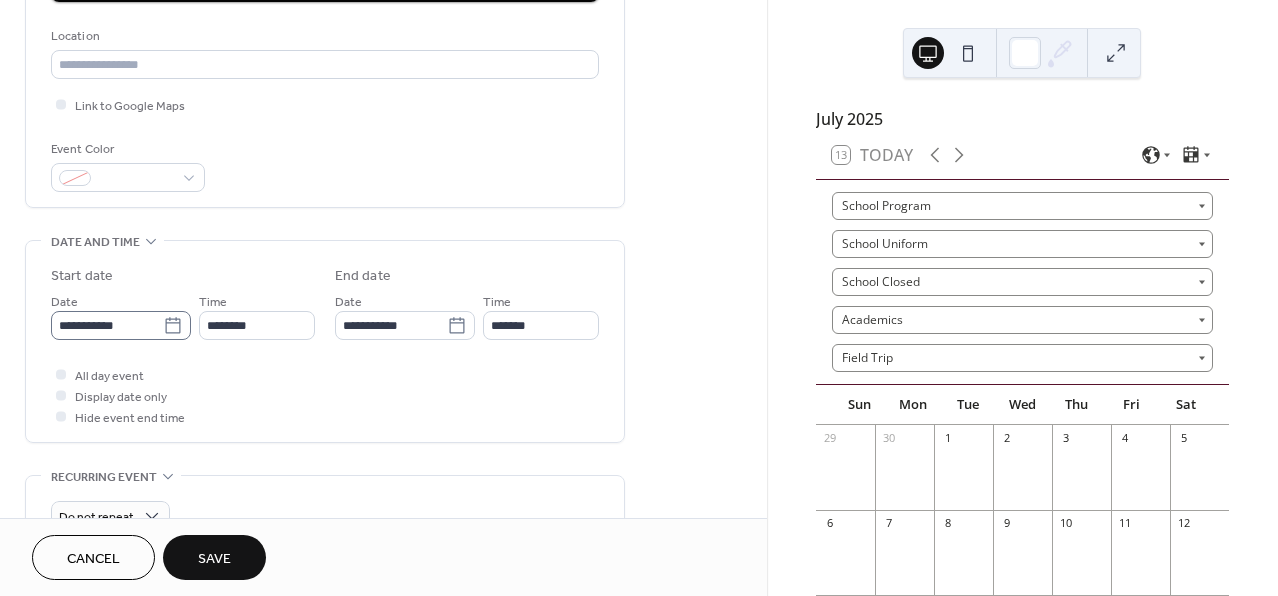 click 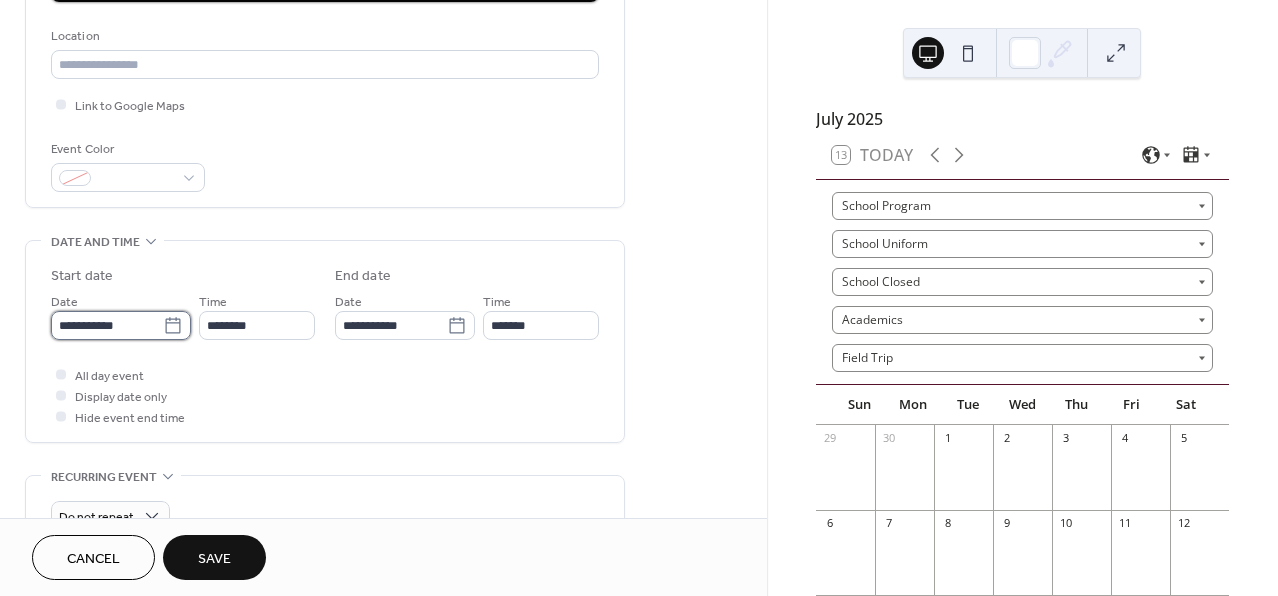 click on "**********" at bounding box center [107, 325] 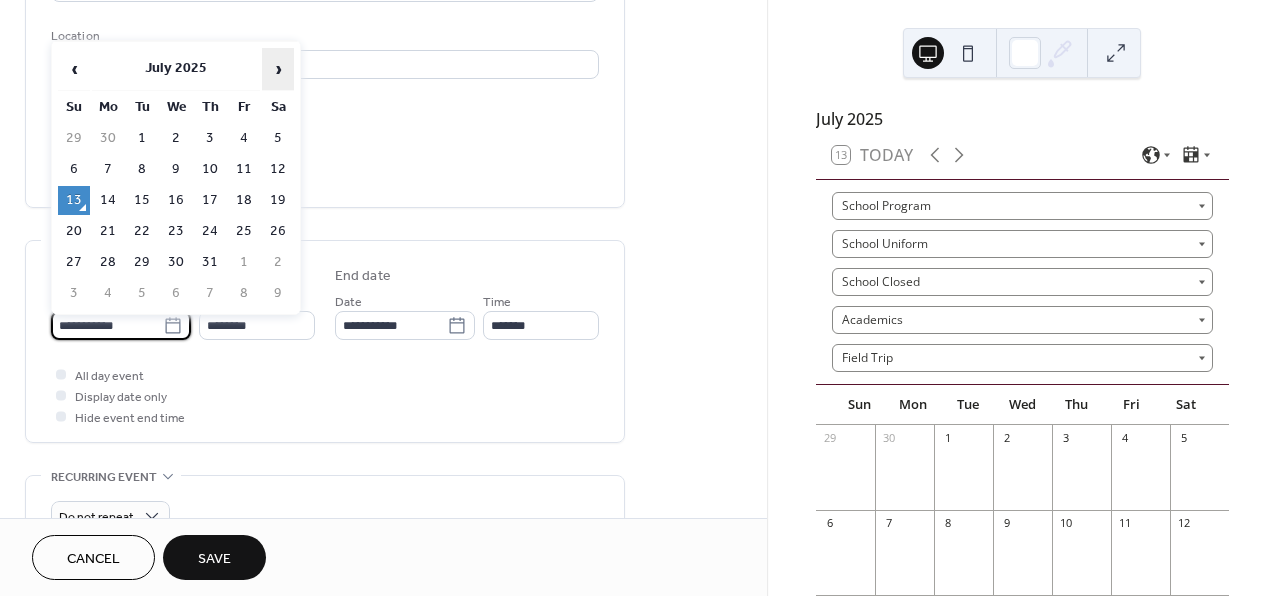 click on "›" at bounding box center [278, 69] 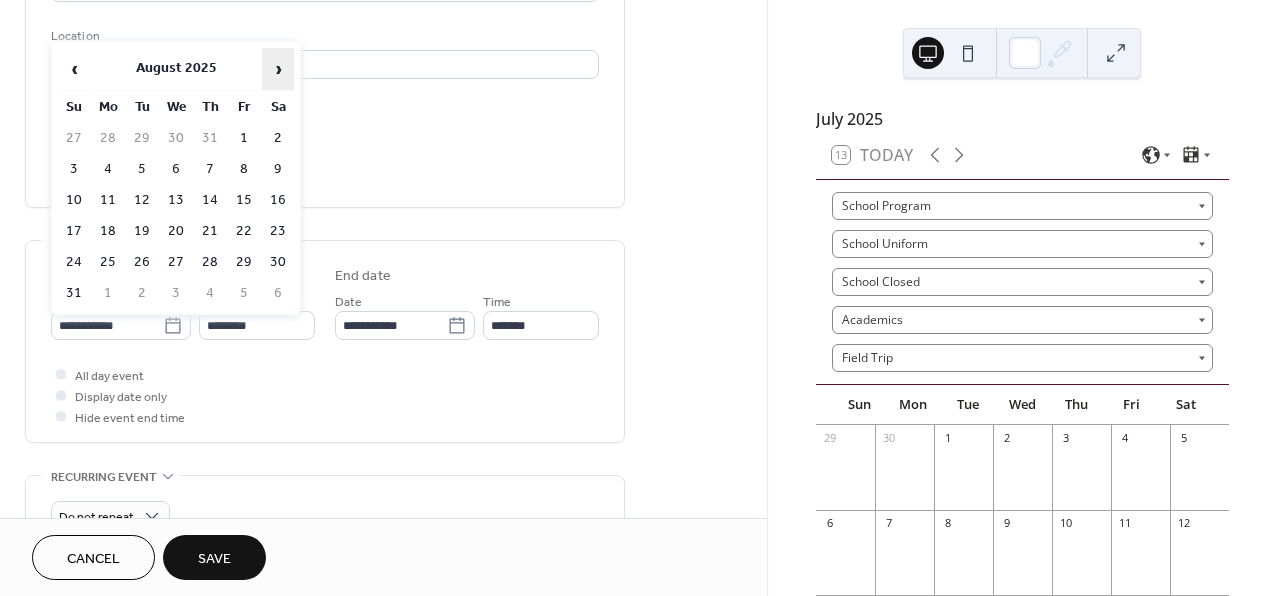 click on "›" at bounding box center [278, 69] 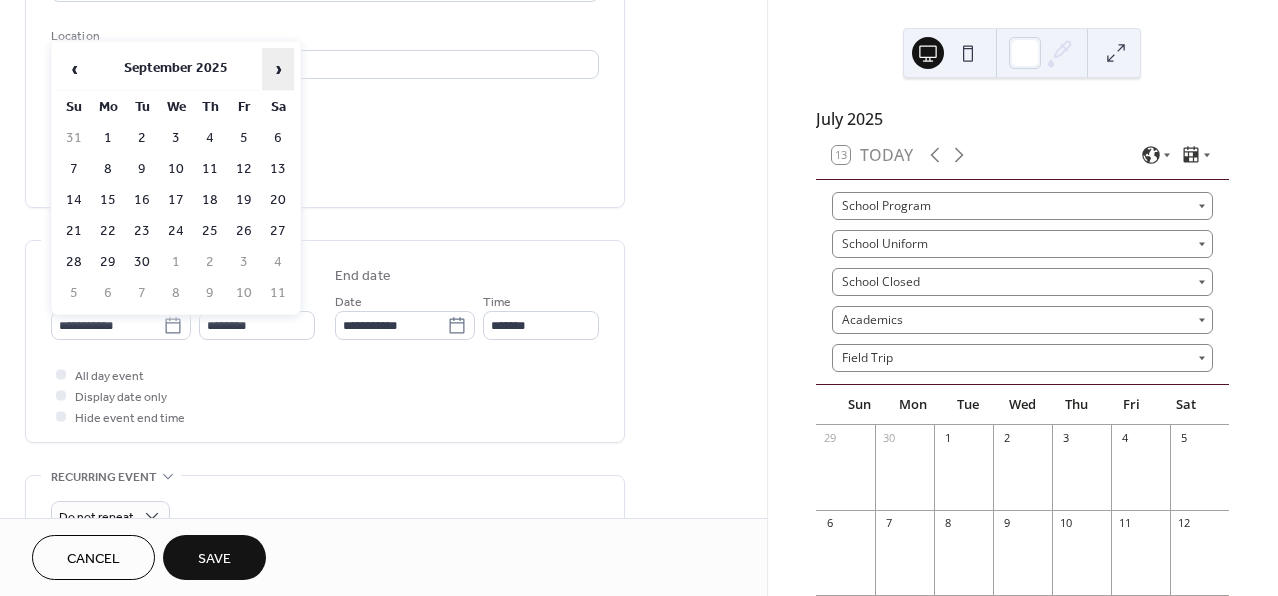 click on "›" at bounding box center [278, 69] 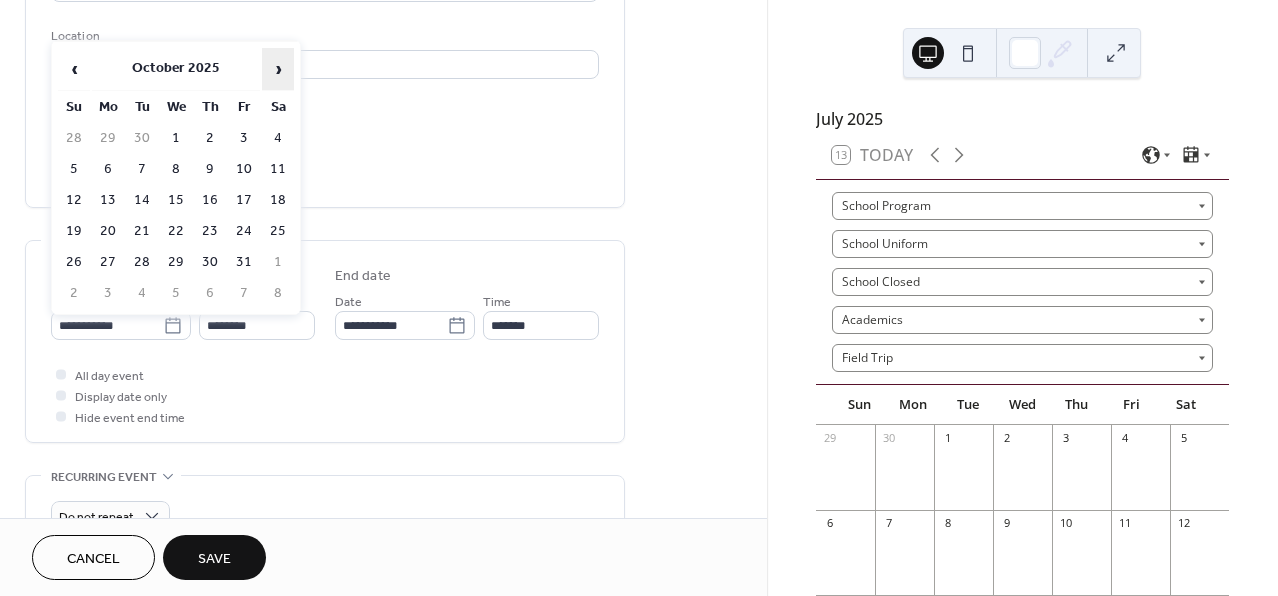 click on "›" at bounding box center (278, 69) 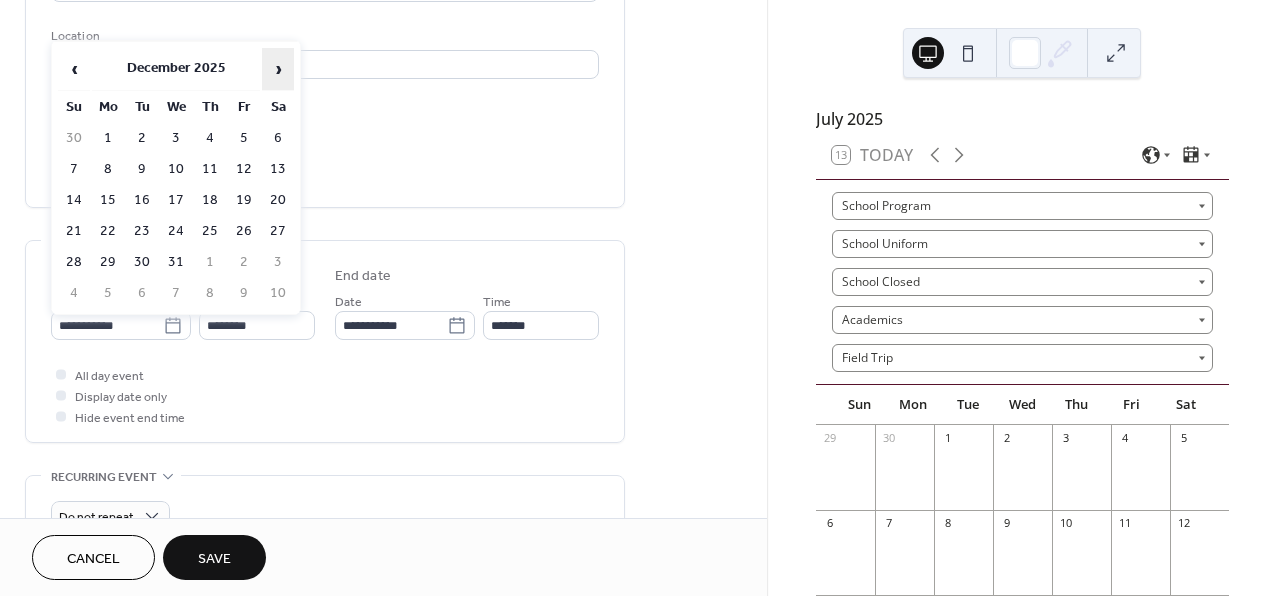 click on "›" at bounding box center [278, 69] 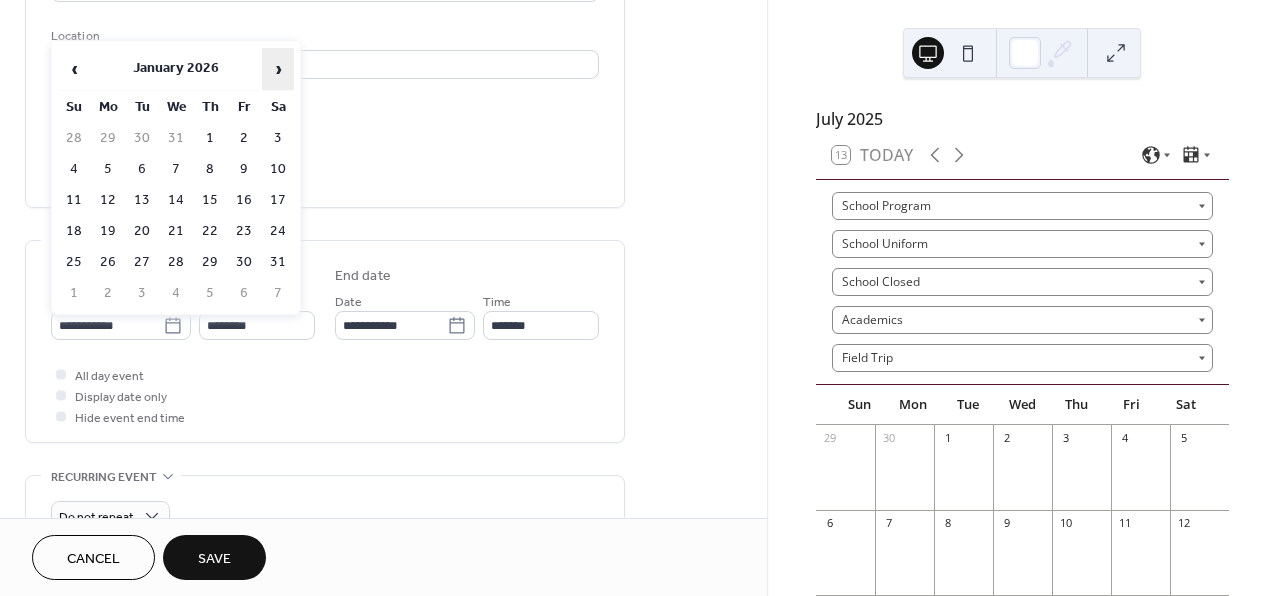 click on "›" at bounding box center (278, 69) 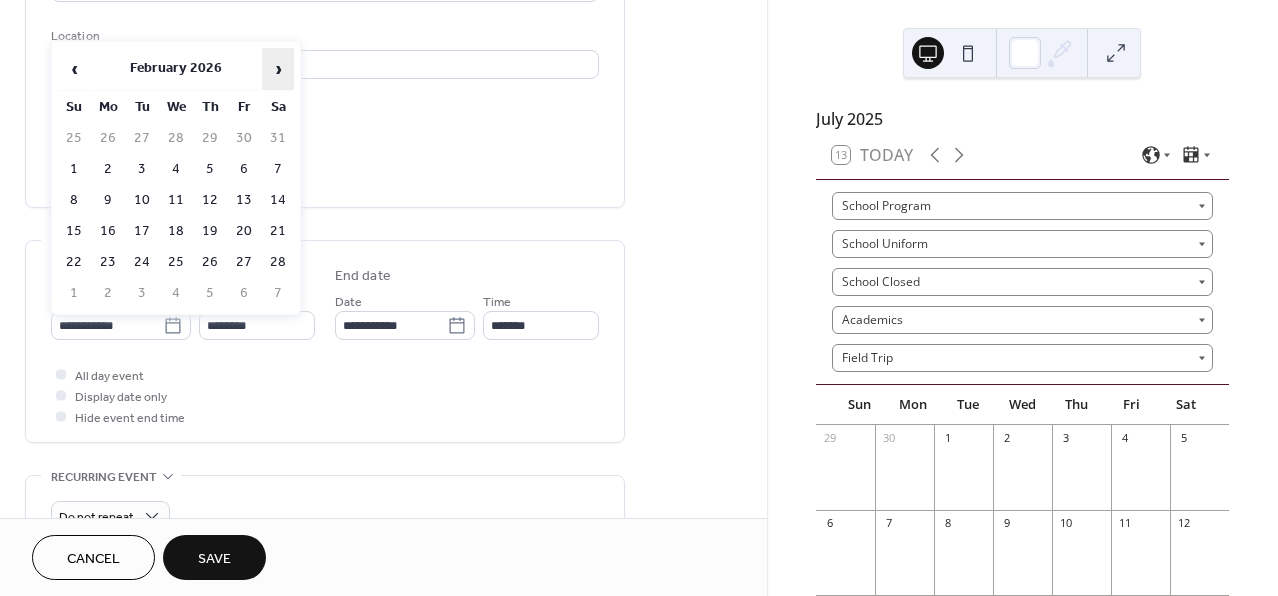 click on "›" at bounding box center [278, 69] 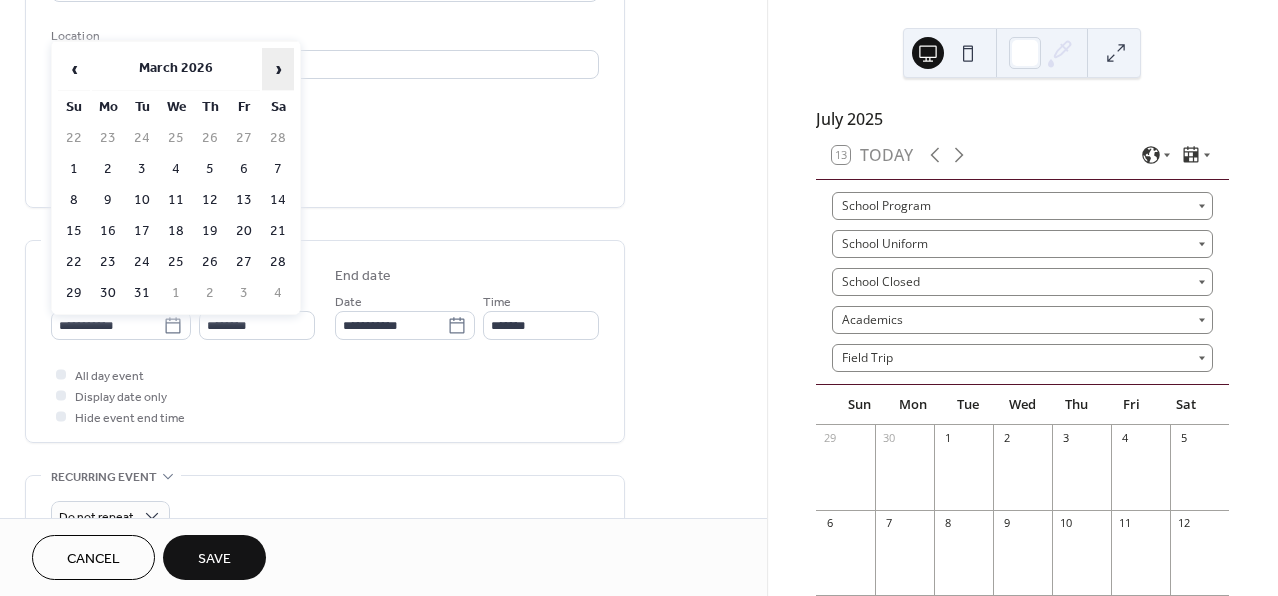click on "›" at bounding box center (278, 69) 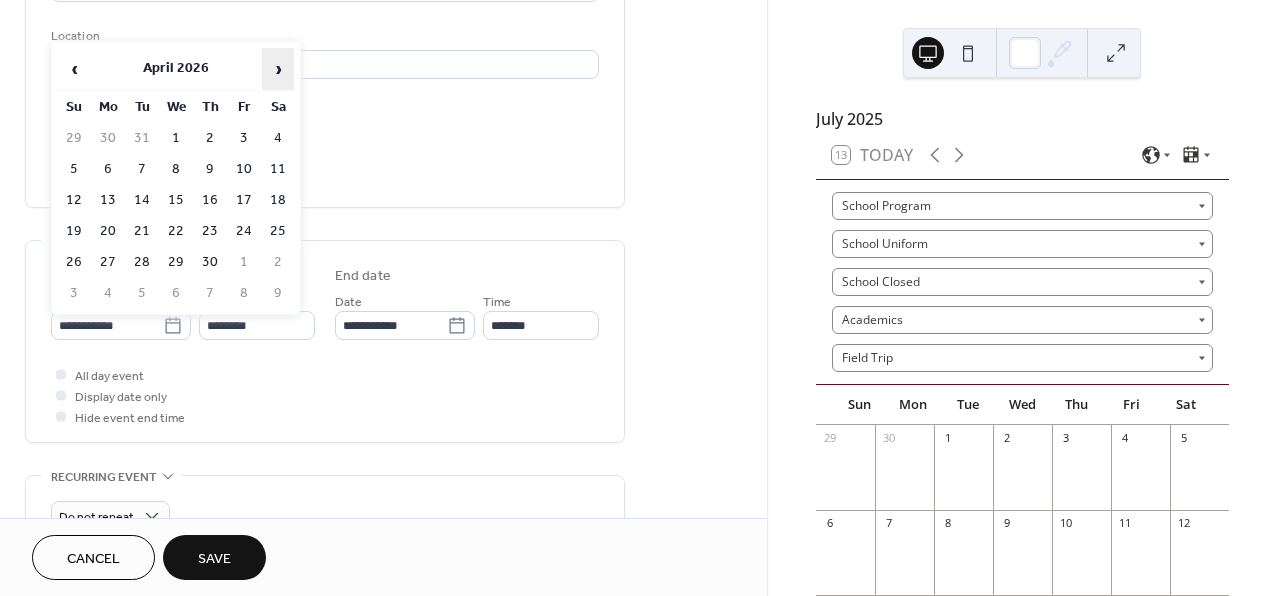 click on "›" at bounding box center [278, 69] 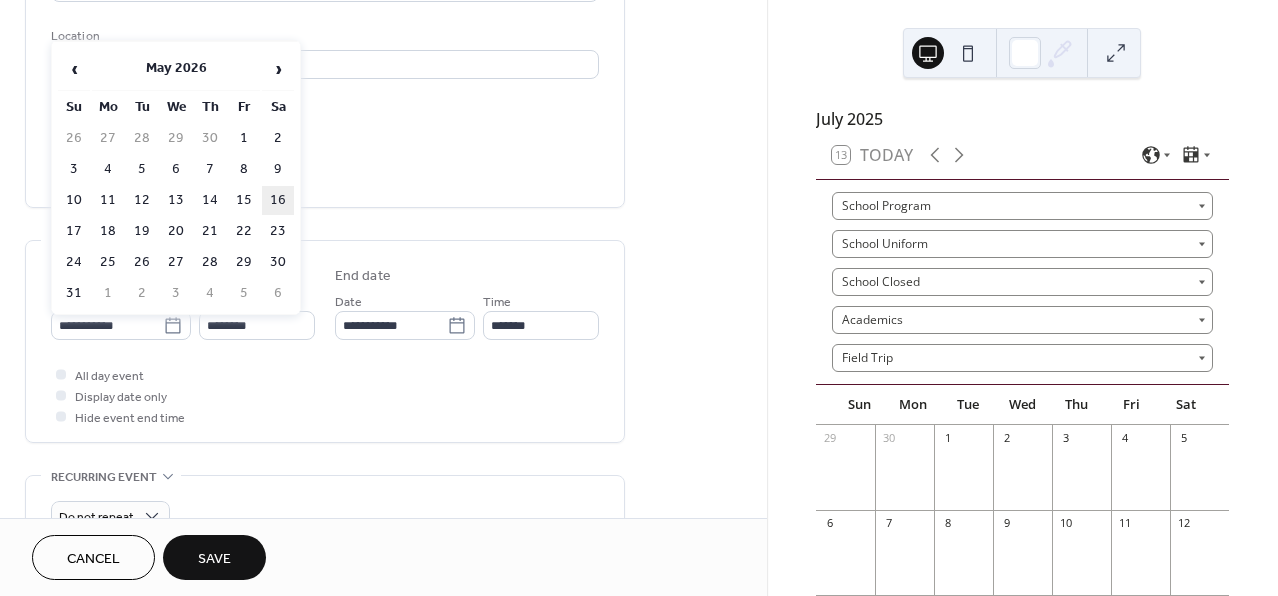 click on "16" at bounding box center [278, 200] 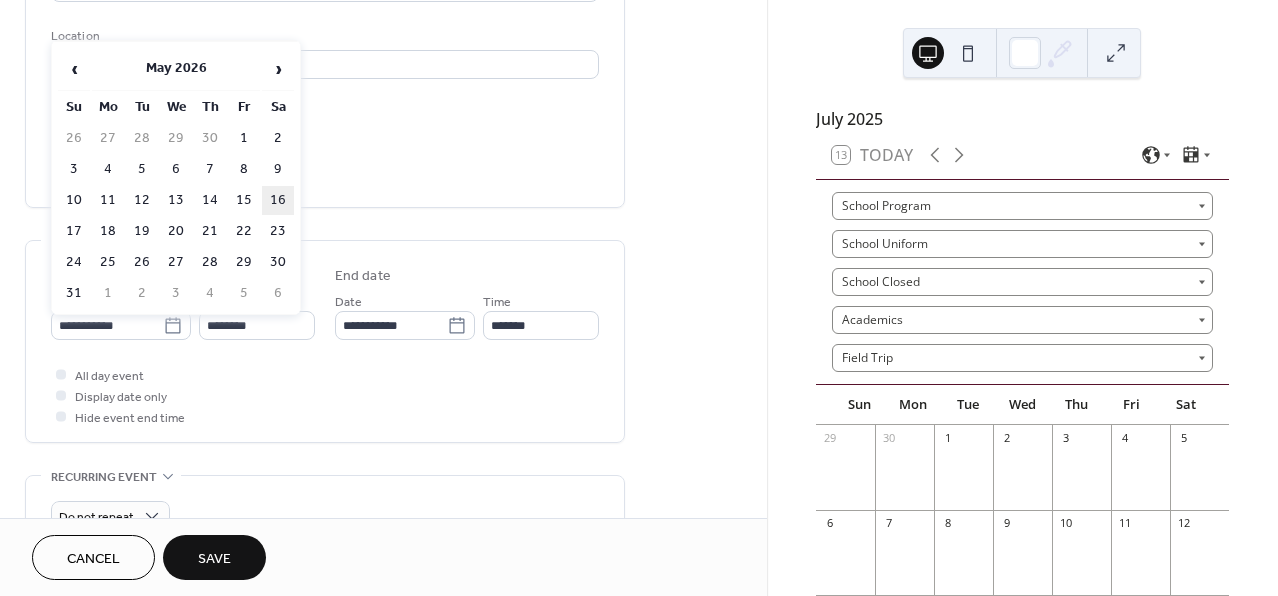 type on "**********" 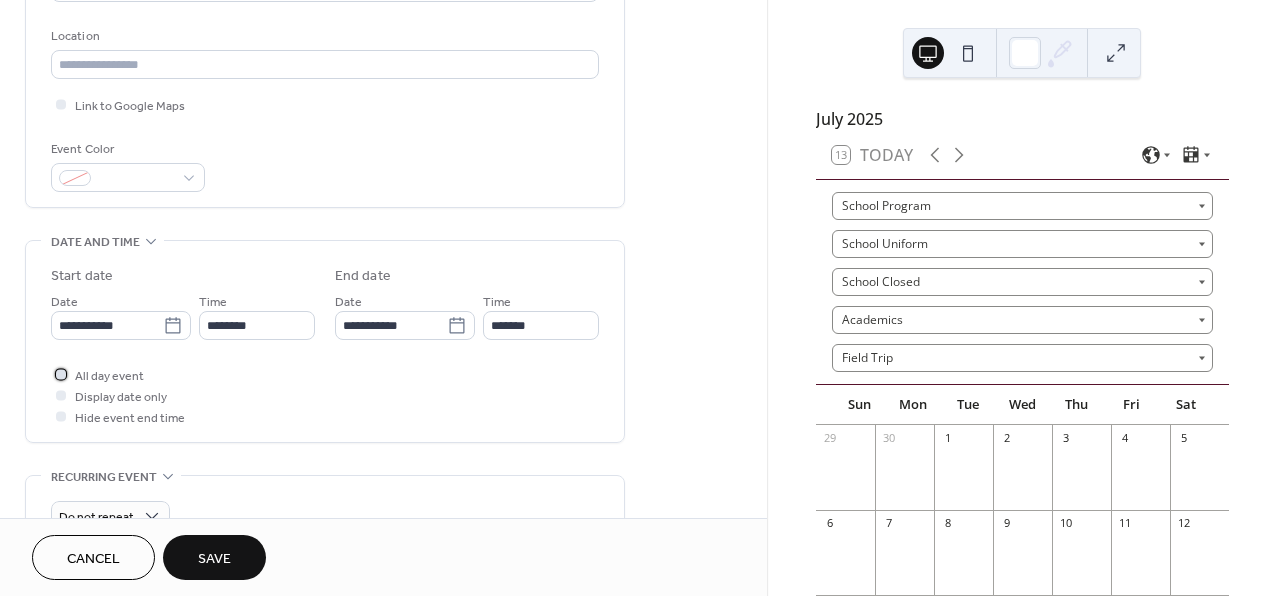 click on "All day event" at bounding box center (109, 376) 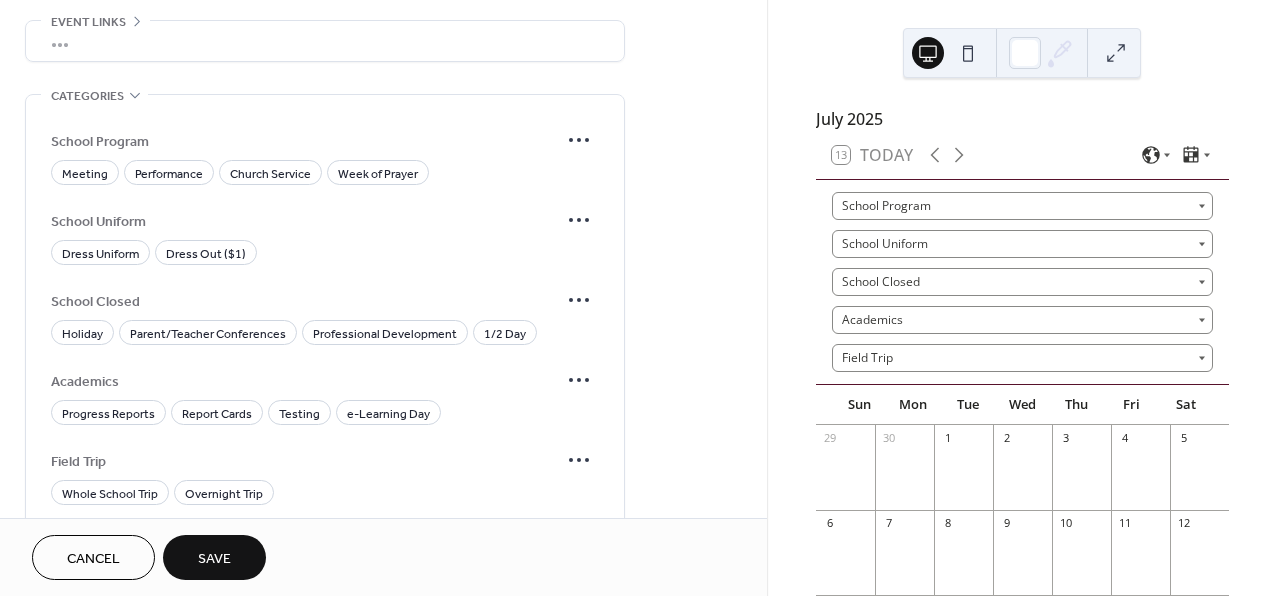scroll, scrollTop: 1146, scrollLeft: 0, axis: vertical 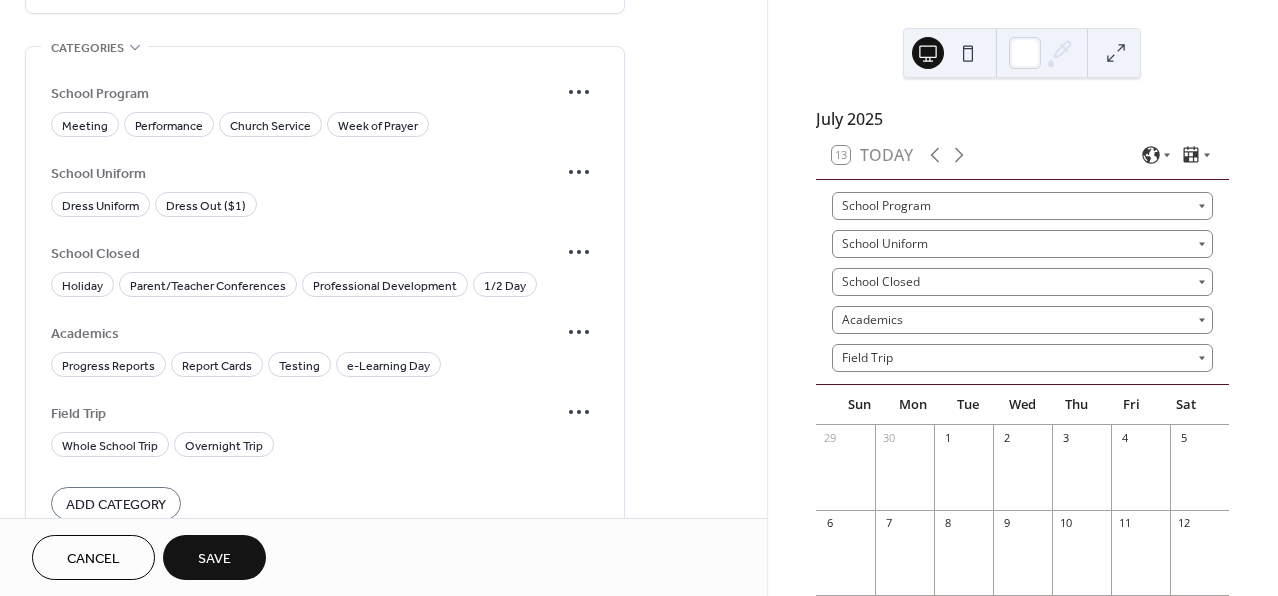 click on "Save" at bounding box center [214, 559] 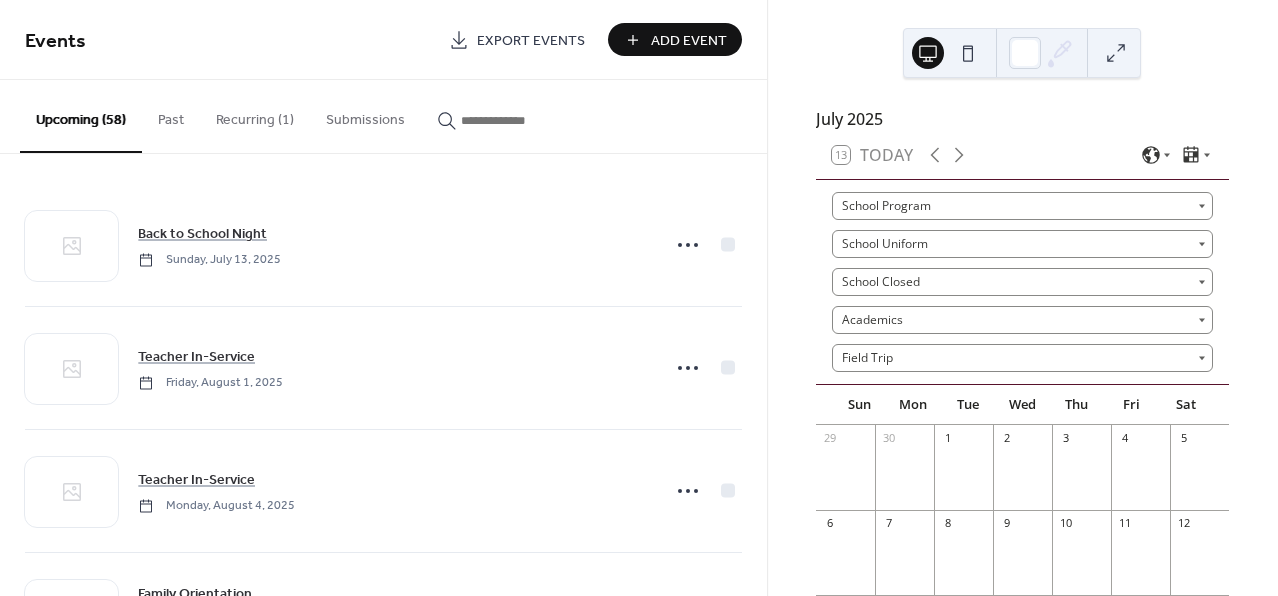 click on "Add Event" at bounding box center (689, 41) 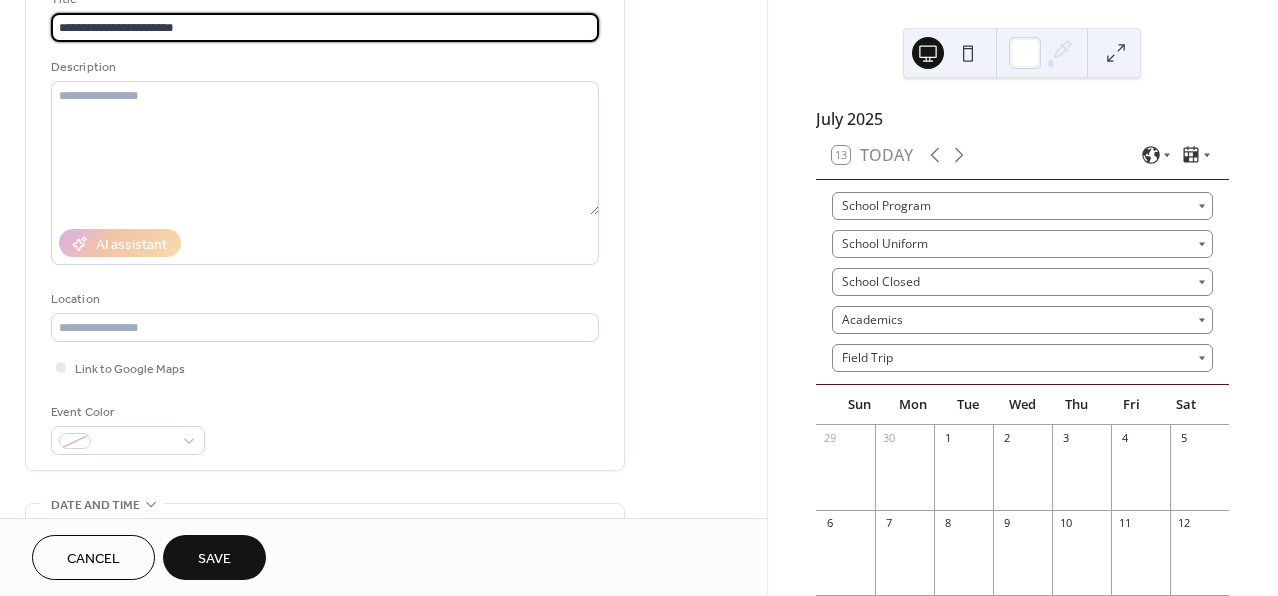scroll, scrollTop: 156, scrollLeft: 0, axis: vertical 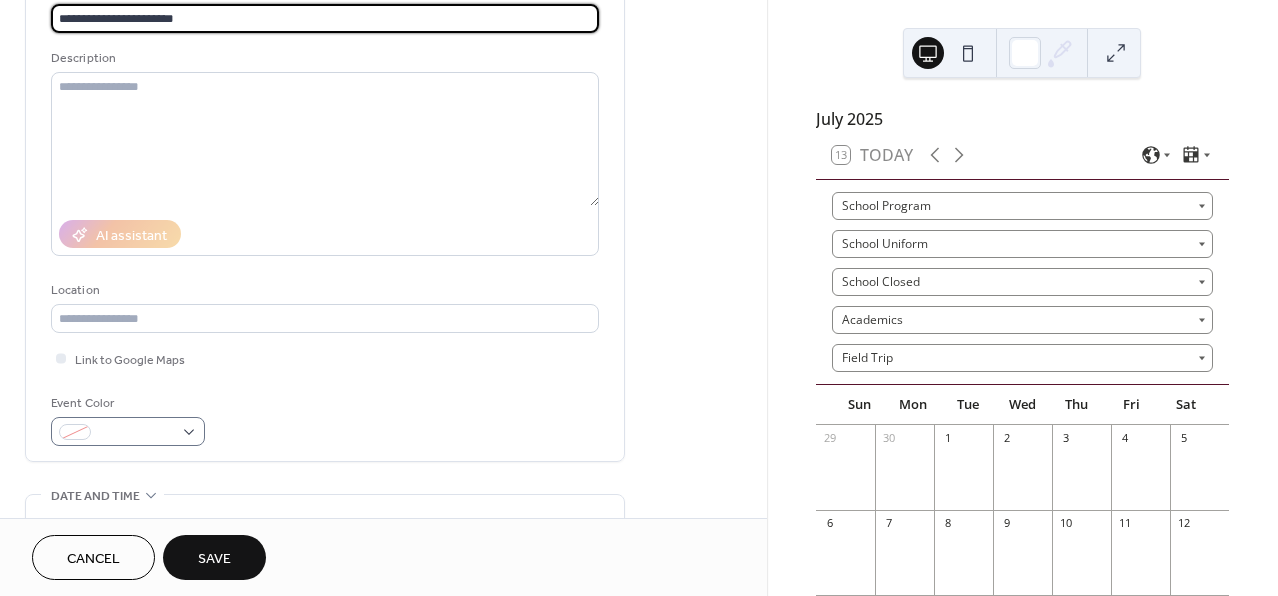 type on "**********" 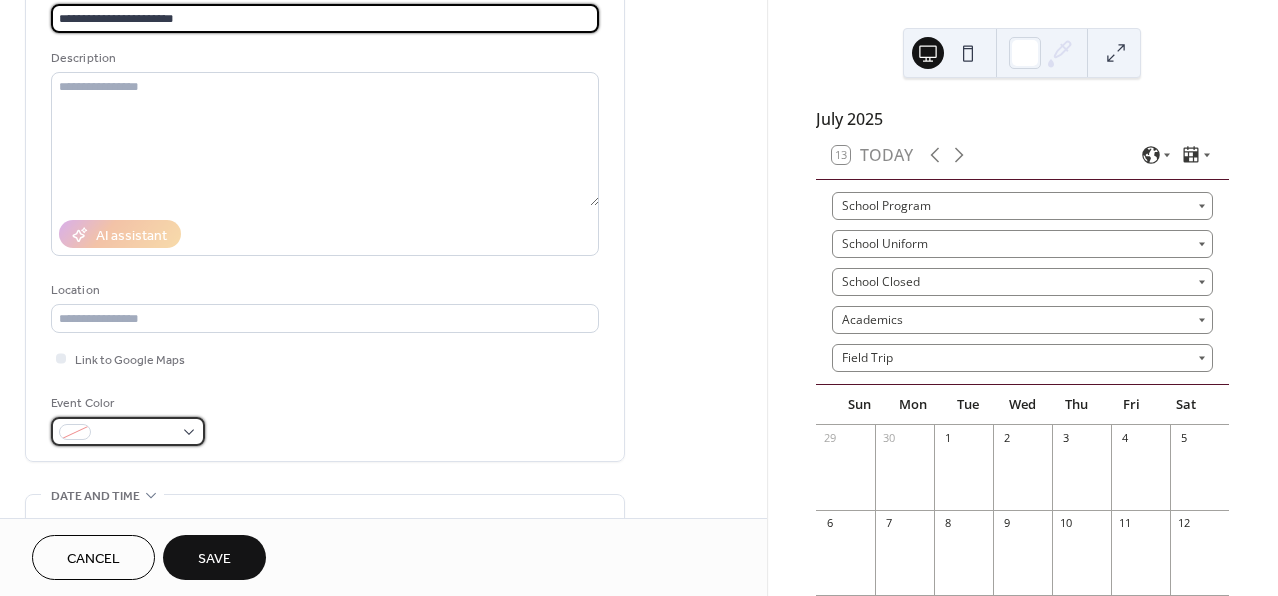 click at bounding box center [136, 433] 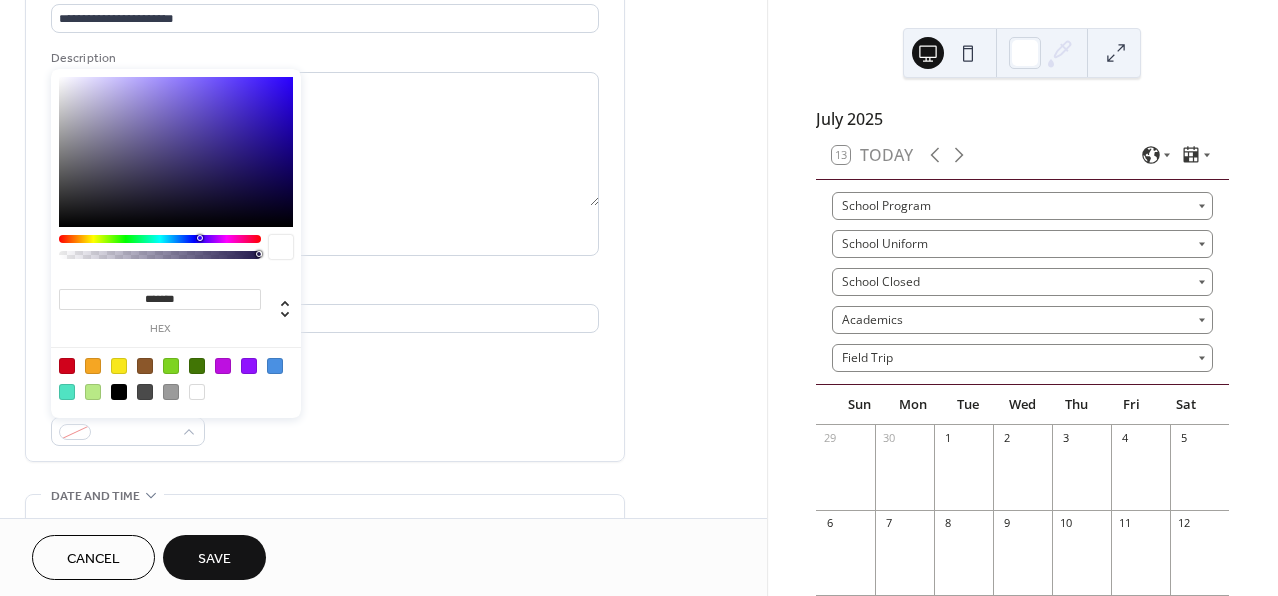 click at bounding box center (119, 366) 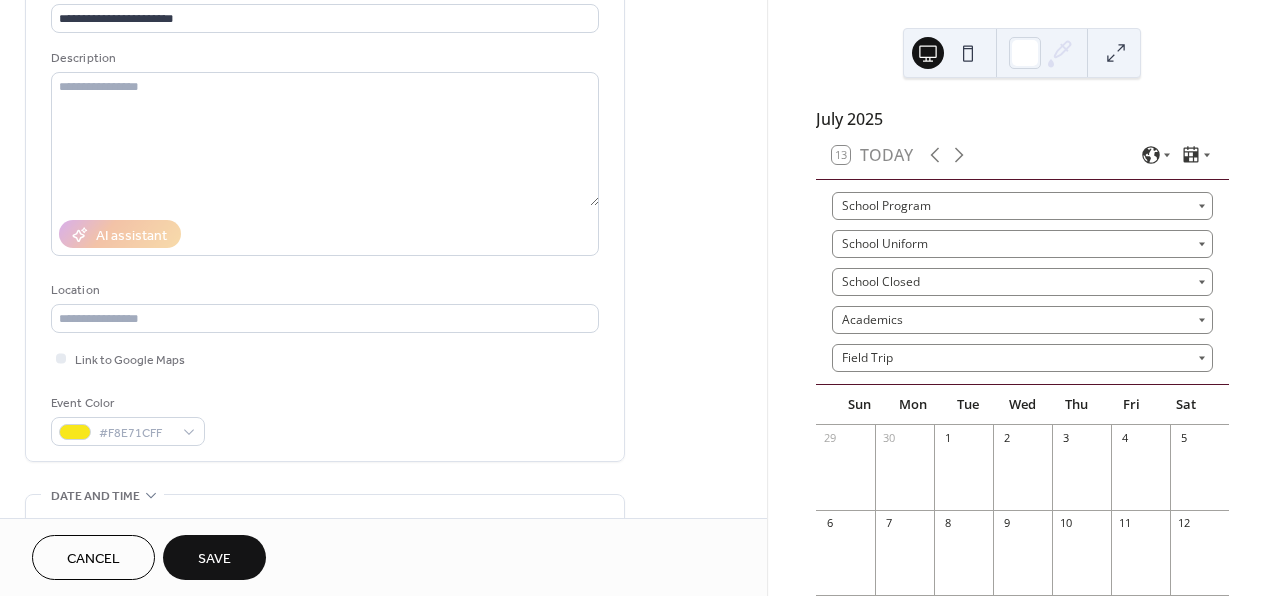 click on "**********" at bounding box center (383, 787) 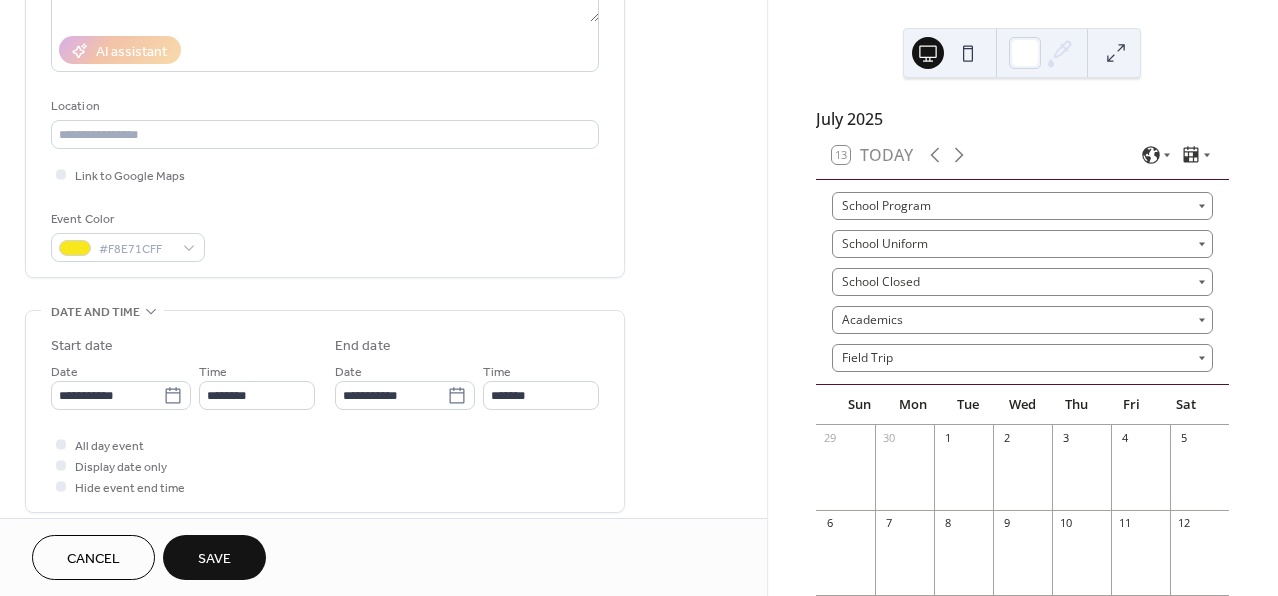 scroll, scrollTop: 485, scrollLeft: 0, axis: vertical 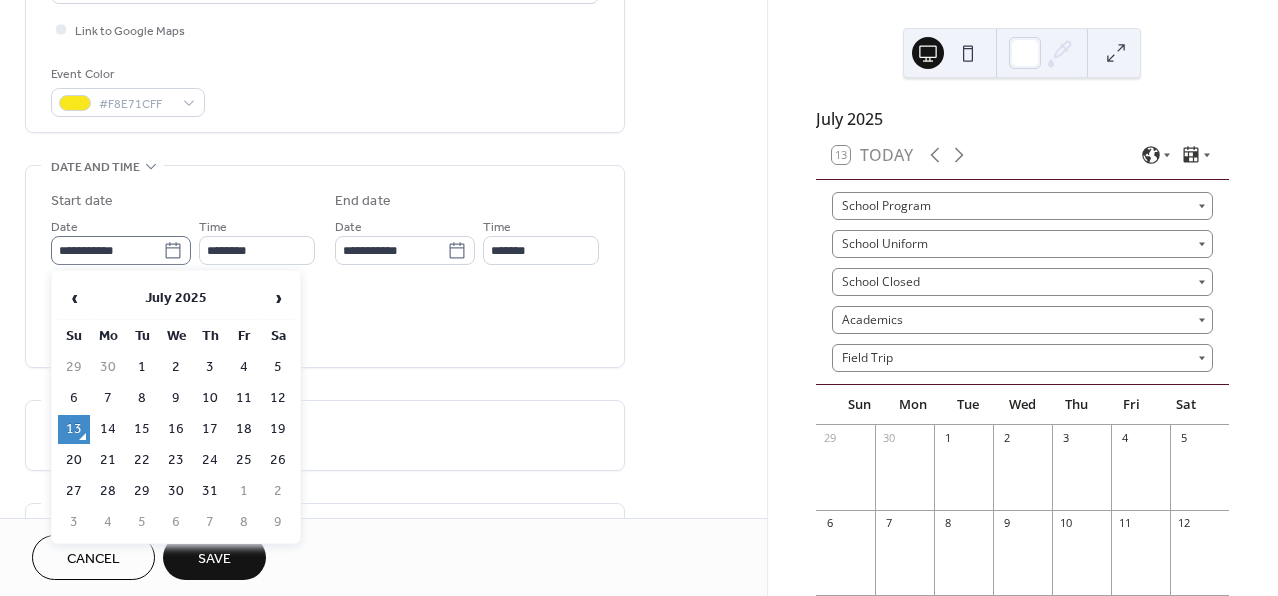click 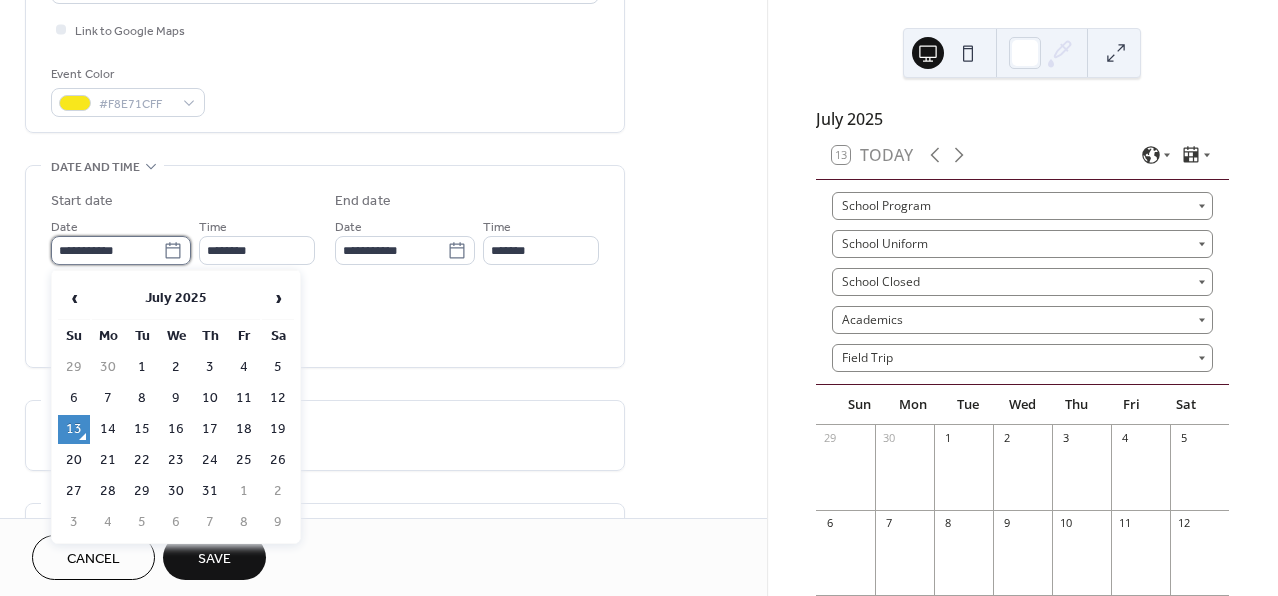 click on "**********" at bounding box center (107, 250) 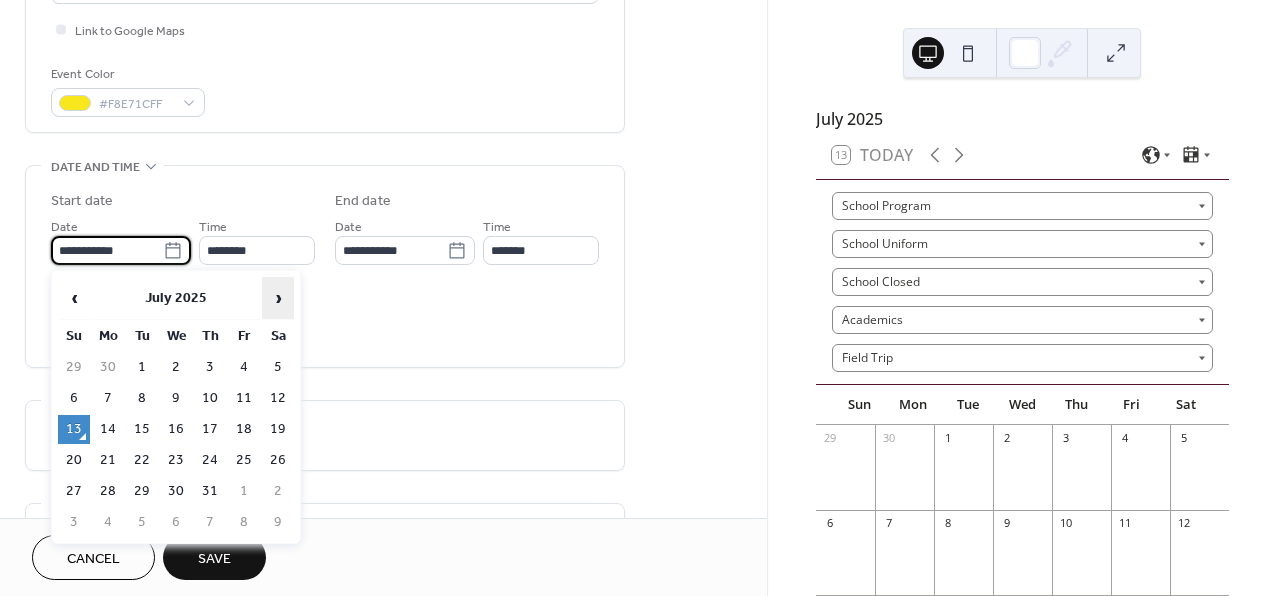 click on "›" at bounding box center (278, 298) 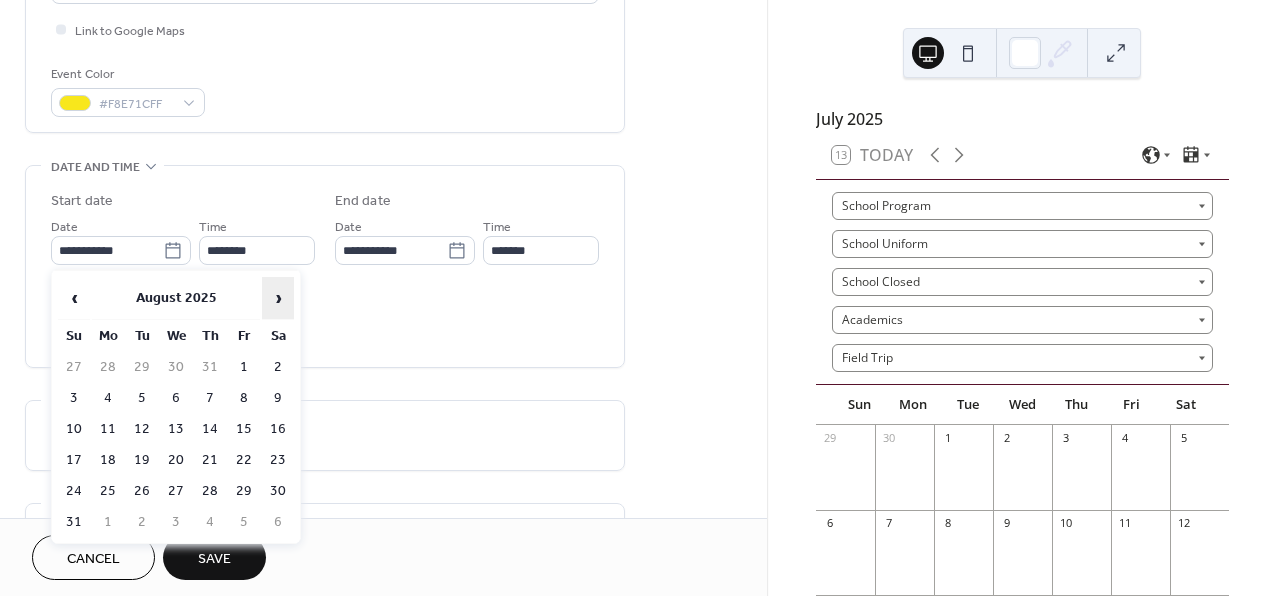 click on "›" at bounding box center [278, 298] 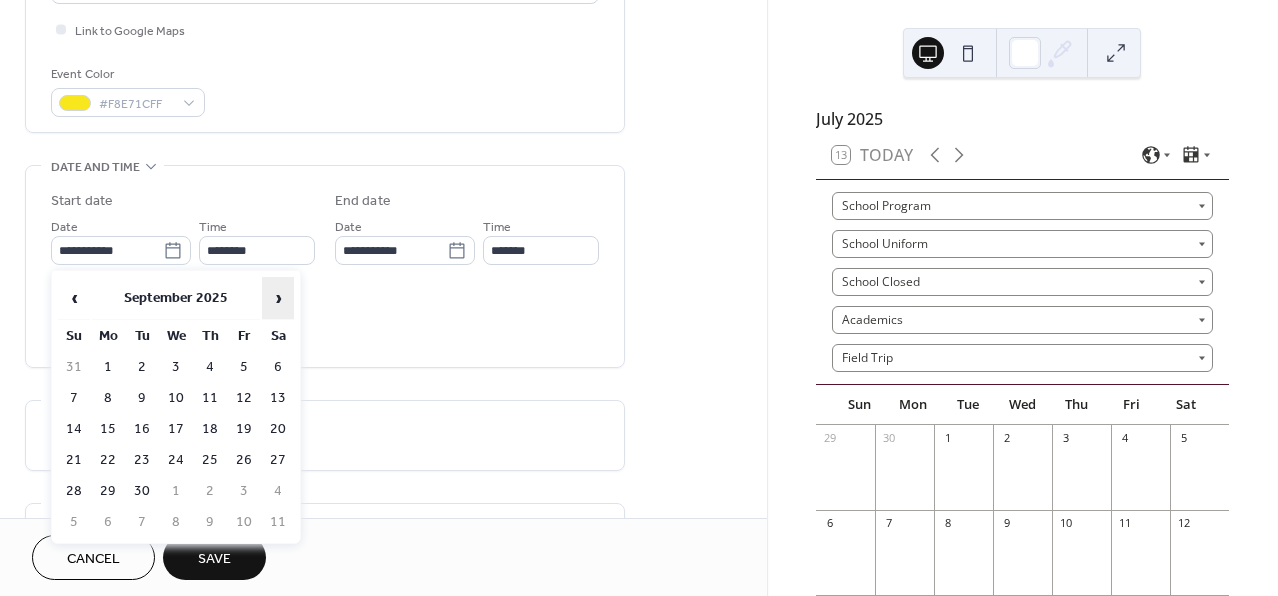 click on "›" at bounding box center [278, 298] 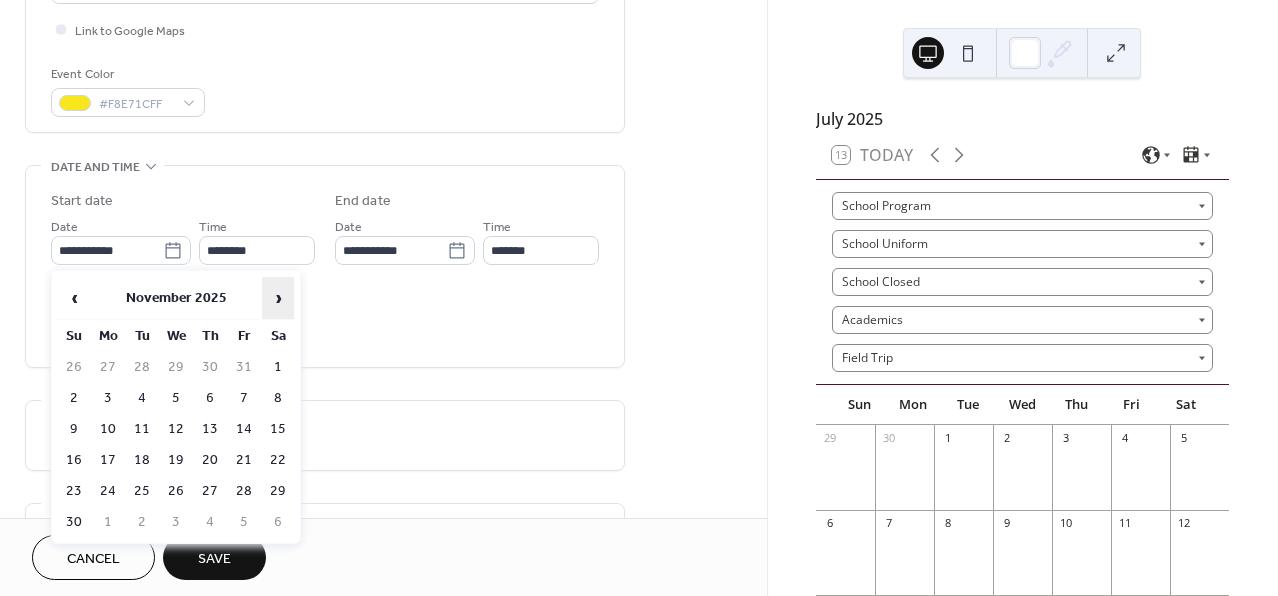 click on "›" at bounding box center (278, 298) 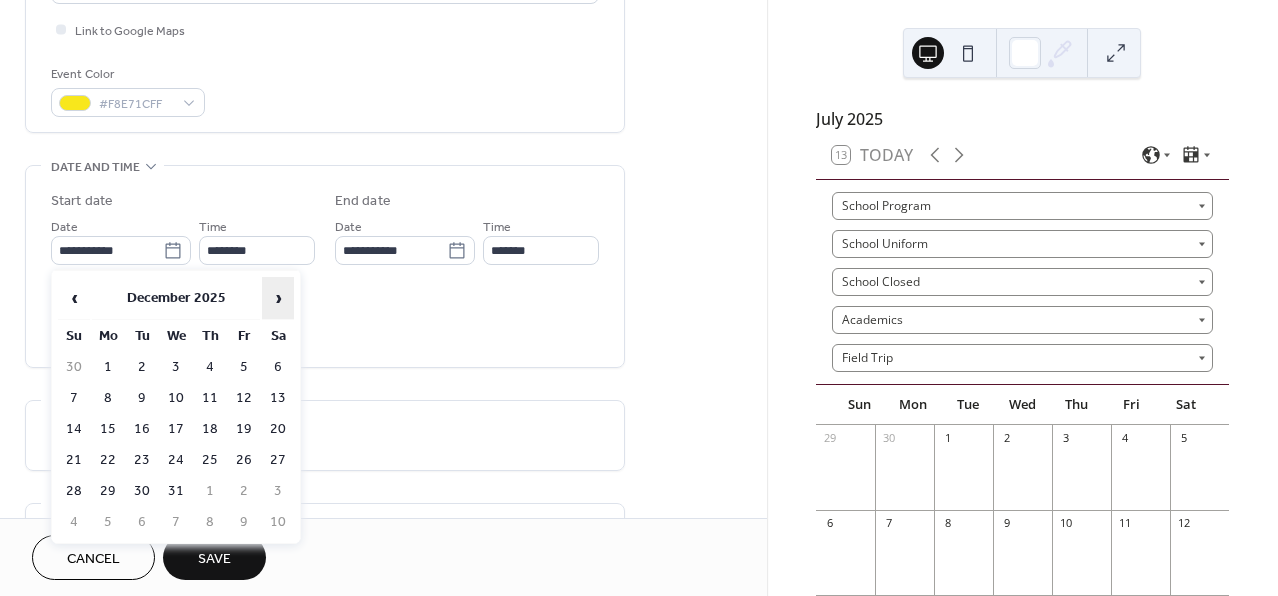 click on "›" at bounding box center (278, 298) 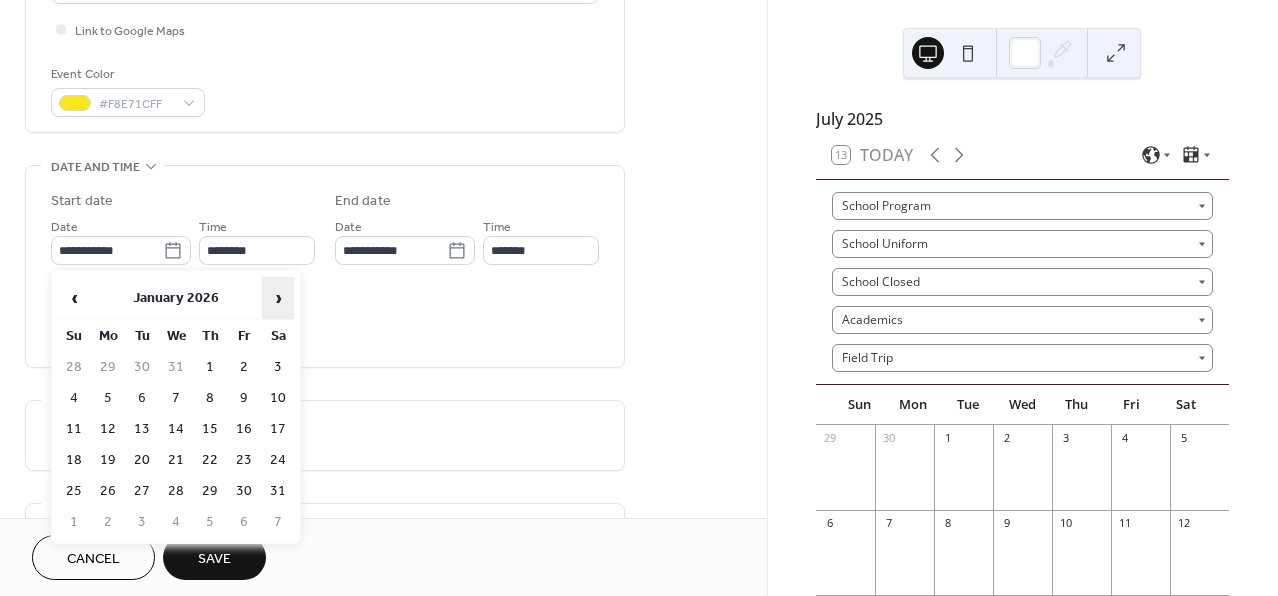 click on "›" at bounding box center (278, 298) 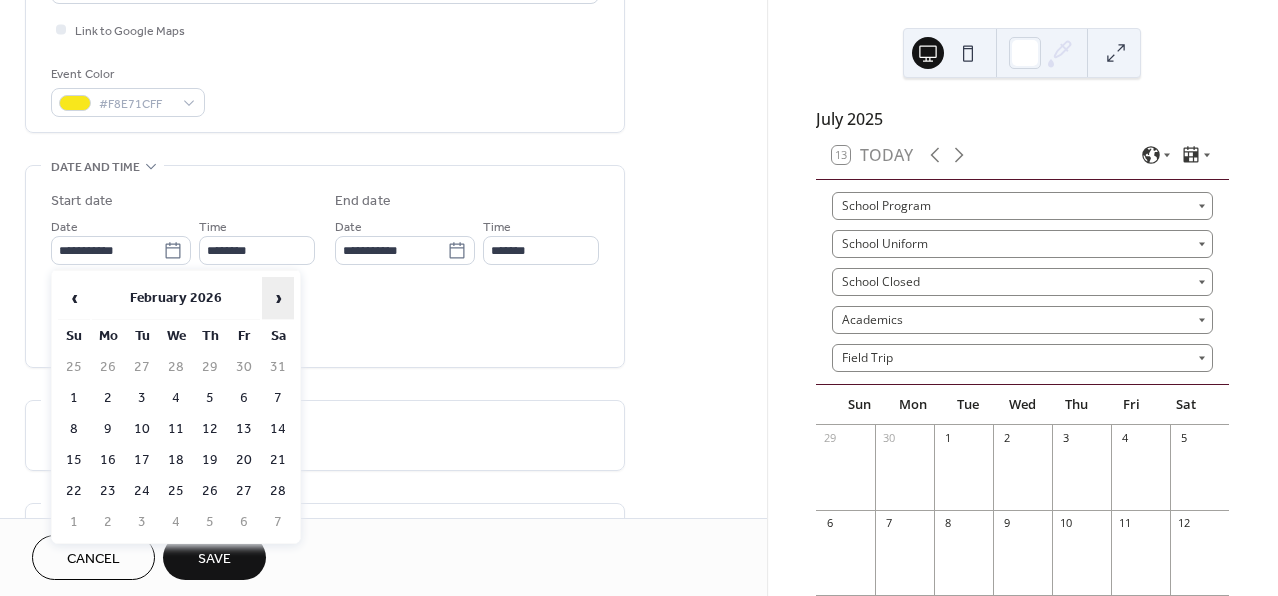 click on "›" at bounding box center (278, 298) 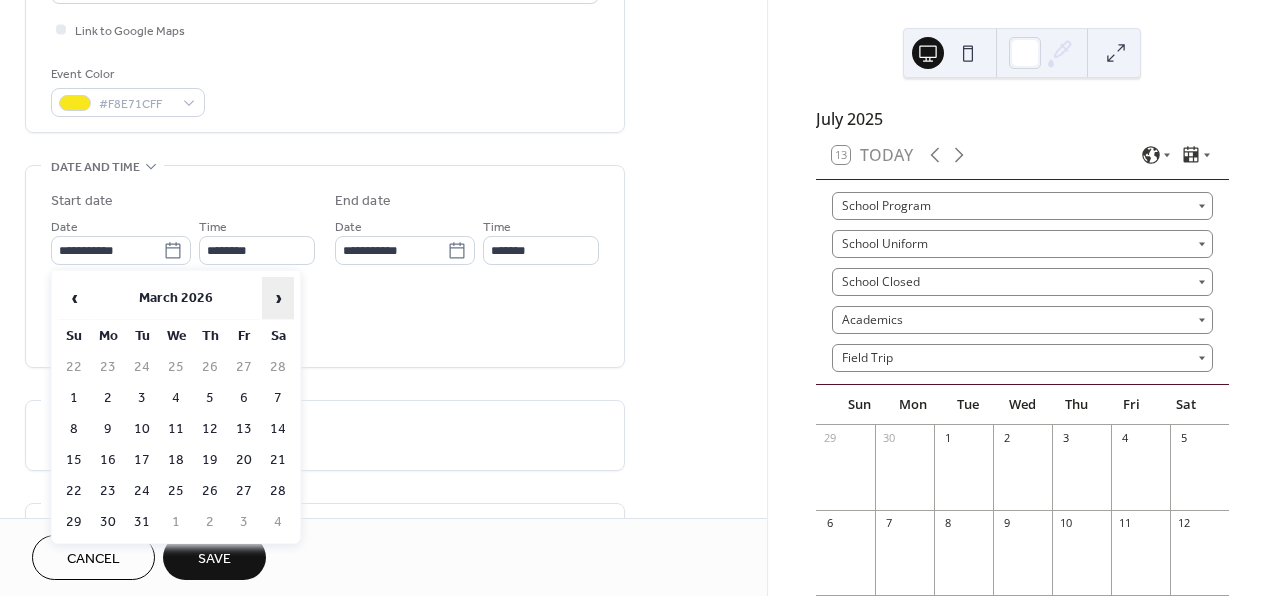 click on "›" at bounding box center (278, 298) 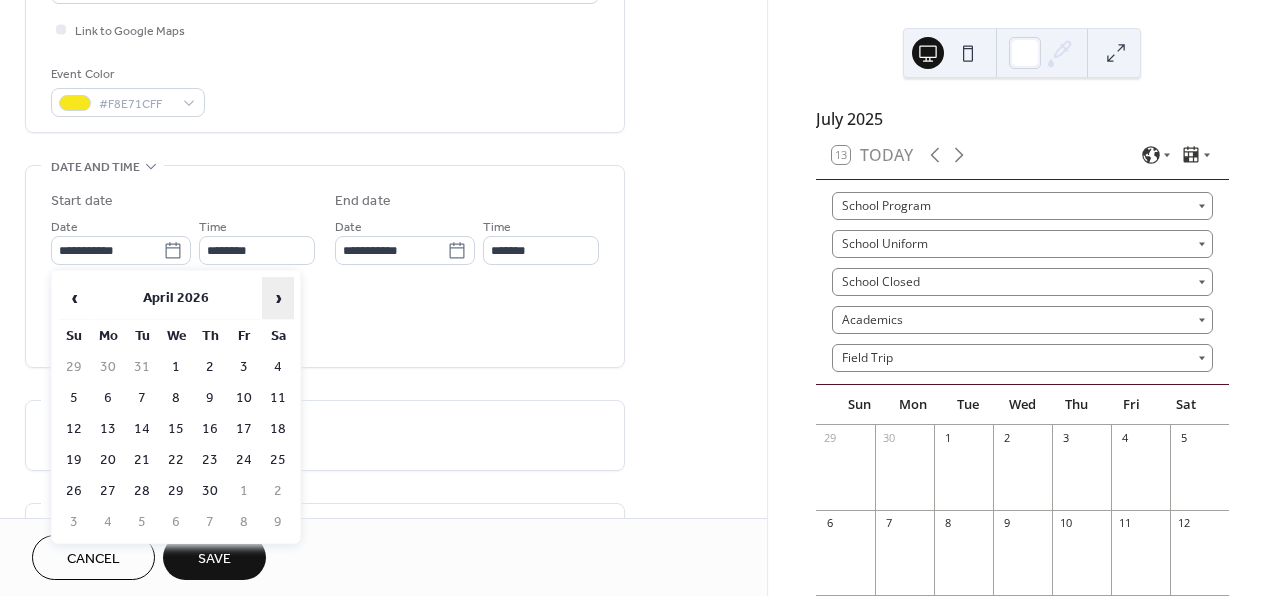 click on "›" at bounding box center (278, 298) 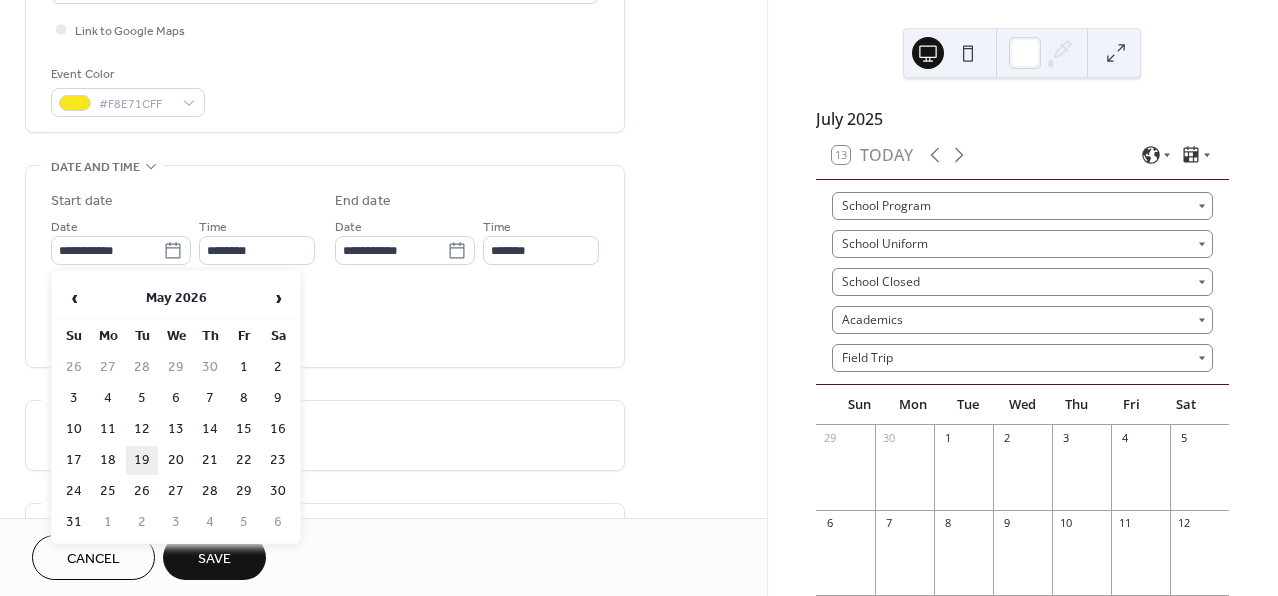 click on "19" at bounding box center [142, 460] 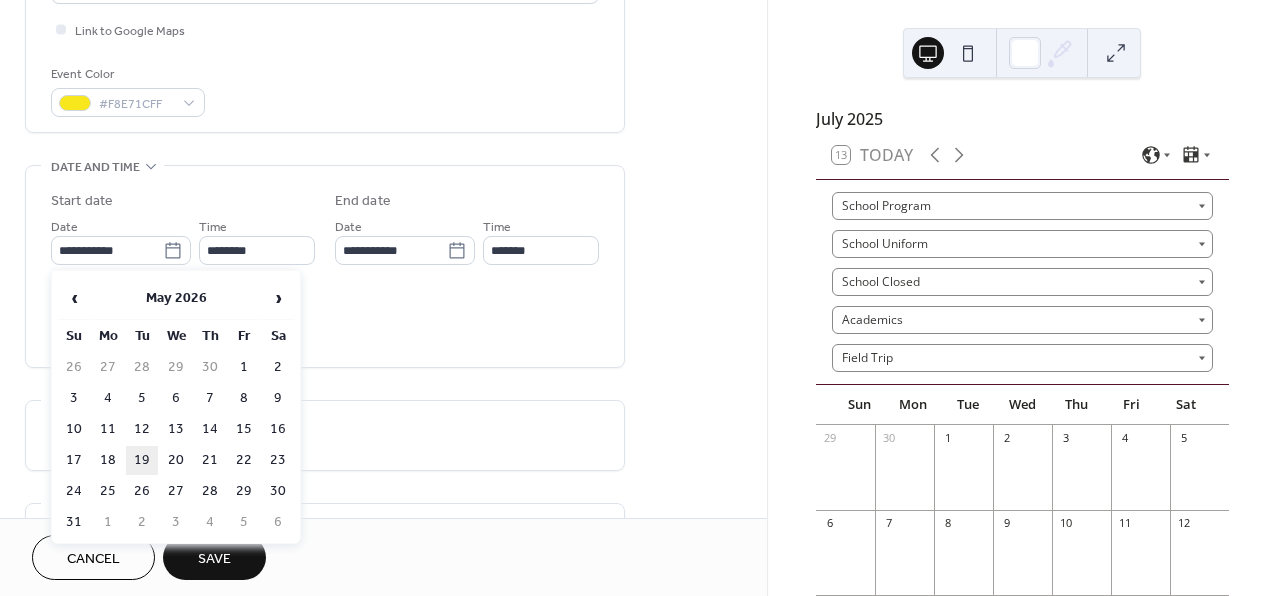 type on "**********" 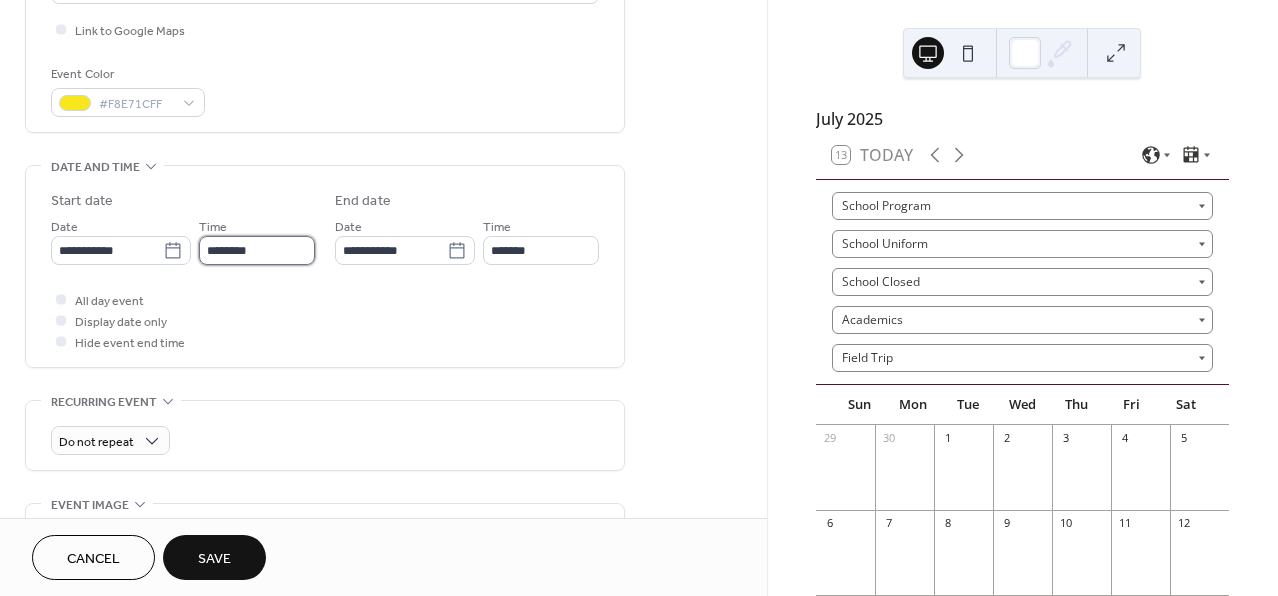 click on "********" at bounding box center (257, 250) 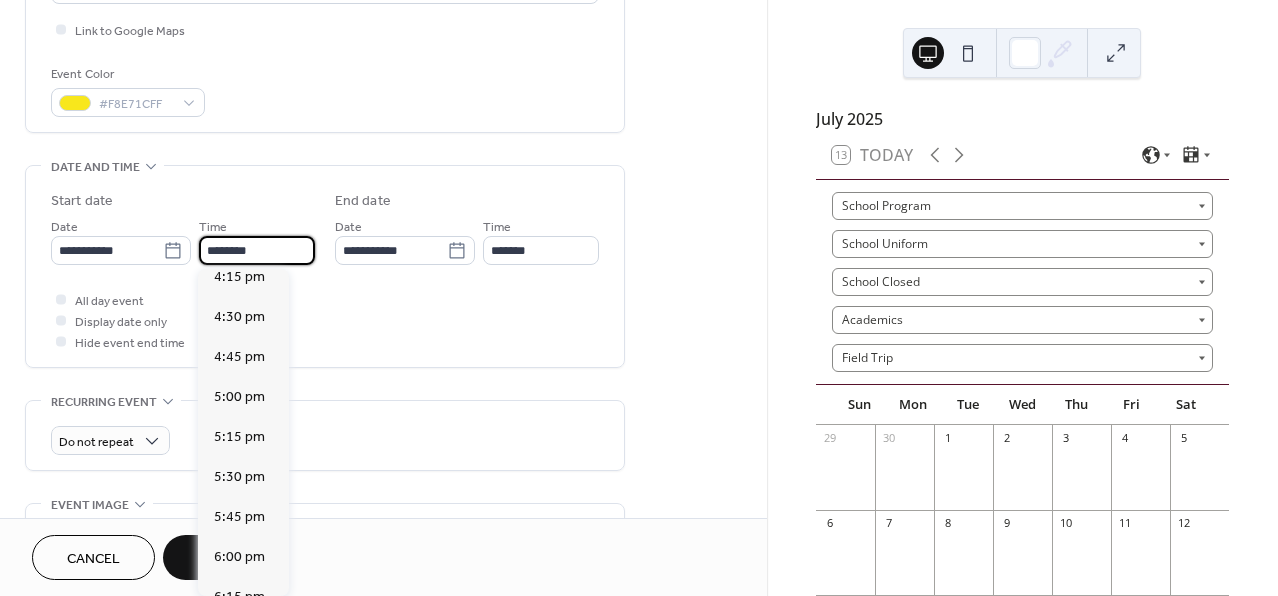 scroll, scrollTop: 2631, scrollLeft: 0, axis: vertical 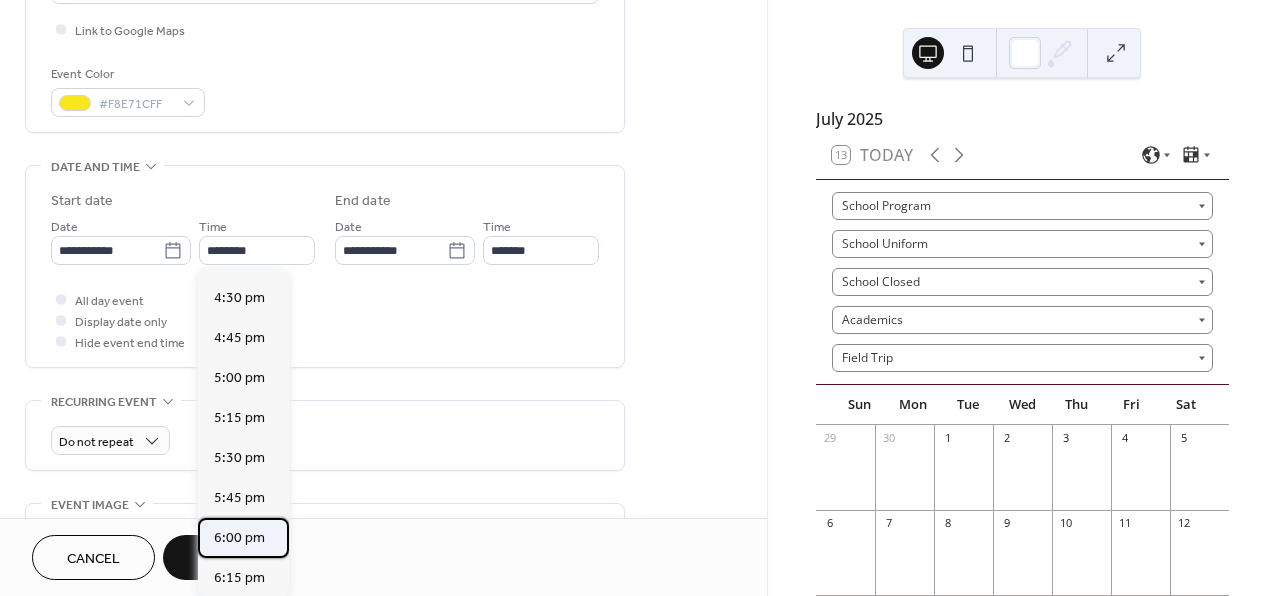 click on "6:00 pm" at bounding box center (239, 538) 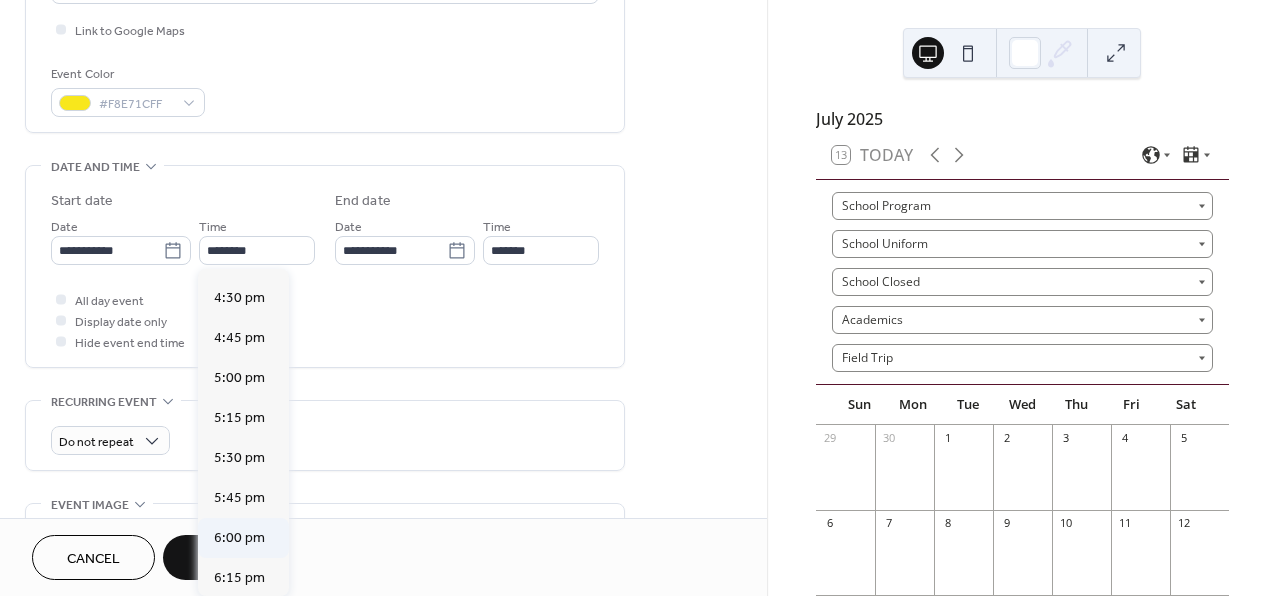 type on "*******" 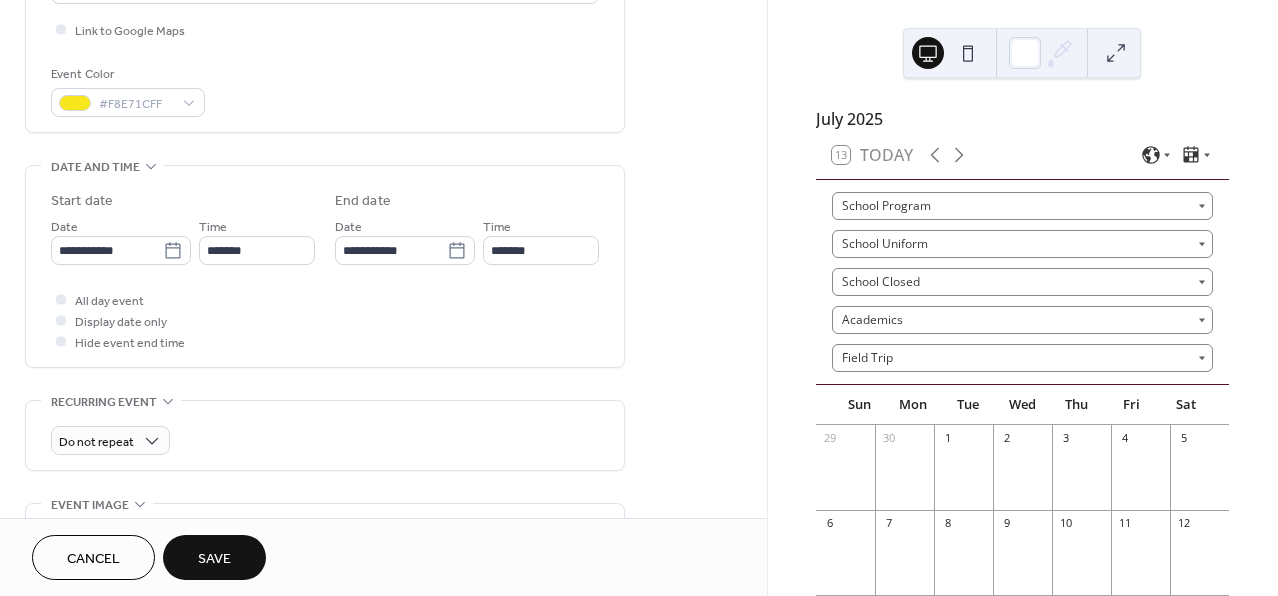 click on "All day event Display date only Hide event end time" at bounding box center [325, 320] 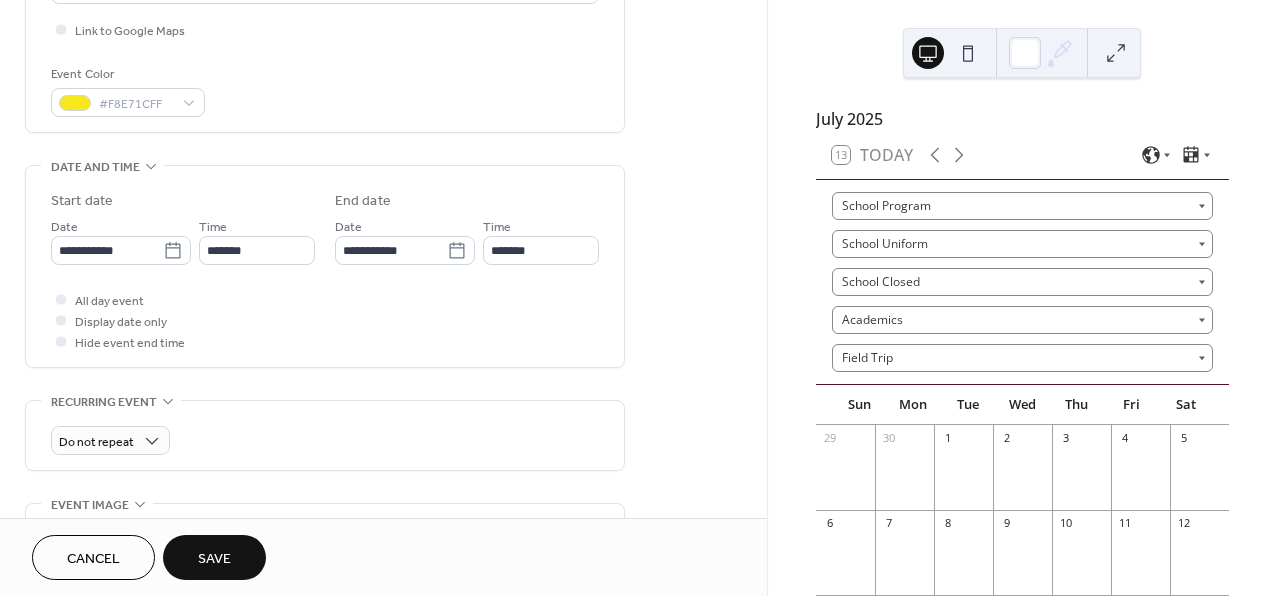 scroll, scrollTop: 511, scrollLeft: 0, axis: vertical 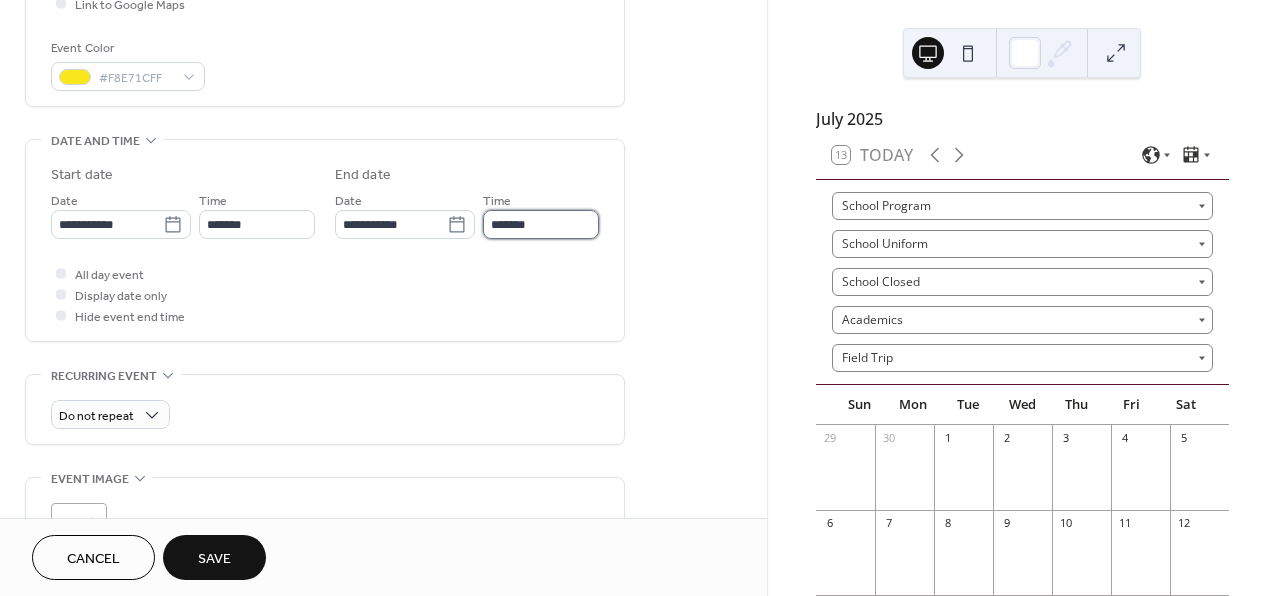click on "*******" at bounding box center [541, 224] 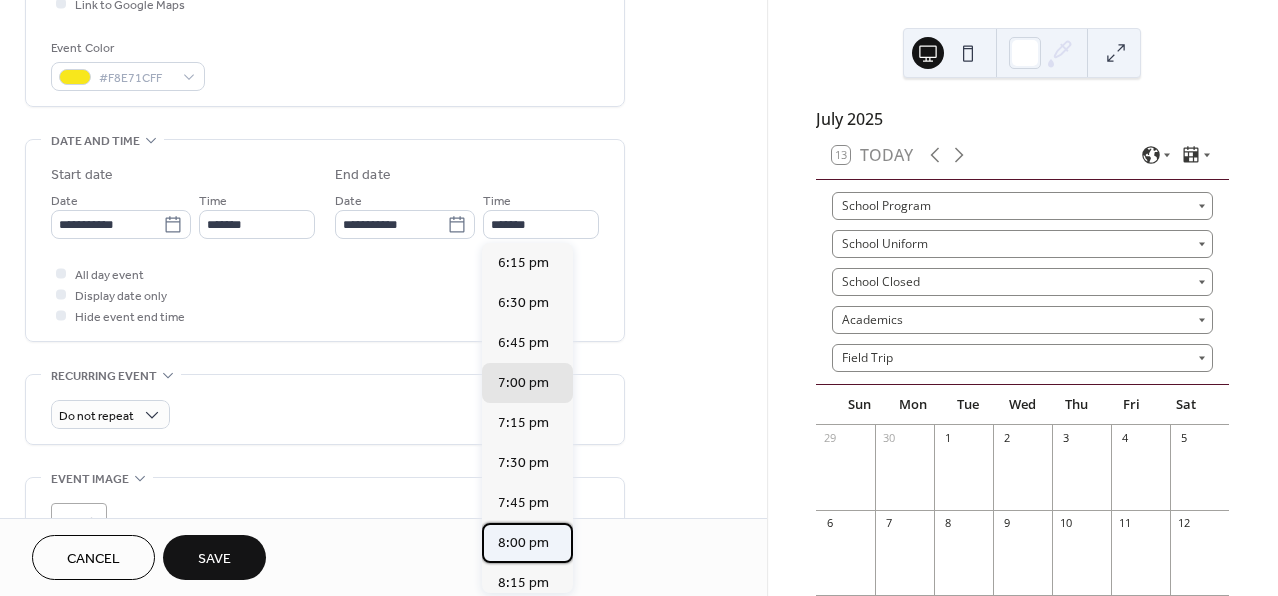 click on "8:00 pm" at bounding box center (523, 543) 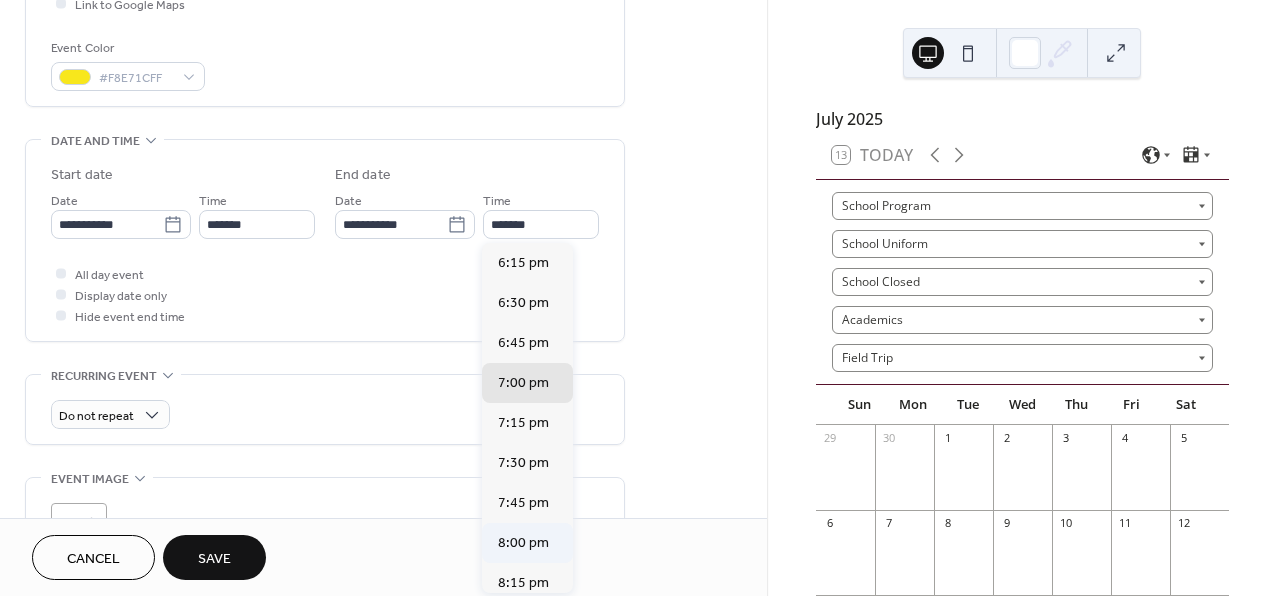 type on "*******" 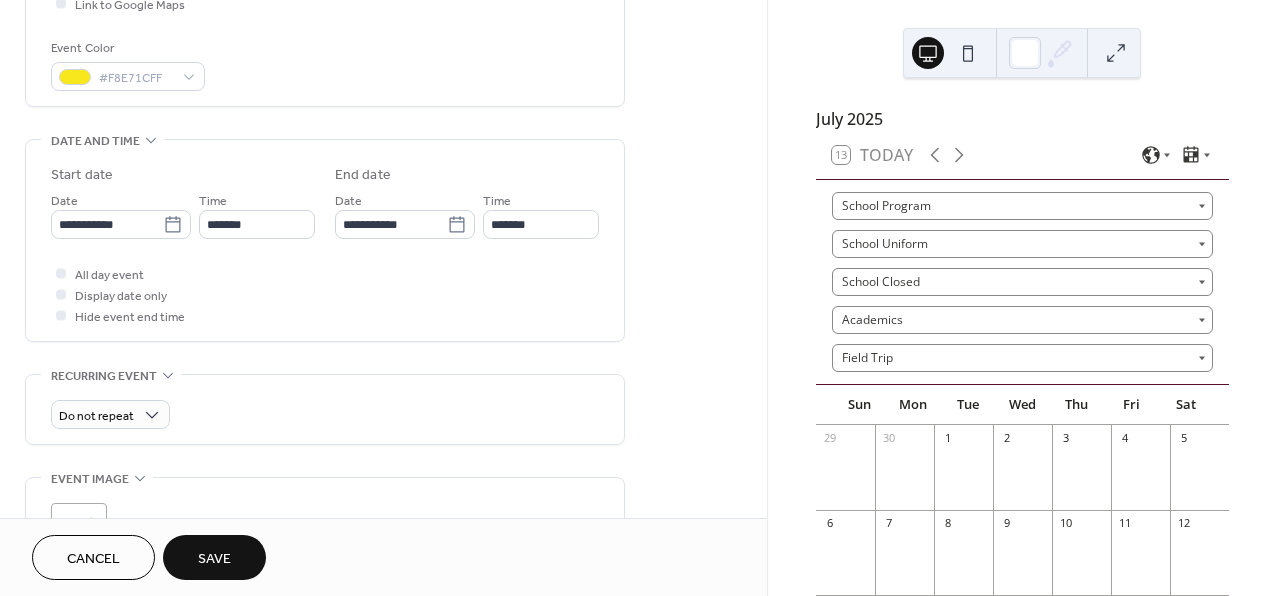 click on "**********" at bounding box center [383, 432] 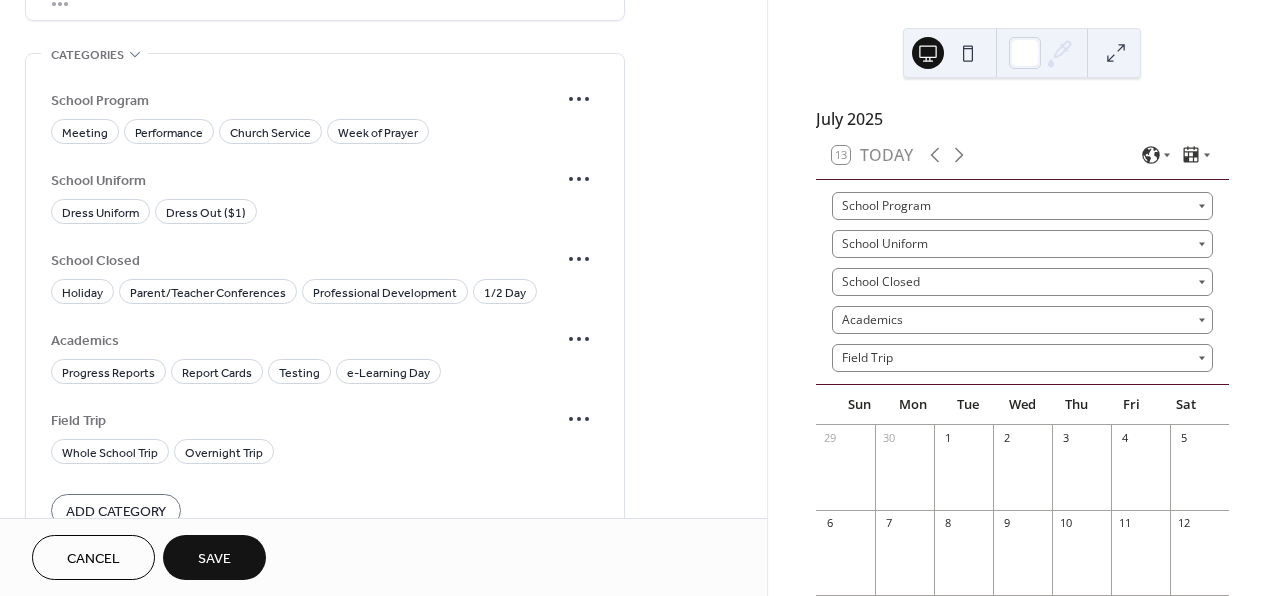 scroll, scrollTop: 1225, scrollLeft: 0, axis: vertical 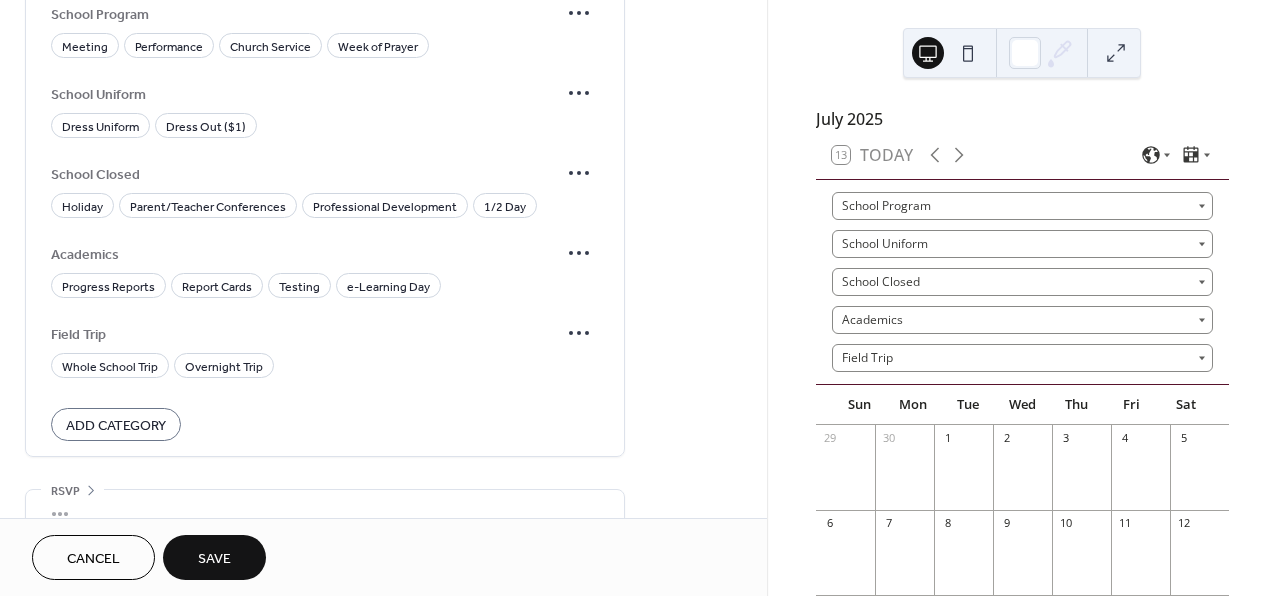 click on "Save" at bounding box center [214, 557] 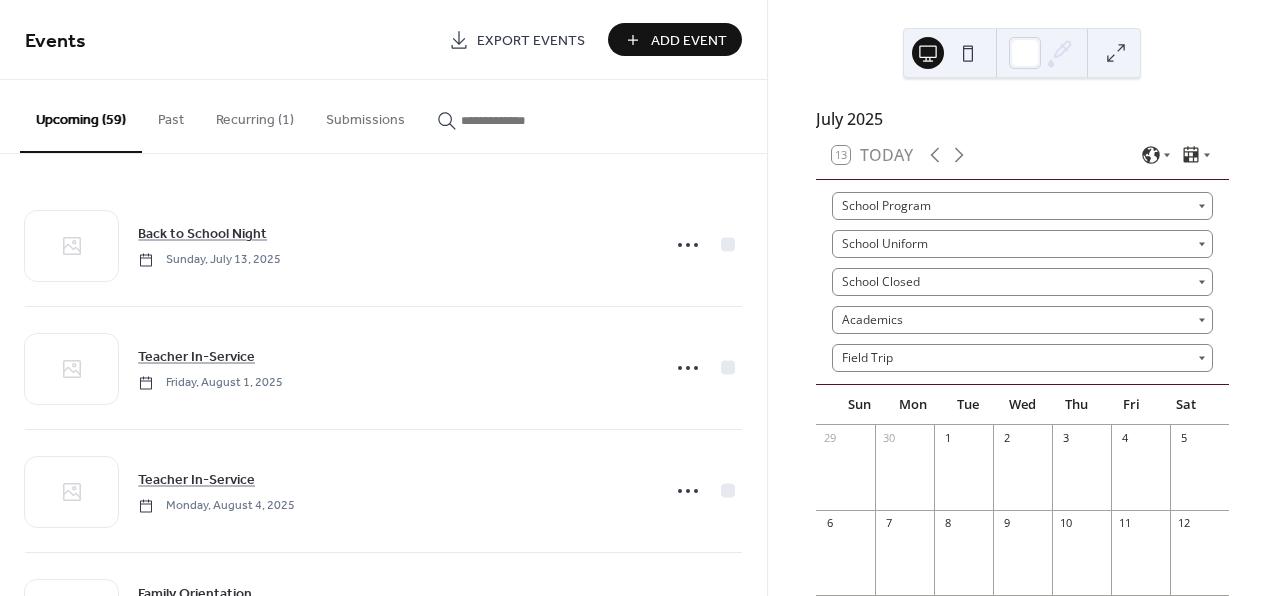 click on "Add Event" at bounding box center (689, 41) 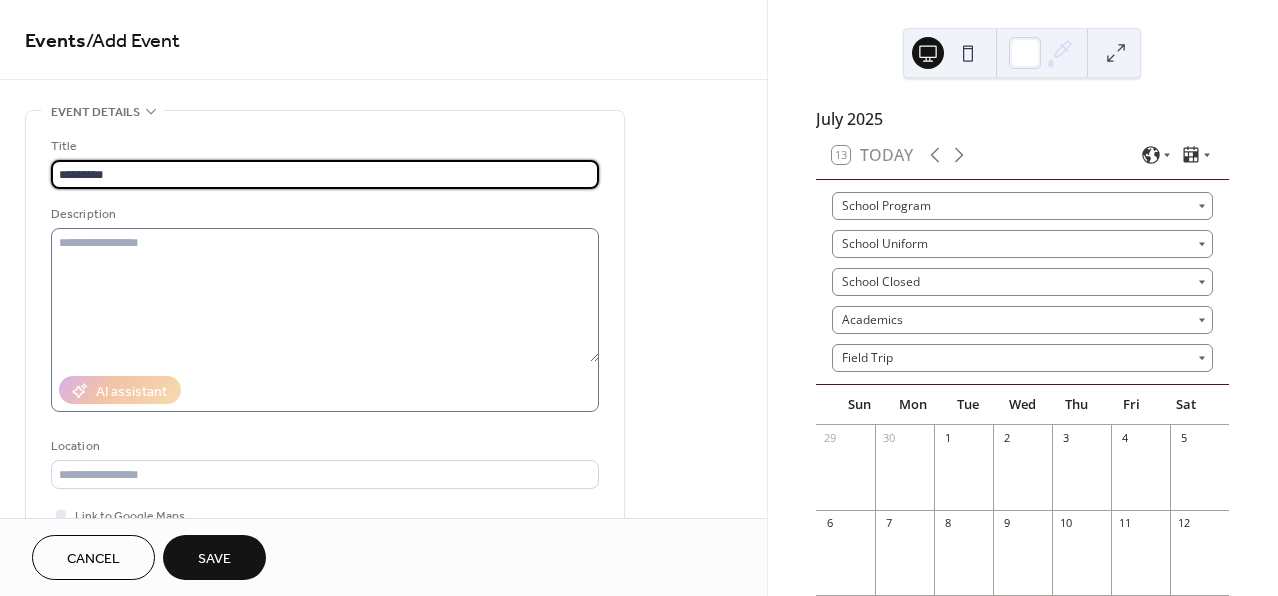 type on "*********" 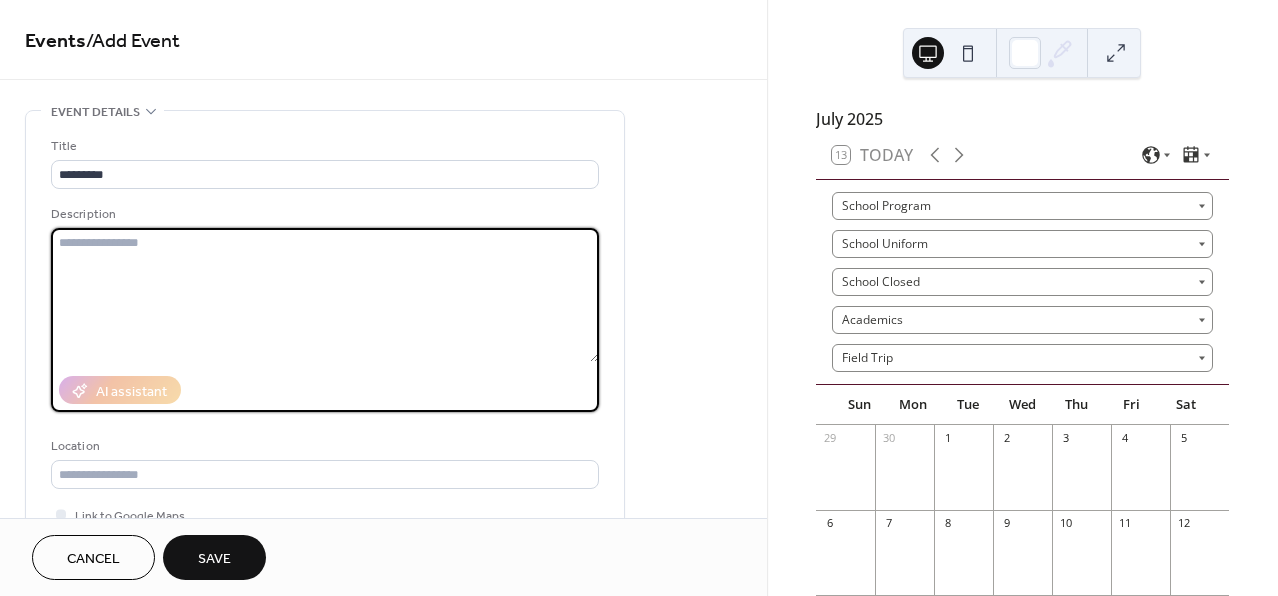 click at bounding box center [325, 295] 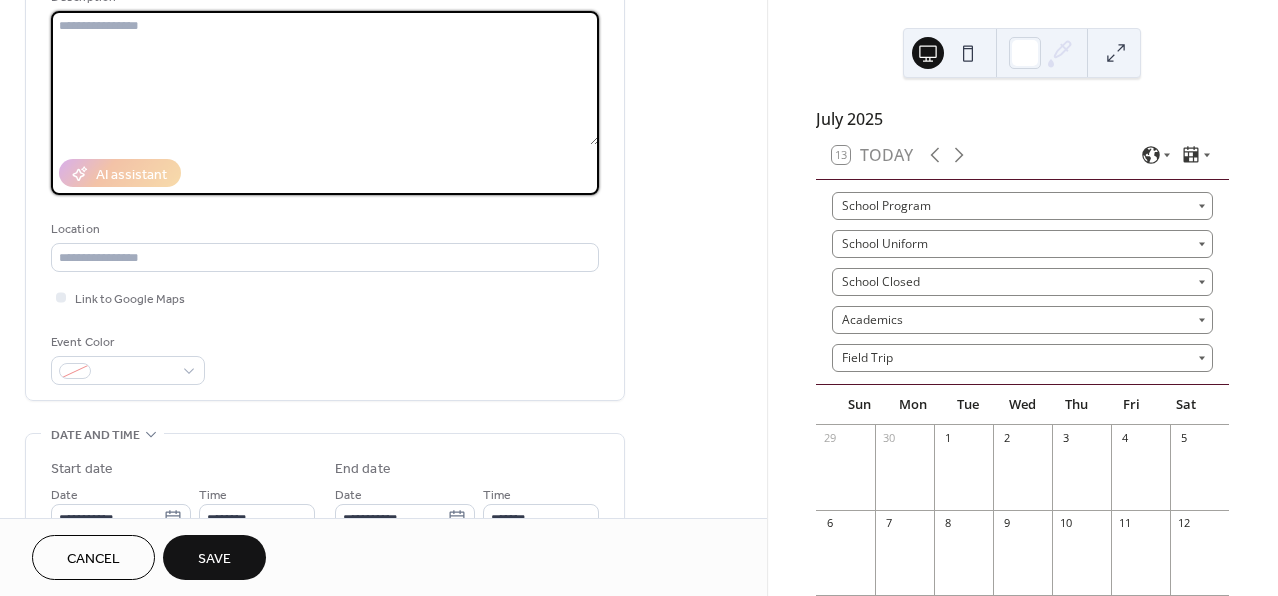 scroll, scrollTop: 308, scrollLeft: 0, axis: vertical 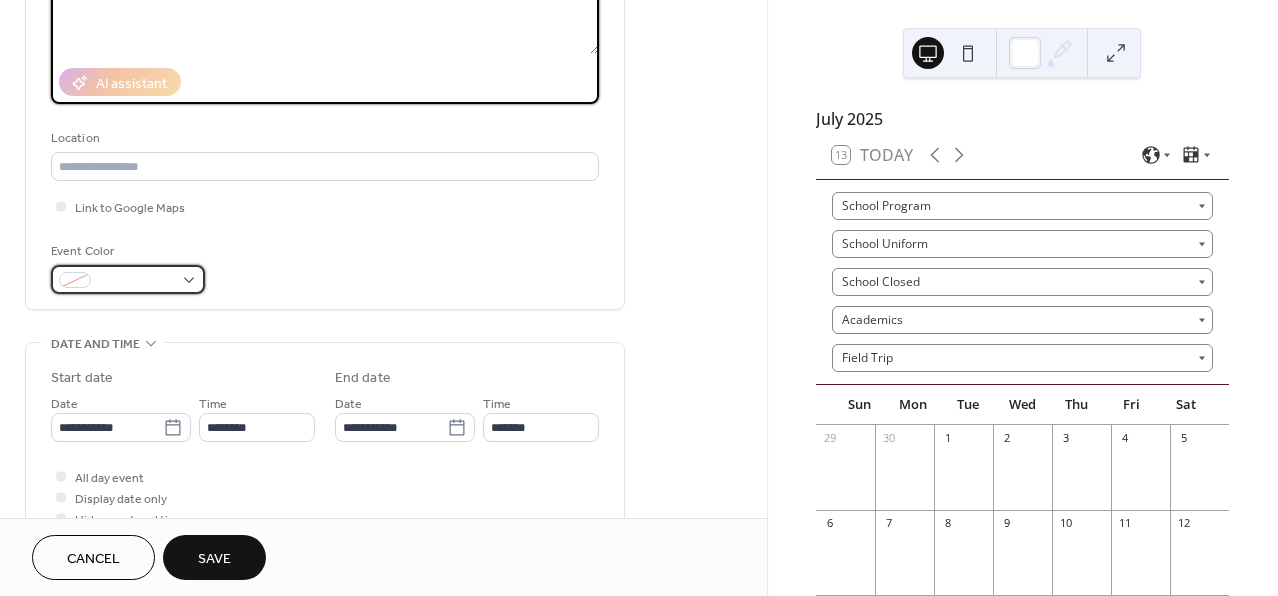 click at bounding box center (136, 281) 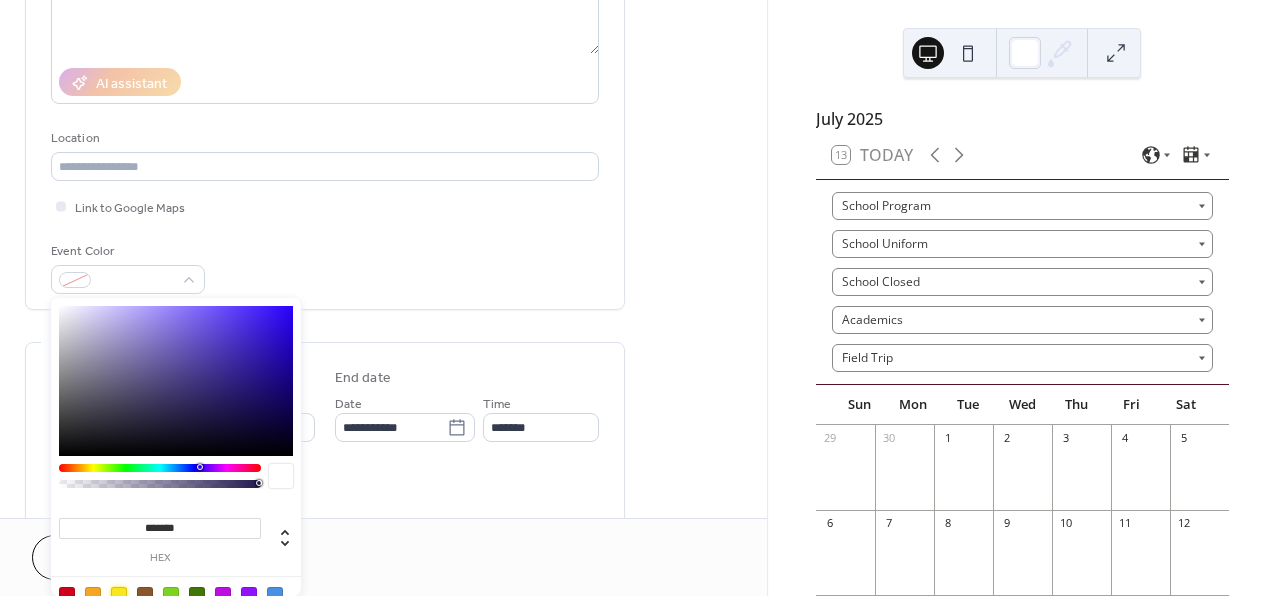 click at bounding box center (119, 595) 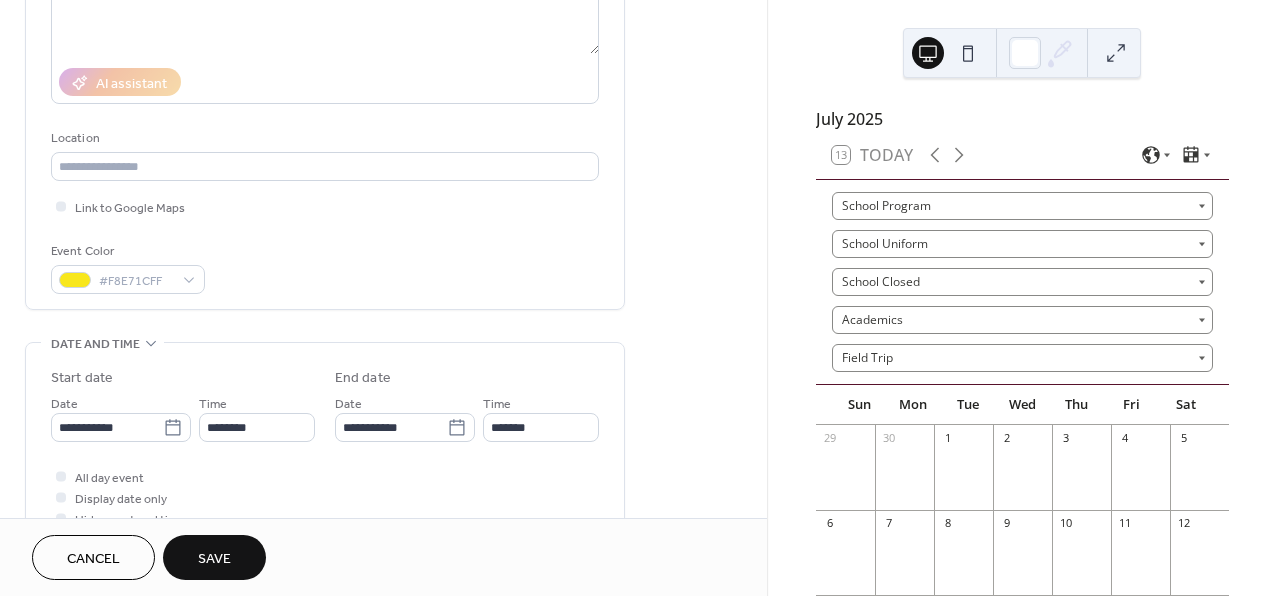 click on "**********" at bounding box center [383, 635] 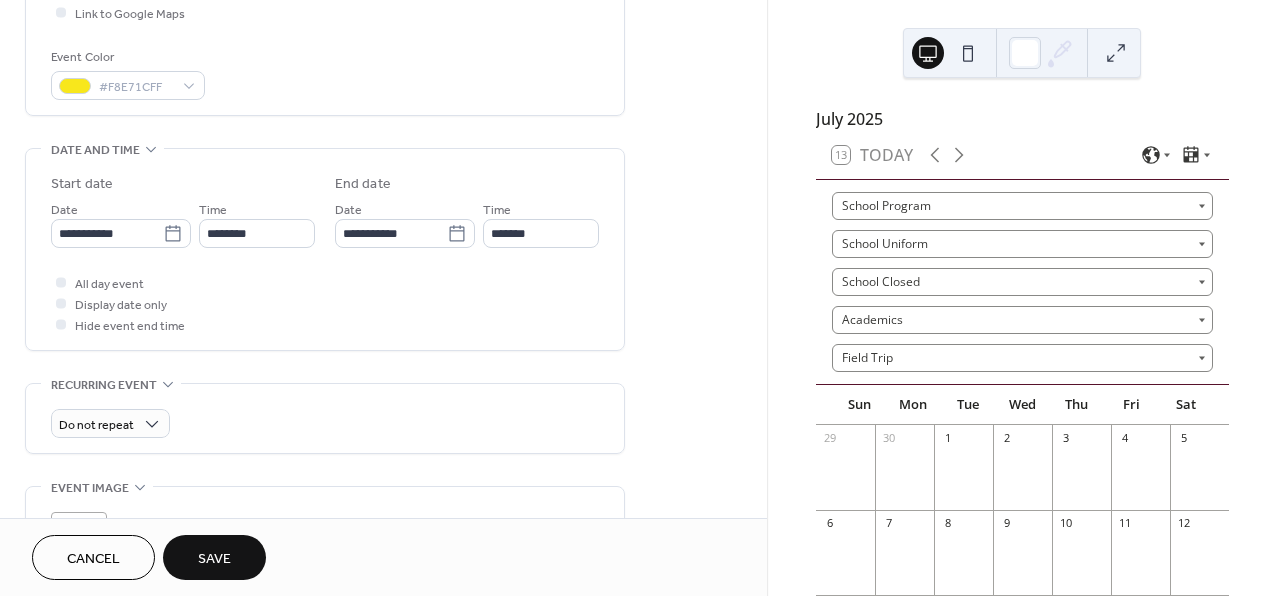 scroll, scrollTop: 558, scrollLeft: 0, axis: vertical 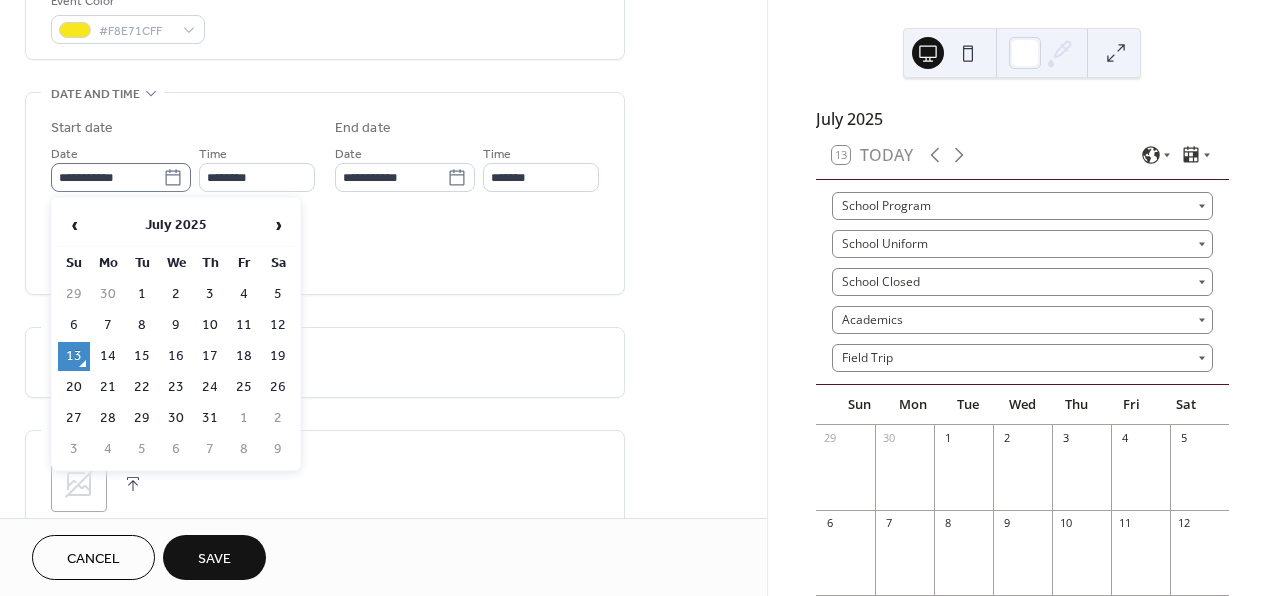 click 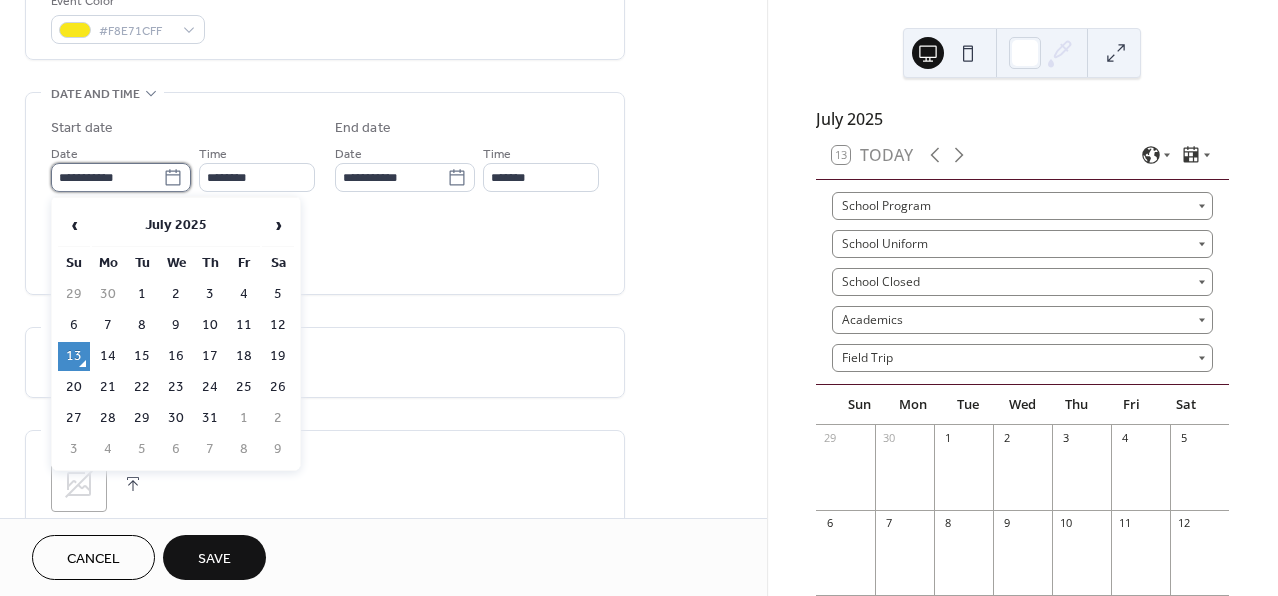 click on "**********" at bounding box center [107, 177] 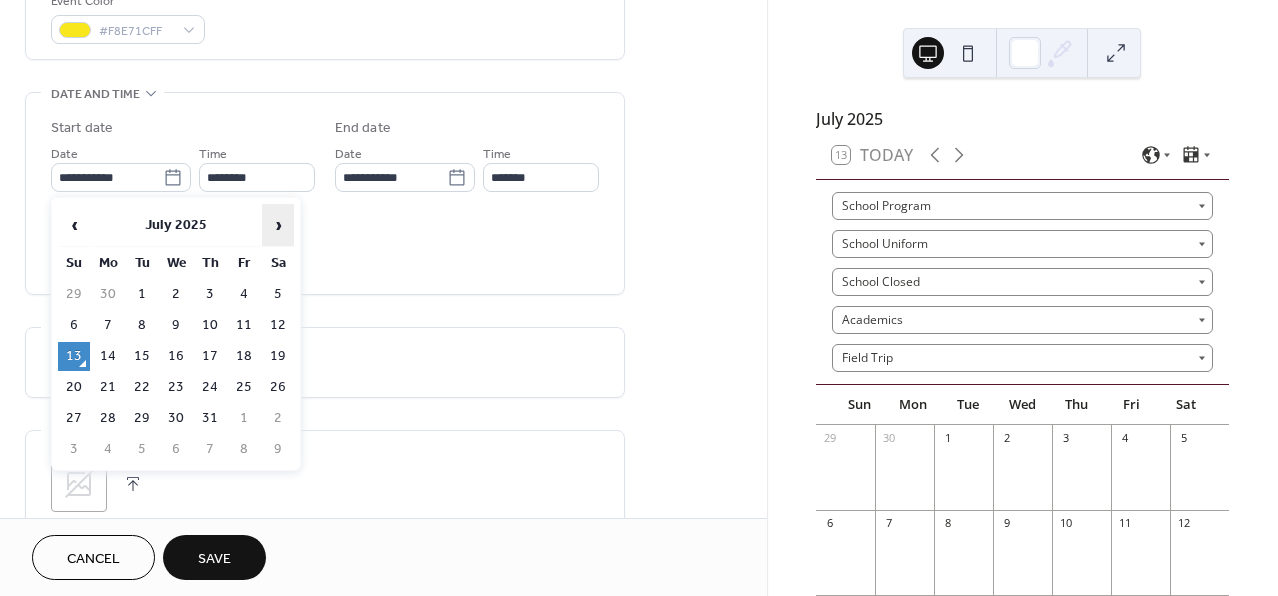 click on "›" at bounding box center [278, 225] 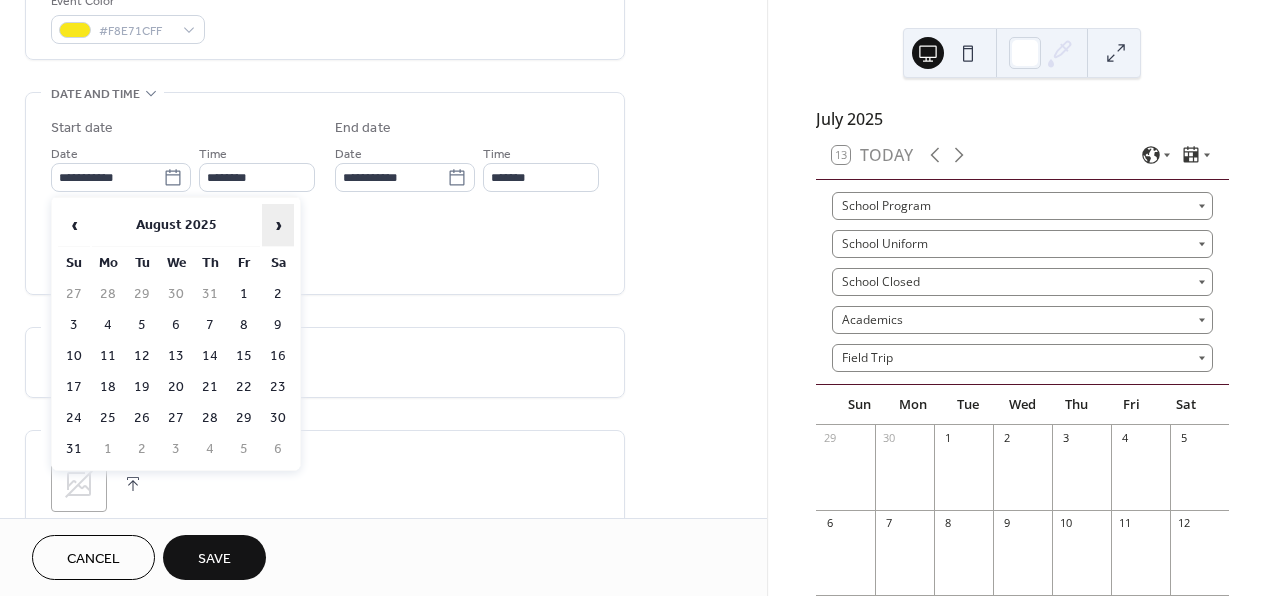 click on "›" at bounding box center (278, 225) 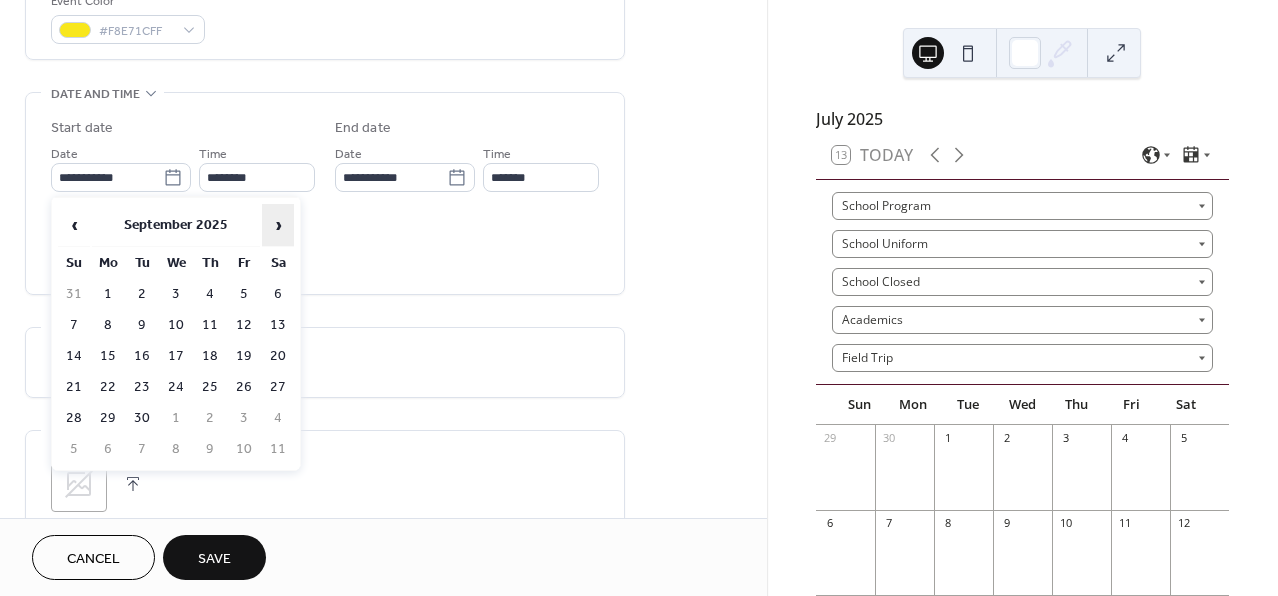 click on "›" at bounding box center [278, 225] 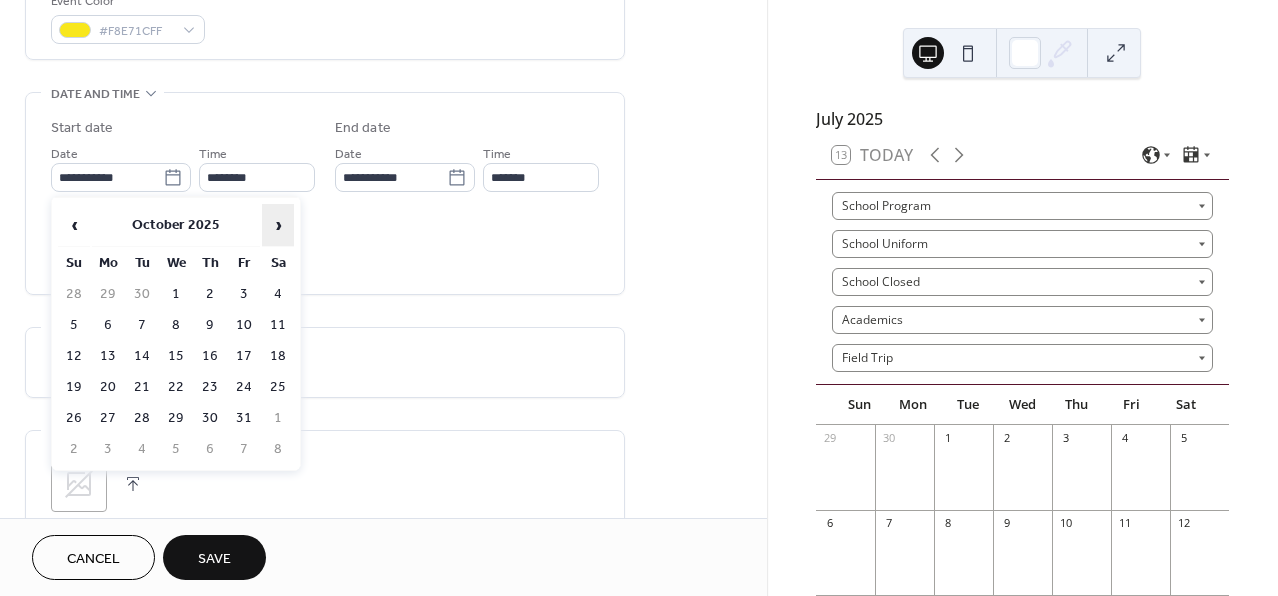 click on "›" at bounding box center [278, 225] 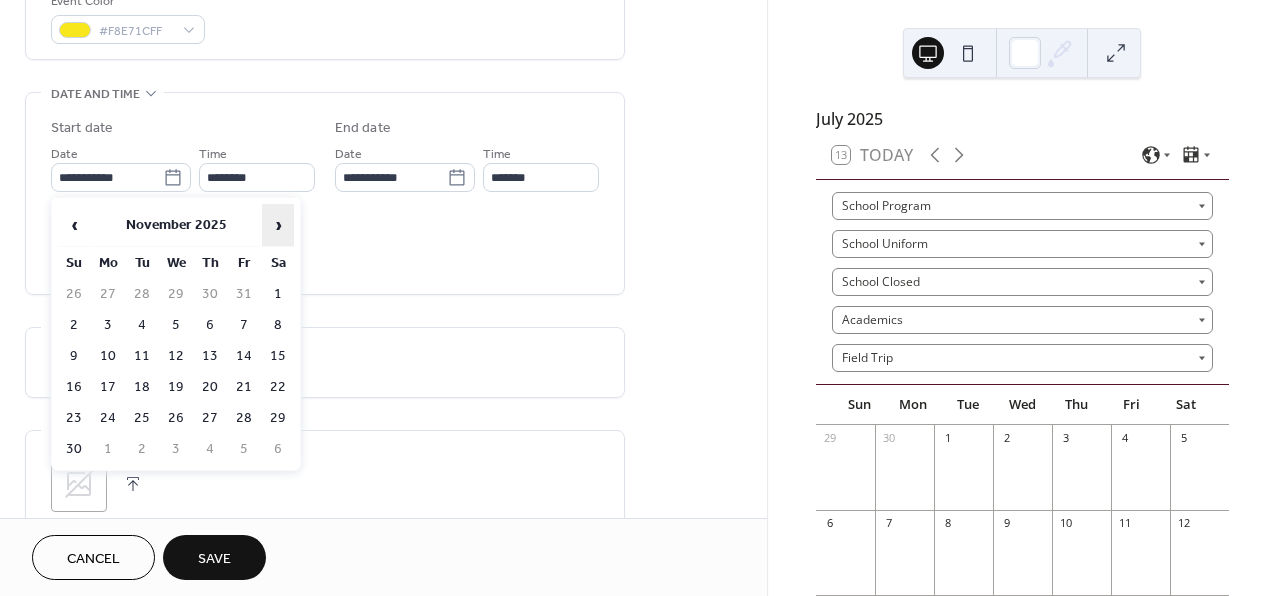 click on "›" at bounding box center (278, 225) 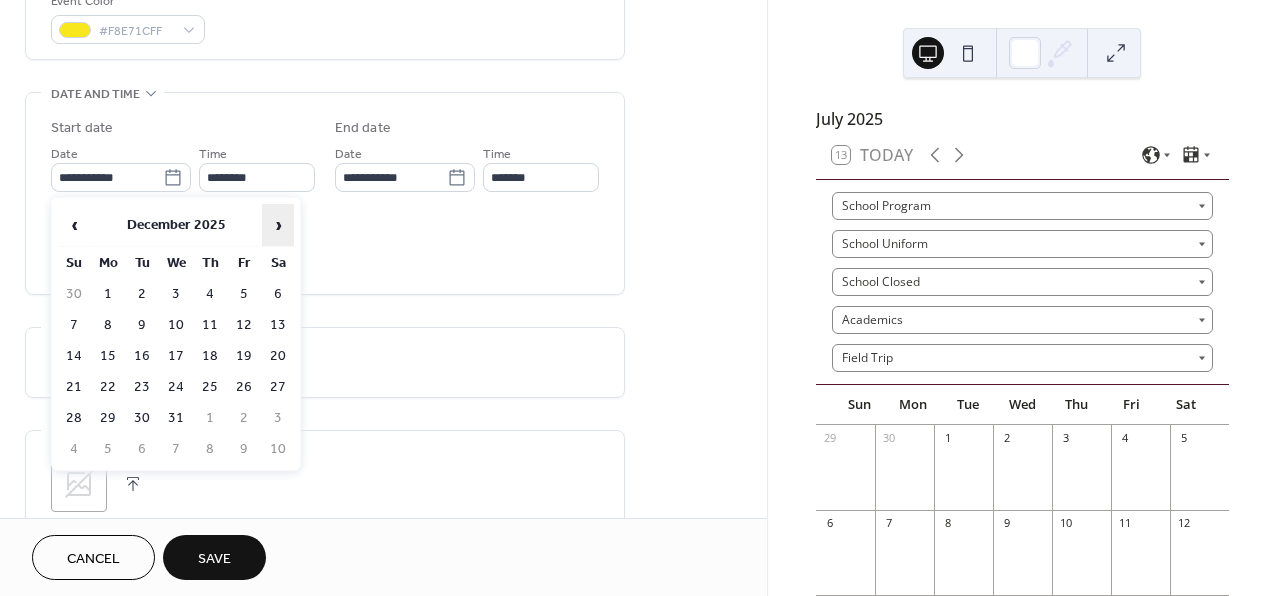 click on "›" at bounding box center [278, 225] 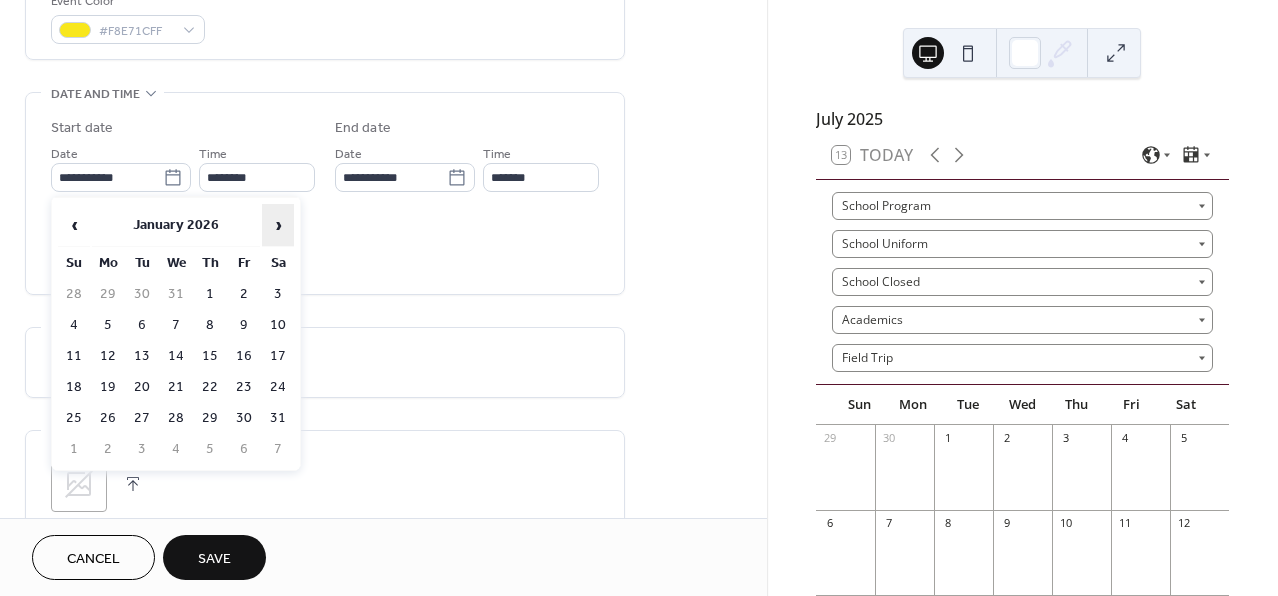 click on "›" at bounding box center (278, 225) 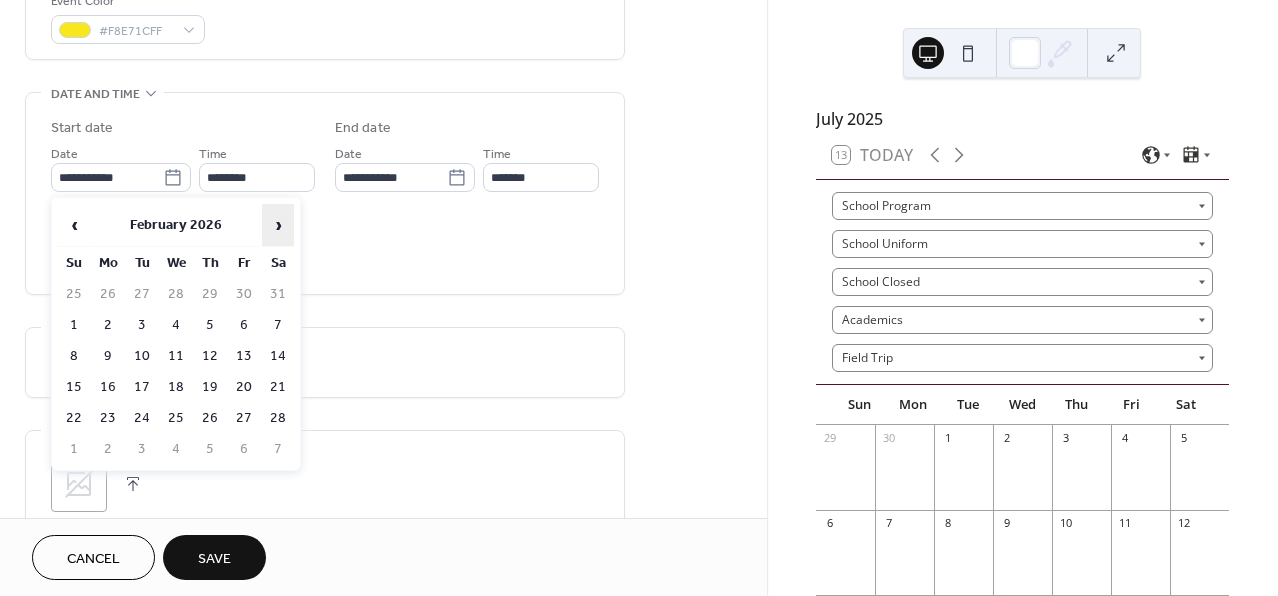 click on "›" at bounding box center (278, 225) 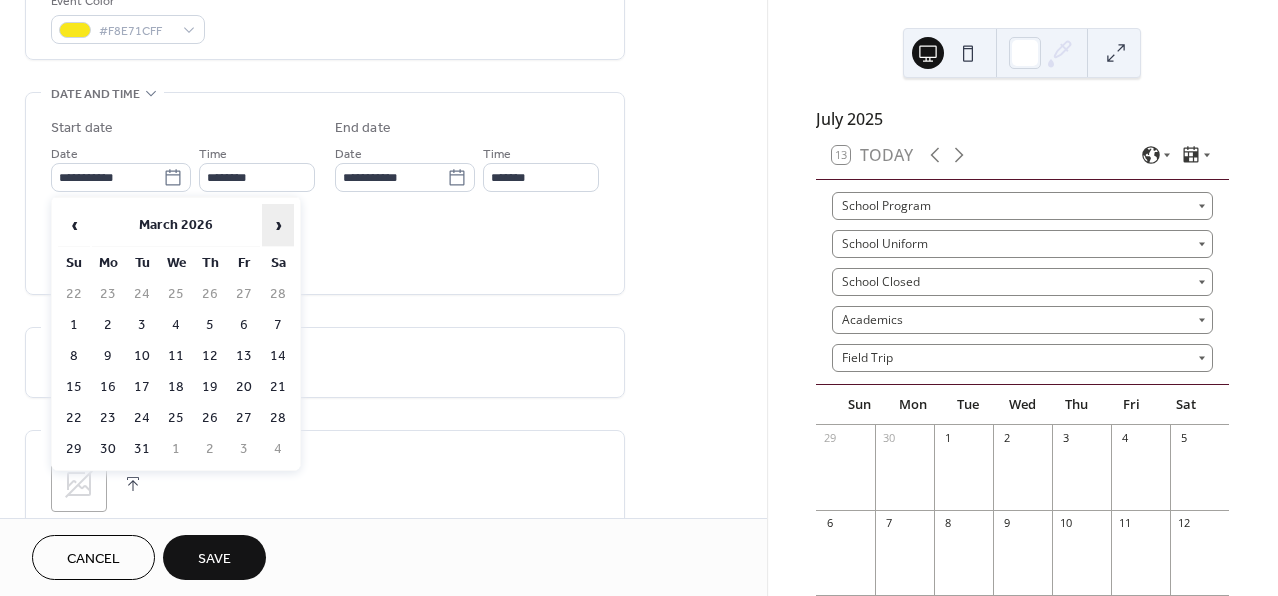 click on "›" at bounding box center (278, 225) 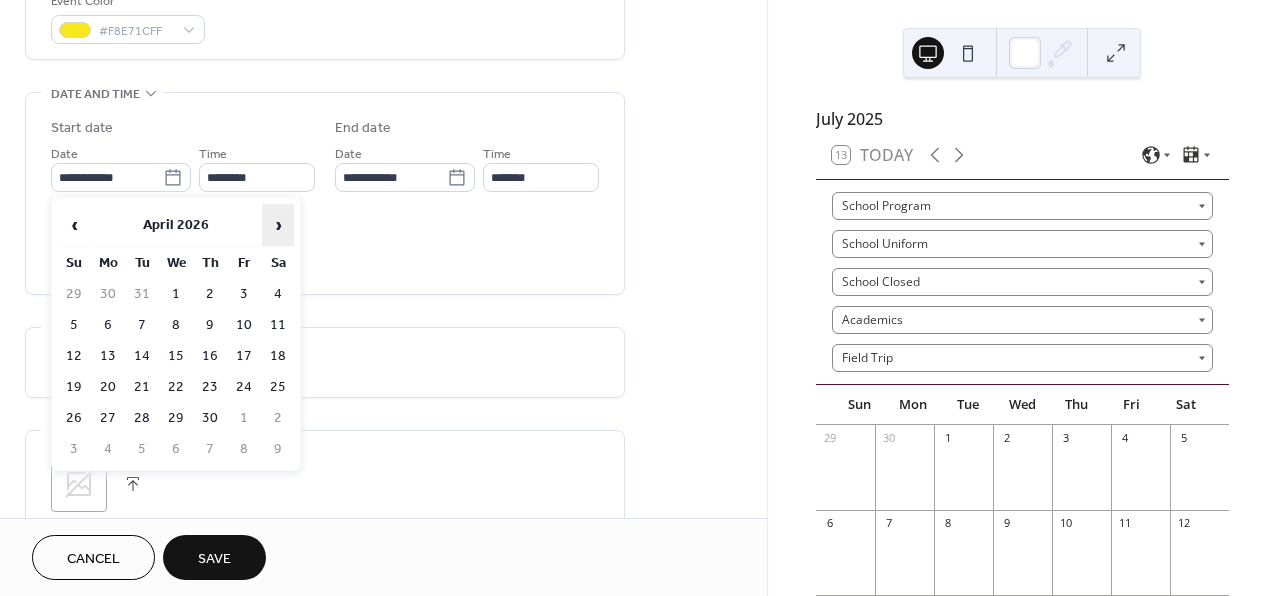 click on "›" at bounding box center (278, 225) 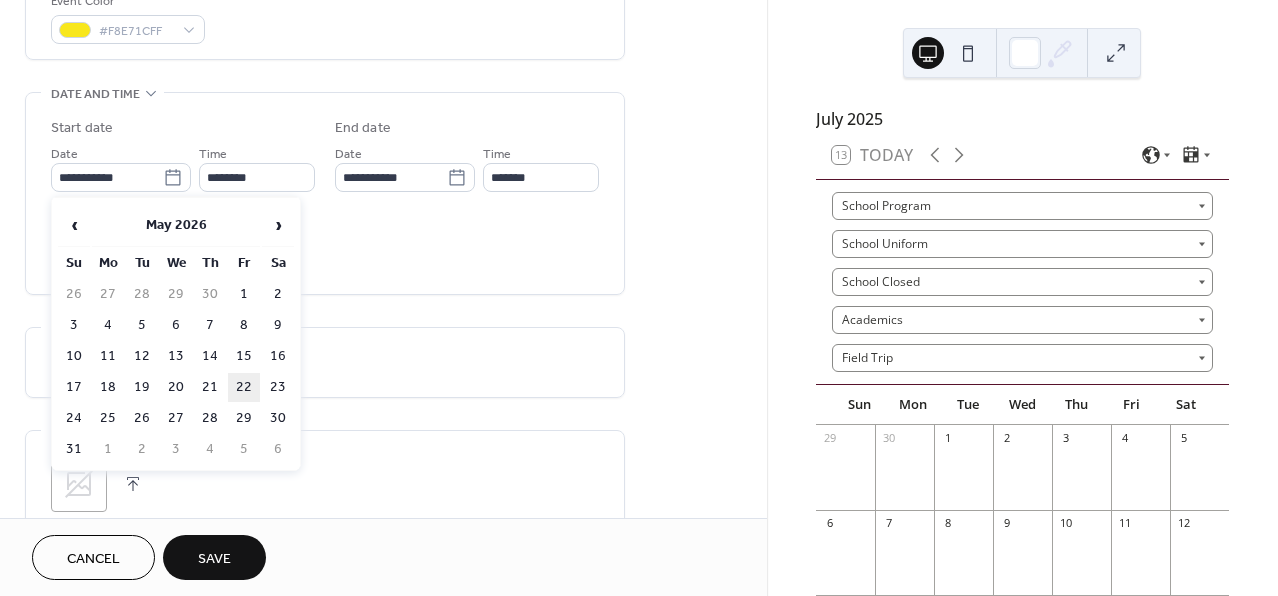 click on "22" at bounding box center [244, 387] 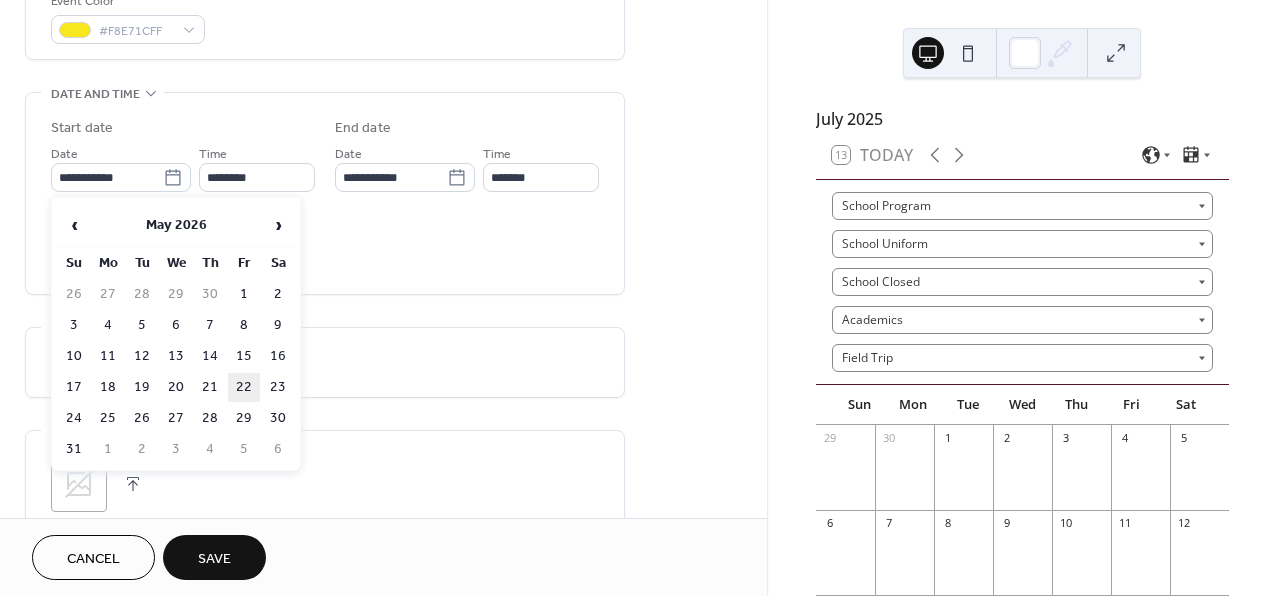 type on "**********" 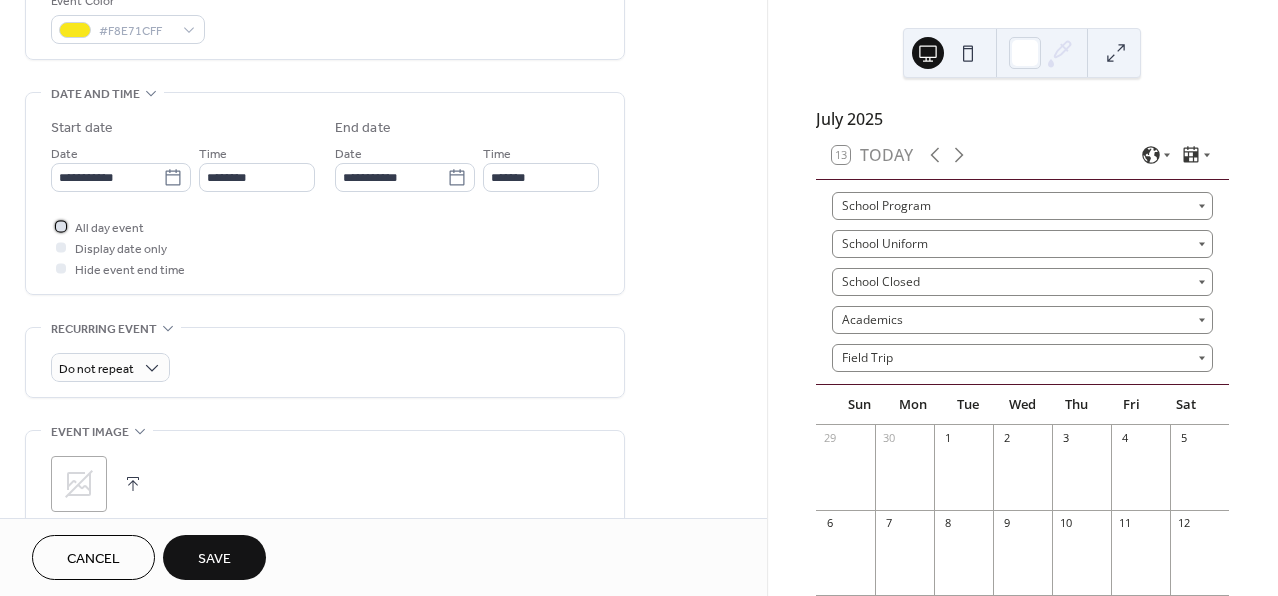 click on "All day event" at bounding box center (109, 228) 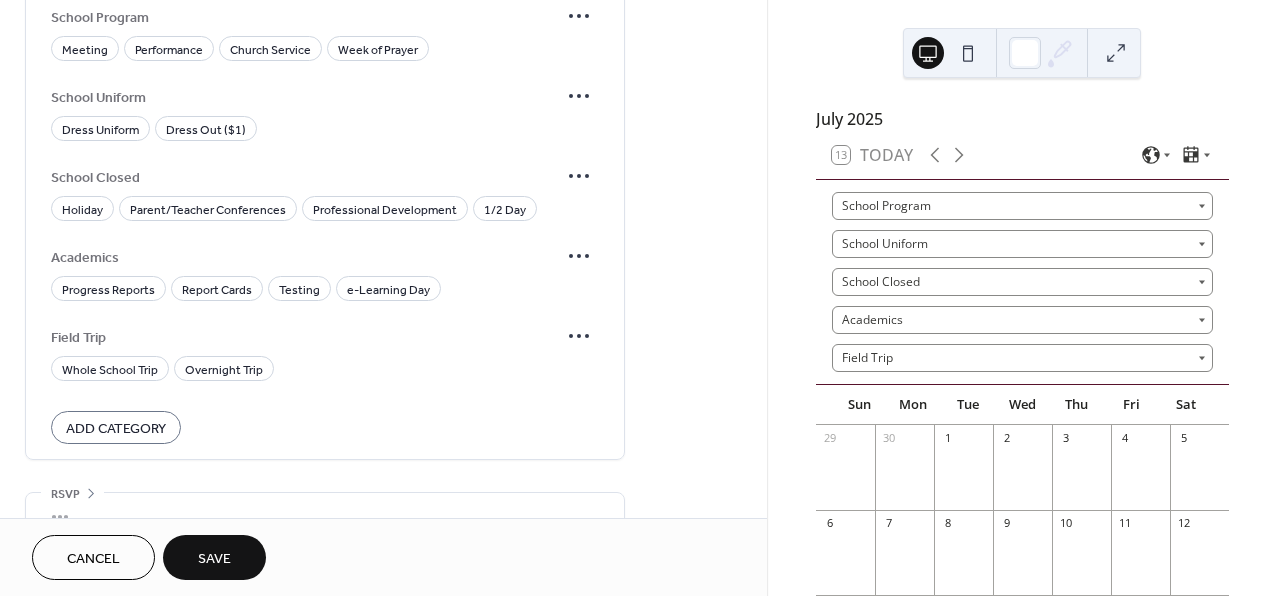scroll, scrollTop: 1245, scrollLeft: 0, axis: vertical 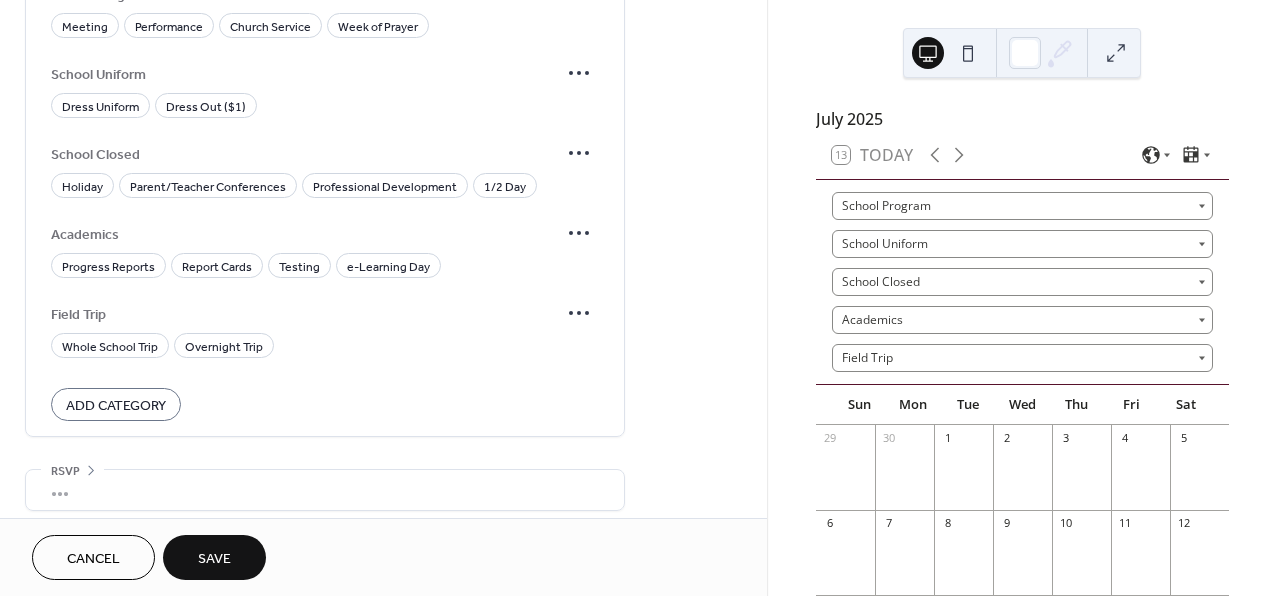click on "Save" at bounding box center [214, 559] 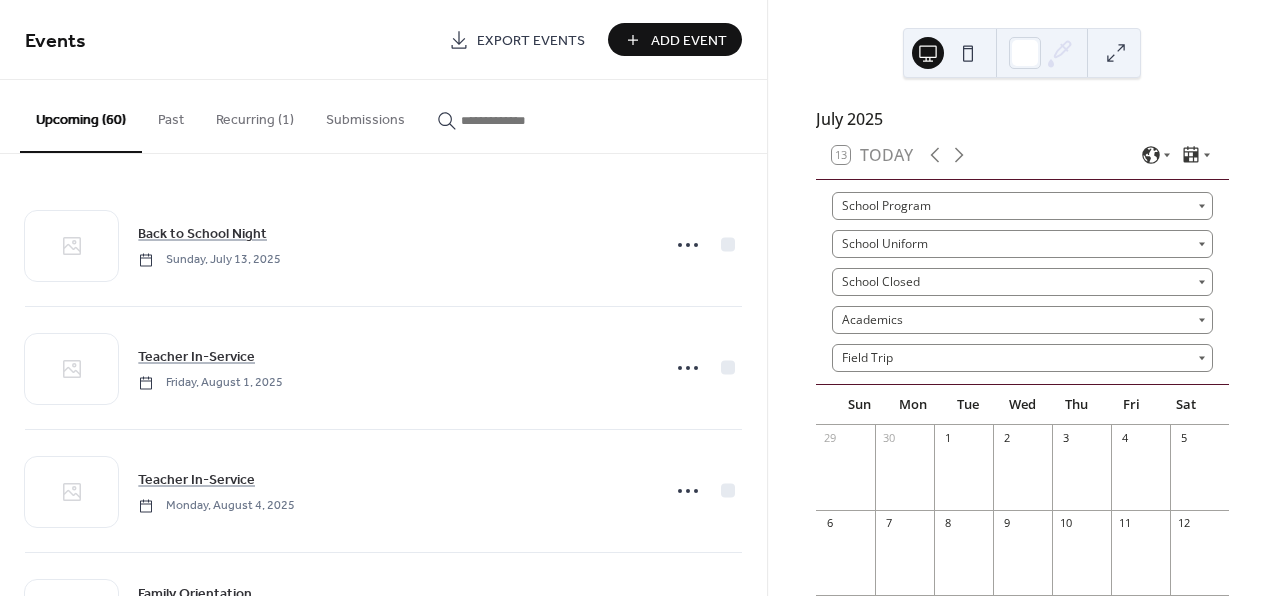 click on "Add Event" at bounding box center [689, 41] 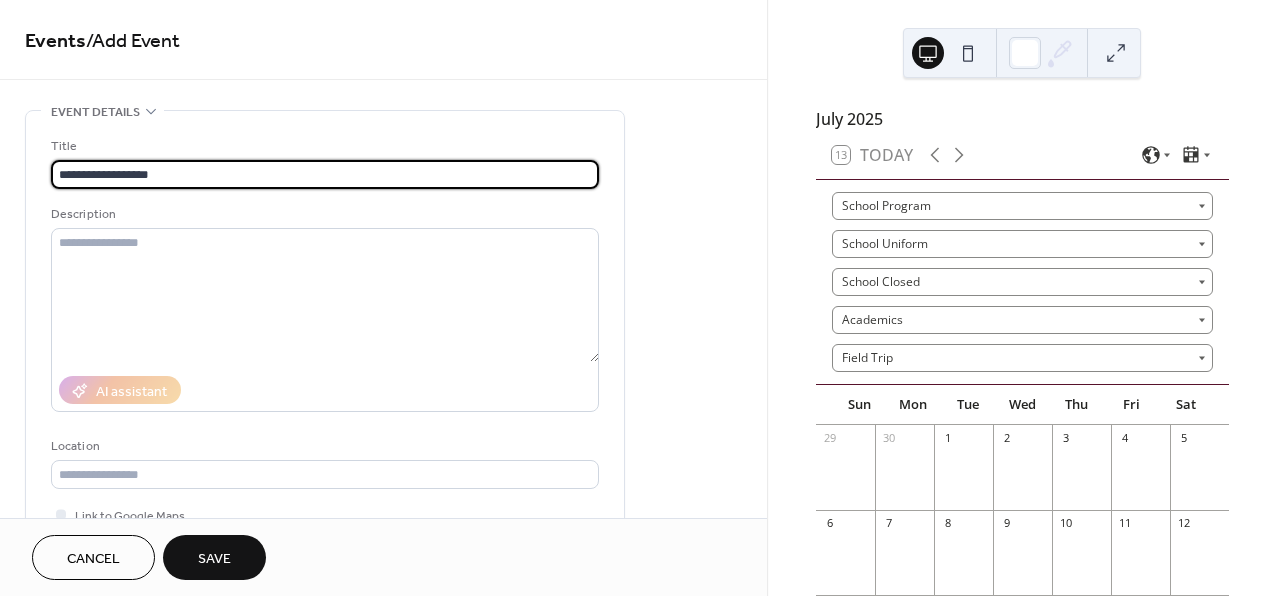 type on "**********" 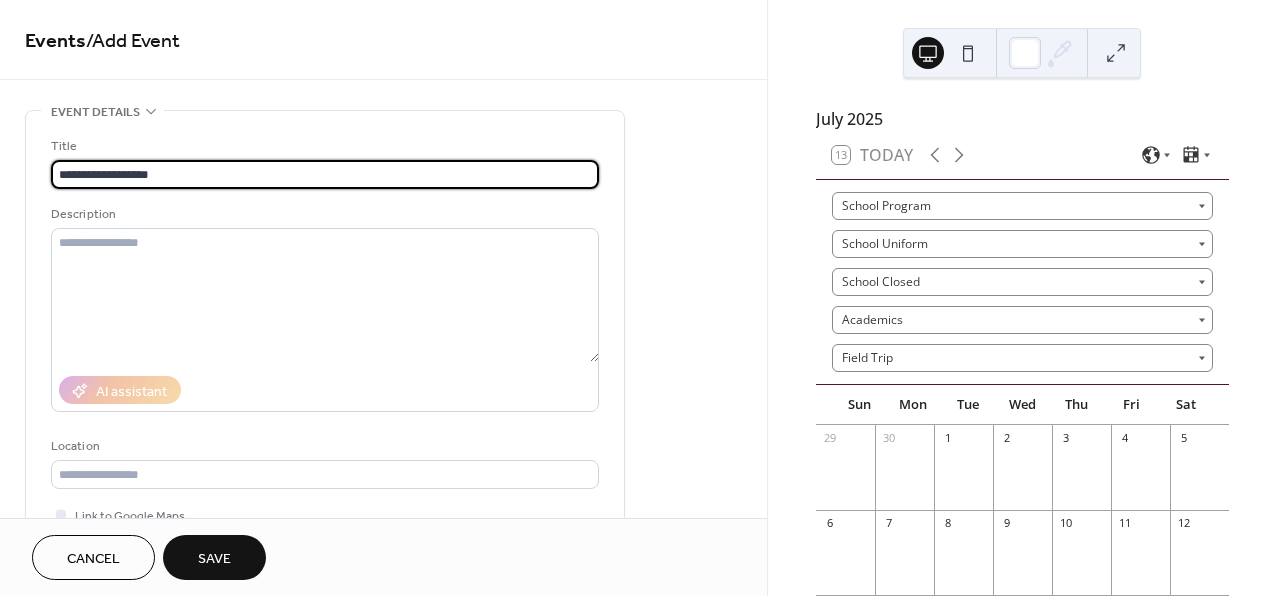 click on "**********" at bounding box center [383, 943] 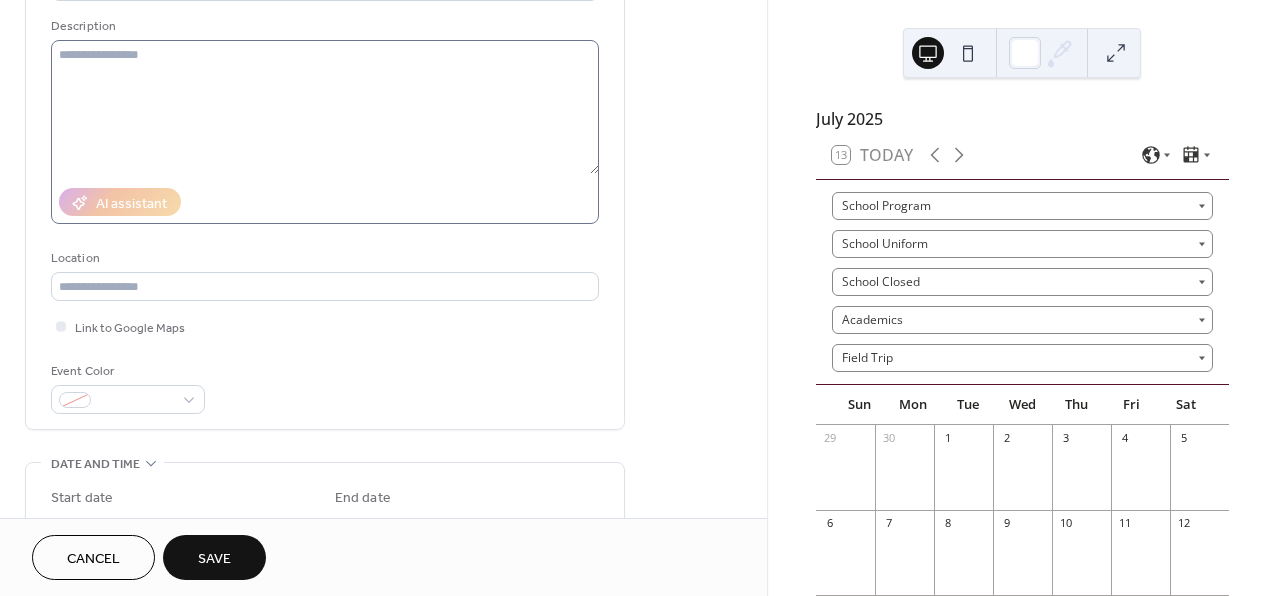 scroll, scrollTop: 265, scrollLeft: 0, axis: vertical 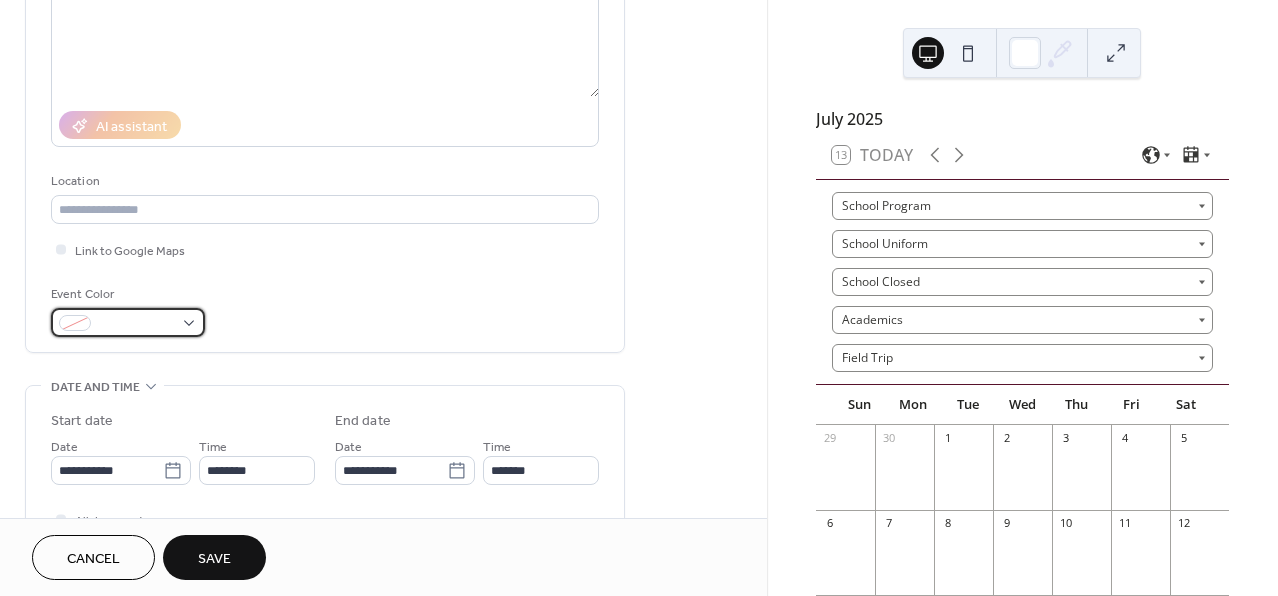 click at bounding box center [136, 324] 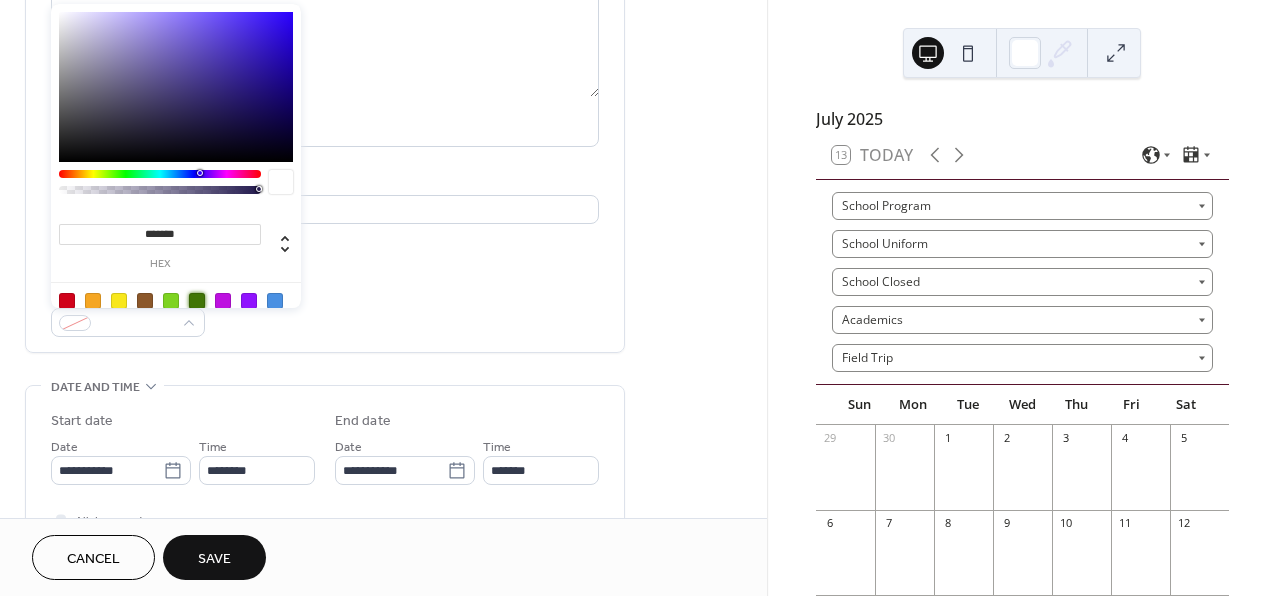 click at bounding box center [197, 301] 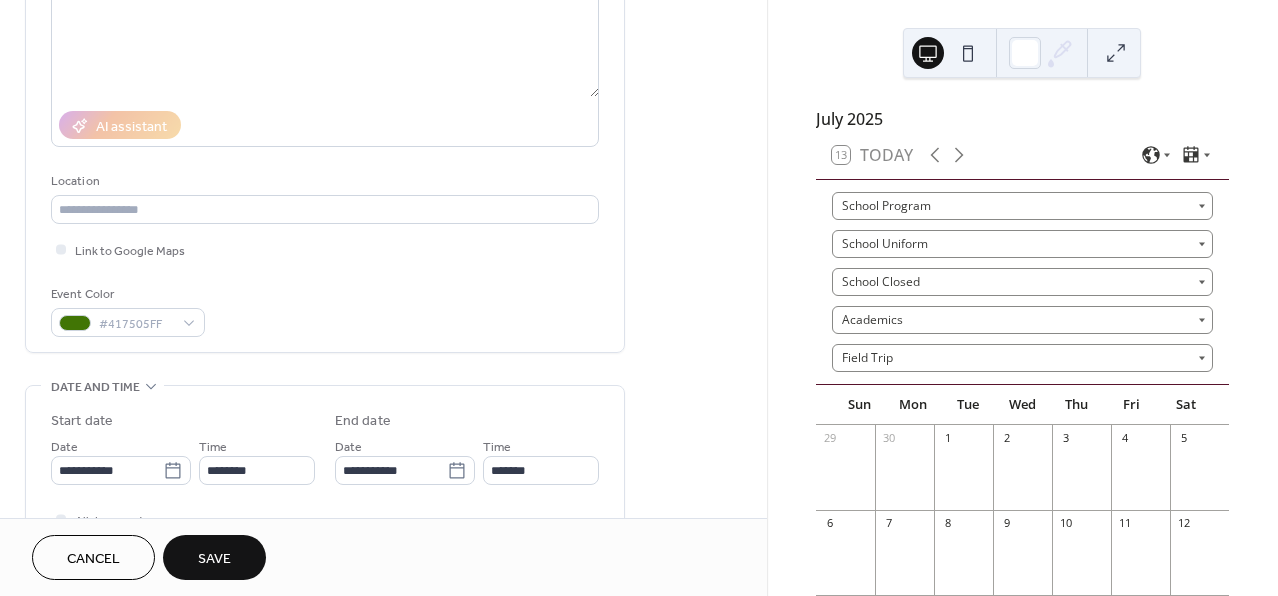 click on "**********" at bounding box center (325, 99) 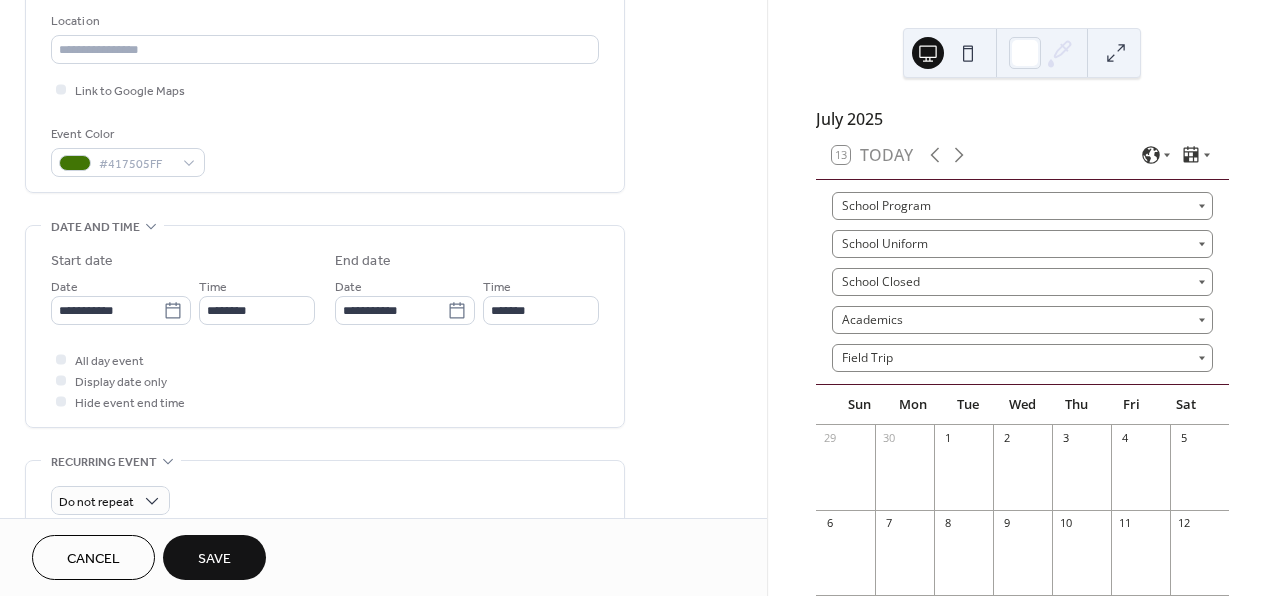 scroll, scrollTop: 452, scrollLeft: 0, axis: vertical 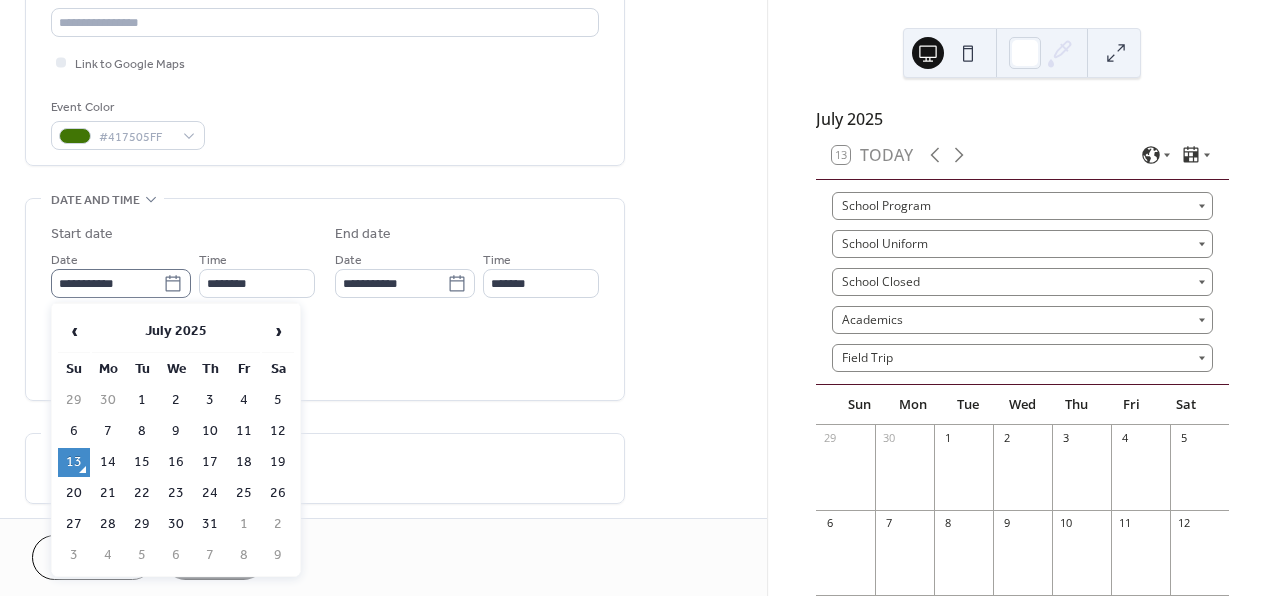 click 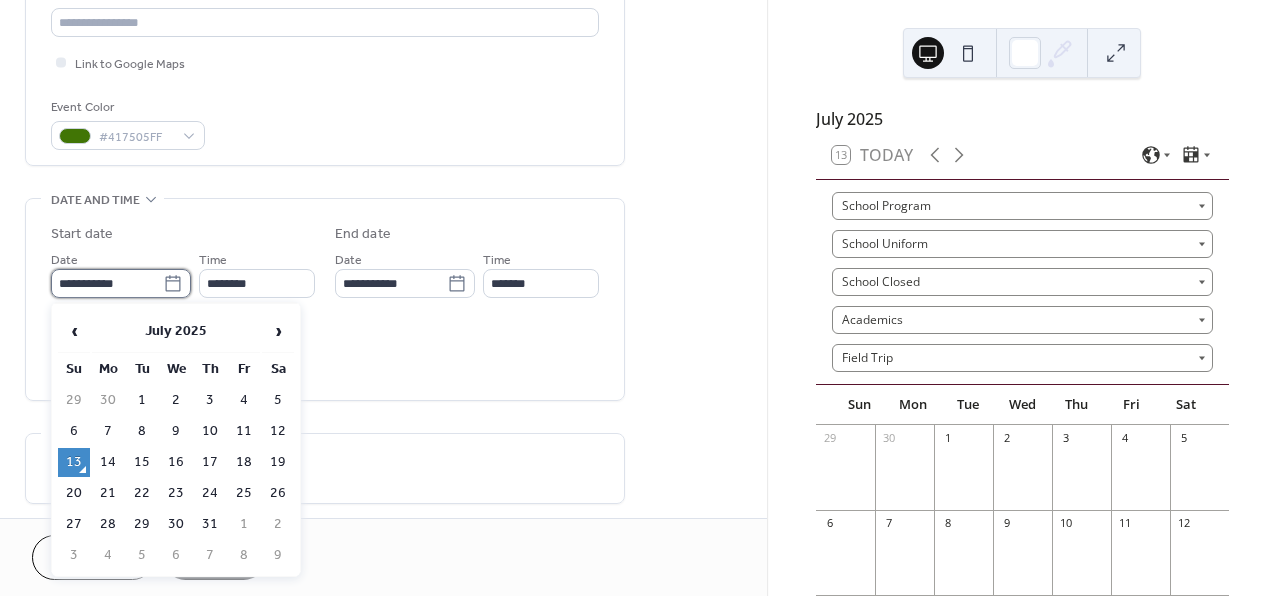 click on "**********" at bounding box center [107, 283] 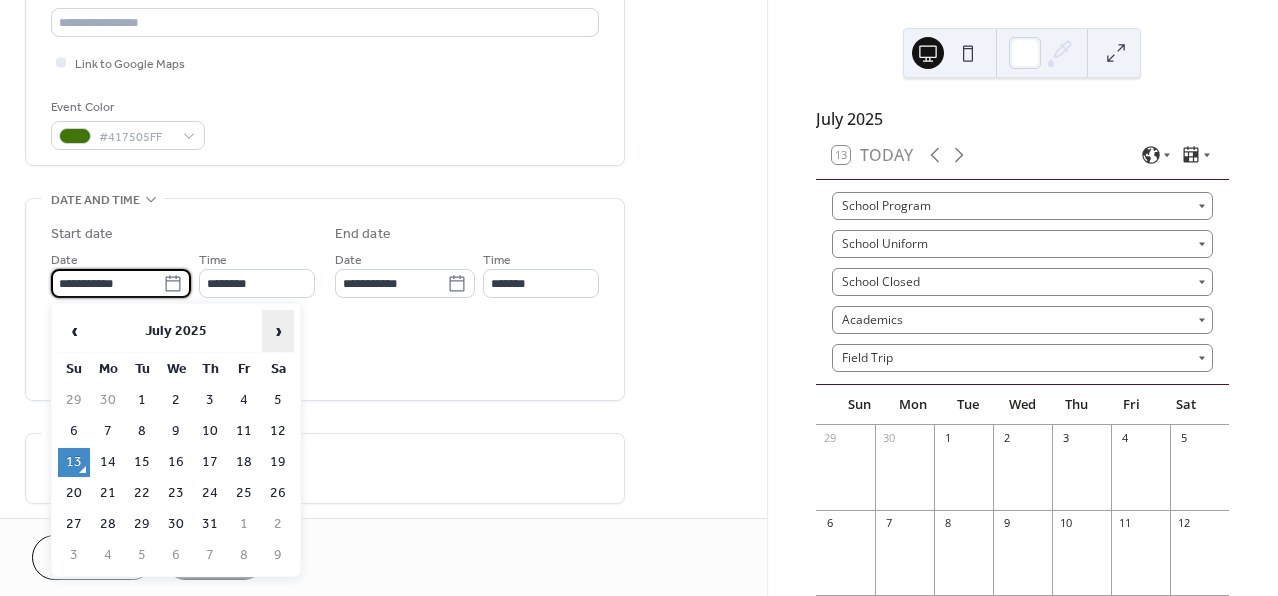 click on "›" at bounding box center (278, 331) 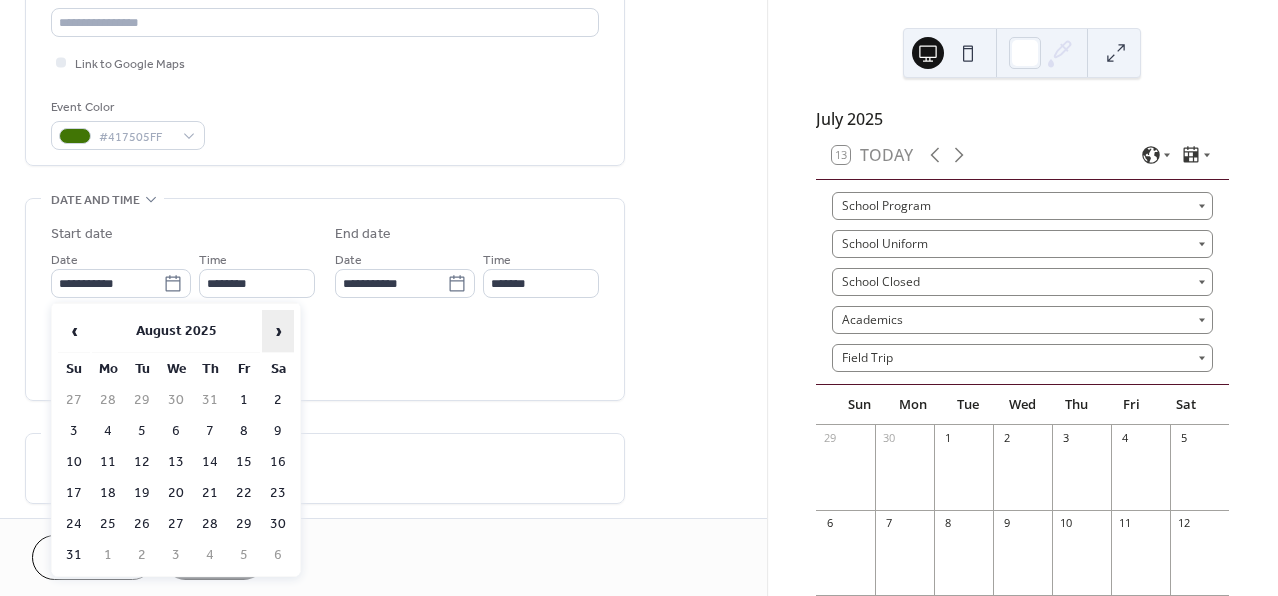 click on "›" at bounding box center (278, 331) 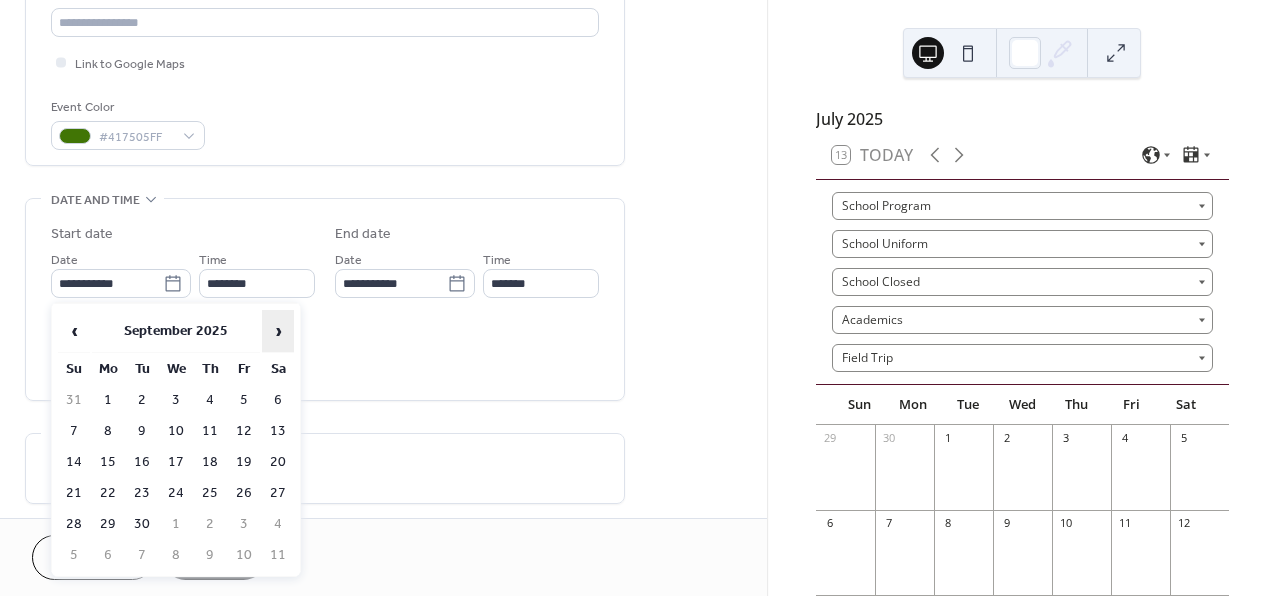 click on "›" at bounding box center [278, 331] 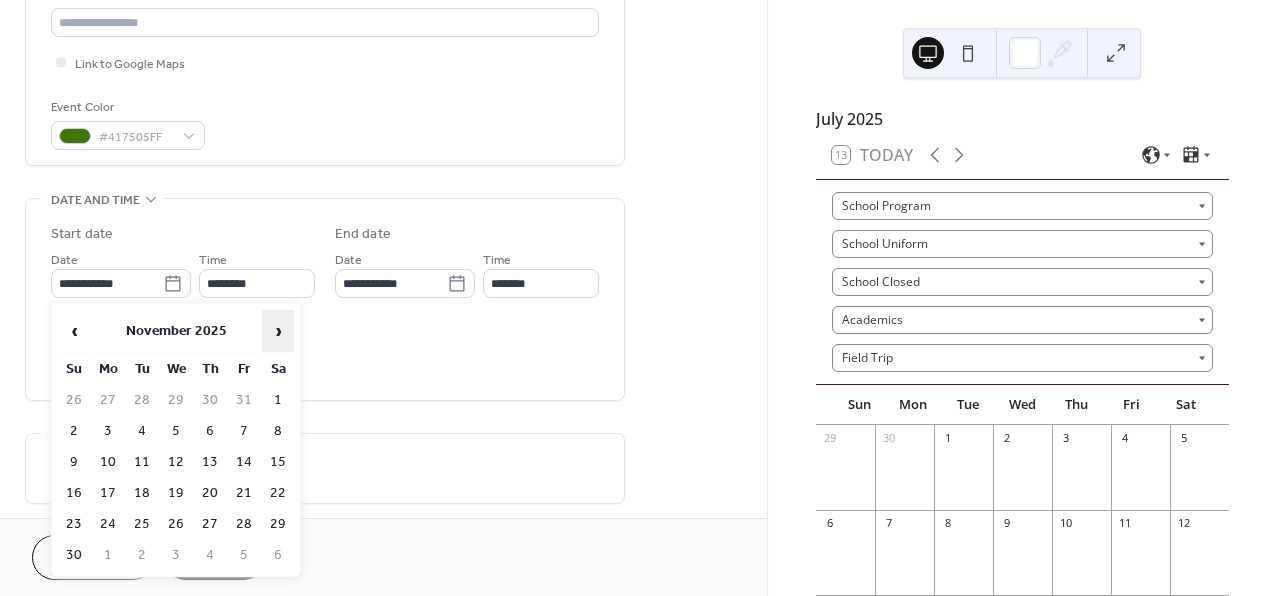 click on "›" at bounding box center (278, 331) 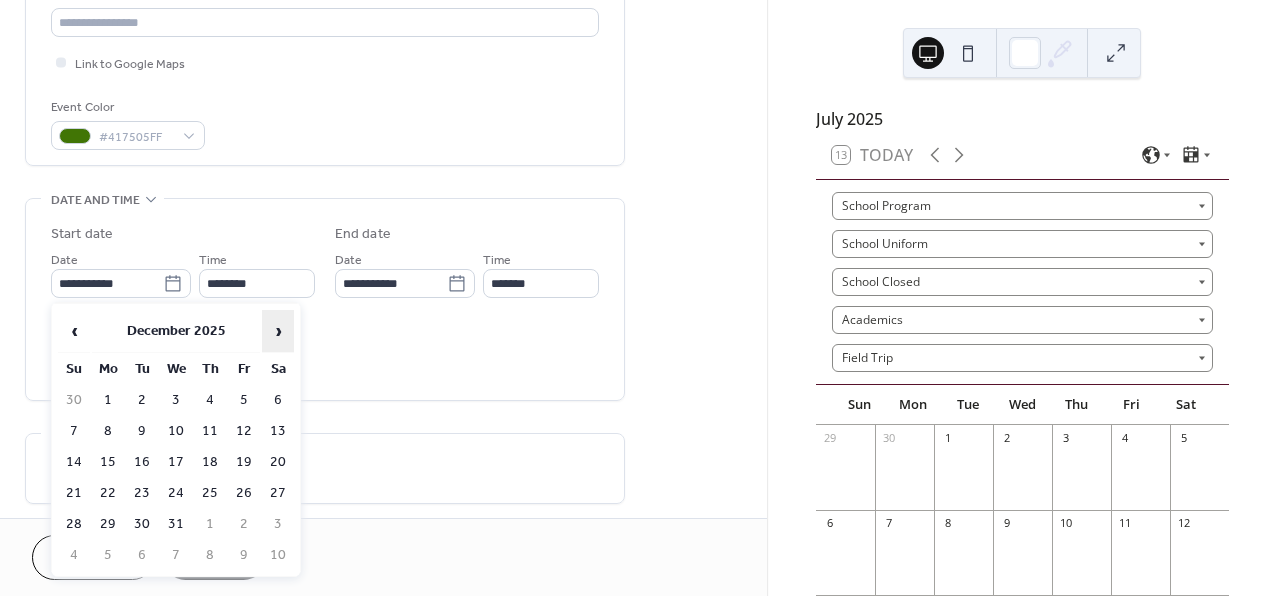 click on "›" at bounding box center [278, 331] 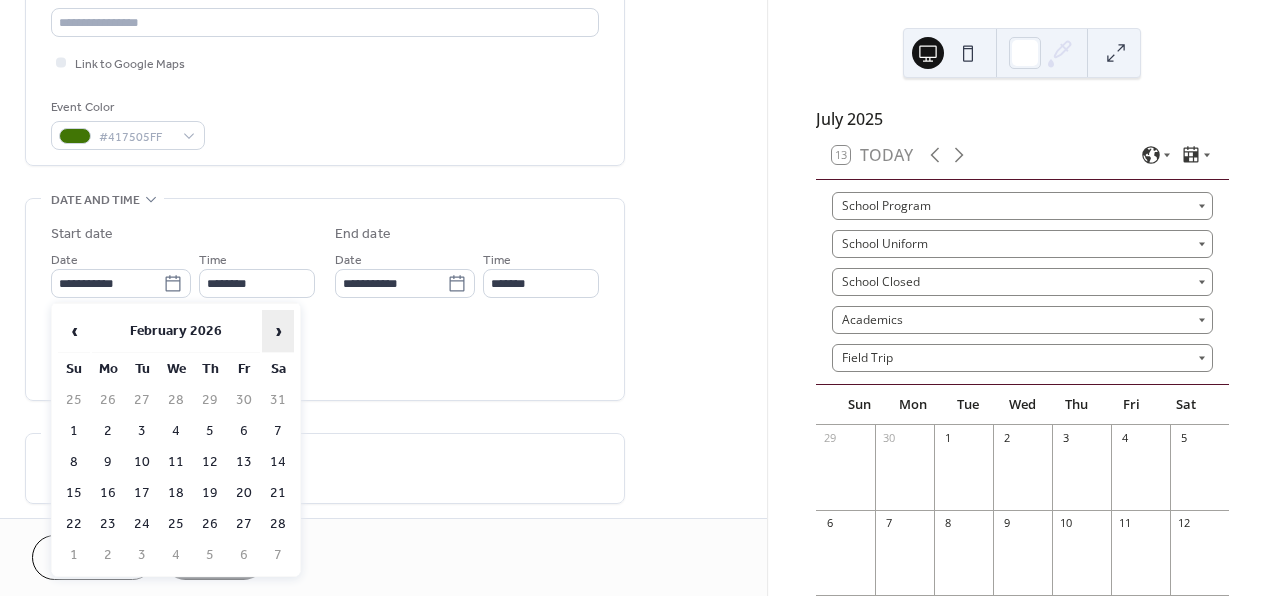 click on "›" at bounding box center (278, 331) 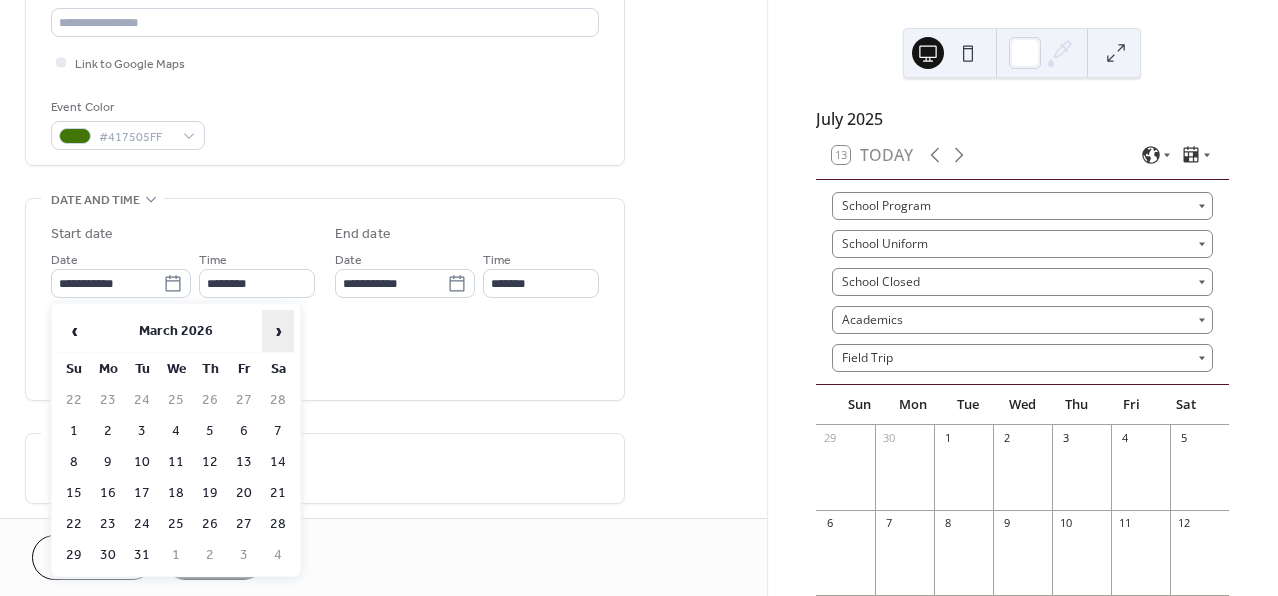 click on "›" at bounding box center (278, 331) 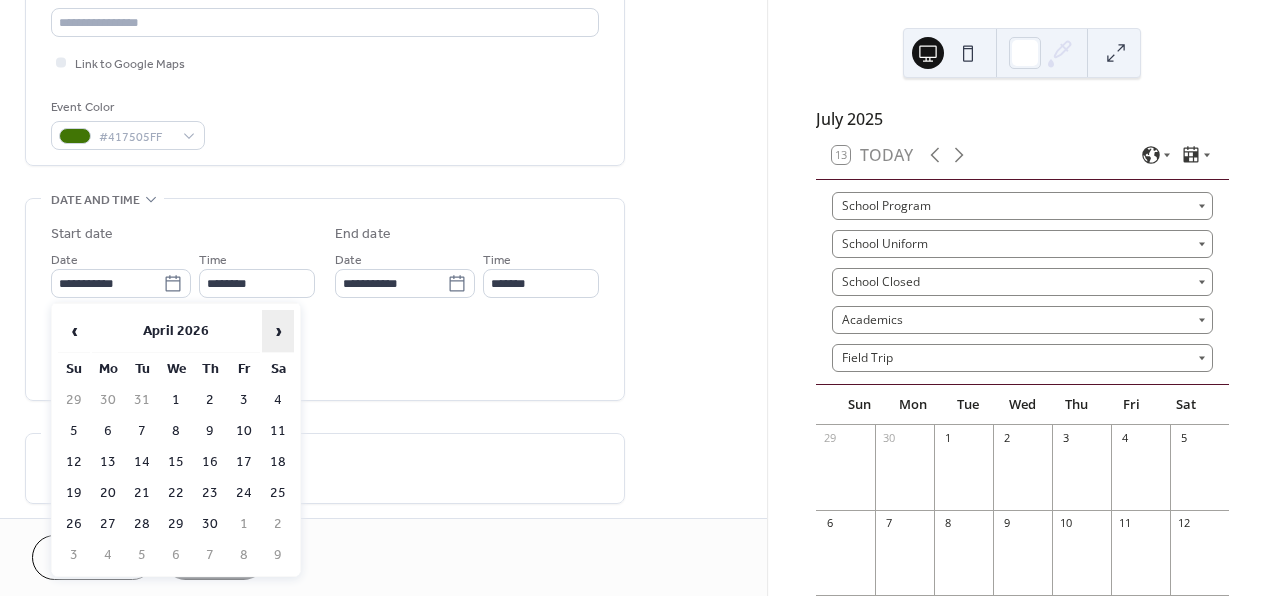 click on "›" at bounding box center [278, 331] 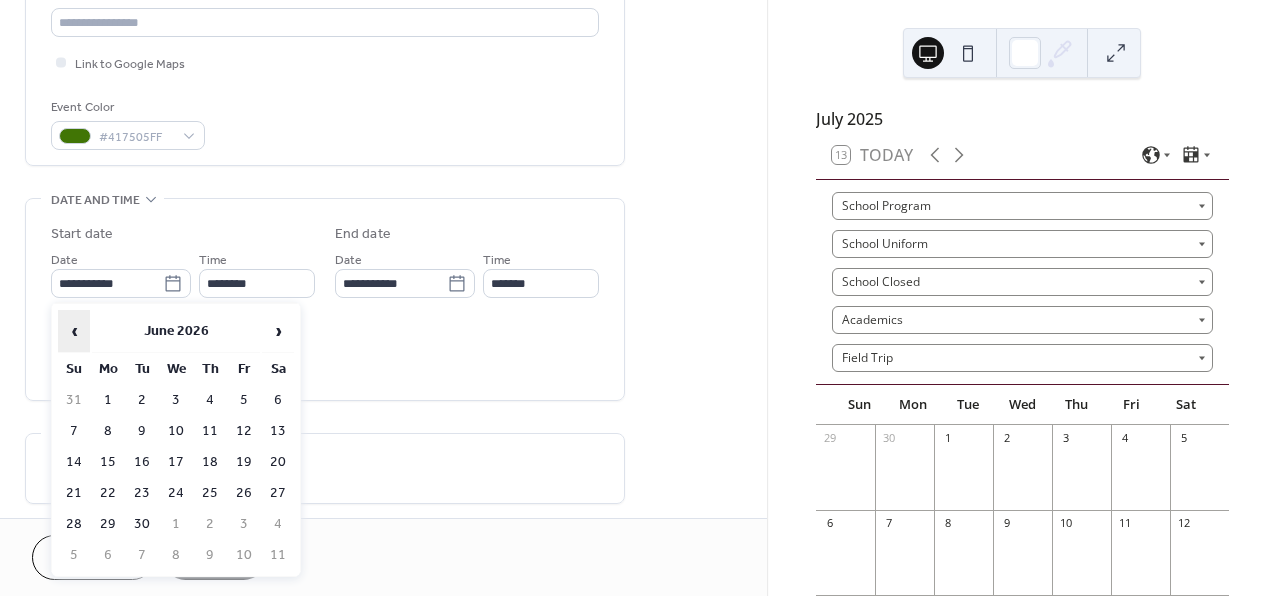 click on "‹" at bounding box center [74, 331] 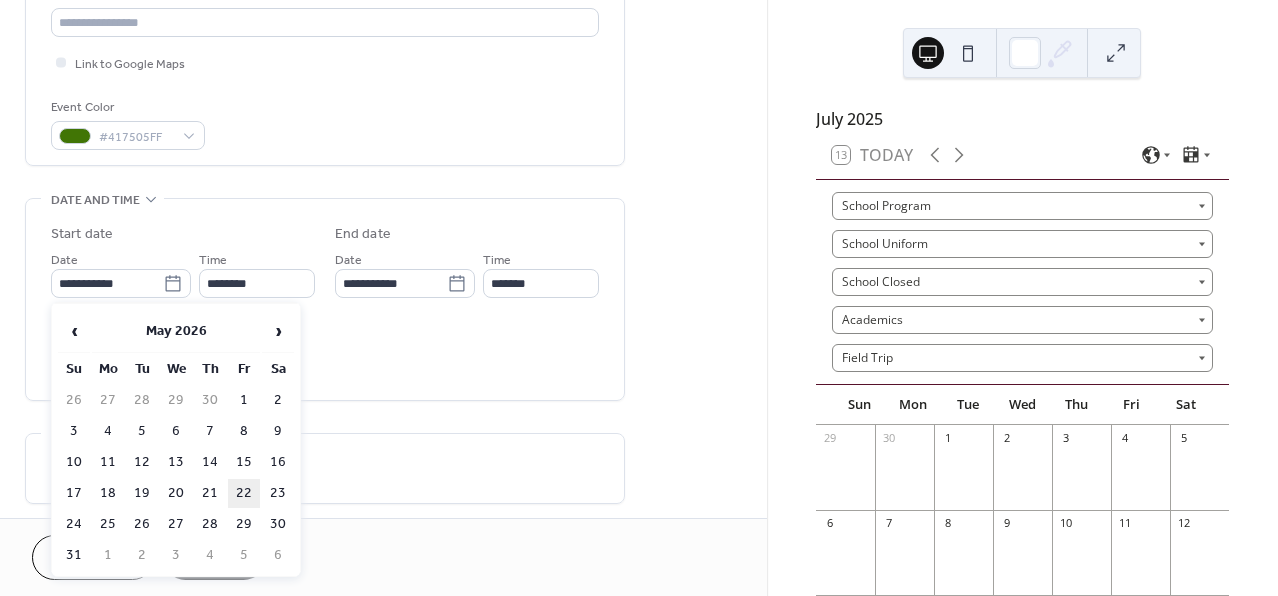 click on "22" at bounding box center [244, 493] 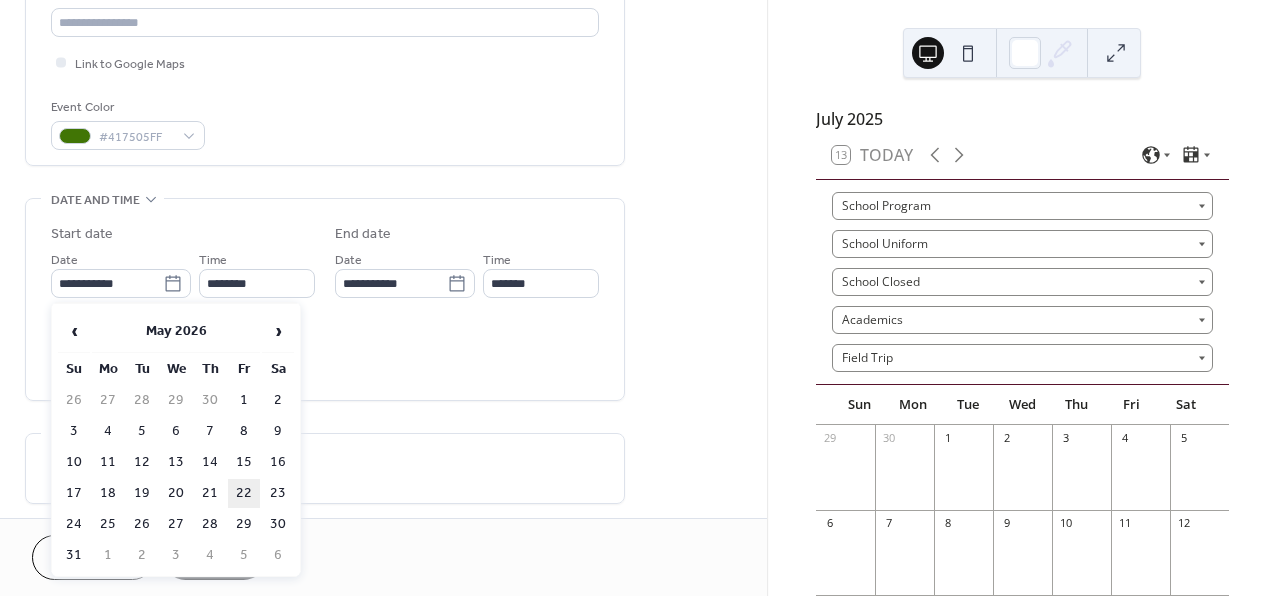 type on "**********" 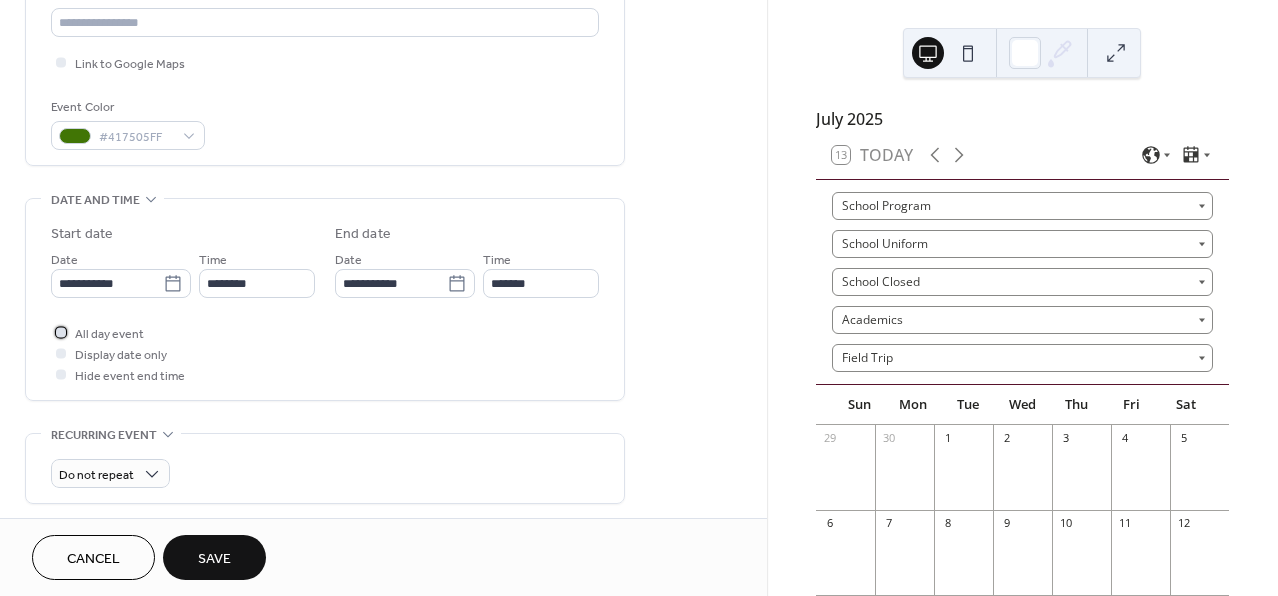 click on "All day event" at bounding box center (109, 334) 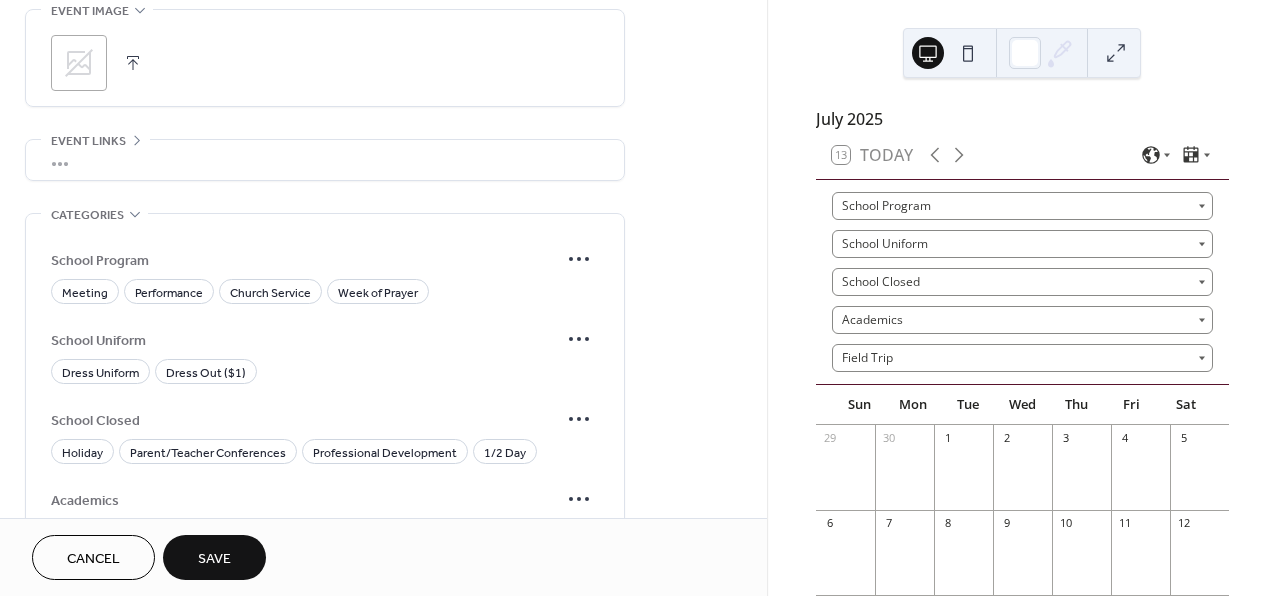 scroll, scrollTop: 1153, scrollLeft: 0, axis: vertical 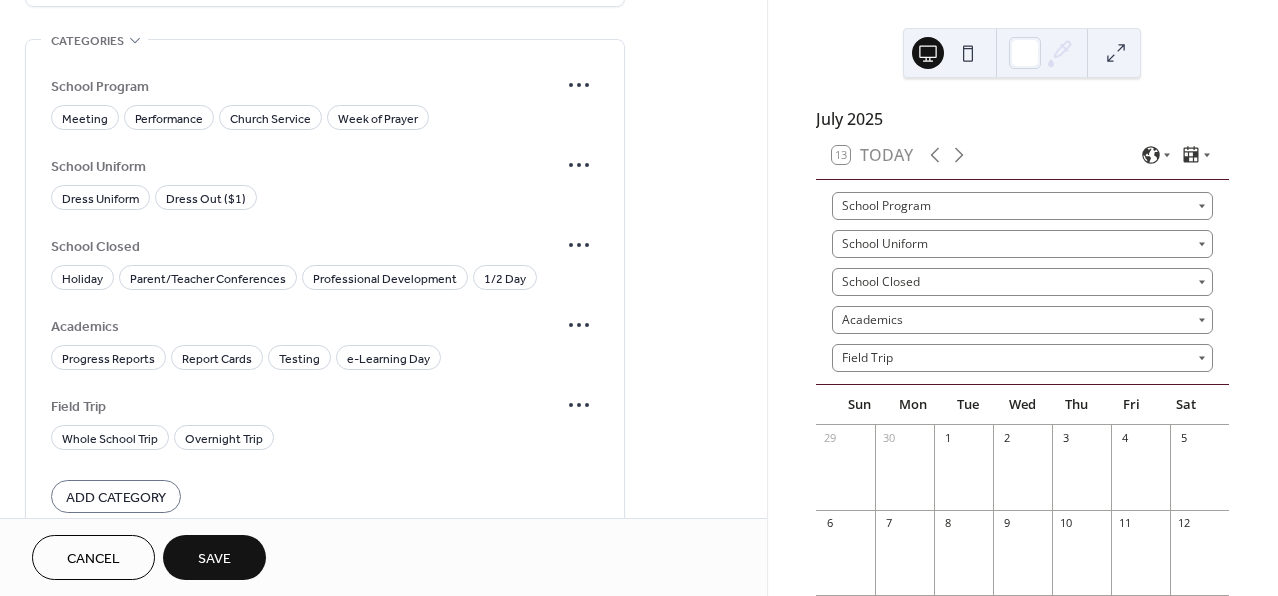 click on "Save" at bounding box center (214, 557) 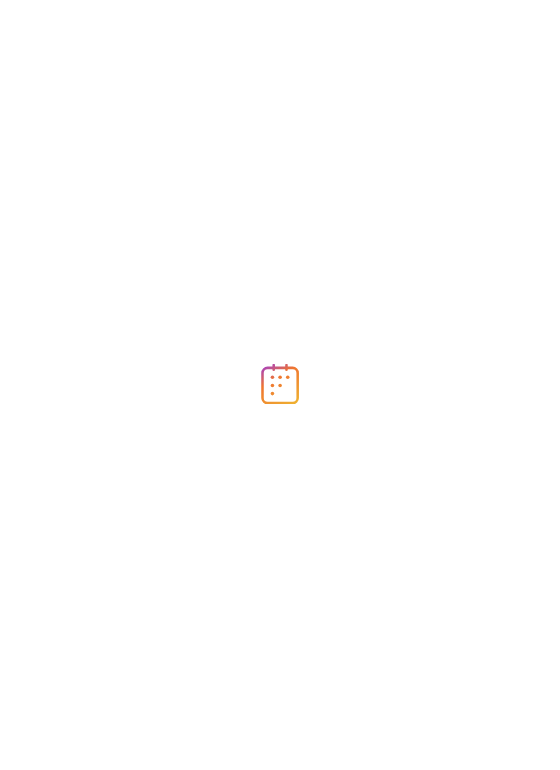 scroll, scrollTop: 0, scrollLeft: 0, axis: both 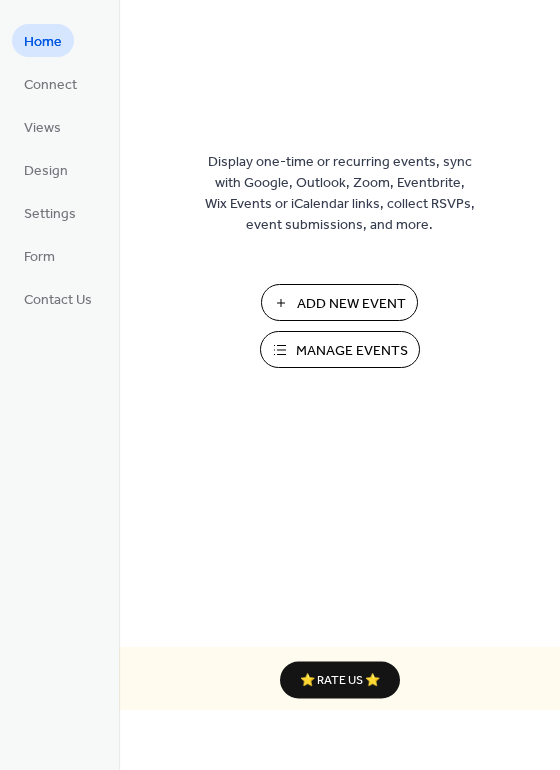 click on "Manage Events" at bounding box center [352, 351] 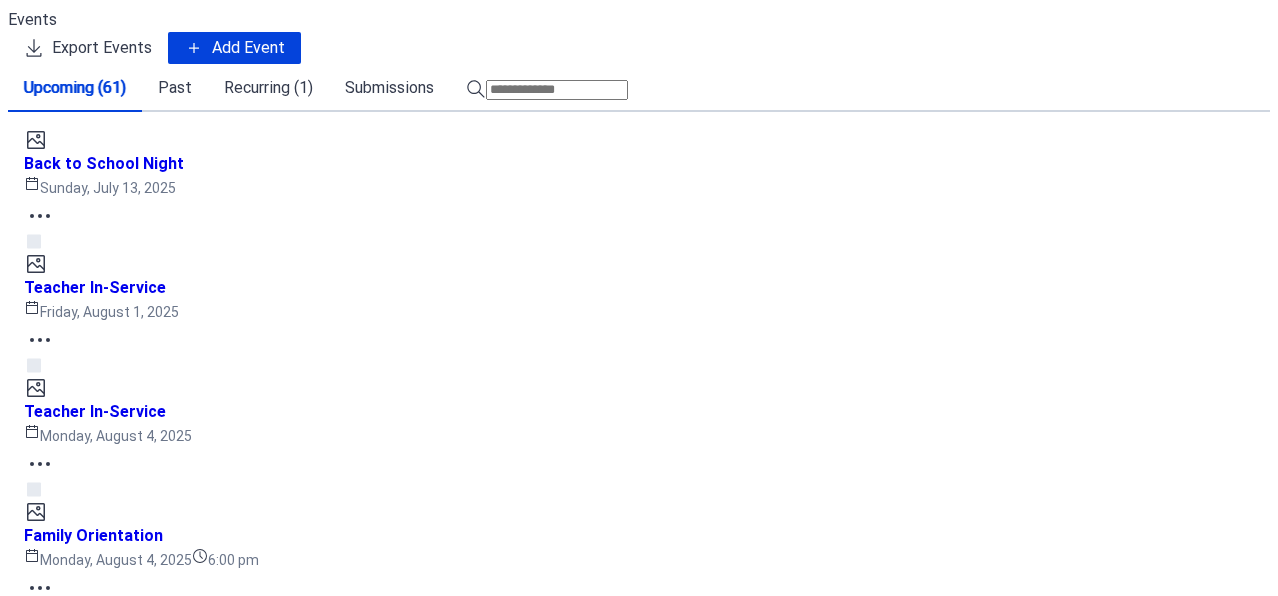 scroll, scrollTop: 0, scrollLeft: 0, axis: both 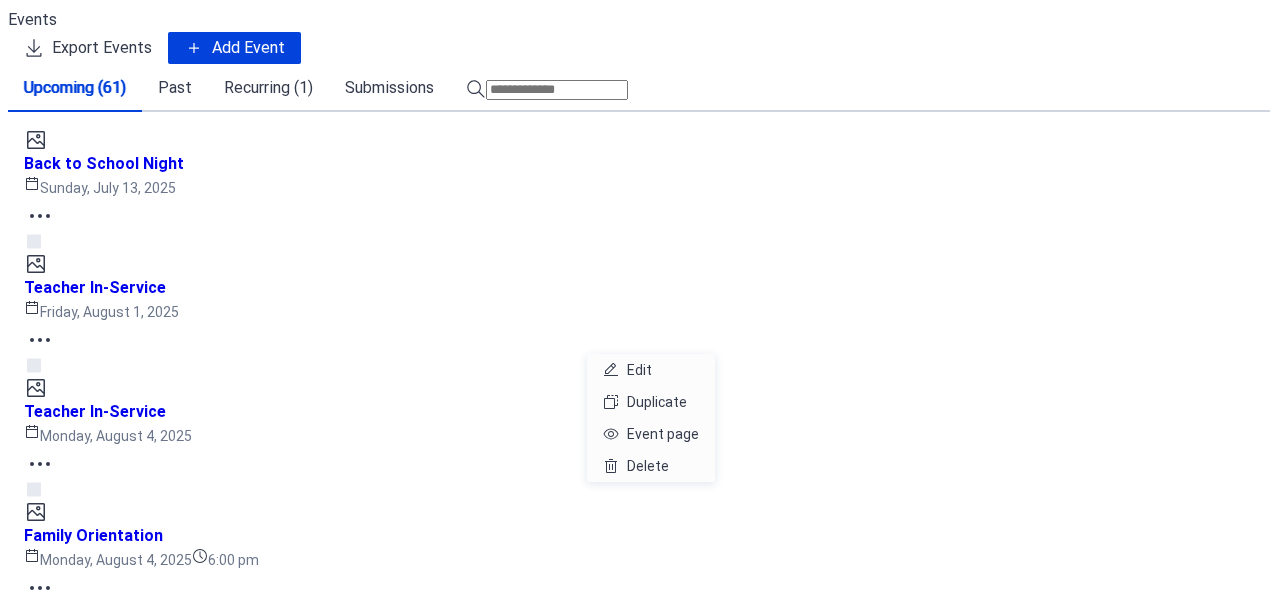 click 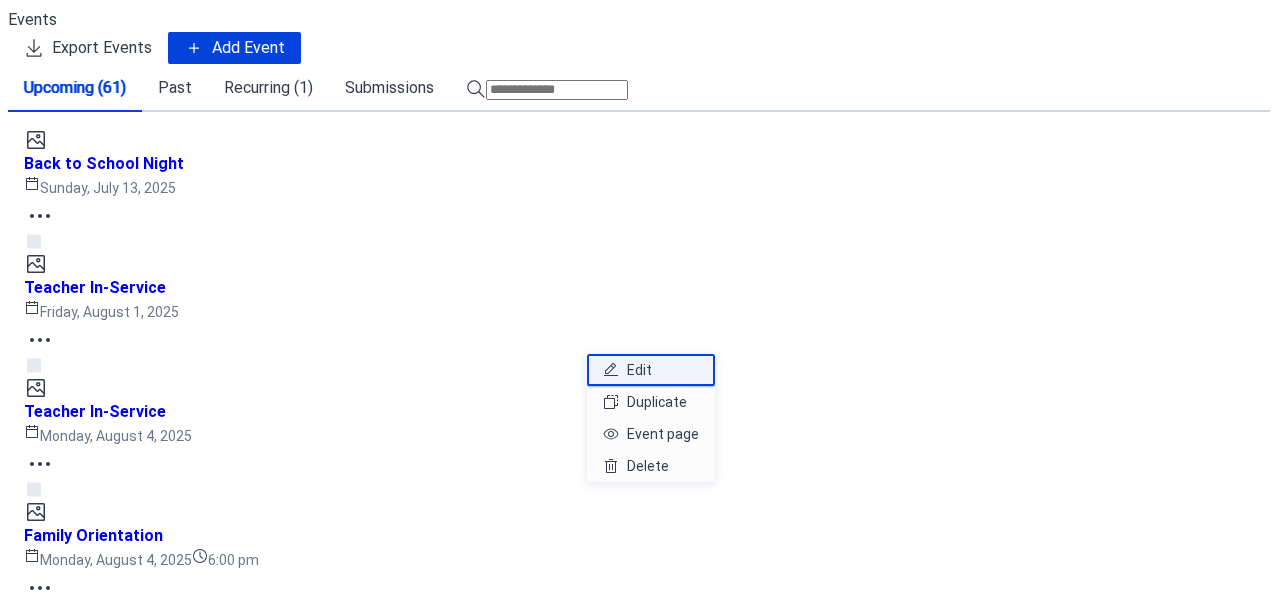 click on "Edit" at bounding box center (639, 370) 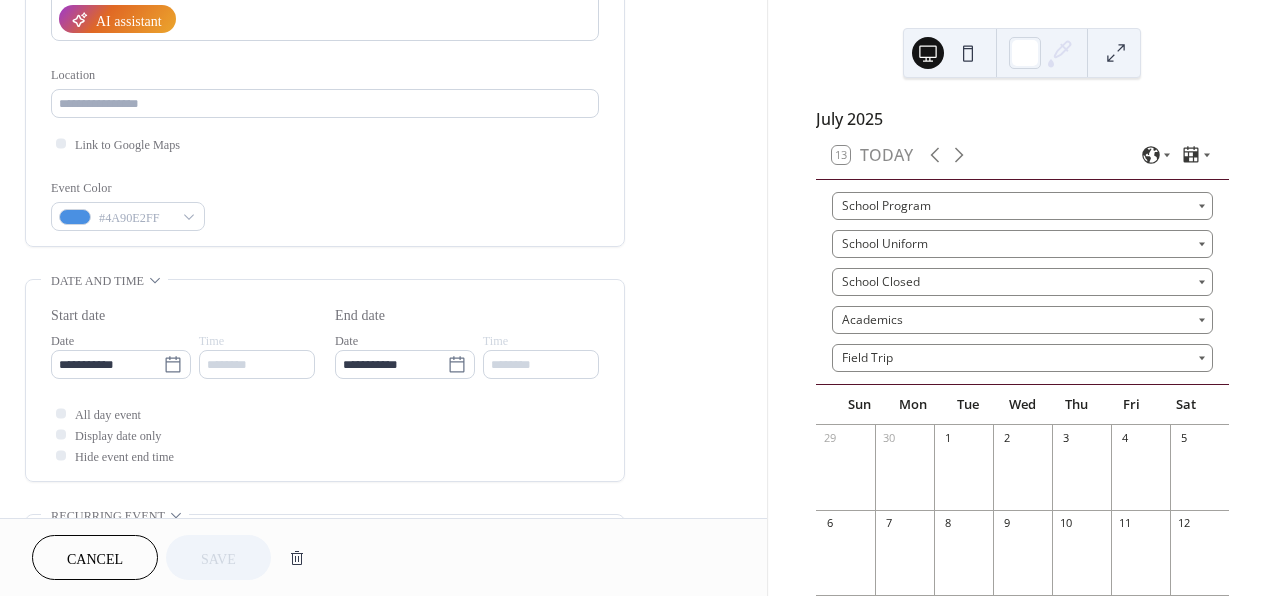 scroll, scrollTop: 366, scrollLeft: 0, axis: vertical 